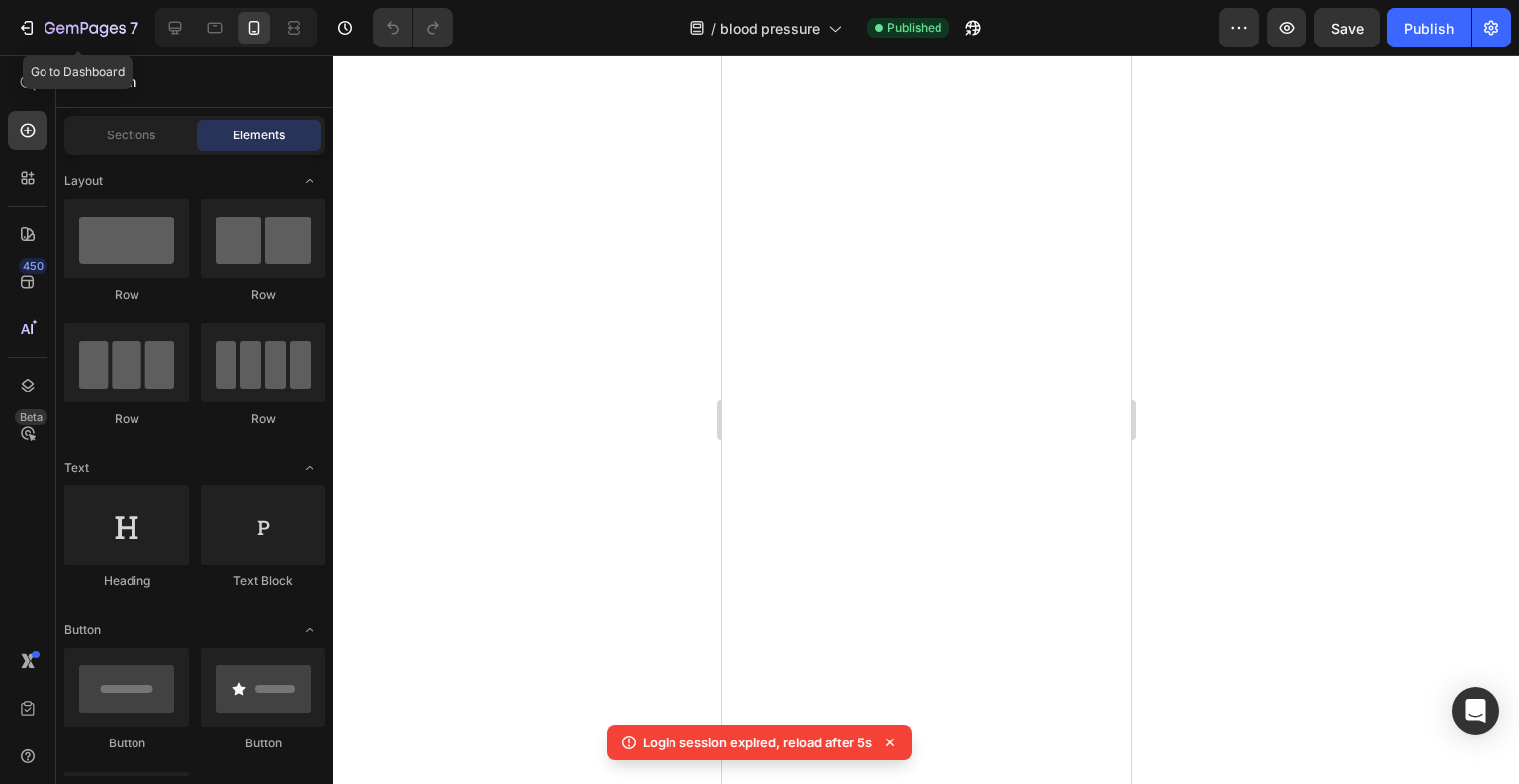 scroll, scrollTop: 0, scrollLeft: 0, axis: both 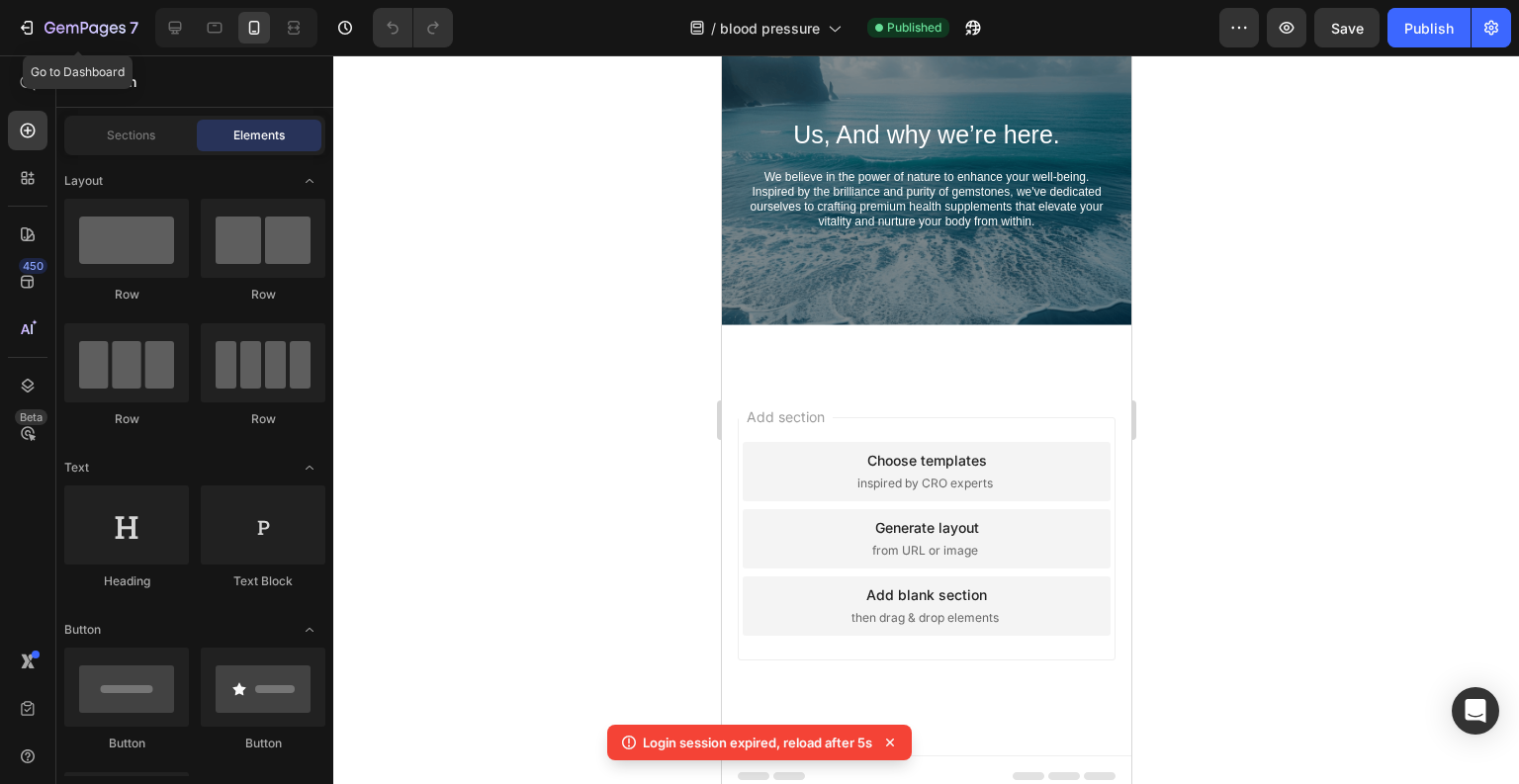 click 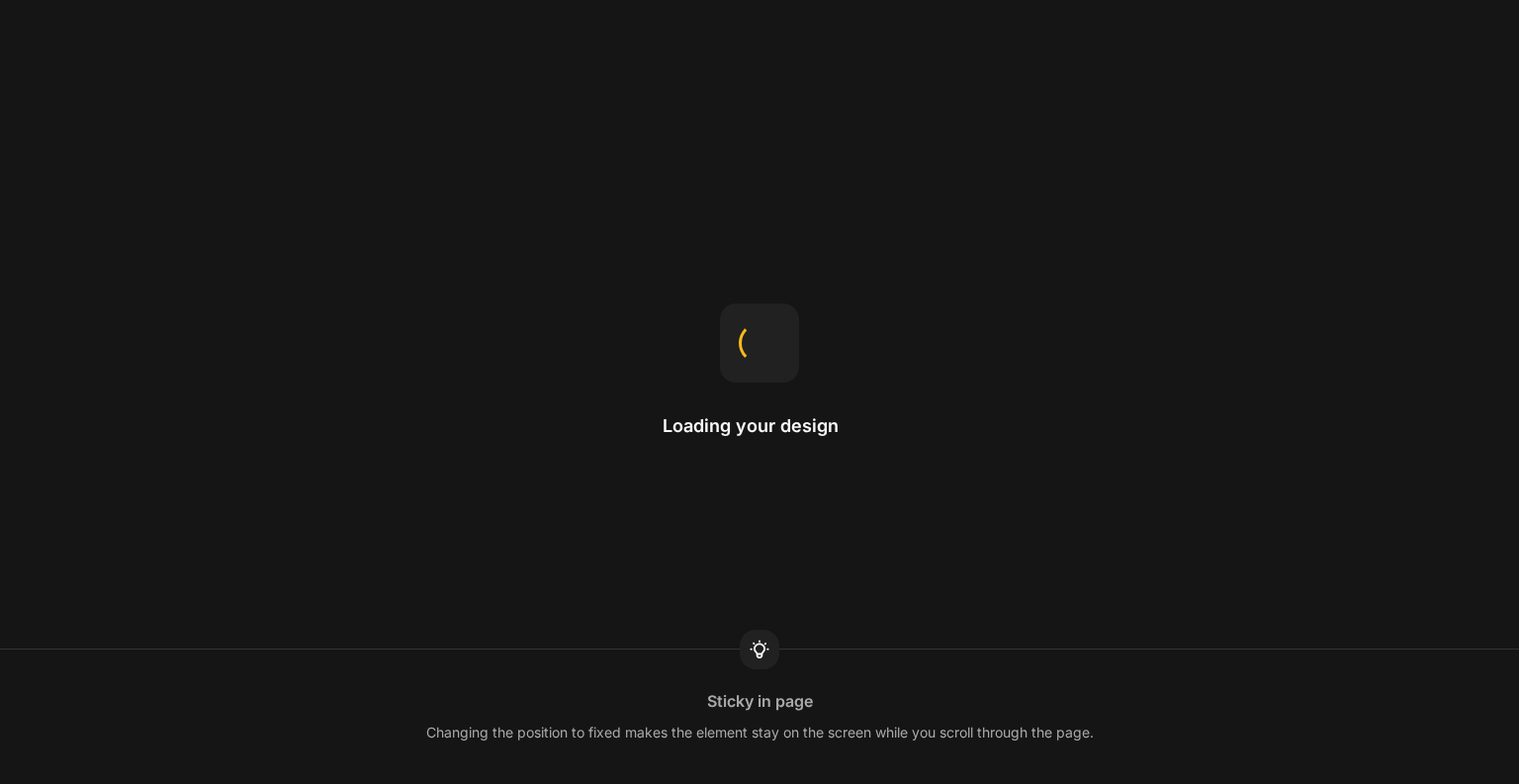 scroll, scrollTop: 0, scrollLeft: 0, axis: both 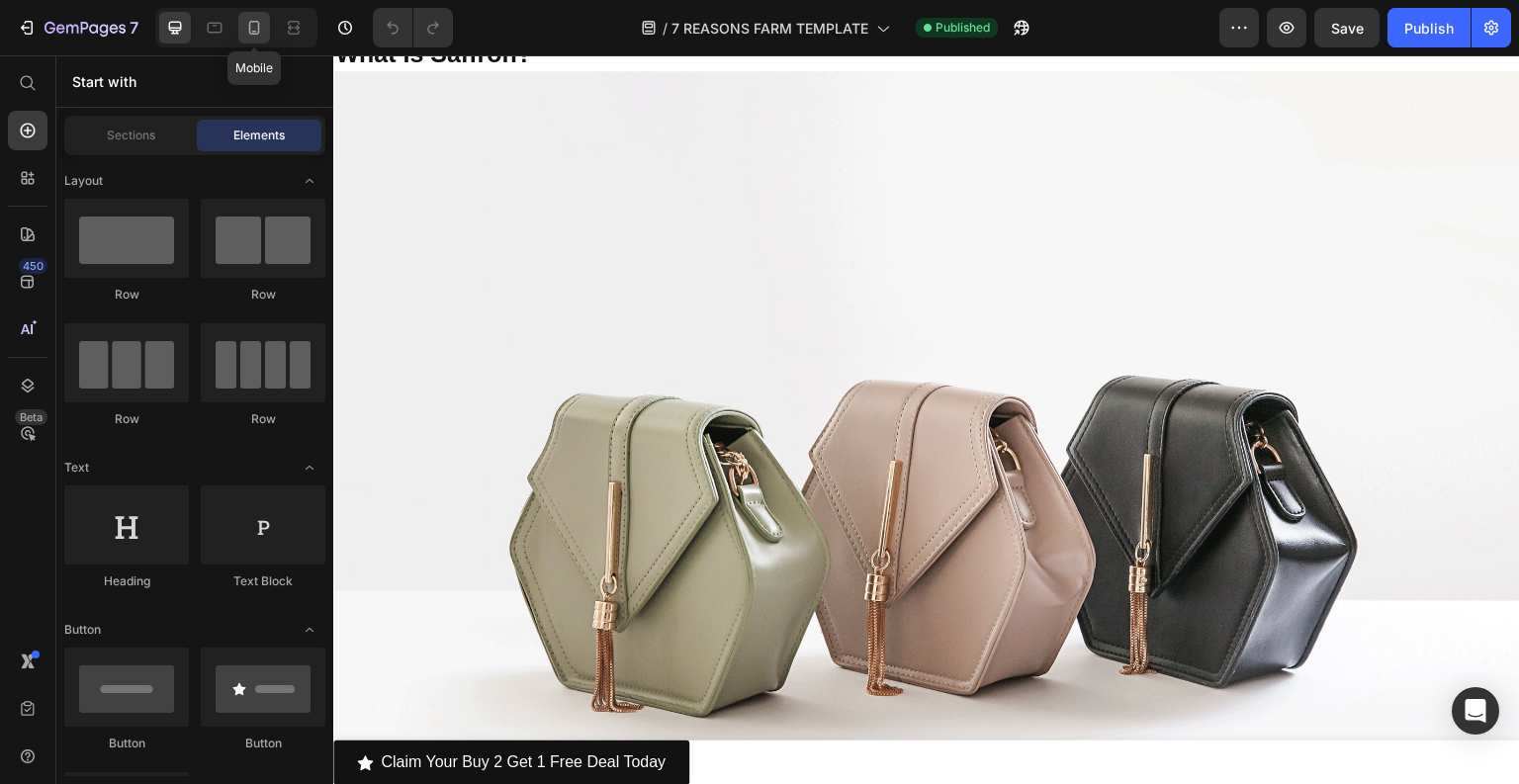 click 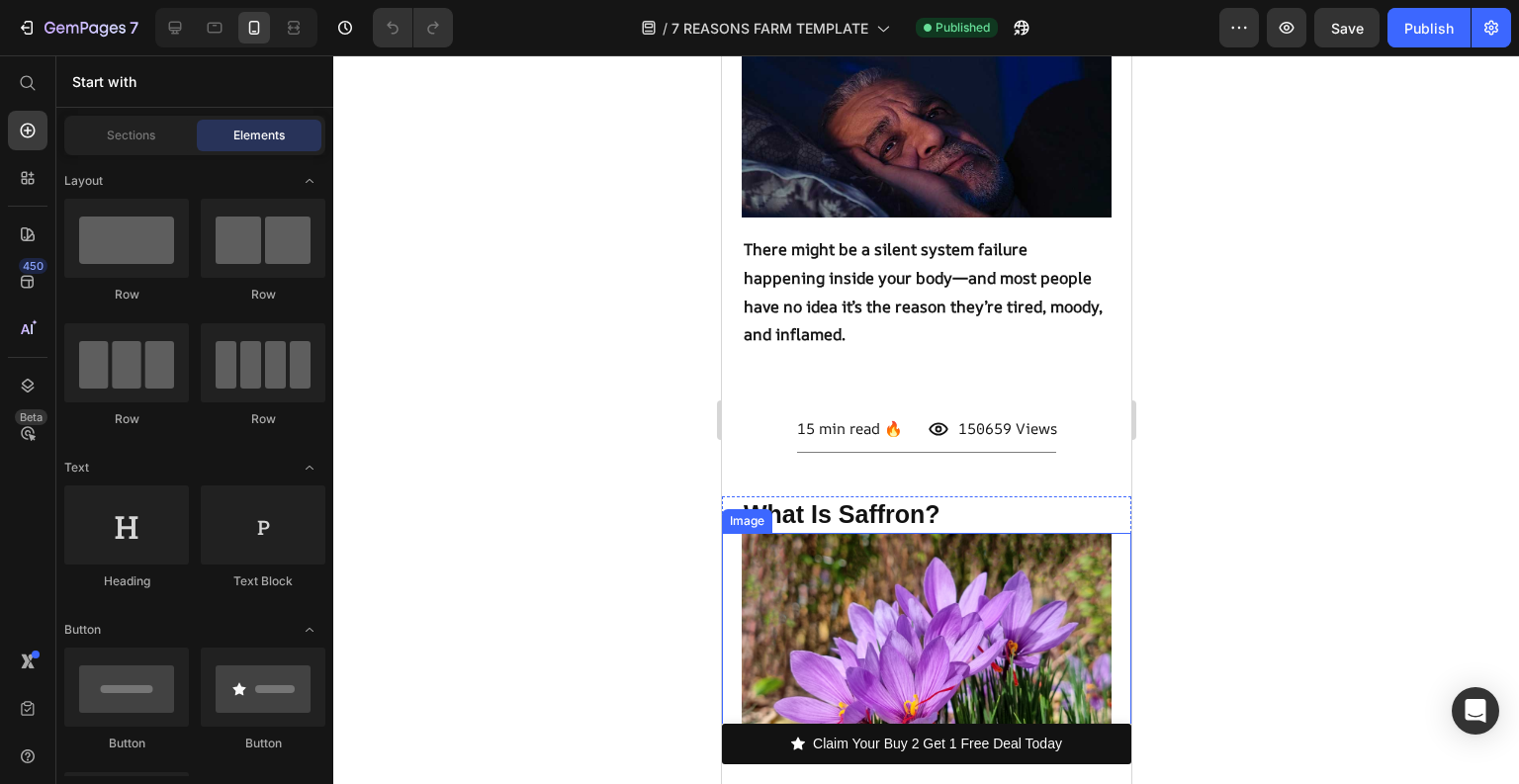 scroll, scrollTop: 229, scrollLeft: 0, axis: vertical 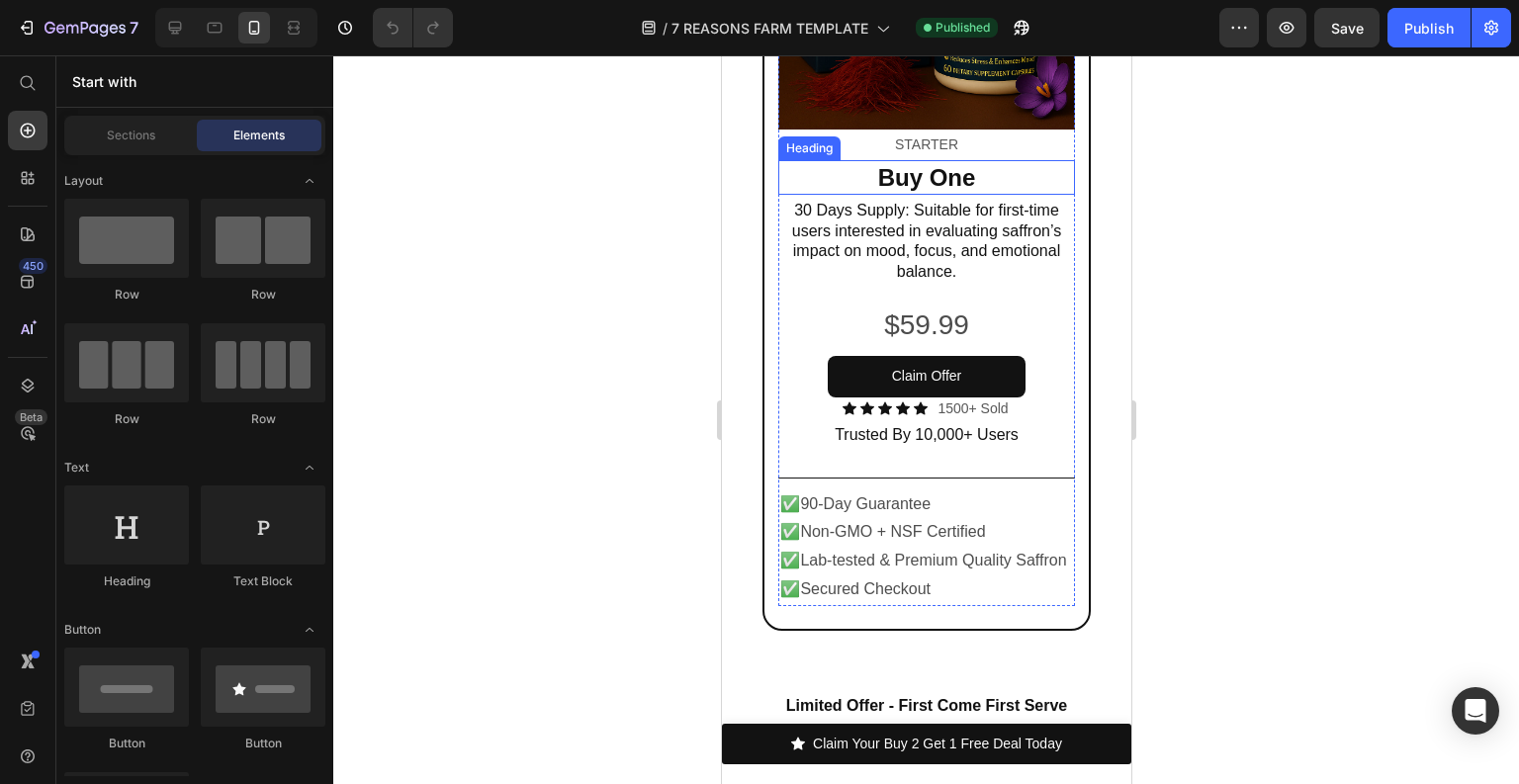 click on "Buy One" at bounding box center (925, 177) 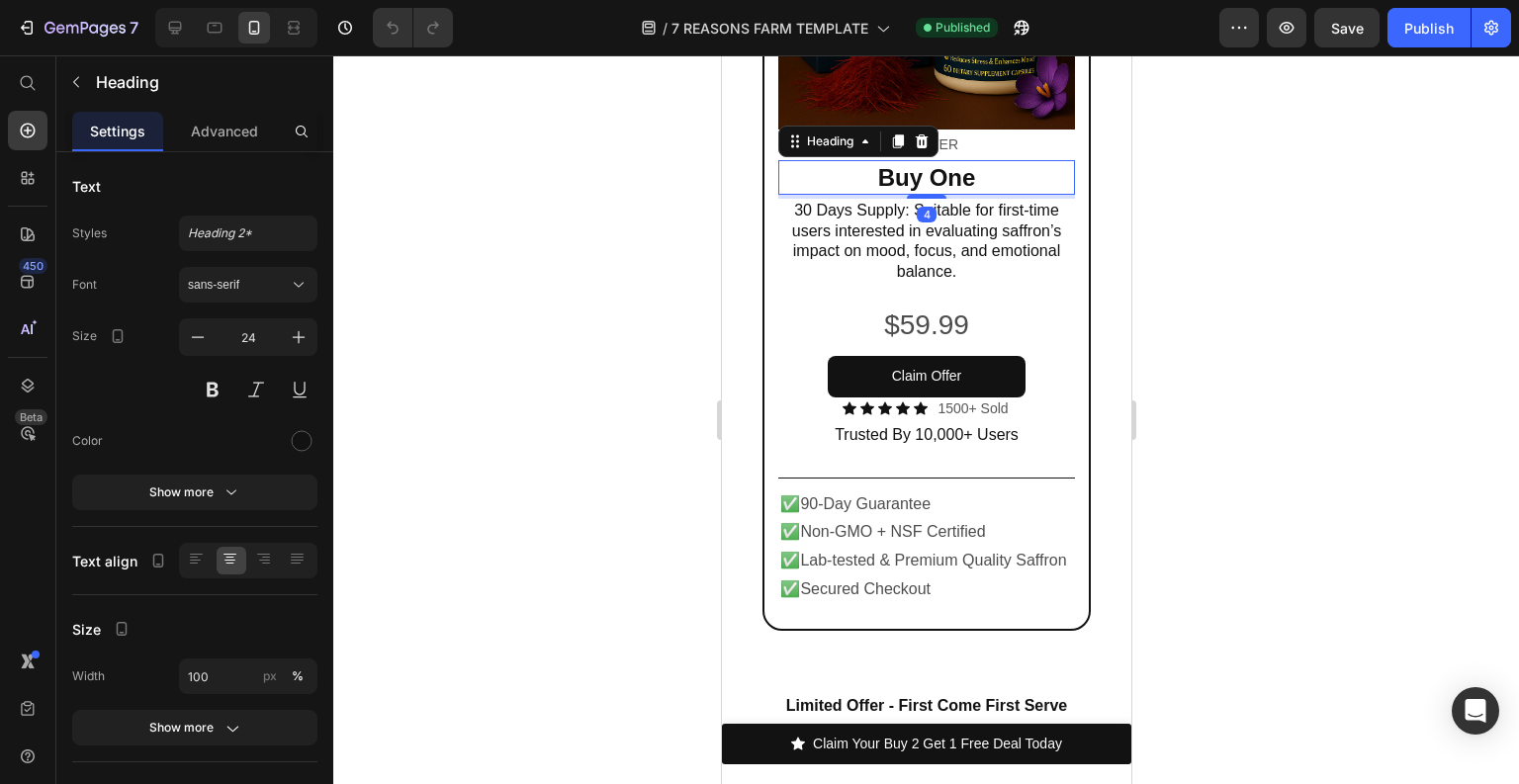 click on "Buy One" at bounding box center (925, 177) 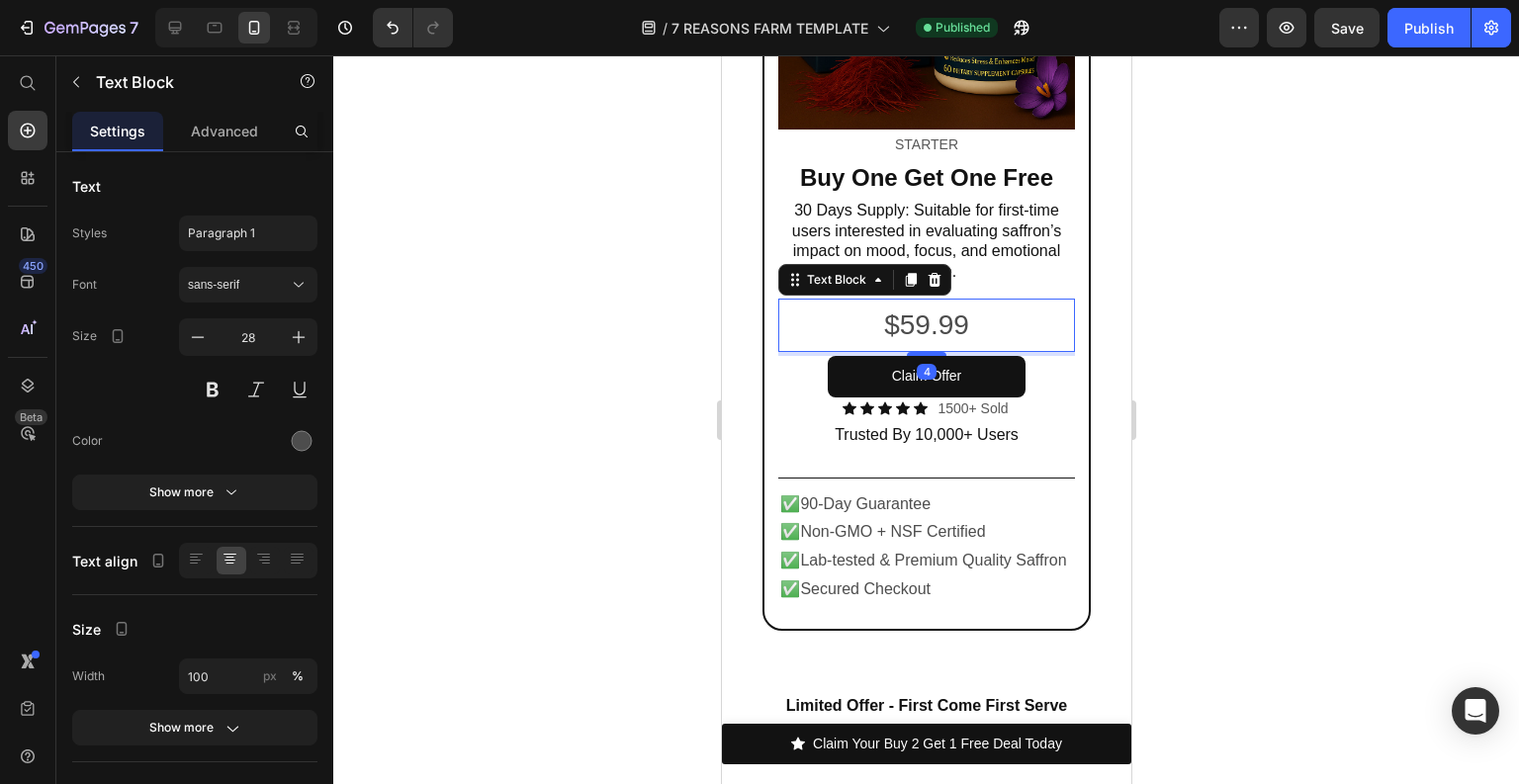 click on "$59.99" at bounding box center [925, 325] 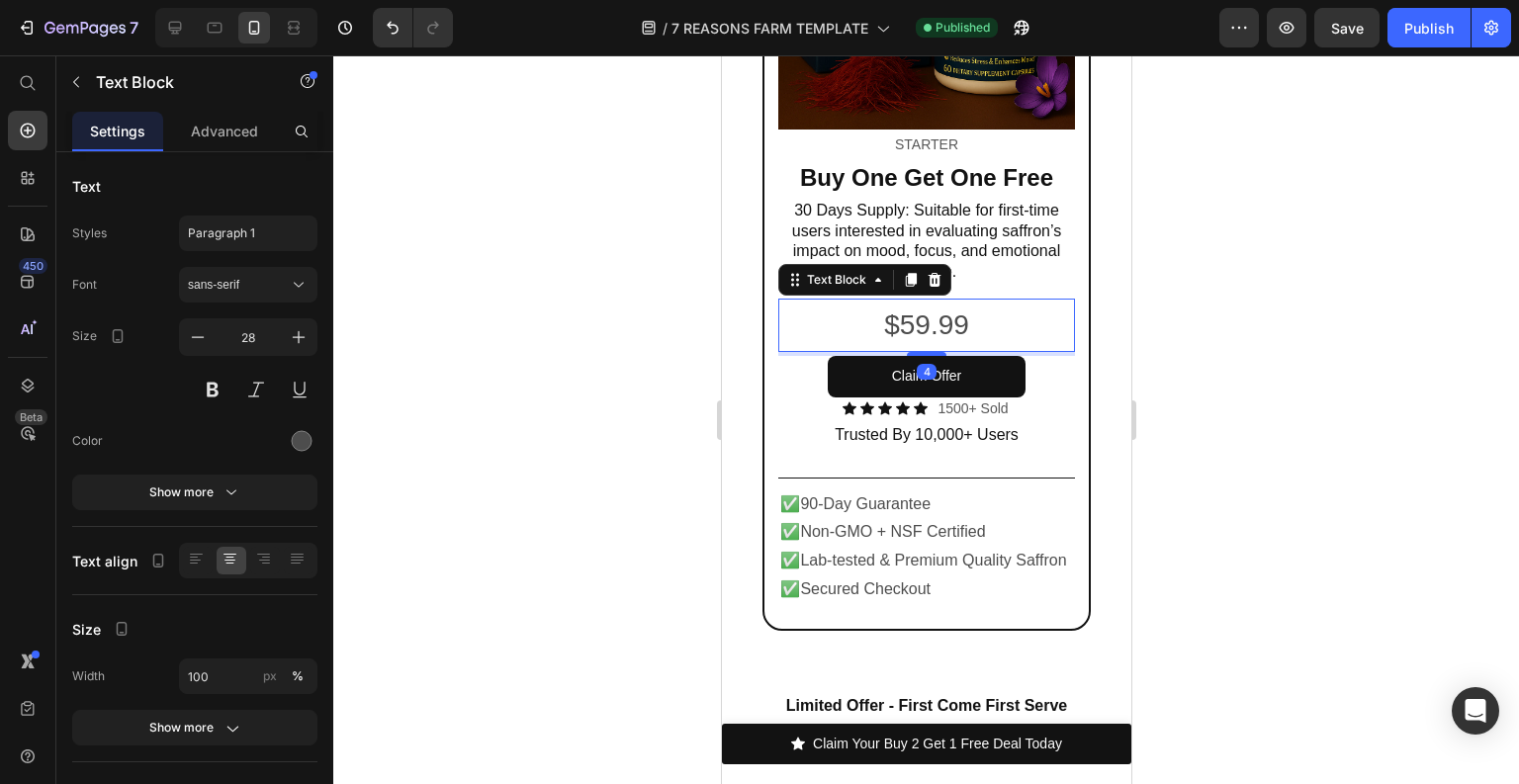 click on "$59.99" at bounding box center (925, 325) 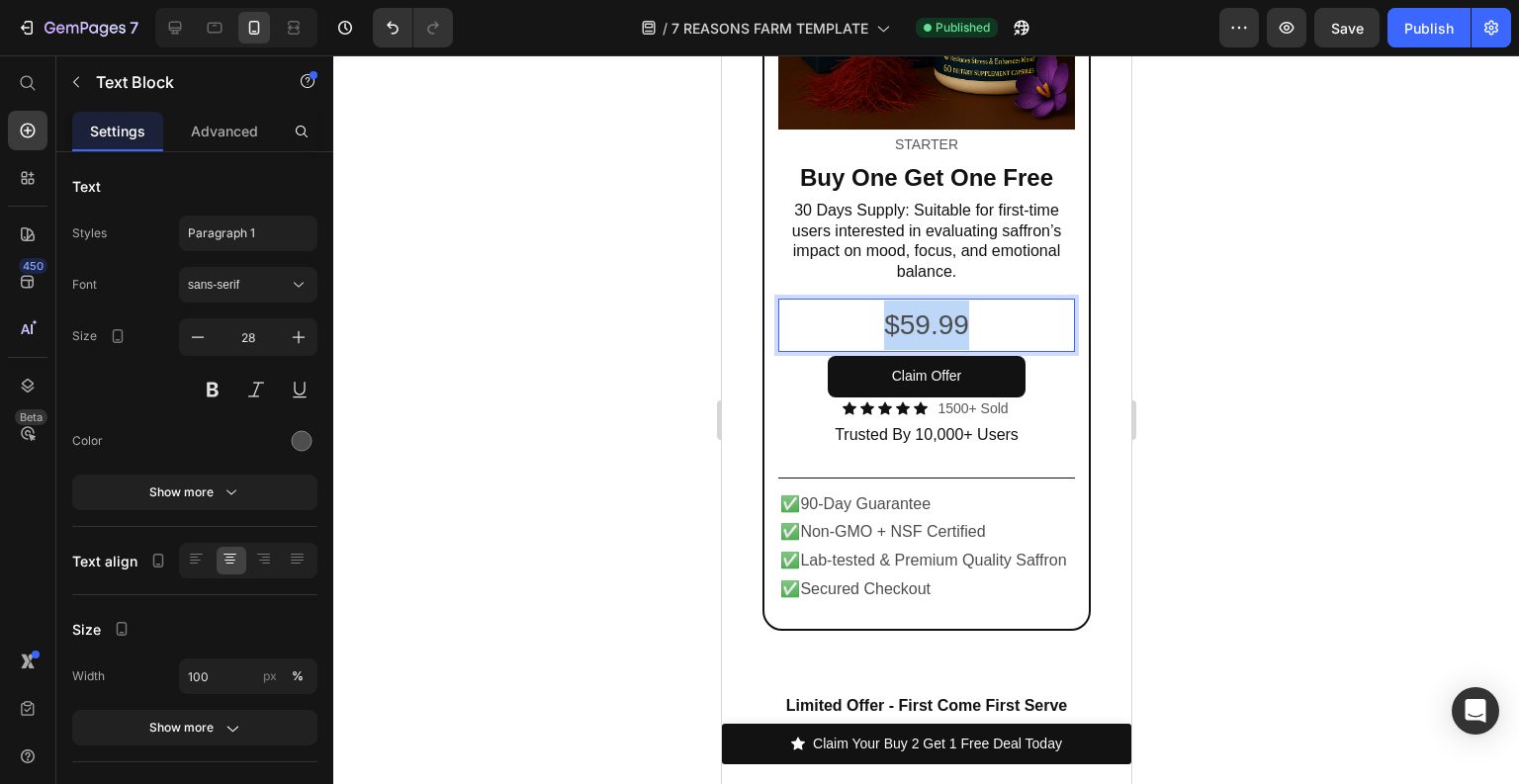 click on "$59.99" at bounding box center (925, 325) 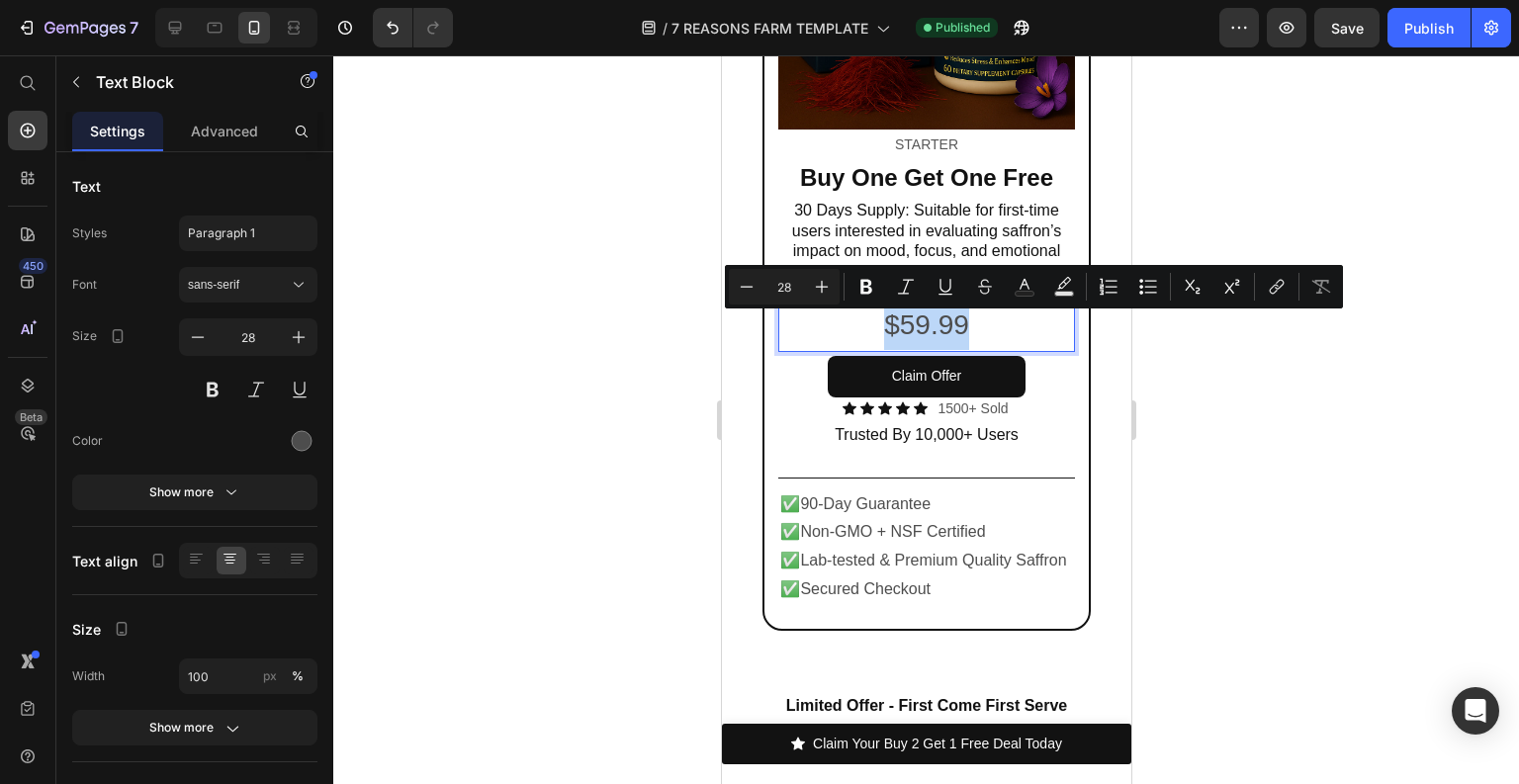 click on "$59.99" at bounding box center (925, 325) 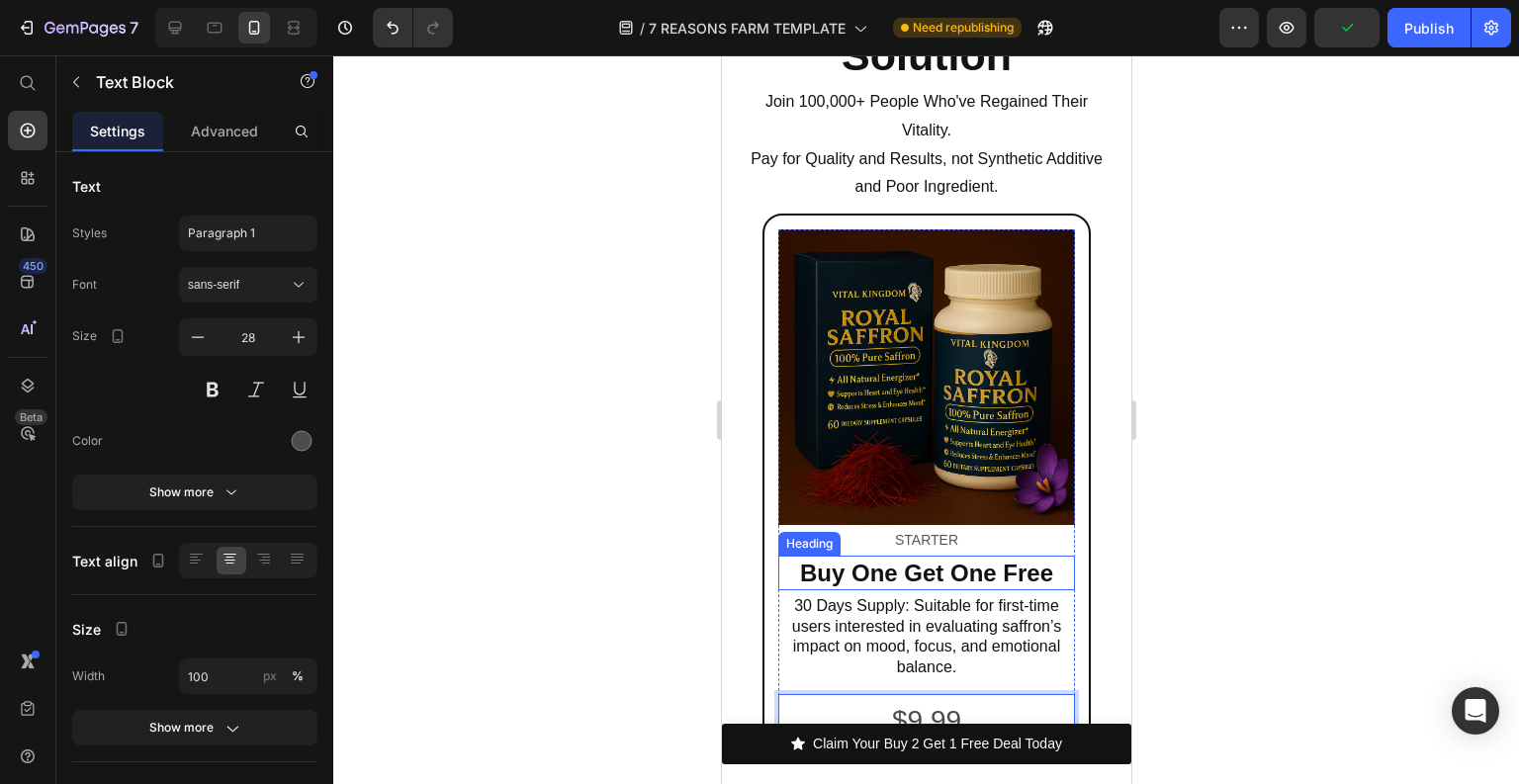 scroll, scrollTop: 6984, scrollLeft: 0, axis: vertical 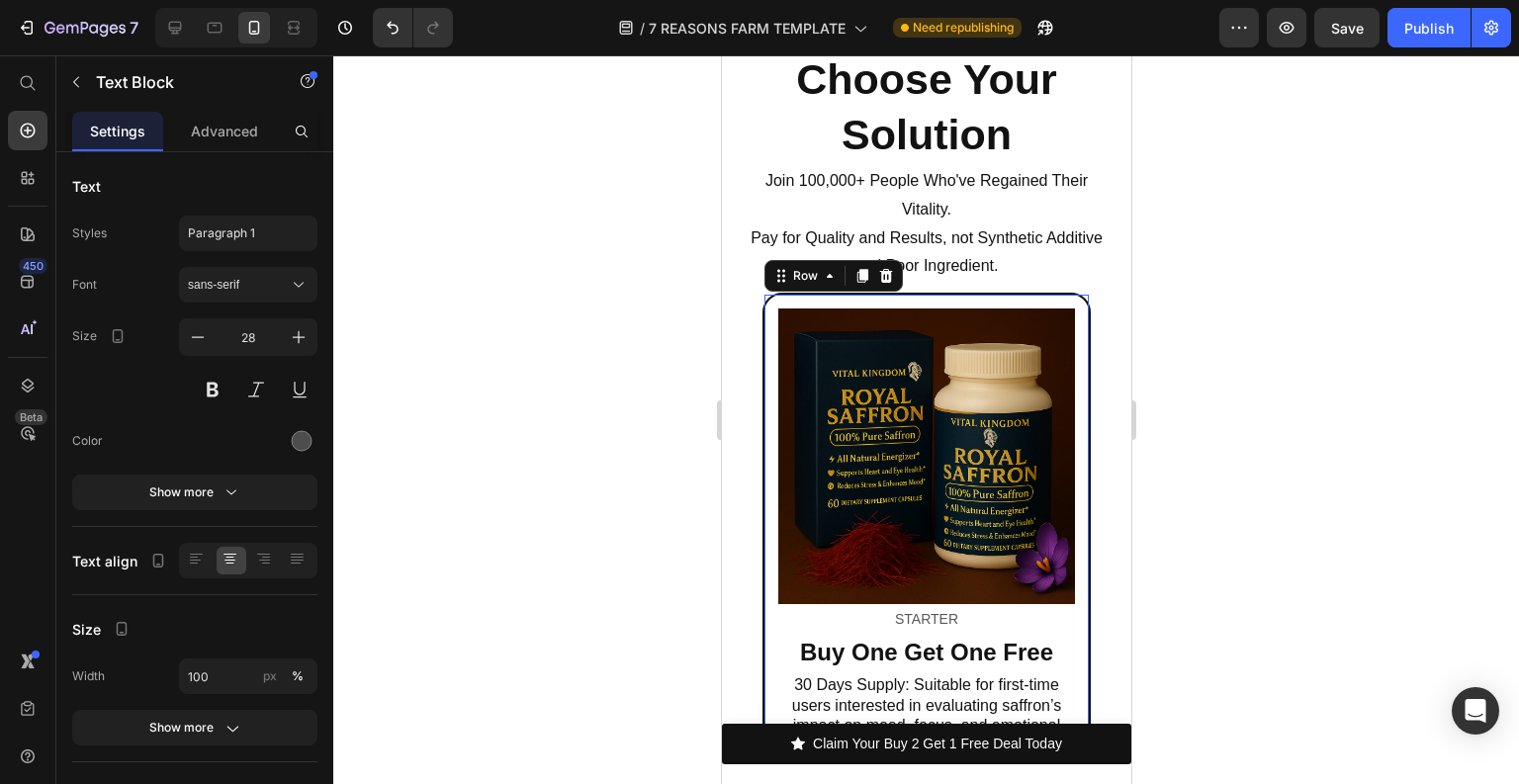 click on "Image Starter Text Block Buy One Get One Free Heading 30 Days Supply: Suitable for first-time users interested in evaluating saffron’s impact on mood, focus, and emotional balance. Text Block $9.99 Text Block Claim Offer Button Icon Icon Icon Icon Icon Icon List 1500+ Sold Text Block Row Trusted By 10,000+ Users Text Block                Title Line ✅90-Day Guarantee ✅Non-GMO + NSF Certified ✅Lab-tested & Premium Quality Saffron ✅Secured Checkout  Text Block Product Row   28" at bounding box center [925, 699] 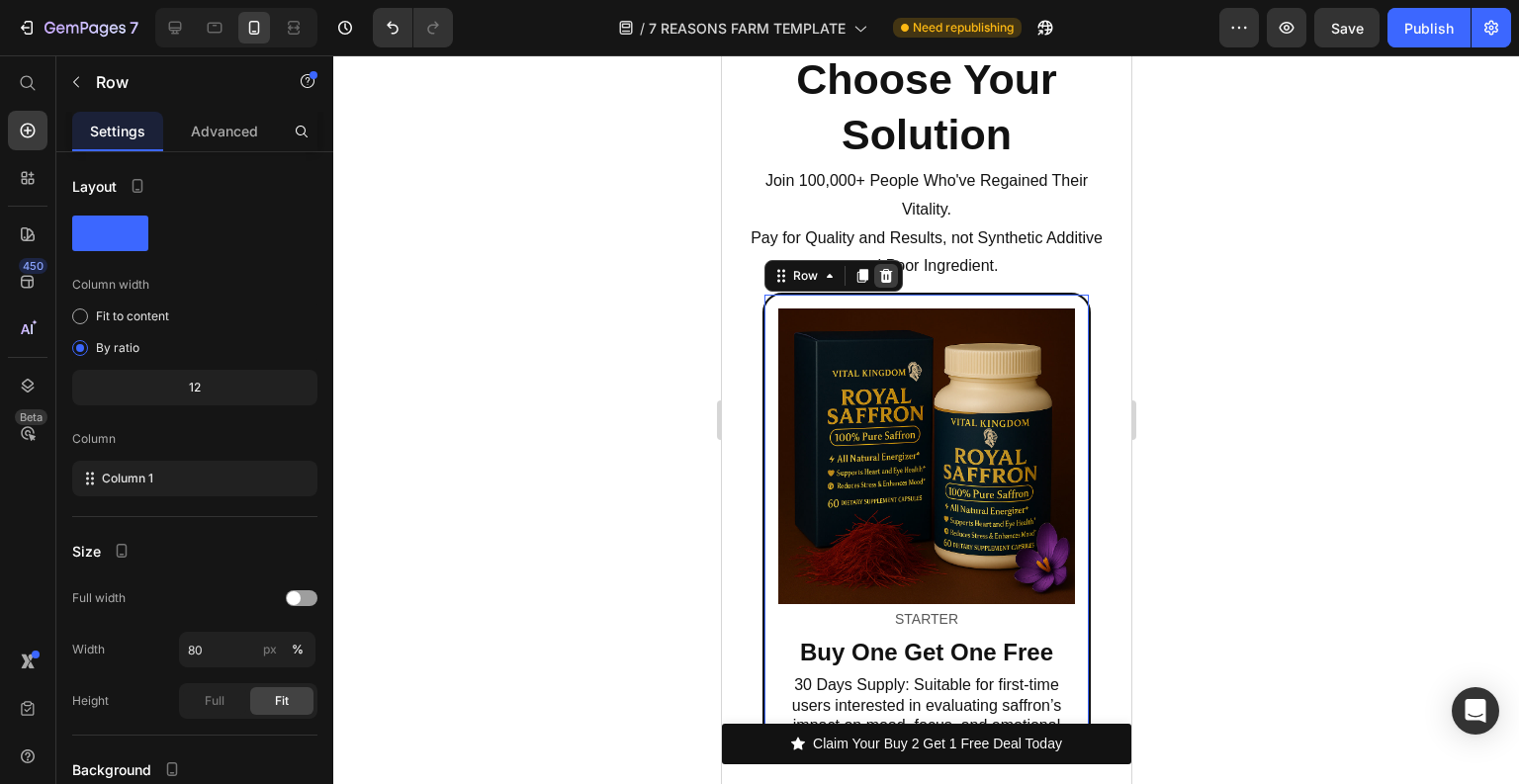 click 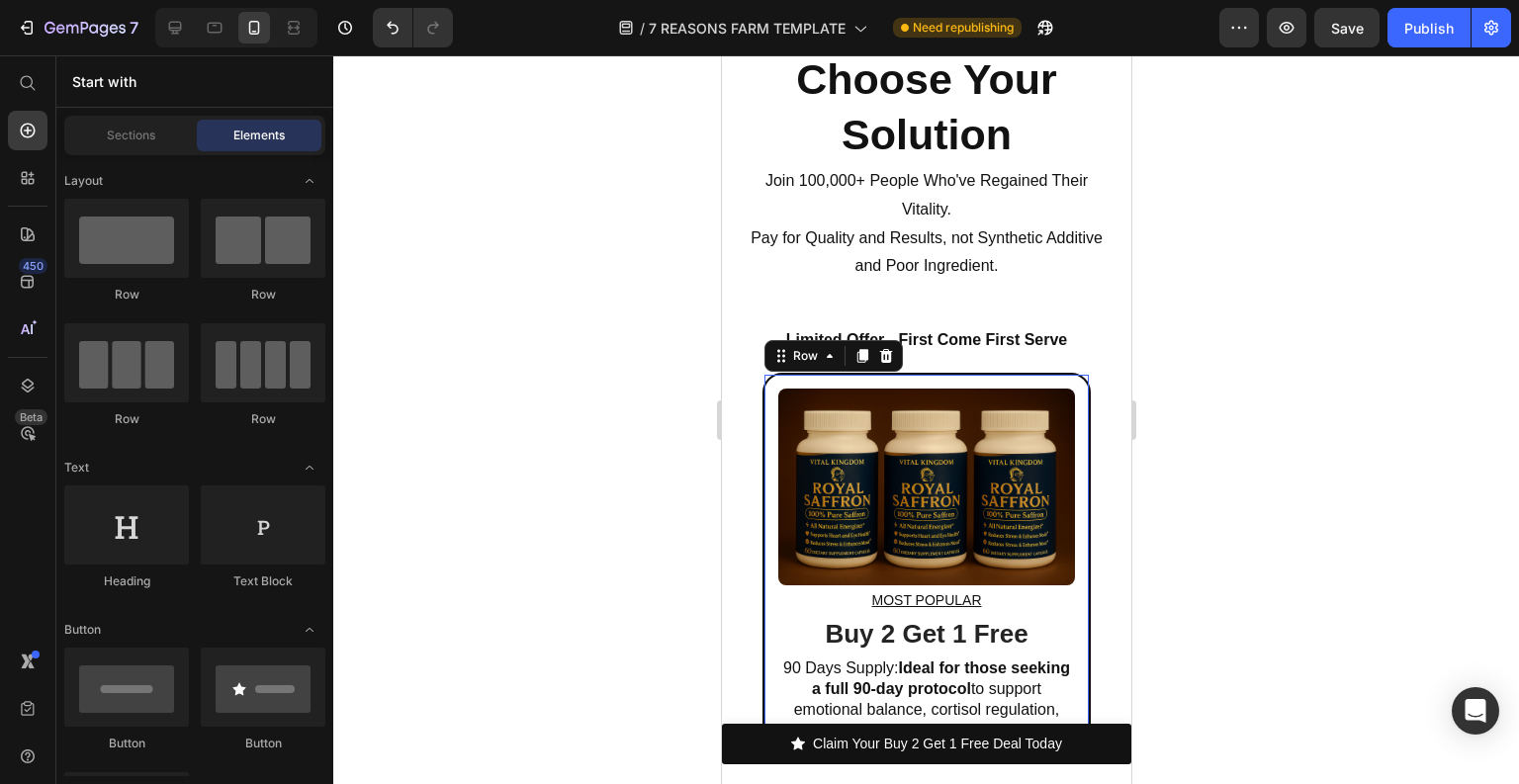 click on "Image Most popular Text Block Buy 2 Get 1 Free Heading 90 Days Supply:  Ideal for those seeking a full 90-day protocol  to support emotional balance, cortisol regulation, improved blood circulation and vascular health. Text Block $119.99 Text Block Claim Offer Button Icon Icon Icon Icon Icon Icon List 562 Sold Text Block Row Trusted By 10,000+ Users Text Block                Title Line Row Product ✅90-Day Guarantee ✅Lab-tested & Premium Quality Saffron ✅Non-GMO + NSF Certified ✅VIP Order Processing ✅Complete Cortisol Reset  ✅Secured Checkout + Free USA Shipping Text Block Row   0" at bounding box center (925, 776) 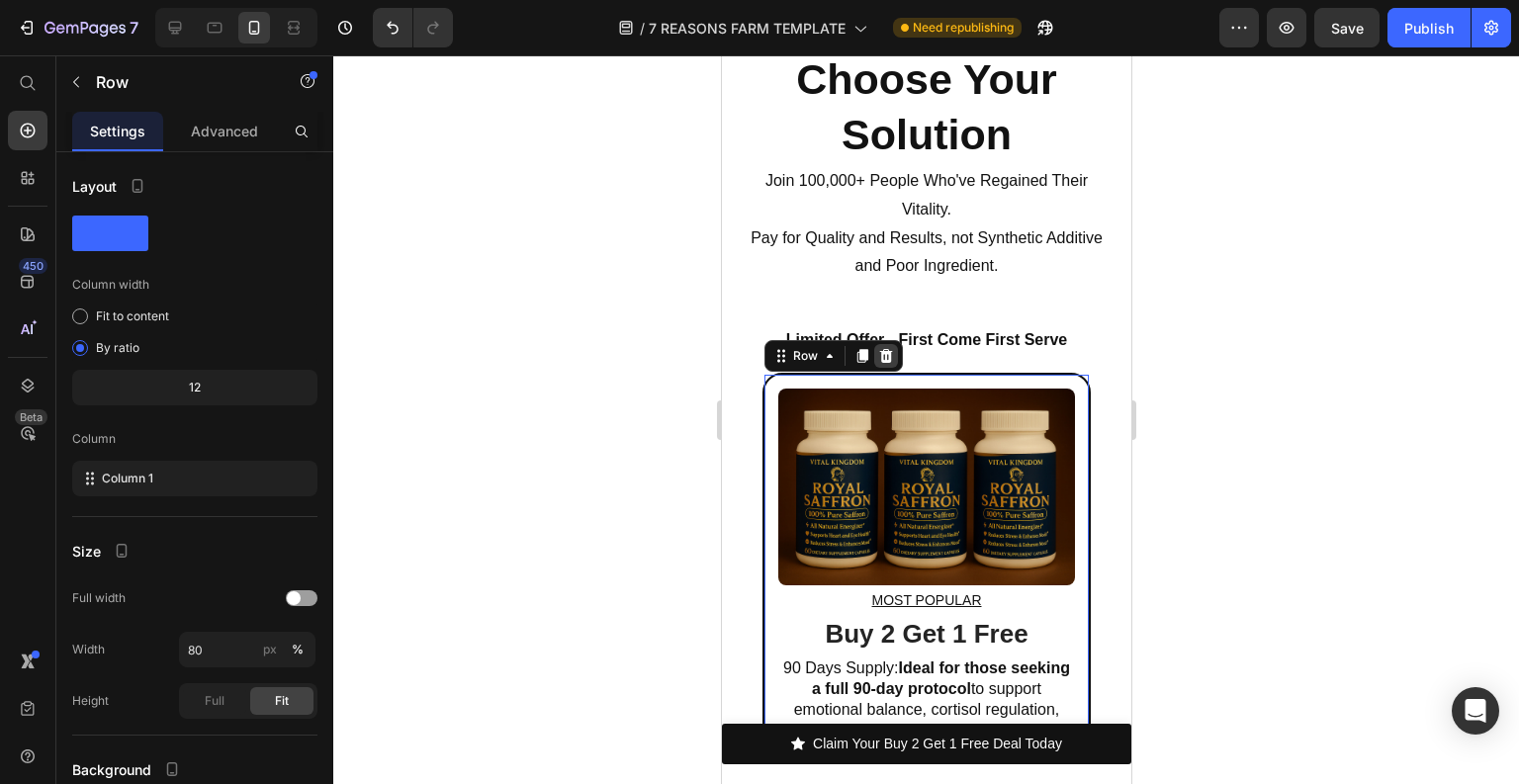 click 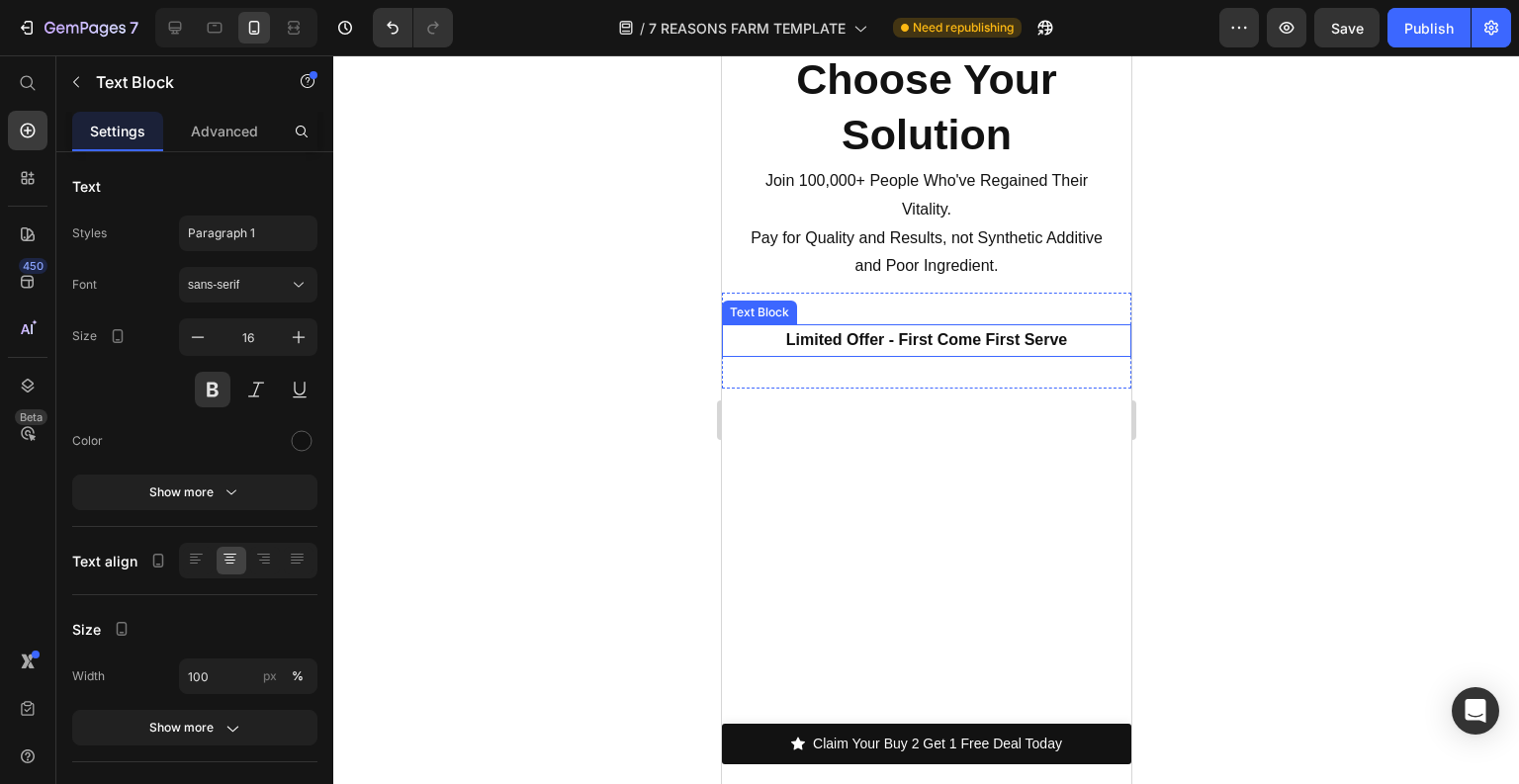 click on "Limited Offer - First Come First Serve" at bounding box center [926, 340] 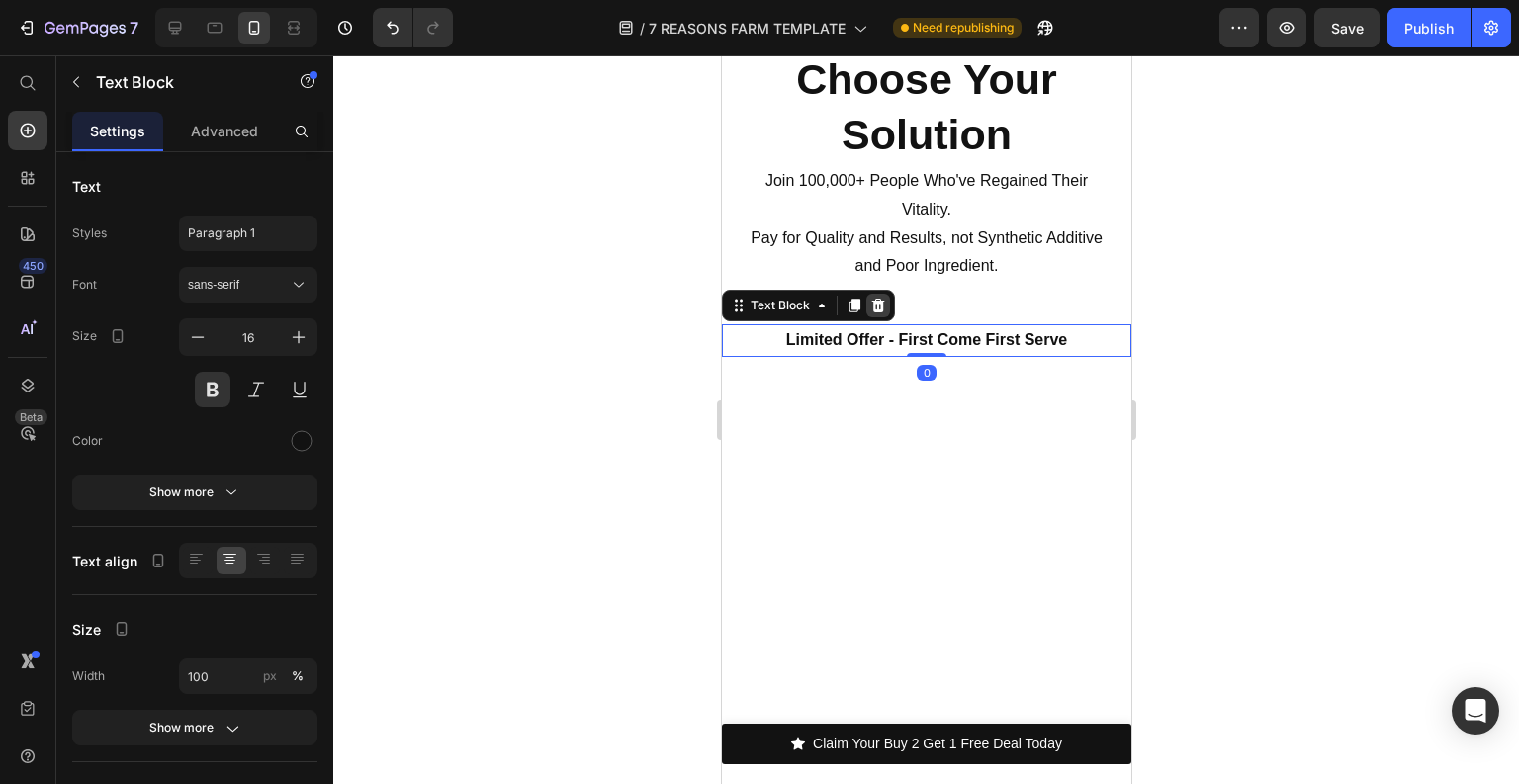 click 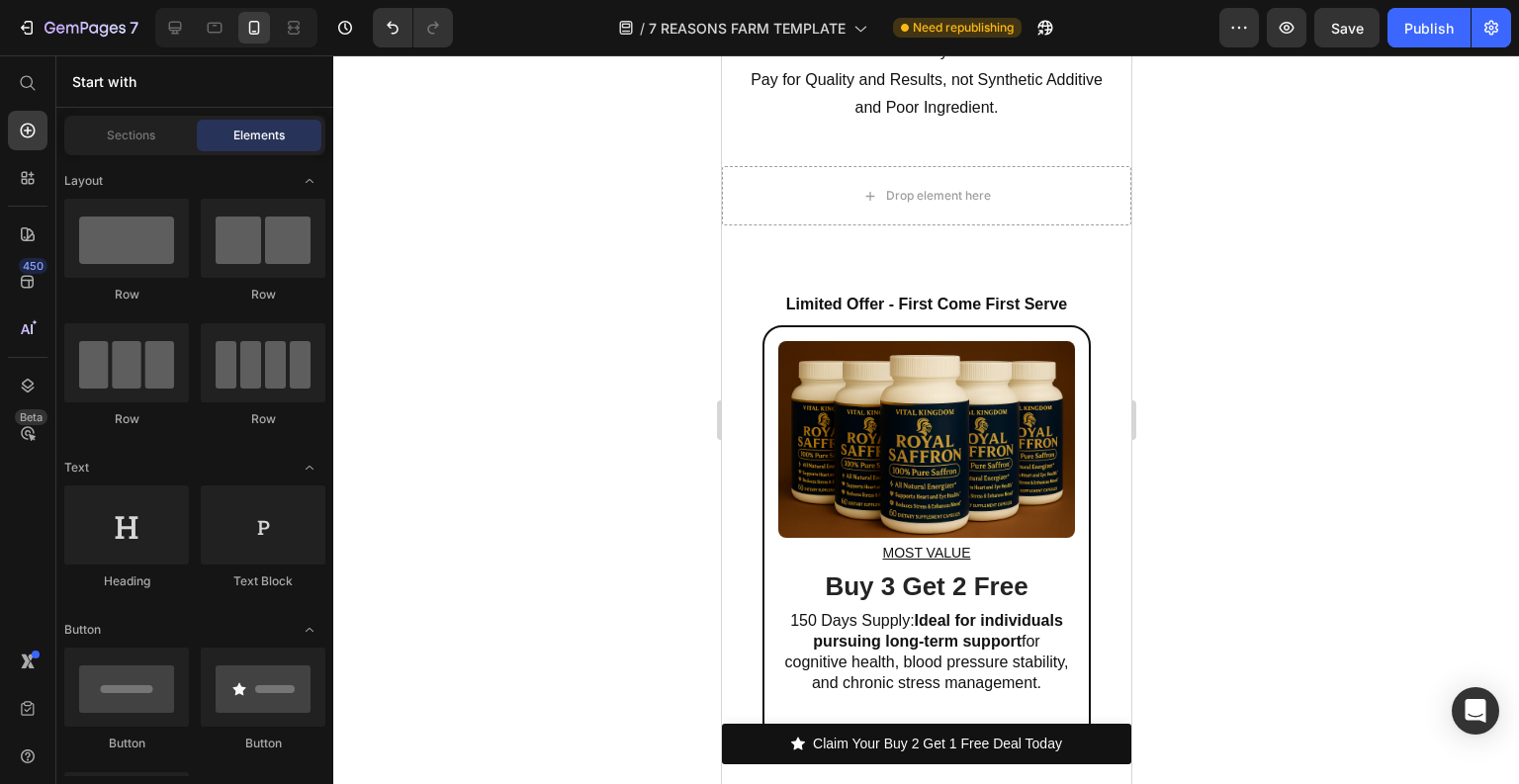 scroll, scrollTop: 7221, scrollLeft: 0, axis: vertical 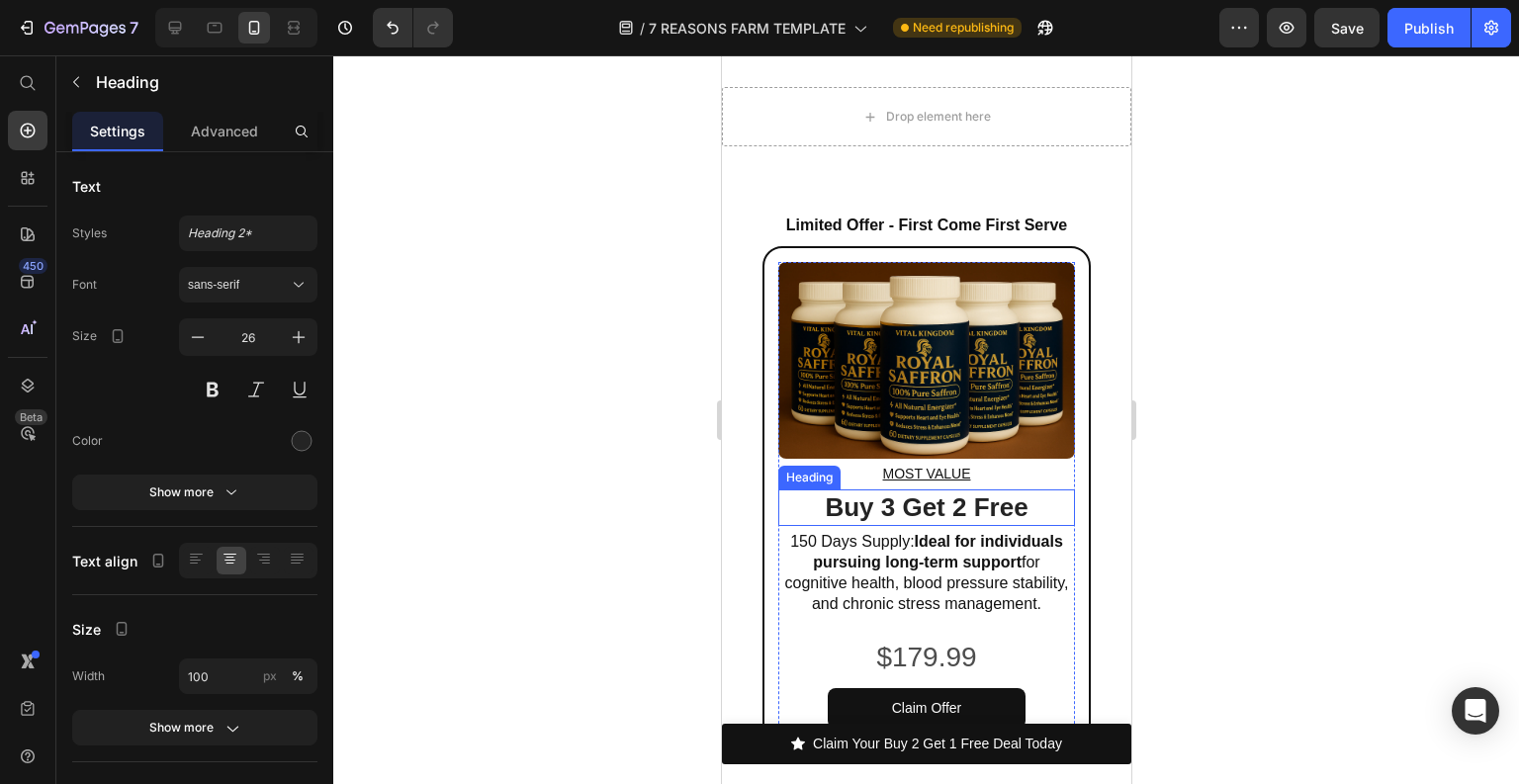 click on "Buy 3 Get 2 Free" at bounding box center [925, 508] 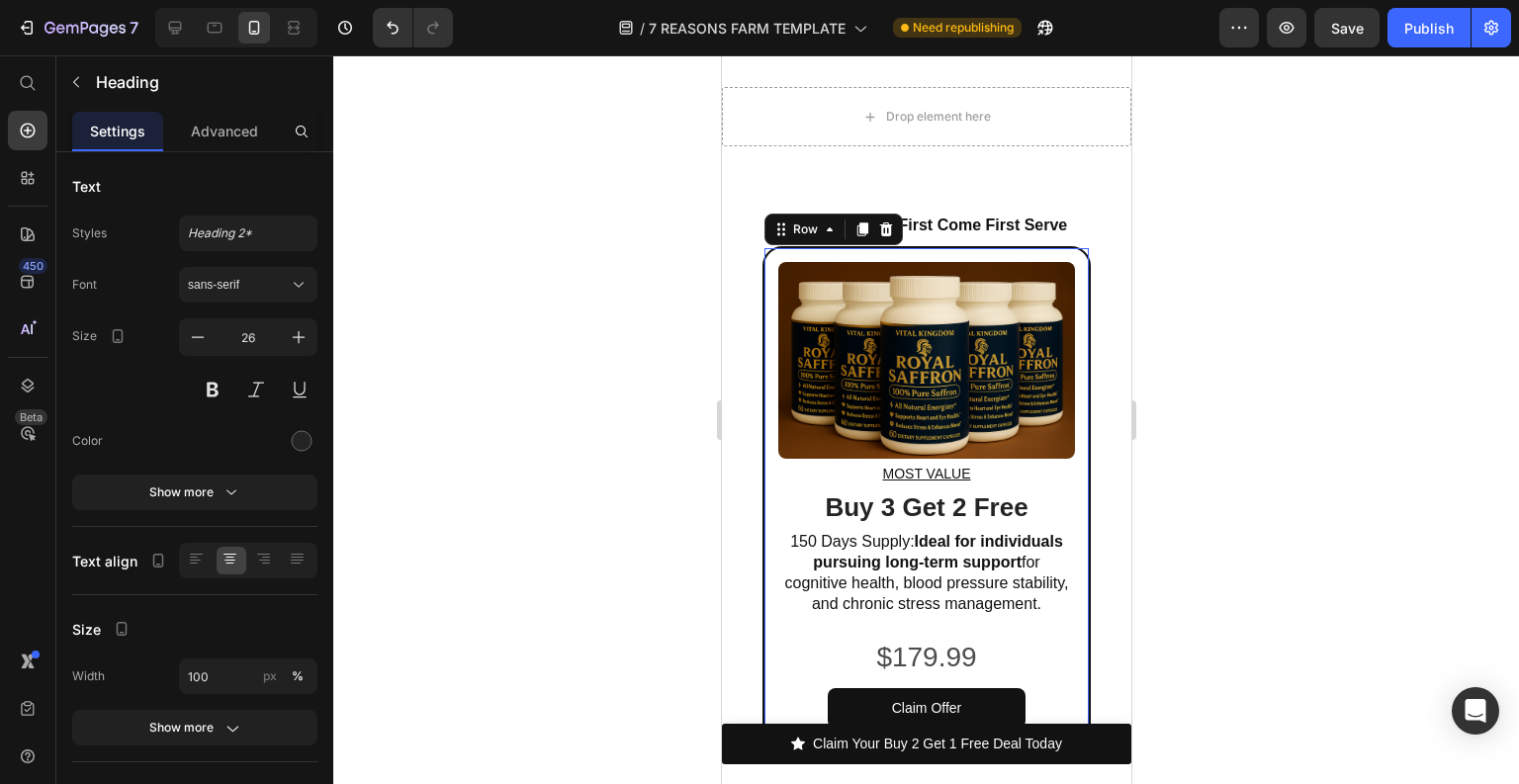 click on "Image Most VALUE Text Block Buy 3 Get 2 Free Heading 150 Days Supply:  Ideal for individuals pursuing long-term support  for cognitive health, blood pressure stability, and chronic stress management. Text Block $179.99 Text Block Claim Offer Button Icon Icon Icon Icon Icon Icon List 522 Sold Text Block Row Trusted By 10,000+ Users Text Block                Title Line Row Product ✅90-Day Guarantee ✅Lab-tested & Premium Quality Saffron ✅Non-GMO + NSF Certified ✅VIP Order Processing ✅Complete Cortisol Reset + Improve ✅Secured Checkout + Free USA Shipping Text Block Row   0" at bounding box center (925, 640) 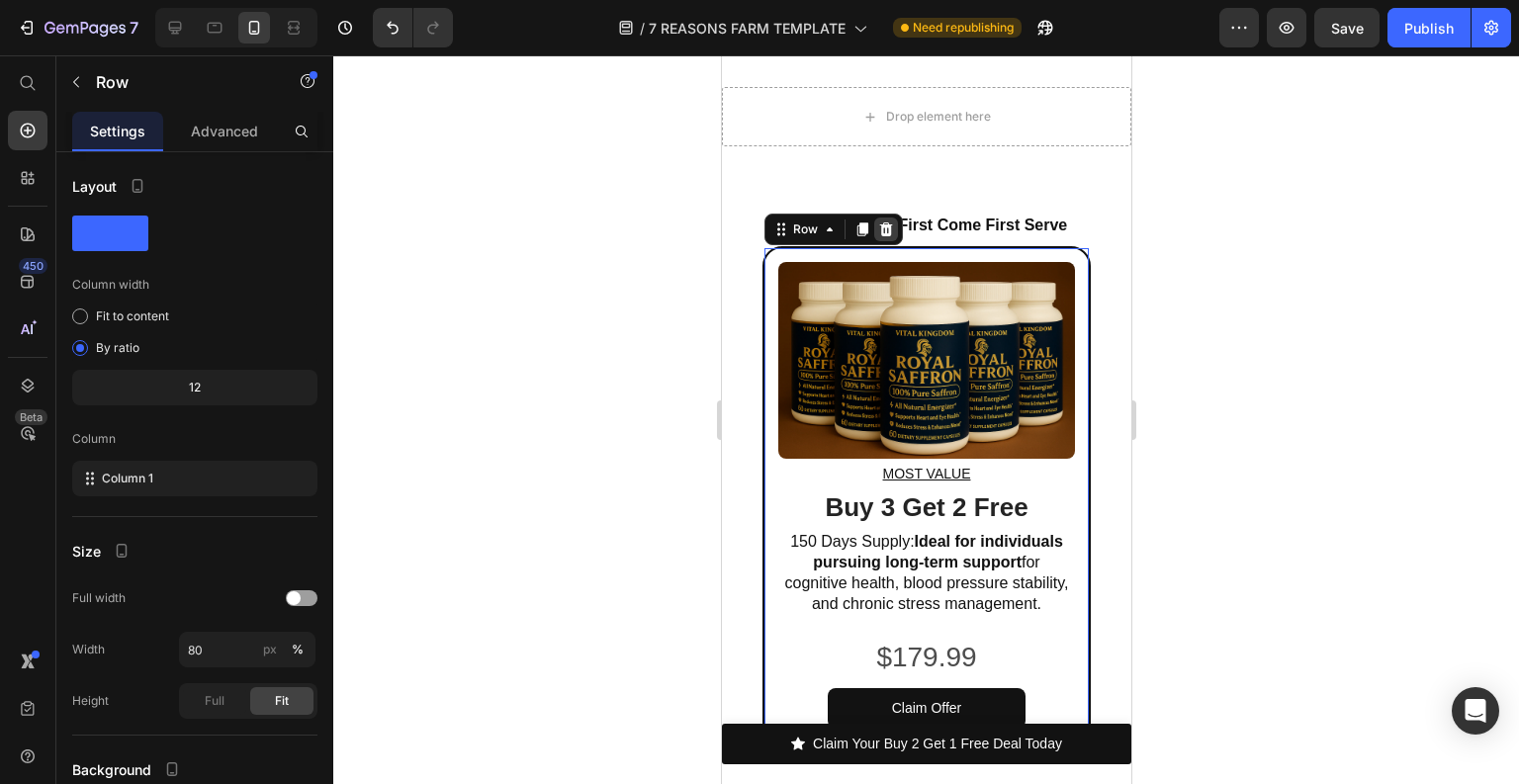 click 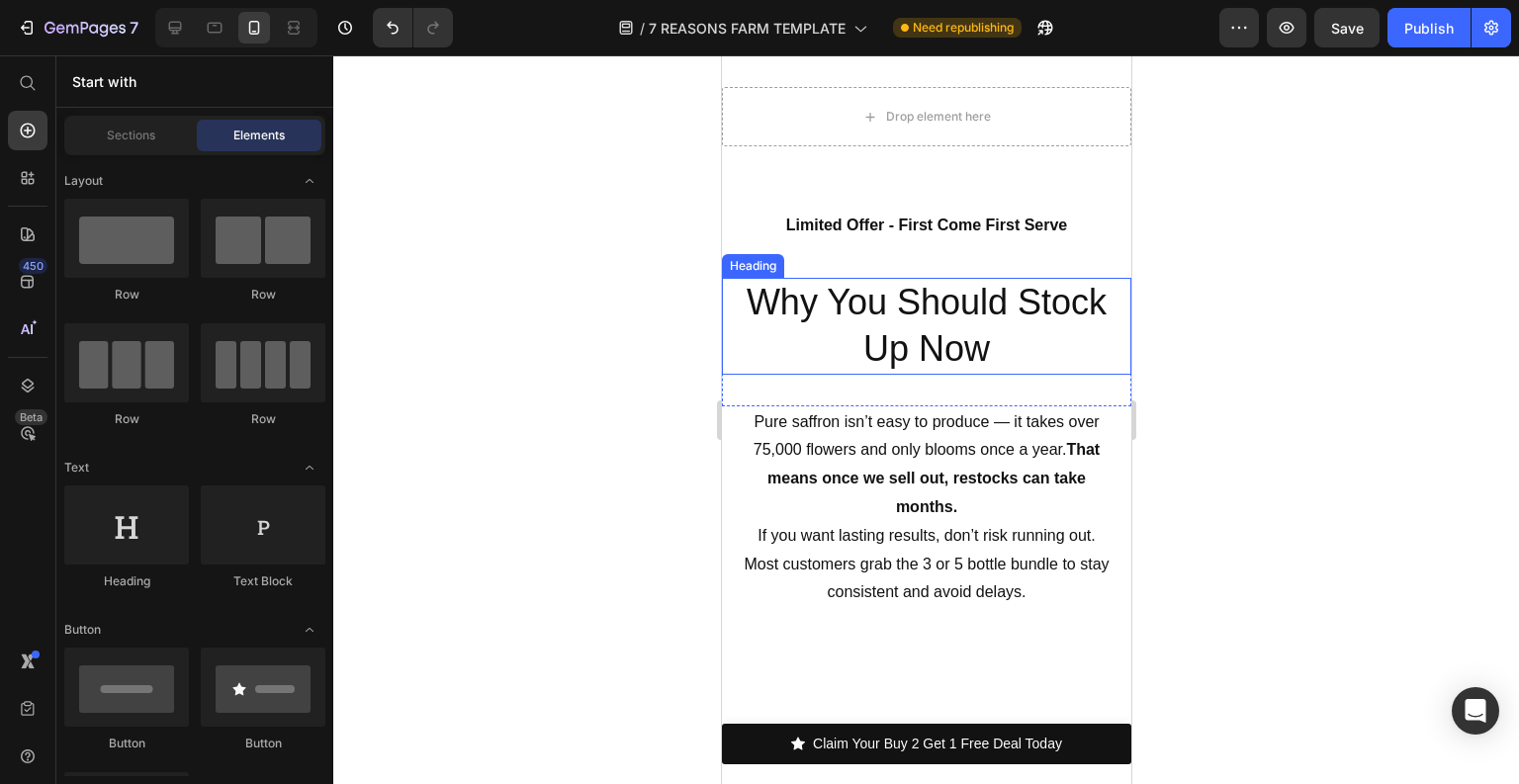 click on "Why You Should Stock Up Now" at bounding box center [926, 326] 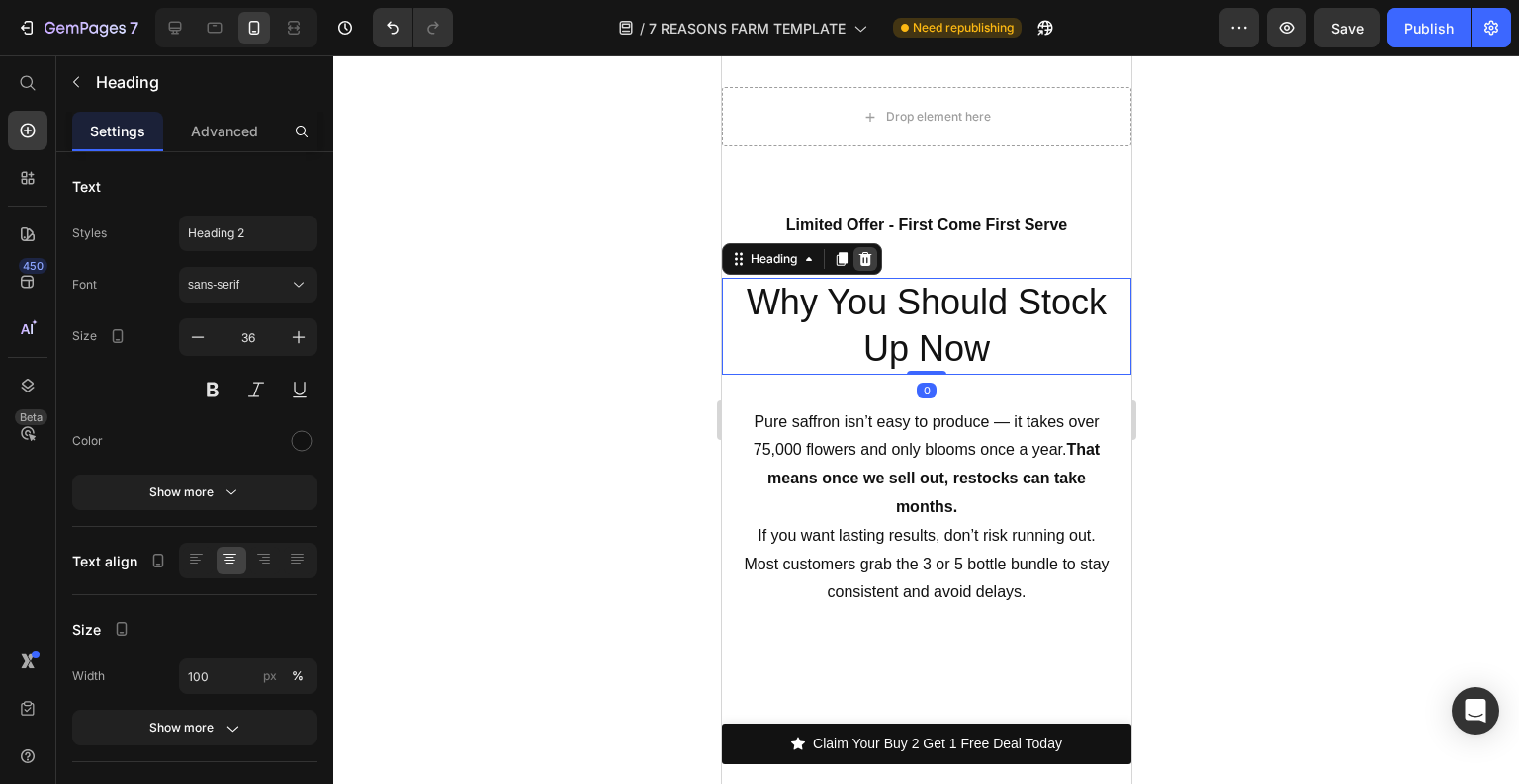 click 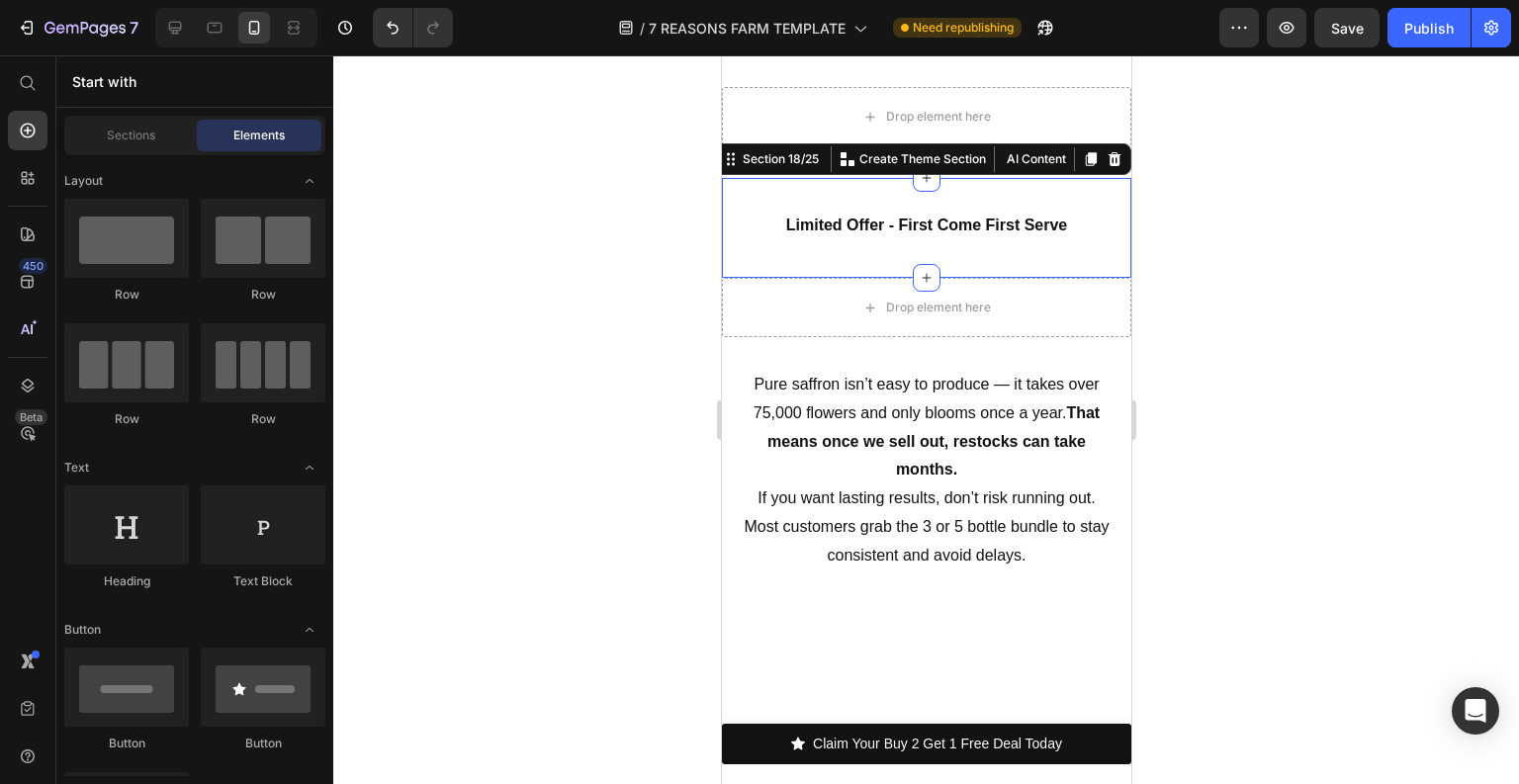 click on "Limited Offer - First Come First Serve Text Block" at bounding box center (926, 227) 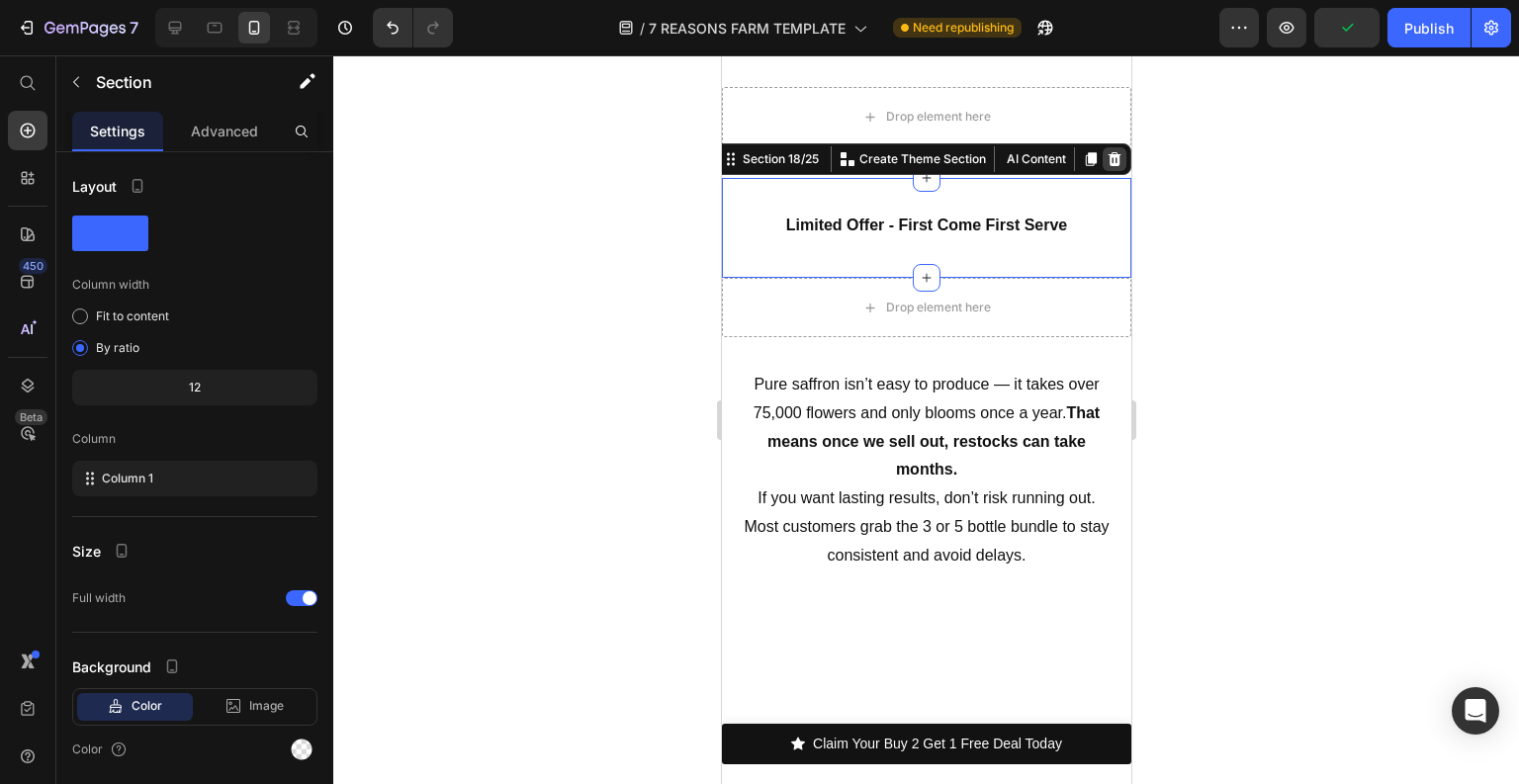click 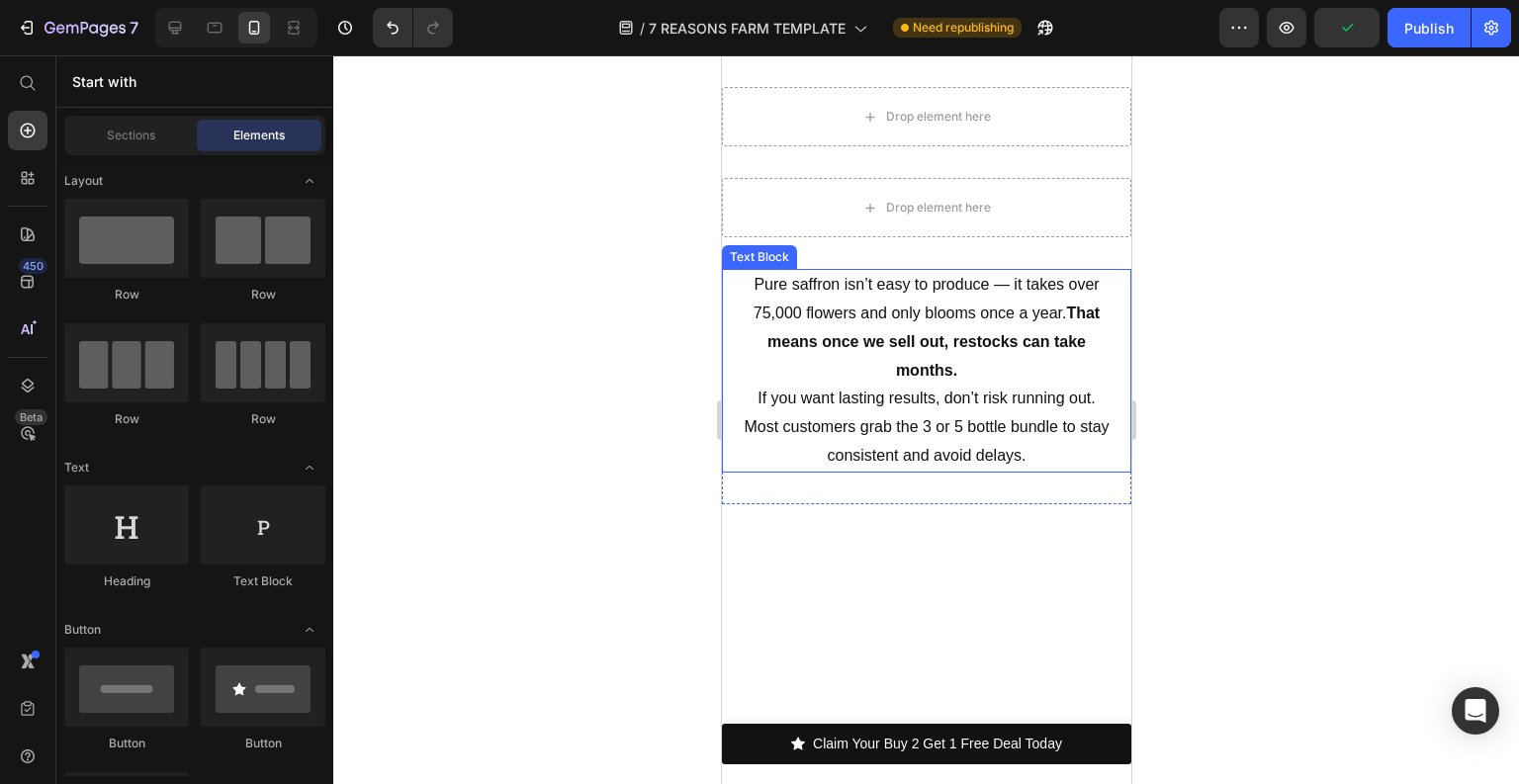 click on "Pure saffron isn’t easy to produce — it takes over 75,000 flowers and only blooms once a year.  That means once we sell out, restocks can take months." at bounding box center (926, 327) 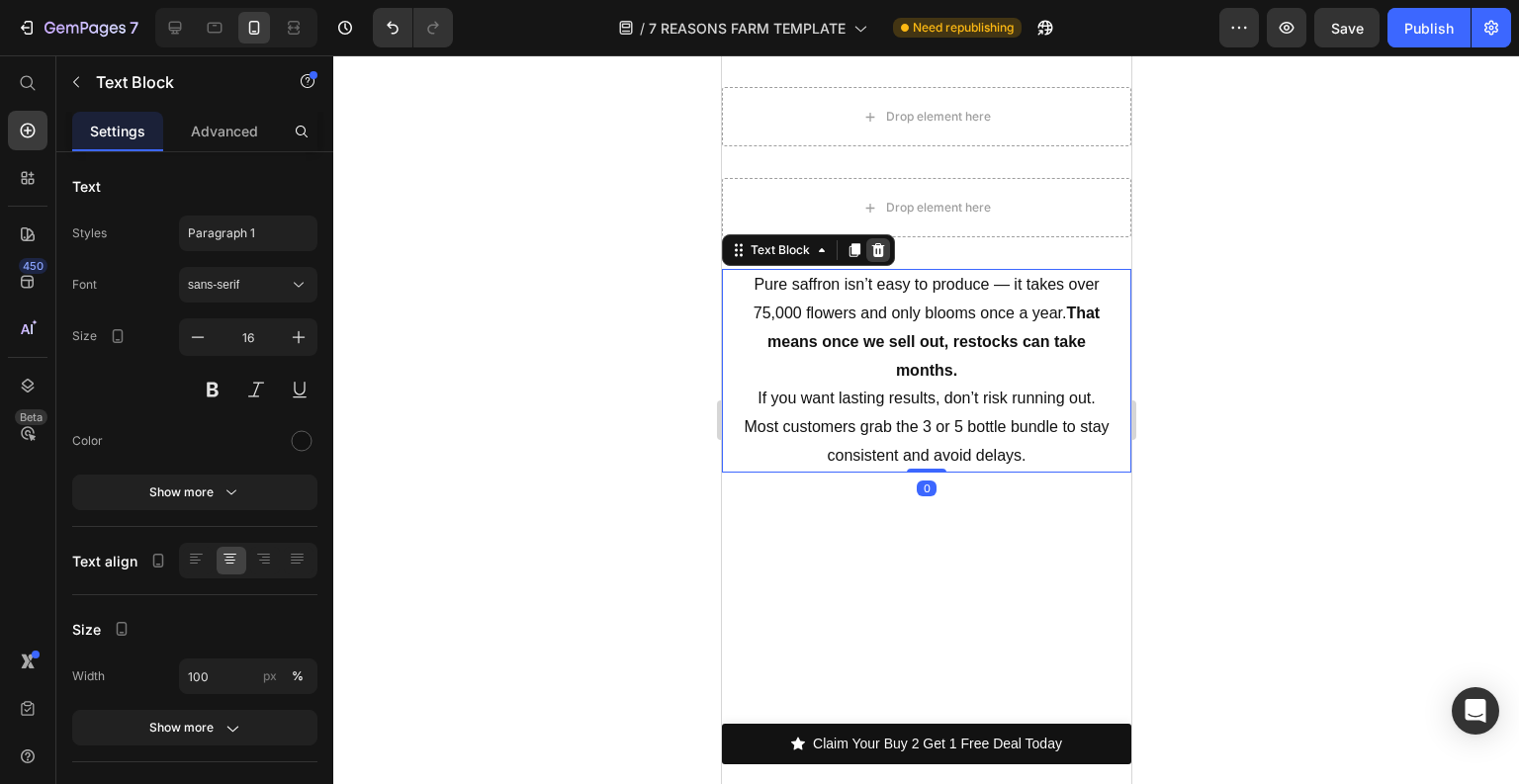 click 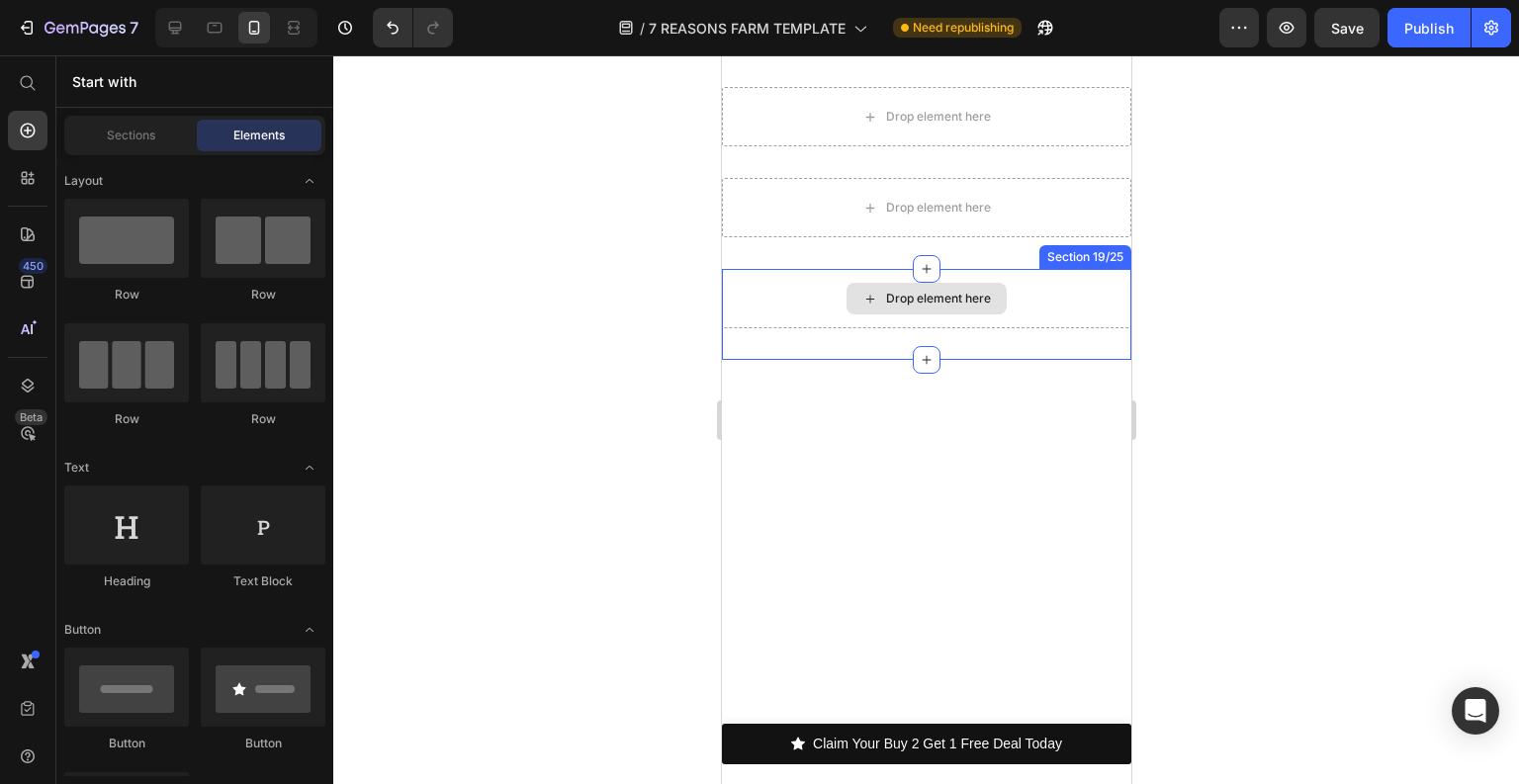 click on "Drop element here" at bounding box center (926, 299) 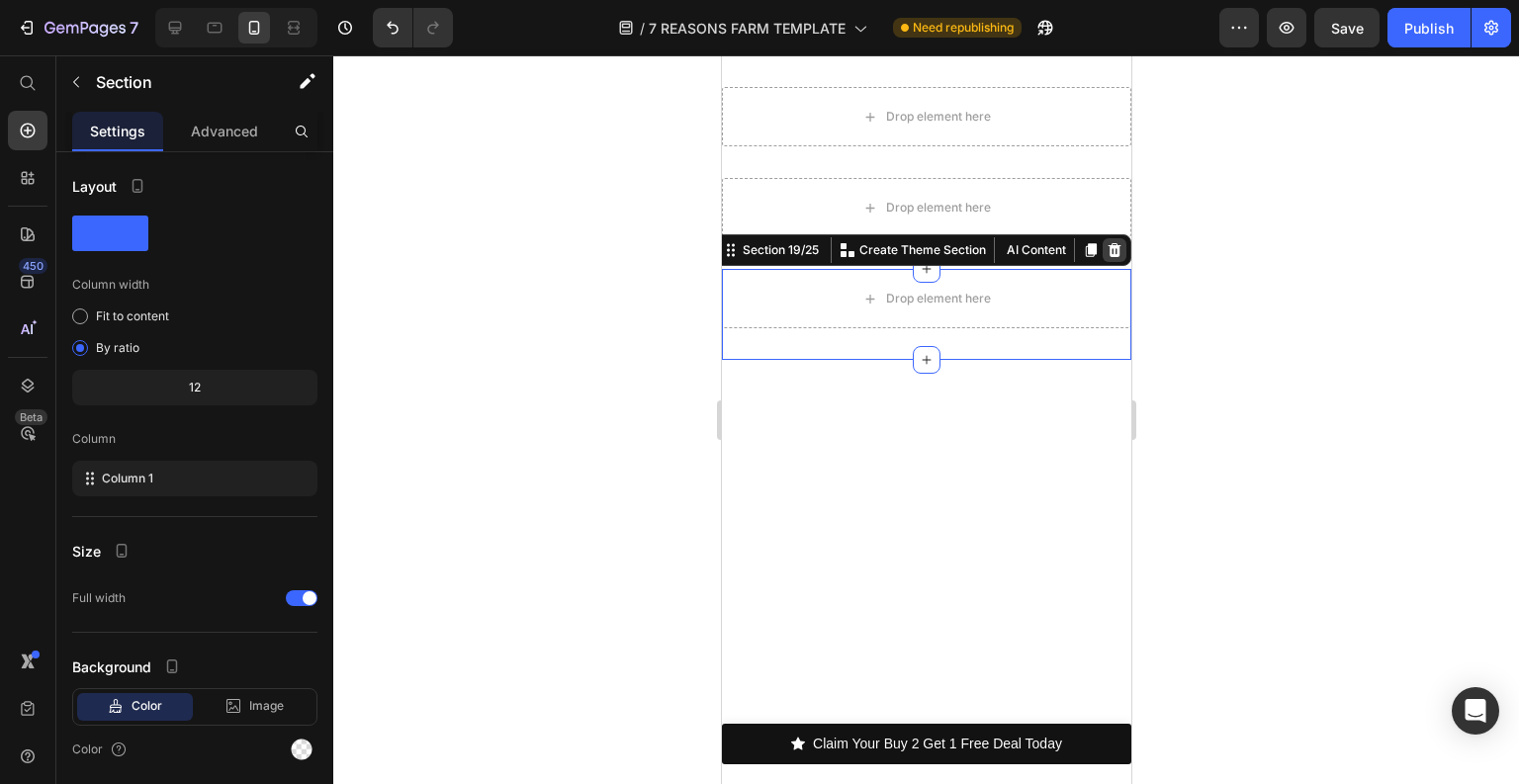 click 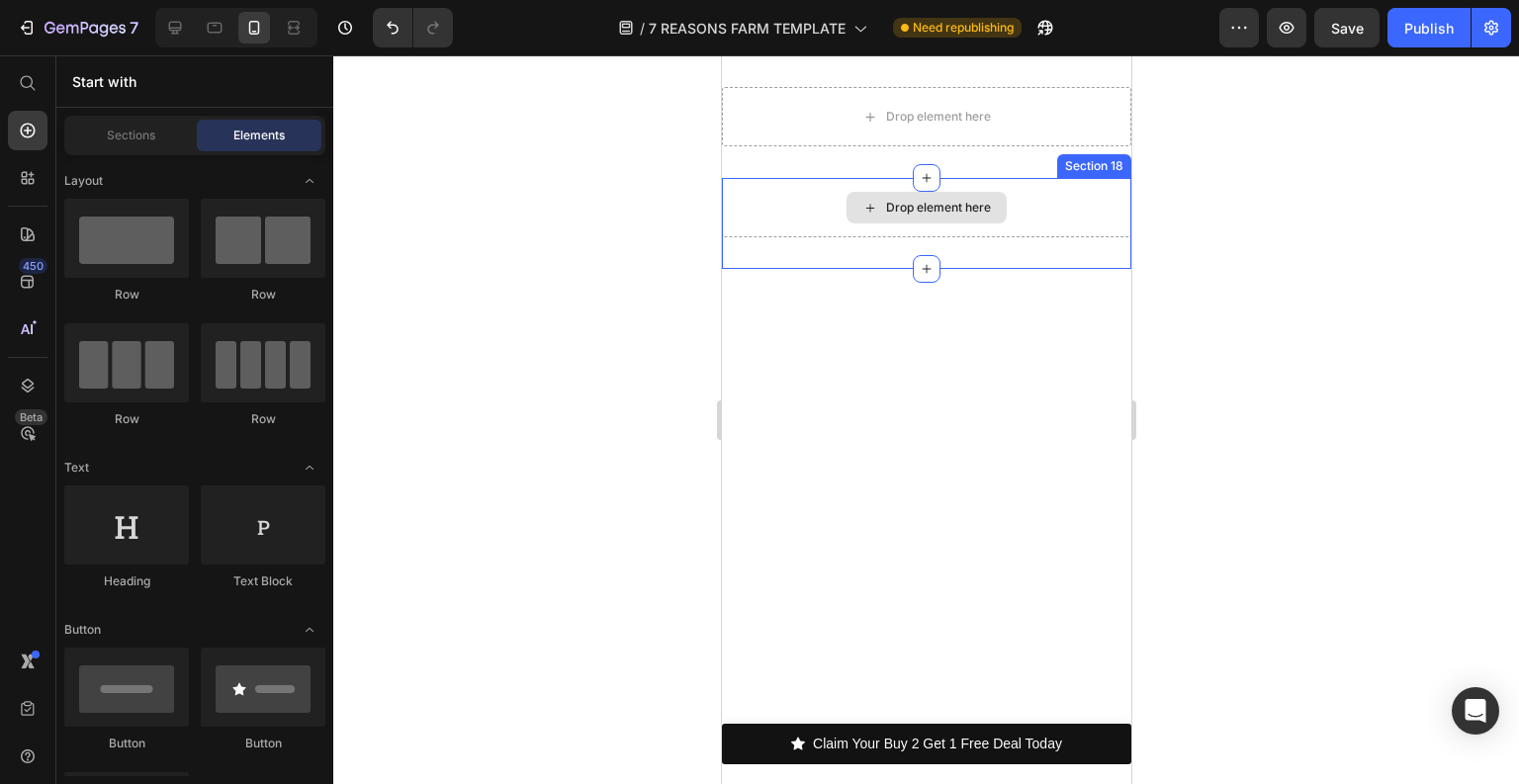 click on "Drop element here" at bounding box center (926, 208) 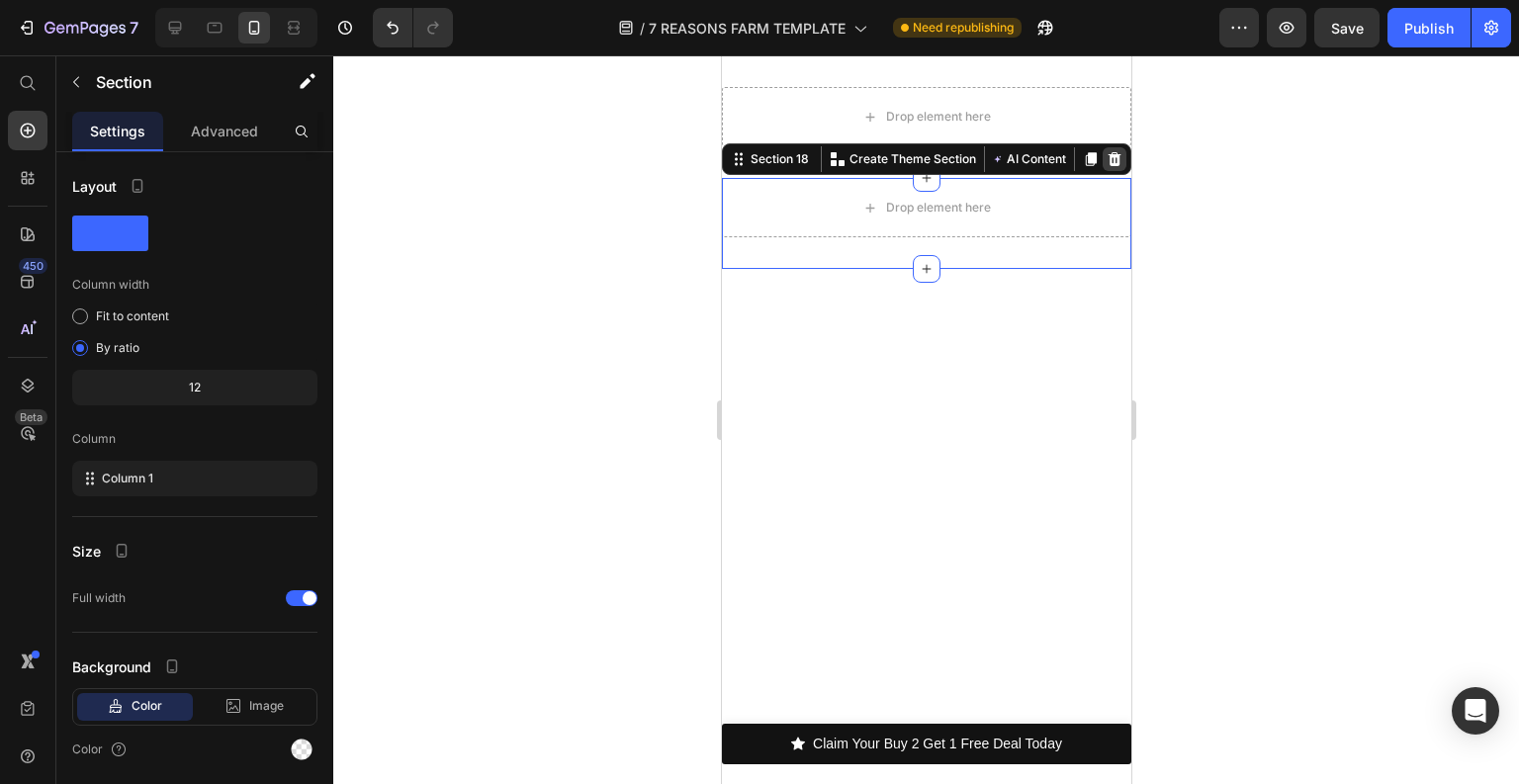 click 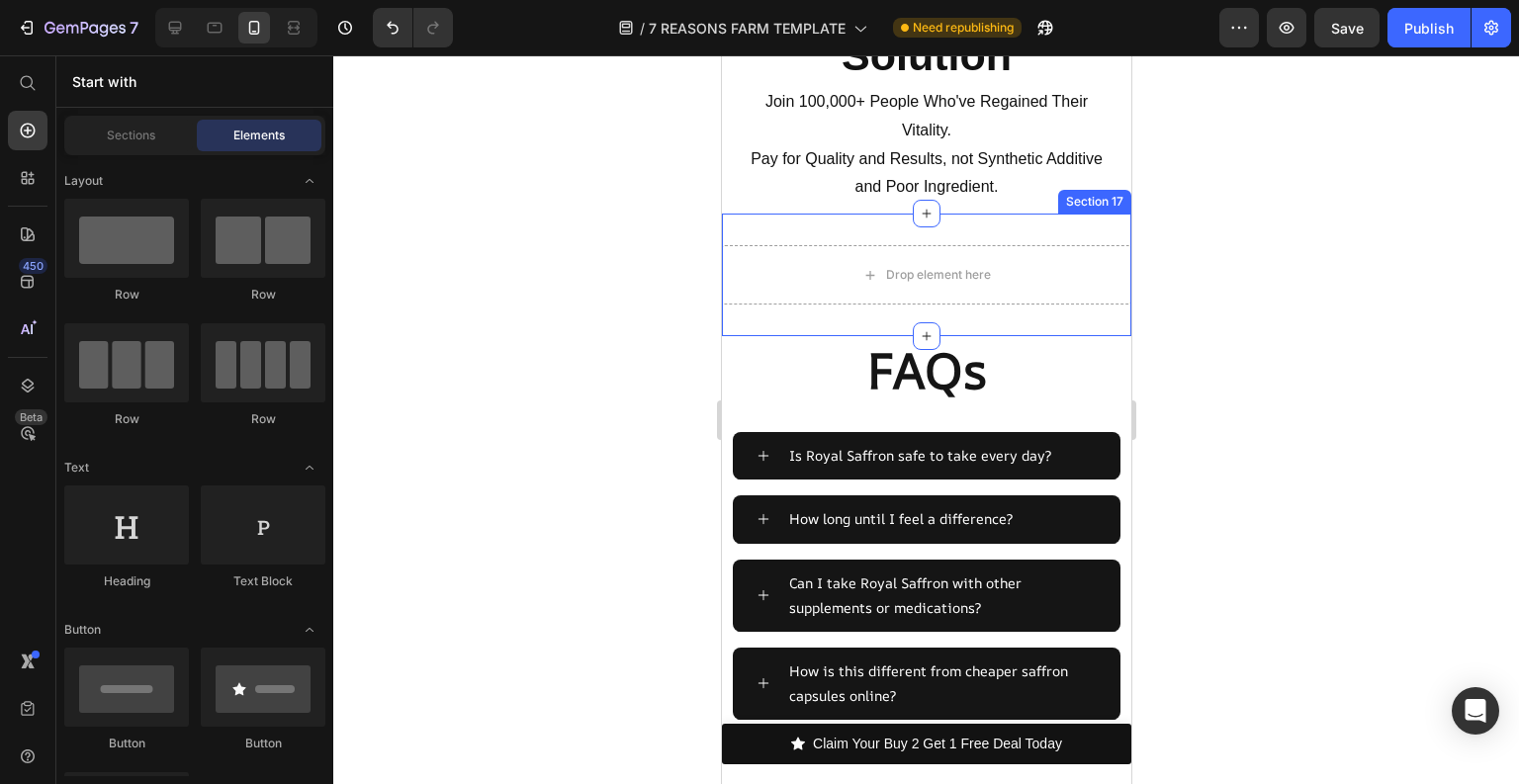 scroll, scrollTop: 6984, scrollLeft: 0, axis: vertical 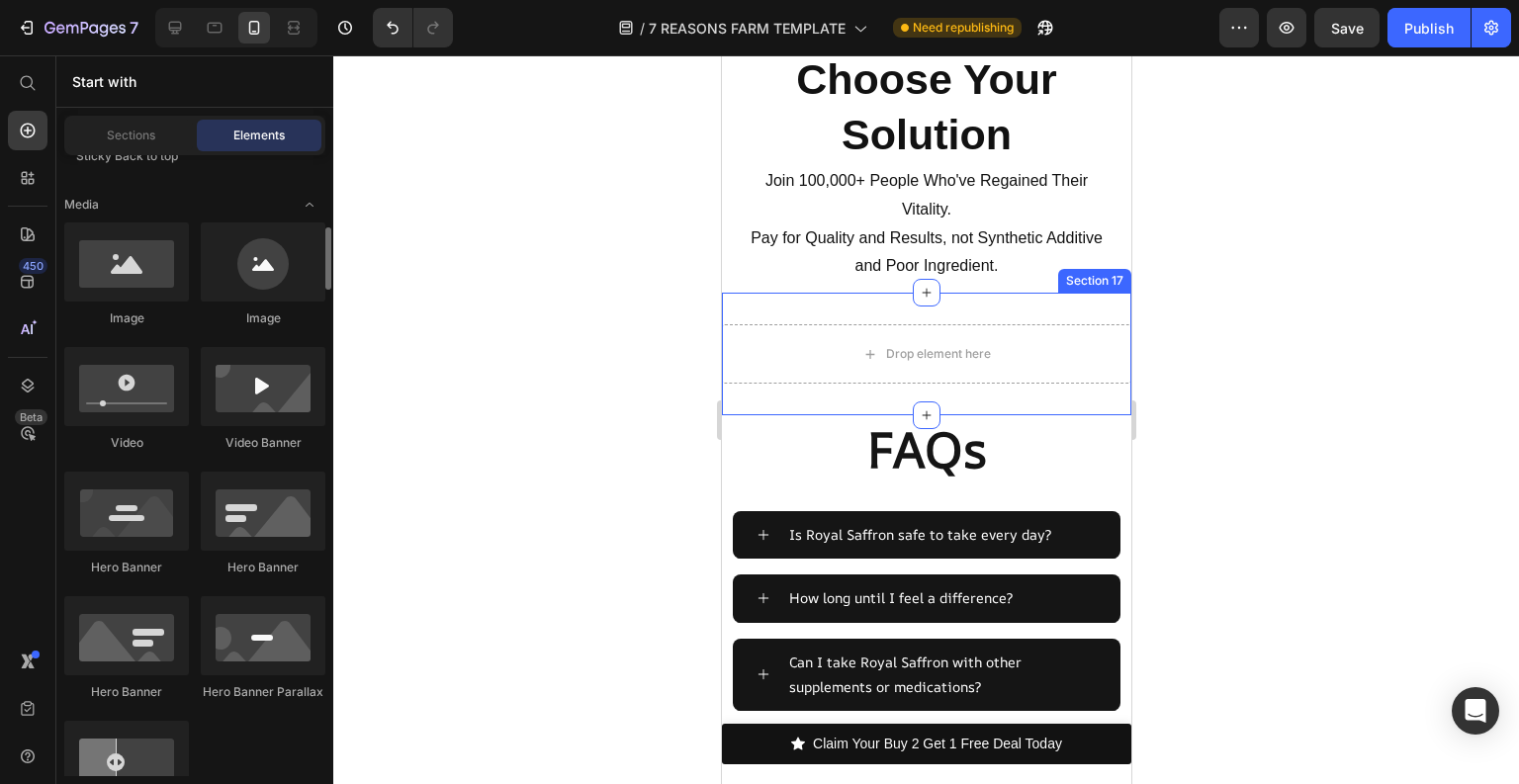drag, startPoint x: 127, startPoint y: 140, endPoint x: 134, endPoint y: 150, distance: 12.206556 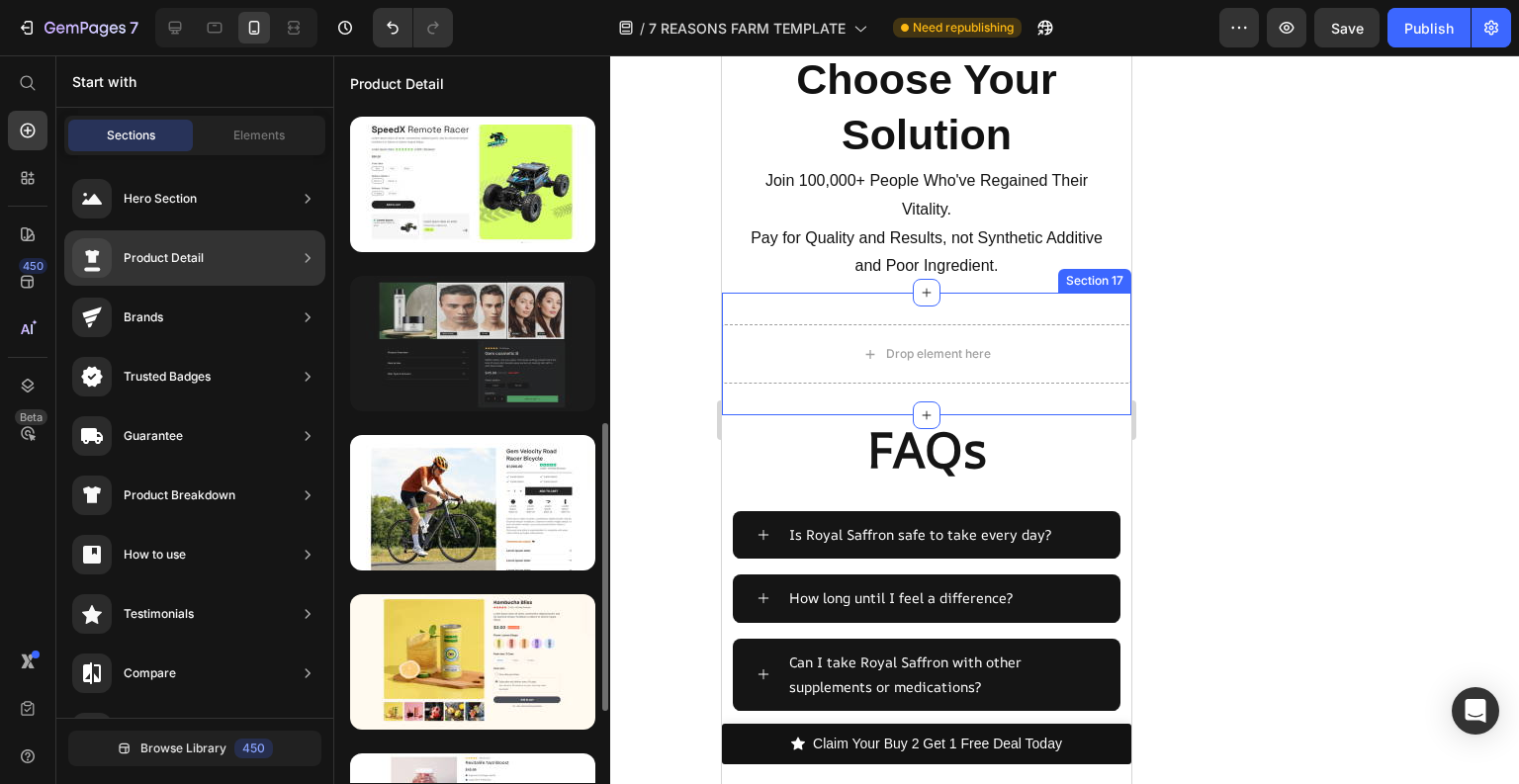 scroll, scrollTop: 554, scrollLeft: 0, axis: vertical 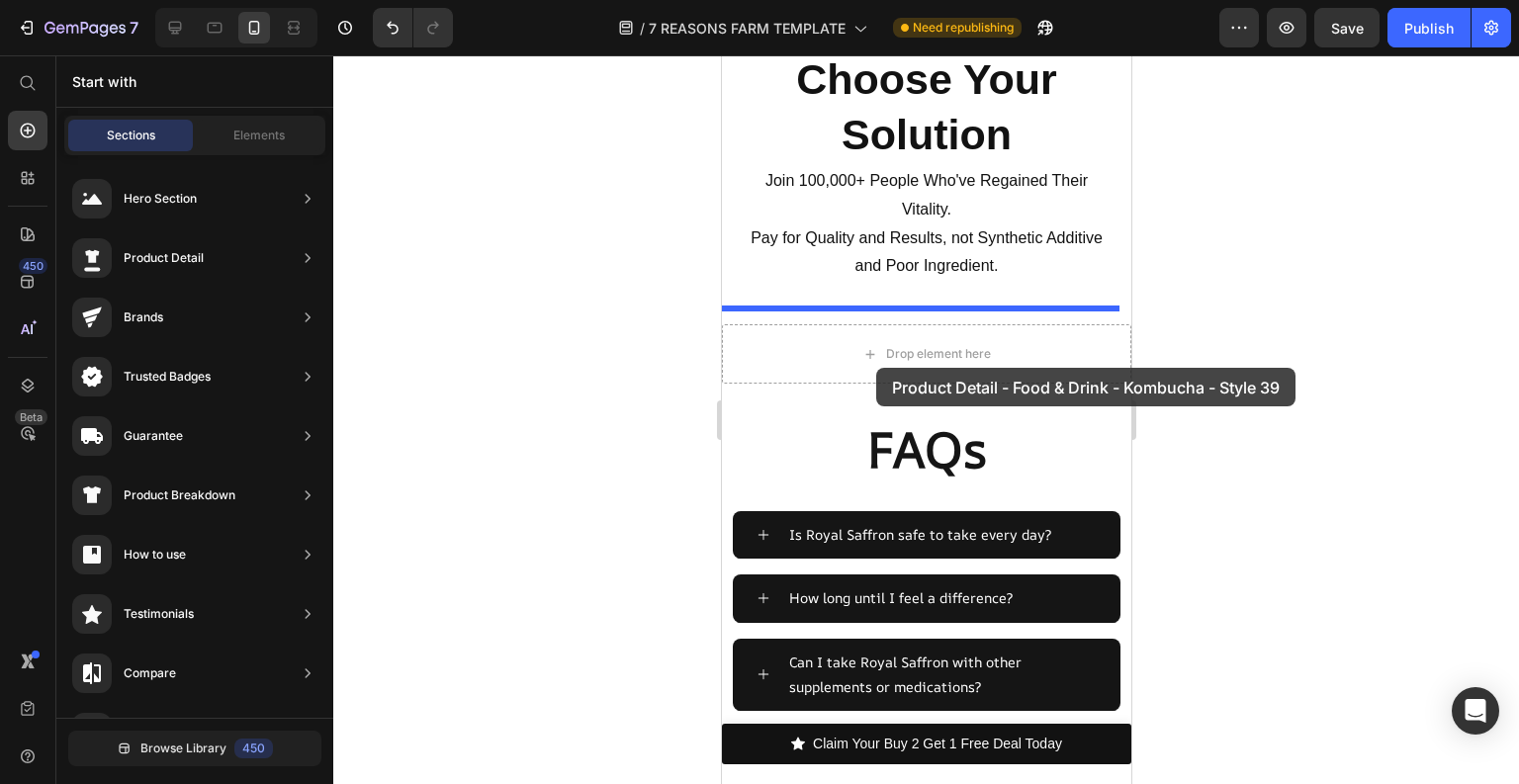 drag, startPoint x: 1199, startPoint y: 626, endPoint x: 875, endPoint y: 368, distance: 414.17388 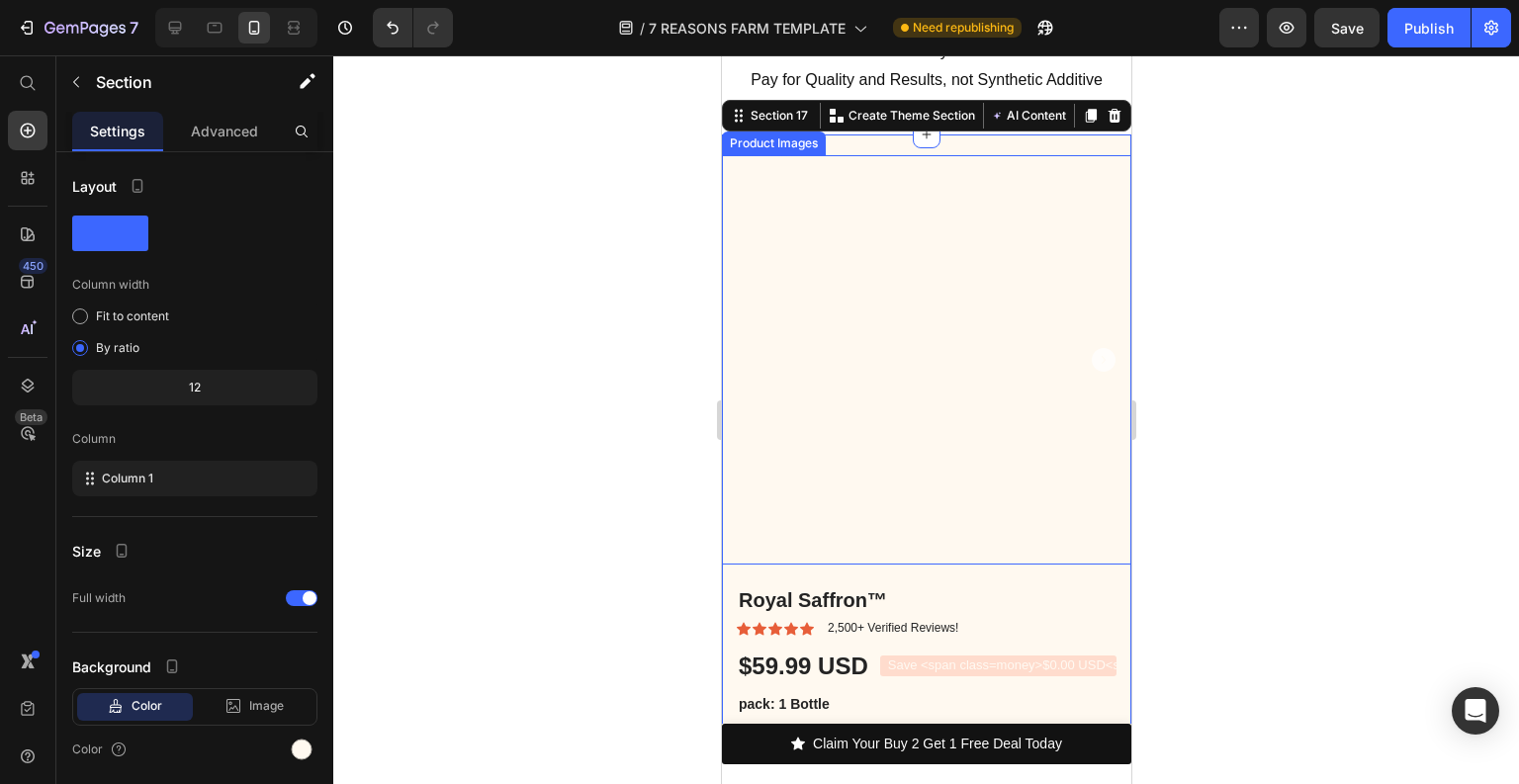 scroll, scrollTop: 7379, scrollLeft: 0, axis: vertical 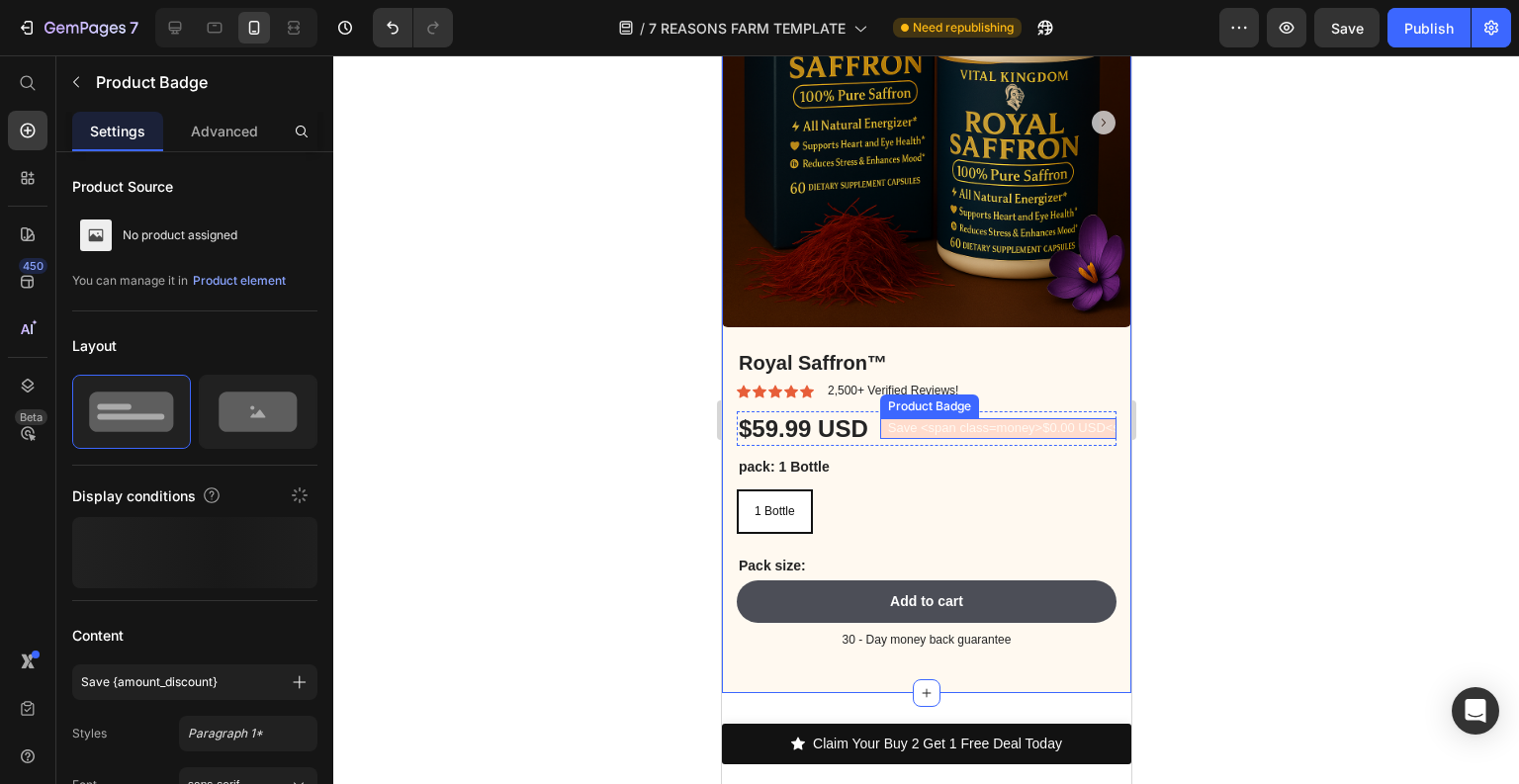 click on "Save <span class=money>$0.00 USD<span>" at bounding box center [997, 428] 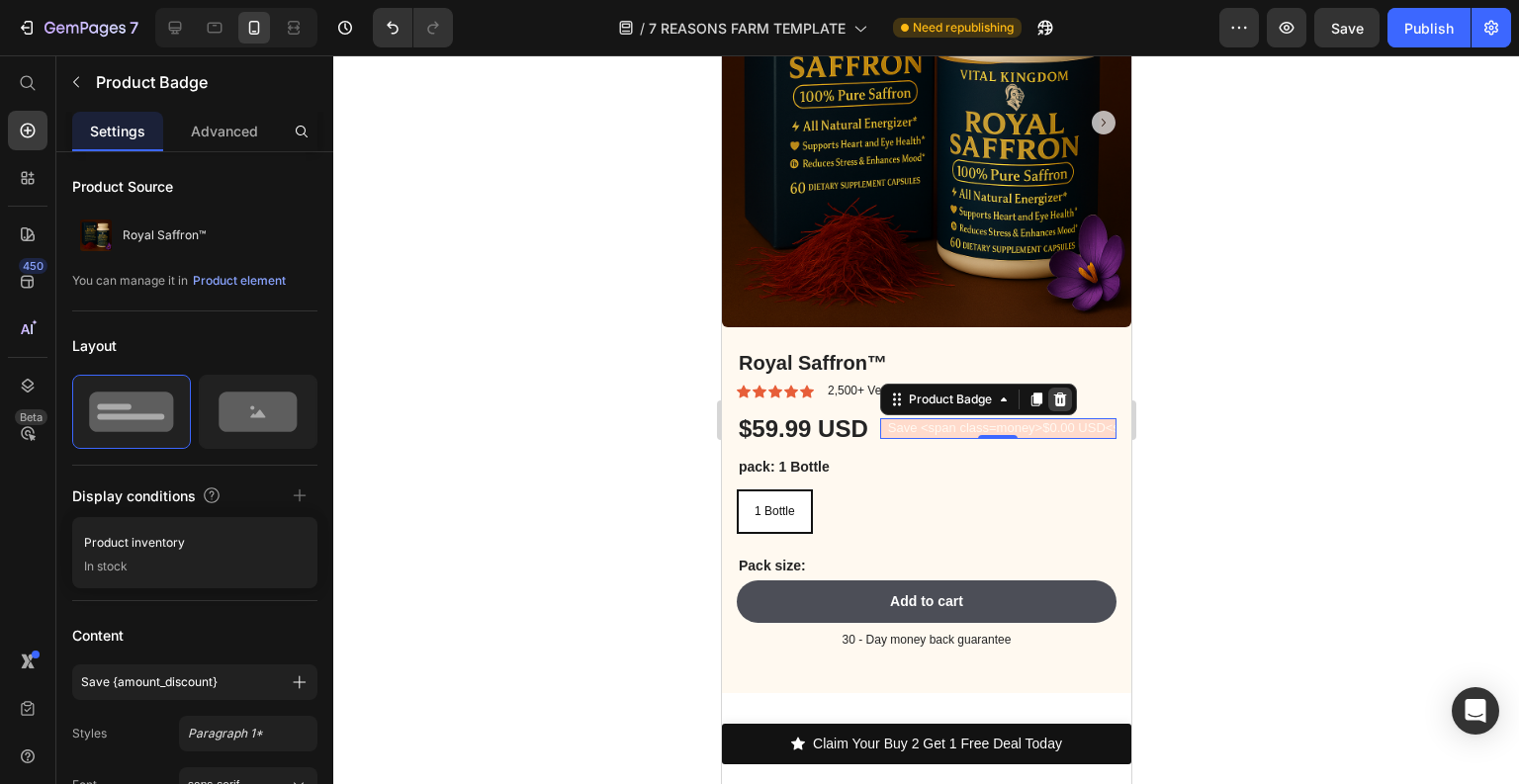 click 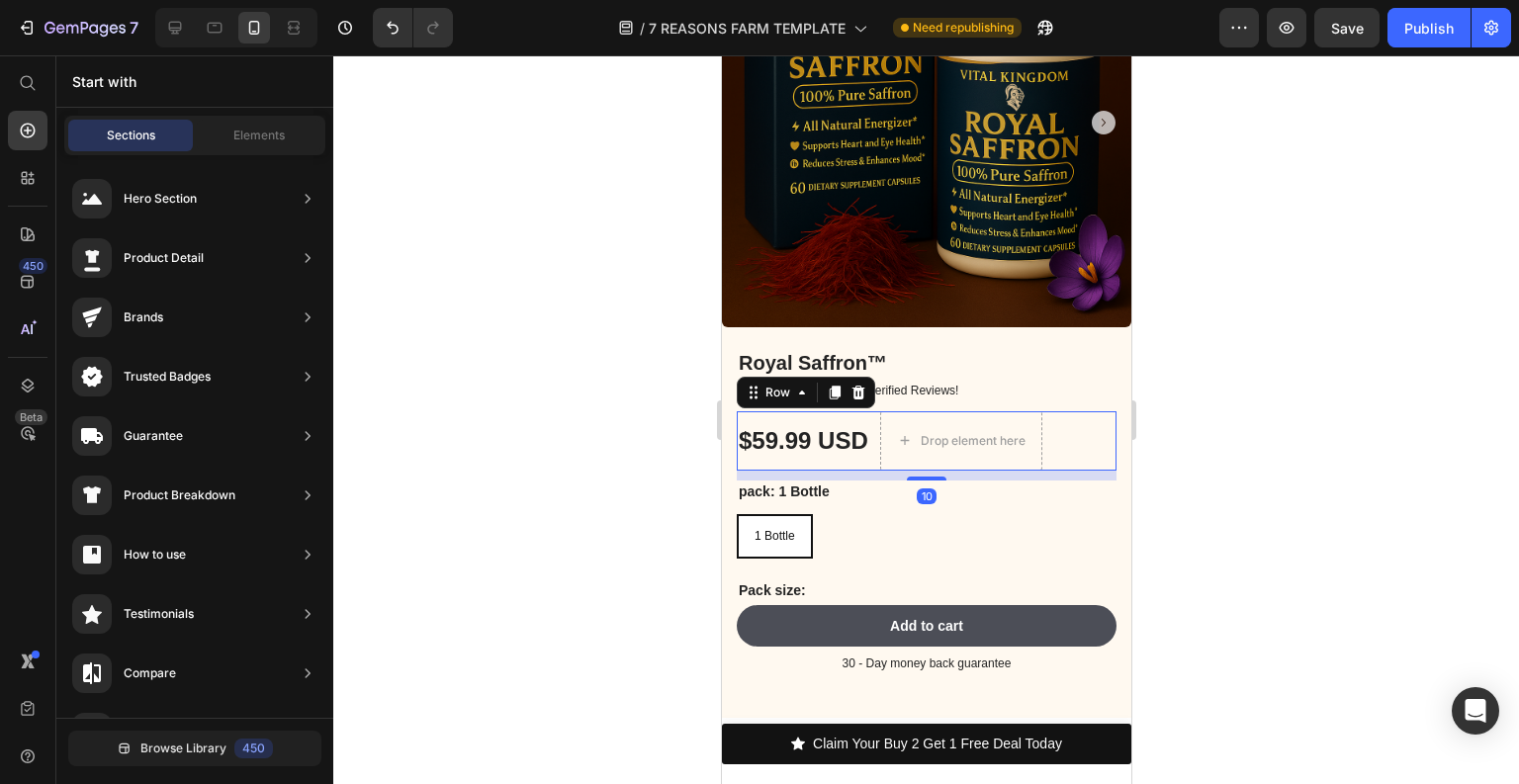 click on "$59.99 USD Product Price
Drop element here Row   10" at bounding box center (926, 441) 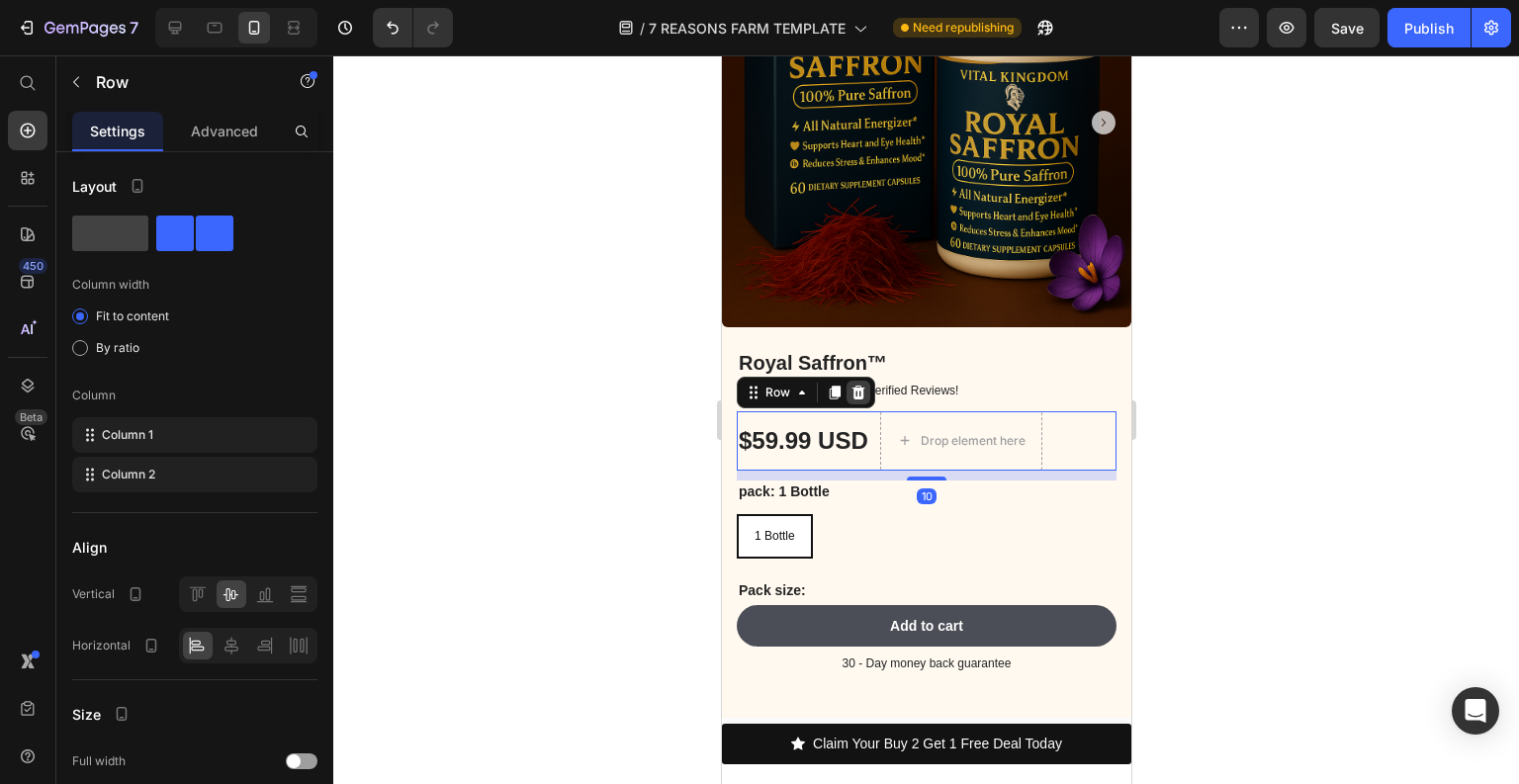 click 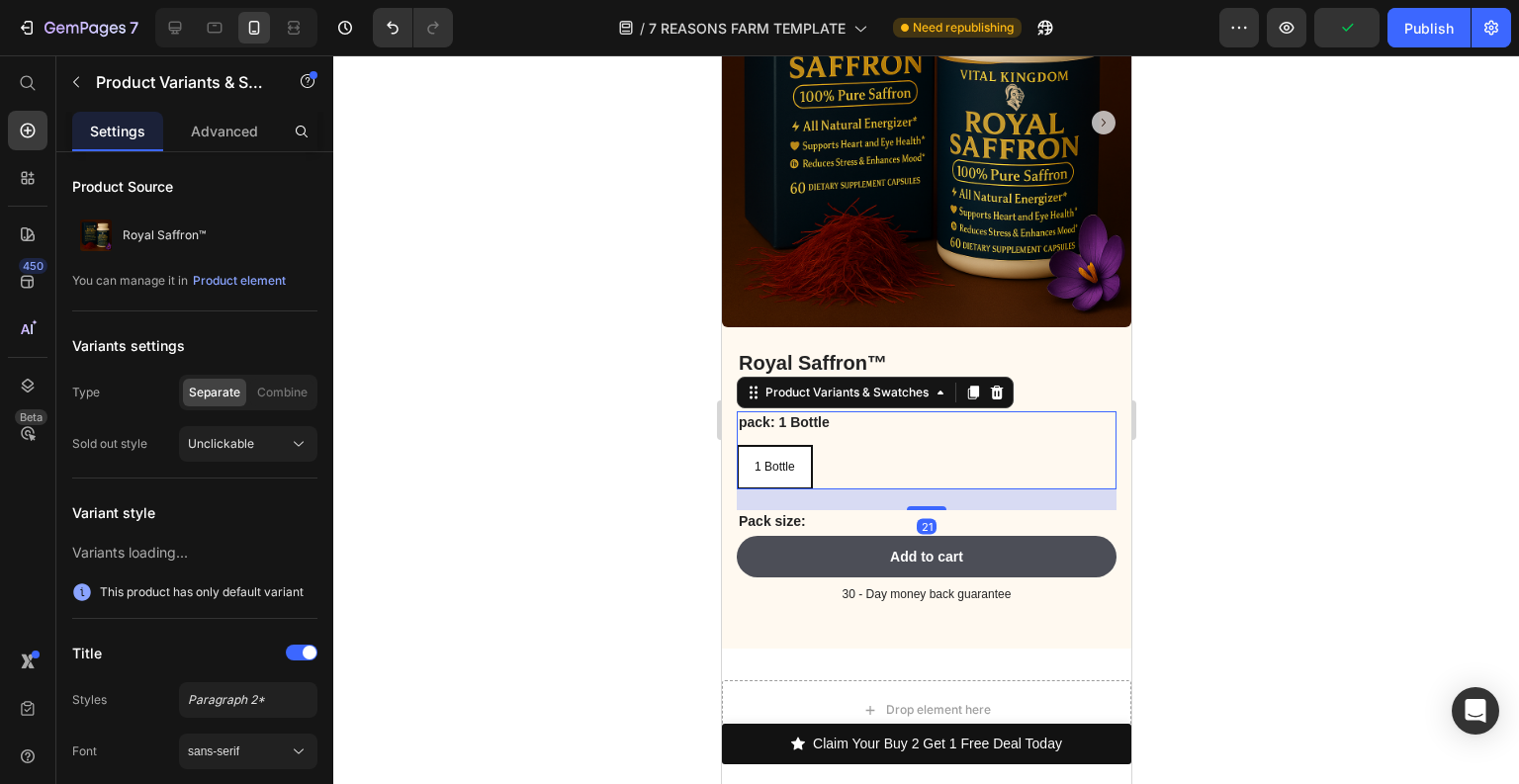 click on "pack: 1 Bottle 1 Bottle 1 Bottle 1 Bottle" at bounding box center [926, 450] 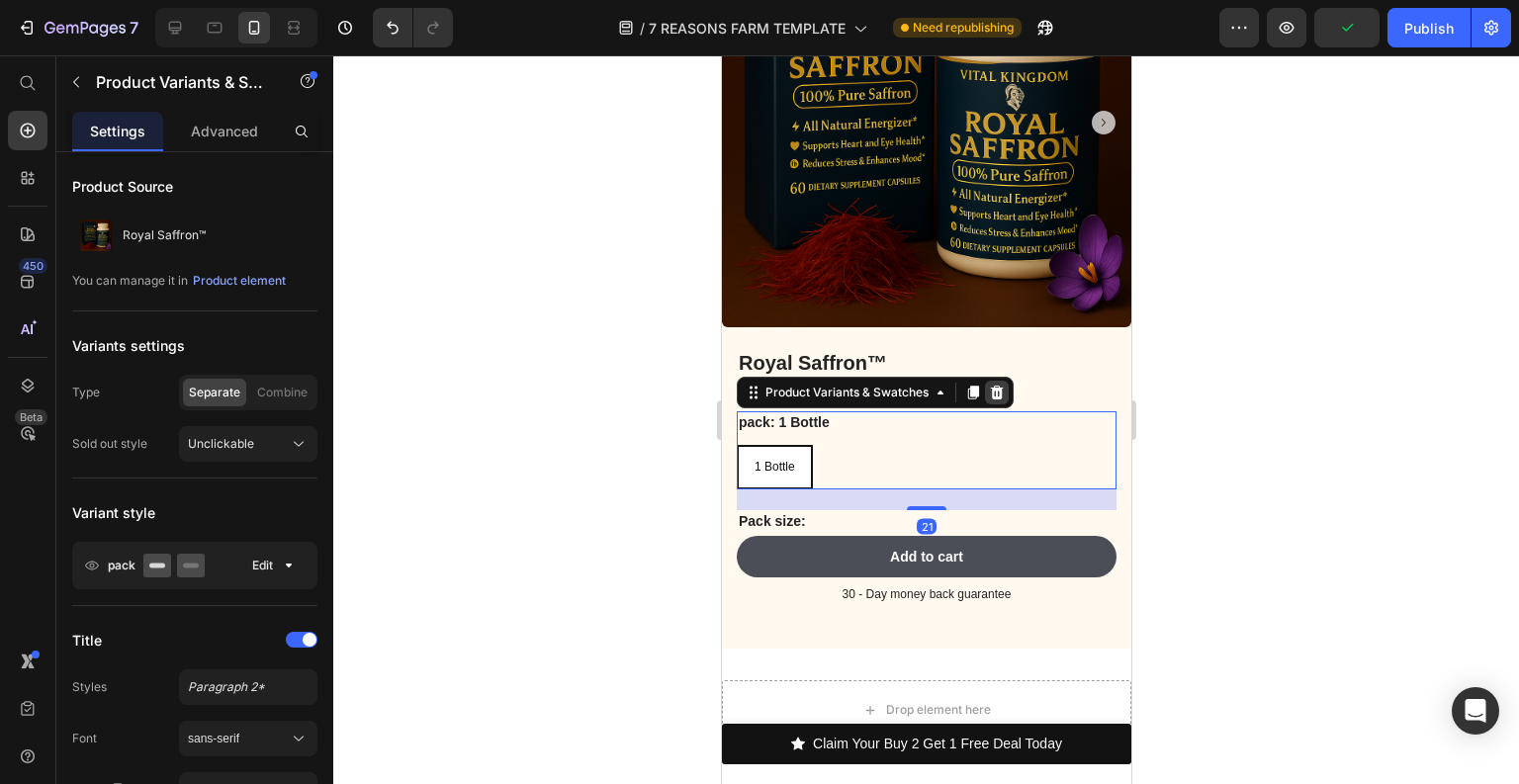 click 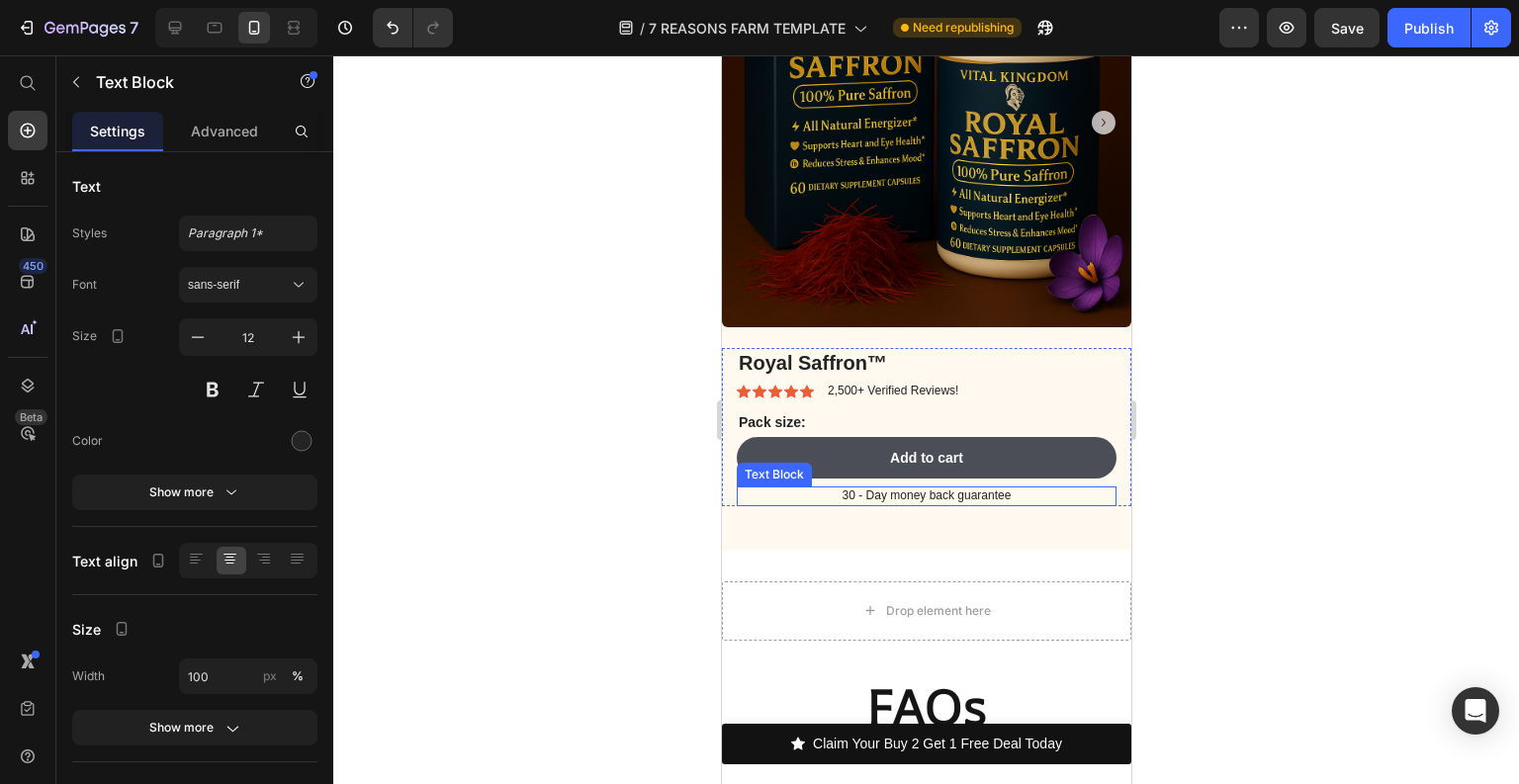 click on "30 - Day money back guarantee" at bounding box center (926, 496) 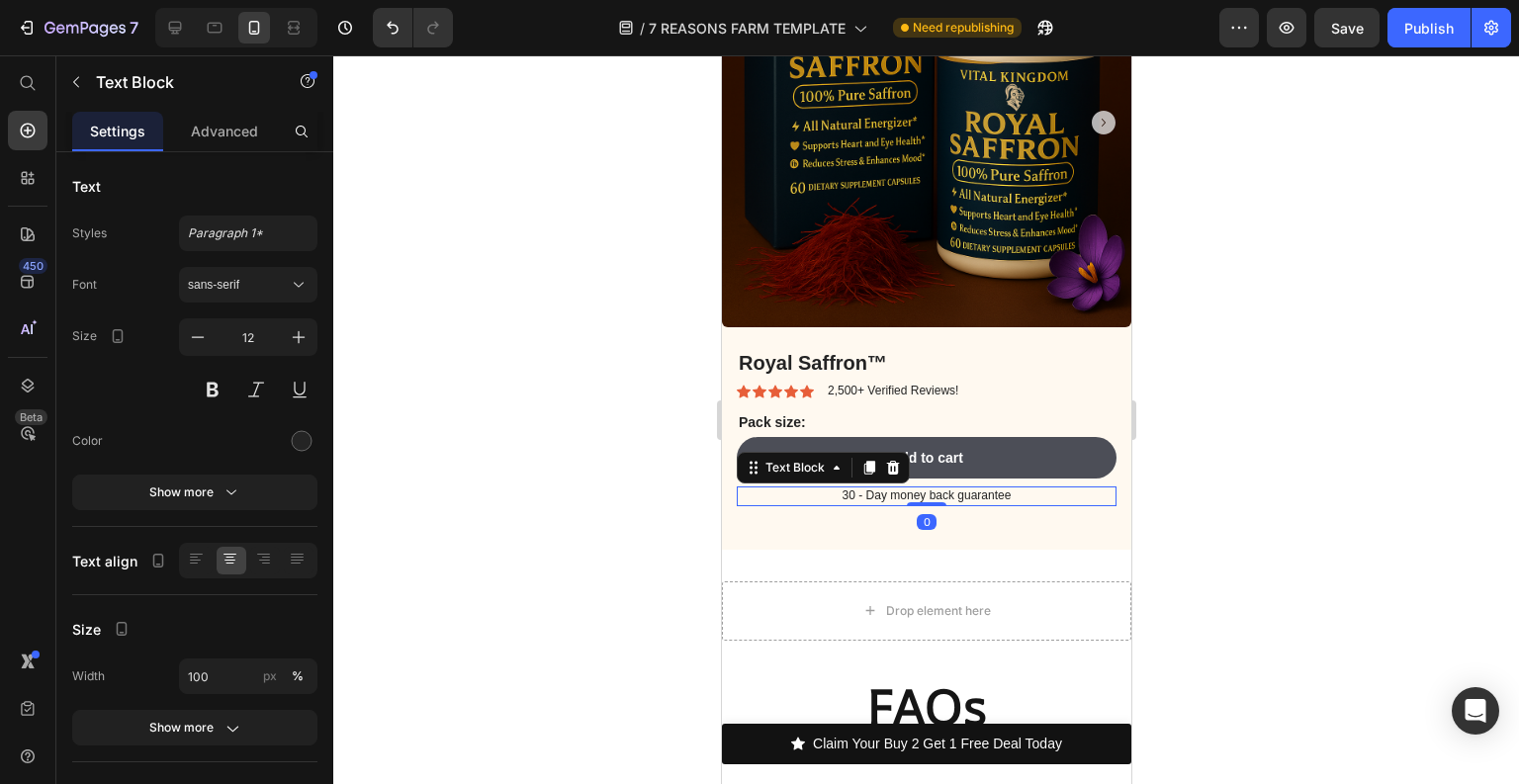 click on "30 - Day money back guarantee" at bounding box center [926, 496] 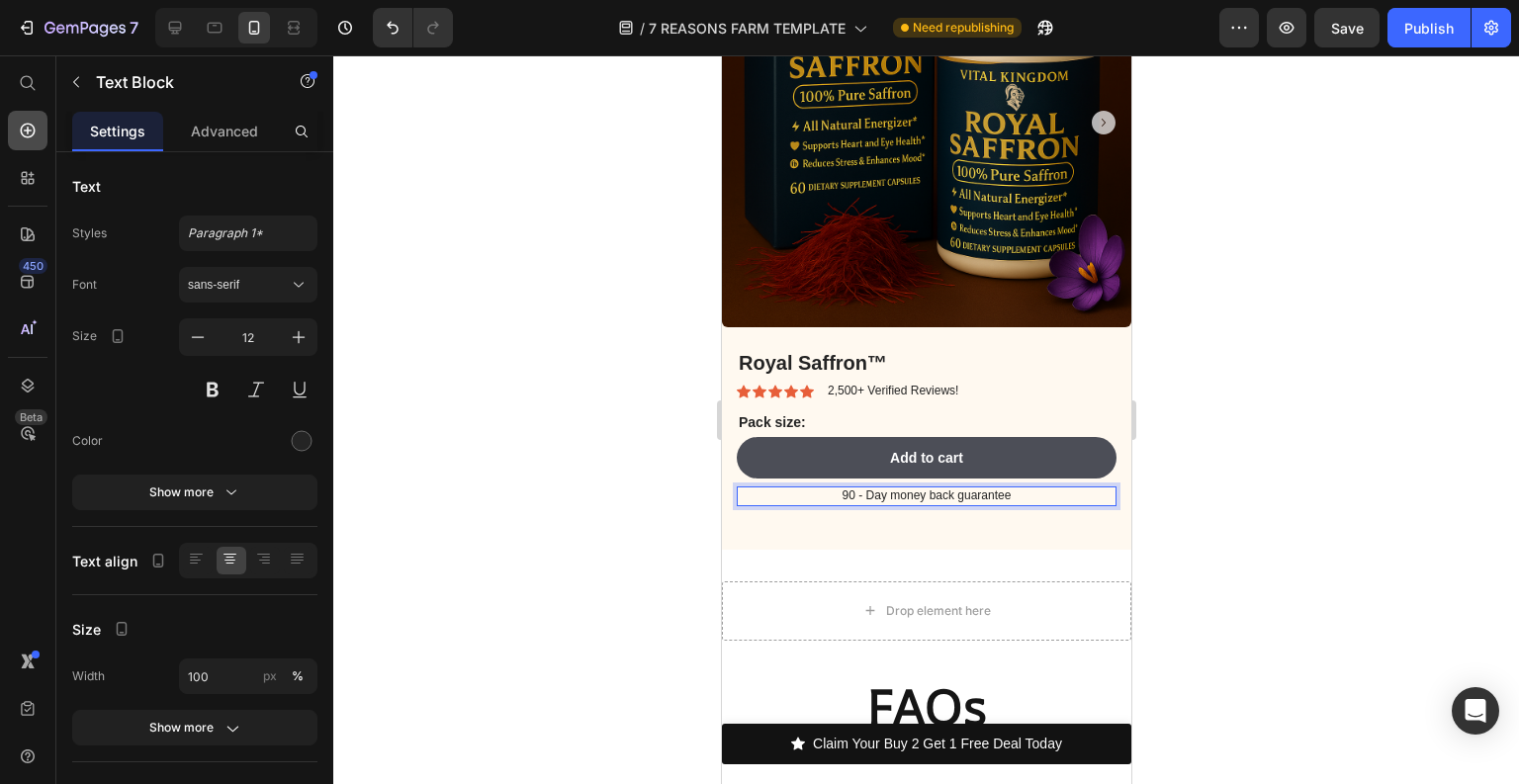 click 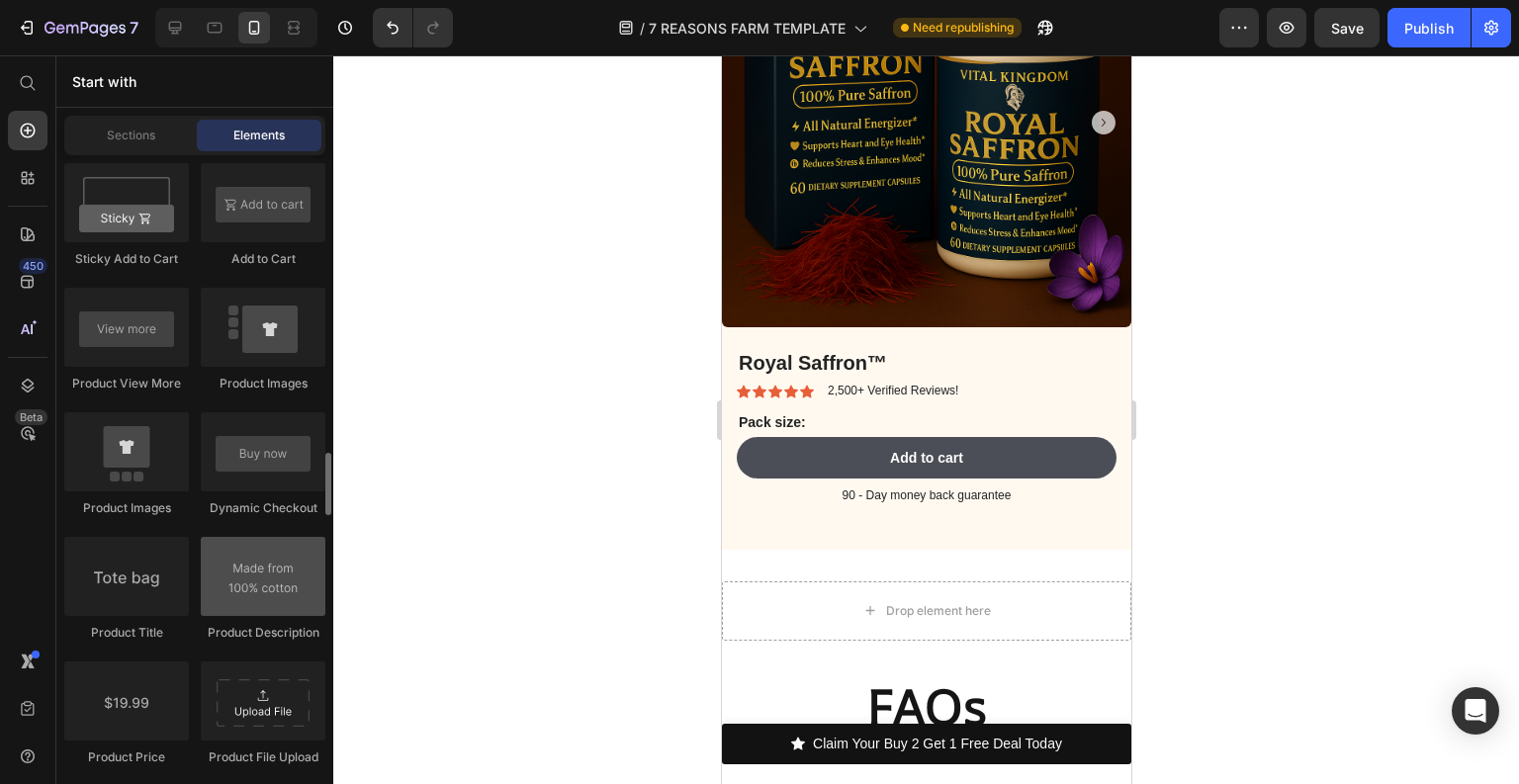 scroll, scrollTop: 2452, scrollLeft: 0, axis: vertical 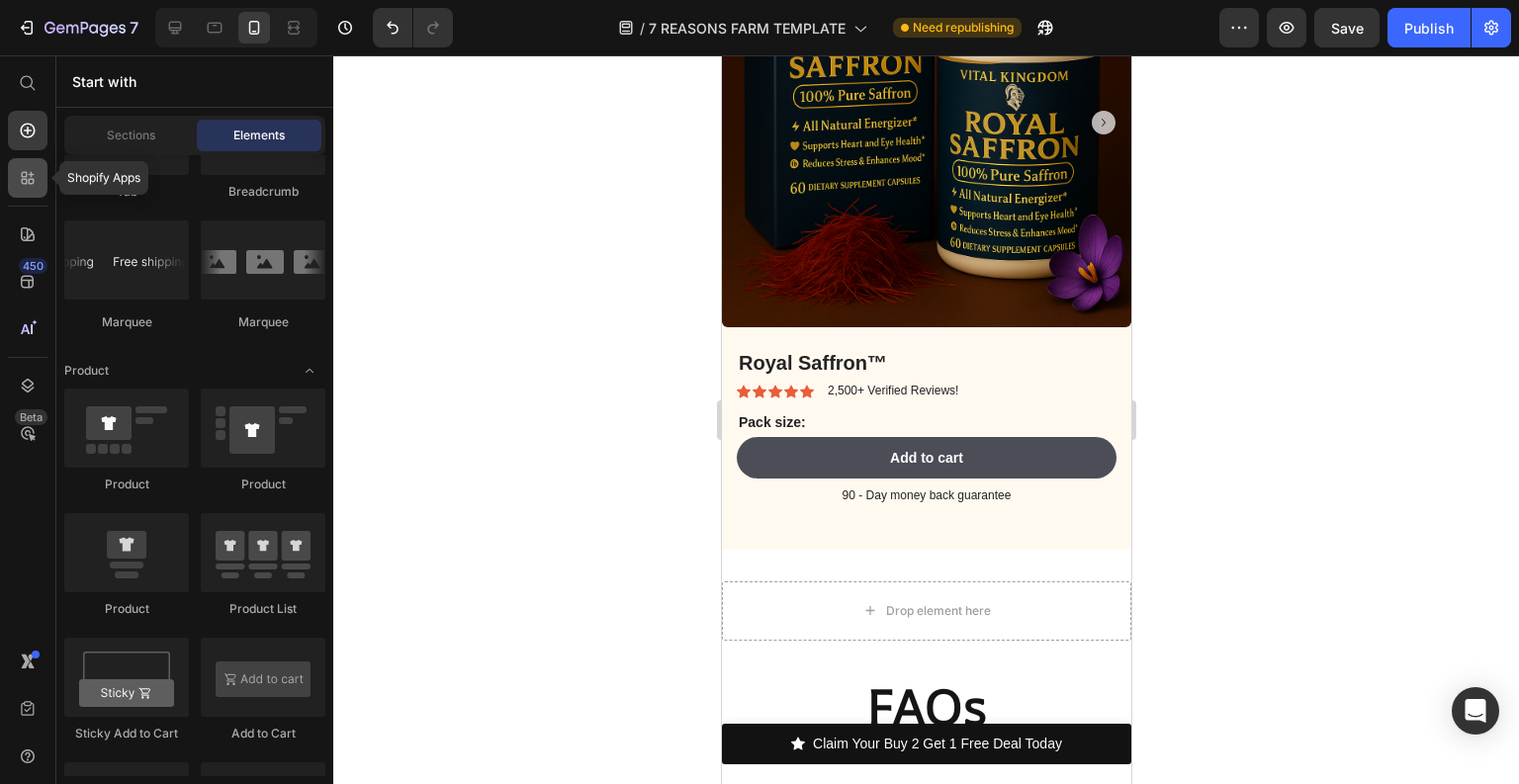 click 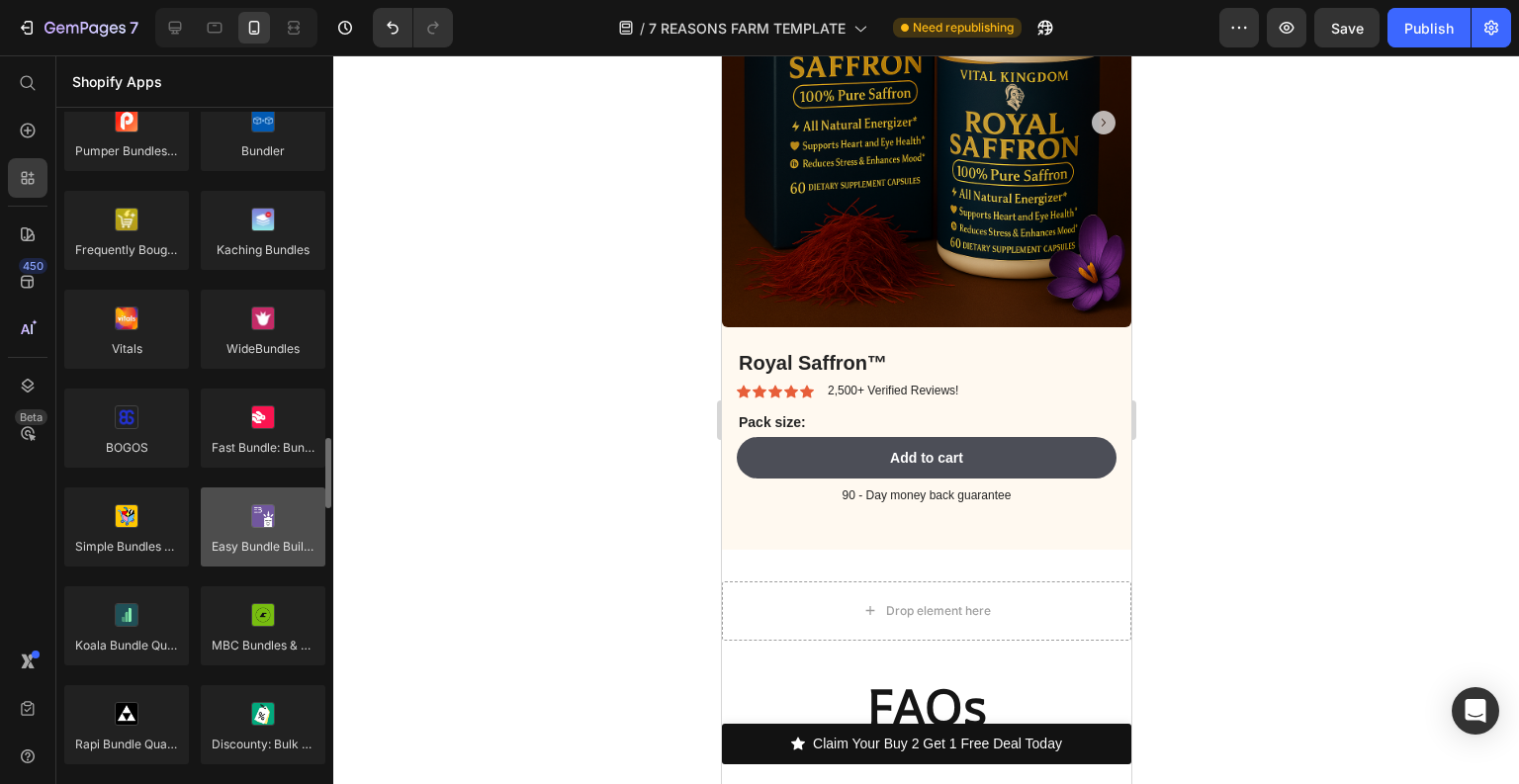 scroll, scrollTop: 1265, scrollLeft: 0, axis: vertical 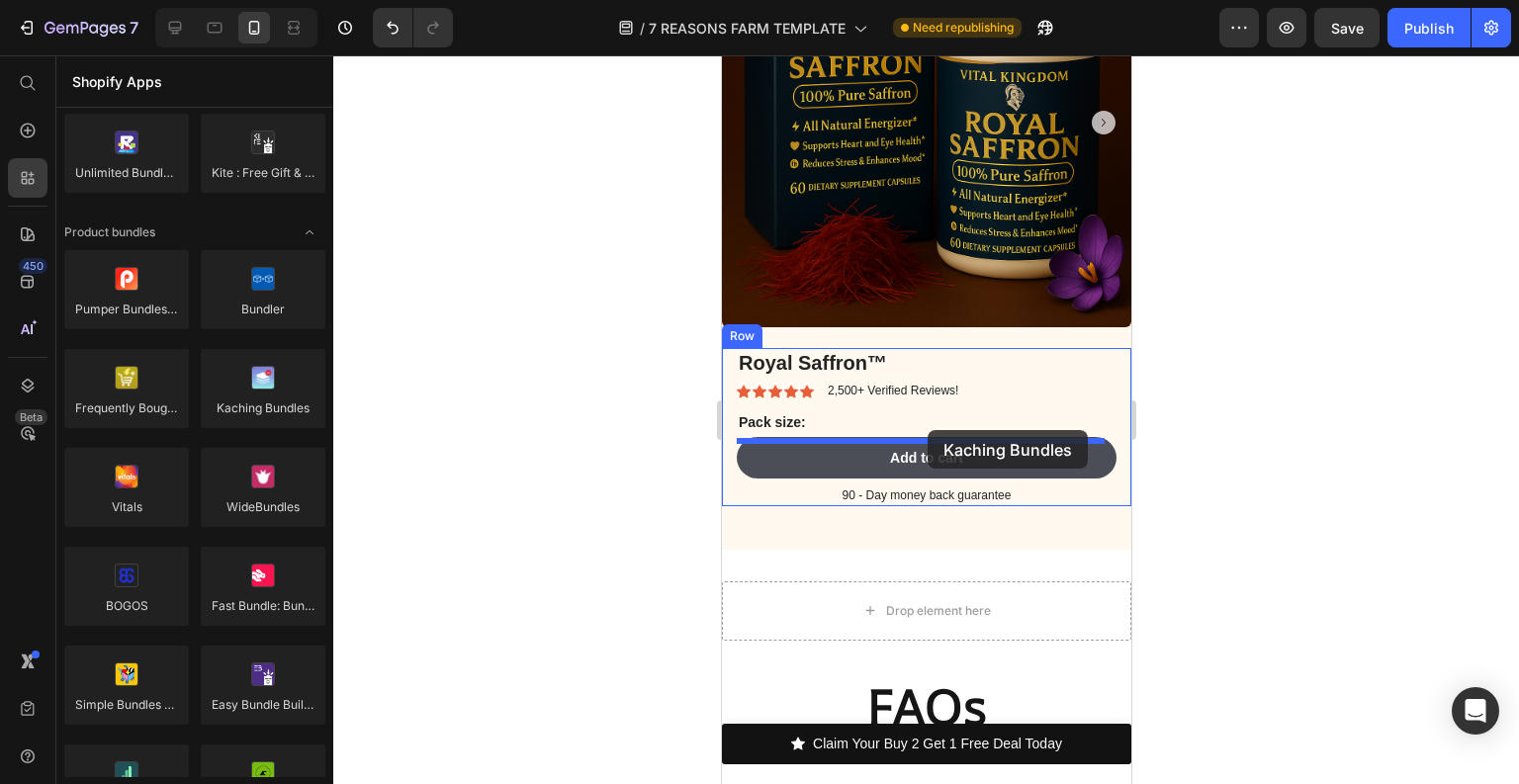 drag, startPoint x: 990, startPoint y: 447, endPoint x: 927, endPoint y: 430, distance: 65.25335 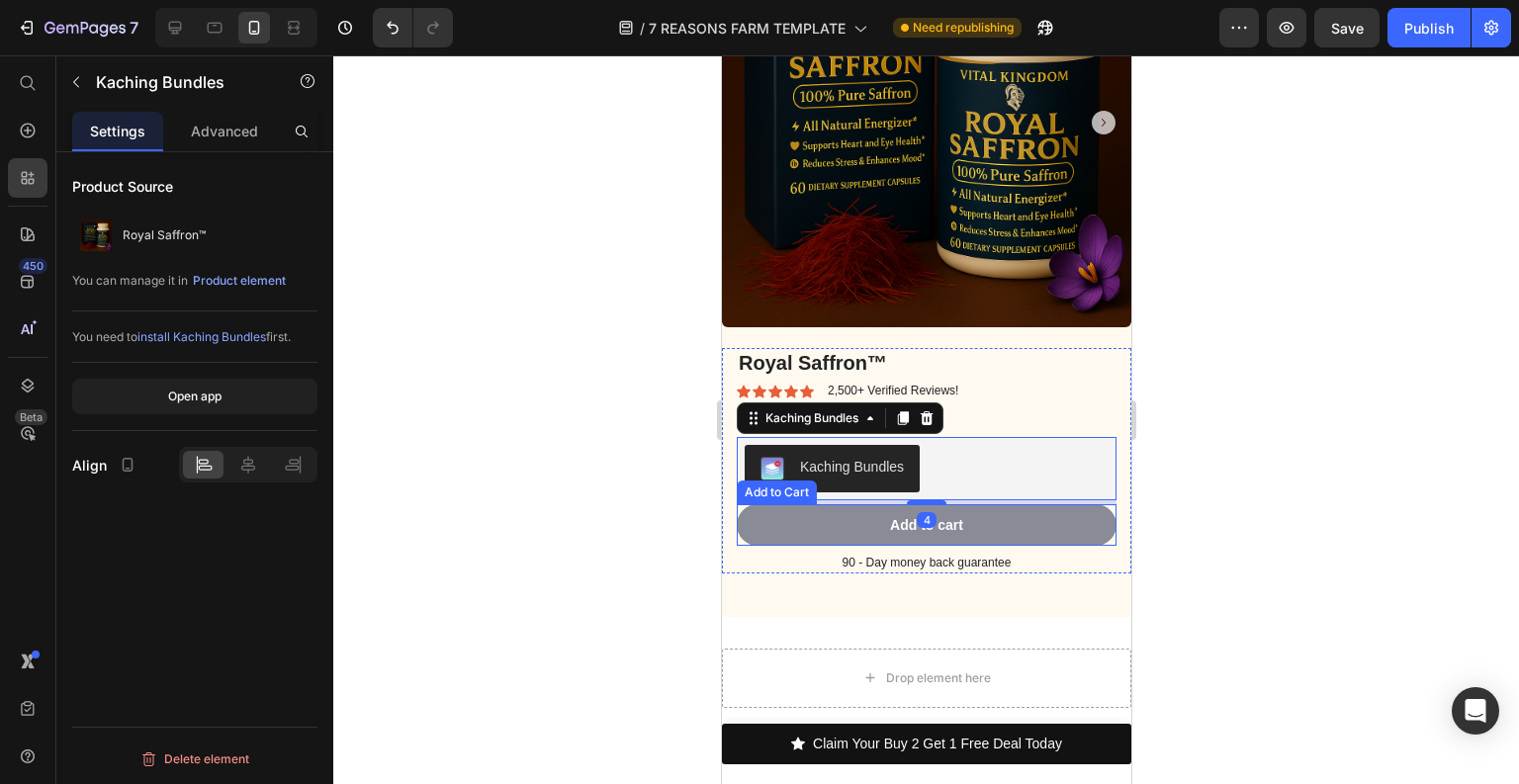 click on "Add to cart" at bounding box center (926, 525) 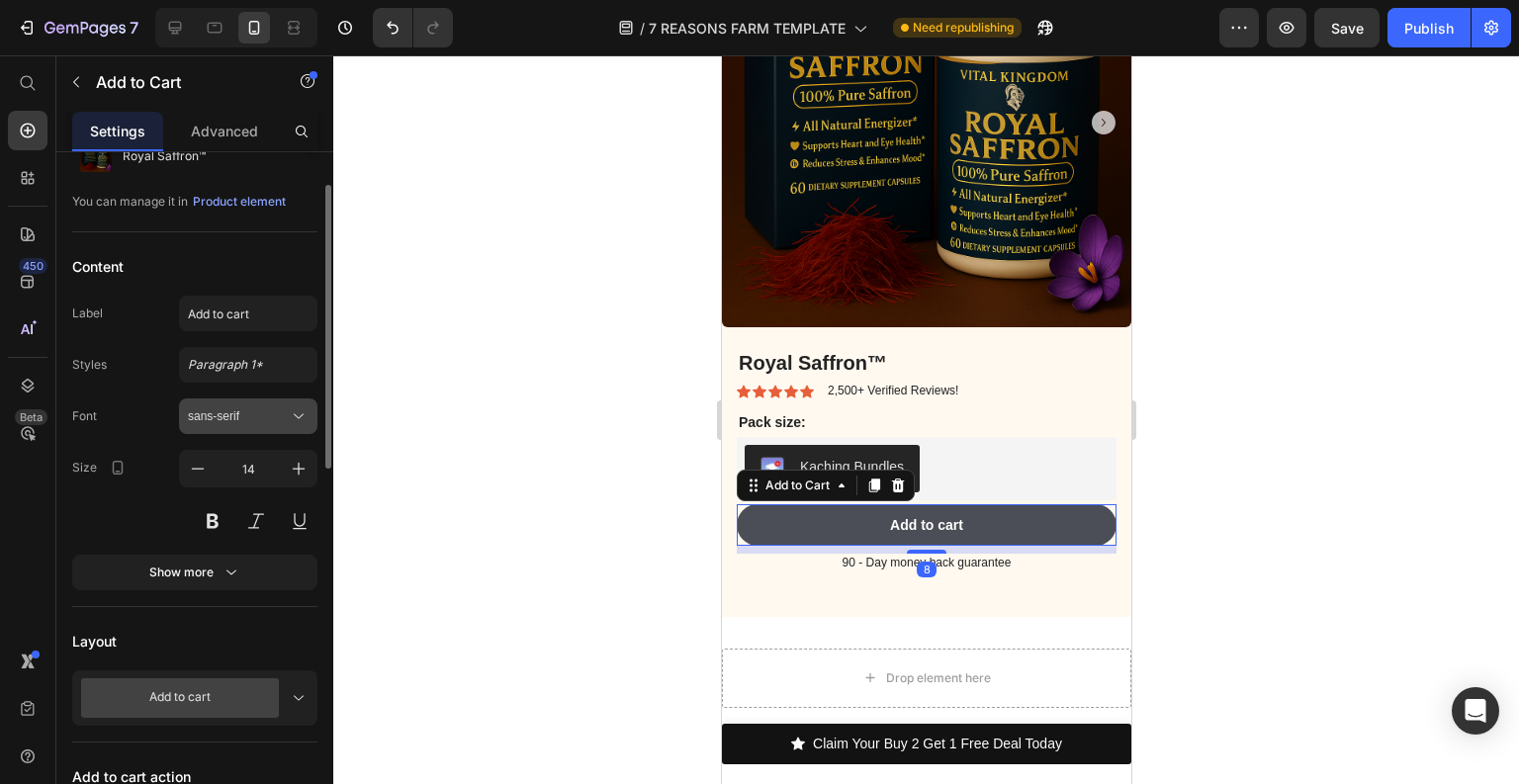 scroll, scrollTop: 237, scrollLeft: 0, axis: vertical 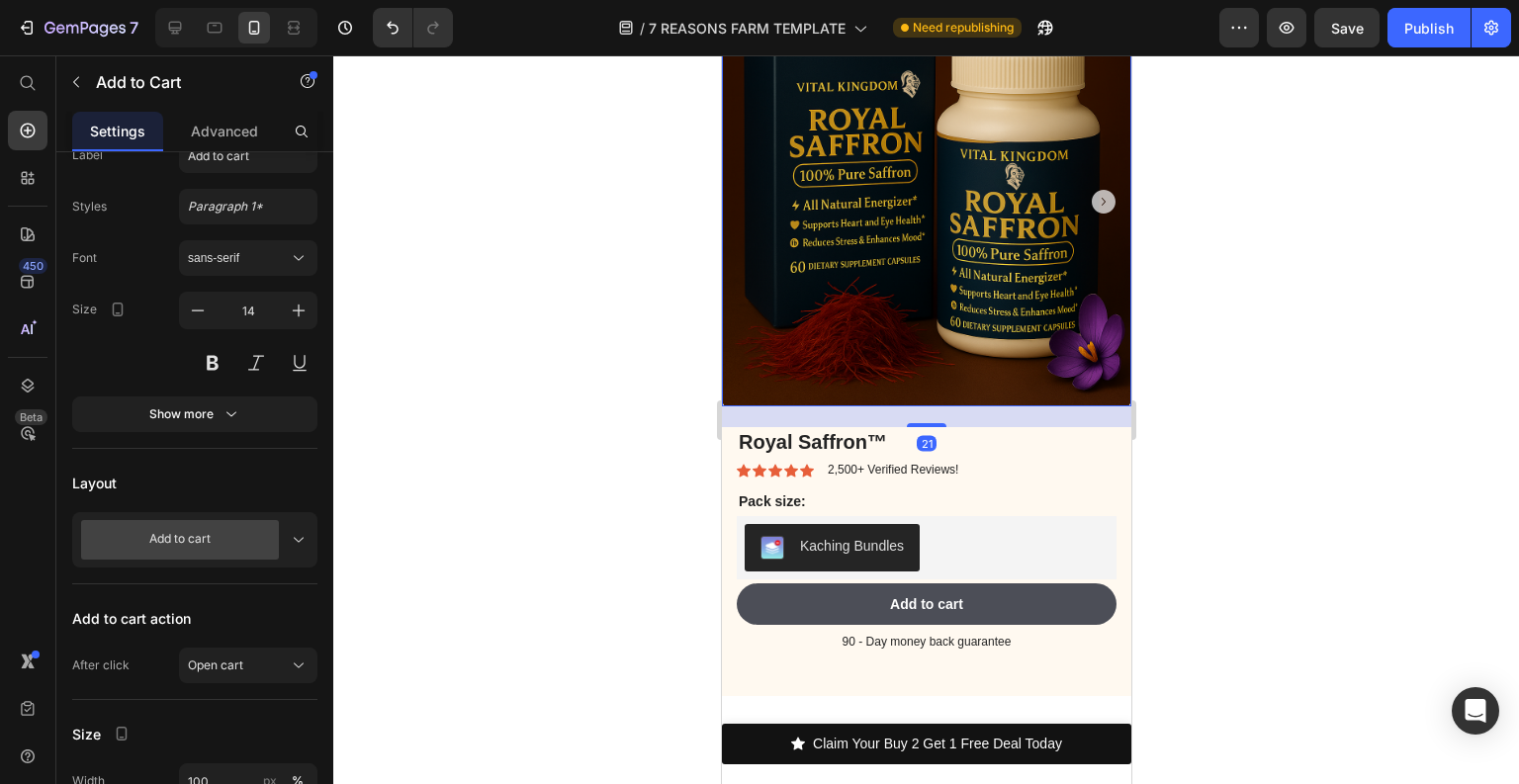 click 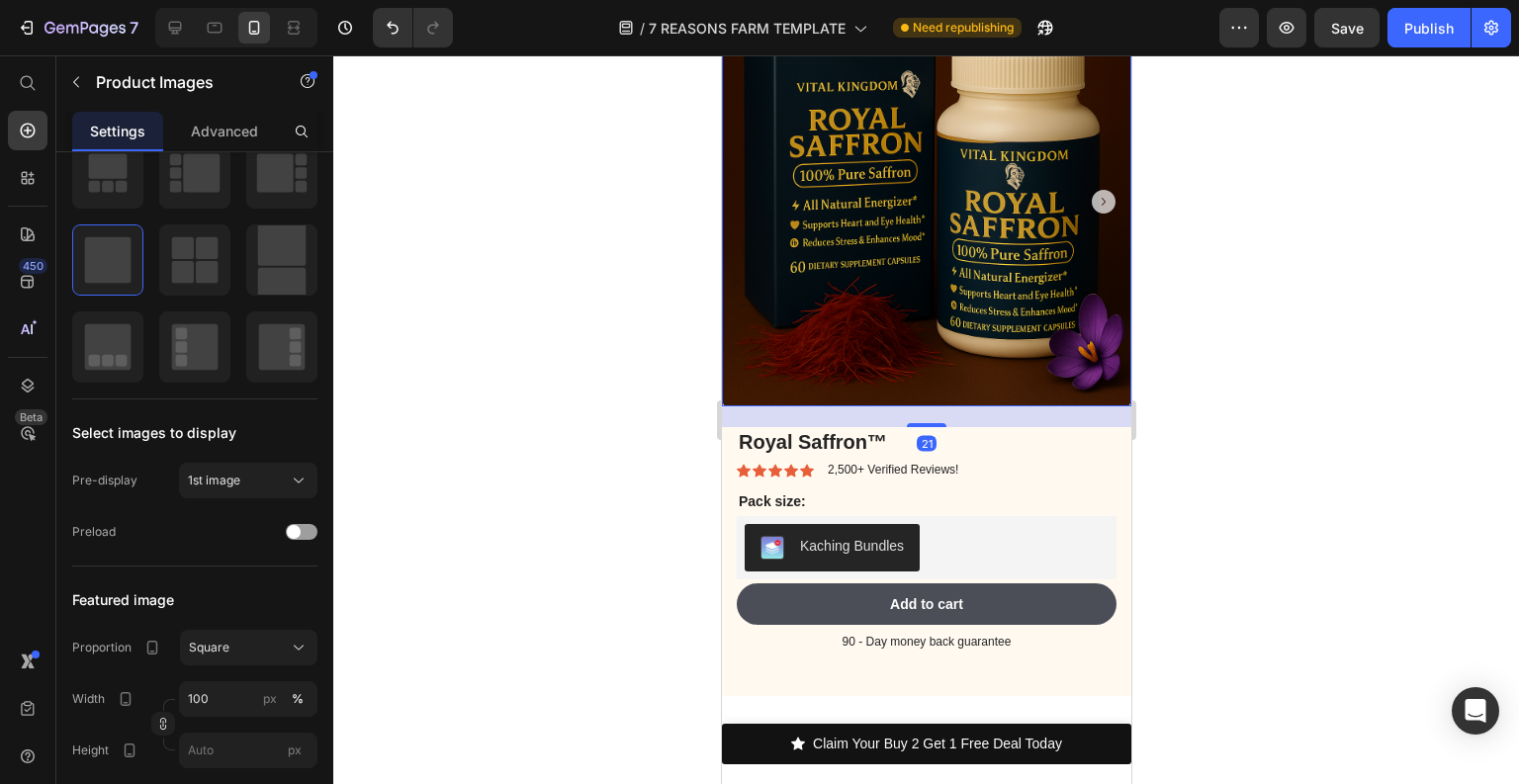 scroll, scrollTop: 0, scrollLeft: 0, axis: both 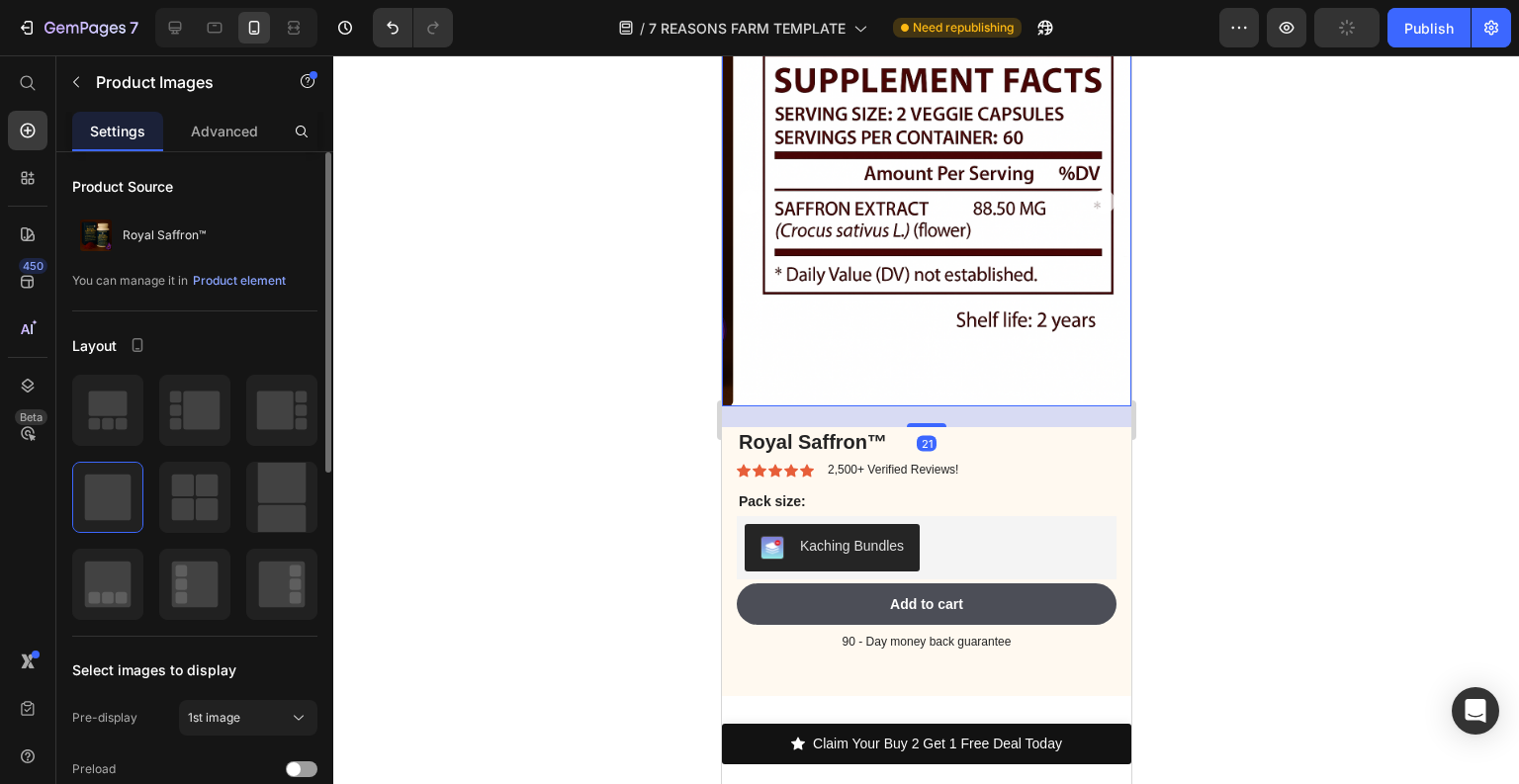 click 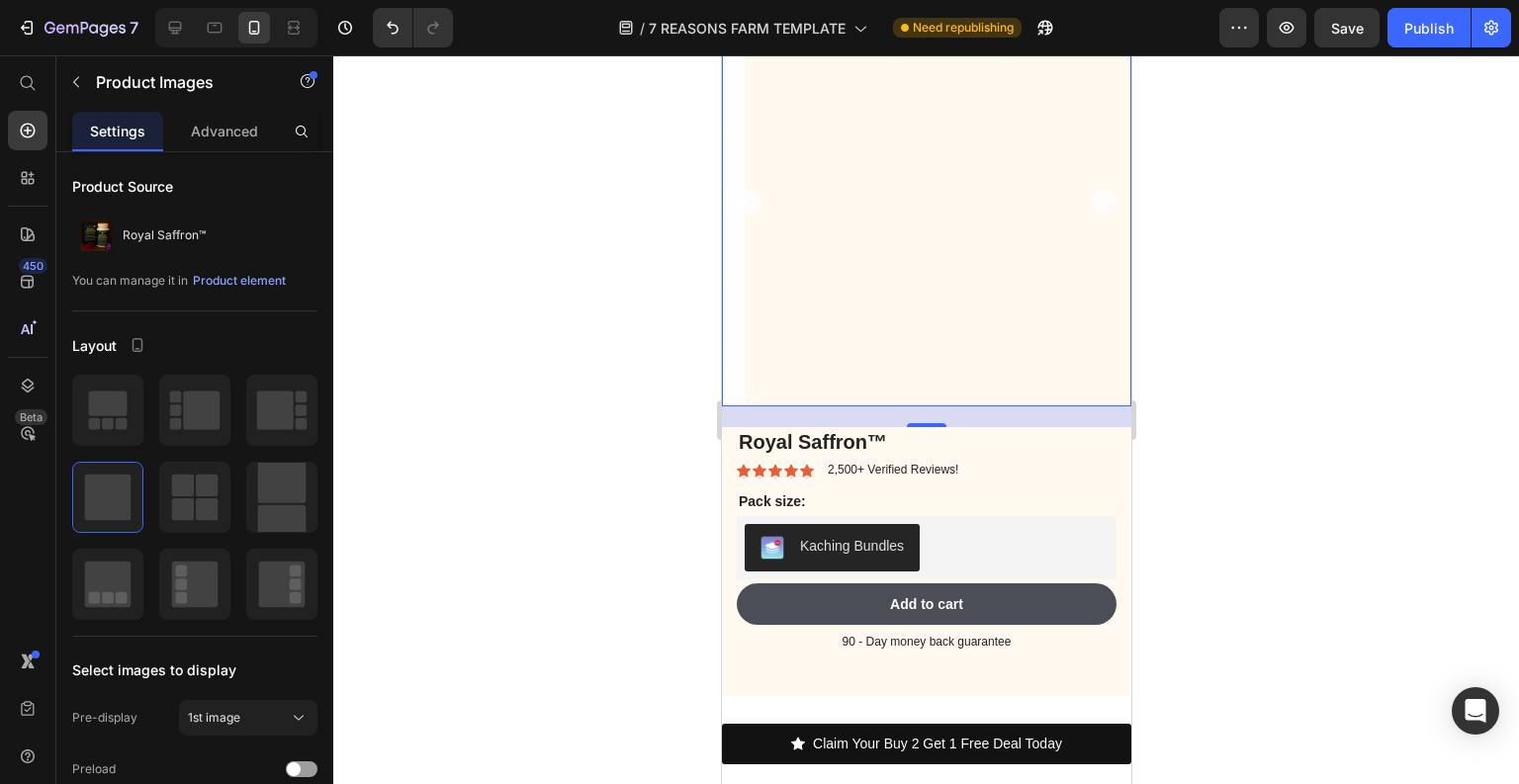 scroll, scrollTop: 7379, scrollLeft: 0, axis: vertical 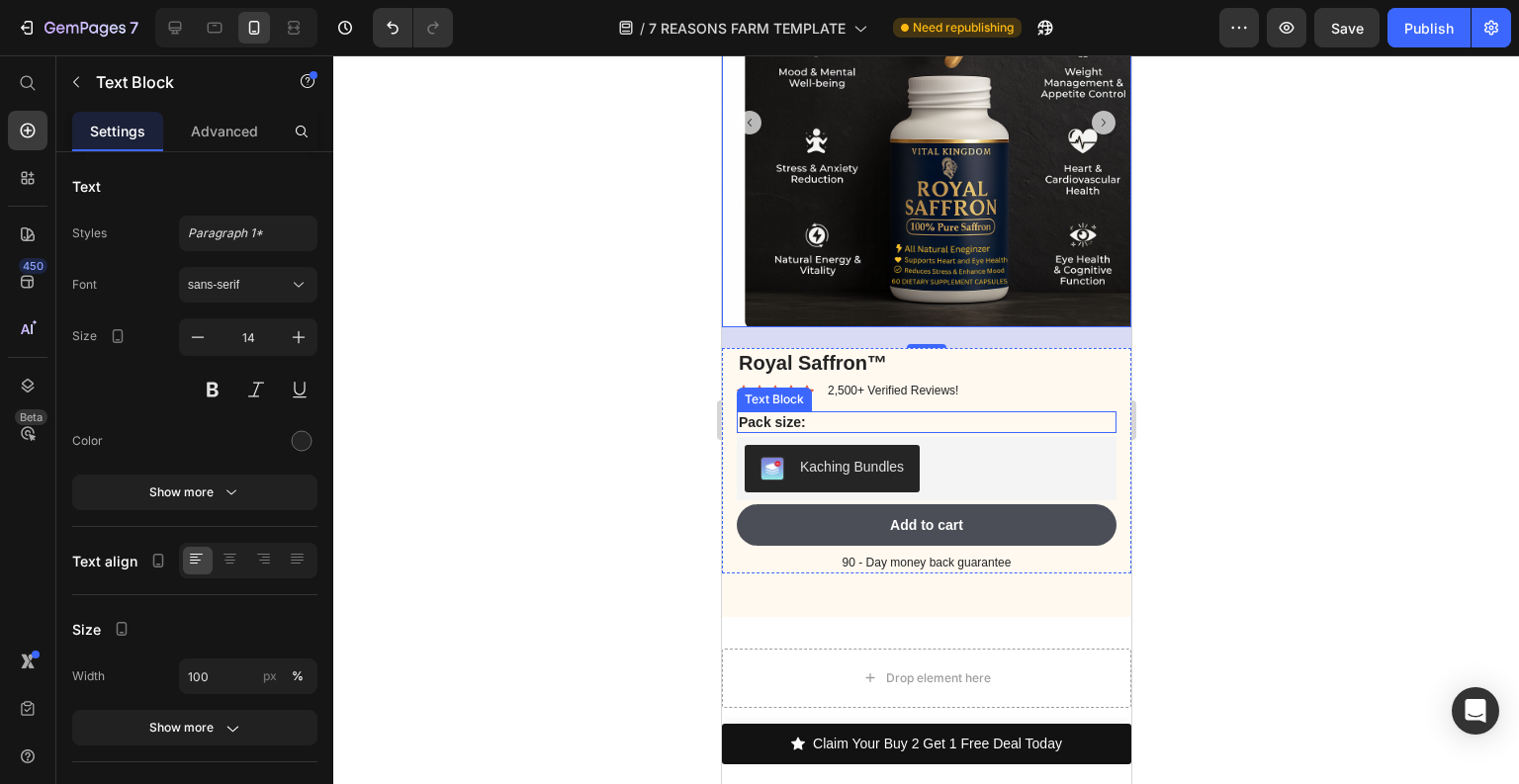 click on "Pack size:" at bounding box center (926, 422) 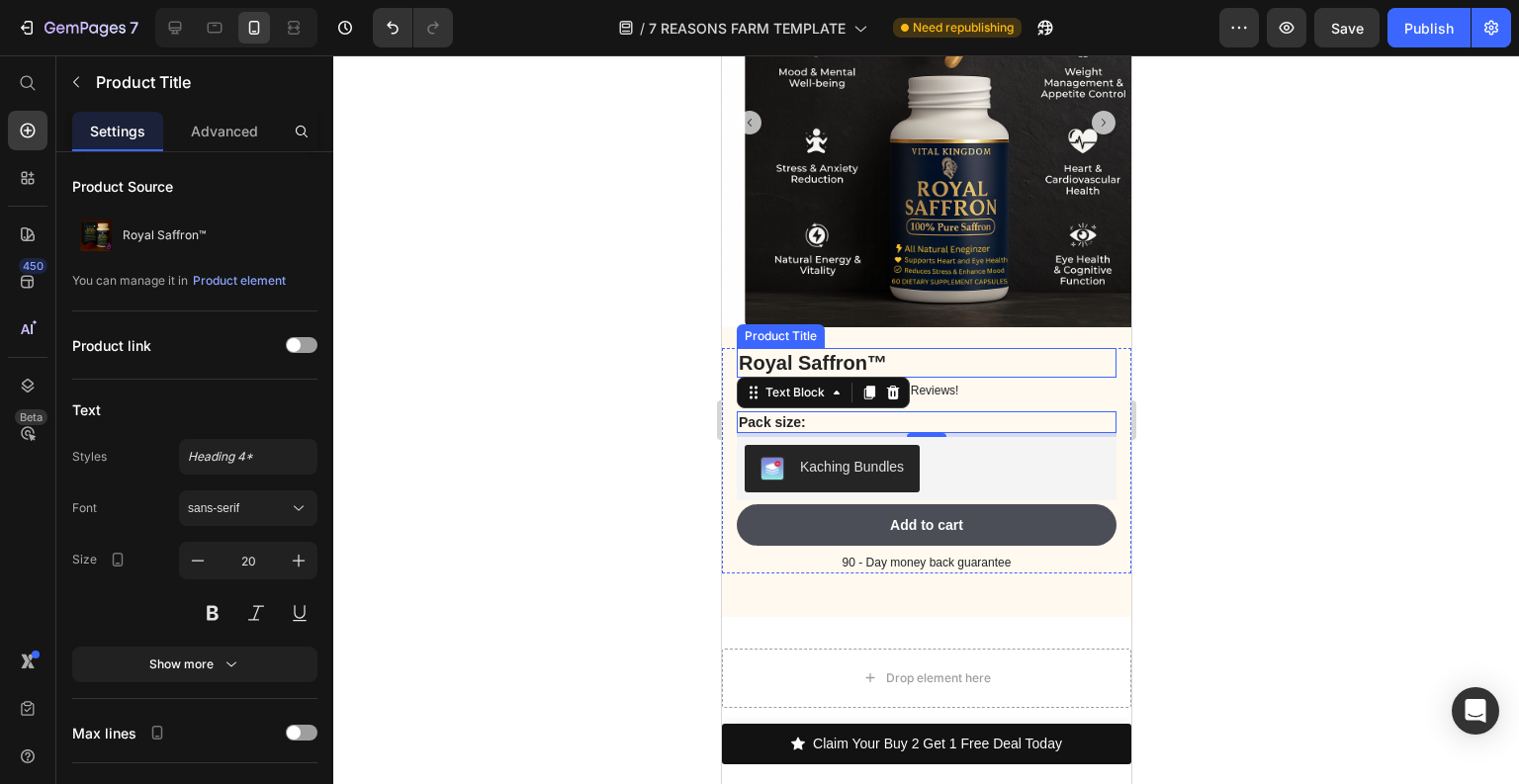 click on "Royal Saffron™" at bounding box center [926, 363] 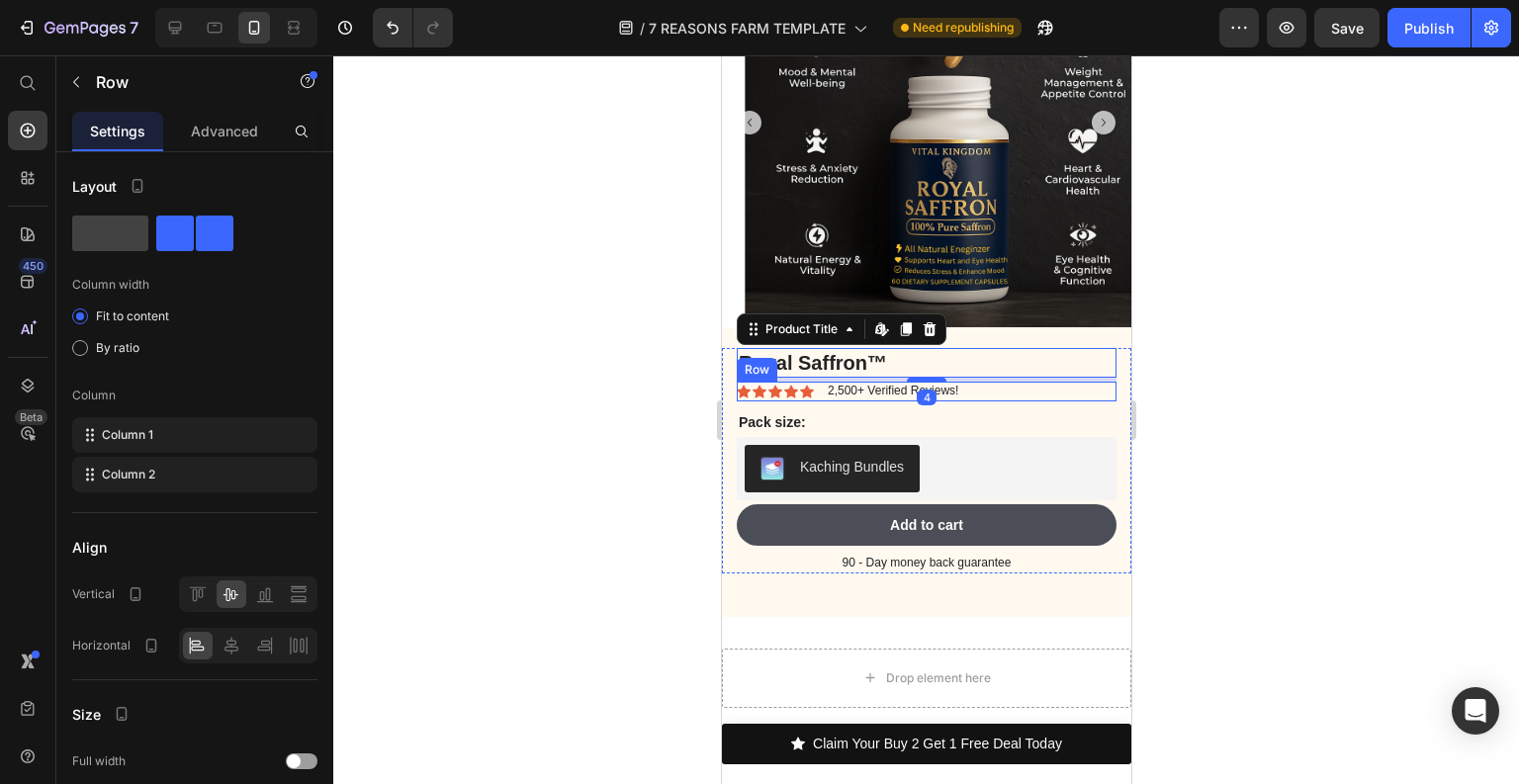 click on "Icon Icon Icon Icon Icon Icon List 2,500+ Verified Reviews! Text Block Row" at bounding box center [926, 392] 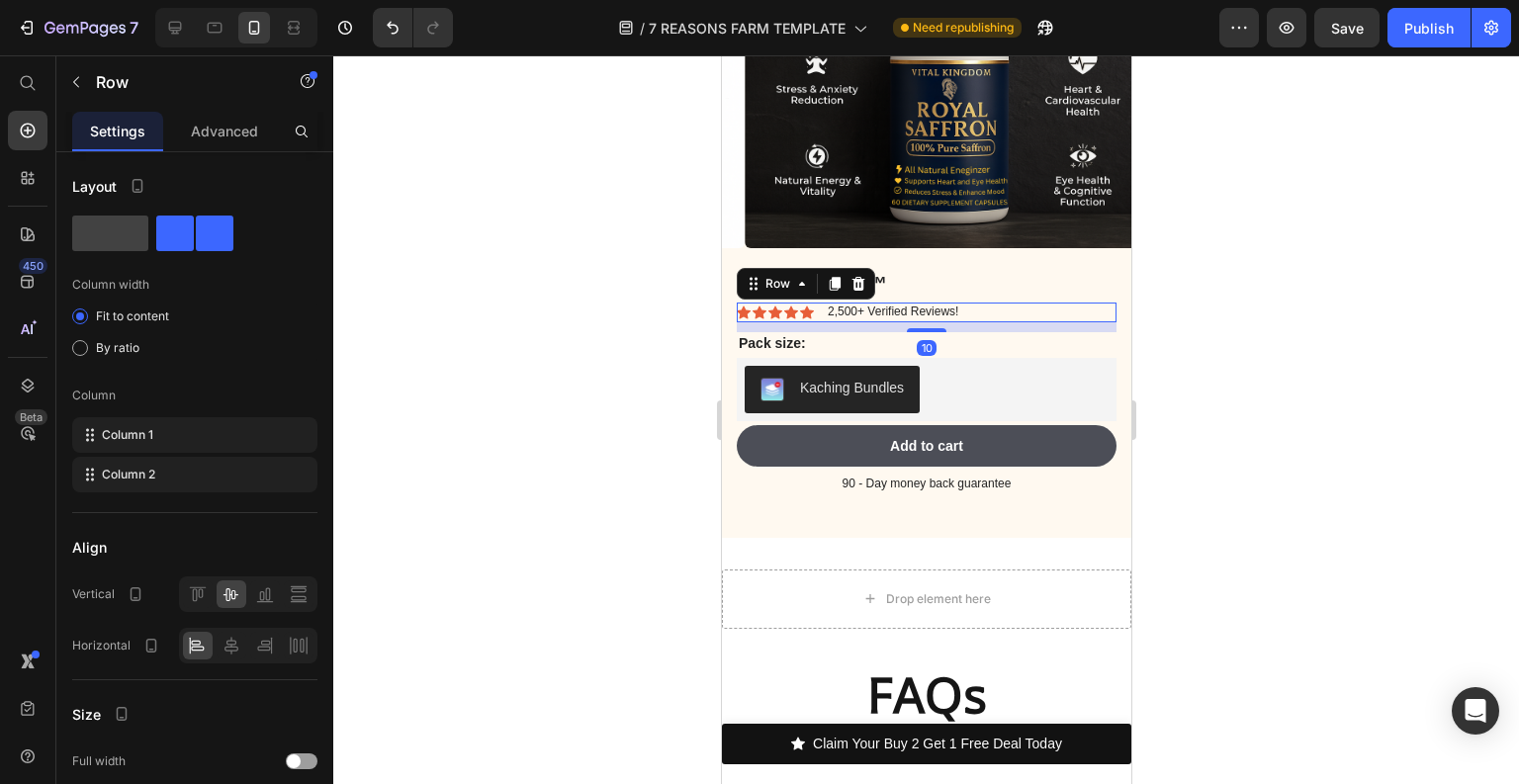 scroll, scrollTop: 7537, scrollLeft: 0, axis: vertical 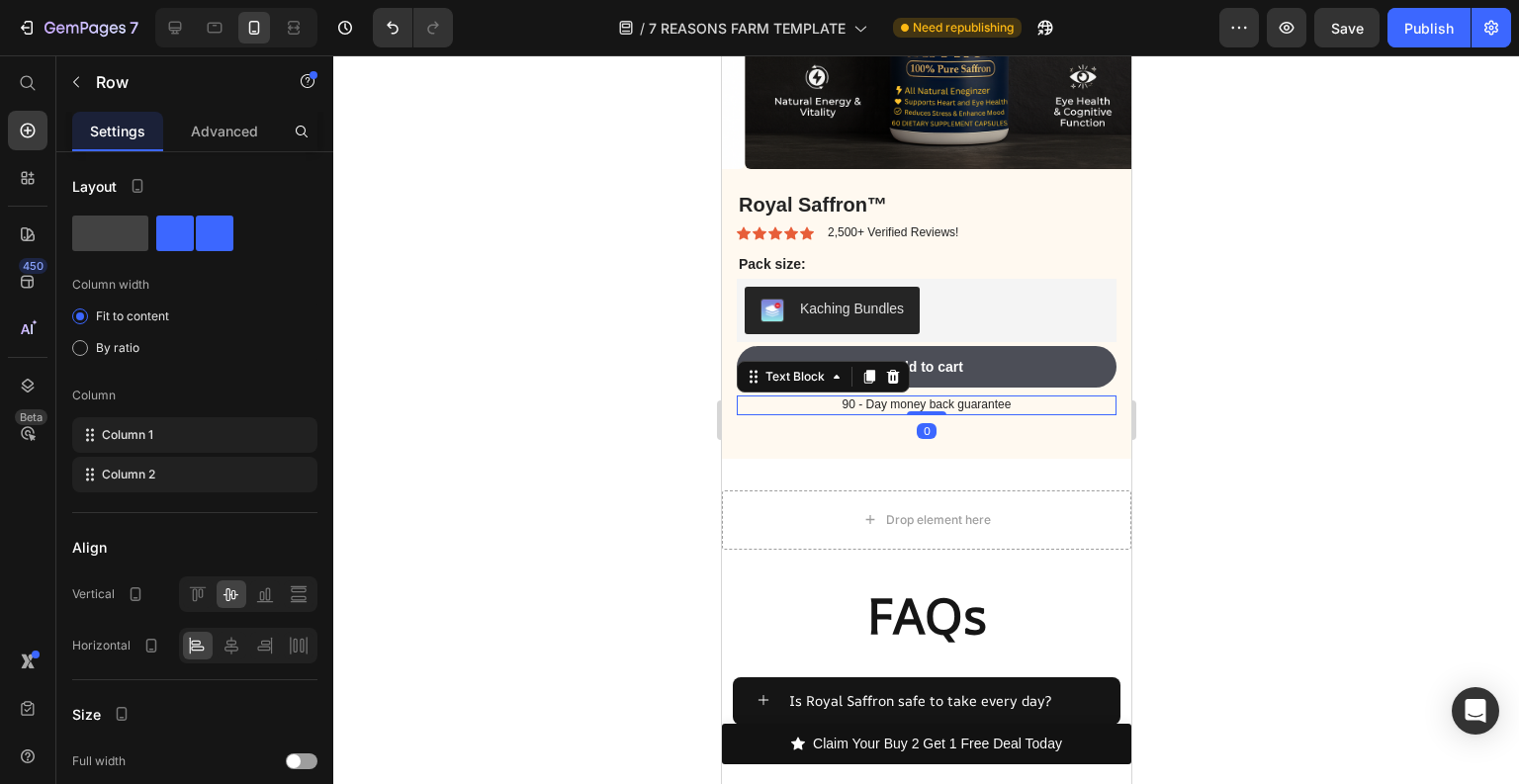 click on "90 - Day money back guarantee" at bounding box center (926, 405) 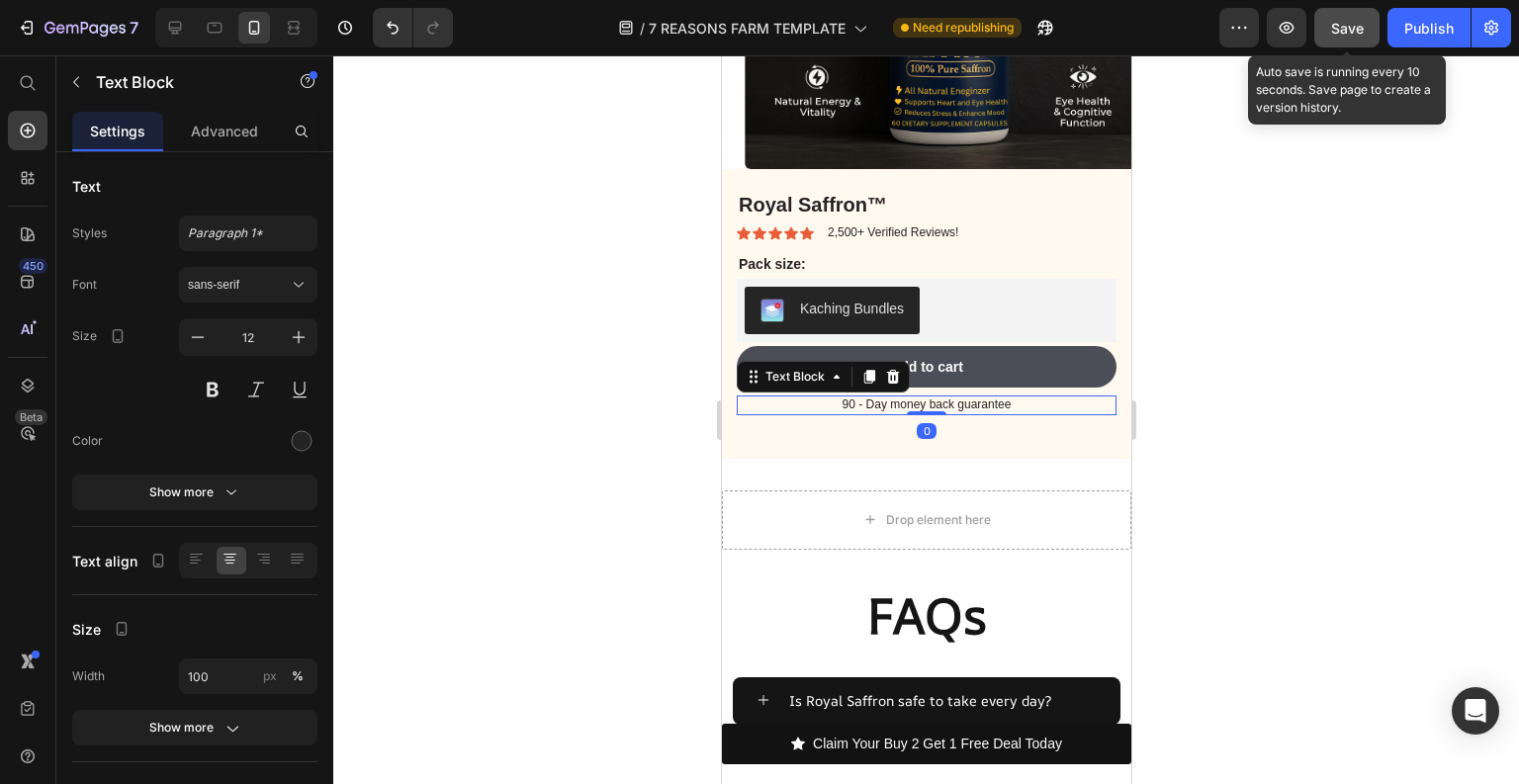 click on "Save" 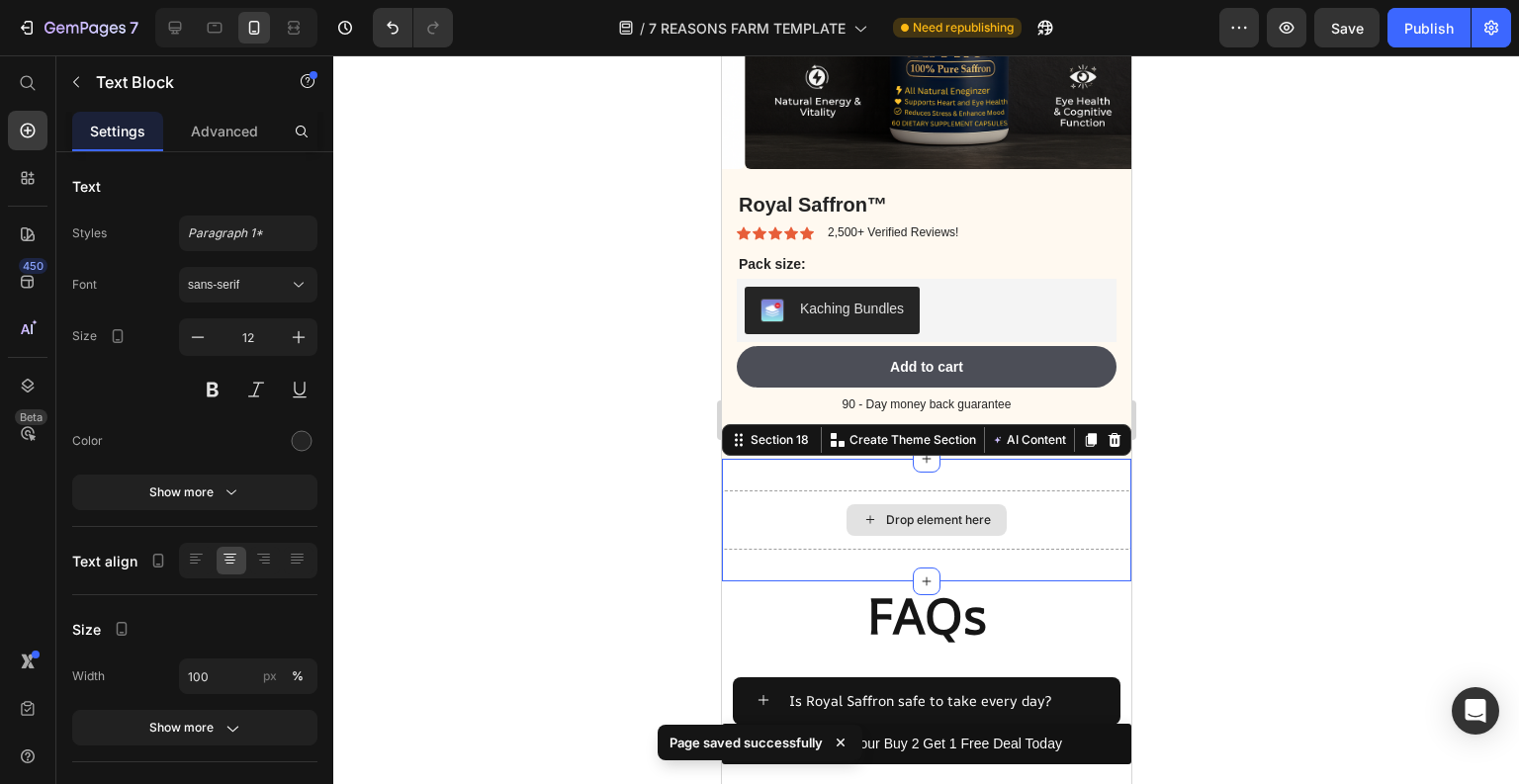 click on "Drop element here" at bounding box center [926, 520] 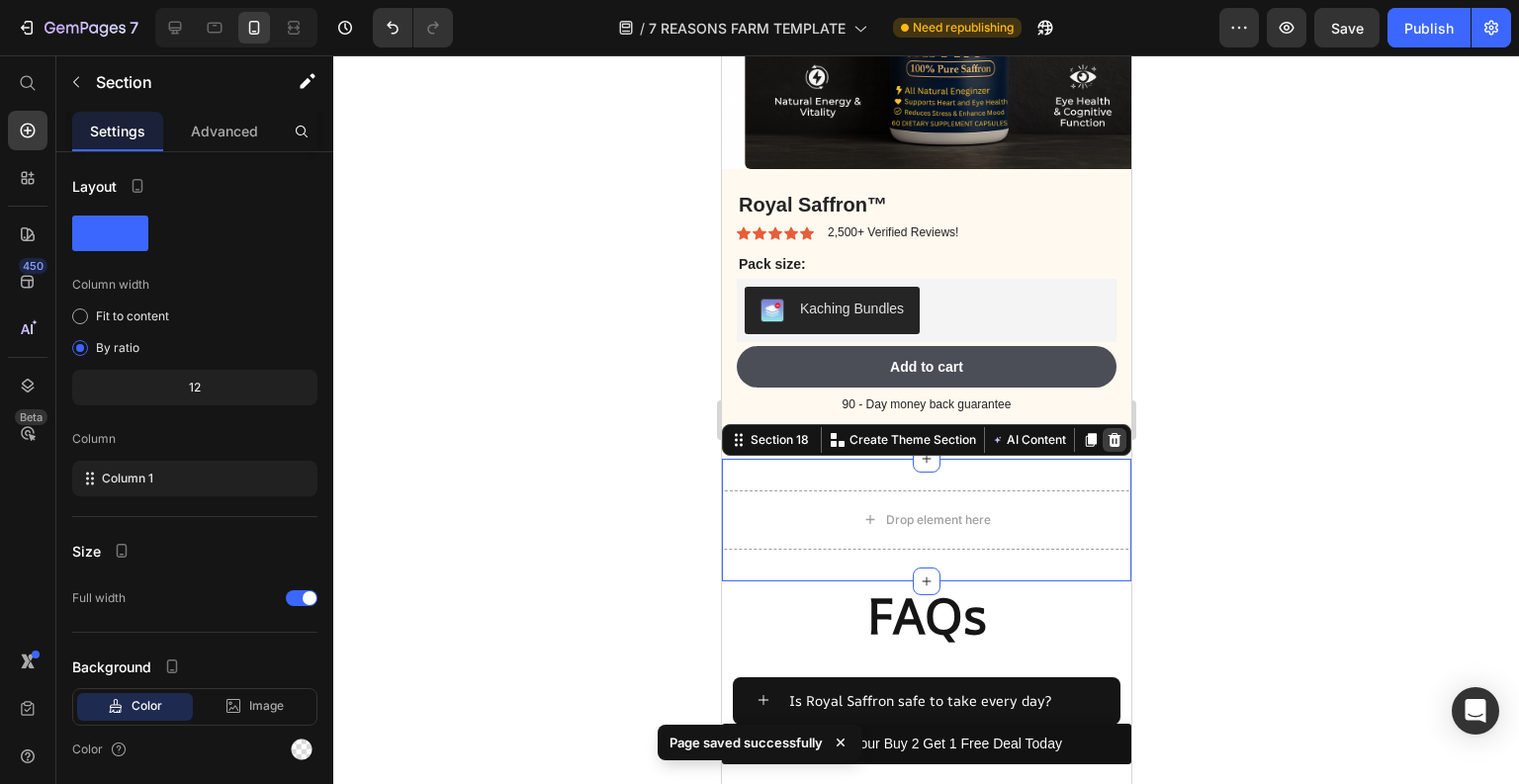 click 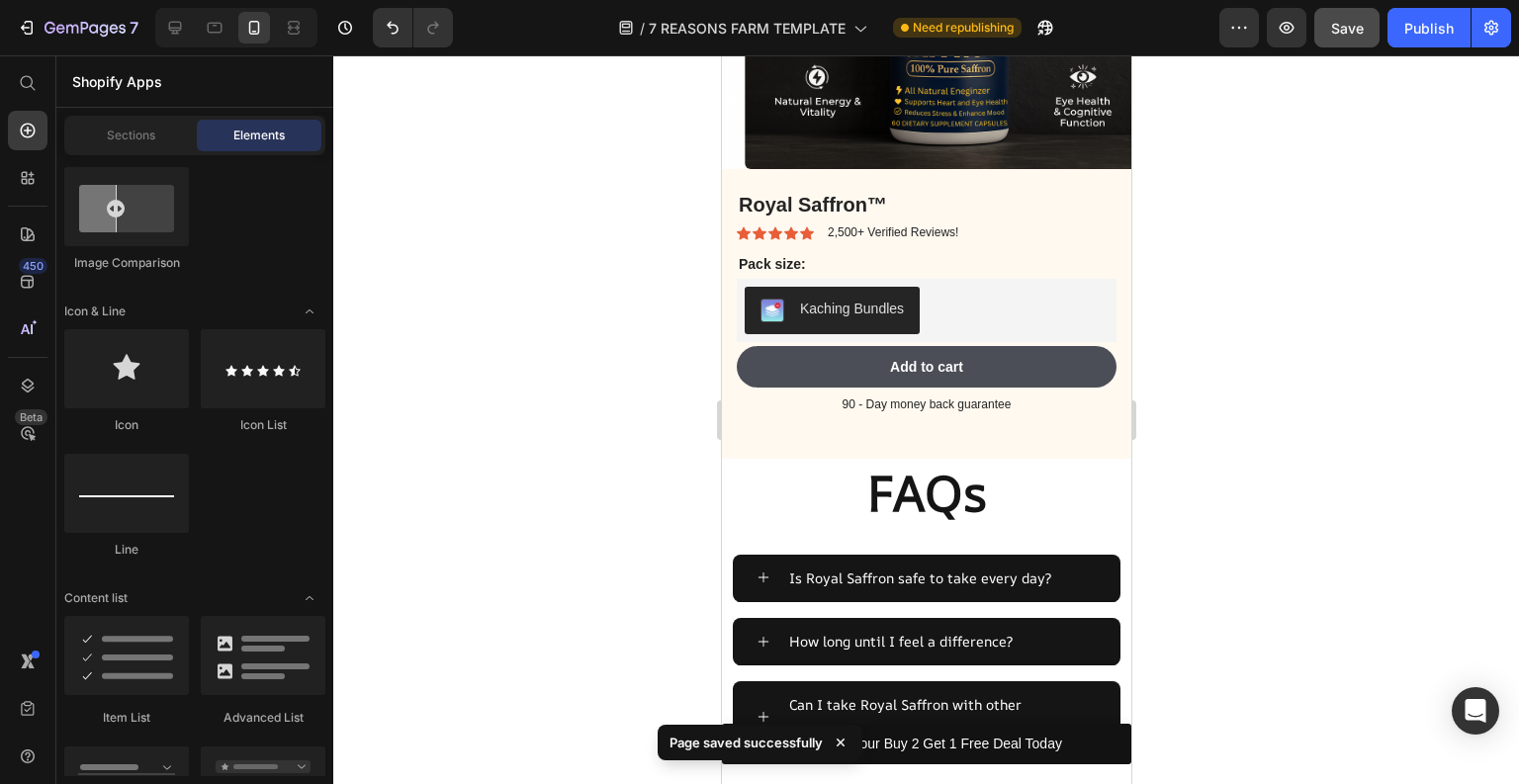 click on "Save" 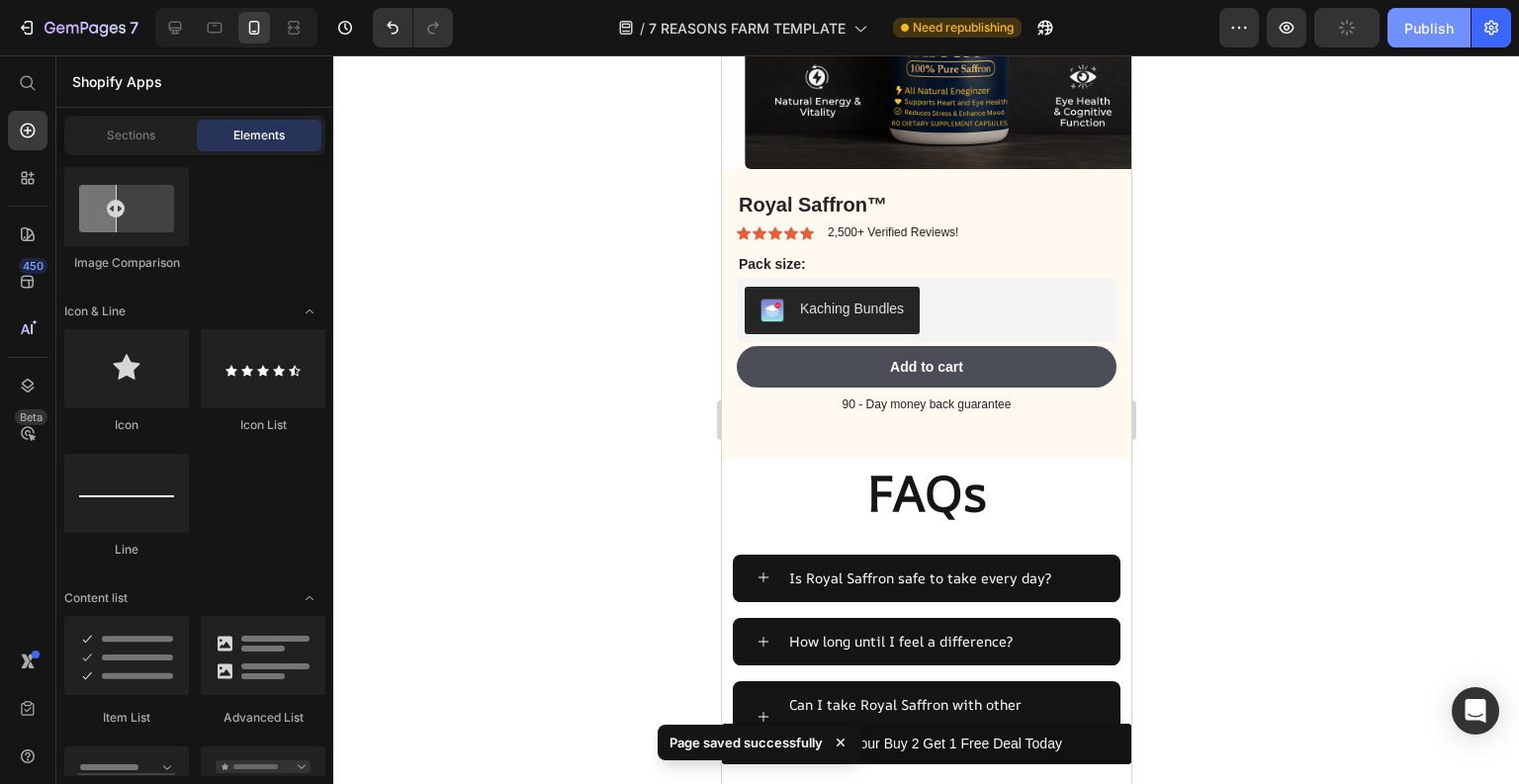click on "Publish" at bounding box center (1429, 28) 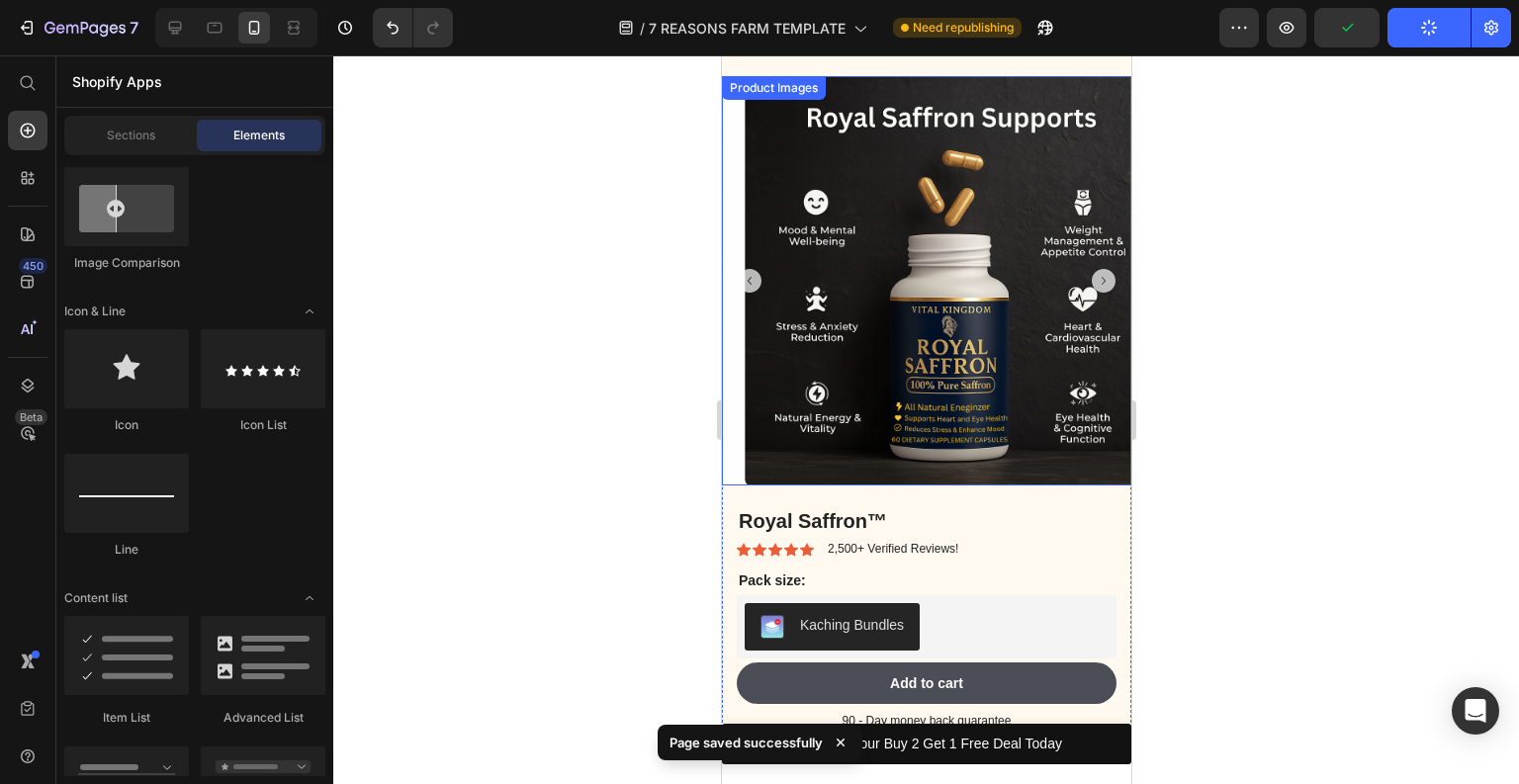 scroll, scrollTop: 7063, scrollLeft: 0, axis: vertical 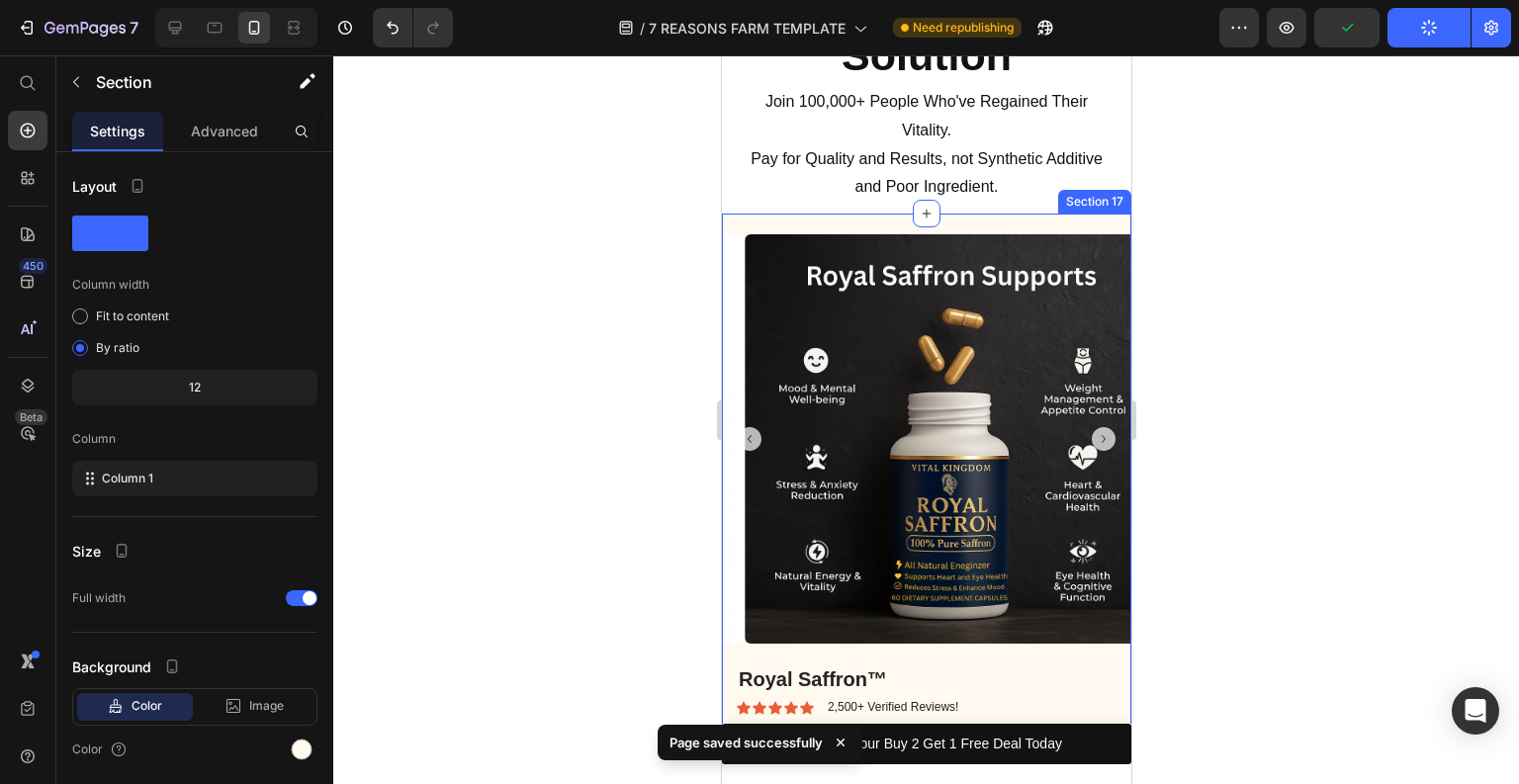 click on "Product Images Royal Saffron™ Product Title Icon Icon Icon Icon Icon Icon List 2,500+ Verified Reviews! Text Block Row Lorem ipsum dolor sit amet, consectetur adipiscing elit, sed do eiusmod tempor incididunt ut labore et dolore magna aliqua. Text Block Pack size: Text Block Kaching Bundles Kaching Bundles Seal Subscriptions Seal Subscriptions Add to cart Add to Cart 90 - Day money back guarantee Text Block Row Product Section 17" at bounding box center [926, 573] 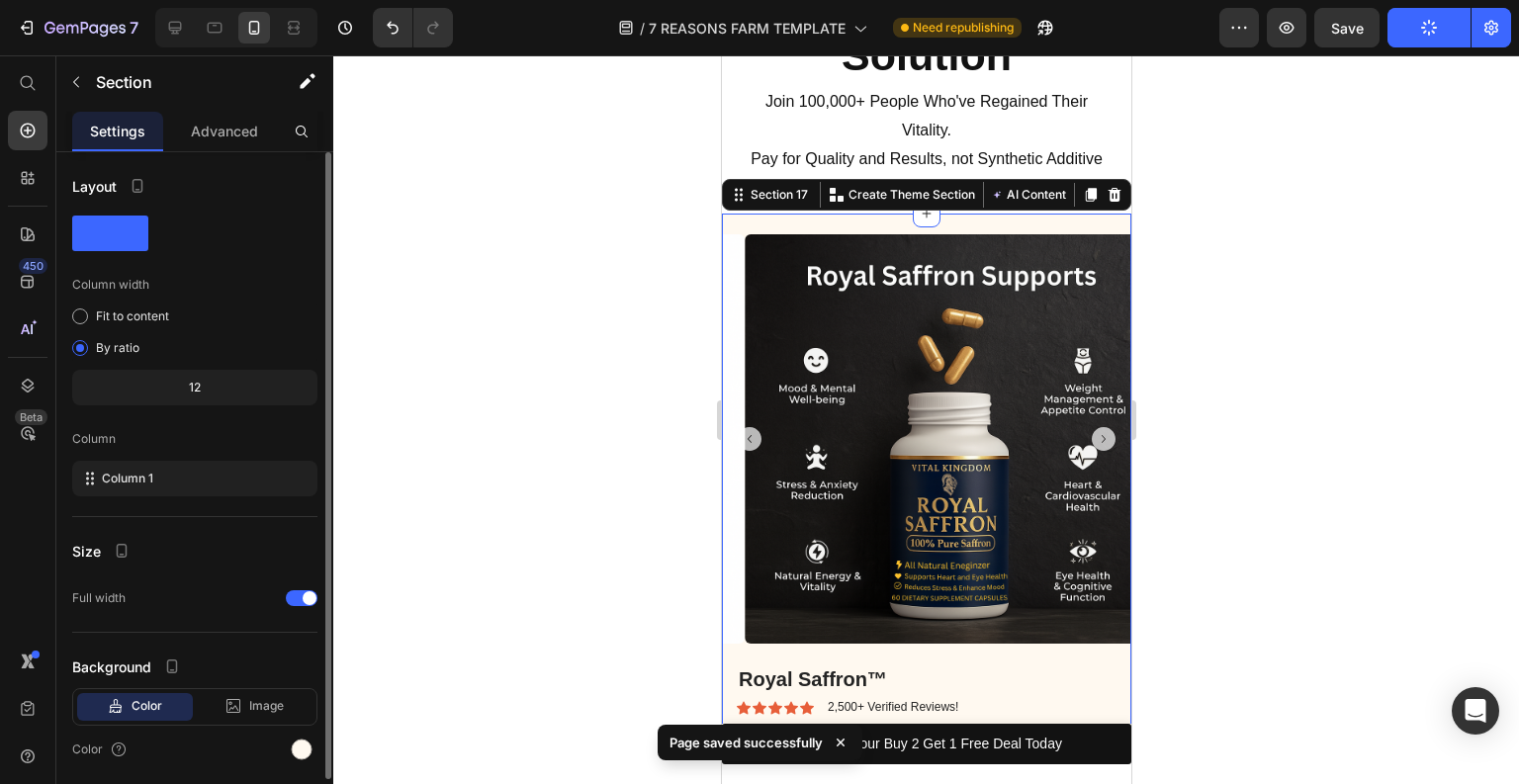 scroll, scrollTop: 65, scrollLeft: 0, axis: vertical 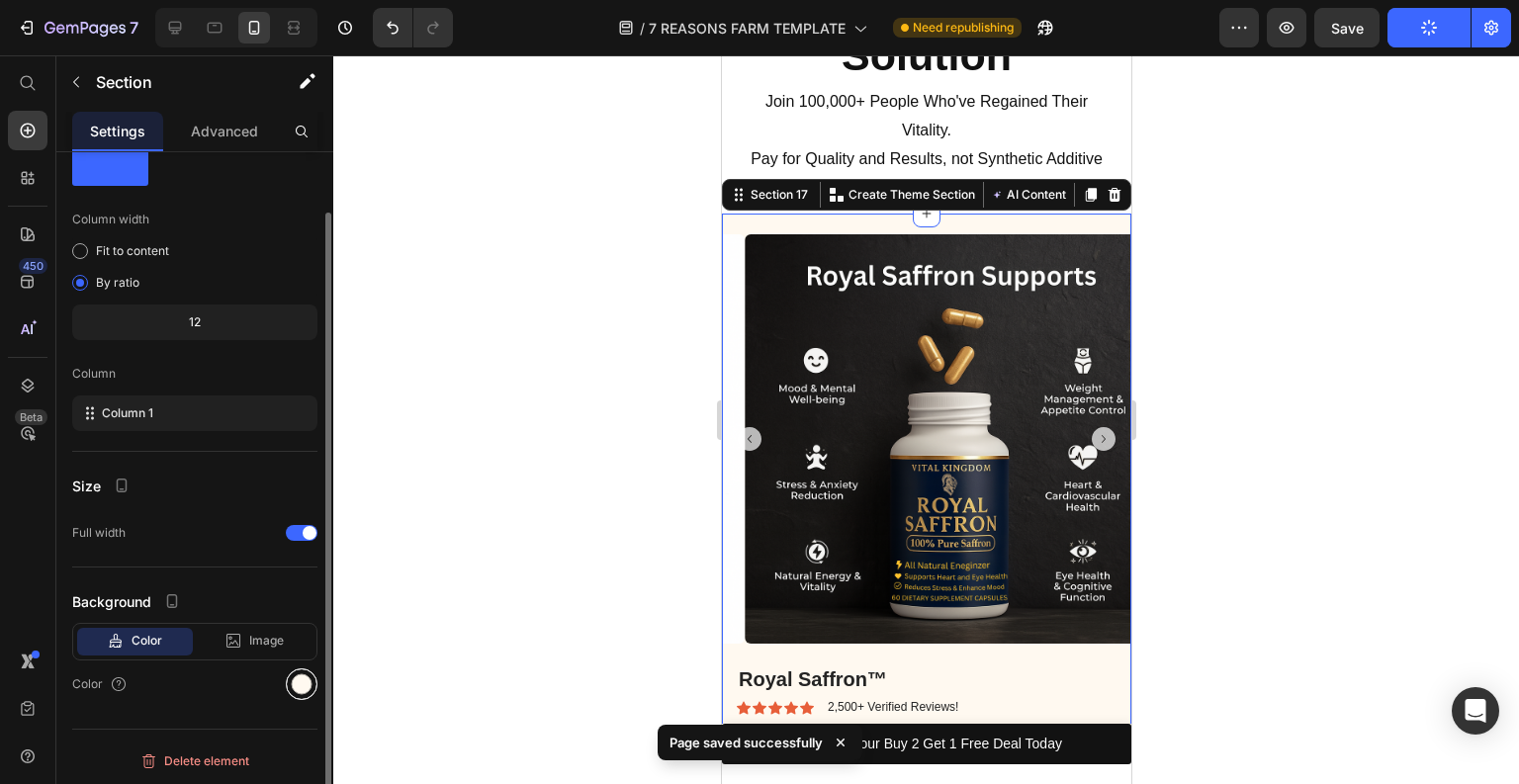 click at bounding box center (302, 684) 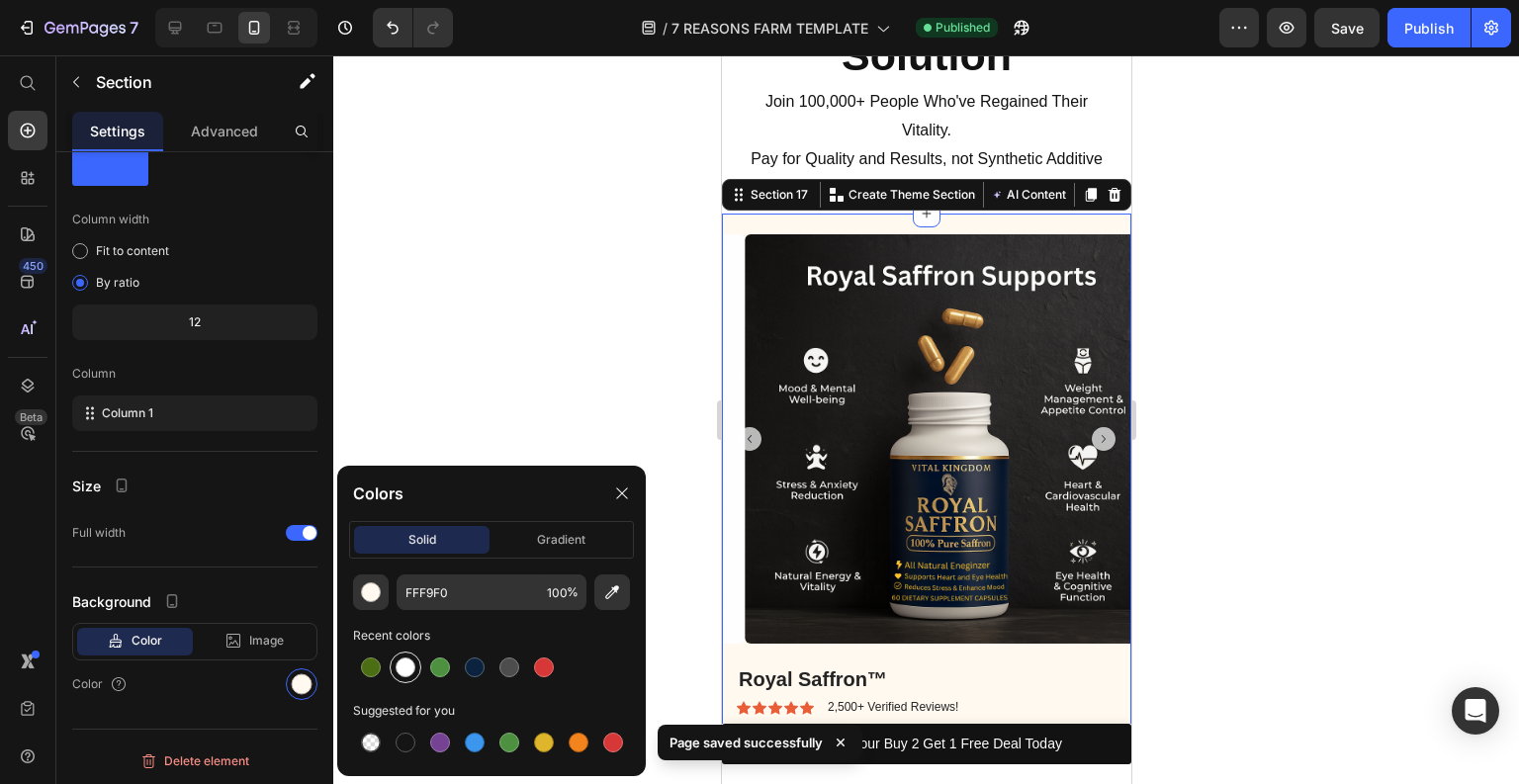 click at bounding box center [405, 667] 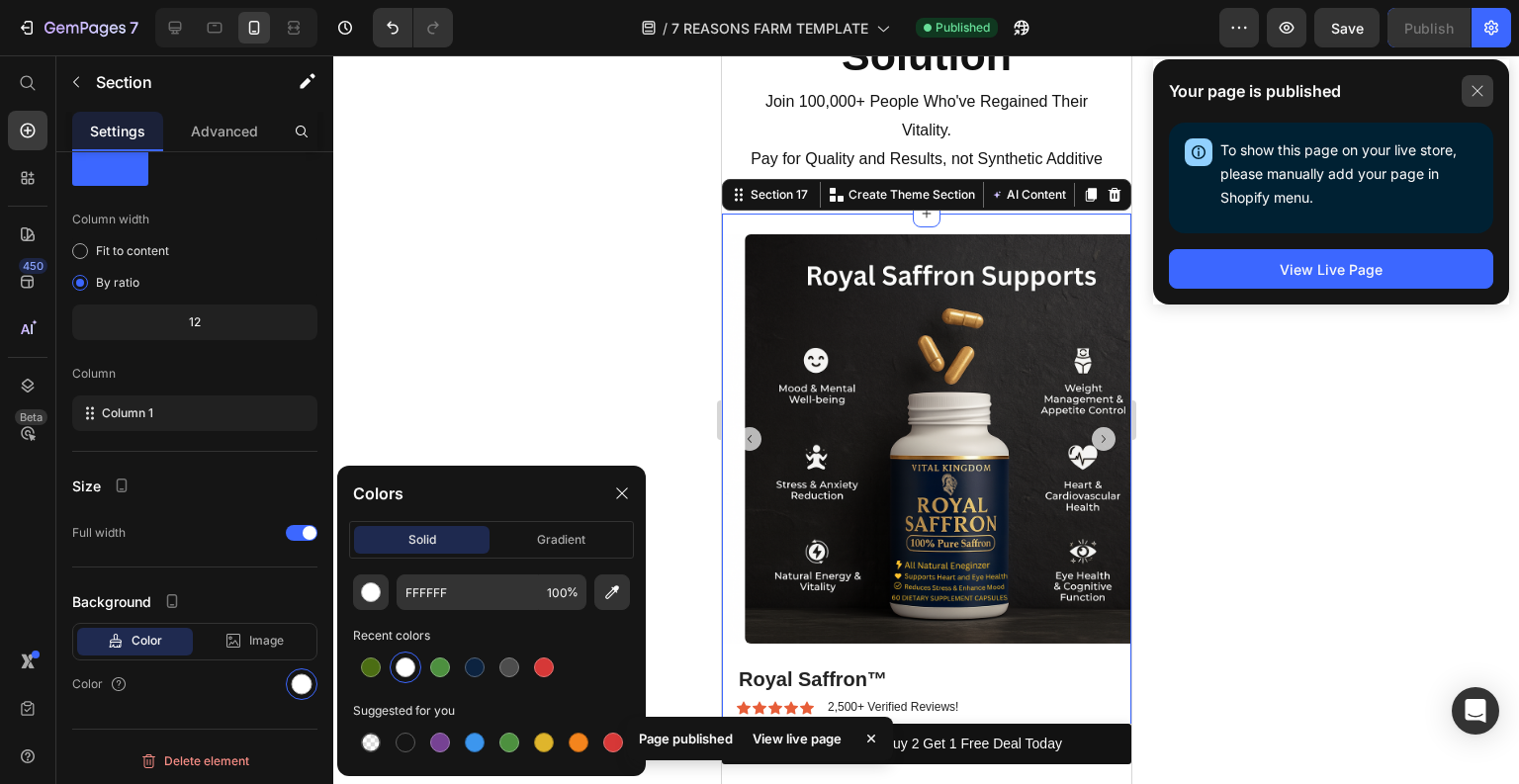click 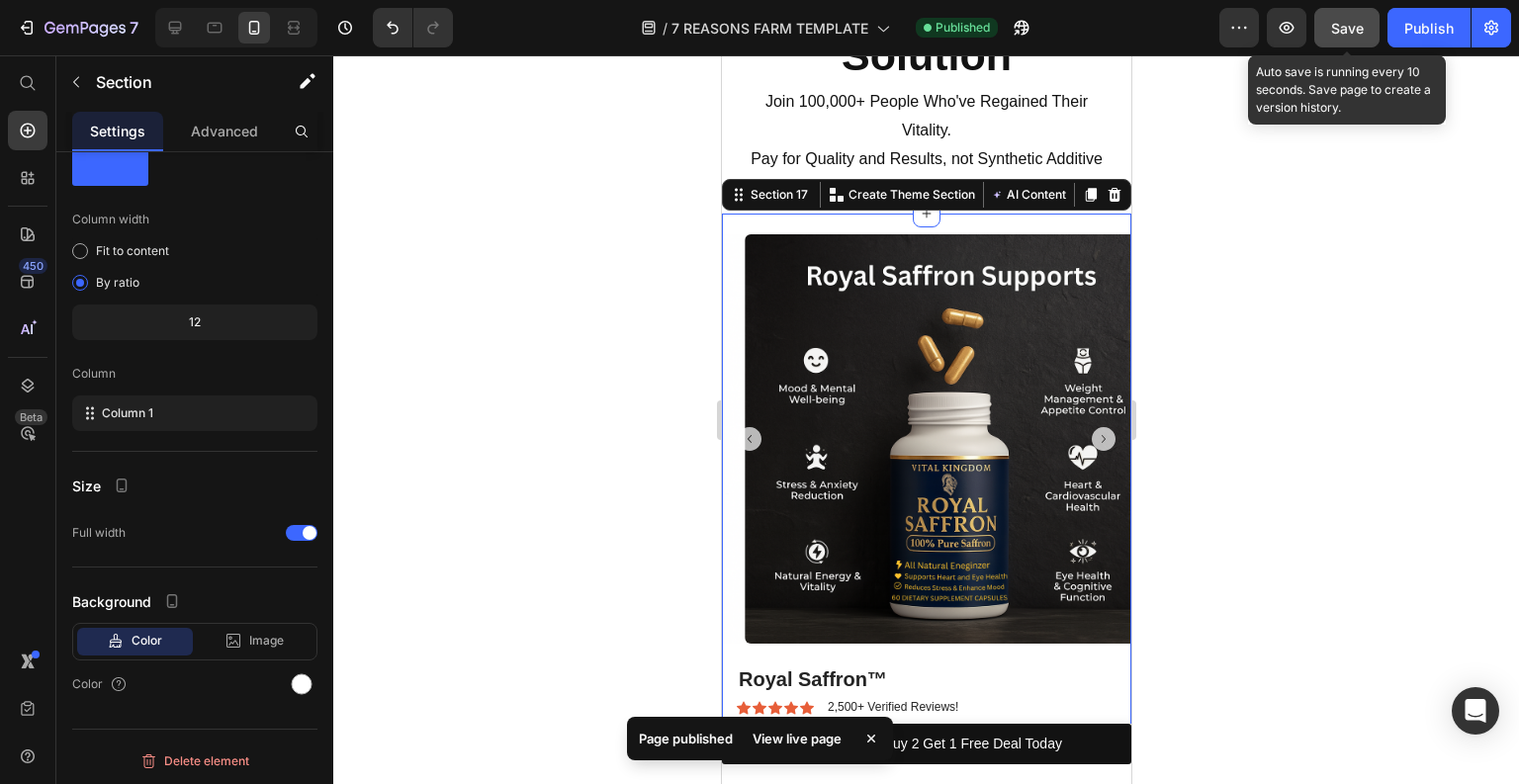 click on "Save" at bounding box center [1347, 28] 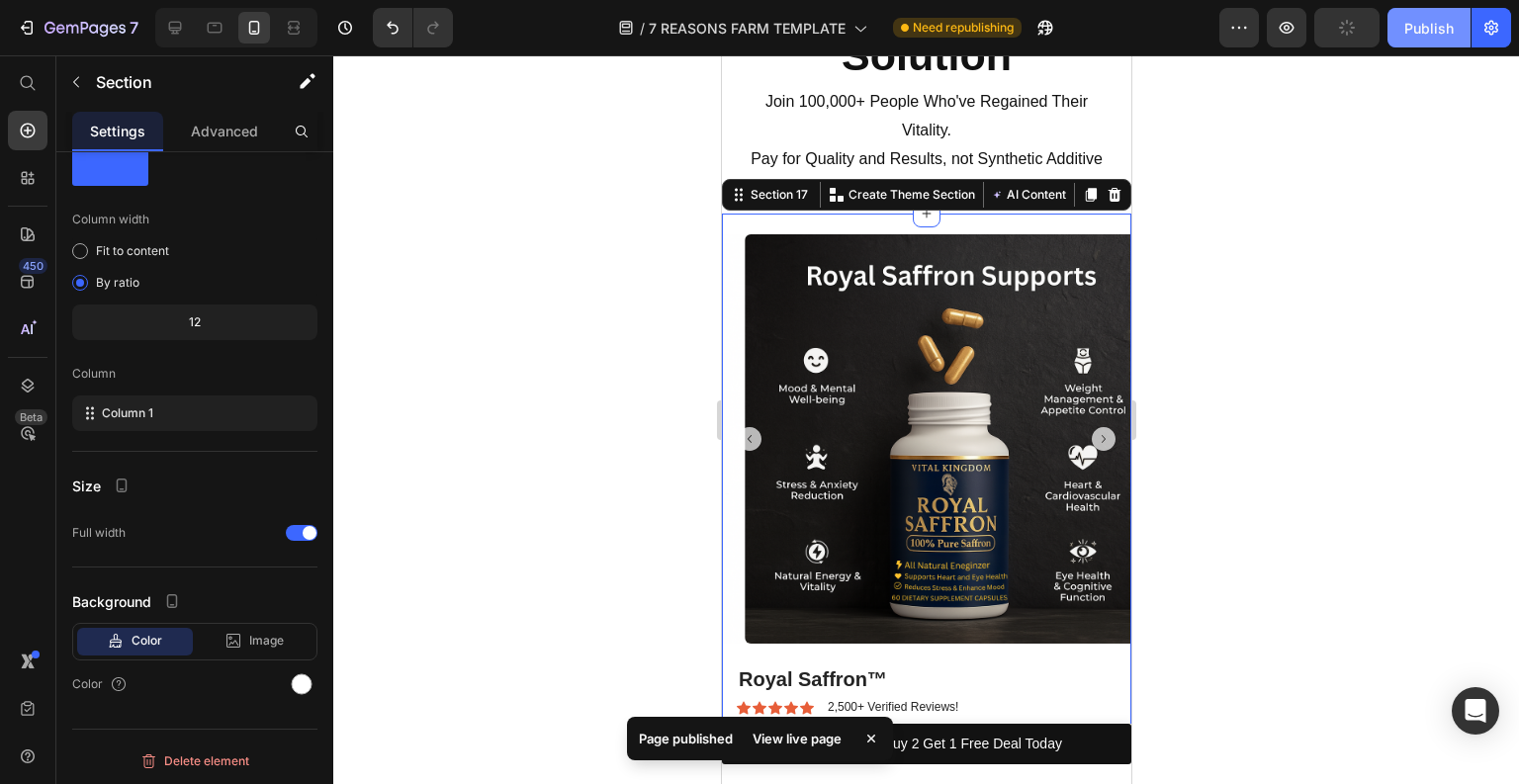 click on "Publish" at bounding box center [1429, 28] 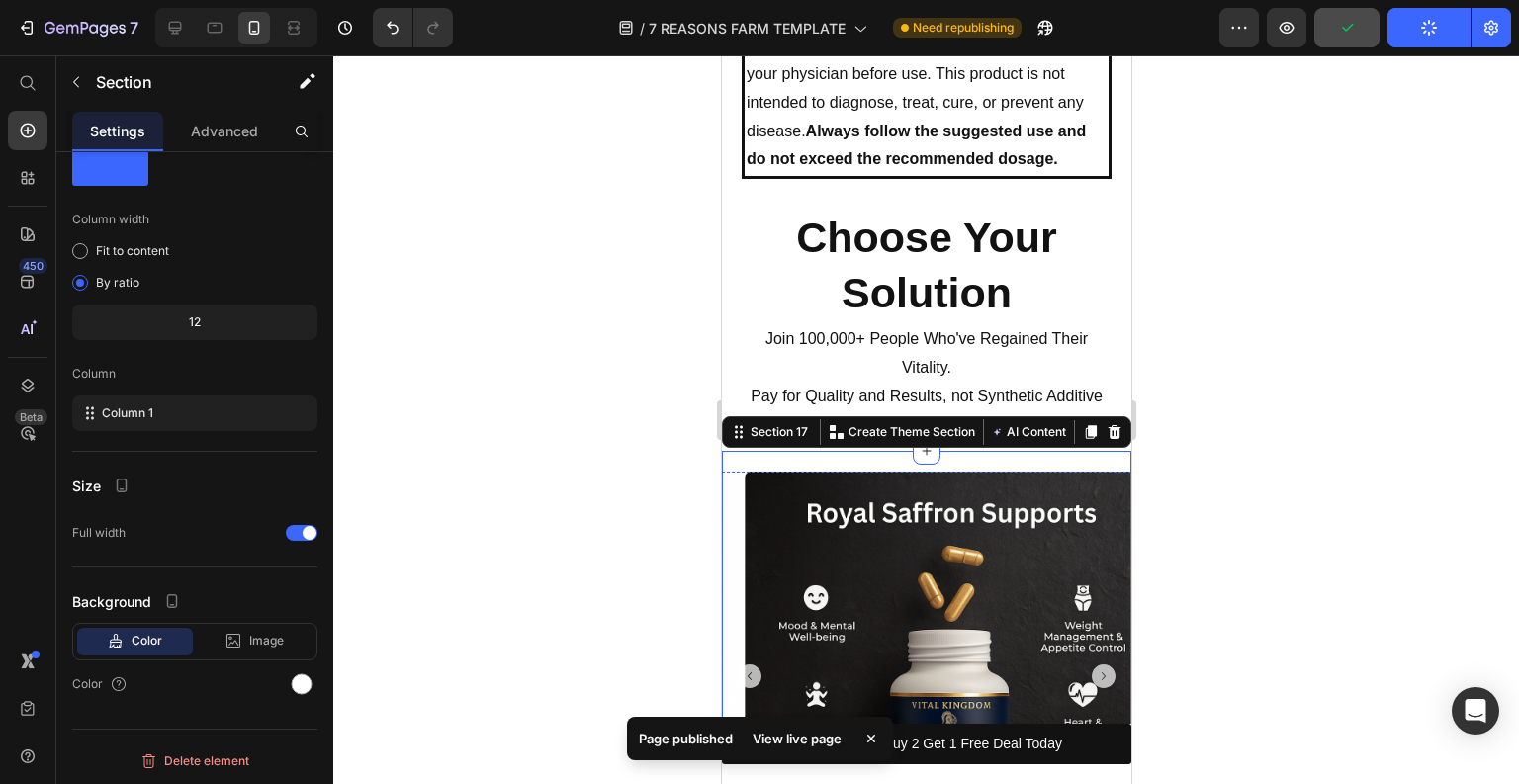 scroll, scrollTop: 6747, scrollLeft: 0, axis: vertical 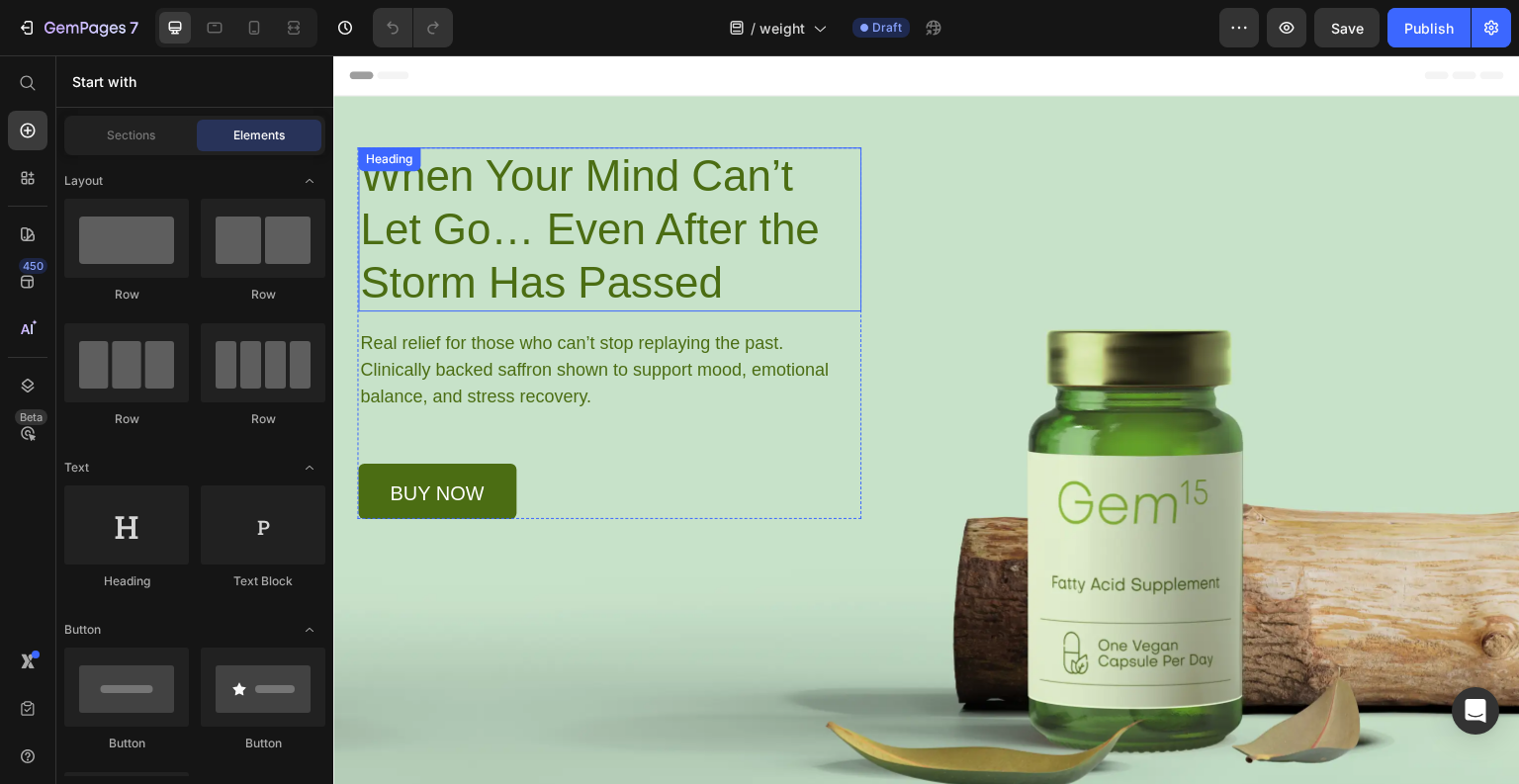 click on "When Your Mind Can’t Let Go… Even After the Storm Has Passed" at bounding box center [609, 229] 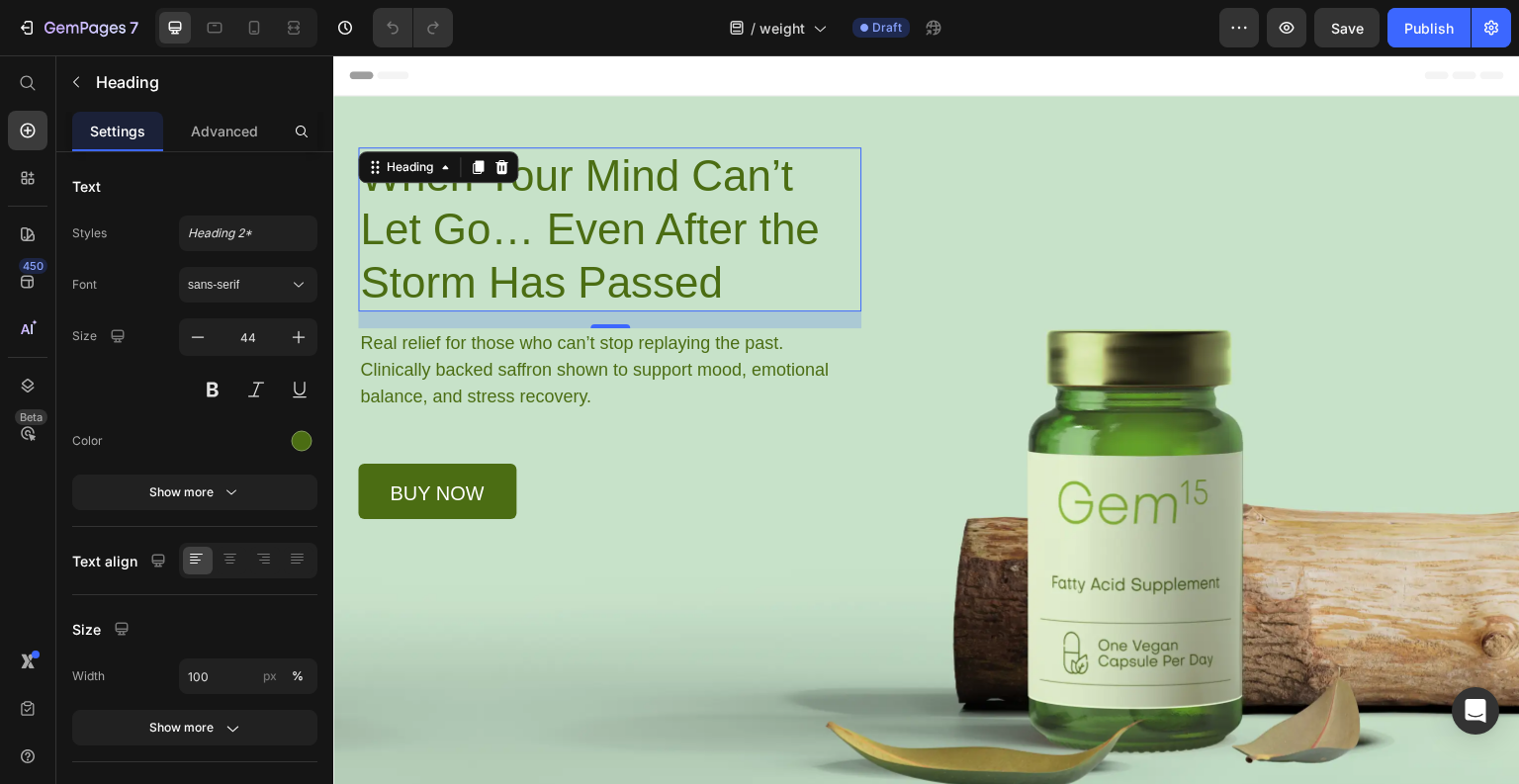 scroll, scrollTop: 79, scrollLeft: 0, axis: vertical 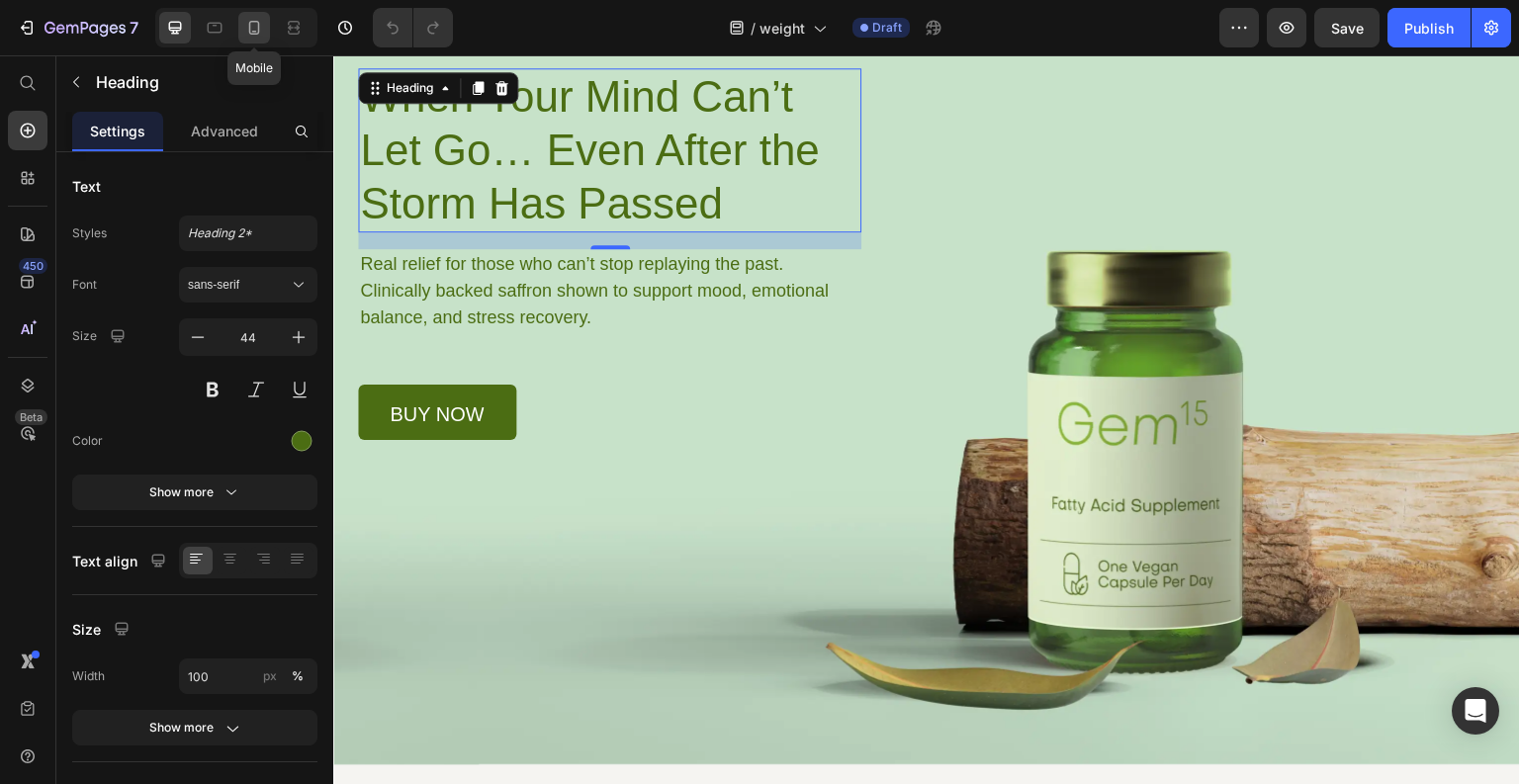 click 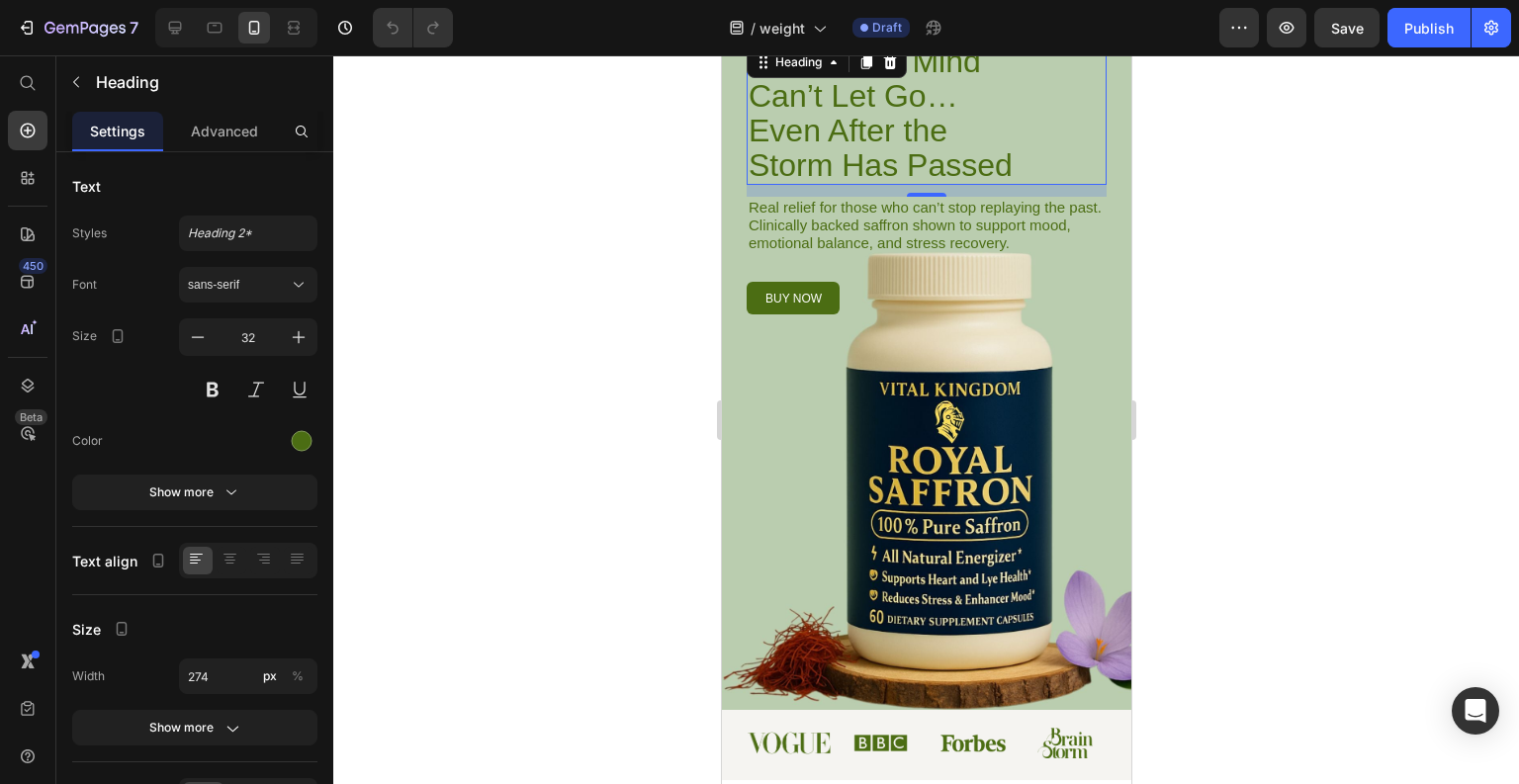 scroll, scrollTop: 0, scrollLeft: 0, axis: both 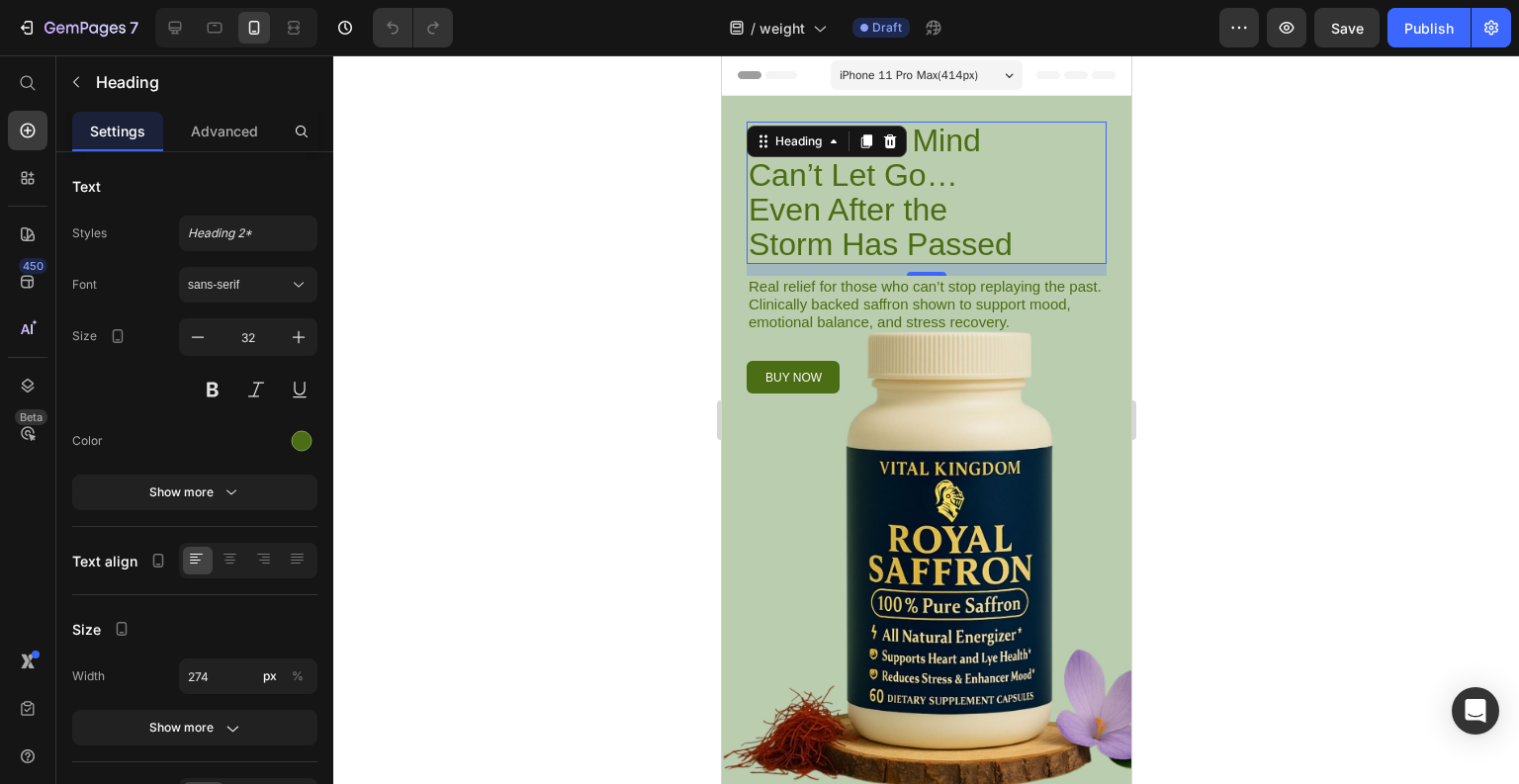 click 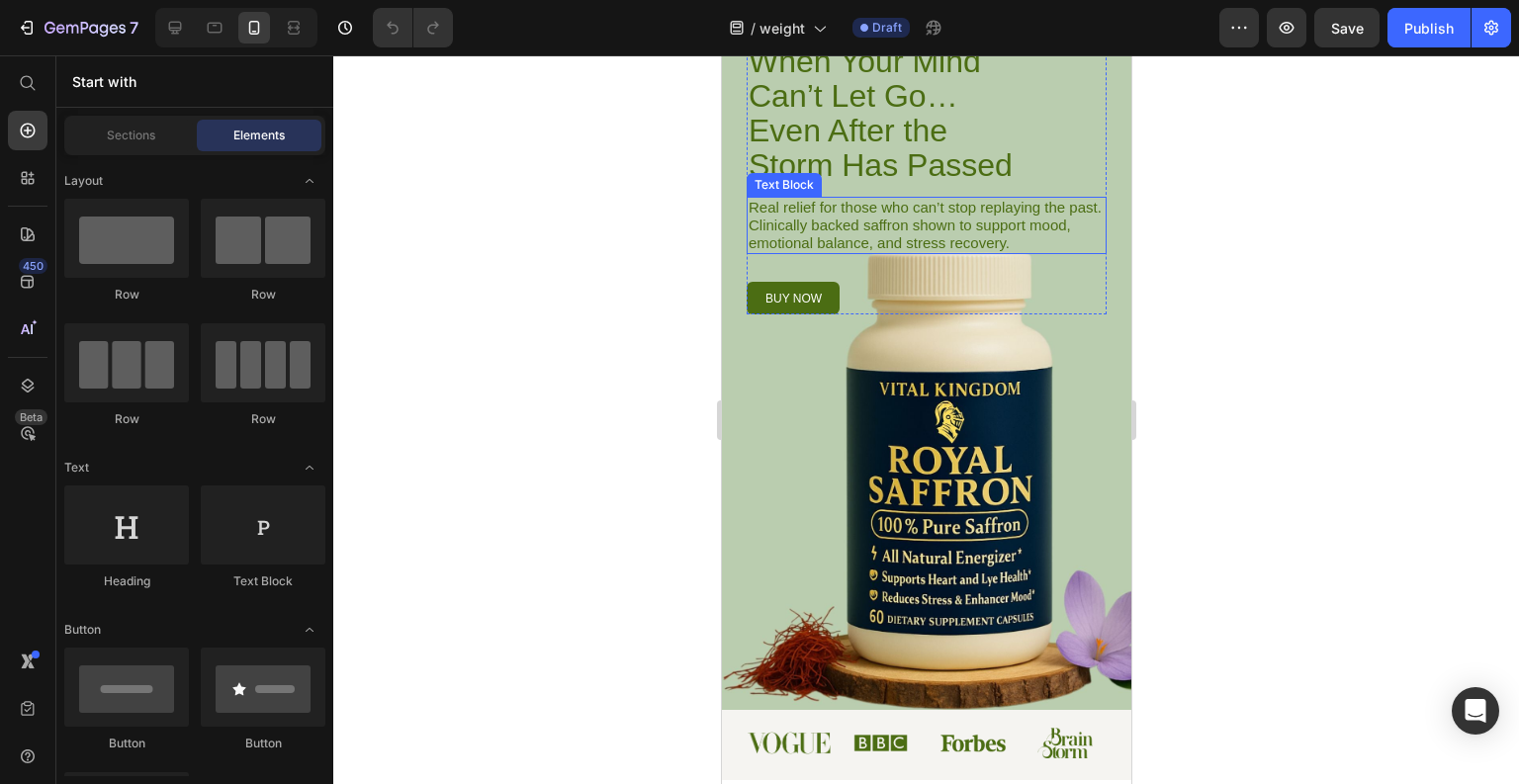 scroll, scrollTop: 0, scrollLeft: 0, axis: both 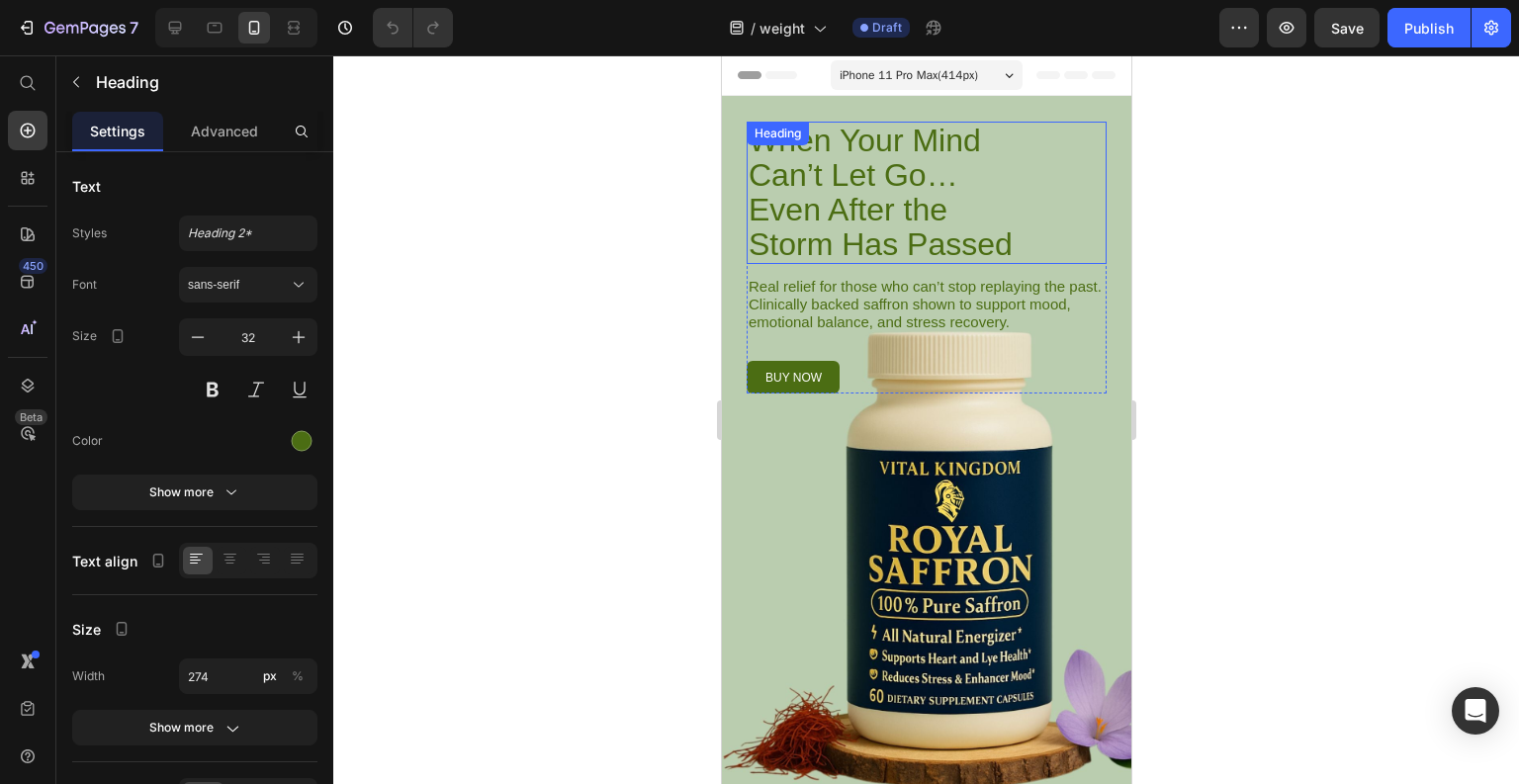 click on "When Your Mind Can’t Let Go… Even After the Storm Has Passed" at bounding box center (881, 193) 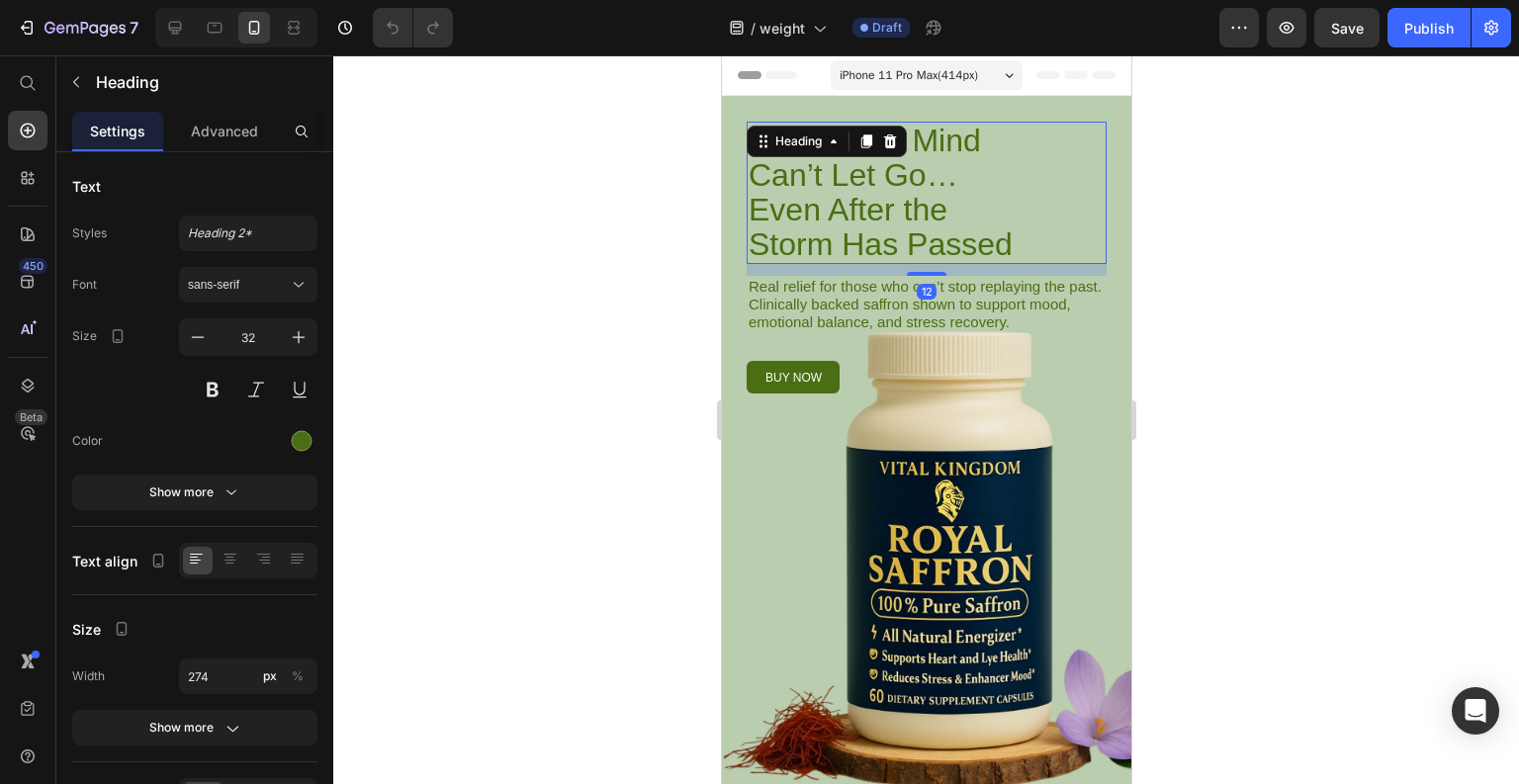 click on "When Your Mind Can’t Let Go… Even After the Storm Has Passed" at bounding box center [881, 193] 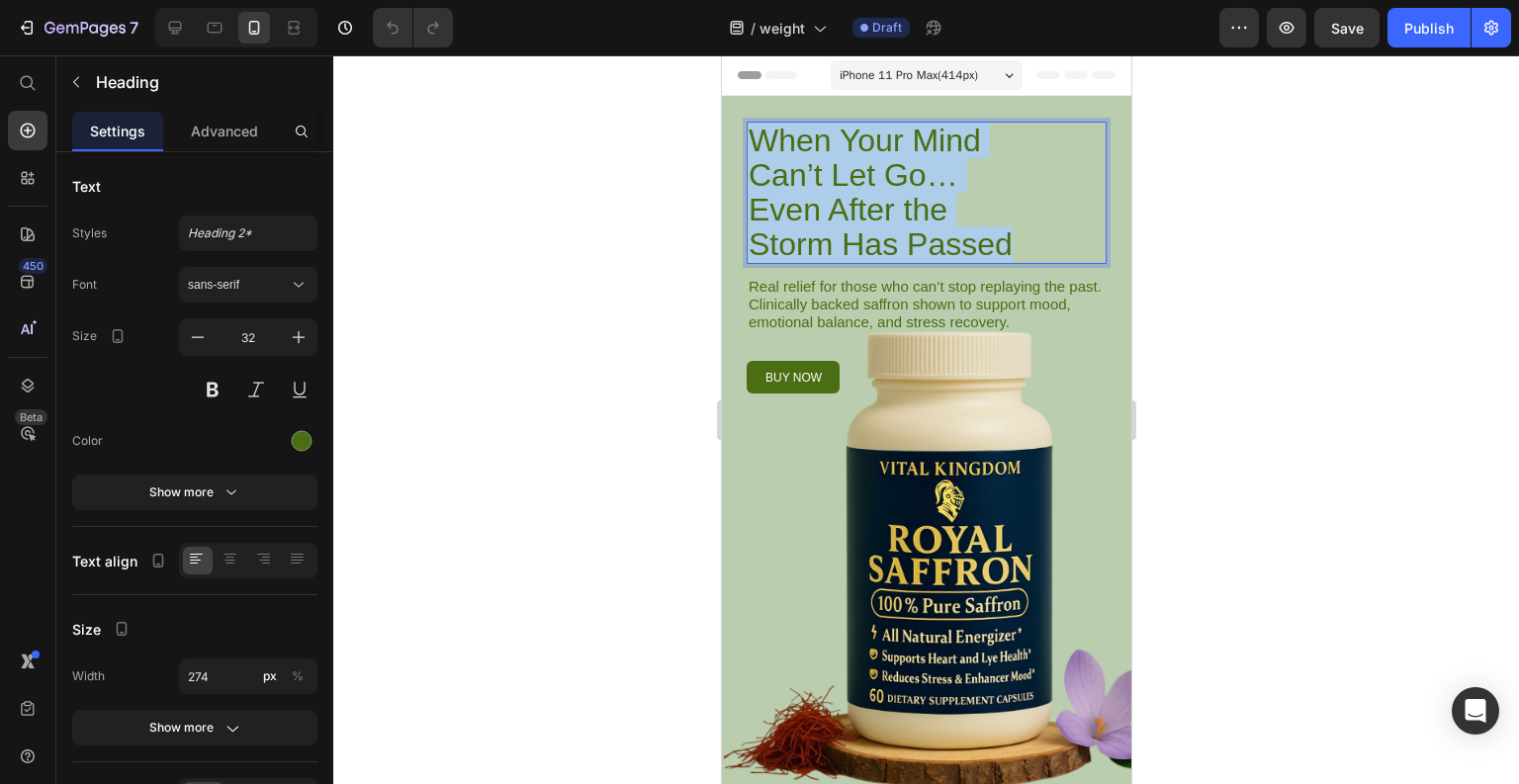 click on "When Your Mind Can’t Let Go… Even After the Storm Has Passed" at bounding box center [881, 193] 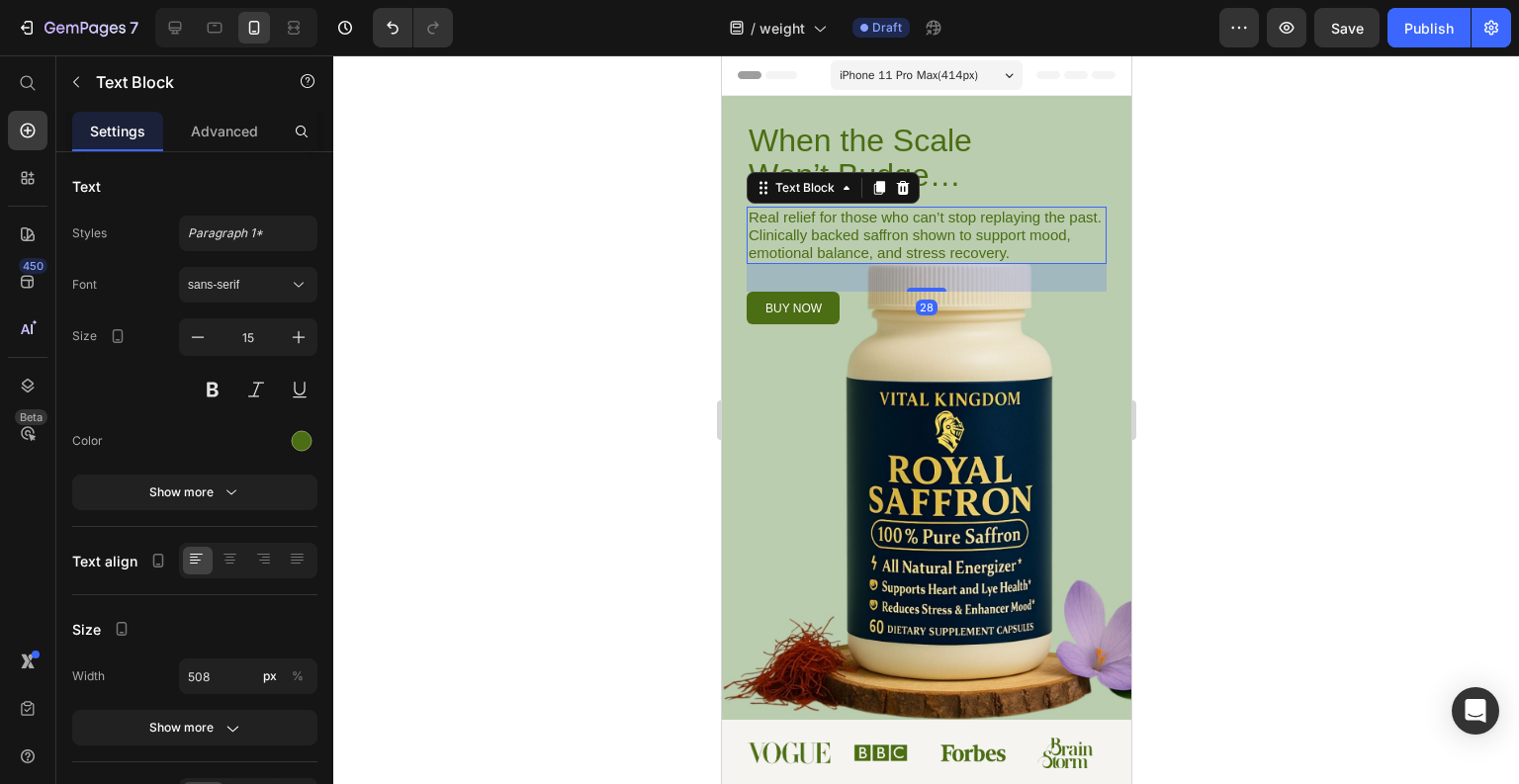 click on "Real relief for those who can’t stop replaying the past. Clinically backed saffron shown to support mood, emotional balance, and stress recovery." at bounding box center (926, 235) 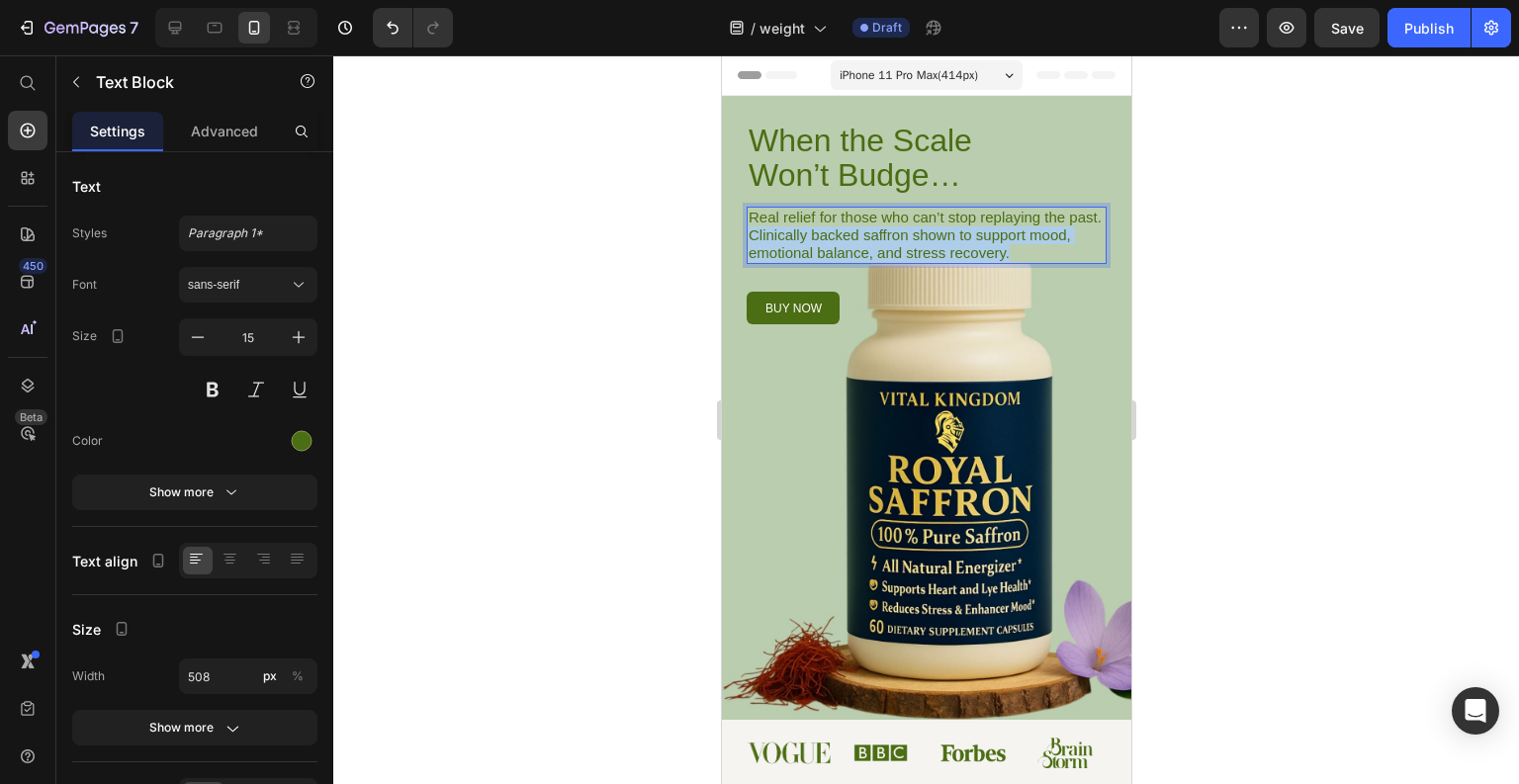 click on "Real relief for those who can’t stop replaying the past. Clinically backed saffron shown to support mood, emotional balance, and stress recovery." at bounding box center [926, 235] 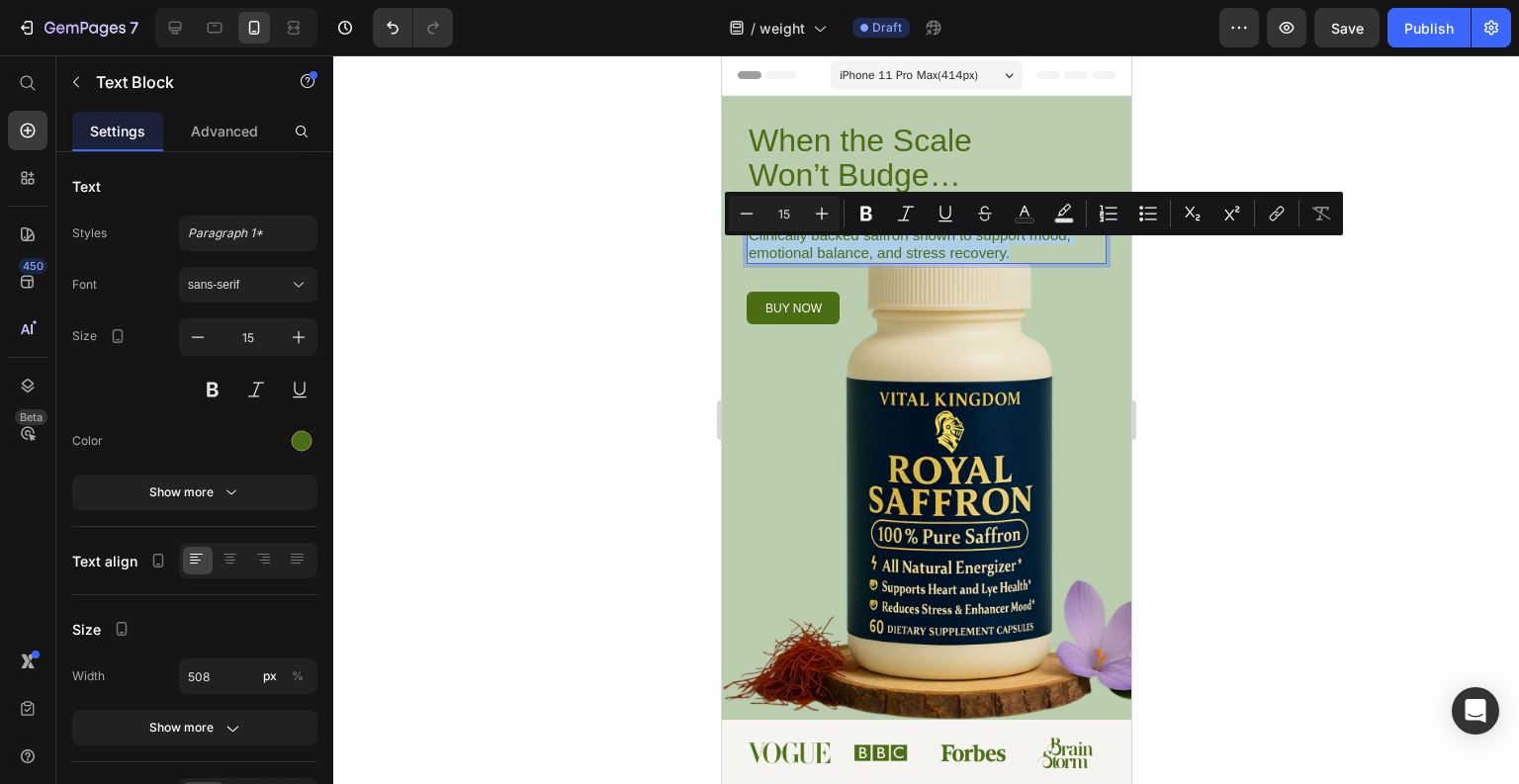 click on "Real relief for those who can’t stop replaying the past. Clinically backed saffron shown to support mood, emotional balance, and stress recovery." at bounding box center (926, 235) 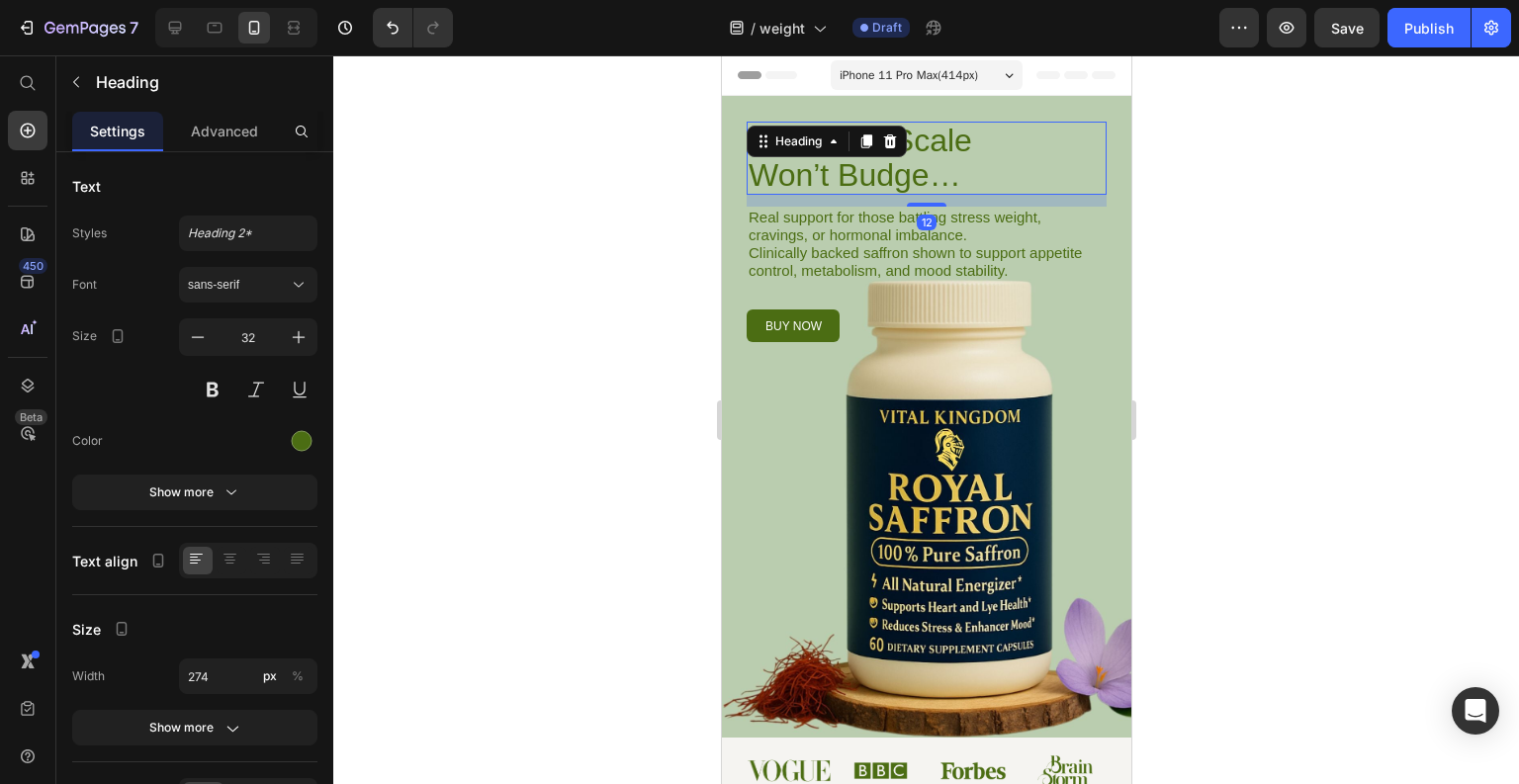 click on "When the Scale Won’t Budge… Heading   12" at bounding box center [926, 158] 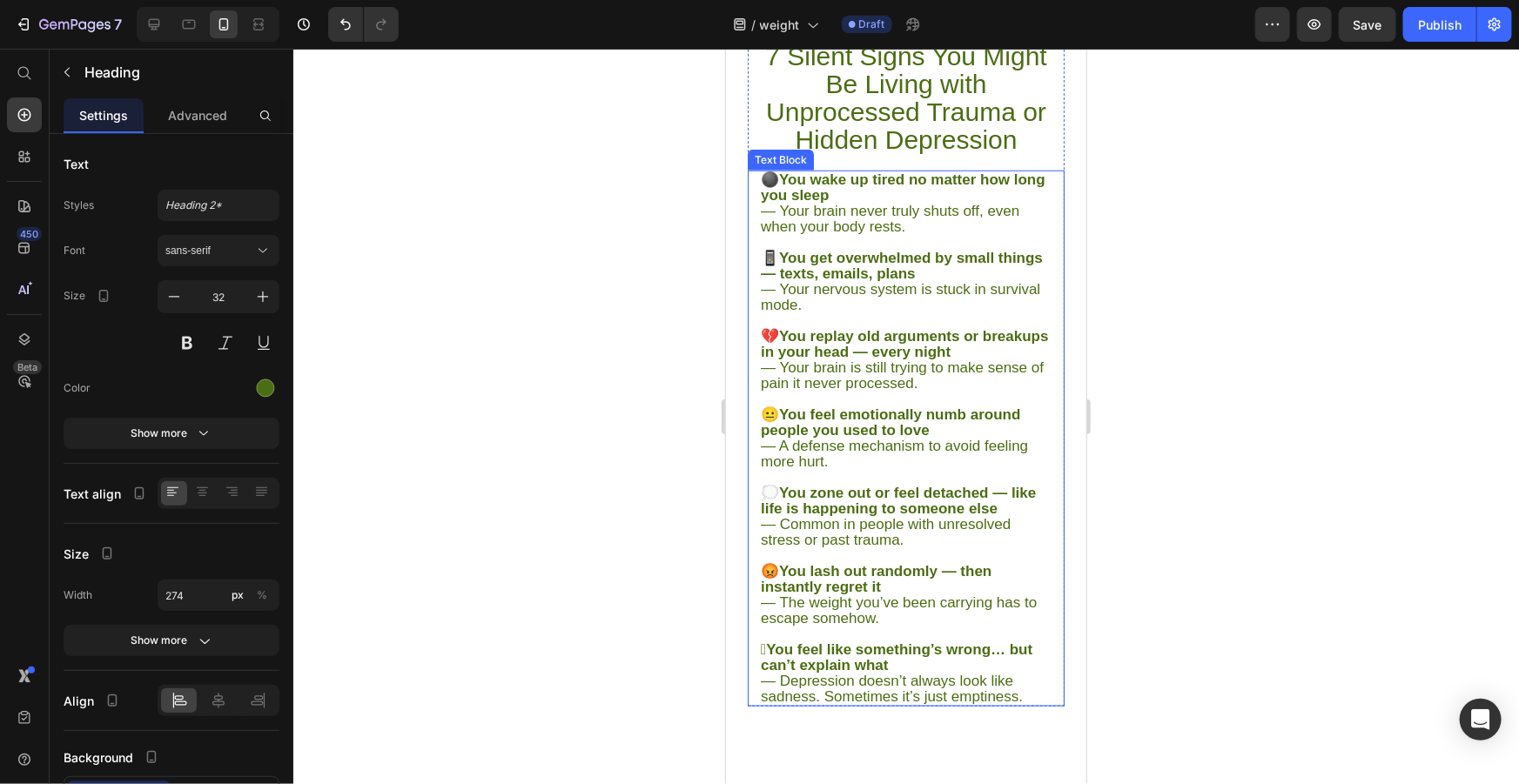 scroll, scrollTop: 617, scrollLeft: 0, axis: vertical 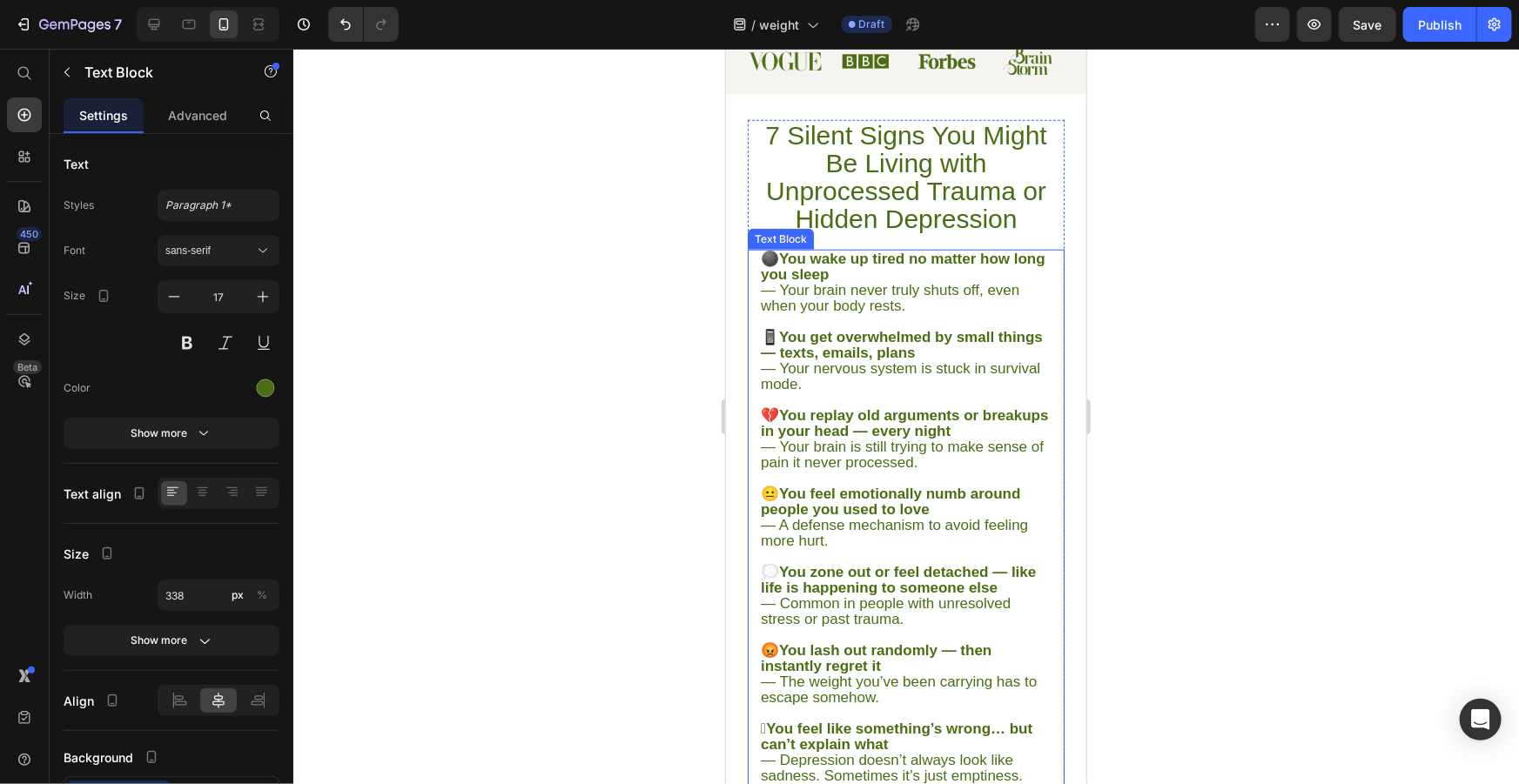 click on "🌑  You wake up tired no matter how long you sleep — Your brain never truly shuts off, even when your body rests." at bounding box center [905, 282] 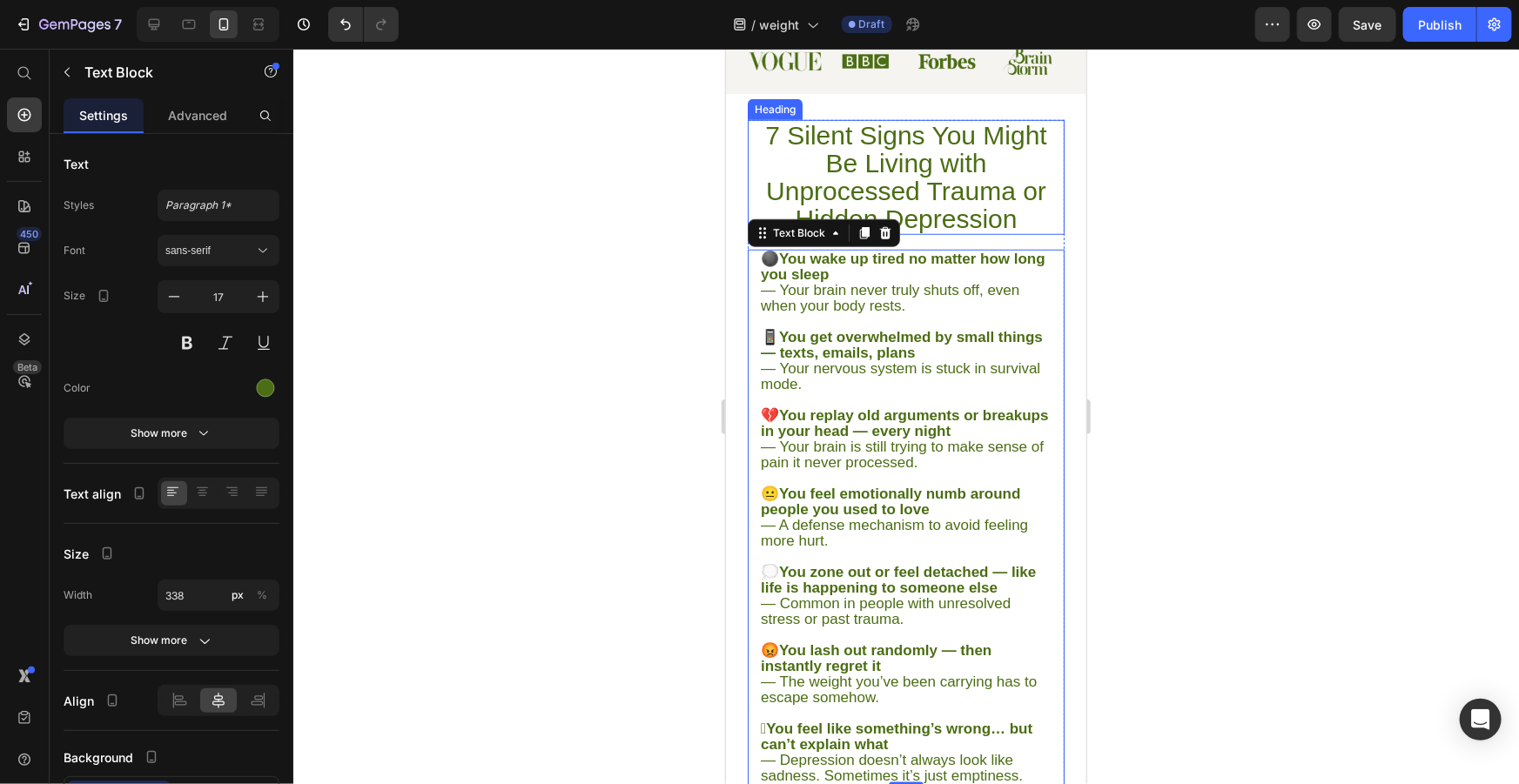 click on "7 Silent Signs You Might Be Living with Unprocessed Trauma or Hidden Depression" at bounding box center (905, 177) 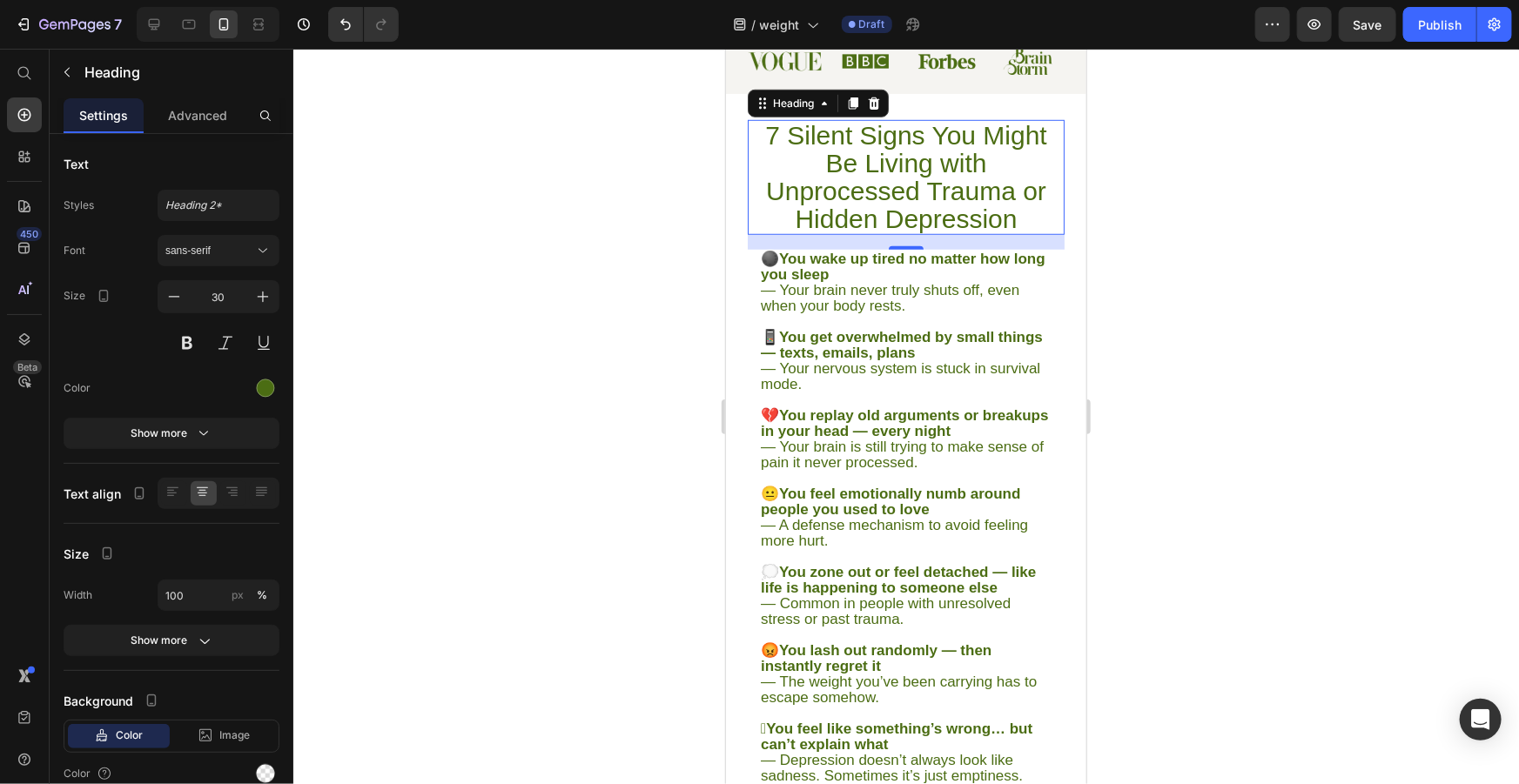 click on "7 Silent Signs You Might Be Living with Unprocessed Trauma or Hidden Depression" at bounding box center [905, 177] 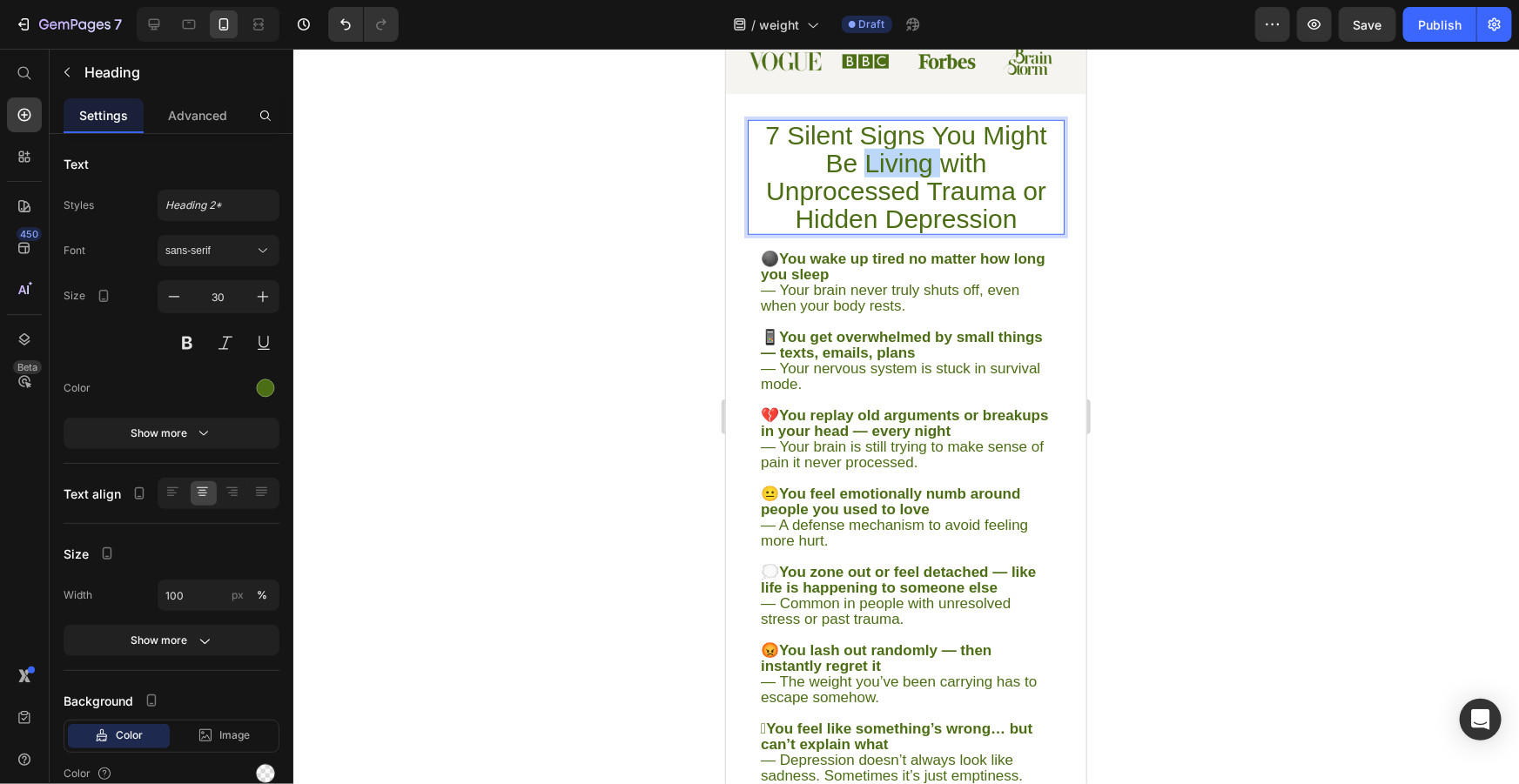 click on "7 Silent Signs You Might Be Living with Unprocessed Trauma or Hidden Depression" at bounding box center [905, 177] 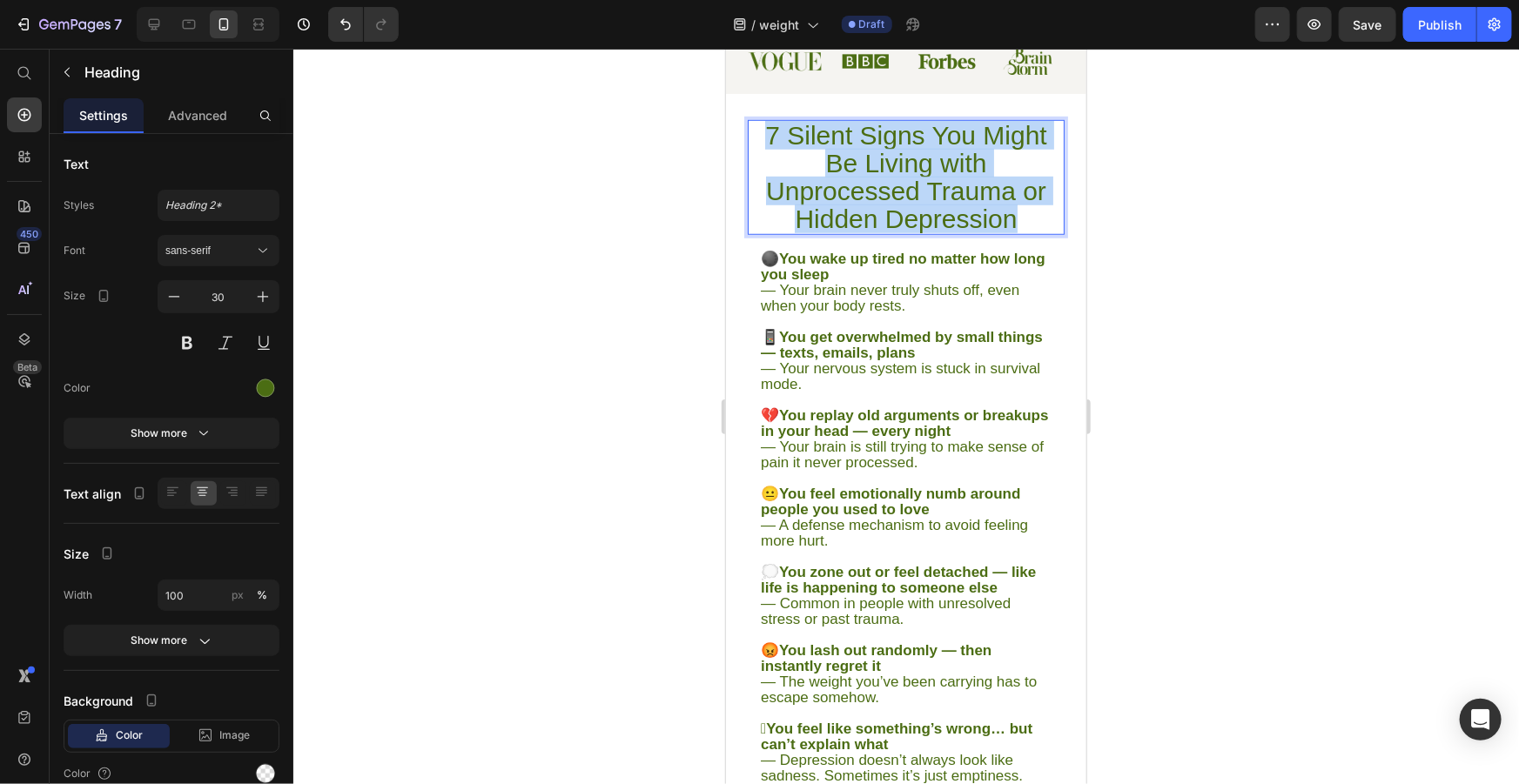 click on "7 Silent Signs You Might Be Living with Unprocessed Trauma or Hidden Depression" at bounding box center [905, 177] 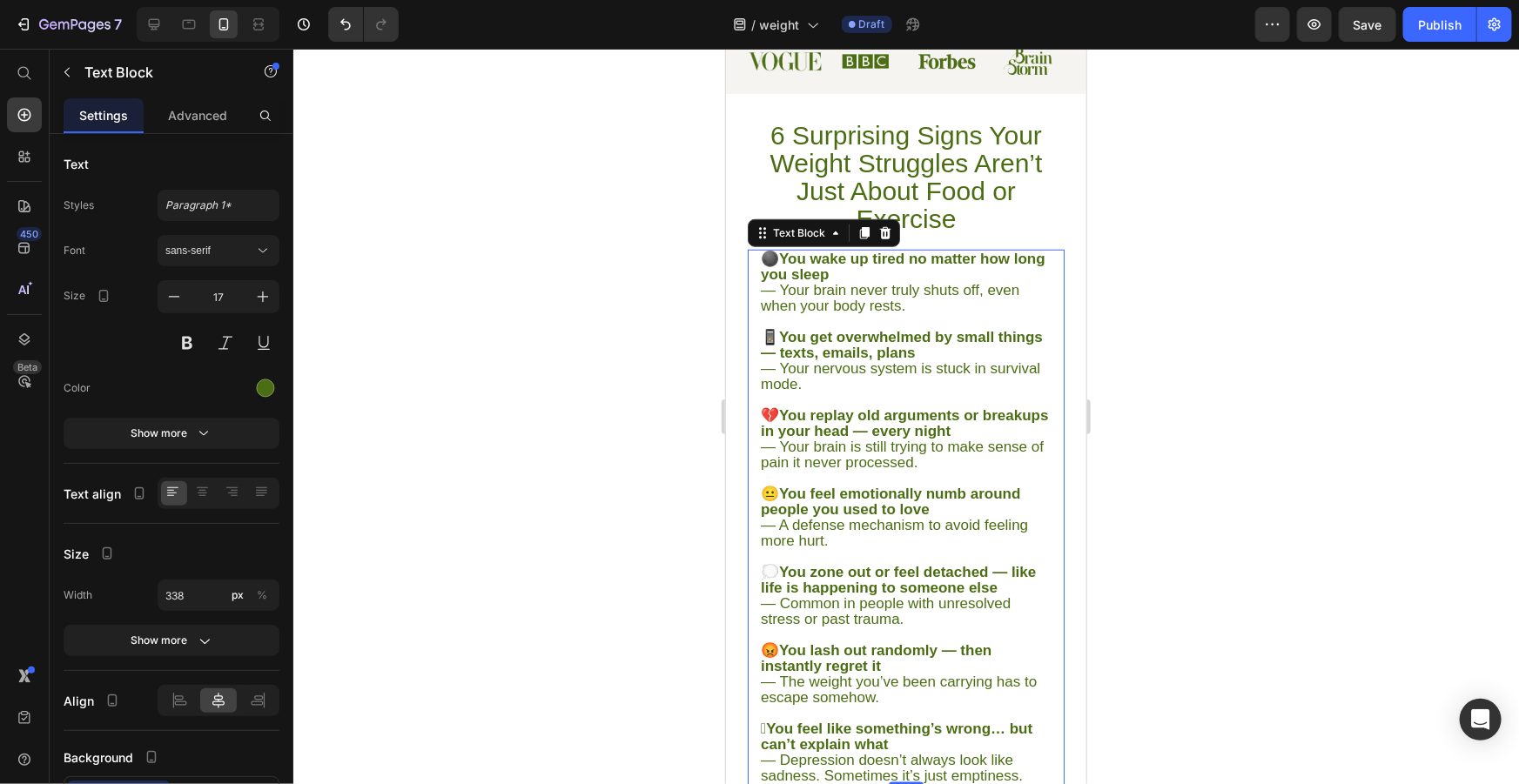 click at bounding box center [905, 478] 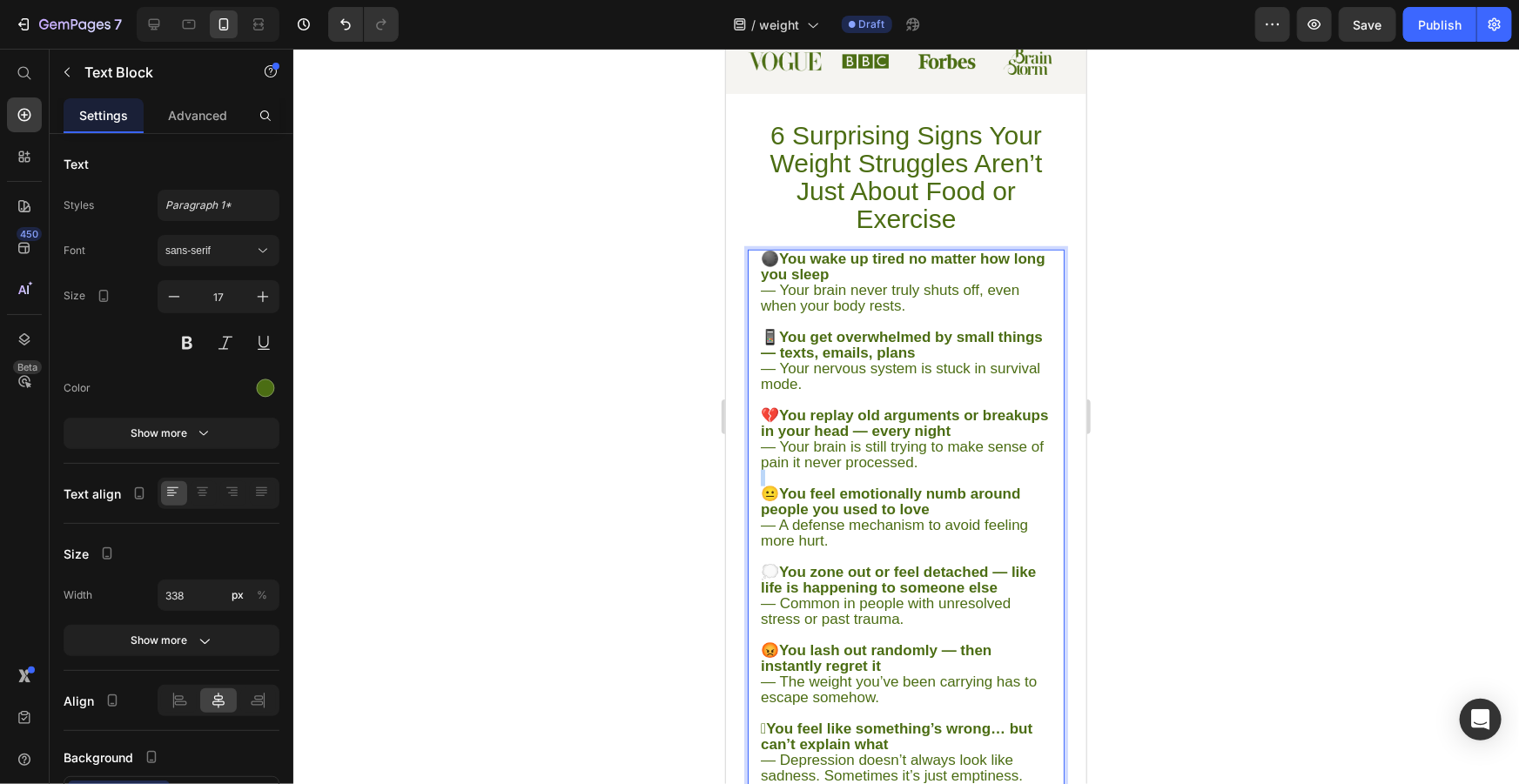 click at bounding box center [905, 478] 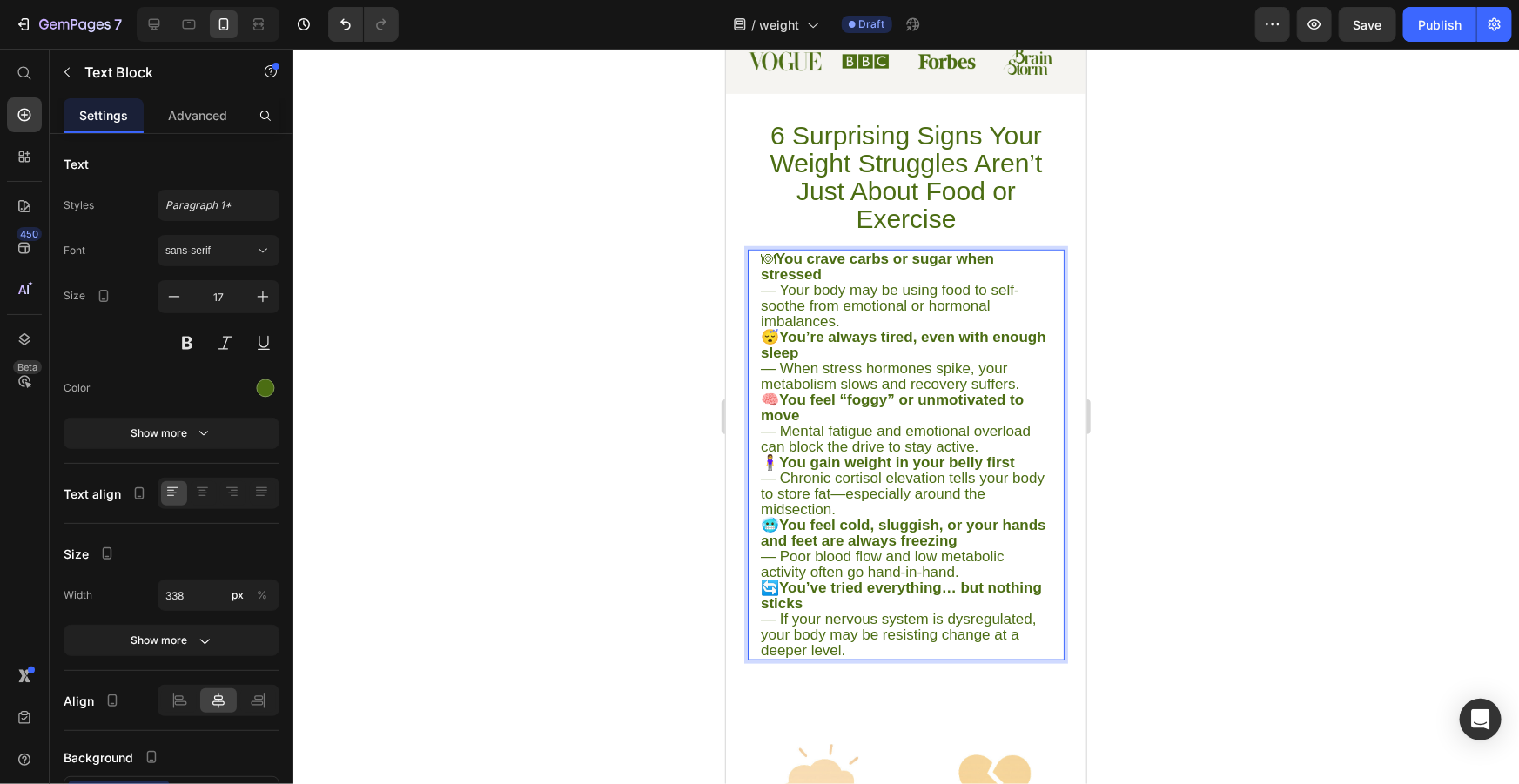 click on "🍽  You crave carbs or sugar when stressed — Your body may be using food to self-soothe from emotional or hormonal imbalances." at bounding box center (905, 290) 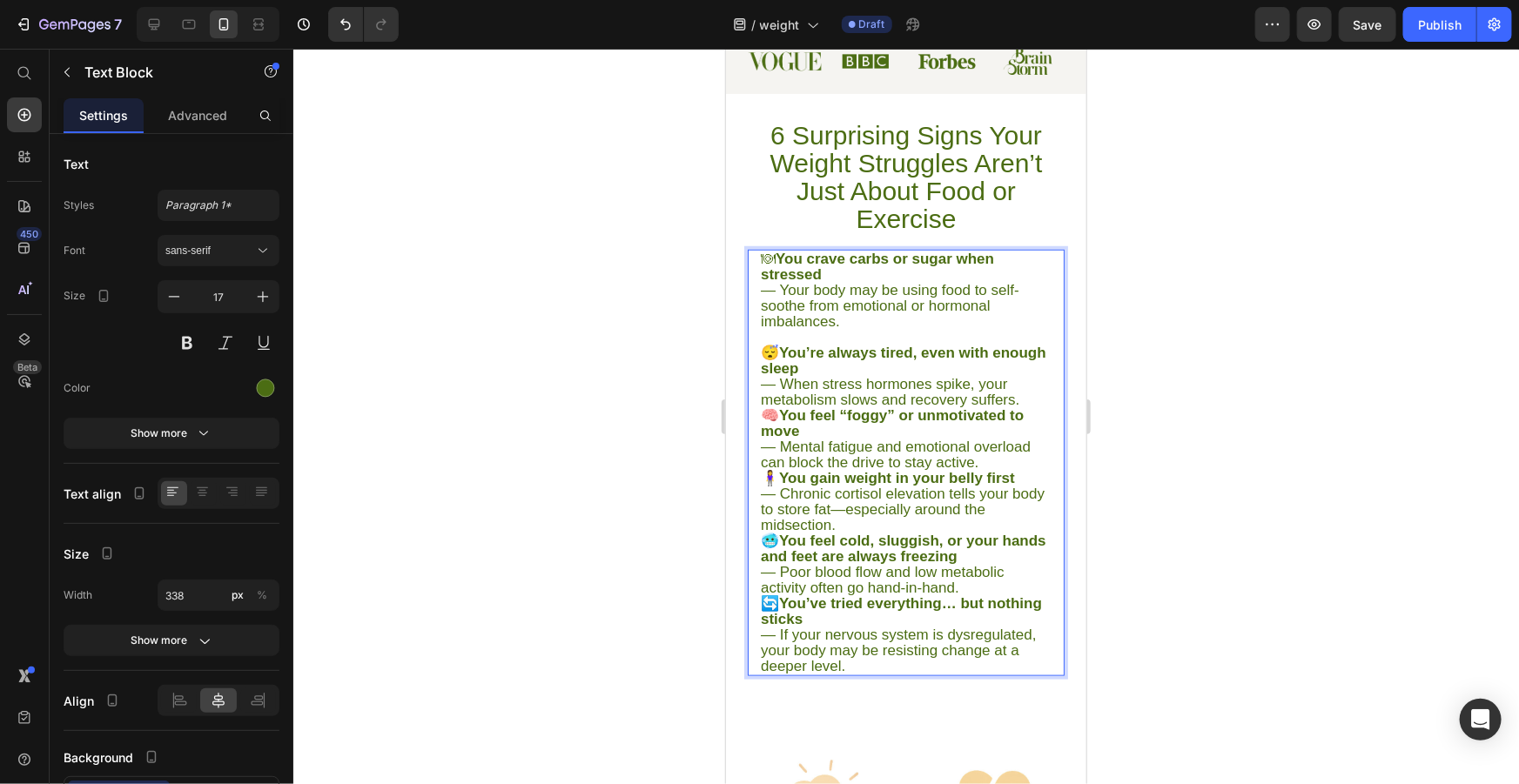 click on "😴  You’re always tired, even with enough sleep — When stress hormones spike, your metabolism slows and recovery suffers." at bounding box center (905, 376) 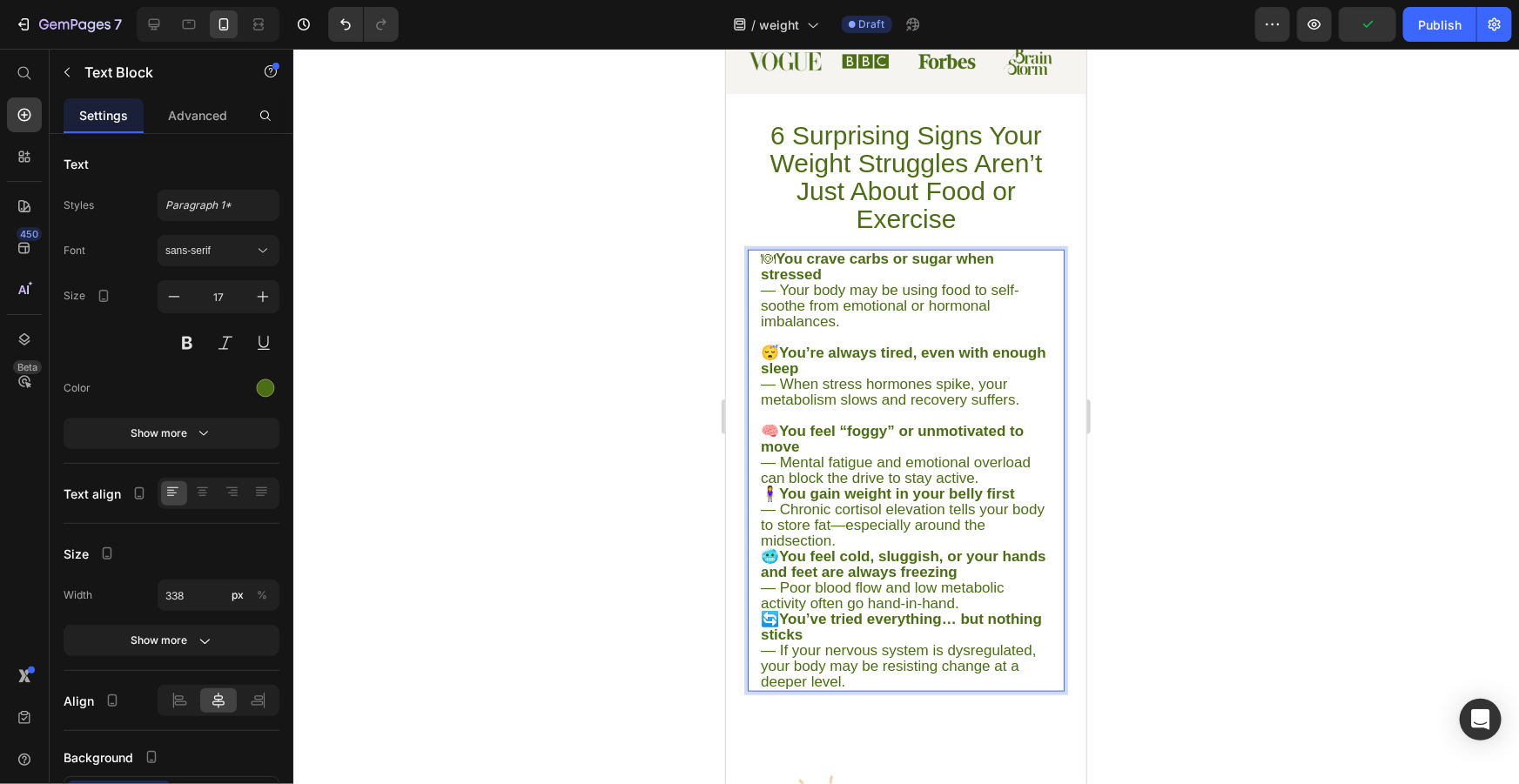click on "🧠  You feel “foggy” or unmotivated to move — Mental fatigue and emotional overload can block the drive to stay active." at bounding box center [905, 454] 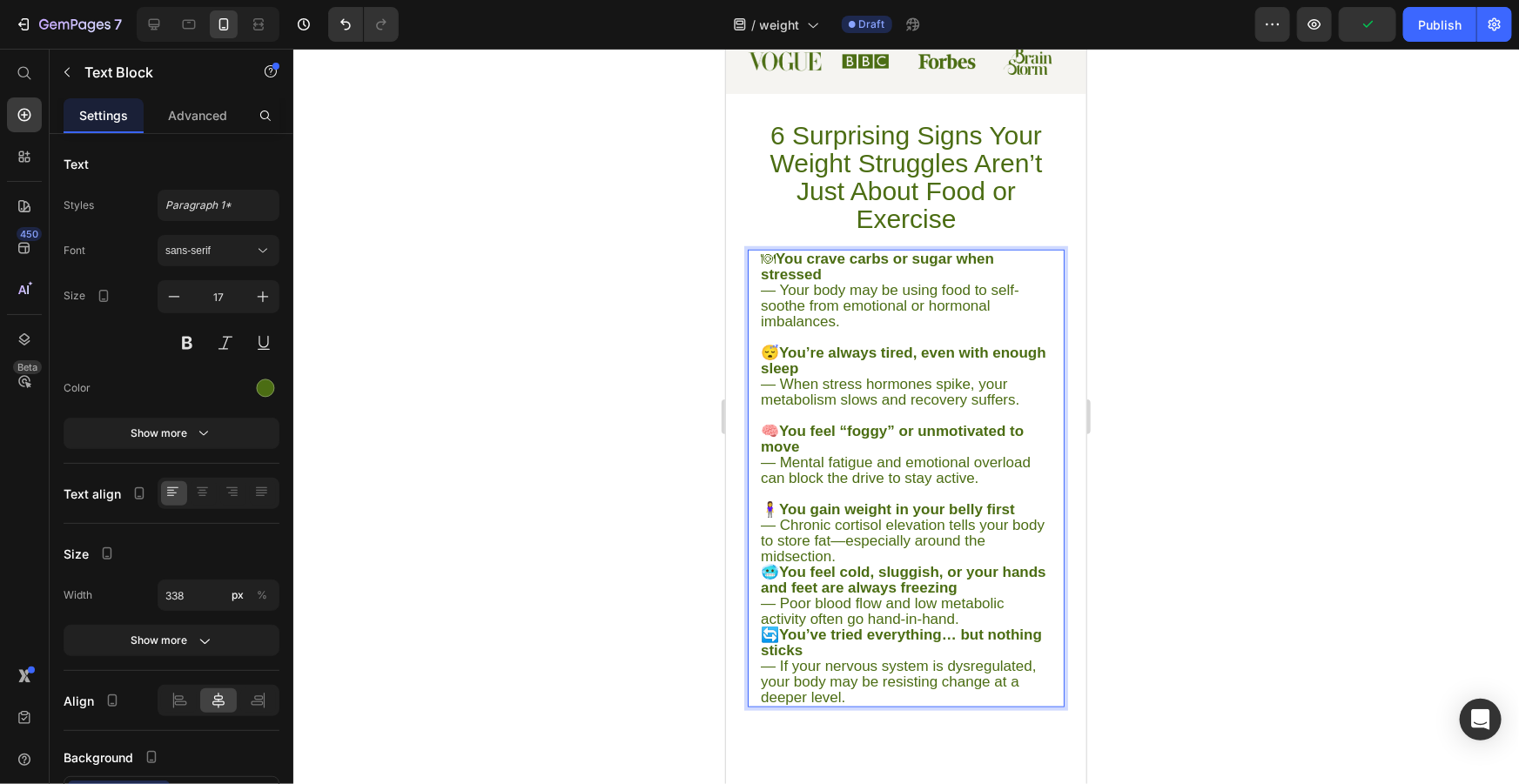 click on "🧍‍♀️  You gain weight in your belly first — Chronic cortisol elevation tells your body to store fat—especially around the midsection." at bounding box center [905, 533] 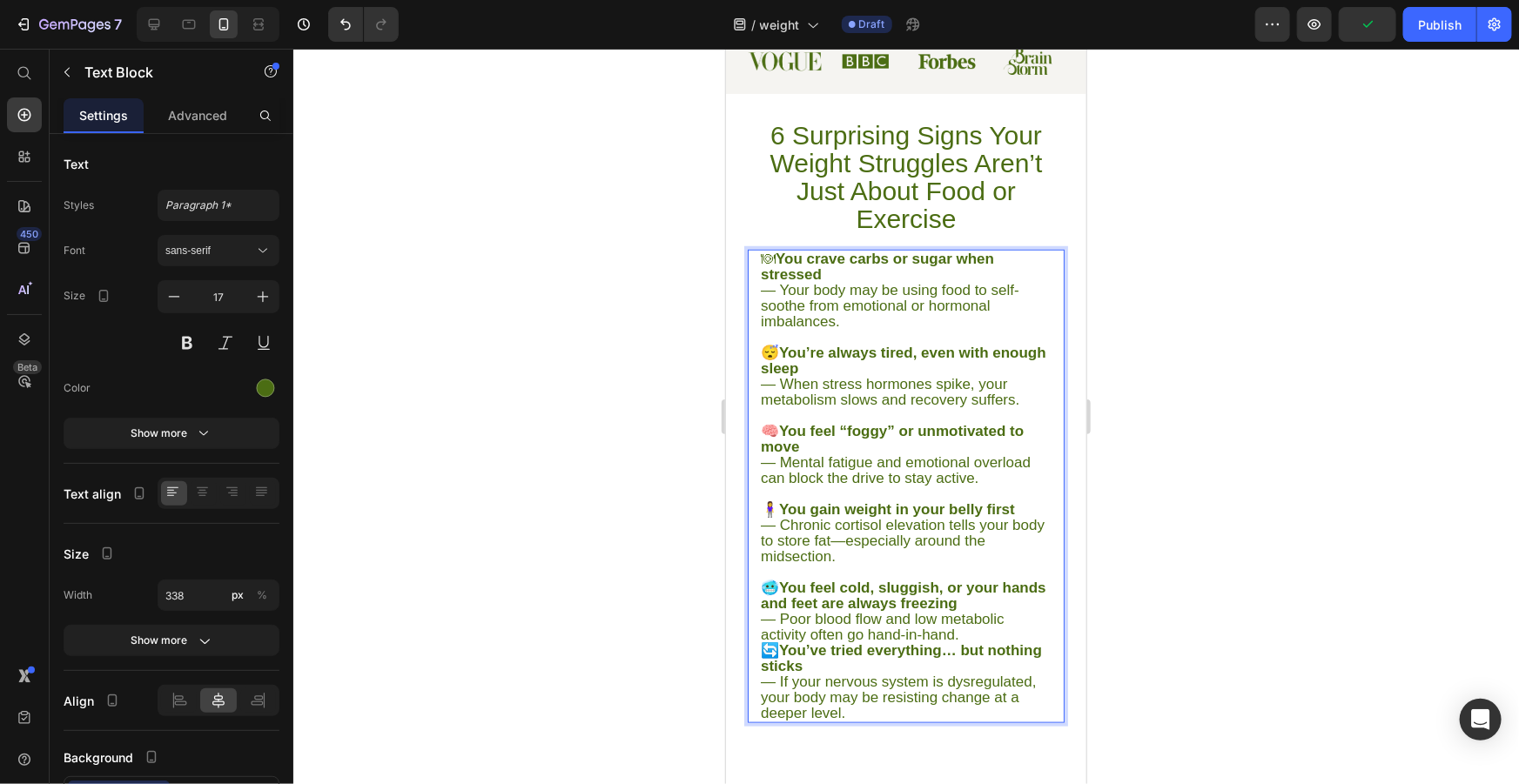 click on "🥶  You feel cold, sluggish, or your hands and feet are always freezing — Poor blood flow and low metabolic activity often go hand-in-hand." at bounding box center (905, 611) 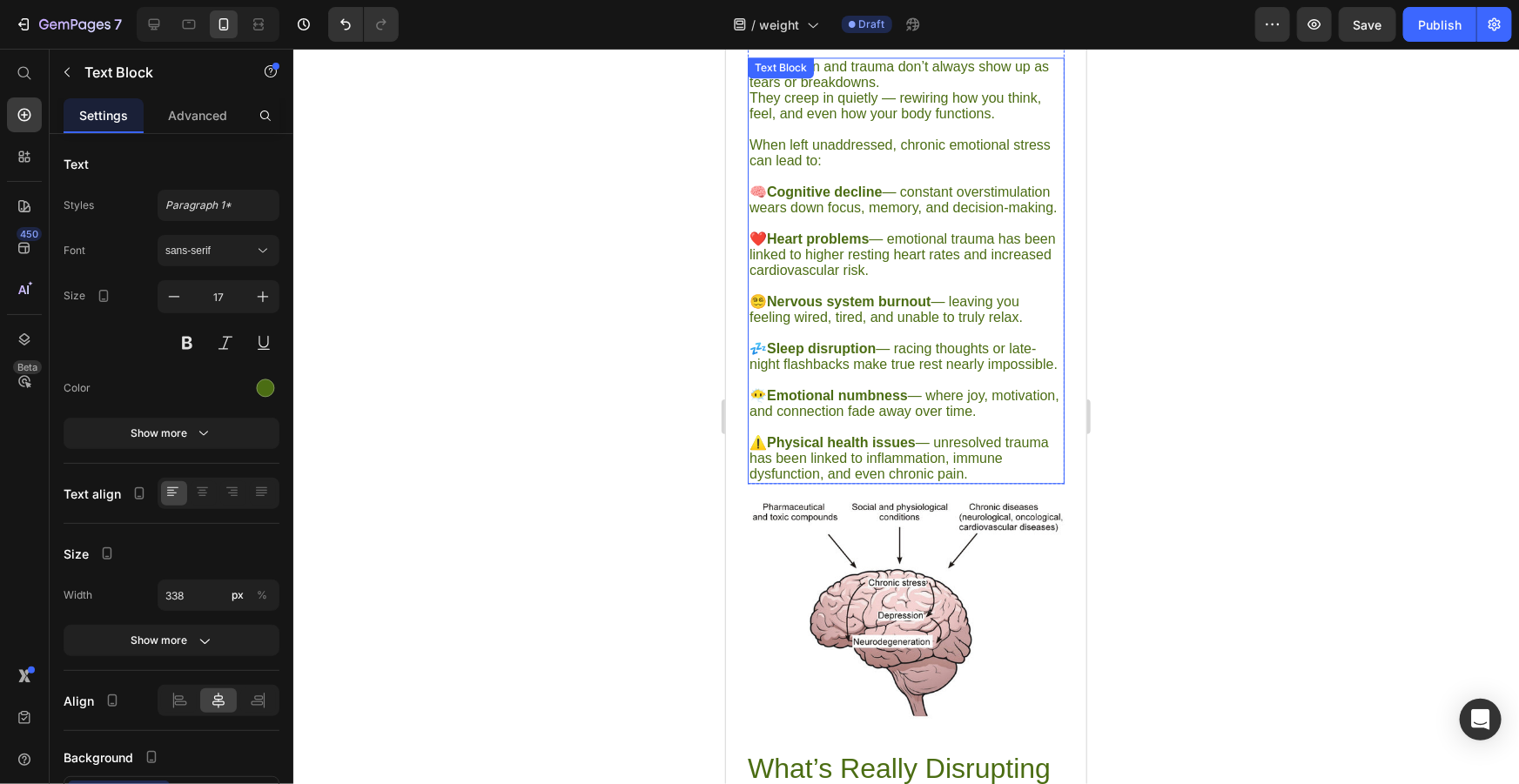 scroll, scrollTop: 1803, scrollLeft: 0, axis: vertical 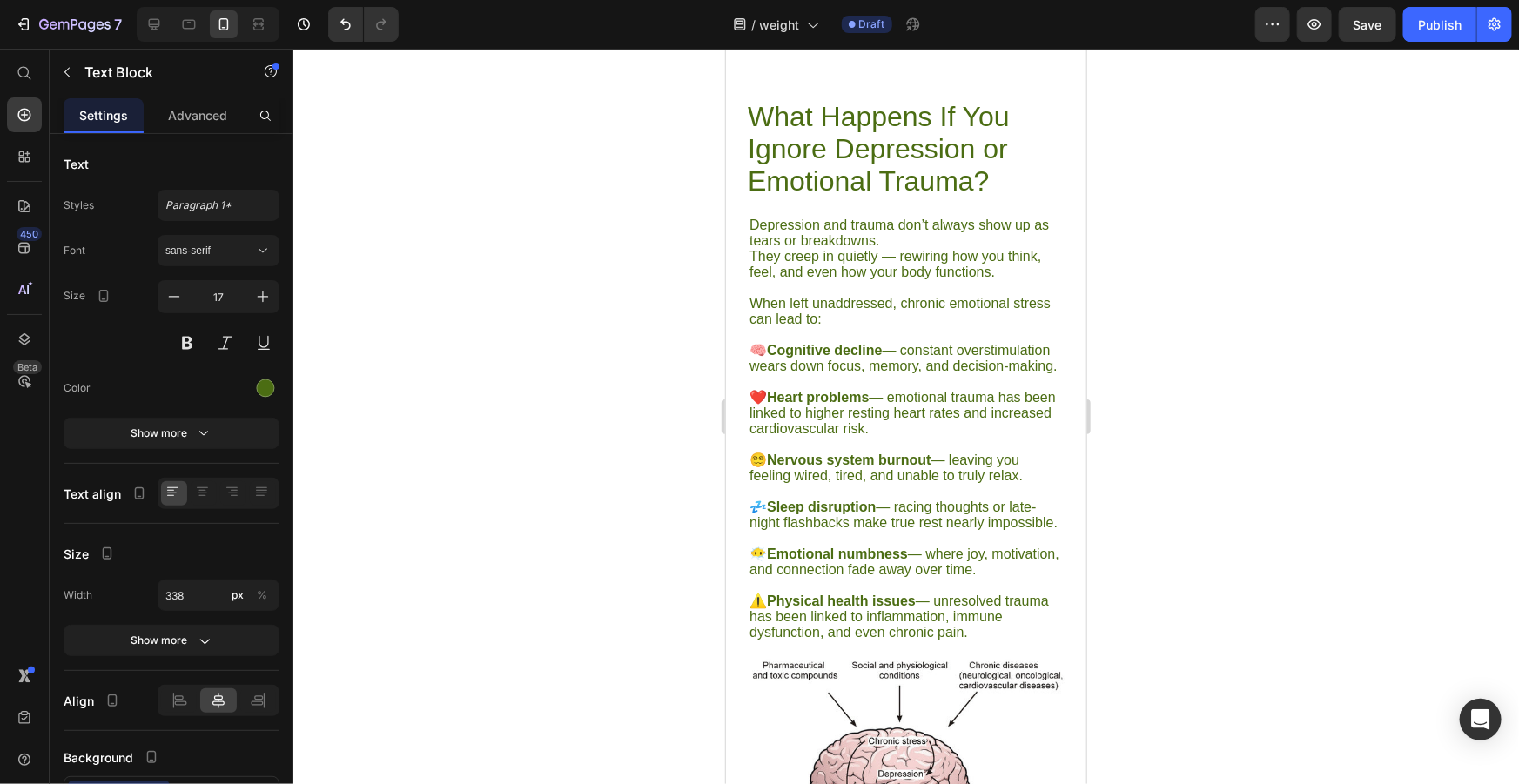 click 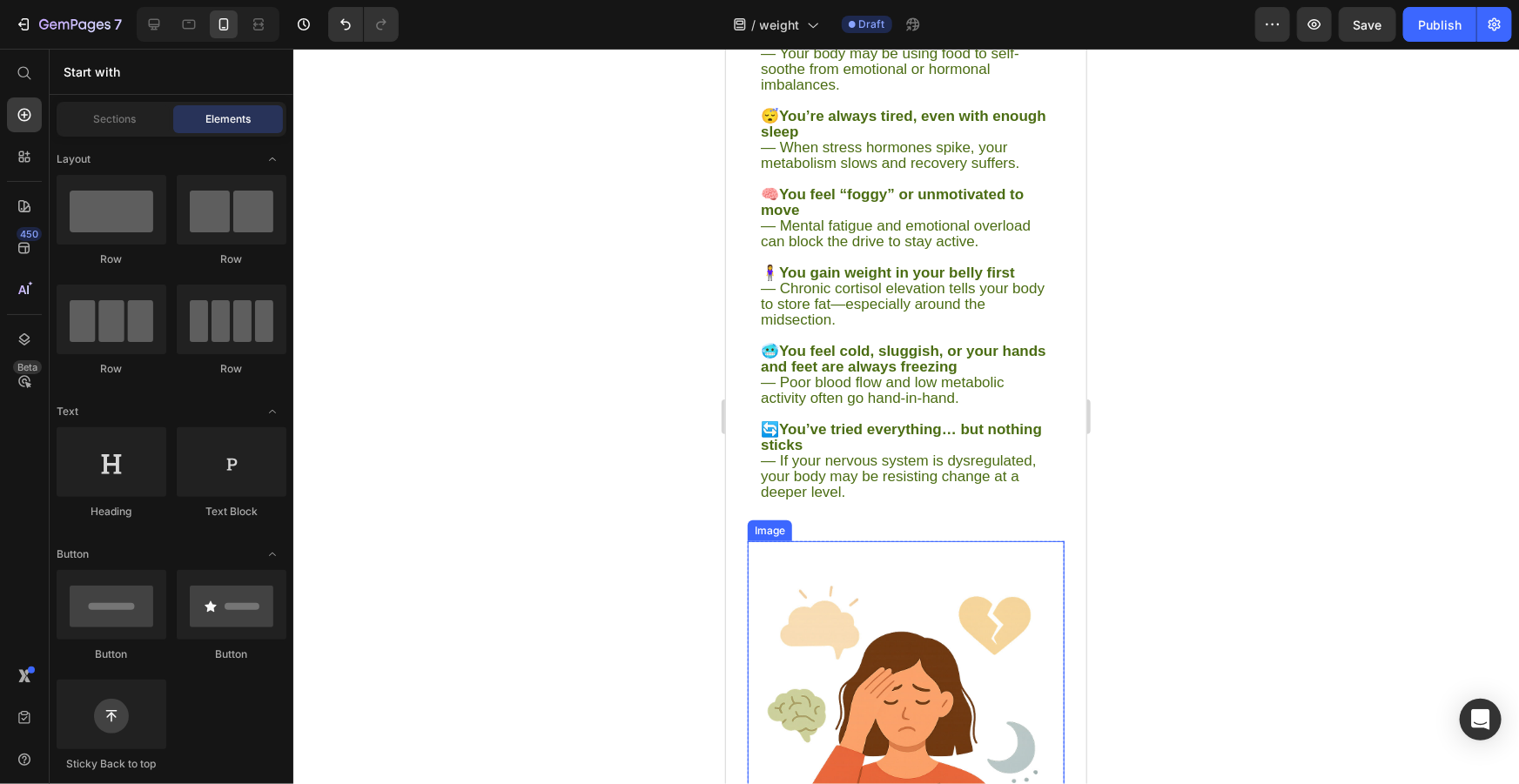 scroll, scrollTop: 617, scrollLeft: 0, axis: vertical 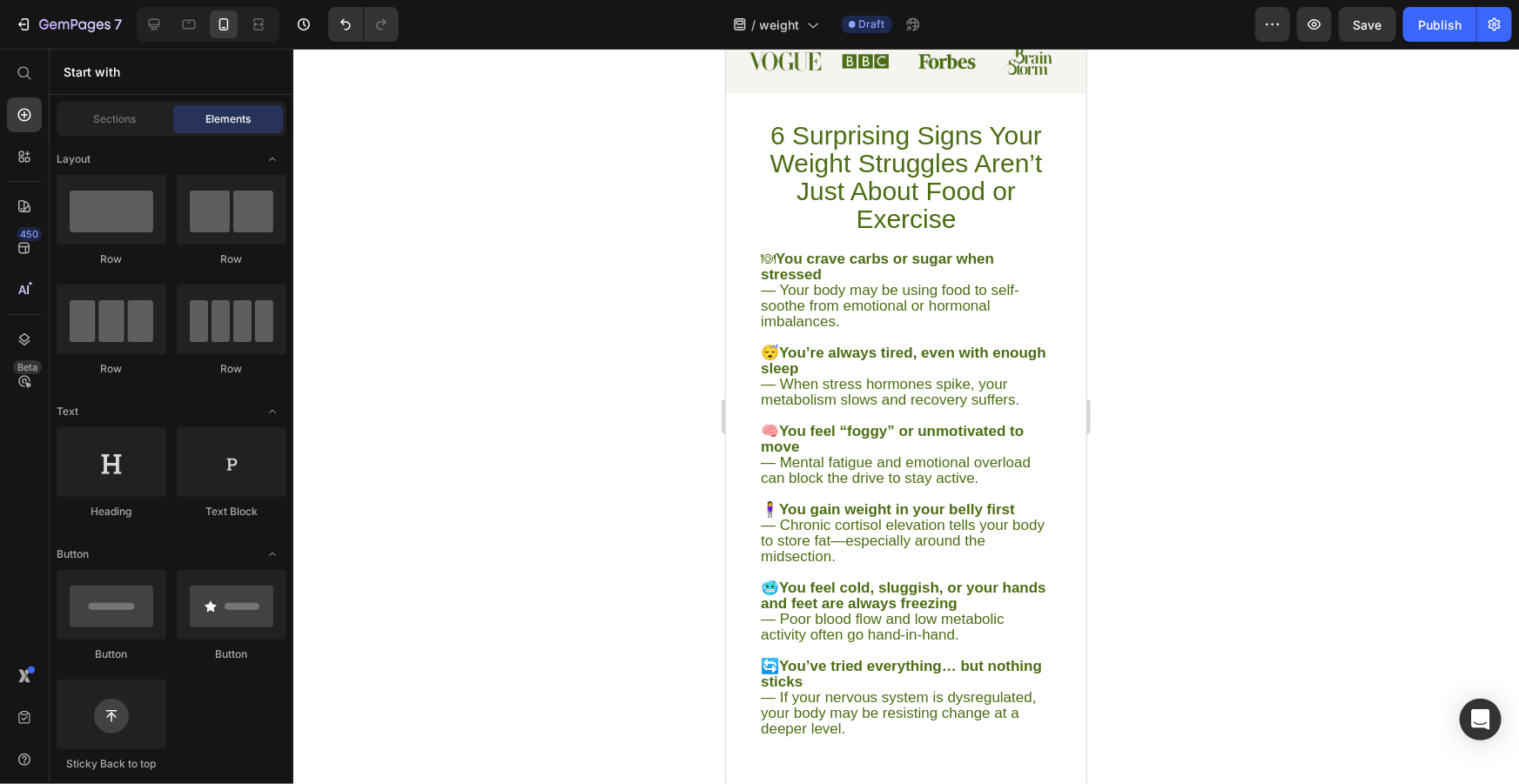 click 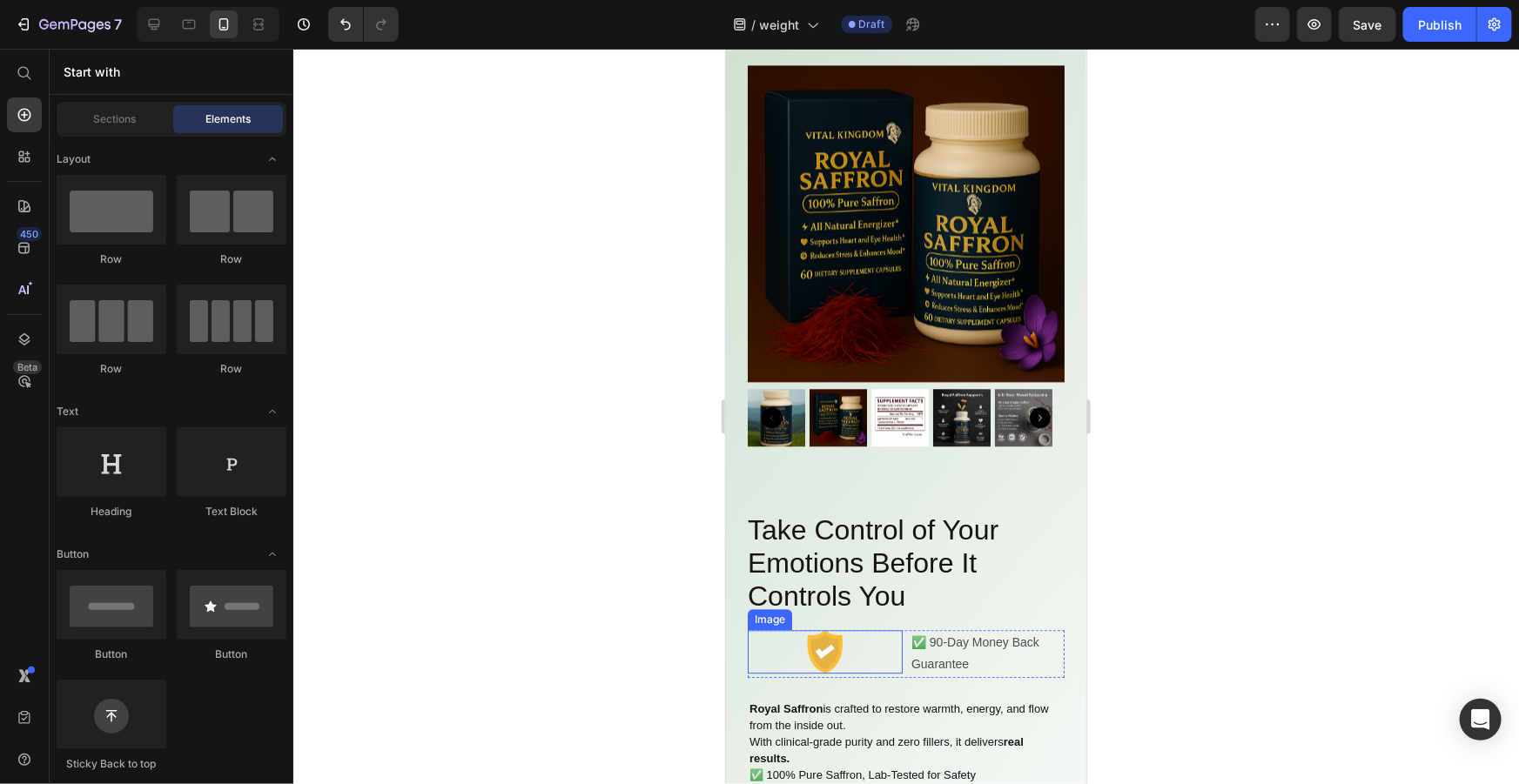 scroll, scrollTop: 8826, scrollLeft: 0, axis: vertical 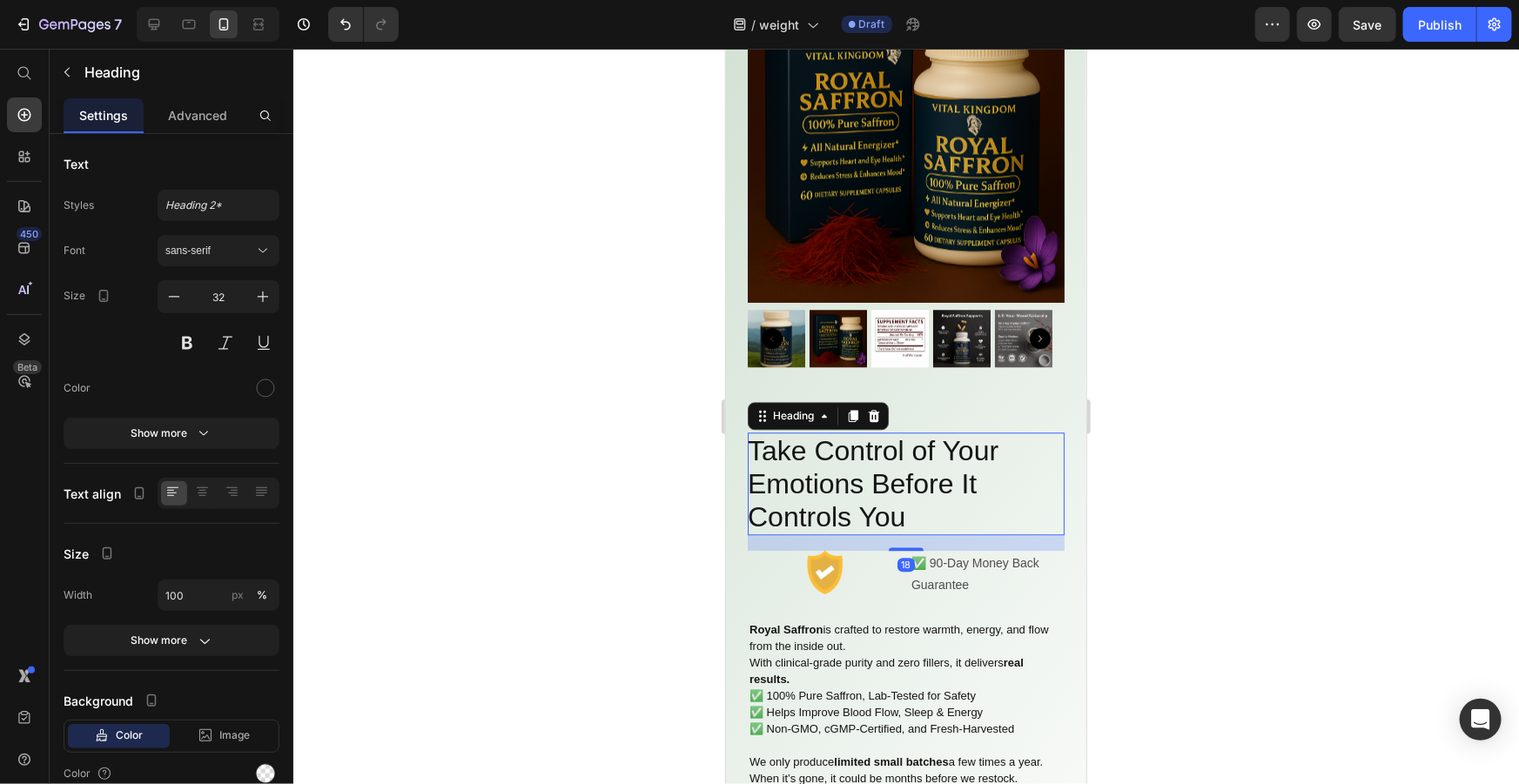 click on "Take Control of Your Emotions Before It Controls You" at bounding box center (905, 483) 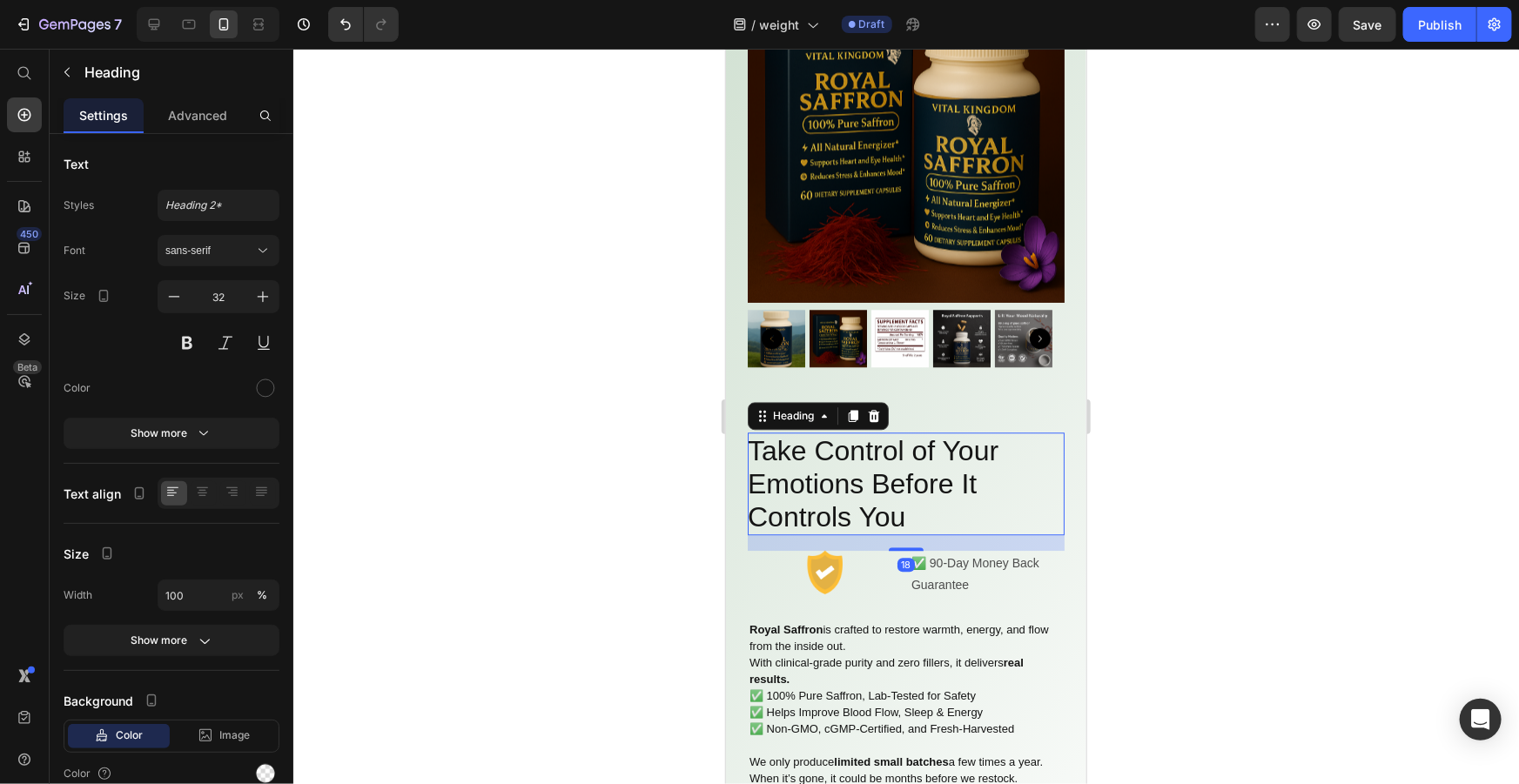 click on "Take Control of Your Emotions Before It Controls You" at bounding box center (905, 483) 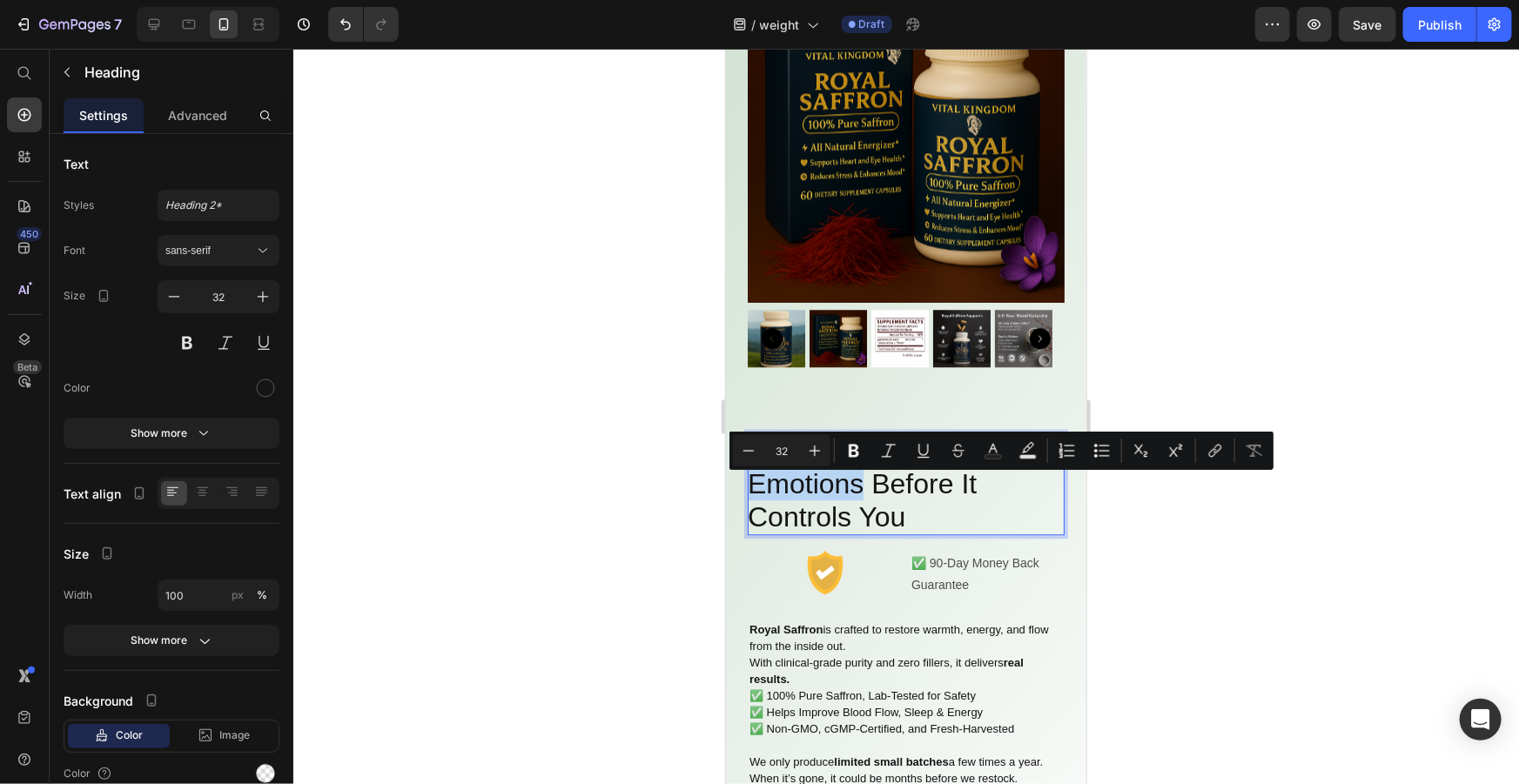 drag, startPoint x: 861, startPoint y: 495, endPoint x: 750, endPoint y: 503, distance: 111.2879 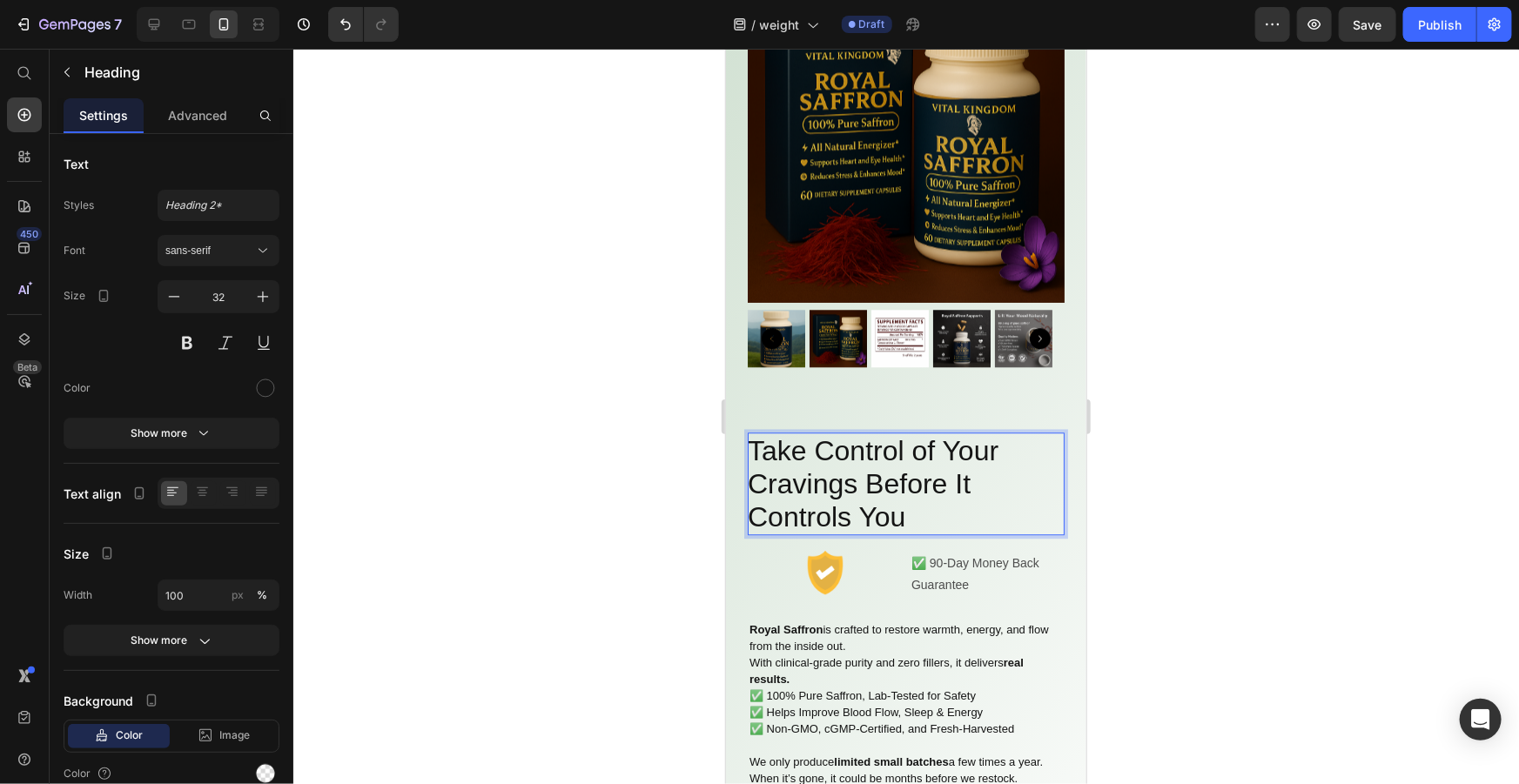 click 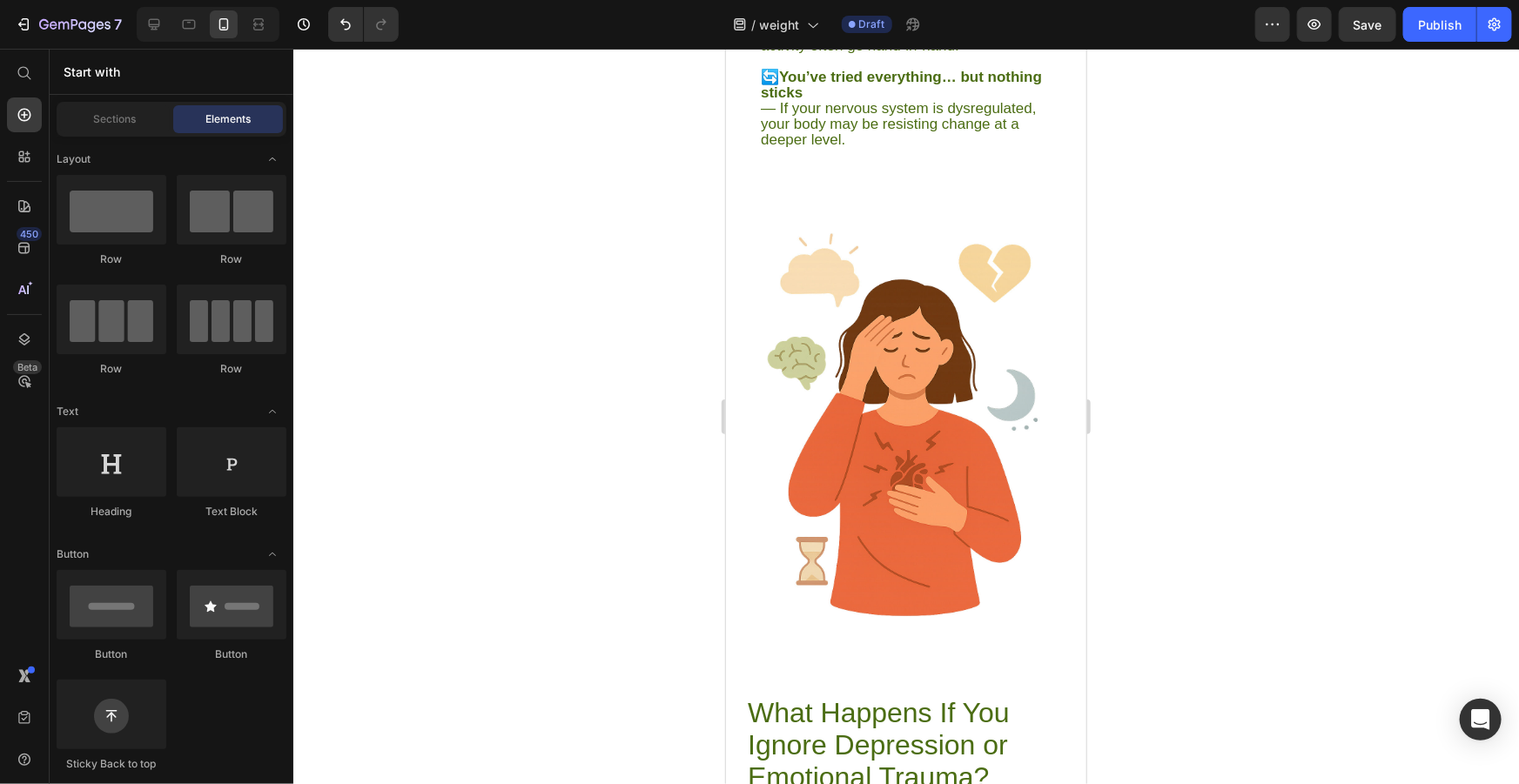 scroll, scrollTop: 1112, scrollLeft: 0, axis: vertical 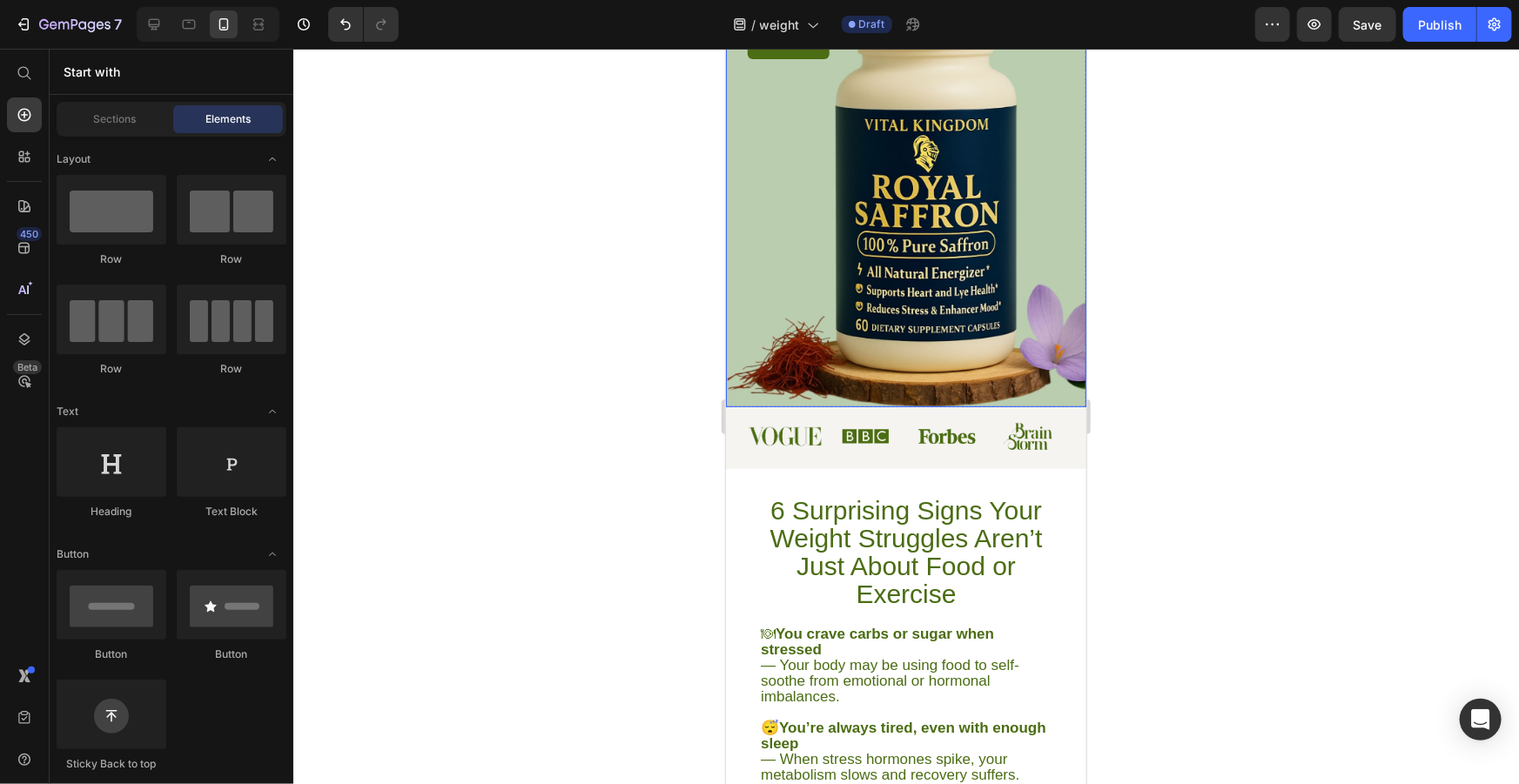 click on "When the Scale Won’t Budge… Heading Real support for those battling stress weight, cravings, or hormonal imbalance. Clinically backed saffron shown to support appetite control, metabolism, and mood stability. Text Block buy now Button Row Row" at bounding box center (905, 124) 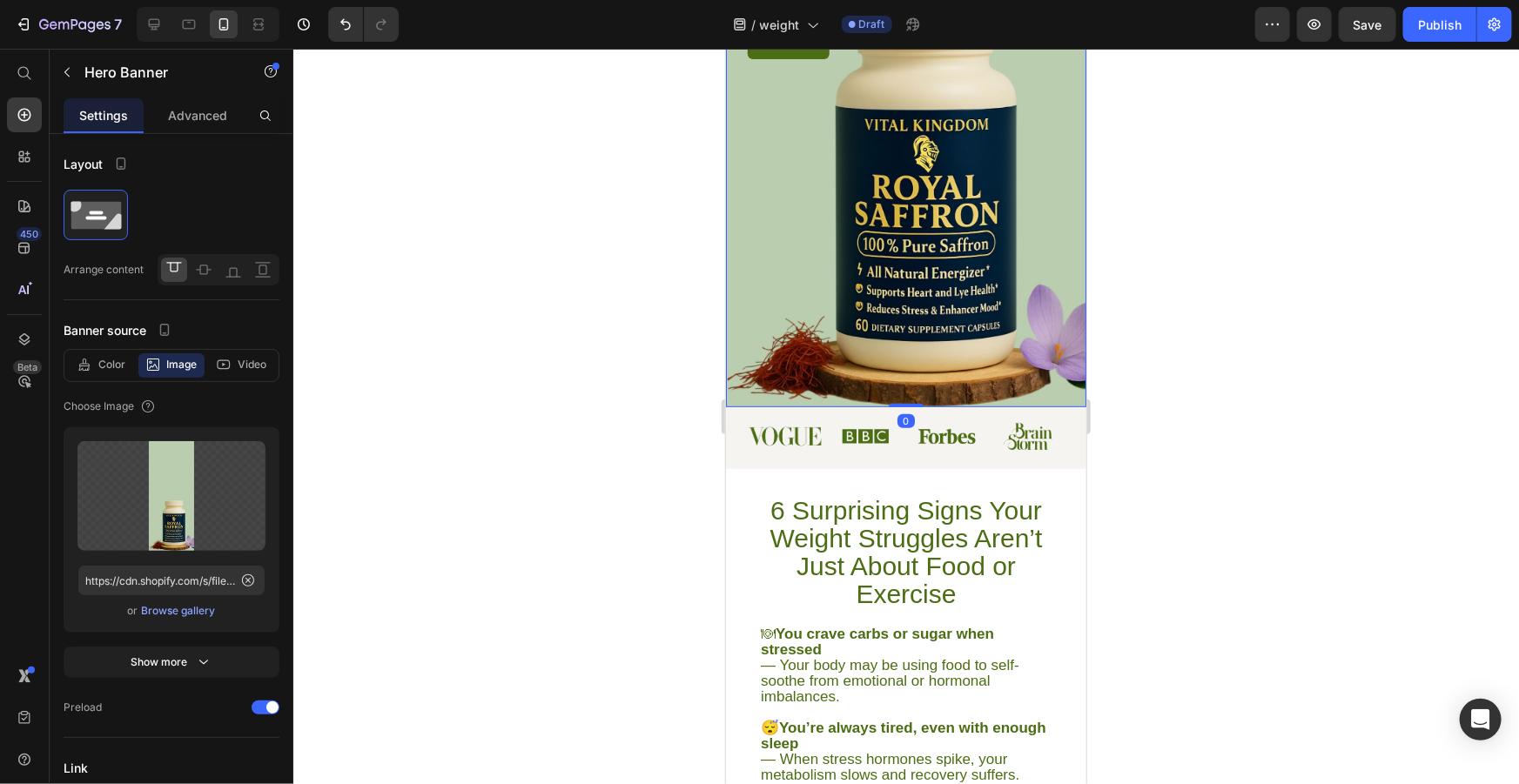 scroll, scrollTop: 0, scrollLeft: 0, axis: both 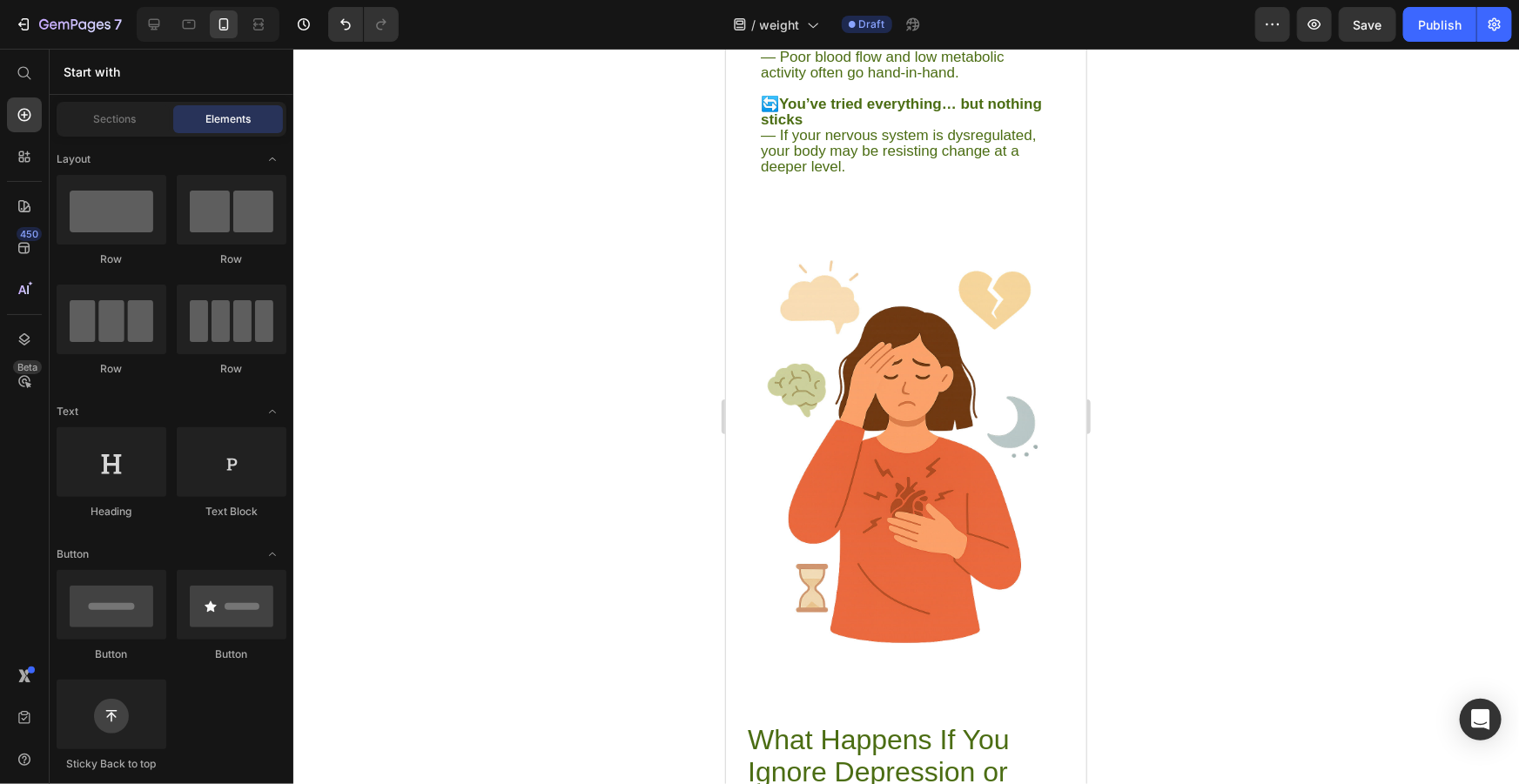 drag, startPoint x: 1079, startPoint y: 718, endPoint x: 1820, endPoint y: 200, distance: 904.1045 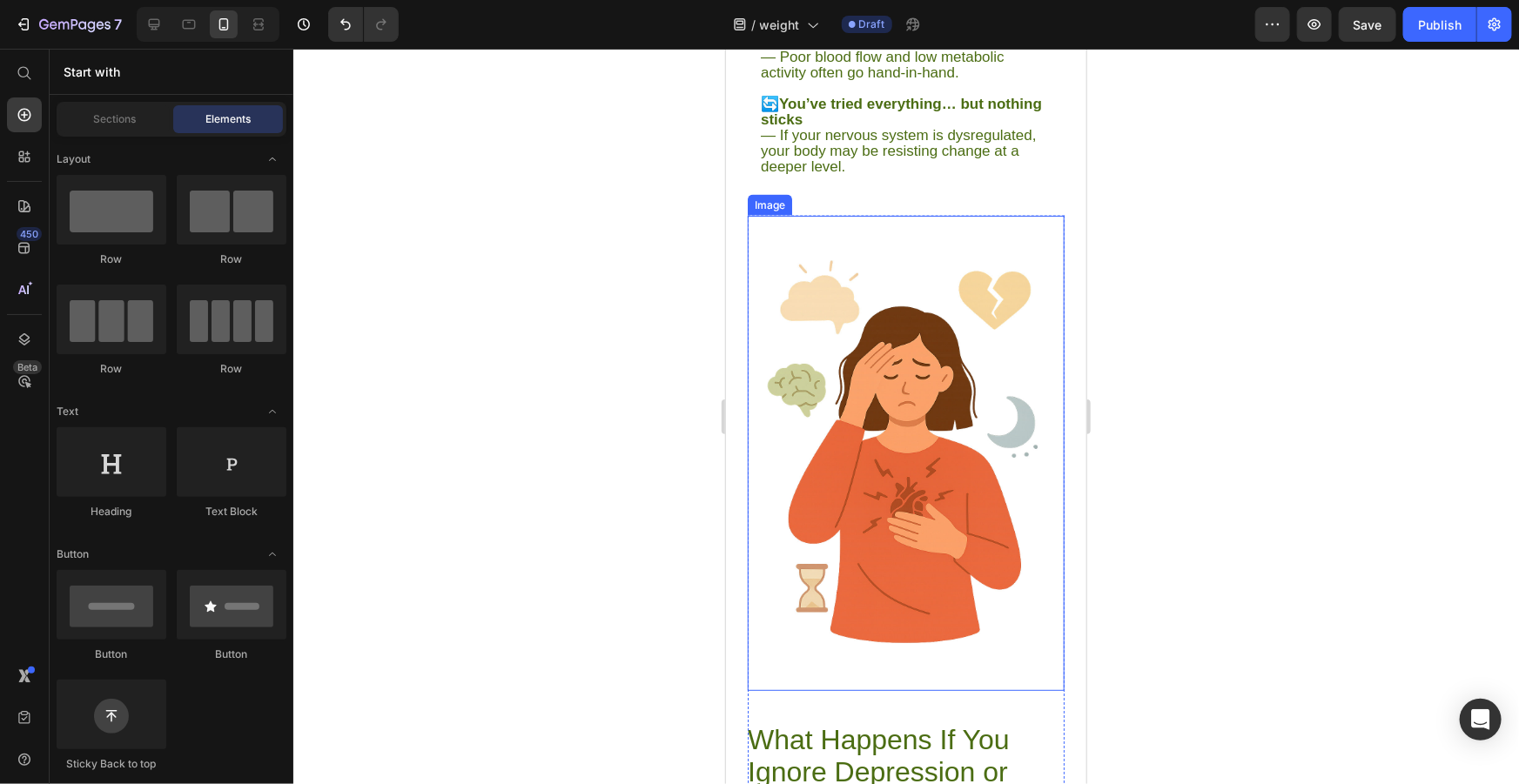 scroll, scrollTop: 1258, scrollLeft: 0, axis: vertical 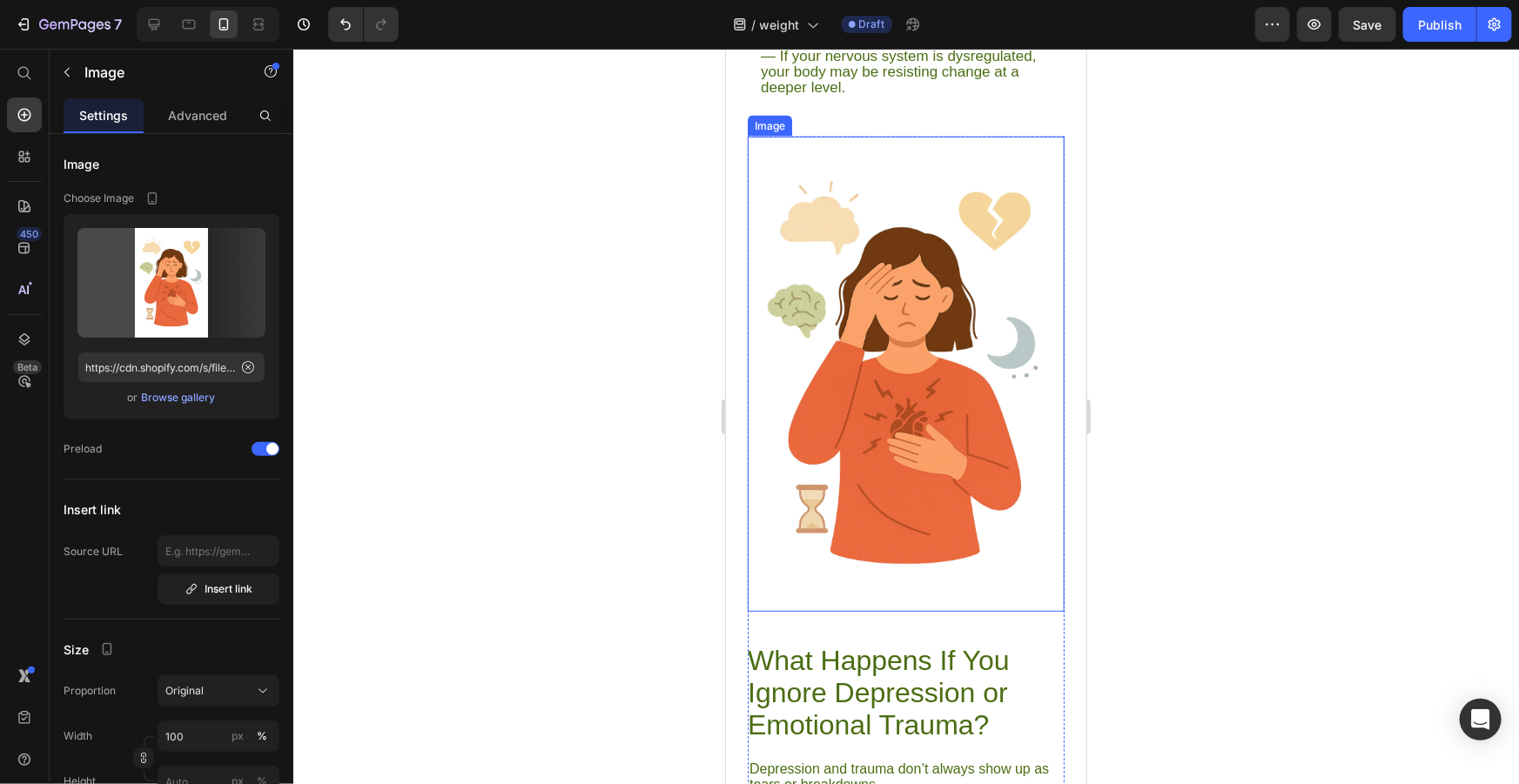 click at bounding box center (905, 373) 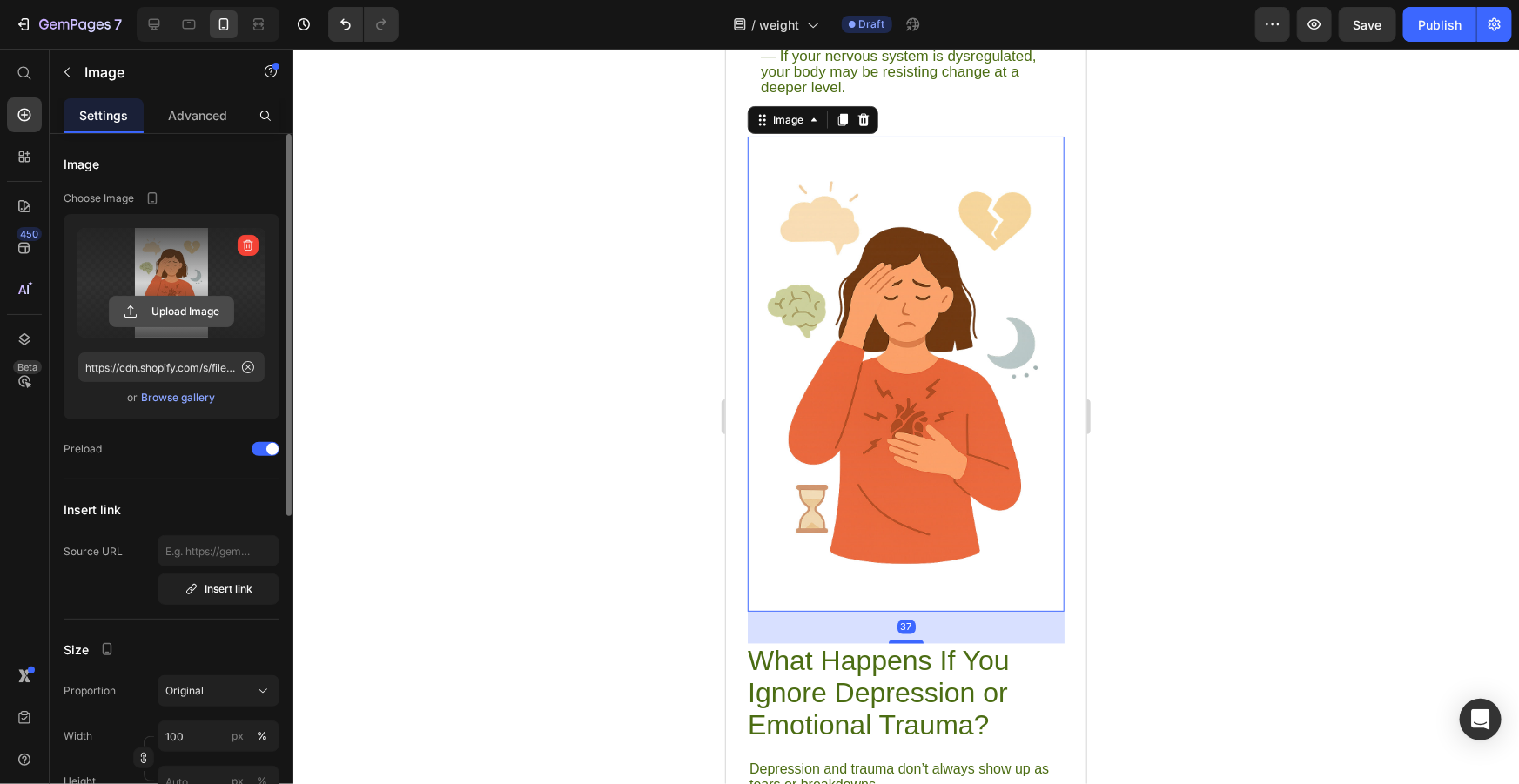 click 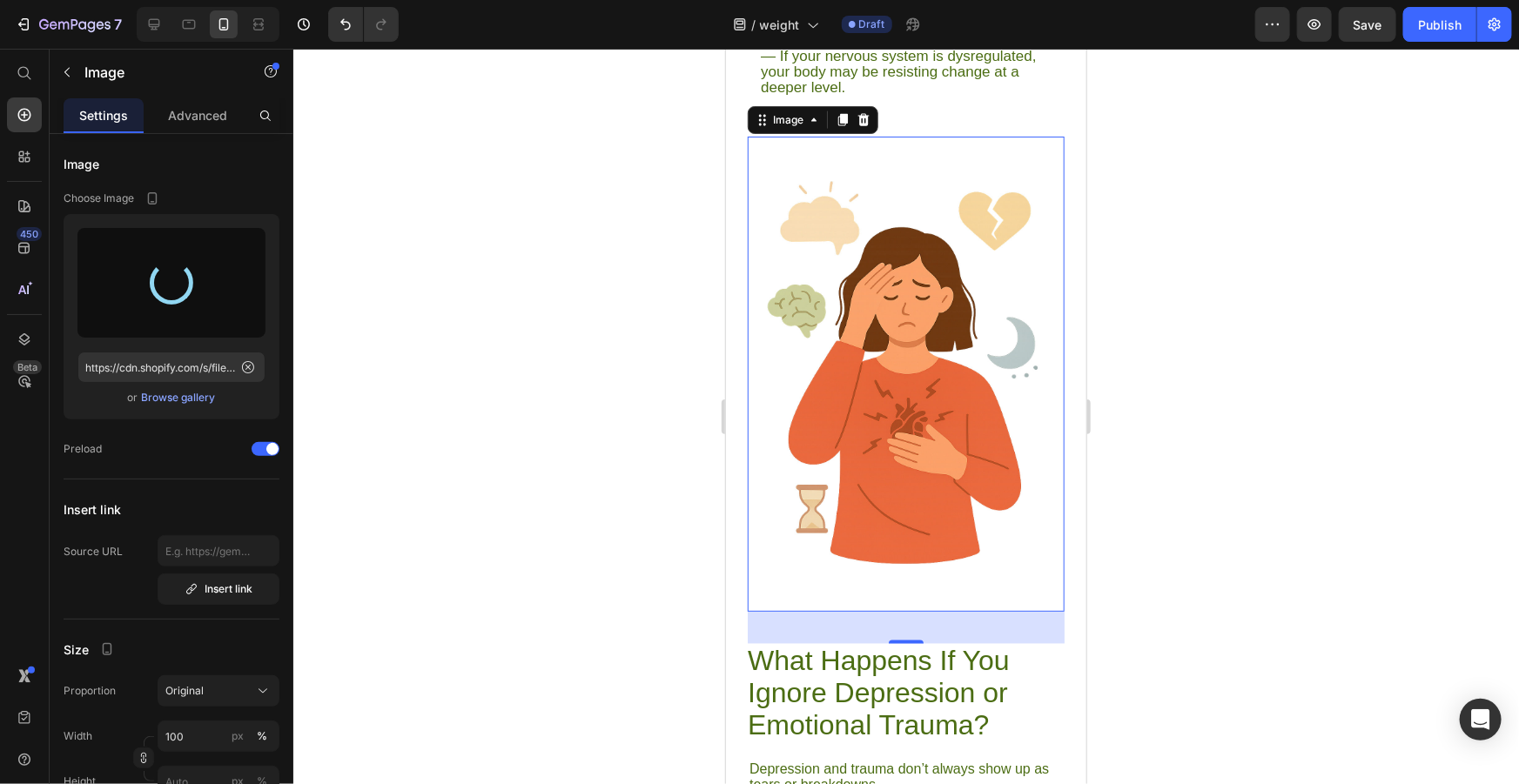 type on "https://cdn.shopify.com/s/files/1/0659/6539/1987/files/gempages_573850301312795717-acf69a92-2b56-4061-8d15-8789f2978f83.jpg" 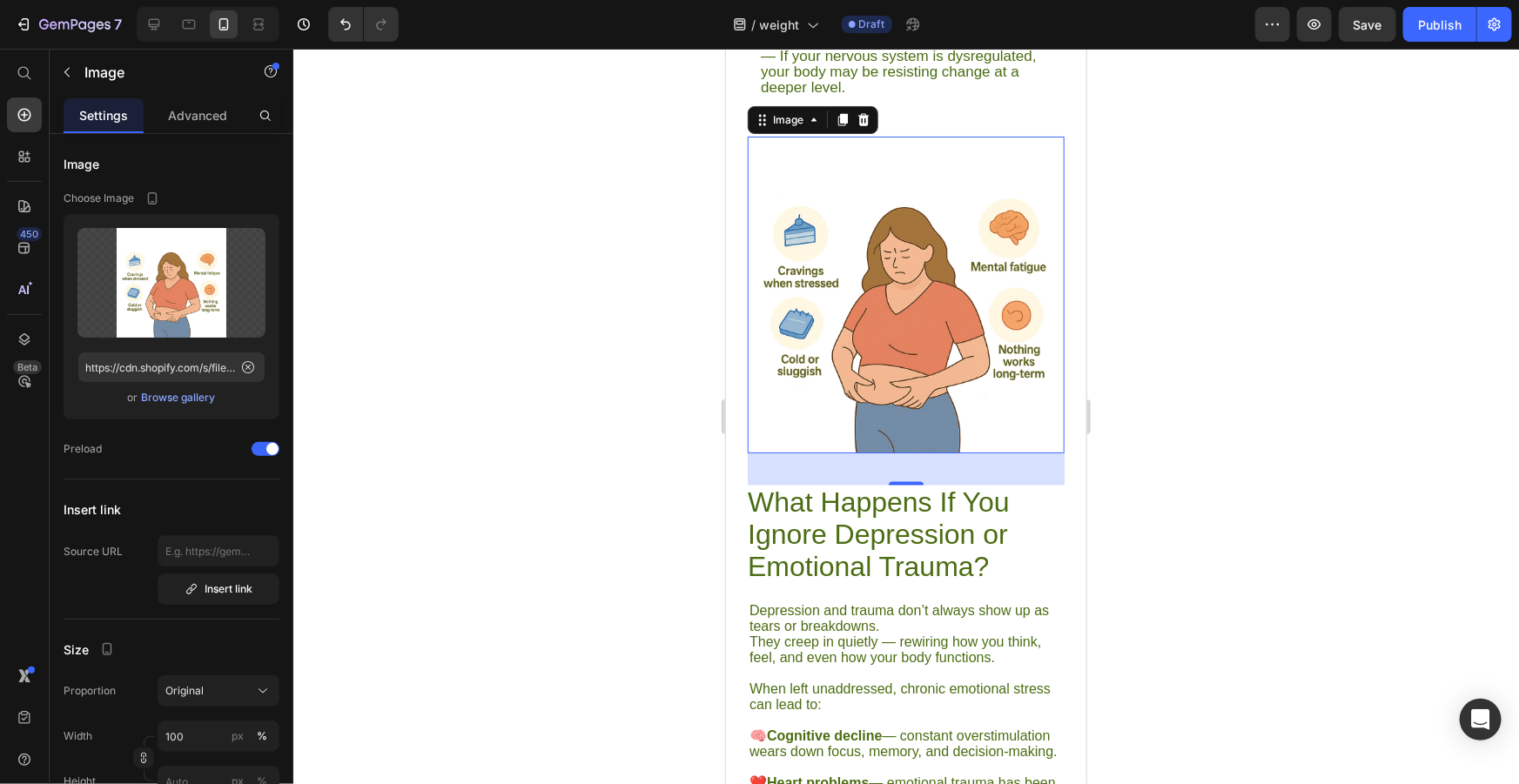 click 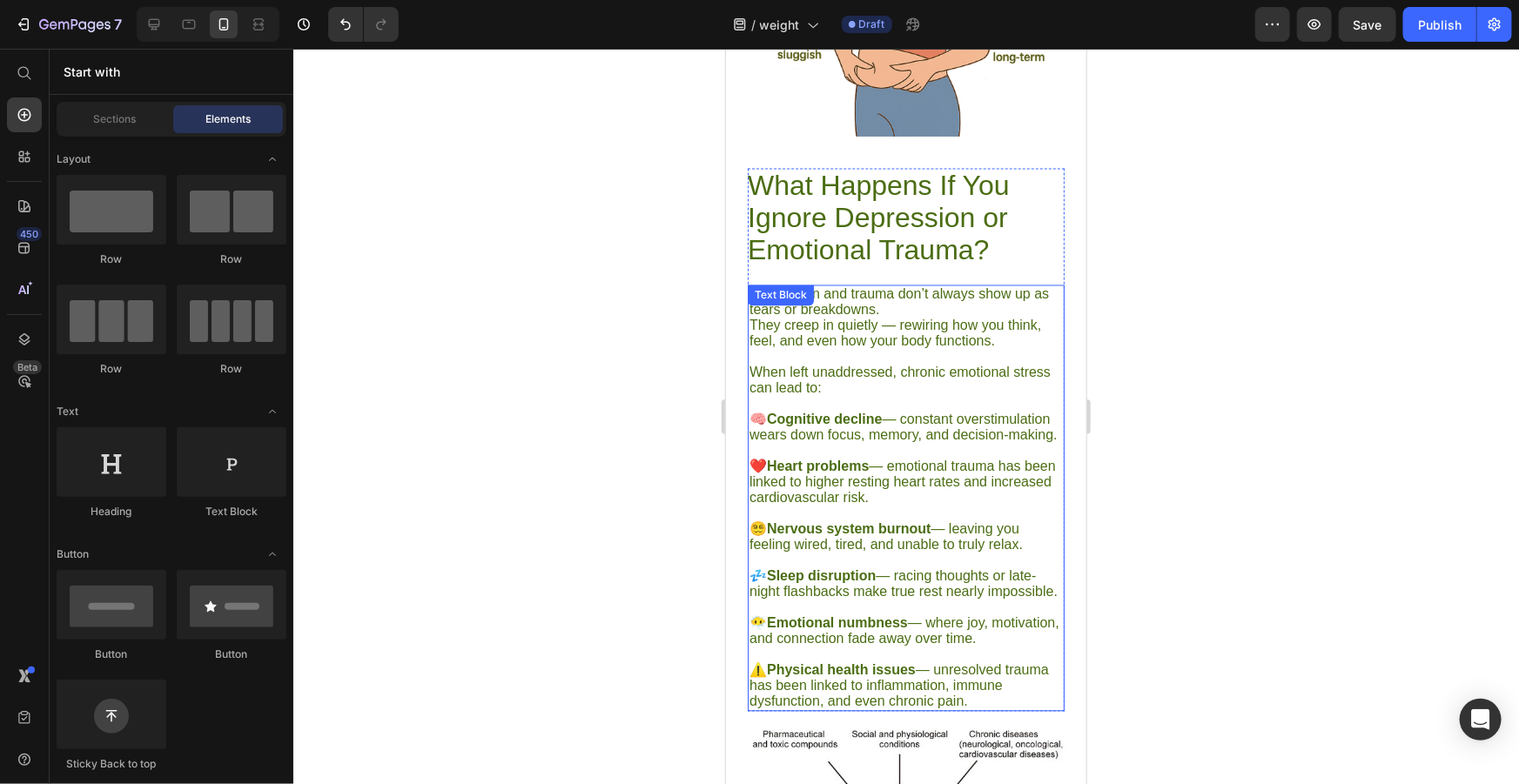 scroll, scrollTop: 1496, scrollLeft: 0, axis: vertical 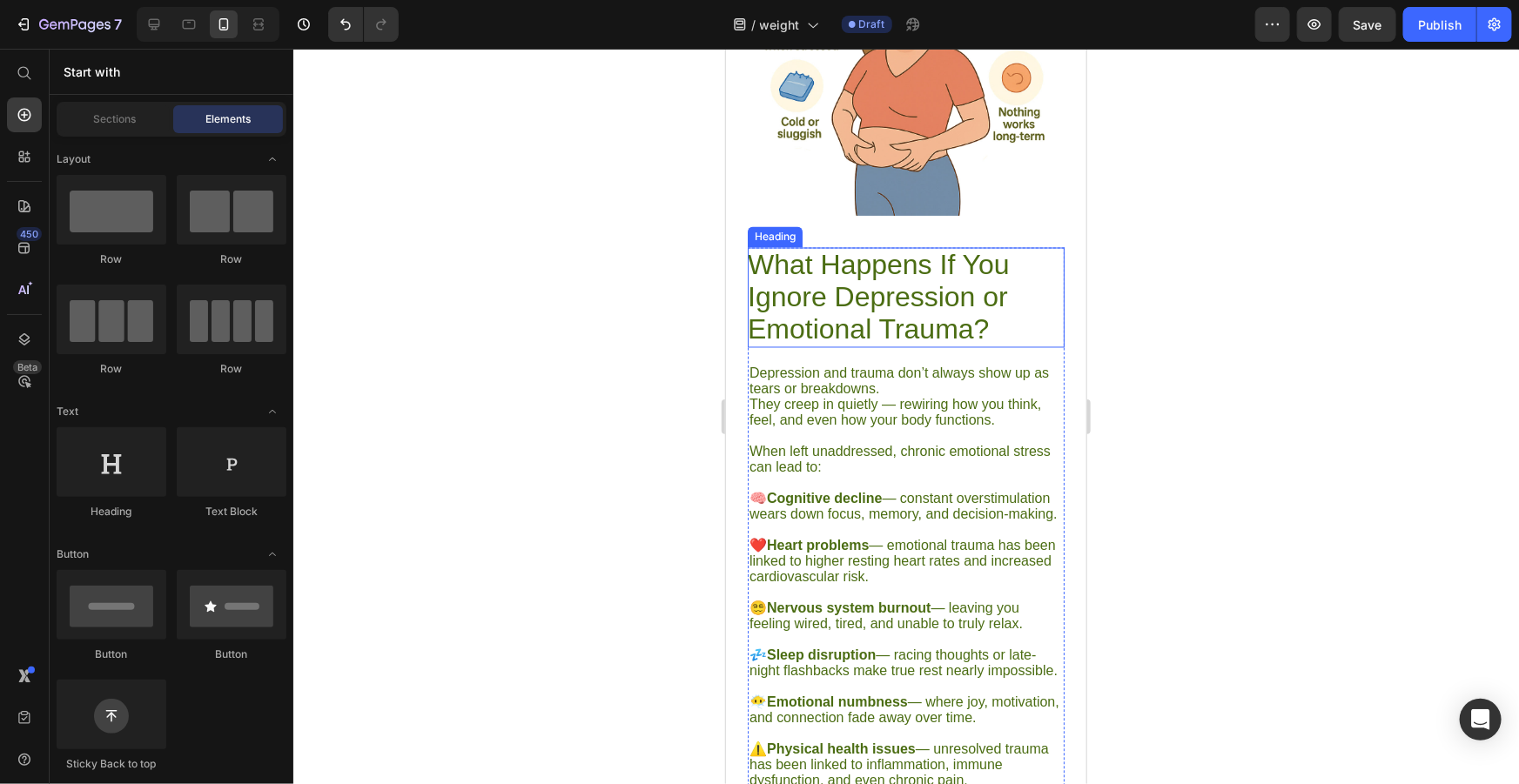 click on "What Happens If You Ignore Depression or Emotional Trauma?" at bounding box center [905, 297] 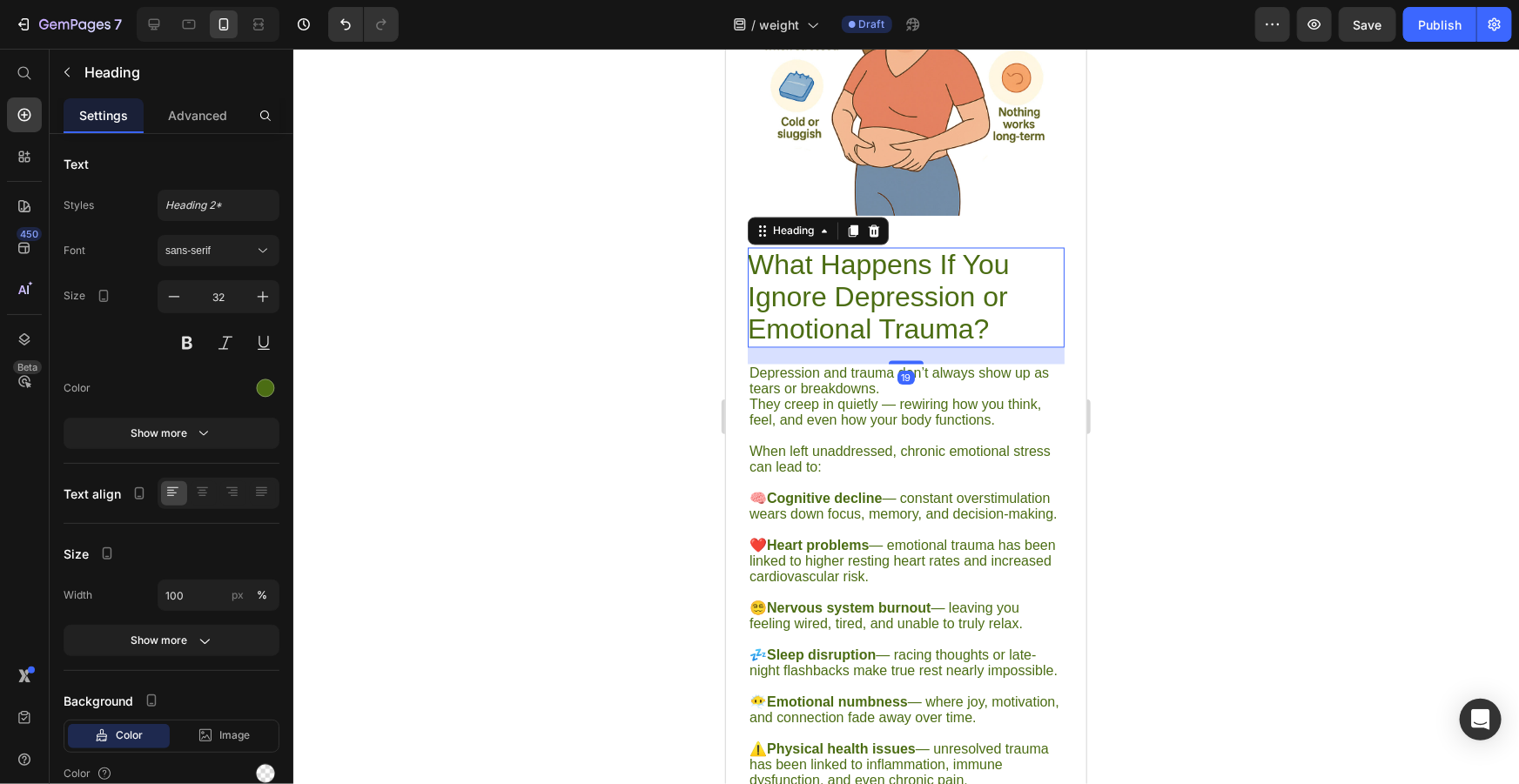 click on "What Happens If You Ignore Depression or Emotional Trauma?" at bounding box center [905, 297] 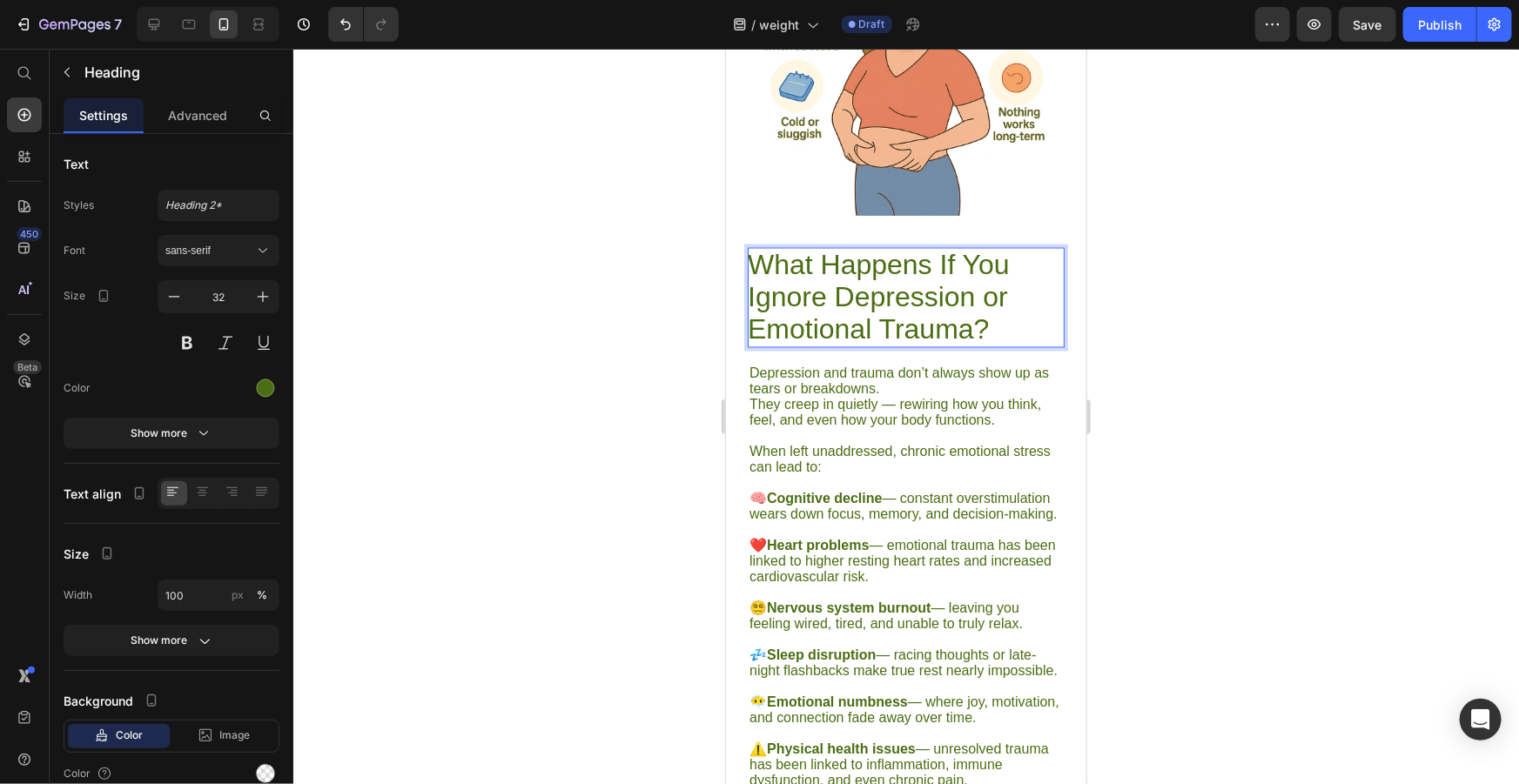 click on "What Happens If You Ignore Depression or Emotional Trauma?" at bounding box center [905, 297] 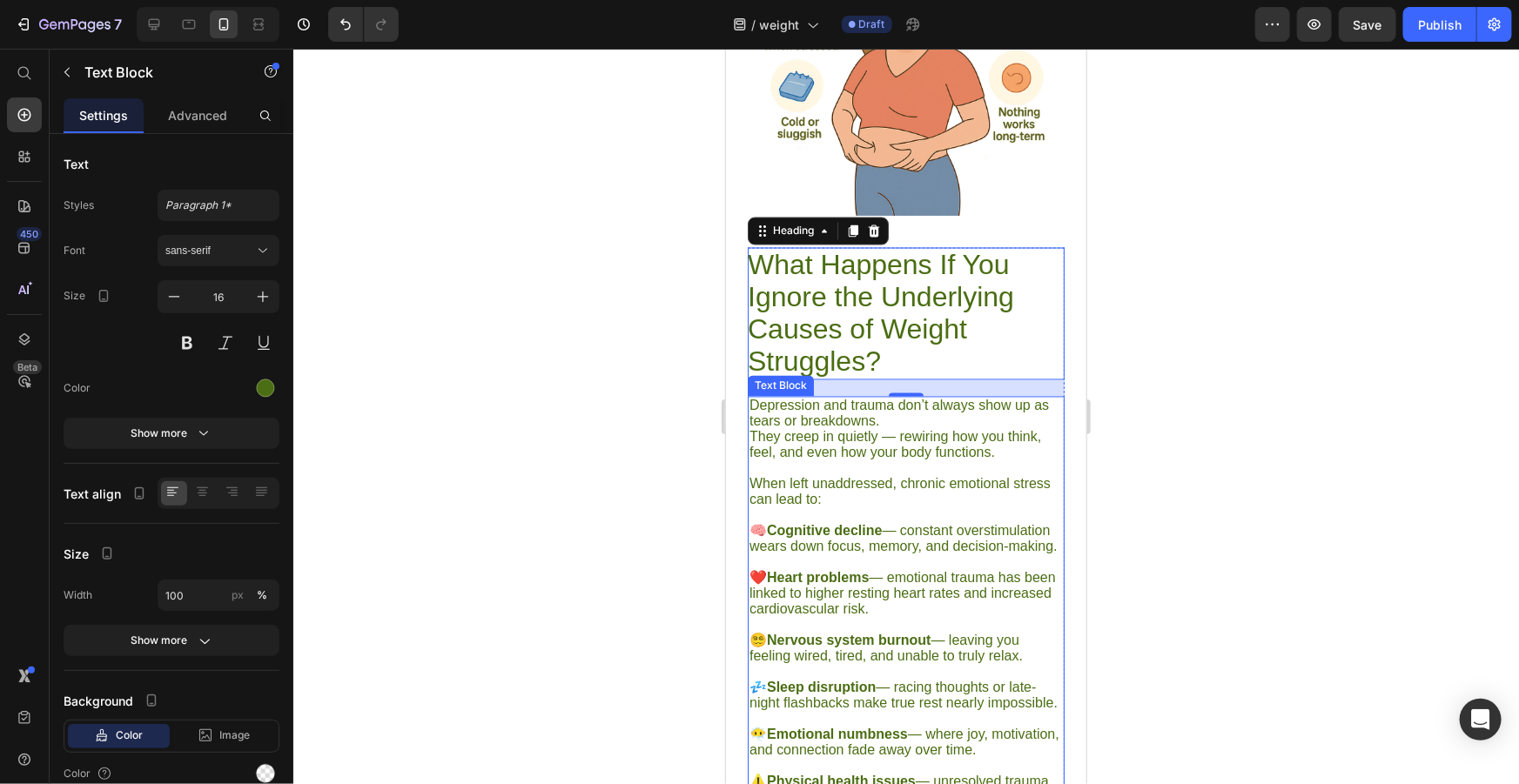 click on "Depression and trauma don’t always show up as tears or breakdowns. They creep in quietly — rewiring how you think, feel, and even how your body functions." at bounding box center (905, 429) 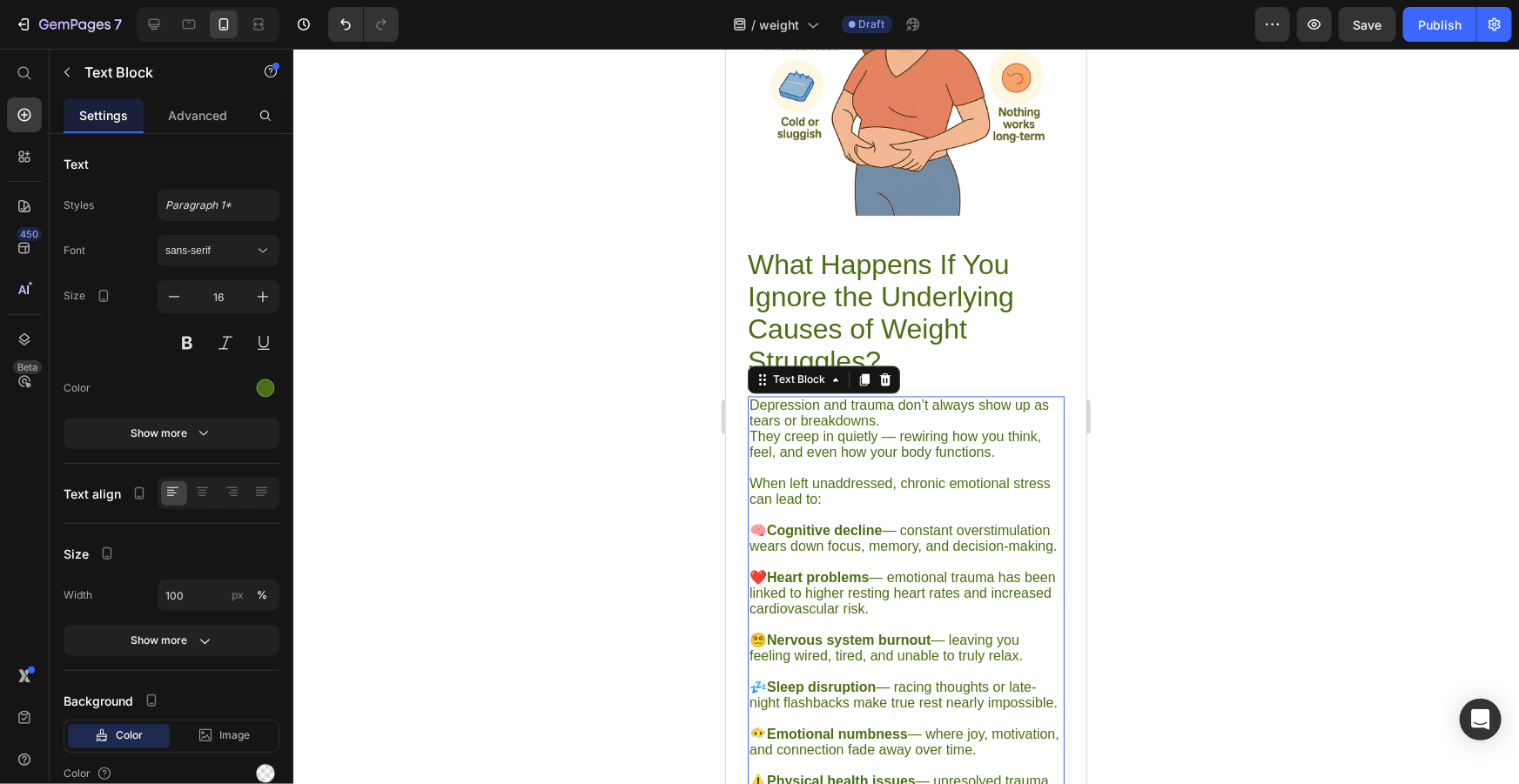 click on "Depression and trauma don’t always show up as tears or breakdowns. They creep in quietly — rewiring how you think, feel, and even how your body functions." at bounding box center (905, 429) 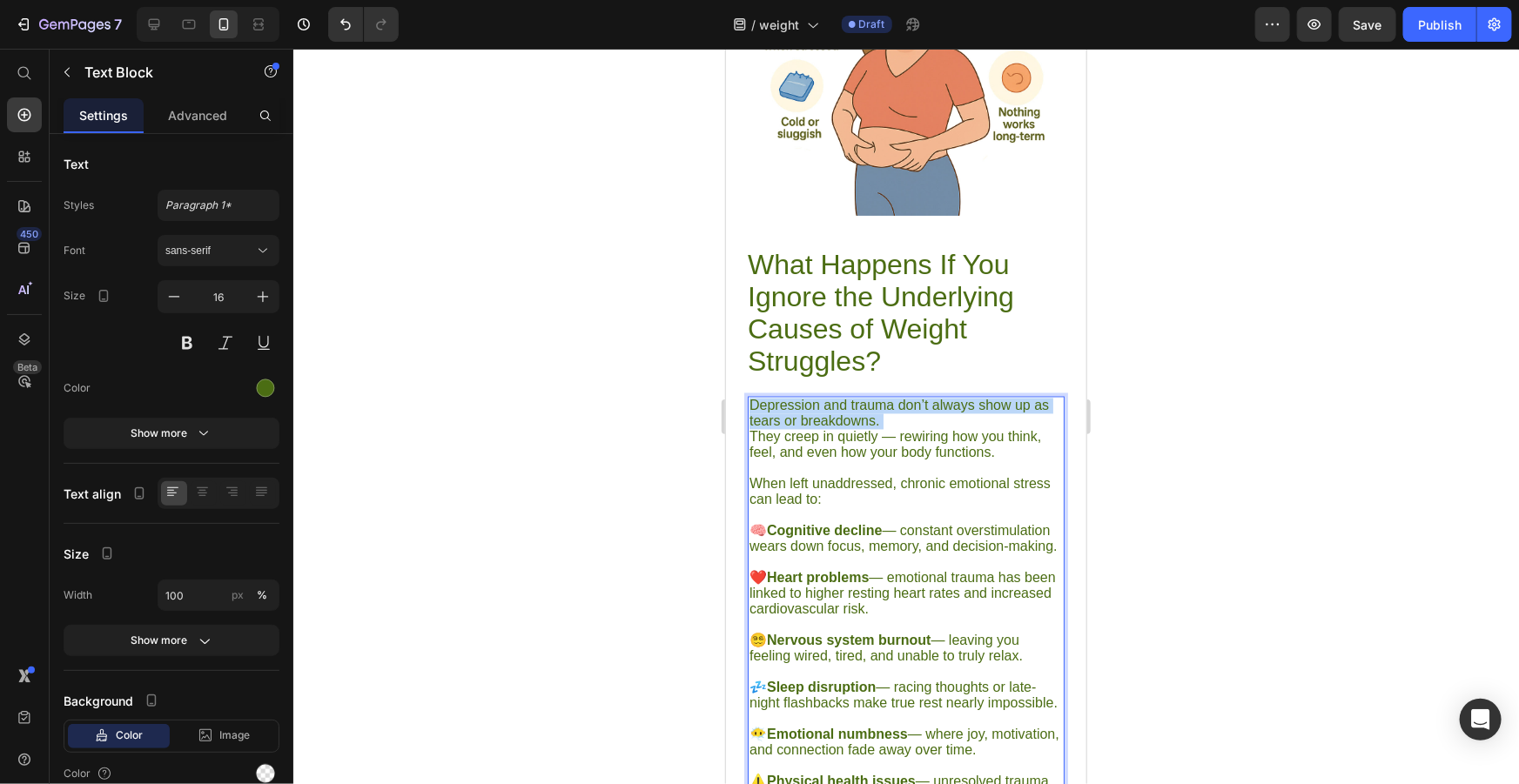 click on "Depression and trauma don’t always show up as tears or breakdowns. They creep in quietly — rewiring how you think, feel, and even how your body functions." at bounding box center [905, 429] 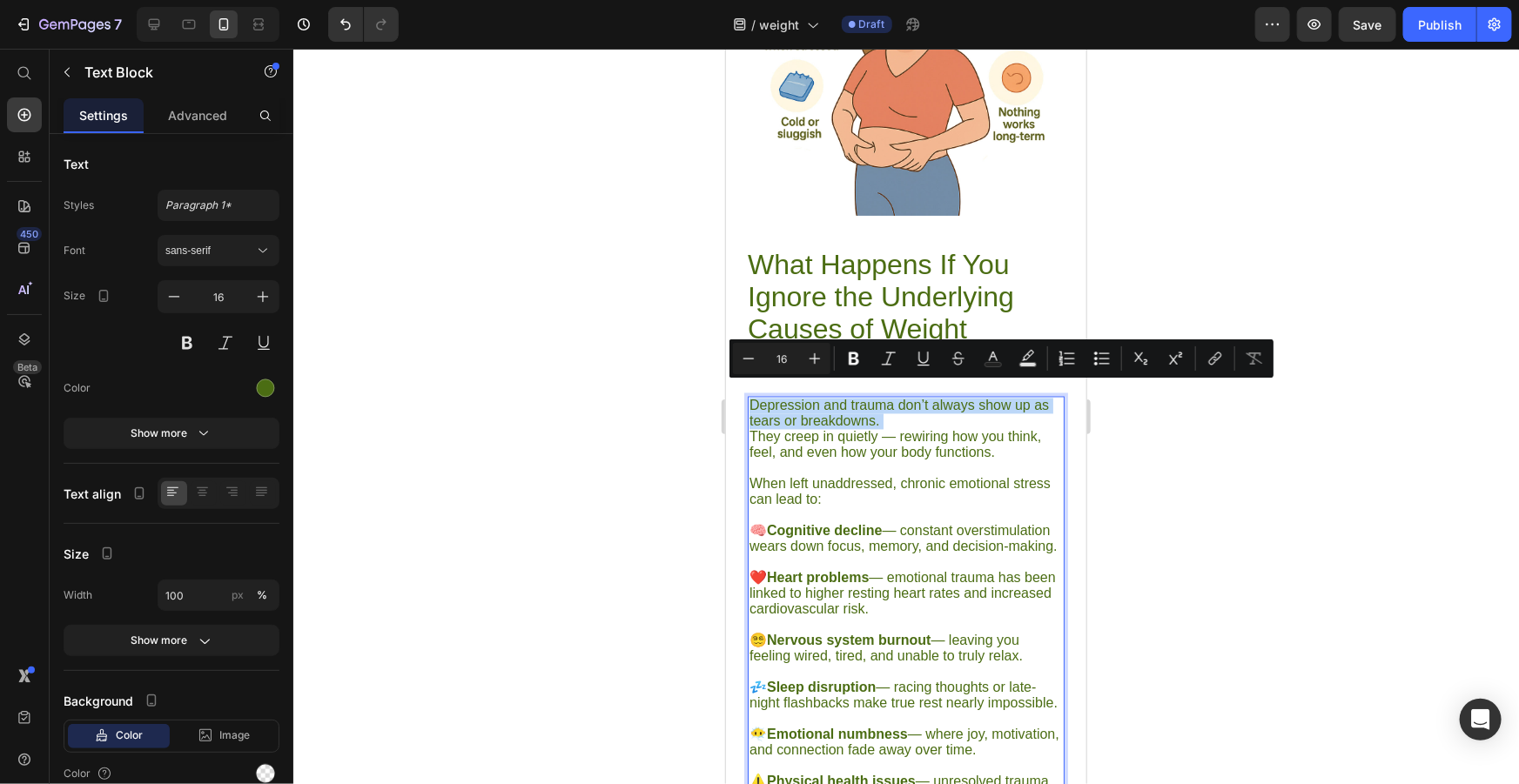 click on "Depression and trauma don’t always show up as tears or breakdowns. They creep in quietly — rewiring how you think, feel, and even how your body functions." at bounding box center (905, 429) 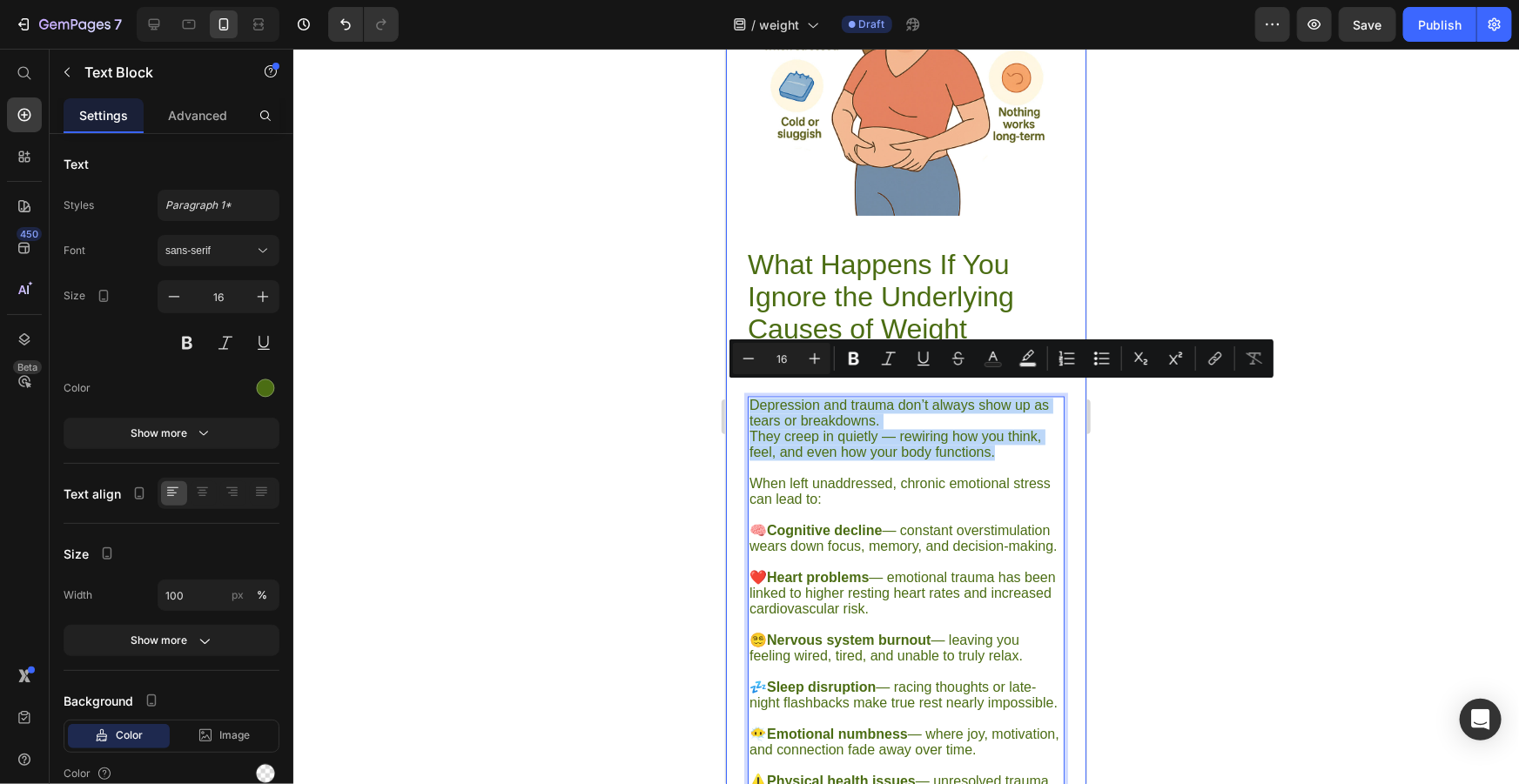 drag, startPoint x: 998, startPoint y: 439, endPoint x: 744, endPoint y: 392, distance: 258.31183 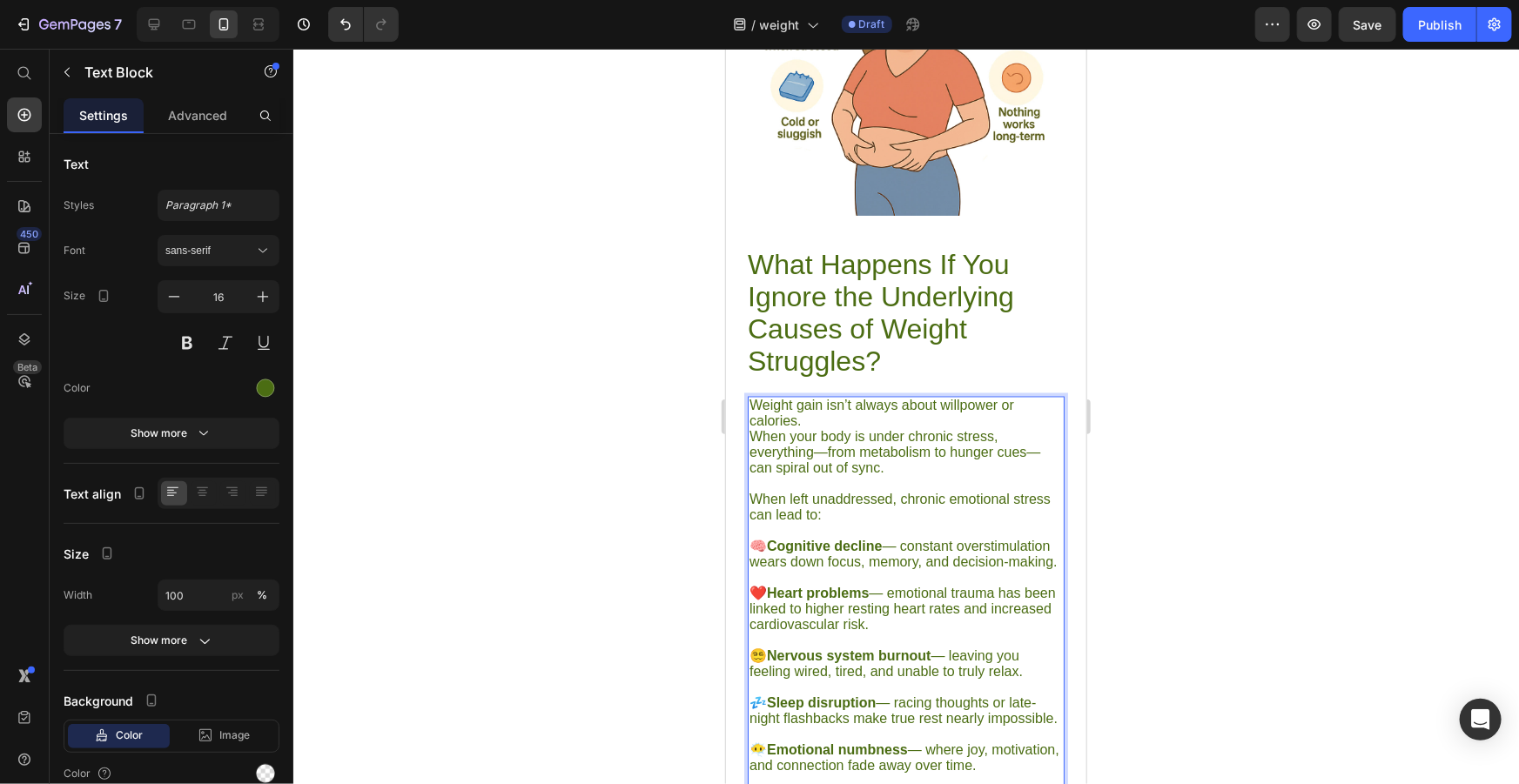 click on "Weight gain isn’t always about willpower or calories. When your body is under chronic stress, everything—from metabolism to hunger cues—can spiral out of sync." at bounding box center (905, 437) 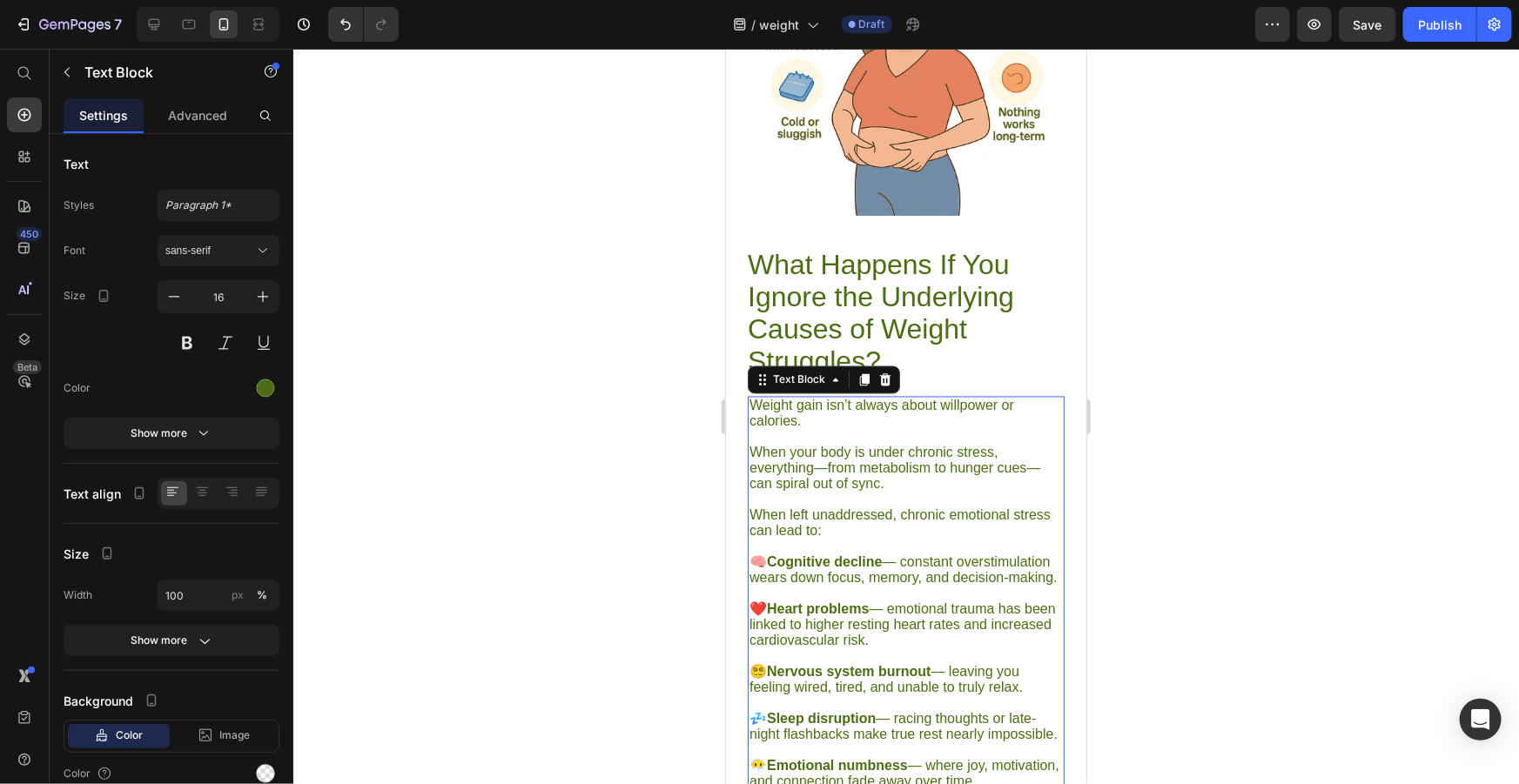 click at bounding box center [905, 593] 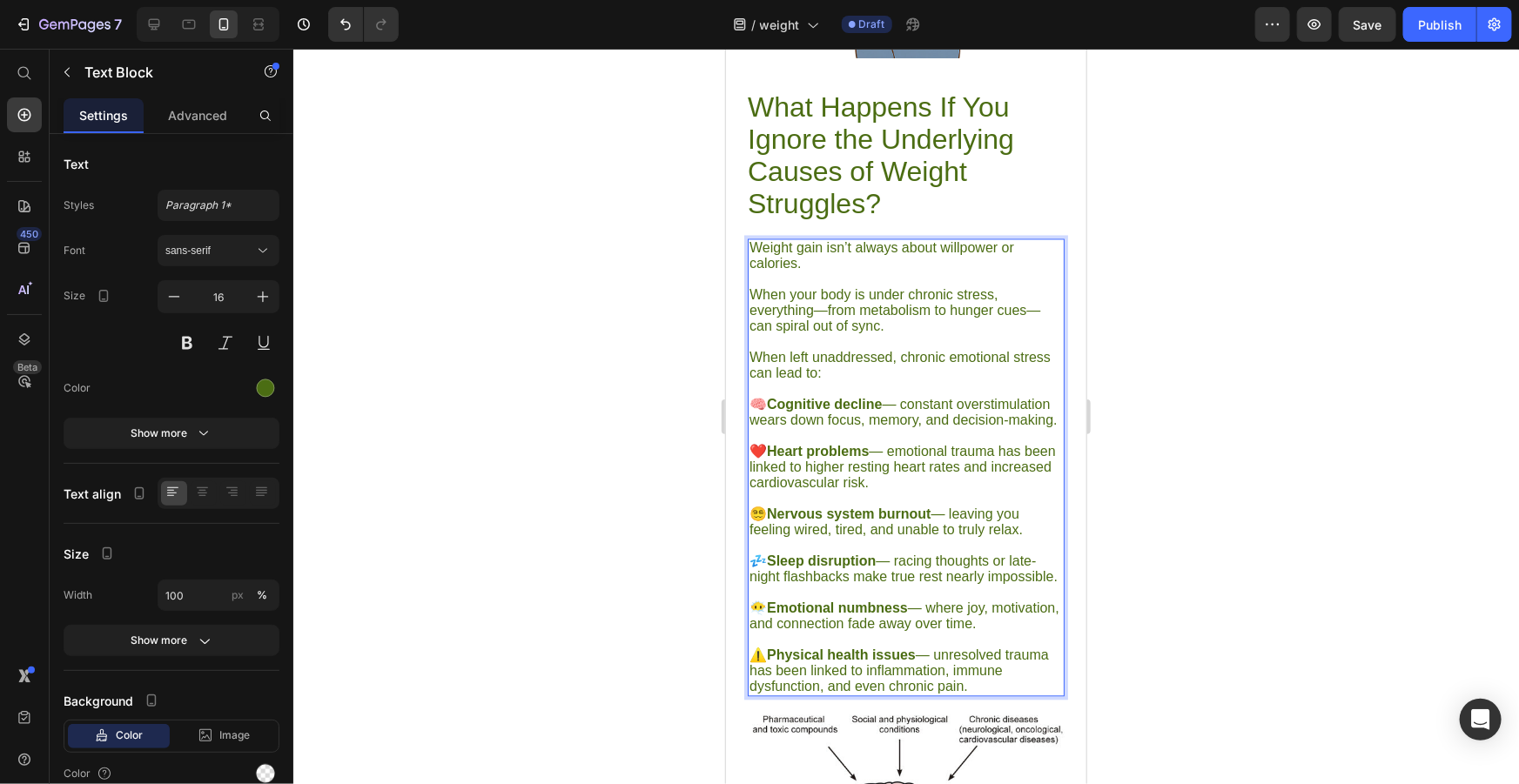 scroll, scrollTop: 1732, scrollLeft: 0, axis: vertical 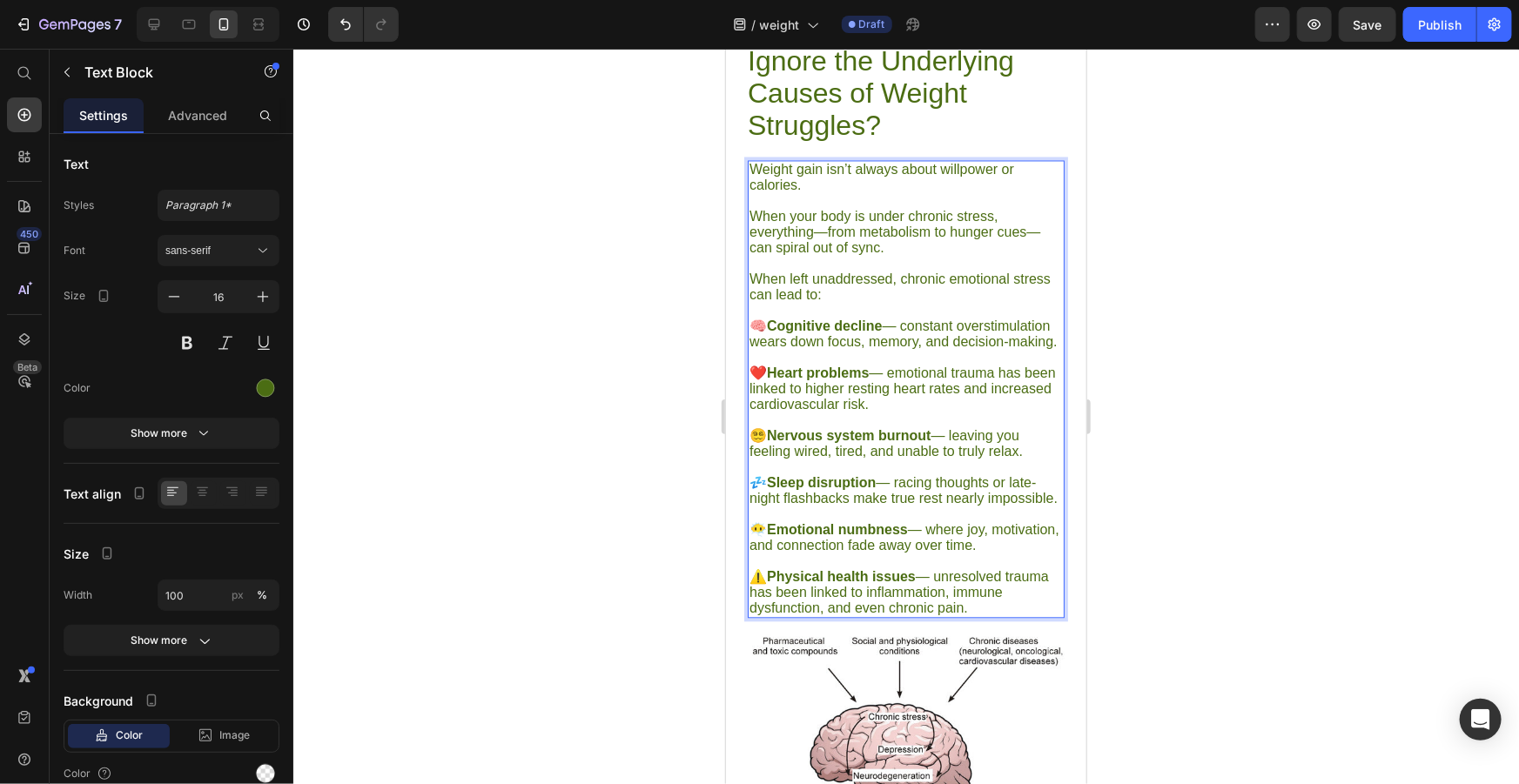drag, startPoint x: 751, startPoint y: 316, endPoint x: 990, endPoint y: 623, distance: 389.06298 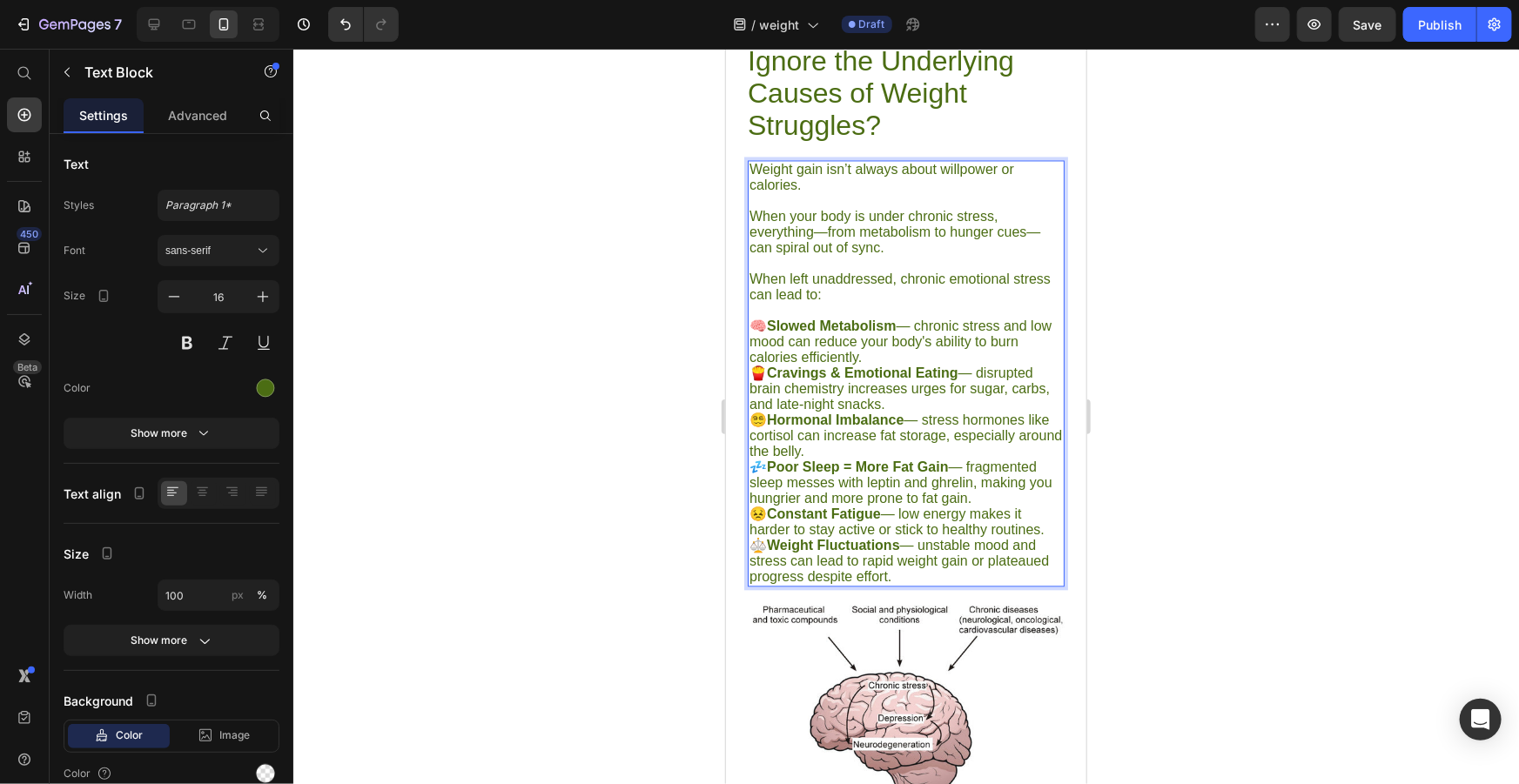 click on "🧠  Slowed Metabolism  — chronic stress and low mood can reduce your body's ability to burn calories efficiently." at bounding box center (905, 341) 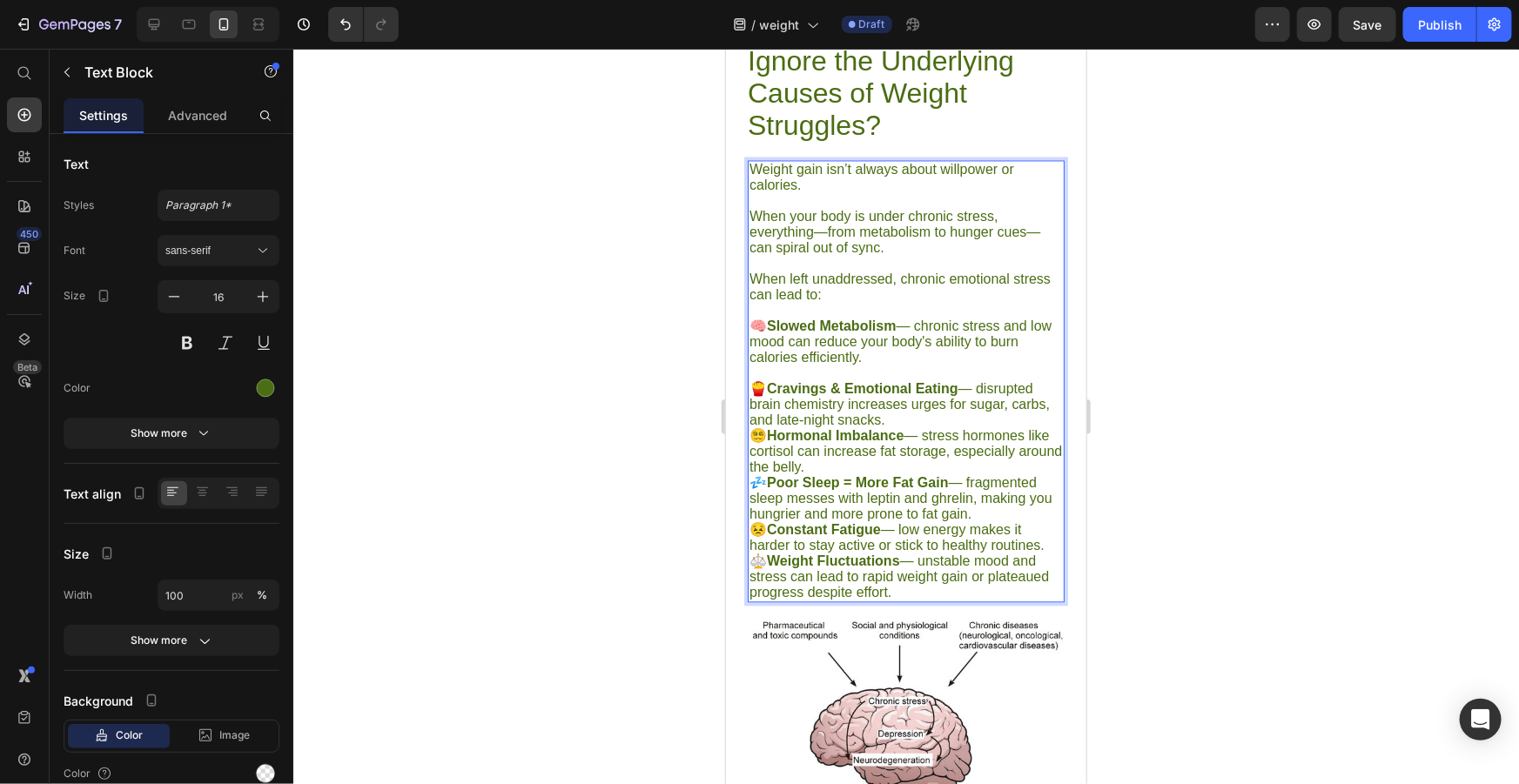click on "🍟  Cravings & Emotional Eating  — disrupted brain chemistry increases urges for sugar, carbs, and late-night snacks." at bounding box center [905, 404] 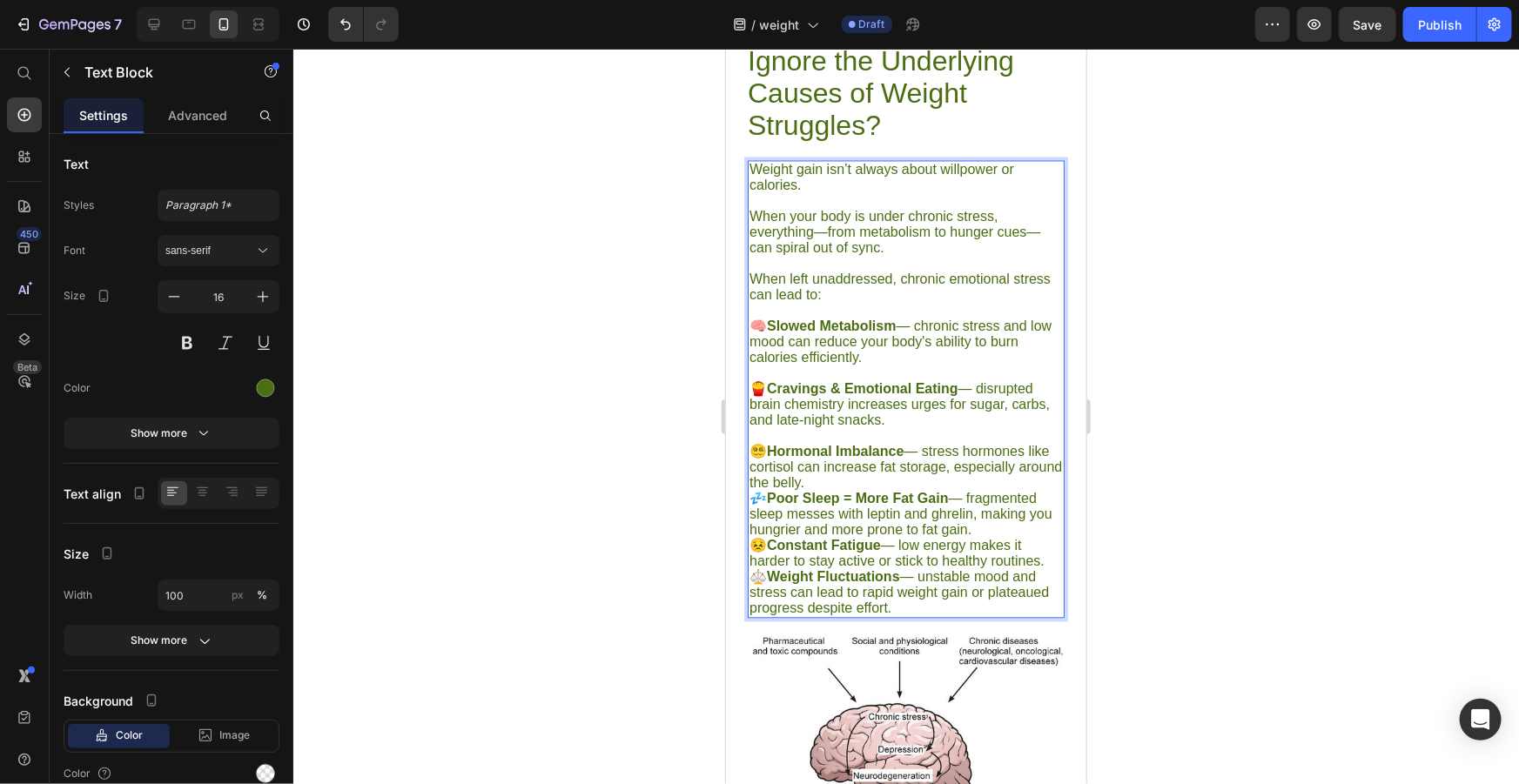 click on "😵‍💫  Hormonal Imbalance  — stress hormones like cortisol can increase fat storage, especially around the belly." at bounding box center [905, 466] 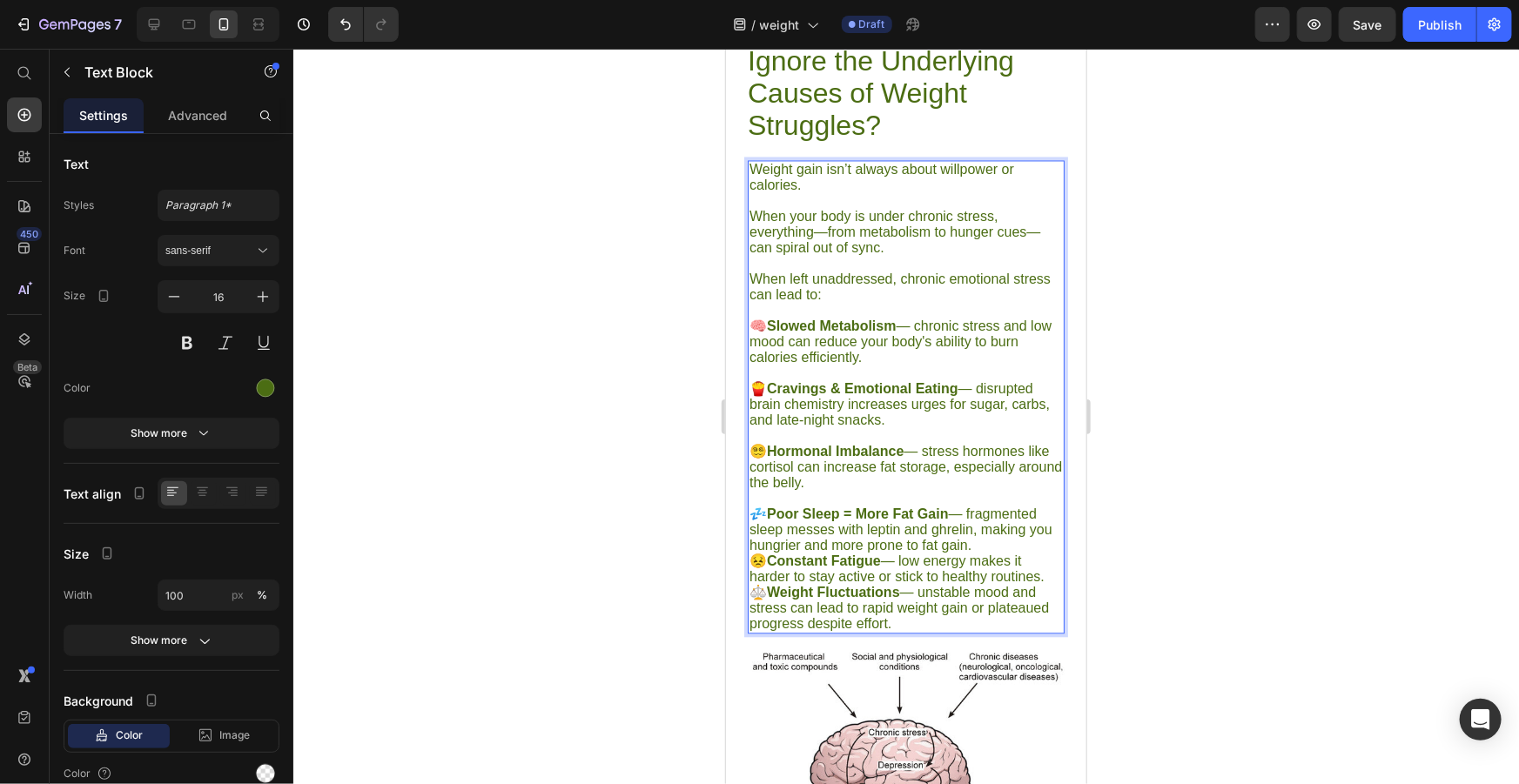 click on "💤  Poor Sleep = More Fat Gain  — fragmented sleep messes with leptin and ghrelin, making you hungrier and more prone to fat gain." at bounding box center [905, 529] 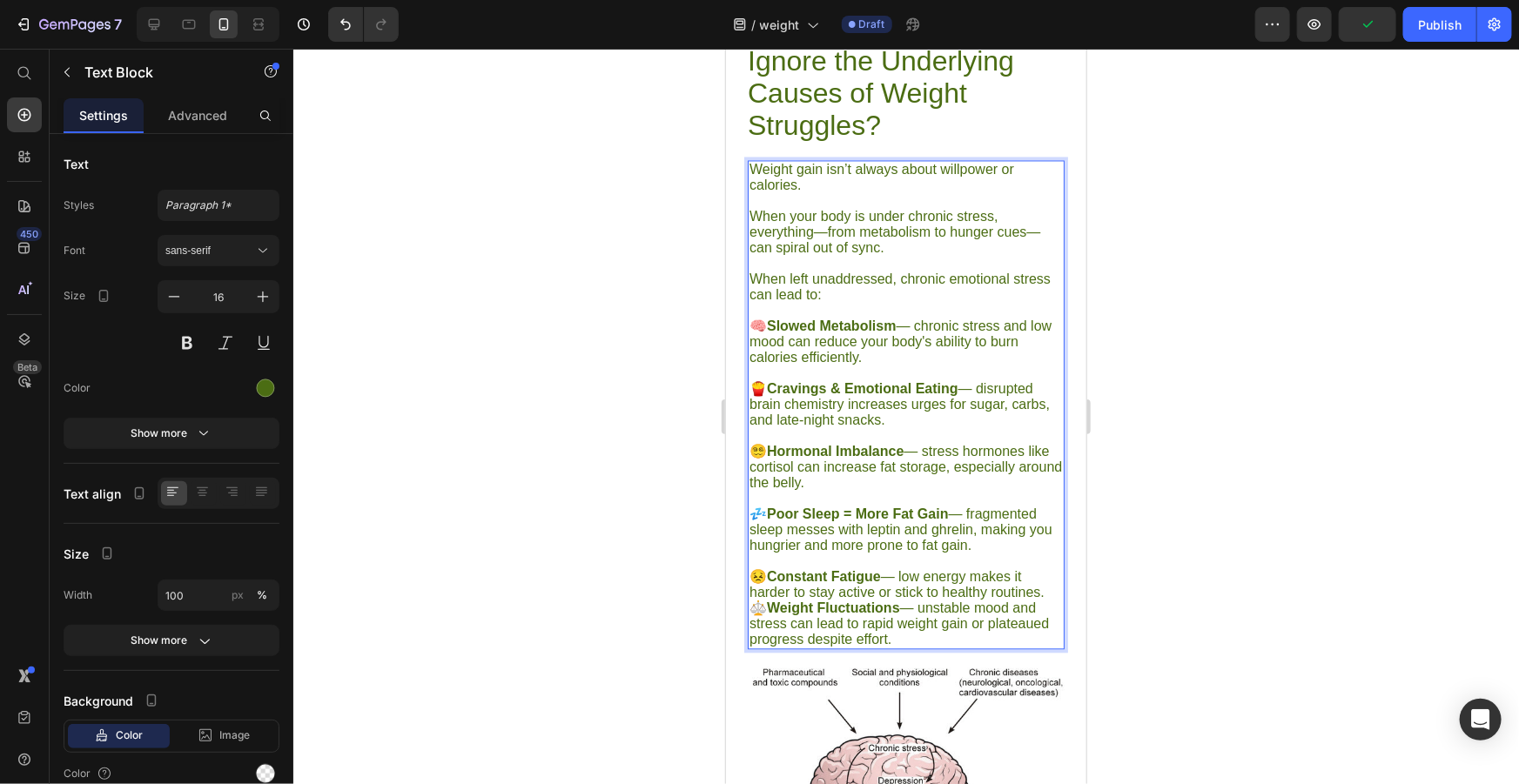 click on "😣  Constant Fatigue  — low energy makes it harder to stay active or stick to healthy routines." at bounding box center [905, 584] 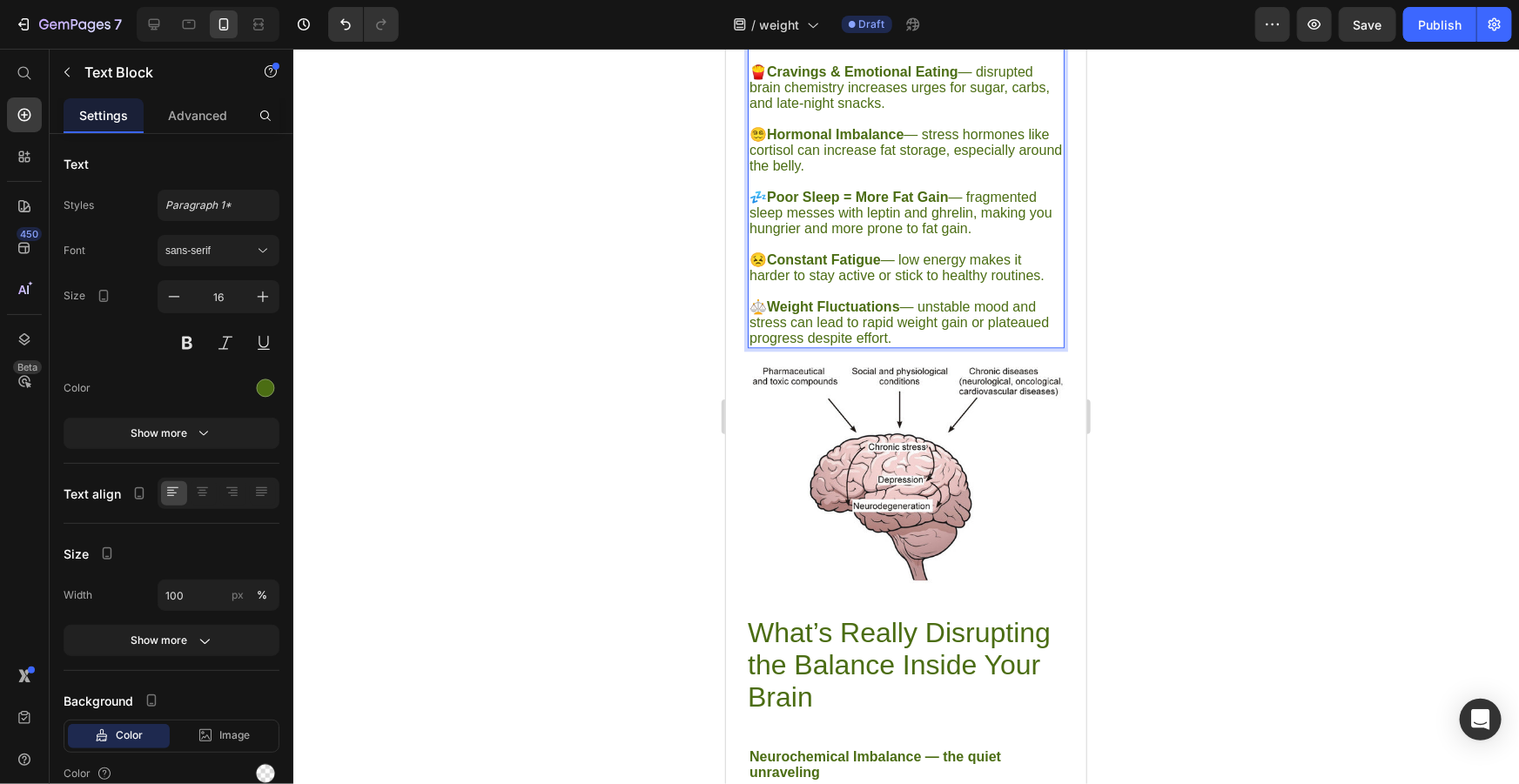scroll, scrollTop: 1891, scrollLeft: 0, axis: vertical 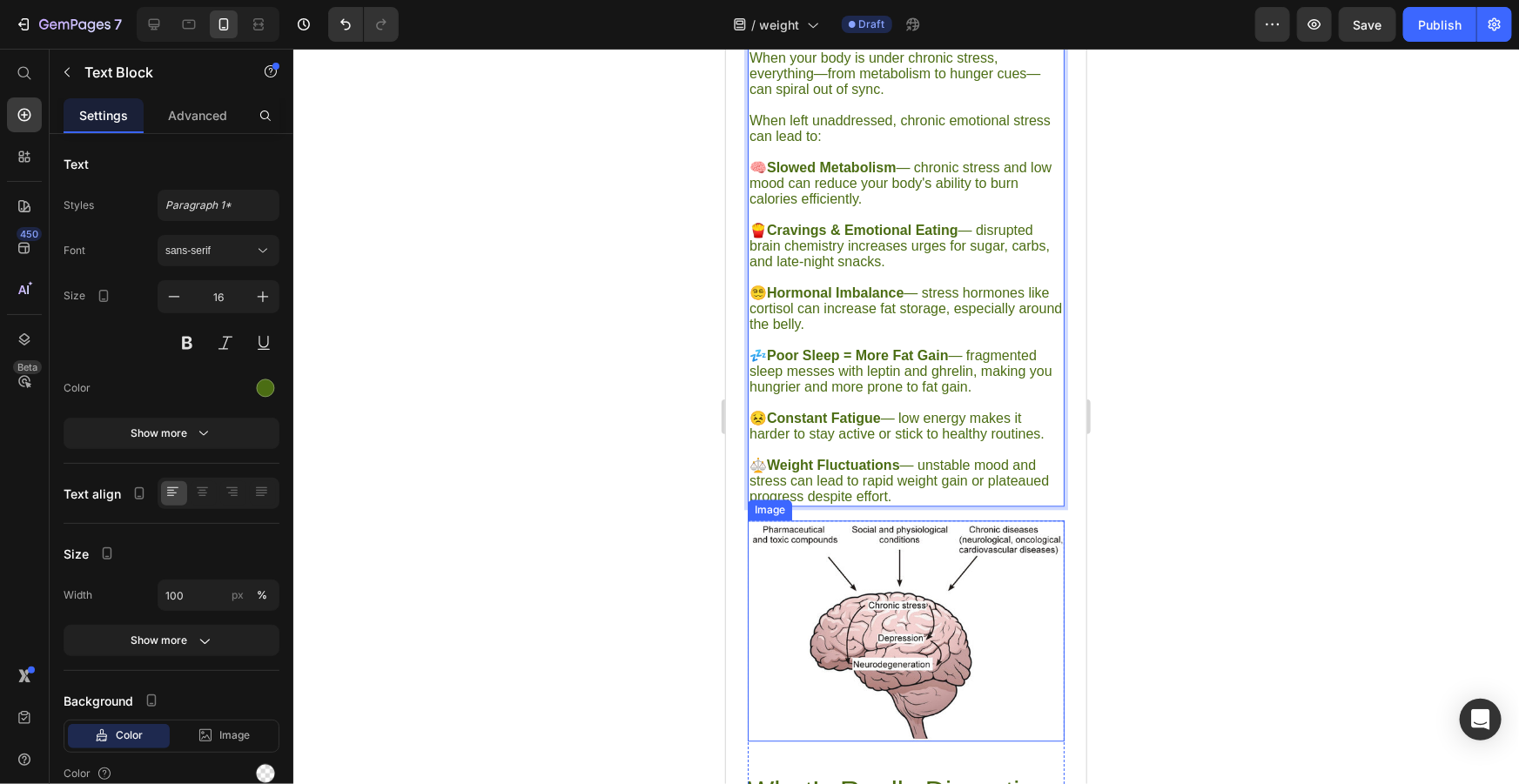 click at bounding box center [905, 630] 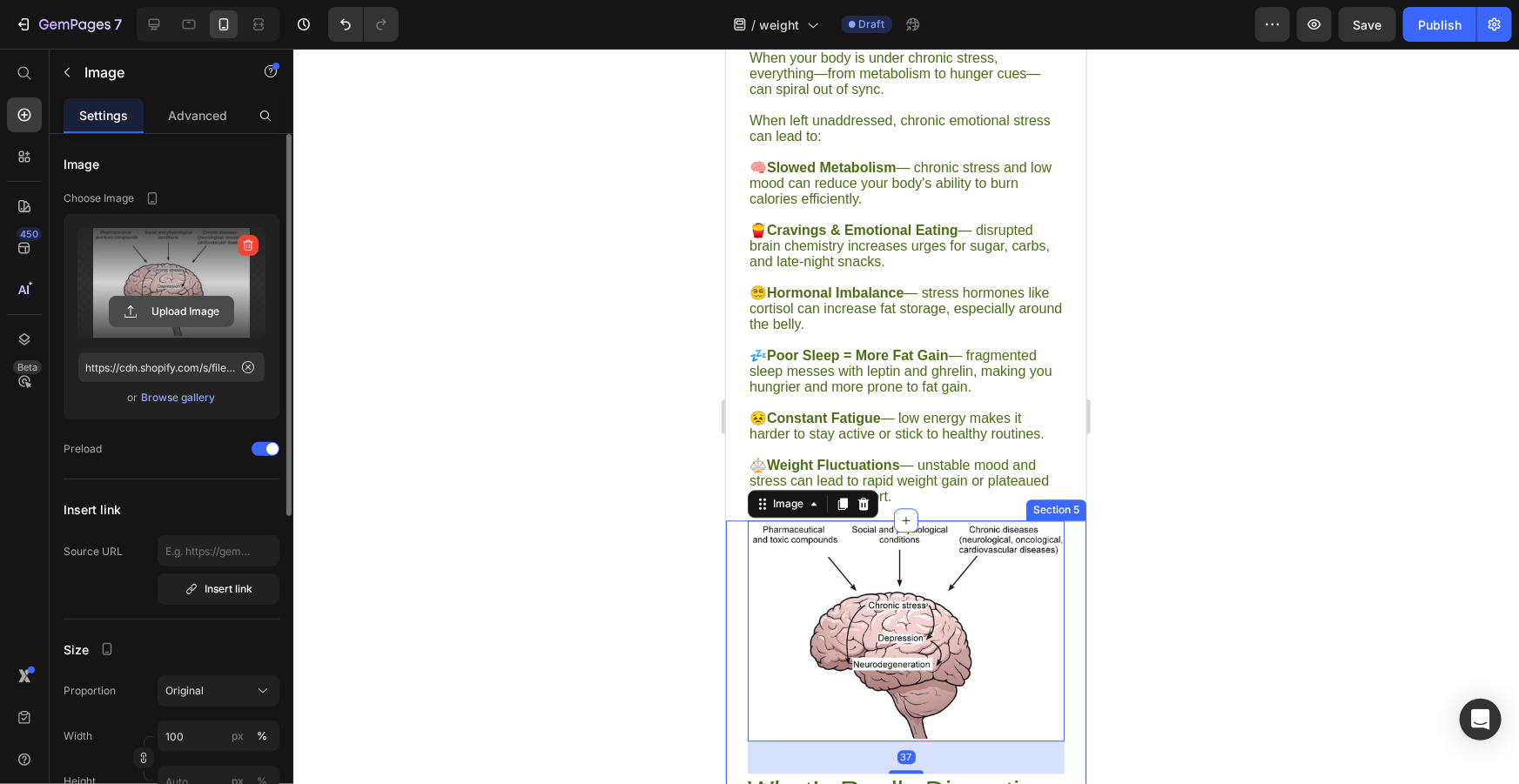 click 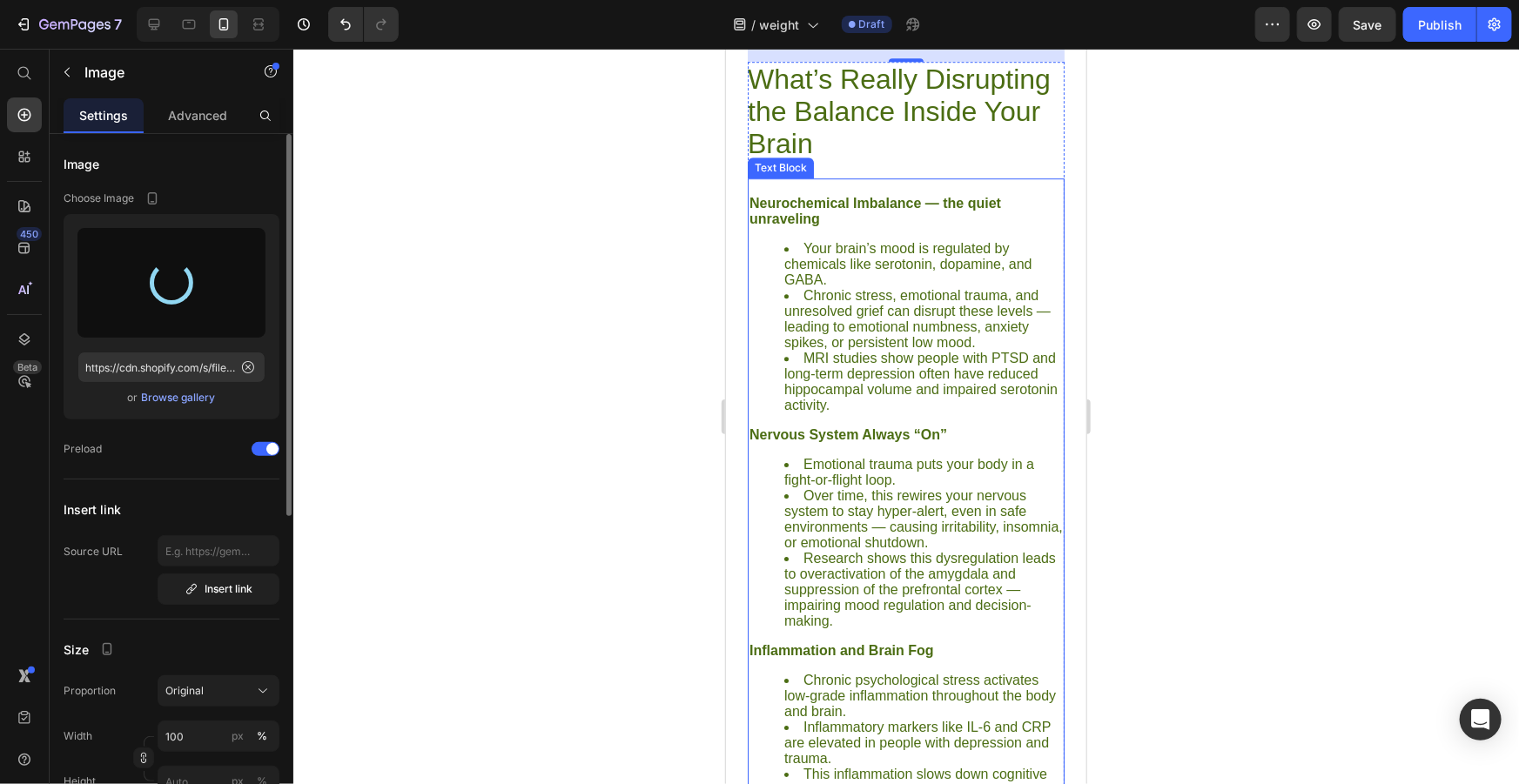 type on "https://cdn.shopify.com/s/files/1/0659/6539/1987/files/gempages_573850301312795717-f84a135c-174f-4c16-9fe6-b9ca3eaa21b4.jpg" 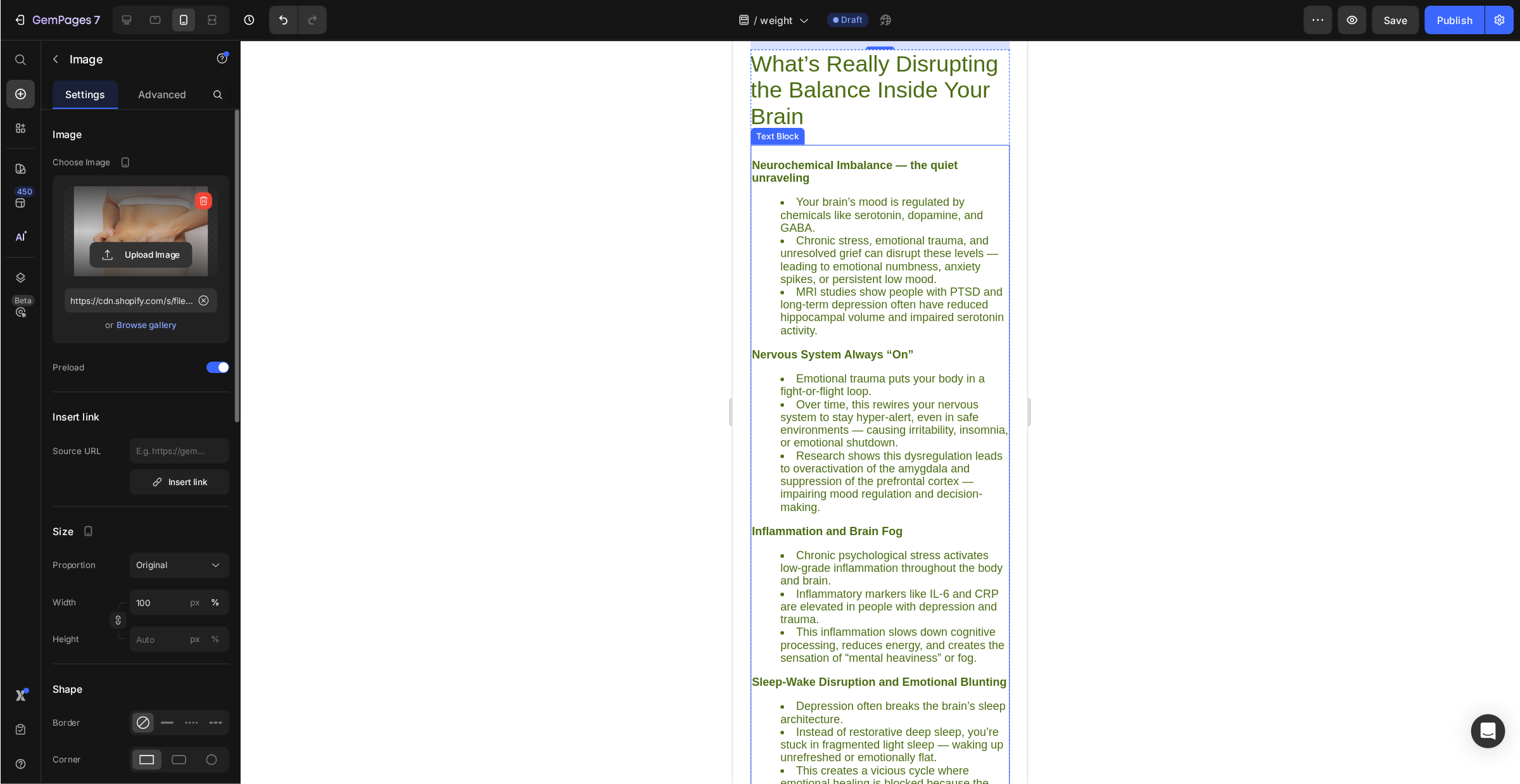 scroll, scrollTop: 1888, scrollLeft: 0, axis: vertical 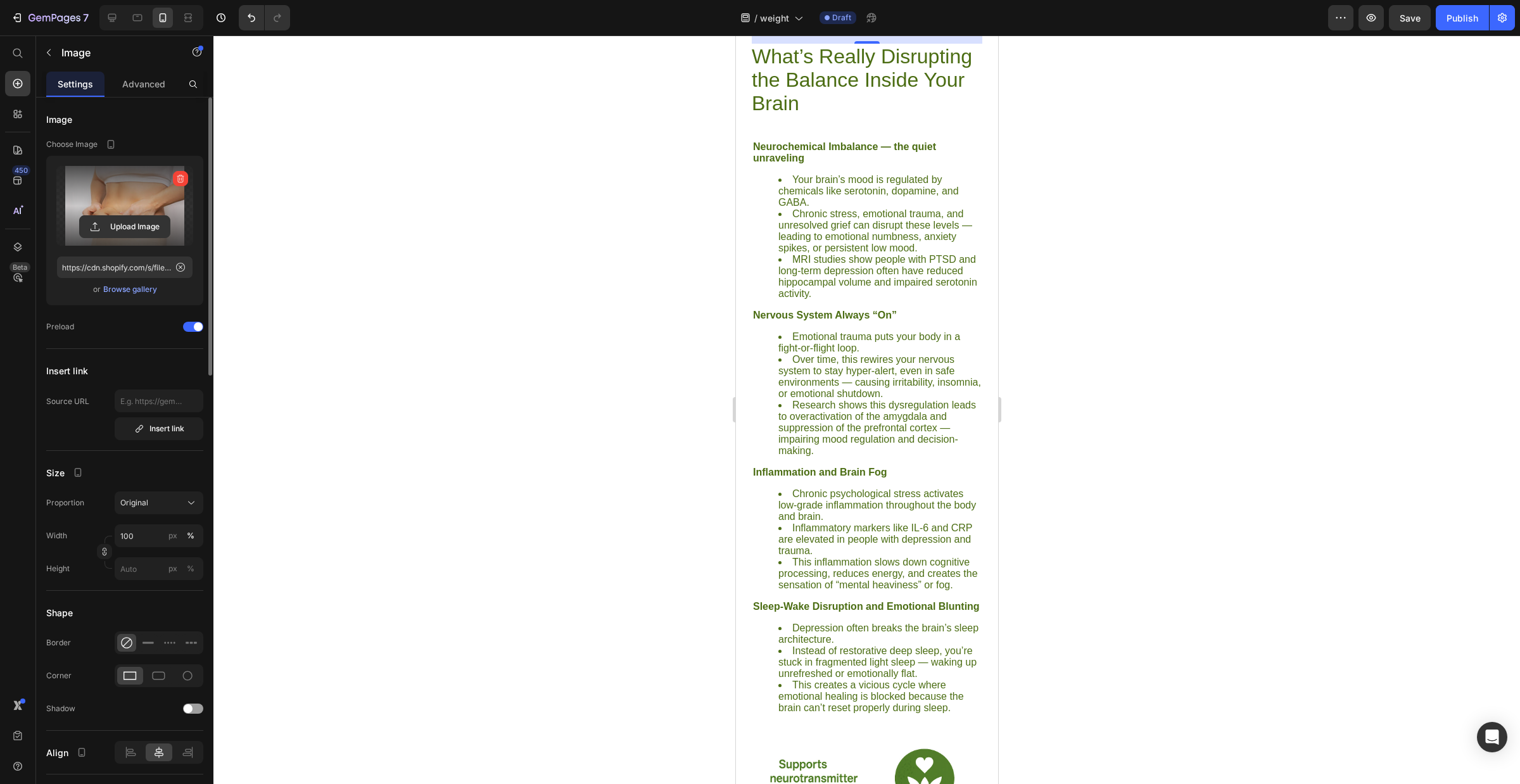 drag, startPoint x: 1188, startPoint y: 158, endPoint x: 1160, endPoint y: 160, distance: 28.07134 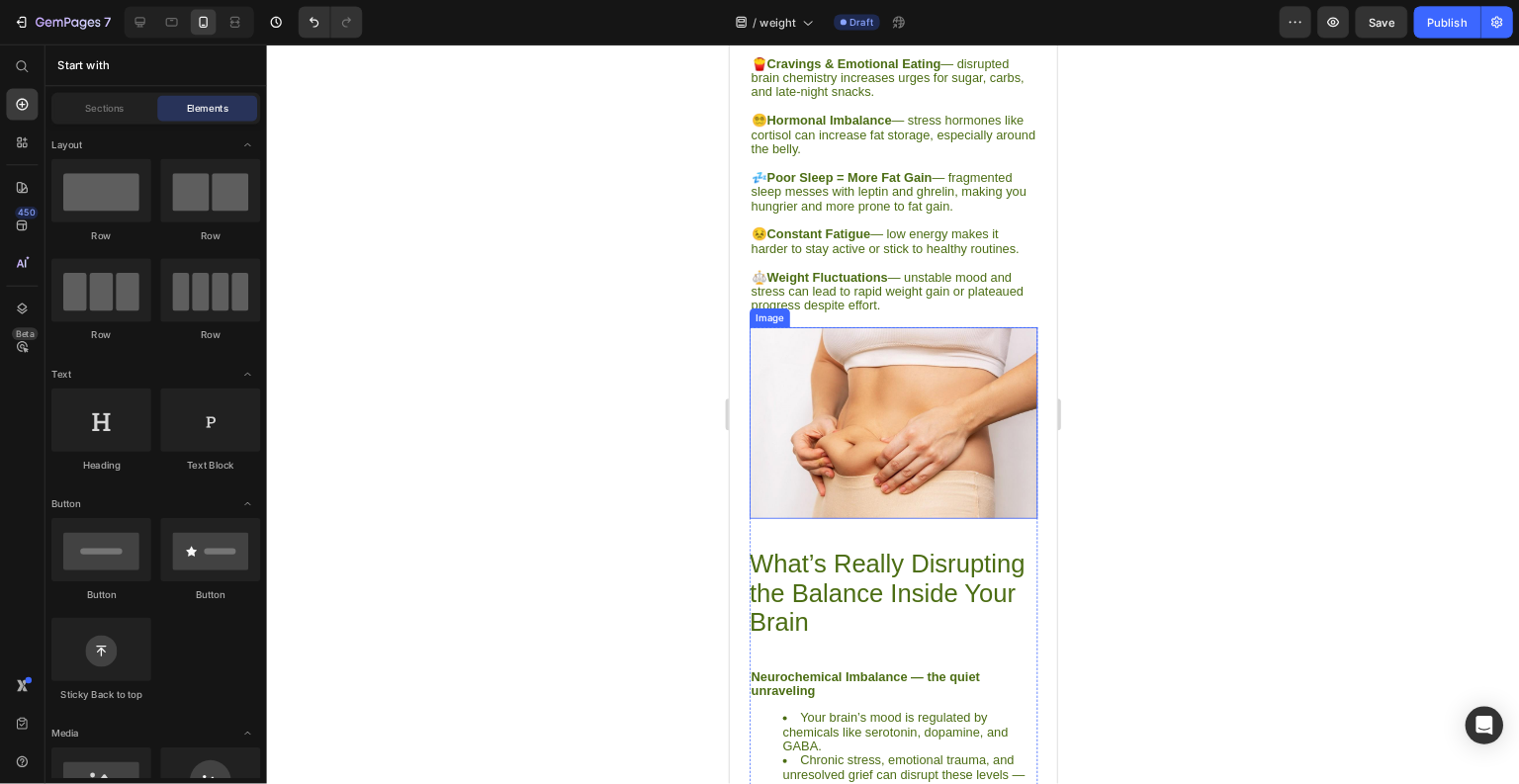 scroll, scrollTop: 2330, scrollLeft: 0, axis: vertical 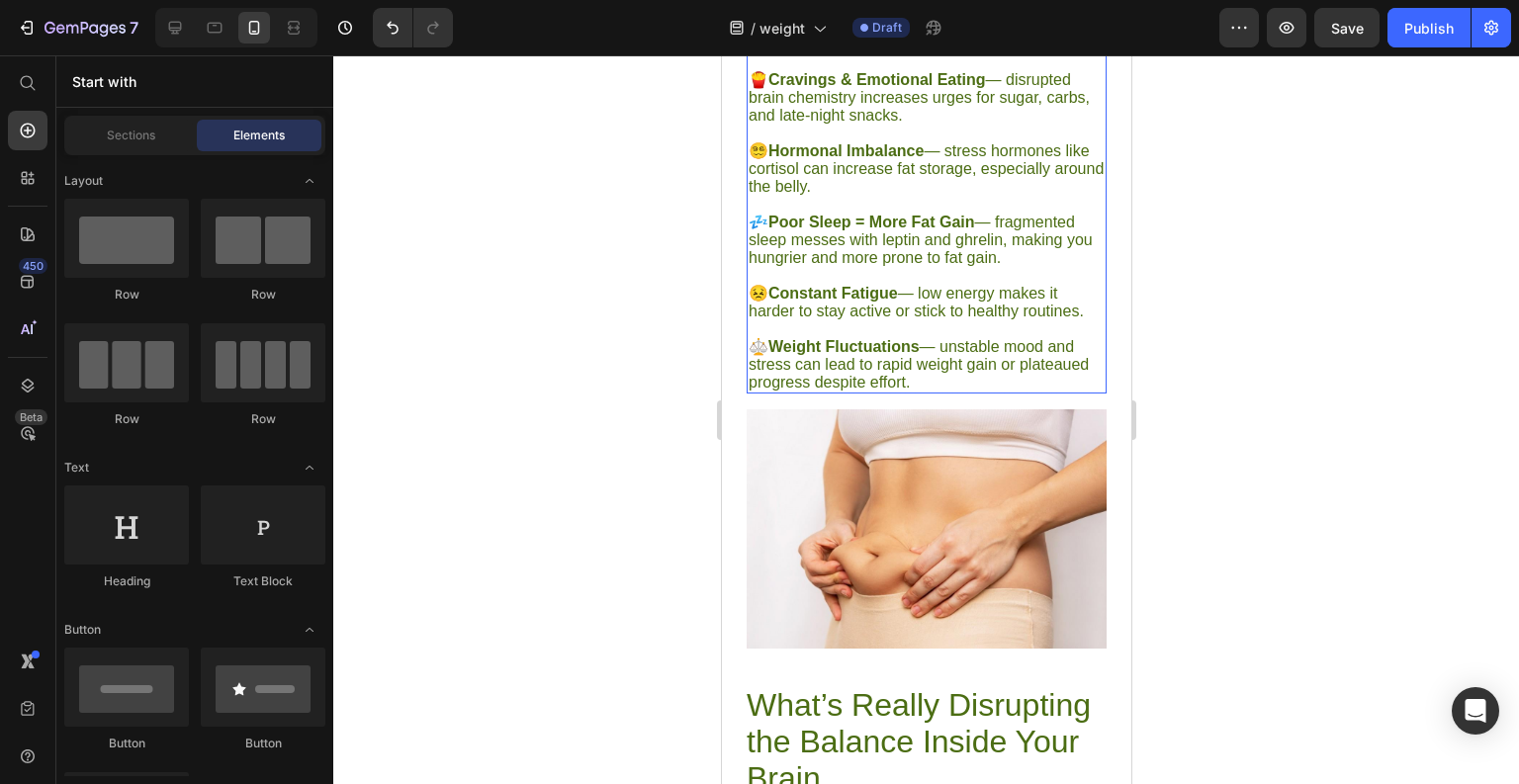 click 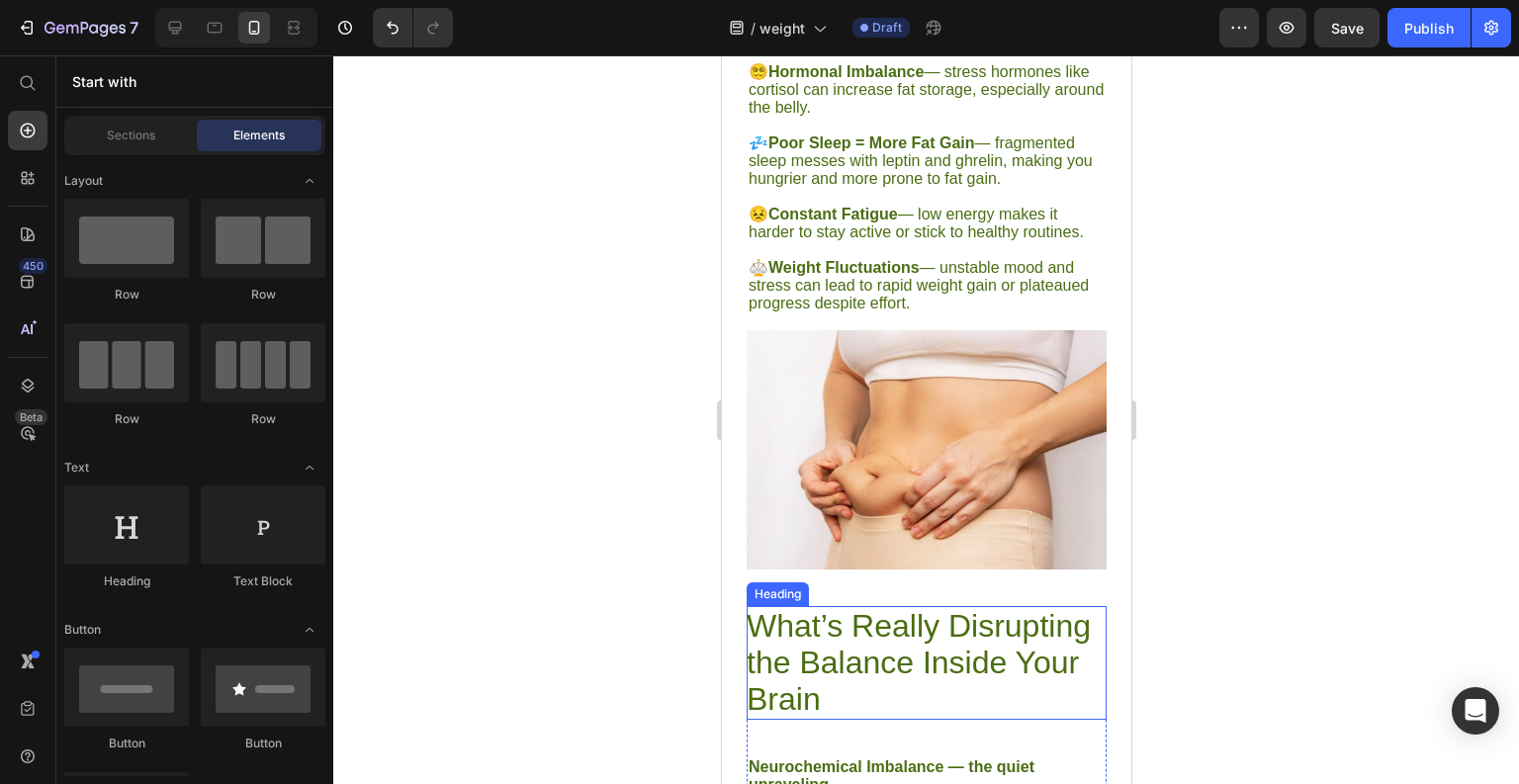 click on "What’s Really Disrupting the Balance Inside Your Brain" at bounding box center [926, 662] 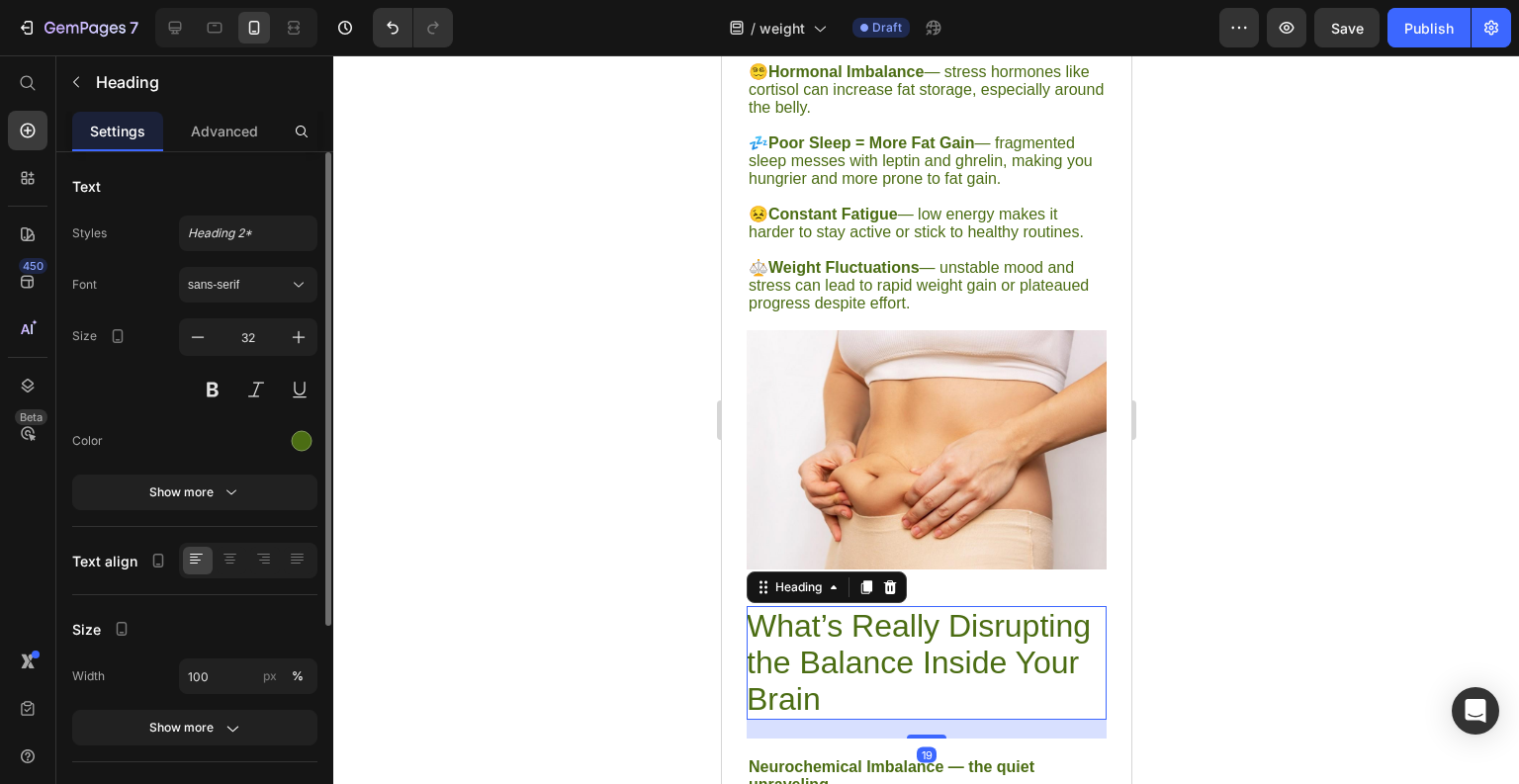 click on "What’s Really Disrupting the Balance Inside Your Brain" at bounding box center (926, 662) 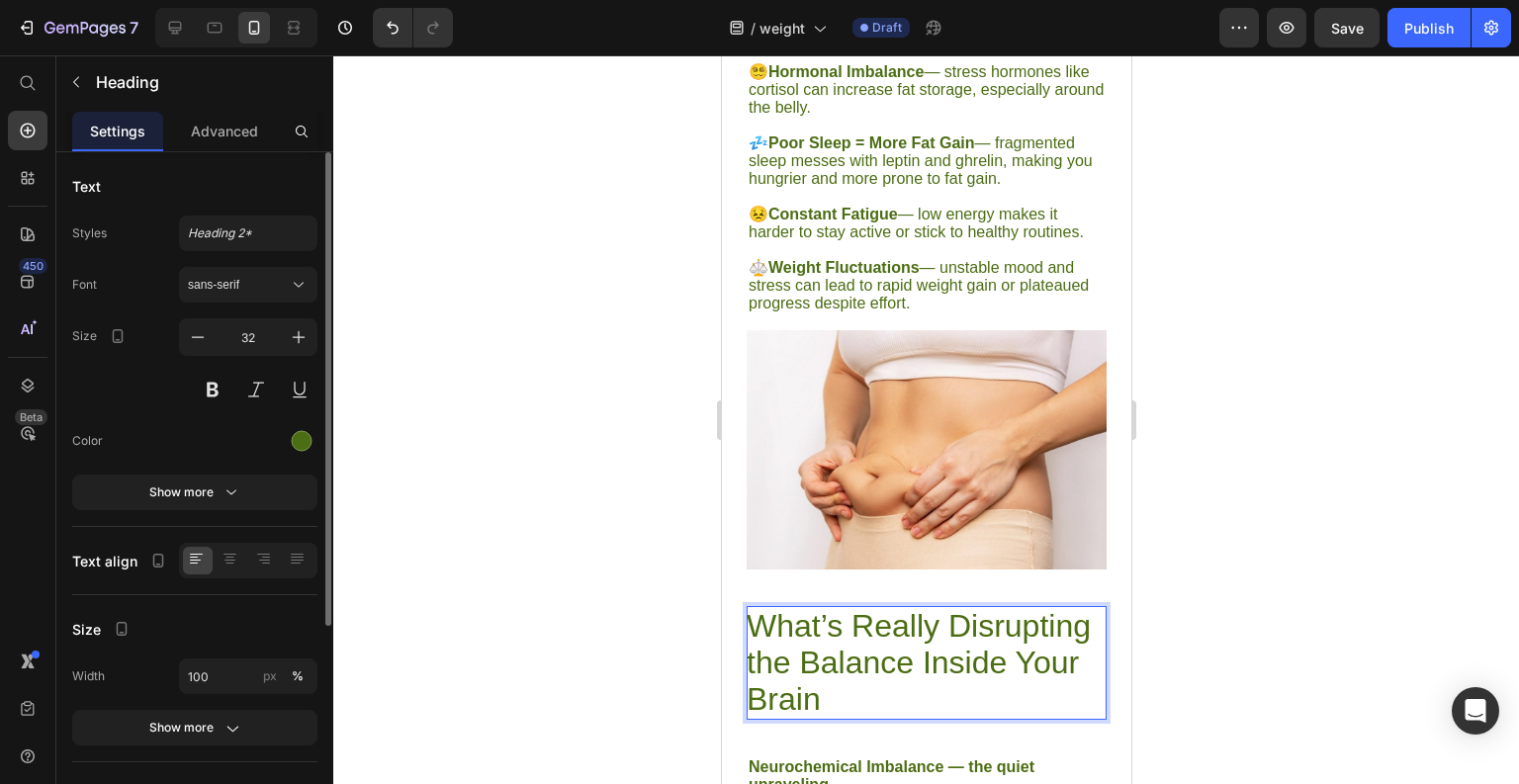click on "What’s Really Disrupting the Balance Inside Your Brain" at bounding box center (926, 662) 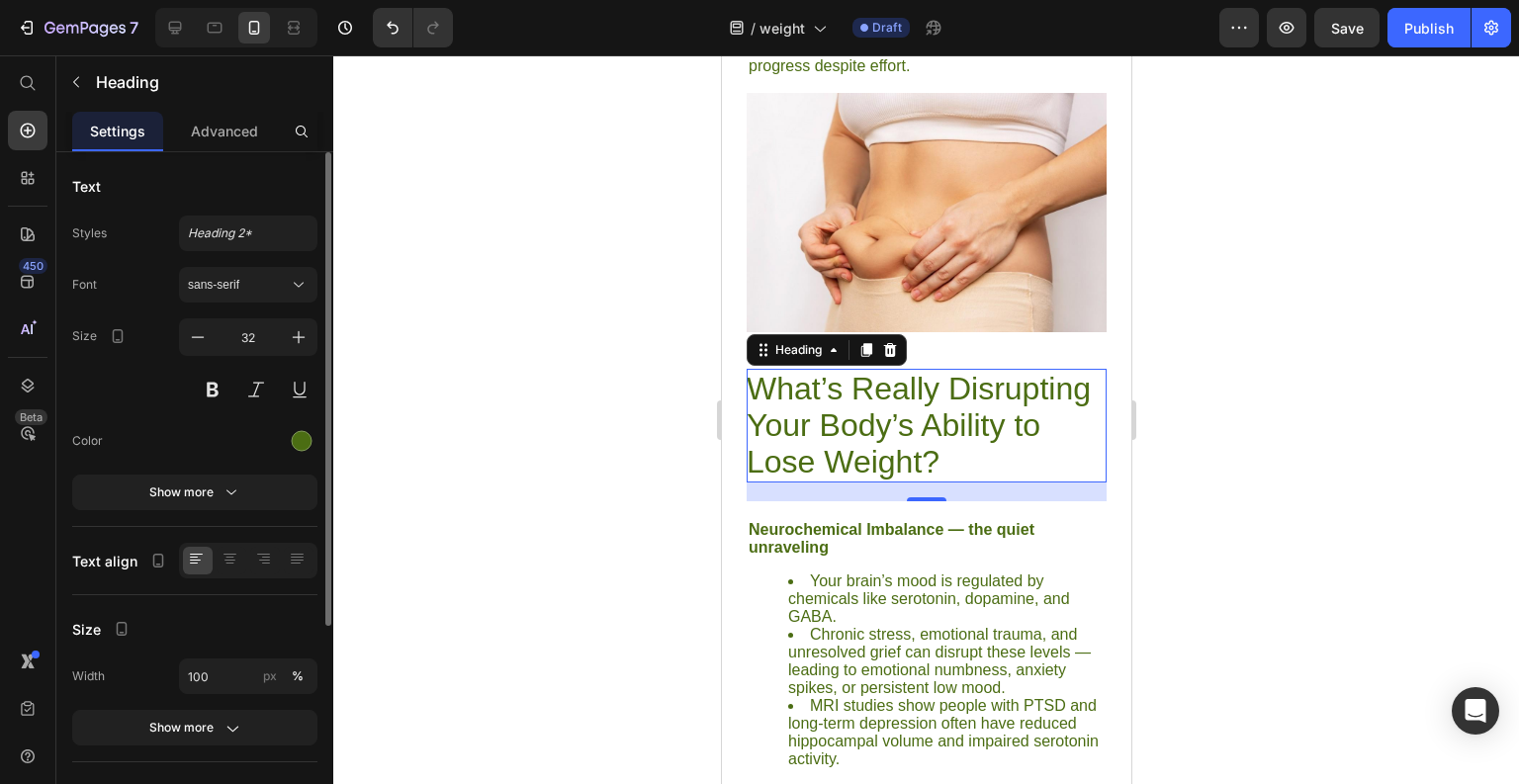 scroll, scrollTop: 2805, scrollLeft: 0, axis: vertical 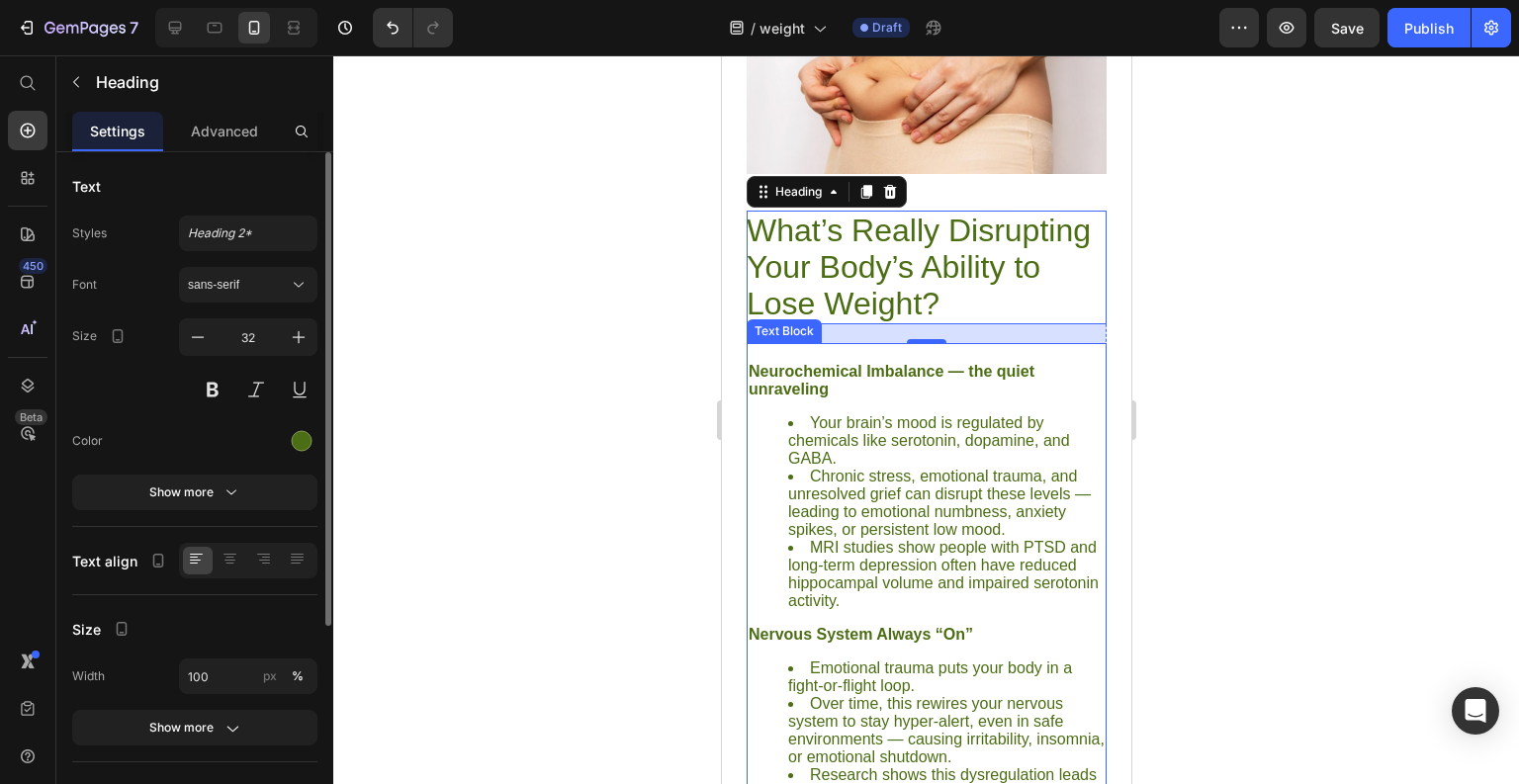 click on "Your brain’s mood is regulated by chemicals like serotonin, dopamine, and GABA." at bounding box center (945, 441) 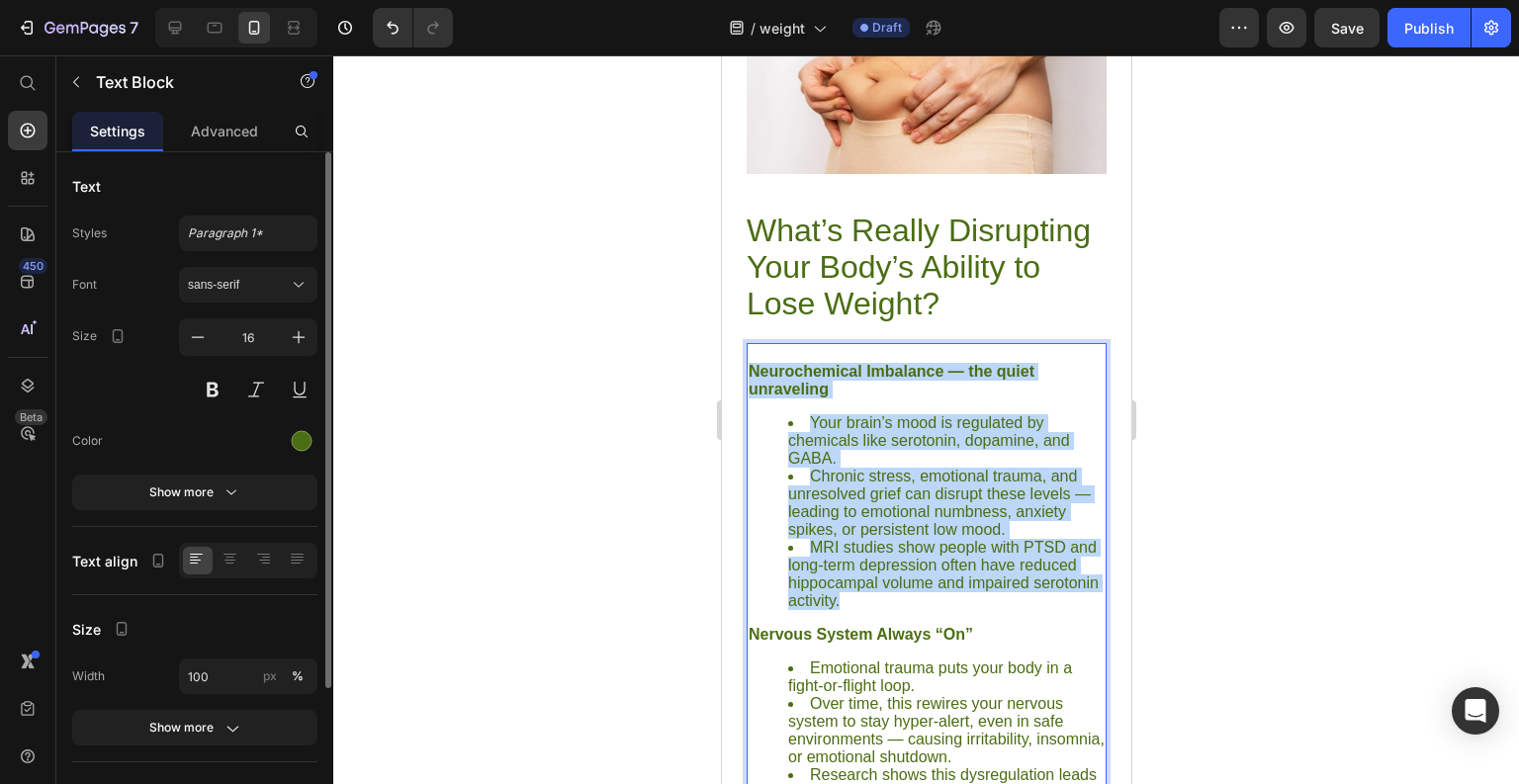drag, startPoint x: 917, startPoint y: 578, endPoint x: 749, endPoint y: 355, distance: 279.2006 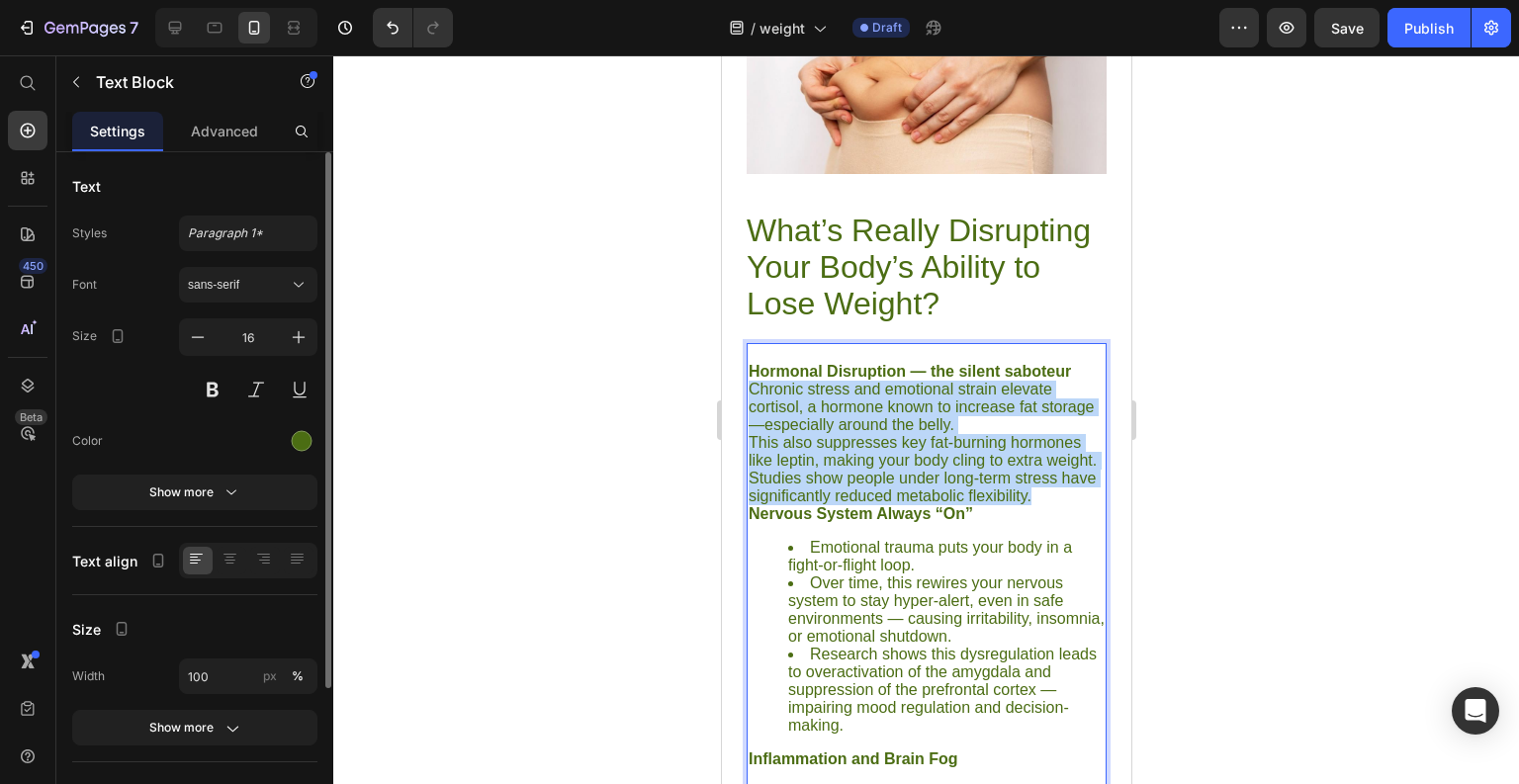 drag, startPoint x: 1071, startPoint y: 496, endPoint x: 750, endPoint y: 375, distance: 343.0481 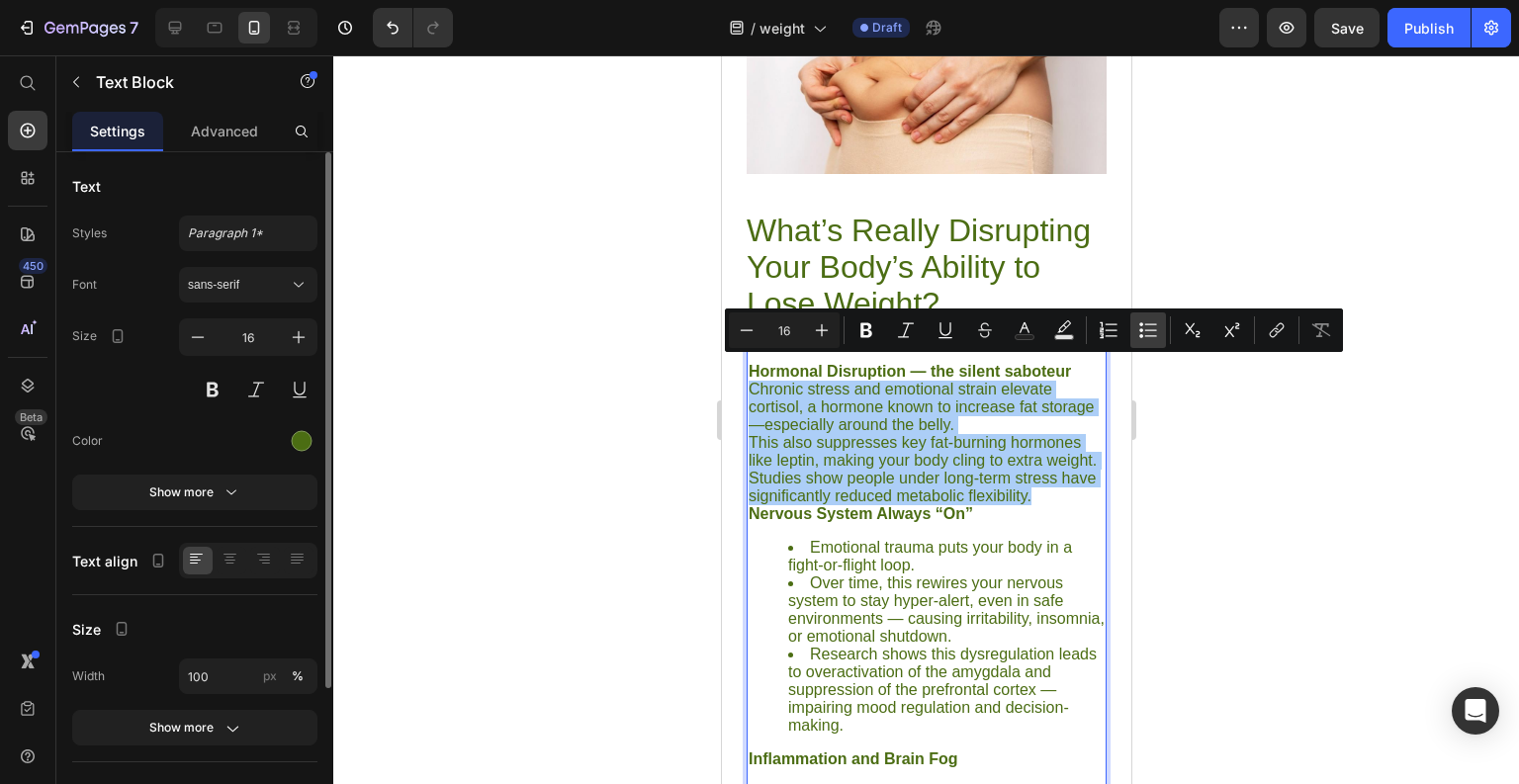 click 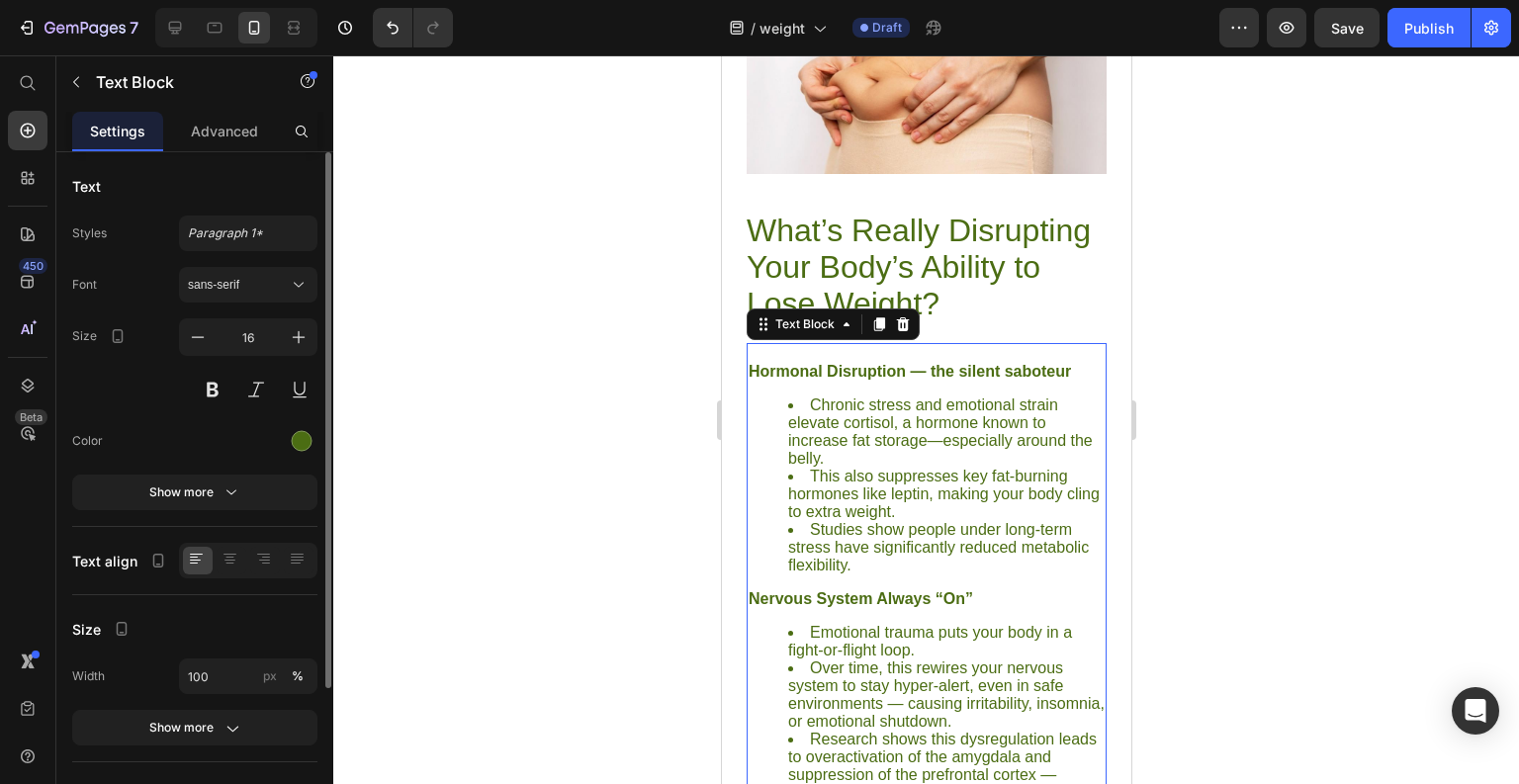 scroll, scrollTop: 2963, scrollLeft: 0, axis: vertical 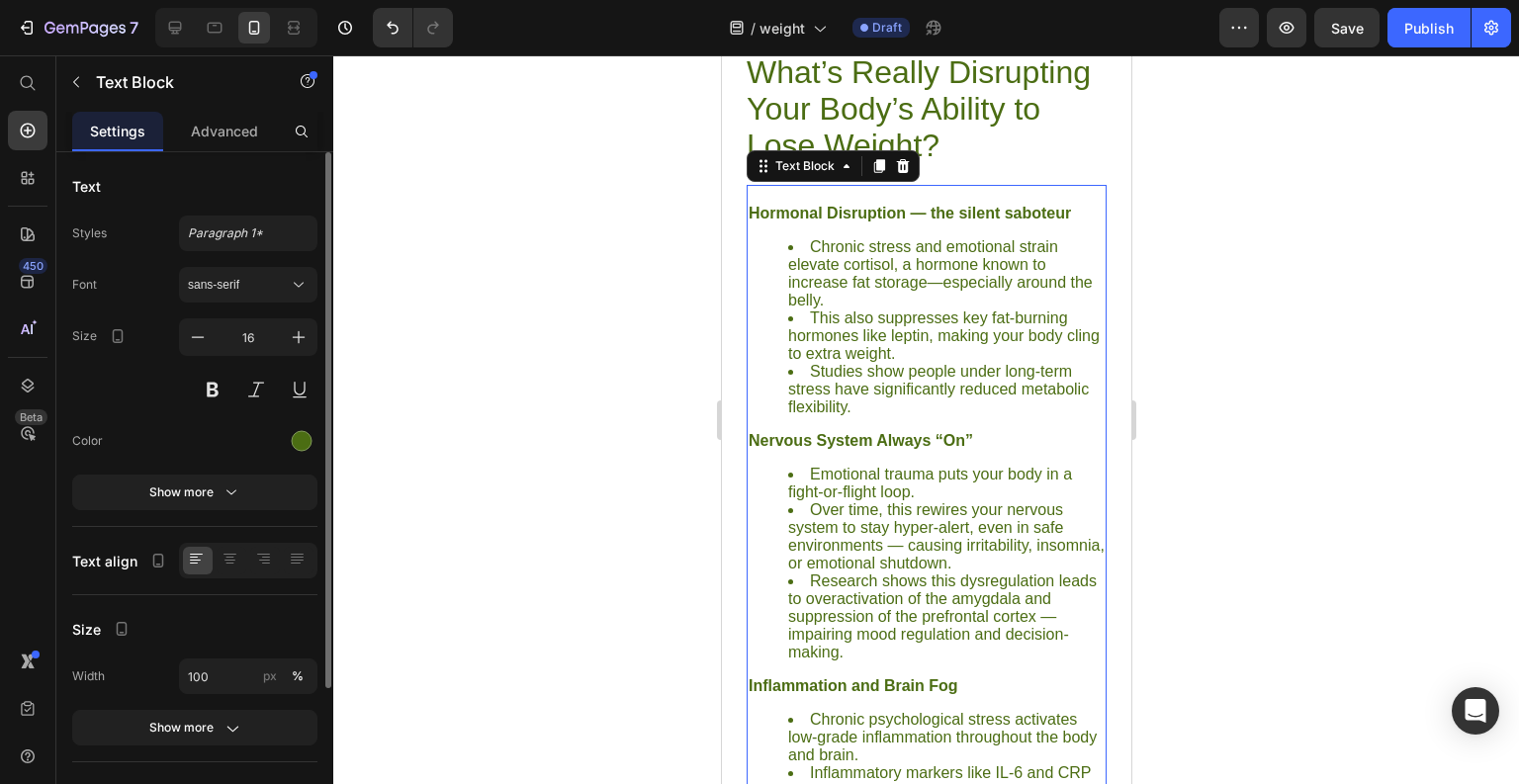 drag, startPoint x: 792, startPoint y: 455, endPoint x: 774, endPoint y: 447, distance: 19.697716 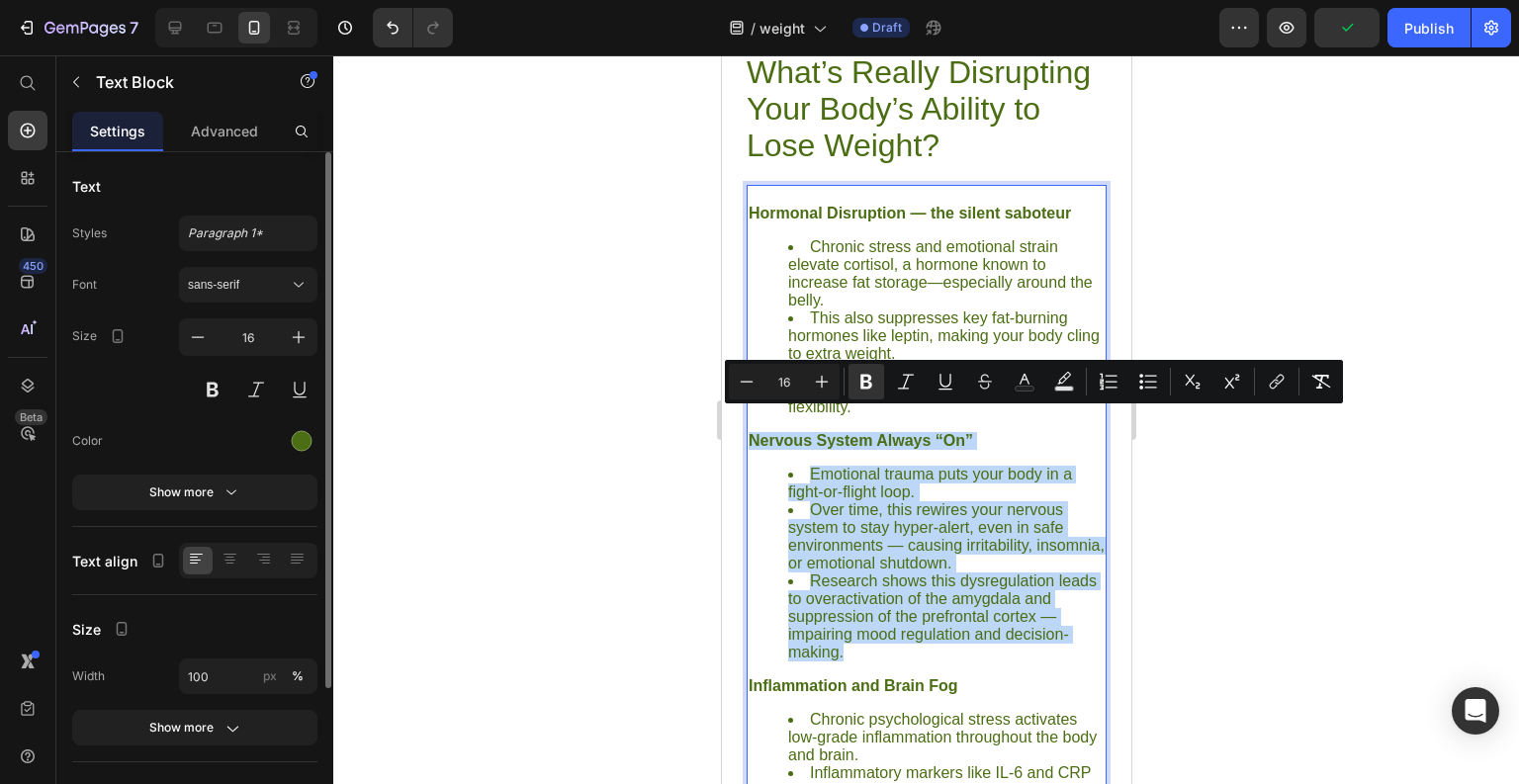 drag, startPoint x: 751, startPoint y: 423, endPoint x: 848, endPoint y: 631, distance: 229.50599 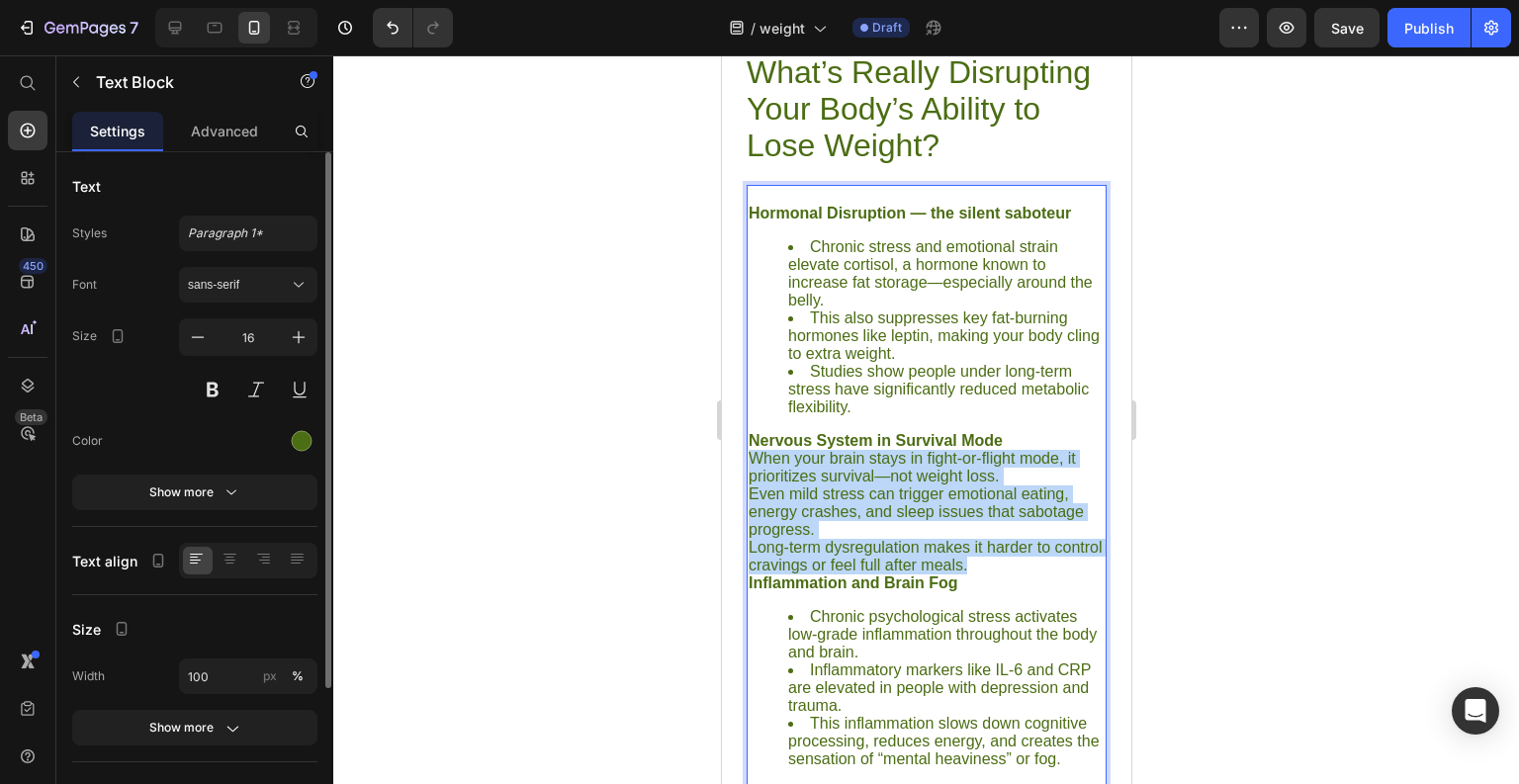 drag, startPoint x: 1027, startPoint y: 547, endPoint x: 749, endPoint y: 439, distance: 298.24151 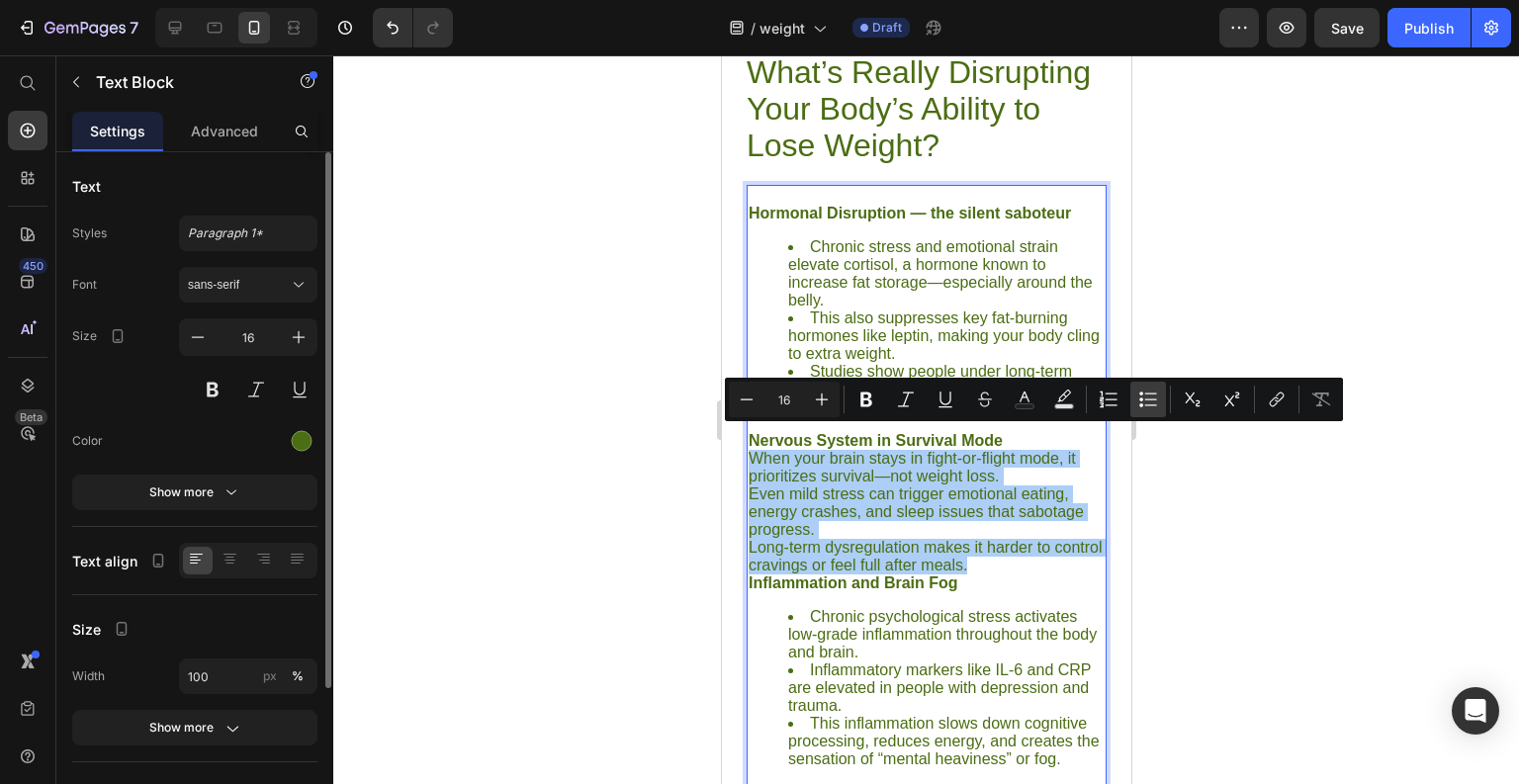 click 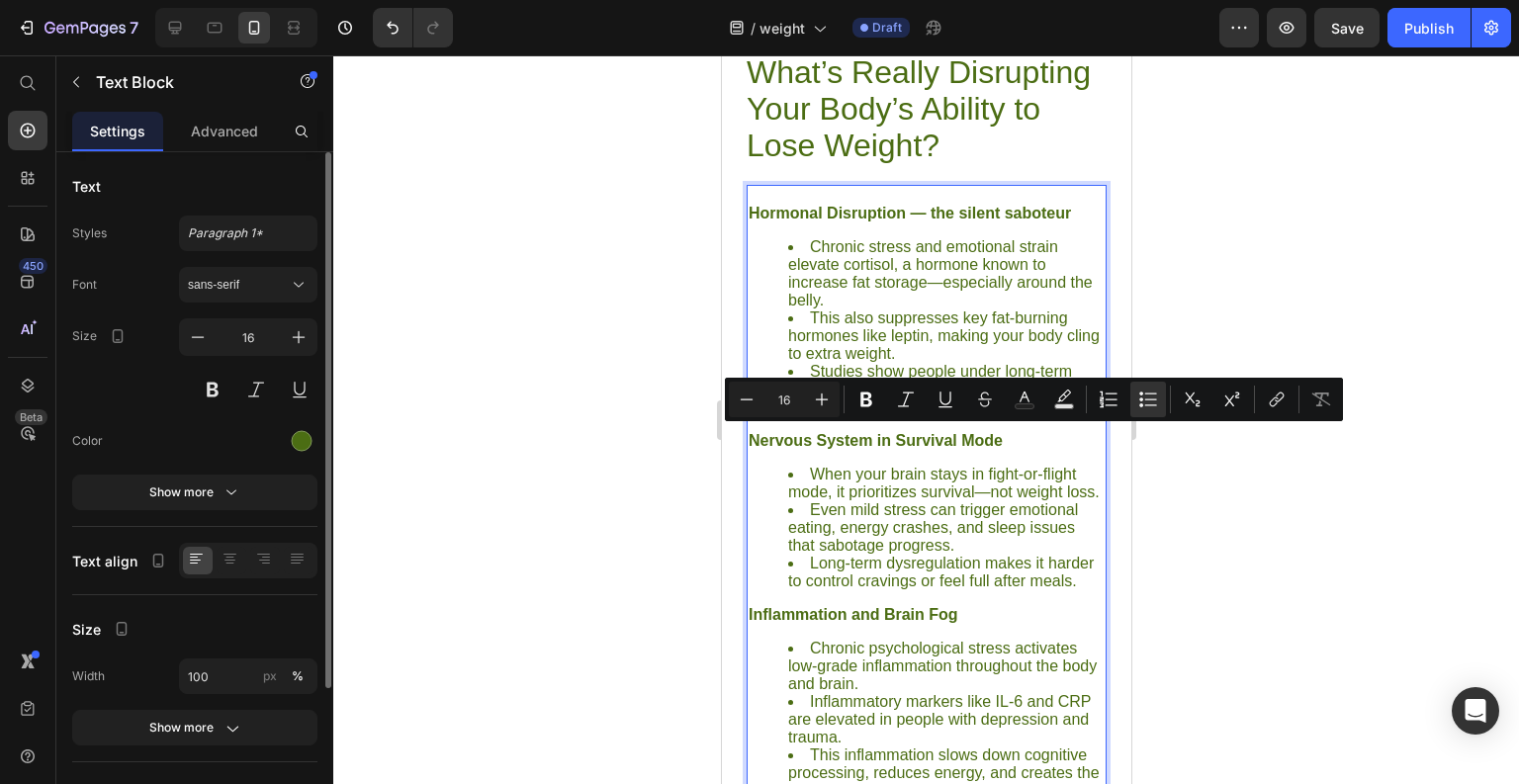 click on "When your brain stays in fight-or-flight mode, it prioritizes survival—not weight loss." at bounding box center [945, 483] 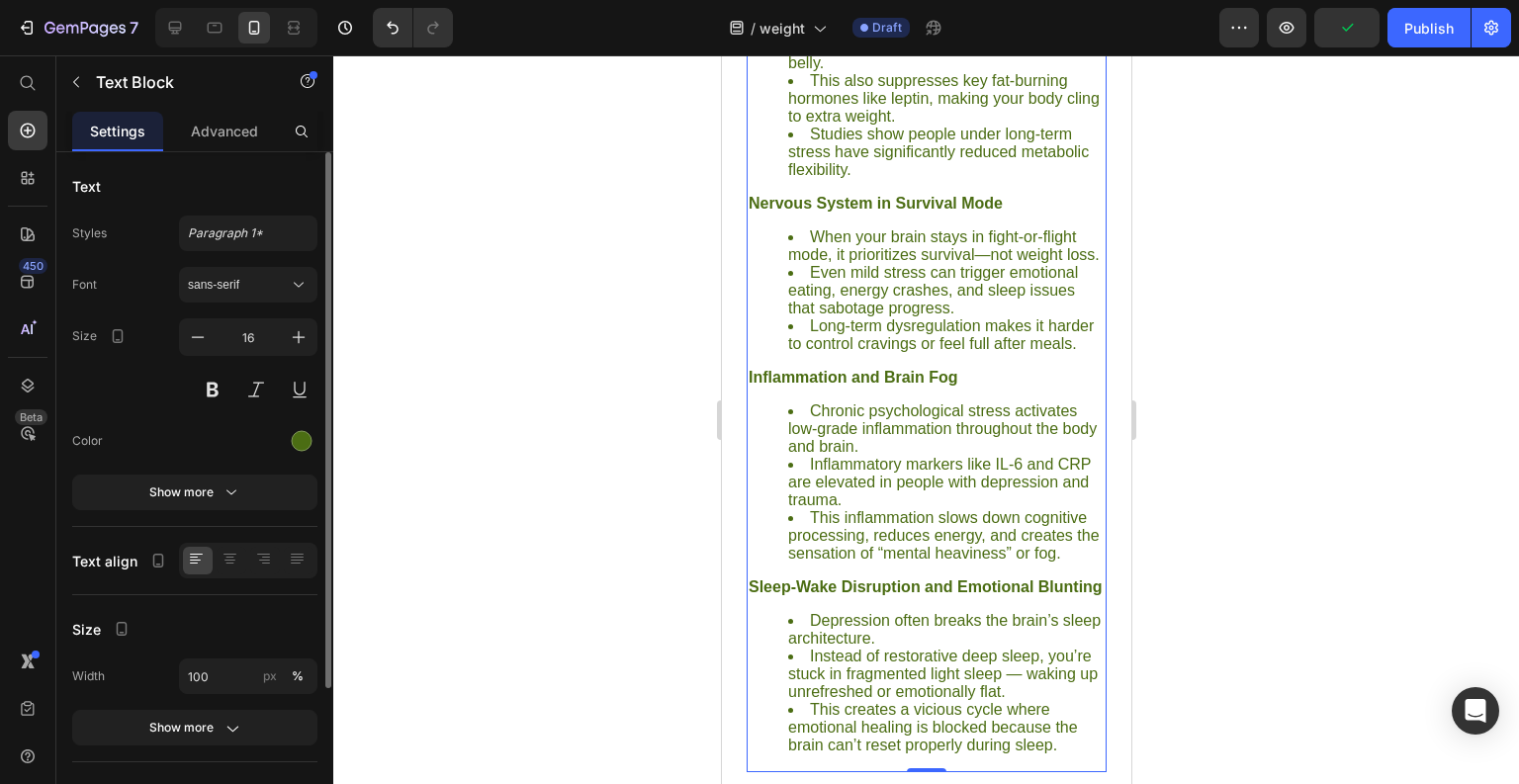 scroll, scrollTop: 3279, scrollLeft: 0, axis: vertical 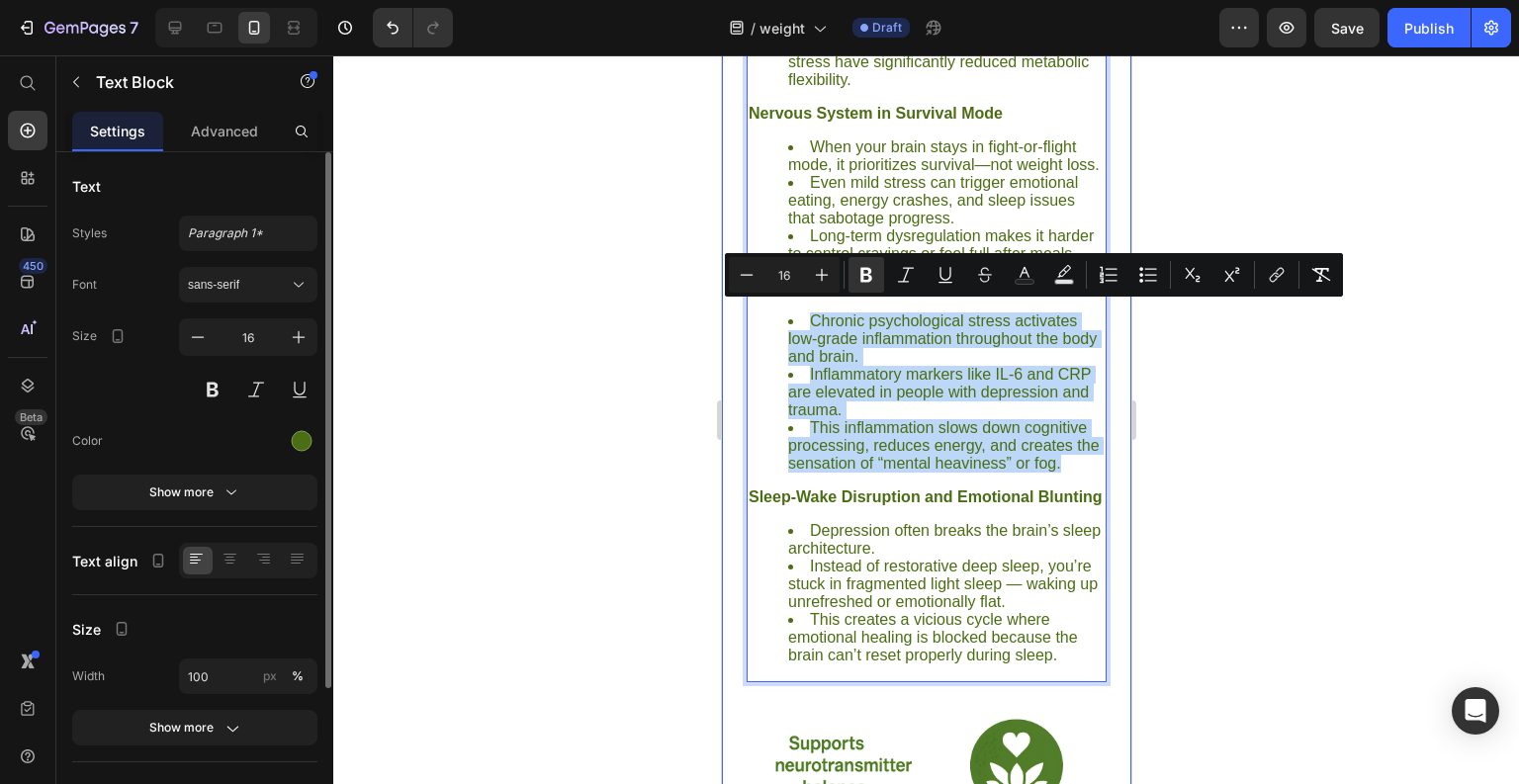 drag, startPoint x: 1087, startPoint y: 496, endPoint x: 744, endPoint y: 317, distance: 386.8979 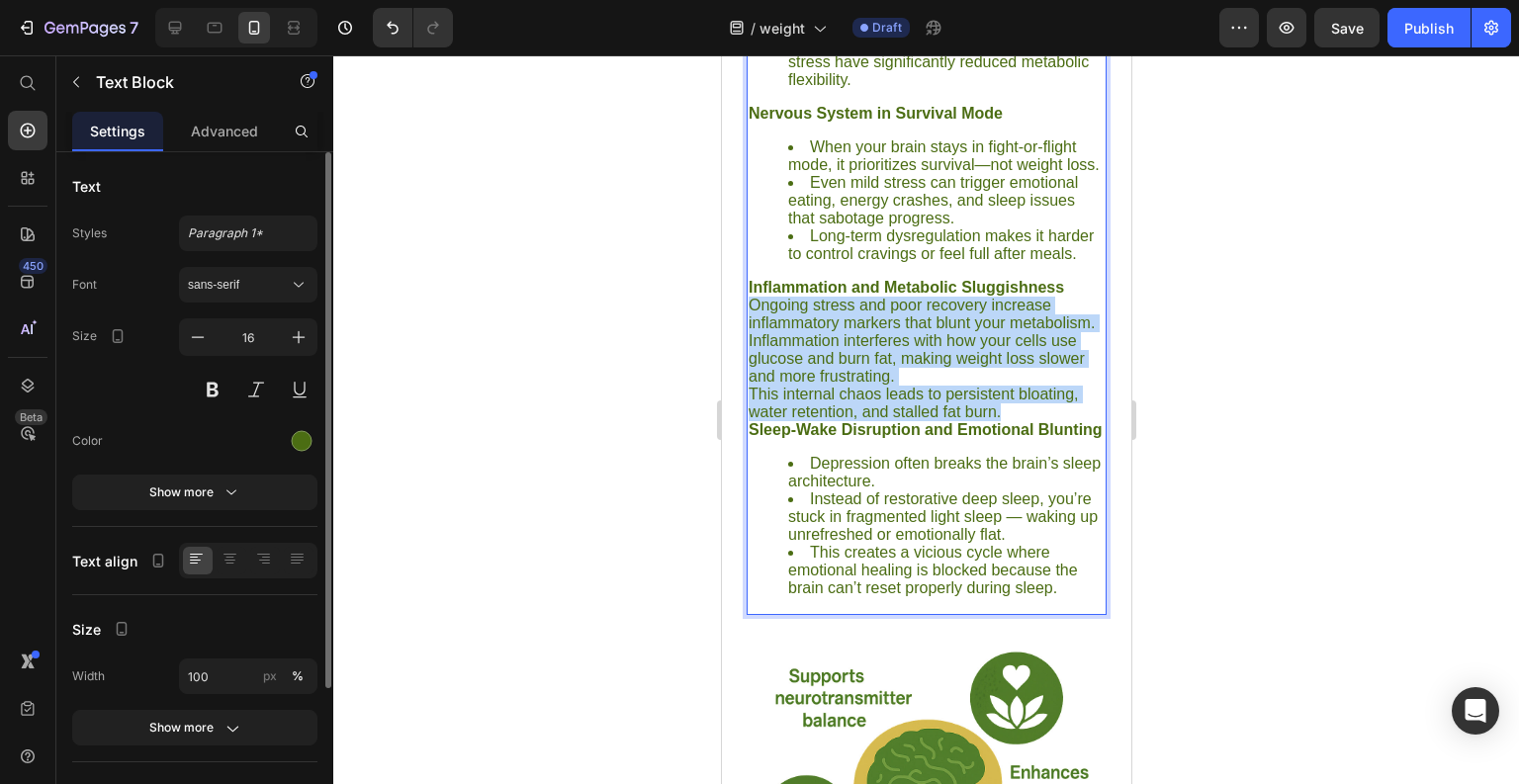 drag, startPoint x: 1006, startPoint y: 461, endPoint x: 749, endPoint y: 332, distance: 287.55869 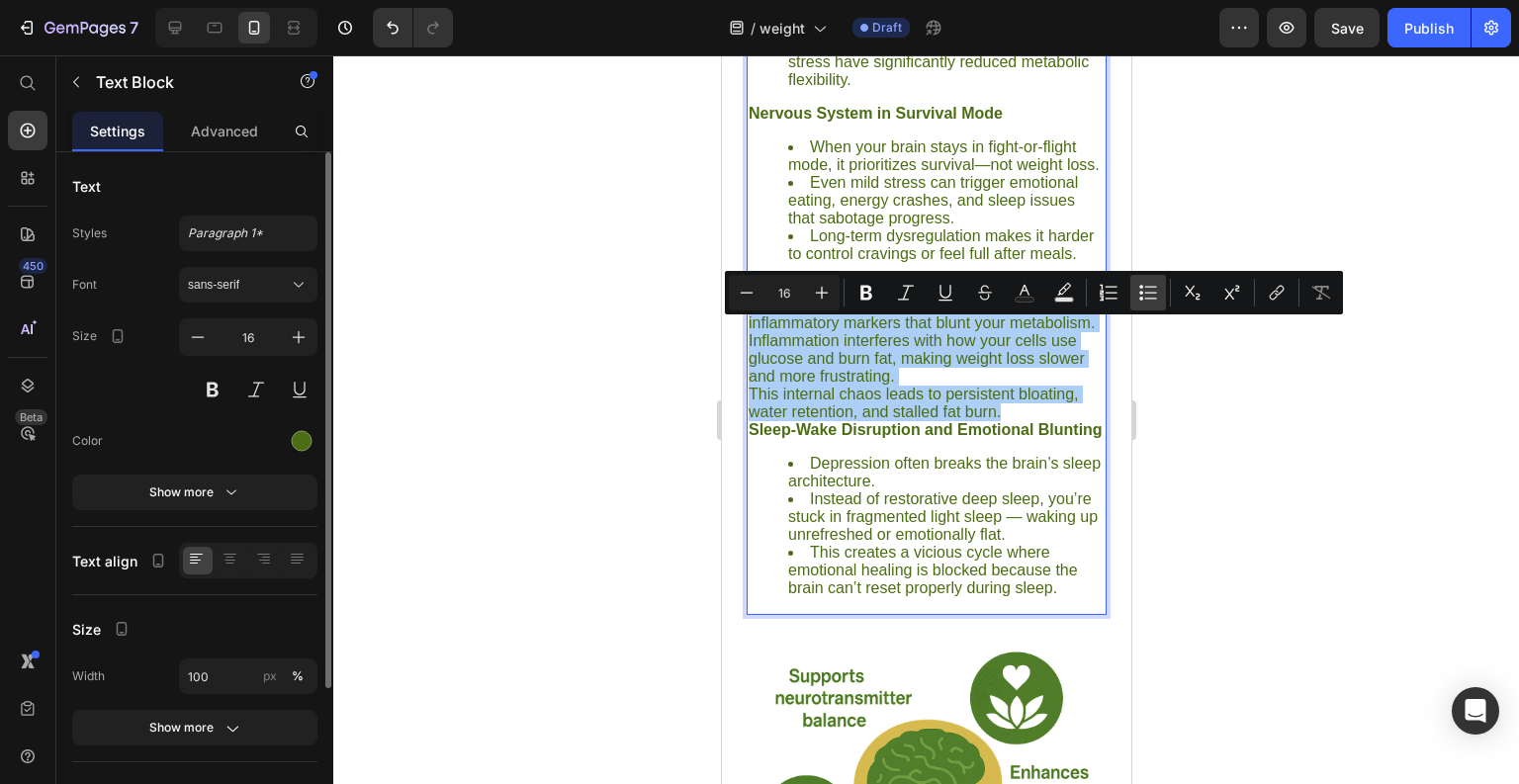 click 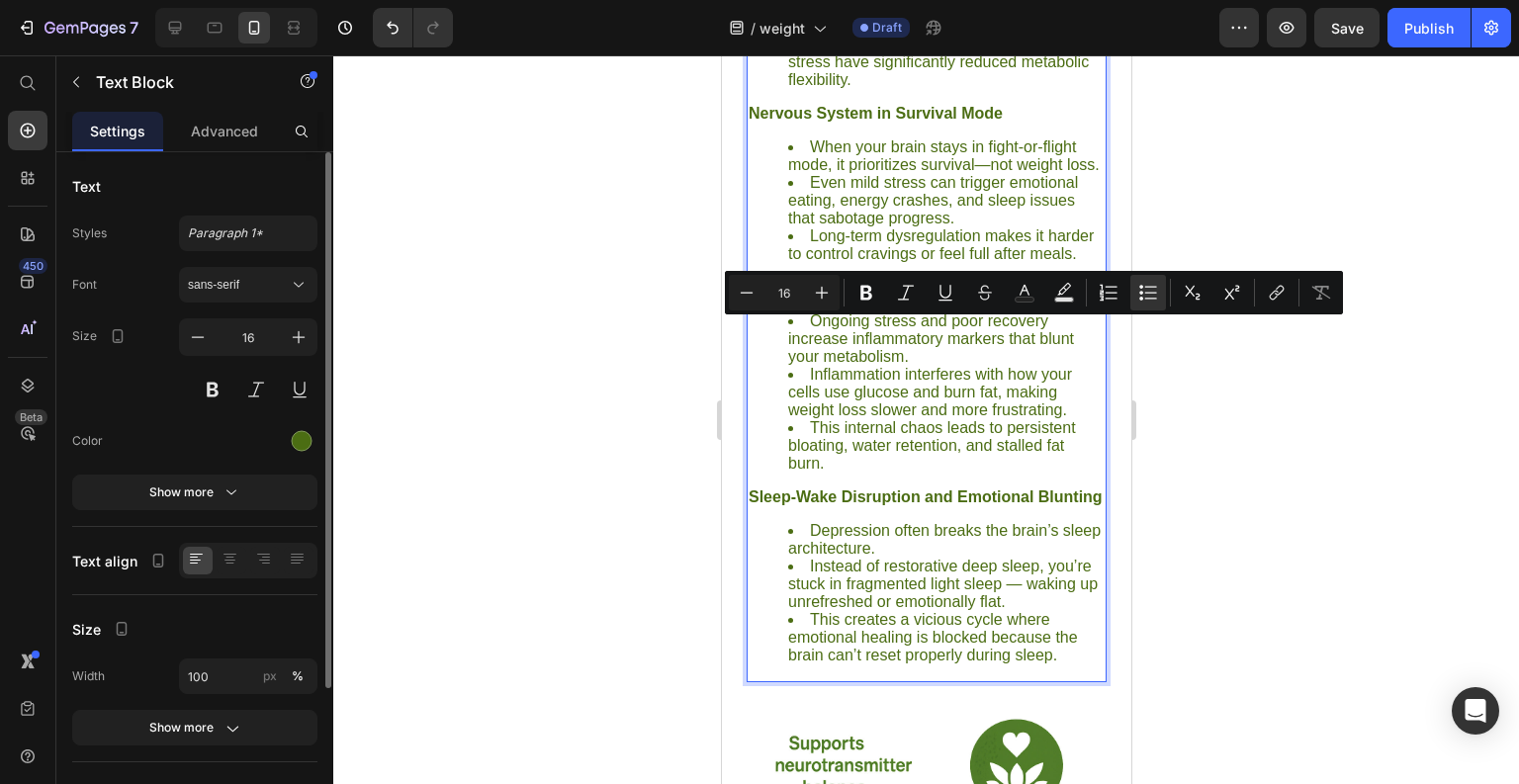 click on "This internal chaos leads to persistent bloating, water retention, and stalled fat burn." at bounding box center (945, 446) 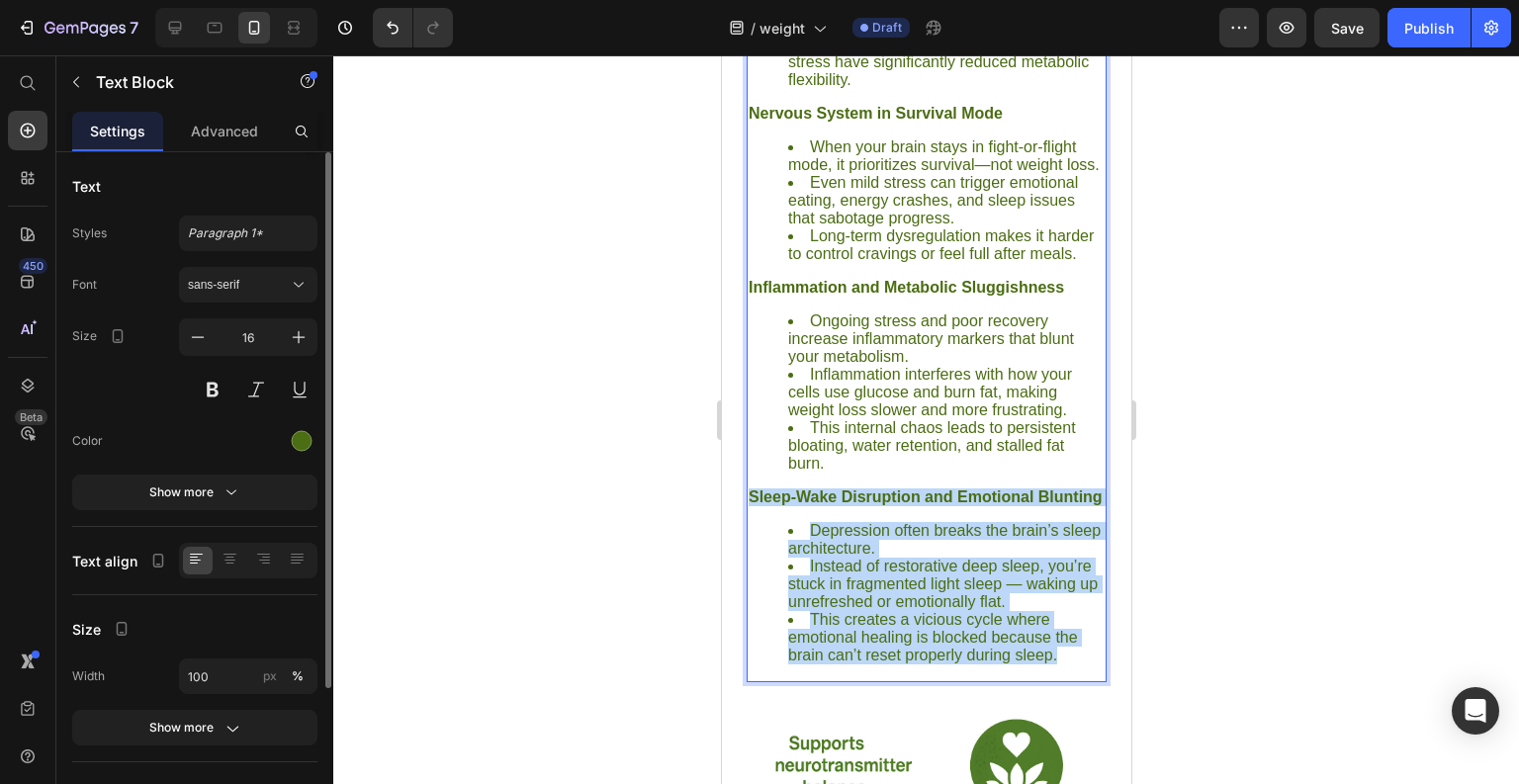 drag, startPoint x: 1062, startPoint y: 700, endPoint x: 747, endPoint y: 526, distance: 359.8625 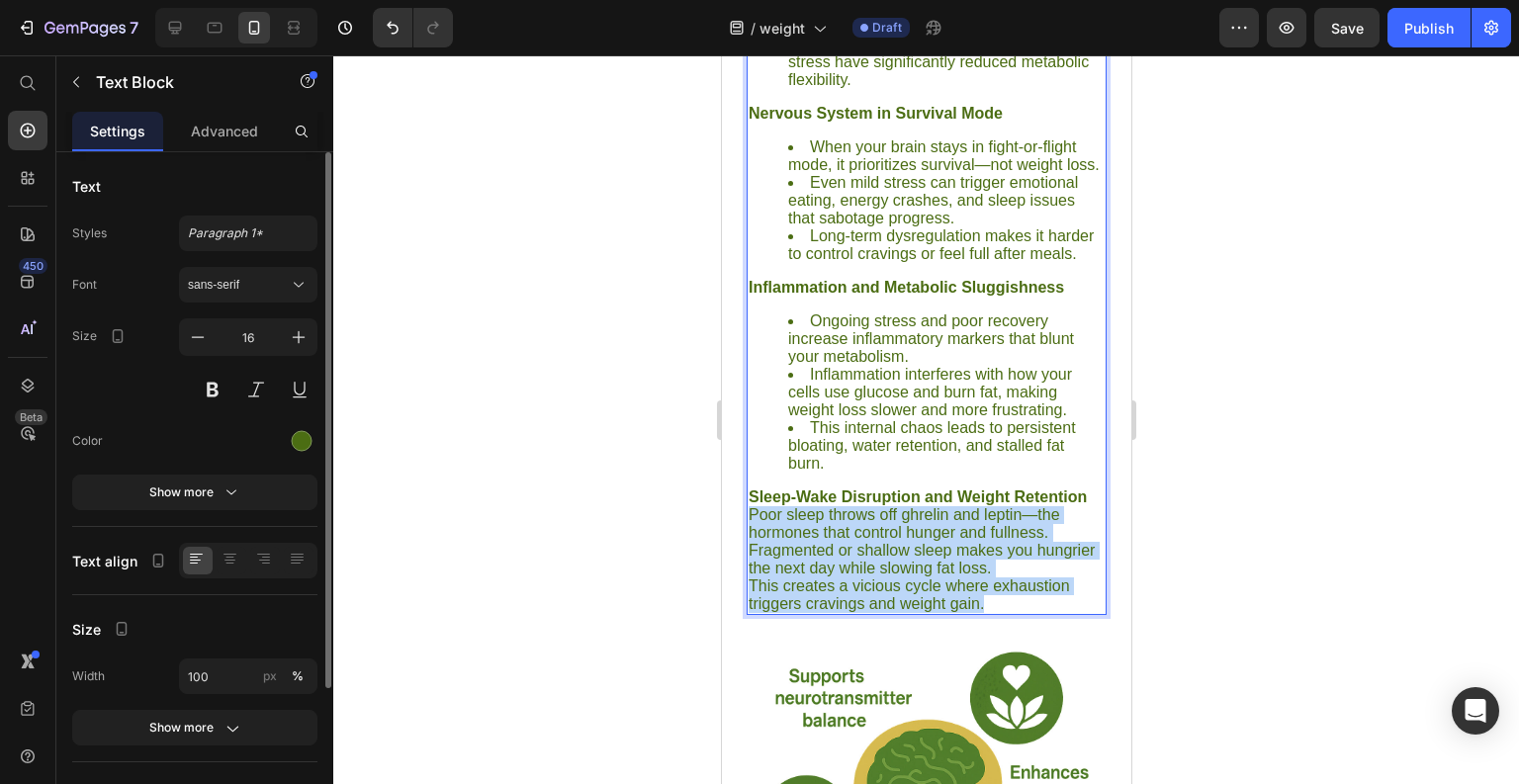 drag, startPoint x: 993, startPoint y: 635, endPoint x: 753, endPoint y: 539, distance: 258.4879 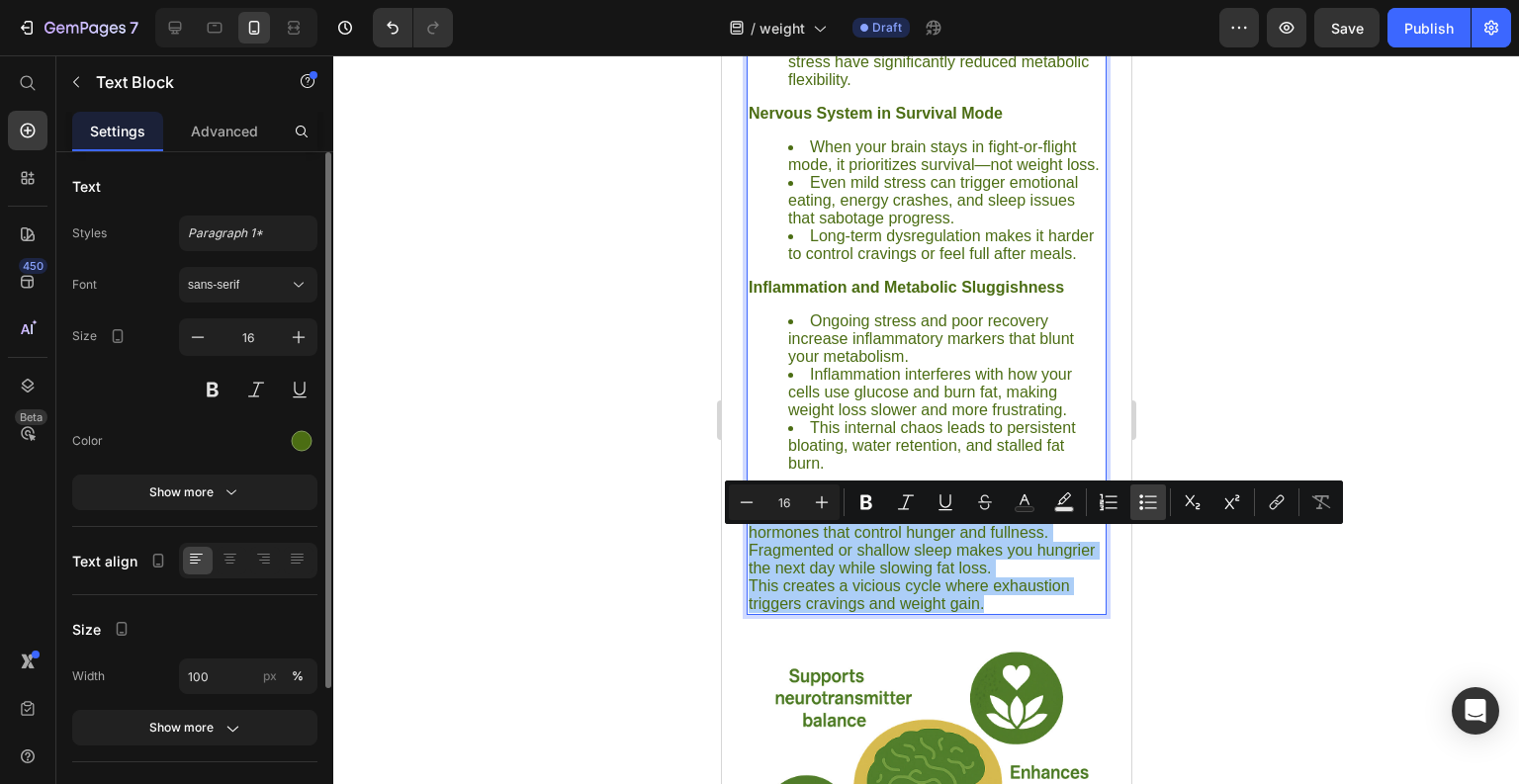 click 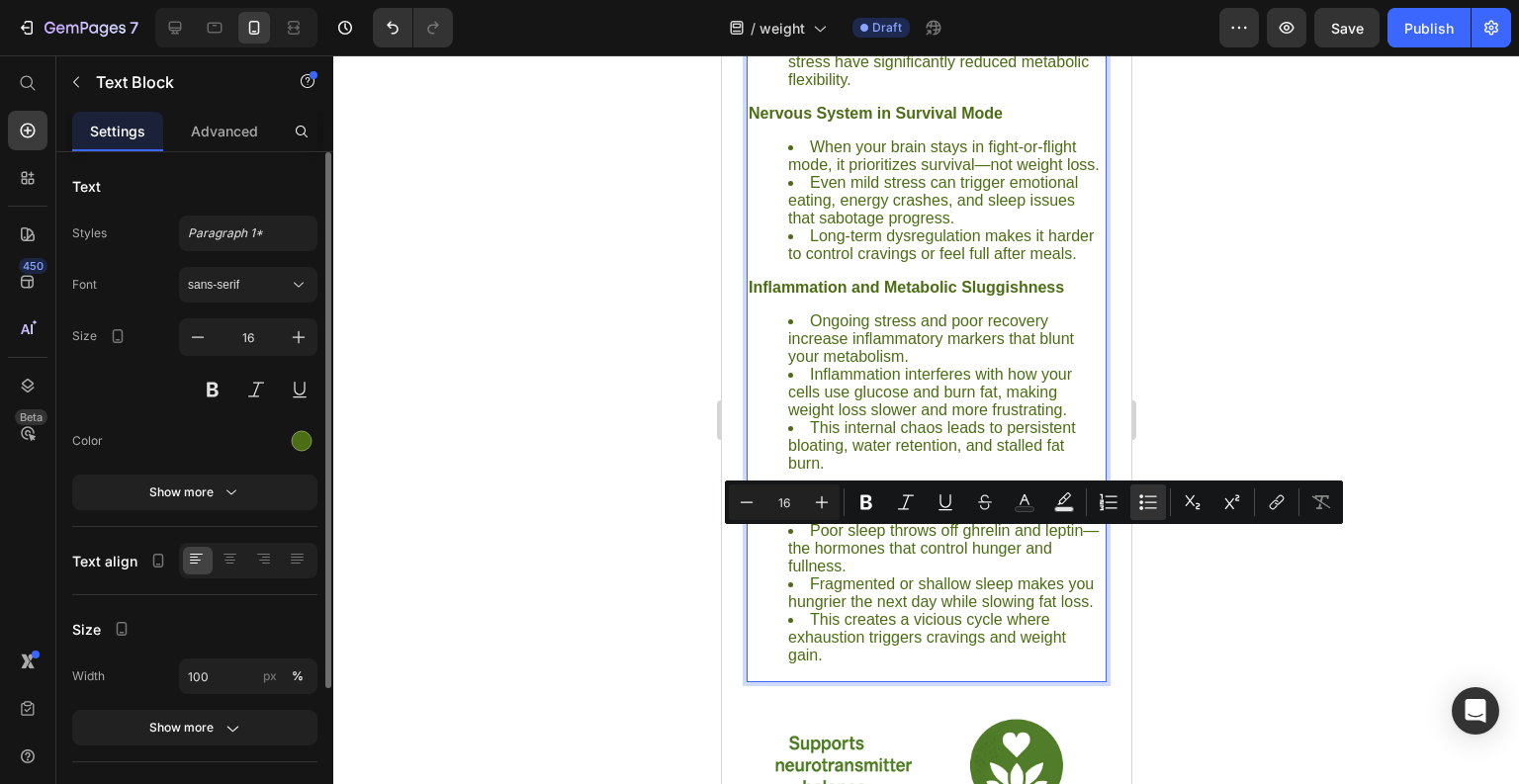 click on "Fragmented or shallow sleep makes you hungrier the next day while slowing fat loss." at bounding box center [945, 593] 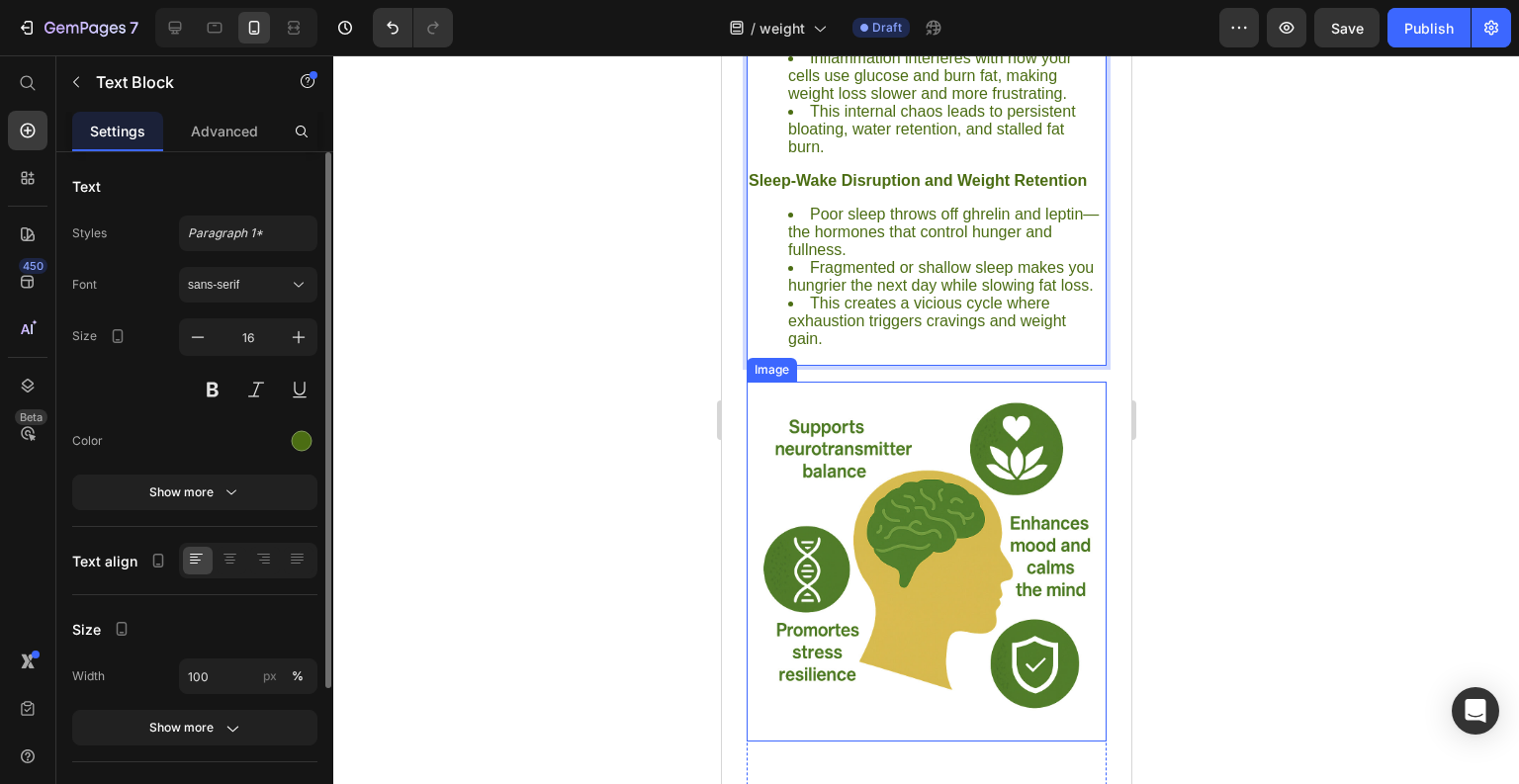 scroll, scrollTop: 3754, scrollLeft: 0, axis: vertical 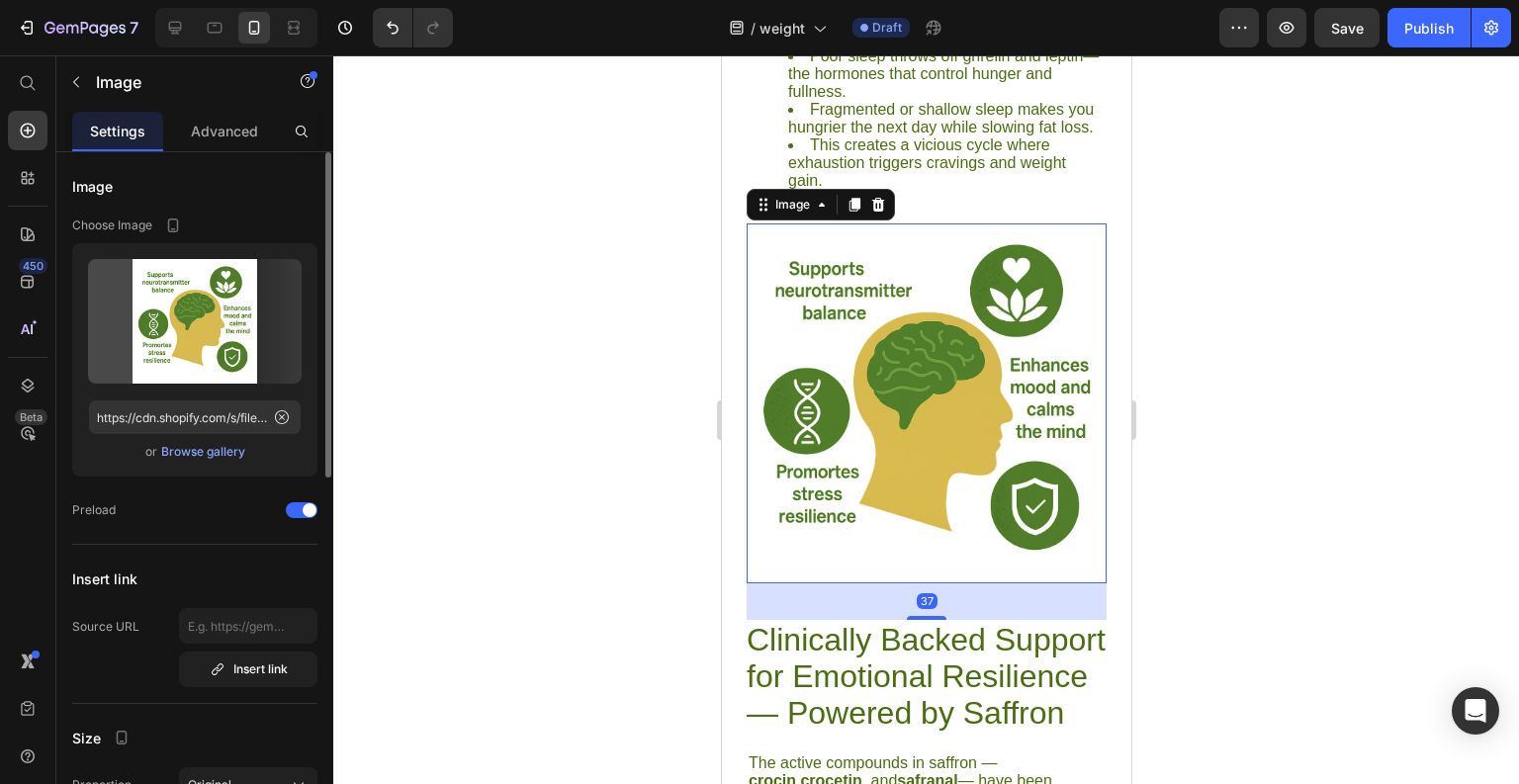 click at bounding box center [926, 403] 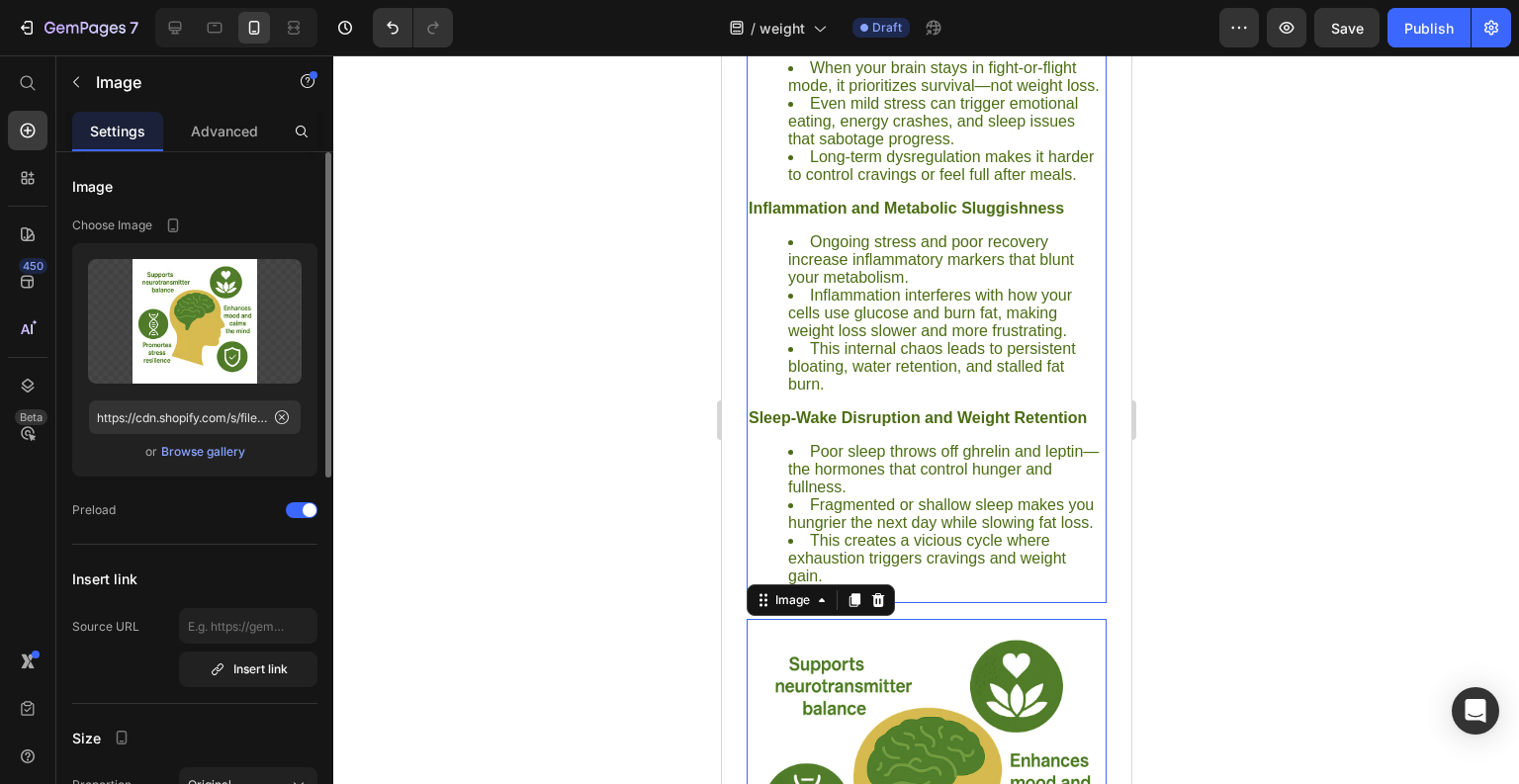 scroll, scrollTop: 3517, scrollLeft: 0, axis: vertical 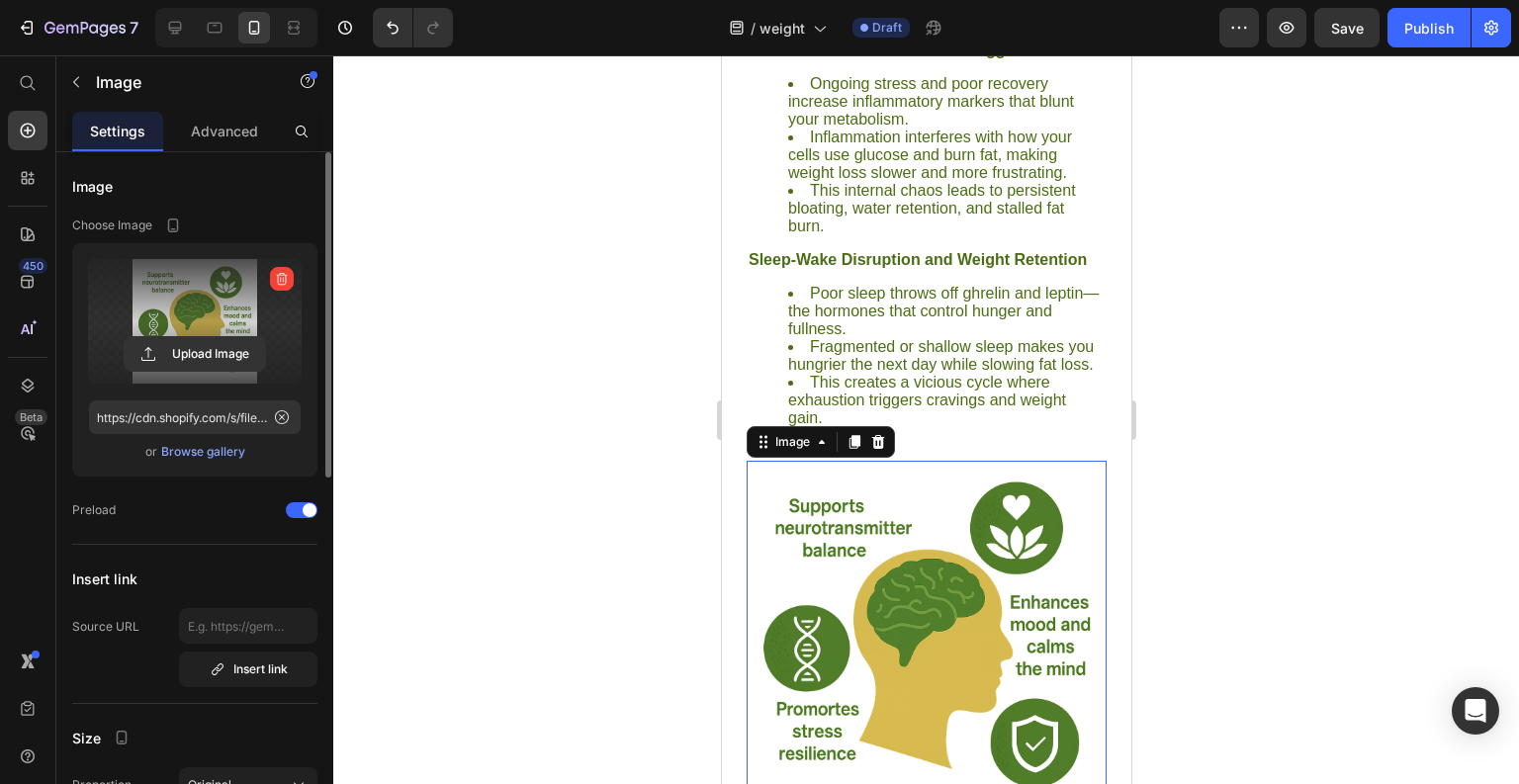 click at bounding box center (195, 321) 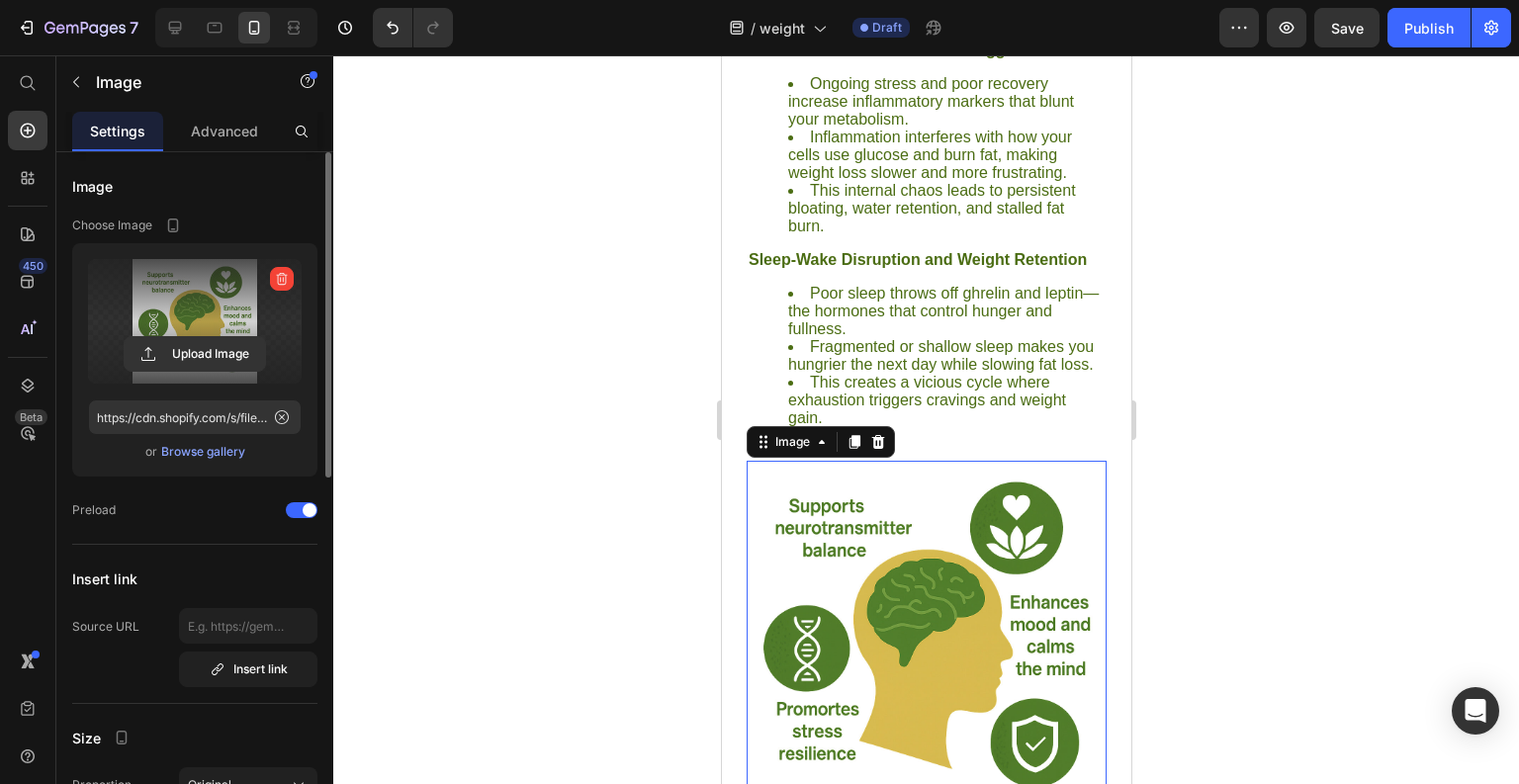 click 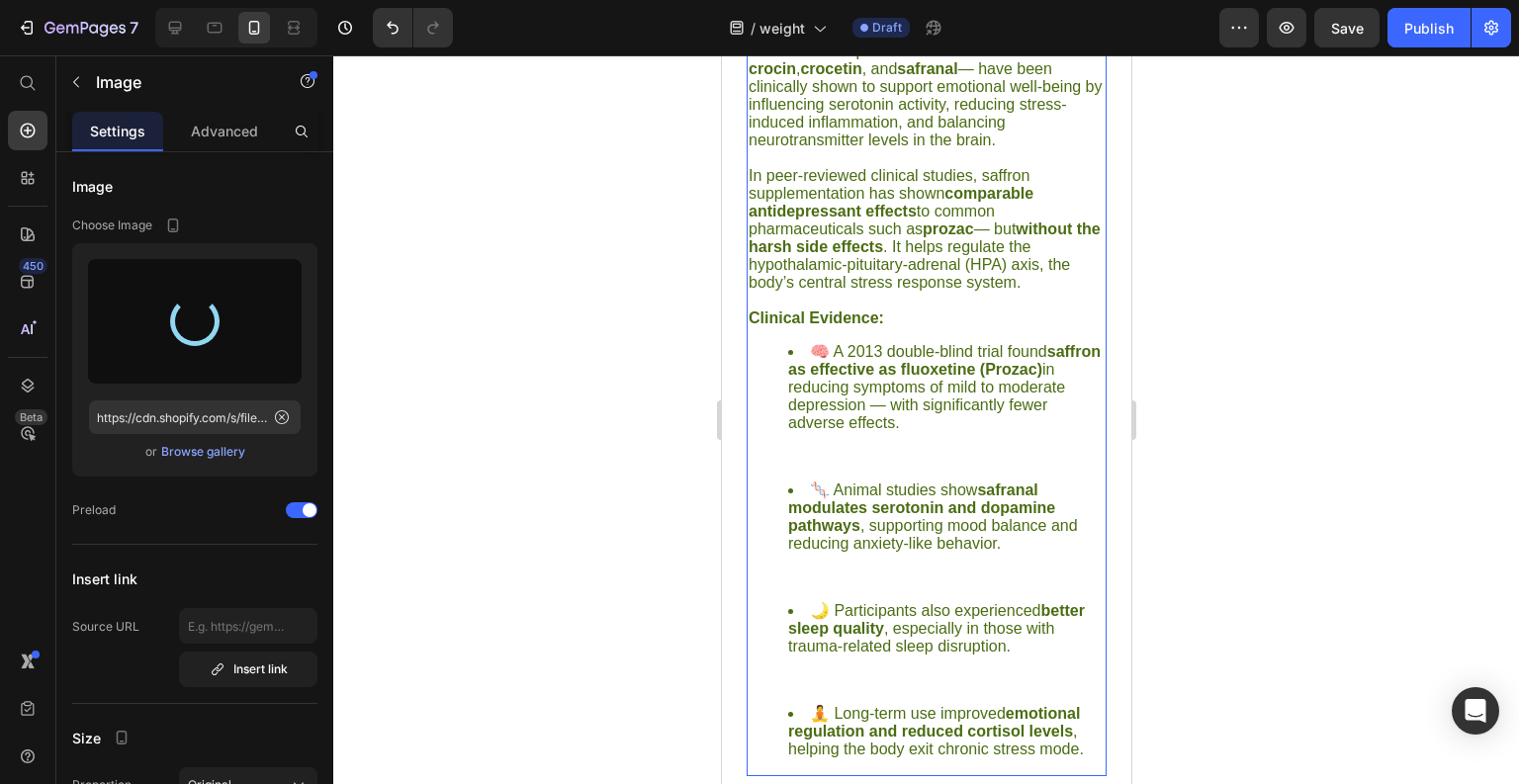 type on "https://cdn.shopify.com/s/files/1/0659/6539/1987/files/gempages_573850301312795717-3a1dcd66-5c4c-4407-9643-54621675582f.jpg" 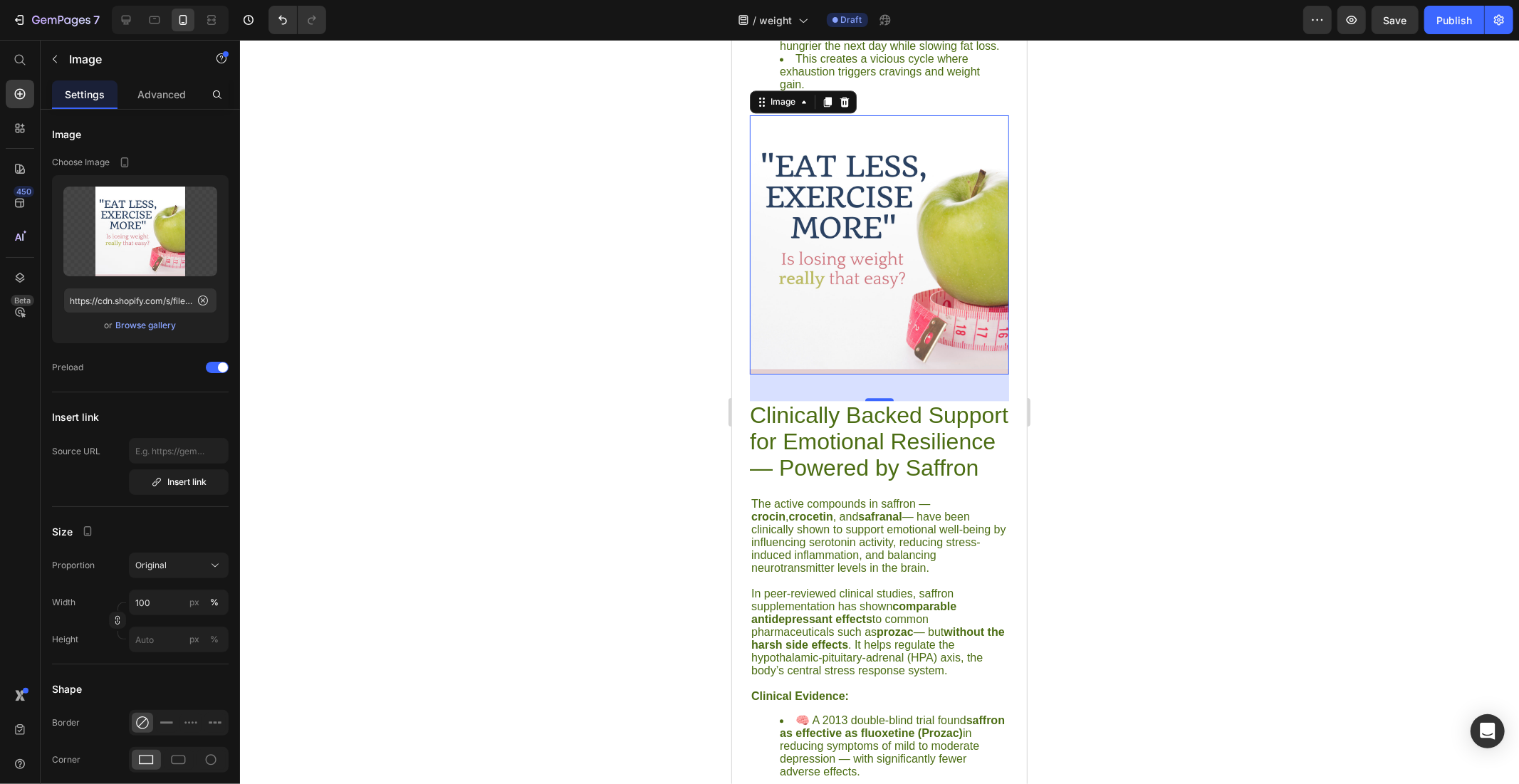 scroll, scrollTop: 2670, scrollLeft: 0, axis: vertical 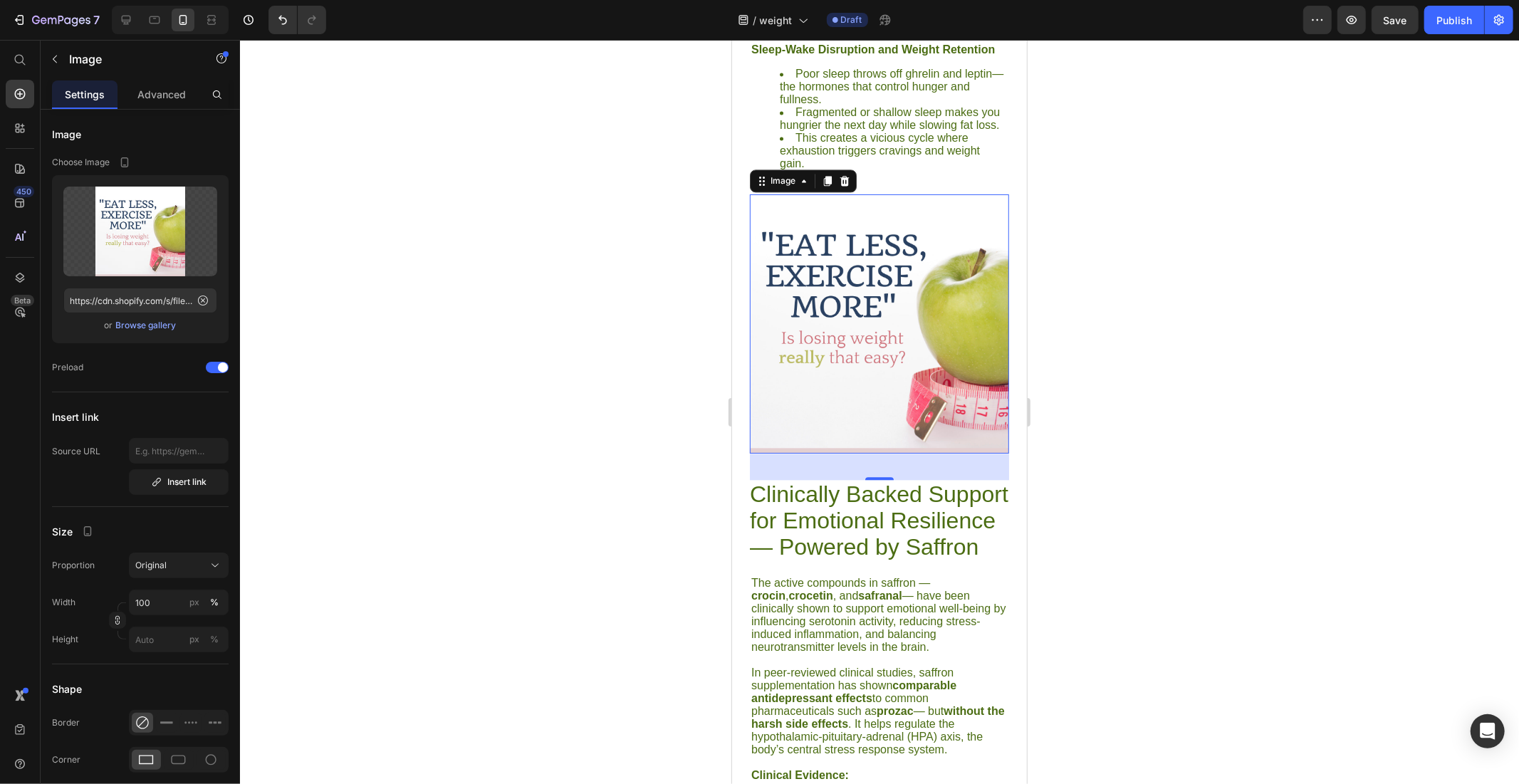drag, startPoint x: 292, startPoint y: 244, endPoint x: 1204, endPoint y: 281, distance: 912.7502 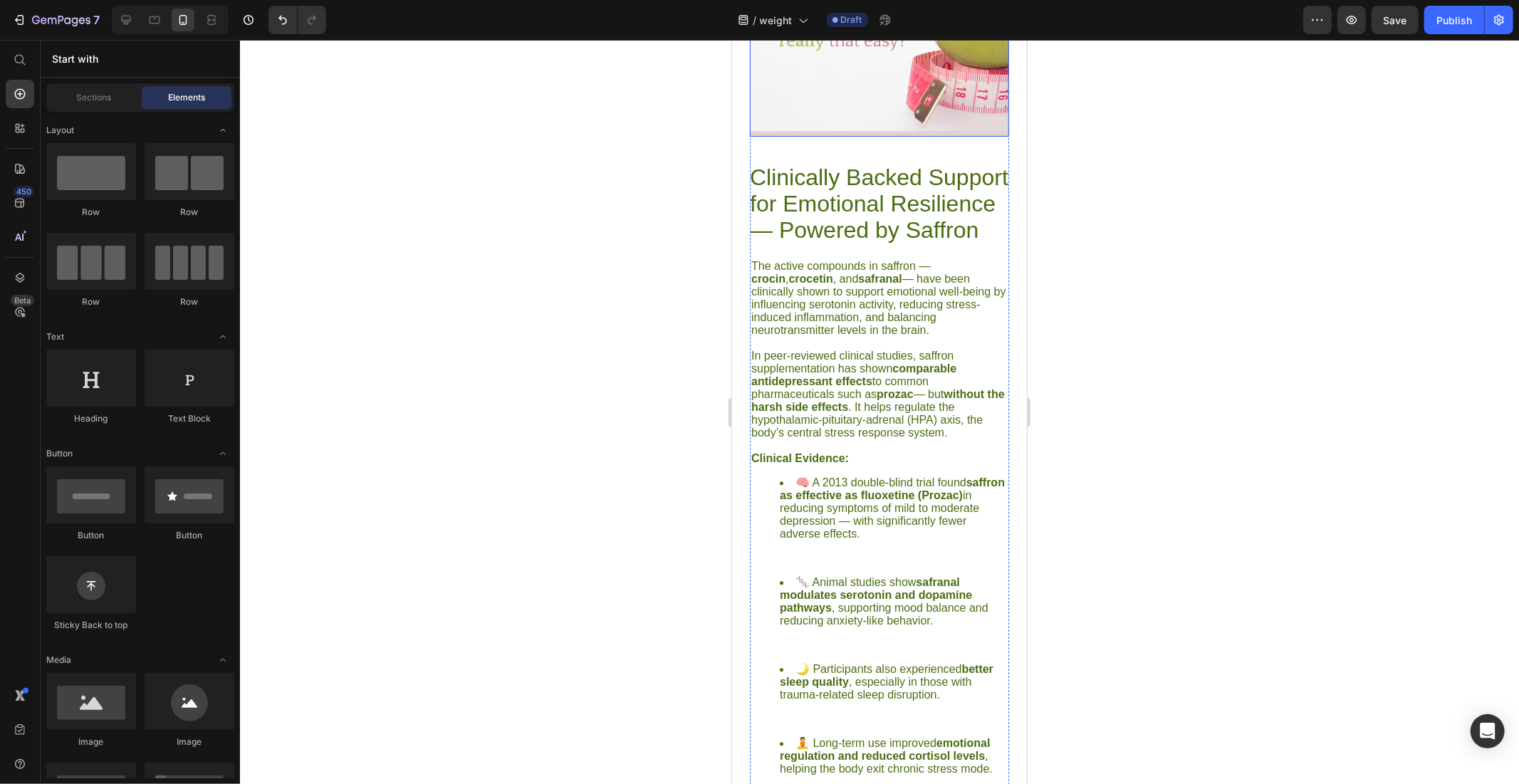 scroll, scrollTop: 3063, scrollLeft: 0, axis: vertical 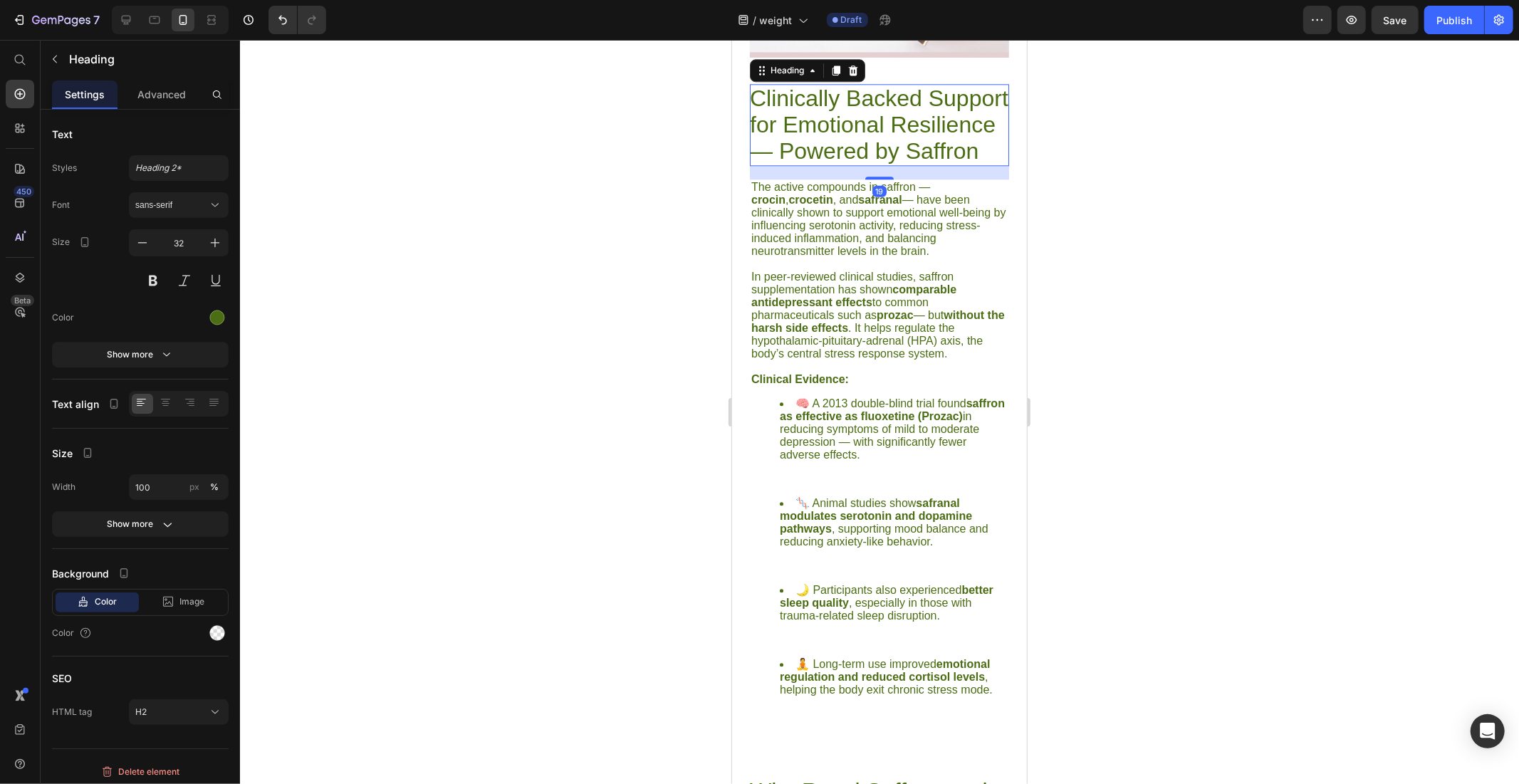 click on "Clinically Backed Support for Emotional Resilience — Powered by Saffron" at bounding box center [879, 124] 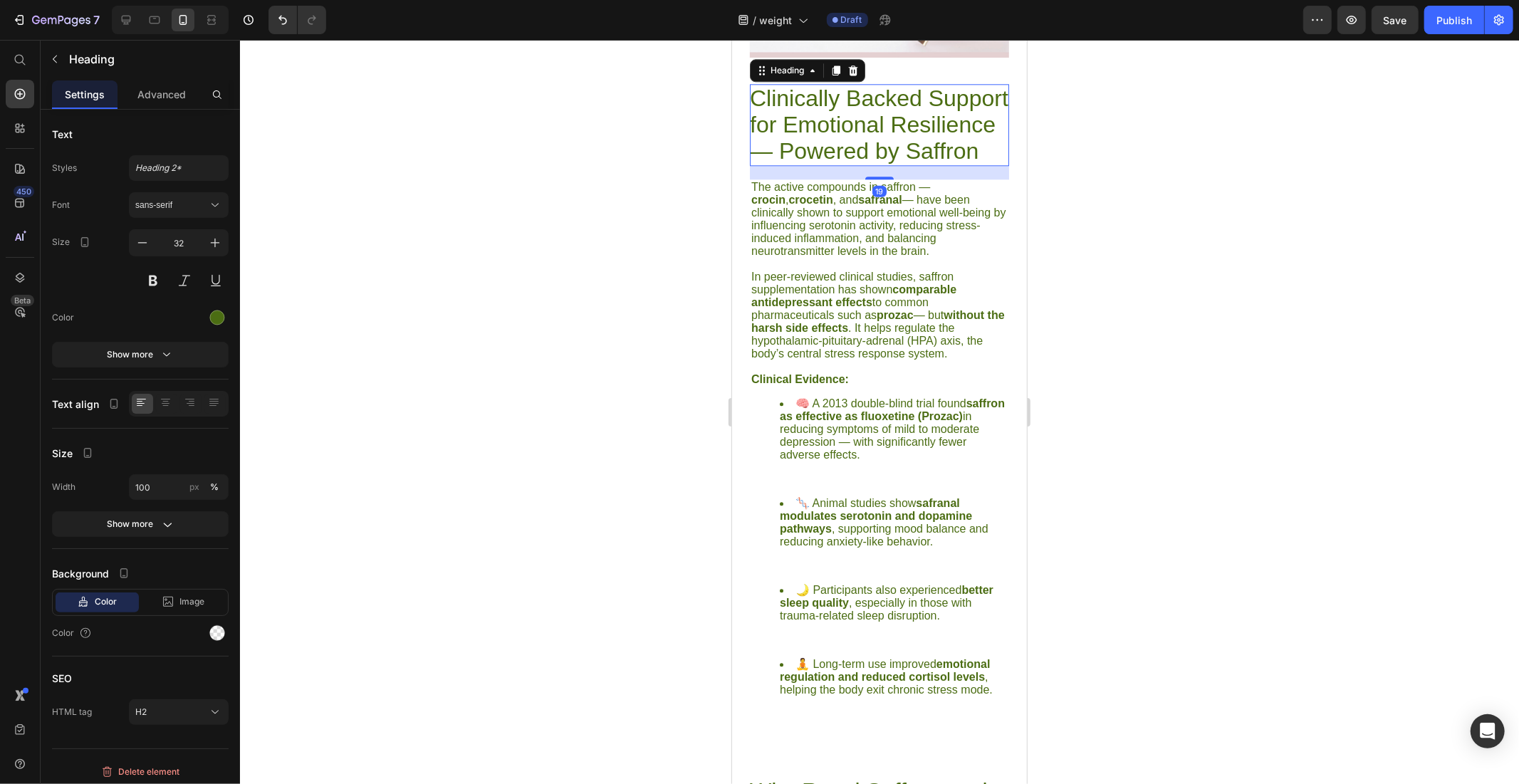 click on "Clinically Backed Support for Emotional Resilience — Powered by Saffron" at bounding box center (879, 124) 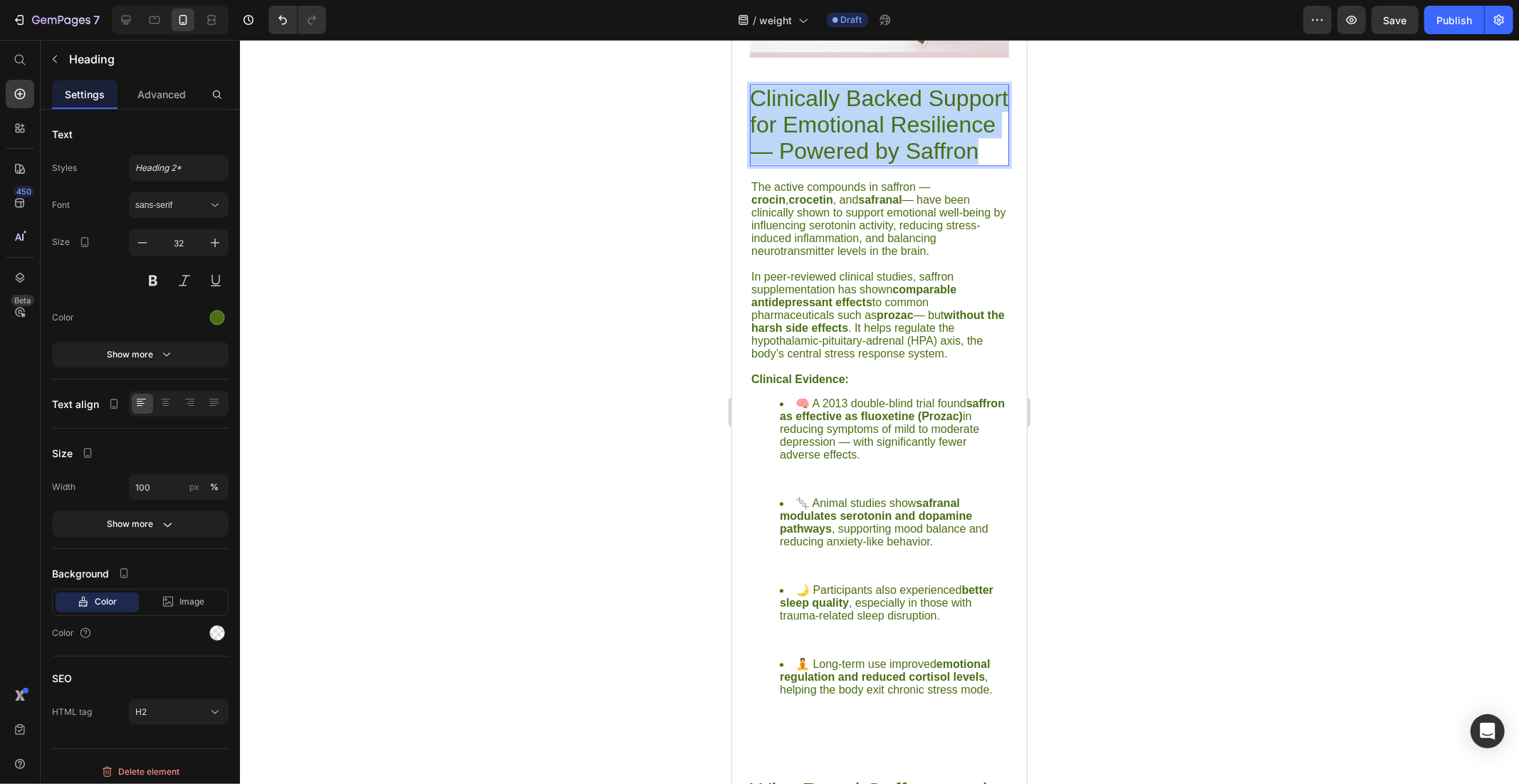 click on "Clinically Backed Support for Emotional Resilience — Powered by Saffron" at bounding box center (879, 124) 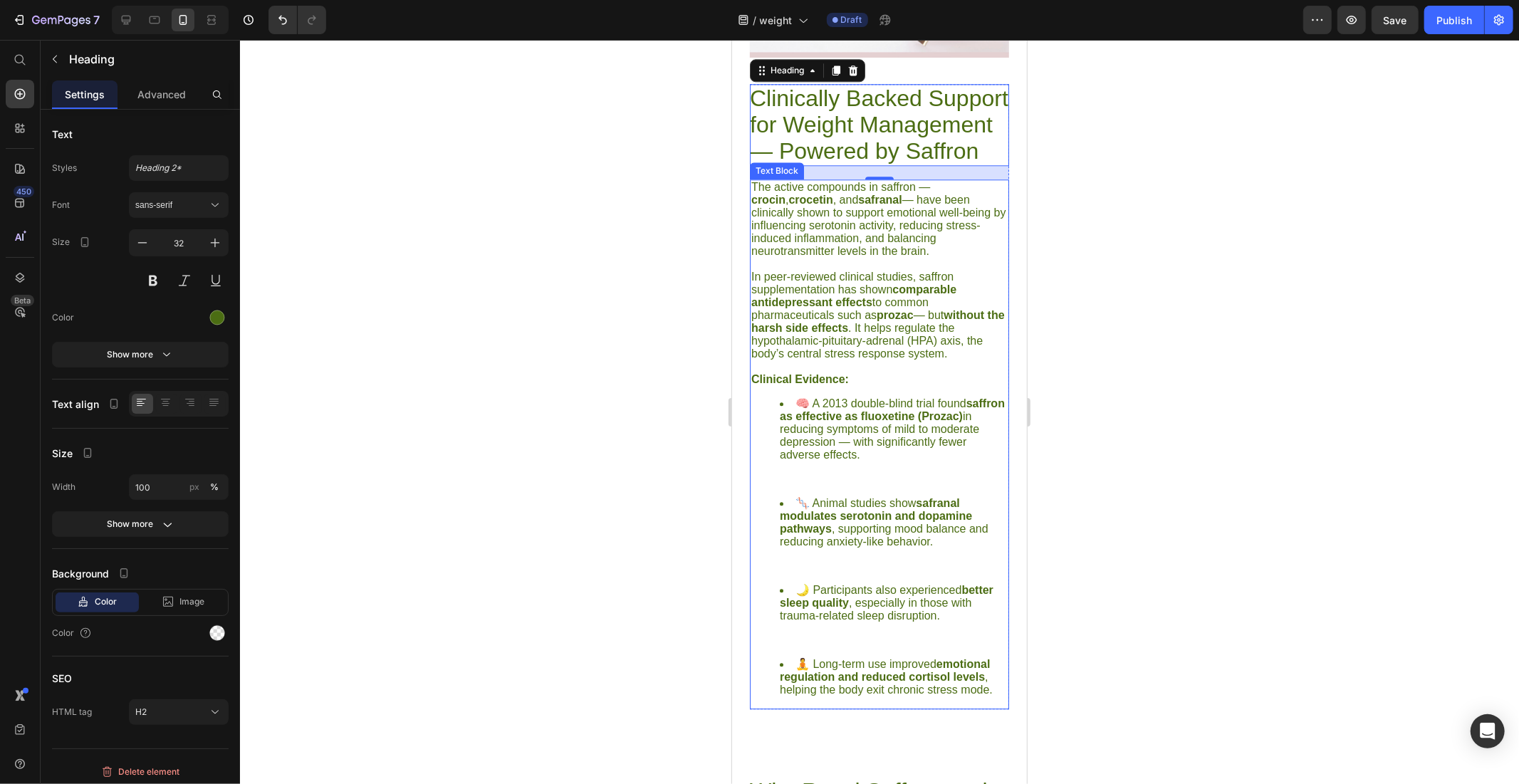 click on "The active compounds in saffron —  crocin ,  crocetin , and  safranal  — have been clinically shown to support emotional well-being by influencing serotonin activity, reducing stress-induced inflammation, and balancing neurotransmitter levels in the brain." at bounding box center (879, 219) 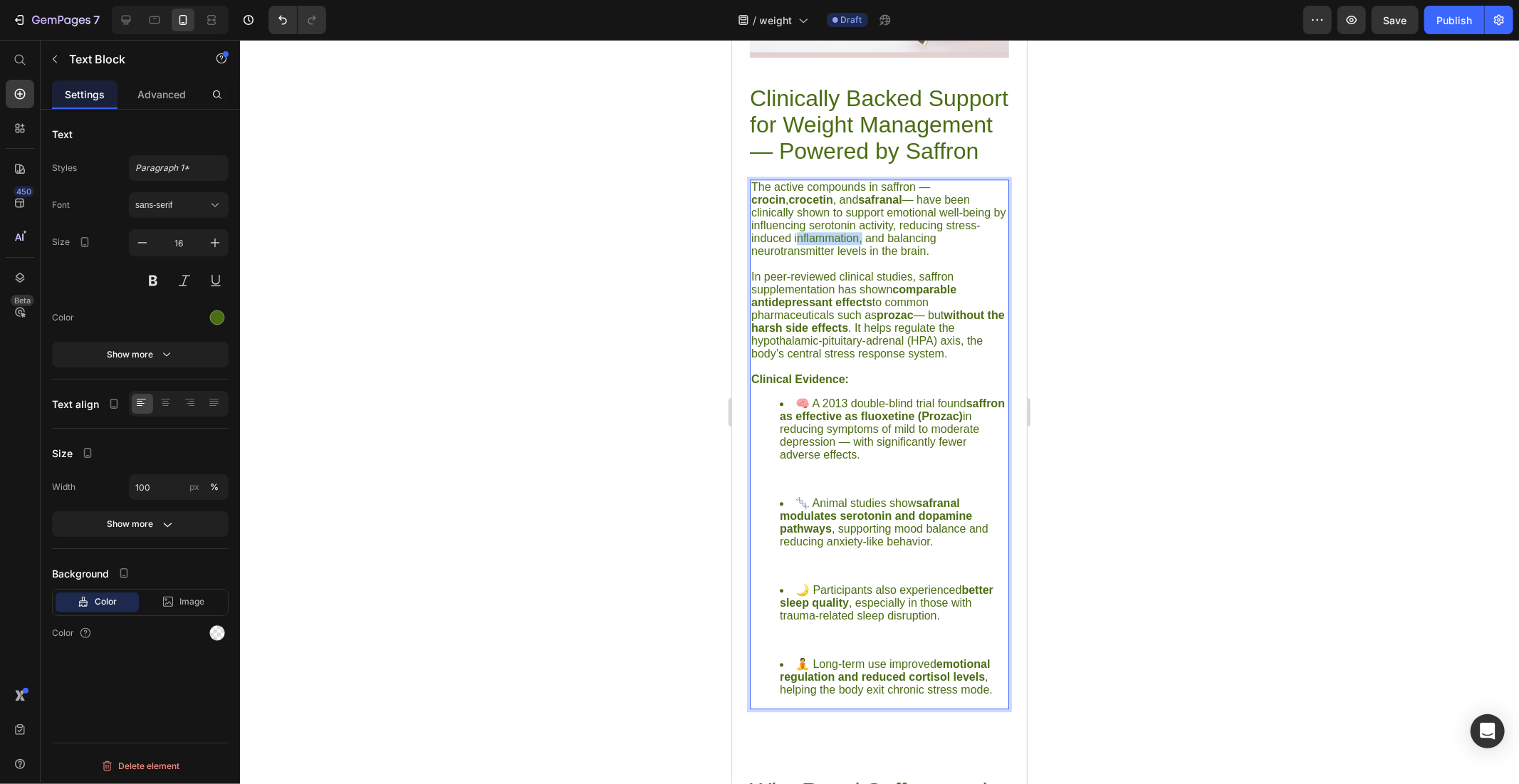 click on "The active compounds in saffron —  crocin ,  crocetin , and  safranal  — have been clinically shown to support emotional well-being by influencing serotonin activity, reducing stress-induced inflammation, and balancing neurotransmitter levels in the brain." at bounding box center [879, 219] 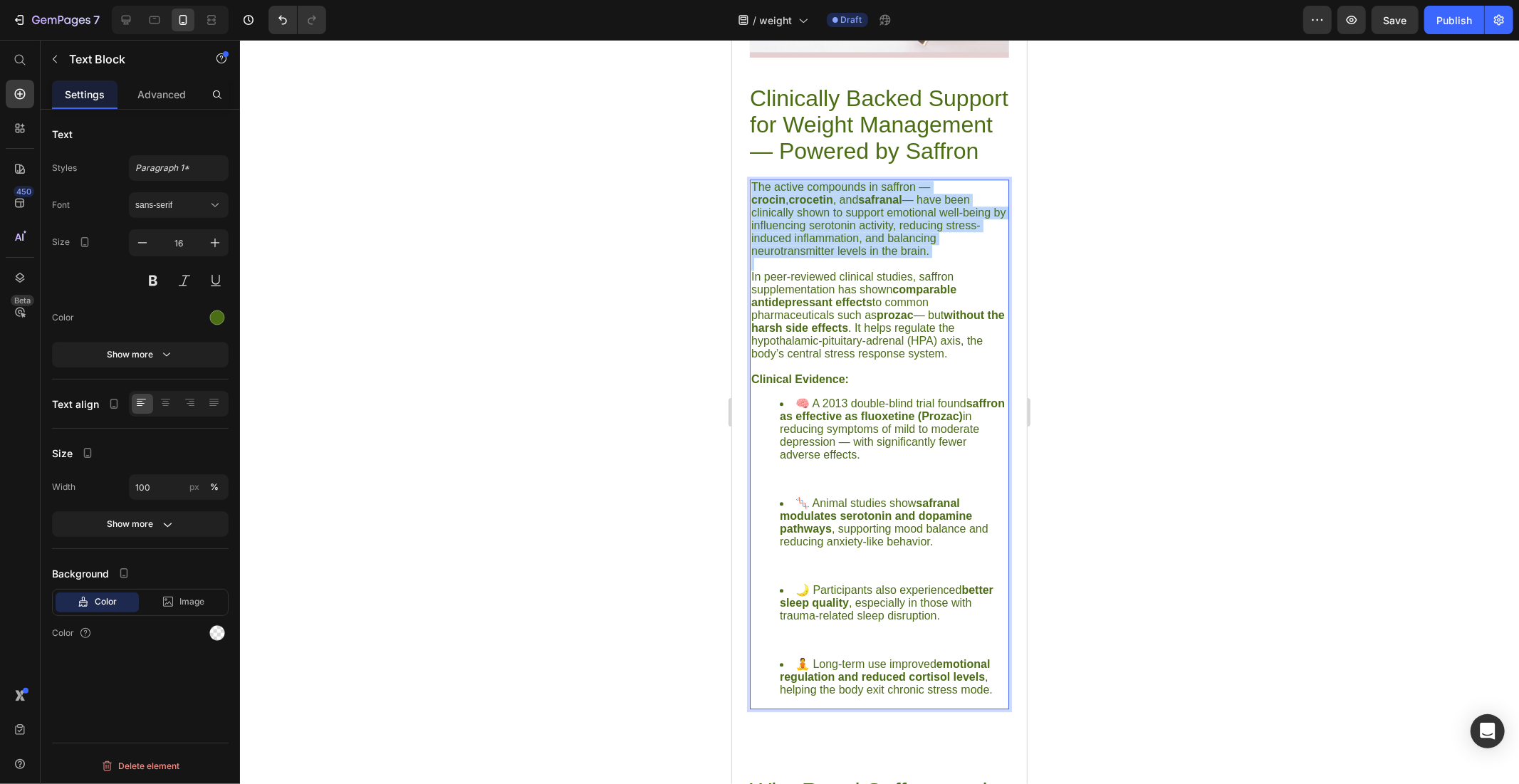 click on "The active compounds in saffron —  crocin ,  crocetin , and  safranal  — have been clinically shown to support emotional well-being by influencing serotonin activity, reducing stress-induced inflammation, and balancing neurotransmitter levels in the brain." at bounding box center (879, 219) 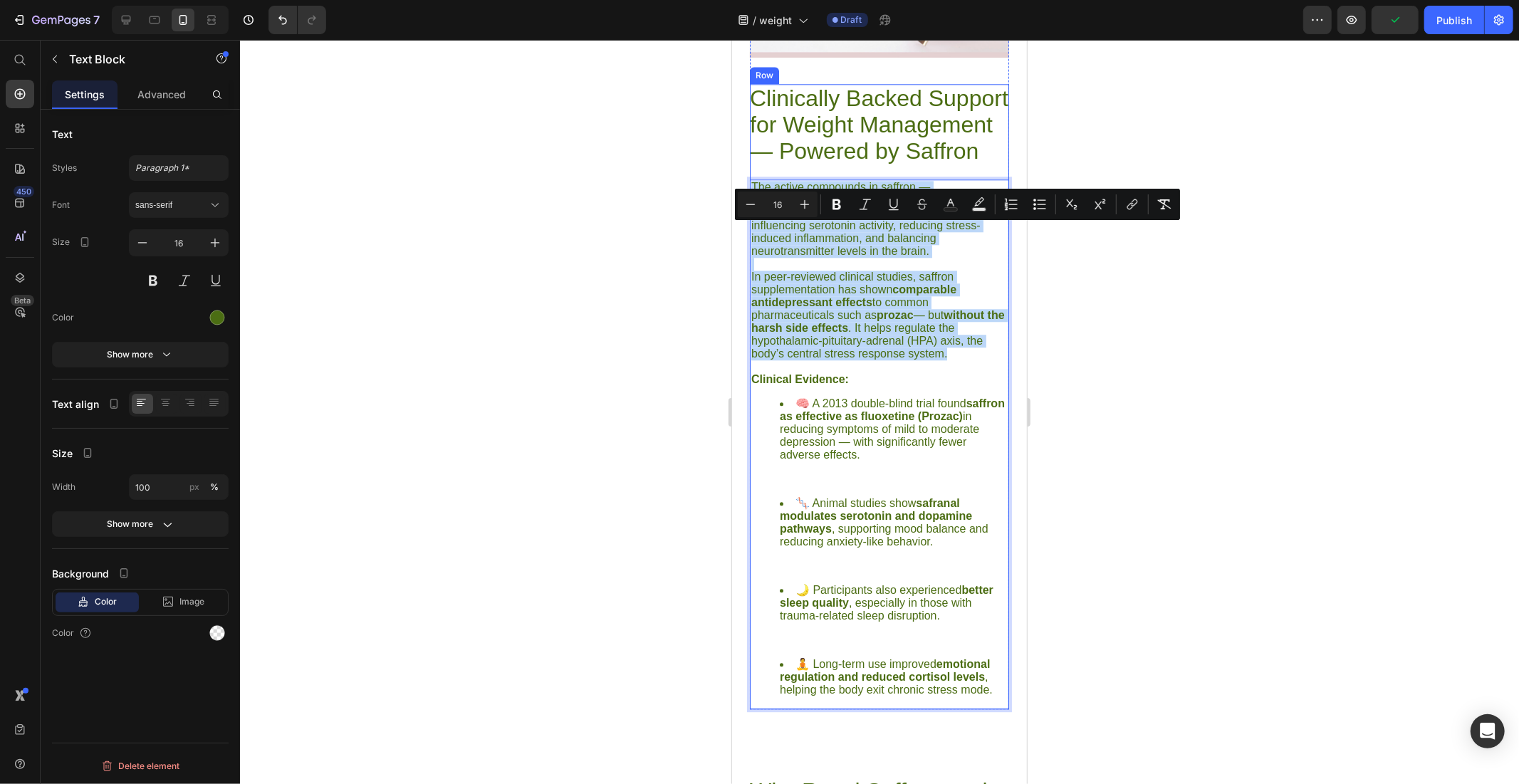 drag, startPoint x: 952, startPoint y: 399, endPoint x: 753, endPoint y: 222, distance: 266.32687 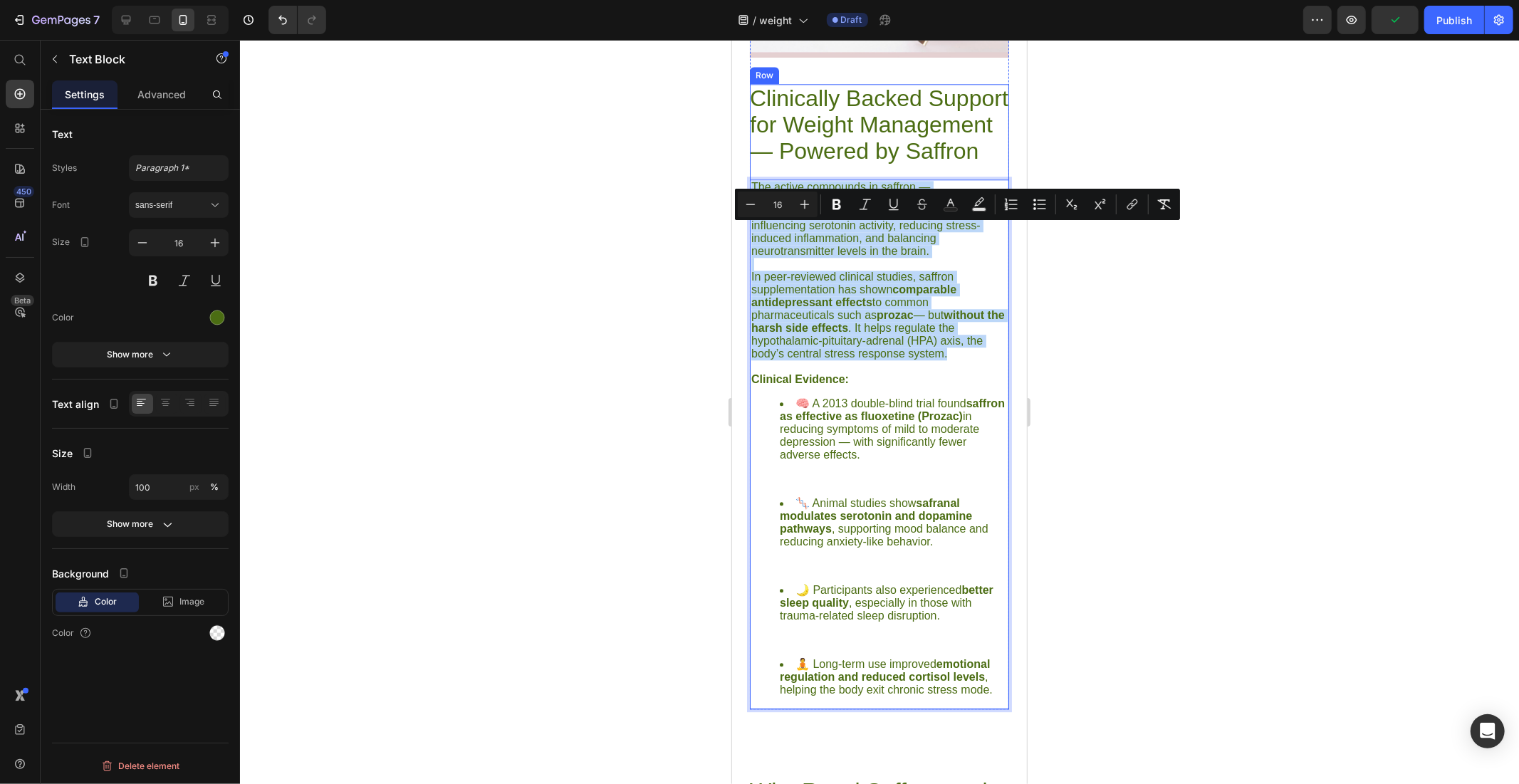 click on "Clinically Backed Support for Weight Management — Powered by Saffron Heading The active compounds in saffron —  crocin ,  crocetin , and  safranal  — have been clinically shown to support emotional well-being by influencing serotonin activity, reducing stress-induced inflammation, and balancing neurotransmitter levels in the brain. In peer-reviewed clinical studies, saffron supplementation has shown  comparable antidepressant effects  to common pharmaceuticals such as  prozac  — but  without the harsh side effects . It helps regulate the hypothalamic-pituitary-adrenal (HPA) axis, the body’s central stress response system. Clinical Evidence: 🧠 A 2013 double-blind trial found  saffron as effective as fluoxetine (Prozac)  in reducing symptoms of mild to moderate depression — with significantly fewer adverse effects. 1 🧬 Animal studies show  safranal modulates serotonin and dopamine pathways , supporting mood balance and reducing anxiety-like behavior. 1 🌙 Participants also experienced  1   0" at bounding box center [879, 396] 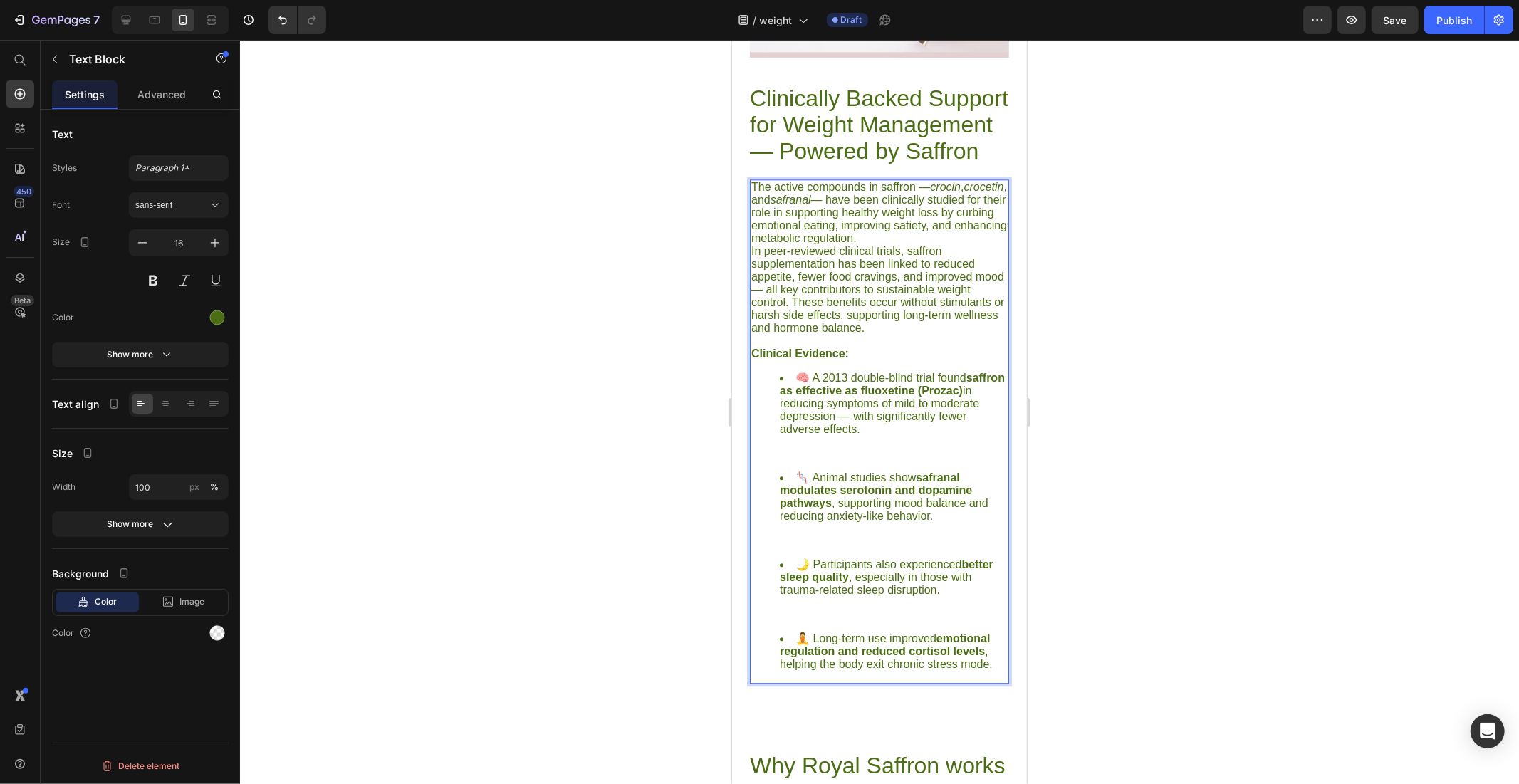 click on "The active compounds in saffron —  crocin ,  crocetin , and  safranal  — have been clinically studied for their role in supporting healthy weight loss by curbing emotional eating, improving satiety, and enhancing metabolic regulation." at bounding box center (879, 212) 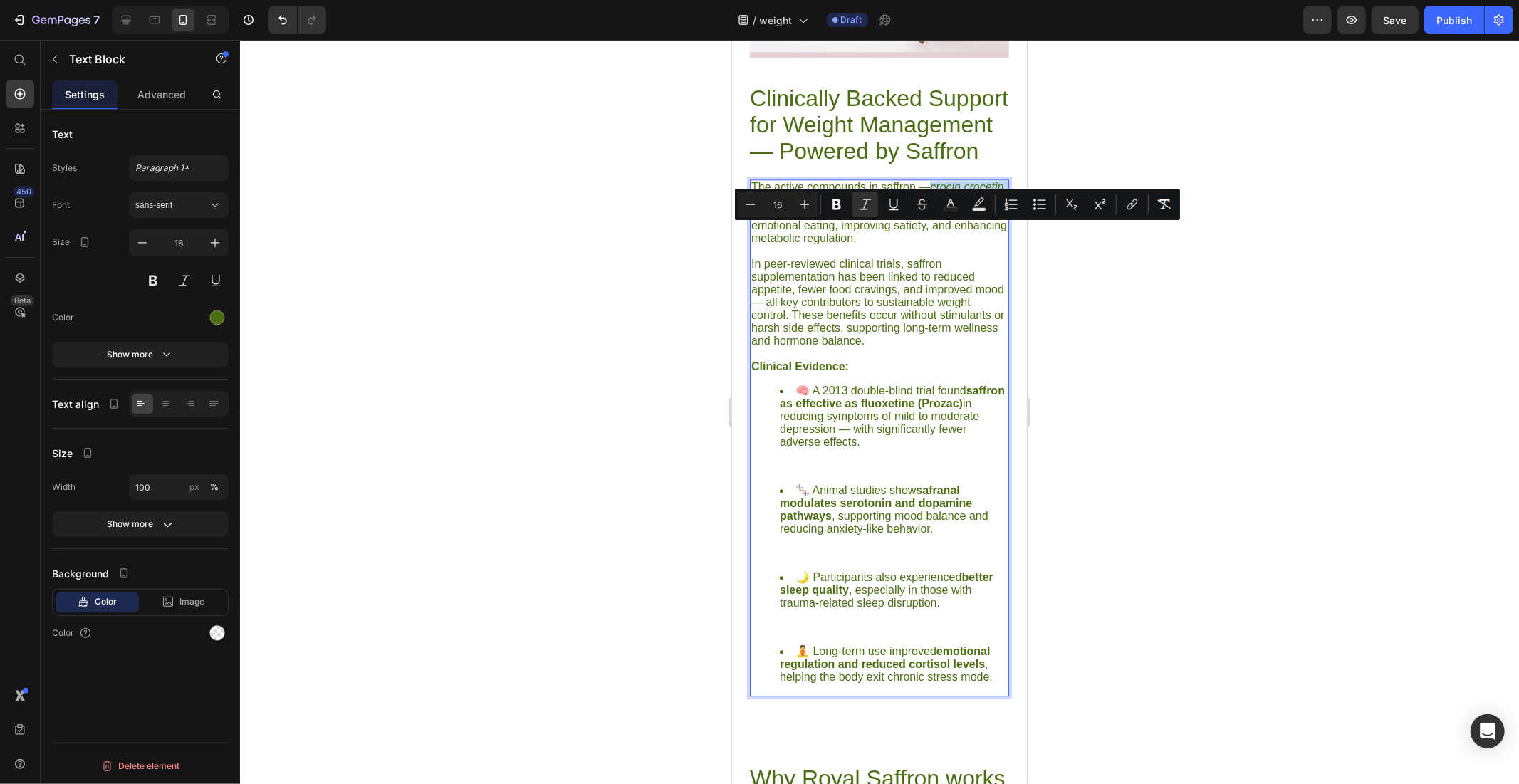 drag, startPoint x: 934, startPoint y: 227, endPoint x: 860, endPoint y: 246, distance: 76.400262 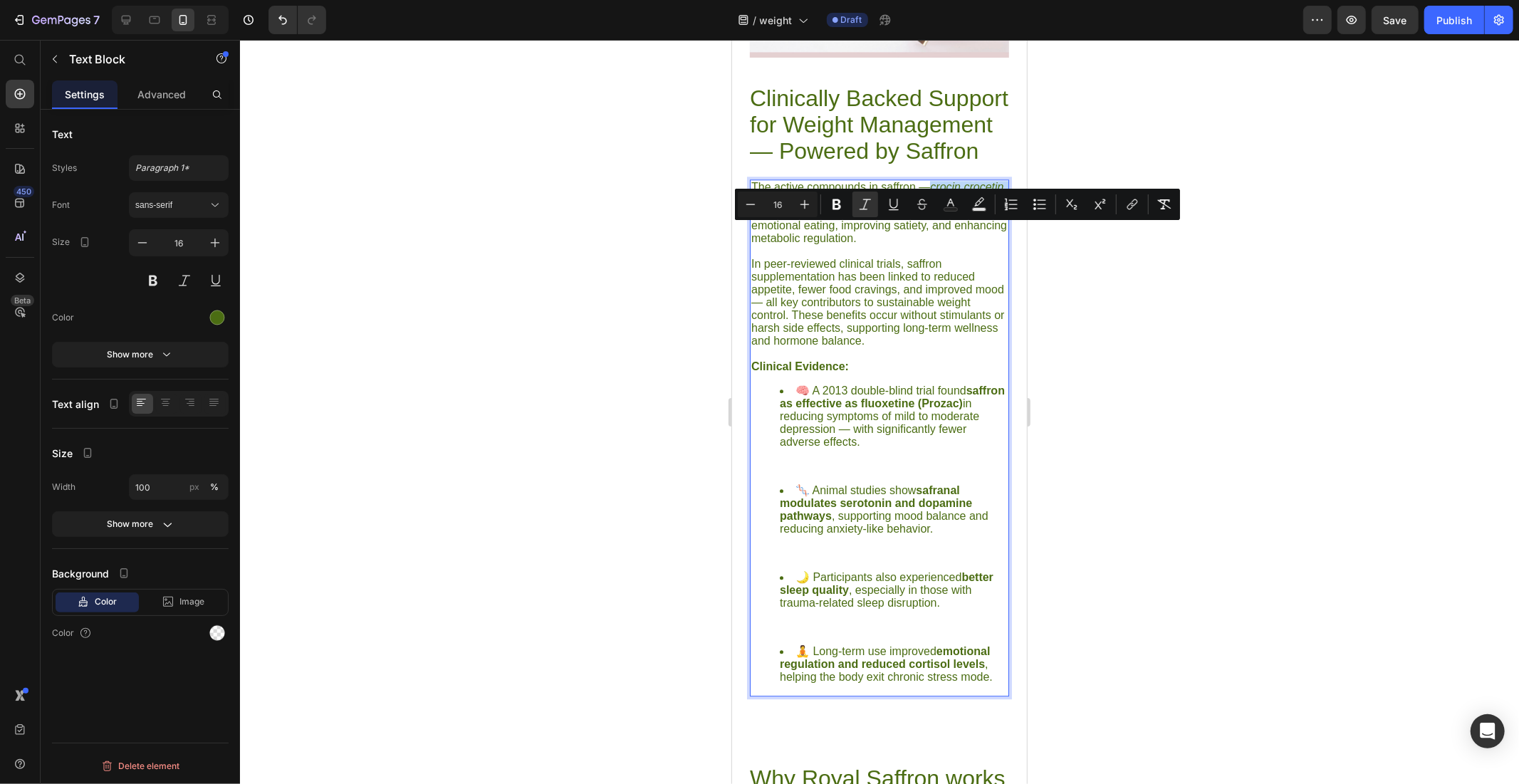 click on "The active compounds in saffron —  crocin ,  crocetin , and  safranal  — have been clinically studied for their role in supporting healthy weight loss by curbing emotional eating, improving satiety, and enhancing metabolic regulation." at bounding box center [879, 212] 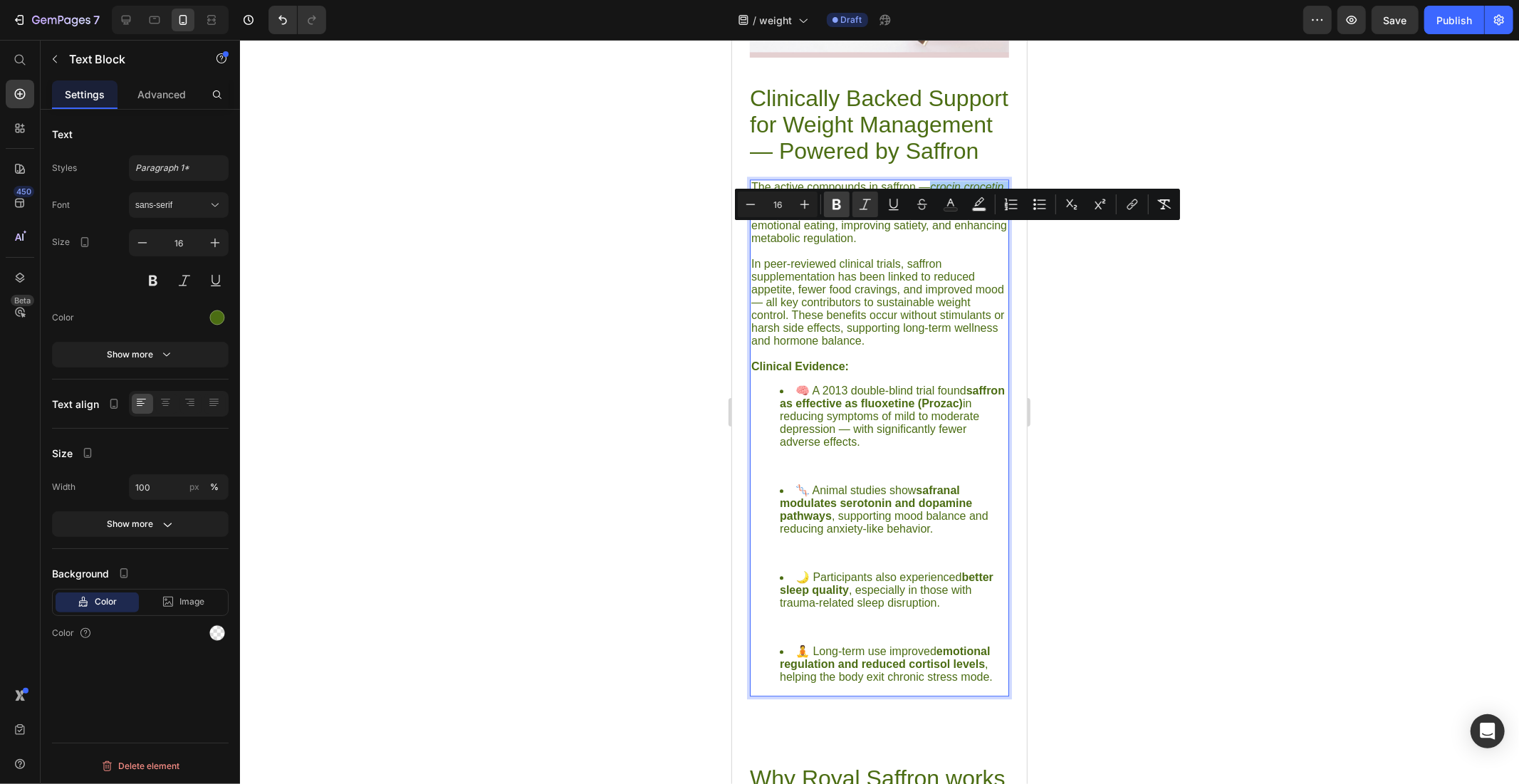 click 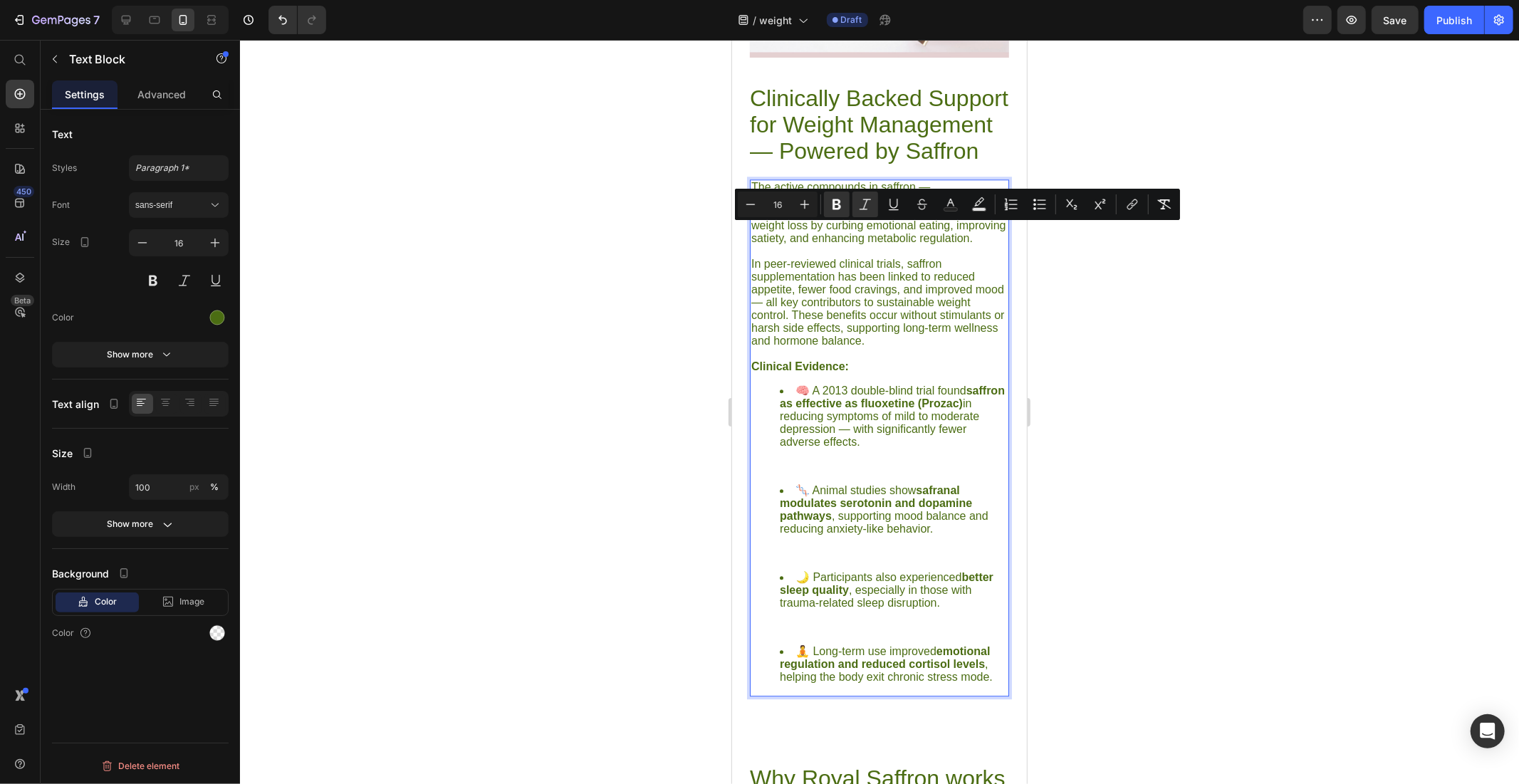 click on "The active compounds in saffron —  crocin ,  crocetin , and  safranal  — have been clinically studied for their role in supporting healthy weight loss by curbing emotional eating, improving satiety, and enhancing metabolic regulation." at bounding box center [879, 212] 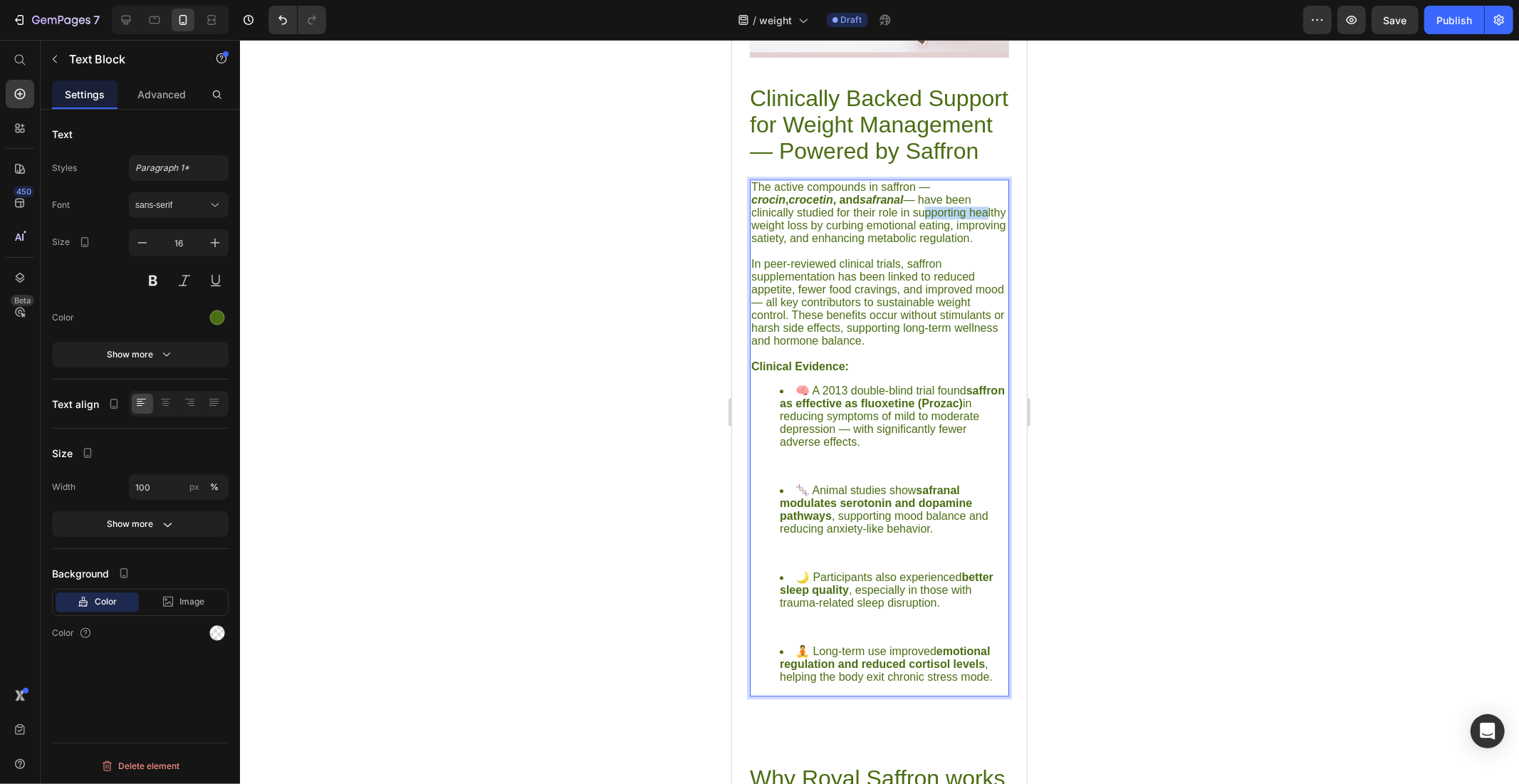 drag, startPoint x: 870, startPoint y: 258, endPoint x: 906, endPoint y: 257, distance: 36.013886 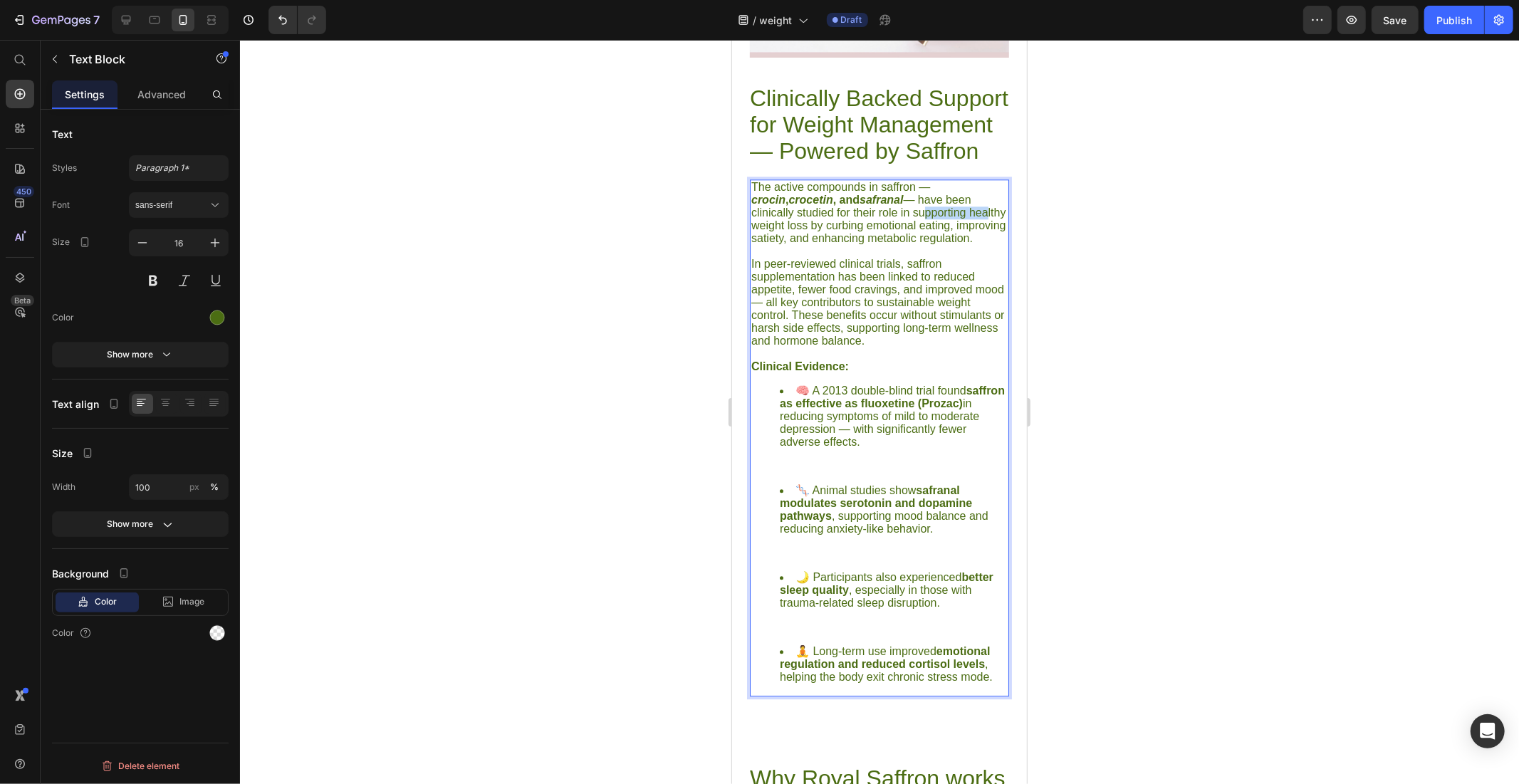 click on "The active compounds in saffron —  crocin ,  crocetin , and  safranal  — have been clinically studied for their role in supporting healthy weight loss by curbing emotional eating, improving satiety, and enhancing metabolic regulation." at bounding box center [879, 212] 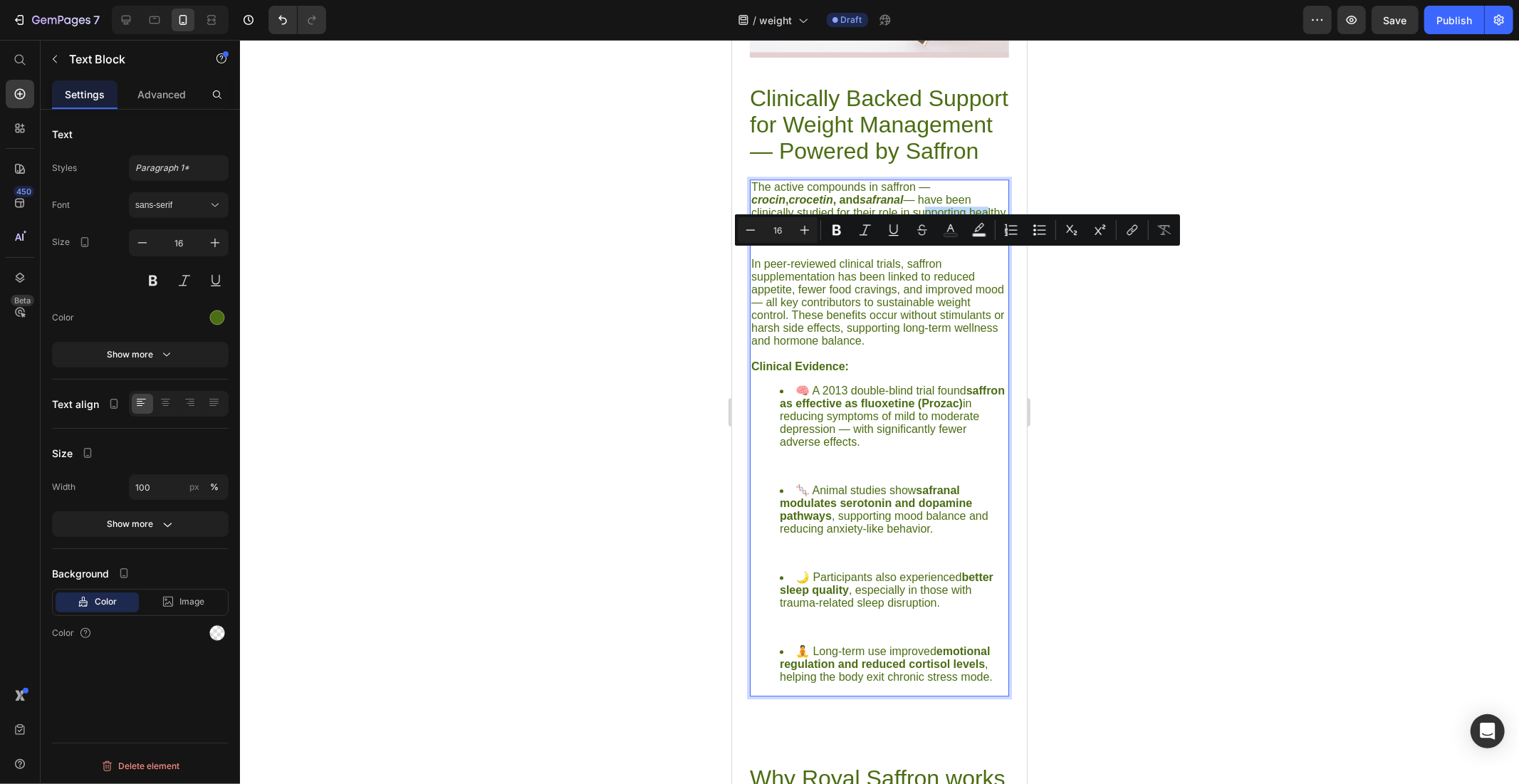 click on "The active compounds in saffron —  crocin ,  crocetin , and  safranal  — have been clinically studied for their role in supporting healthy weight loss by curbing emotional eating, improving satiety, and enhancing metabolic regulation." at bounding box center (879, 212) 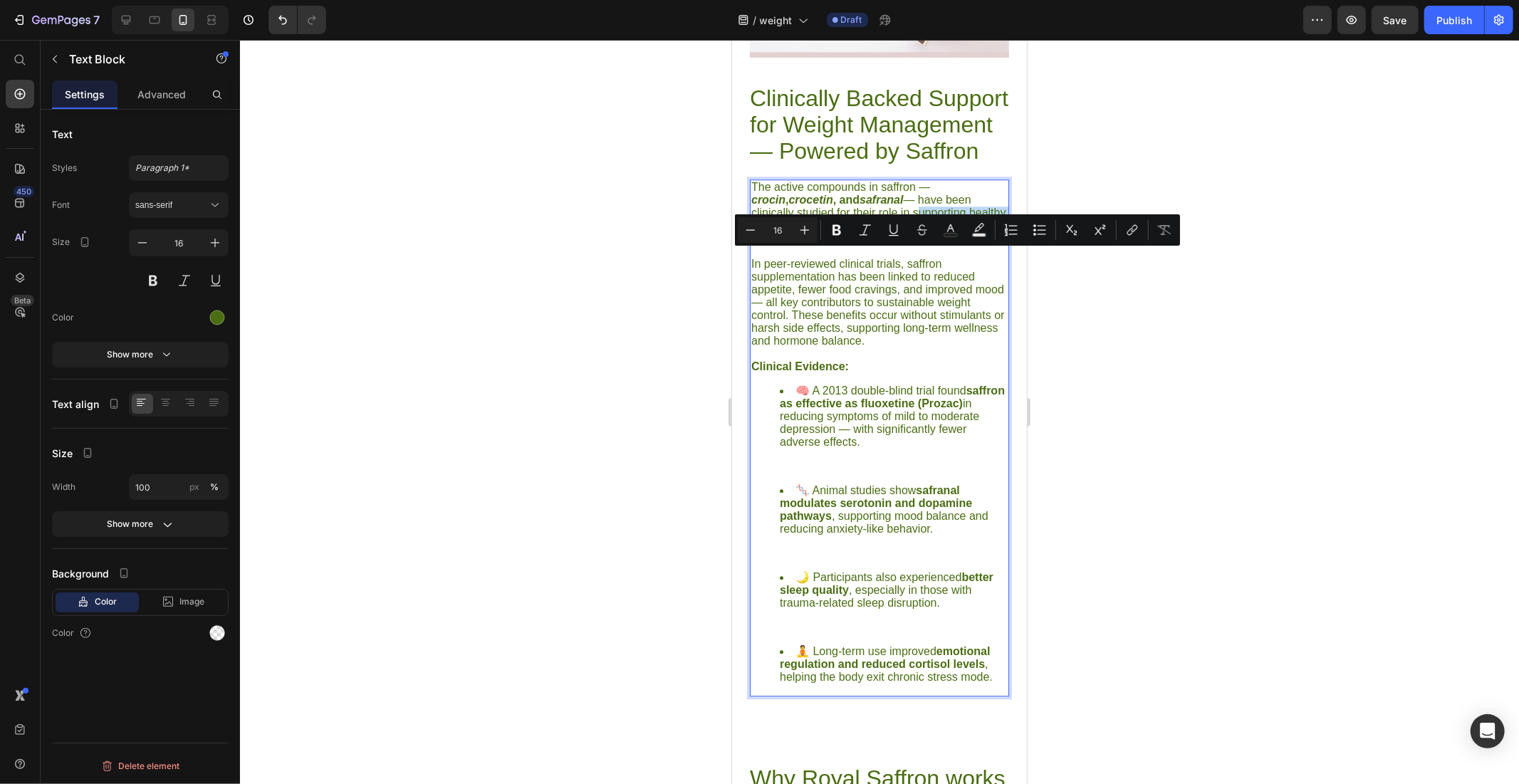 drag, startPoint x: 867, startPoint y: 257, endPoint x: 804, endPoint y: 271, distance: 64.53681 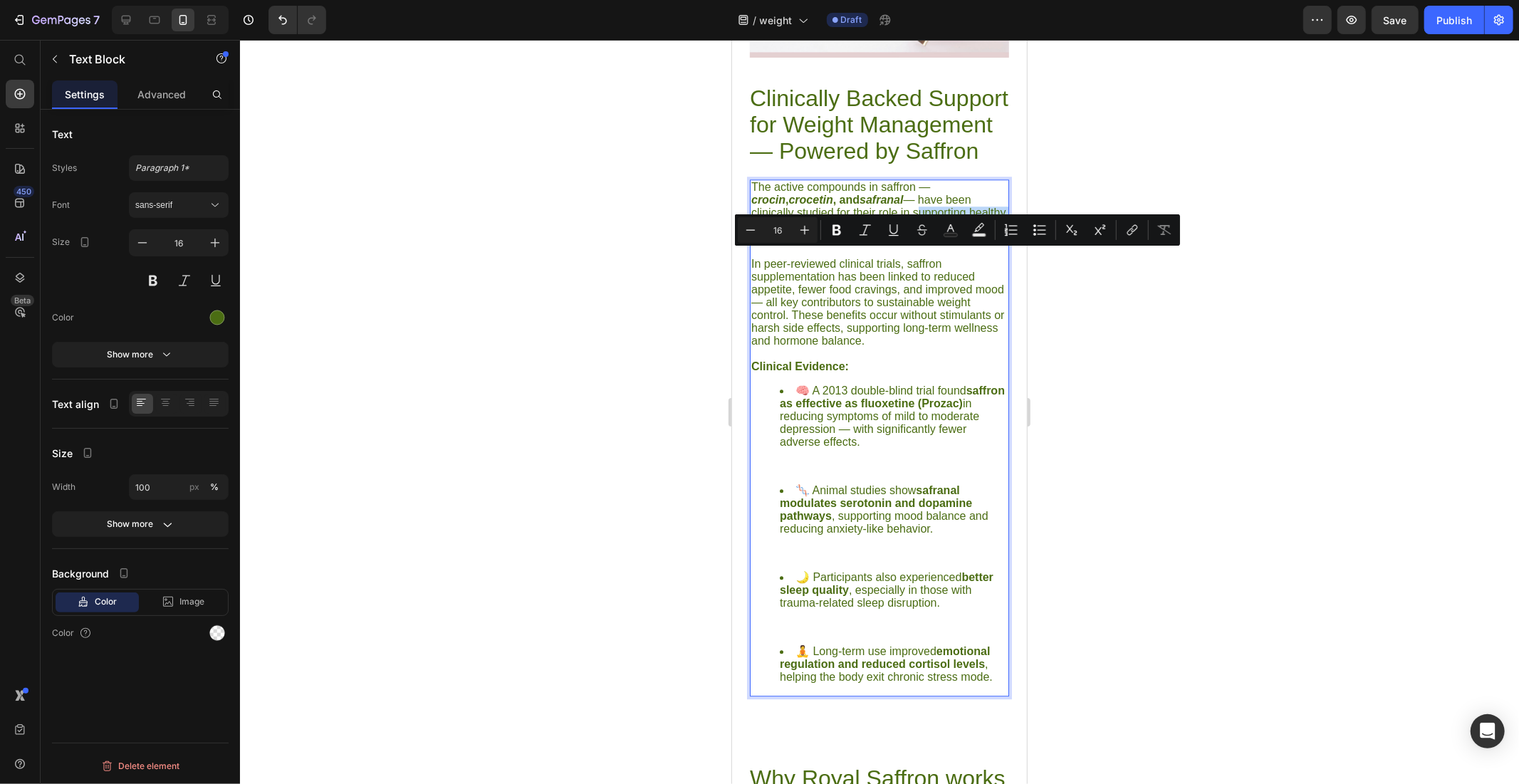 click on "The active compounds in saffron —  crocin ,  crocetin , and  safranal  — have been clinically studied for their role in supporting healthy weight loss by curbing emotional eating, improving satiety, and enhancing metabolic regulation." at bounding box center (879, 212) 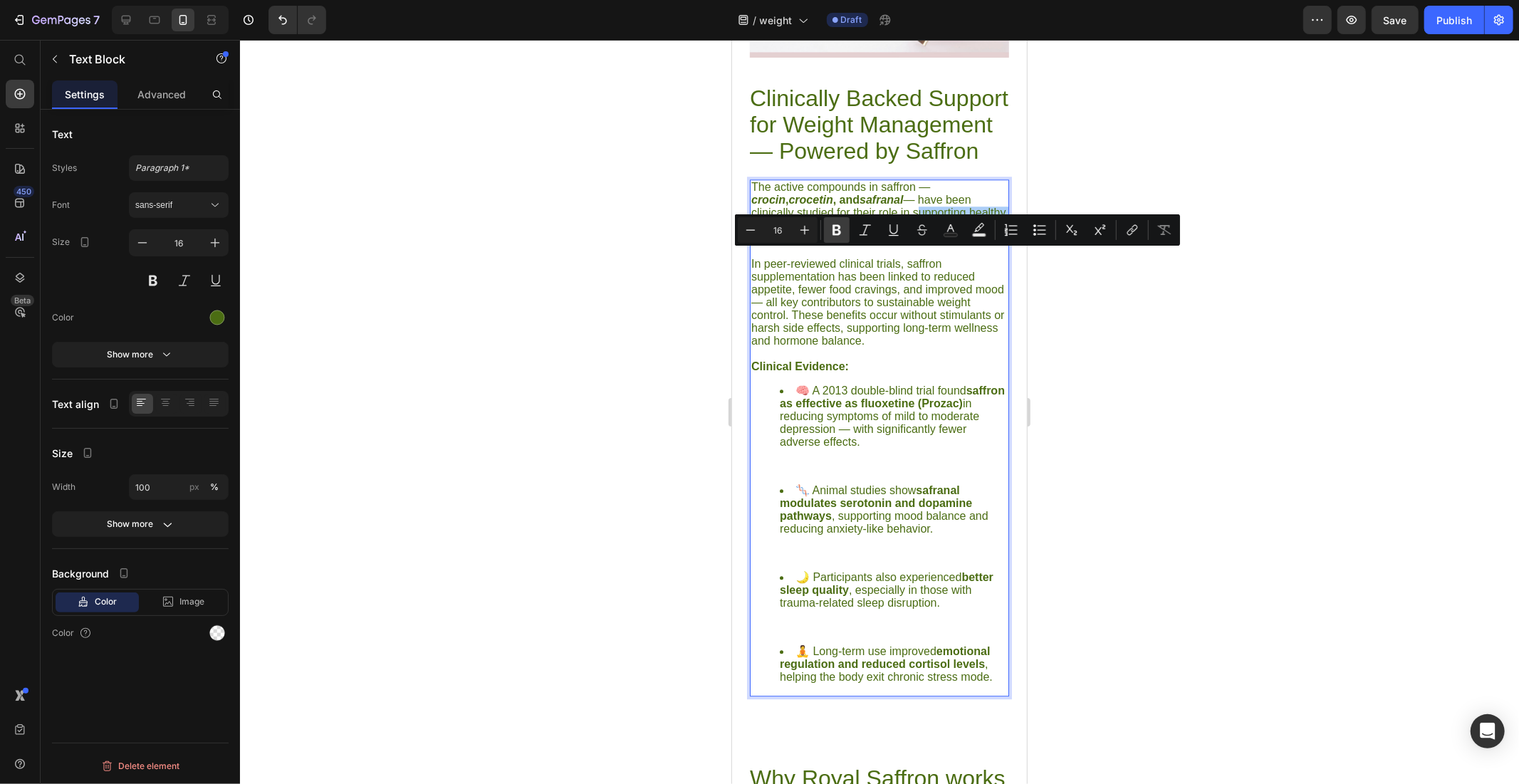 click 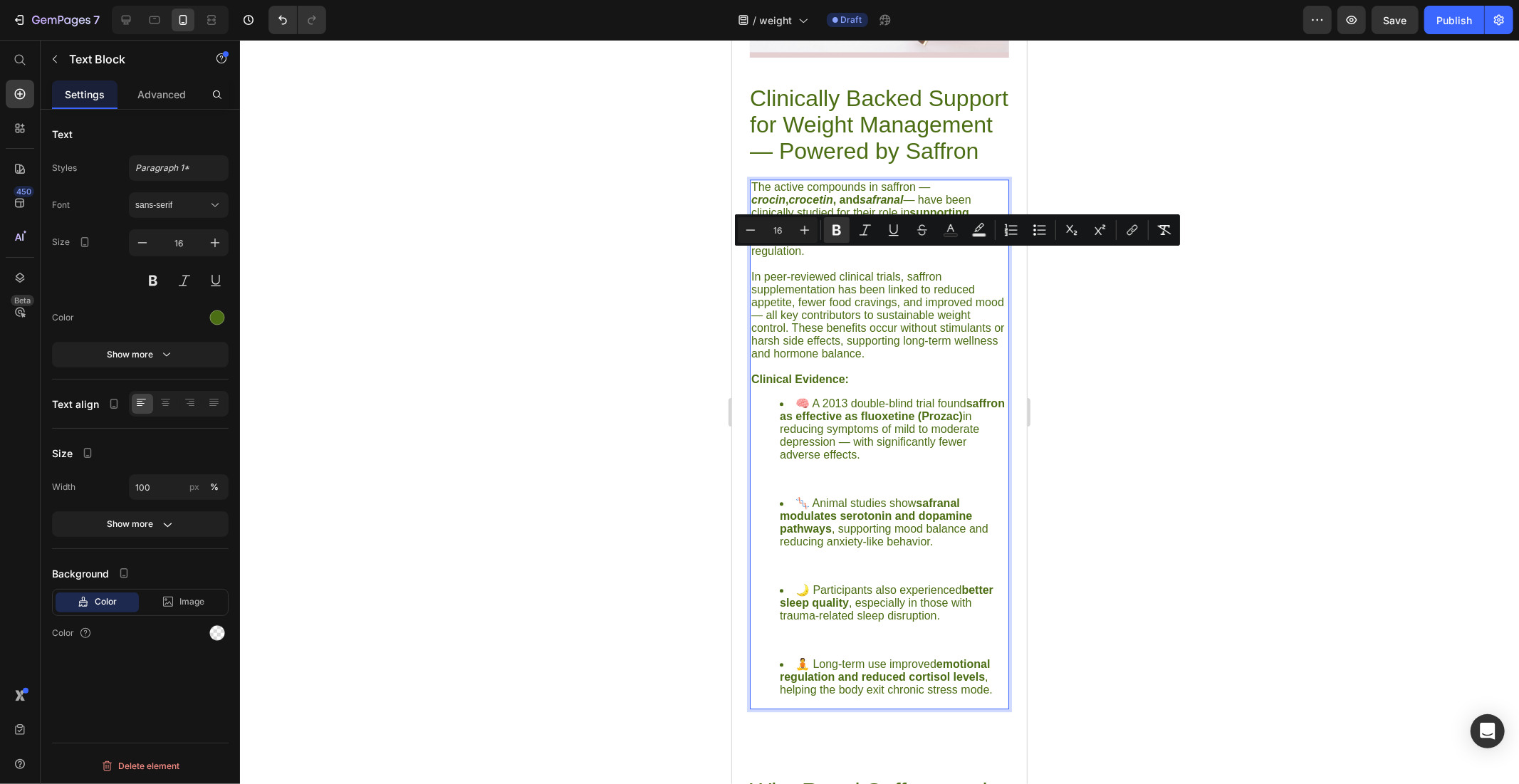 click on "The active compounds in saffron —  crocin ,  crocetin , and  safranal  — have been clinically studied for their role in  supporting healthy weight loss  by curbing emotional eating, improving satiety, and enhancing metabolic regulation." at bounding box center [879, 219] 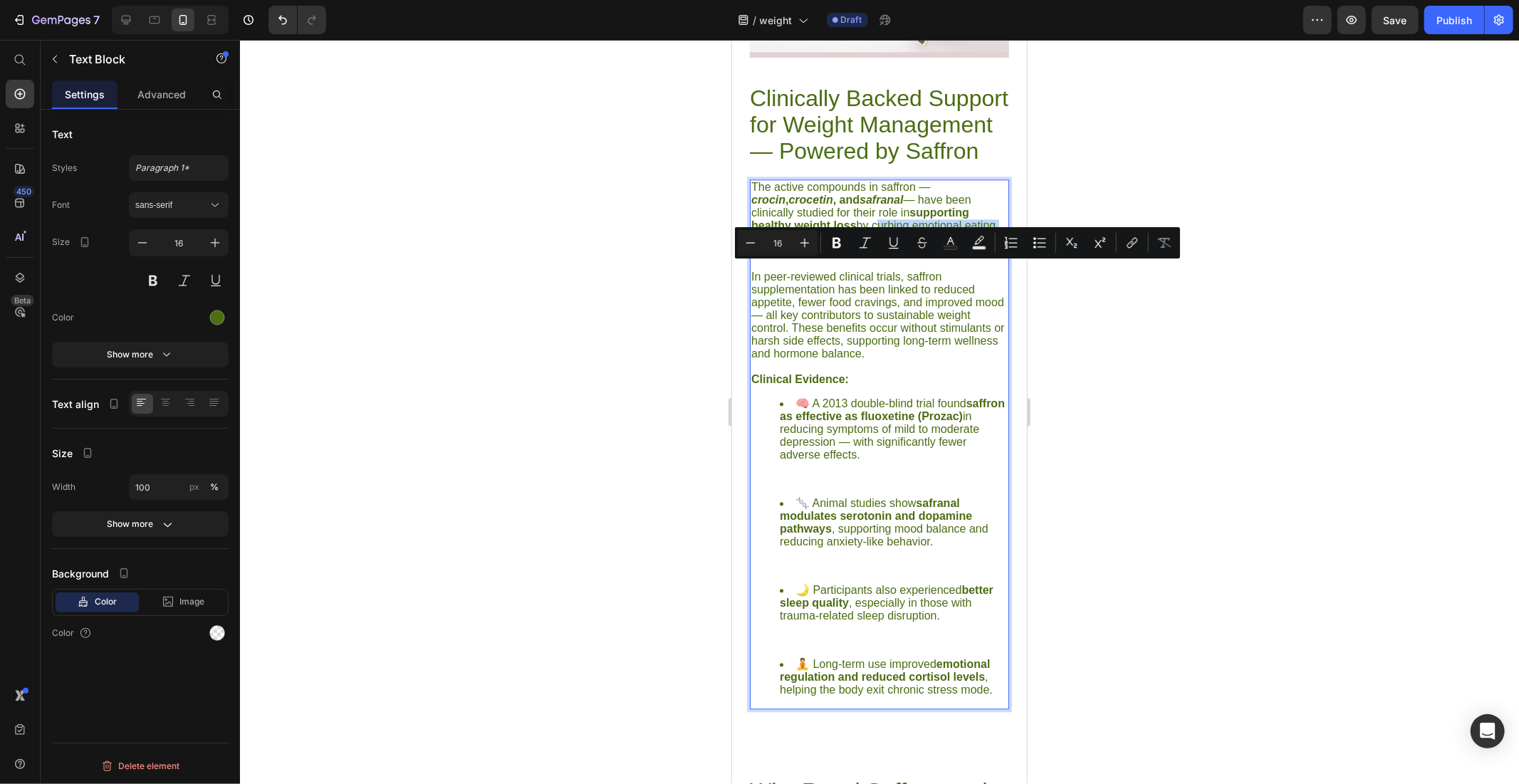 drag, startPoint x: 832, startPoint y: 270, endPoint x: 953, endPoint y: 274, distance: 121.0661 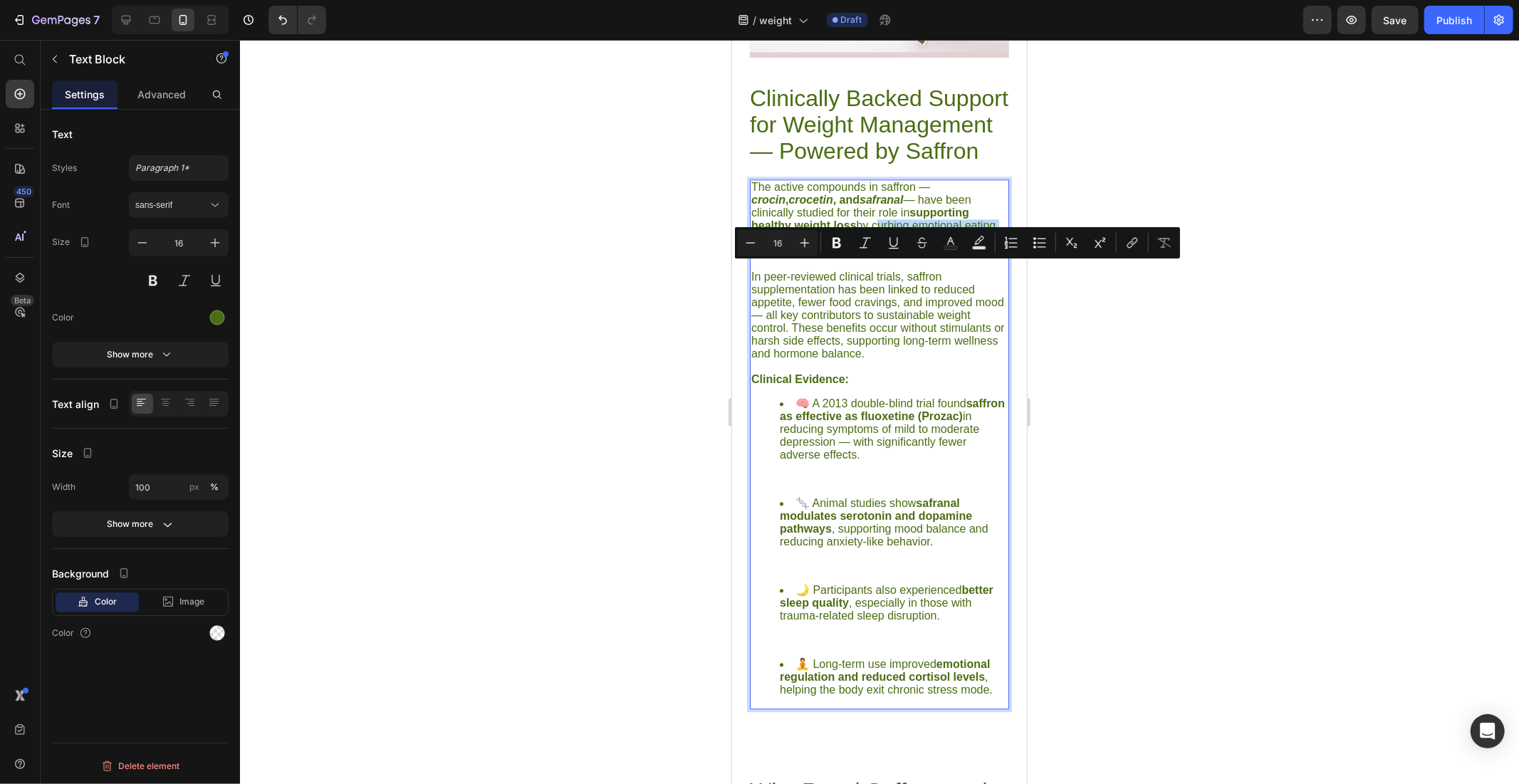 click on "The active compounds in saffron —  crocin ,  crocetin , and  safranal  — have been clinically studied for their role in  supporting healthy weight loss  by curbing emotional eating, improving satiety, and enhancing metabolic regulation." at bounding box center [879, 219] 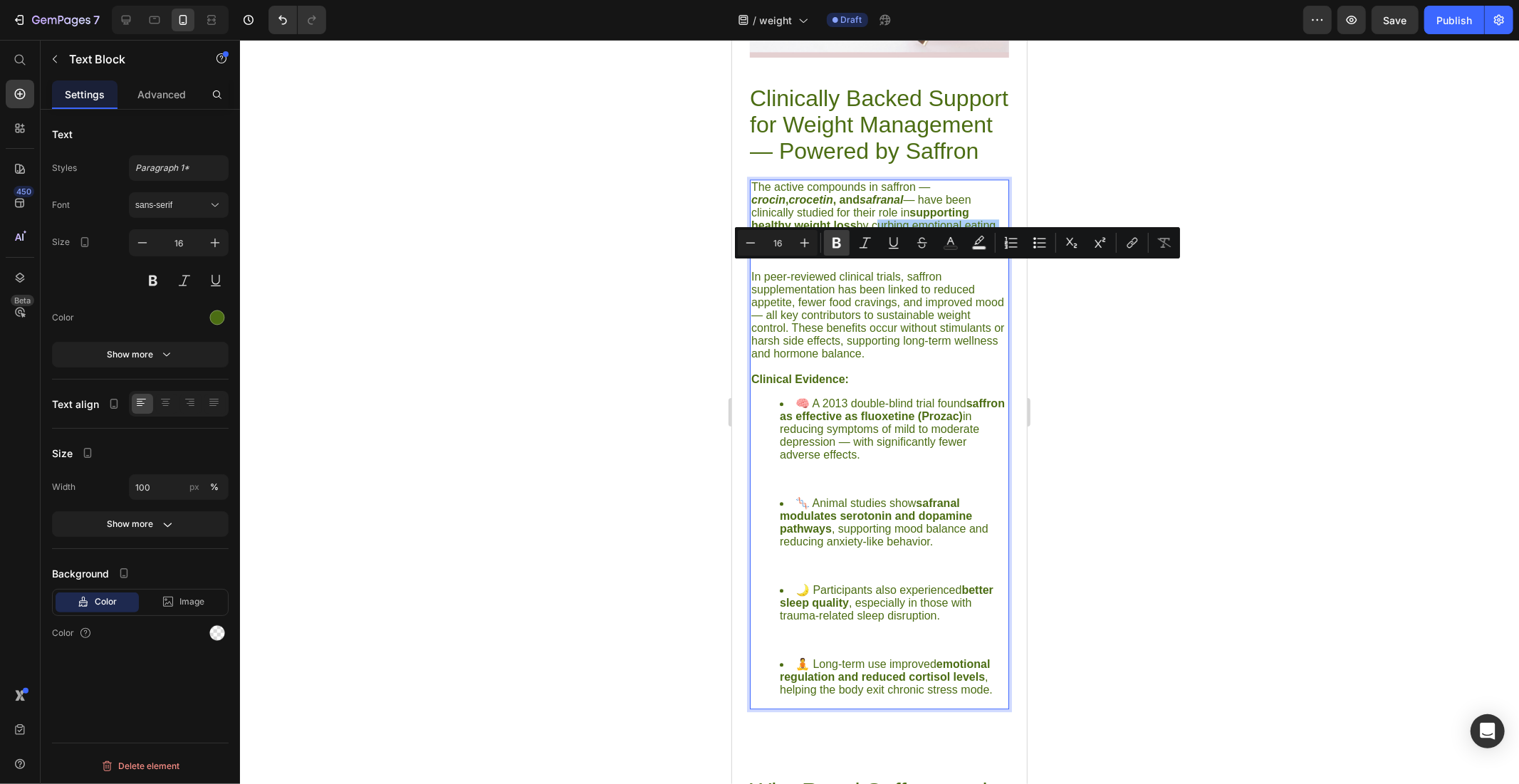 click on "Bold" at bounding box center [837, 243] 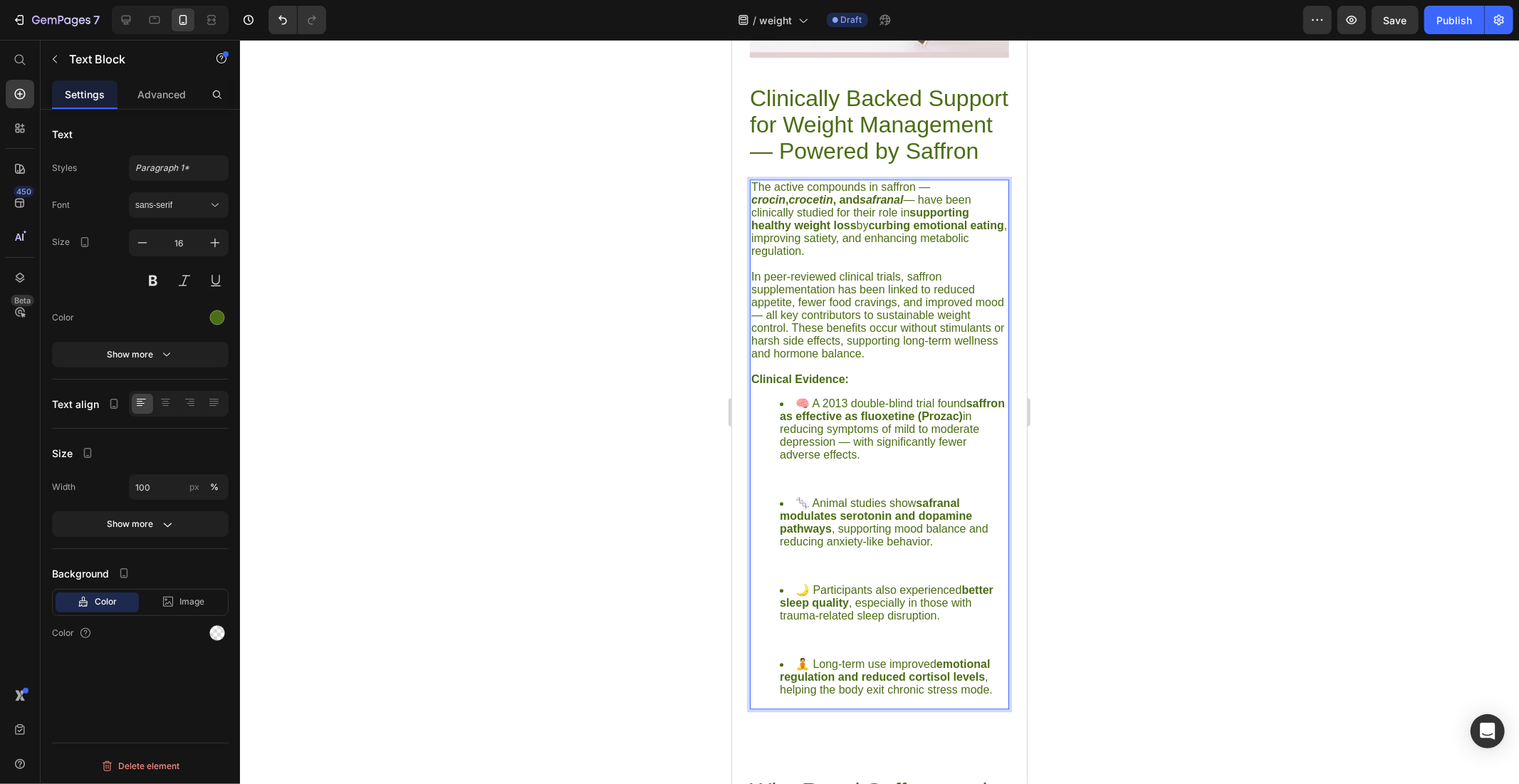 click on "The active compounds in saffron —  crocin ,  crocetin , and  safranal  — have been clinically studied for their role in  supporting healthy weight loss  by  curbing emotional eating , improving satiety, and enhancing metabolic regulation." at bounding box center (879, 219) 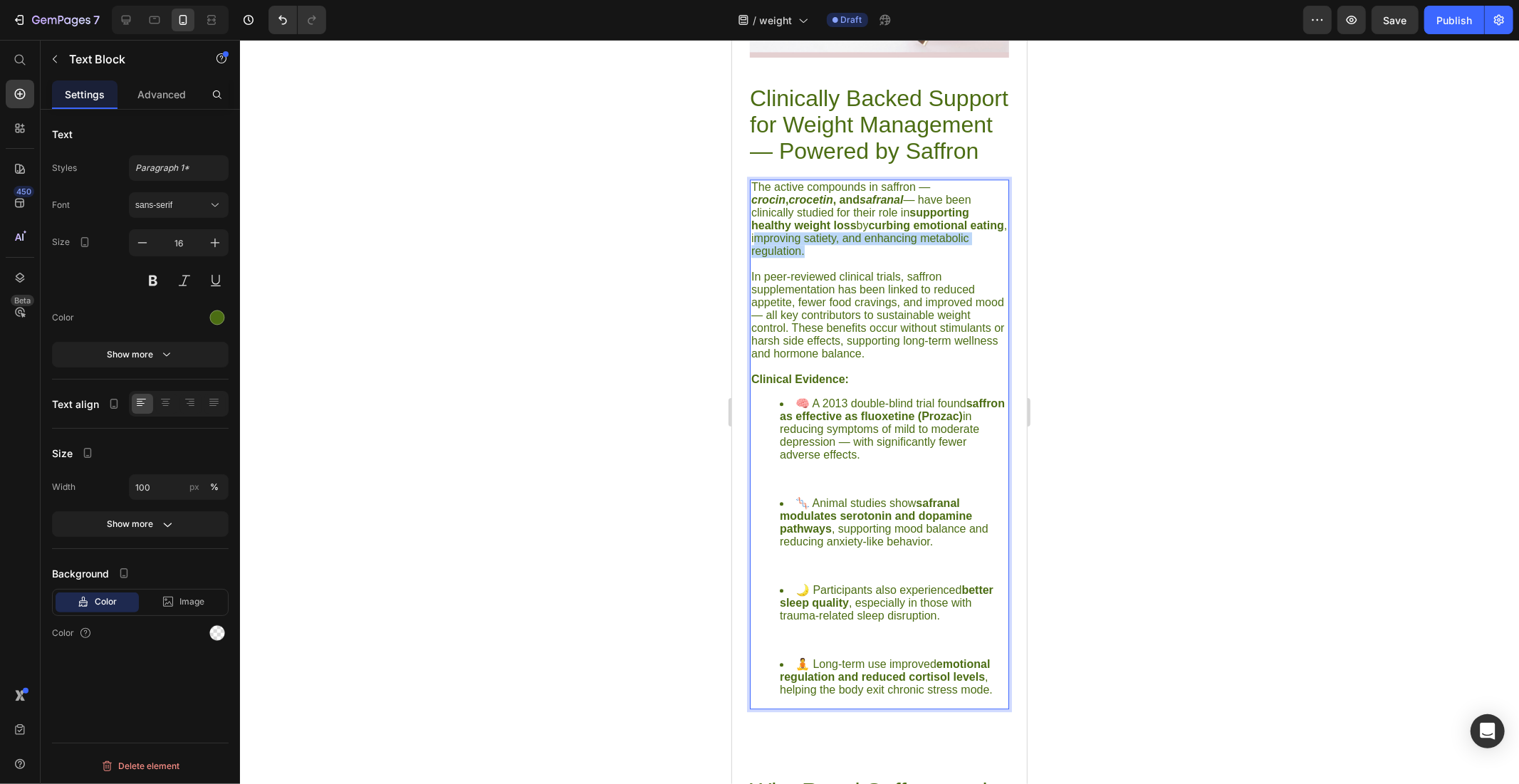 drag, startPoint x: 751, startPoint y: 284, endPoint x: 870, endPoint y: 293, distance: 119.33985 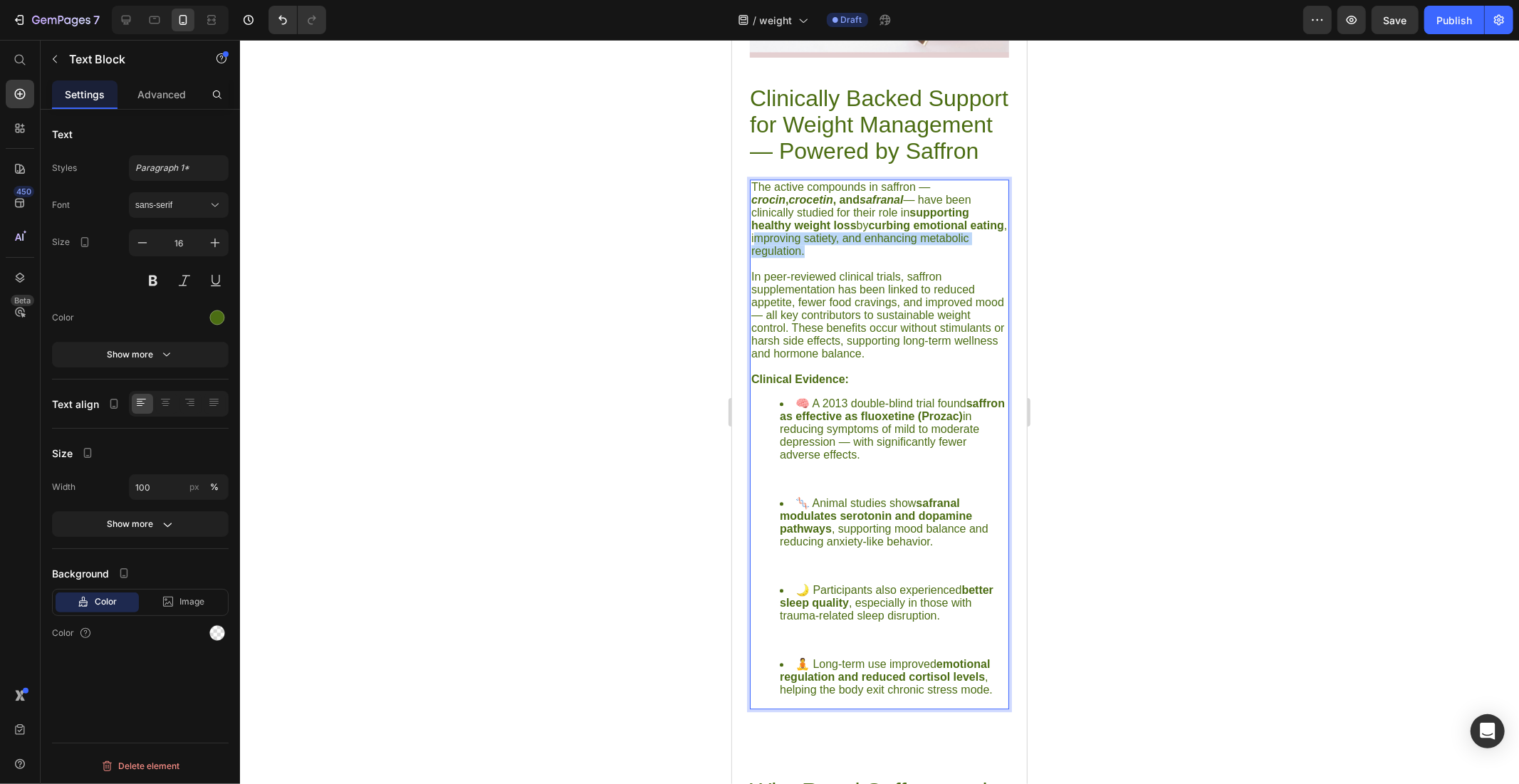 click on "The active compounds in saffron —  crocin ,  crocetin , and  safranal  — have been clinically studied for their role in  supporting healthy weight loss  by  curbing emotional eating , improving satiety, and enhancing metabolic regulation." at bounding box center (879, 219) 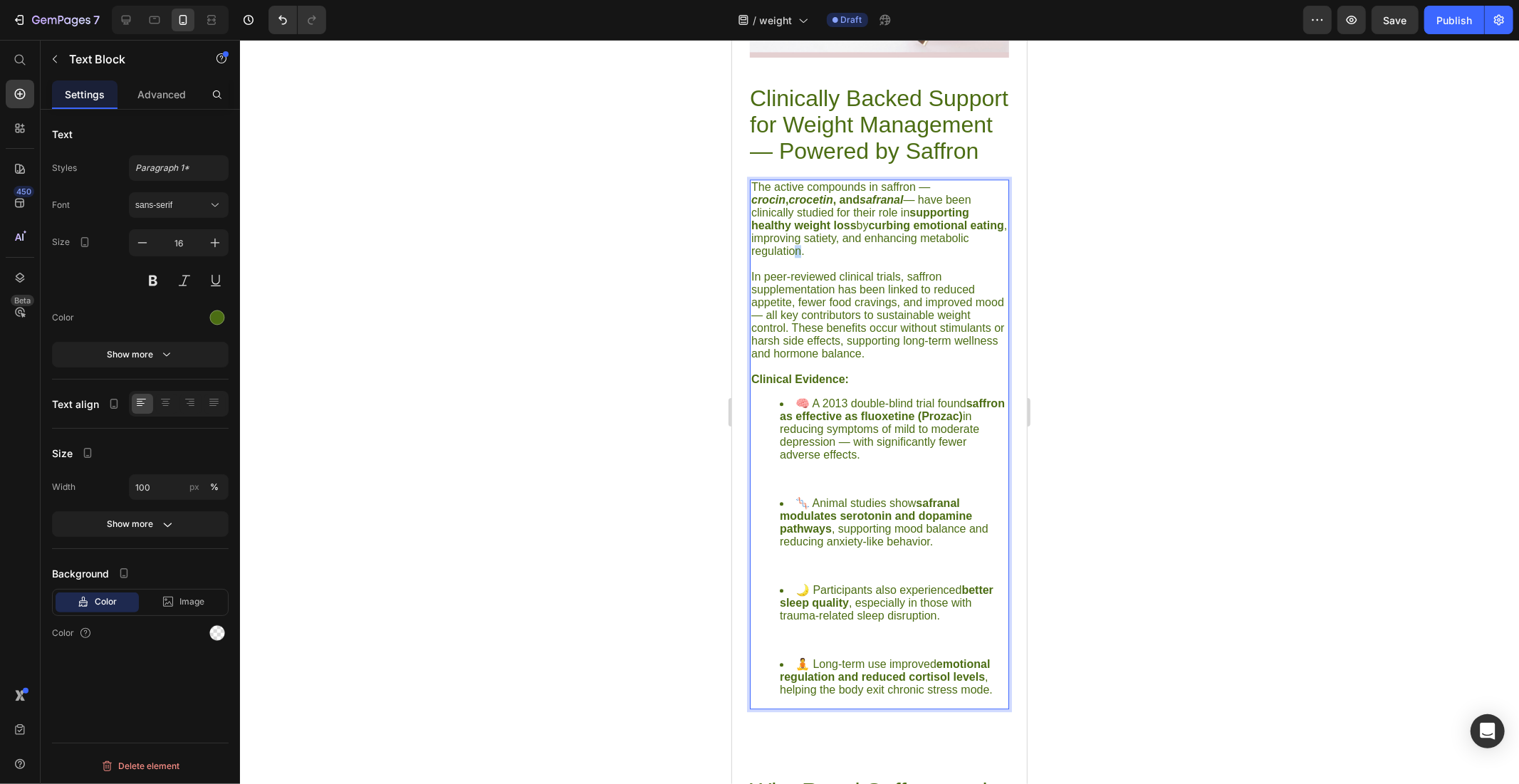 click on "The active compounds in saffron —  crocin ,  crocetin , and  safranal  — have been clinically studied for their role in  supporting healthy weight loss  by  curbing emotional eating , improving satiety, and enhancing metabolic regulation." at bounding box center [879, 219] 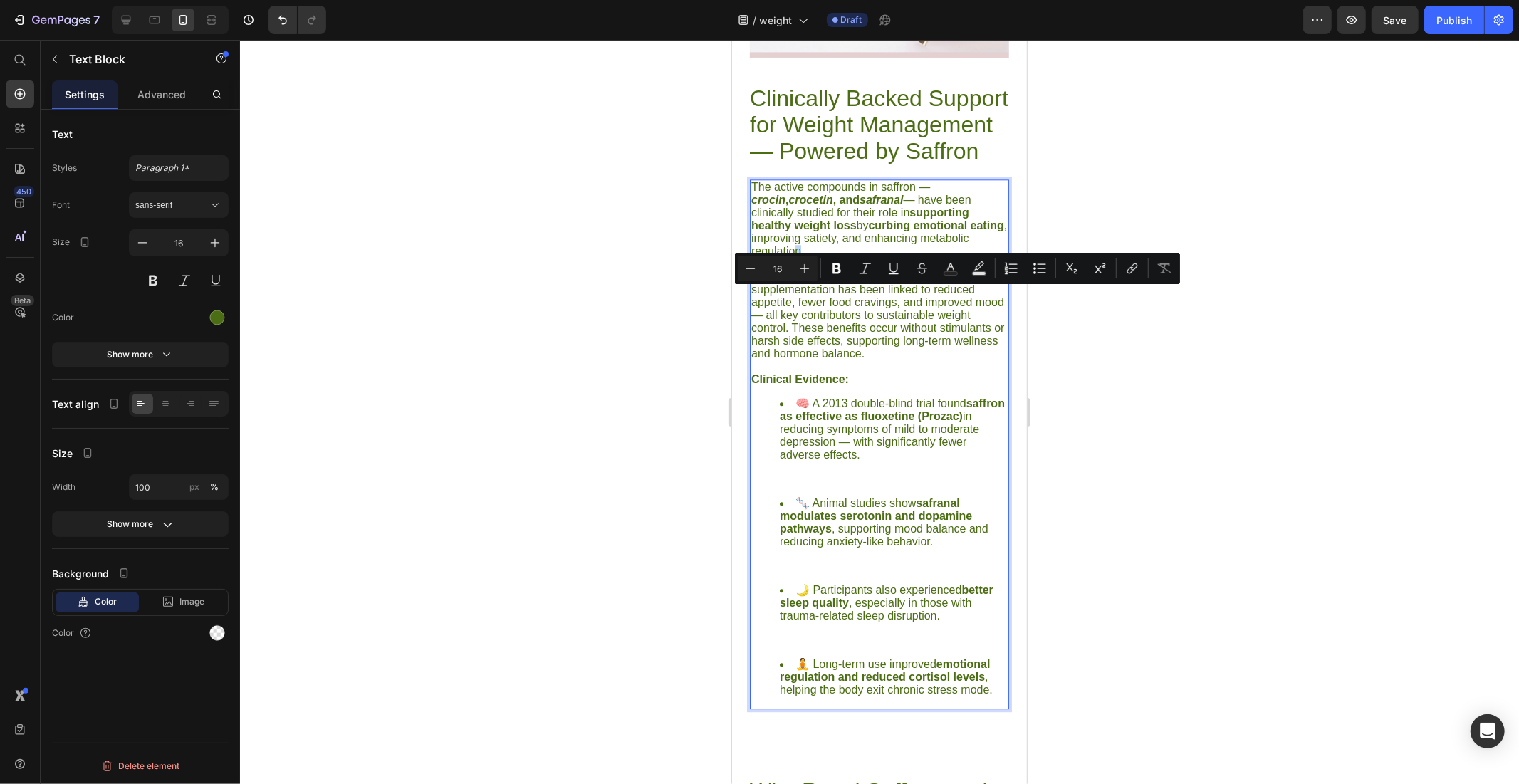 click on "The active compounds in saffron —  crocin ,  crocetin , and  safranal  — have been clinically studied for their role in  supporting healthy weight loss  by  curbing emotional eating , improving satiety, and enhancing metabolic regulation." at bounding box center (879, 219) 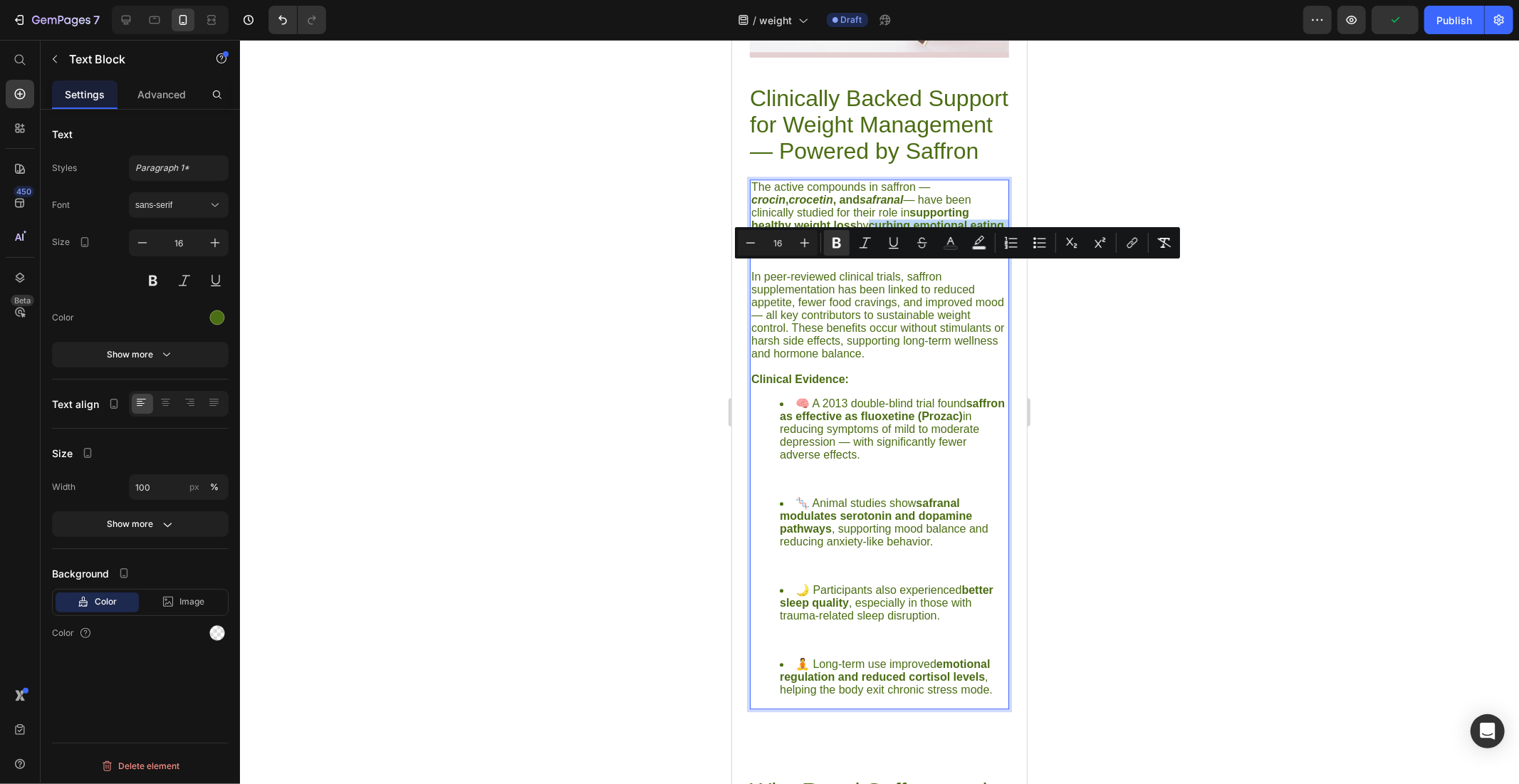 drag, startPoint x: 832, startPoint y: 270, endPoint x: 837, endPoint y: 294, distance: 24.515301 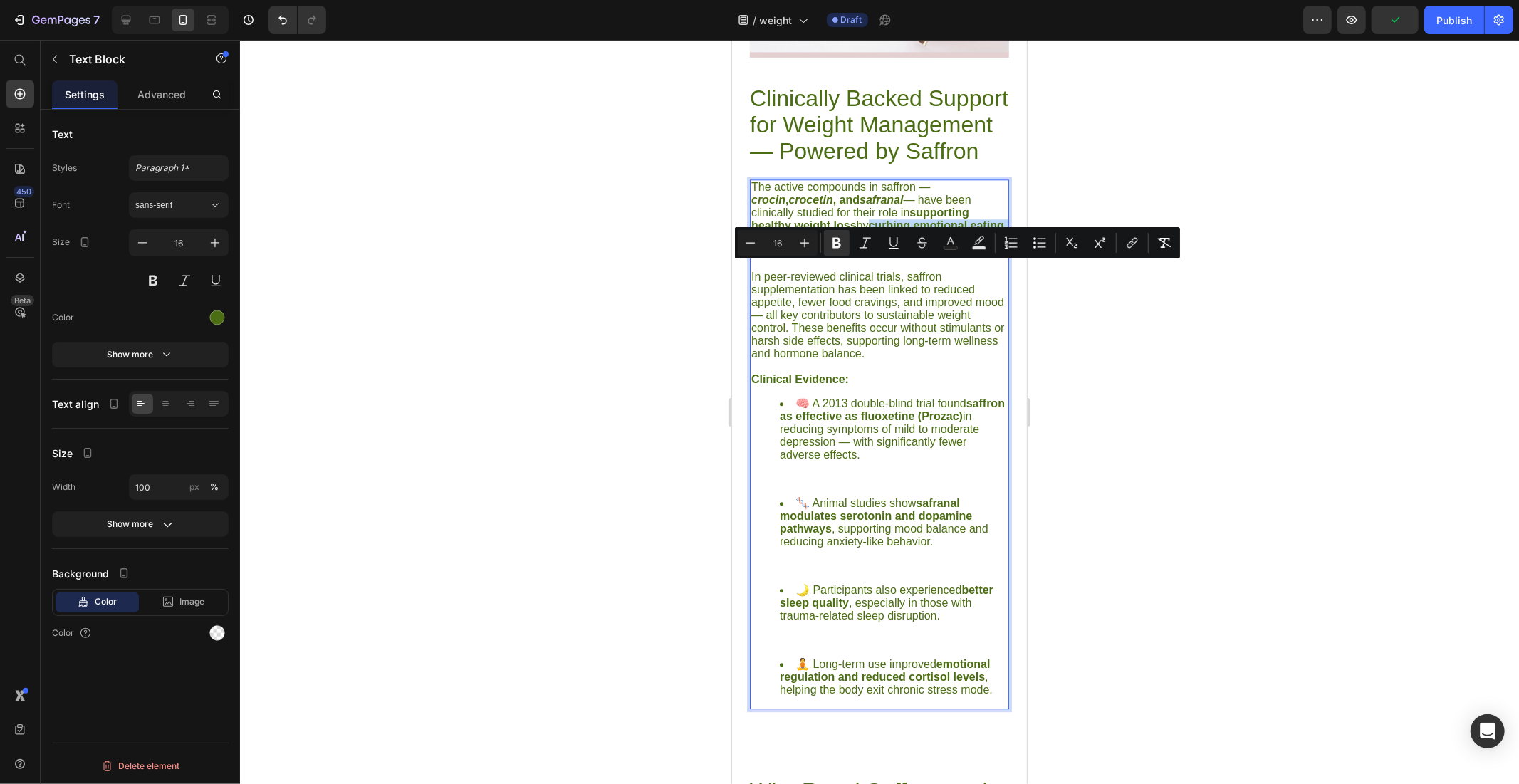 click on "The active compounds in saffron —  crocin ,  crocetin , and  safranal  — have been clinically studied for their role in  supporting healthy weight loss  by  curbing emotional eating , improving satiety, and enhancing metabolic regulation." at bounding box center [879, 219] 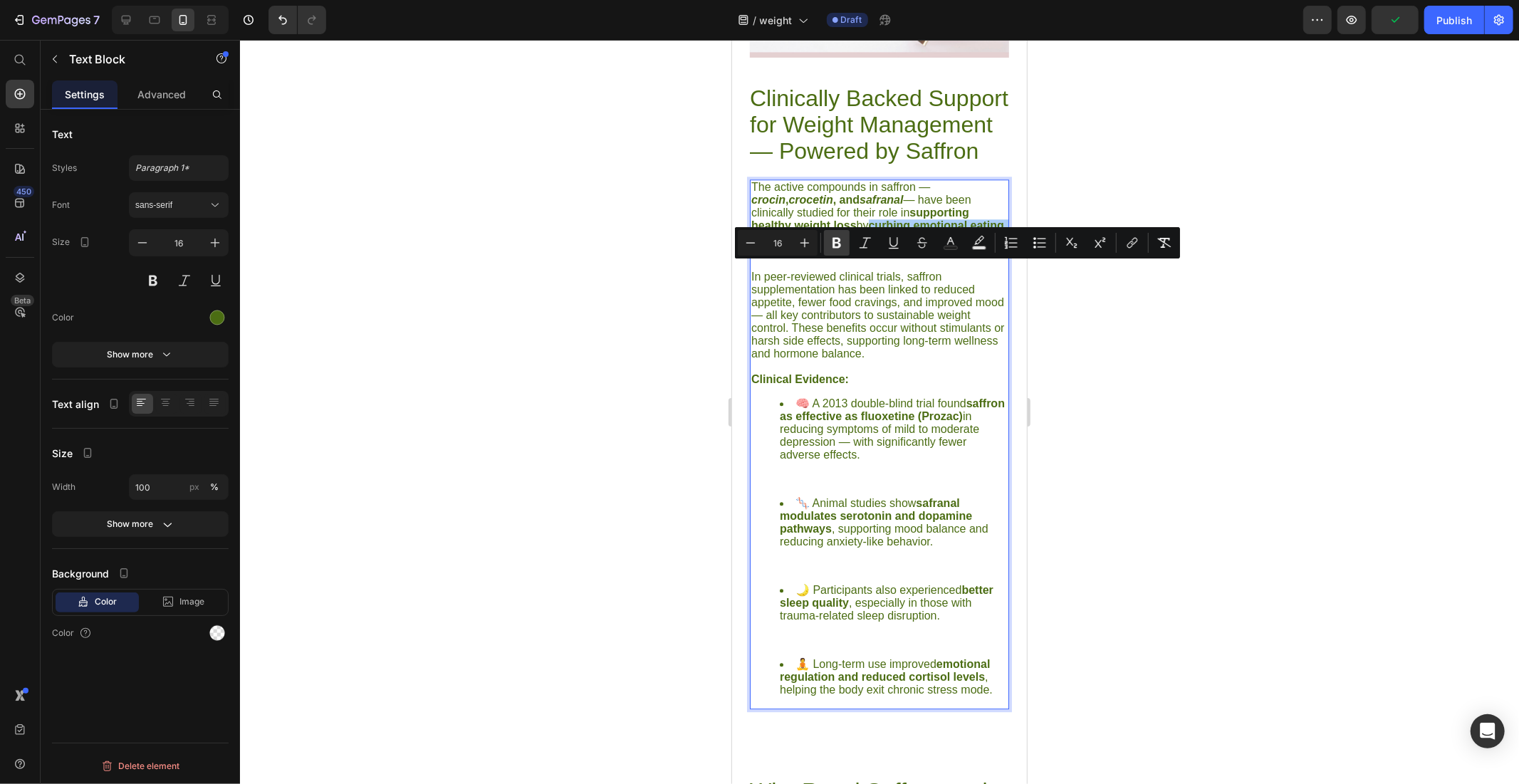click 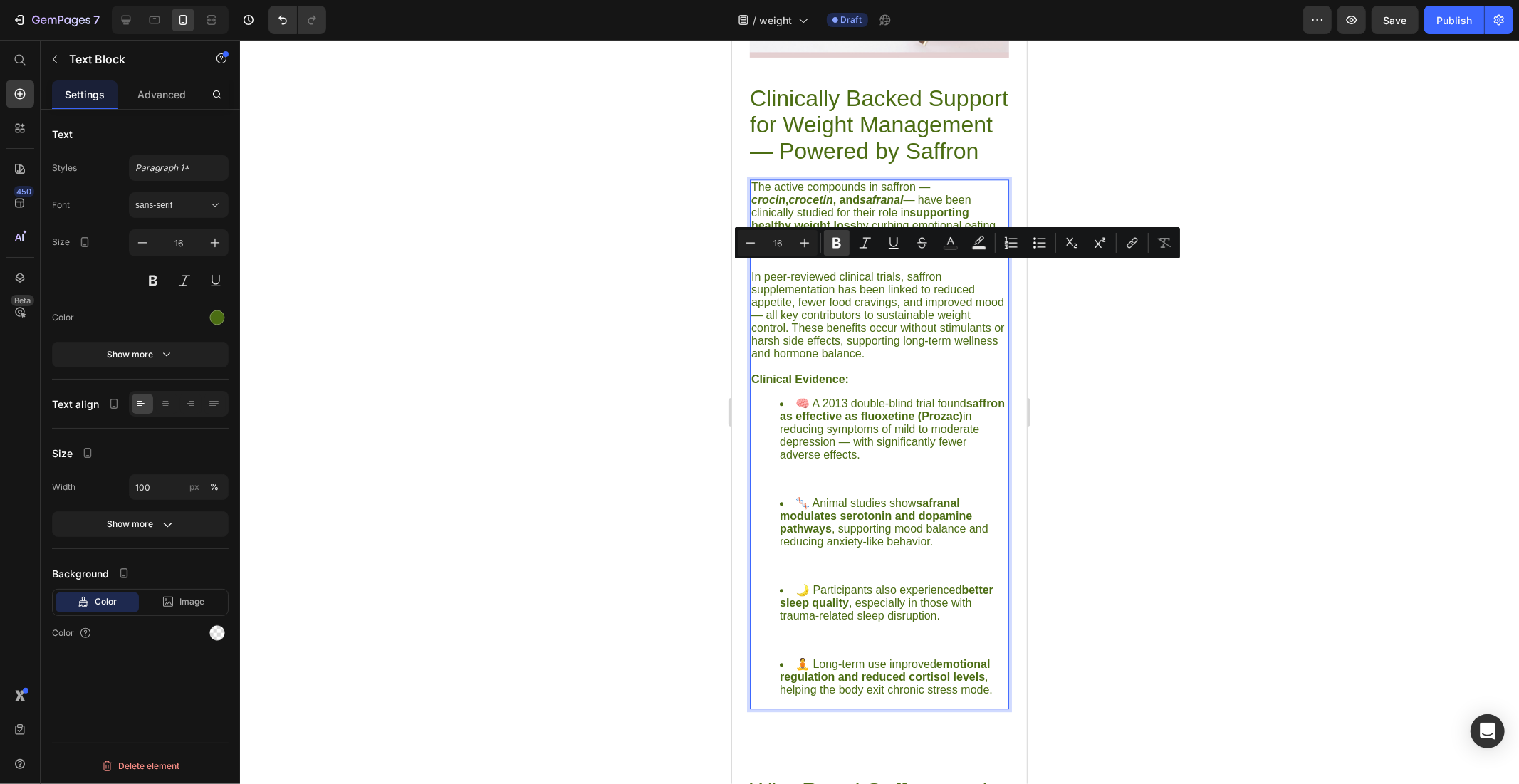 click 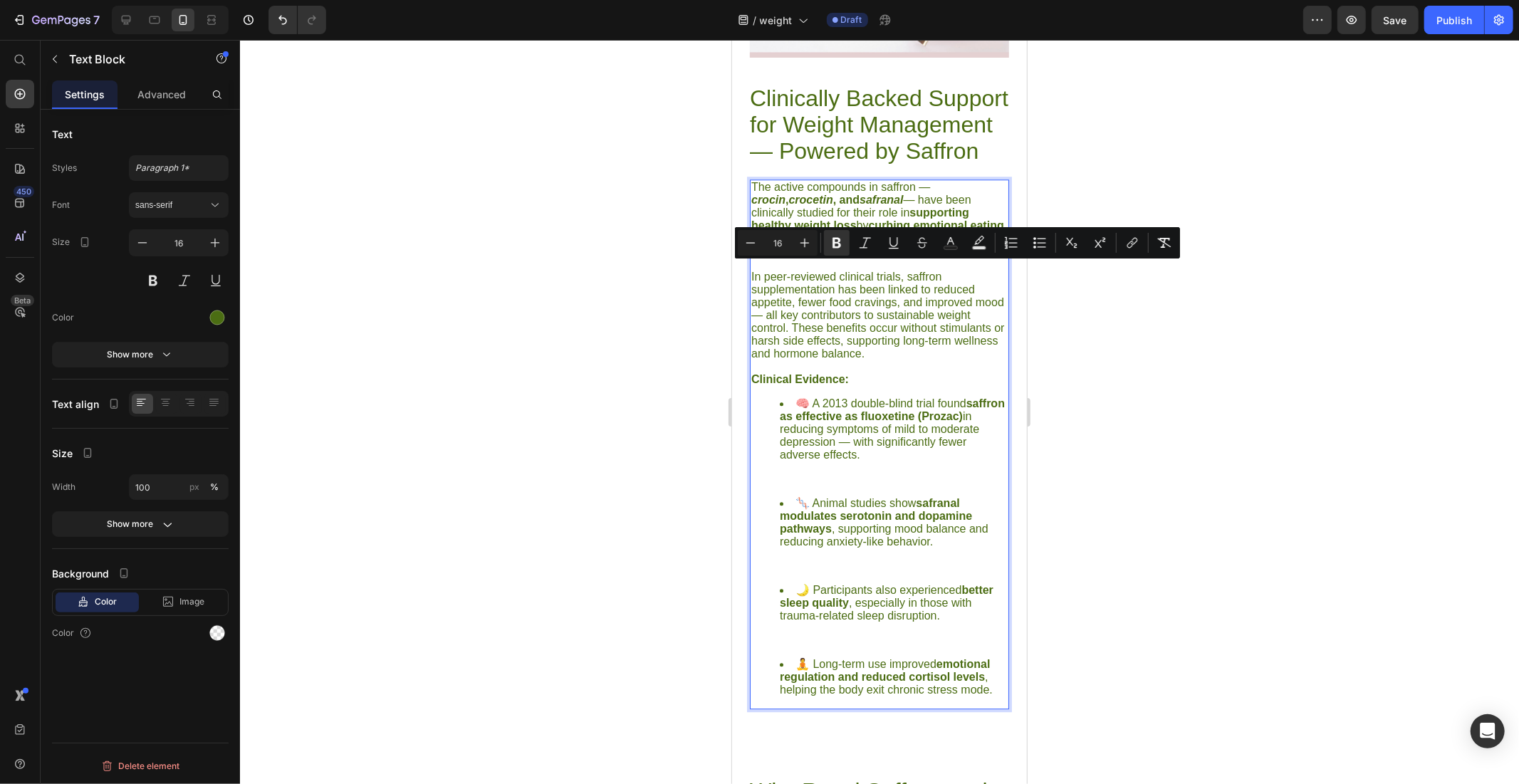 click at bounding box center [879, 263] 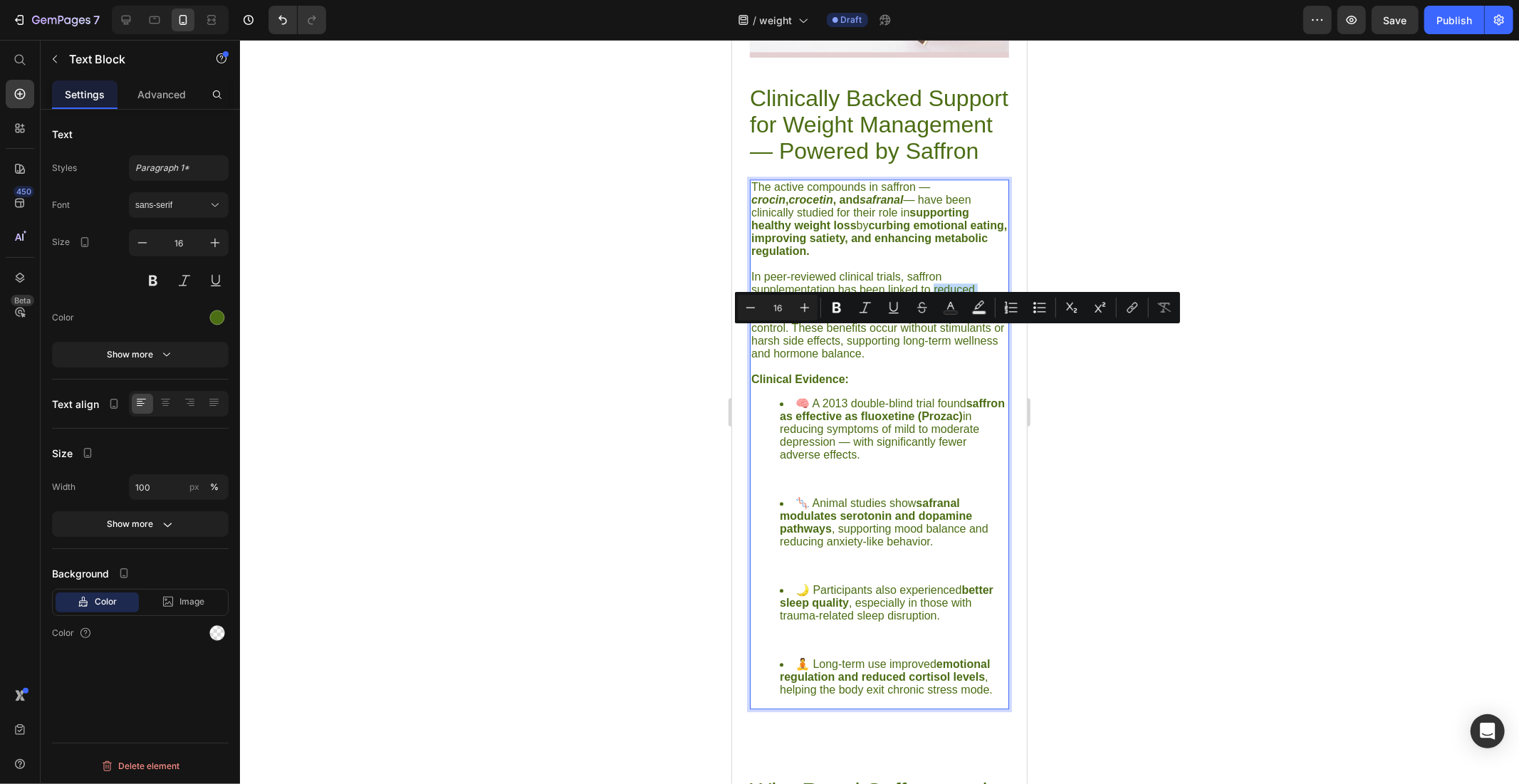 drag, startPoint x: 931, startPoint y: 334, endPoint x: 777, endPoint y: 355, distance: 155.42522 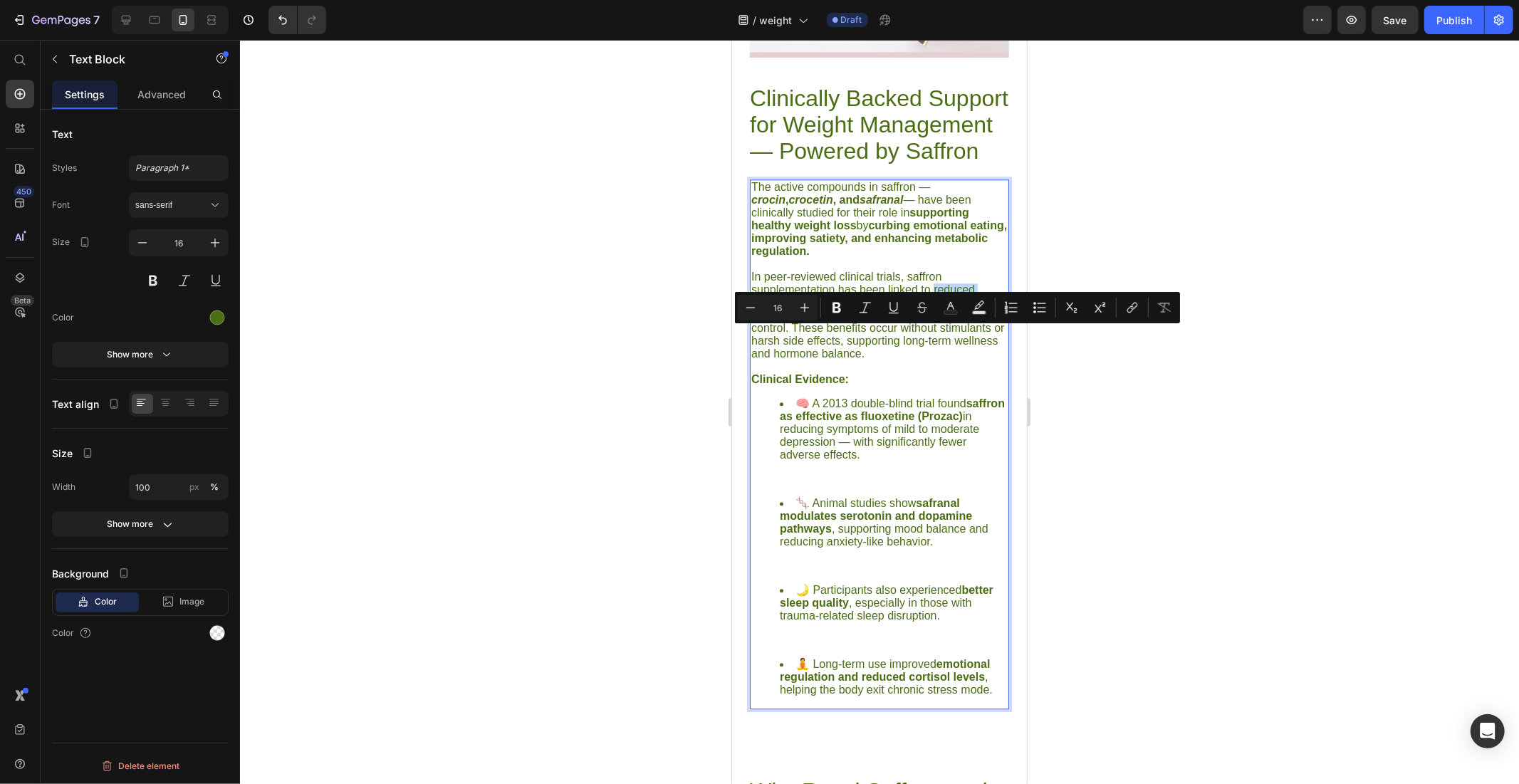 click on "In peer-reviewed clinical trials, saffron supplementation has been linked to reduced appetite, fewer food cravings, and improved mood — all key contributors to sustainable weight control. These benefits occur without stimulants or harsh side effects, supporting long-term wellness and hormone balance." at bounding box center [879, 315] 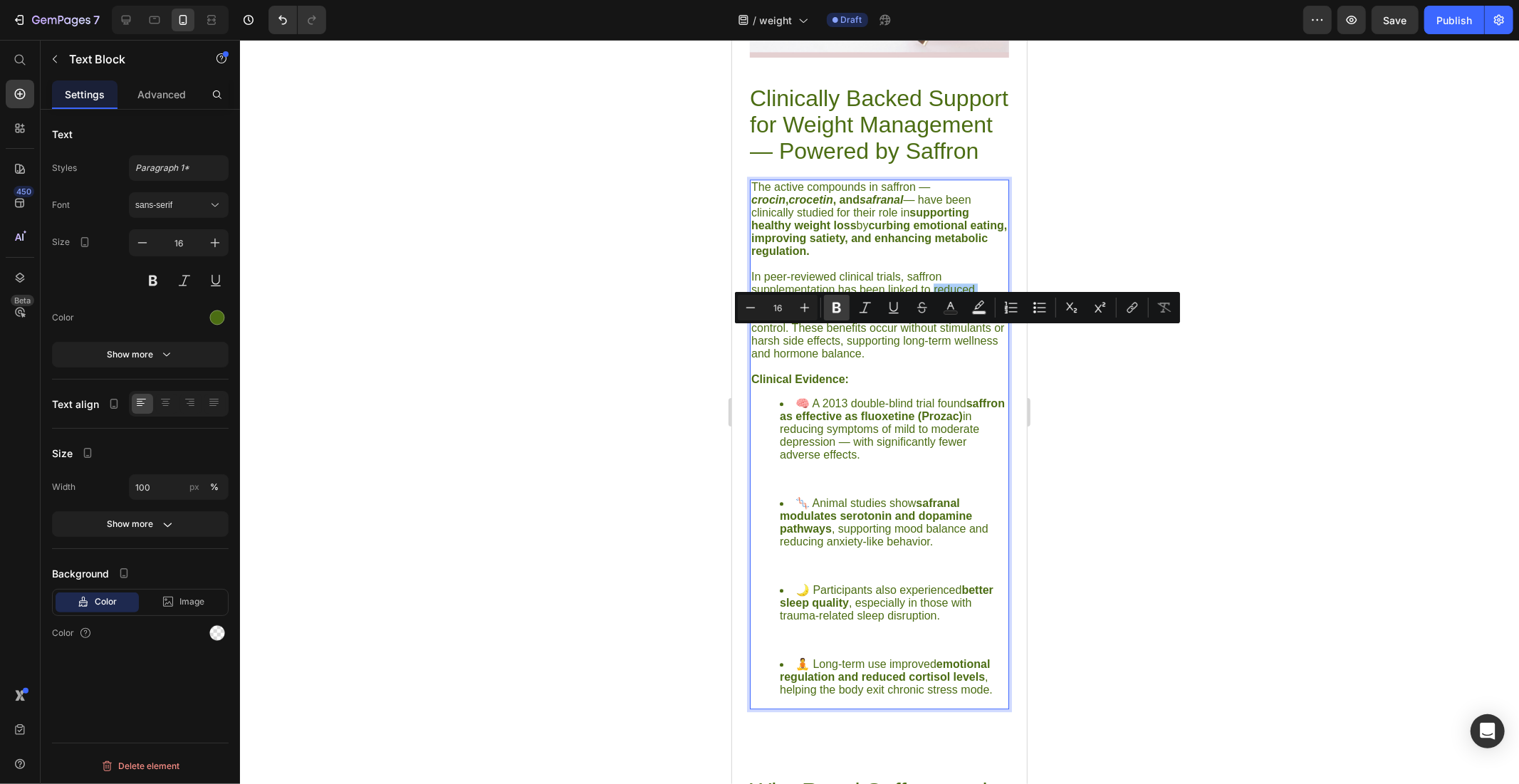 click on "Bold" at bounding box center [837, 308] 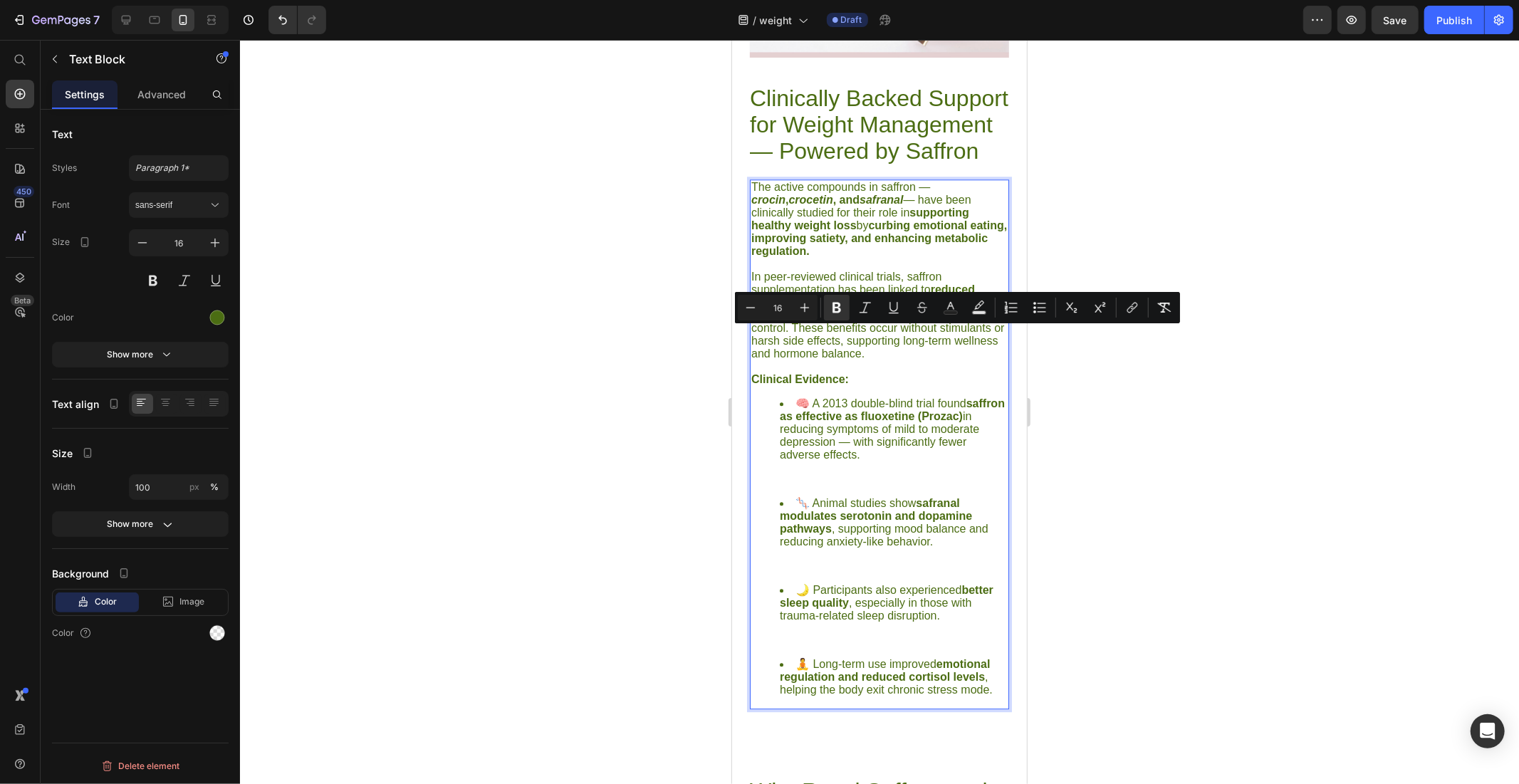 drag, startPoint x: 877, startPoint y: 372, endPoint x: 875, endPoint y: 381, distance: 9.219544 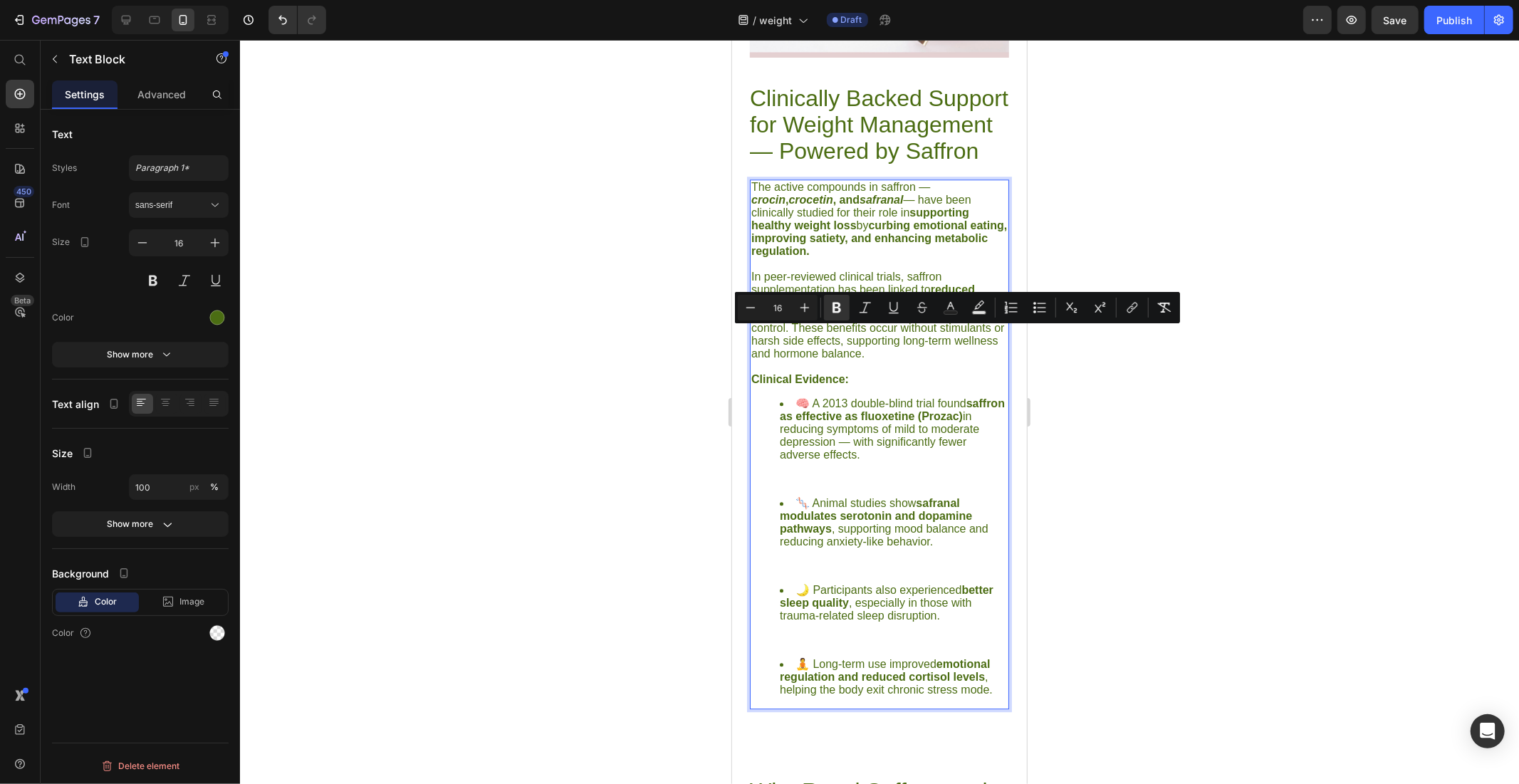 click on "In peer-reviewed clinical trials, saffron supplementation has been linked to  reduced appetite, fewer food cravings, and improved mood  — all key contributors to sustainable weight control. These benefits occur without stimulants or harsh side effects, supporting long-term wellness and hormone balance." at bounding box center (879, 315) 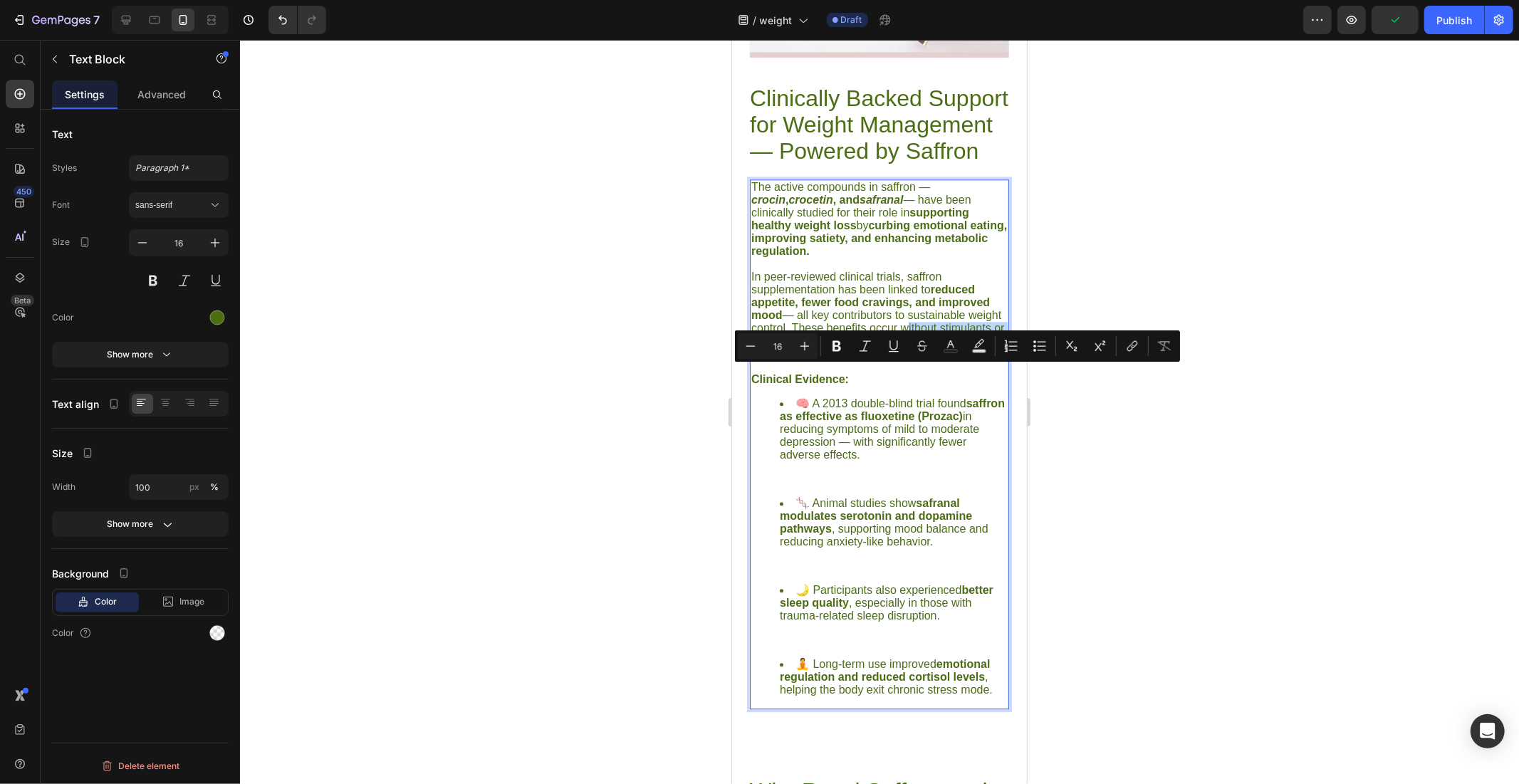 drag, startPoint x: 934, startPoint y: 374, endPoint x: 907, endPoint y: 382, distance: 28.1603 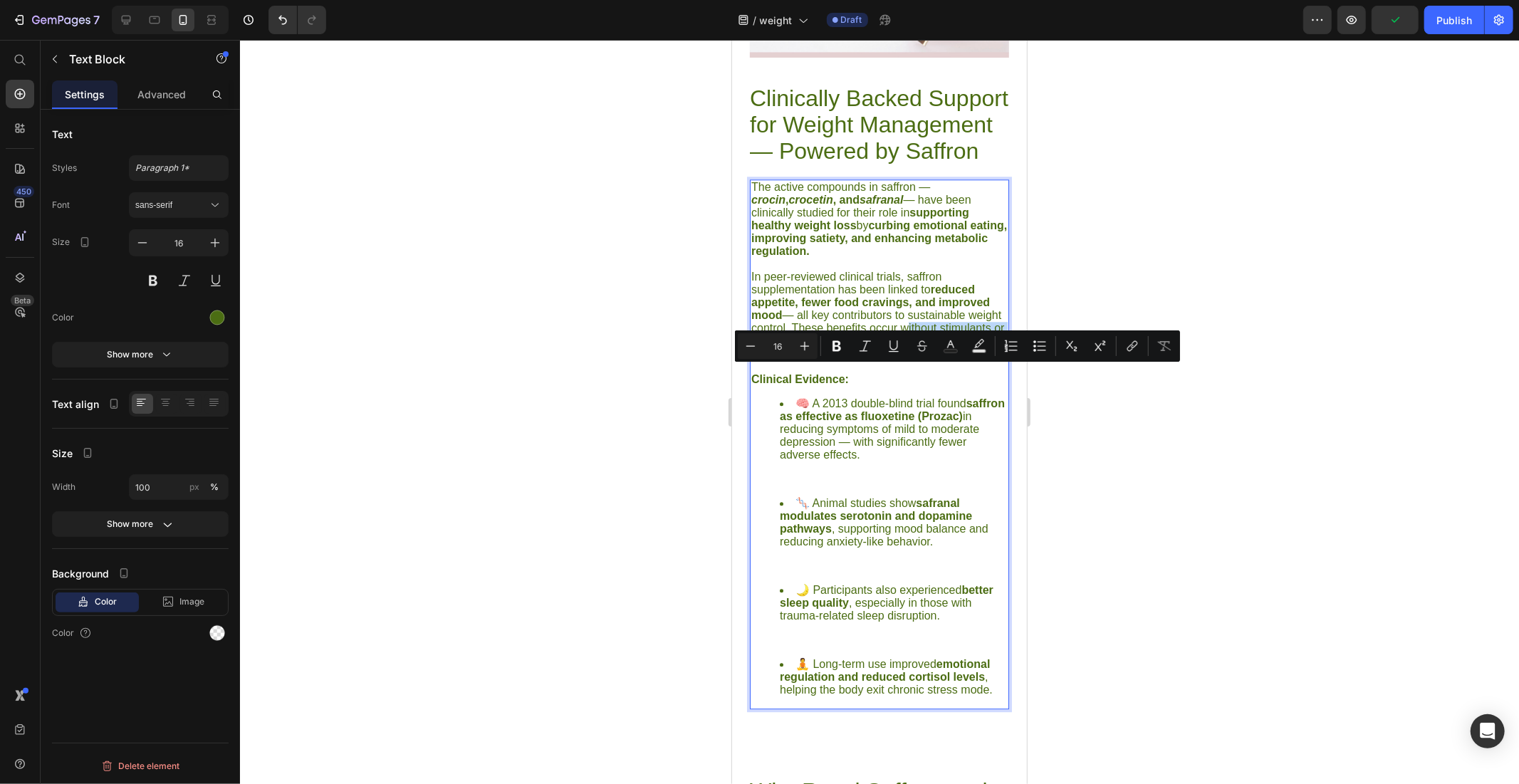 click on "In peer-reviewed clinical trials, saffron supplementation has been linked to  reduced appetite, fewer food cravings, and improved mood  — all key contributors to sustainable weight control. These benefits occur without stimulants or harsh side effects, supporting long-term wellness and hormone balance." at bounding box center (879, 315) 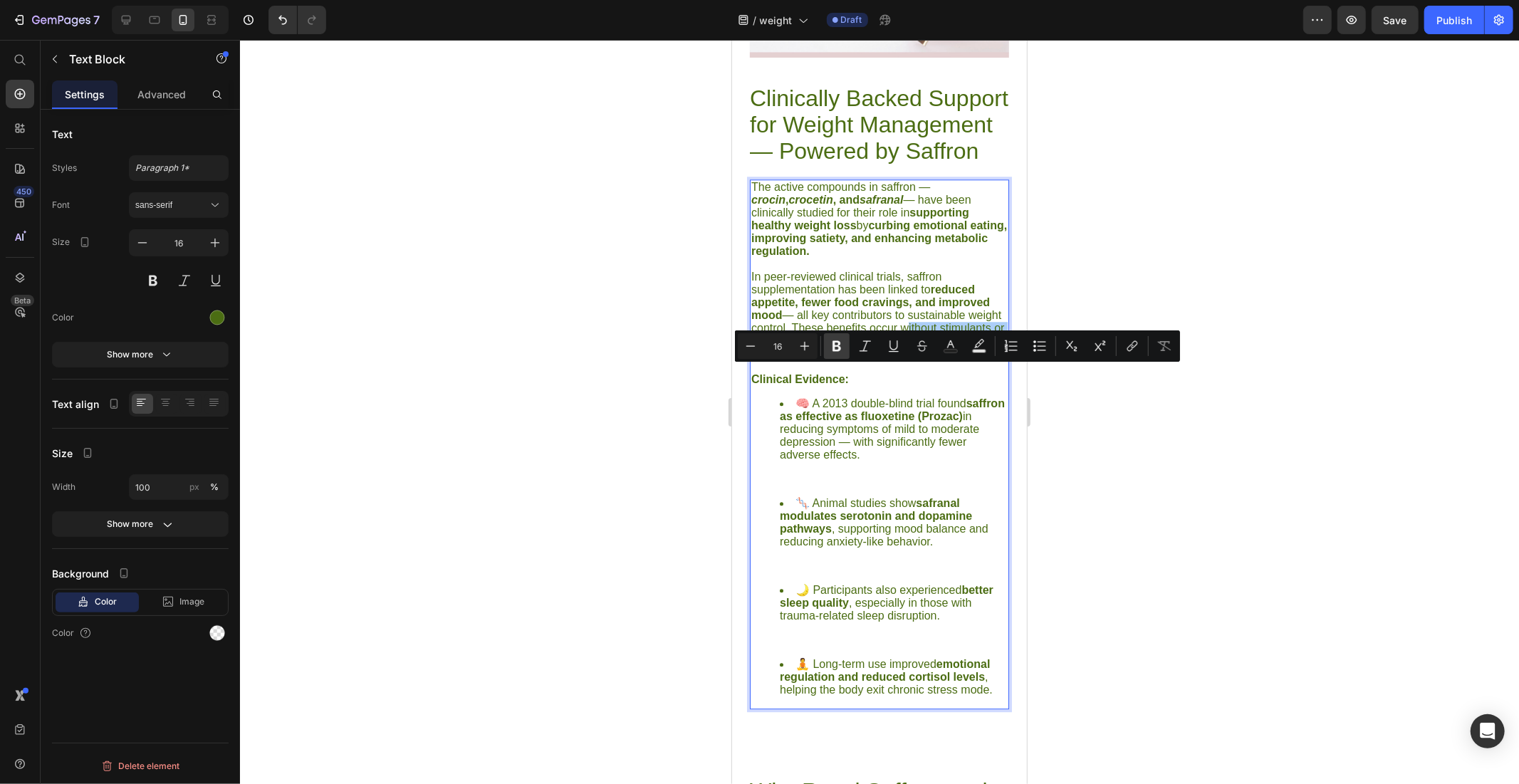 click on "Bold" at bounding box center [837, 346] 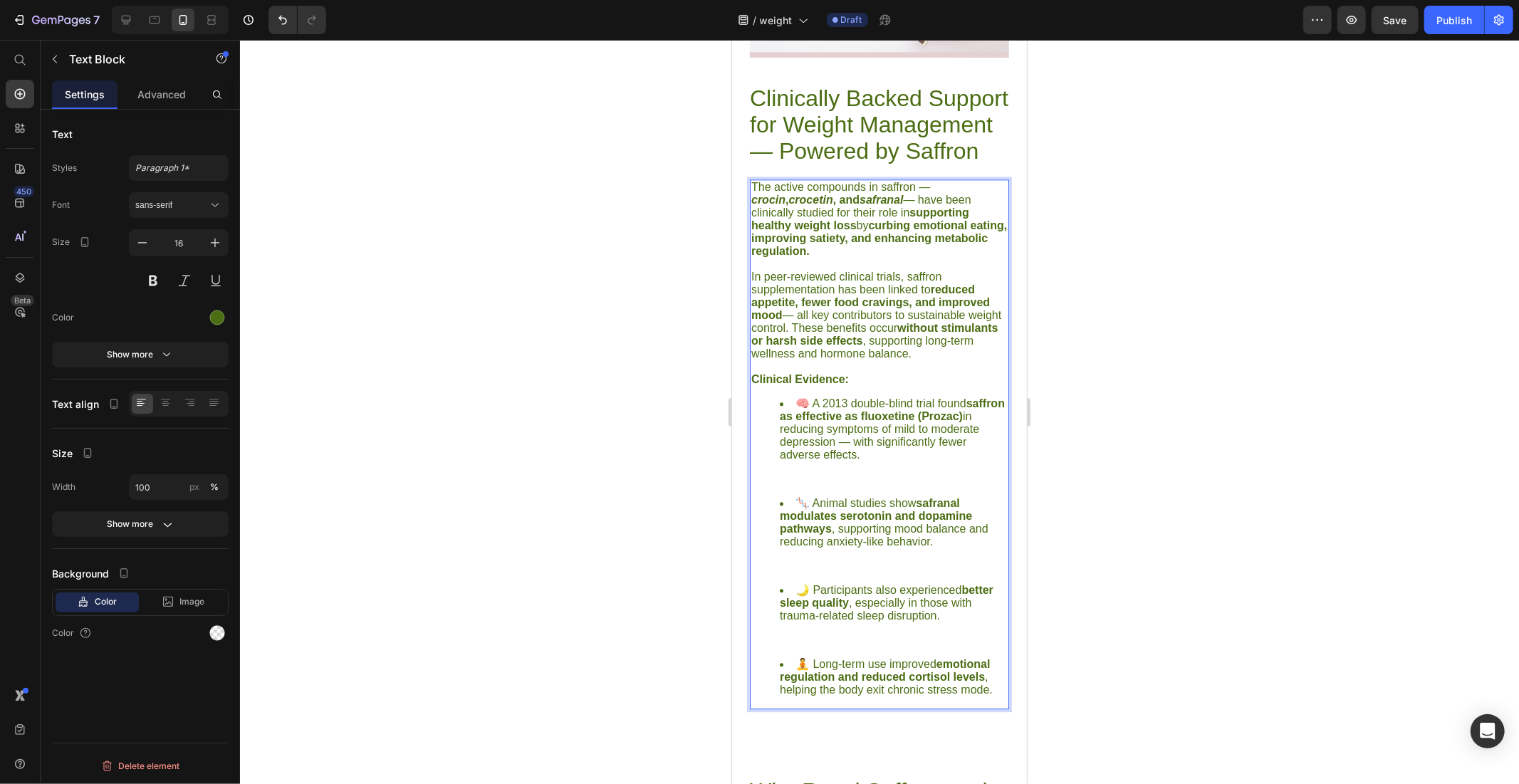 click at bounding box center (879, 366) 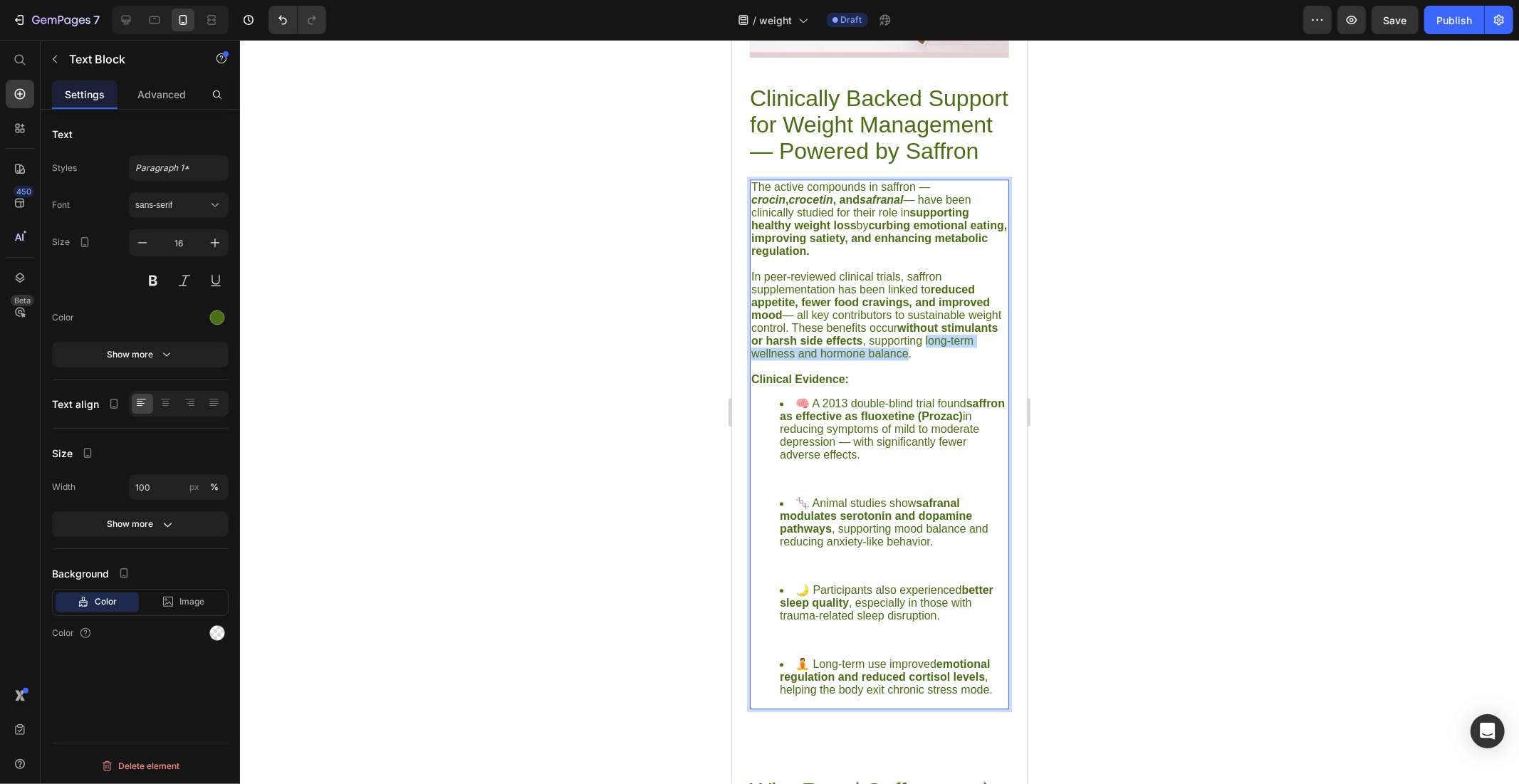 drag, startPoint x: 957, startPoint y: 399, endPoint x: 750, endPoint y: 394, distance: 207.06038 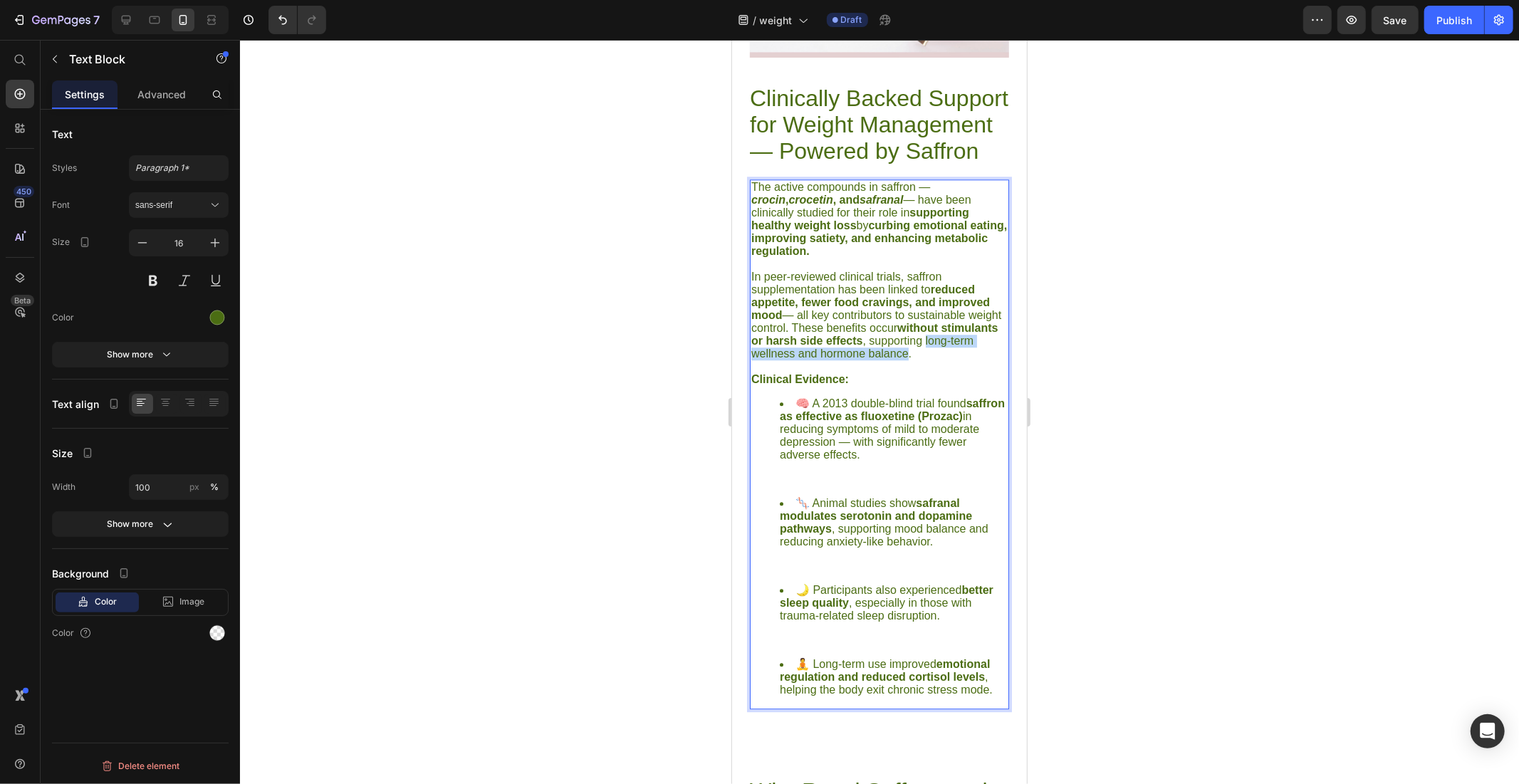 click on "In peer-reviewed clinical trials, saffron supplementation has been linked to  reduced appetite, fewer food cravings, and improved mood  — all key contributors to sustainable weight control. These benefits occur  without stimulants or harsh side effects , supporting long-term wellness and hormone balance." at bounding box center (879, 315) 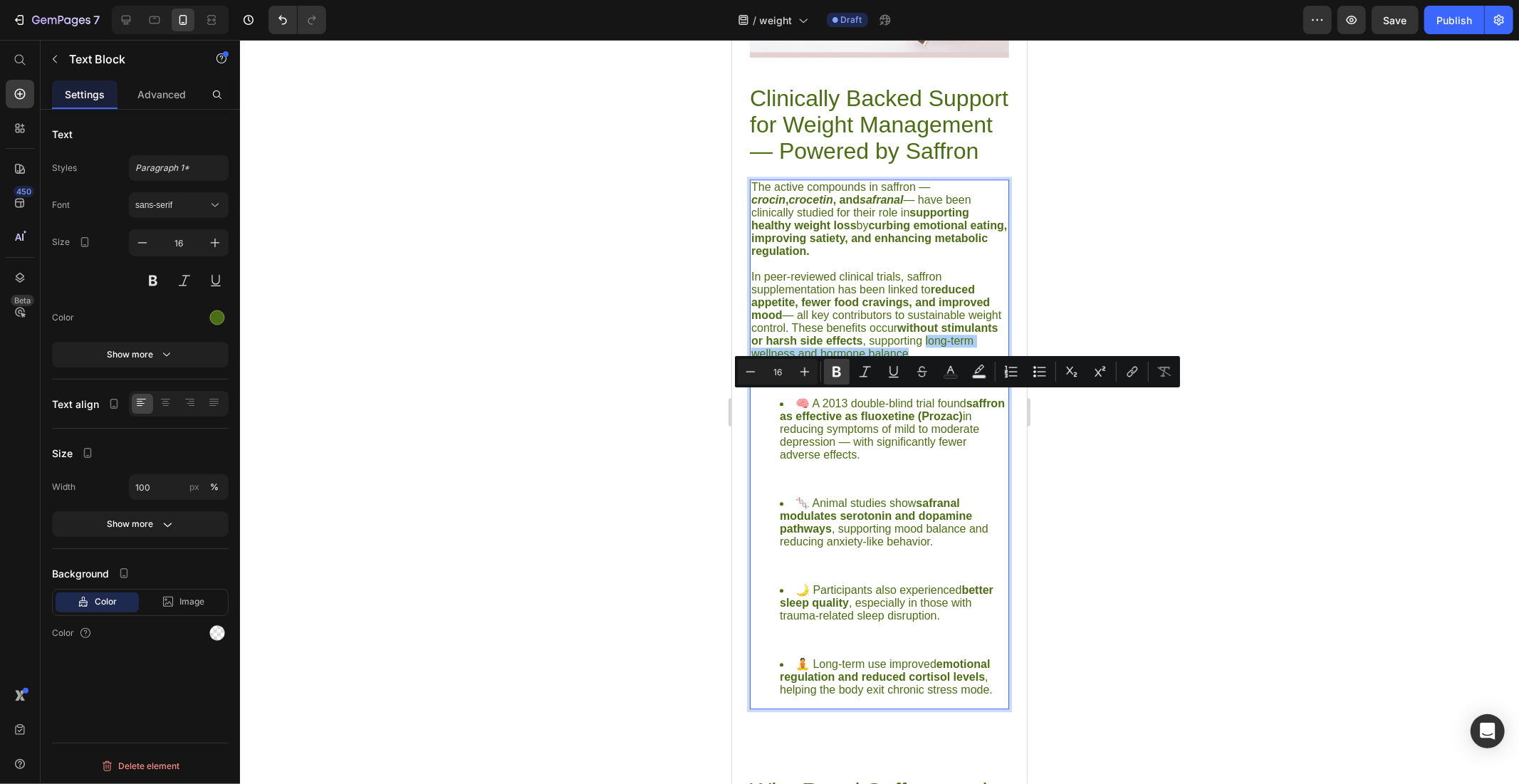 click 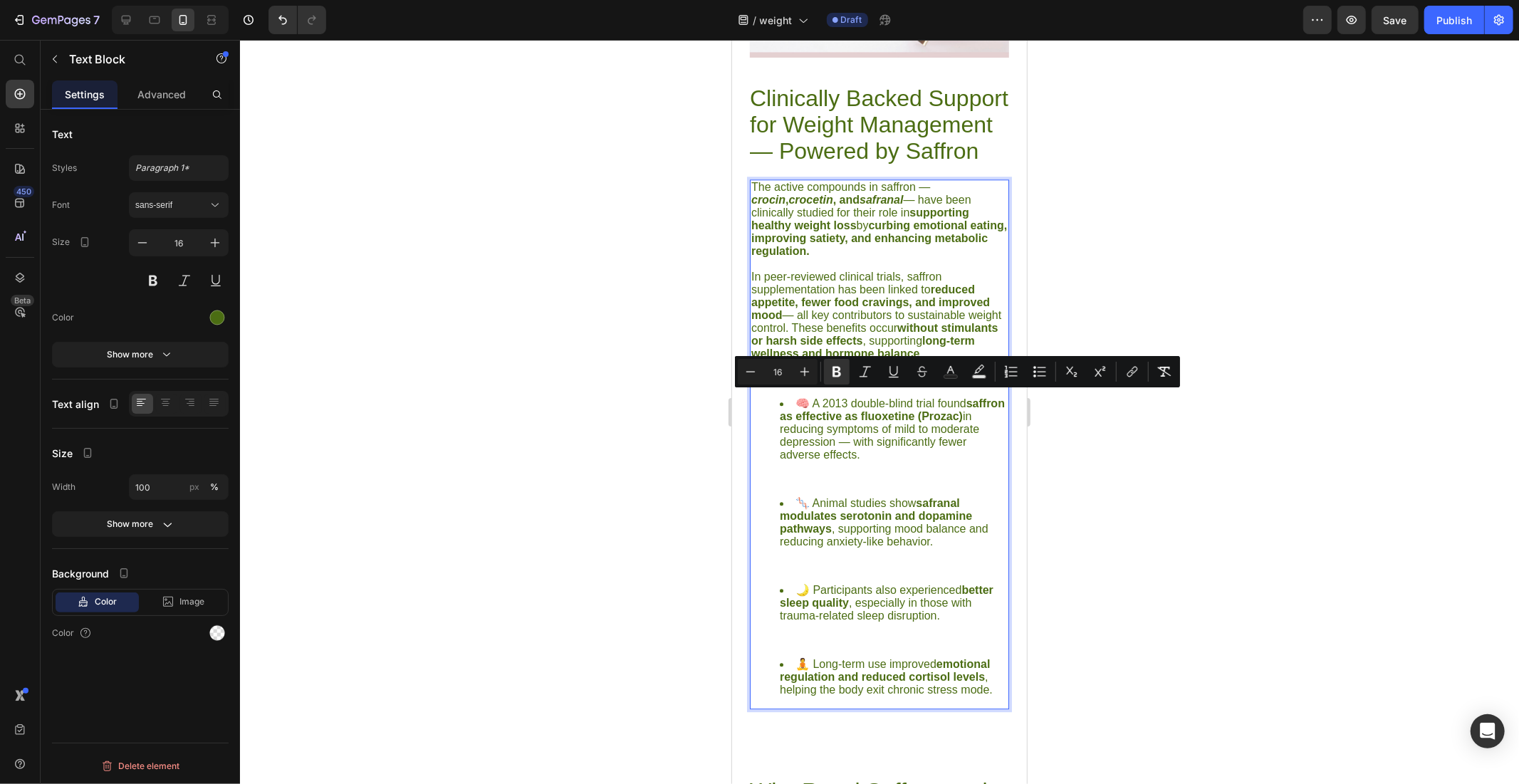 click 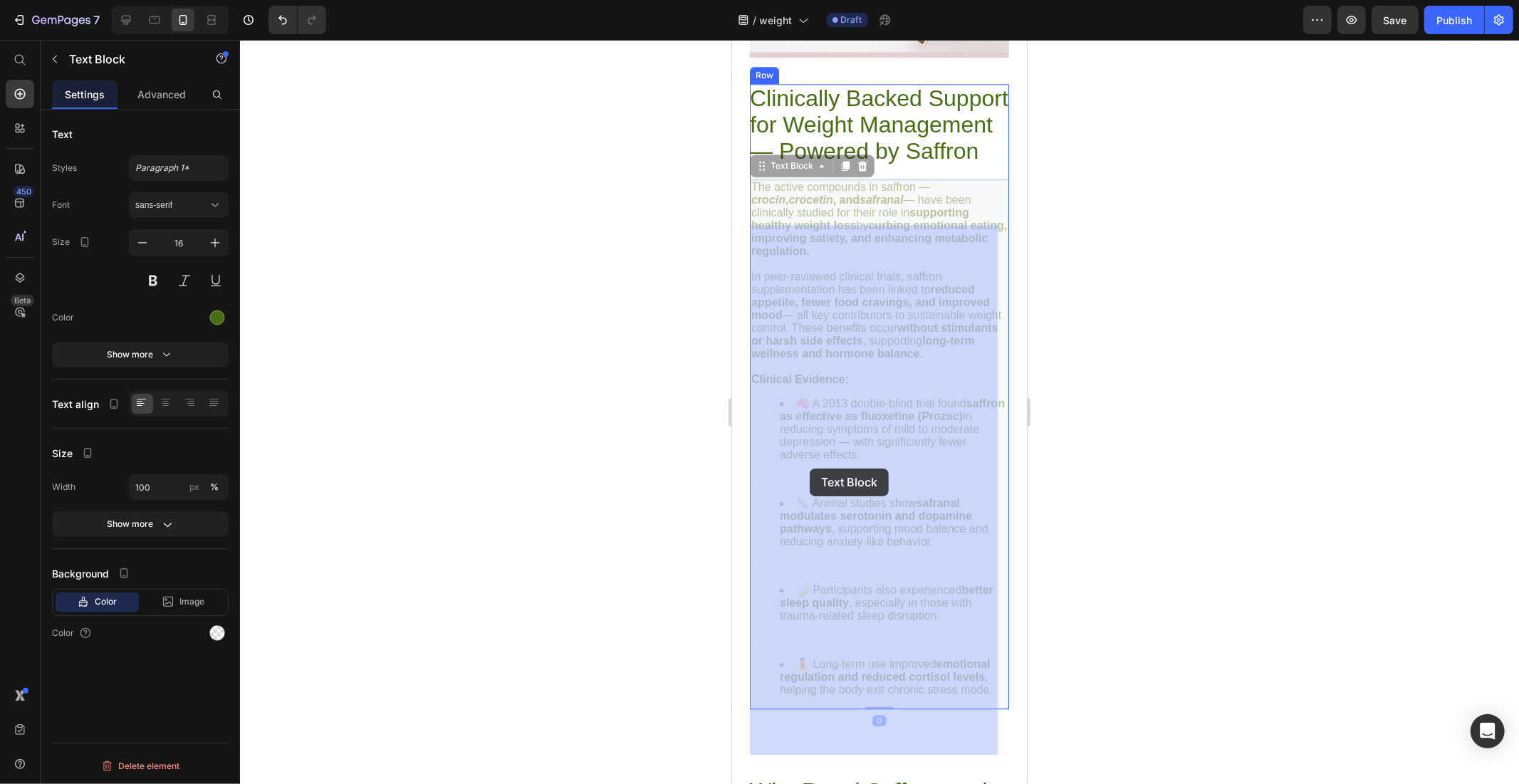 drag, startPoint x: 895, startPoint y: 498, endPoint x: 848, endPoint y: 489, distance: 47.85394 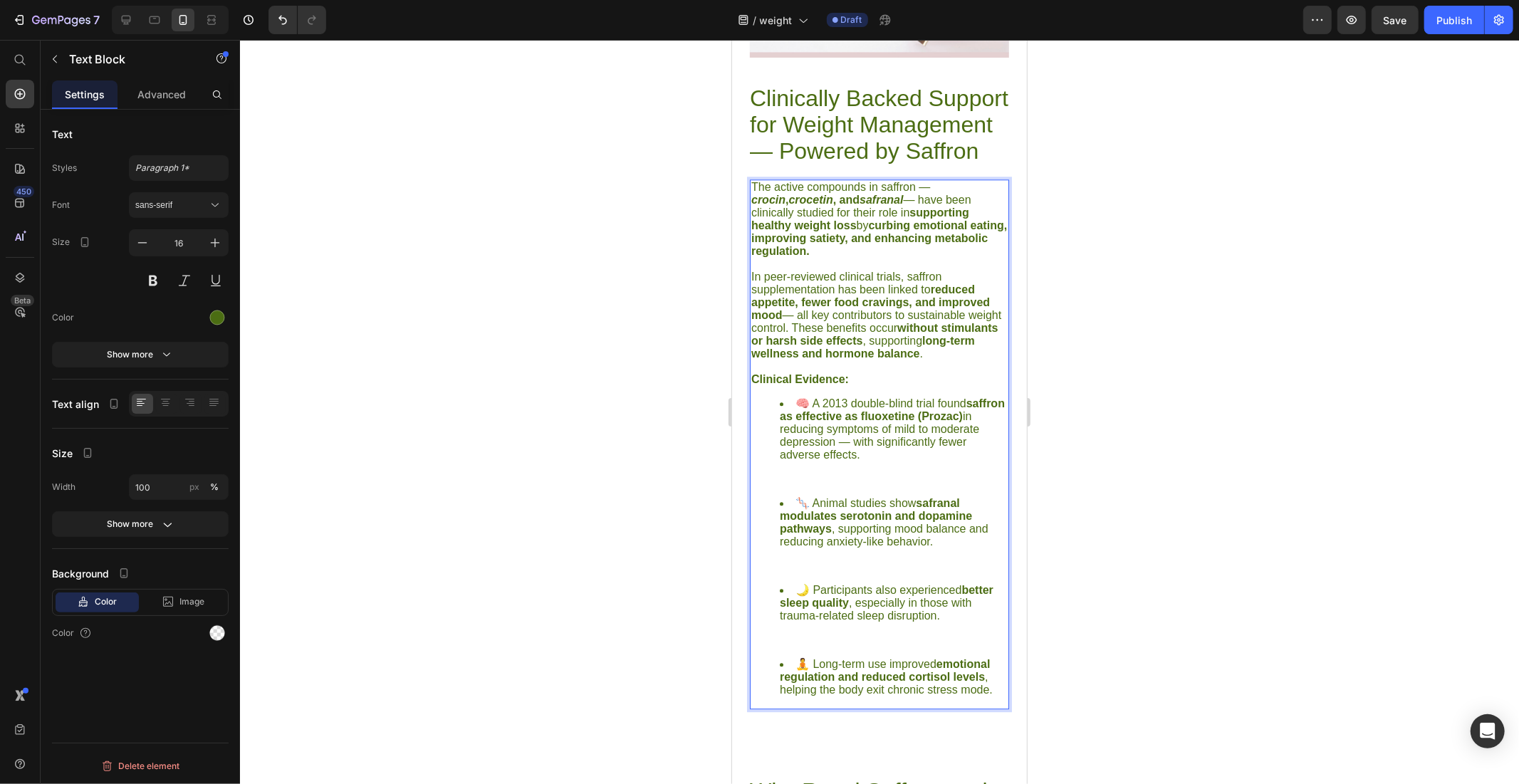 drag, startPoint x: 892, startPoint y: 501, endPoint x: 797, endPoint y: 449, distance: 108.30051 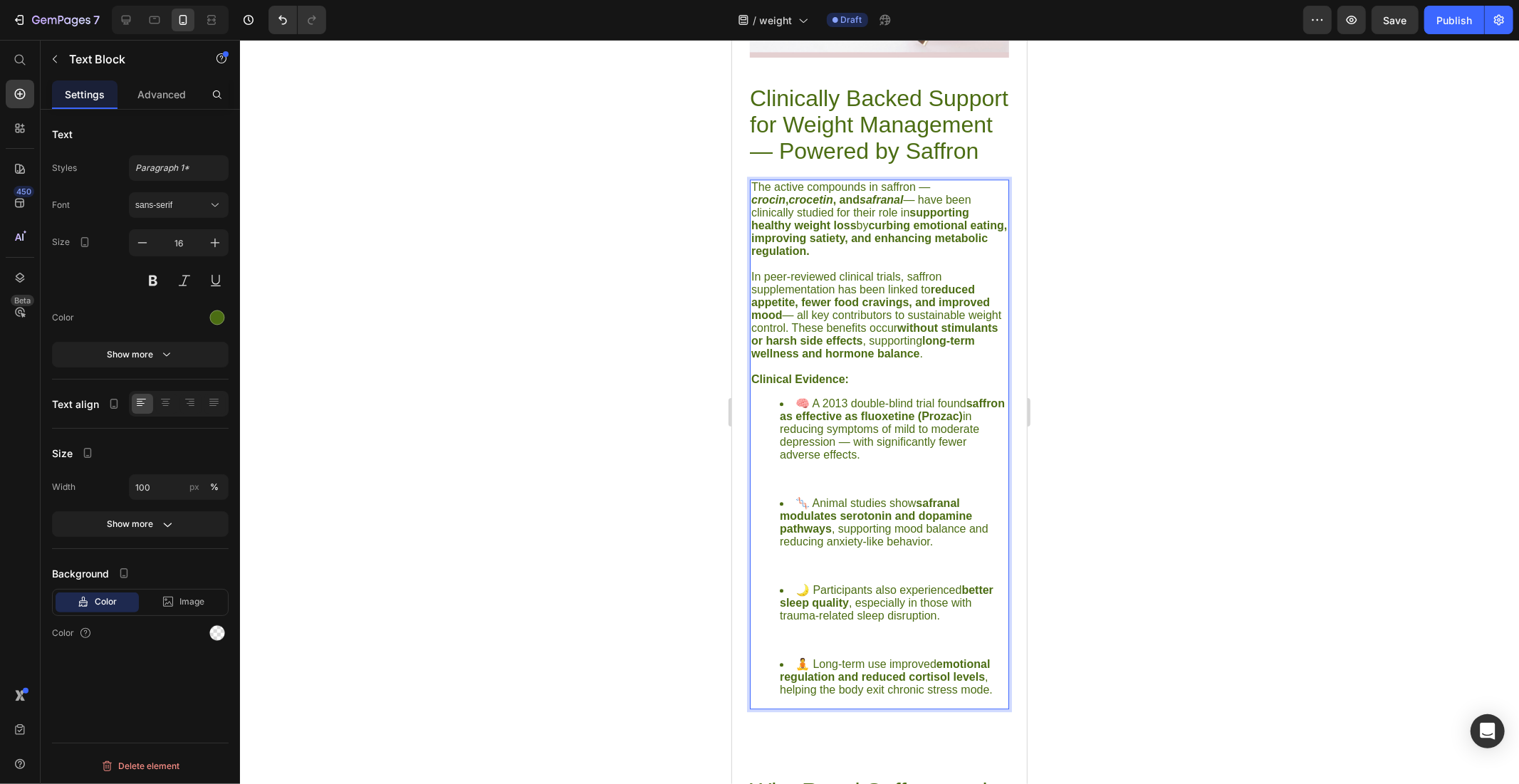 click on "🧠 A 2013 double-blind trial found  saffron as effective as fluoxetine (Prozac)  in reducing symptoms of mild to moderate depression — with significantly fewer adverse effects." at bounding box center (893, 429) 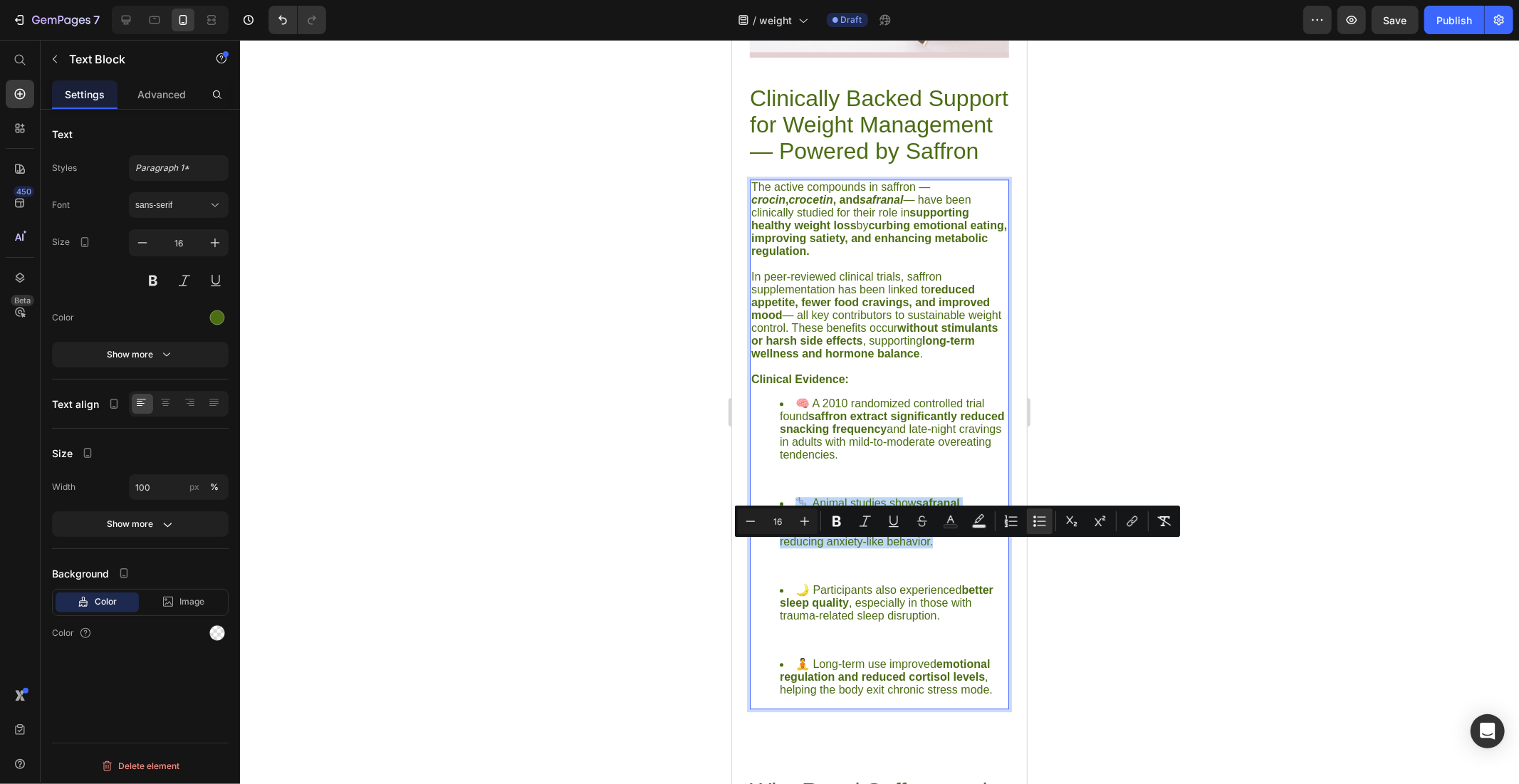 drag, startPoint x: 937, startPoint y: 586, endPoint x: 801, endPoint y: 549, distance: 140.94325 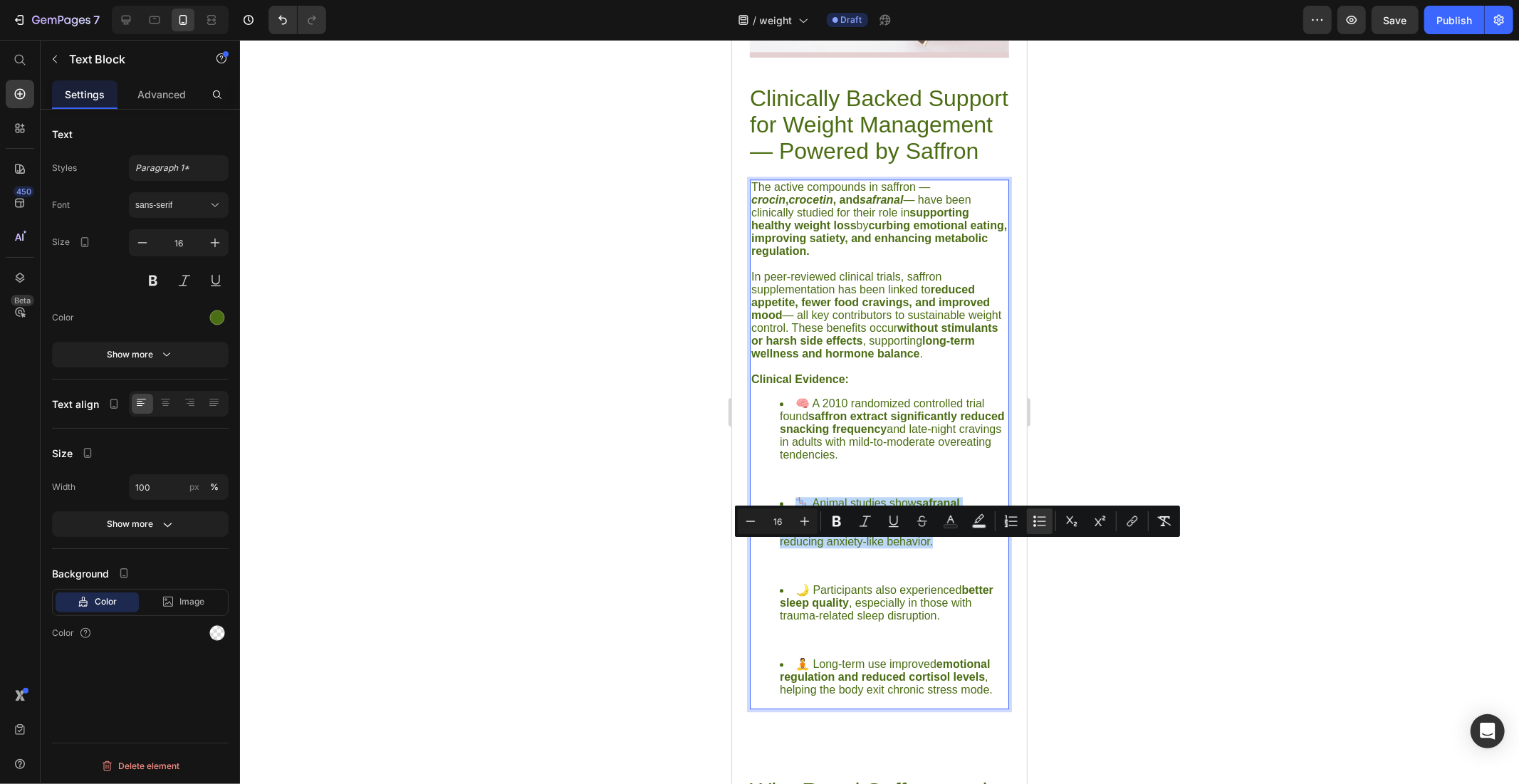click on "🧬 Animal studies show  safranal modulates serotonin and dopamine pathways , supporting mood balance and reducing anxiety-like behavior." at bounding box center [893, 522] 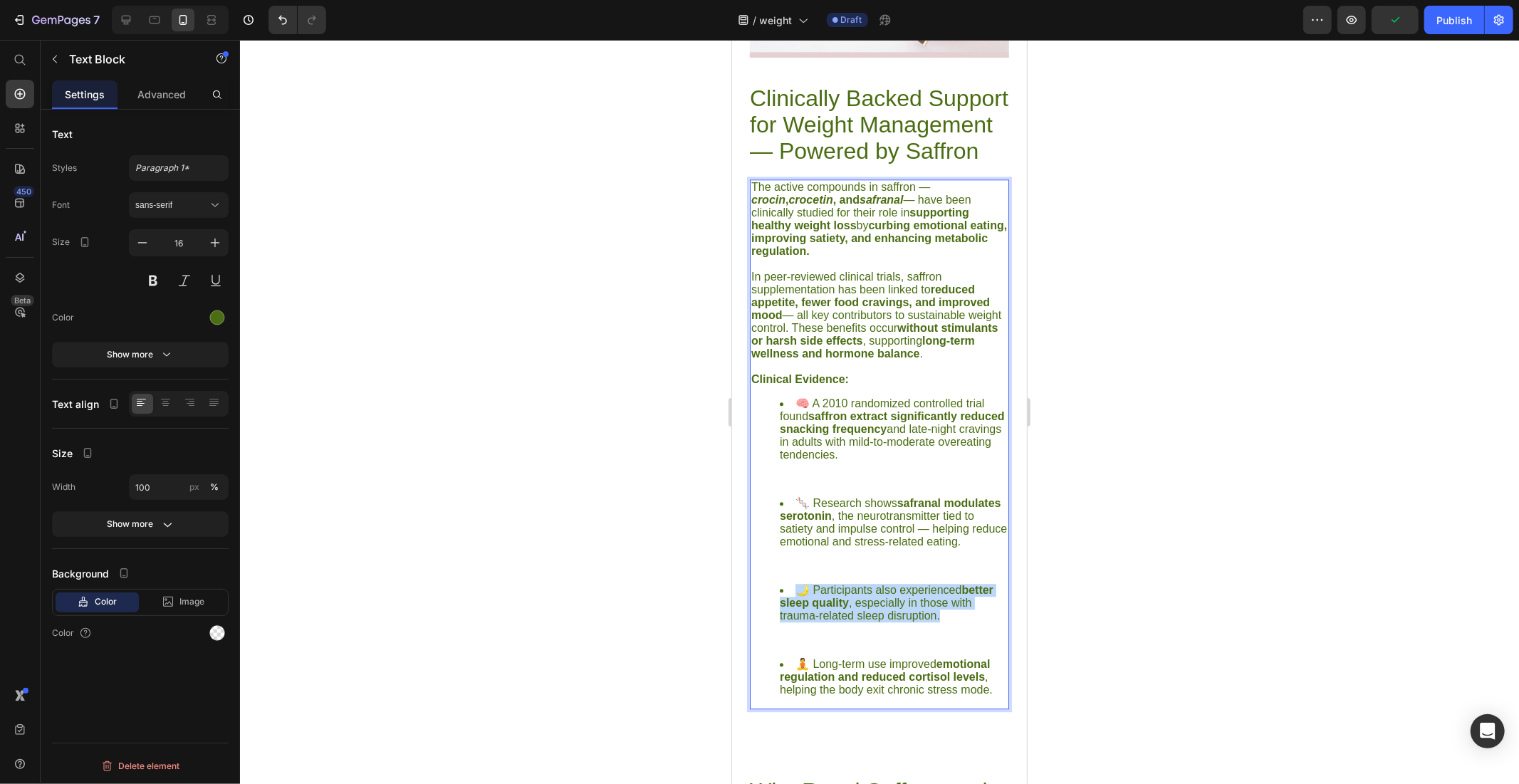 drag, startPoint x: 961, startPoint y: 674, endPoint x: 800, endPoint y: 650, distance: 162.77899 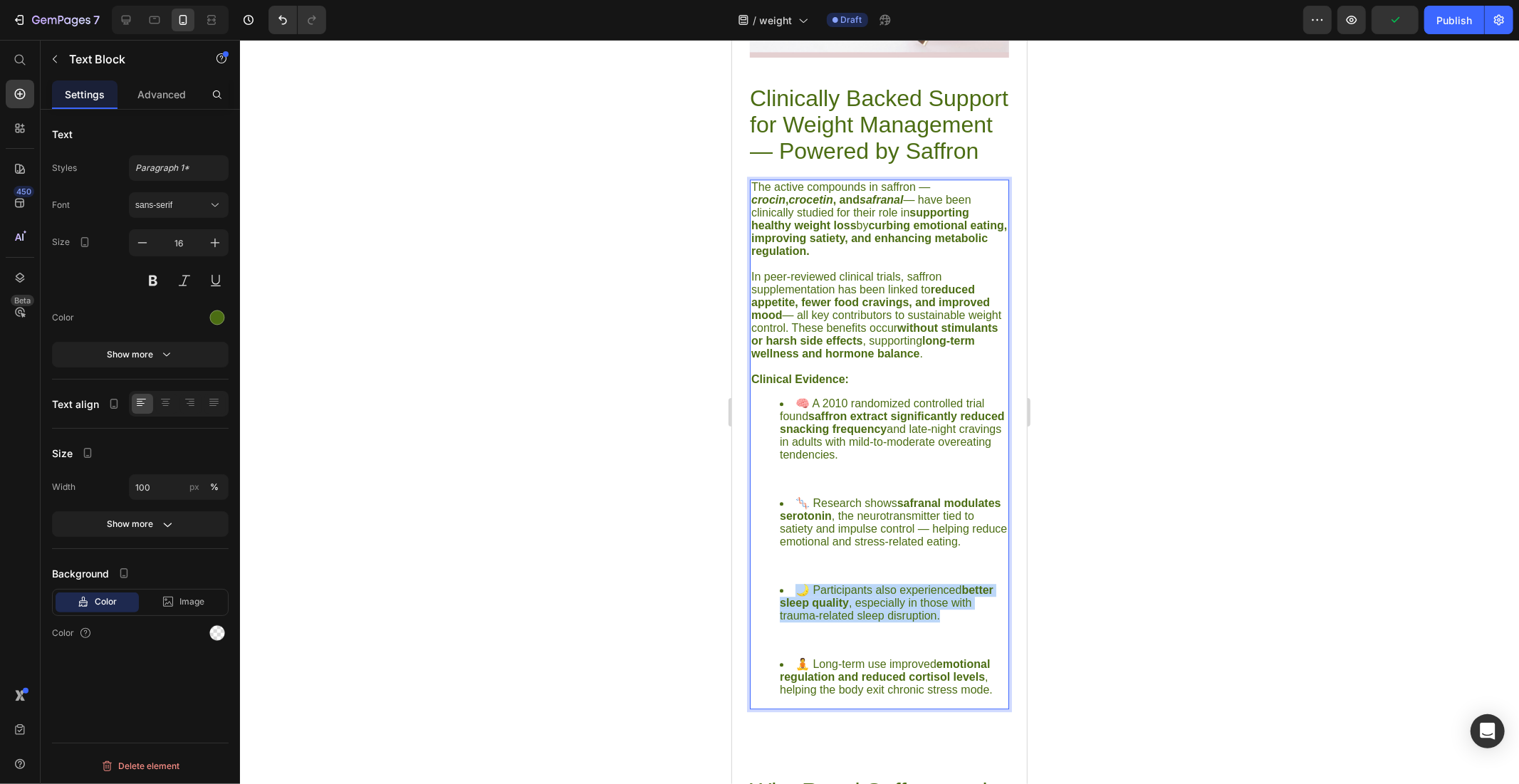 click on "🌙 Participants also experienced  better sleep quality , especially in those with trauma-related sleep disruption." at bounding box center [893, 602] 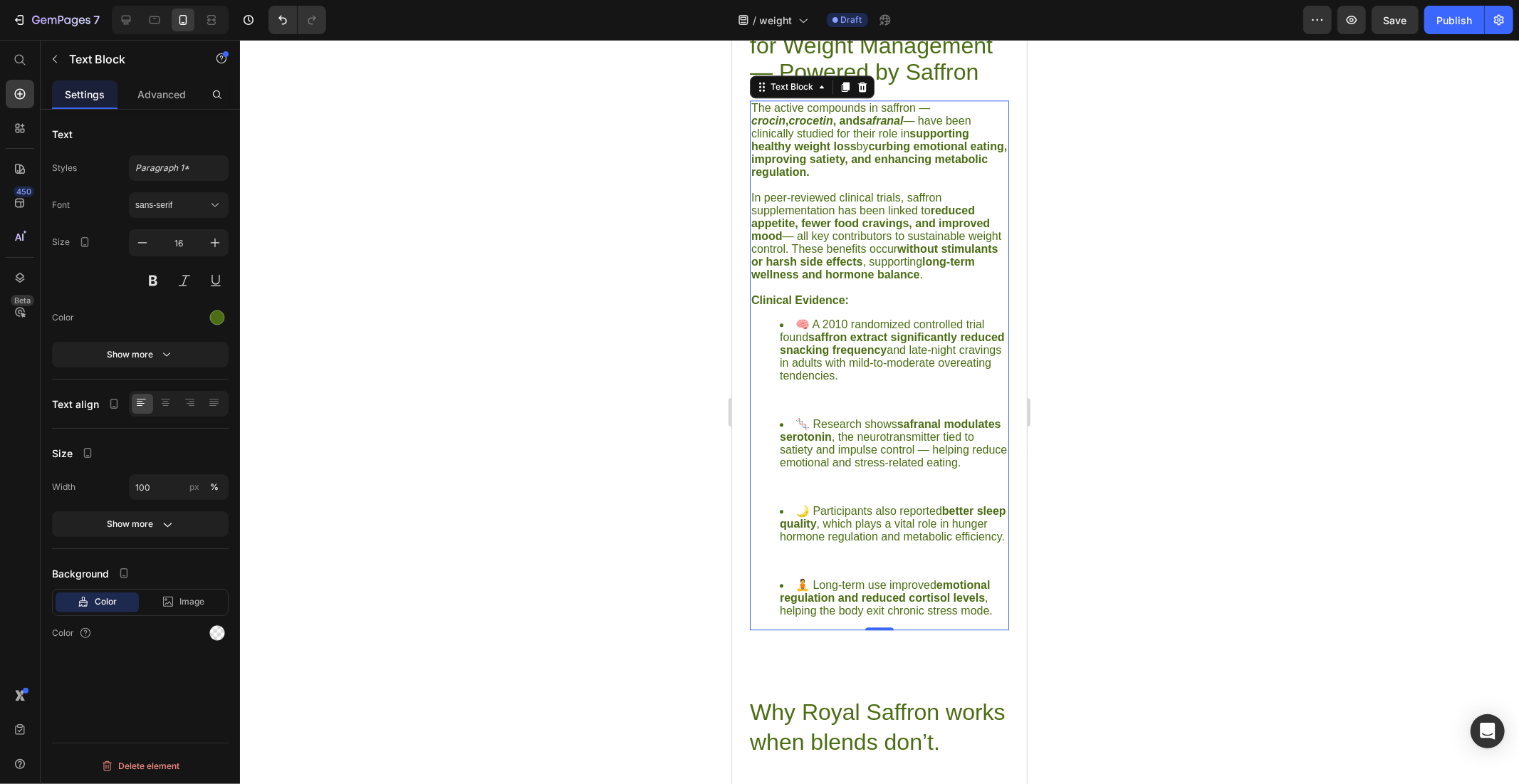scroll, scrollTop: 3221, scrollLeft: 0, axis: vertical 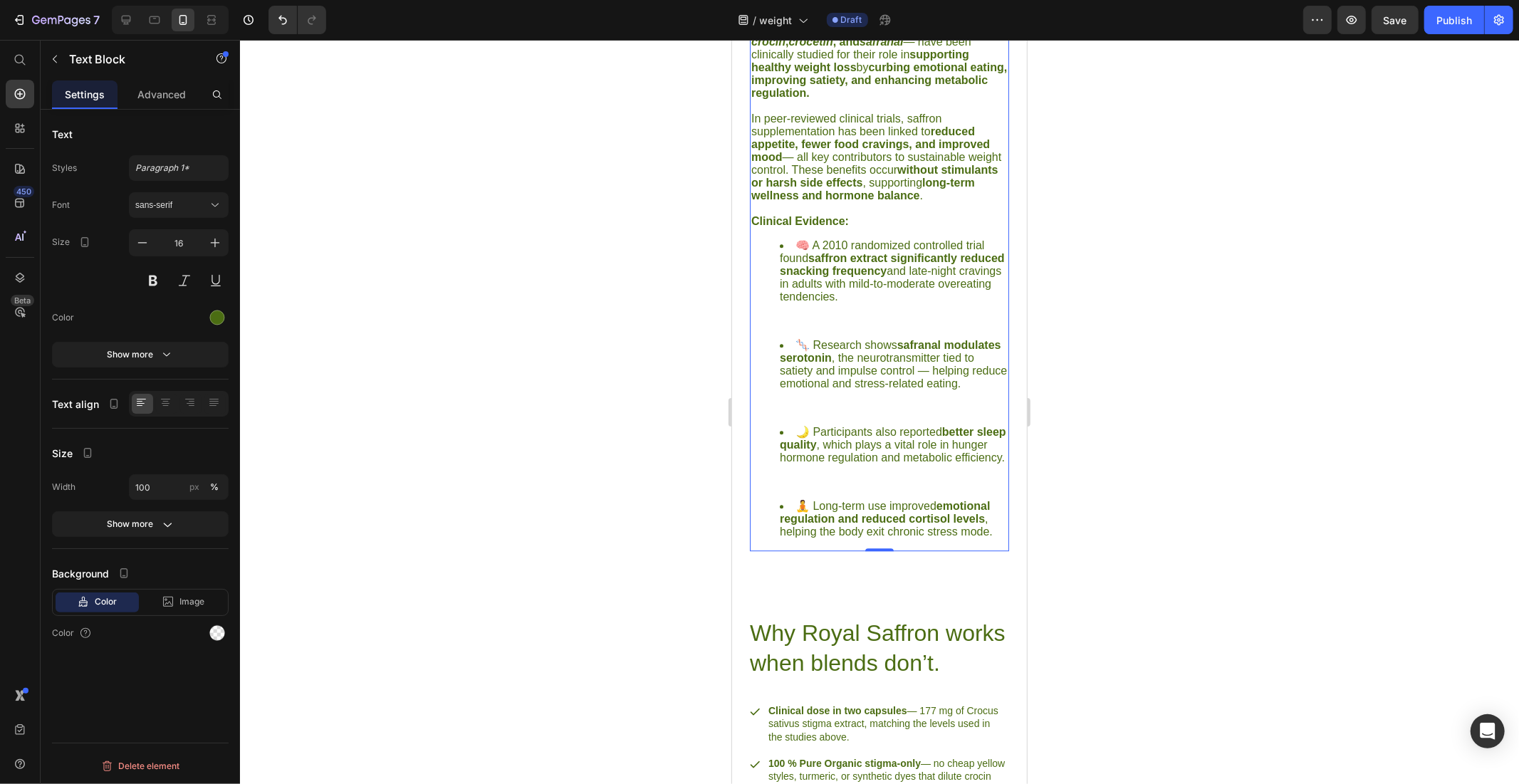 drag, startPoint x: 850, startPoint y: 596, endPoint x: 837, endPoint y: 593, distance: 13.341664 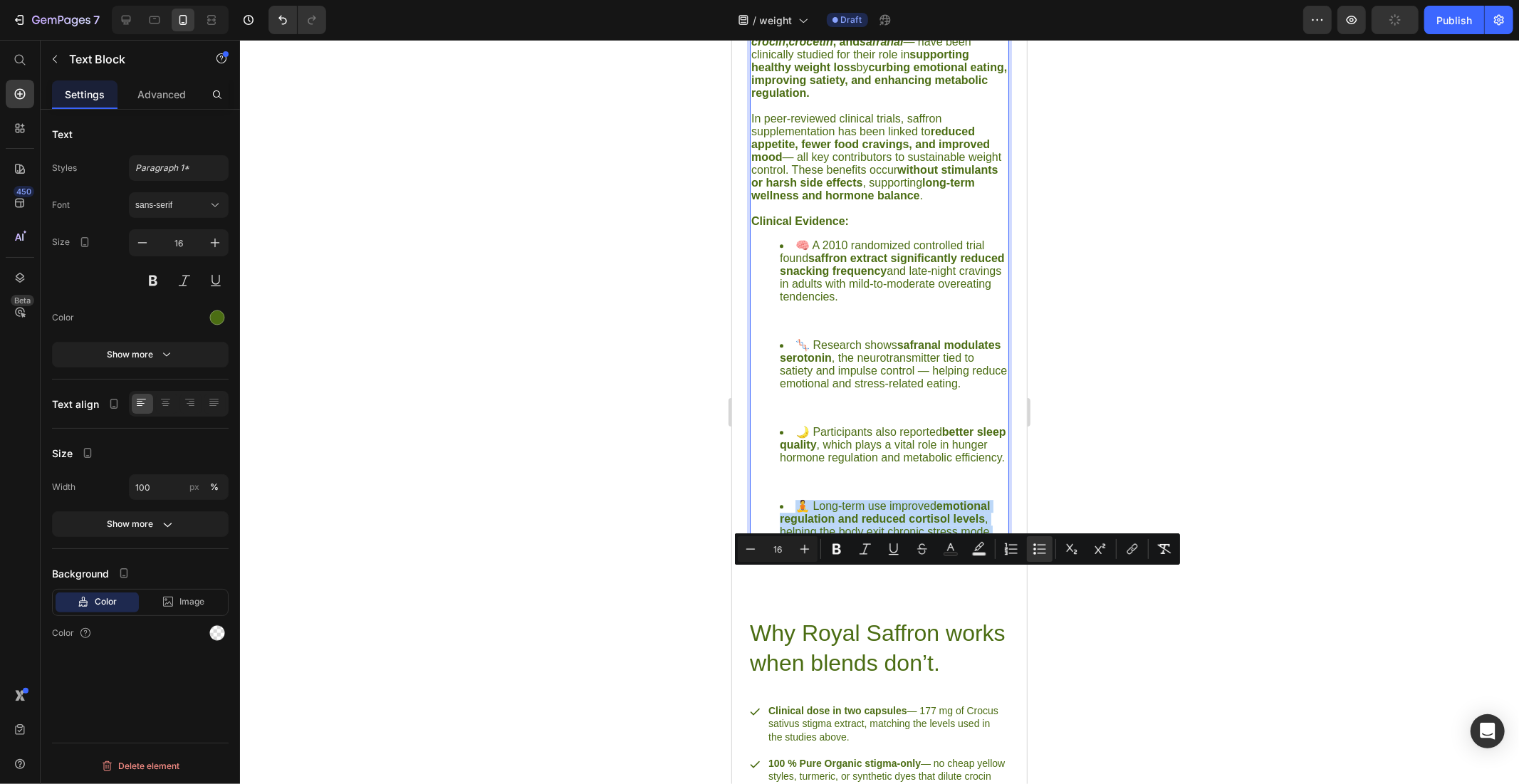 drag, startPoint x: 801, startPoint y: 578, endPoint x: 991, endPoint y: 607, distance: 192.2004 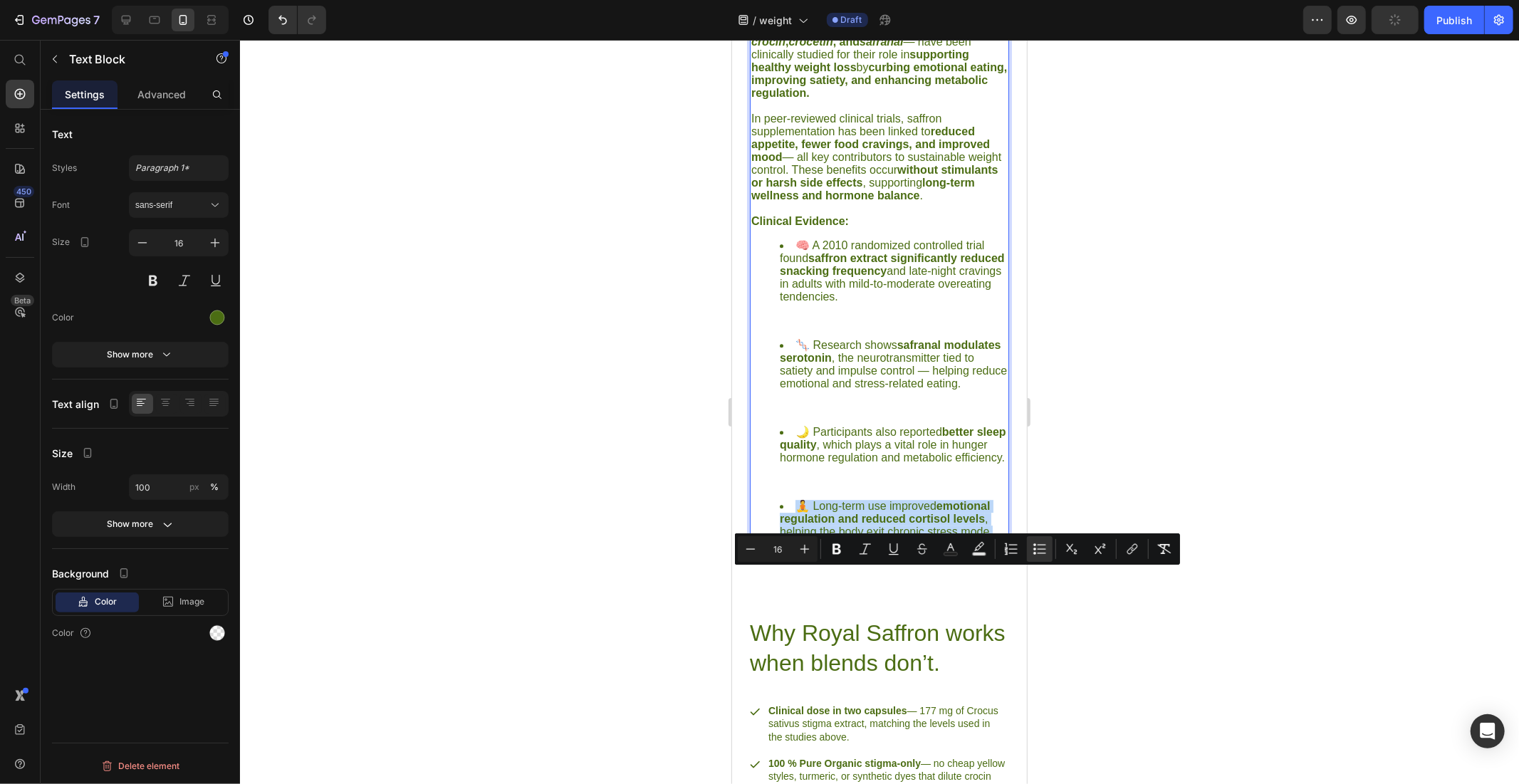 click on "🧘 Long-term use improved  emotional regulation and reduced cortisol levels , helping the body exit chronic stress mode." at bounding box center [893, 518] 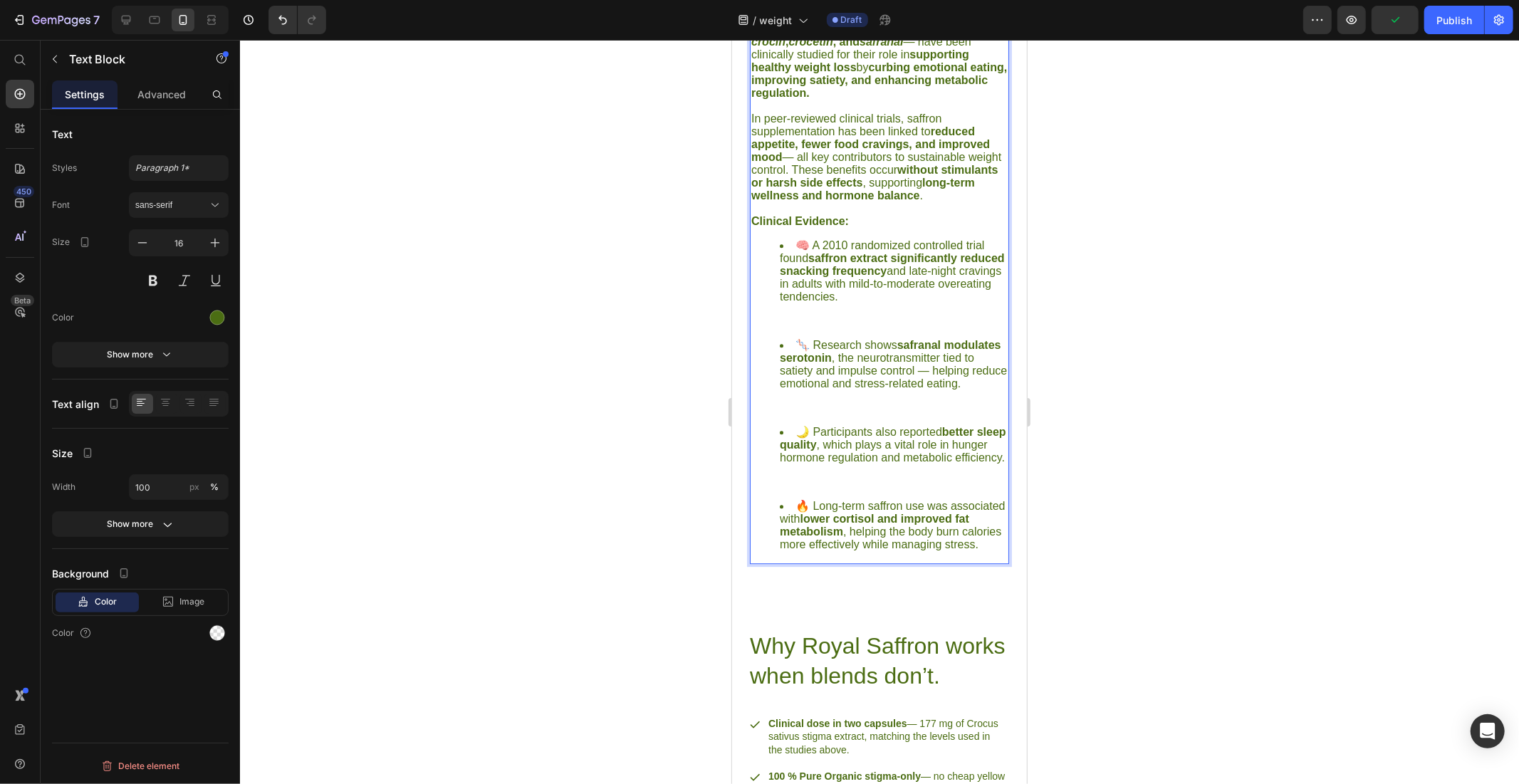 click 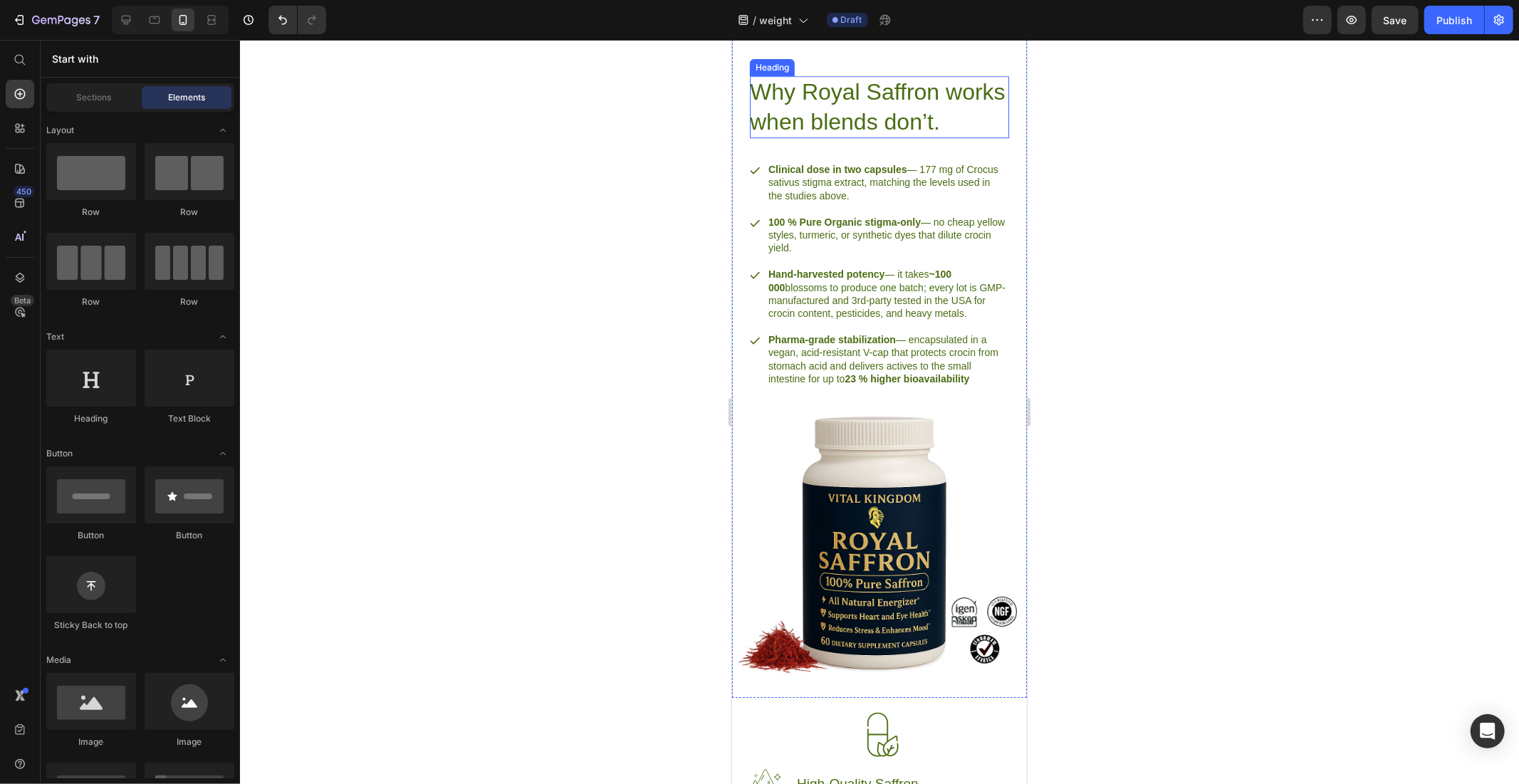 scroll, scrollTop: 3854, scrollLeft: 0, axis: vertical 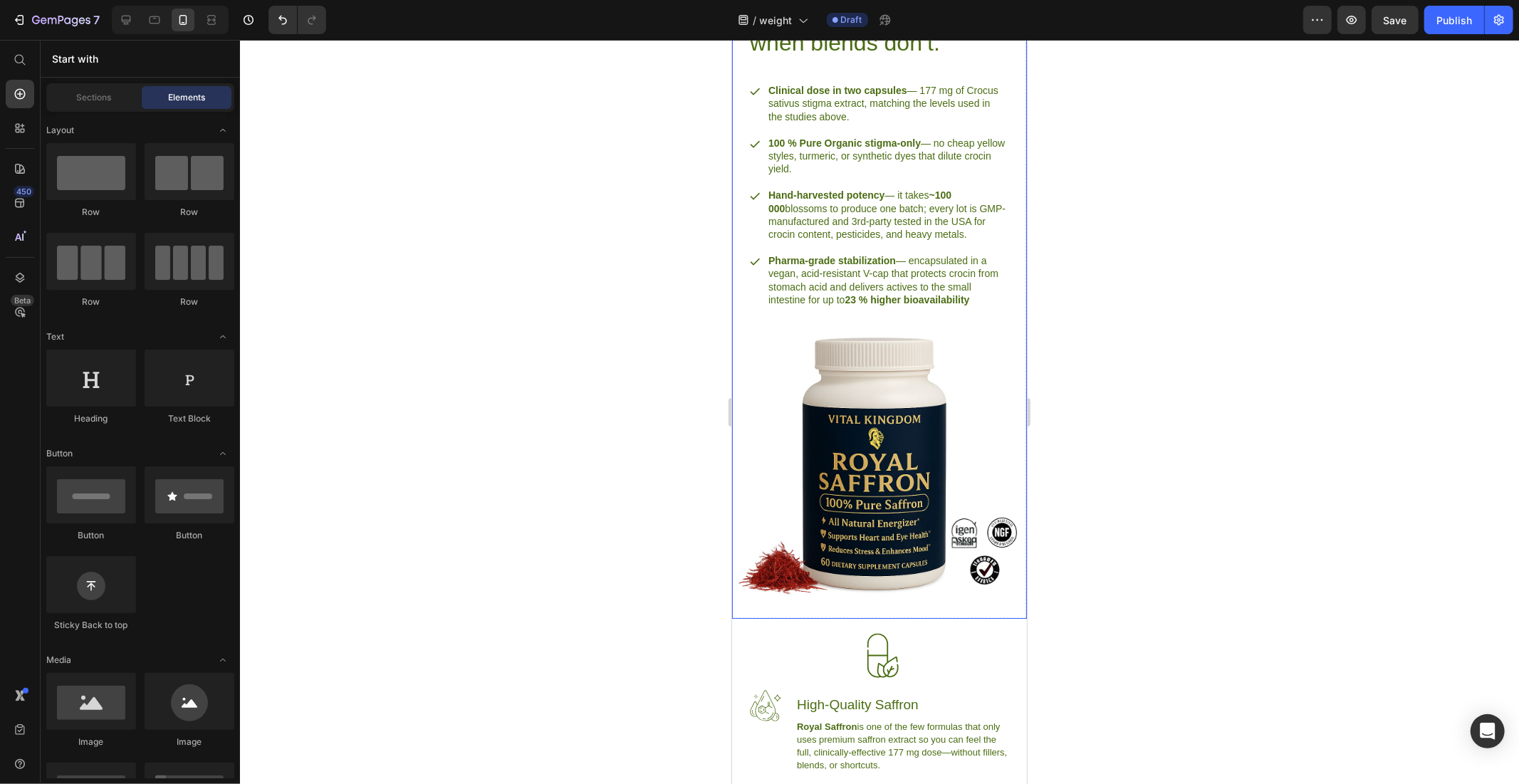 click on "Pharma-grade stabilization  — encapsulated in a vegan, acid-resistant V-cap that protects crocin from stomach acid and delivers actives to the small intestine for up to  23 % higher bioavailability" at bounding box center [887, 279] 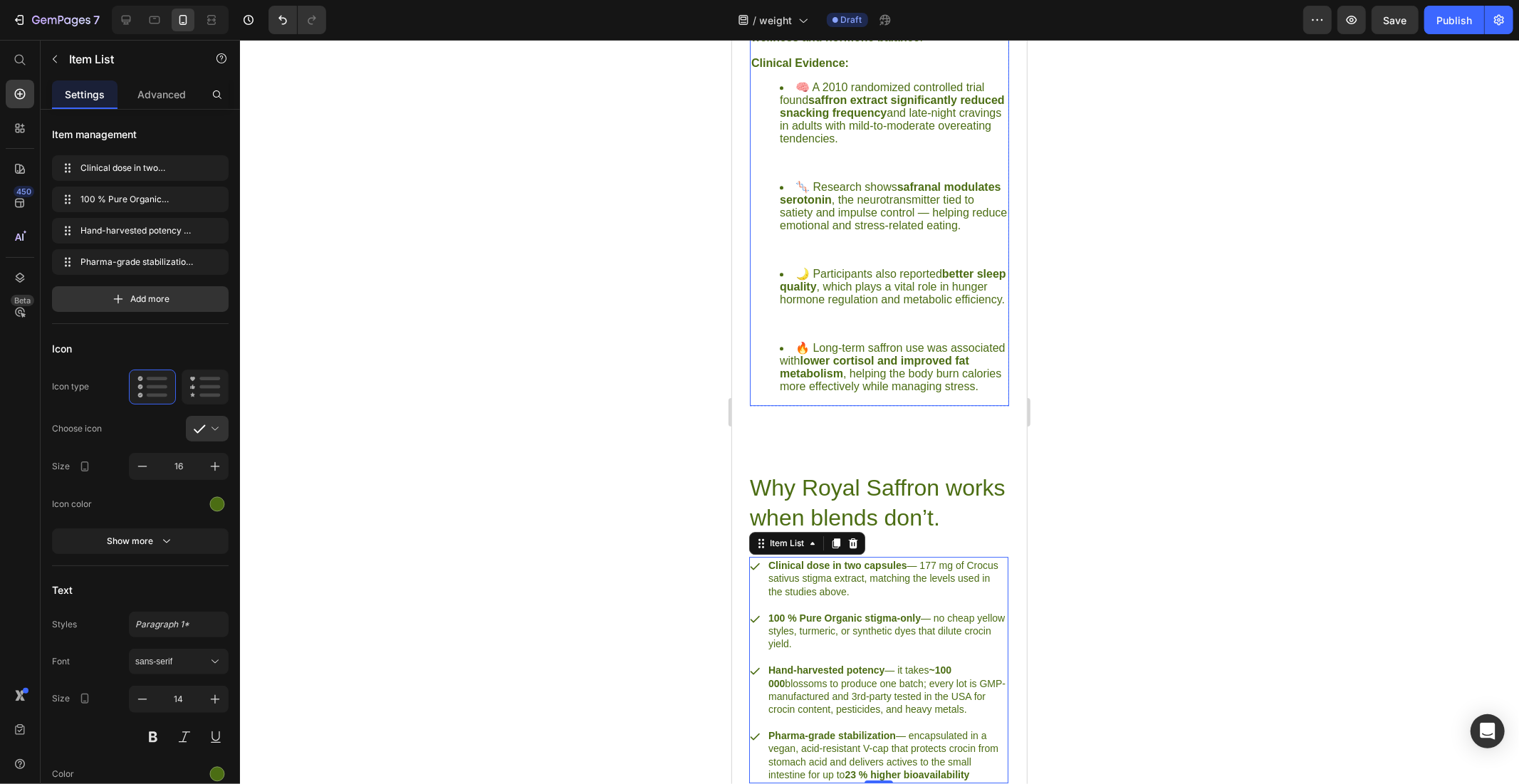scroll, scrollTop: 3221, scrollLeft: 0, axis: vertical 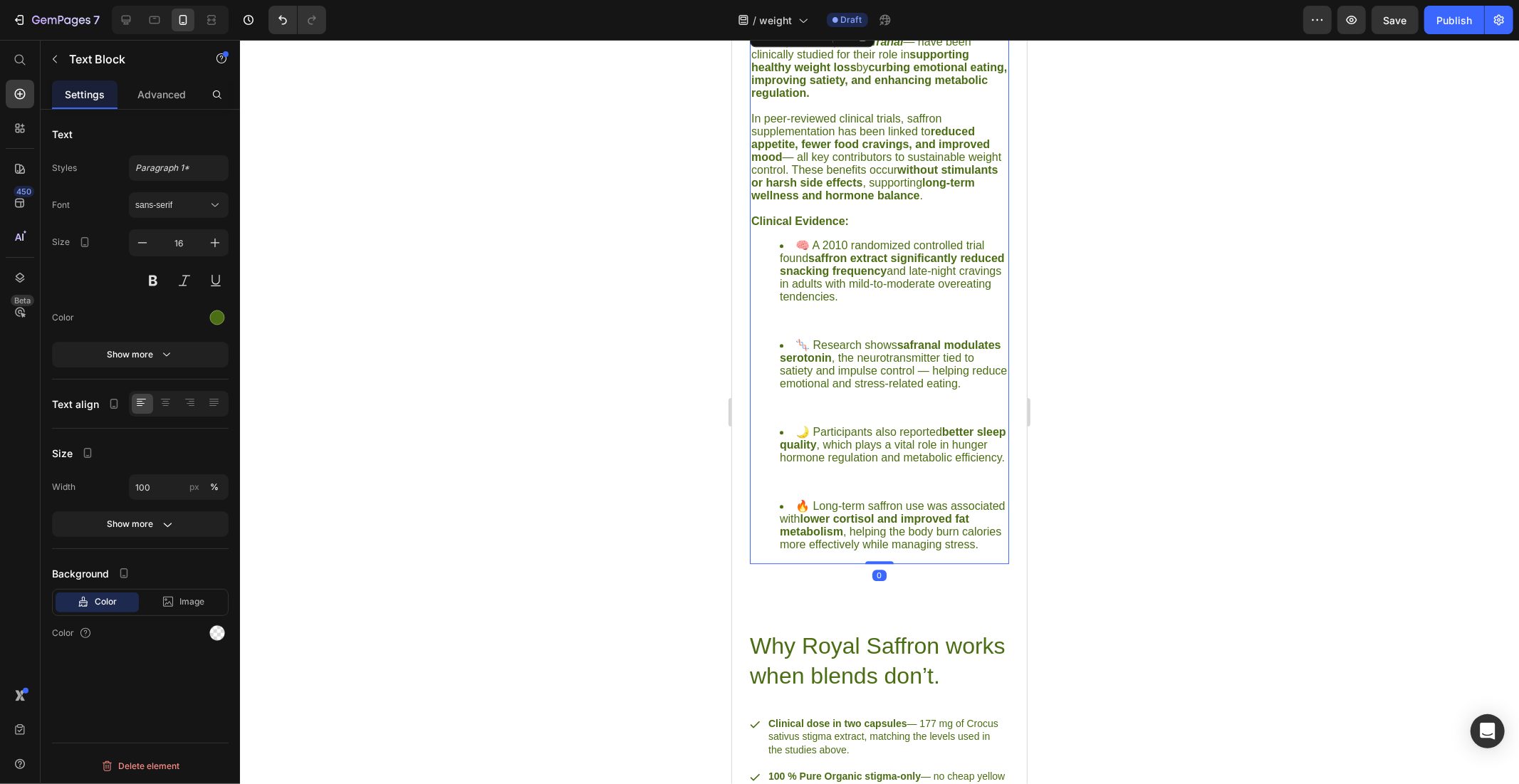 click on "🧬 Research shows  safranal modulates serotonin , the neurotransmitter tied to satiety and impulse control — helping reduce emotional and stress-related eating." at bounding box center (893, 364) 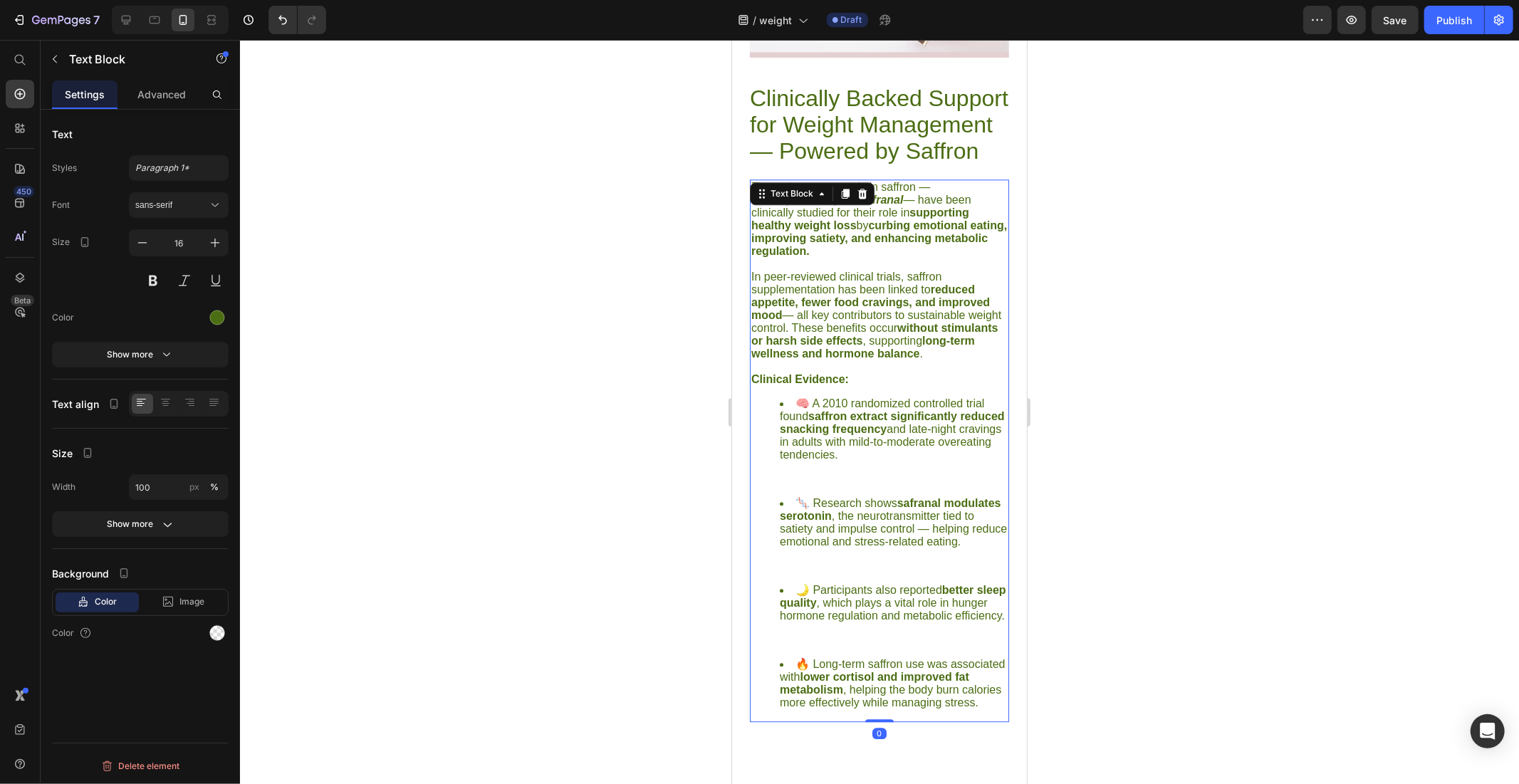 scroll, scrollTop: 3300, scrollLeft: 0, axis: vertical 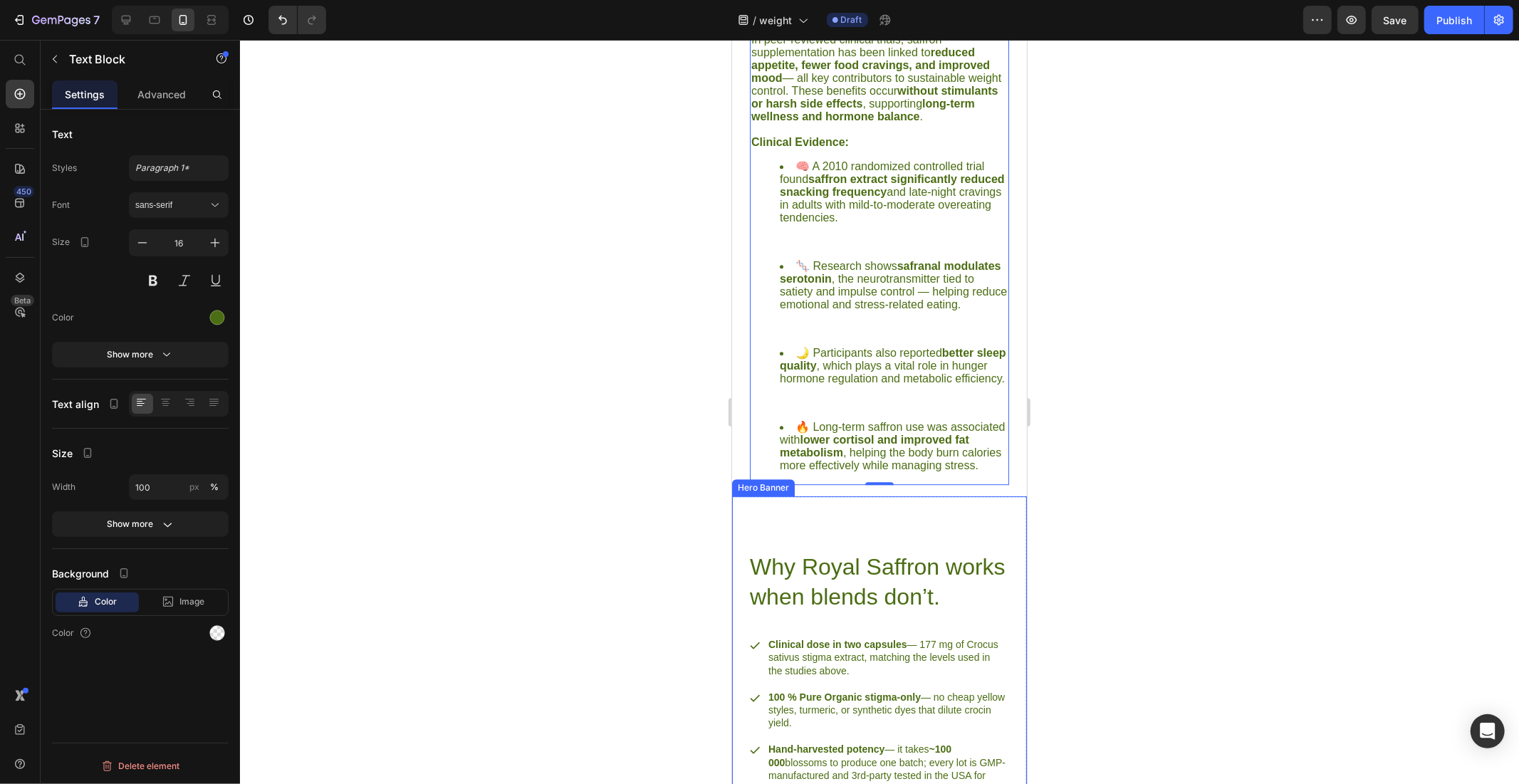 click on "Clinical dose in two capsules  — 177 mg of Crocus sativus stigma extract, matching the levels used in the studies above.
100 % Pure Organic stigma-only  — no cheap yellow styles, turmeric, or synthetic dyes that dilute crocin yield.
Hand-harvested potency  — it takes  ~100 000  blossoms to produce one batch; every lot is GMP-manufactured and 3rd-party tested in the USA for crocin content, pesticides, and heavy metals.
Pharma-grade stabilization  — encapsulated in a vegan, acid-resistant V-cap that protects crocin from stomach acid and delivers actives to the small intestine for up to  23 % higher bioavailability Item List Row Why Royal Saffron works when blends don’t. Heading" at bounding box center [879, 687] 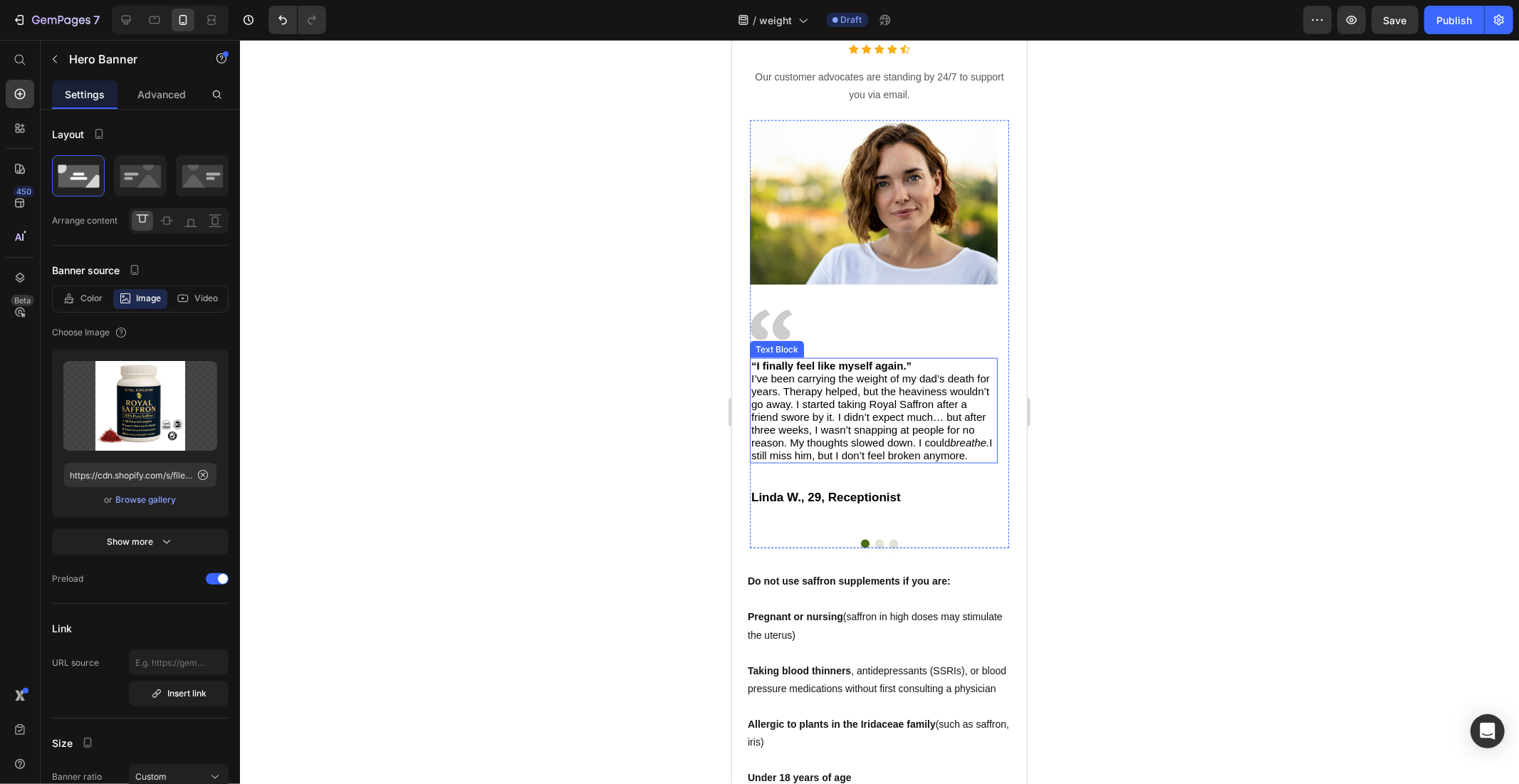 scroll, scrollTop: 6227, scrollLeft: 0, axis: vertical 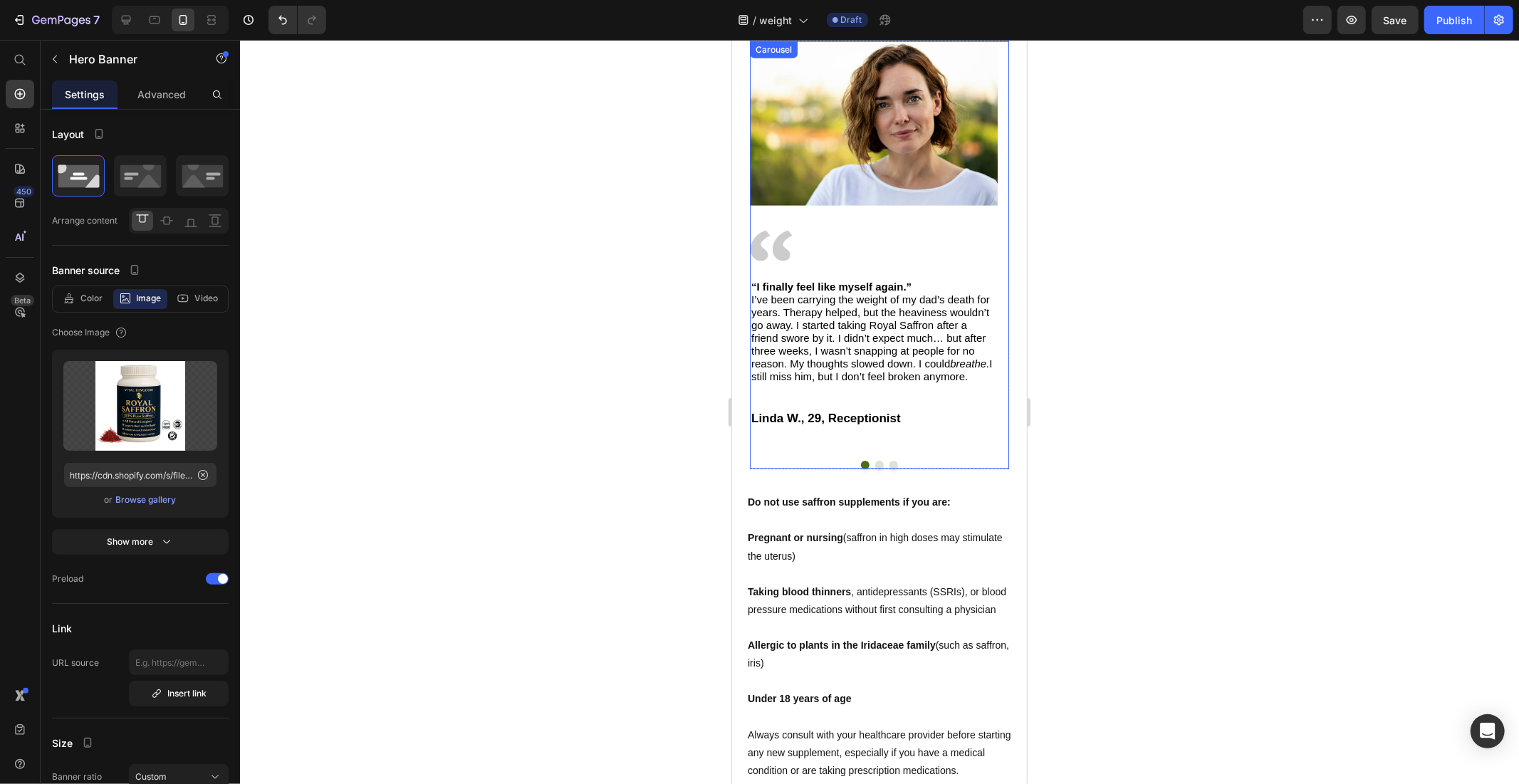click at bounding box center [879, 464] 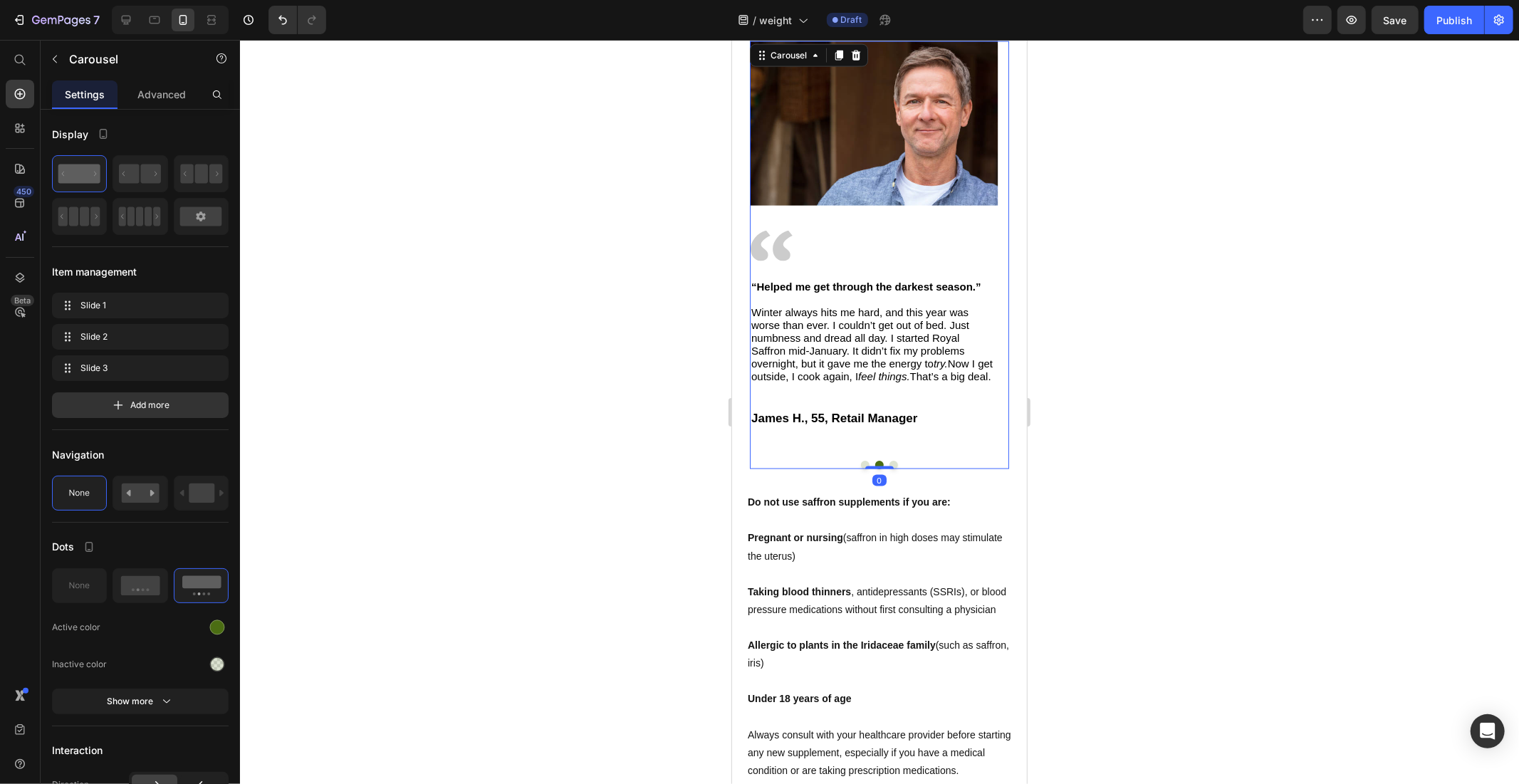 click at bounding box center [893, 464] 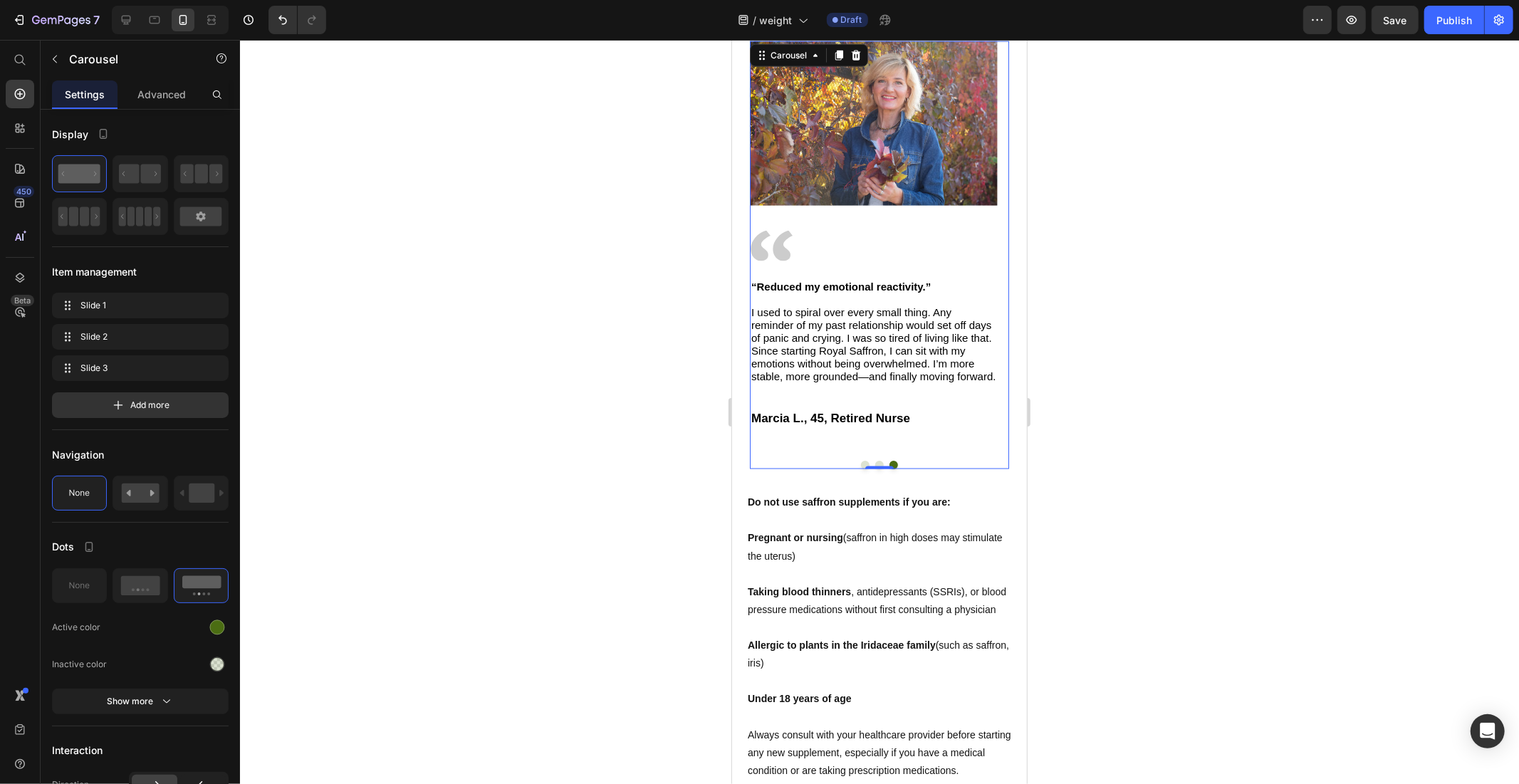 click at bounding box center [865, 464] 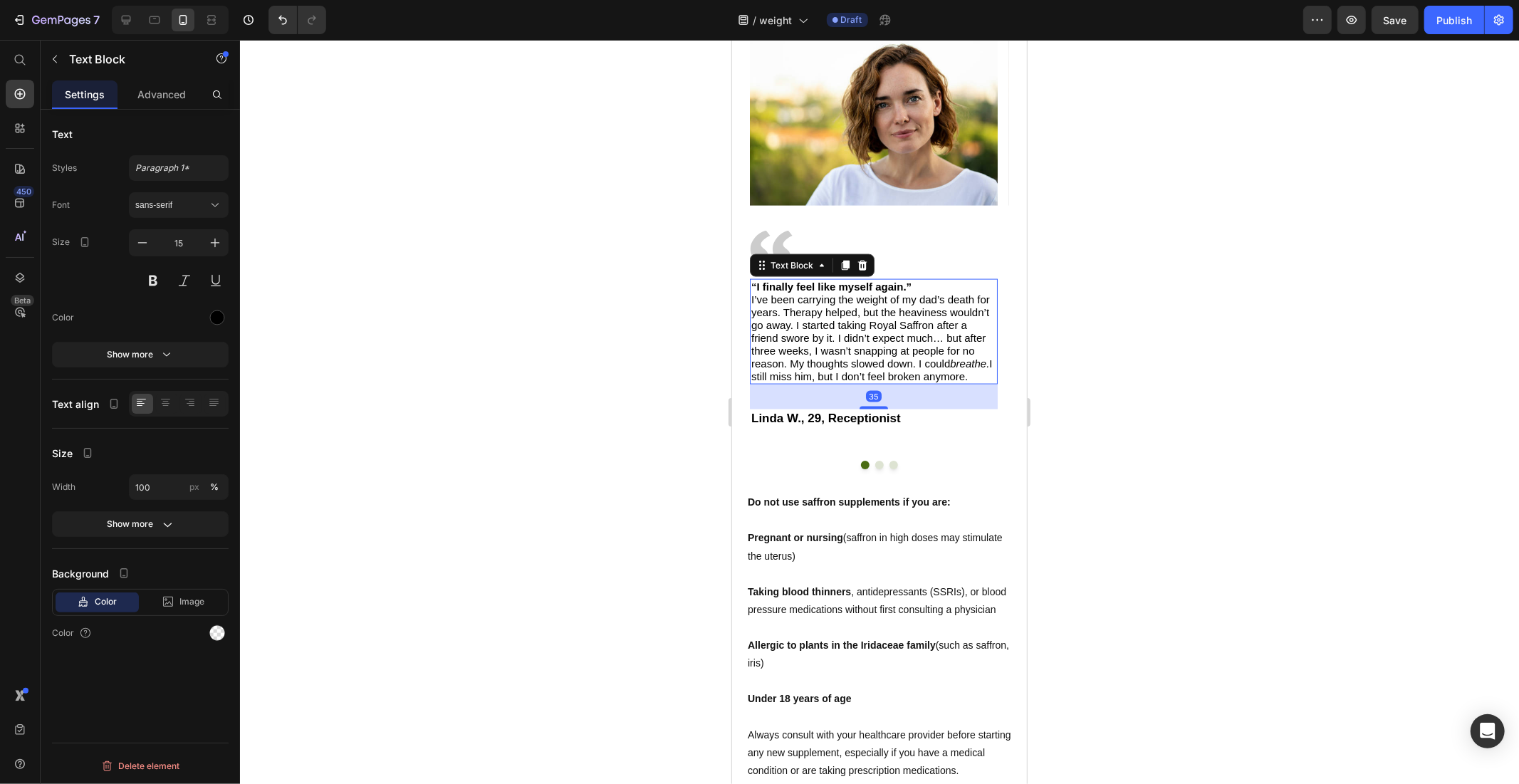 click on "“I finally feel like myself again.” I’ve been carrying the weight of my dad’s death for years. Therapy helped, but the heaviness wouldn’t go away. I started taking Royal Saffron after a friend swore by it. I didn’t expect much… but after three weeks, I wasn’t snapping at people for no reason. My thoughts slowed down. I could  breathe.  I still miss him, but I don’t feel broken anymore." at bounding box center [873, 331] 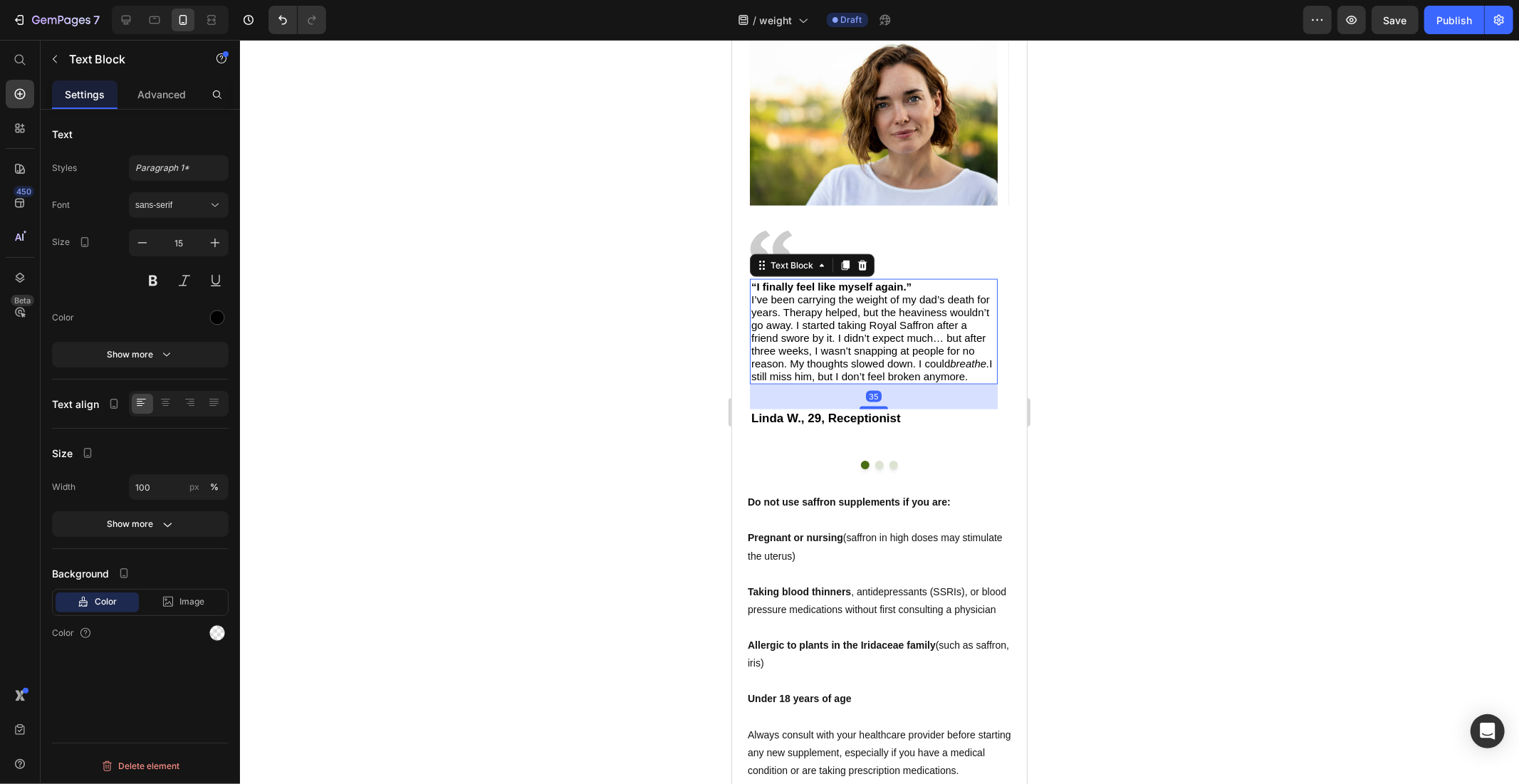 click on "“I finally feel like myself again.” I’ve been carrying the weight of my dad’s death for years. Therapy helped, but the heaviness wouldn’t go away. I started taking Royal Saffron after a friend swore by it. I didn’t expect much… but after three weeks, I wasn’t snapping at people for no reason. My thoughts slowed down. I could  breathe.  I still miss him, but I don’t feel broken anymore." at bounding box center (873, 331) 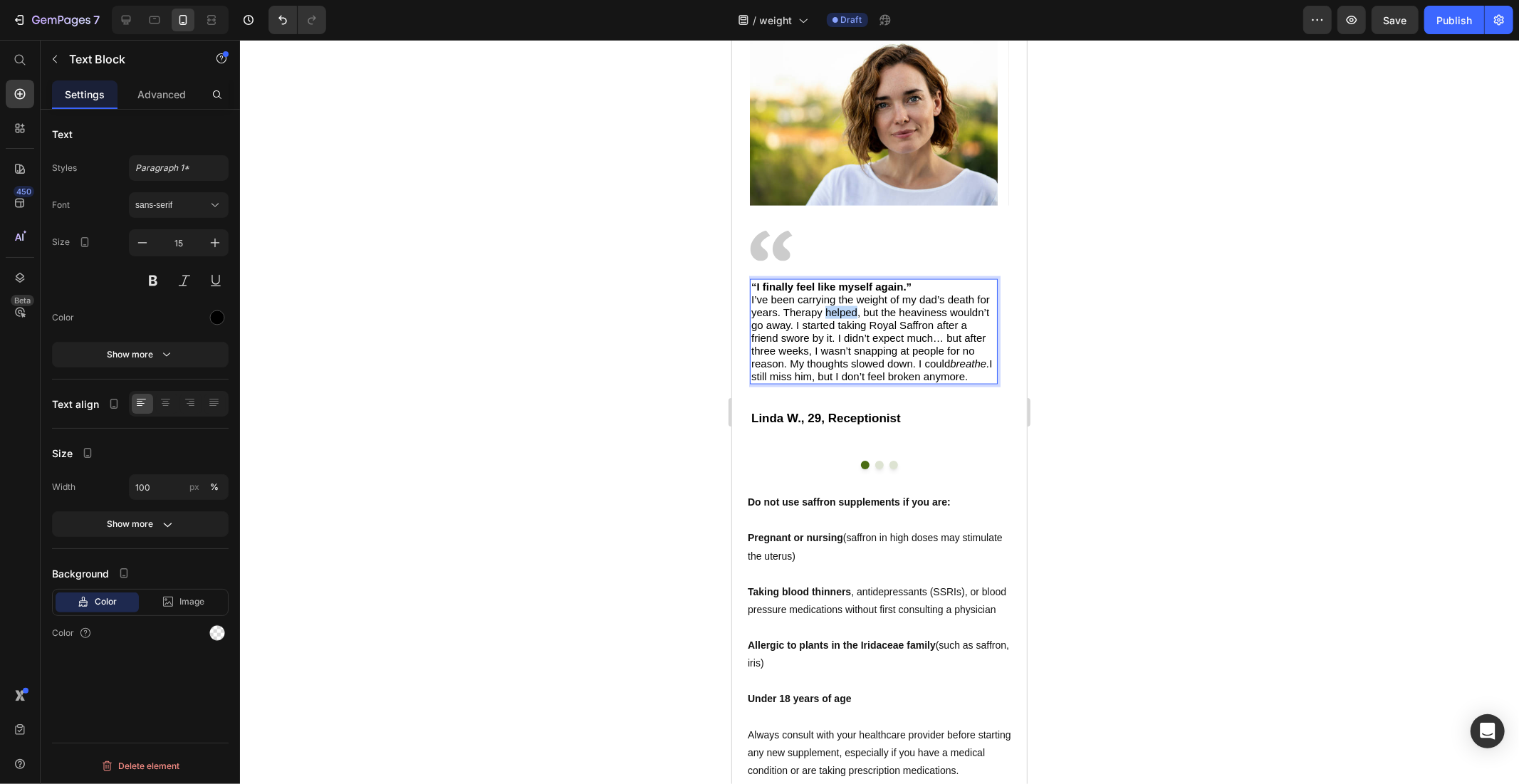 click on "“I finally feel like myself again.” I’ve been carrying the weight of my dad’s death for years. Therapy helped, but the heaviness wouldn’t go away. I started taking Royal Saffron after a friend swore by it. I didn’t expect much… but after three weeks, I wasn’t snapping at people for no reason. My thoughts slowed down. I could  breathe.  I still miss him, but I don’t feel broken anymore." at bounding box center [873, 331] 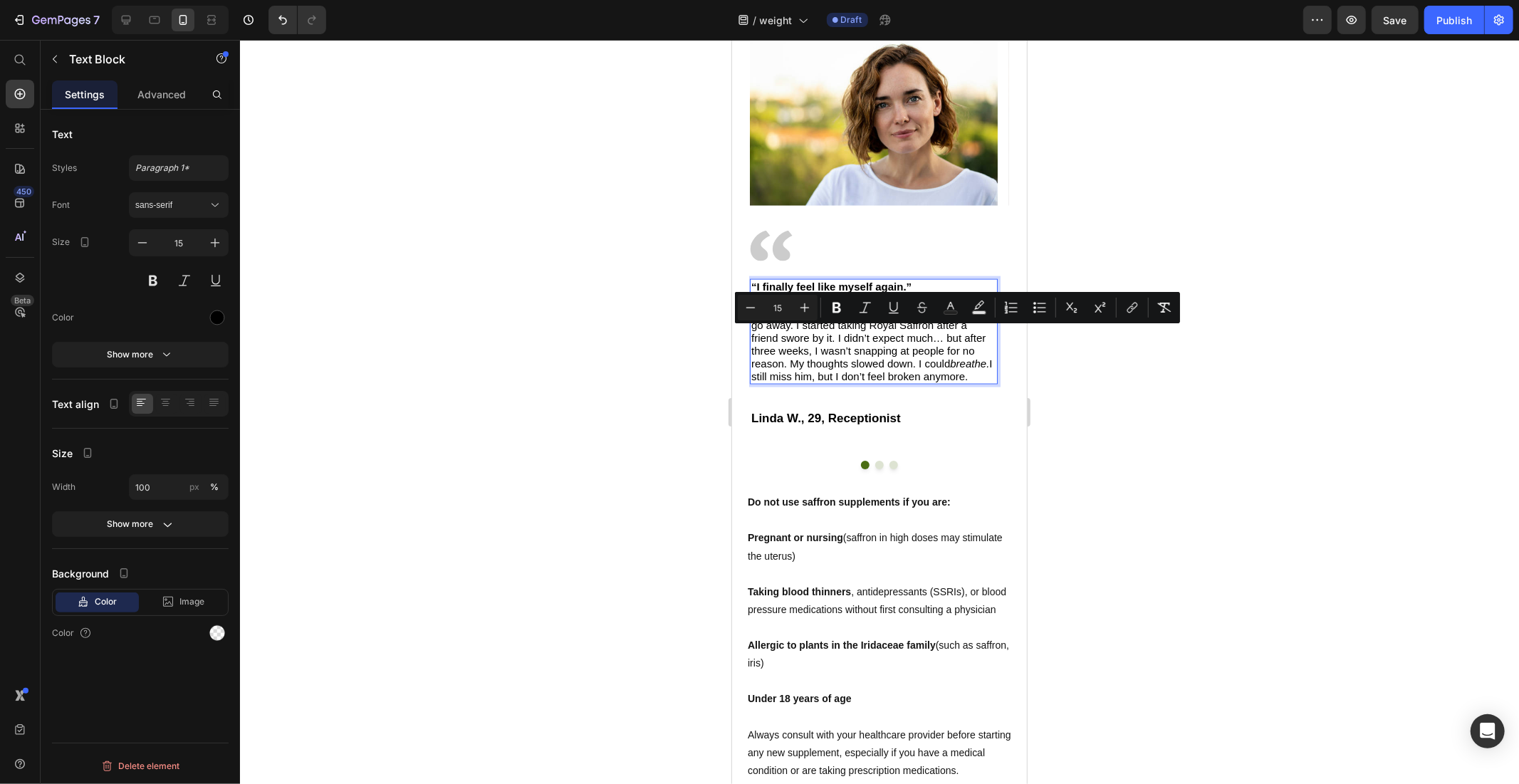 click on "“I finally feel like myself again.” I’ve been carrying the weight of my dad’s death for years. Therapy helped, but the heaviness wouldn’t go away. I started taking Royal Saffron after a friend swore by it. I didn’t expect much… but after three weeks, I wasn’t snapping at people for no reason. My thoughts slowed down. I could  breathe.  I still miss him, but I don’t feel broken anymore." at bounding box center (873, 331) 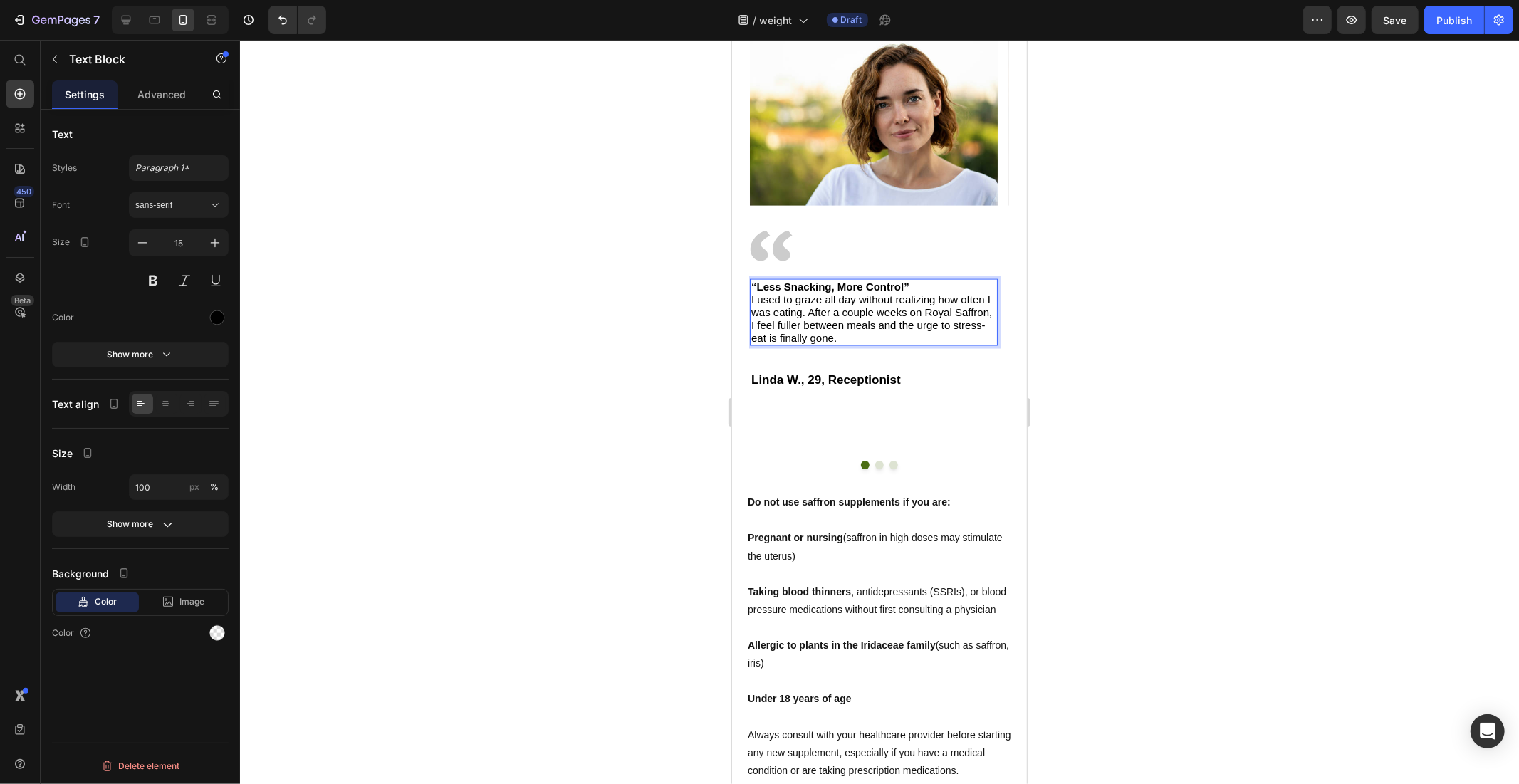 click on "“Less Snacking, More Control” I used to graze all day without realizing how often I was eating. After a couple weeks on Royal Saffron, I feel fuller between meals and the urge to stress-eat is finally gone." at bounding box center [873, 312] 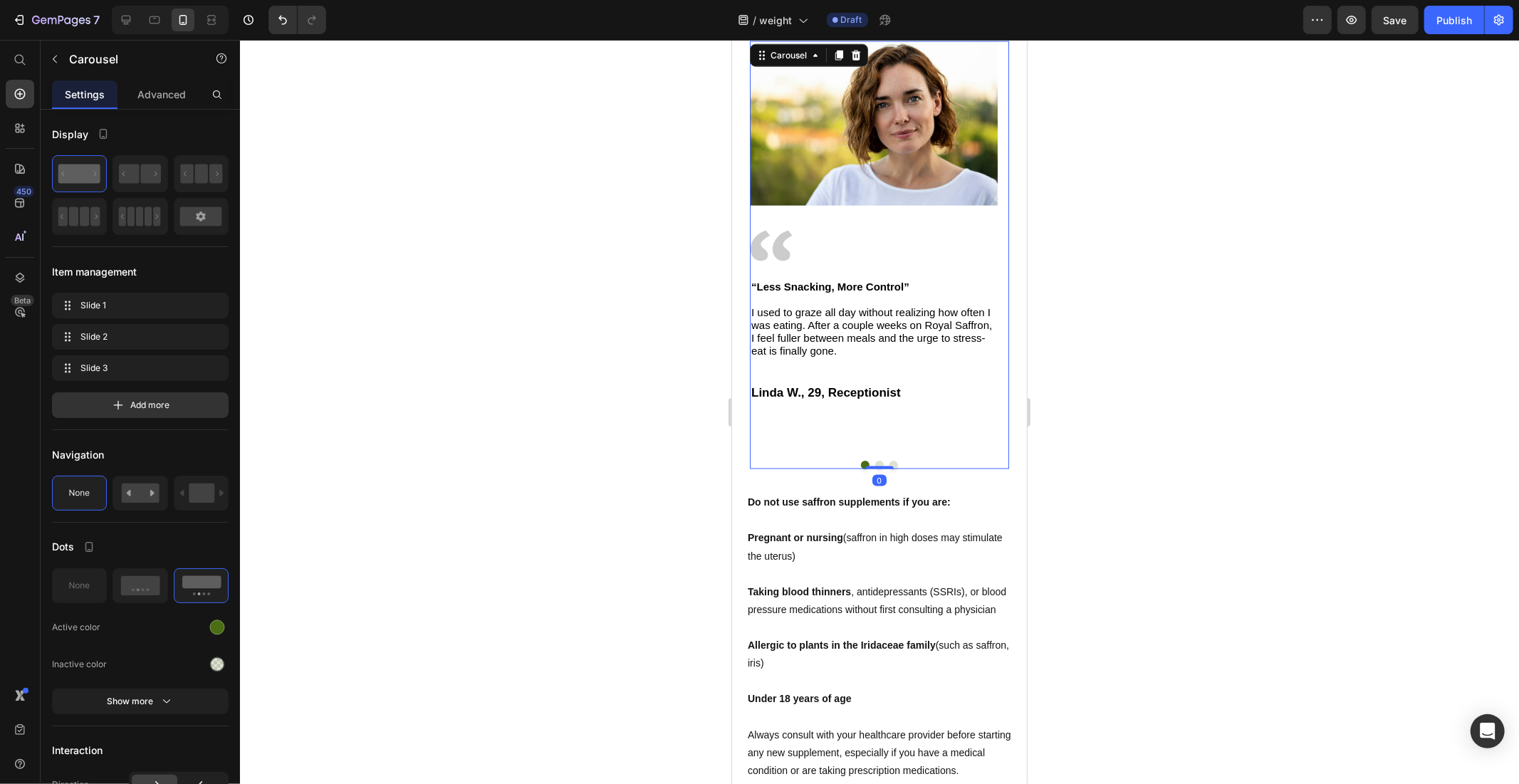 click at bounding box center (879, 464) 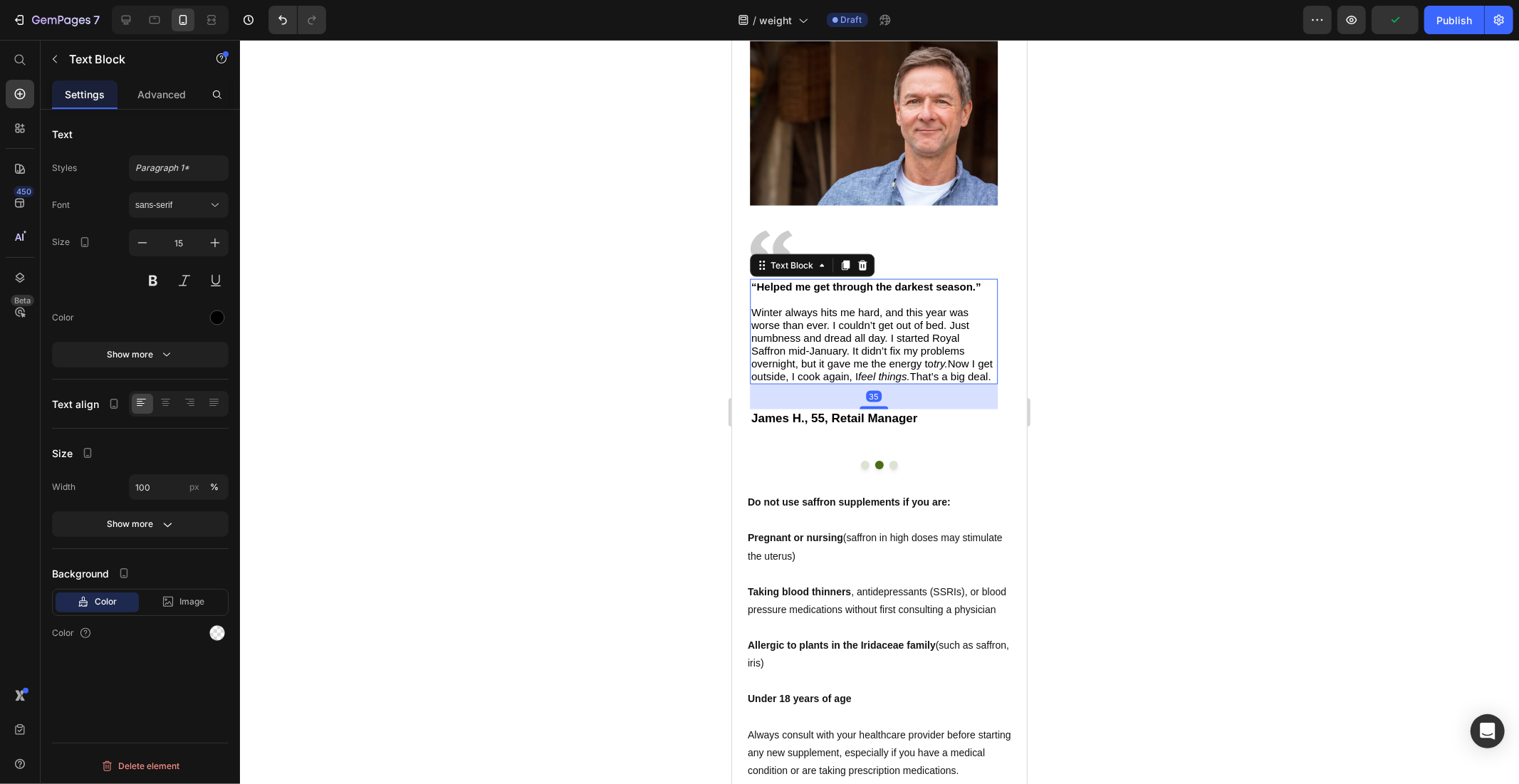 click on "Winter always hits me hard, and this year was worse than ever. I couldn’t get out of bed. Just numbness and dread all day. I started Royal Saffron mid-January. It didn’t fix my problems overnight, but it gave me the energy to  try.  Now I get outside, I cook again, I  feel things.  That’s a big deal." at bounding box center (873, 338) 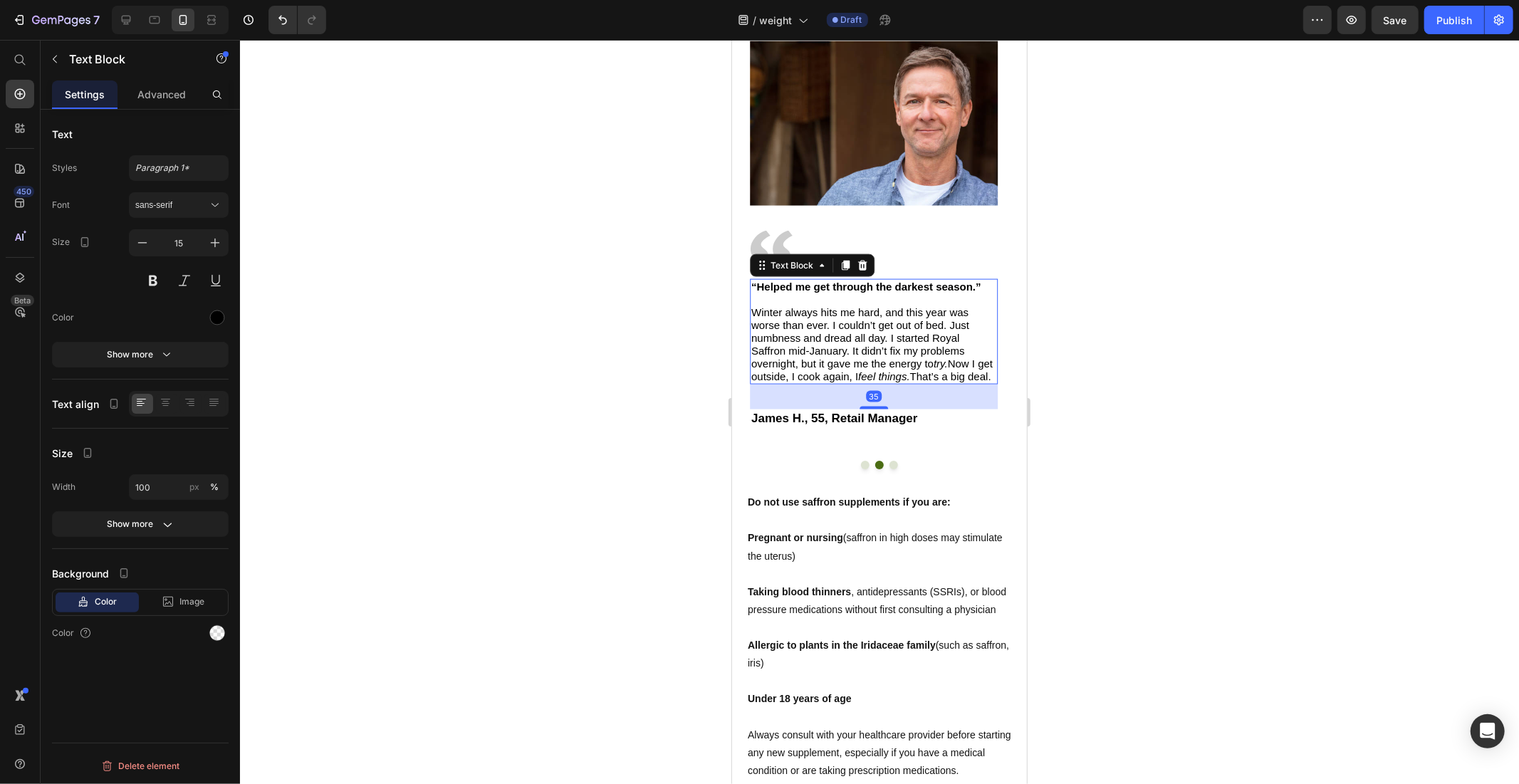 click on "Winter always hits me hard, and this year was worse than ever. I couldn’t get out of bed. Just numbness and dread all day. I started Royal Saffron mid-January. It didn’t fix my problems overnight, but it gave me the energy to  try.  Now I get outside, I cook again, I  feel things.  That’s a big deal." at bounding box center [873, 338] 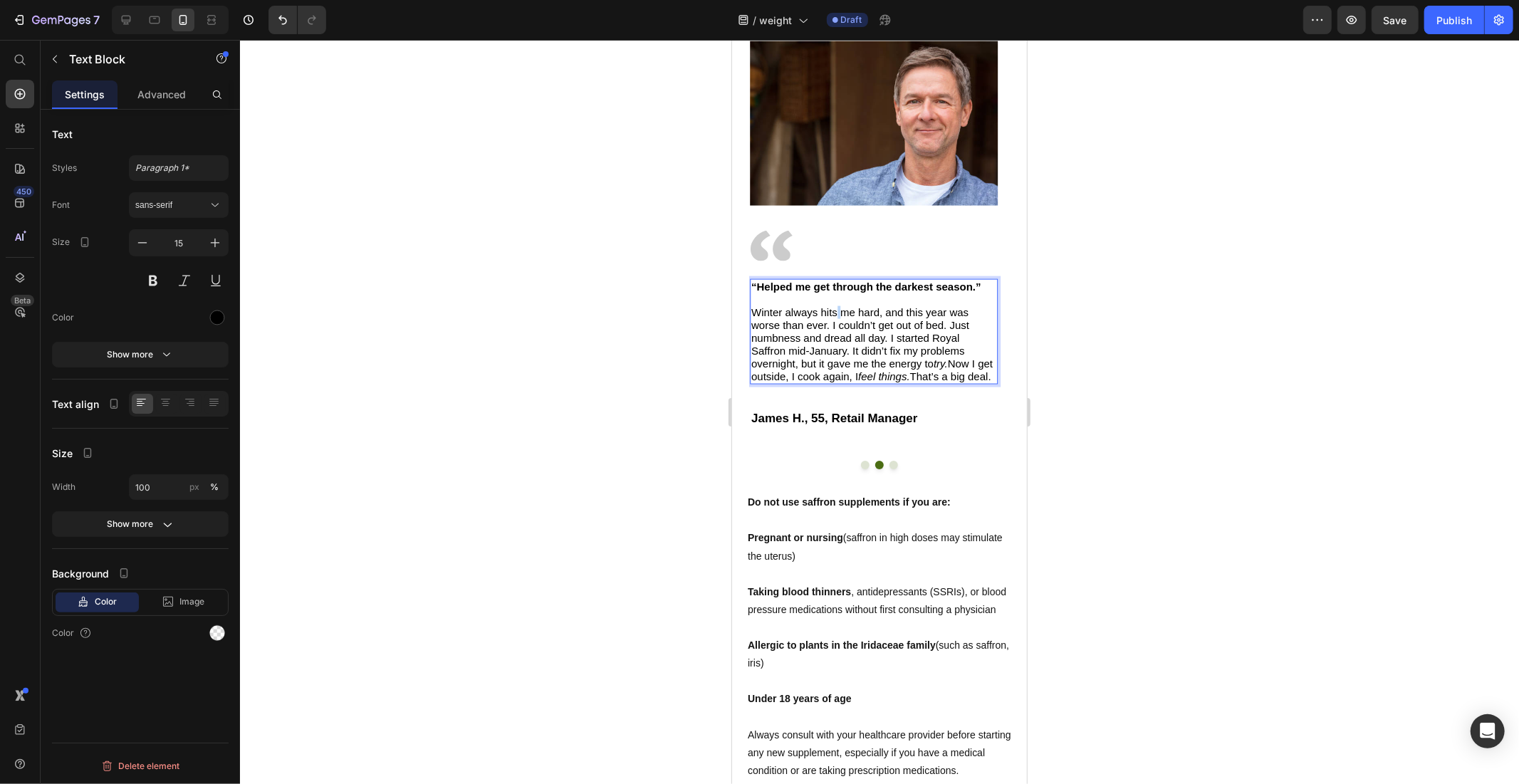 click on "Winter always hits me hard, and this year was worse than ever. I couldn’t get out of bed. Just numbness and dread all day. I started Royal Saffron mid-January. It didn’t fix my problems overnight, but it gave me the energy to  try.  Now I get outside, I cook again, I  feel things.  That’s a big deal." at bounding box center [873, 338] 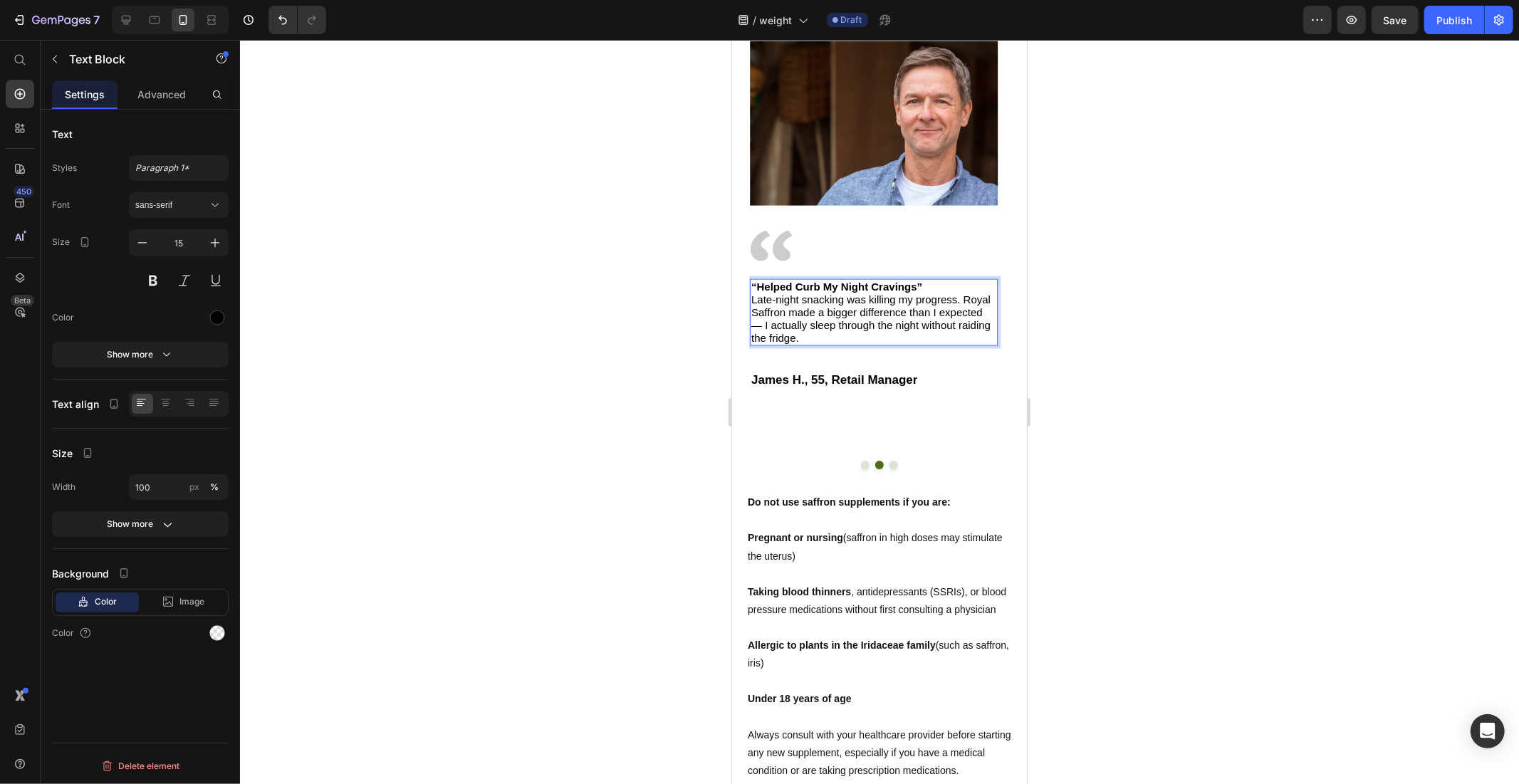 click on "“Helped Curb My Night Cravings” Late-night snacking was killing my progress. Royal Saffron made a bigger difference than I expected — I actually sleep through the night without raiding the fridge." at bounding box center (873, 312) 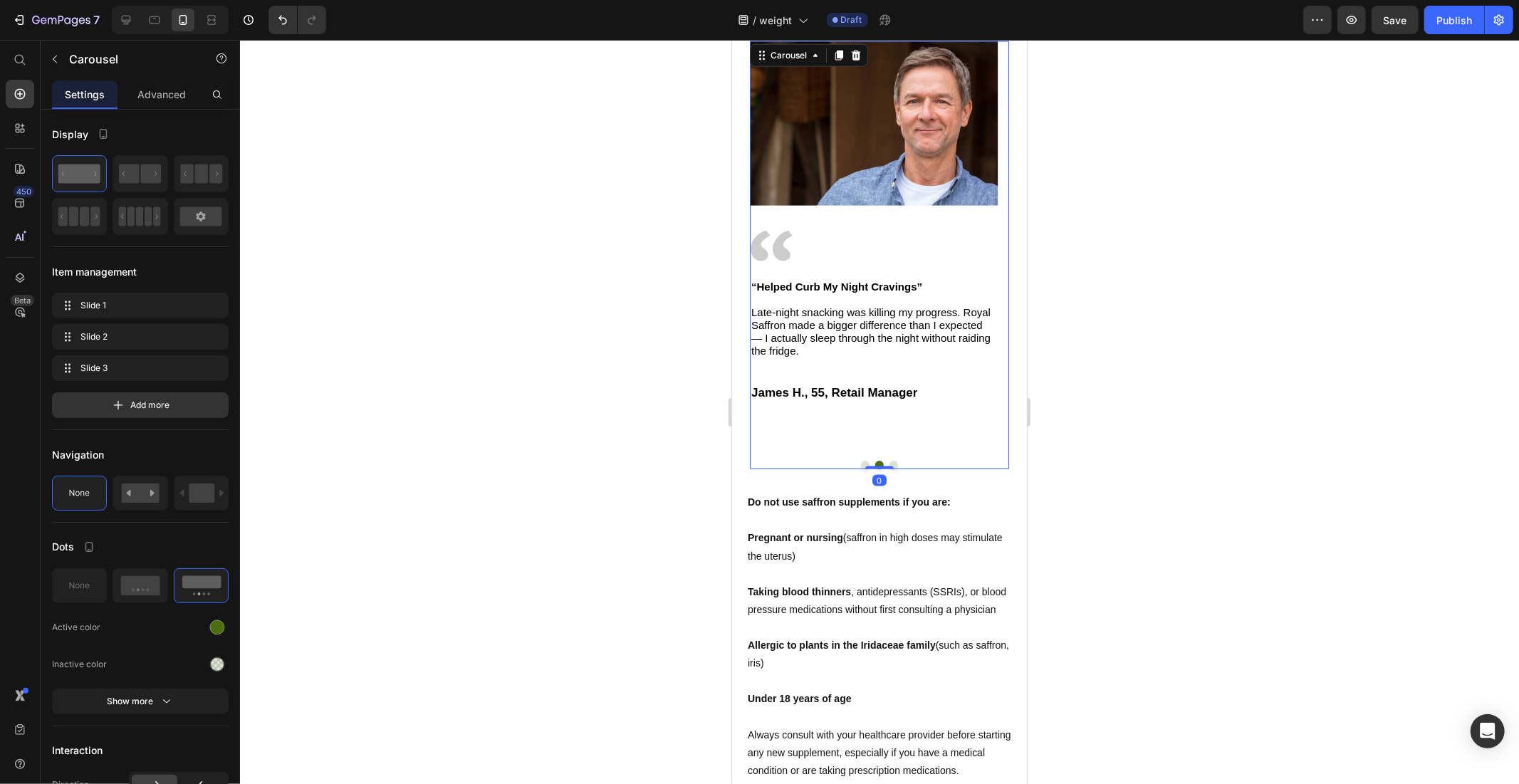 click at bounding box center (893, 464) 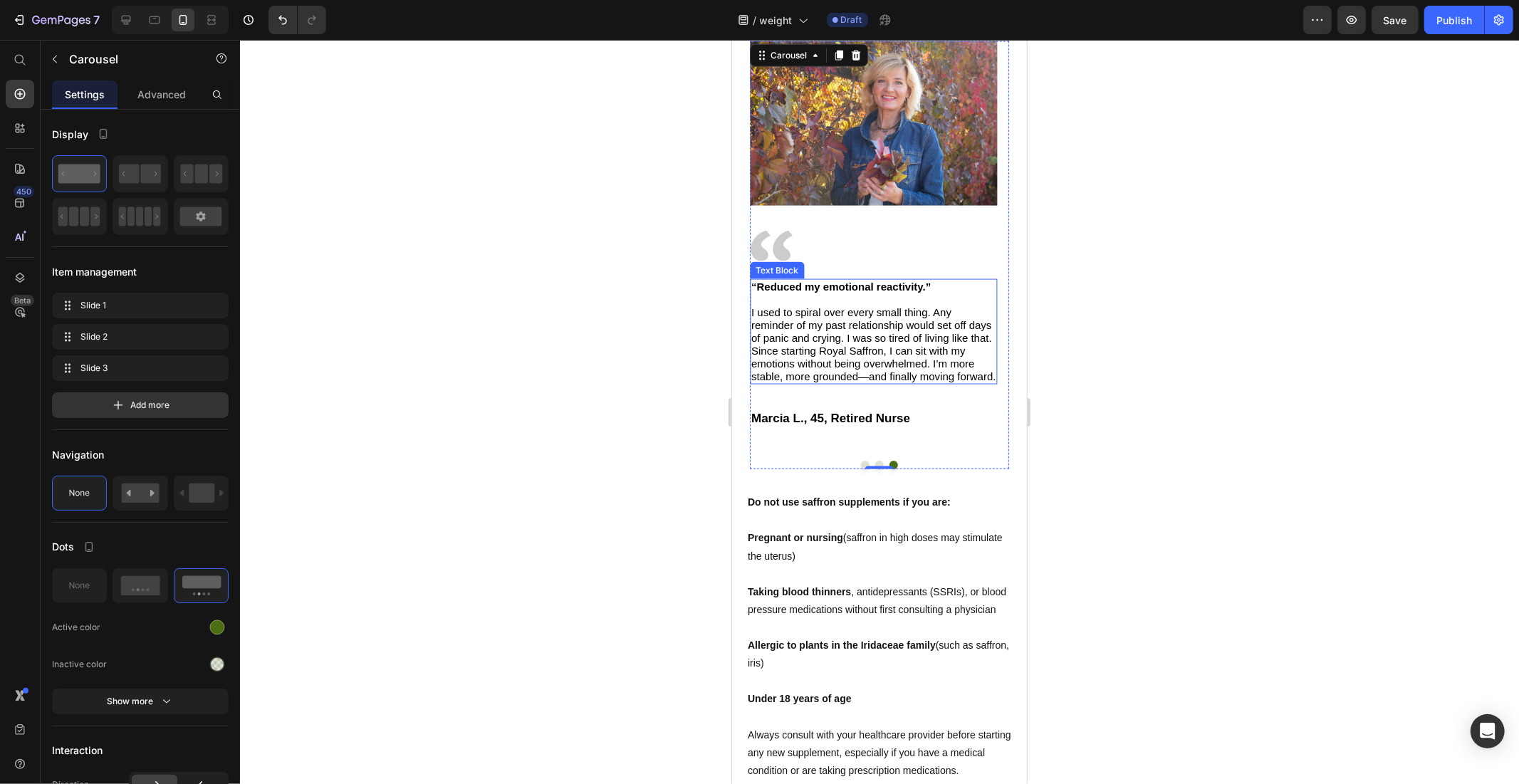 click on "I used to spiral over every small thing. Any reminder of my past relationship would set off days of panic and crying. I was so tired of living like that. Since starting Royal Saffron, I can sit with my emotions without being overwhelmed. I’m more stable, more grounded—and finally moving forward." at bounding box center (873, 338) 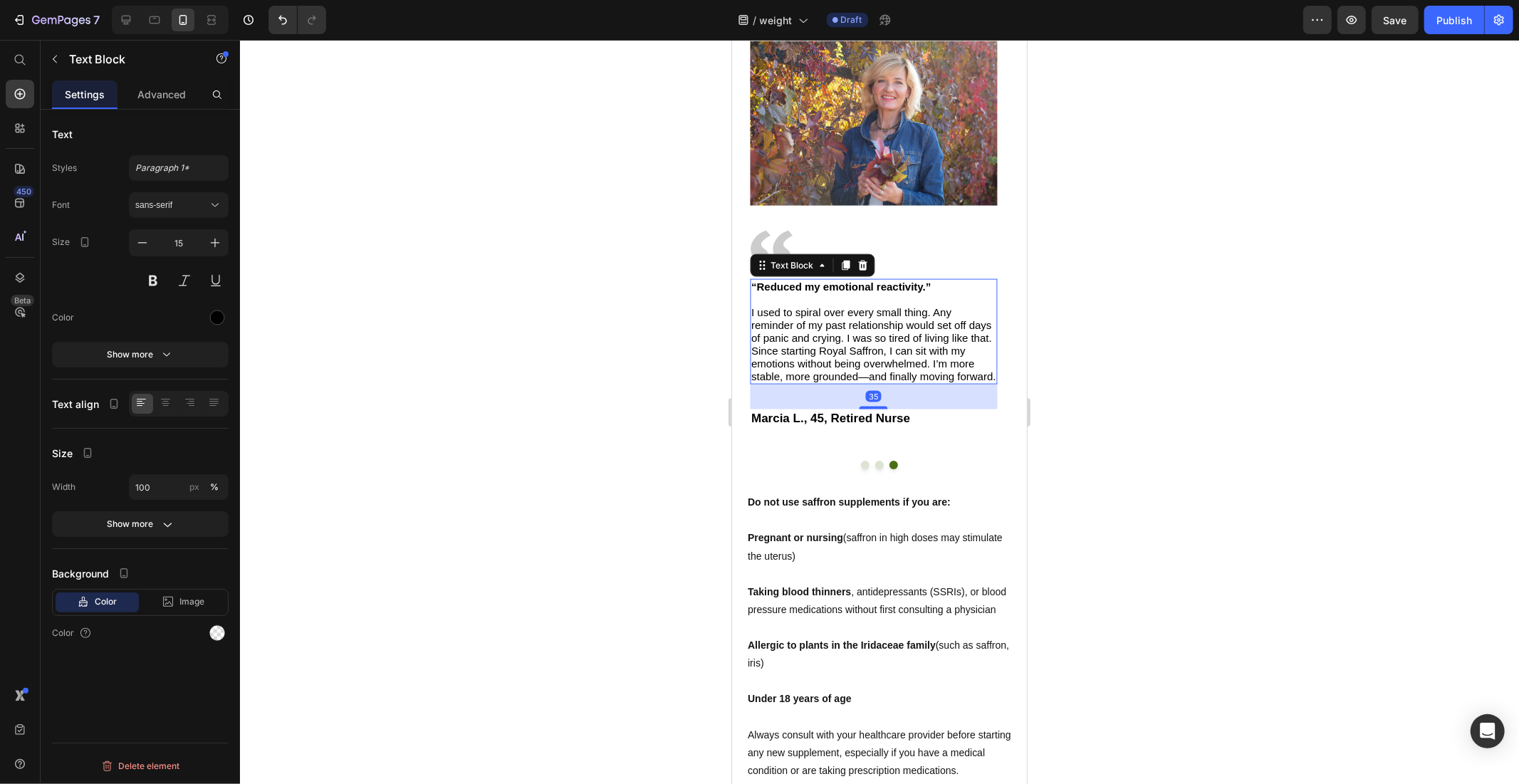 click on "I used to spiral over every small thing. Any reminder of my past relationship would set off days of panic and crying. I was so tired of living like that. Since starting Royal Saffron, I can sit with my emotions without being overwhelmed. I’m more stable, more grounded—and finally moving forward." at bounding box center [873, 338] 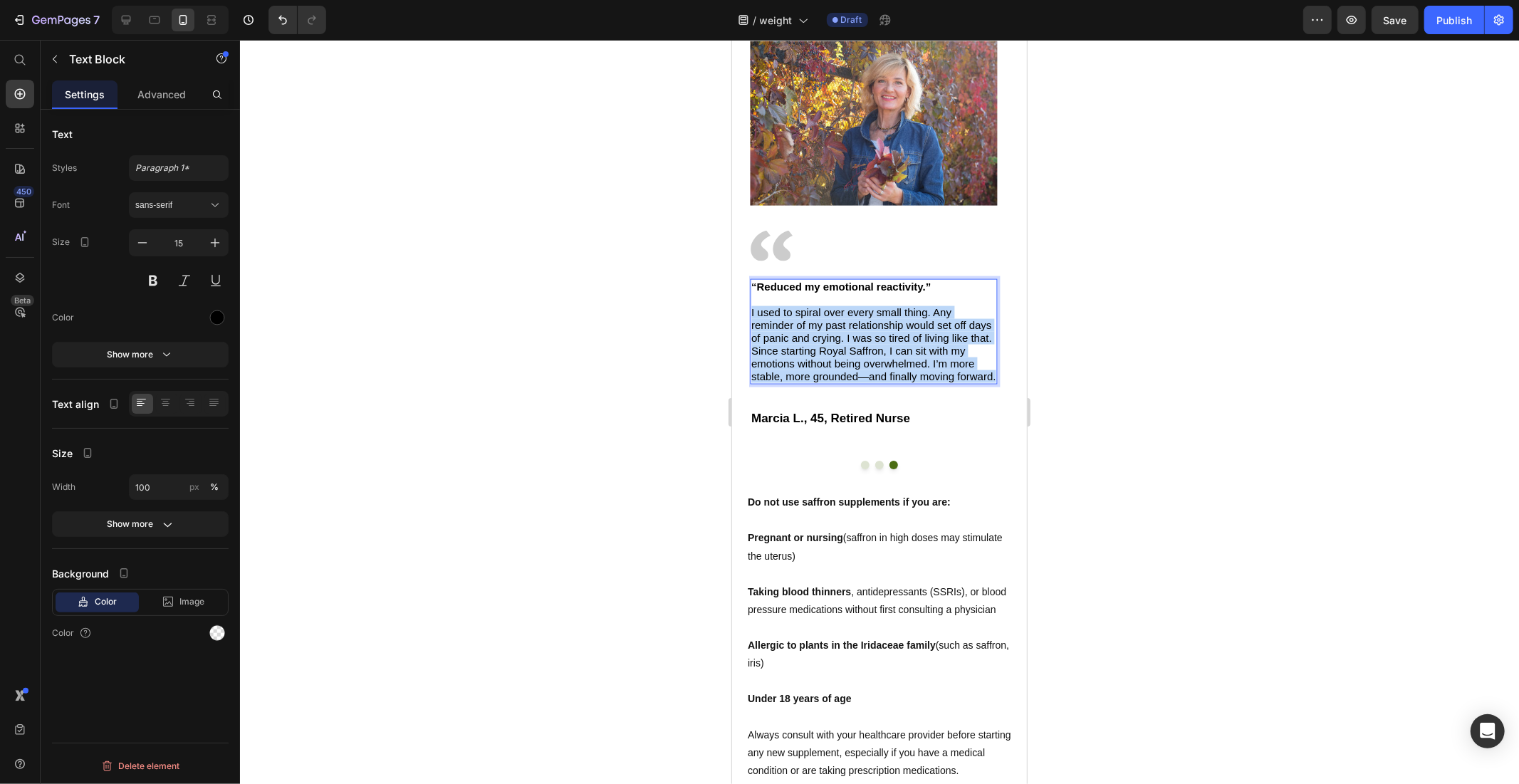 click on "I used to spiral over every small thing. Any reminder of my past relationship would set off days of panic and crying. I was so tired of living like that. Since starting Royal Saffron, I can sit with my emotions without being overwhelmed. I’m more stable, more grounded—and finally moving forward." at bounding box center (873, 338) 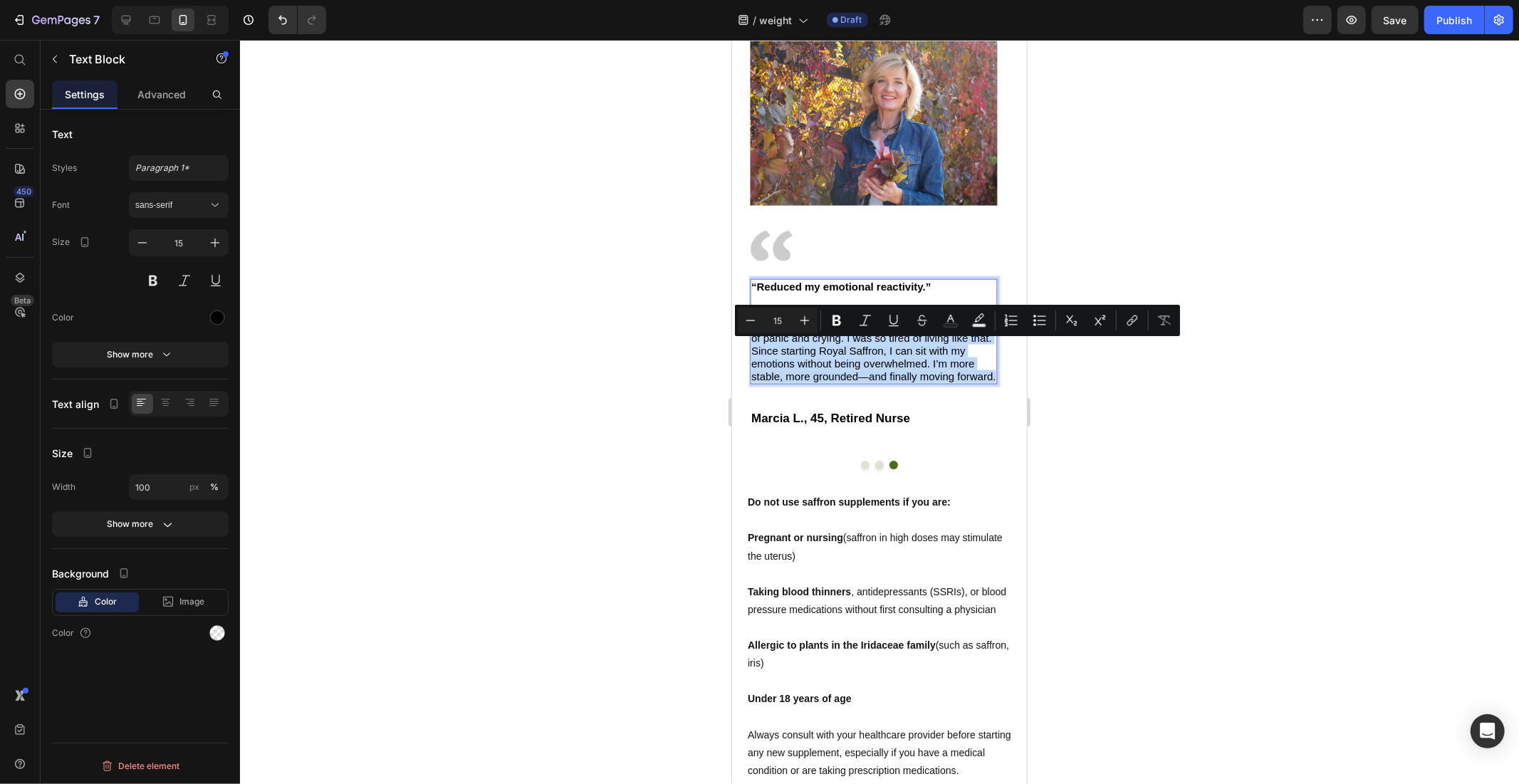 click on "I used to spiral over every small thing. Any reminder of my past relationship would set off days of panic and crying. I was so tired of living like that. Since starting Royal Saffron, I can sit with my emotions without being overwhelmed. I’m more stable, more grounded—and finally moving forward." at bounding box center [873, 338] 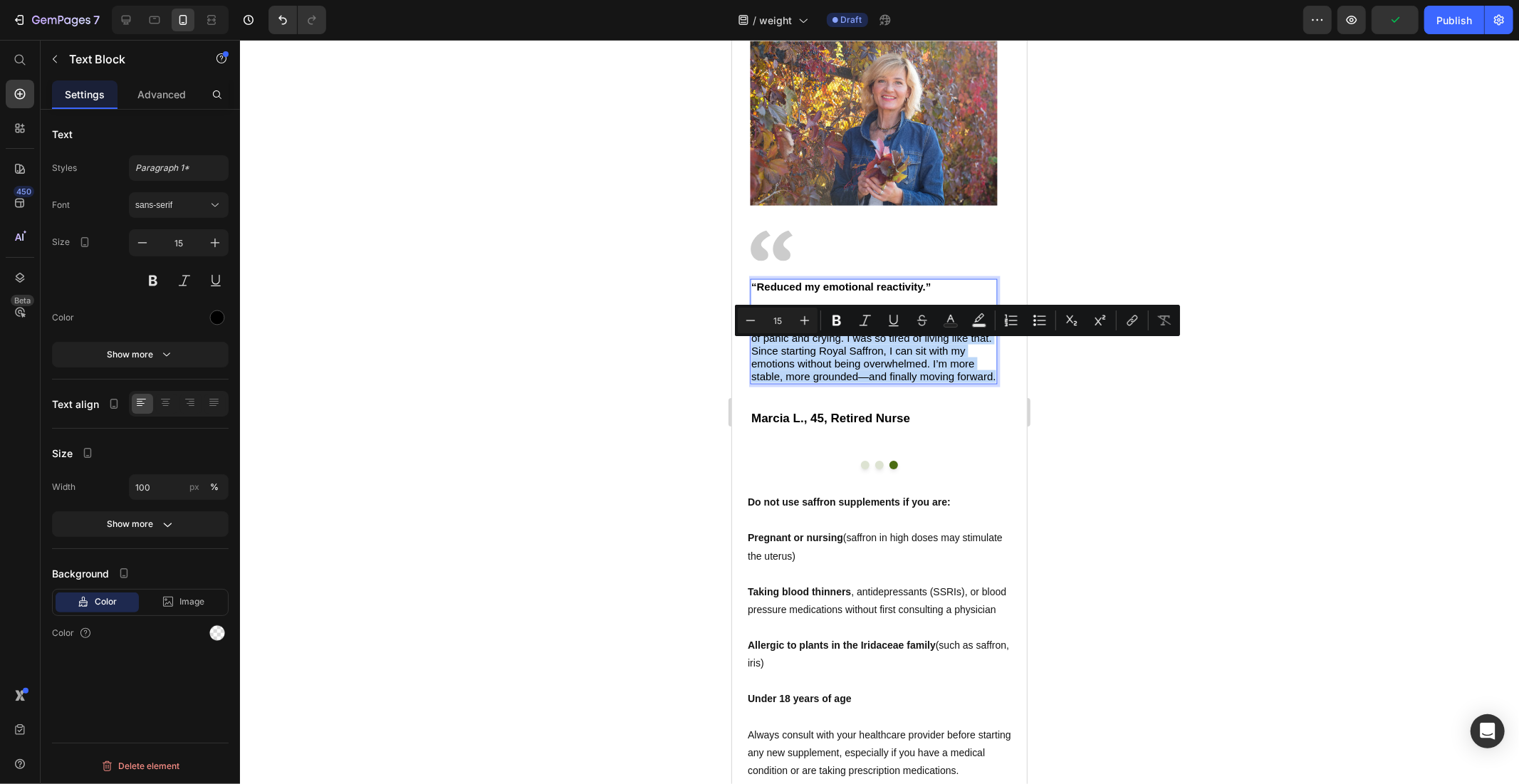 click on "I used to spiral over every small thing. Any reminder of my past relationship would set off days of panic and crying. I was so tired of living like that. Since starting Royal Saffron, I can sit with my emotions without being overwhelmed. I’m more stable, more grounded—and finally moving forward." at bounding box center [873, 338] 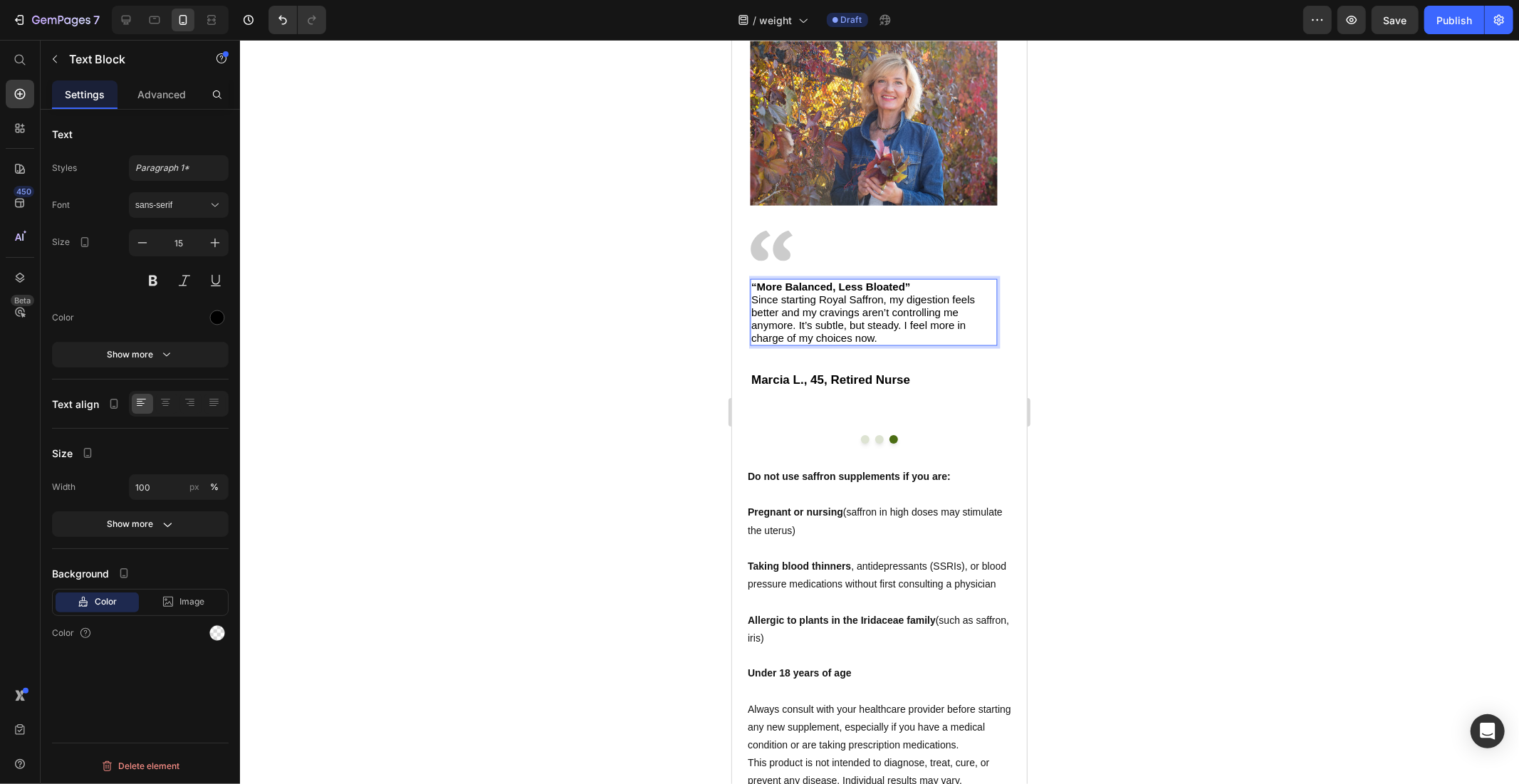 click on "“More Balanced, Less Bloated” Since starting Royal Saffron, my digestion feels better and my cravings aren’t controlling me anymore. It’s subtle, but steady. I feel more in charge of my choices now." at bounding box center [873, 312] 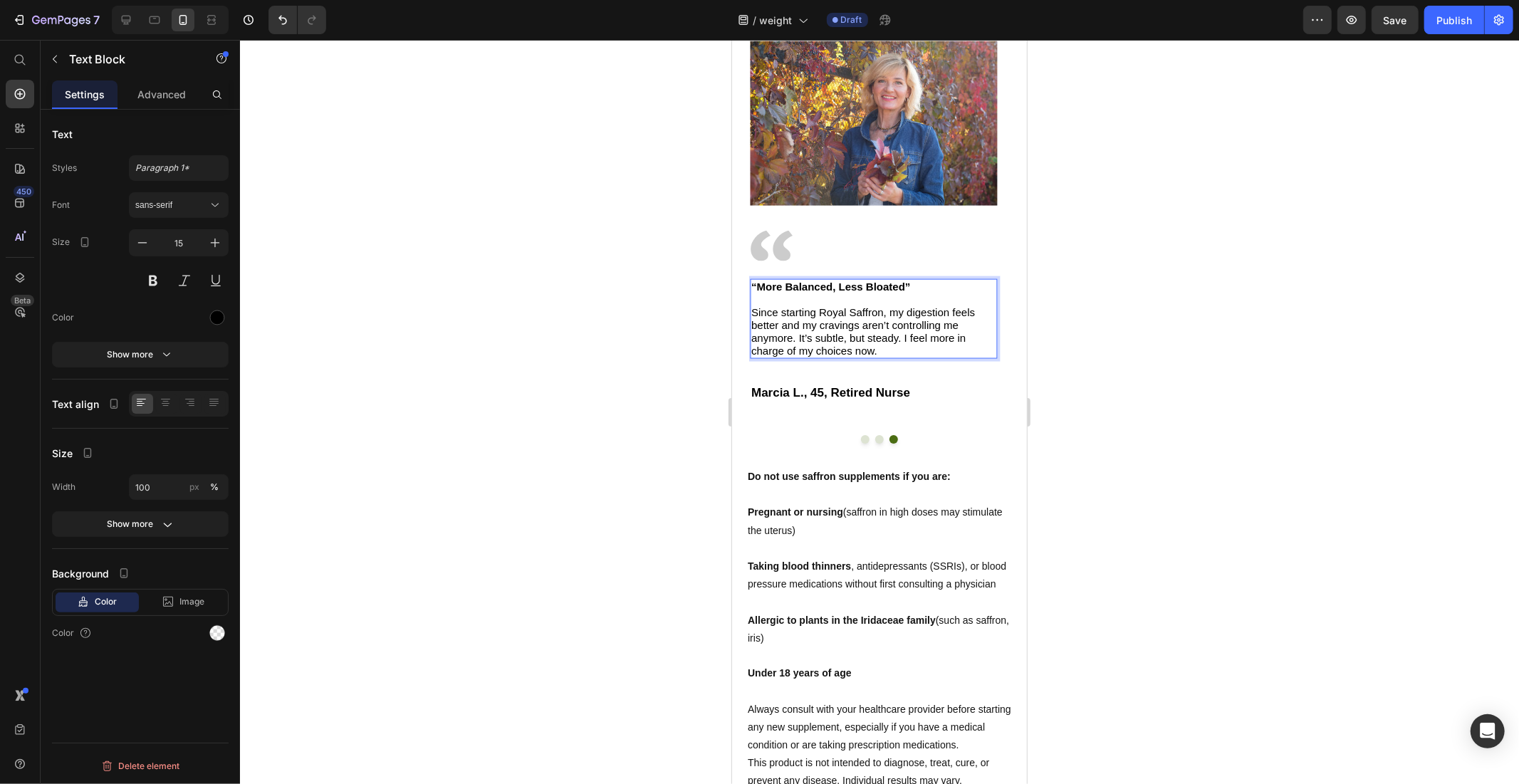 click 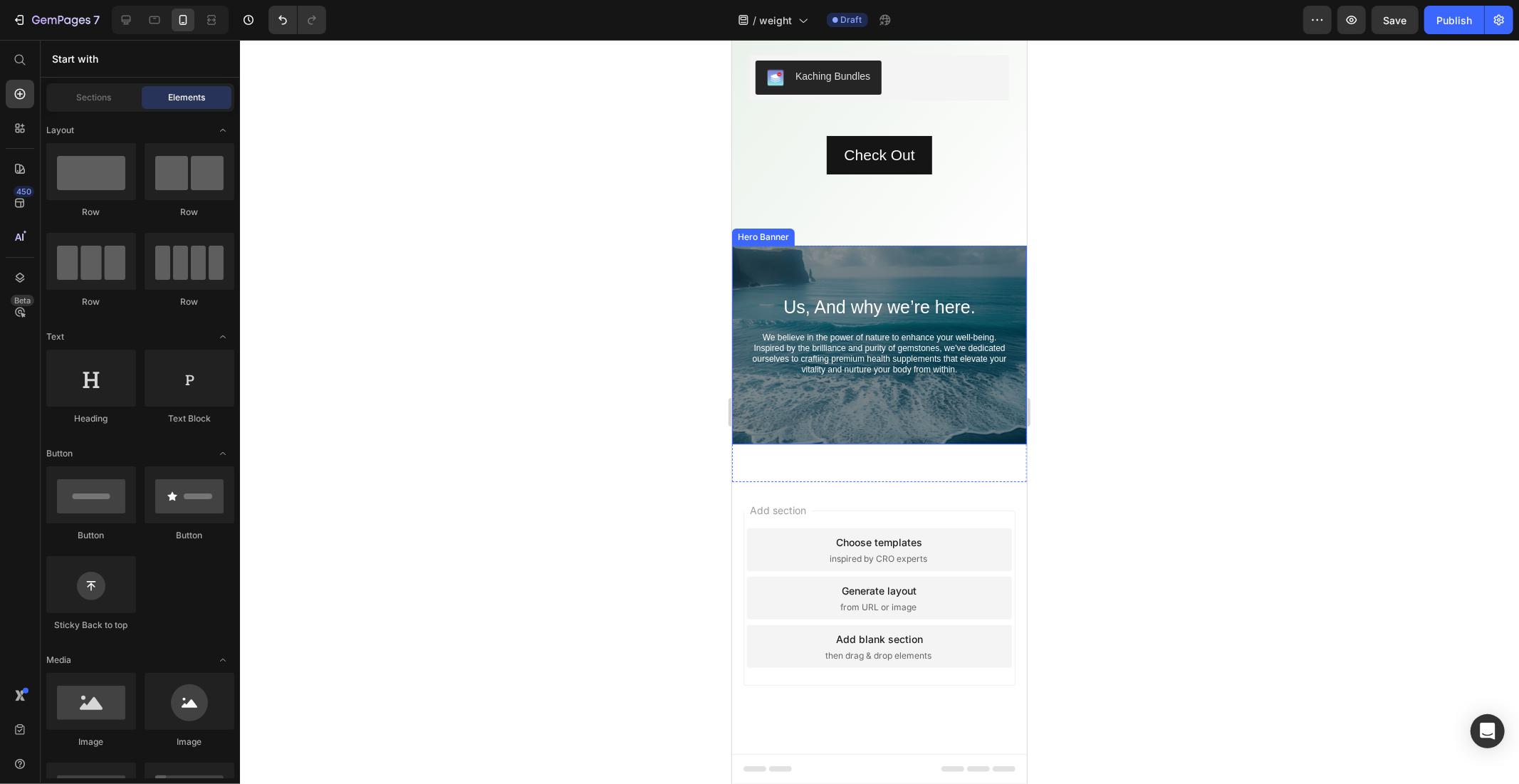 scroll, scrollTop: 7442, scrollLeft: 0, axis: vertical 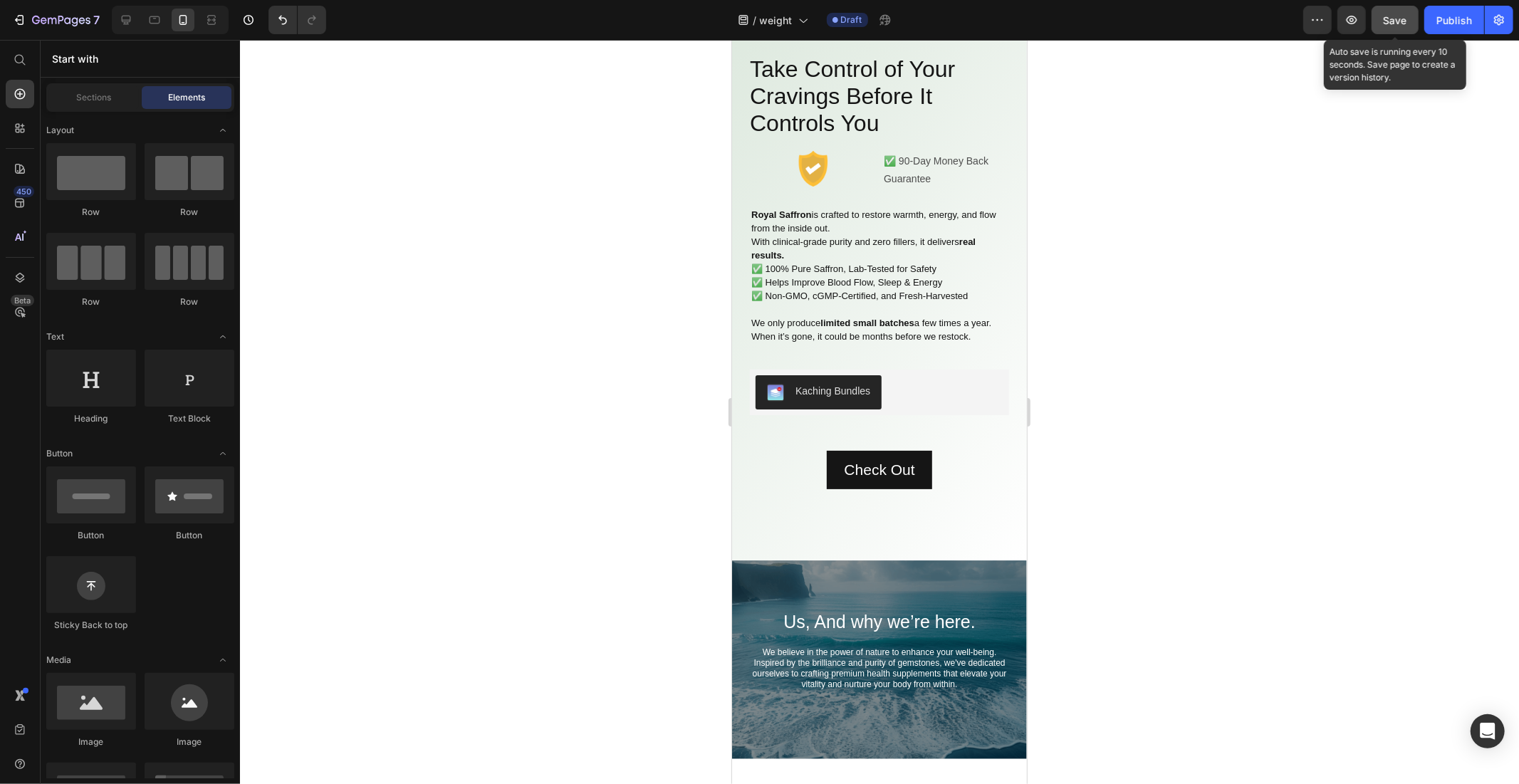 click on "Save" at bounding box center (1395, 20) 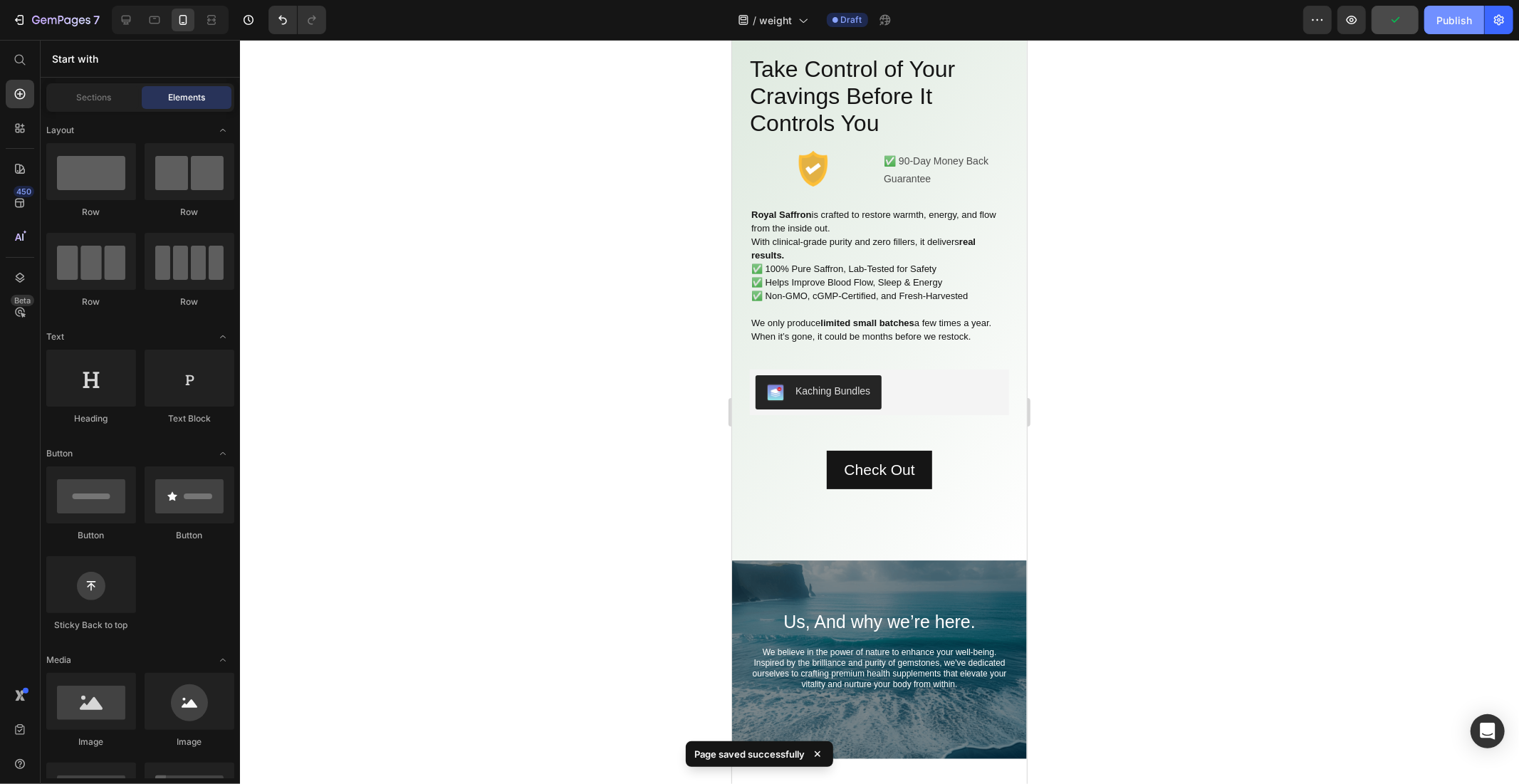 click on "Publish" at bounding box center (1454, 20) 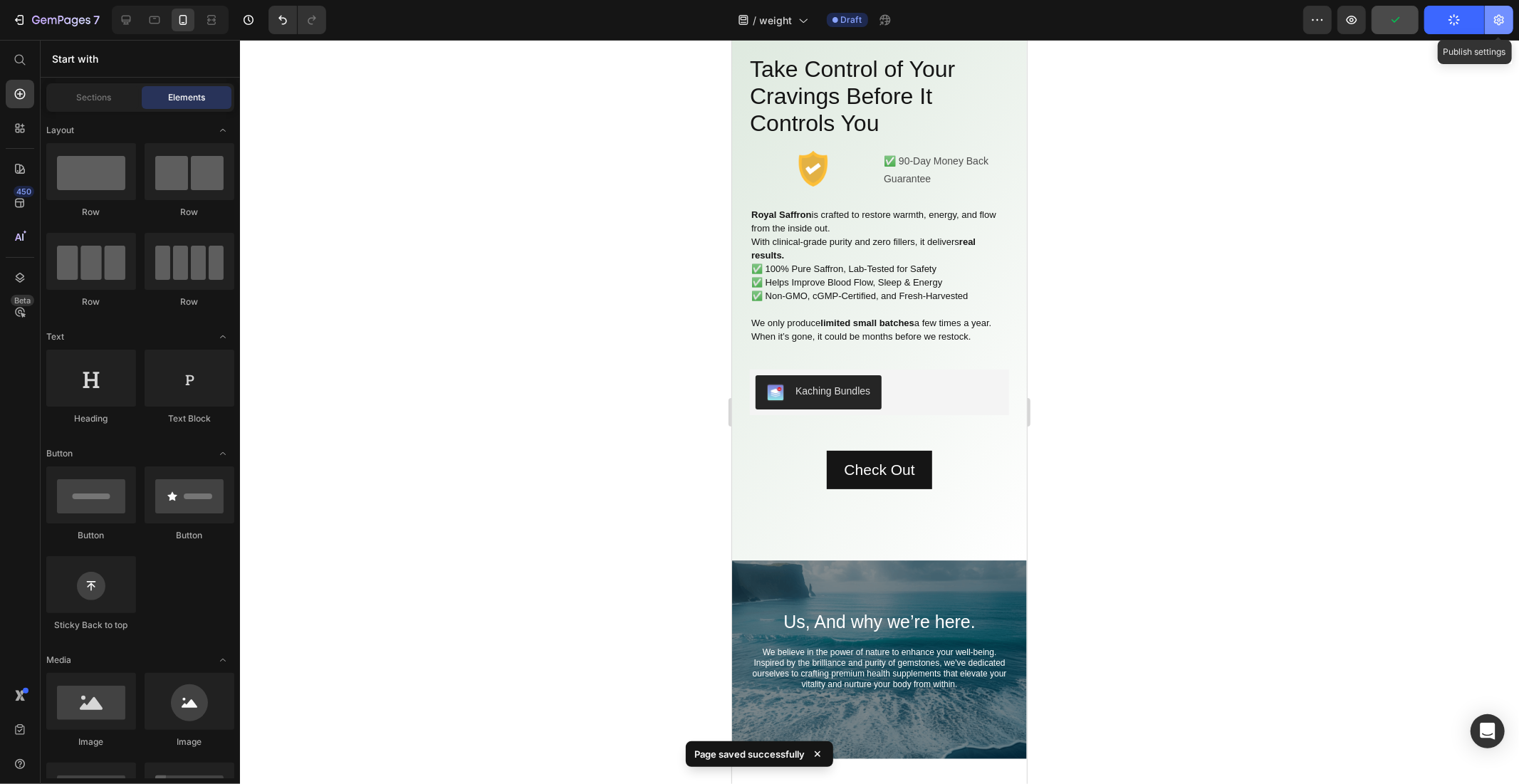 click 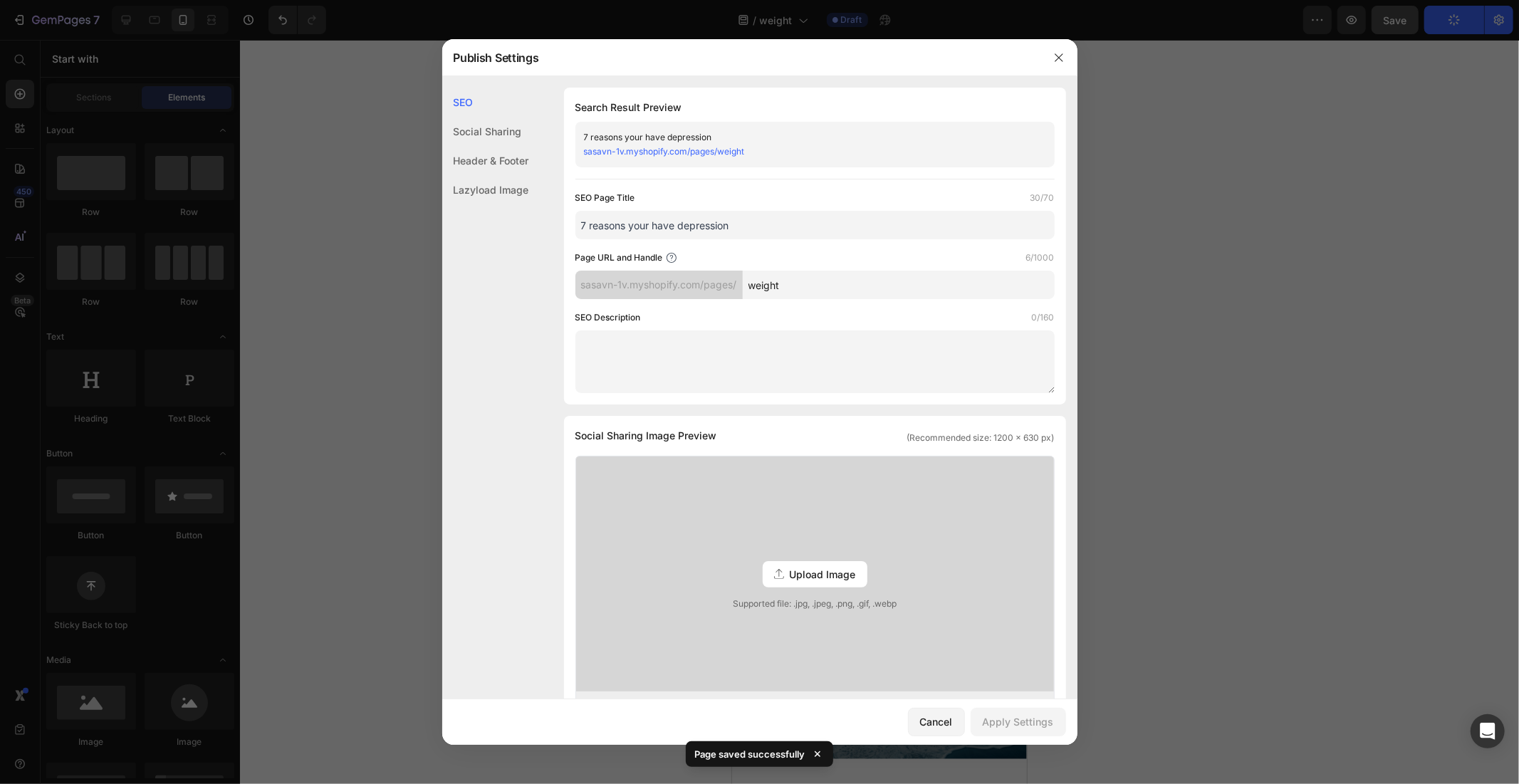 drag, startPoint x: 753, startPoint y: 224, endPoint x: 655, endPoint y: 235, distance: 98.61541 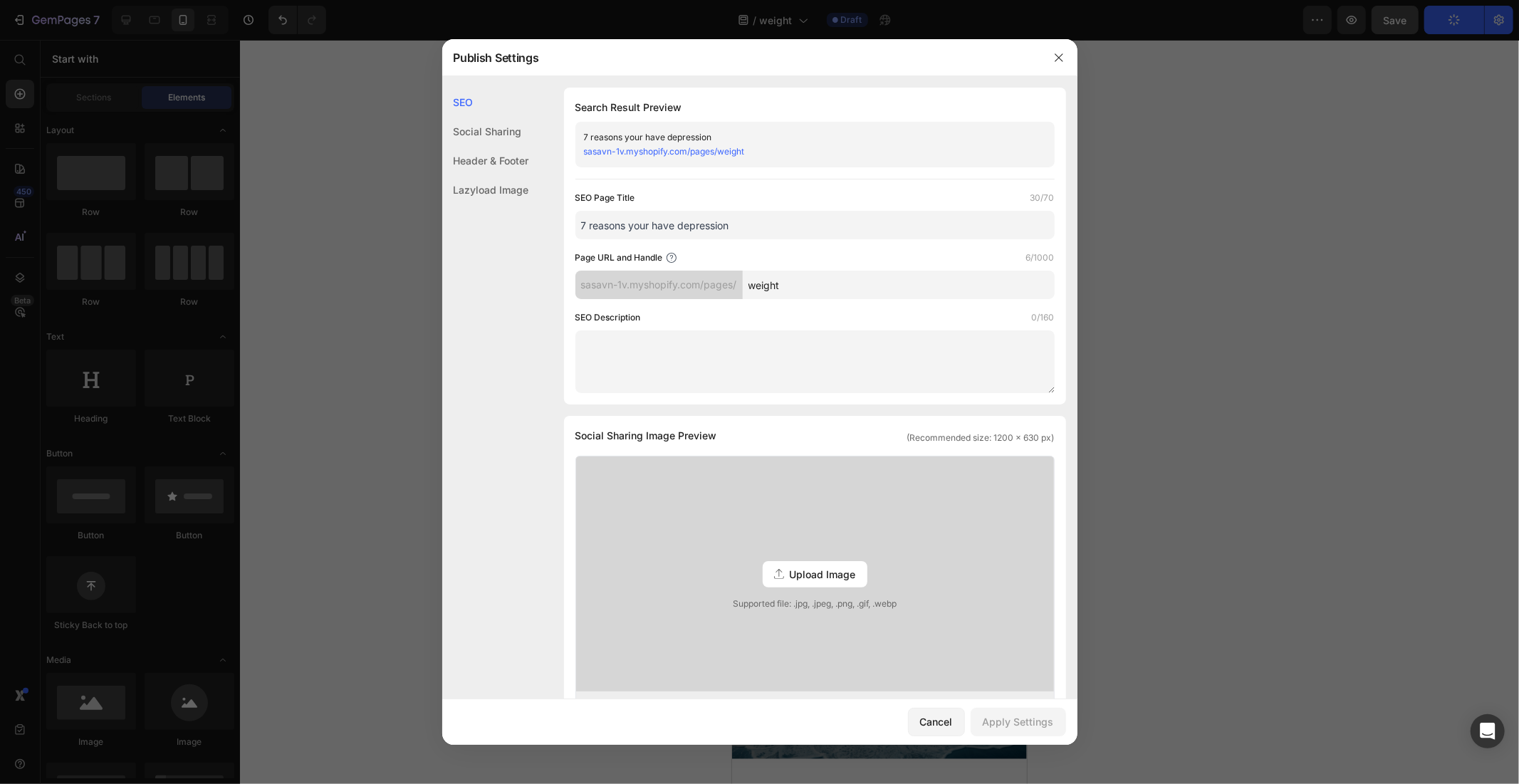 click on "7 reasons your have depression" at bounding box center [815, 225] 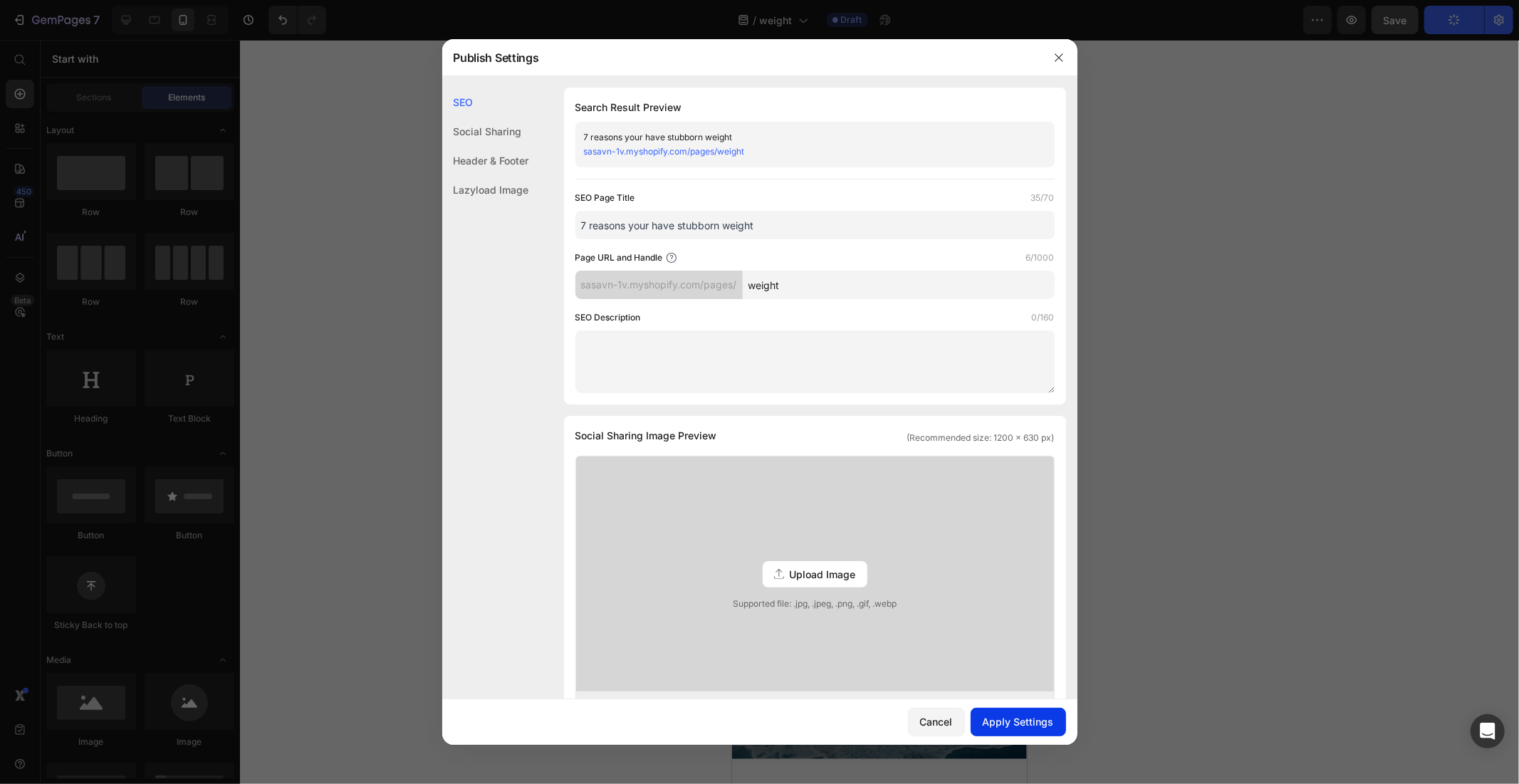 type on "7 reasons your have stubborn weight" 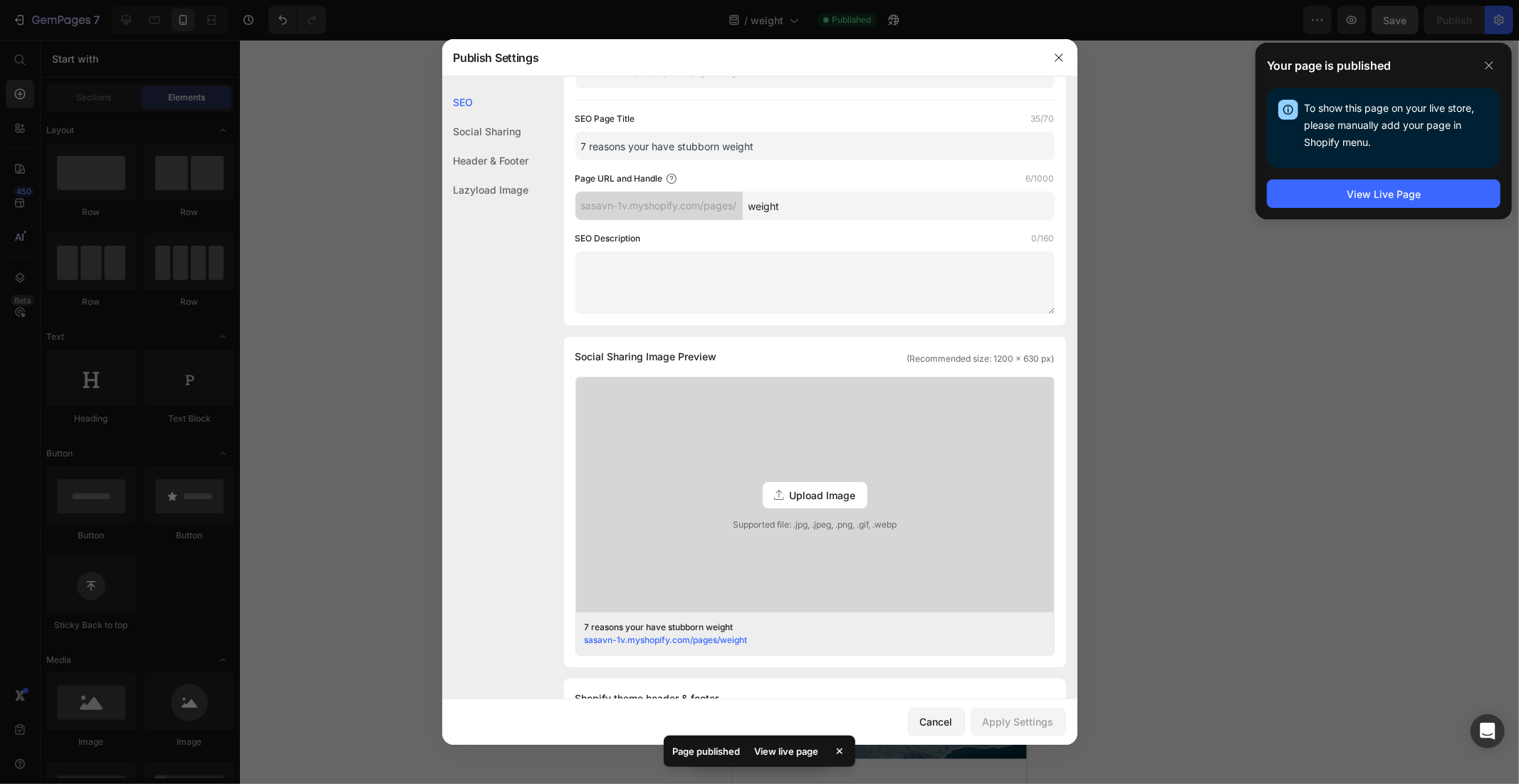 scroll, scrollTop: 0, scrollLeft: 0, axis: both 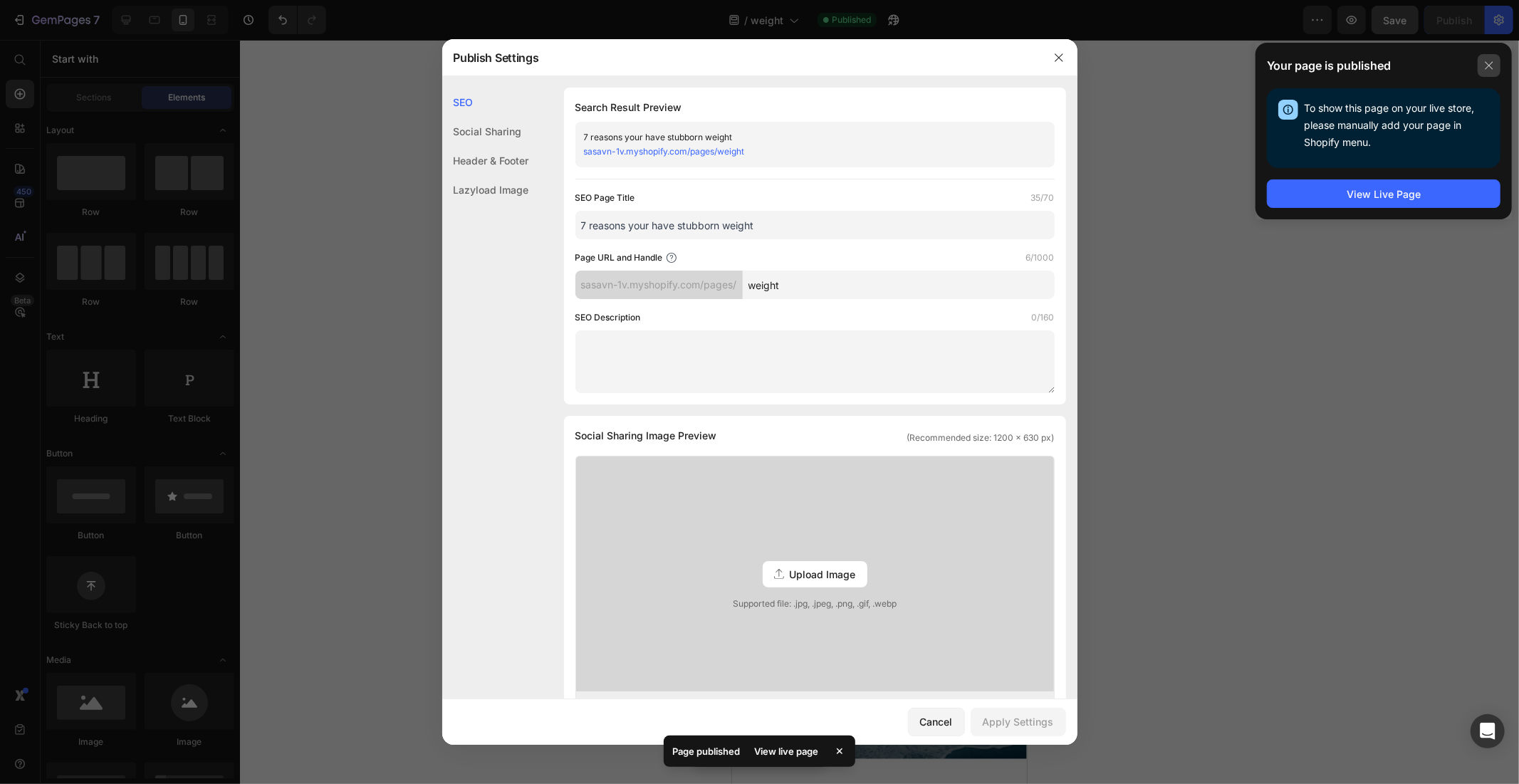 click 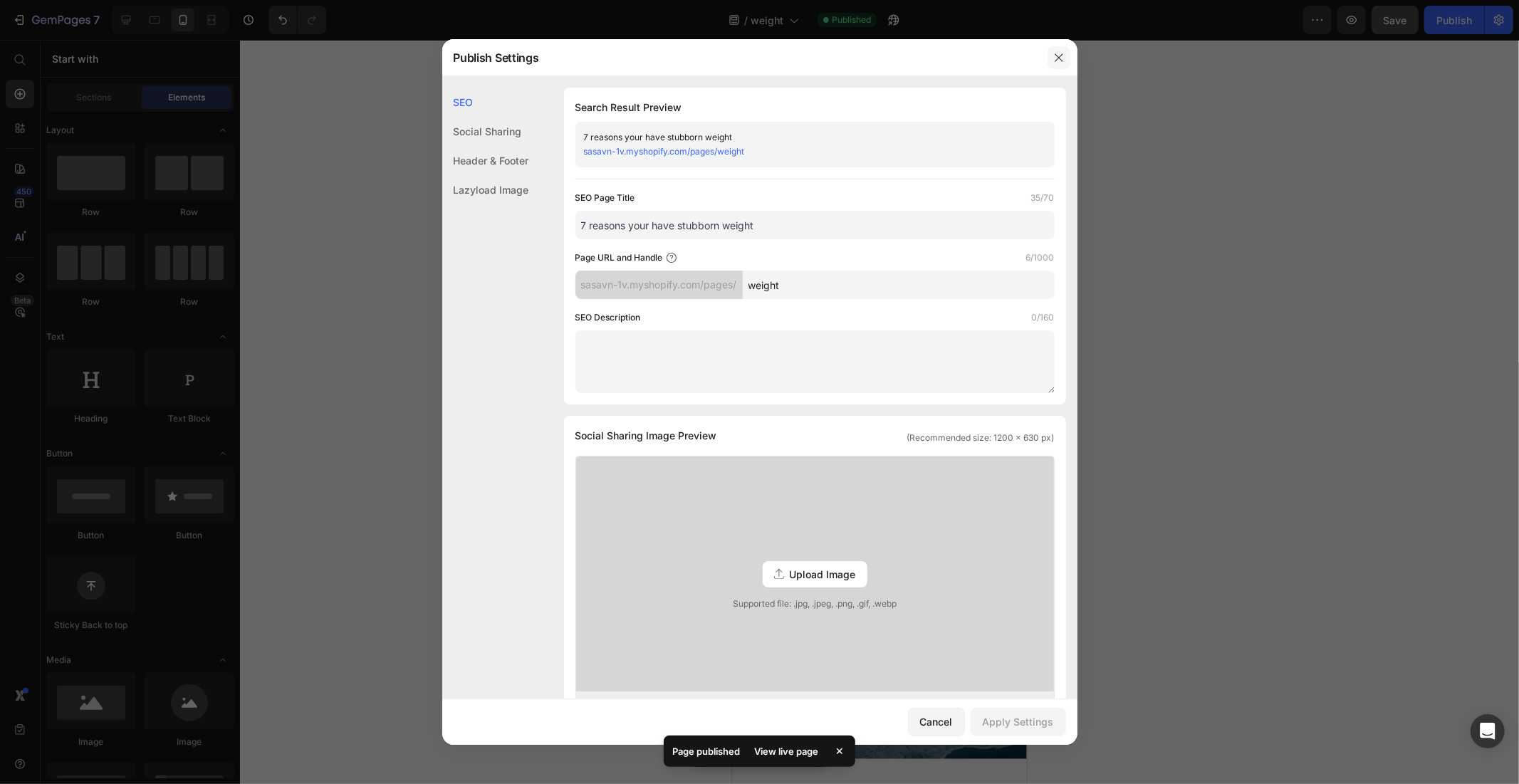 click 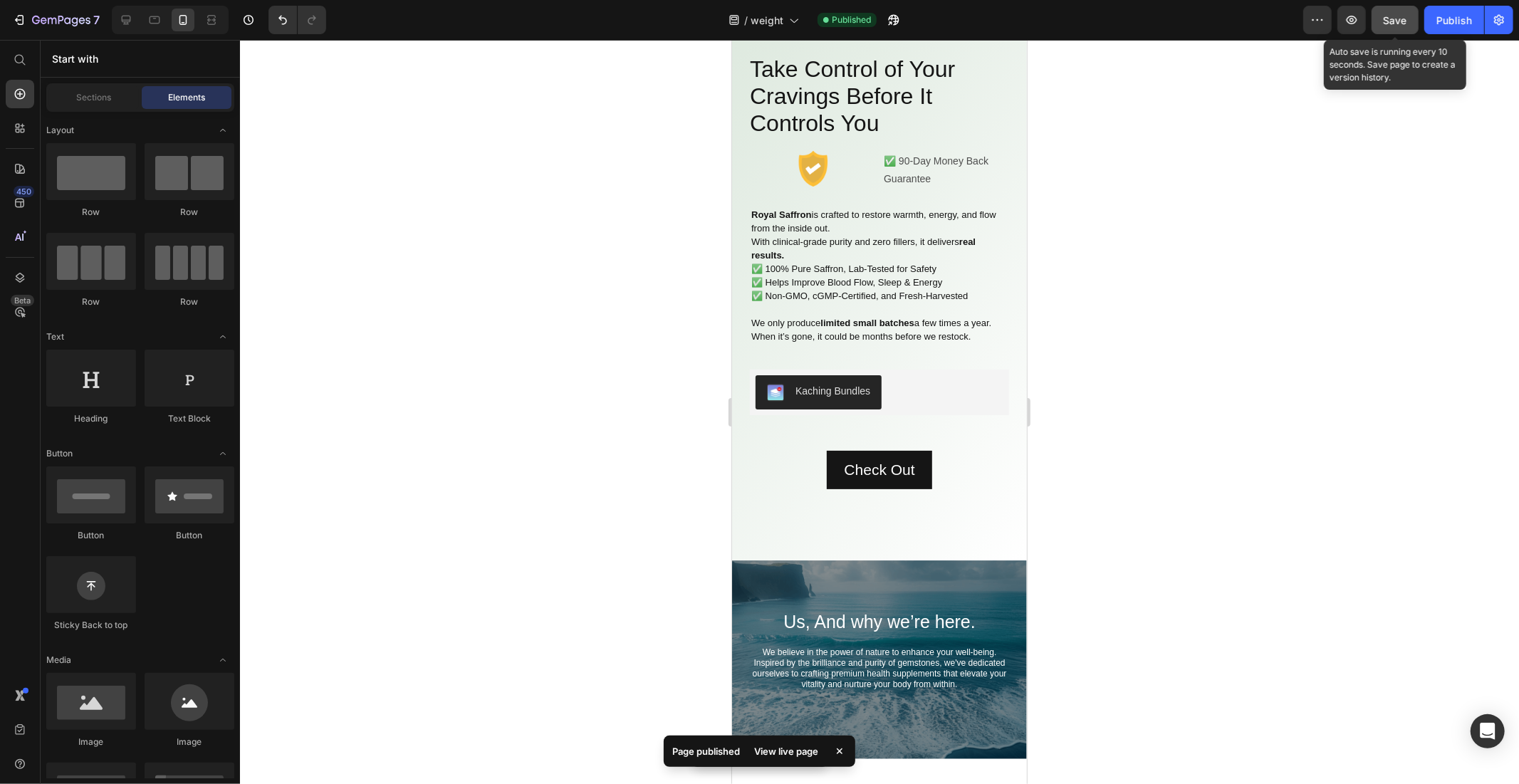 click on "Save" at bounding box center (1395, 20) 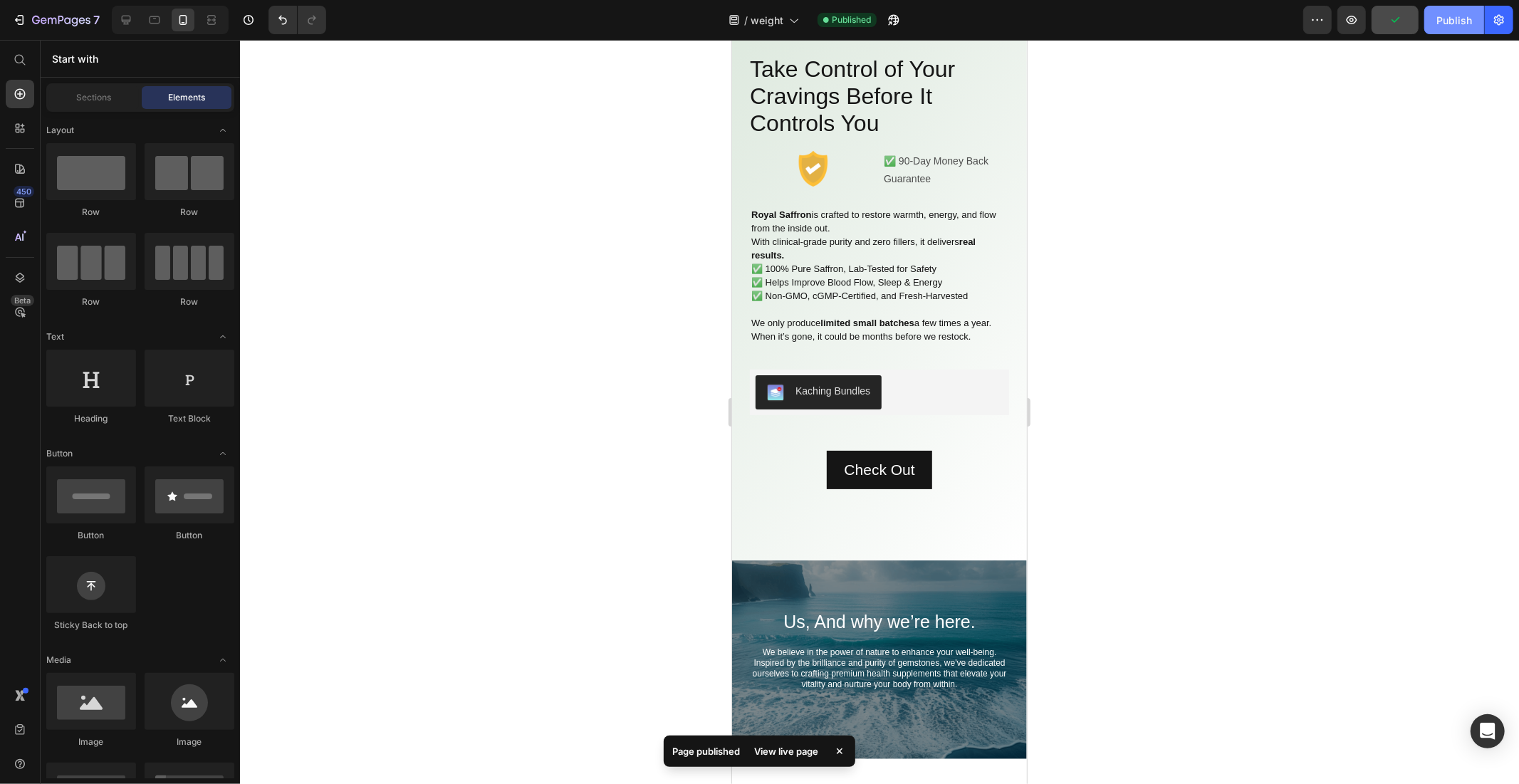 click on "Publish" at bounding box center (1454, 20) 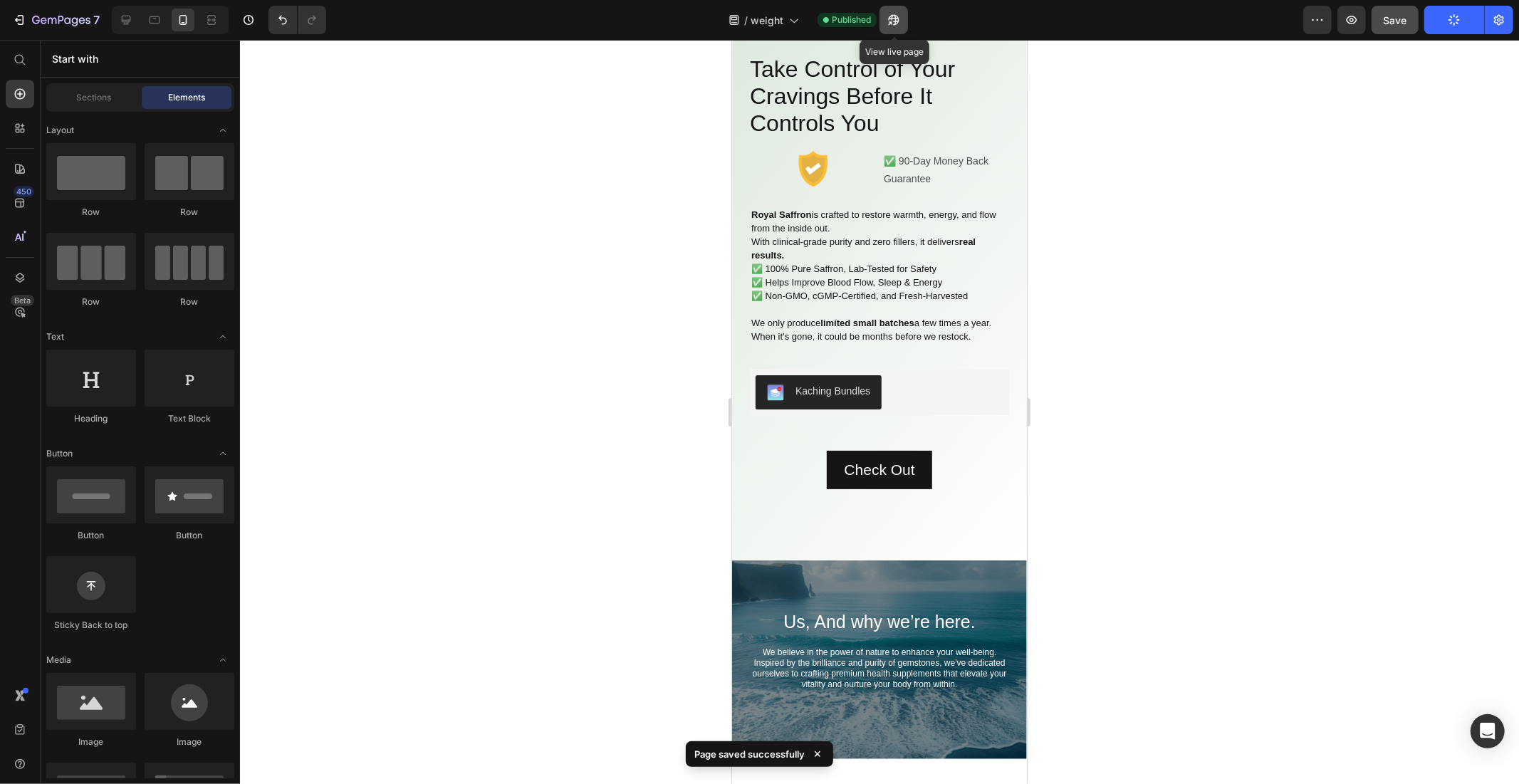 click 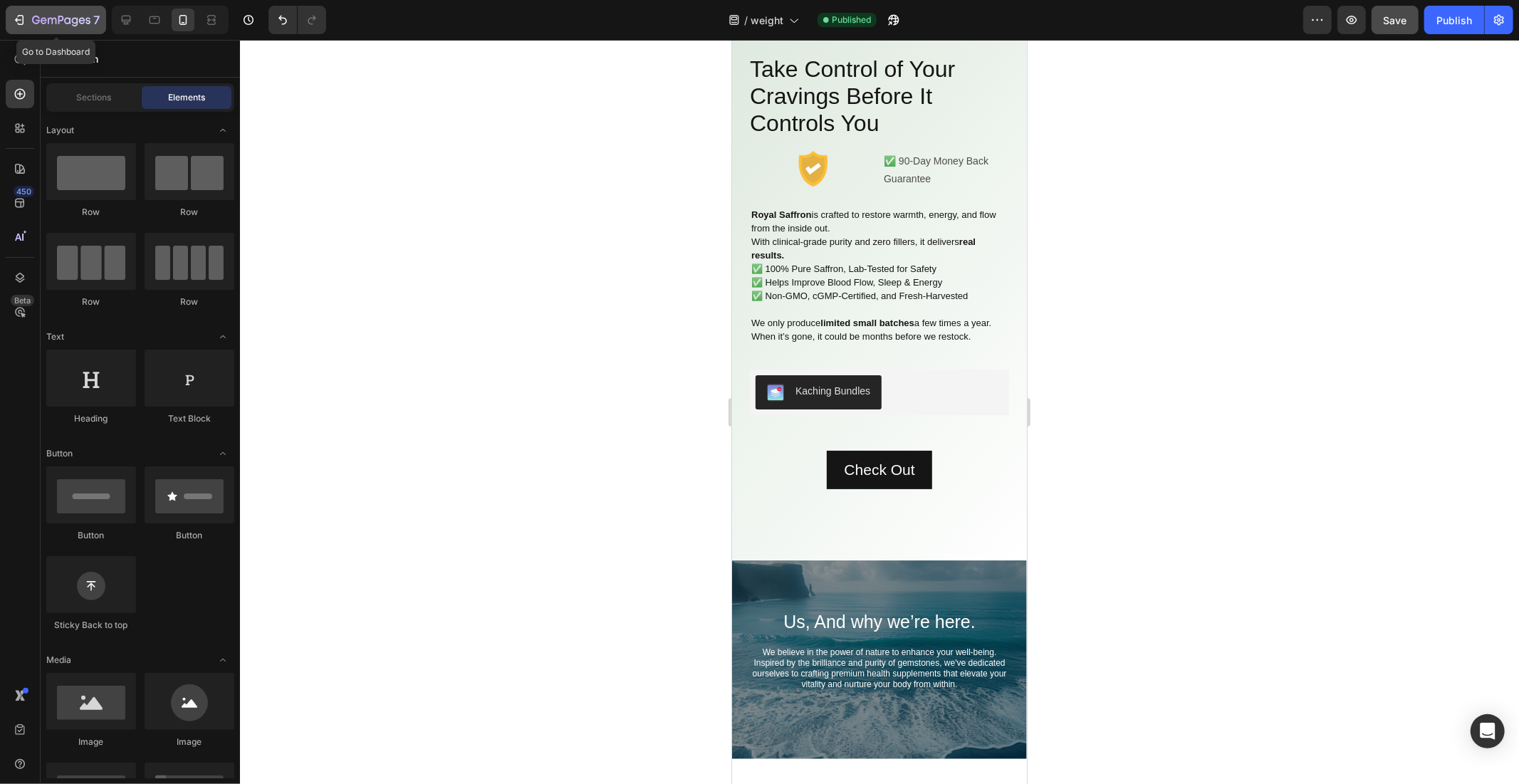 click 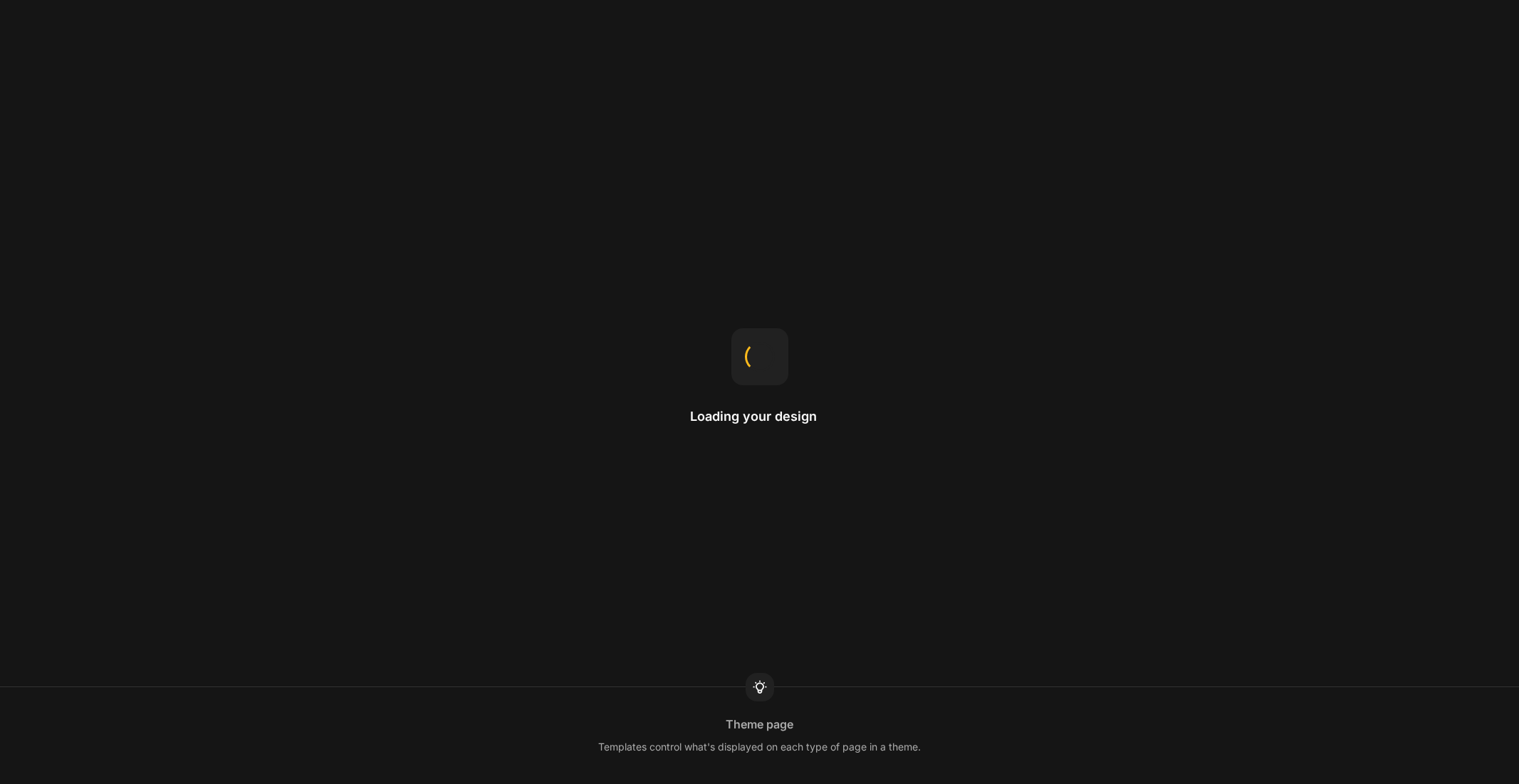 scroll, scrollTop: 0, scrollLeft: 0, axis: both 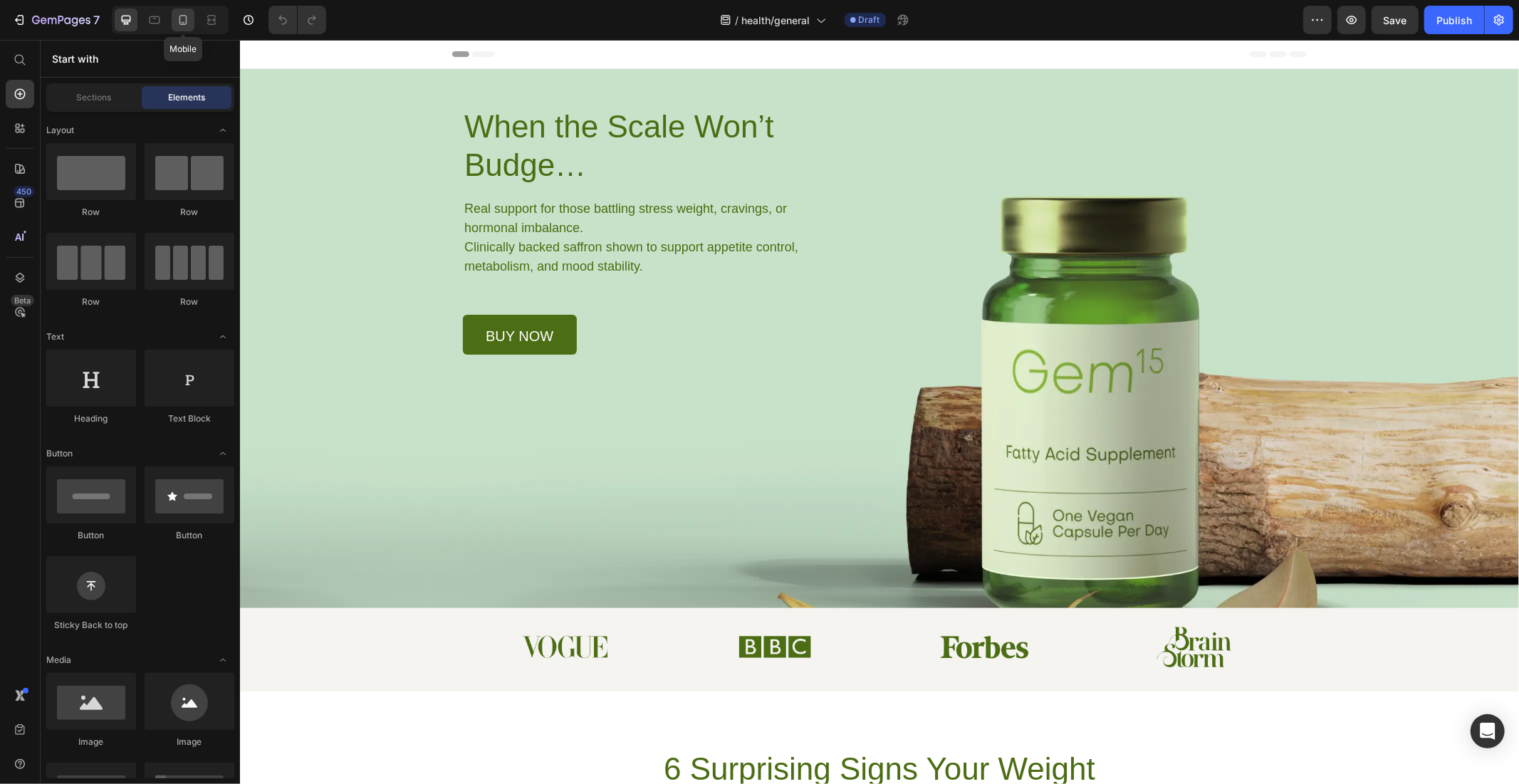 click 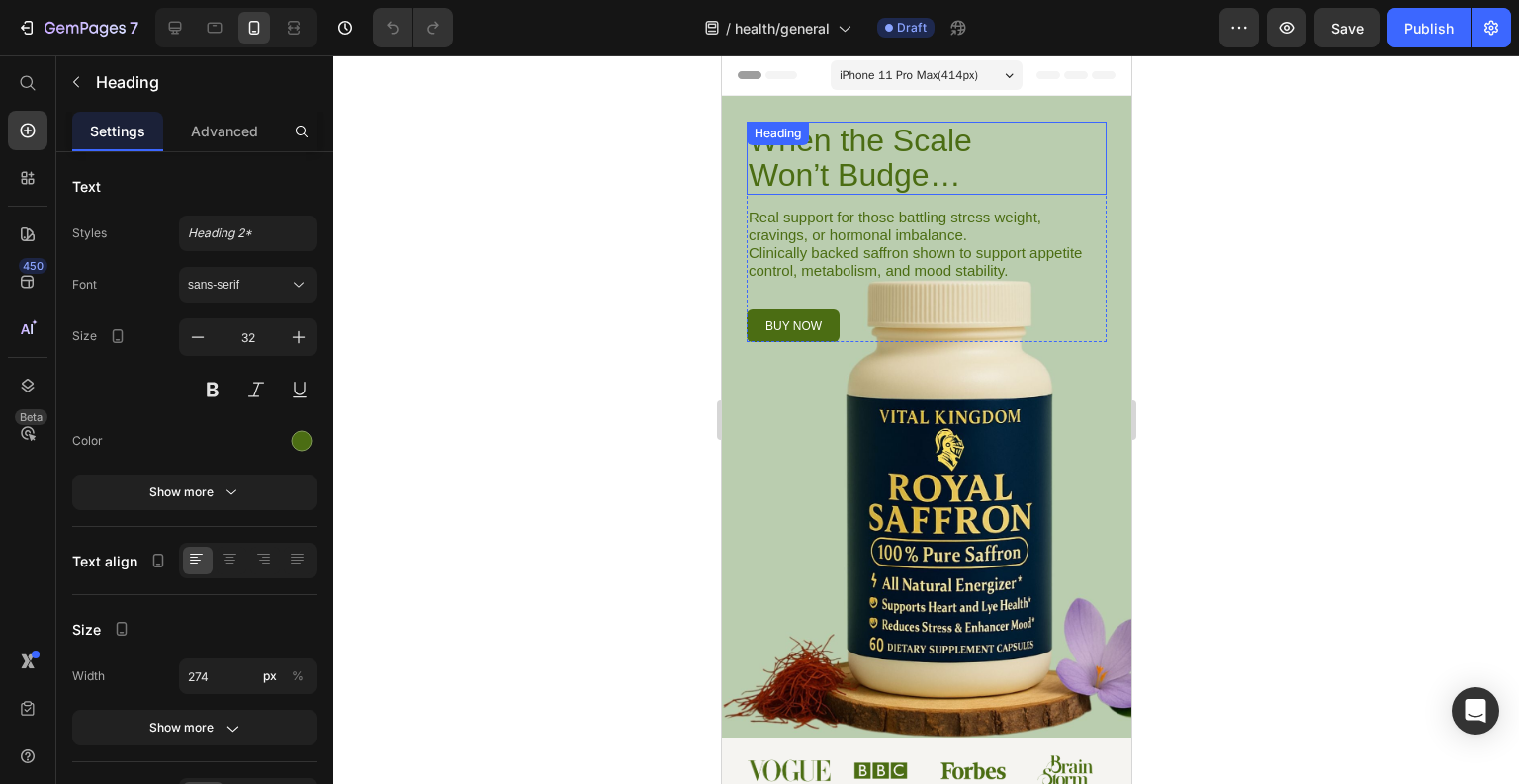 click on "When the Scale Won’t Budge… Heading" at bounding box center (926, 158) 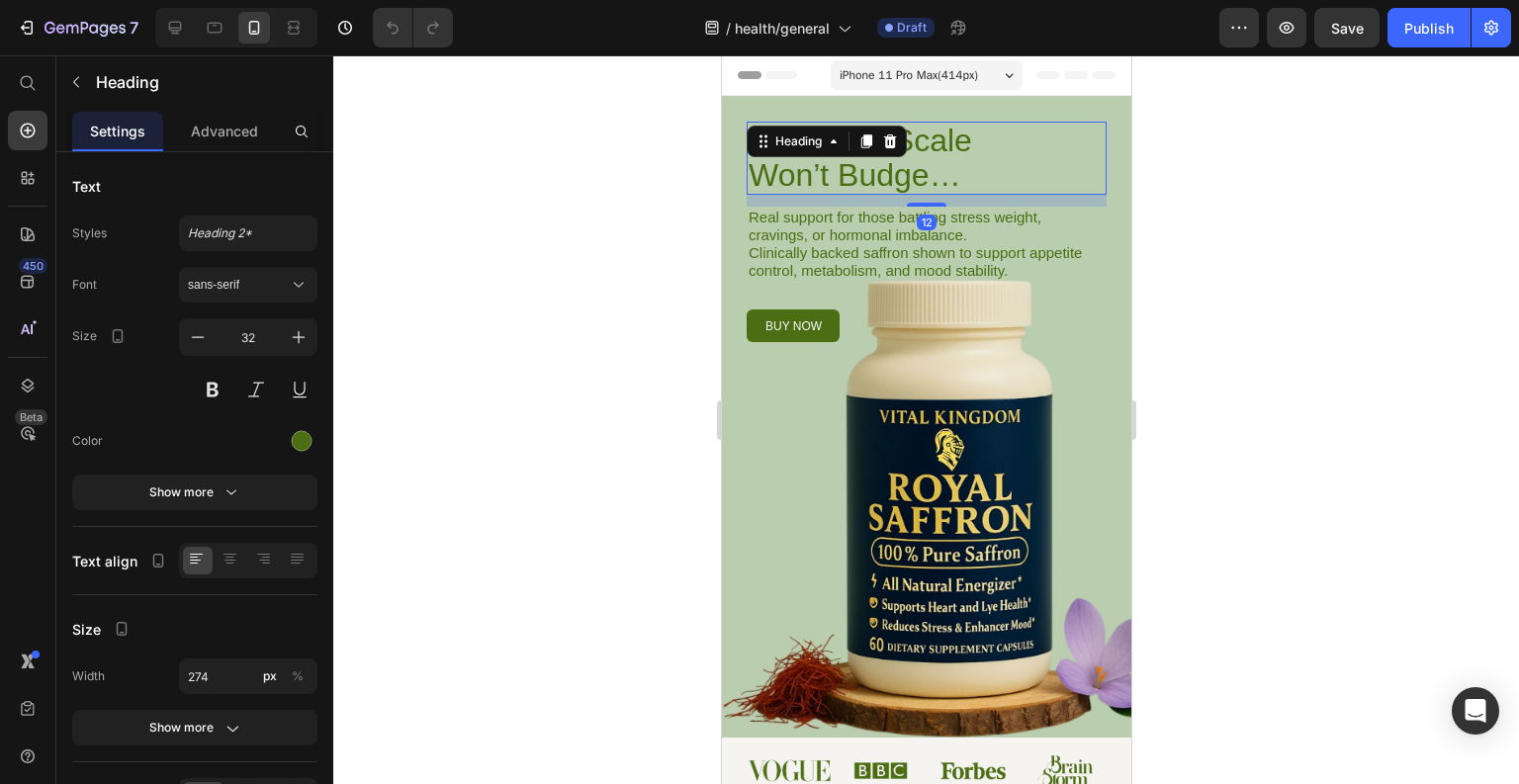 click on "Heading" at bounding box center [826, 141] 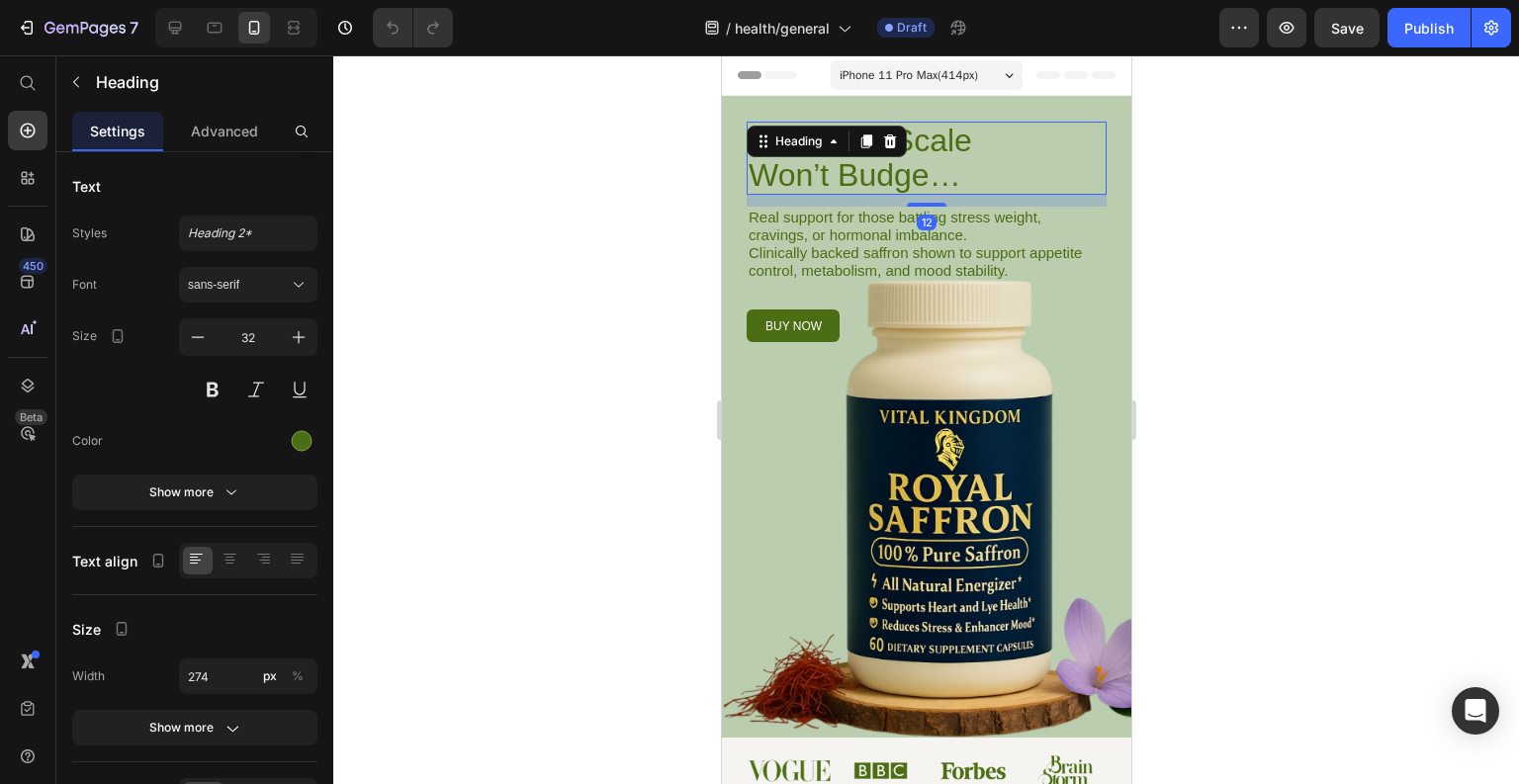 click on "When the Scale Won’t Budge…" at bounding box center [881, 158] 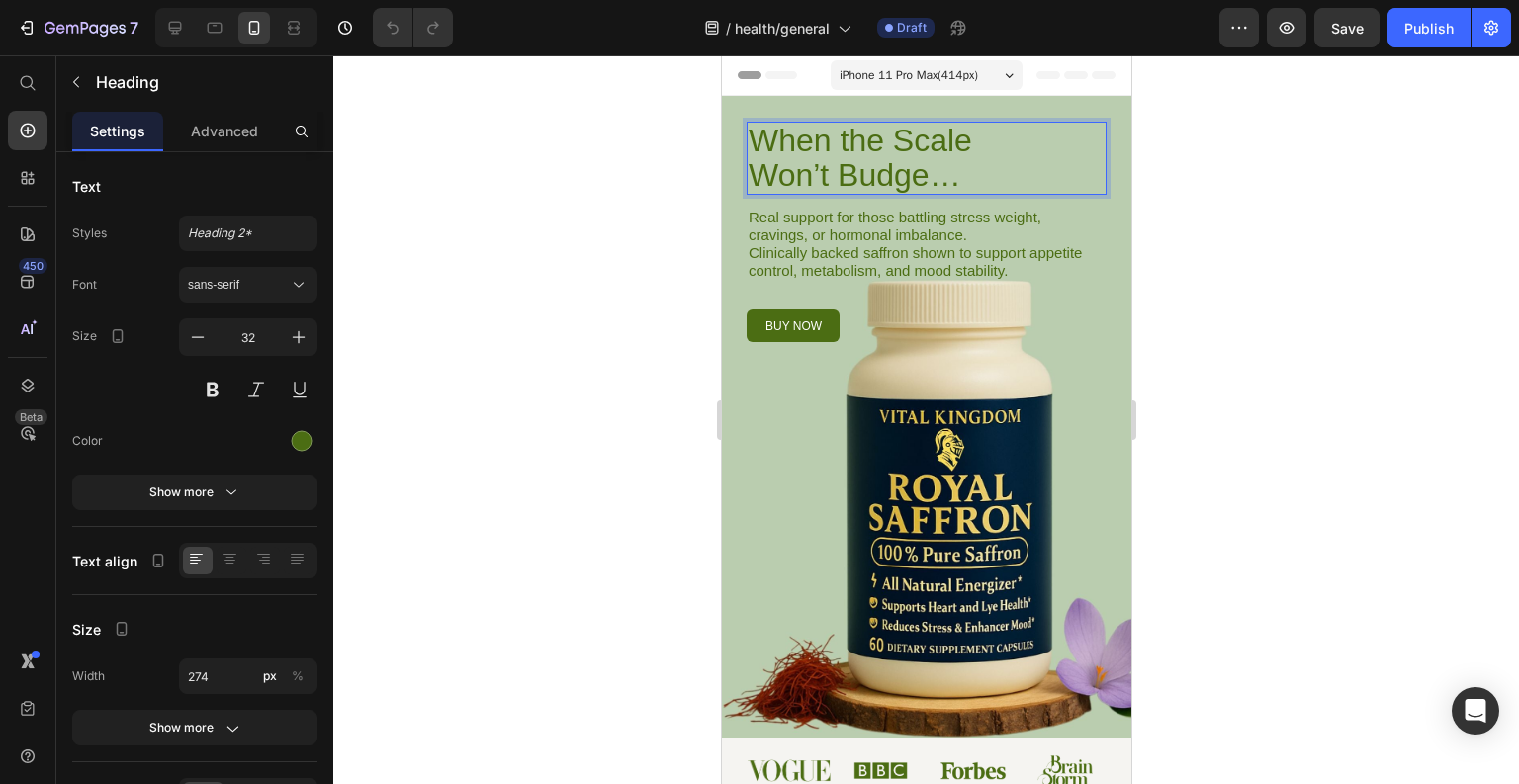 click on "When the Scale Won’t Budge…" at bounding box center (881, 158) 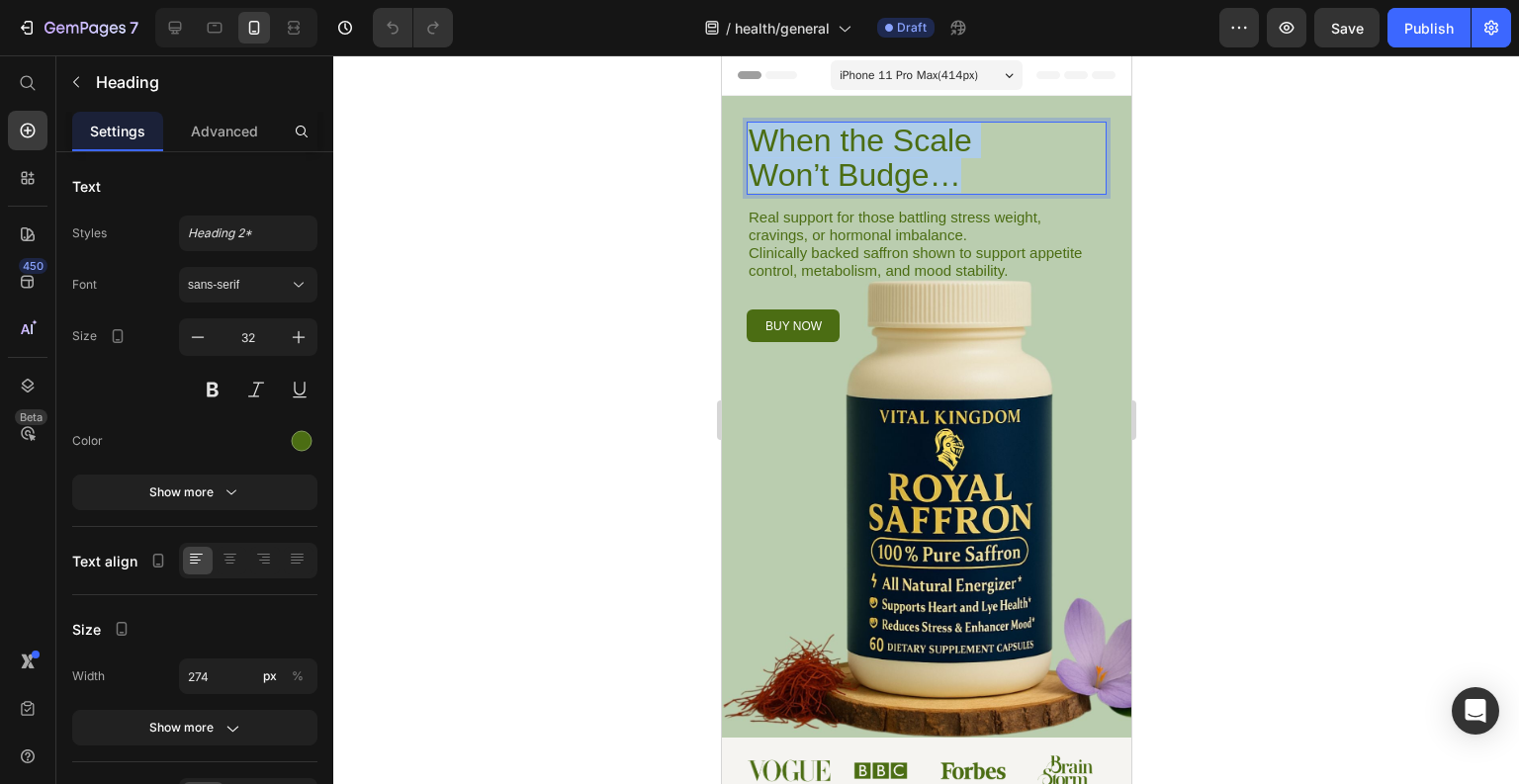 click on "When the Scale Won’t Budge…" at bounding box center (881, 158) 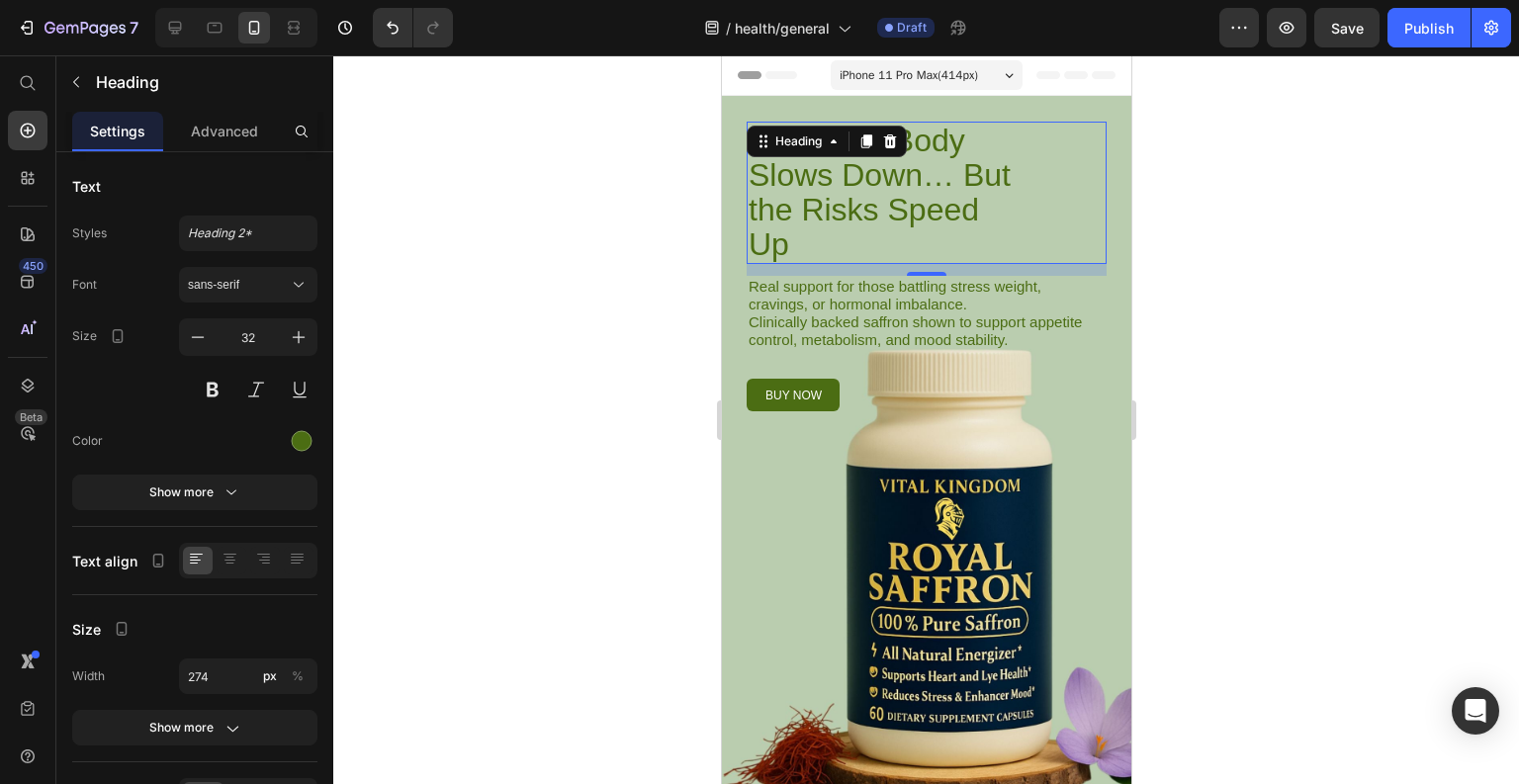 click on "When the Body Slows Down… But the Risks Speed Up" at bounding box center [926, 193] 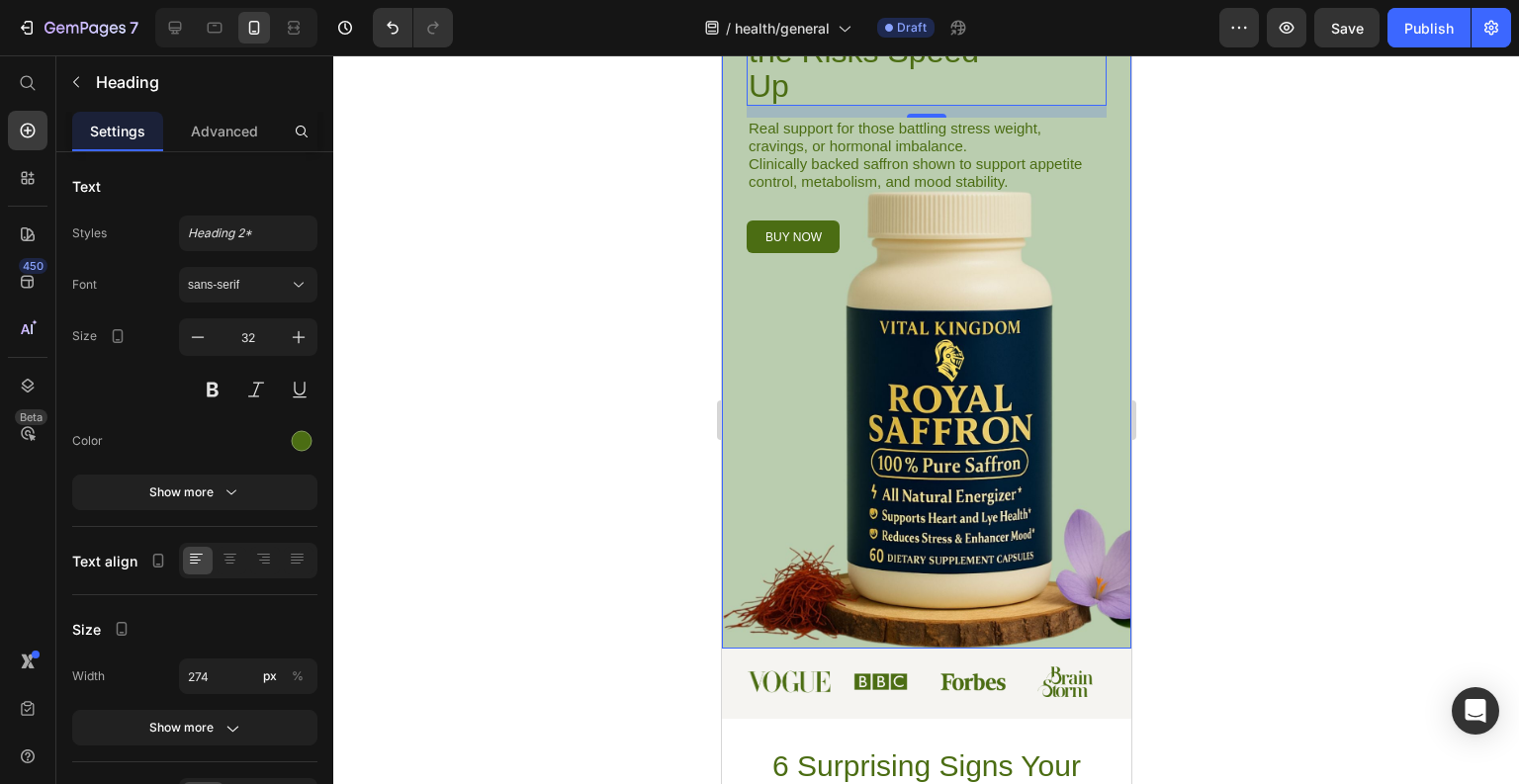 scroll, scrollTop: 0, scrollLeft: 0, axis: both 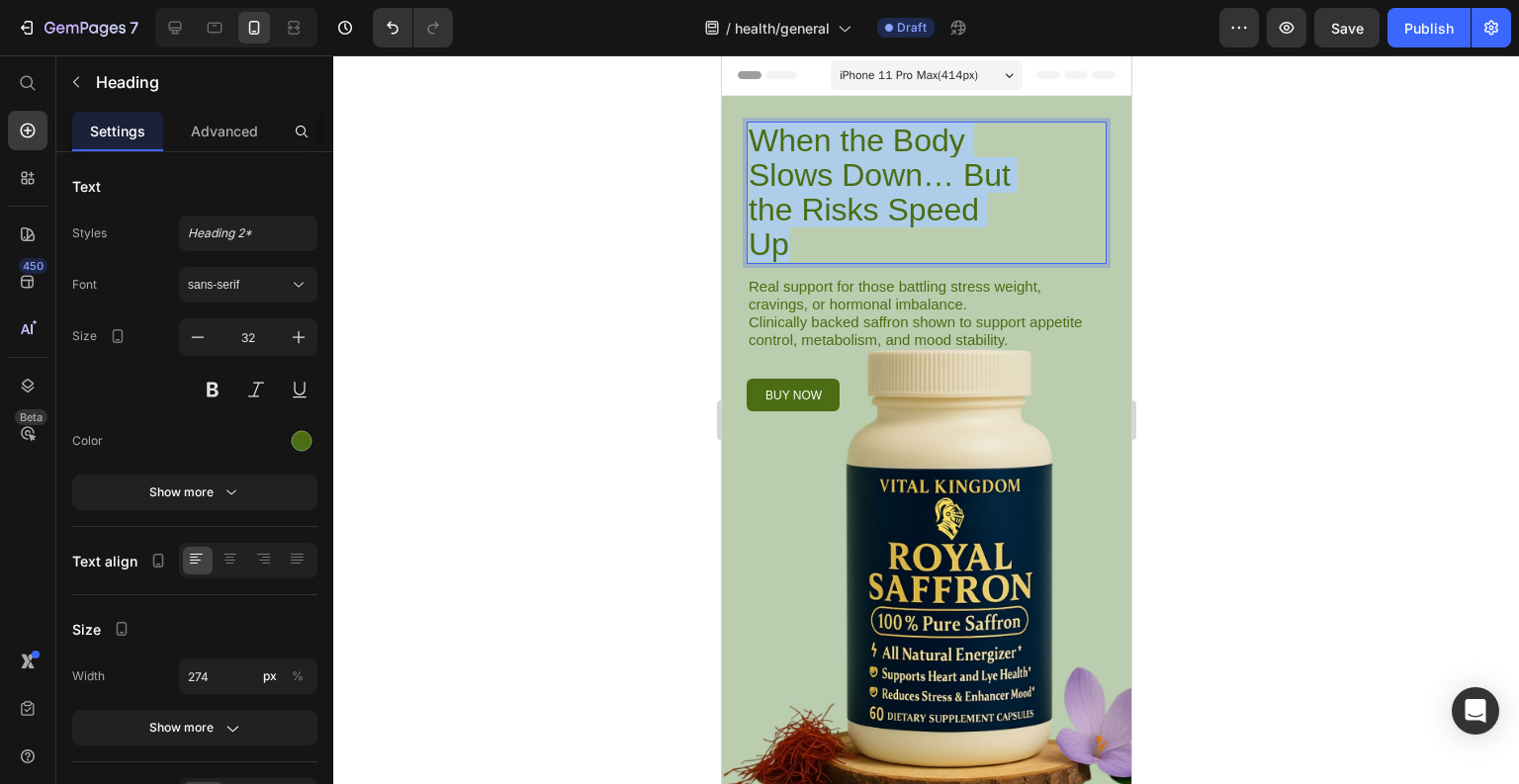 drag, startPoint x: 800, startPoint y: 238, endPoint x: 748, endPoint y: 141, distance: 110.05908 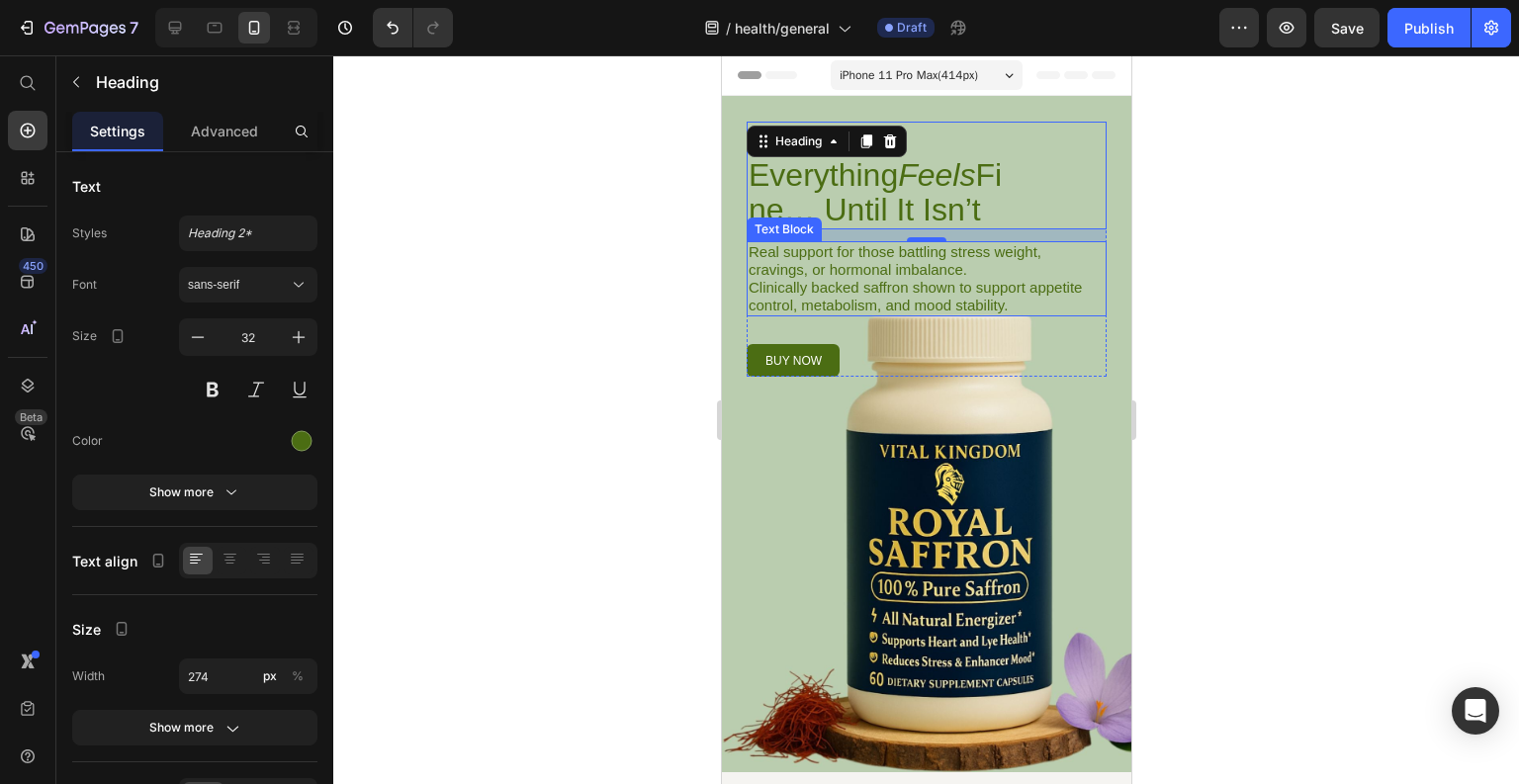 click on "Real support for those battling stress weight, cravings, or hormonal imbalance. Clinically backed saffron shown to support appetite control, metabolism, and mood stability." at bounding box center [926, 279] 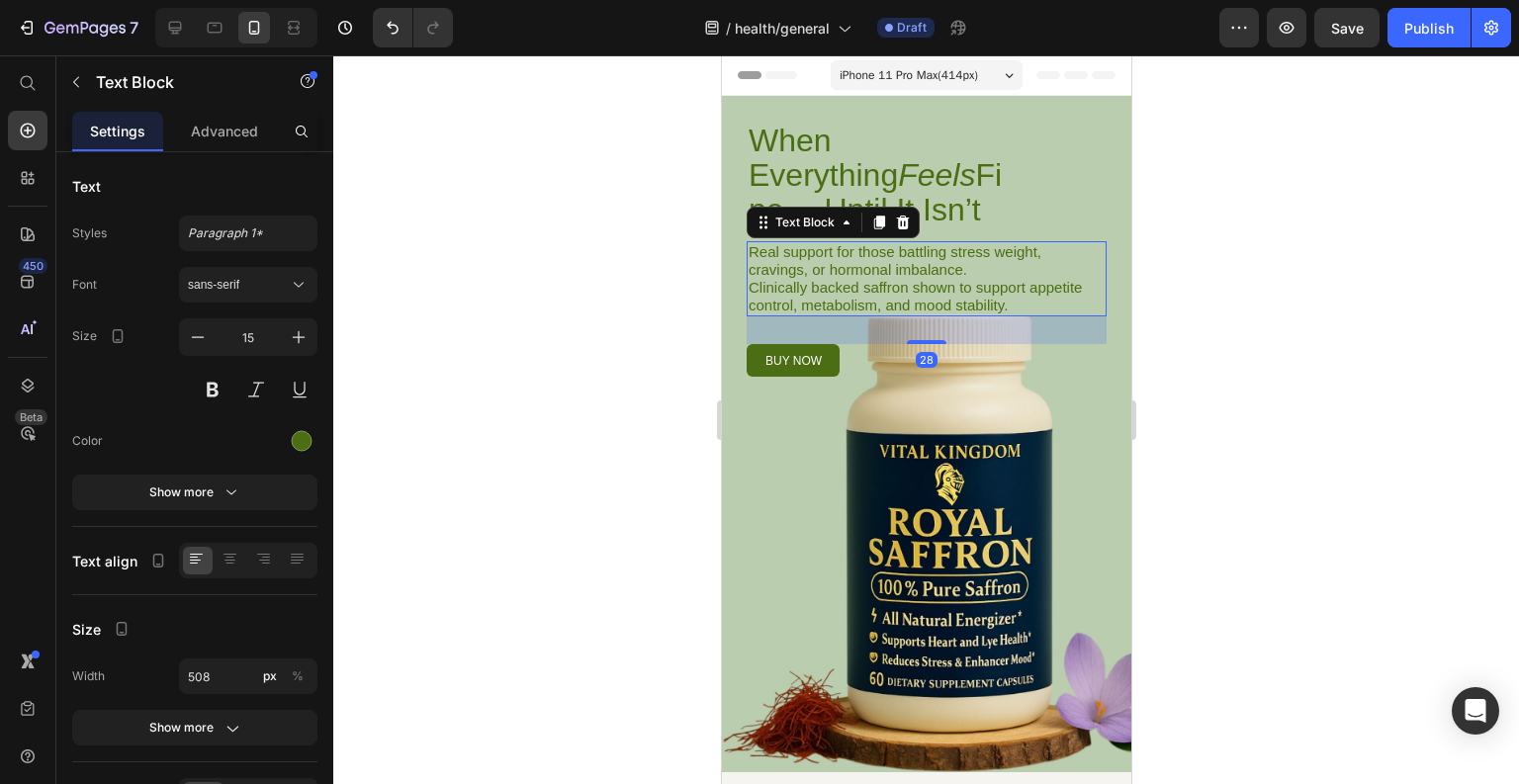 click on "Real support for those battling stress weight, cravings, or hormonal imbalance. Clinically backed saffron shown to support appetite control, metabolism, and mood stability." at bounding box center [926, 279] 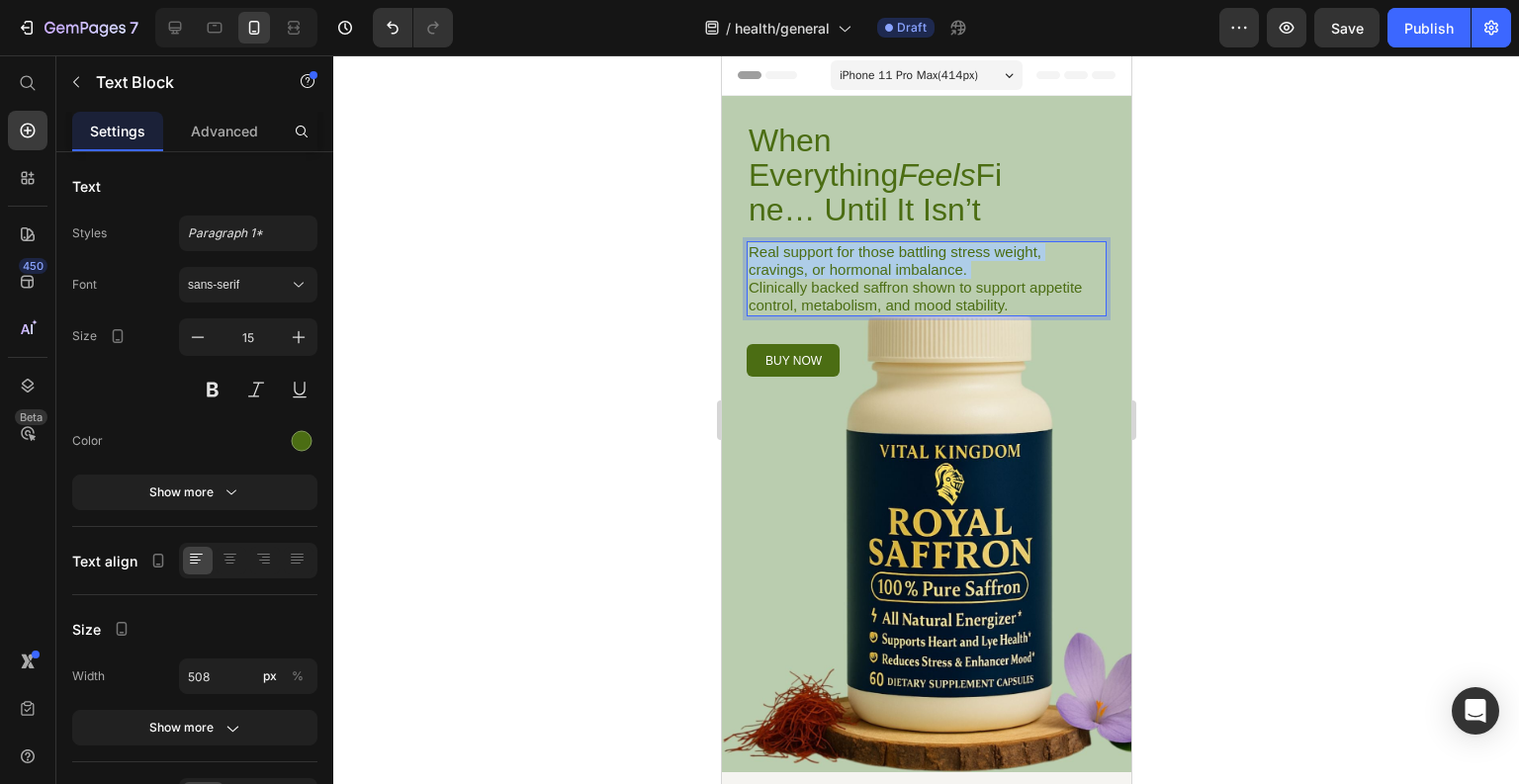 click on "Real support for those battling stress weight, cravings, or hormonal imbalance. Clinically backed saffron shown to support appetite control, metabolism, and mood stability." at bounding box center (926, 279) 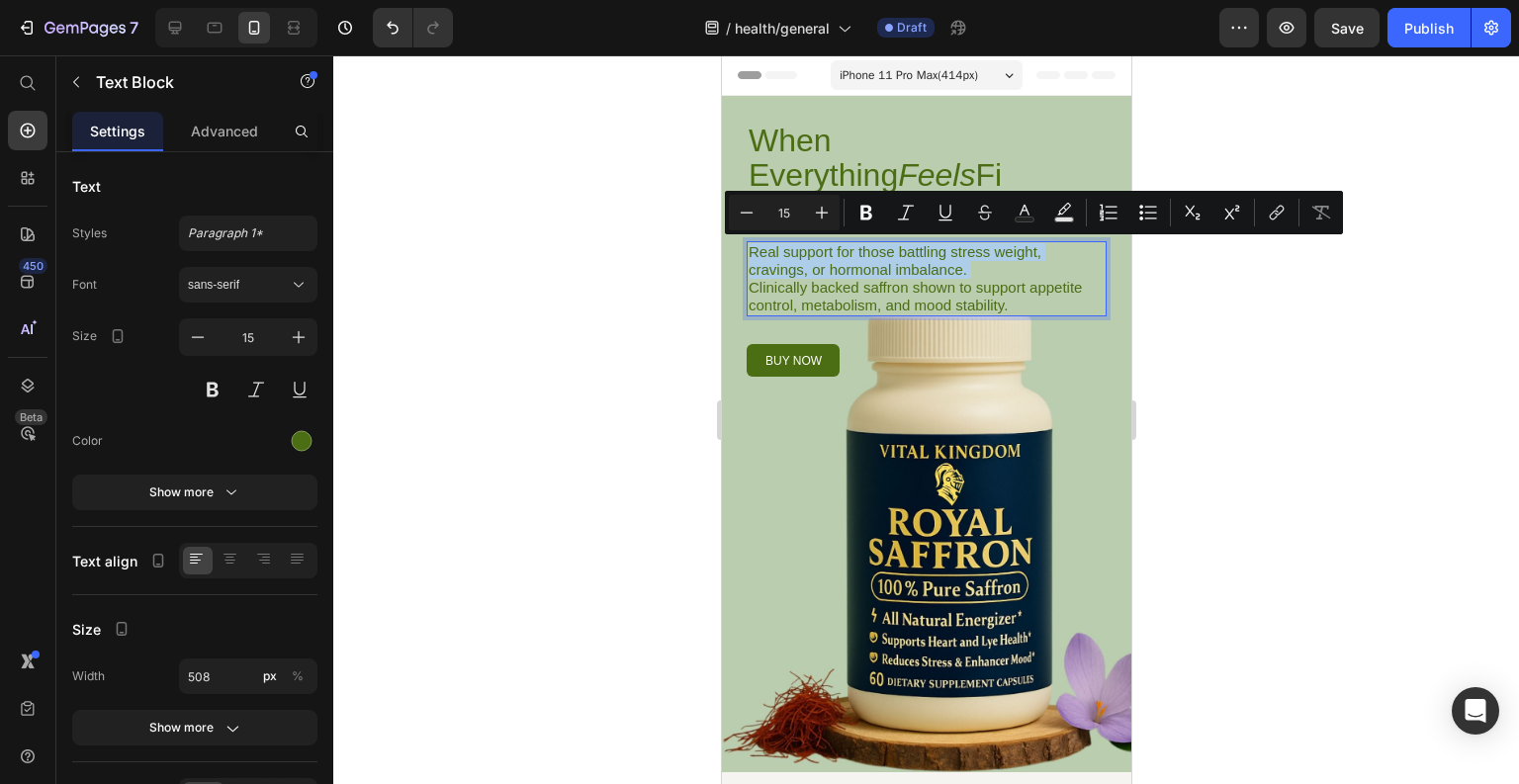 click on "Real support for those battling stress weight, cravings, or hormonal imbalance. Clinically backed saffron shown to support appetite control, metabolism, and mood stability." at bounding box center (926, 279) 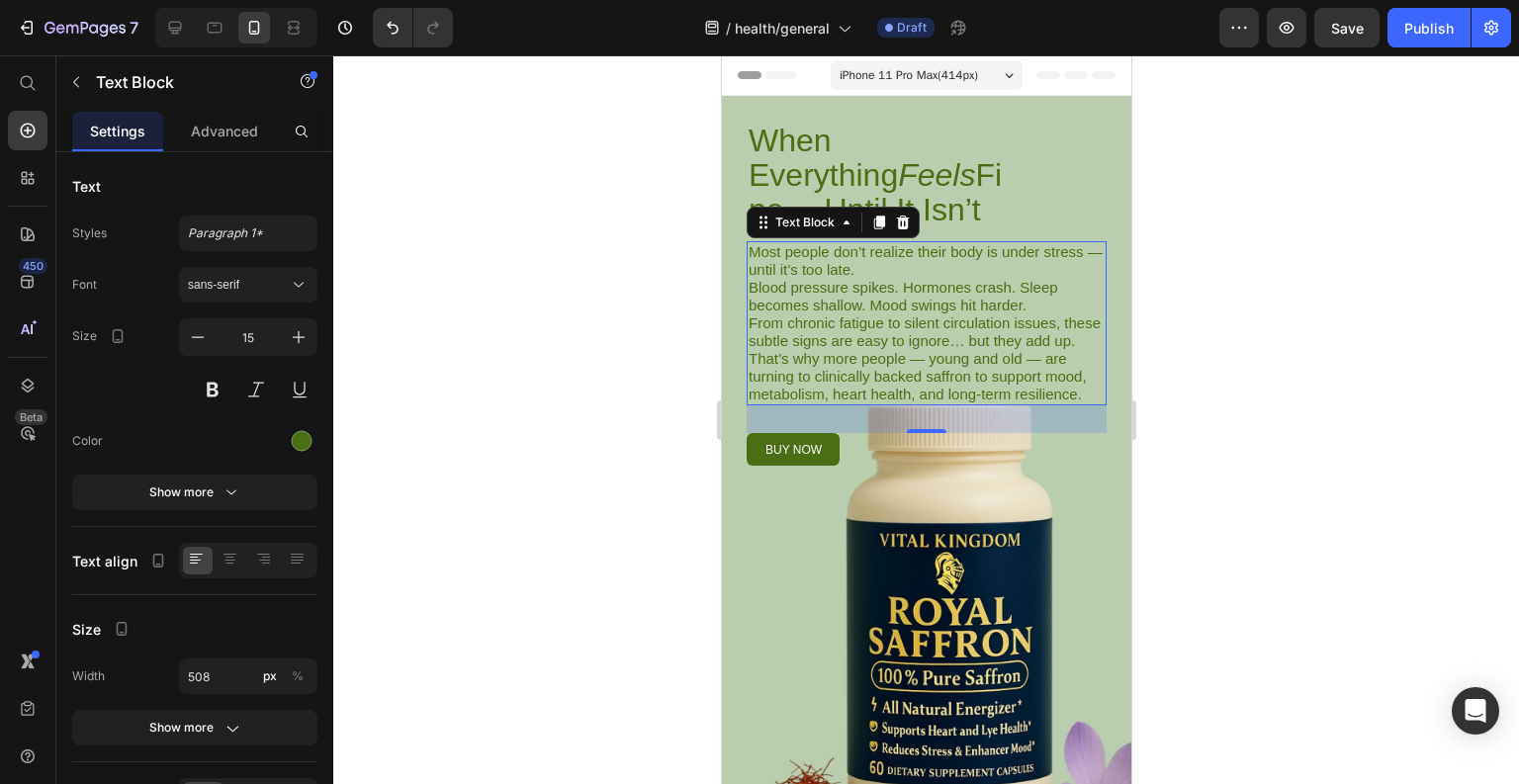 click 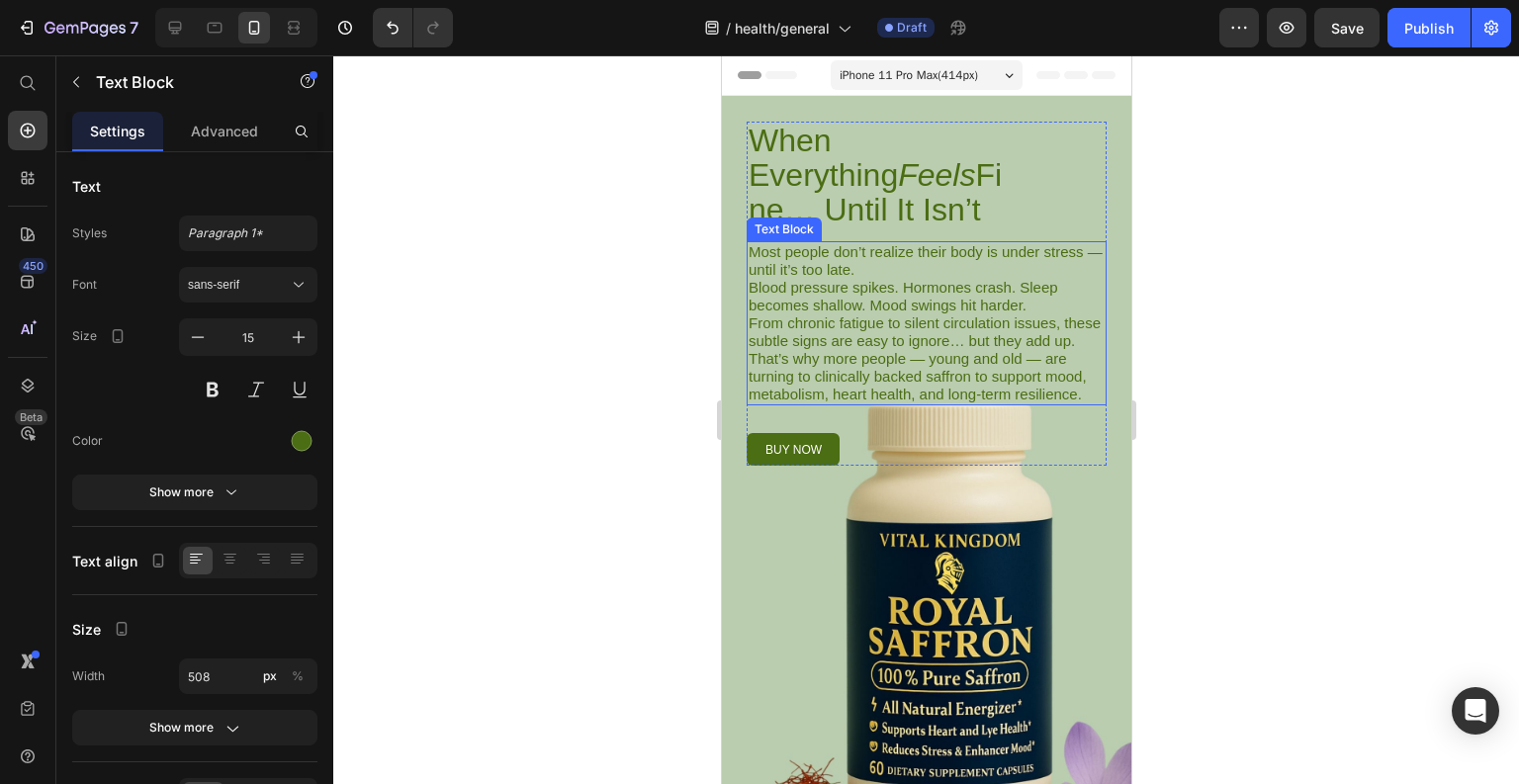 click on "From chronic fatigue to silent circulation issues, these subtle signs are easy to ignore… but they add up. That’s why more people — young and old — are turning to clinically backed saffron to support mood, metabolism, heart health, and long-term resilience." at bounding box center (926, 359) 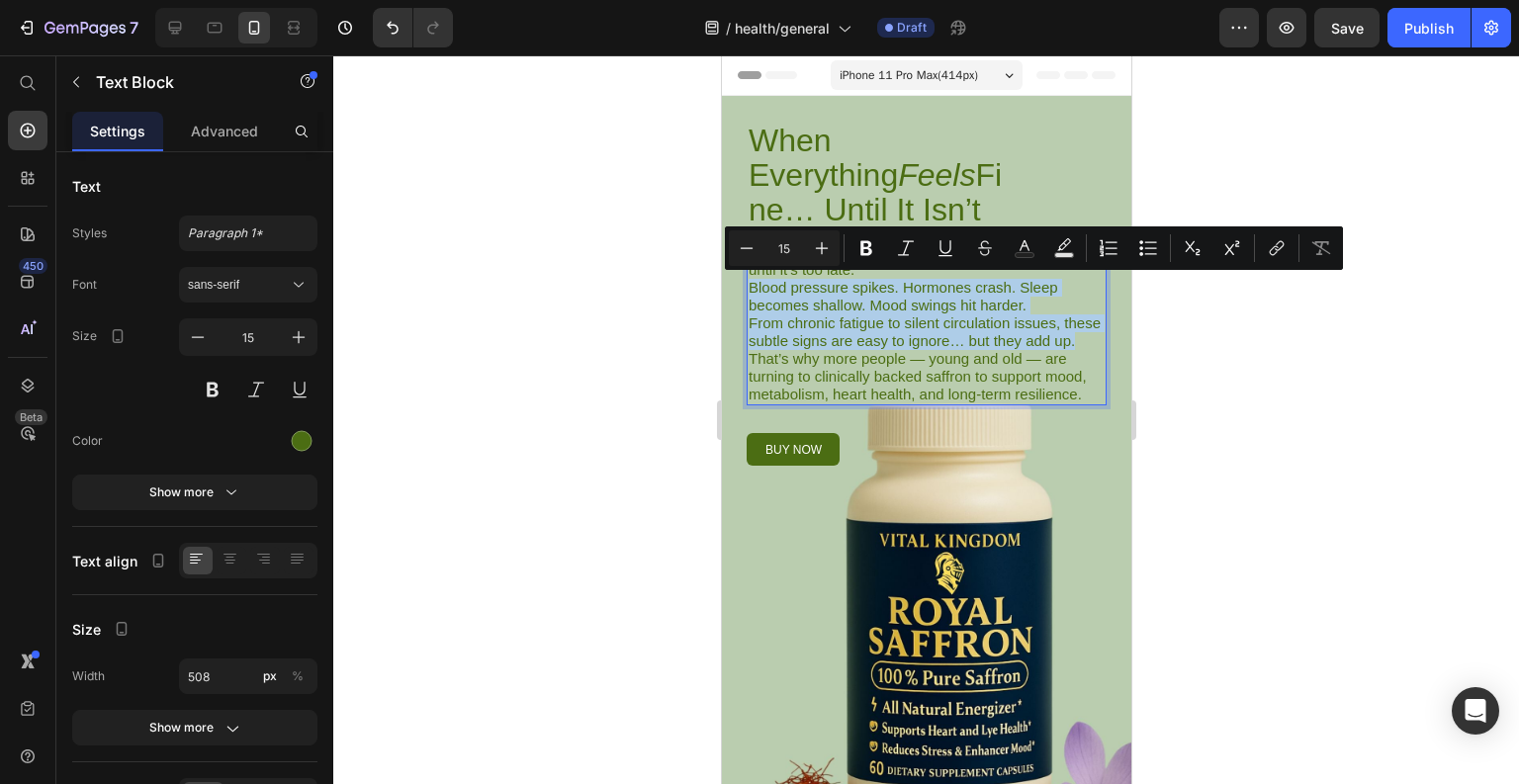 drag, startPoint x: 776, startPoint y: 357, endPoint x: 748, endPoint y: 291, distance: 71.69379 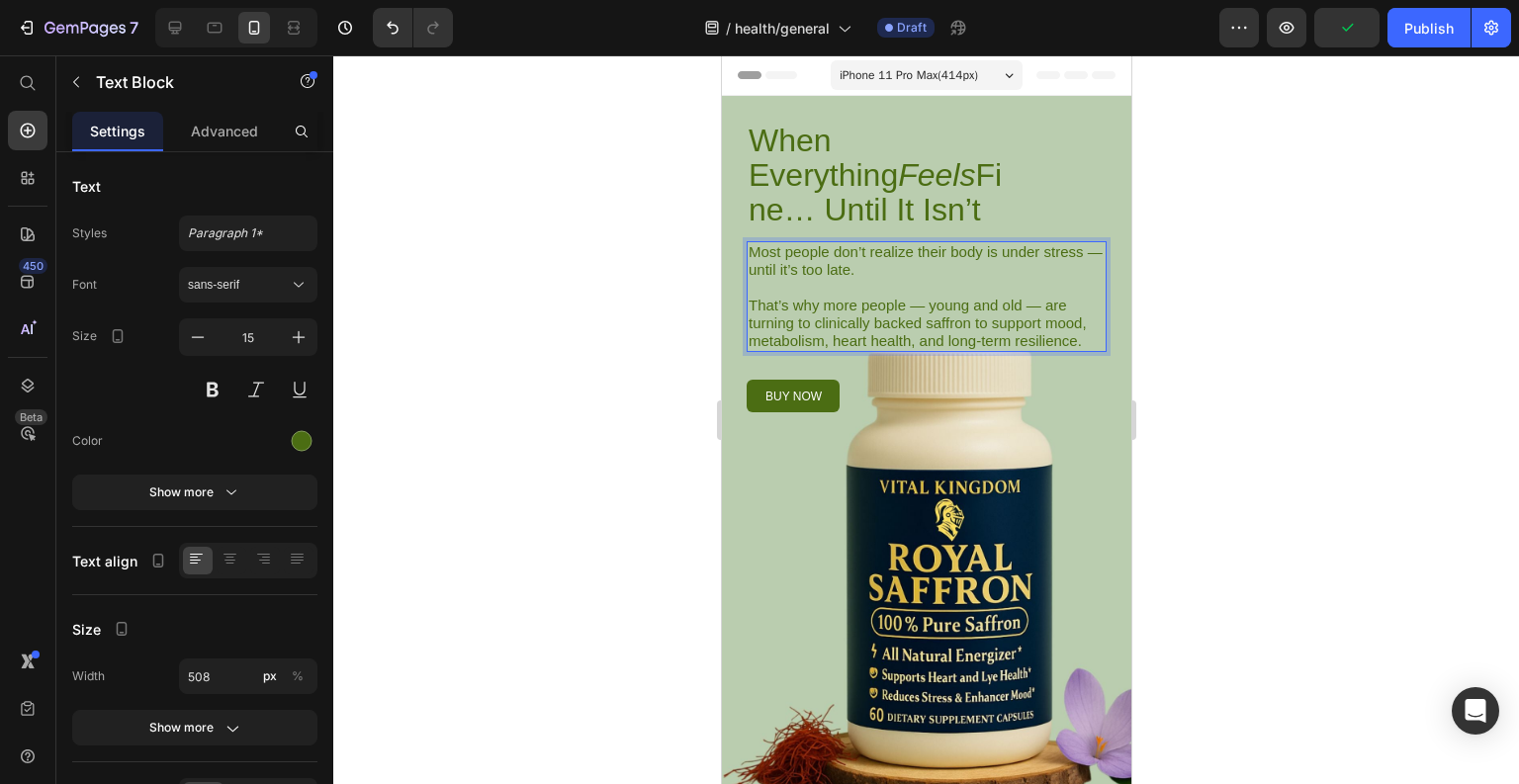 click 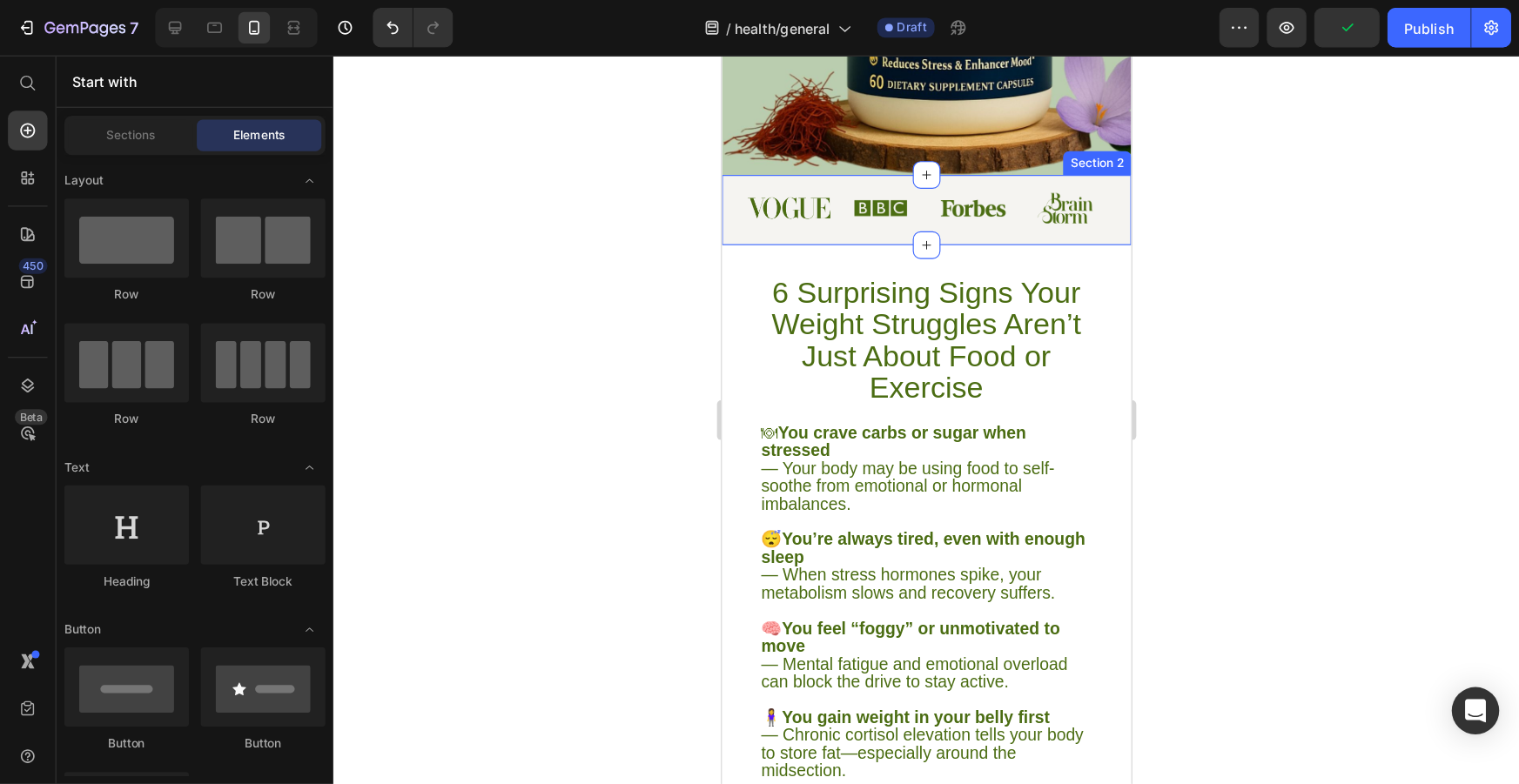 scroll, scrollTop: 696, scrollLeft: 0, axis: vertical 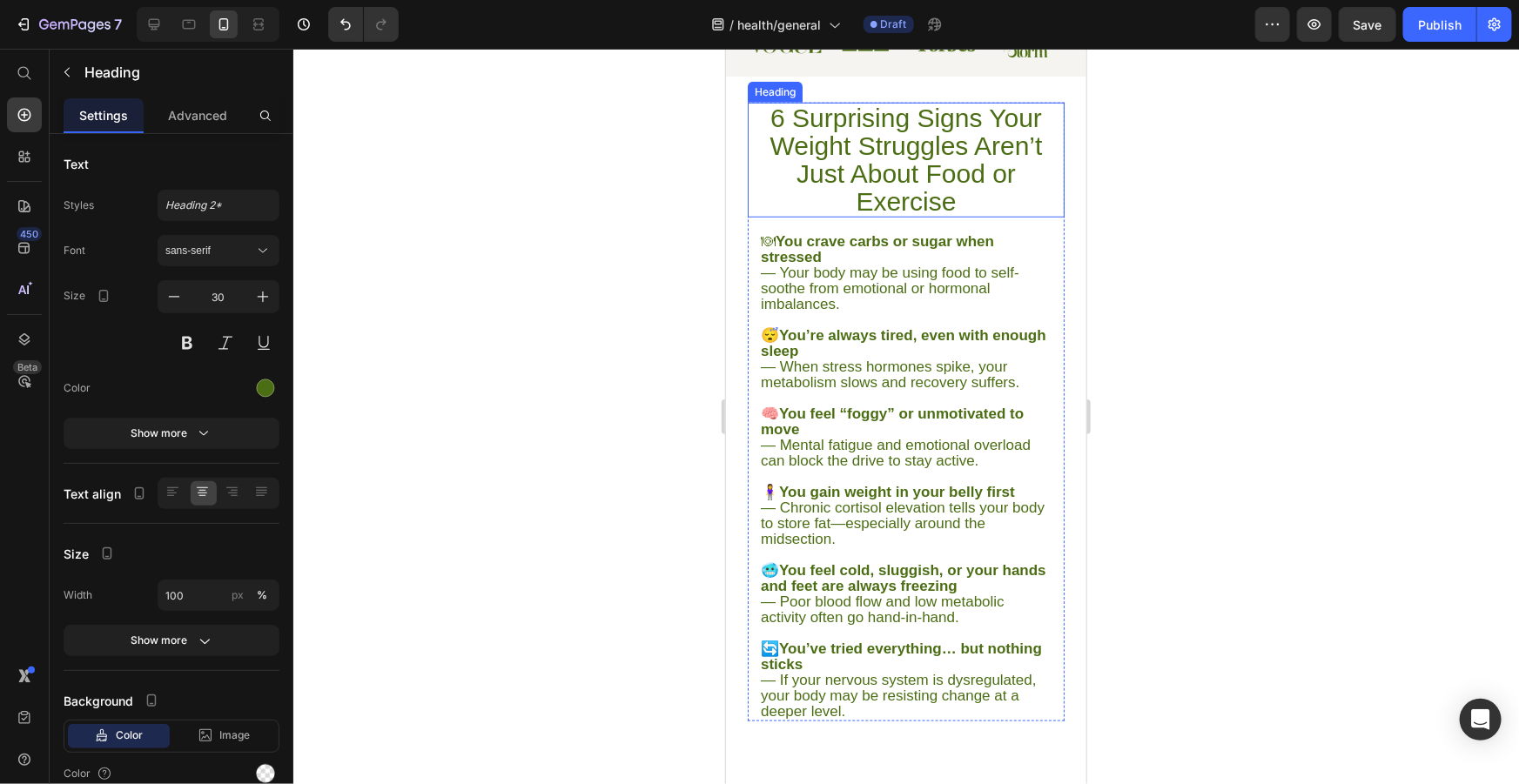 click on "6 Surprising Signs Your Weight Struggles Aren’t Just About Food or Exercise" at bounding box center [905, 159] 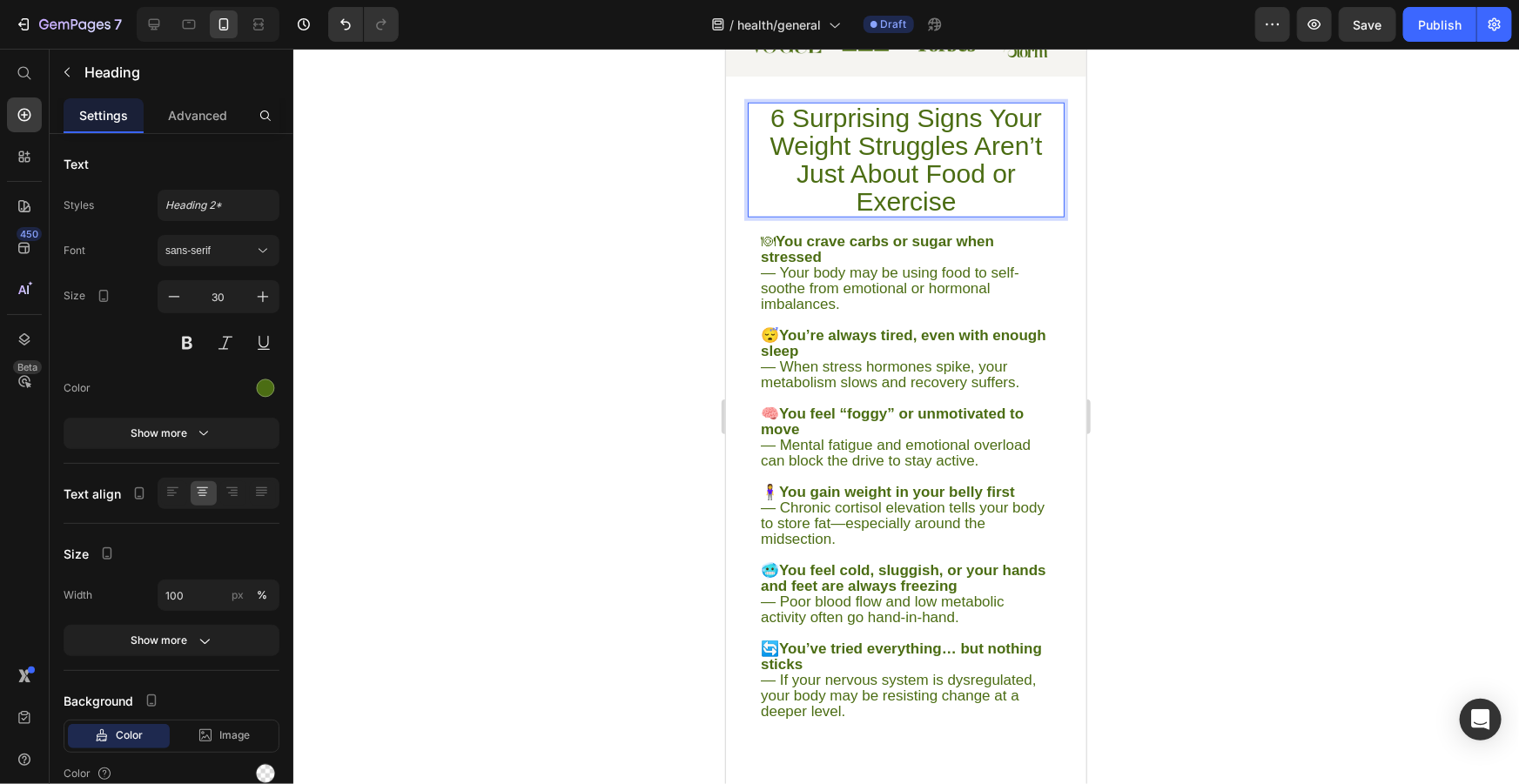 click on "6 Surprising Signs Your Weight Struggles Aren’t Just About Food or Exercise" at bounding box center (905, 159) 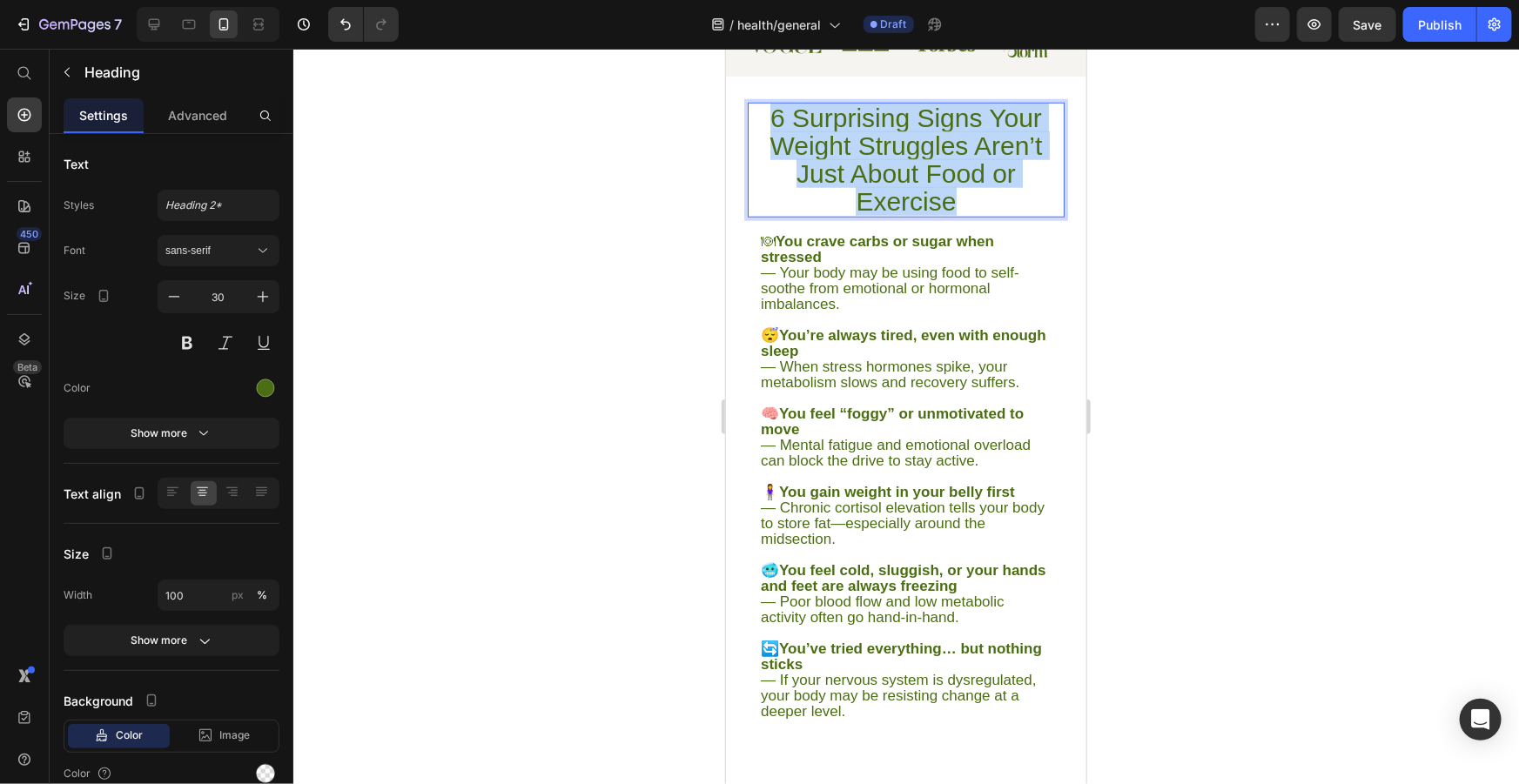 click on "6 Surprising Signs Your Weight Struggles Aren’t Just About Food or Exercise" at bounding box center (905, 159) 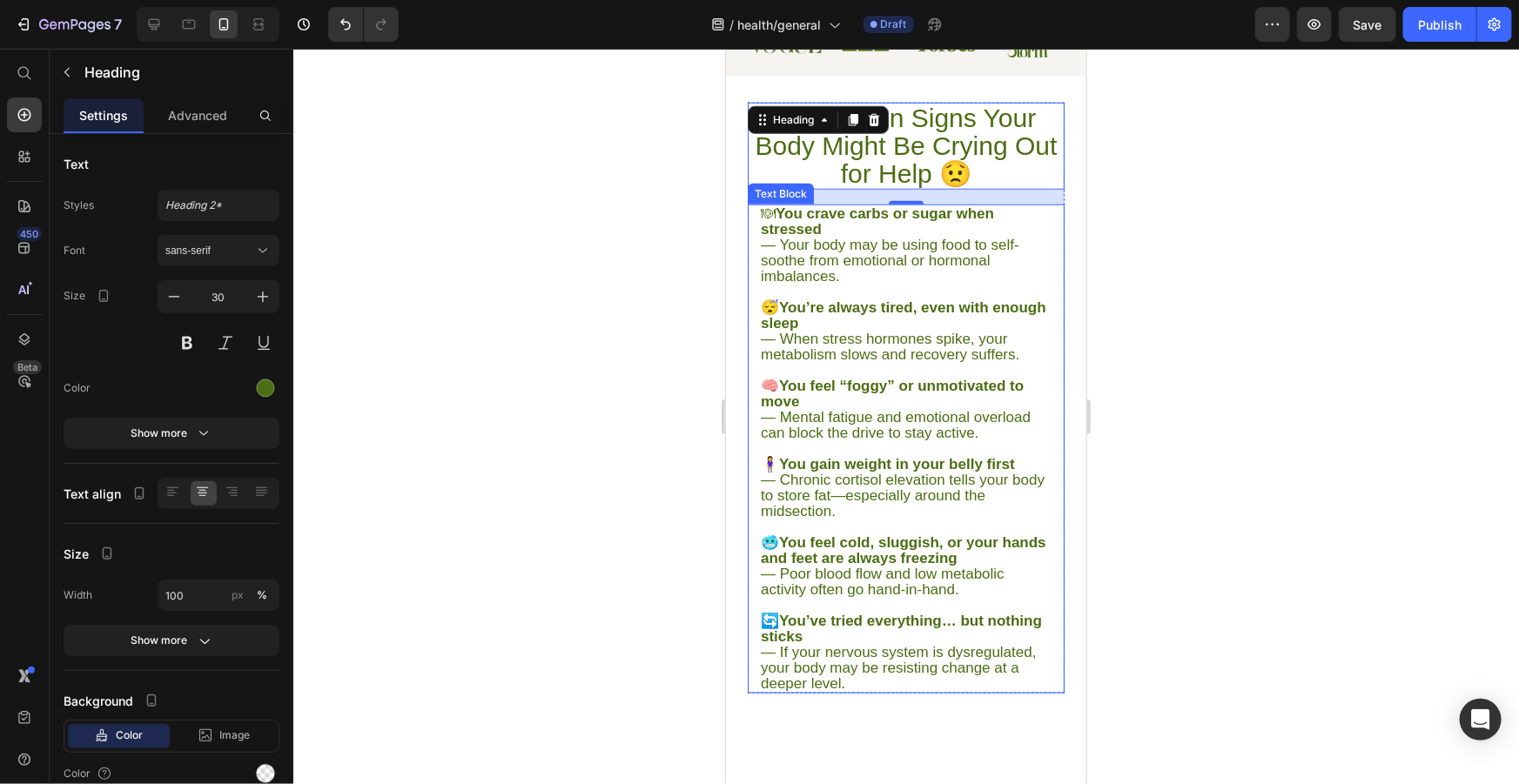 click on "🧠  You feel “foggy” or unmotivated to move — Mental fatigue and emotional overload can block the drive to stay active." at bounding box center (905, 409) 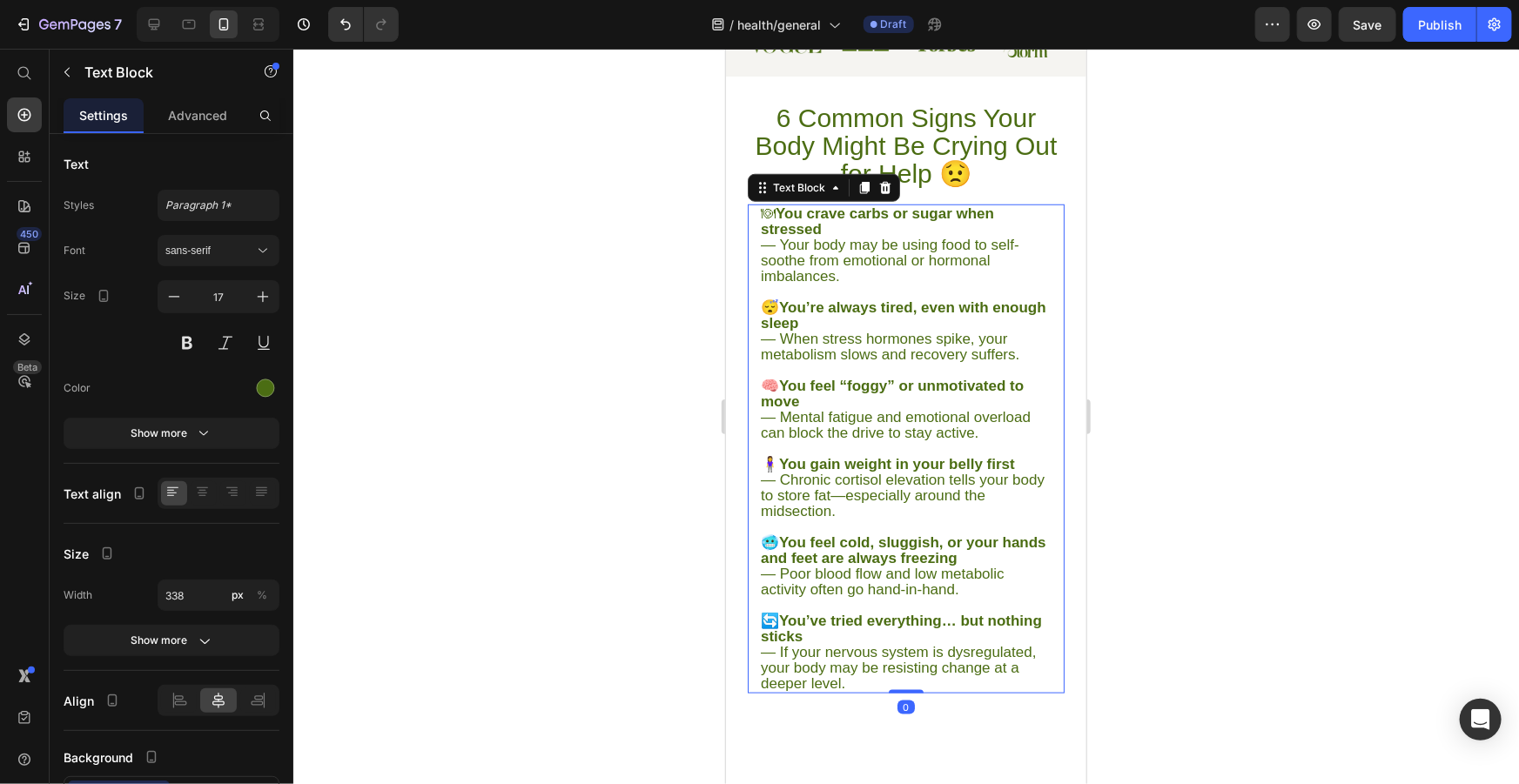 click on "🧠  You feel “foggy” or unmotivated to move — Mental fatigue and emotional overload can block the drive to stay active." at bounding box center [905, 409] 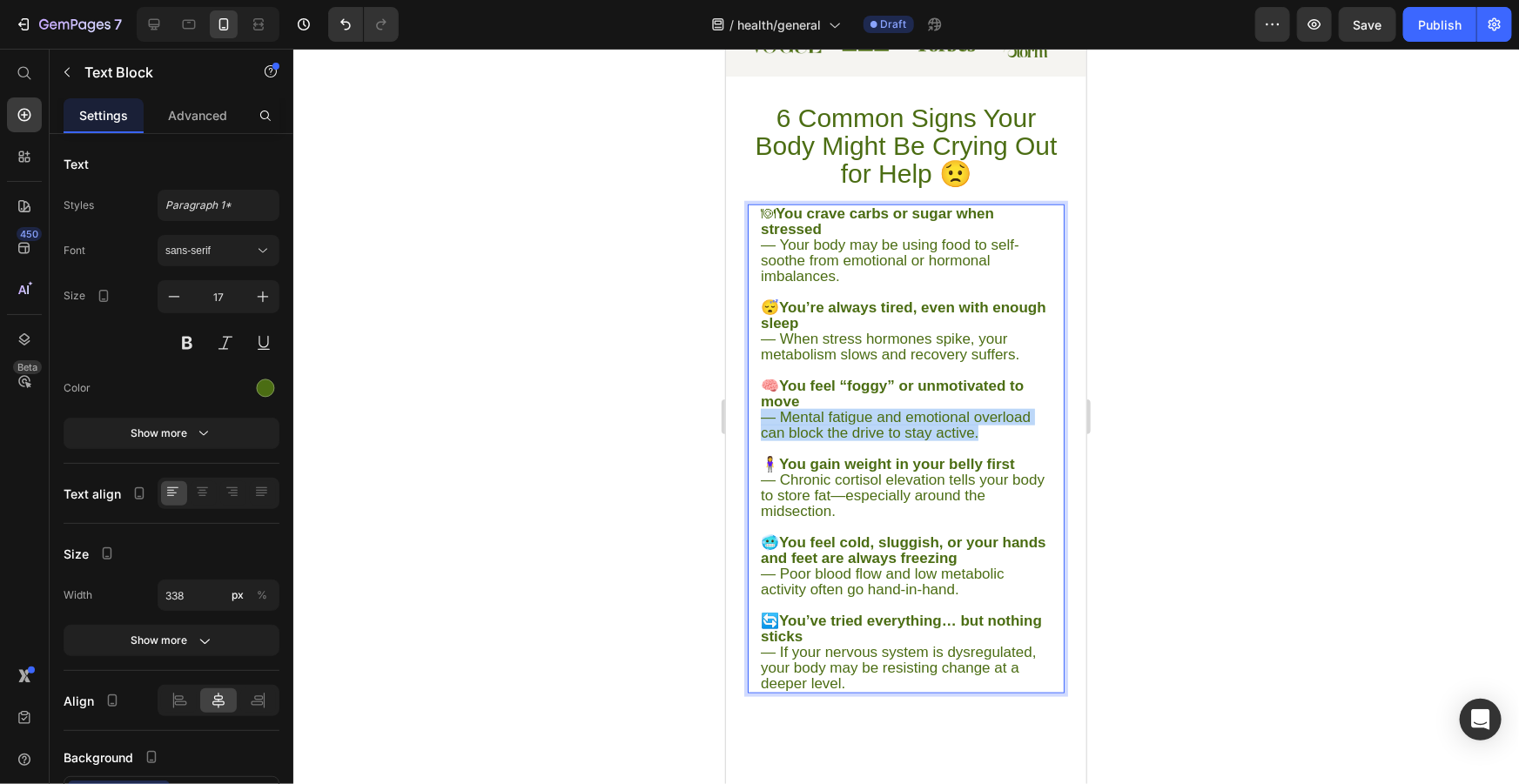click on "🧠  You feel “foggy” or unmotivated to move — Mental fatigue and emotional overload can block the drive to stay active." at bounding box center (905, 409) 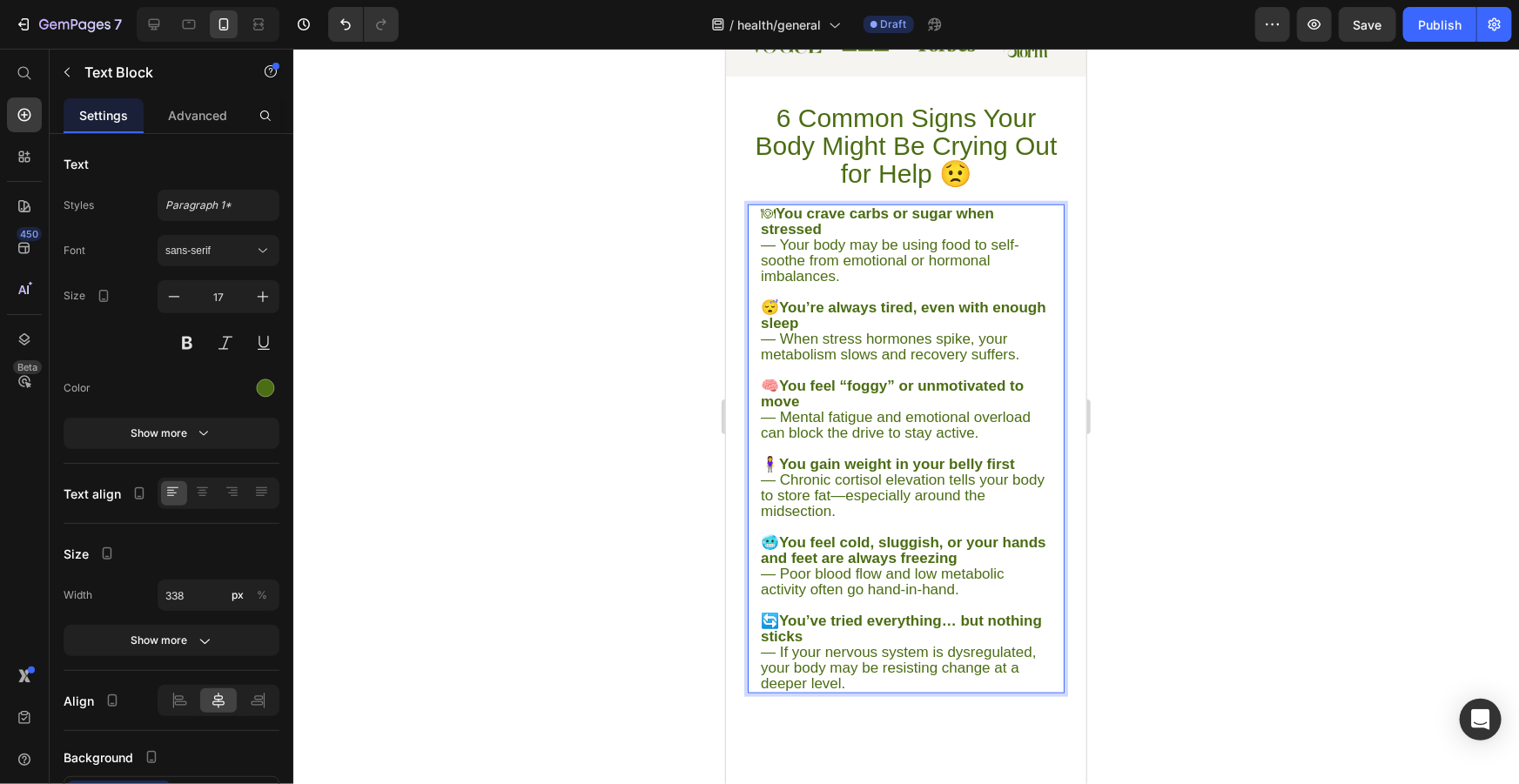 scroll, scrollTop: 809, scrollLeft: 0, axis: vertical 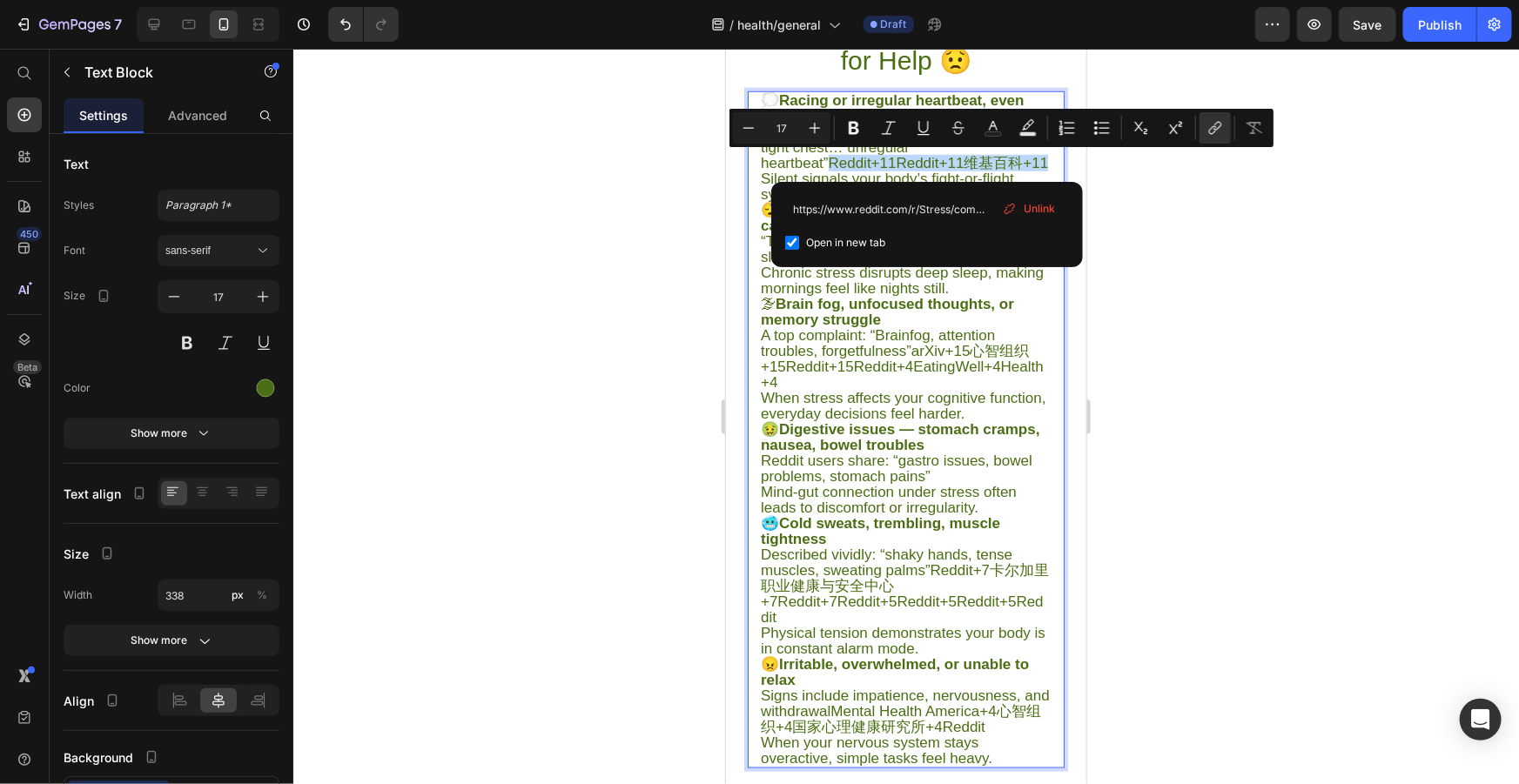 drag, startPoint x: 975, startPoint y: 164, endPoint x: 752, endPoint y: 163, distance: 223.0022 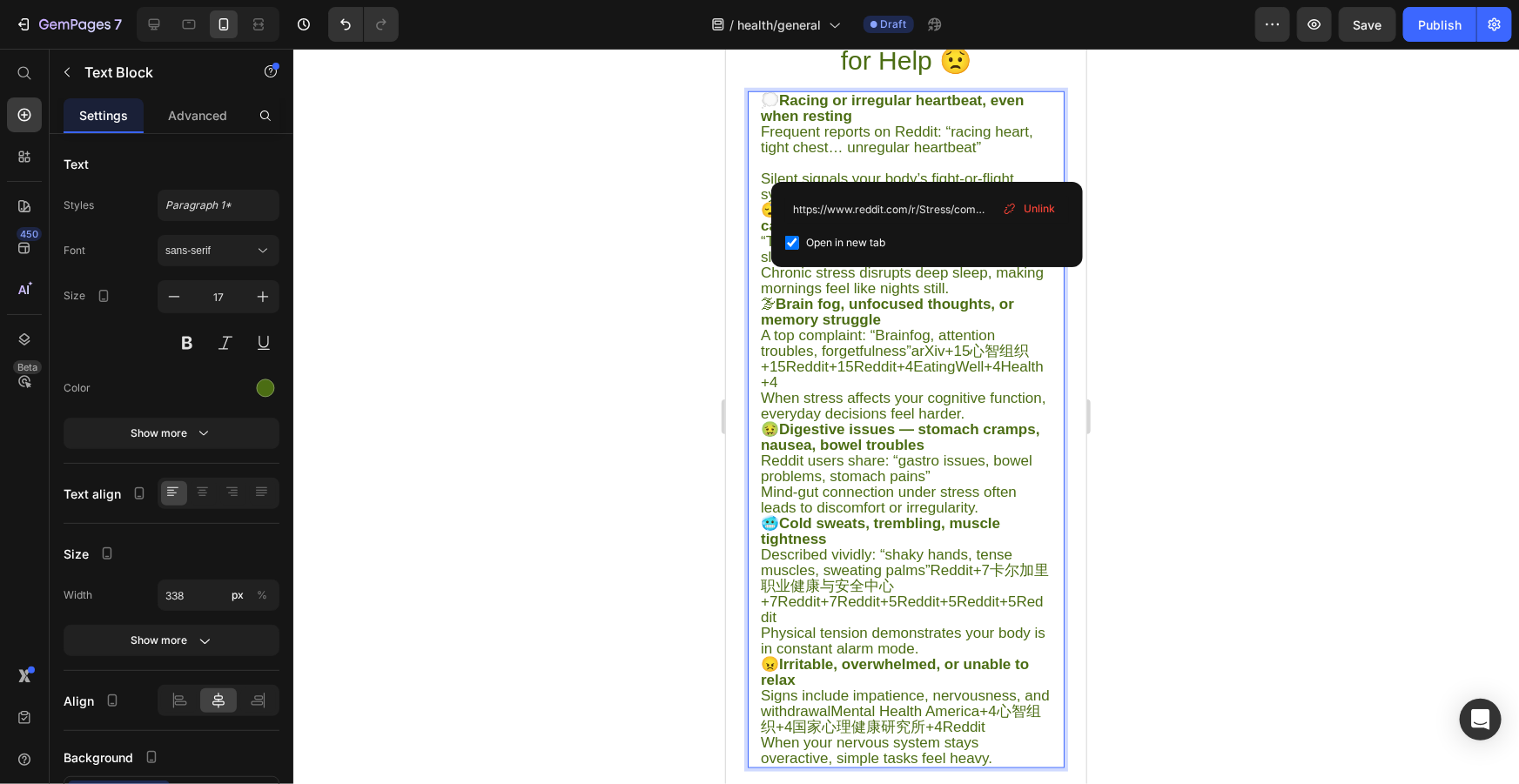 click on "💭  Racing or irregular heartbeat, even when resting Frequent reports on Reddit: “racing heart, tight chest… unregular heartbeat”  Silent signals your body’s fight-or-flight system is stuck in “on.” 😴  Constant fatigue — you’re tired, but can’t properly sleep “Tired (I want to sleep!!!) … not able to sleep”  Reddit Chronic stress disrupts deep sleep, making mornings feel like nights still. 🌫  Brain fog, unfocused thoughts, or memory struggle A top complaint: “Brainfog, attention troubles, forgetfulness”  arXiv+15心智组织+15Reddit+15 Reddit+4EatingWell+4Health+4 When stress affects your cognitive function, everyday decisions feel harder. 🤢  Digestive issues — stomach cramps, nausea, bowel troubles Reddit users share: “gastro issues, bowel problems, stomach pains” Mind-gut connection under stress often leads to discomfort or irregularity. 🥶  Cold sweats, trembling, muscle tightness Described vividly: “shaky hands, tense muscles, sweating palms”  Reddit" at bounding box center [905, 429] 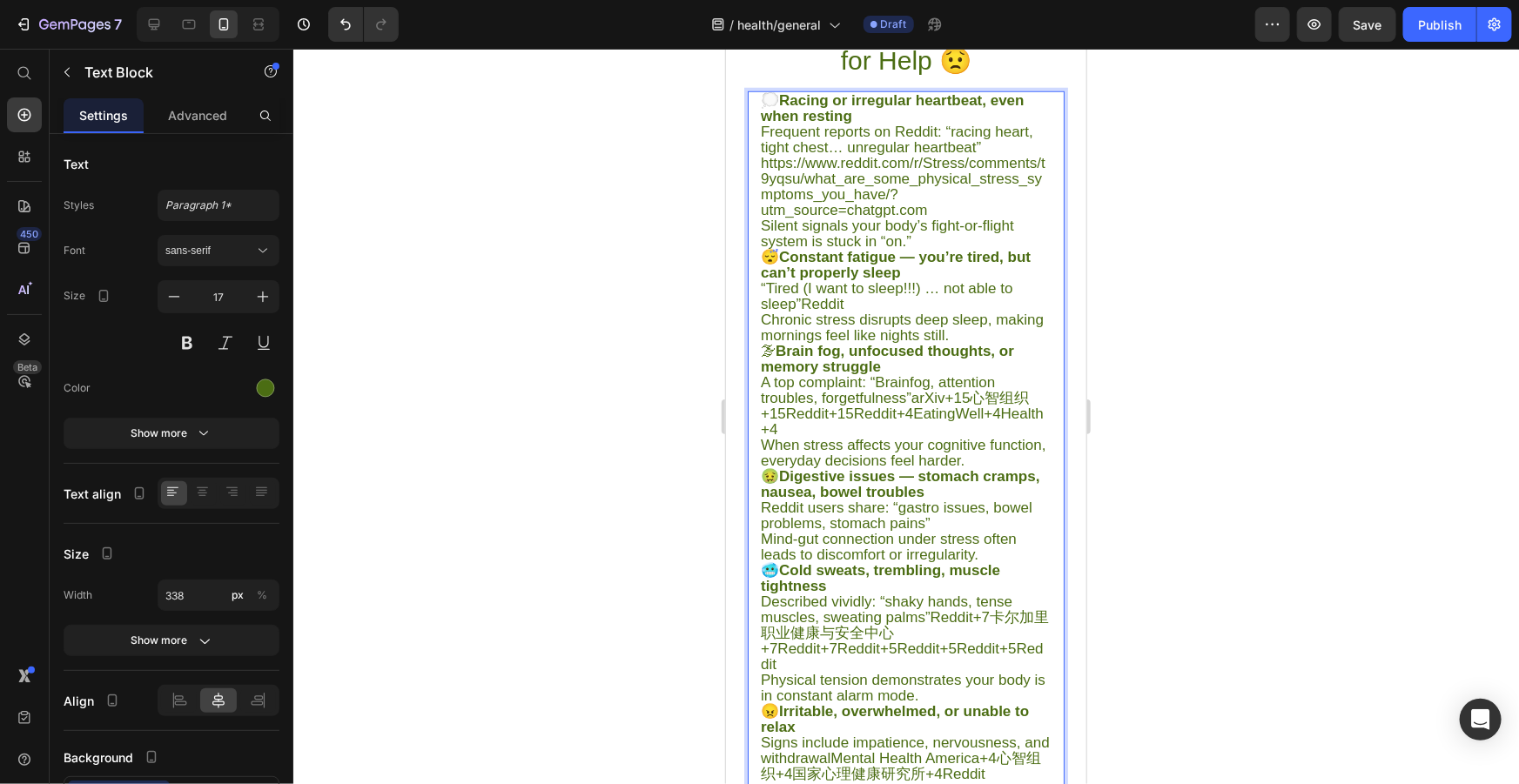 click on "https://www.reddit.com/r/Stress/comments/t9yqsu/what_are_some_physical_stress_symptoms_you_have/?utm_source=chatgpt.com" at bounding box center [902, 185] 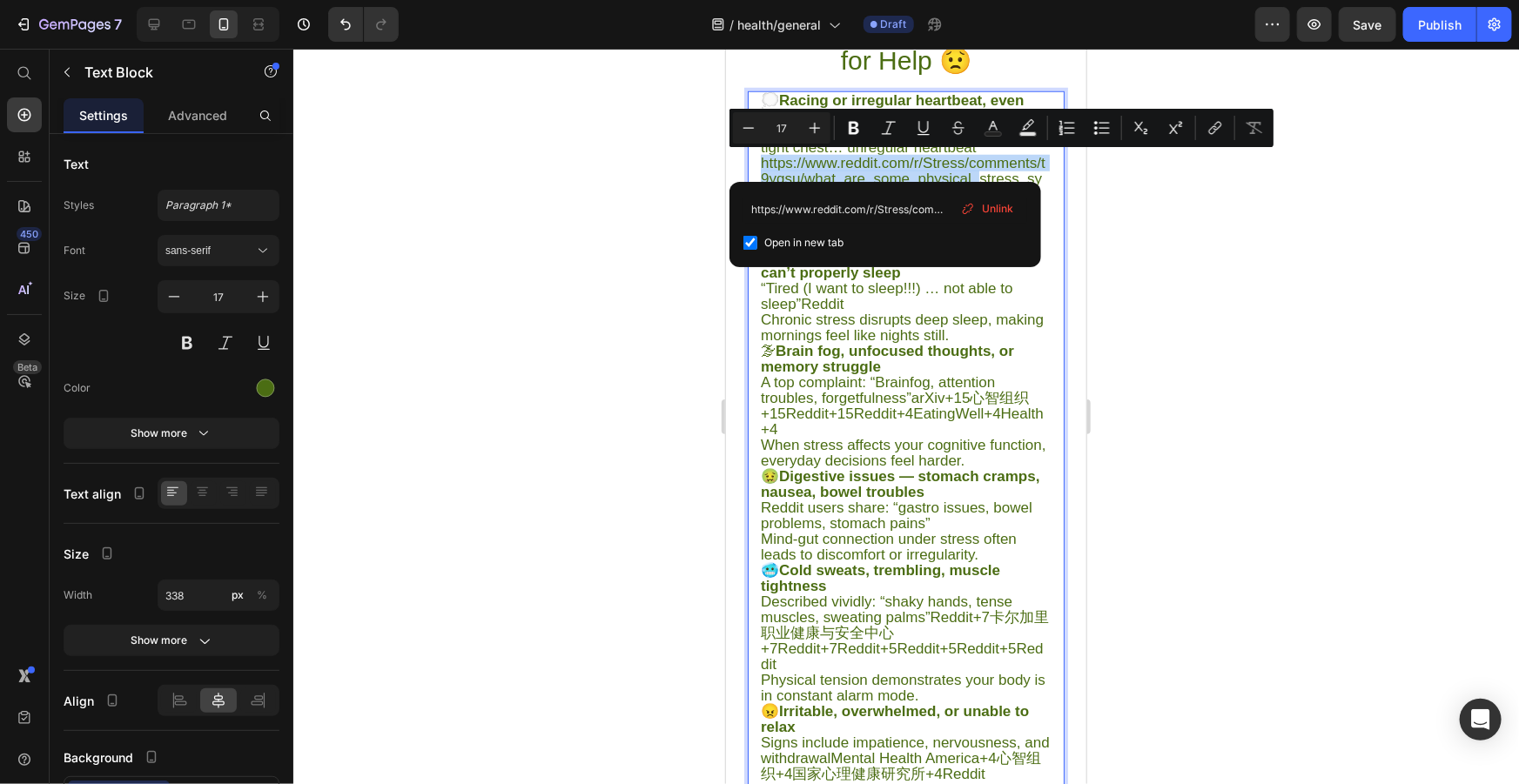 drag, startPoint x: 755, startPoint y: 163, endPoint x: 970, endPoint y: 180, distance: 215.671 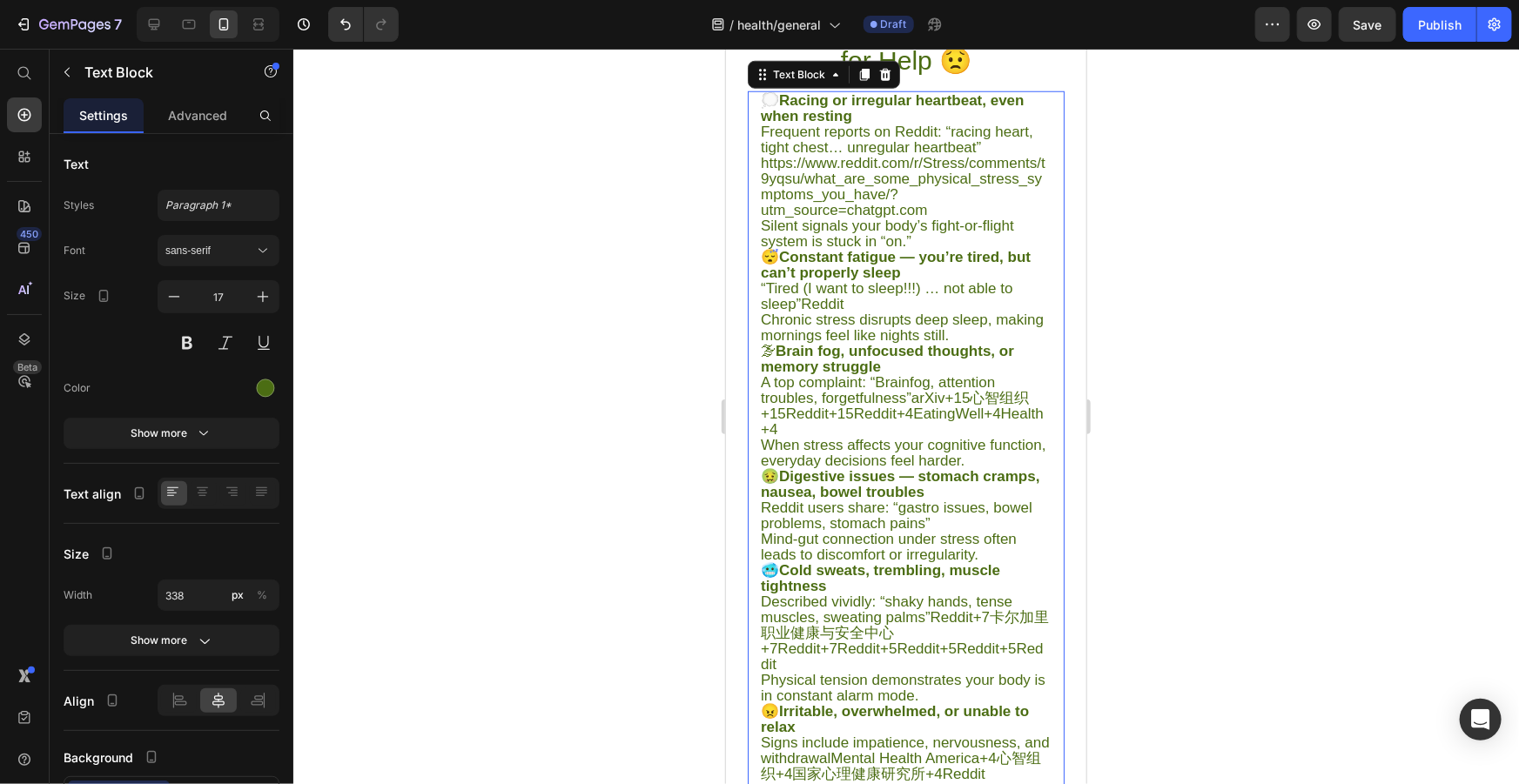 click on "🥶  Cold sweats, trembling, muscle tightness" at bounding box center (905, 578) 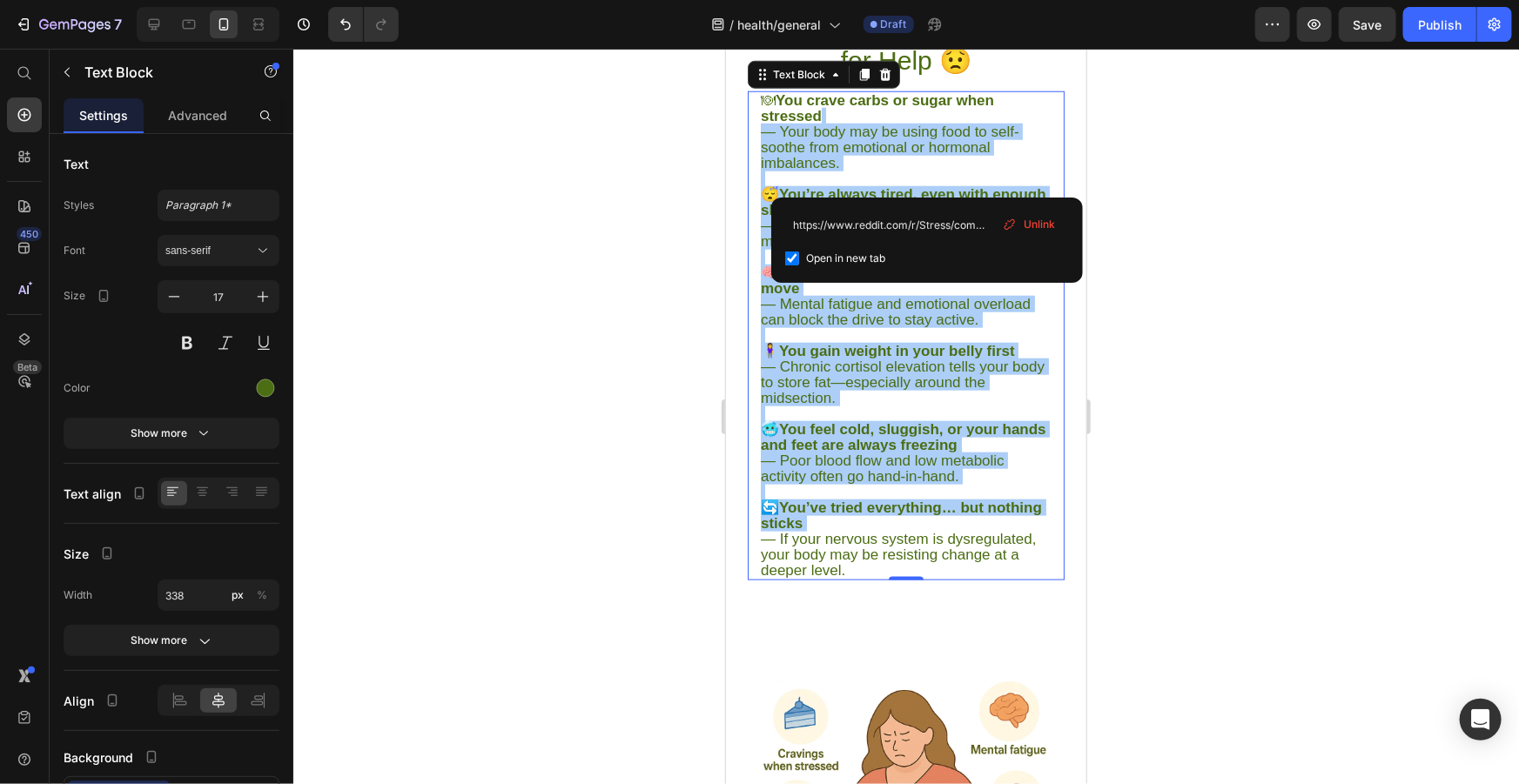 click 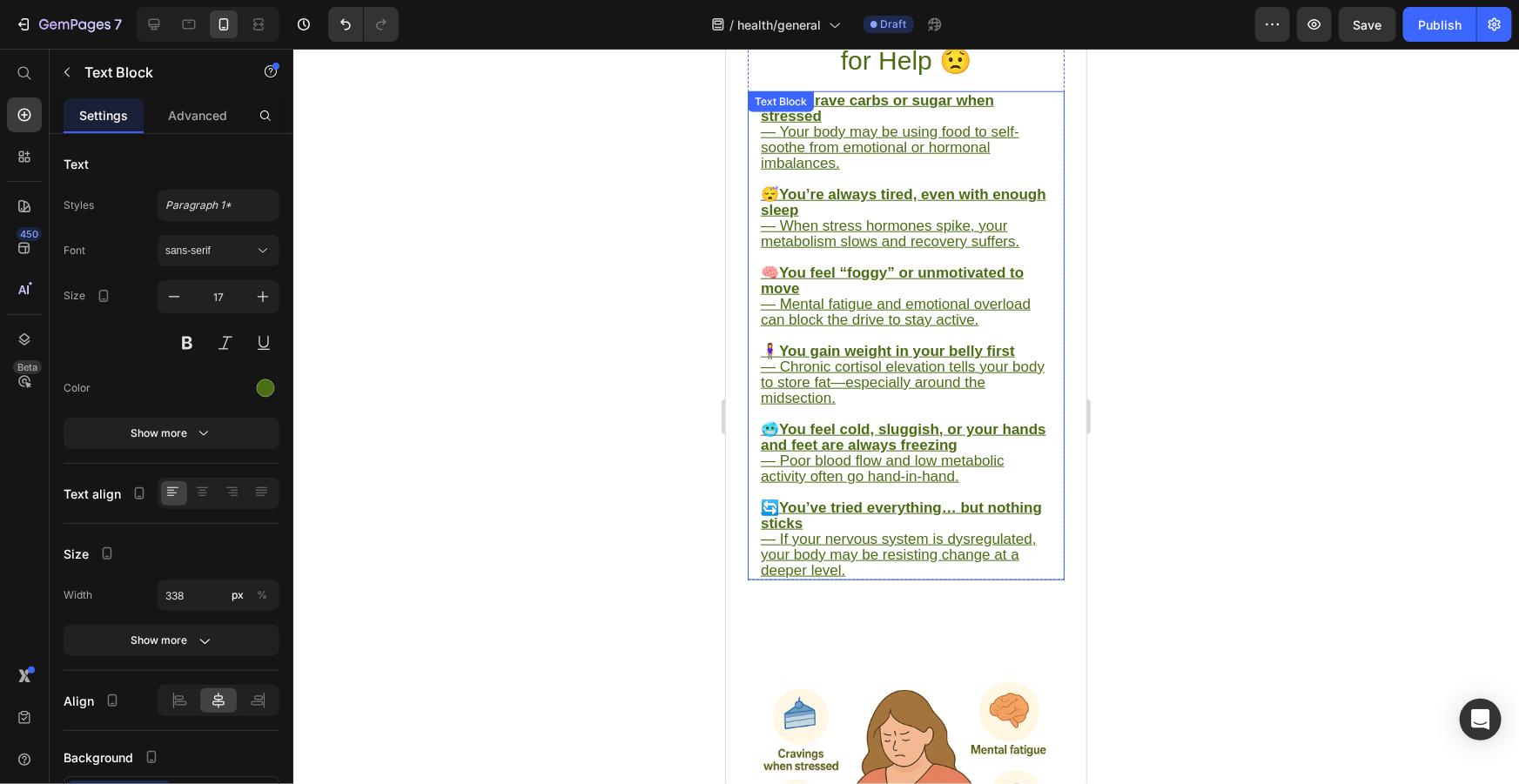click on "— Chronic cortisol elevation tells your body to store fat—especially around the midsection." at bounding box center (902, 381) 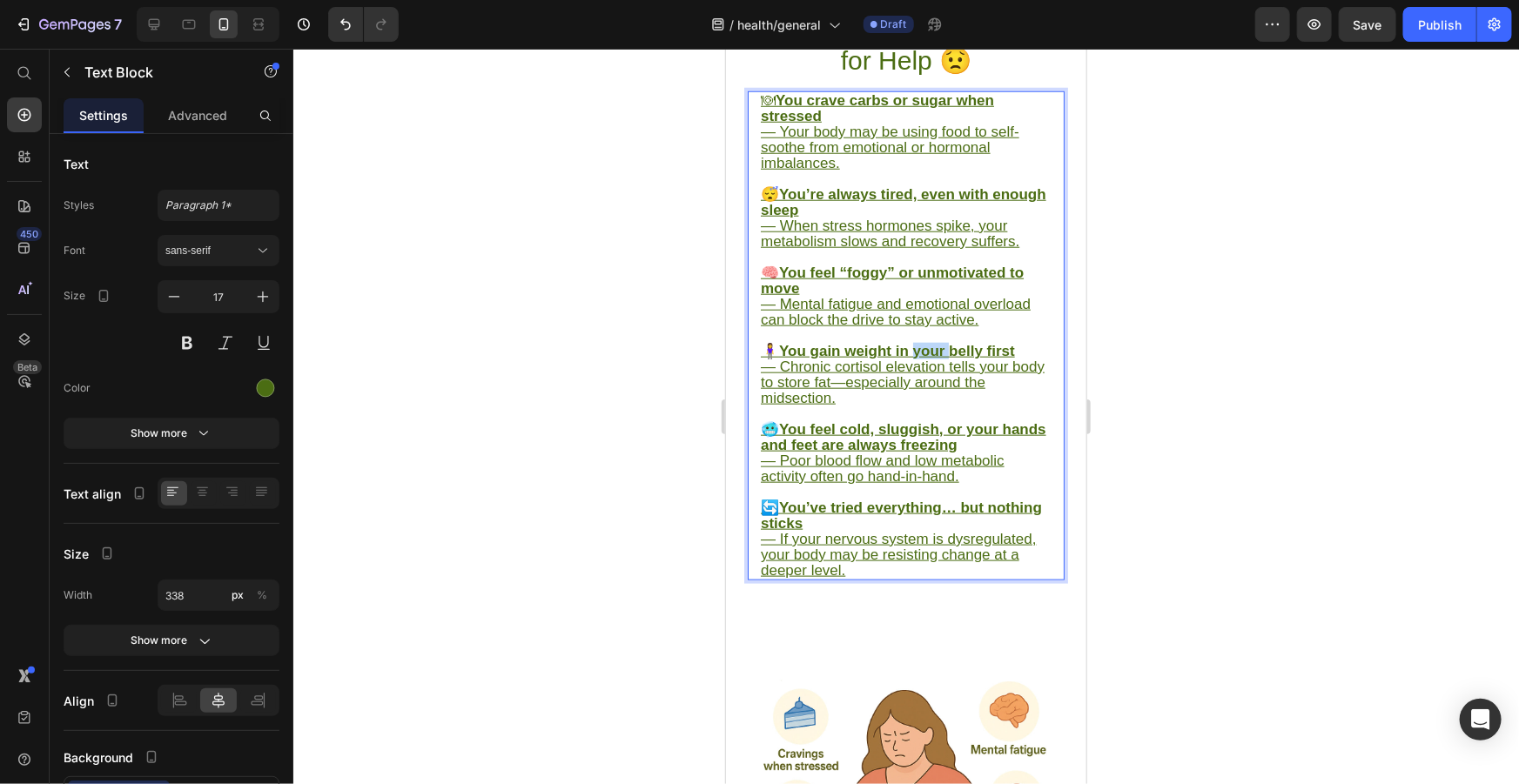 click on "You gain weight in your belly first" at bounding box center [896, 350] 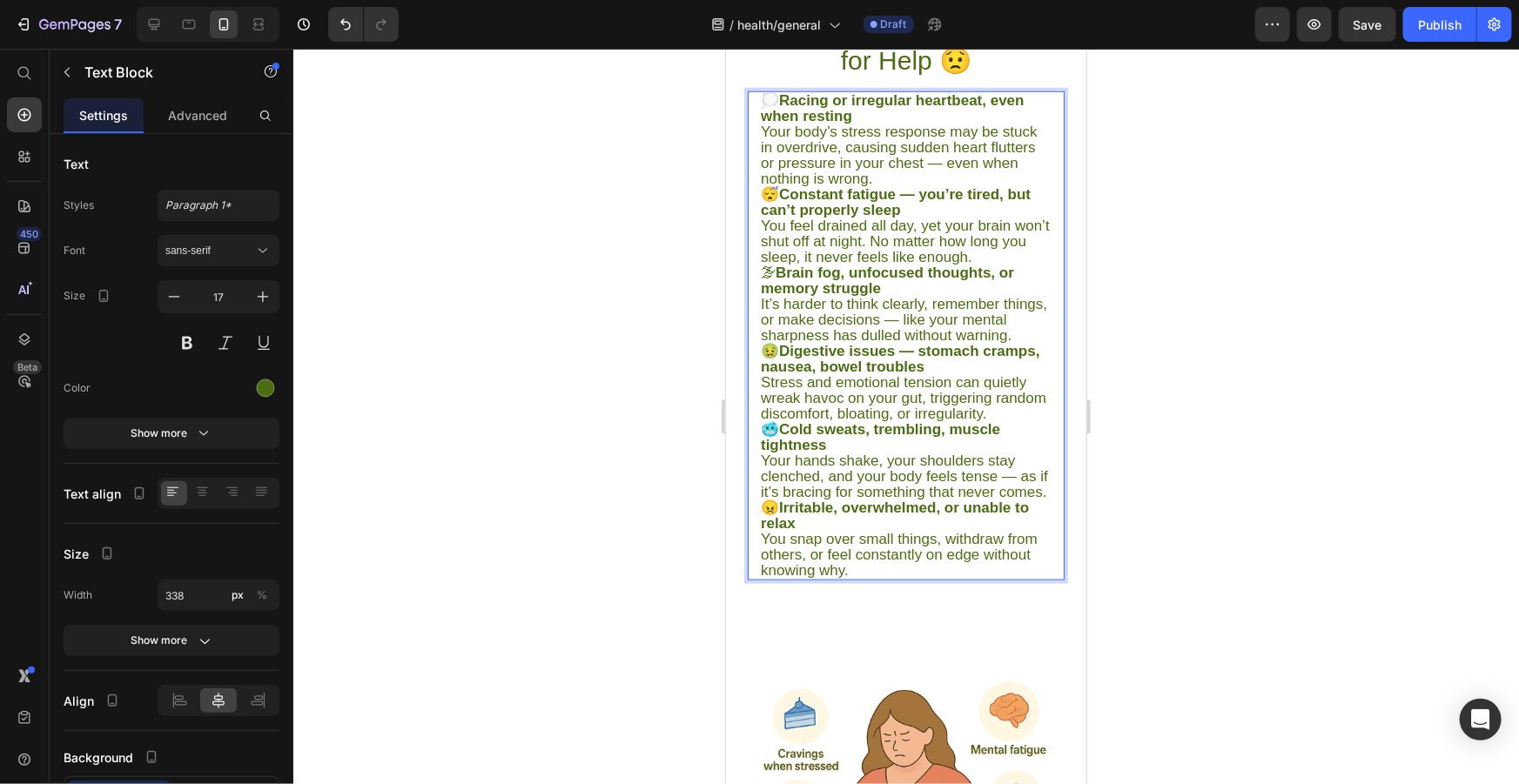click on "💭  Racing or irregular heartbeat, even when resting Your body’s stress response may be stuck in overdrive, causing sudden heart flutters or pressure in your chest — even when nothing is wrong." at bounding box center (905, 139) 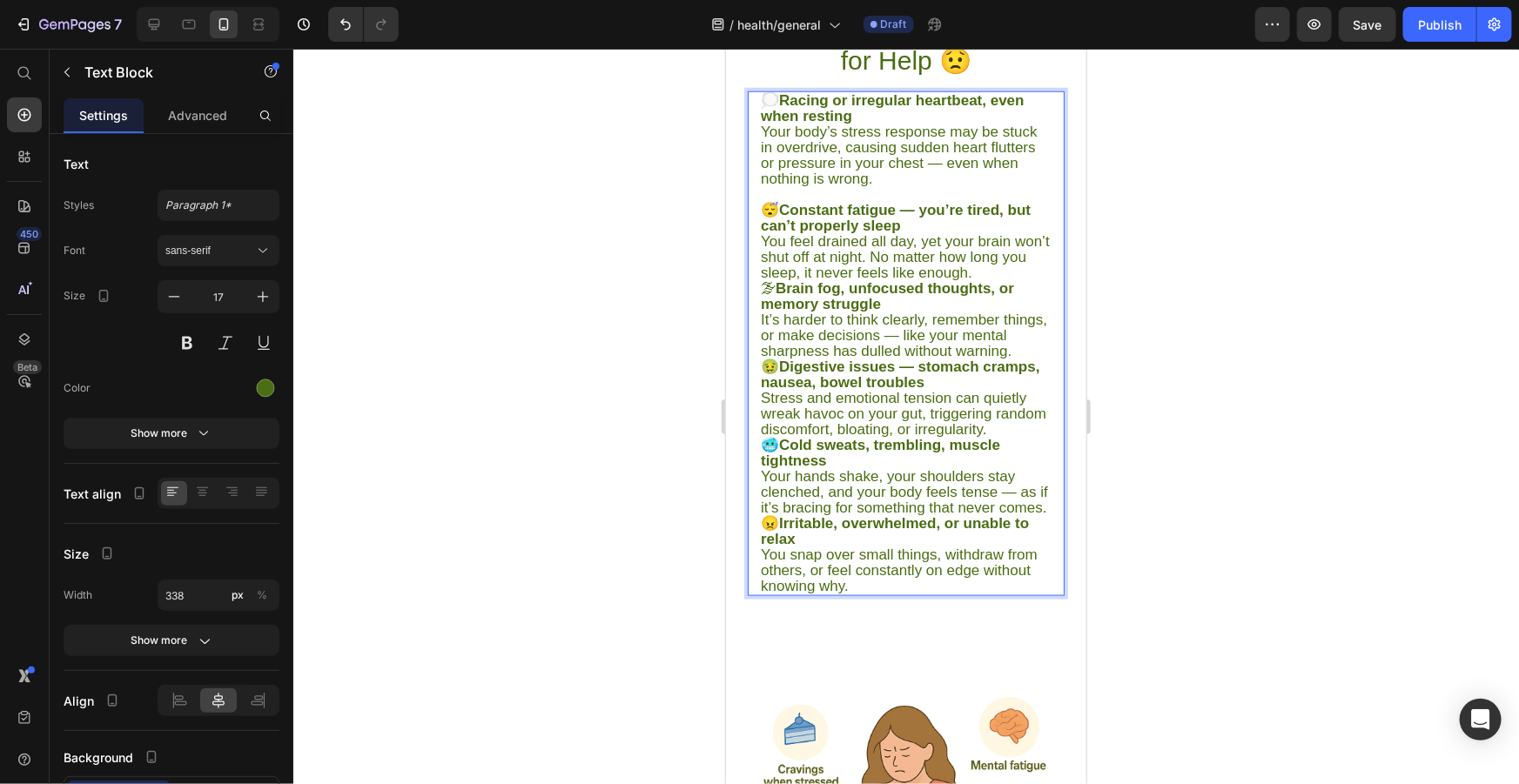 click on "😴  Constant fatigue — you’re tired, but can’t properly sleep You feel drained all day, yet your brain won’t shut off at night. No matter how long you sleep, it never feels like enough." at bounding box center [905, 241] 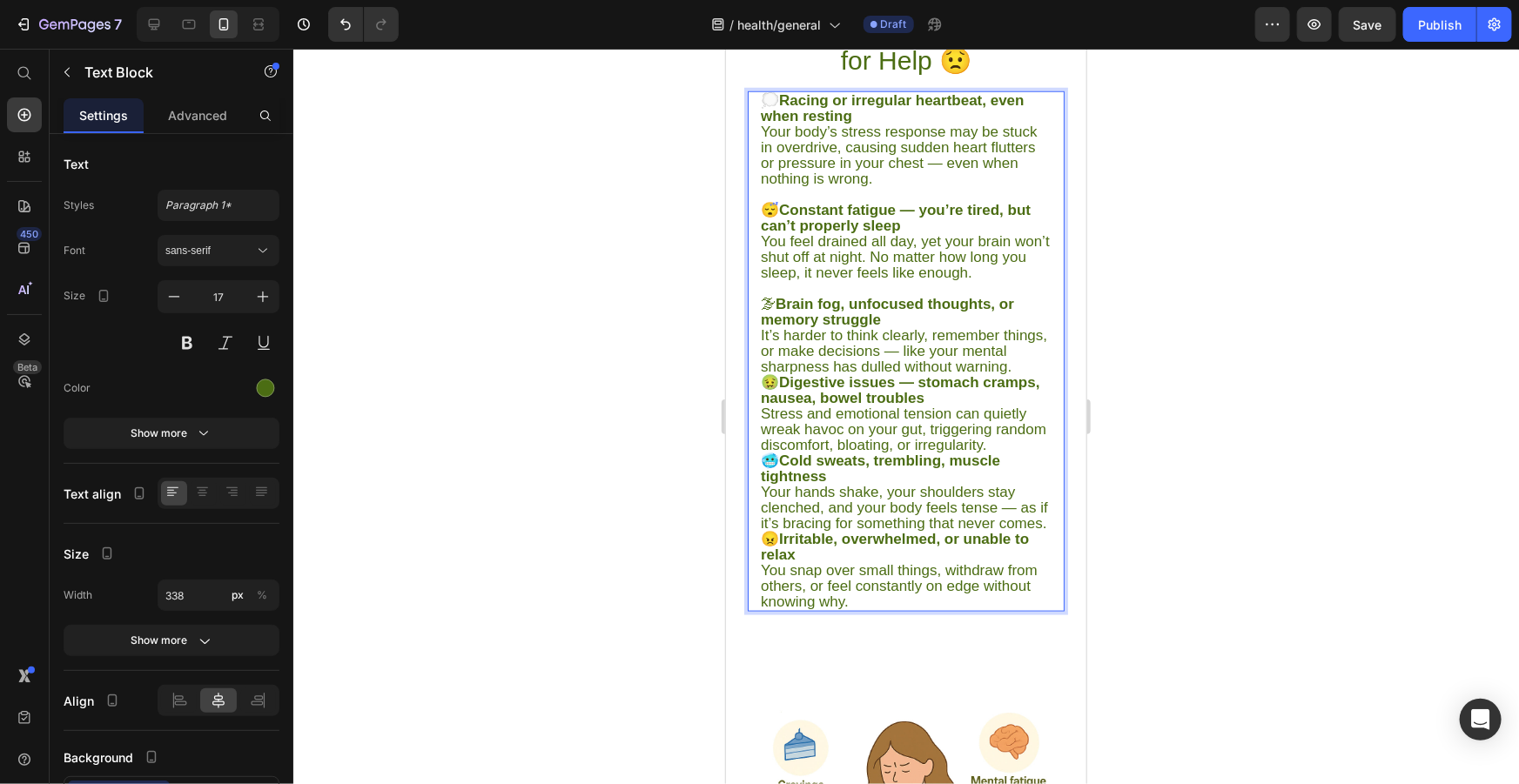 click on "🌫  Brain fog, unfocused thoughts, or memory struggle It’s harder to think clearly, remember things, or make decisions — like your mental sharpness has dulled without warning." at bounding box center (905, 335) 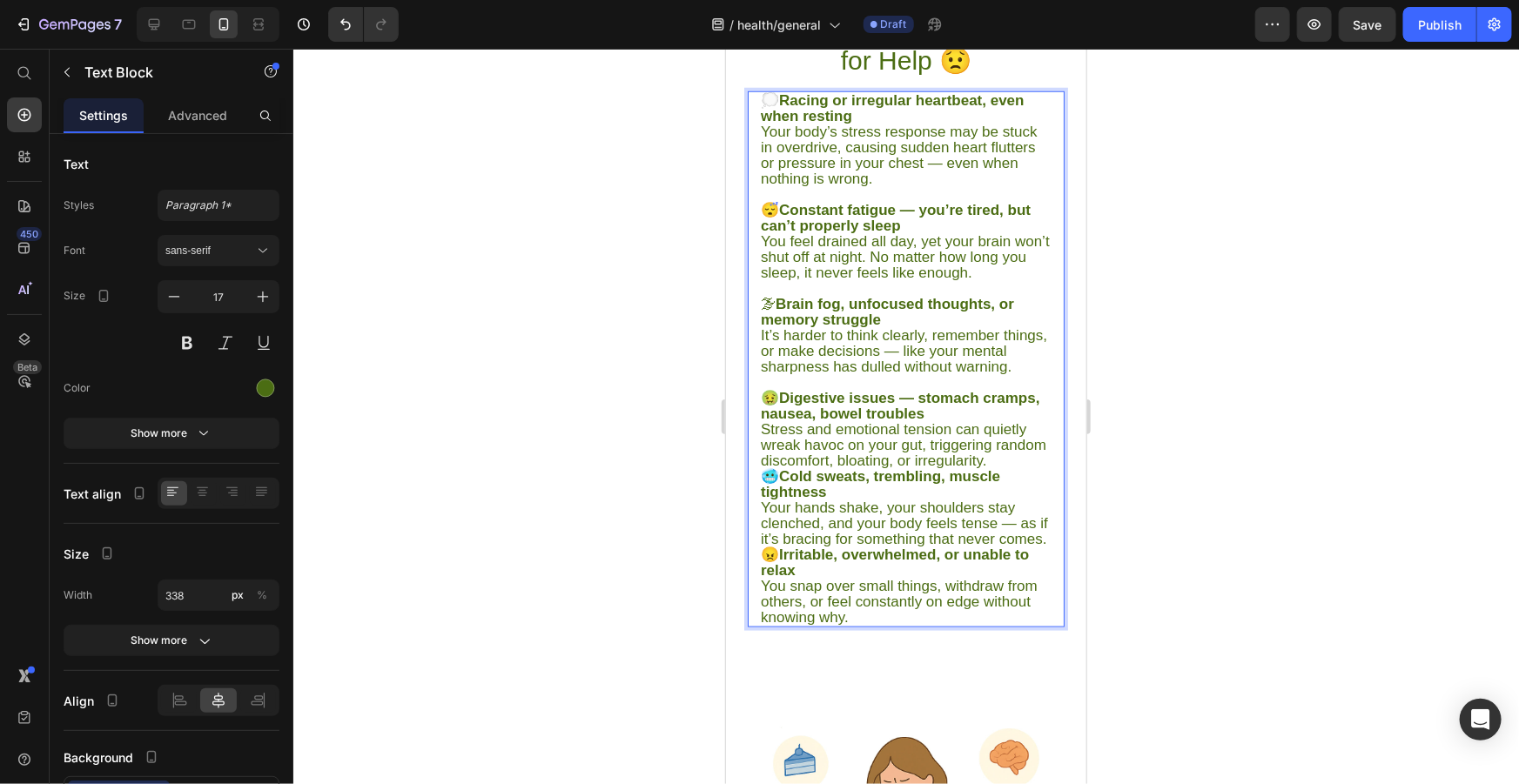 click on "Cold sweats, trembling, muscle tightness" at bounding box center (879, 483) 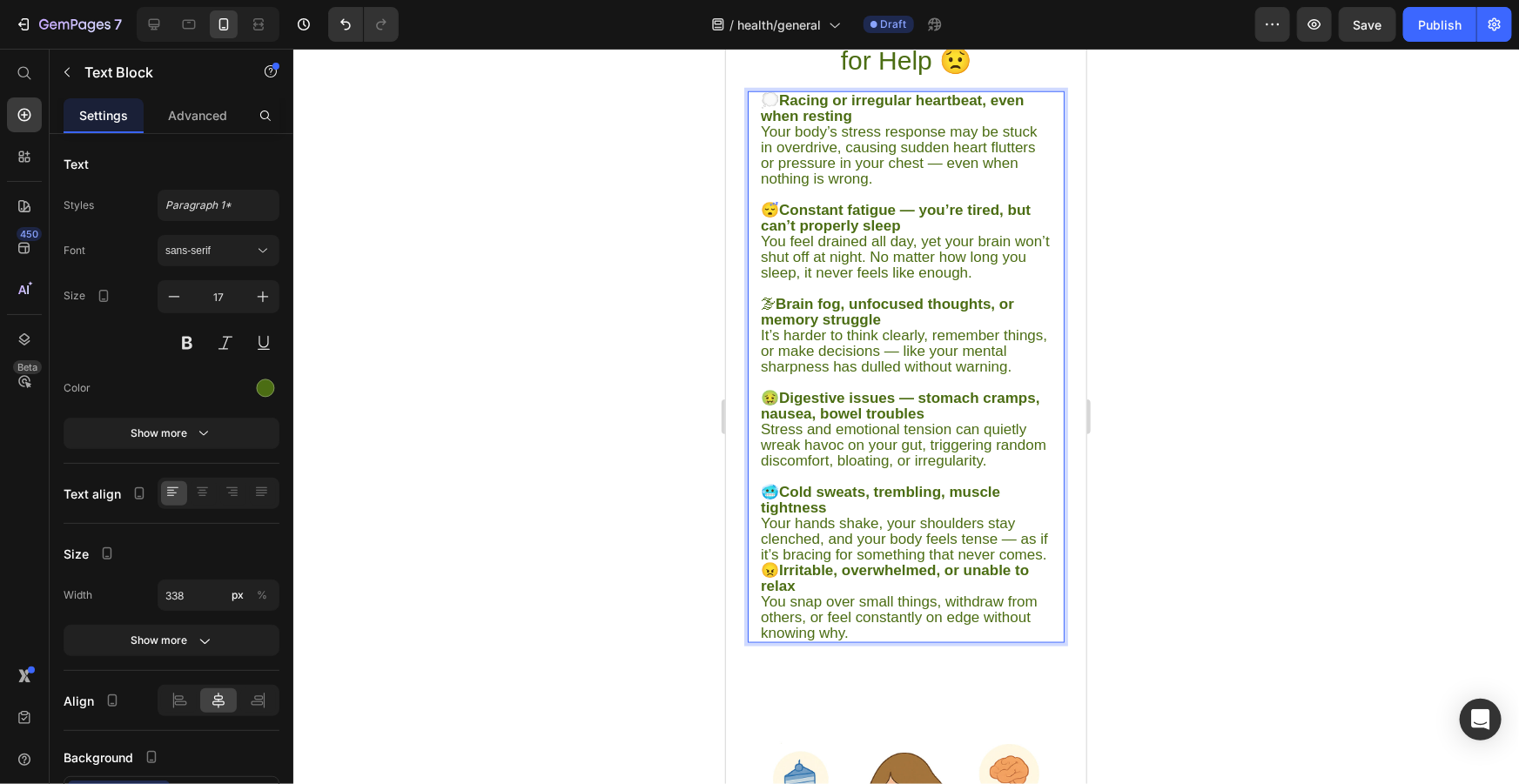 click on "🥶  Cold sweats, trembling, muscle tightness Your hands shake, your shoulders stay clenched, and your body feels tense — as if it’s bracing for something that never comes." at bounding box center (905, 523) 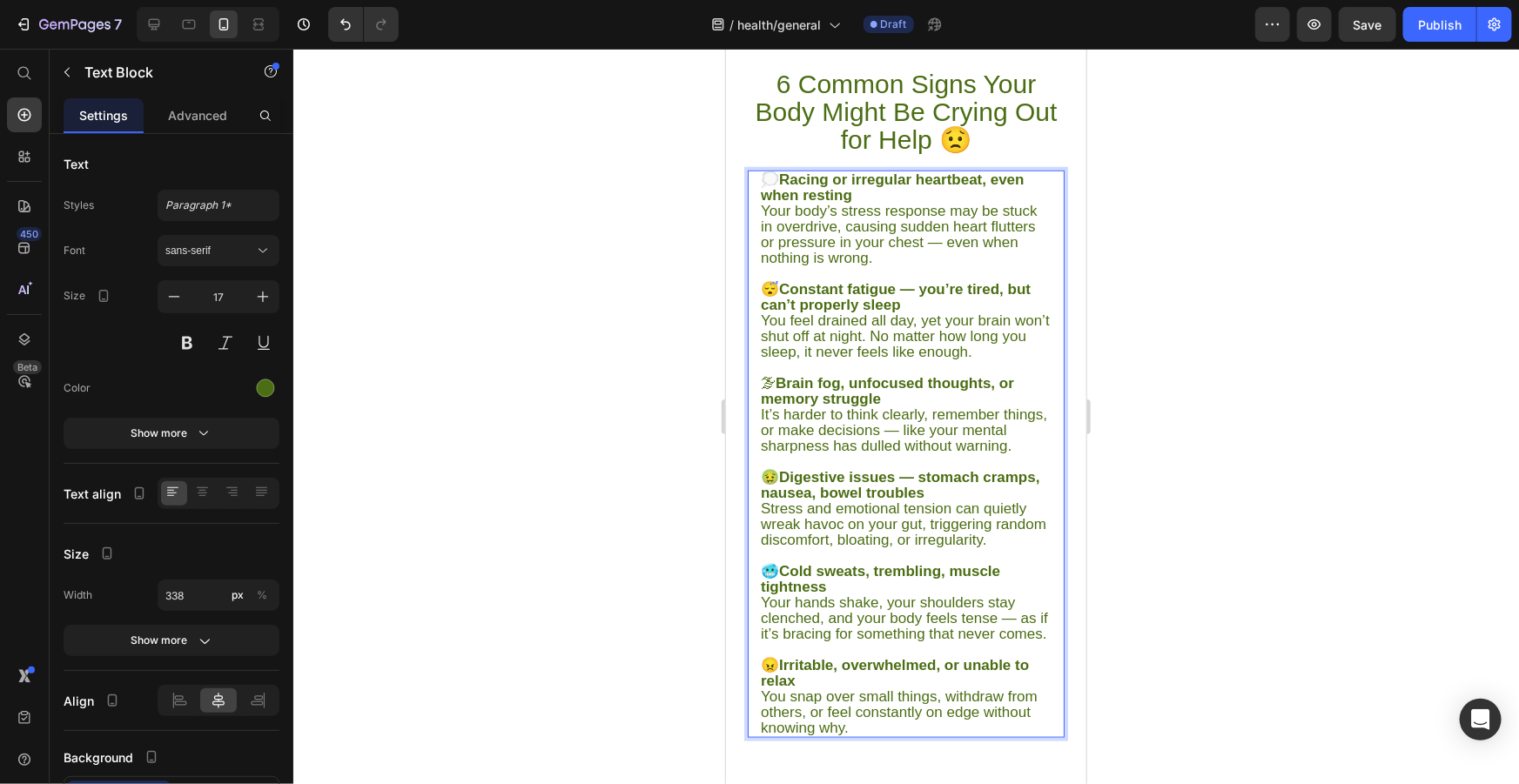 scroll, scrollTop: 1125, scrollLeft: 0, axis: vertical 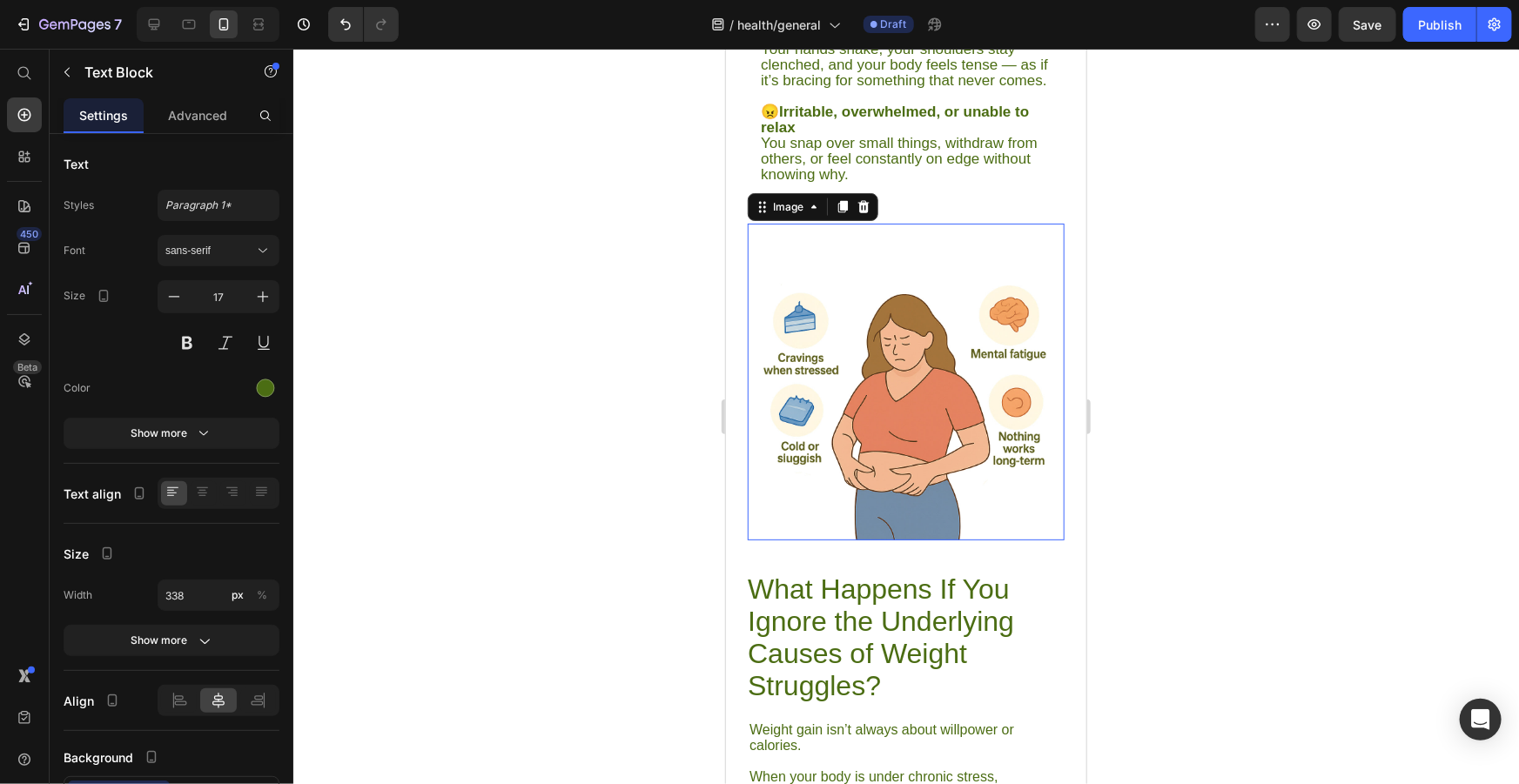 click at bounding box center (905, 381) 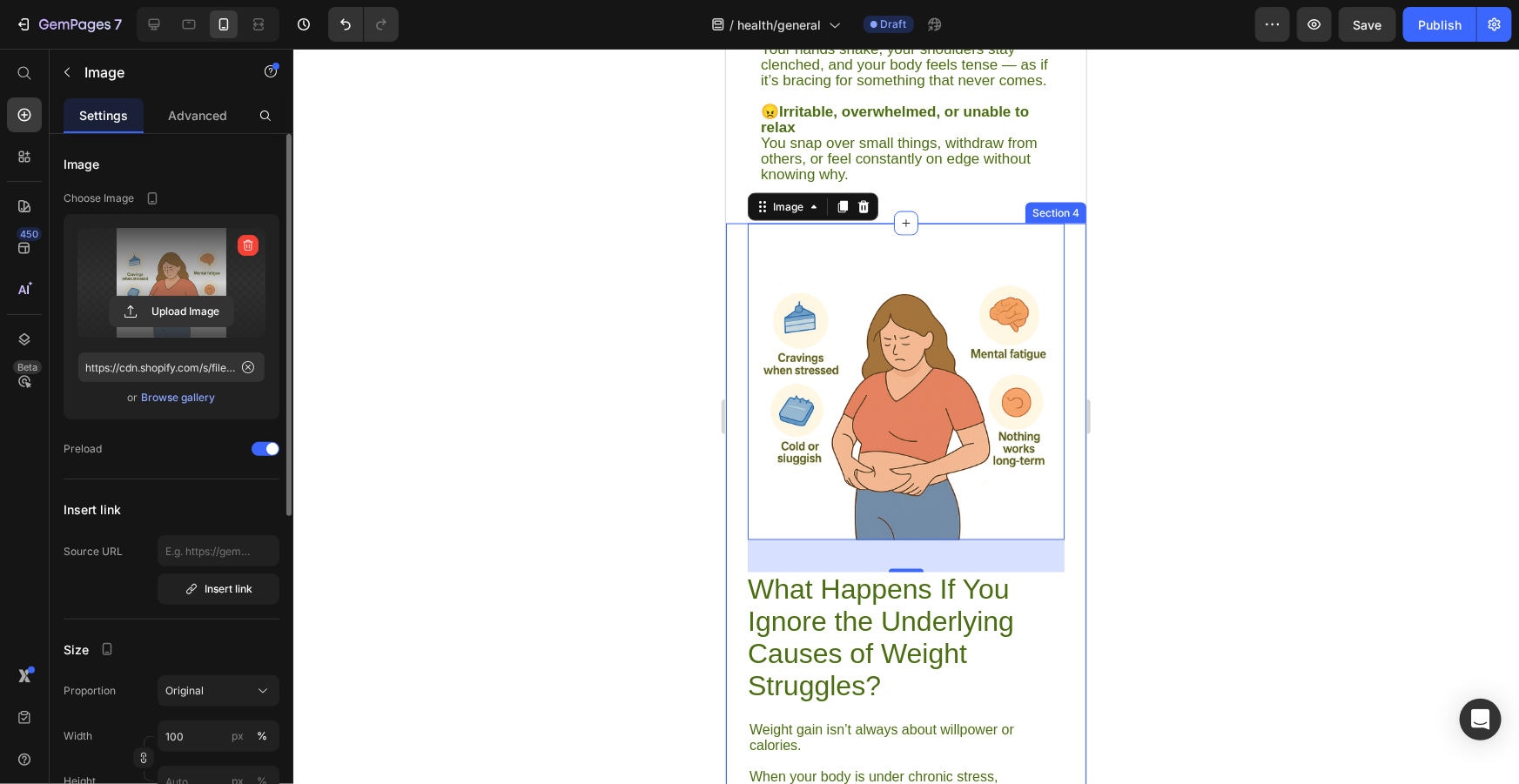 click at bounding box center [171, 283] 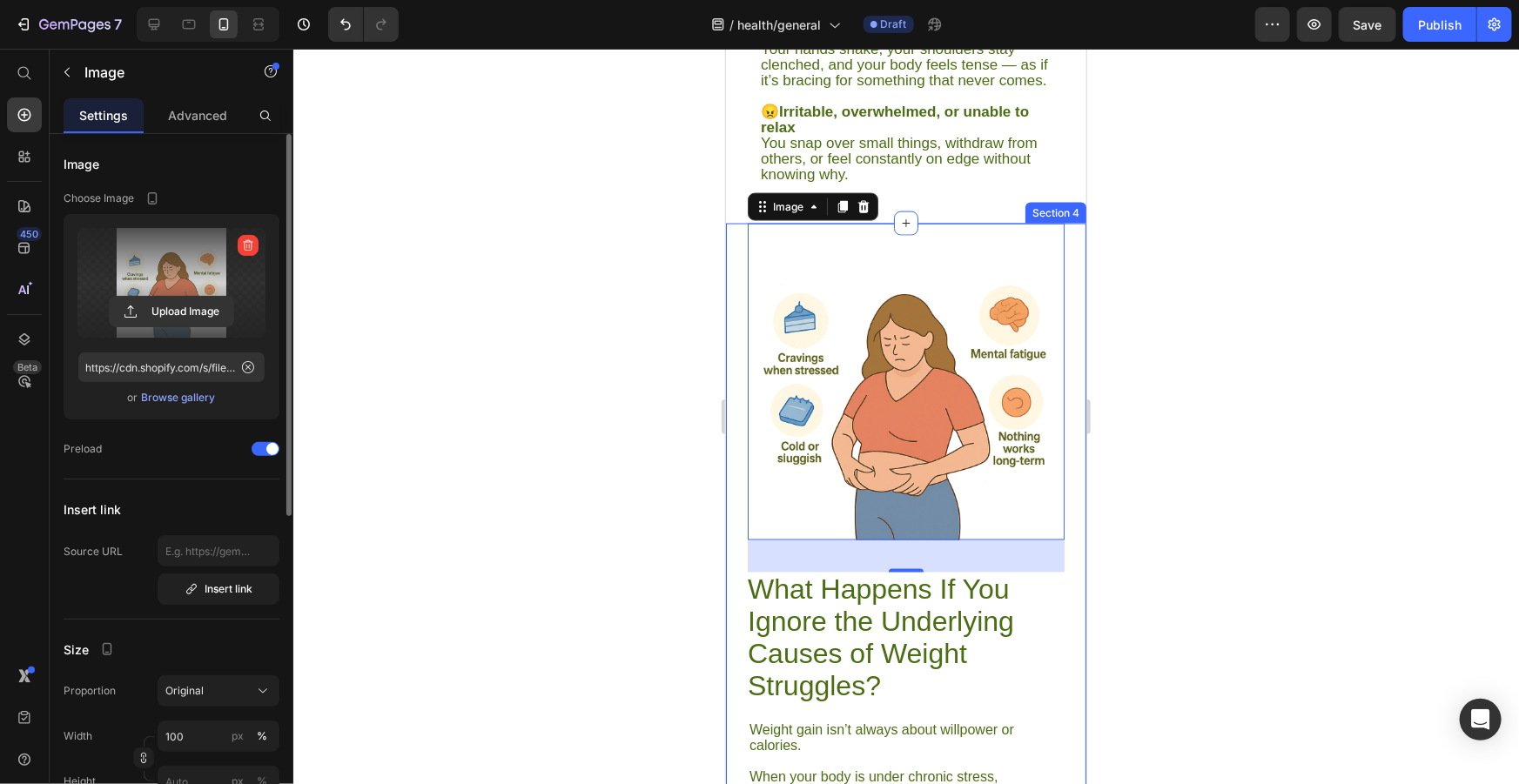 click 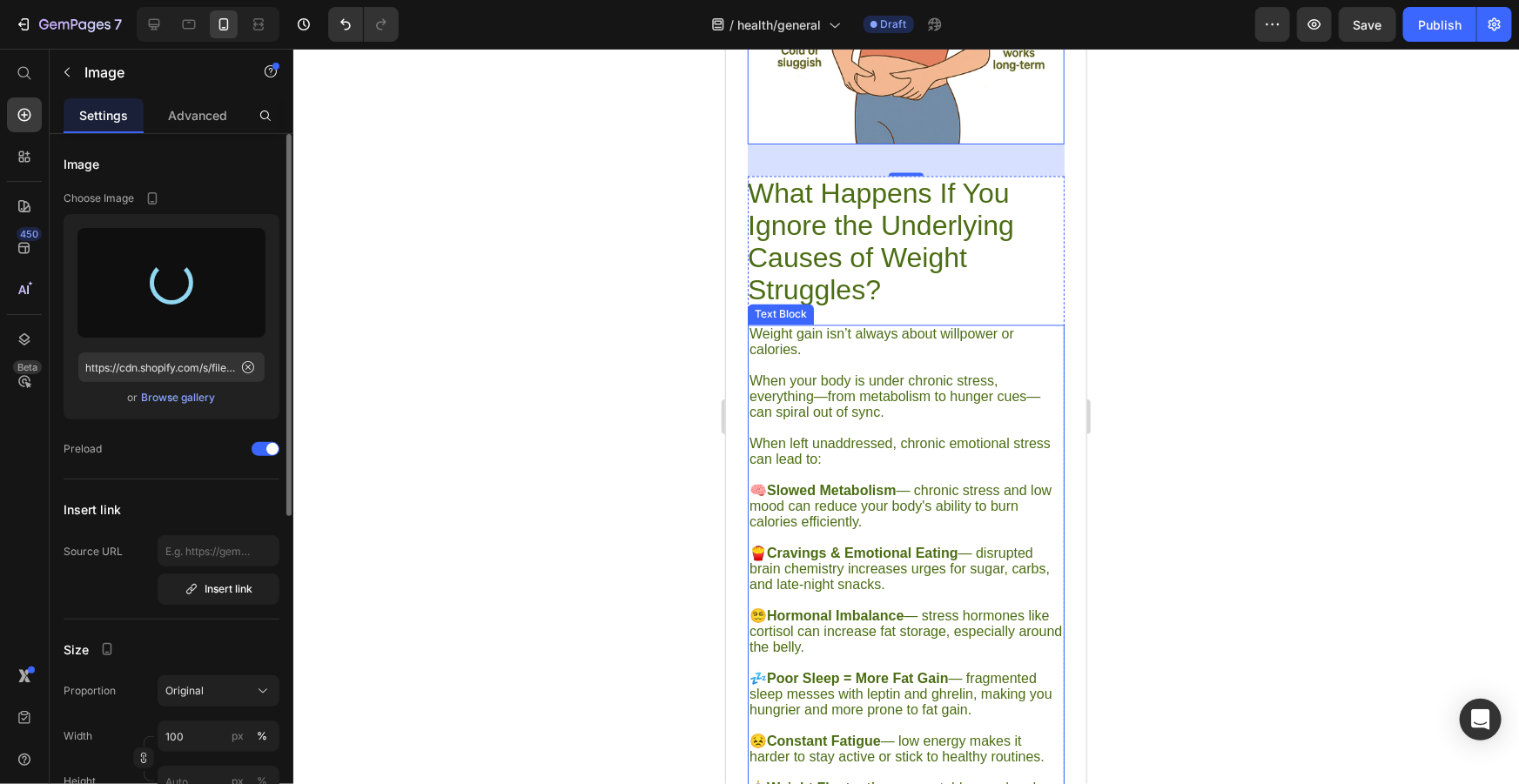 scroll, scrollTop: 1758, scrollLeft: 0, axis: vertical 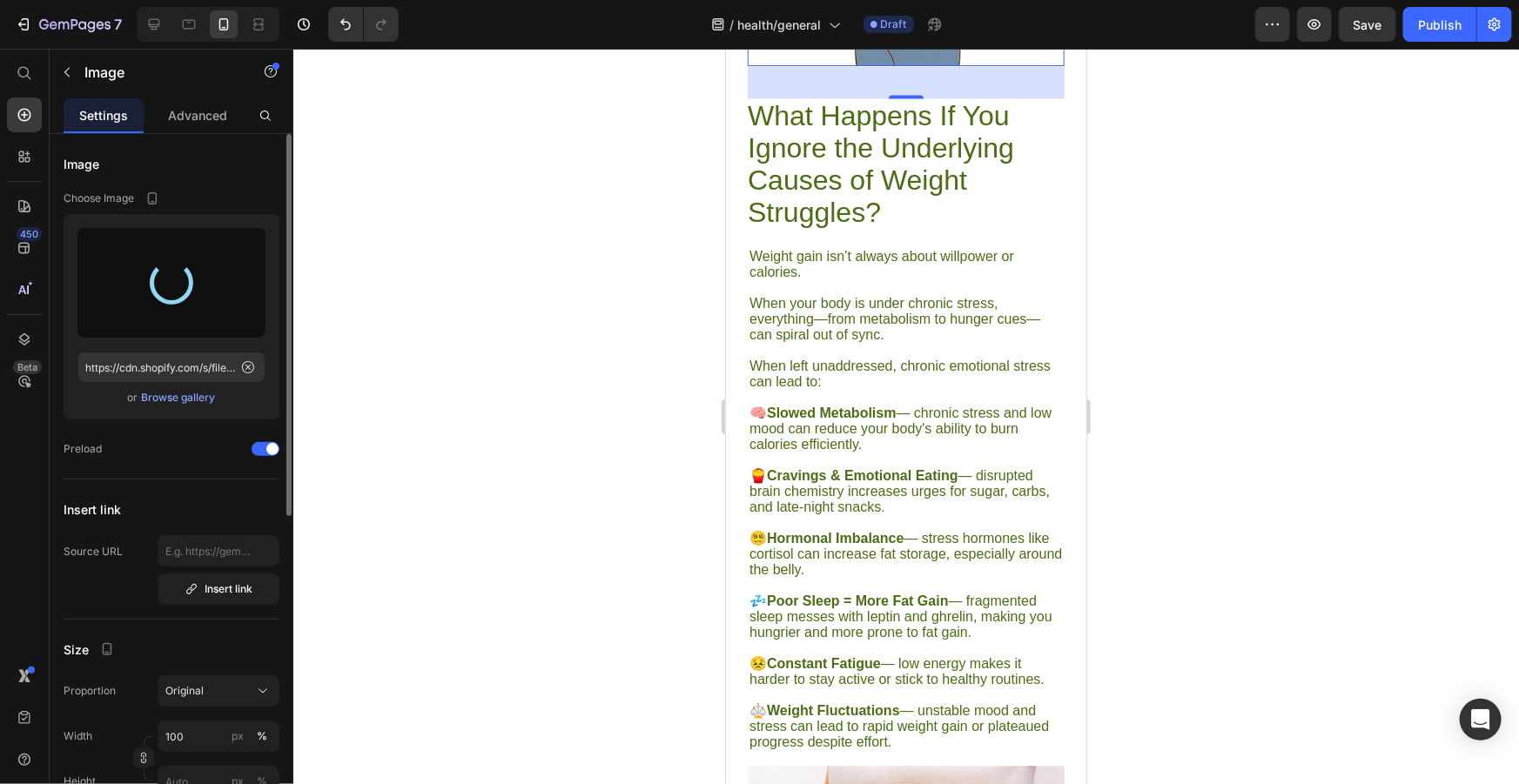 type on "https://cdn.shopify.com/s/files/1/0659/6539/1987/files/gempages_573850301312795717-bdbad9fb-ffbb-487f-9168-37bd3f06ce77.jpg" 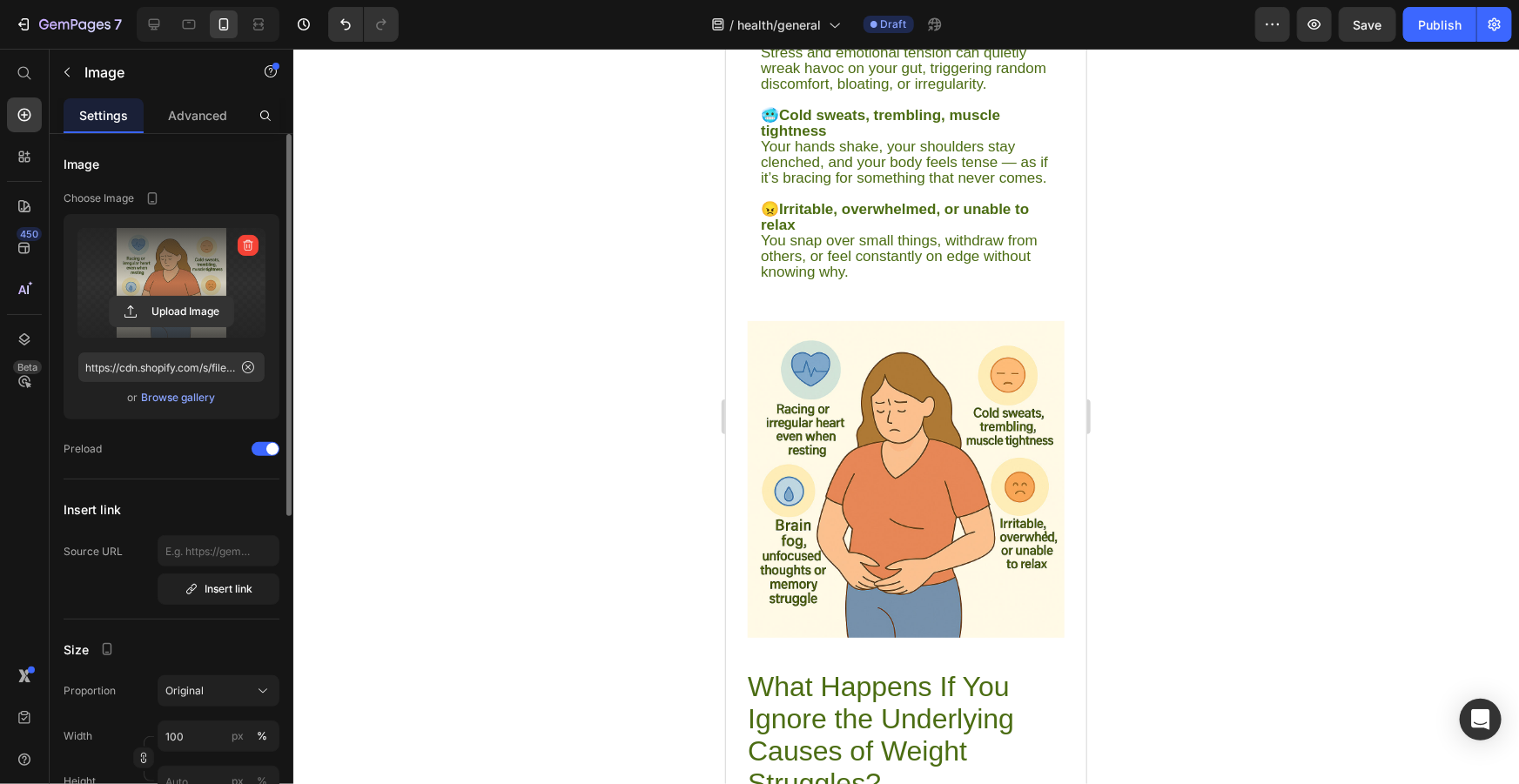 scroll, scrollTop: 1424, scrollLeft: 0, axis: vertical 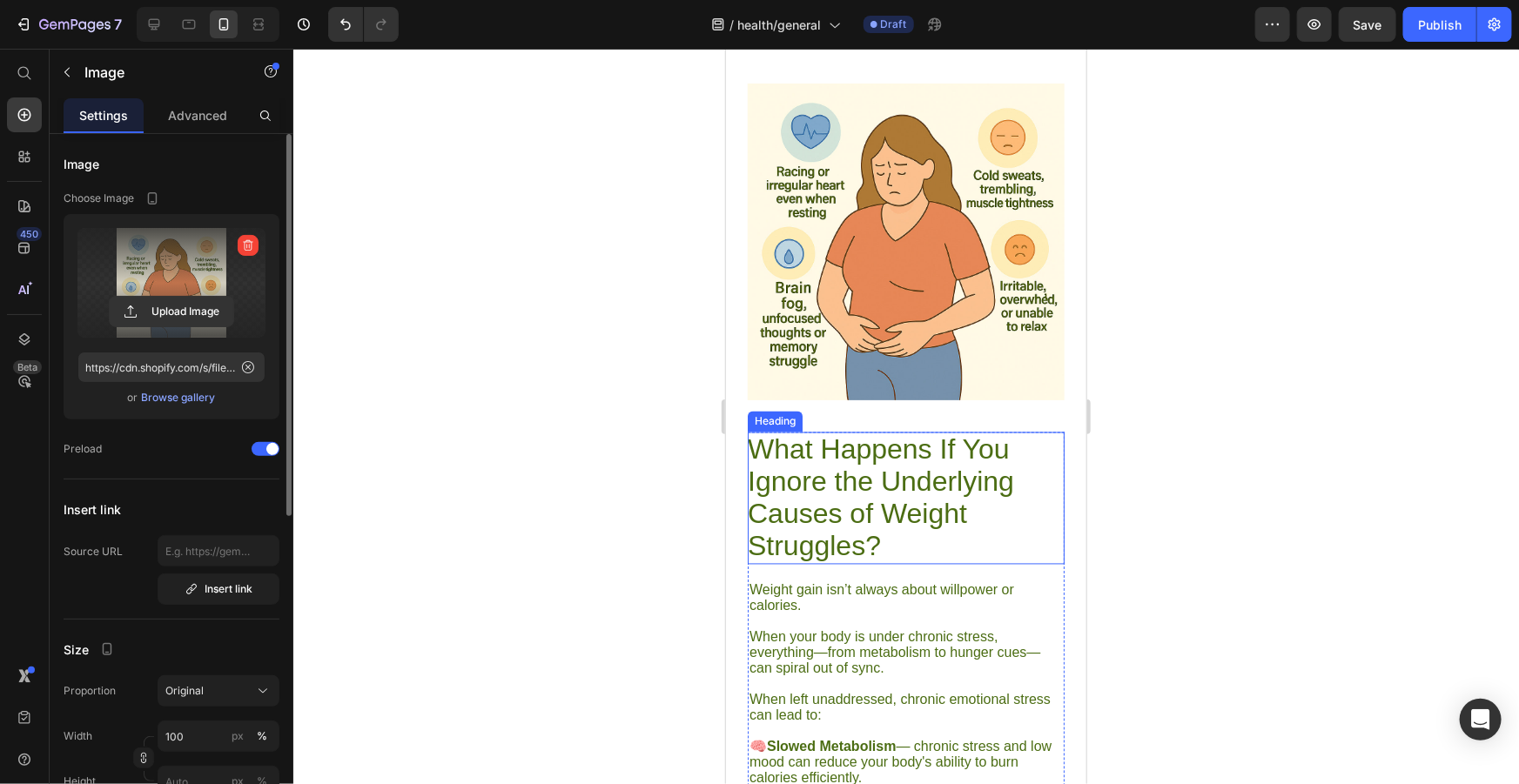 click on "What Happens If You Ignore the Underlying Causes of Weight Struggles?" at bounding box center [905, 498] 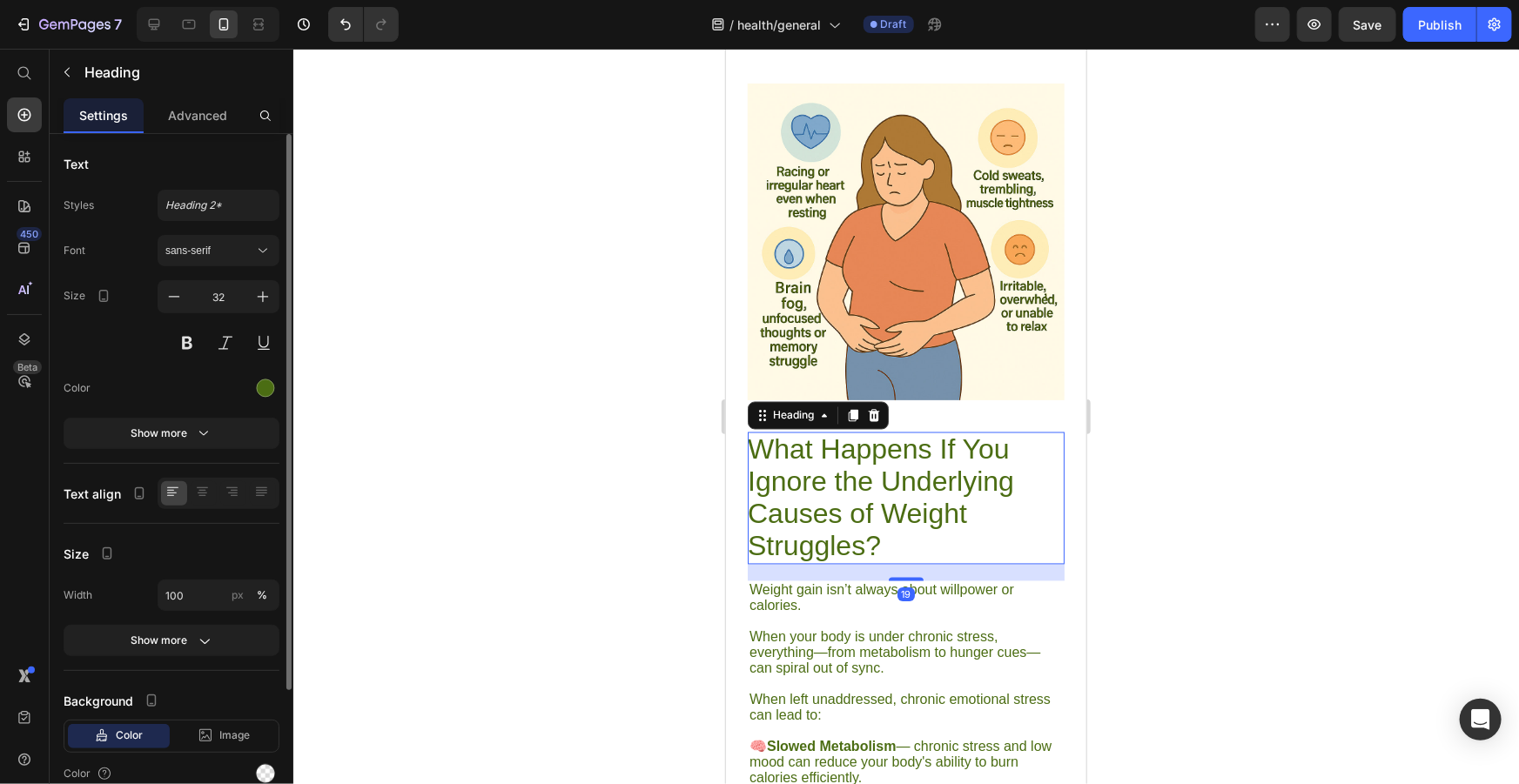 click on "What Happens If You Ignore the Underlying Causes of Weight Struggles?" at bounding box center (905, 498) 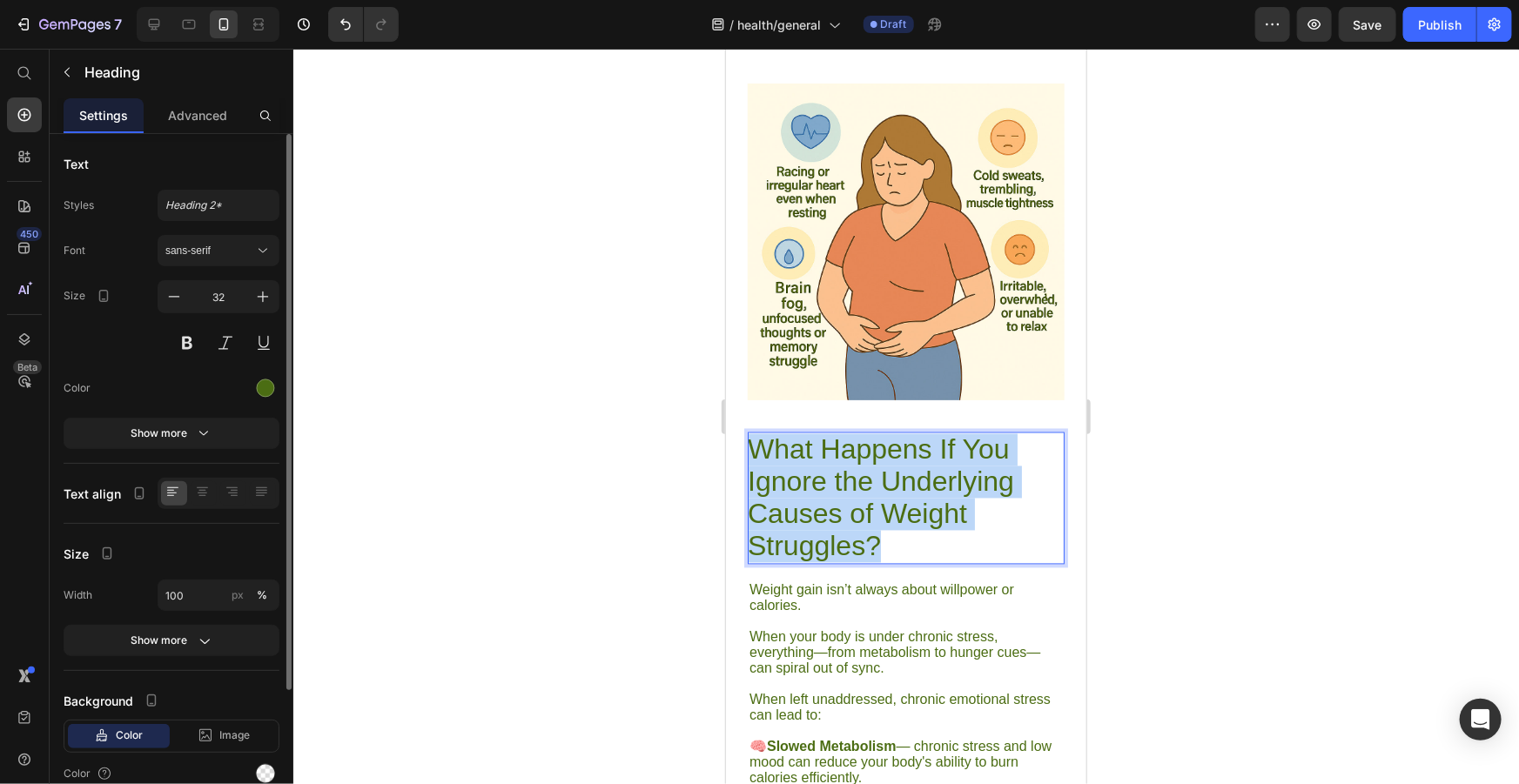 click on "What Happens If You Ignore the Underlying Causes of Weight Struggles?" at bounding box center [905, 498] 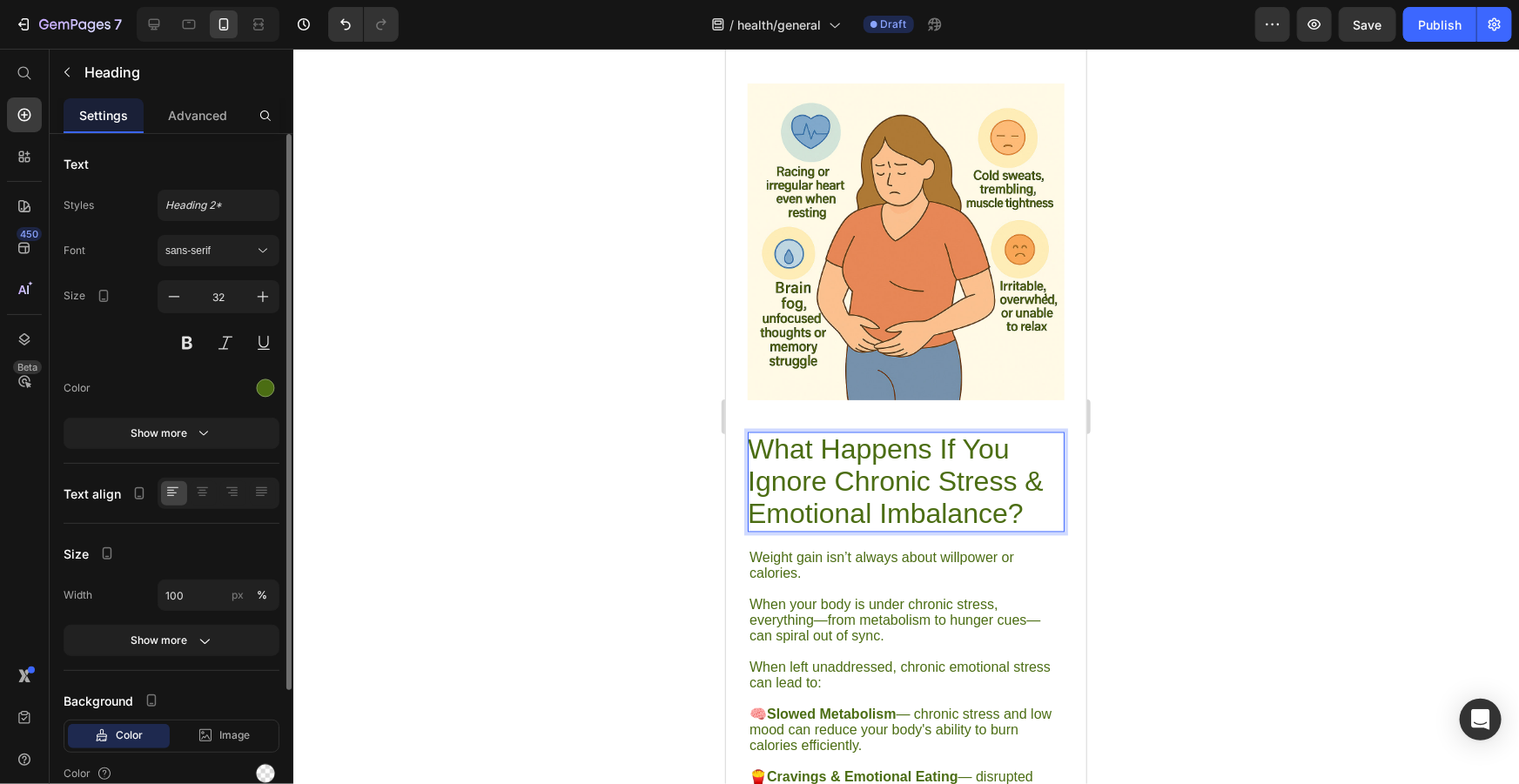 click on "What Happens If You Ignore Chronic Stress & Emotional Imbalance?" at bounding box center [905, 481] 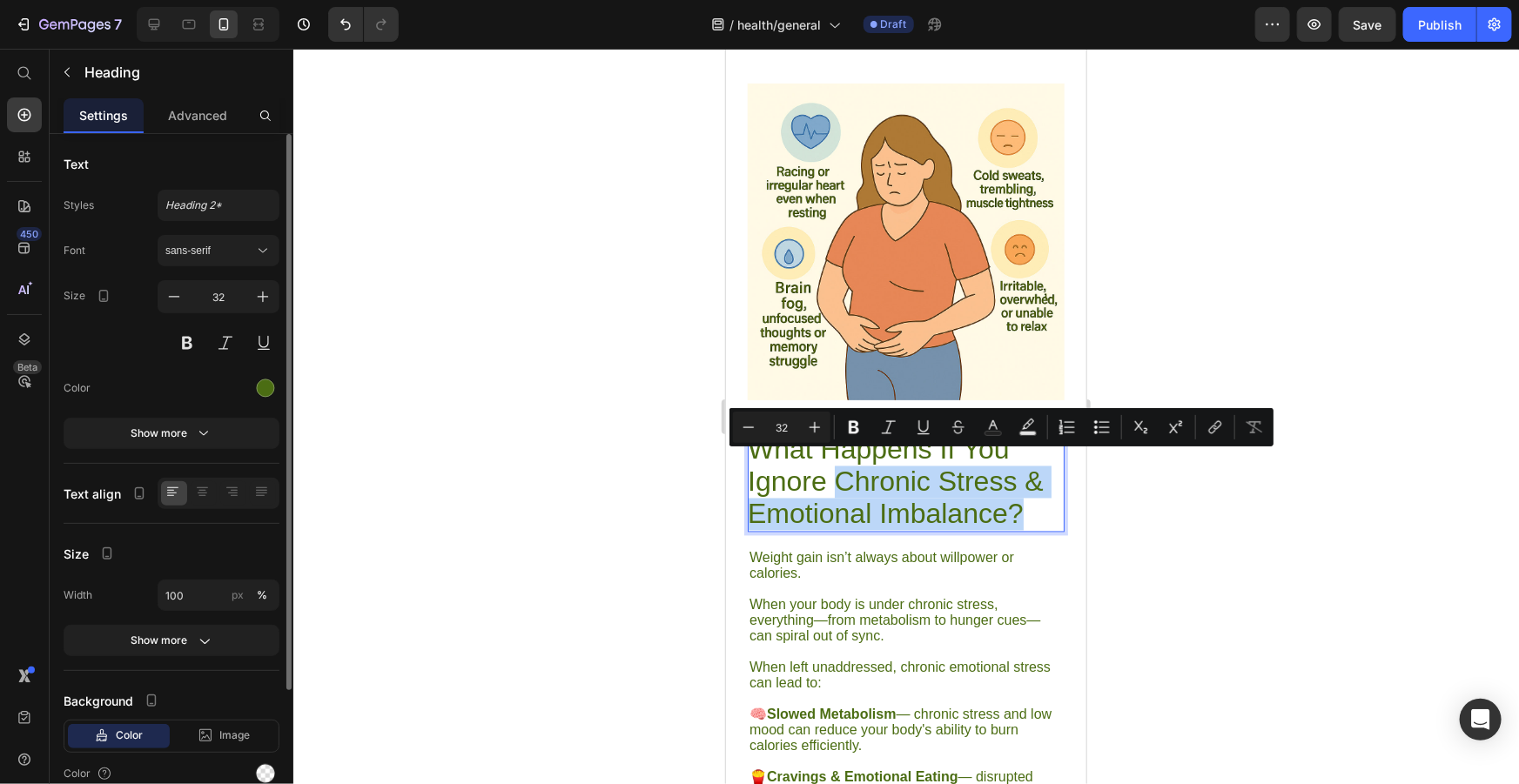 drag, startPoint x: 833, startPoint y: 468, endPoint x: 1015, endPoint y: 491, distance: 183.44754 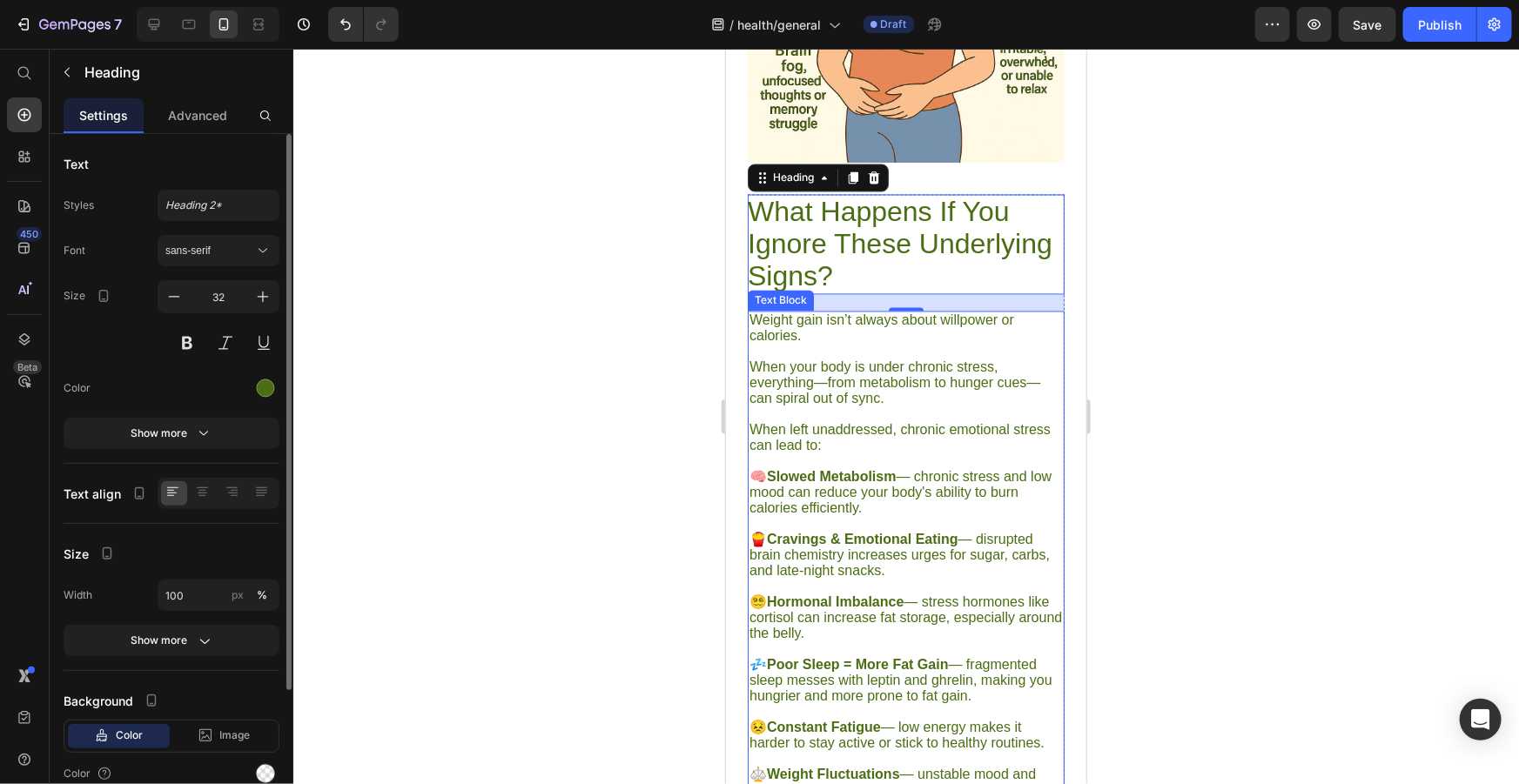 scroll, scrollTop: 1740, scrollLeft: 0, axis: vertical 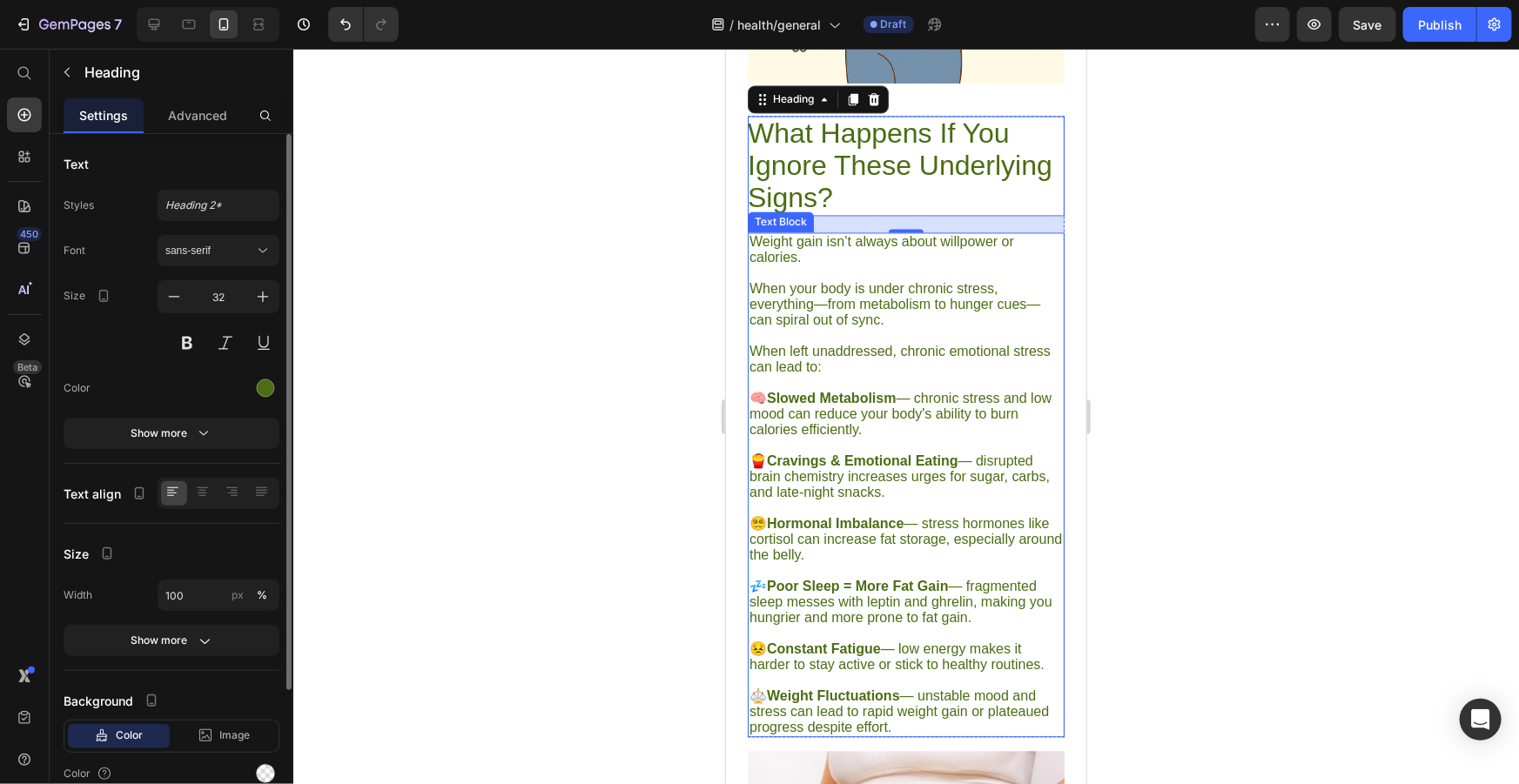 click on "When your body is under chronic stress, everything—from metabolism to hunger cues—can spiral out of sync." at bounding box center (905, 296) 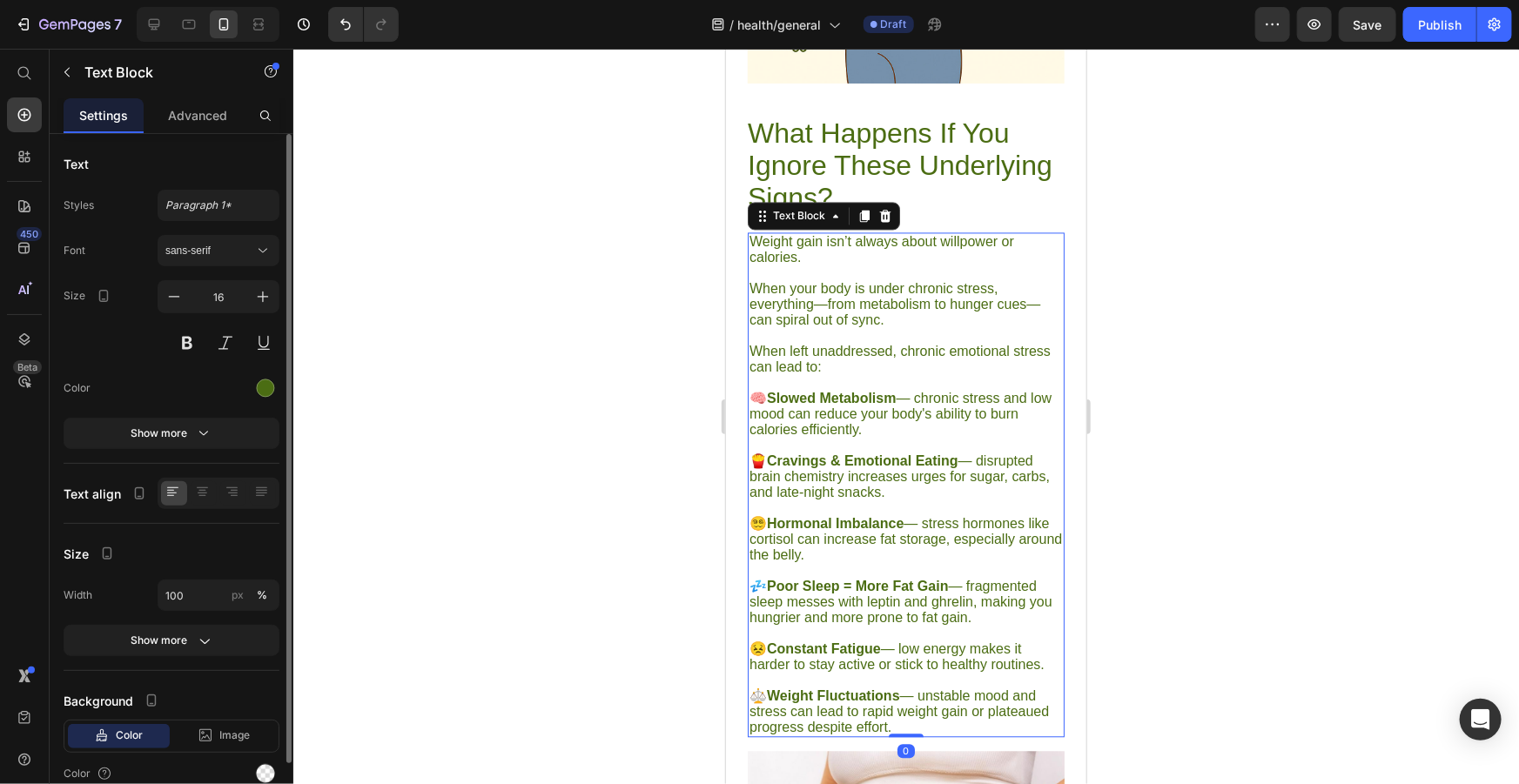 click on "When your body is under chronic stress, everything—from metabolism to hunger cues—can spiral out of sync." at bounding box center (905, 296) 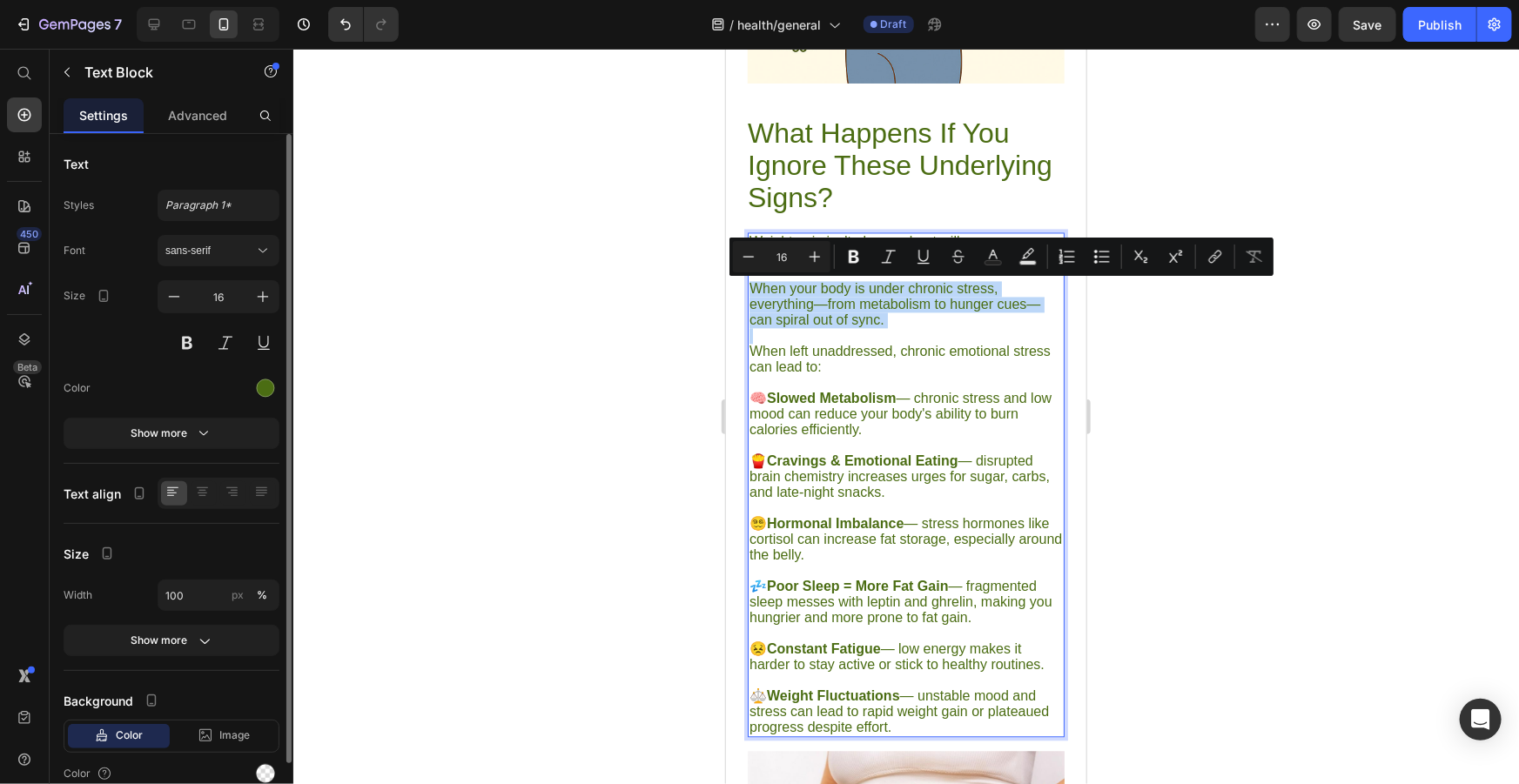 click on "When your body is under chronic stress, everything—from metabolism to hunger cues—can spiral out of sync." at bounding box center [905, 296] 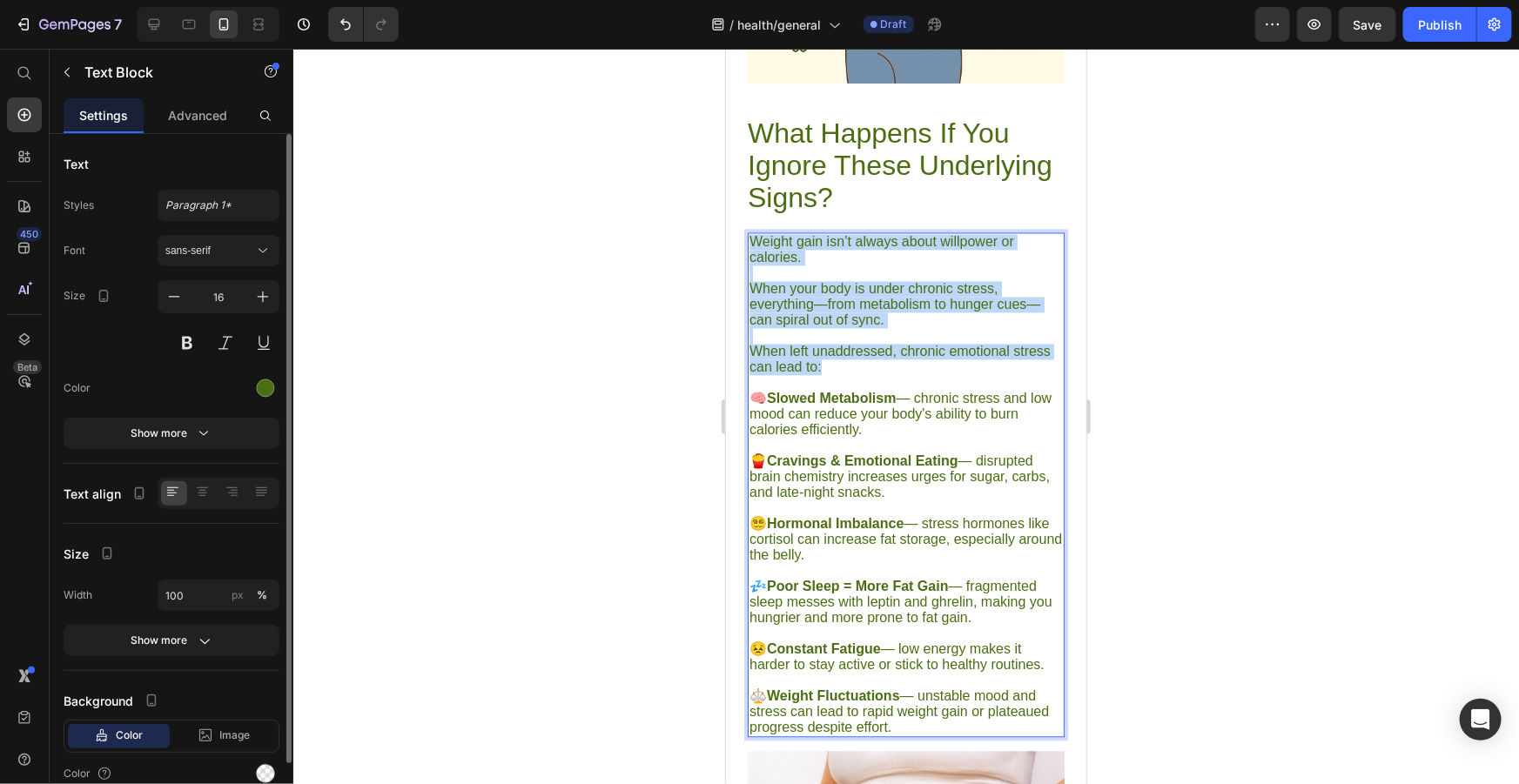 drag, startPoint x: 825, startPoint y: 352, endPoint x: 750, endPoint y: 229, distance: 144.0625 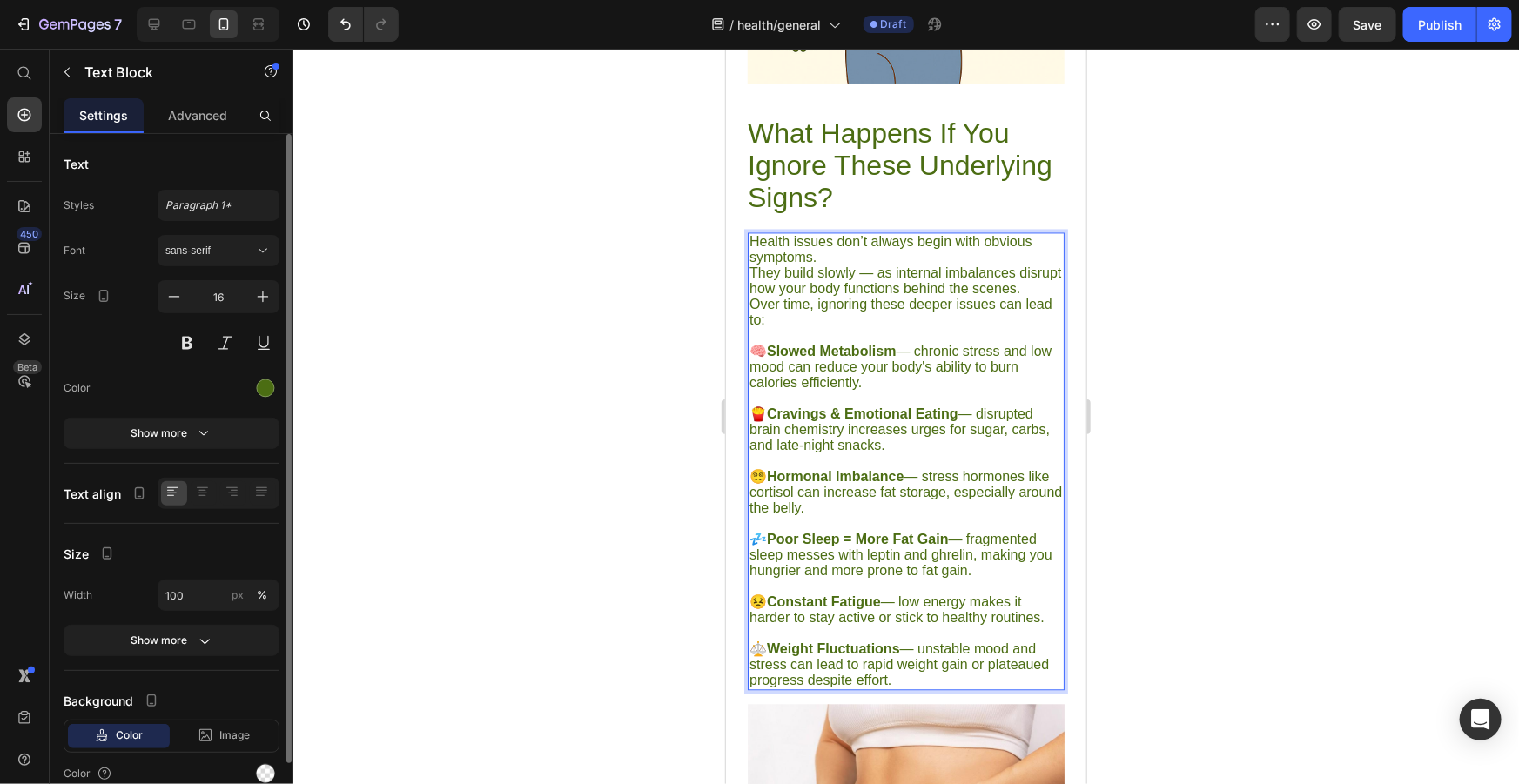 click on "Health issues don’t always begin with obvious symptoms. They build slowly — as internal imbalances disrupt how your body functions behind the scenes." at bounding box center [905, 265] 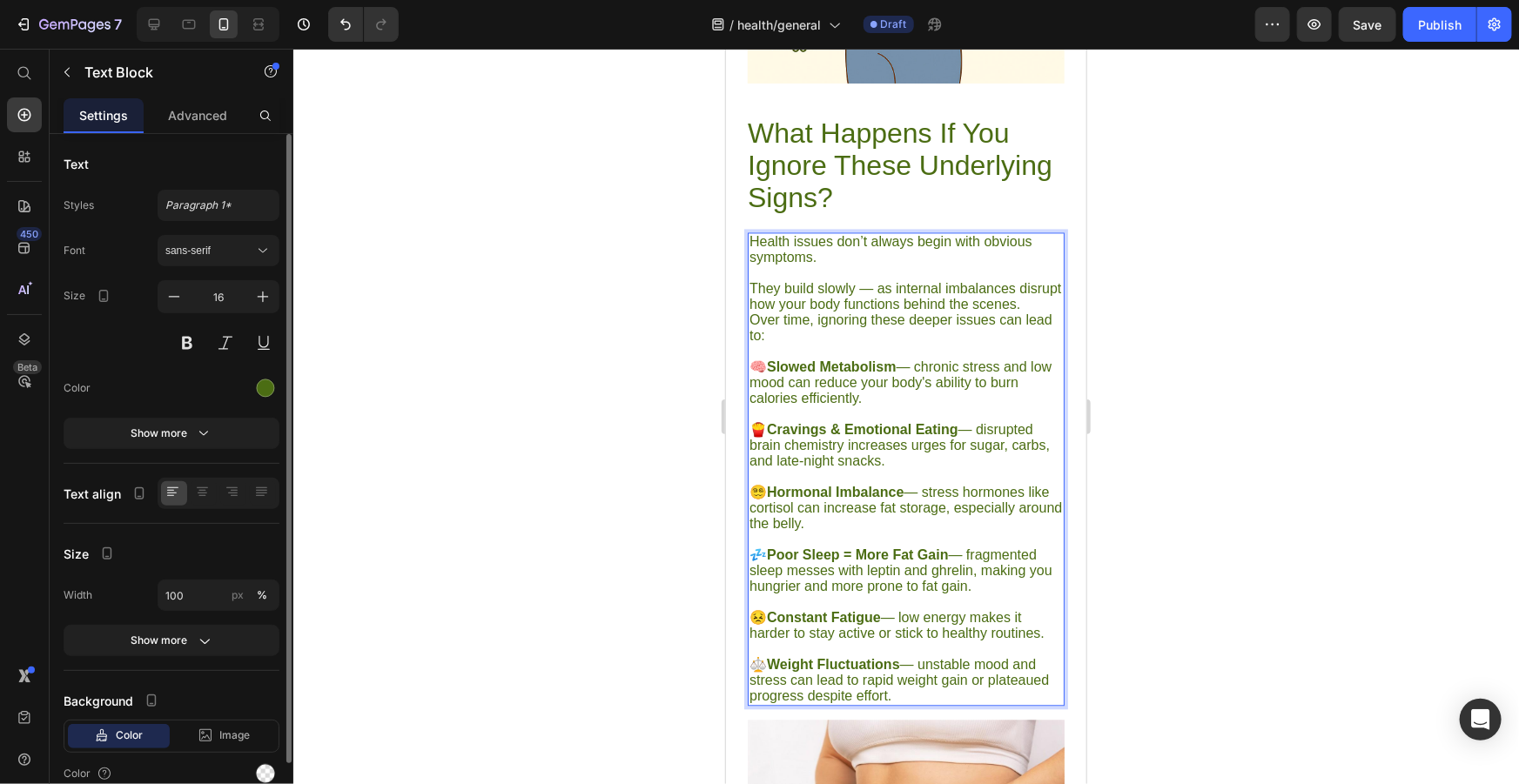 click on "⁠⁠⁠⁠⁠⁠⁠ They build slowly — as internal imbalances disrupt how your body functions behind the scenes." at bounding box center [905, 288] 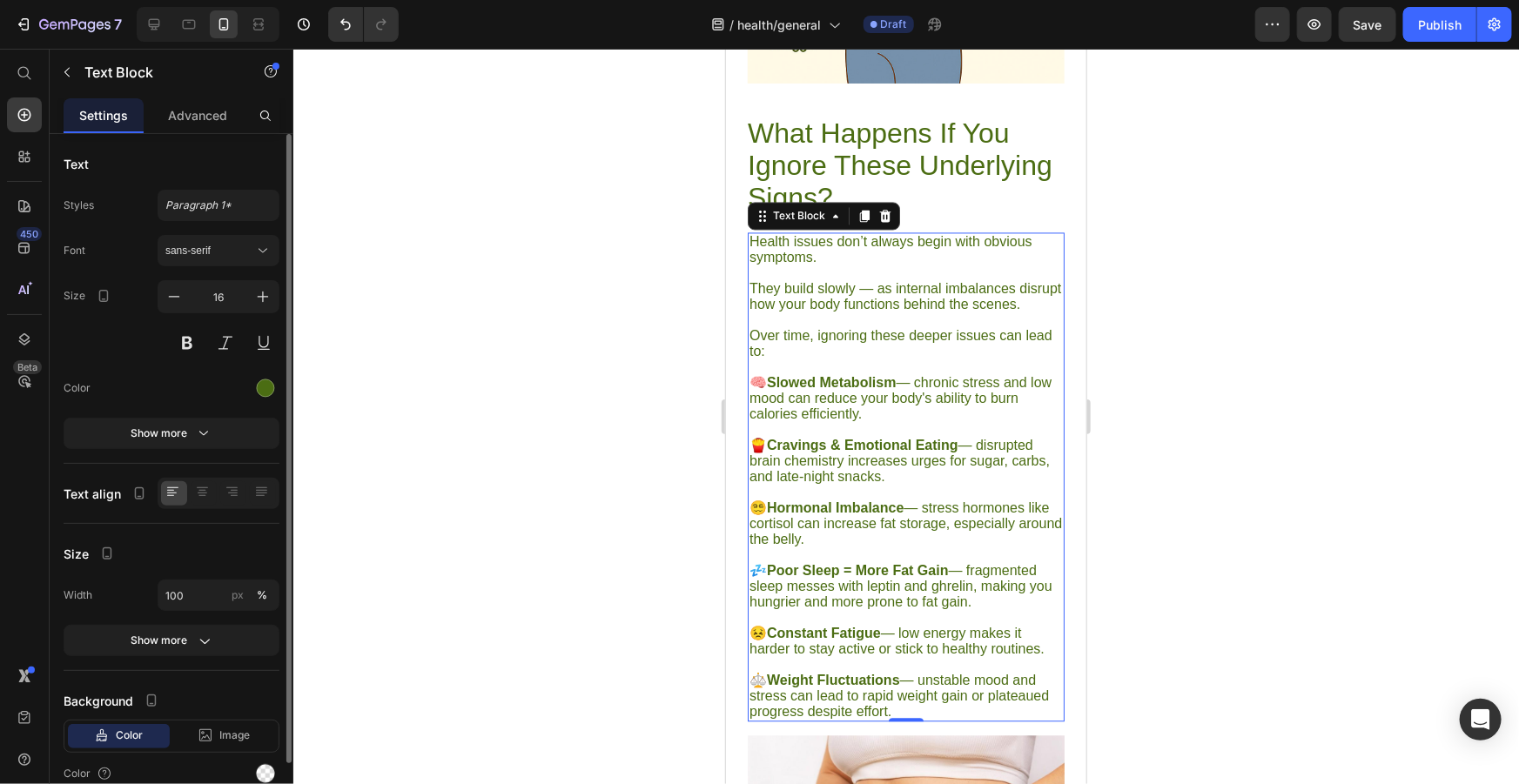 drag, startPoint x: 850, startPoint y: 446, endPoint x: 804, endPoint y: 414, distance: 56.0357 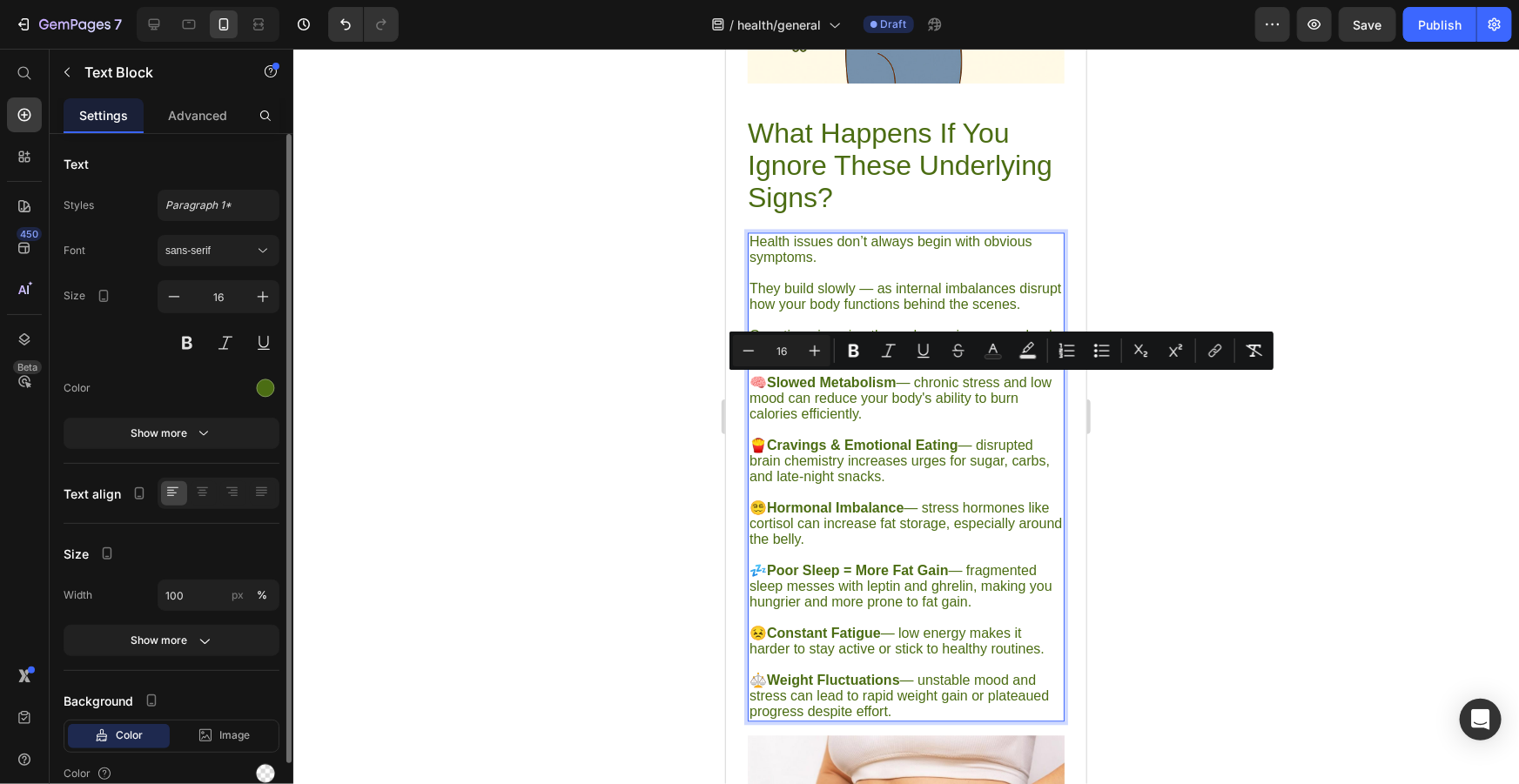 drag, startPoint x: 754, startPoint y: 385, endPoint x: 938, endPoint y: 706, distance: 369.99595 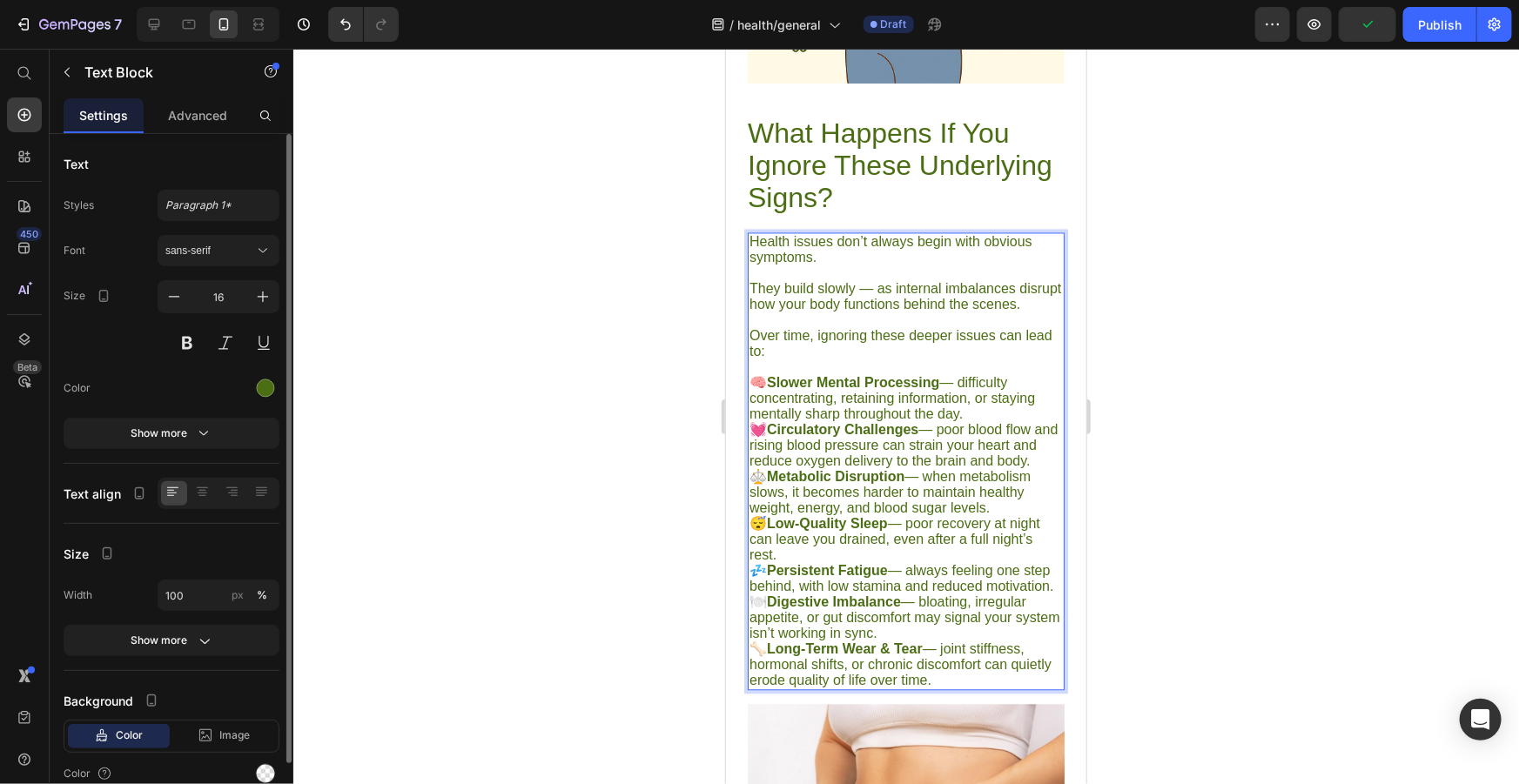 click on "🧠  Slower Mental Processing  — difficulty concentrating, retaining information, or staying mentally sharp throughout the day." at bounding box center [905, 398] 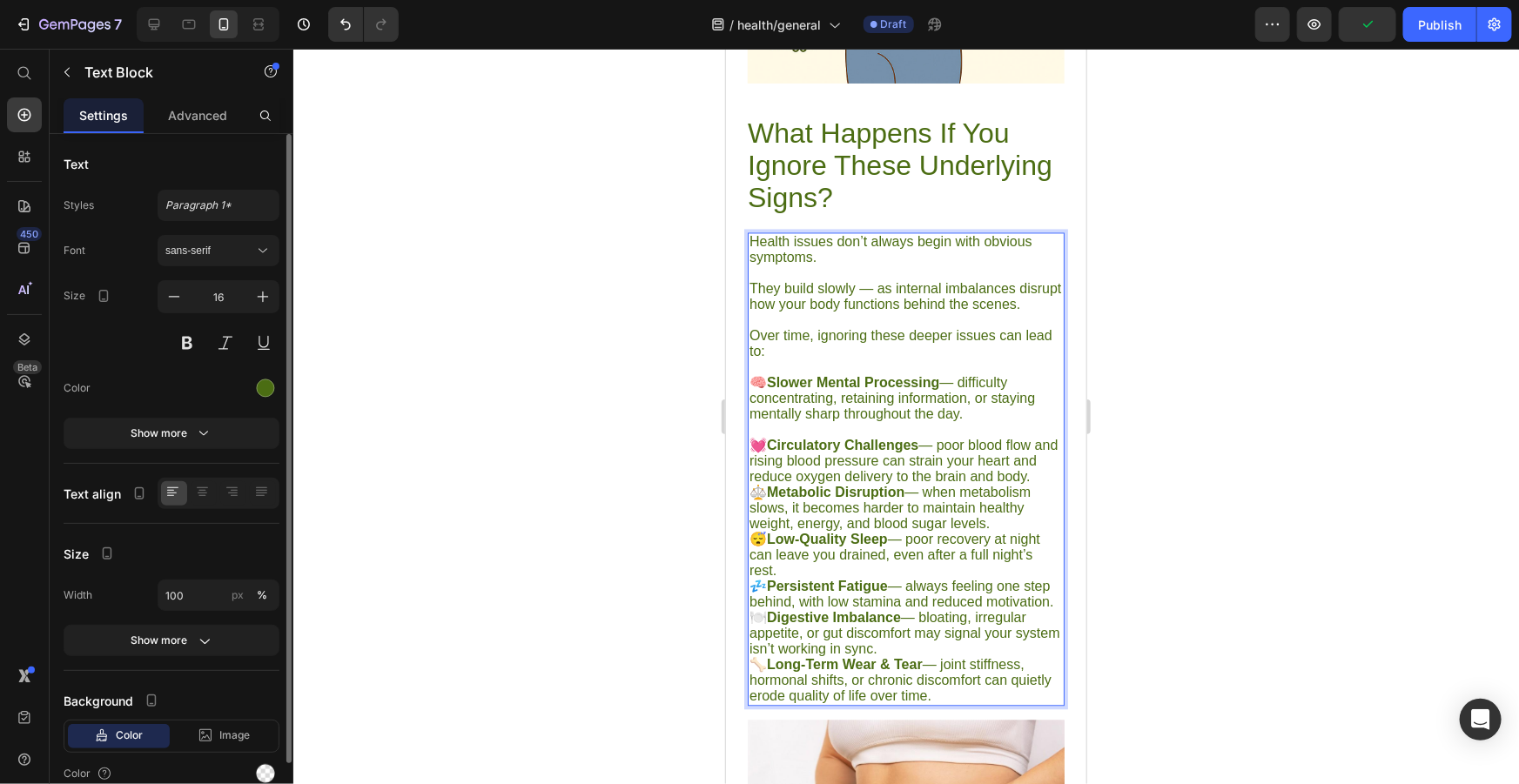 click on "💓  Circulatory Challenges  — poor blood flow and rising blood pressure can strain your heart and reduce oxygen delivery to the brain and body." at bounding box center [905, 460] 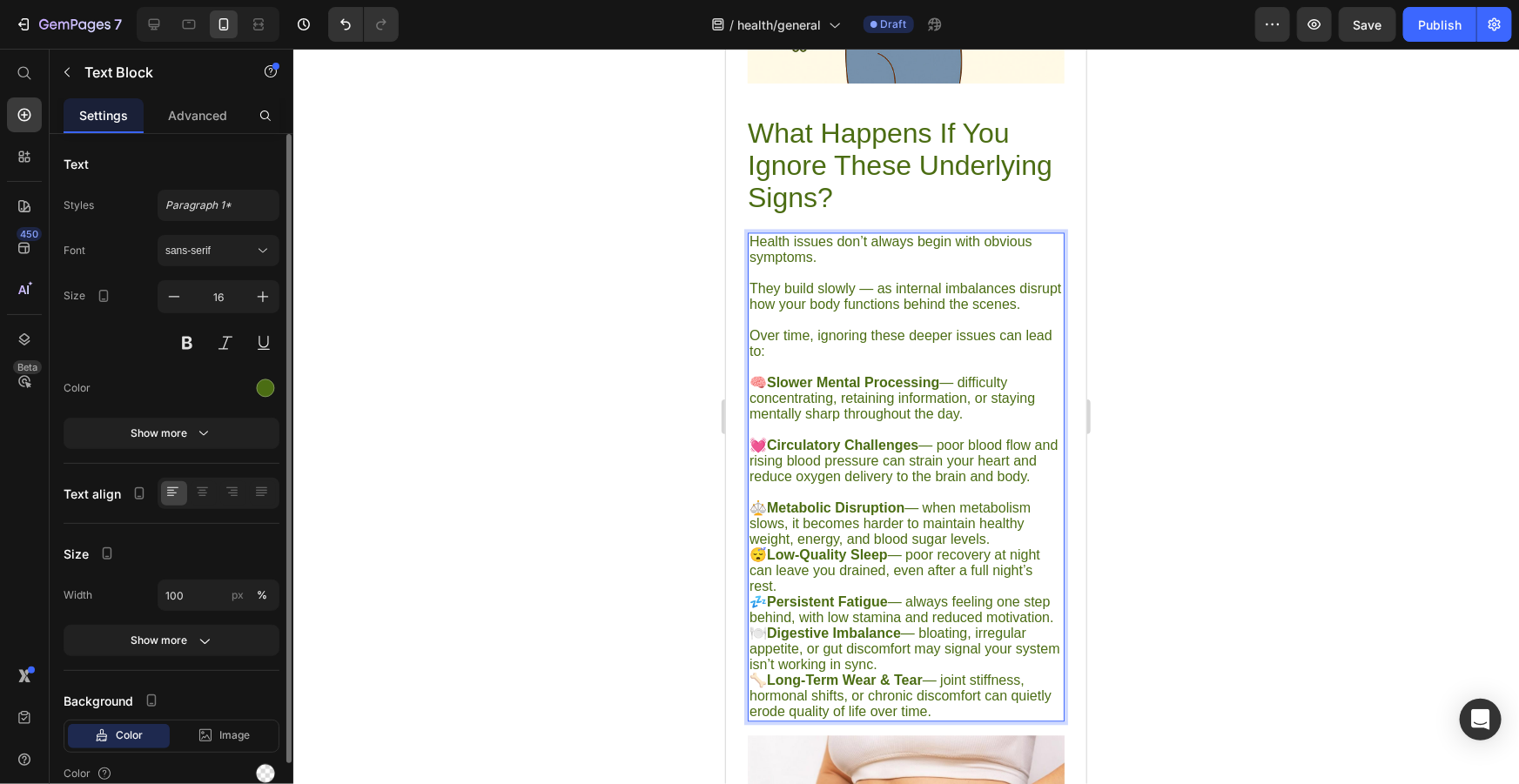 click on "⚖️  Metabolic Disruption  — when metabolism slows, it becomes harder to maintain healthy weight, energy, and blood sugar levels." at bounding box center (905, 523) 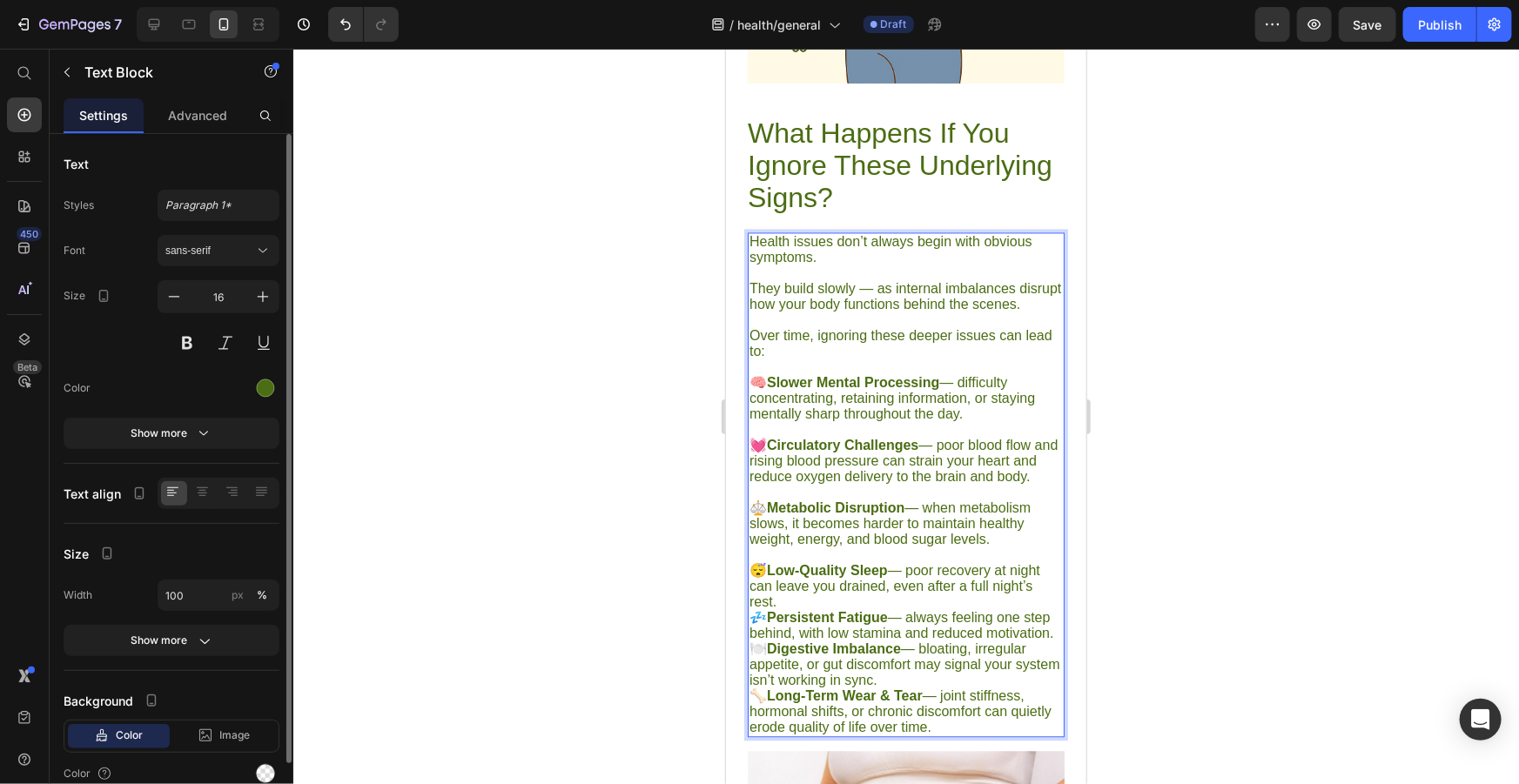 click on "😴  Low-Quality Sleep  — poor recovery at night can leave you drained, even after a full night’s rest." at bounding box center [905, 586] 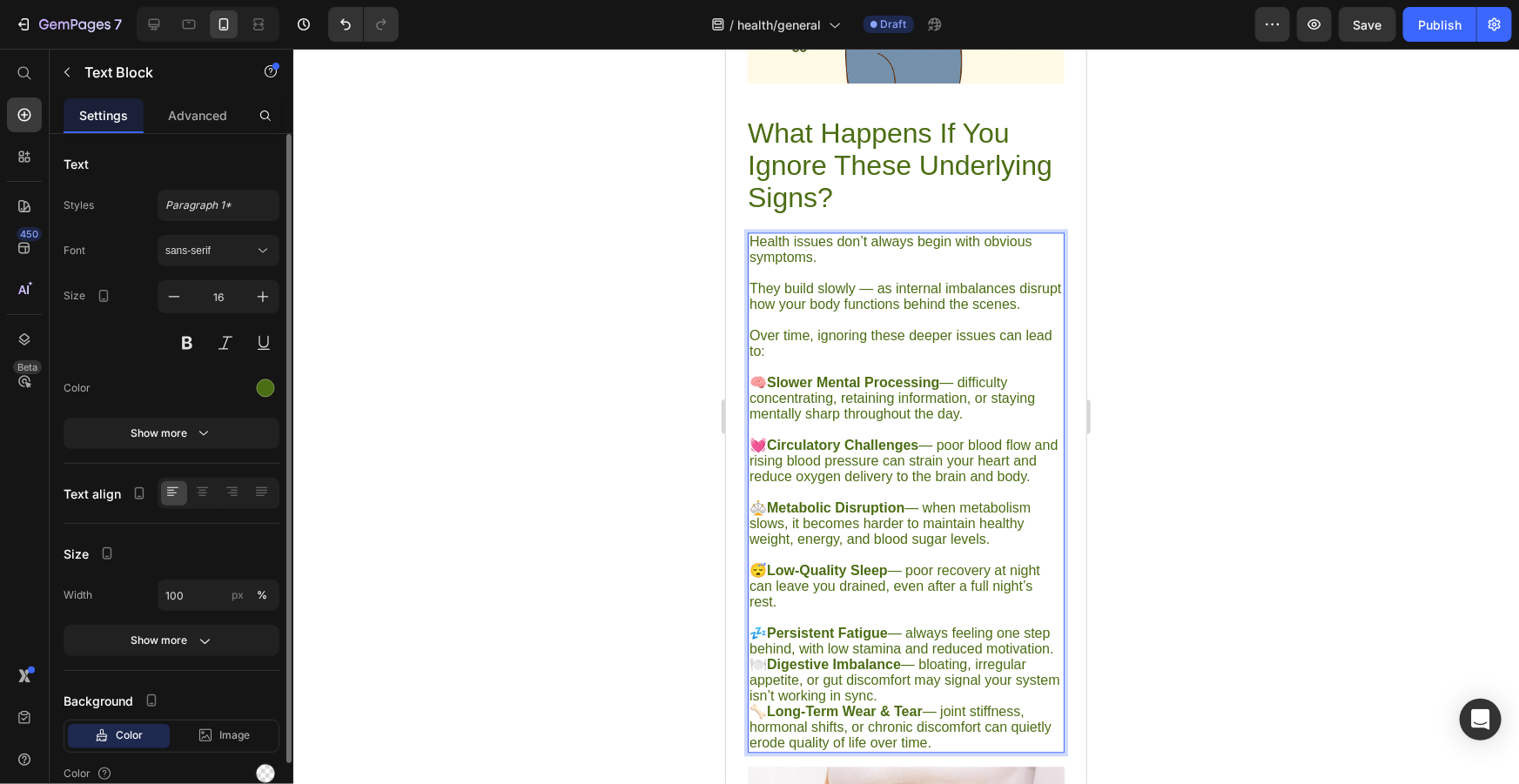 click on "💤  Persistent Fatigue  — always feeling one step behind, with low stamina and reduced motivation." at bounding box center (905, 640) 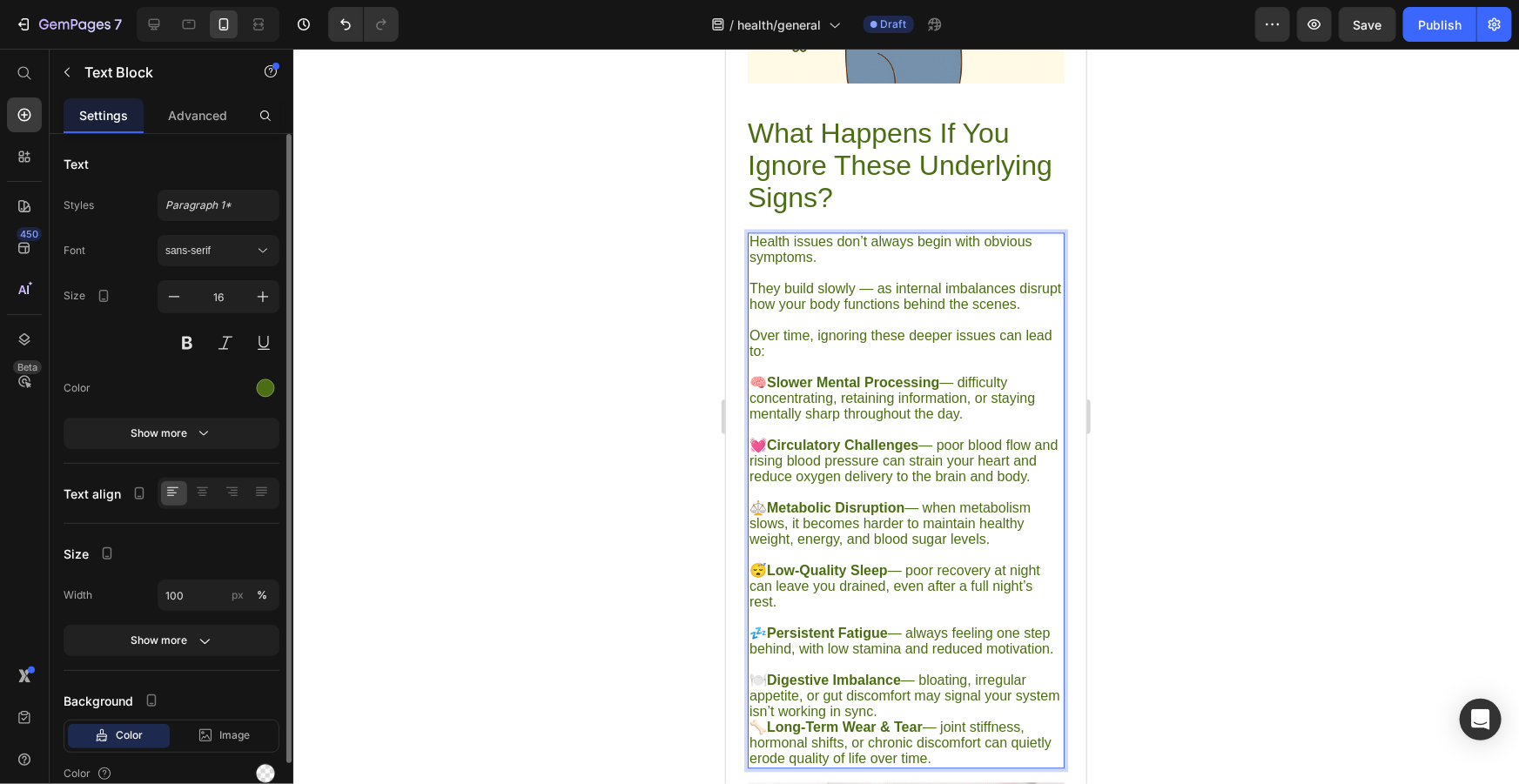 click on "🍽️  Digestive Imbalance  — bloating, irregular appetite, or gut discomfort may signal your system isn’t working in sync." at bounding box center (905, 695) 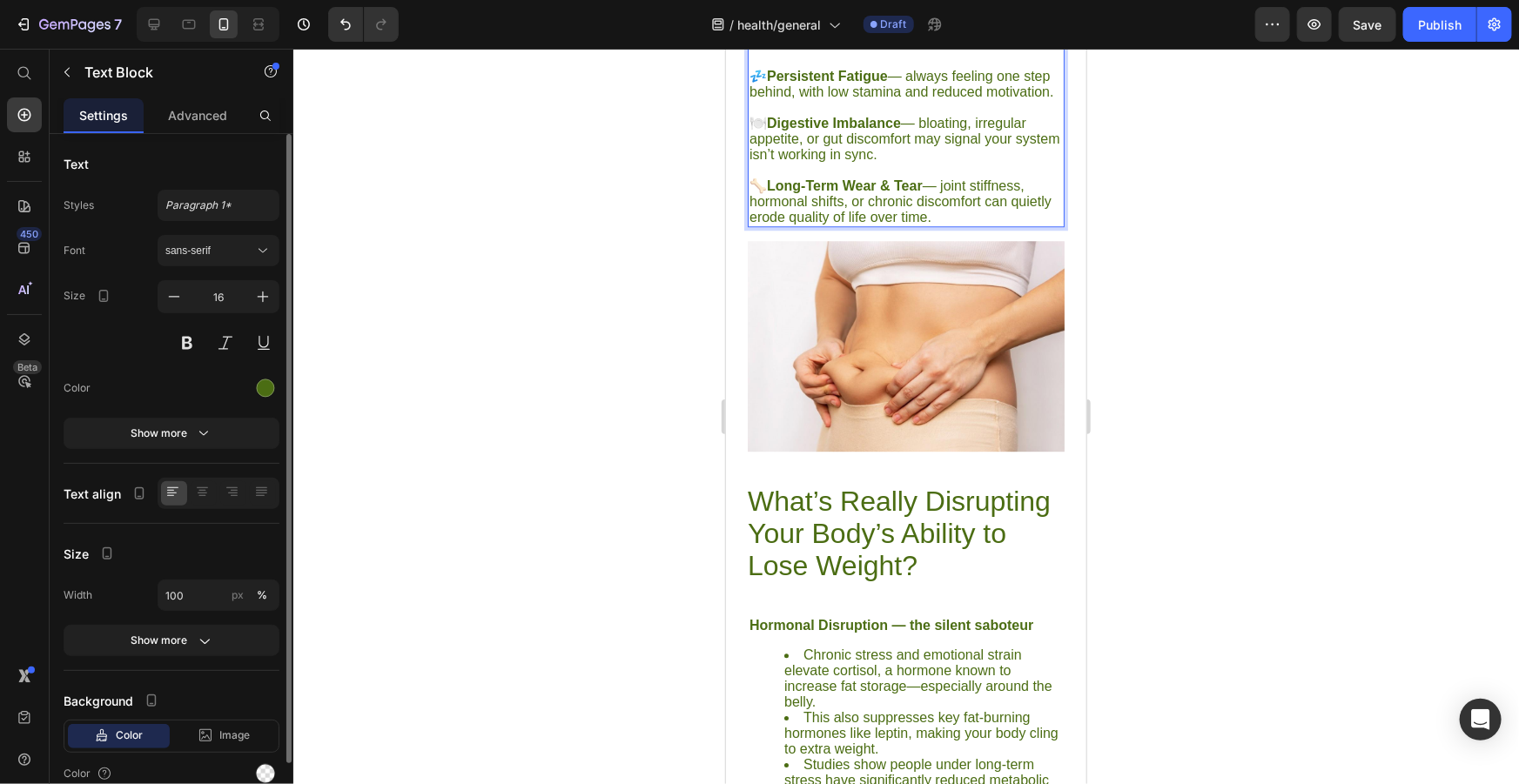 scroll, scrollTop: 2375, scrollLeft: 0, axis: vertical 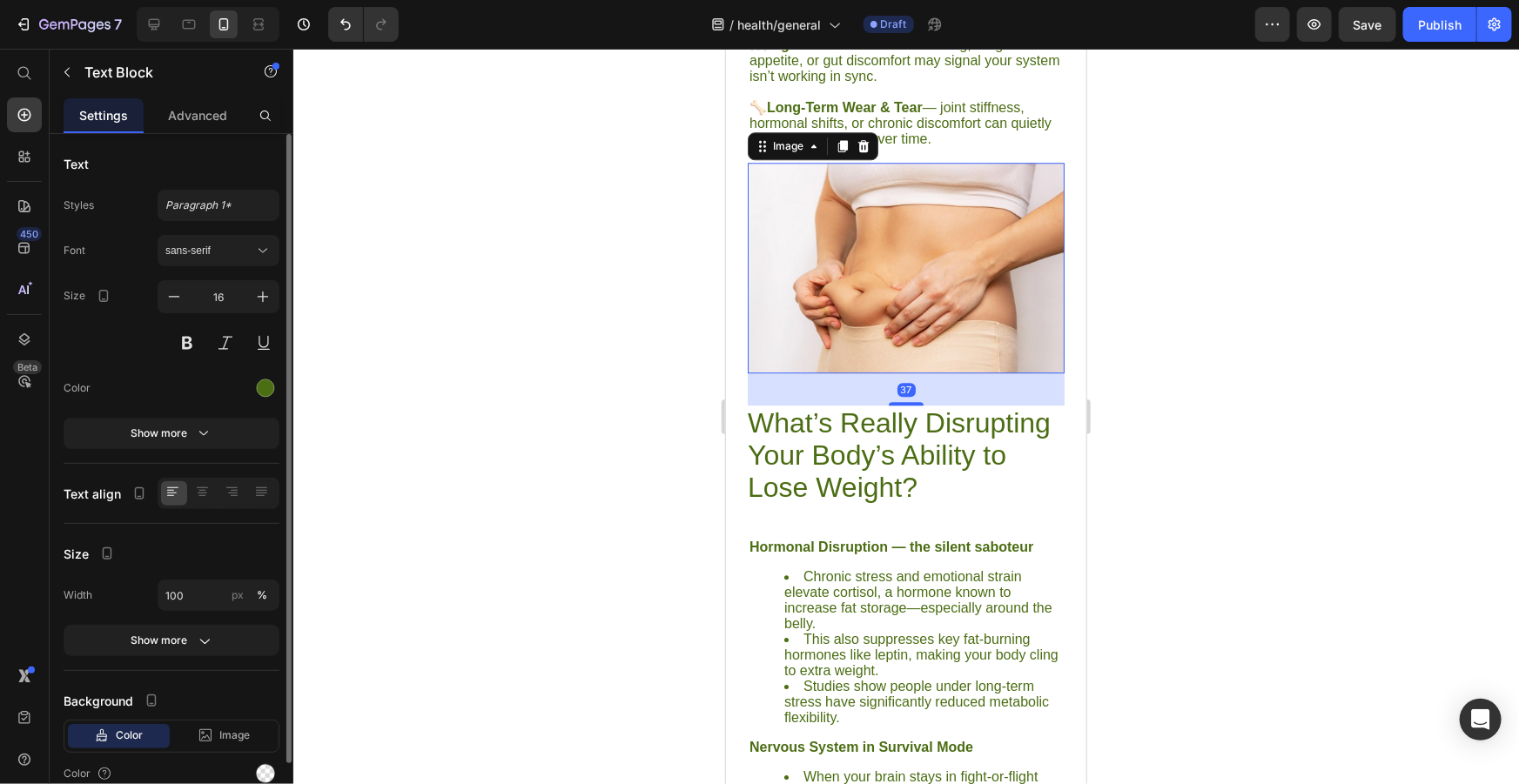 click at bounding box center [905, 267] 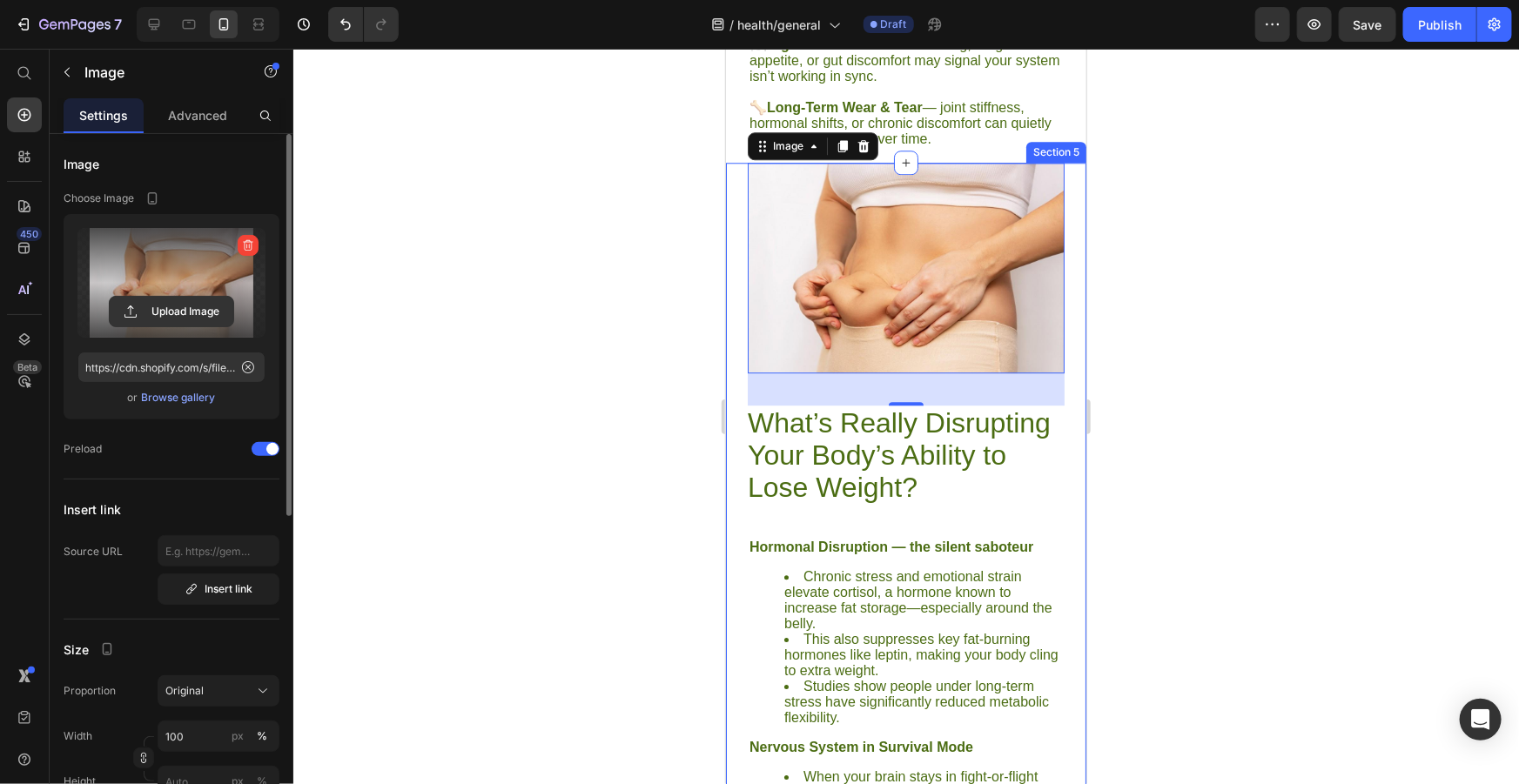 click at bounding box center [171, 283] 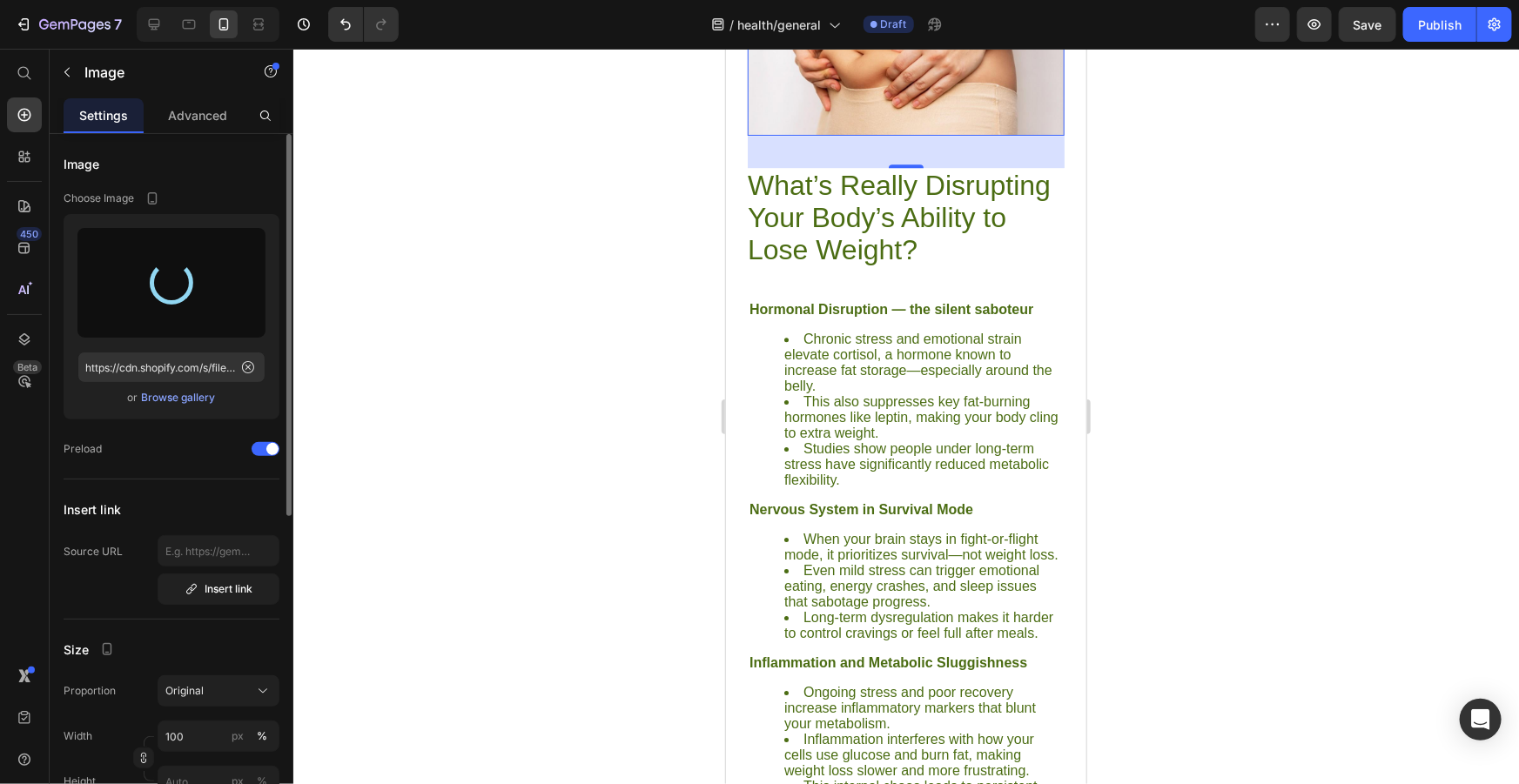 scroll, scrollTop: 2692, scrollLeft: 0, axis: vertical 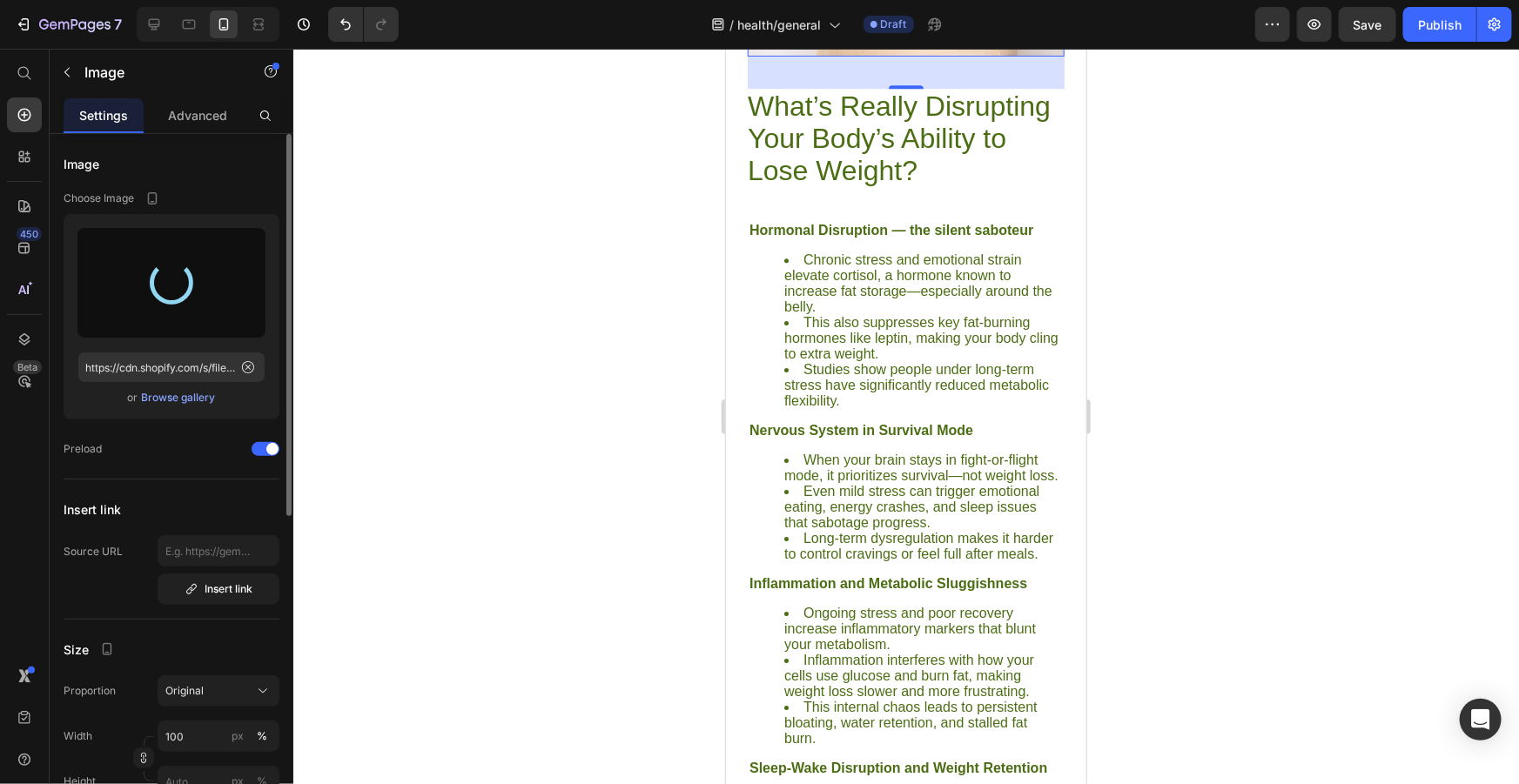 type on "https://cdn.shopify.com/s/files/1/0659/6539/1987/files/gempages_573850301312795717-d7c43f20-b32d-4218-a0ab-794464792a00.jpg" 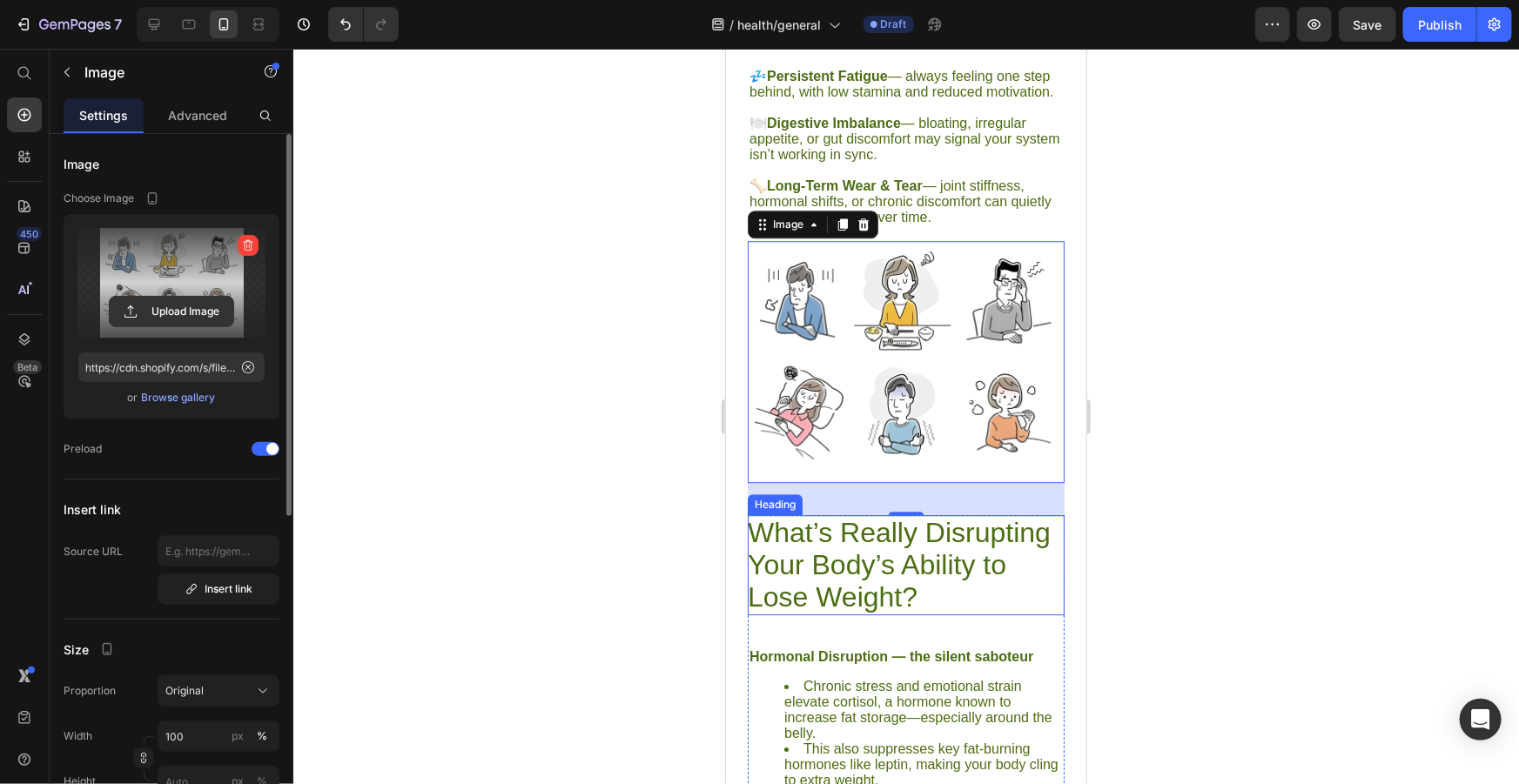 scroll, scrollTop: 2218, scrollLeft: 0, axis: vertical 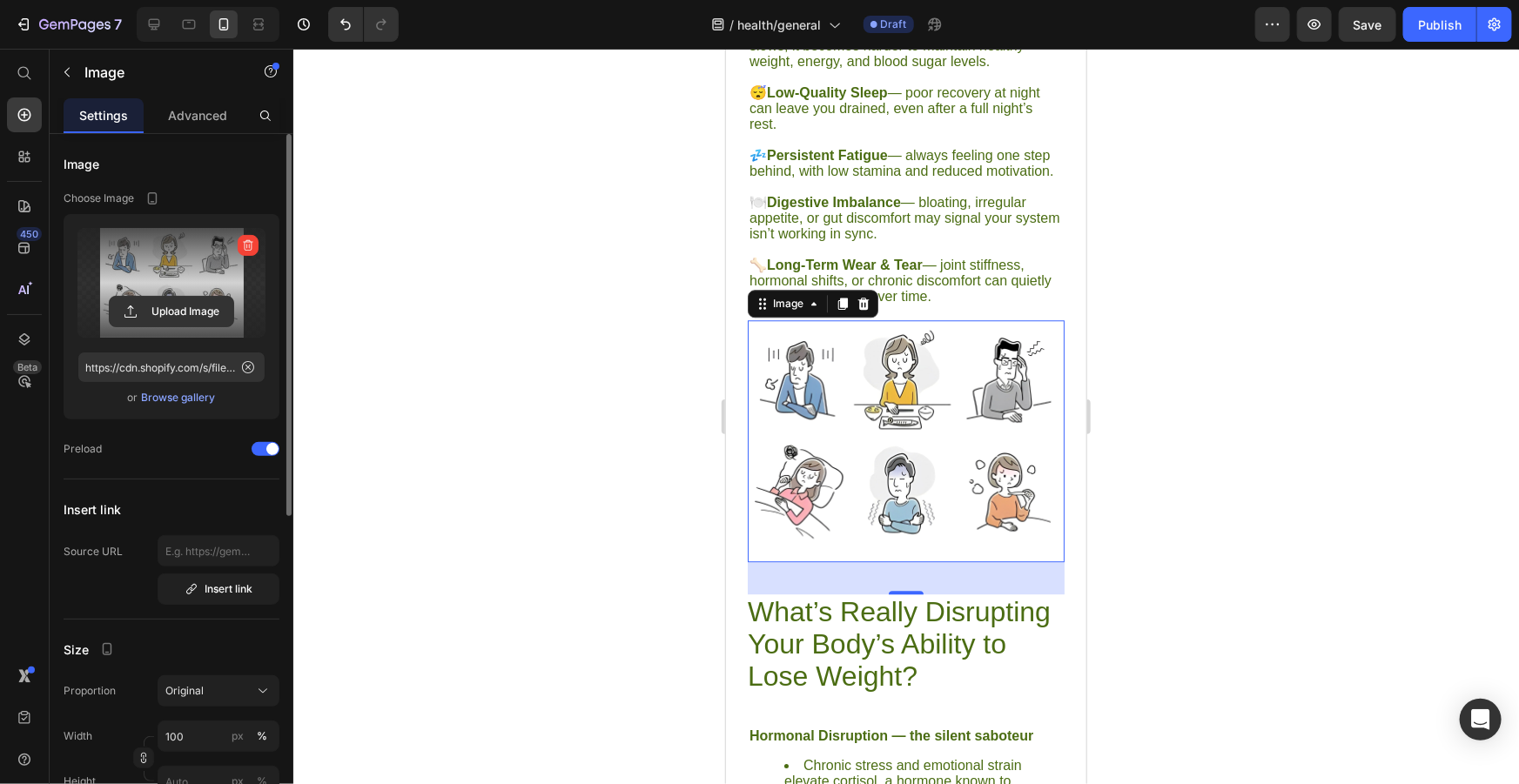 click 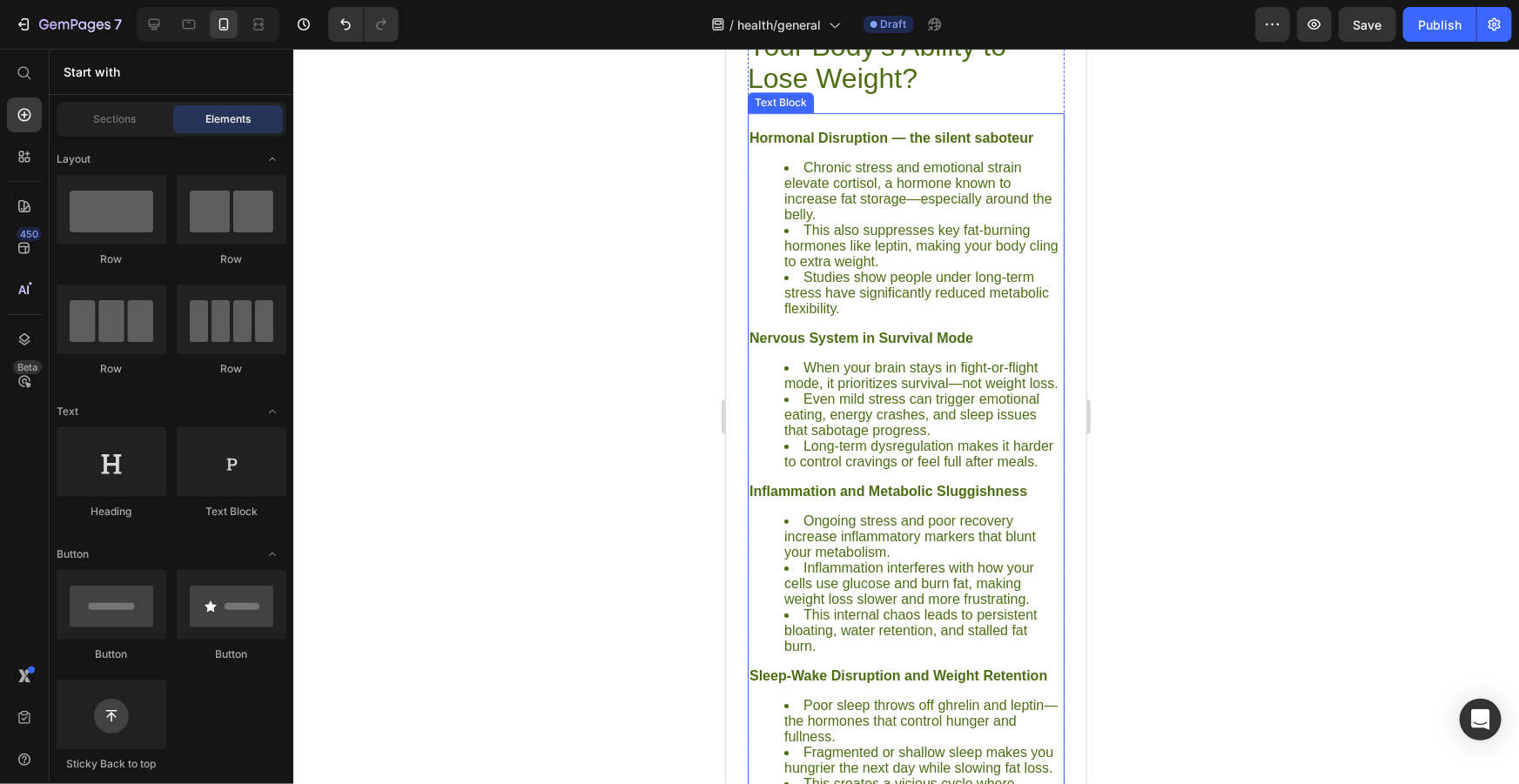 scroll, scrollTop: 2657, scrollLeft: 0, axis: vertical 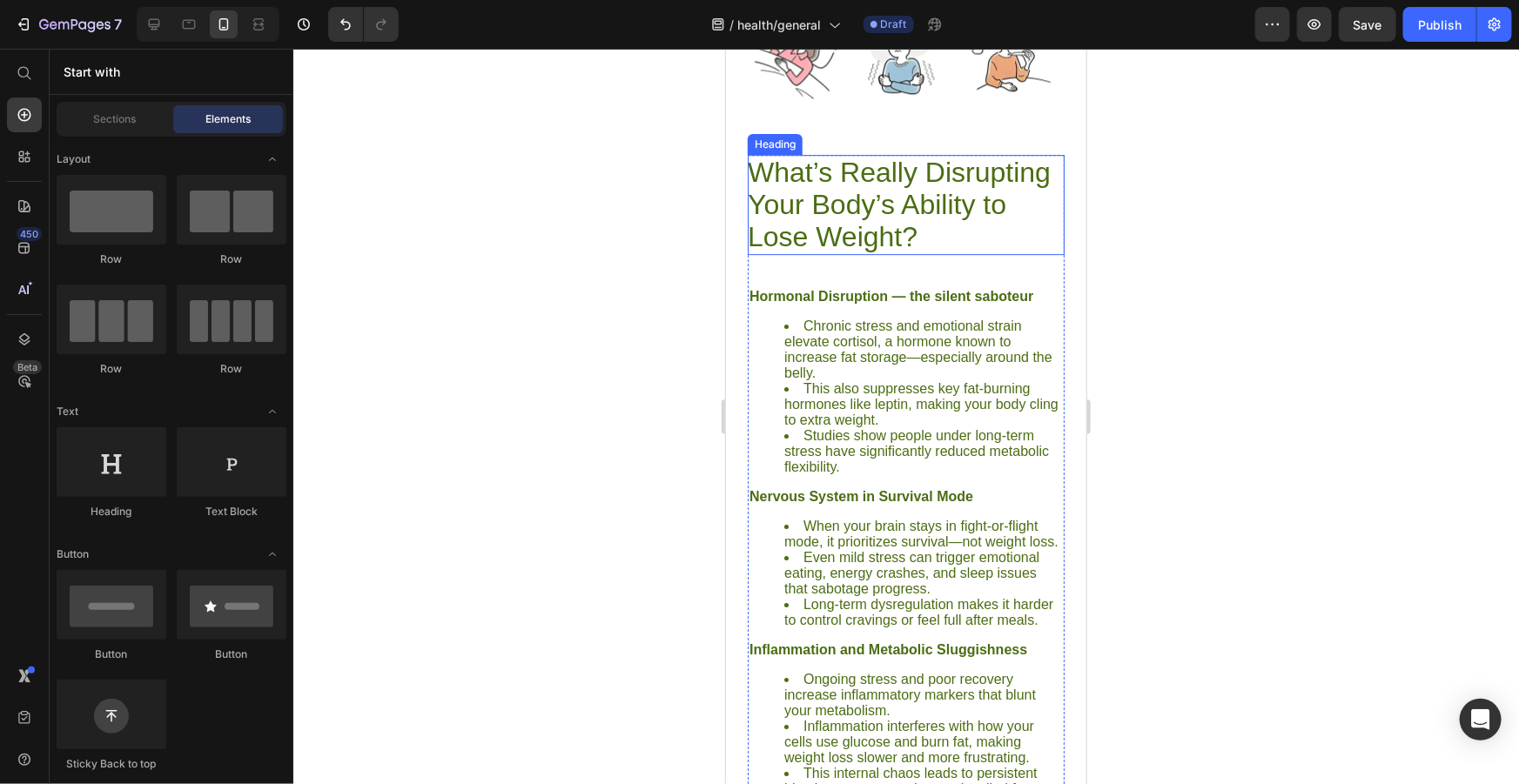 click on "What’s Really Disrupting Your Body’s Ability to Lose Weight?" at bounding box center [905, 204] 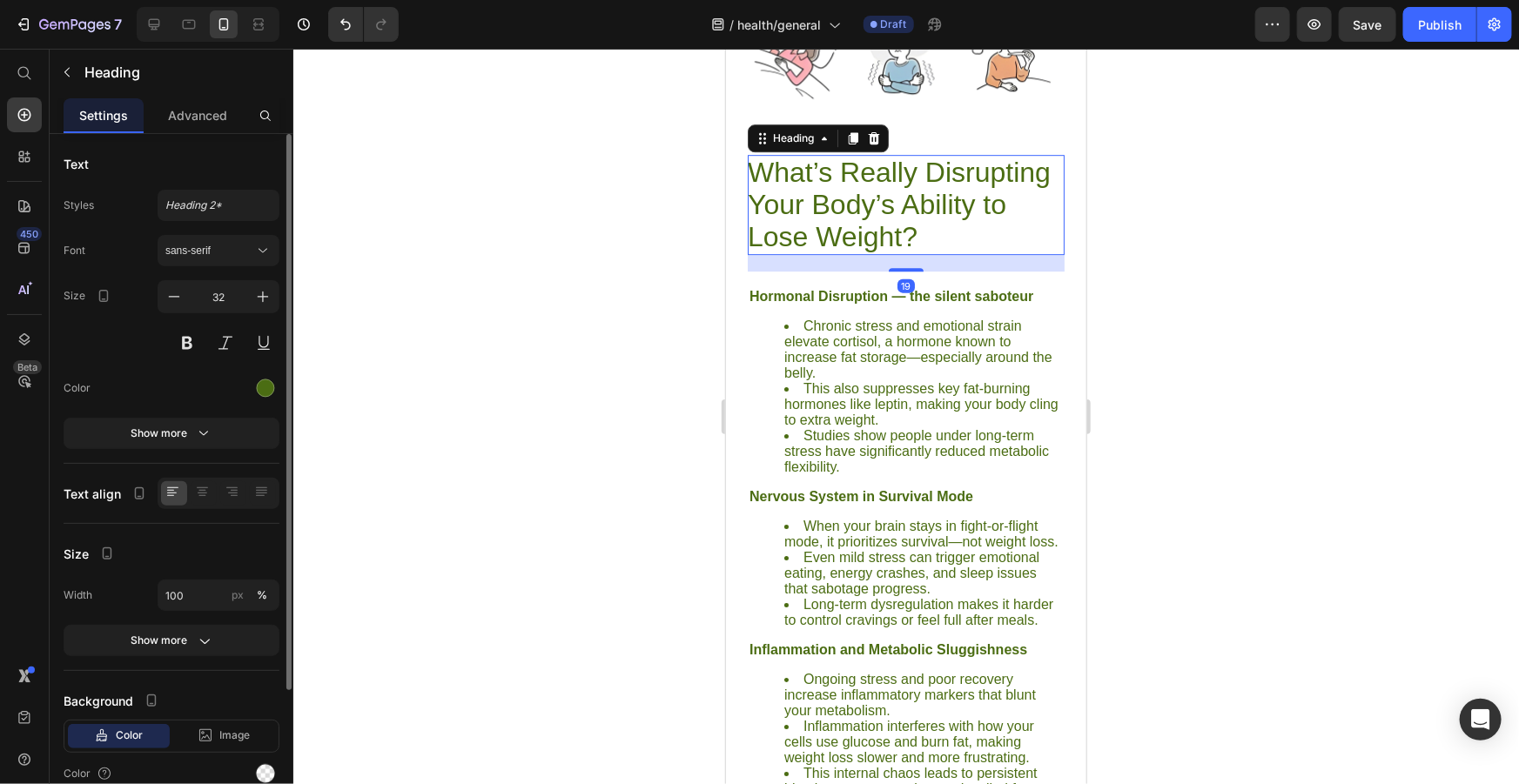 click on "What’s Really Disrupting Your Body’s Ability to Lose Weight?" at bounding box center [905, 204] 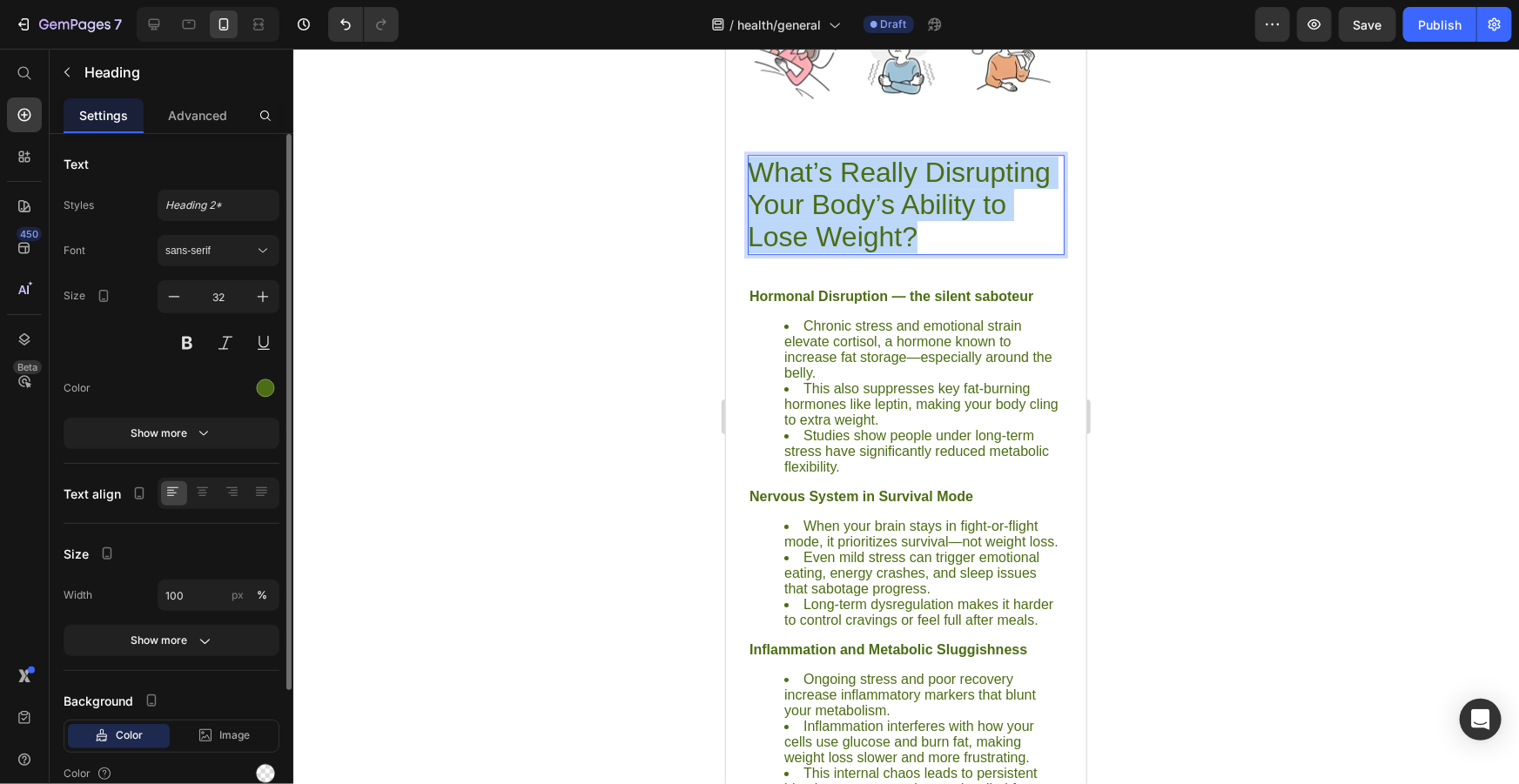 click on "What’s Really Disrupting Your Body’s Ability to Lose Weight?" at bounding box center (905, 204) 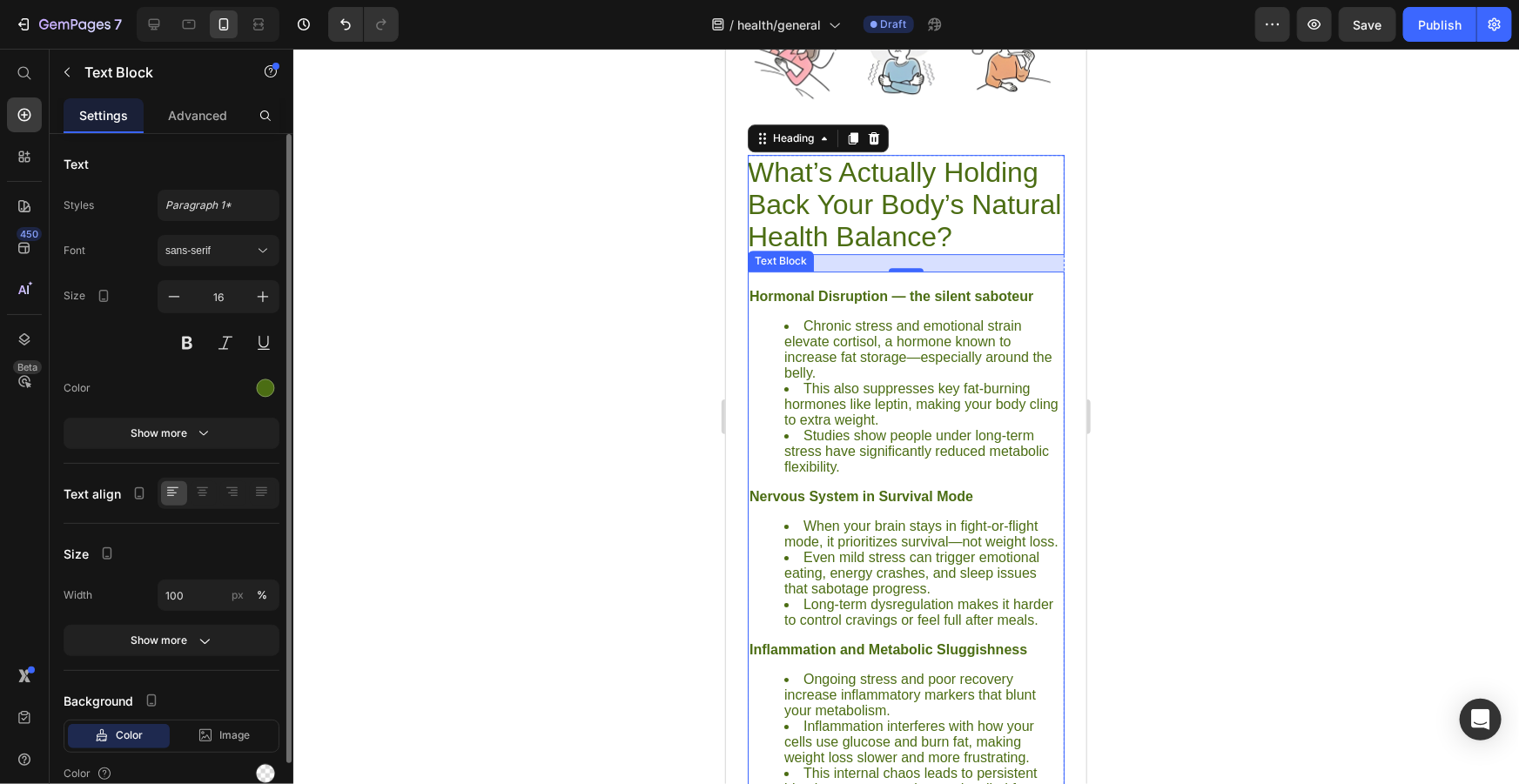 click on "Hormonal Disruption — the silent saboteur" at bounding box center (891, 295) 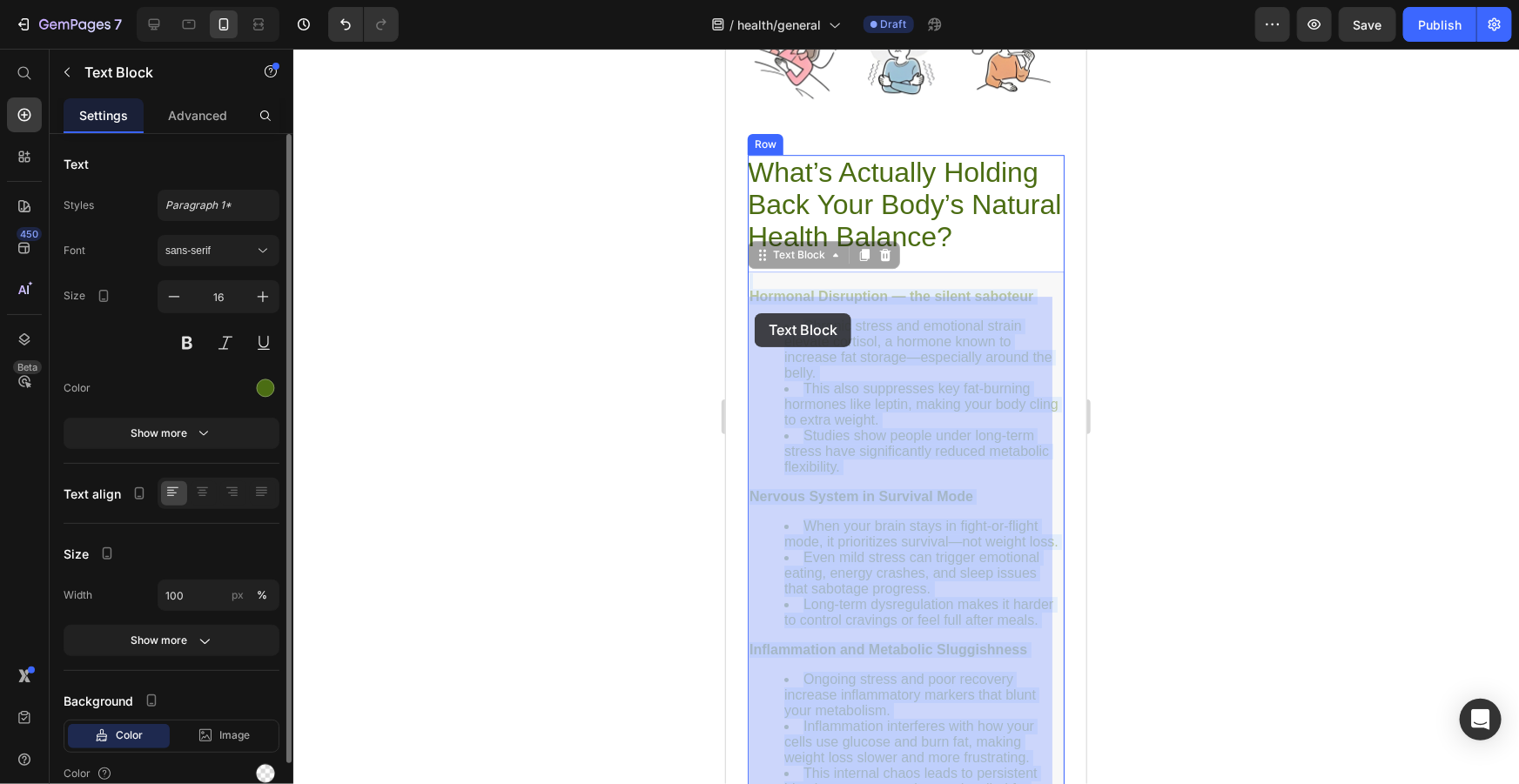 drag, startPoint x: 843, startPoint y: 489, endPoint x: 780, endPoint y: 340, distance: 161.77144 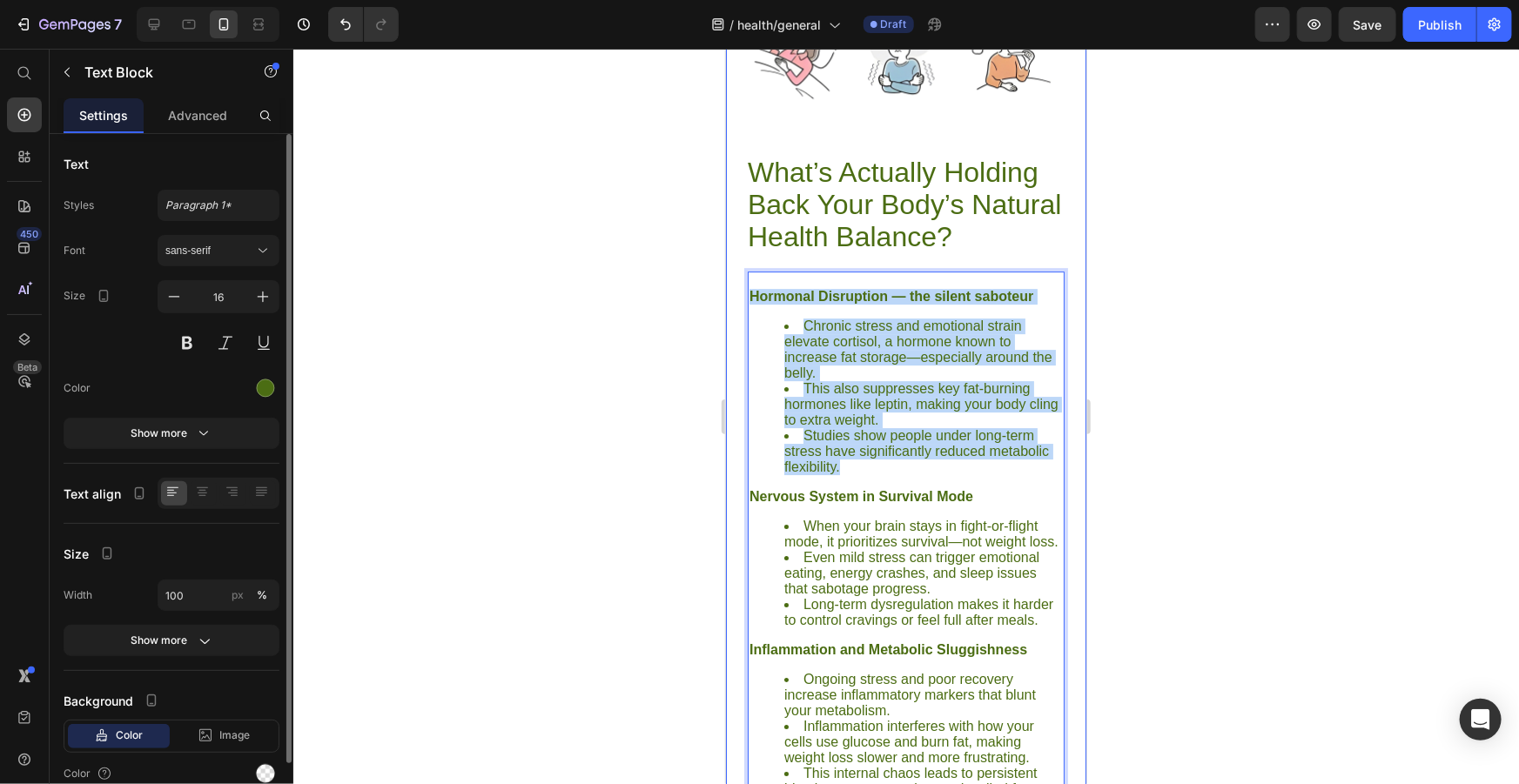 drag, startPoint x: 844, startPoint y: 494, endPoint x: 745, endPoint y: 313, distance: 206.3056 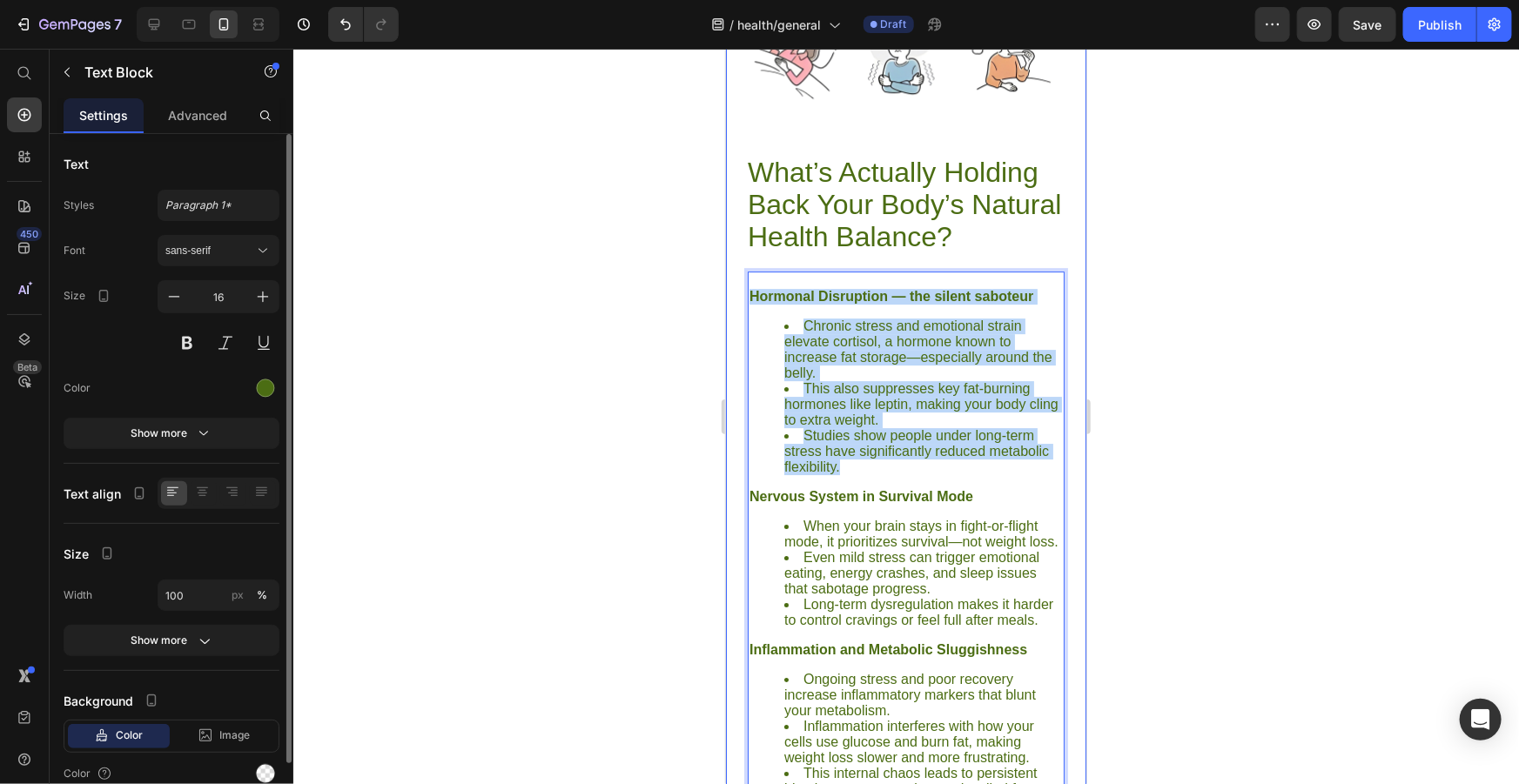 click on "Image What’s Actually Holding Back Your Body’s Natural Health Balance? Heading Hormonal Disruption — the silent saboteur Chronic stress and emotional strain elevate cortisol, a hormone known to increase fat storage—especially around the belly. This also suppresses key fat-burning hormones like leptin, making your body cling to extra weight. Studies show people under long-term stress have significantly reduced metabolic flexibility. Nervous System in Survival Mode When your brain stays in fight-or-flight mode, it prioritizes survival—not weight loss. Even mild stress can trigger emotional eating, energy crashes, and sleep issues that sabotage progress. Long-term dysregulation makes it harder to control cravings or feel full after meals. Inflammation and Metabolic Sluggishness Ongoing stress and poor recovery increase inflammatory markers that blunt your metabolism. Inflammation interferes with how your cells use glucose and burn fat, making weight loss slower and more frustrating. Text Block   0 Row" at bounding box center (905, 1016) 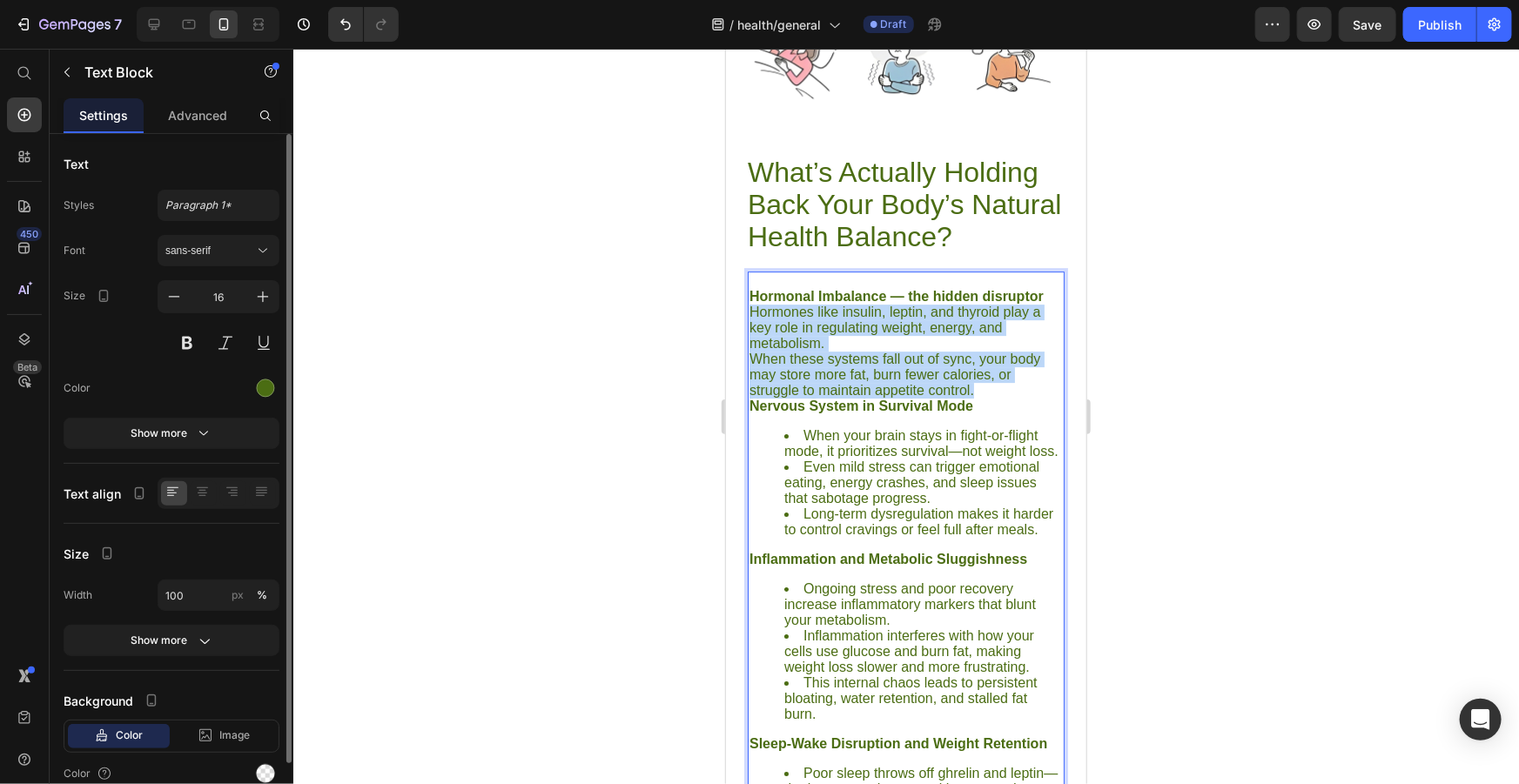 drag, startPoint x: 979, startPoint y: 417, endPoint x: 748, endPoint y: 338, distance: 244.1352 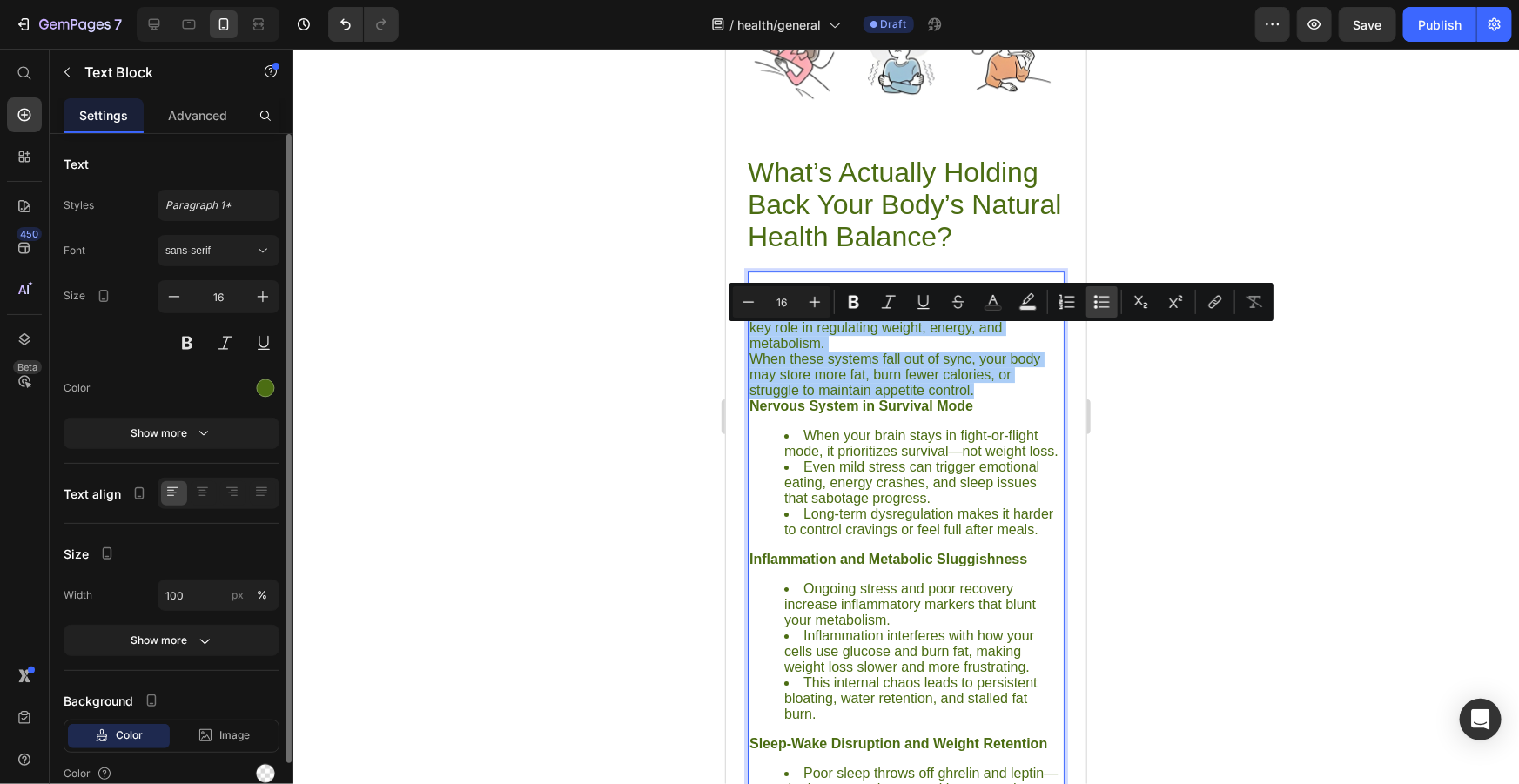 click 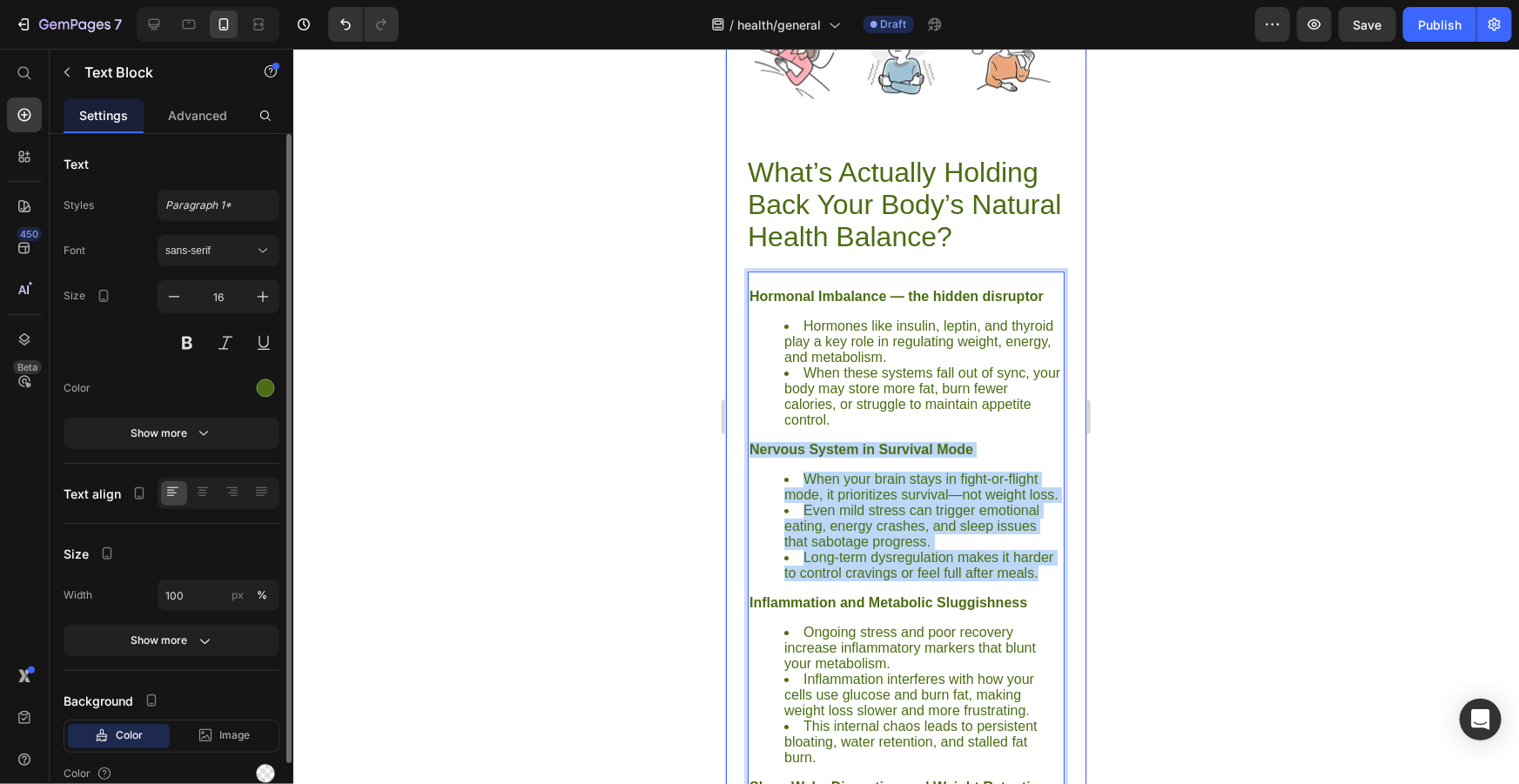 drag, startPoint x: 830, startPoint y: 623, endPoint x: 743, endPoint y: 478, distance: 169.0976 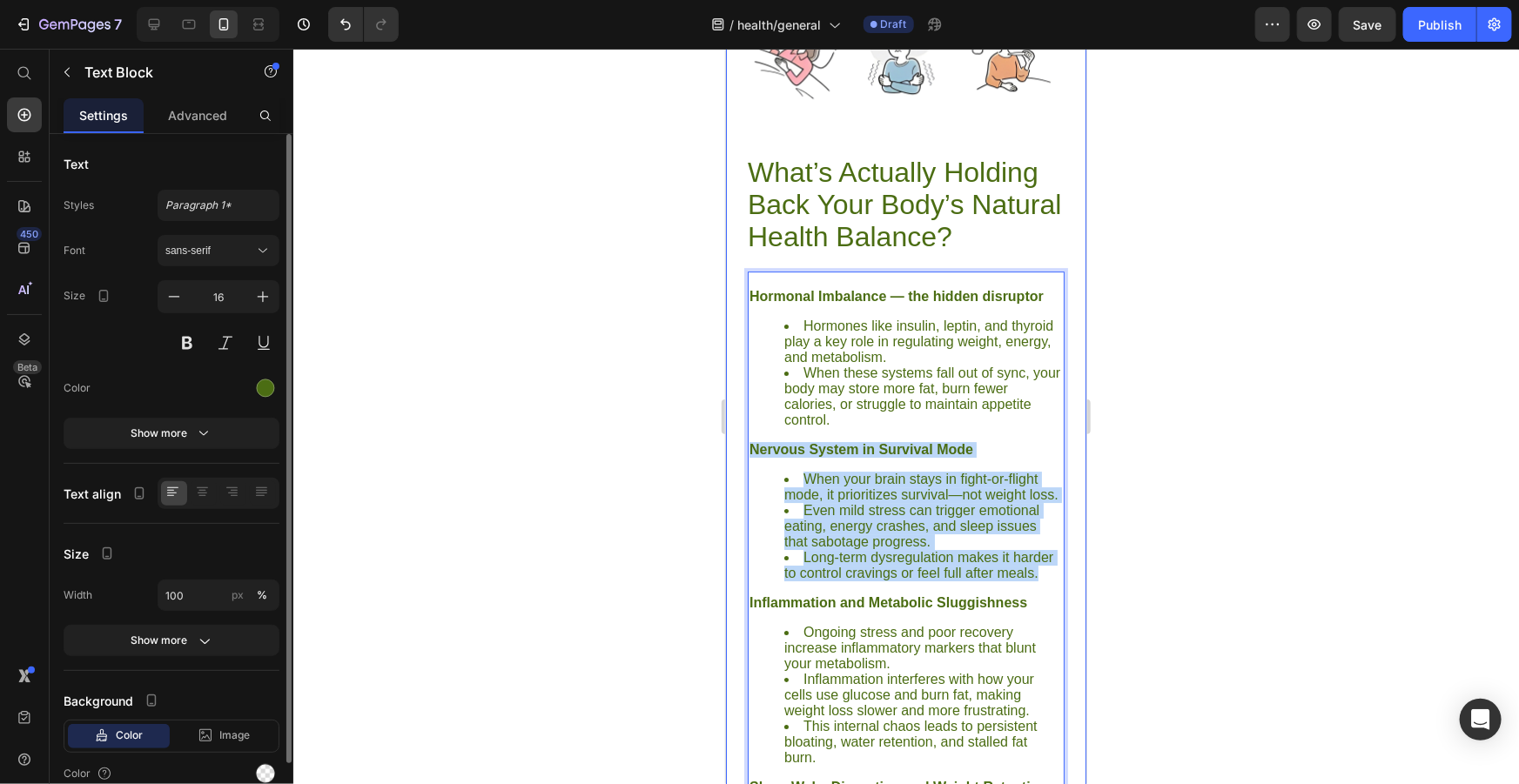 click on "Image What’s Actually Holding Back Your Body’s Natural Health Balance? Heading Hormonal Imbalance — the hidden disruptor Hormones like insulin, leptin, and thyroid play a key role in regulating weight, energy, and metabolism. When these systems fall out of sync, your body may store more fat, burn fewer calories, or struggle to maintain appetite control. Nervous System in Survival Mode When your brain stays in fight-or-flight mode, it prioritizes survival—not weight loss. Even mild stress can trigger emotional eating, energy crashes, and sleep issues that sabotage progress. Long-term dysregulation makes it harder to control cravings or feel full after meals. Inflammation and Metabolic Sluggishness Ongoing stress and poor recovery increase inflammatory markers that blunt your metabolism. Inflammation interferes with how your cells use glucose and burn fat, making weight loss slower and more frustrating. This internal chaos leads to persistent bloating, water retention, and stalled fat burn. Text Block" at bounding box center [905, 993] 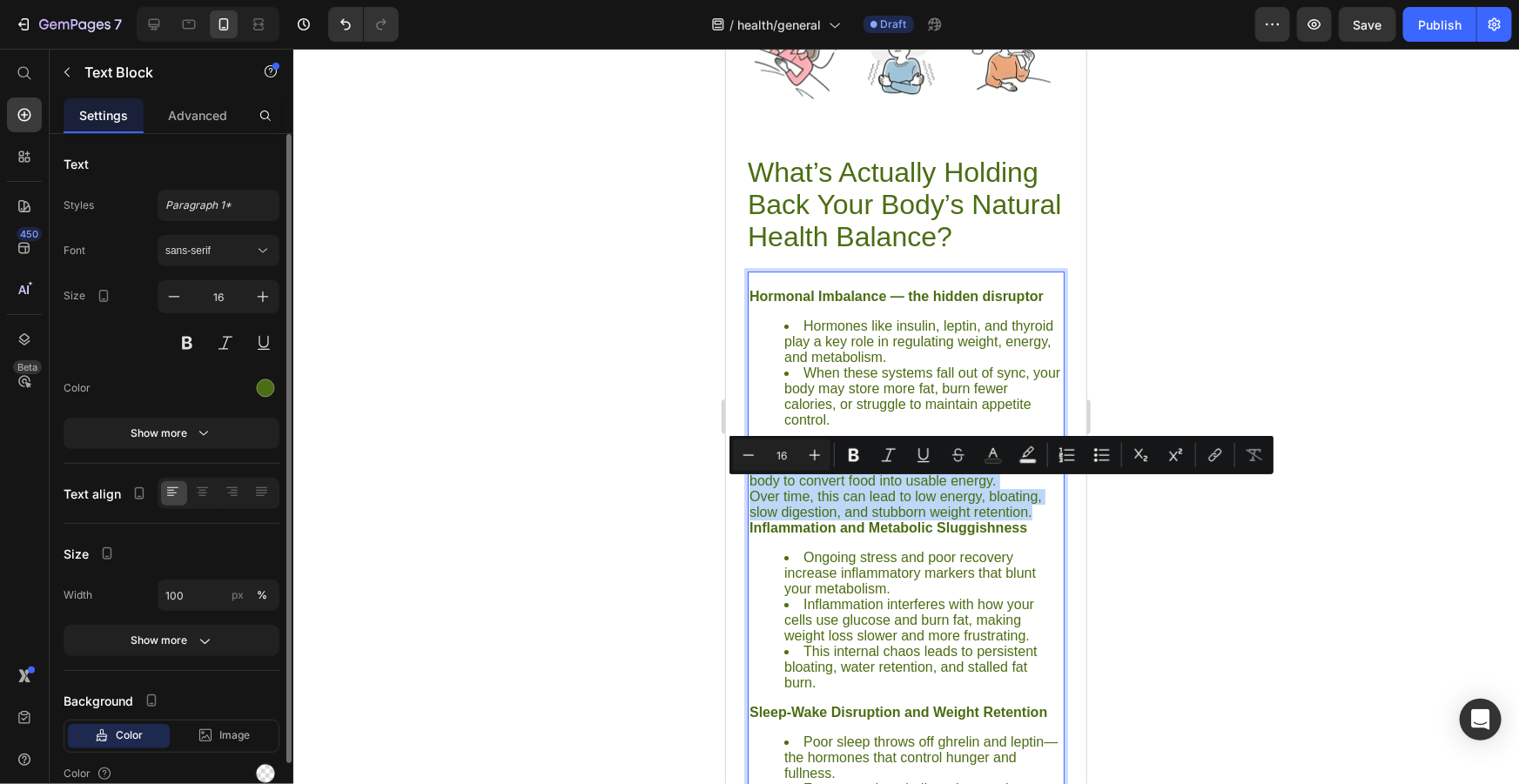 drag, startPoint x: 1032, startPoint y: 536, endPoint x: 750, endPoint y: 495, distance: 284.96491 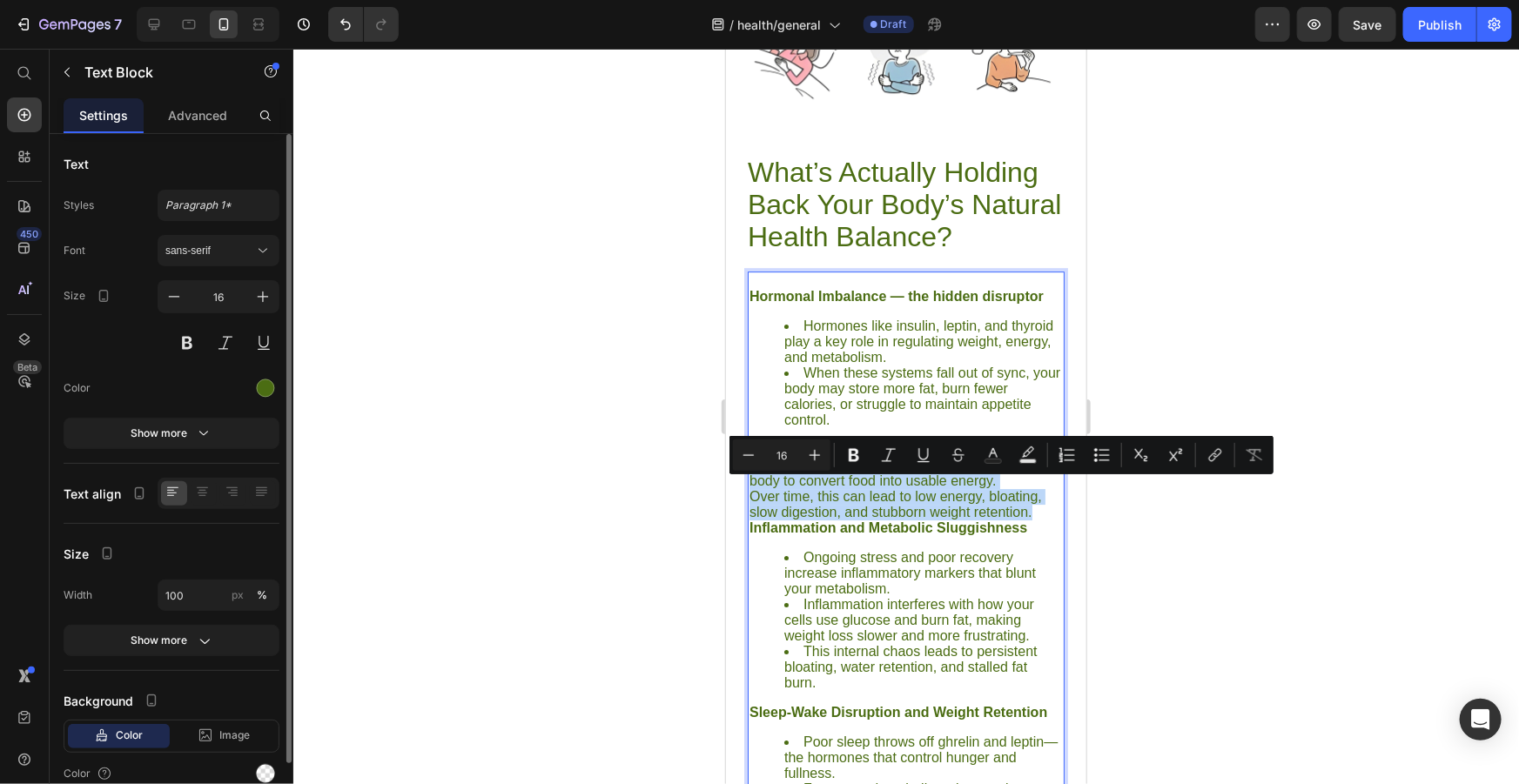 click on "Hormonal Imbalance — the hidden disruptor Hormones like insulin, leptin, and thyroid play a key role in regulating weight, energy, and metabolism. When these systems fall out of sync, your body may store more fat, burn fewer calories, or struggle to maintain appetite control. Metabolic Rigidity & Cellular Inefficiency A sluggish metabolism makes it harder for your body to convert food into usable energy. Over time, this can lead to low energy, bloating, slow digestion, and stubborn weight retention. Inflammation and Metabolic Sluggishness Ongoing stress and poor recovery increase inflammatory markers that blunt your metabolism. Inflammation interferes with how your cells use glucose and burn fat, making weight loss slower and more frustrating. This internal chaos leads to persistent bloating, water retention, and stalled fat burn. Sleep-Wake Disruption and Weight Retention Poor sleep throws off ghrelin and leptin—the hormones that control hunger and fullness." at bounding box center (905, 573) 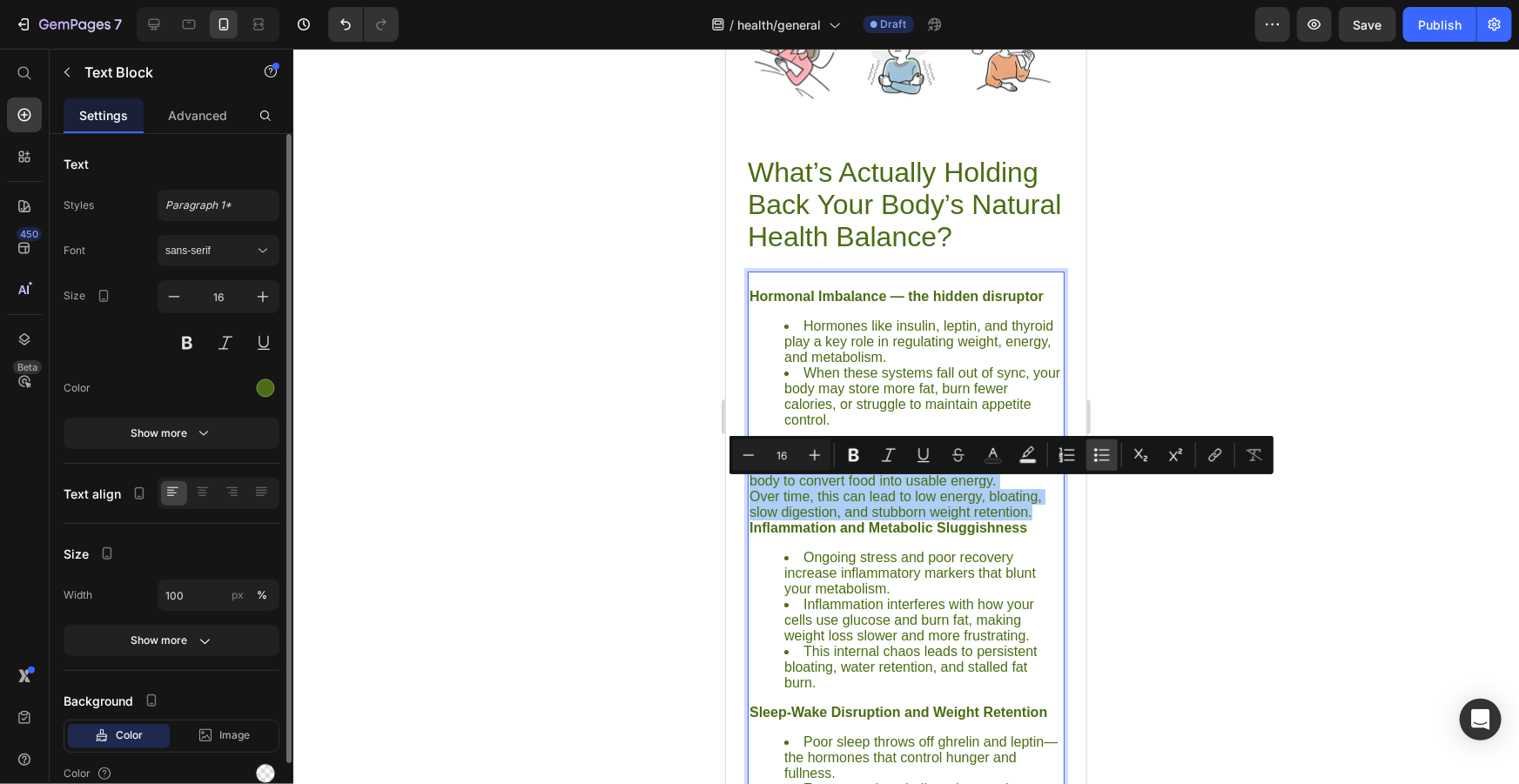 click 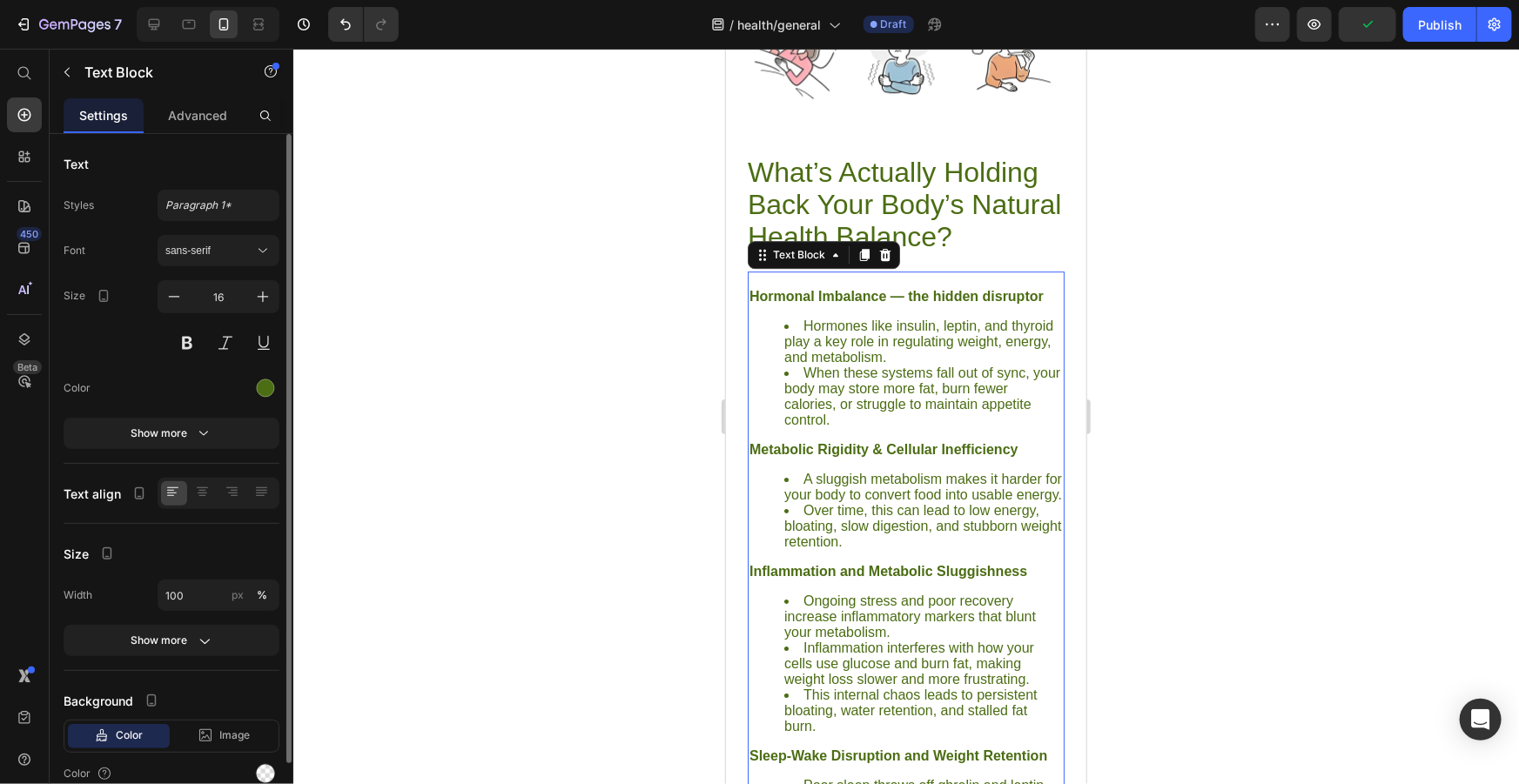 scroll, scrollTop: 2816, scrollLeft: 0, axis: vertical 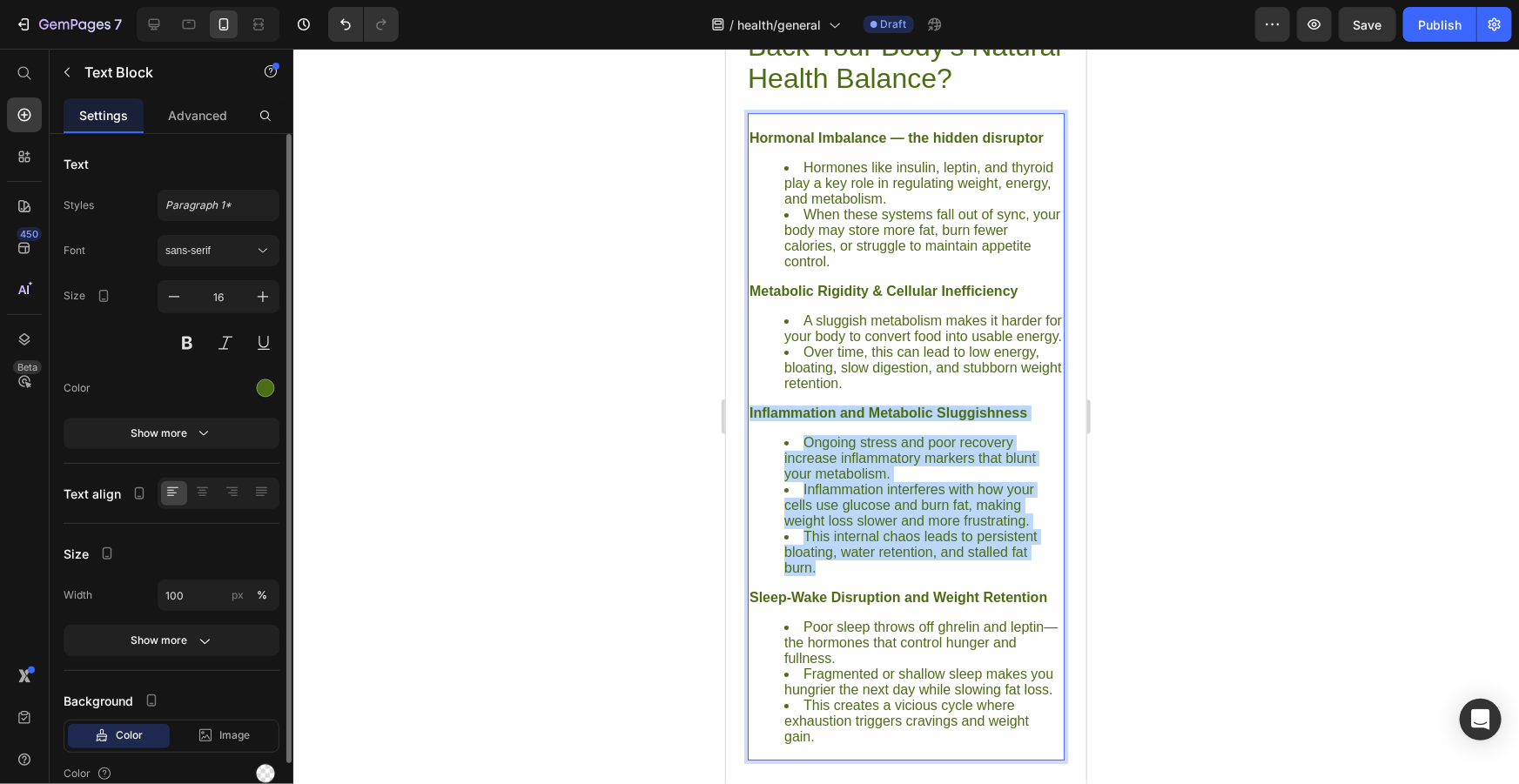drag, startPoint x: 839, startPoint y: 608, endPoint x: 747, endPoint y: 459, distance: 175.11425 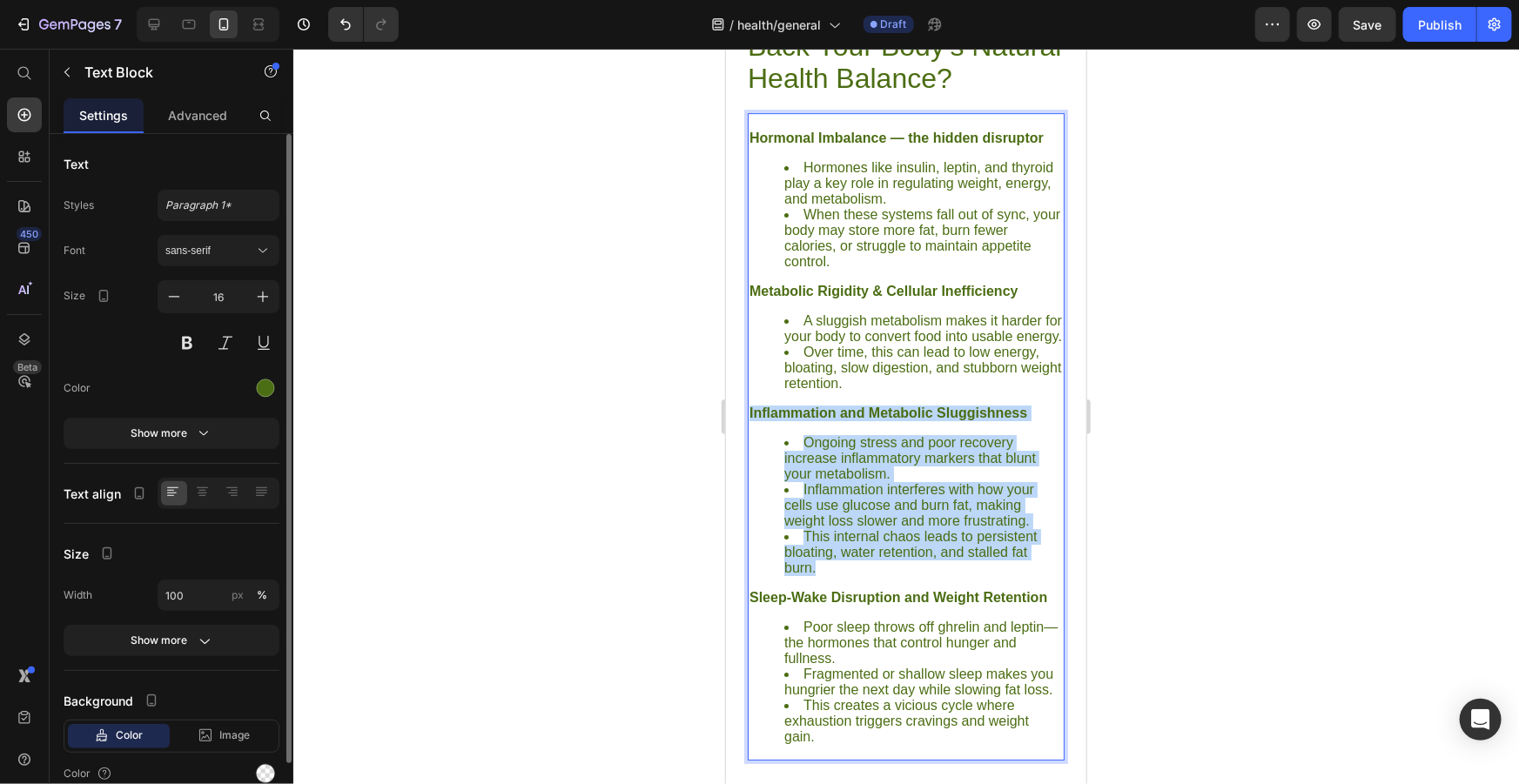 click on "Hormonal Imbalance — the hidden disruptor Hormones like insulin, leptin, and thyroid play a key role in regulating weight, energy, and metabolism. When these systems fall out of sync, your body may store more fat, burn fewer calories, or struggle to maintain appetite control. Metabolic Rigidity & Cellular Inefficiency A sluggish metabolism makes it harder for your body to convert food into usable energy. Over time, this can lead to low energy, bloating, slow digestion, and stubborn weight retention. Inflammation and Metabolic Sluggishness Ongoing stress and poor recovery increase inflammatory markers that blunt your metabolism. Inflammation interferes with how your cells use glucose and burn fat, making weight loss slower and more frustrating. This internal chaos leads to persistent bloating, water retention, and stalled fat burn. Sleep-Wake Disruption and Weight Retention Poor sleep throws off ghrelin and leptin—the hormones that control hunger and fullness." at bounding box center [905, 436] 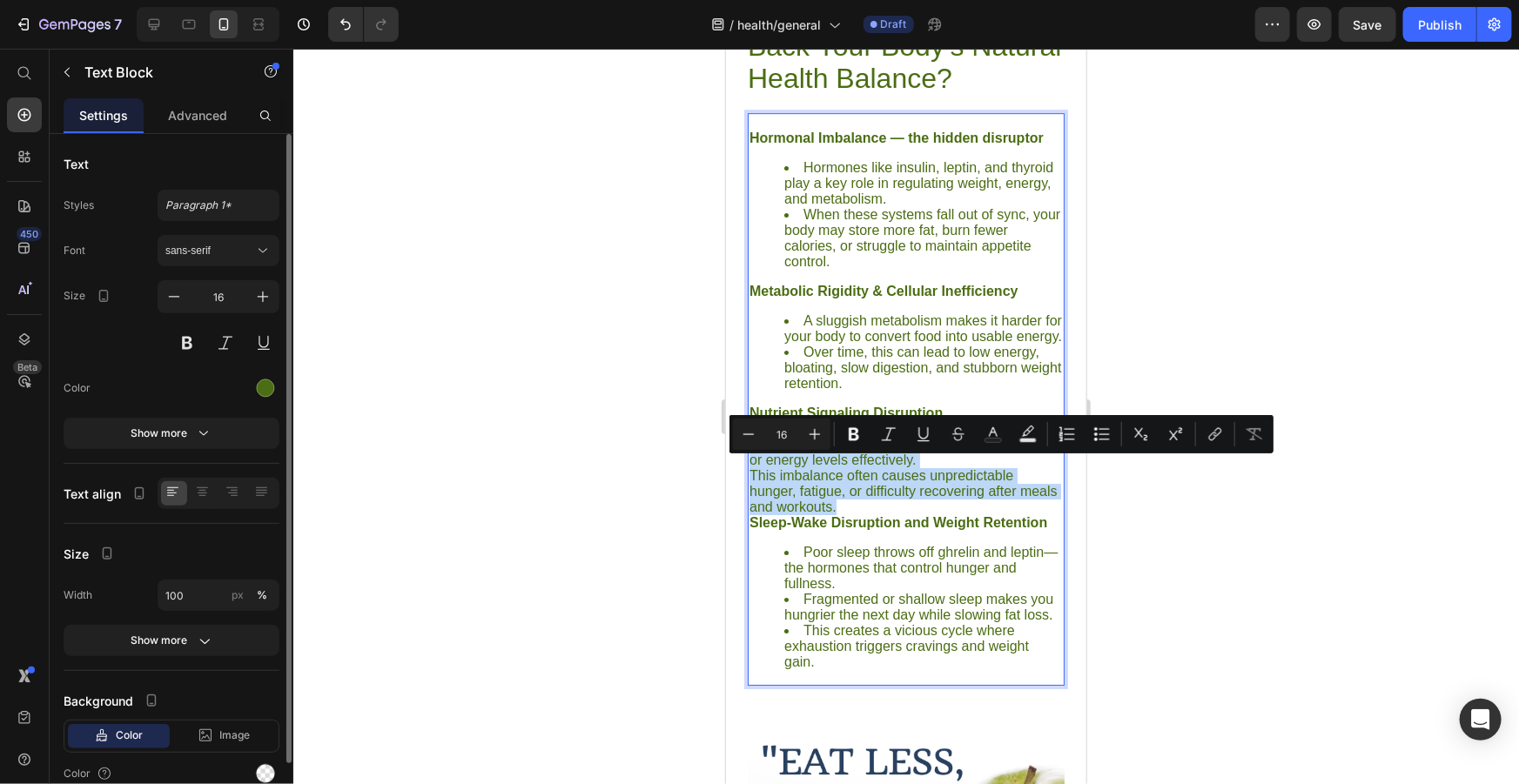 drag, startPoint x: 880, startPoint y: 547, endPoint x: 746, endPoint y: 466, distance: 156.57905 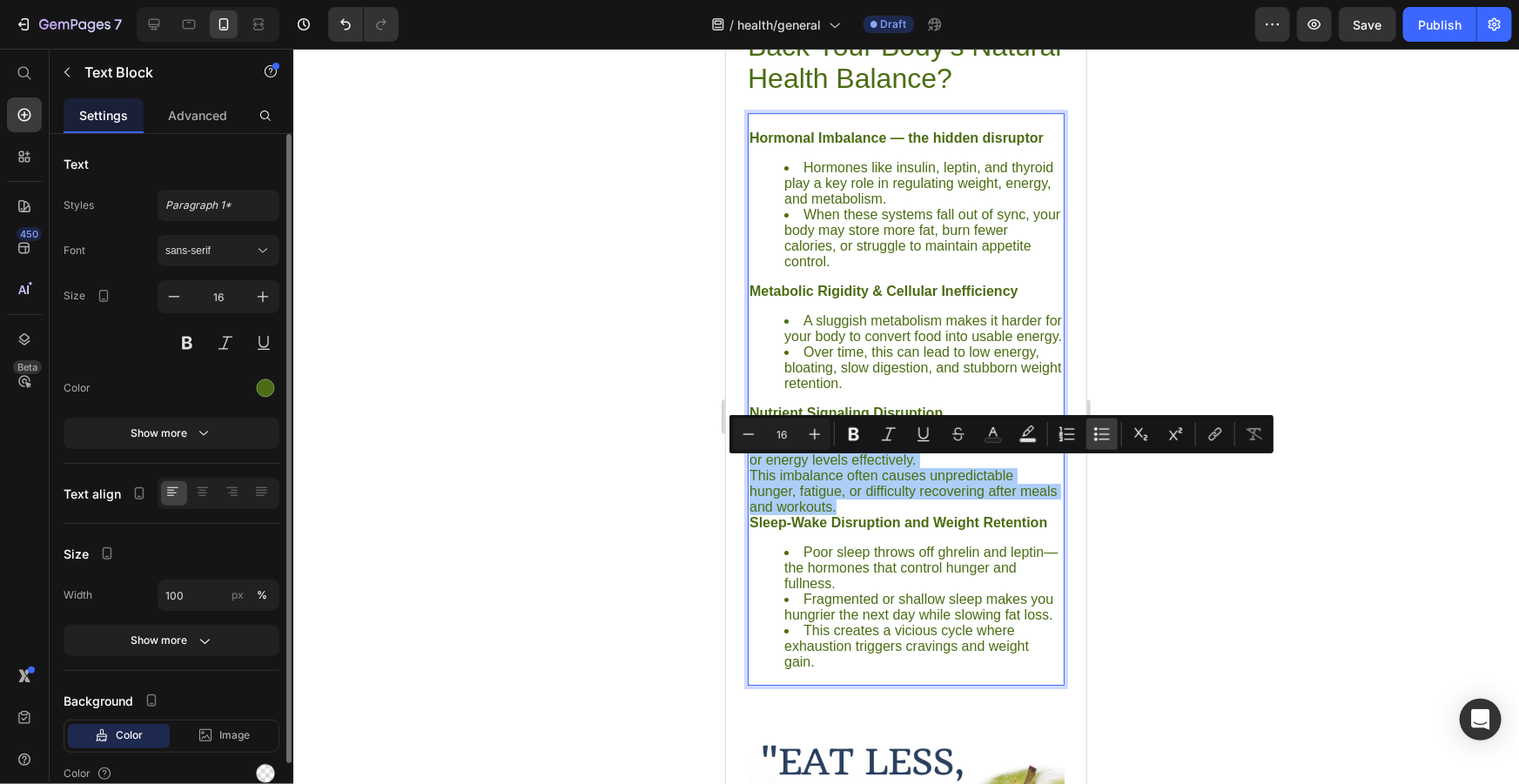 click 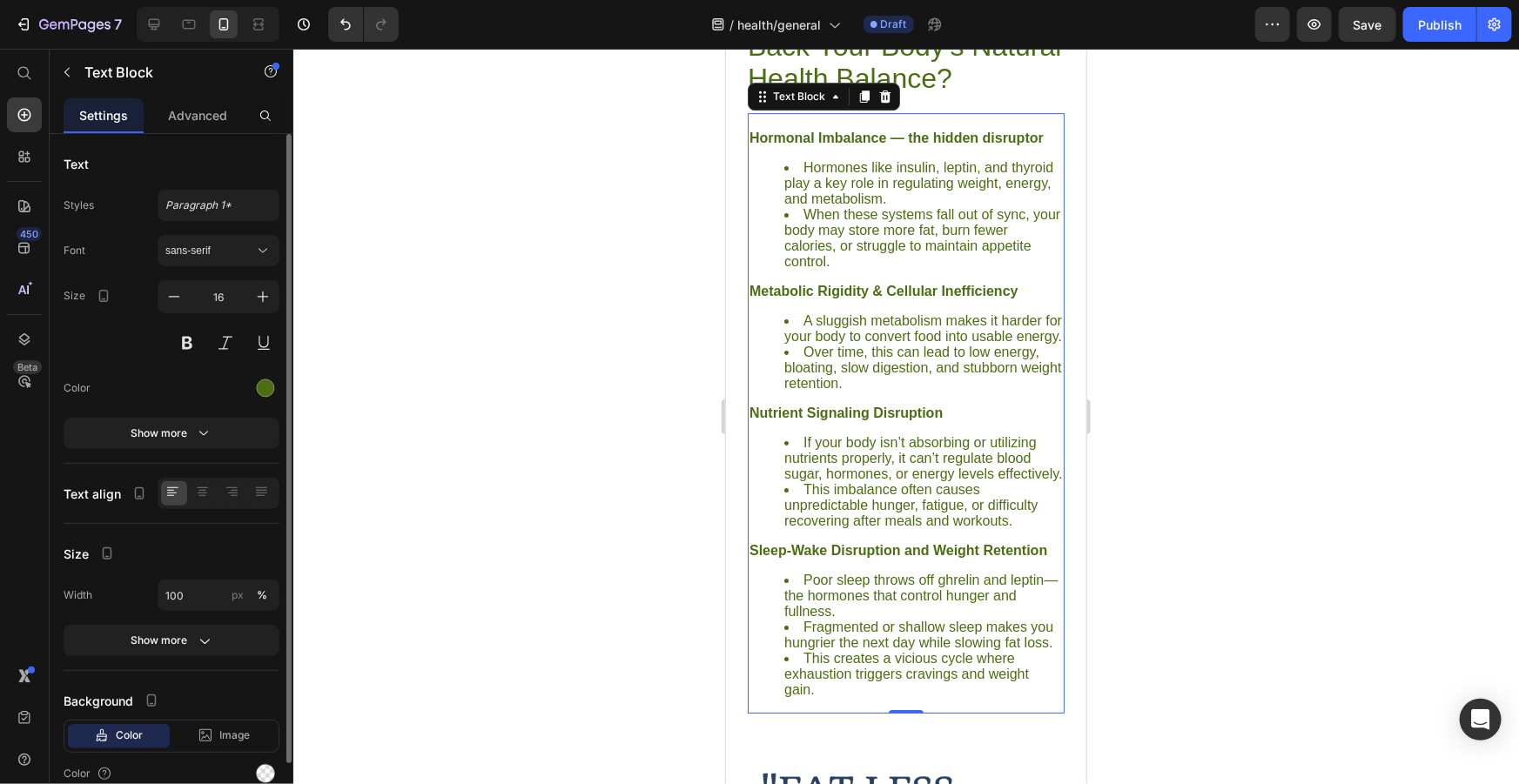 scroll, scrollTop: 2895, scrollLeft: 0, axis: vertical 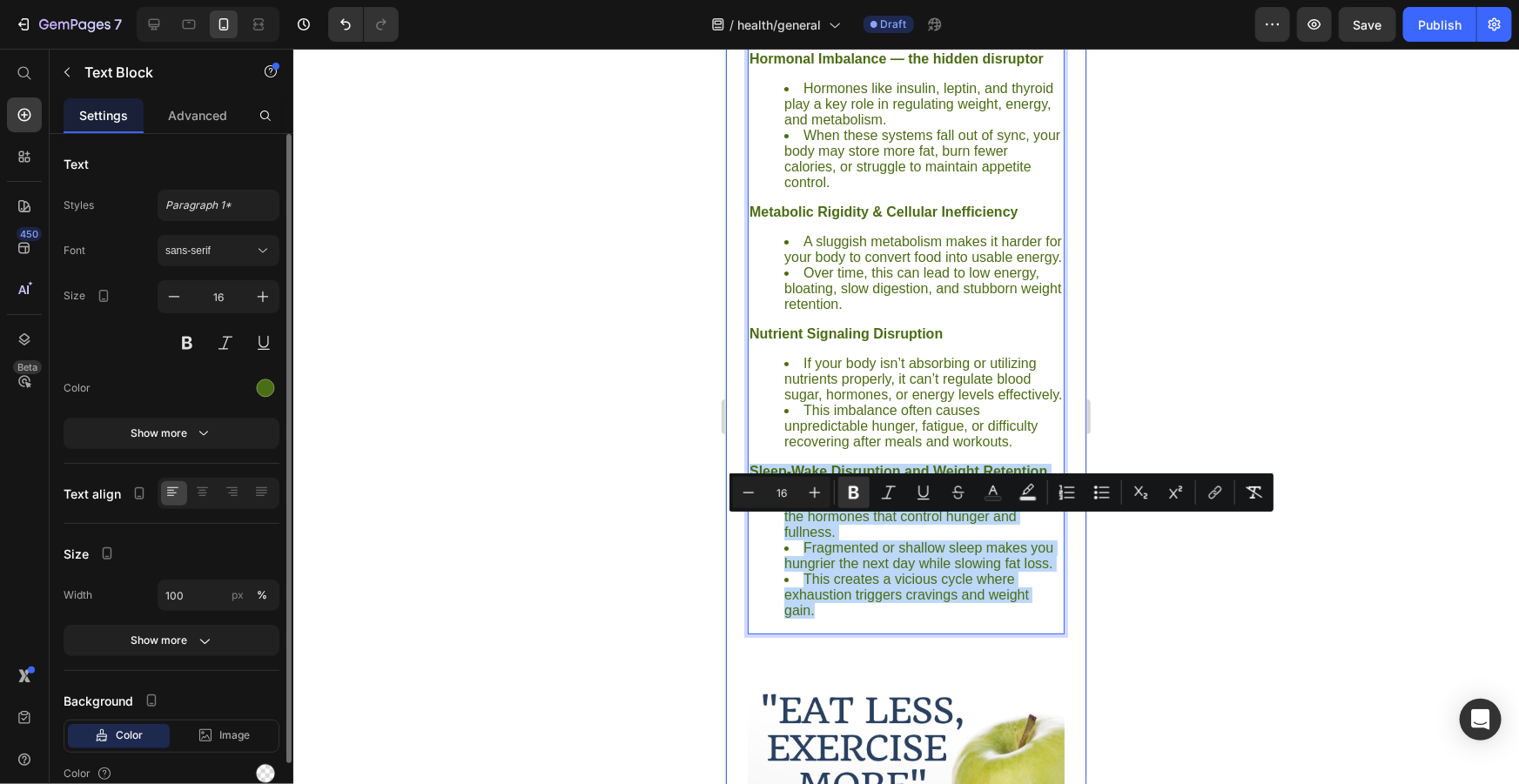 drag, startPoint x: 825, startPoint y: 678, endPoint x: 745, endPoint y: 525, distance: 172.65283 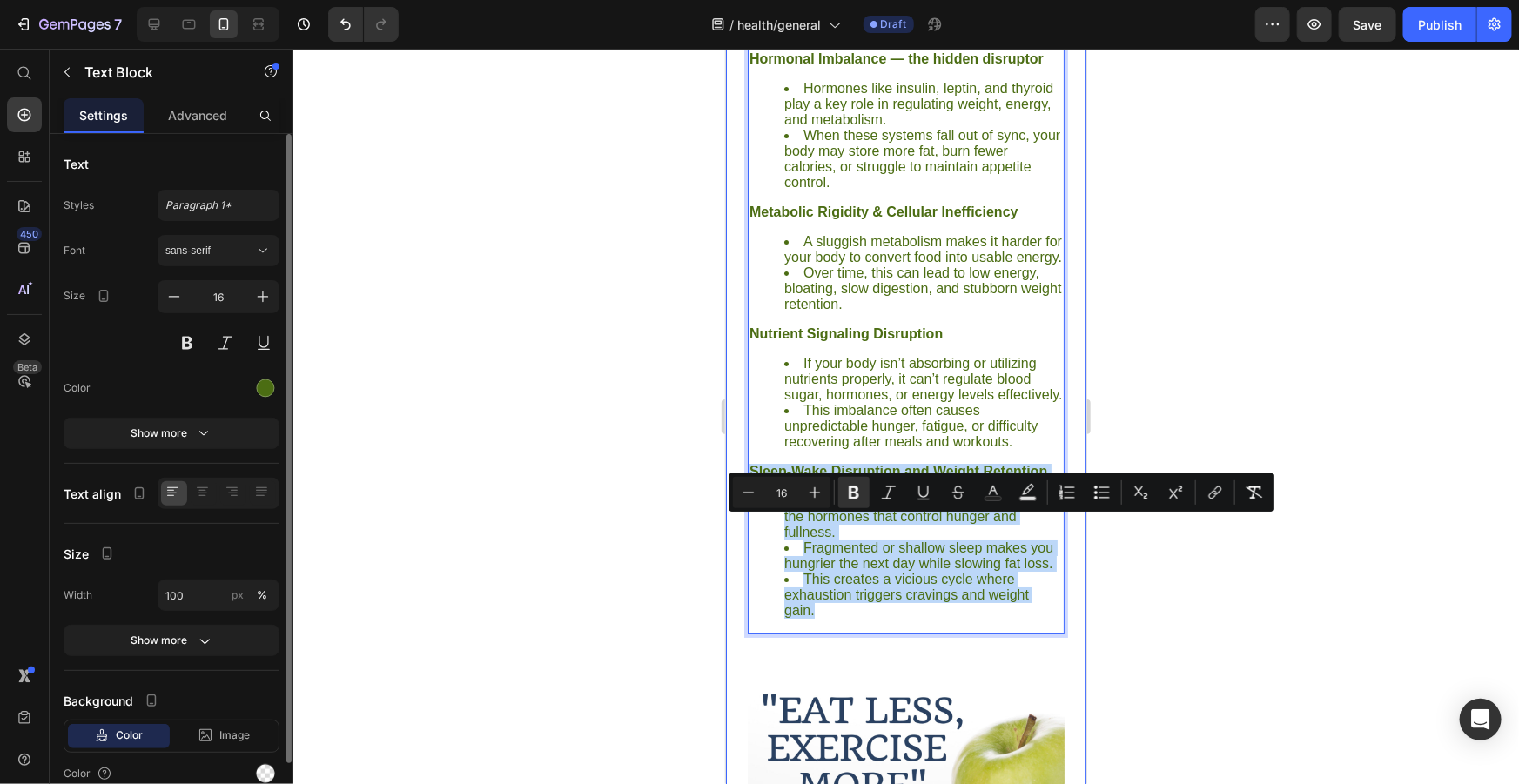 click on "Image What’s Actually Holding Back Your Body’s Natural Health Balance? Heading Hormonal Imbalance — the hidden disruptor Hormones like insulin, leptin, and thyroid play a key role in regulating weight, energy, and metabolism. When these systems fall out of sync, your body may store more fat, burn fewer calories, or struggle to maintain appetite control. Metabolic Rigidity & Cellular Inefficiency A sluggish metabolism makes it harder for your body to convert food into usable energy. Over time, this can lead to low energy, bloating, slow digestion, and stubborn weight retention. Nutrient Signaling Disruption If your body isn’t absorbing or utilizing nutrients properly, it can’t regulate blood sugar, hormones, or energy levels effectively. This imbalance often causes unpredictable hunger, fatigue, or difficulty recovering after meals and workouts. Sleep-Wake Disruption and Weight Retention Poor sleep throws off ghrelin and leptin—the hormones that control hunger and fullness. Text Block   0 Row Row ." at bounding box center (905, 716) 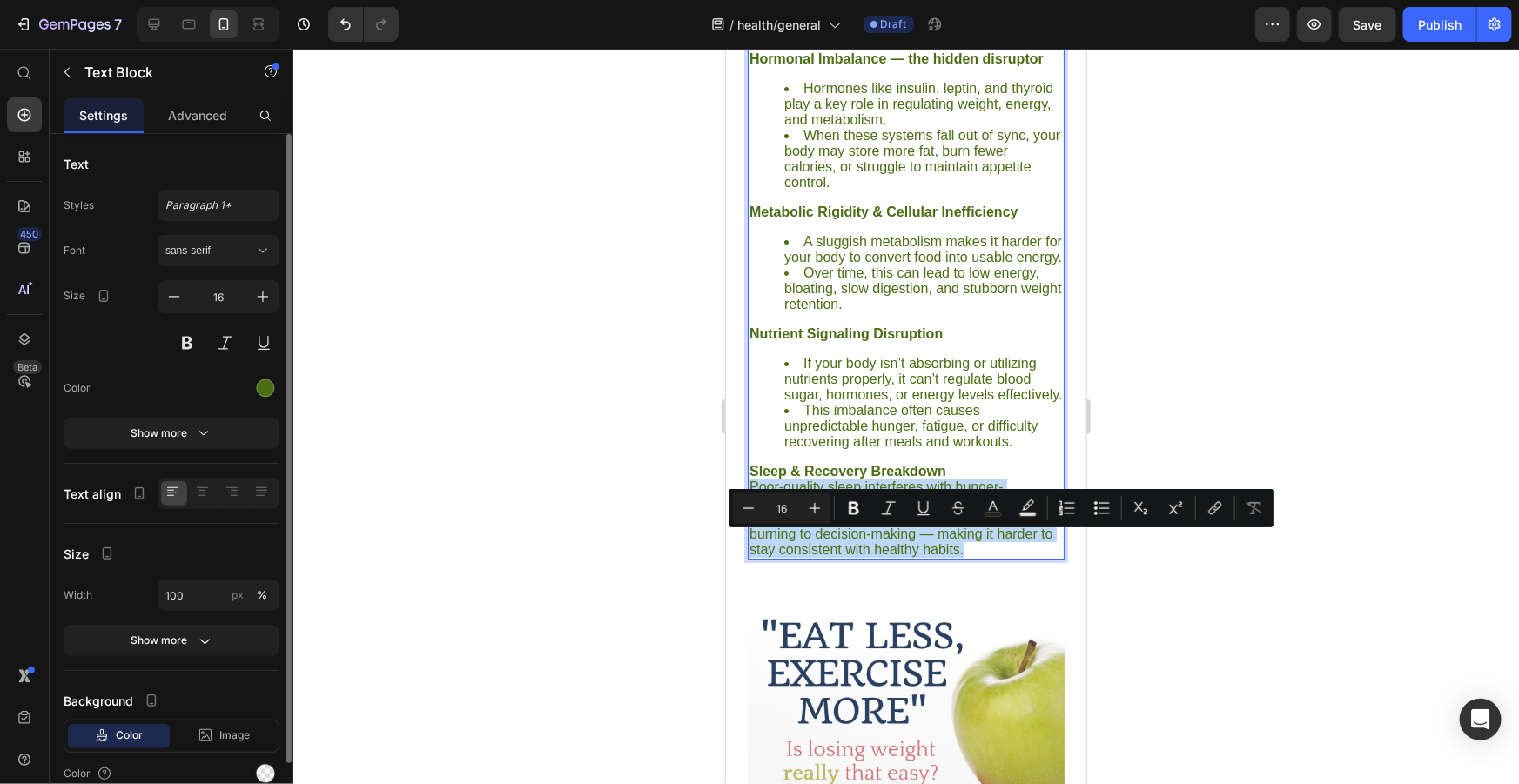 drag, startPoint x: 995, startPoint y: 604, endPoint x: 750, endPoint y: 546, distance: 251.77172 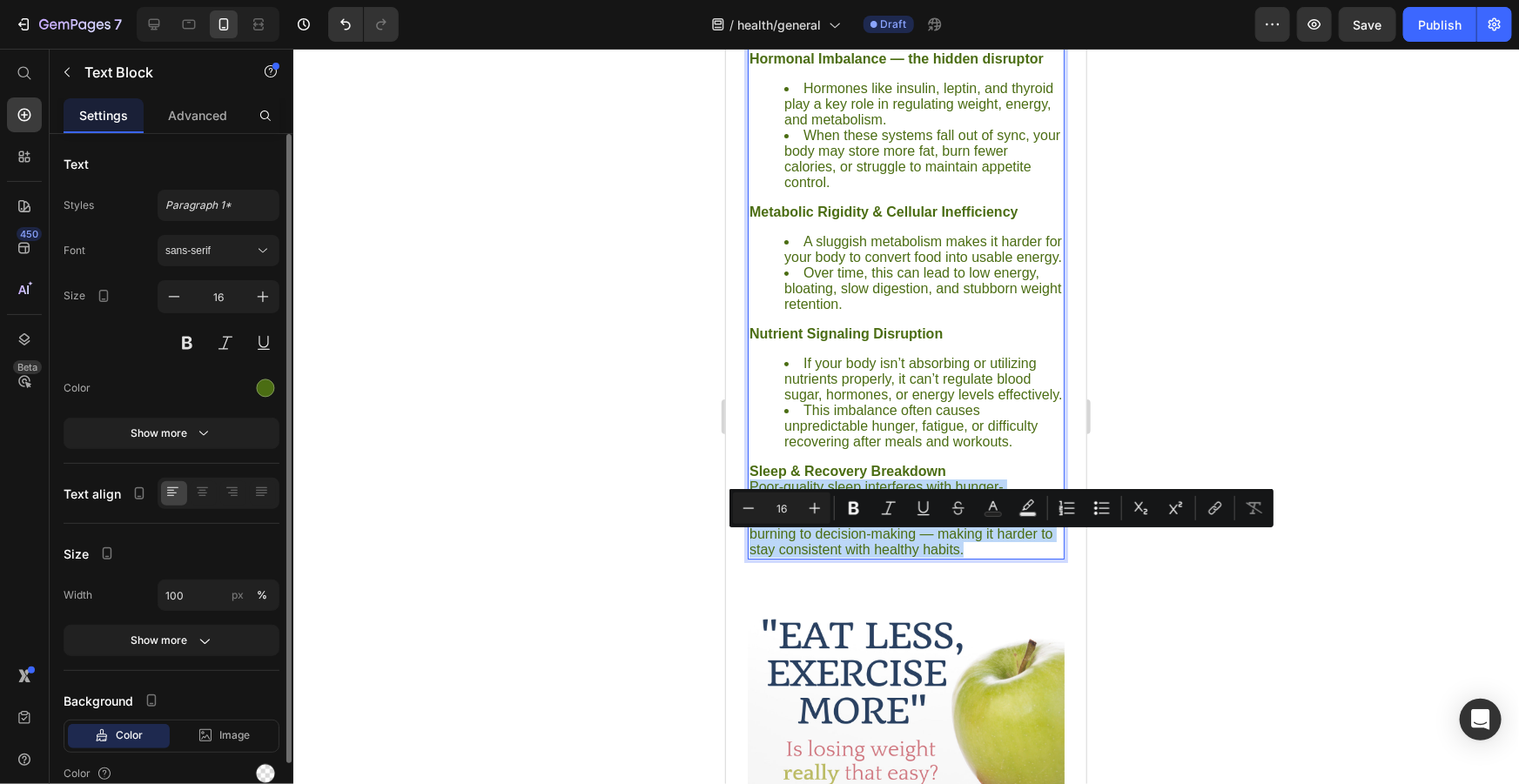 click on "Hormonal Imbalance — the hidden disruptor Hormones like insulin, leptin, and thyroid play a key role in regulating weight, energy, and metabolism. When these systems fall out of sync, your body may store more fat, burn fewer calories, or struggle to maintain appetite control. Metabolic Rigidity & Cellular Inefficiency A sluggish metabolism makes it harder for your body to convert food into usable energy. Over time, this can lead to low energy, bloating, slow digestion, and stubborn weight retention. Nutrient Signaling Disruption If your body isn’t absorbing or utilizing nutrients properly, it can’t regulate blood sugar, hormones, or energy levels effectively. This imbalance often causes unpredictable hunger, fatigue, or difficulty recovering after meals and workouts. Sleep & Recovery Breakdown Poor-quality sleep interferes with hunger-regulating hormones and slows recovery." at bounding box center (905, 296) 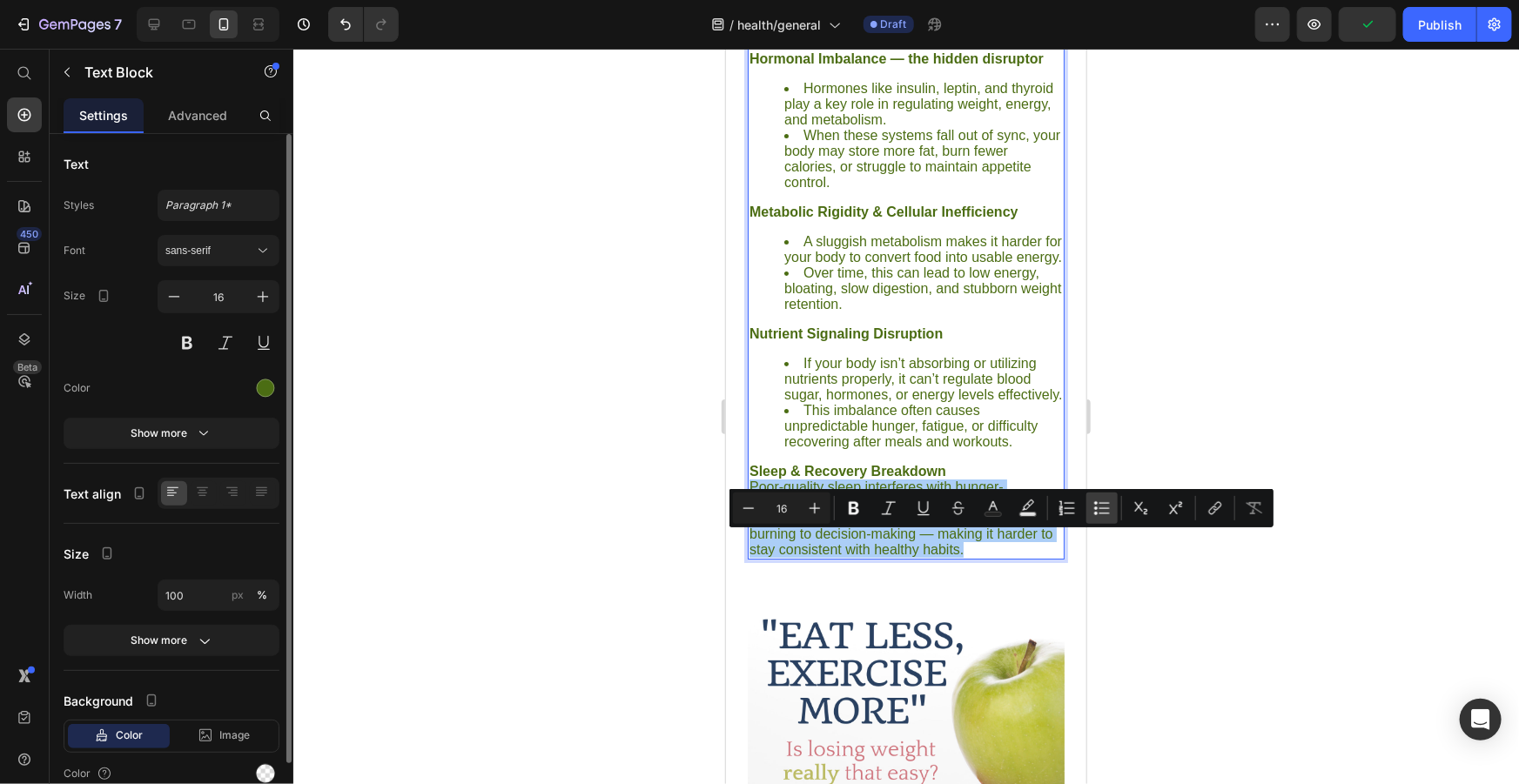 click 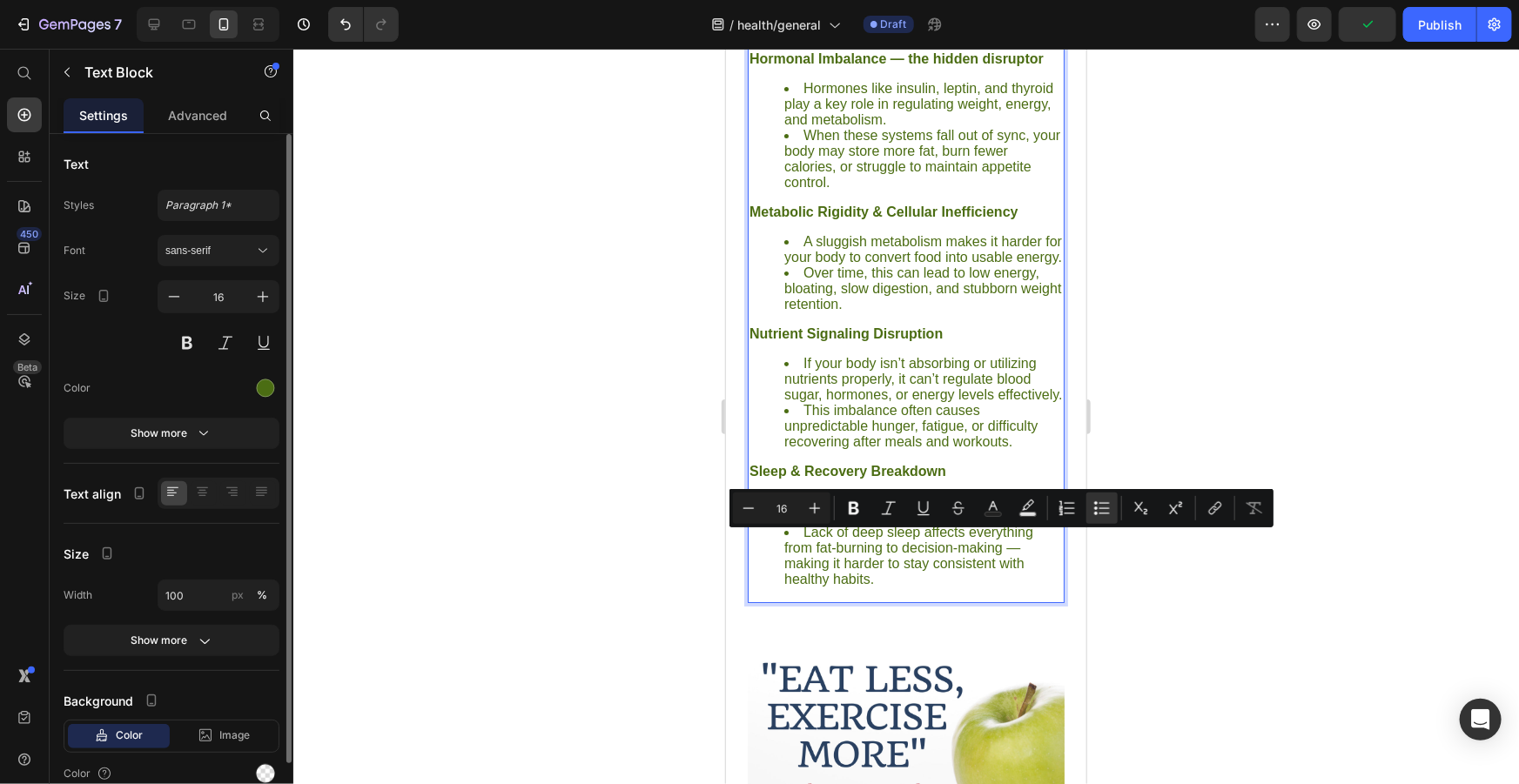 click 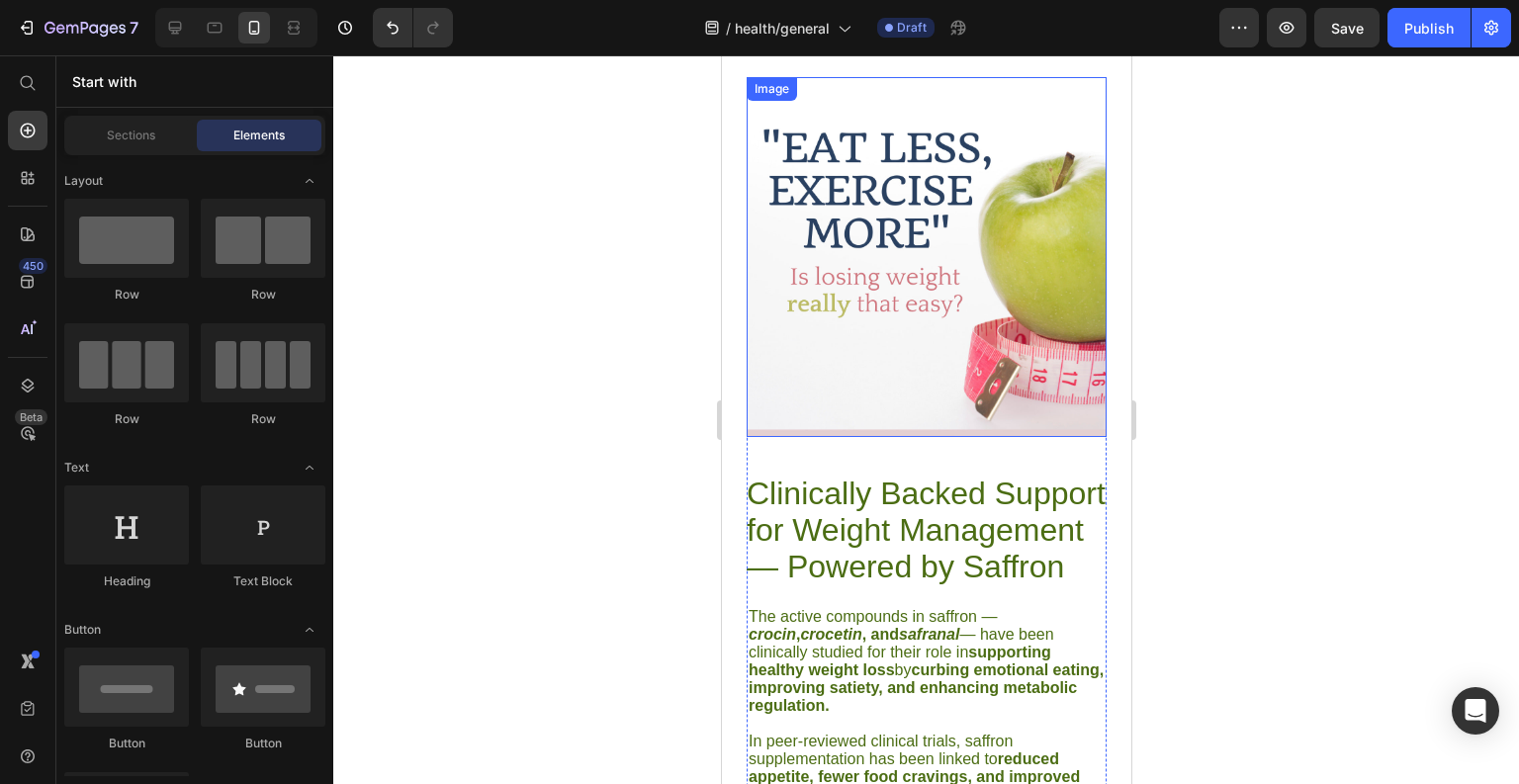scroll, scrollTop: 3874, scrollLeft: 0, axis: vertical 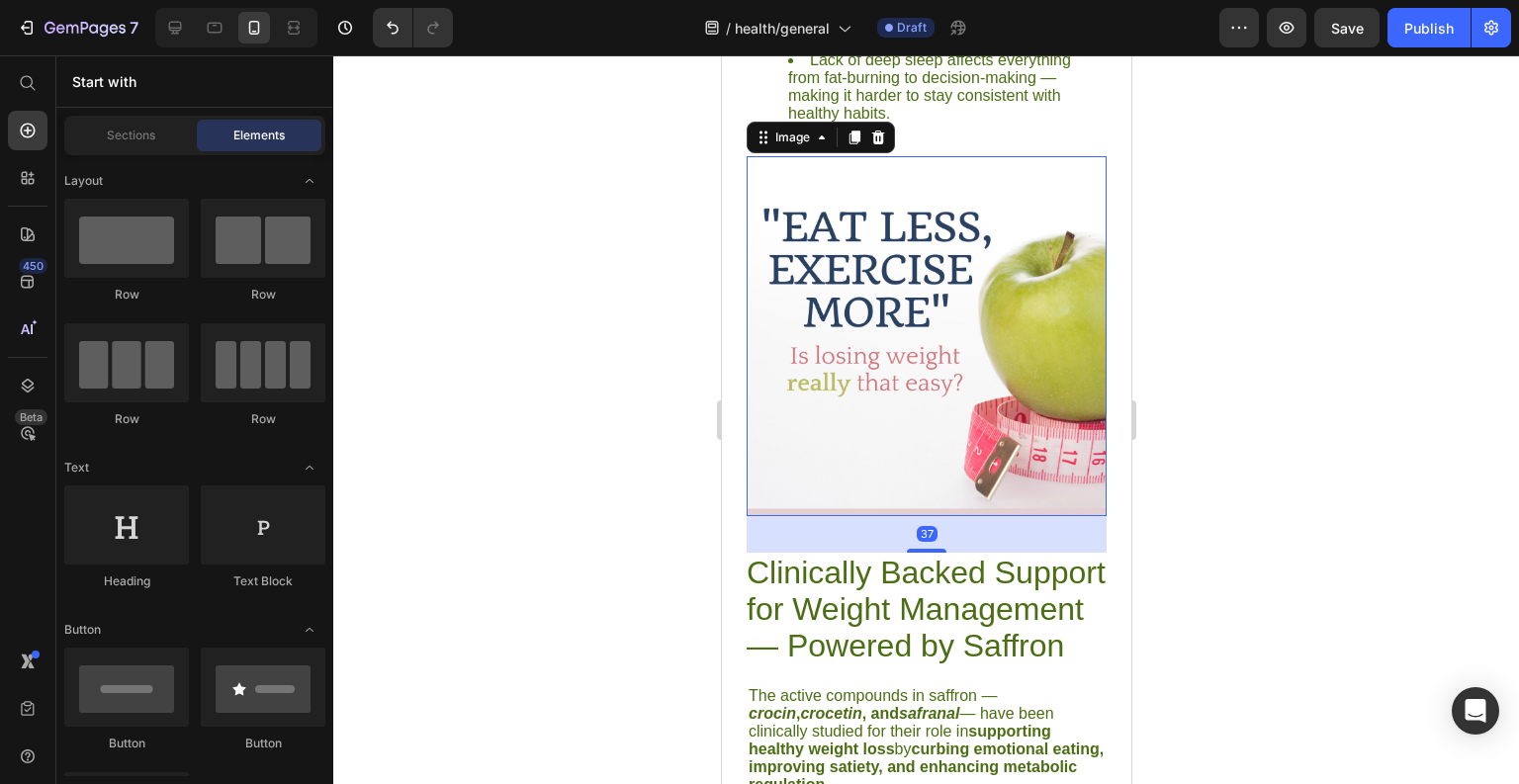 click at bounding box center [926, 336] 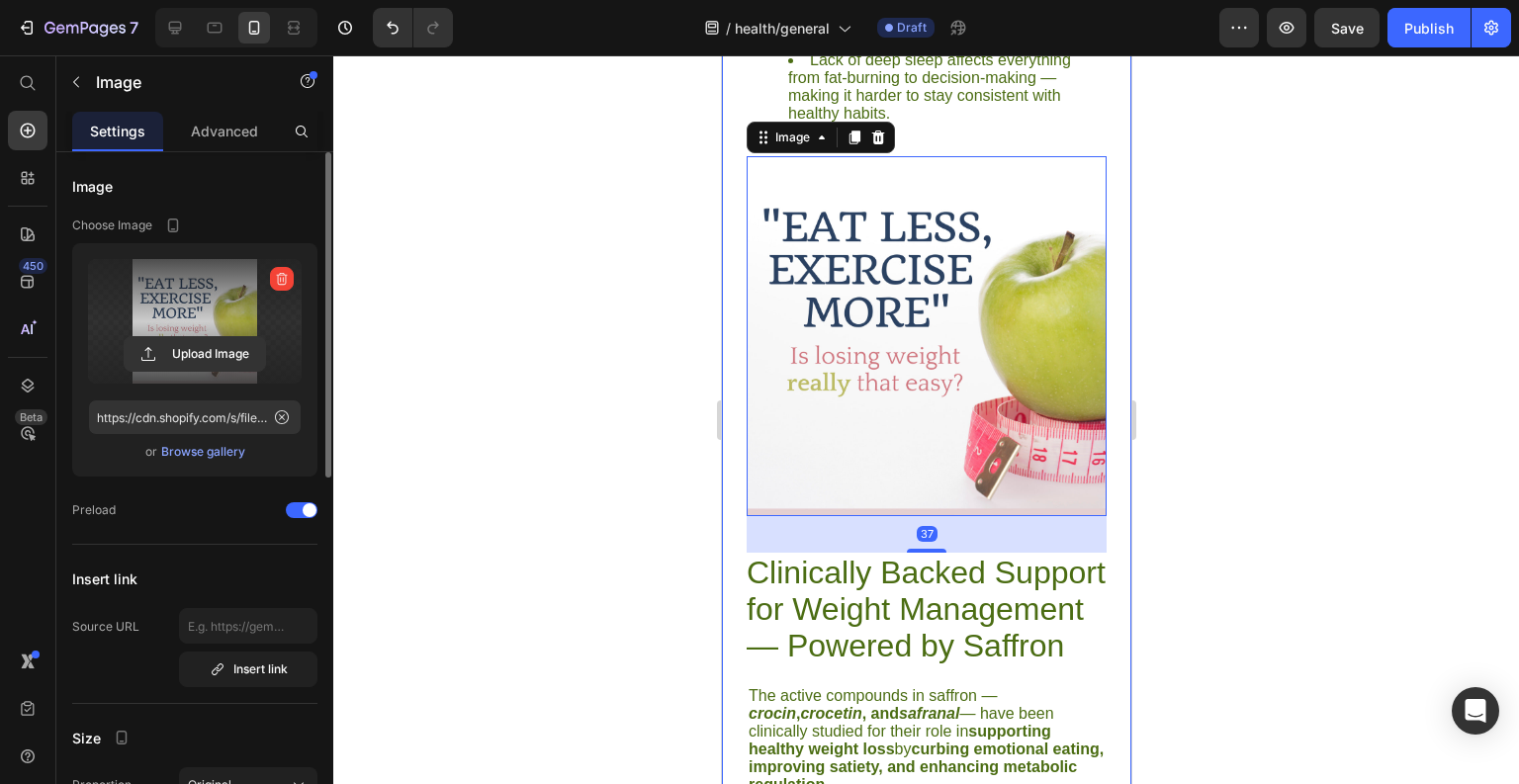 click at bounding box center (195, 321) 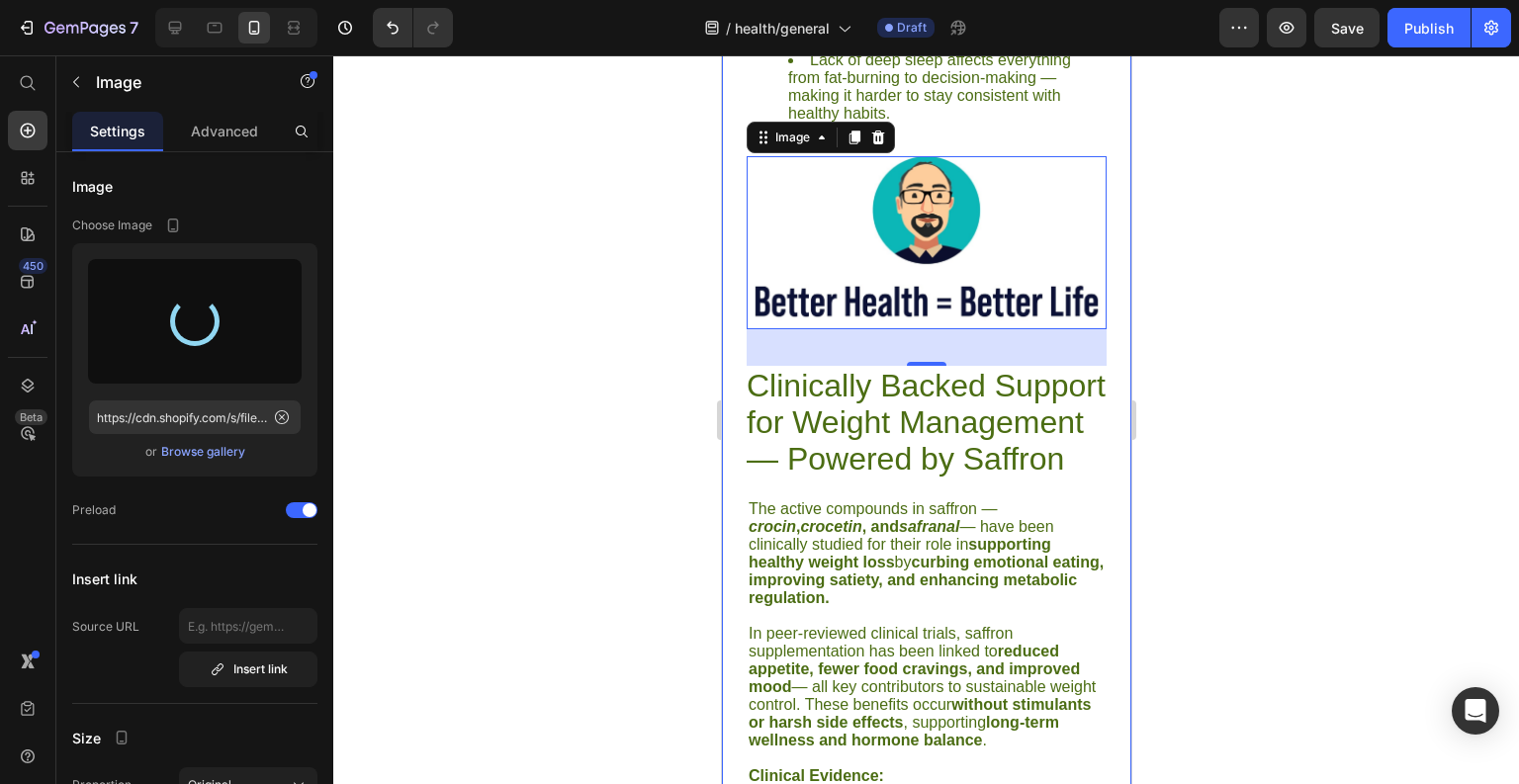 type on "https://cdn.shopify.com/s/files/1/0659/6539/1987/files/gempages_573850301312795717-6b8b4ce7-02d2-4b58-a945-1eed5f20efa8.jpg" 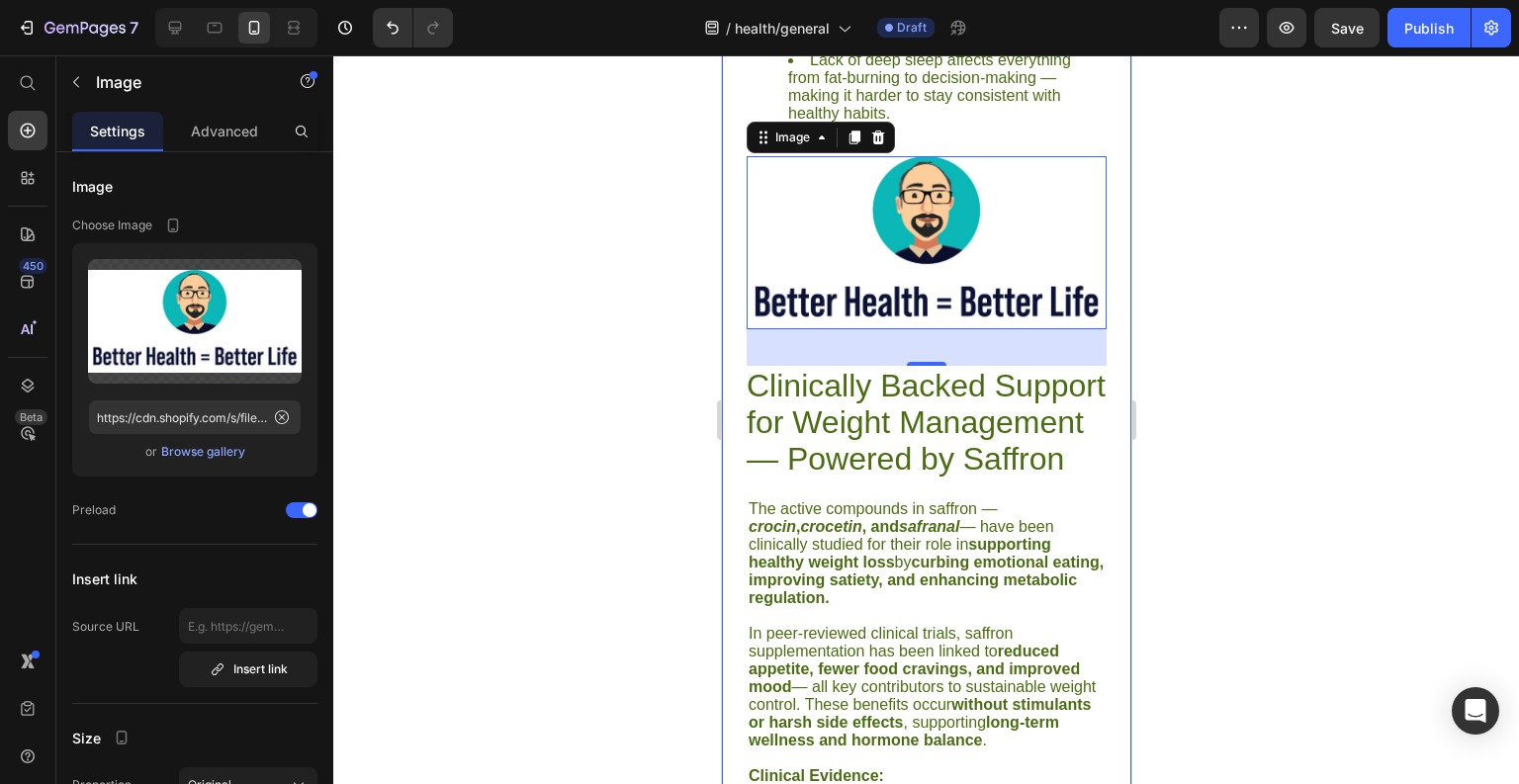 click 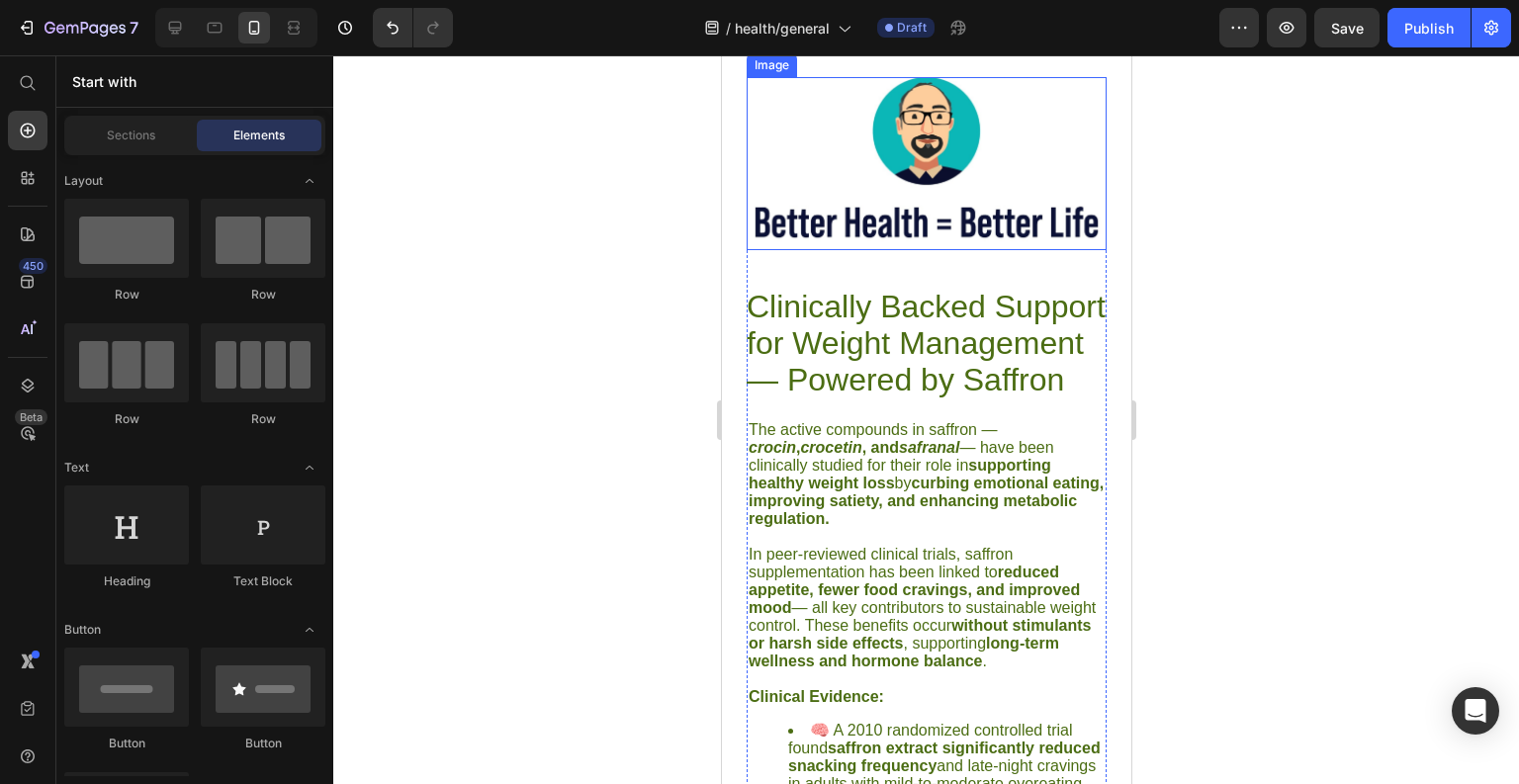 scroll, scrollTop: 4032, scrollLeft: 0, axis: vertical 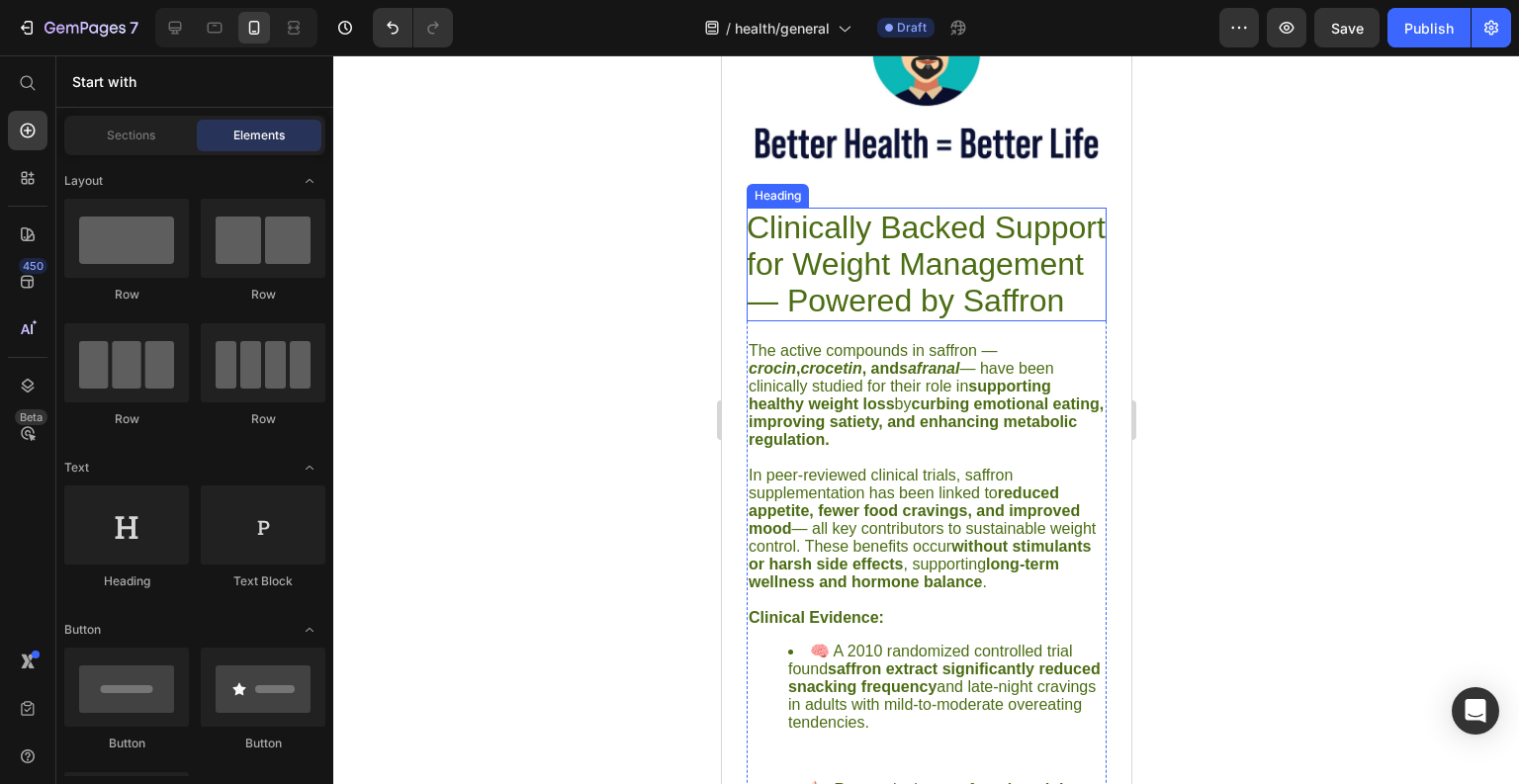 click on "Clinically Backed Support for Weight Management — Powered by Saffron" at bounding box center [926, 264] 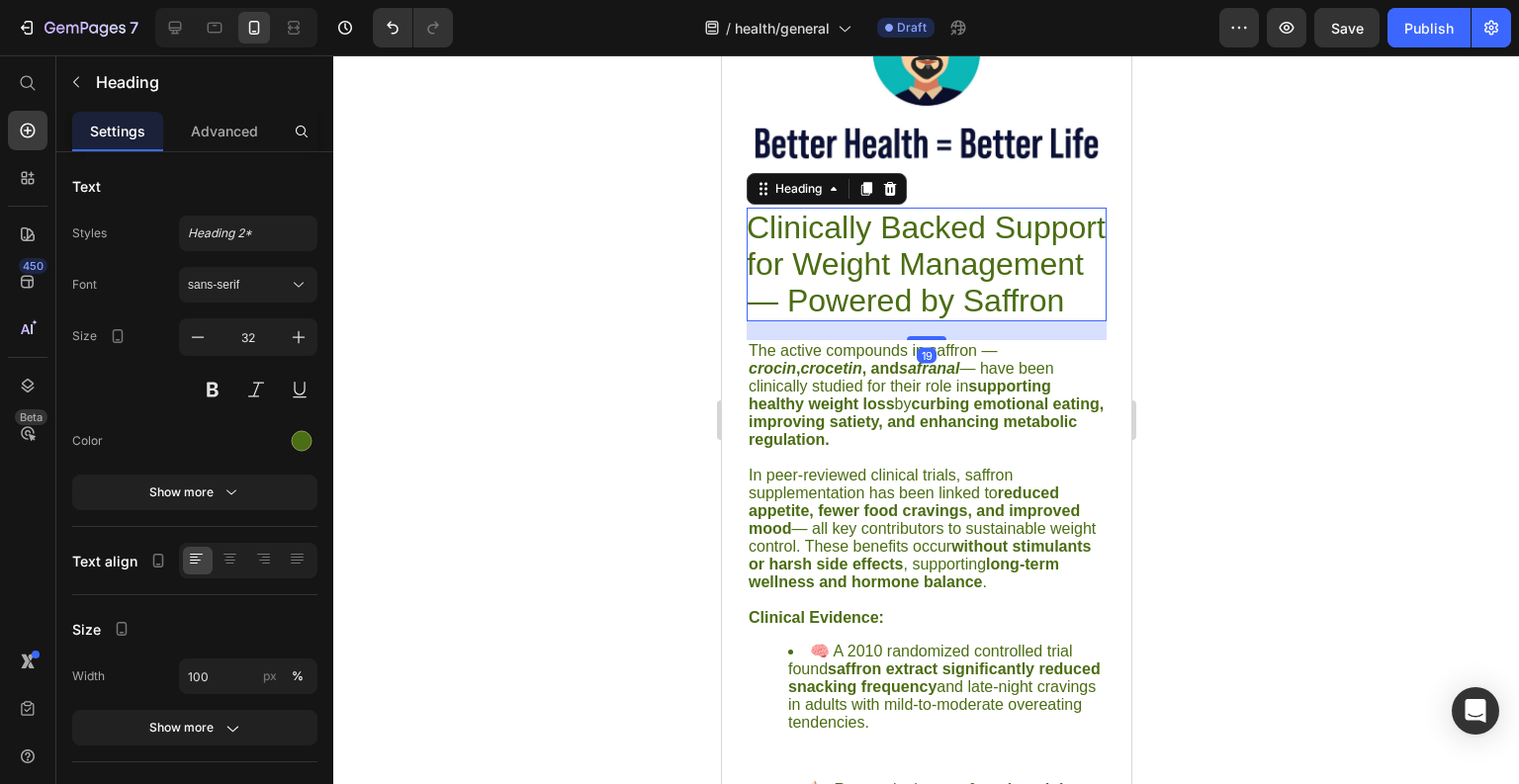 click on "Clinically Backed Support for Weight Management — Powered by Saffron" at bounding box center [926, 264] 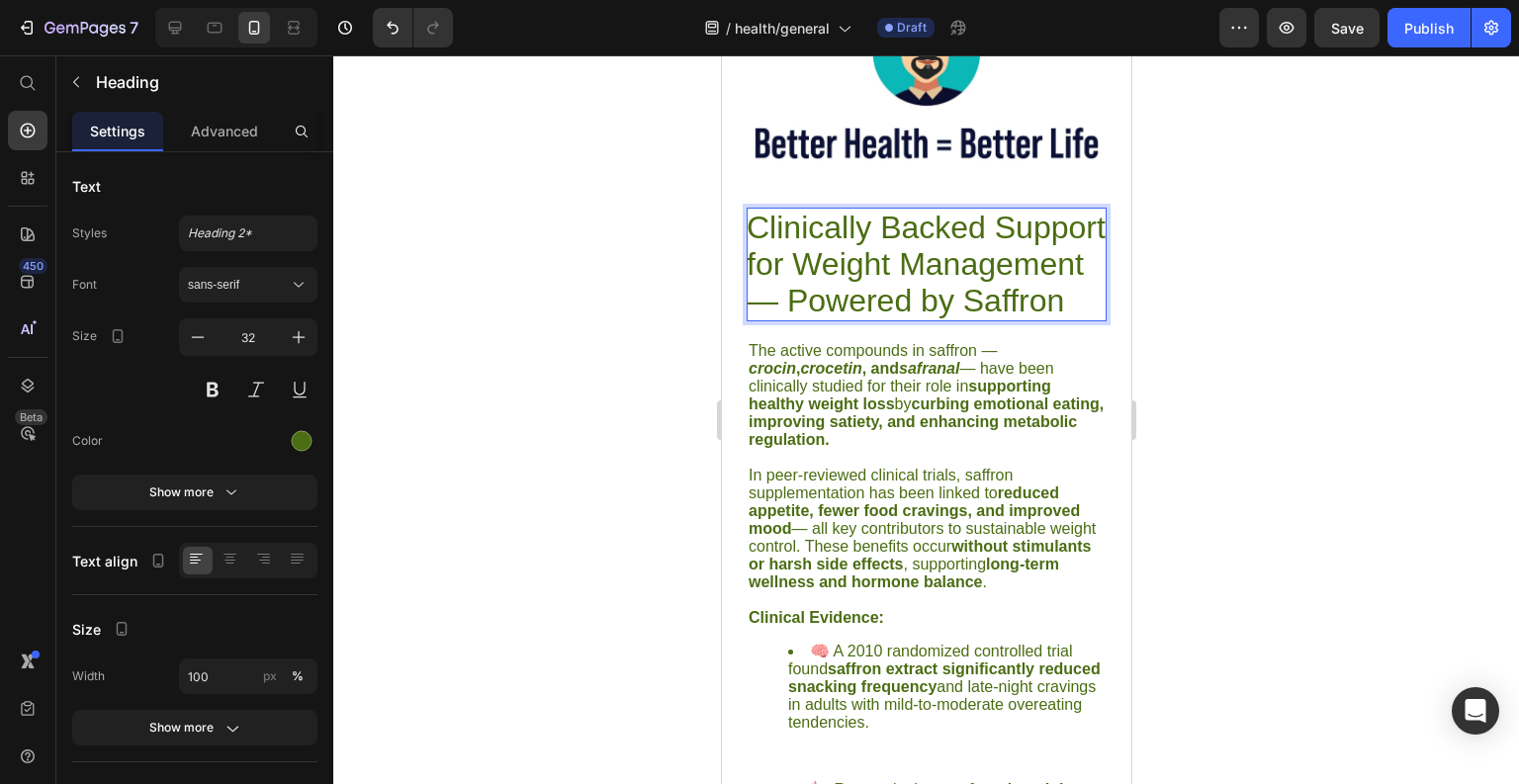 click on "Clinically Backed Support for Weight Management — Powered by Saffron" at bounding box center (926, 264) 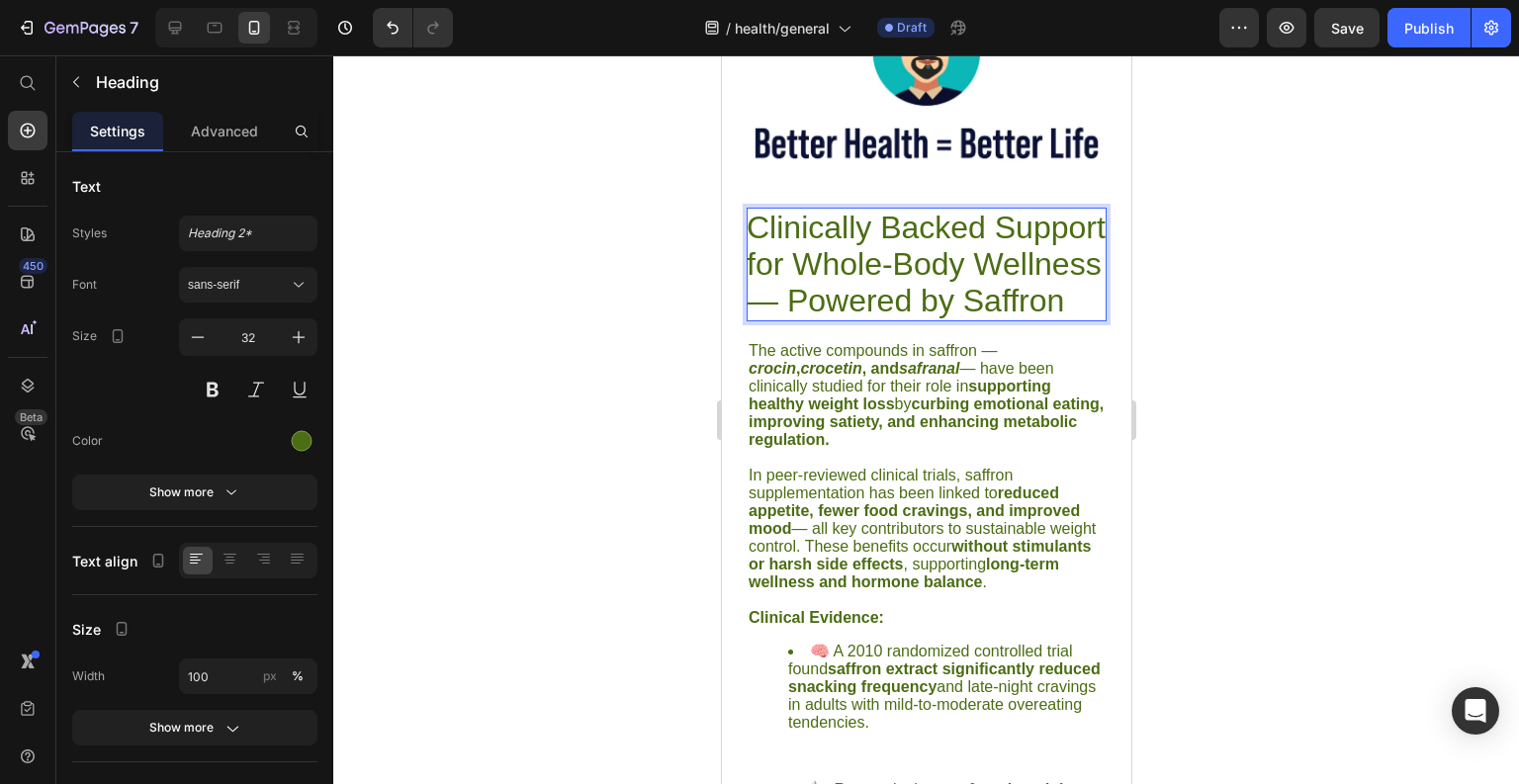 click on "Clinically Backed Support for Whole-Body Wellness — Powered by Saffron" at bounding box center (926, 264) 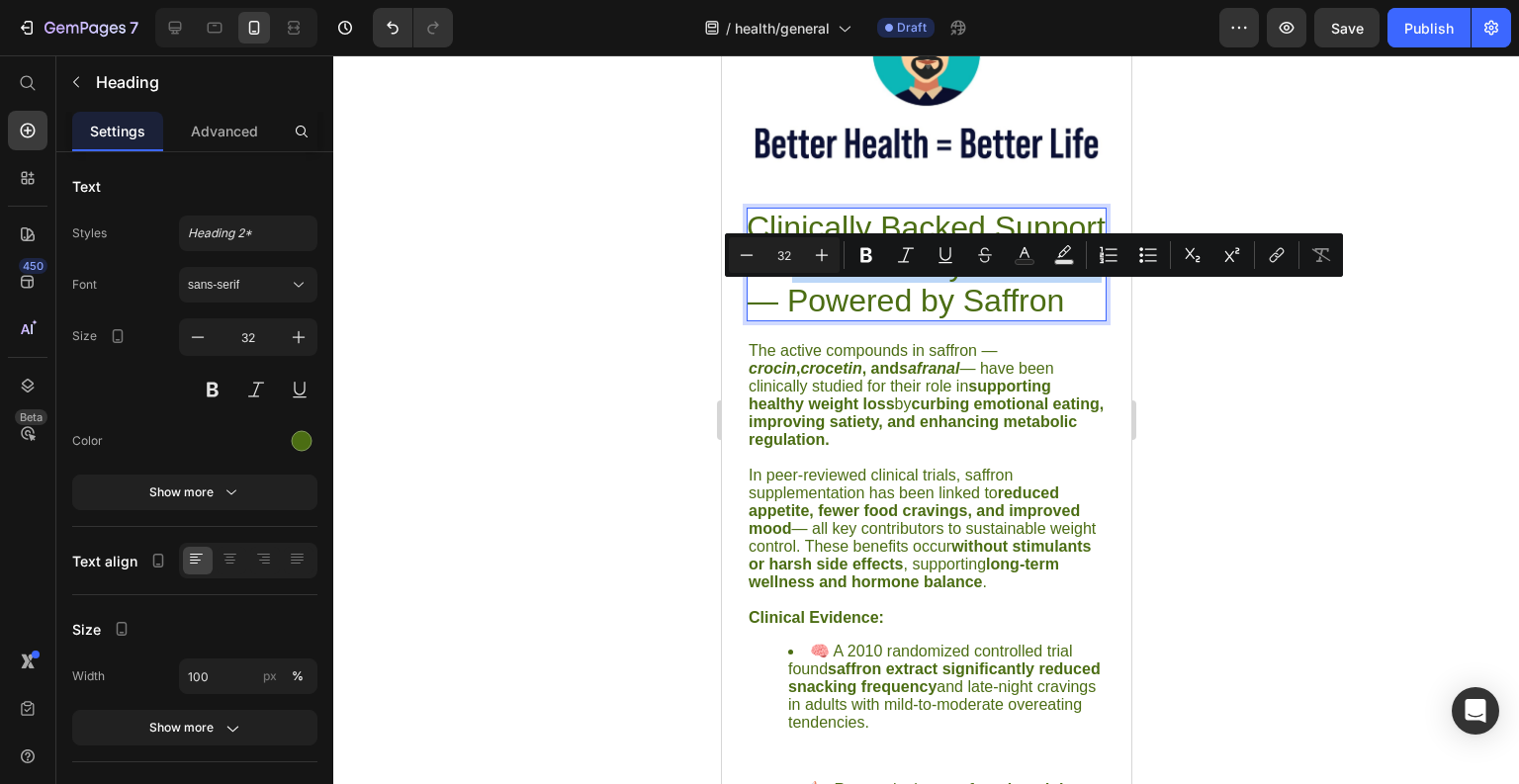 drag, startPoint x: 918, startPoint y: 299, endPoint x: 873, endPoint y: 335, distance: 57.628118 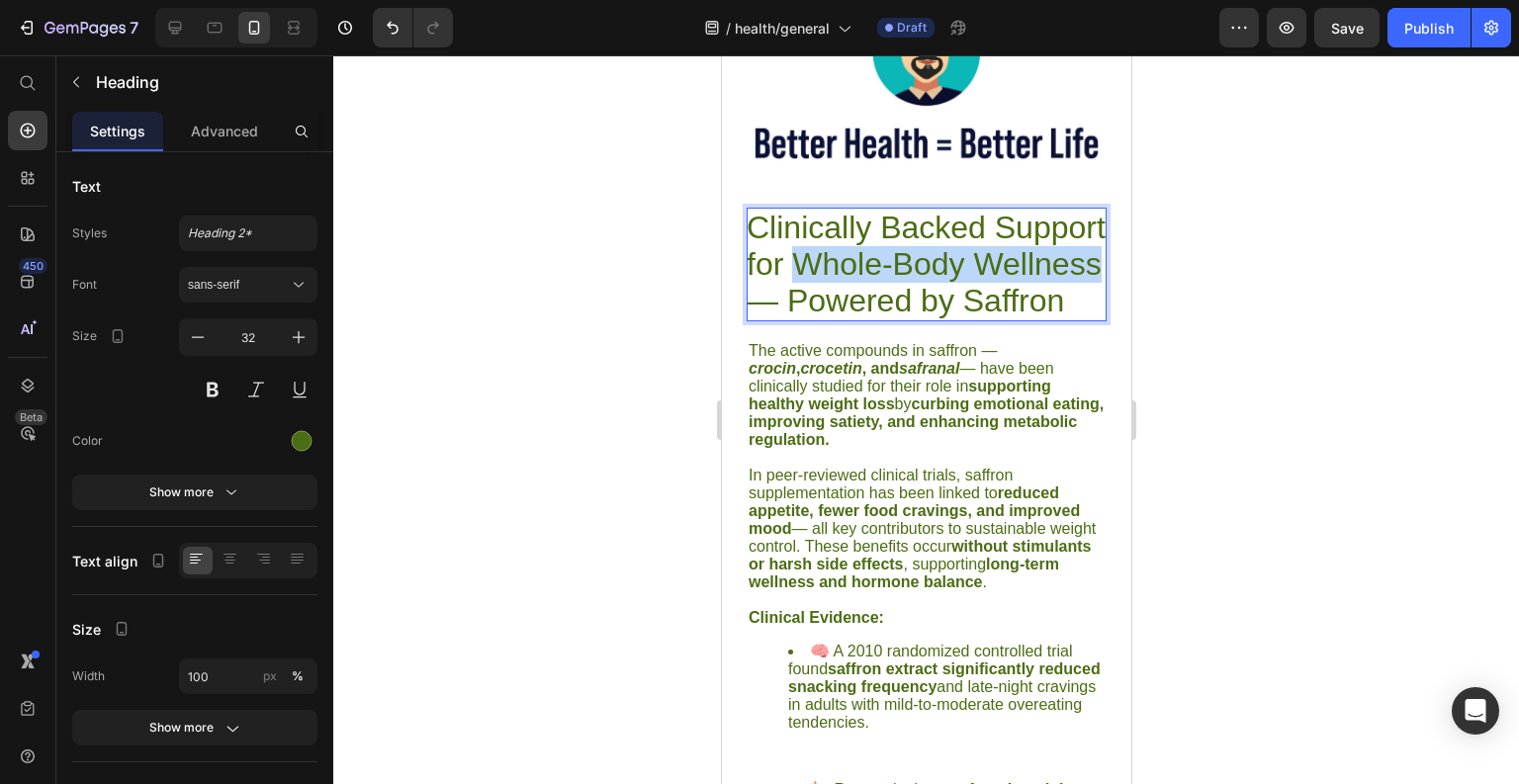 type 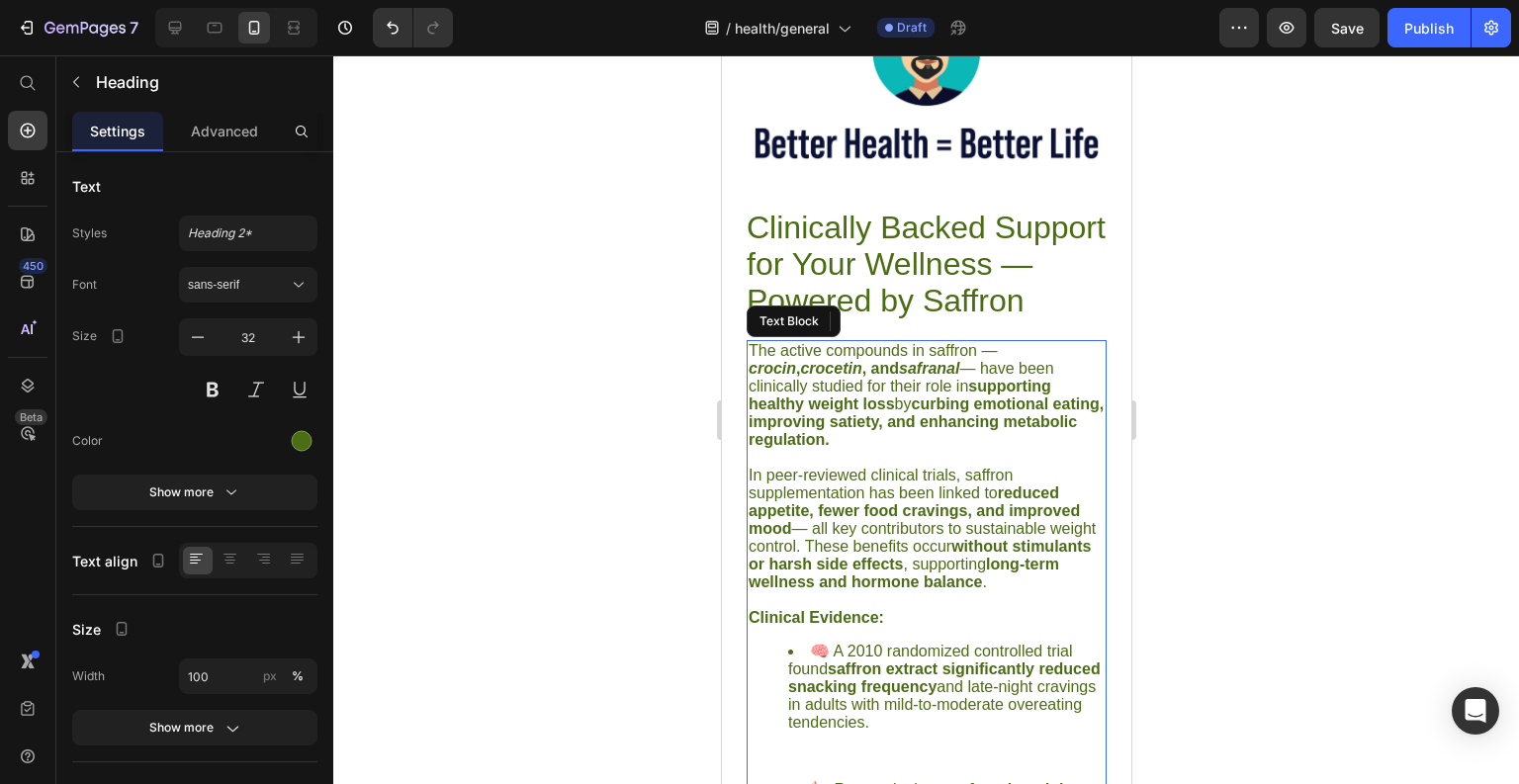 click on "without stimulants or harsh side effects" at bounding box center (919, 555) 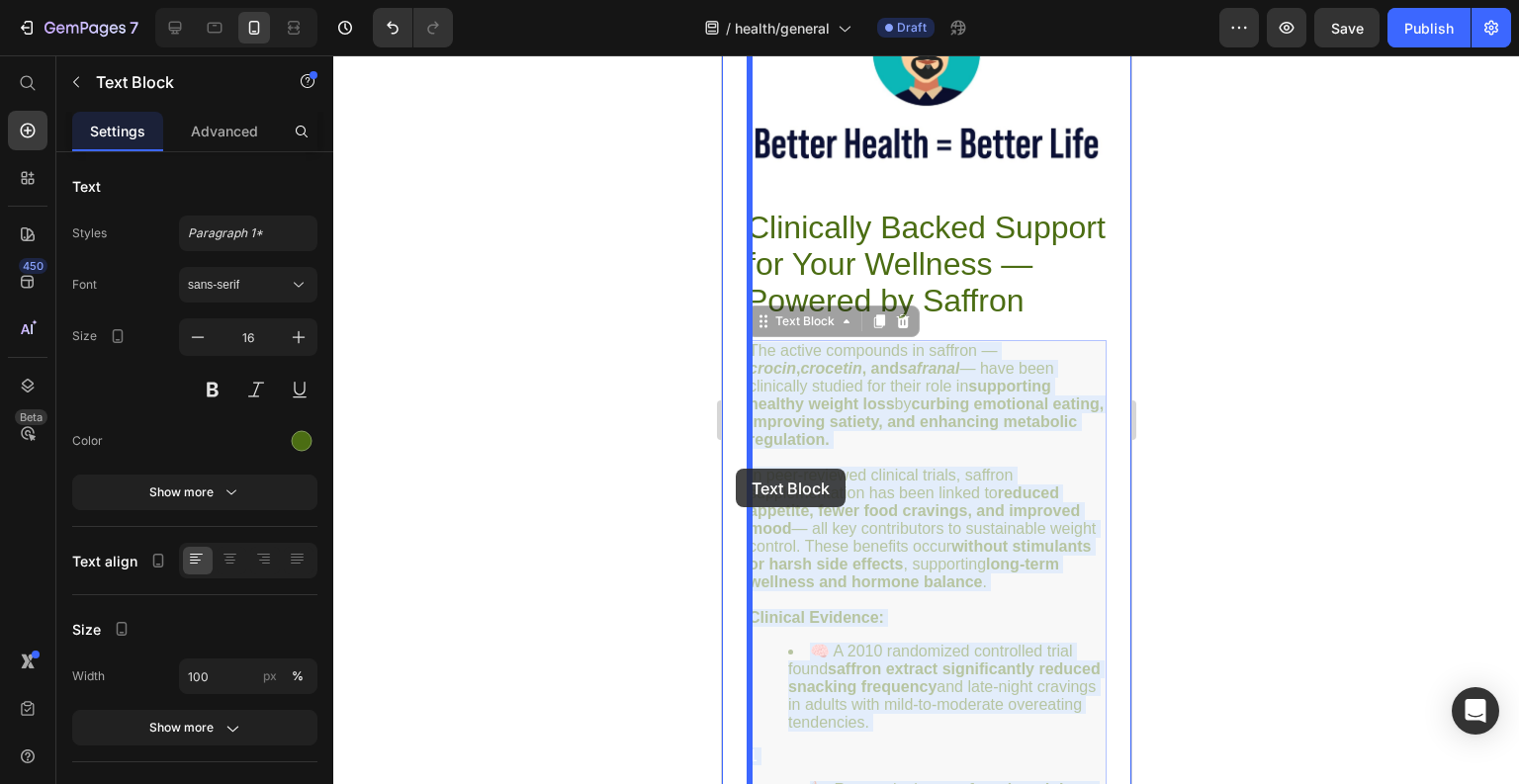 drag, startPoint x: 1064, startPoint y: 660, endPoint x: 735, endPoint y: 469, distance: 380.4234 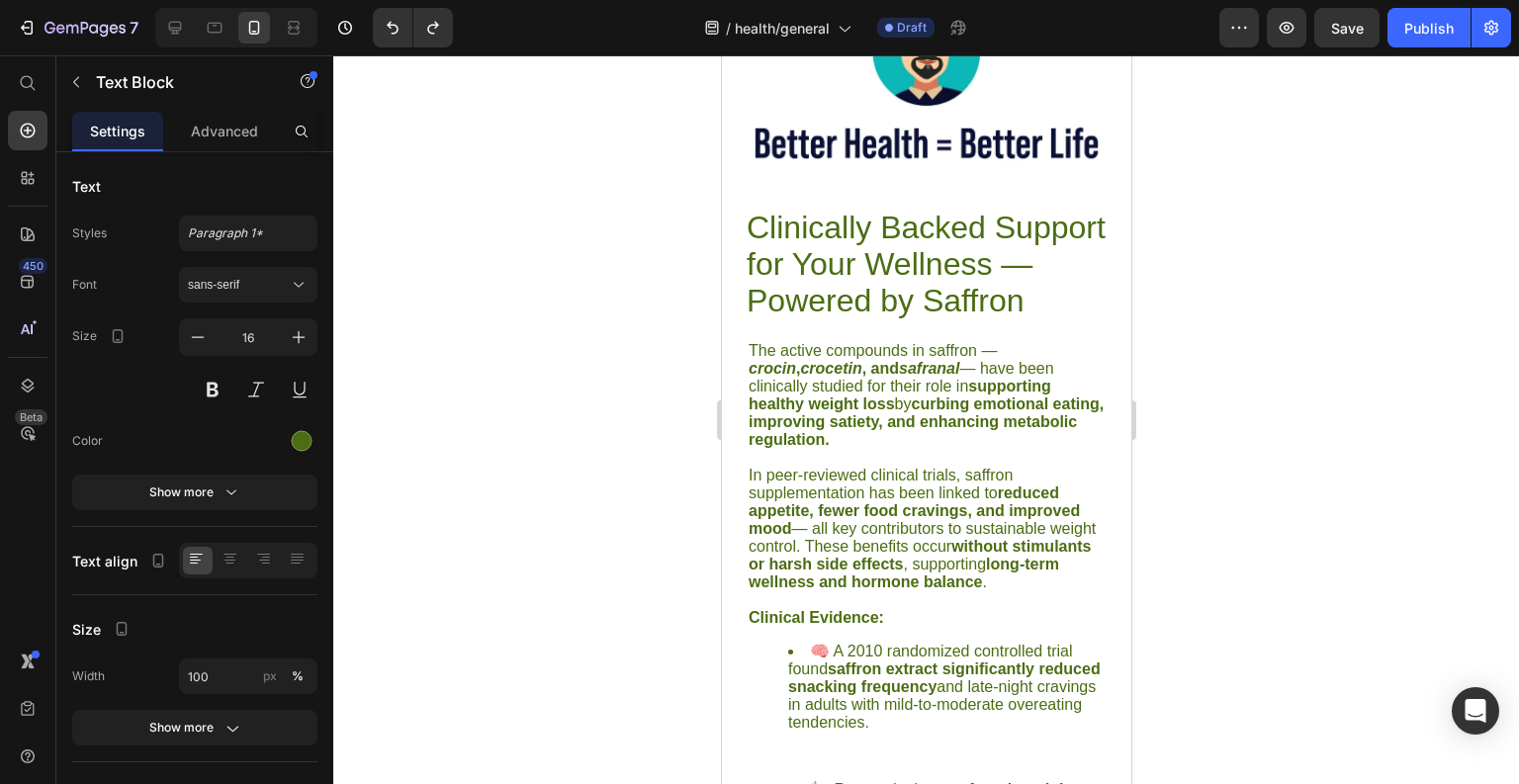 click on "curbing emotional eating, improving satiety, and enhancing metabolic regulation." at bounding box center [925, 421] 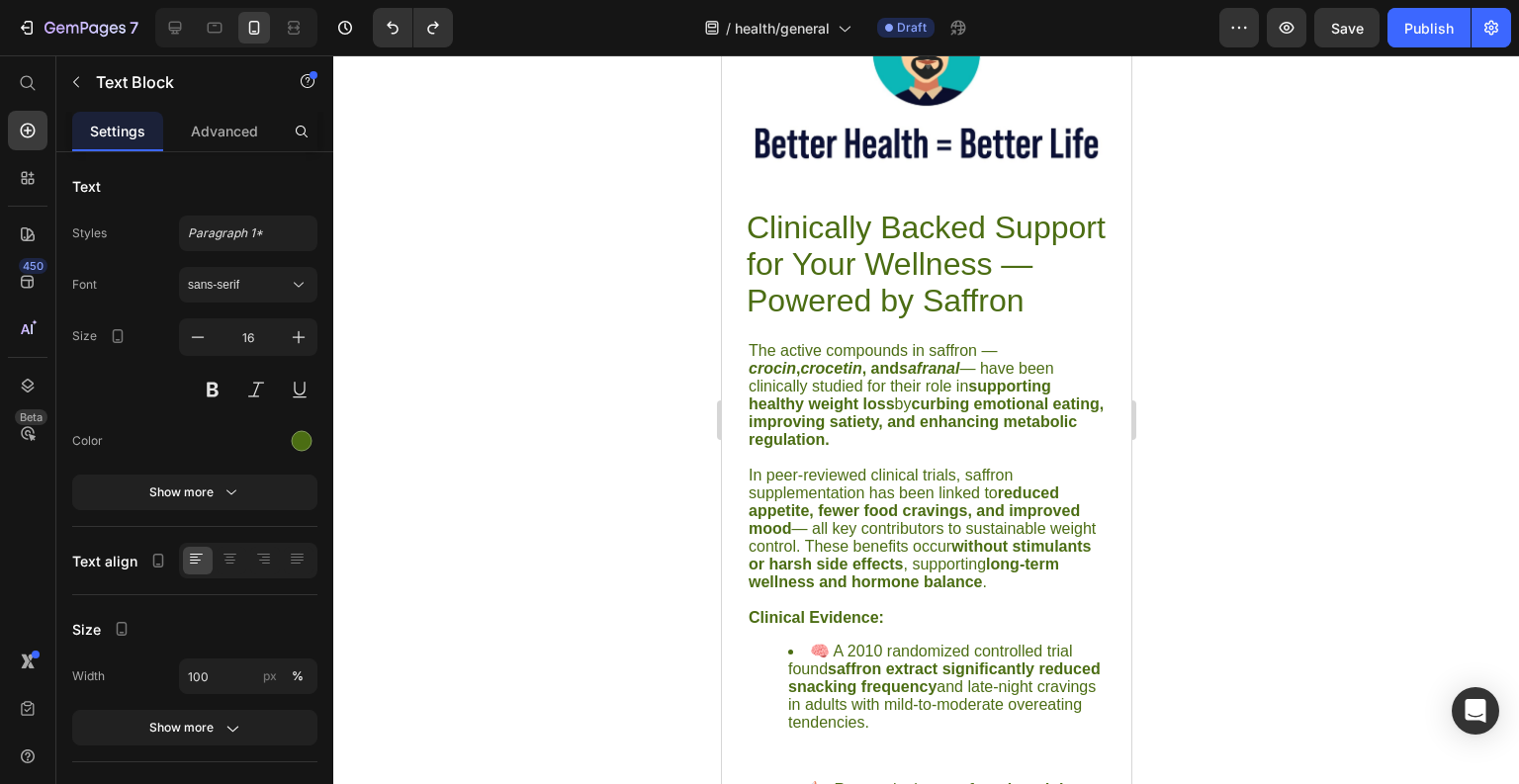 click on "curbing emotional eating, improving satiety, and enhancing metabolic regulation." at bounding box center [925, 421] 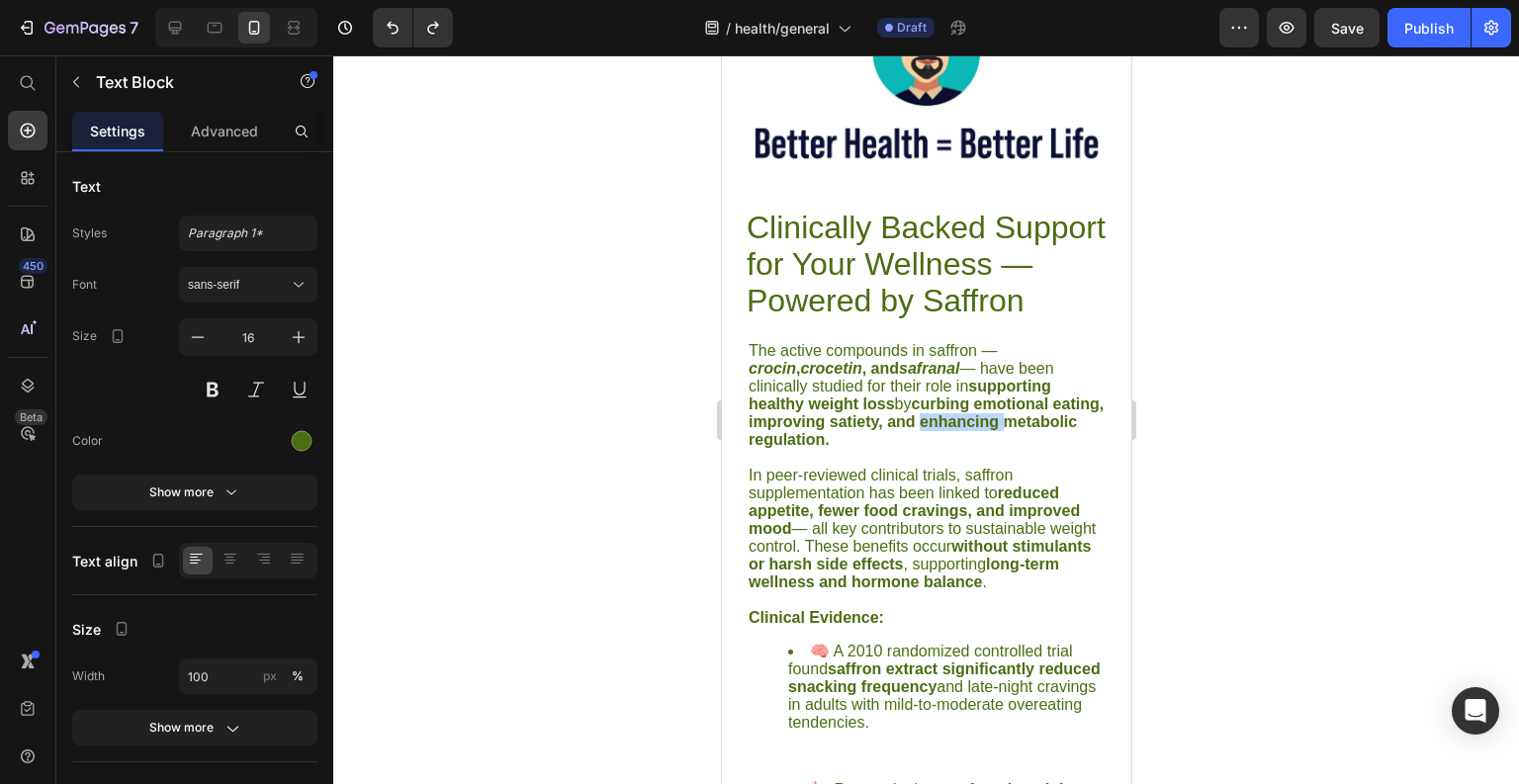 click on "curbing emotional eating, improving satiety, and enhancing metabolic regulation." at bounding box center (925, 421) 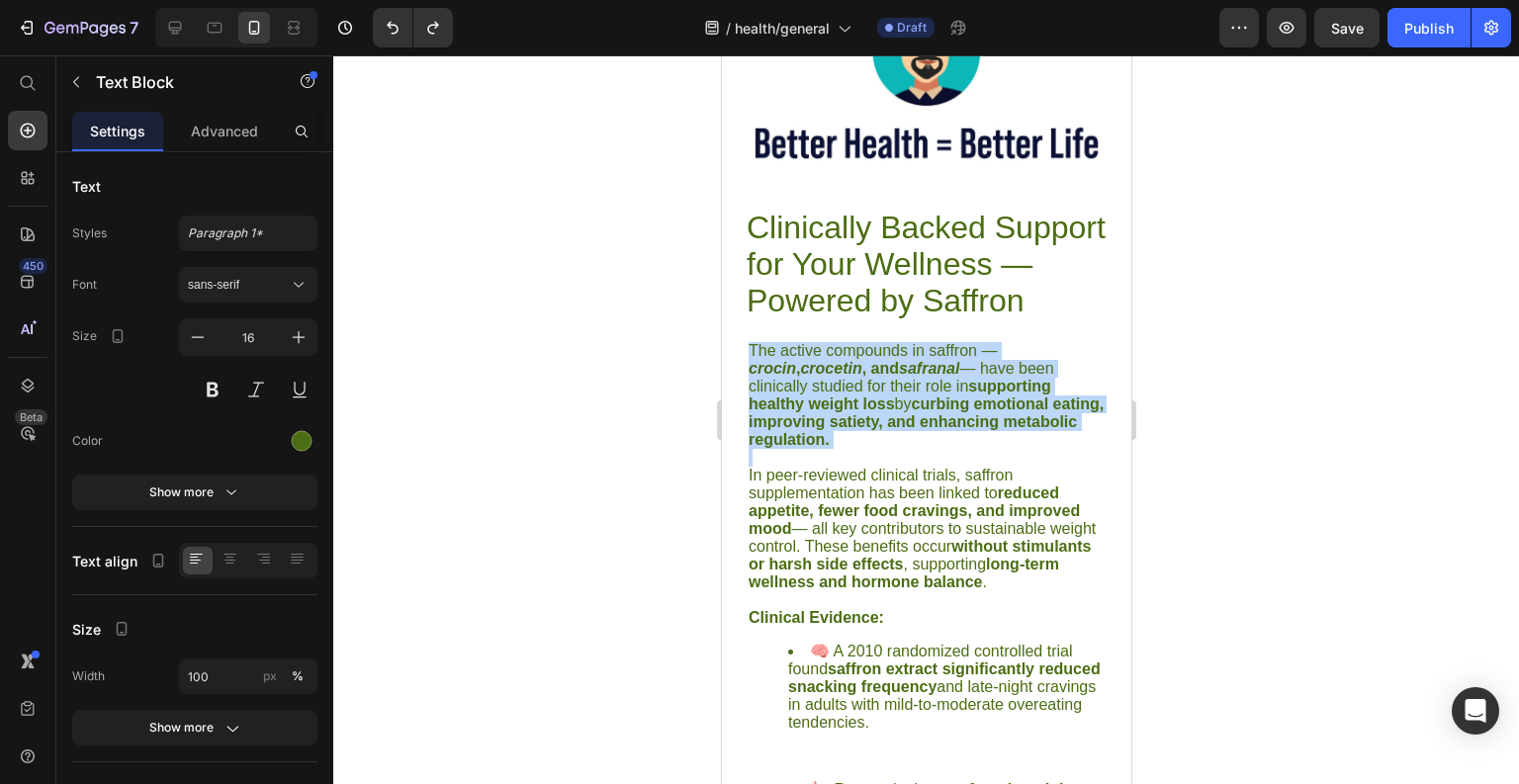click on "curbing emotional eating, improving satiety, and enhancing metabolic regulation." at bounding box center [925, 421] 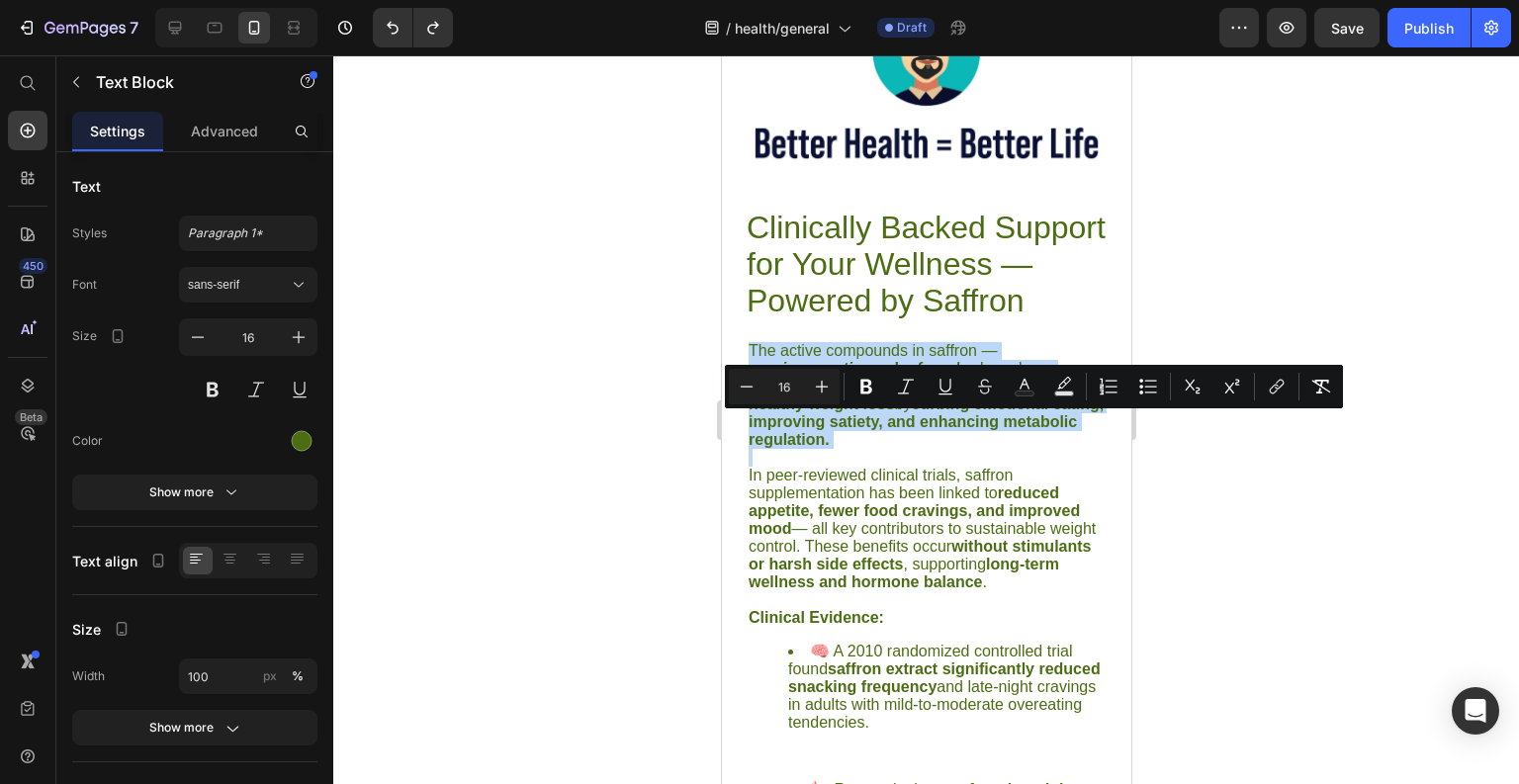 click on "curbing emotional eating, improving satiety, and enhancing metabolic regulation." at bounding box center (925, 421) 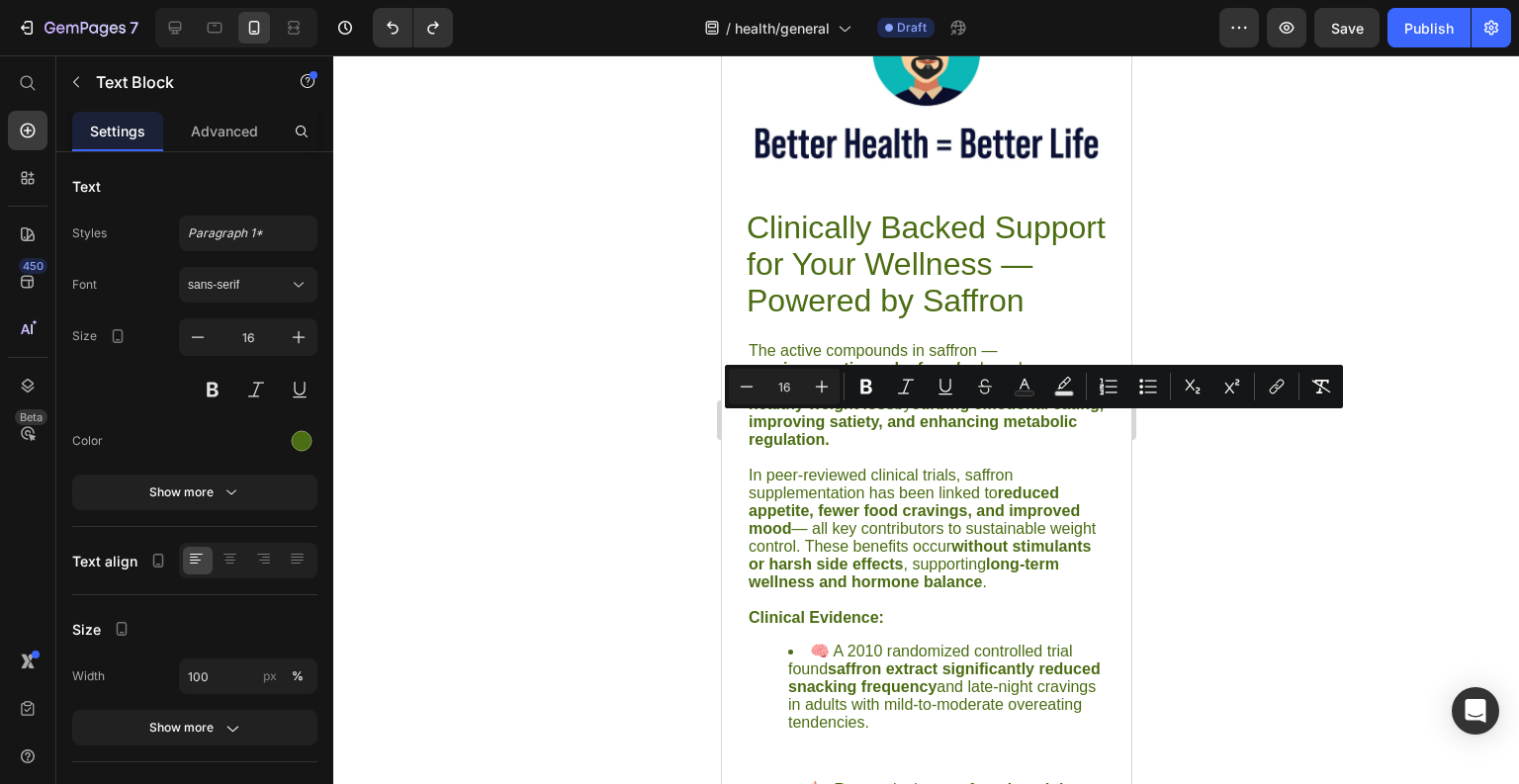 click on "reduced appetite, fewer food cravings, and improved mood" at bounding box center (913, 510) 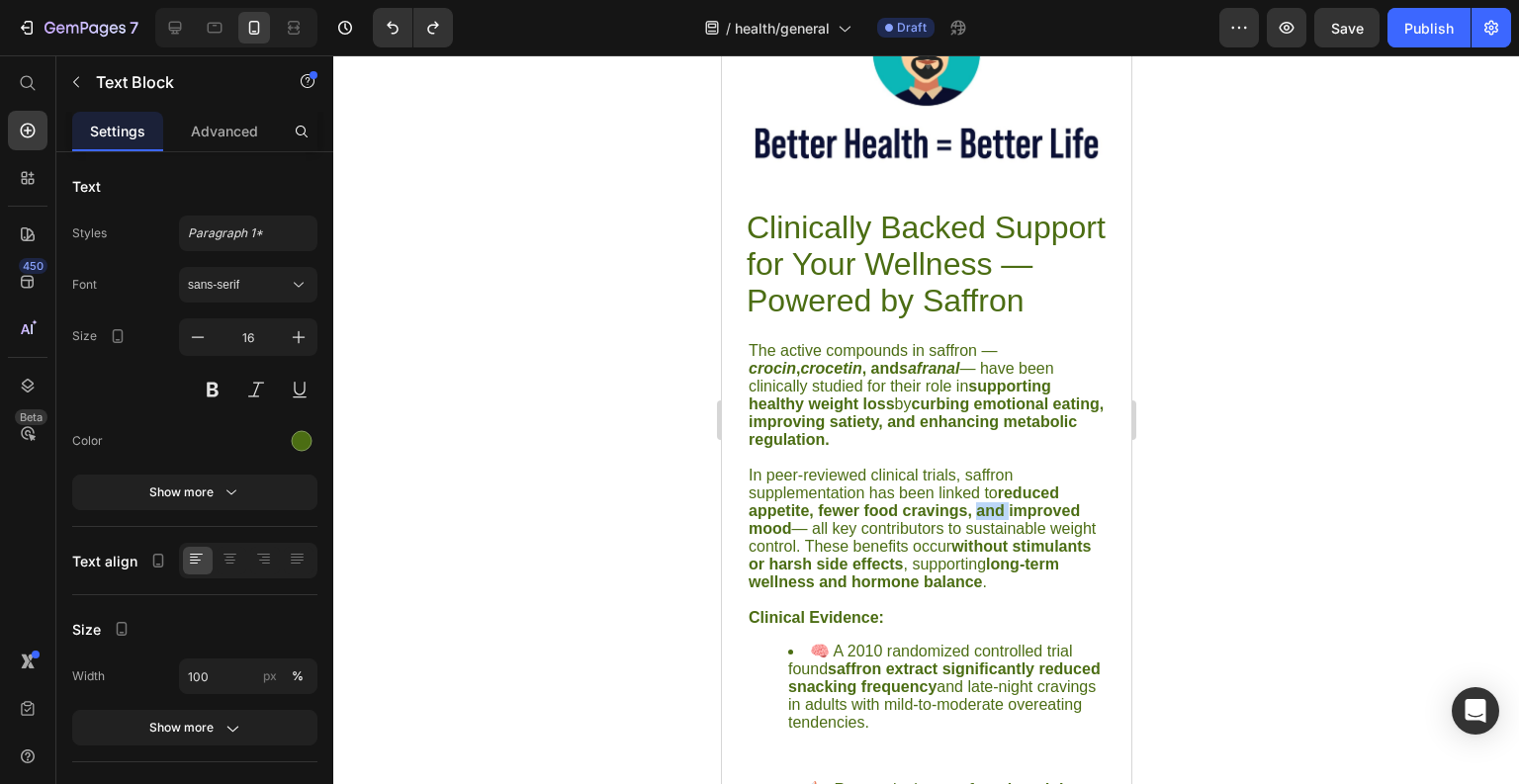 click on "reduced appetite, fewer food cravings, and improved mood" at bounding box center [913, 510] 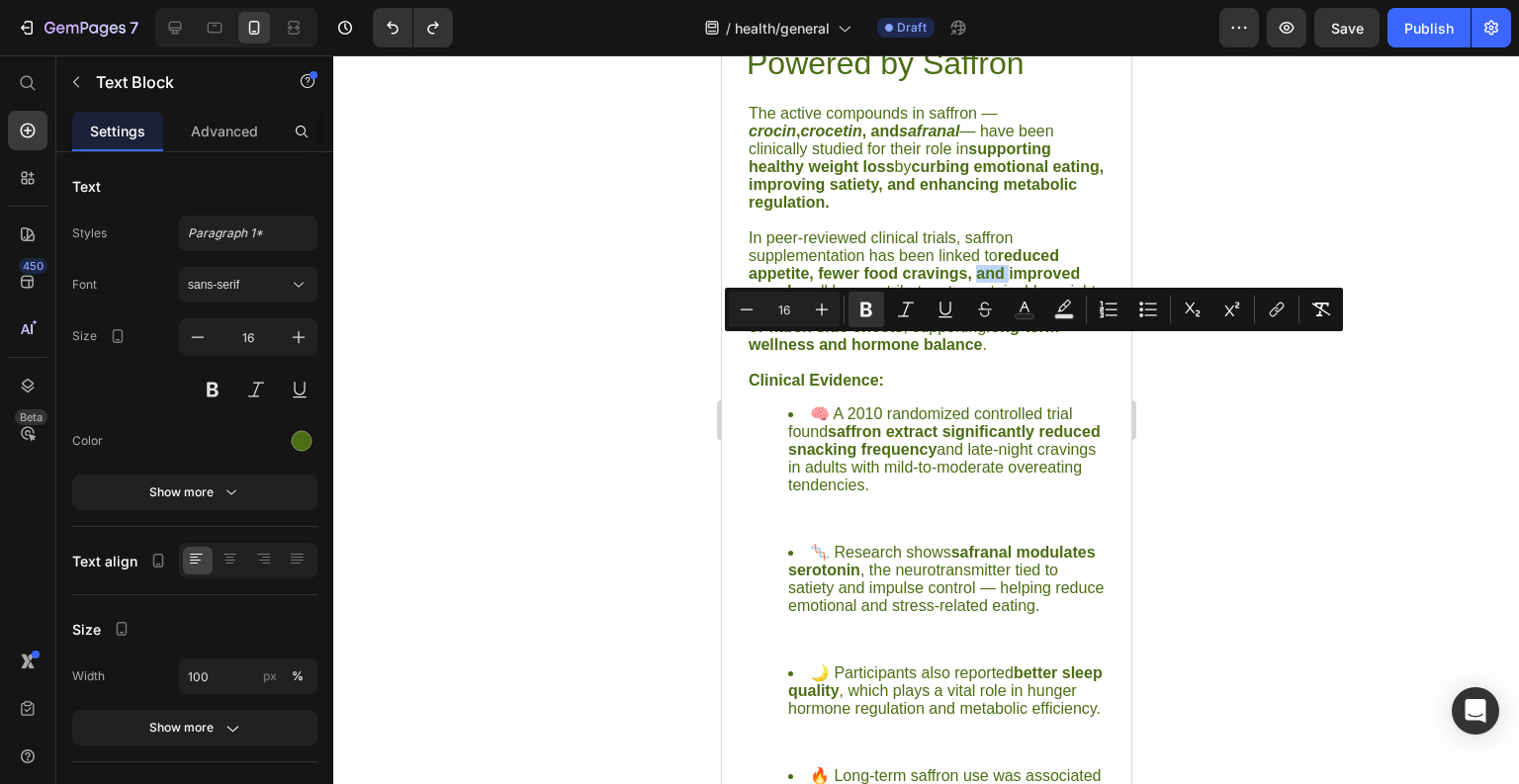 scroll, scrollTop: 4427, scrollLeft: 0, axis: vertical 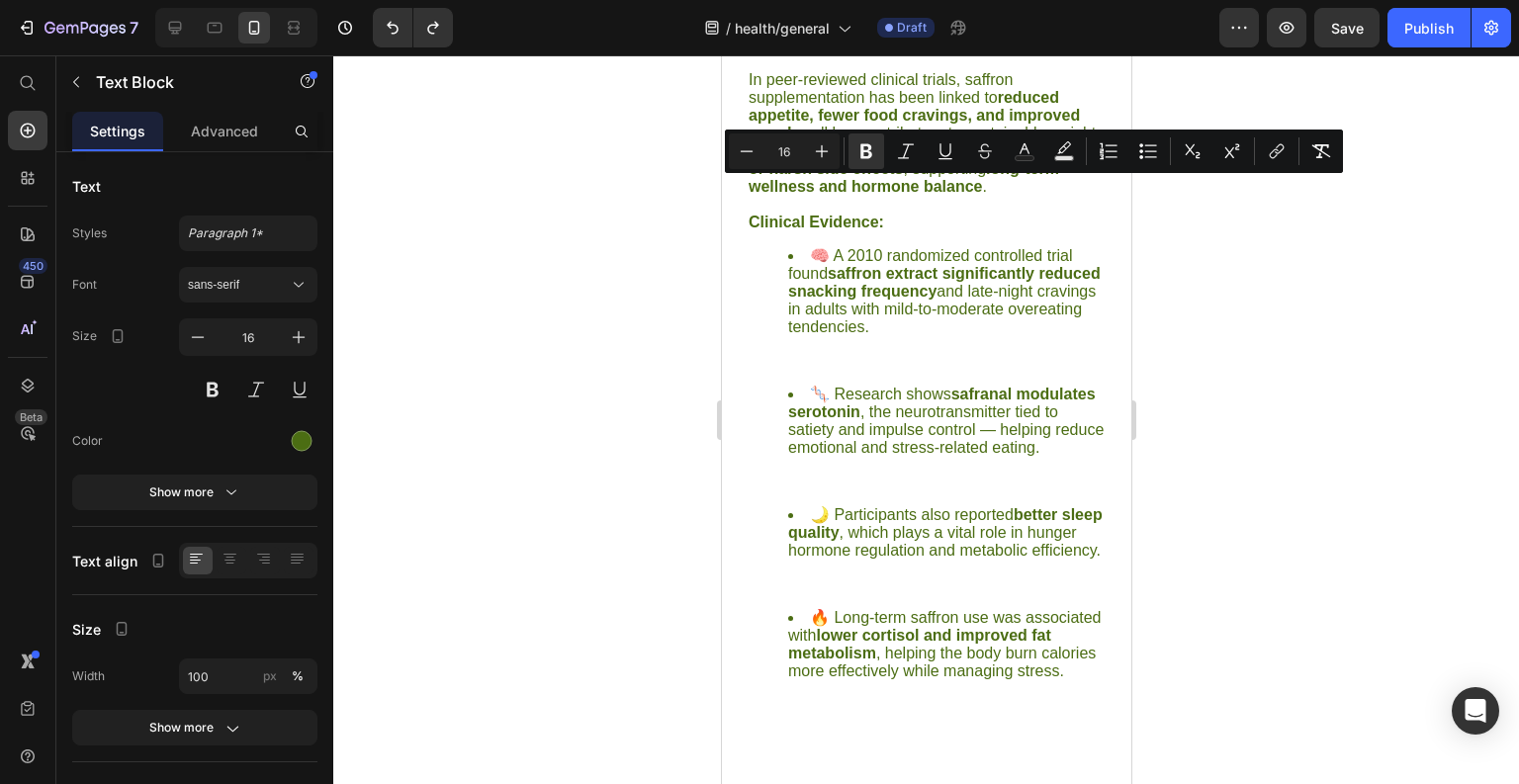 click on "without stimulants or harsh side effects" at bounding box center [919, 159] 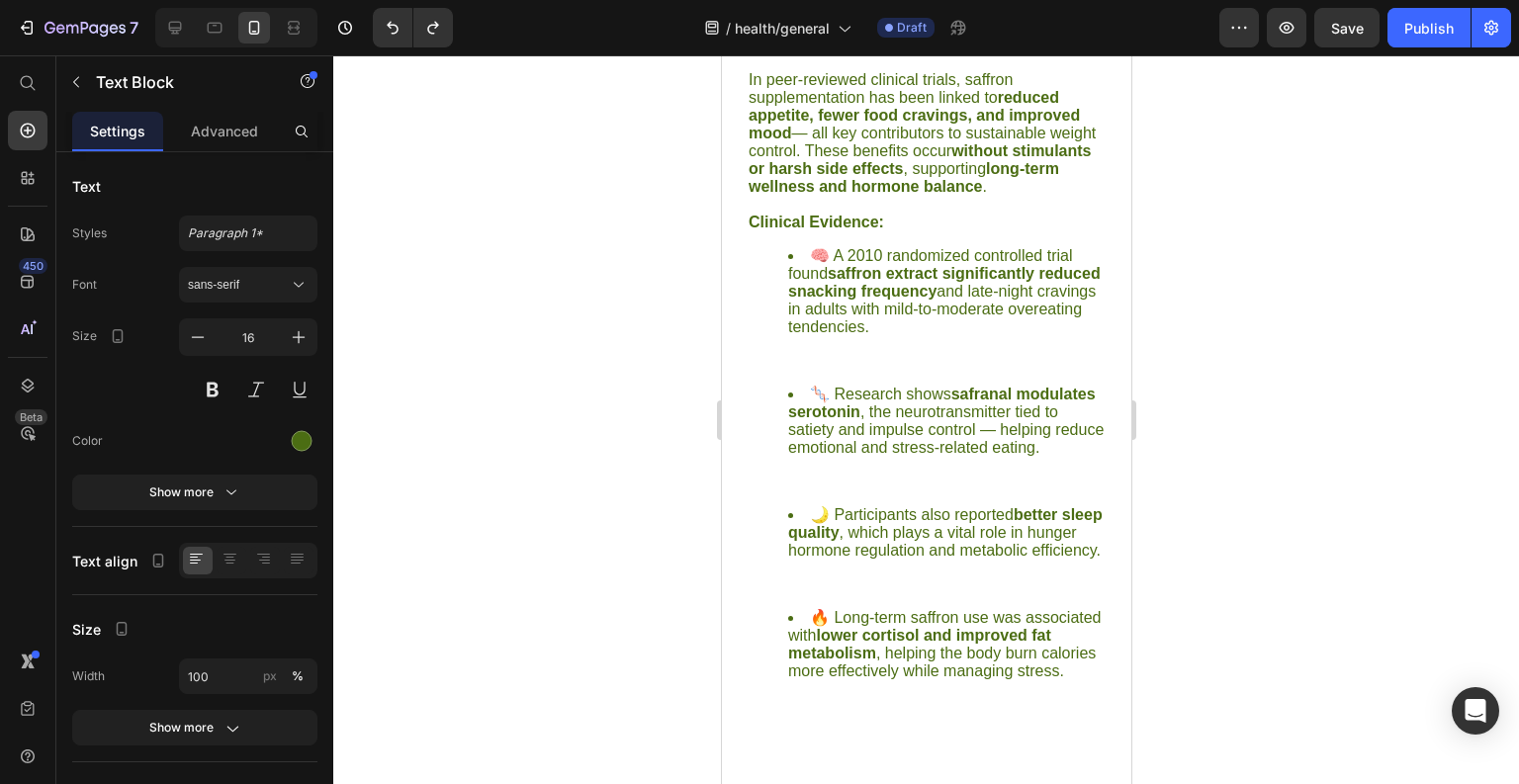 click on "long-term wellness and hormone balance" at bounding box center (903, 177) 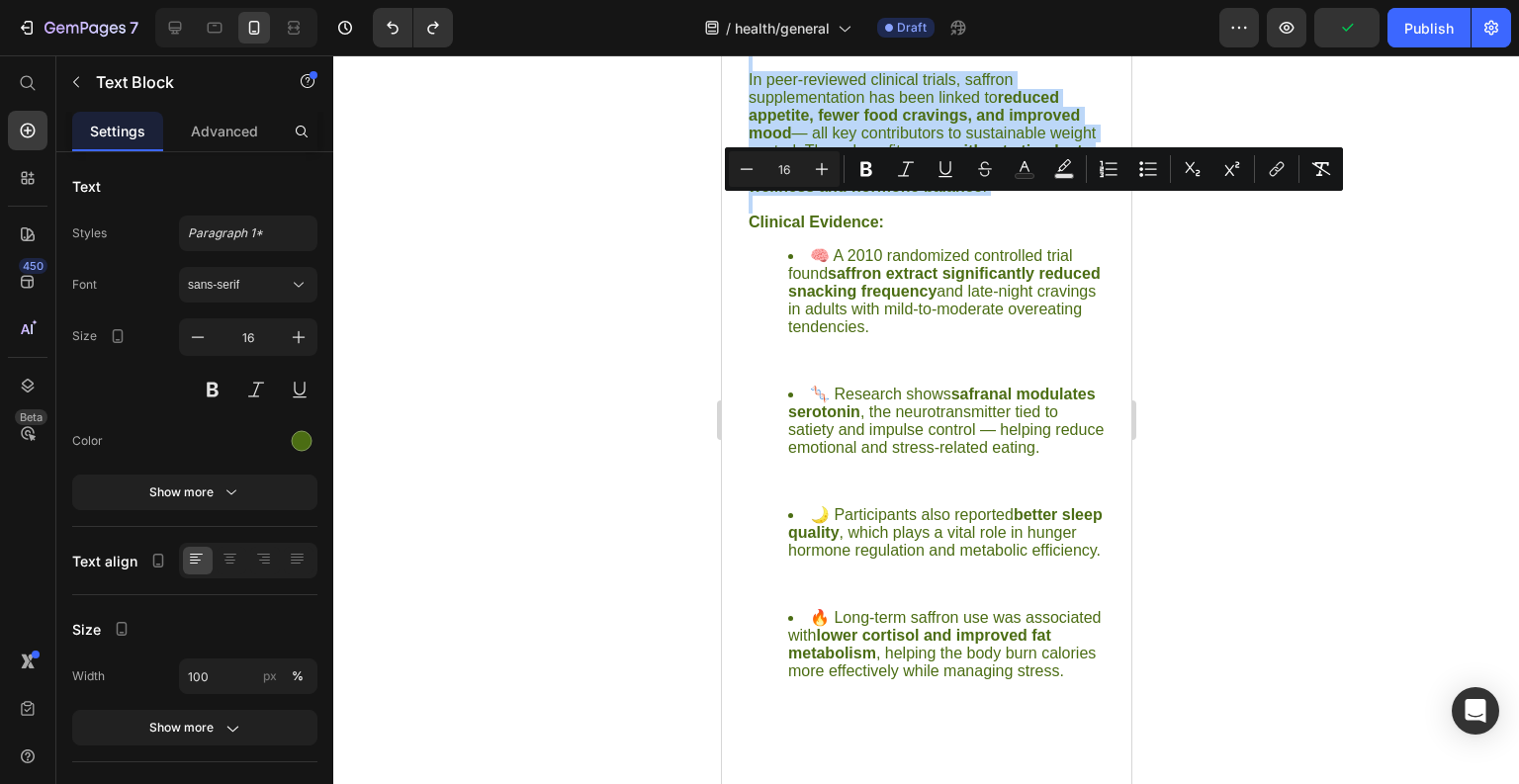 scroll, scrollTop: 4269, scrollLeft: 0, axis: vertical 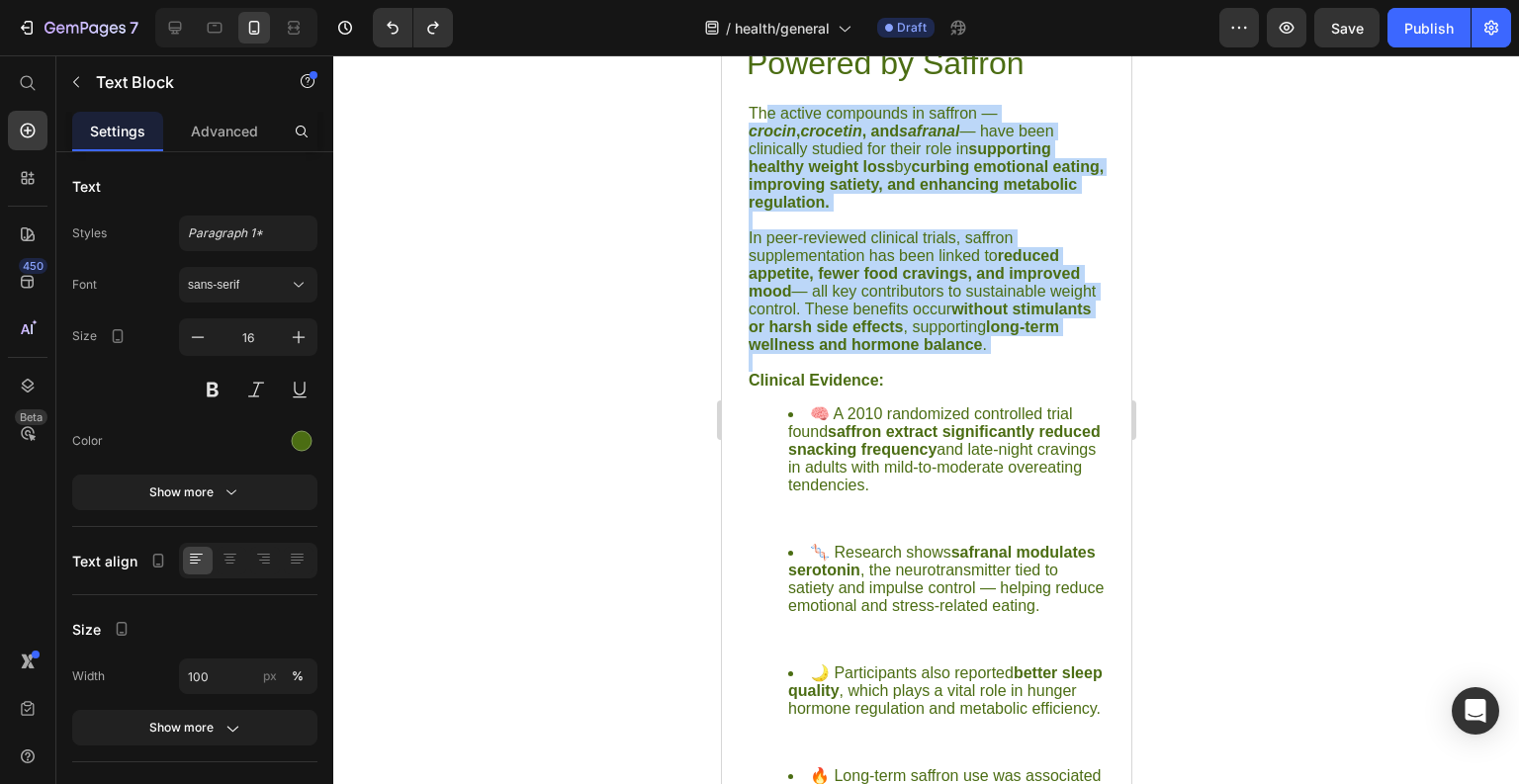drag, startPoint x: 1072, startPoint y: 272, endPoint x: 762, endPoint y: 194, distance: 319.66232 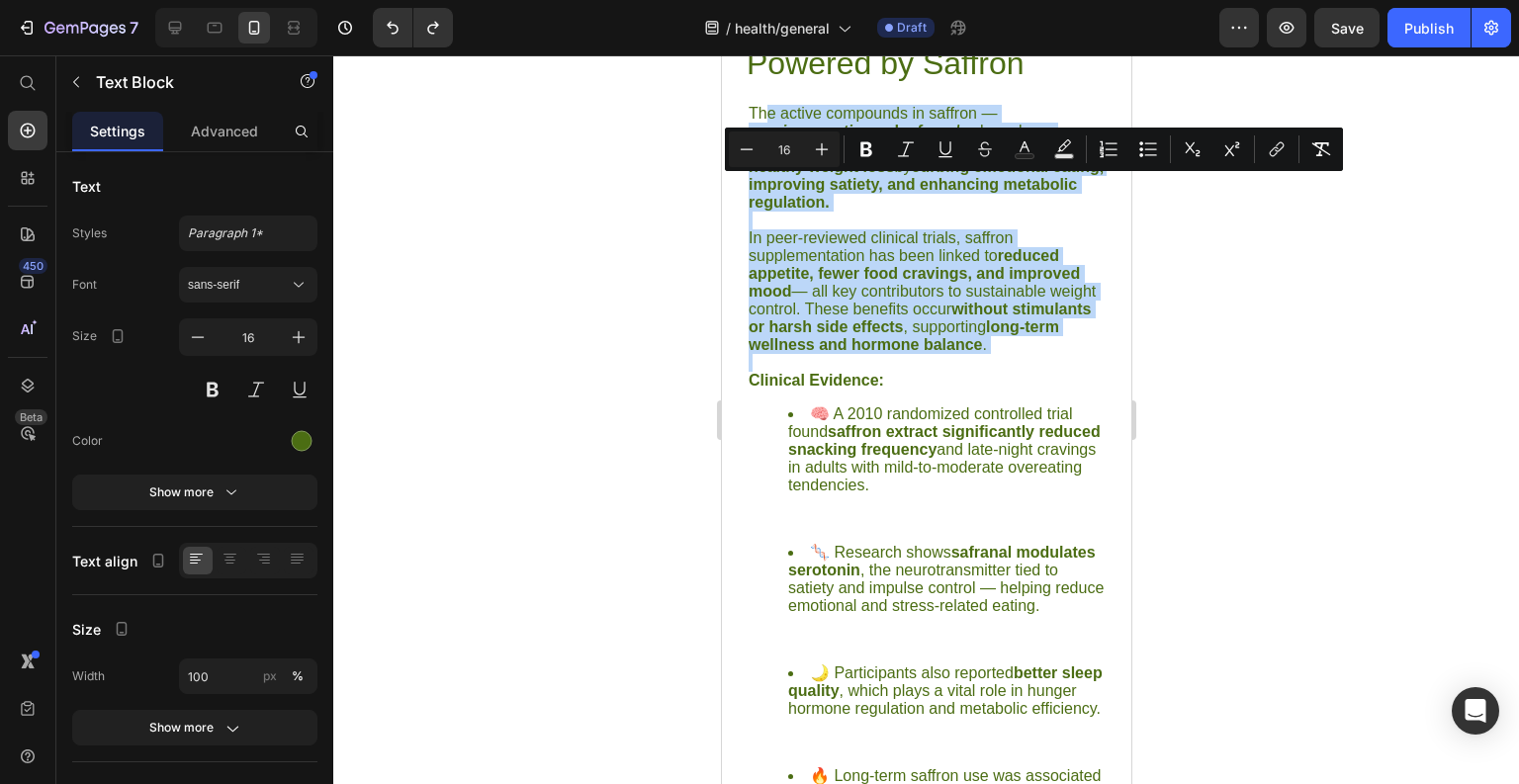 click on "The active compounds in saffron —  crocin ,  crocetin , and  safranal  — have been clinically studied for their role in  supporting healthy weight loss  by  curbing emotional eating, improving satiety, and enhancing metabolic regulation." at bounding box center [926, 158] 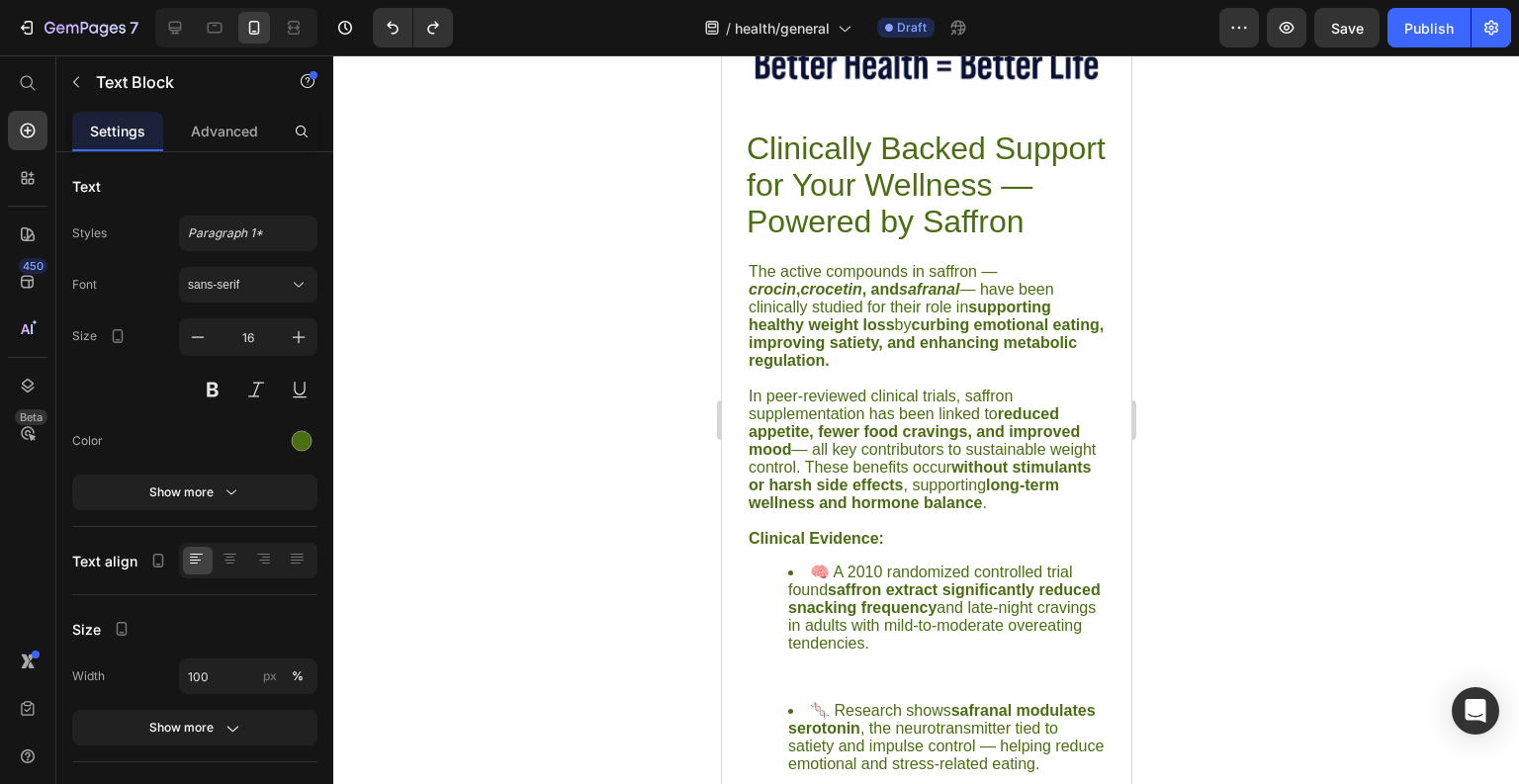 scroll, scrollTop: 4032, scrollLeft: 0, axis: vertical 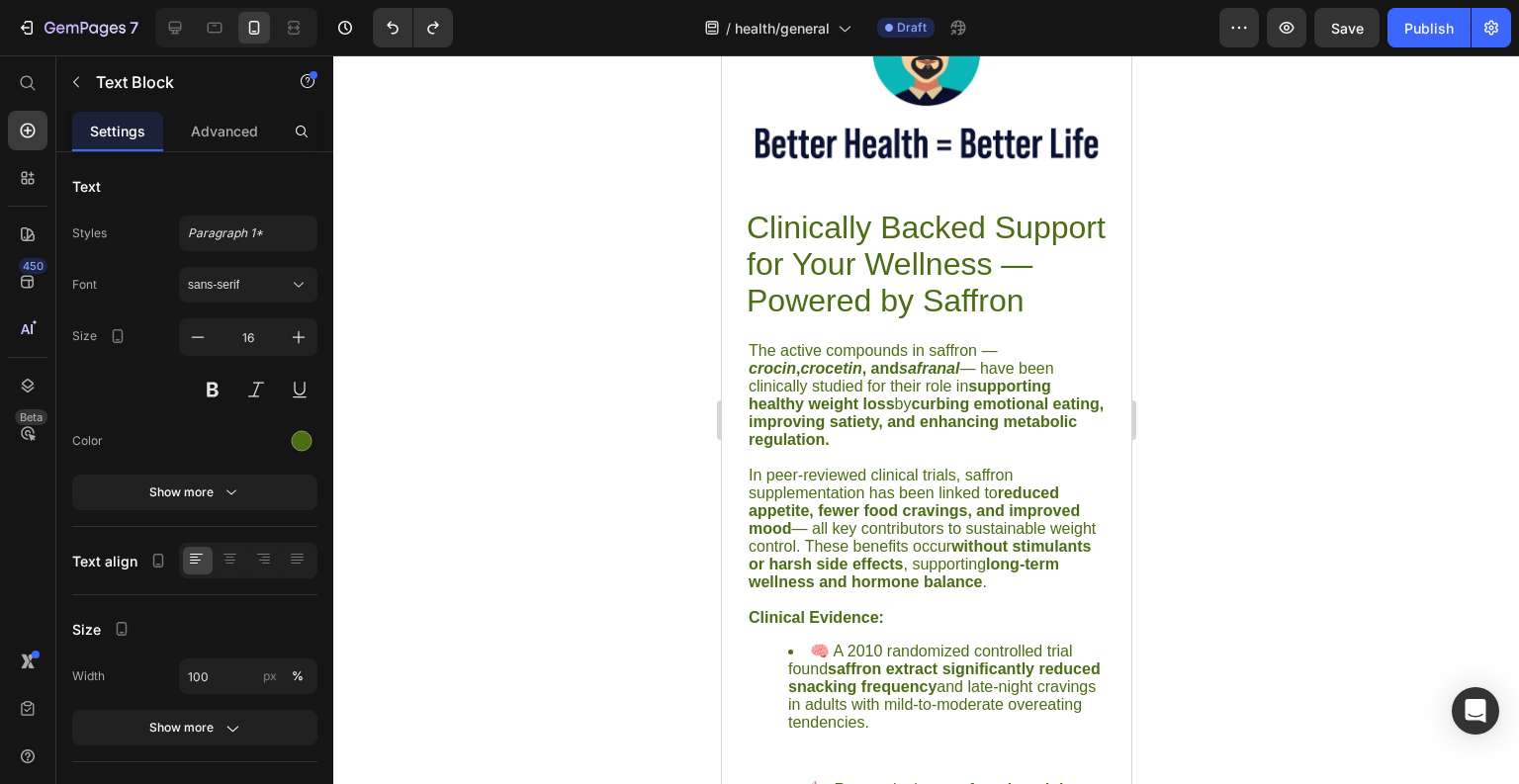 click 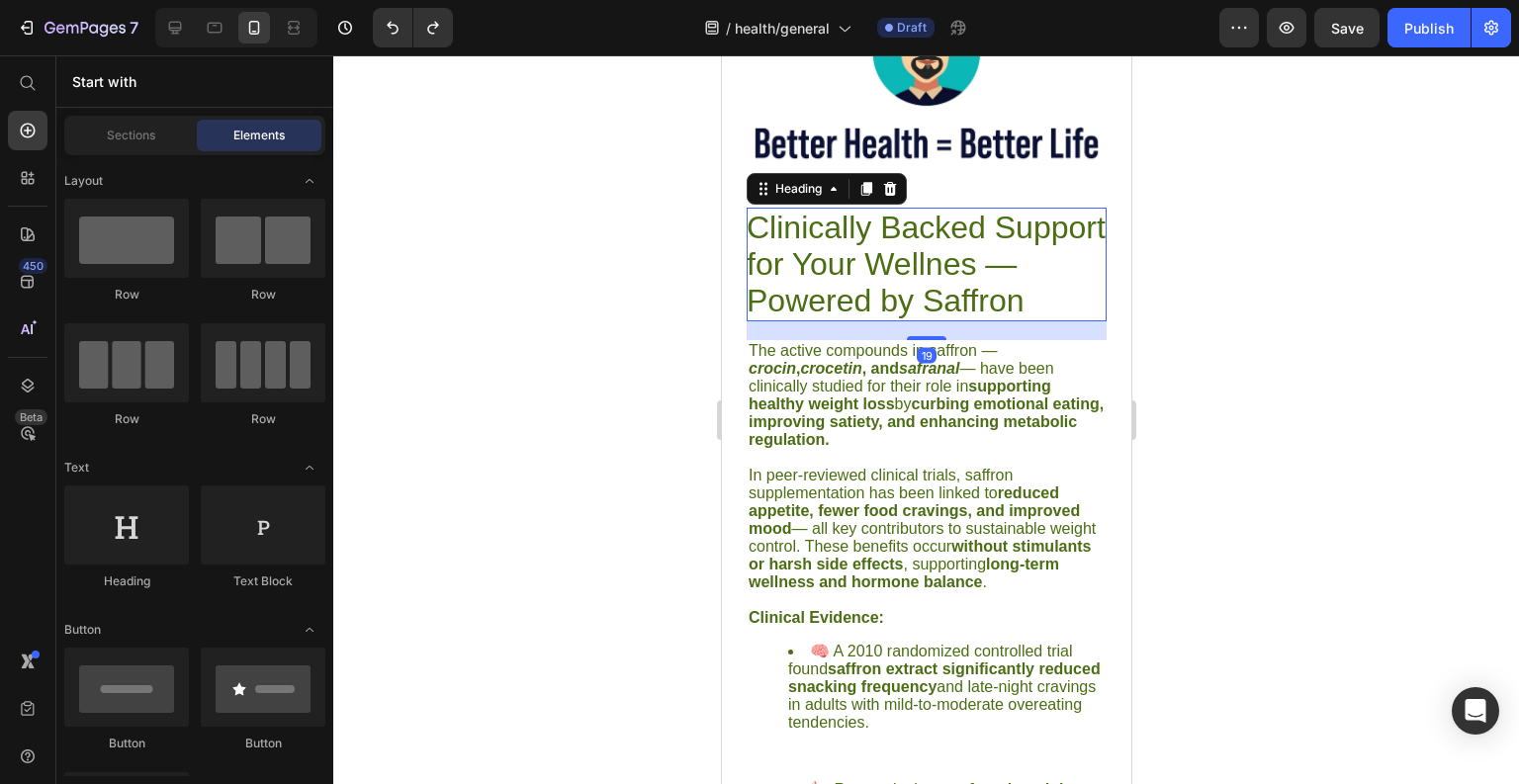 click on "Clinically Backed Support for Your Wellnes — Powered by Saffron" at bounding box center [926, 264] 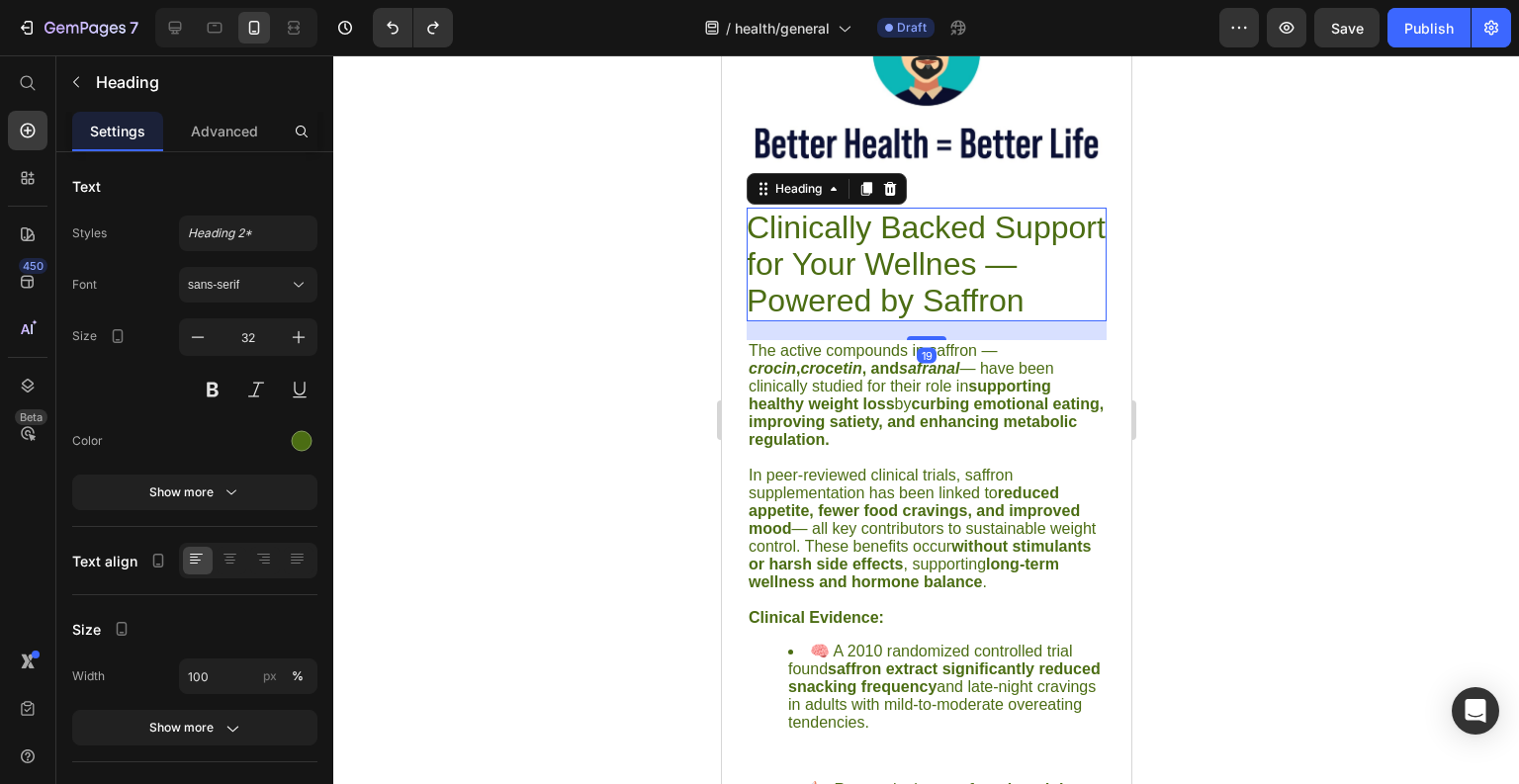 click on "Clinically Backed Support for Your Wellnes — Powered by Saffron" at bounding box center (926, 264) 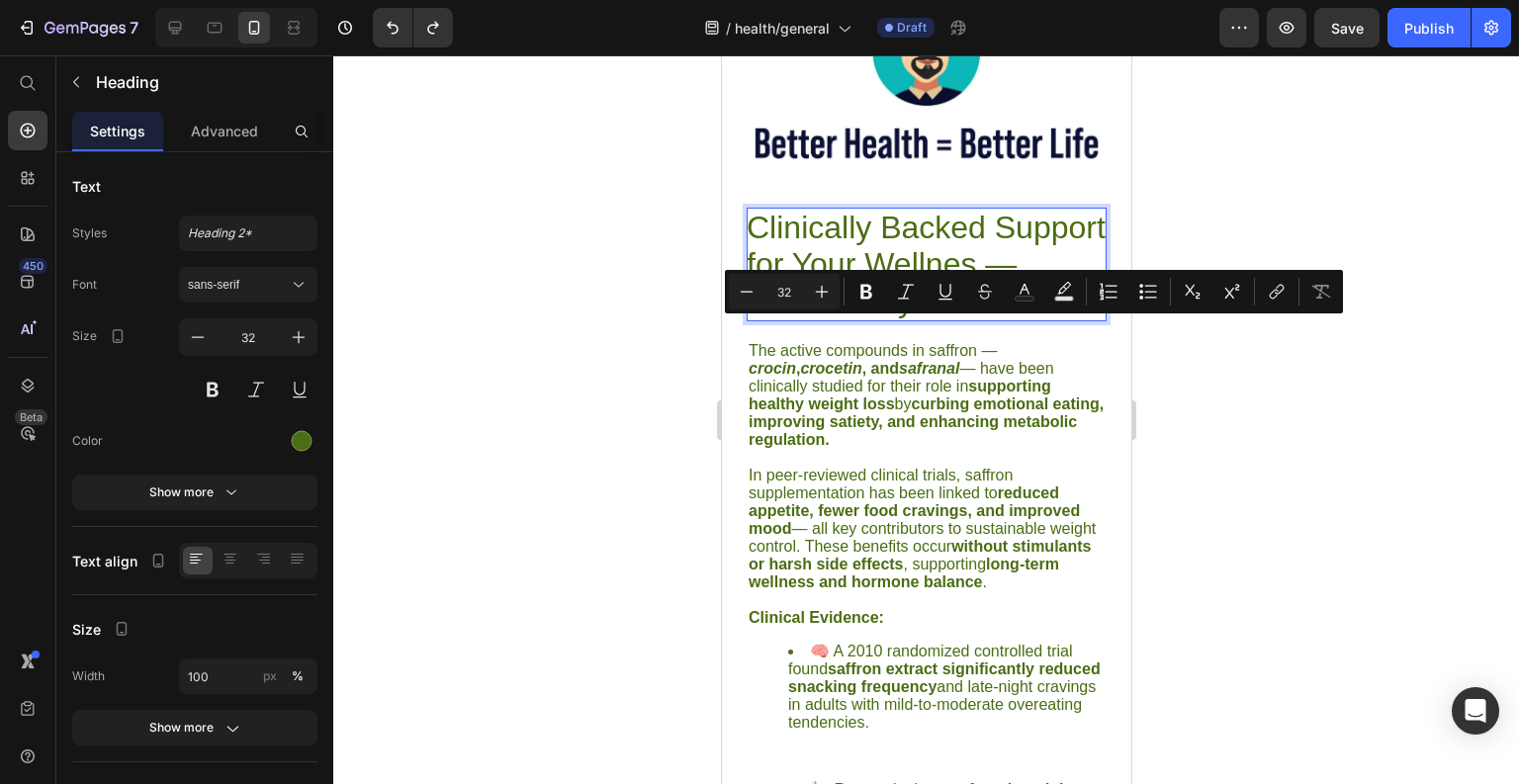 click on "Clinically Backed Support for Your Wellnes — Powered by Saffron" at bounding box center [926, 264] 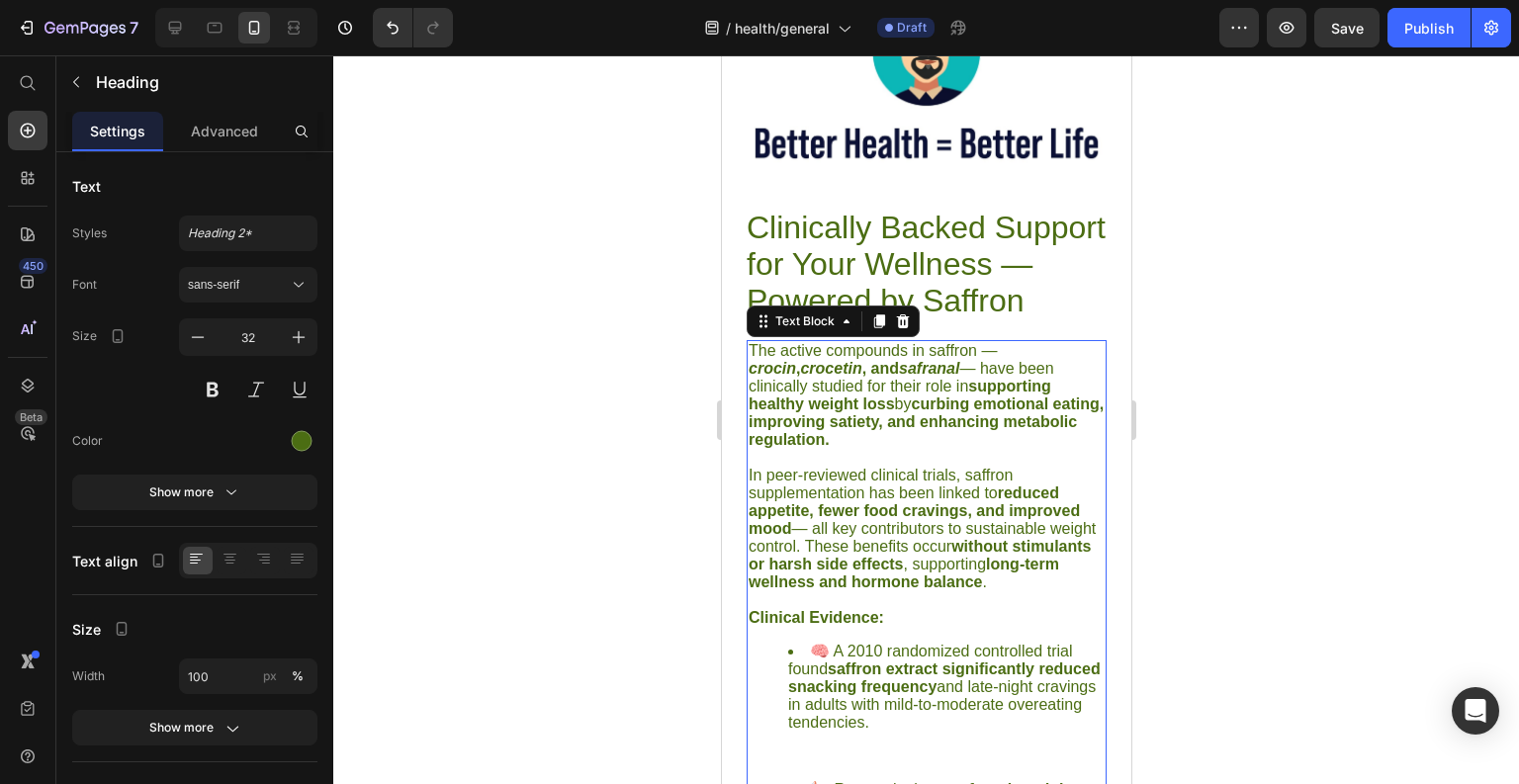 click on "safranal" at bounding box center (928, 368) 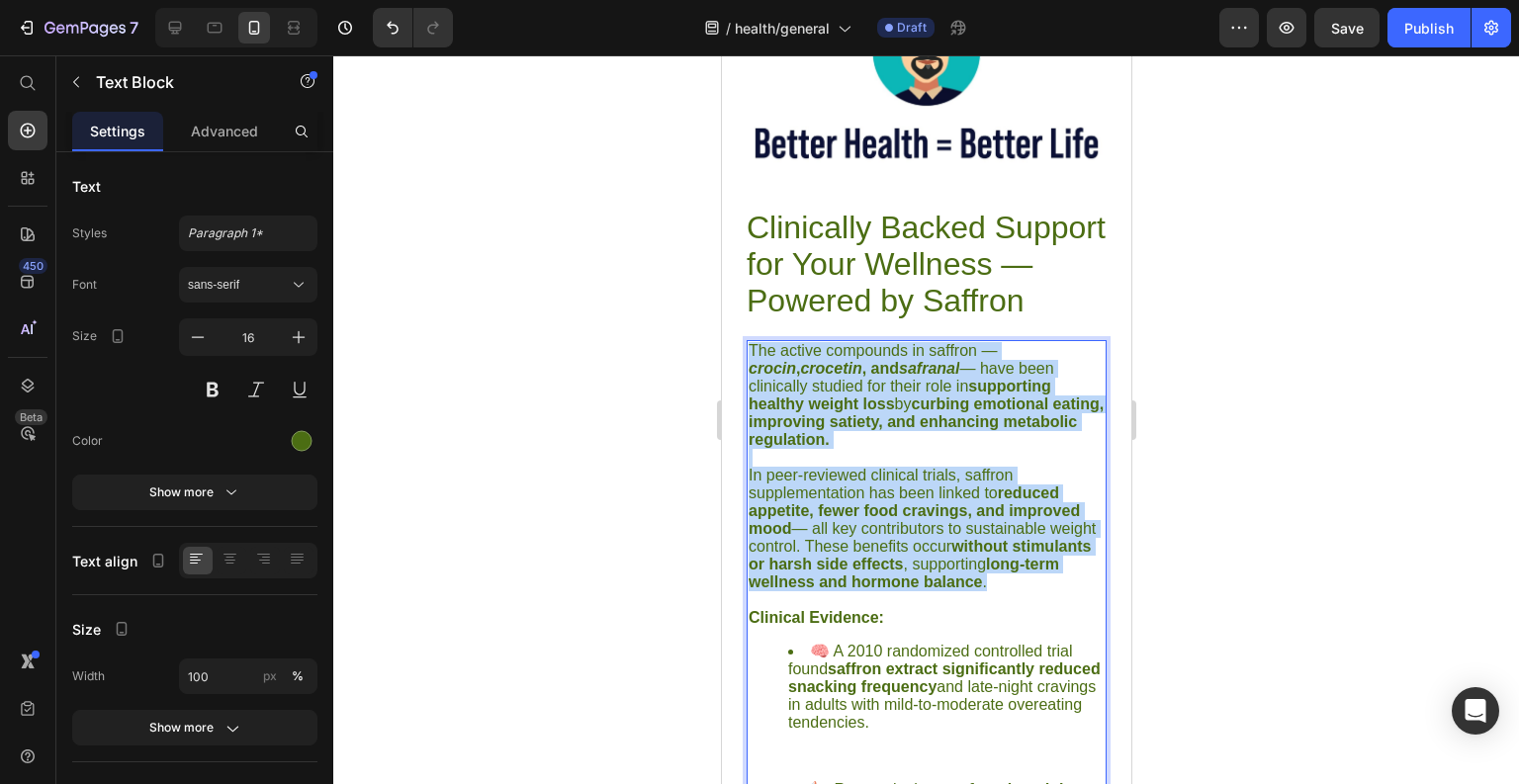 drag, startPoint x: 1061, startPoint y: 656, endPoint x: 751, endPoint y: 430, distance: 383.6352 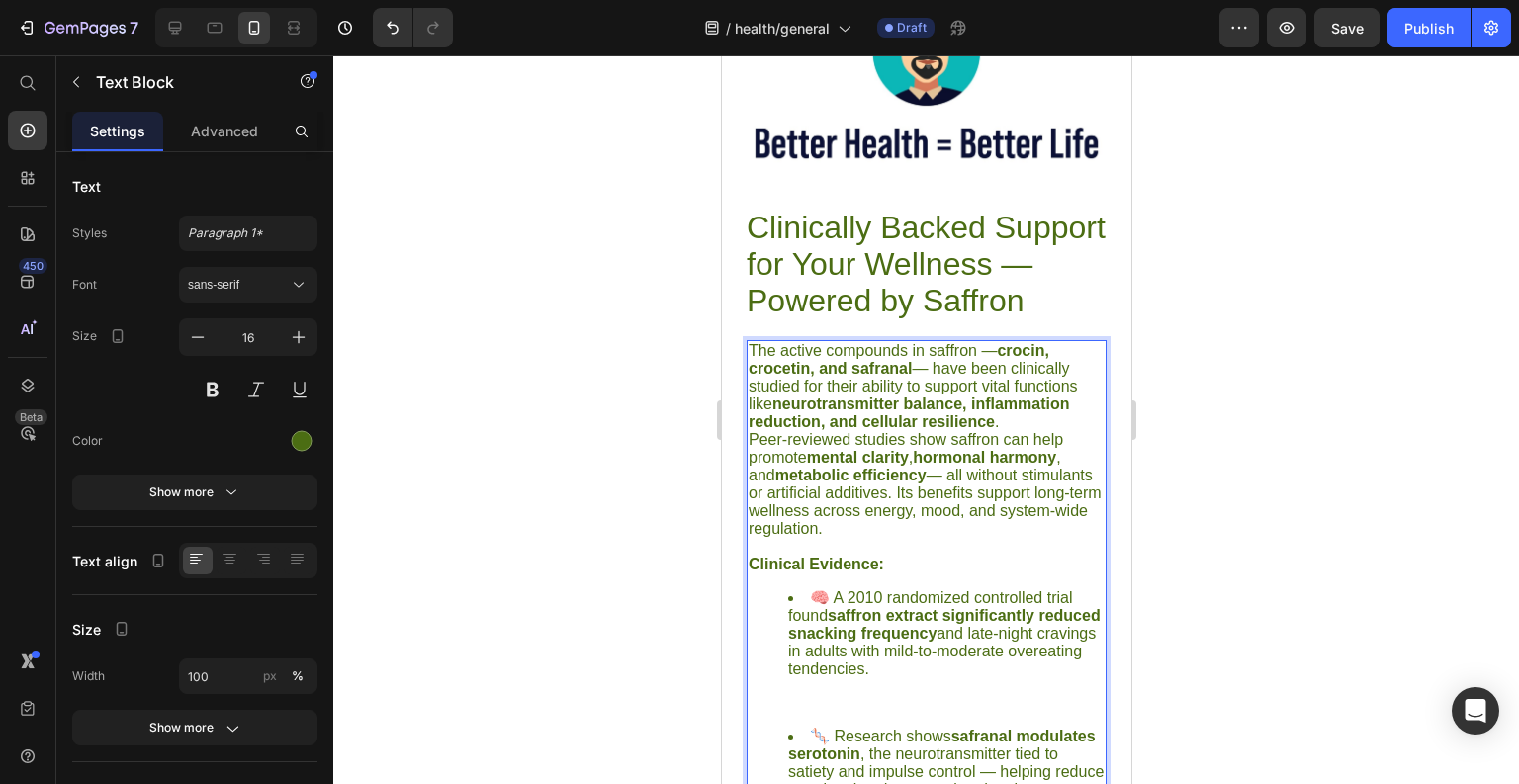 click on "The active compounds in saffron —  crocin, crocetin, and safranal  — have been clinically studied for their ability to support vital functions like  neurotransmitter balance, inflammation reduction, and cellular resilience ." at bounding box center (926, 387) 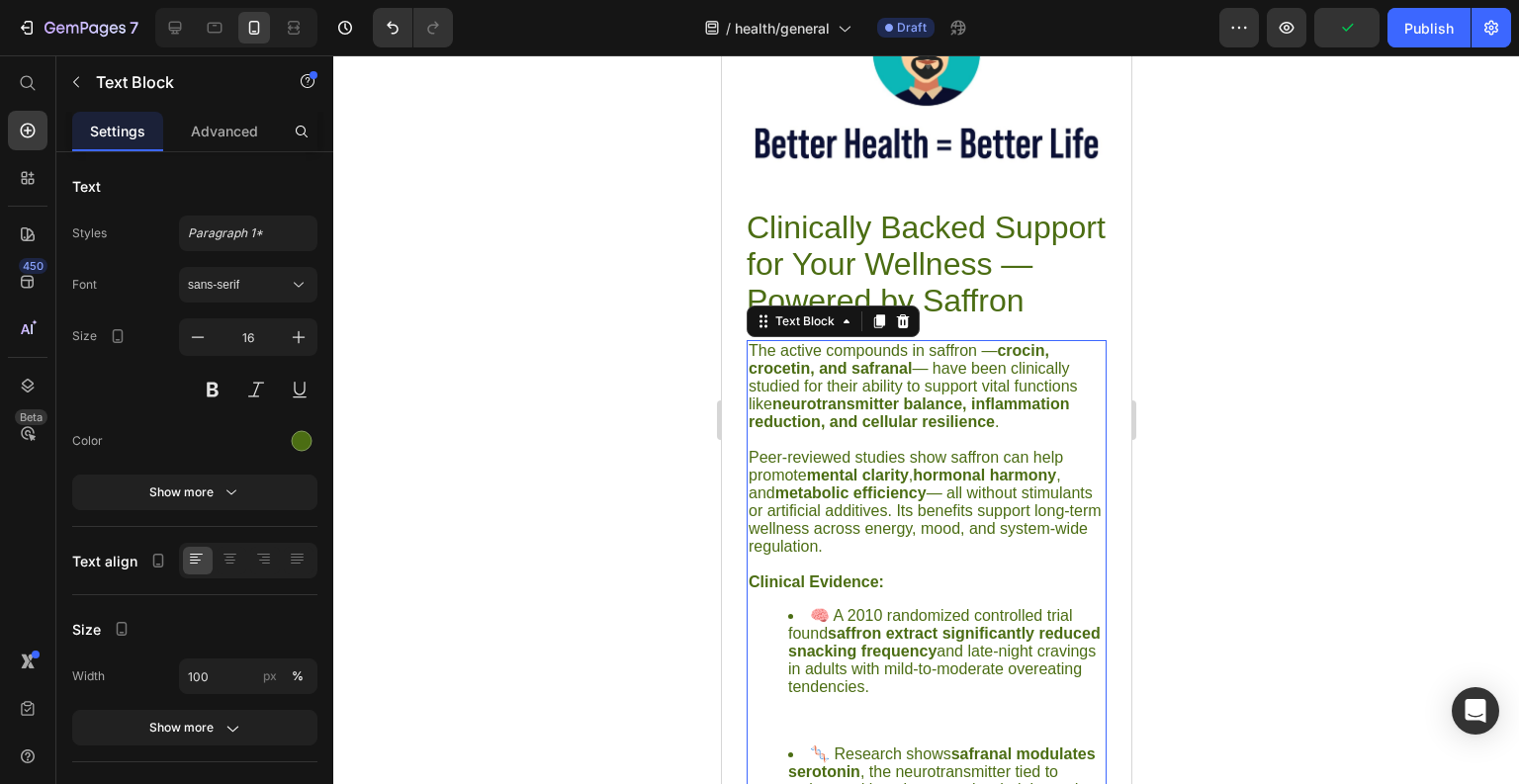 scroll, scrollTop: 4190, scrollLeft: 0, axis: vertical 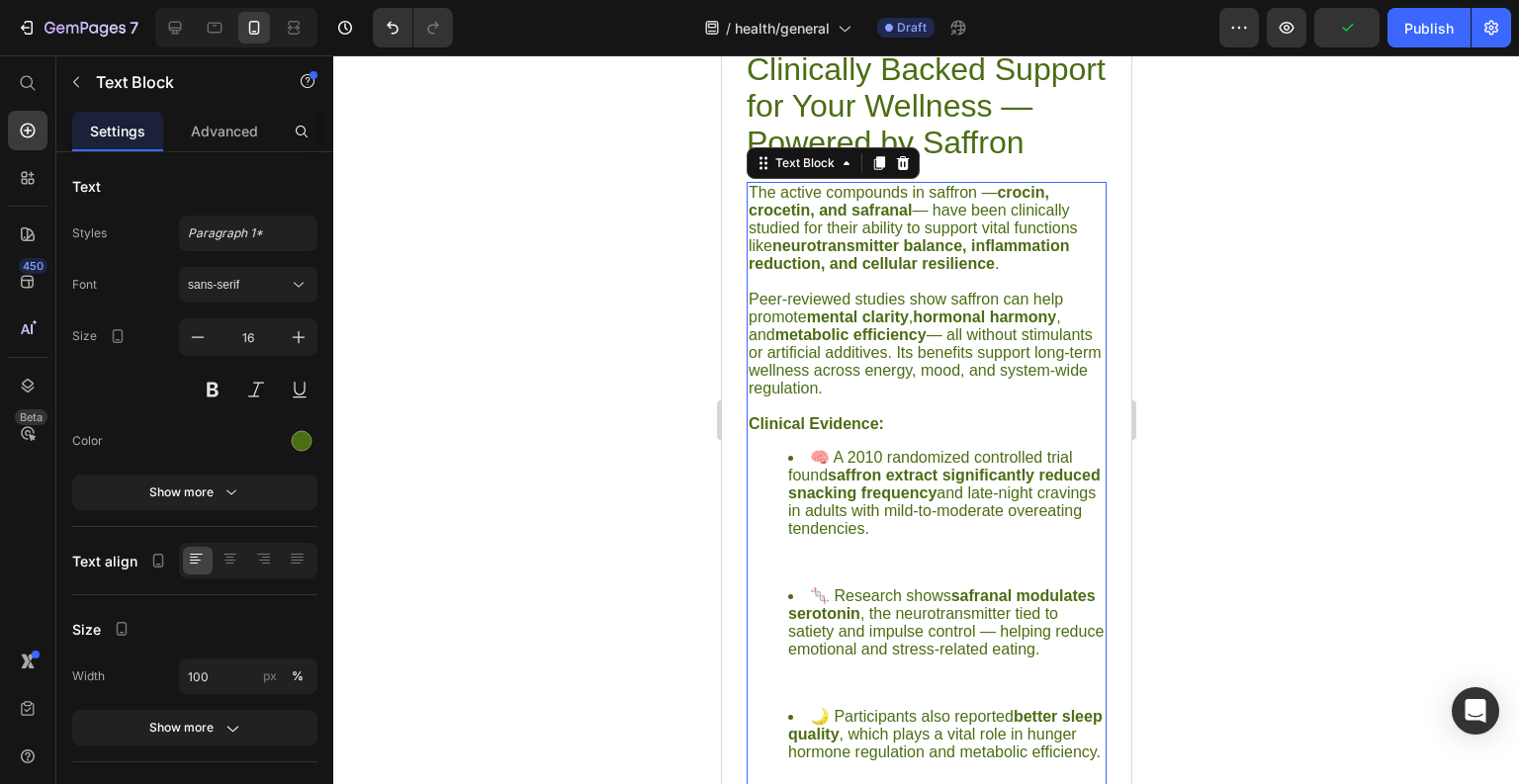 click on "🧠 A 2010 randomized controlled trial found  saffron extract significantly reduced snacking frequency  and late-night cravings in adults with mild-to-moderate overeating tendencies." at bounding box center (945, 493) 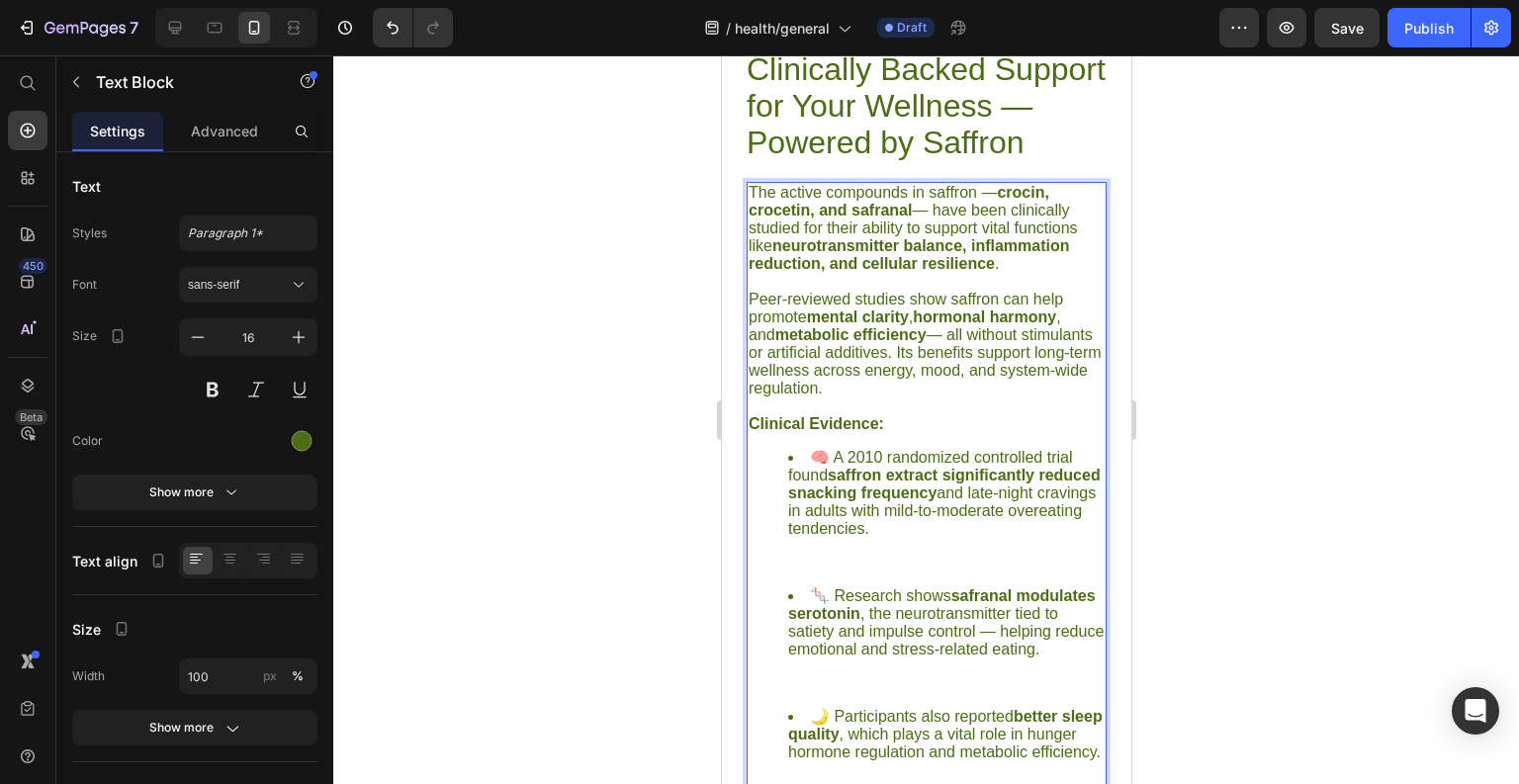 drag, startPoint x: 1018, startPoint y: 609, endPoint x: 816, endPoint y: 538, distance: 214.11446 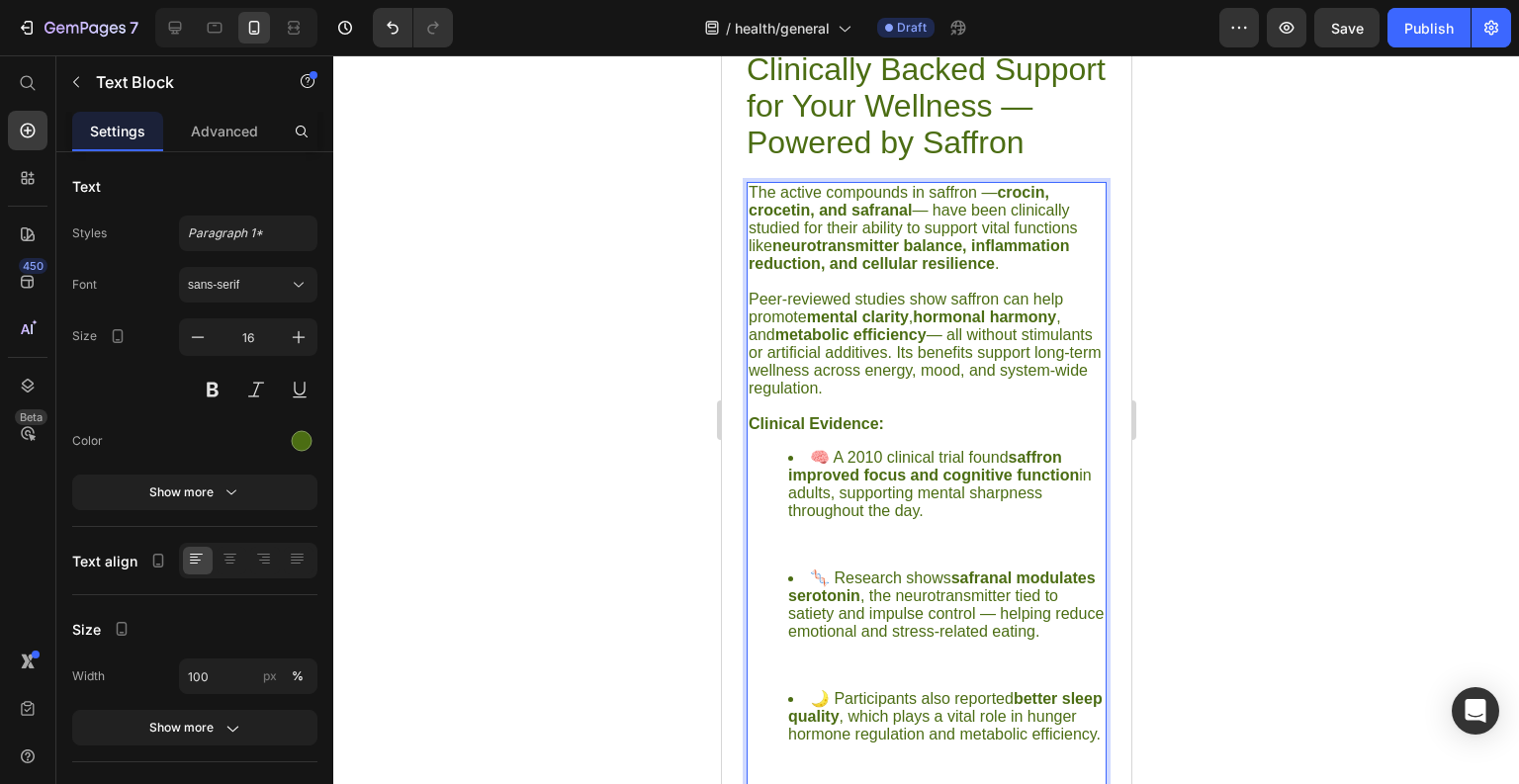 click on "🧬 Research shows  safranal modulates serotonin , the neurotransmitter tied to satiety and impulse control — helping reduce emotional and stress-related eating." at bounding box center (945, 605) 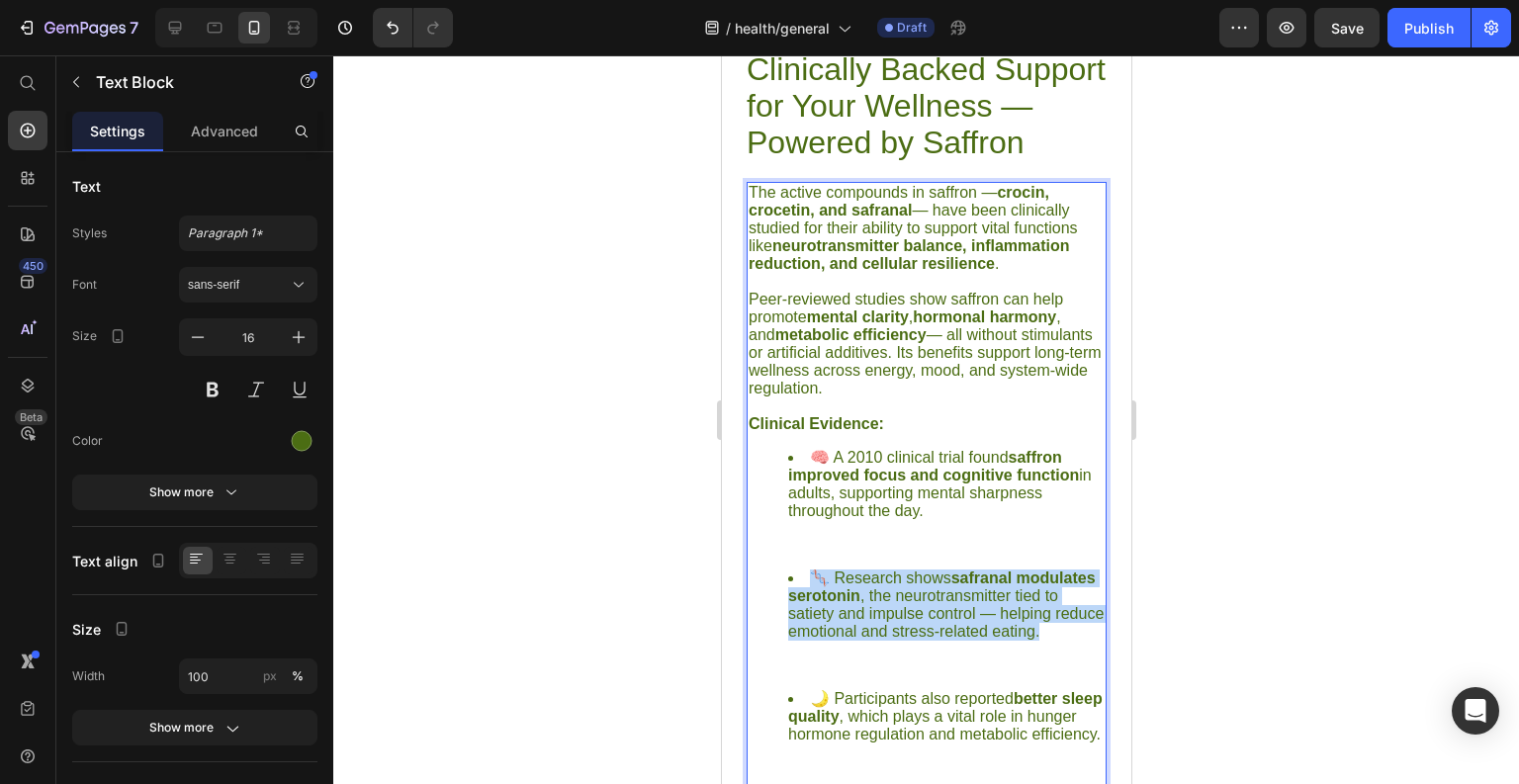 drag, startPoint x: 810, startPoint y: 653, endPoint x: 943, endPoint y: 720, distance: 148.9228 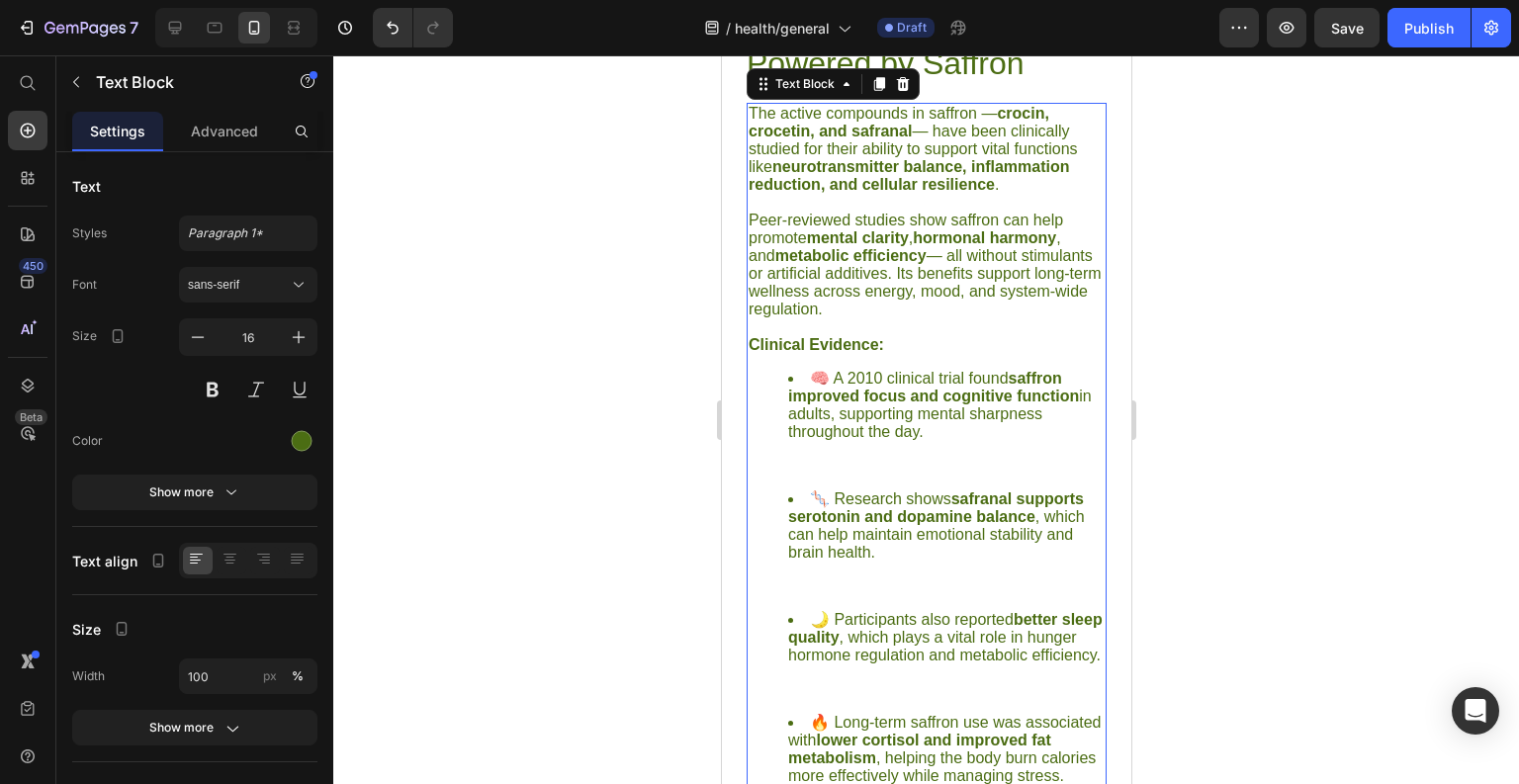 scroll, scrollTop: 4348, scrollLeft: 0, axis: vertical 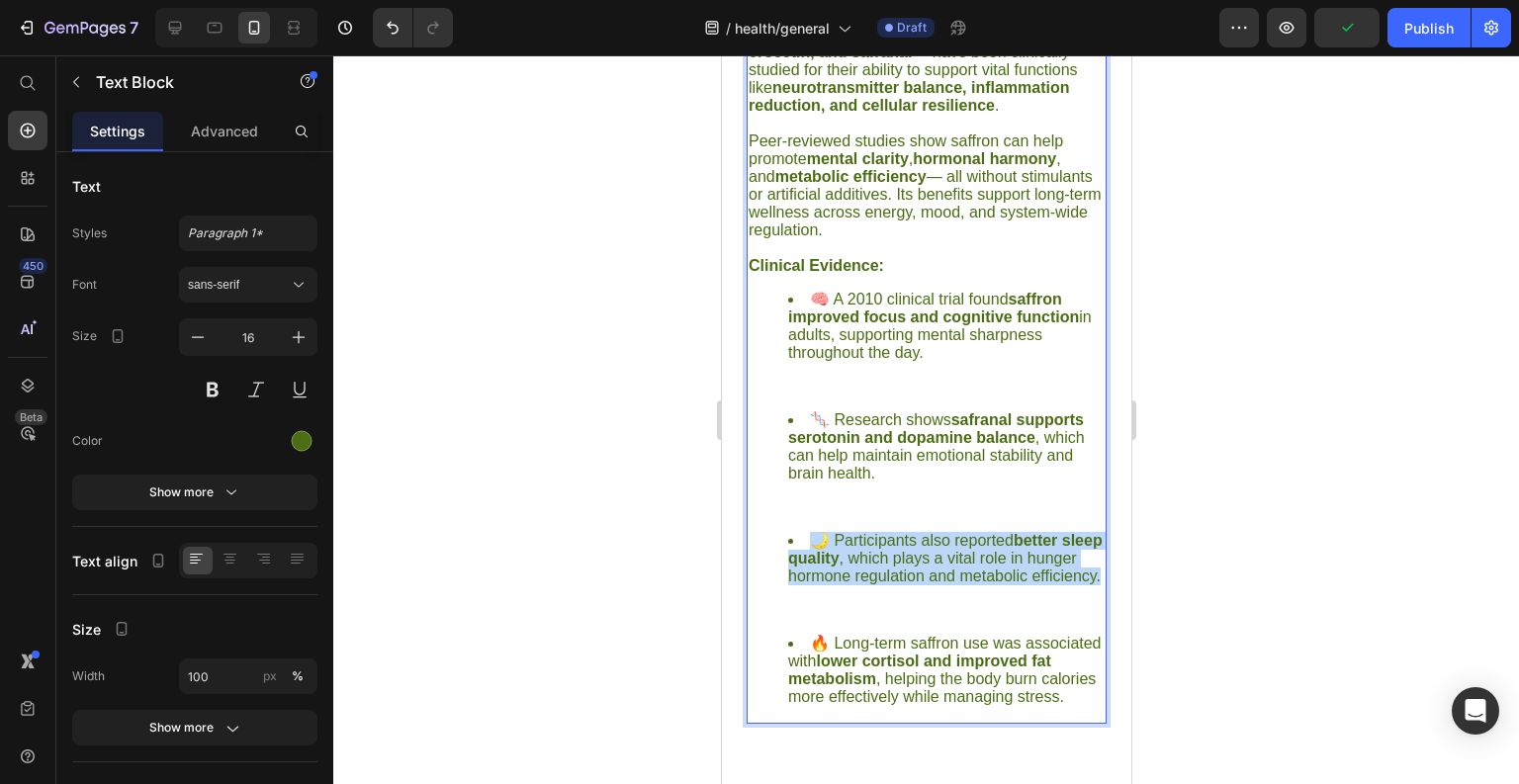 drag, startPoint x: 816, startPoint y: 616, endPoint x: 863, endPoint y: 665, distance: 67.89698 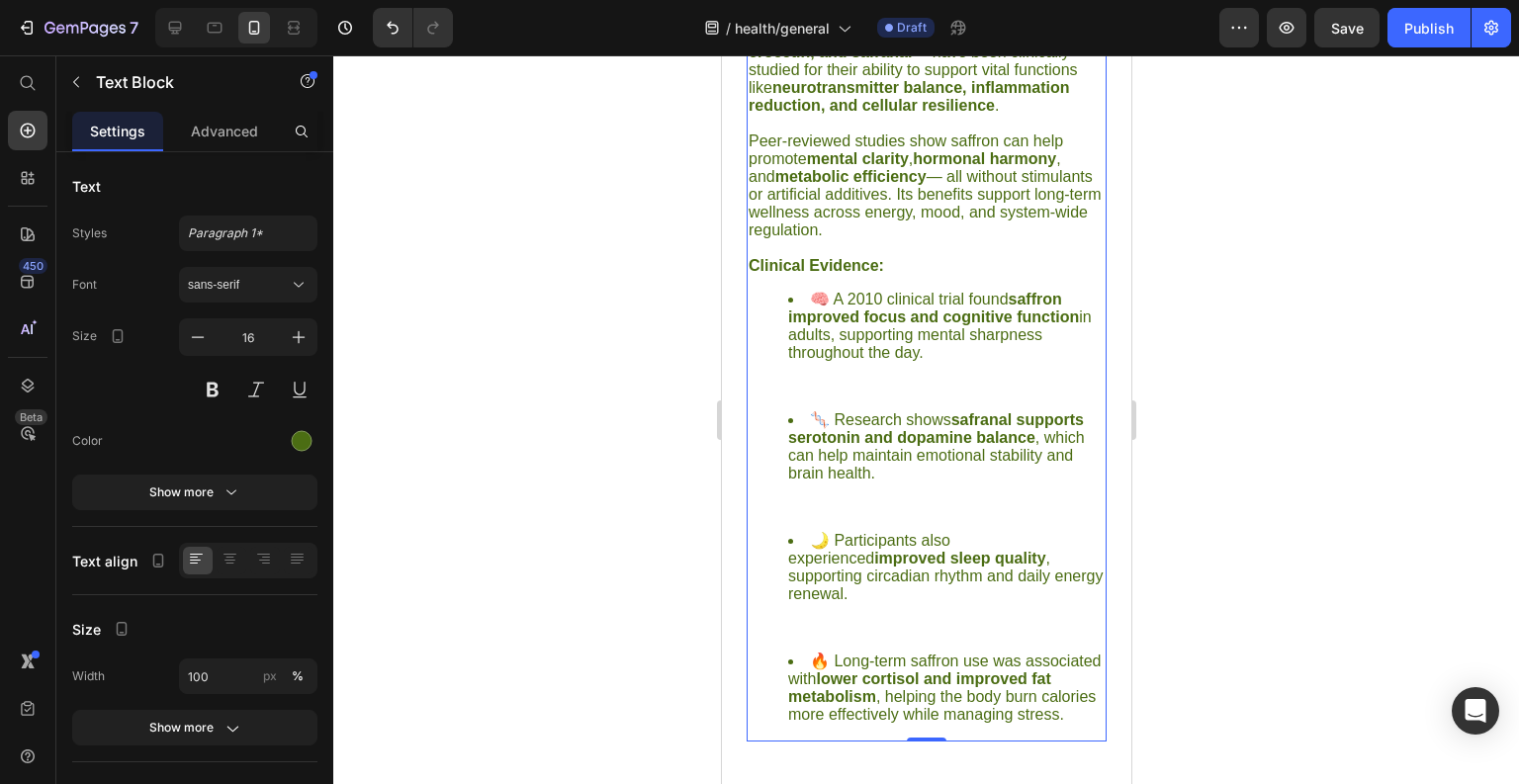 scroll, scrollTop: 4506, scrollLeft: 0, axis: vertical 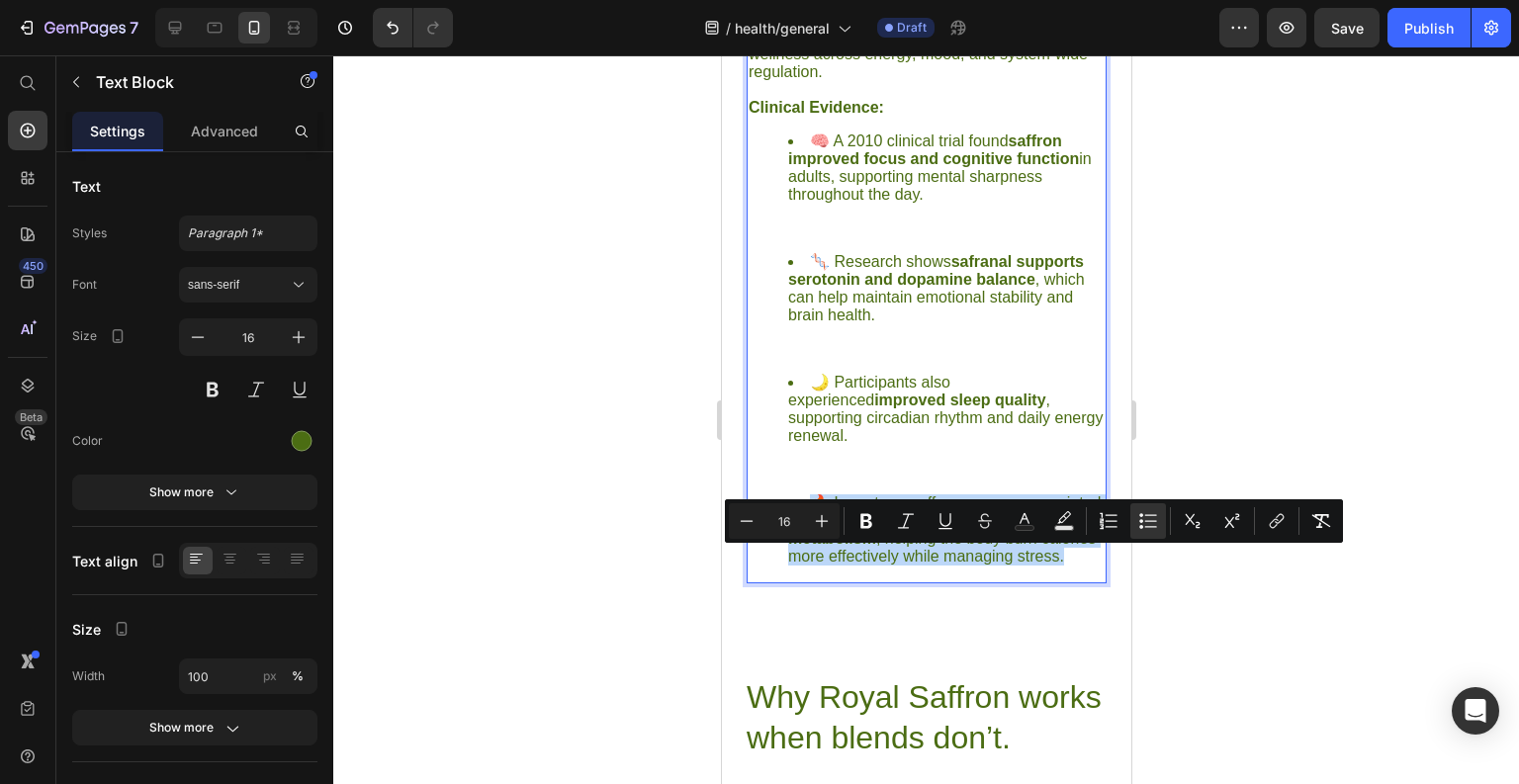 drag, startPoint x: 810, startPoint y: 564, endPoint x: 915, endPoint y: 634, distance: 126.194295 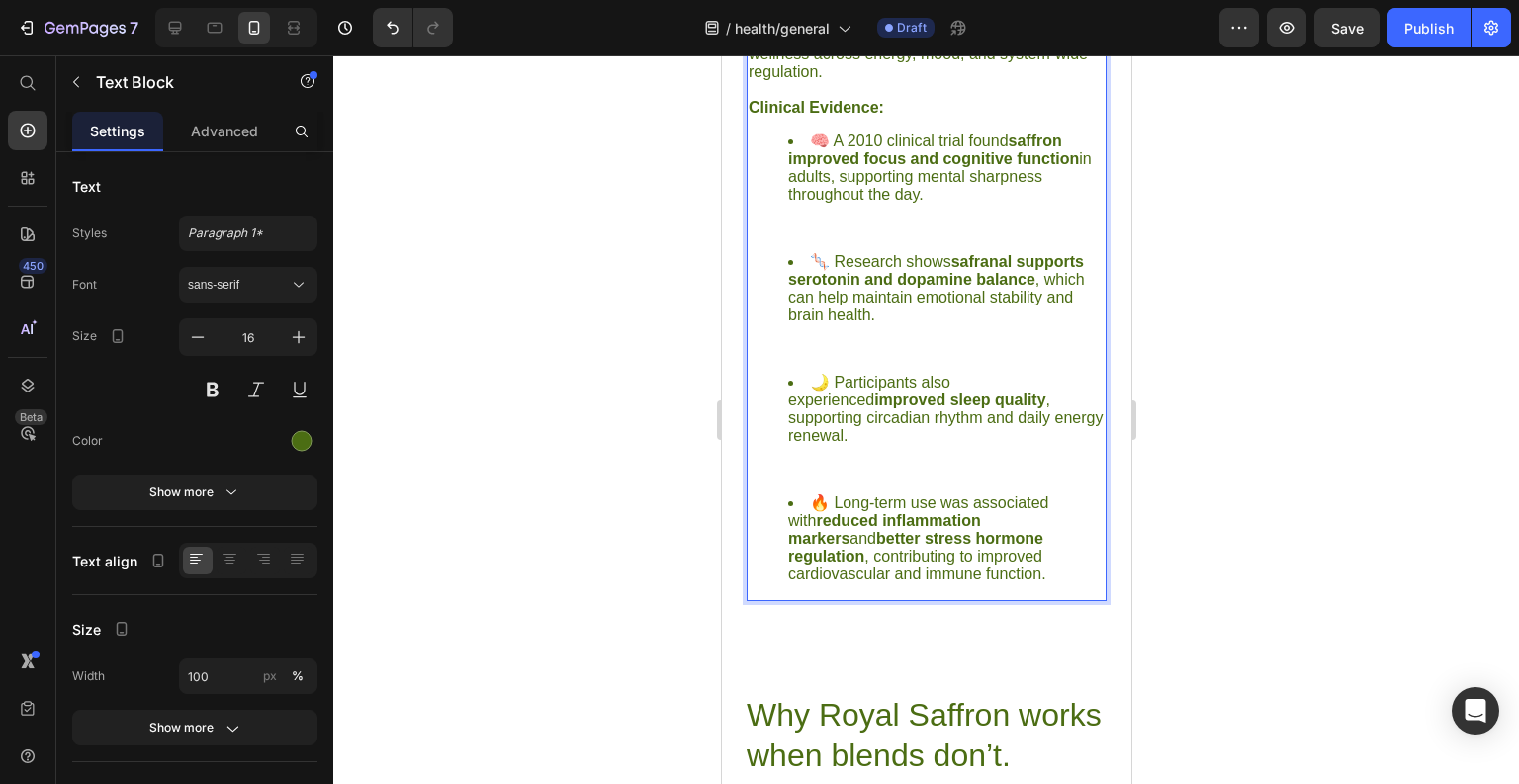 click 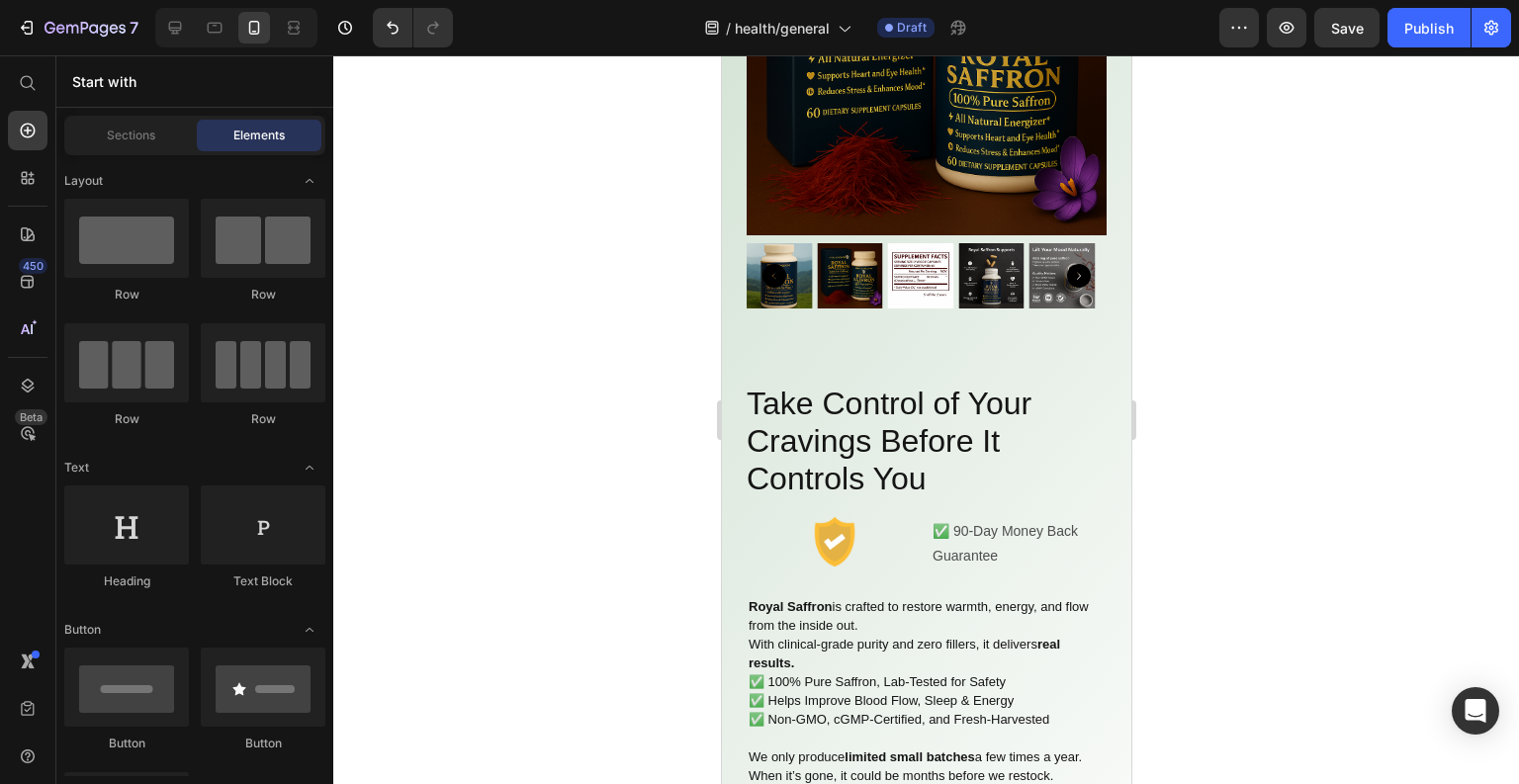 scroll, scrollTop: 9773, scrollLeft: 0, axis: vertical 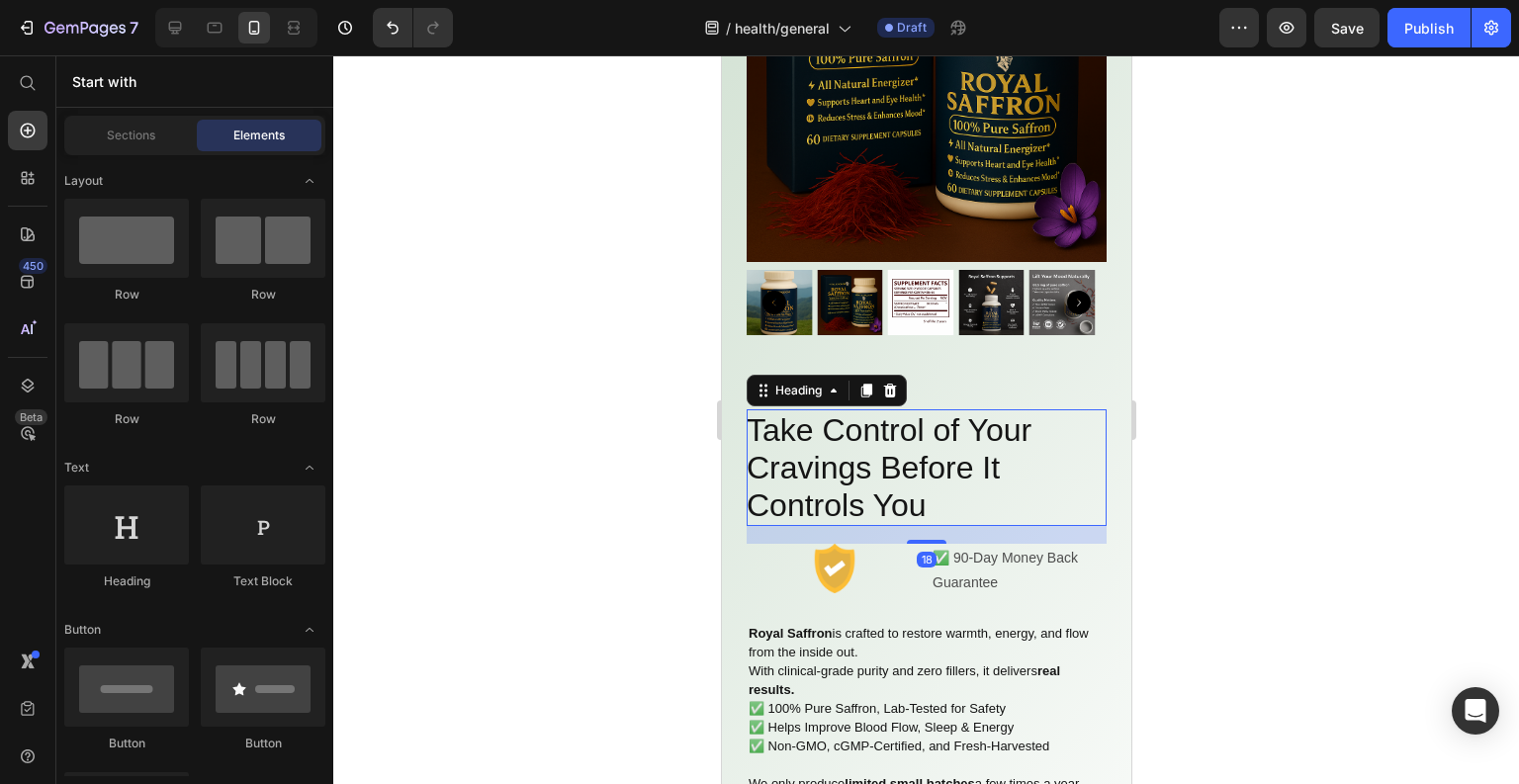 click on "Take Control of Your Cravings Before It Controls You" at bounding box center (926, 468) 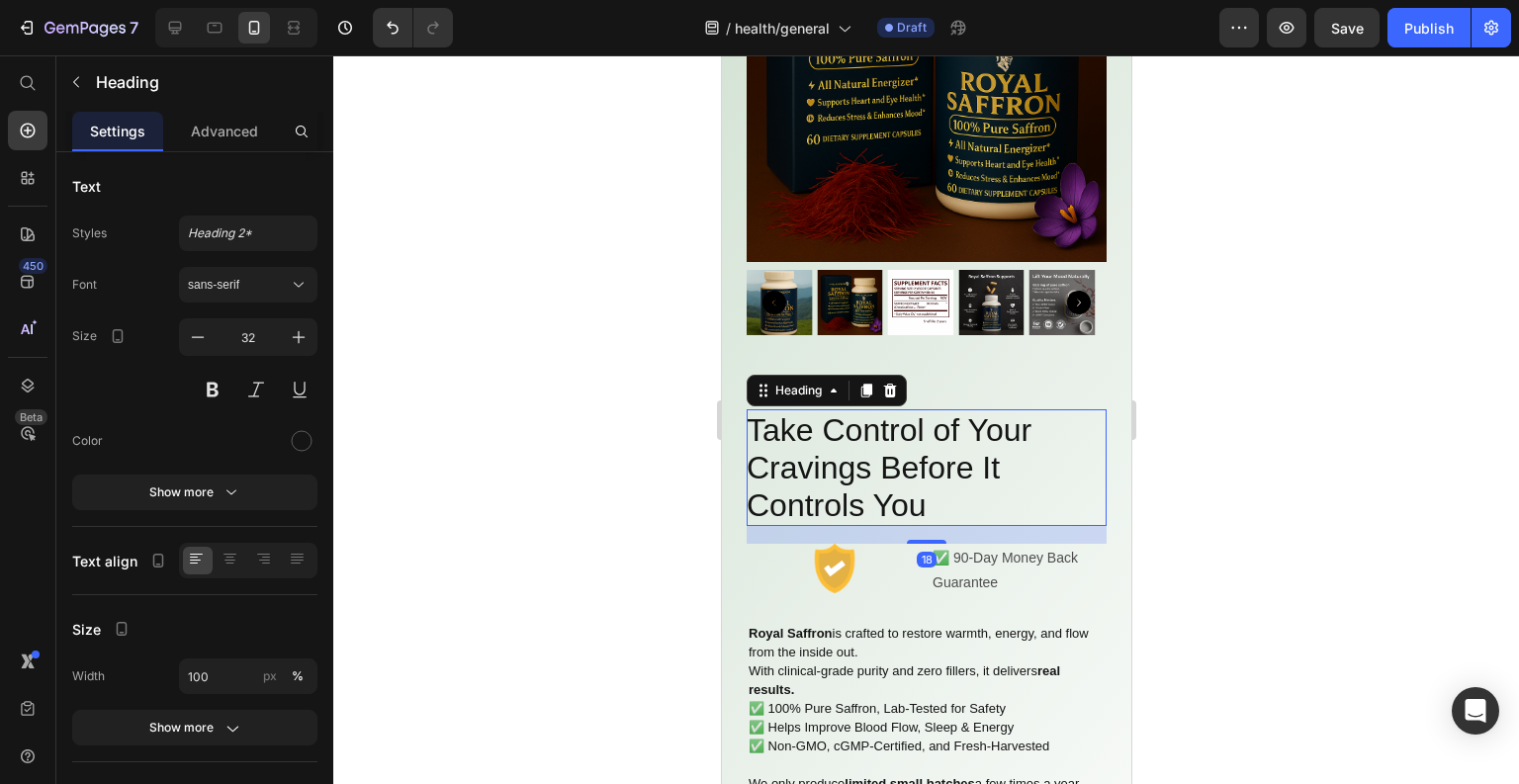click on "Take Control of Your Cravings Before It Controls You" at bounding box center (926, 468) 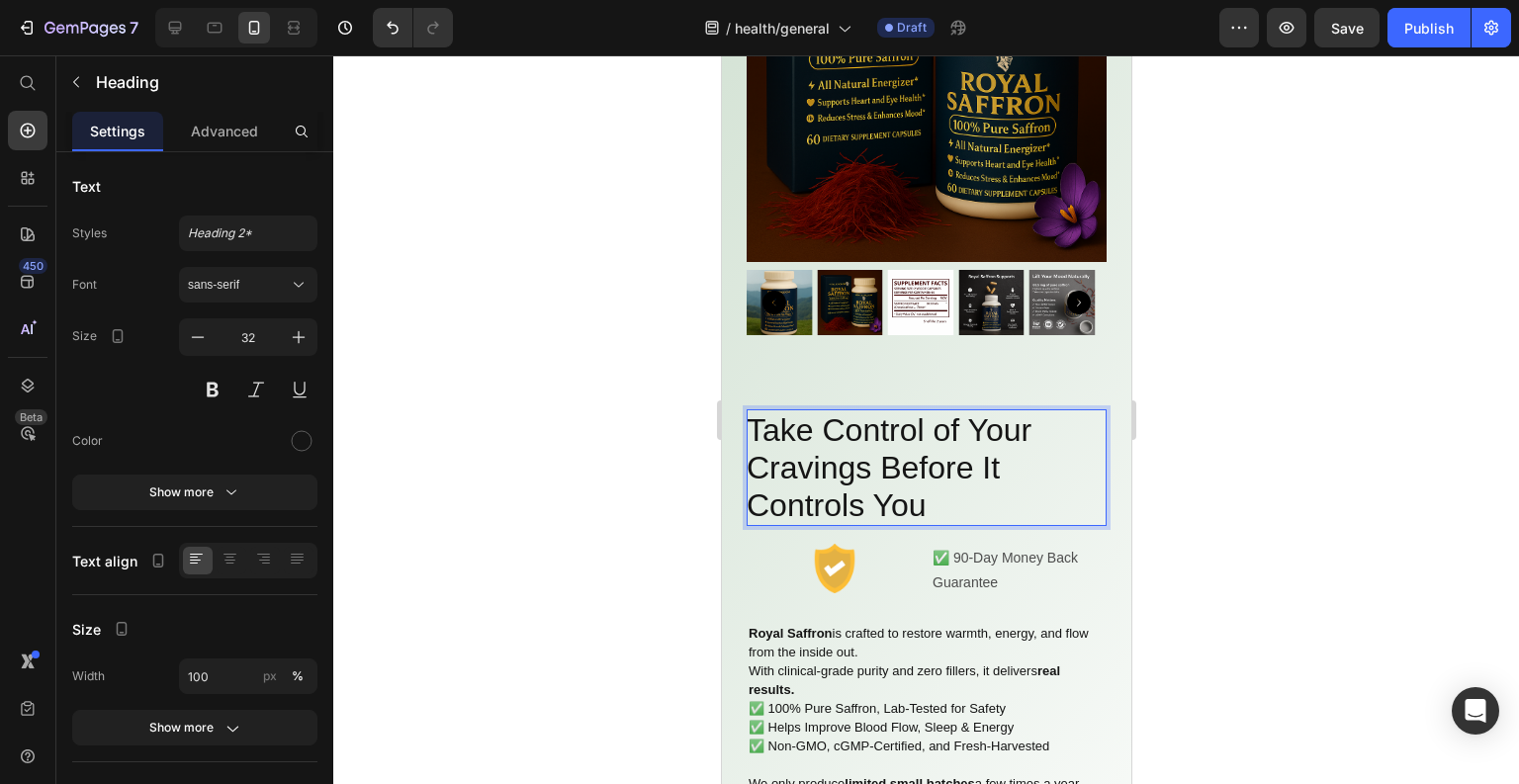 click on "Take Control of Your Cravings Before It Controls You" at bounding box center [926, 468] 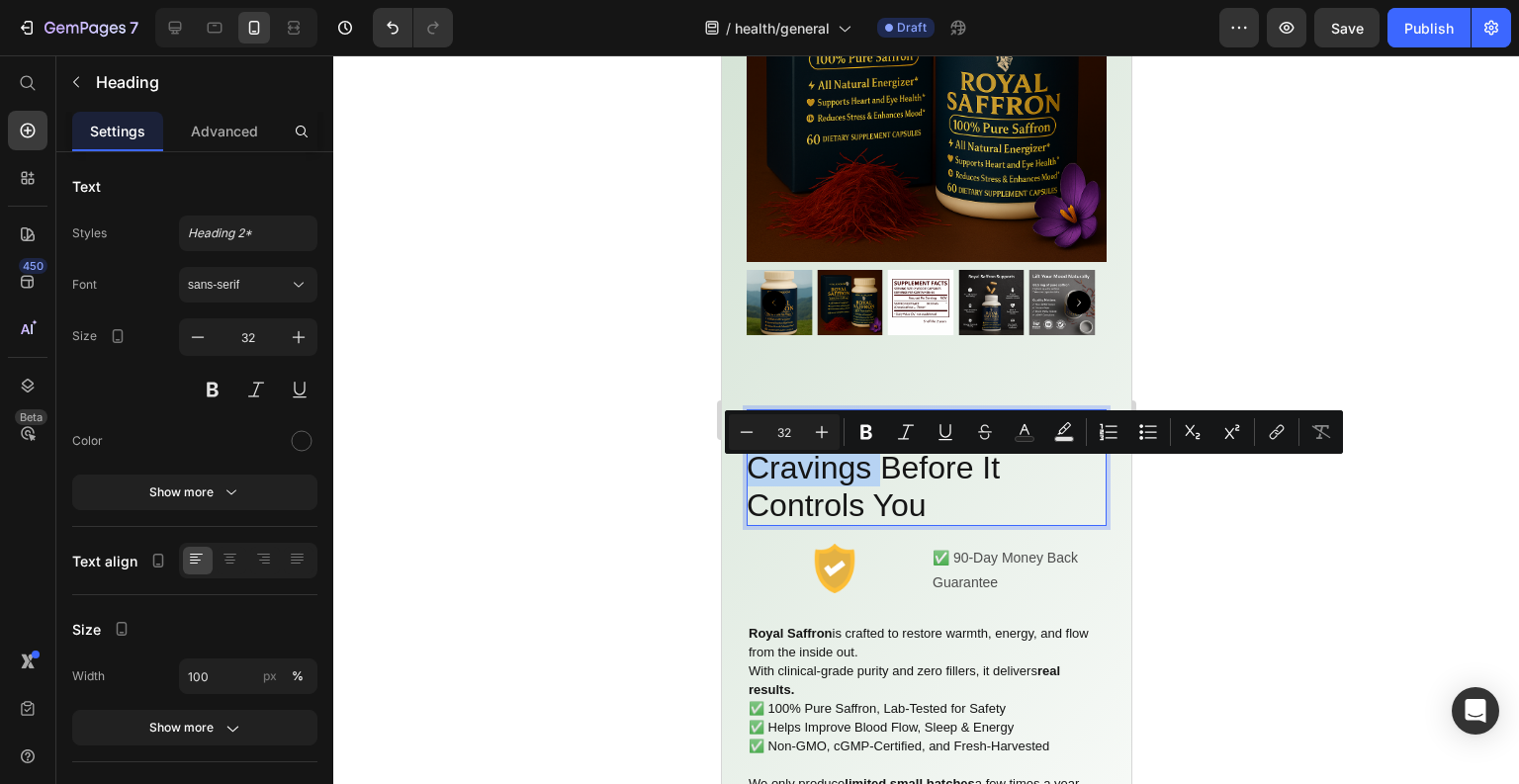 drag, startPoint x: 870, startPoint y: 482, endPoint x: 757, endPoint y: 480, distance: 113.0177 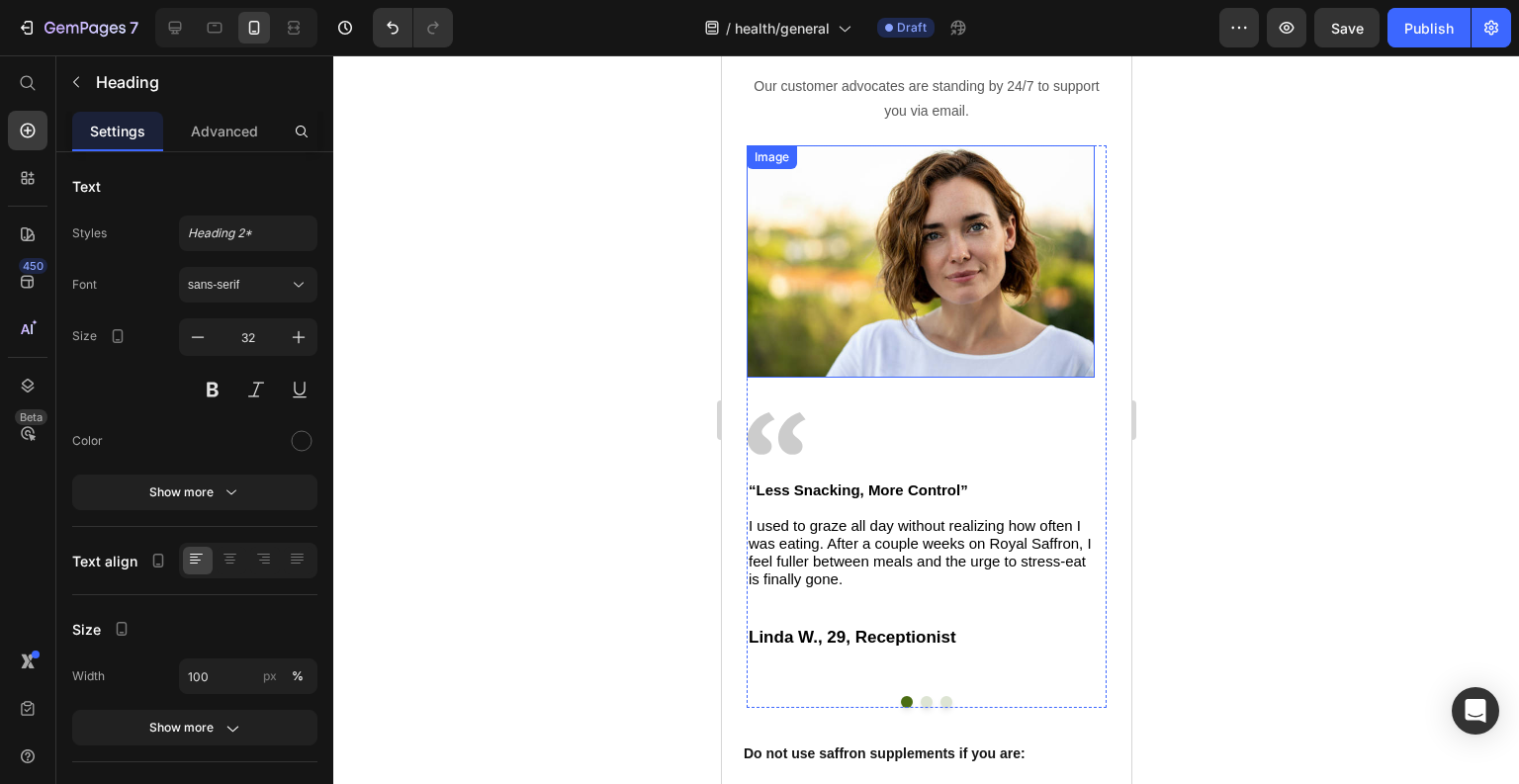 scroll, scrollTop: 8269, scrollLeft: 0, axis: vertical 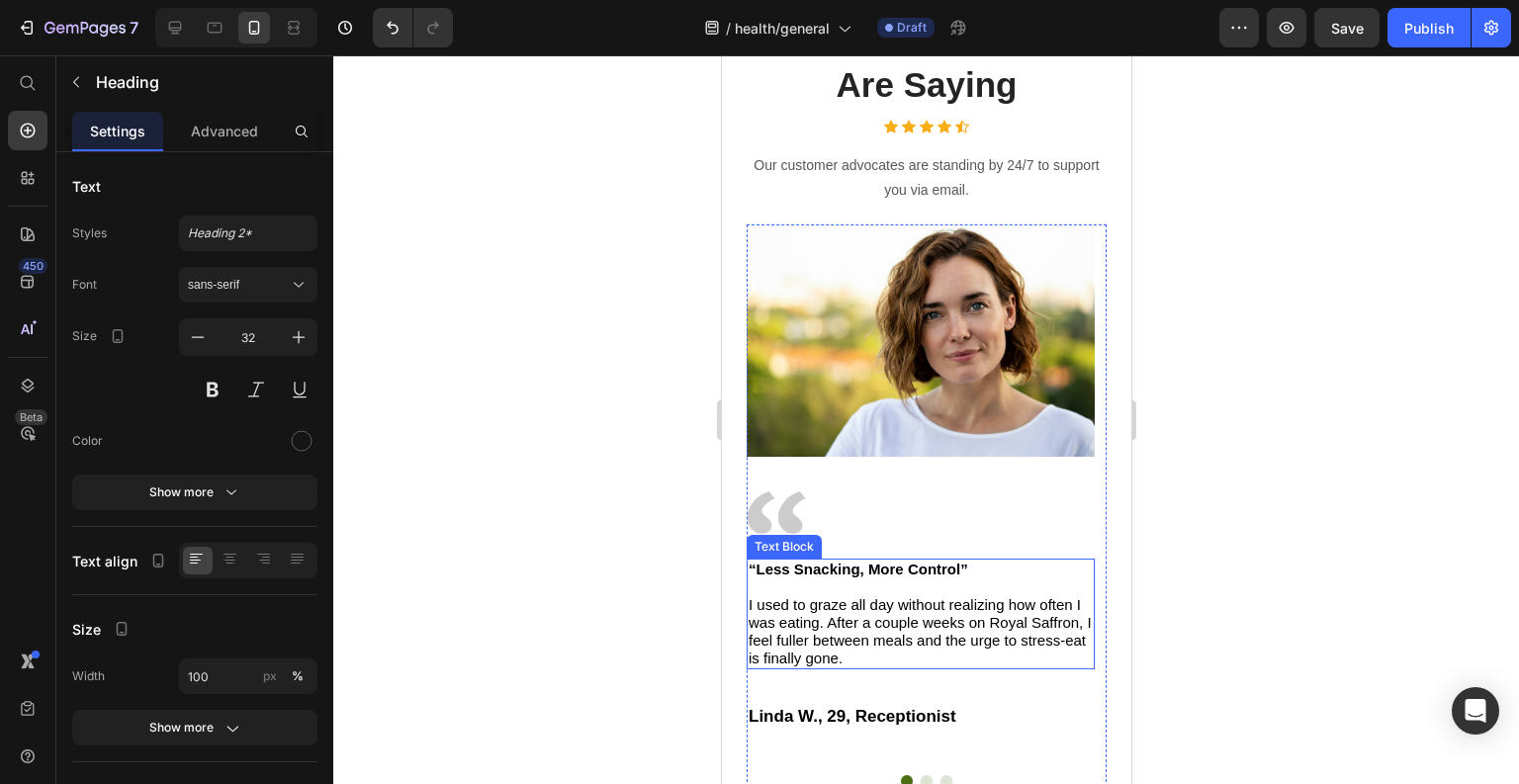 click on "I used to graze all day without realizing how often I was eating. After a couple weeks on Royal Saffron, I feel fuller between meals and the urge to stress-eat is finally gone." at bounding box center (920, 623) 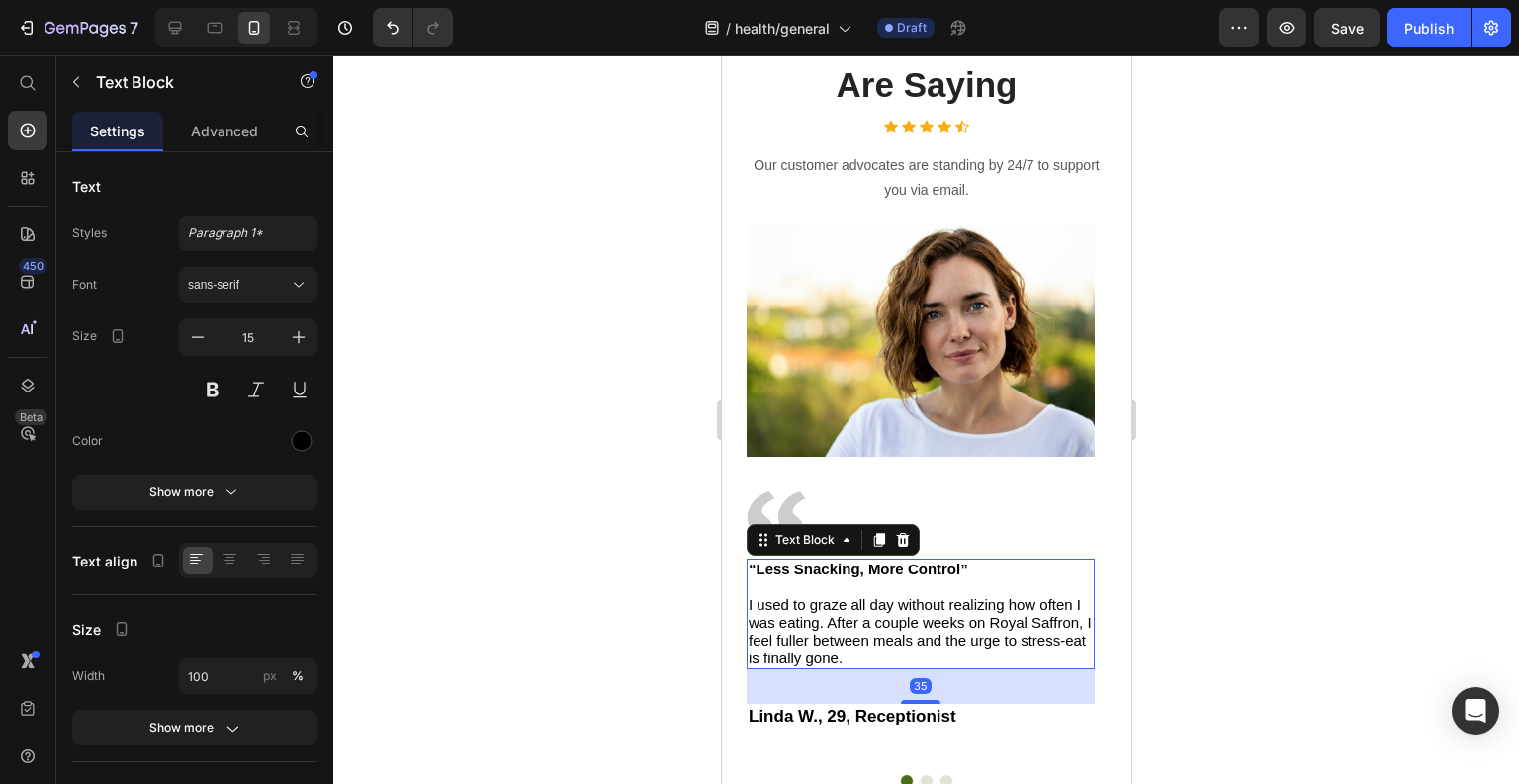 click on "I used to graze all day without realizing how often I was eating. After a couple weeks on Royal Saffron, I feel fuller between meals and the urge to stress-eat is finally gone." at bounding box center [920, 623] 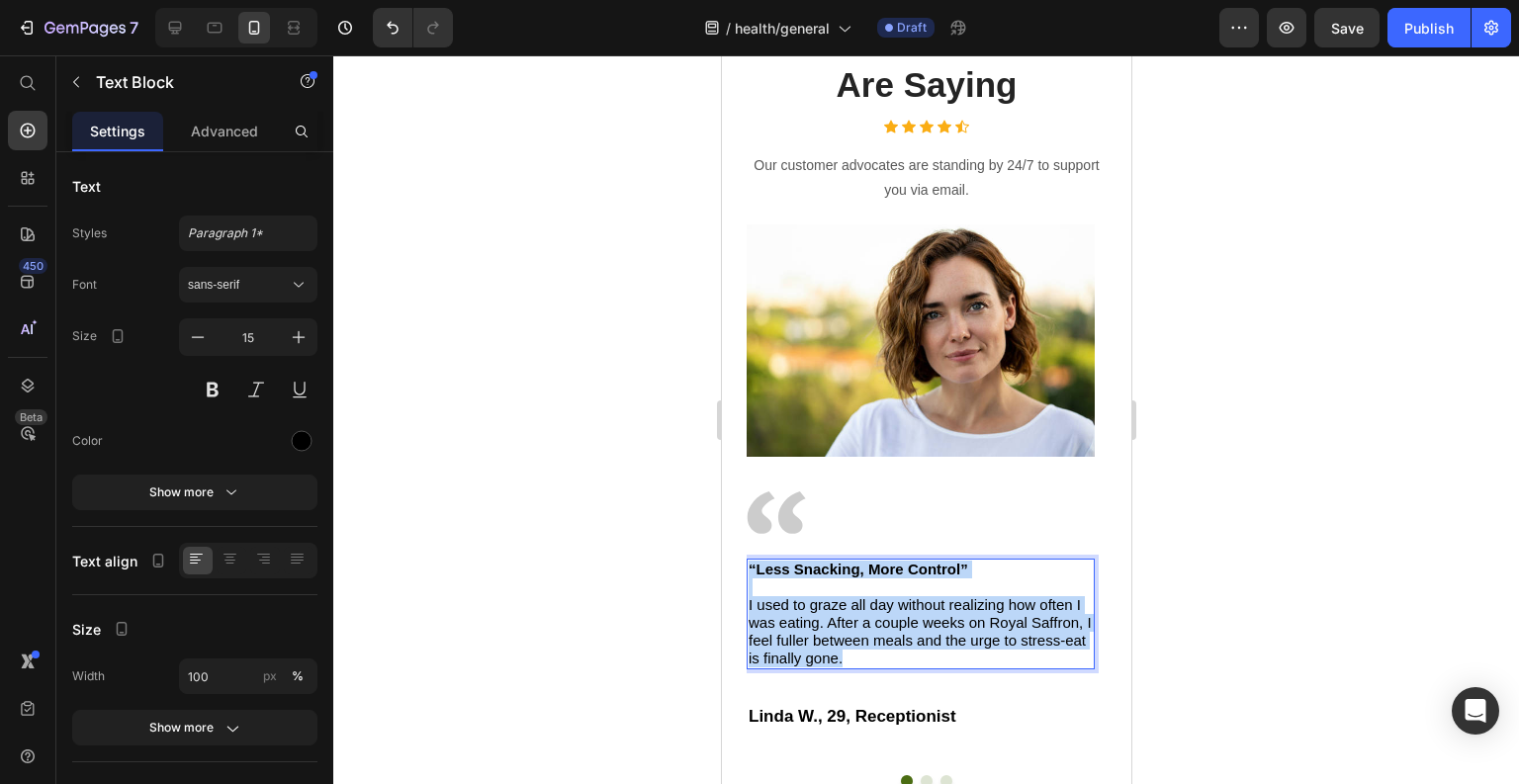 drag, startPoint x: 855, startPoint y: 709, endPoint x: 746, endPoint y: 617, distance: 142.6359 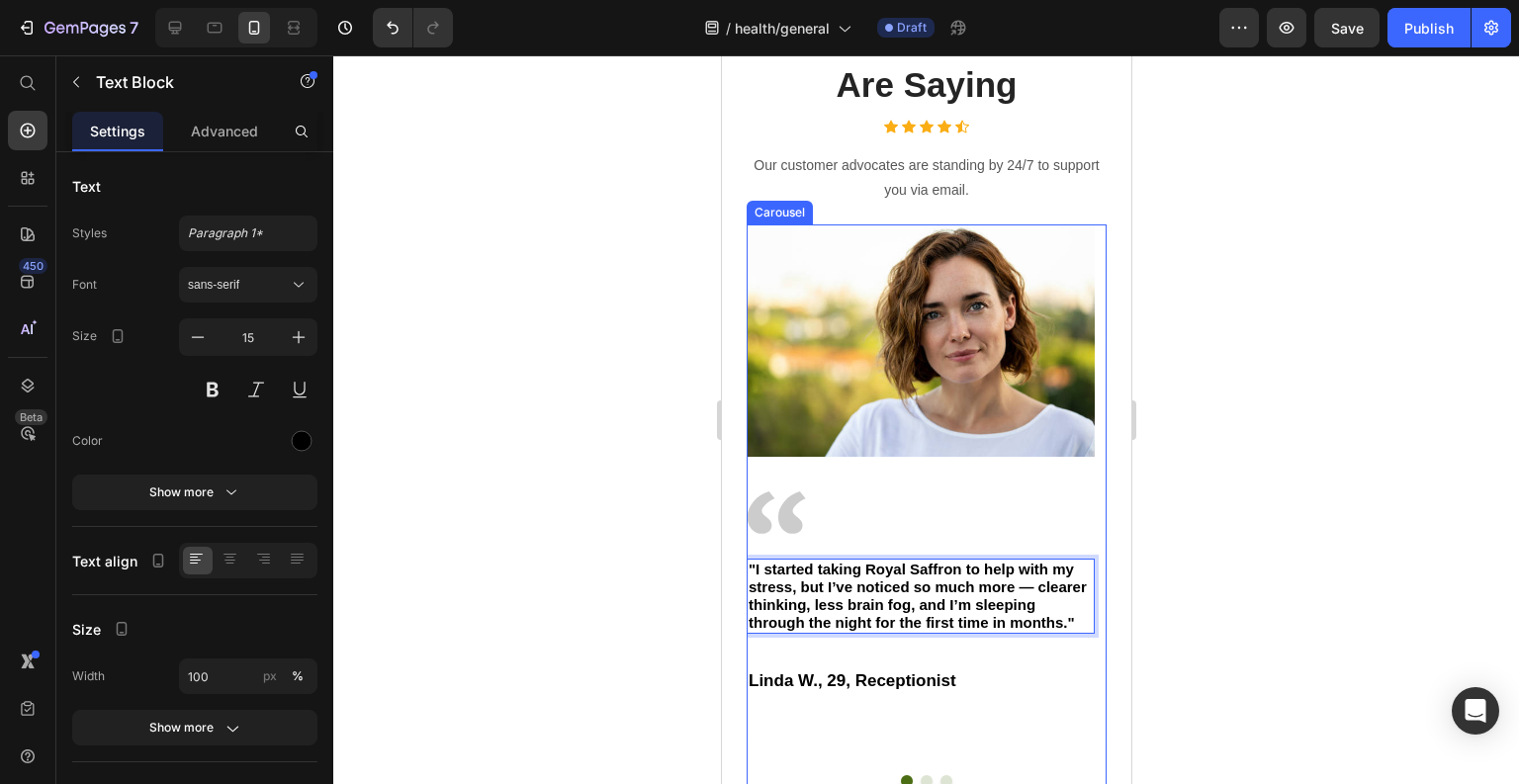 scroll, scrollTop: 8348, scrollLeft: 0, axis: vertical 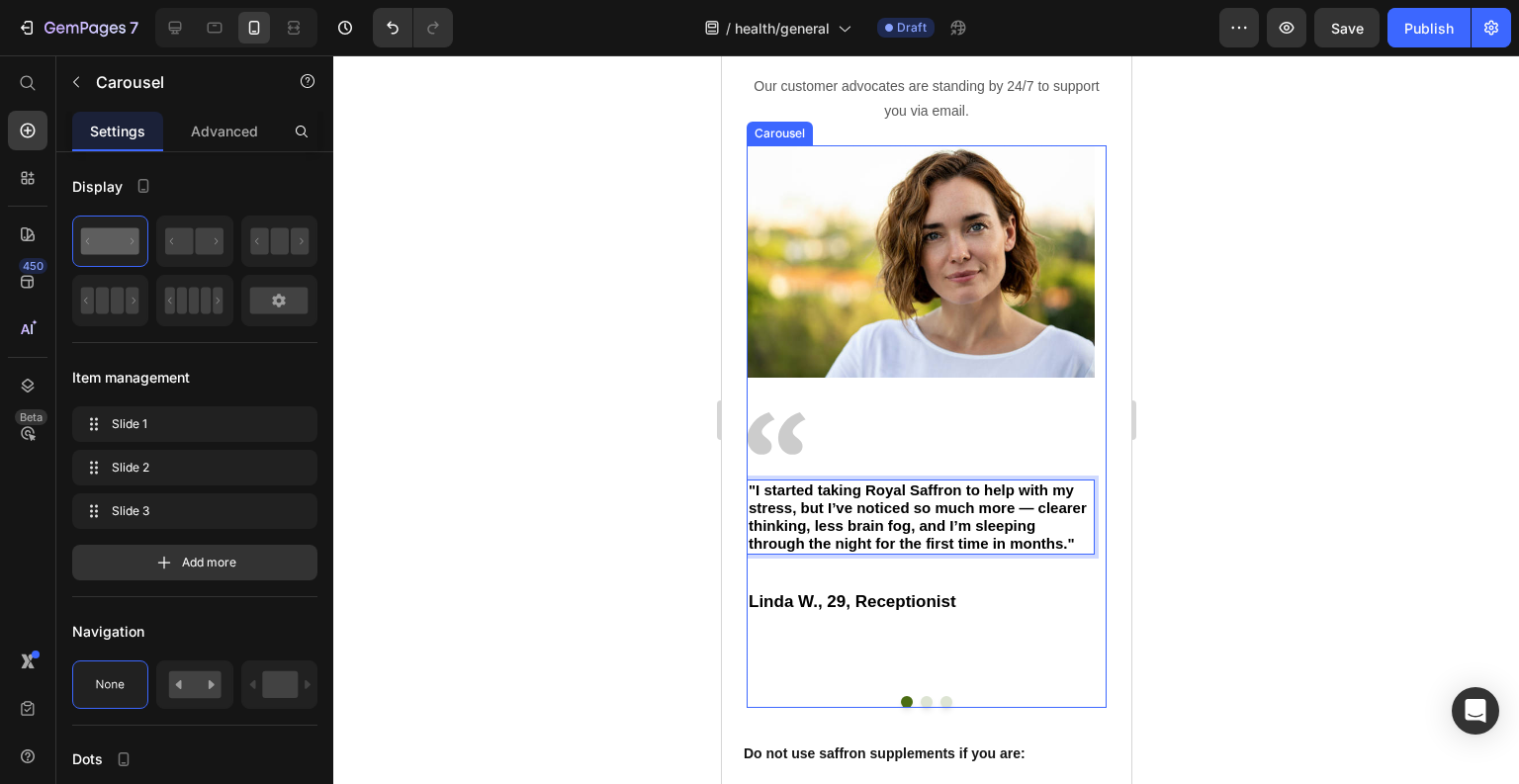 click at bounding box center (926, 702) 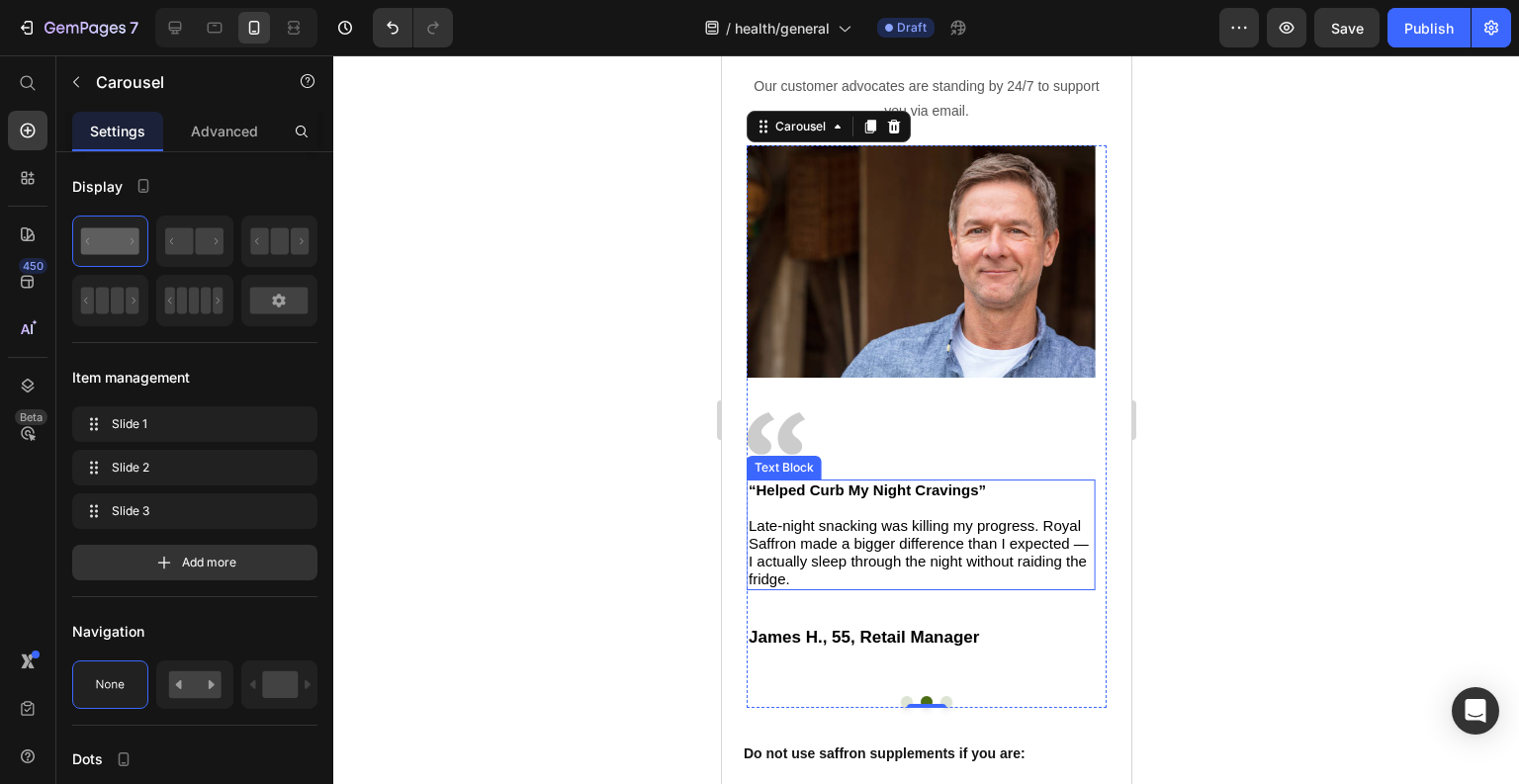 click on "Late-night snacking was killing my progress. Royal Saffron made a bigger difference than I expected — I actually sleep through the night without raiding the fridge." at bounding box center [920, 544] 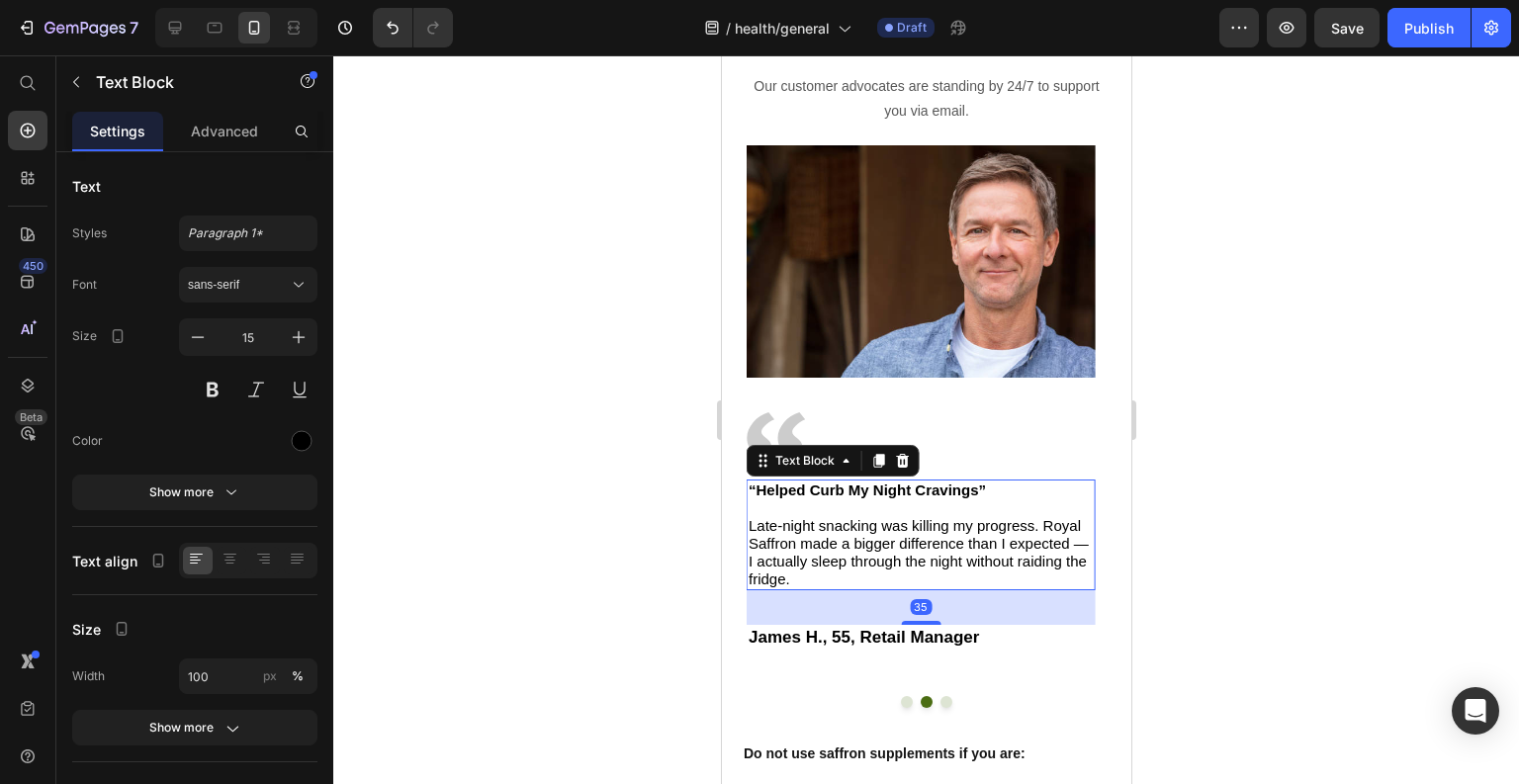 click on "Late-night snacking was killing my progress. Royal Saffron made a bigger difference than I expected — I actually sleep through the night without raiding the fridge." at bounding box center [920, 544] 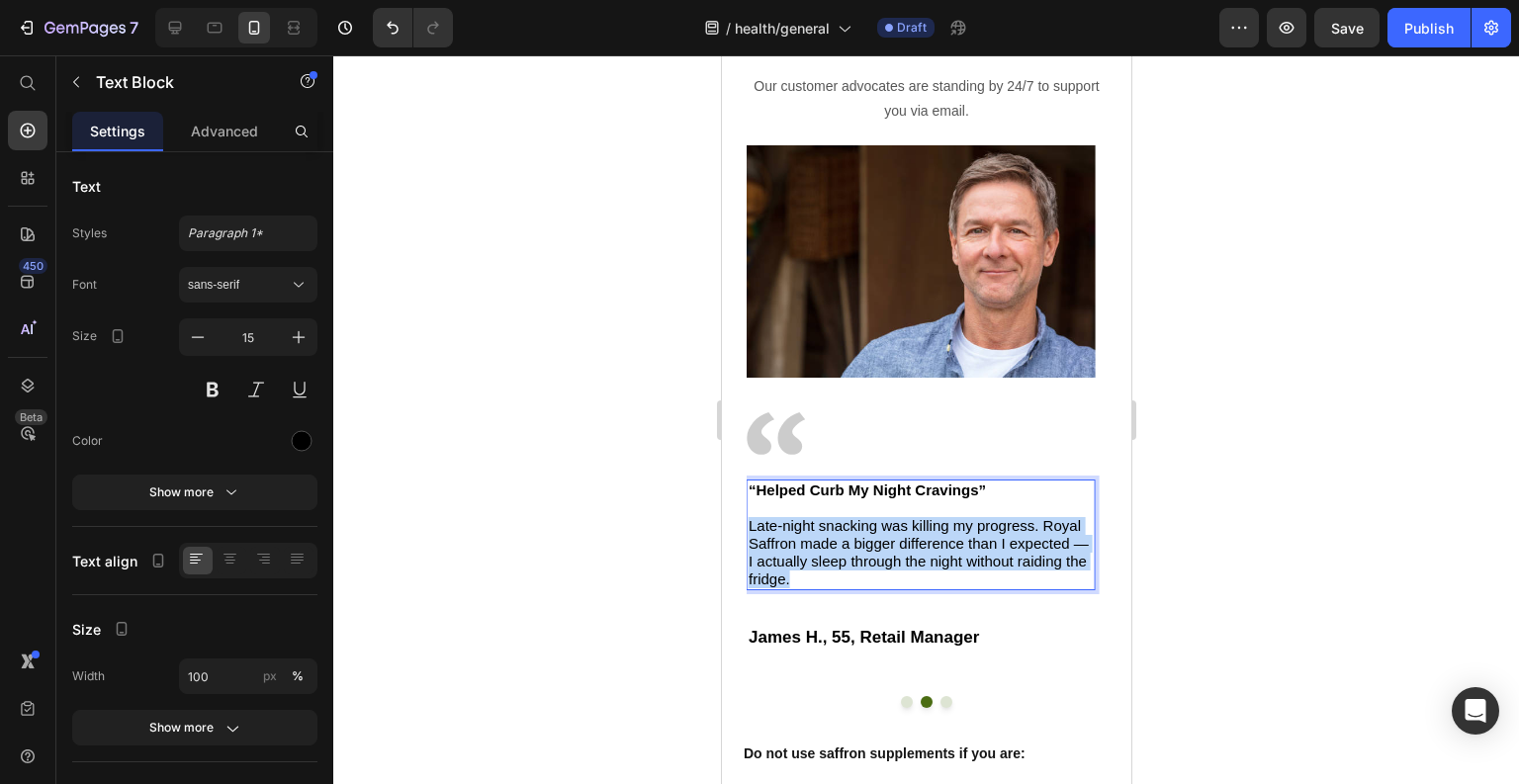 click on "Late-night snacking was killing my progress. Royal Saffron made a bigger difference than I expected — I actually sleep through the night without raiding the fridge." at bounding box center (920, 544) 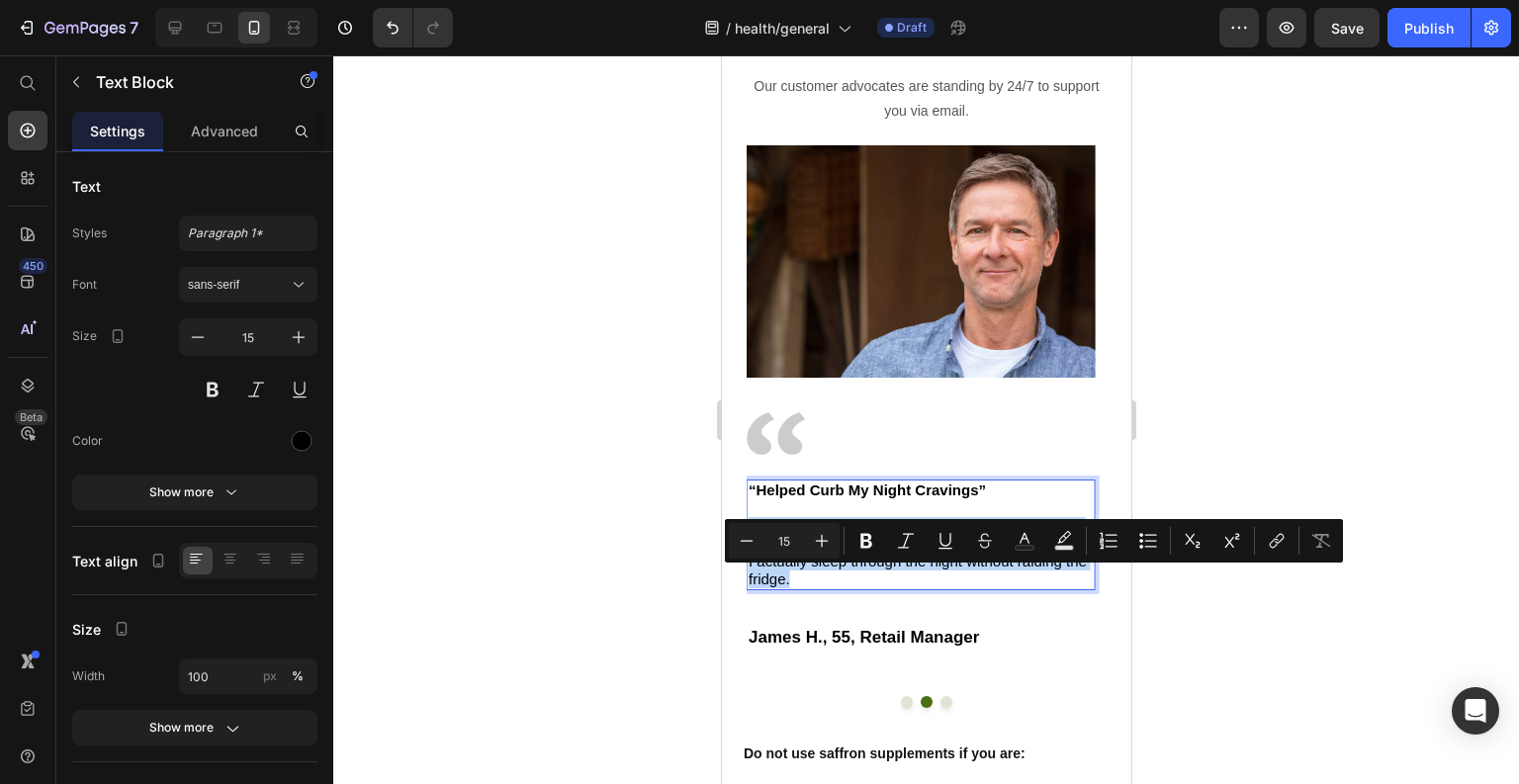 click on "Late-night snacking was killing my progress. Royal Saffron made a bigger difference than I expected — I actually sleep through the night without raiding the fridge." at bounding box center (920, 544) 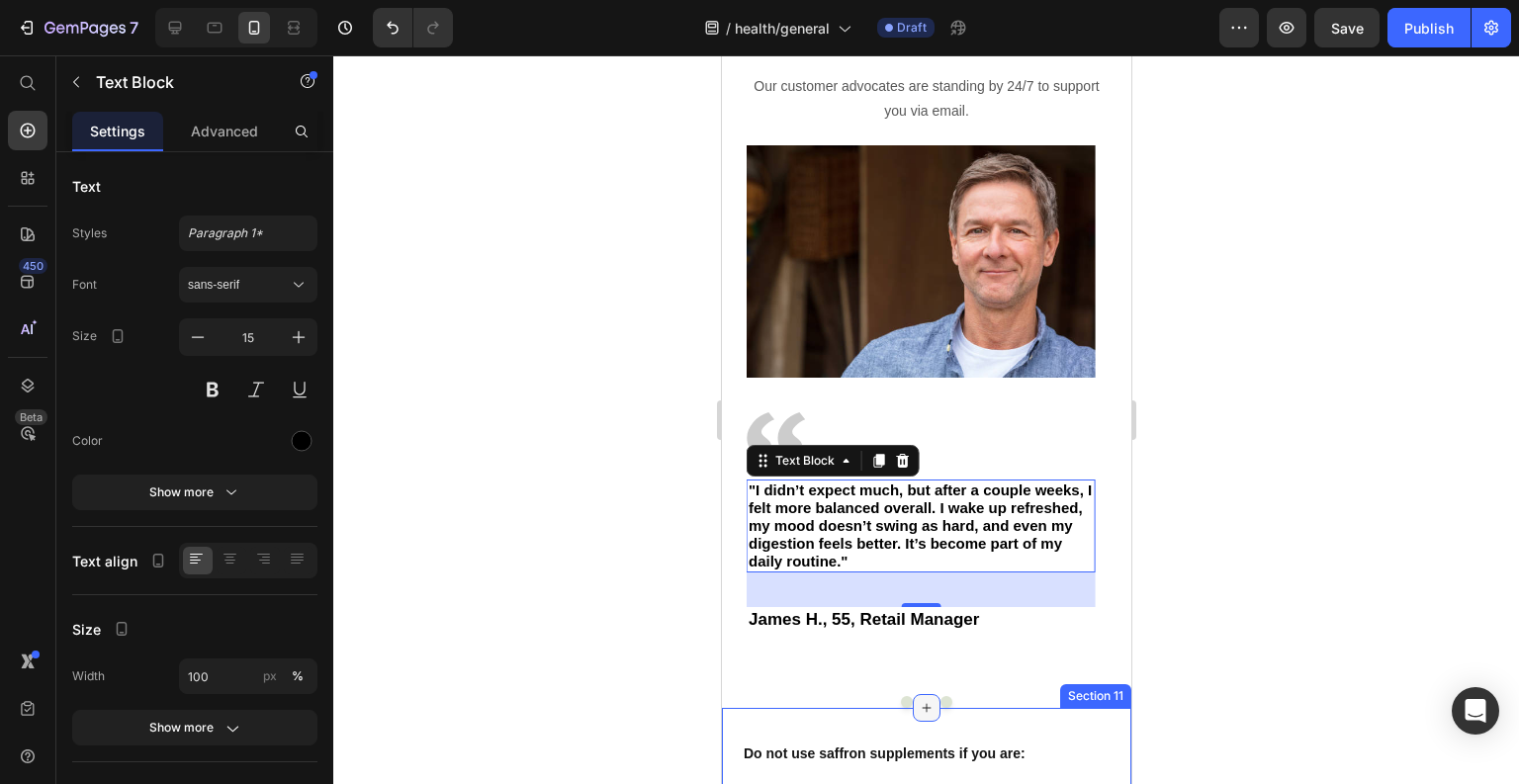 scroll, scrollTop: 8506, scrollLeft: 0, axis: vertical 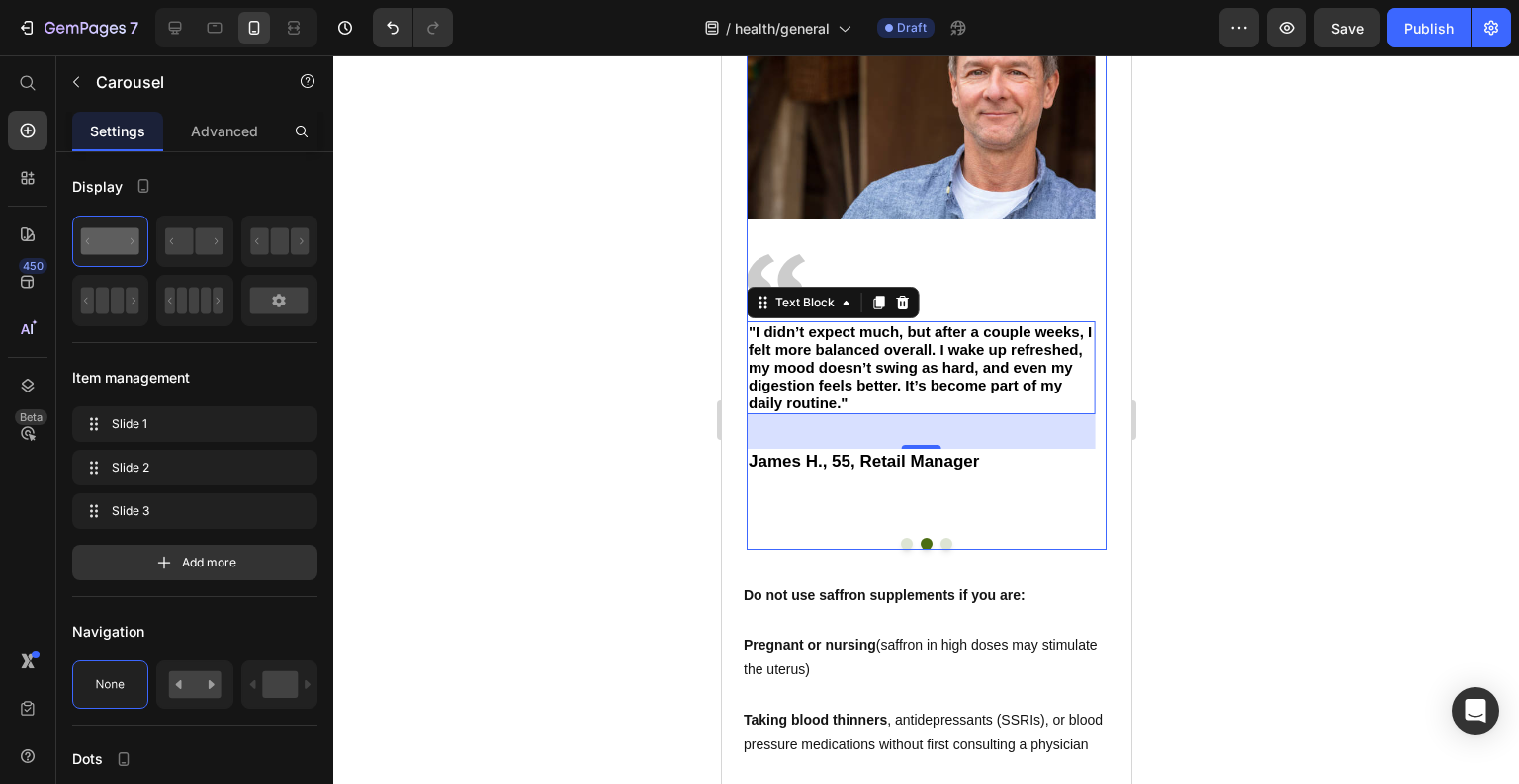 click on "Image Image "I started taking Royal Saffron to help with my stress, but I’ve noticed so much more — clearer thinking, less brain fog, and I’m sleeping through the night for the first time in months." Text Block Linda W., 29, Receptionist Text Block Image Image "I didn’t expect much, but after a couple weeks, I felt more balanced overall. I wake up refreshed, my mood doesn’t swing as hard, and even my digestion feels better. It’s become part of my daily routine." Text Block   35 James H., 55, Retail Manager Text Block Image Image “More Balanced, Less Bloated” Since starting Royal Saffron, my digestion feels better and my cravings aren’t controlling me anymore. It’s subtle, but steady. I feel more in charge of my choices now. Text Block Marcia L., 45, Retired Nurse Text Block Carousel" at bounding box center (926, 268) 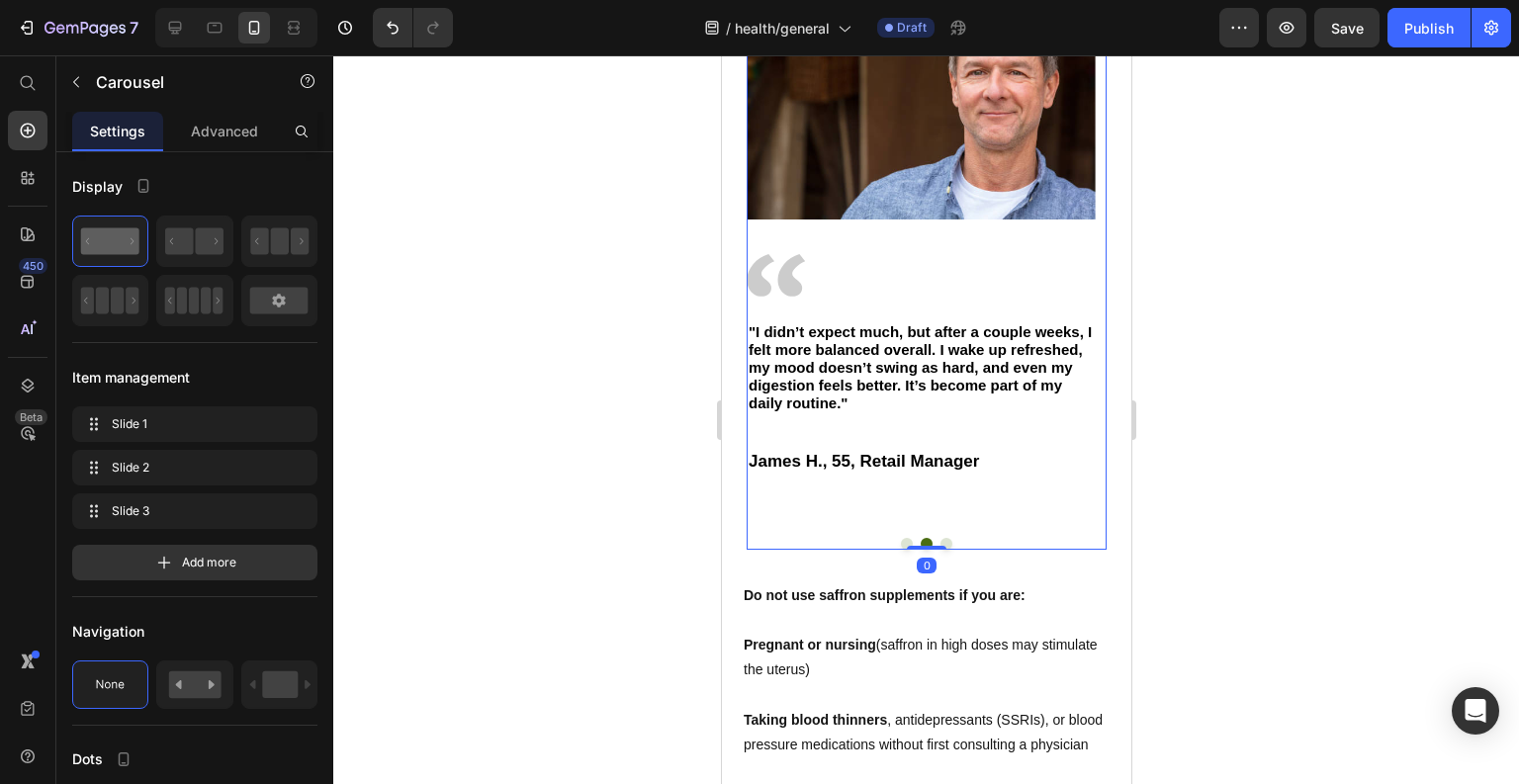 click at bounding box center (945, 544) 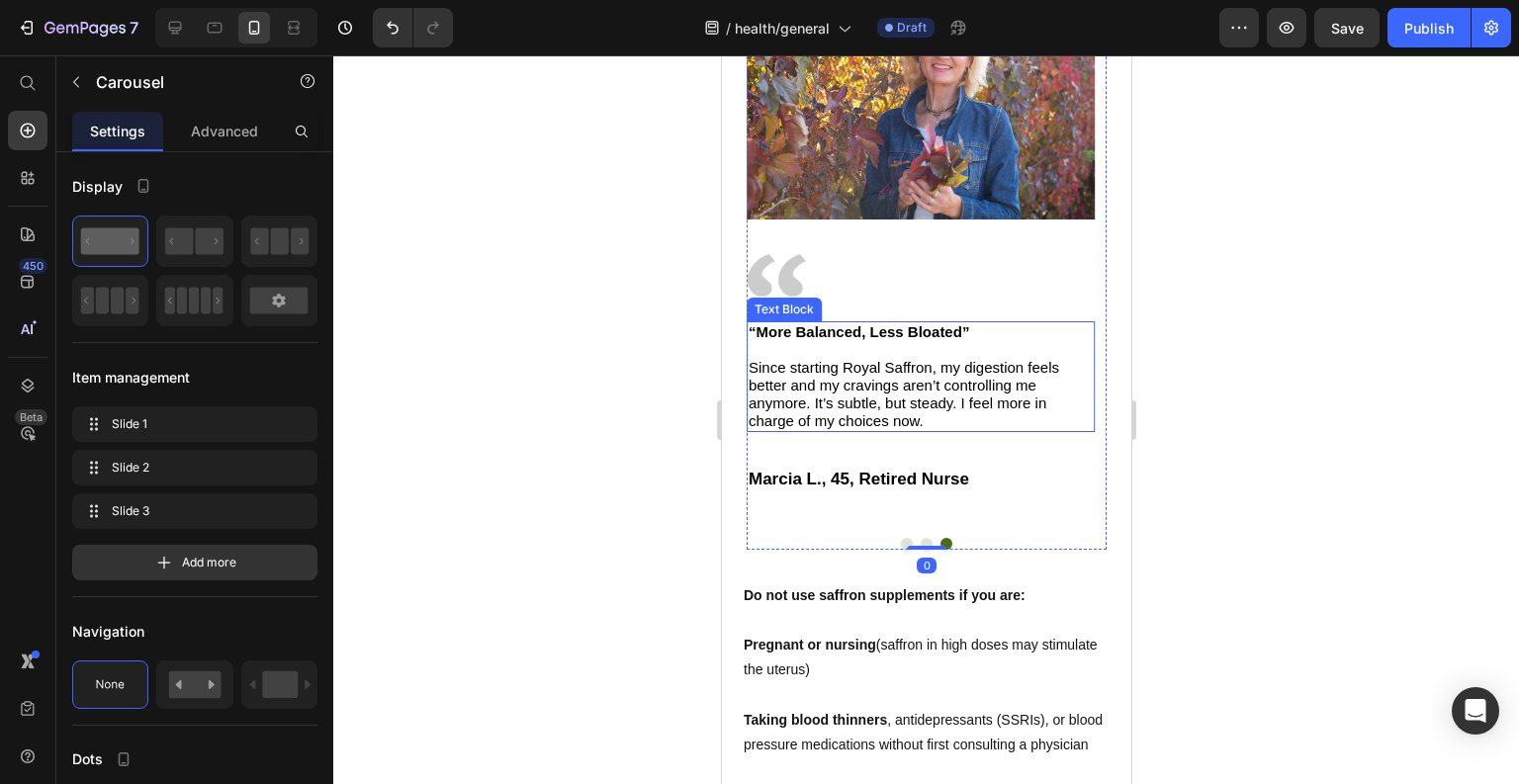 click on "Since starting Royal Saffron, my digestion feels better and my cravings aren’t controlling me anymore. It’s subtle, but steady. I feel more in charge of my choices now." at bounding box center [920, 386] 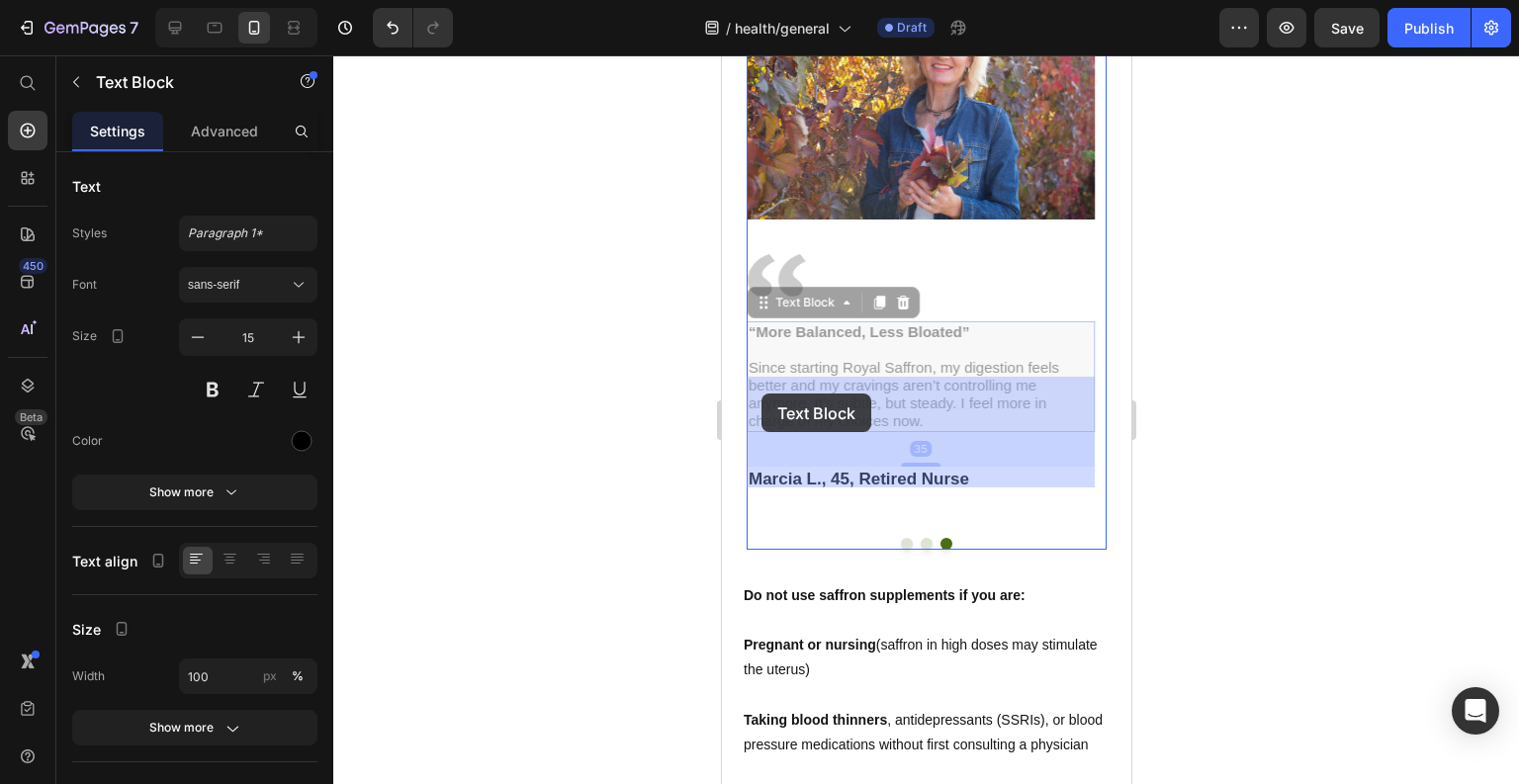 drag, startPoint x: 934, startPoint y: 473, endPoint x: 789, endPoint y: 410, distance: 158.09491 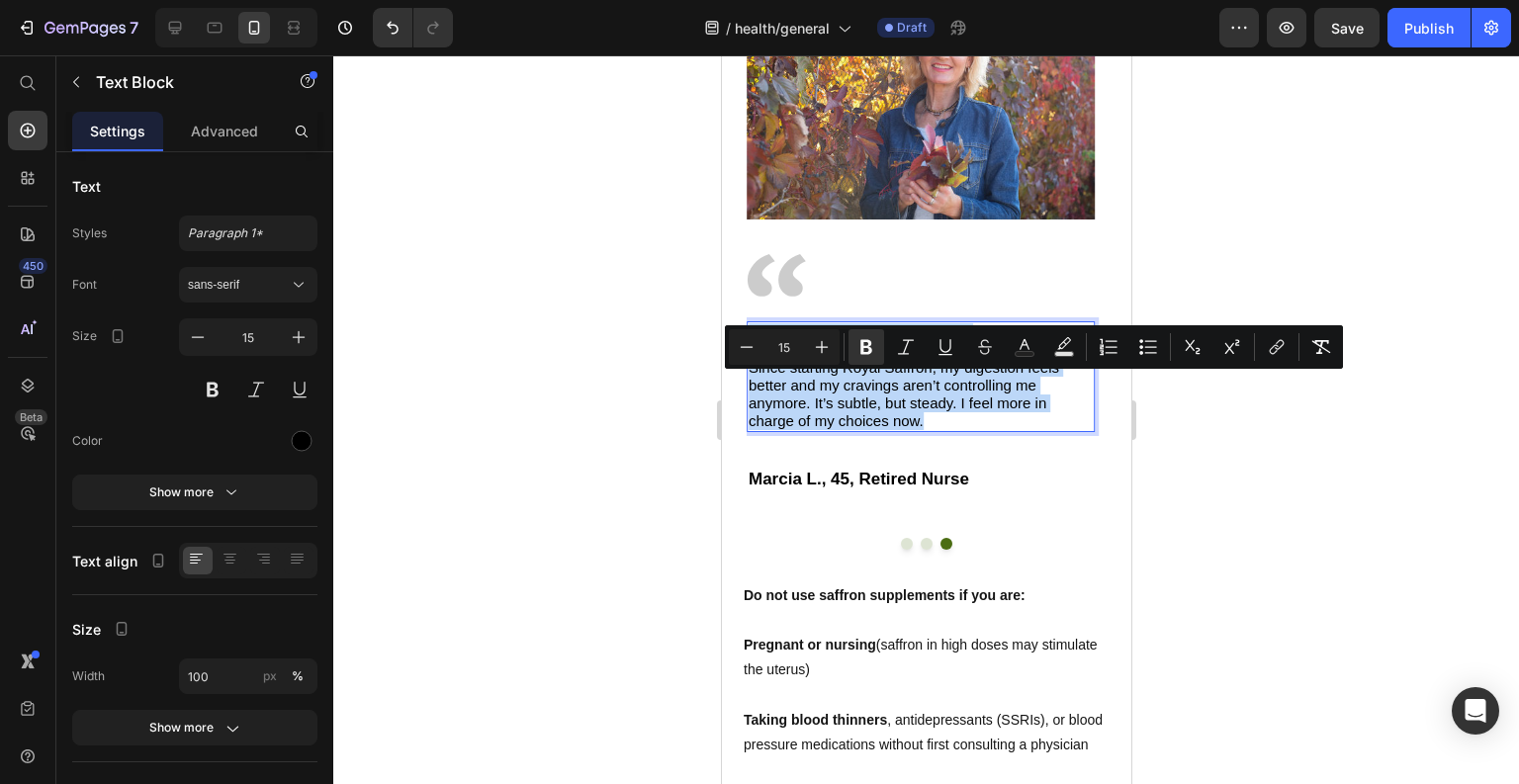 drag, startPoint x: 932, startPoint y: 478, endPoint x: 750, endPoint y: 385, distance: 204.38444 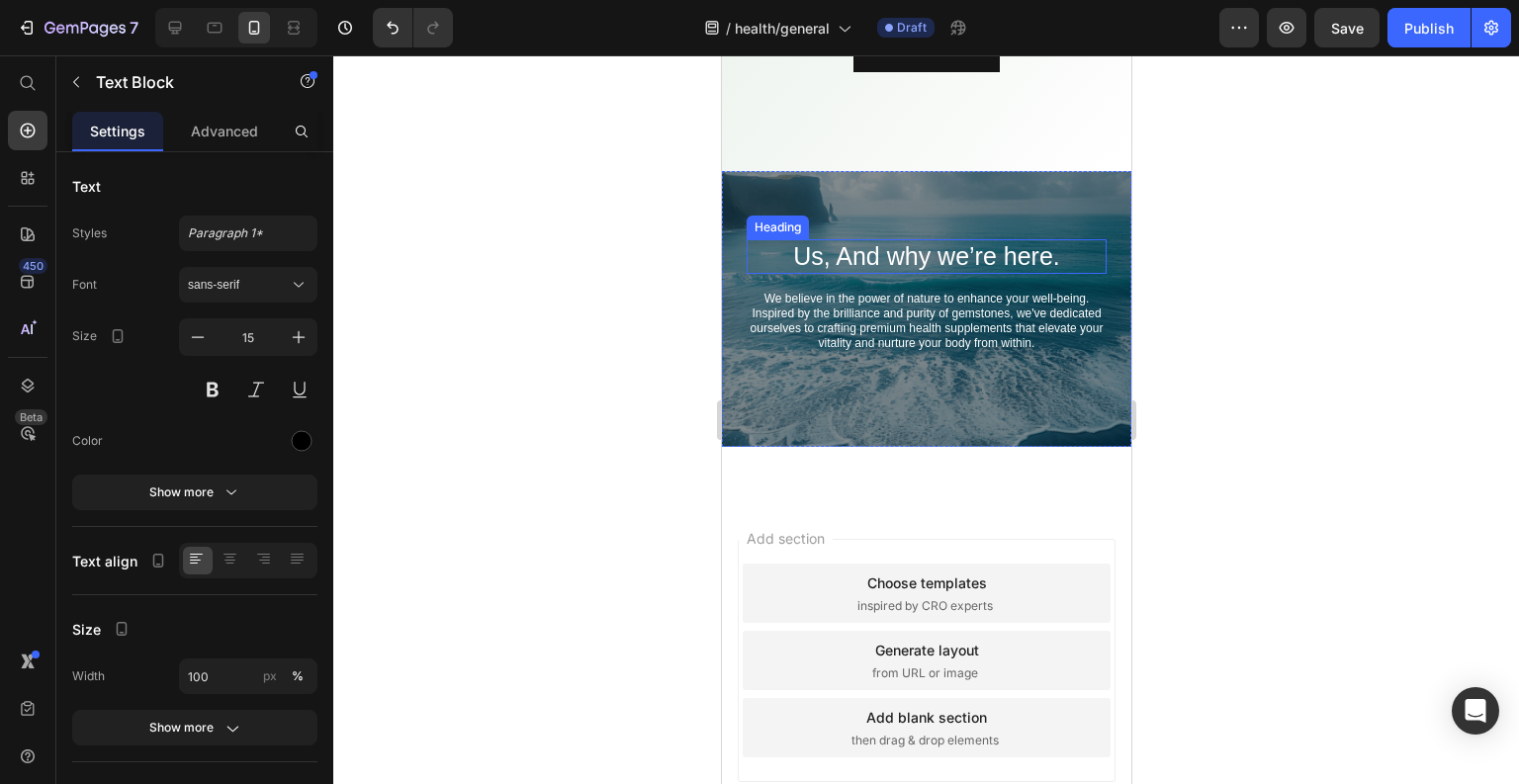 scroll, scrollTop: 10844, scrollLeft: 0, axis: vertical 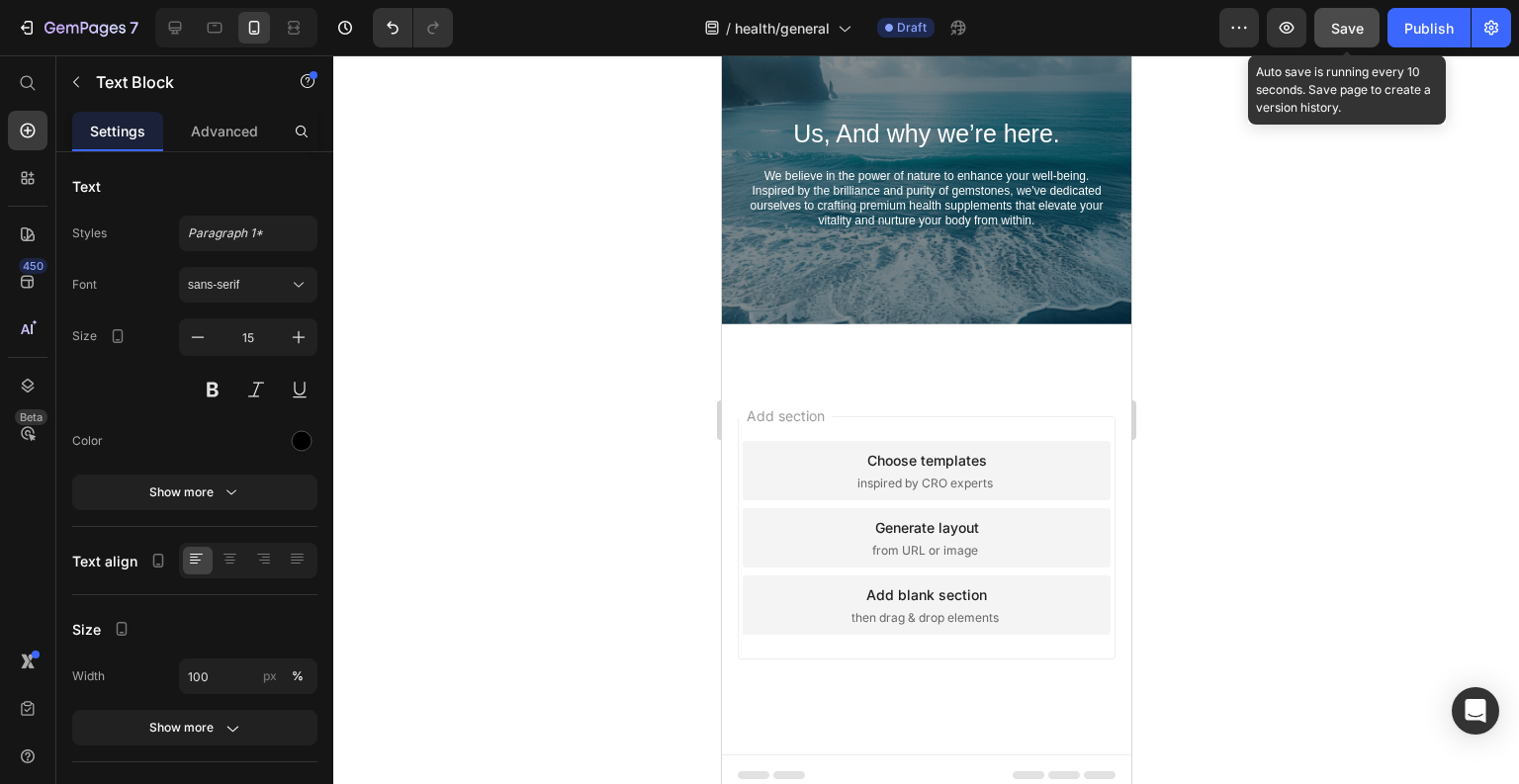 click on "Save" at bounding box center [1347, 28] 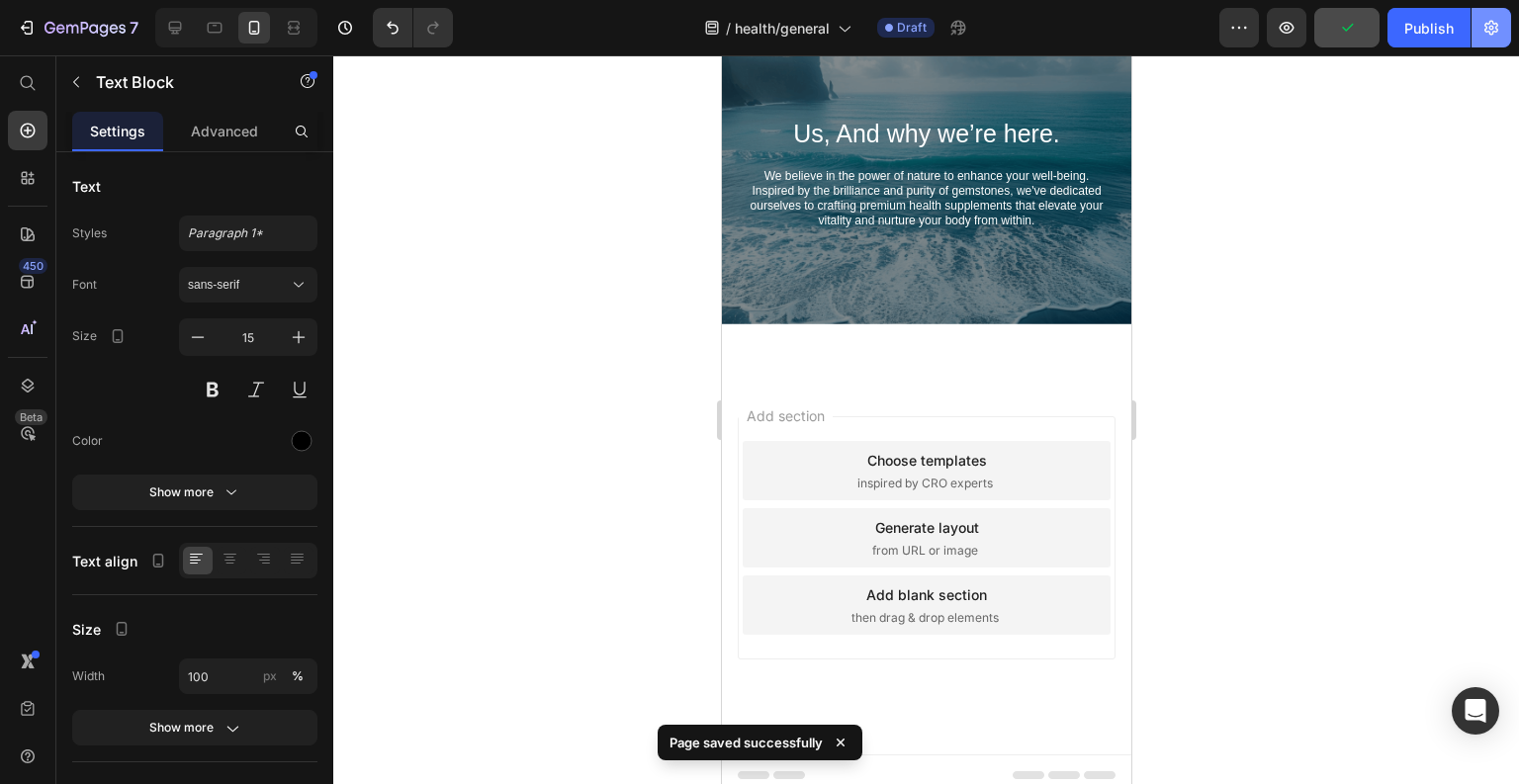 click 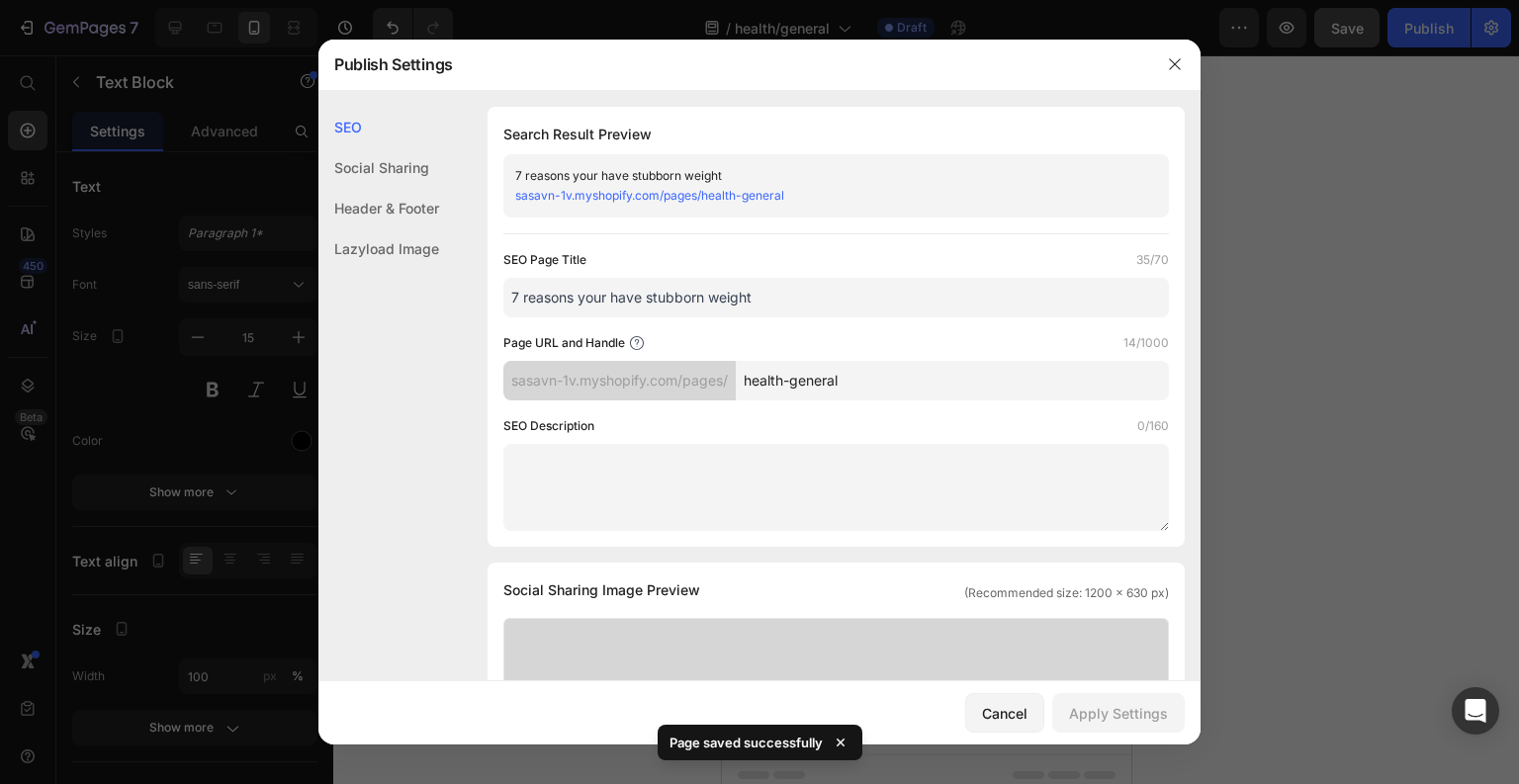 drag, startPoint x: 794, startPoint y: 304, endPoint x: 614, endPoint y: 302, distance: 180.01111 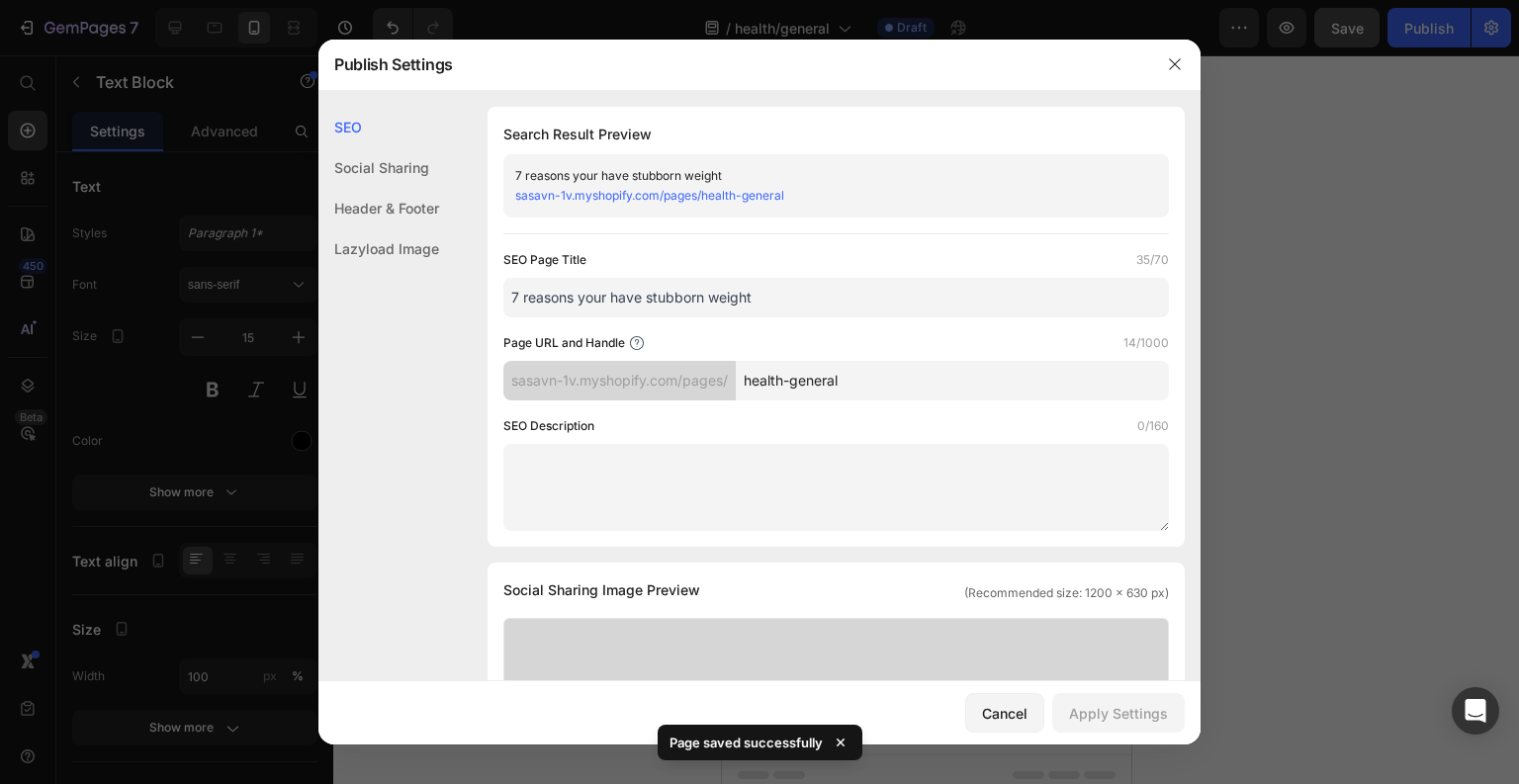 click on "7 reasons your have stubborn weight" at bounding box center [836, 298] 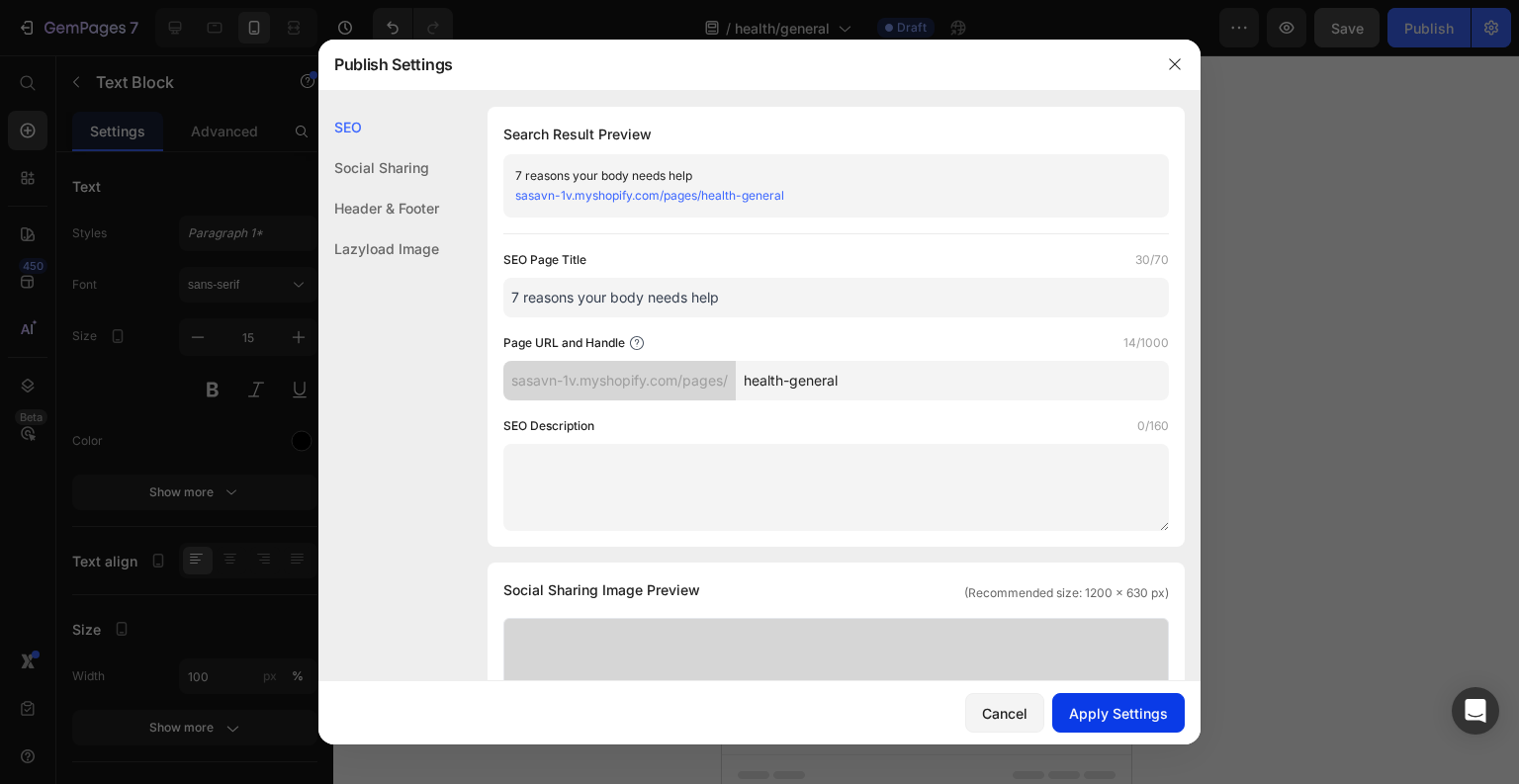 type on "7 reasons your body needs help" 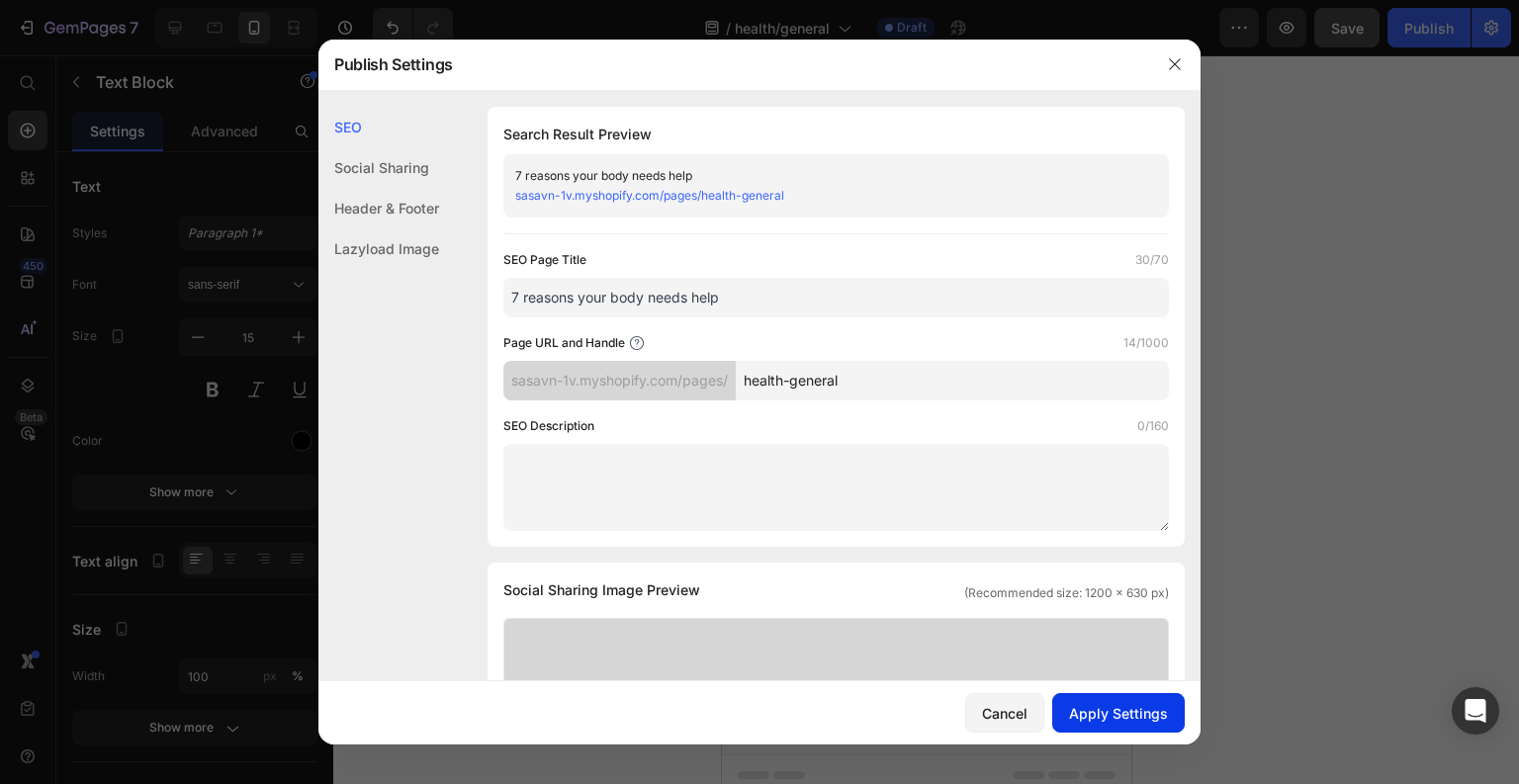 click on "Apply Settings" 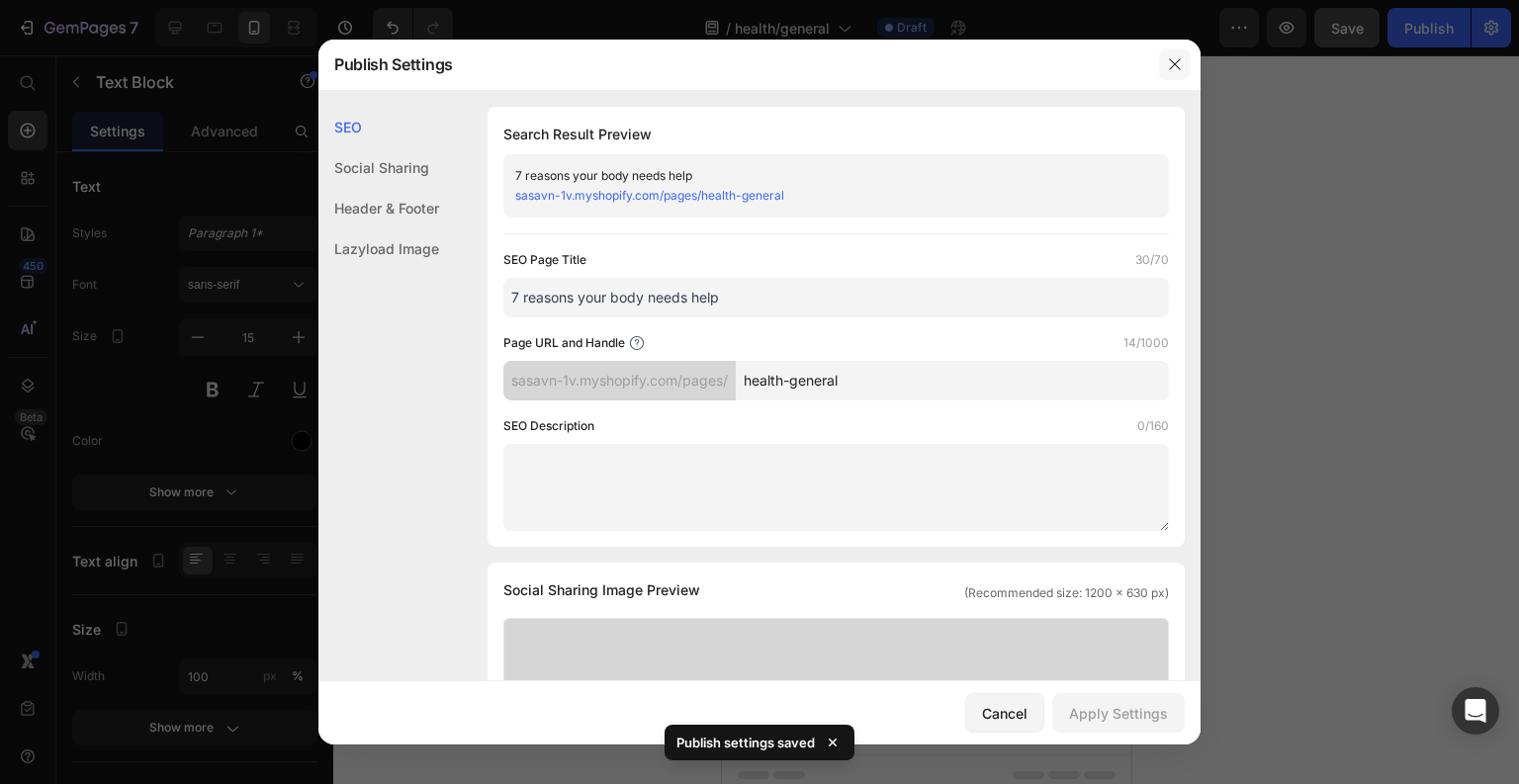 click 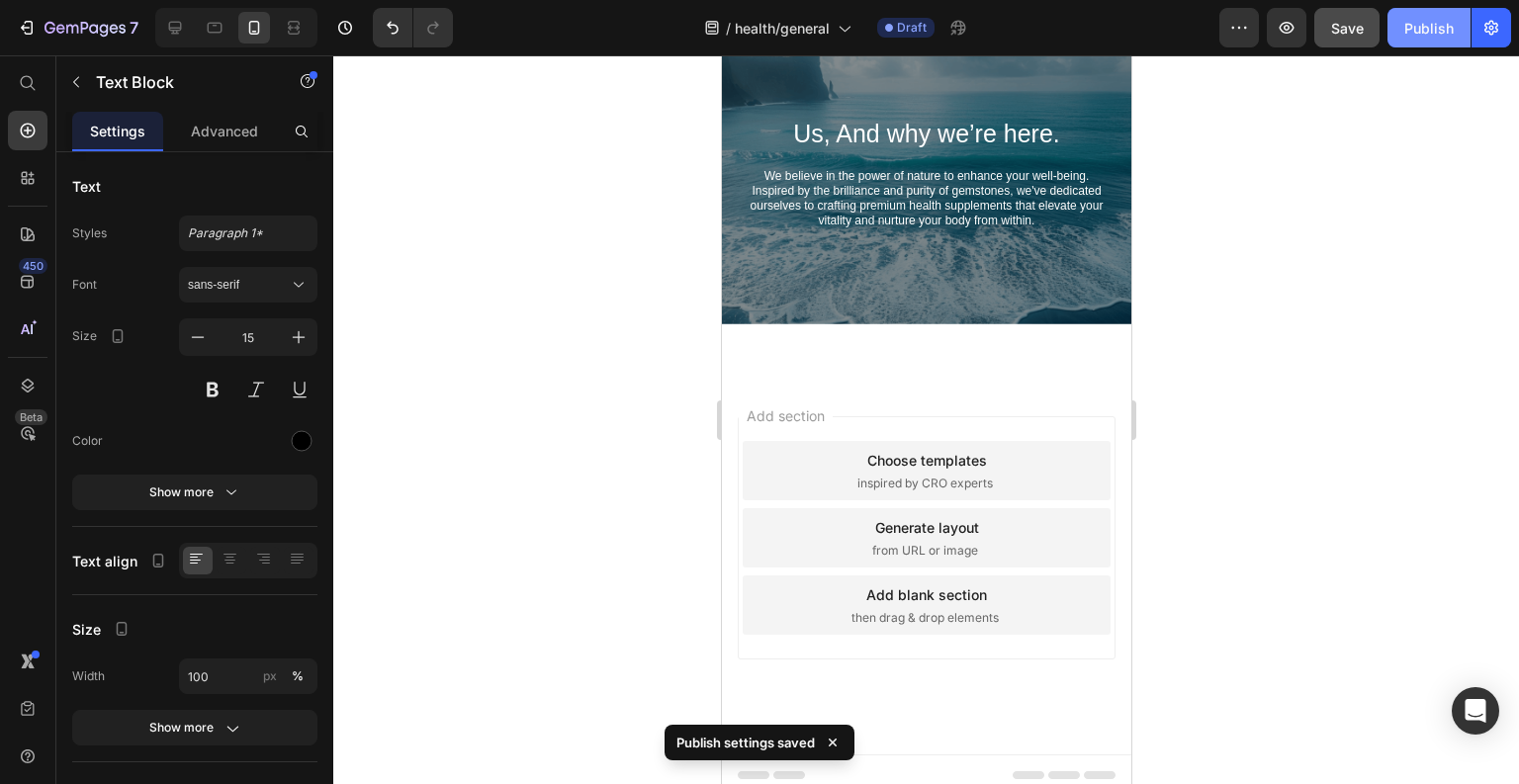 click on "Publish" 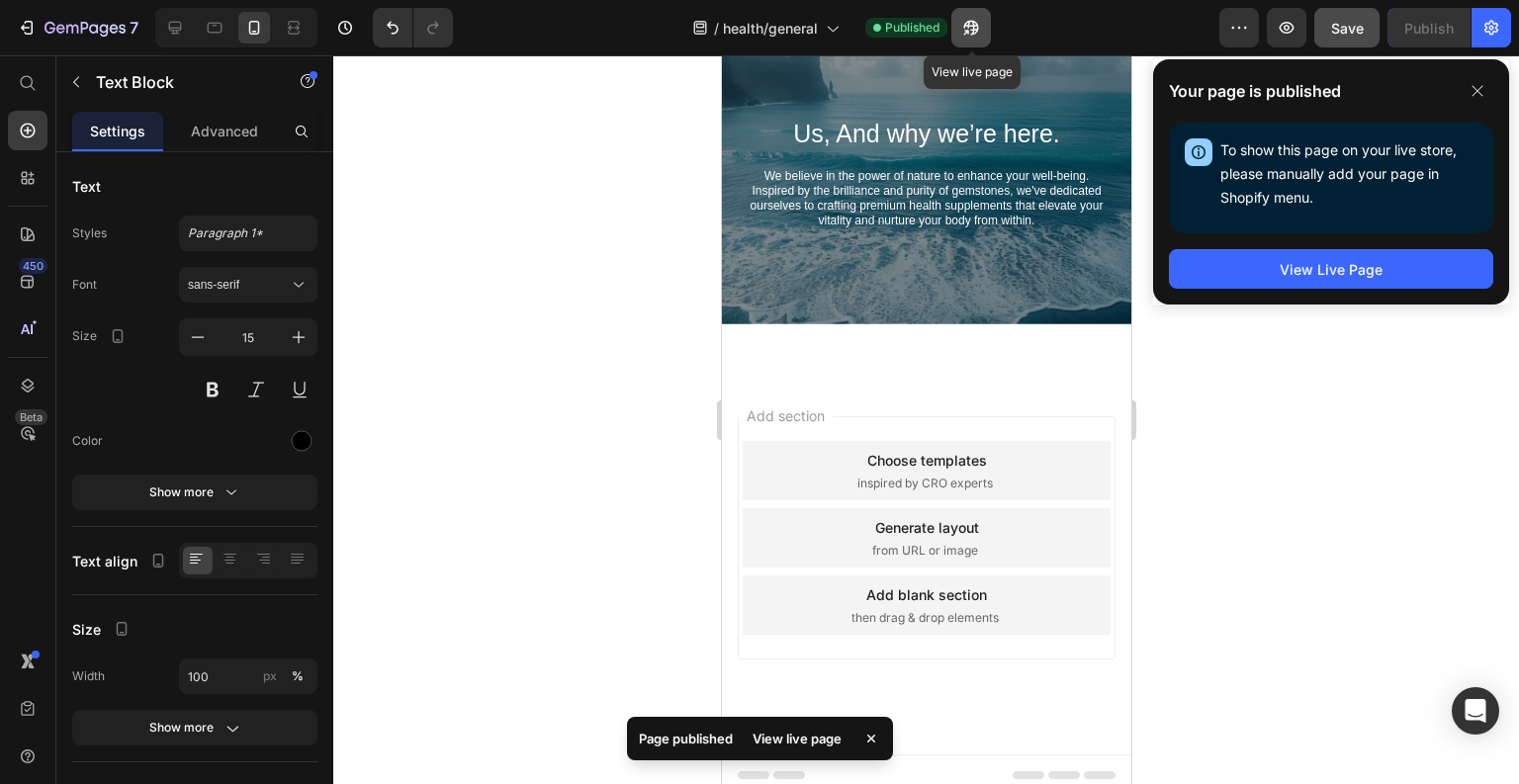 click 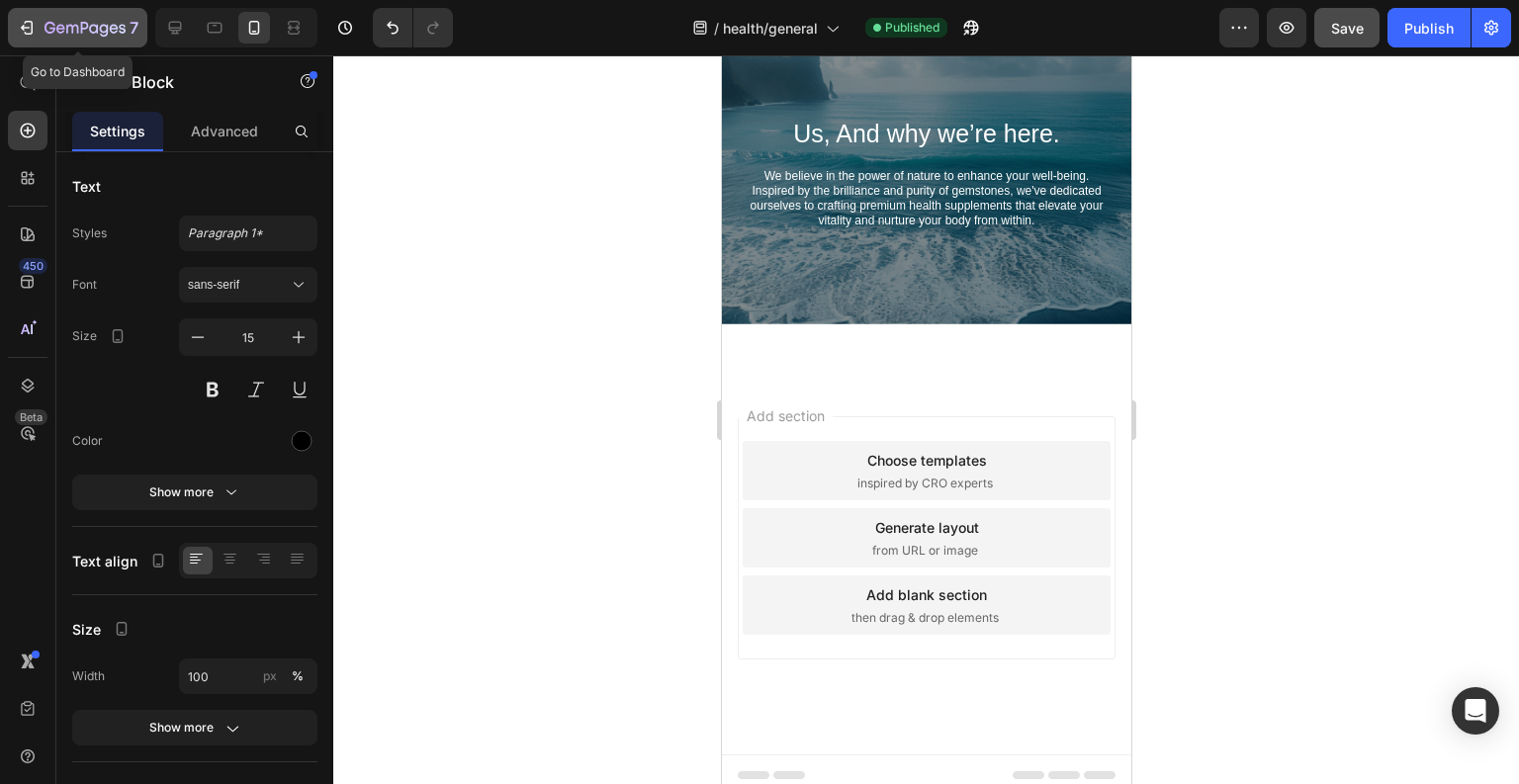 click 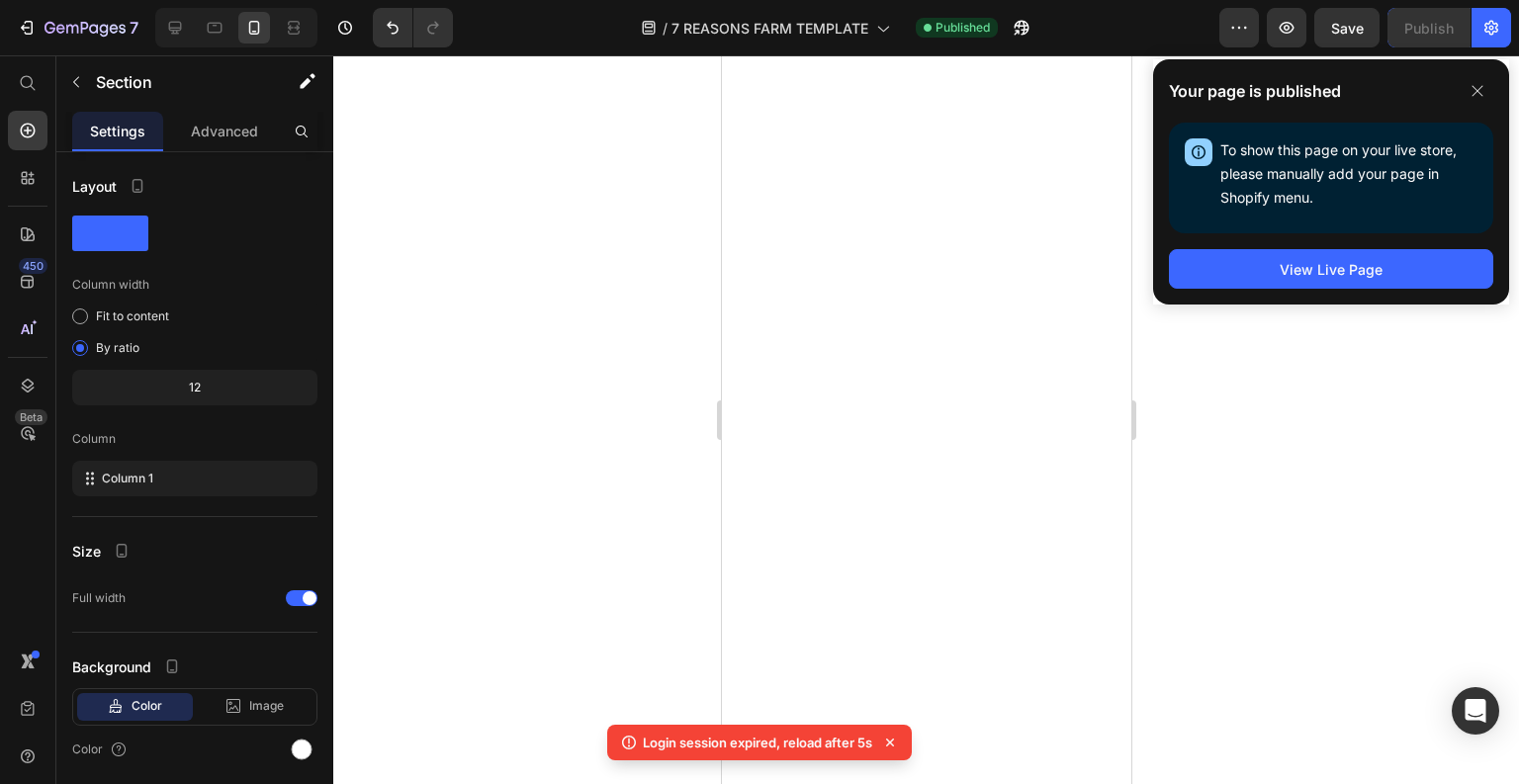 scroll, scrollTop: 0, scrollLeft: 0, axis: both 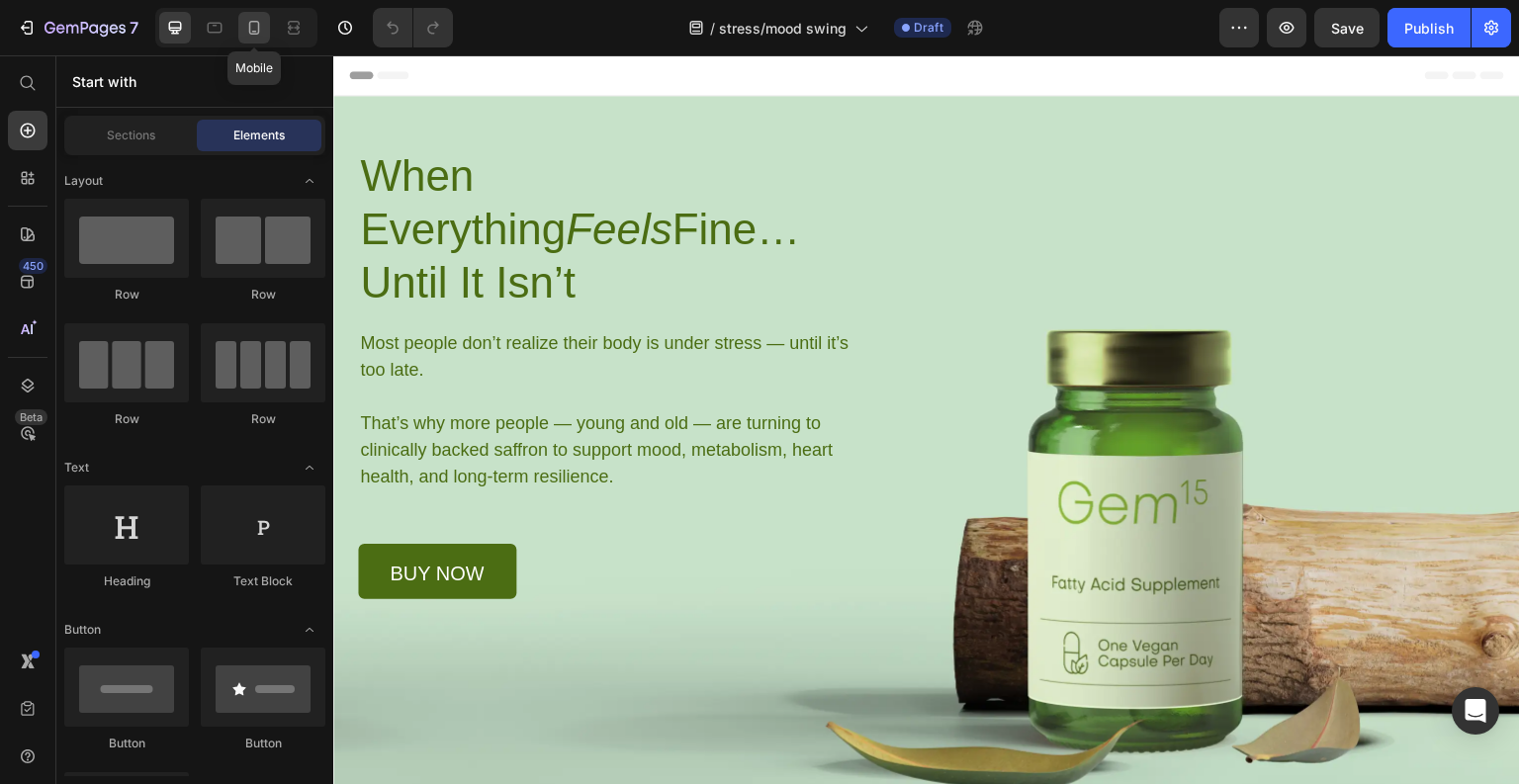 click 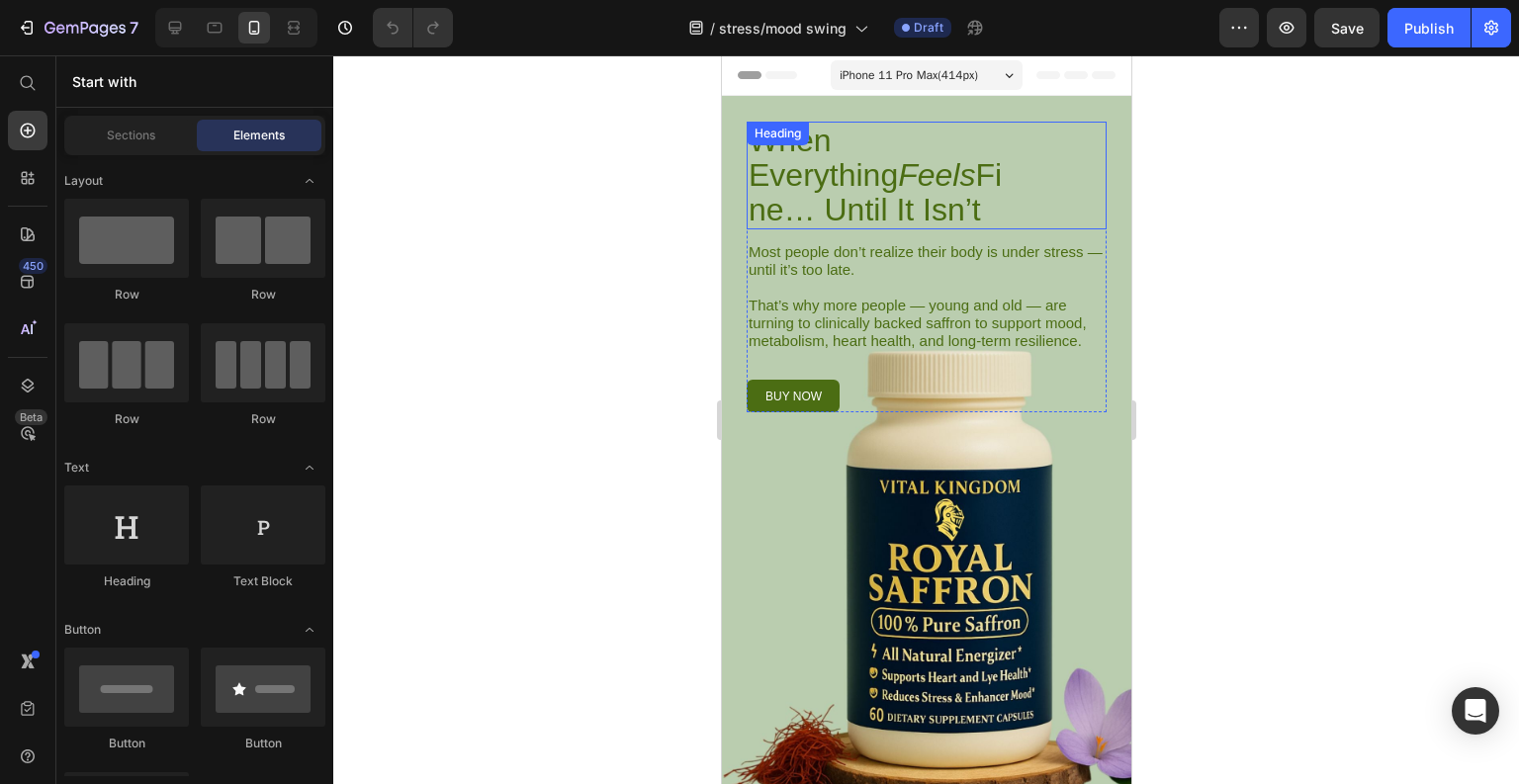 click on "When Everything  Feels  Fine… Until It Isn’t" at bounding box center (881, 175) 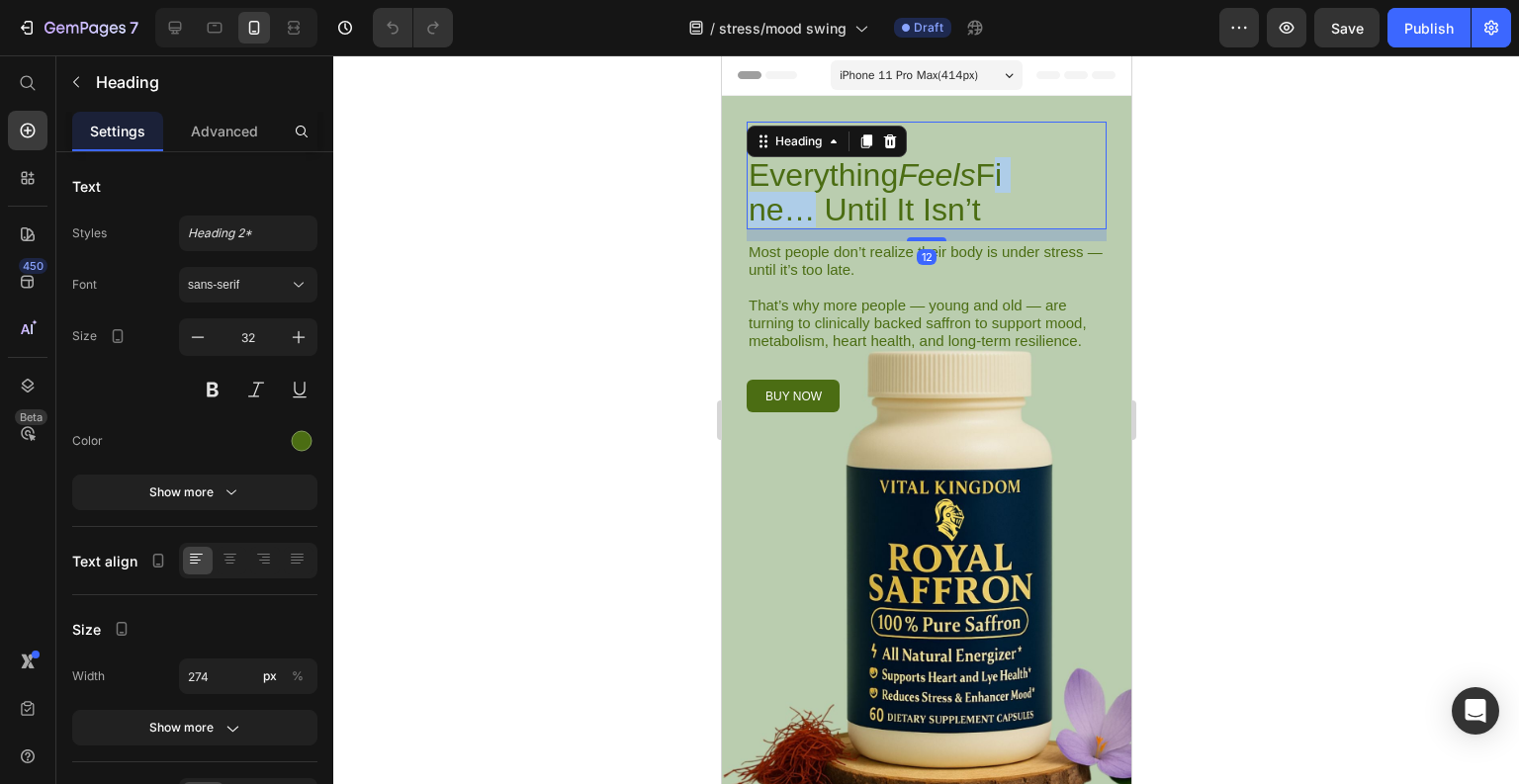 click on "When Everything  Feels  Fine… Until It Isn’t" at bounding box center [881, 175] 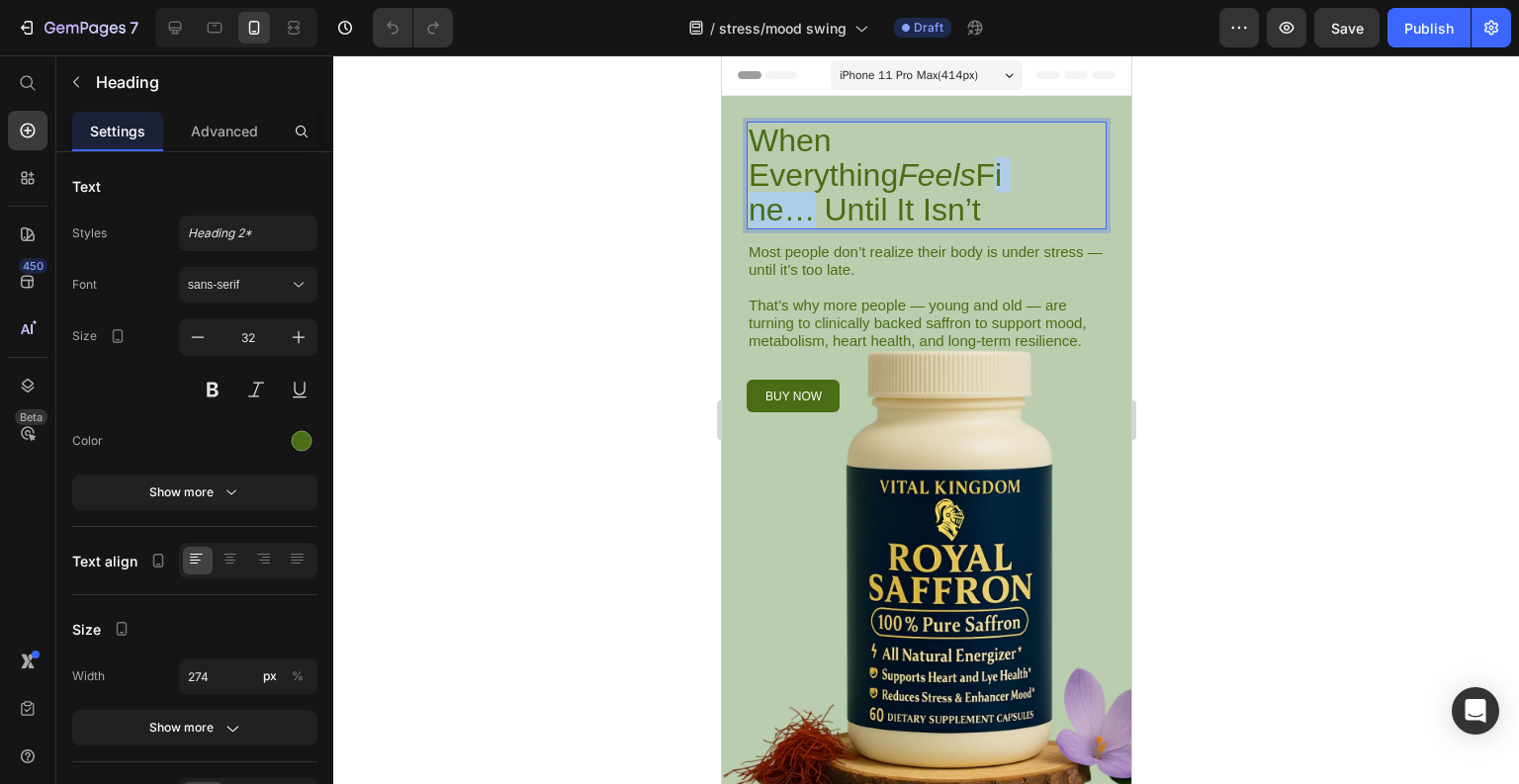 click on "When Everything  Feels  Fine… Until It Isn’t" at bounding box center (881, 175) 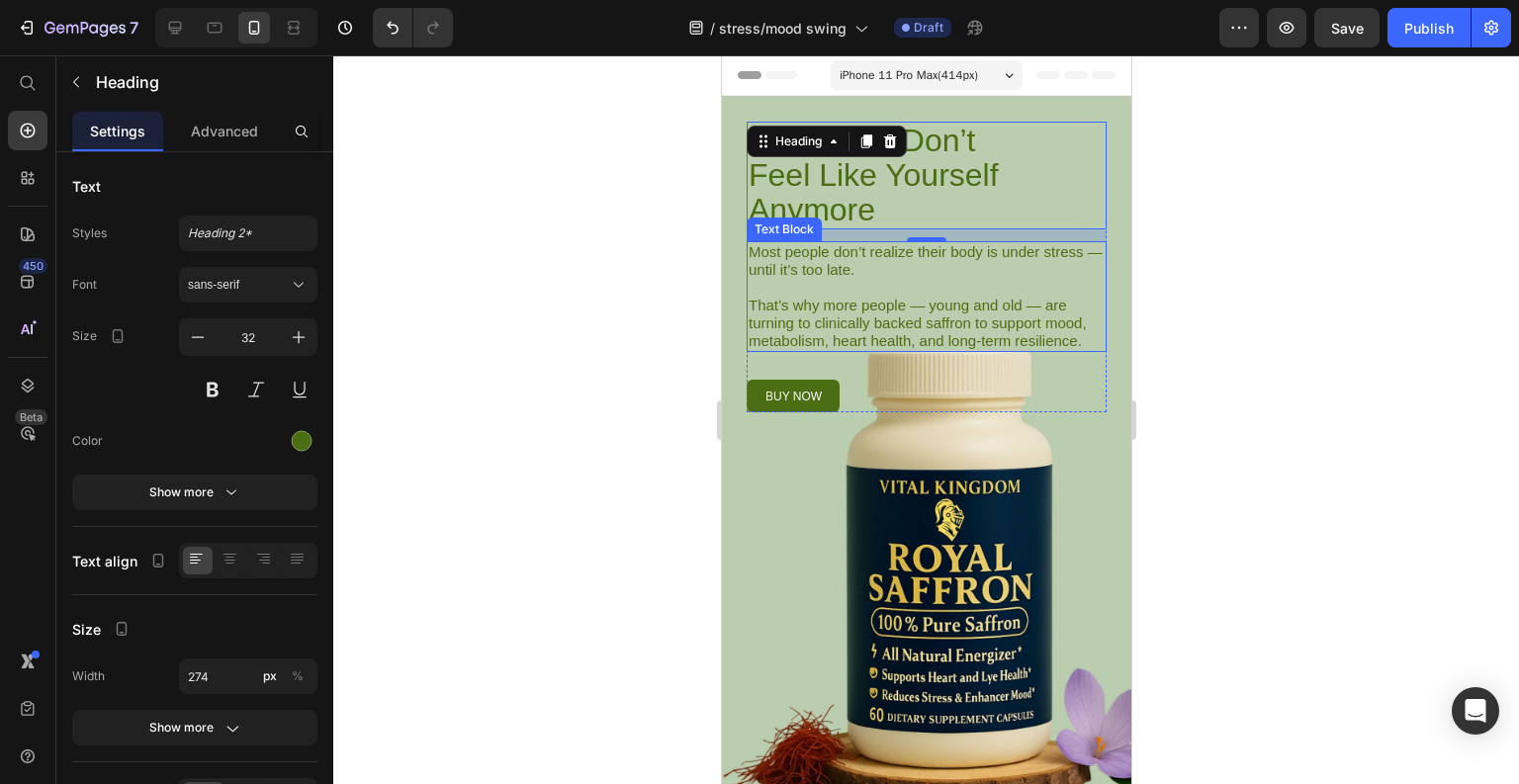 click on "Most people don’t realize their body is under stress — until it’s too late. That’s why more people — young and old — are turning to clinically backed saffron to support mood, metabolism, heart health, and long-term resilience." at bounding box center (926, 297) 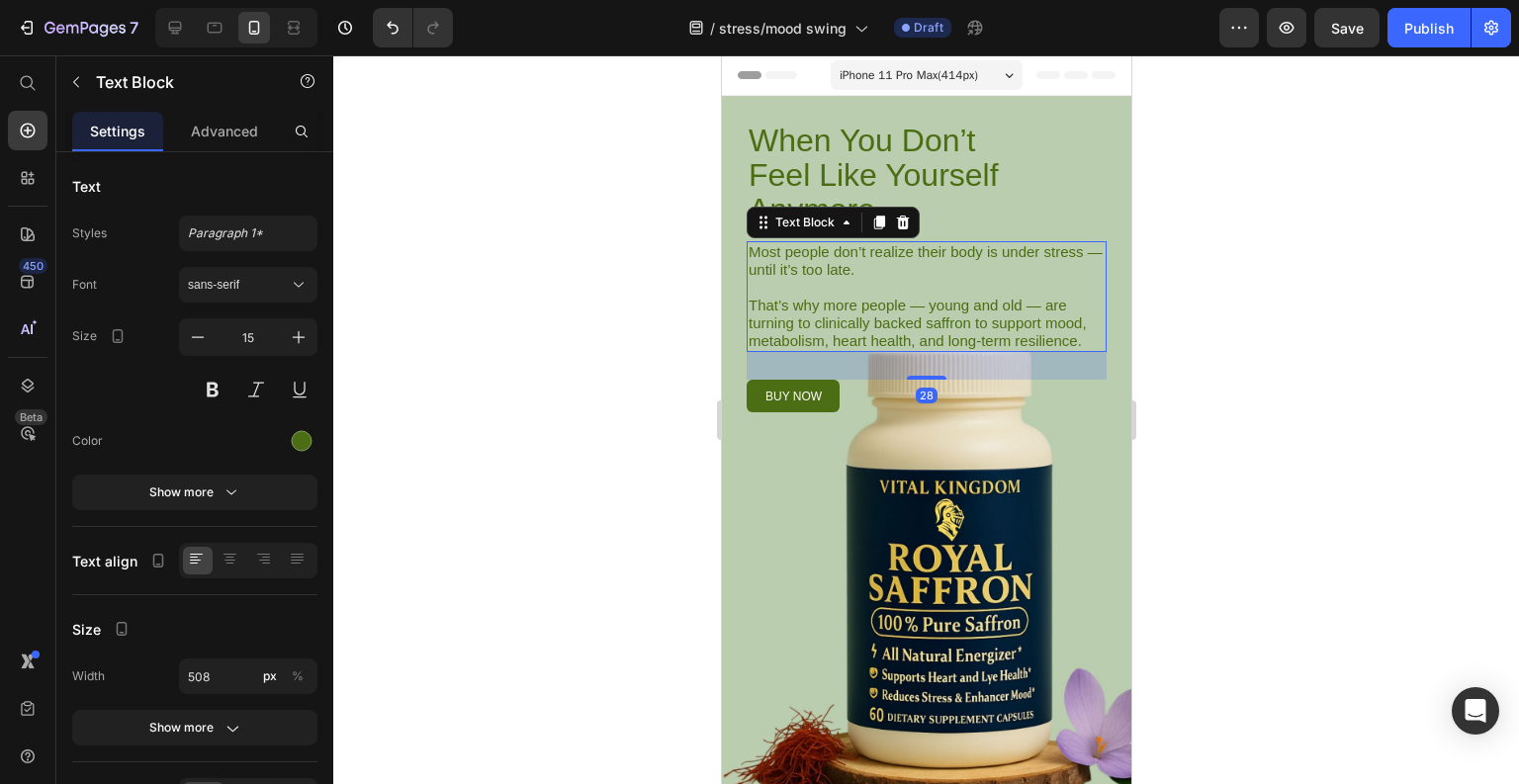 click on "Most people don’t realize their body is under stress — until it’s too late. That’s why more people — young and old — are turning to clinically backed saffron to support mood, metabolism, heart health, and long-term resilience." at bounding box center (926, 297) 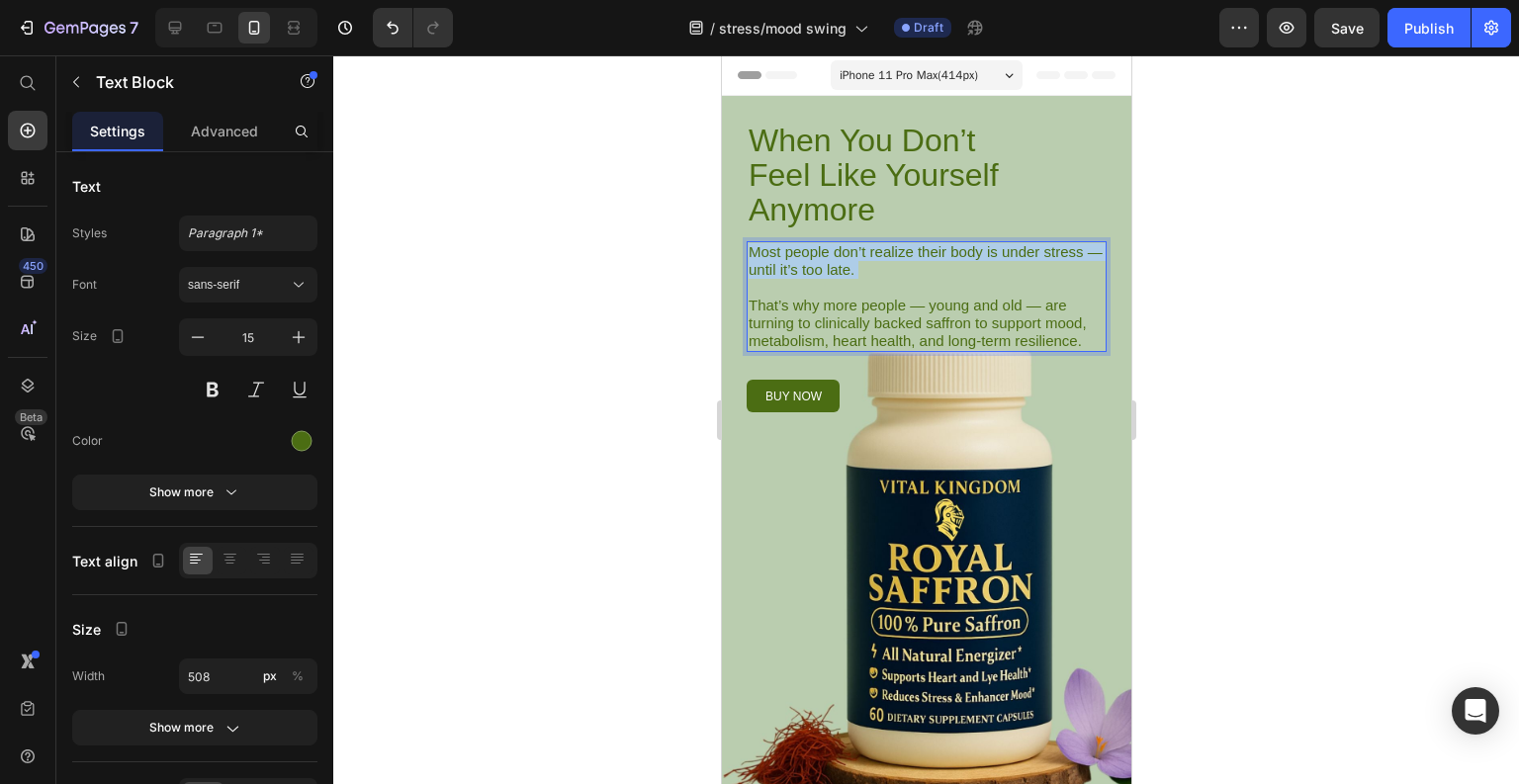 click on "Most people don’t realize their body is under stress — until it’s too late. That’s why more people — young and old — are turning to clinically backed saffron to support mood, metabolism, heart health, and long-term resilience." at bounding box center (926, 297) 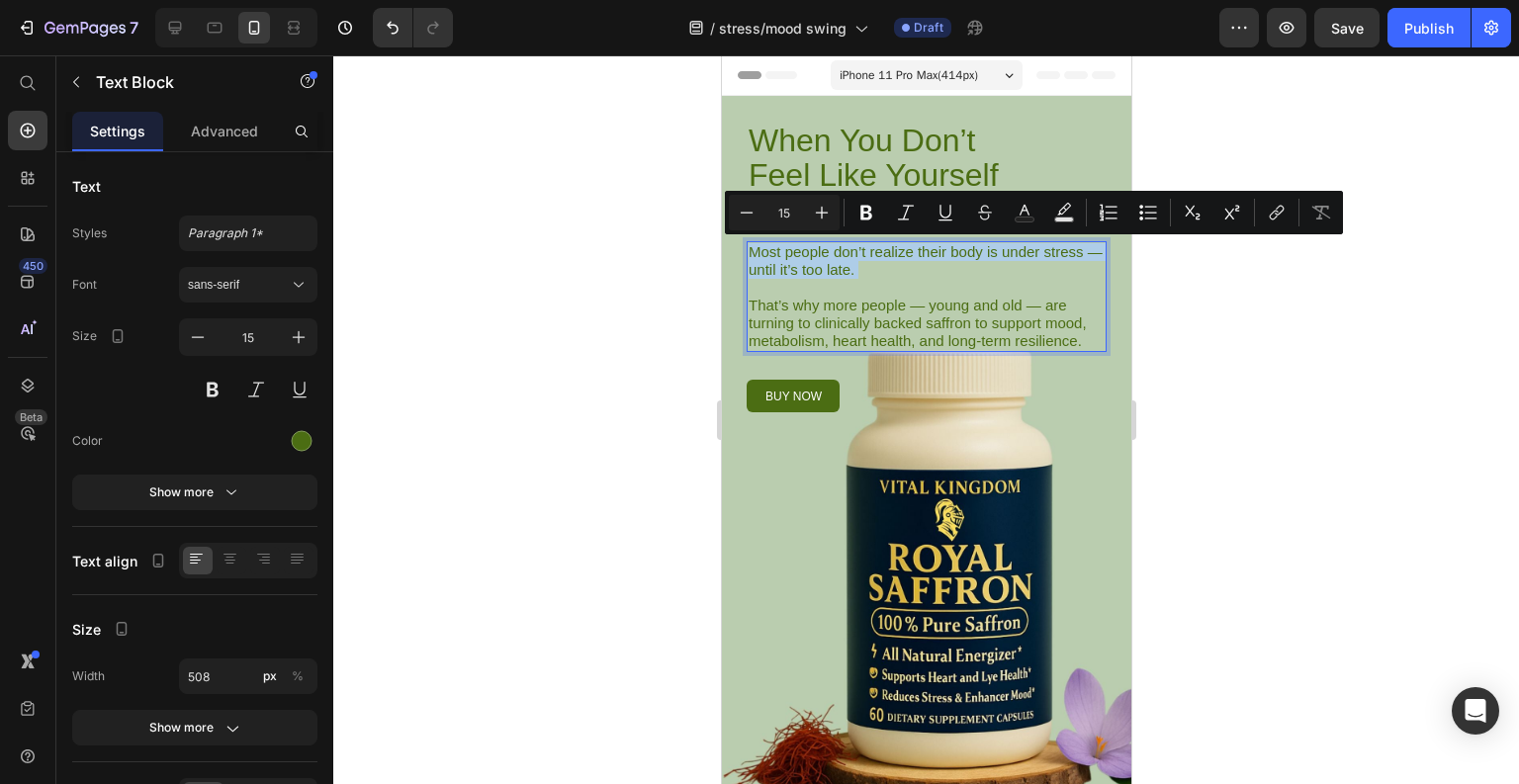 click on "Most people don’t realize their body is under stress — until it’s too late. That’s why more people — young and old — are turning to clinically backed saffron to support mood, metabolism, heart health, and long-term resilience." at bounding box center [926, 297] 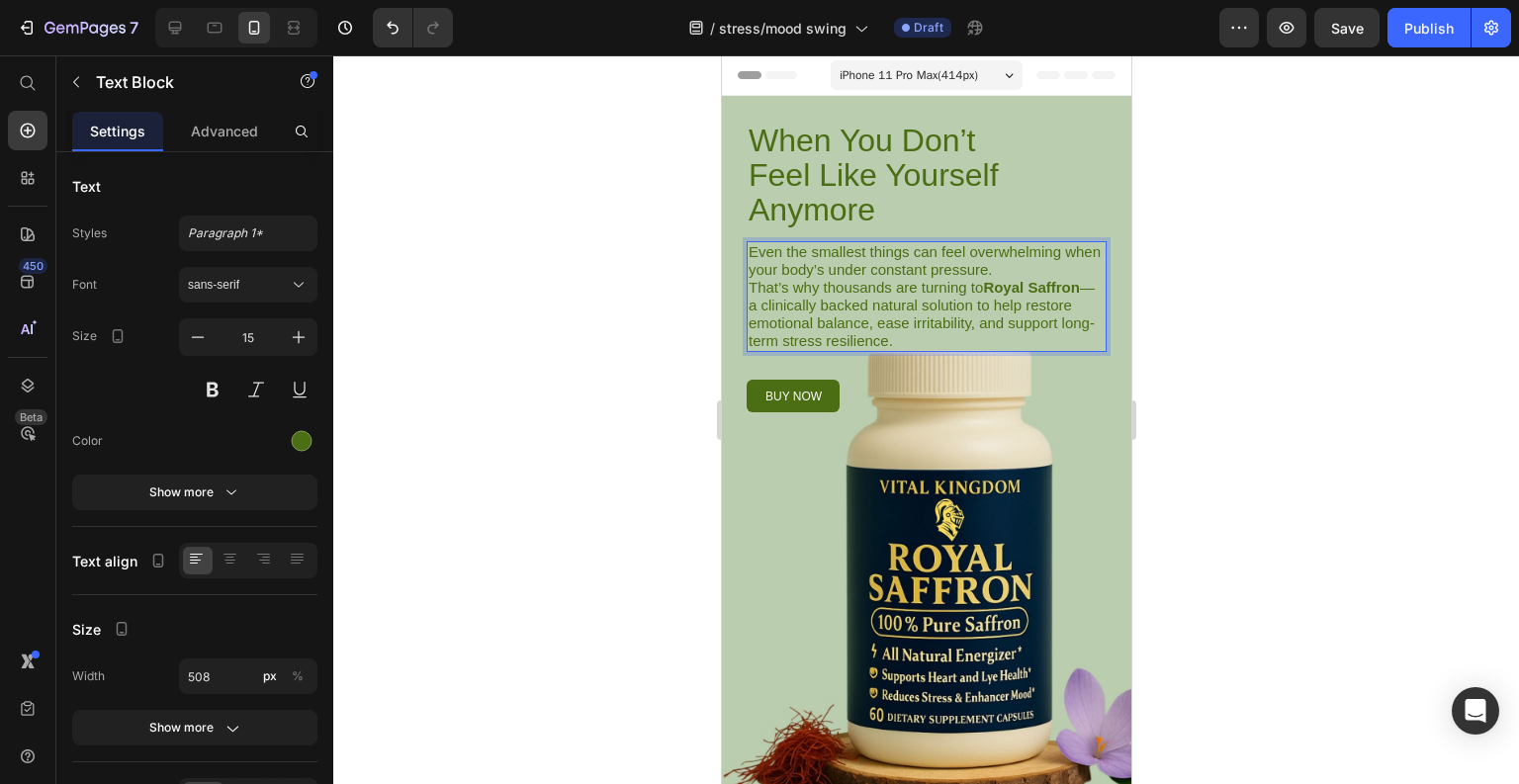 click on "Even the smallest things can feel overwhelming when your body’s under constant pressure." at bounding box center (926, 261) 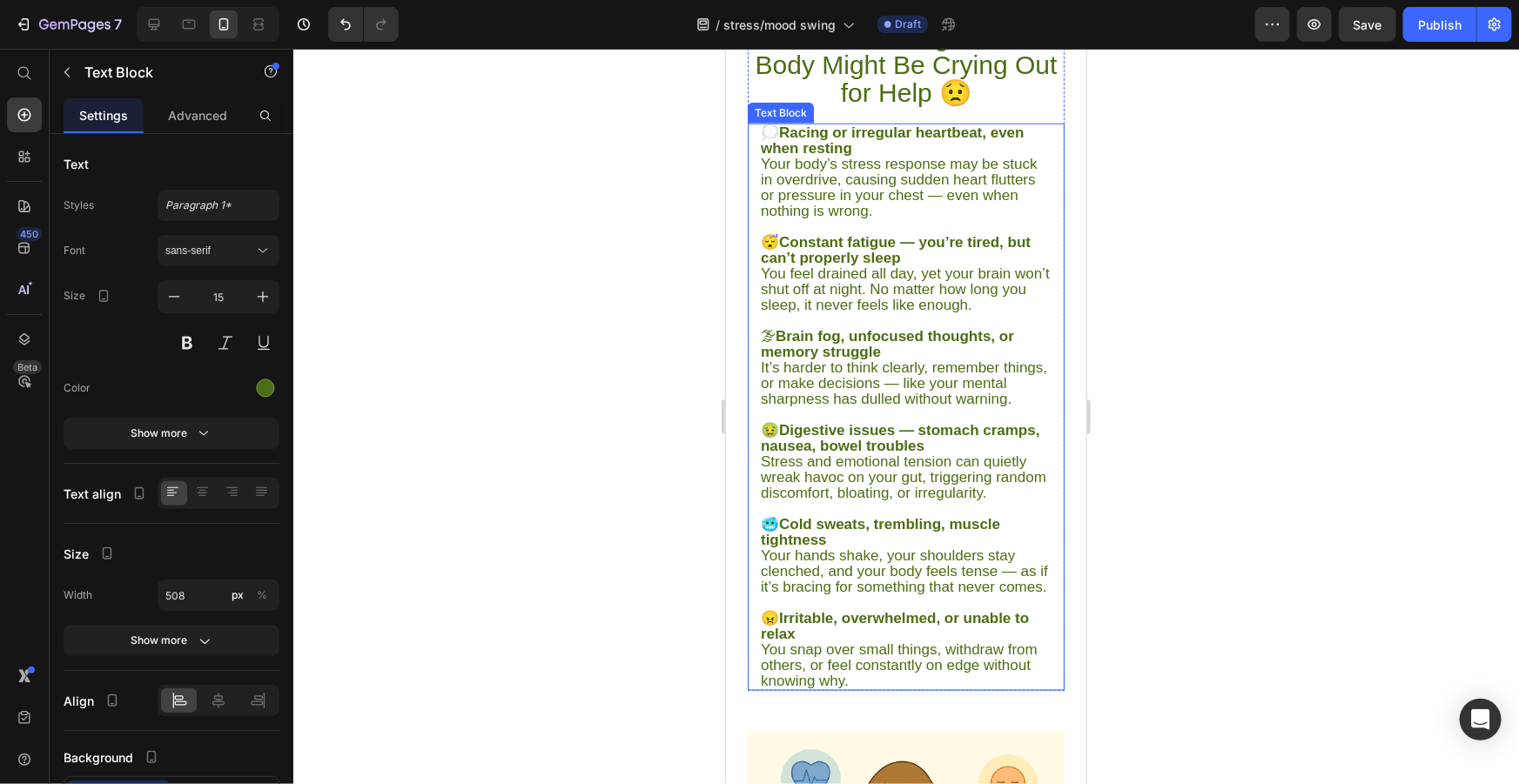 scroll, scrollTop: 687, scrollLeft: 0, axis: vertical 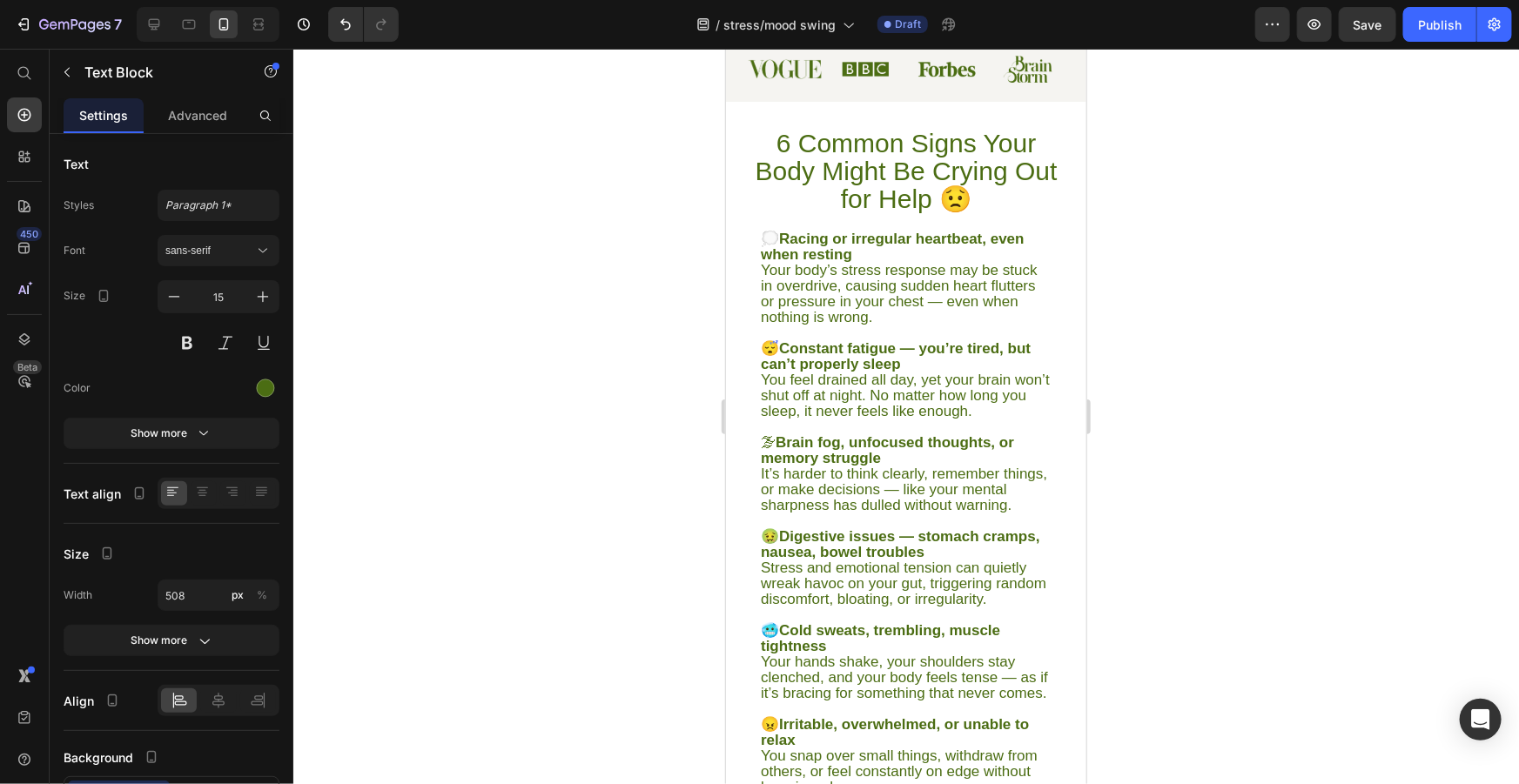 click 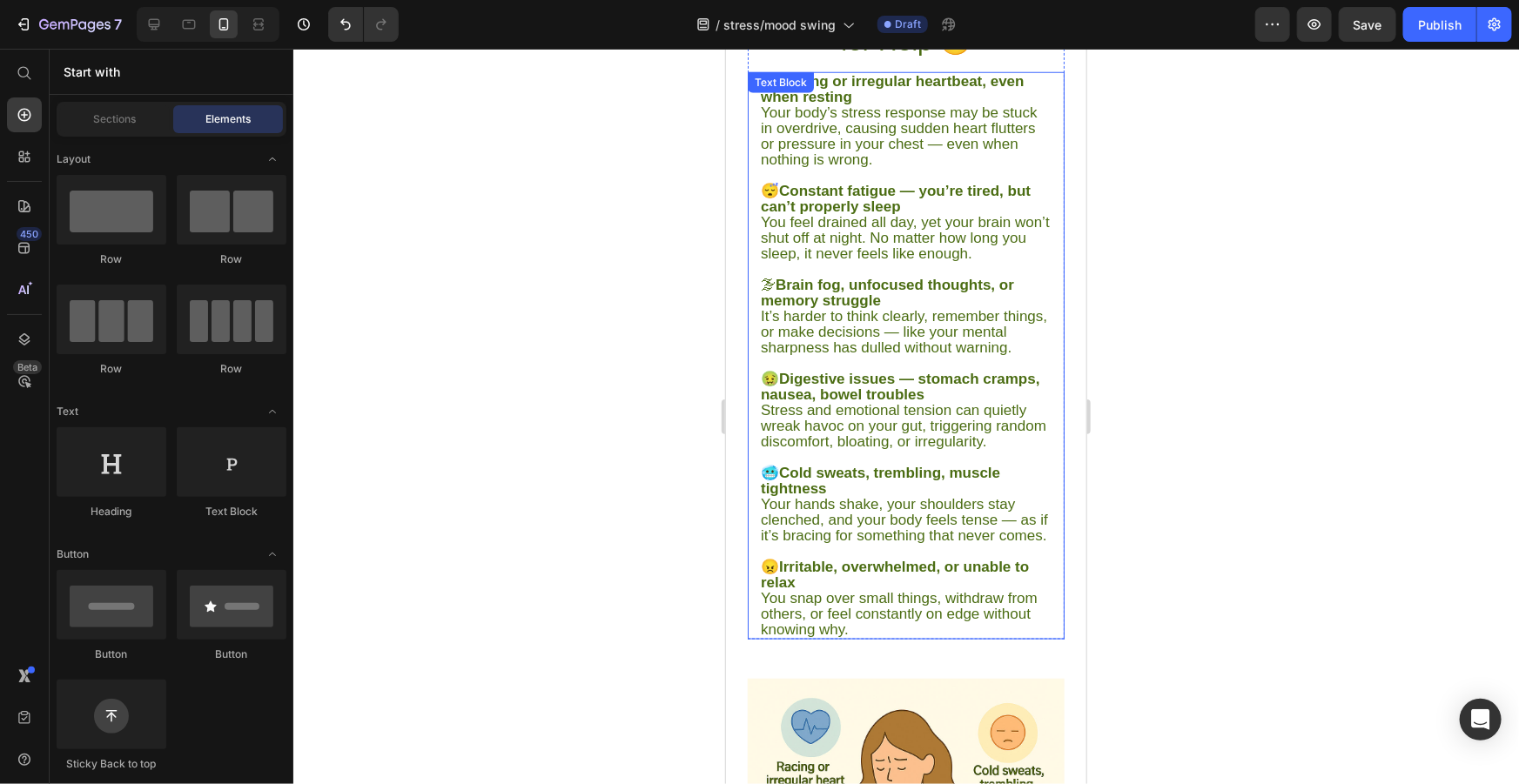 scroll, scrollTop: 766, scrollLeft: 0, axis: vertical 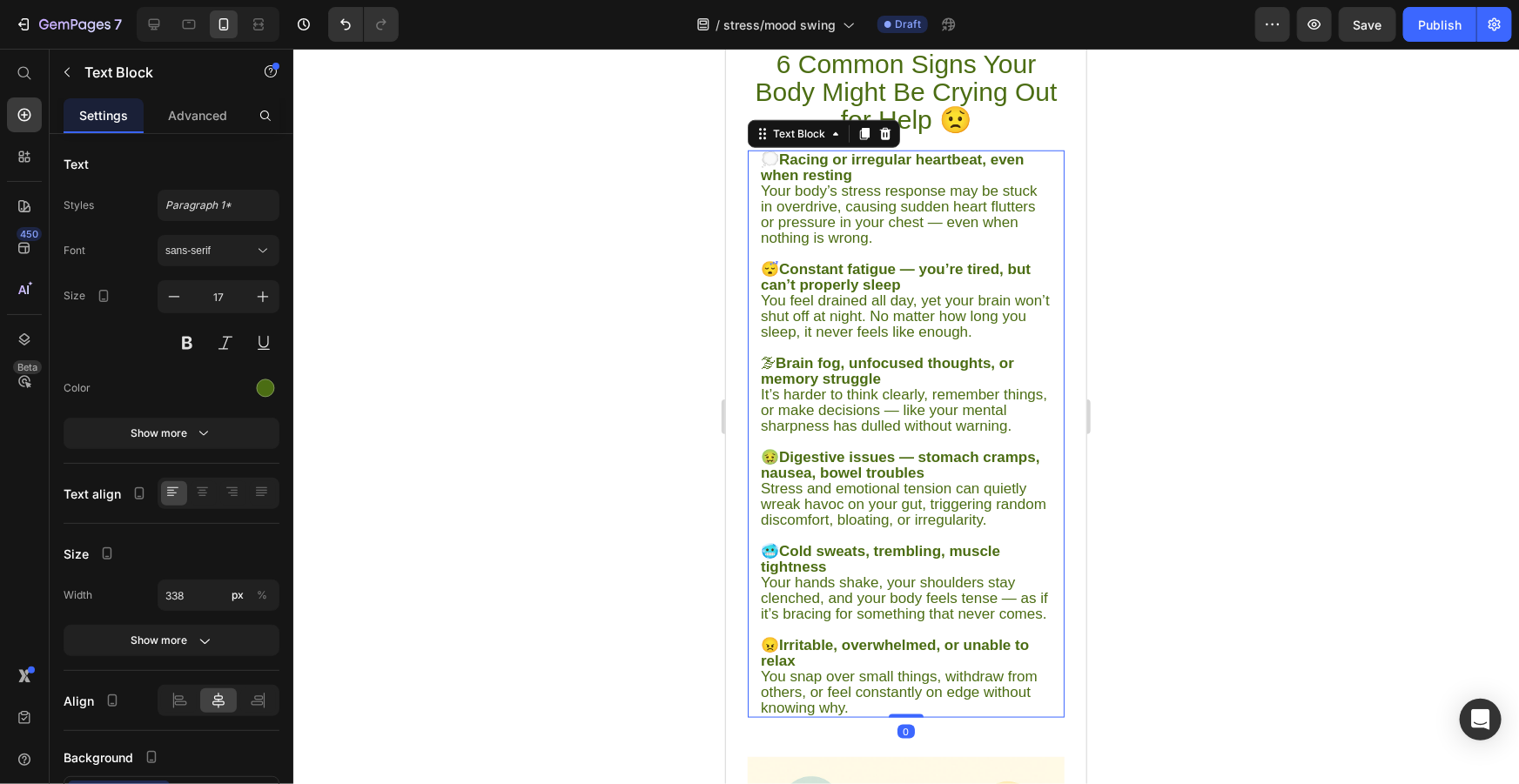 click on "💭  Racing or irregular heartbeat, even when resting Your body’s stress response may be stuck in overdrive, causing sudden heart flutters or pressure in your chest — even when nothing is wrong." at bounding box center (905, 198) 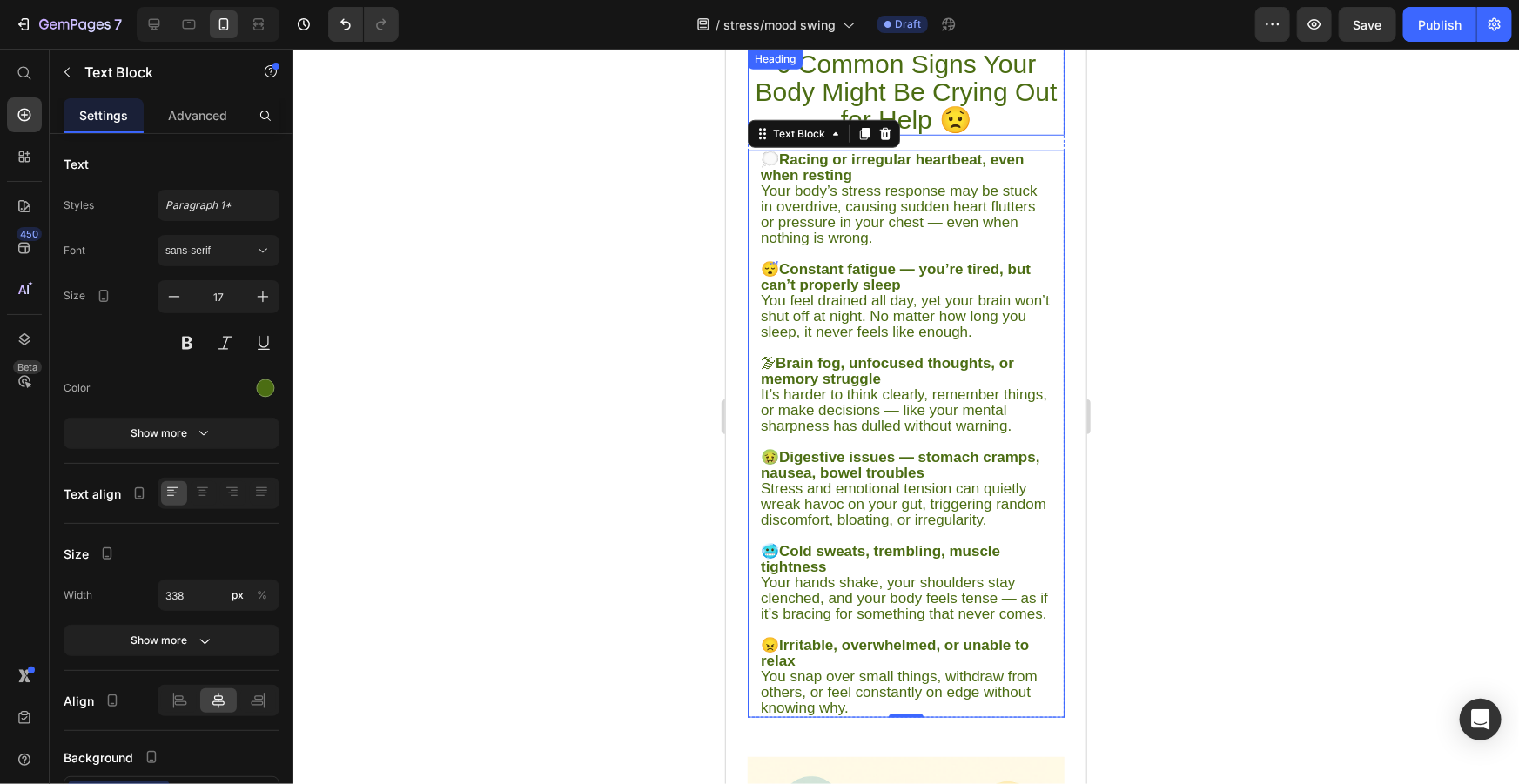 click on "6 Common Signs Your Body Might Be Crying Out for Help 😟" at bounding box center (905, 91) 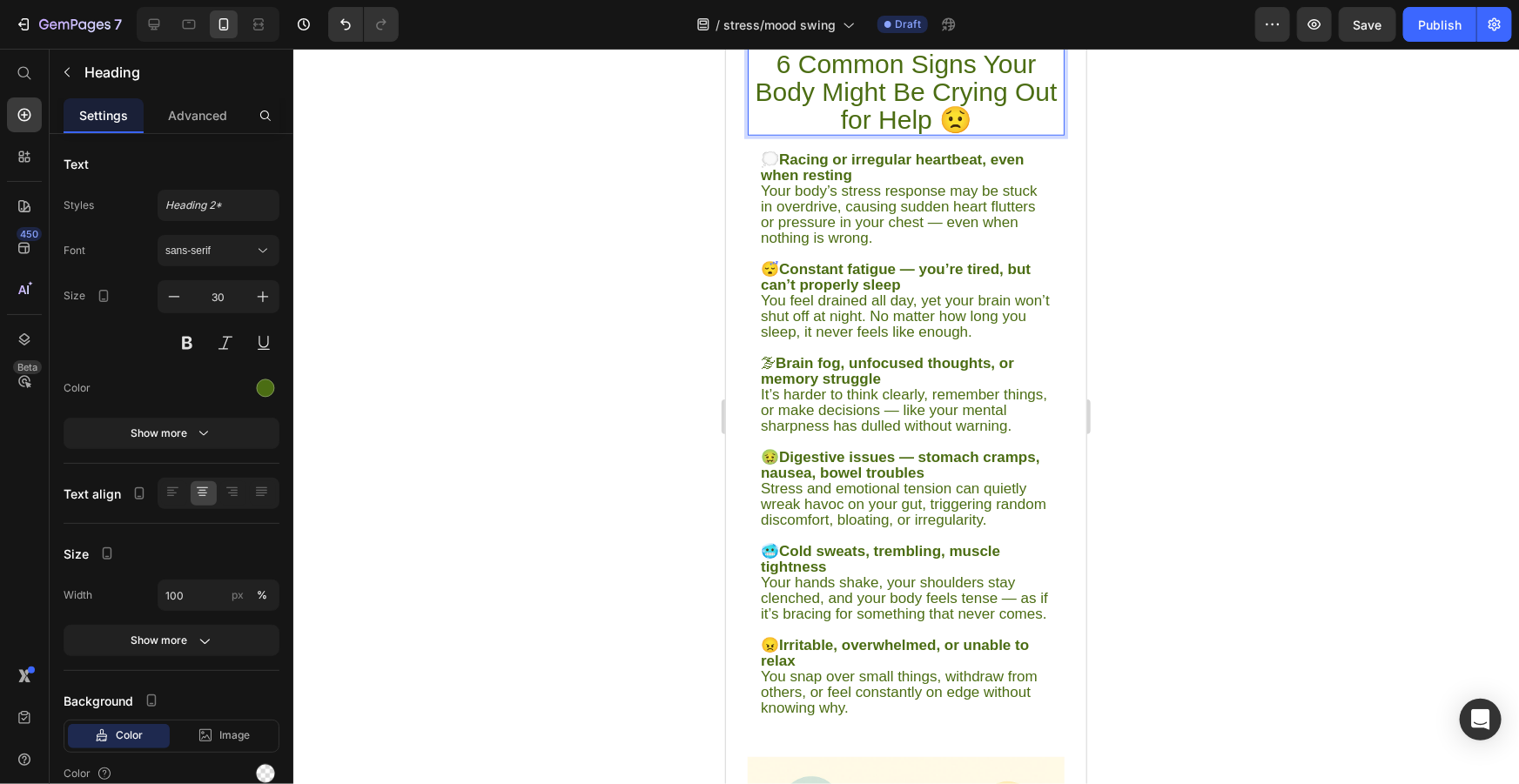 click on "6 Common Signs Your Body Might Be Crying Out for Help 😟" at bounding box center [905, 91] 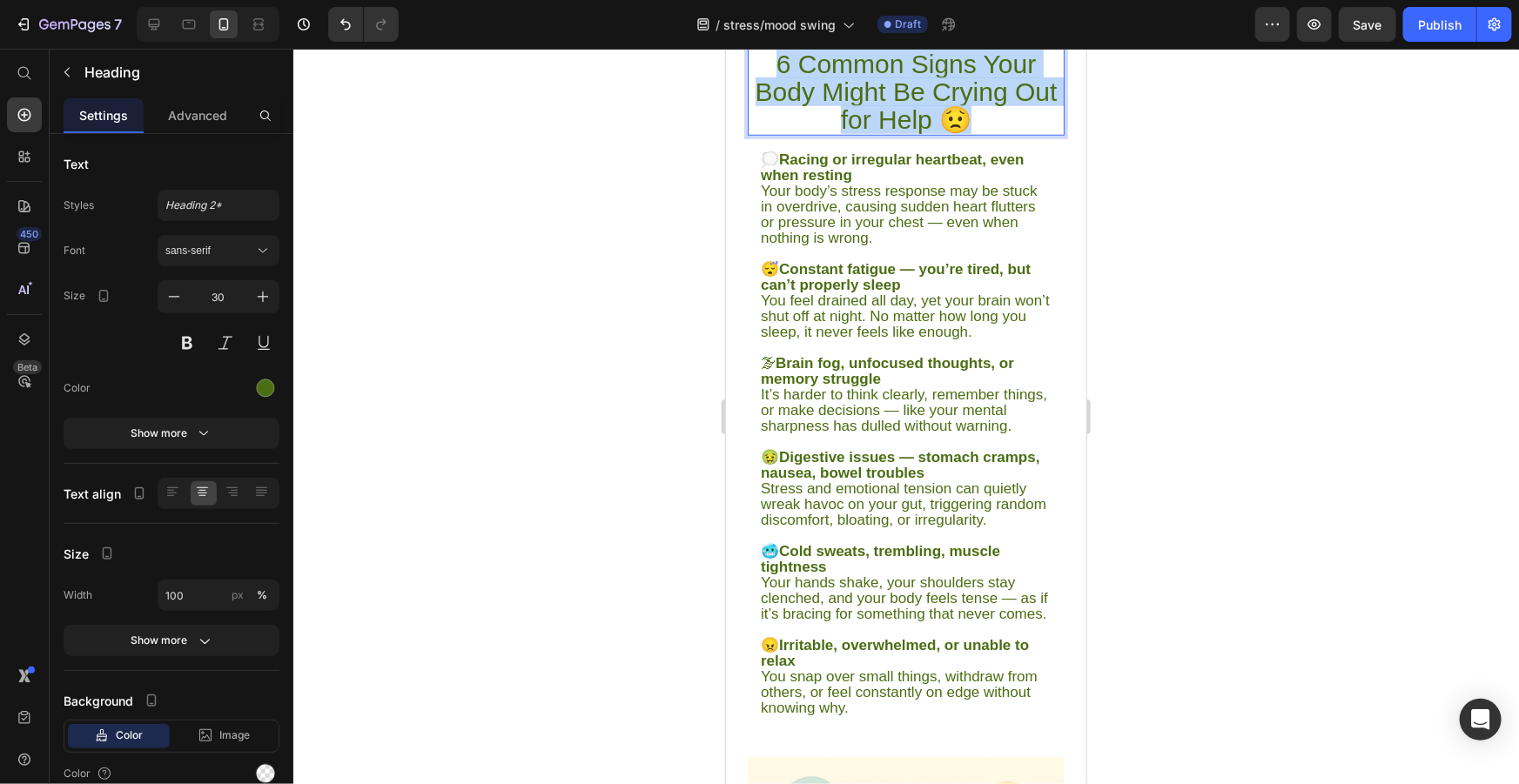 click on "6 Common Signs Your Body Might Be Crying Out for Help 😟" at bounding box center [905, 91] 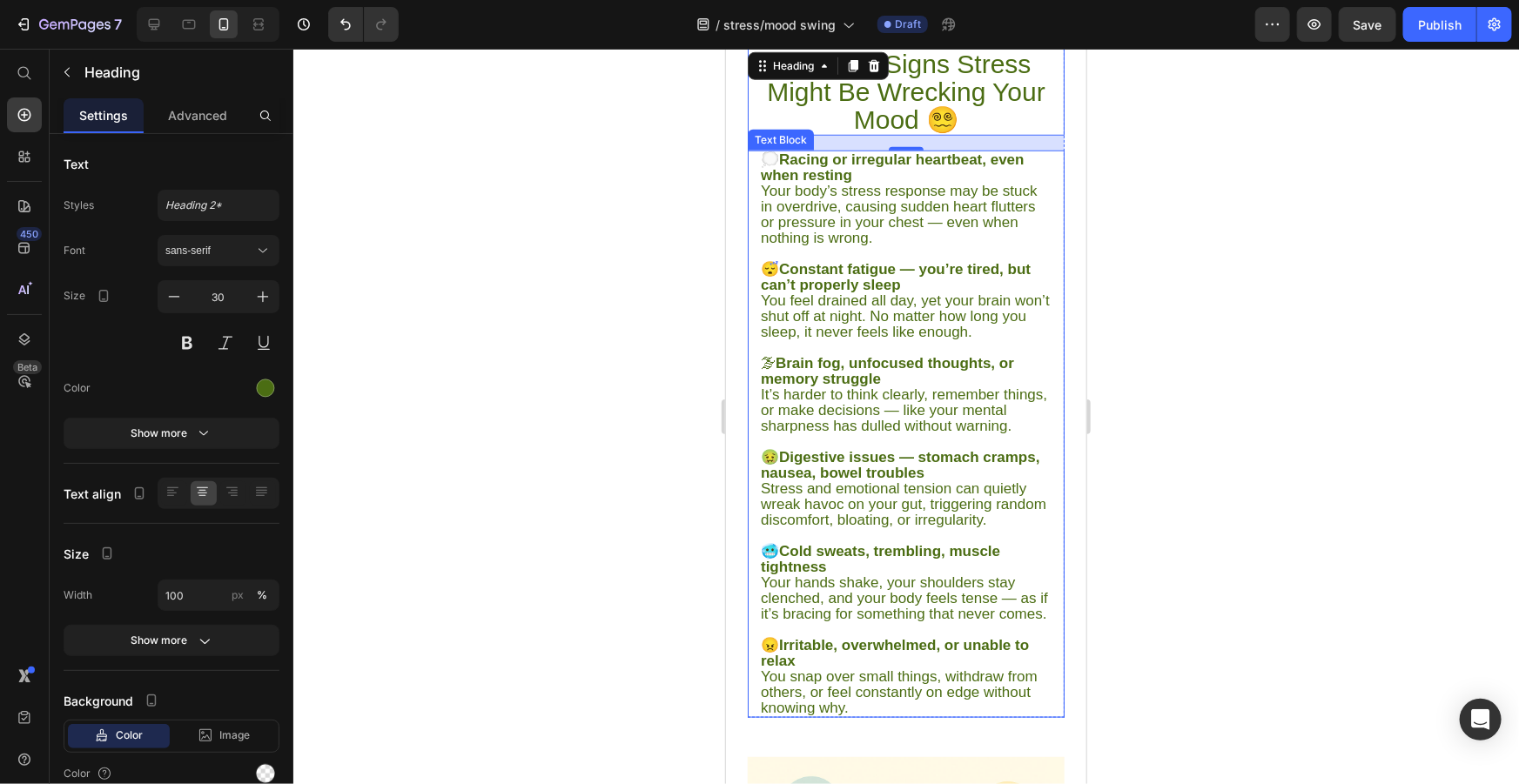 click on "🌫  Brain fog, unfocused thoughts, or memory struggle It’s harder to think clearly, remember things, or make decisions — like your mental sharpness has dulled without warning." at bounding box center [905, 394] 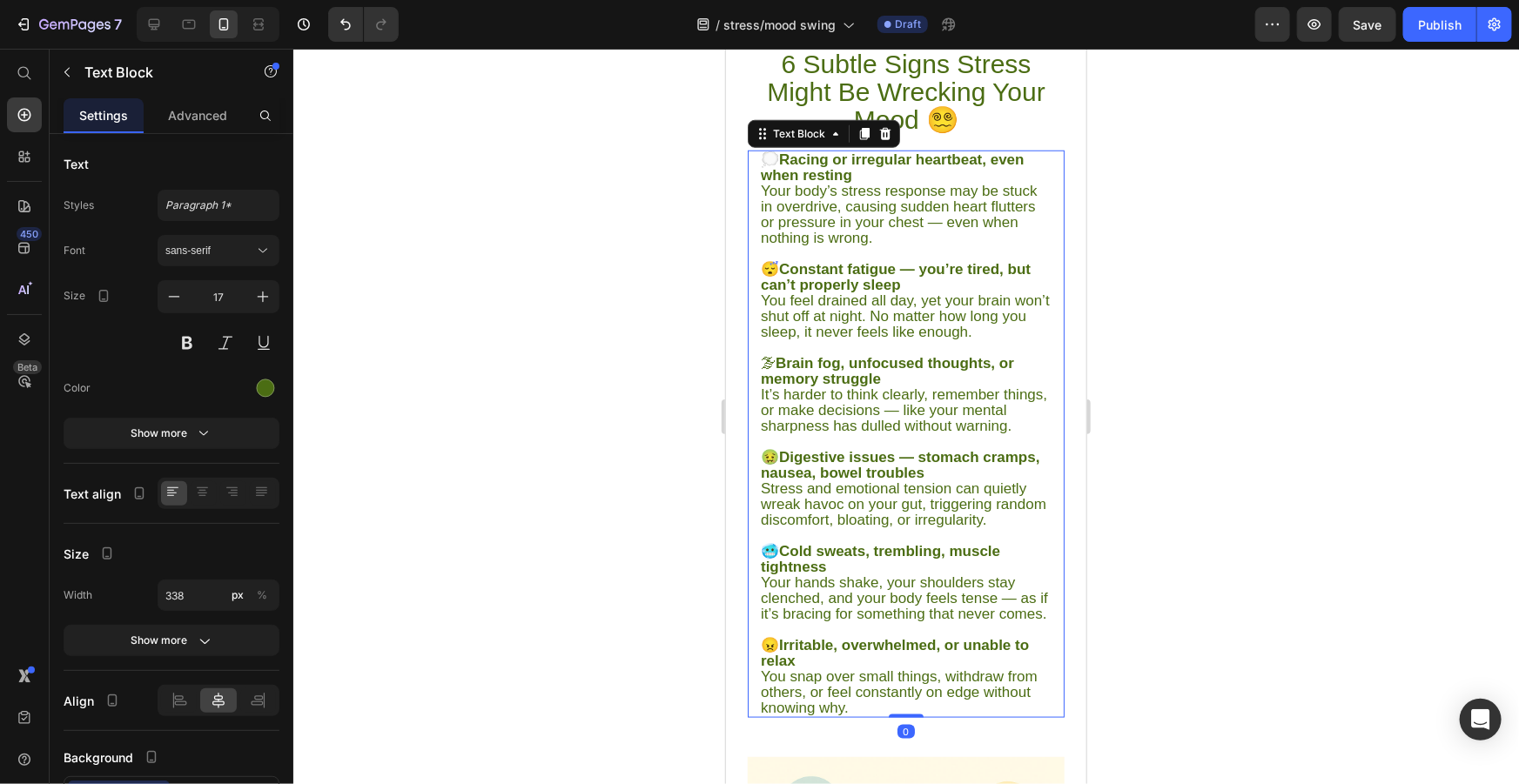 click on "🌫  Brain fog, unfocused thoughts, or memory struggle It’s harder to think clearly, remember things, or make decisions — like your mental sharpness has dulled without warning." at bounding box center (905, 394) 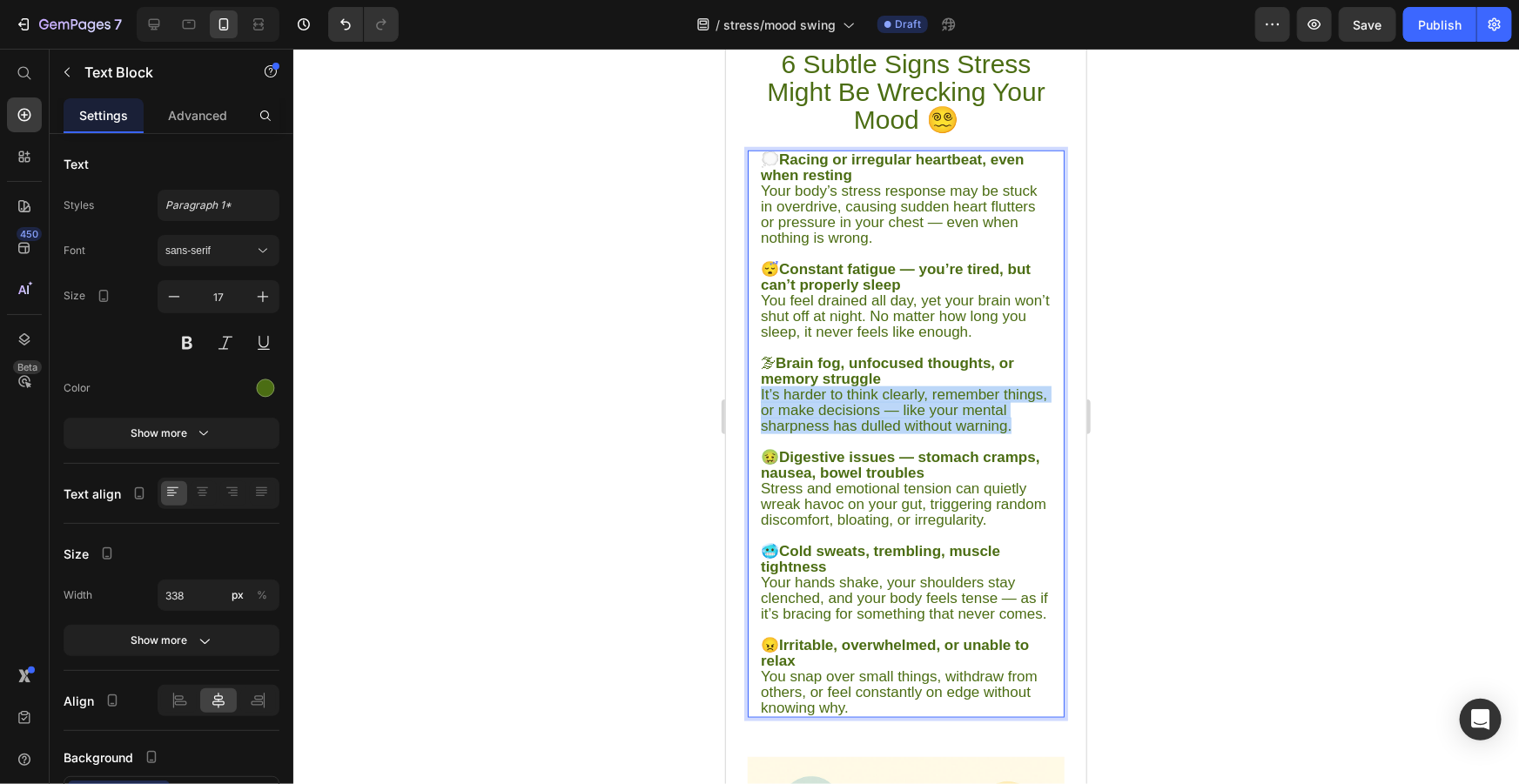 click on "🌫  Brain fog, unfocused thoughts, or memory struggle It’s harder to think clearly, remember things, or make decisions — like your mental sharpness has dulled without warning." at bounding box center [905, 394] 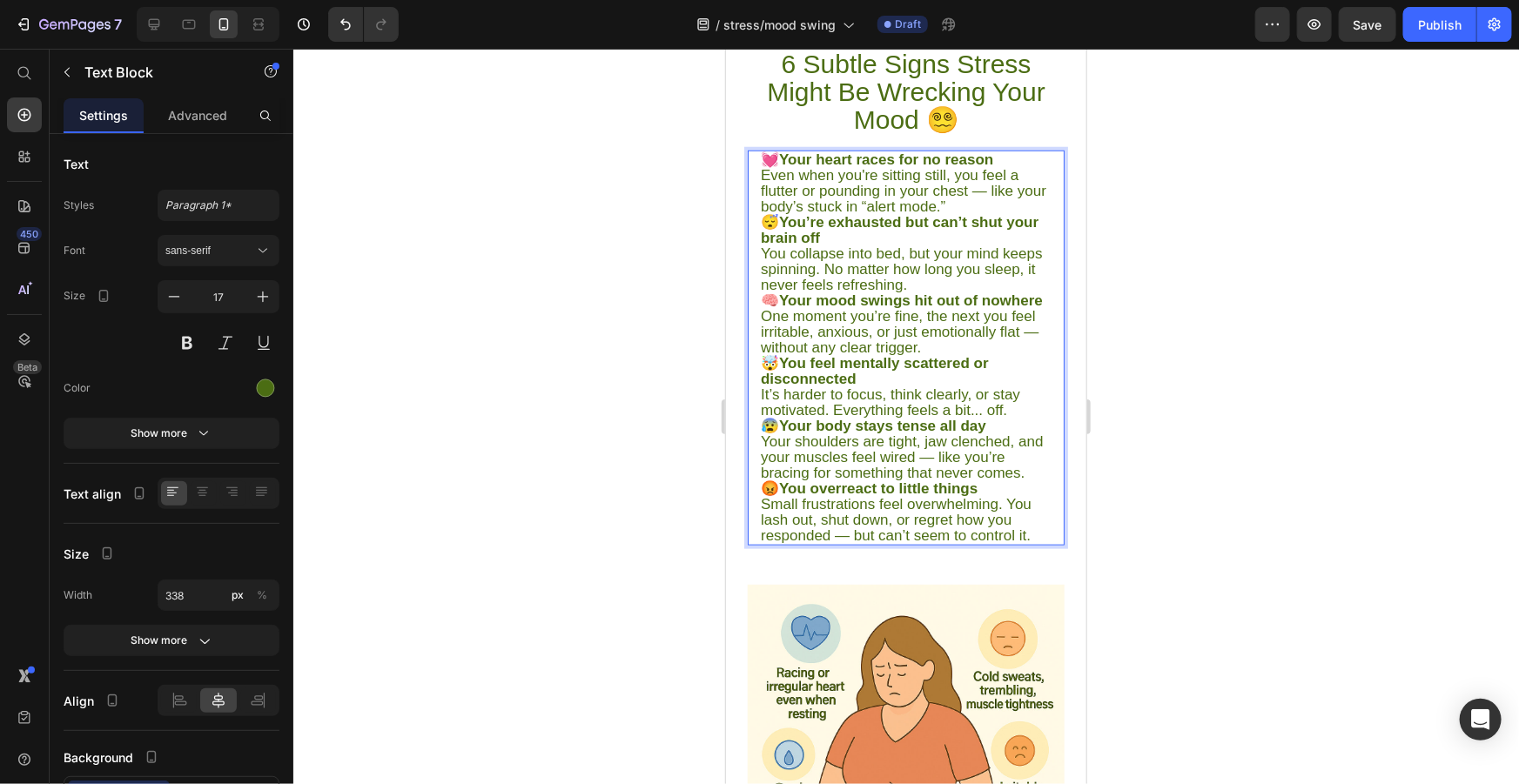 click on "💓  Your heart races for no reason Even when you're sitting still, you feel a flutter or pounding in your chest — like your body’s stuck in “alert mode.”" at bounding box center (905, 183) 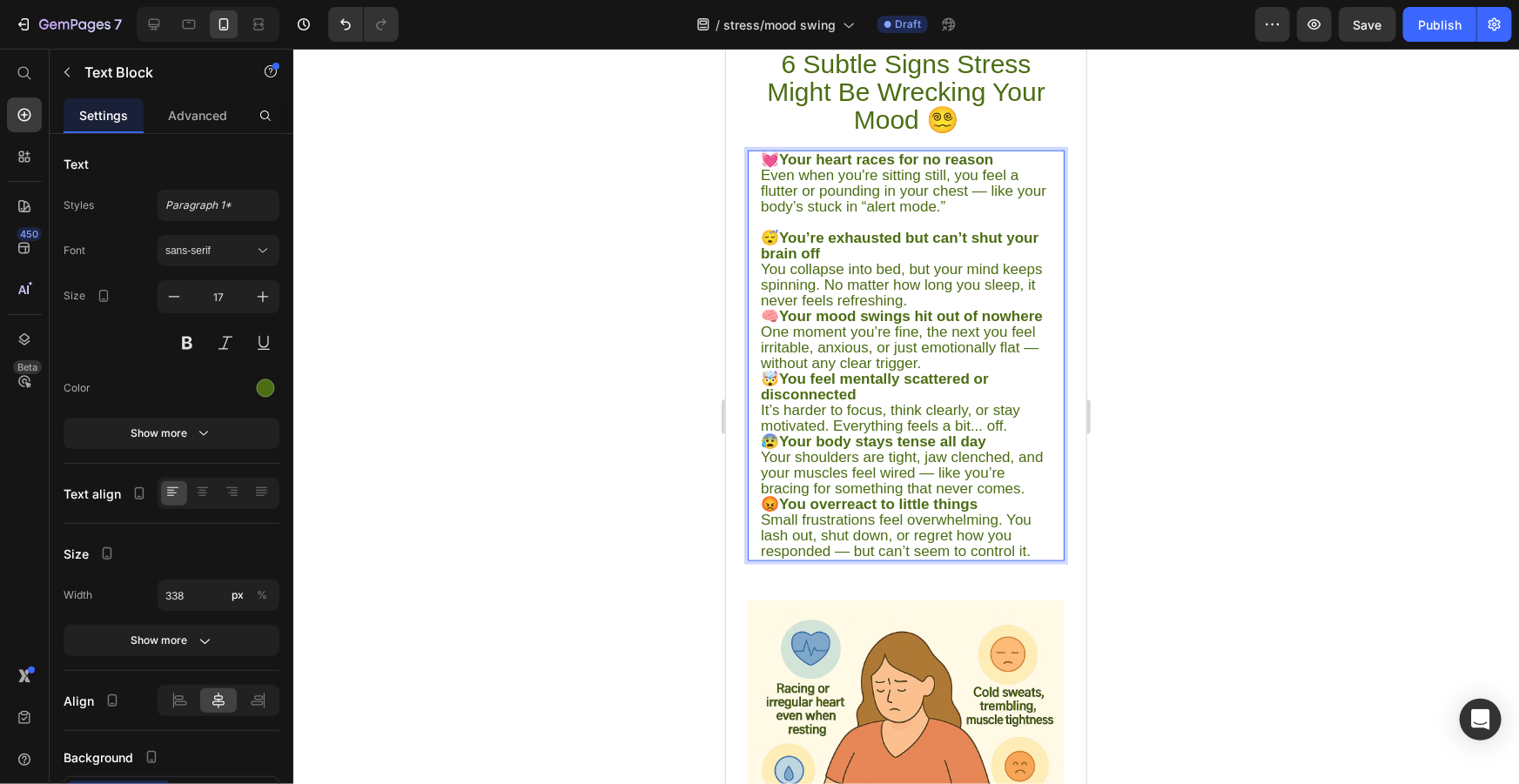 click on "😴  You’re exhausted but can’t shut your brain off You collapse into bed, but your mind keeps spinning. No matter how long you sleep, it never feels refreshing." at bounding box center (905, 269) 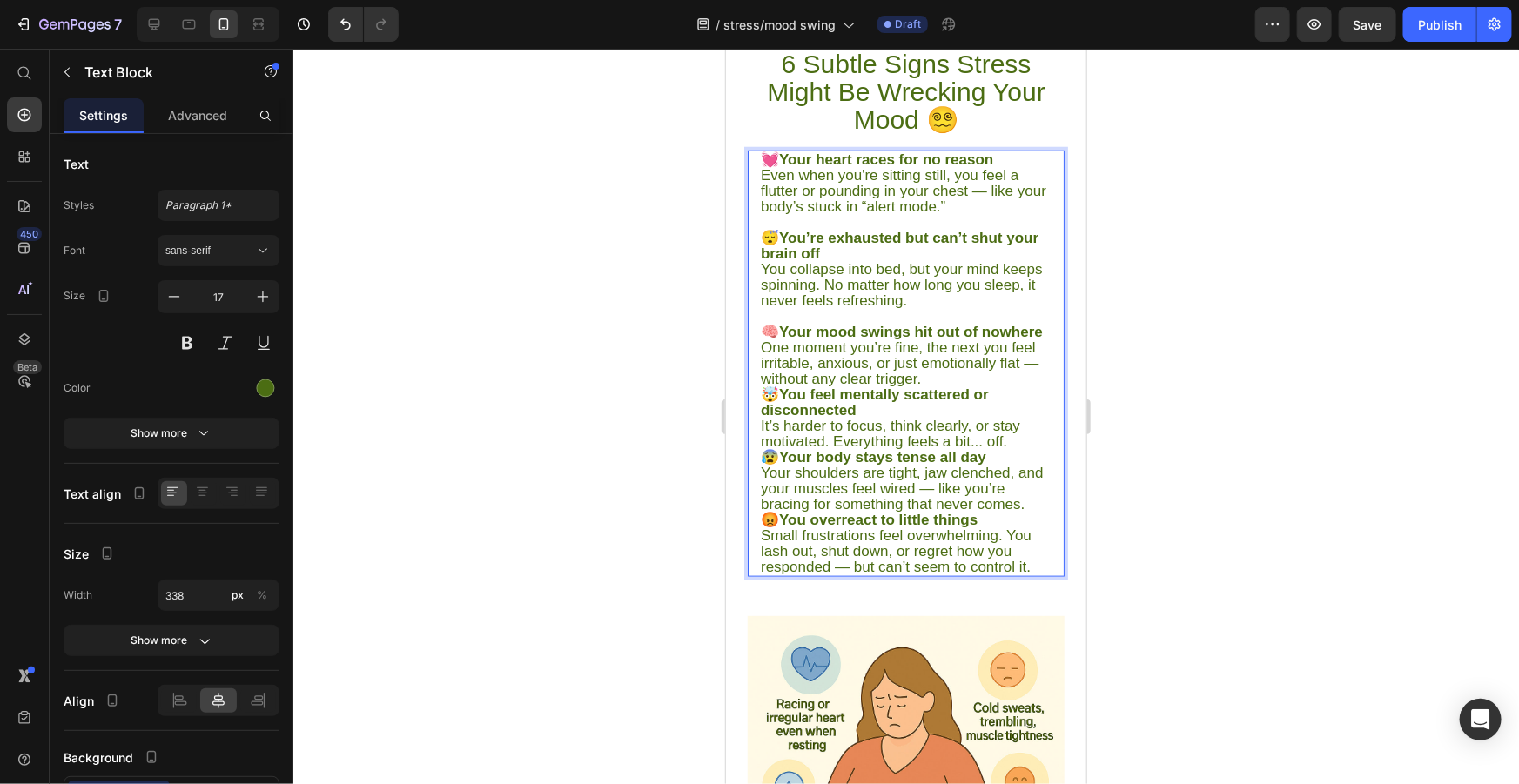 click on "🧠  Your mood swings hit out of nowhere One moment you’re fine, the next you feel irritable, anxious, or just emotionally flat — without any clear trigger." at bounding box center (905, 355) 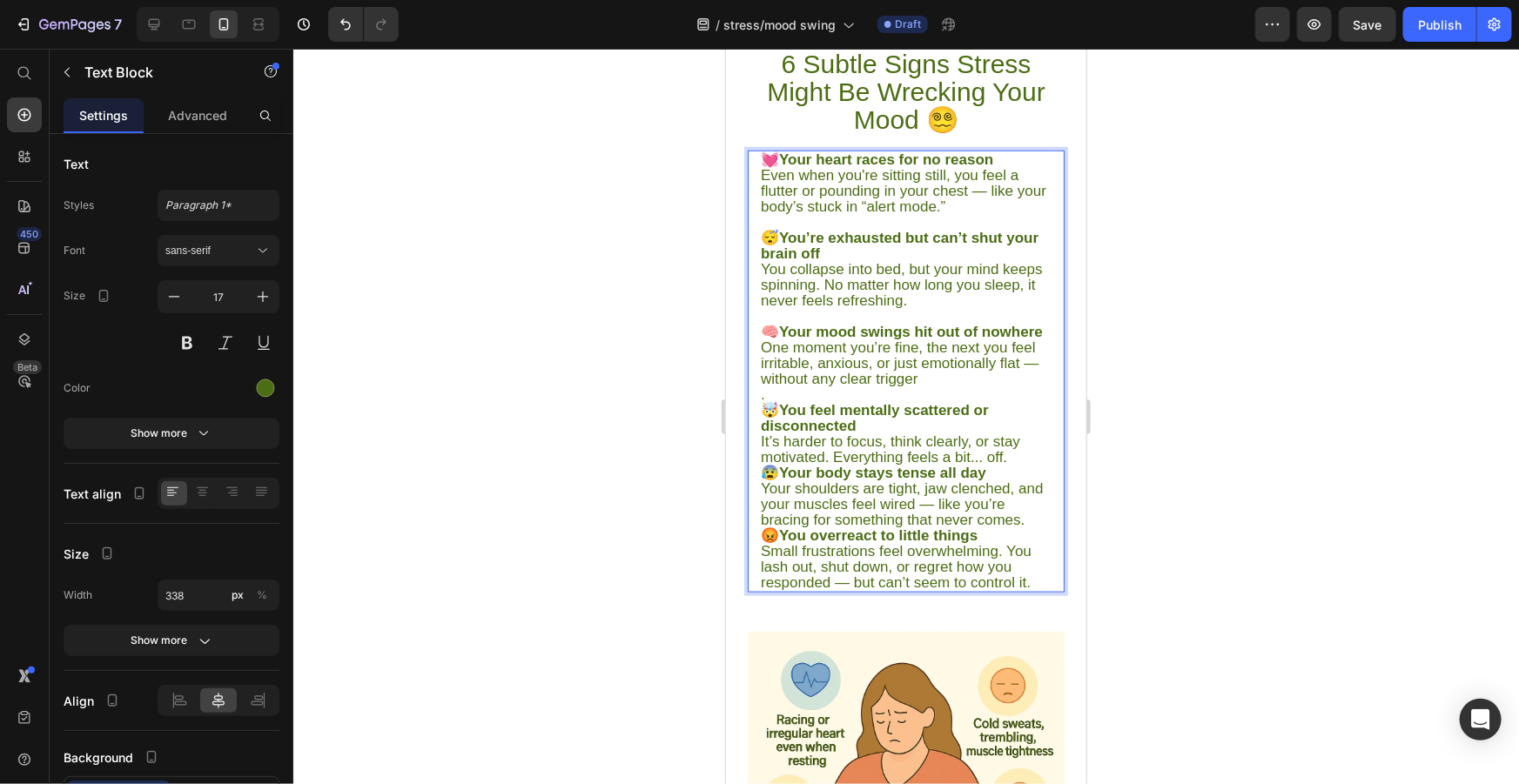 click on "🤯  You feel mentally scattered or disconnected It’s harder to focus, think clearly, or stay motivated. Everything feels a bit... off." at bounding box center [905, 433] 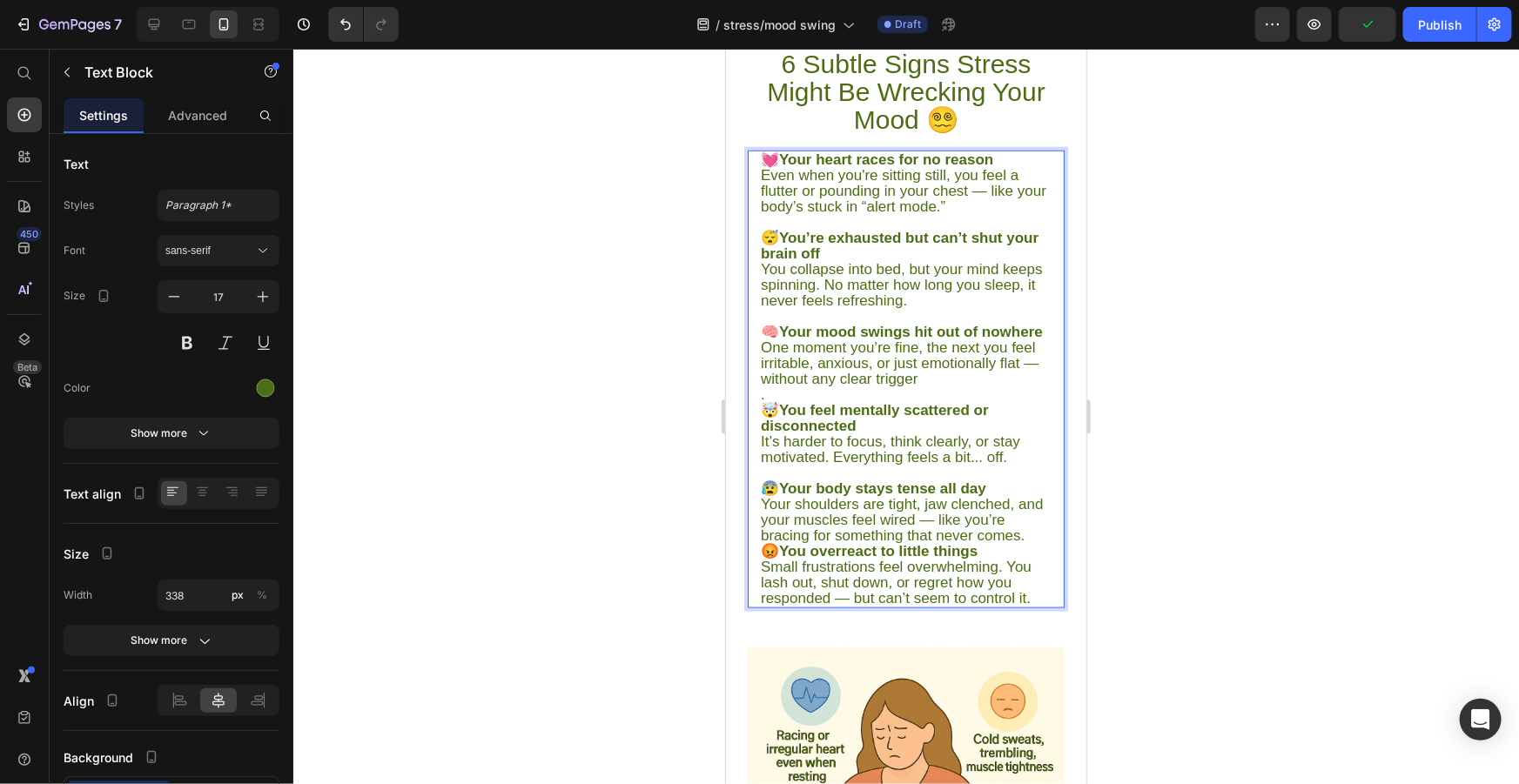 click on "😰  Your body stays tense all day Your shoulders are tight, jaw clenched, and your muscles feel wired — like you’re bracing for something that never comes." at bounding box center (905, 512) 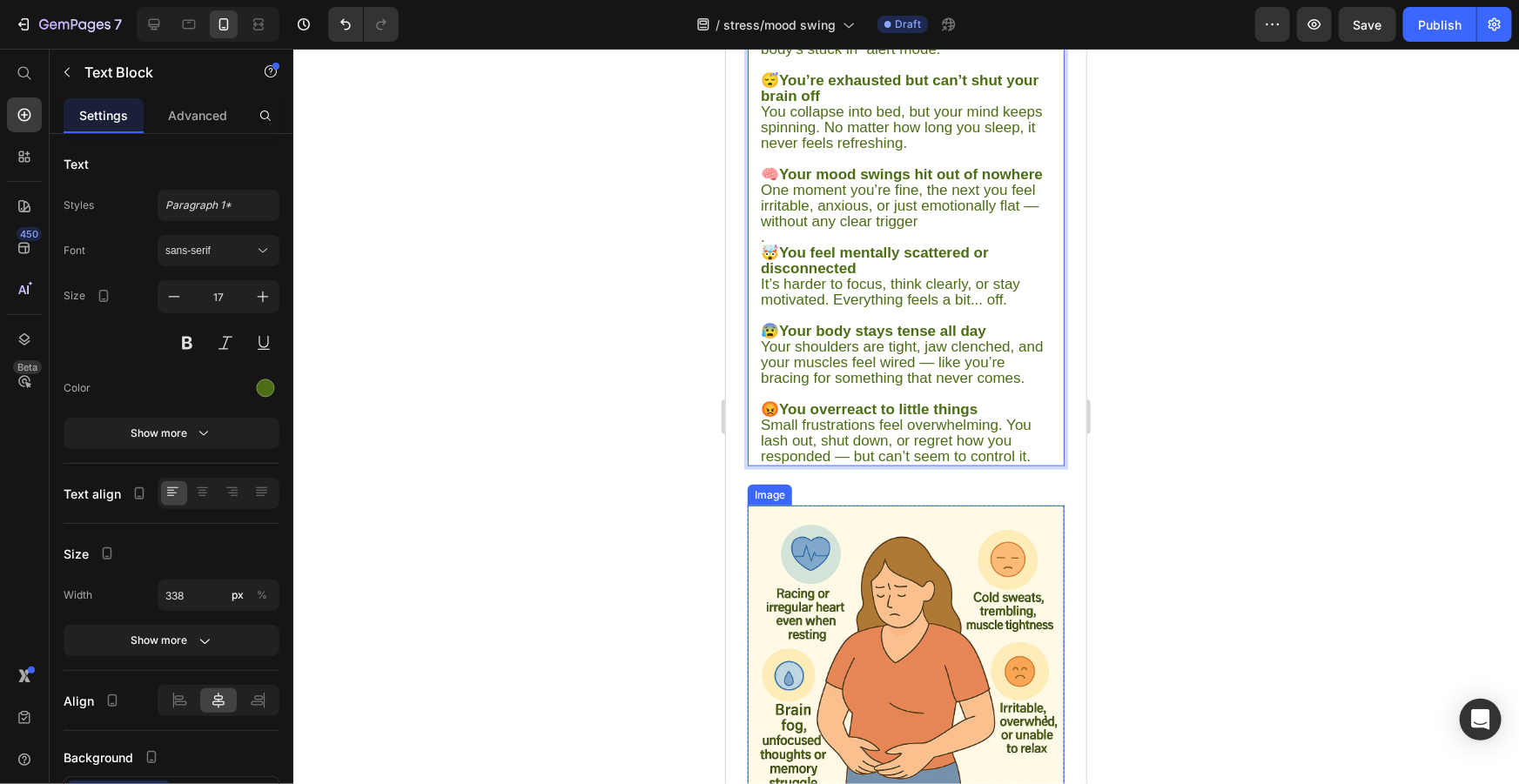 scroll, scrollTop: 1002, scrollLeft: 0, axis: vertical 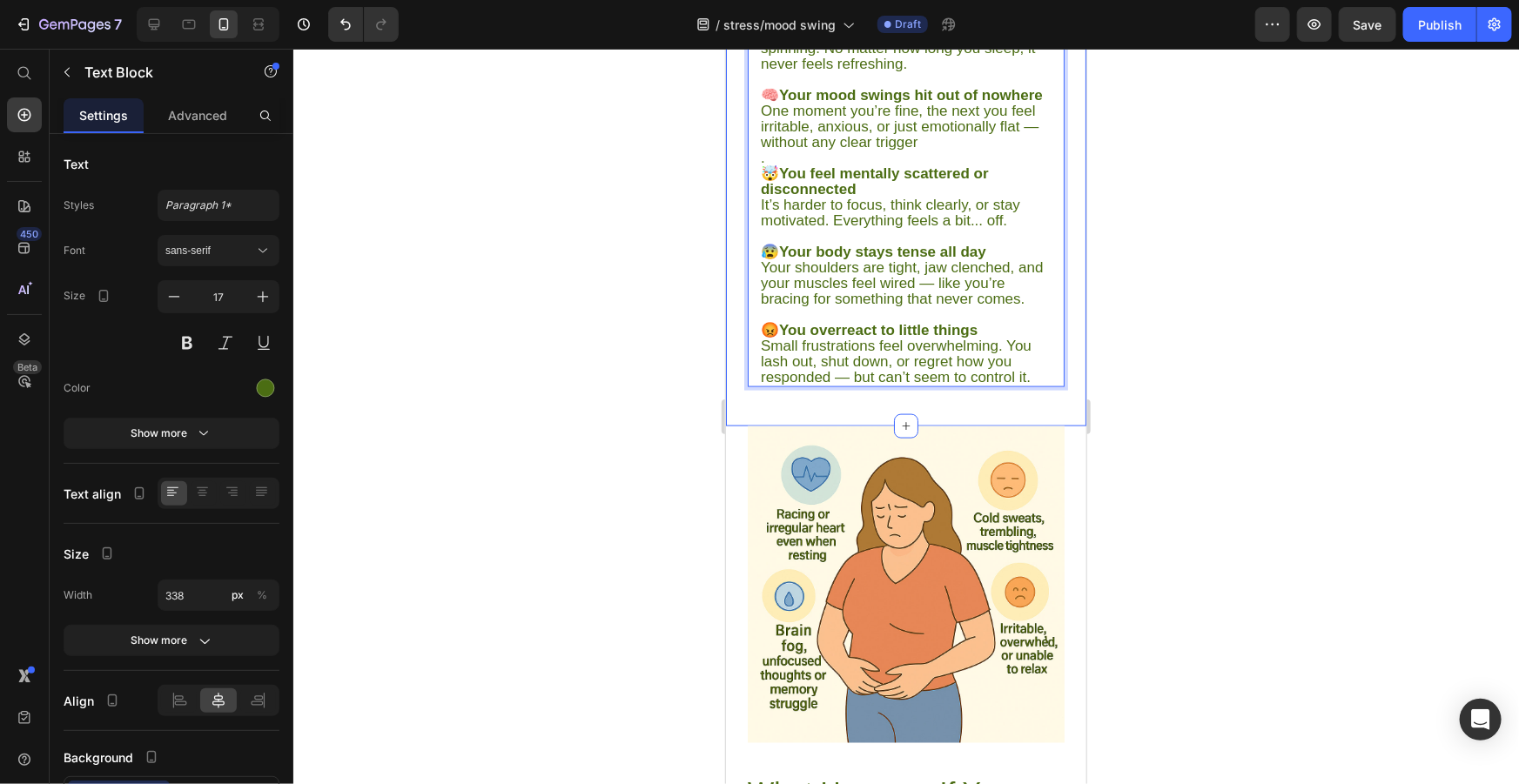 click at bounding box center (905, 584) 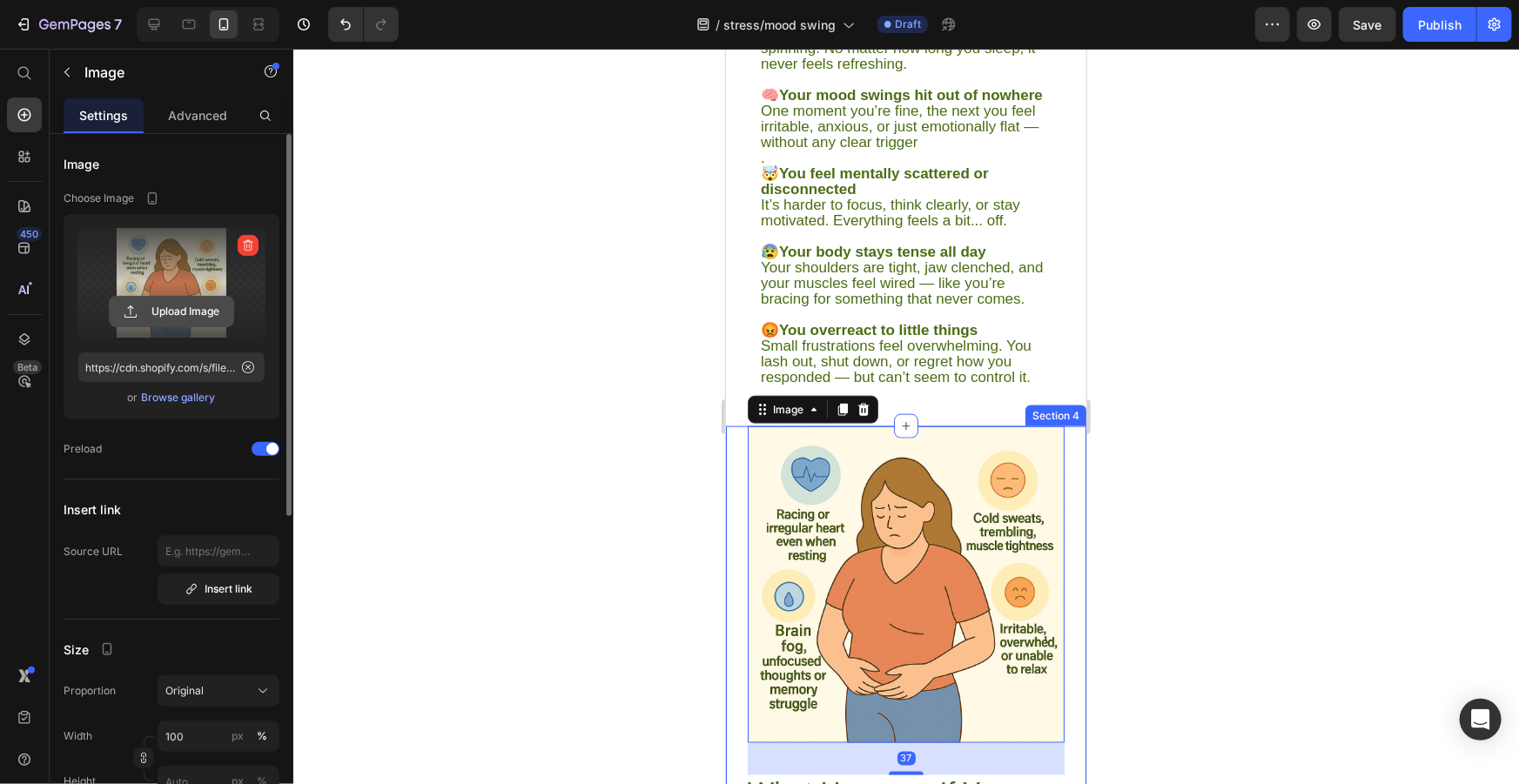 click 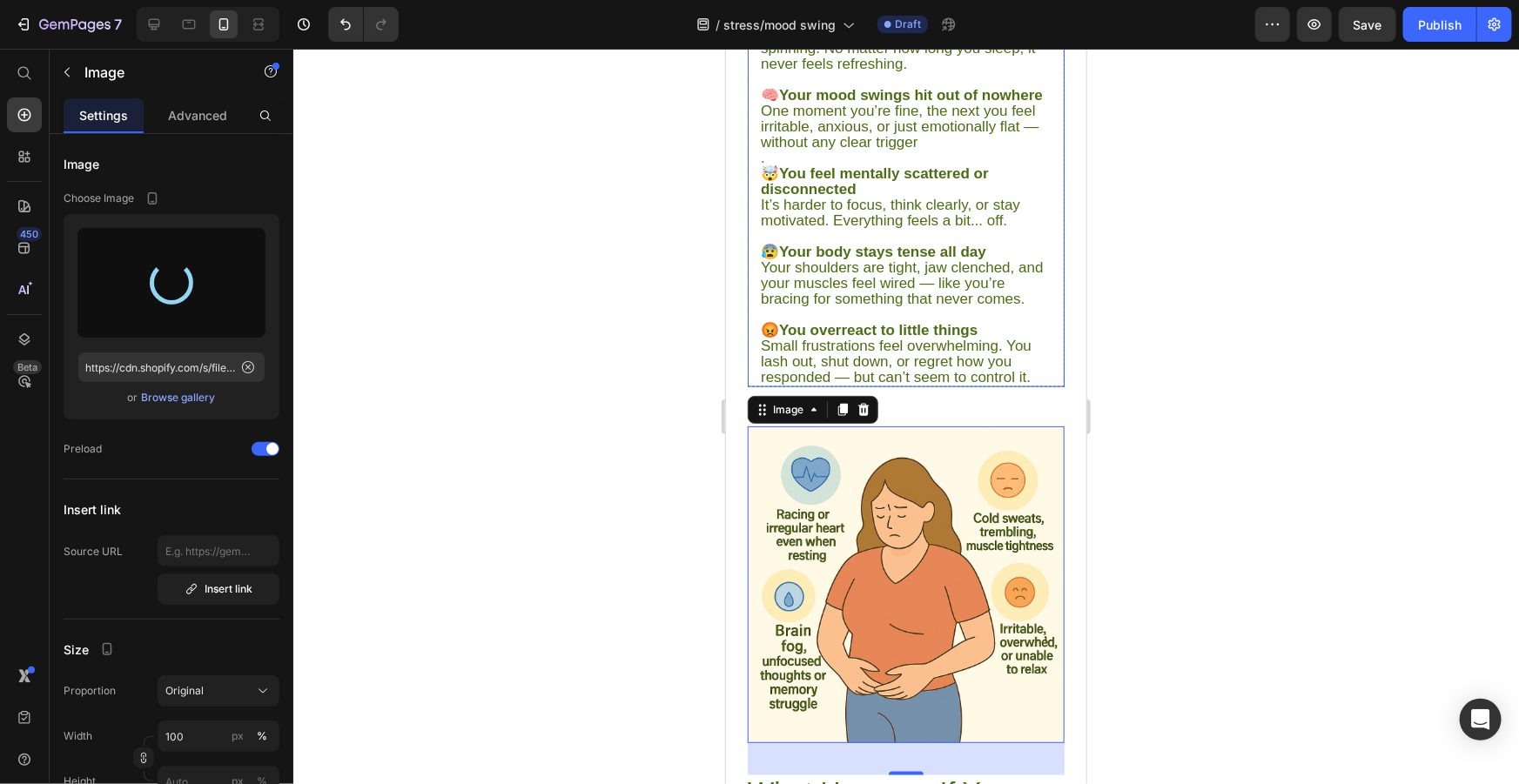 scroll, scrollTop: 1082, scrollLeft: 0, axis: vertical 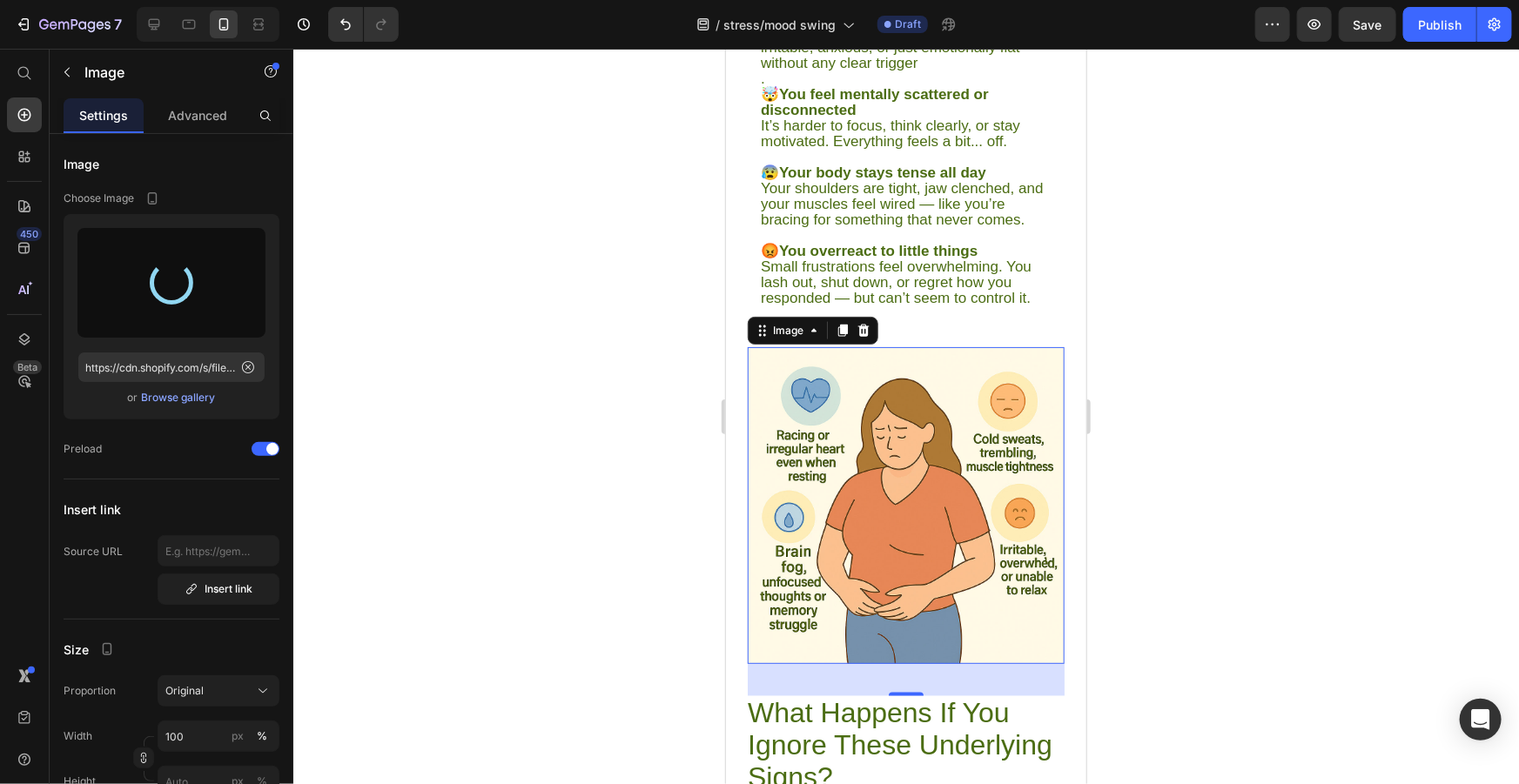 type on "https://cdn.shopify.com/s/files/1/0659/6539/1987/files/gempages_573850301312795717-997018dd-d210-4ed6-9b6a-4586d3f0d5f1.jpg" 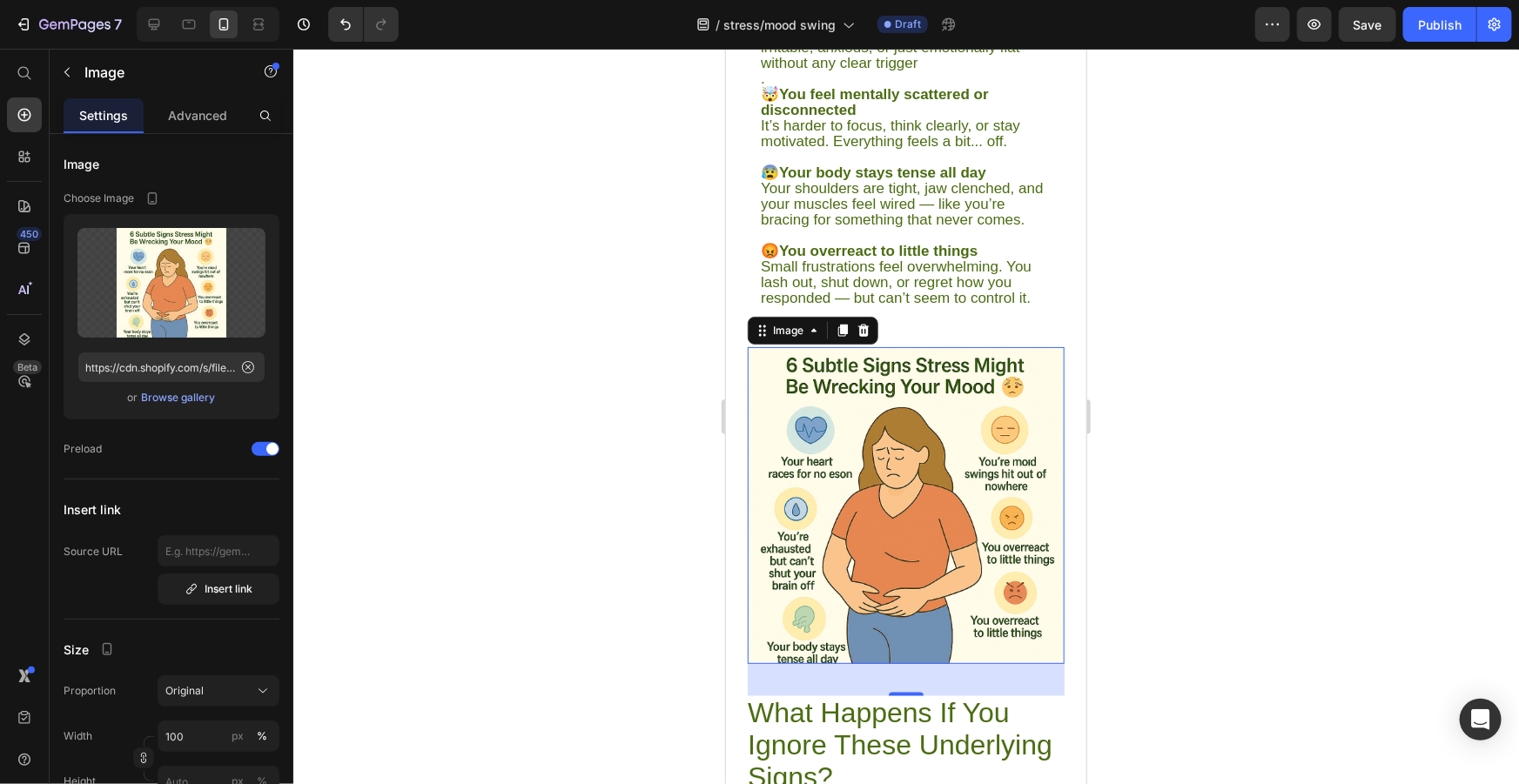 click 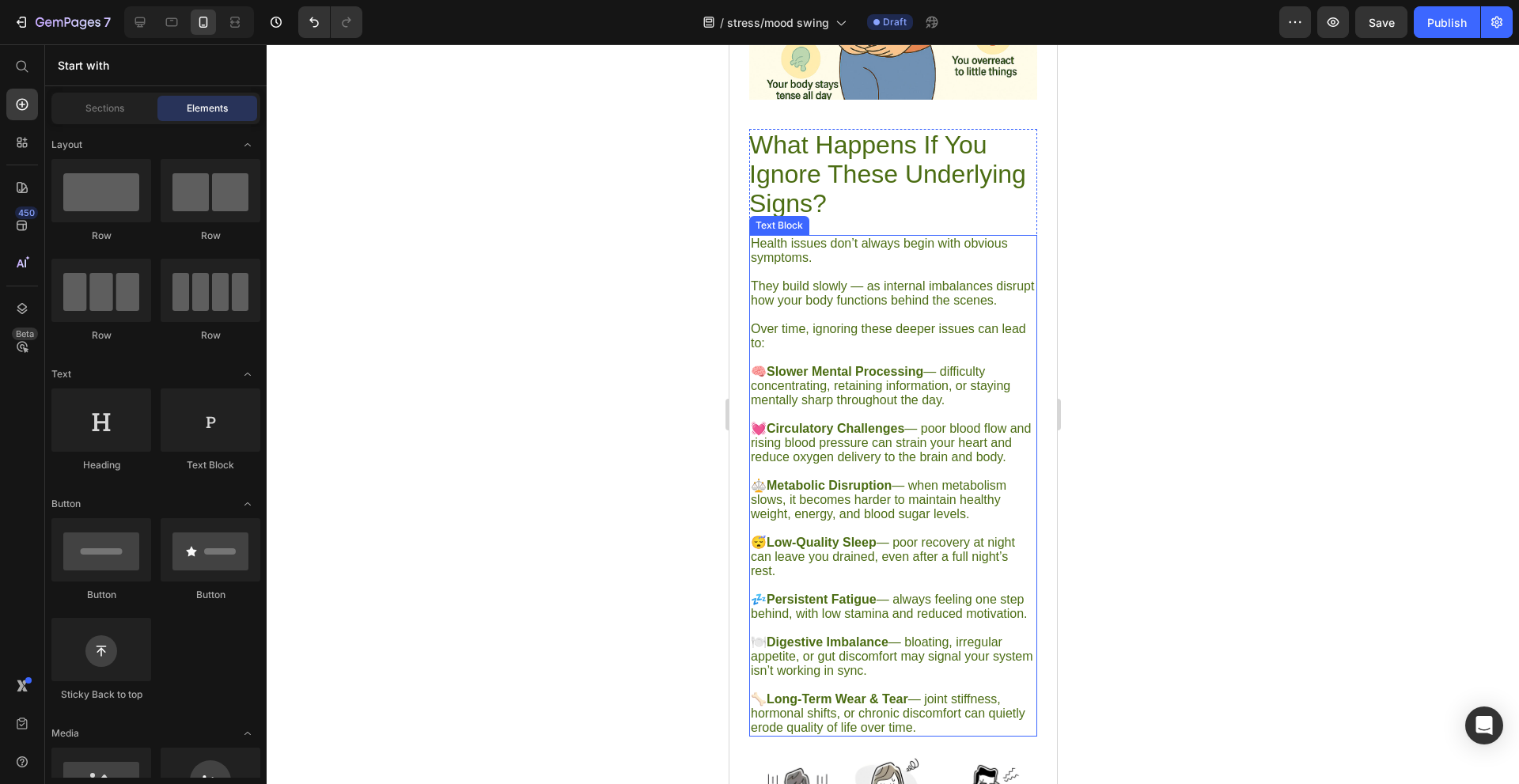 scroll, scrollTop: 1566, scrollLeft: 0, axis: vertical 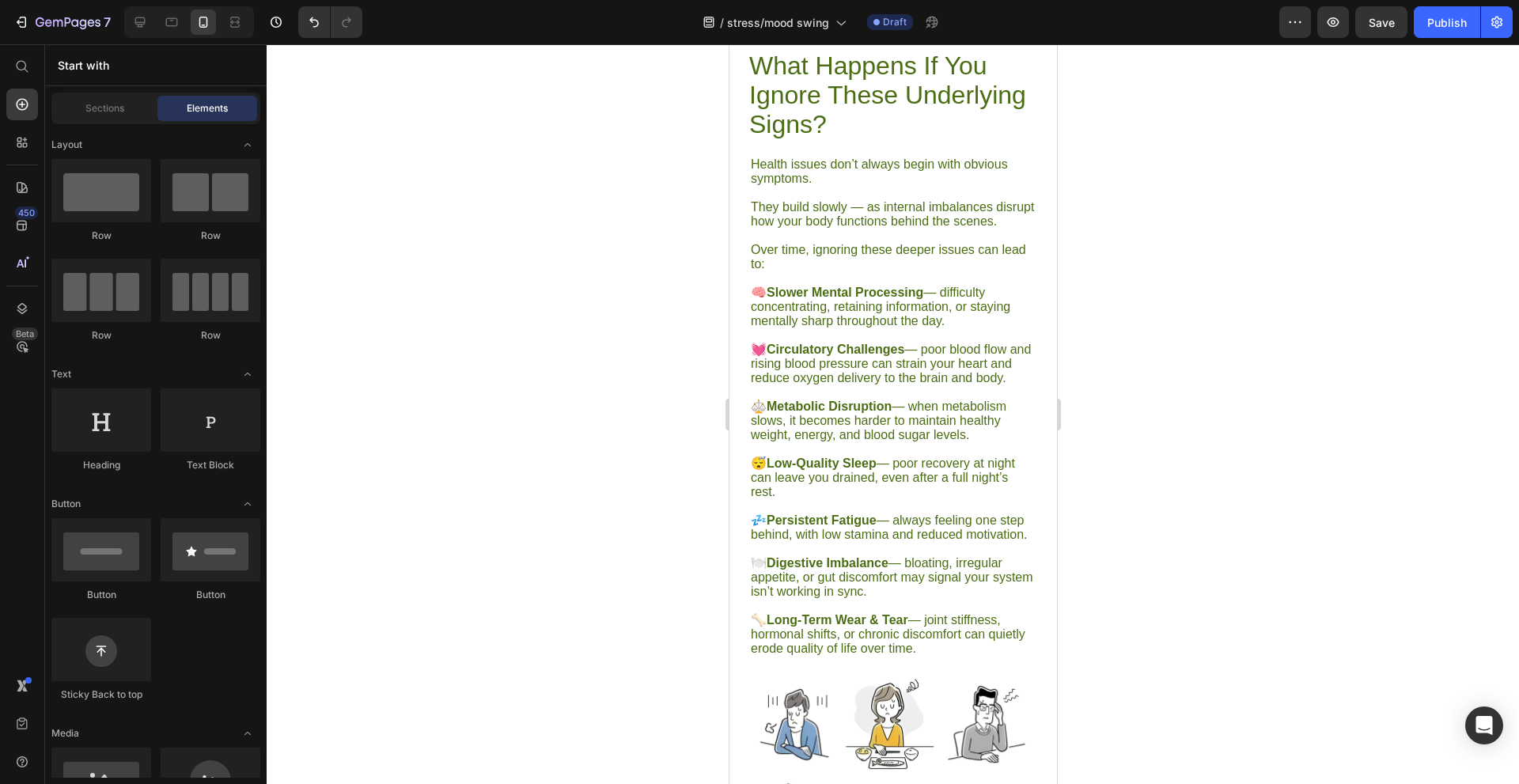 click 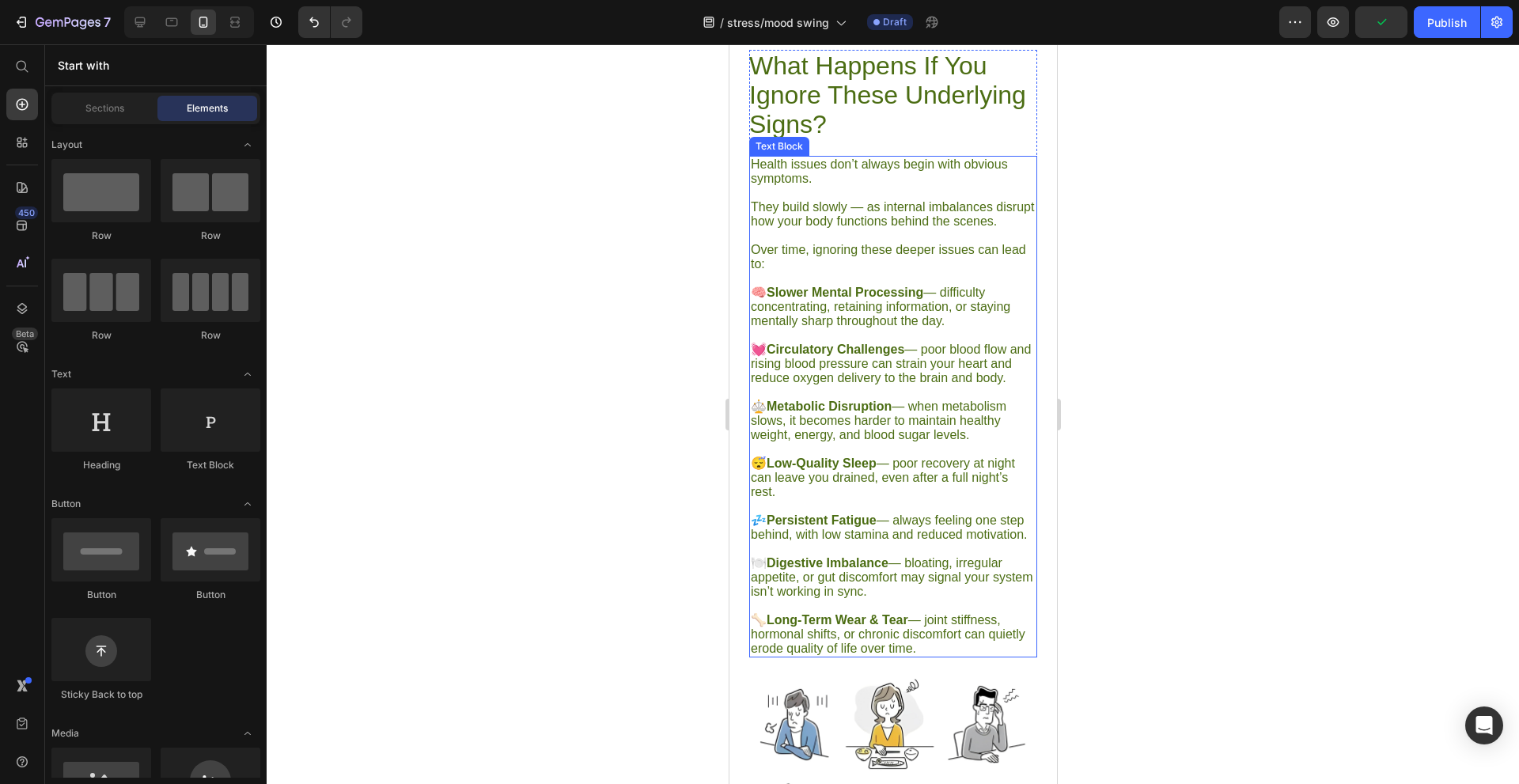 scroll, scrollTop: 1487, scrollLeft: 0, axis: vertical 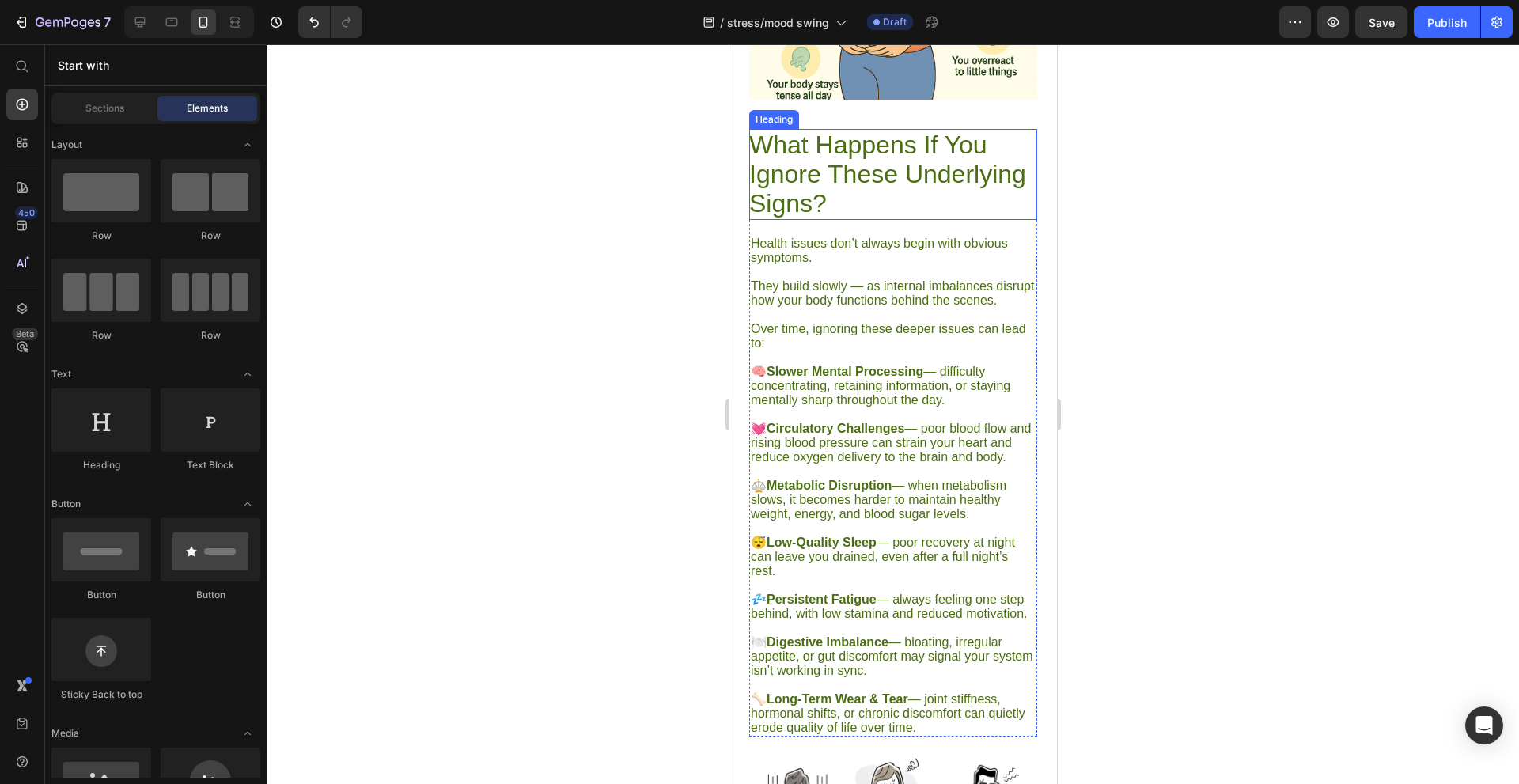click on "What Happens If You Ignore These Underlying Signs?" at bounding box center (892, 174) 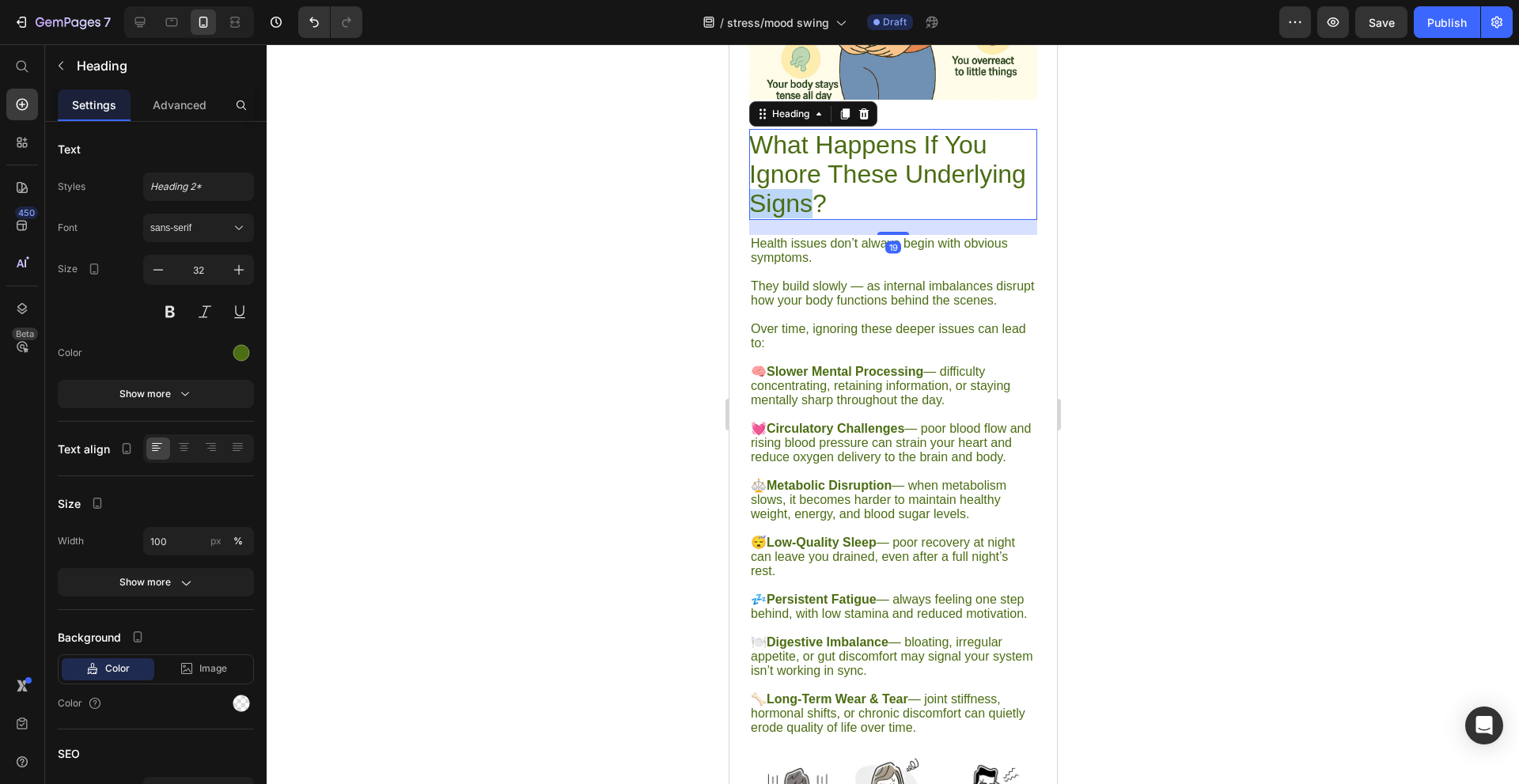 click on "What Happens If You Ignore These Underlying Signs?" at bounding box center (892, 174) 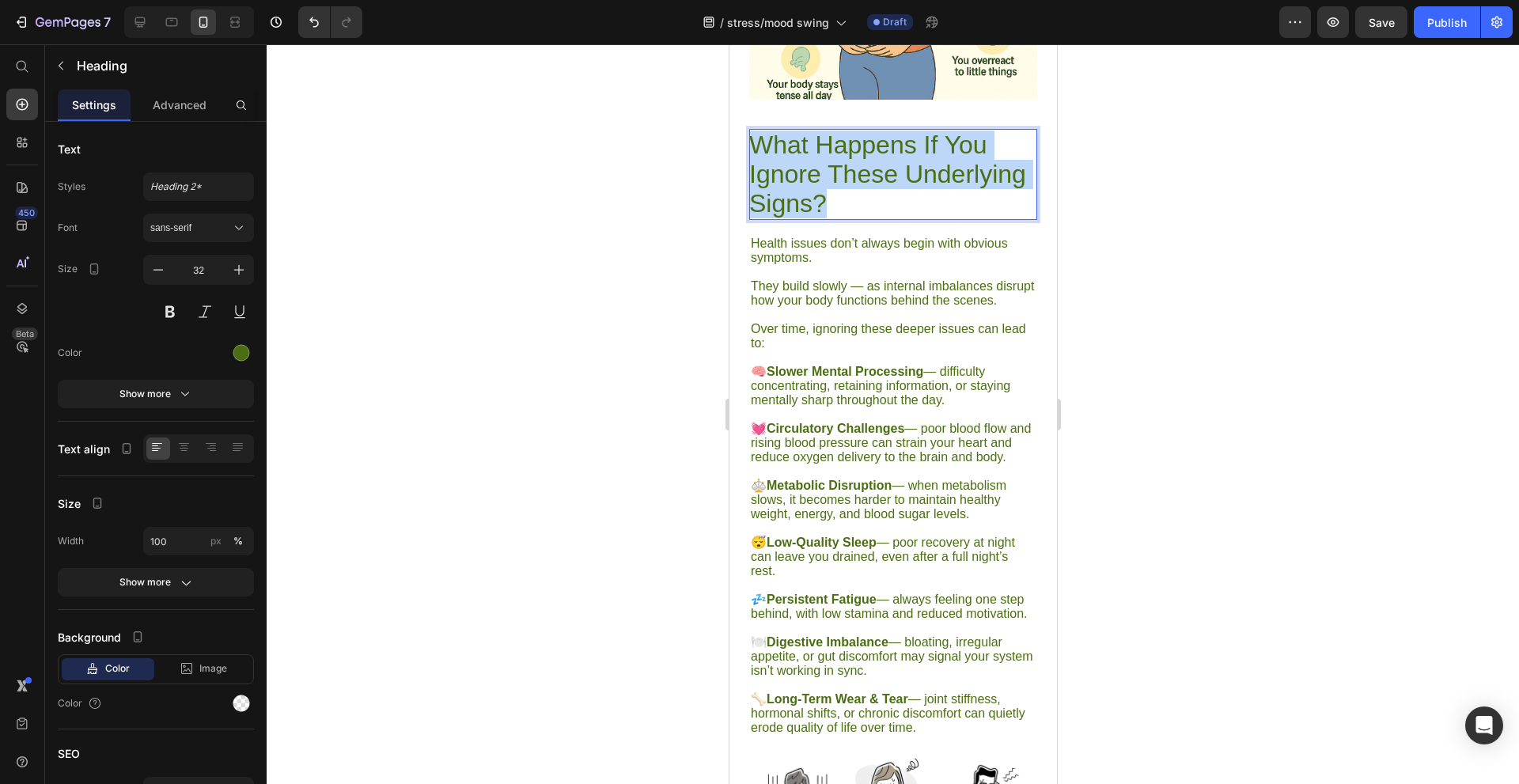 click on "What Happens If You Ignore These Underlying Signs?" at bounding box center (892, 174) 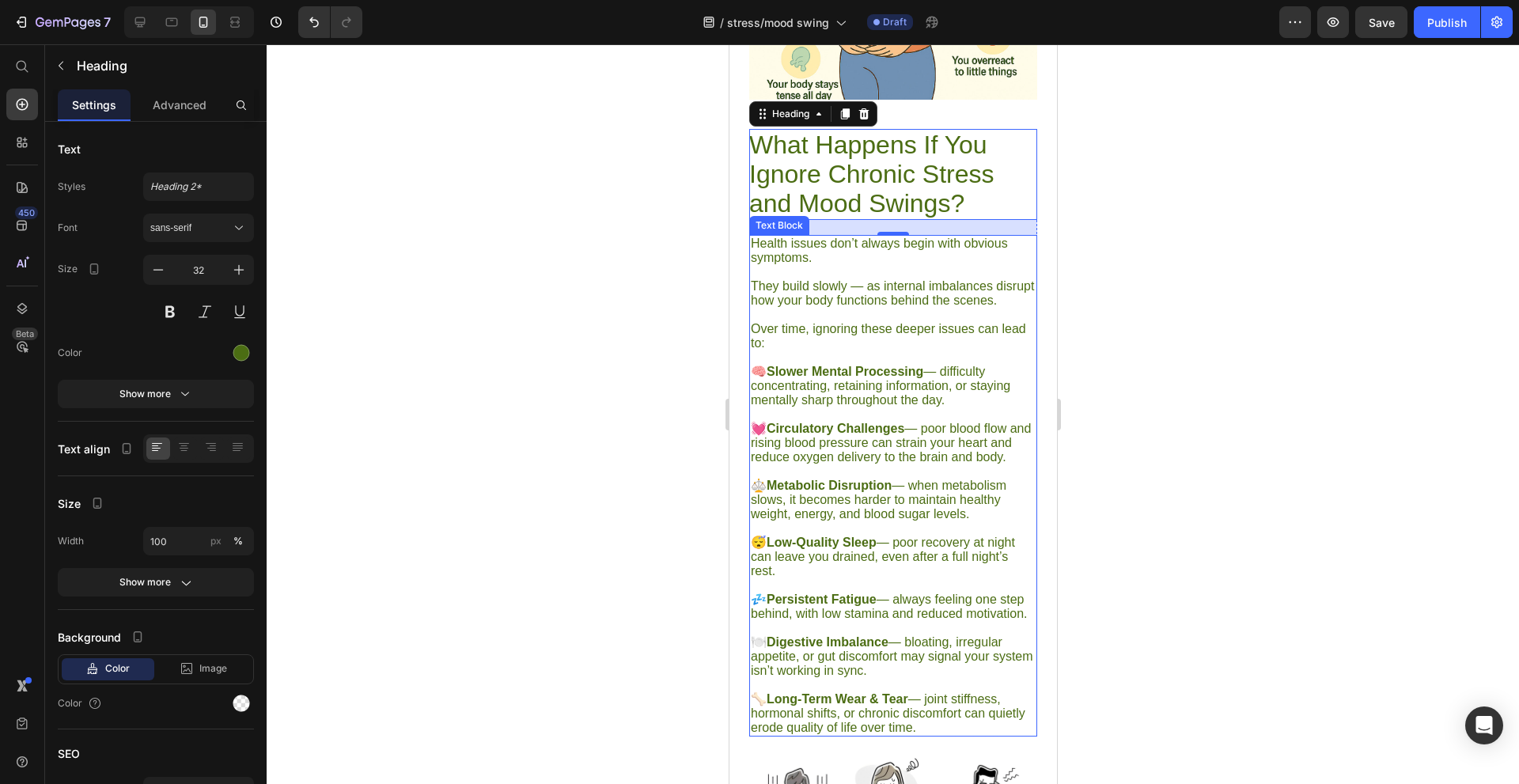 click on "They build slowly — as internal imbalances disrupt how your body functions behind the scenes." at bounding box center (892, 286) 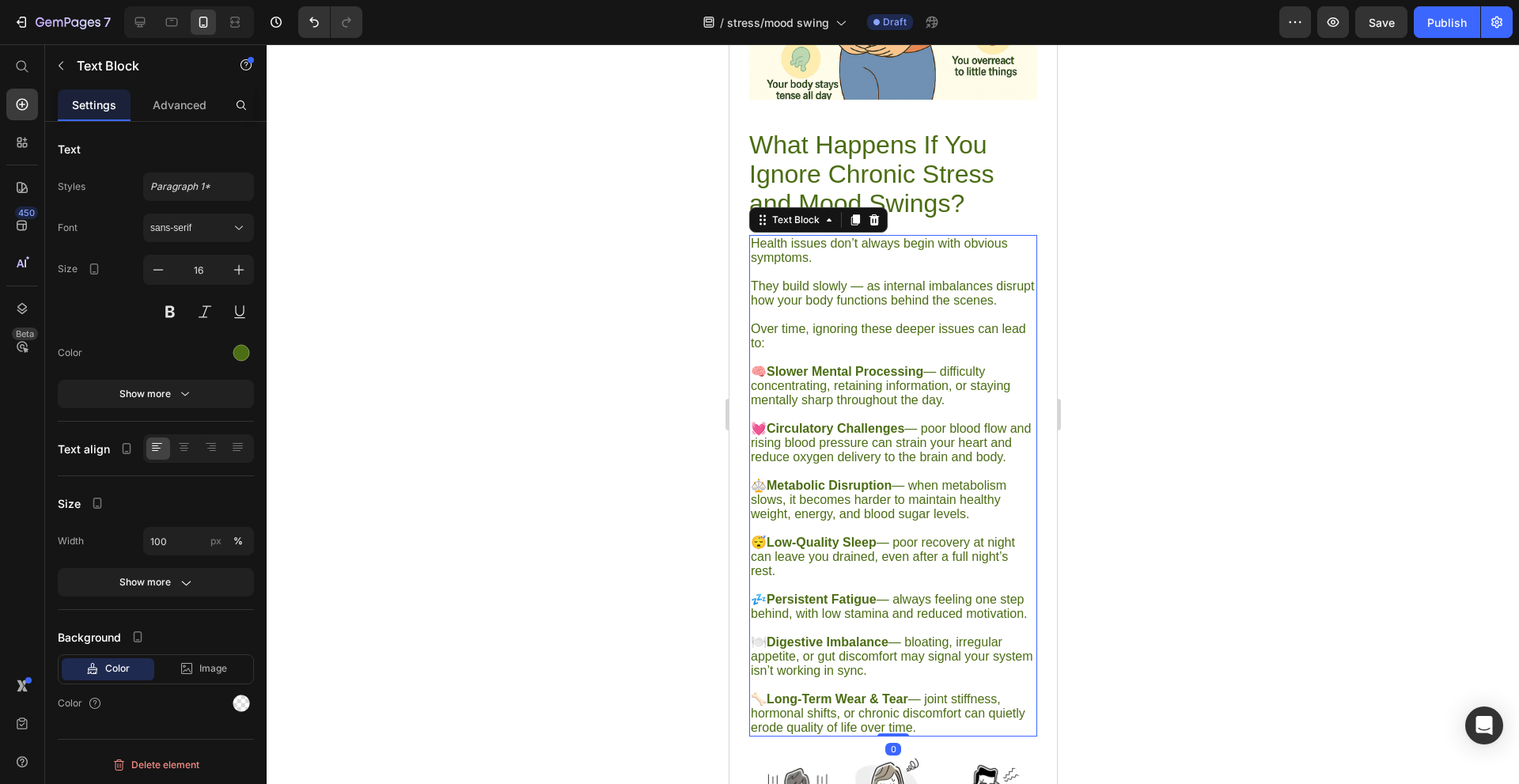 click on "They build slowly — as internal imbalances disrupt how your body functions behind the scenes." at bounding box center (892, 286) 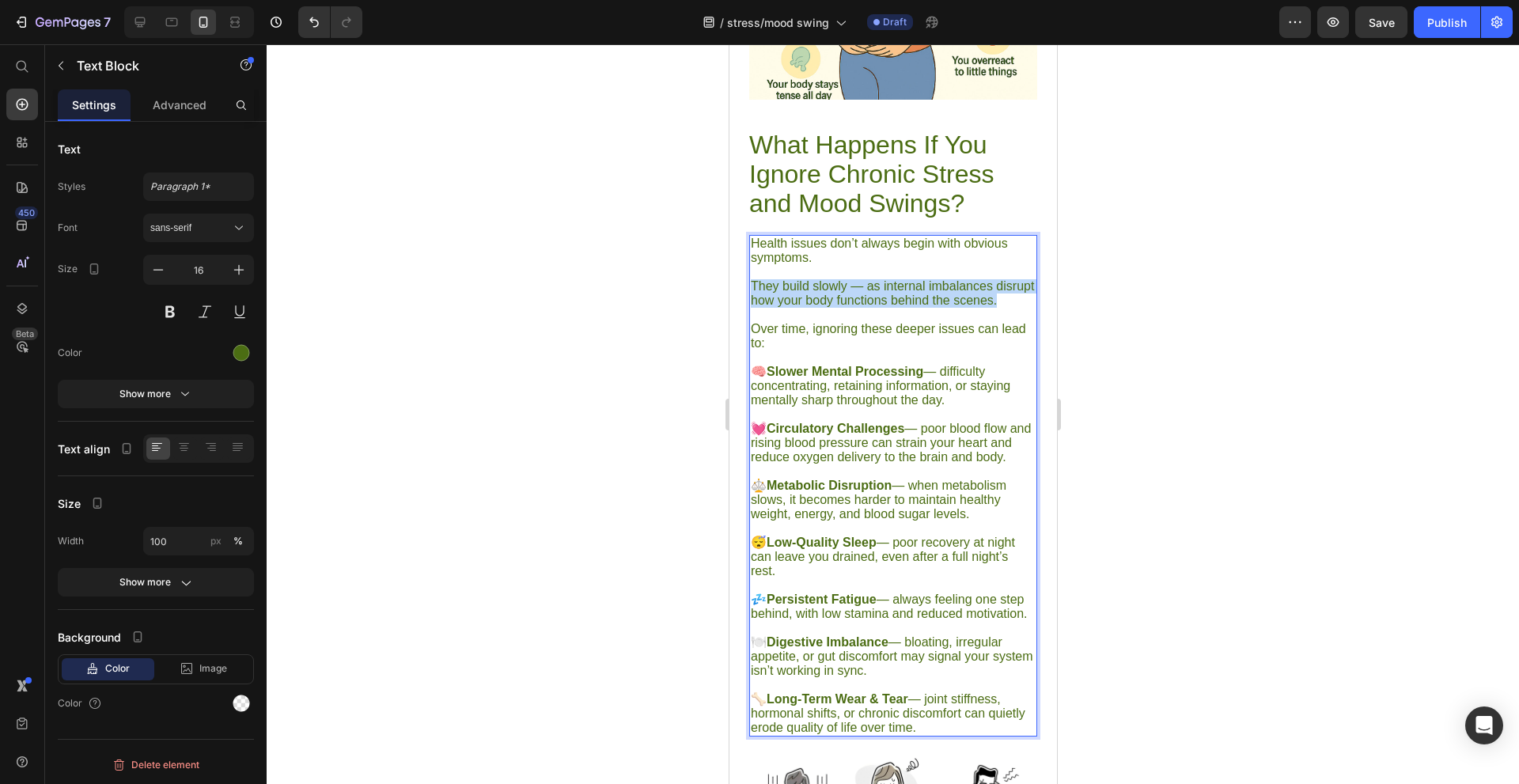 click on "They build slowly — as internal imbalances disrupt how your body functions behind the scenes." at bounding box center [892, 286] 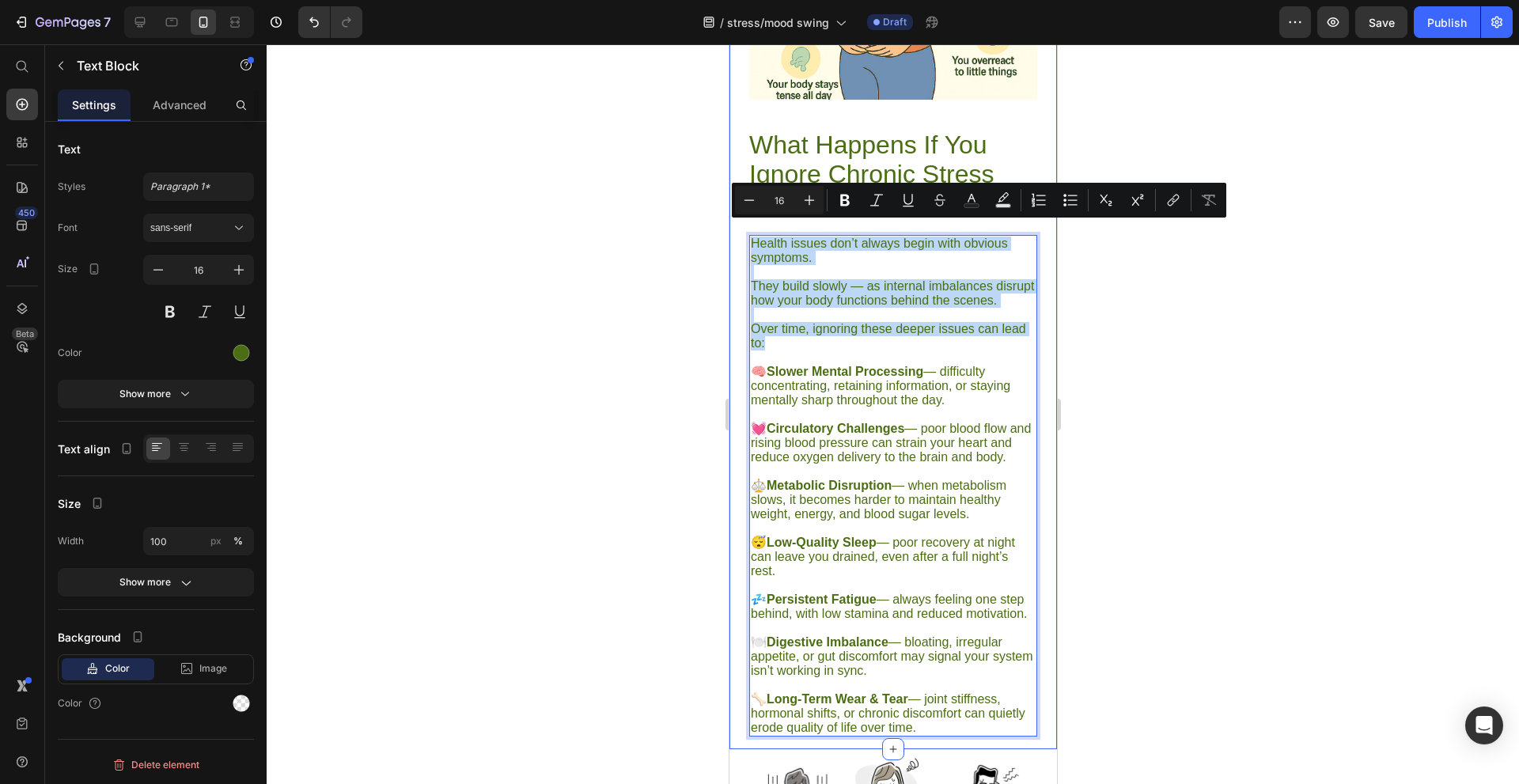 drag, startPoint x: 801, startPoint y: 345, endPoint x: 744, endPoint y: 233, distance: 125.6702 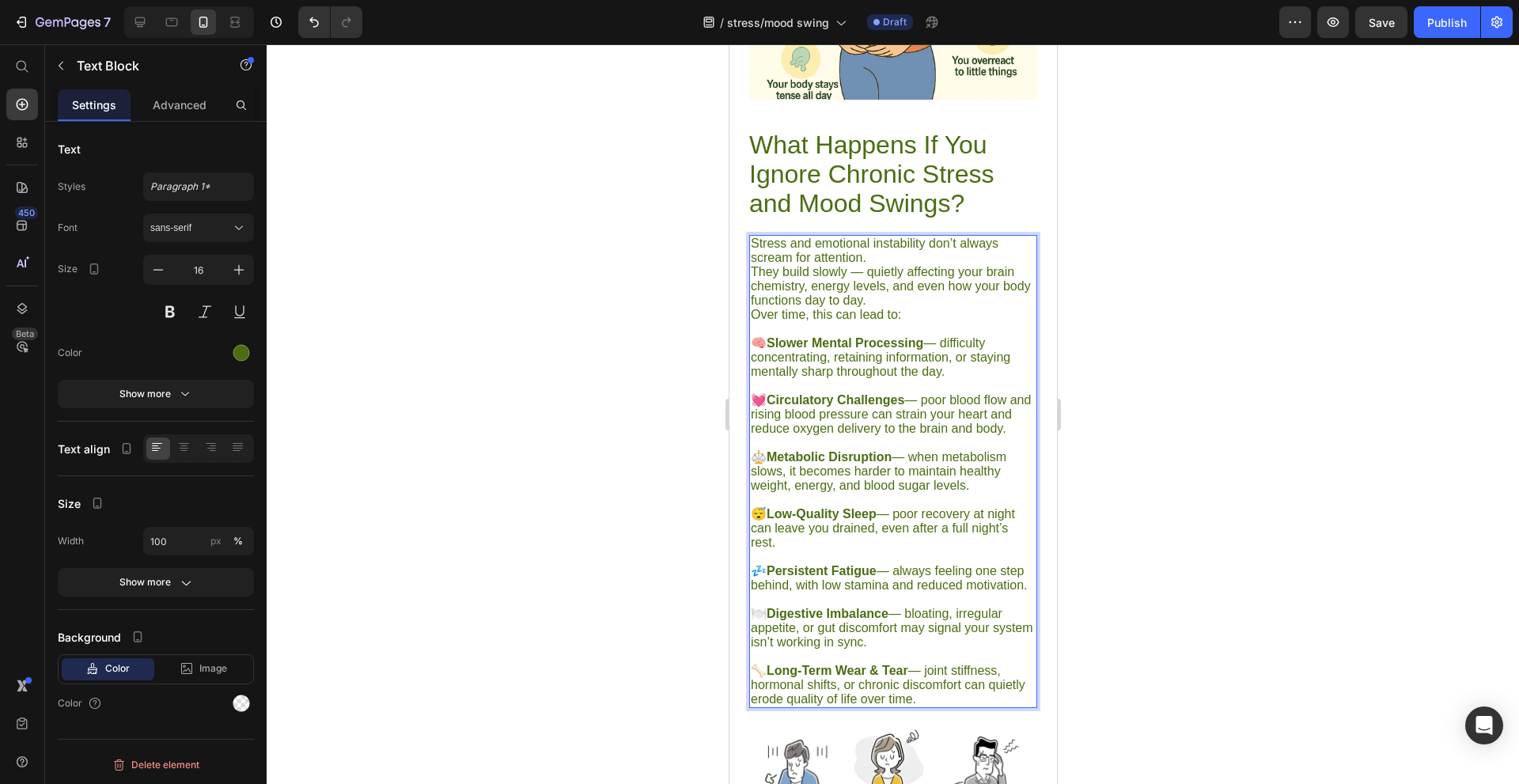 click on "Stress and emotional instability don’t always scream for attention." at bounding box center (892, 251) 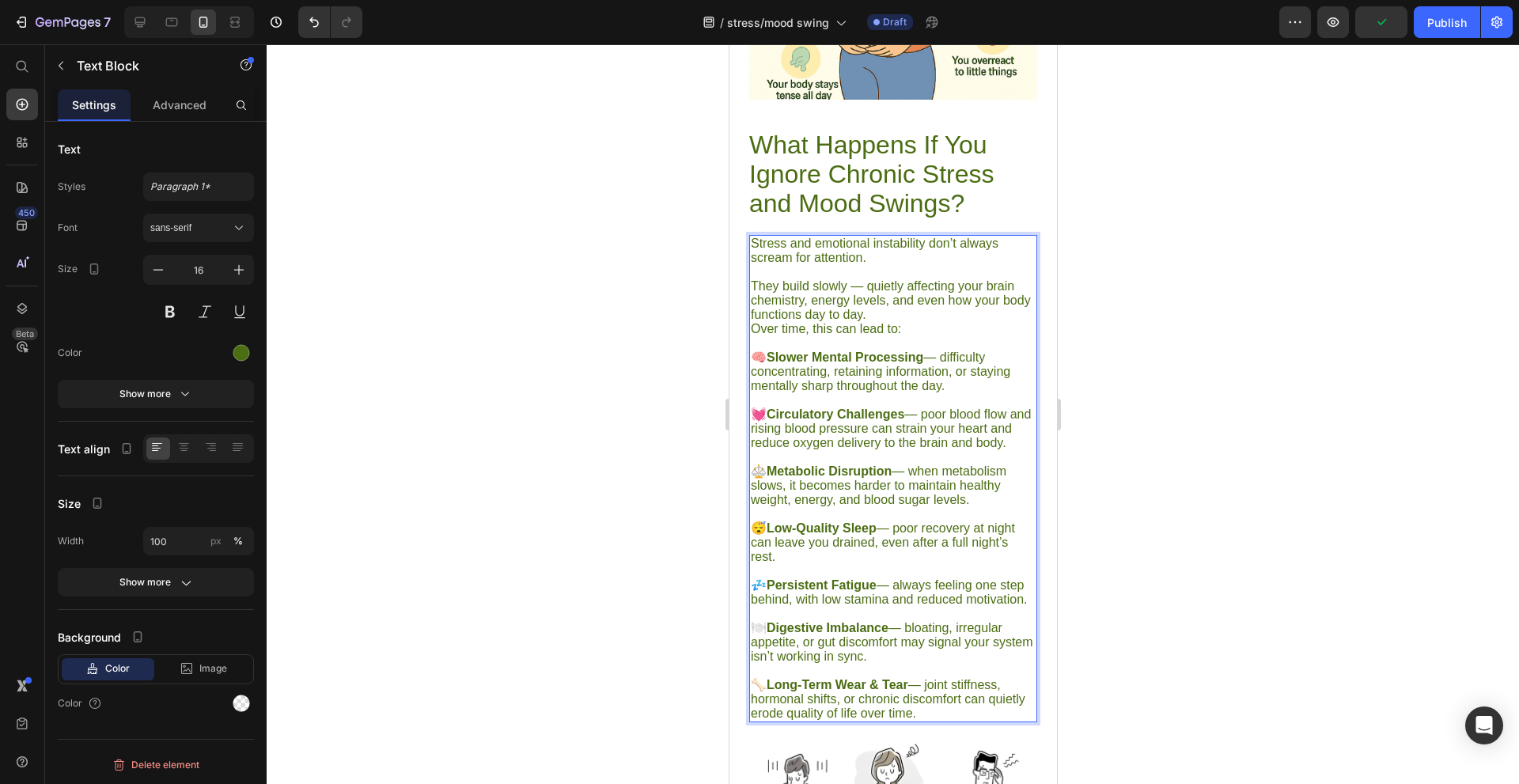 click on "They build slowly — quietly affecting your brain chemistry, energy levels, and even how your body functions day to day." at bounding box center (892, 301) 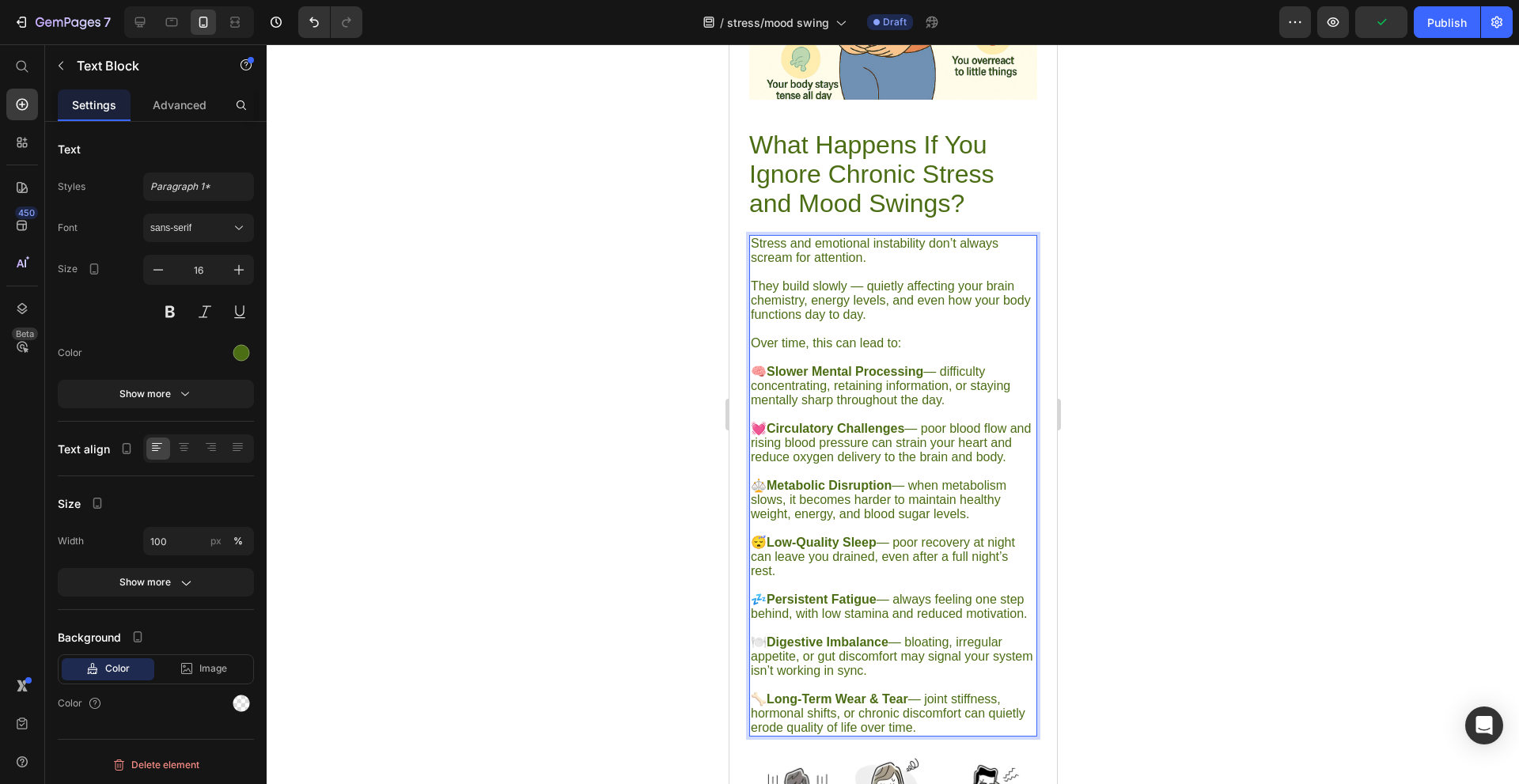 drag, startPoint x: 755, startPoint y: 358, endPoint x: 973, endPoint y: 739, distance: 438.959 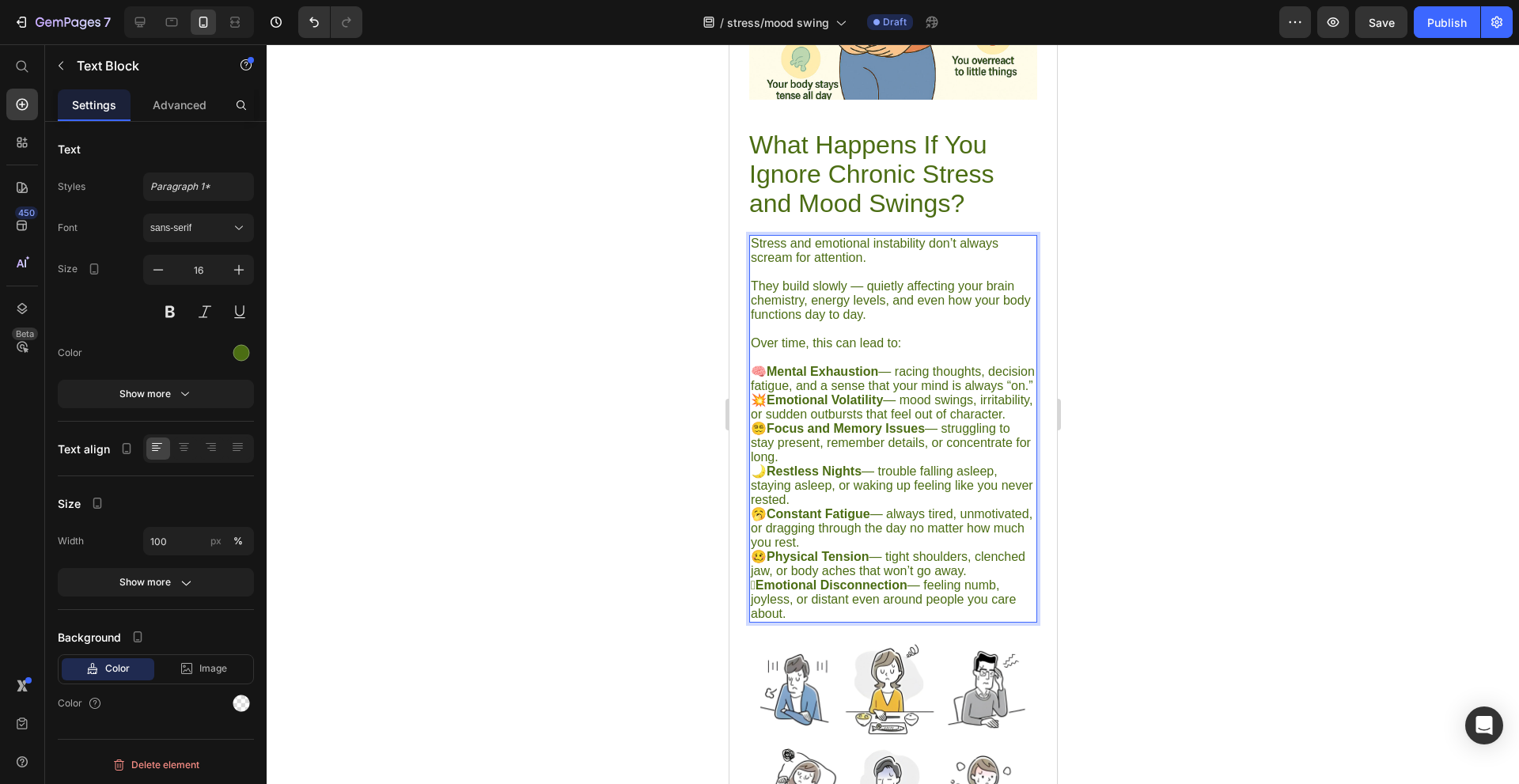 click on "🧠  Mental Exhaustion  — racing thoughts, decision fatigue, and a sense that your mind is always “on.”" at bounding box center [892, 379] 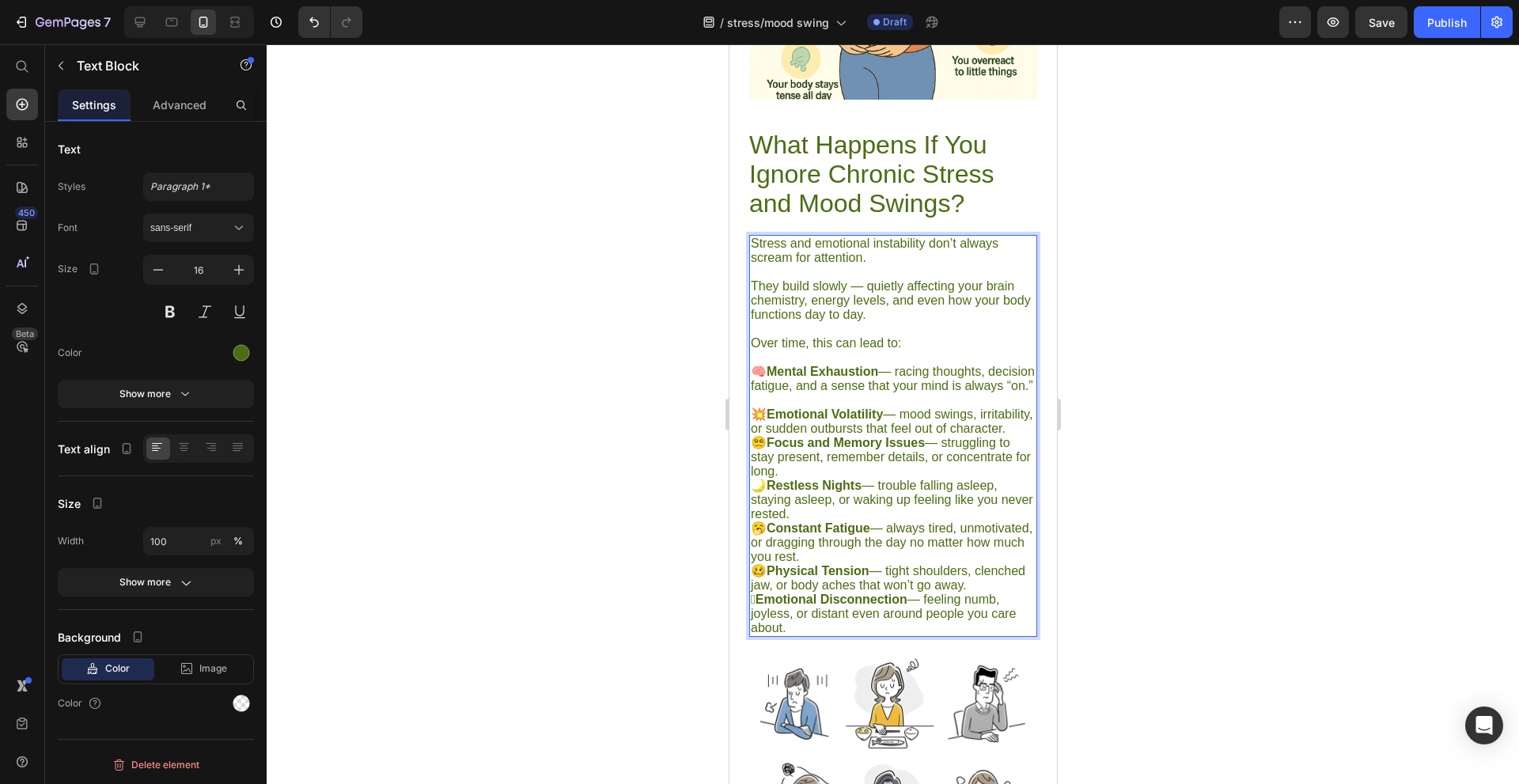 click on "💥  Emotional Volatility  — mood swings, irritability, or sudden outbursts that feel out of character." at bounding box center [892, 422] 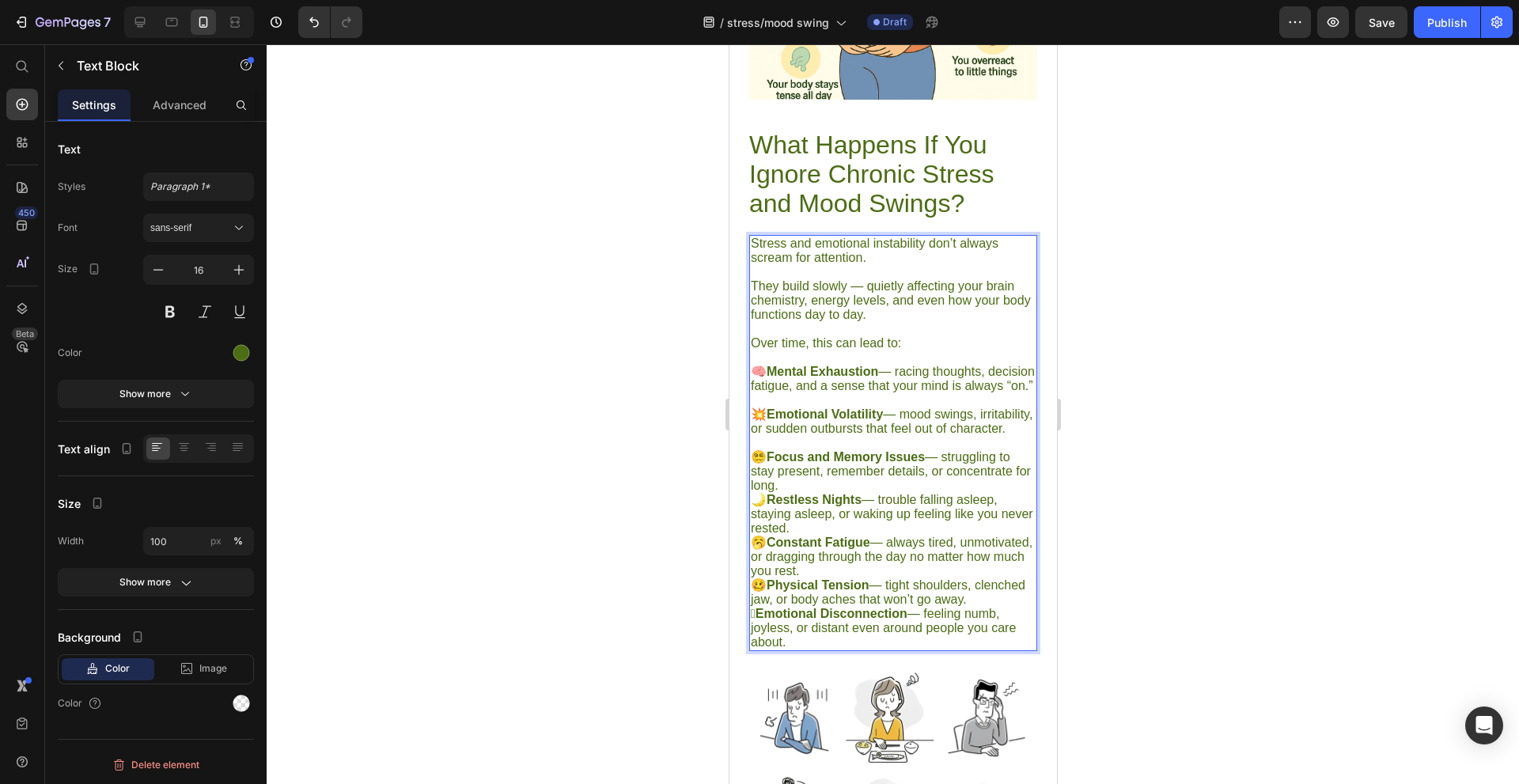 click on "😵‍💫  Focus and Memory Issues  — struggling to stay present, remember details, or concentrate for long." at bounding box center (892, 472) 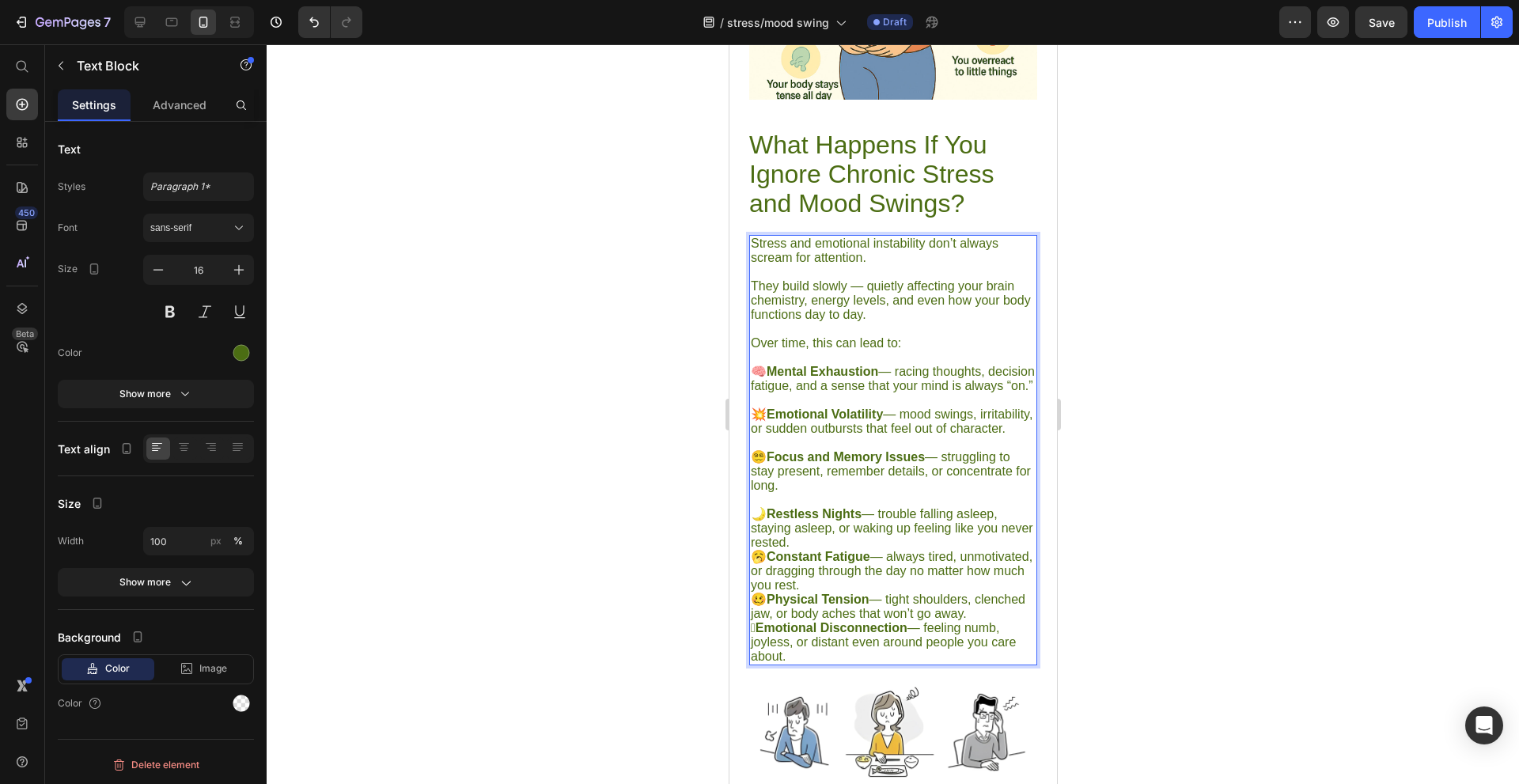 click on "🌙  Restless Nights  — trouble falling asleep, staying asleep, or waking up feeling like you never rested." at bounding box center [892, 528] 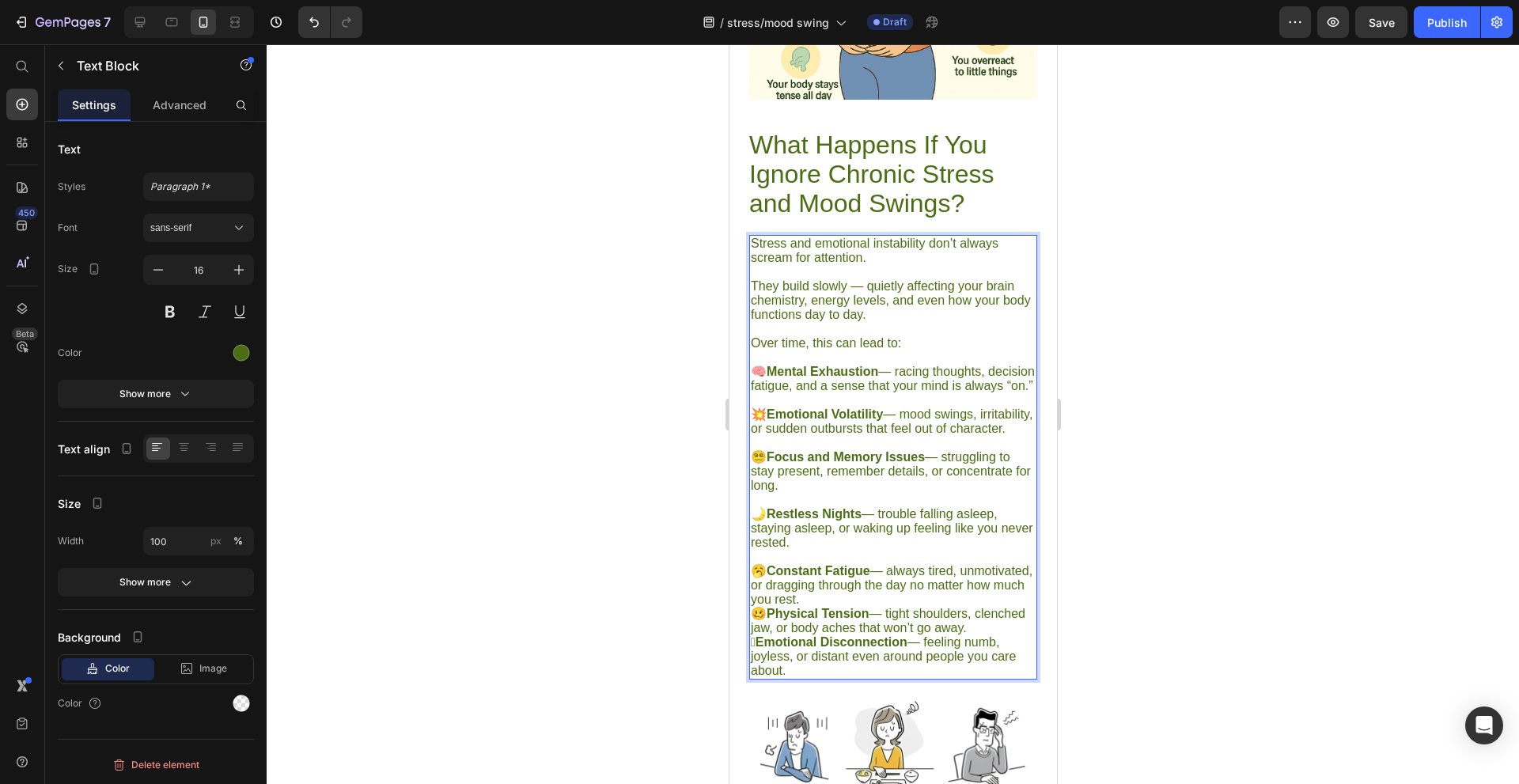 click on "🥱  Constant Fatigue  — always tired, unmotivated, or dragging through the day no matter how much you rest." at bounding box center (892, 585) 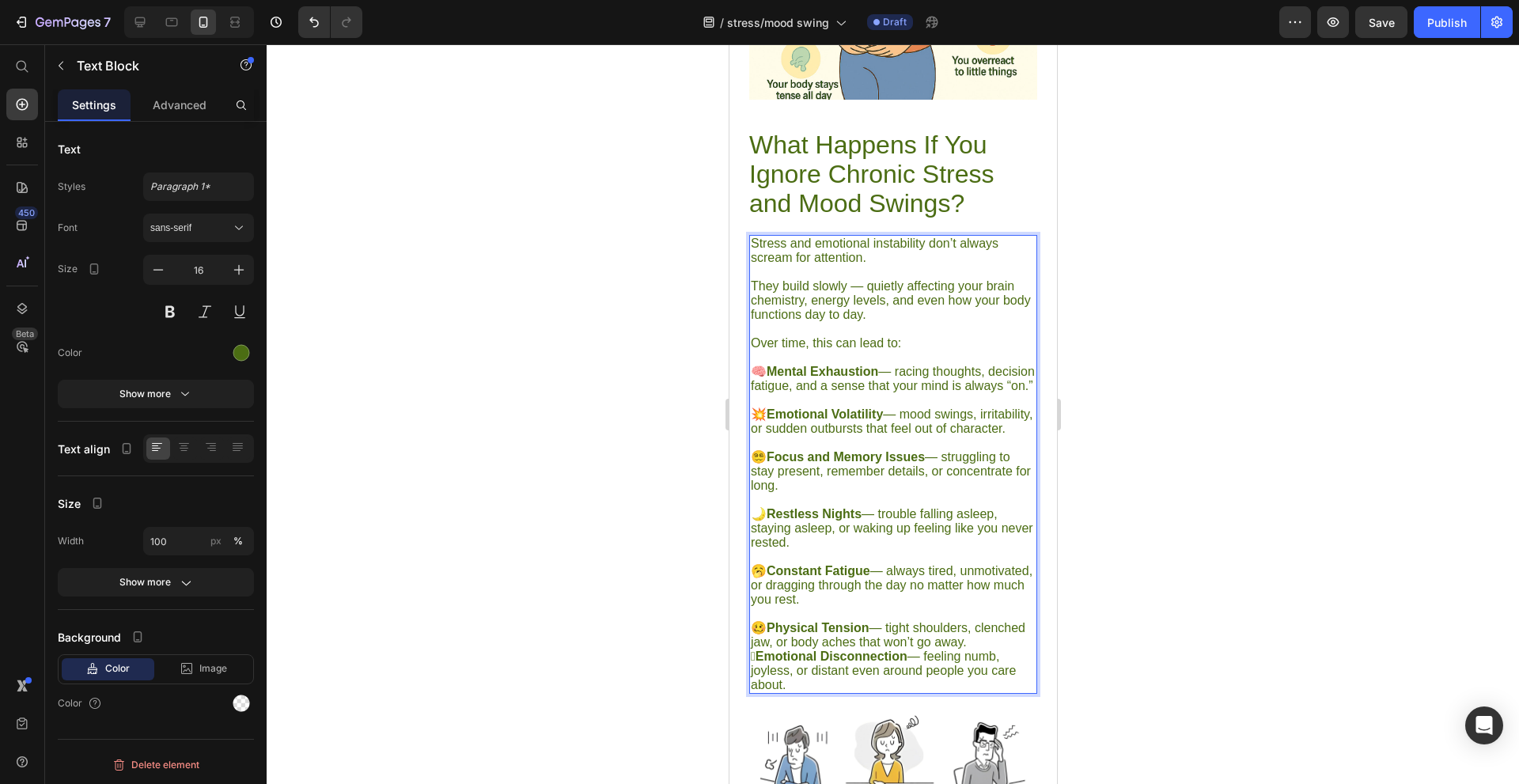 click on "🥴  Physical Tension  — tight shoulders, clenched jaw, or body aches that won’t go away." at bounding box center (892, 635) 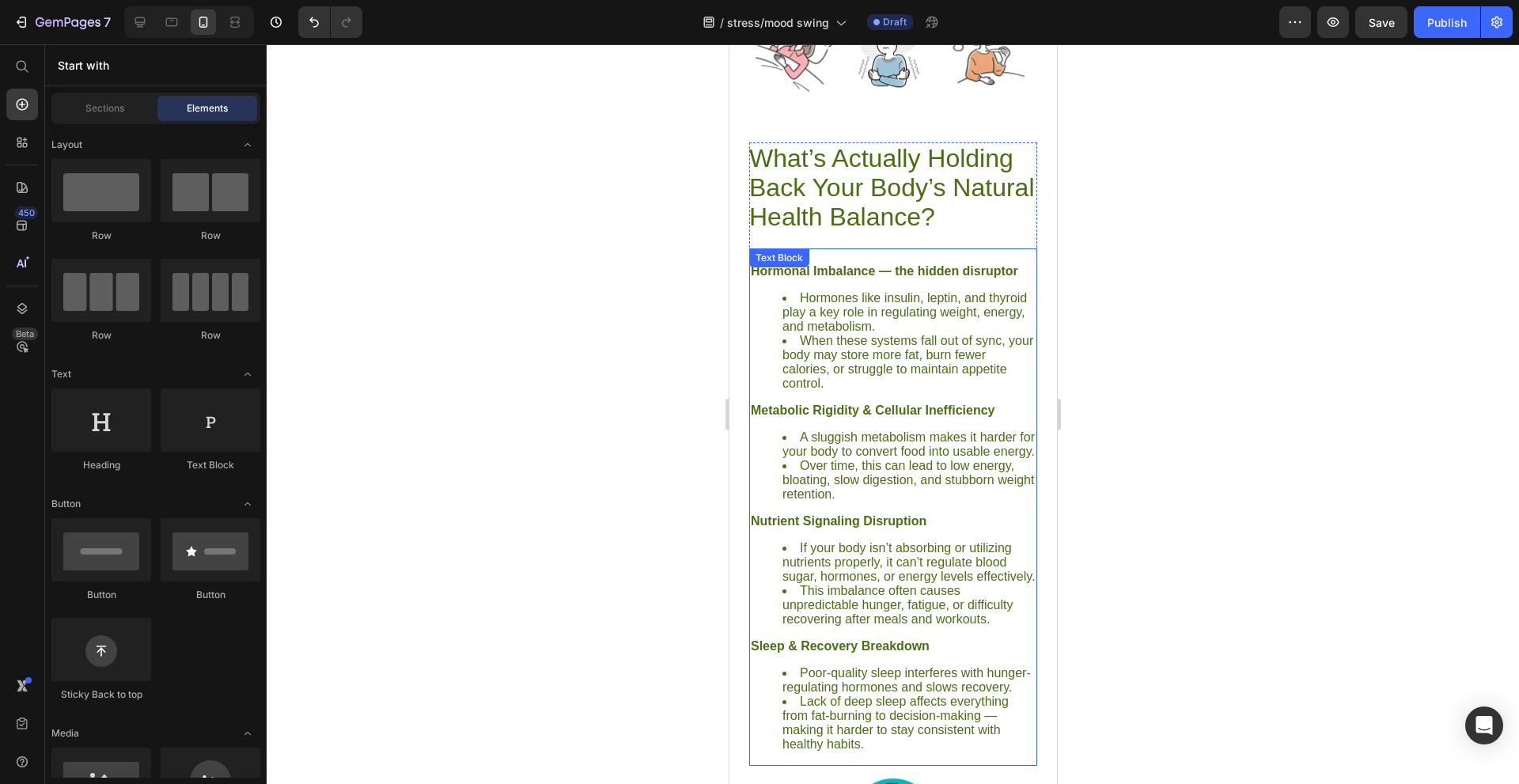 scroll, scrollTop: 2236, scrollLeft: 0, axis: vertical 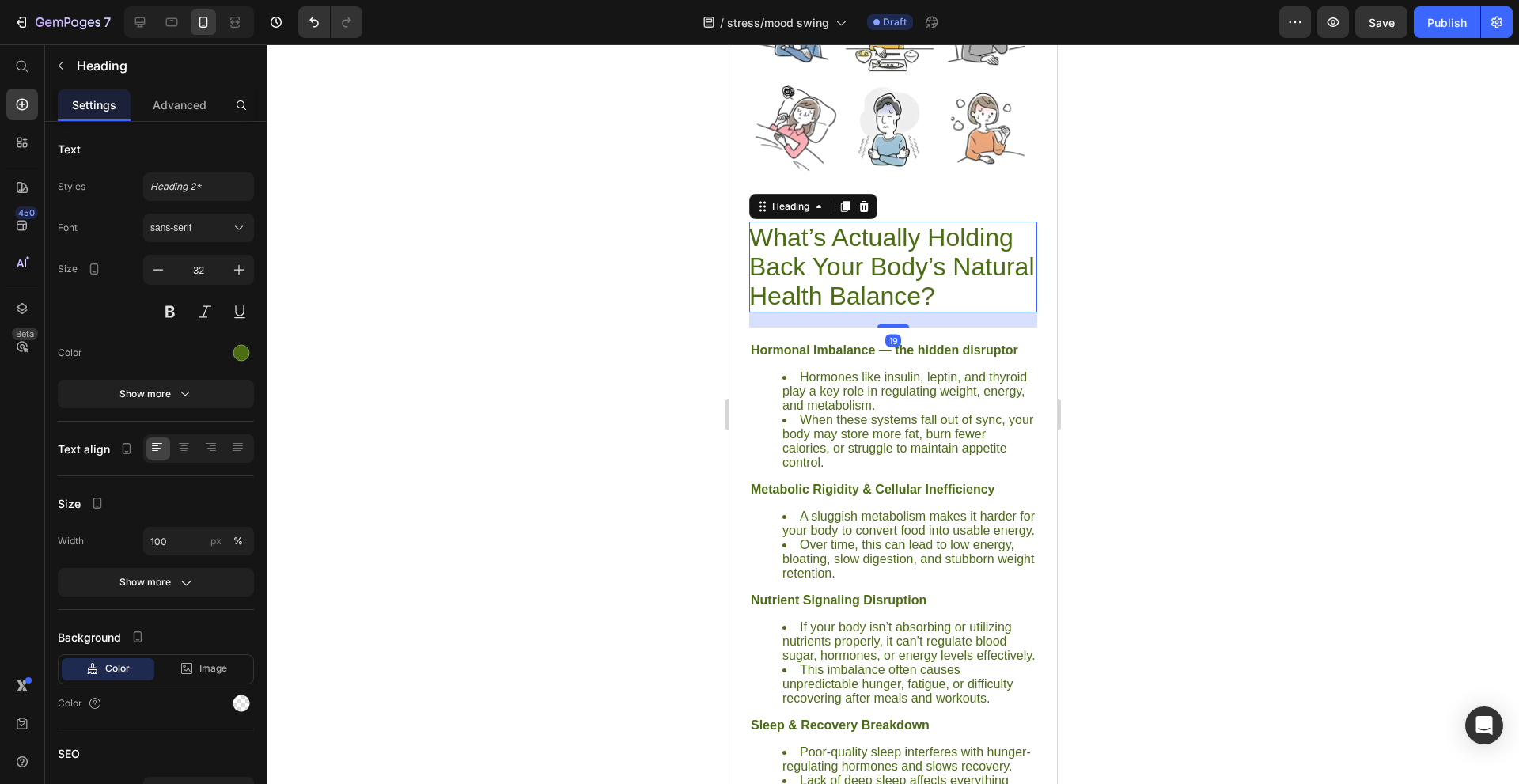 click on "What’s Actually Holding Back Your Body’s Natural Health Balance?" at bounding box center (892, 267) 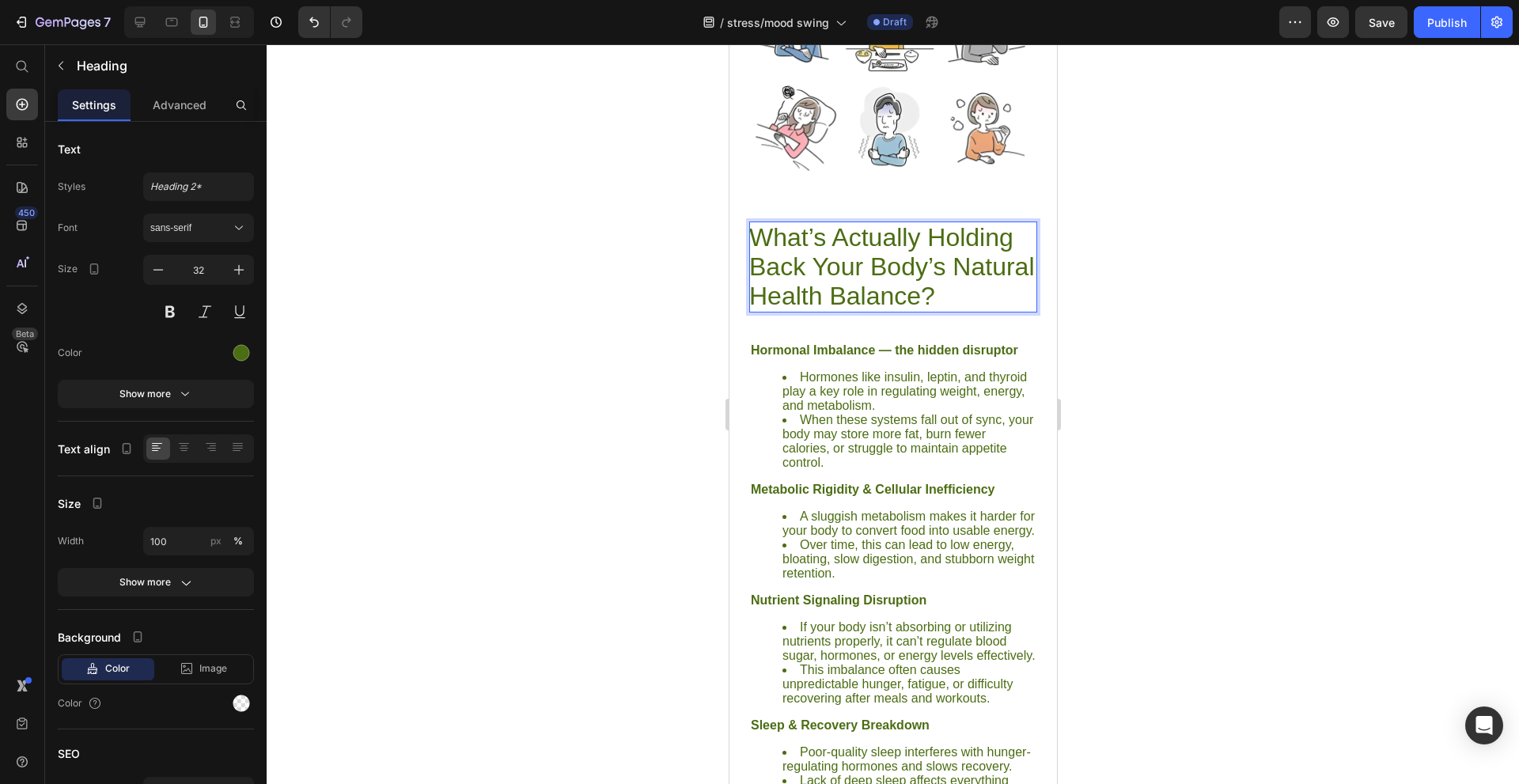 click on "What’s Actually Holding Back Your Body’s Natural Health Balance?" at bounding box center [892, 267] 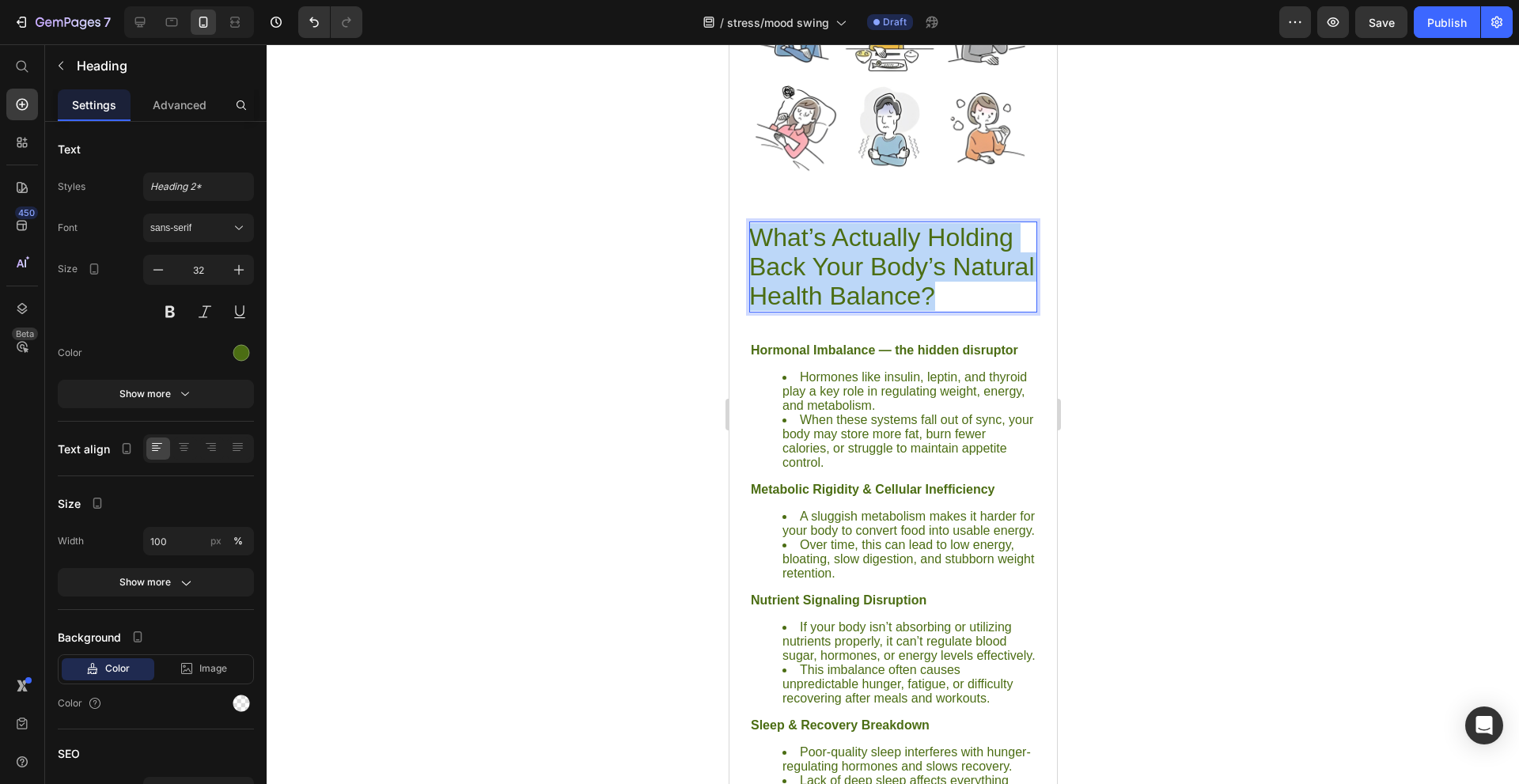 click on "What’s Actually Holding Back Your Body’s Natural Health Balance?" at bounding box center [892, 267] 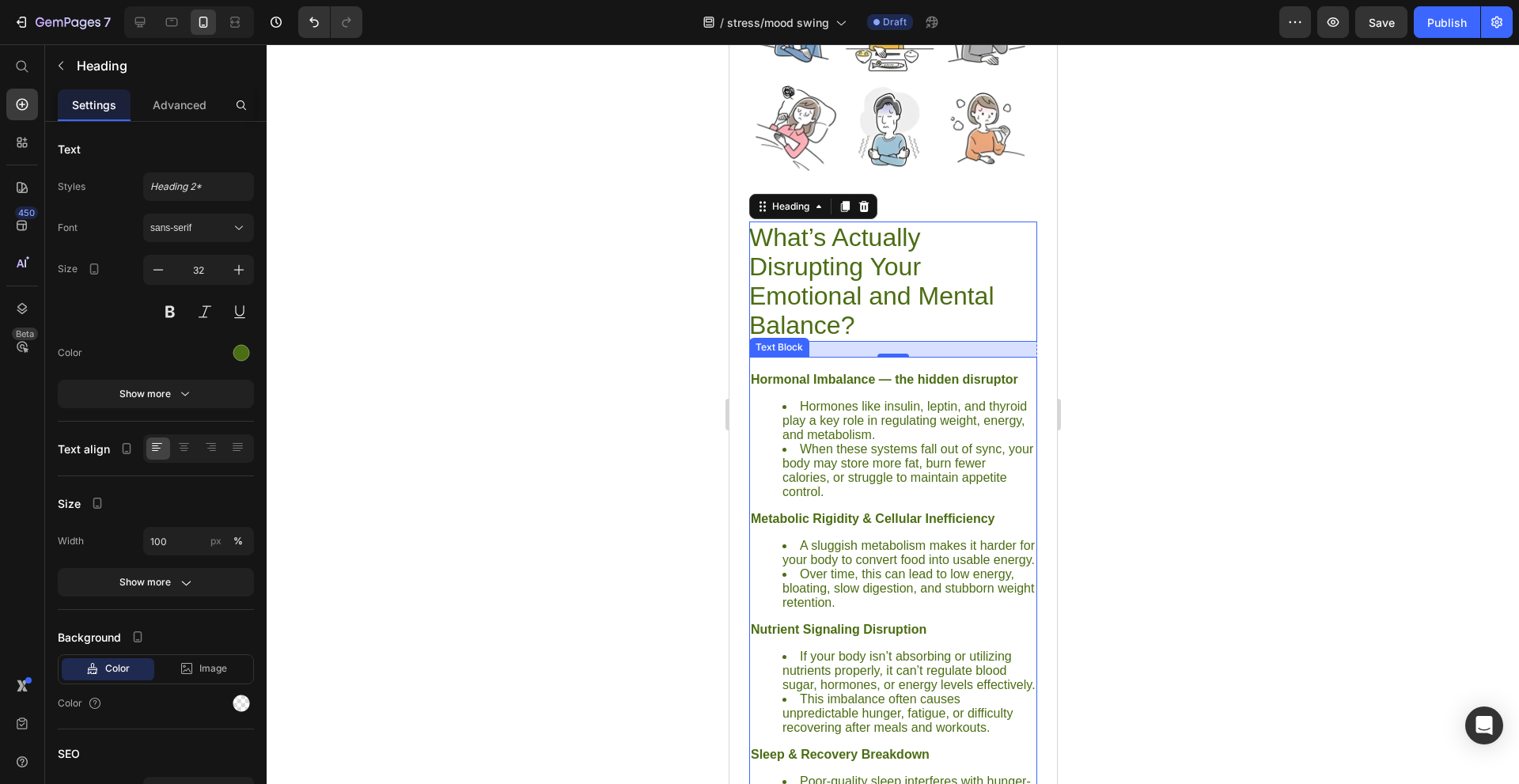 click on "Hormones like insulin, leptin, and thyroid play a key role in regulating weight, energy, and metabolism." at bounding box center (908, 421) 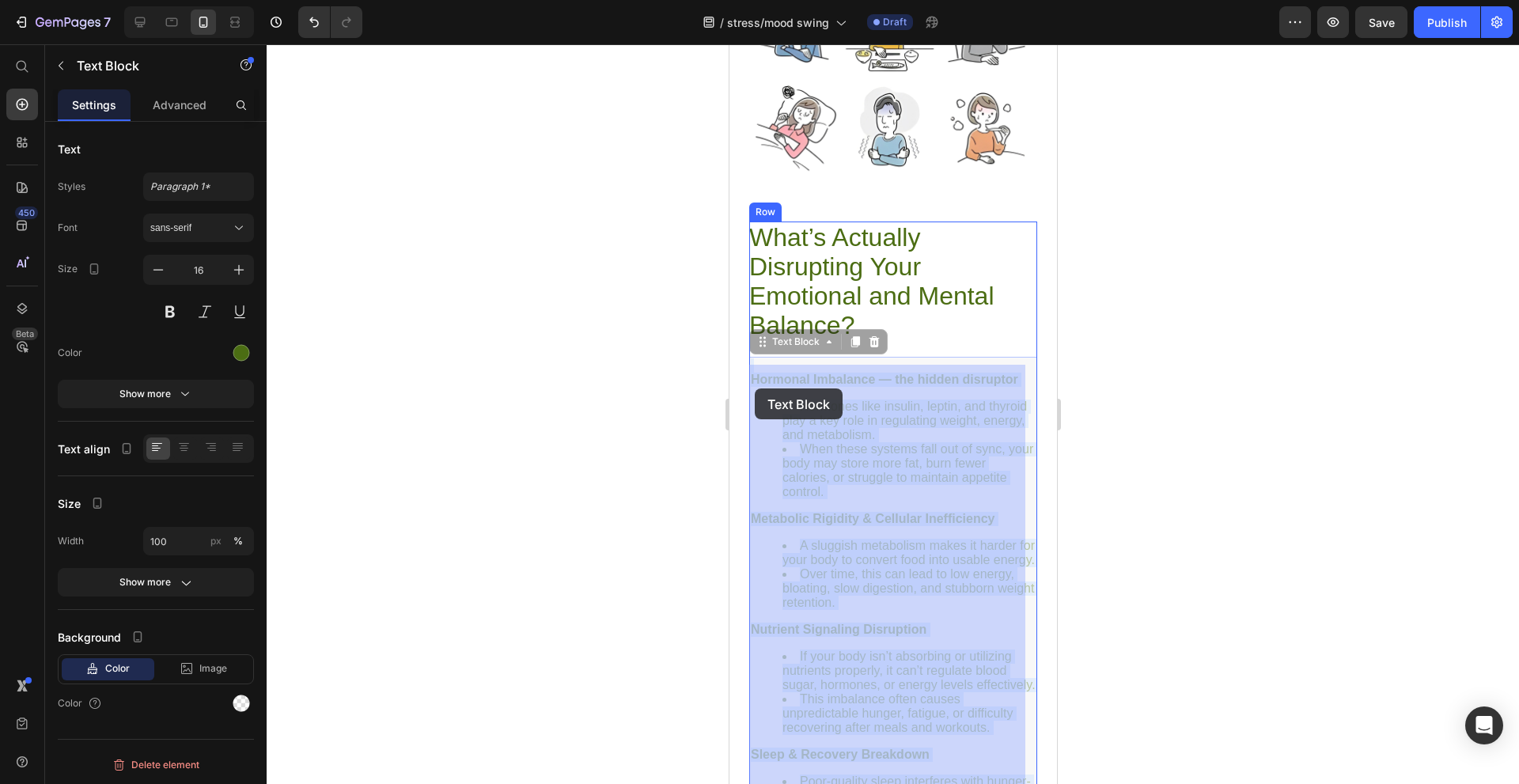 drag, startPoint x: 828, startPoint y: 499, endPoint x: 789, endPoint y: 411, distance: 96.25487 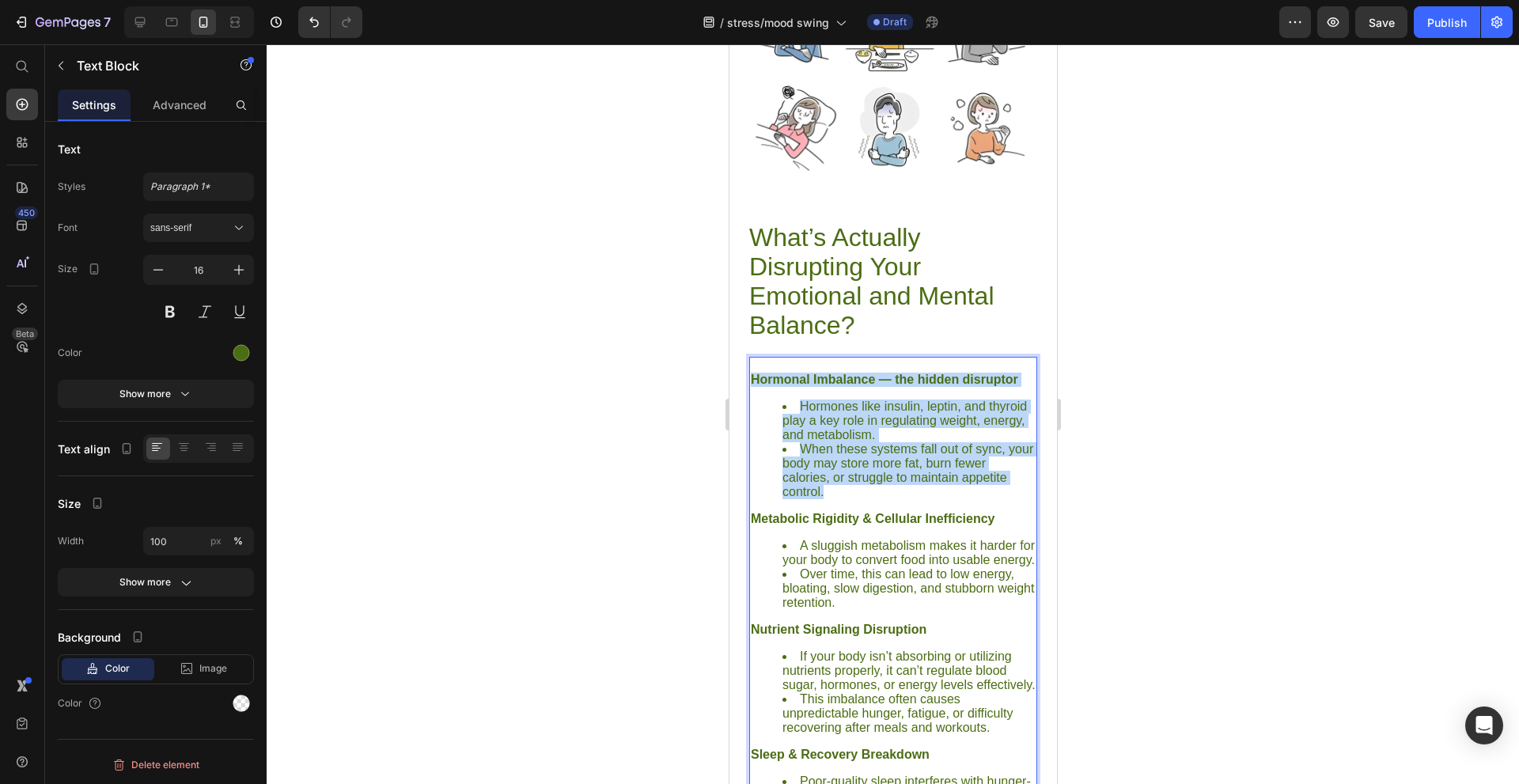drag, startPoint x: 840, startPoint y: 499, endPoint x: 748, endPoint y: 388, distance: 144.17004 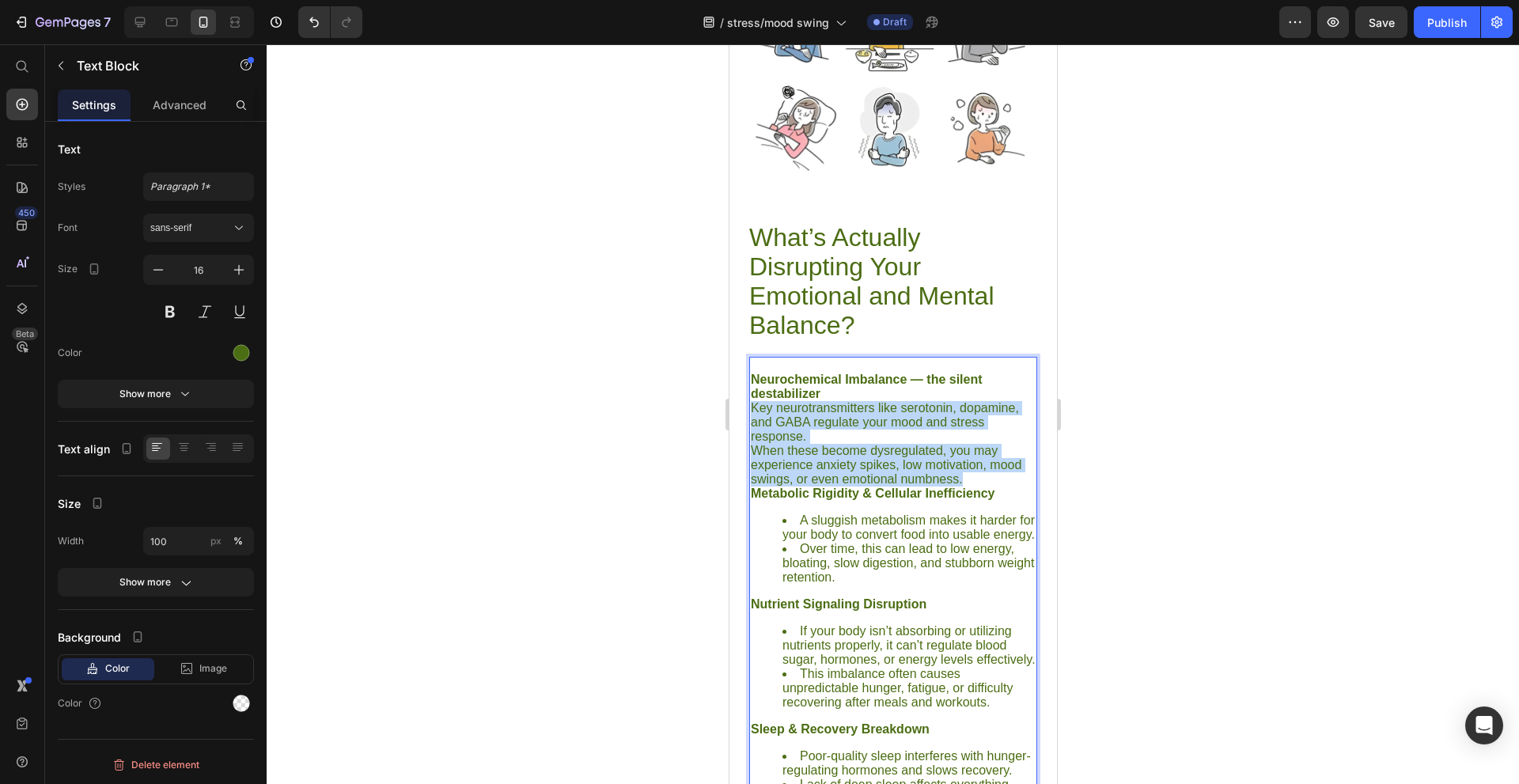 drag, startPoint x: 979, startPoint y: 485, endPoint x: 749, endPoint y: 417, distance: 239.84161 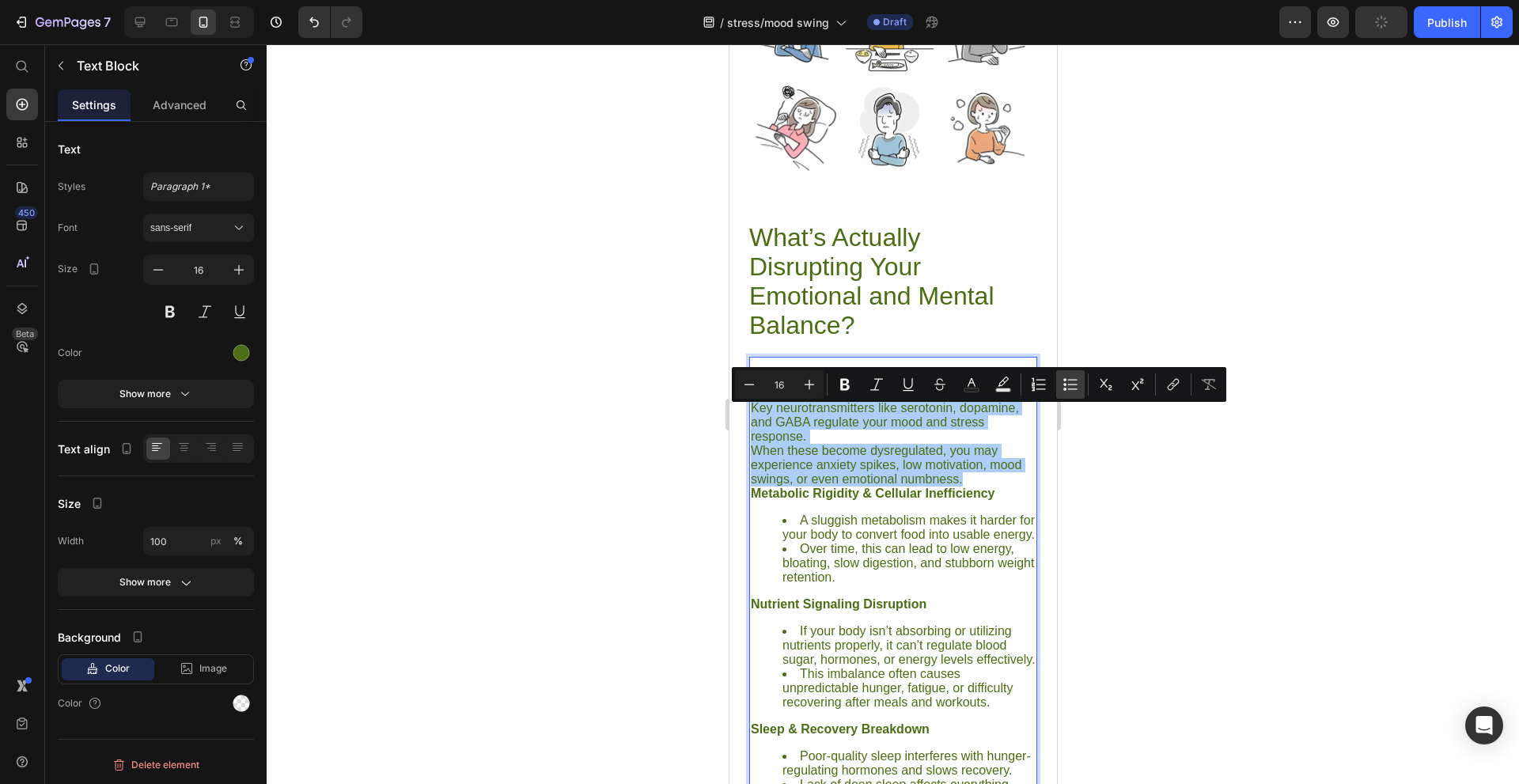 click on "Bulleted List" at bounding box center [1070, 384] 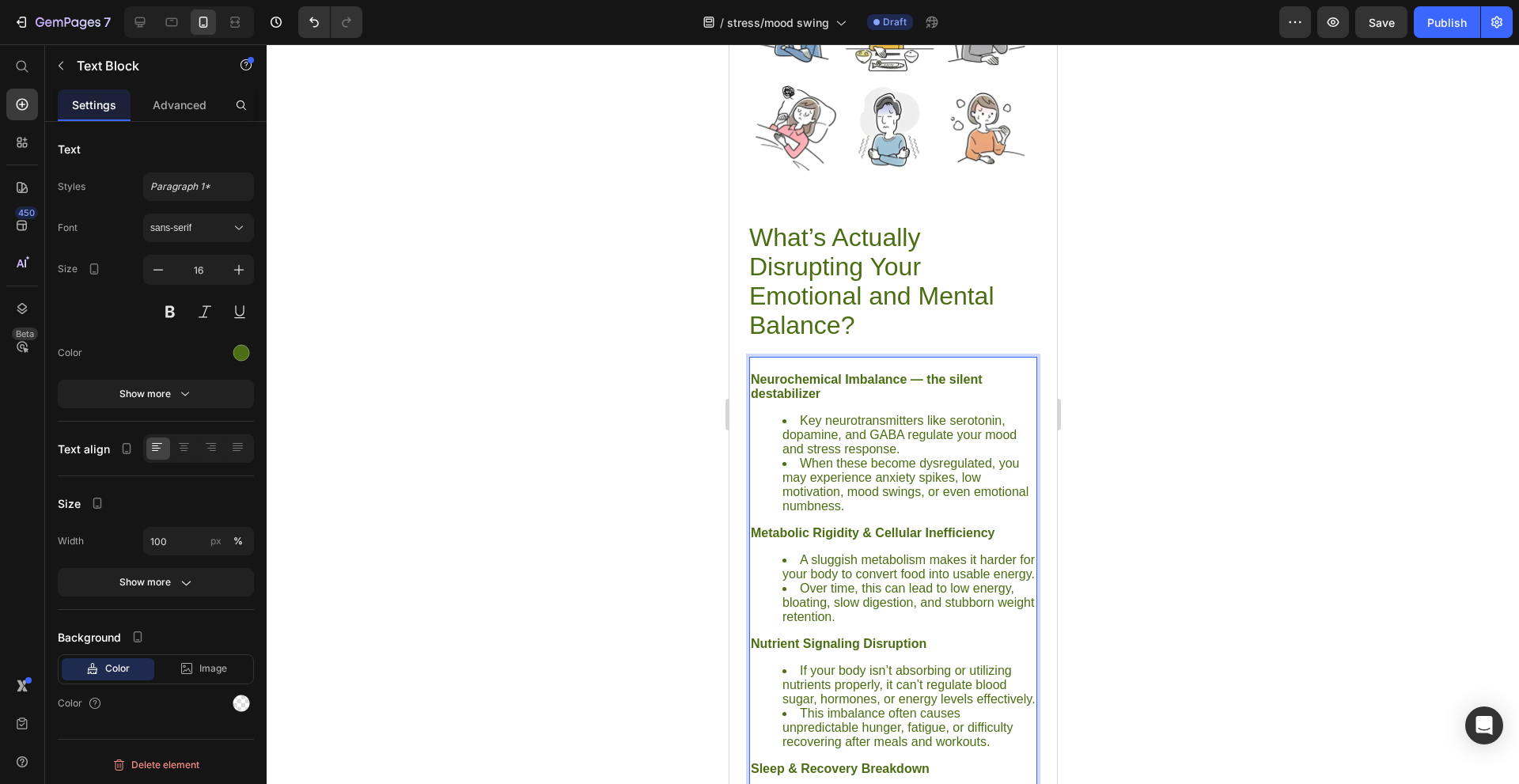 click on "A sluggish metabolism makes it harder for your body to convert food into usable energy." at bounding box center [908, 567] 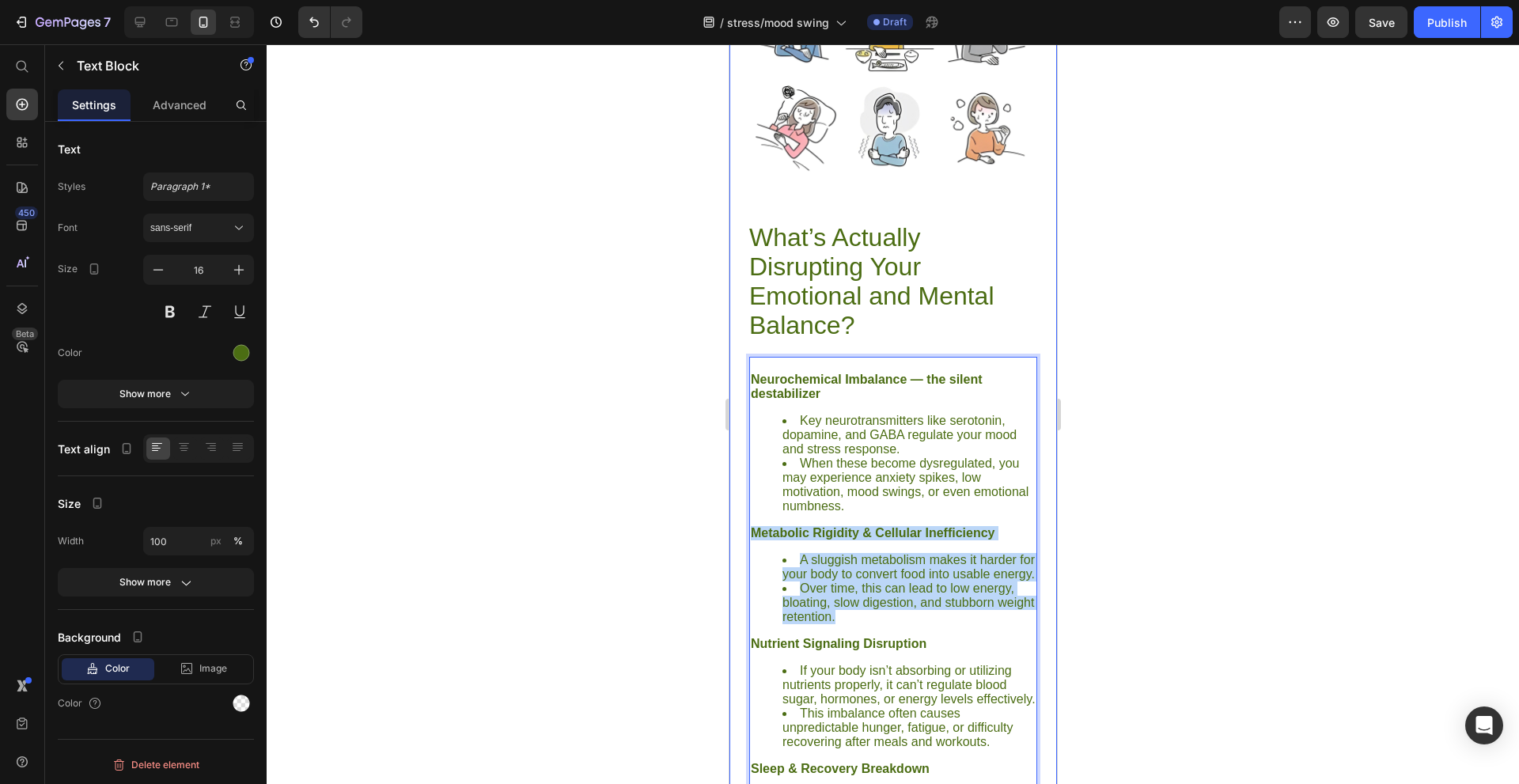 drag, startPoint x: 887, startPoint y: 637, endPoint x: 740, endPoint y: 540, distance: 176.11928 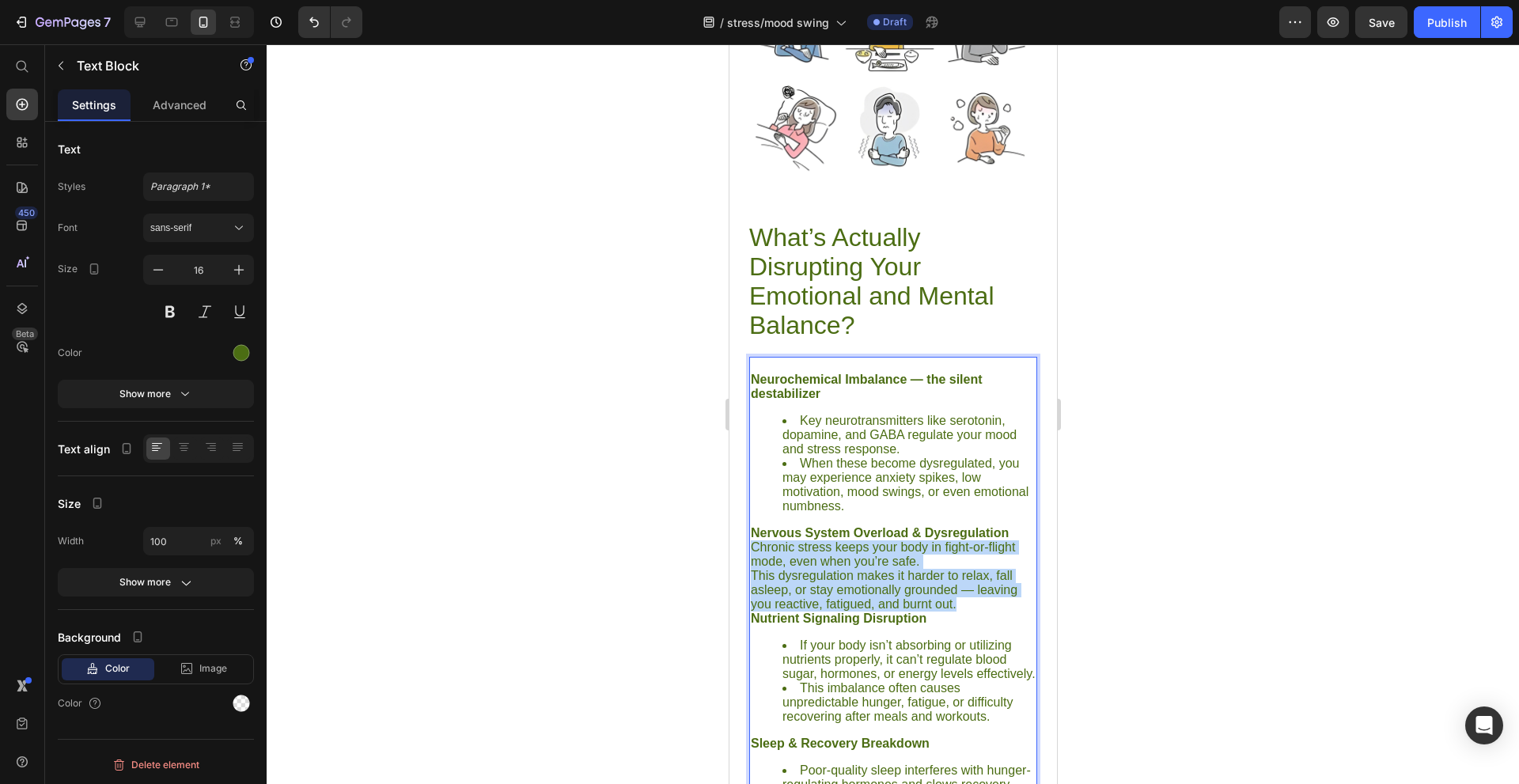 drag, startPoint x: 981, startPoint y: 613, endPoint x: 753, endPoint y: 558, distance: 234.54 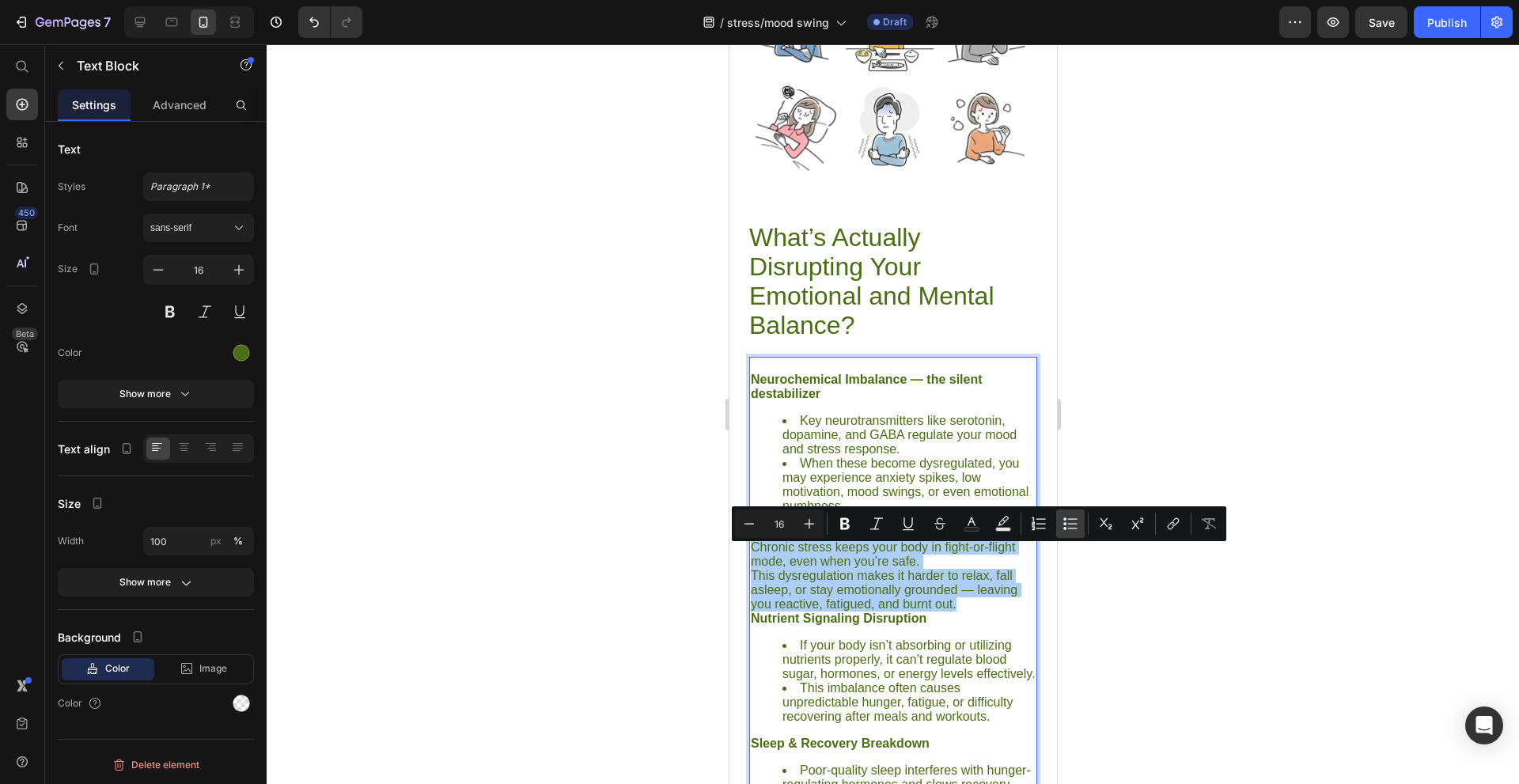 click on "Bulleted List" at bounding box center [1070, 524] 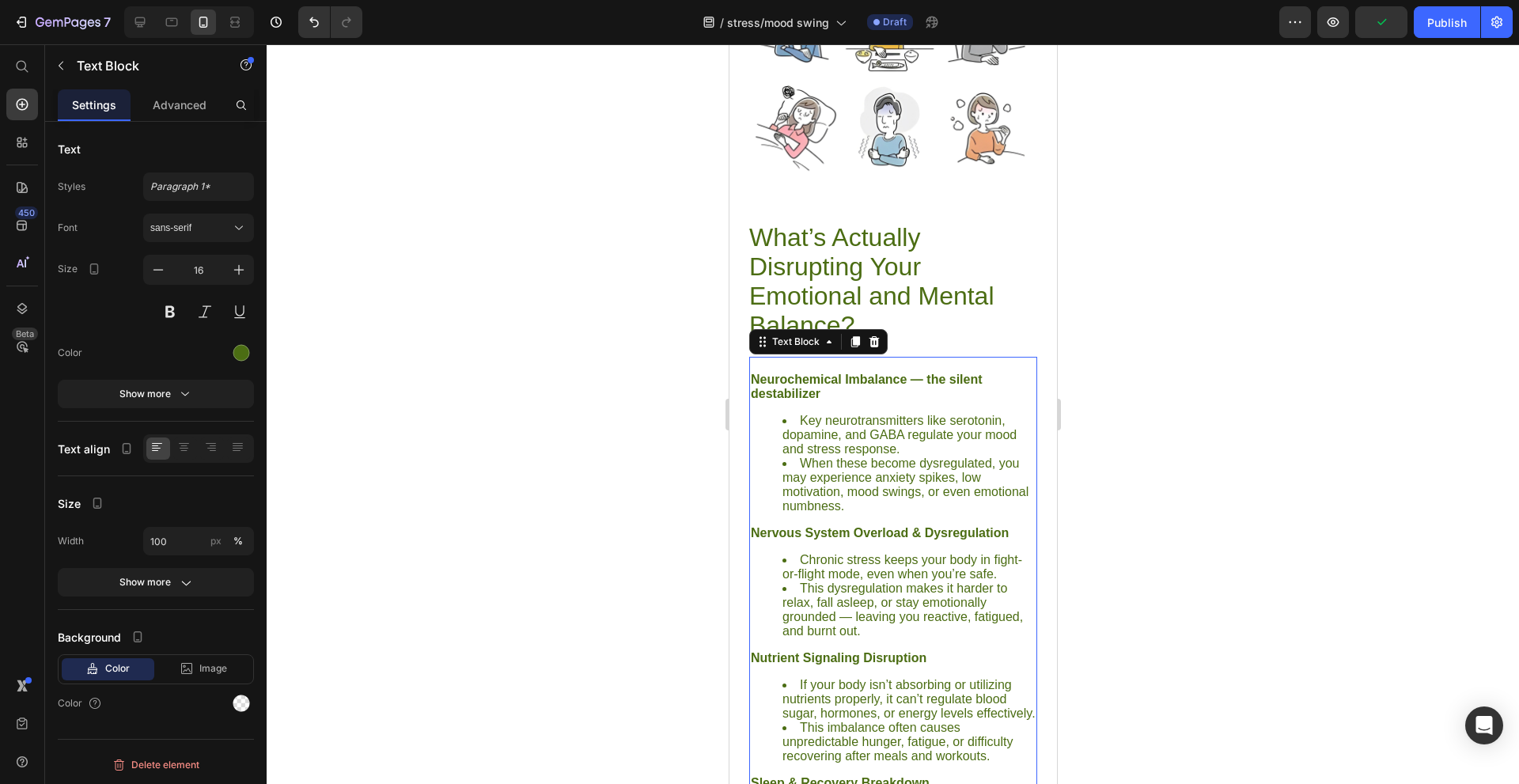 scroll, scrollTop: 2315, scrollLeft: 0, axis: vertical 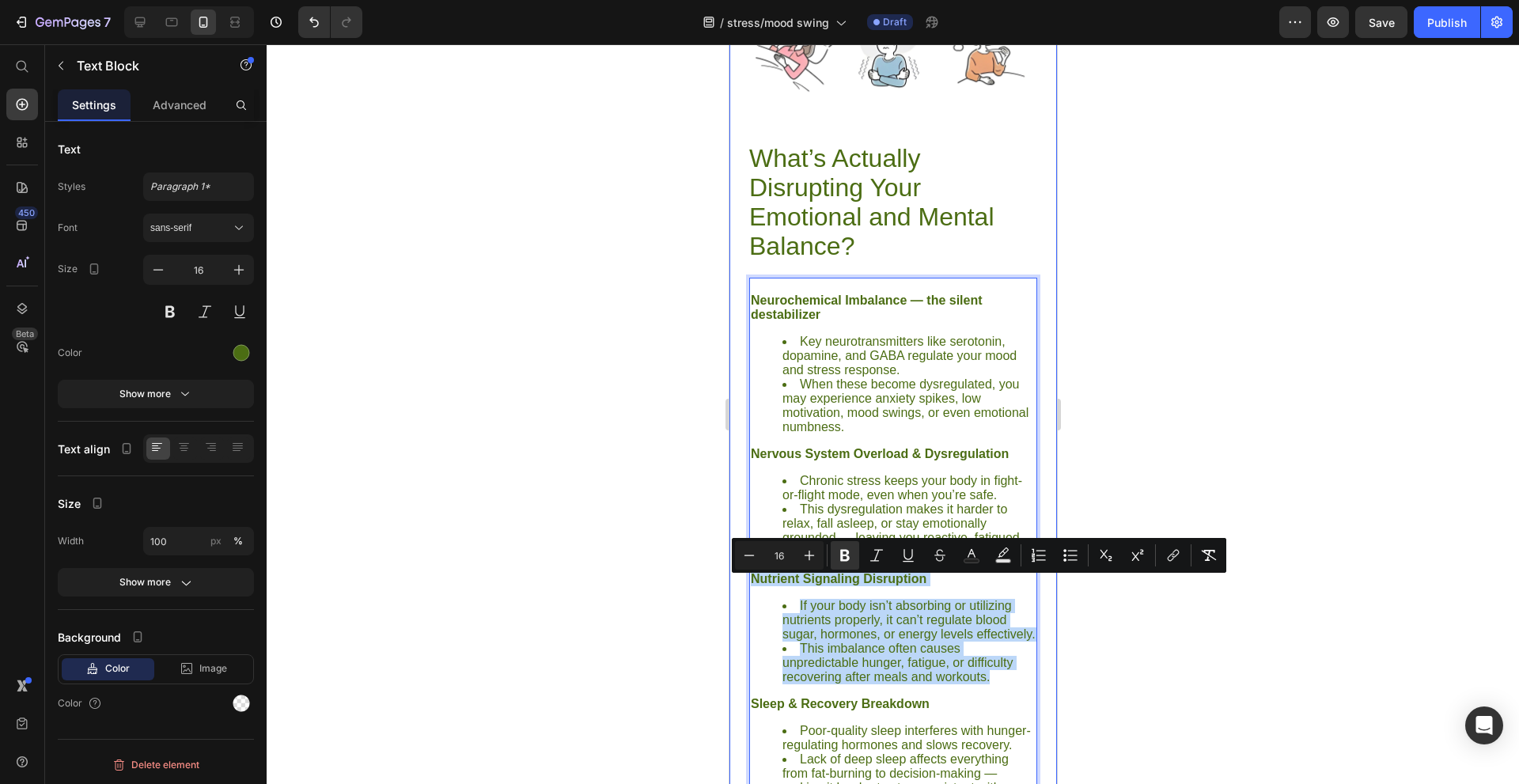 drag, startPoint x: 993, startPoint y: 699, endPoint x: 730, endPoint y: 585, distance: 286.64438 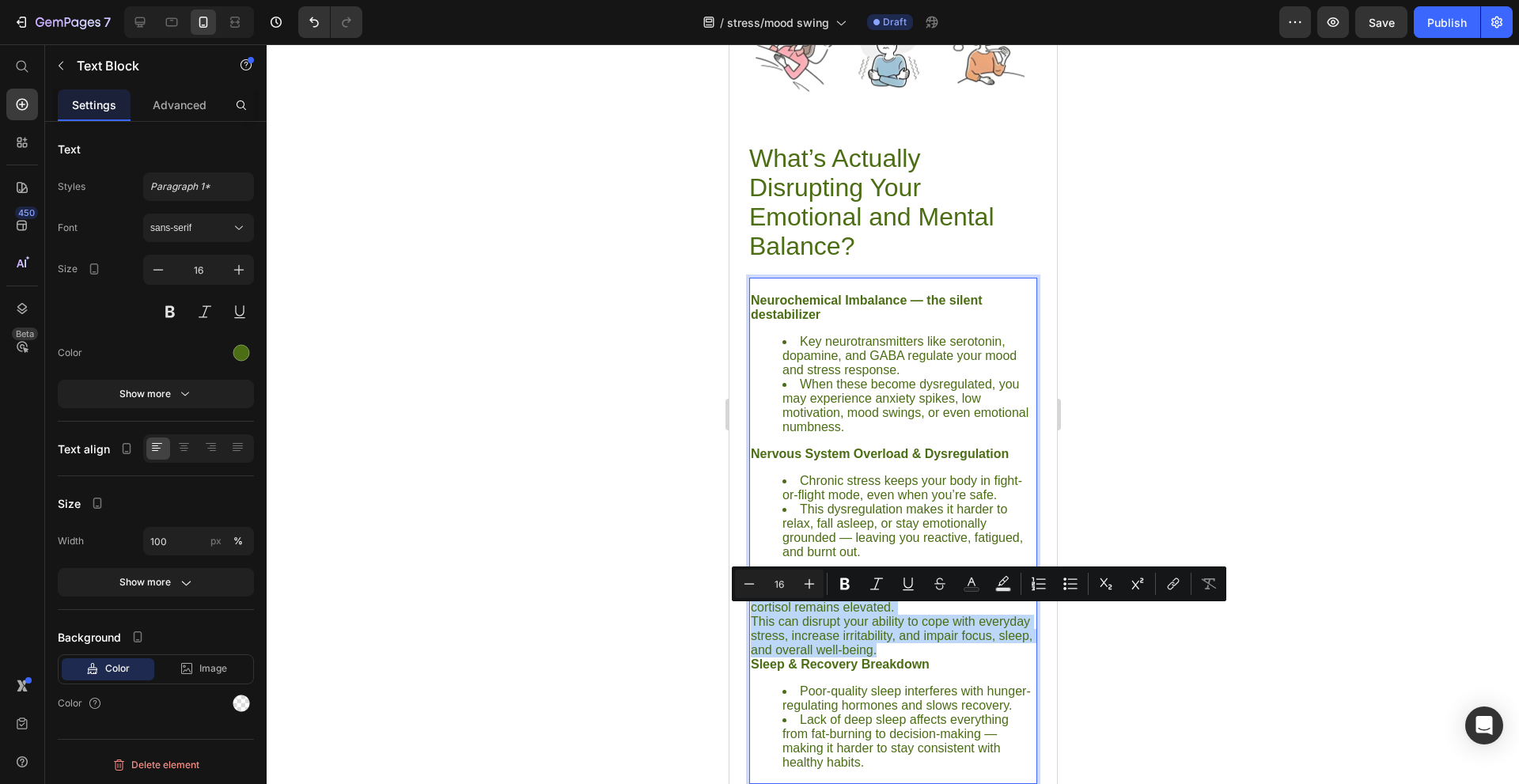 drag, startPoint x: 961, startPoint y: 657, endPoint x: 753, endPoint y: 604, distance: 214.6462 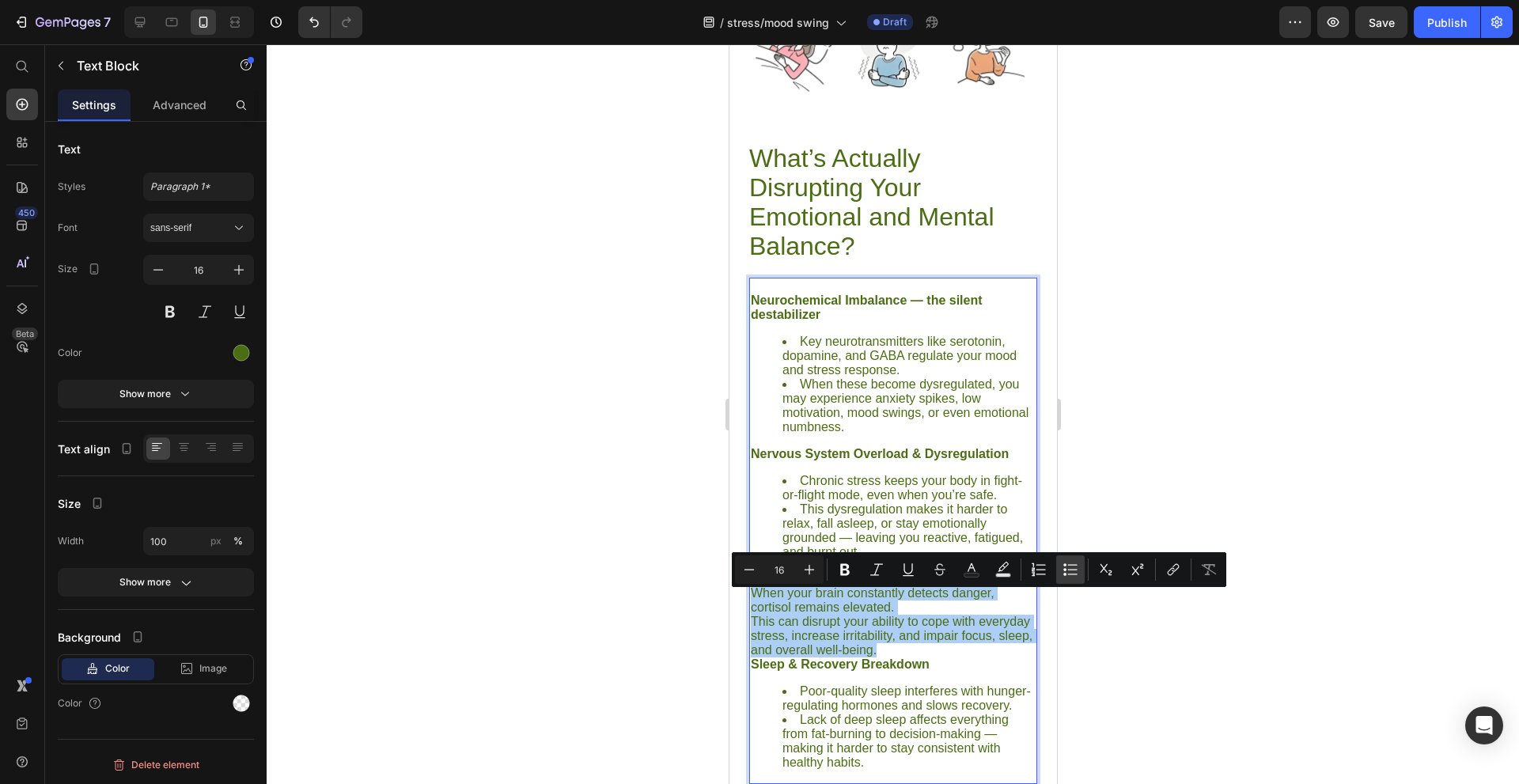 click on "Bulleted List" at bounding box center (1070, 570) 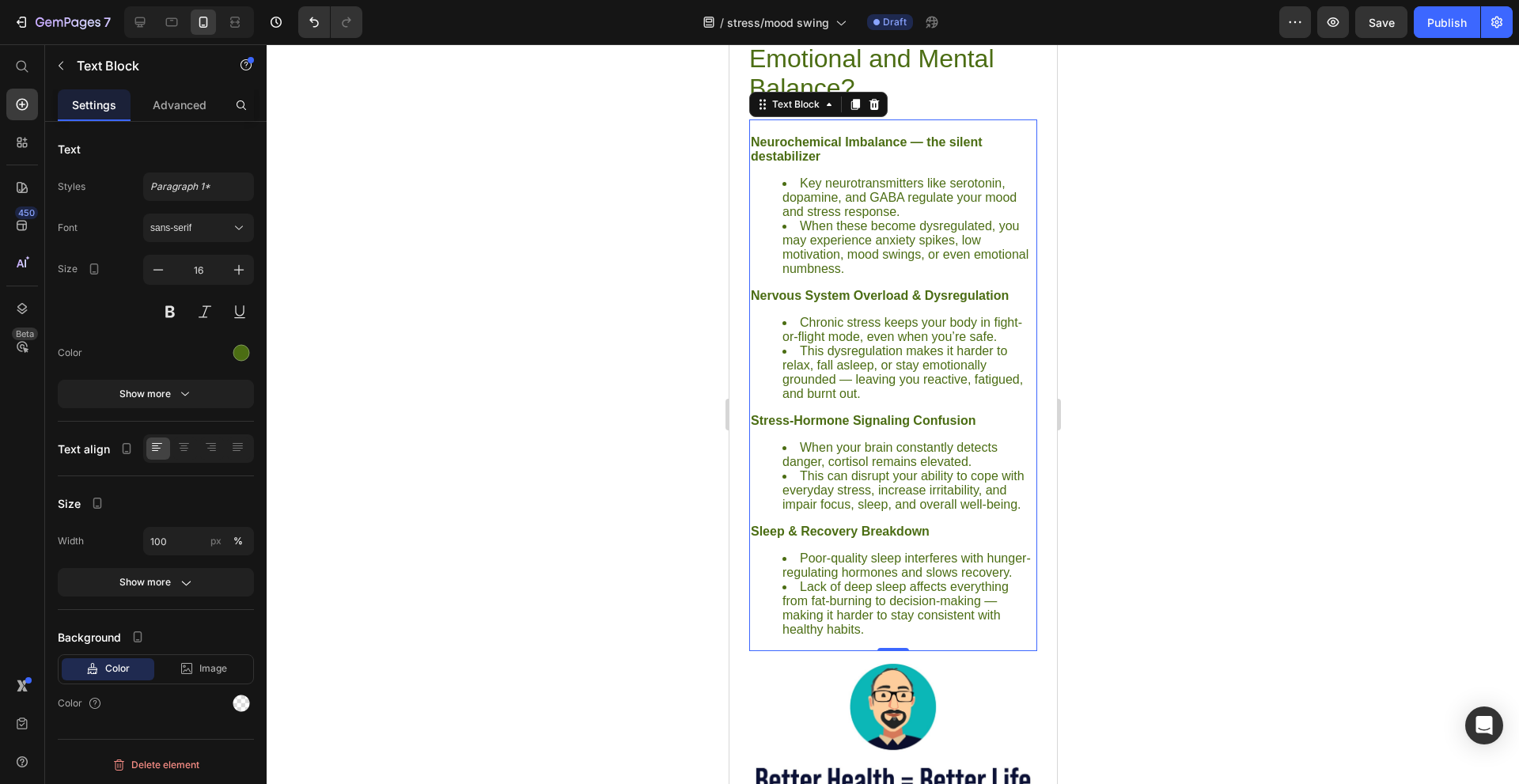 scroll, scrollTop: 2552, scrollLeft: 0, axis: vertical 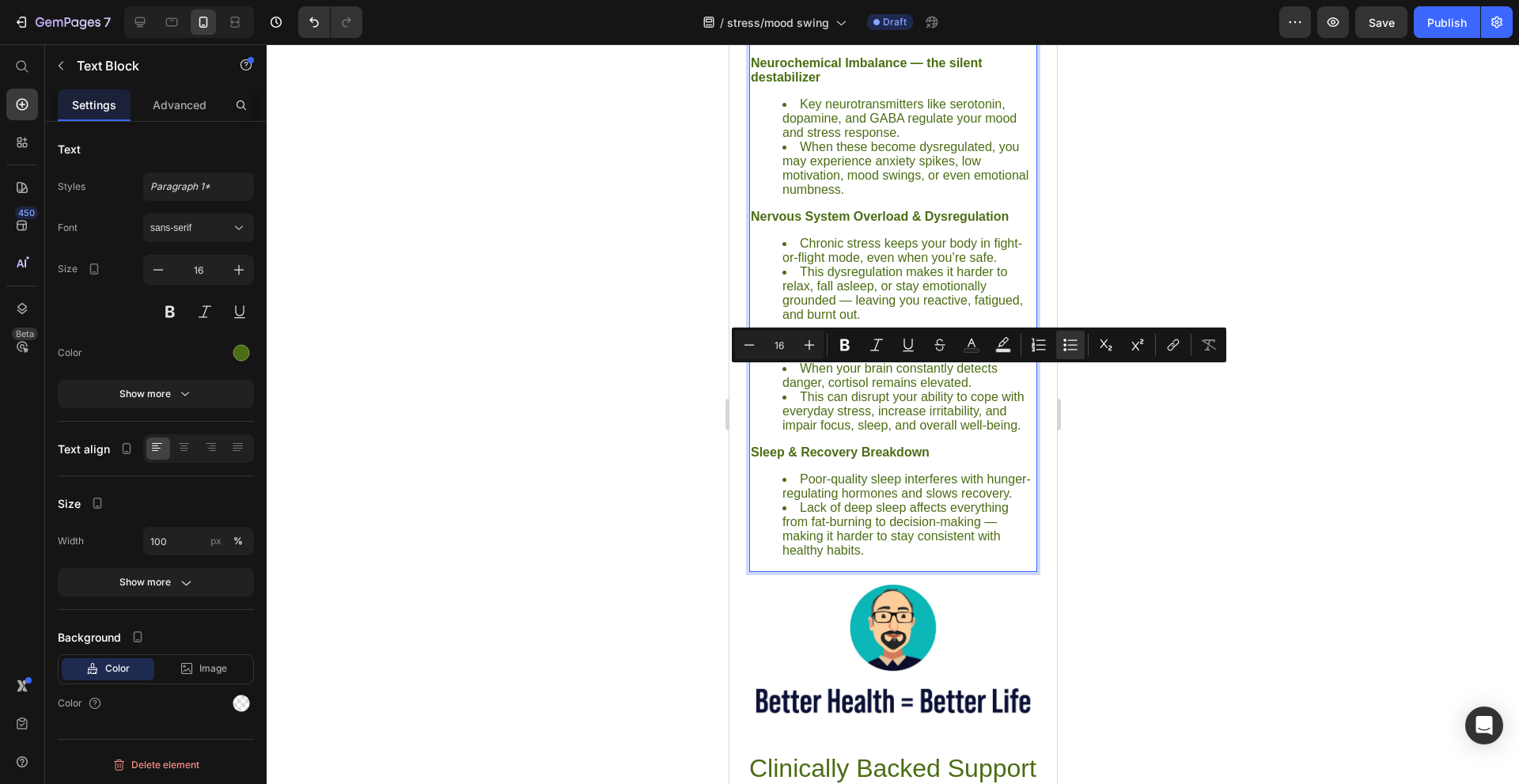 click on "Lack of deep sleep affects everything from fat-burning to decision-making — making it harder to stay consistent with healthy habits." at bounding box center (908, 529) 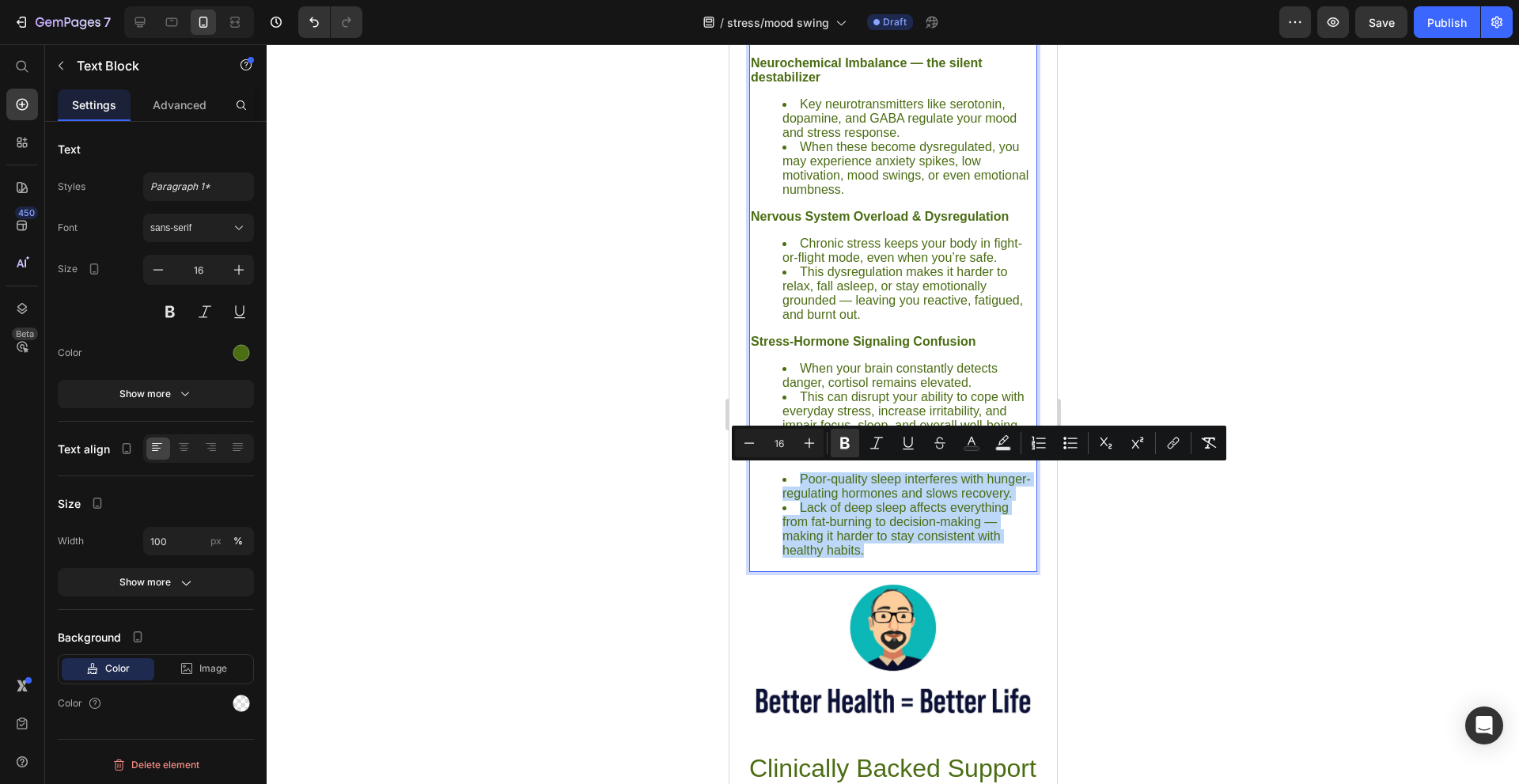 drag, startPoint x: 871, startPoint y: 588, endPoint x: 749, endPoint y: 479, distance: 163.60012 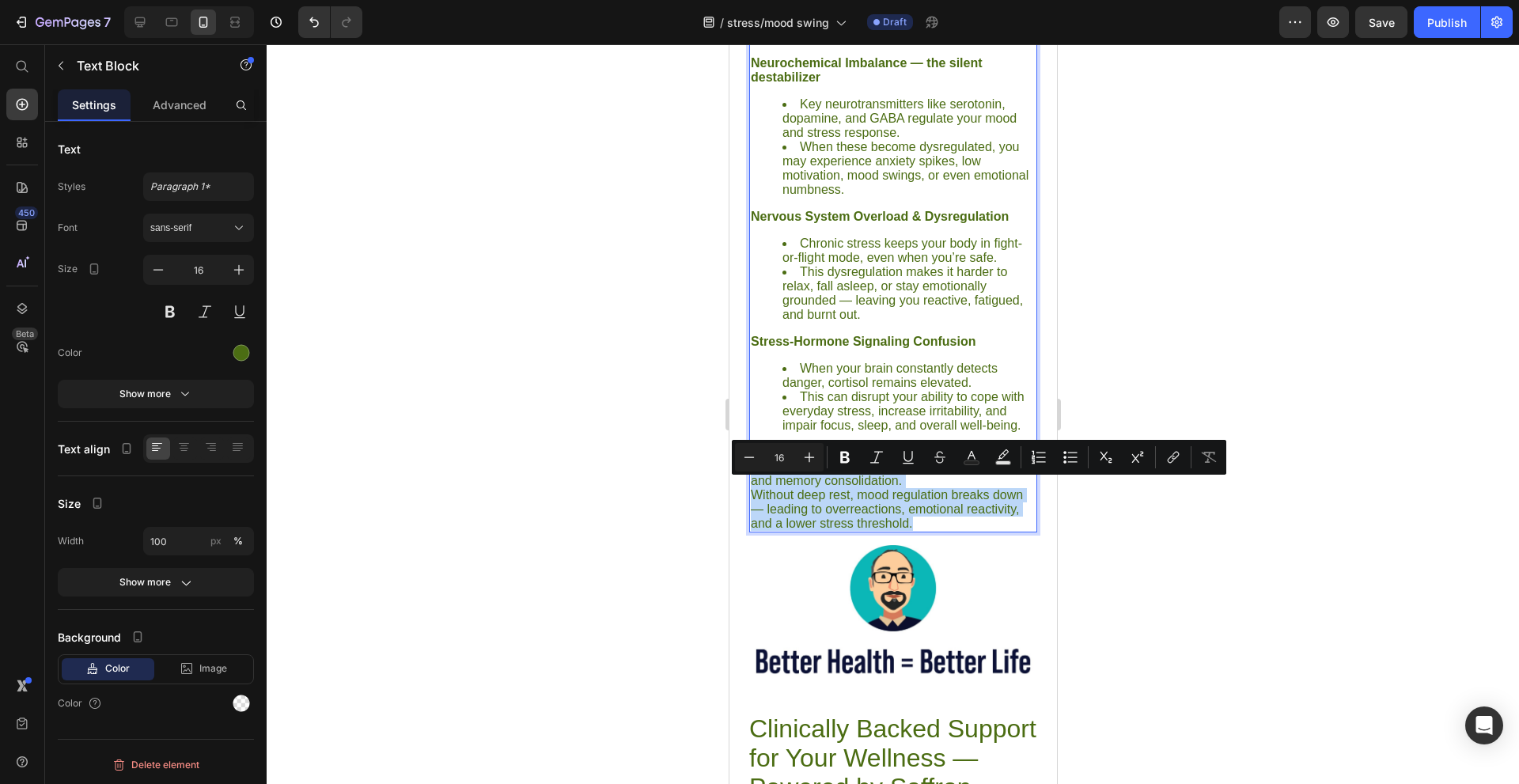 drag, startPoint x: 923, startPoint y: 542, endPoint x: 748, endPoint y: 485, distance: 184.04891 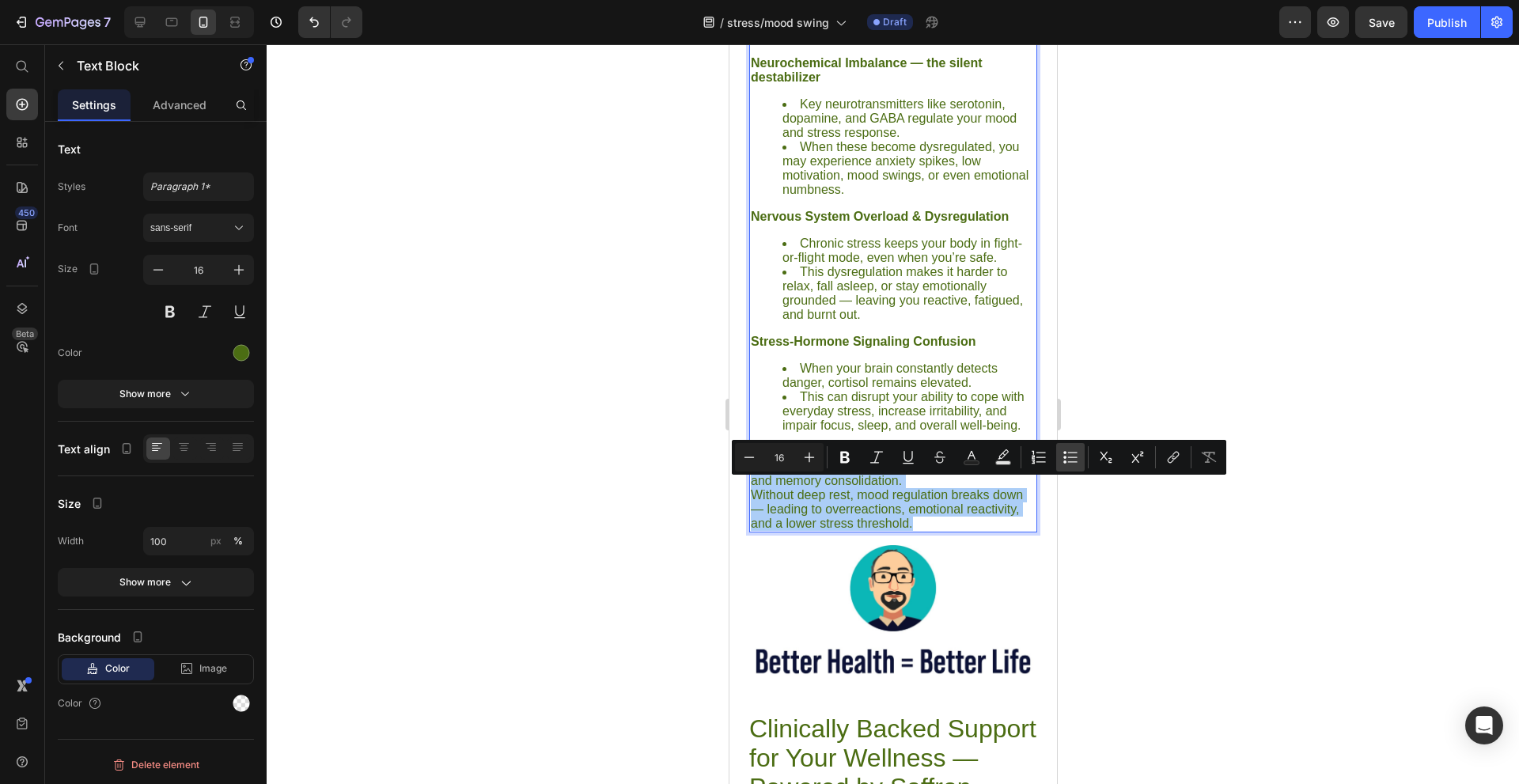 click on "Bulleted List" at bounding box center (1070, 457) 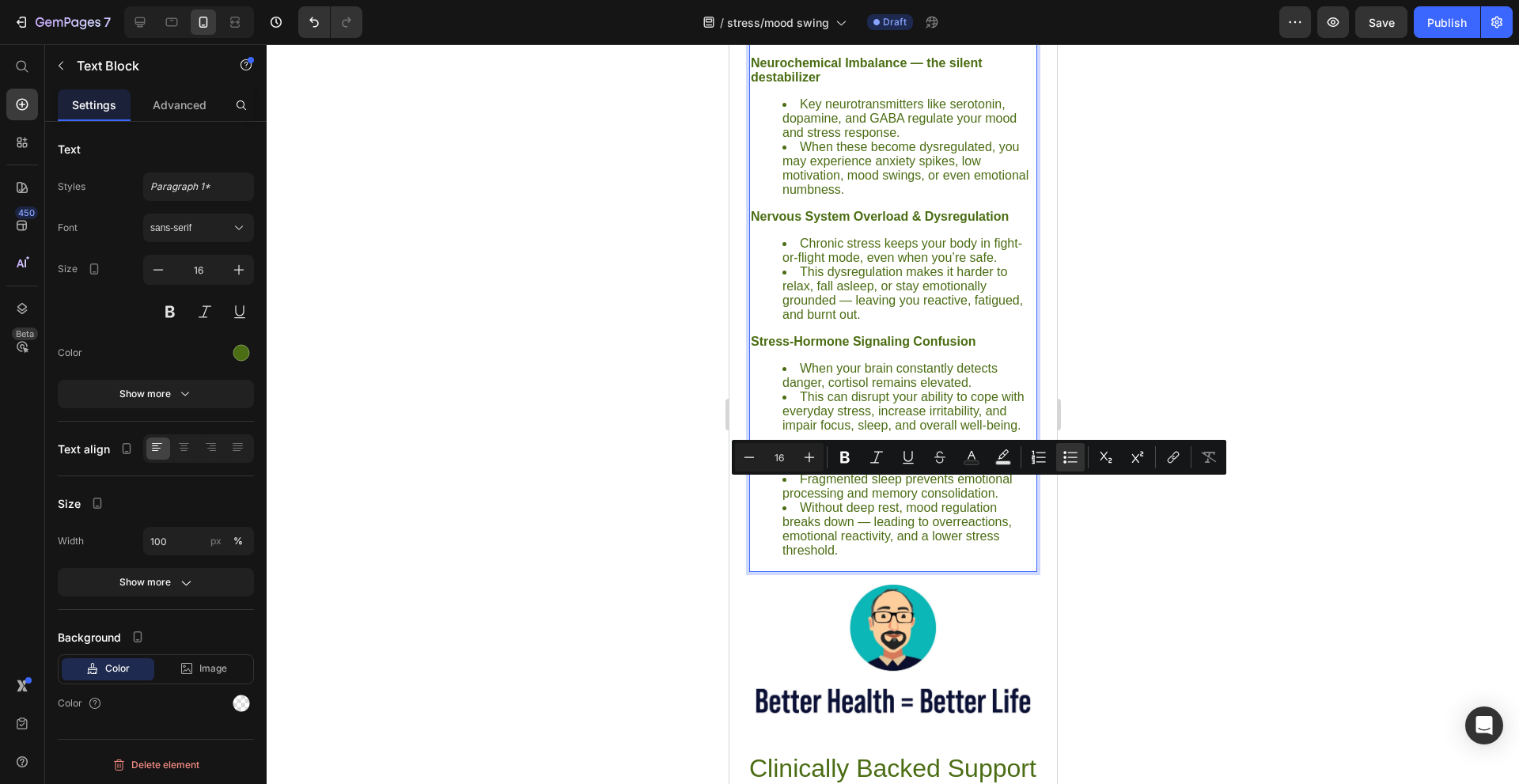 click on "Stress-Hormone Signaling Confusion" at bounding box center (862, 341) 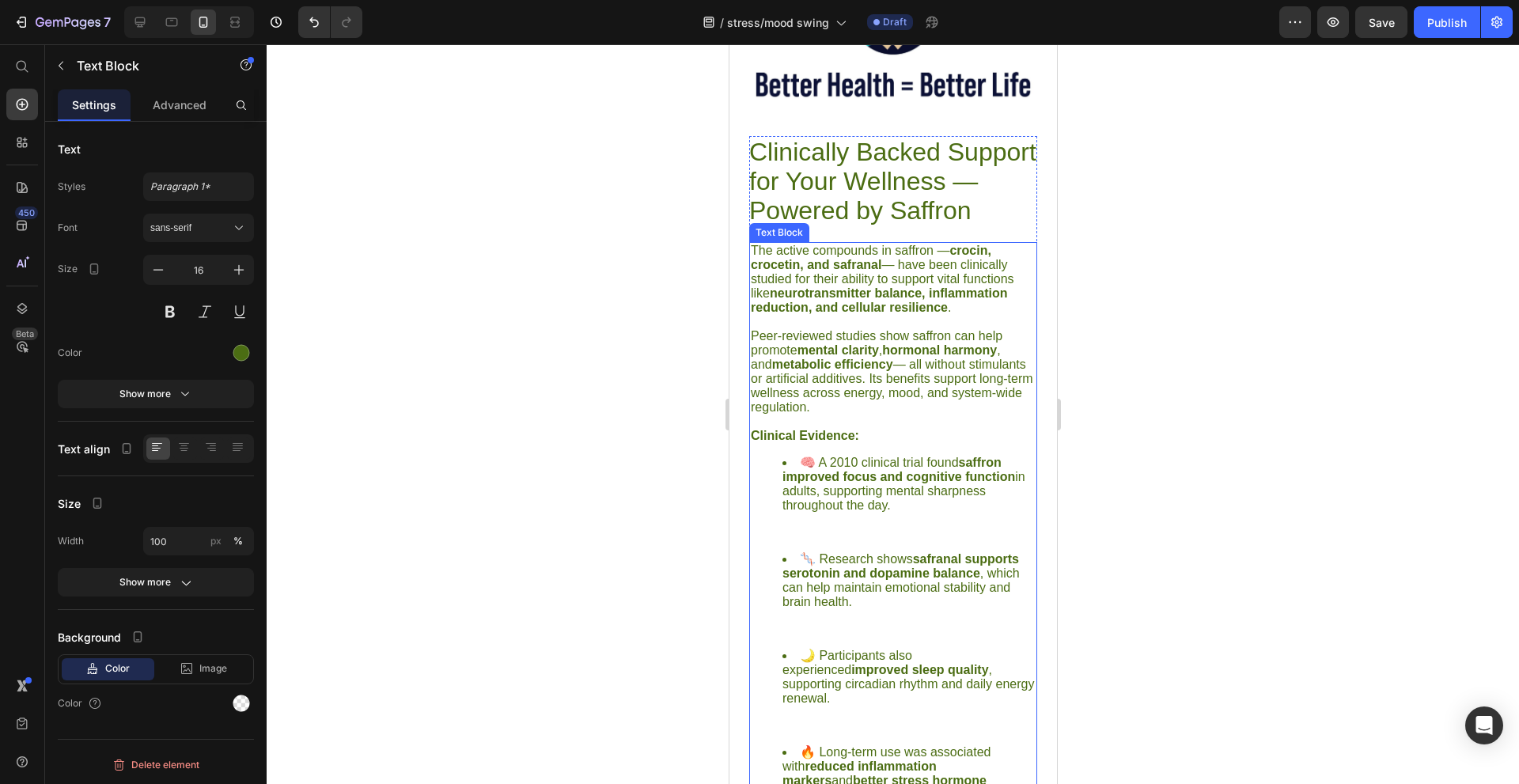 scroll, scrollTop: 3264, scrollLeft: 0, axis: vertical 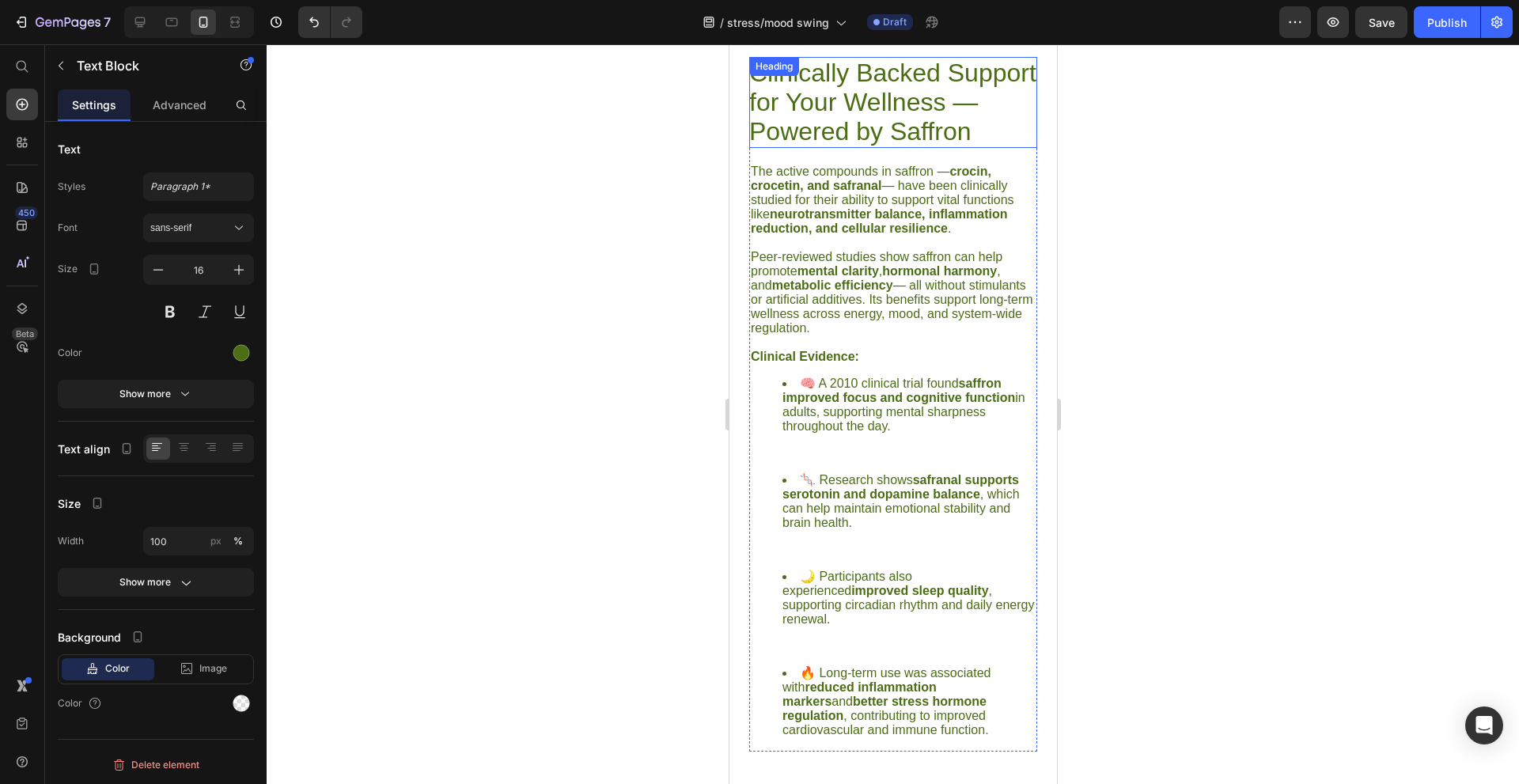 click on "Clinically Backed Support for Your Wellness — Powered by Saffron" at bounding box center (892, 102) 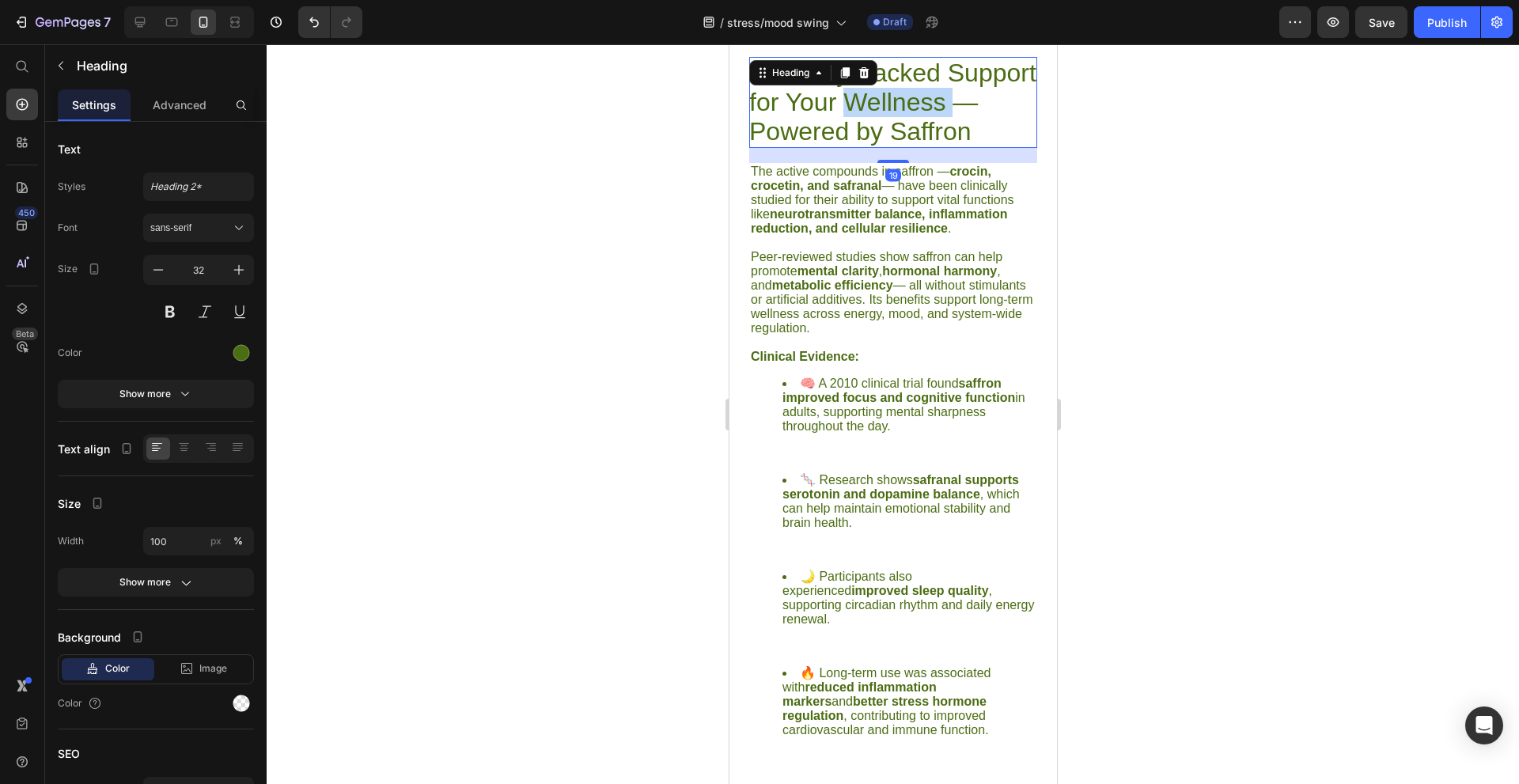 click on "Clinically Backed Support for Your Wellness — Powered by Saffron" at bounding box center [892, 102] 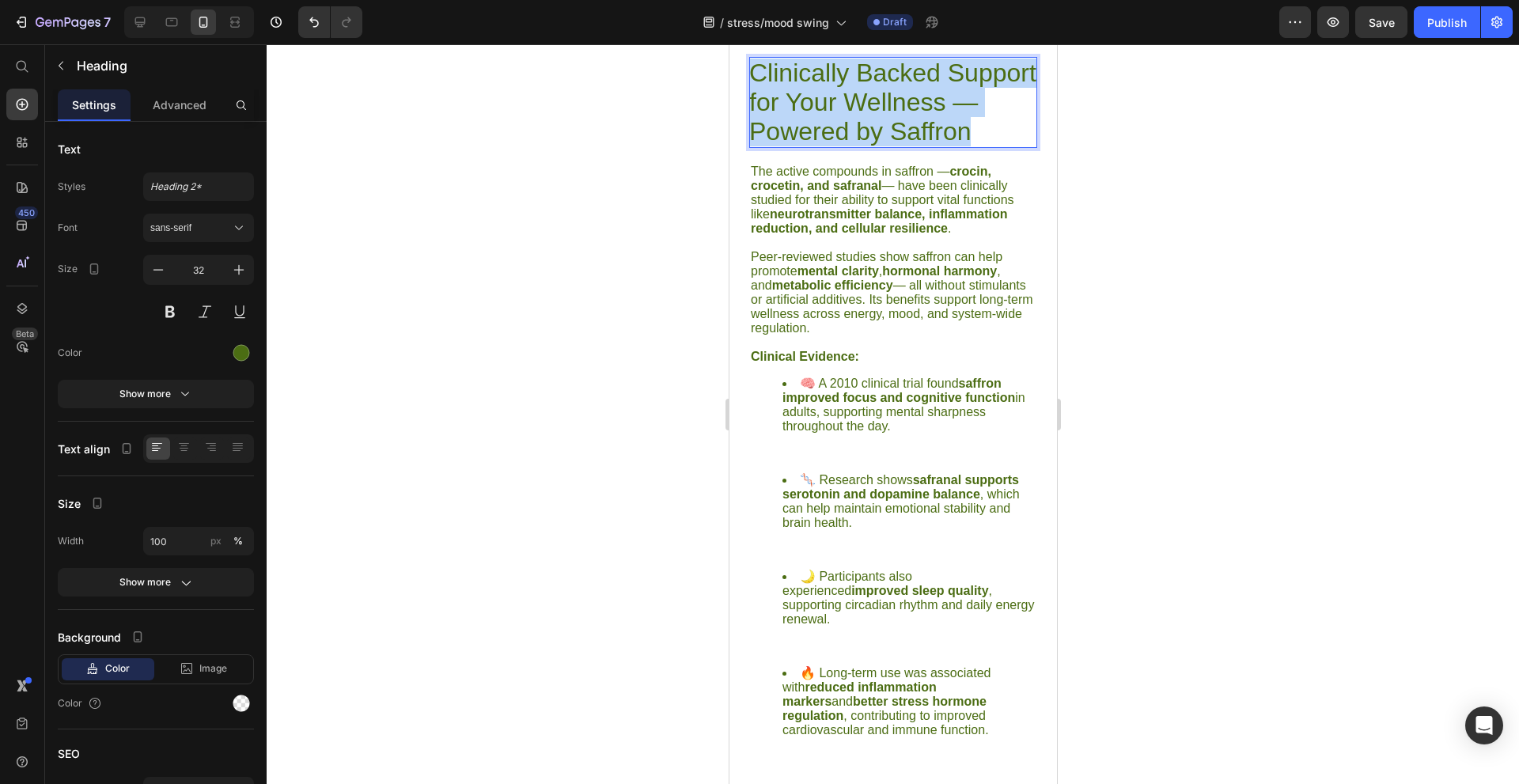 click on "Clinically Backed Support for Your Wellness — Powered by Saffron" at bounding box center [892, 102] 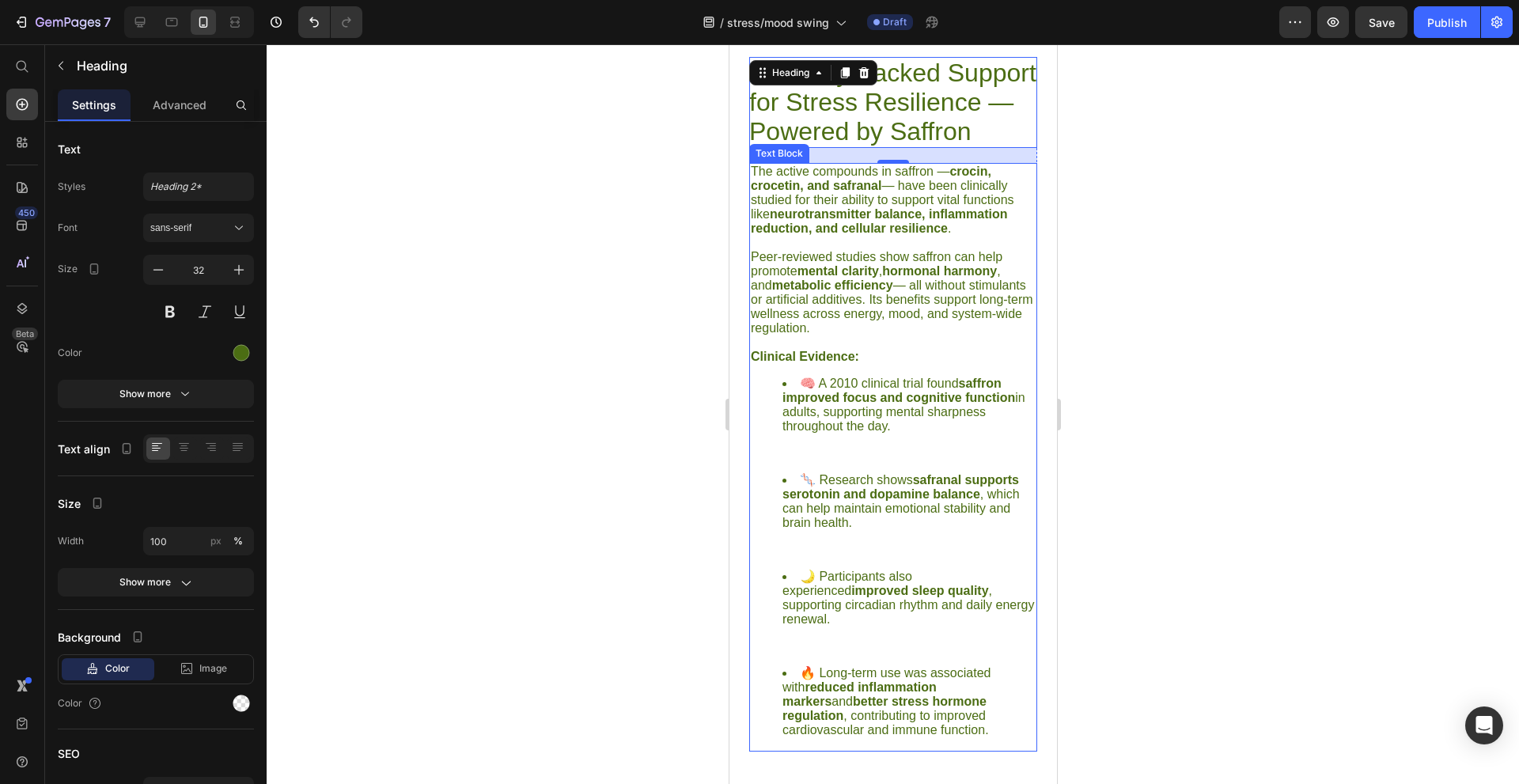 click on "Peer-reviewed studies show saffron can help promote  mental clarity ,  hormonal harmony , and  metabolic efficiency  — all without stimulants or artificial additives. Its benefits support long-term wellness across energy, mood, and system-wide regulation." at bounding box center [892, 293] 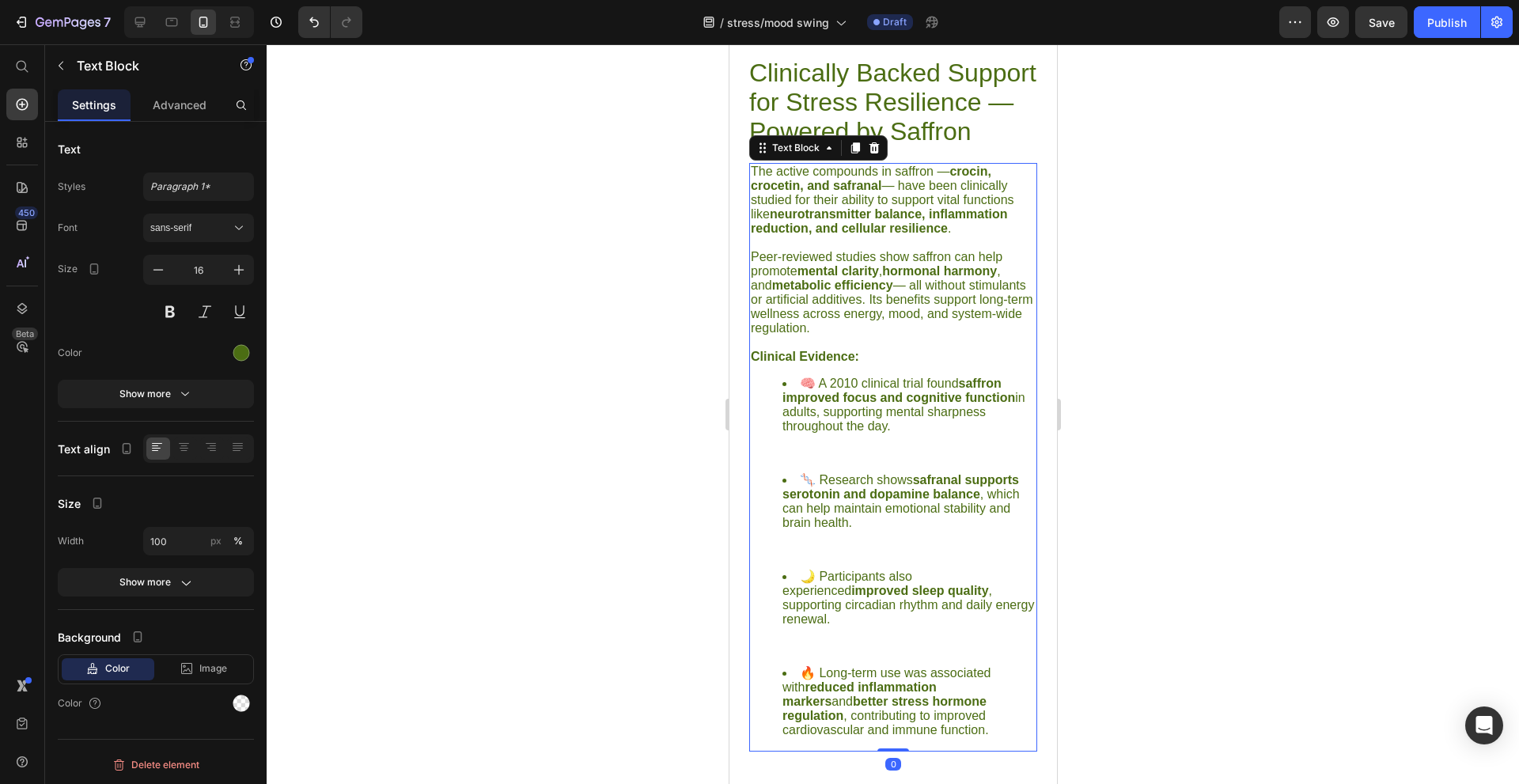 click on "Peer-reviewed studies show saffron can help promote  mental clarity ,  hormonal harmony , and  metabolic efficiency  — all without stimulants or artificial additives. Its benefits support long-term wellness across energy, mood, and system-wide regulation." at bounding box center [892, 293] 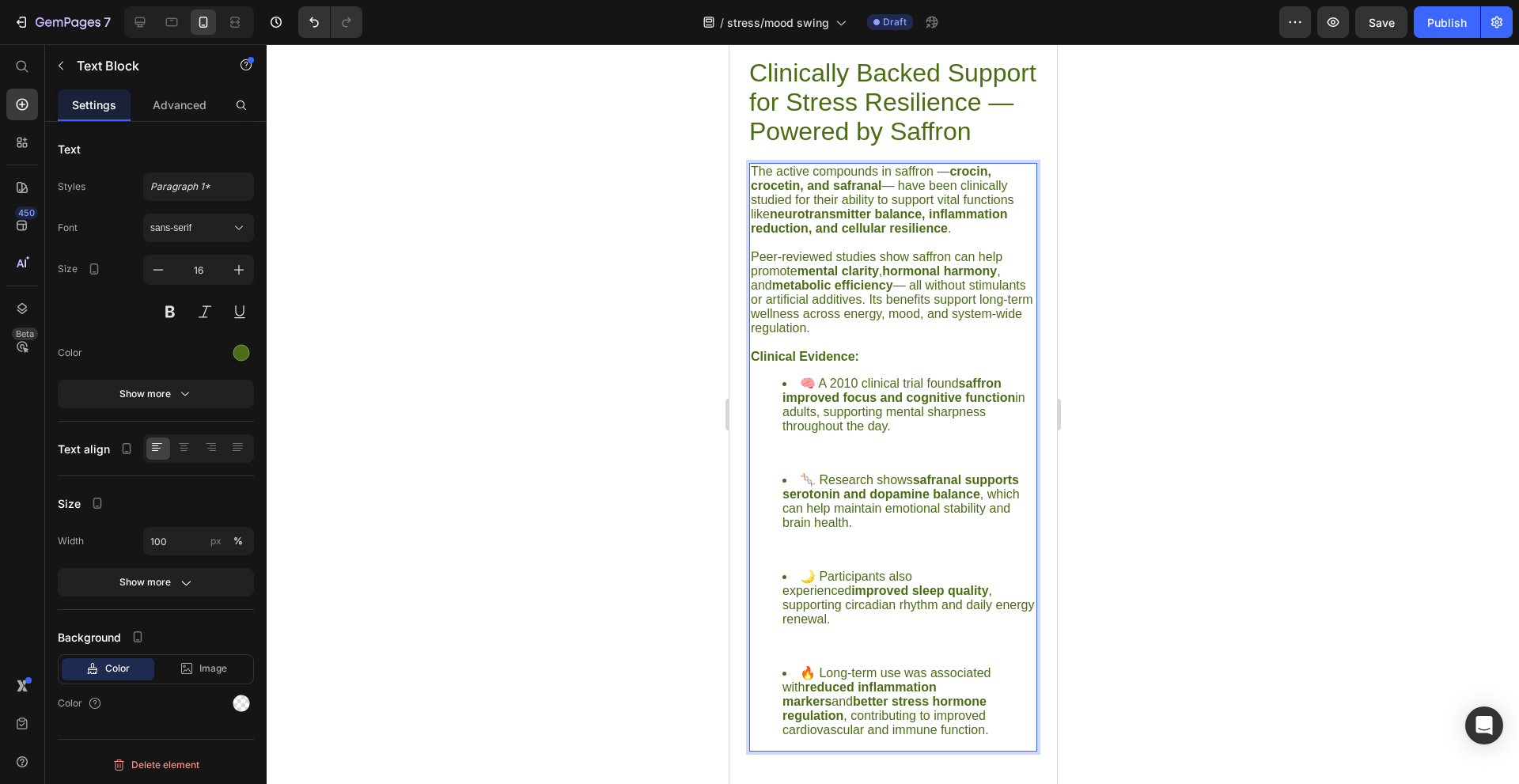 drag, startPoint x: 944, startPoint y: 359, endPoint x: 788, endPoint y: 275, distance: 177.17788 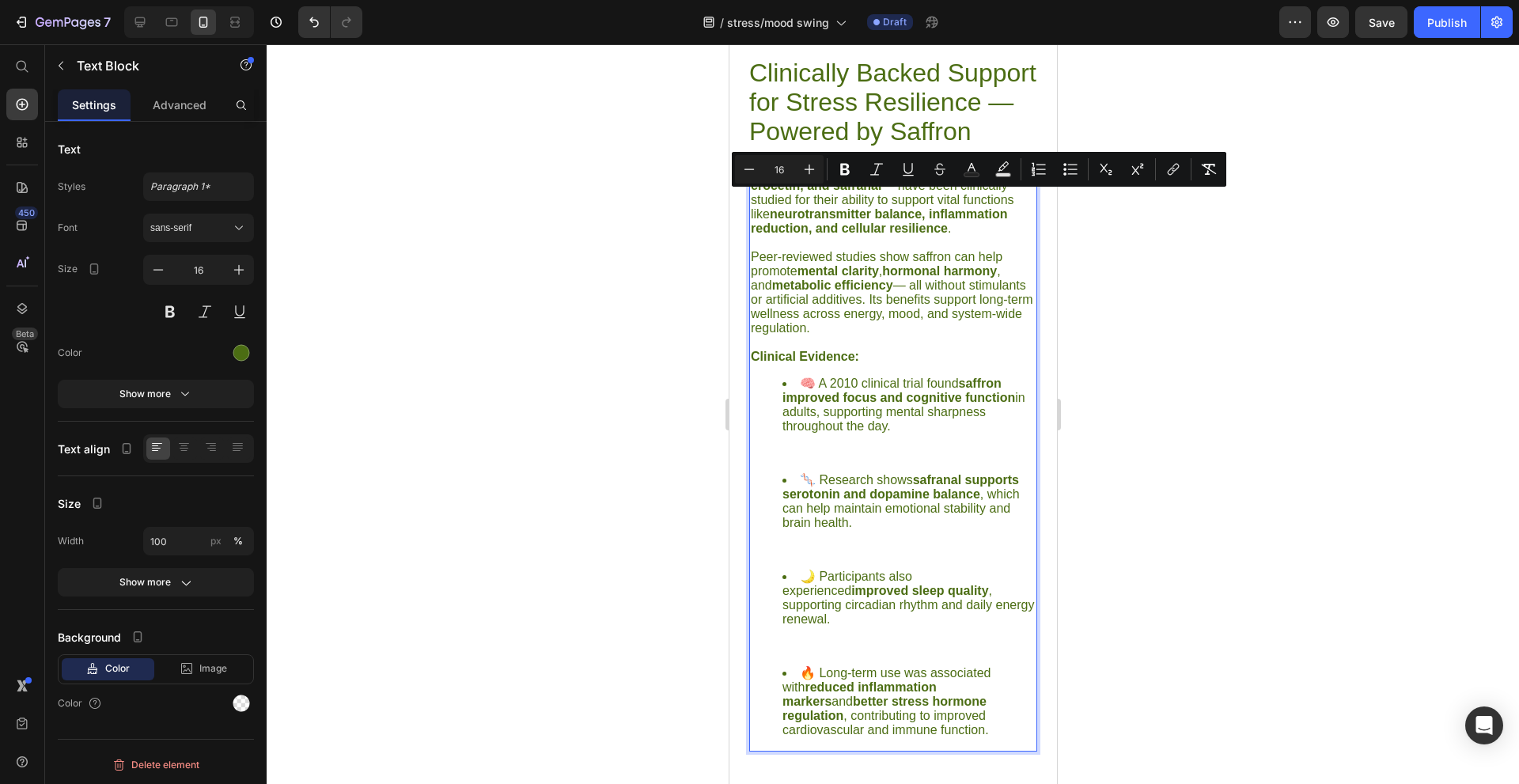 drag, startPoint x: 962, startPoint y: 362, endPoint x: 749, endPoint y: 199, distance: 268.213 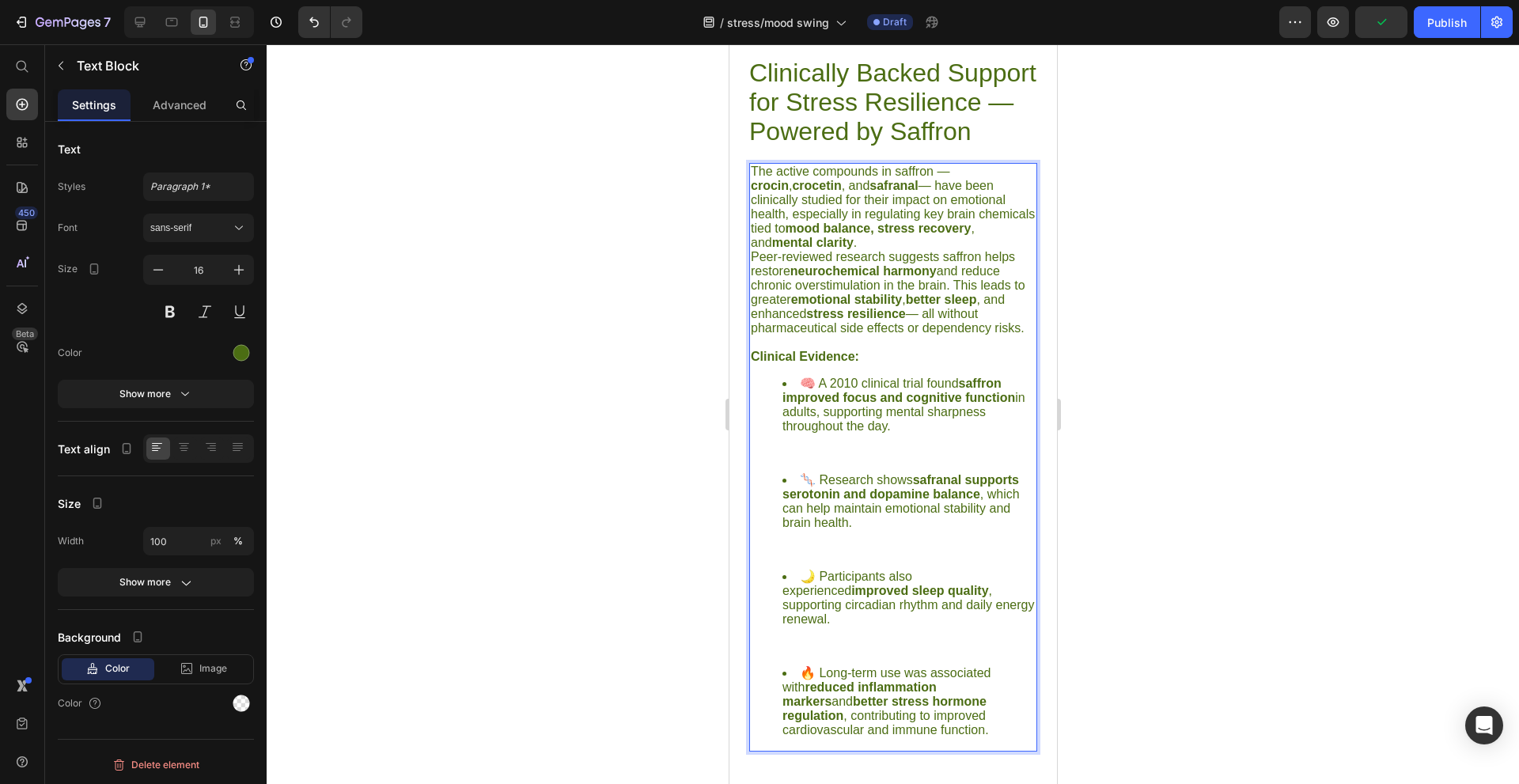 click on "The active compounds in saffron —  crocin ,  crocetin , and  safranal  — have been clinically studied for their impact on emotional health, especially in regulating key brain chemicals tied to  mood balance, stress recovery , and  mental clarity ." at bounding box center [892, 207] 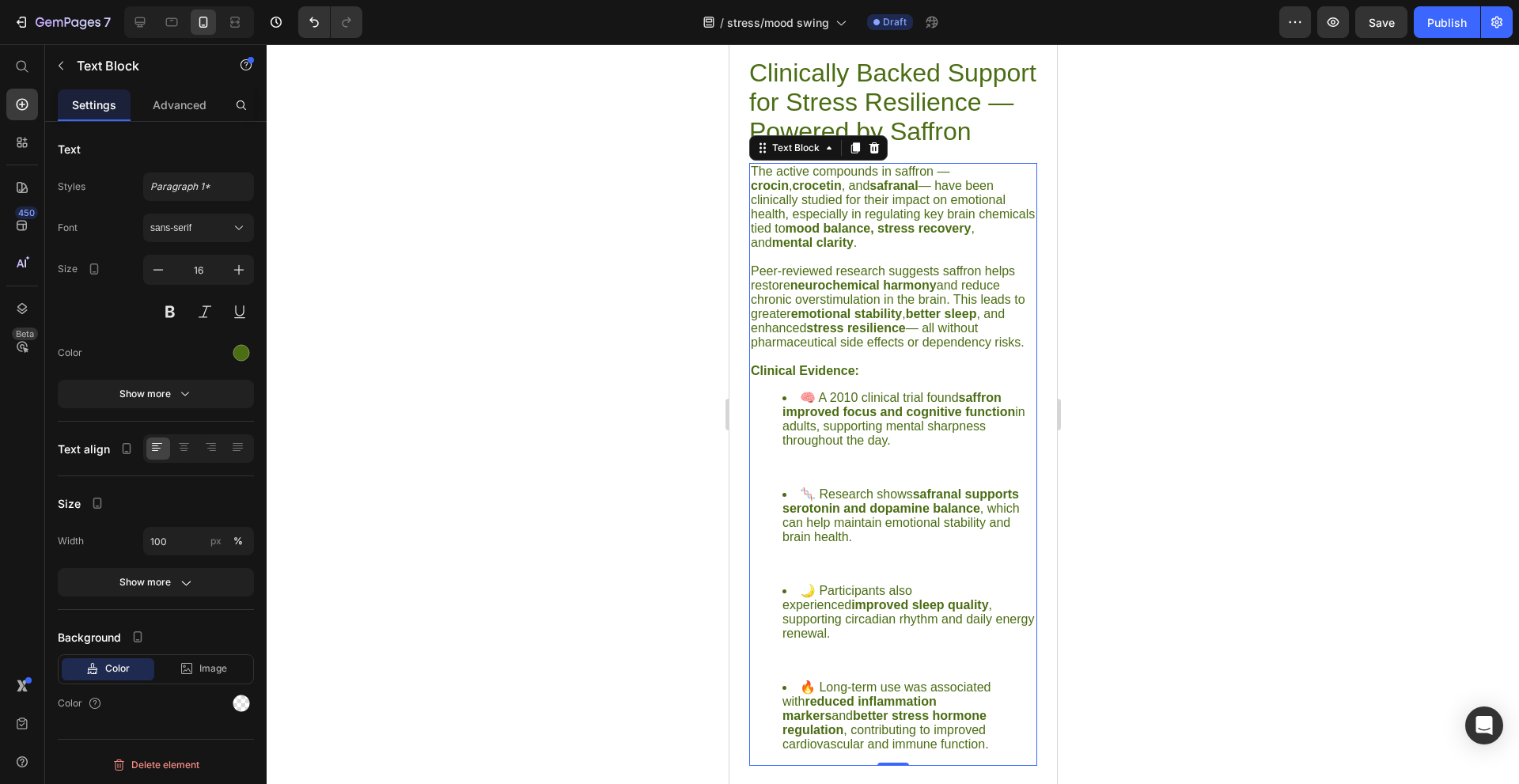 click on "🧠 A 2010 clinical trial found  saffron improved focus and cognitive function  in adults, supporting mental sharpness throughout the day." at bounding box center [908, 419] 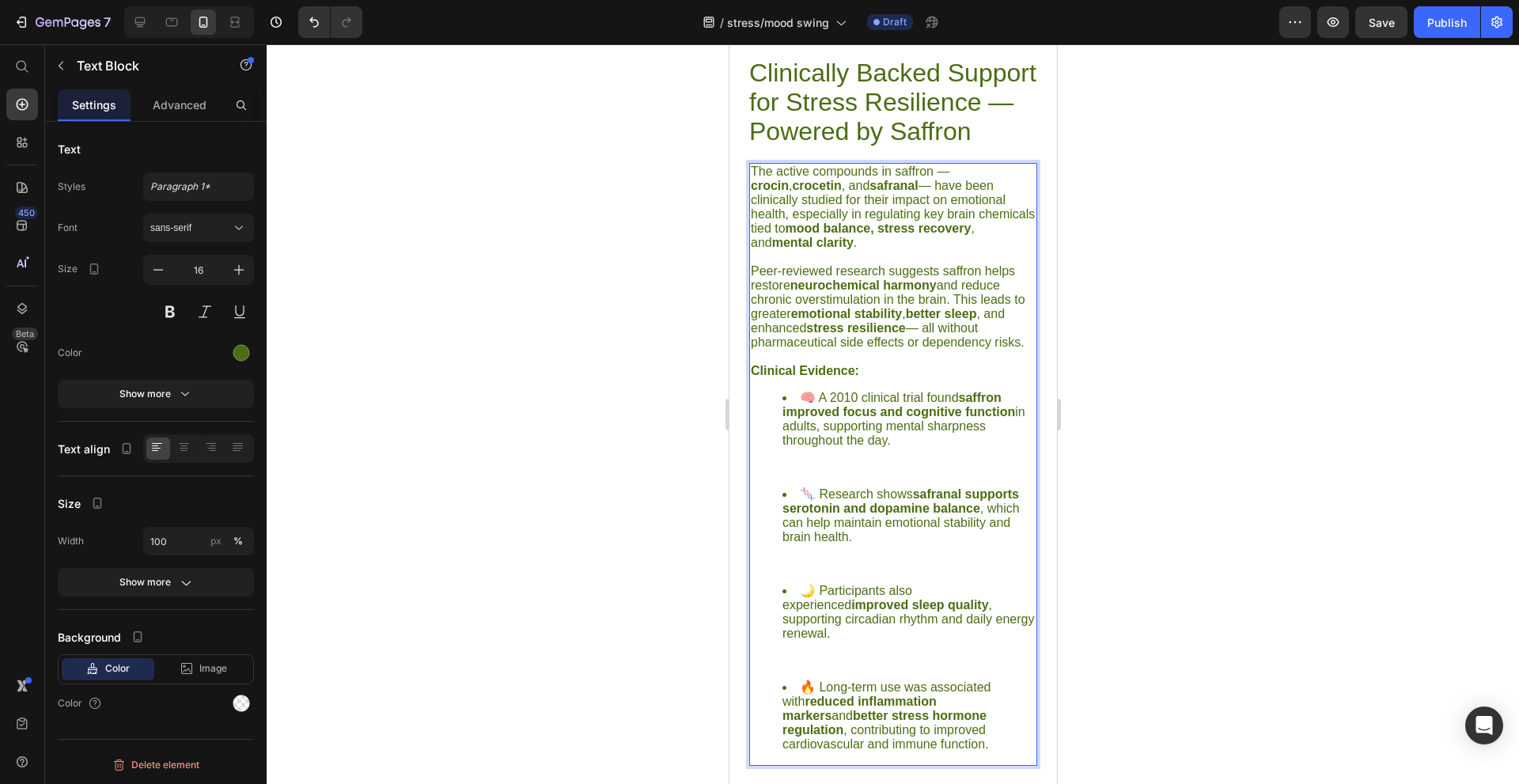click on "🧠 A 2010 clinical trial found  saffron improved focus and cognitive function  in adults, supporting mental sharpness throughout the day." at bounding box center [908, 419] 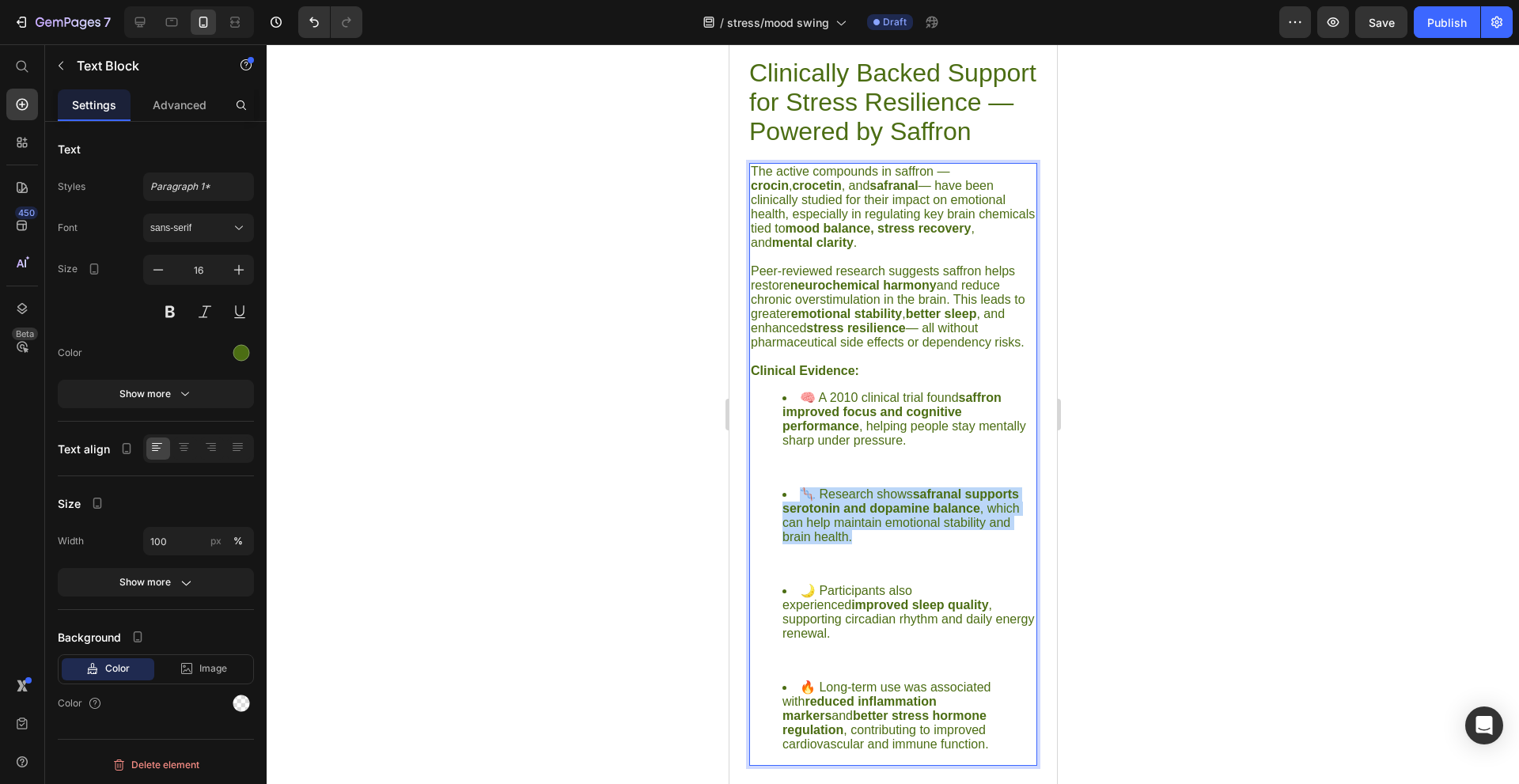 drag, startPoint x: 801, startPoint y: 537, endPoint x: 994, endPoint y: 578, distance: 197.30687 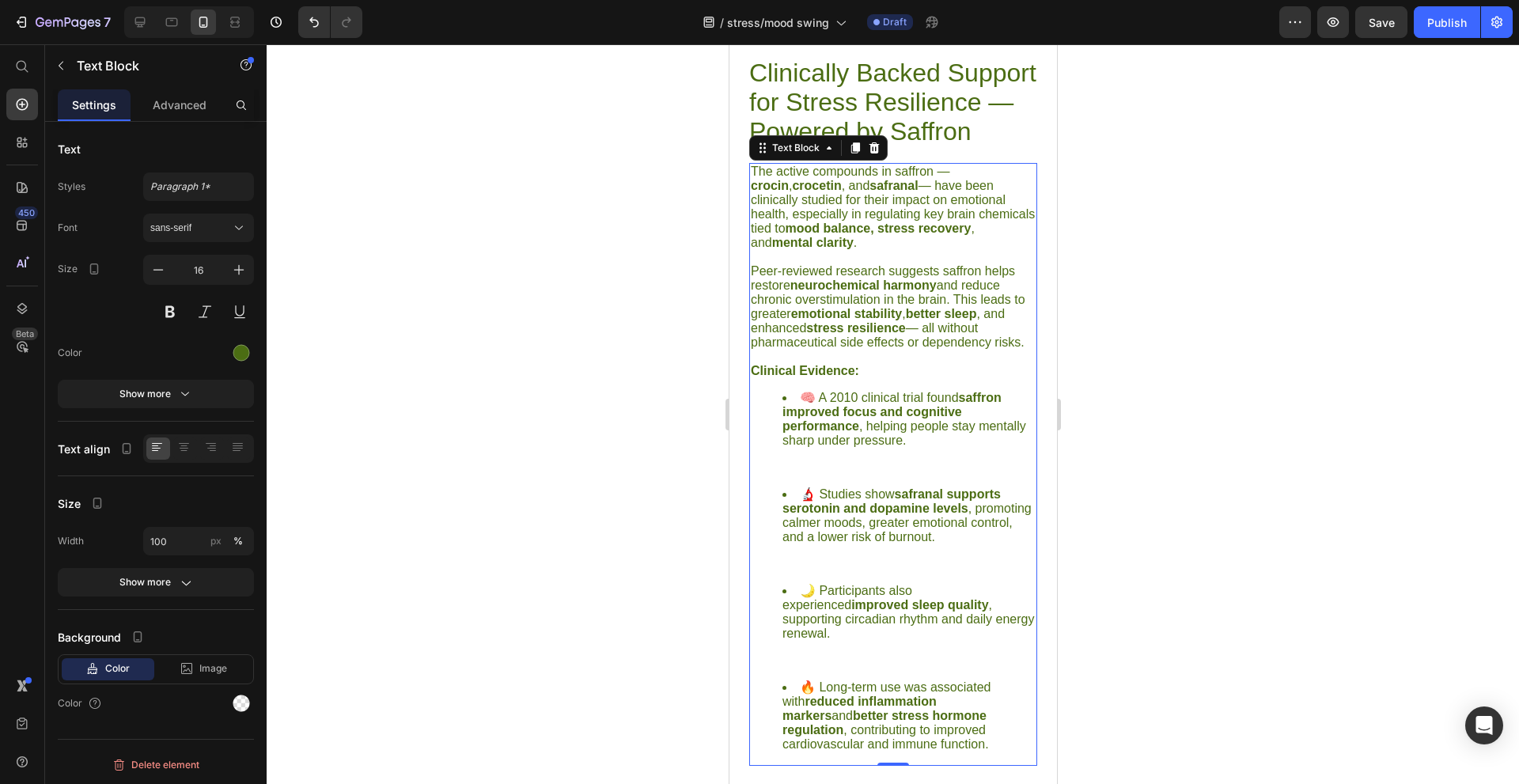scroll, scrollTop: 3343, scrollLeft: 0, axis: vertical 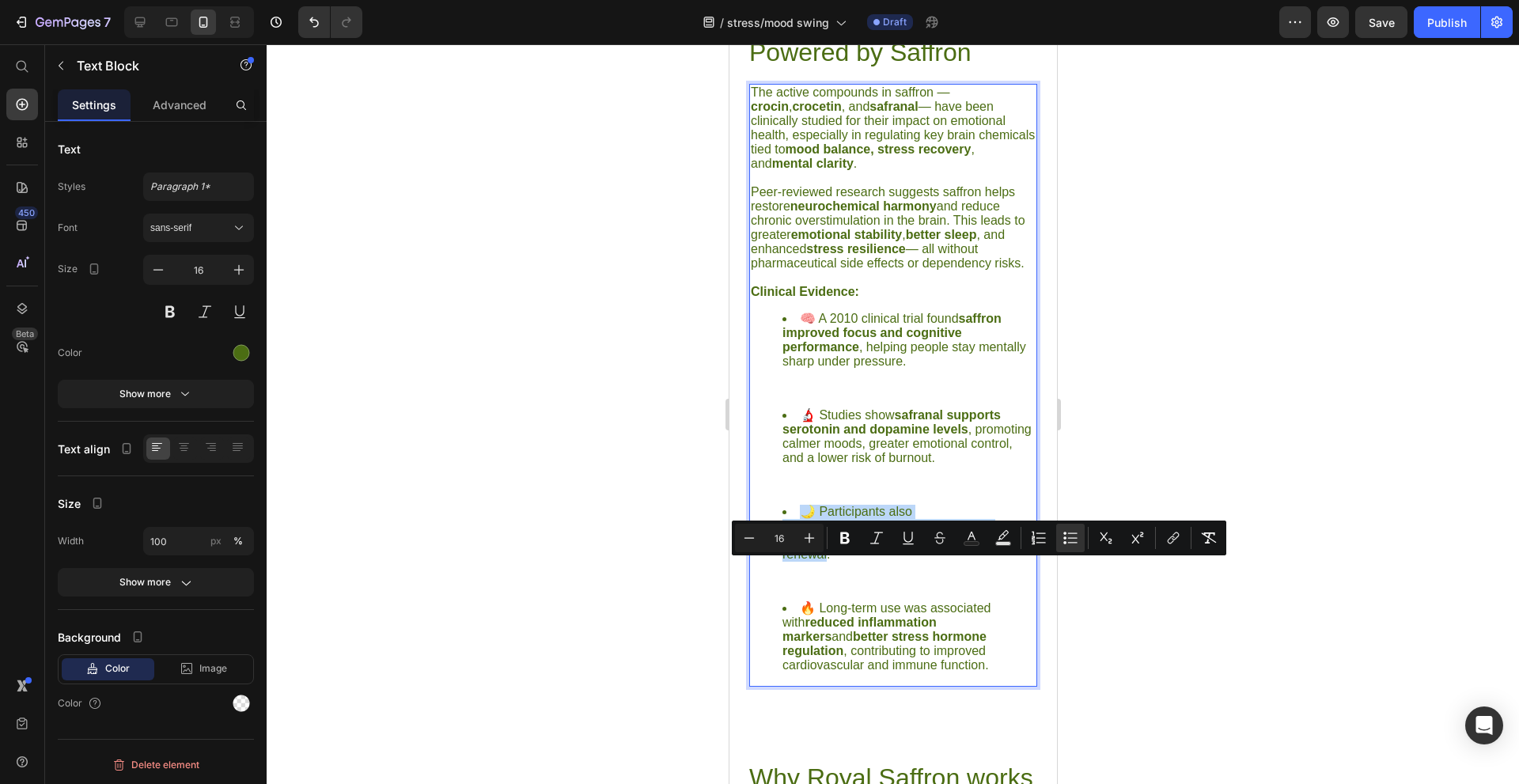 drag, startPoint x: 805, startPoint y: 566, endPoint x: 1020, endPoint y: 592, distance: 216.56639 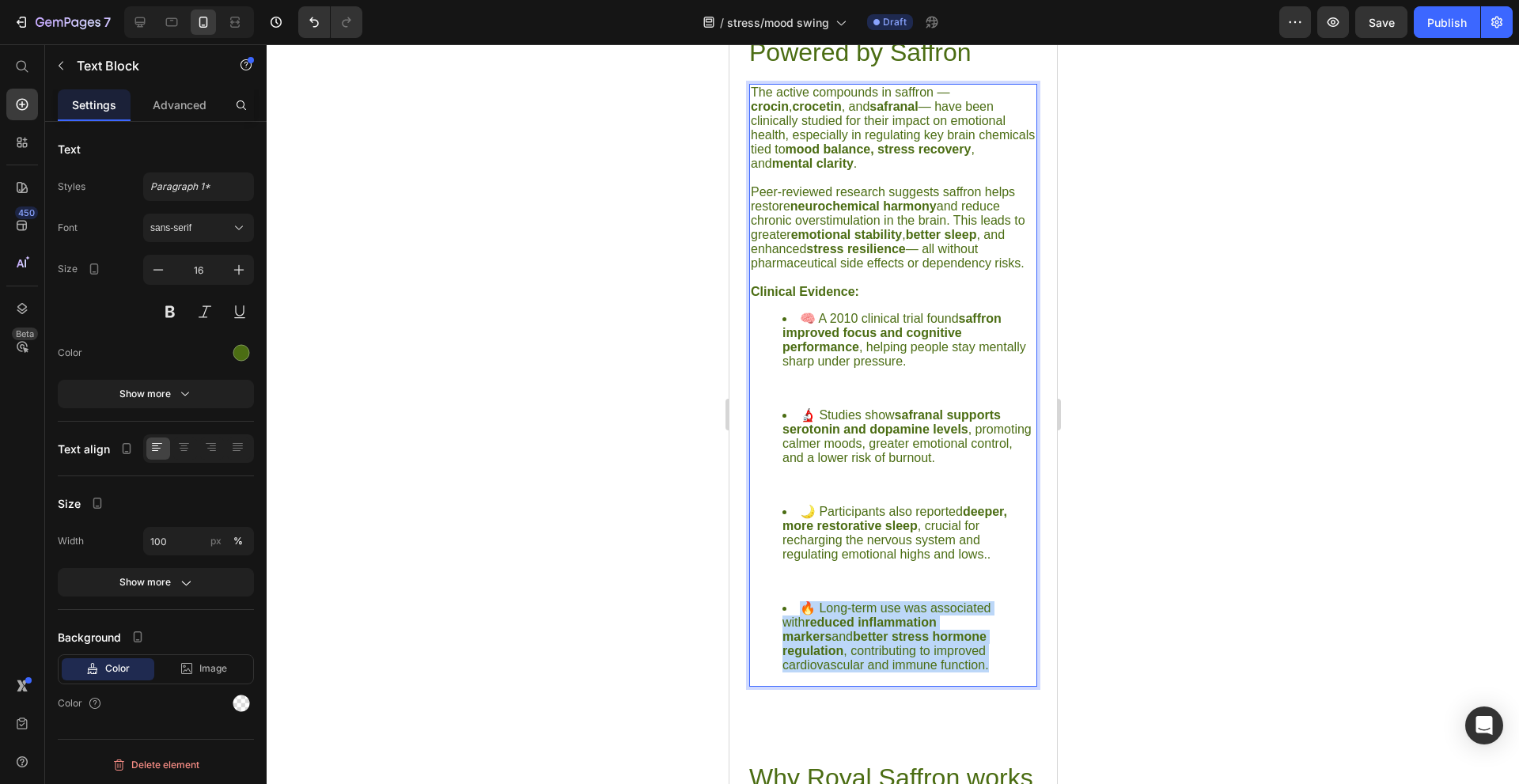 drag, startPoint x: 800, startPoint y: 663, endPoint x: 907, endPoint y: 718, distance: 120.30794 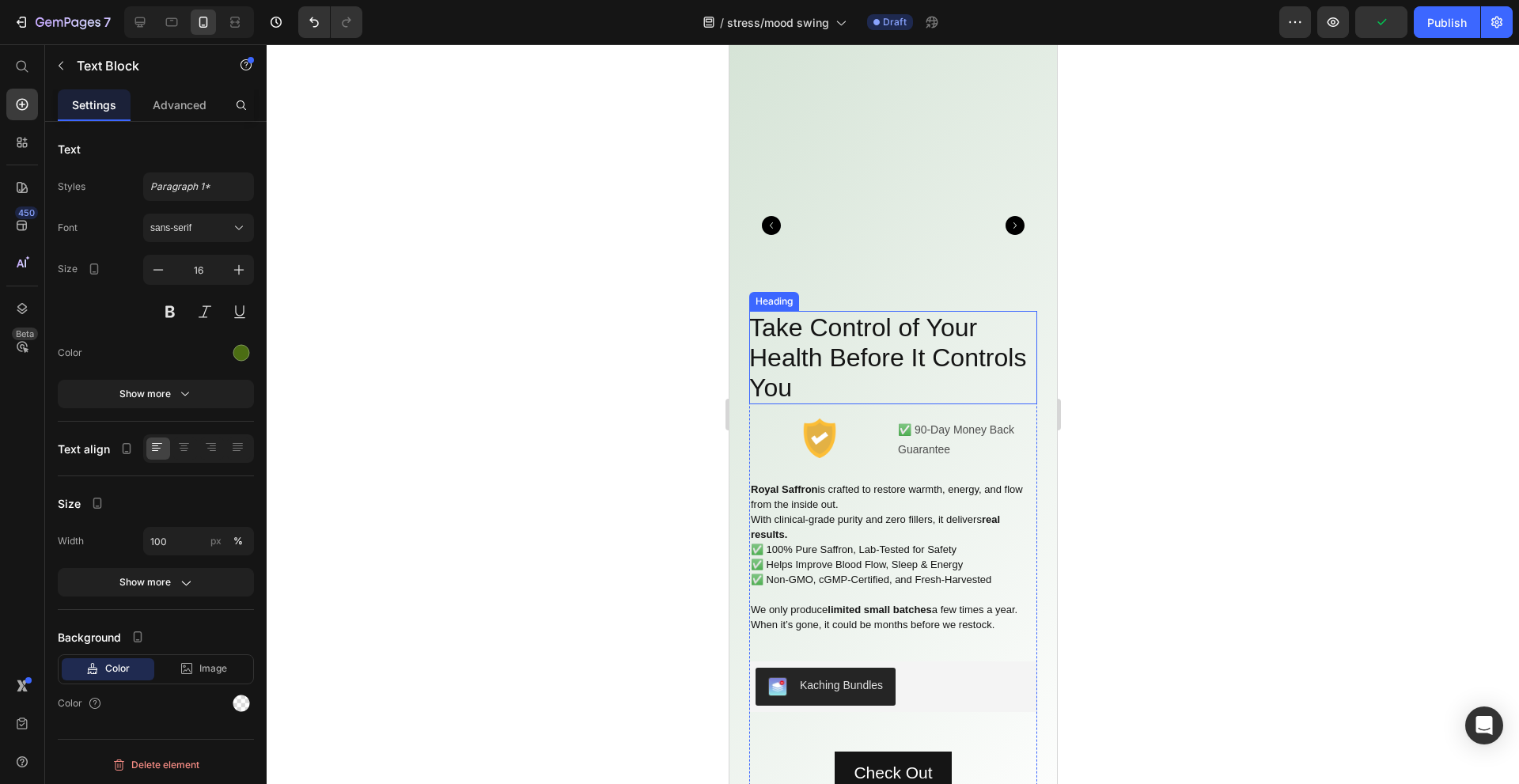 scroll, scrollTop: 7853, scrollLeft: 0, axis: vertical 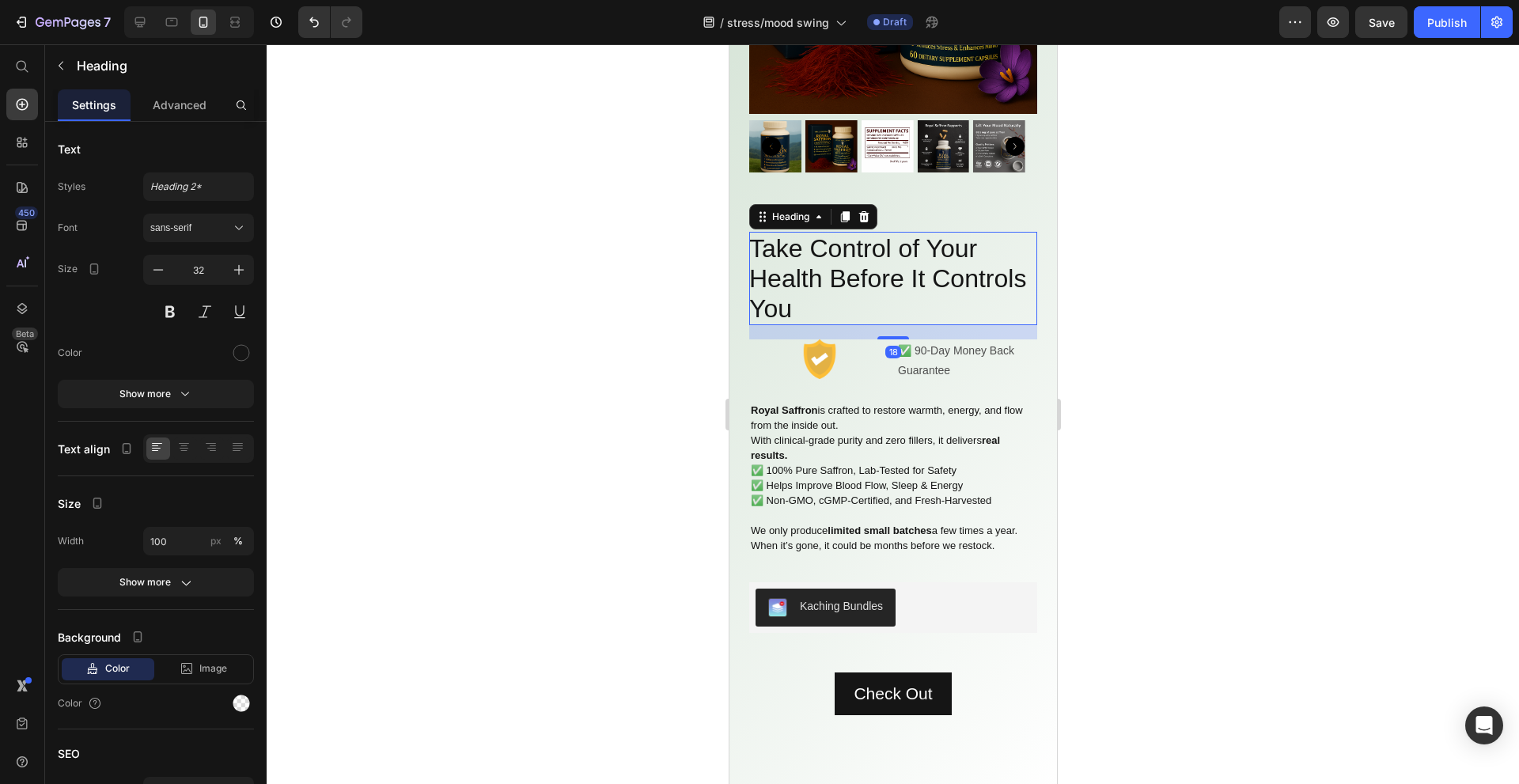 click on "Take Control of Your Health Before It Controls You" at bounding box center (892, 278) 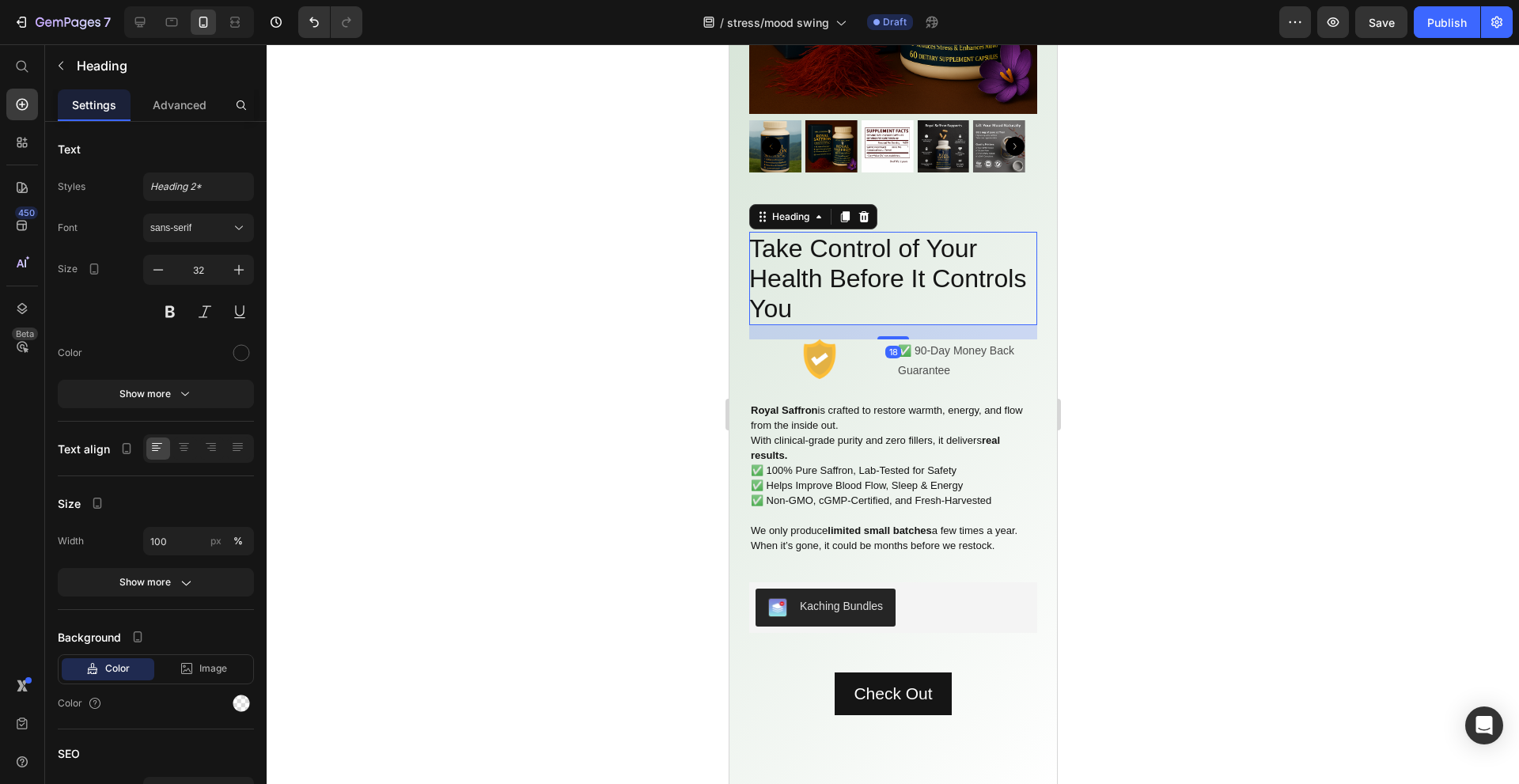 click on "Take Control of Your Health Before It Controls You" at bounding box center [892, 278] 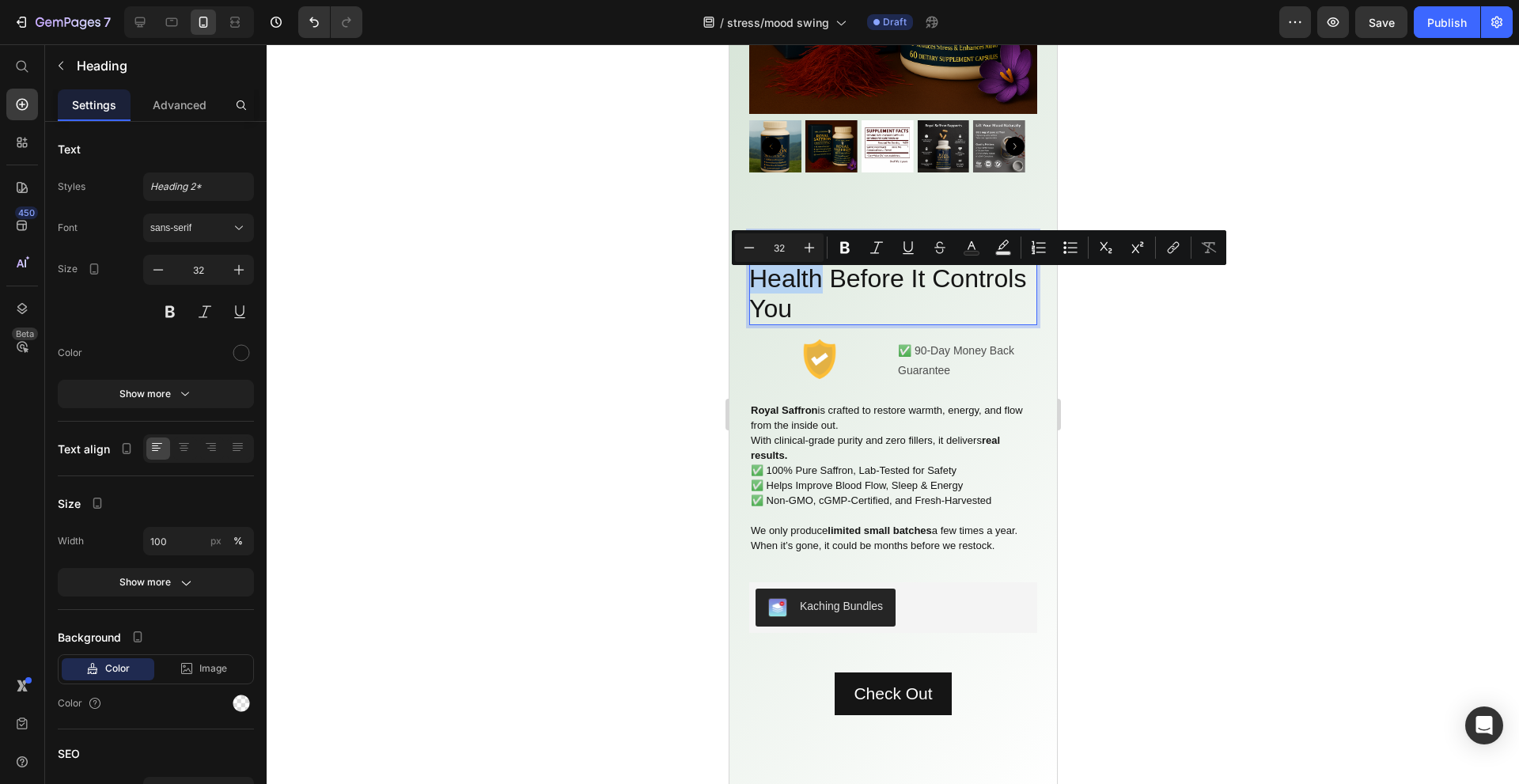 drag, startPoint x: 821, startPoint y: 286, endPoint x: 752, endPoint y: 294, distance: 69.46222 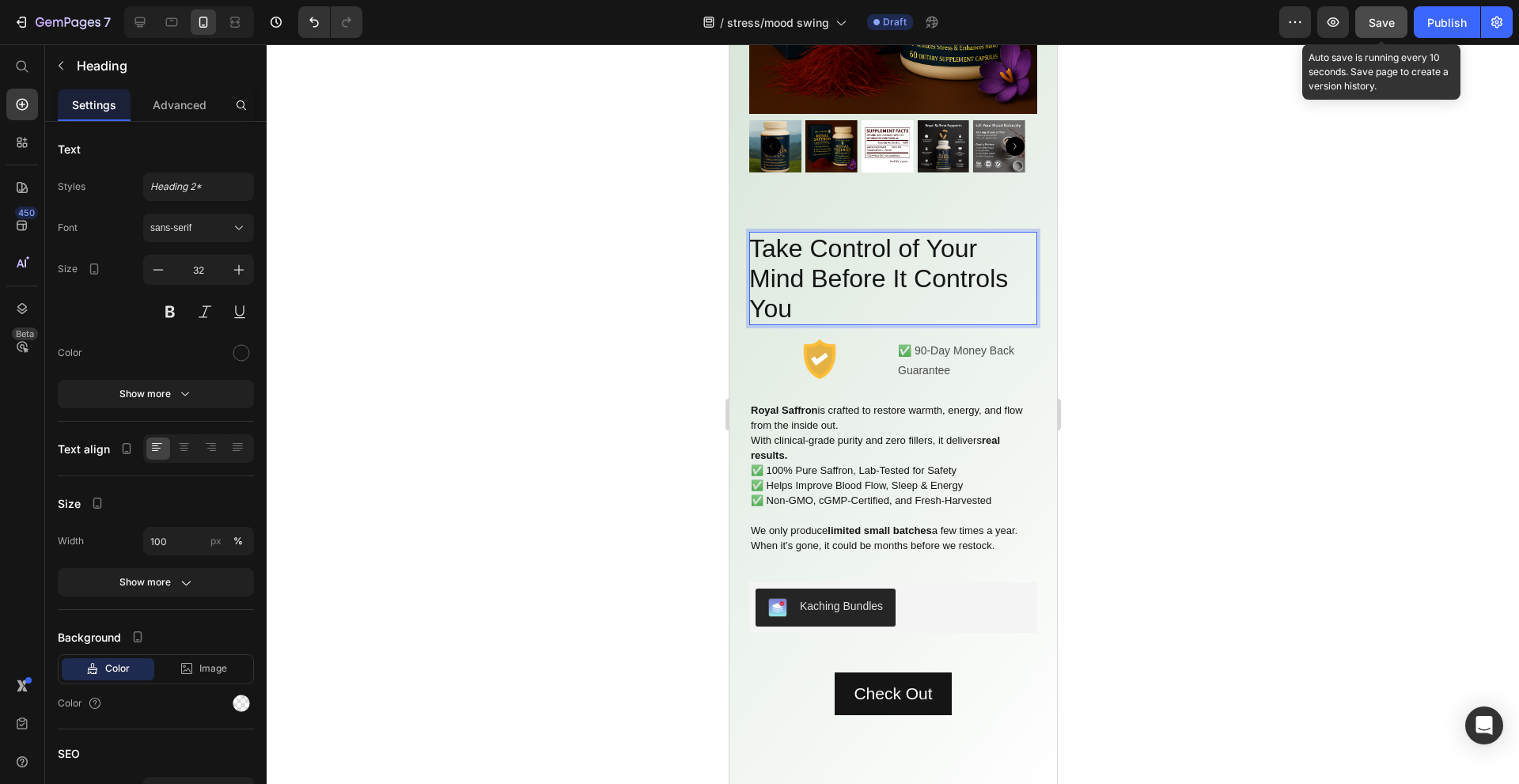 click on "Save" at bounding box center (1381, 22) 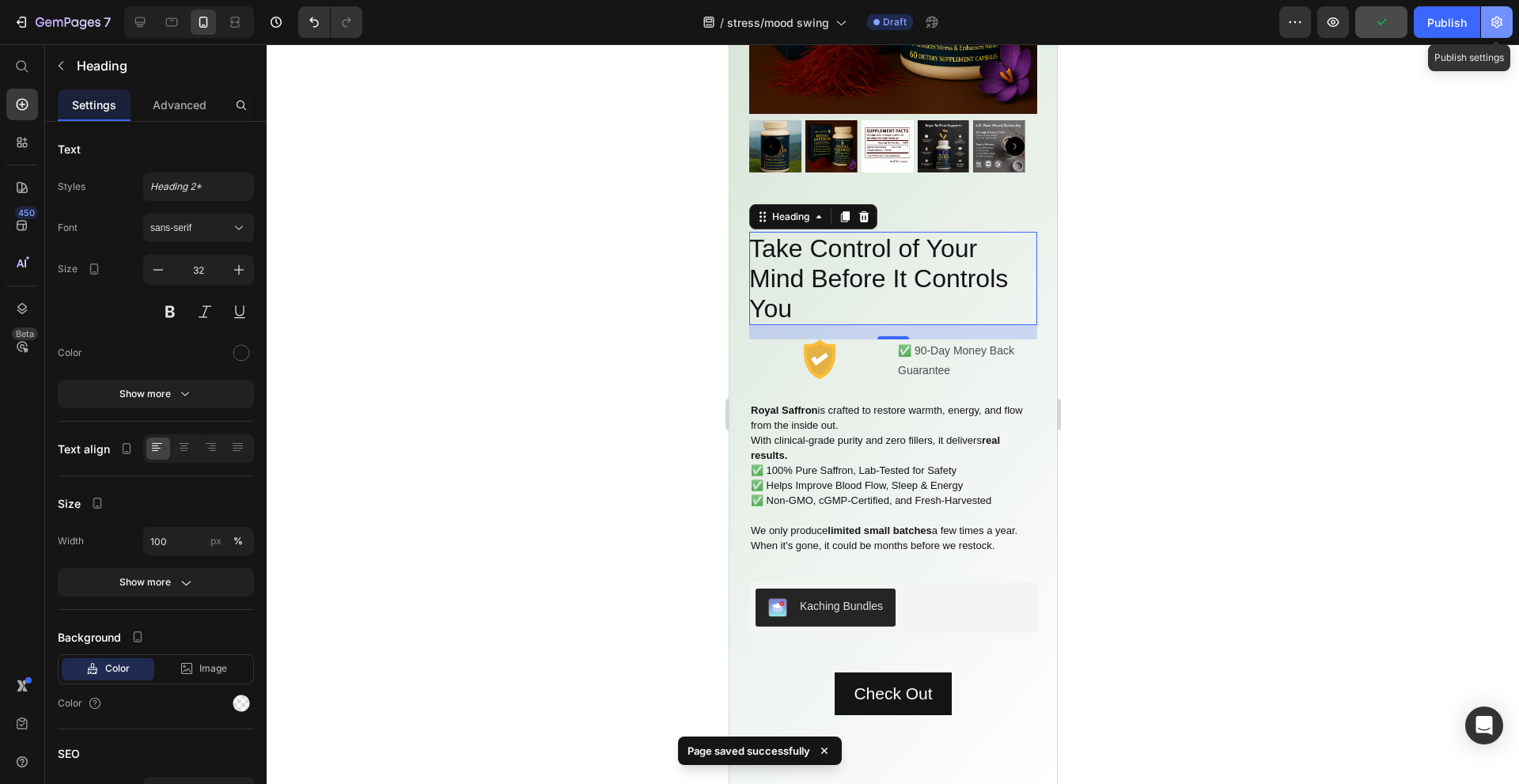 click 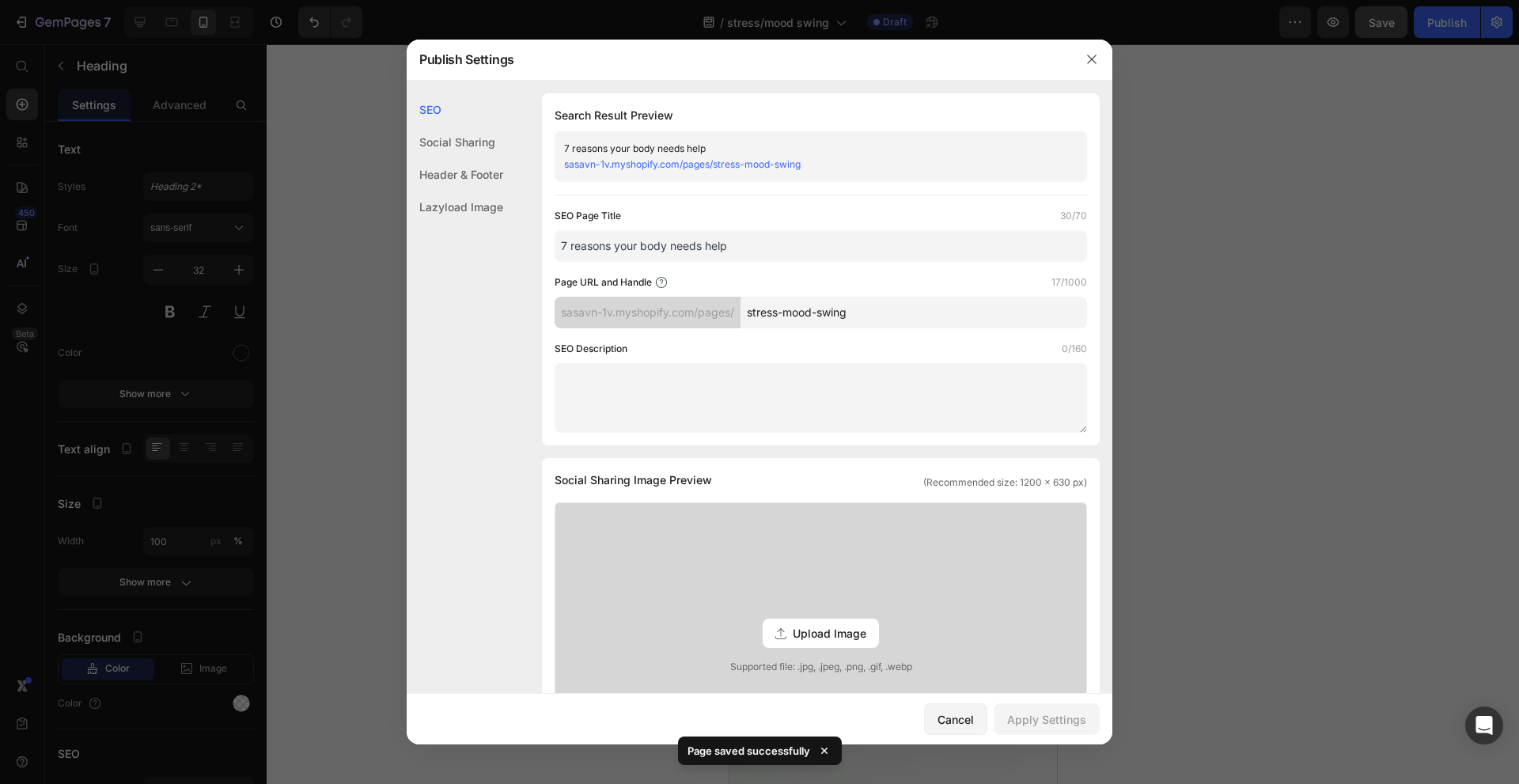 drag, startPoint x: 749, startPoint y: 237, endPoint x: 642, endPoint y: 233, distance: 107.07474 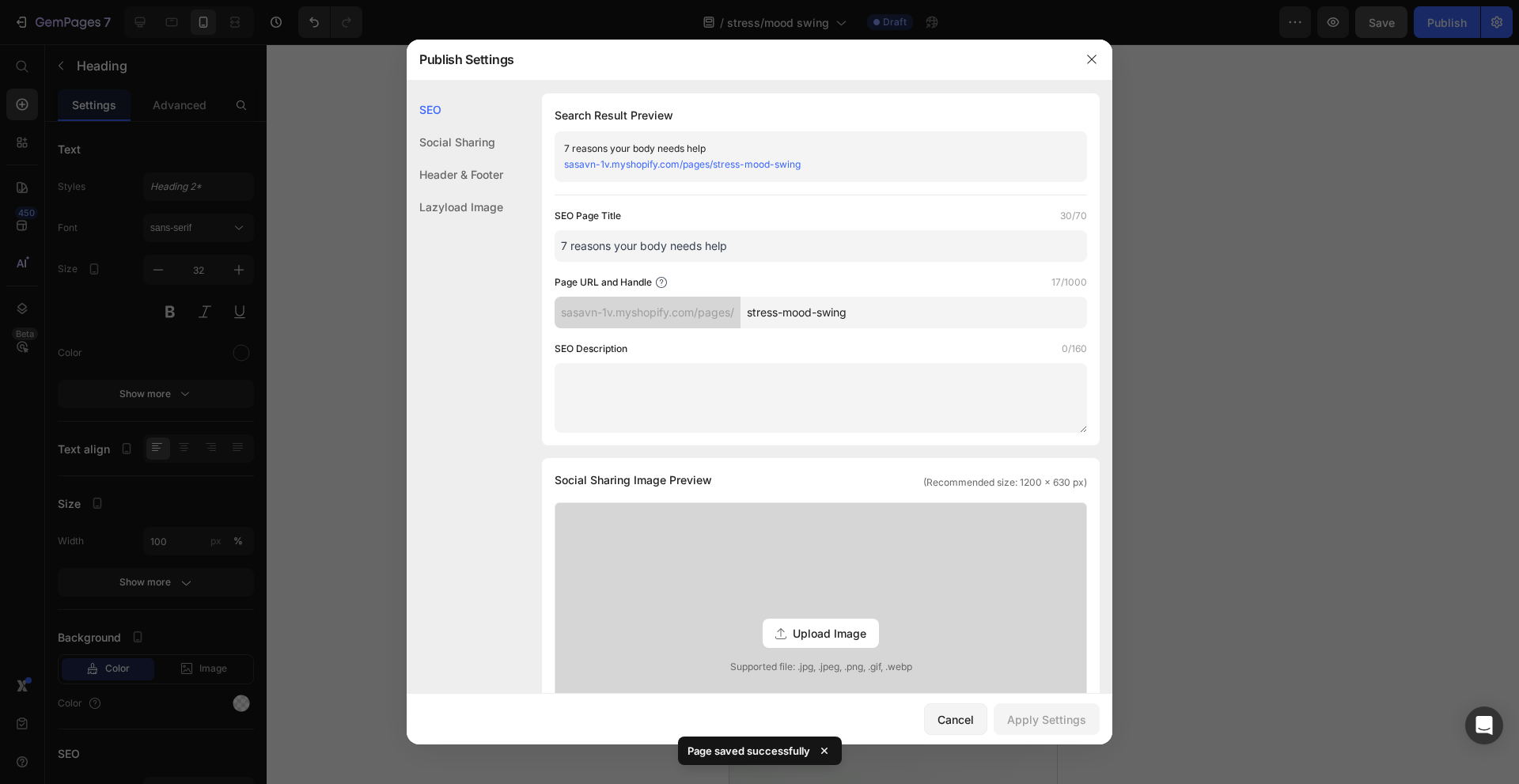 click on "7 reasons your body needs help" at bounding box center [820, 246] 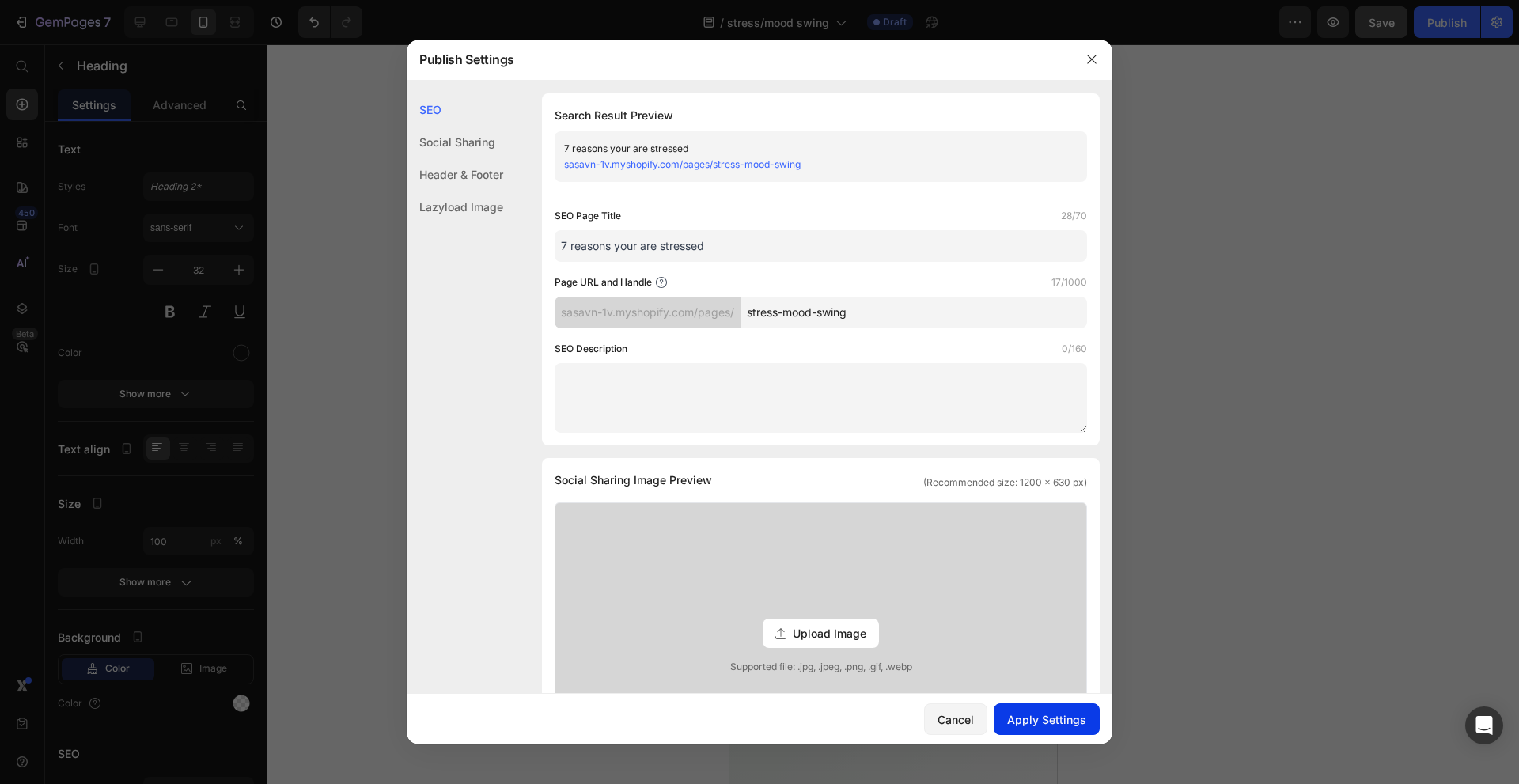 type on "7 reasons your are stressed" 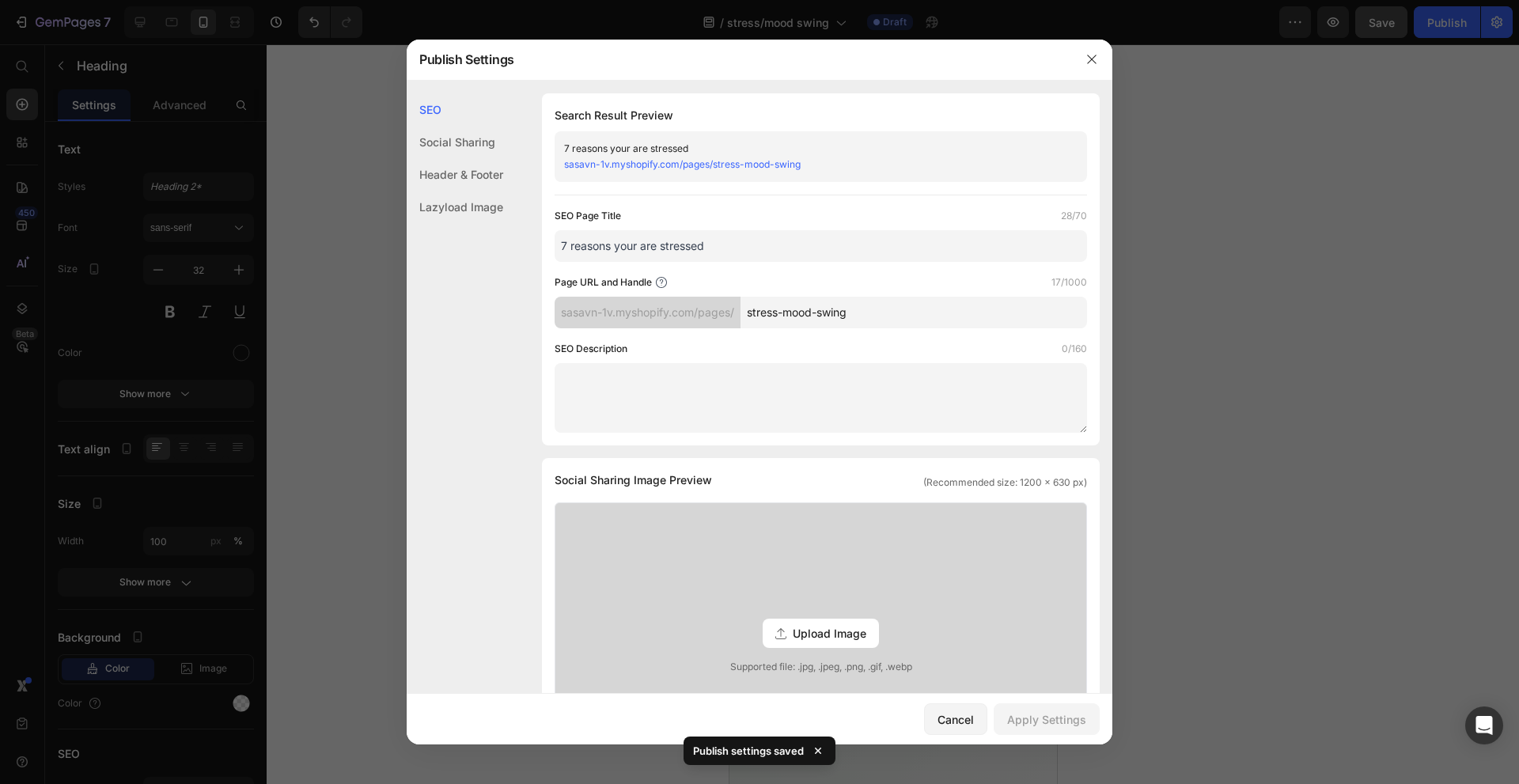click at bounding box center [760, 392] 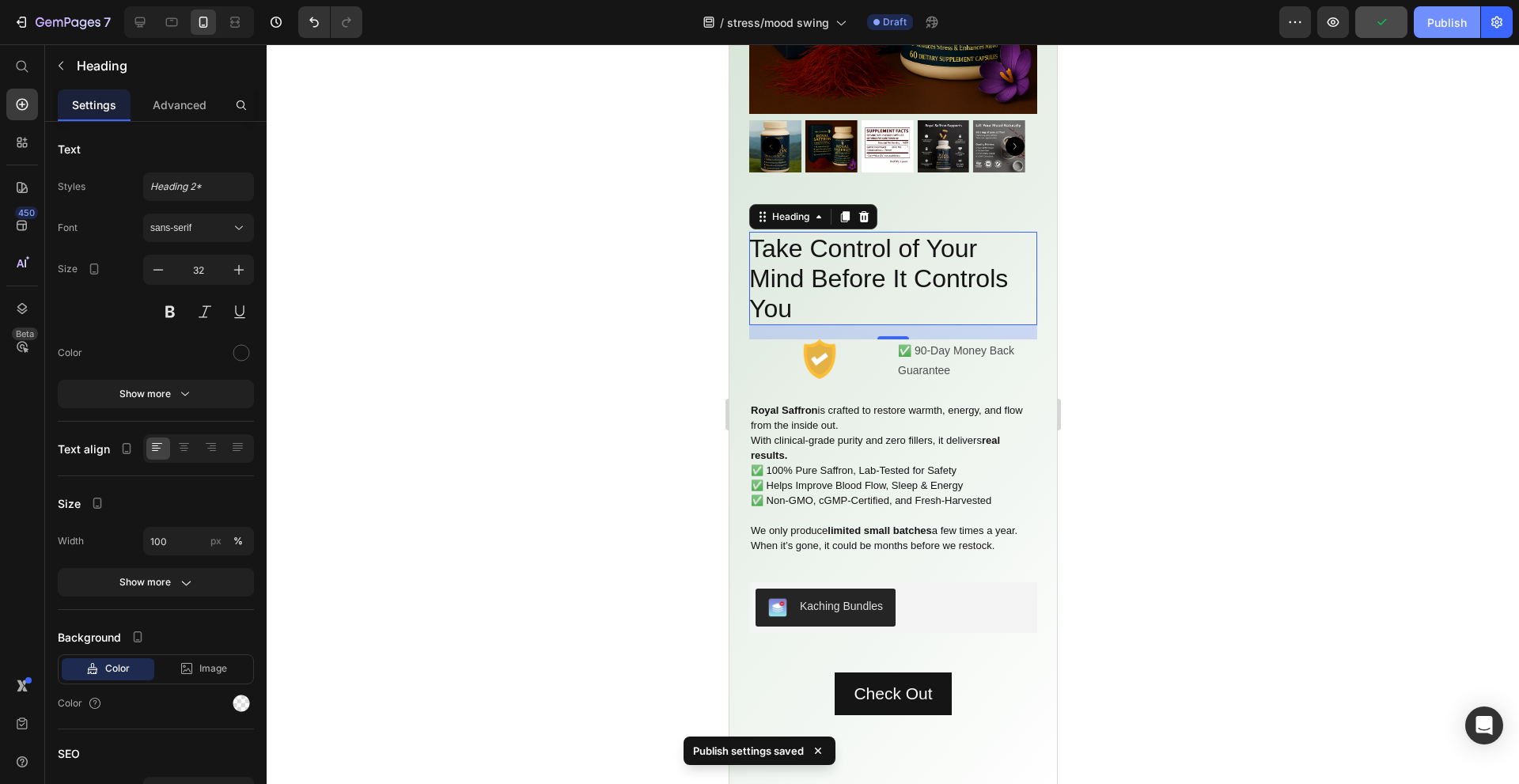 click on "Publish" at bounding box center [1447, 22] 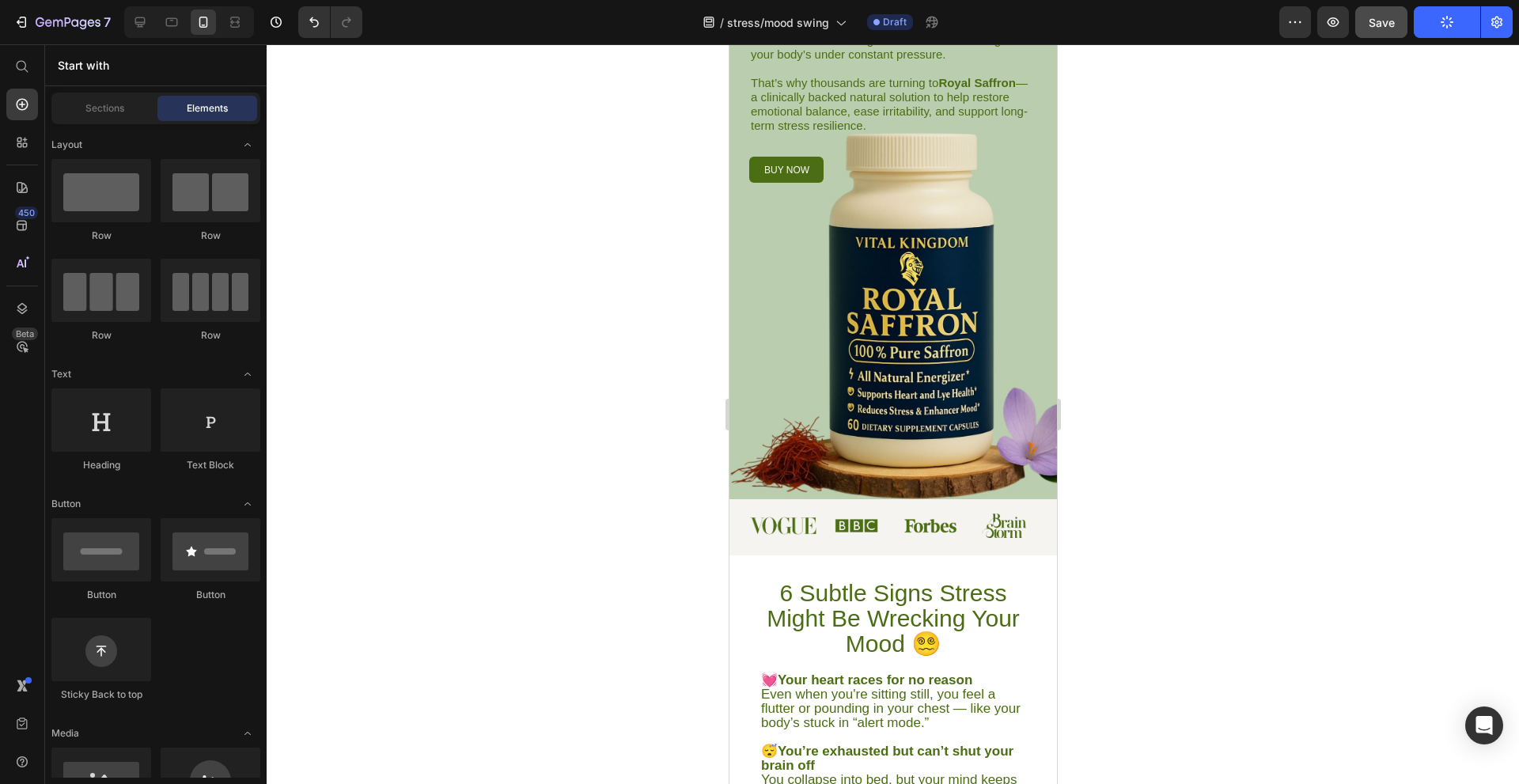 scroll, scrollTop: 0, scrollLeft: 0, axis: both 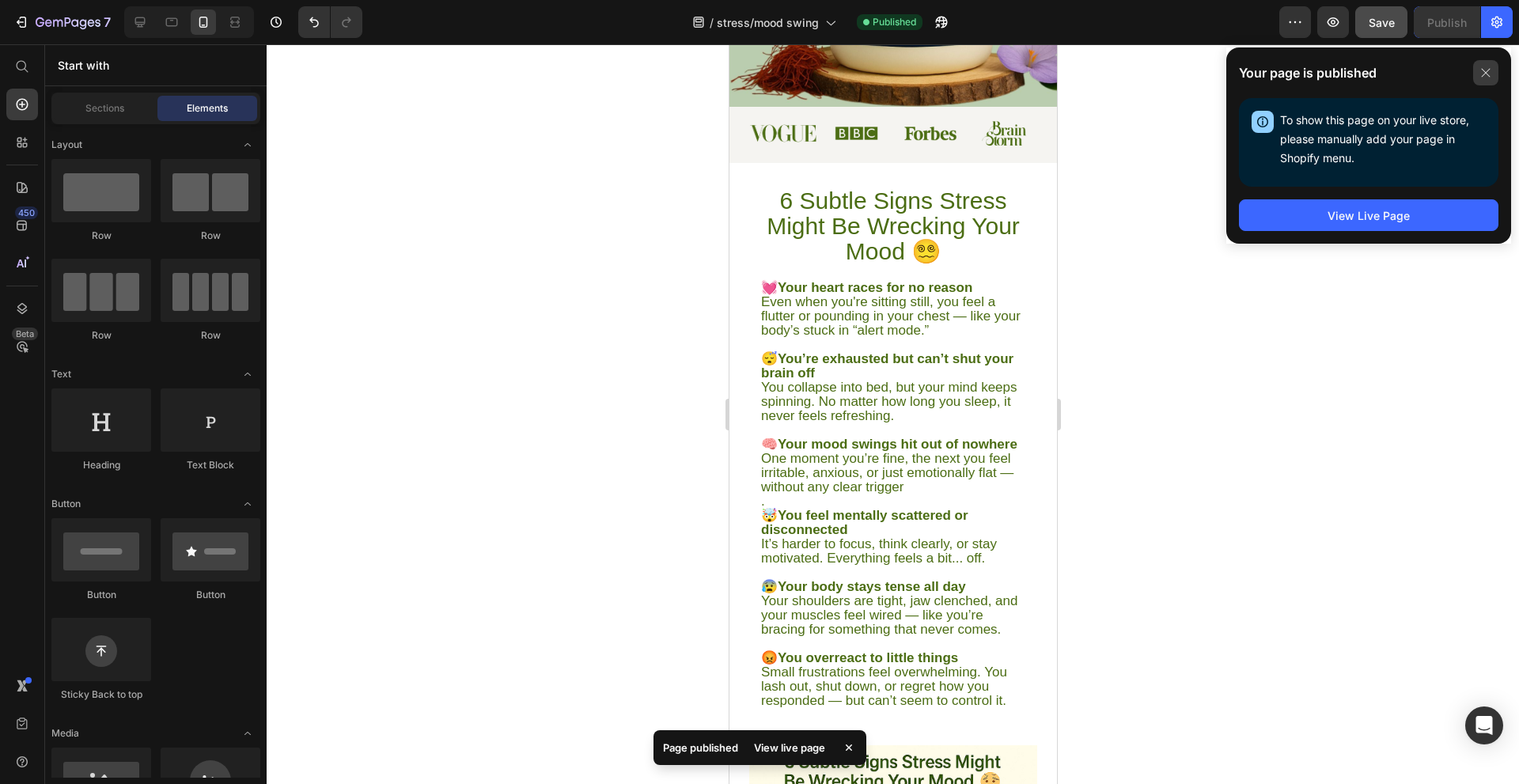 click 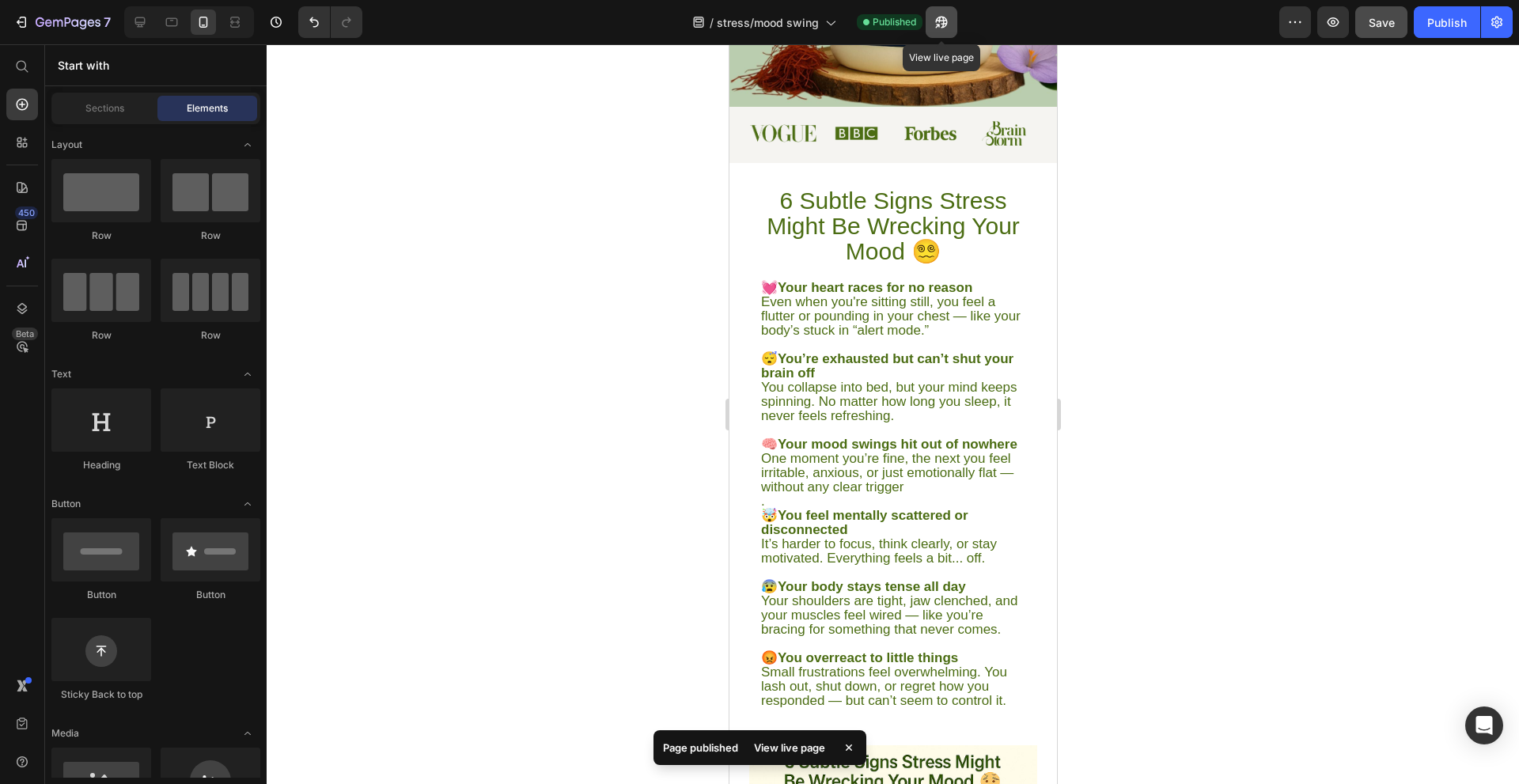 click 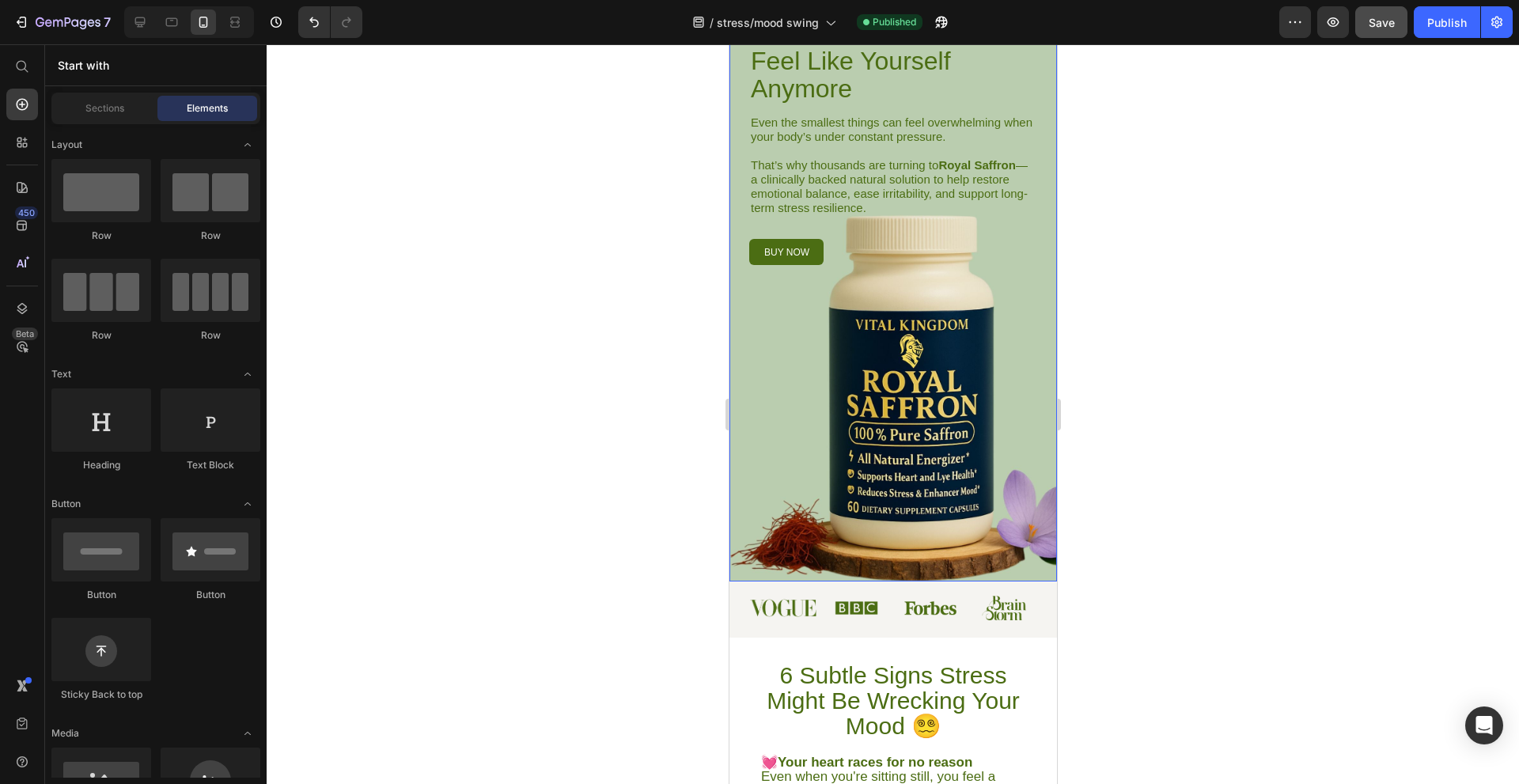 scroll, scrollTop: 0, scrollLeft: 0, axis: both 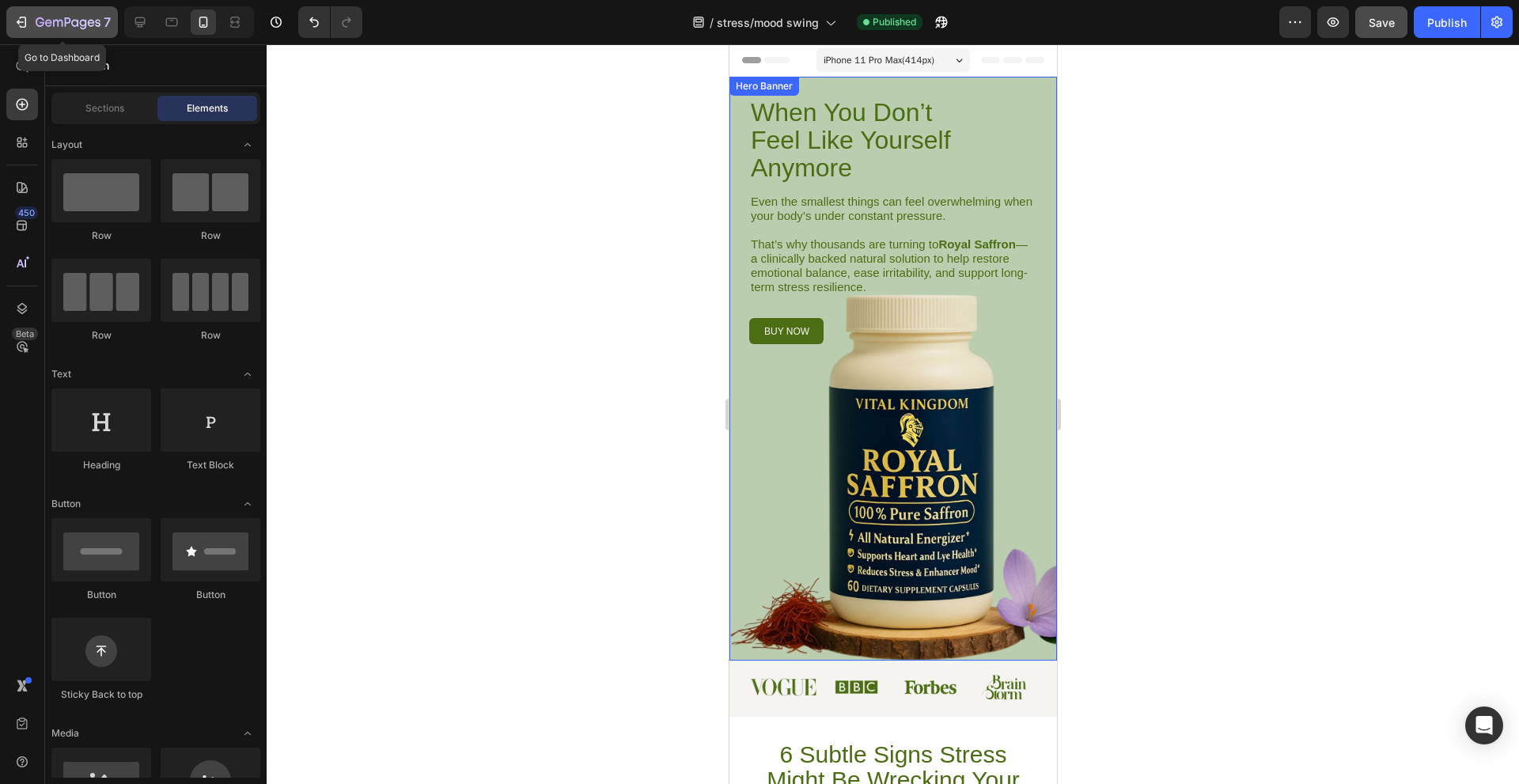 click 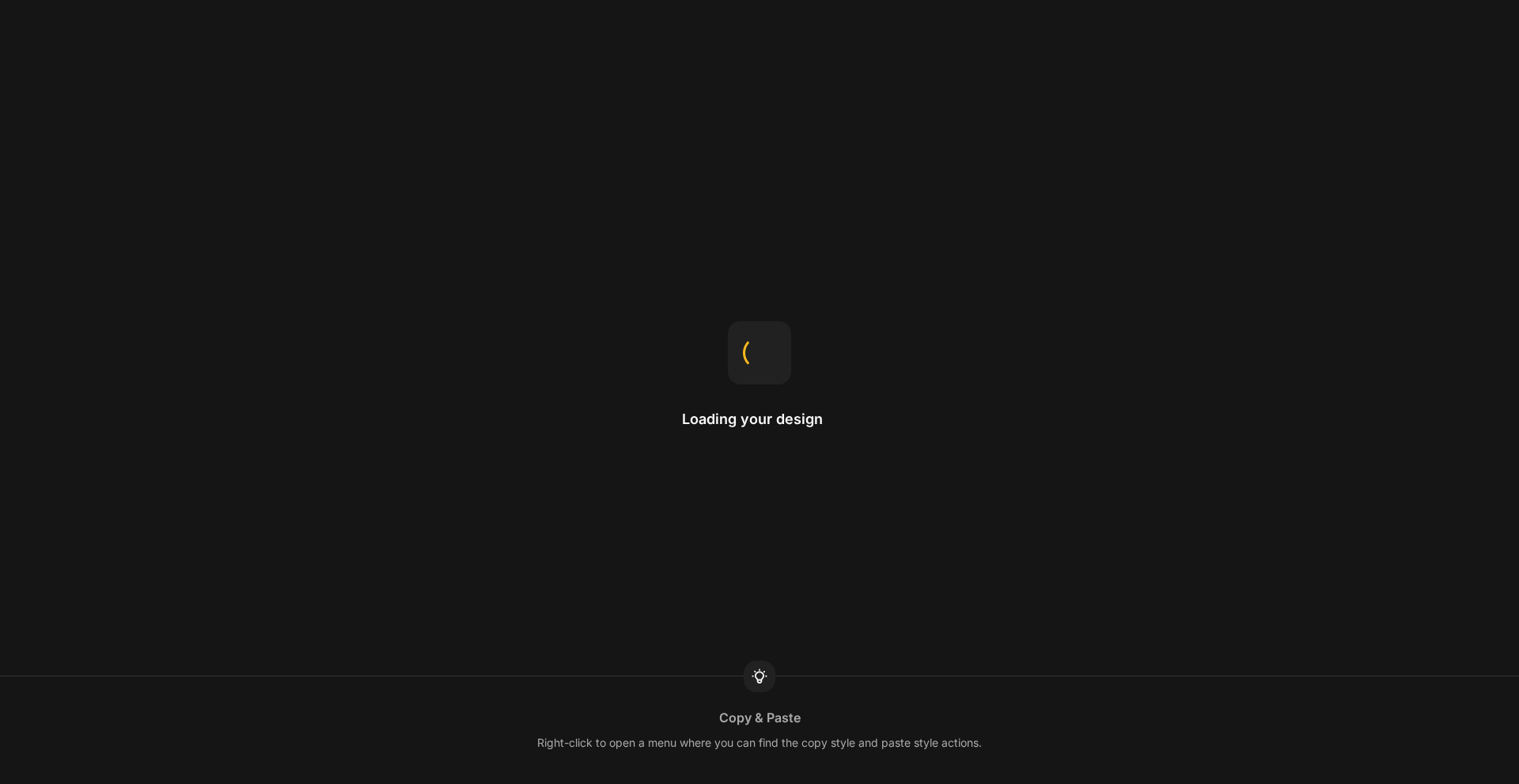 scroll, scrollTop: 0, scrollLeft: 0, axis: both 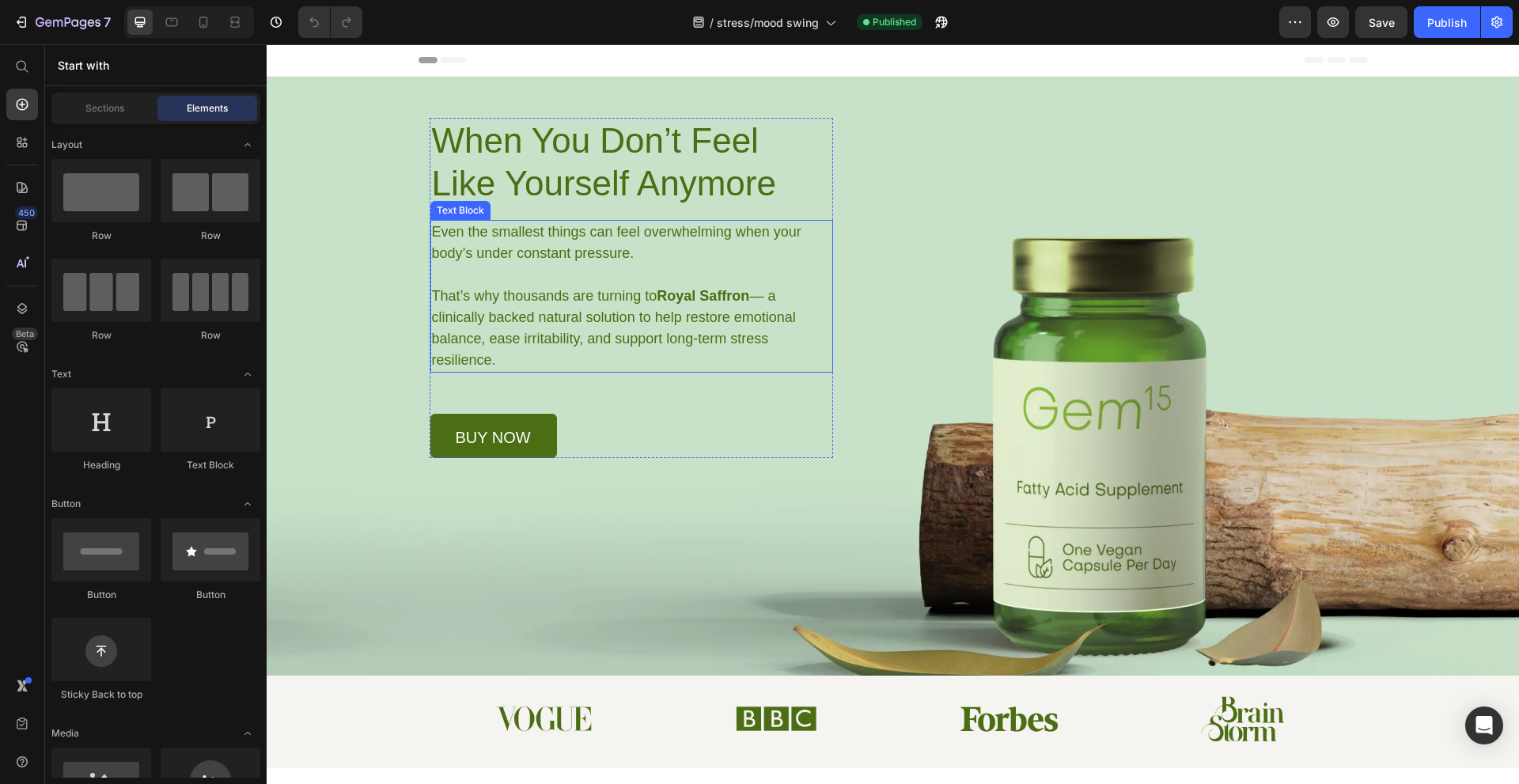 click on "Even the smallest things can feel overwhelming when your body’s under constant pressure." at bounding box center (631, 243) 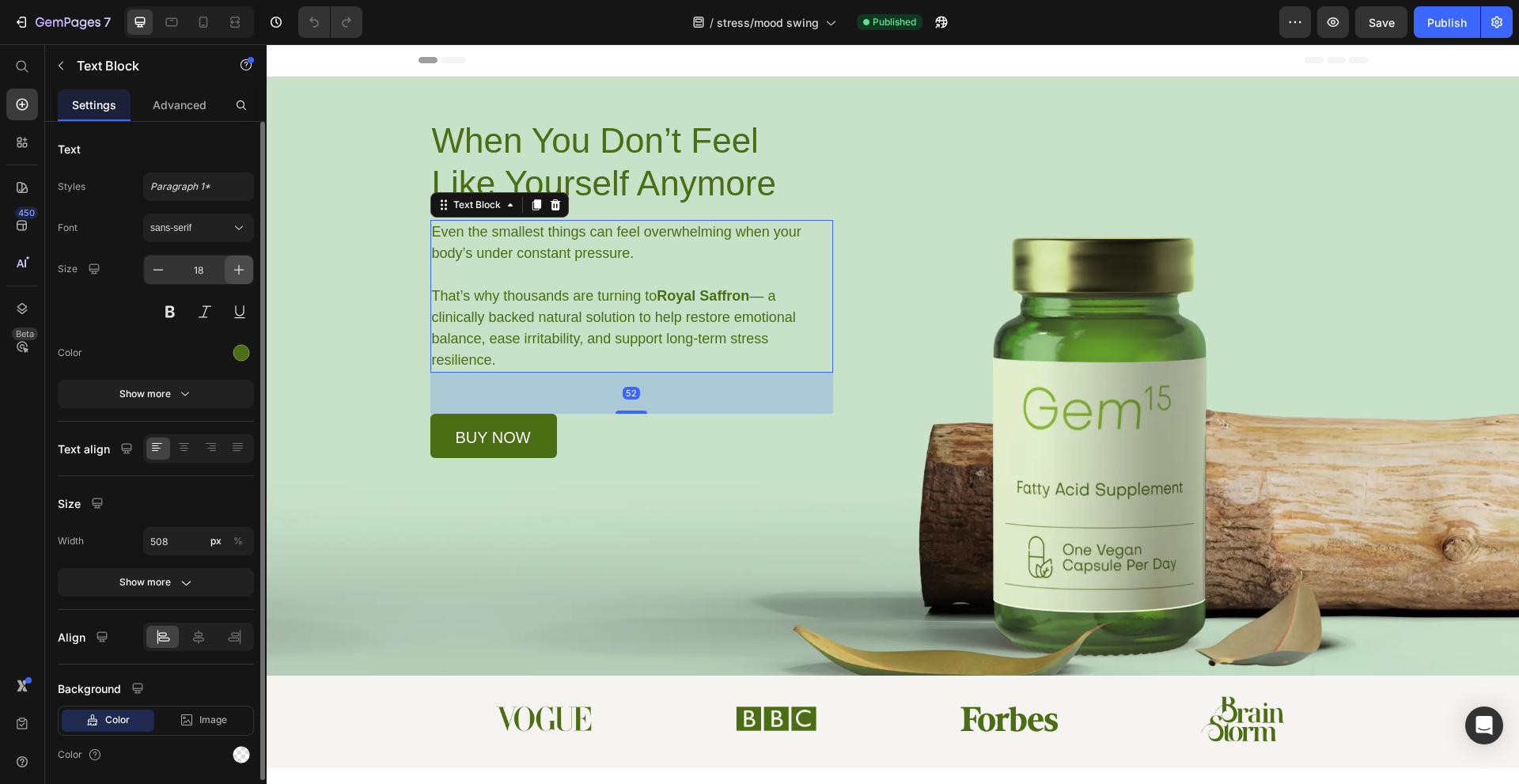 click 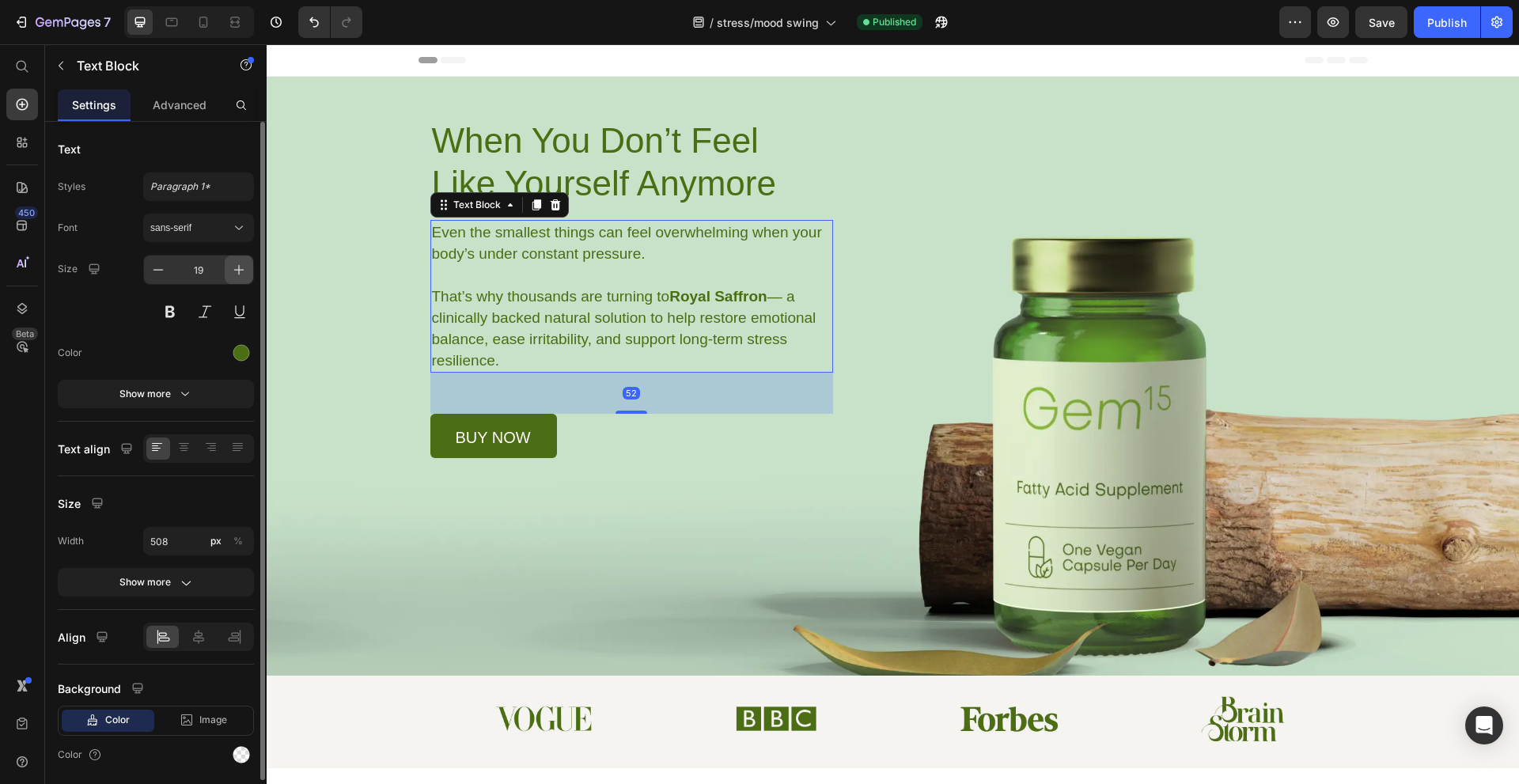 click 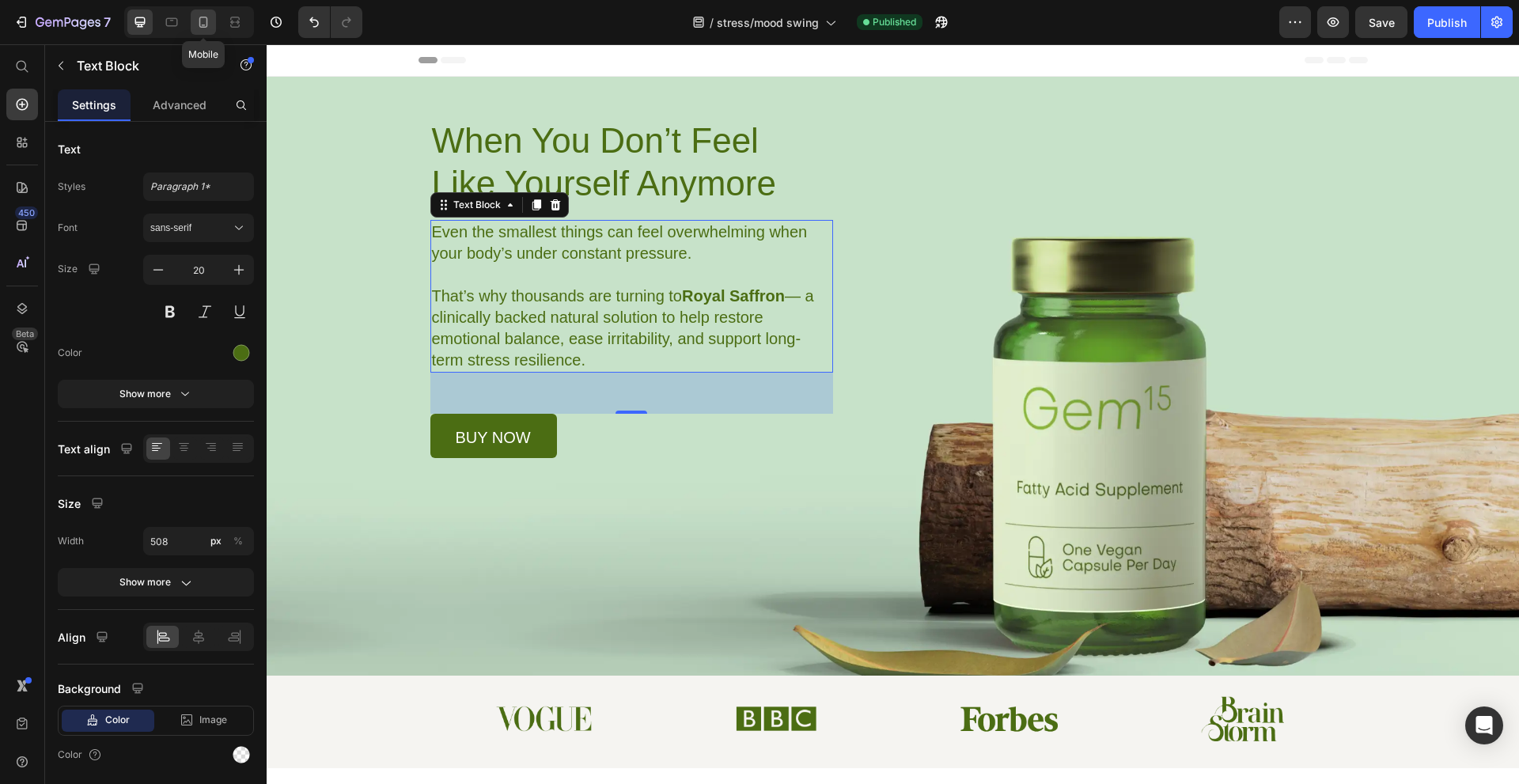 click 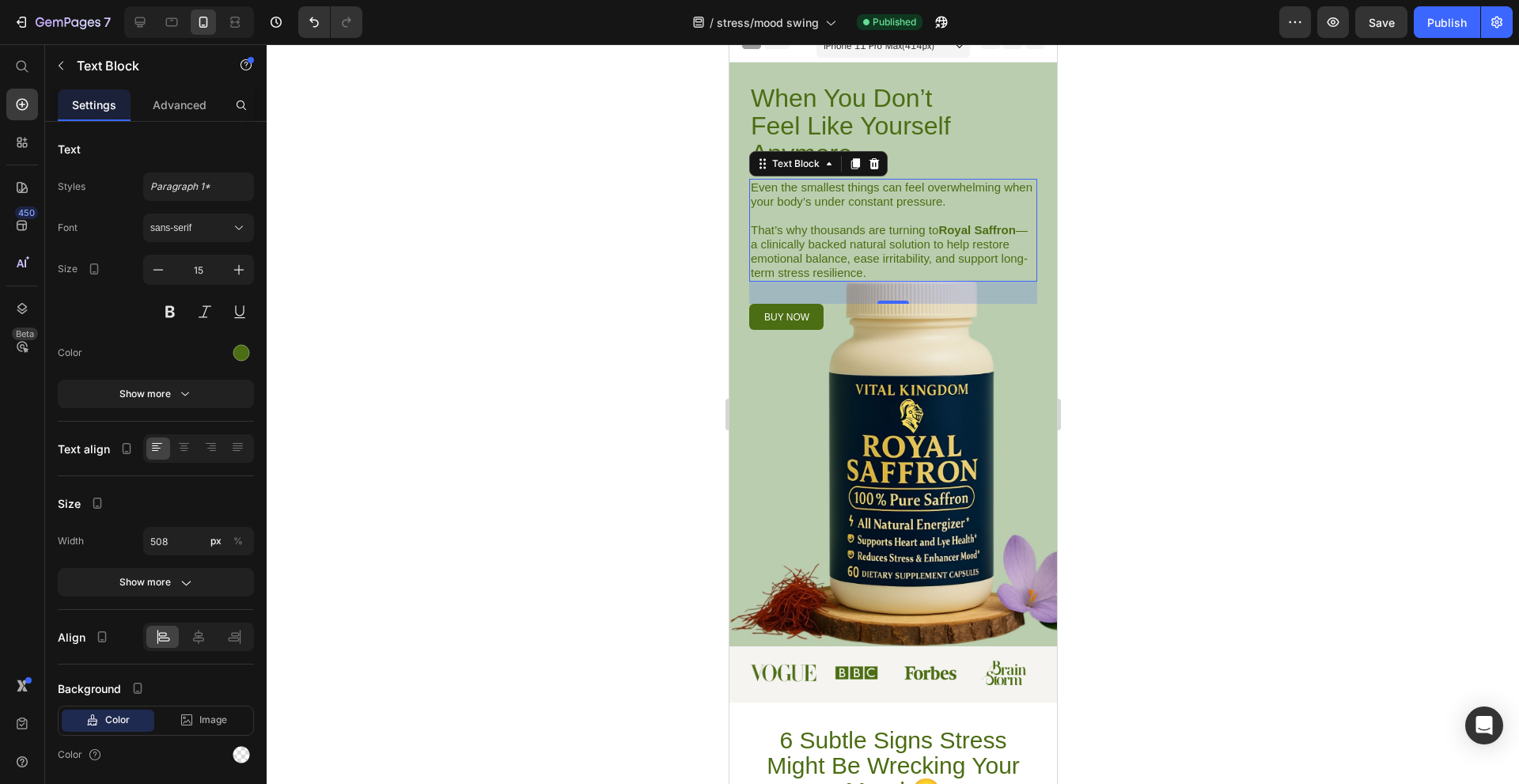 scroll, scrollTop: 0, scrollLeft: 0, axis: both 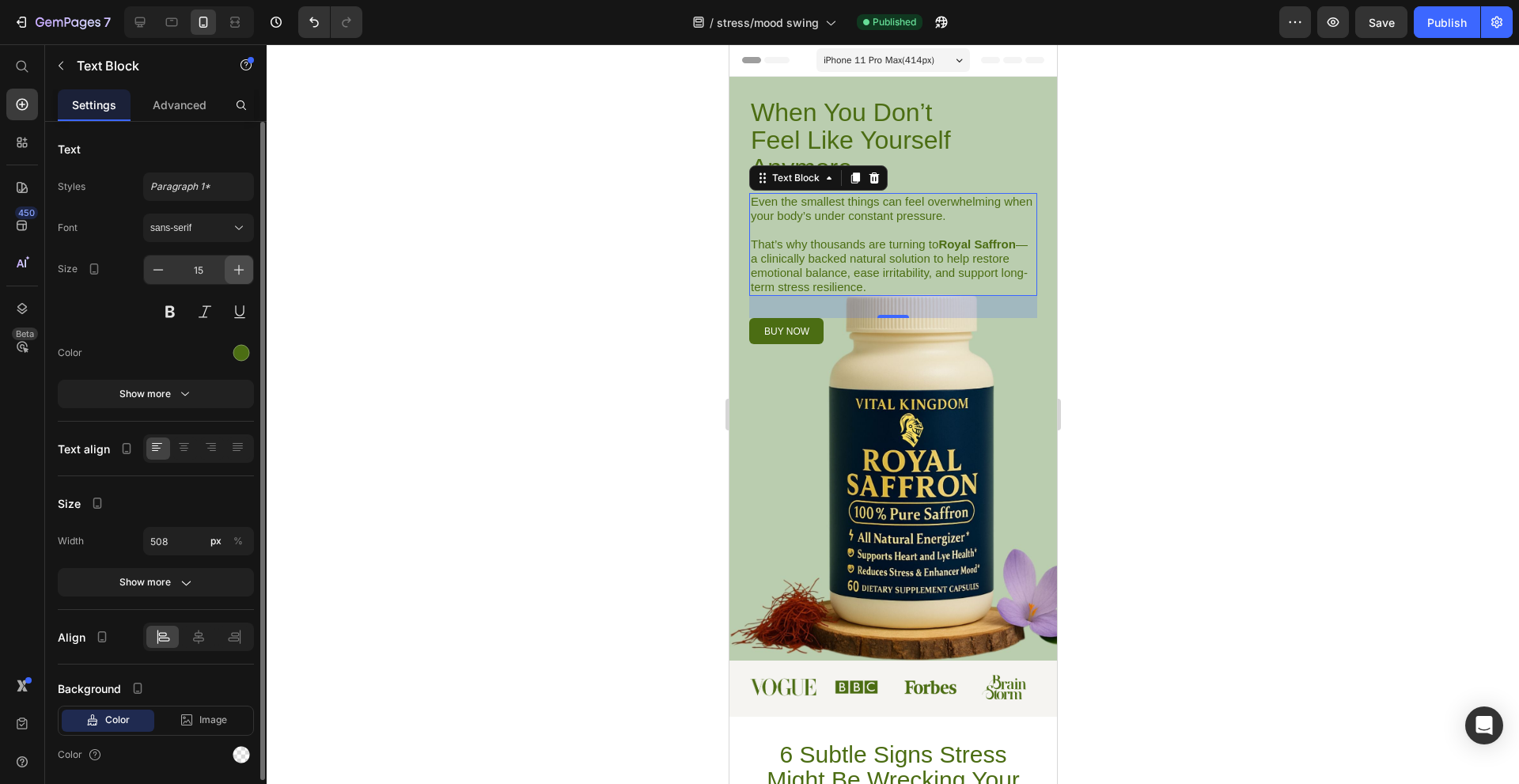 click at bounding box center [239, 270] 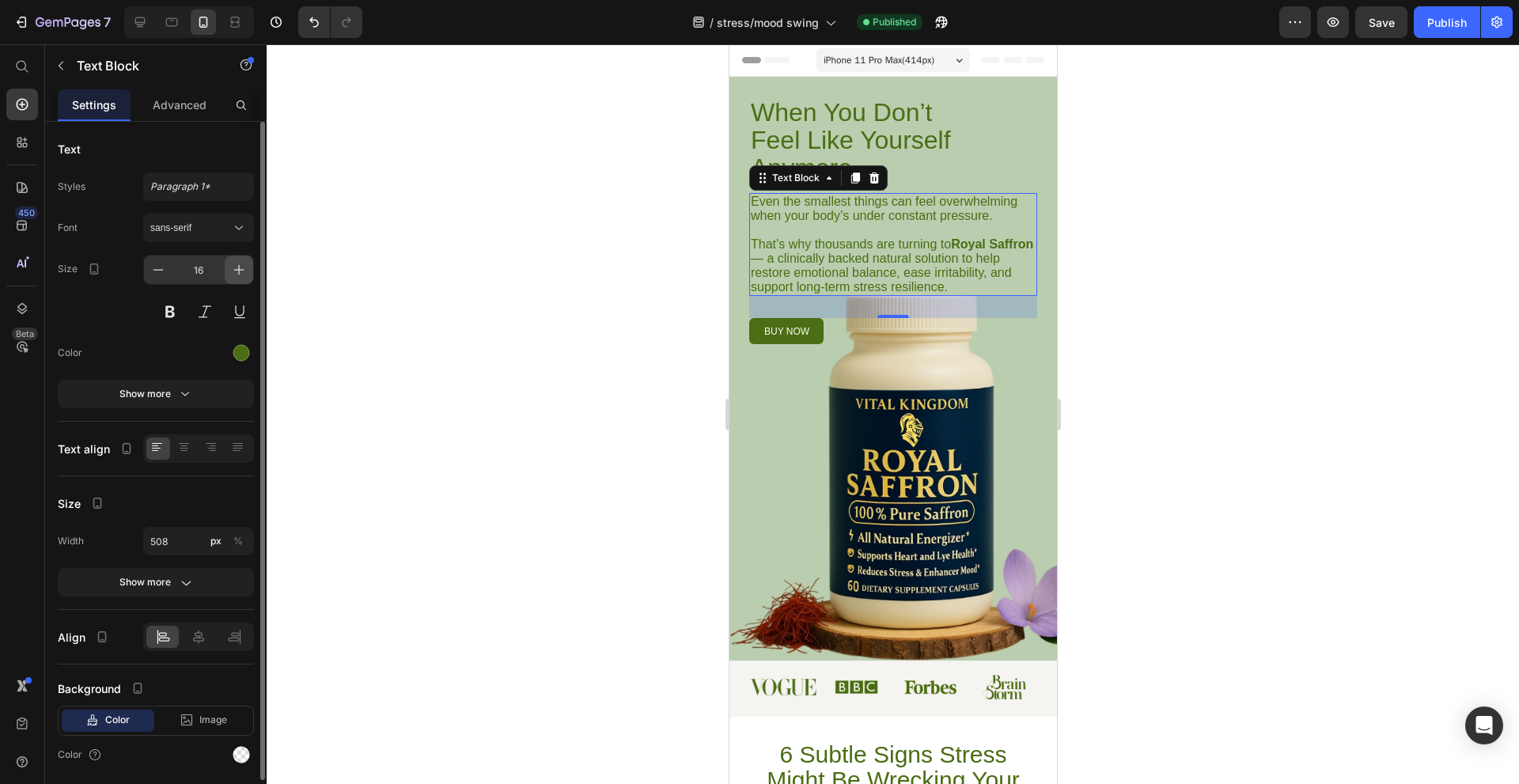 click at bounding box center [239, 270] 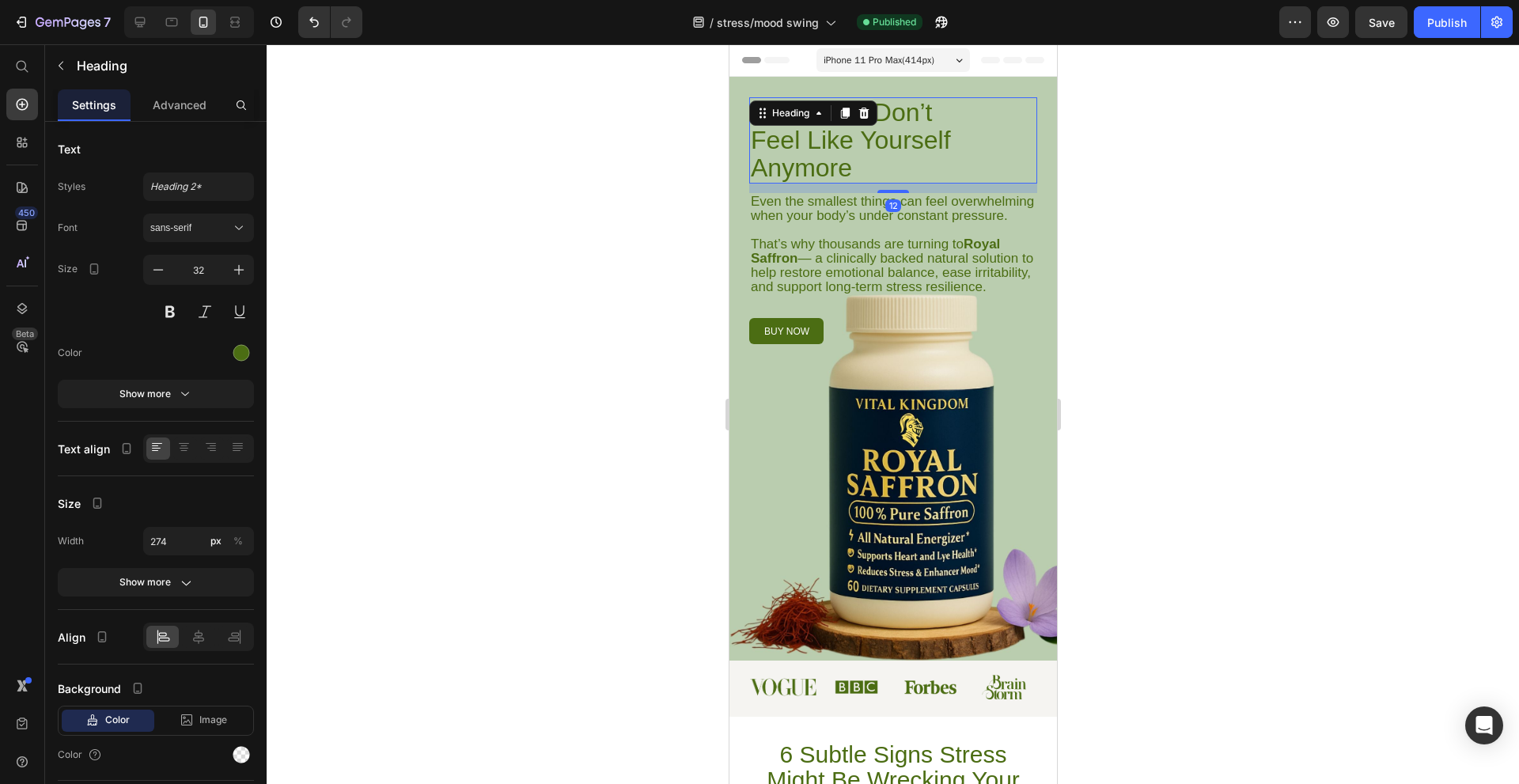 click on "When You Don’t Feel Like Yourself Anymore" at bounding box center [857, 140] 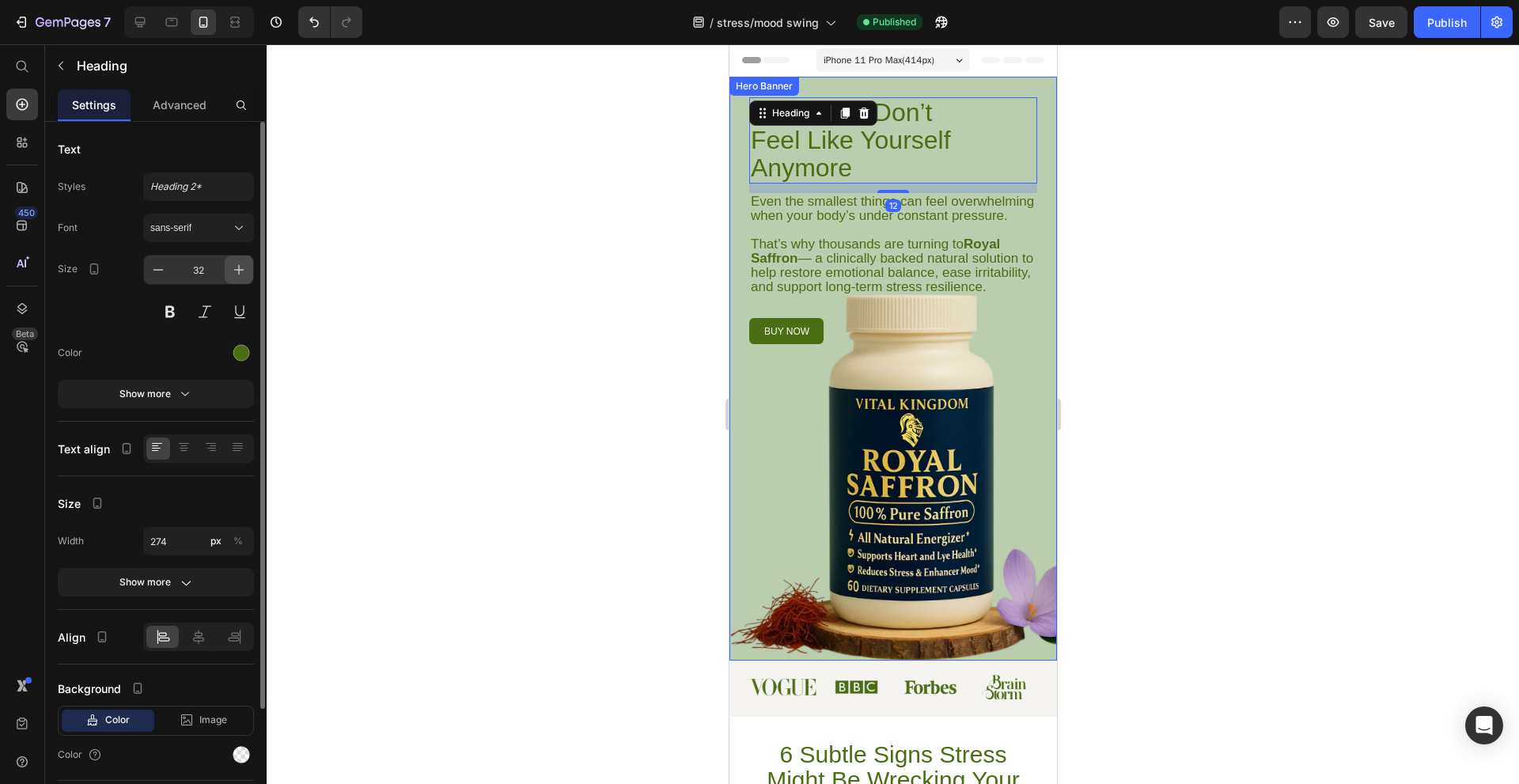 click at bounding box center [239, 270] 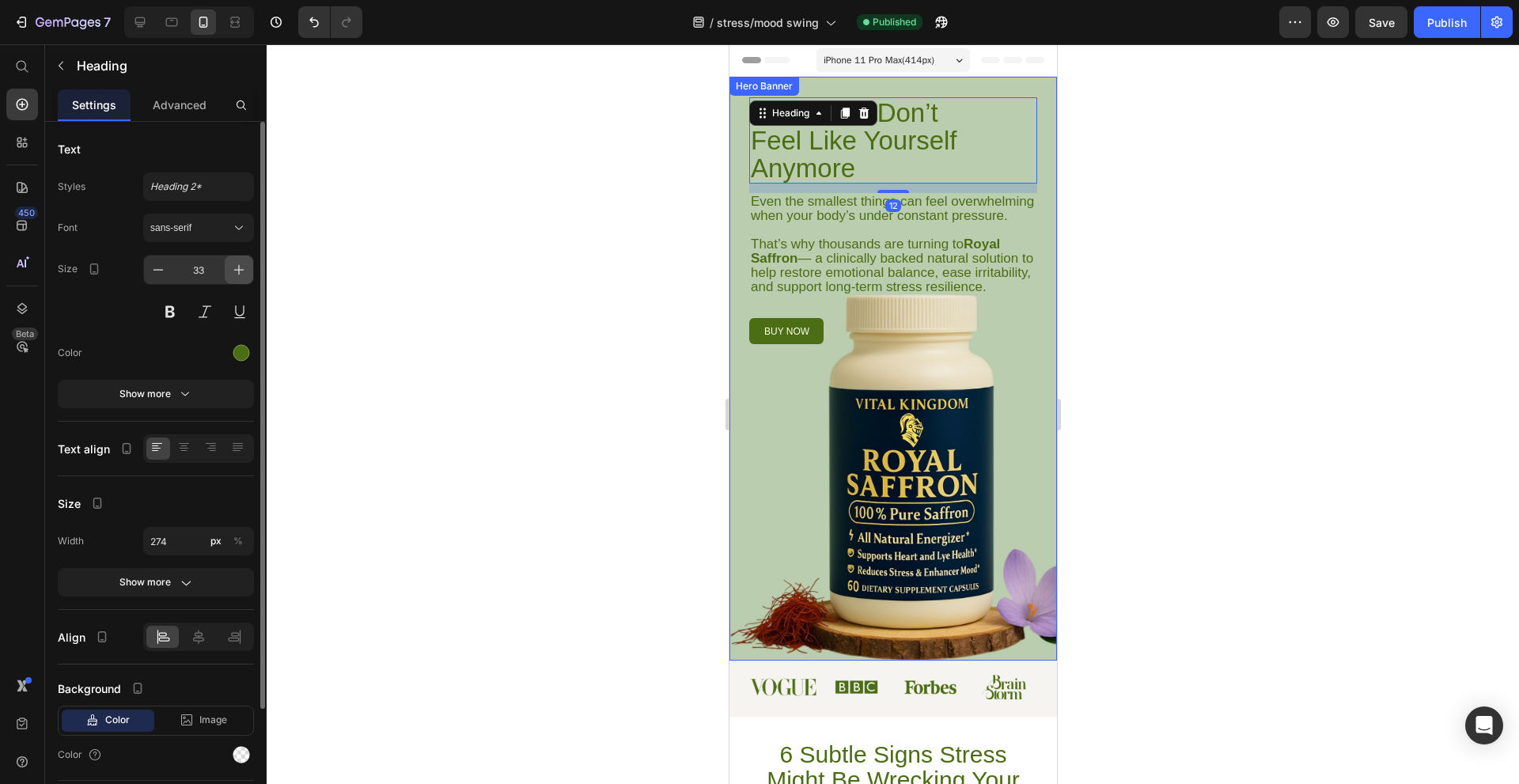 click at bounding box center (239, 270) 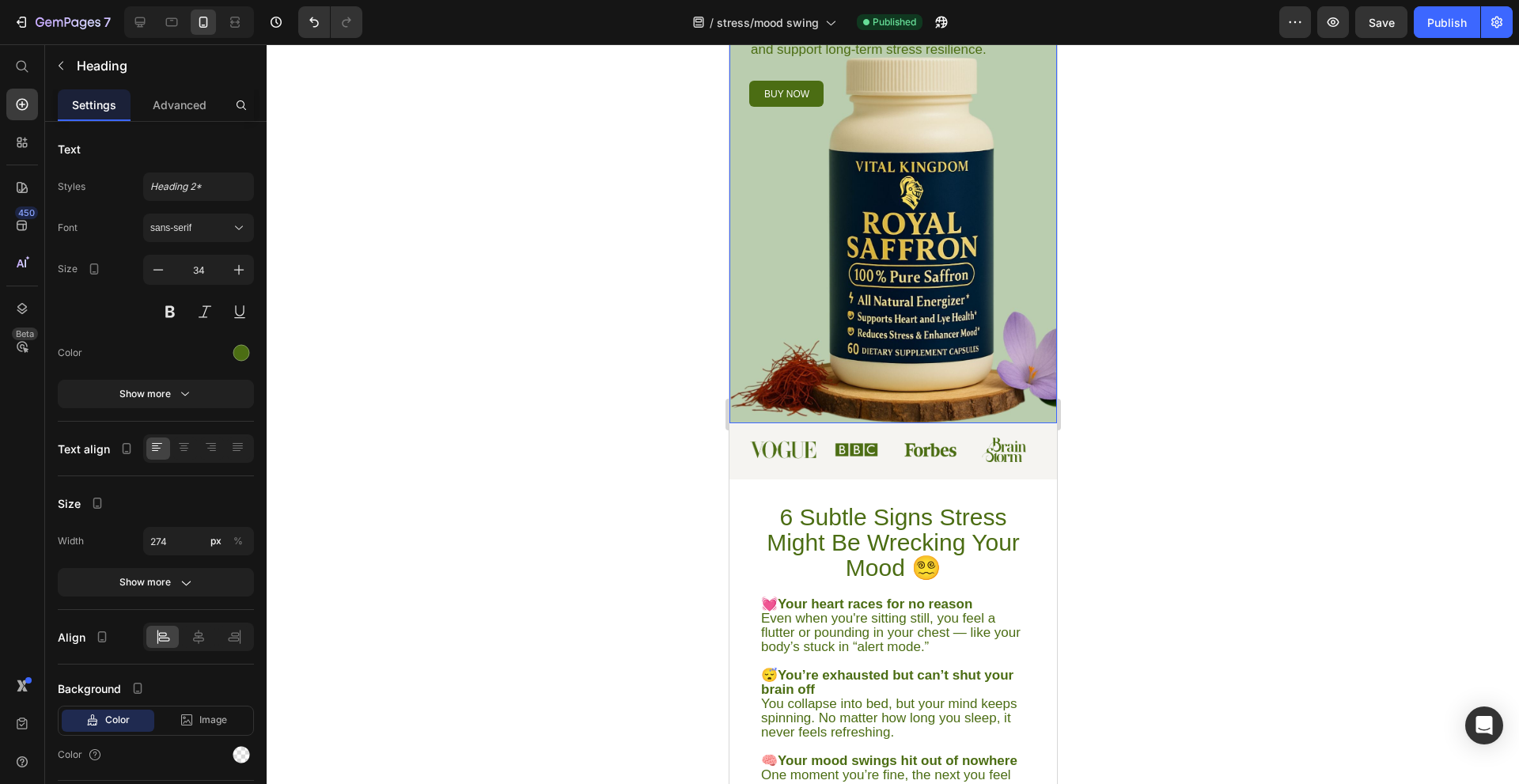 scroll, scrollTop: 475, scrollLeft: 0, axis: vertical 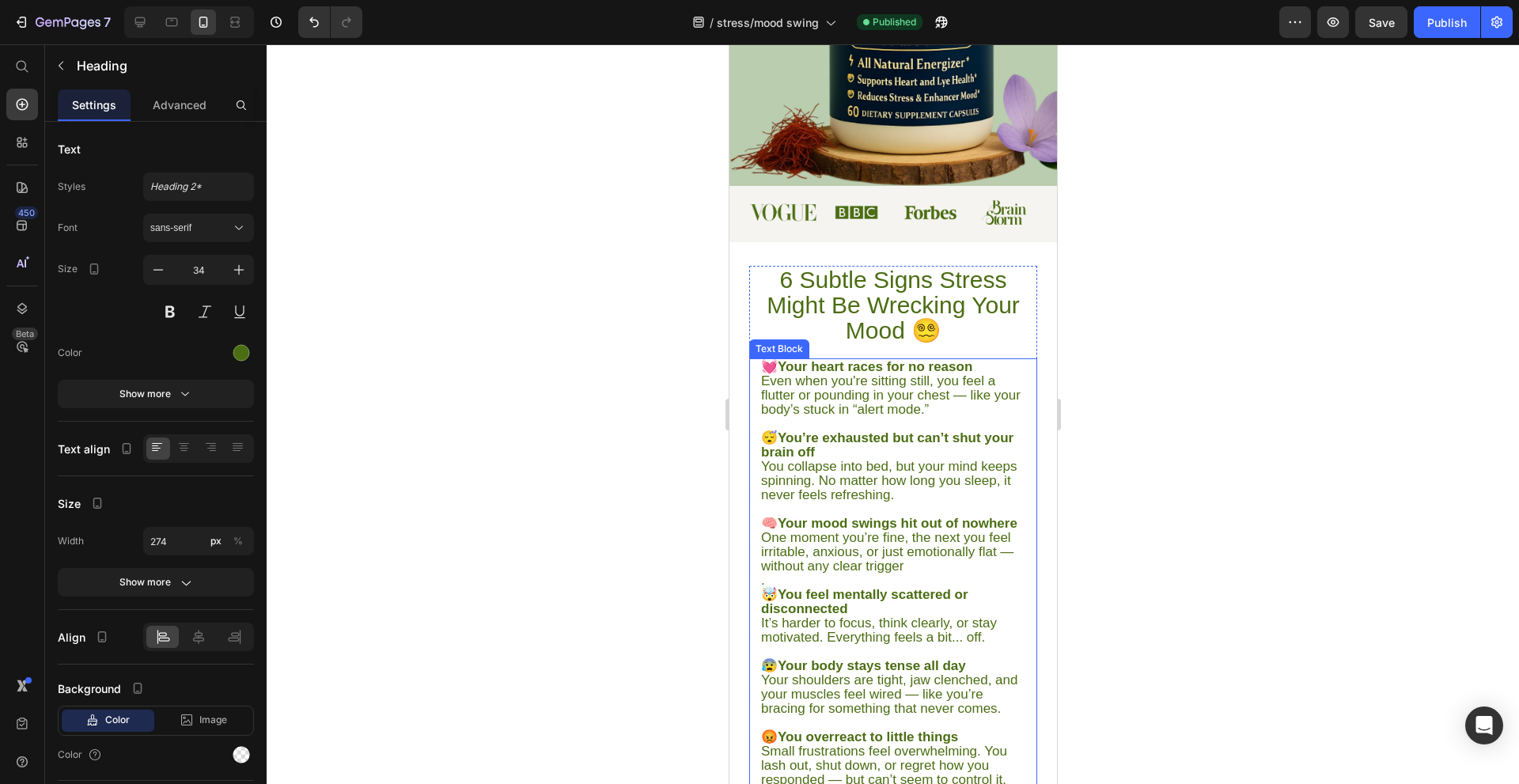 click on "💓  Your heart races for no reason Even when you're sitting still, you feel a flutter or pounding in your chest — like your body’s stuck in “alert mode.”" at bounding box center (892, 388) 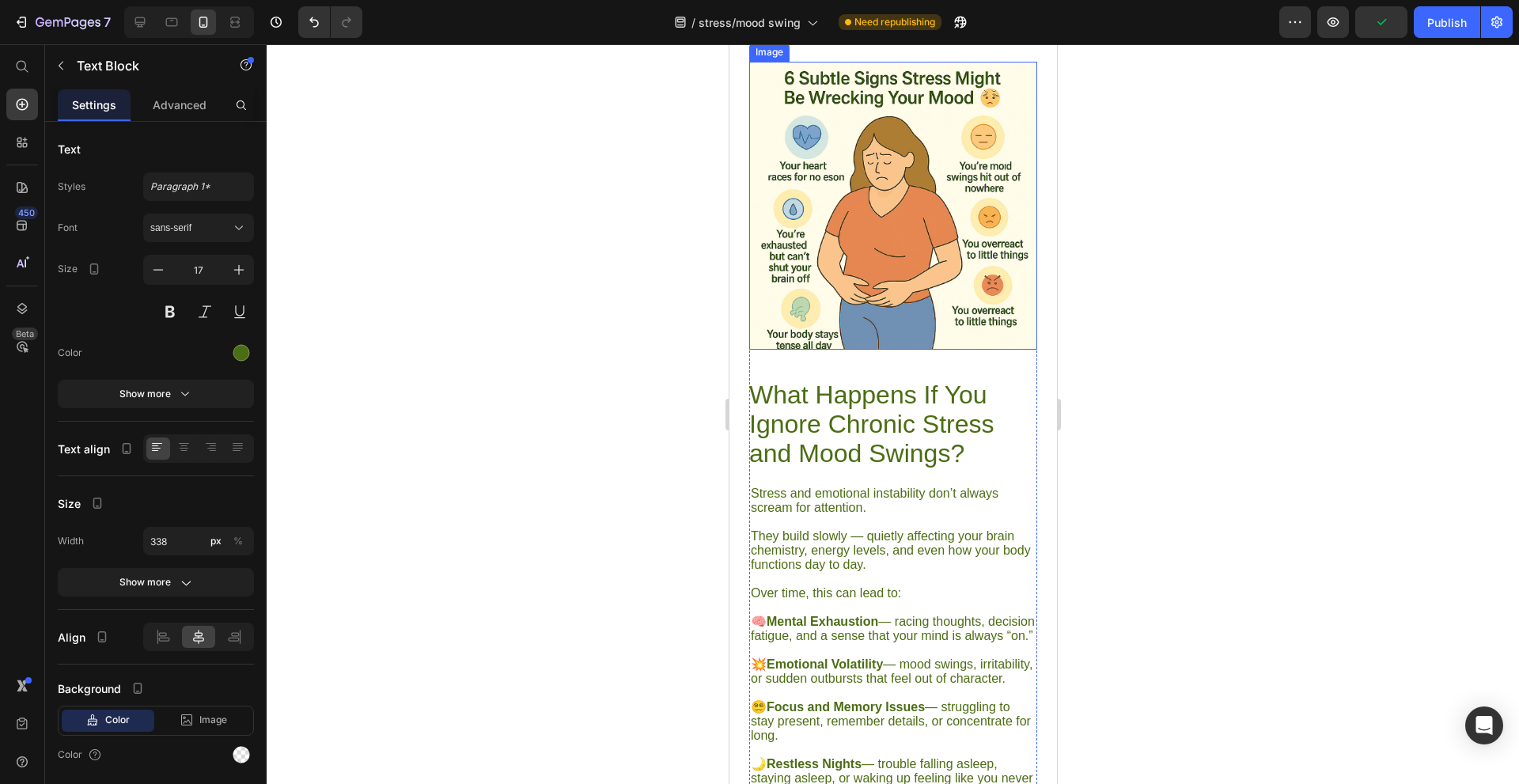 scroll, scrollTop: 1345, scrollLeft: 0, axis: vertical 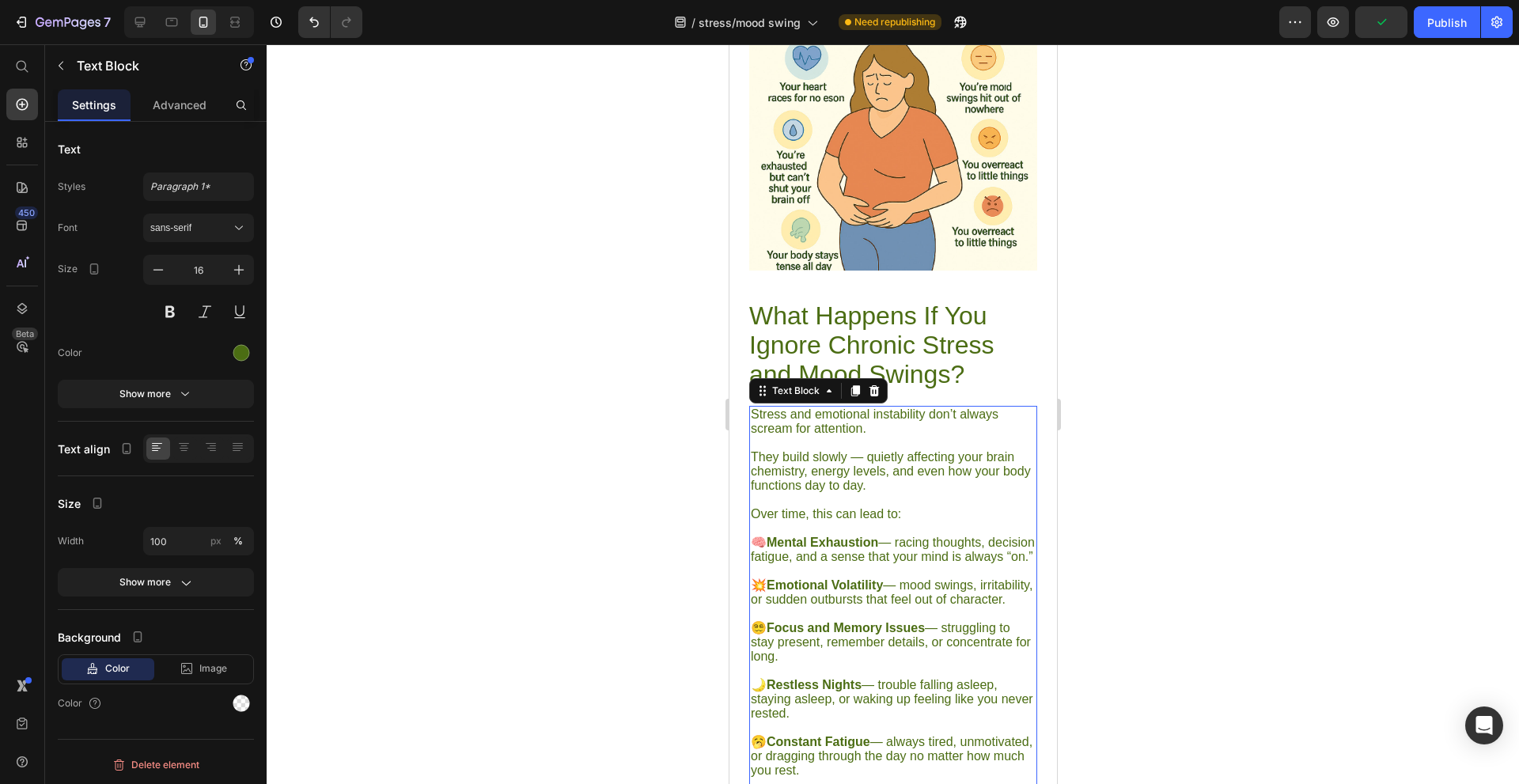 click on "They build slowly — quietly affecting your brain chemistry, energy levels, and even how your body functions day to day." at bounding box center [892, 472] 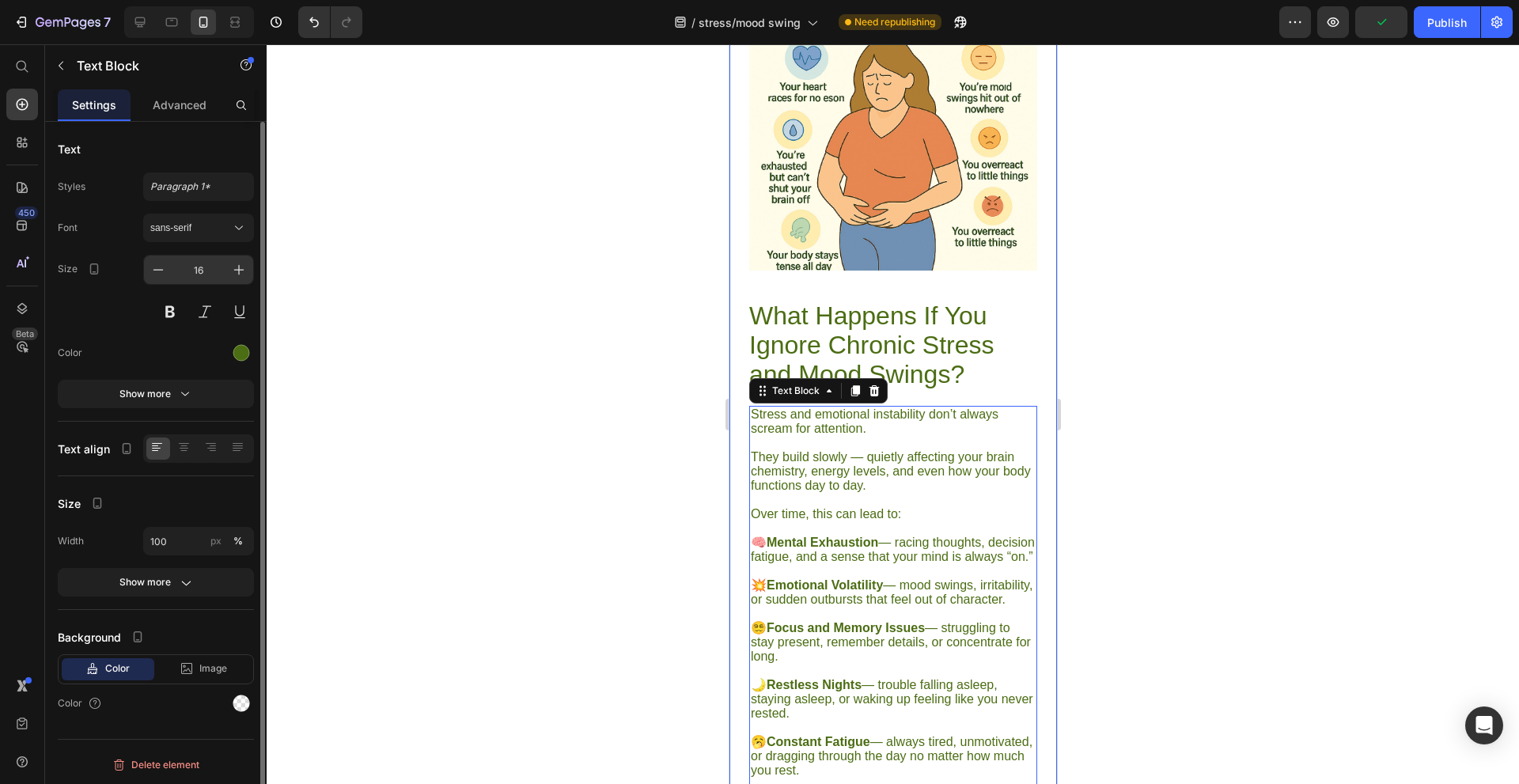 click on "16" 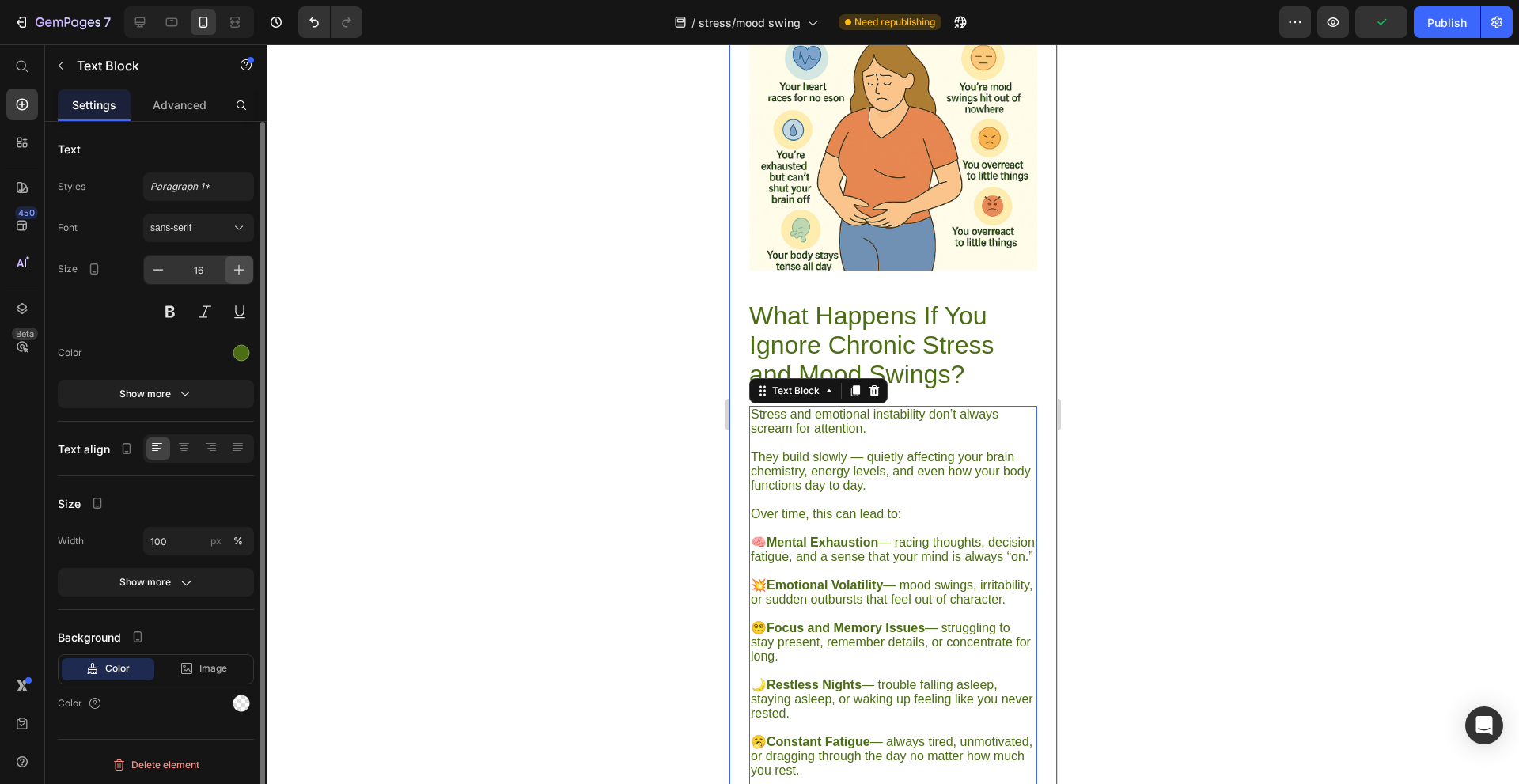 click 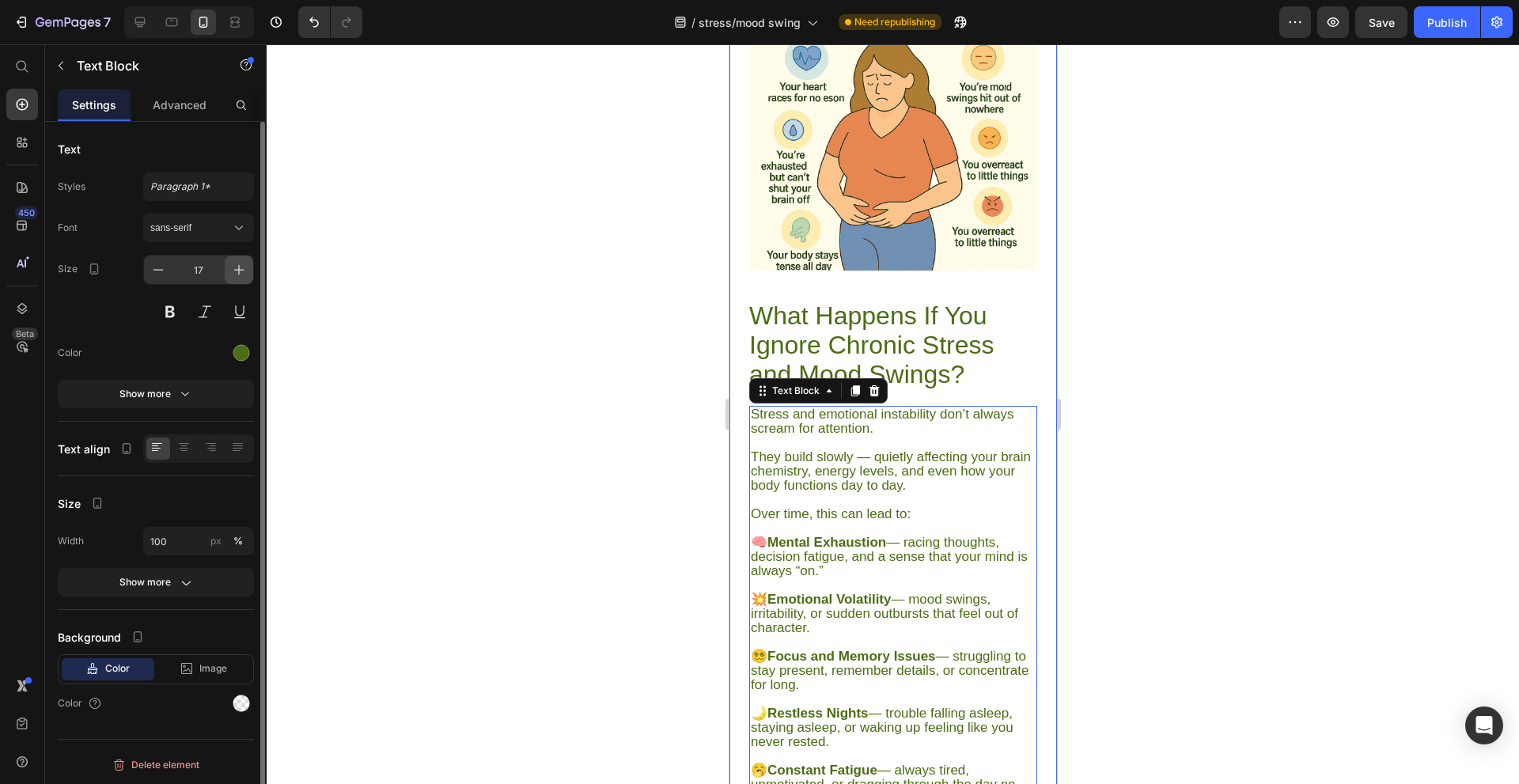 click 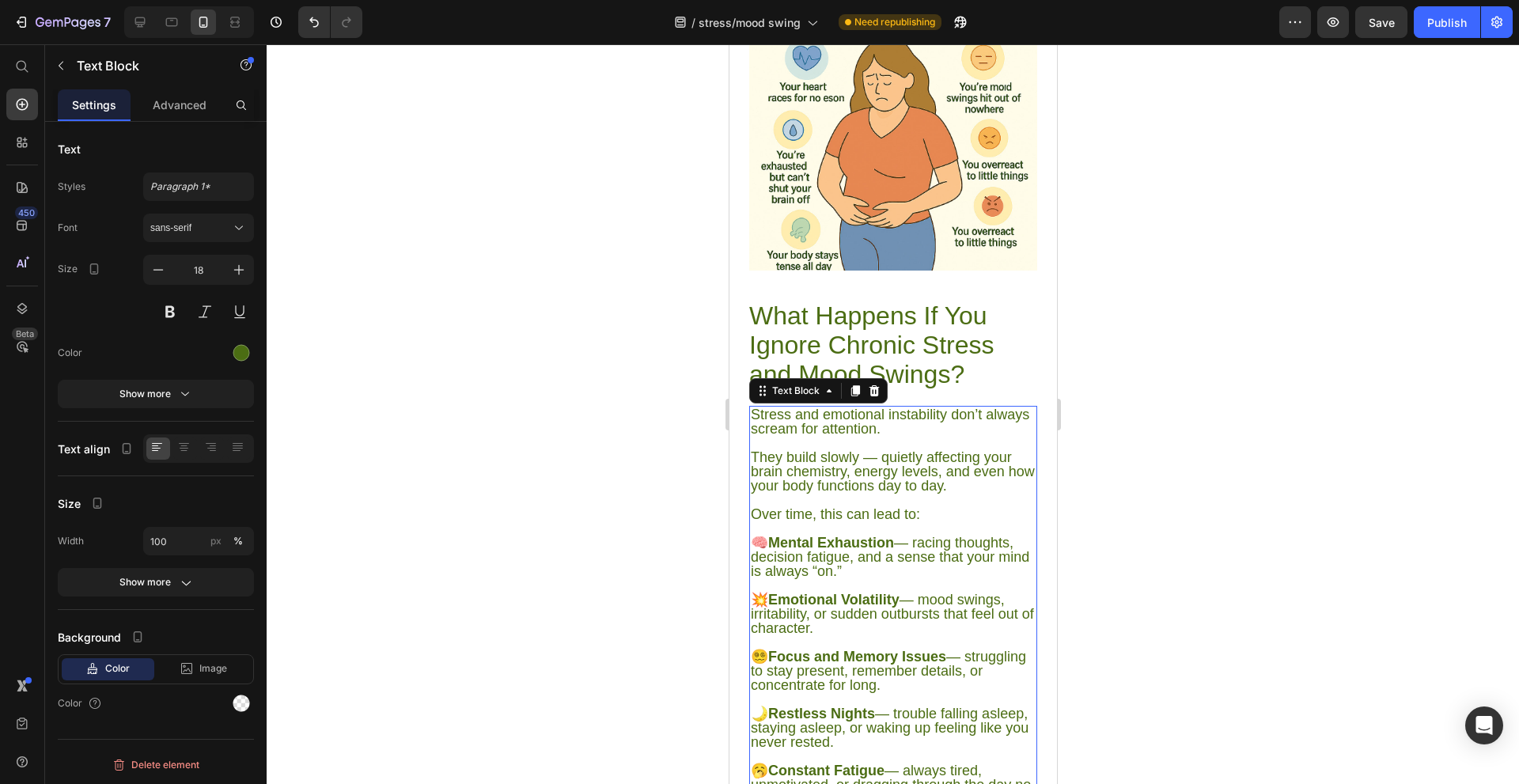 scroll, scrollTop: 1187, scrollLeft: 0, axis: vertical 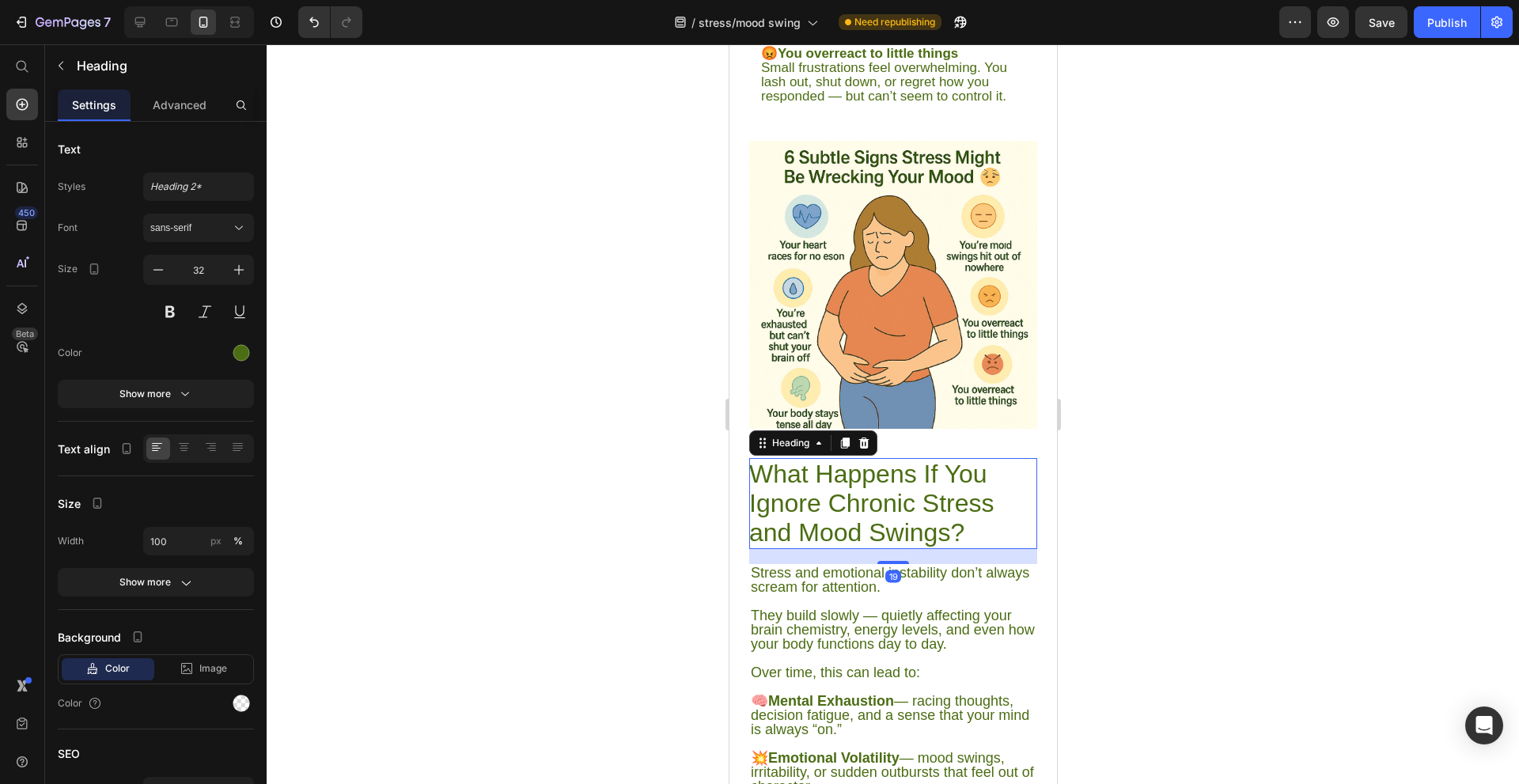 click on "What Happens If You Ignore Chronic Stress and Mood Swings?" at bounding box center (892, 503) 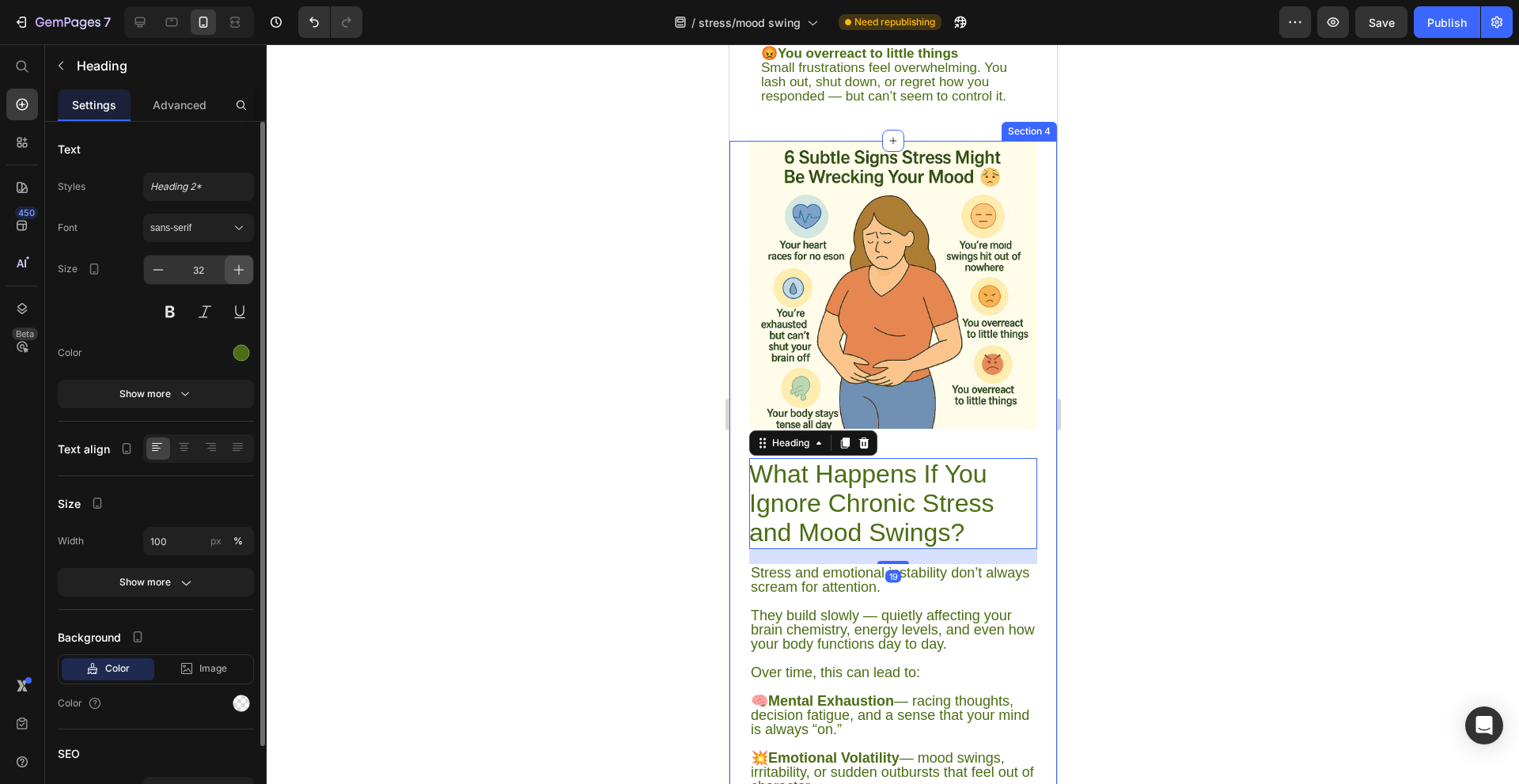 click 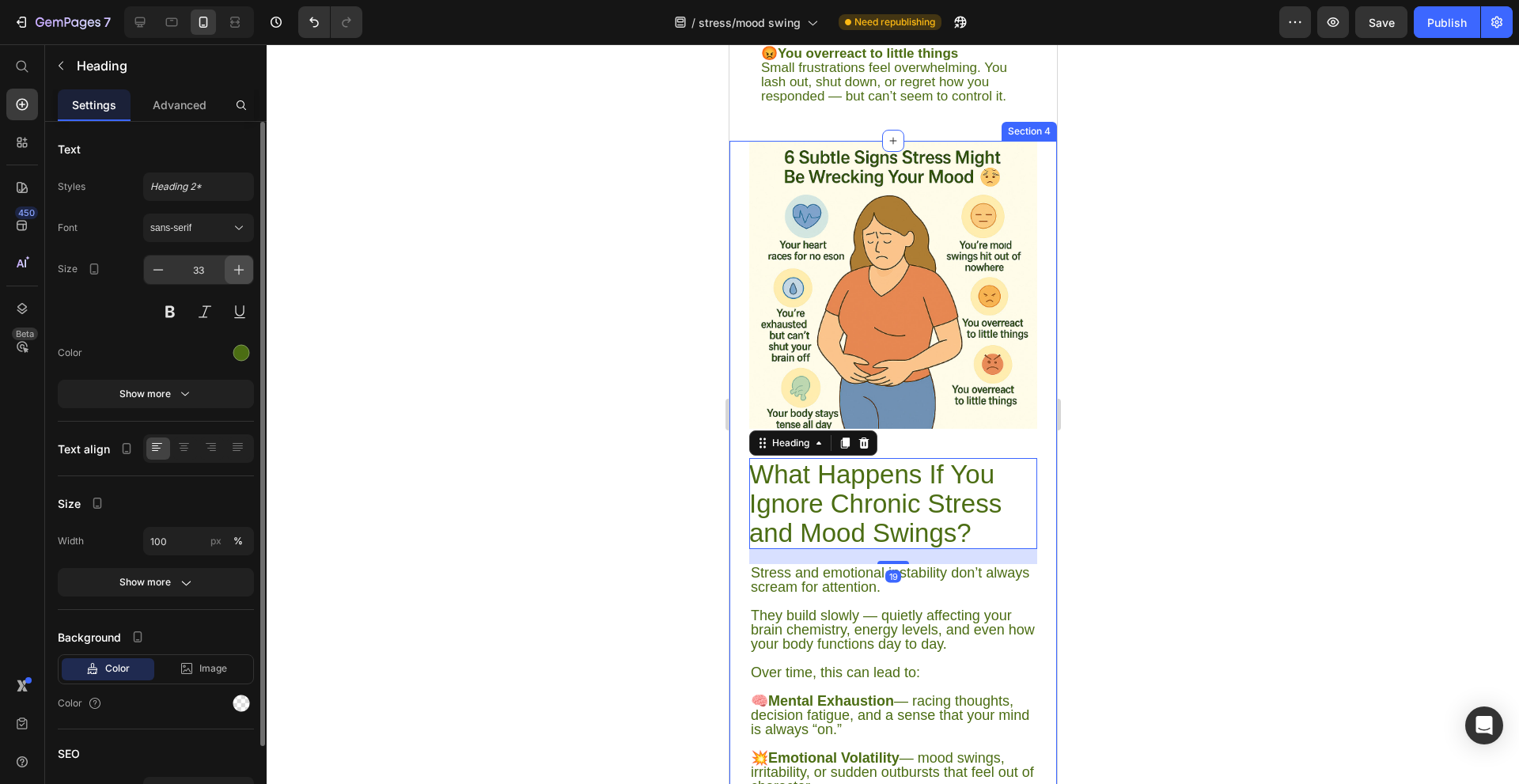 click 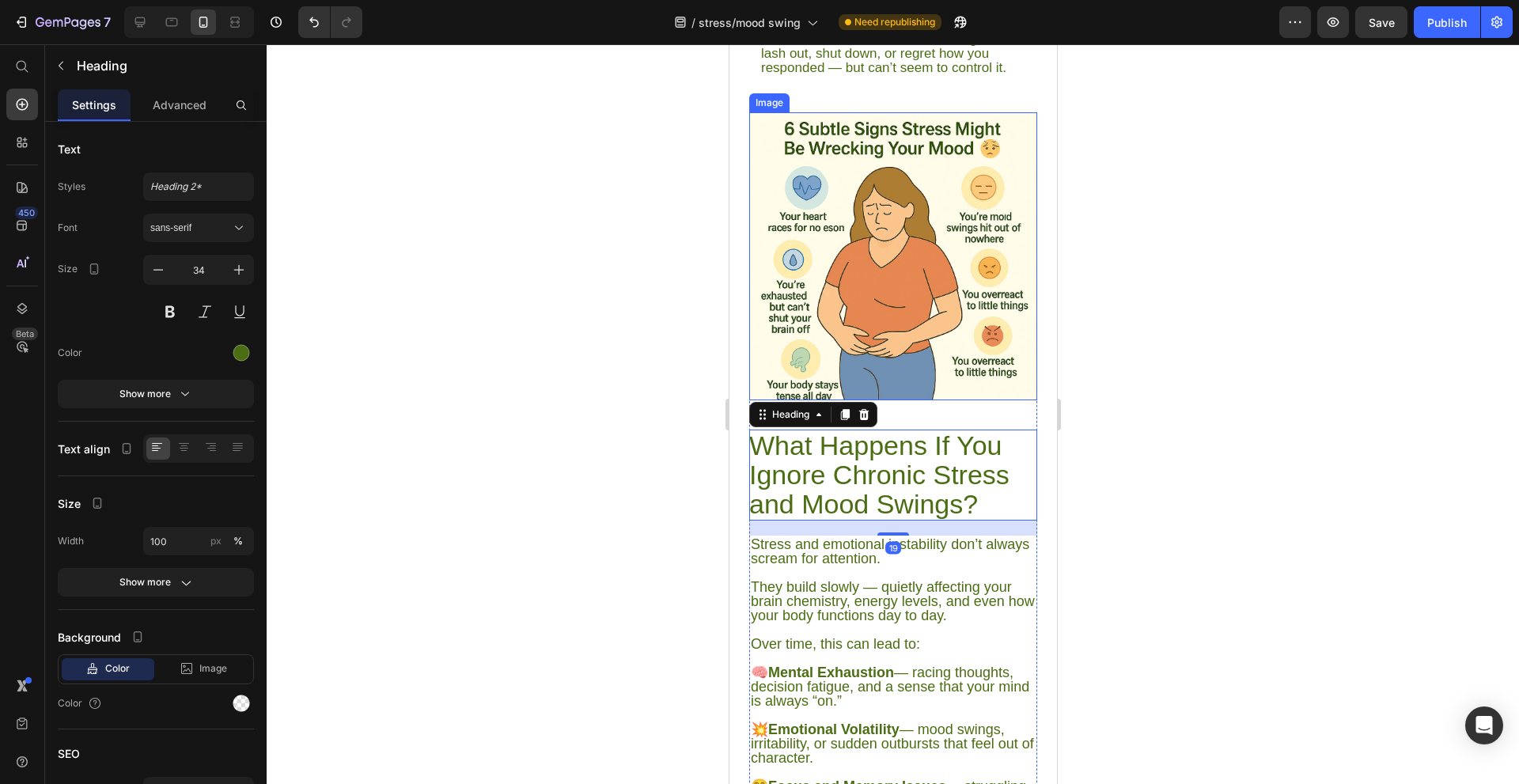 scroll, scrollTop: 949, scrollLeft: 0, axis: vertical 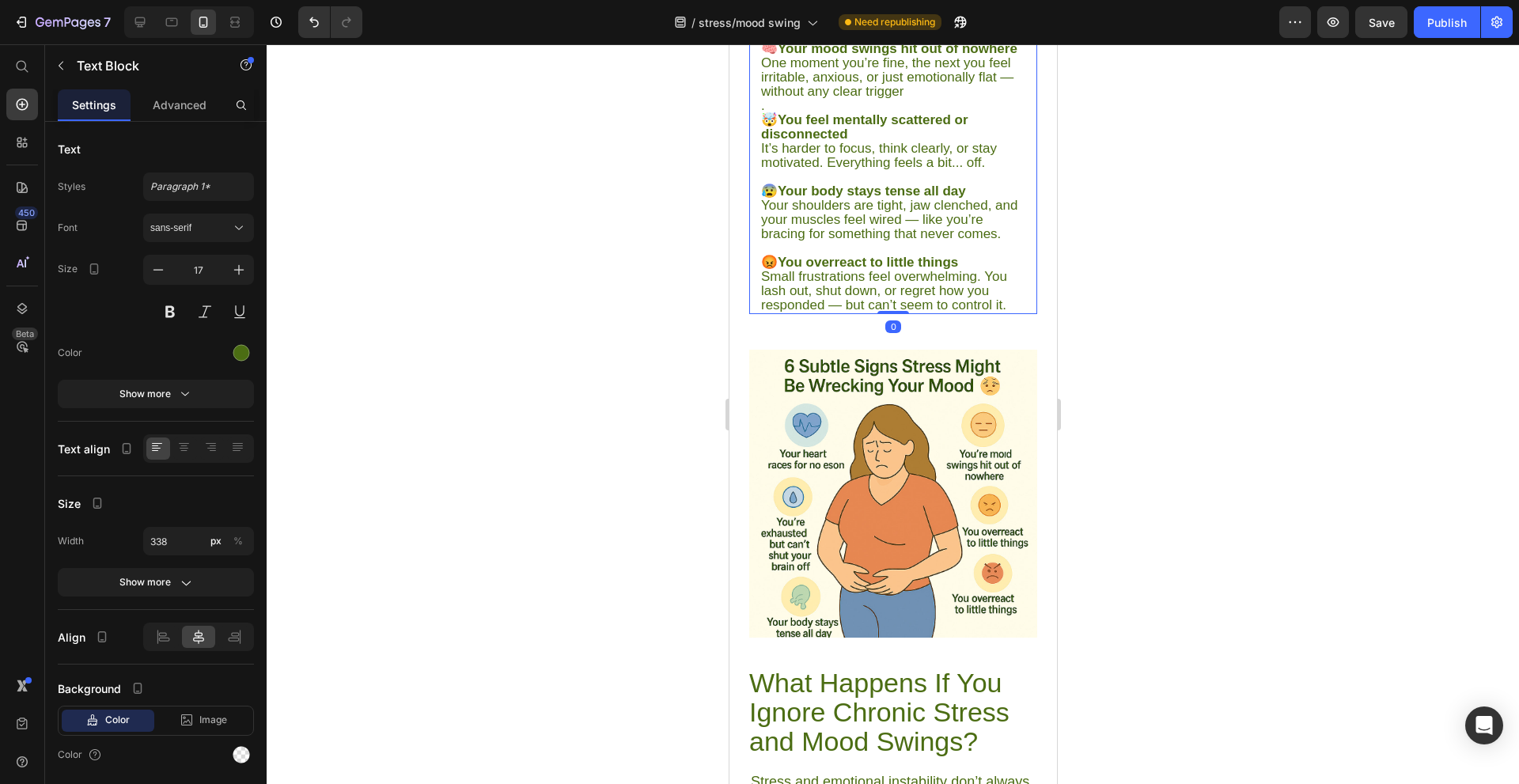 click on "😰  Your body stays tense all day Your shoulders are tight, jaw clenched, and your muscles feel wired — like you’re bracing for something that never comes." at bounding box center [892, 213] 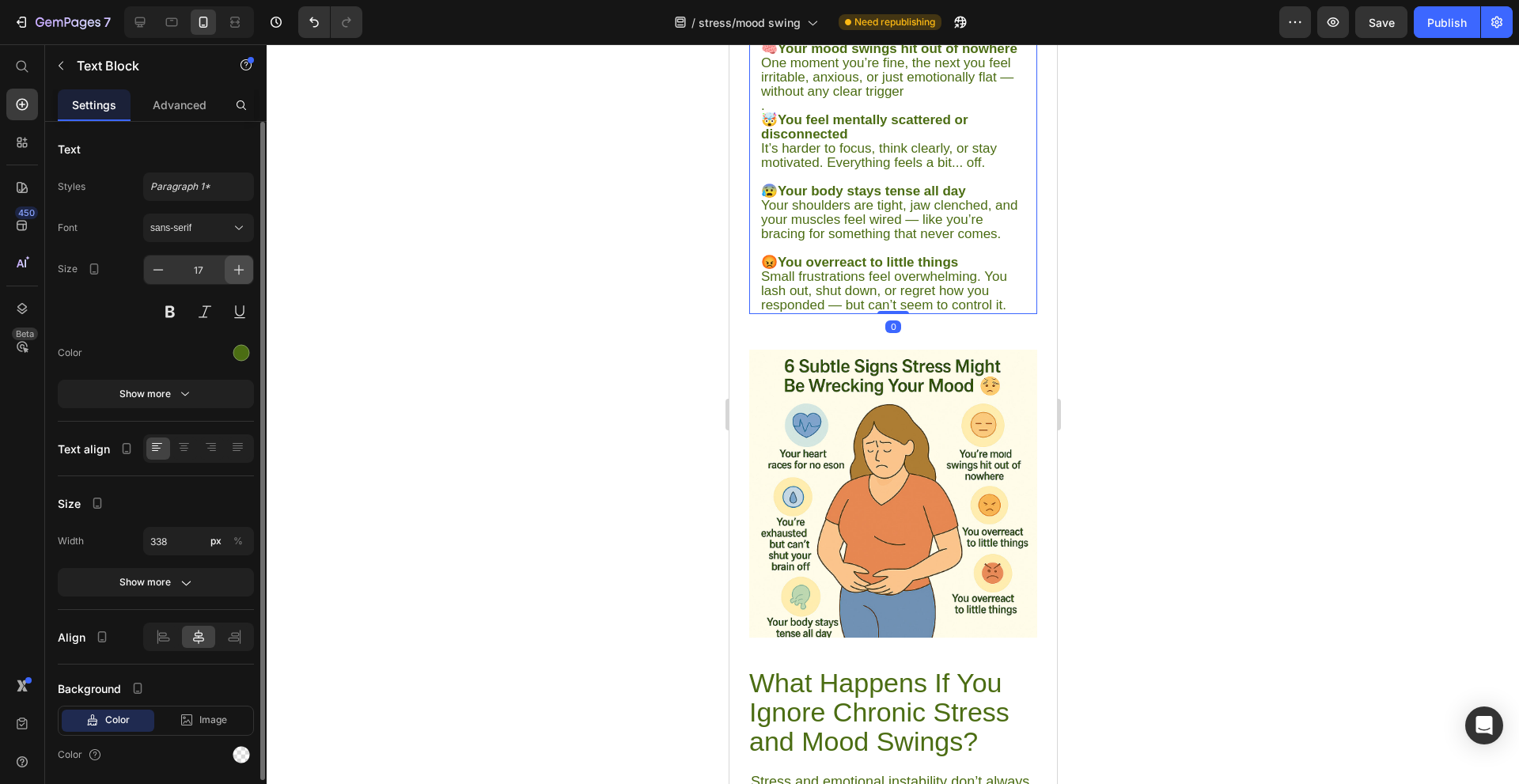 click 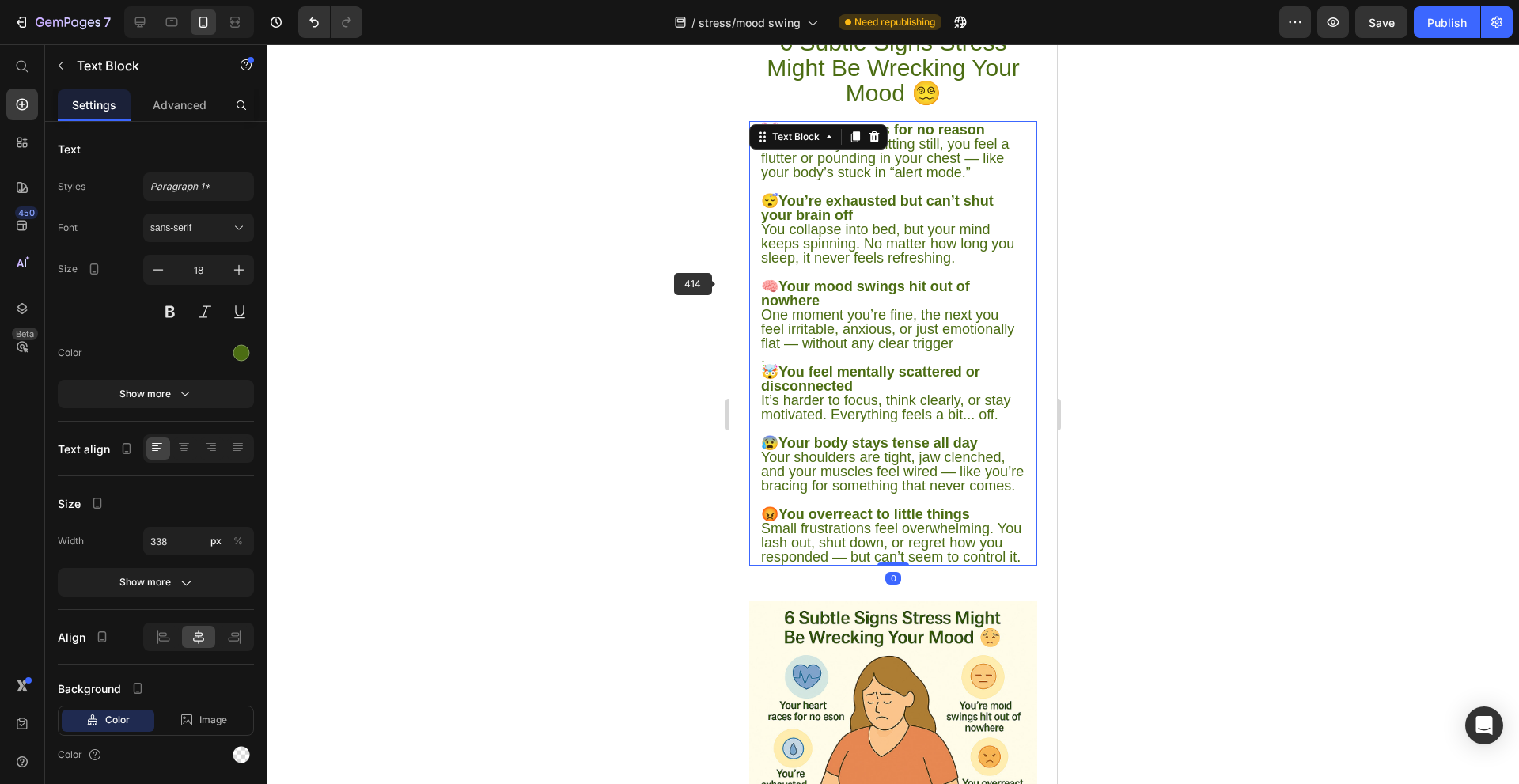 scroll, scrollTop: 554, scrollLeft: 0, axis: vertical 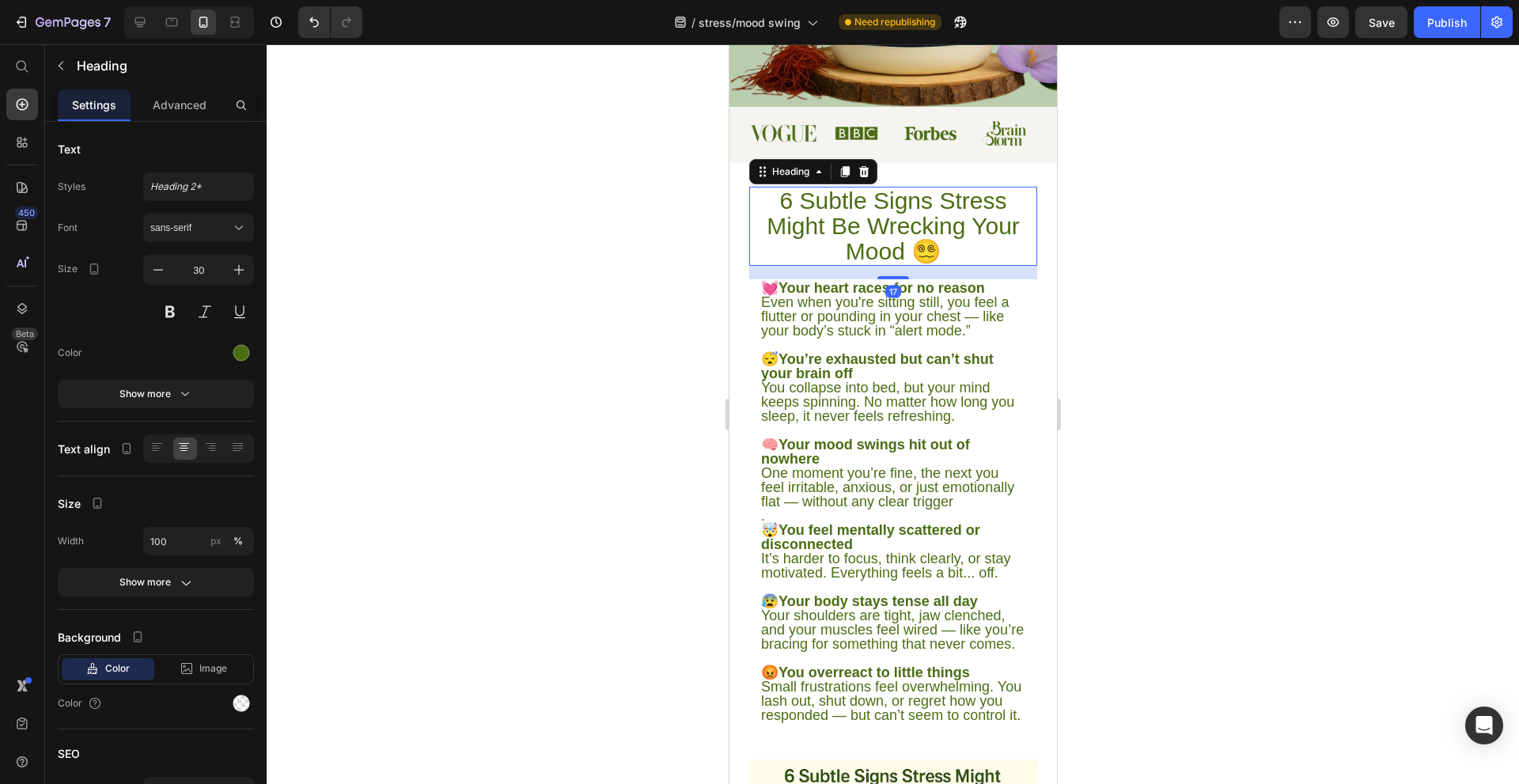click on "6 Subtle Signs Stress Might Be Wrecking Your Mood 😵‍💫" at bounding box center (892, 226) 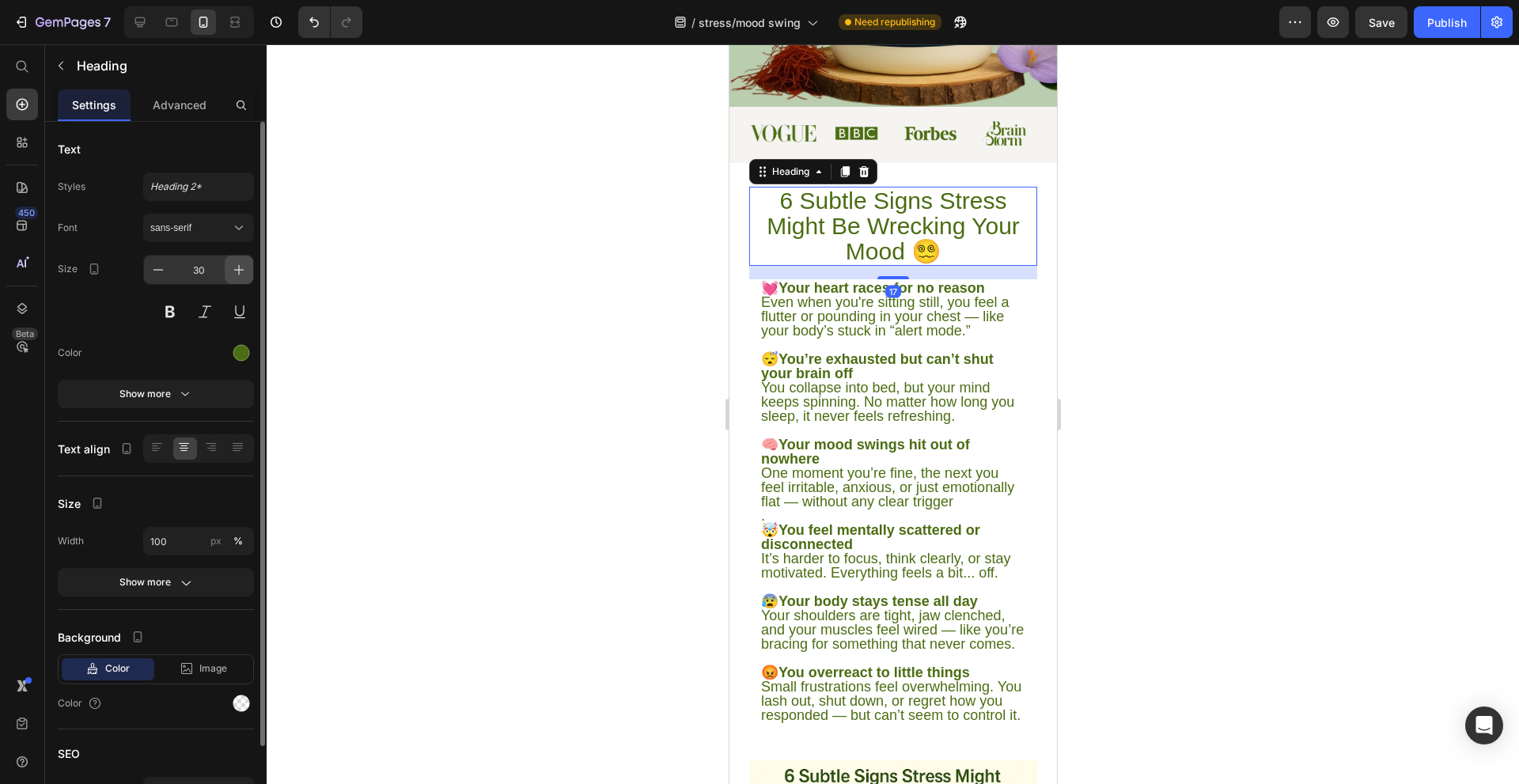 click 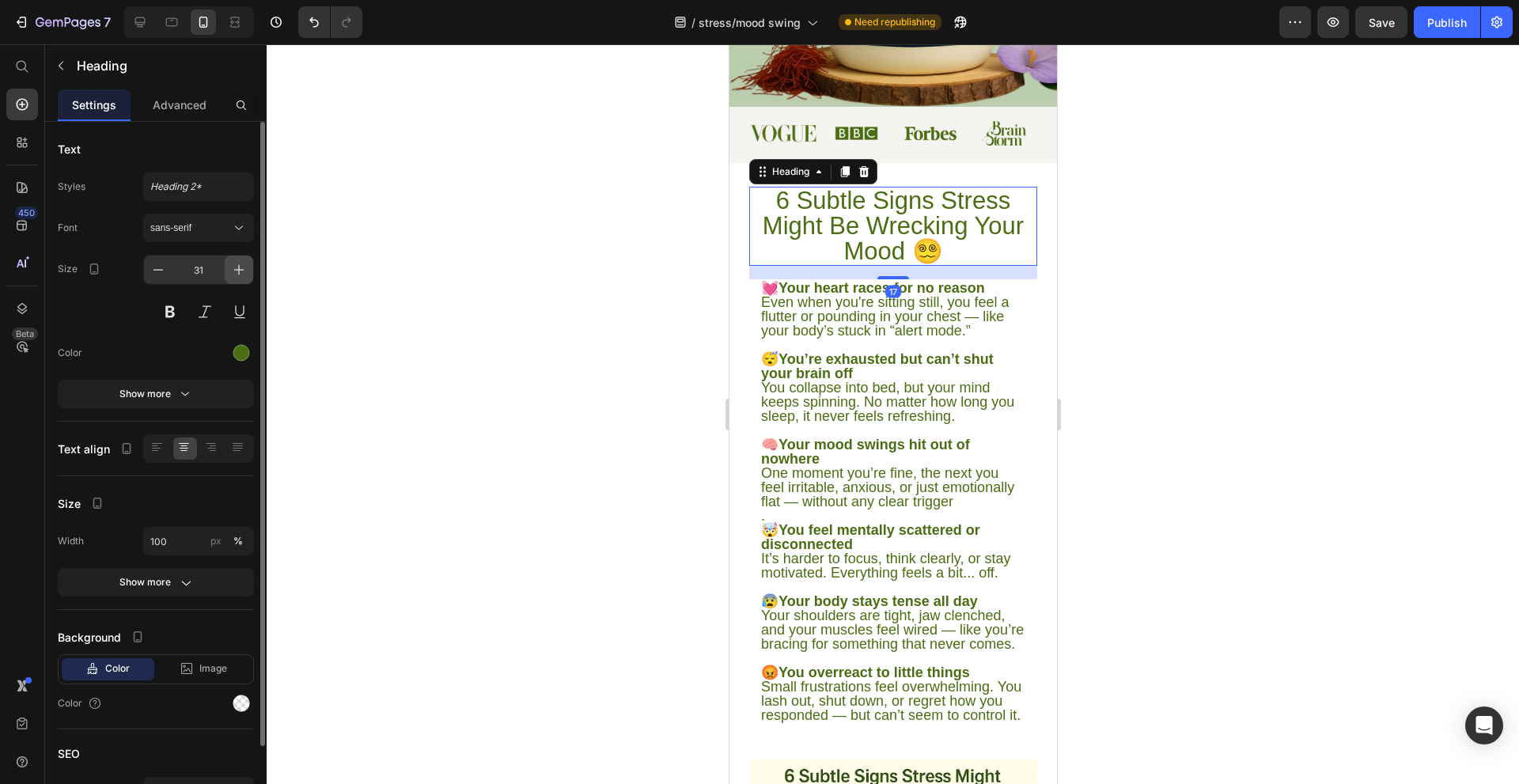 click 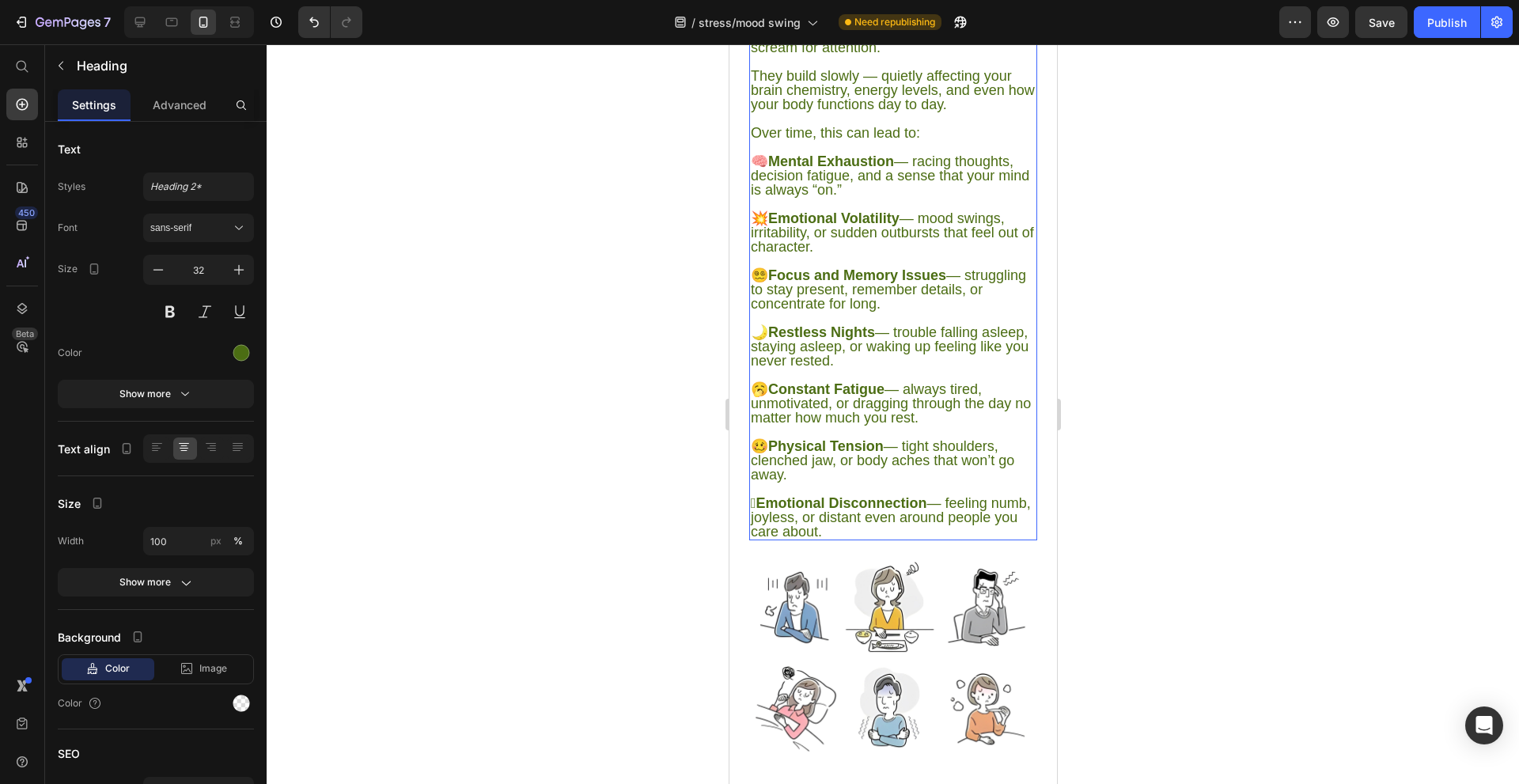 scroll, scrollTop: 2215, scrollLeft: 0, axis: vertical 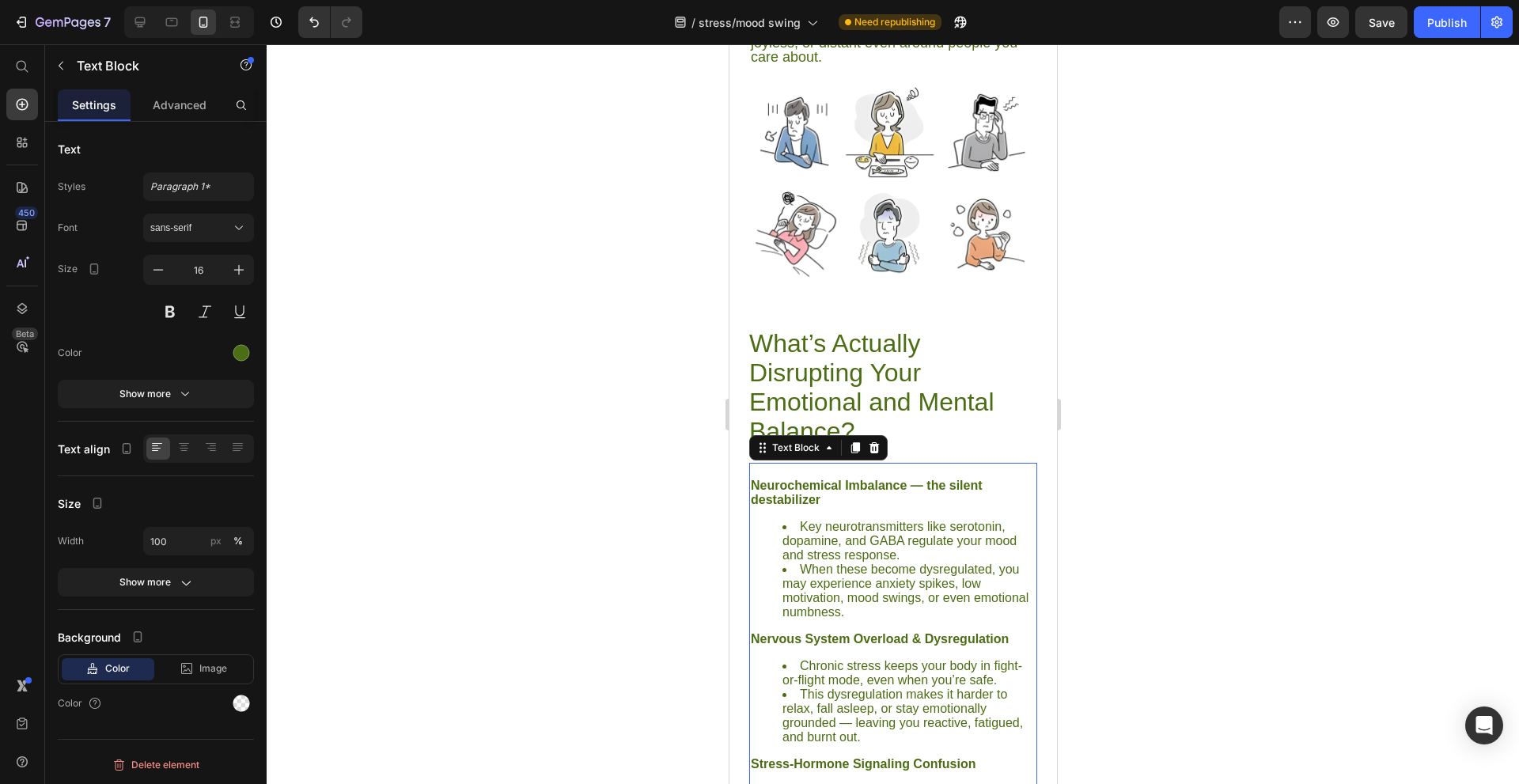 click on "Neurochemical Imbalance — the silent destabilizer" at bounding box center (892, 493) 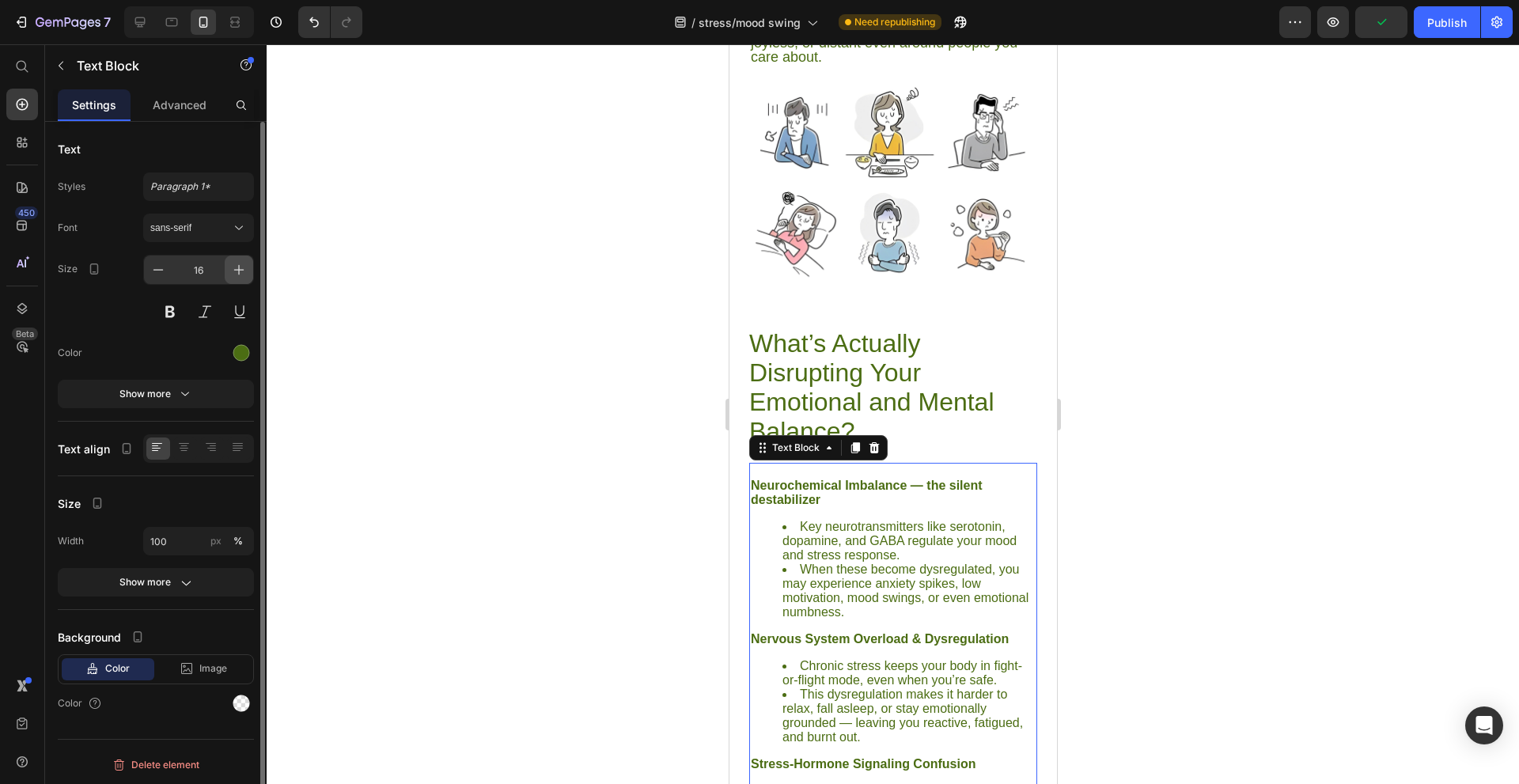 click at bounding box center [239, 270] 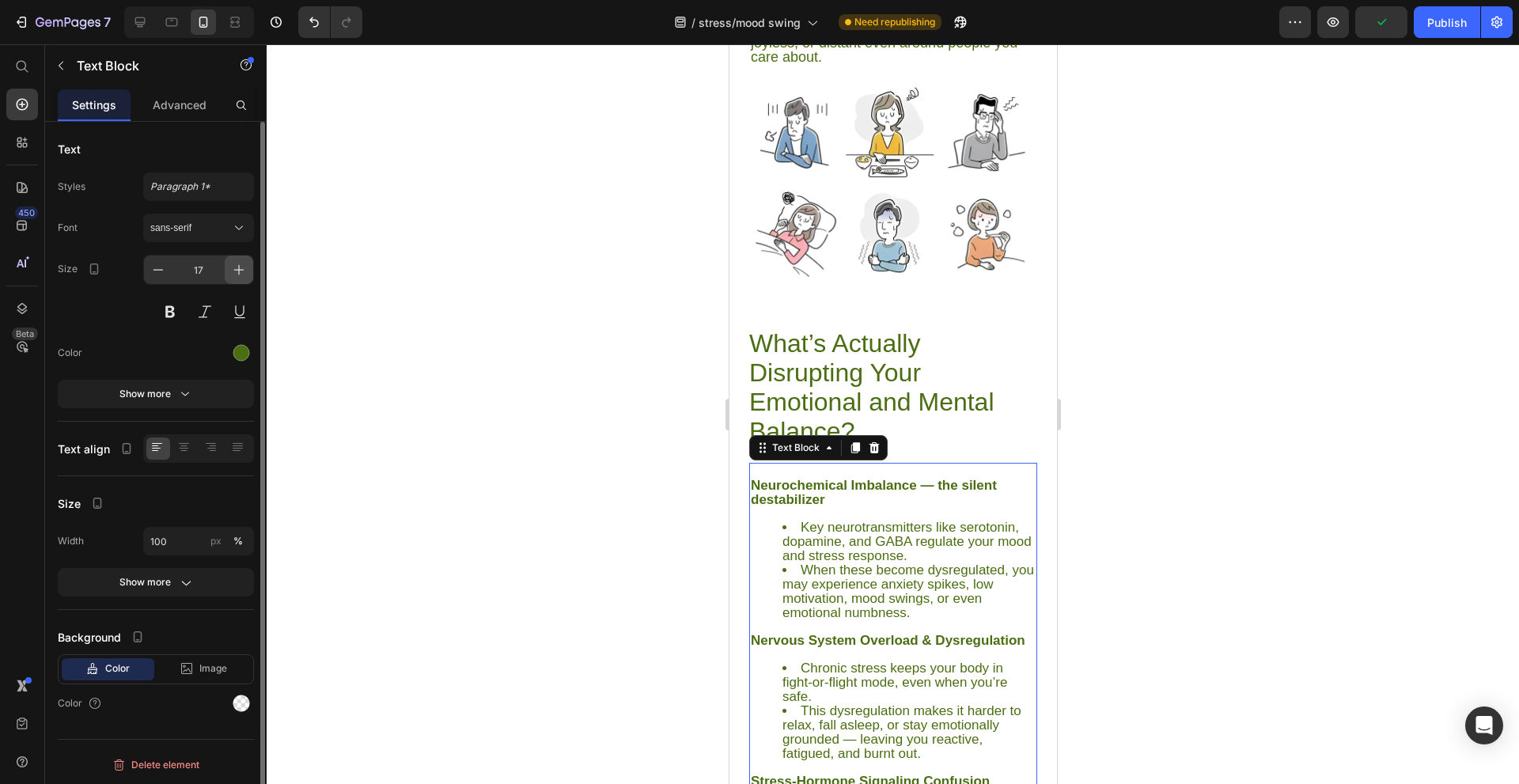 click at bounding box center (239, 270) 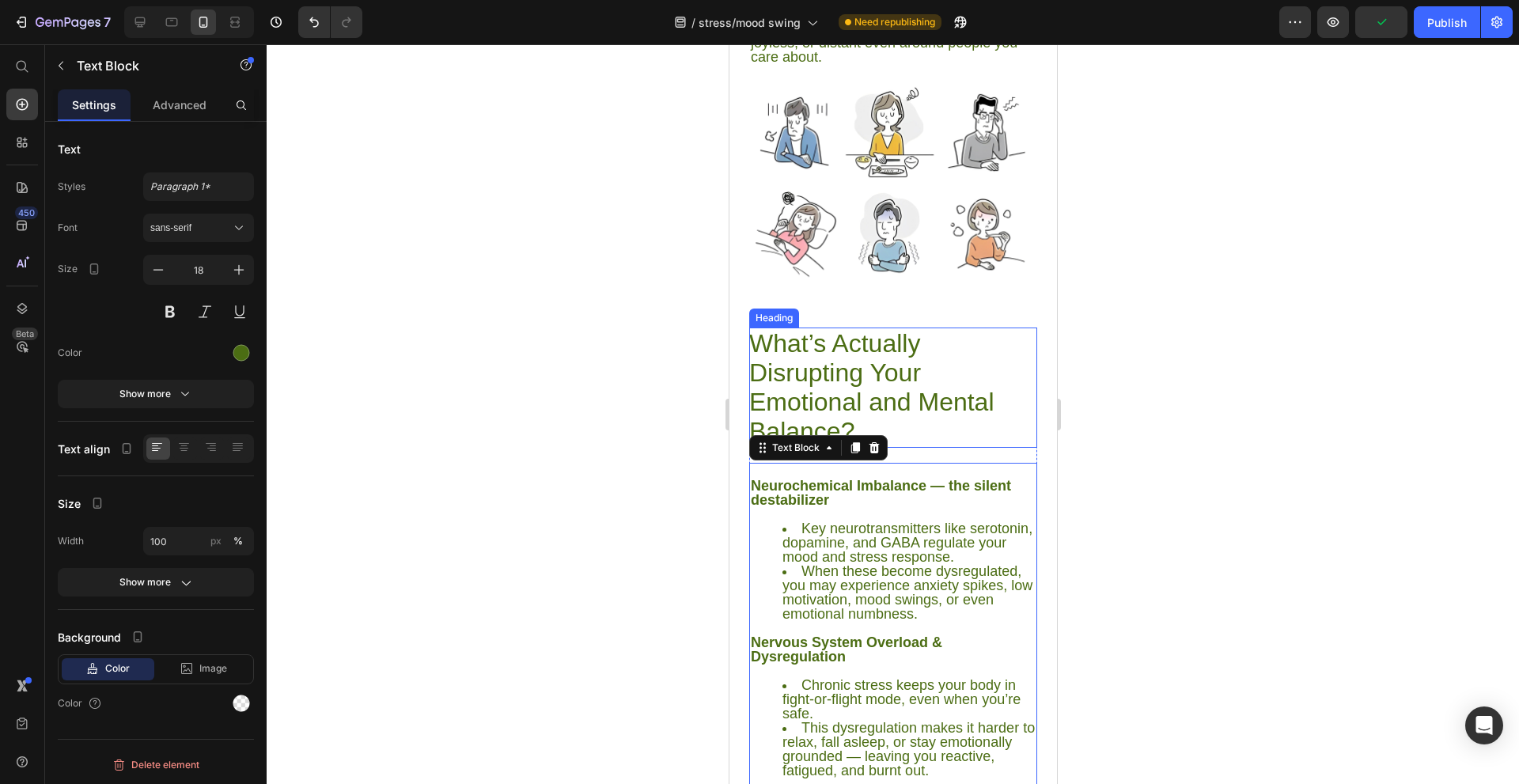 click on "What’s Actually Disrupting Your Emotional and Mental Balance?" at bounding box center (892, 388) 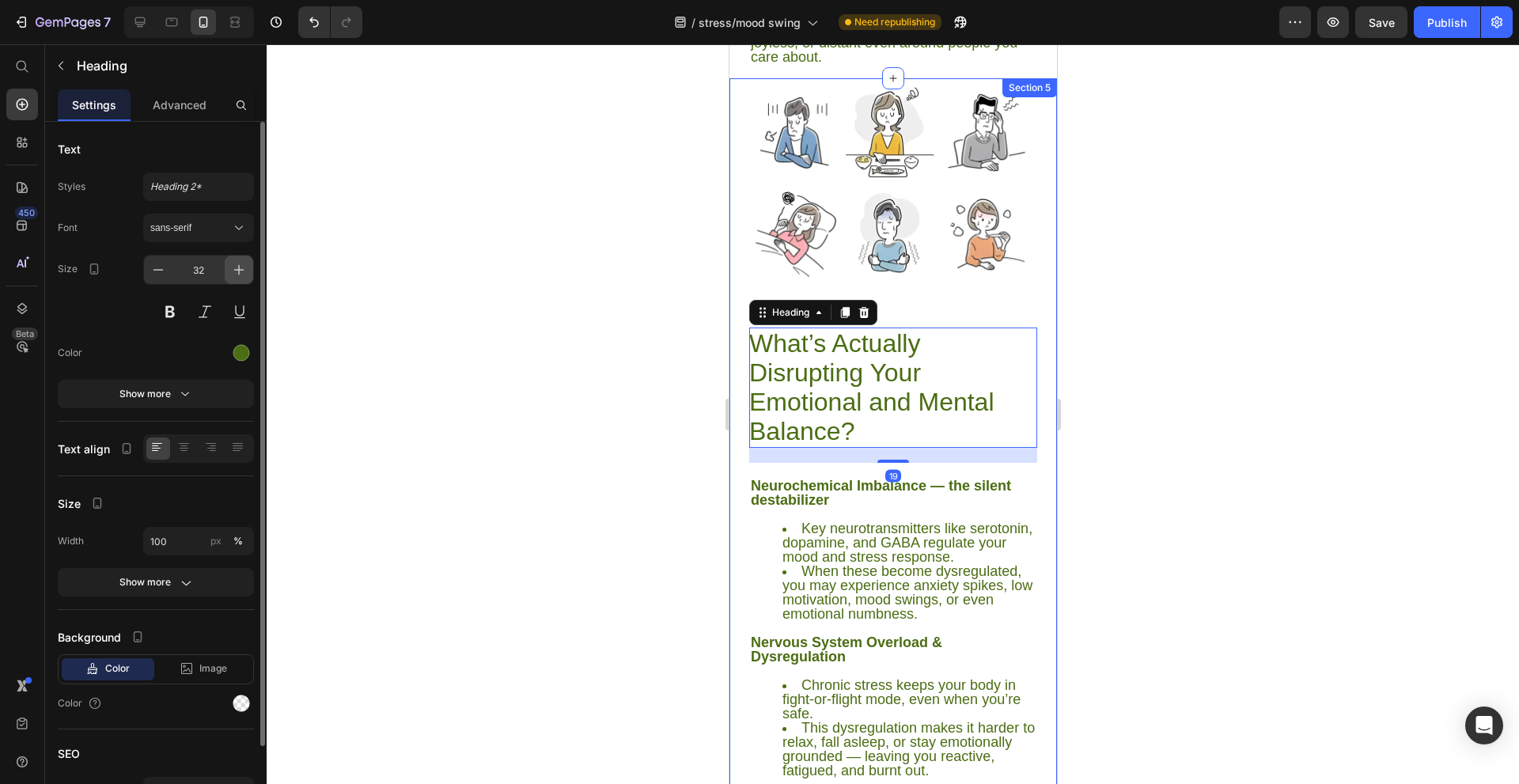 click at bounding box center [239, 270] 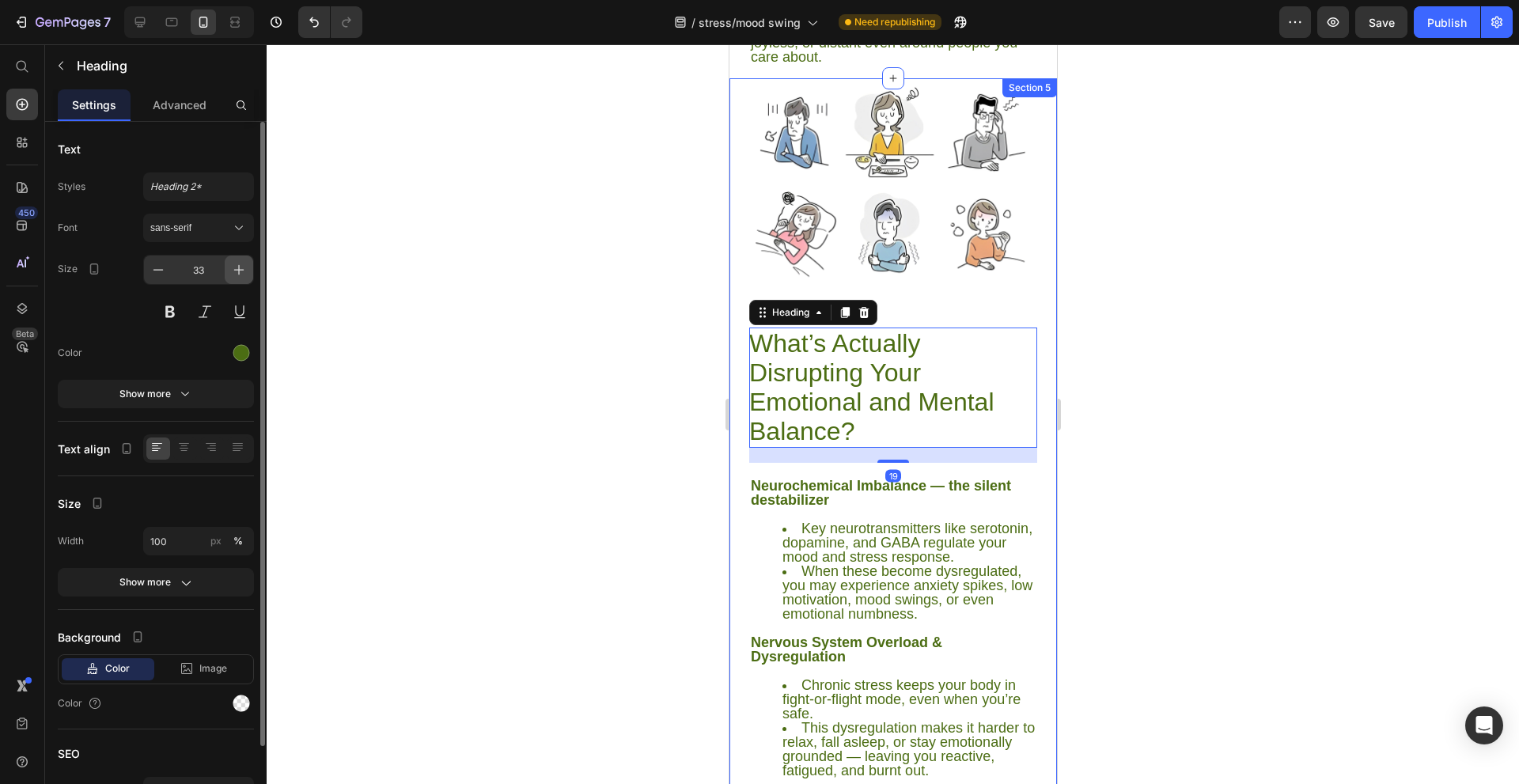 click at bounding box center [239, 270] 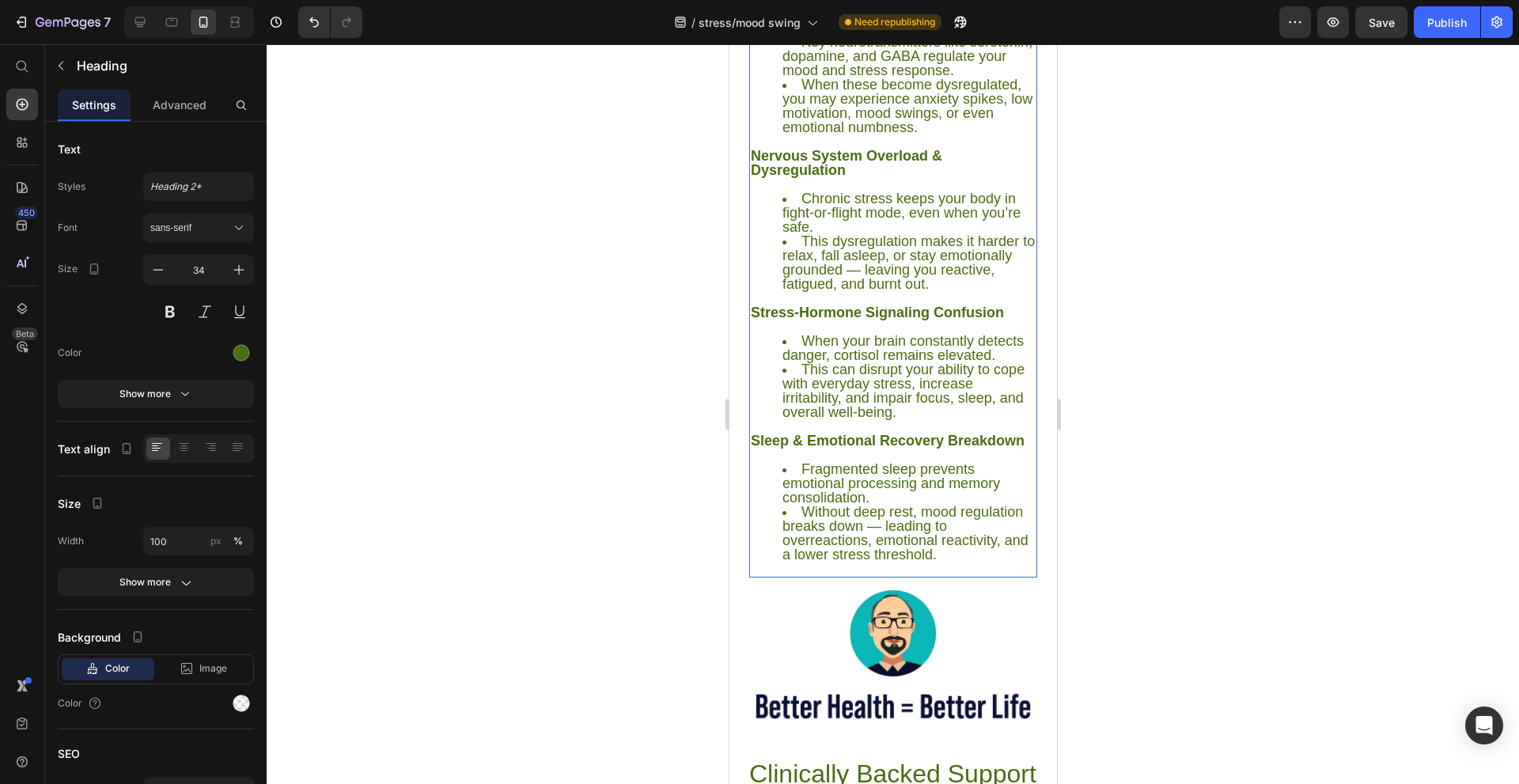 scroll, scrollTop: 3085, scrollLeft: 0, axis: vertical 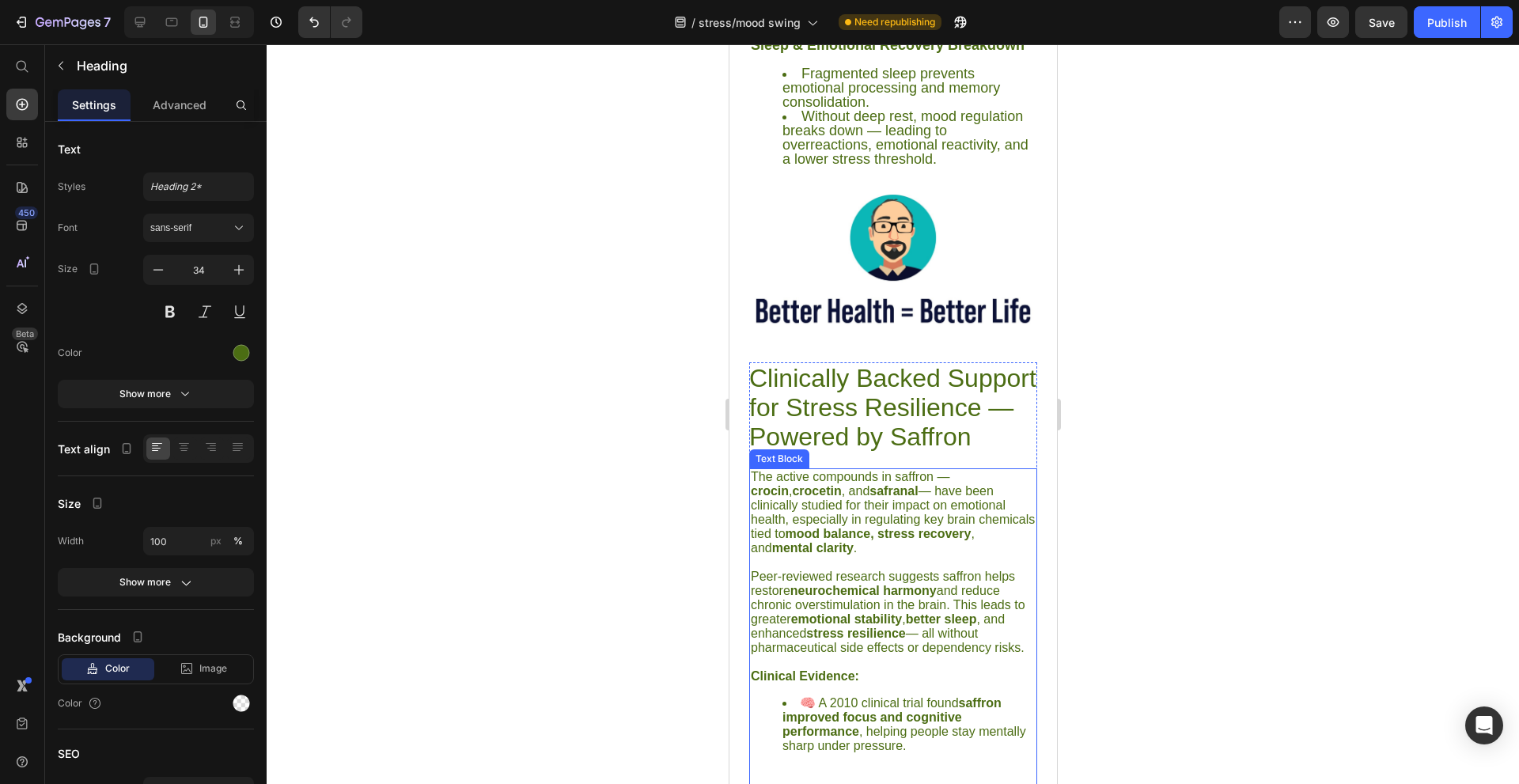 click on "The active compounds in saffron —  crocin ,  crocetin , and  safranal  — have been clinically studied for their impact on emotional health, especially in regulating key brain chemicals tied to  mood balance, stress recovery , and  mental clarity ." at bounding box center [892, 513] 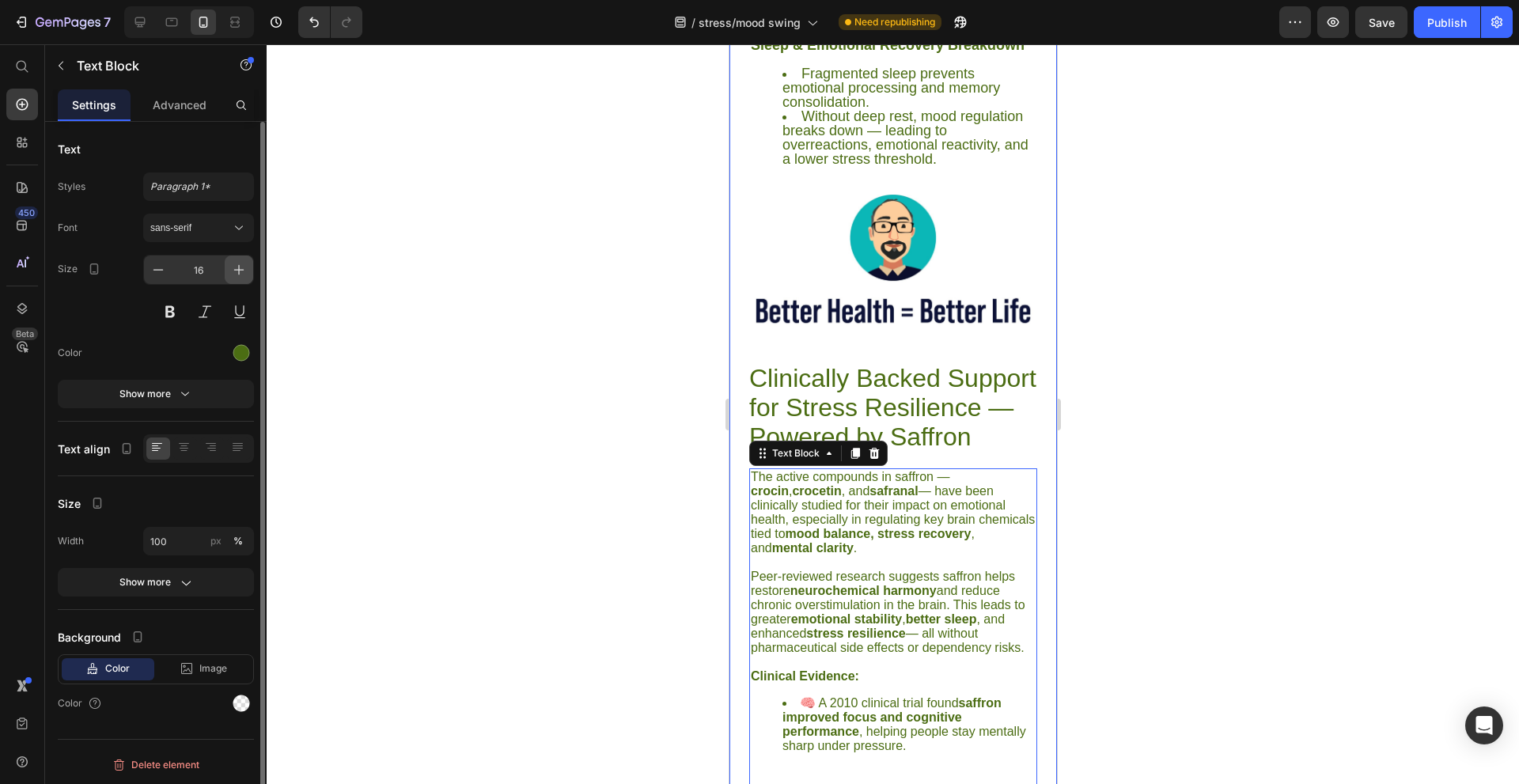click at bounding box center [239, 270] 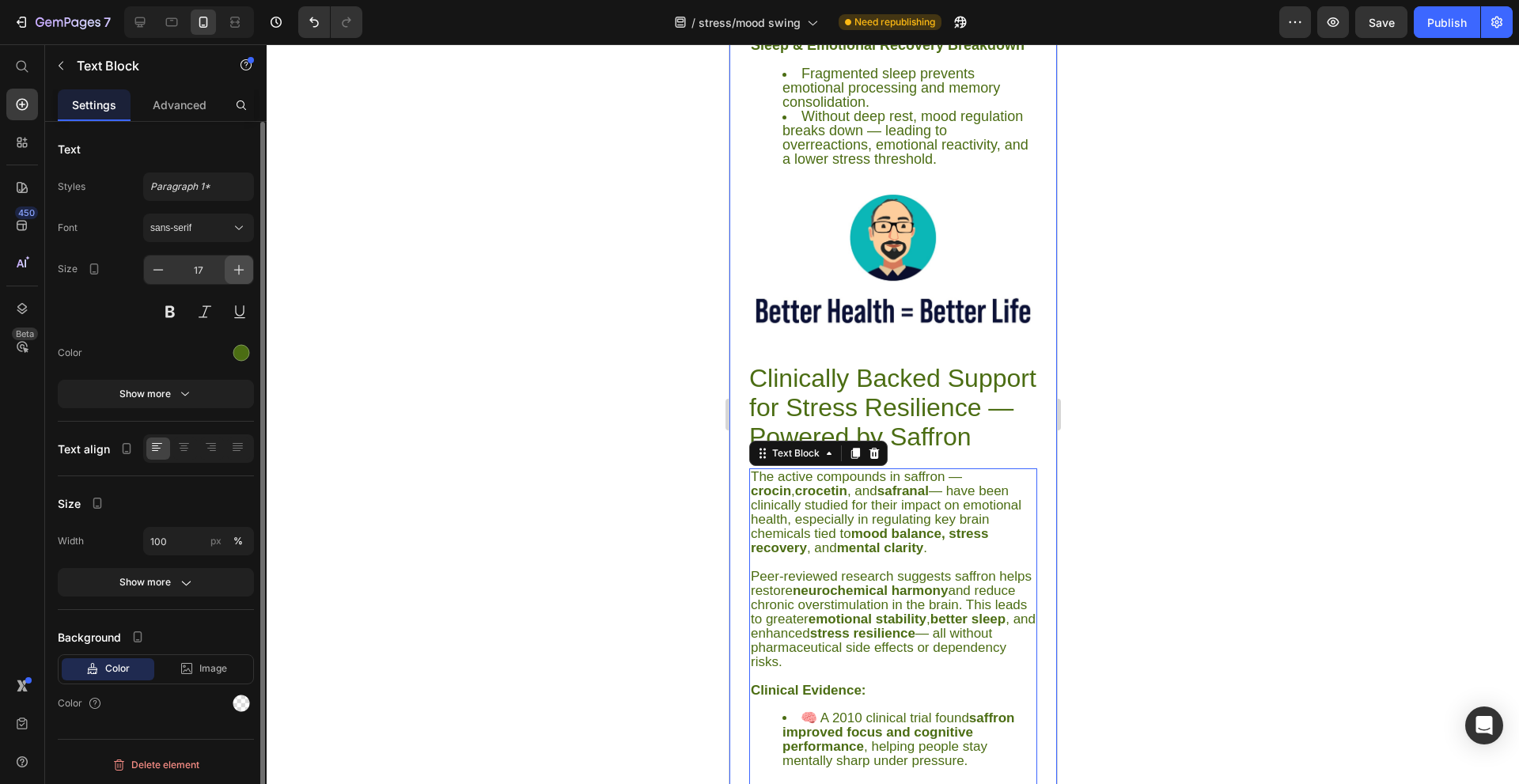 click at bounding box center [239, 270] 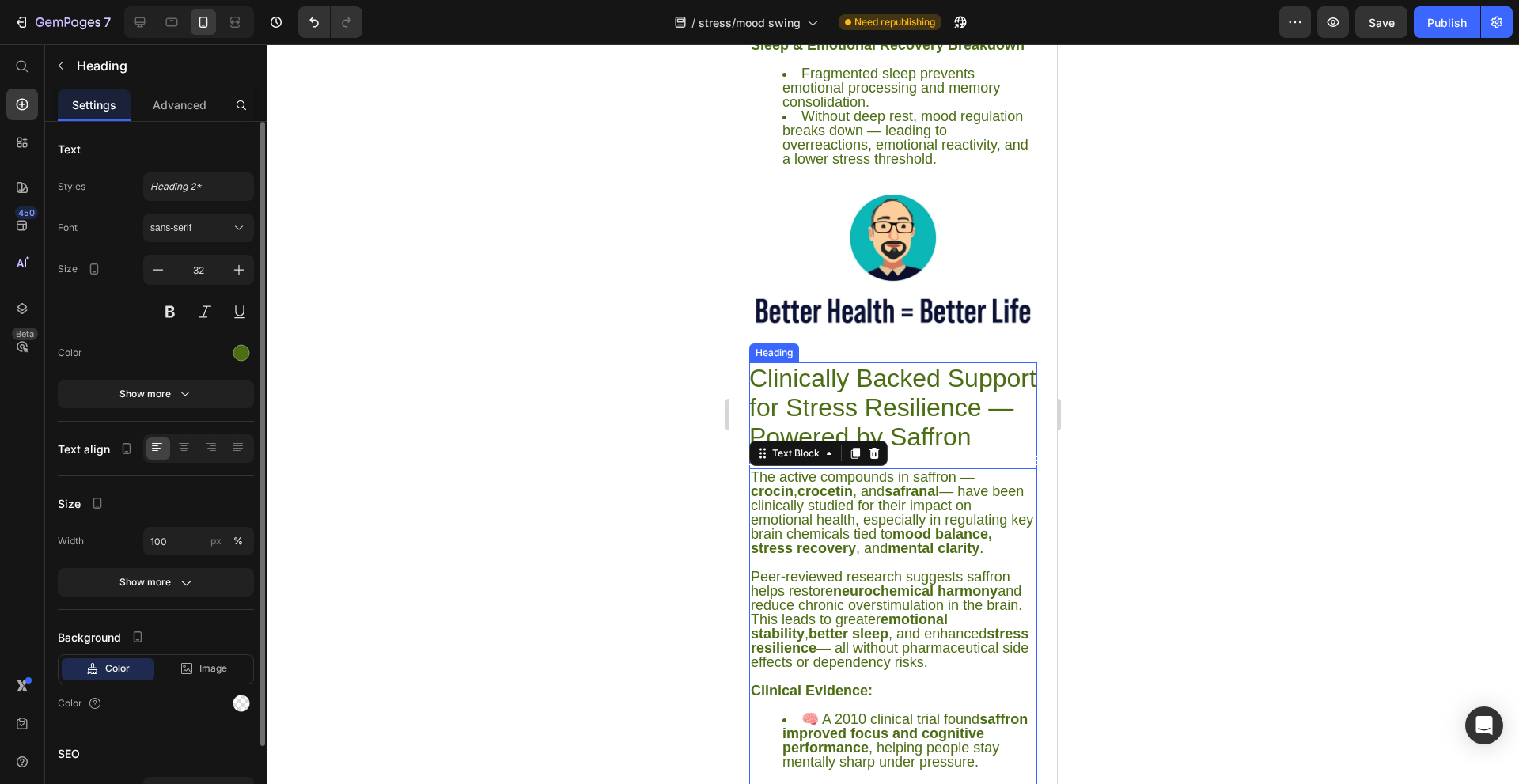 click on "Clinically Backed Support for Stress Resilience — Powered by Saffron" at bounding box center (892, 407) 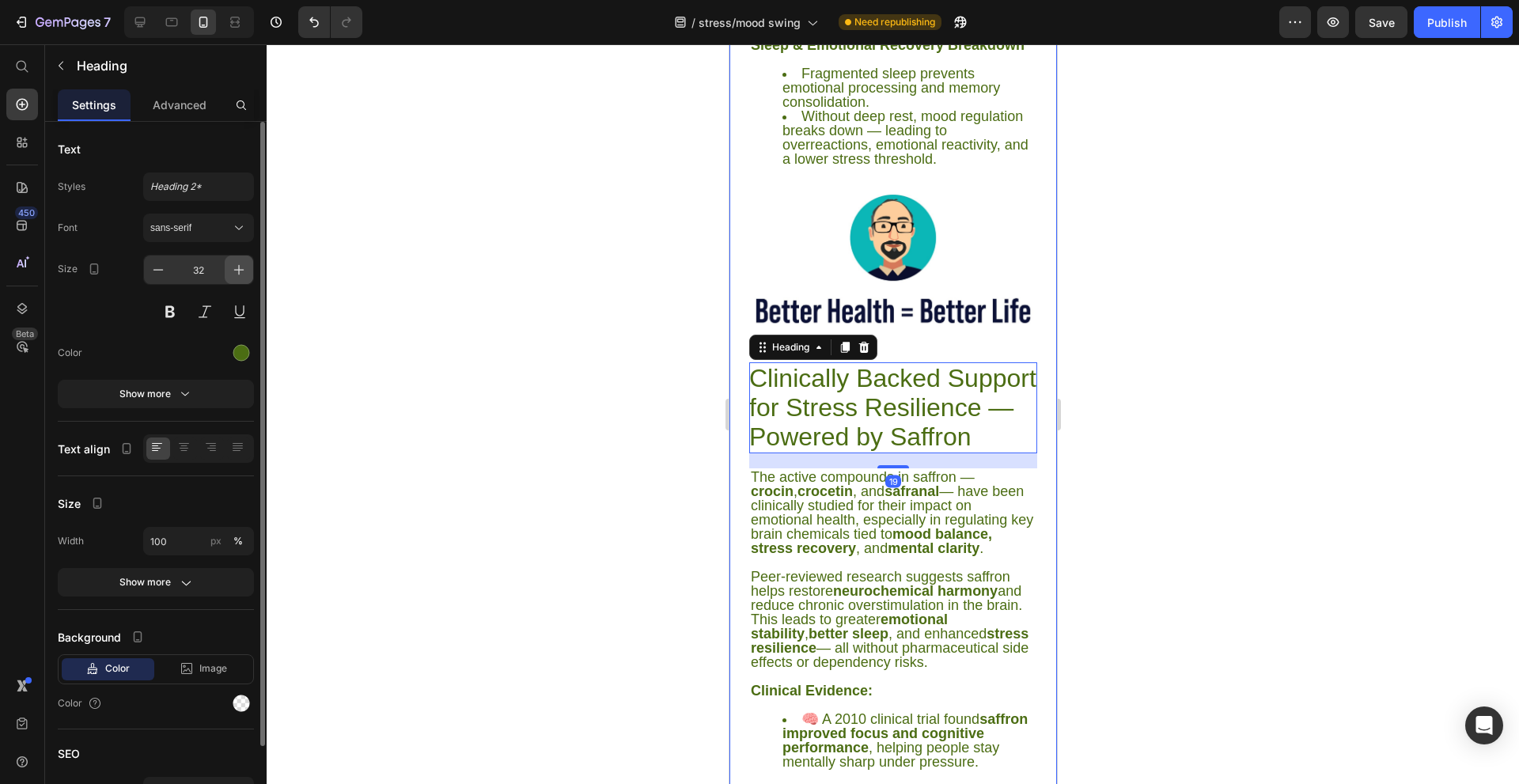 click 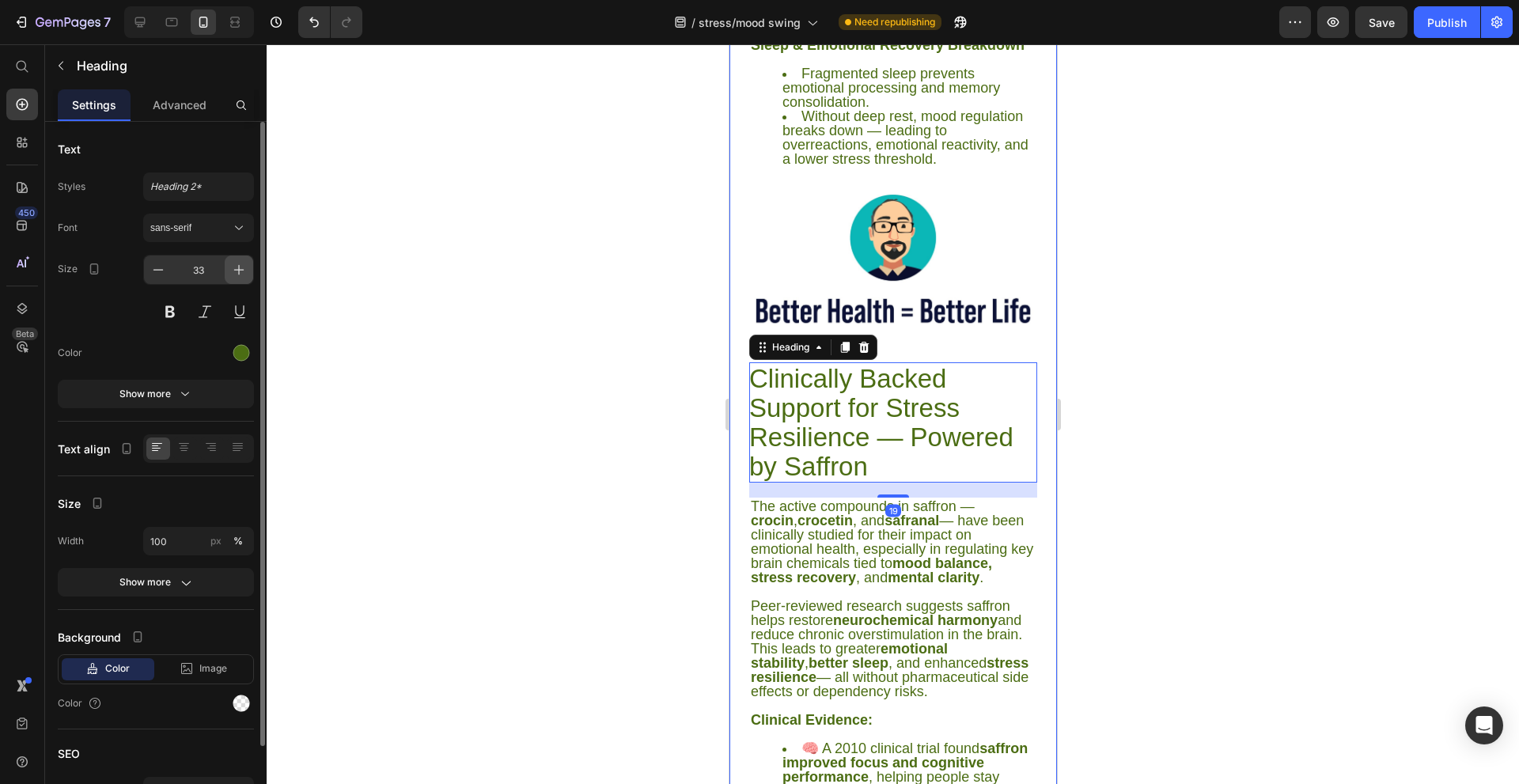 click 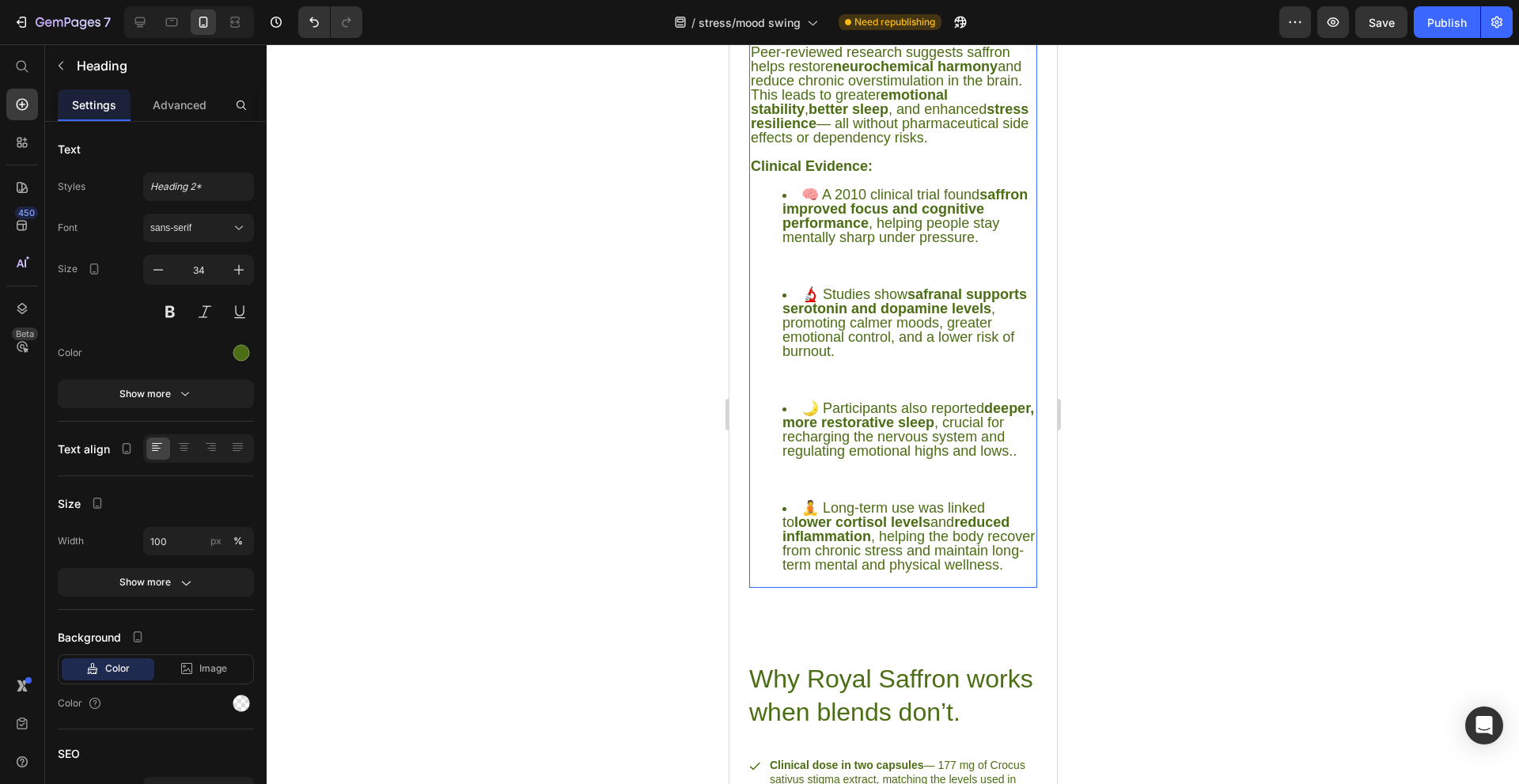 scroll, scrollTop: 4114, scrollLeft: 0, axis: vertical 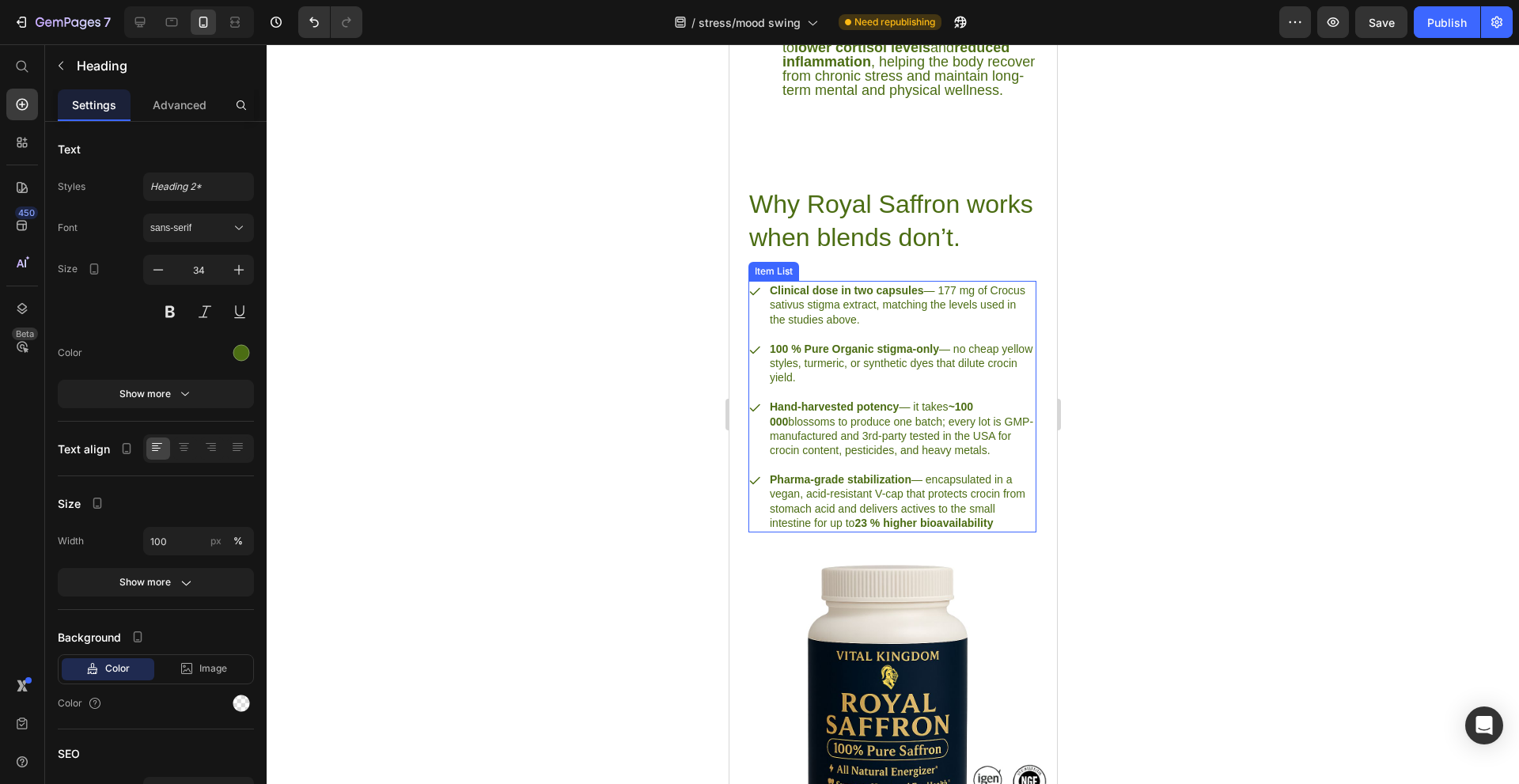 click on "Clinical dose in two capsules  — 177 mg of Crocus sativus stigma extract, matching the levels used in the studies above.
100 % Pure Organic stigma-only  — no cheap yellow styles, turmeric, or synthetic dyes that dilute crocin yield.
Hand-harvested potency  — it takes  ~100 000  blossoms to produce one batch; every lot is GMP-manufactured and 3rd-party tested in the USA for crocin content, pesticides, and heavy metals.
Pharma-grade stabilization  — encapsulated in a vegan, acid-resistant V-cap that protects crocin from stomach acid and delivers actives to the small intestine for up to  23 % higher bioavailability" at bounding box center (892, 407) 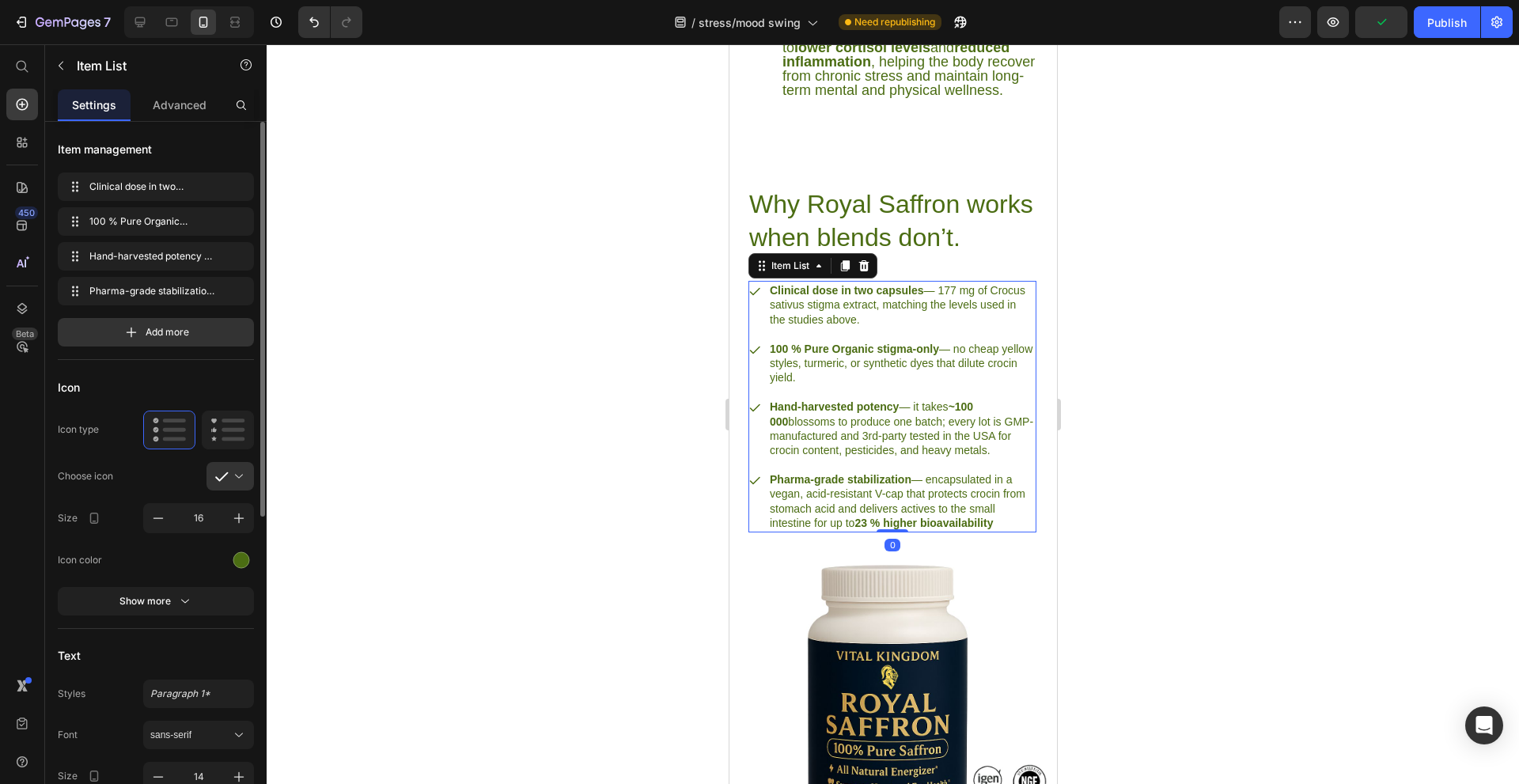 scroll, scrollTop: 158, scrollLeft: 0, axis: vertical 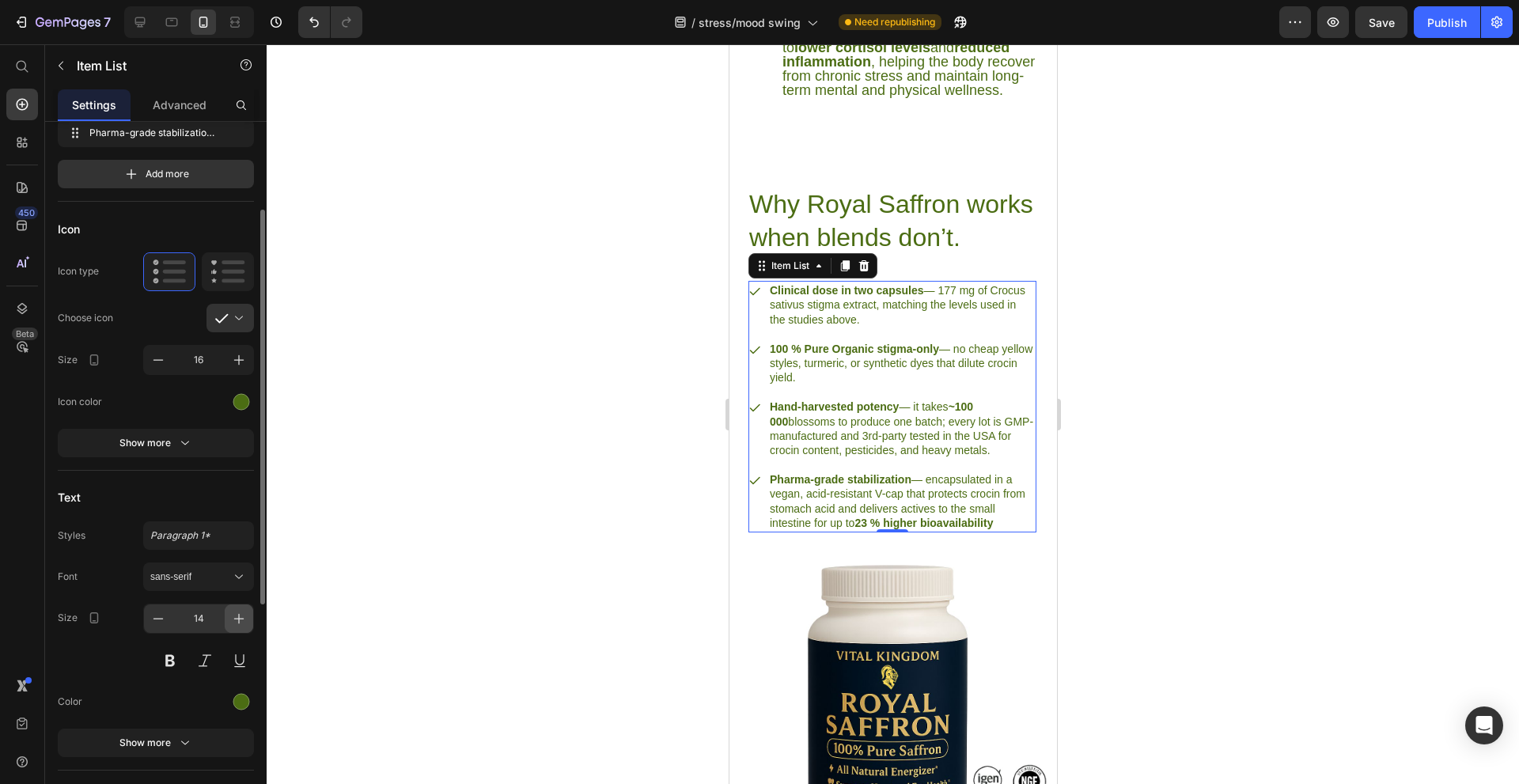 click 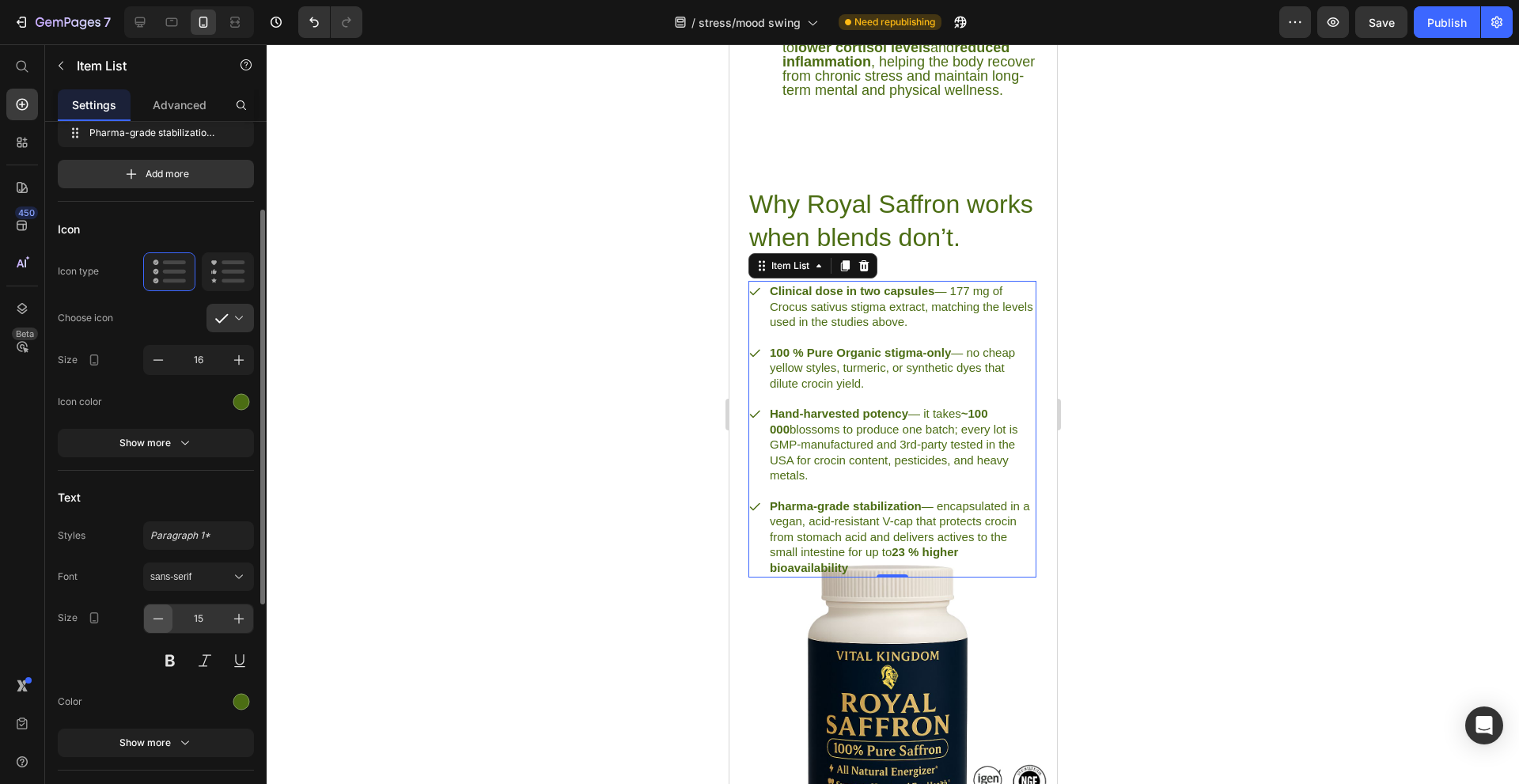 click 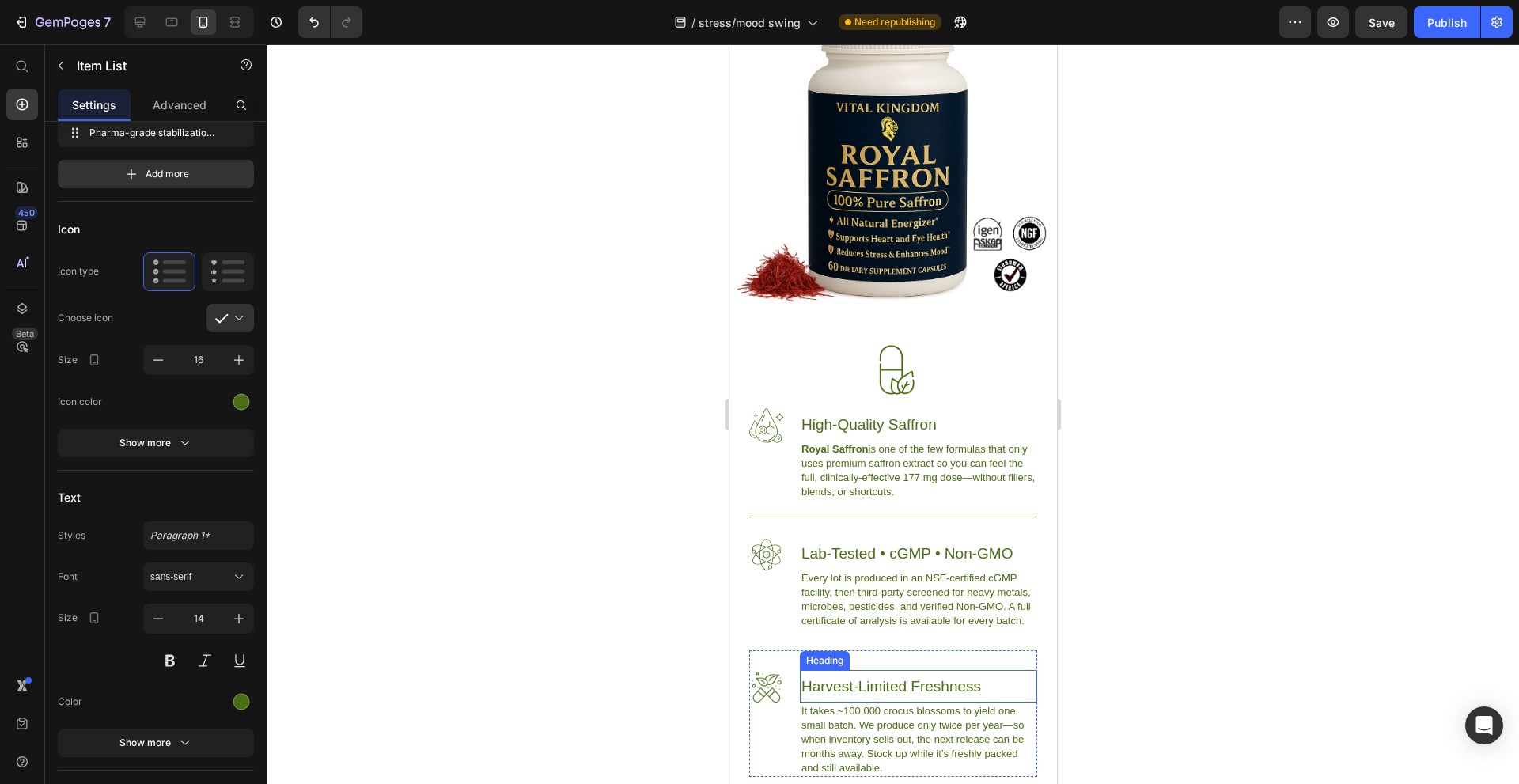 scroll, scrollTop: 4905, scrollLeft: 0, axis: vertical 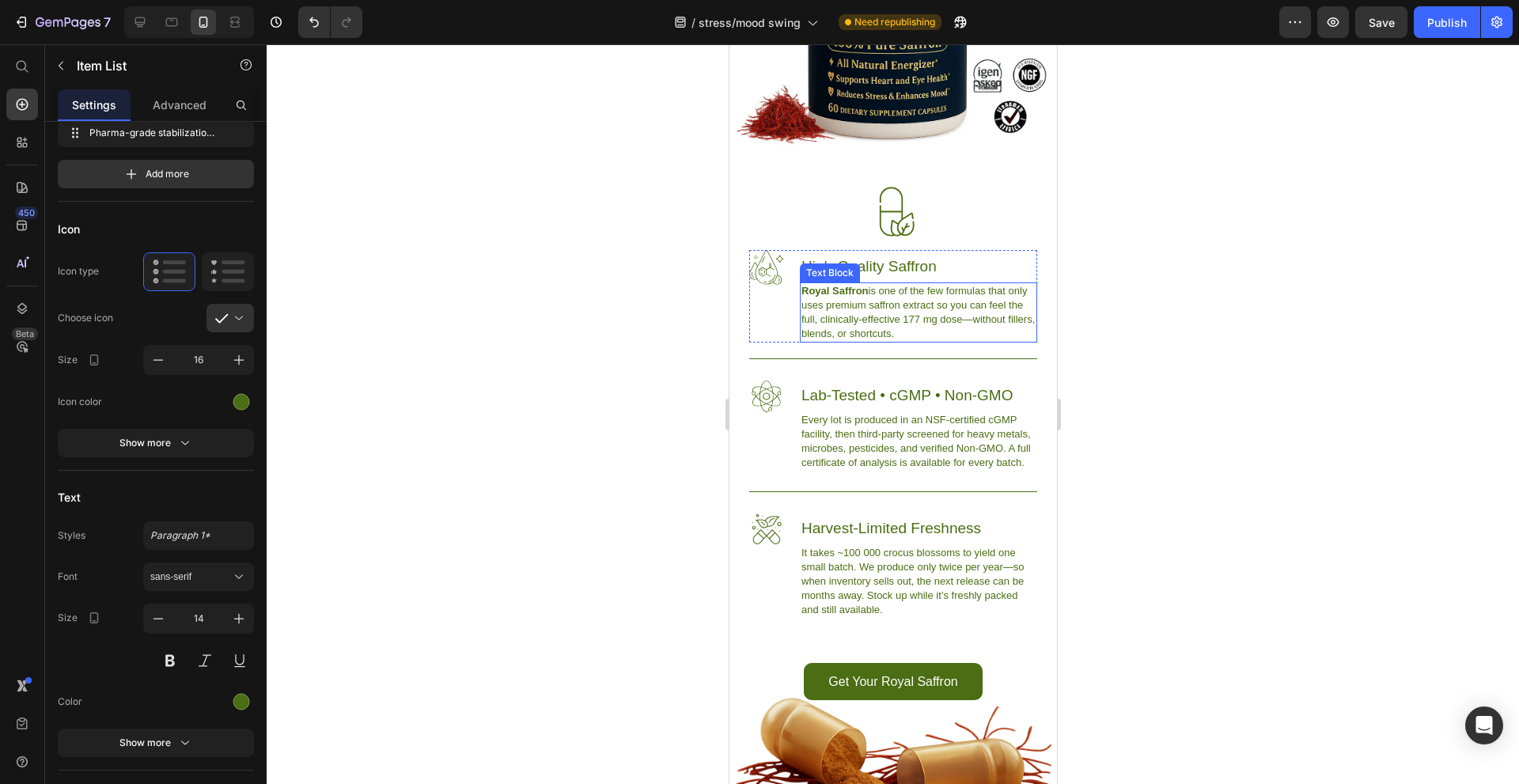 click on "Royal Saffron  is one of the few formulas that only uses premium saffron extract so you can feel the full, clinically-effective 177 mg dose—without fillers, blends, or shortcuts. Text Block" at bounding box center [918, 312] 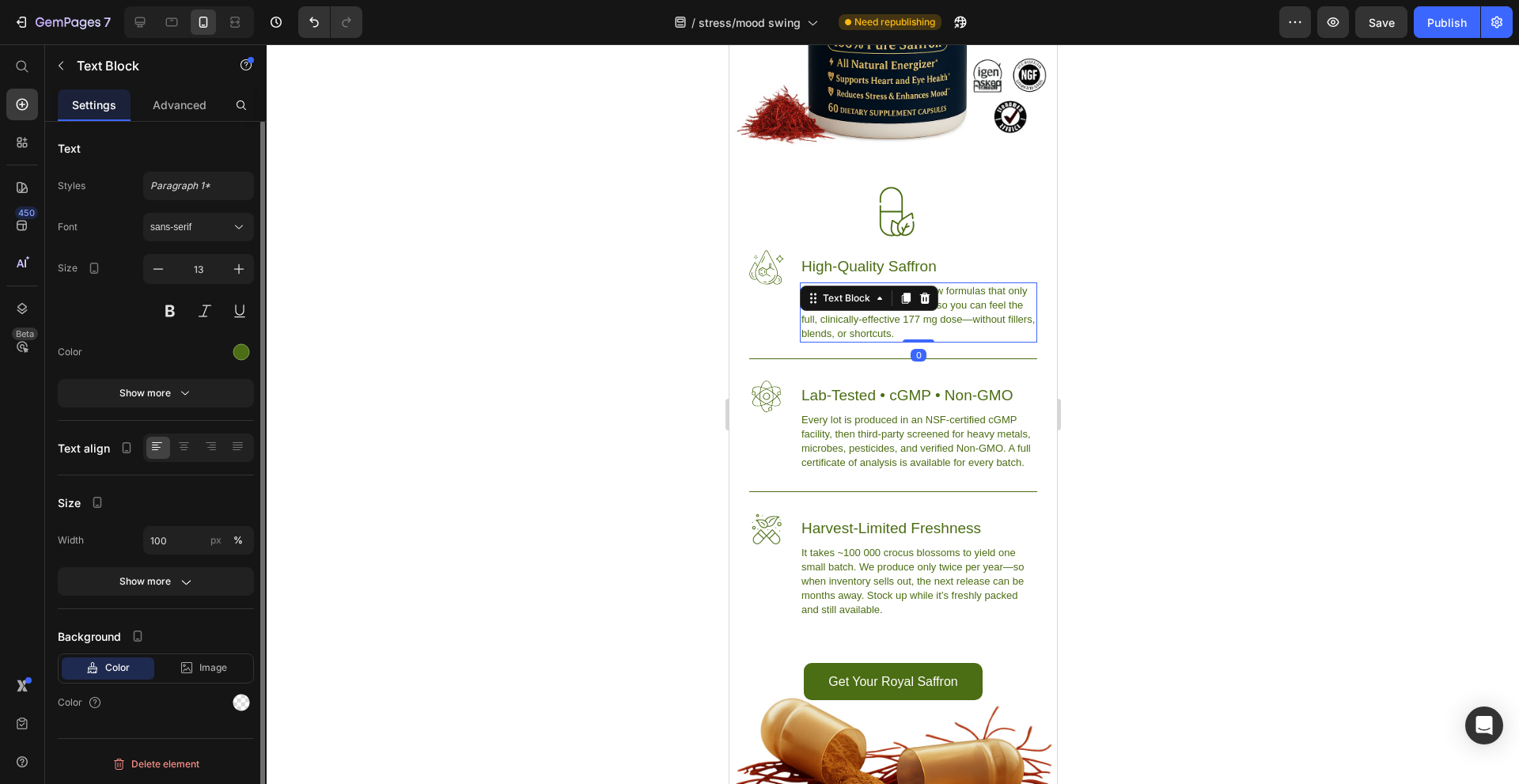 scroll, scrollTop: 0, scrollLeft: 0, axis: both 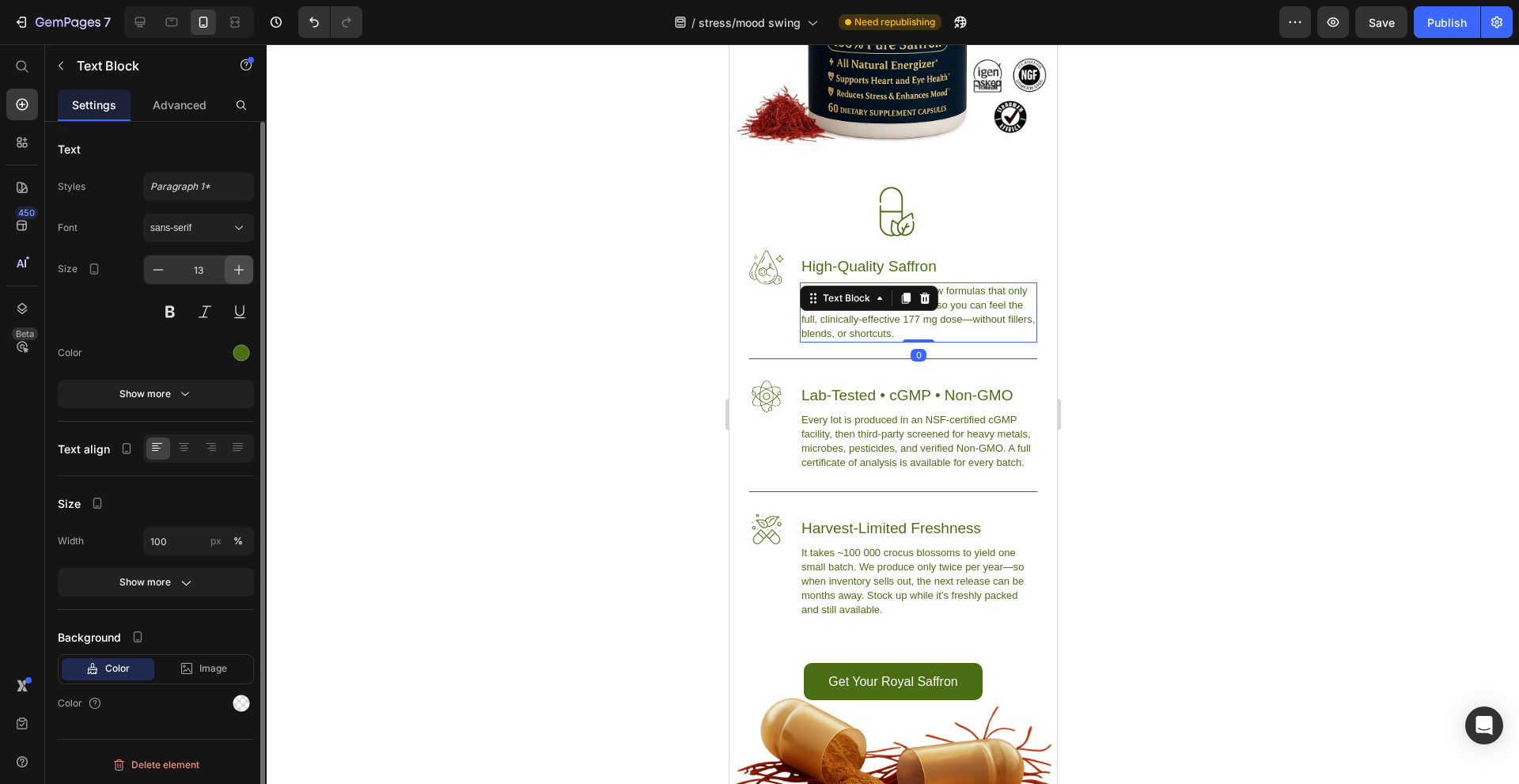 click 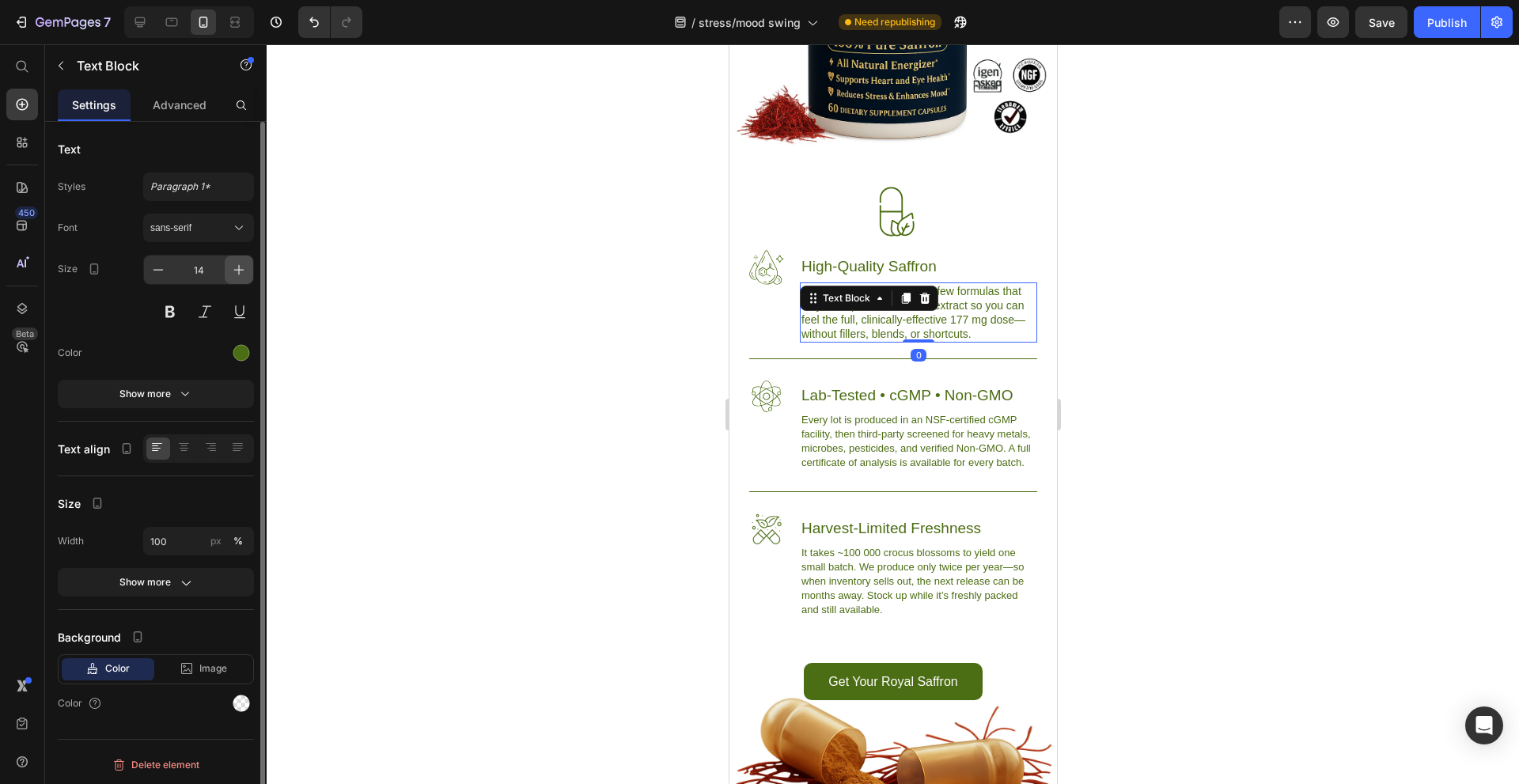 click 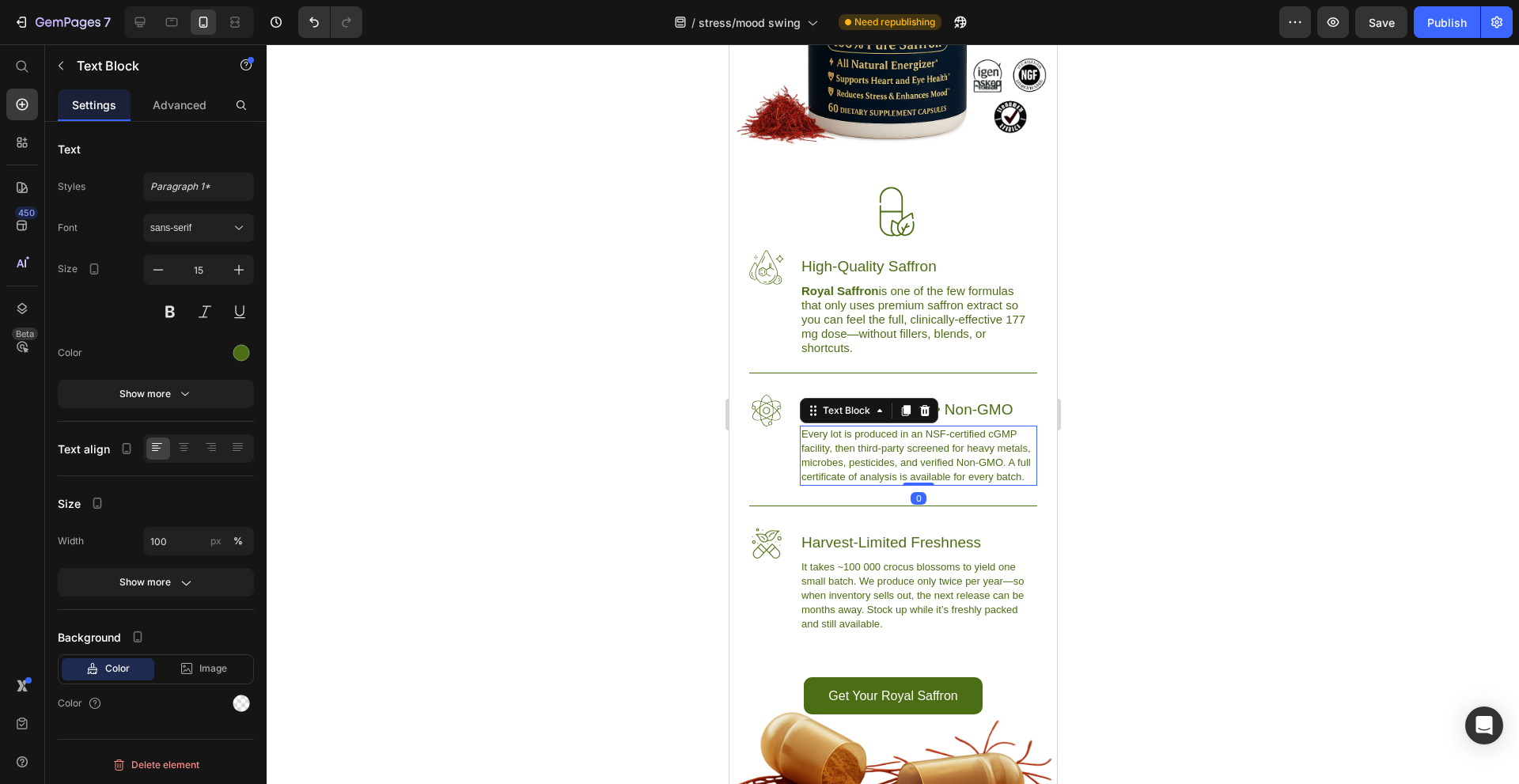 click on "Every lot is produced in an NSF-certified cGMP facility, then third-party screened for heavy metals, microbes, pesticides, and verified Non-GMO. A full certificate of analysis is available for every batch." at bounding box center [918, 456] 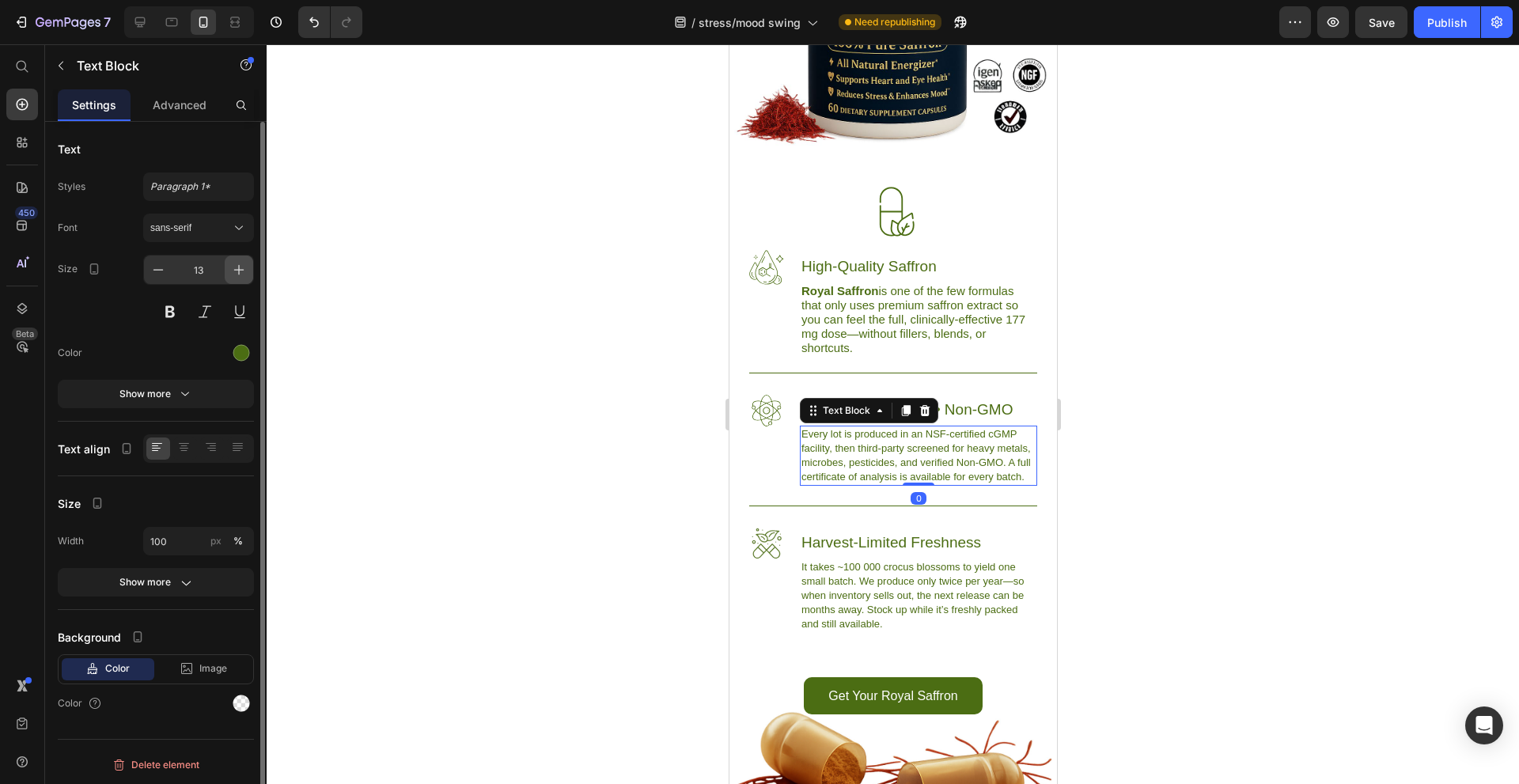click 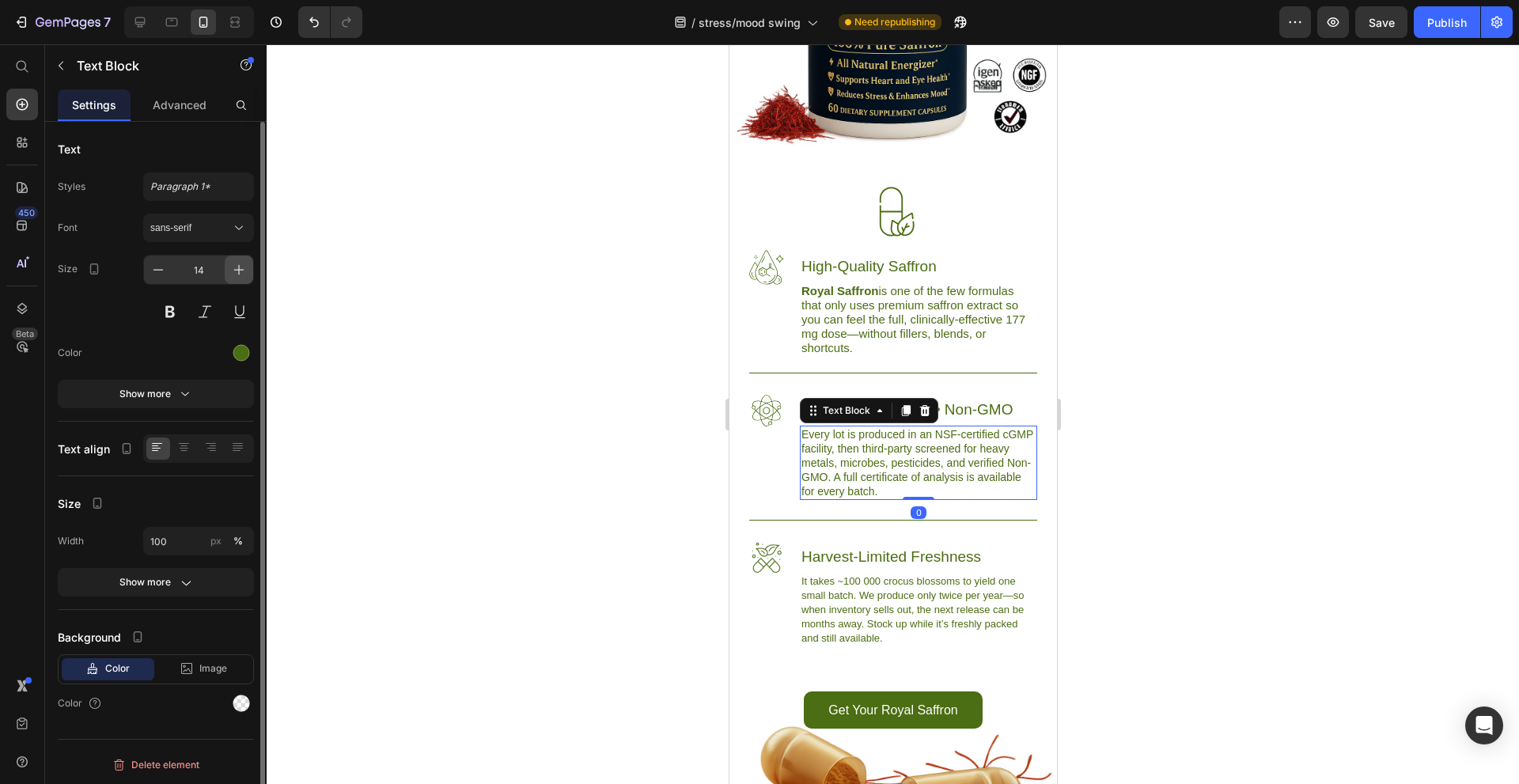 click 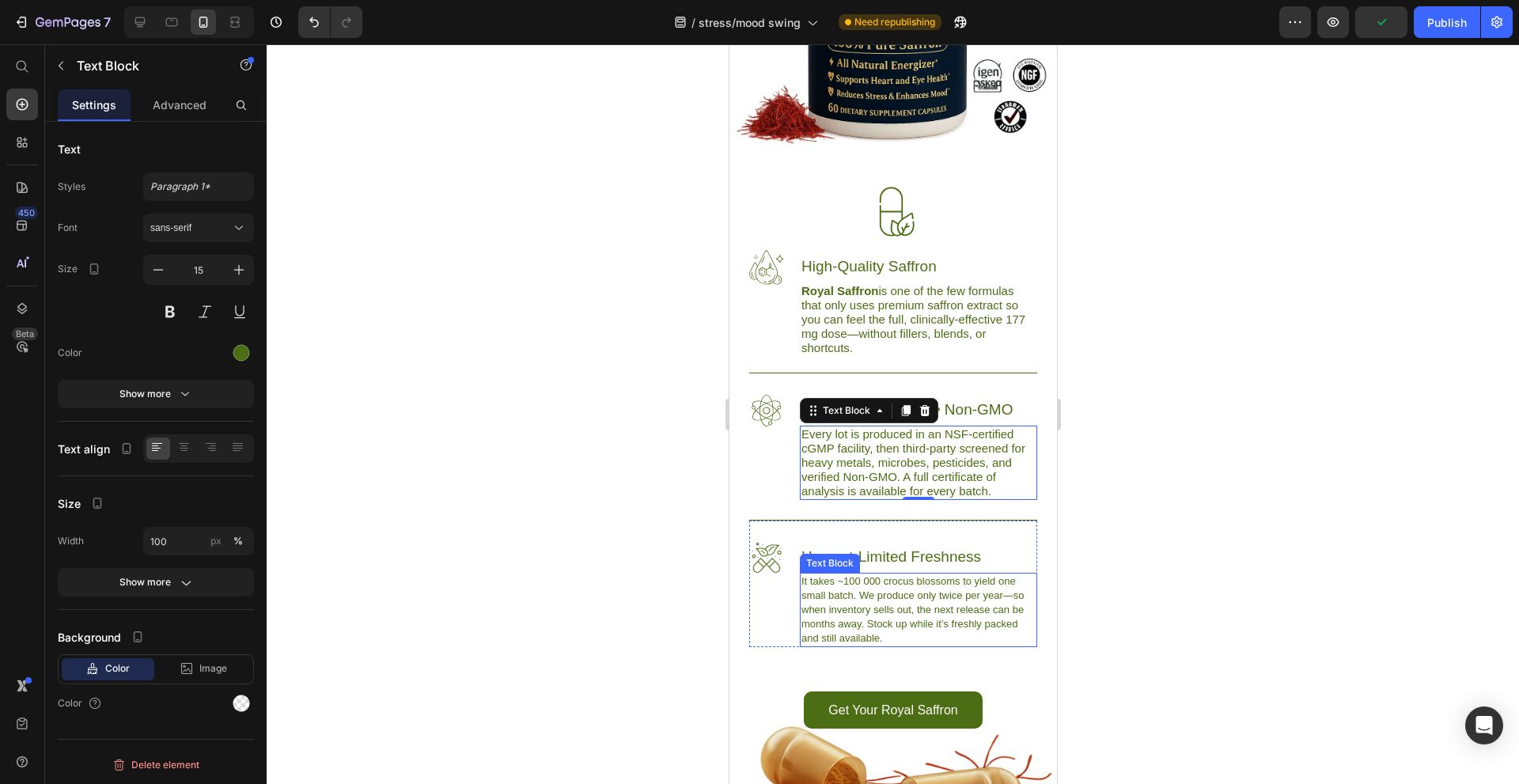 click on "It takes ~100 000 crocus blossoms to yield one small batch. We produce only twice per year—so when inventory sells out, the next release can be months away. Stock up while it’s freshly packed and still available." at bounding box center (918, 610) 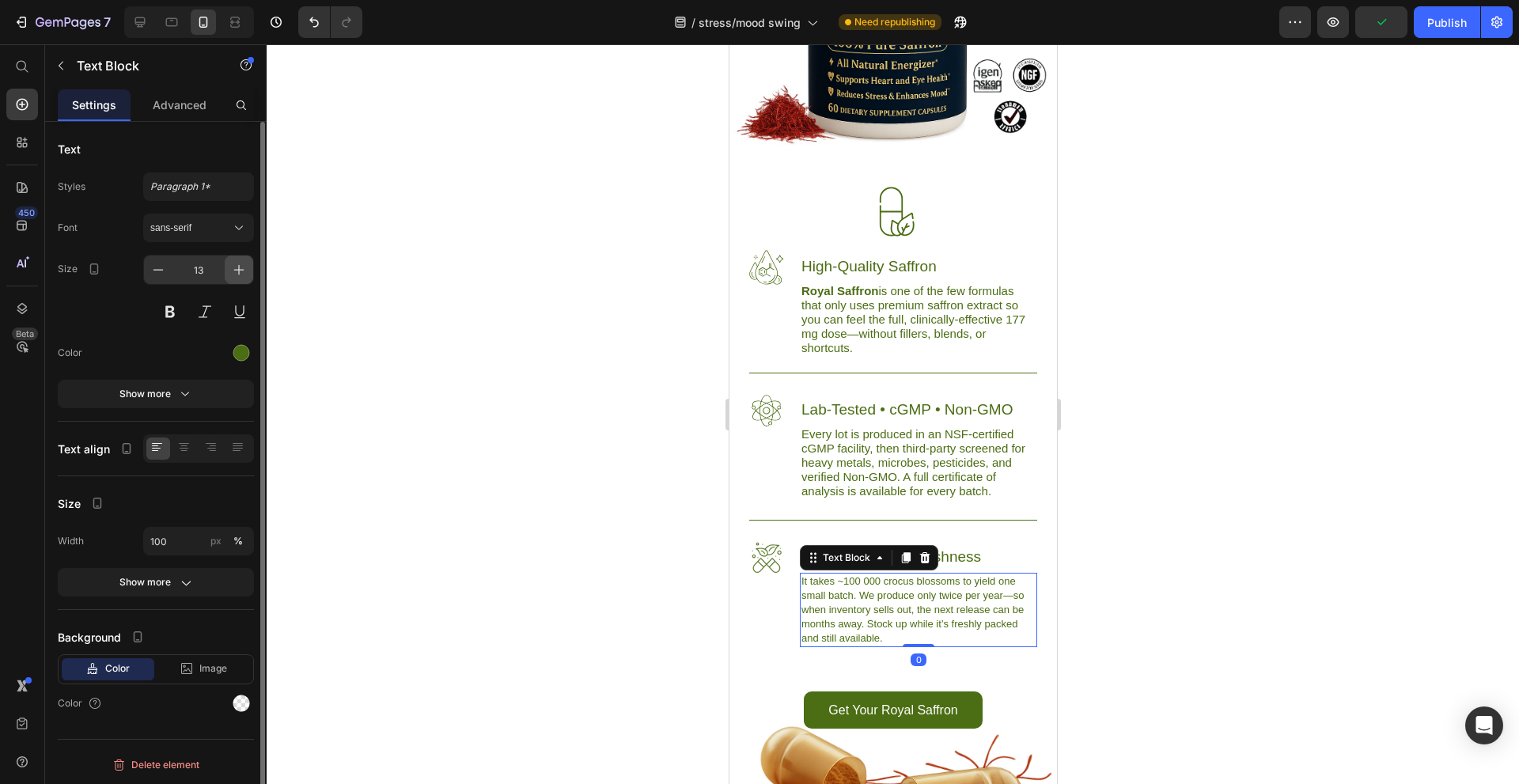 click 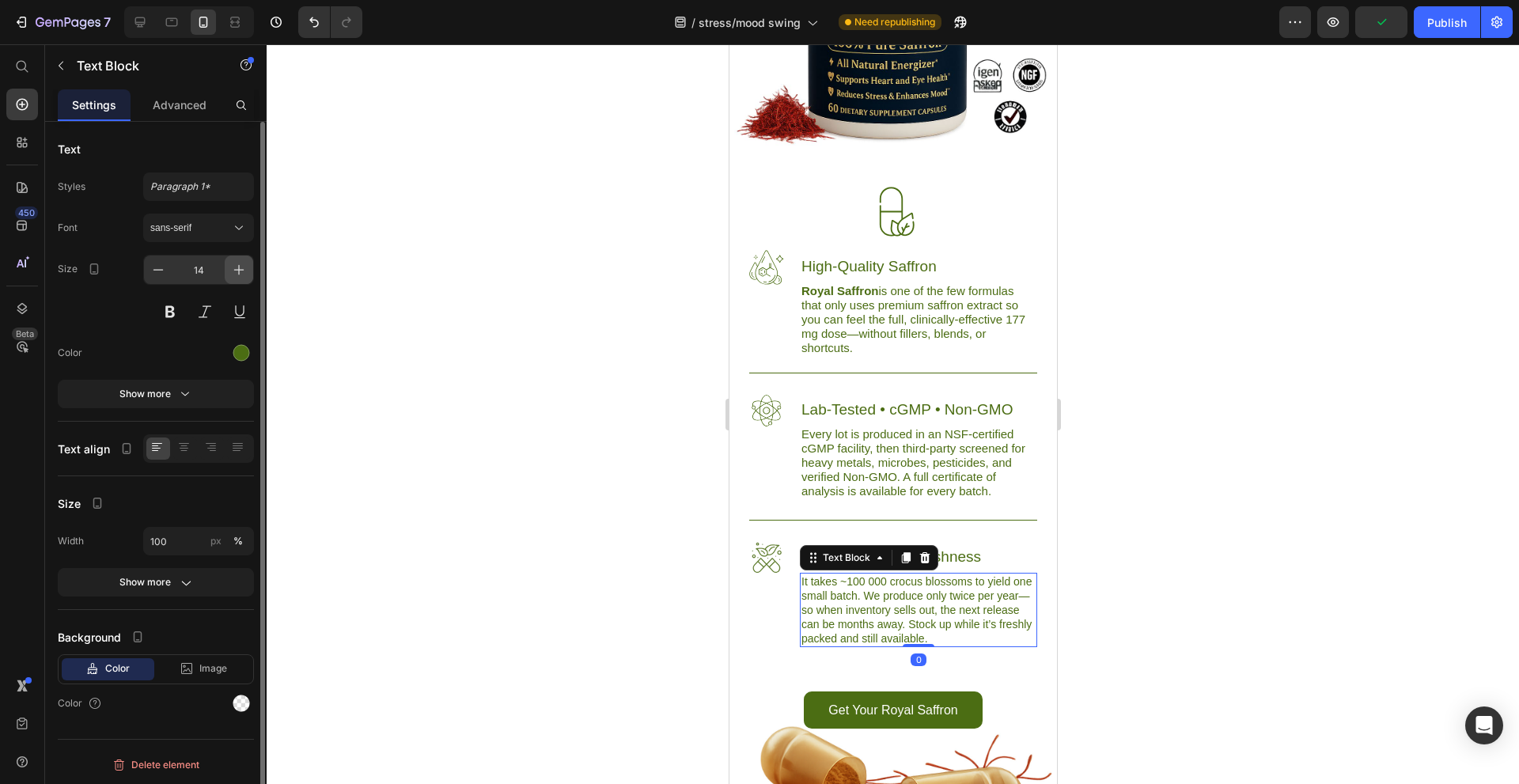 click 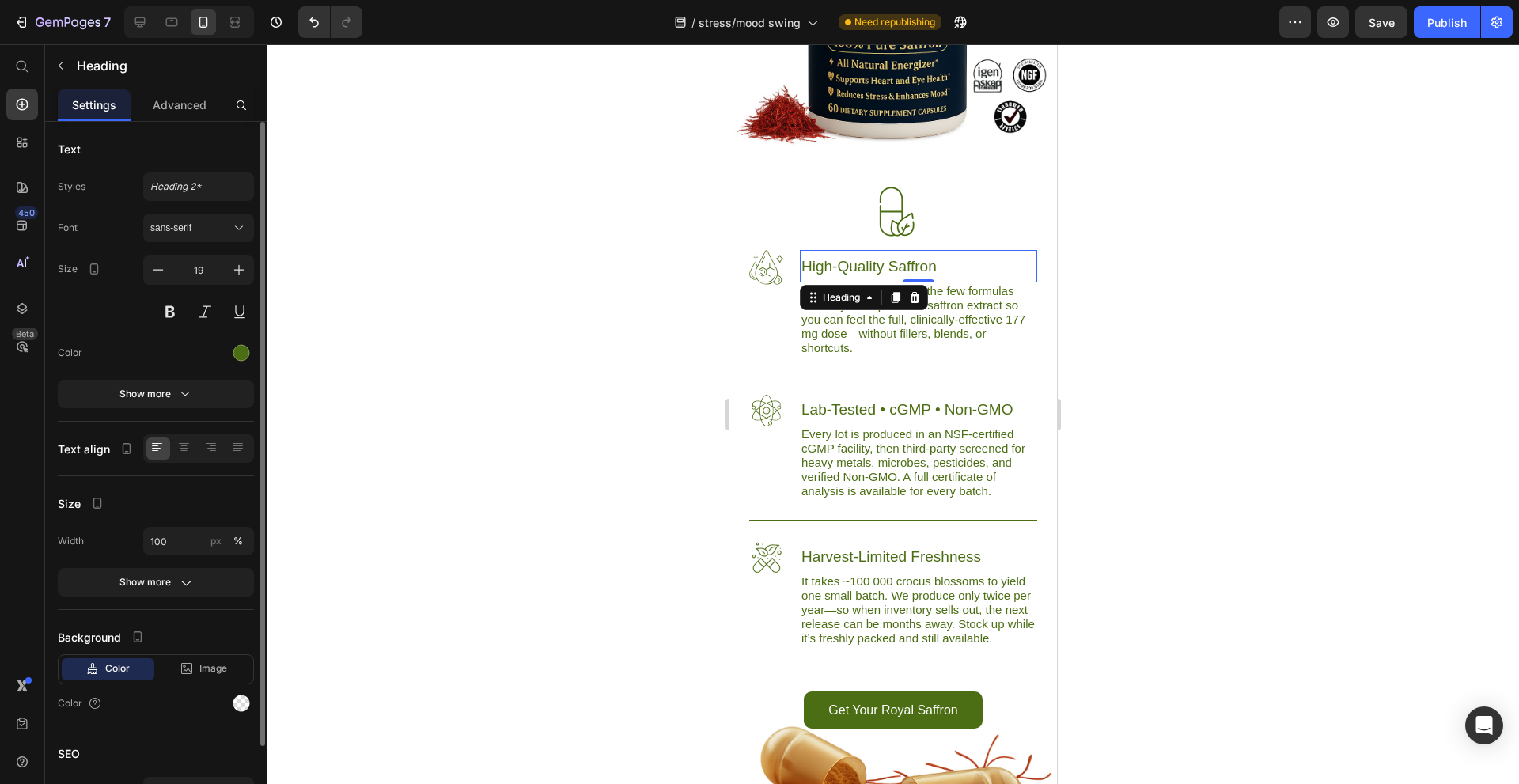click on "High-Quality Saffron" at bounding box center [918, 266] 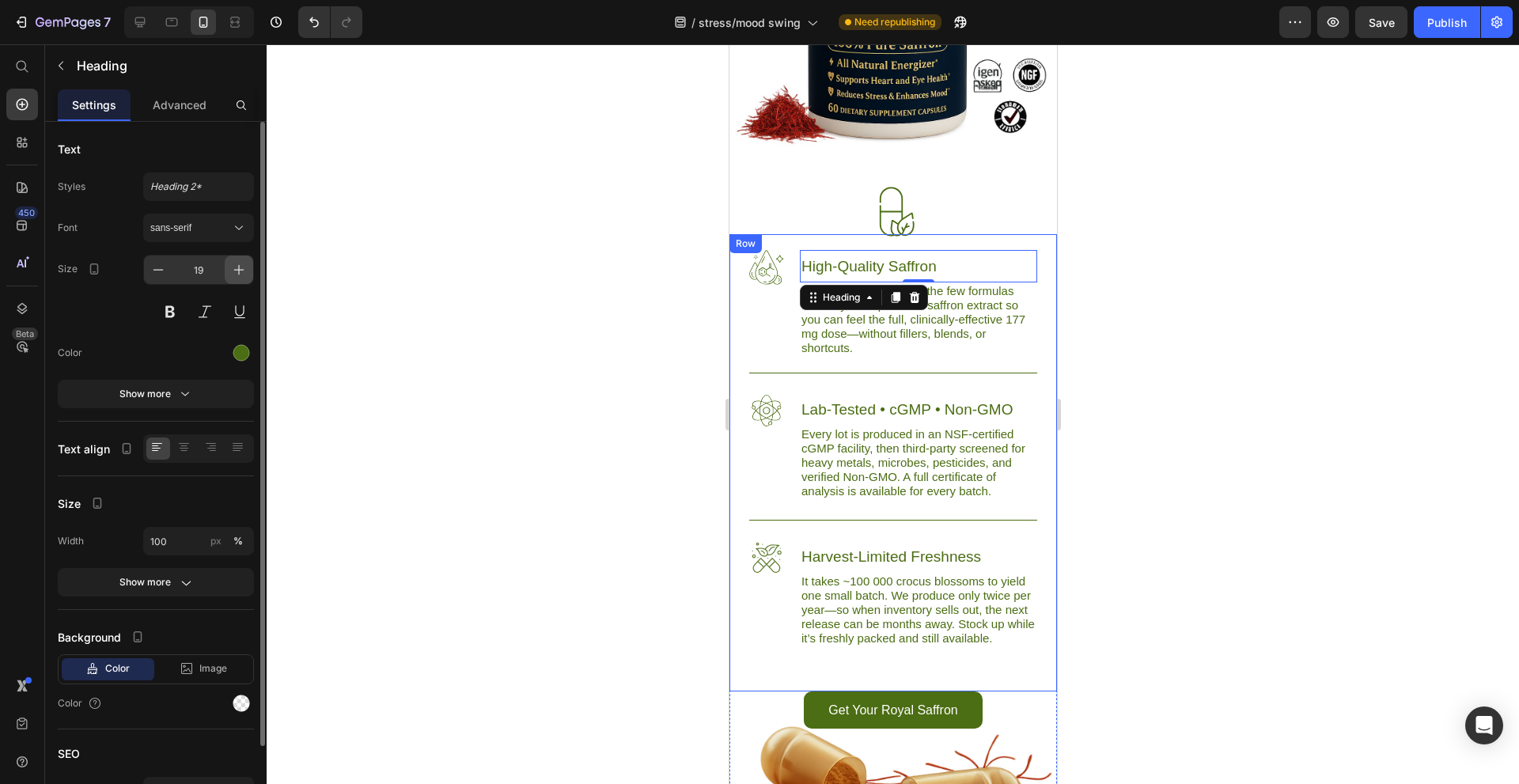 click 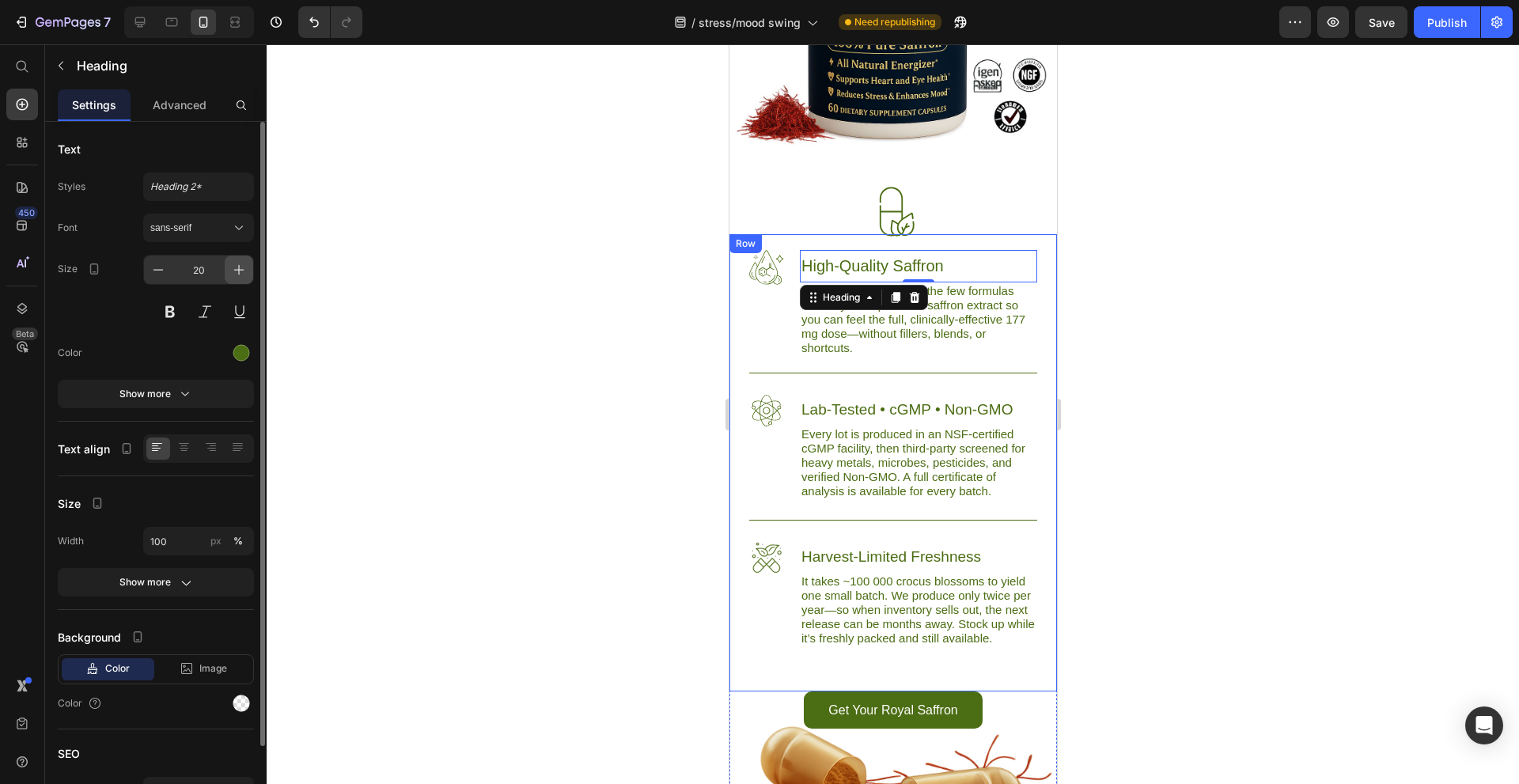 click 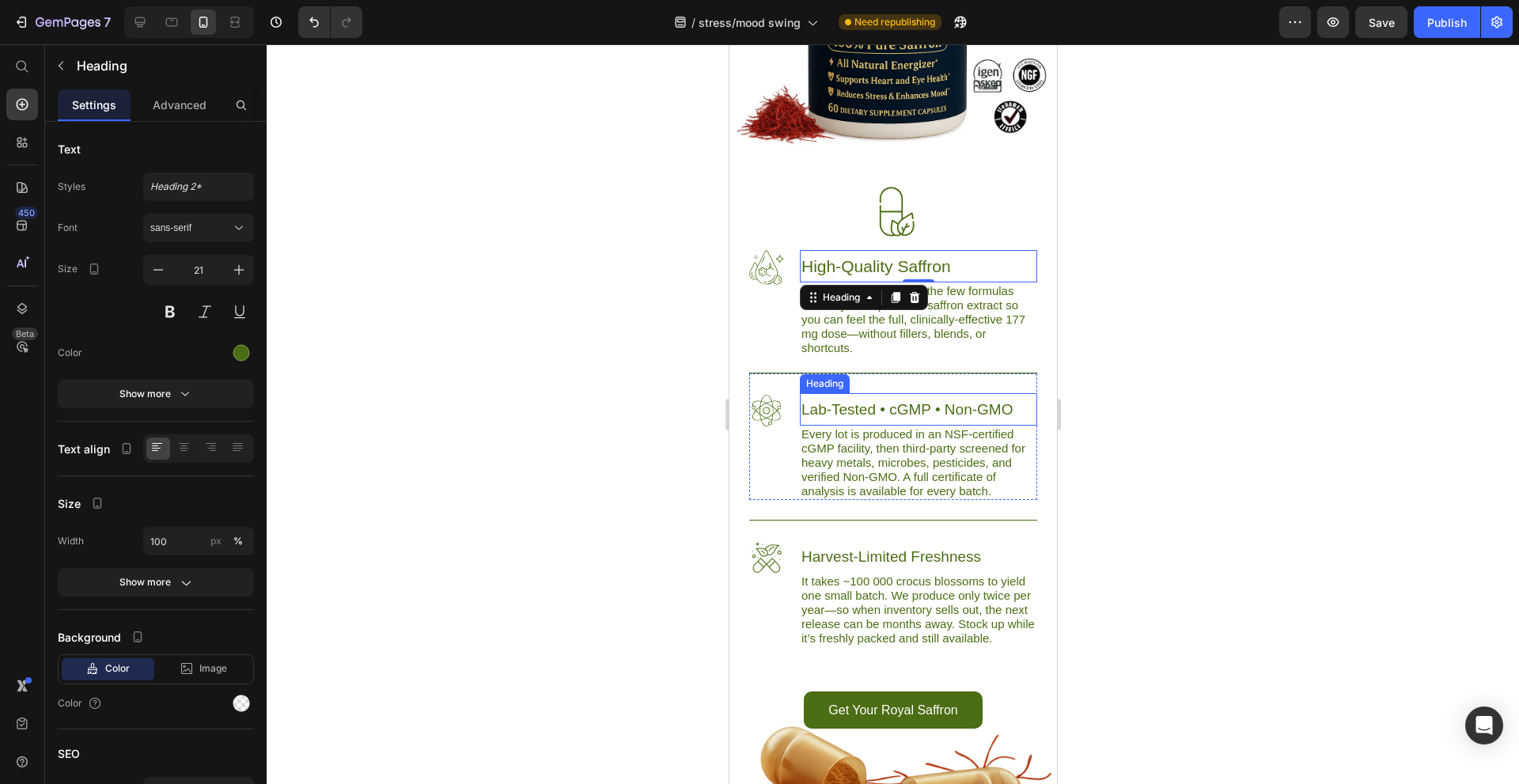 click on "Lab-Tested • cGMP • Non-GMO" at bounding box center (918, 409) 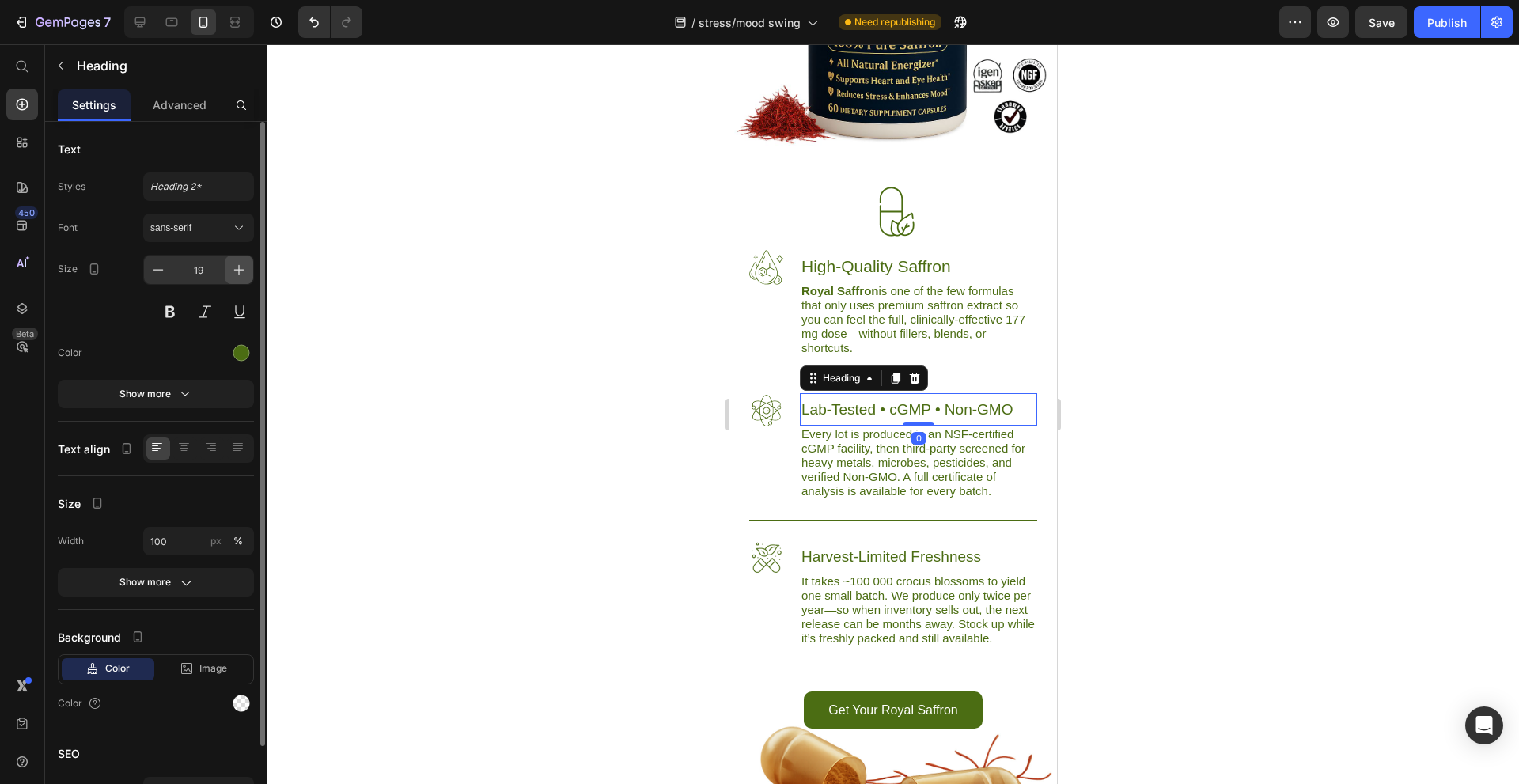 click at bounding box center (239, 270) 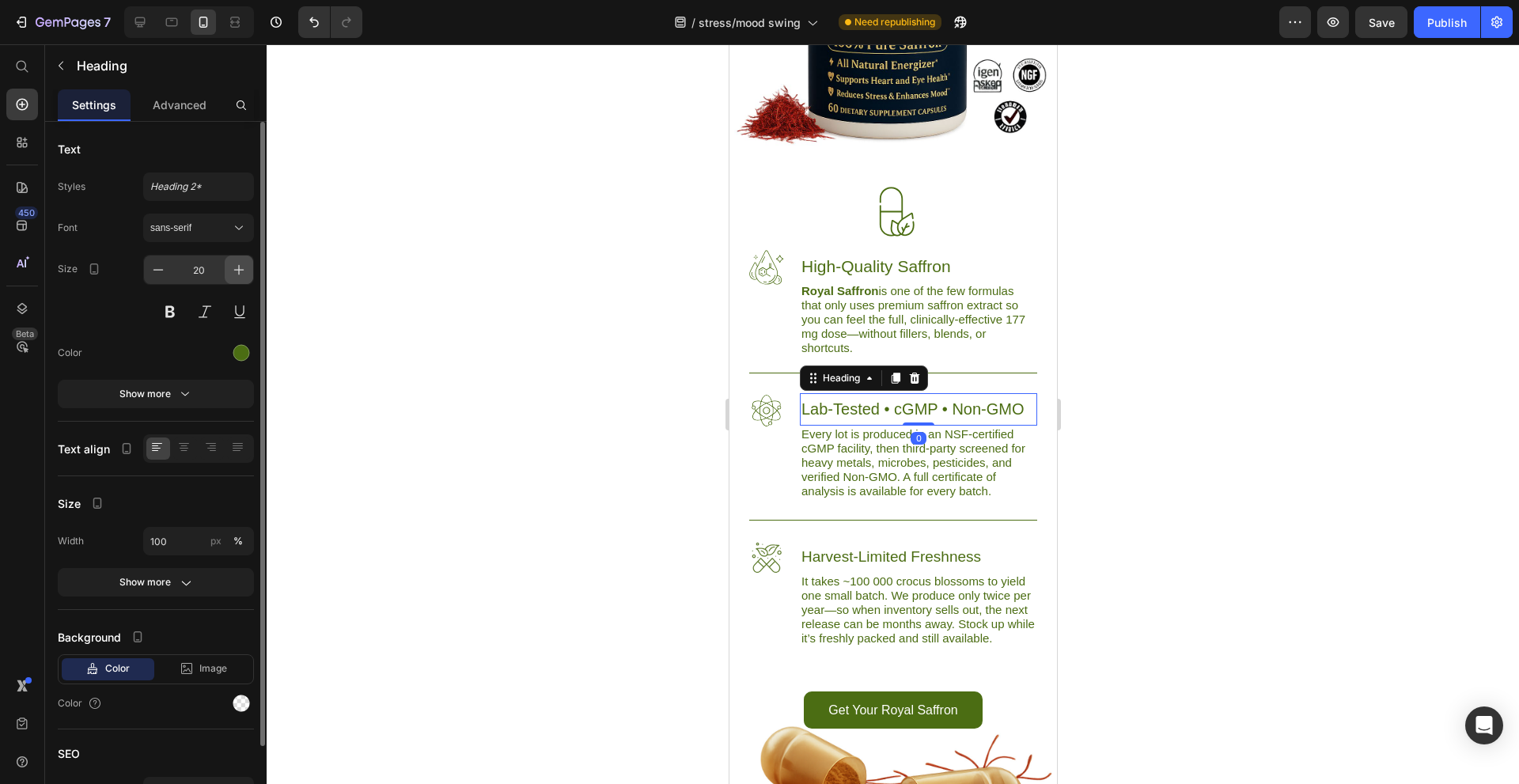 click at bounding box center (239, 270) 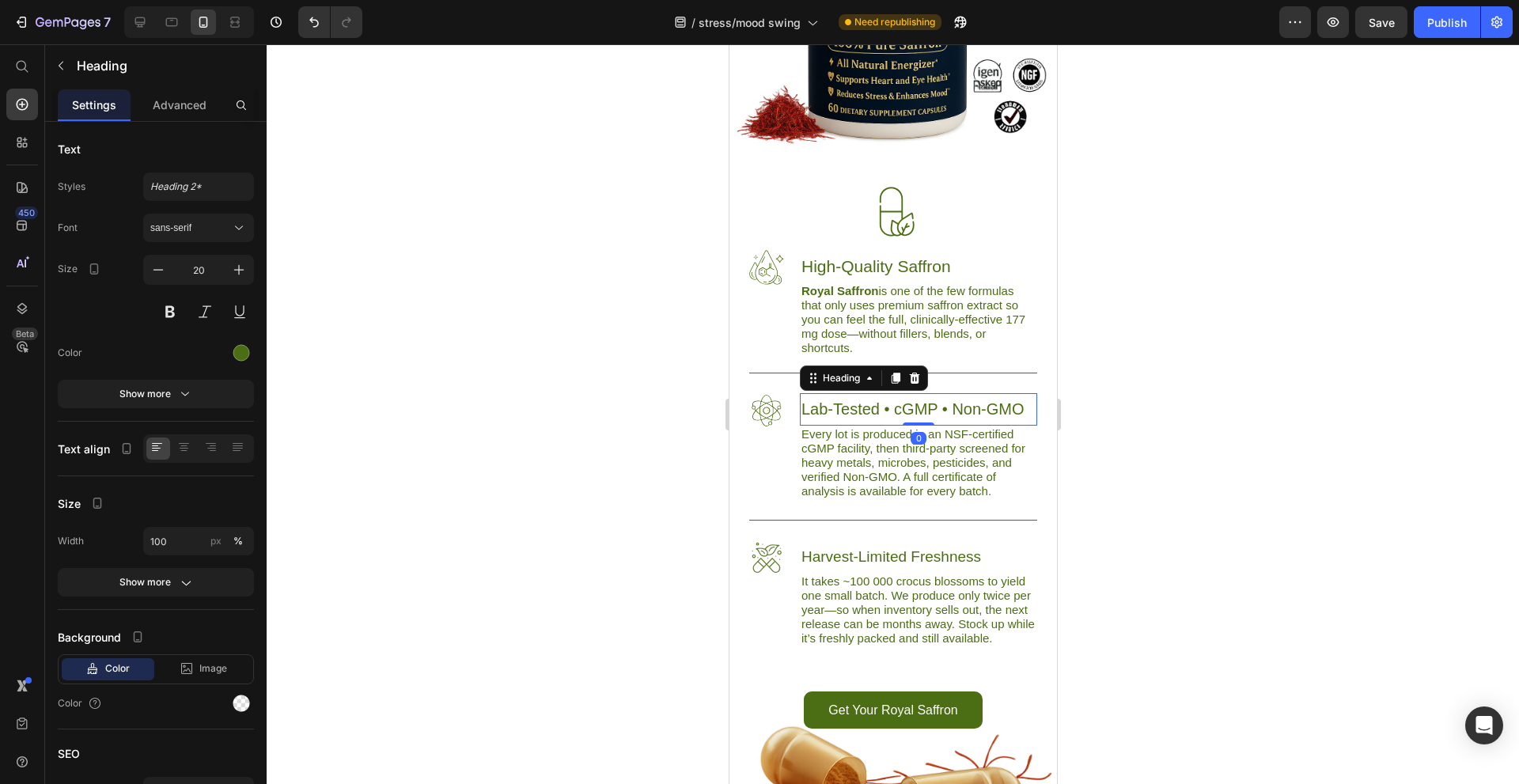 type on "21" 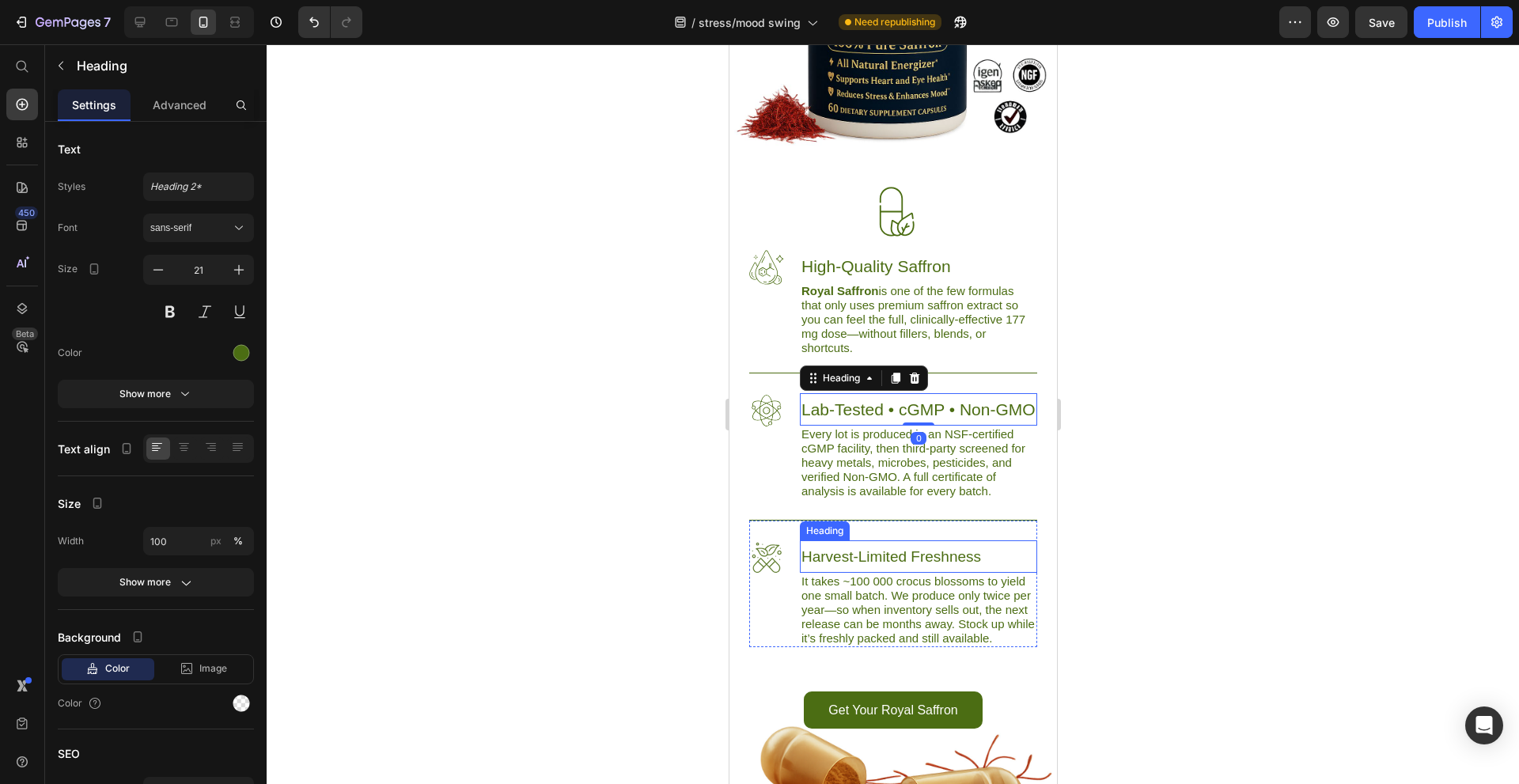 click on "Harvest-Limited Freshness" at bounding box center (918, 556) 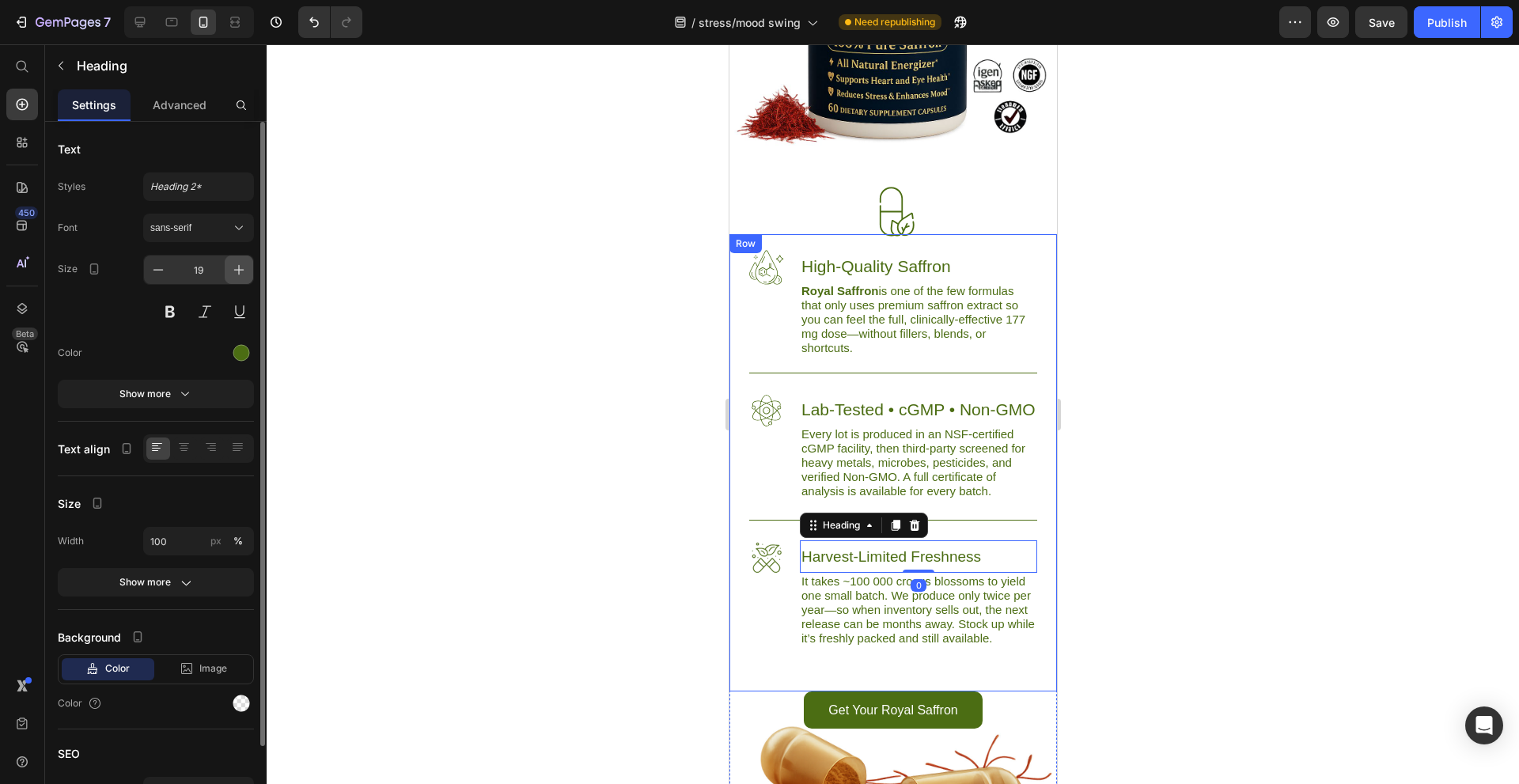 click 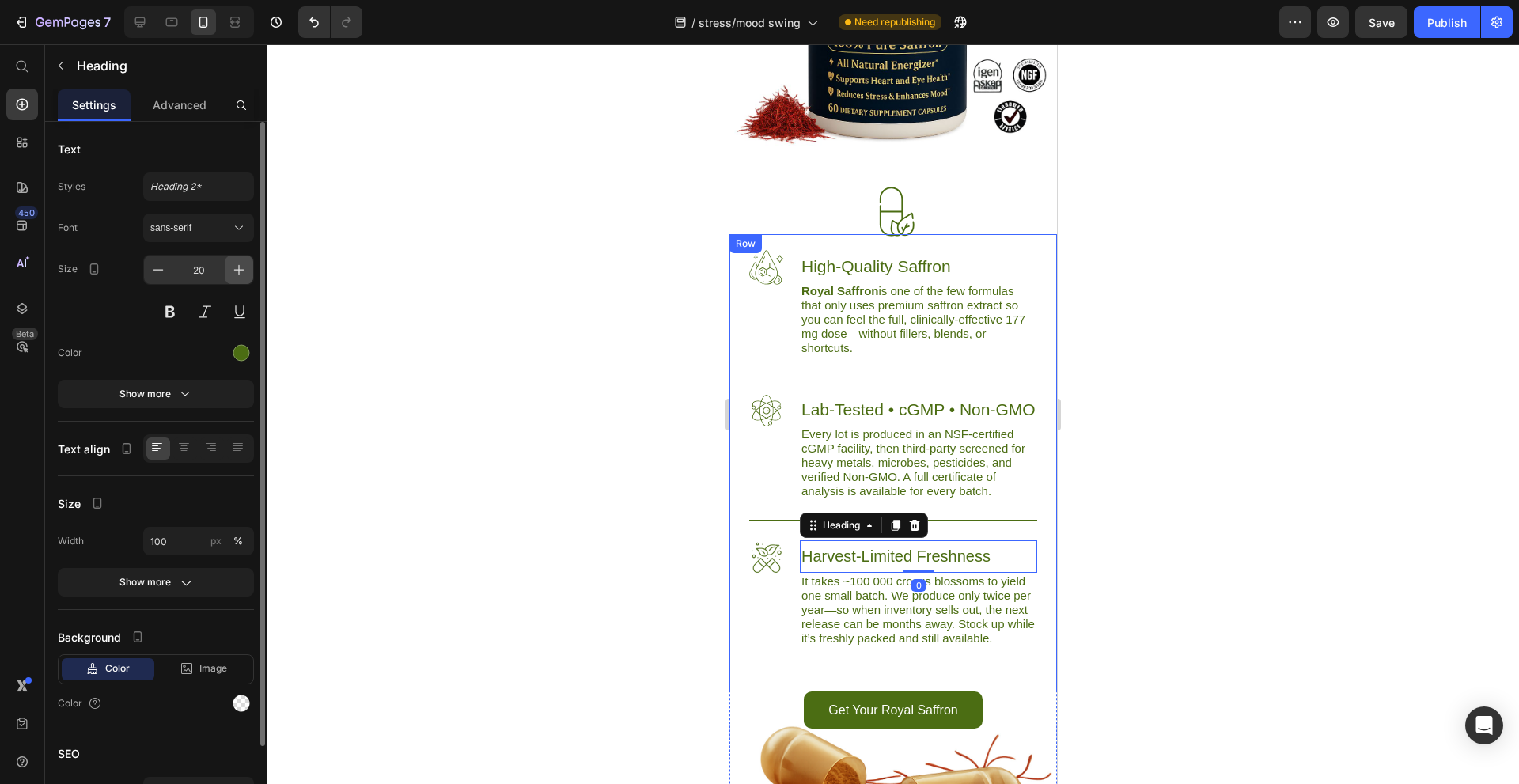 click 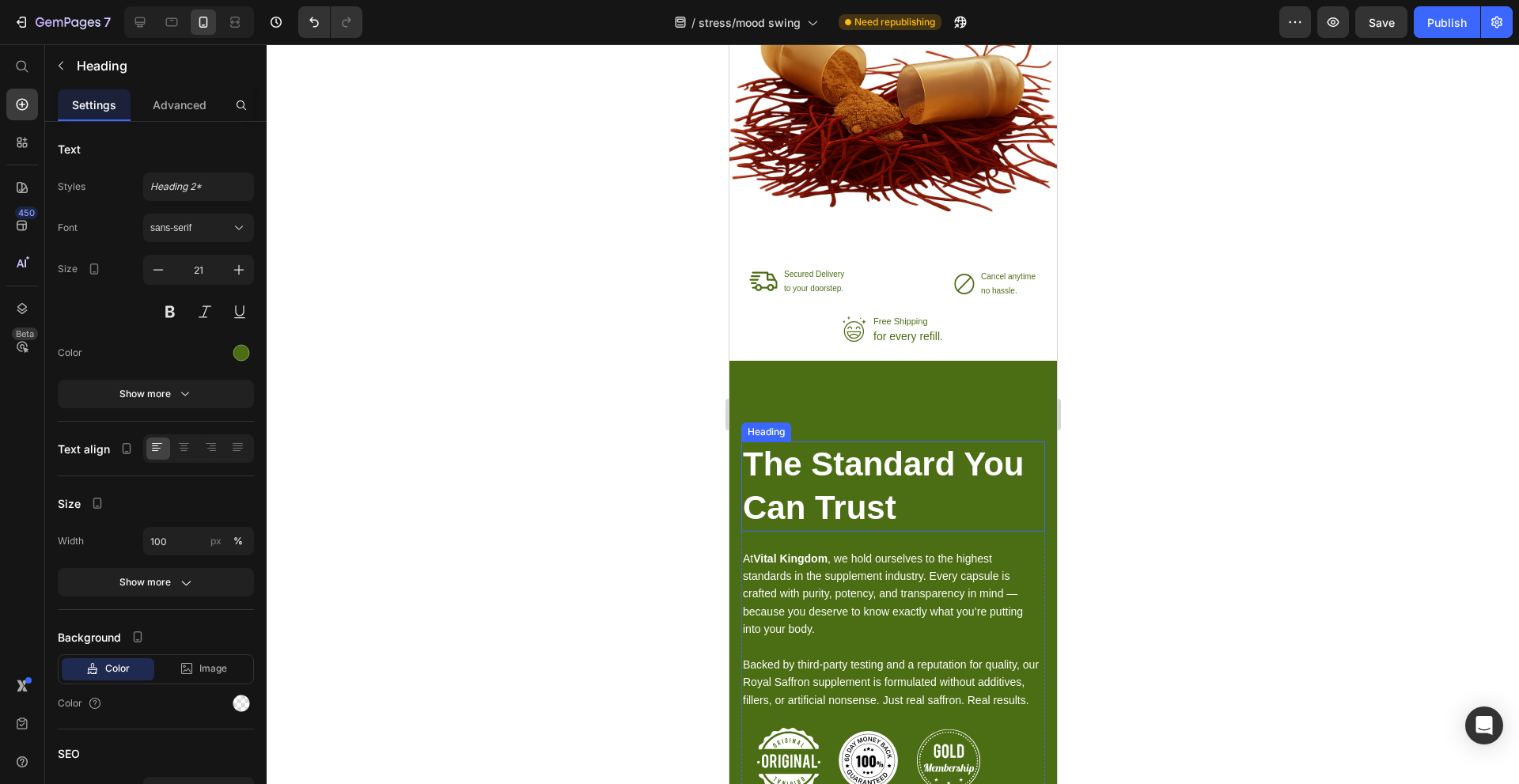 scroll, scrollTop: 5775, scrollLeft: 0, axis: vertical 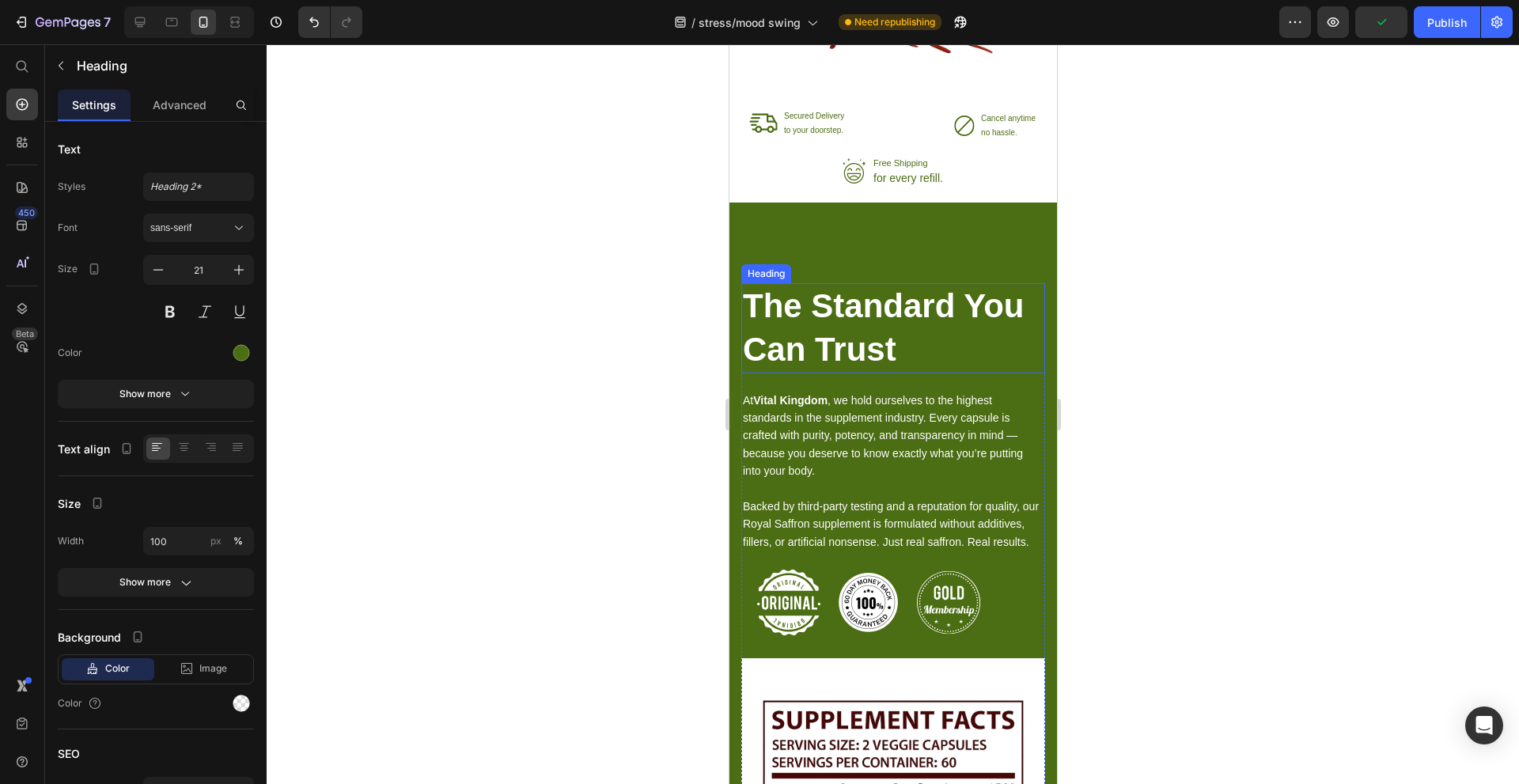 click on "The Standard You Can Trust" at bounding box center [892, 328] 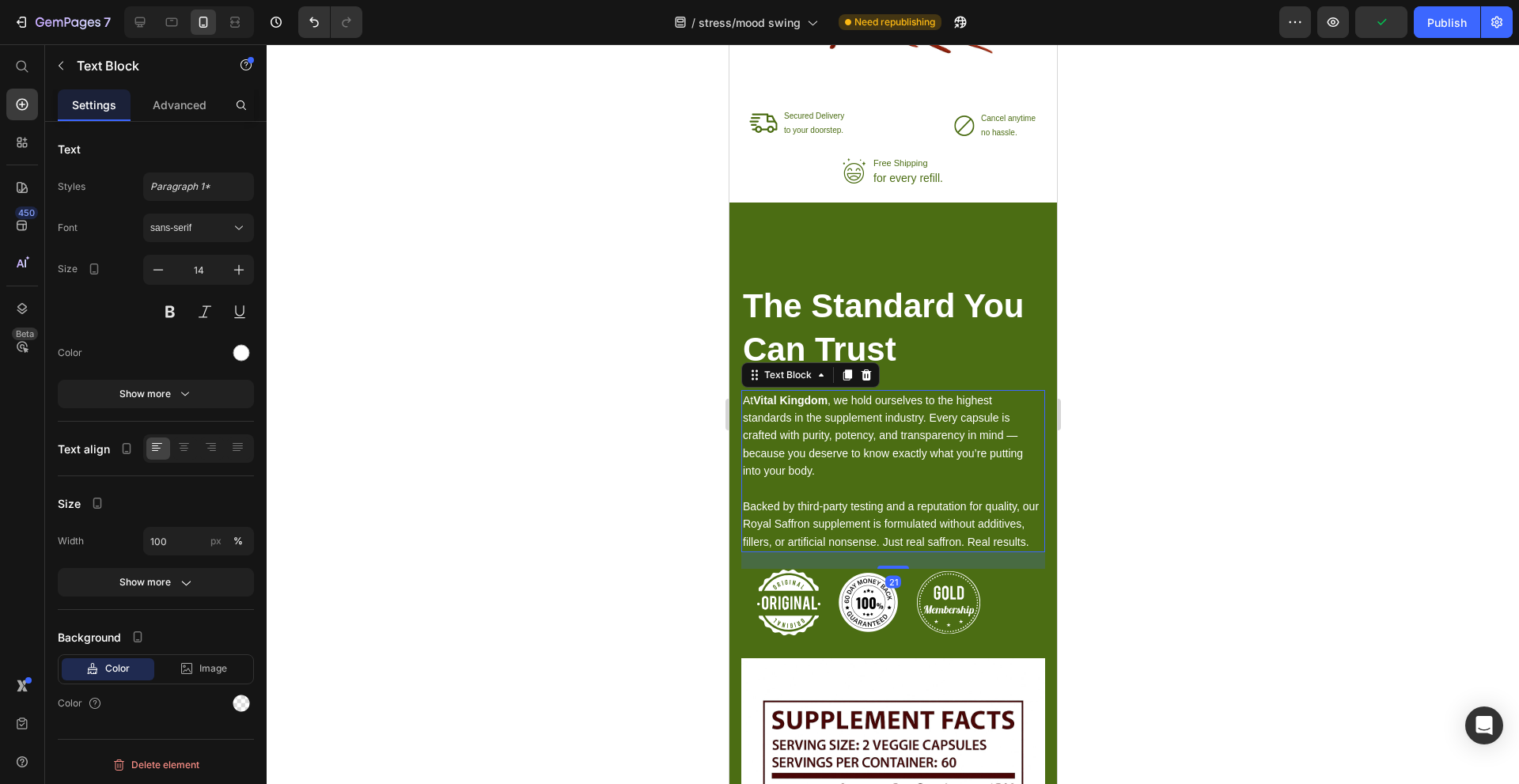 click on "Backed by third-party testing and a reputation for quality, our Royal Saffron supplement is formulated without additives, fillers, or artificial nonsense. Just real saffron. Real results." at bounding box center (892, 524) 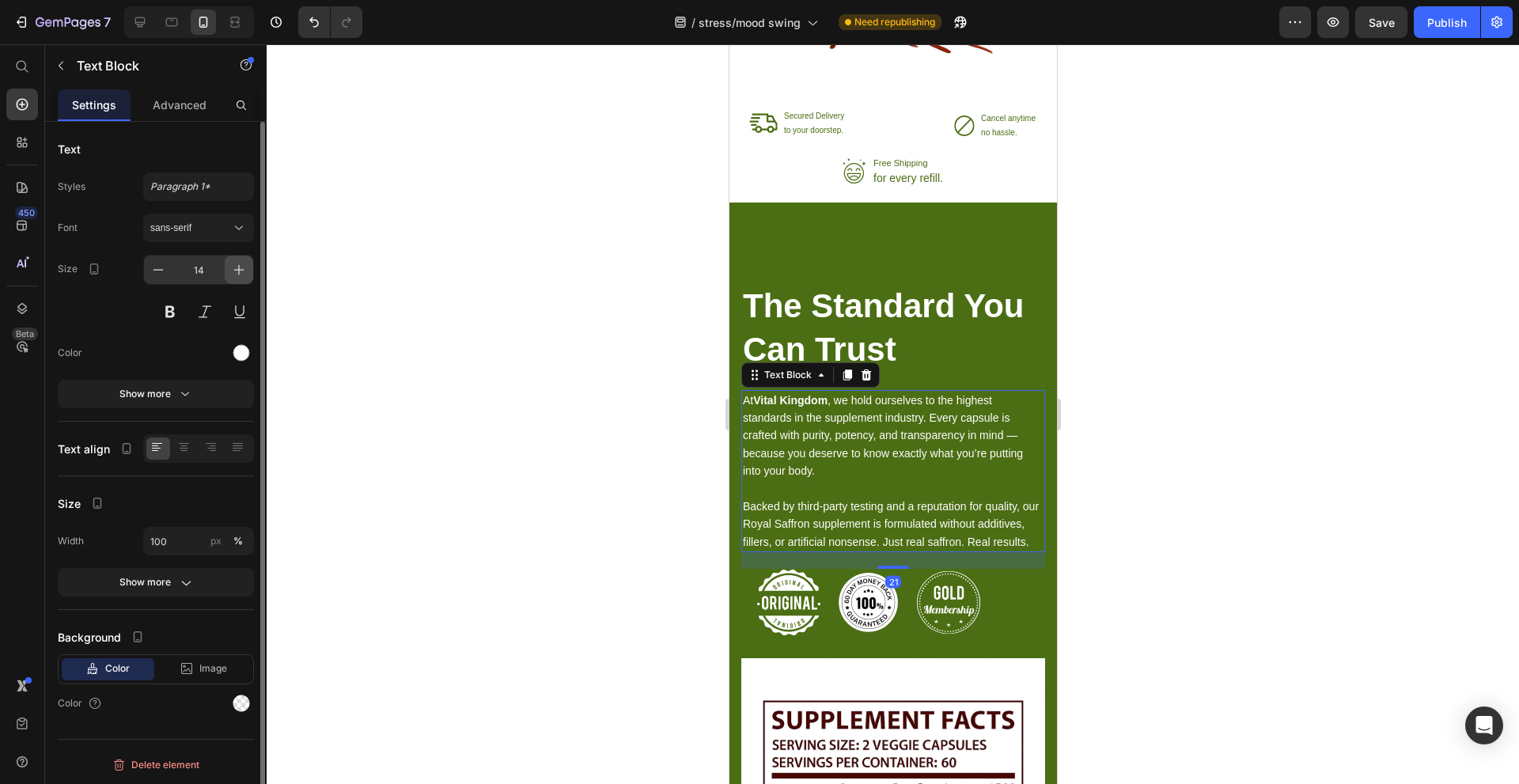 click 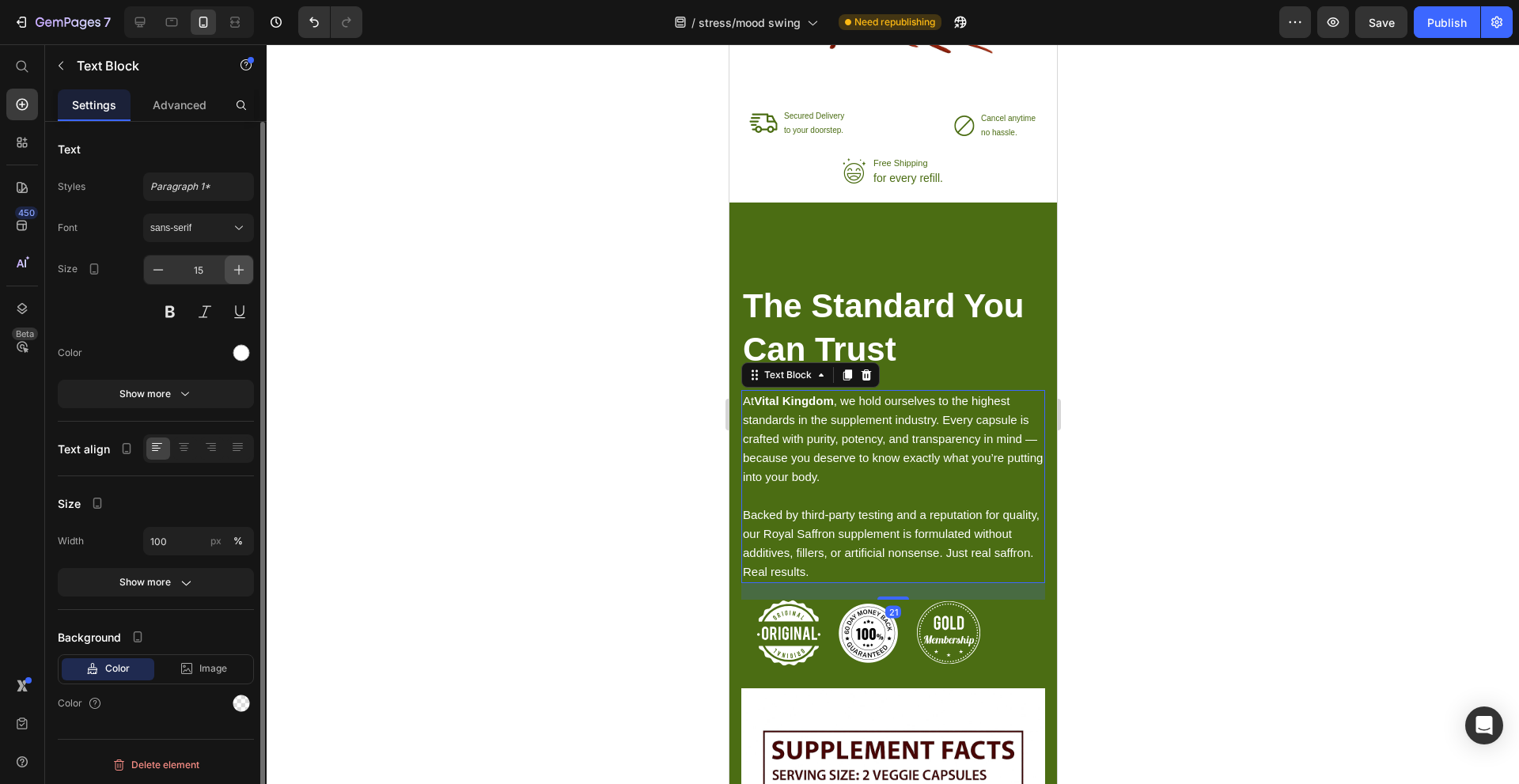 click 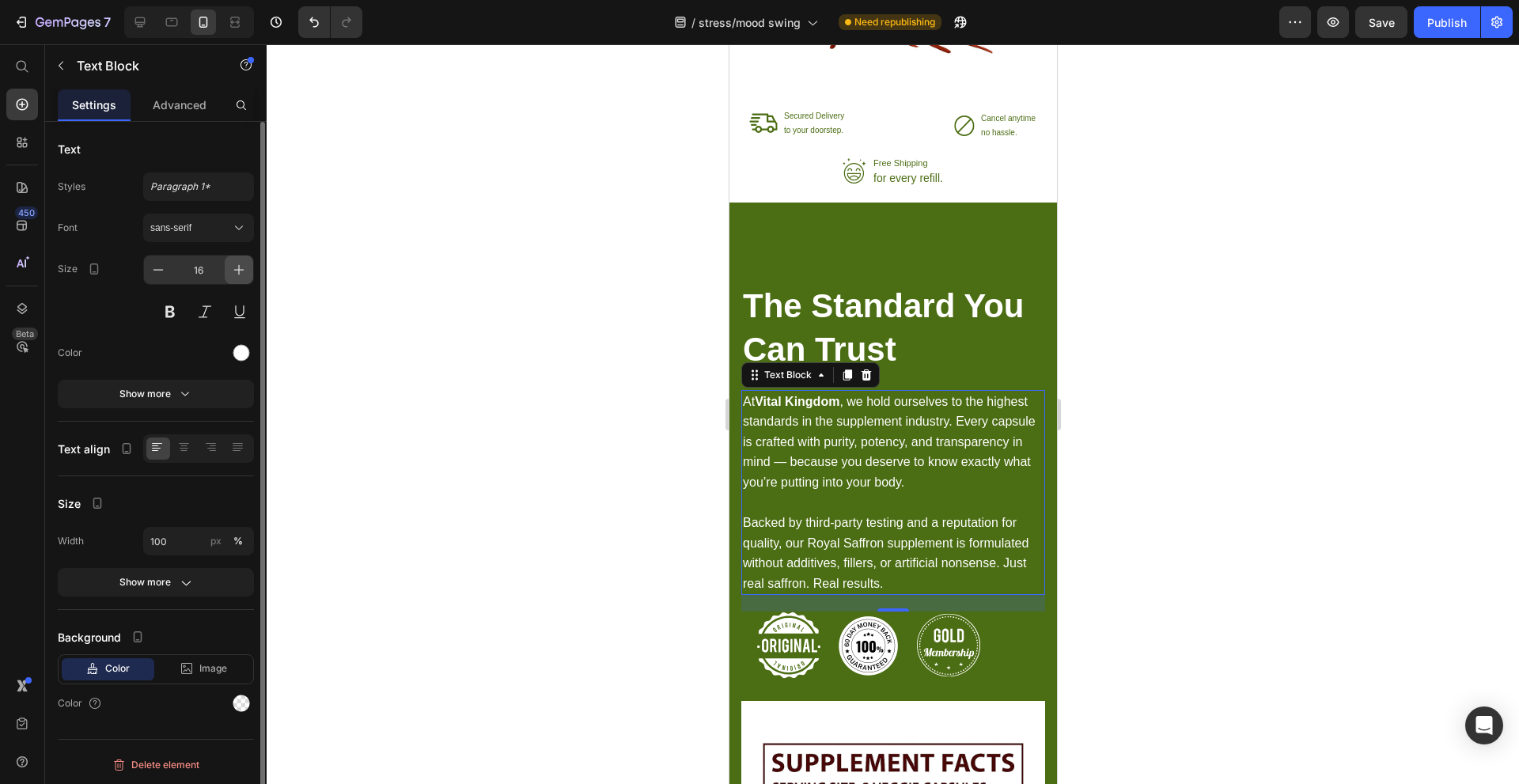 click 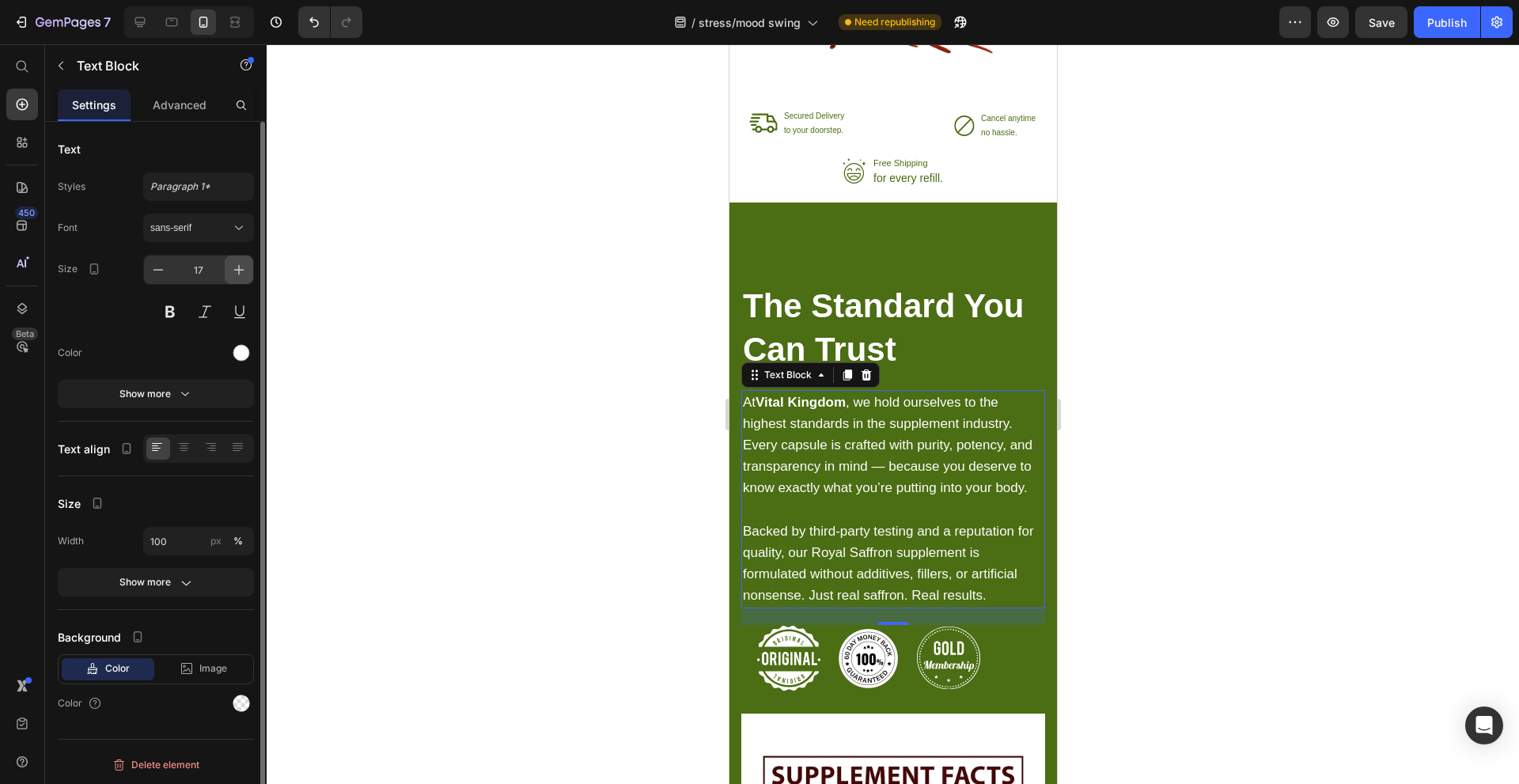 click 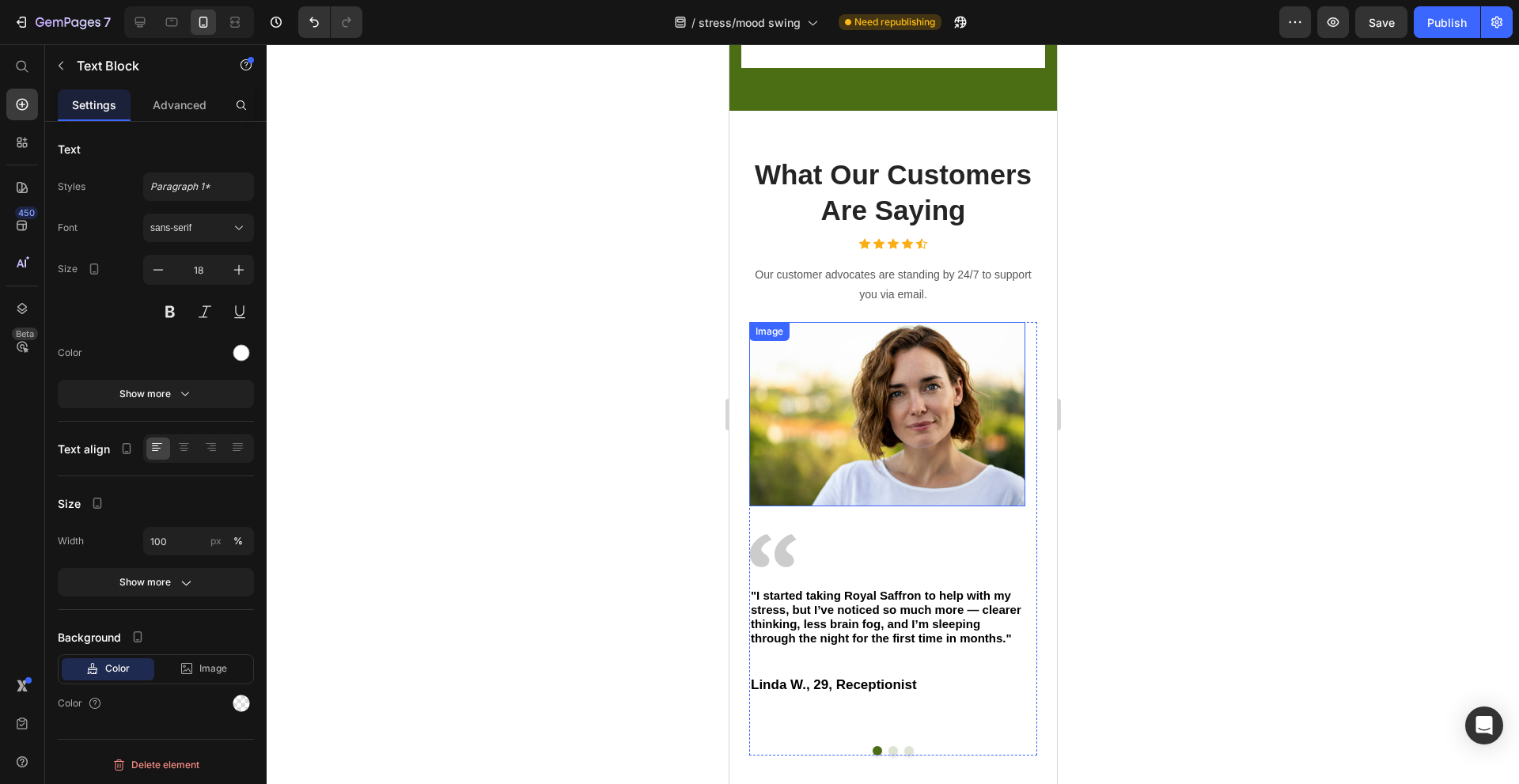 scroll, scrollTop: 6883, scrollLeft: 0, axis: vertical 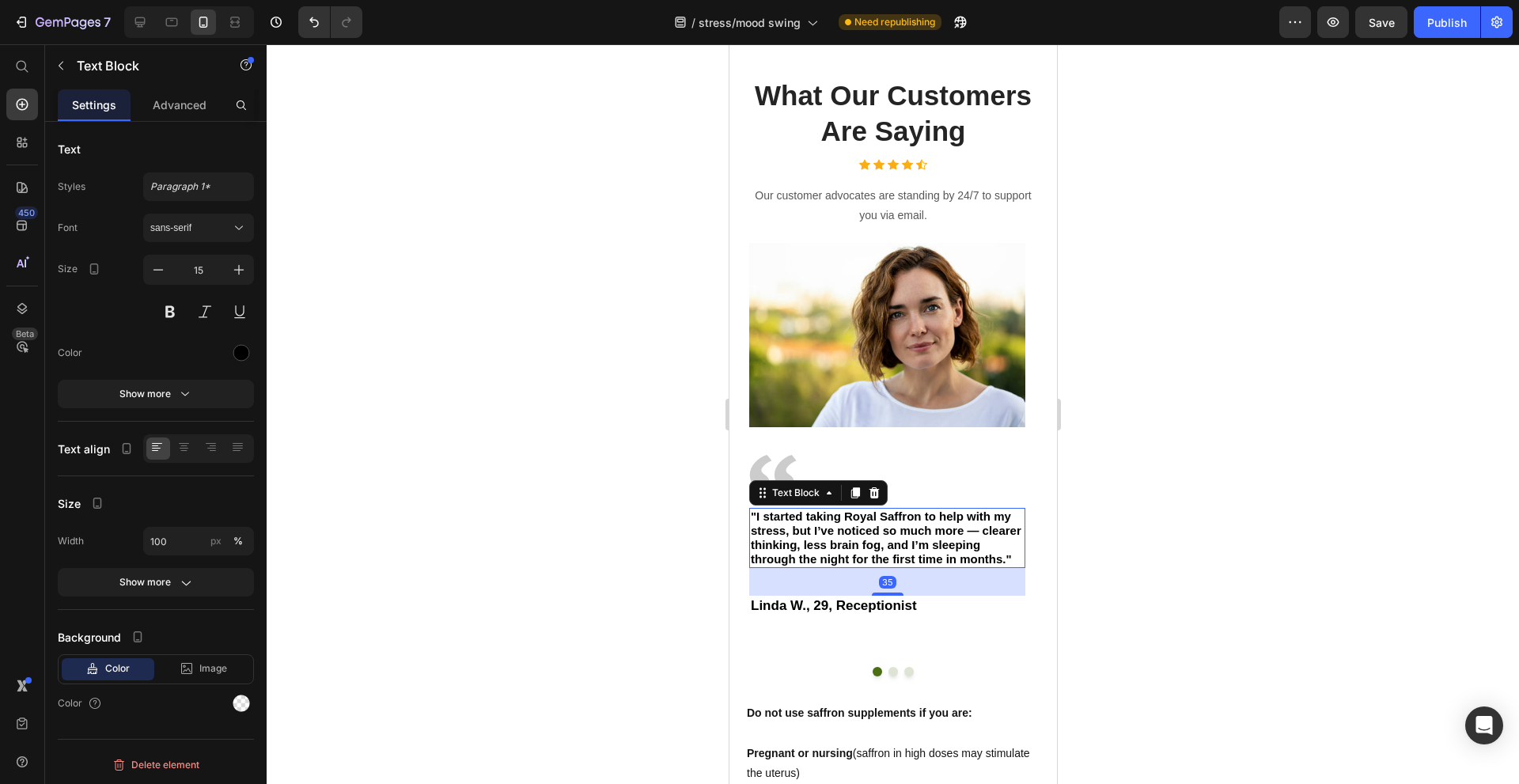 click on ""I started taking Royal Saffron to help with my stress, but I’ve noticed so much more — clearer thinking, less brain fog, and I’m sleeping through the night for the first time in months."" at bounding box center [885, 537] 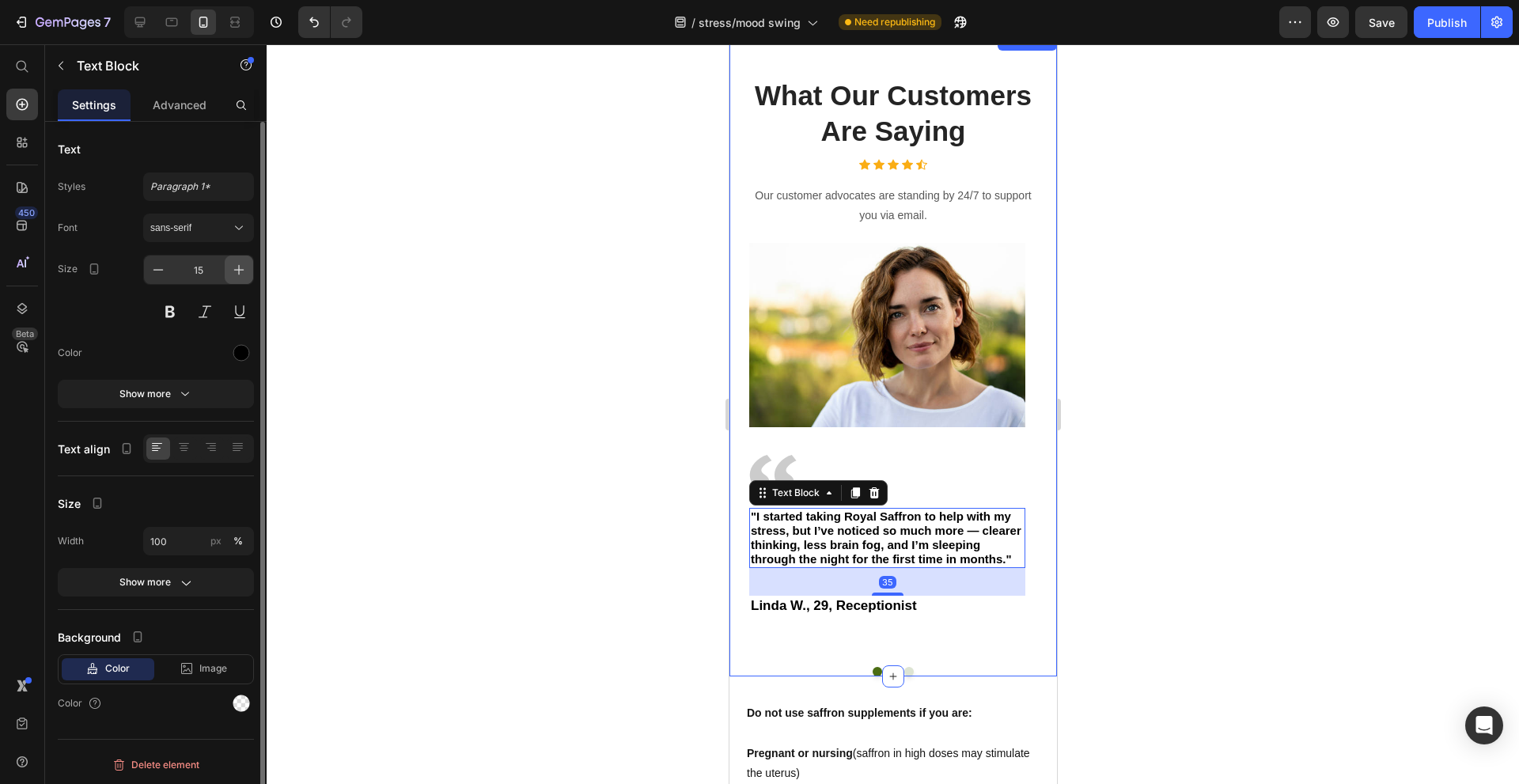 click 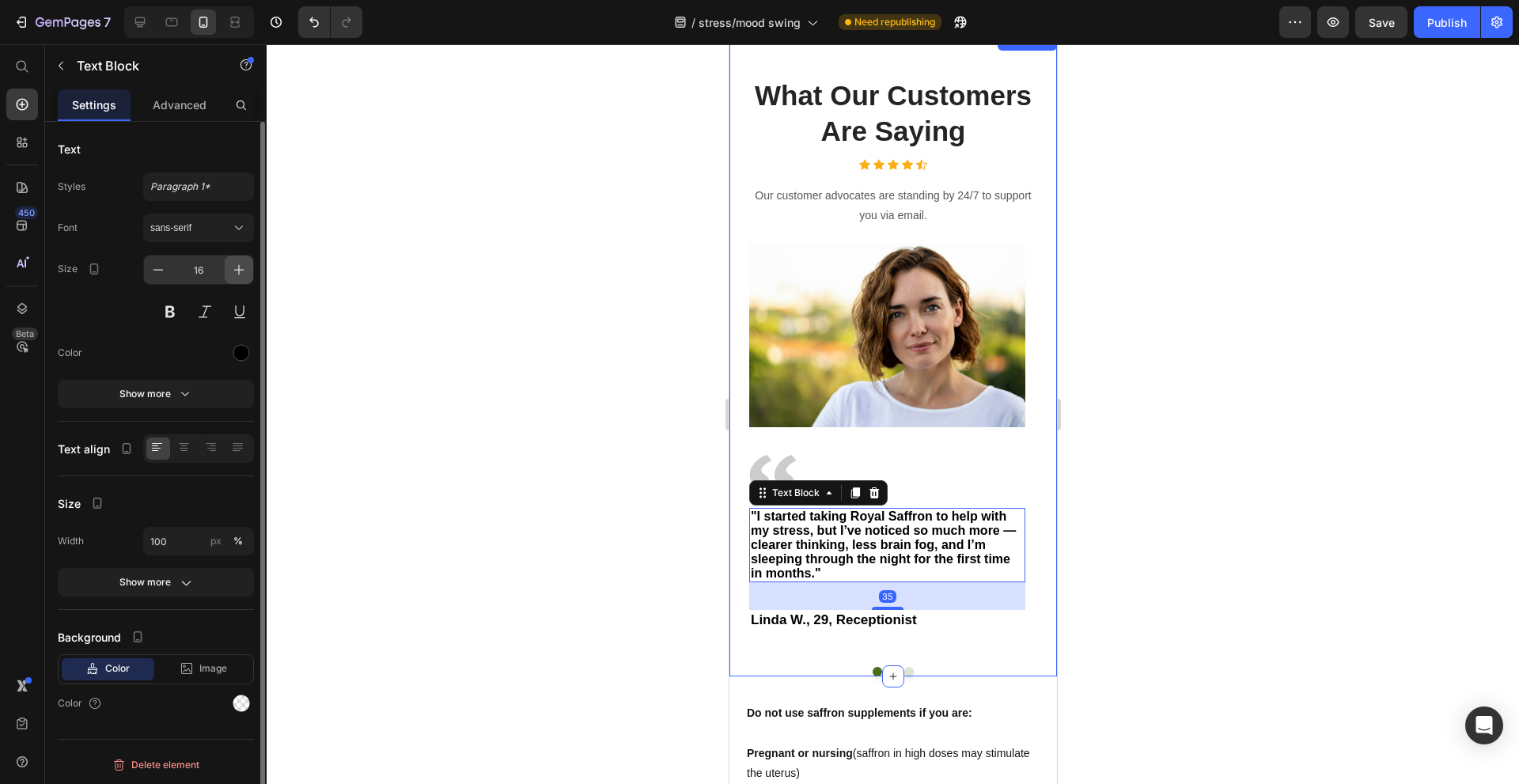 click 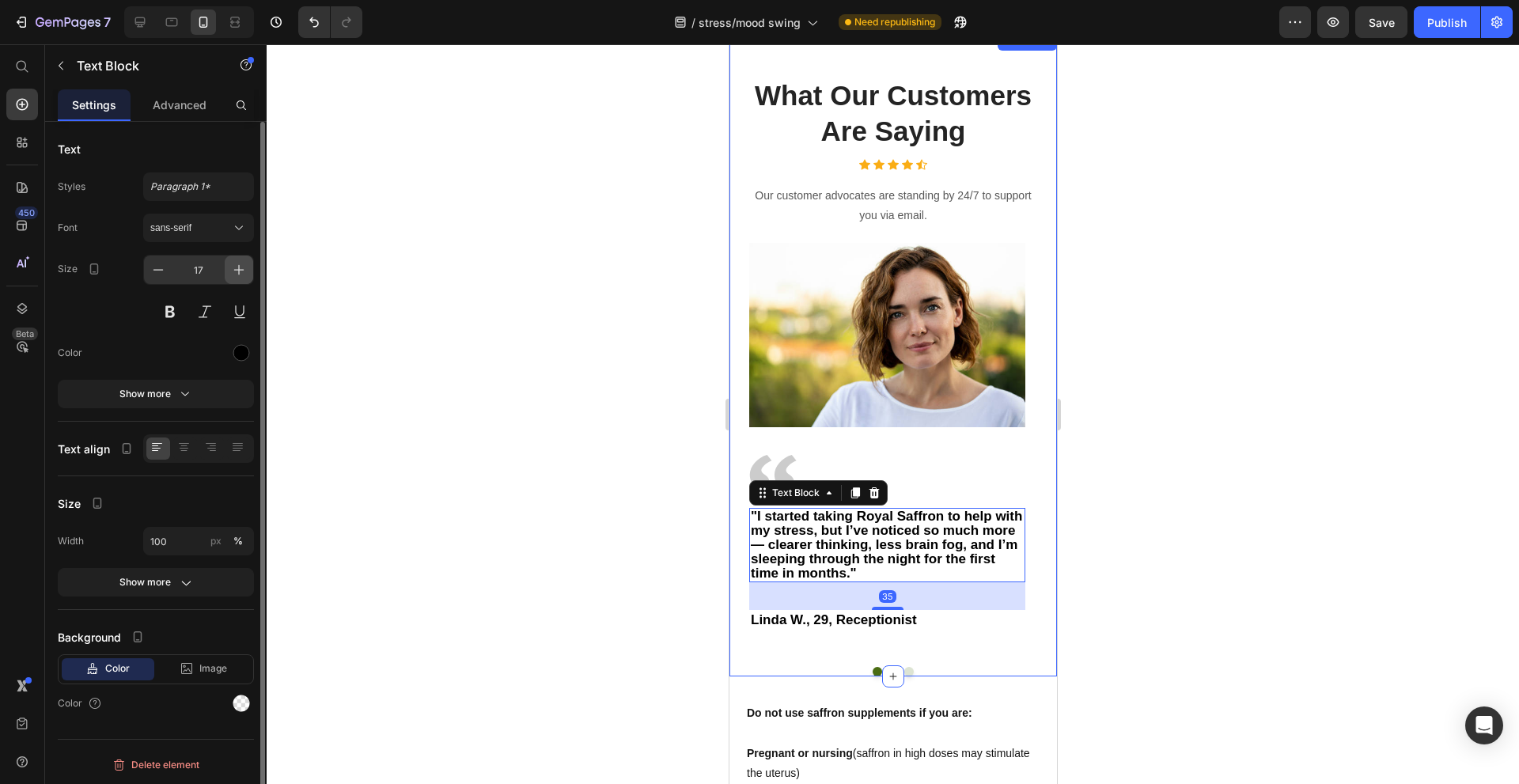 click 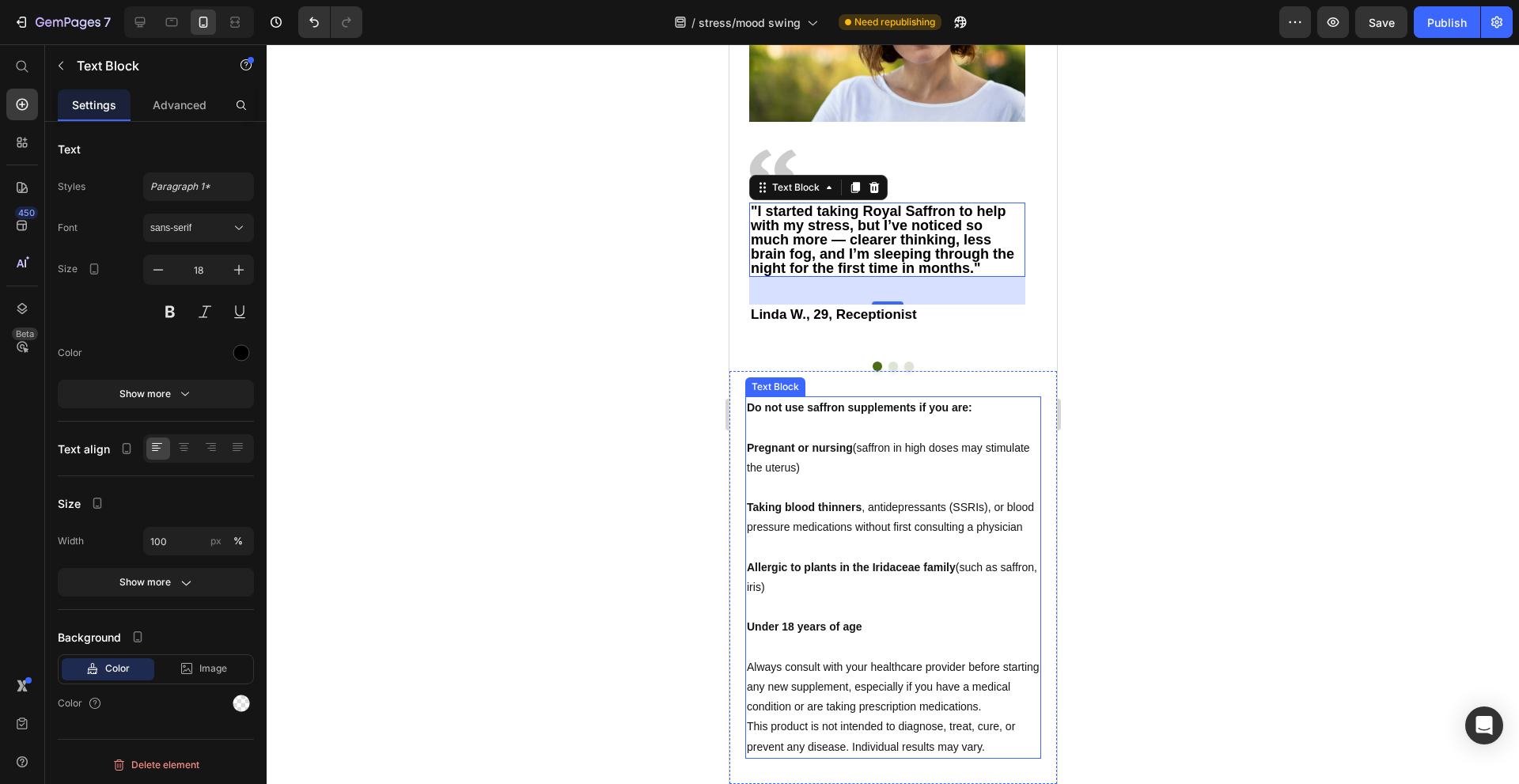 scroll, scrollTop: 7357, scrollLeft: 0, axis: vertical 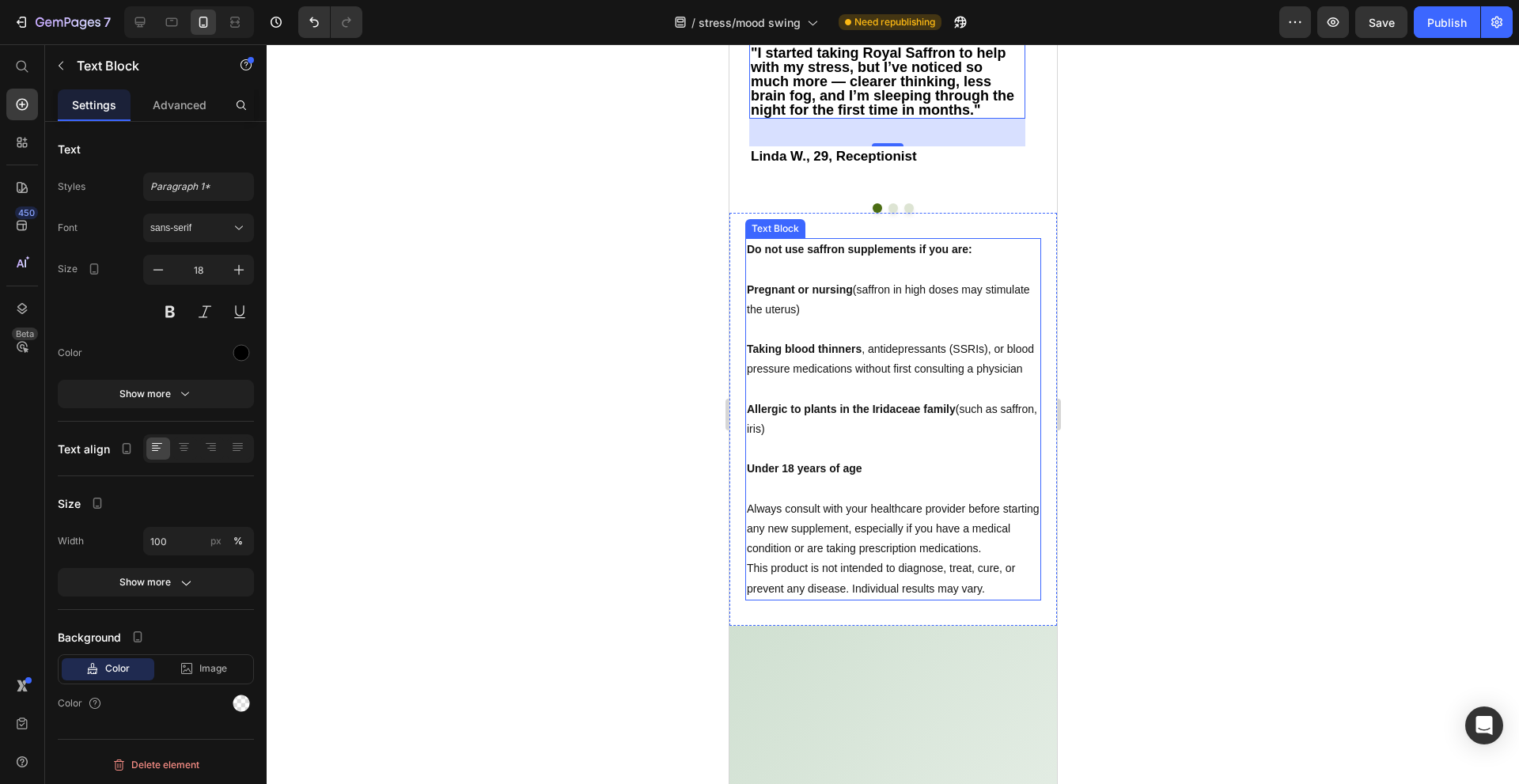 click at bounding box center (892, 389) 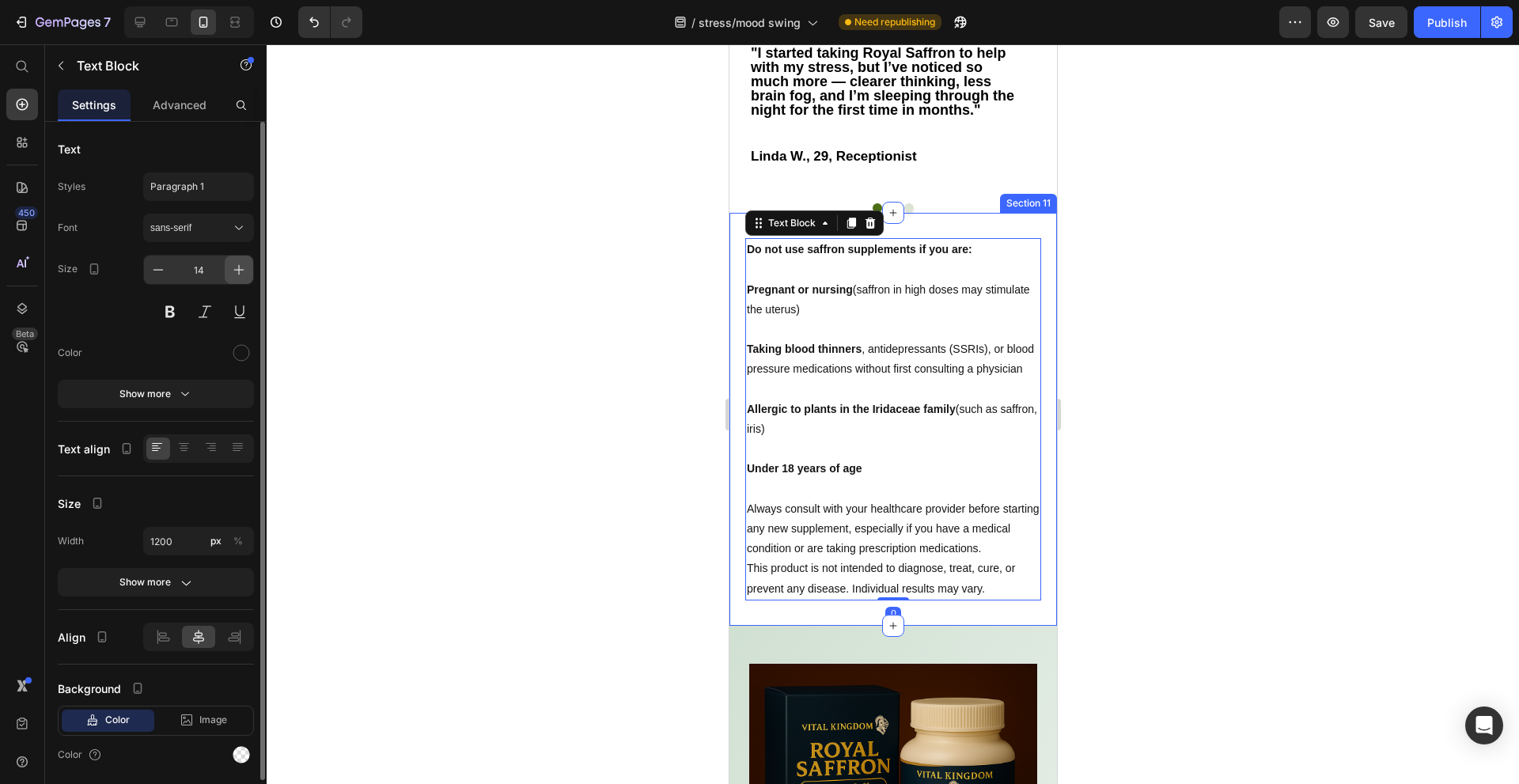 click 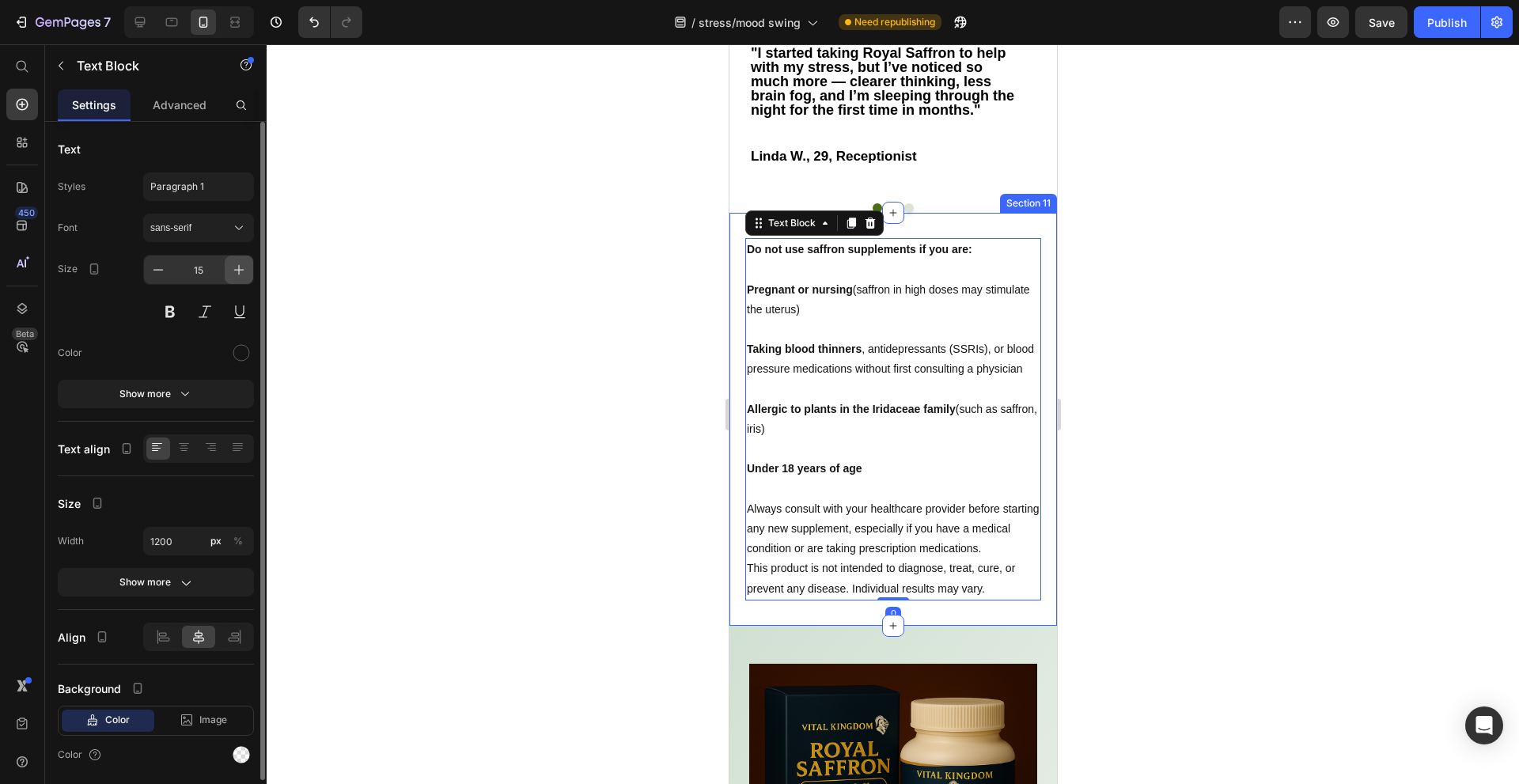 click 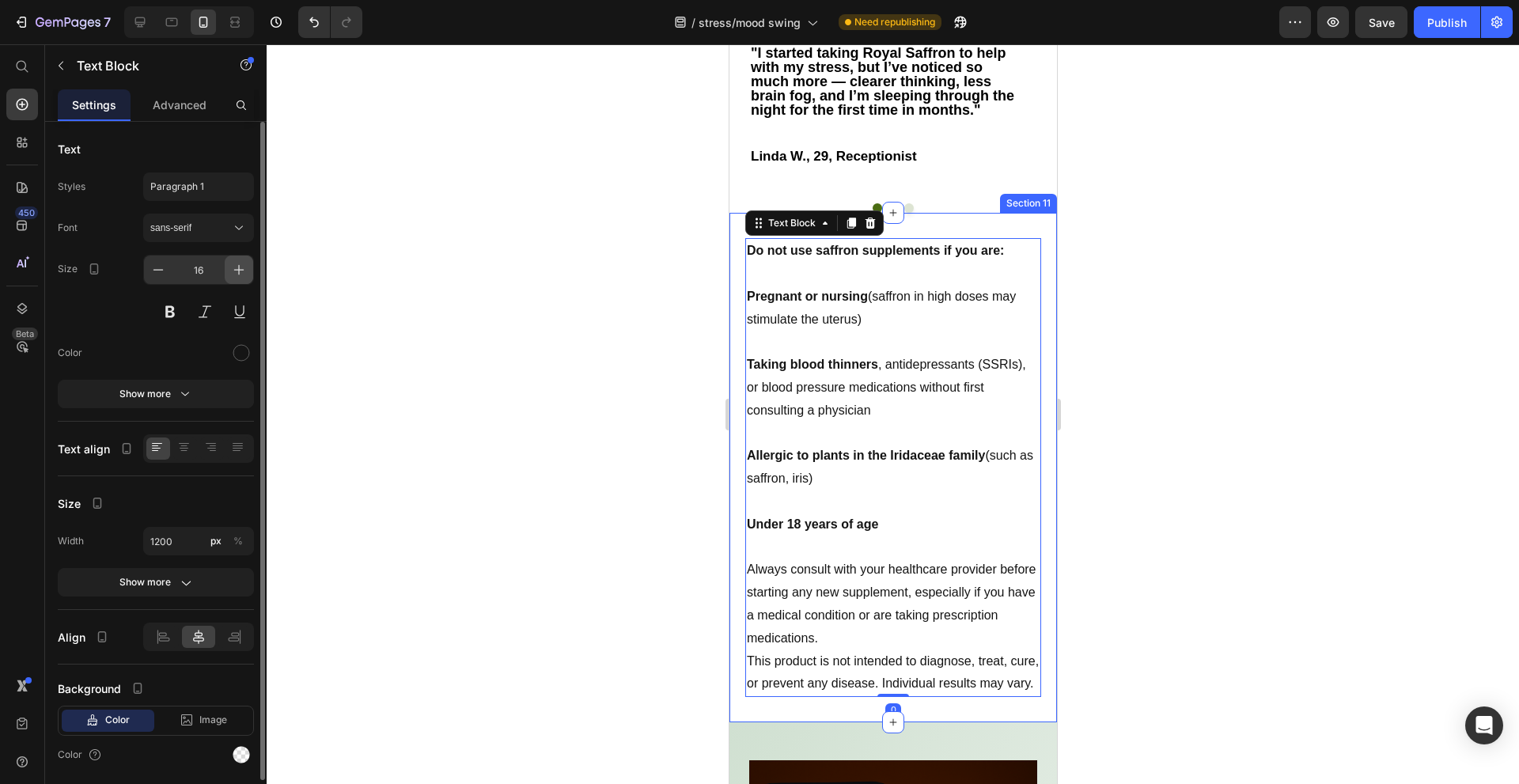 click 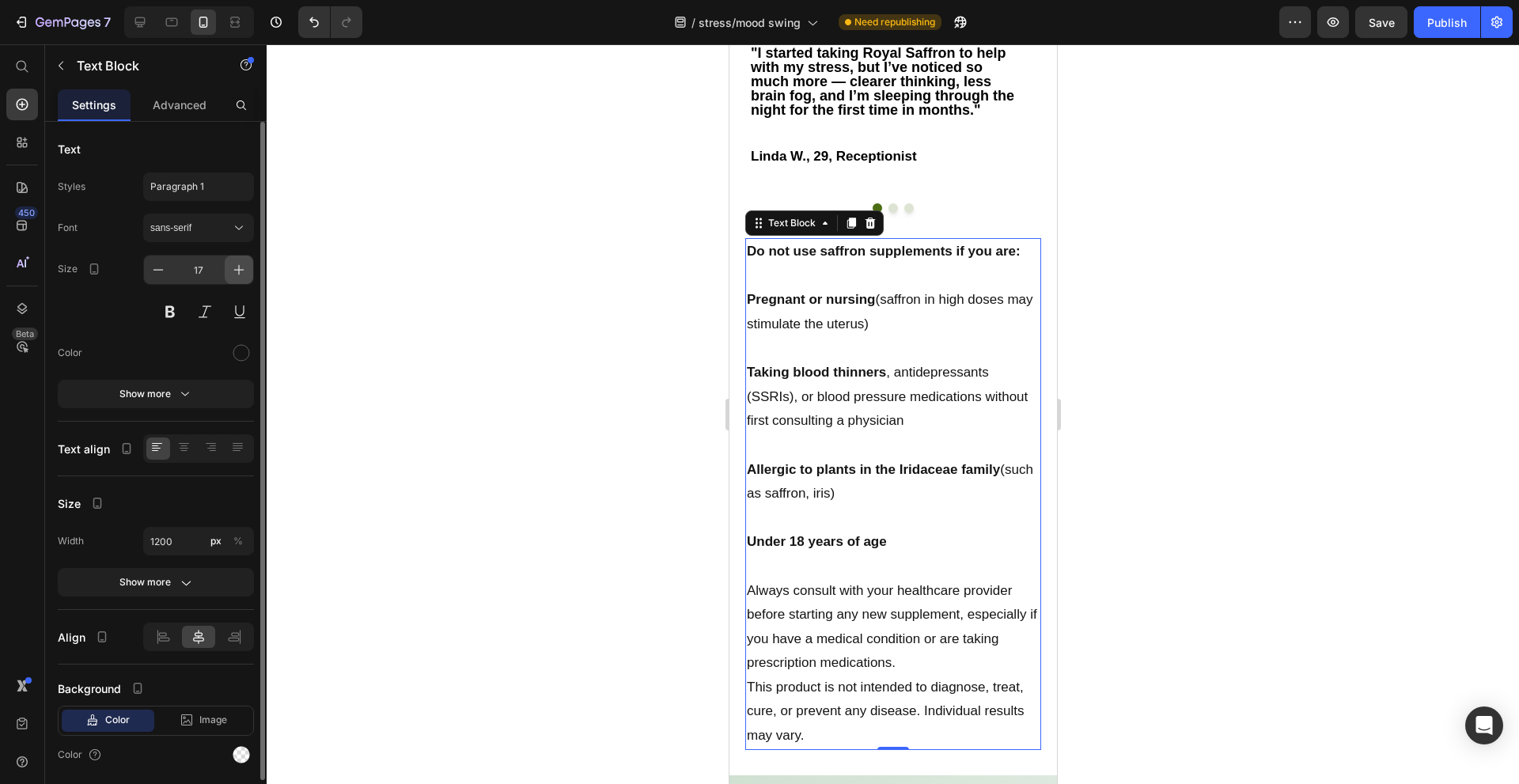 click 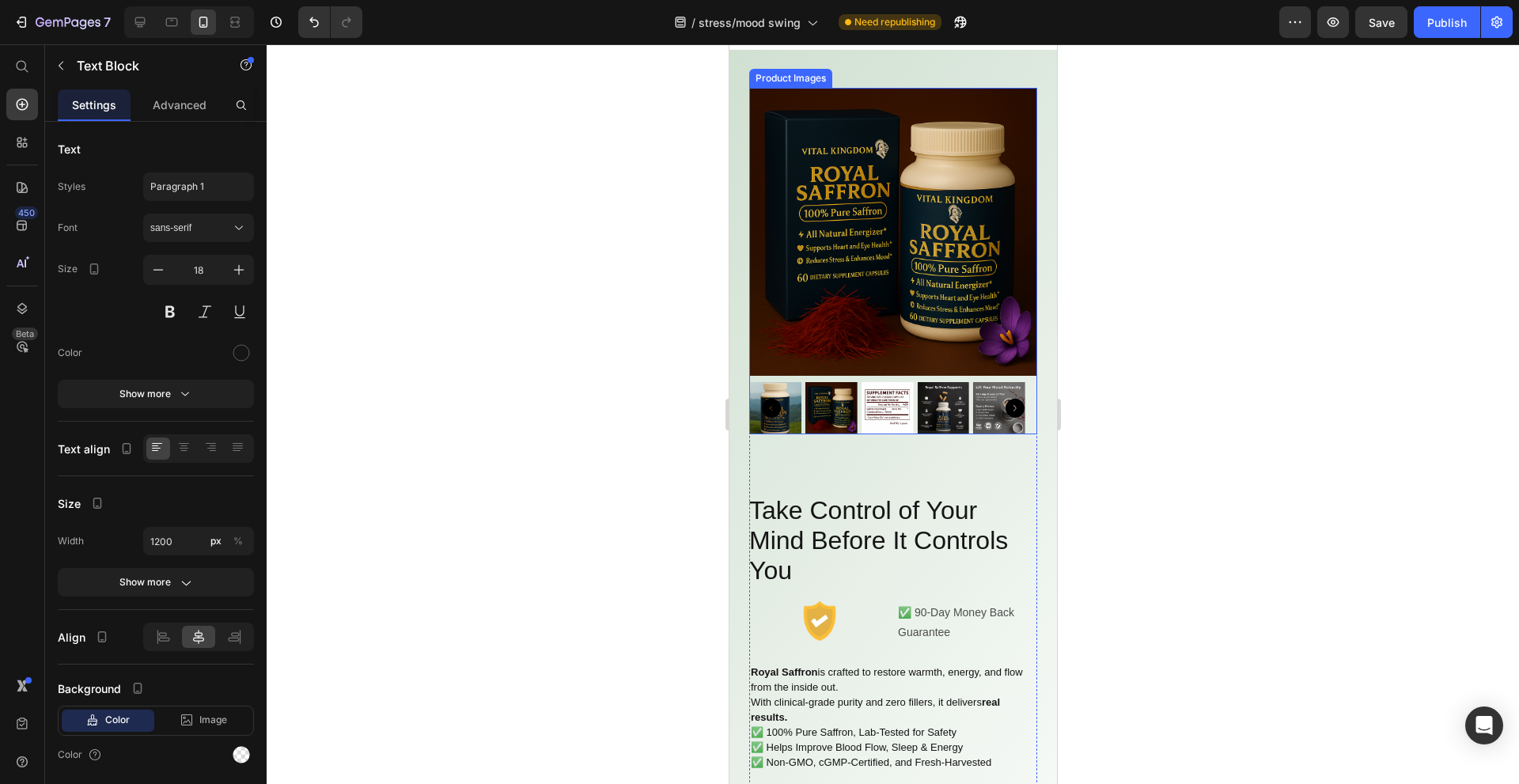 scroll, scrollTop: 8465, scrollLeft: 0, axis: vertical 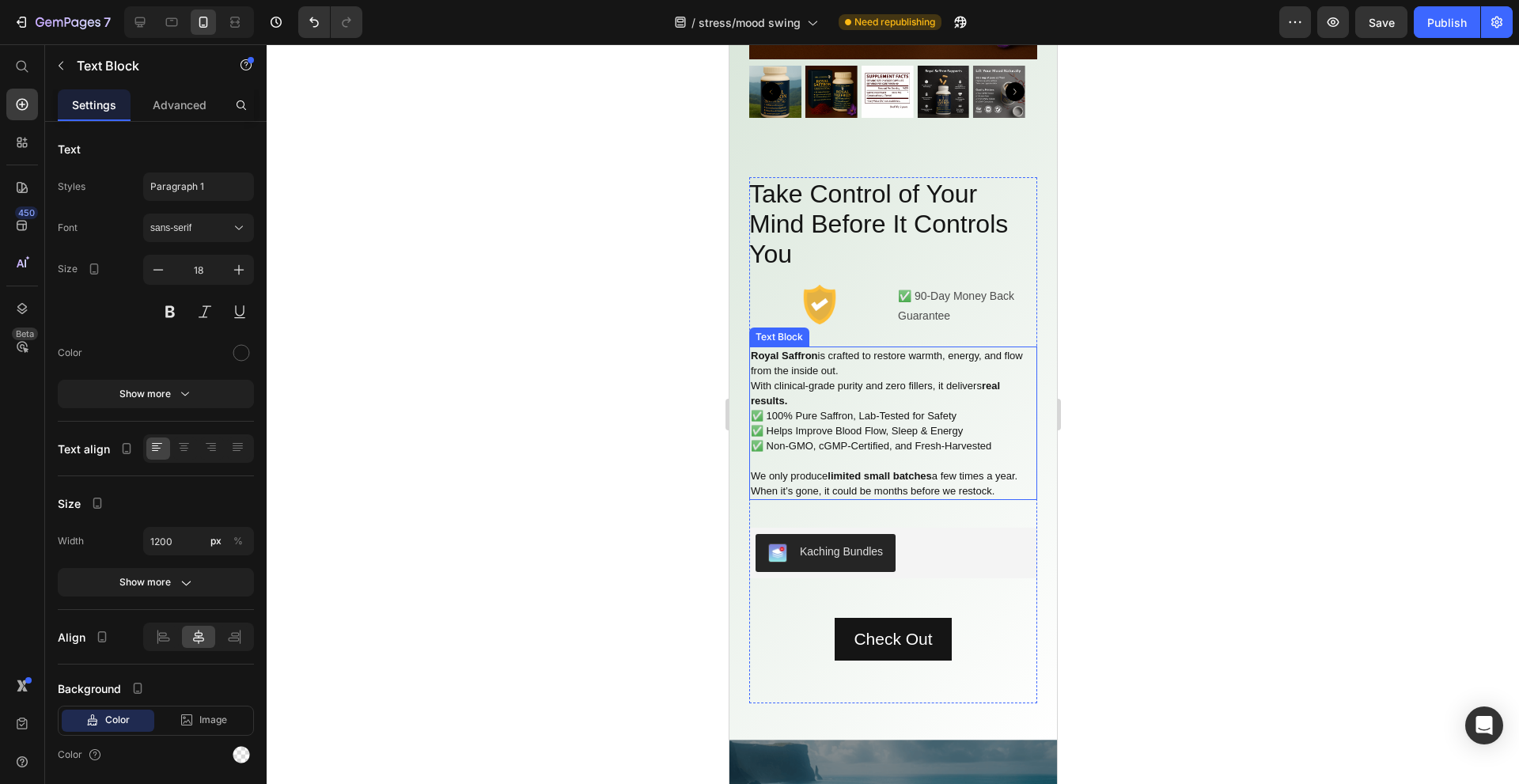 click on "Royal Saffron  is crafted to restore warmth, energy, and flow from the inside out. With clinical-grade purity and zero fillers, it delivers  real results. ✅ 100% Pure Saffron, Lab-Tested for Safety ✅ Helps Improve Blood Flow, Sleep & Energy ✅ Non-GMO, cGMP-Certified, and Fresh-Harvested We only produce  limited small batches  a few times a year. When it’s gone, it could be months before we restock." at bounding box center (892, 423) 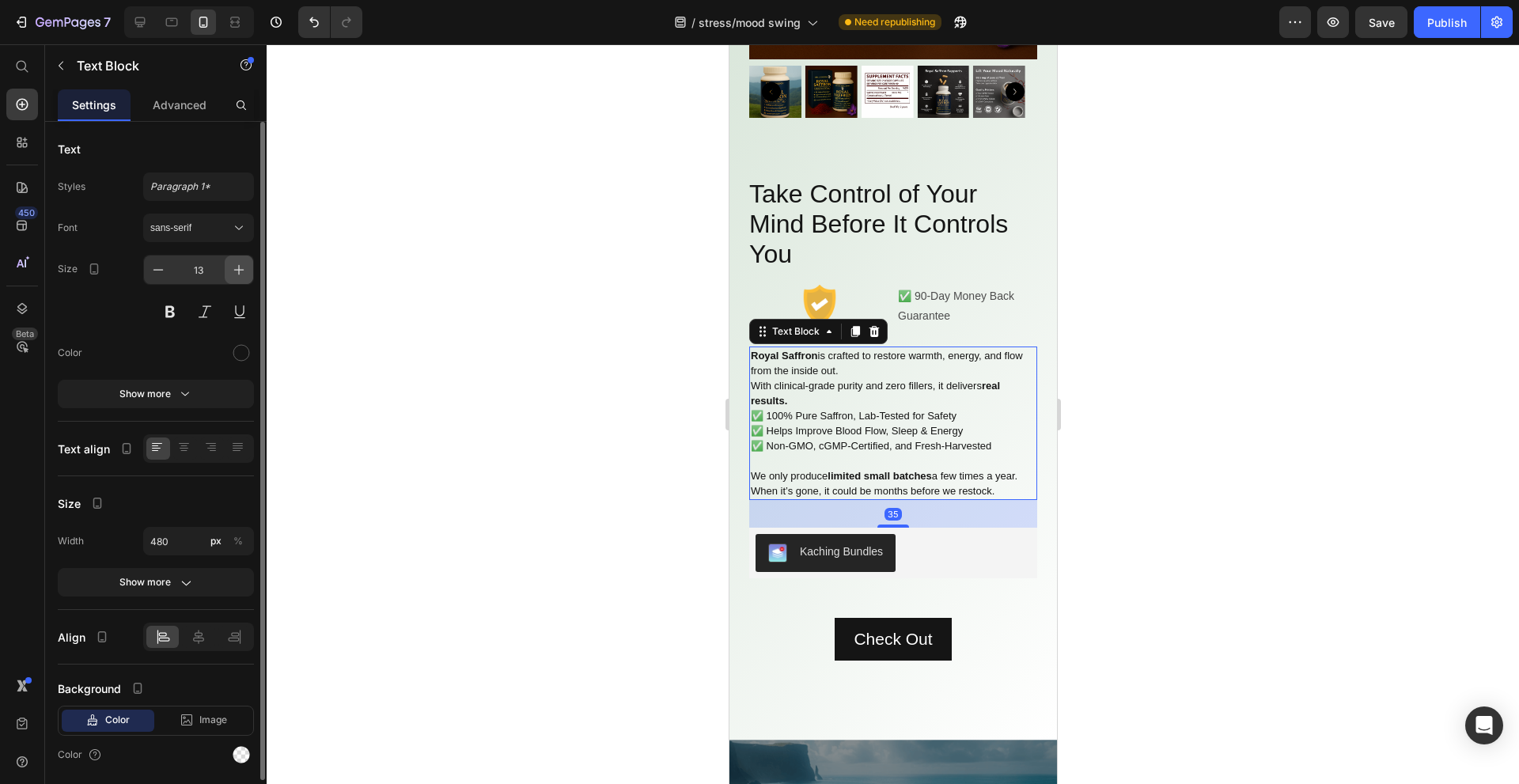 click at bounding box center (239, 270) 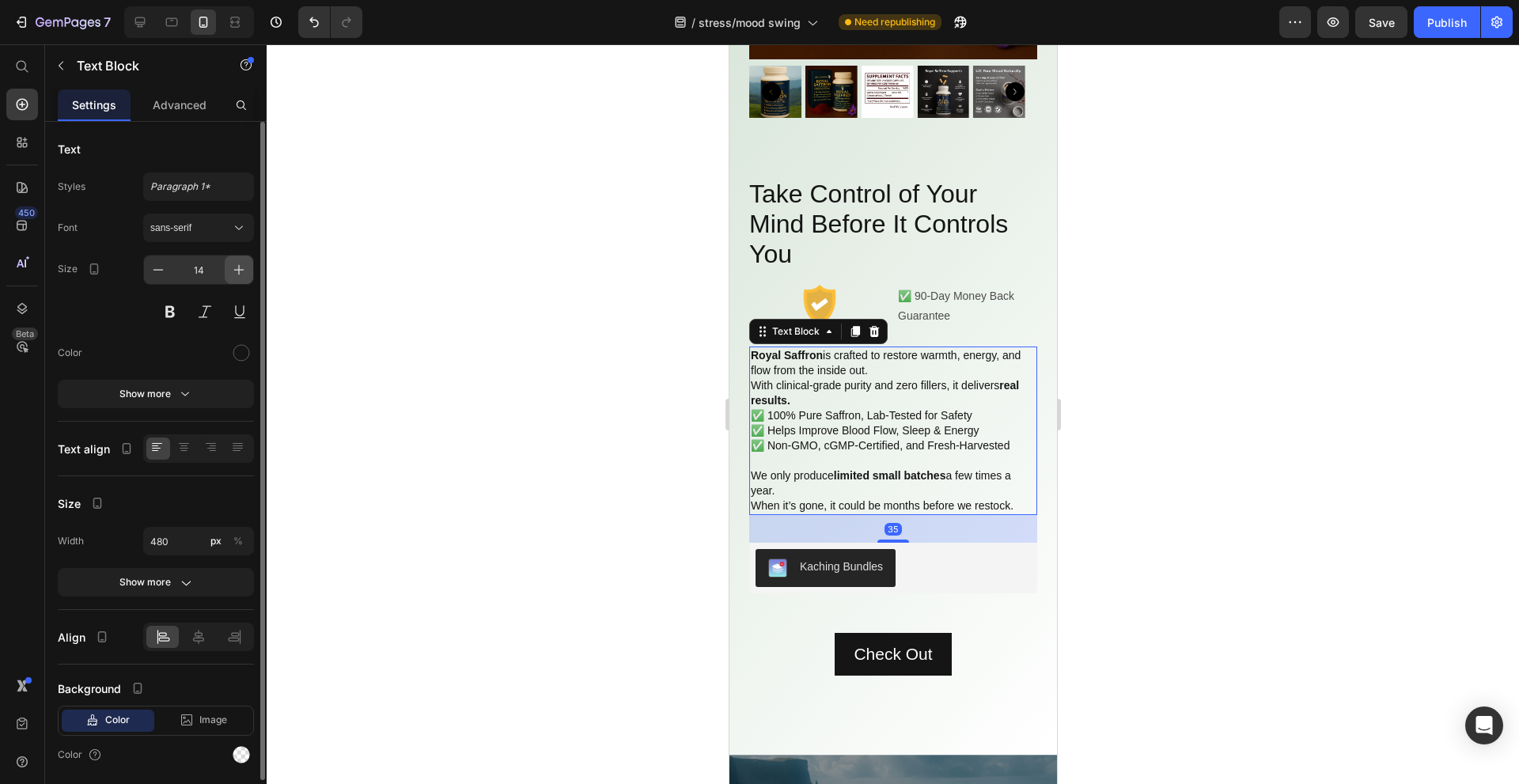 click 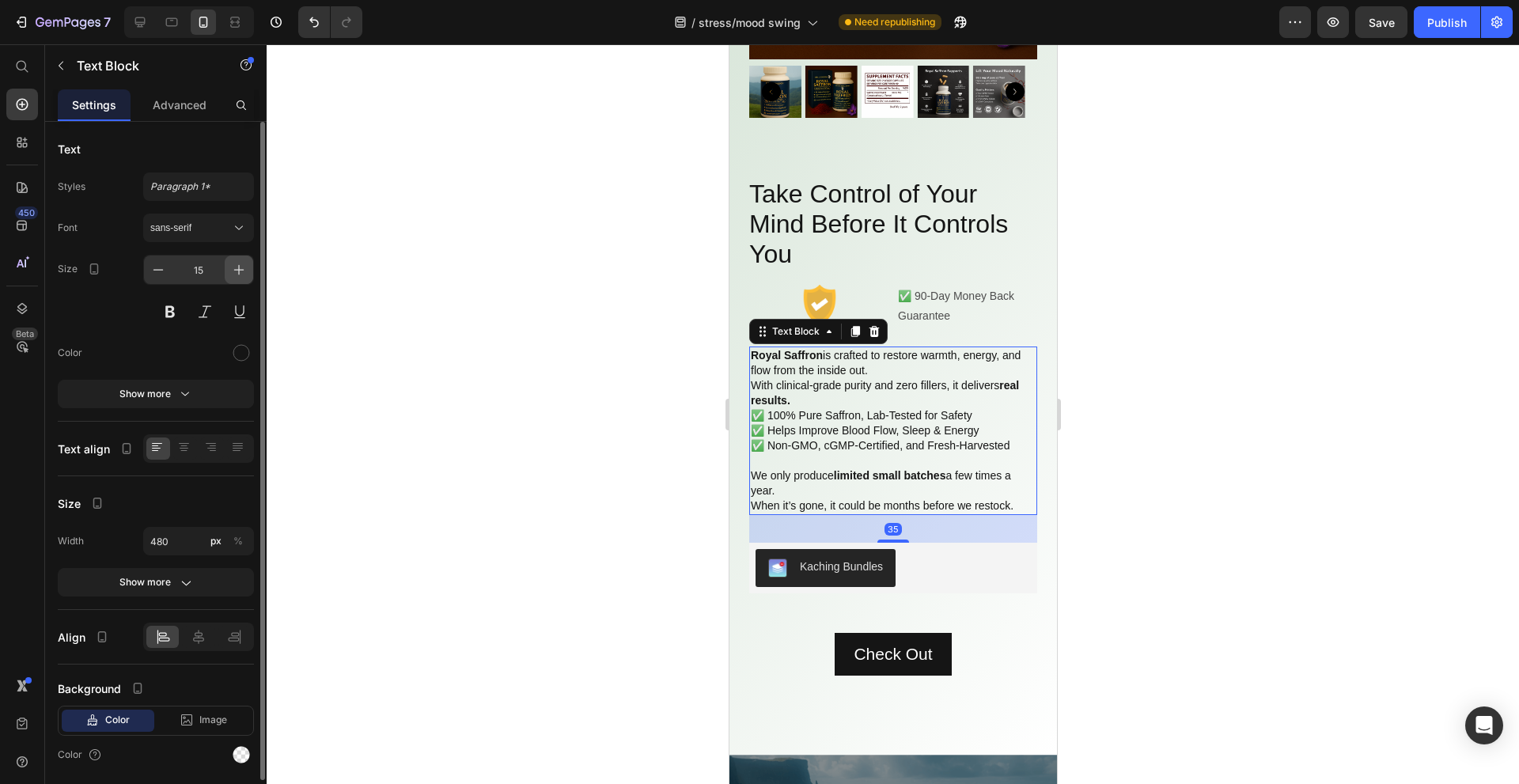 click 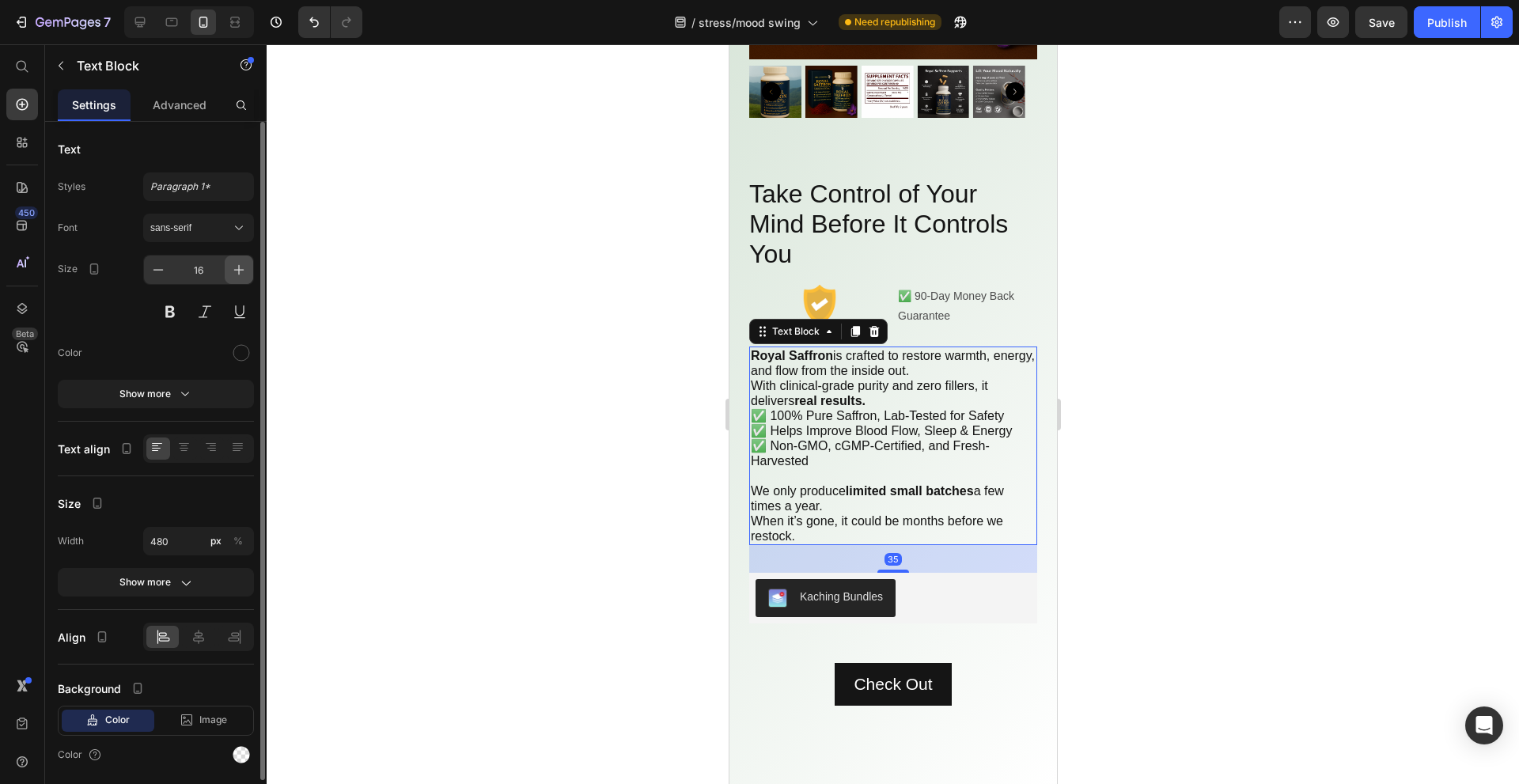 click 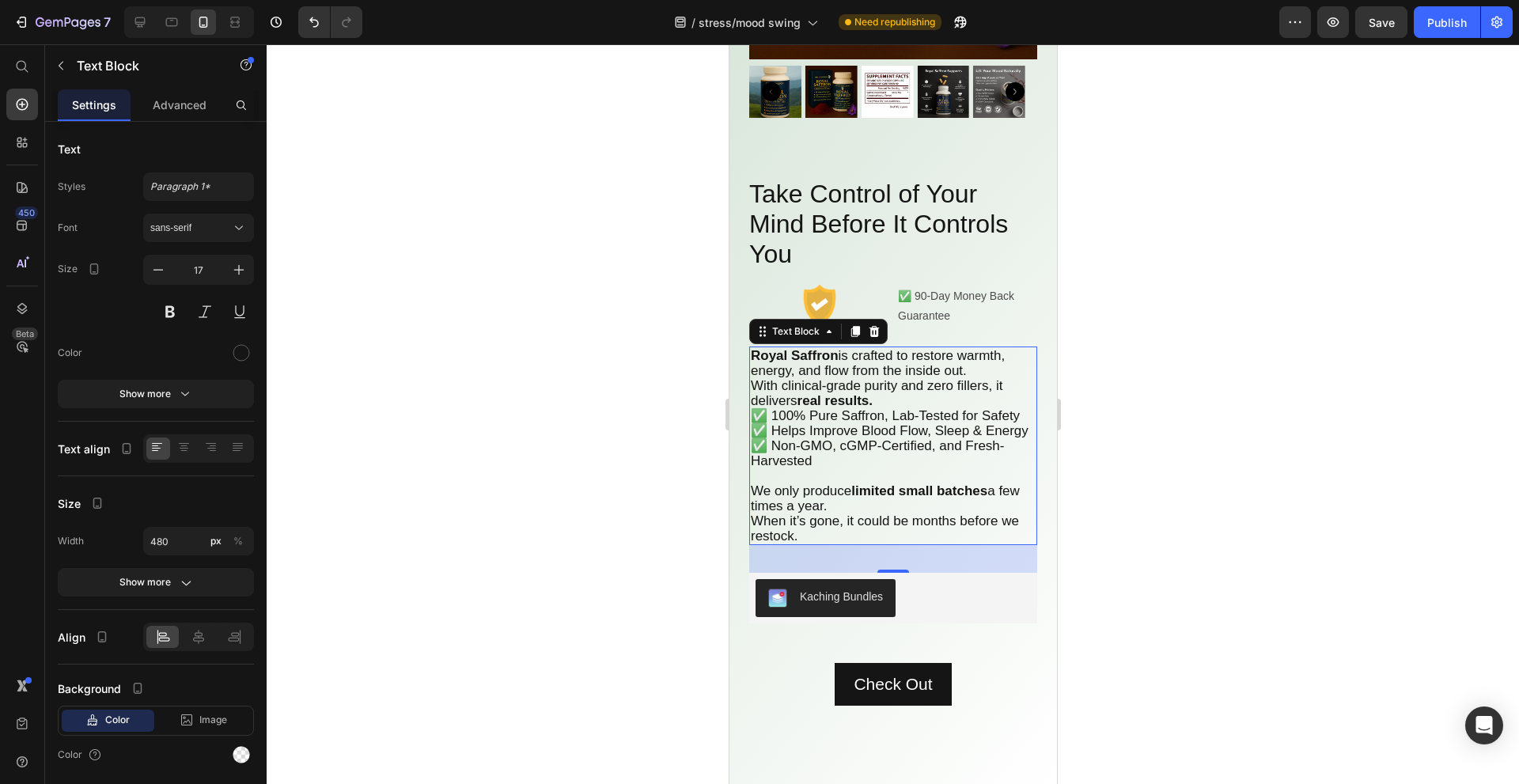 click on "Royal Saffron  is crafted to restore warmth, energy, and flow from the inside out. With clinical-grade purity and zero fillers, it delivers  real results. ✅ 100% Pure Saffron, Lab-Tested for Safety ✅ Helps Improve Blood Flow, Sleep & Energy ✅ Non-GMO, cGMP-Certified, and Fresh-Harvested We only produce  limited small batches  a few times a year. When it’s gone, it could be months before we restock." at bounding box center [892, 445] 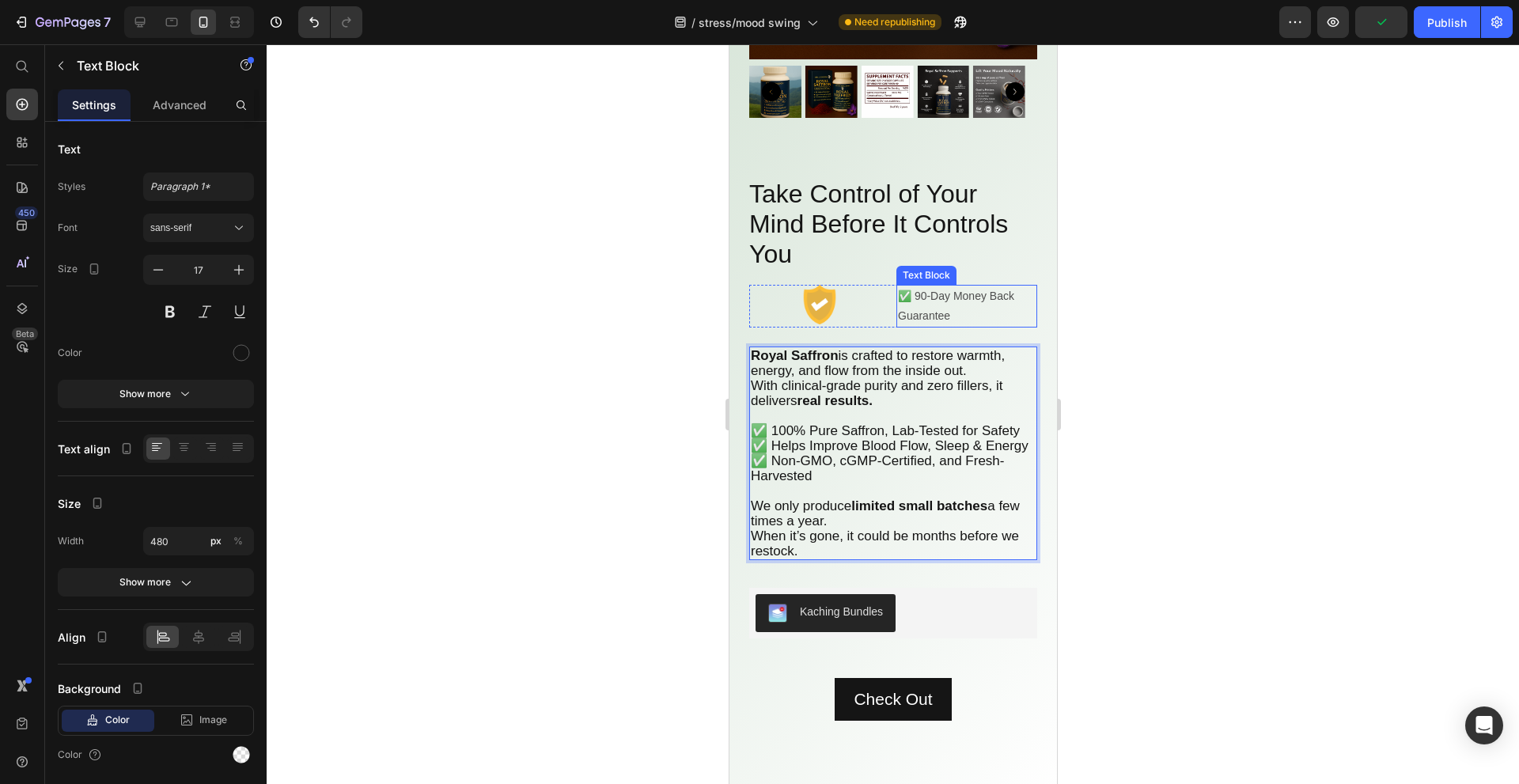 click on "✅ 90-Day Money Back Guarantee" at bounding box center [966, 306] 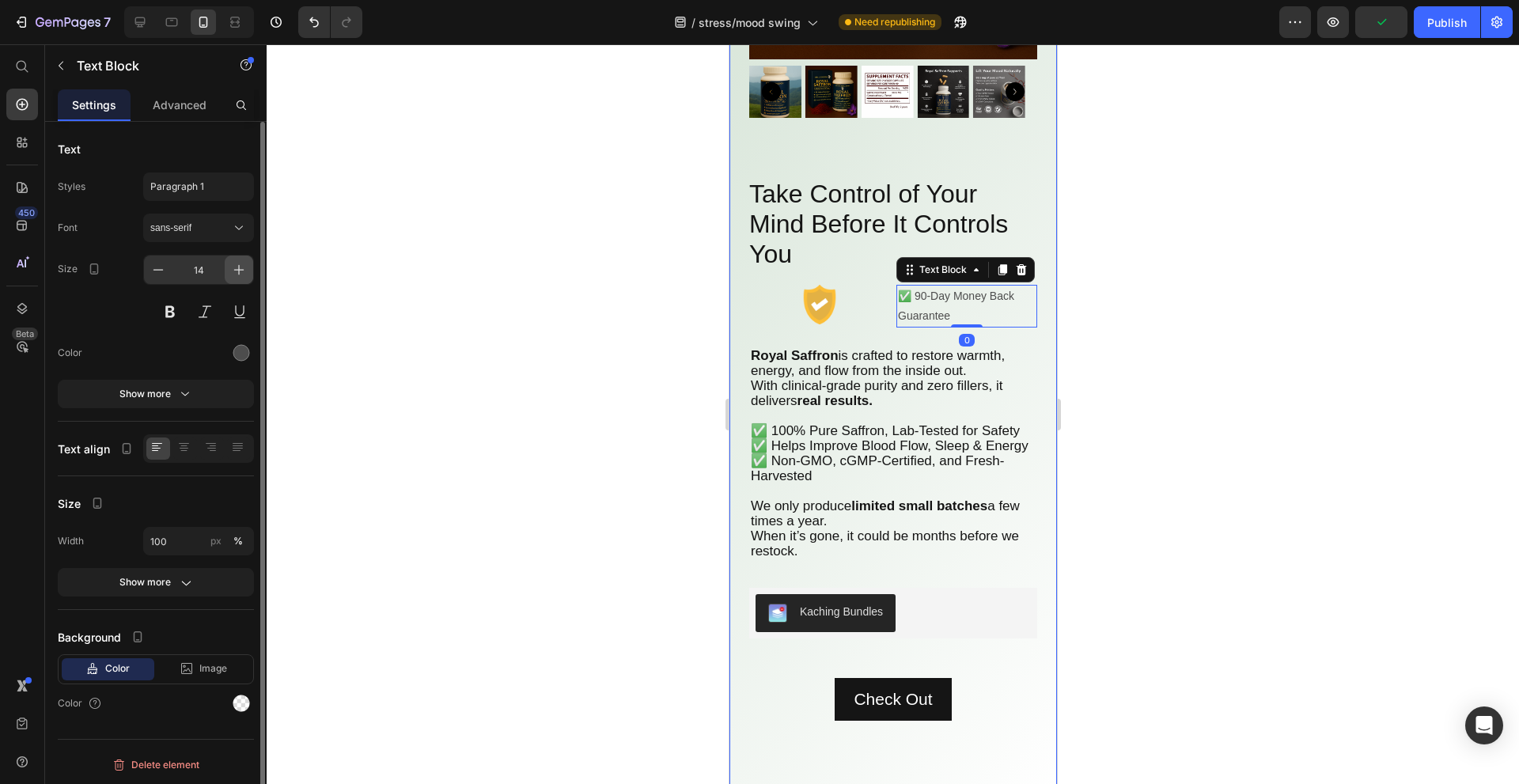 click 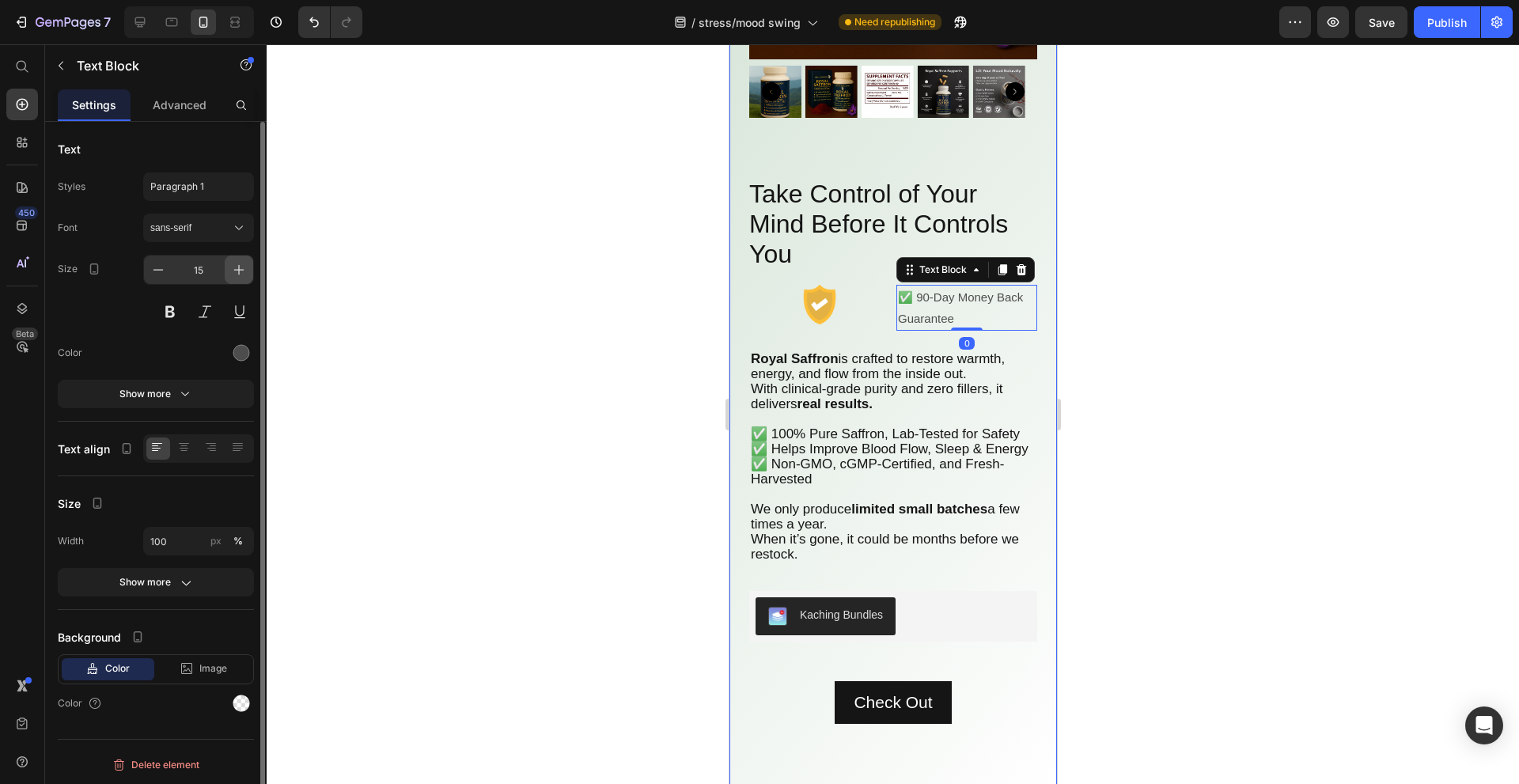 click 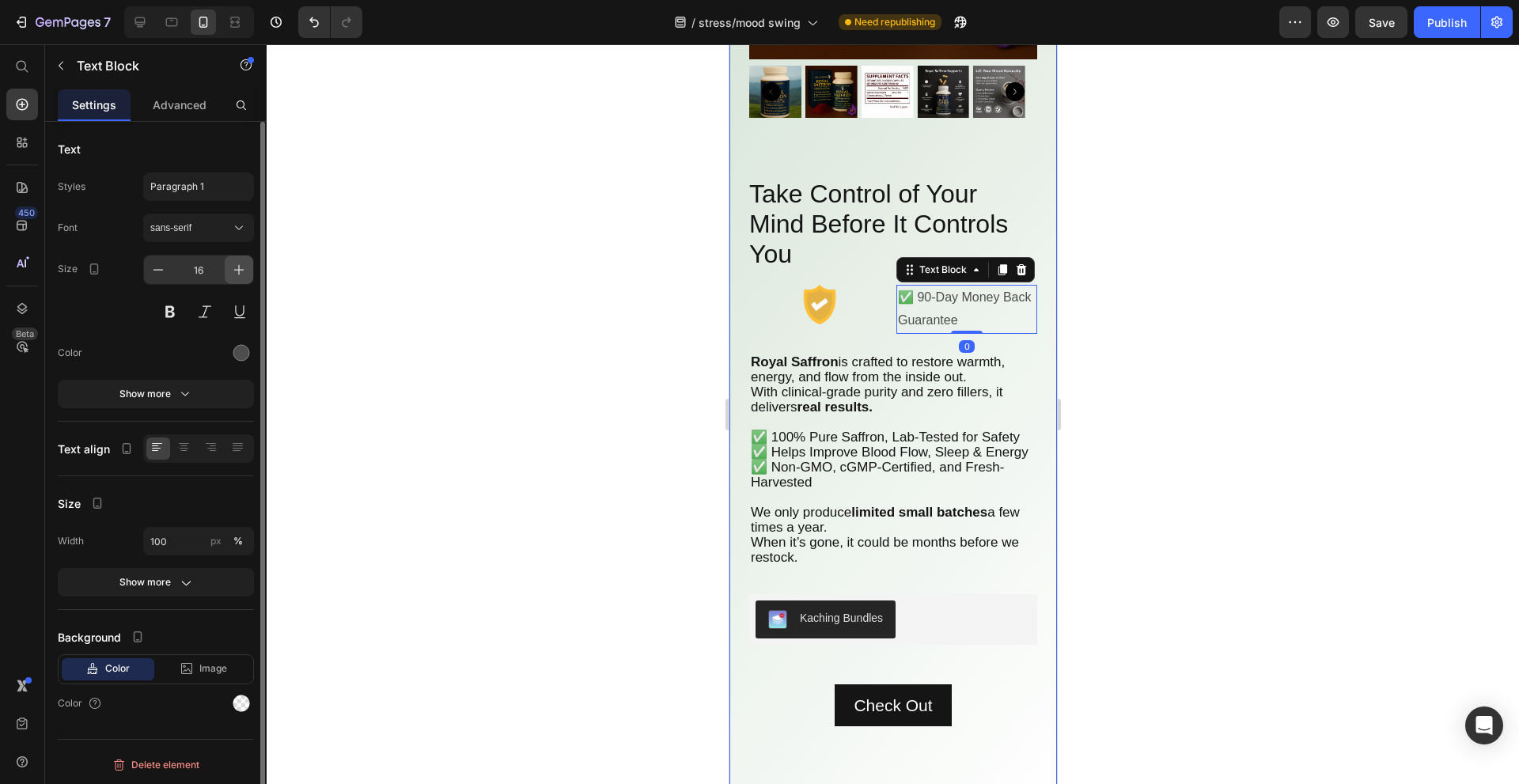 click 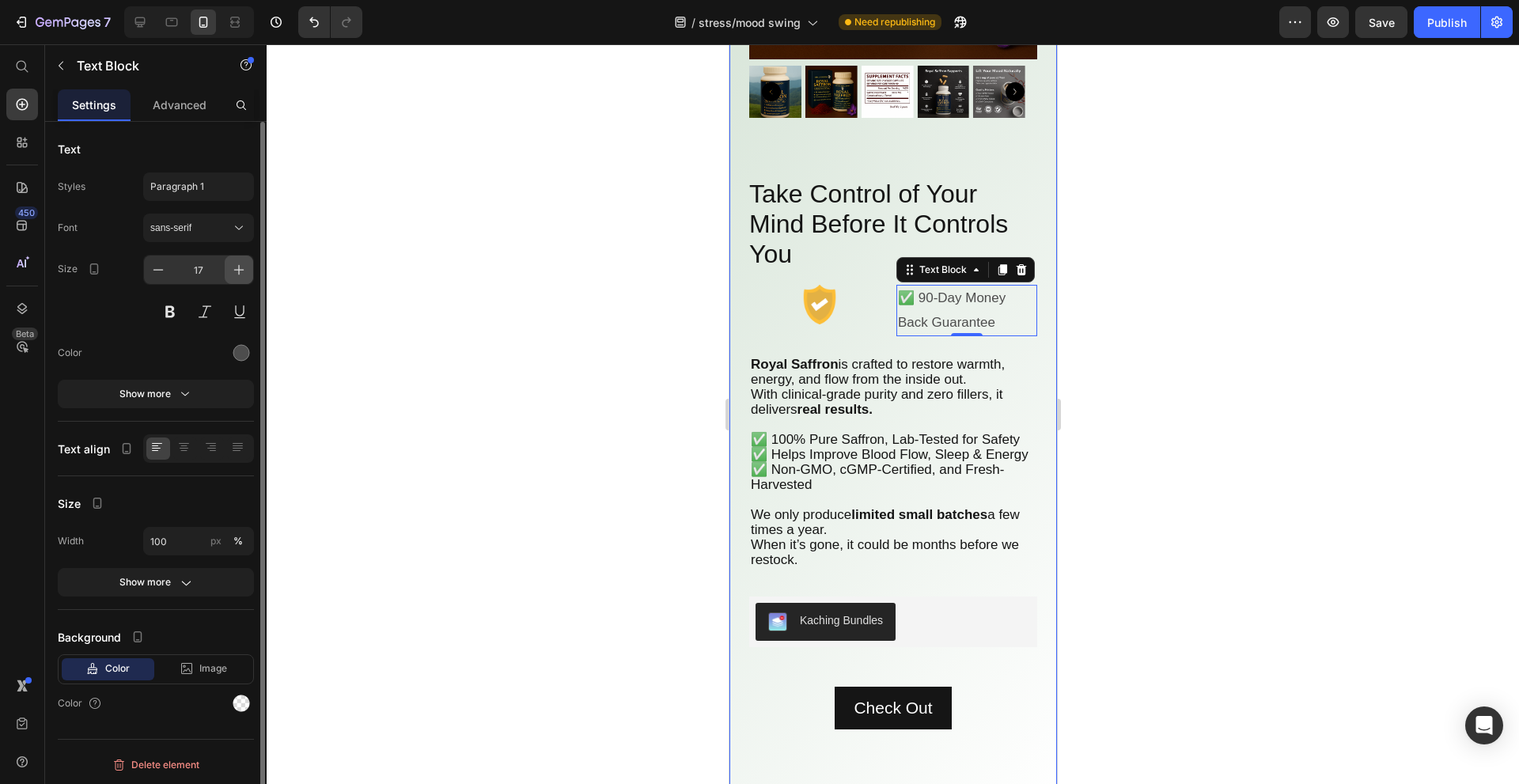 click 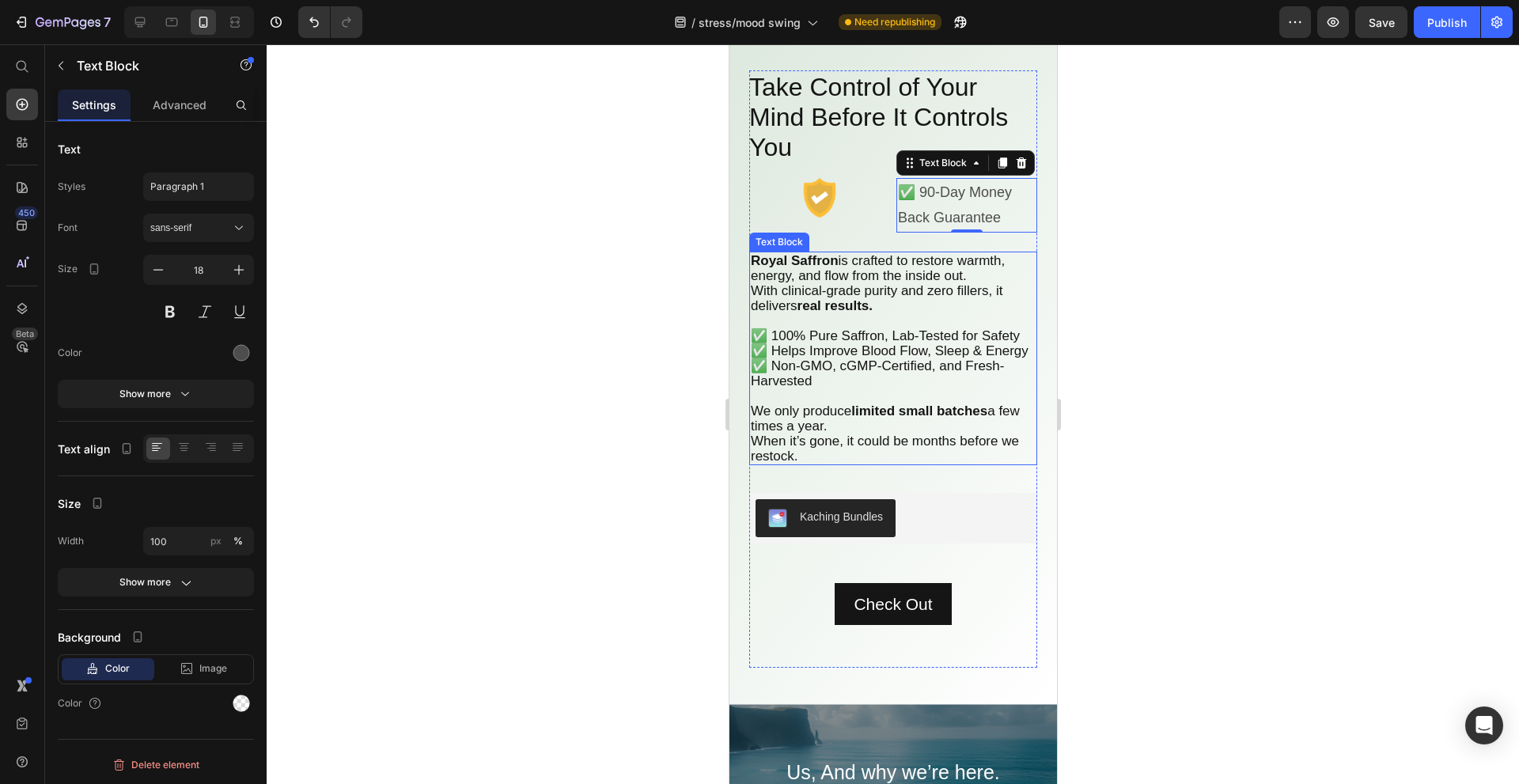 scroll, scrollTop: 8702, scrollLeft: 0, axis: vertical 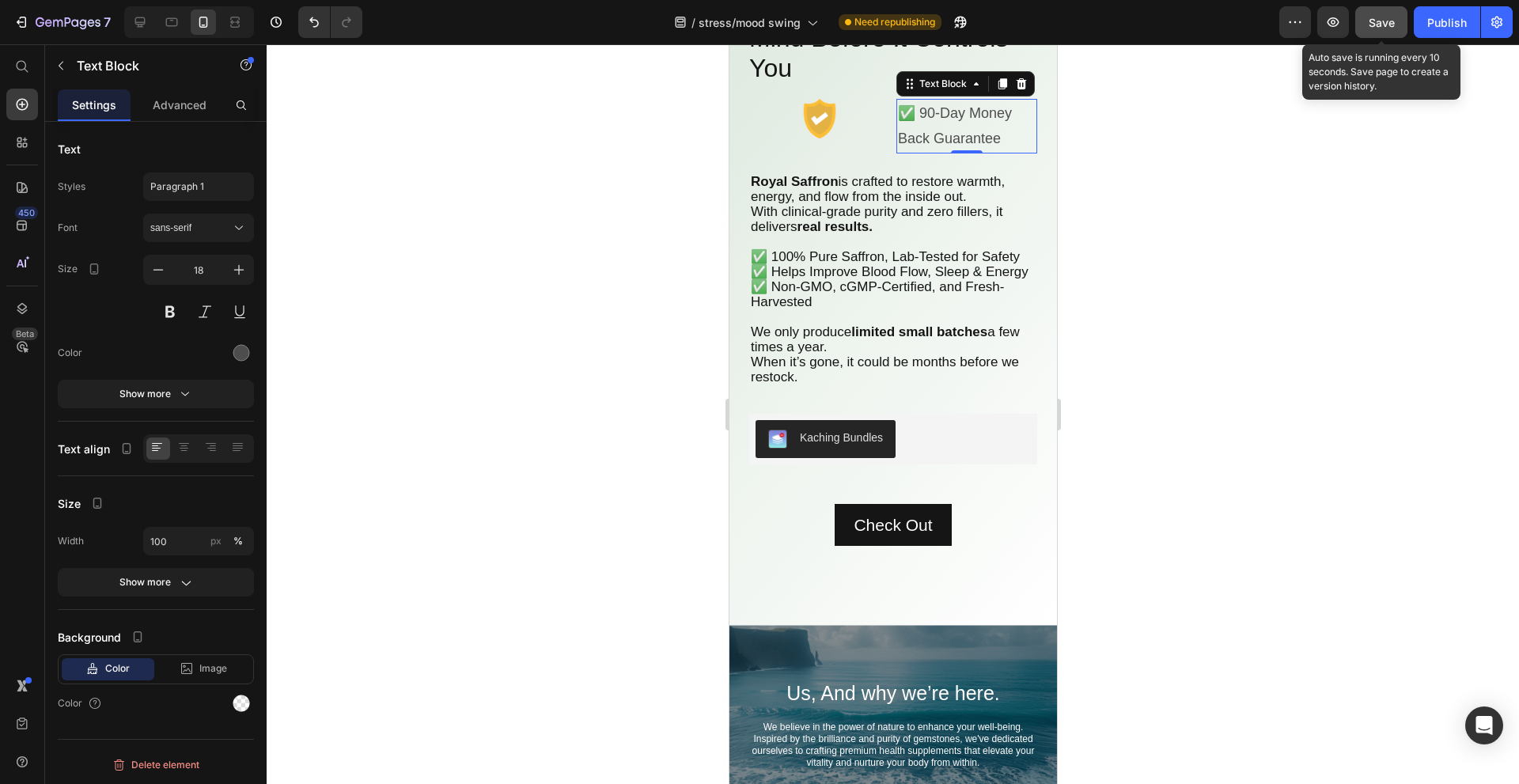 click on "Save" 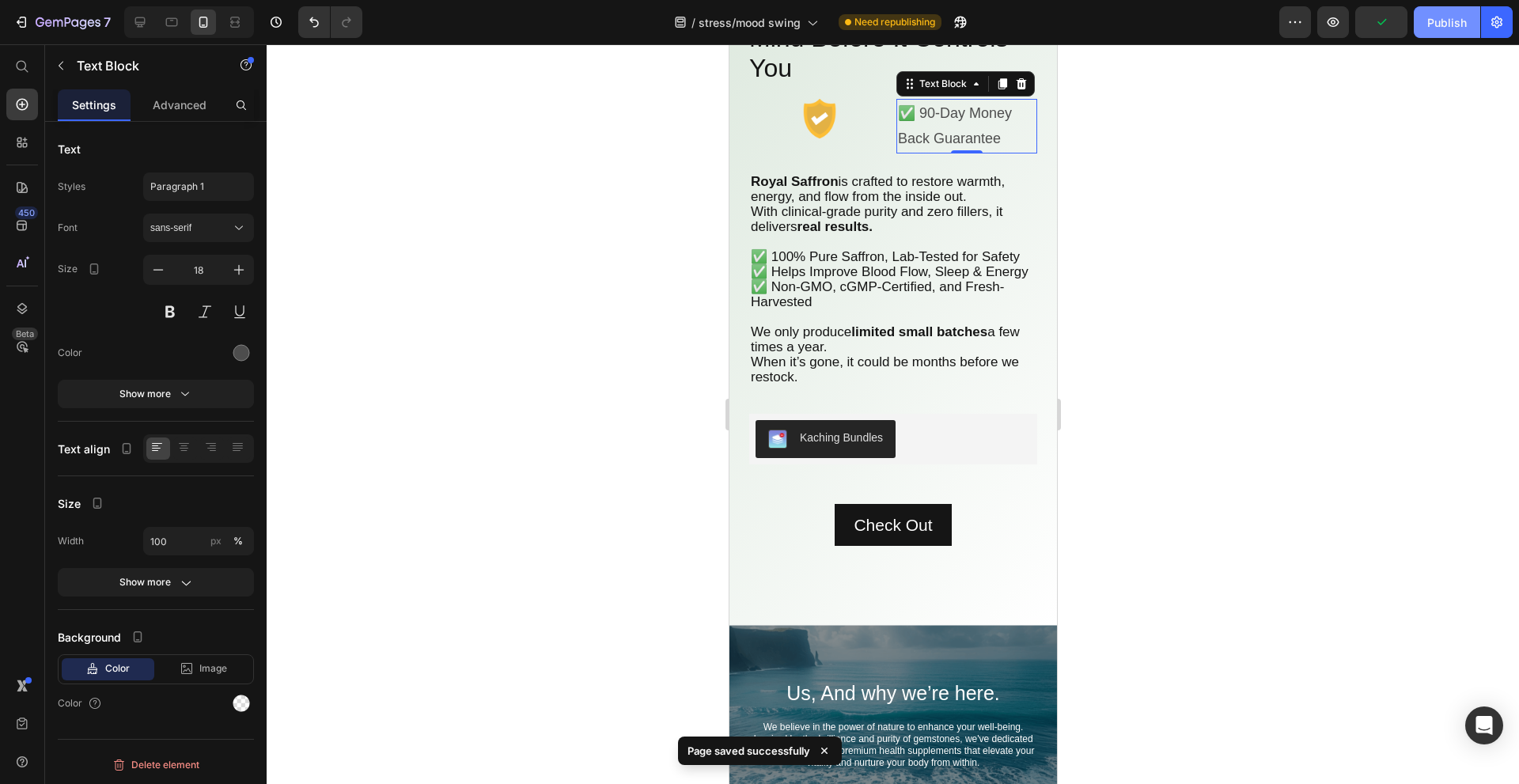 click on "Publish" at bounding box center (1447, 22) 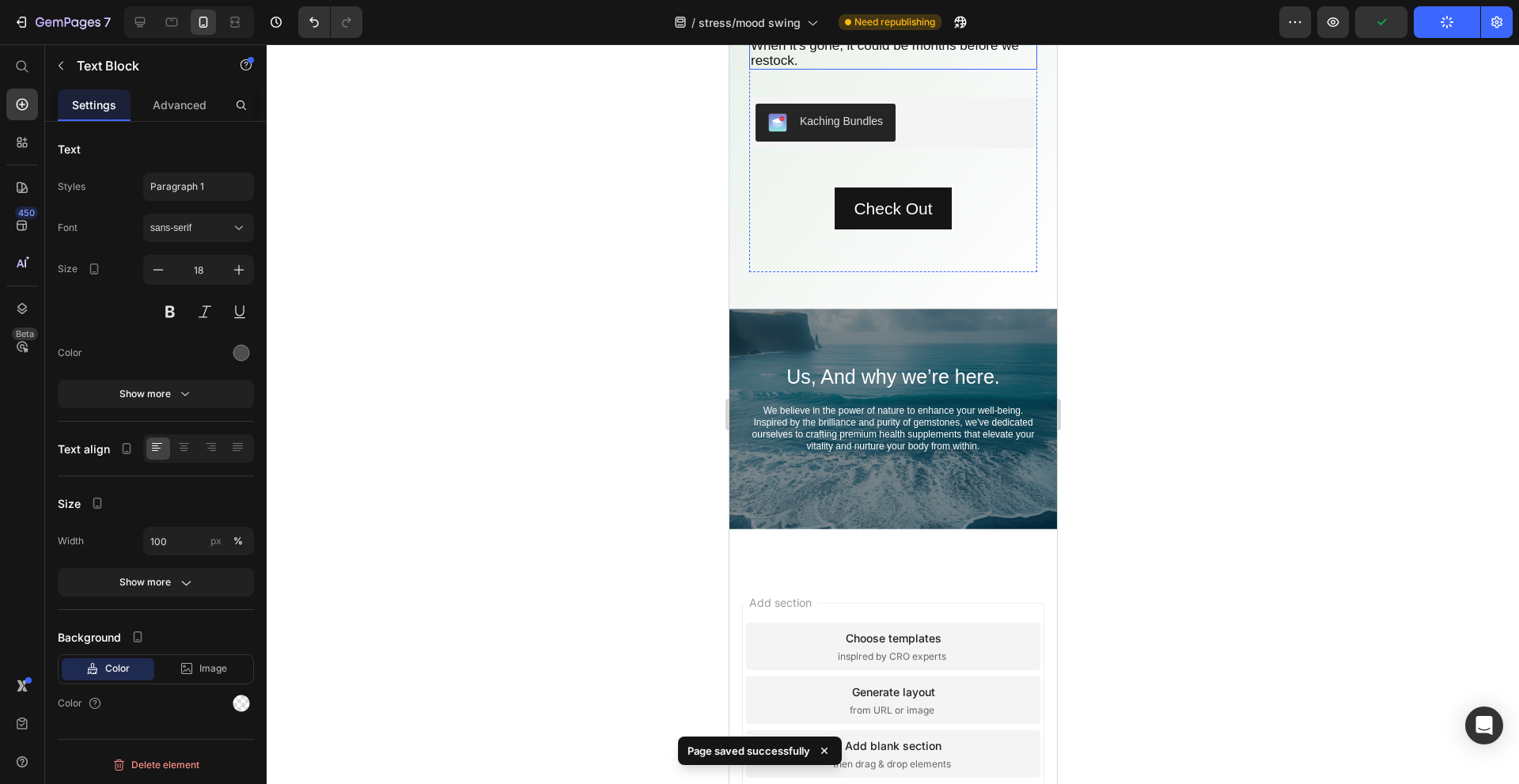 scroll, scrollTop: 9098, scrollLeft: 0, axis: vertical 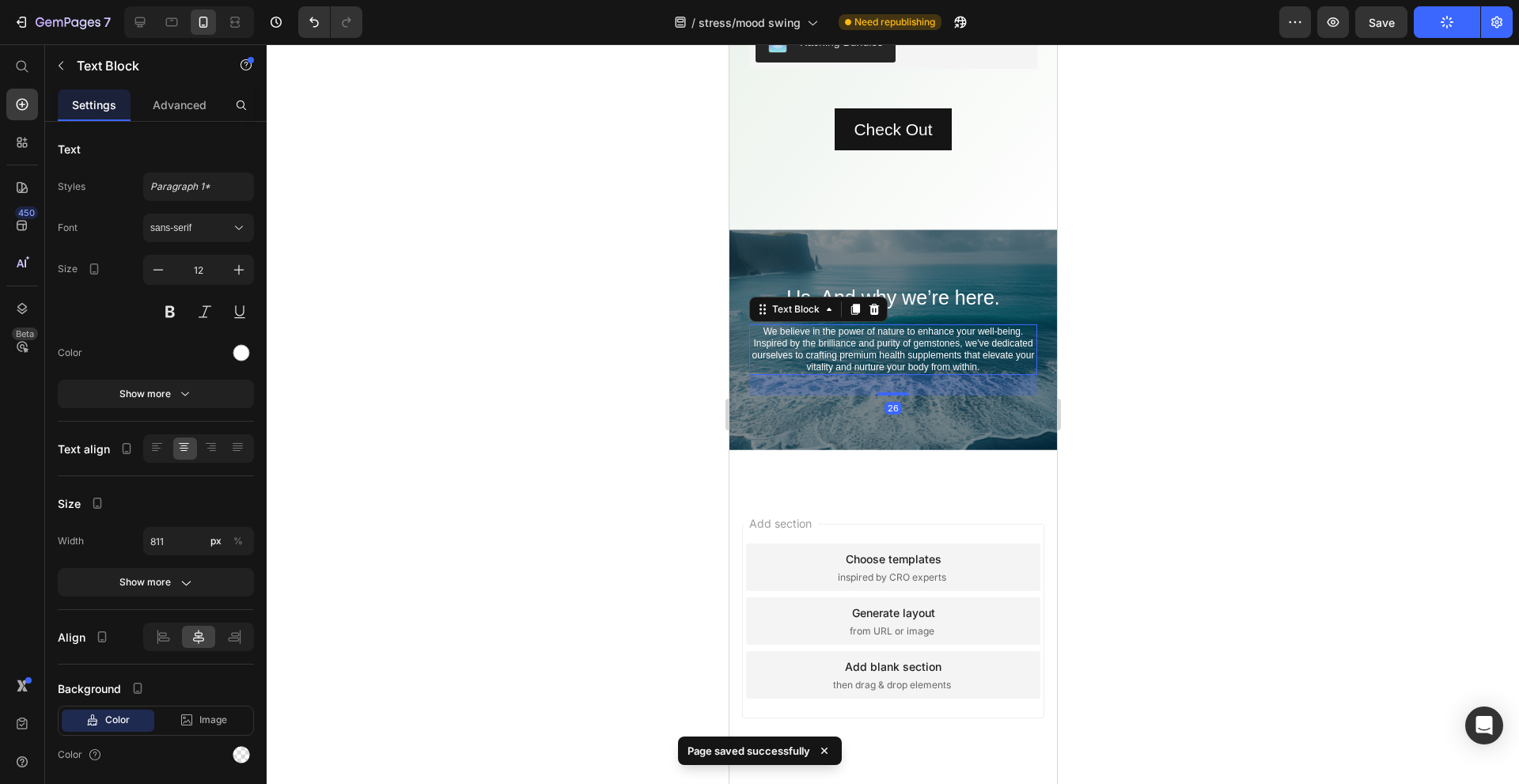 click on "We believe in the power of nature to enhance your well-being. Inspired by the brilliance and purity of gemstones, we've dedicated ourselves to crafting premium health supplements that elevate your vitality and nurture your body from within." at bounding box center [892, 350] 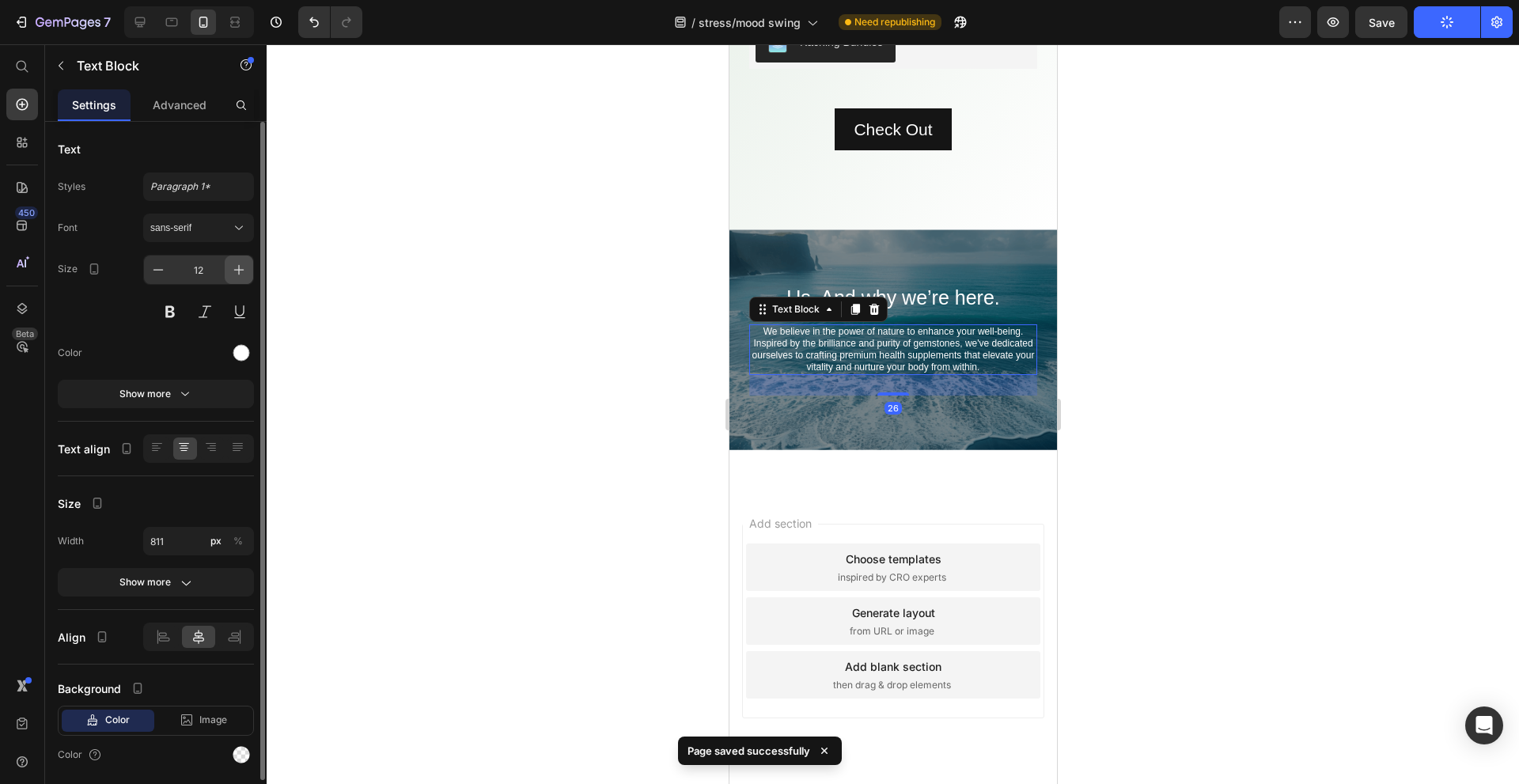 click at bounding box center (239, 270) 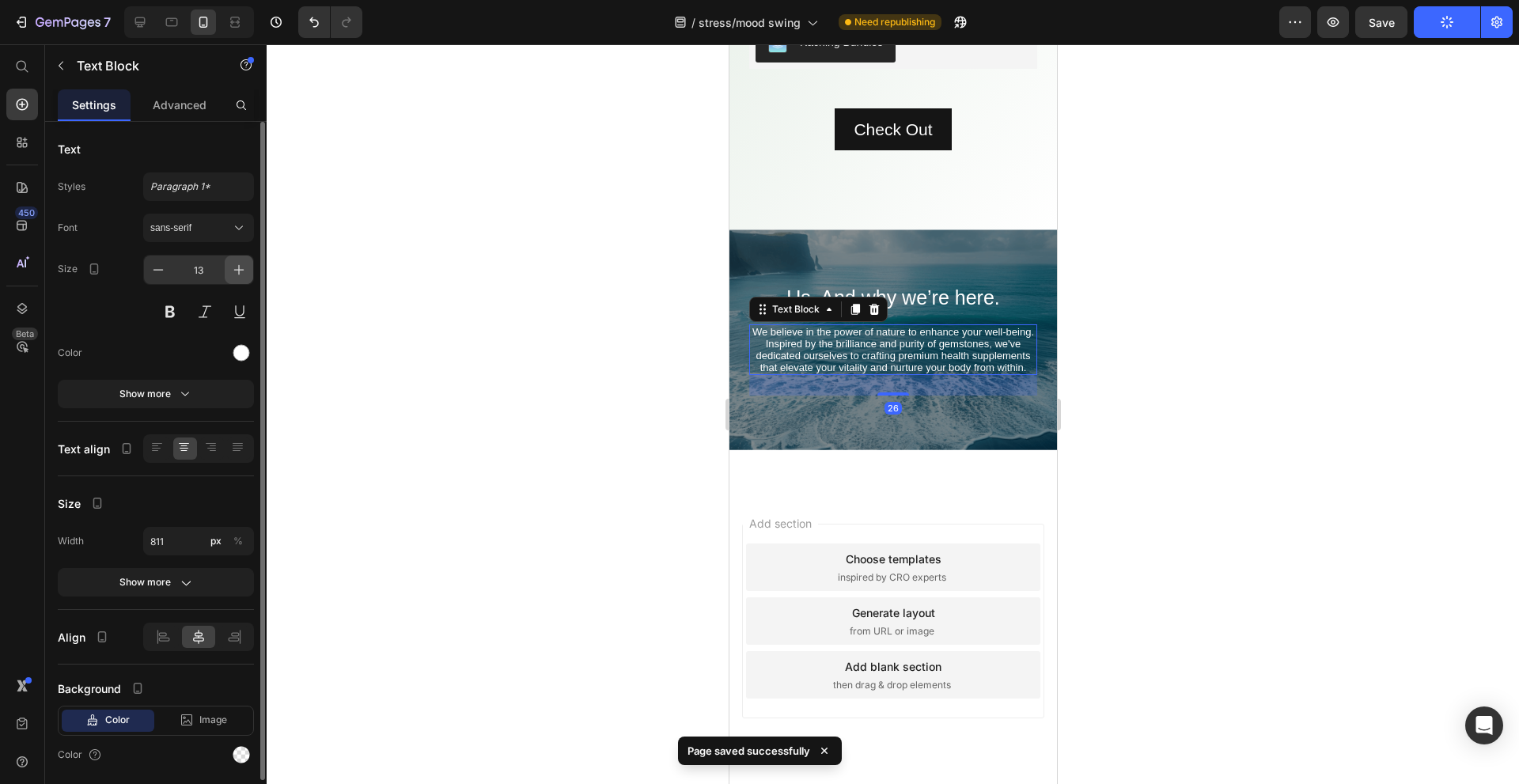 click at bounding box center [239, 270] 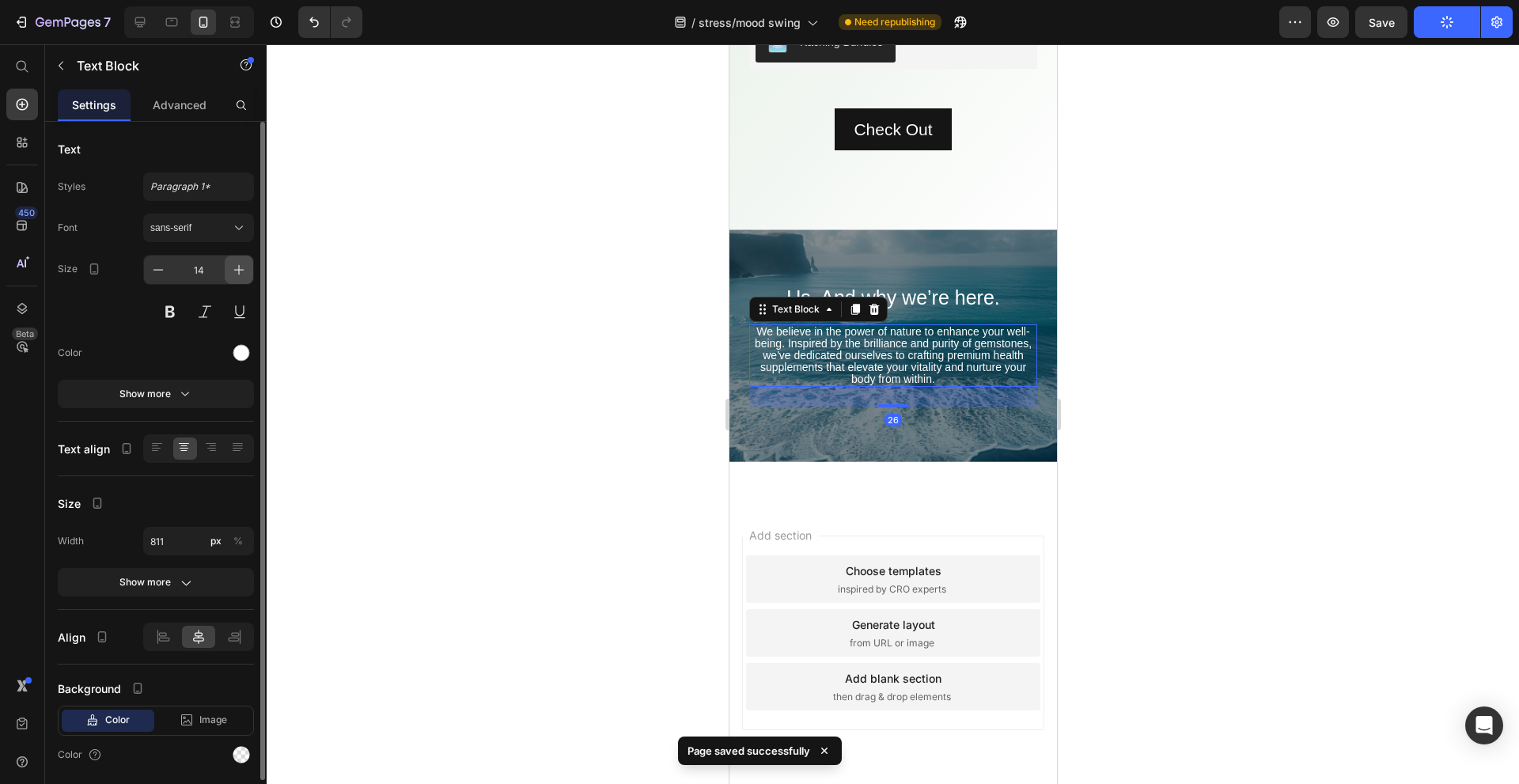 click at bounding box center [239, 270] 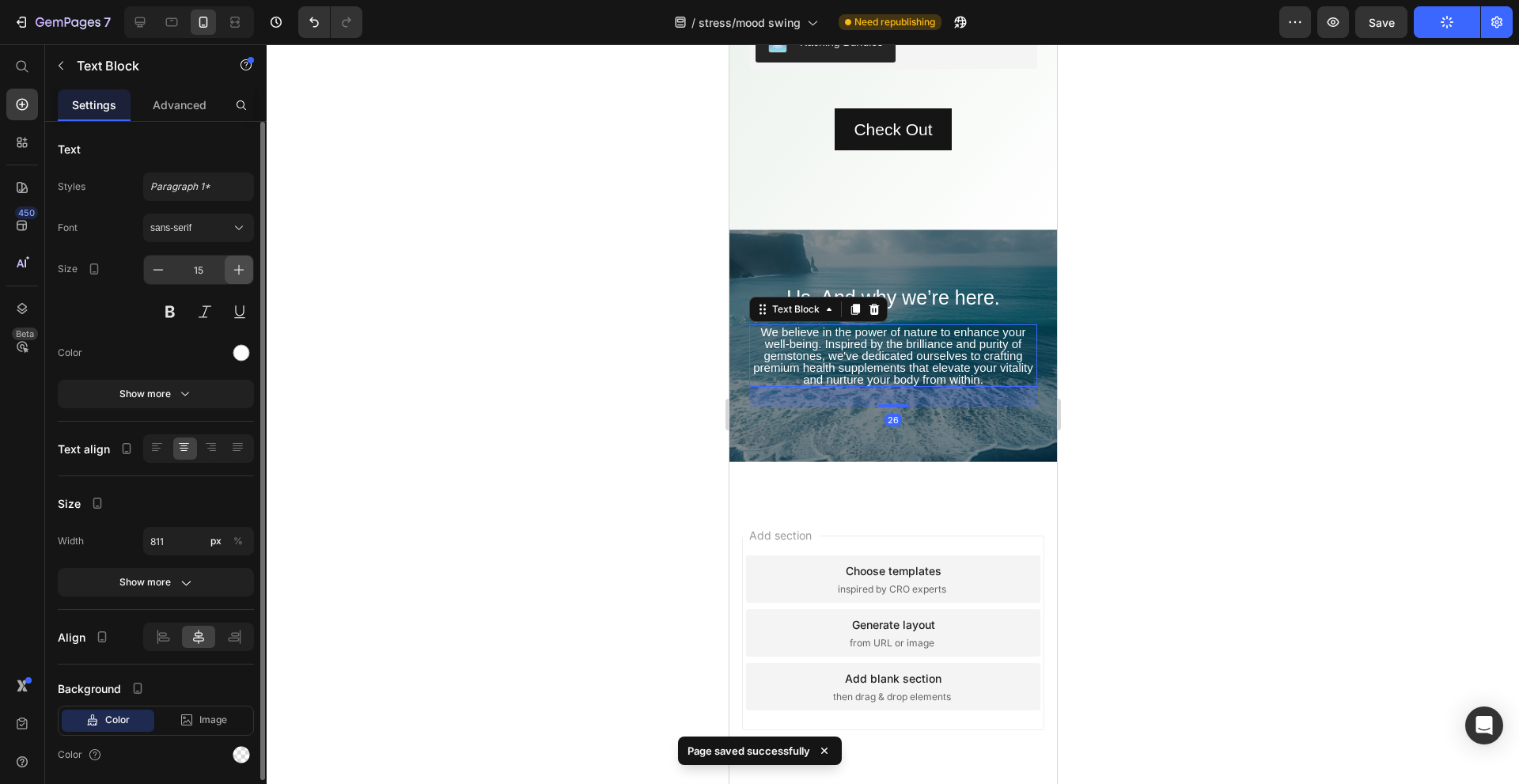 click at bounding box center [239, 270] 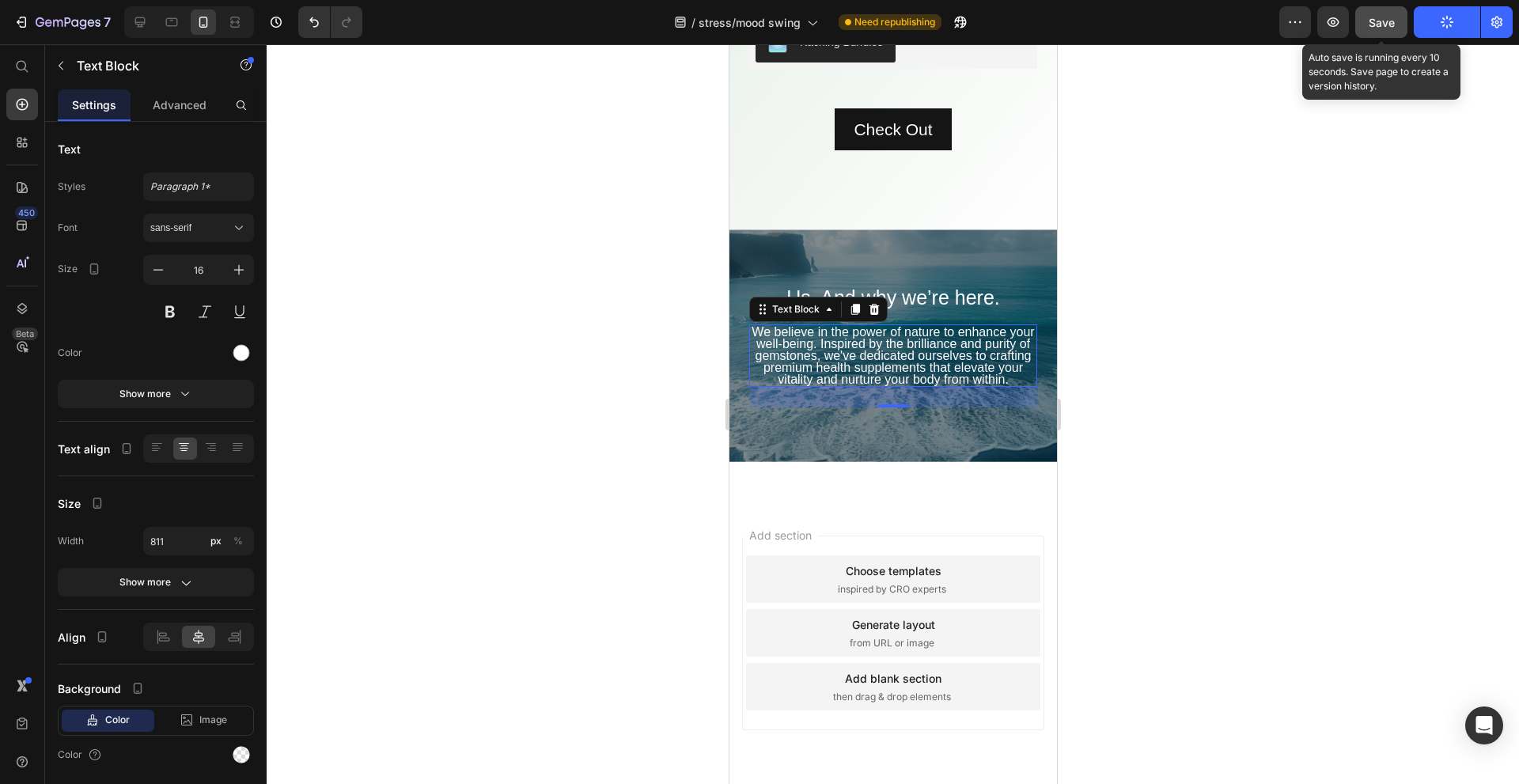 click on "Save" at bounding box center (1381, 22) 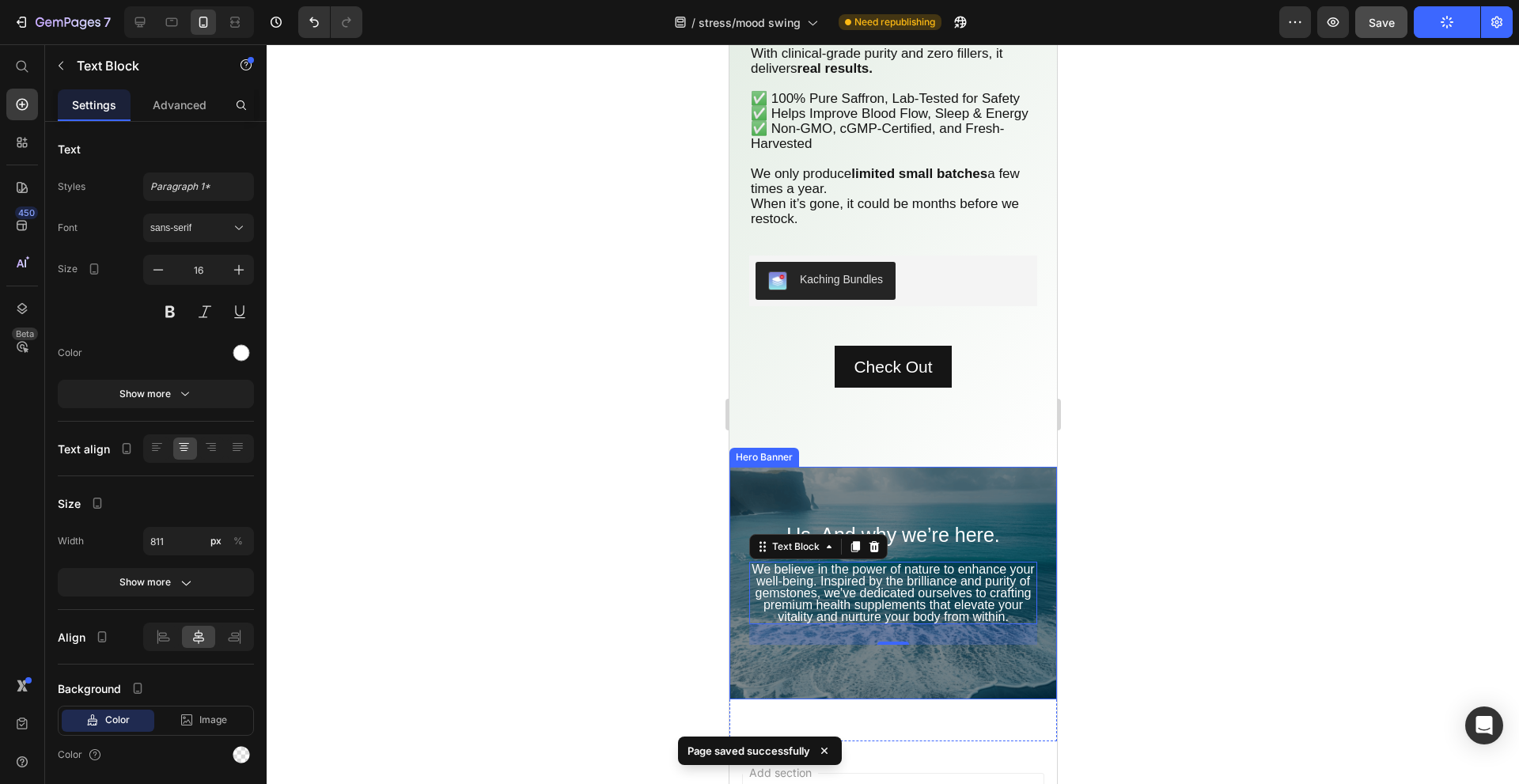 scroll, scrollTop: 8781, scrollLeft: 0, axis: vertical 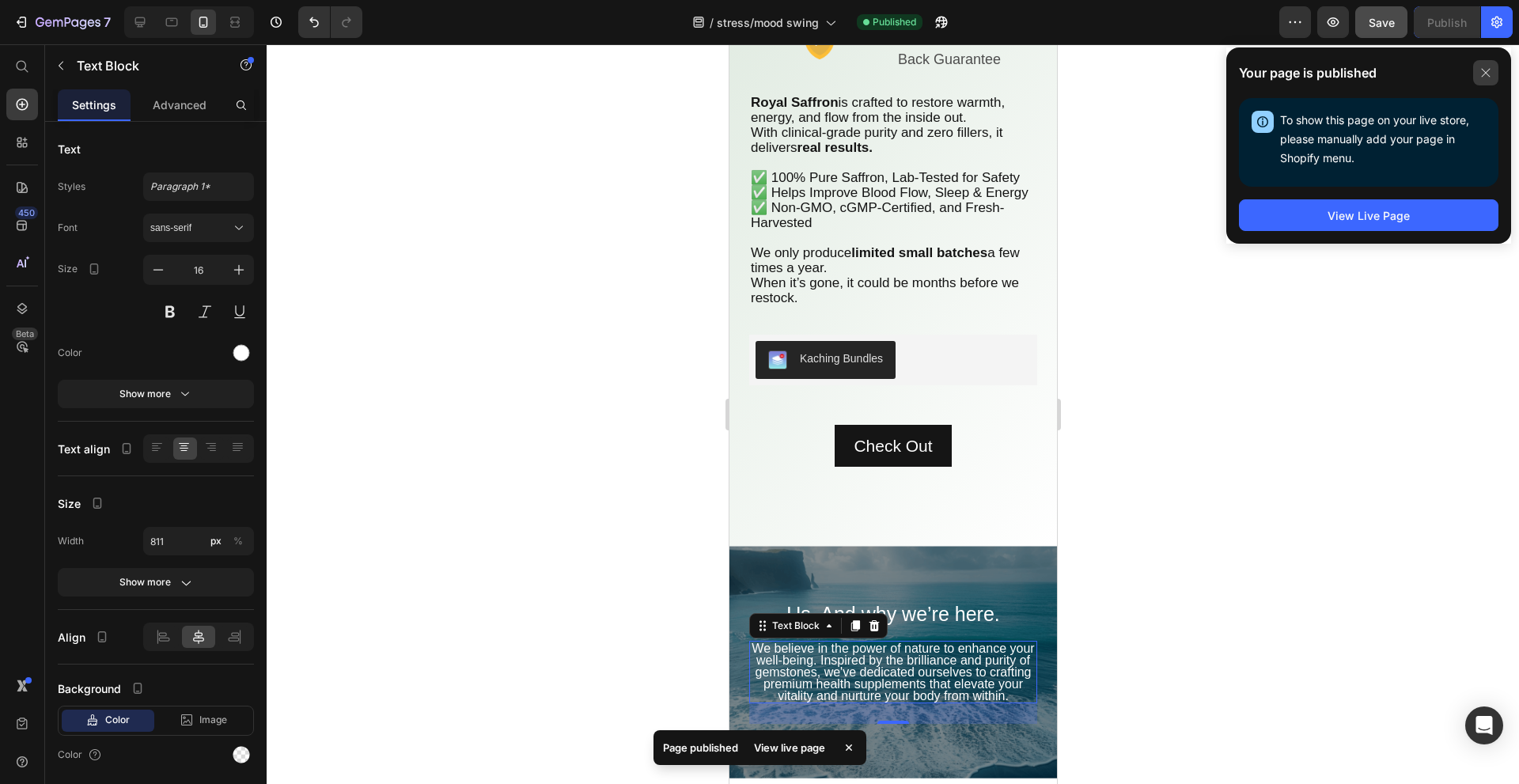 click 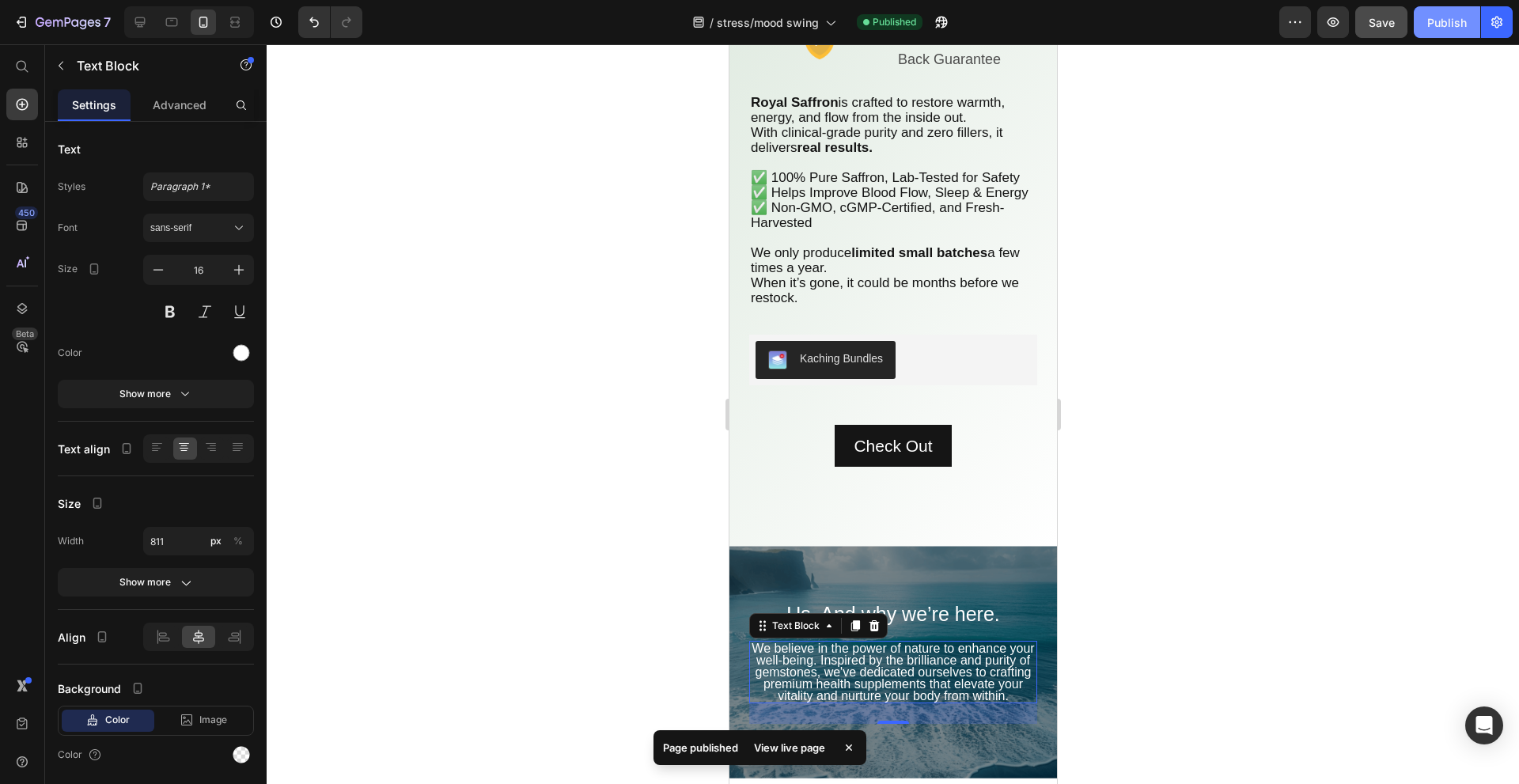 click on "Publish" at bounding box center [1447, 22] 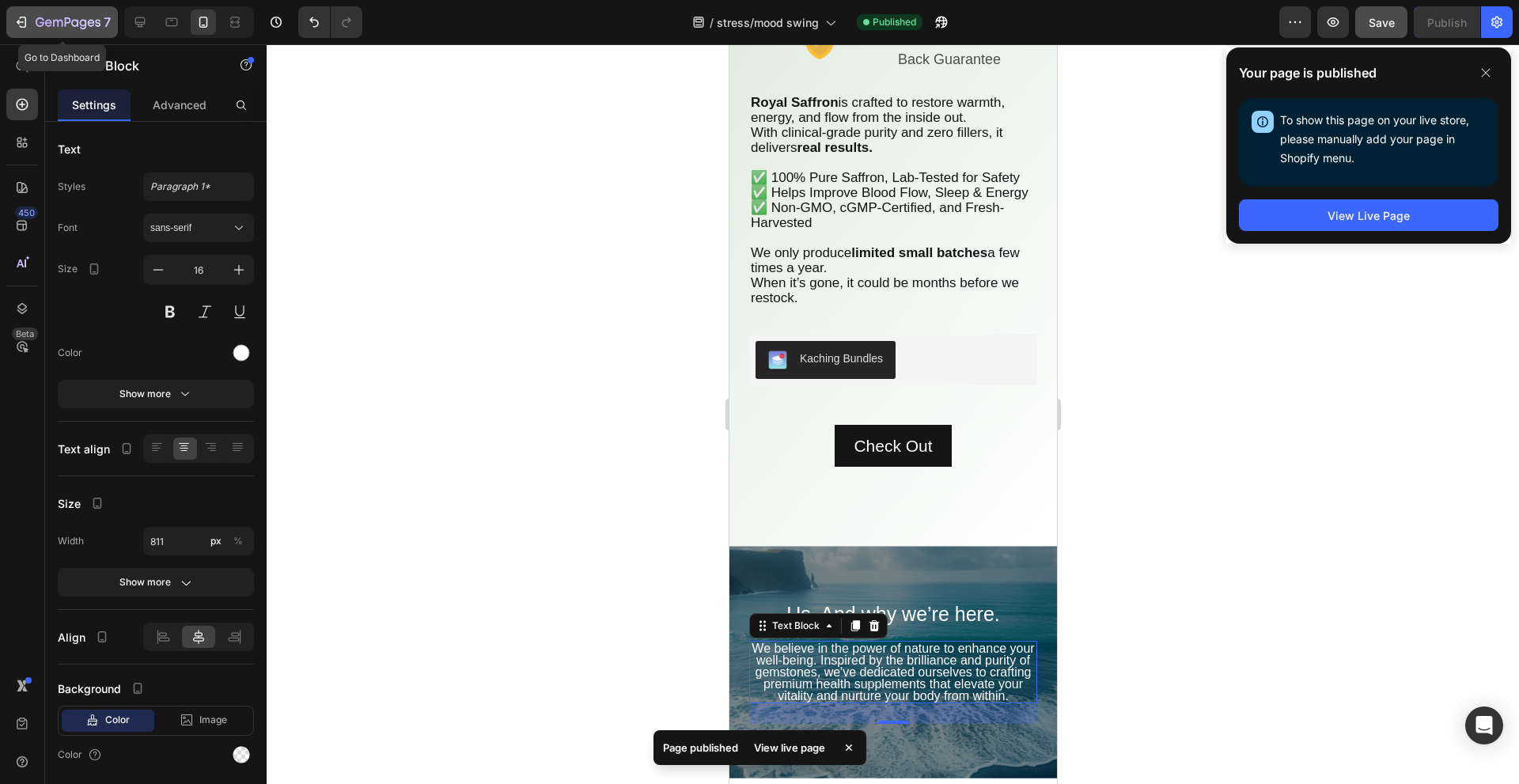 click 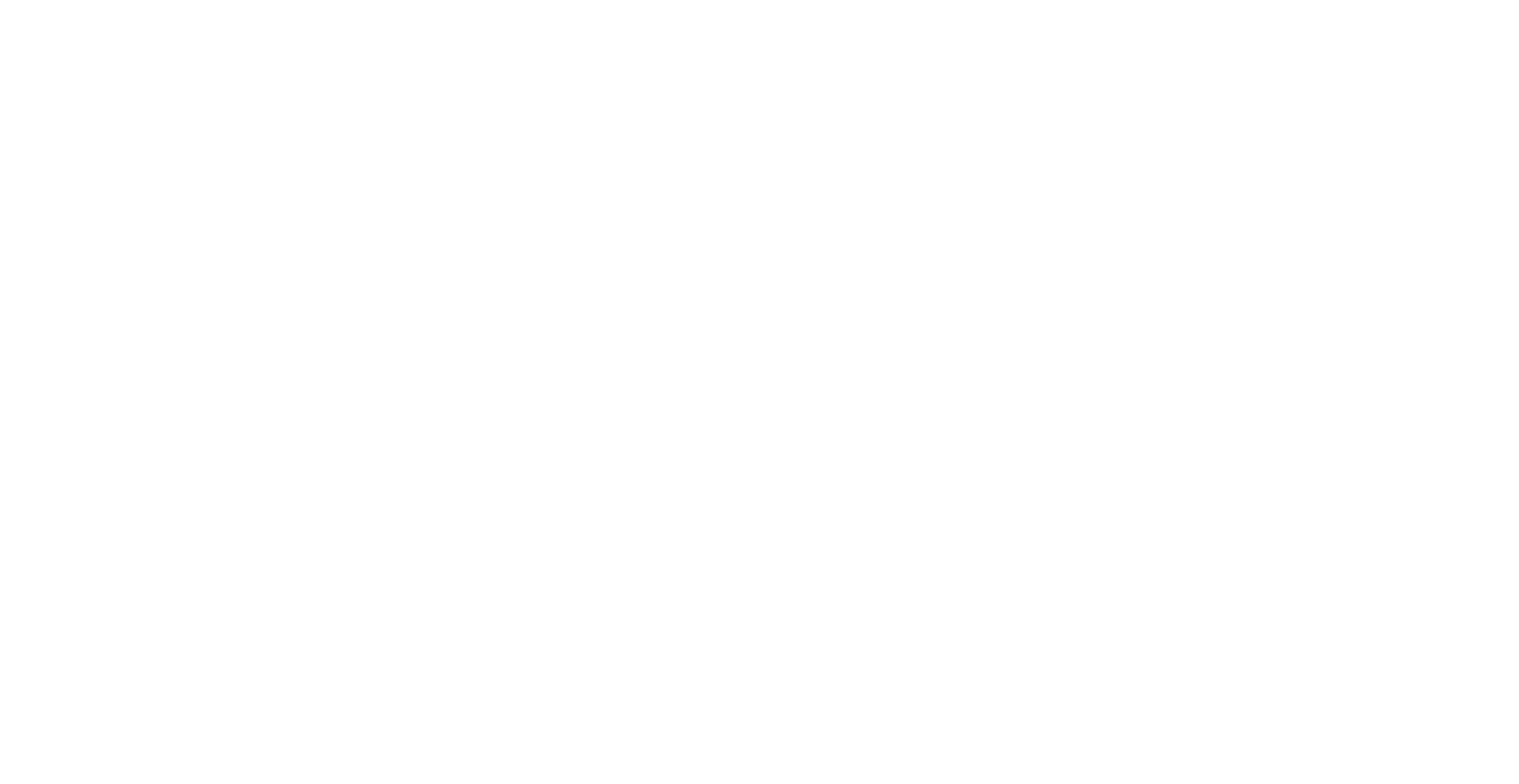 scroll, scrollTop: 0, scrollLeft: 0, axis: both 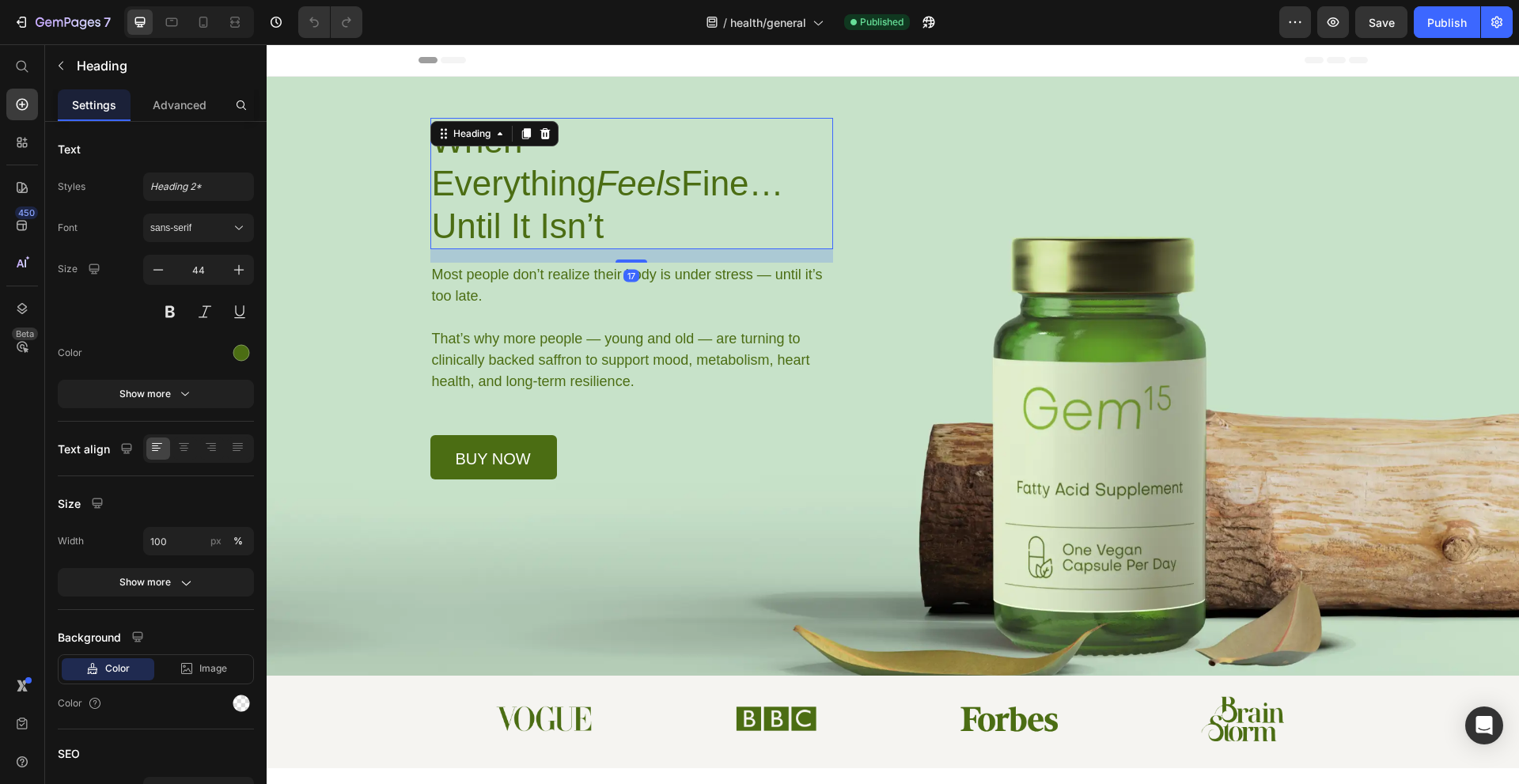 click on "When Everything  Feels  Fine… Until It Isn’t" at bounding box center (631, 184) 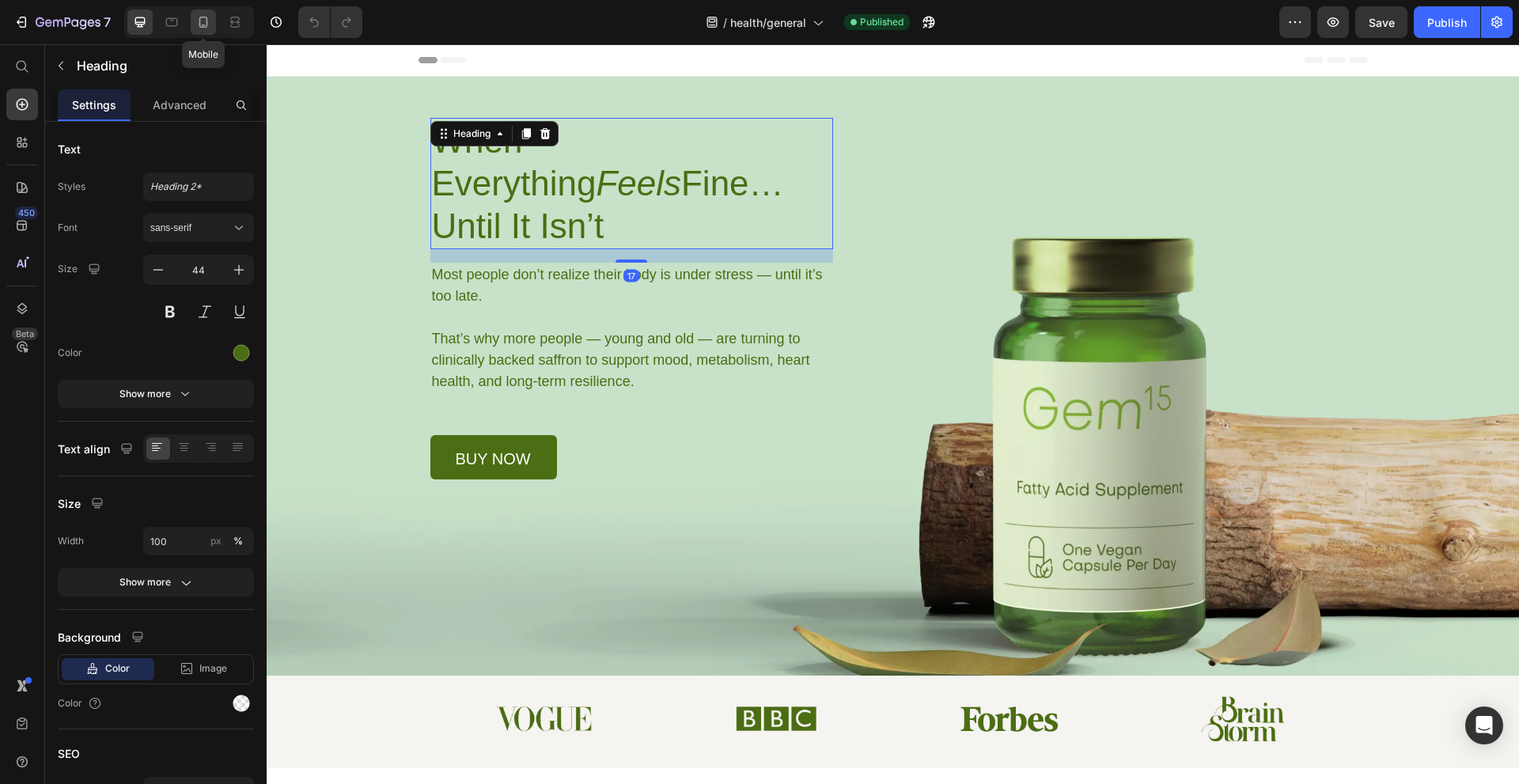 click 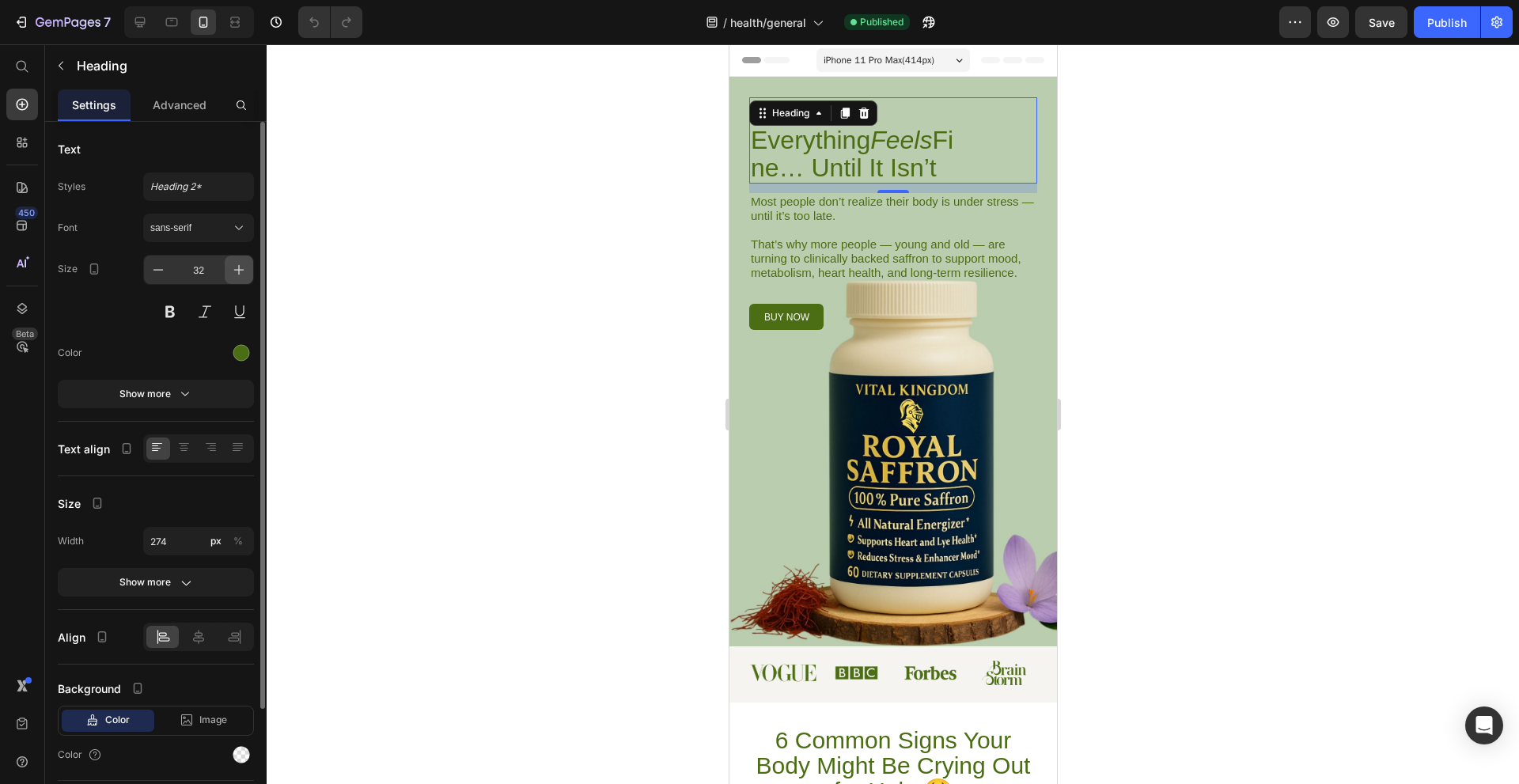 click 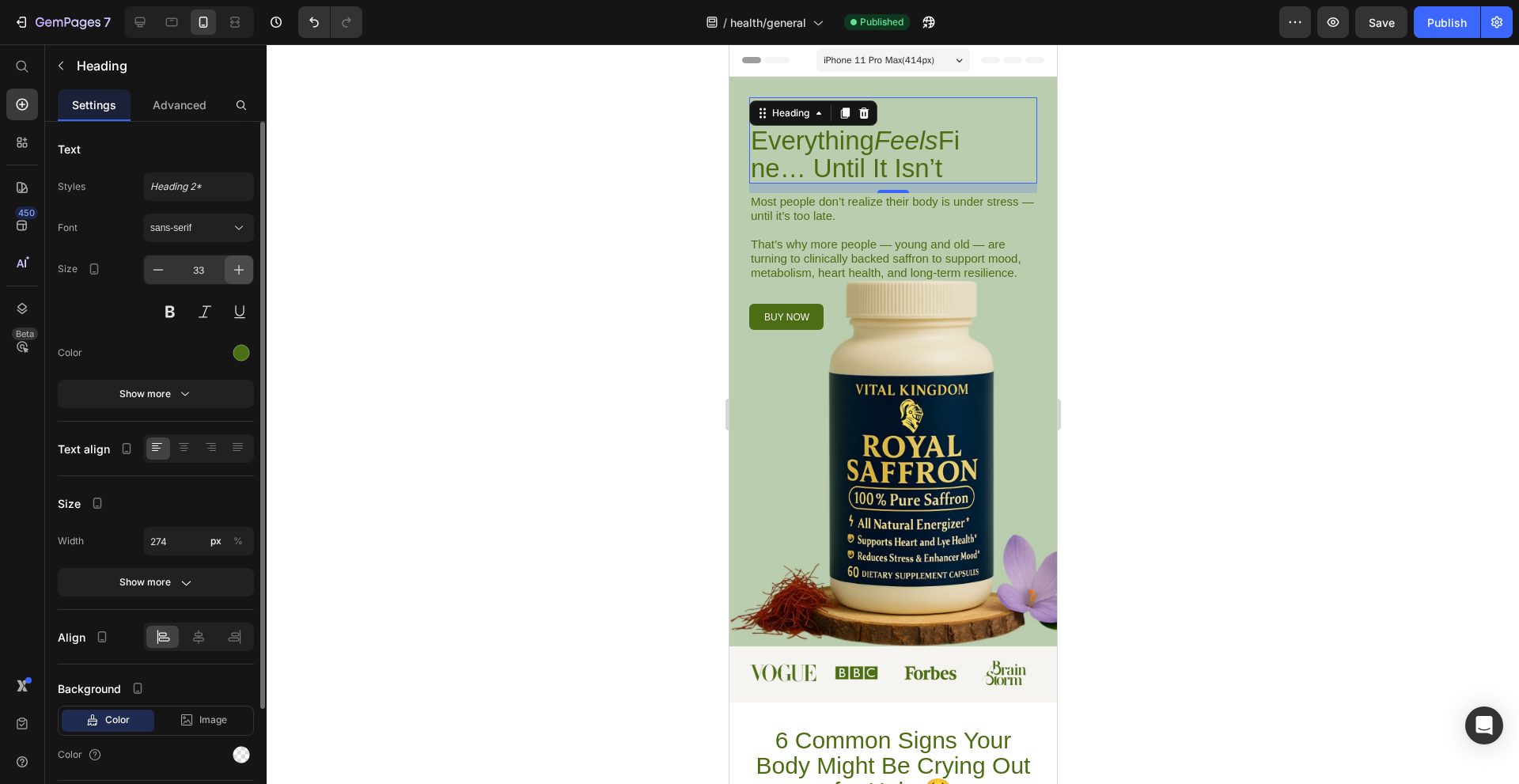 click 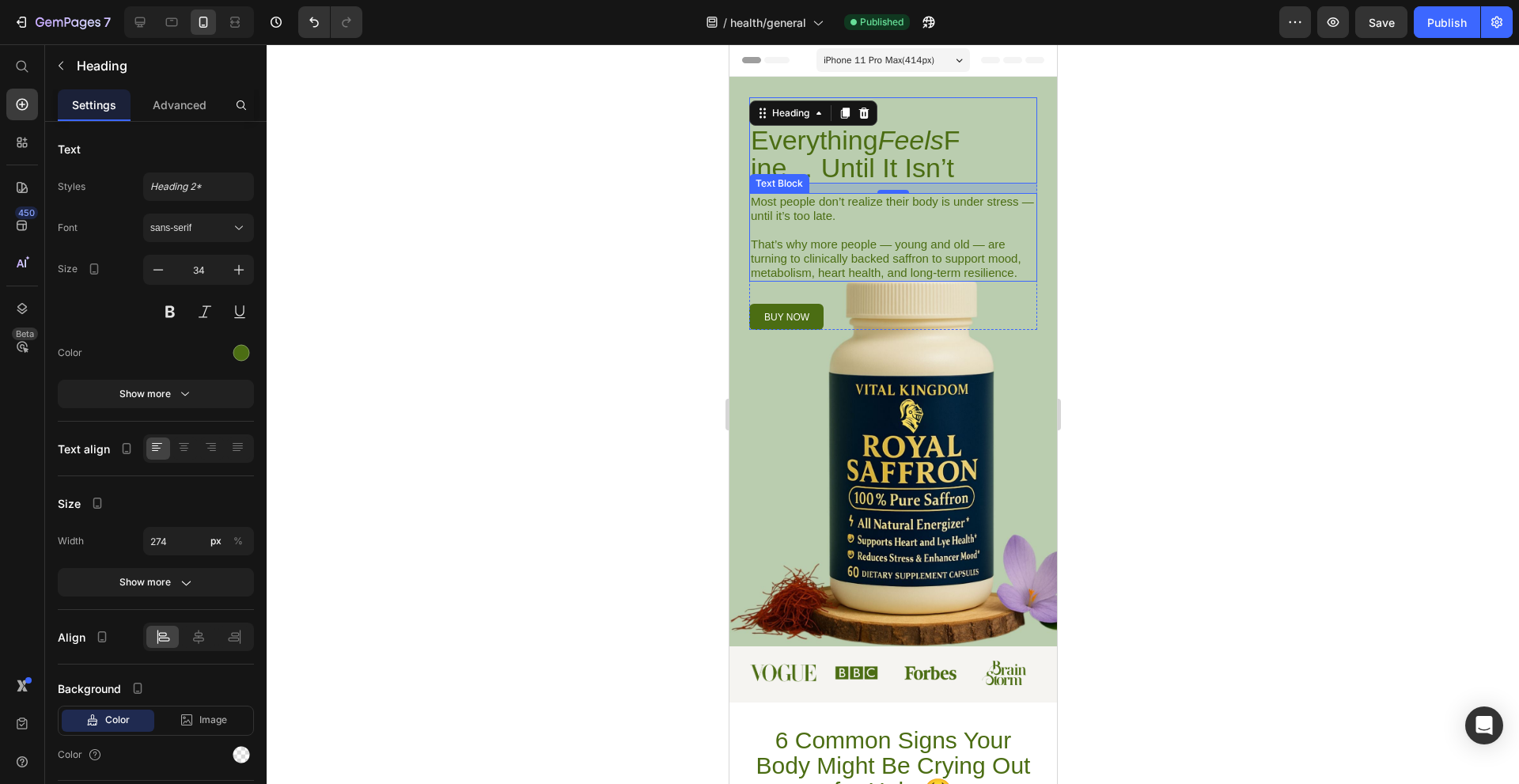 click on "Most people don’t realize their body is under stress — until it’s too late. That’s why more people — young and old — are turning to clinically backed saffron to support mood, metabolism, heart health, and long-term resilience." at bounding box center [892, 237] 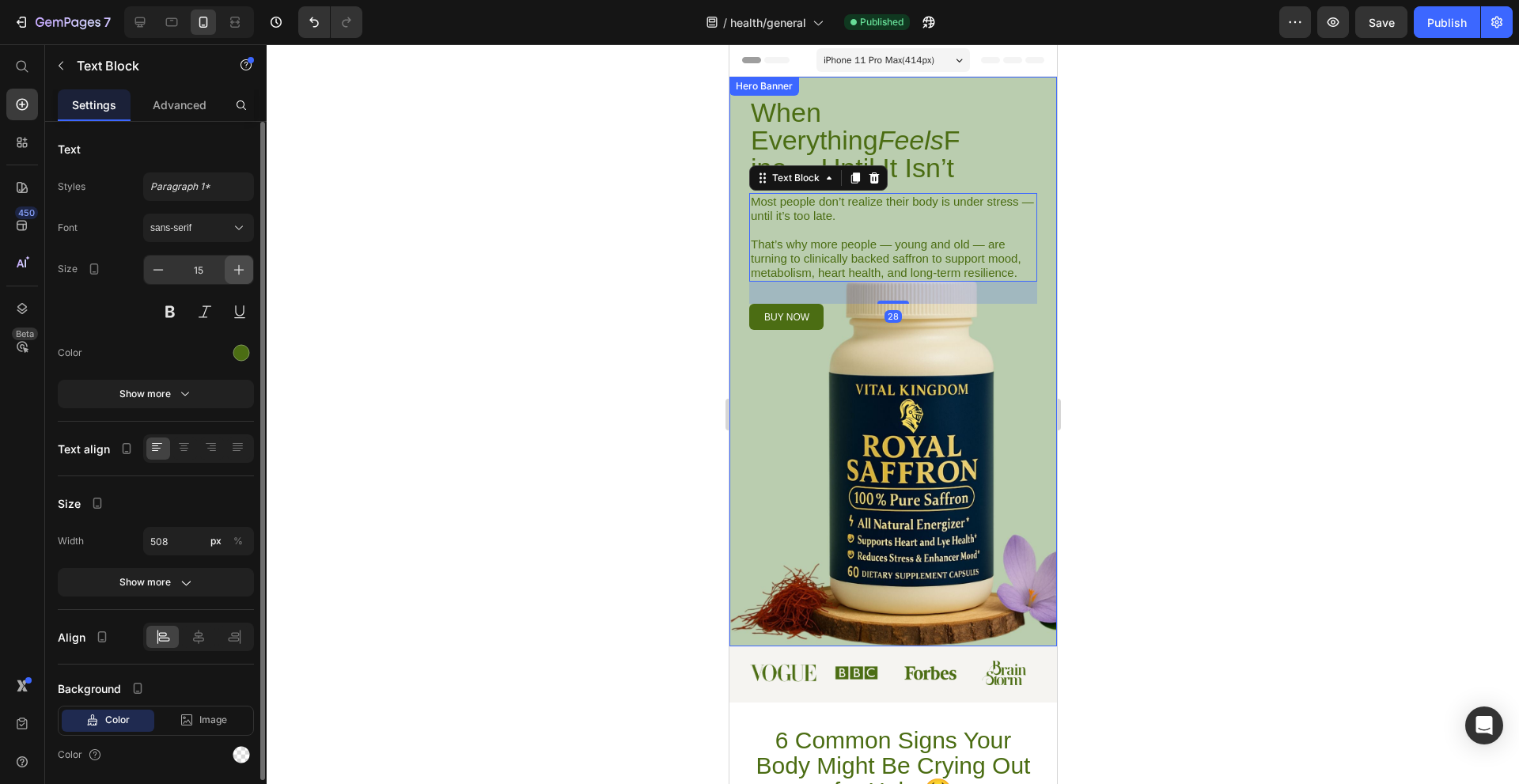 click 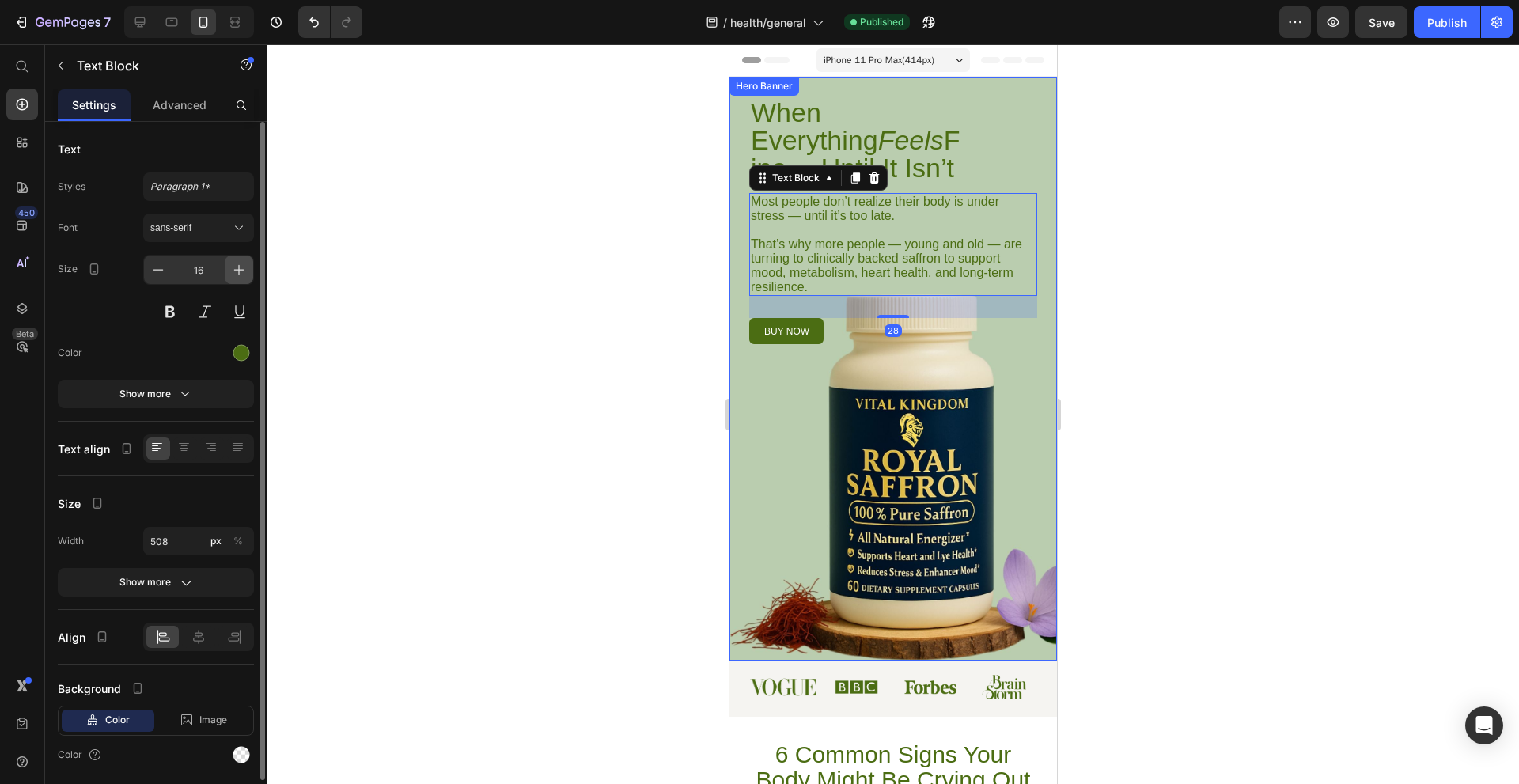 click 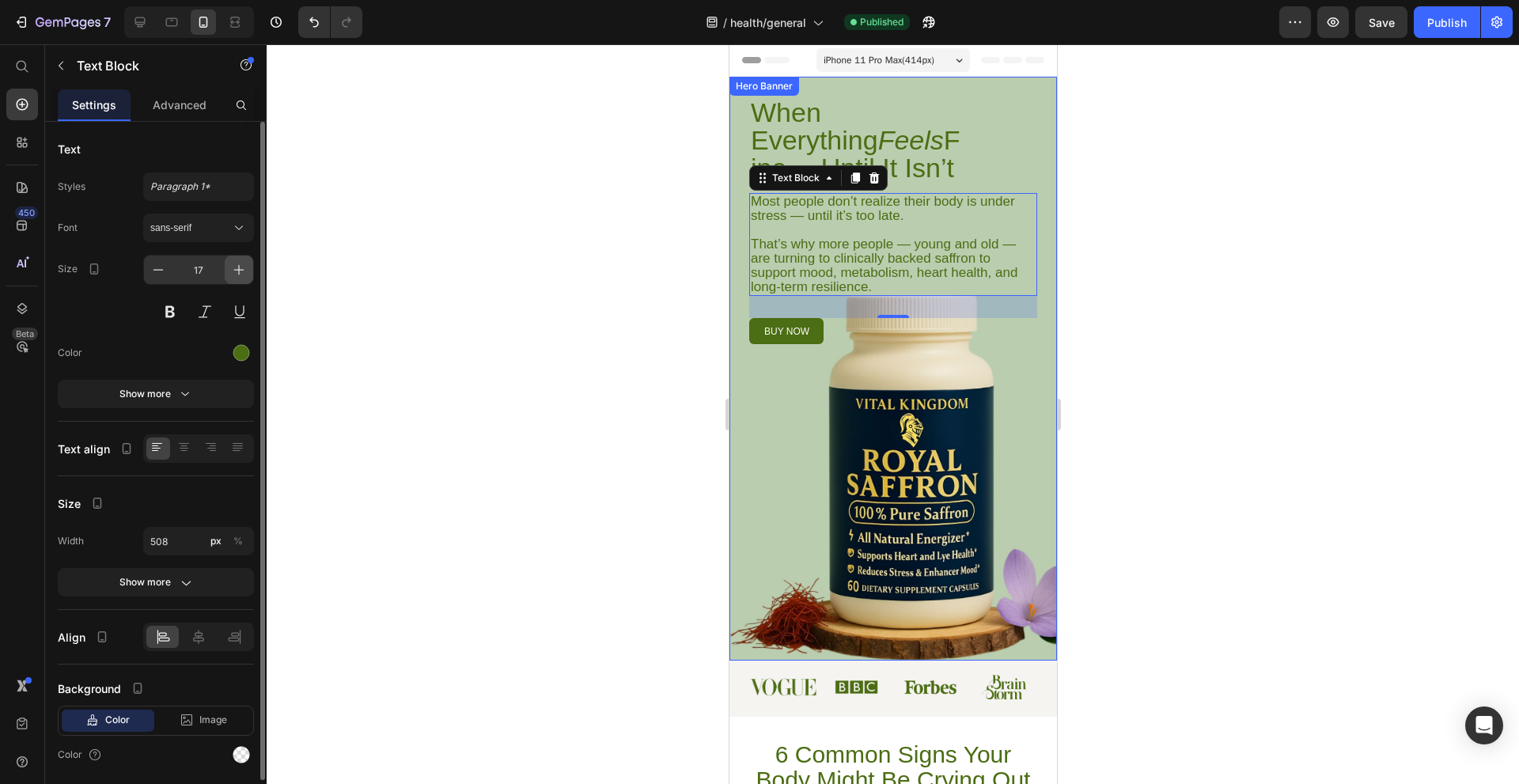 click 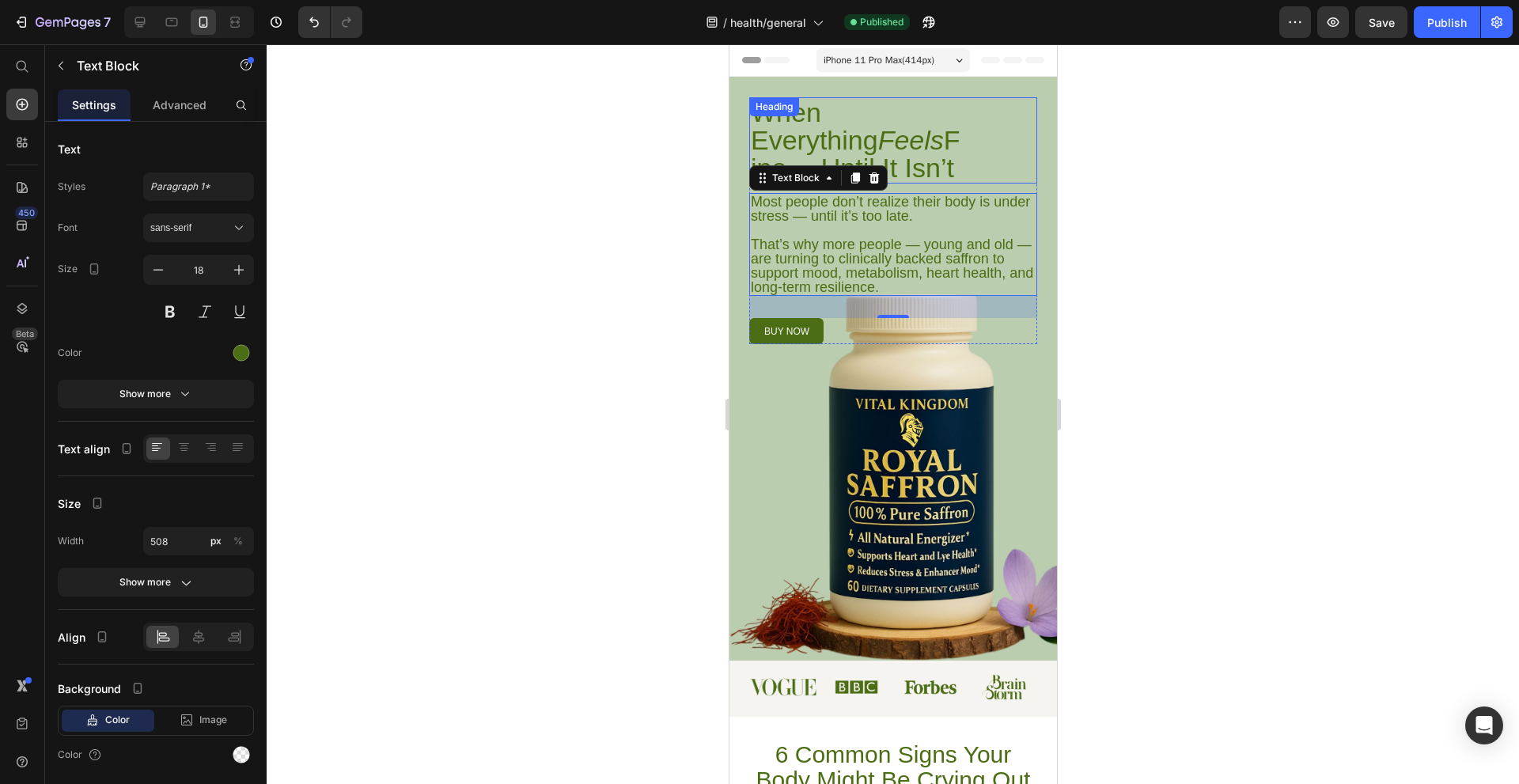 click on "When Everything  Feels  Fine… Until It Isn’t" at bounding box center [857, 140] 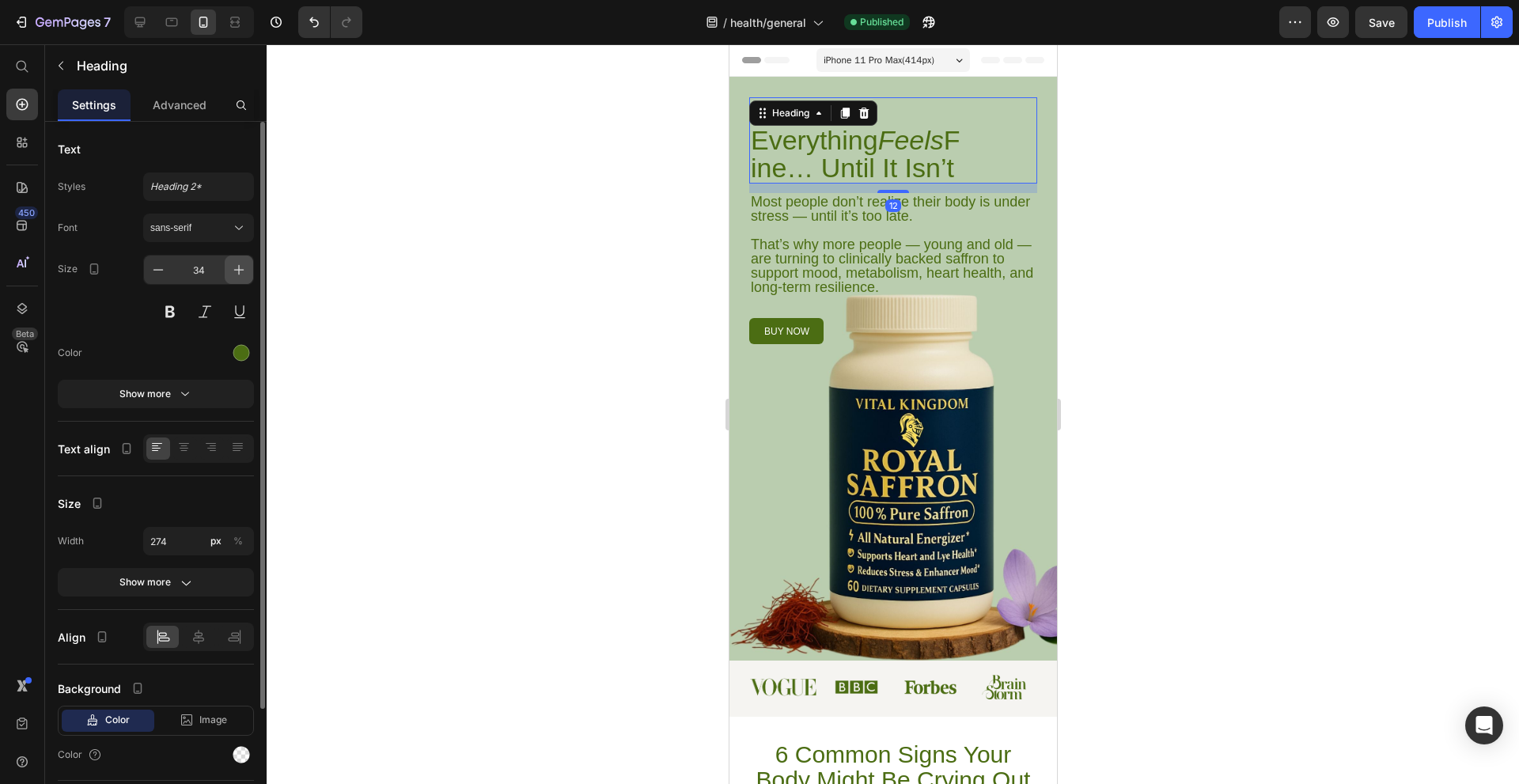 click 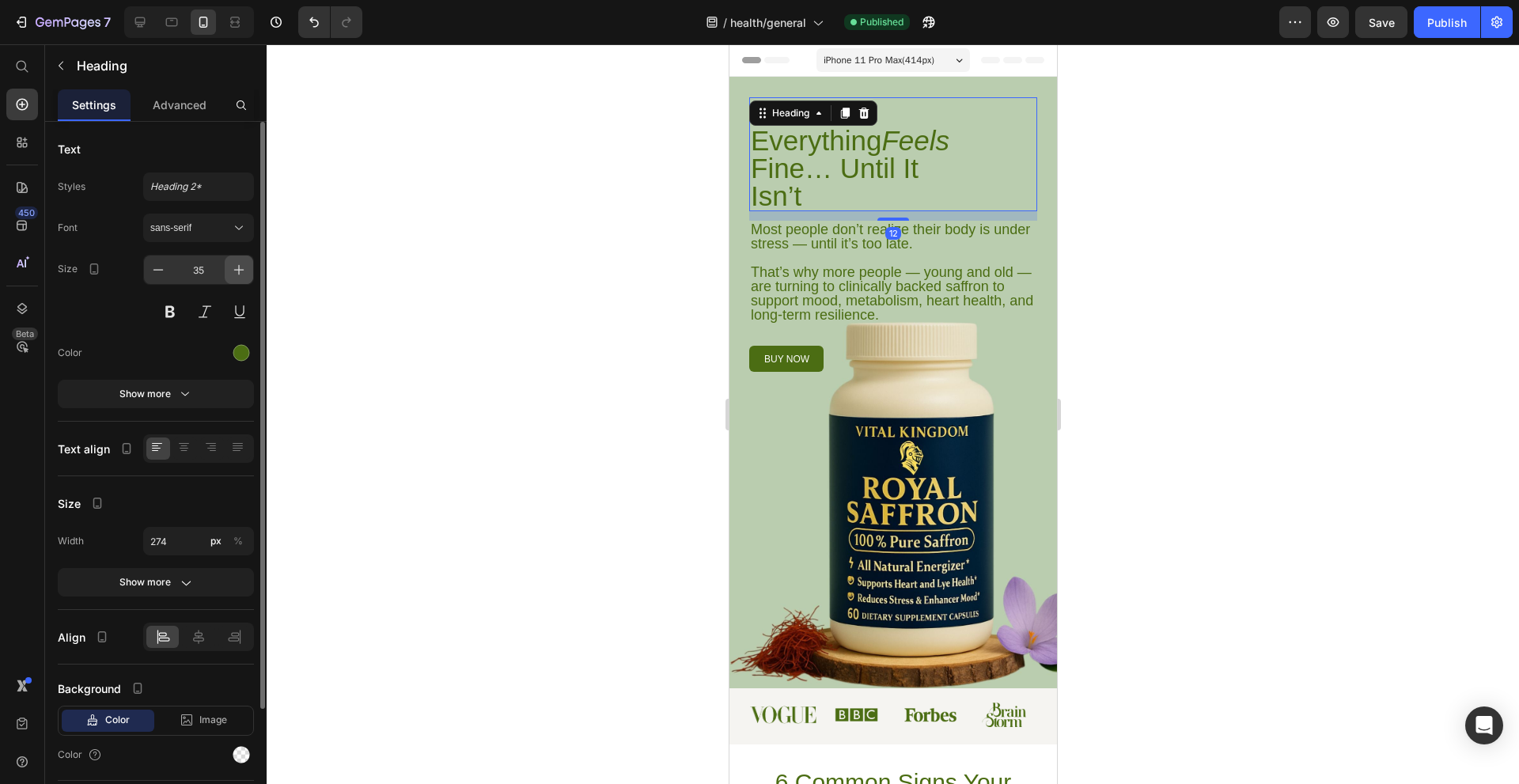 click 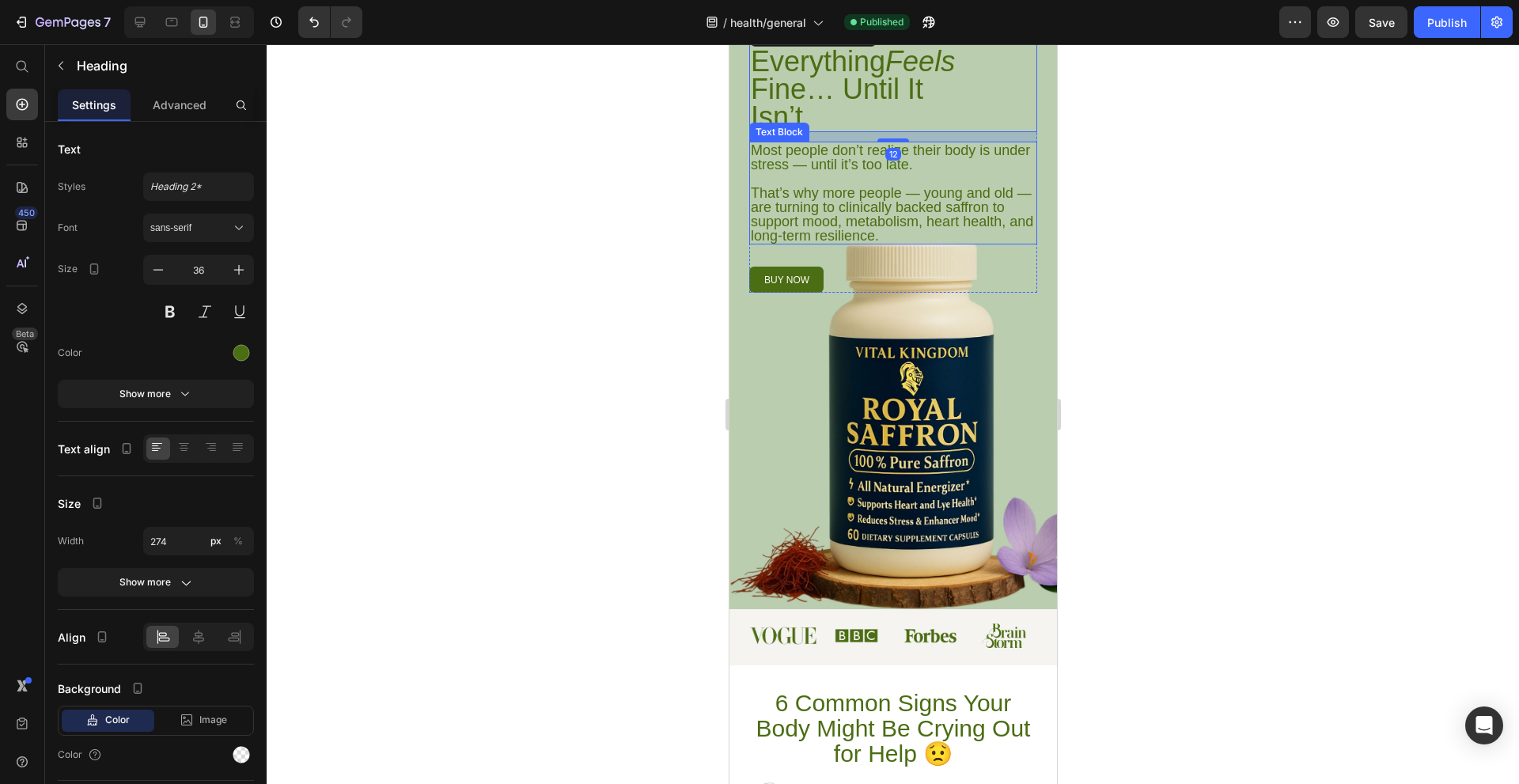 scroll, scrollTop: 396, scrollLeft: 0, axis: vertical 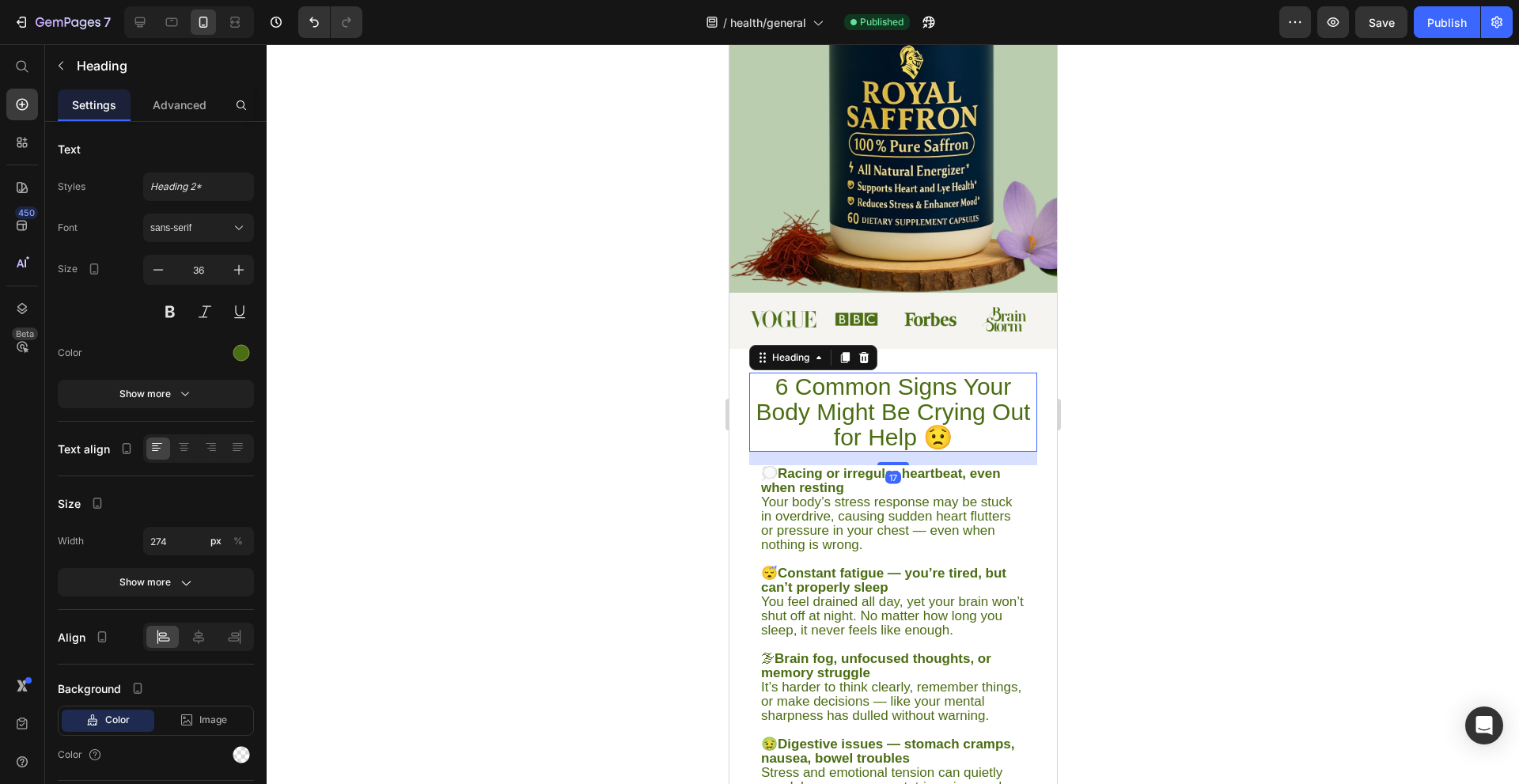 drag, startPoint x: 865, startPoint y: 385, endPoint x: 1363, endPoint y: 411, distance: 498.6783 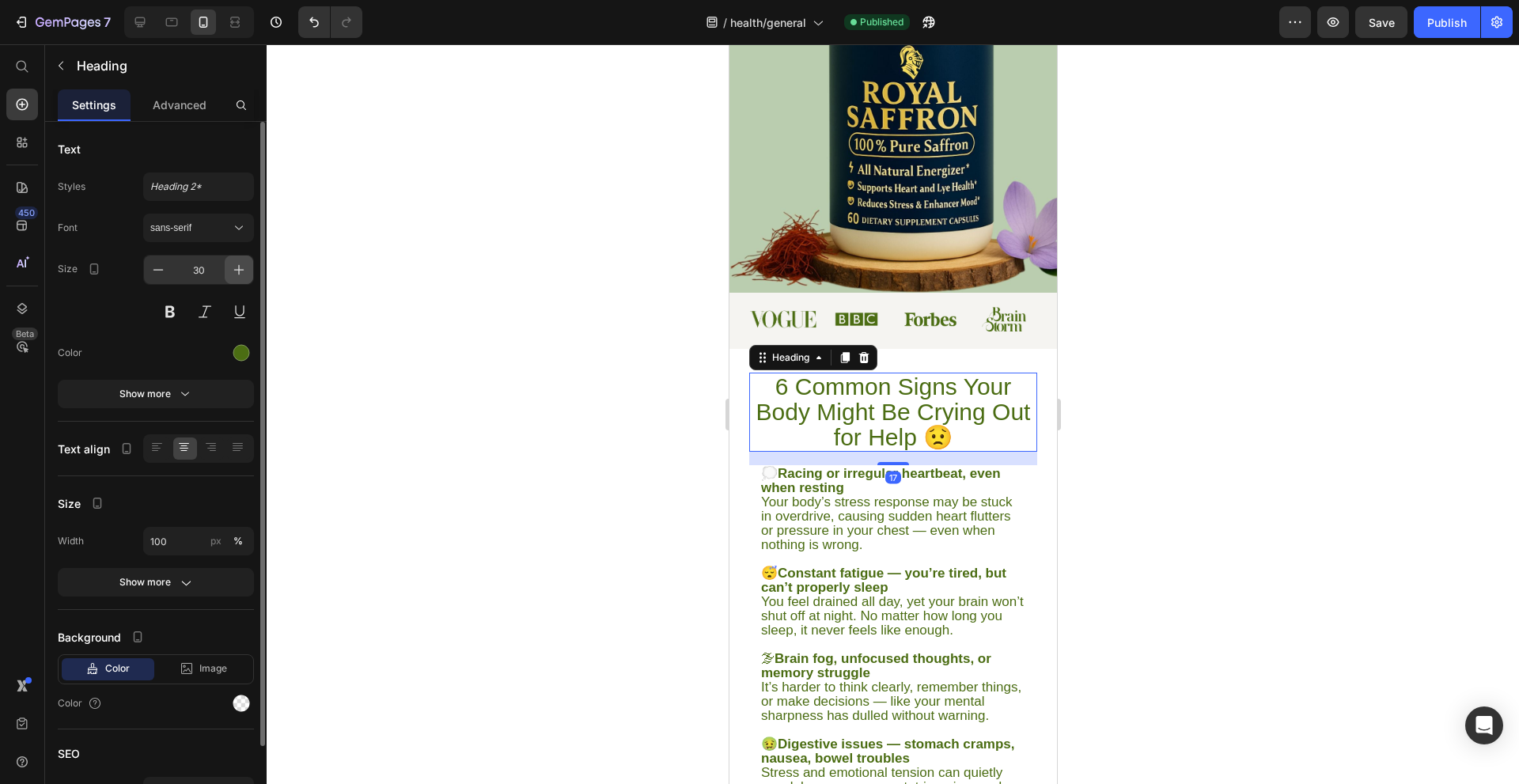 click at bounding box center [239, 270] 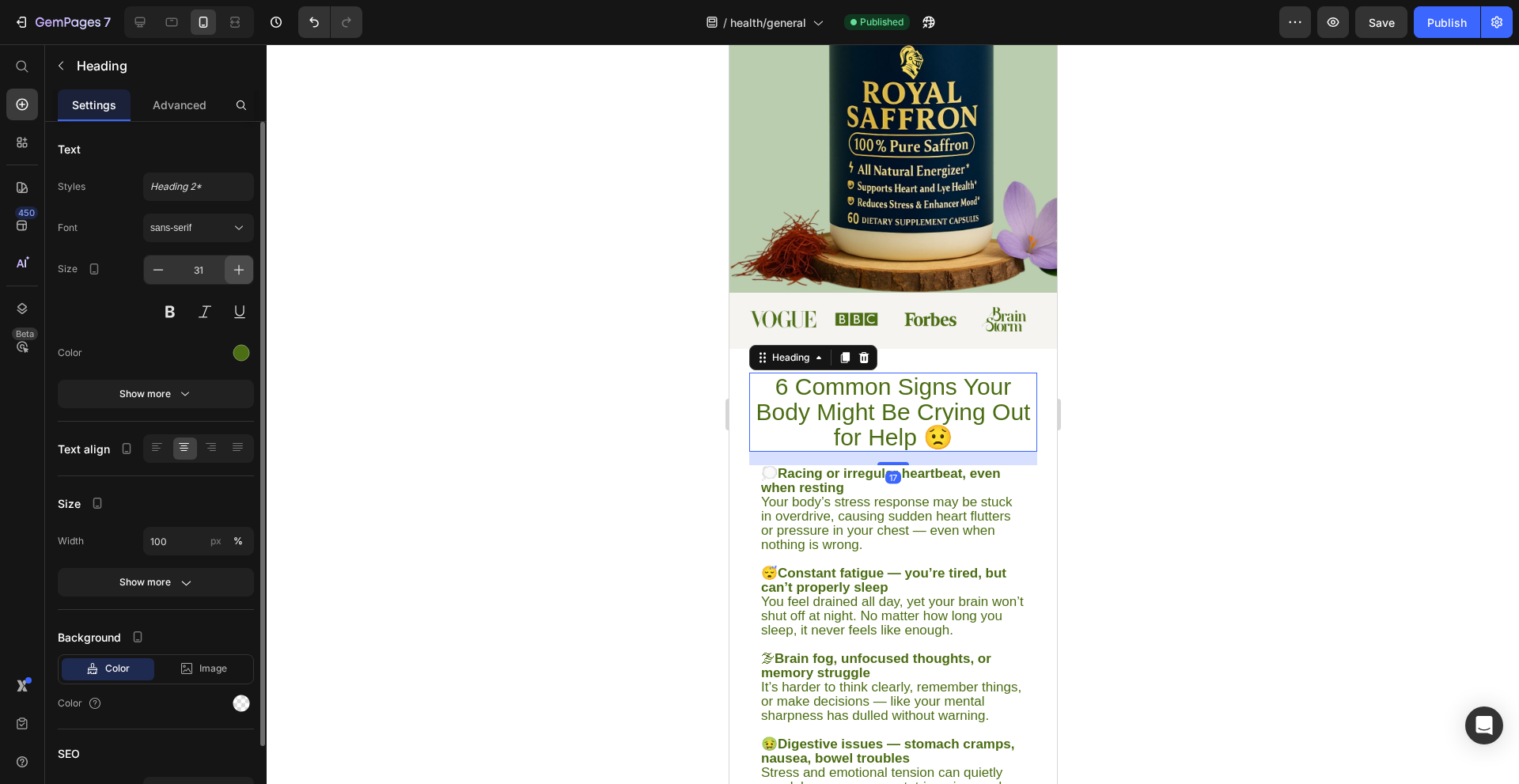 click at bounding box center [239, 270] 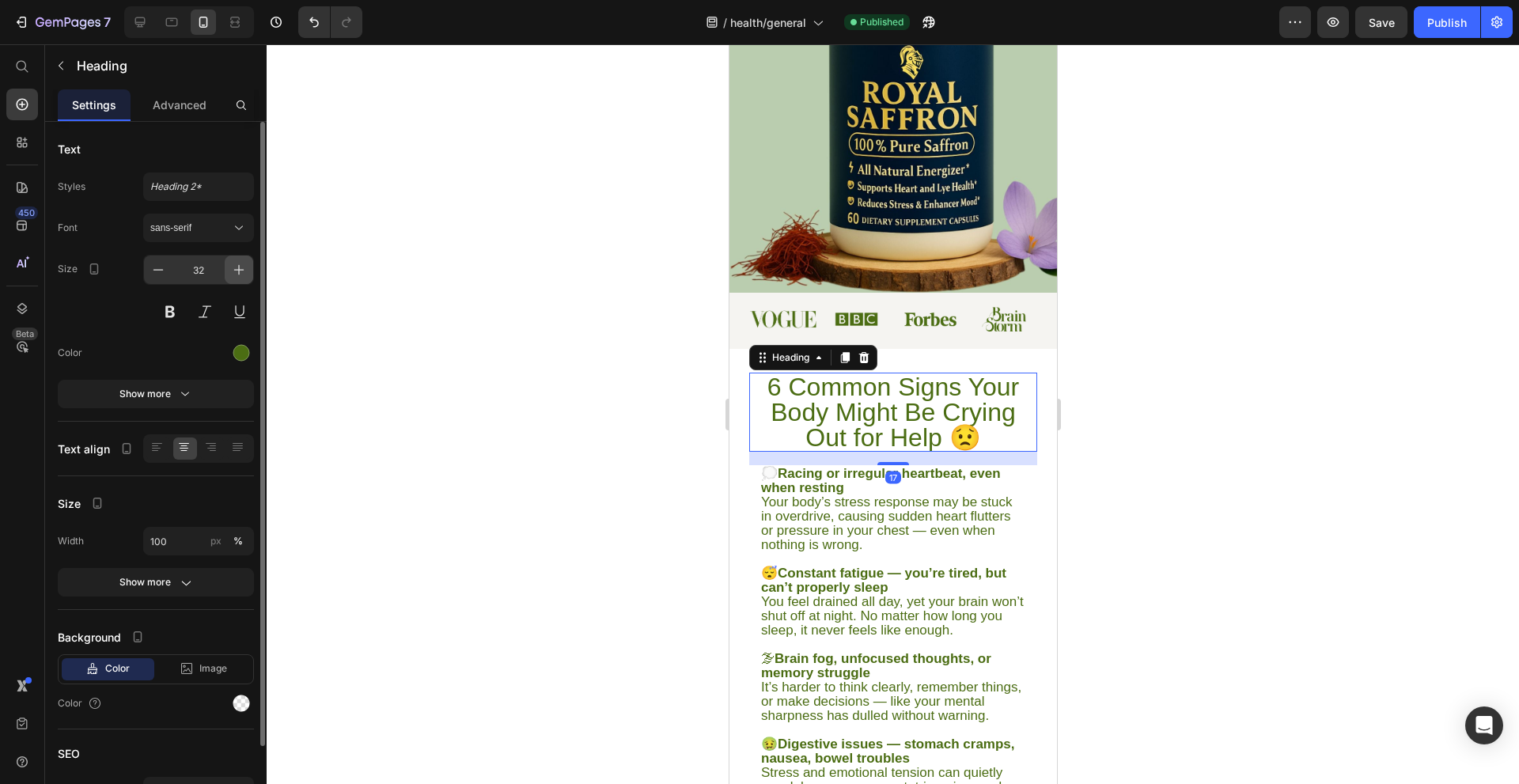 click at bounding box center (239, 270) 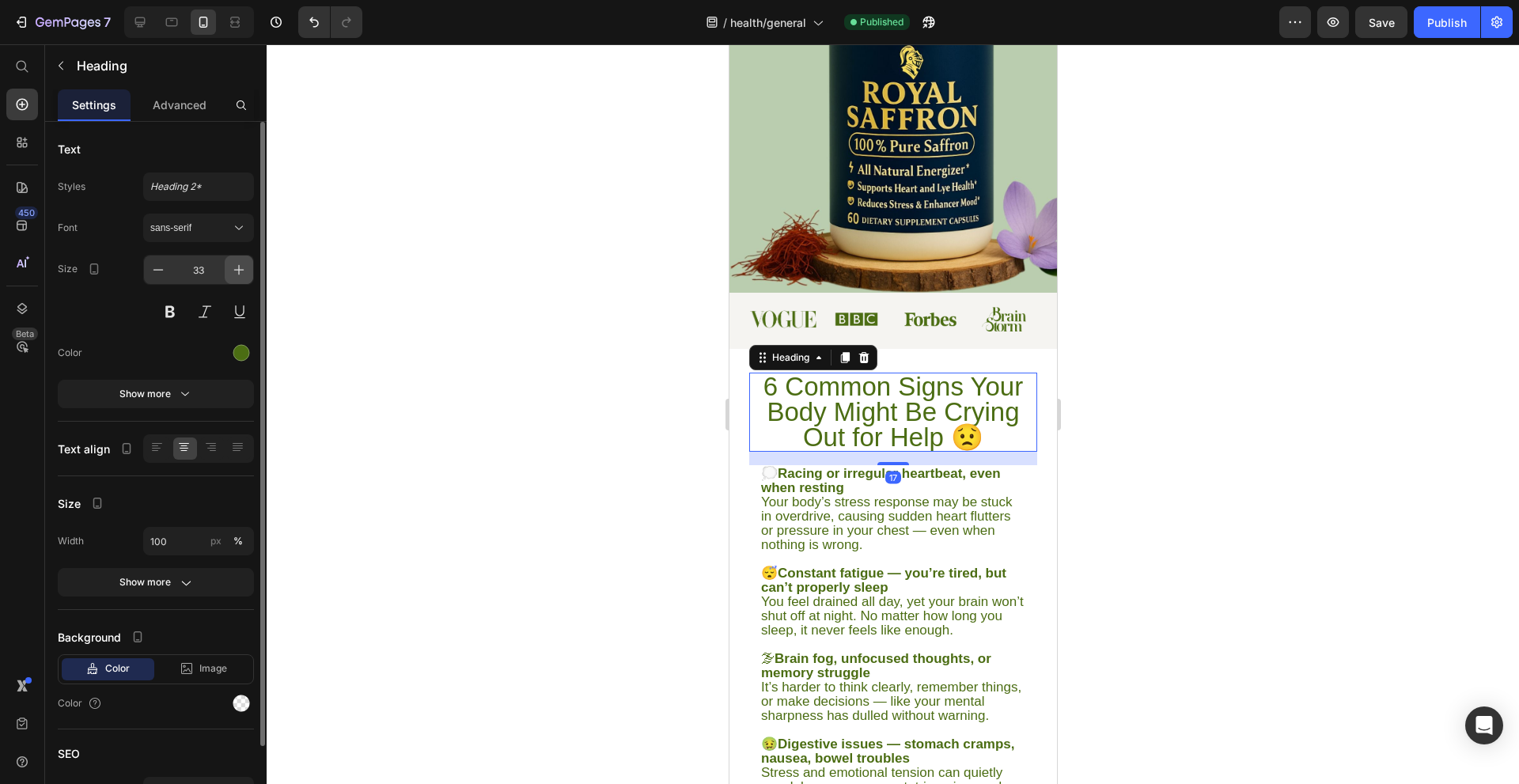 click at bounding box center (239, 270) 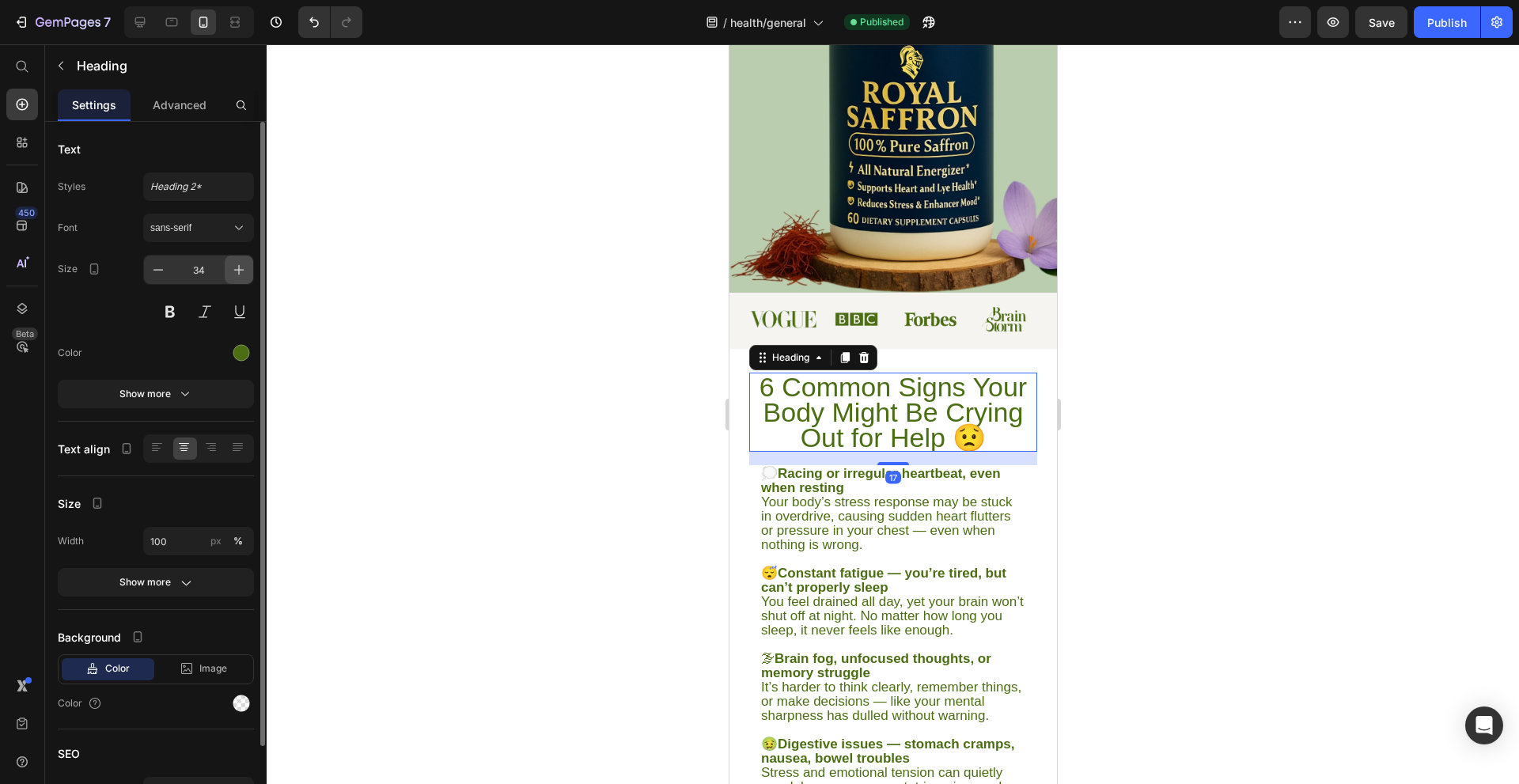 click 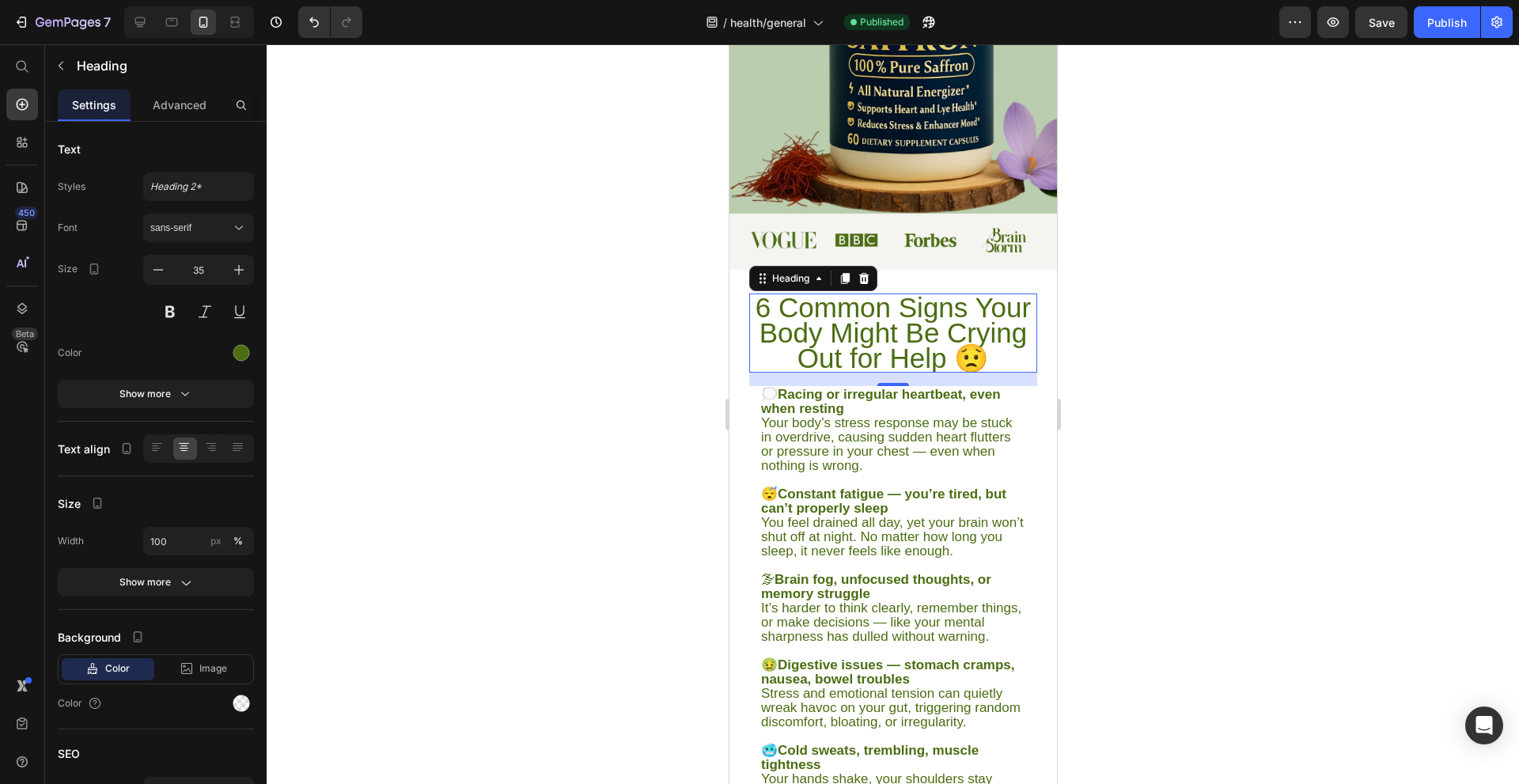 scroll, scrollTop: 554, scrollLeft: 0, axis: vertical 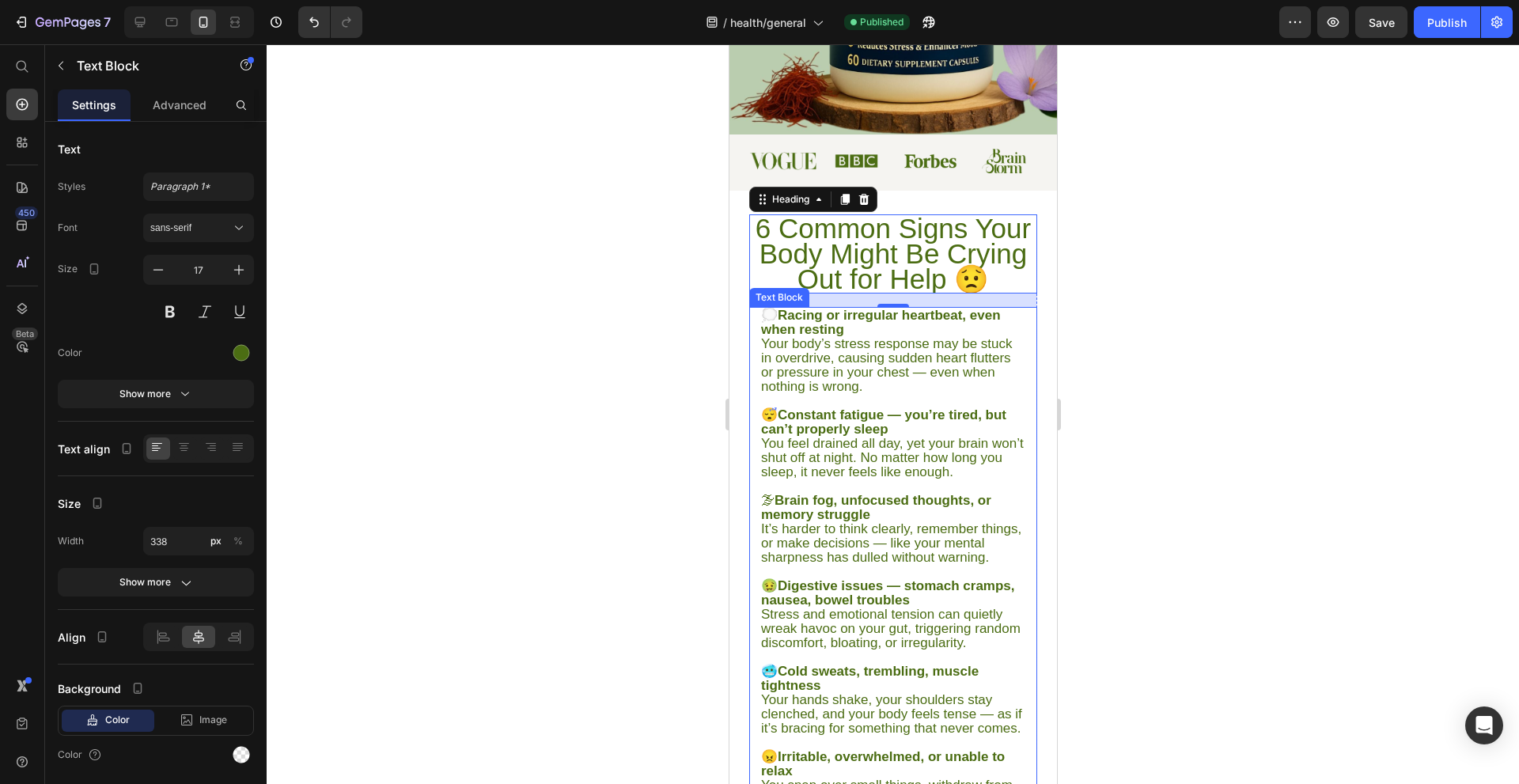 click on "💭  Racing or irregular heartbeat, even when resting Your body’s stress response may be stuck in overdrive, causing sudden heart flutters or pressure in your chest — even when nothing is wrong." at bounding box center [892, 351] 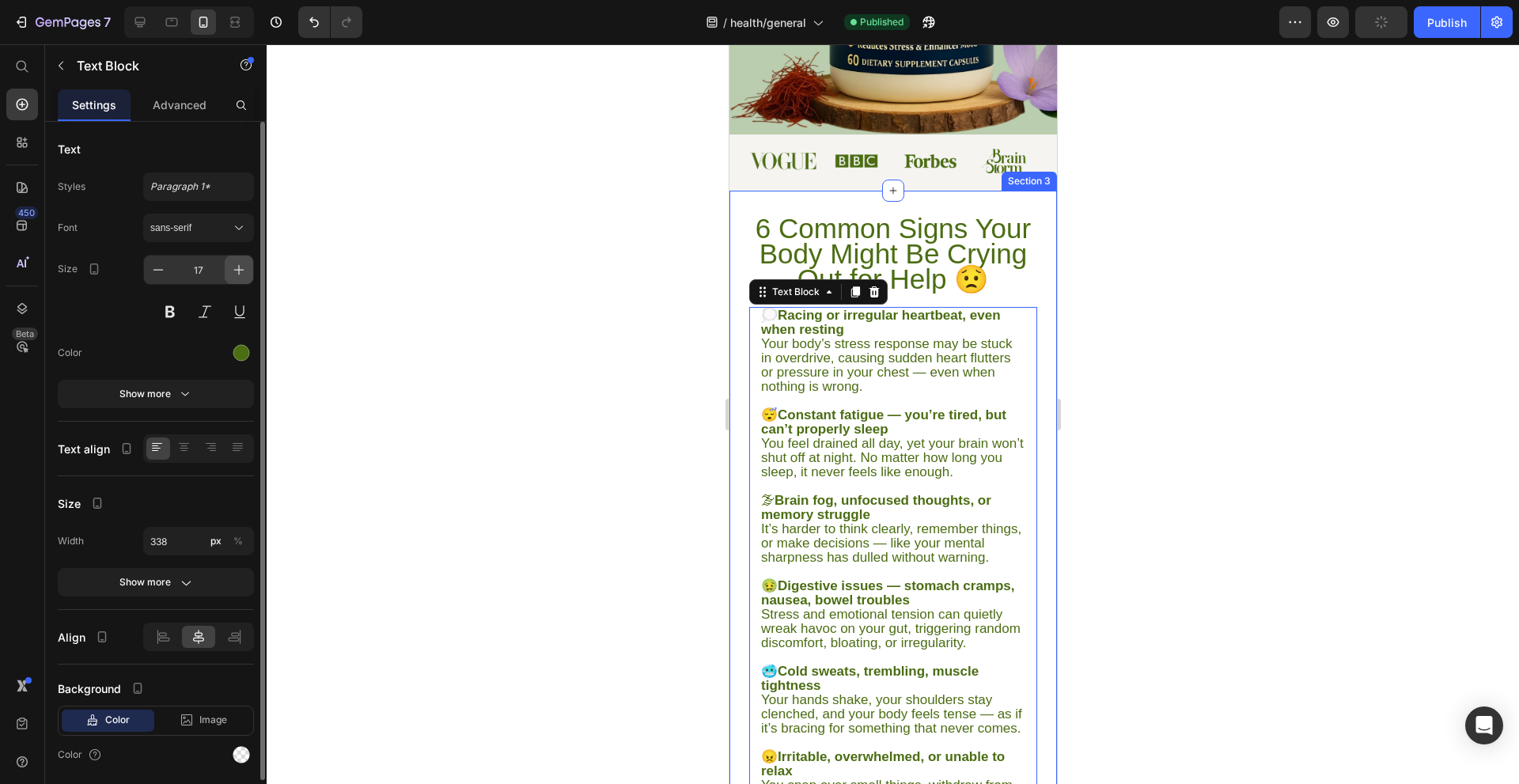 click 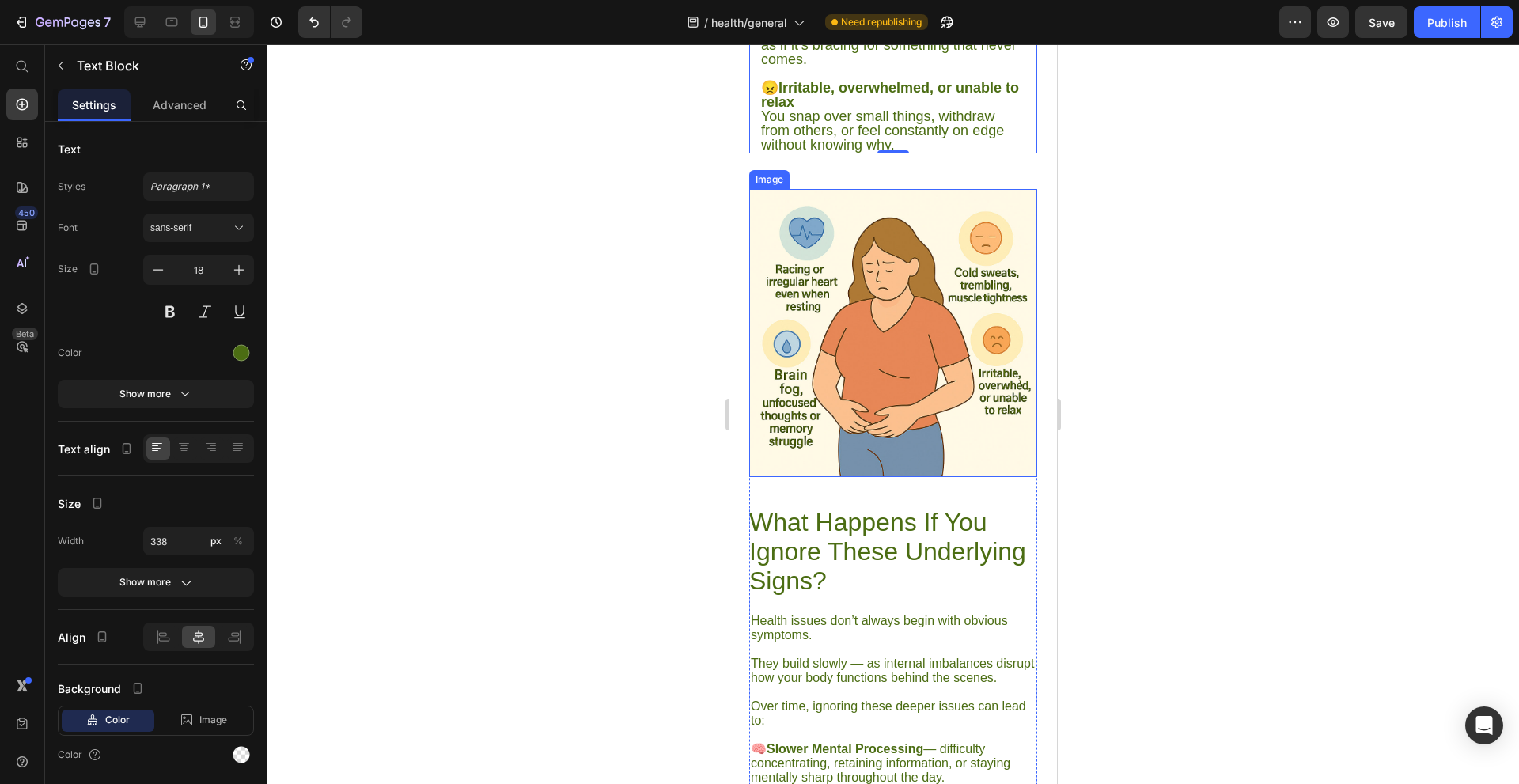 scroll, scrollTop: 1424, scrollLeft: 0, axis: vertical 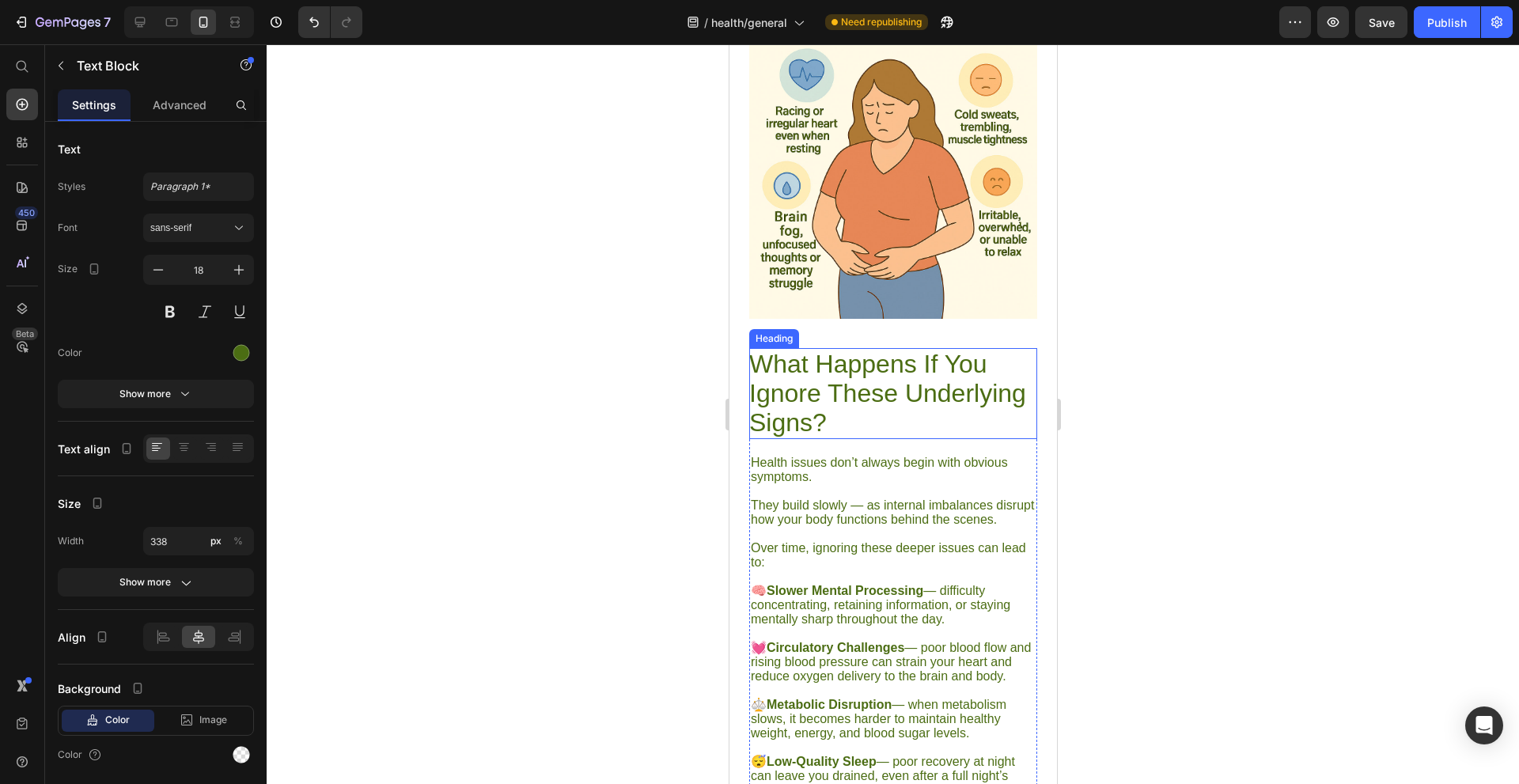 click on "What Happens If You Ignore These Underlying Signs?" at bounding box center [892, 393] 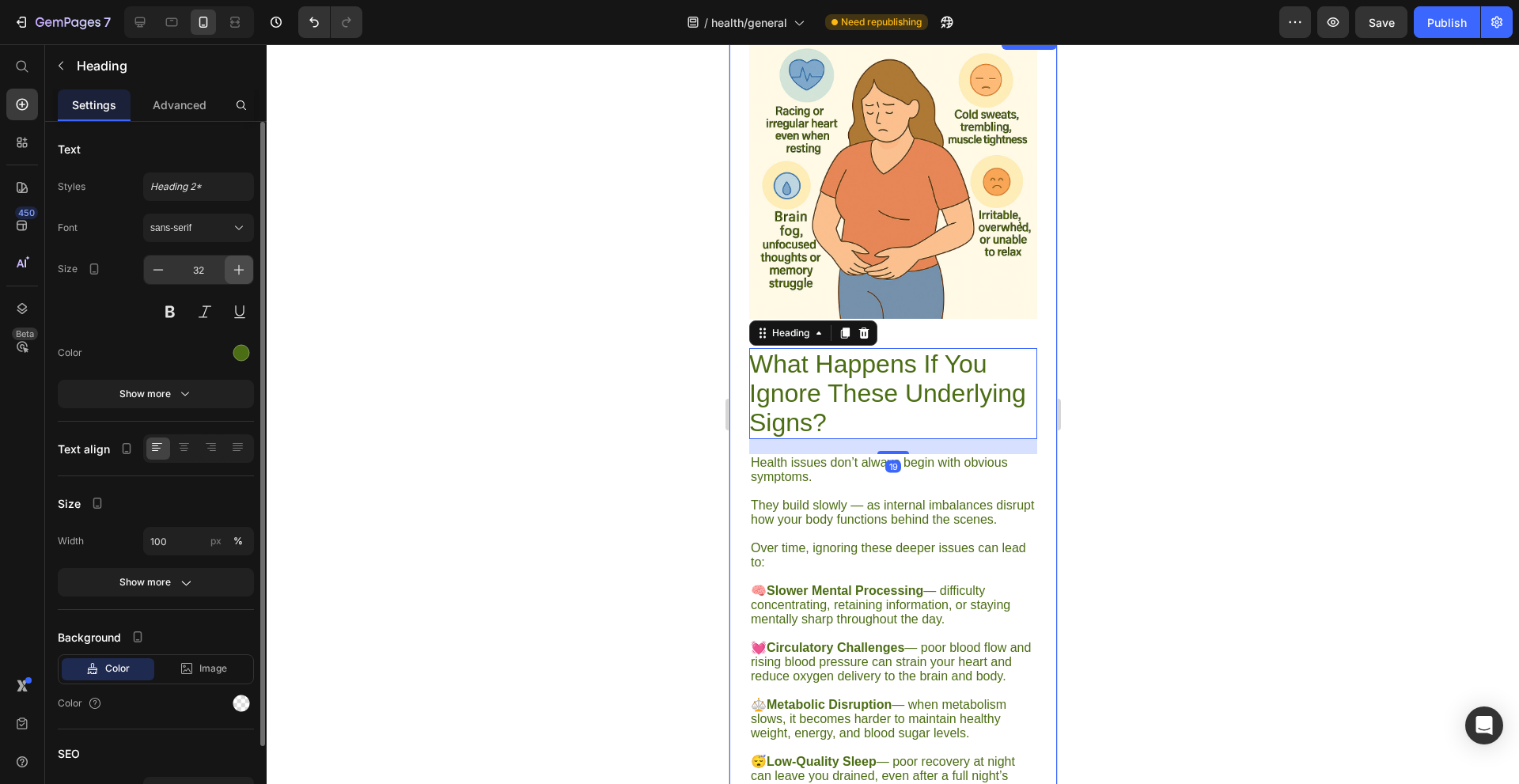click 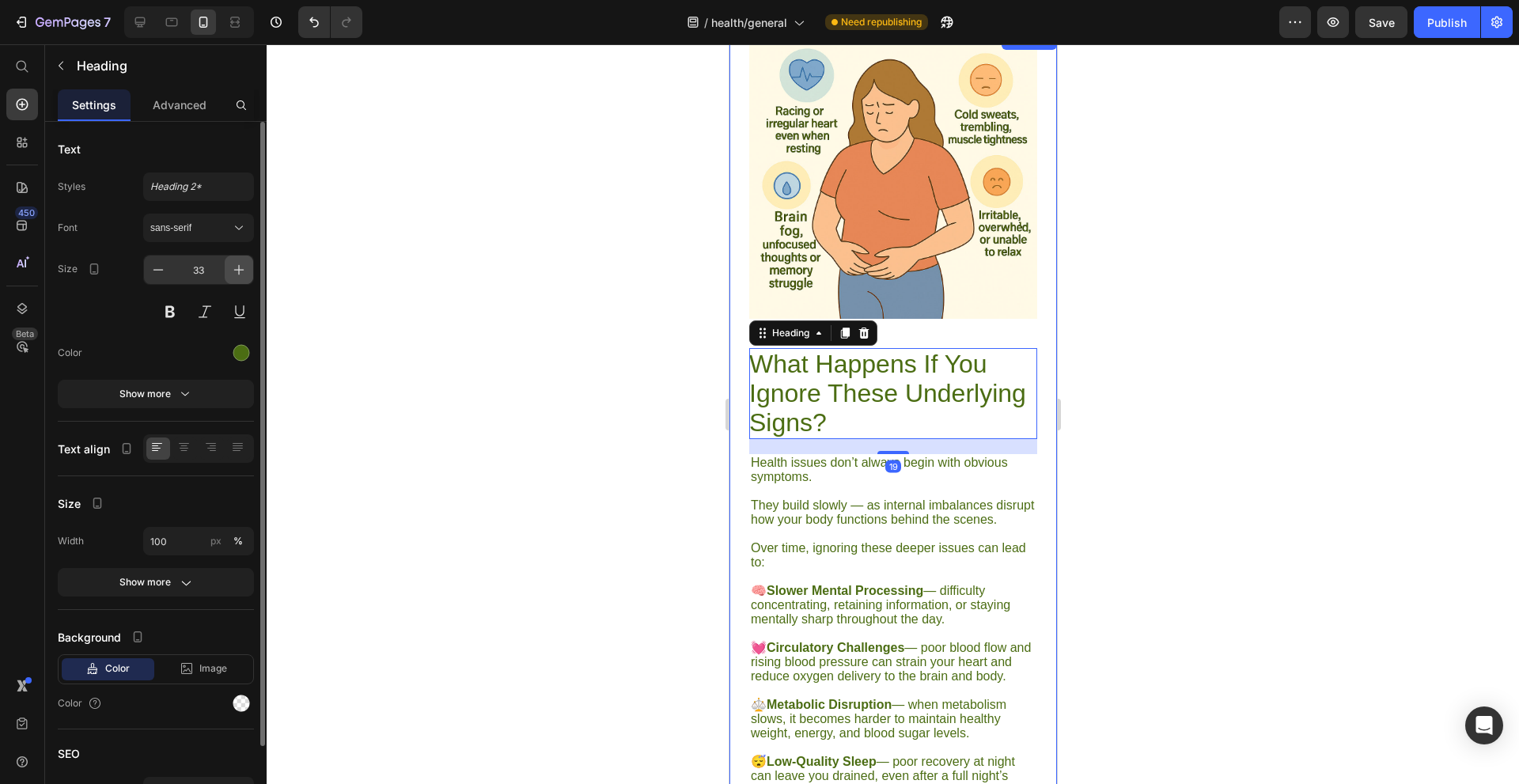 click 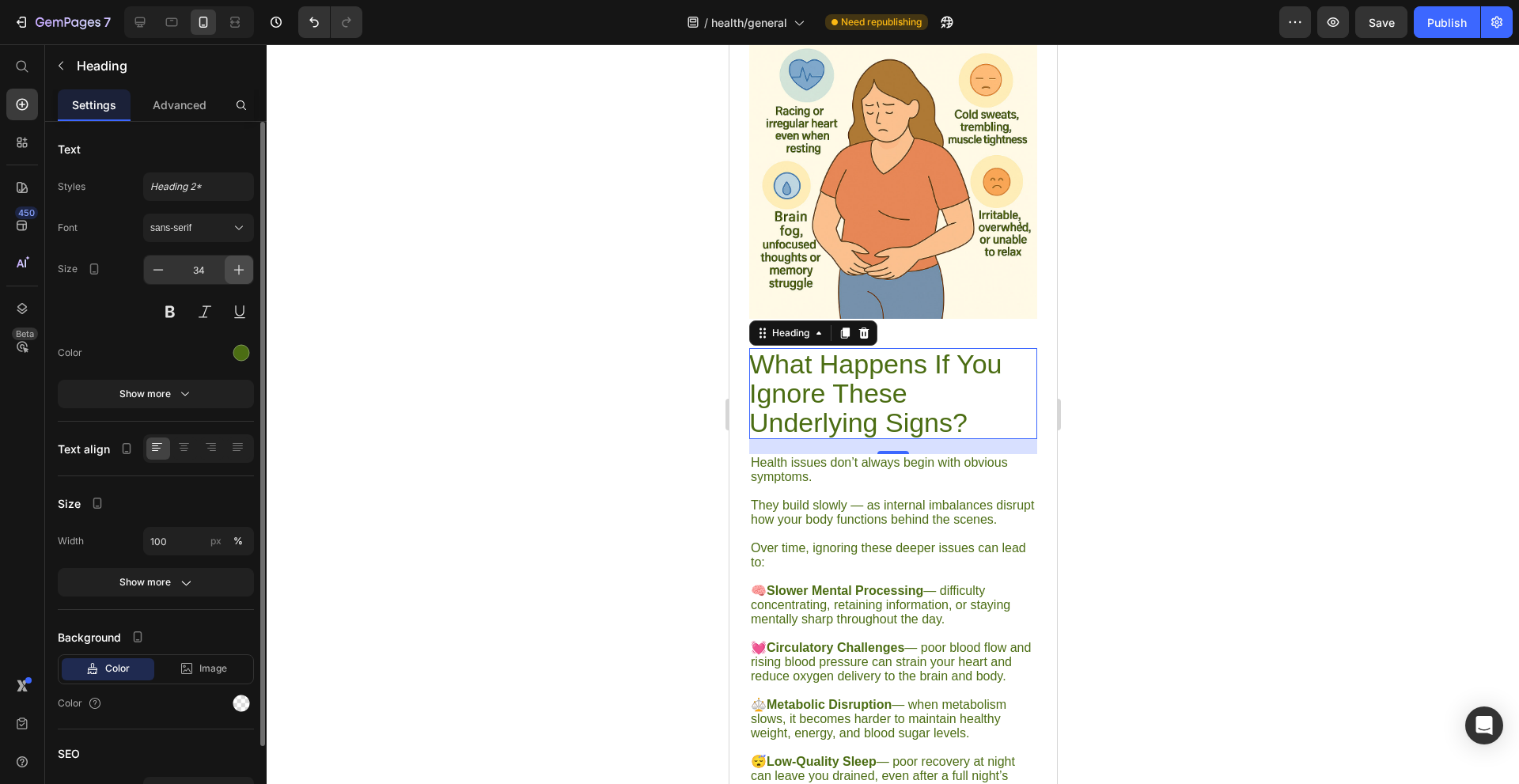 click at bounding box center (239, 270) 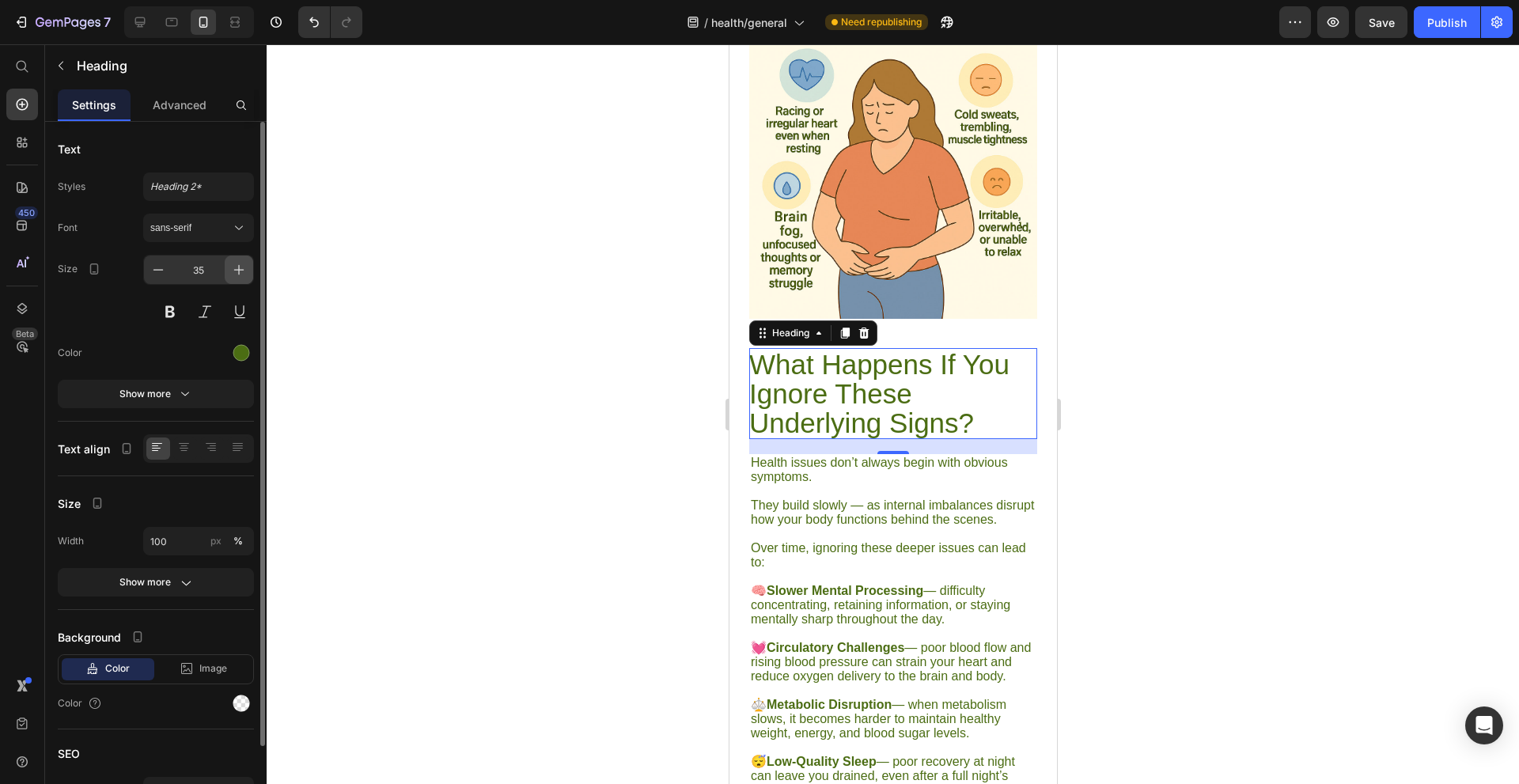 click at bounding box center (239, 270) 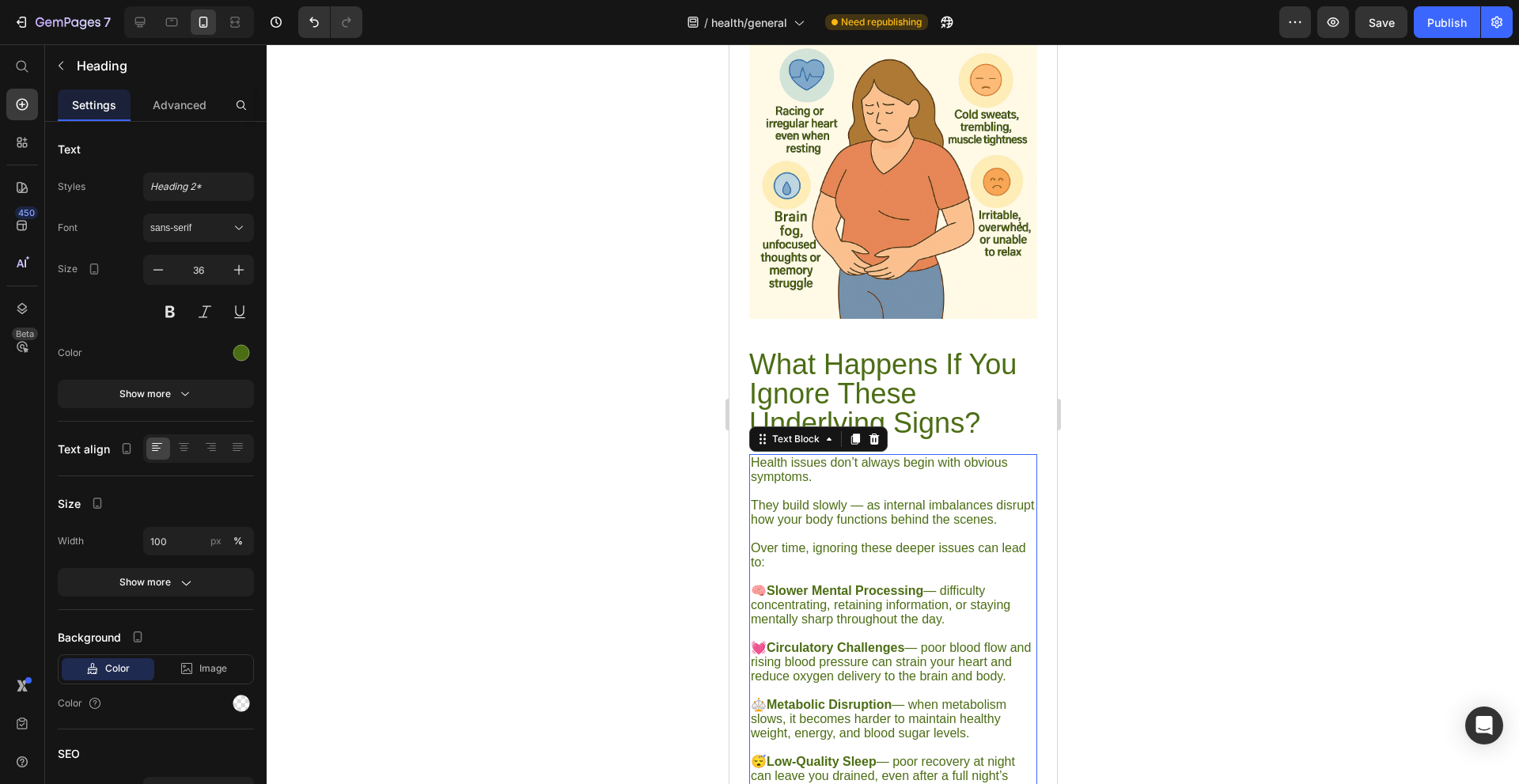 drag, startPoint x: 891, startPoint y: 517, endPoint x: 1432, endPoint y: 514, distance: 541.0083 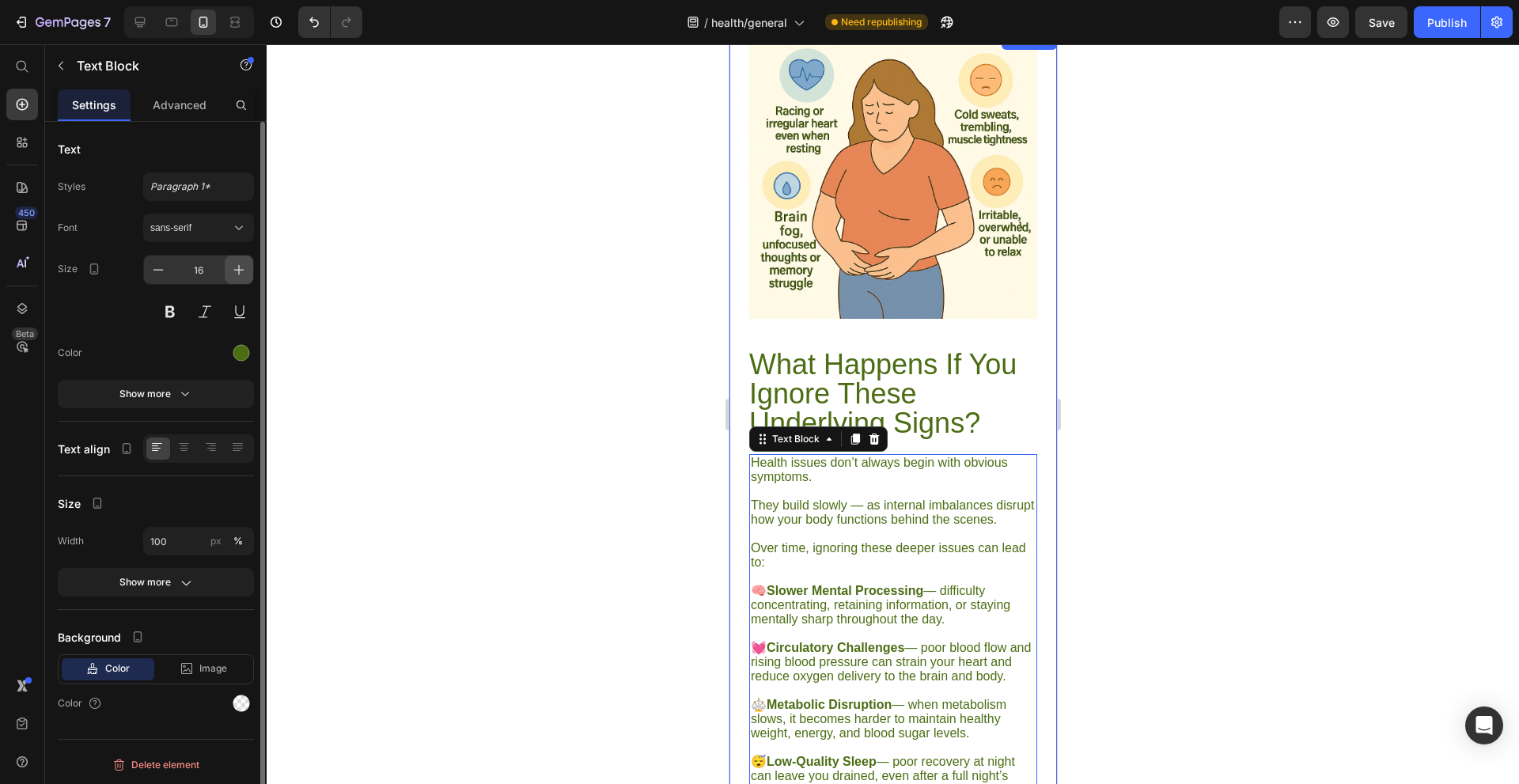 click 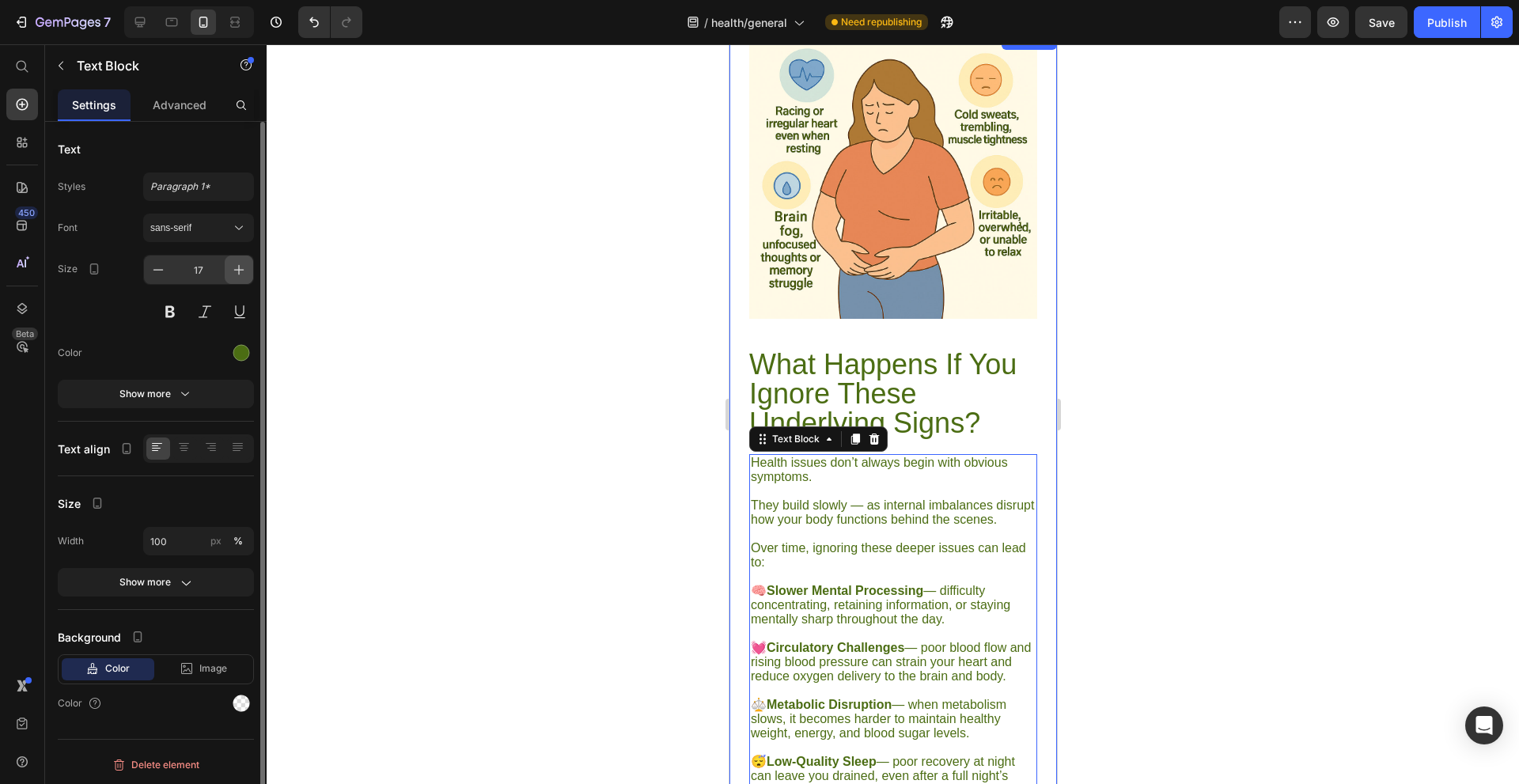 click 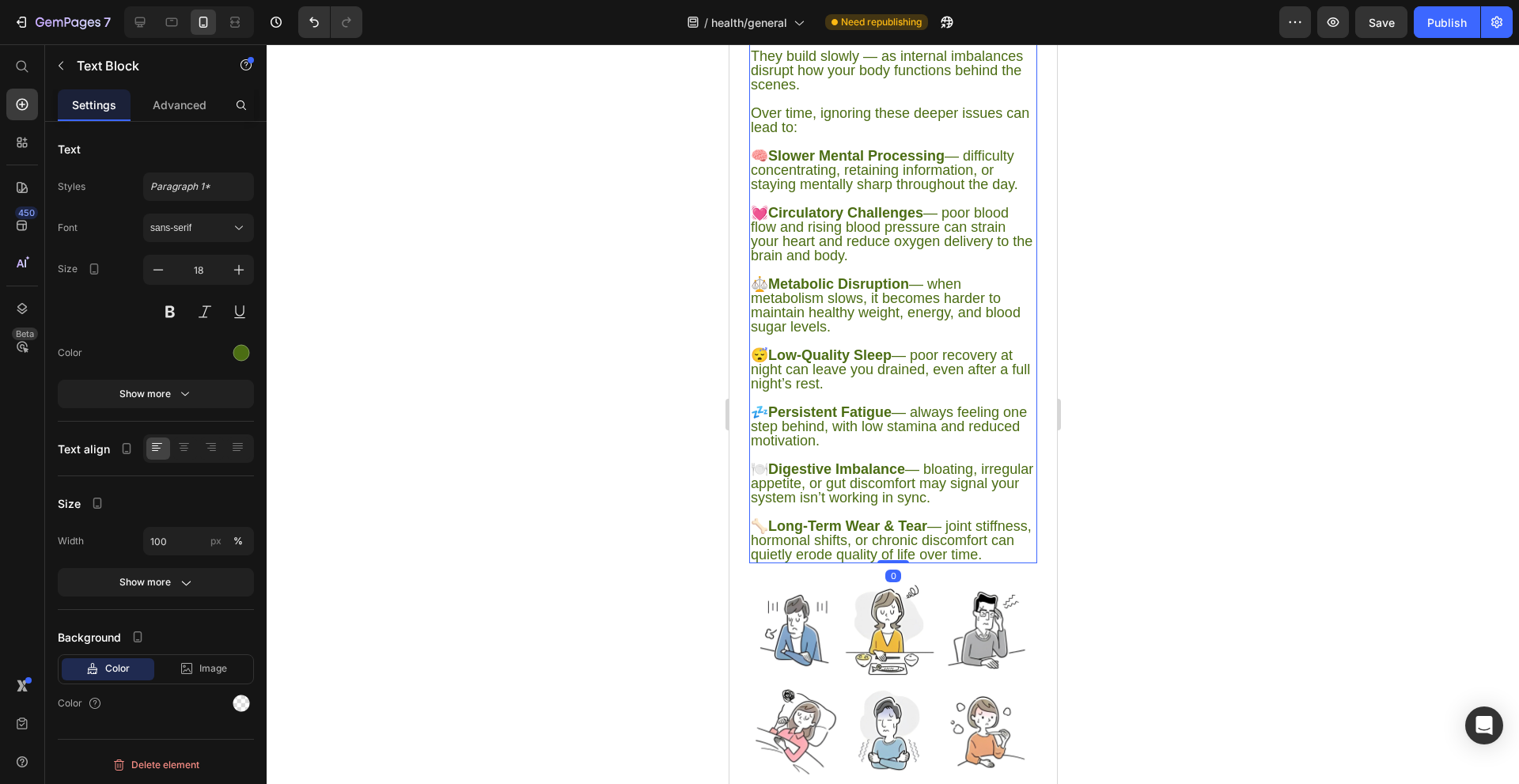 scroll, scrollTop: 2373, scrollLeft: 0, axis: vertical 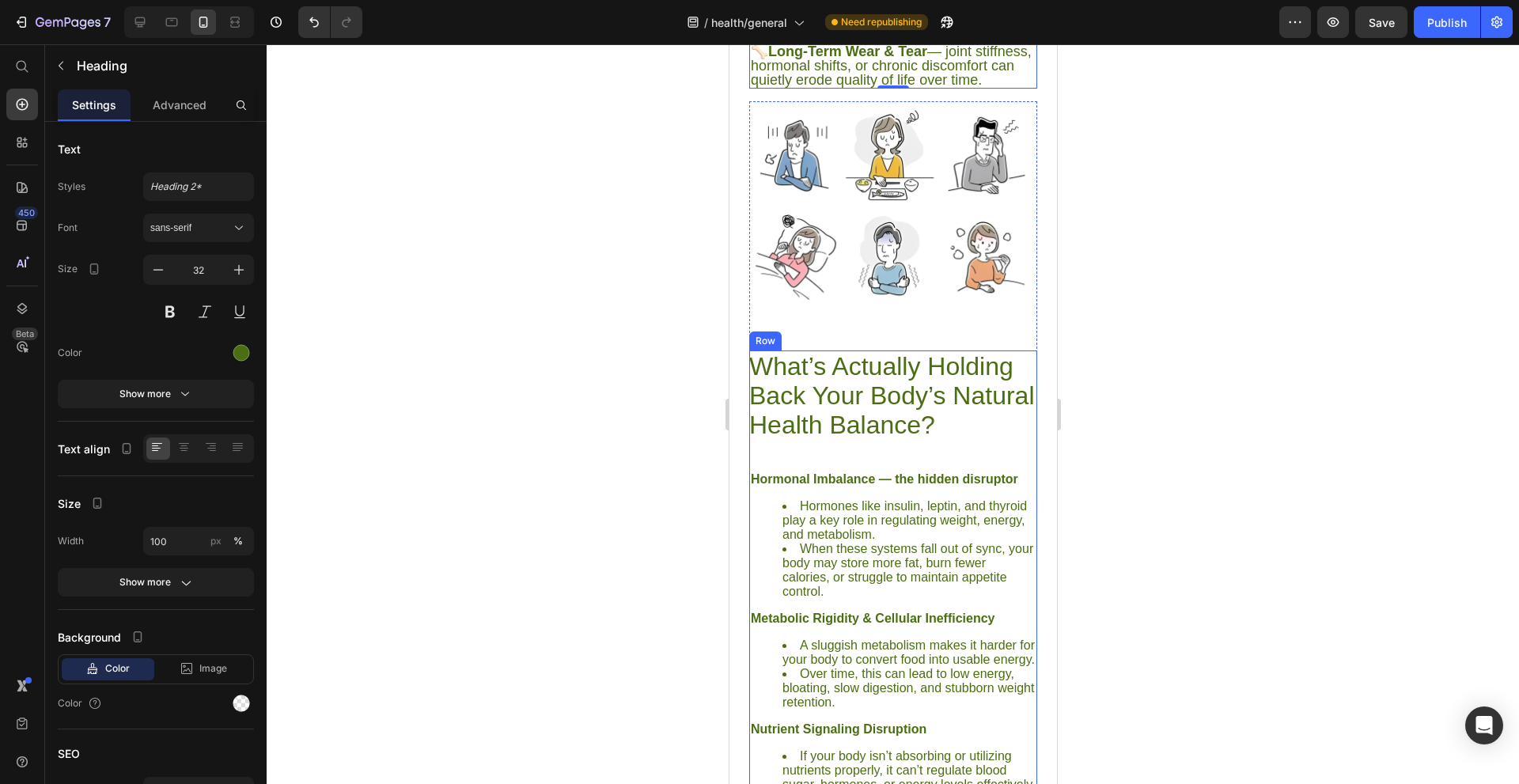 click on "What’s Actually Holding Back Your Body’s Natural Health Balance?" at bounding box center (892, 396) 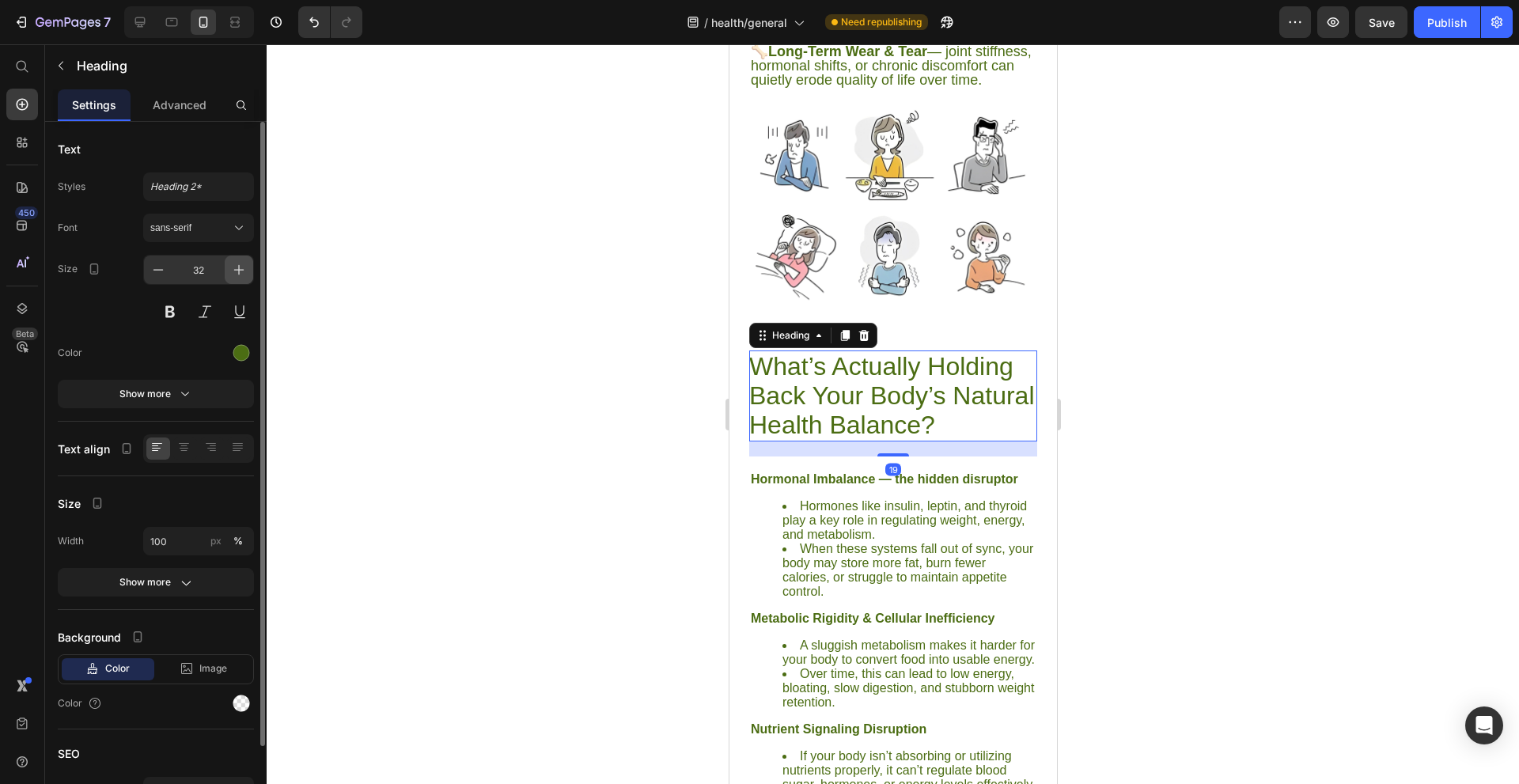 click at bounding box center (239, 270) 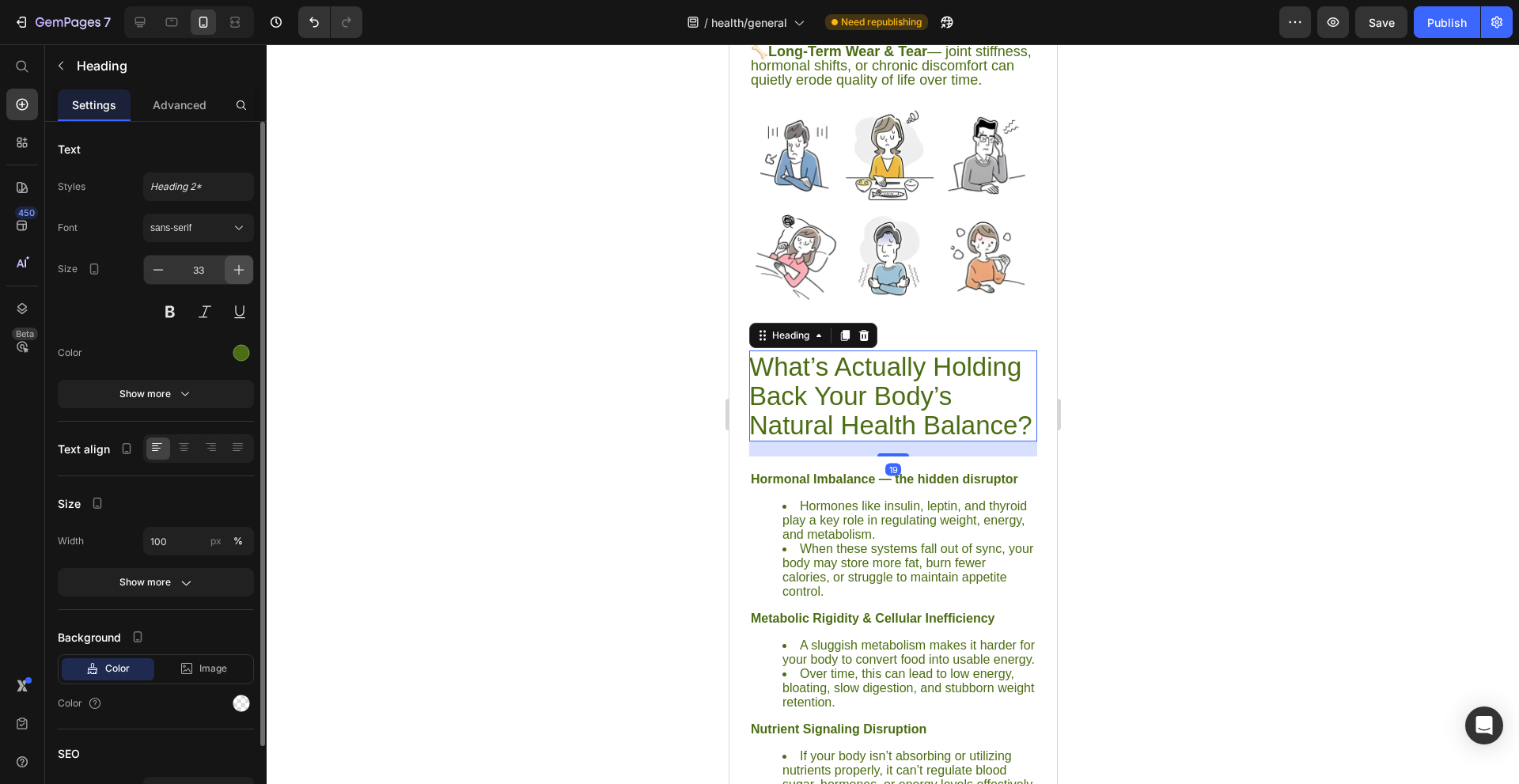 click at bounding box center [239, 270] 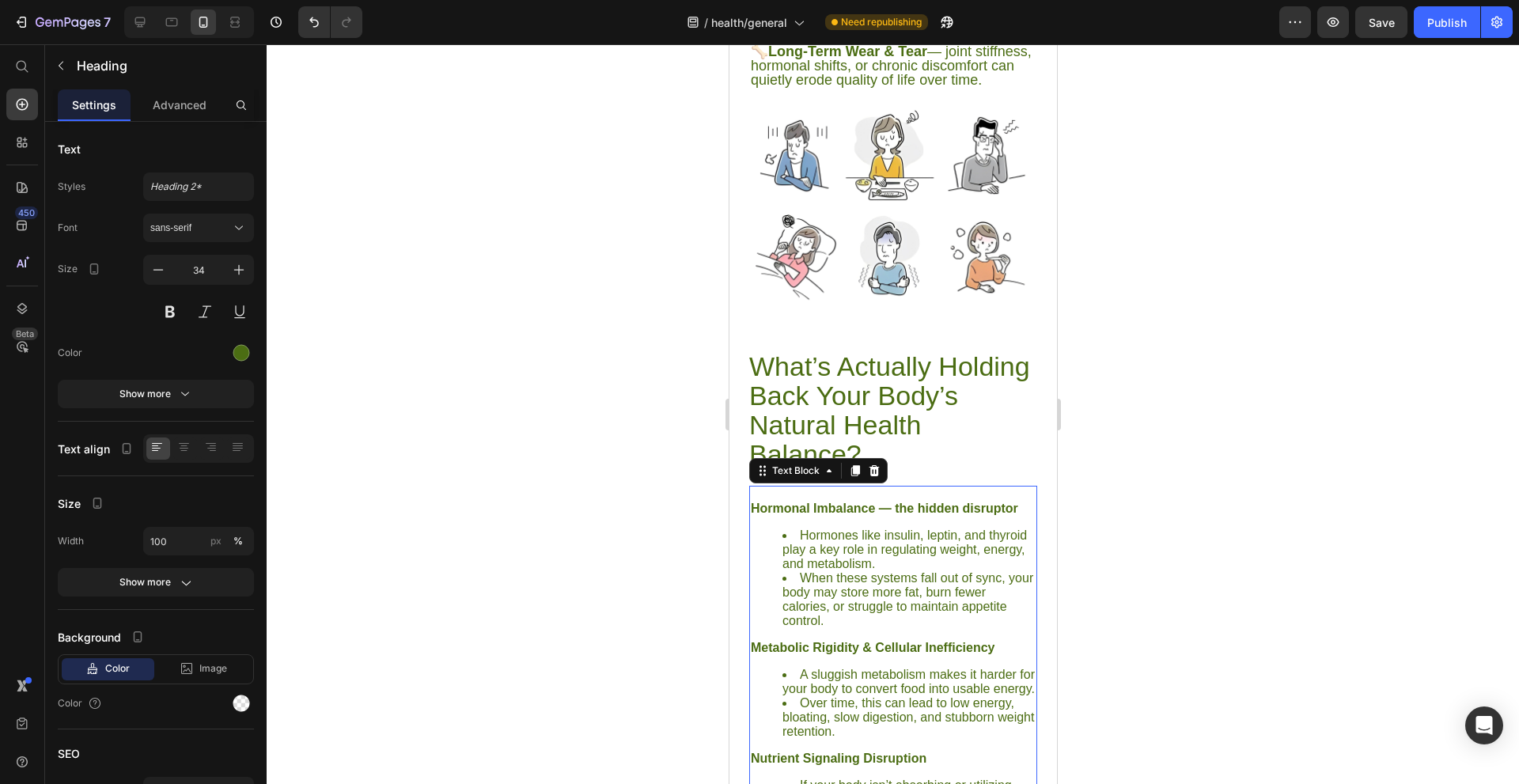 click on "Hormonal Imbalance — the hidden disruptor Hormones like insulin, leptin, and thyroid play a key role in regulating weight, energy, and metabolism. When these systems fall out of sync, your body may store more fat, burn fewer calories, or struggle to maintain appetite control. Metabolic Rigidity & Cellular Inefficiency A sluggish metabolism makes it harder for your body to convert food into usable energy. Over time, this can lead to low energy, bloating, slow digestion, and stubborn weight retention. Nutrient Signaling Disruption If your body isn’t absorbing or utilizing nutrients properly, it can’t regulate blood sugar, hormones, or energy levels effectively. This imbalance often causes unpredictable hunger, fatigue, or difficulty recovering after meals and workouts. Sleep & Recovery Breakdown Poor-quality sleep interferes with hunger-regulating hormones and slows recovery." at bounding box center [892, 744] 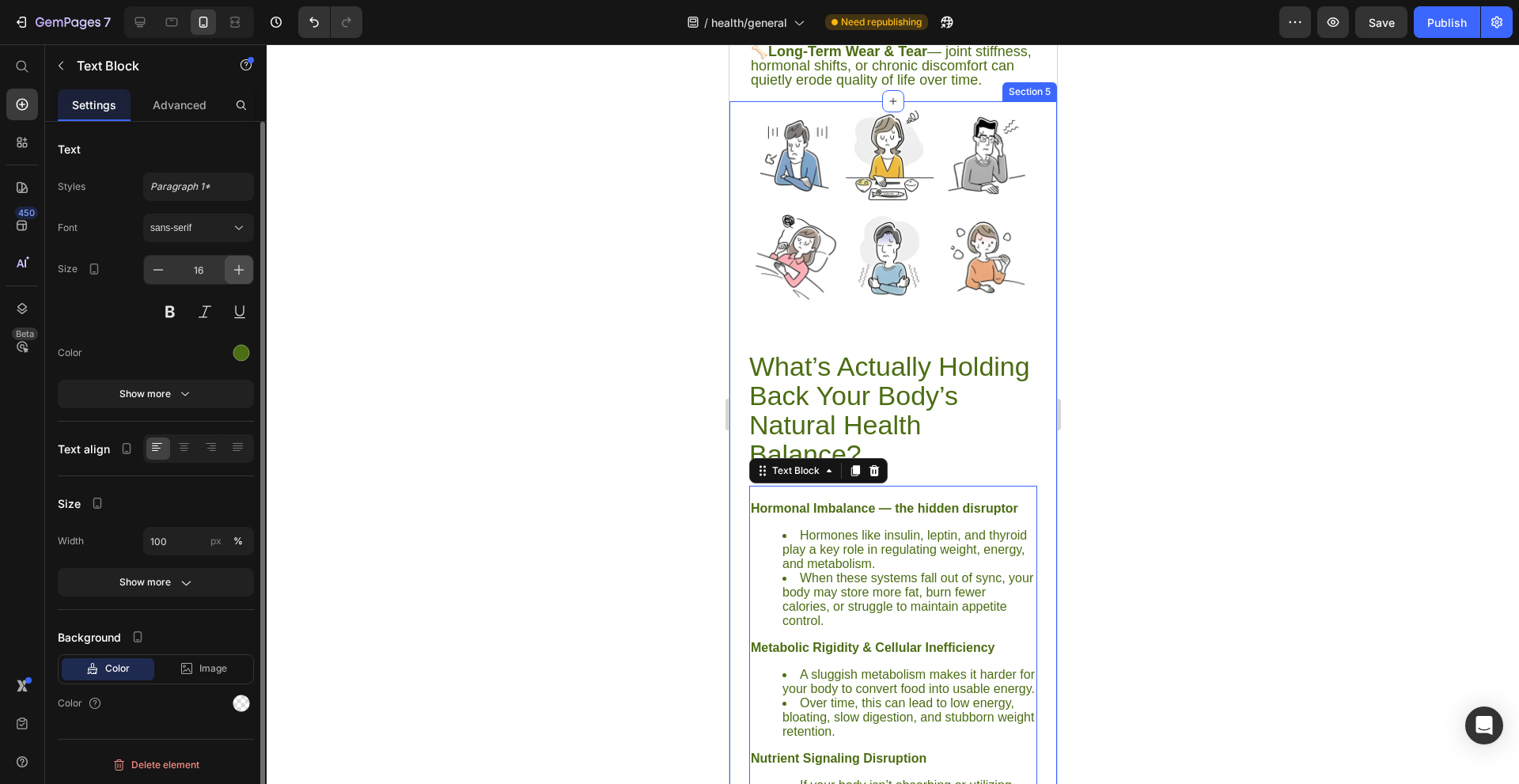 click 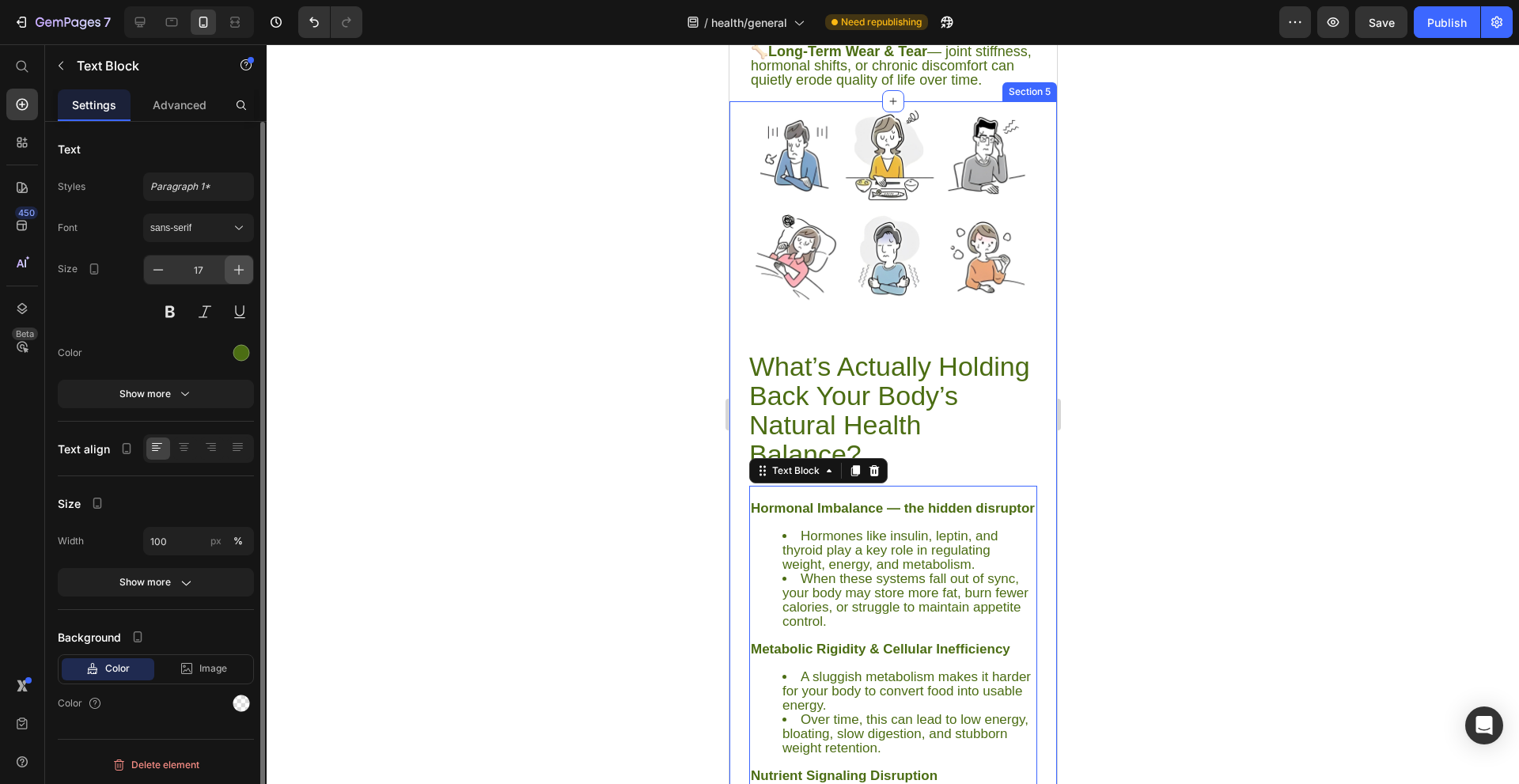 click 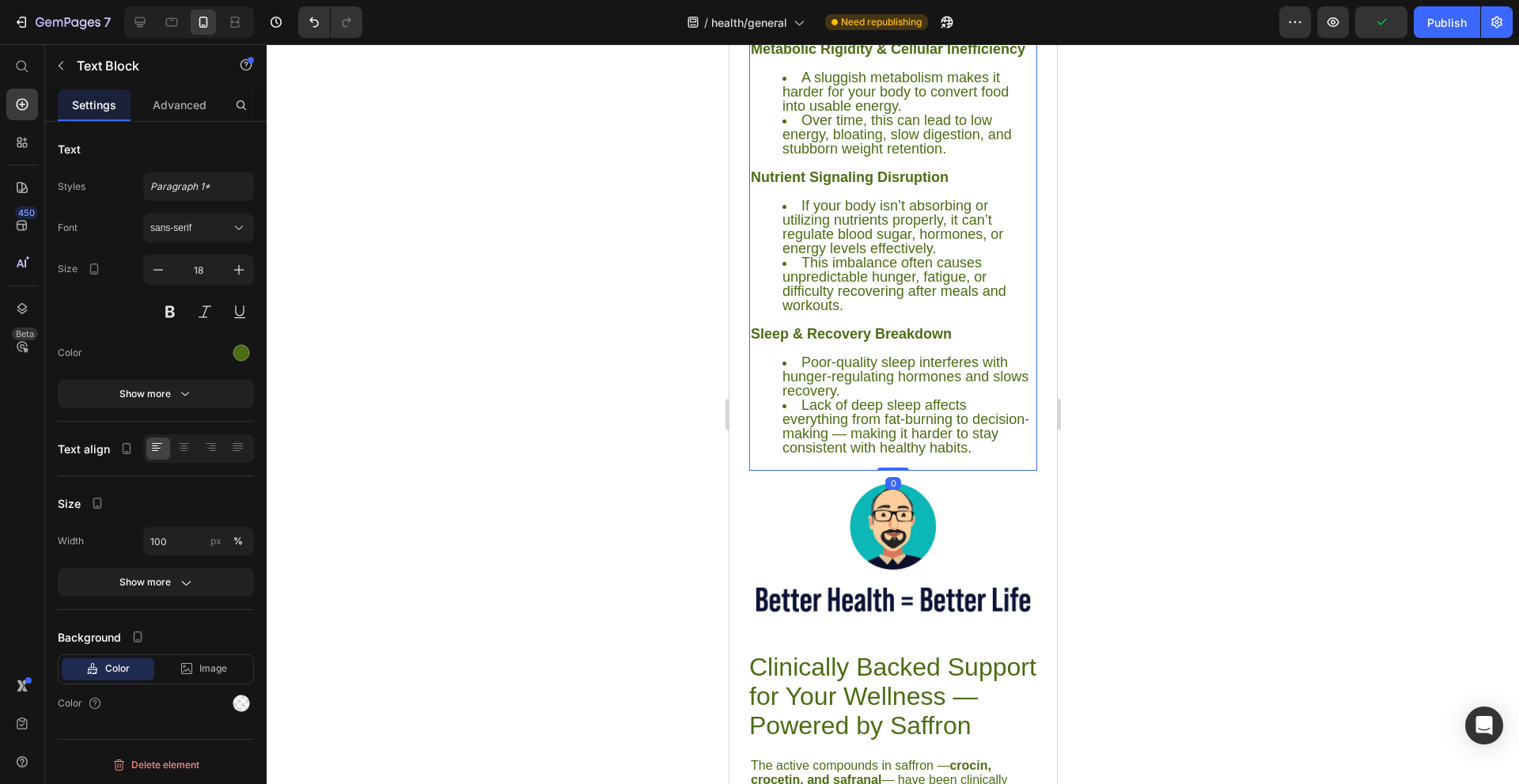 scroll, scrollTop: 3244, scrollLeft: 0, axis: vertical 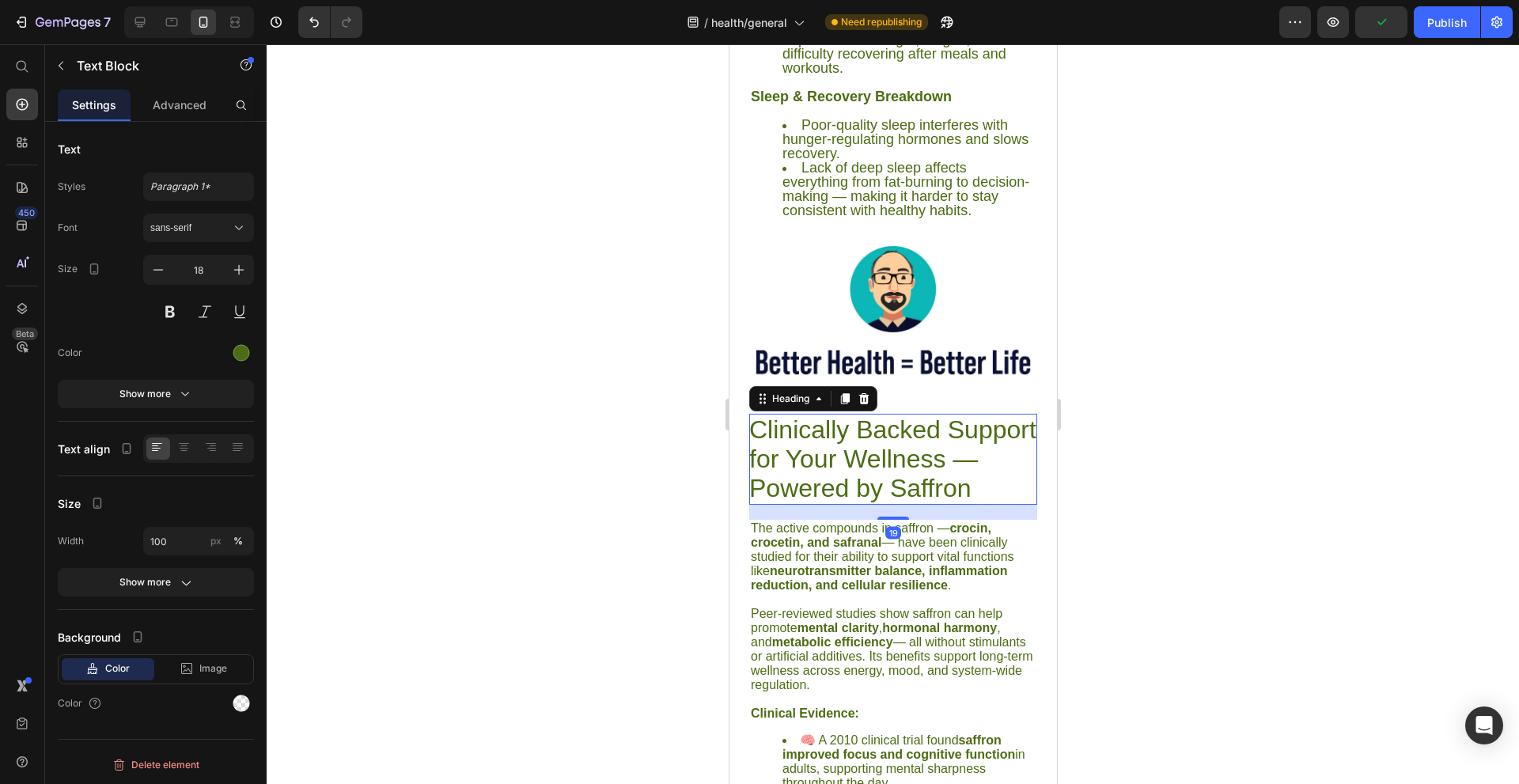 click on "Clinically Backed Support for Your Wellness — Powered by Saffron" at bounding box center (892, 459) 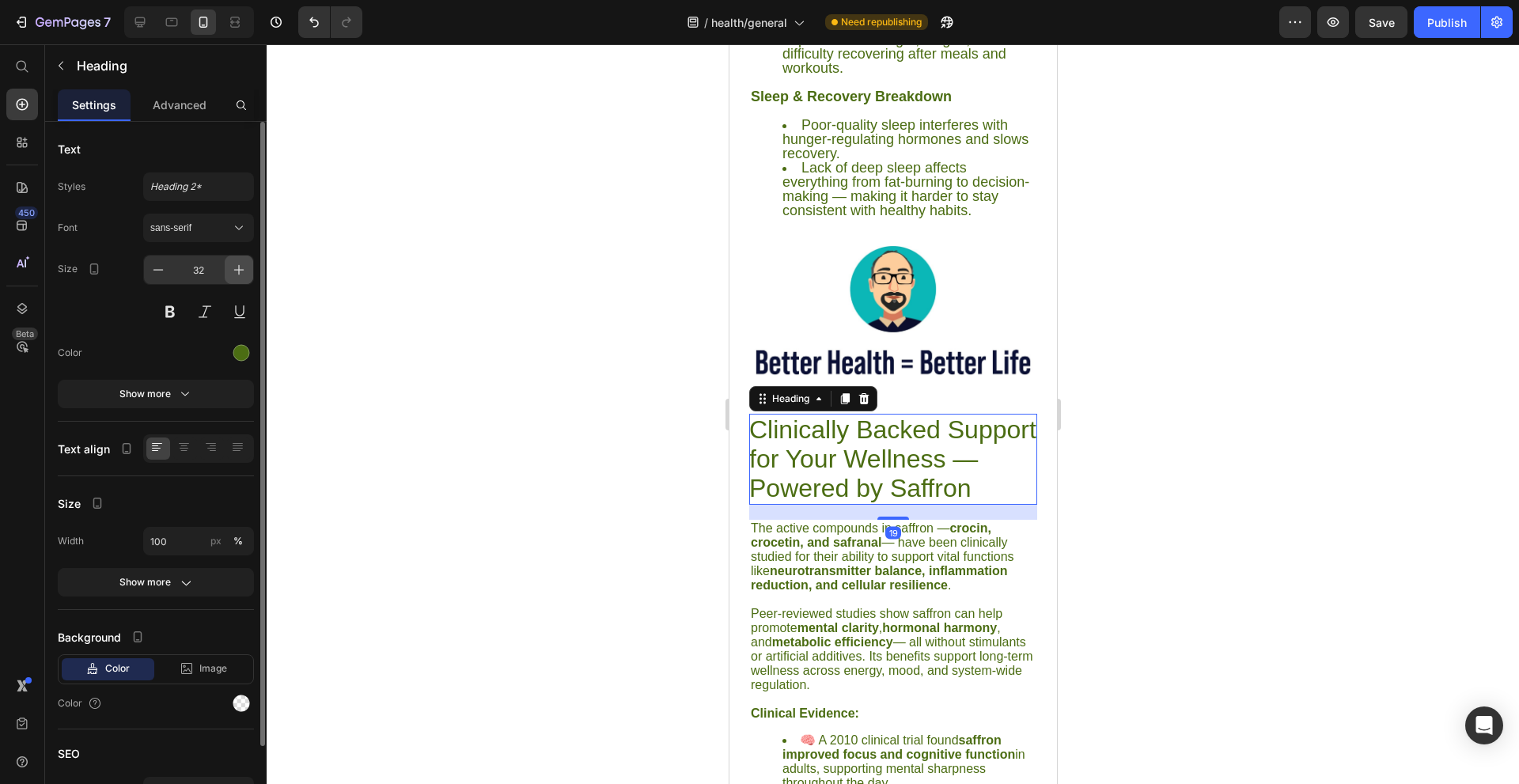 click 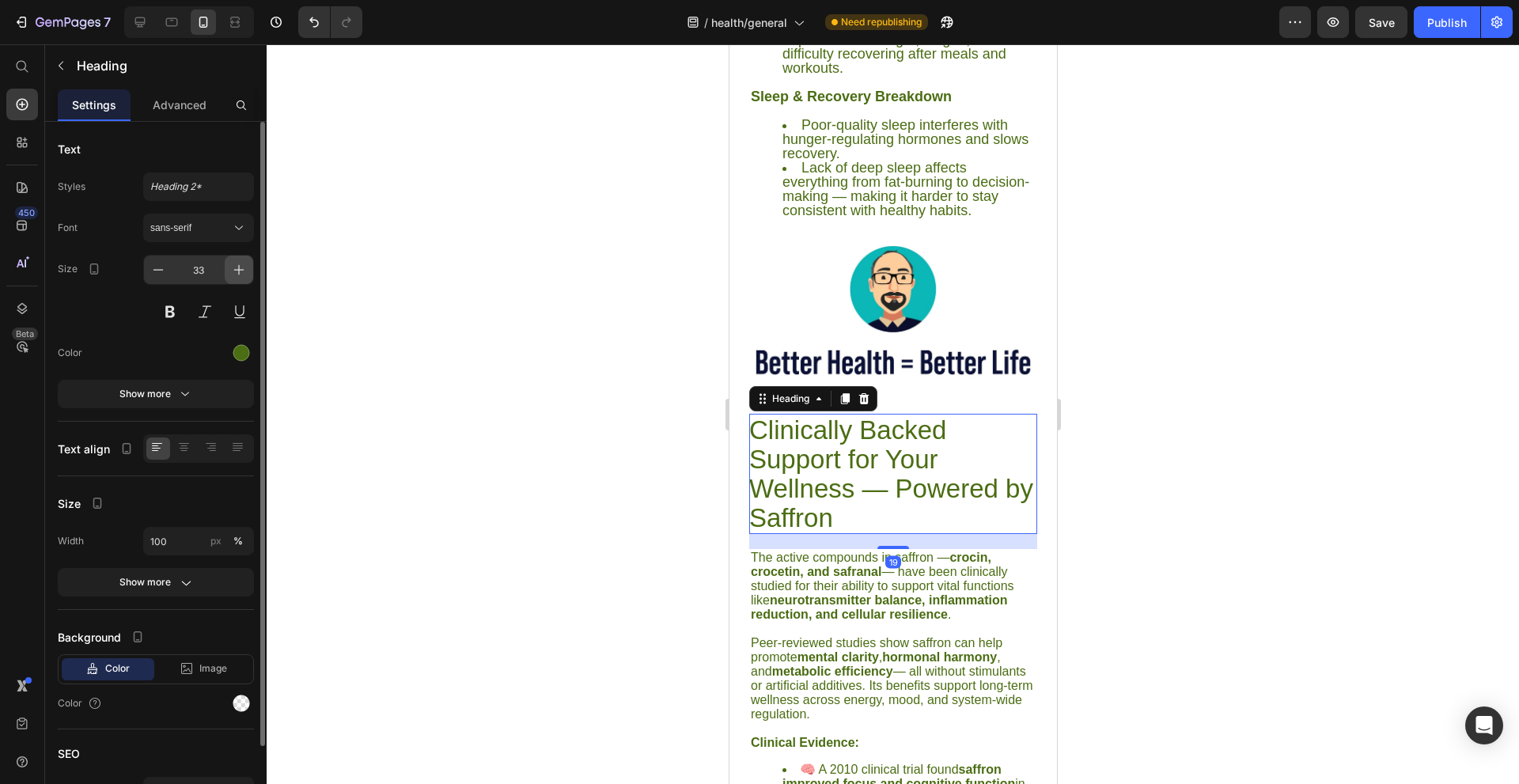 click 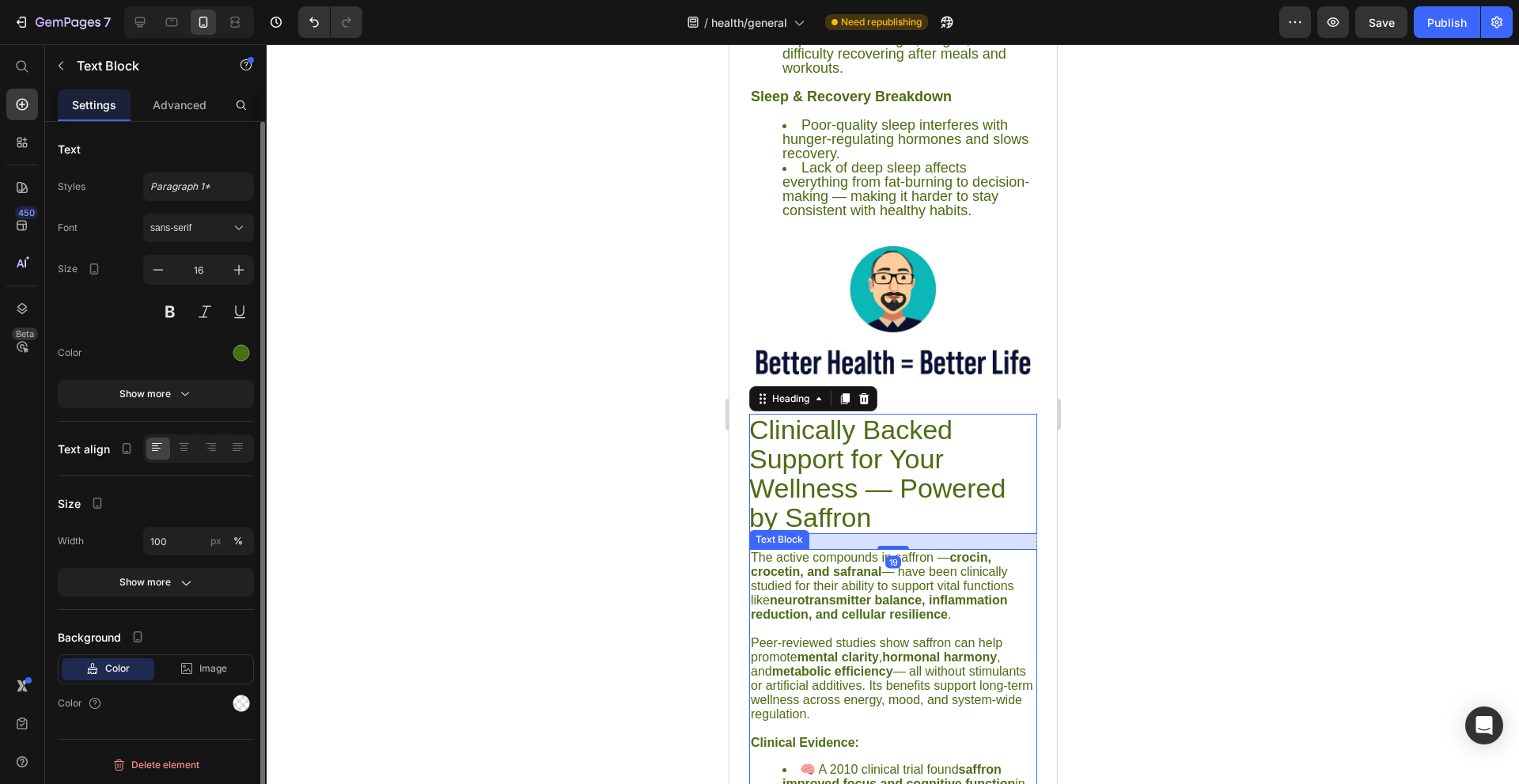 click on "The active compounds in saffron —  crocin, crocetin, and safranal  — have been clinically studied for their ability to support vital functions like  neurotransmitter balance, inflammation reduction, and cellular resilience ." at bounding box center (892, 586) 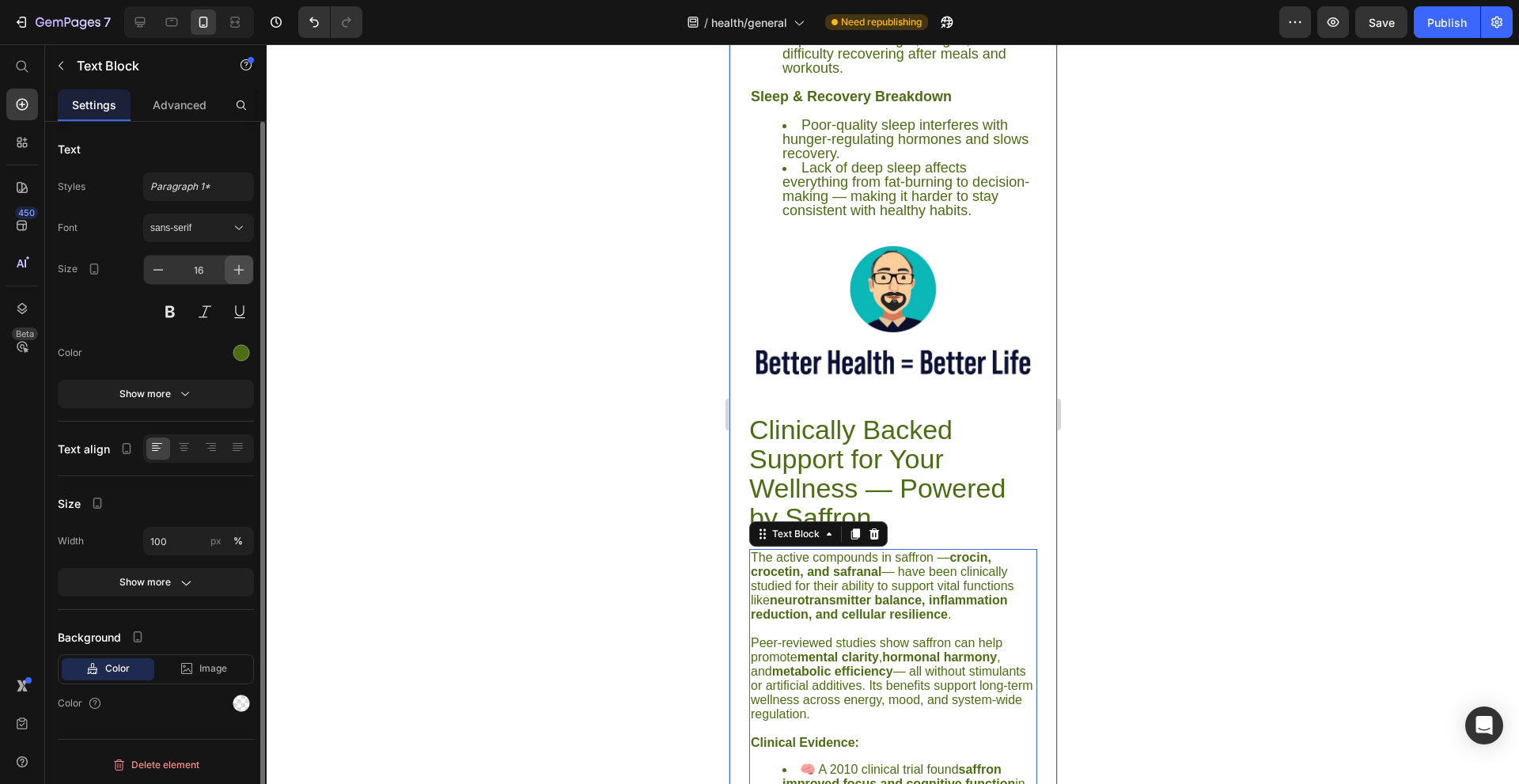 click at bounding box center [239, 270] 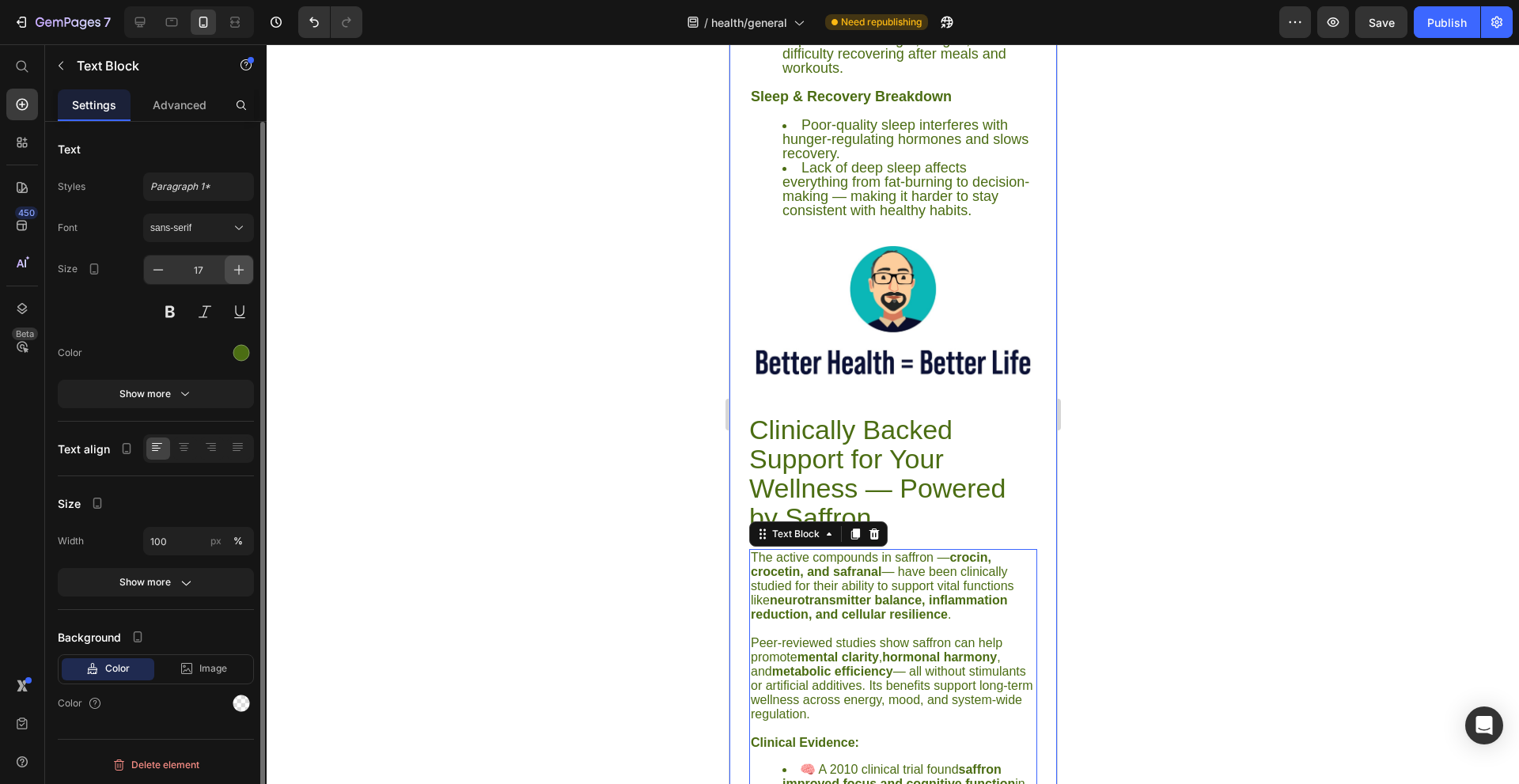 click at bounding box center [239, 270] 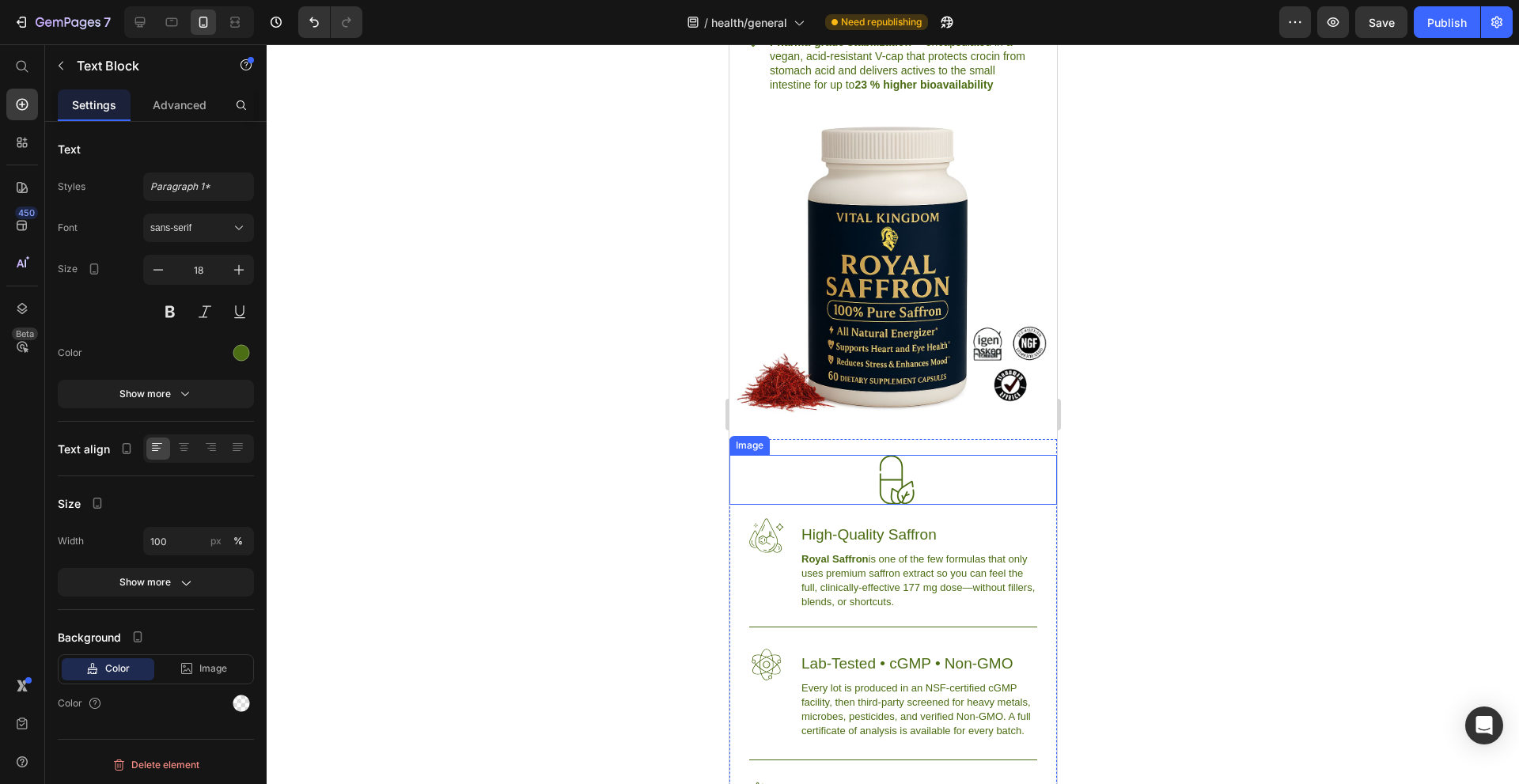 scroll, scrollTop: 4905, scrollLeft: 0, axis: vertical 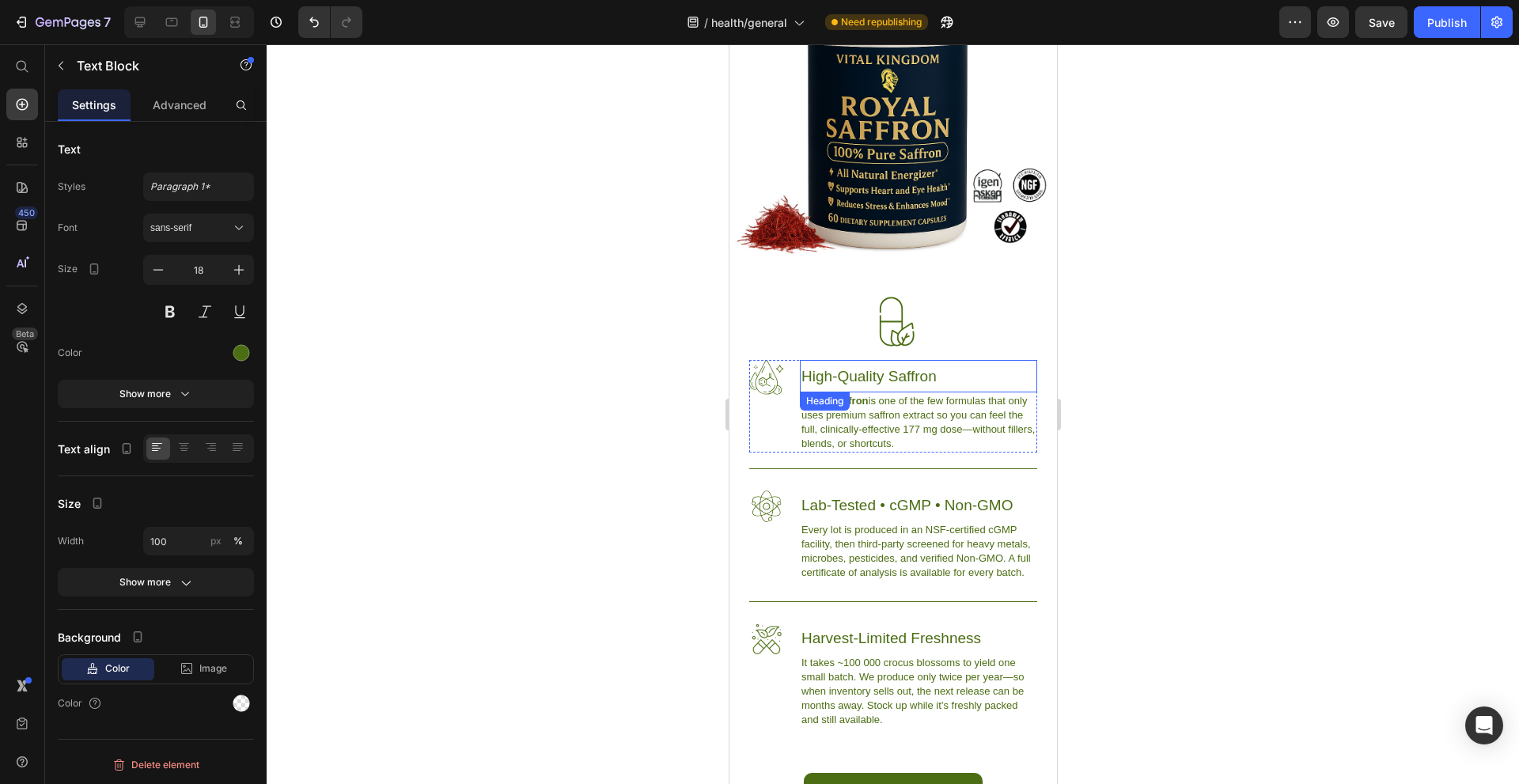 click on "High-Quality Saffron" at bounding box center [918, 376] 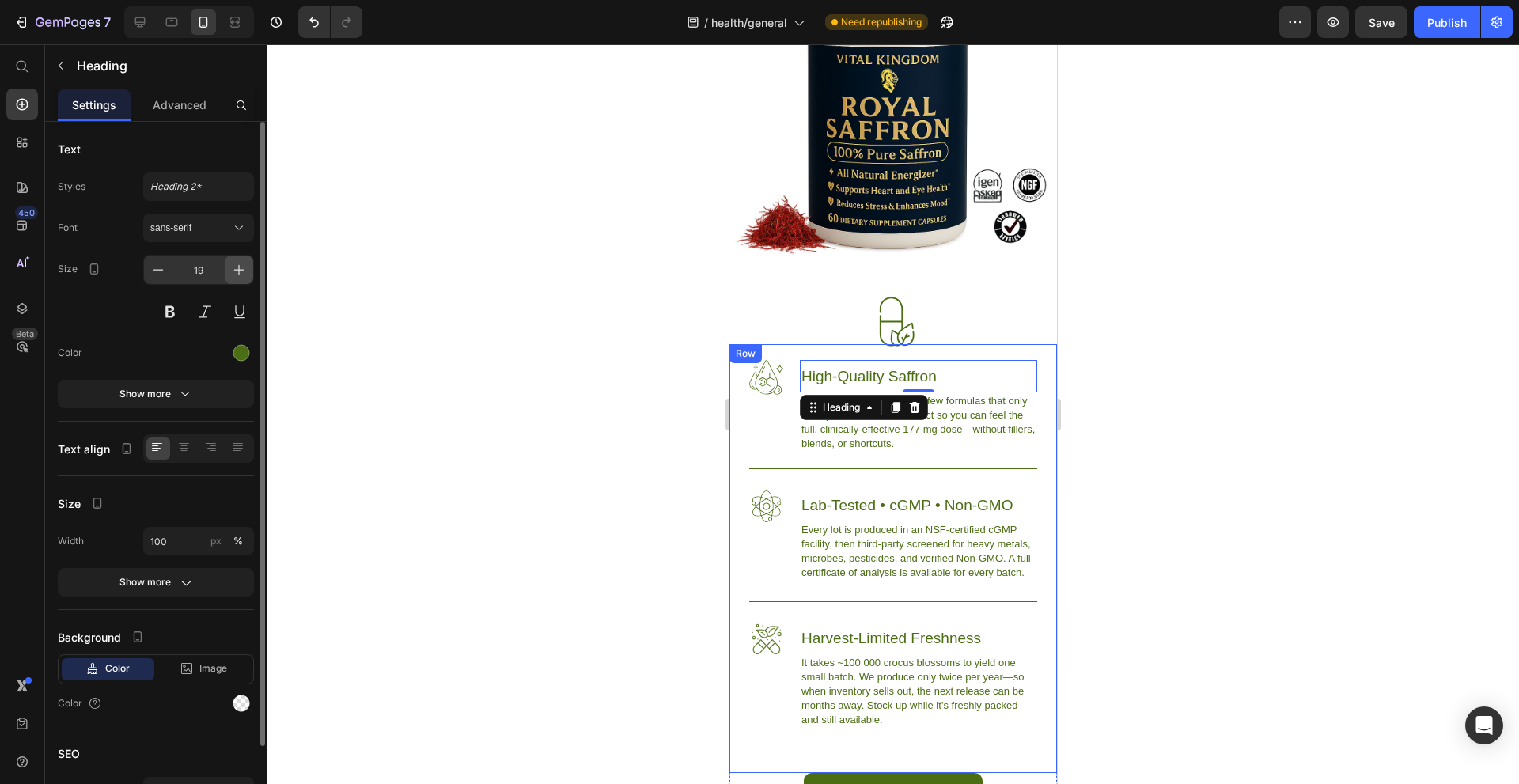 click at bounding box center (239, 270) 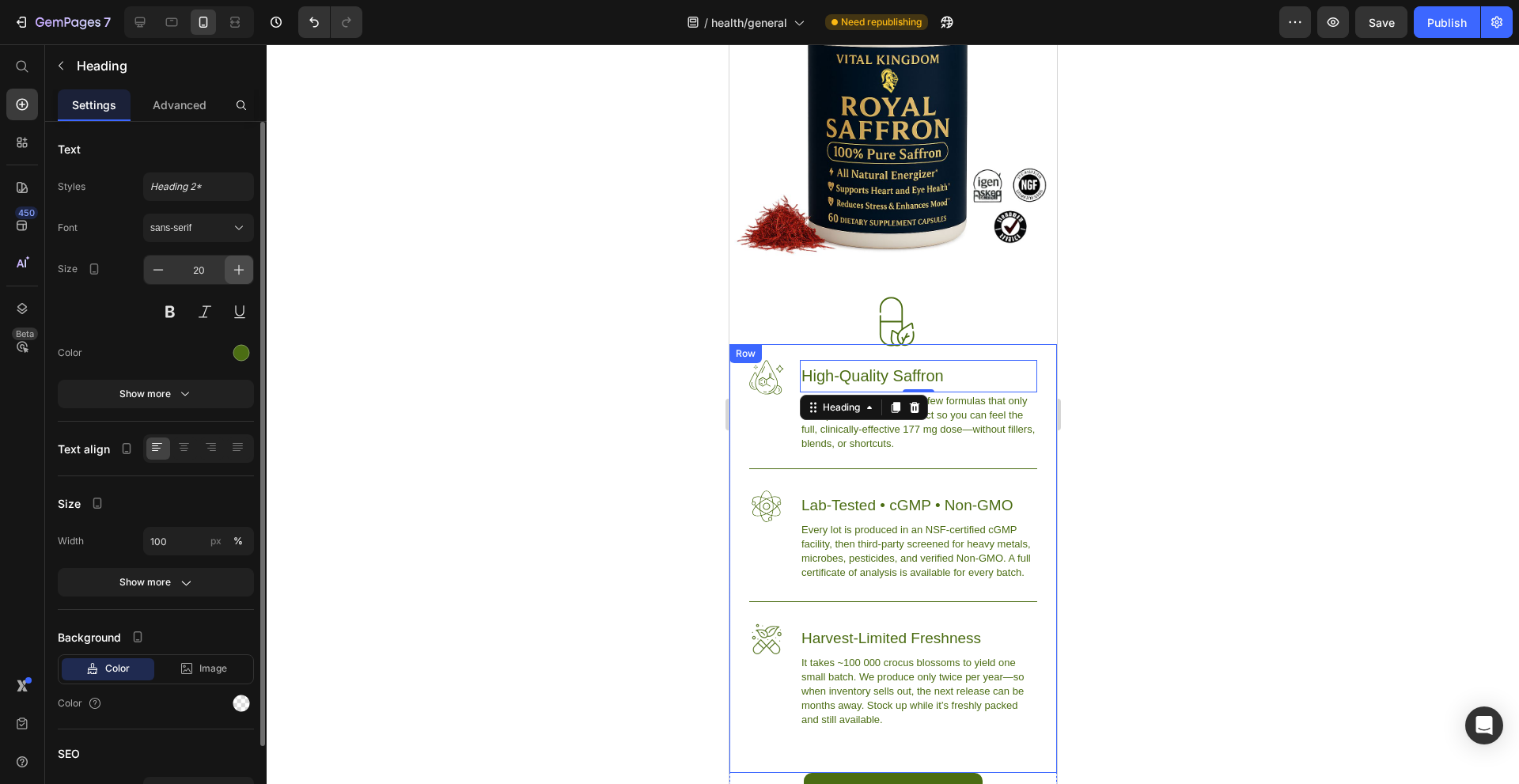 click at bounding box center [239, 270] 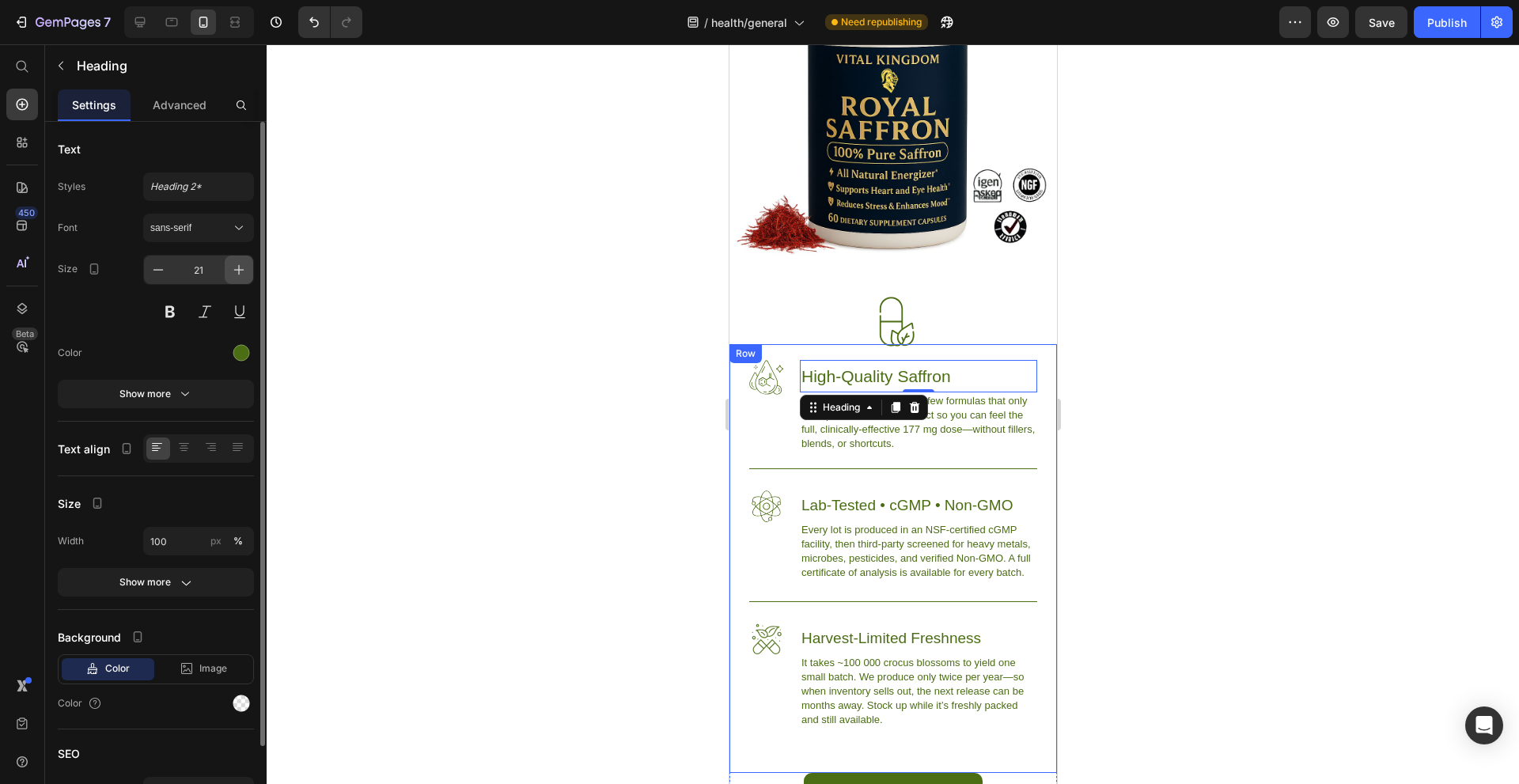 click at bounding box center (239, 270) 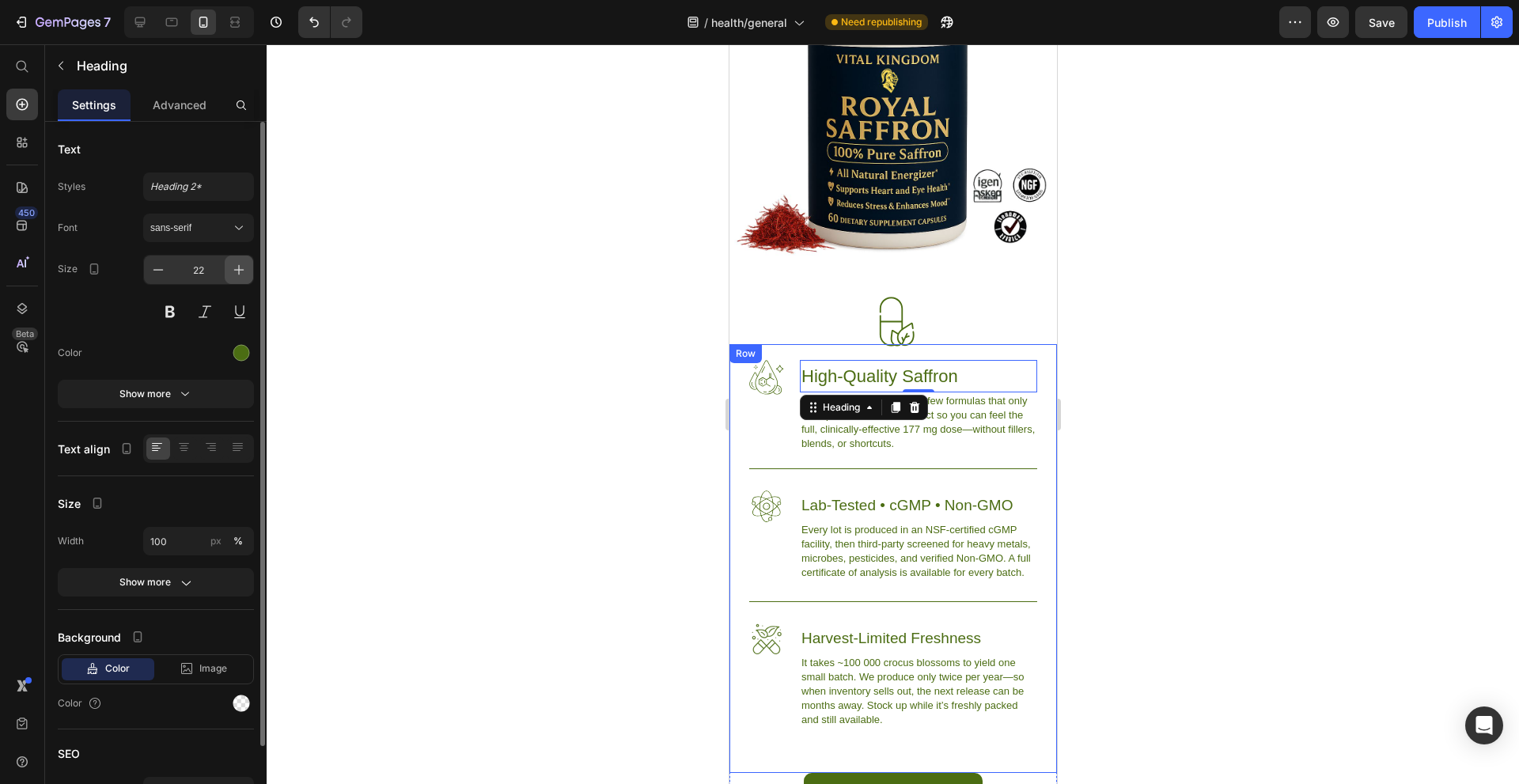 click at bounding box center (239, 270) 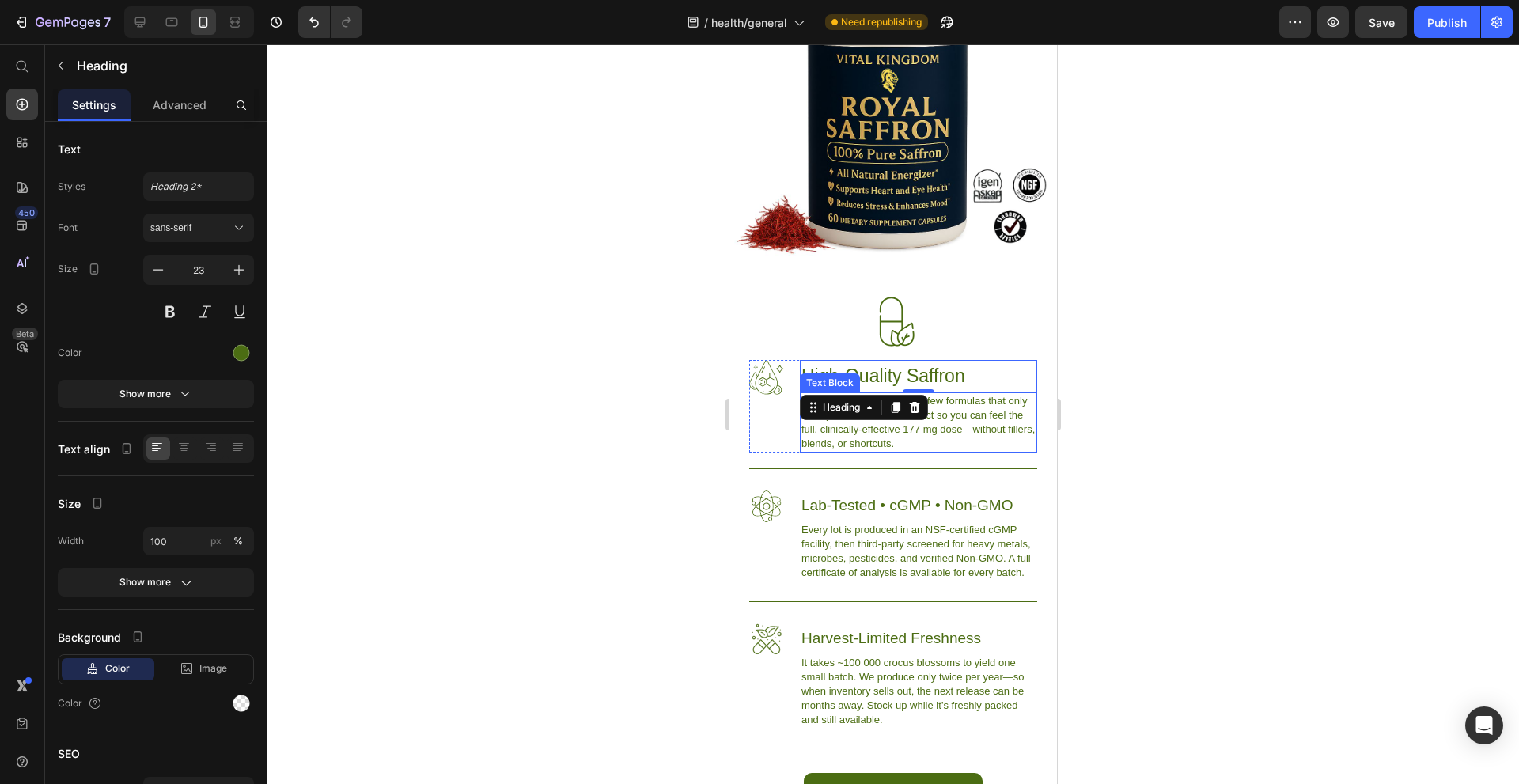 click on "Royal Saffron  is one of the few formulas that only uses premium saffron extract so you can feel the full, clinically-effective 177 mg dose—without fillers, blends, or shortcuts." at bounding box center (918, 422) 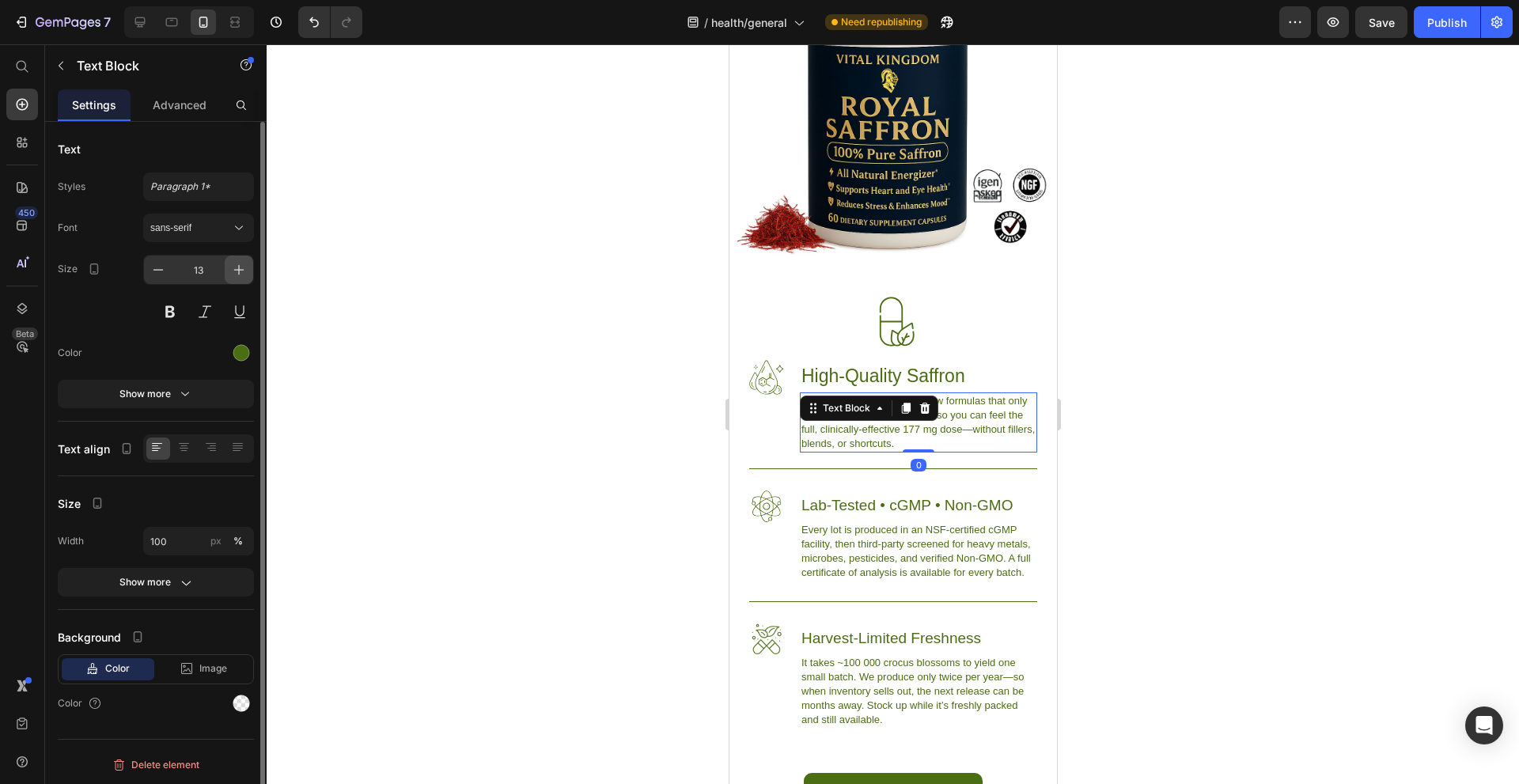 click 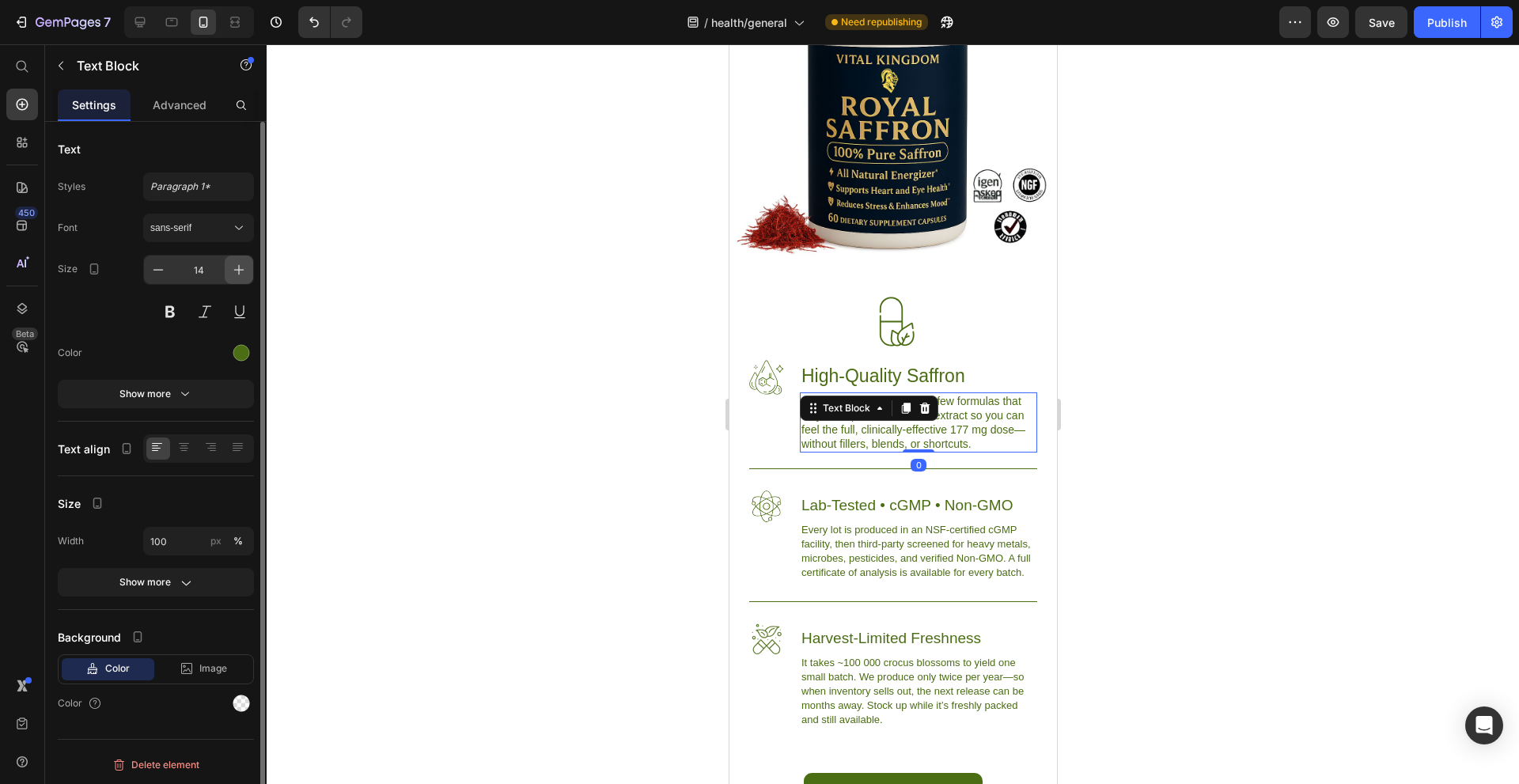 click 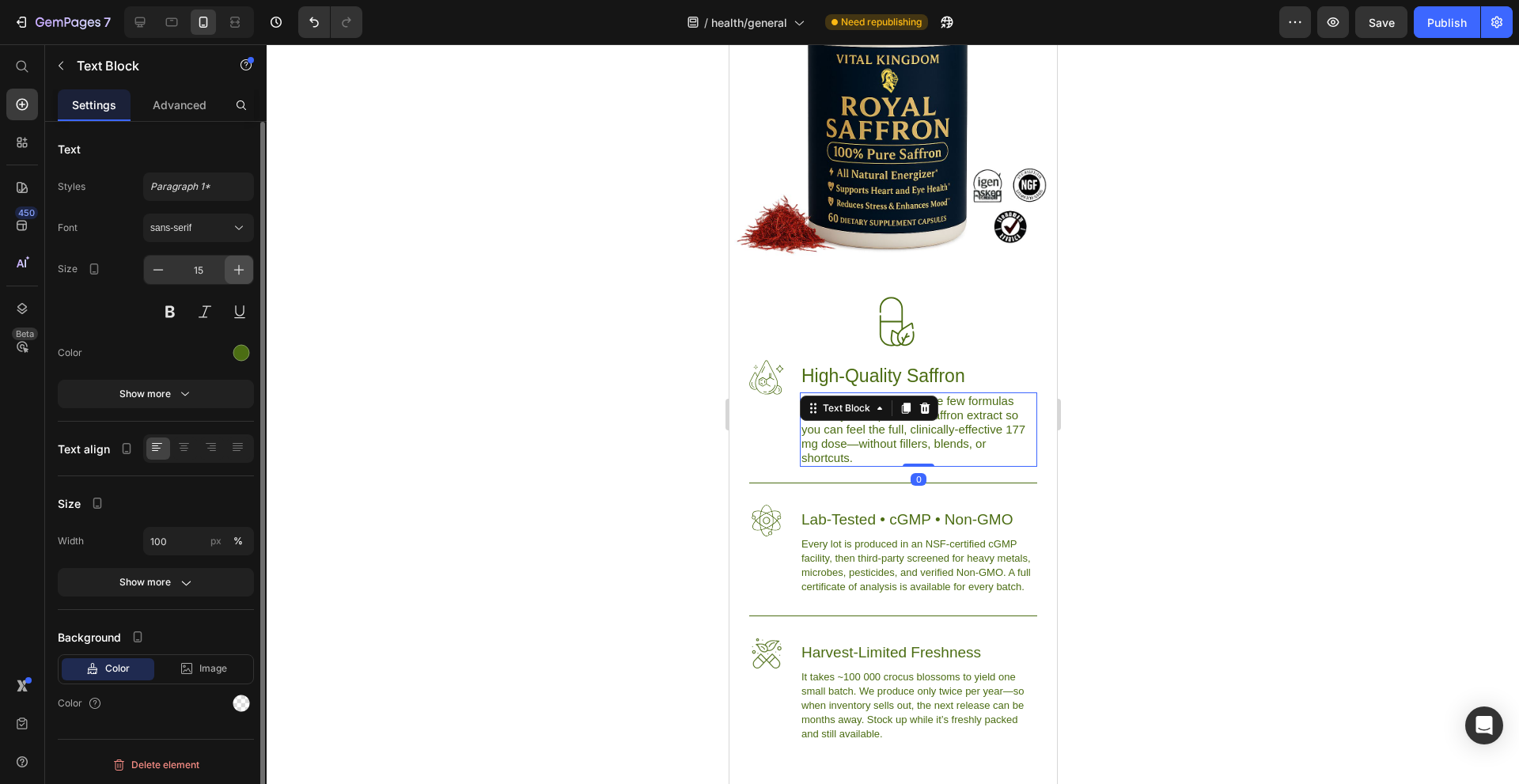 click 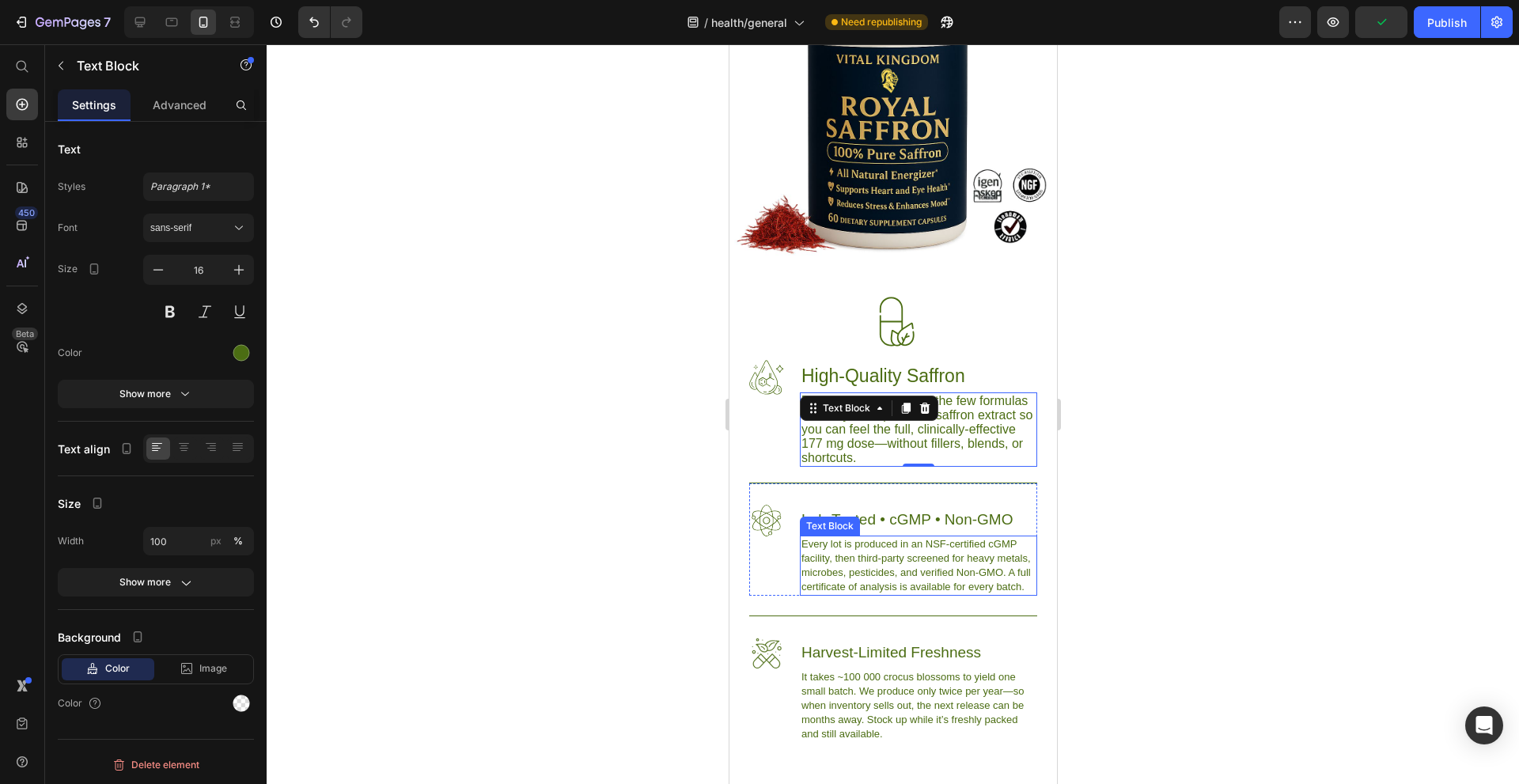 click on "Every lot is produced in an NSF-certified cGMP facility, then third-party screened for heavy metals, microbes, pesticides, and verified Non-GMO. A full certificate of analysis is available for every batch." at bounding box center (918, 566) 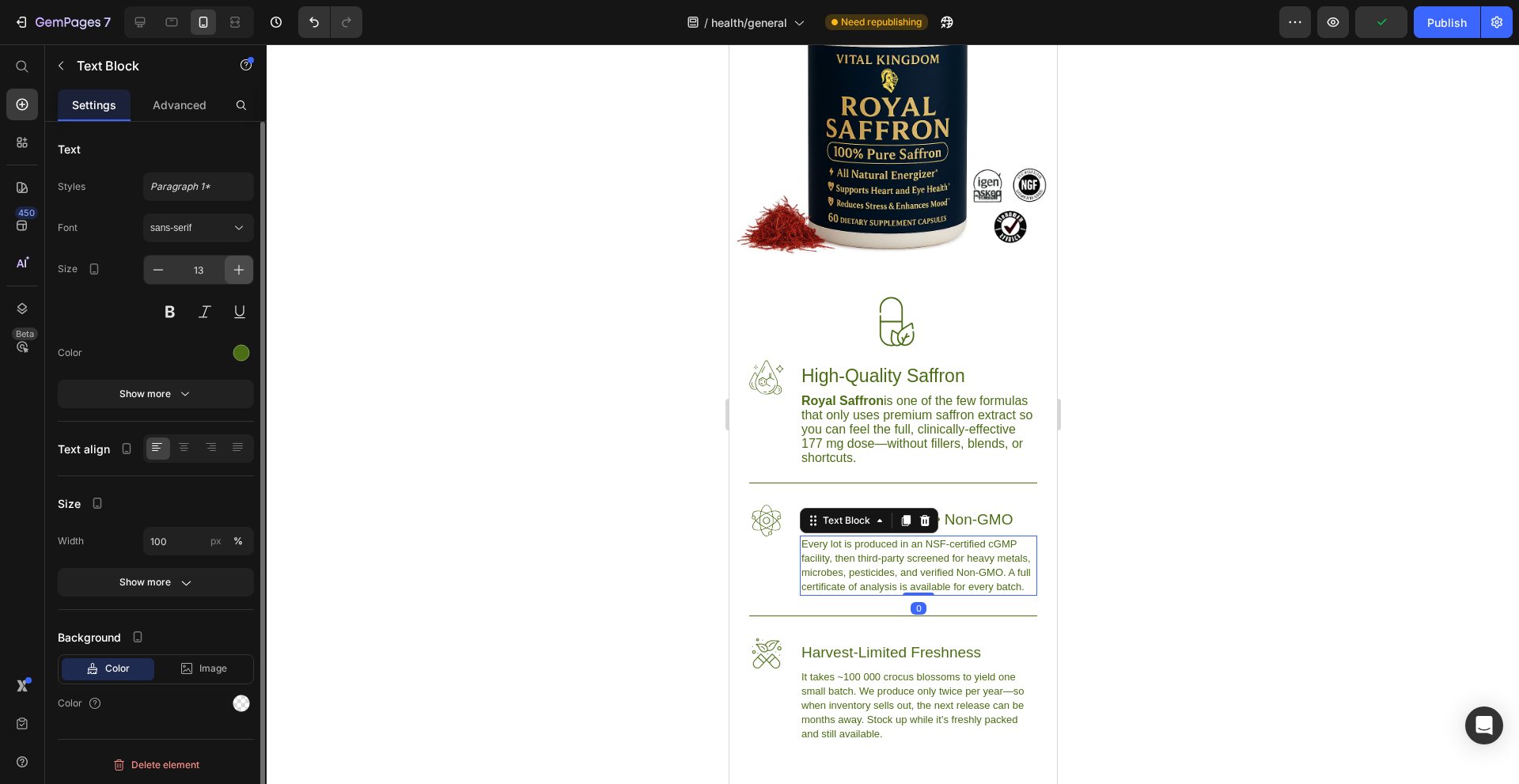 click at bounding box center [239, 270] 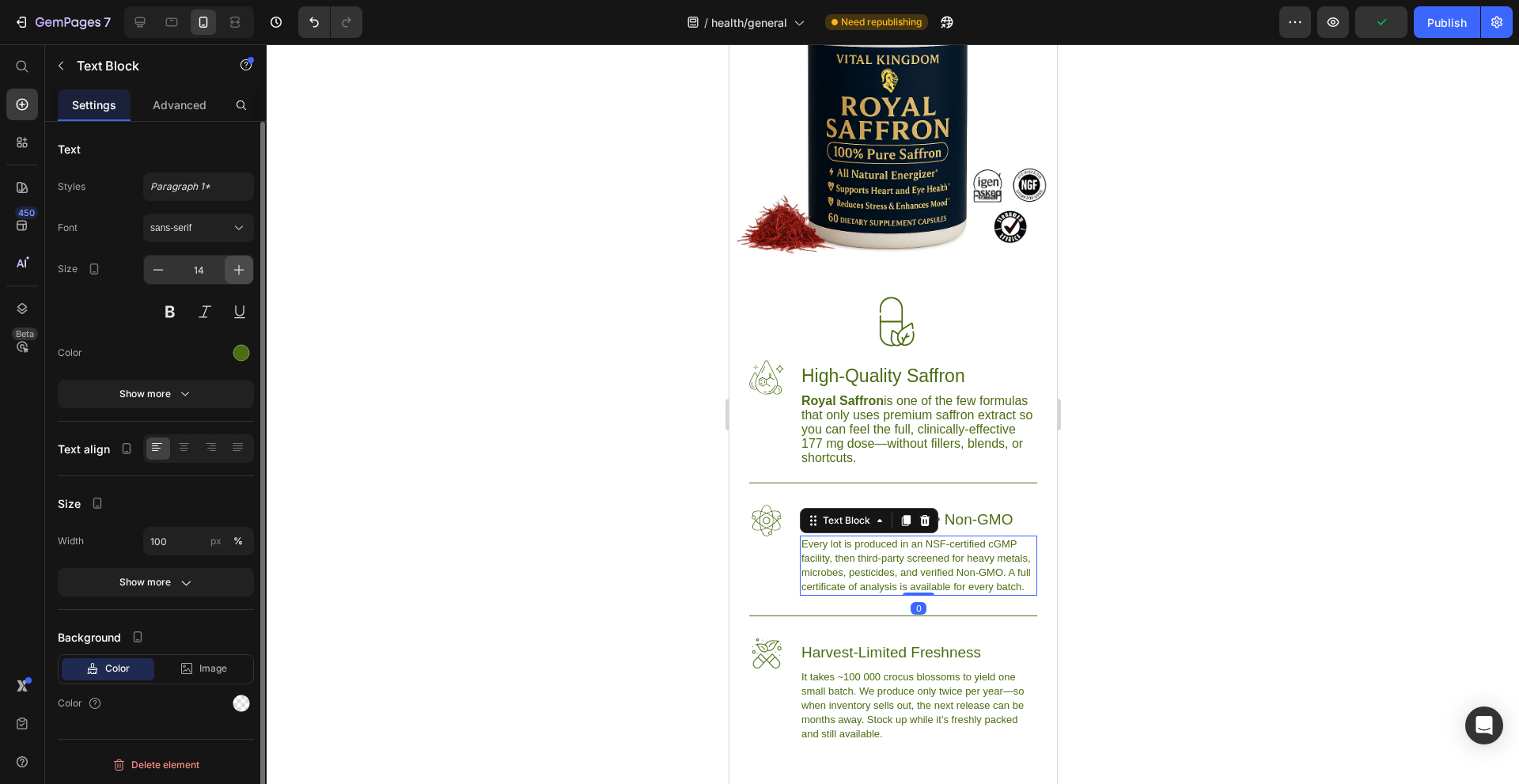 click at bounding box center [239, 270] 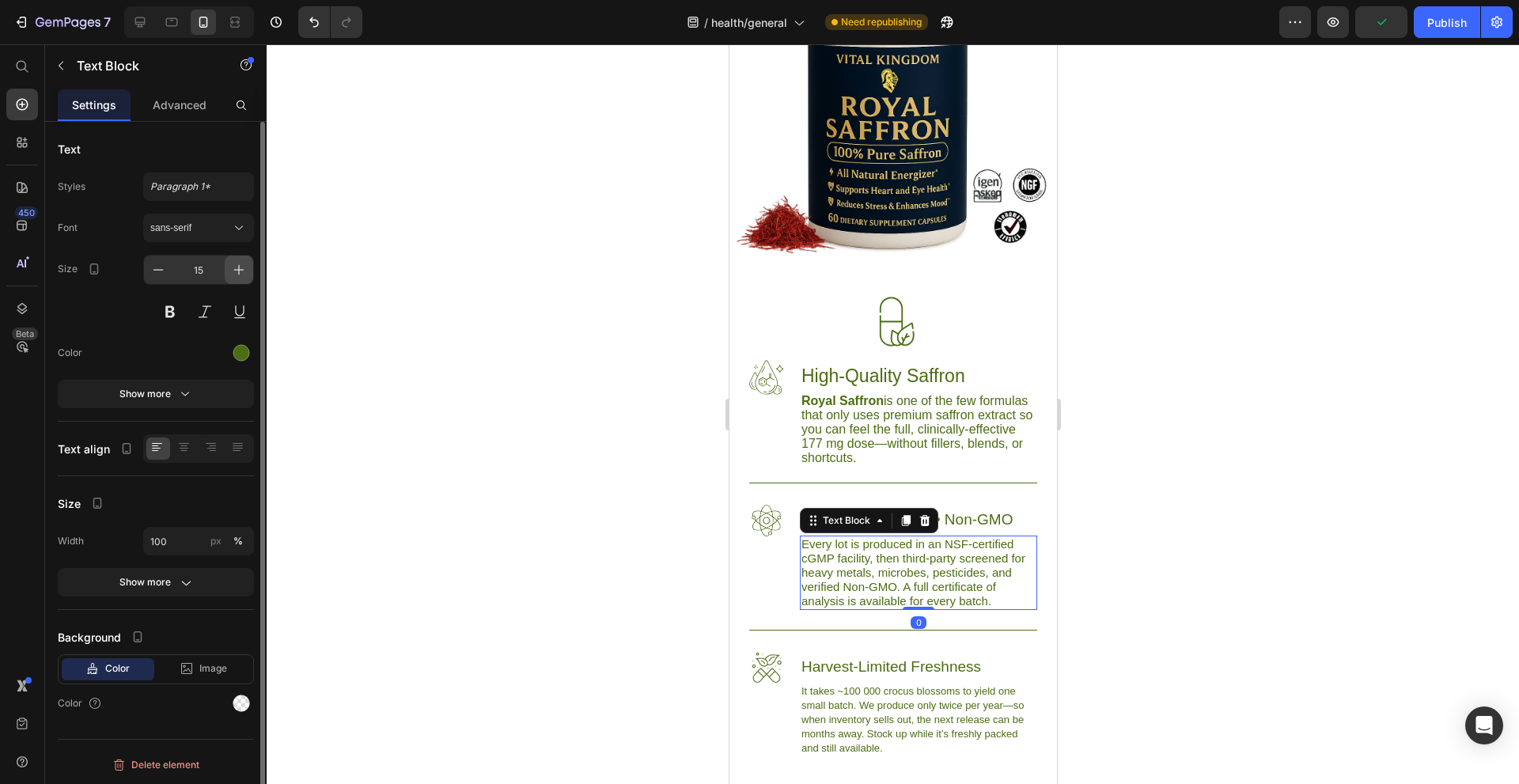 click at bounding box center (239, 270) 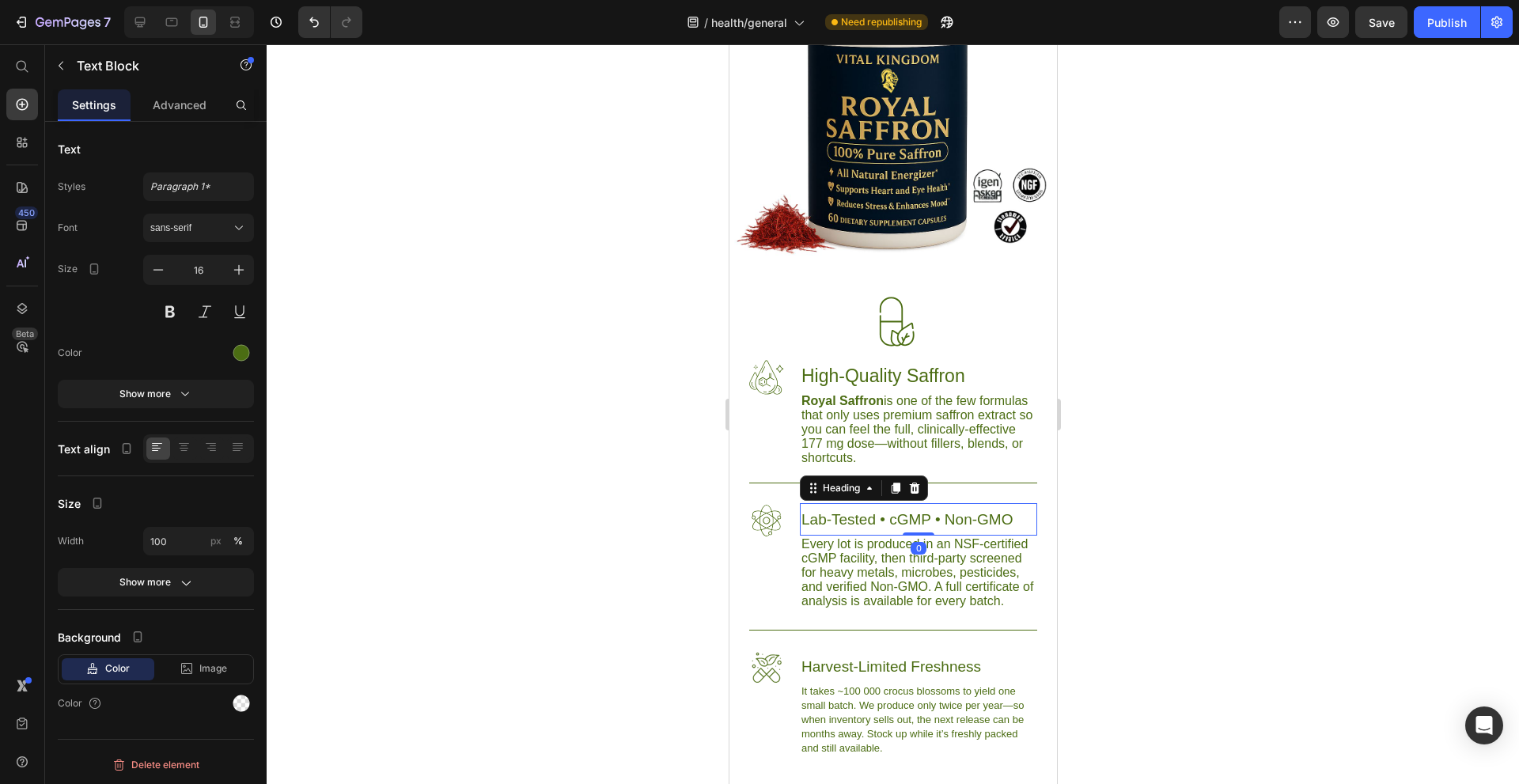 click on "Lab-Tested • cGMP • Non-GMO" at bounding box center (918, 519) 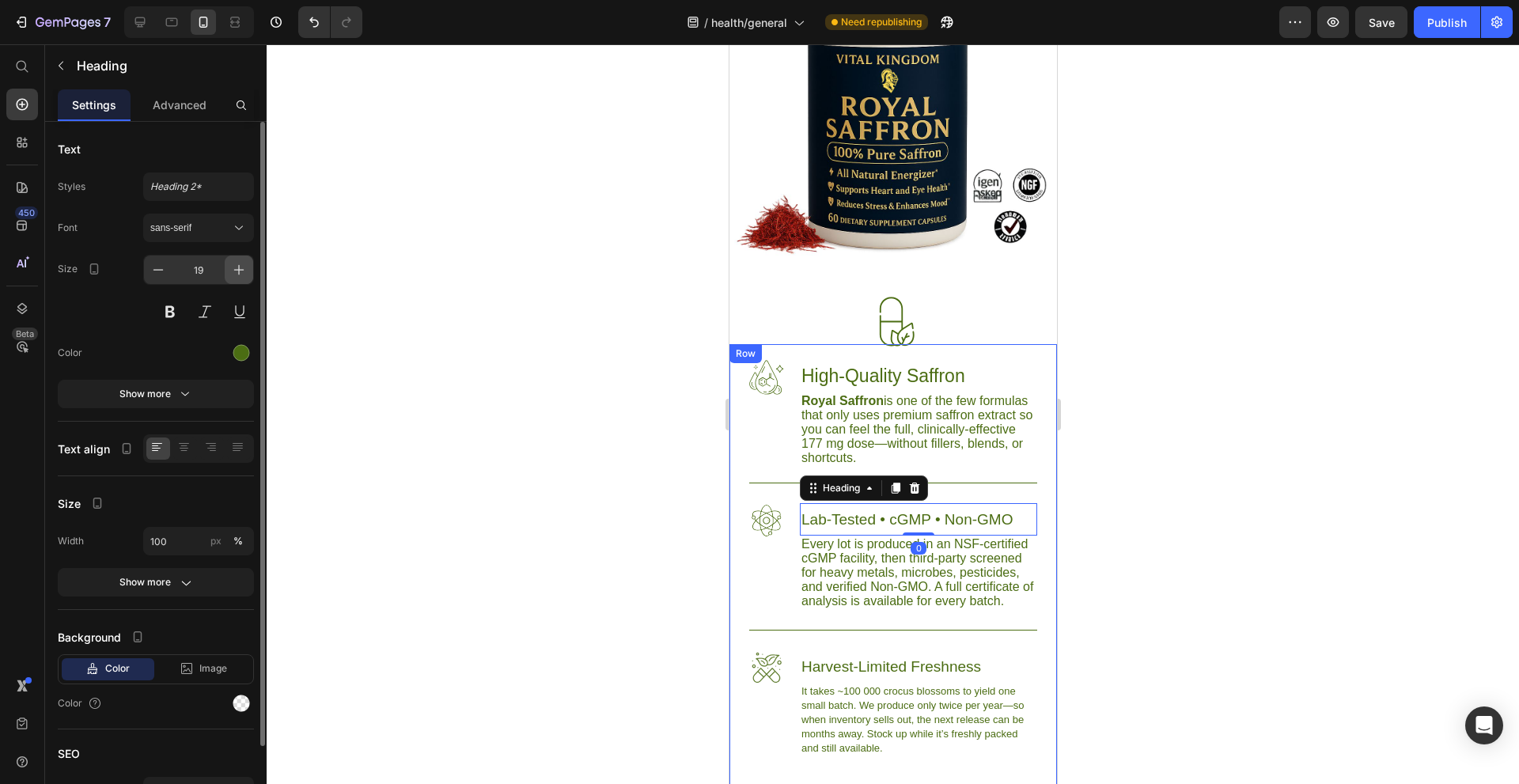 click at bounding box center [239, 270] 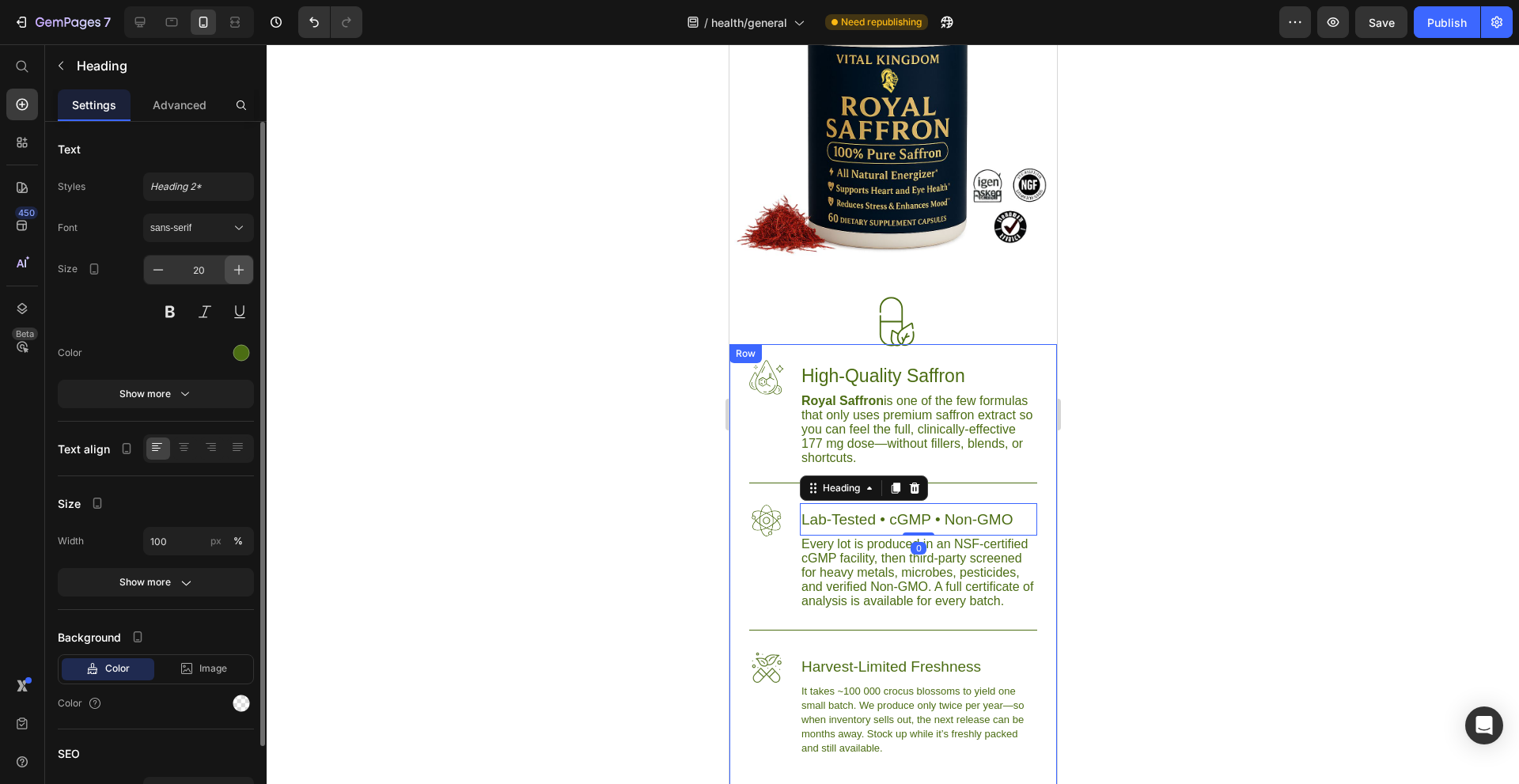 click at bounding box center (239, 270) 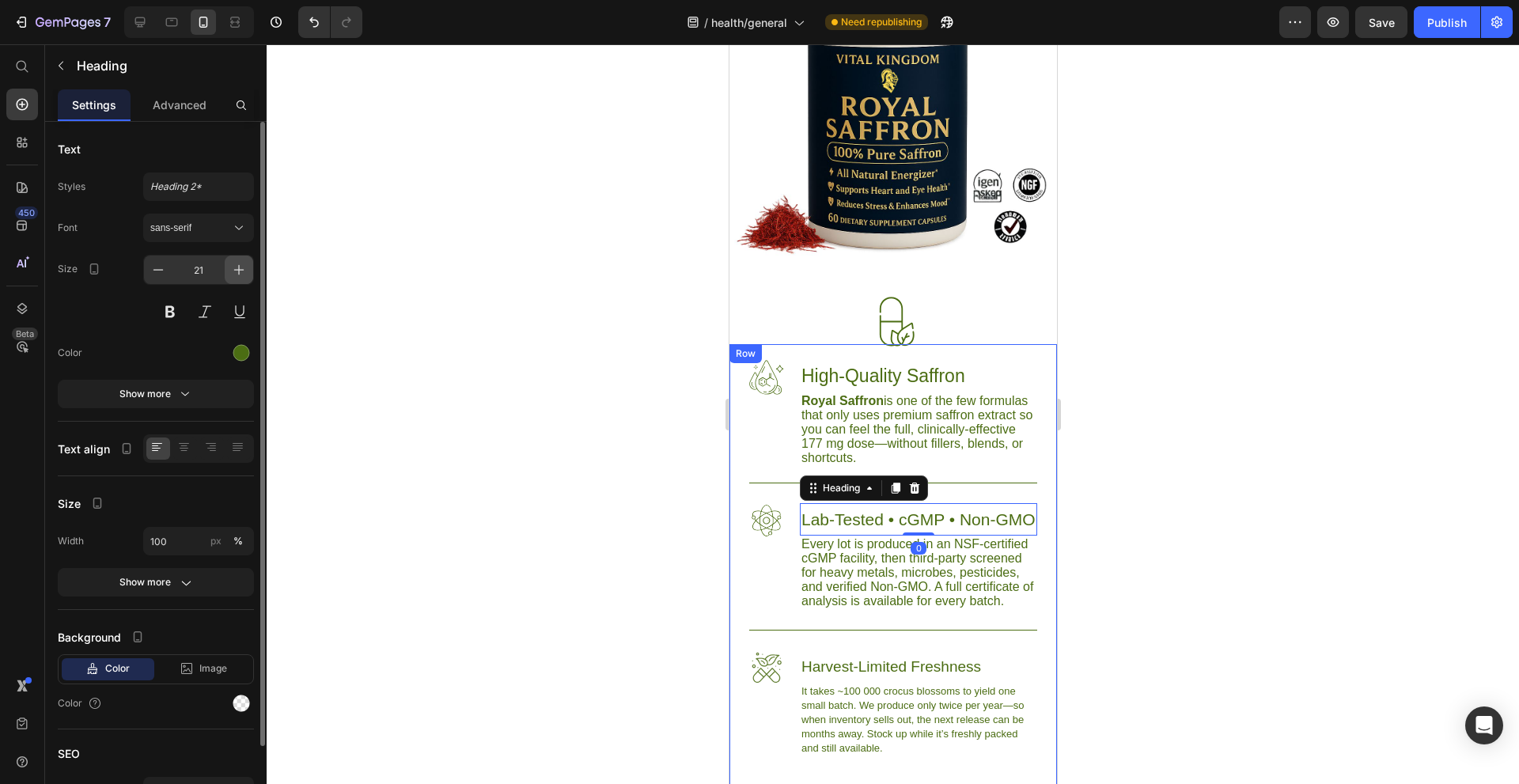 click at bounding box center [239, 270] 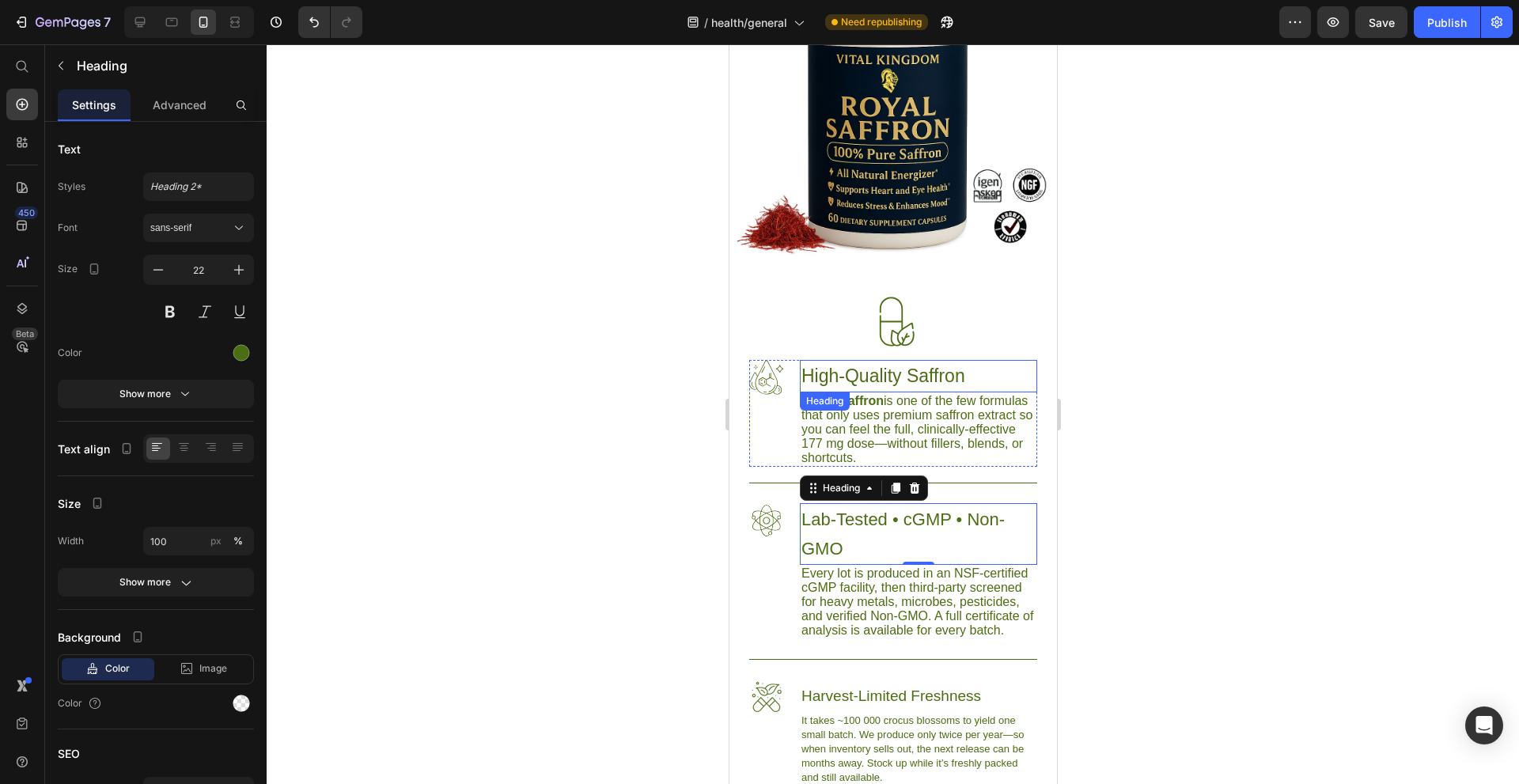 click on "High-Quality Saffron" at bounding box center (918, 376) 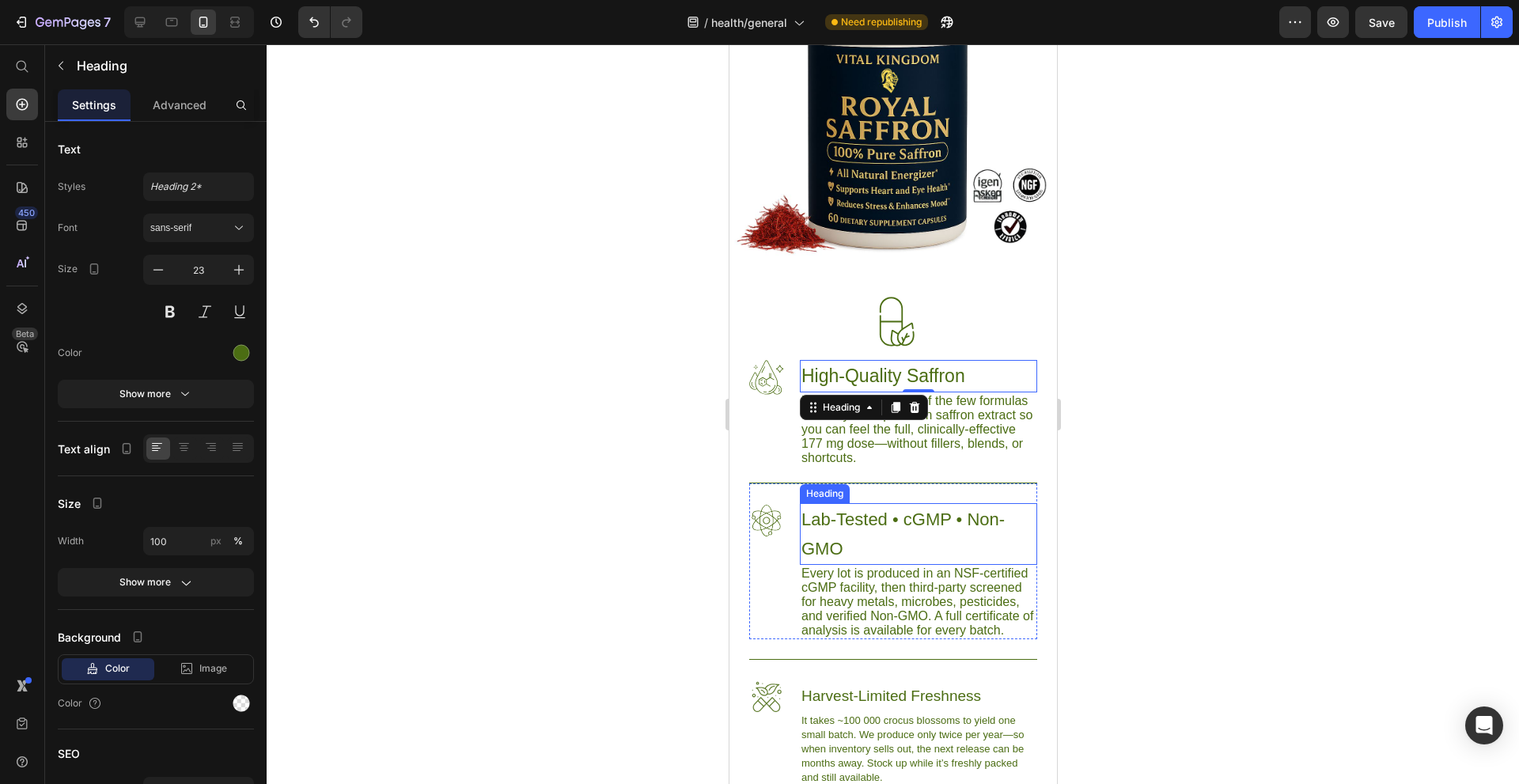 click on "Lab-Tested • cGMP • Non-GMO" at bounding box center [918, 534] 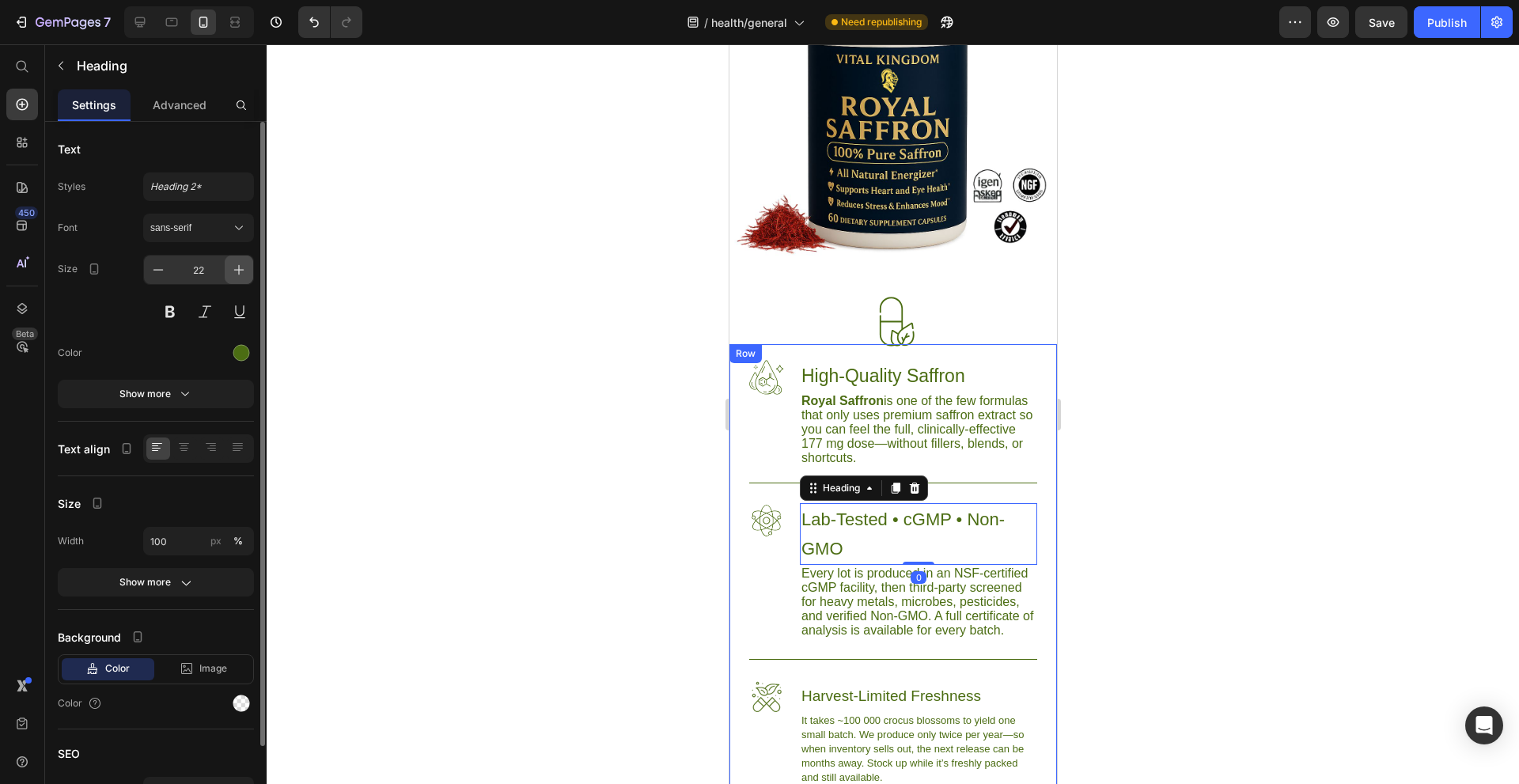 click 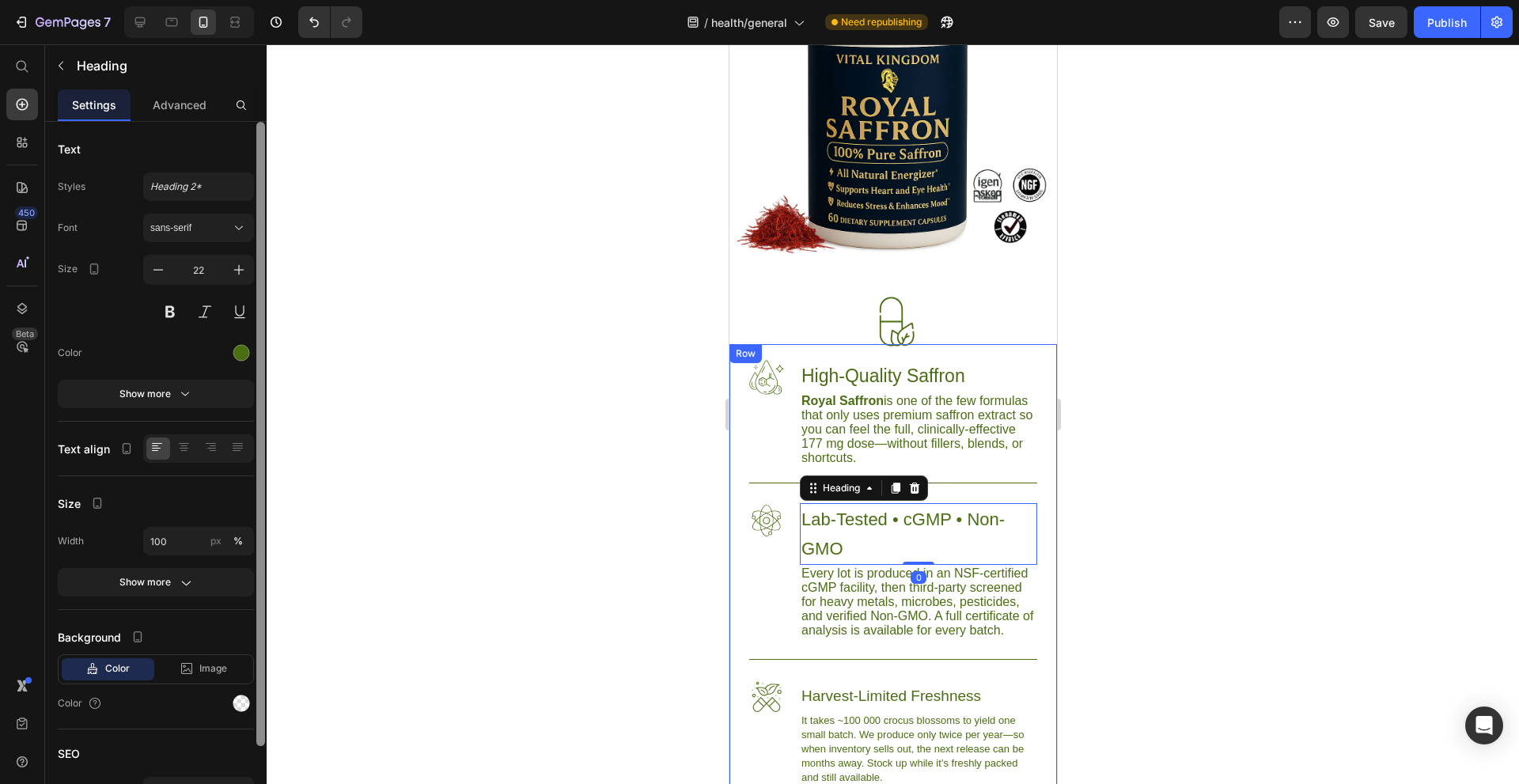 type on "23" 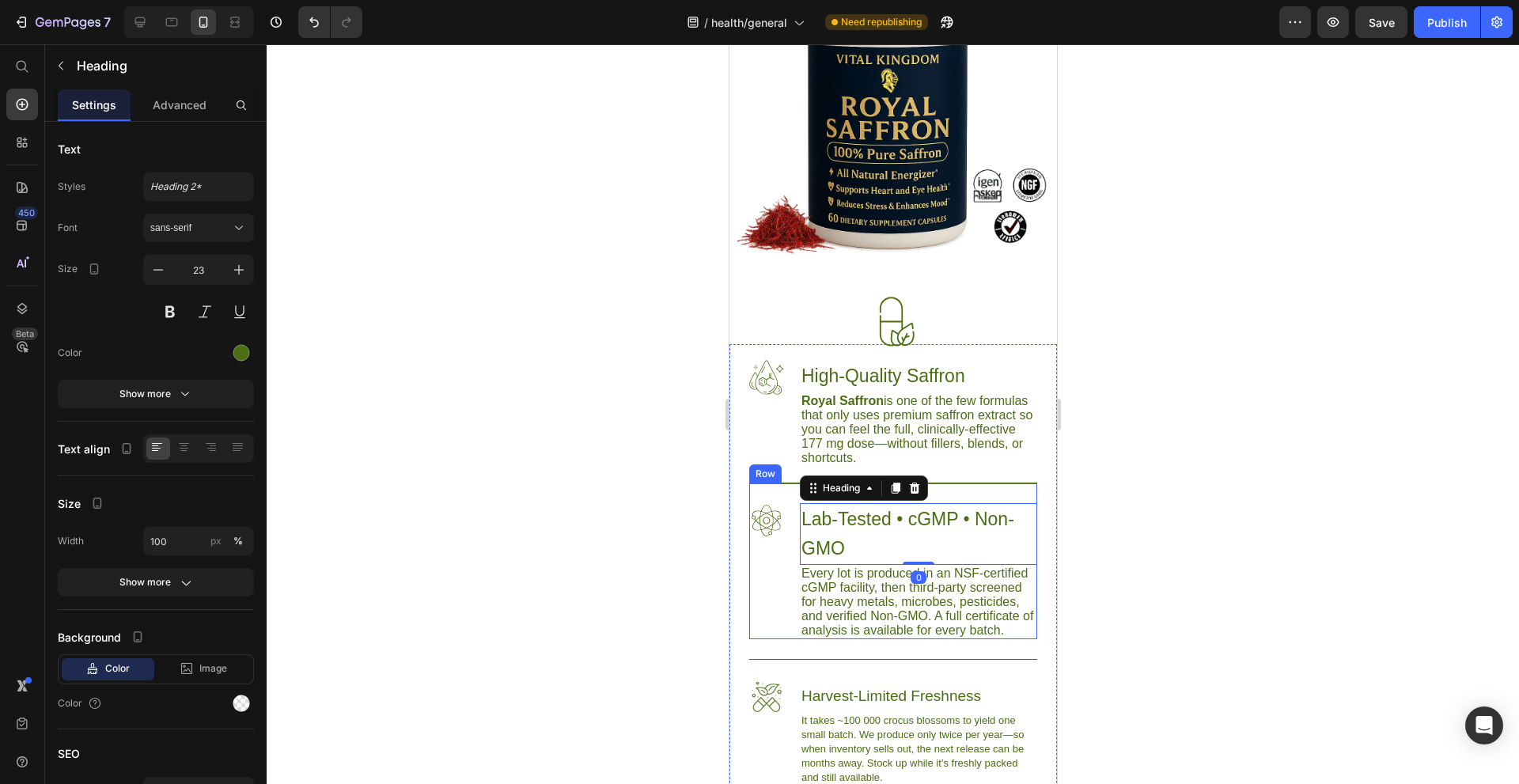 scroll, scrollTop: 5142, scrollLeft: 0, axis: vertical 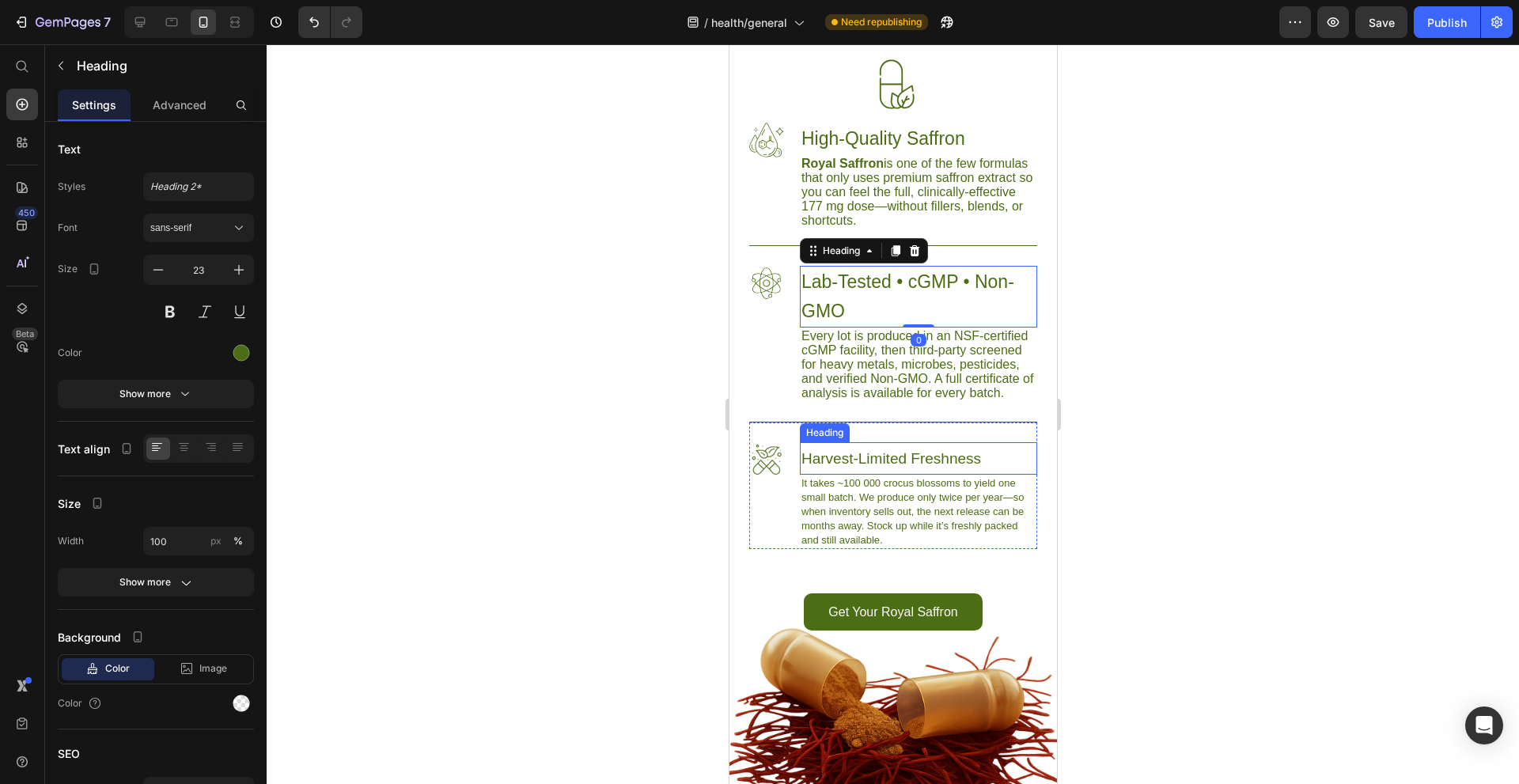 click on "Harvest-Limited Freshness" at bounding box center [918, 458] 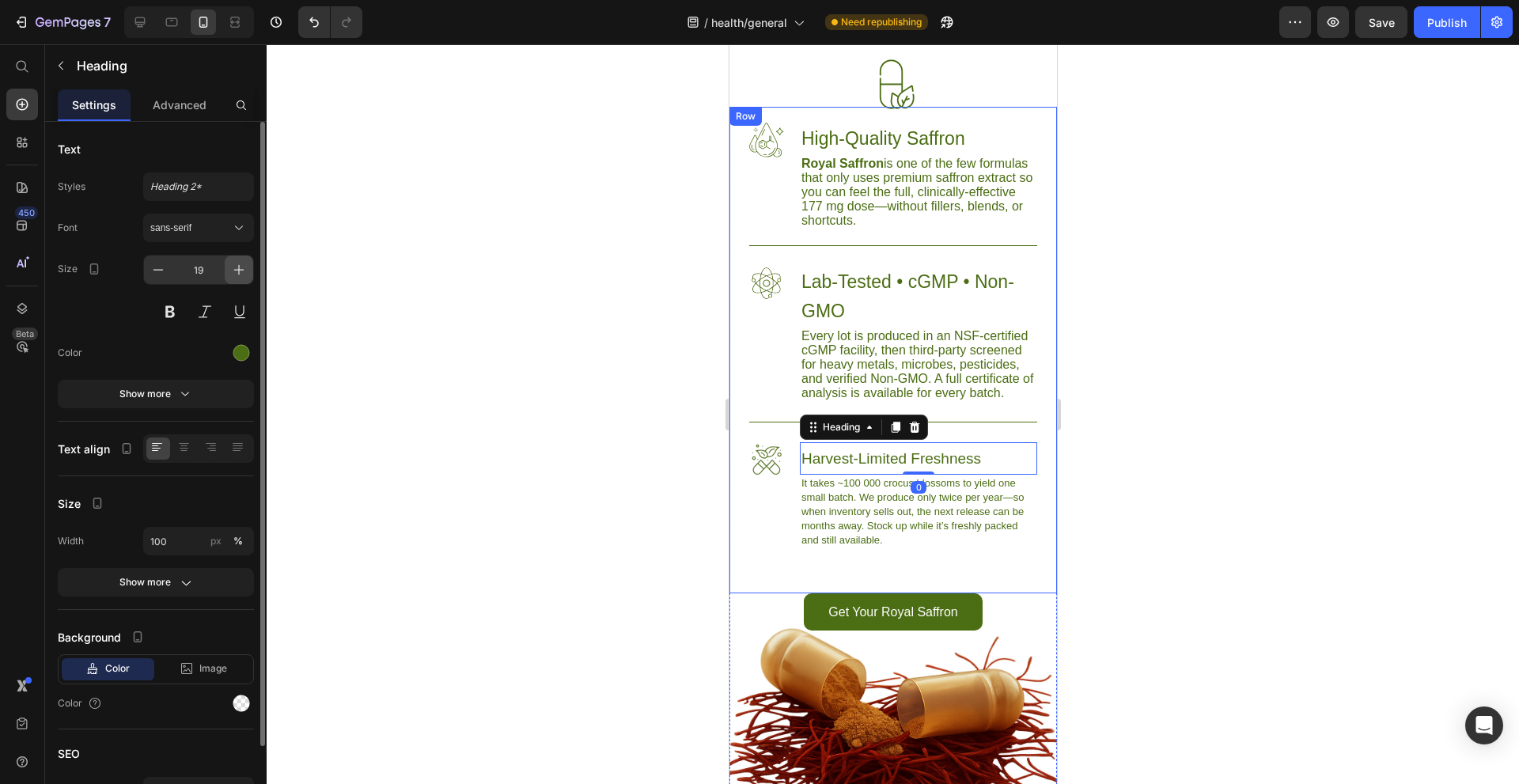 click 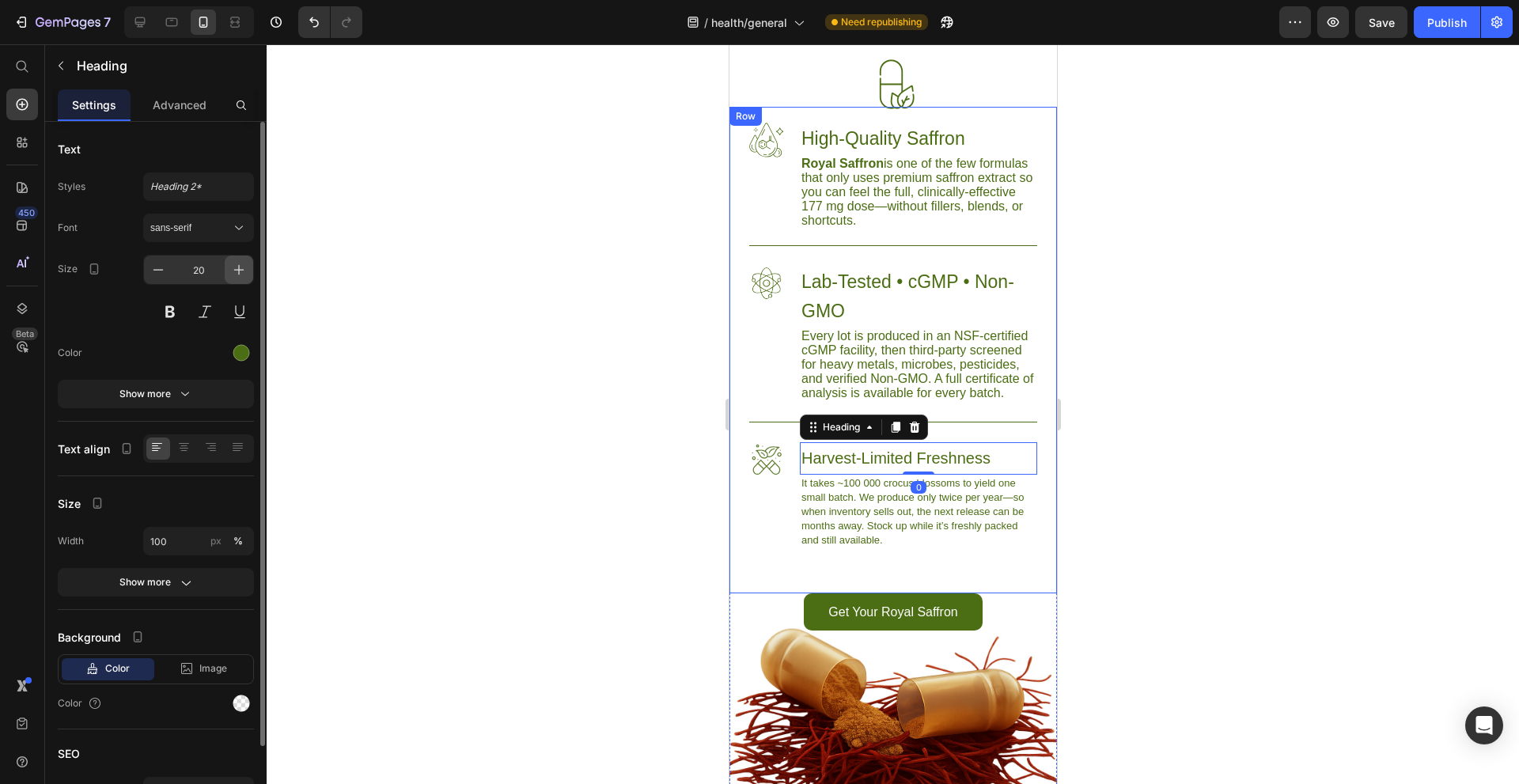 click 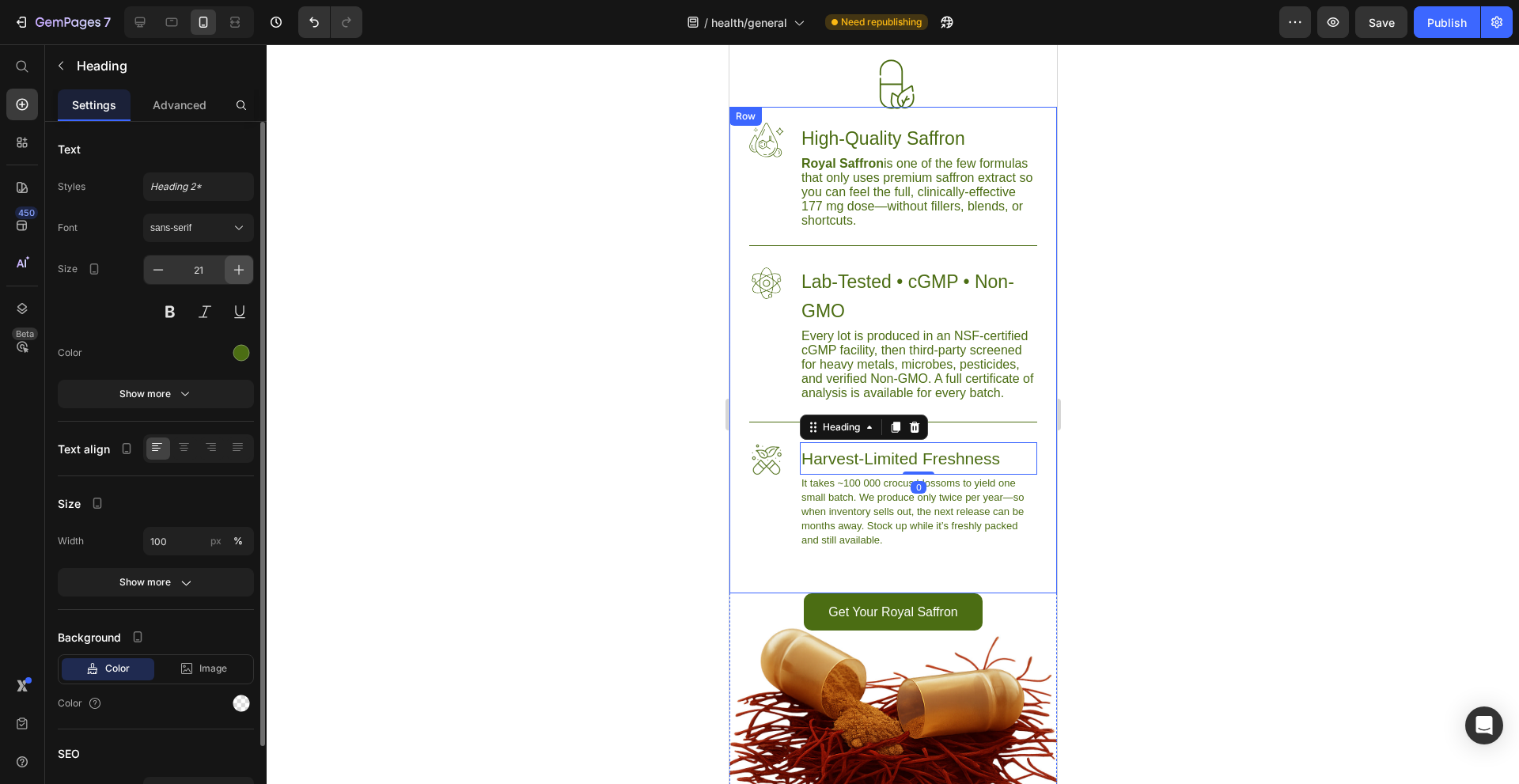 click 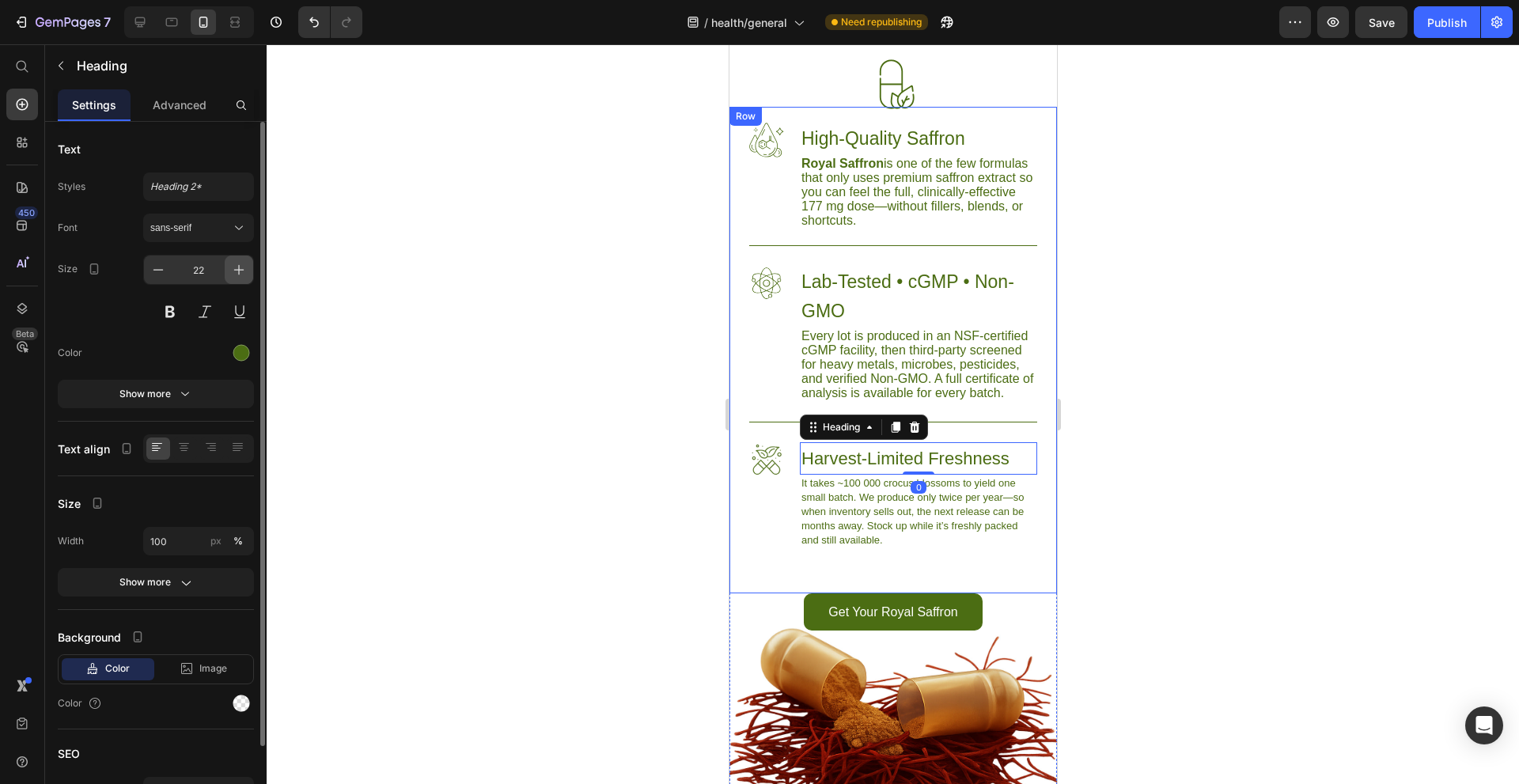 click 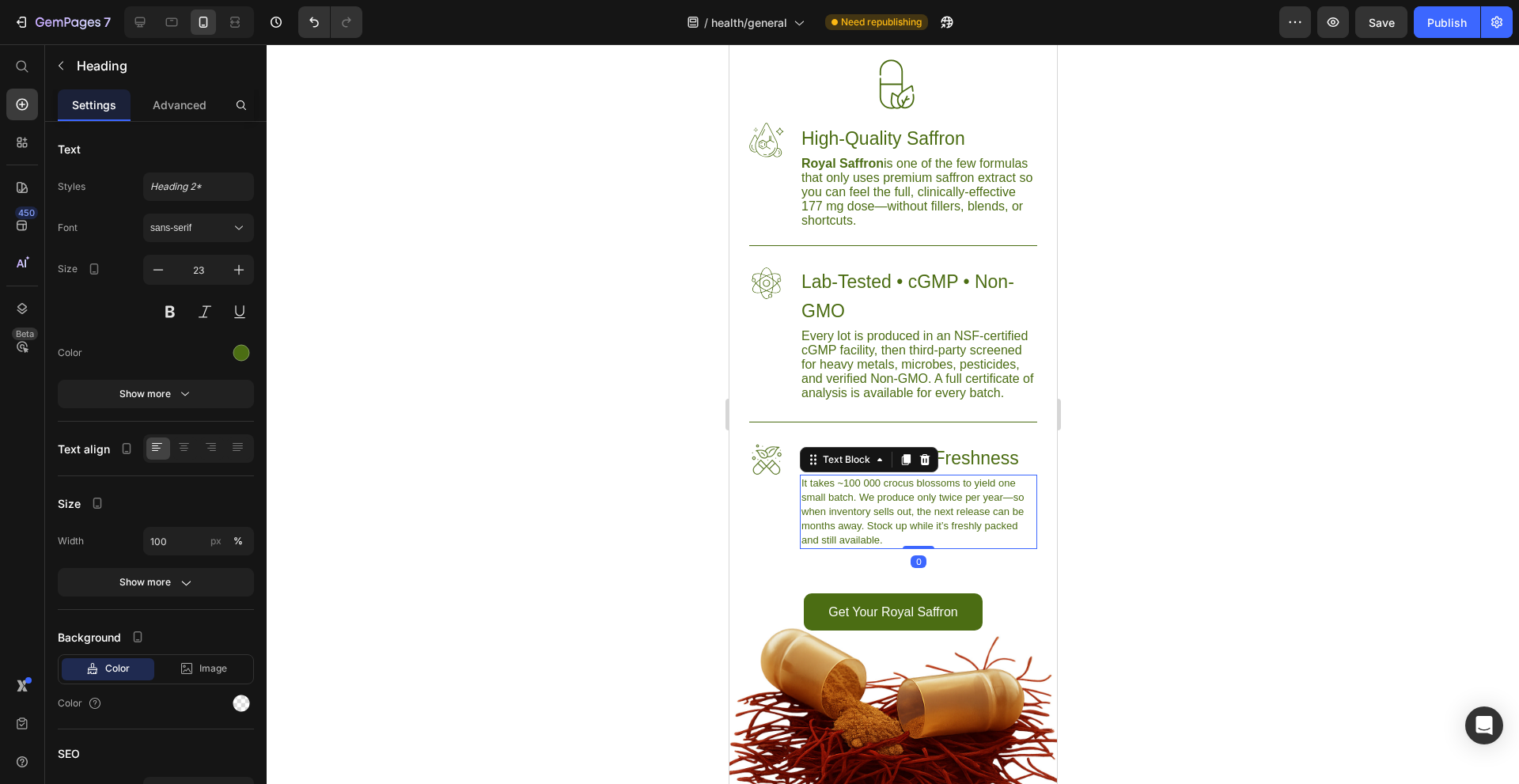drag, startPoint x: 893, startPoint y: 523, endPoint x: 1150, endPoint y: 461, distance: 264.37284 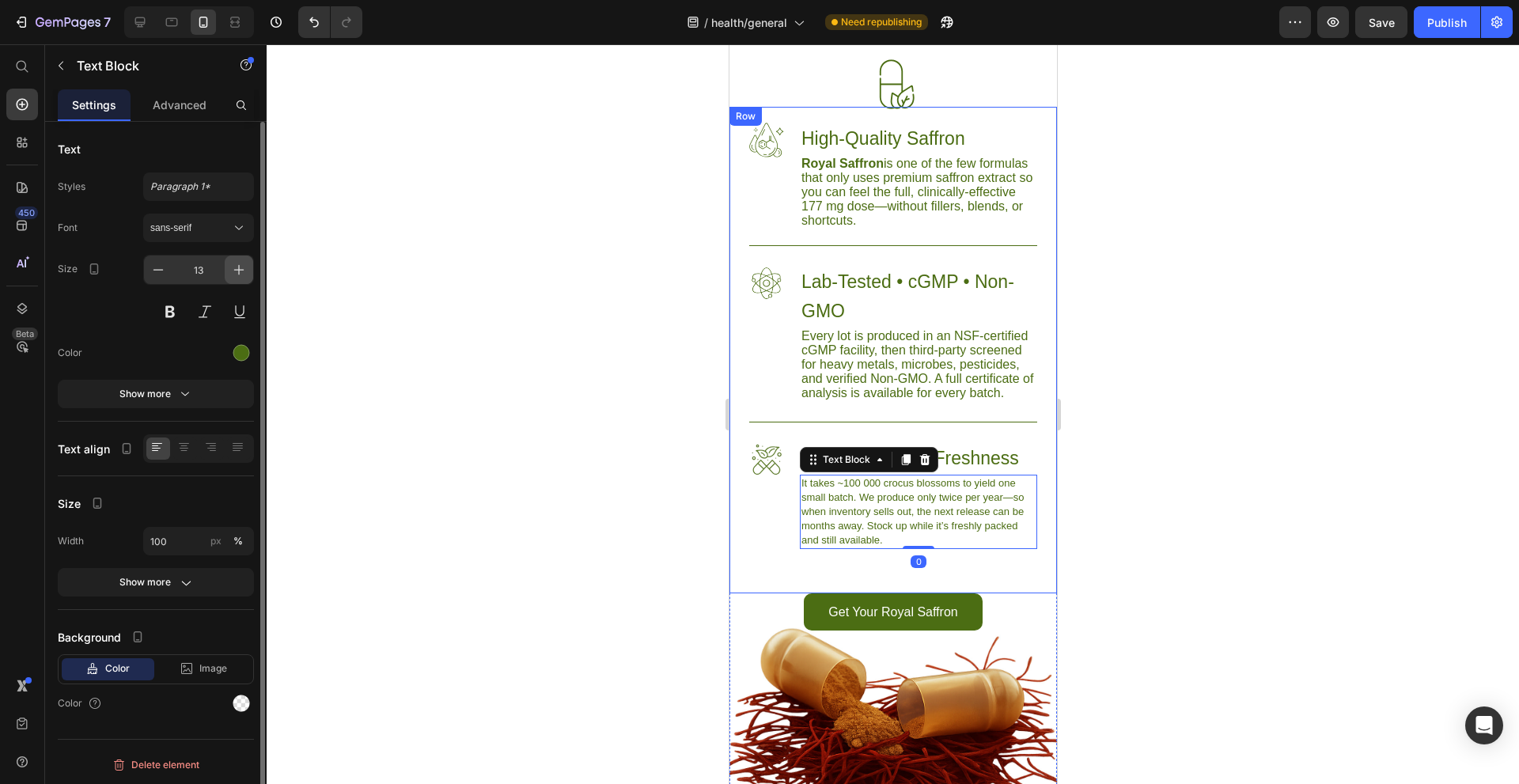 click 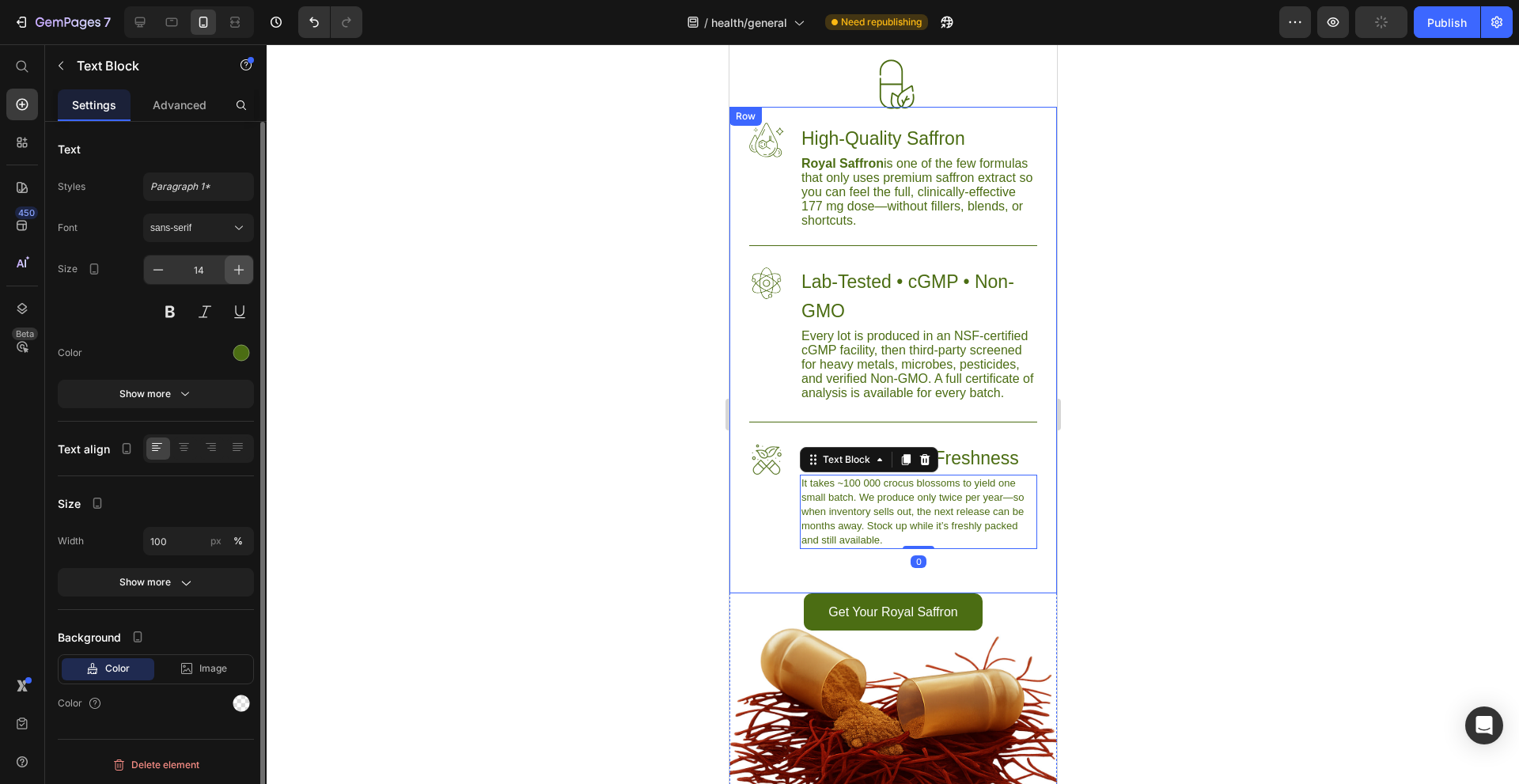 click 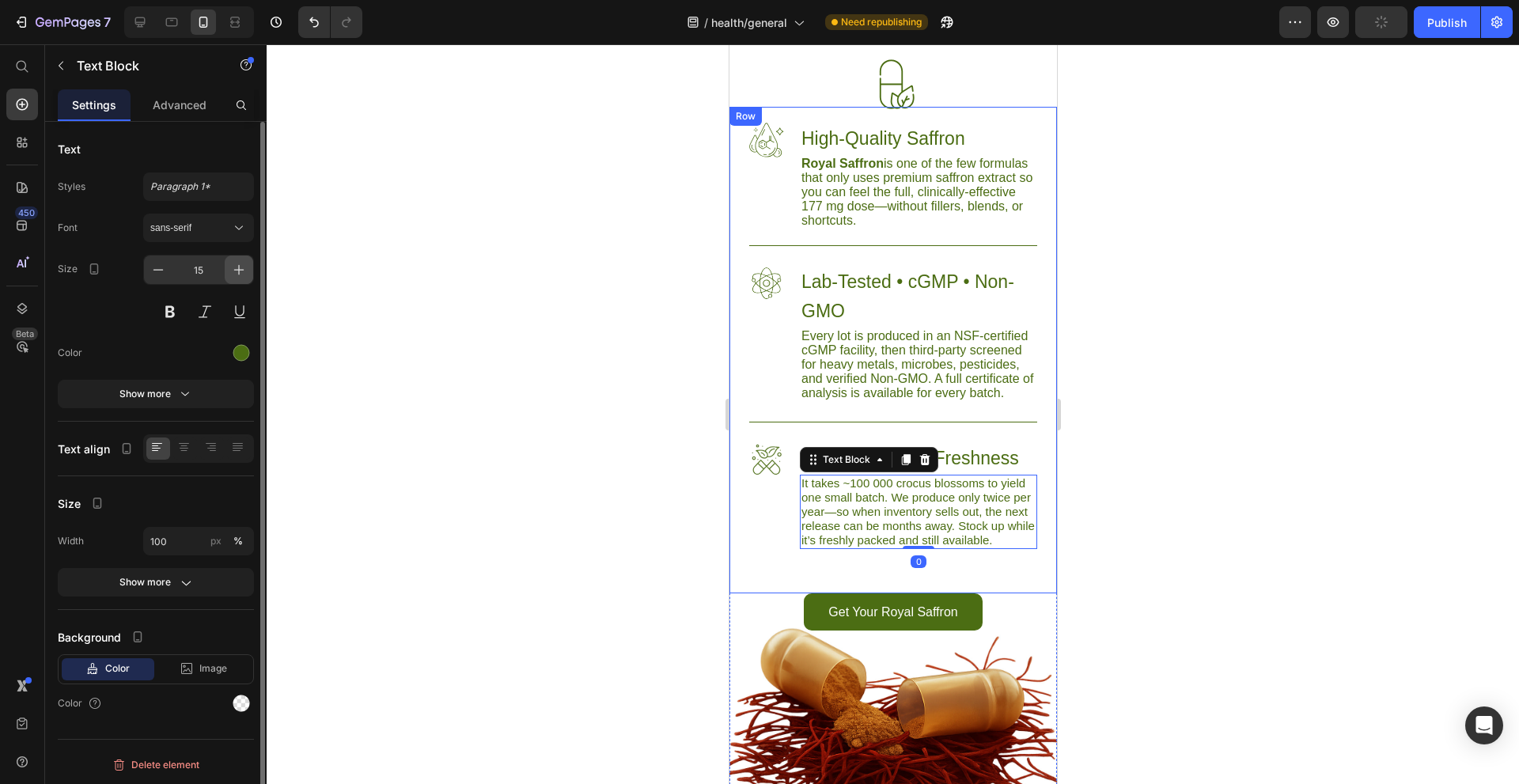 click 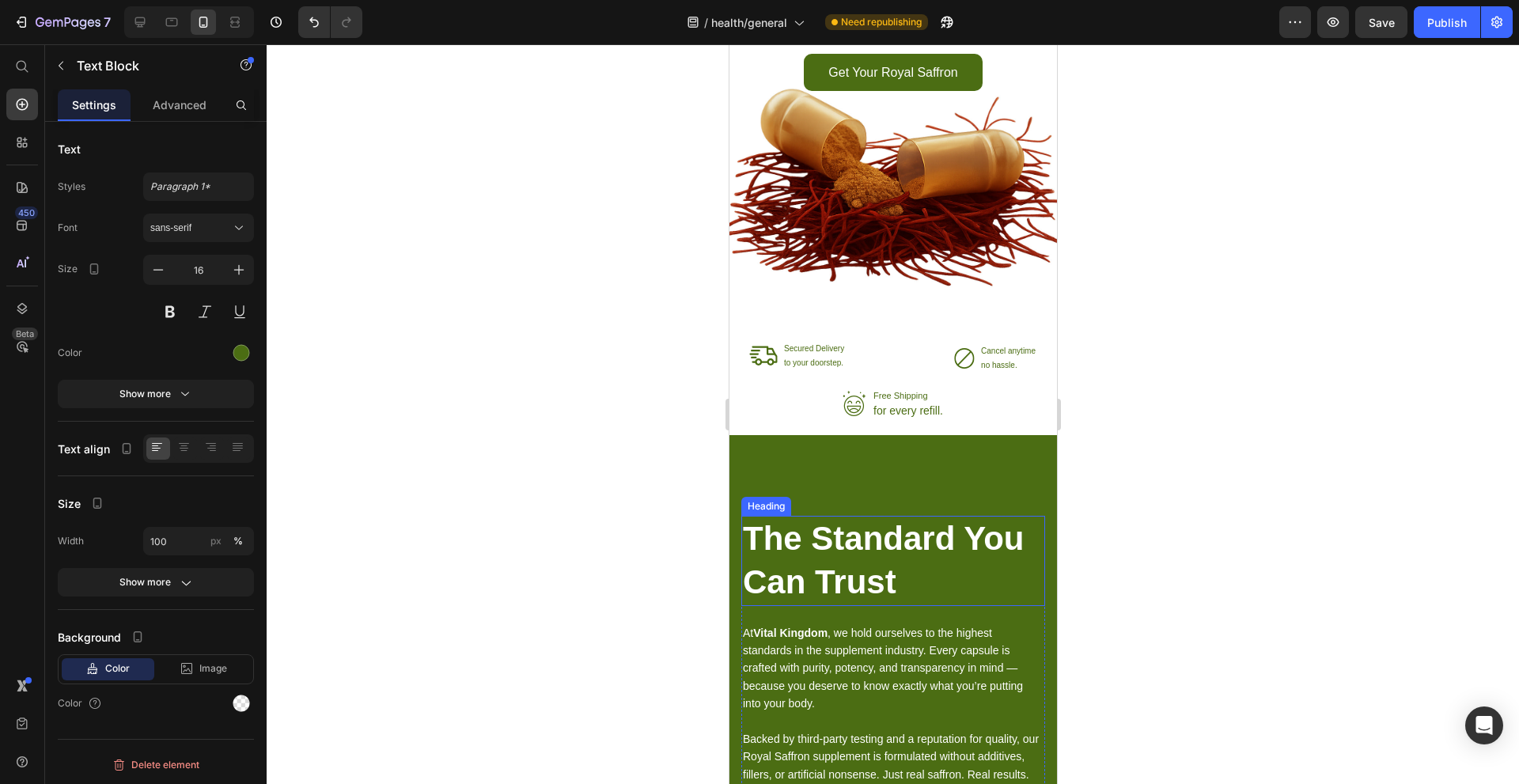 scroll, scrollTop: 6013, scrollLeft: 0, axis: vertical 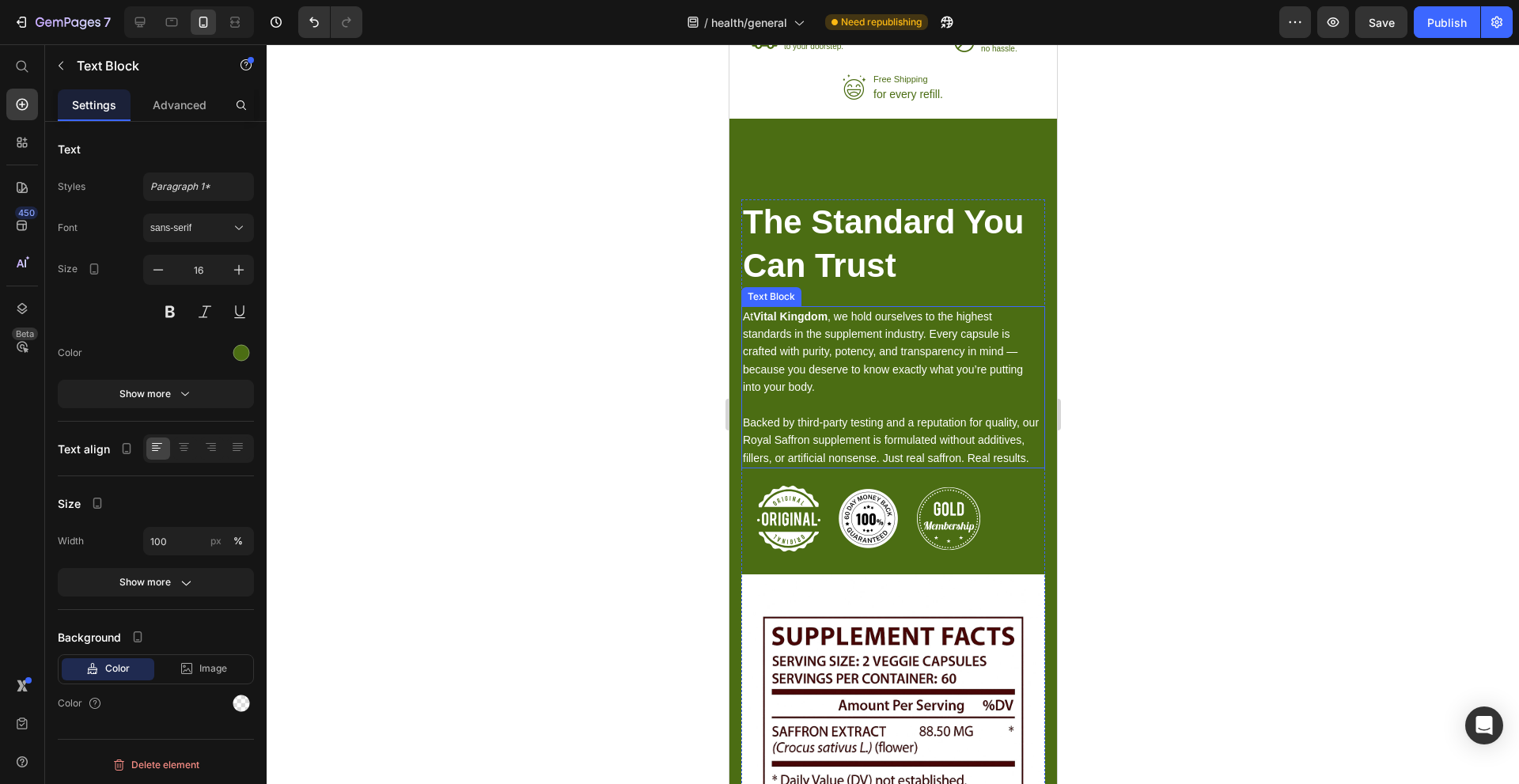 click on "At  Vital Kingdom , we hold ourselves to the highest standards in the supplement industry. Every capsule is crafted with purity, potency, and transparency in mind — because you deserve to know exactly what you’re putting into your body." at bounding box center (892, 352) 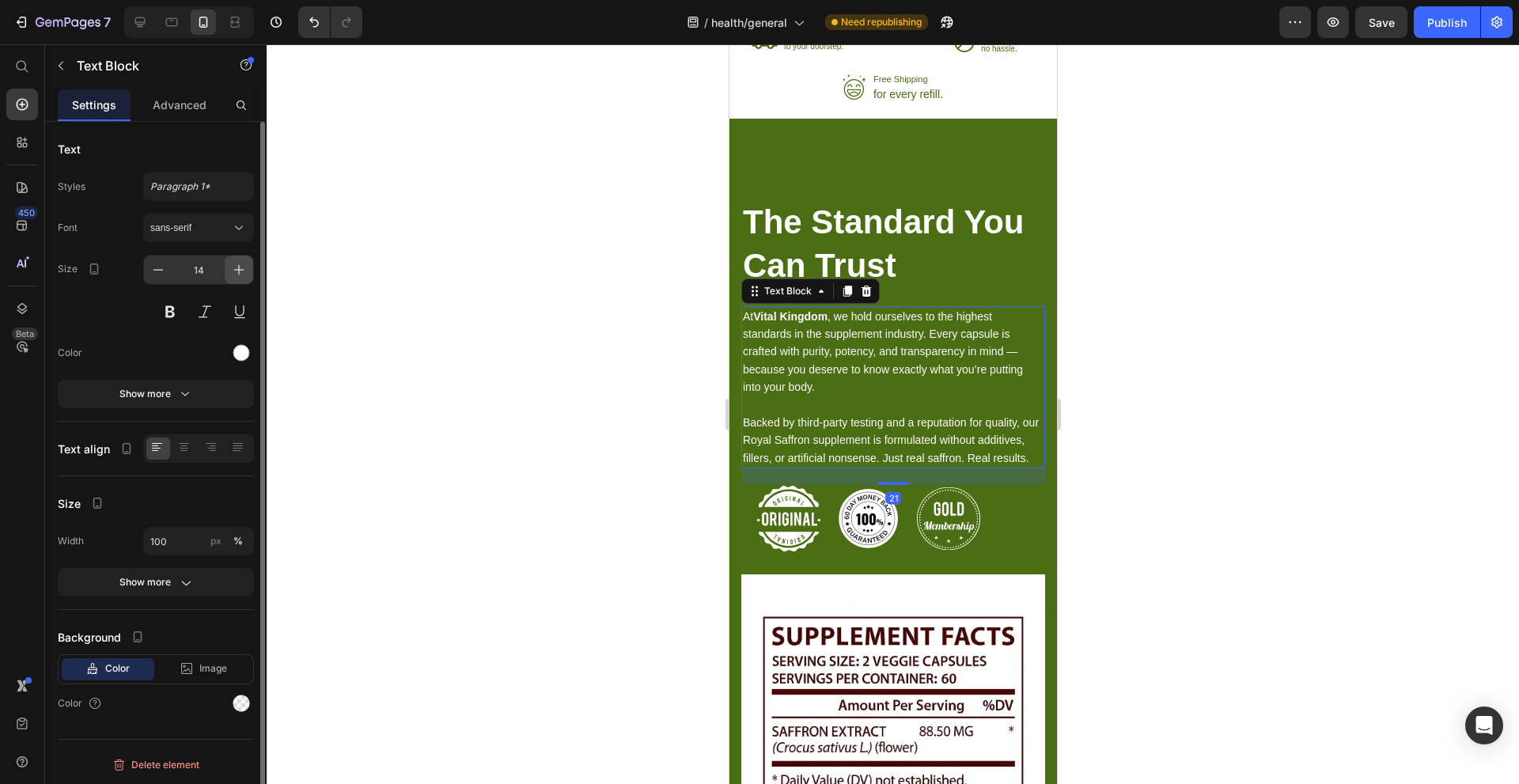 click at bounding box center (239, 270) 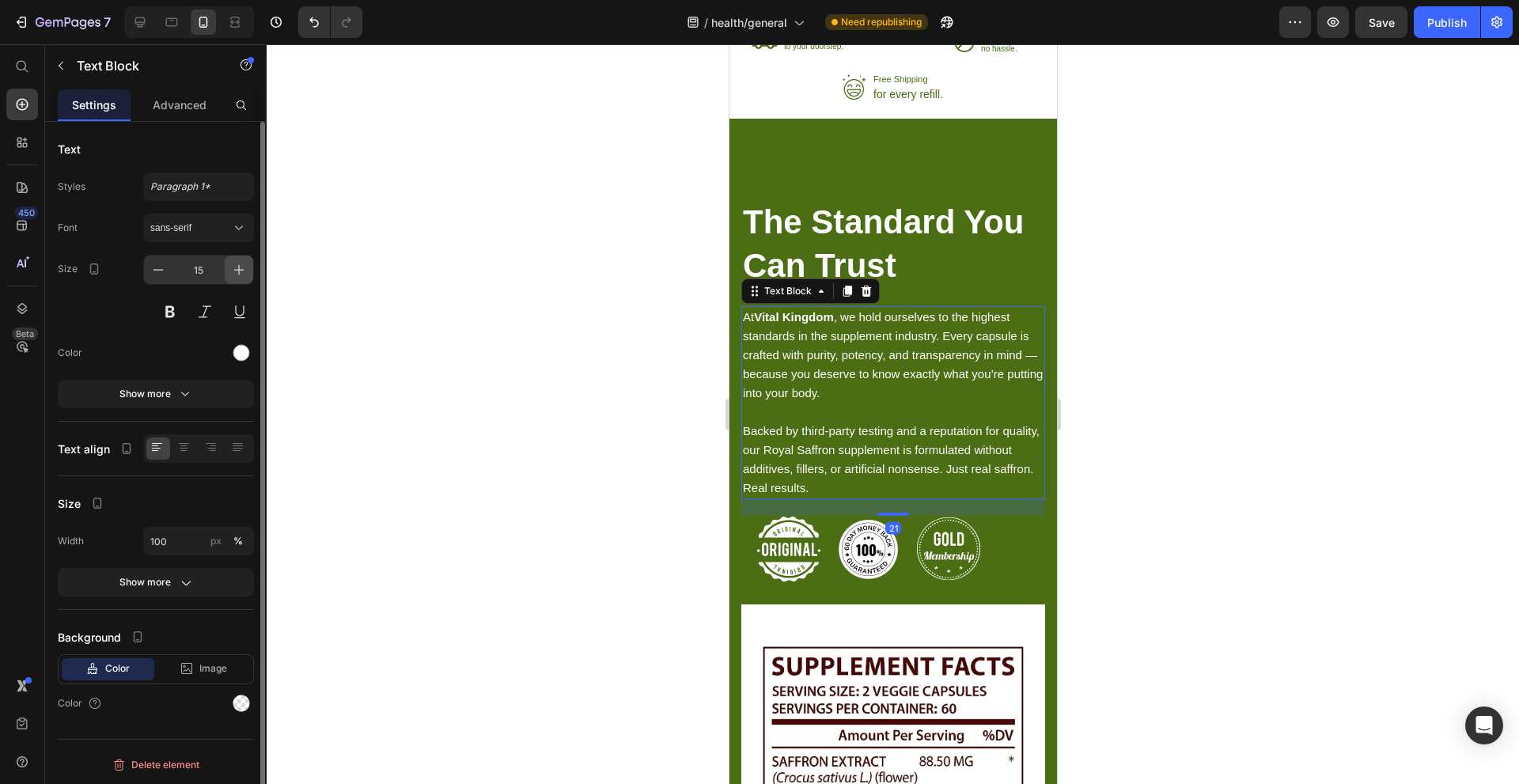 click at bounding box center (239, 270) 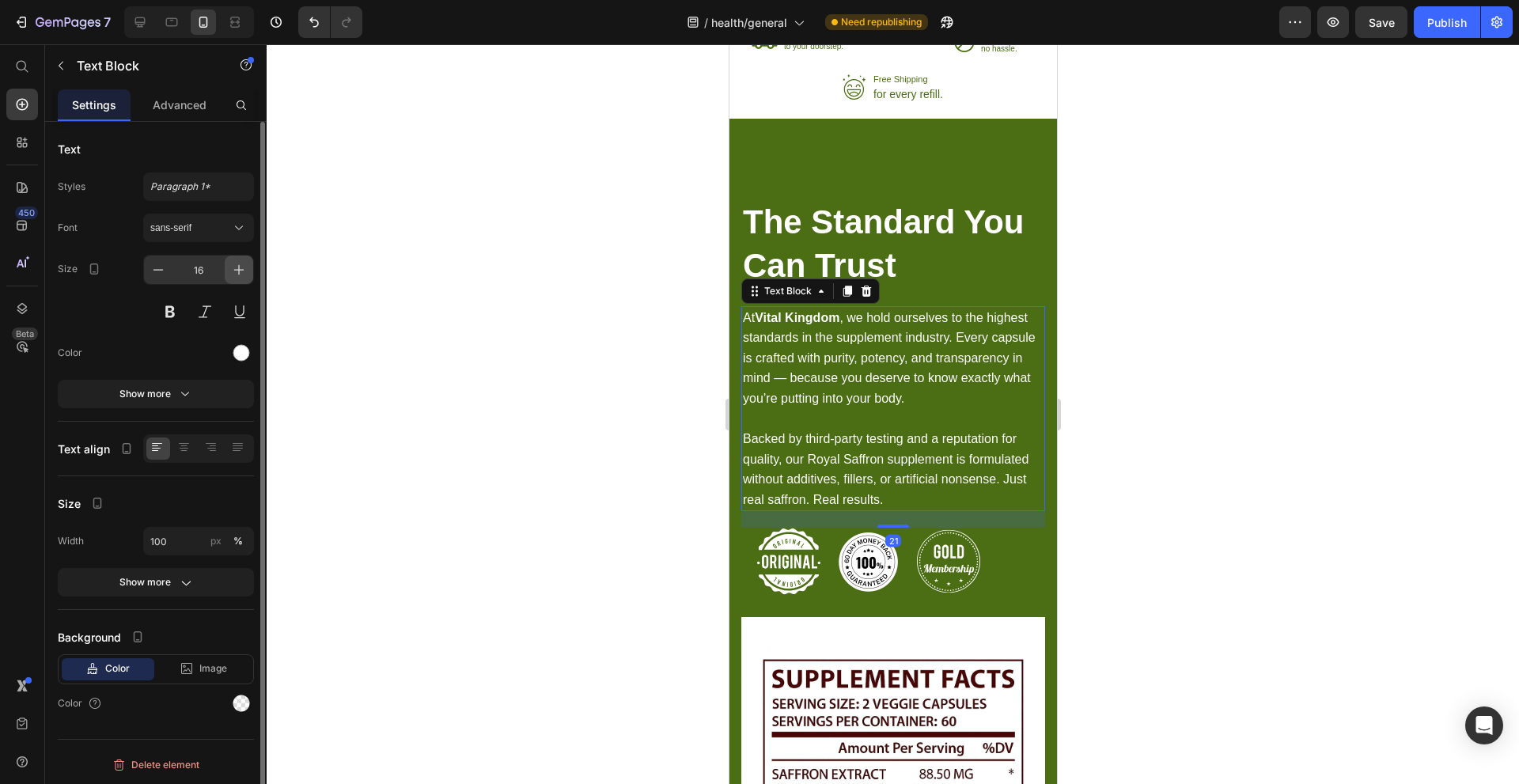 click at bounding box center [239, 270] 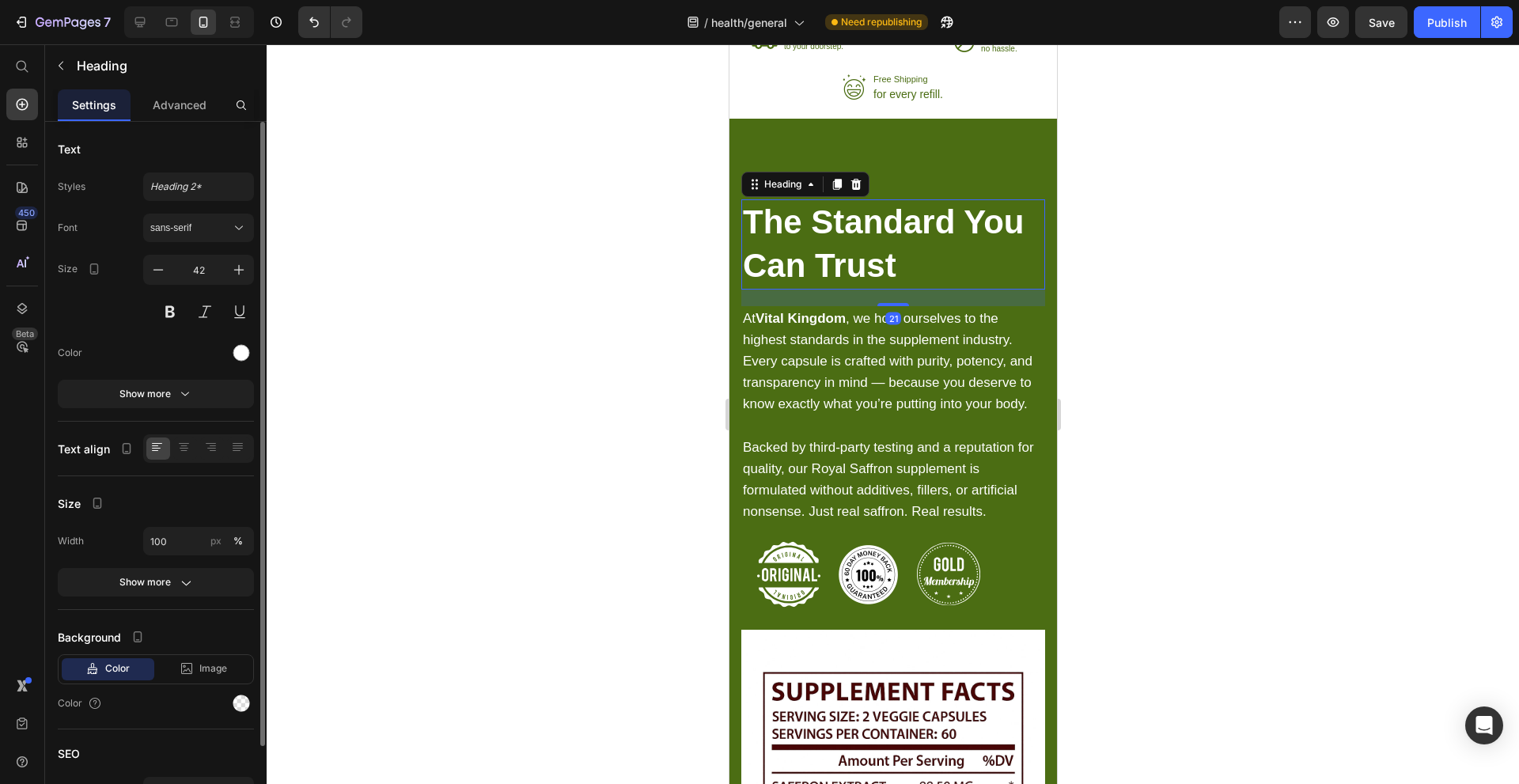 drag, startPoint x: 929, startPoint y: 250, endPoint x: 1220, endPoint y: 301, distance: 295.4353 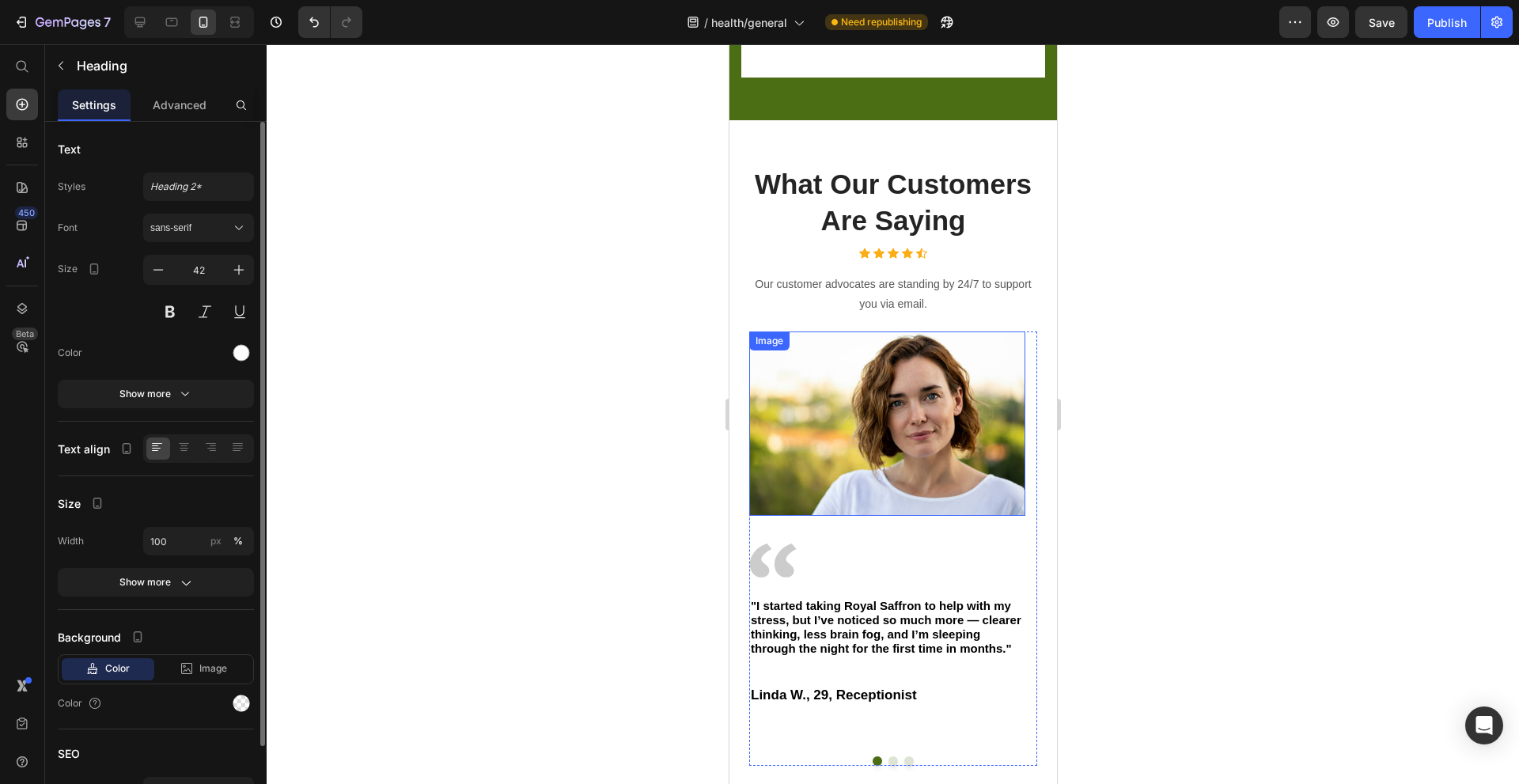 scroll, scrollTop: 7041, scrollLeft: 0, axis: vertical 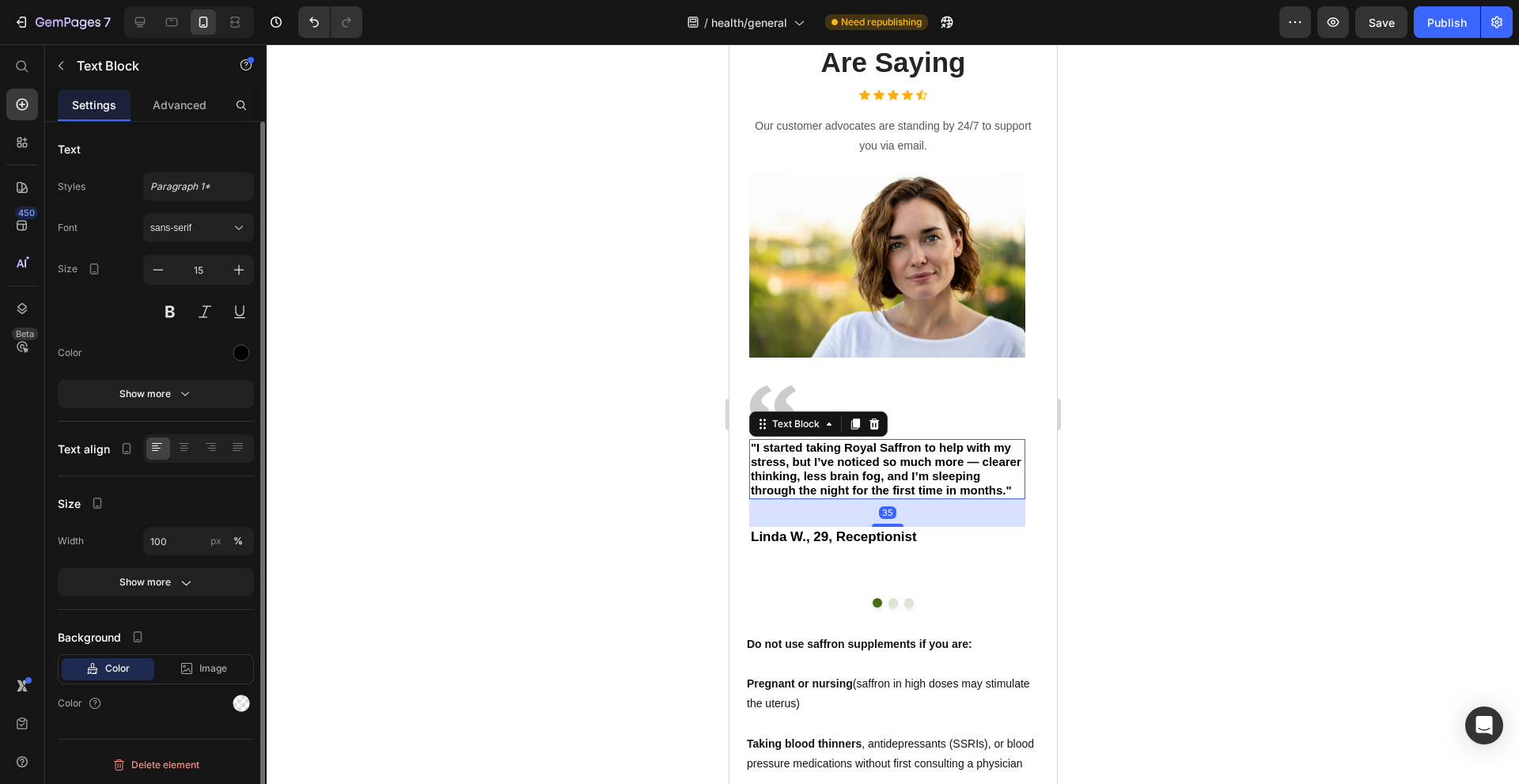 drag, startPoint x: 874, startPoint y: 497, endPoint x: 1229, endPoint y: 444, distance: 358.93453 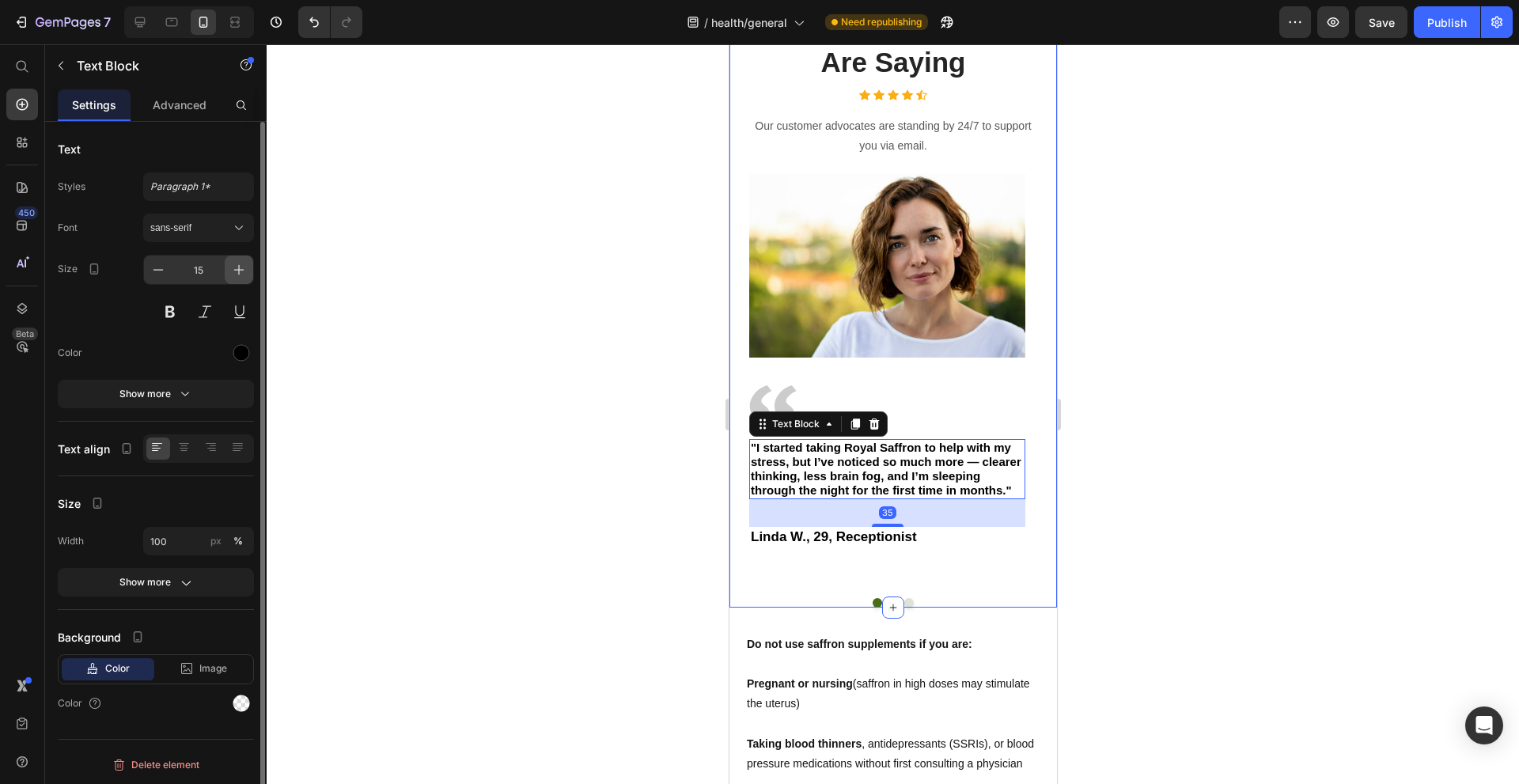 click 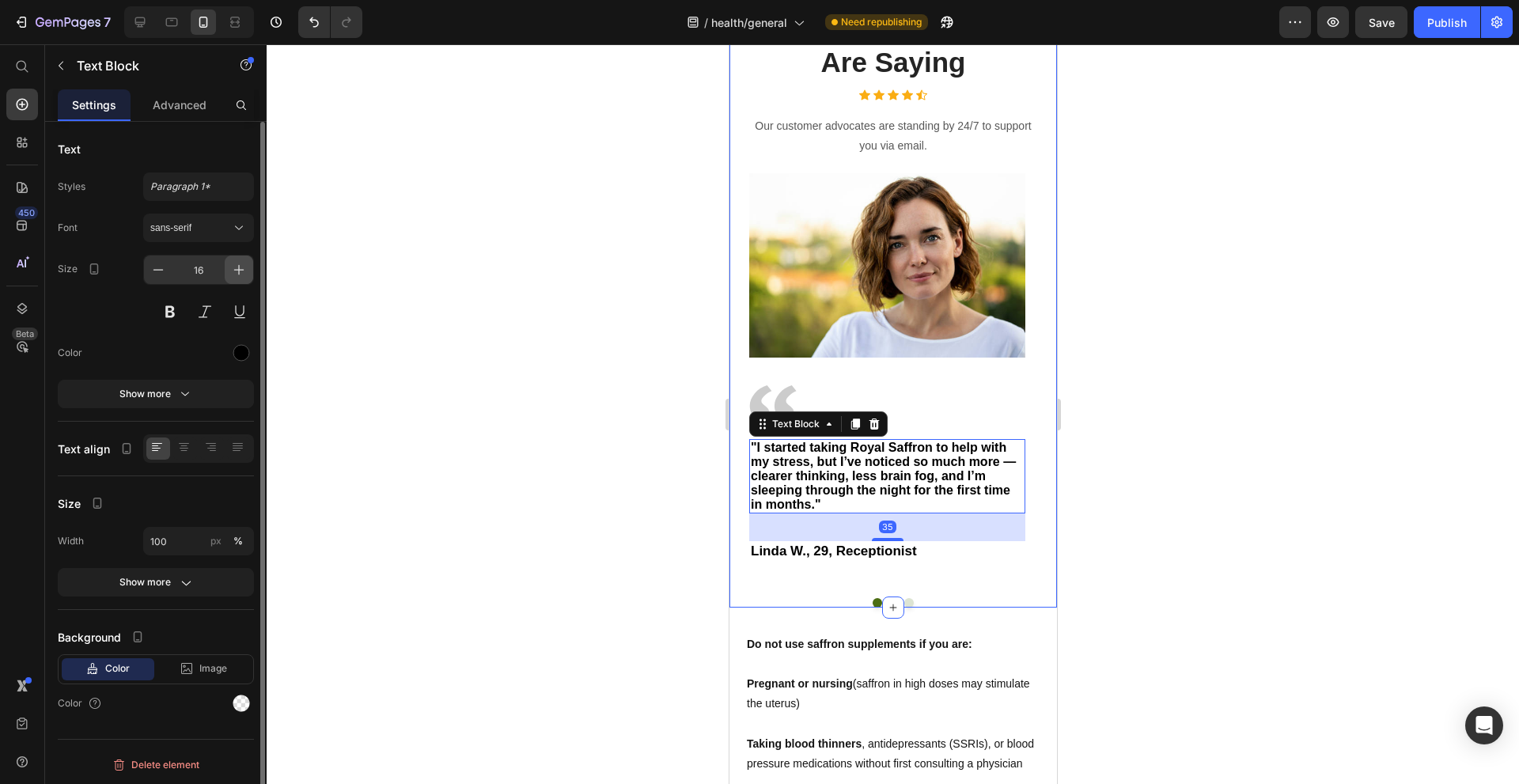 click 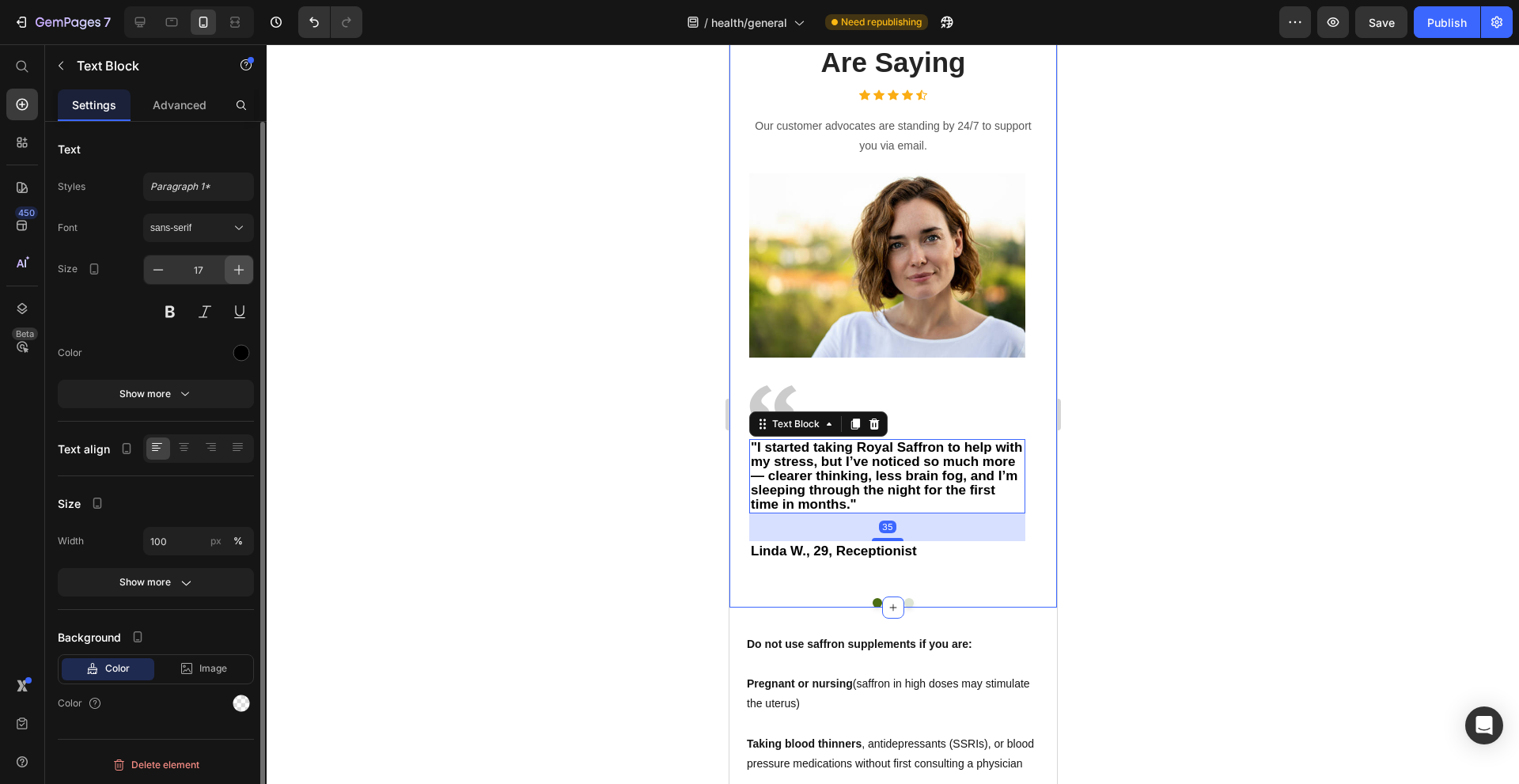 click 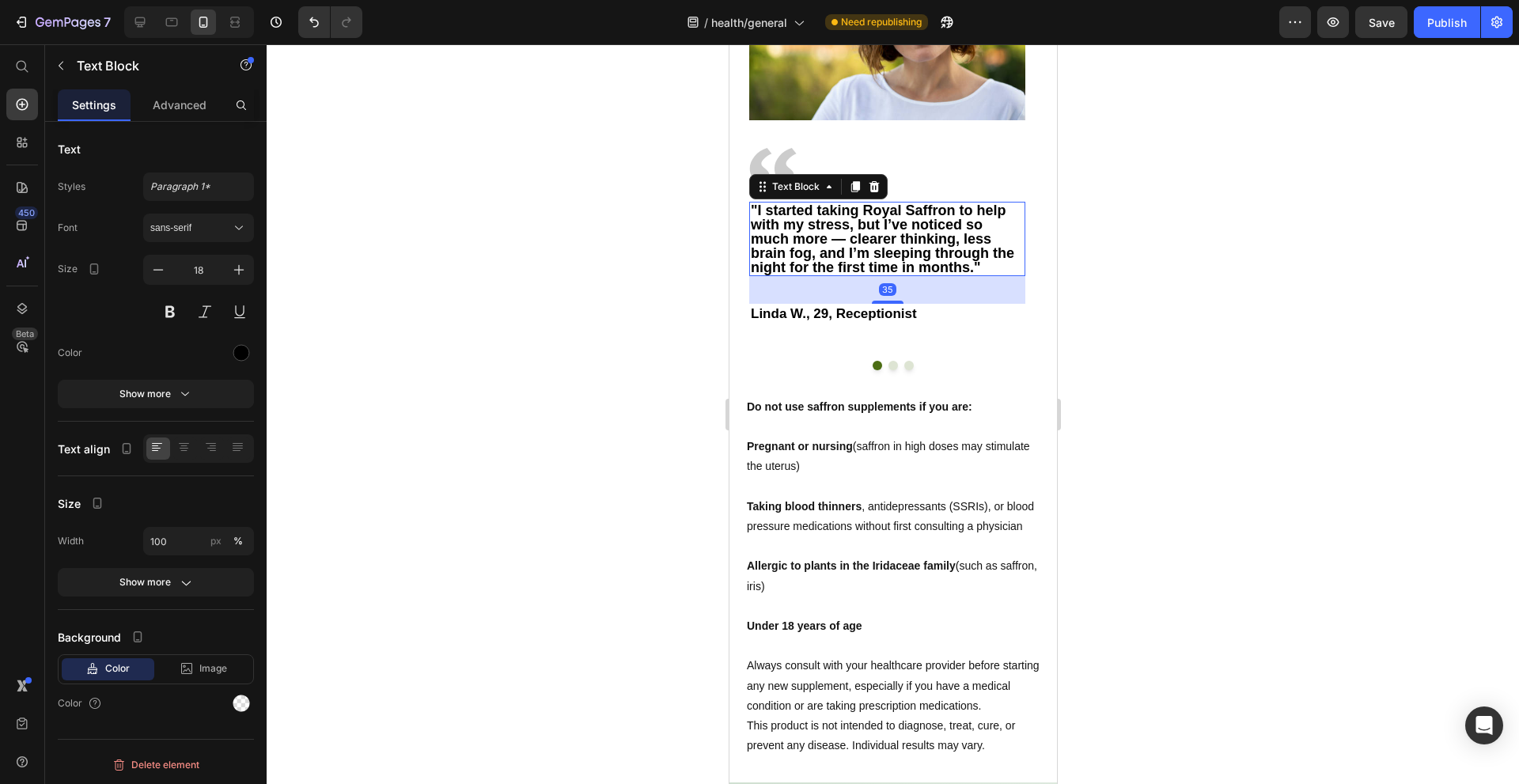 scroll, scrollTop: 7437, scrollLeft: 0, axis: vertical 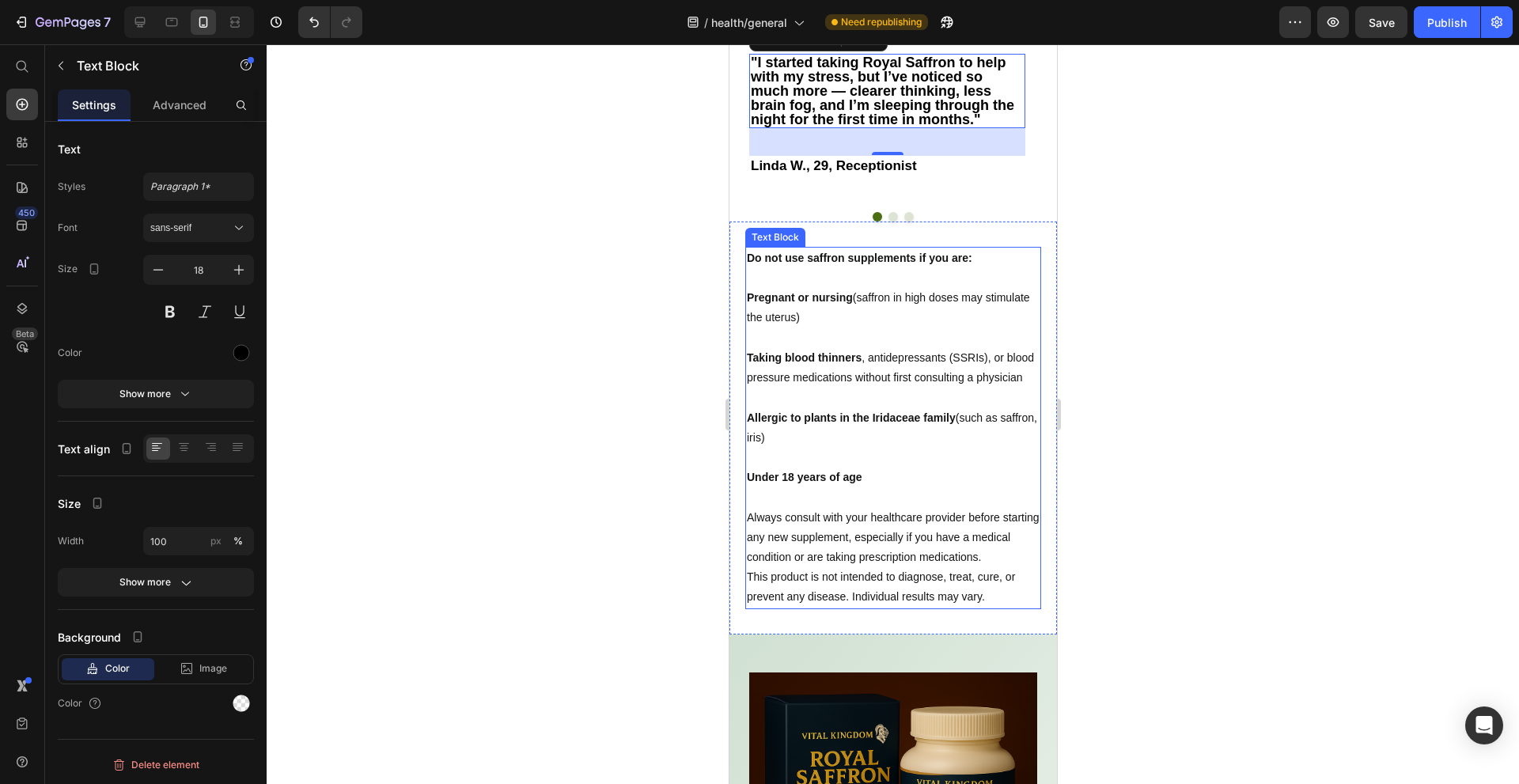click on "Taking blood thinners , antidepressants (SSRIs), or blood pressure medications without first consulting a physician" at bounding box center [892, 368] 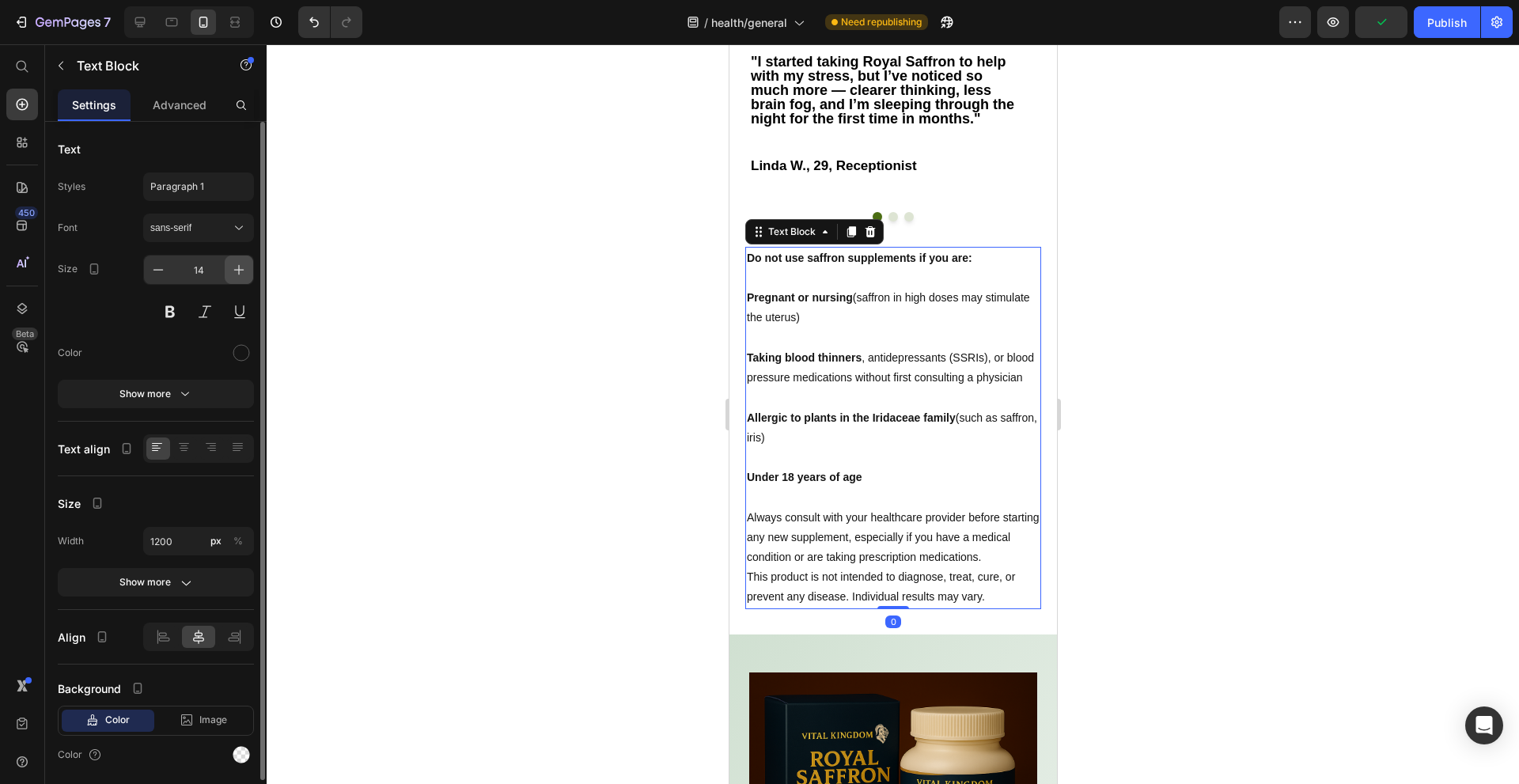 click at bounding box center [239, 270] 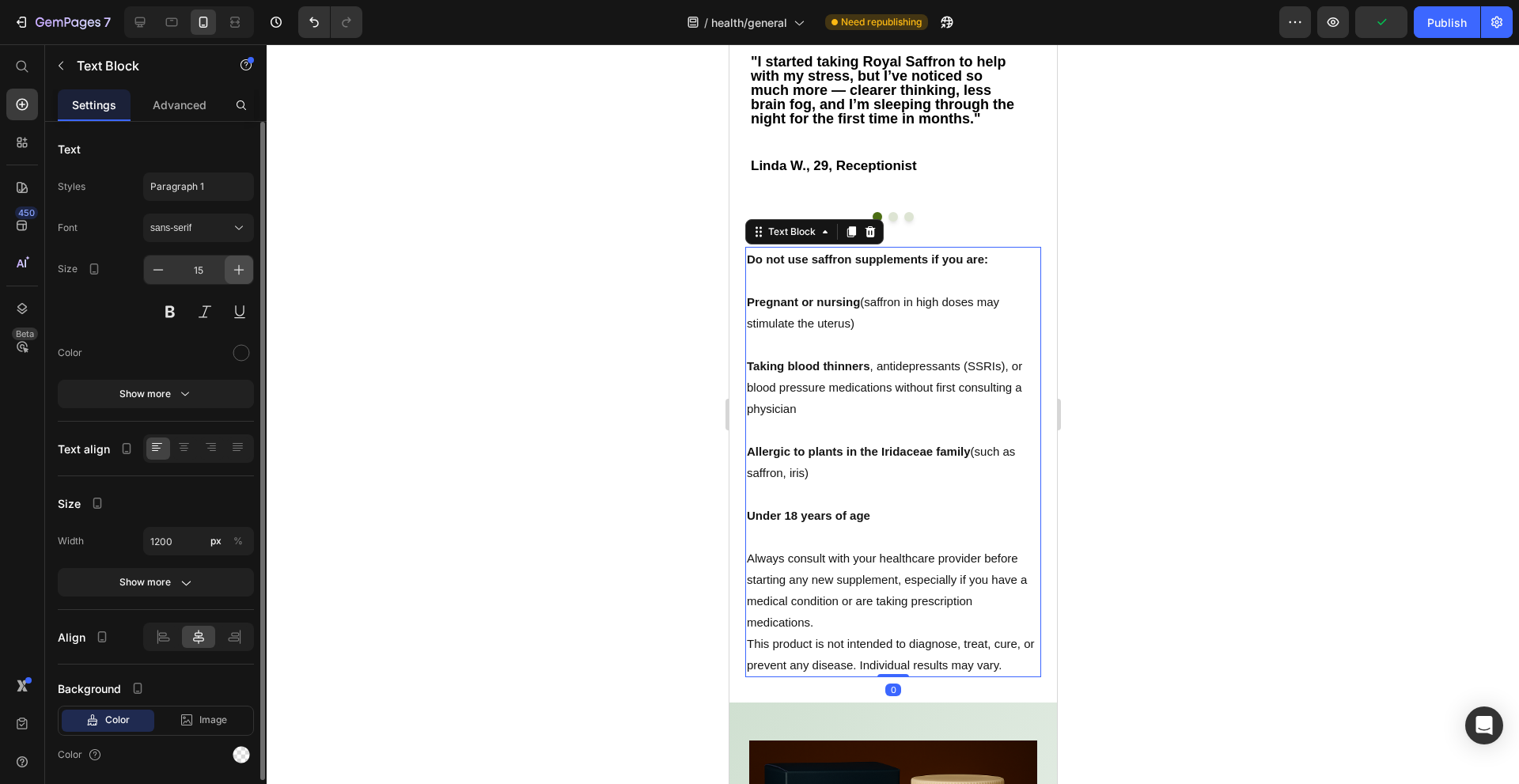 click at bounding box center [239, 270] 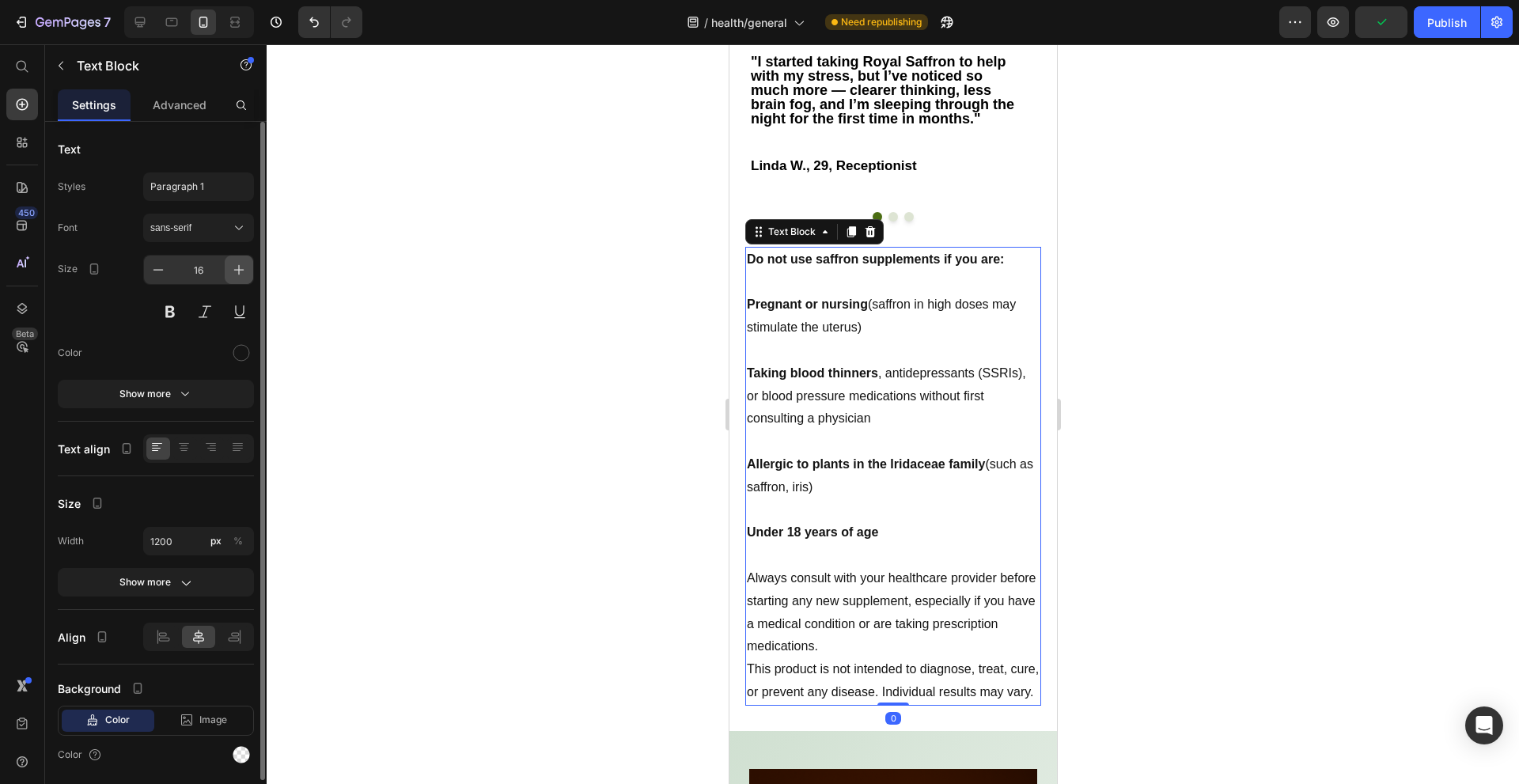 click at bounding box center [239, 270] 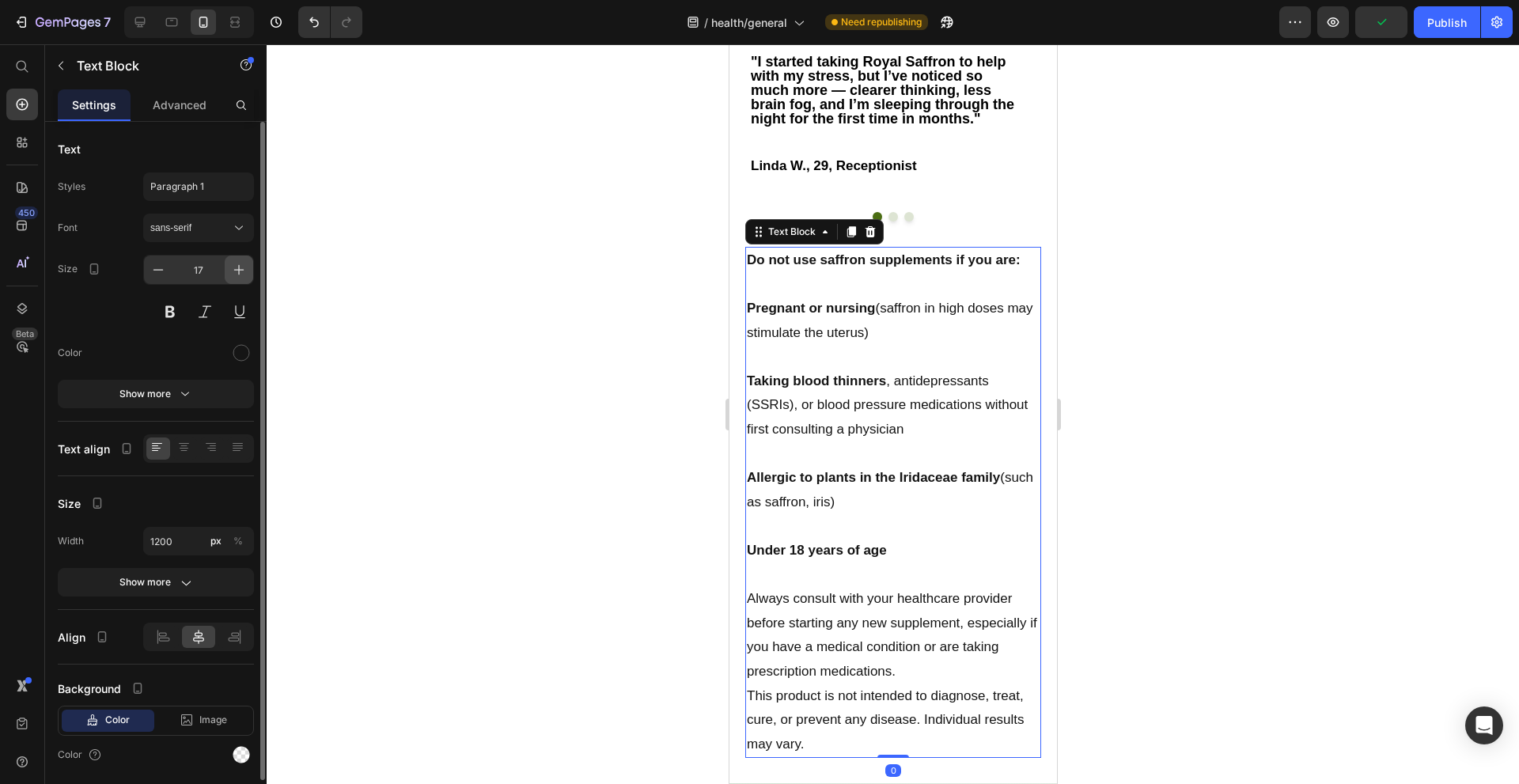 click at bounding box center [239, 270] 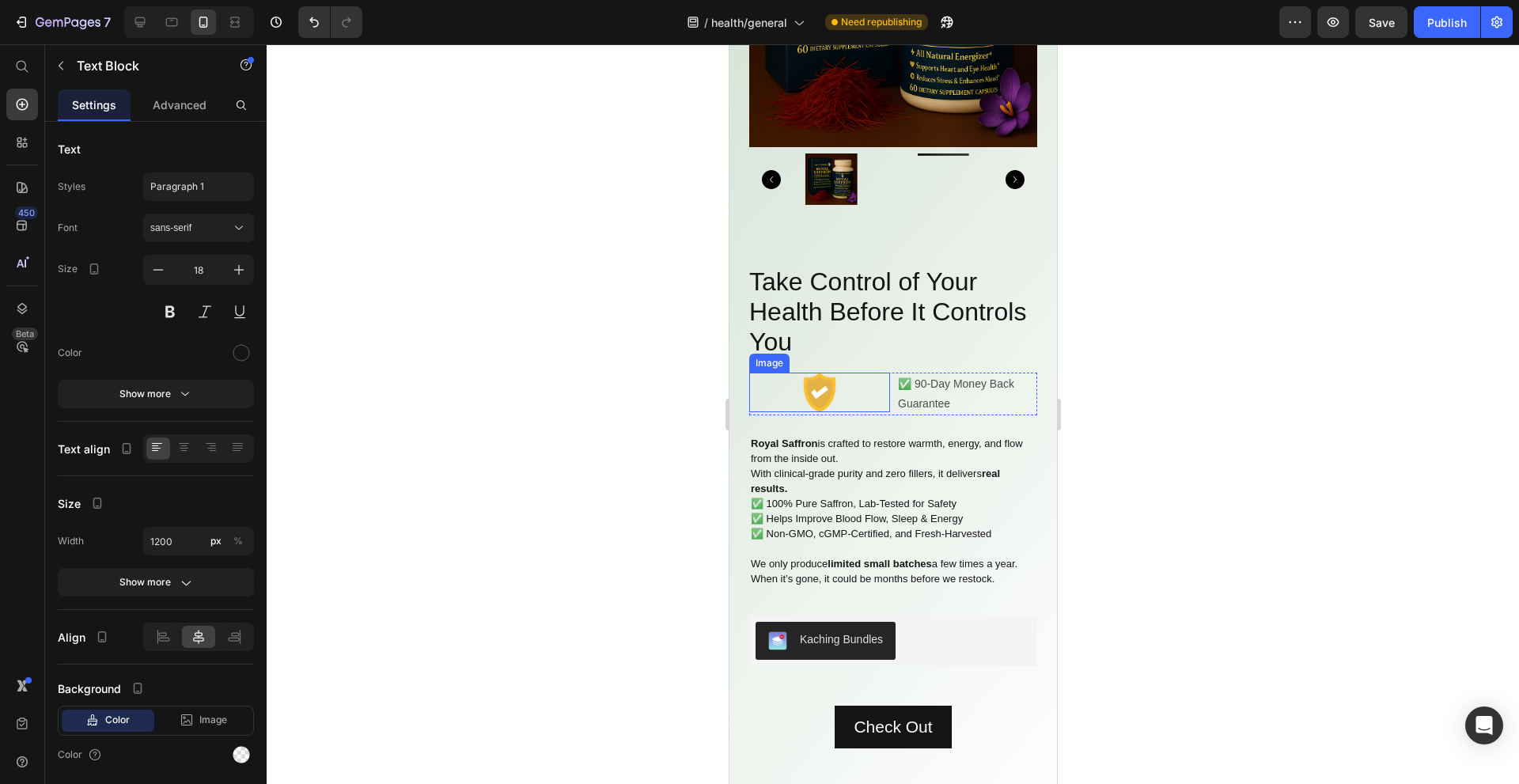 scroll, scrollTop: 8623, scrollLeft: 0, axis: vertical 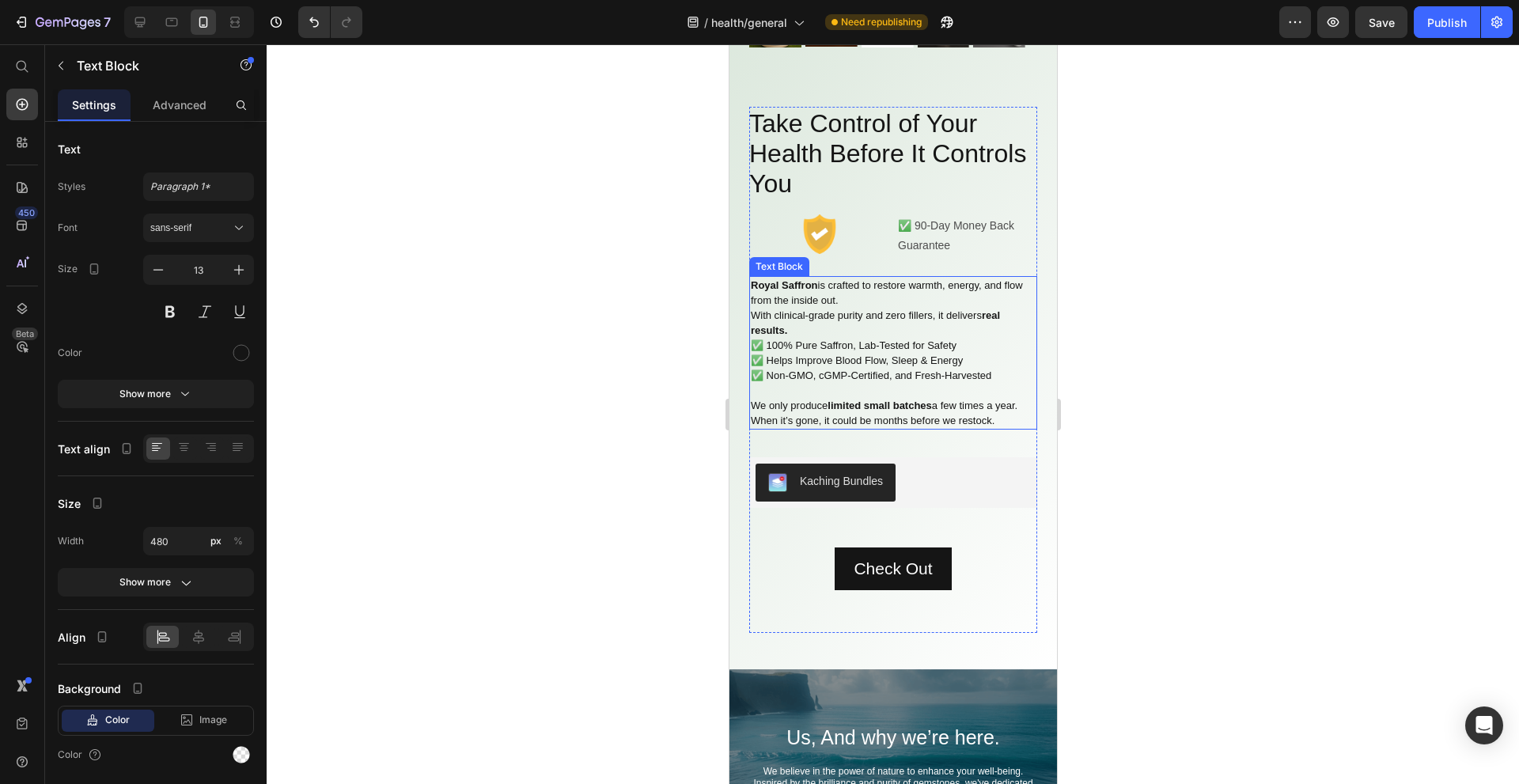 click on "Royal Saffron  is crafted to restore warmth, energy, and flow from the inside out. With clinical-grade purity and zero fillers, it delivers  real results. ✅ 100% Pure Saffron, Lab-Tested for Safety ✅ Helps Improve Blood Flow, Sleep & Energy ✅ Non-GMO, cGMP-Certified, and Fresh-Harvested We only produce  limited small batches  a few times a year. When it’s gone, it could be months before we restock." at bounding box center (892, 353) 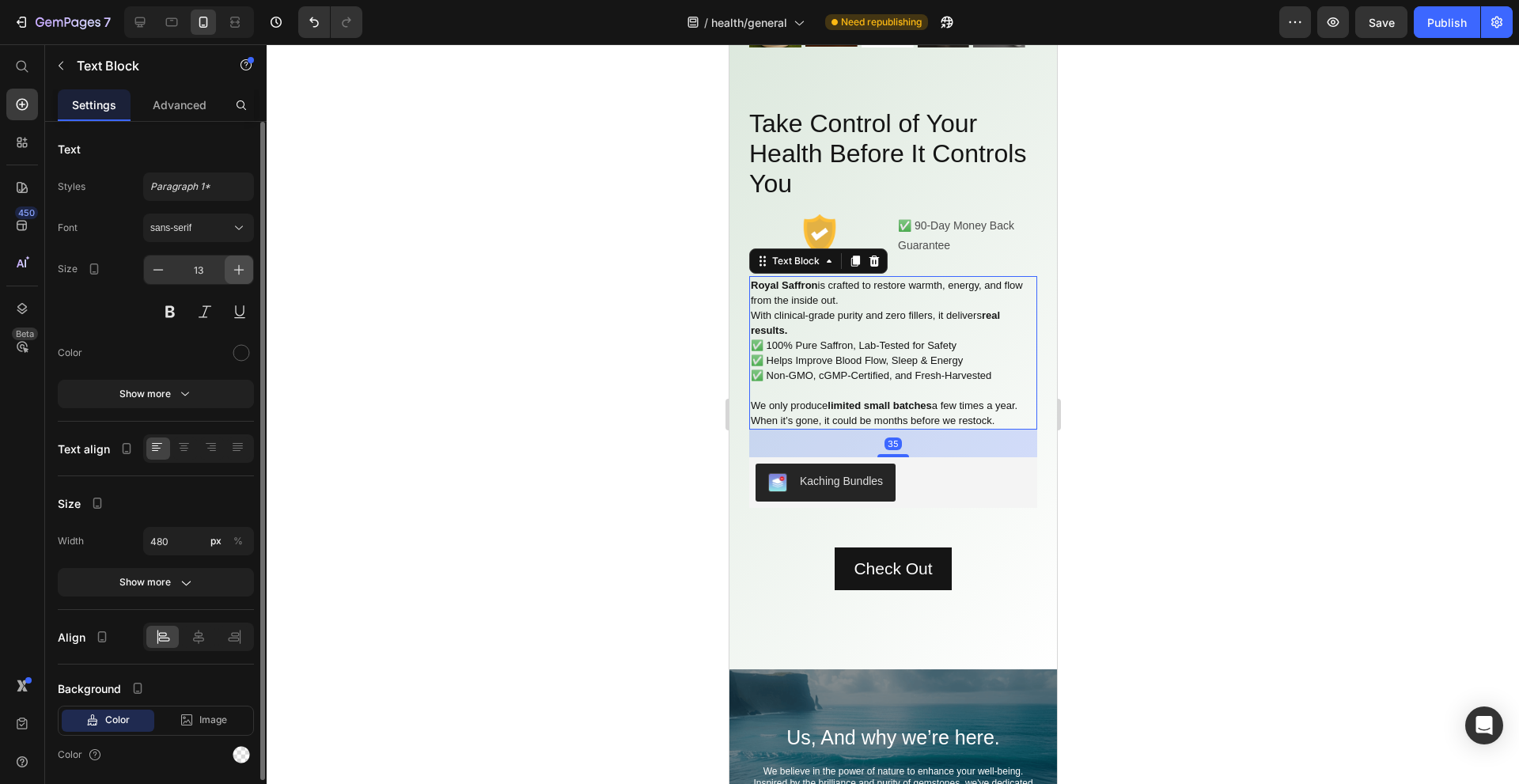 click 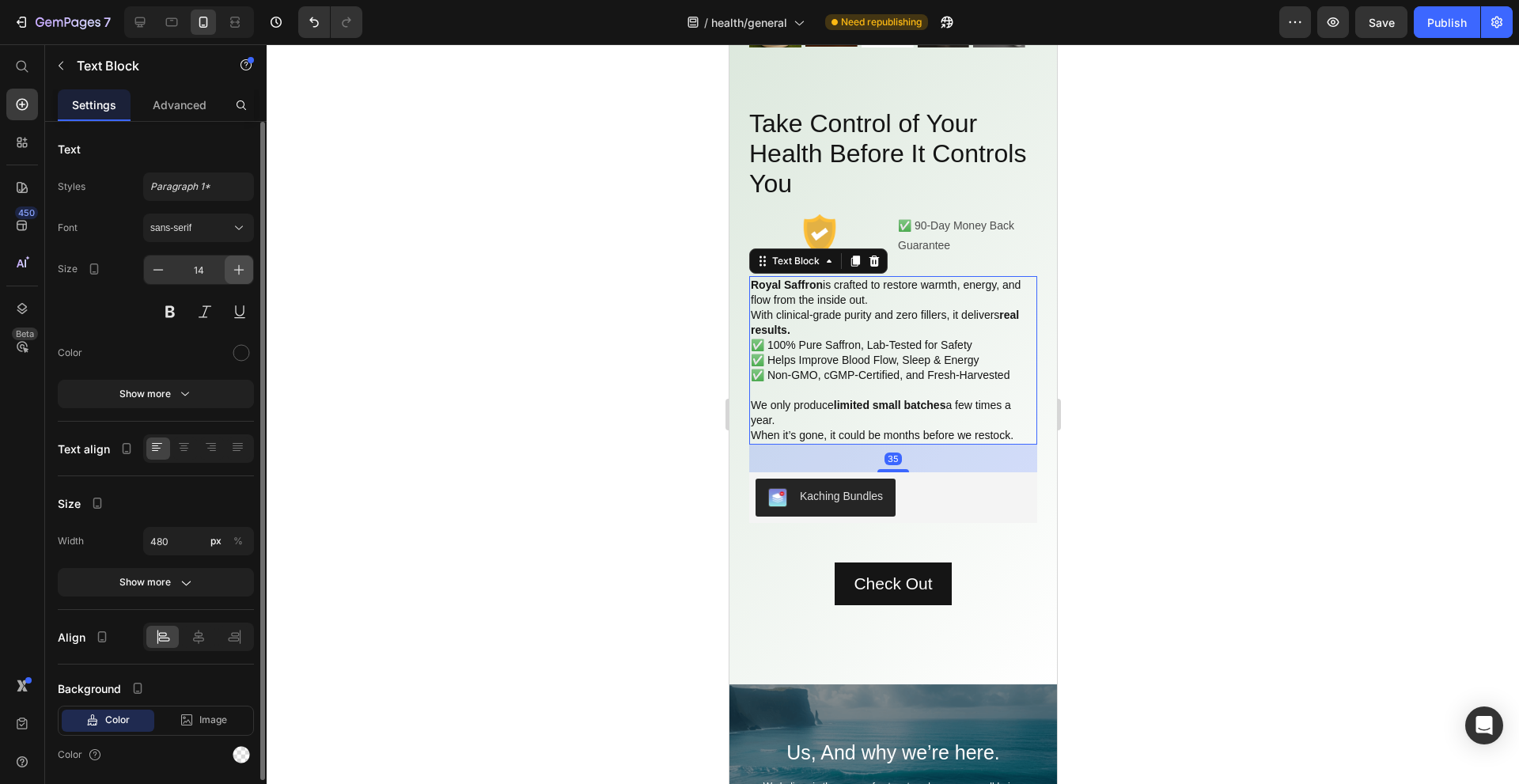 click 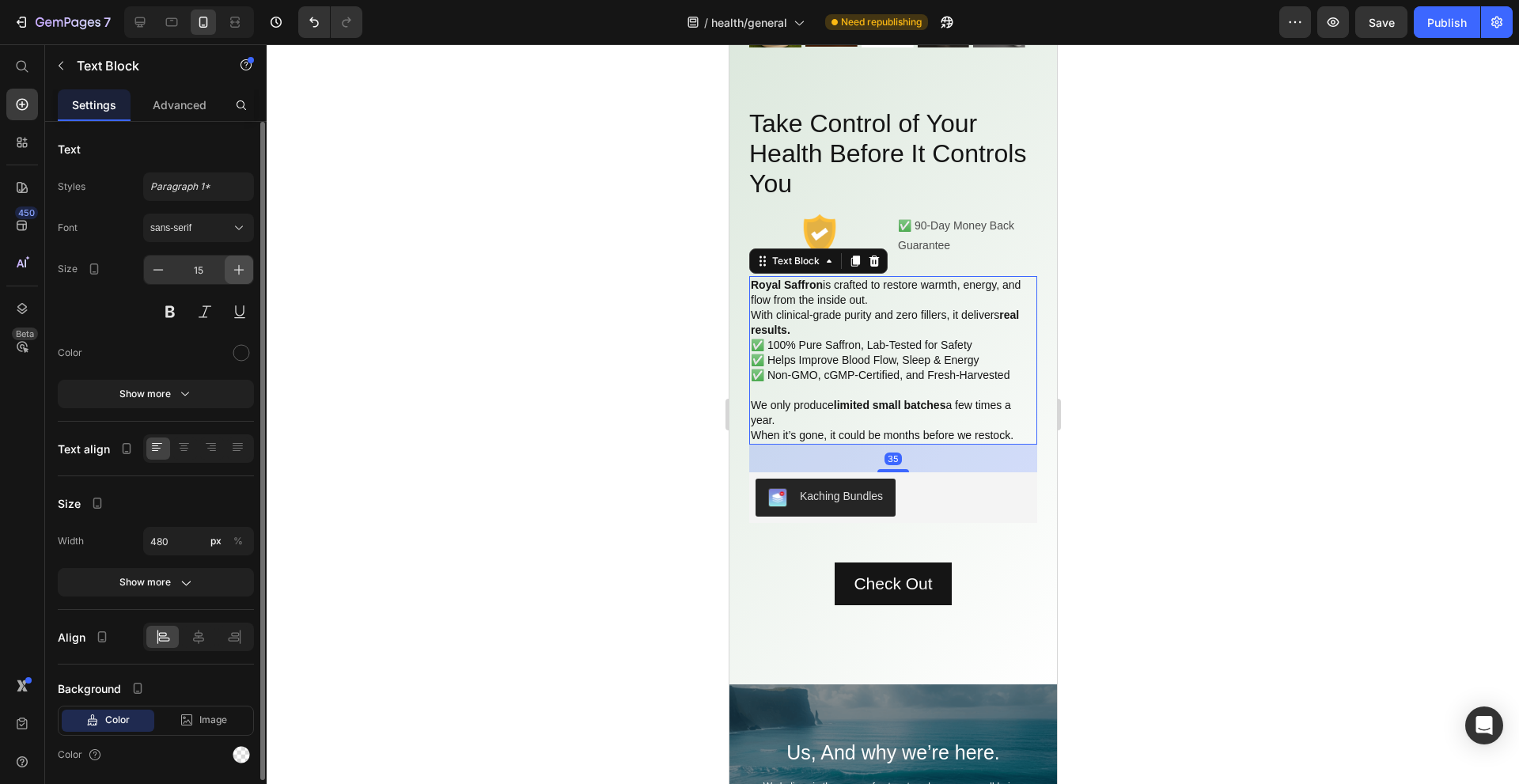 click 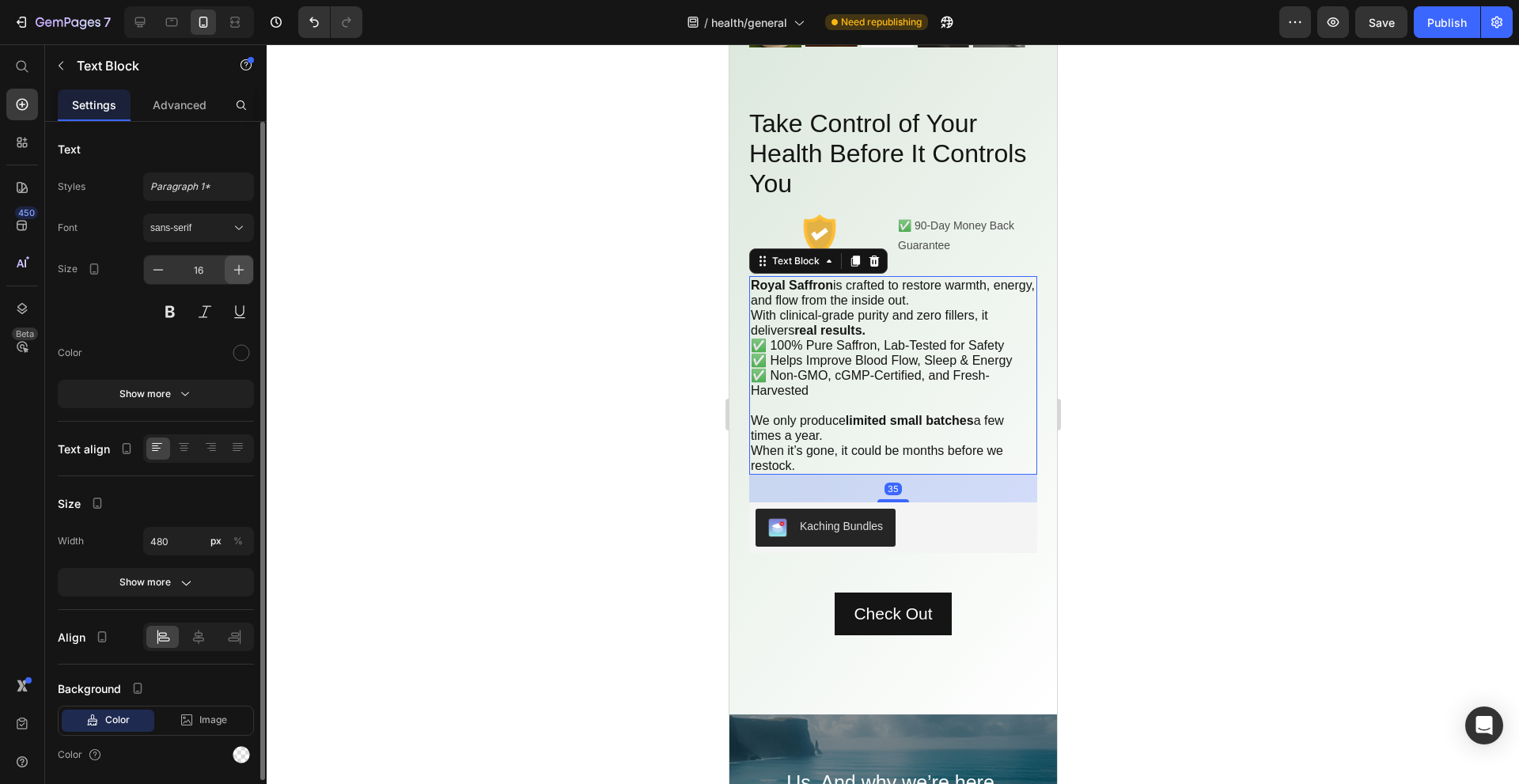 click 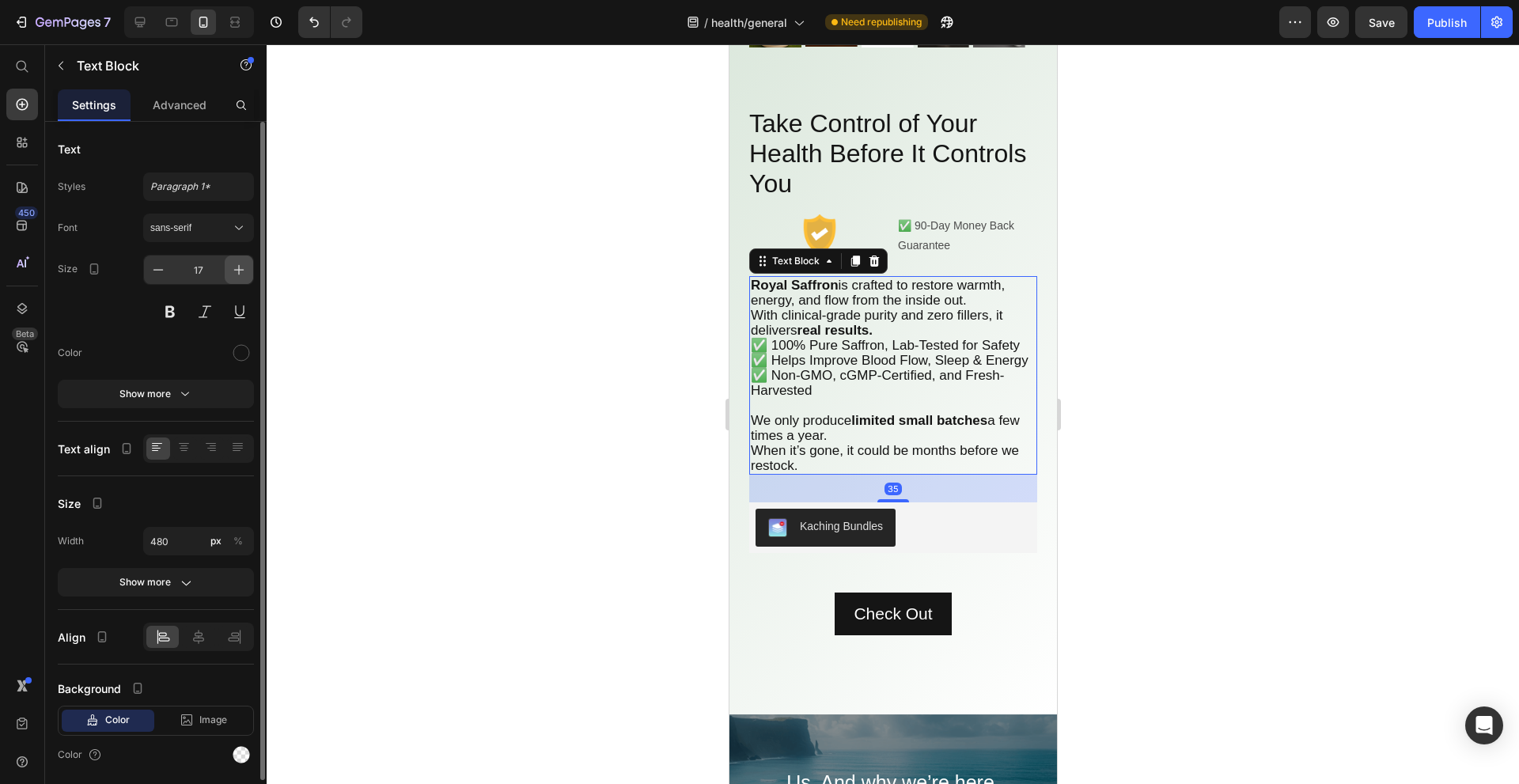 click 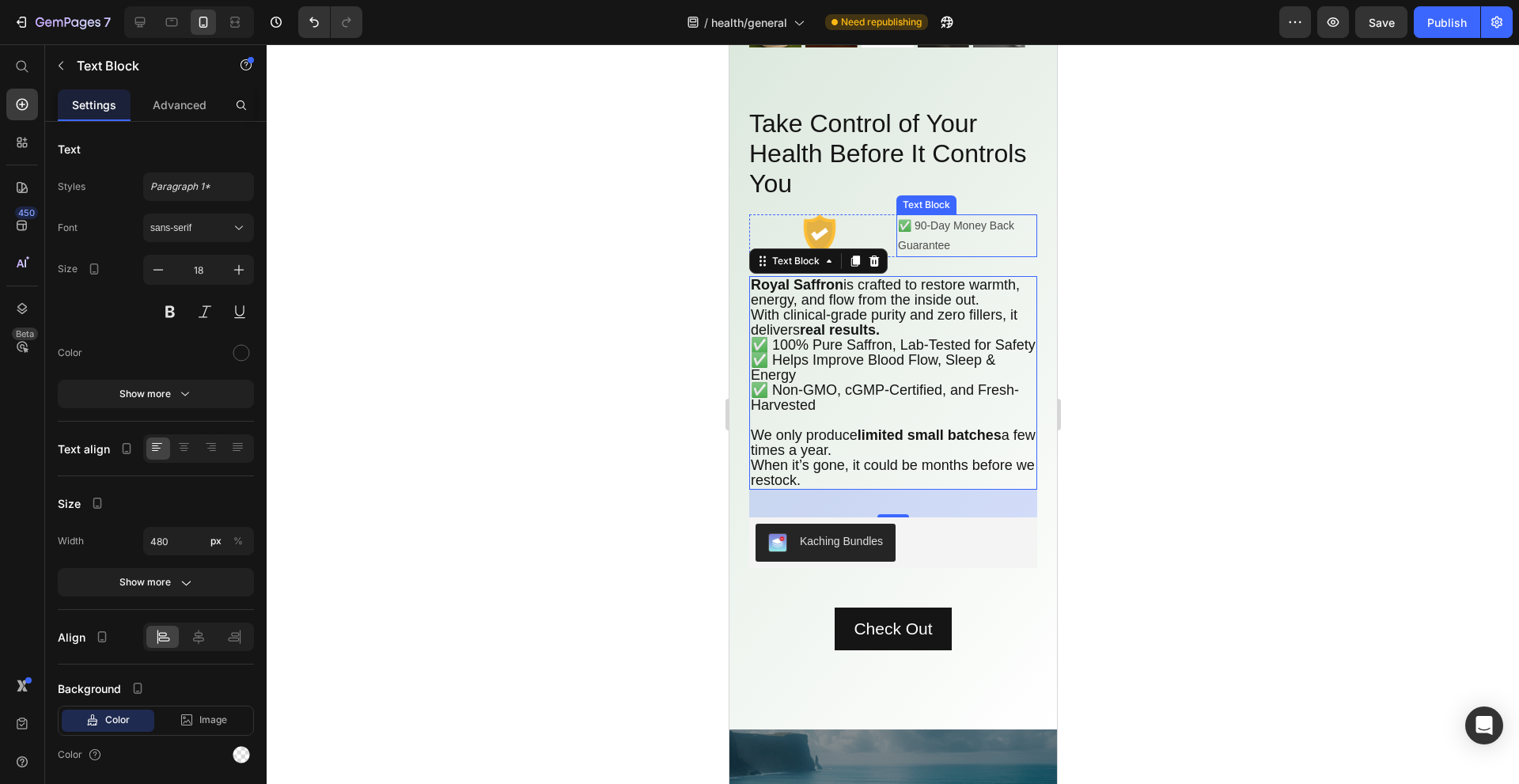 click on "✅ 90-Day Money Back Guarantee" at bounding box center (966, 236) 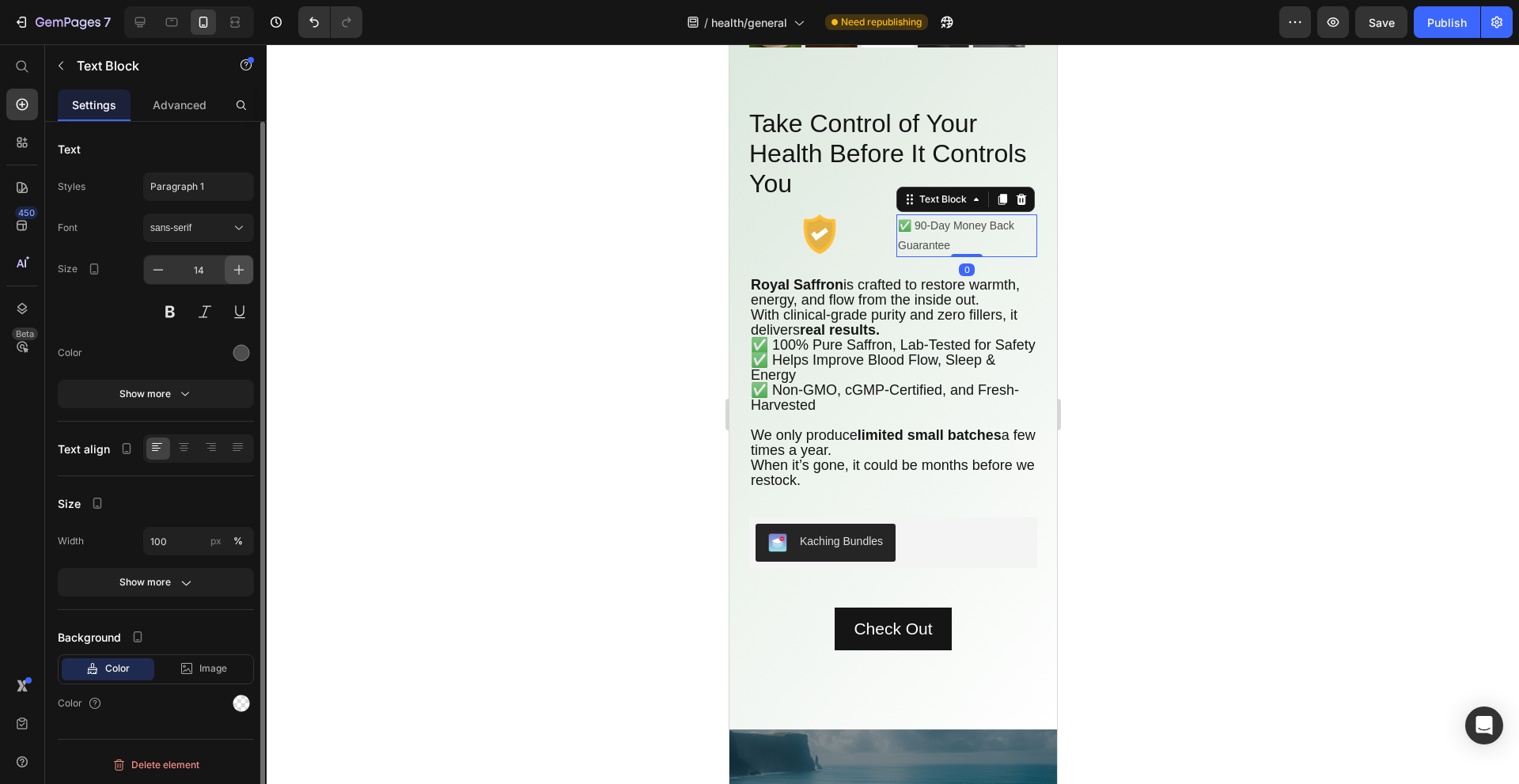 click 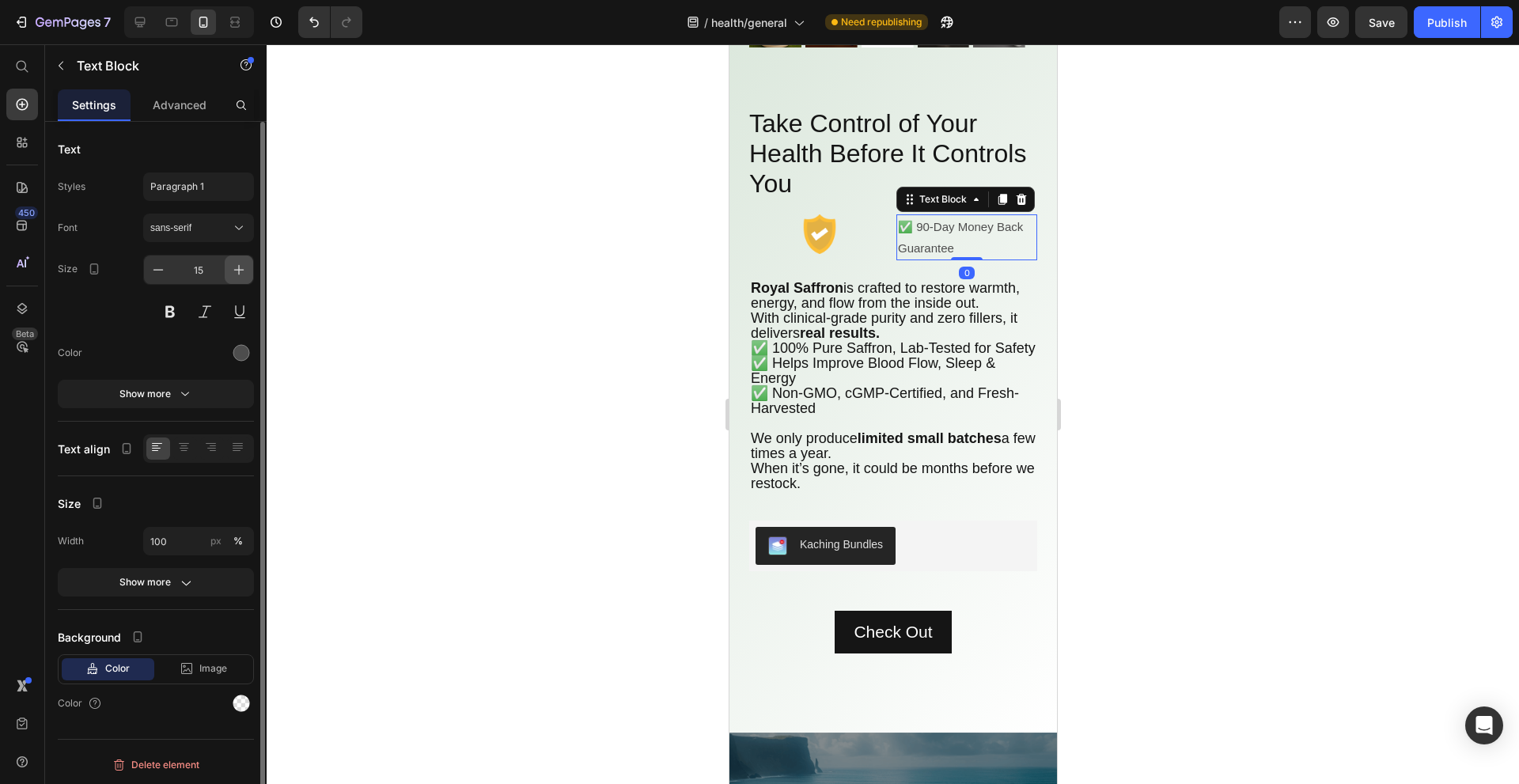 click 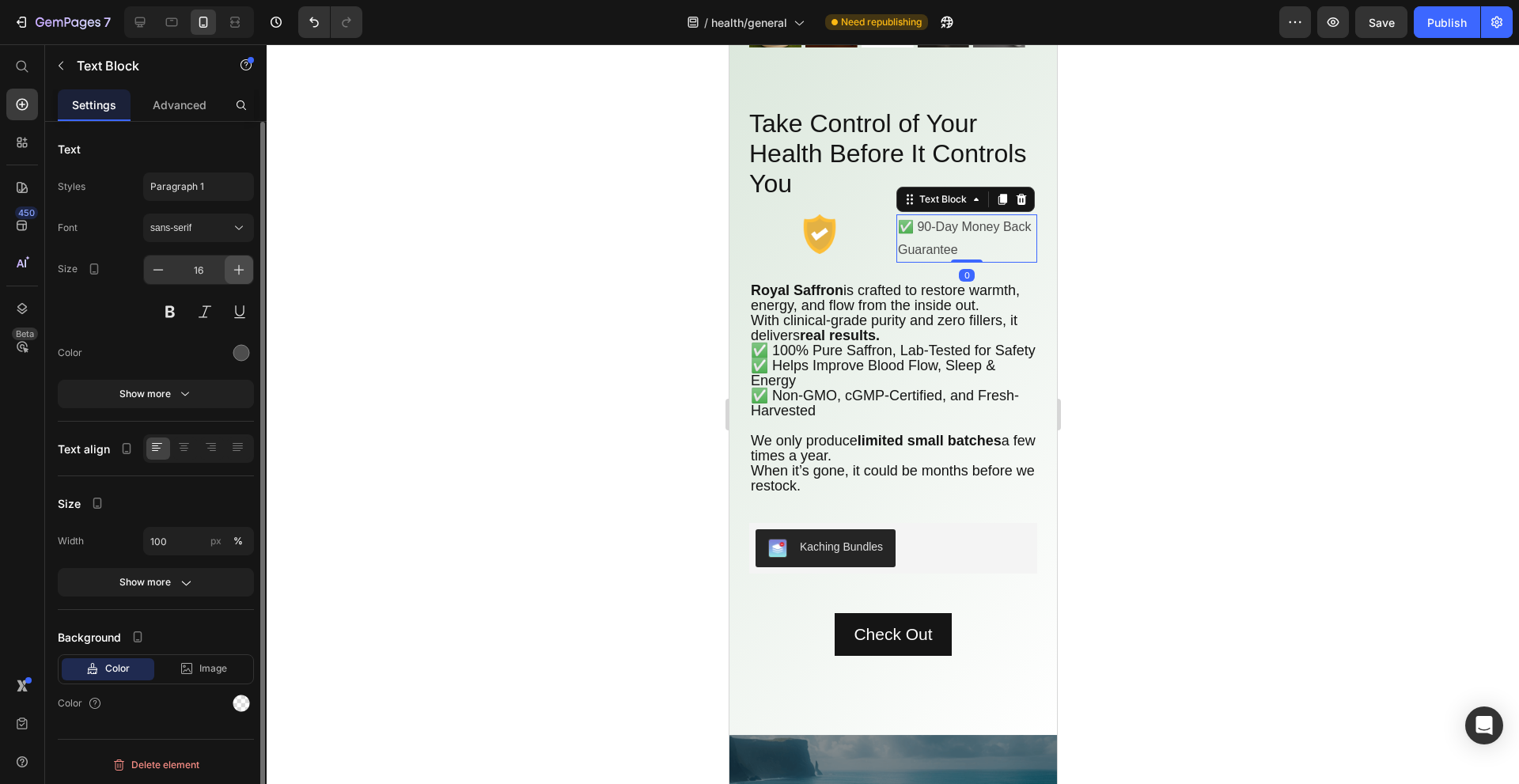click 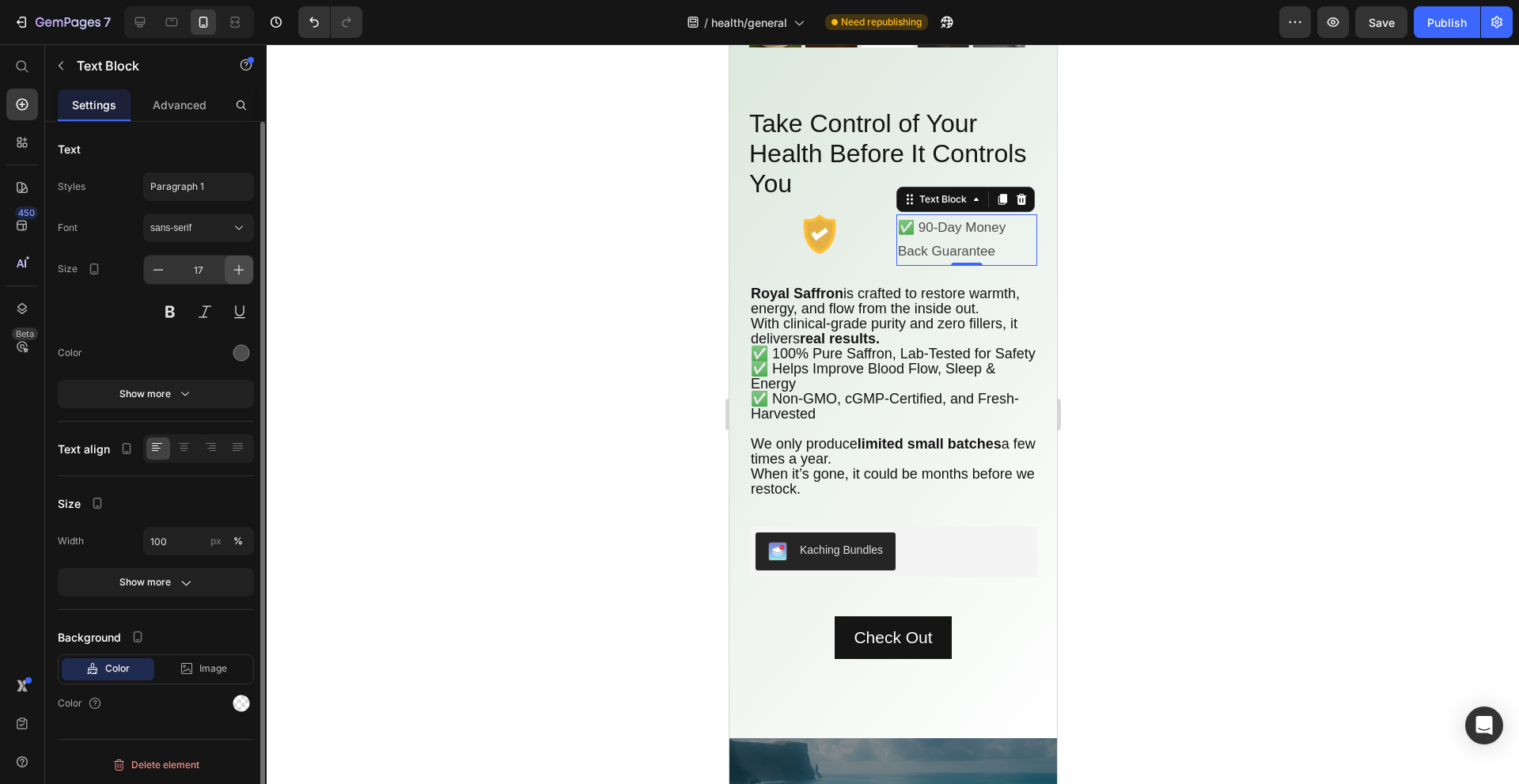 click 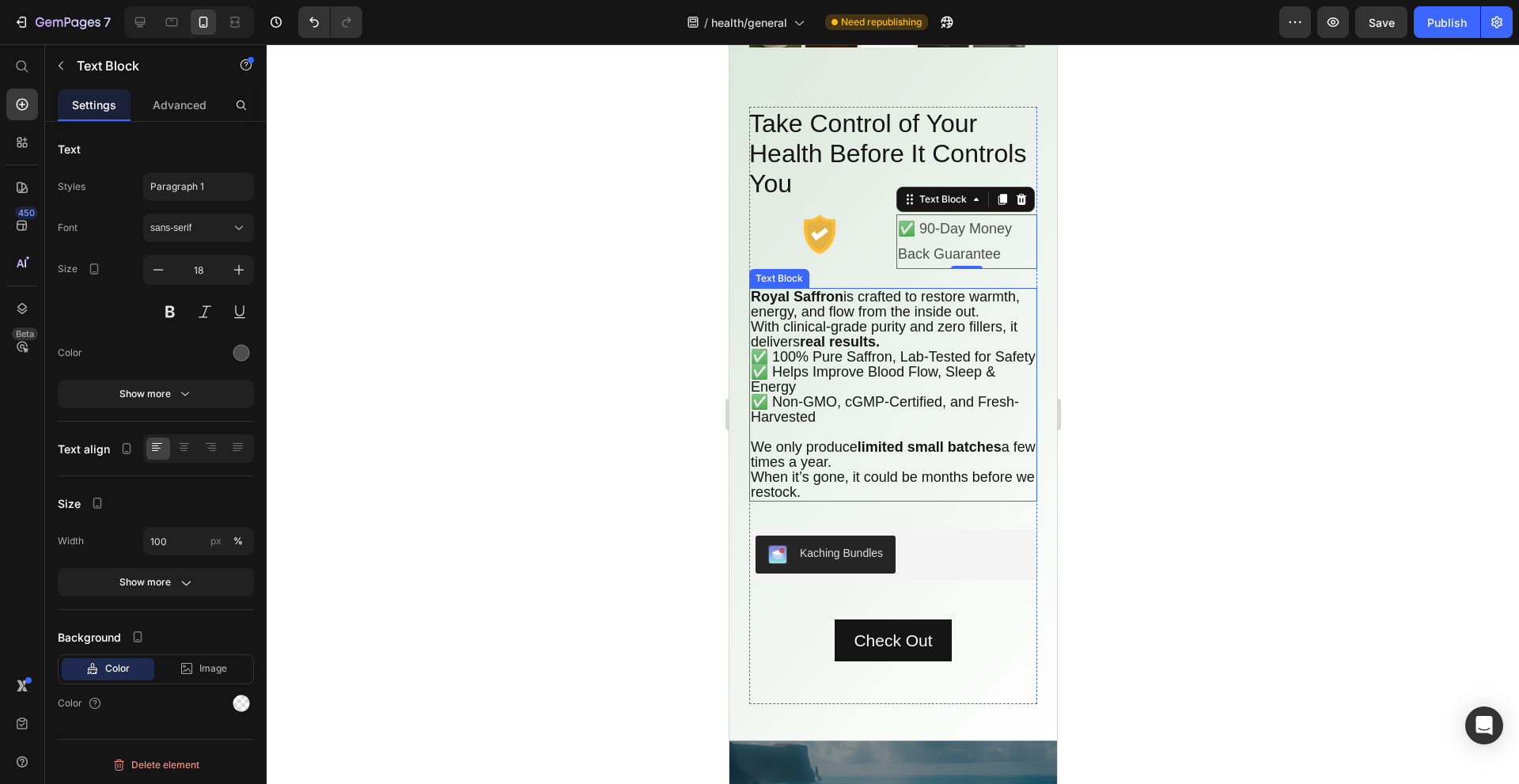 click on "real results." at bounding box center [839, 342] 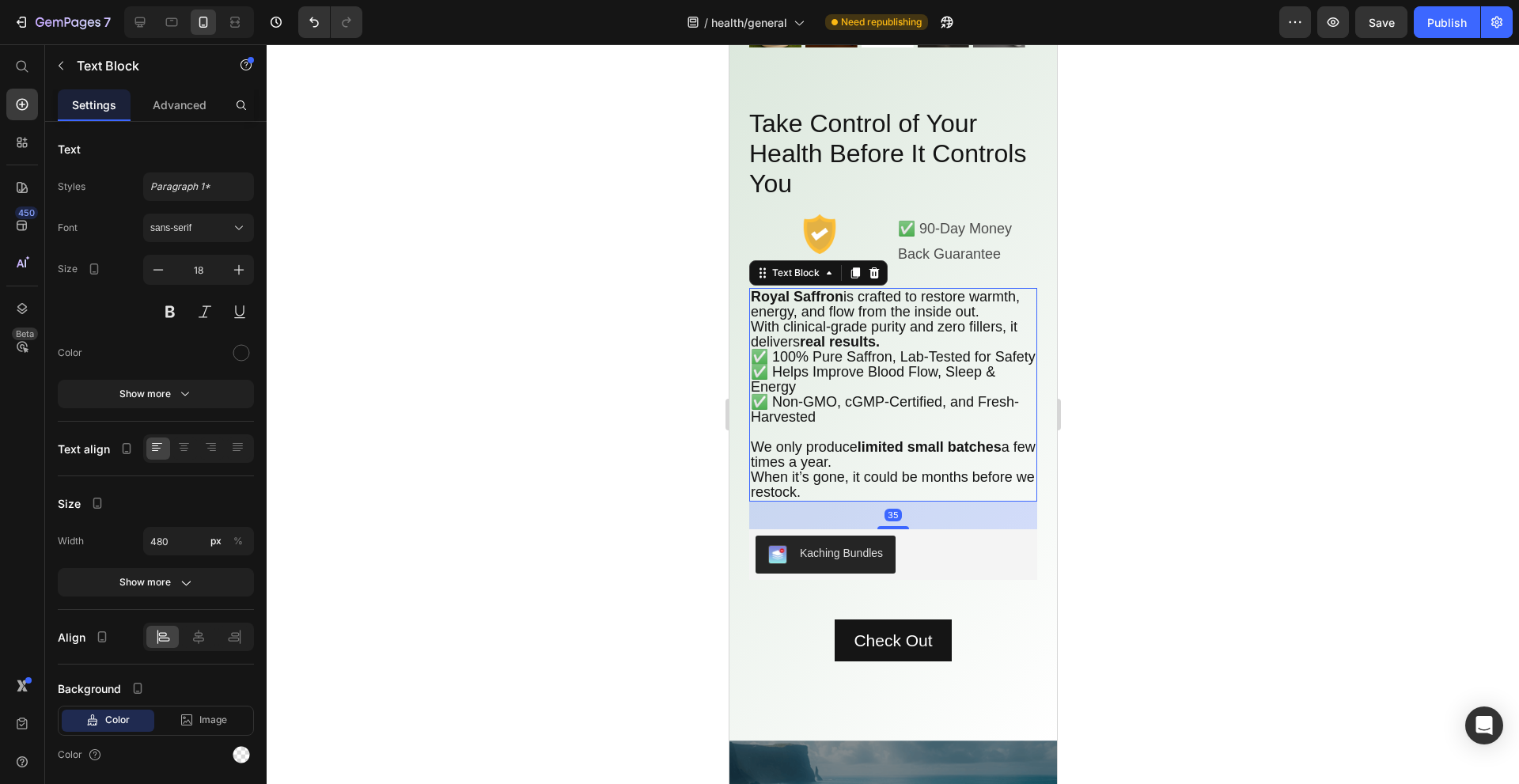 click on "Royal Saffron  is crafted to restore warmth, energy, and flow from the inside out. With clinical-grade purity and zero fillers, it delivers  real results. ✅ 100% Pure Saffron, Lab-Tested for Safety ✅ Helps Improve Blood Flow, Sleep & Energy ✅ Non-GMO, cGMP-Certified, and Fresh-Harvested We only produce  limited small batches  a few times a year. When it’s gone, it could be months before we restock." at bounding box center [892, 395] 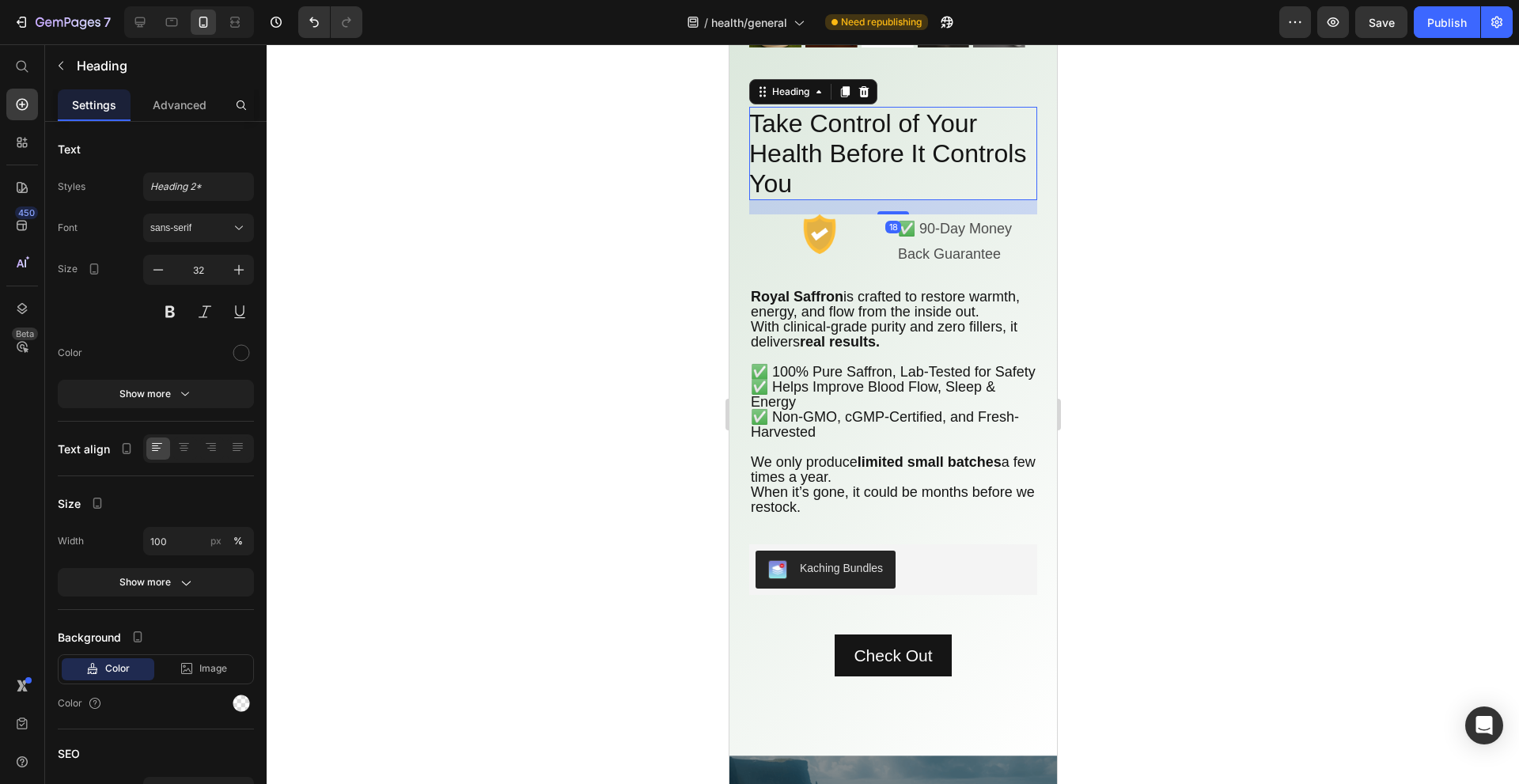 click on "Take Control of Your Health Before It Controls You" at bounding box center (892, 153) 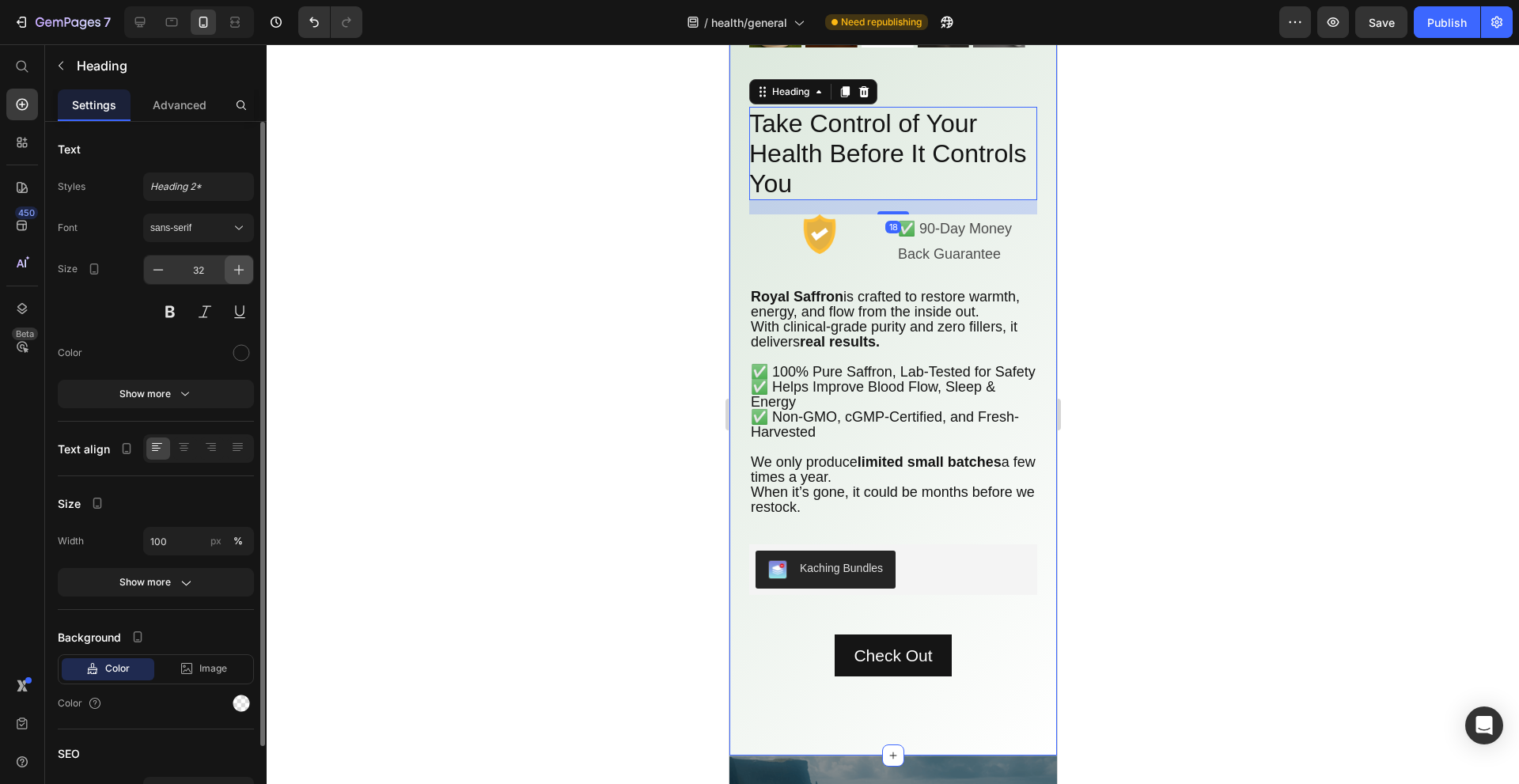 click 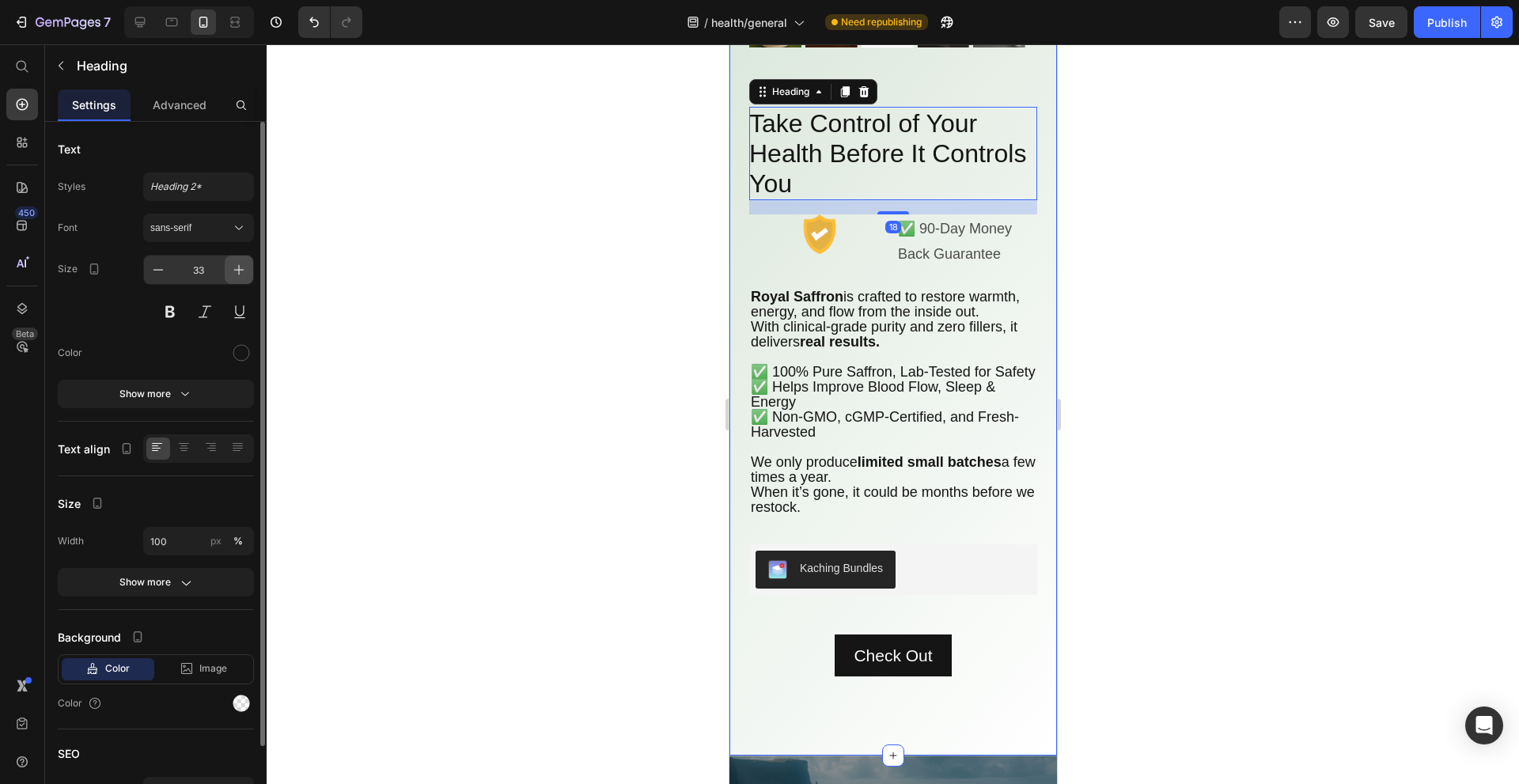 click 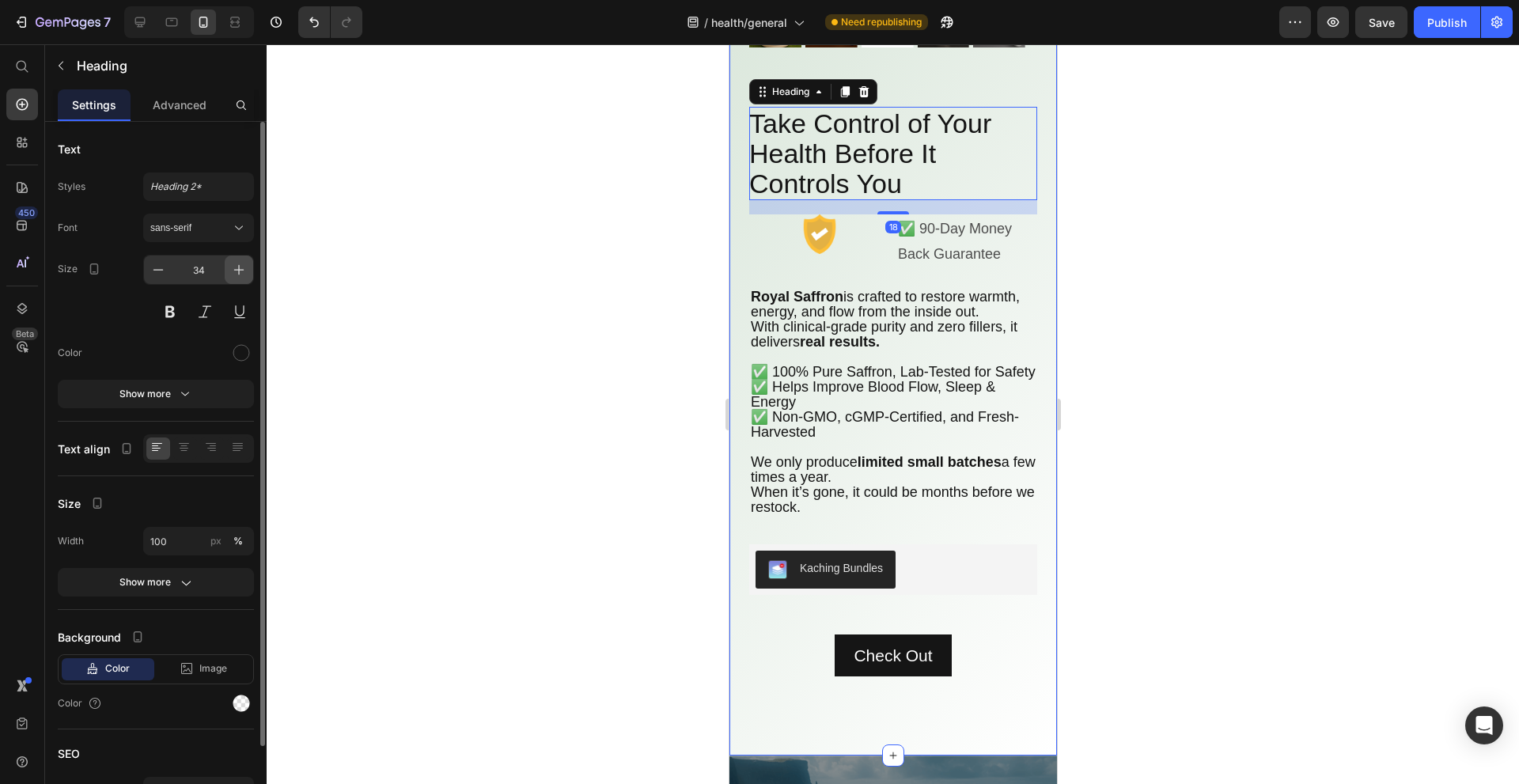 click 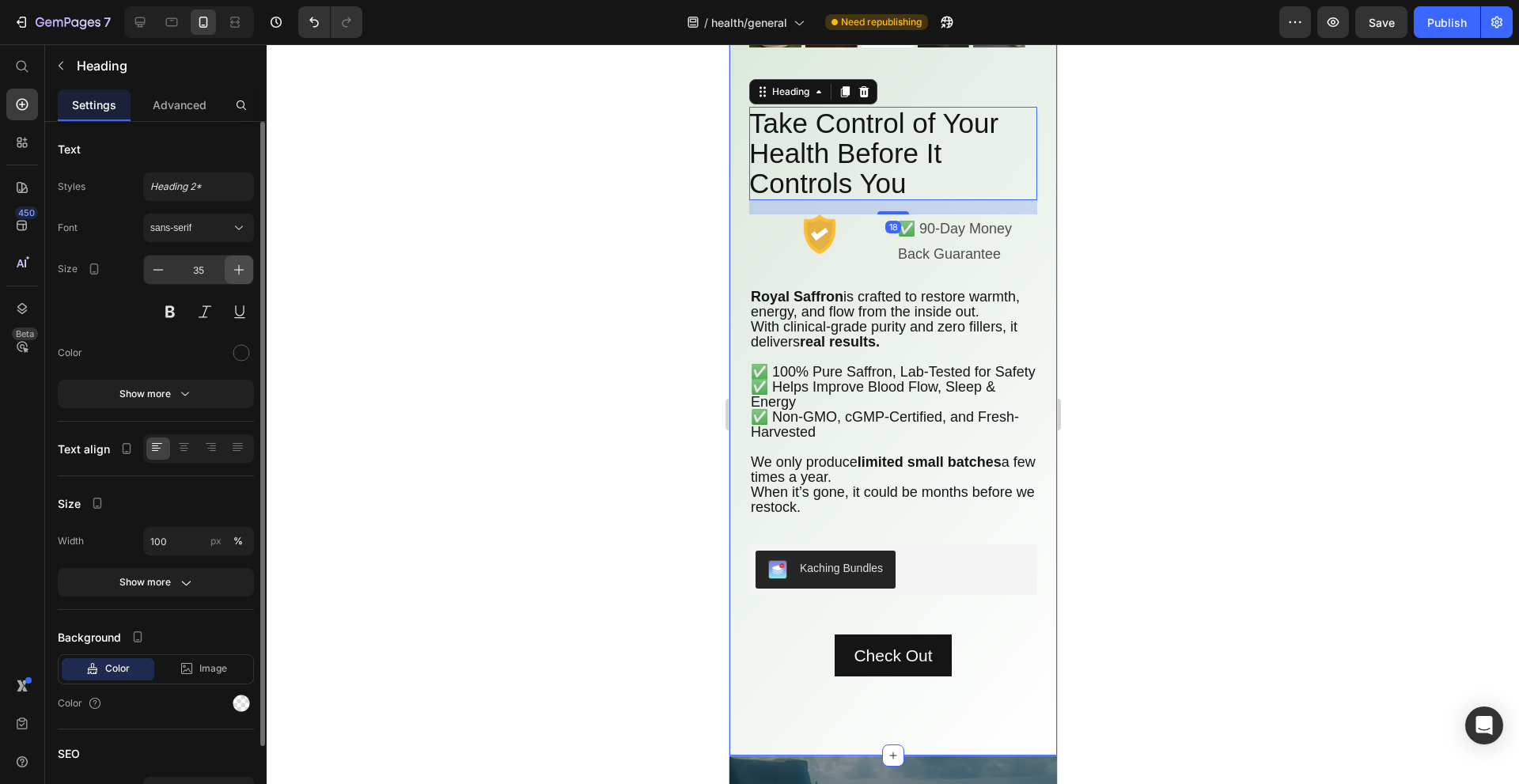 click 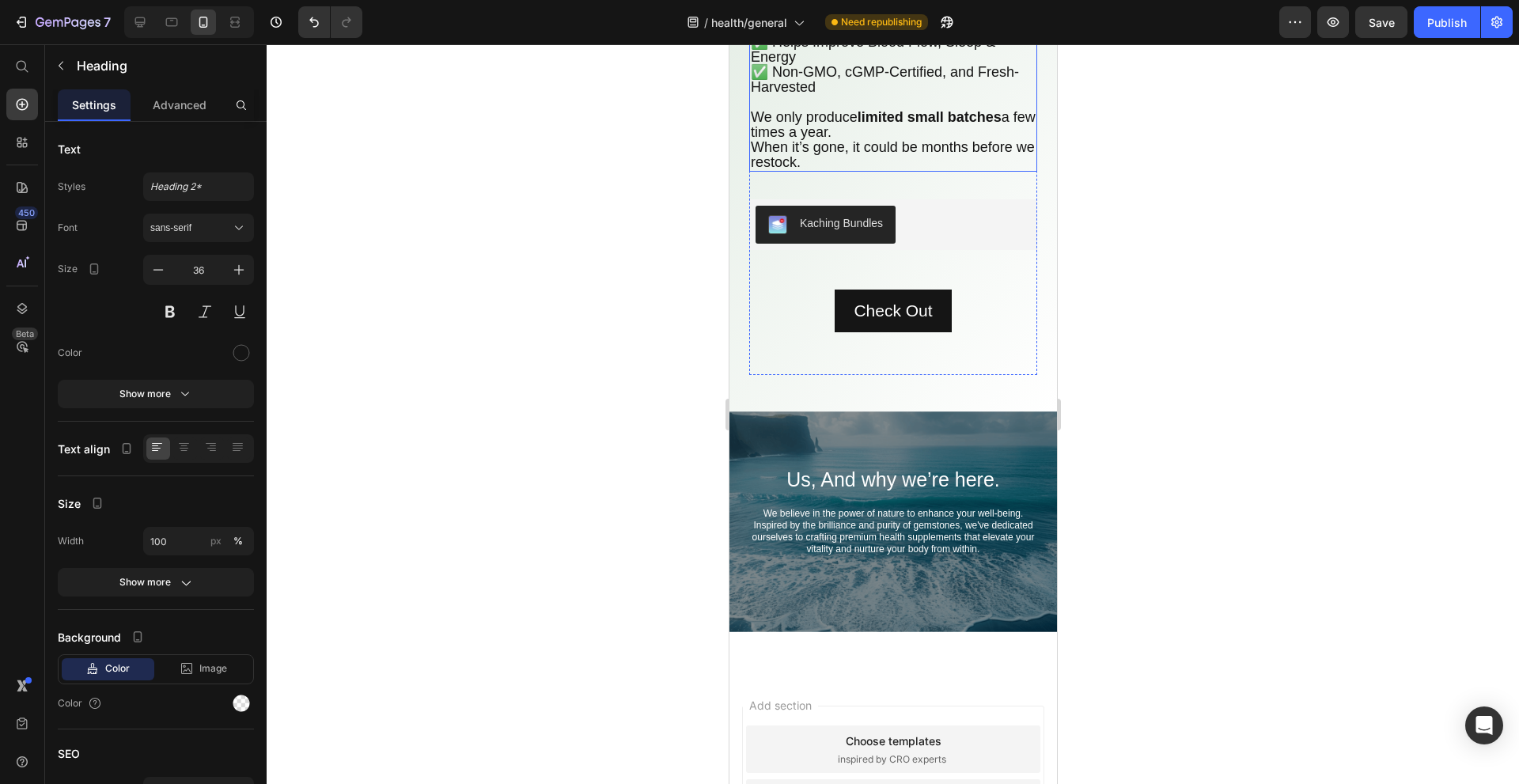 scroll, scrollTop: 9177, scrollLeft: 0, axis: vertical 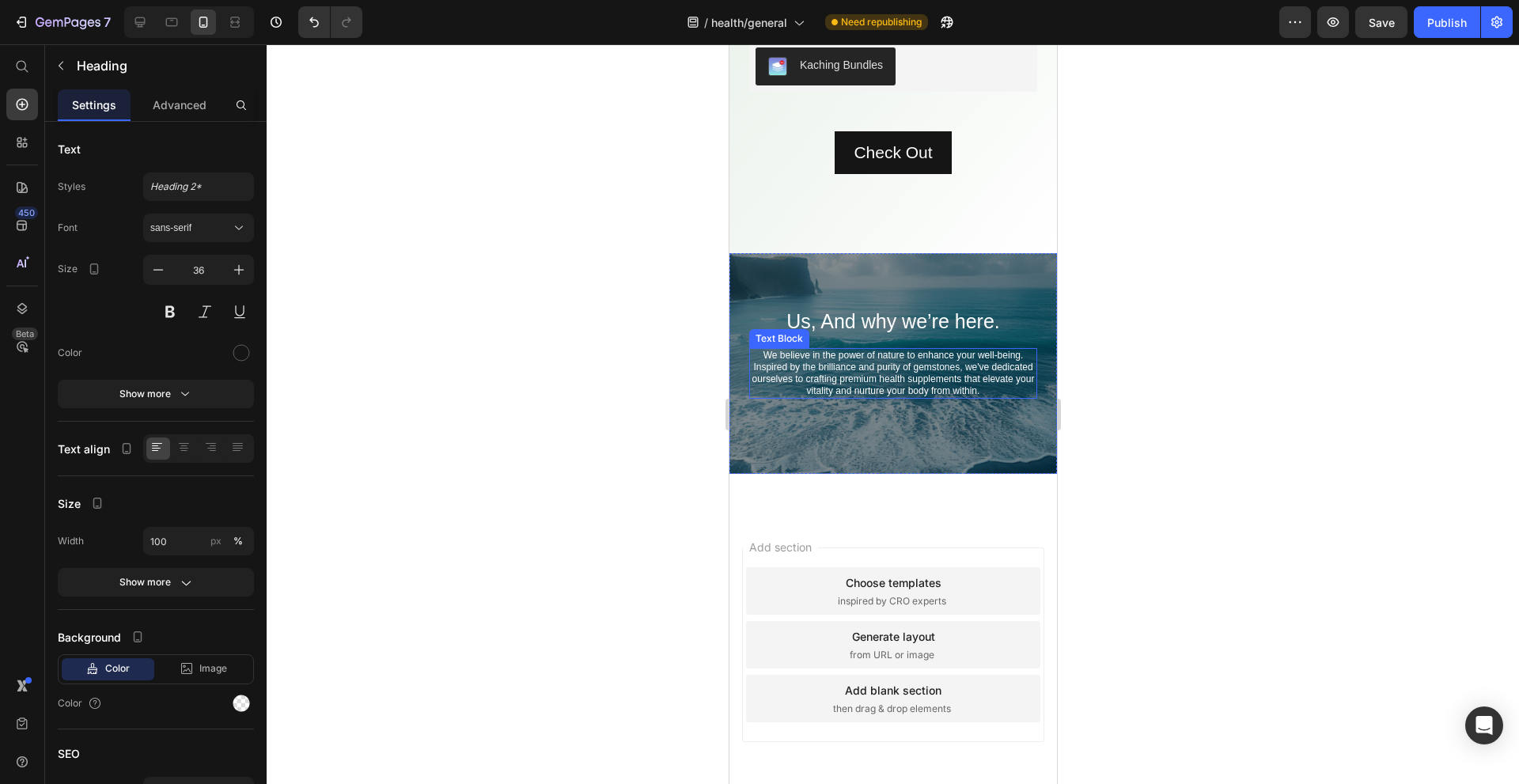 click on "We believe in the power of nature to enhance your well-being. Inspired by the brilliance and purity of gemstones, we've dedicated ourselves to crafting premium health supplements that elevate your vitality and nurture your body from within." at bounding box center (892, 373) 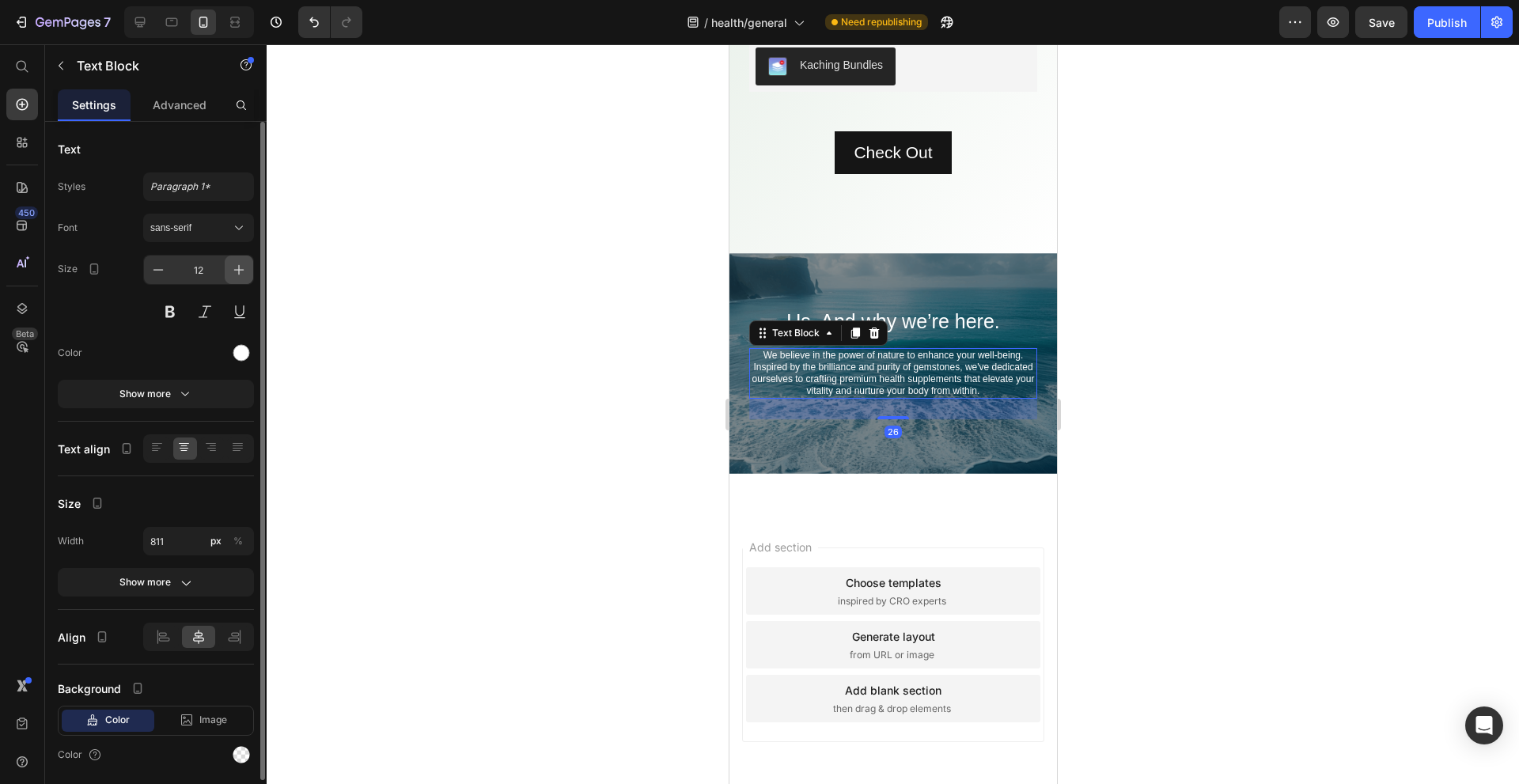 click 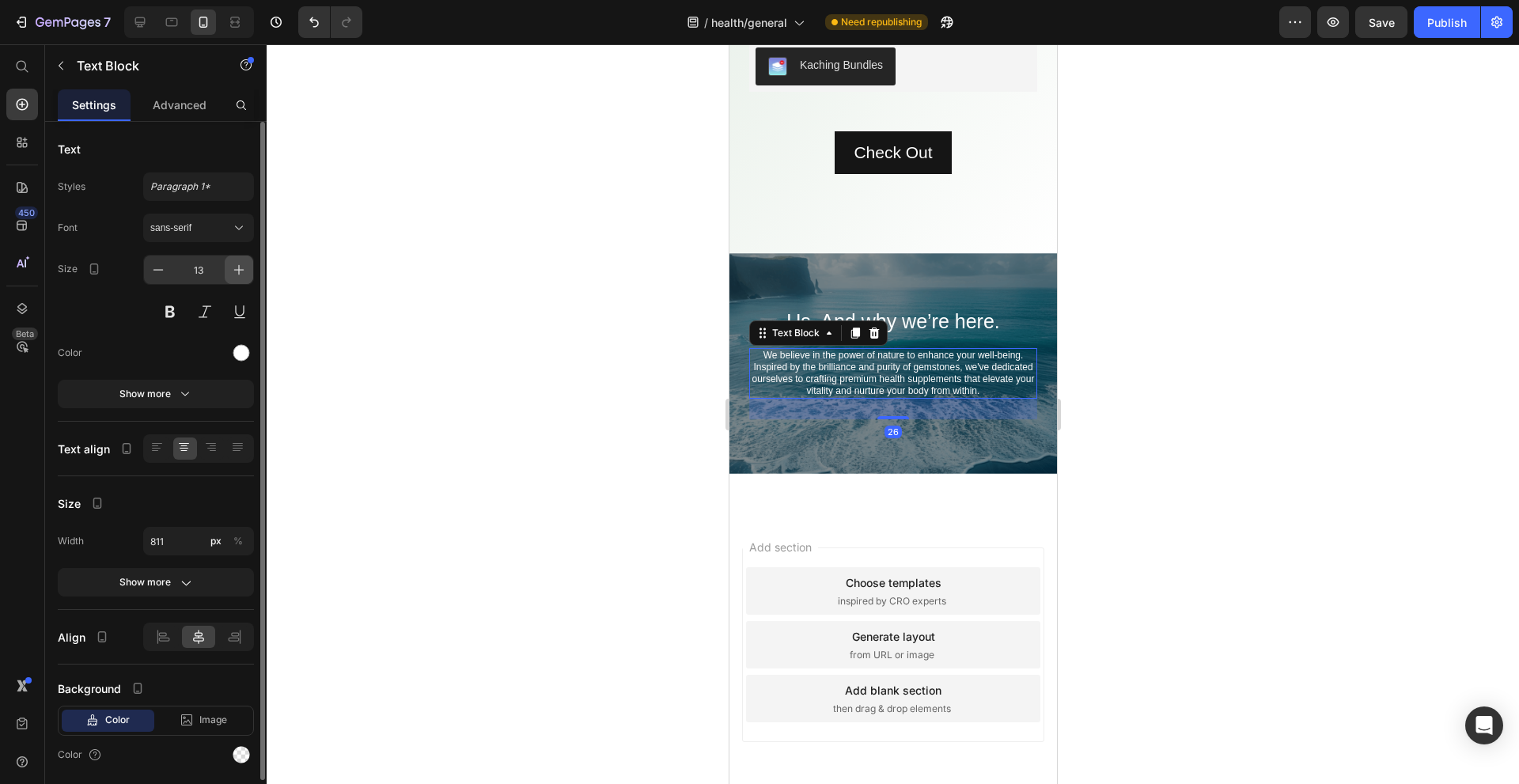 click 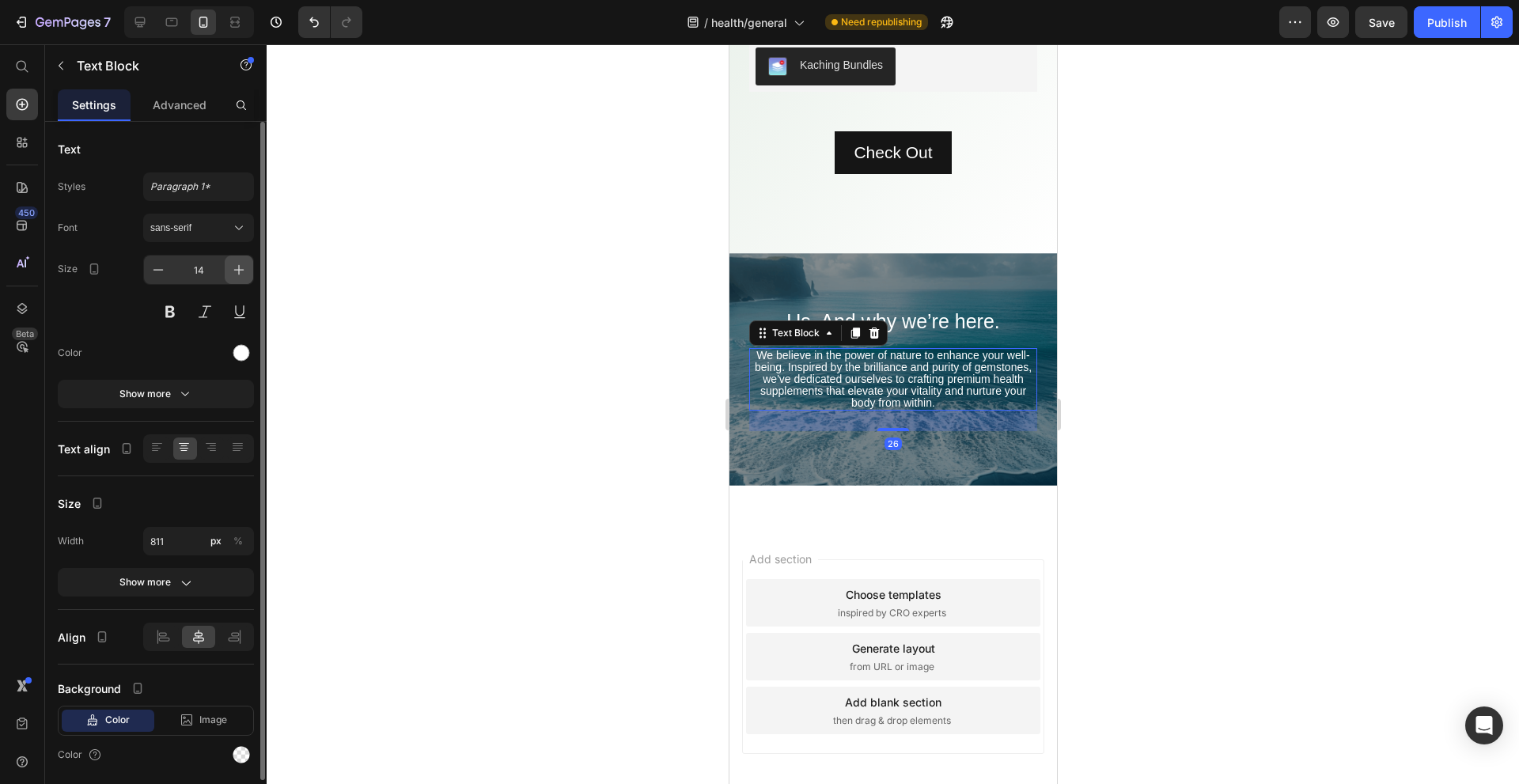 click 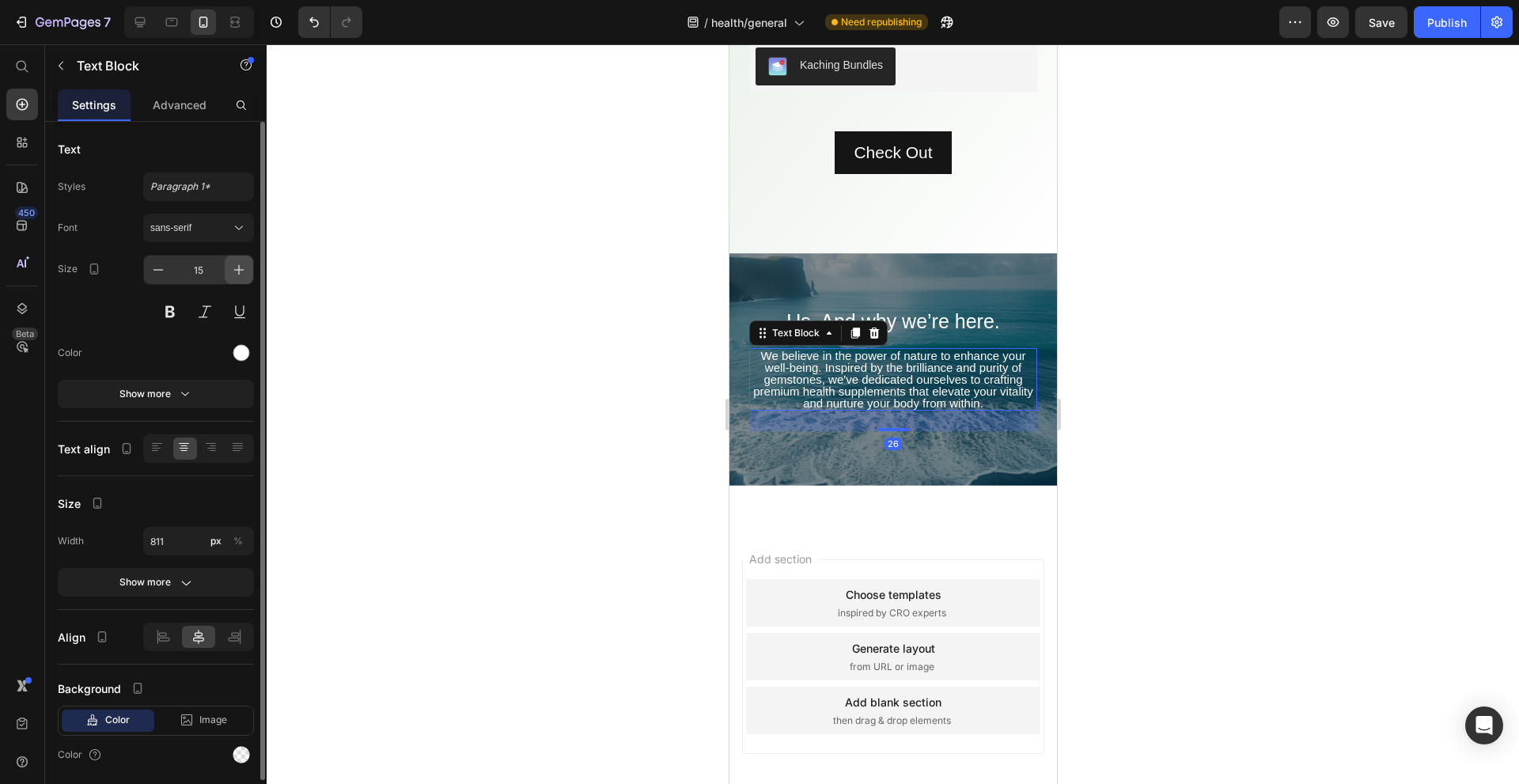 click 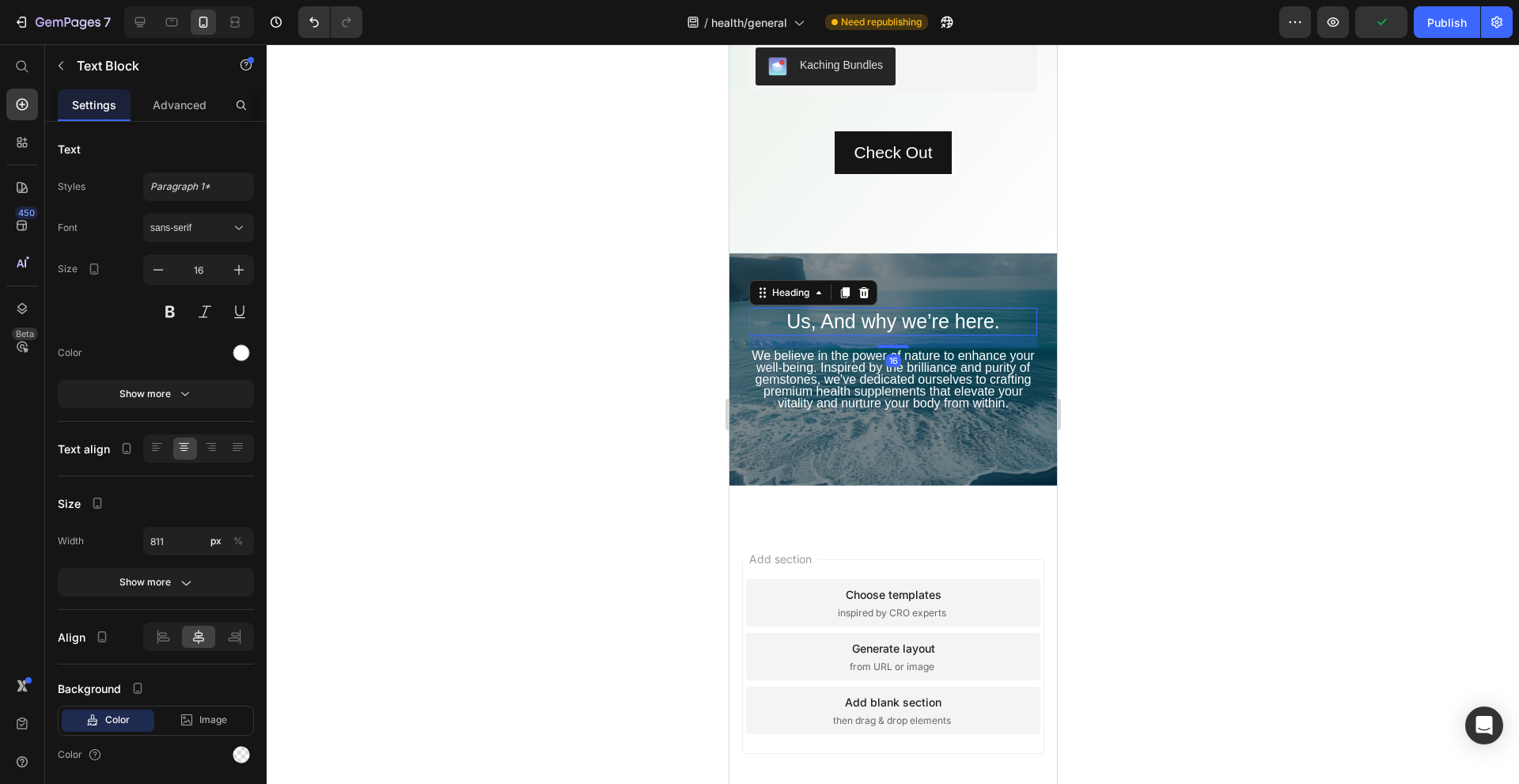 drag, startPoint x: 968, startPoint y: 343, endPoint x: 1419, endPoint y: 377, distance: 452.27978 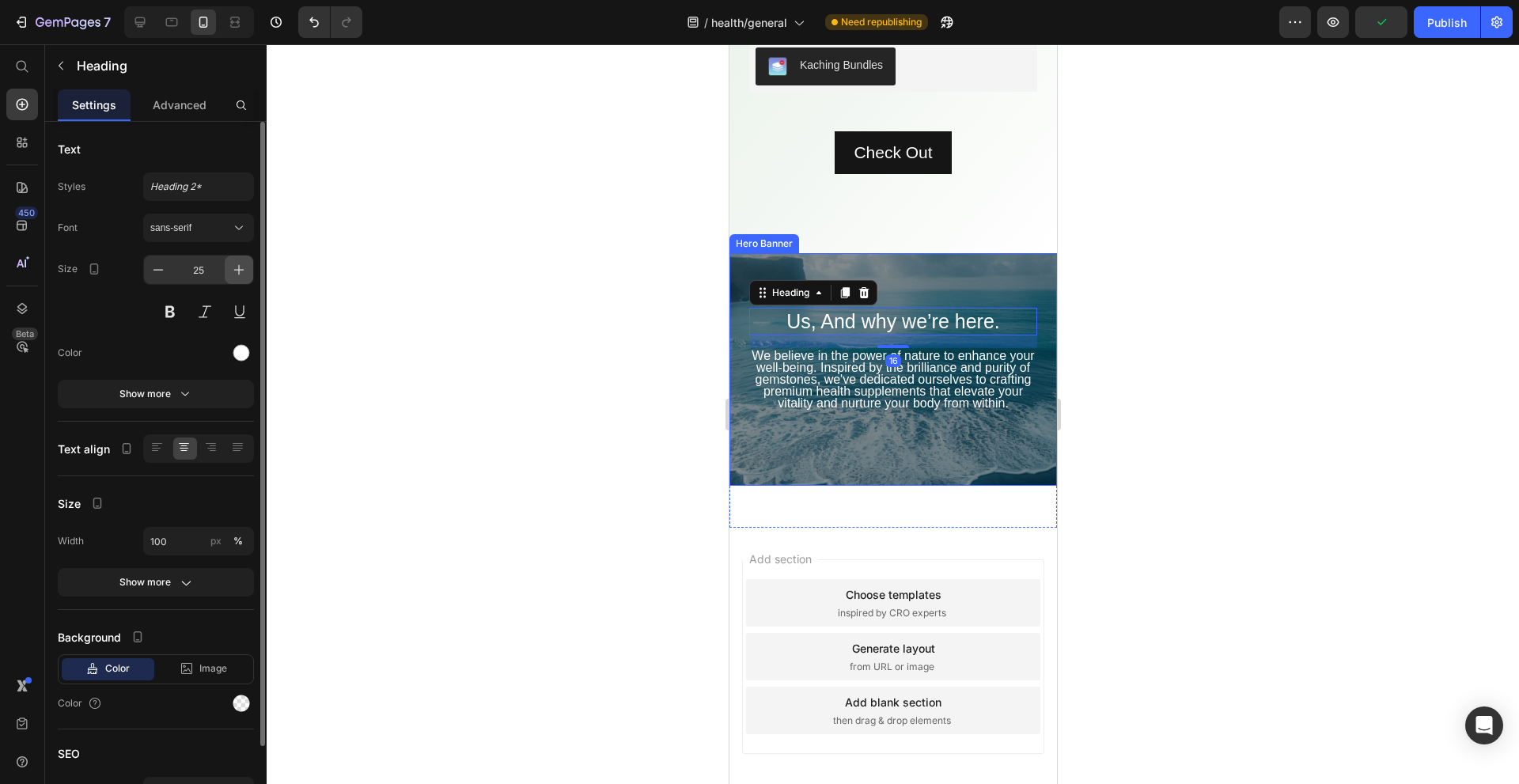 click 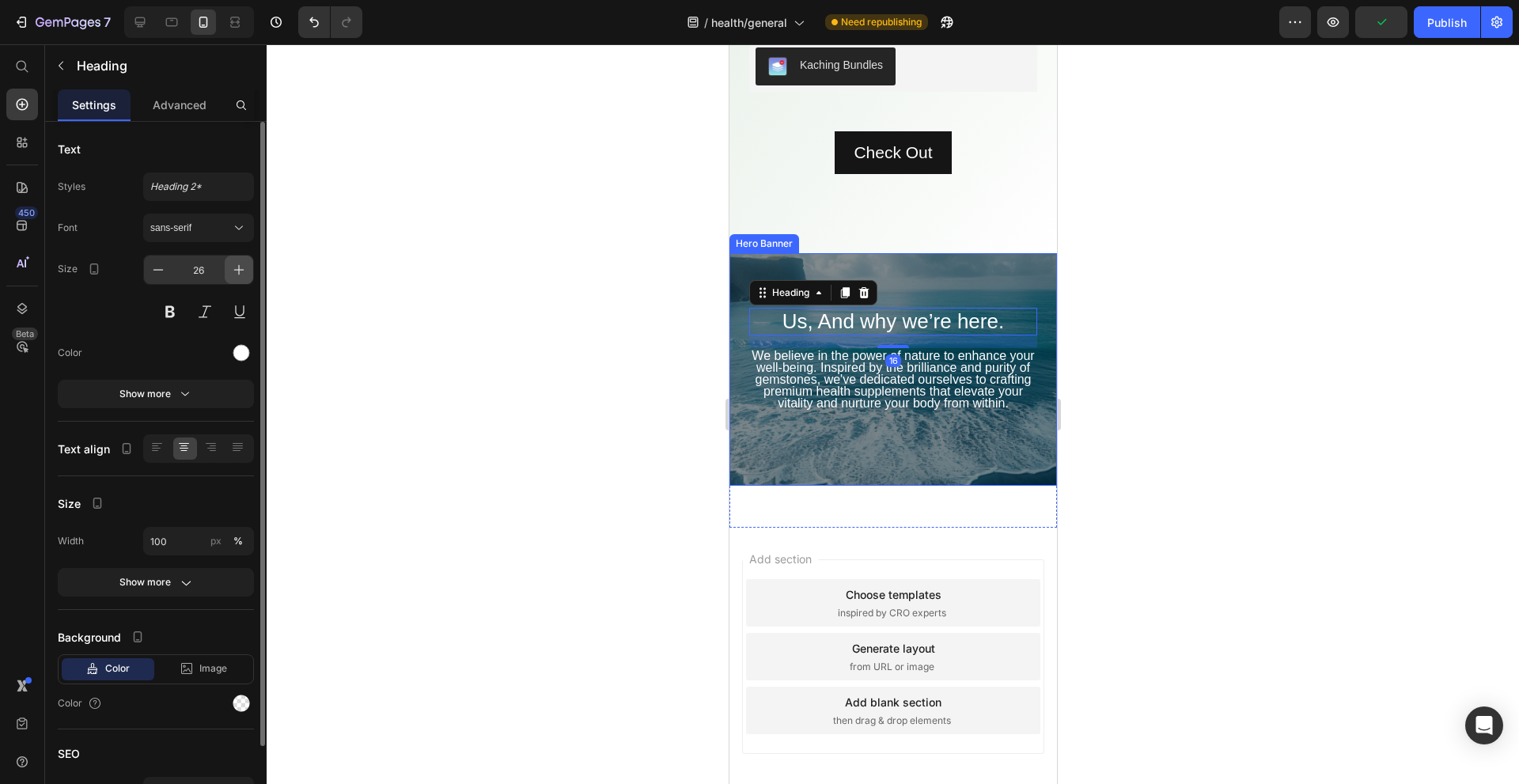 click 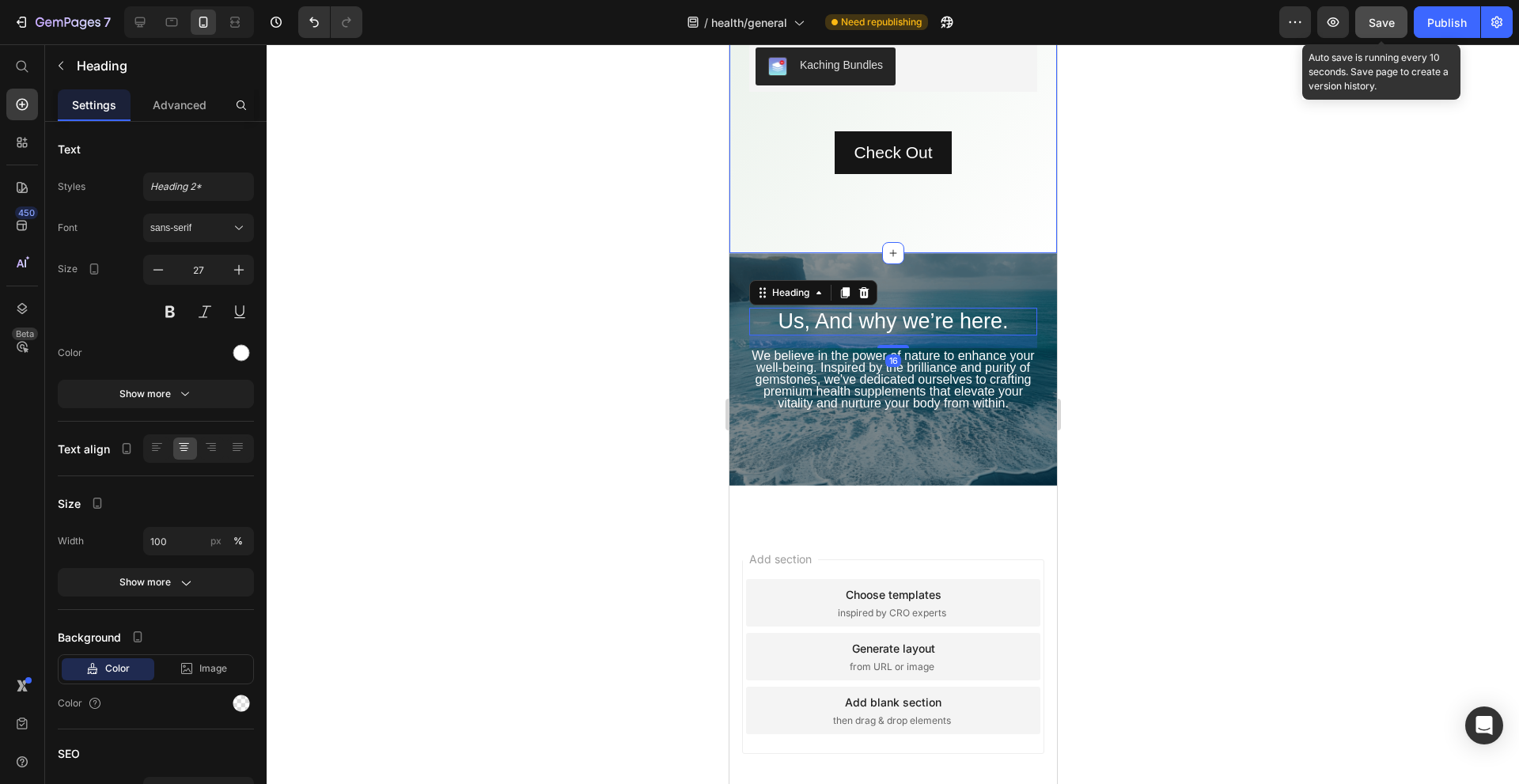 click on "Save" 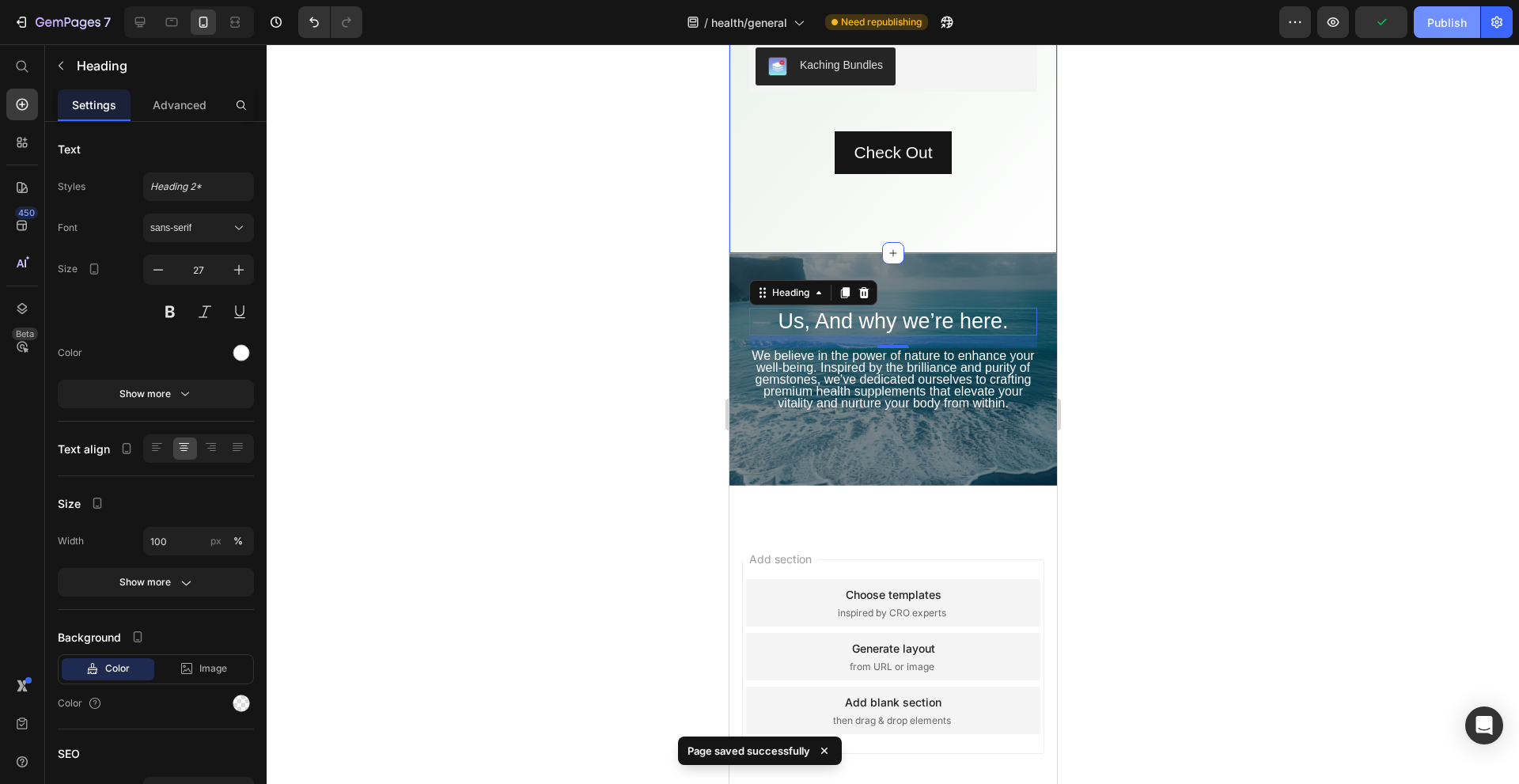 click on "Publish" 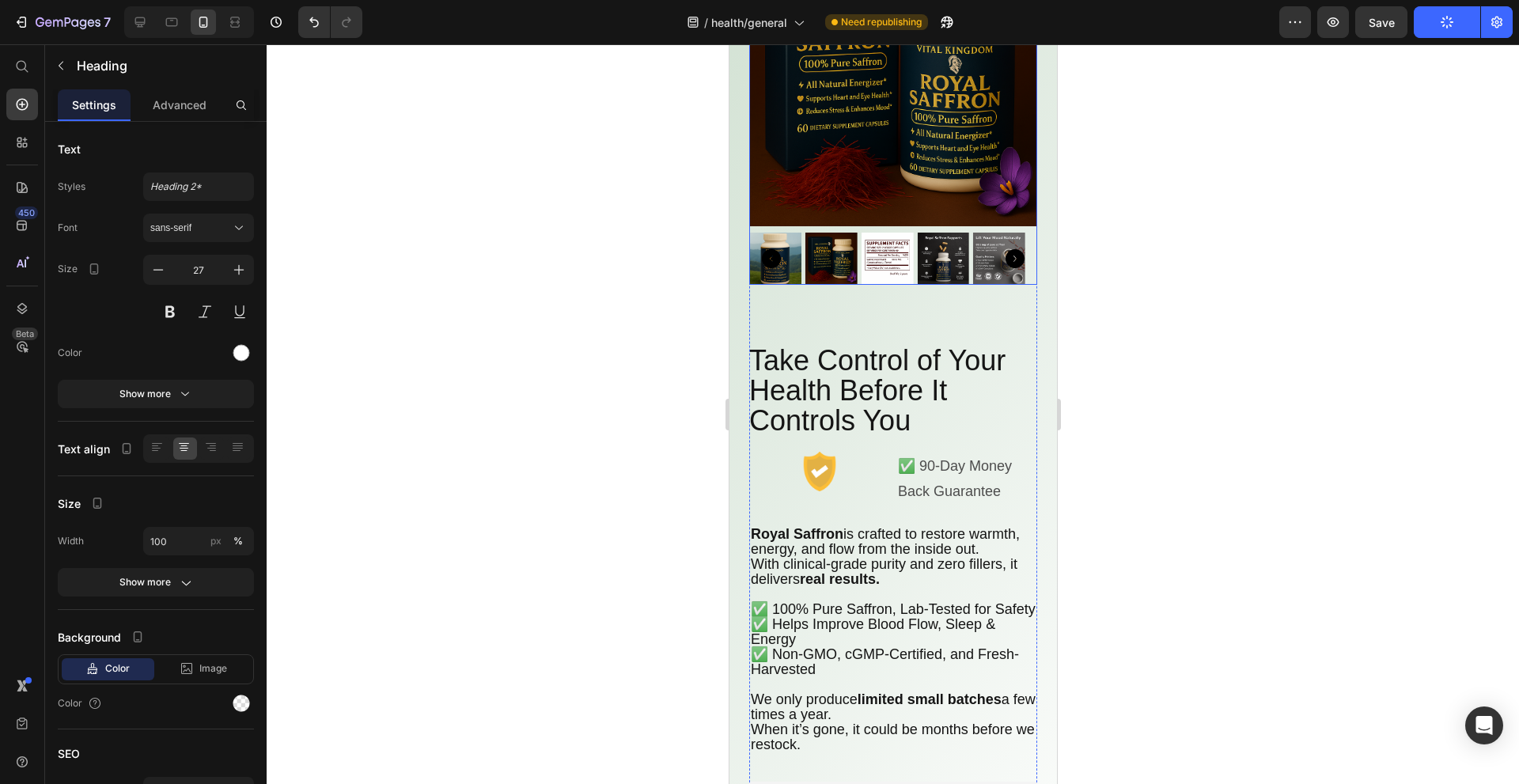 scroll, scrollTop: 8781, scrollLeft: 0, axis: vertical 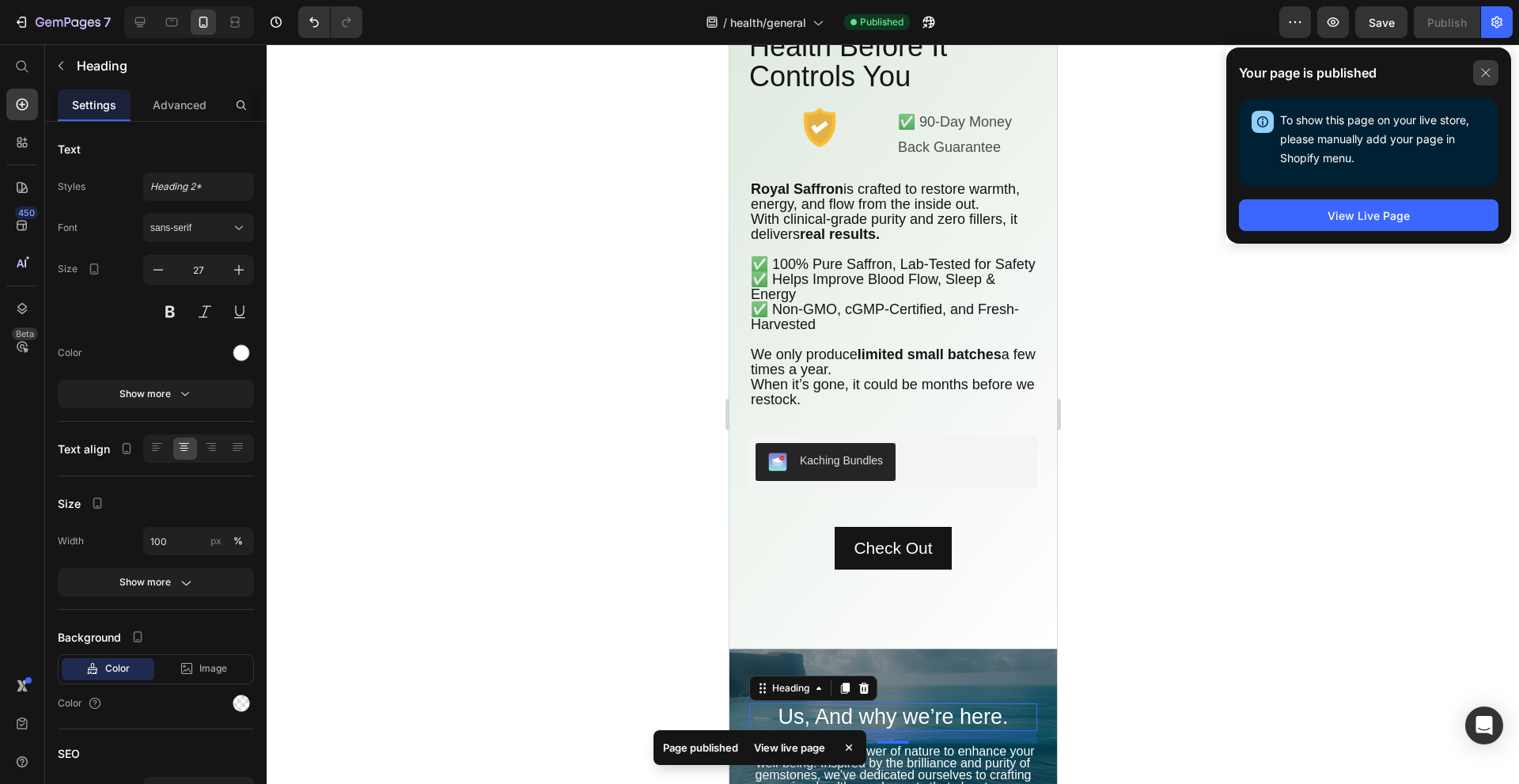 click 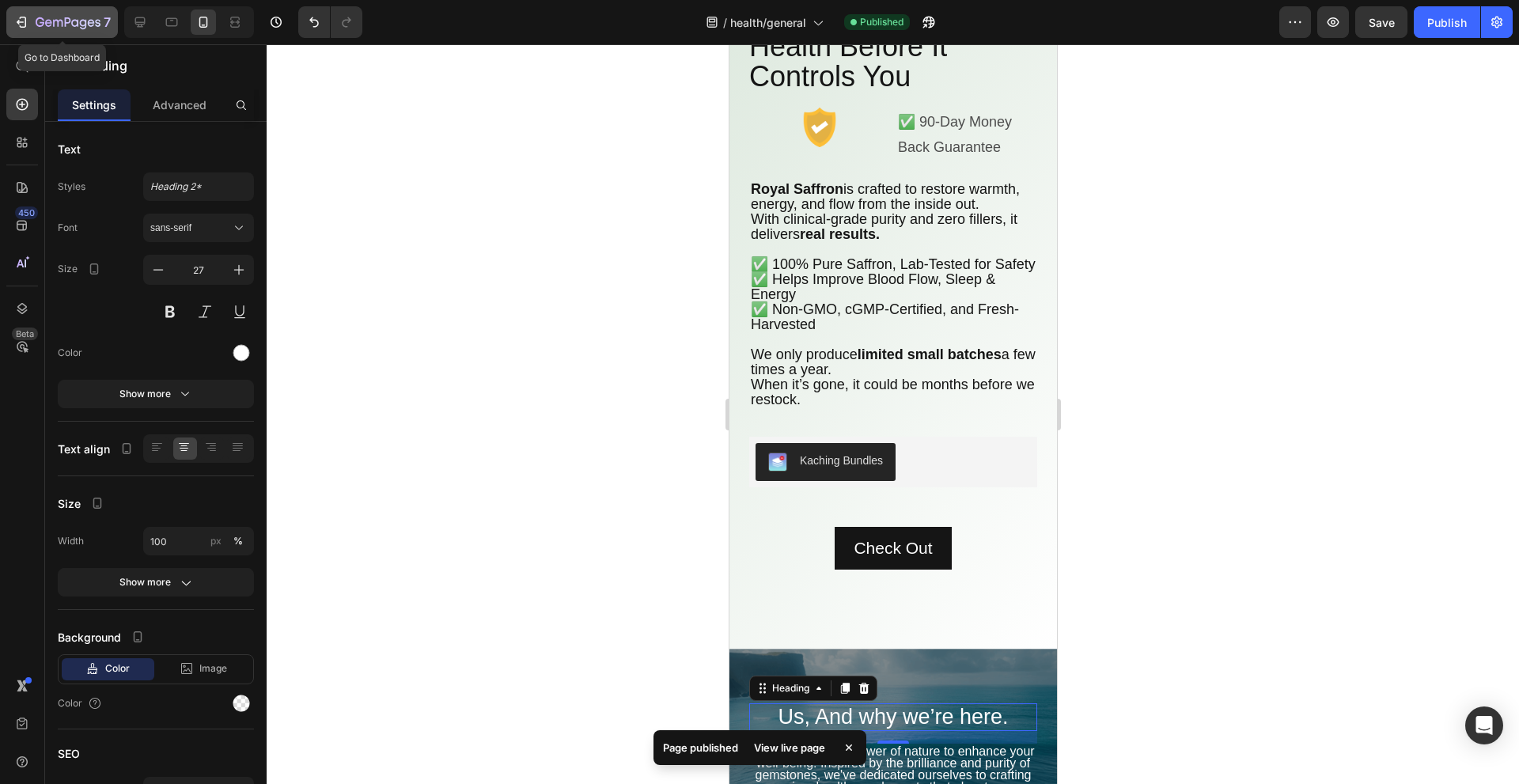 click on "7" 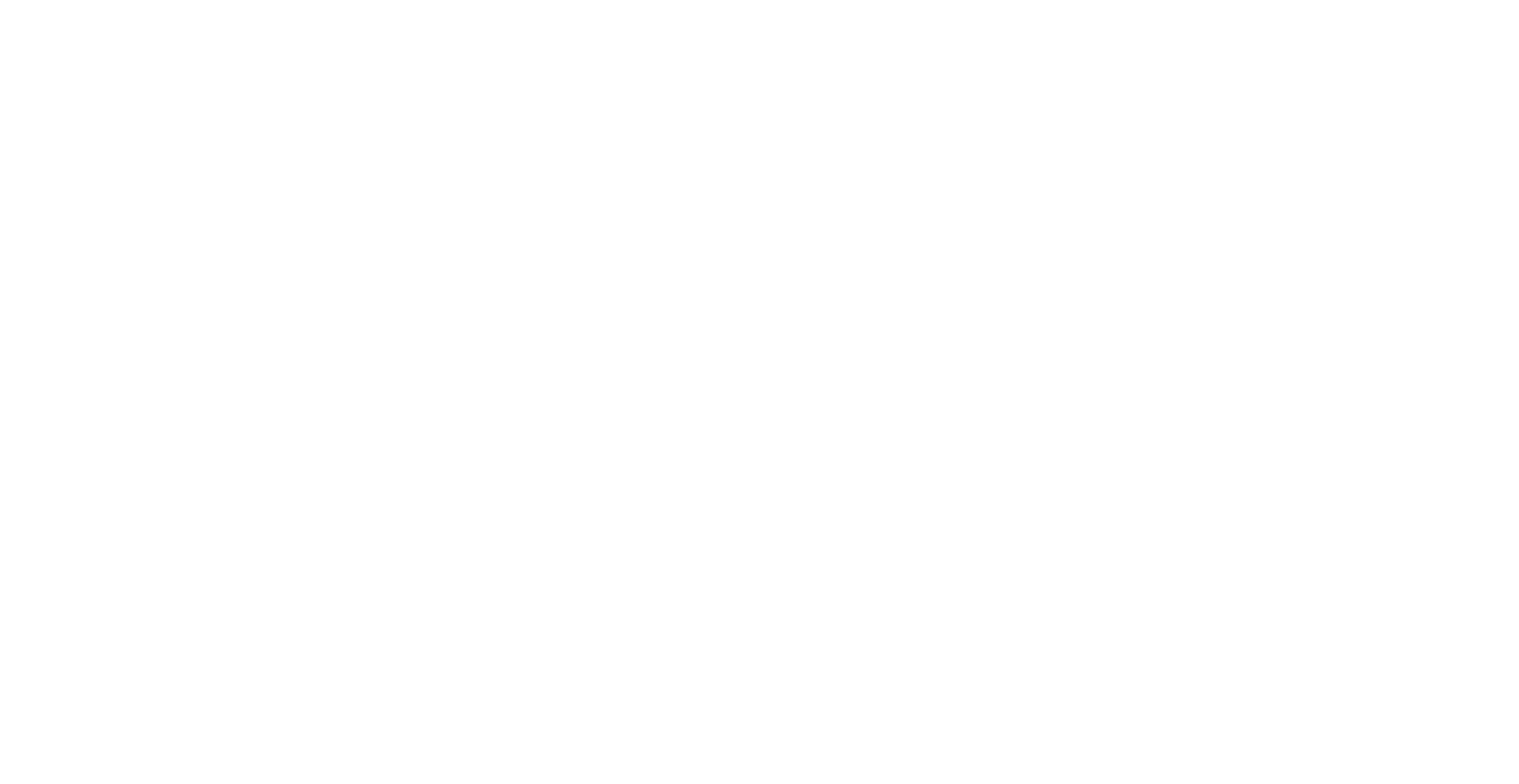 scroll, scrollTop: 0, scrollLeft: 0, axis: both 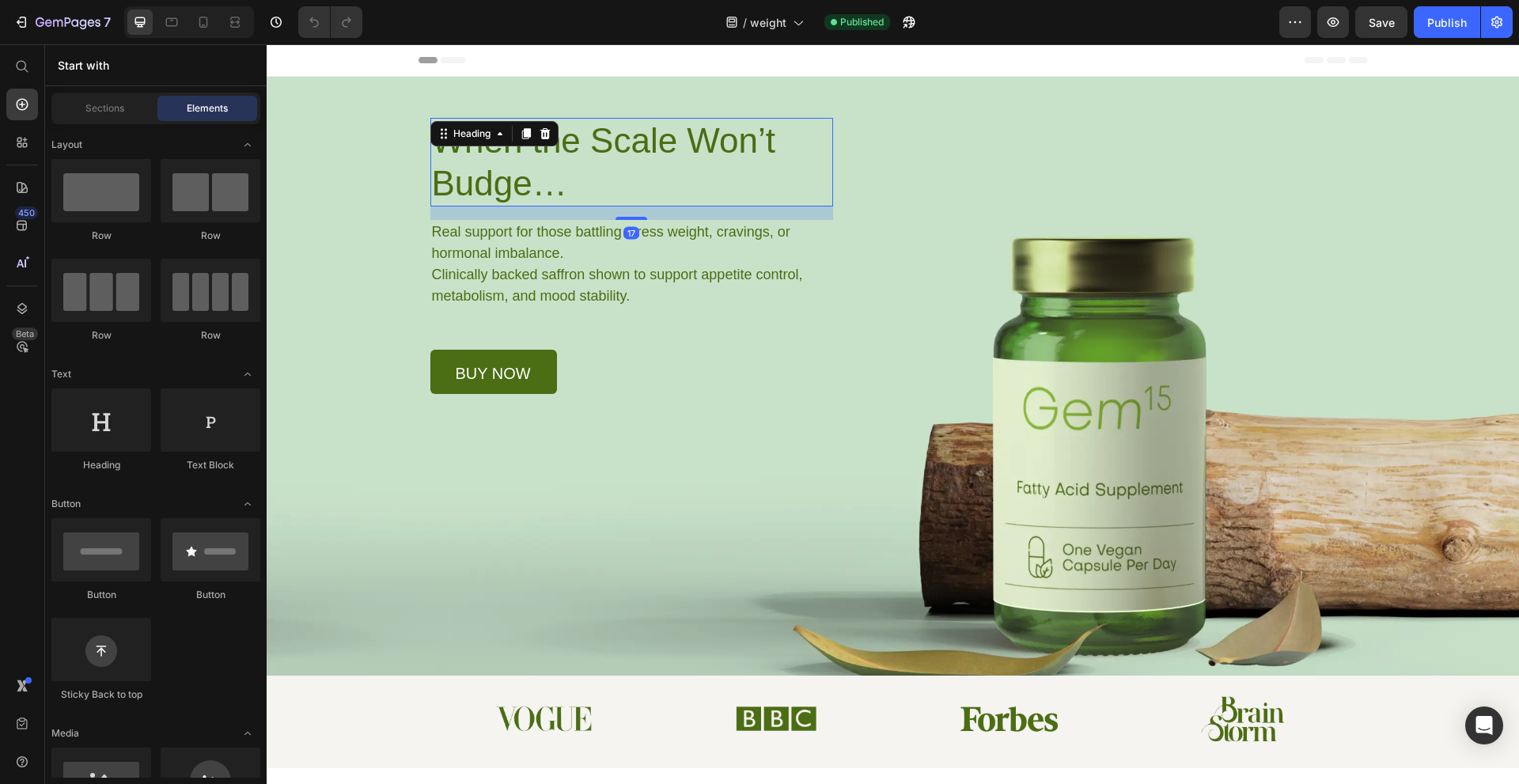 click on "When the Scale Won’t Budge…" at bounding box center [631, 162] 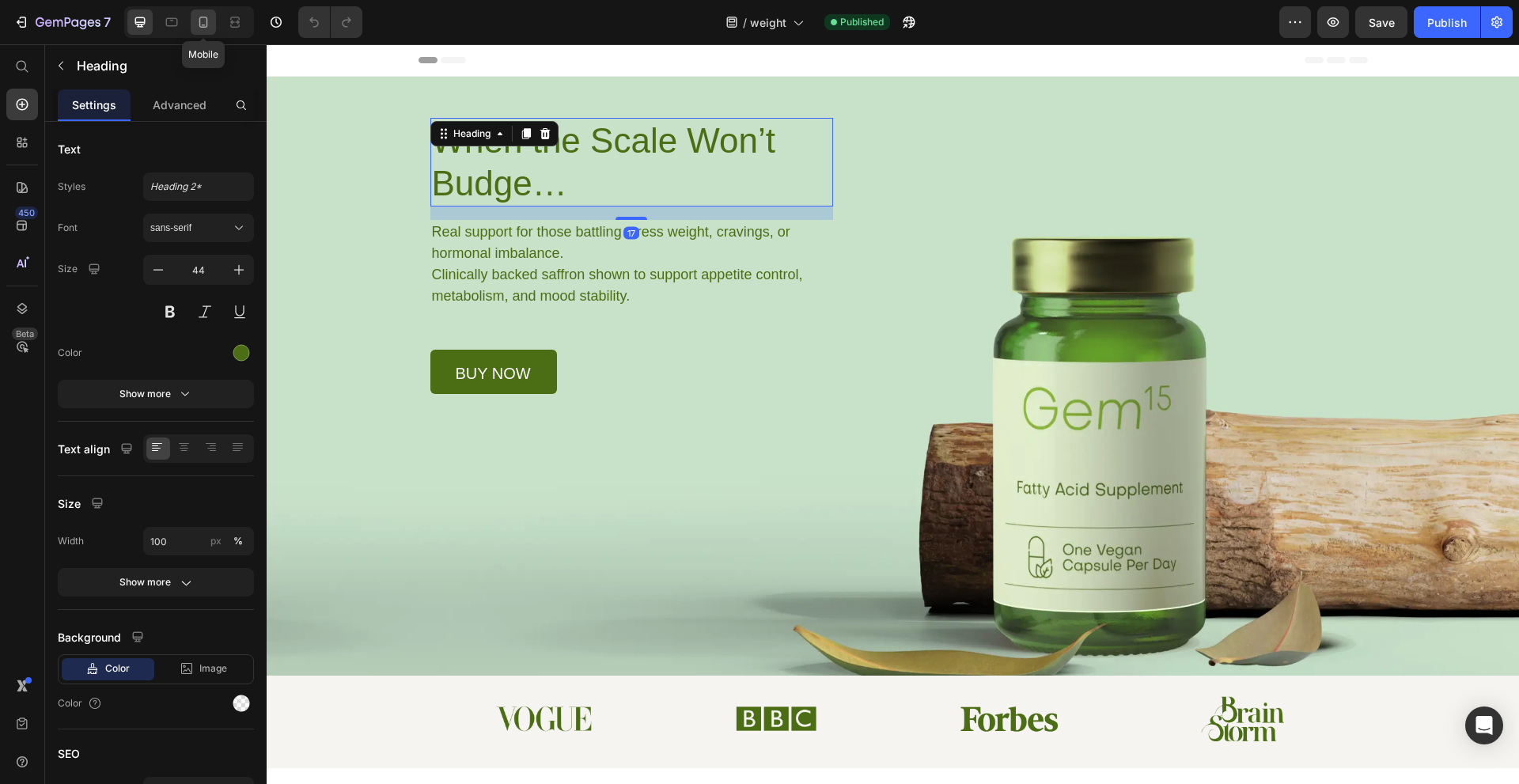 click 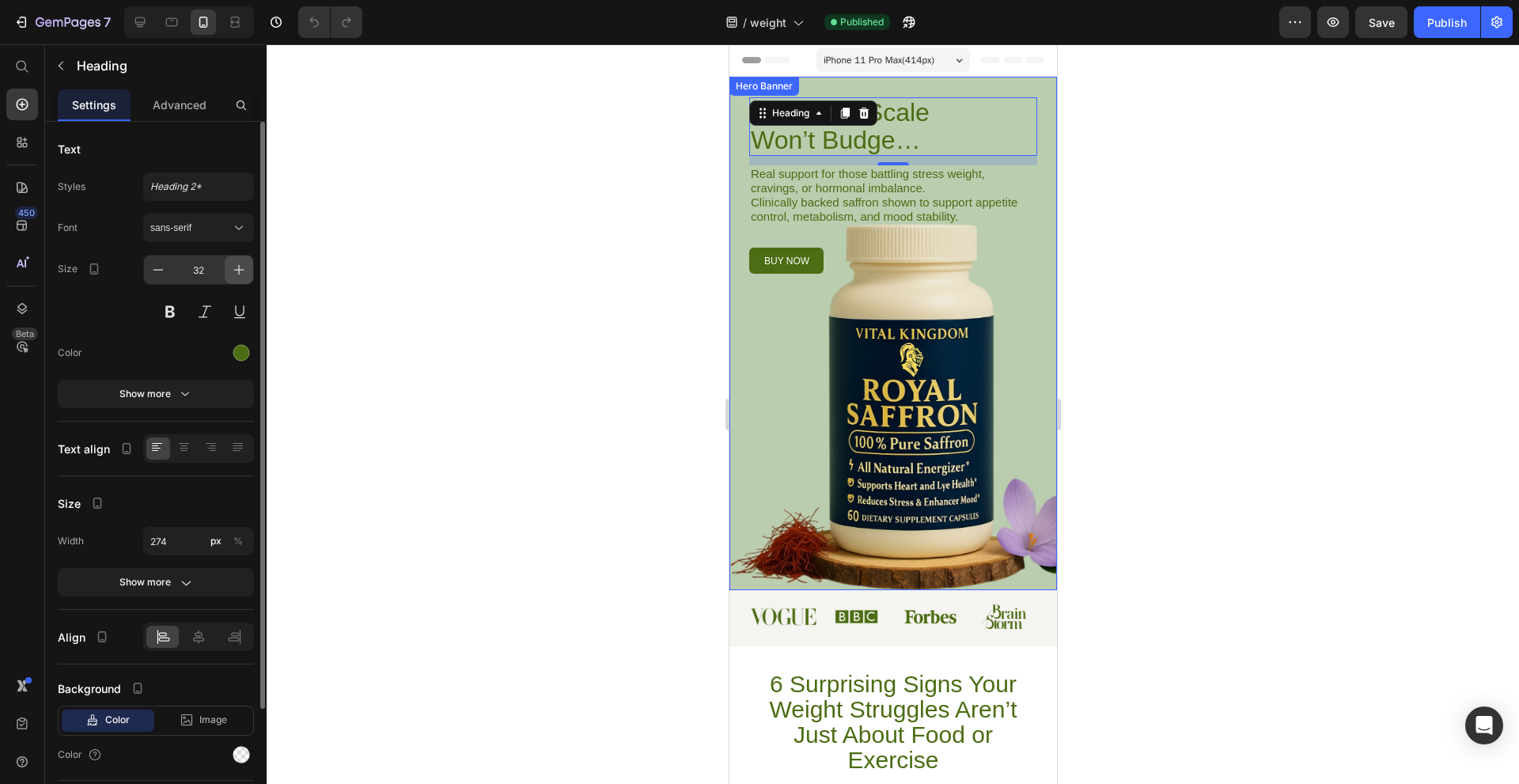 click 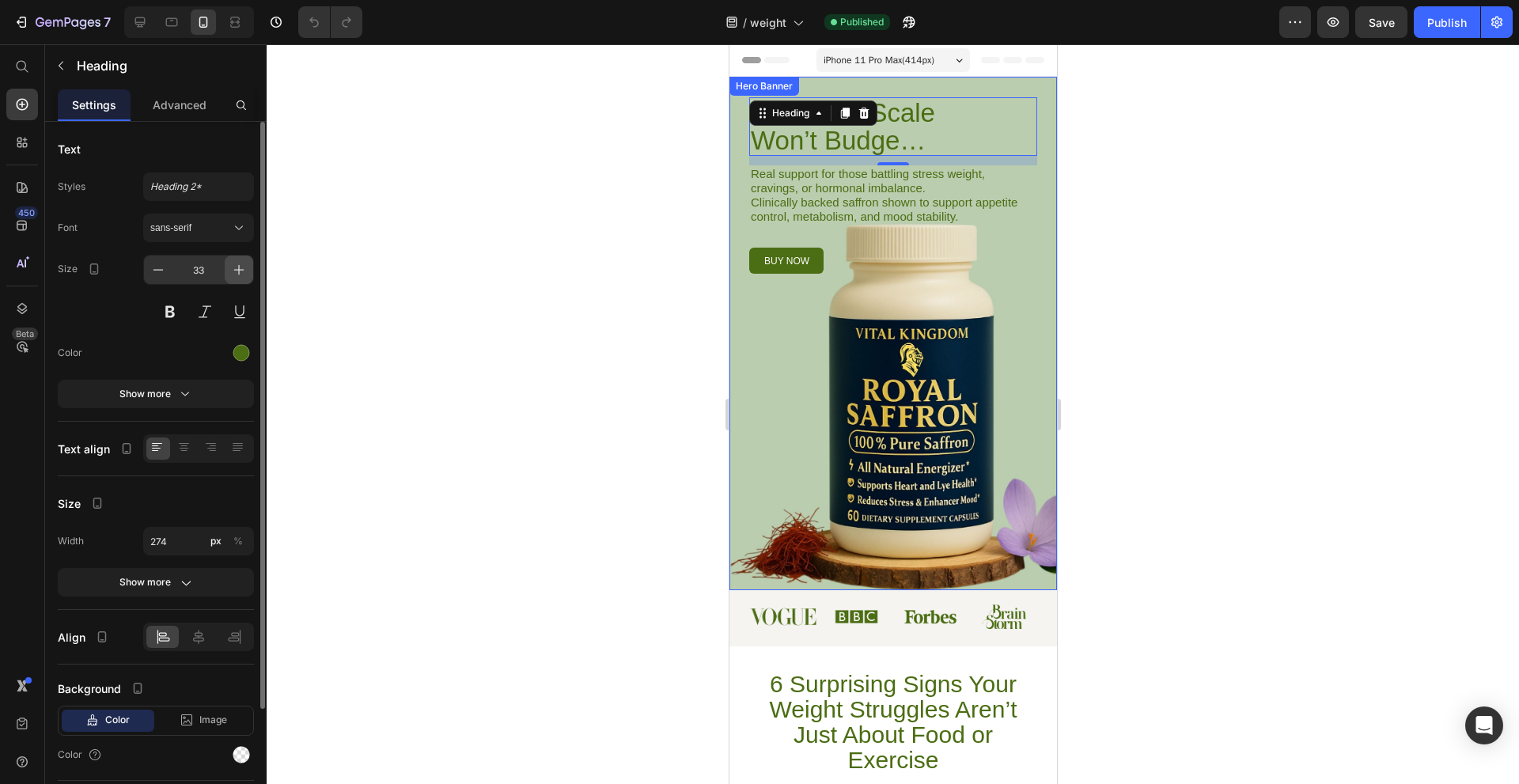 click 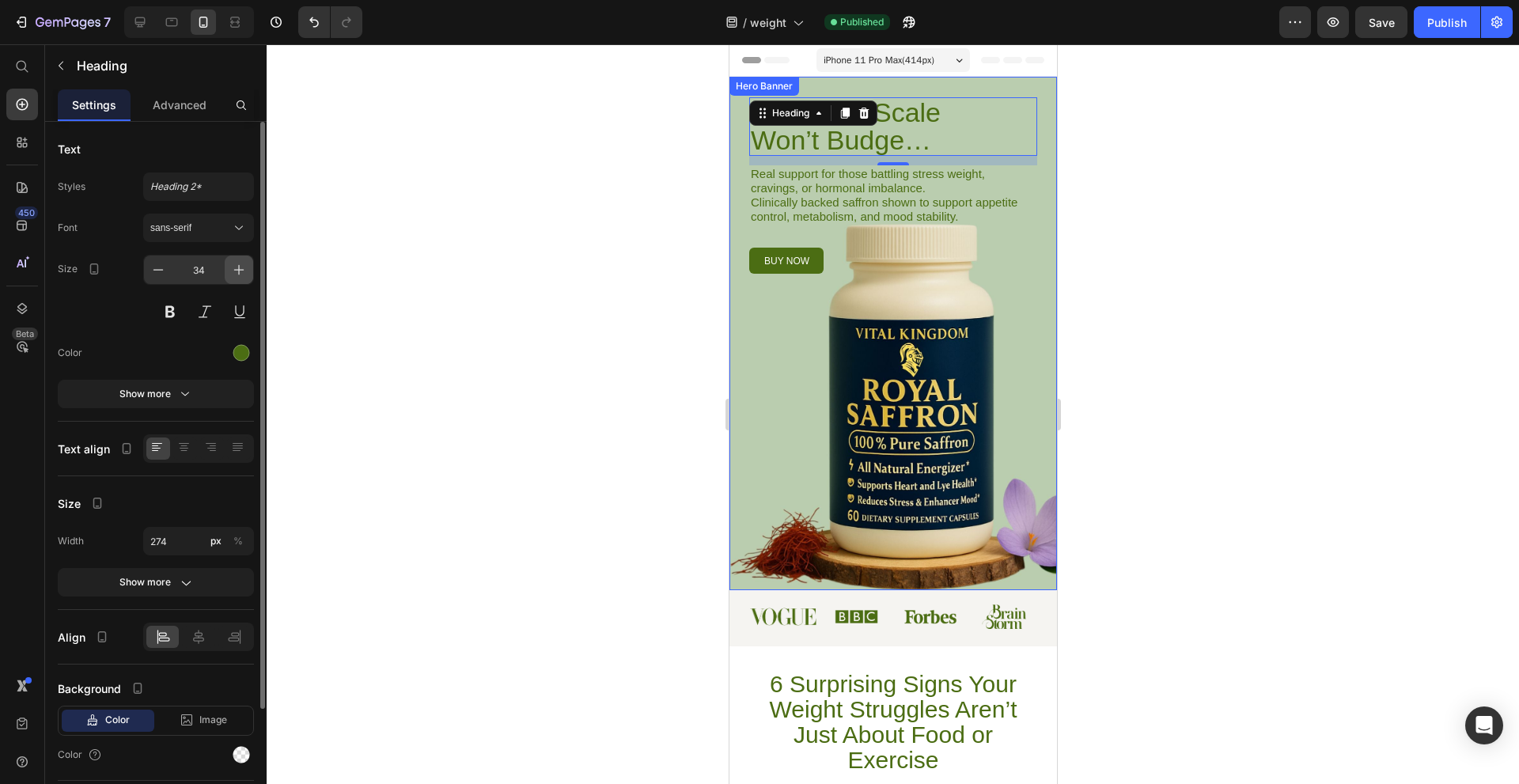 click 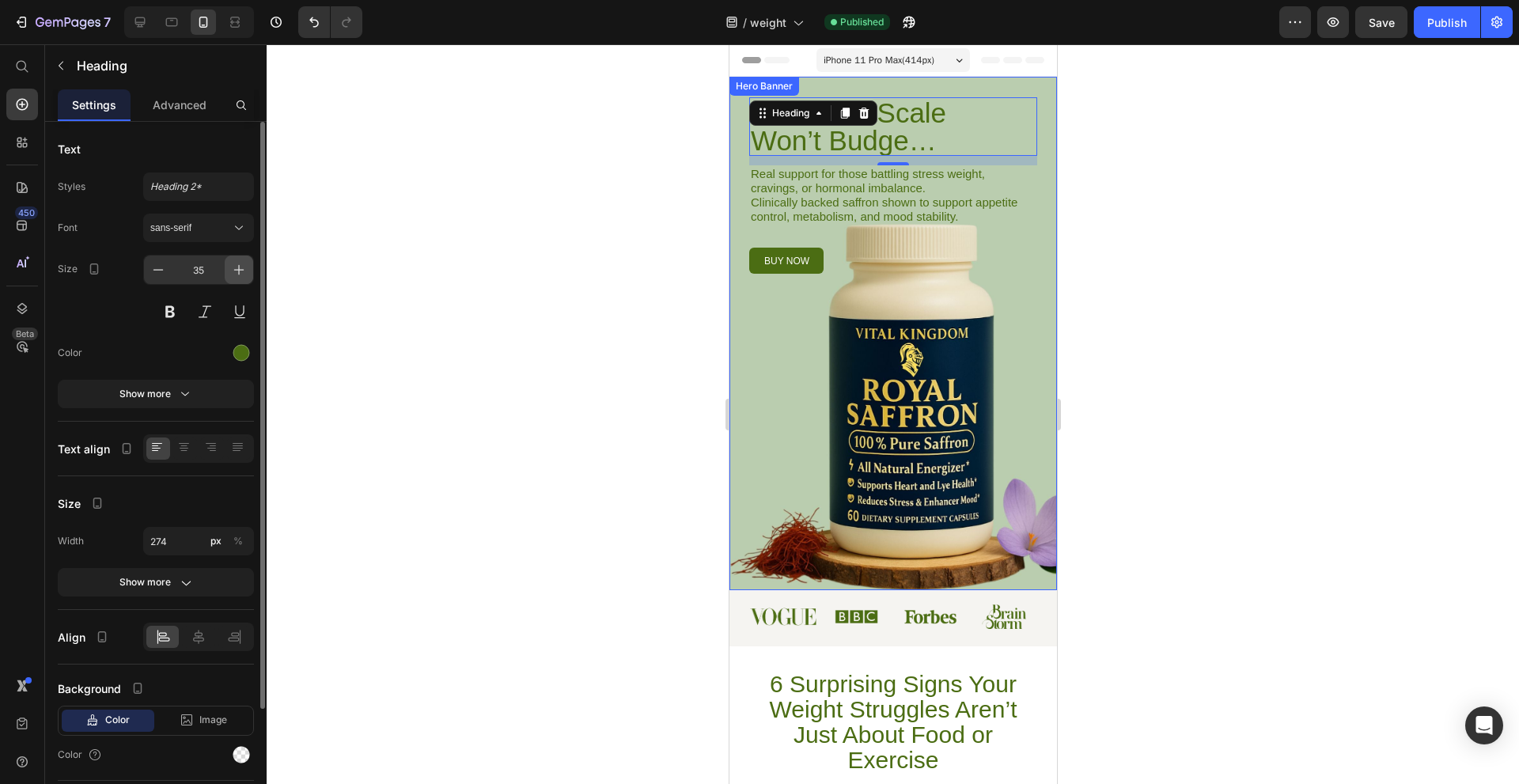 click 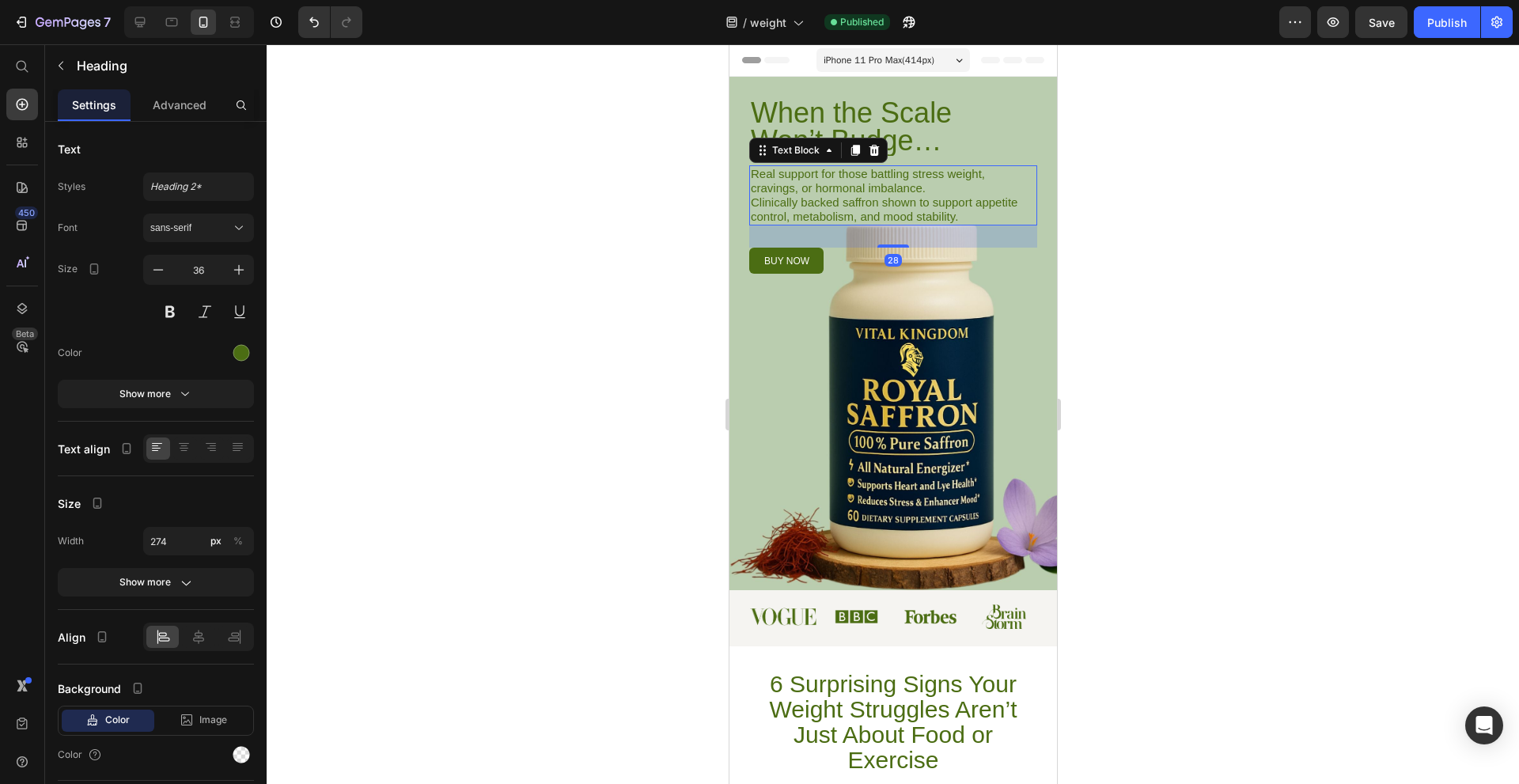 click on "Real support for those battling stress weight, cravings, or hormonal imbalance. Clinically backed saffron shown to support appetite control, metabolism, and mood stability." at bounding box center (892, 195) 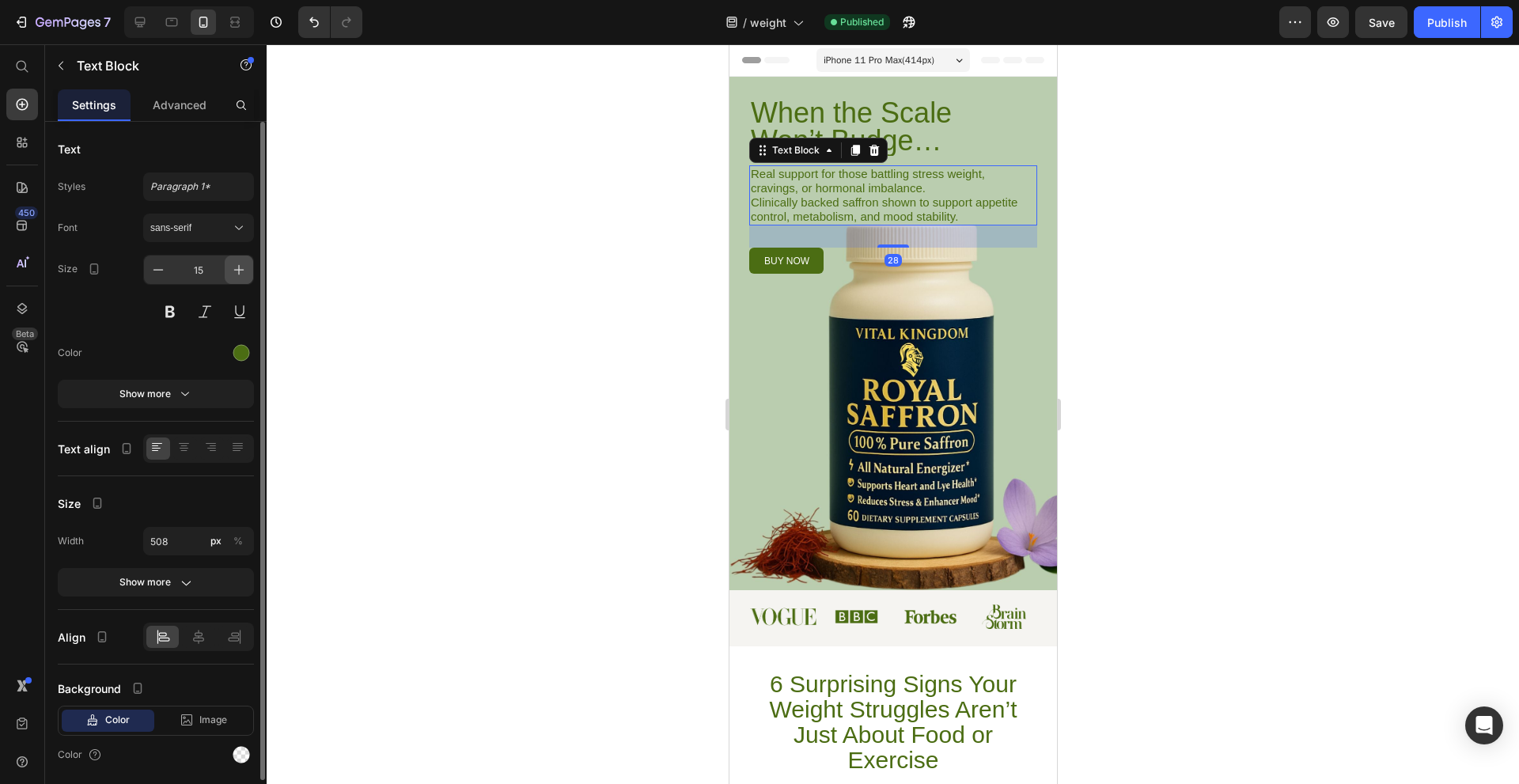 click 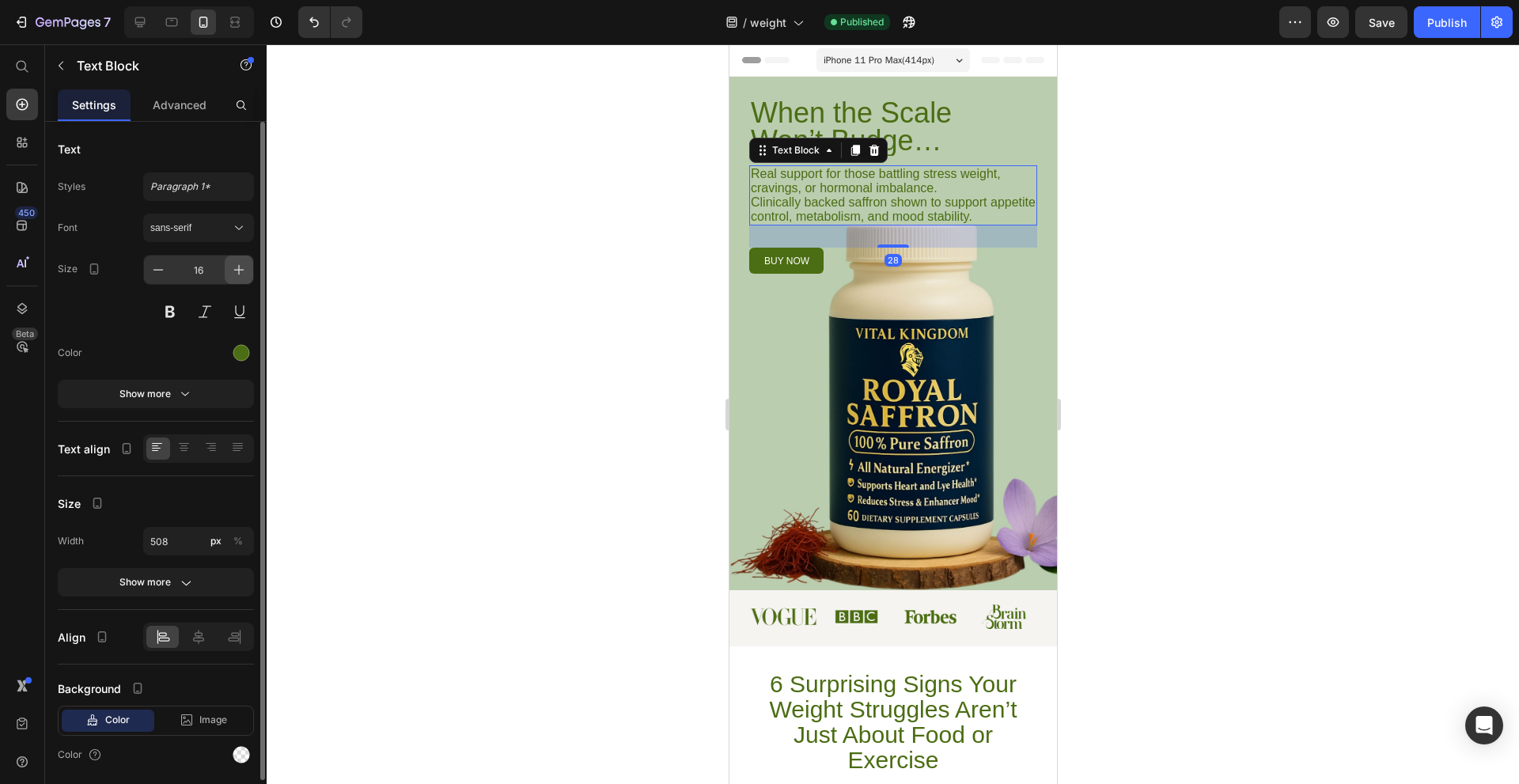 click 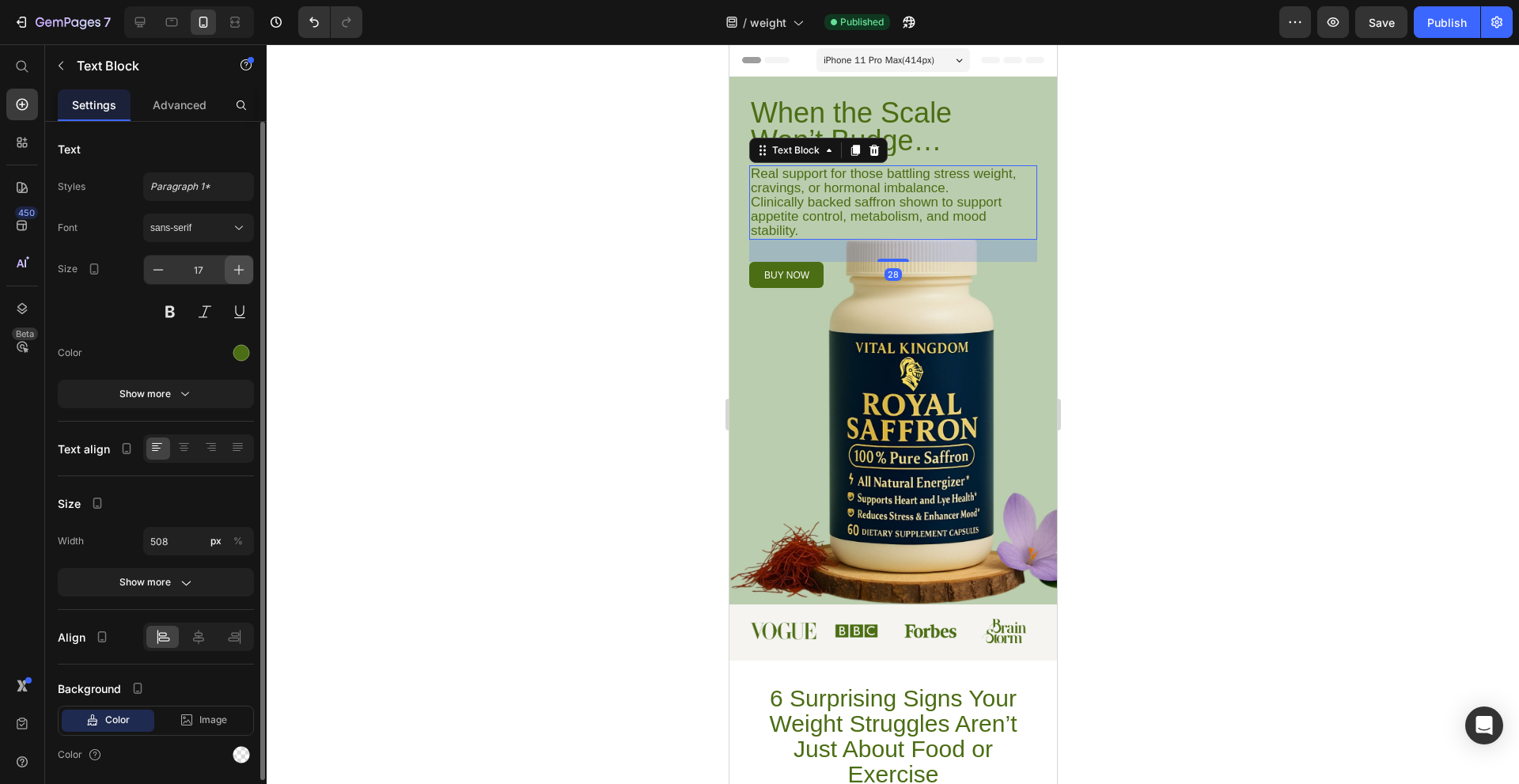 click 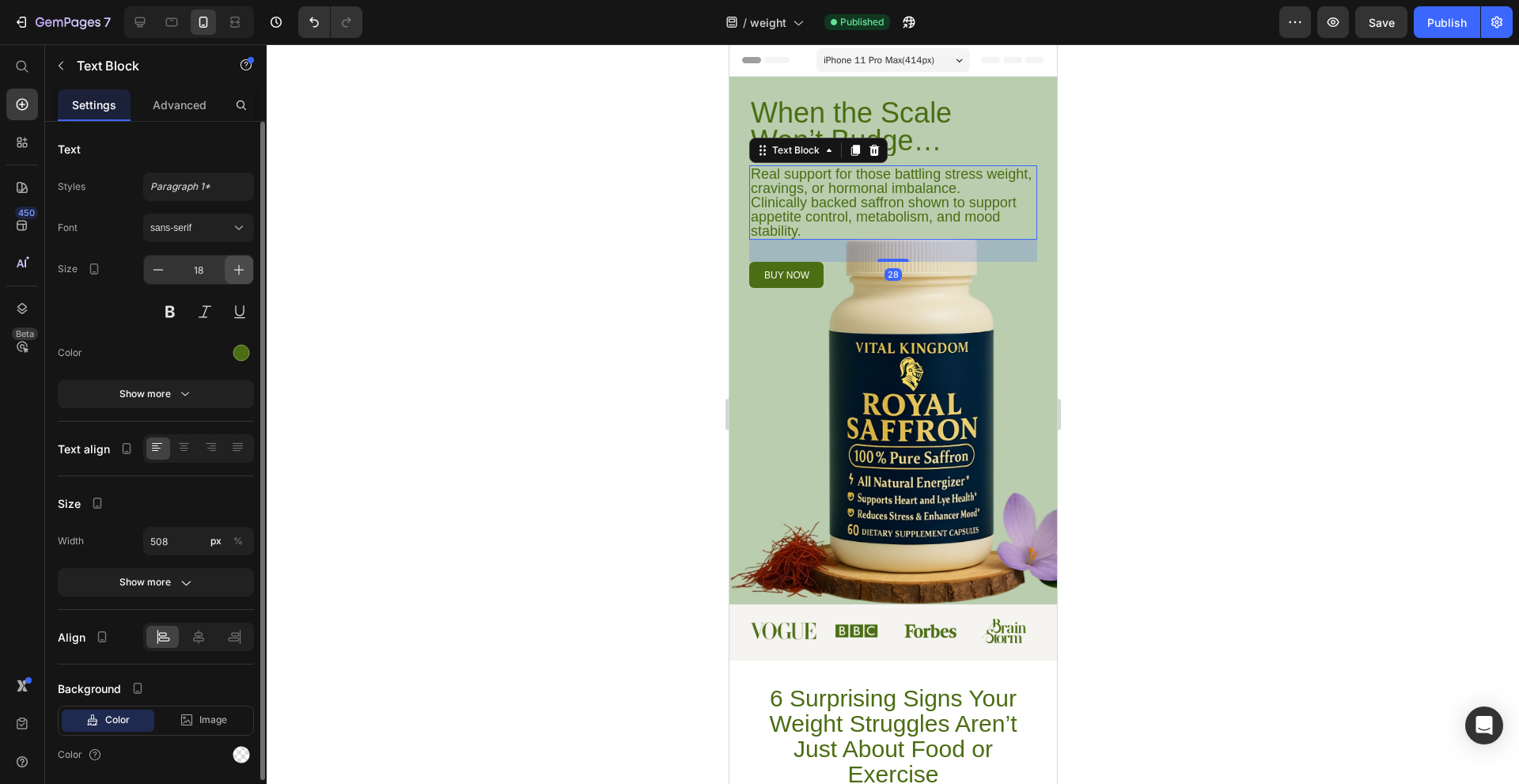 click 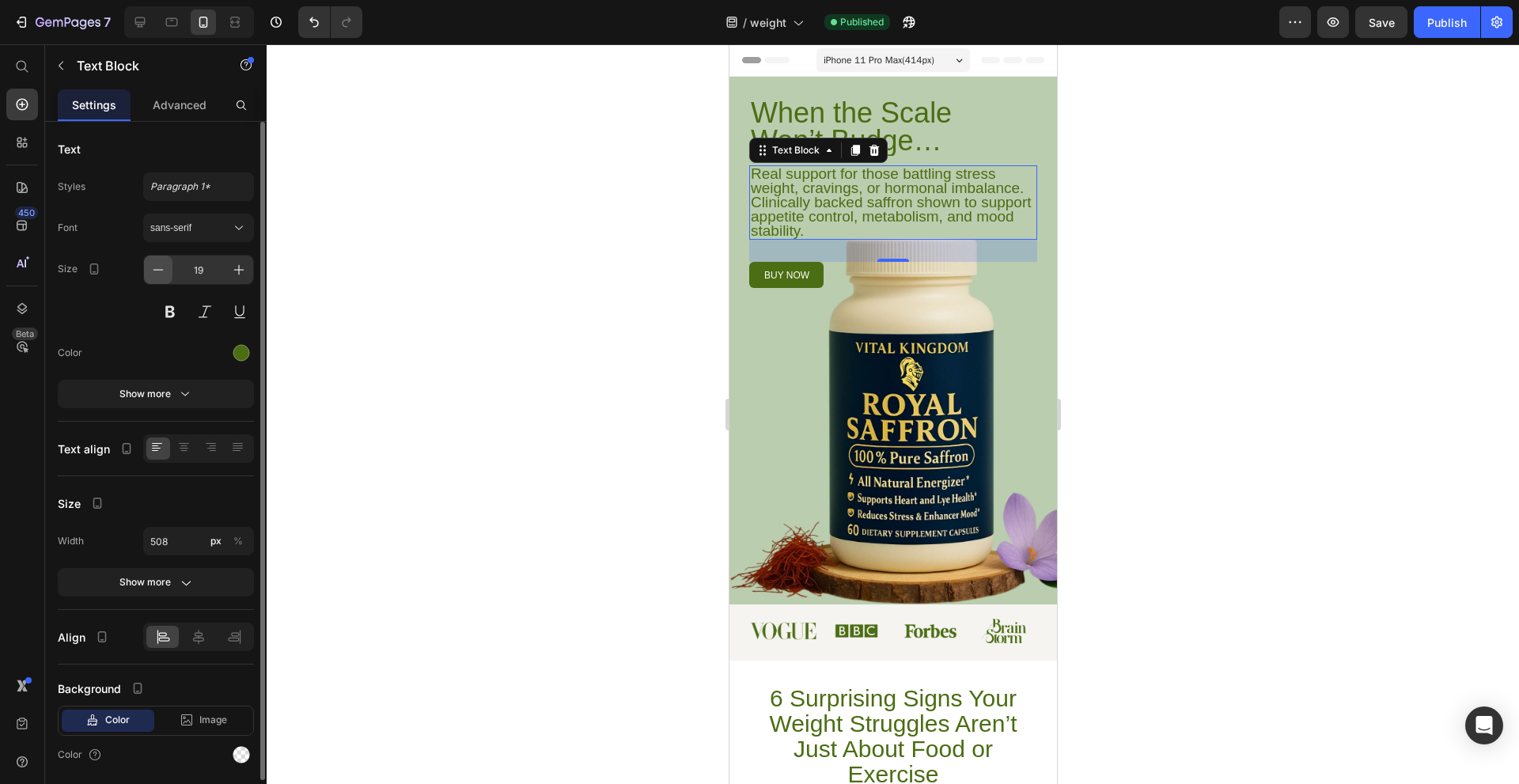 click at bounding box center (158, 270) 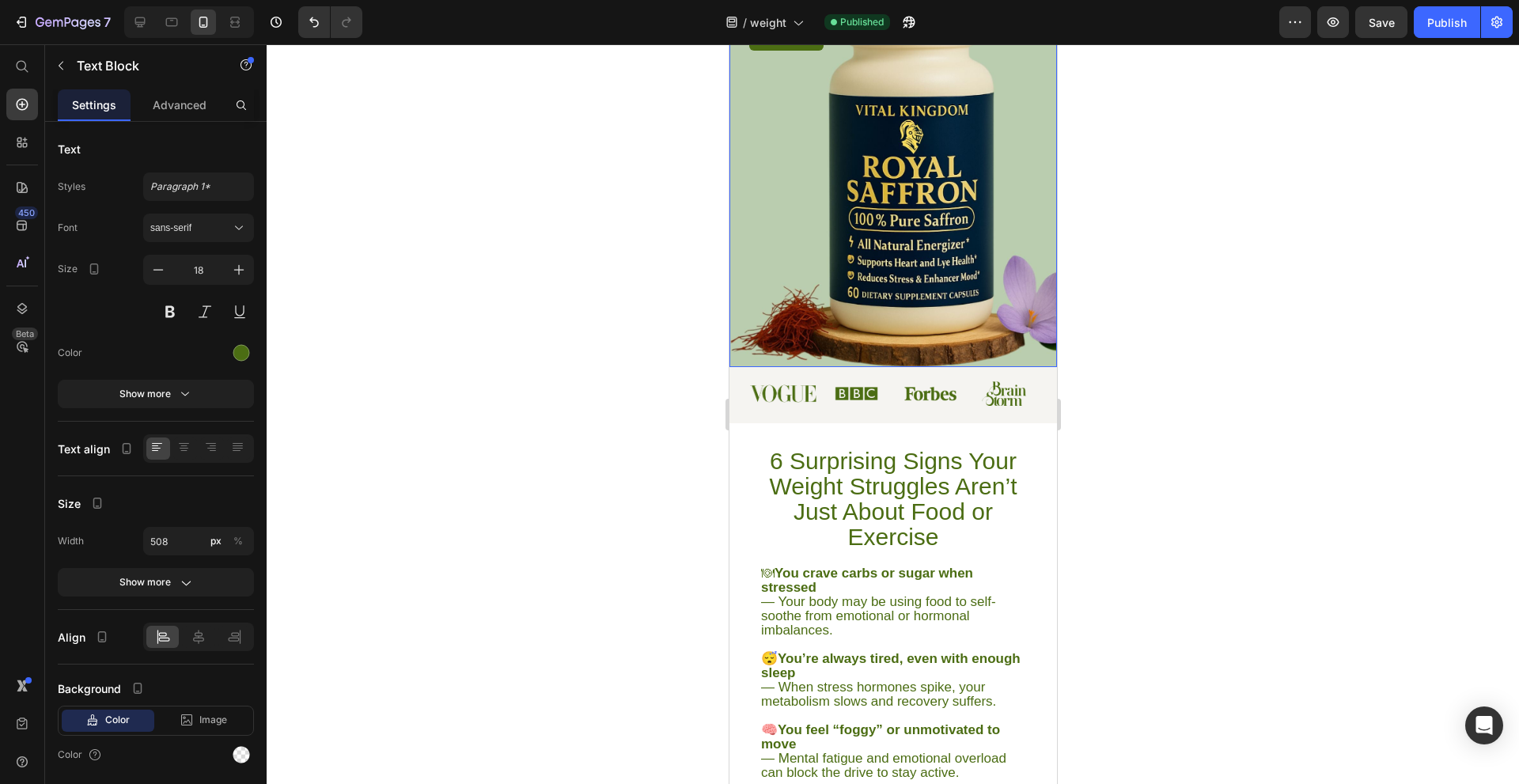 scroll, scrollTop: 316, scrollLeft: 0, axis: vertical 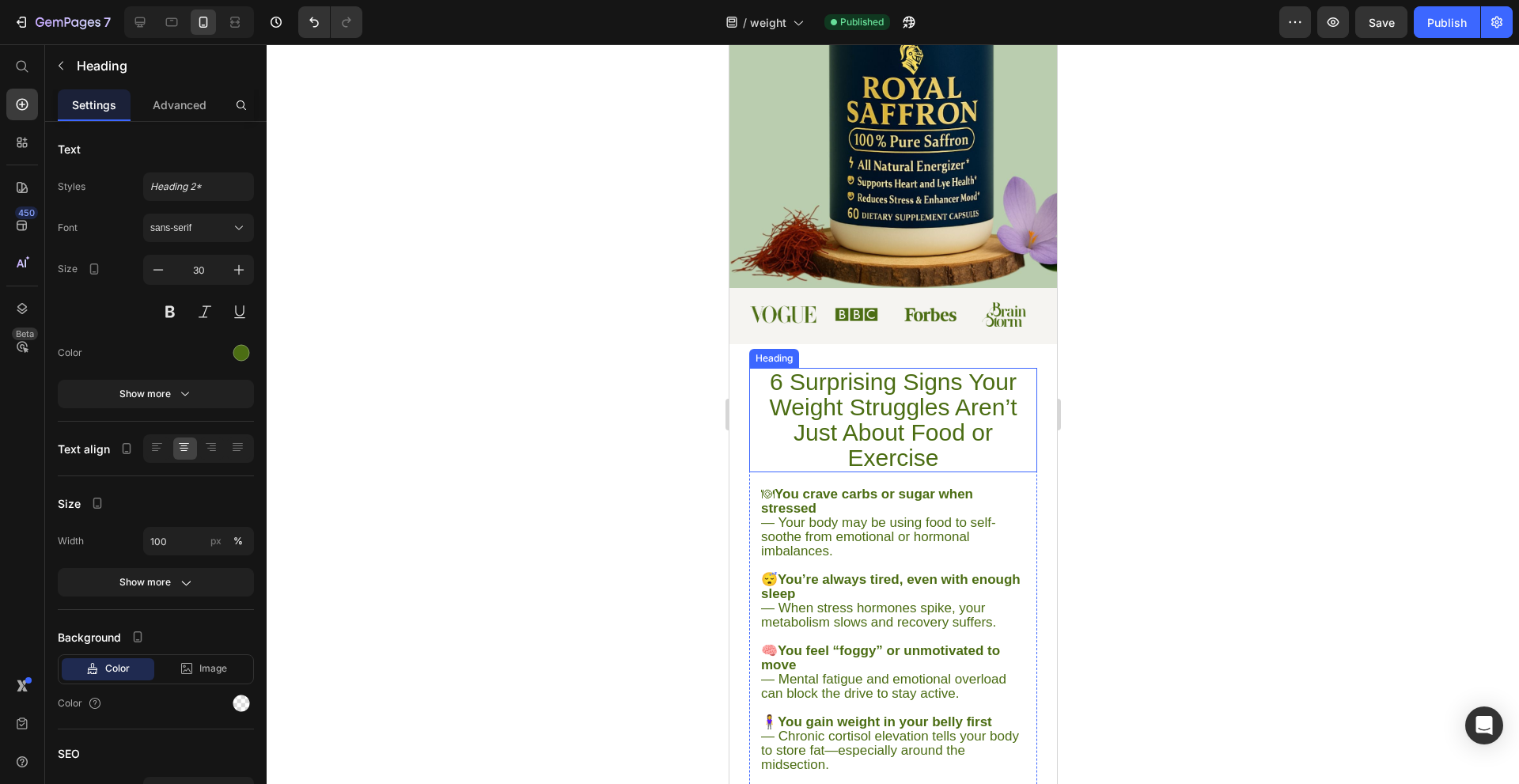 click on "6 Surprising Signs Your Weight Struggles Aren’t Just About Food or Exercise" at bounding box center (892, 420) 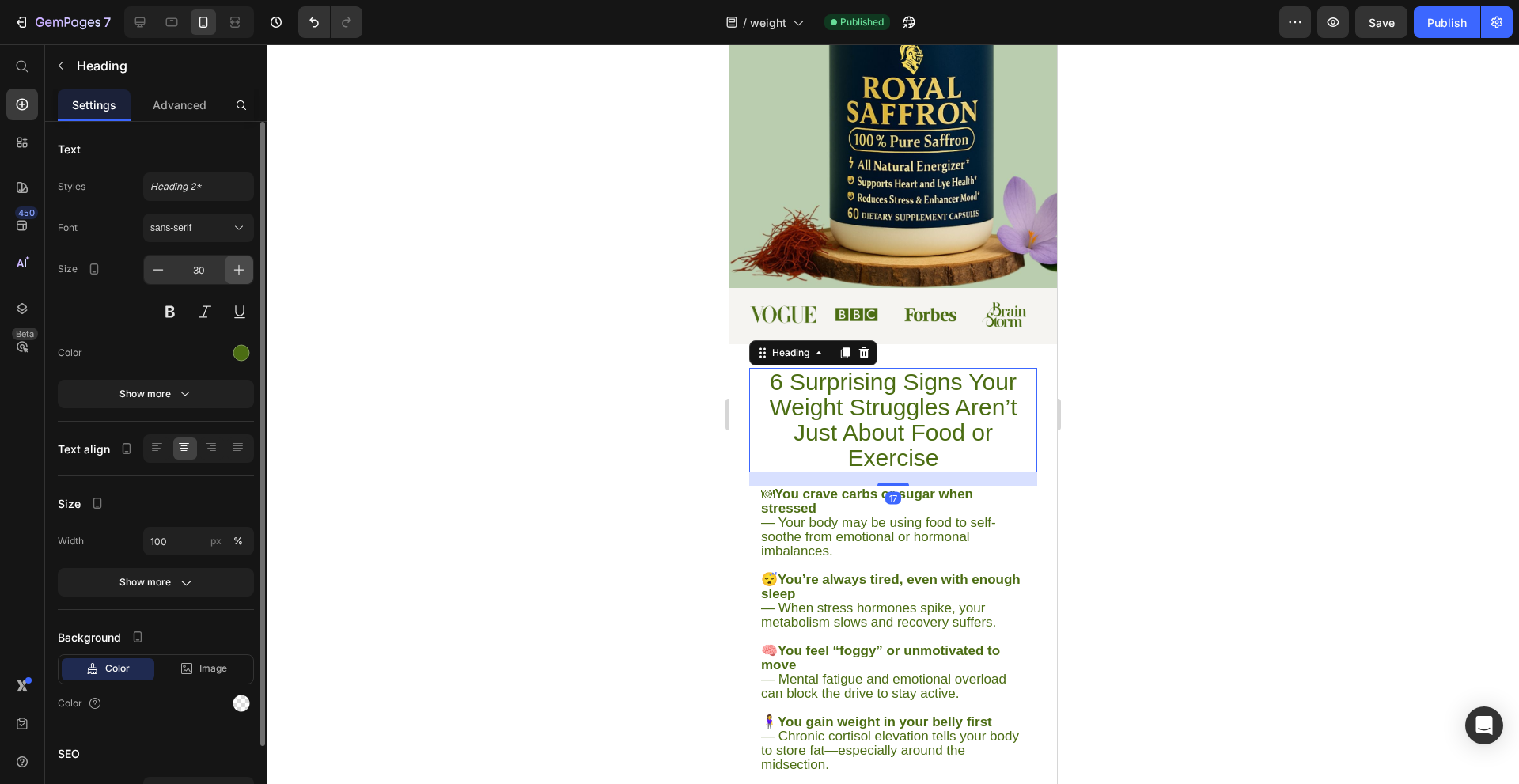 click 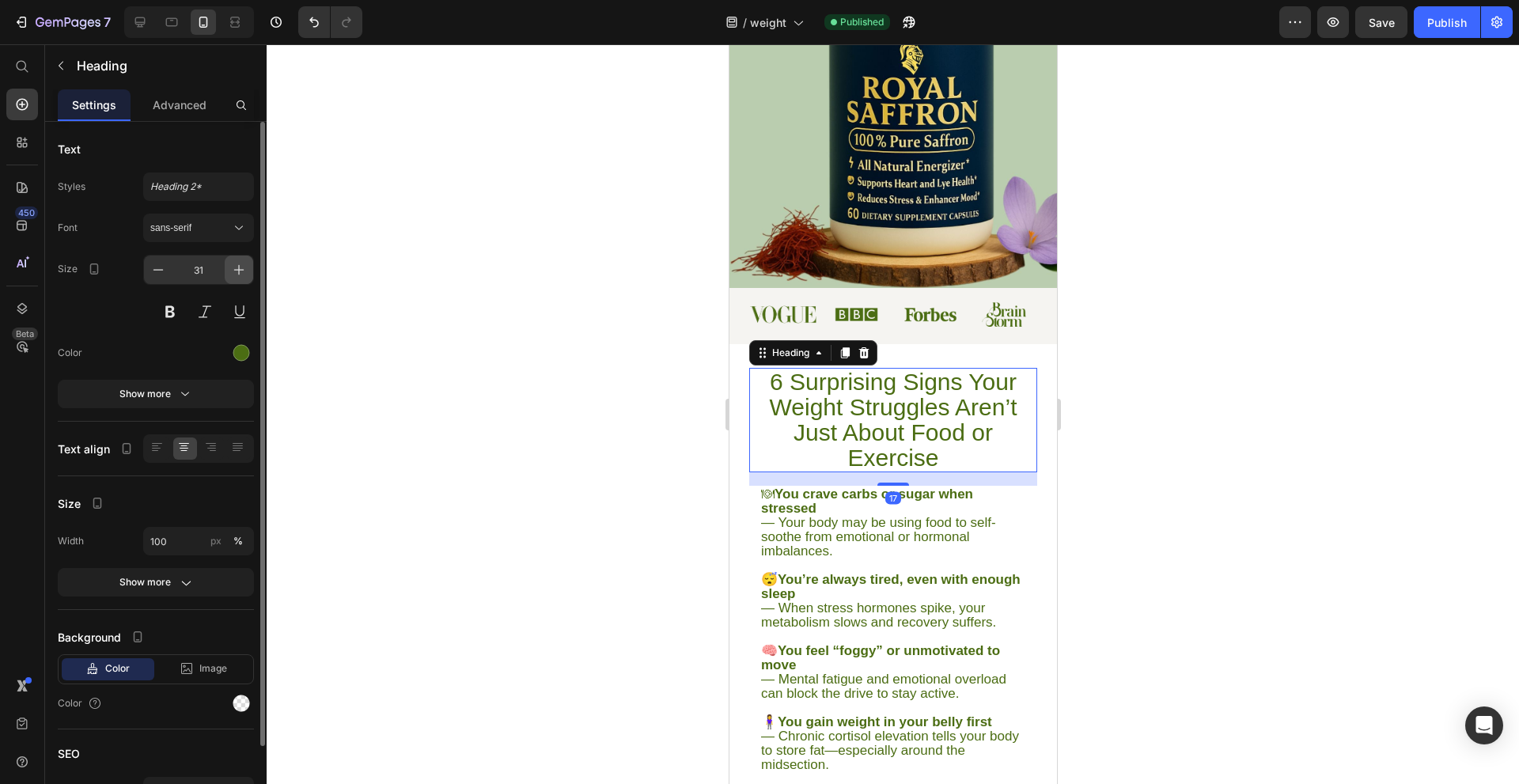 click 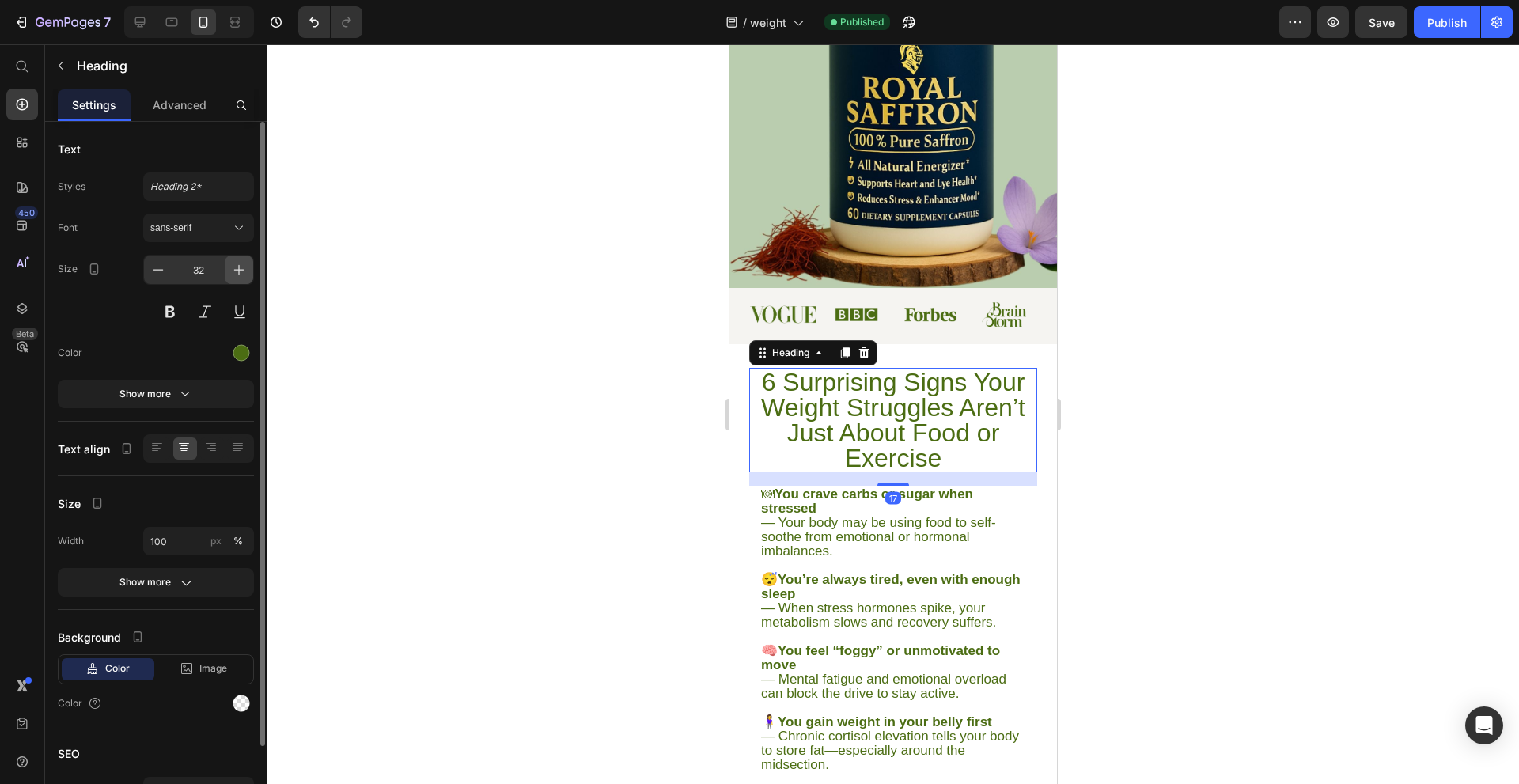 click 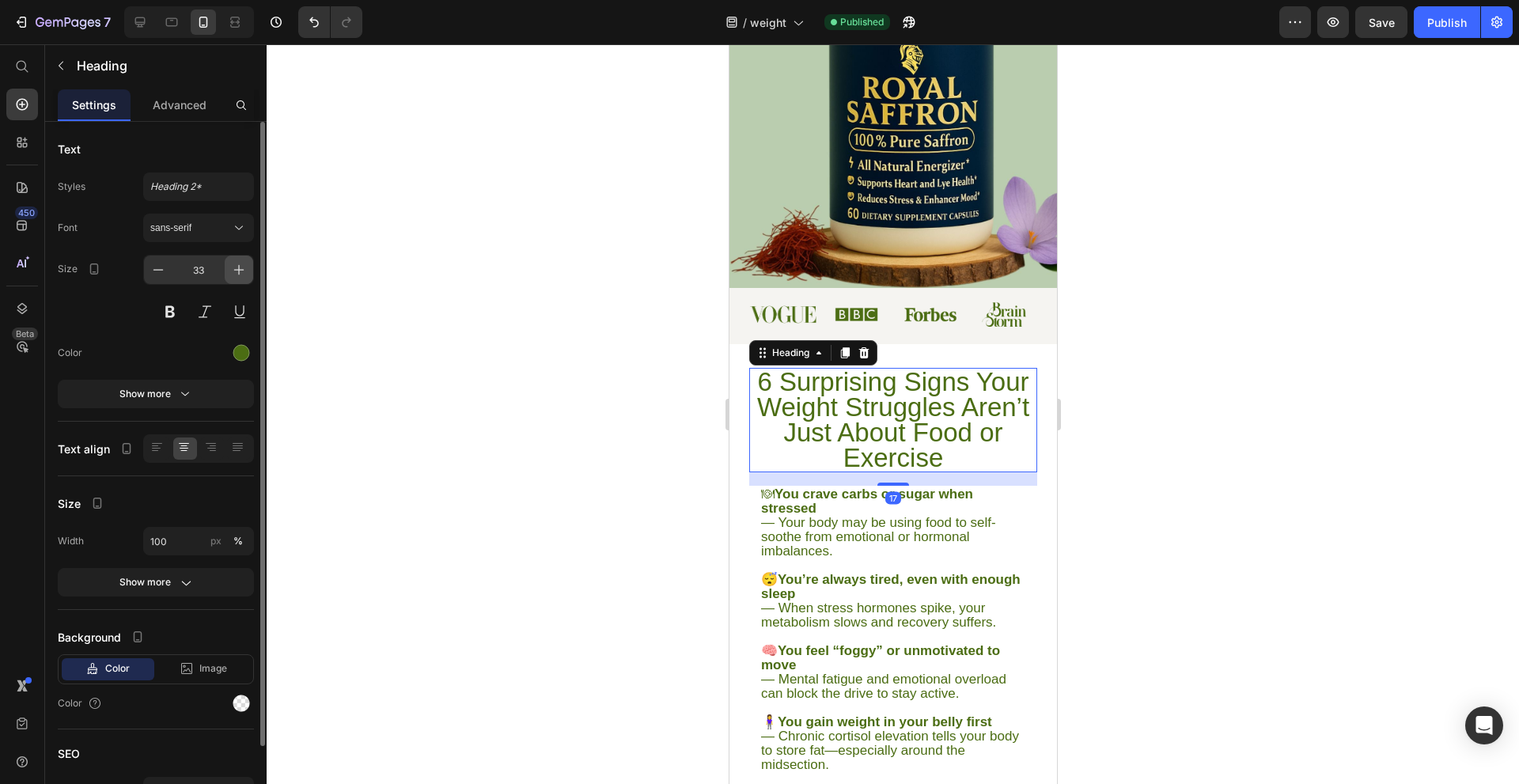 click 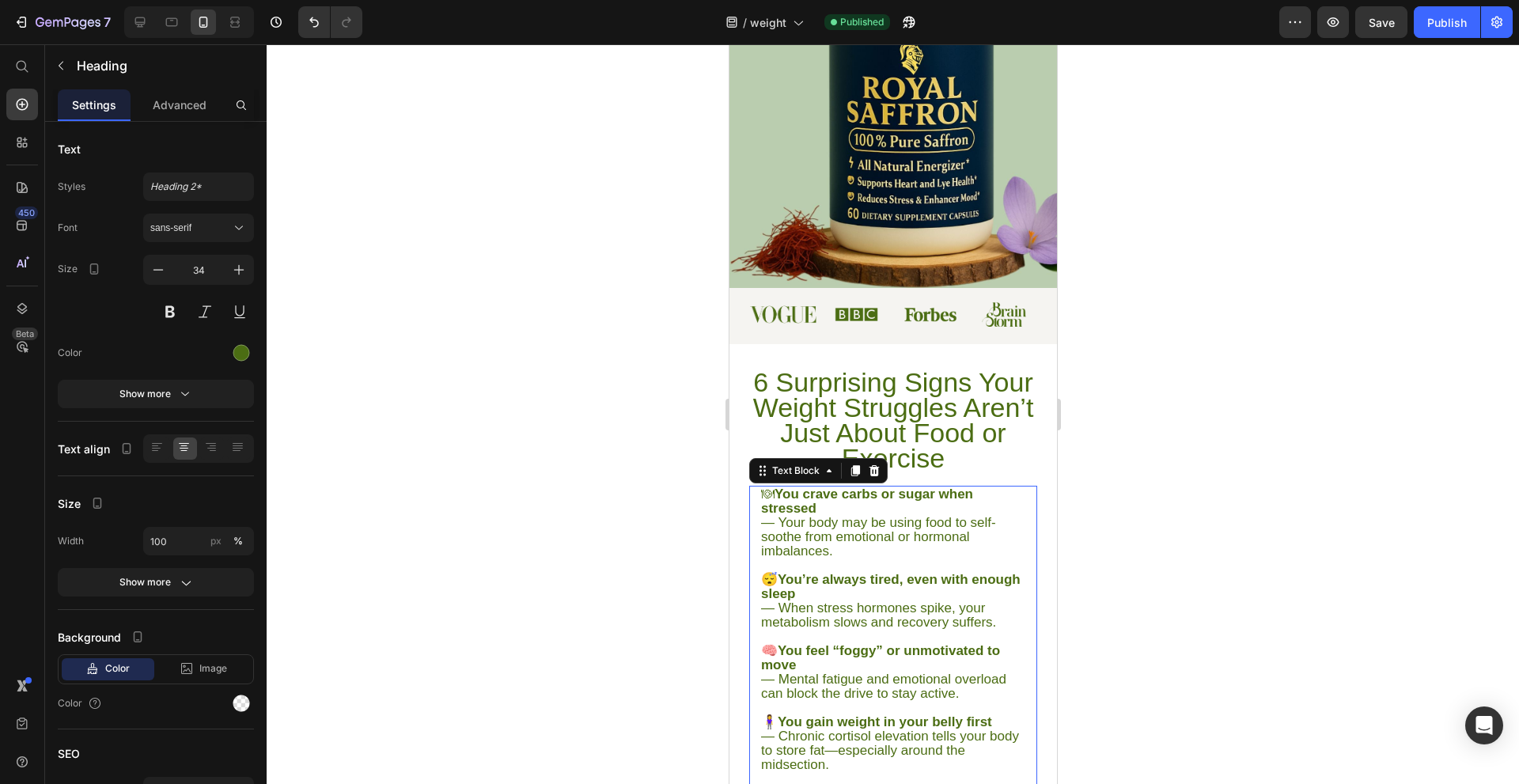 drag, startPoint x: 839, startPoint y: 534, endPoint x: 737, endPoint y: 501, distance: 107.20541 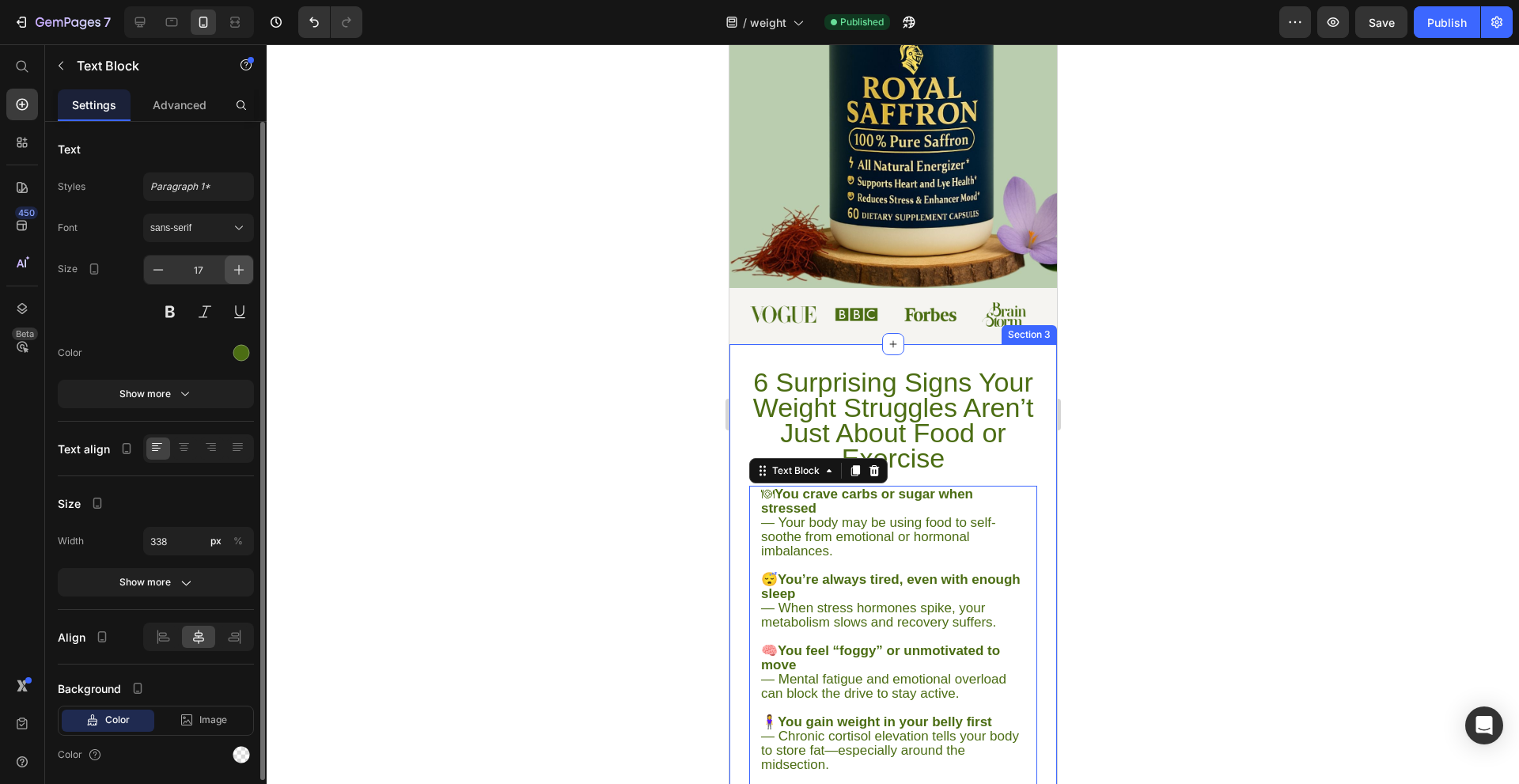 click at bounding box center [239, 270] 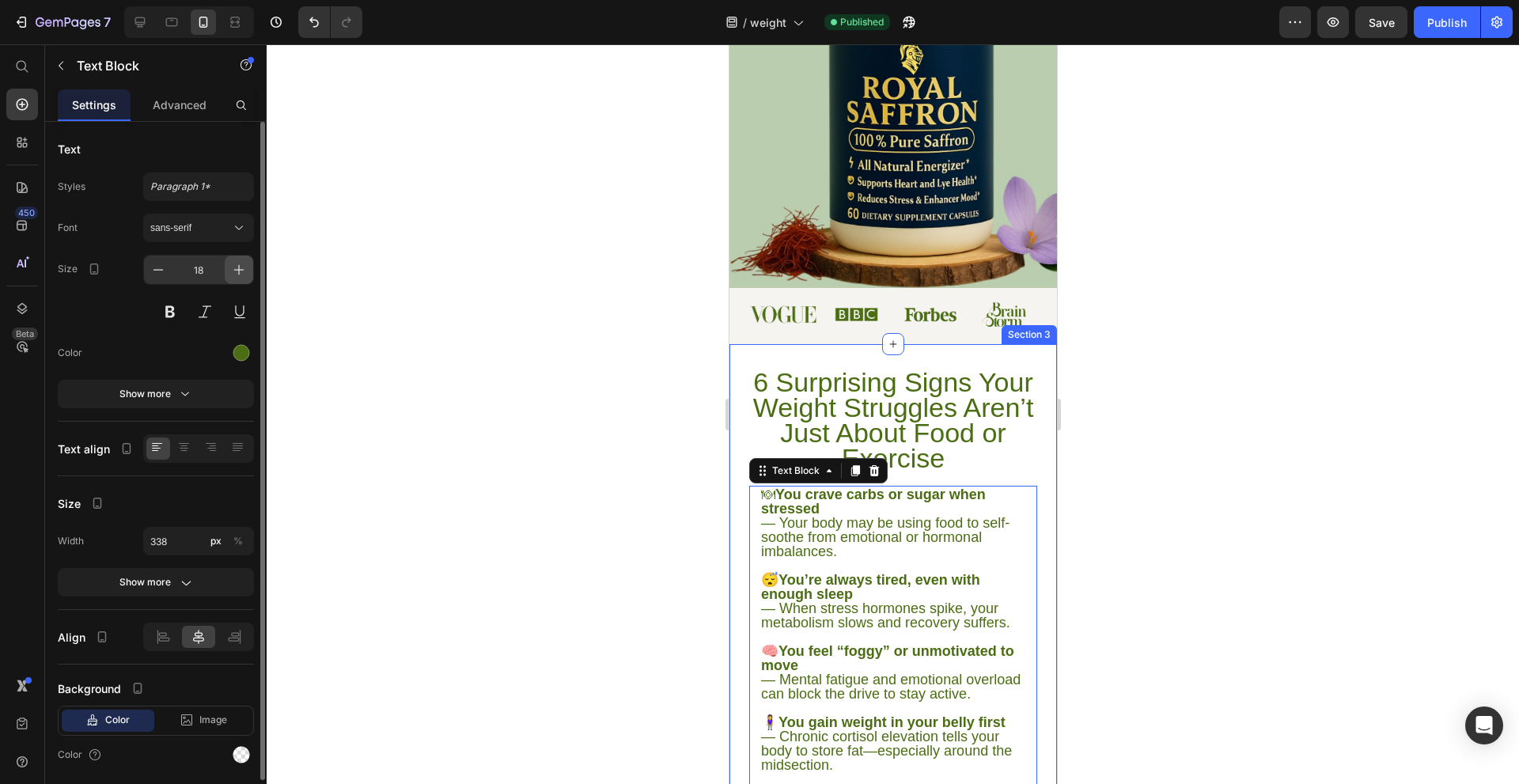 click at bounding box center (239, 270) 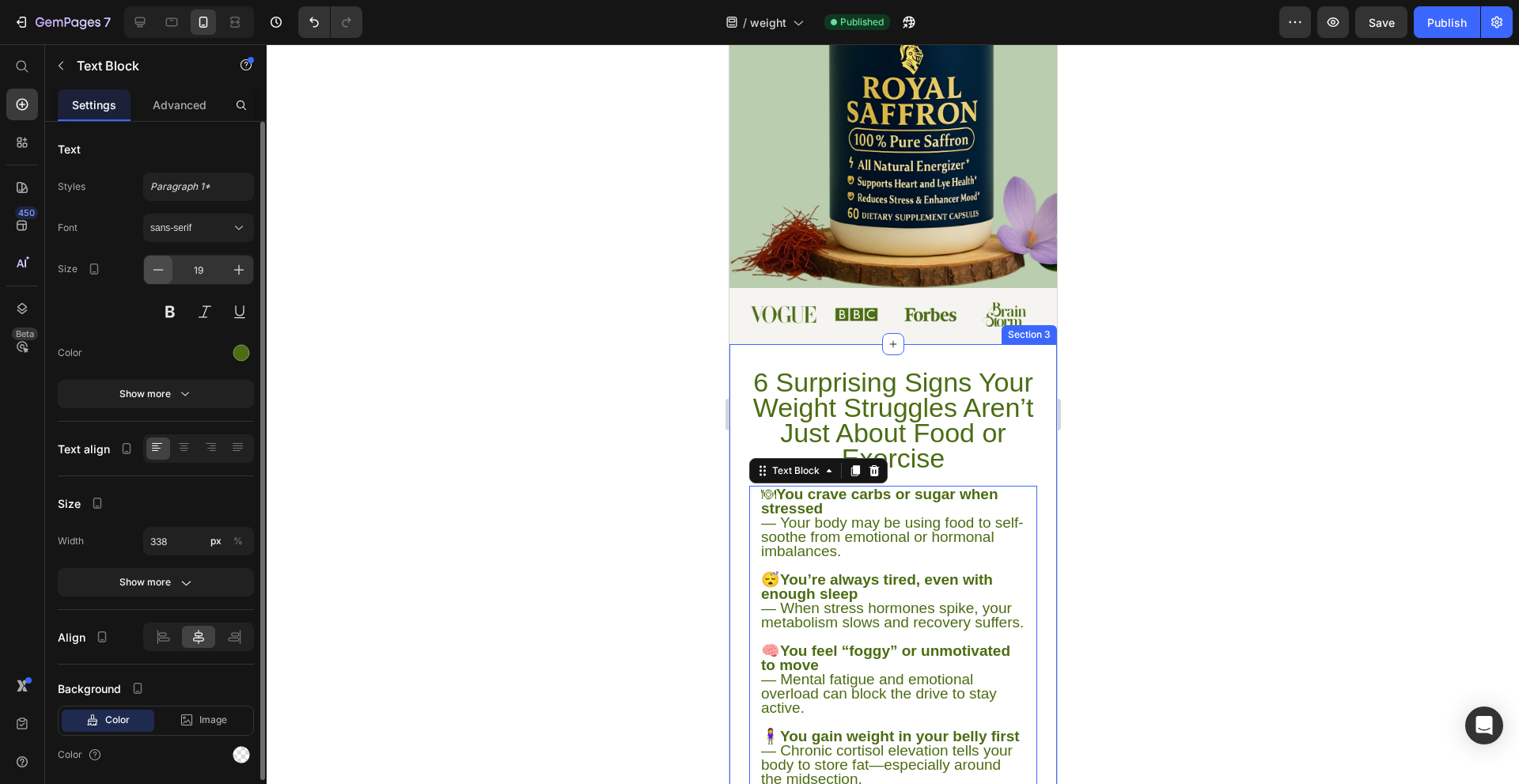 click 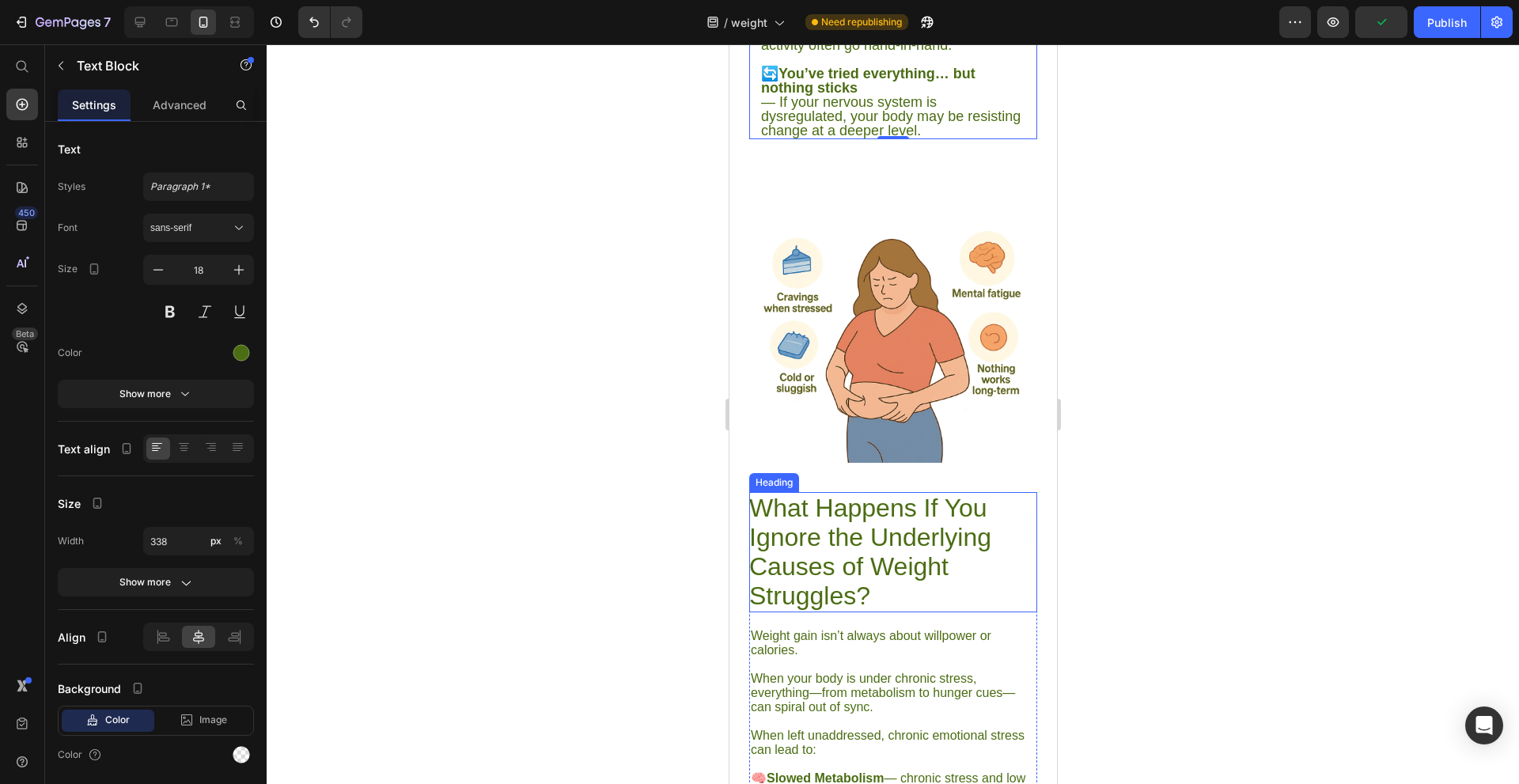 scroll, scrollTop: 1187, scrollLeft: 0, axis: vertical 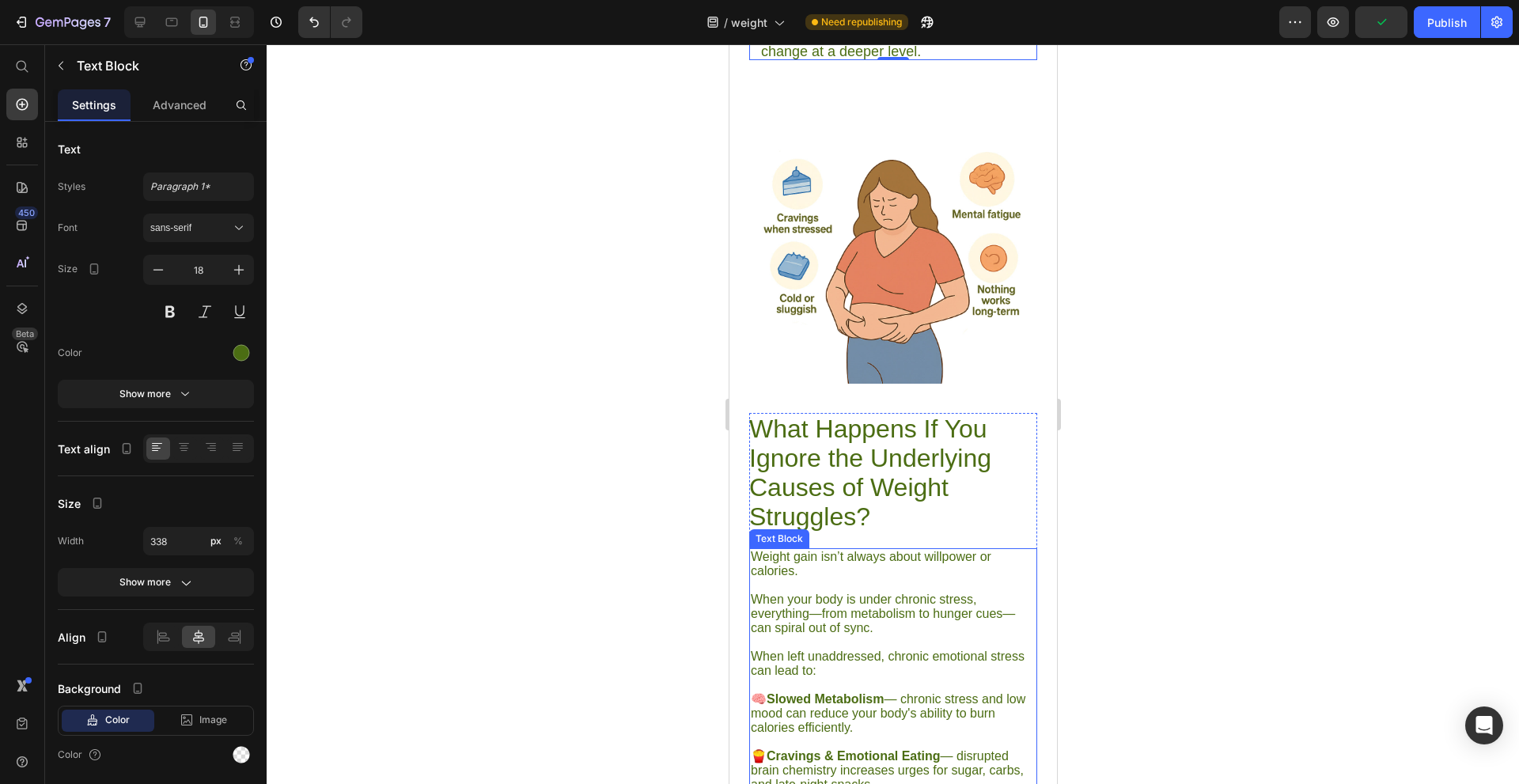 click on "When your body is under chronic stress, everything—from metabolism to hunger cues—can spiral out of sync." at bounding box center [892, 607] 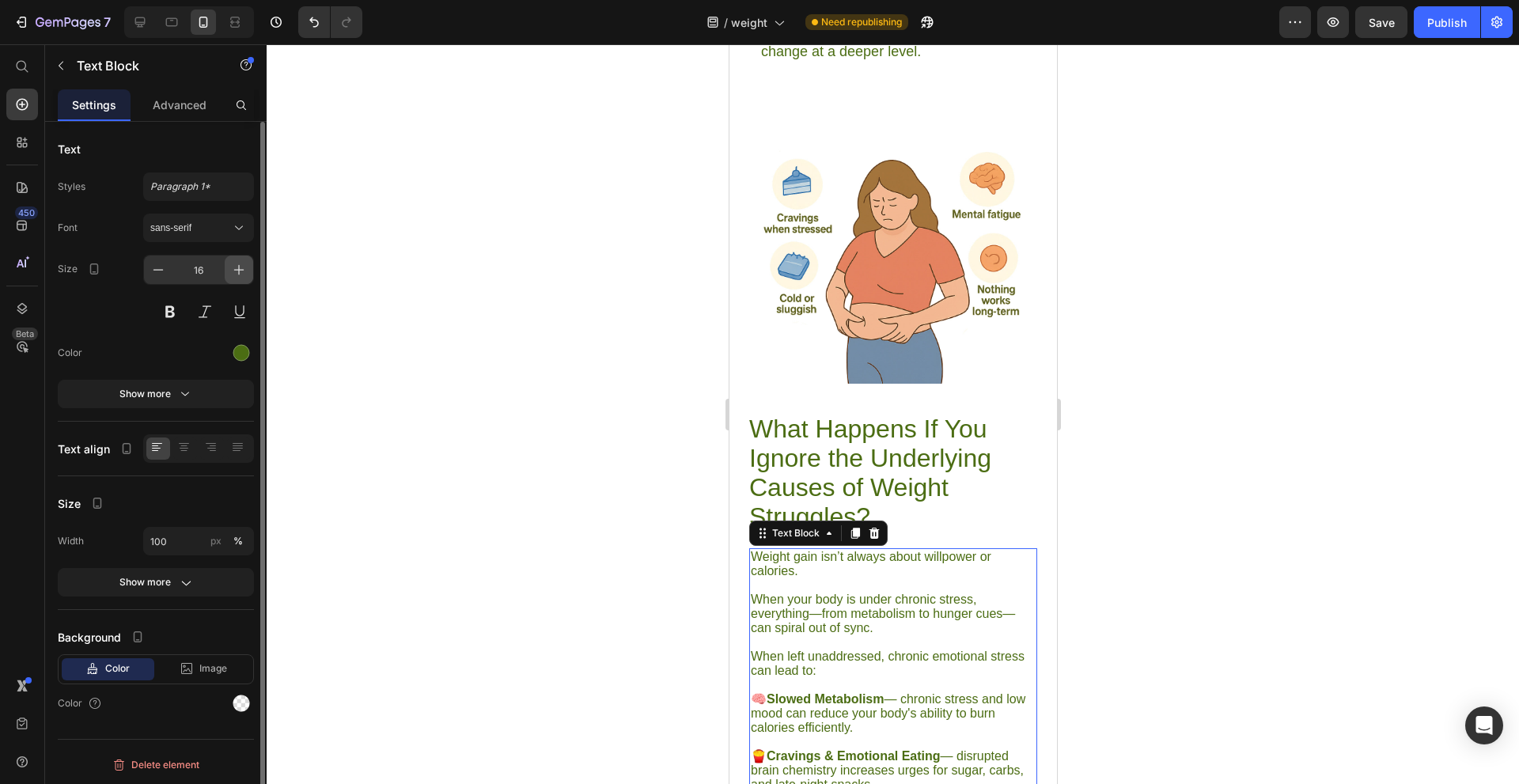 click 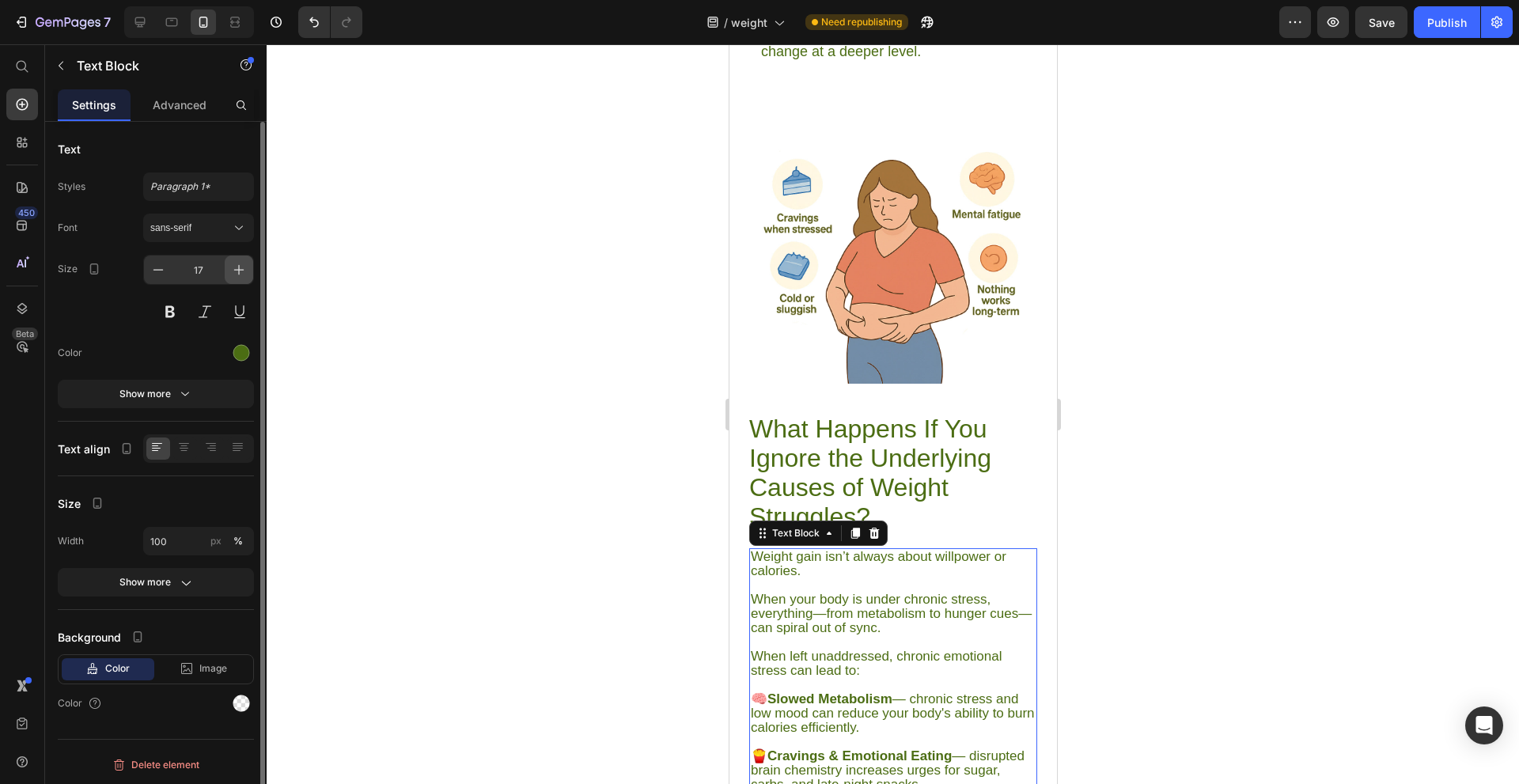 click 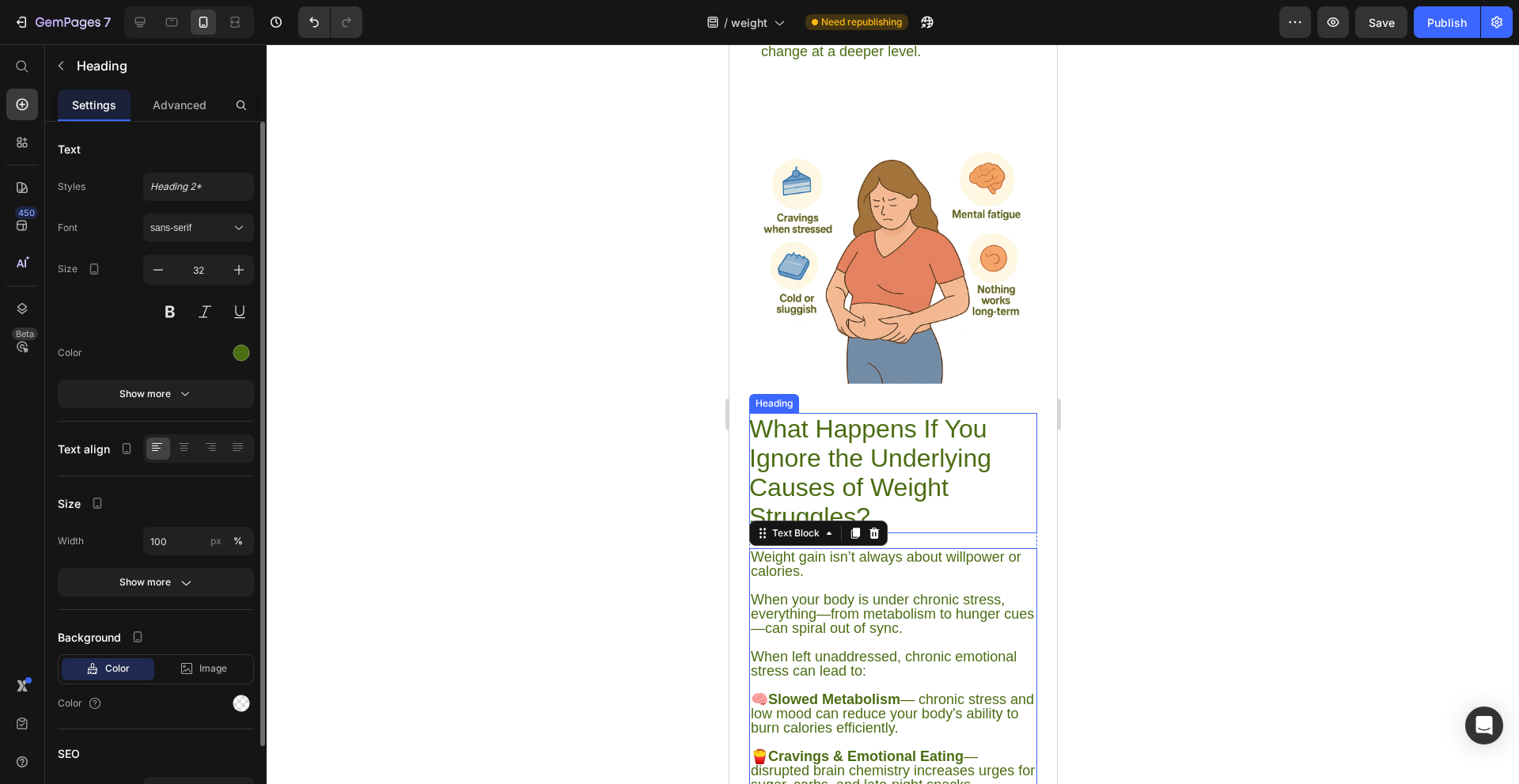 click on "What Happens If You Ignore the Underlying Causes of Weight Struggles?" at bounding box center [892, 473] 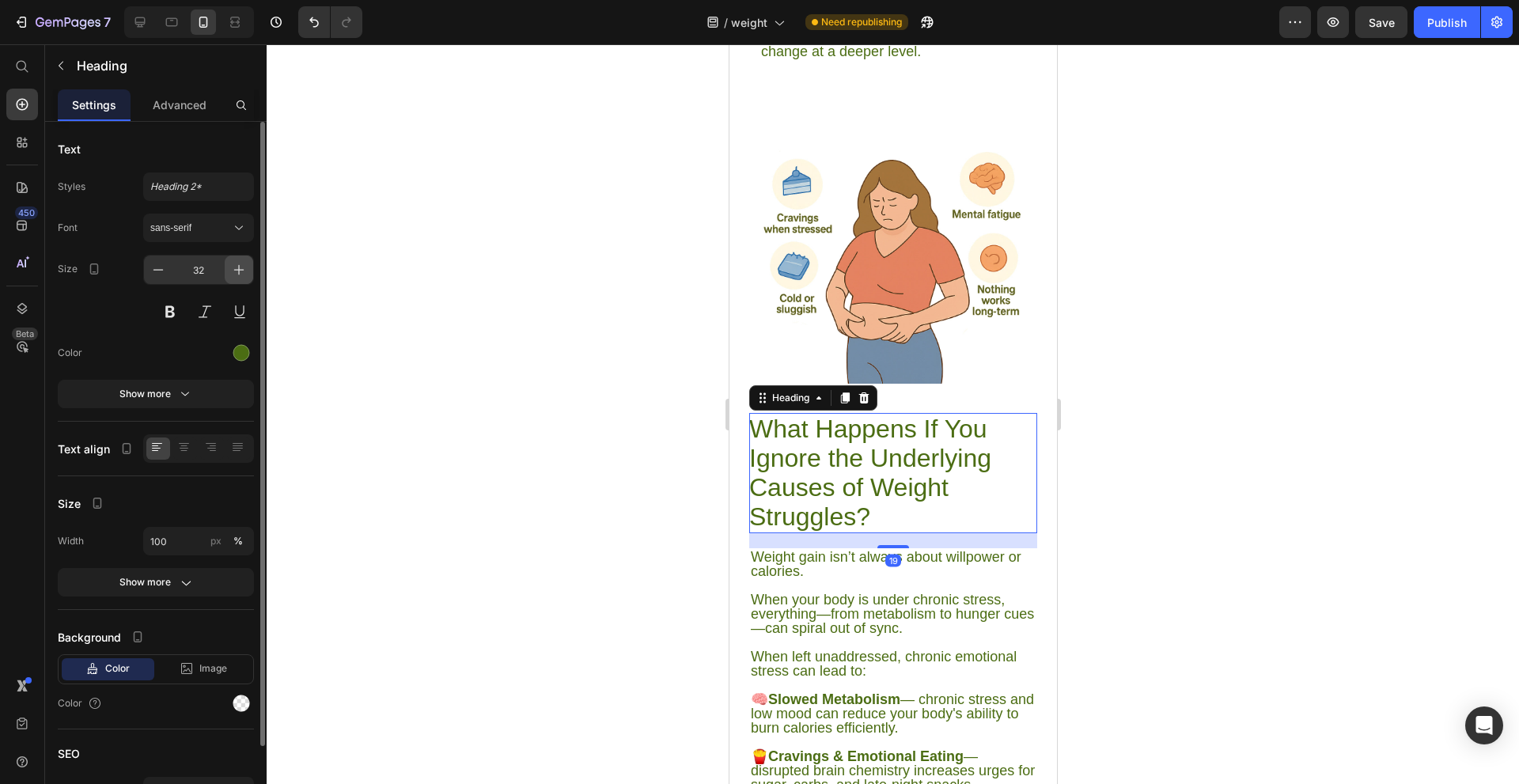 click 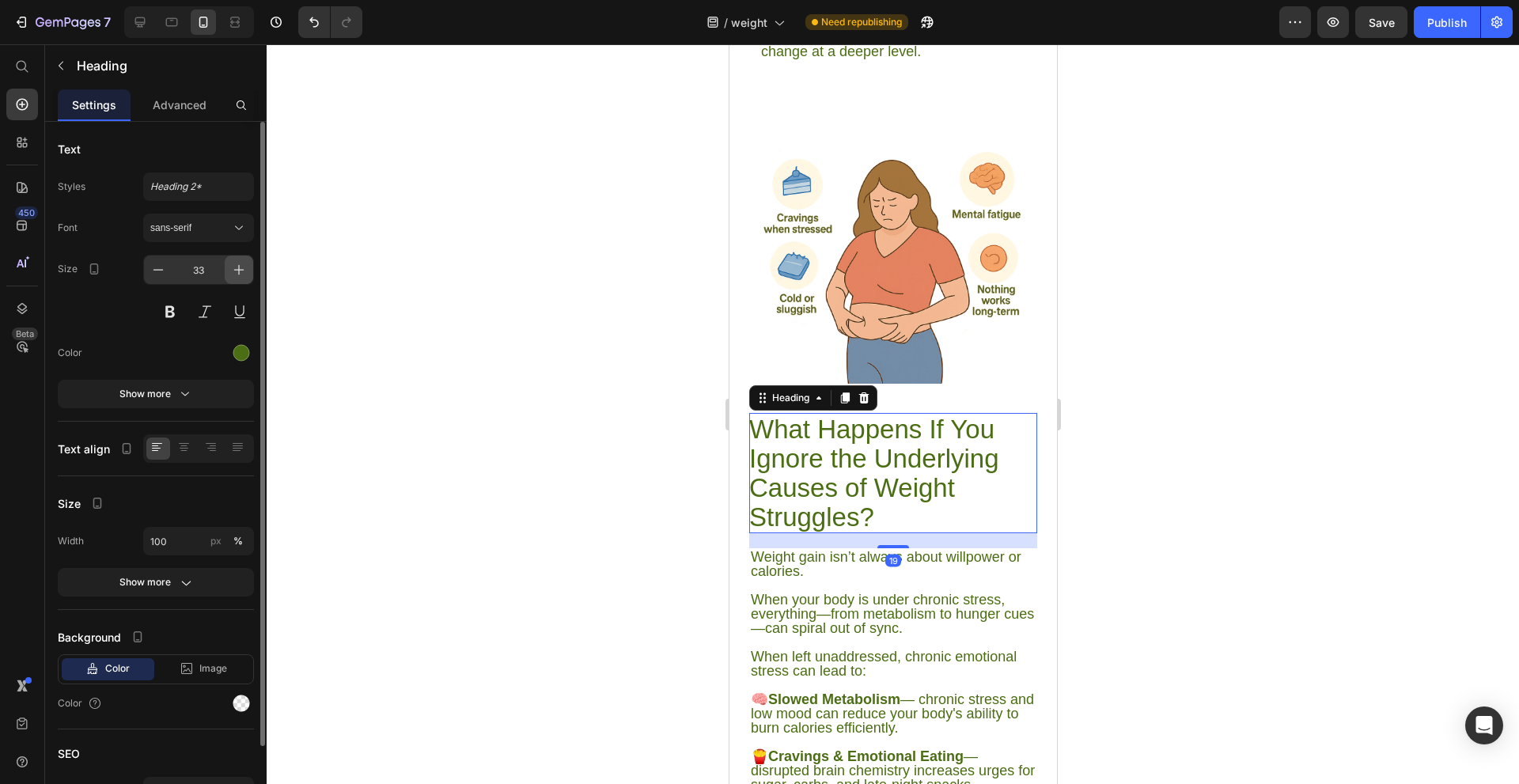 click 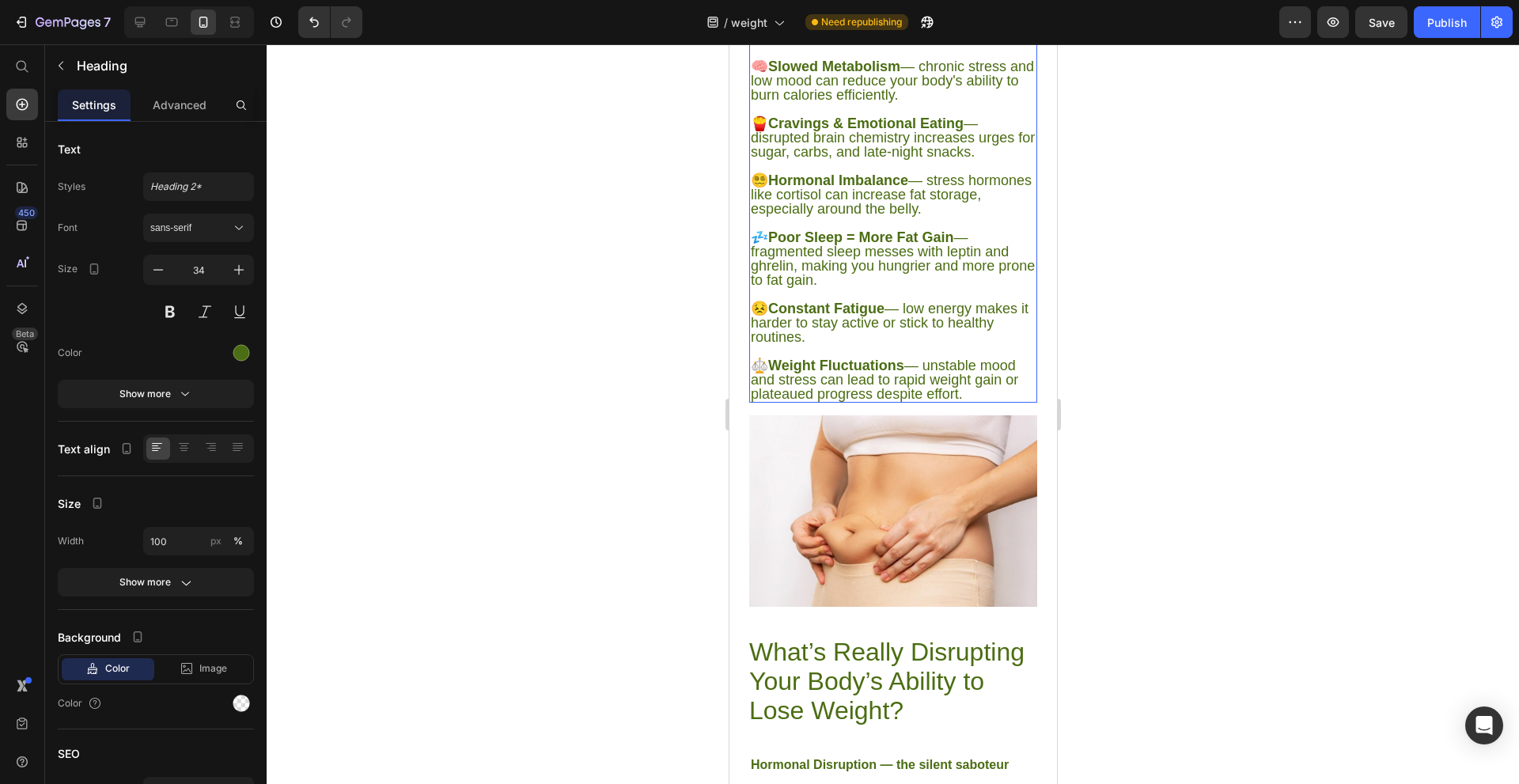 scroll, scrollTop: 2136, scrollLeft: 0, axis: vertical 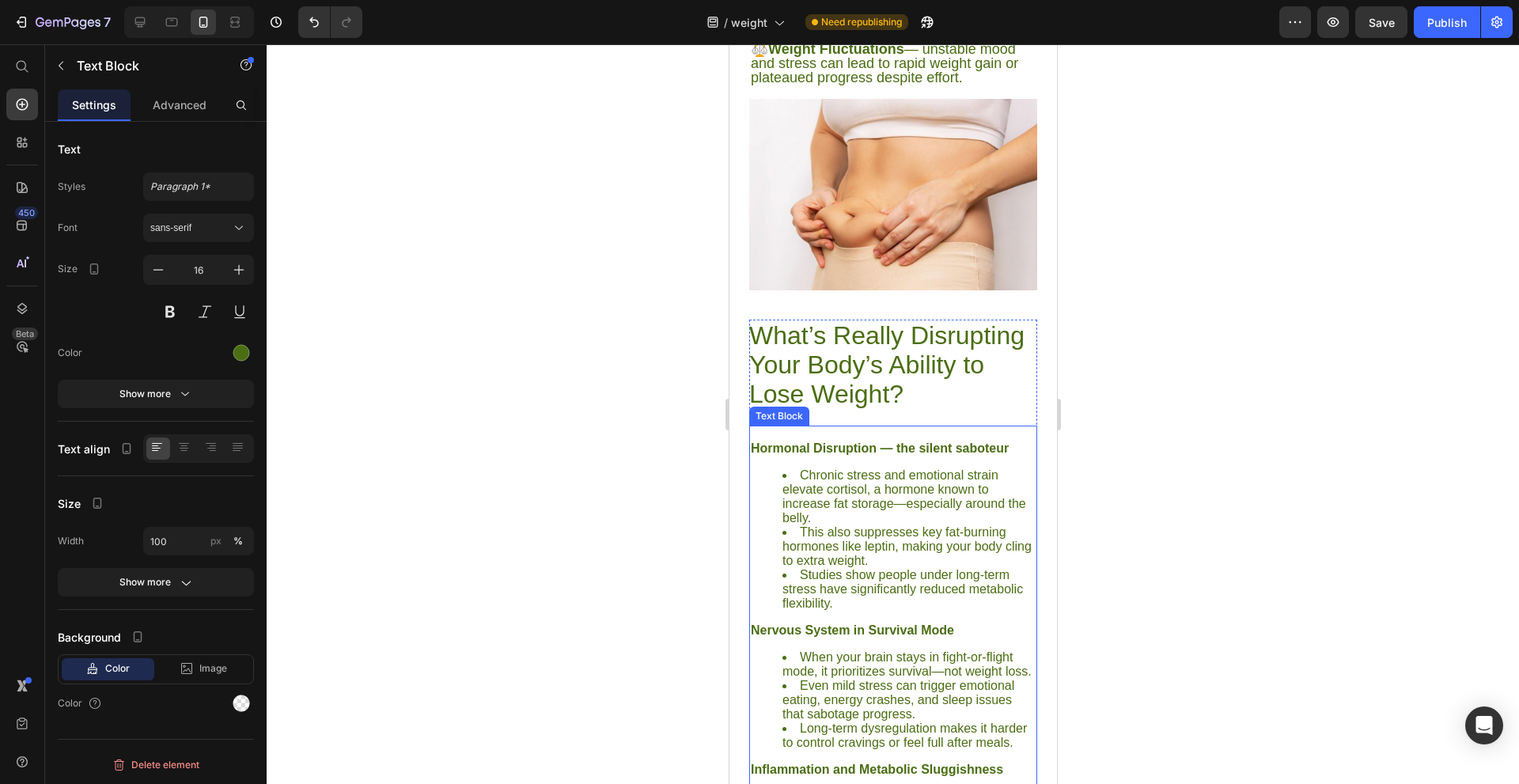 click on "Chronic stress and emotional strain elevate cortisol, a hormone known to increase fat storage—especially around the belly." at bounding box center [908, 497] 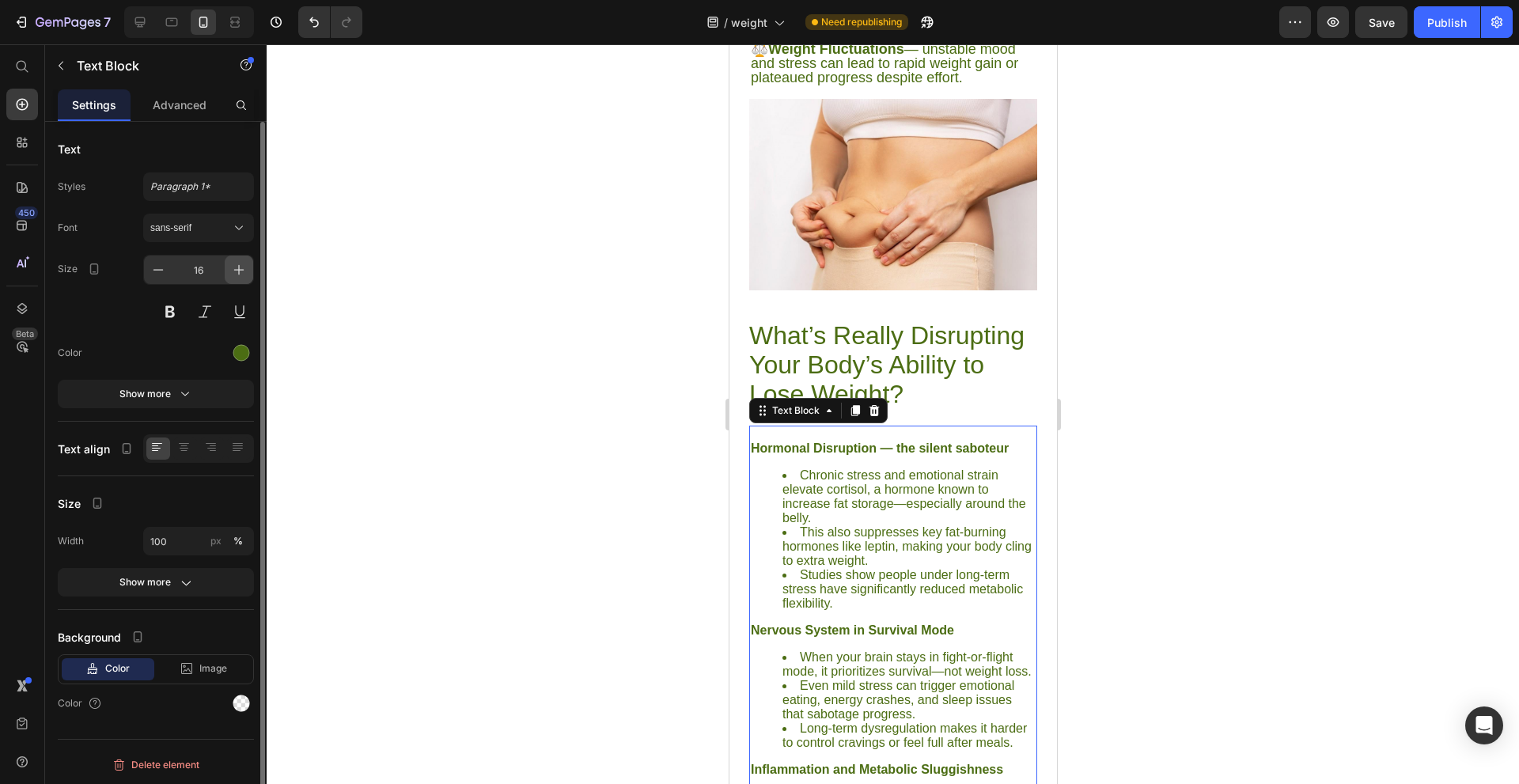 click 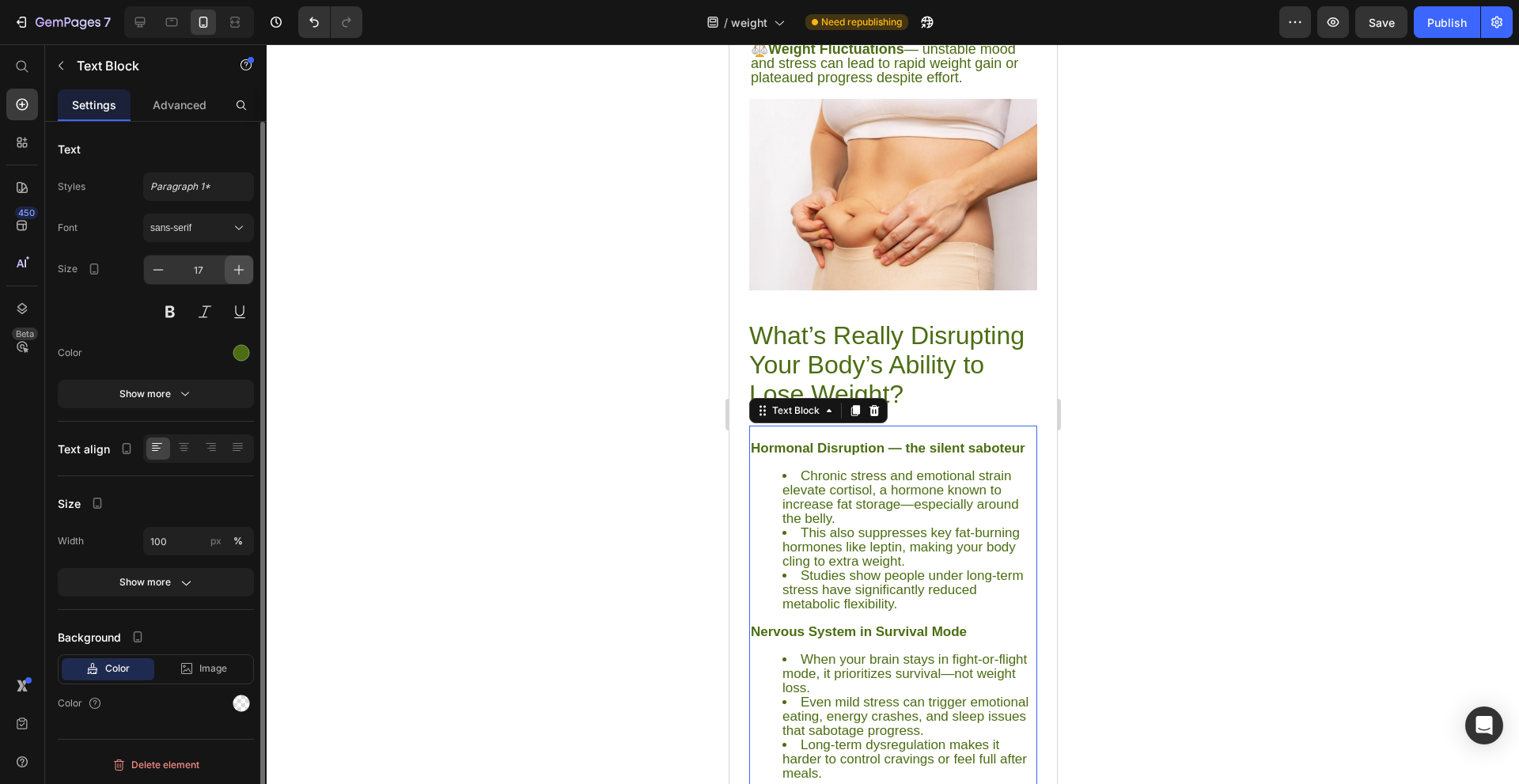 click 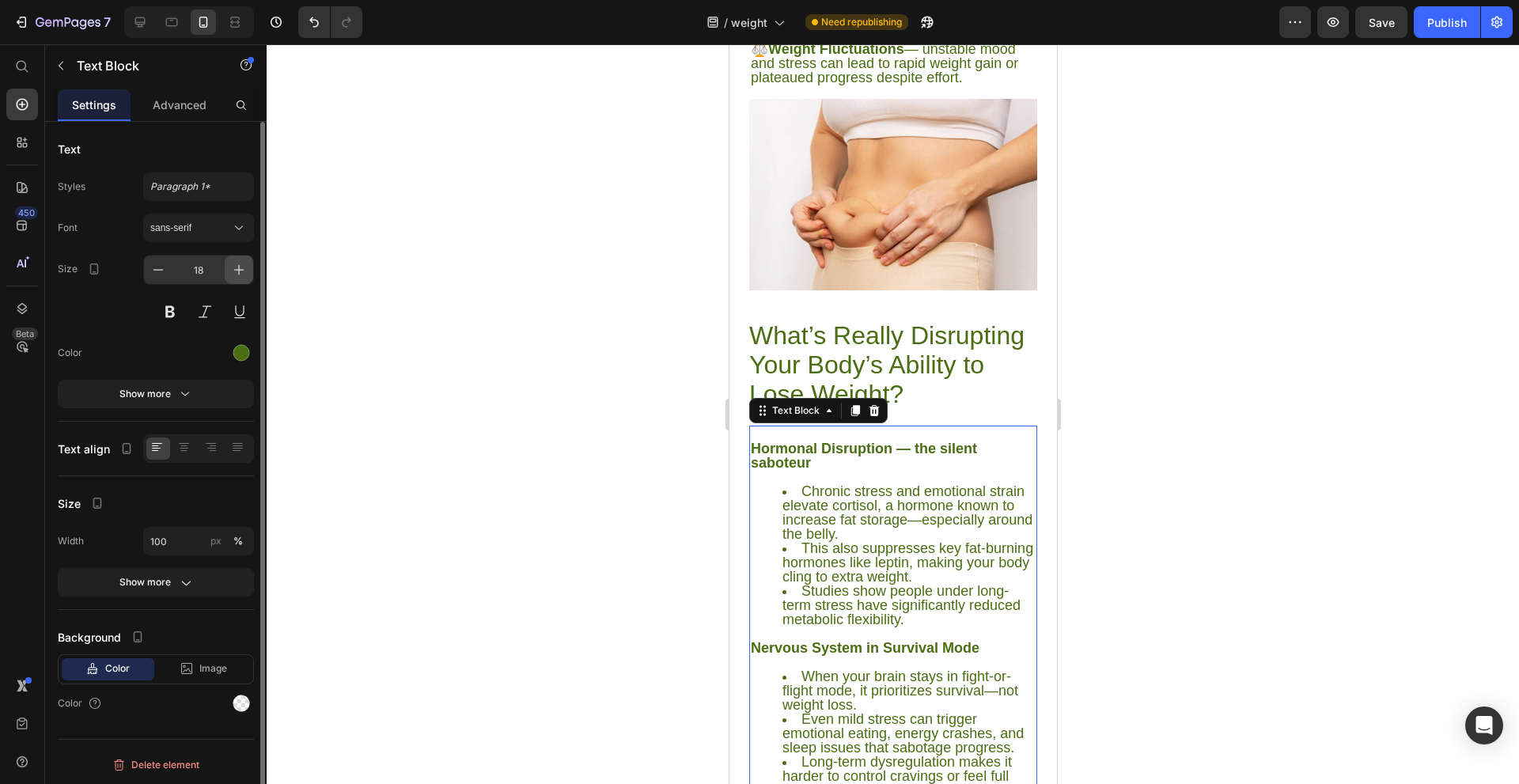 click 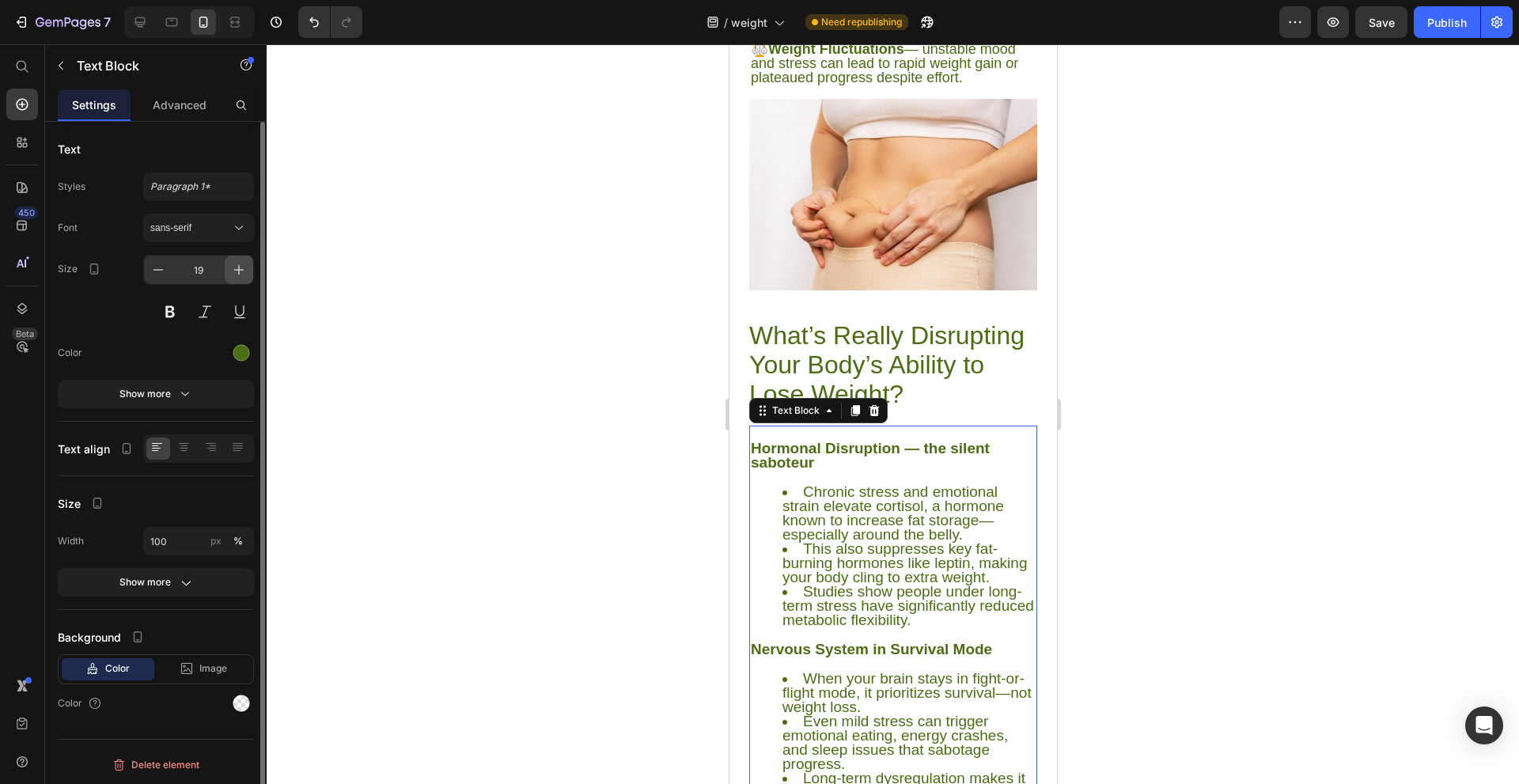 click 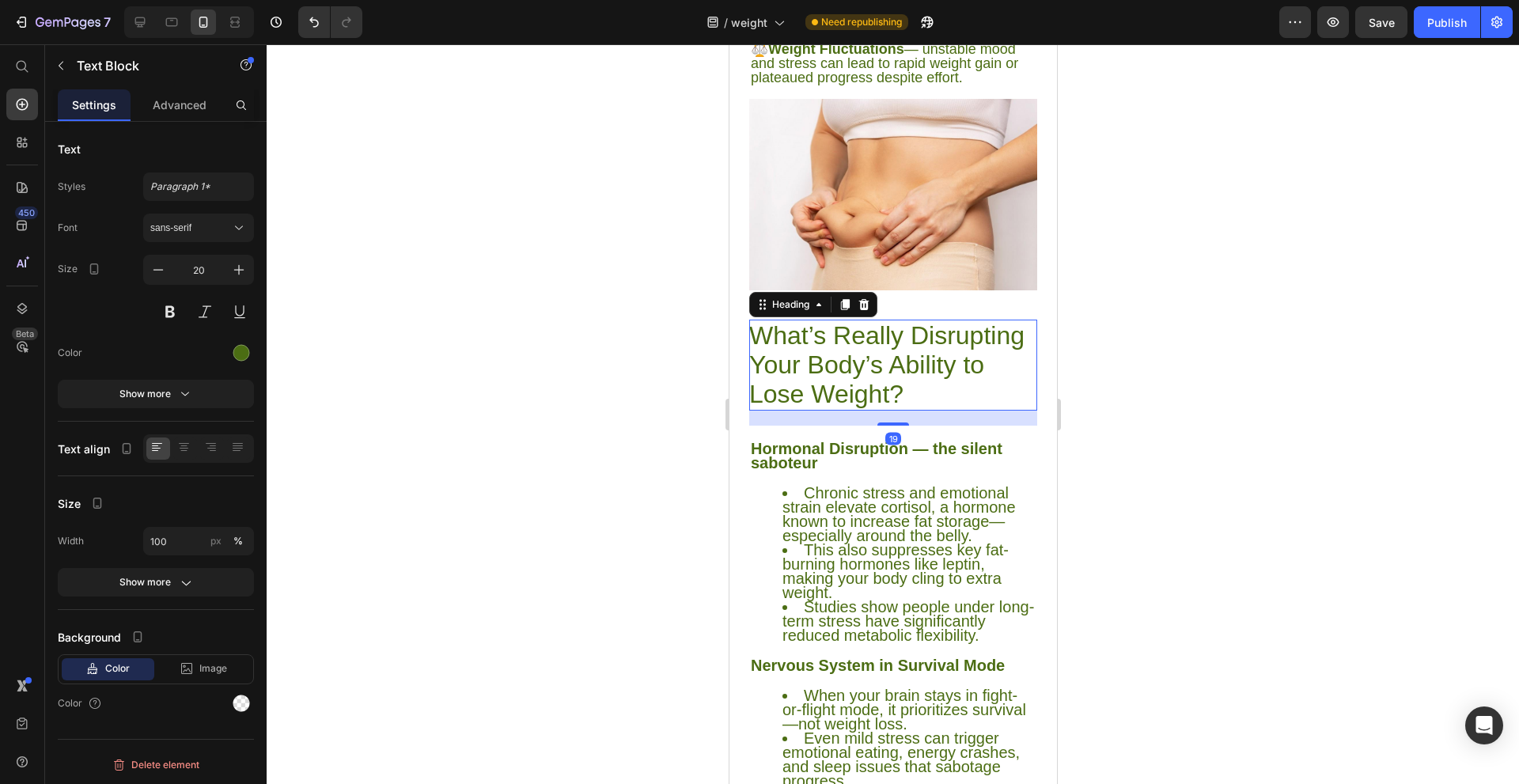 click on "What’s Really Disrupting Your Body’s Ability to Lose Weight?" at bounding box center [892, 365] 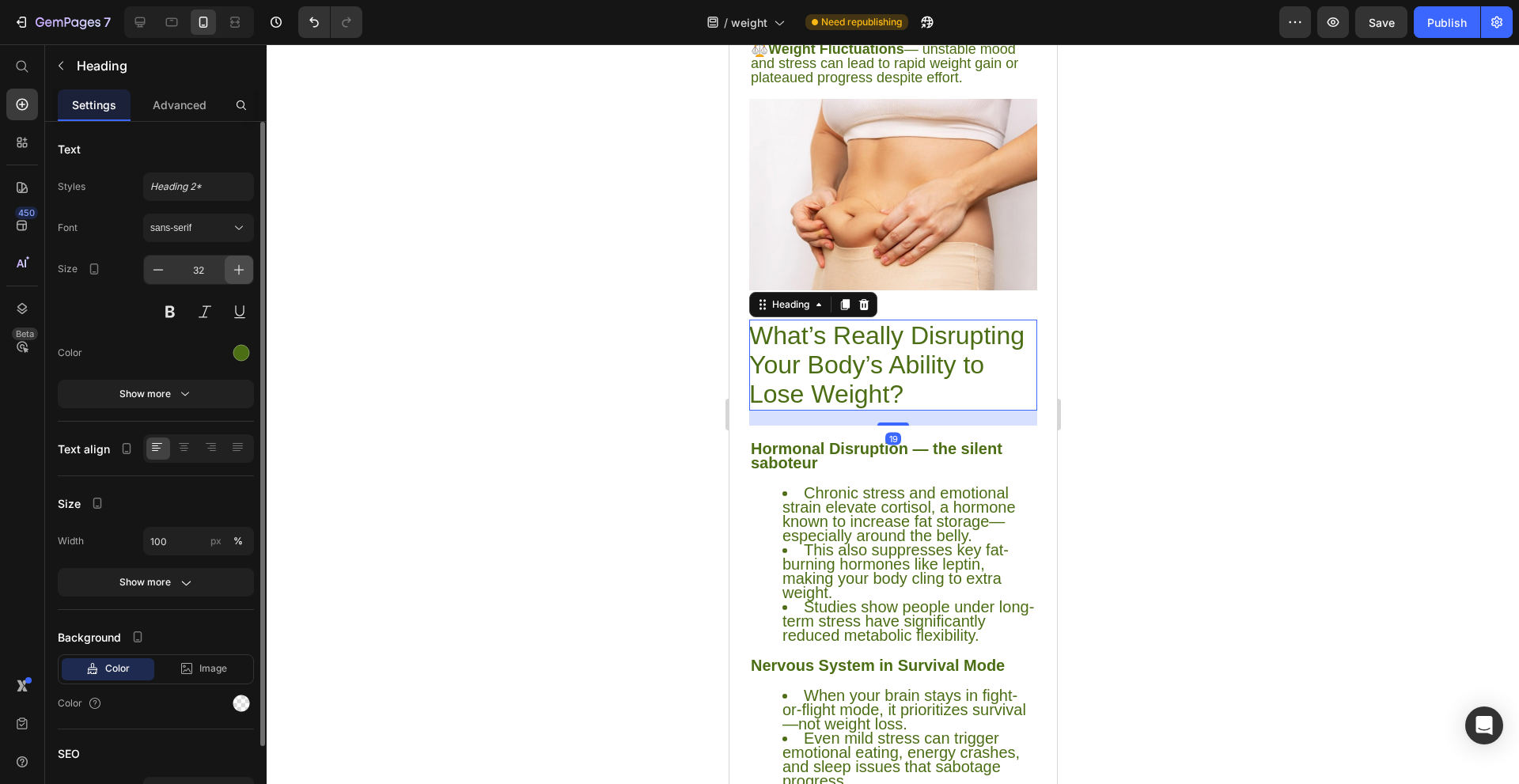click 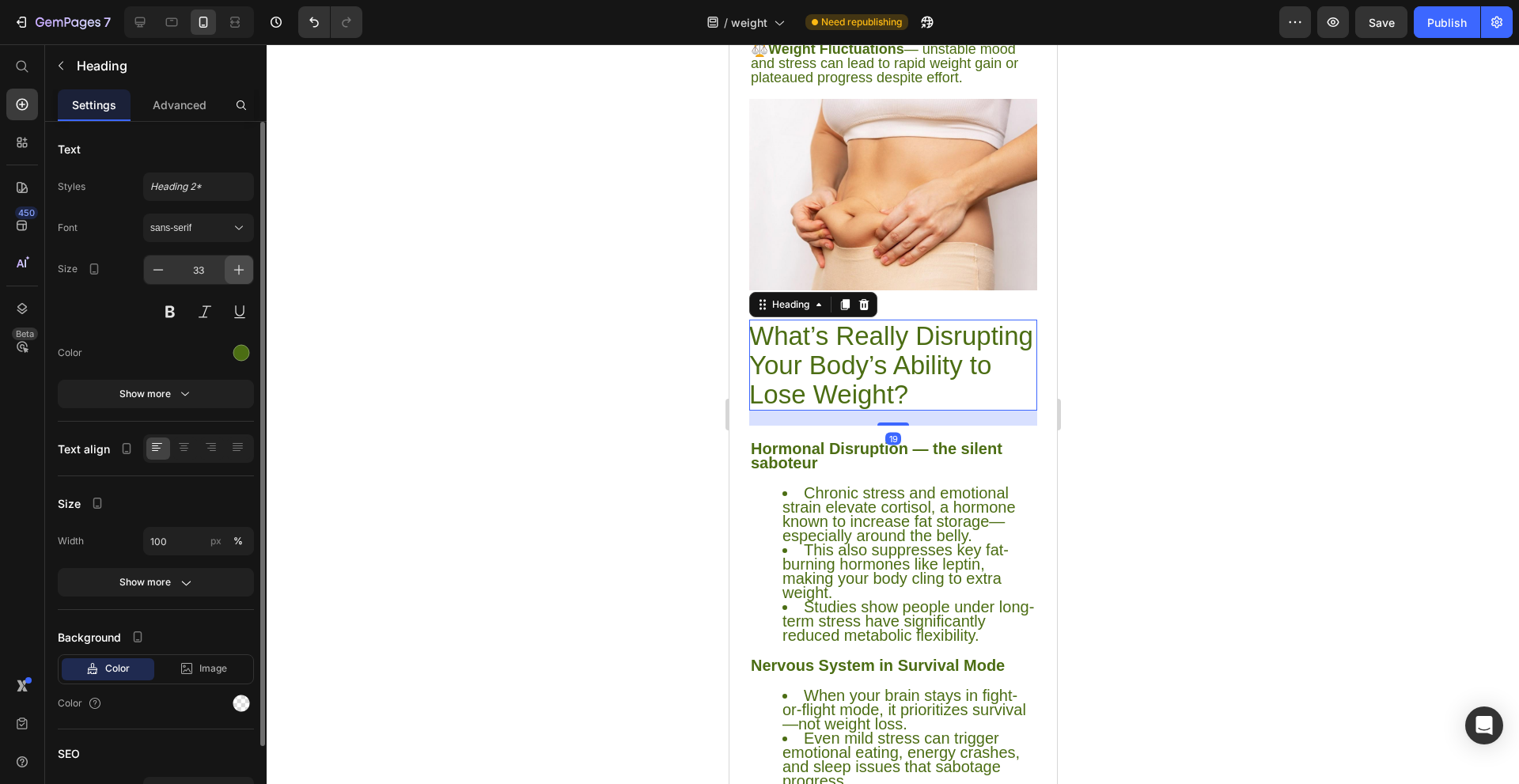click 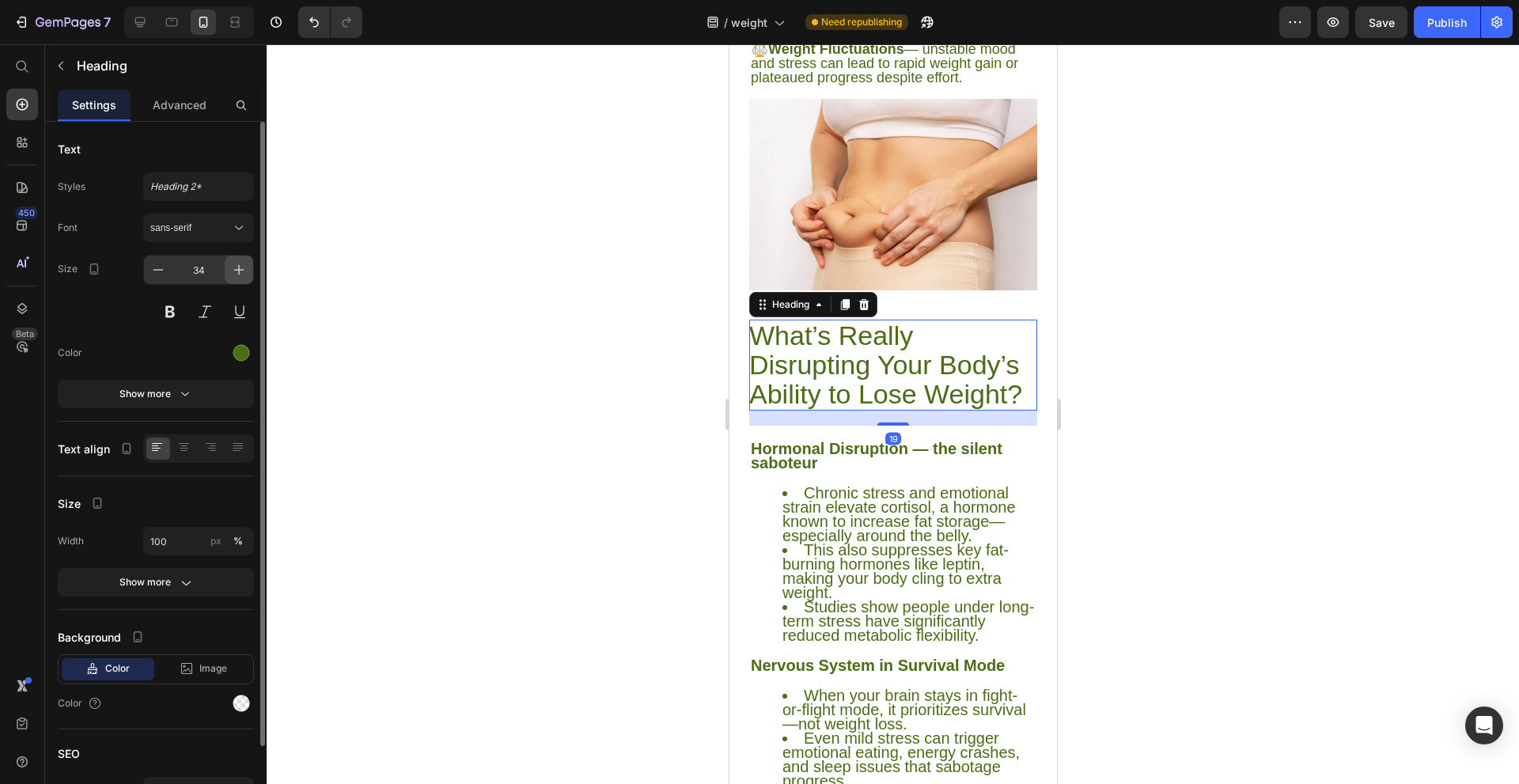 click 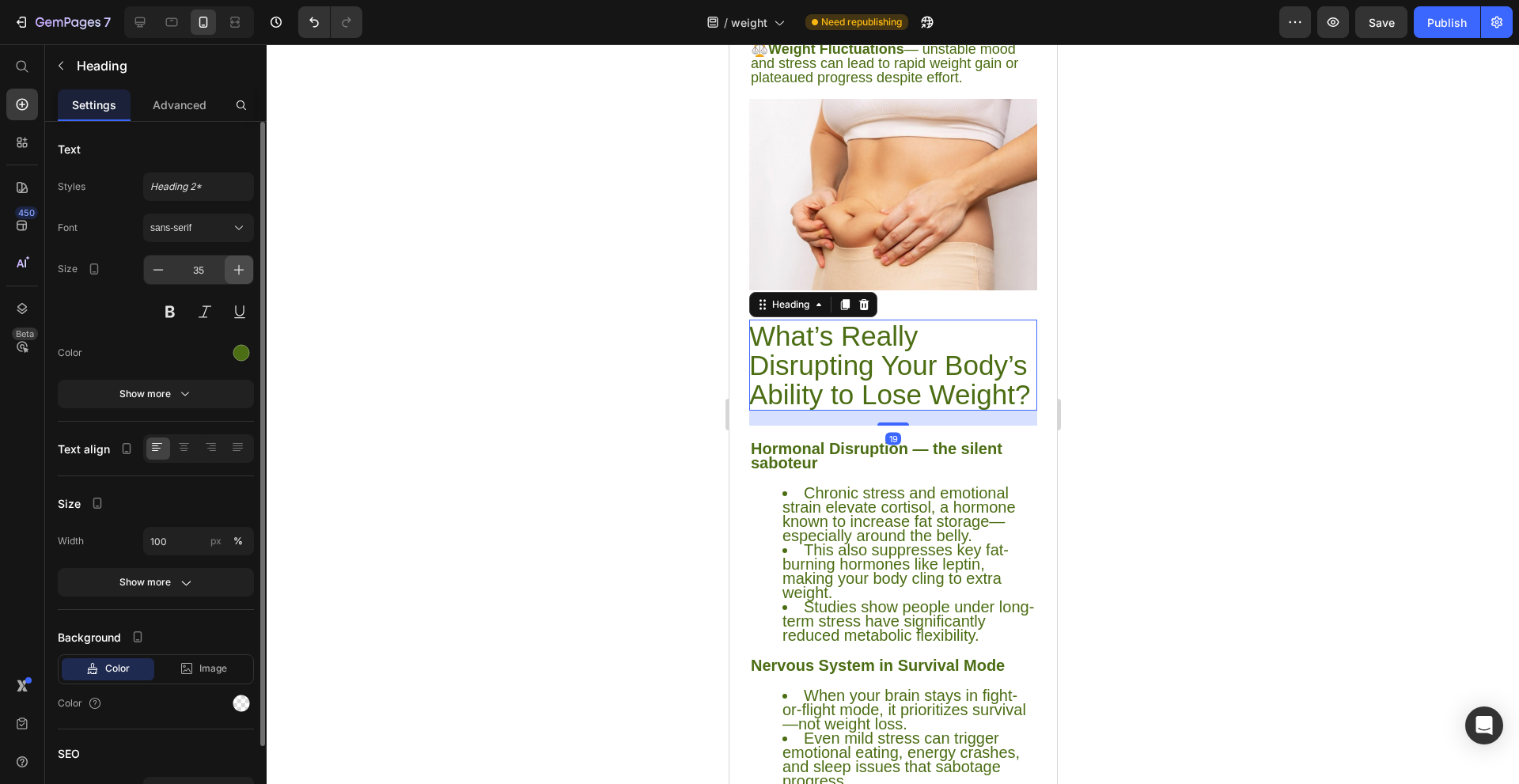 click 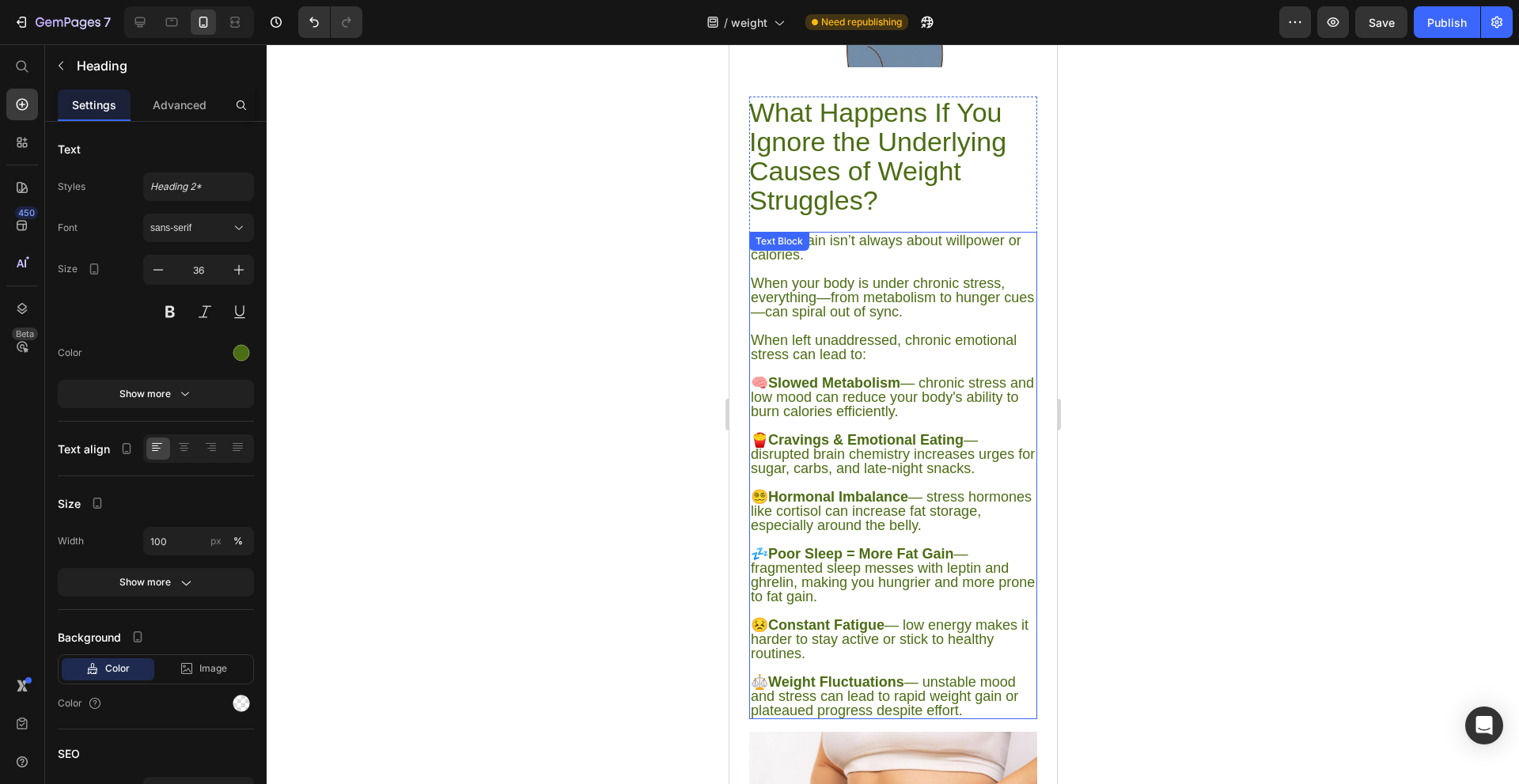 scroll, scrollTop: 1345, scrollLeft: 0, axis: vertical 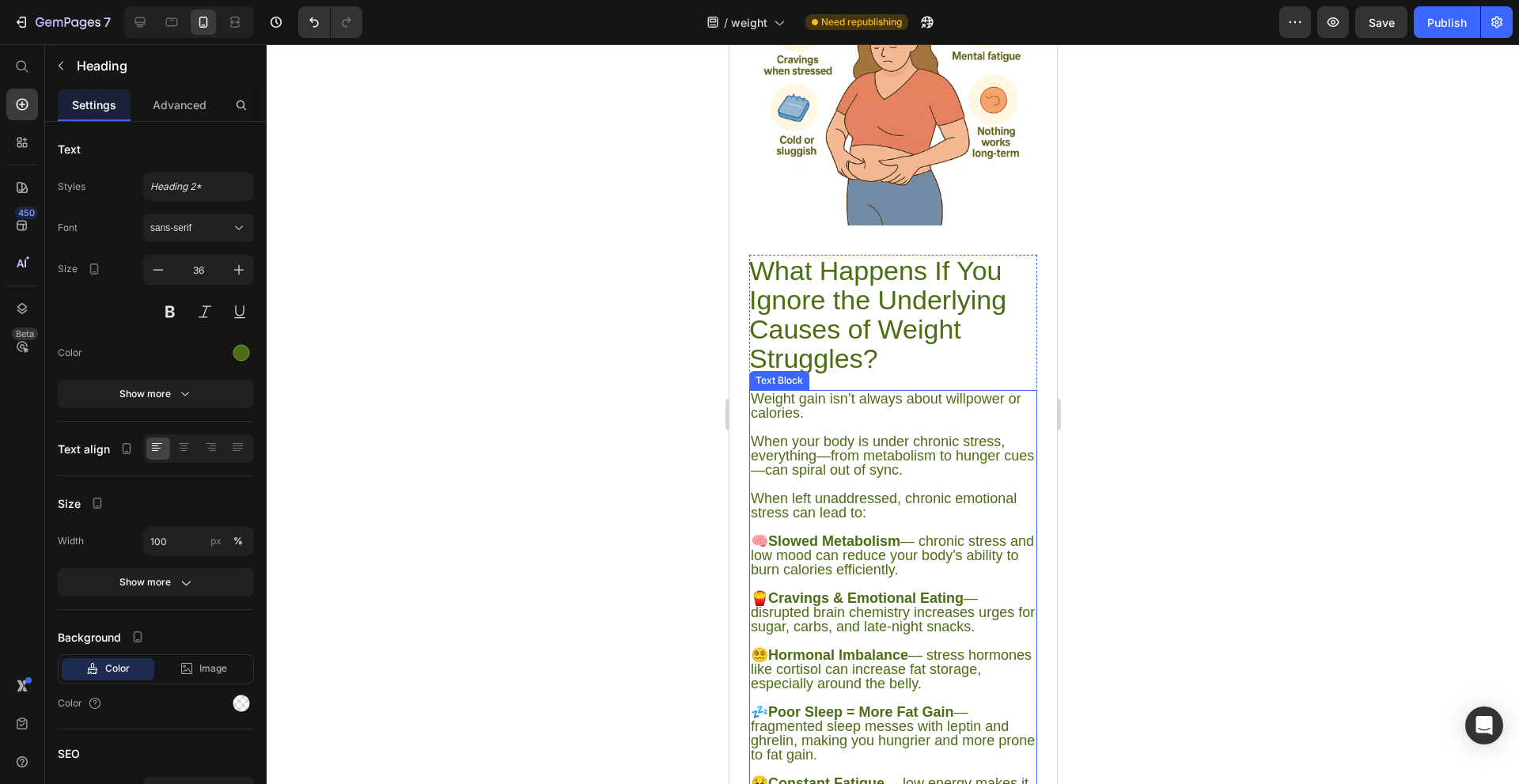 click on "Weight gain isn’t always about willpower or calories." at bounding box center (892, 406) 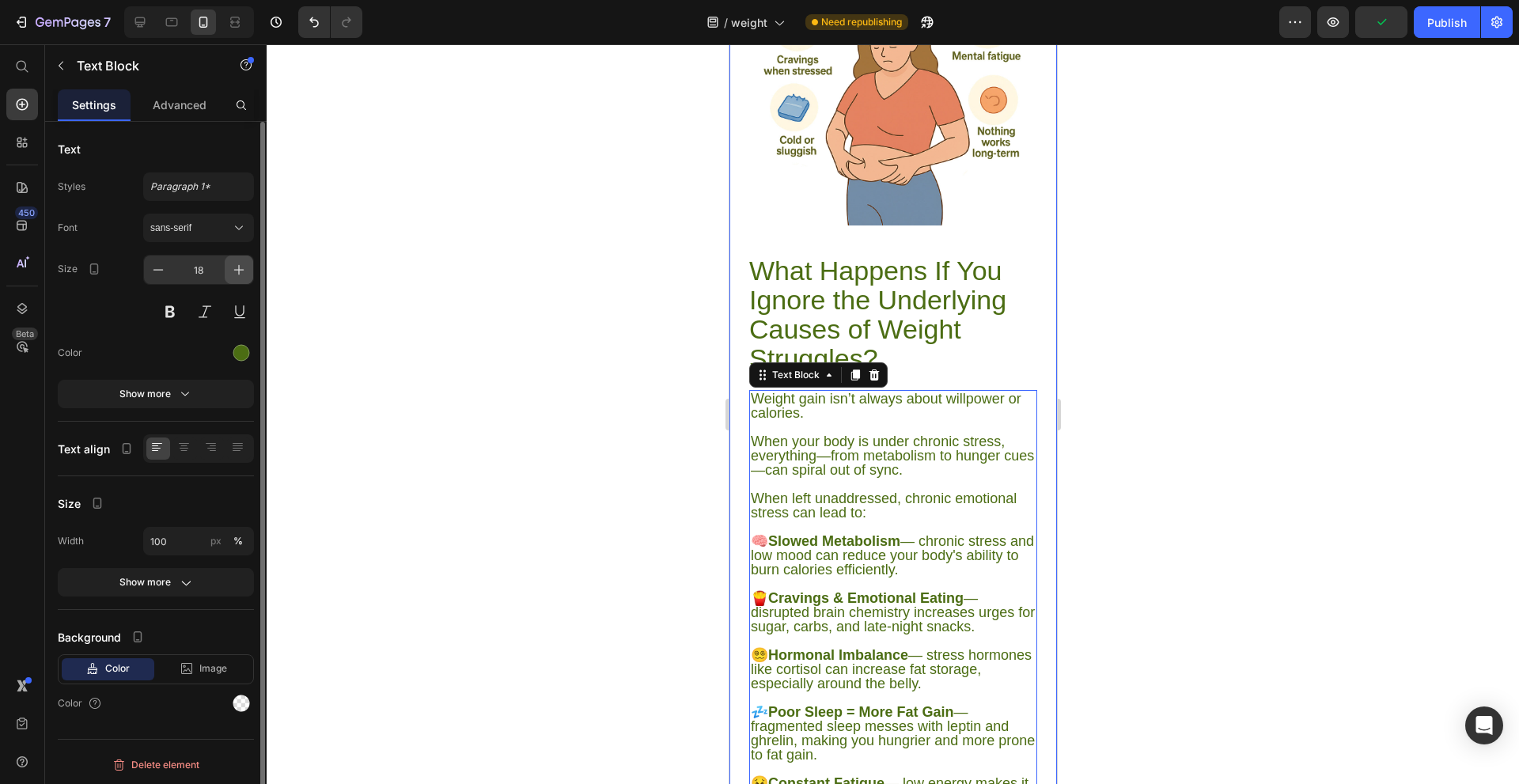 click at bounding box center (239, 270) 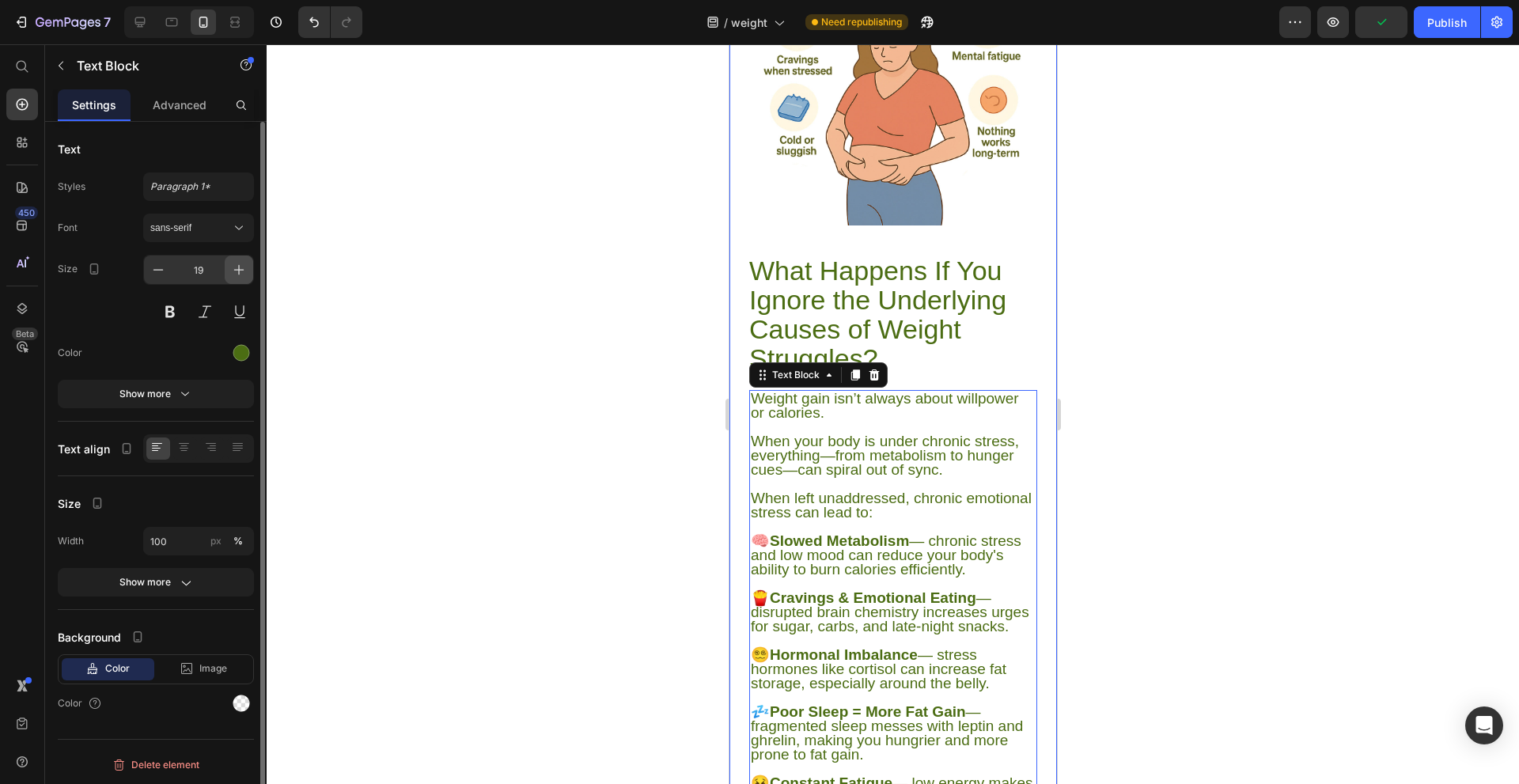 click at bounding box center (239, 270) 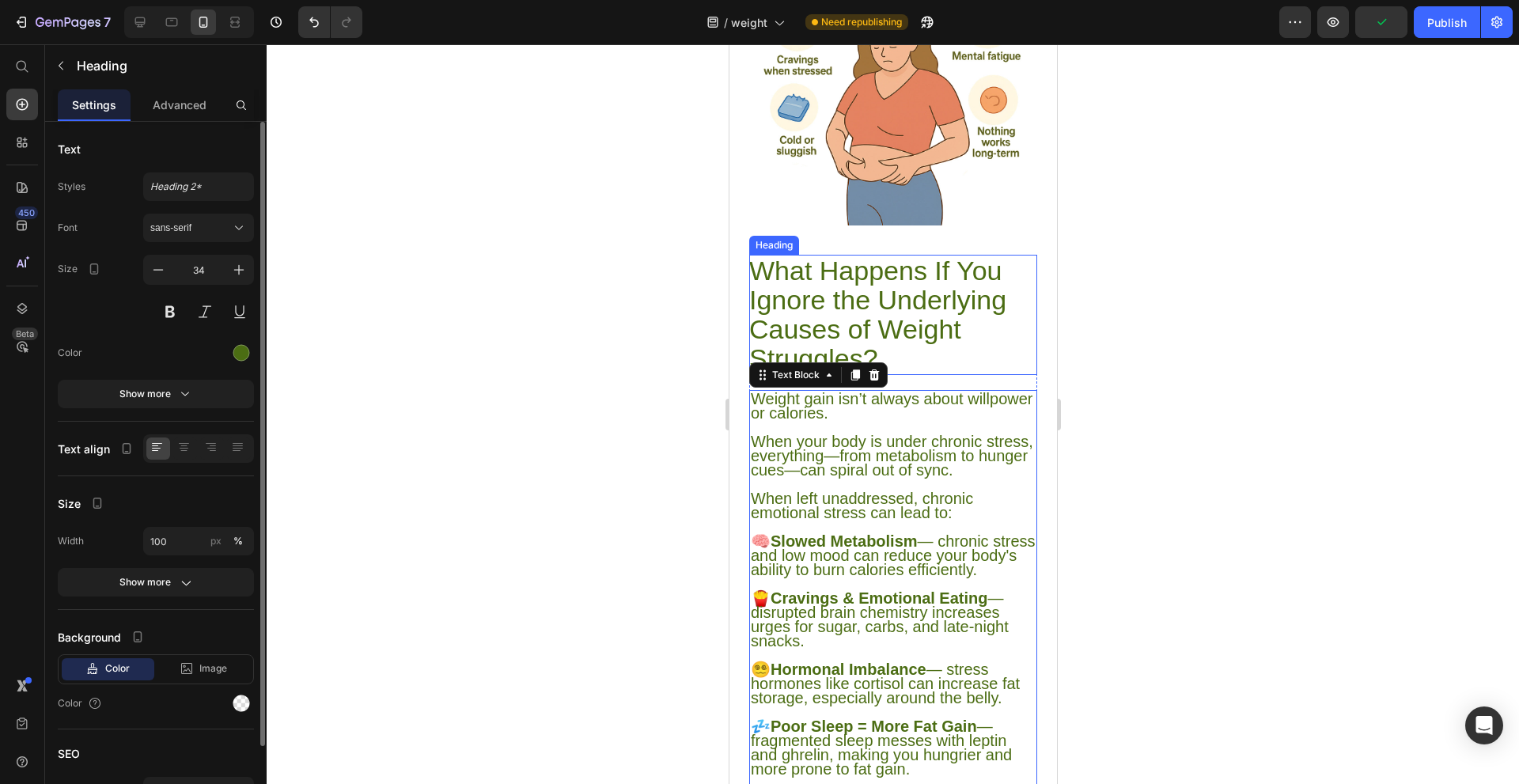 click on "What Happens If You Ignore the Underlying Causes of Weight Struggles?" at bounding box center (892, 315) 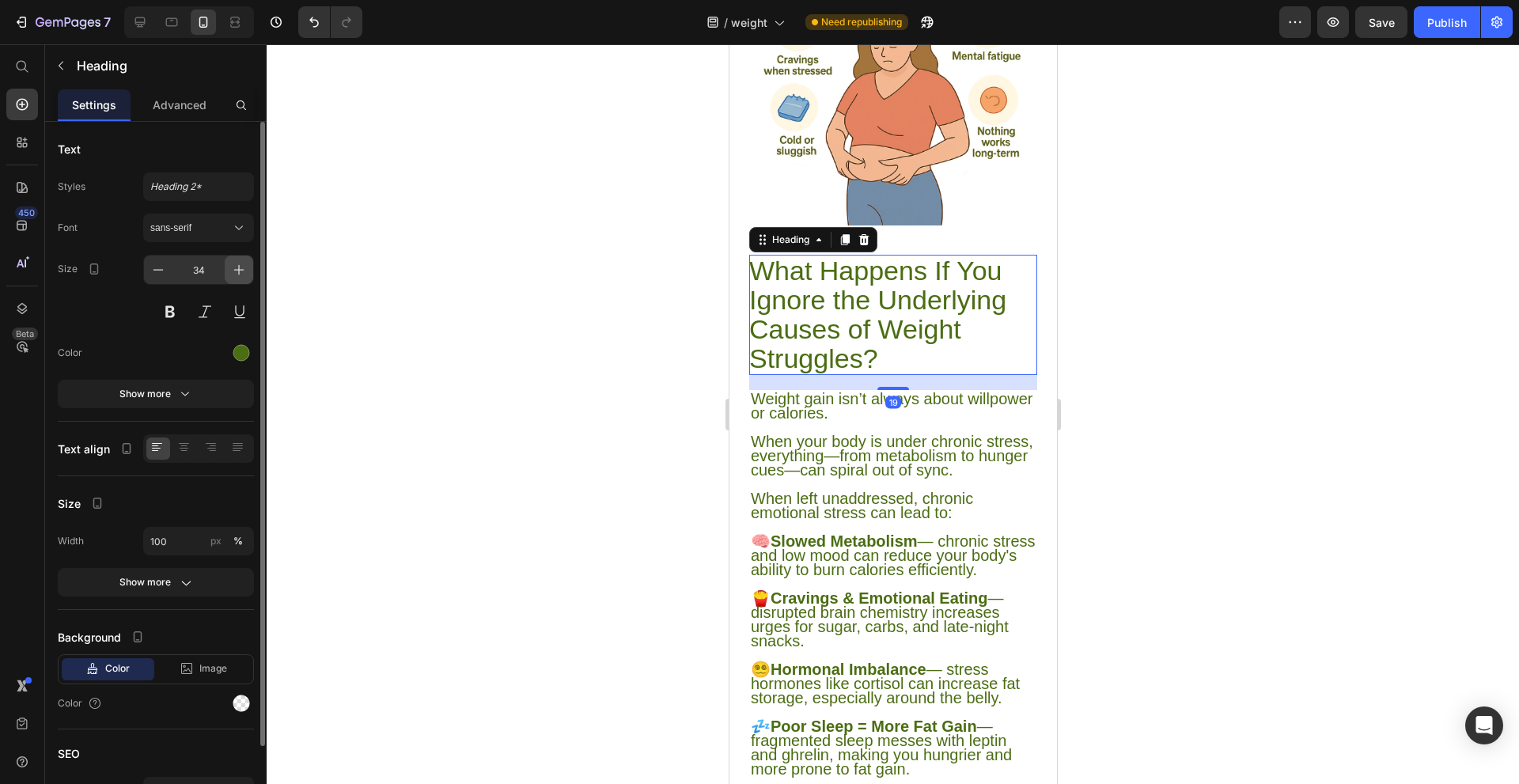 click 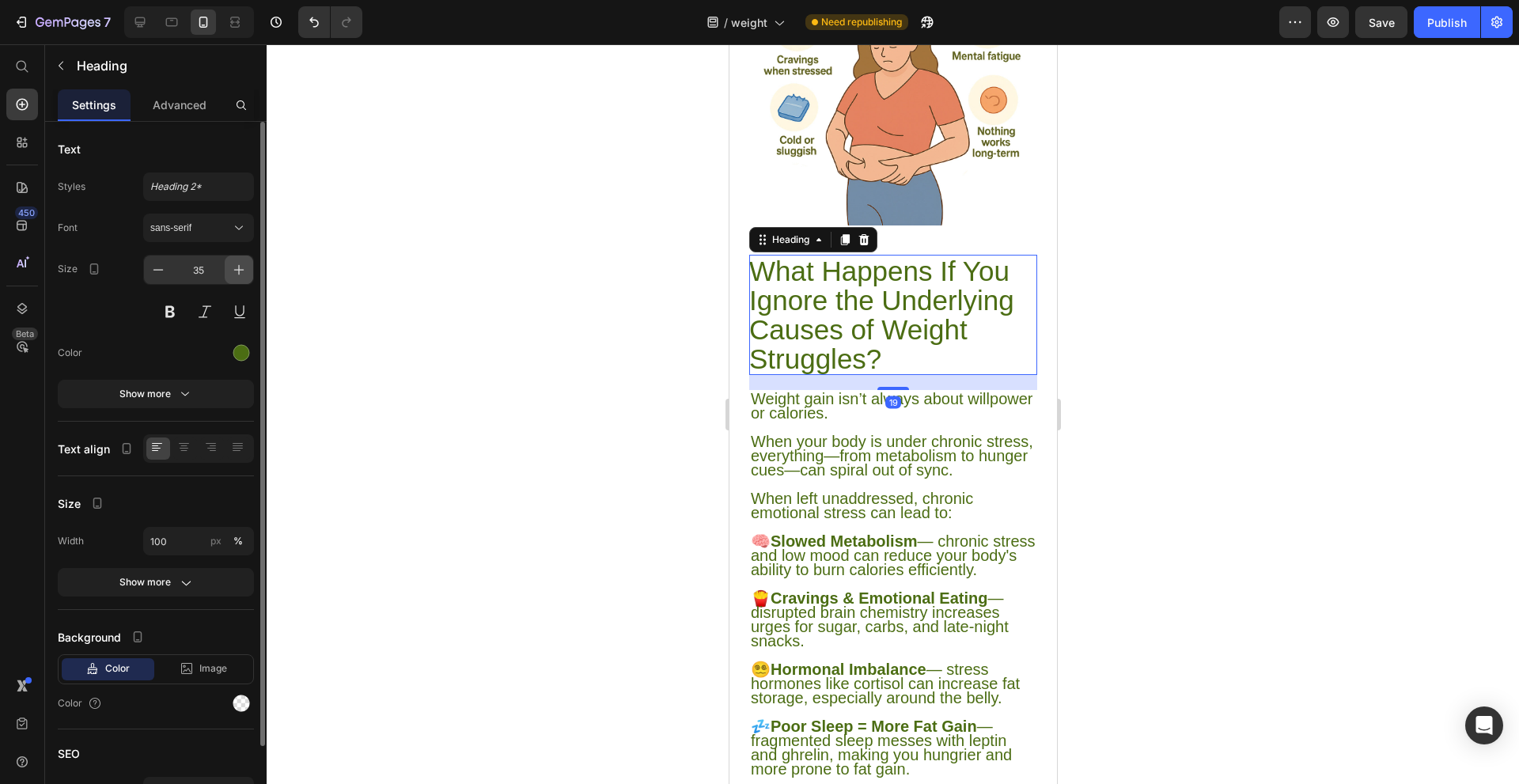 click 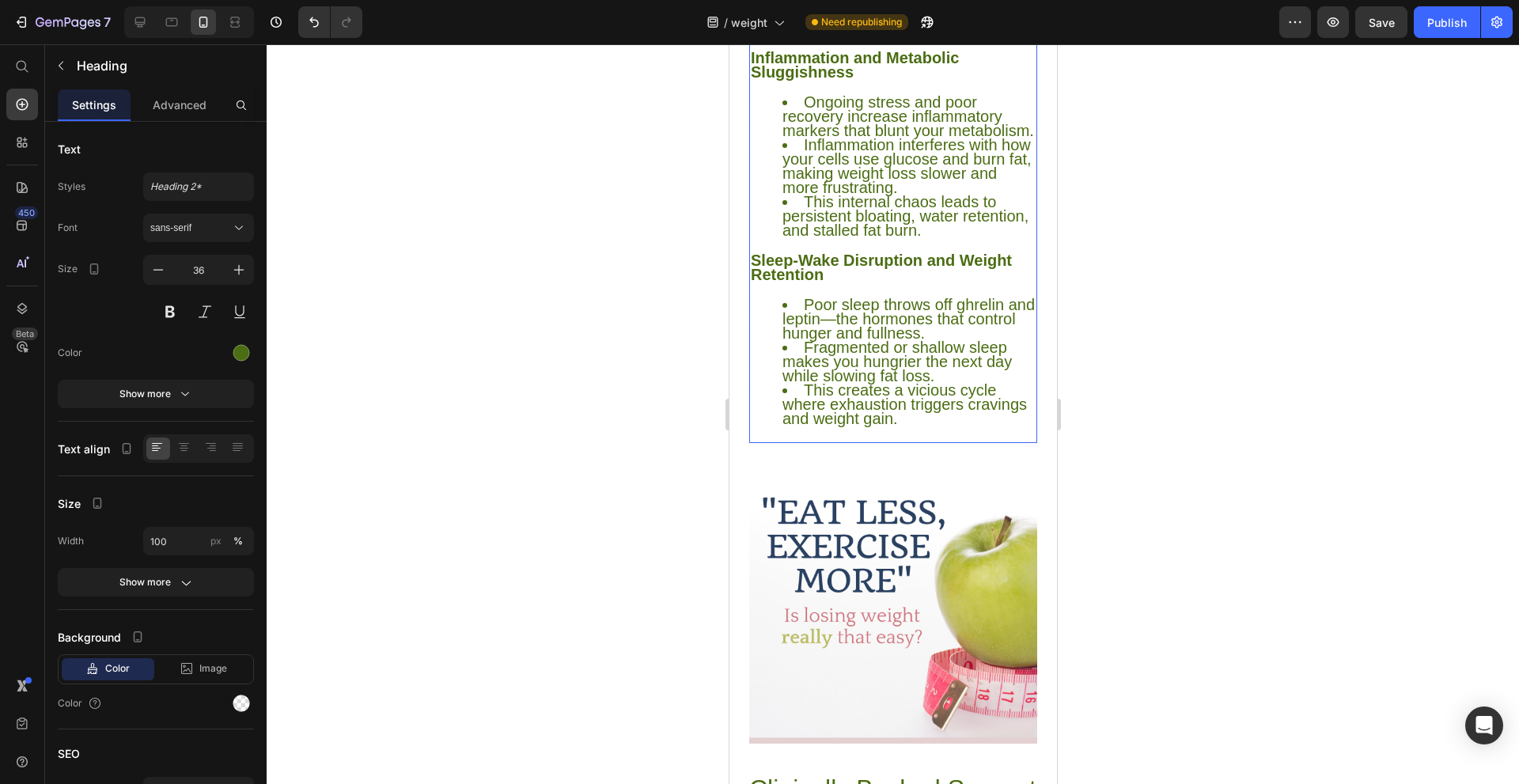 scroll, scrollTop: 3560, scrollLeft: 0, axis: vertical 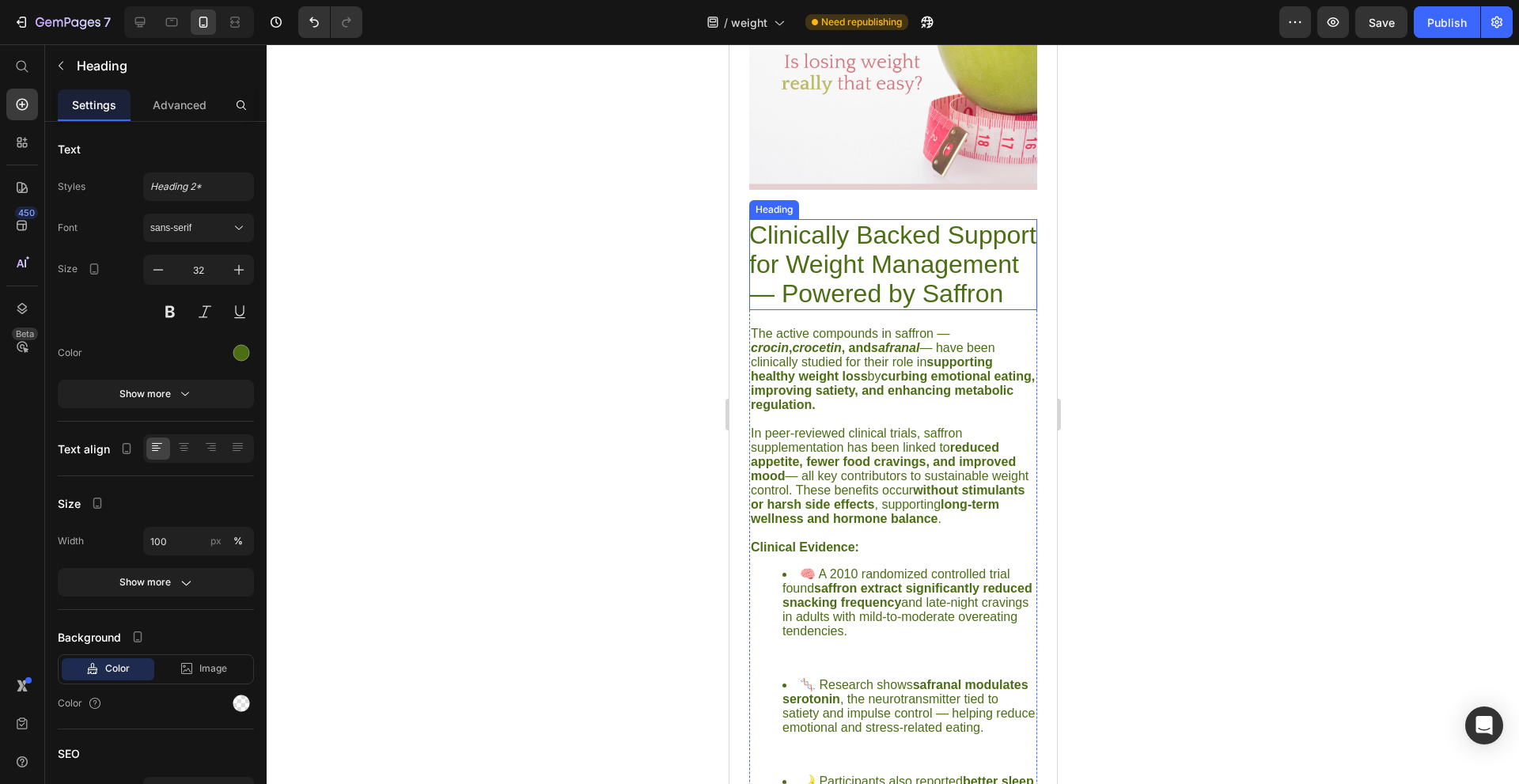 click on "Clinically Backed Support for Weight Management — Powered by Saffron" at bounding box center [892, 264] 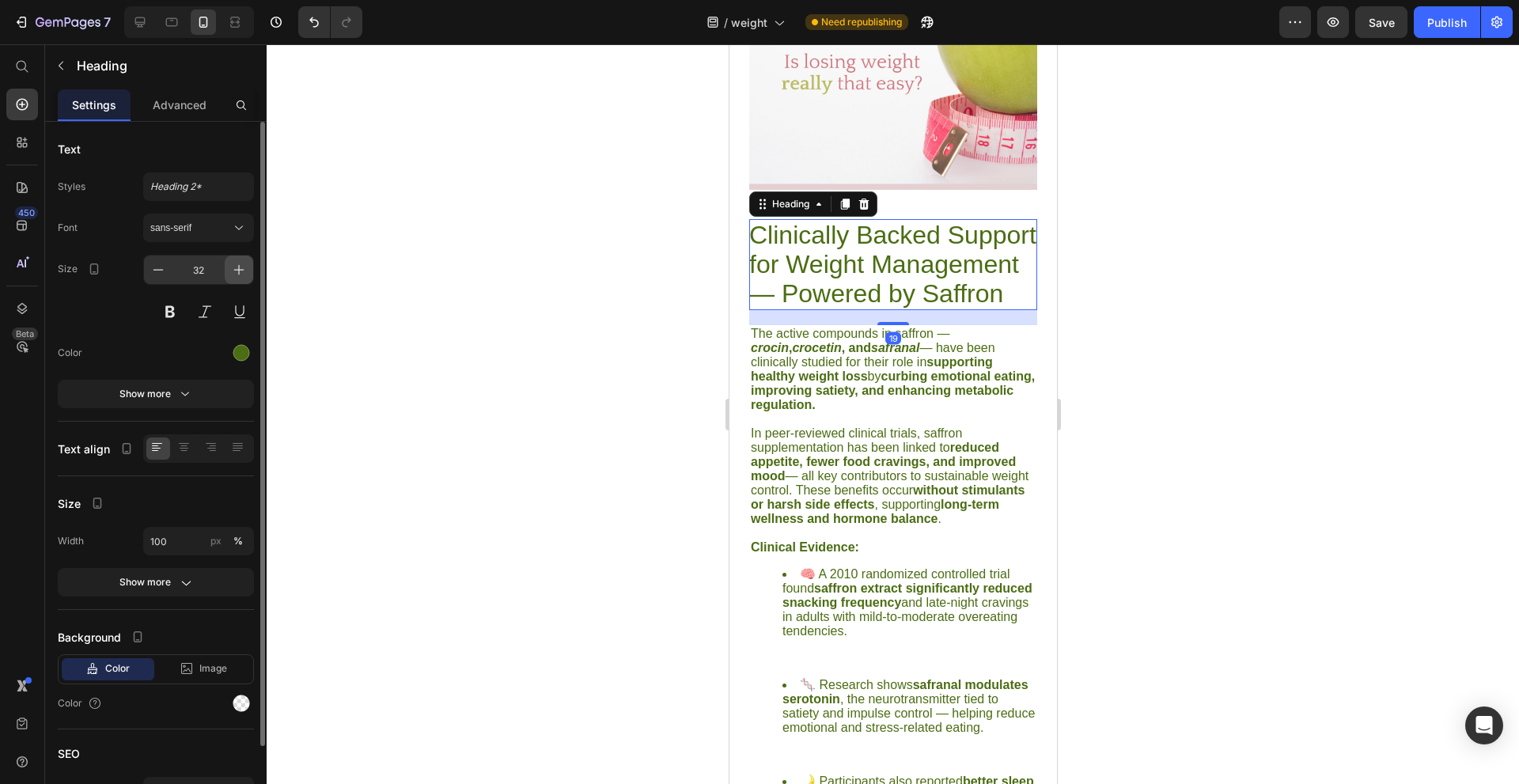 click 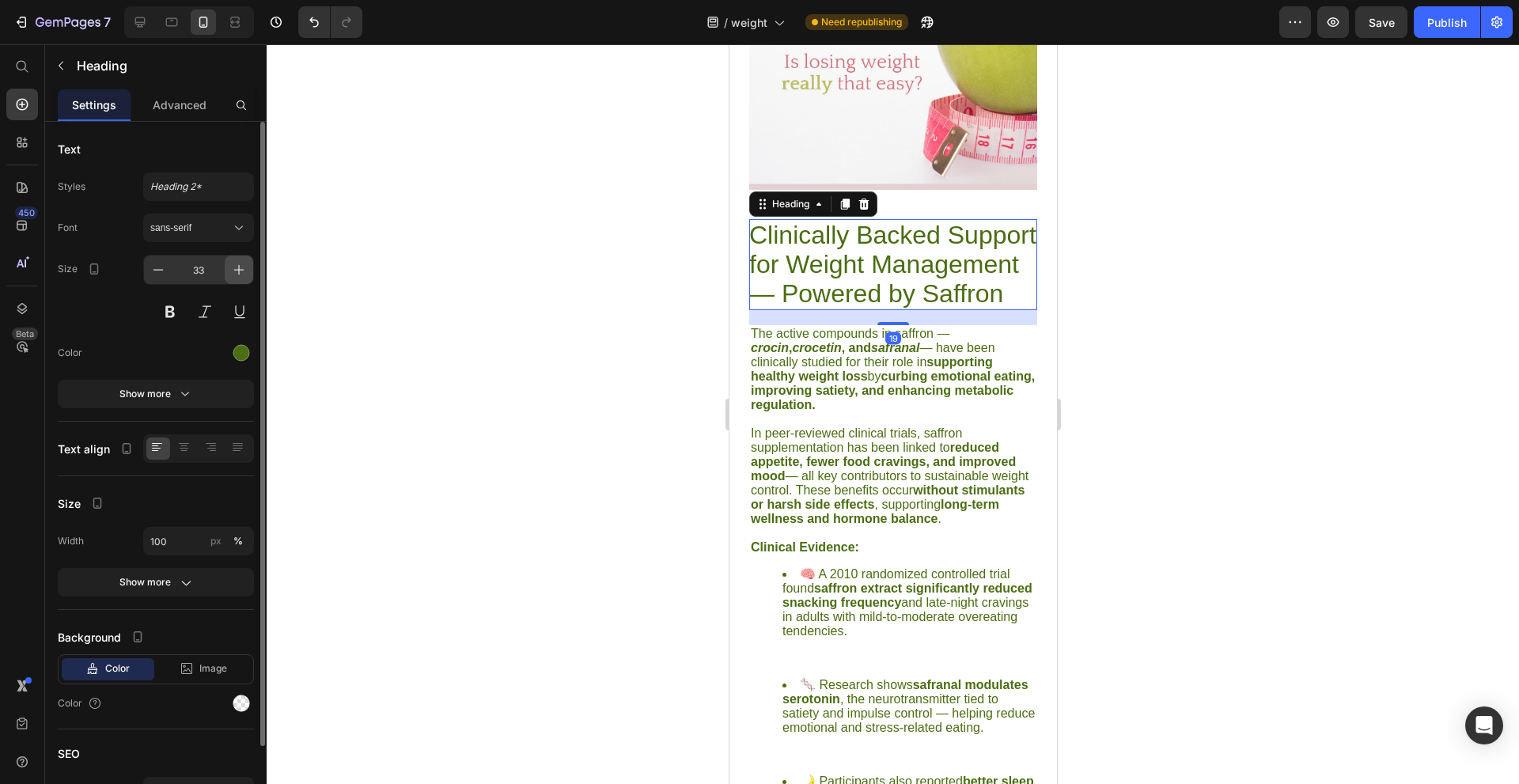 click 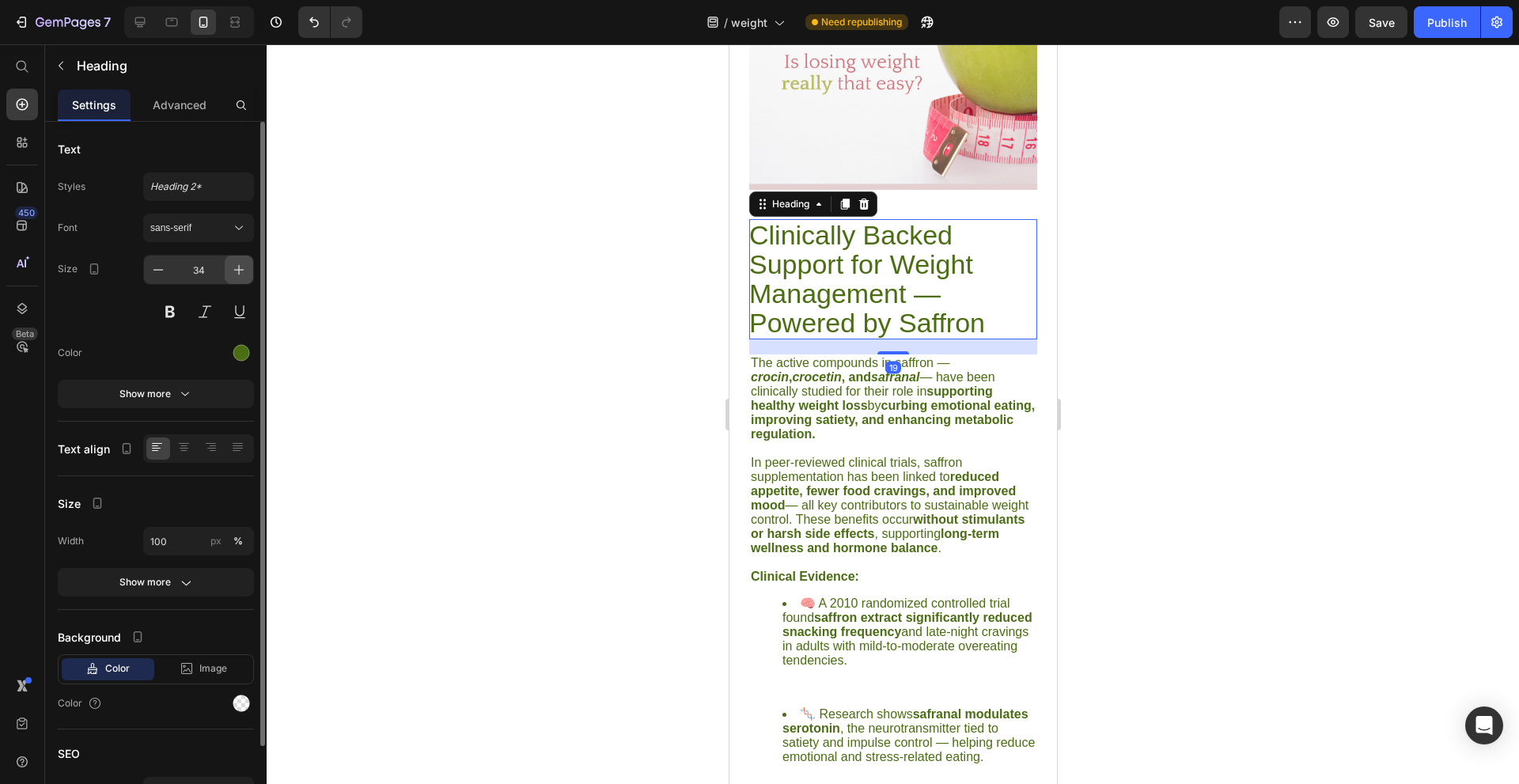 click 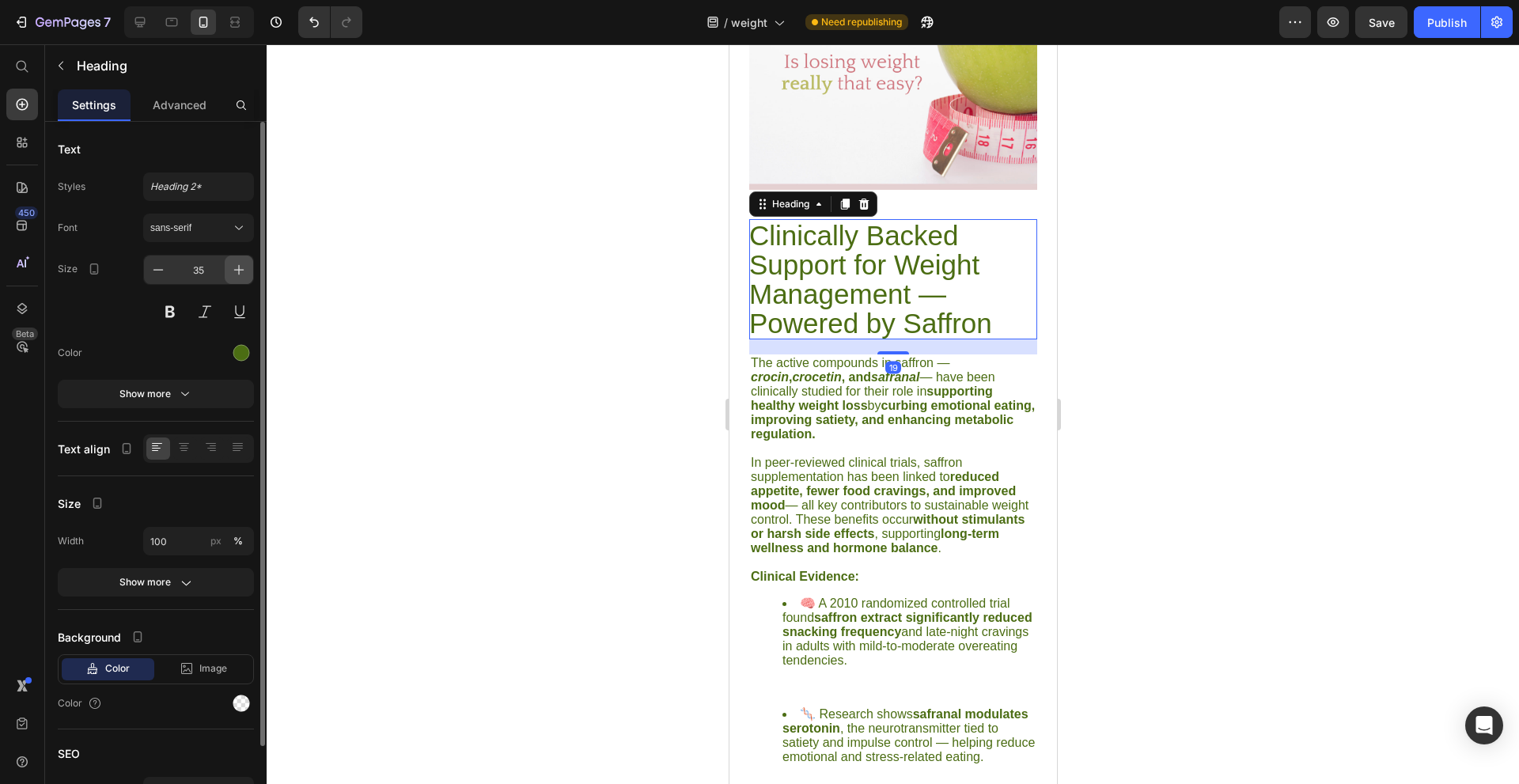 click 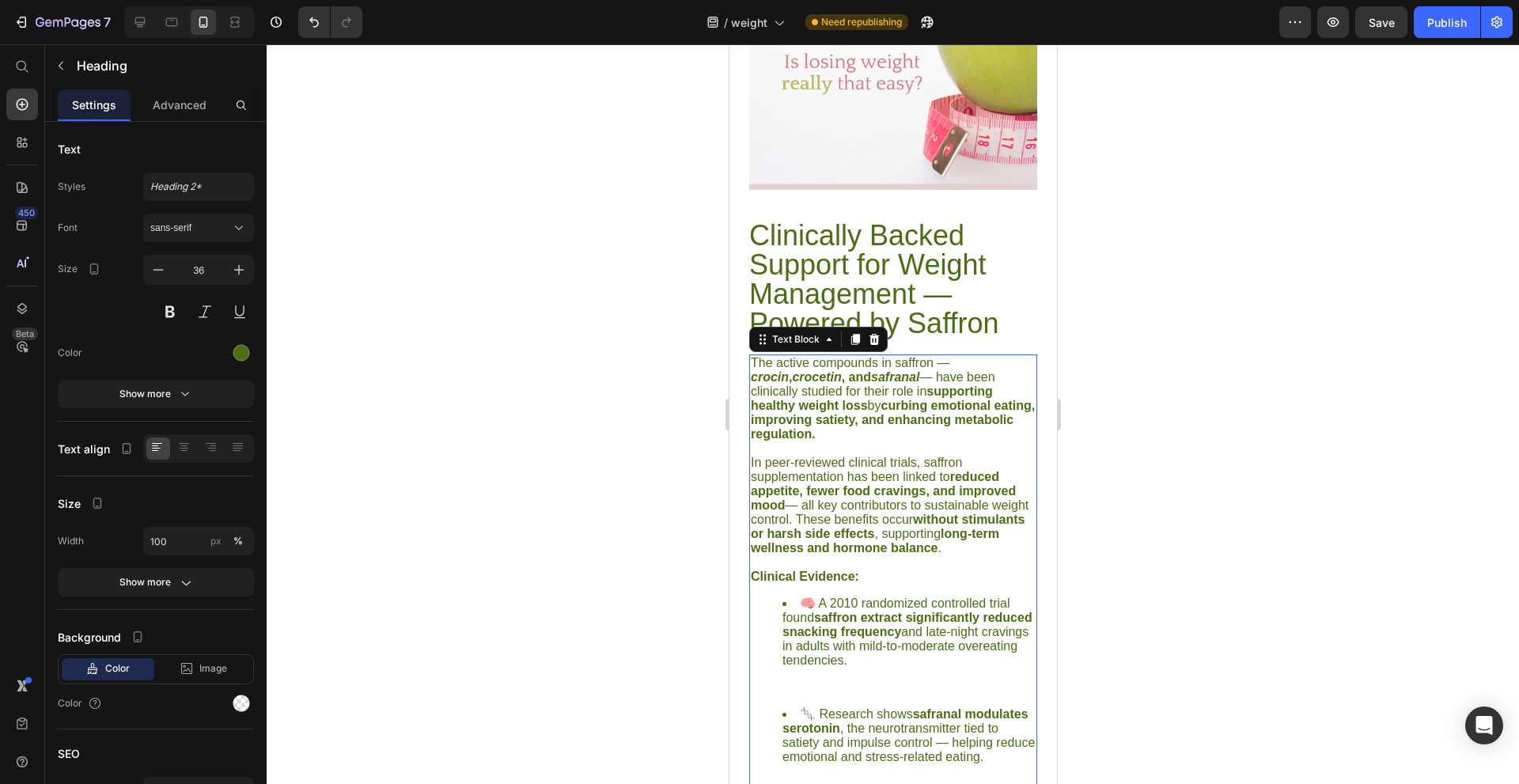 drag, startPoint x: 799, startPoint y: 391, endPoint x: 1449, endPoint y: 422, distance: 650.7388 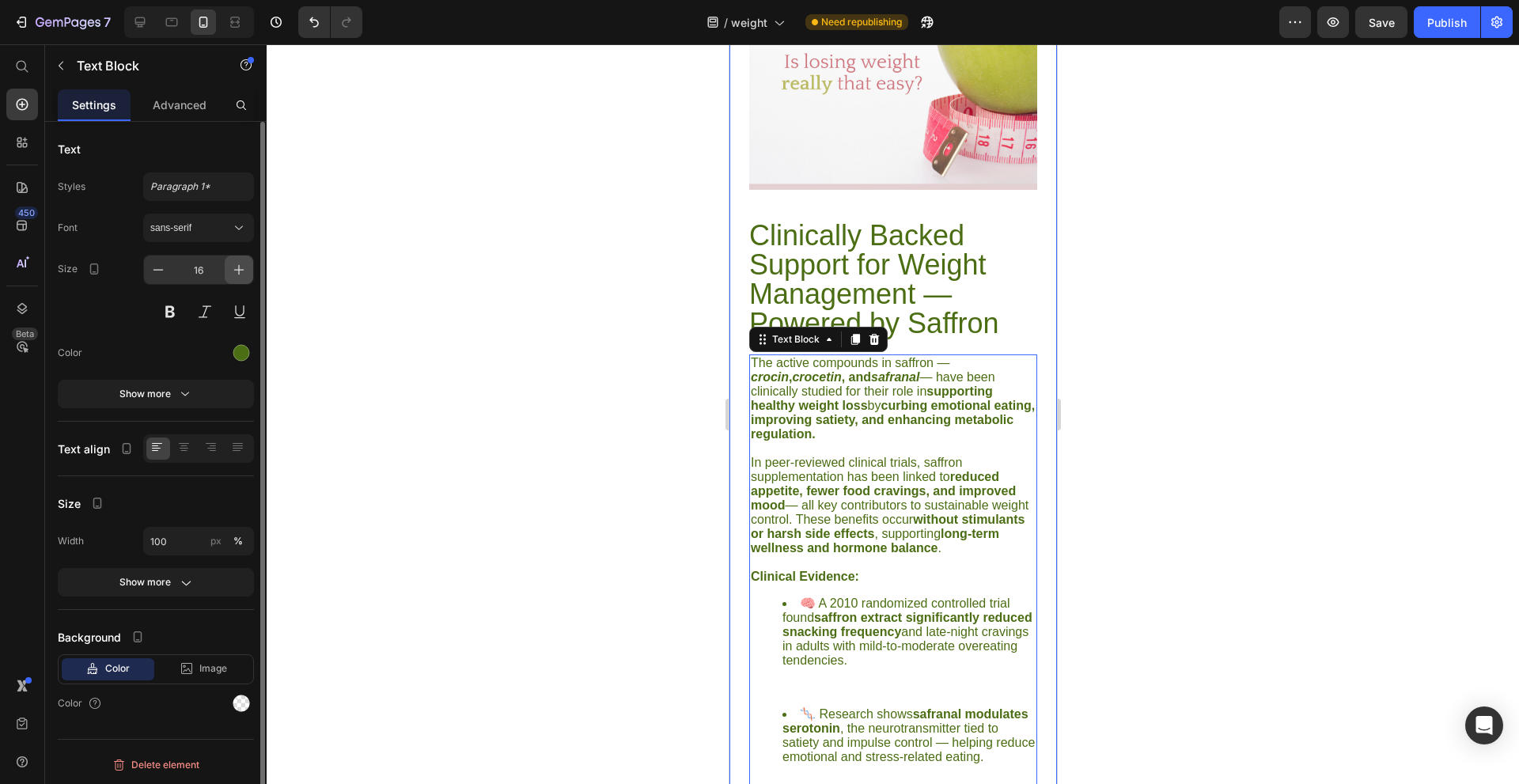 click 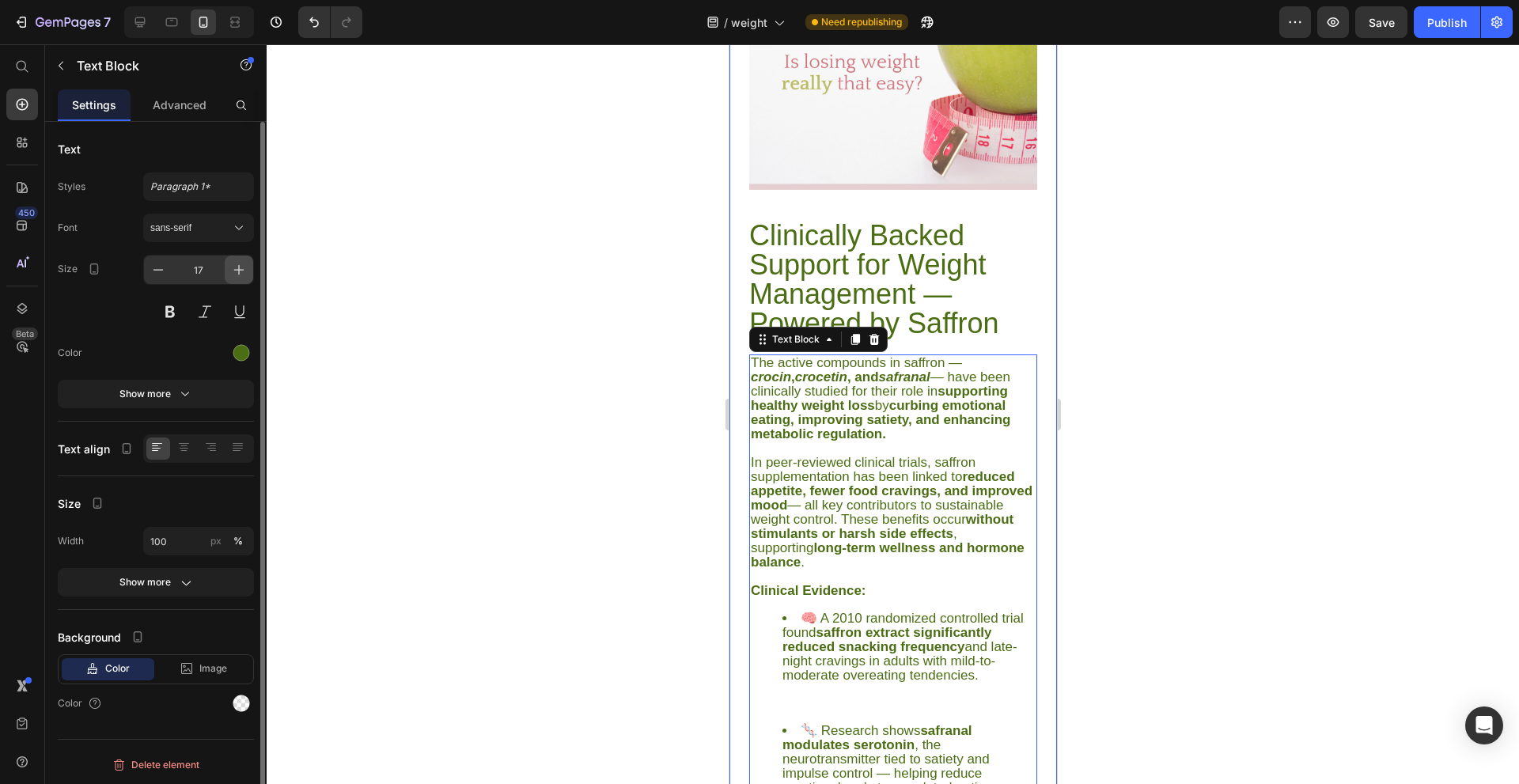 click 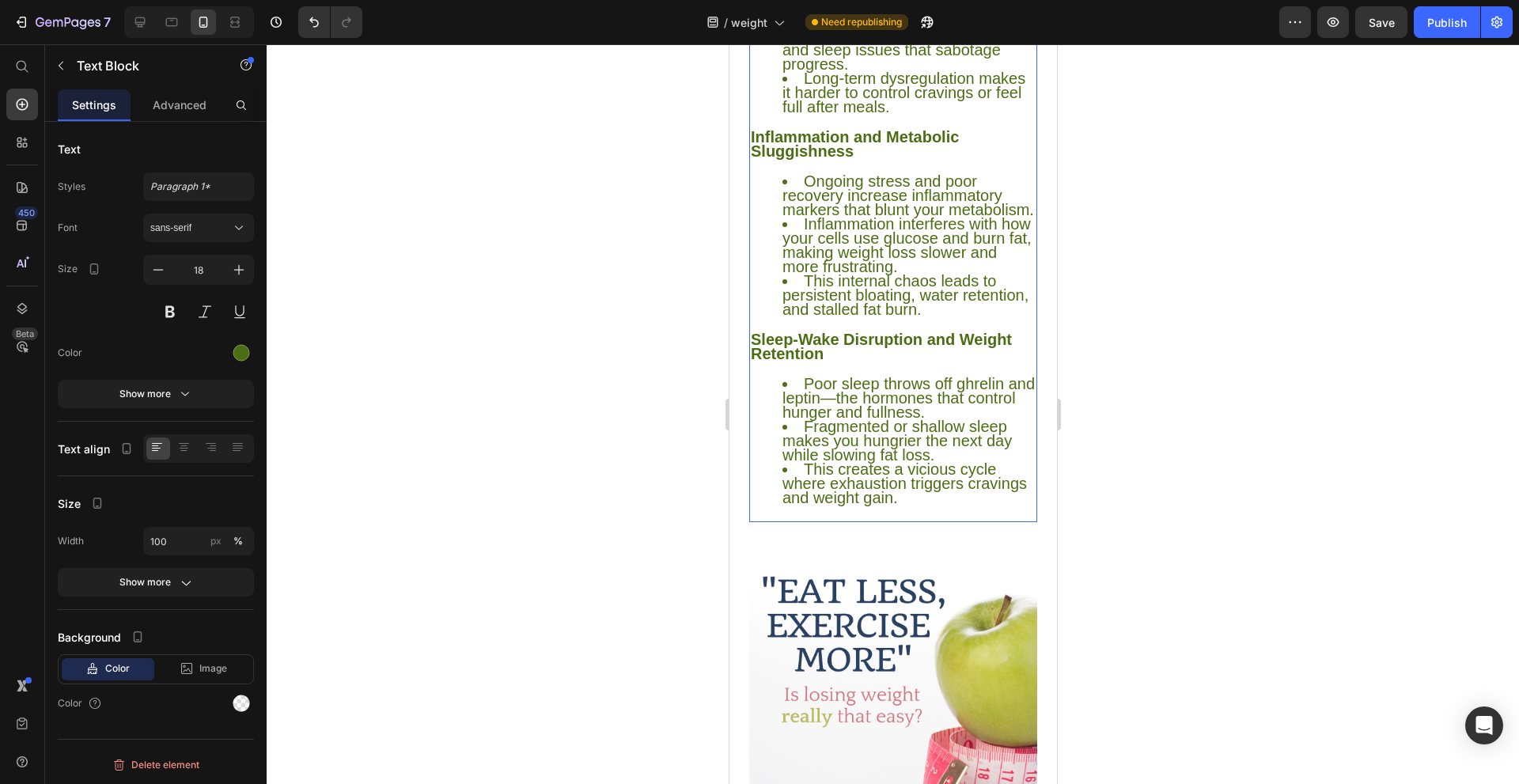 click on "Inflammation interferes with how your cells use glucose and burn fat, making weight loss slower and more frustrating." at bounding box center (908, 245) 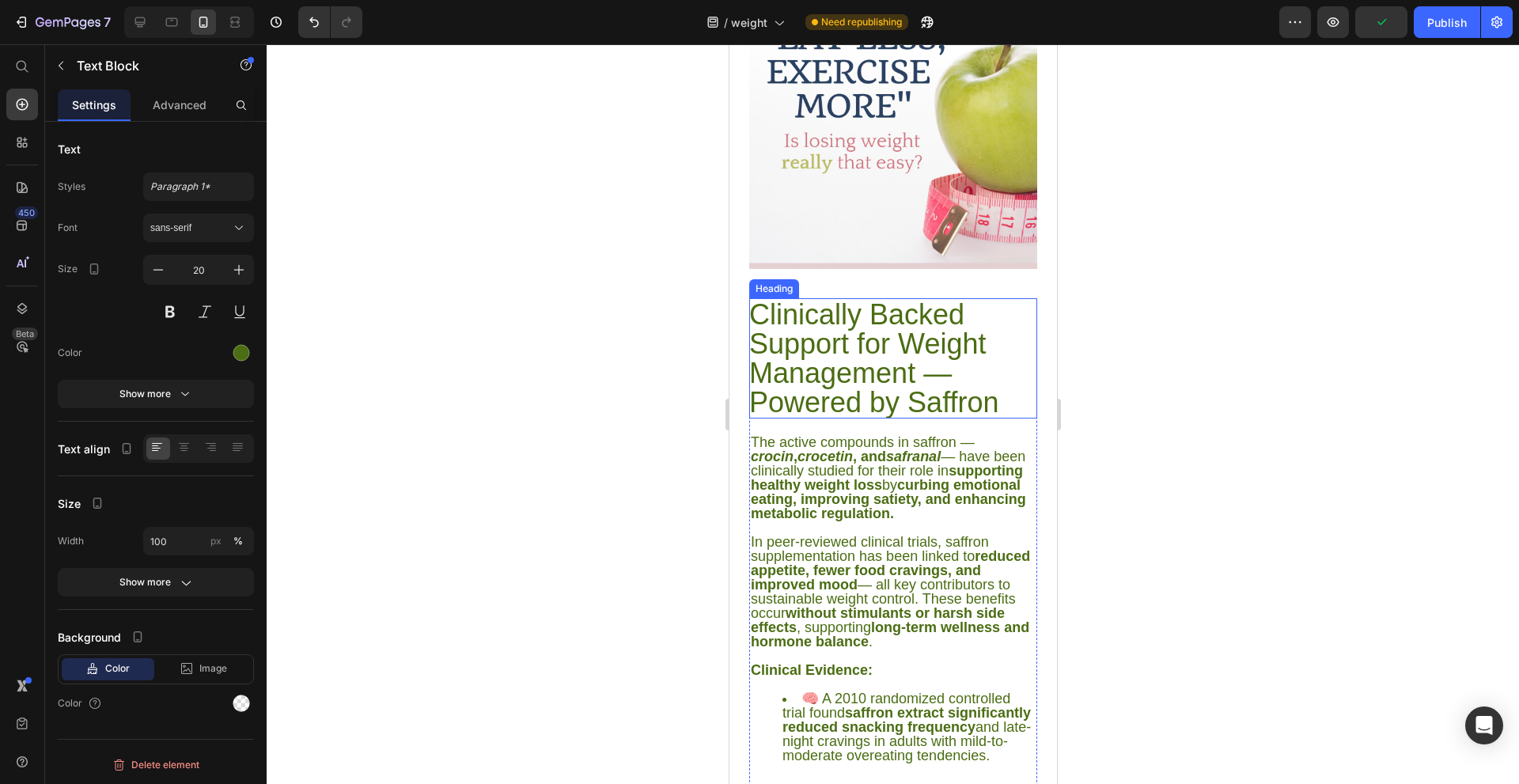 scroll, scrollTop: 3718, scrollLeft: 0, axis: vertical 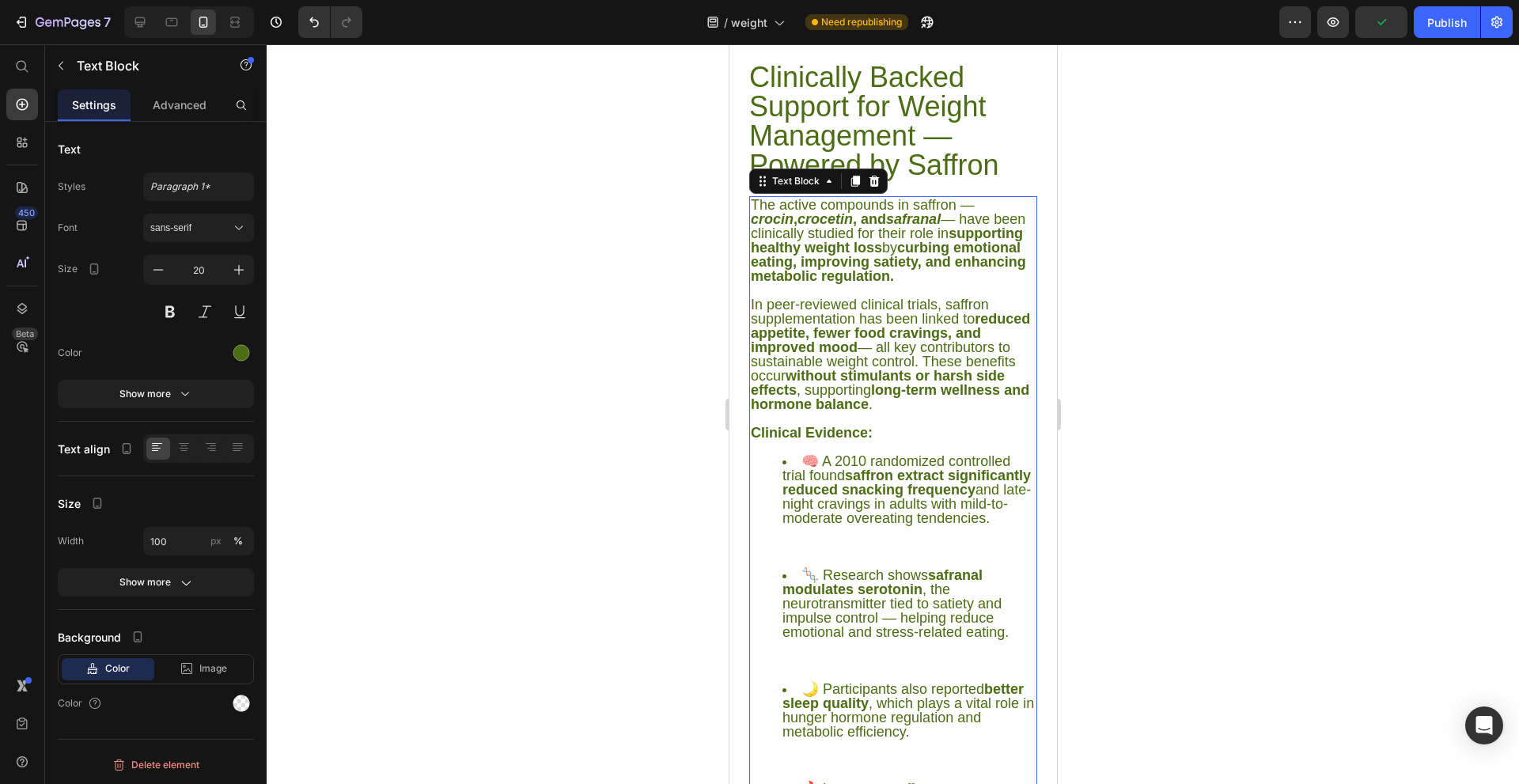 drag, startPoint x: 858, startPoint y: 393, endPoint x: 1456, endPoint y: 423, distance: 598.752 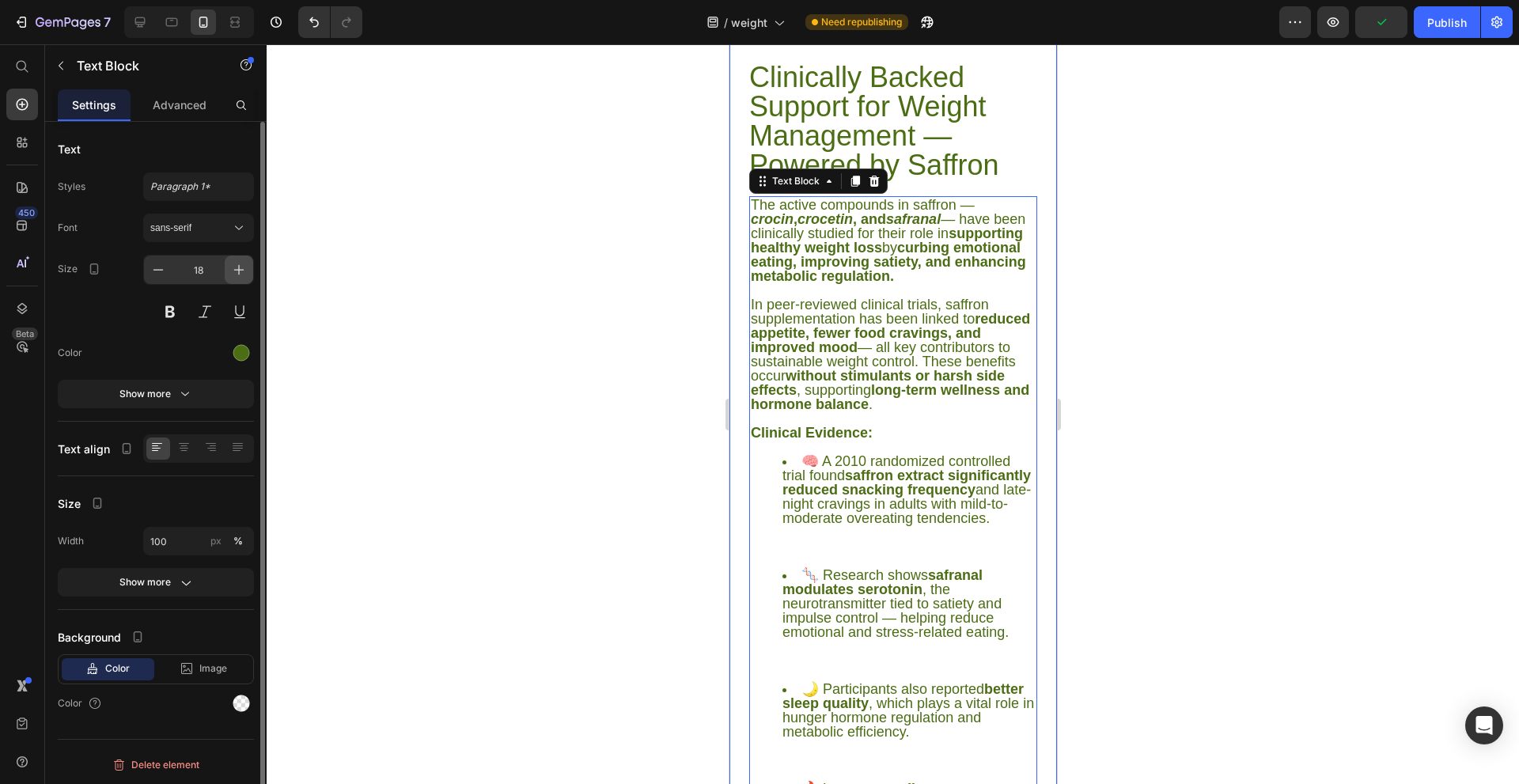 click 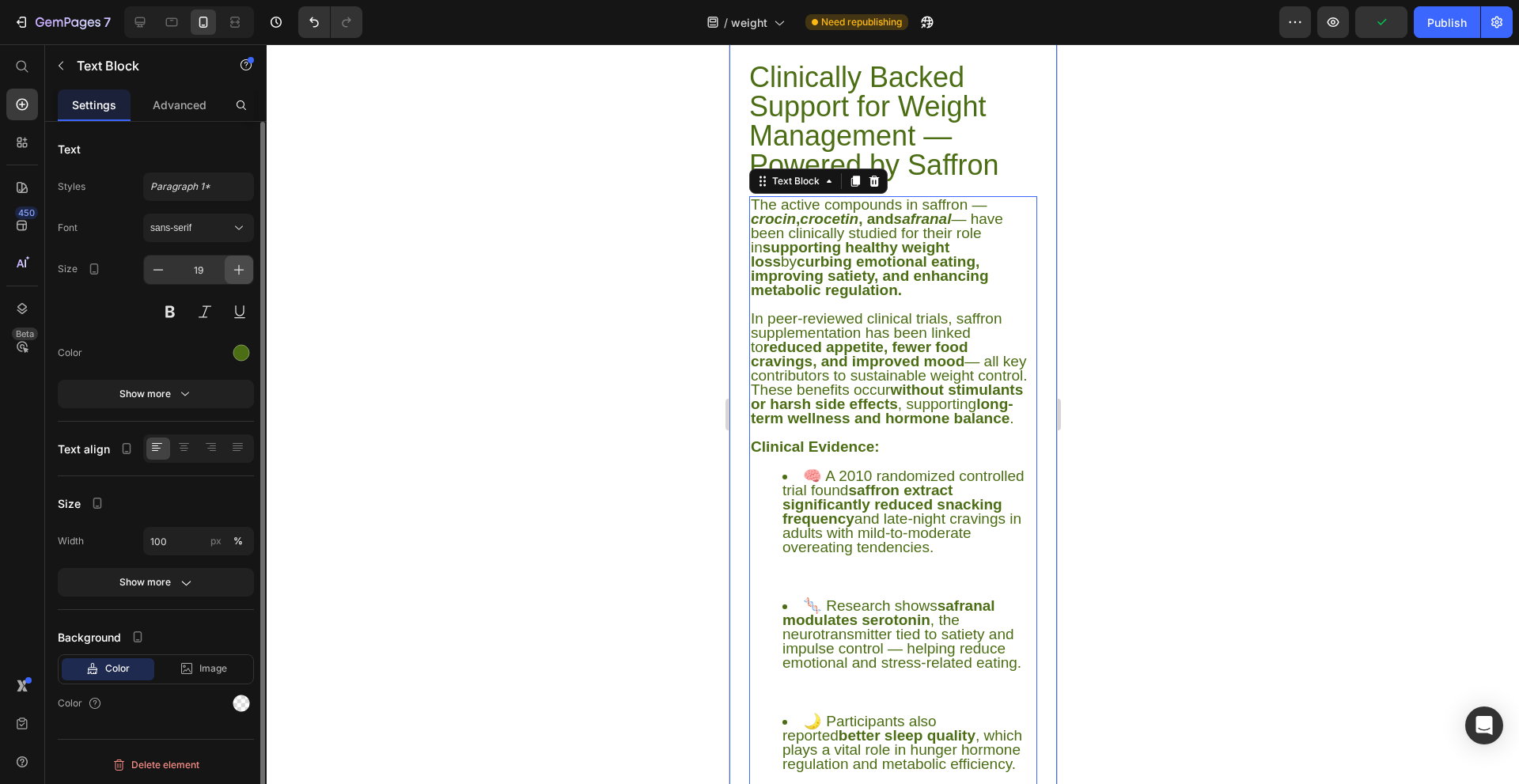 click 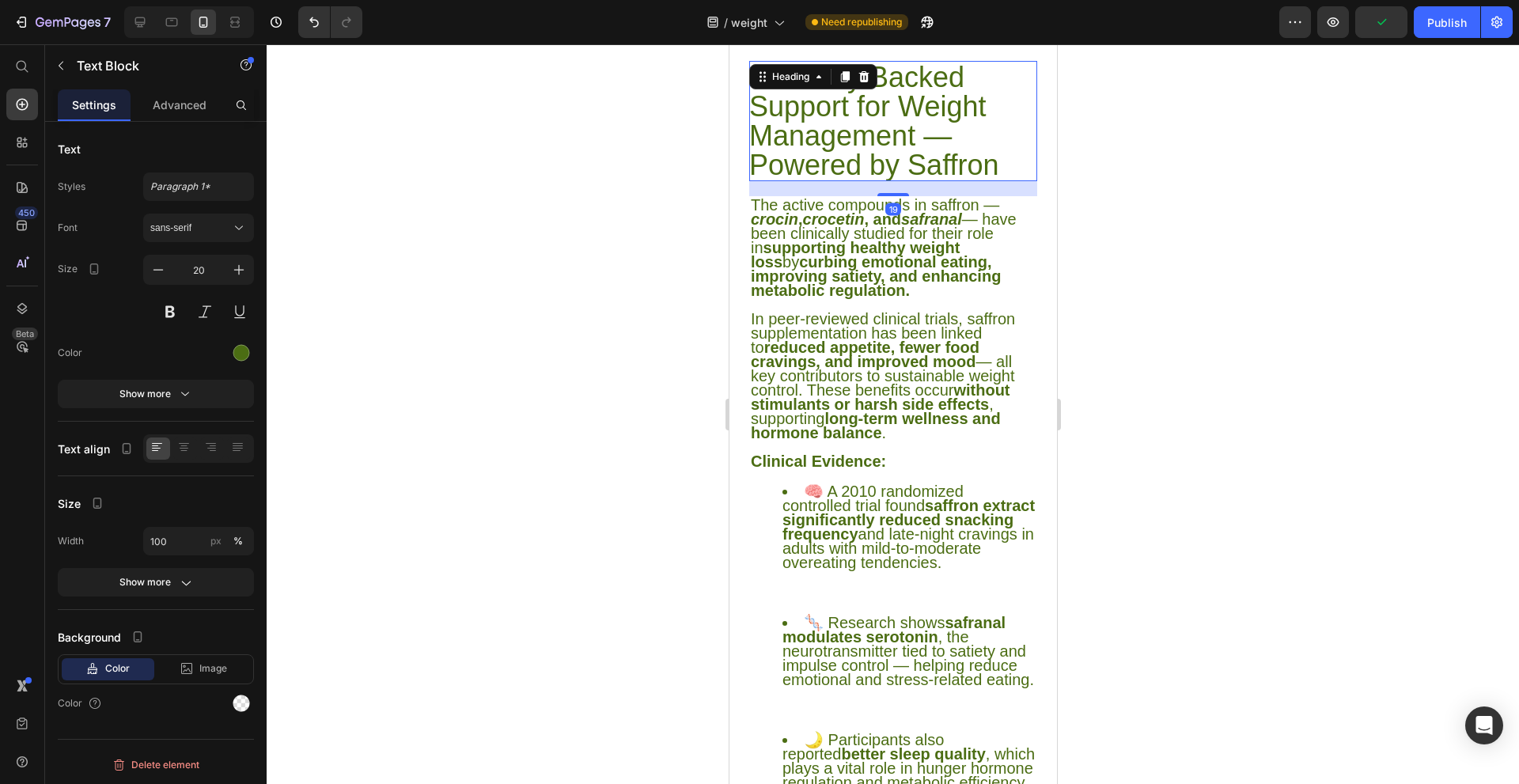 click on "Clinically Backed Support for Weight Management — Powered by Saffron" at bounding box center (892, 121) 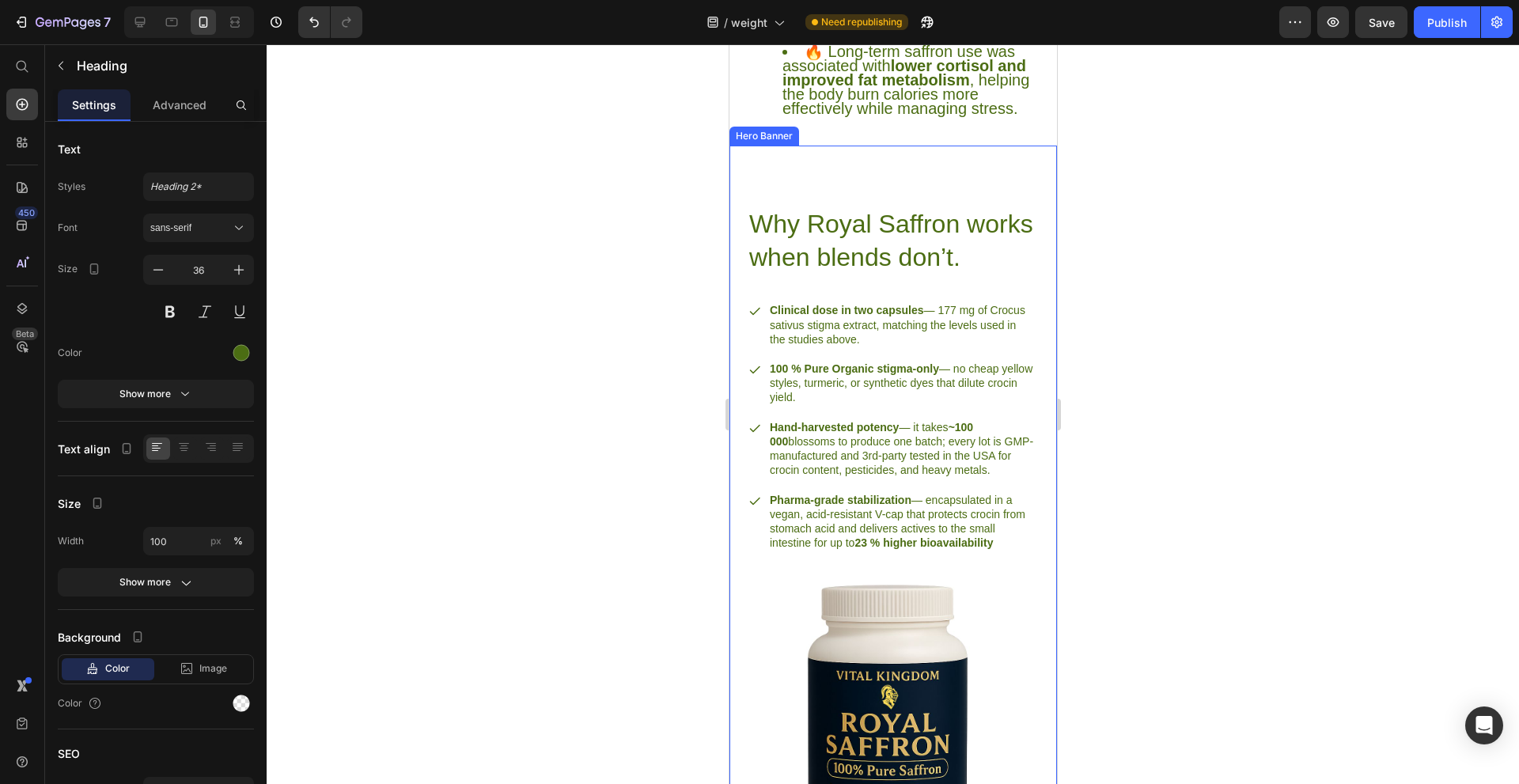 scroll, scrollTop: 4588, scrollLeft: 0, axis: vertical 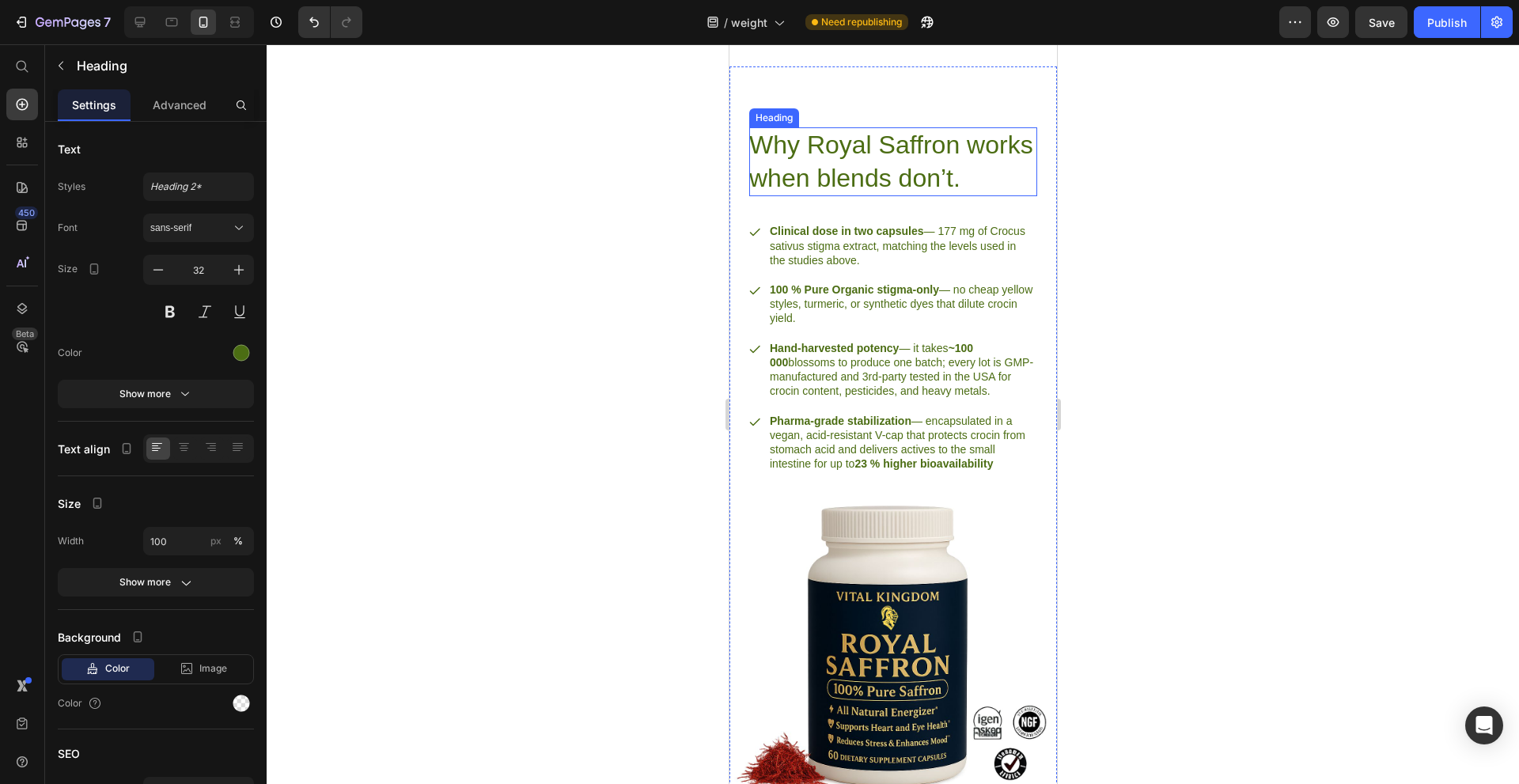 click on "Why Royal Saffron works when blends don’t." at bounding box center [892, 161] 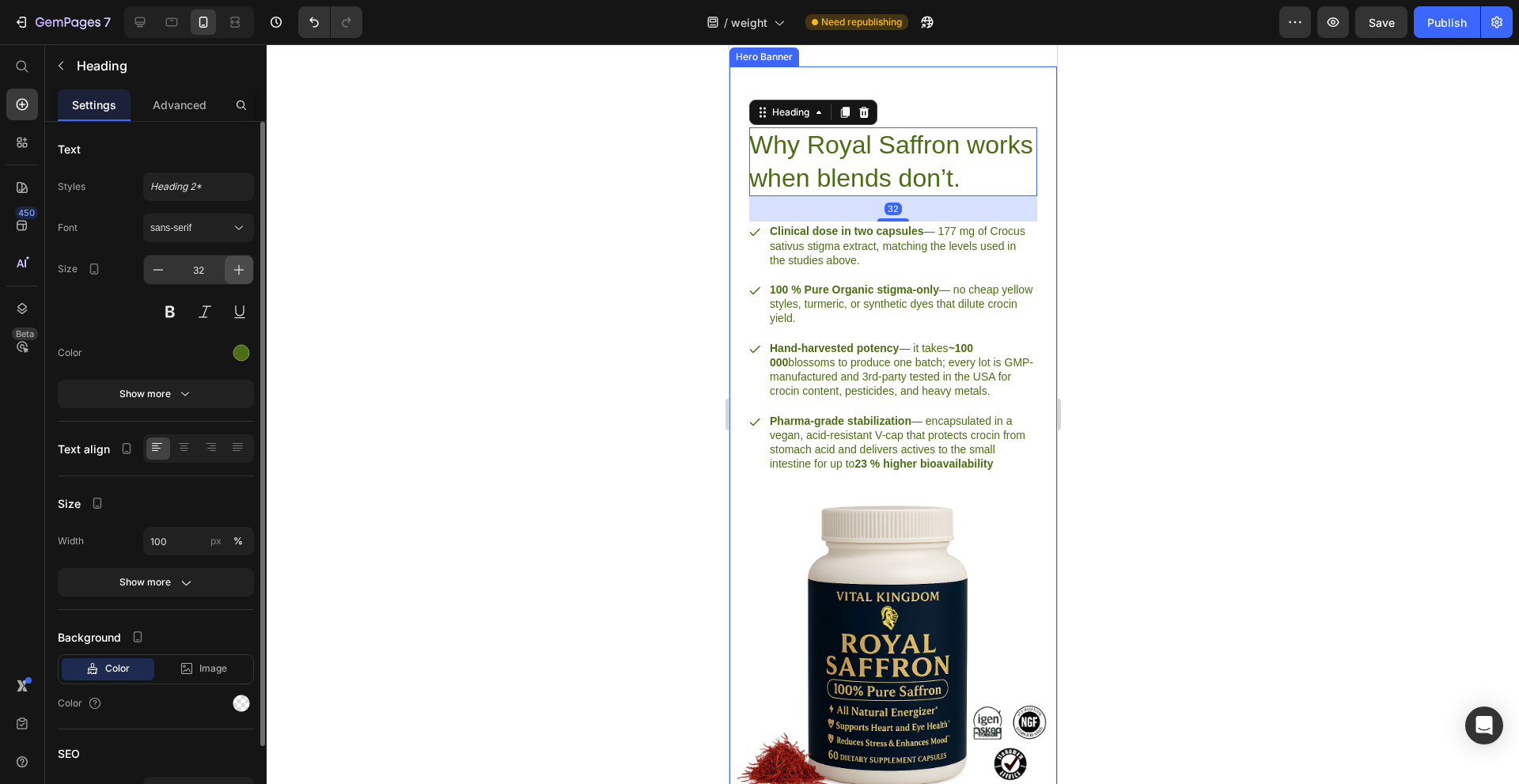 click at bounding box center (239, 270) 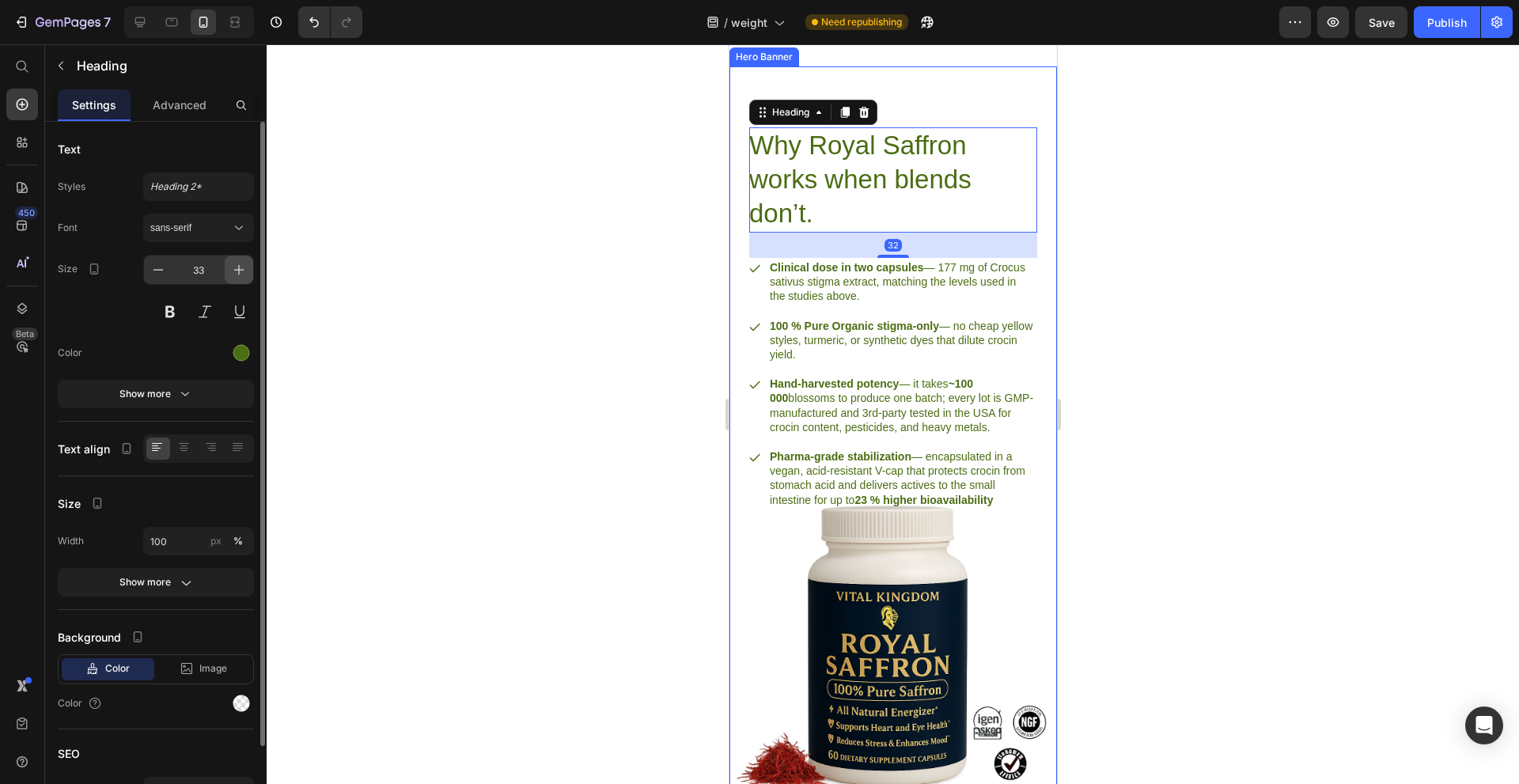 click at bounding box center [239, 270] 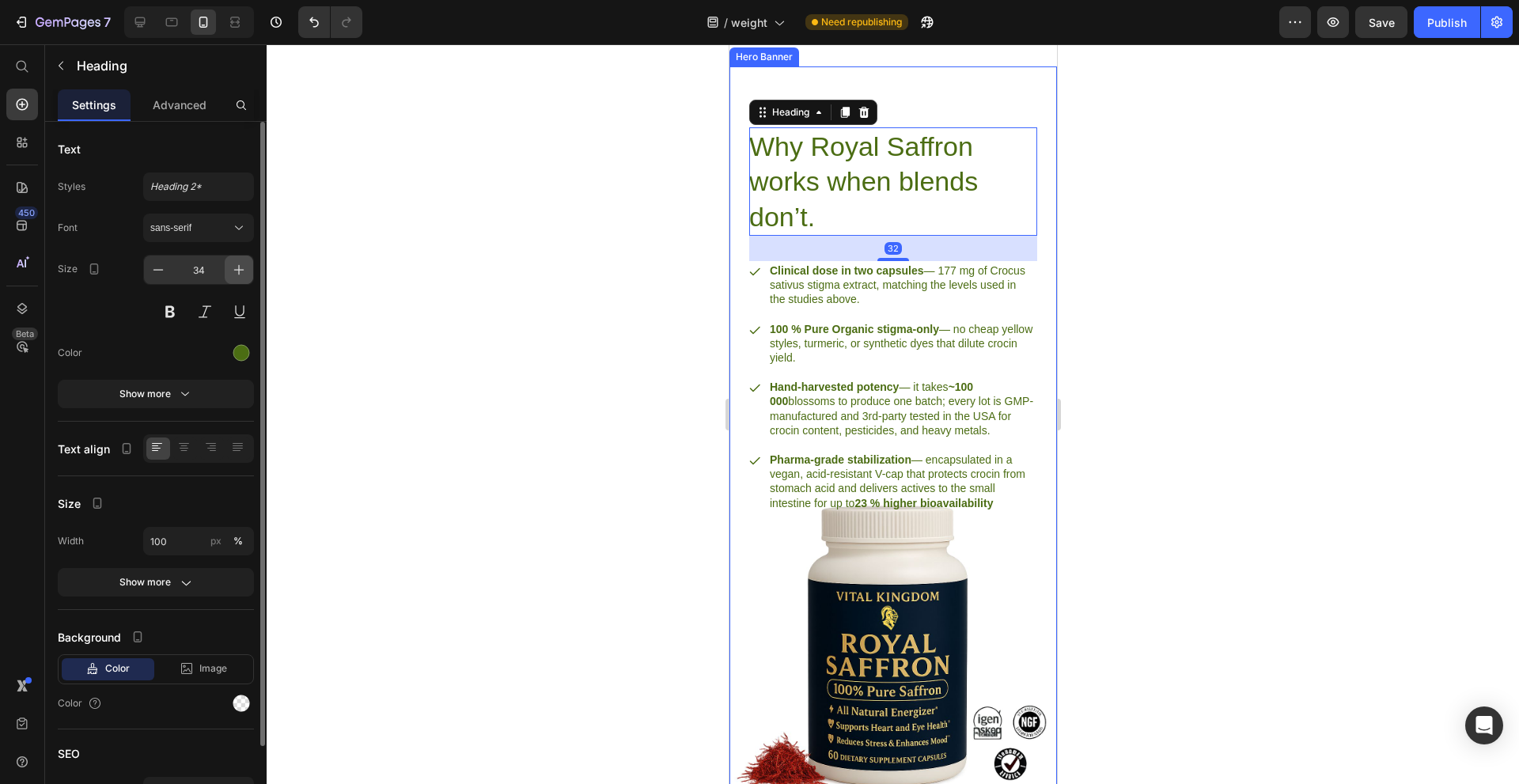 click at bounding box center (239, 270) 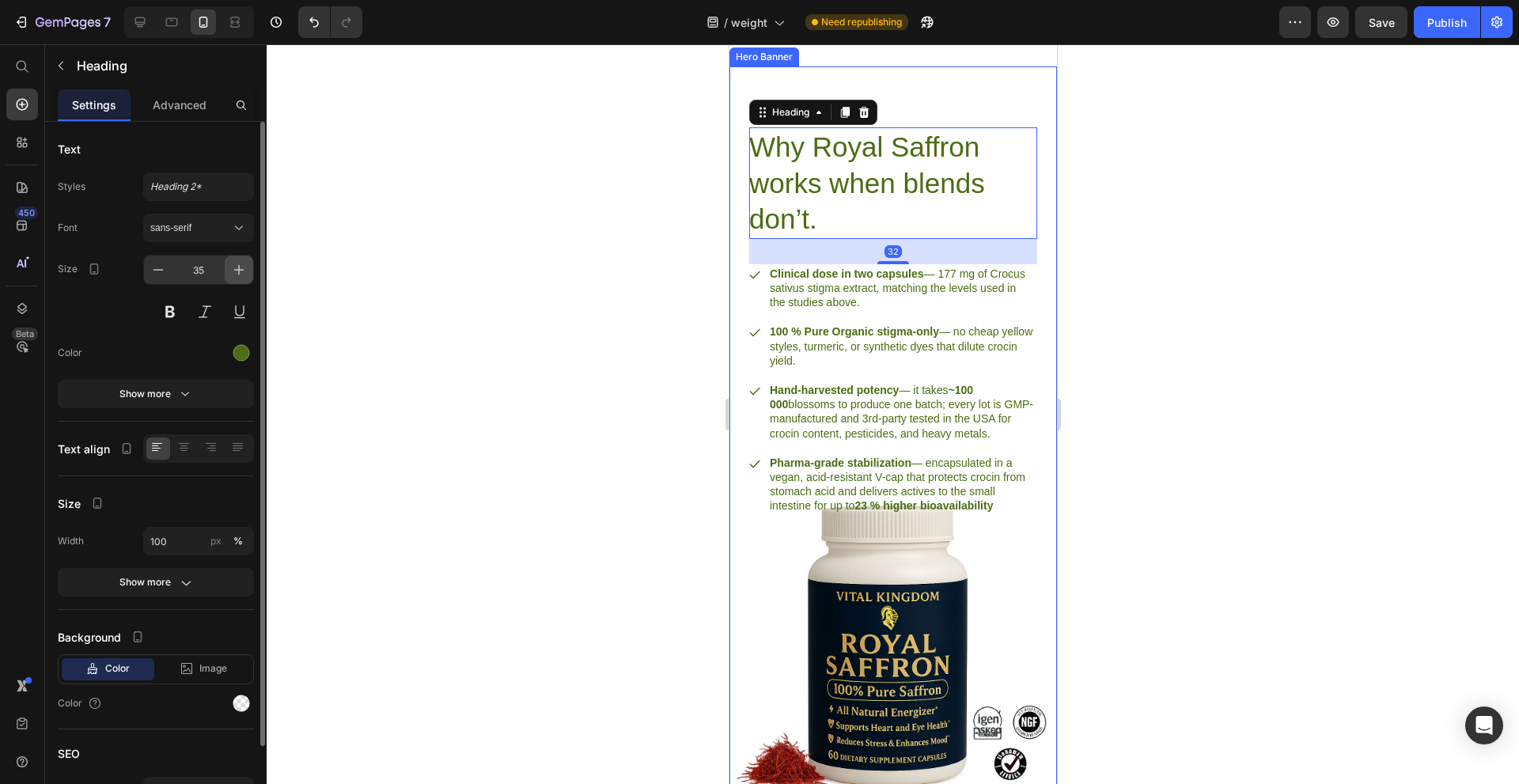 click at bounding box center [239, 270] 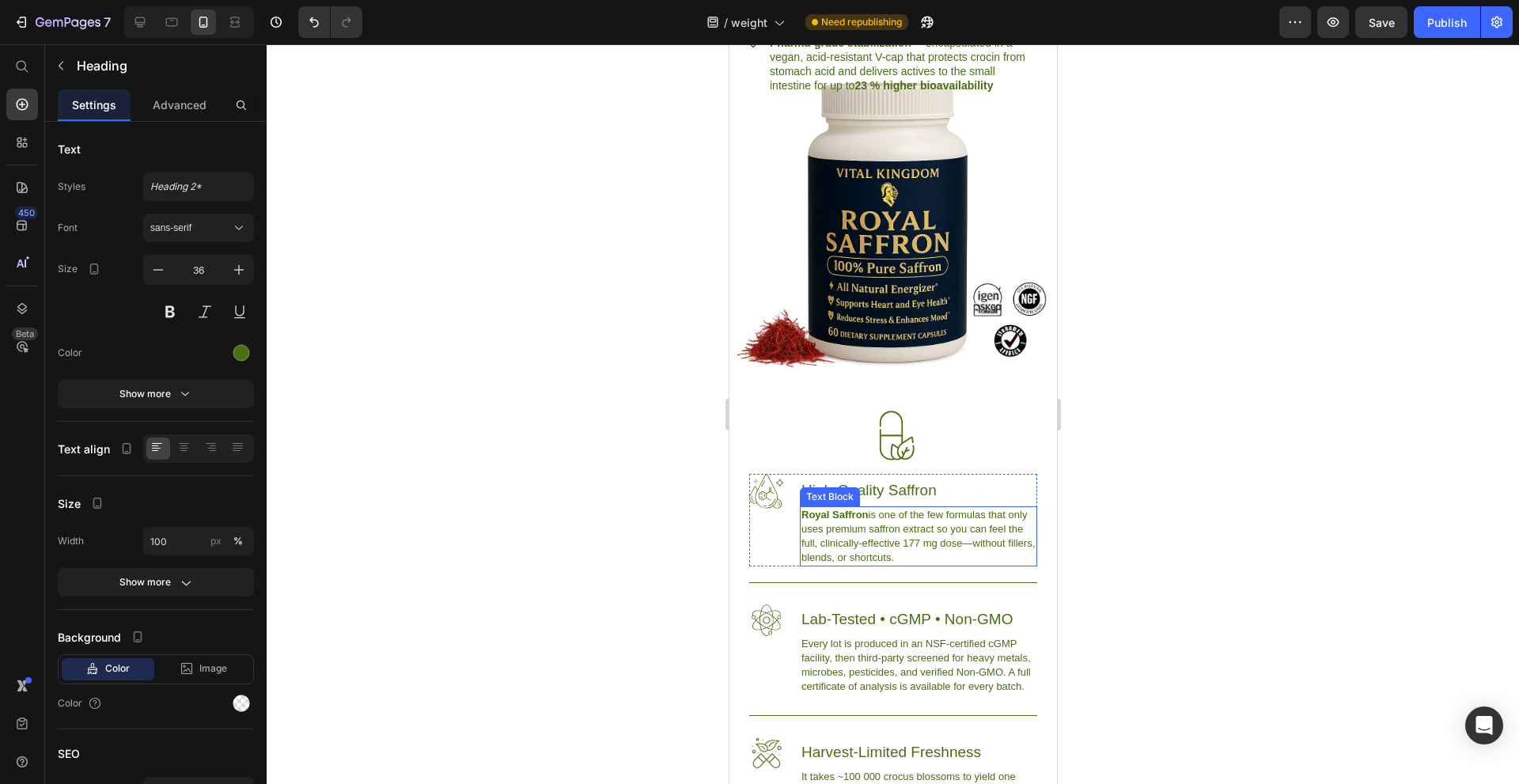 scroll, scrollTop: 5221, scrollLeft: 0, axis: vertical 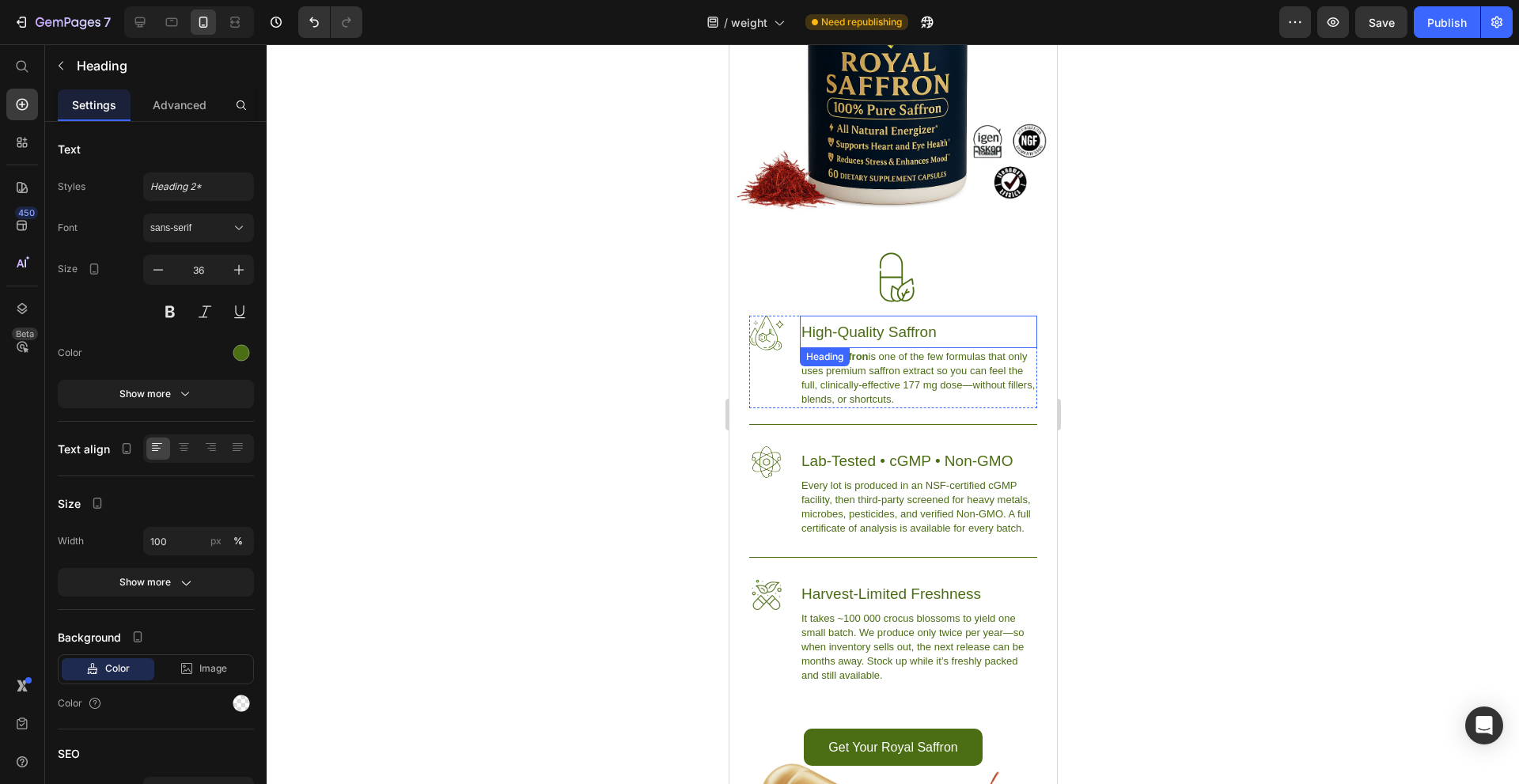 click on "High-Quality Saffron" at bounding box center [918, 331] 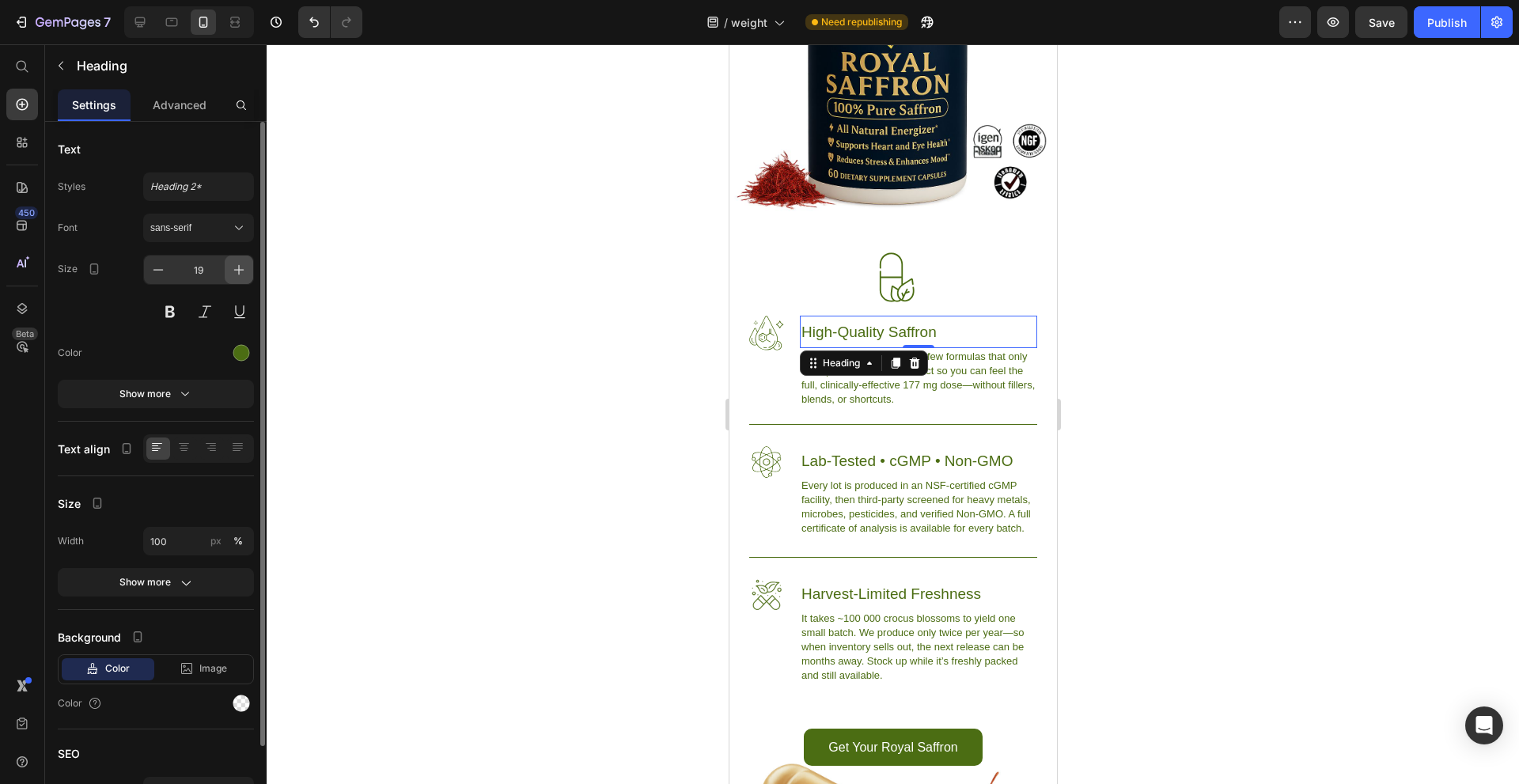 click at bounding box center [239, 270] 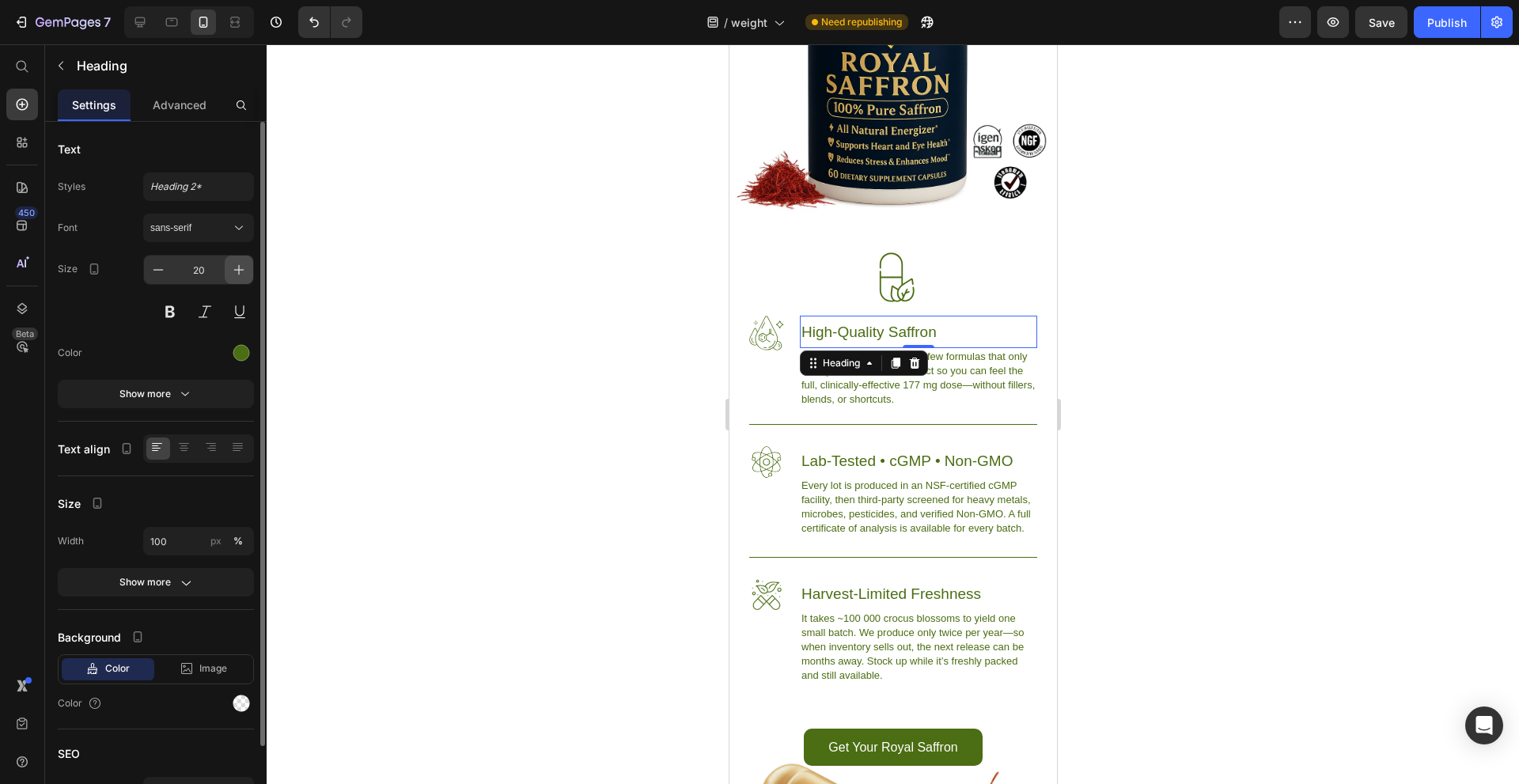 click at bounding box center [239, 270] 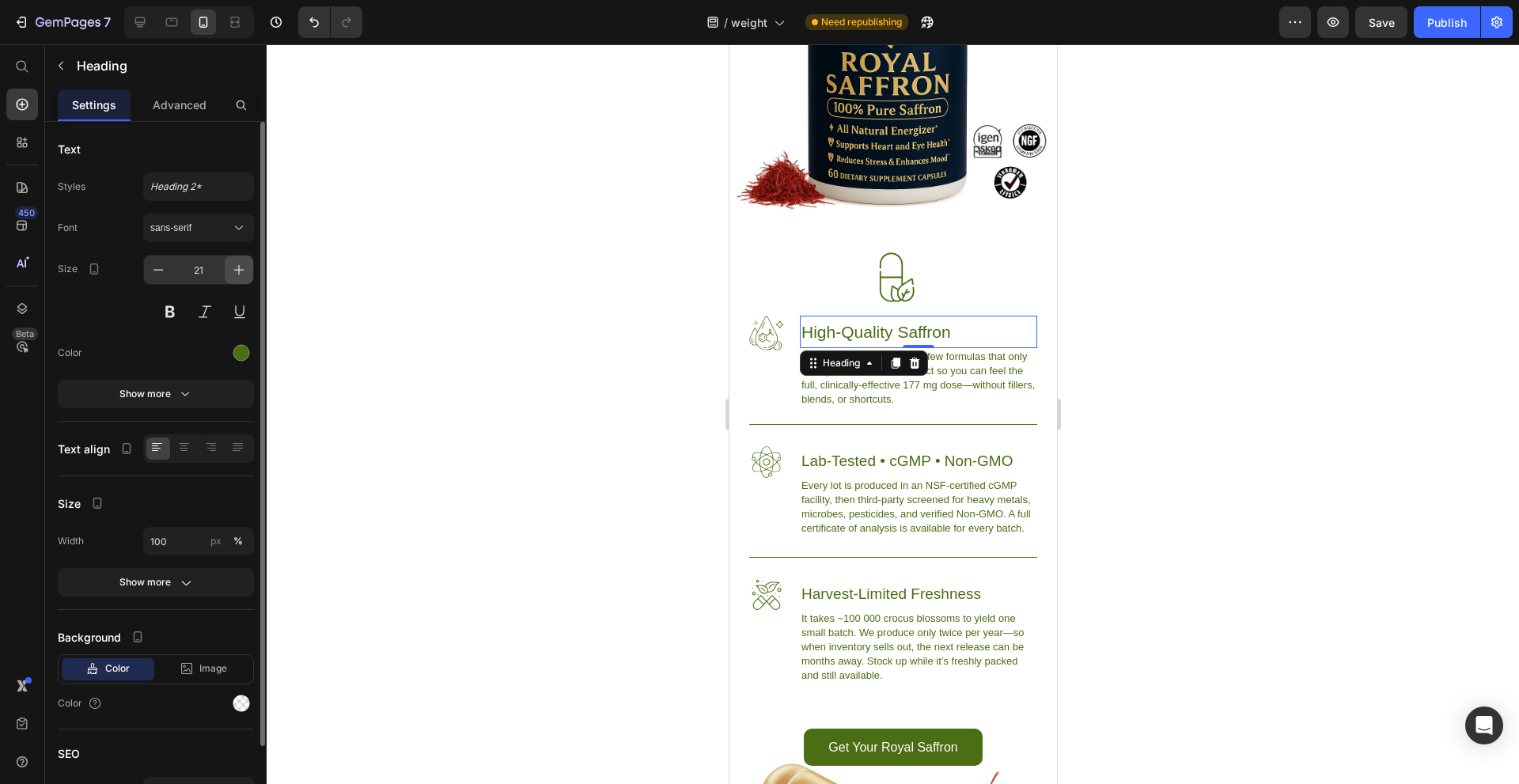click at bounding box center [239, 270] 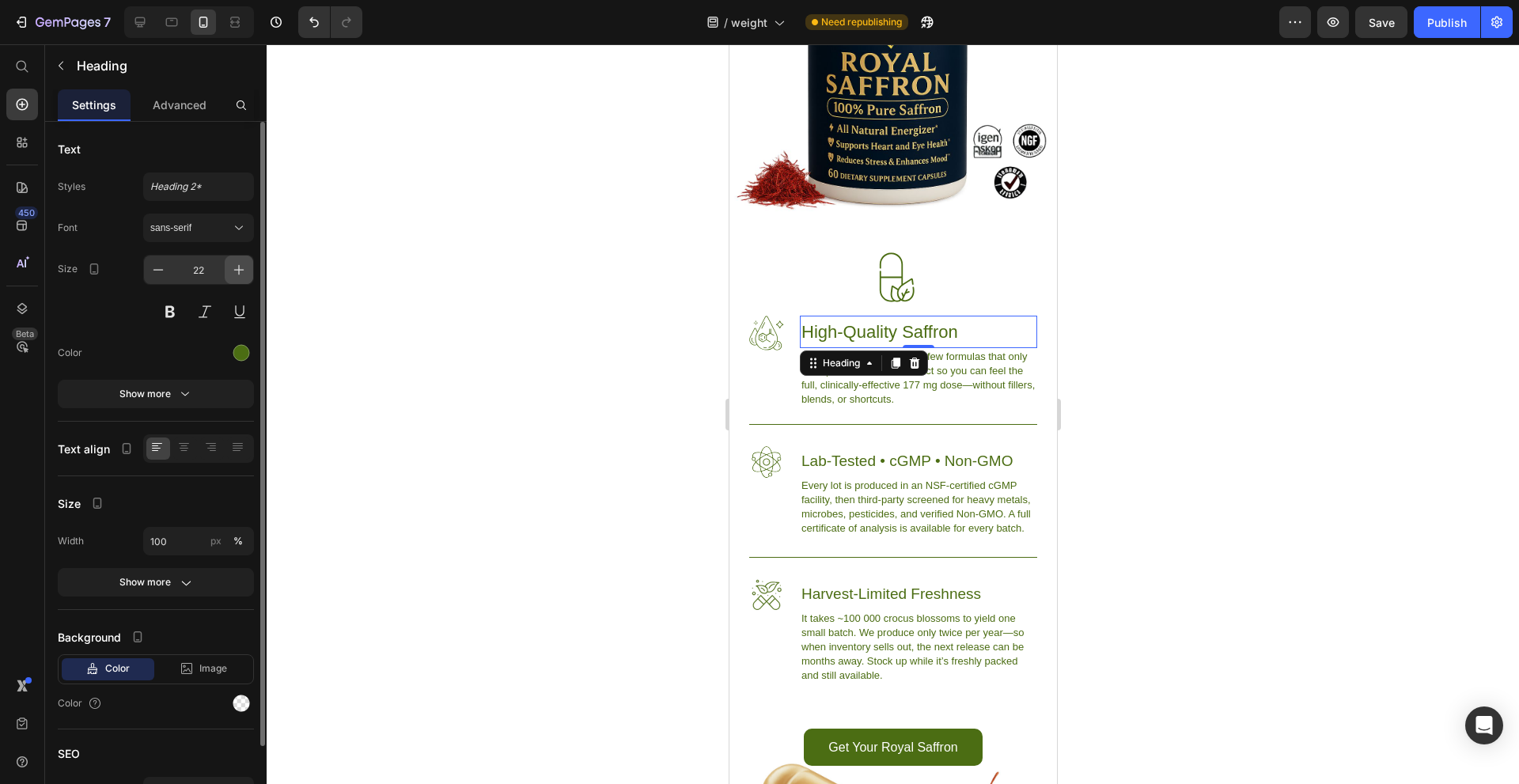 click at bounding box center (239, 270) 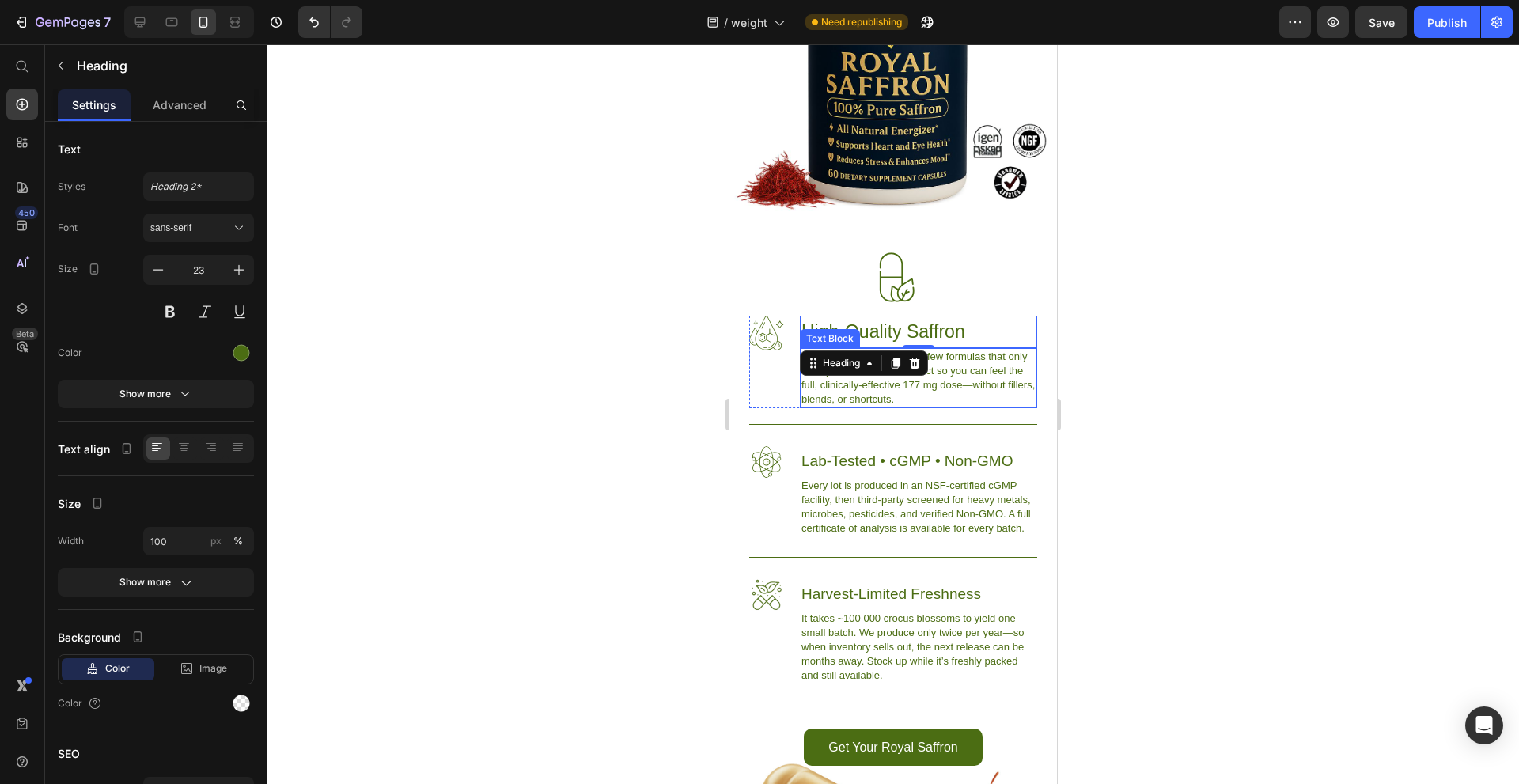 click on "Royal Saffron  is one of the few formulas that only uses premium saffron extract so you can feel the full, clinically-effective 177 mg dose—without fillers, blends, or shortcuts." at bounding box center (918, 378) 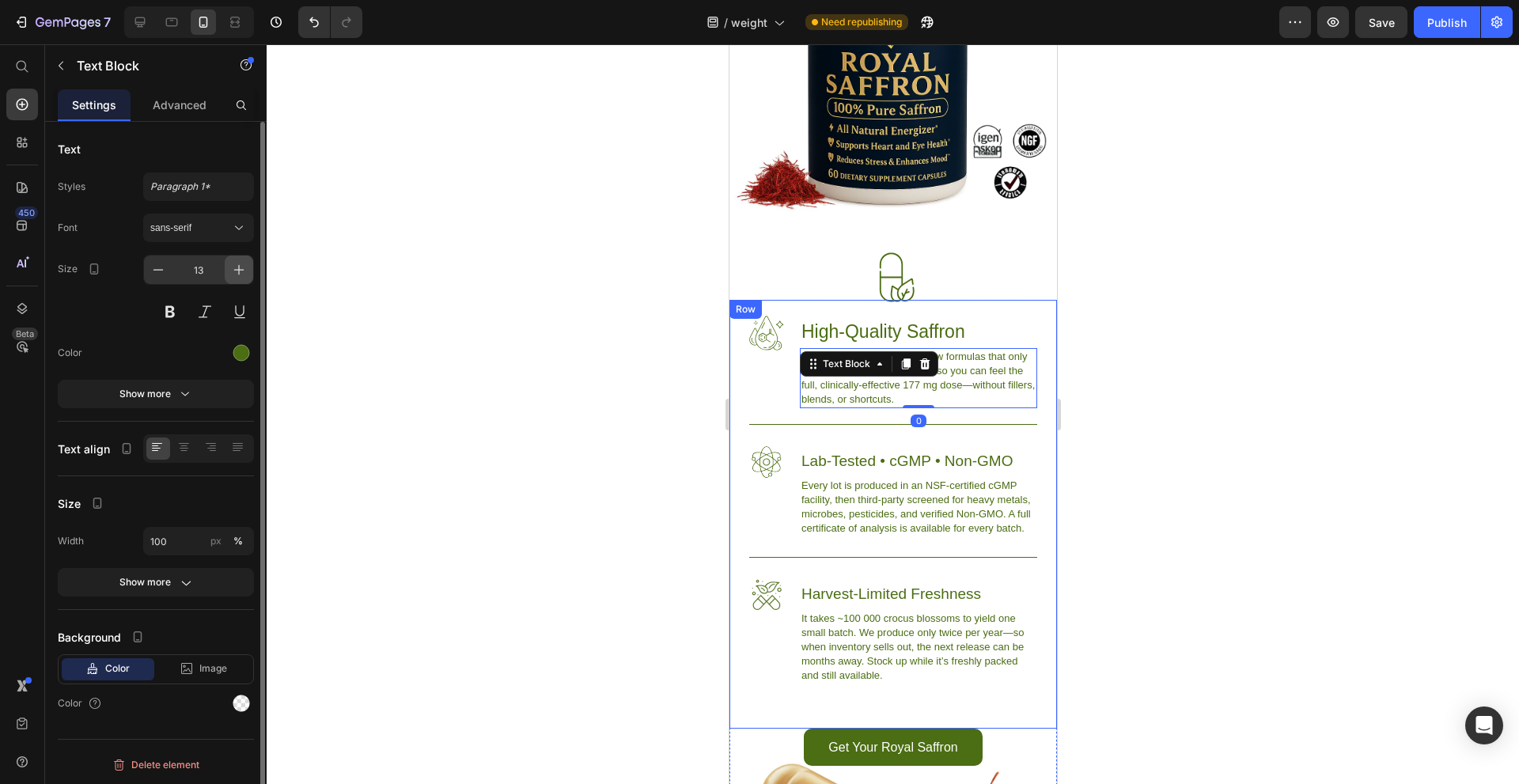 click 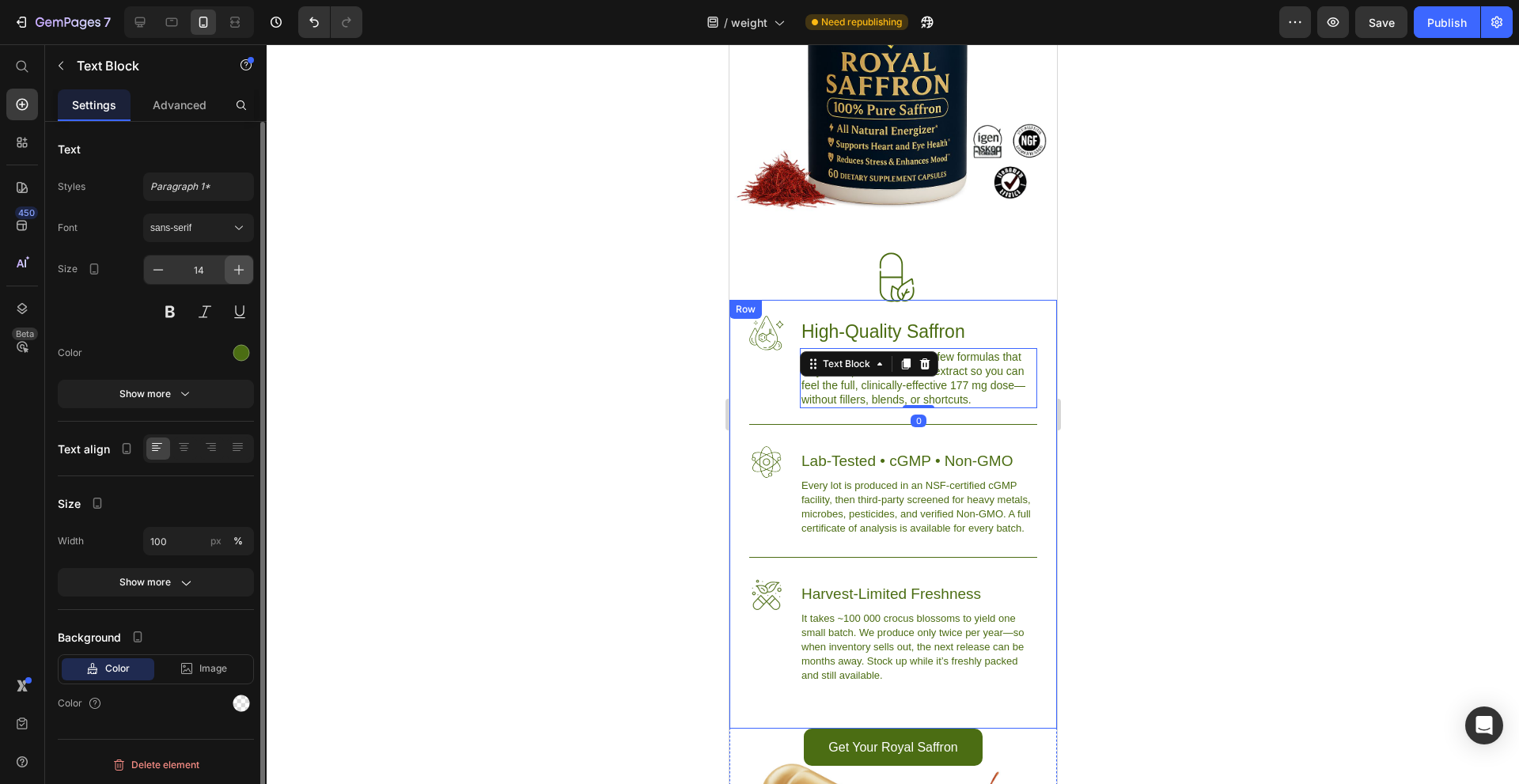 click 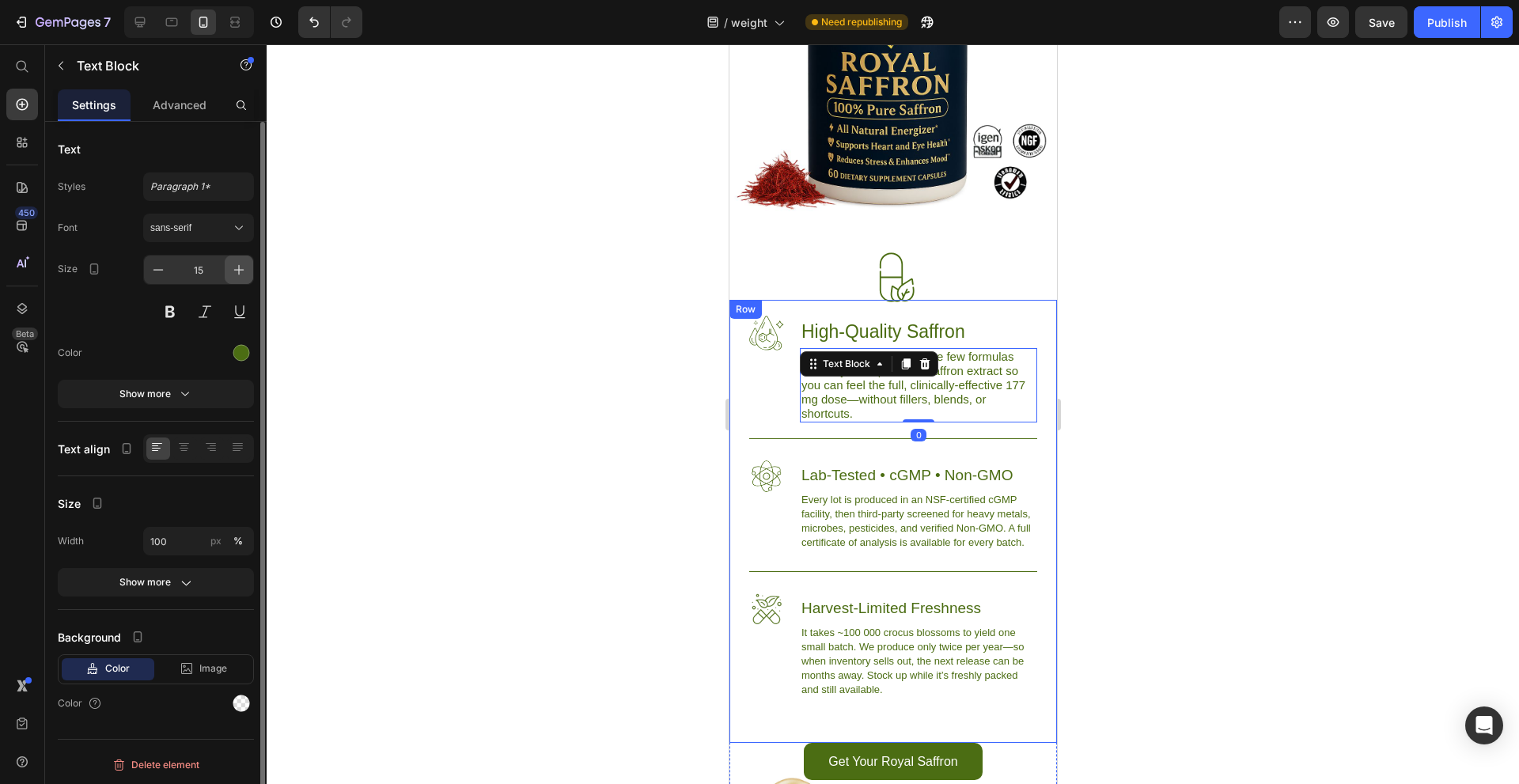 click 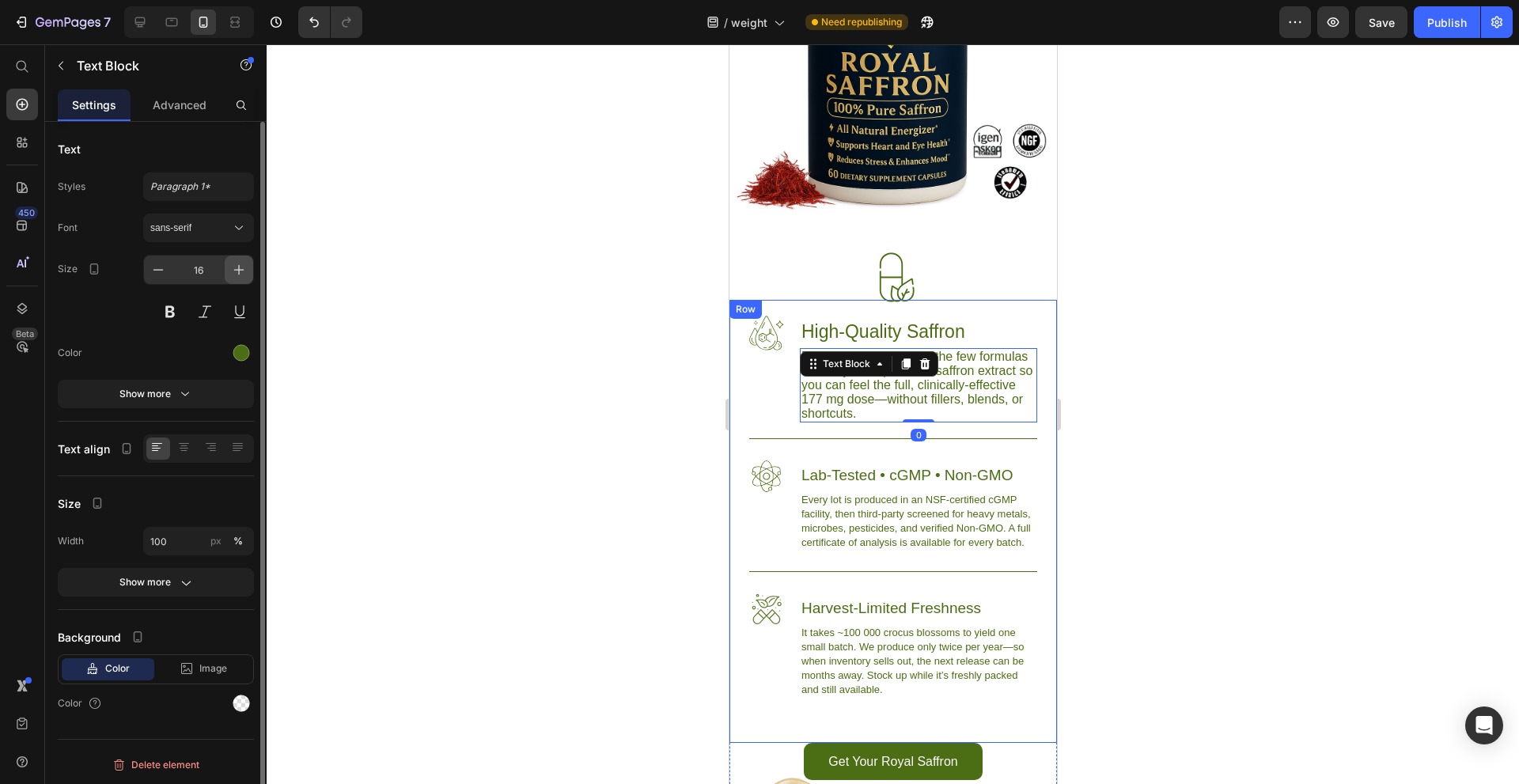 click 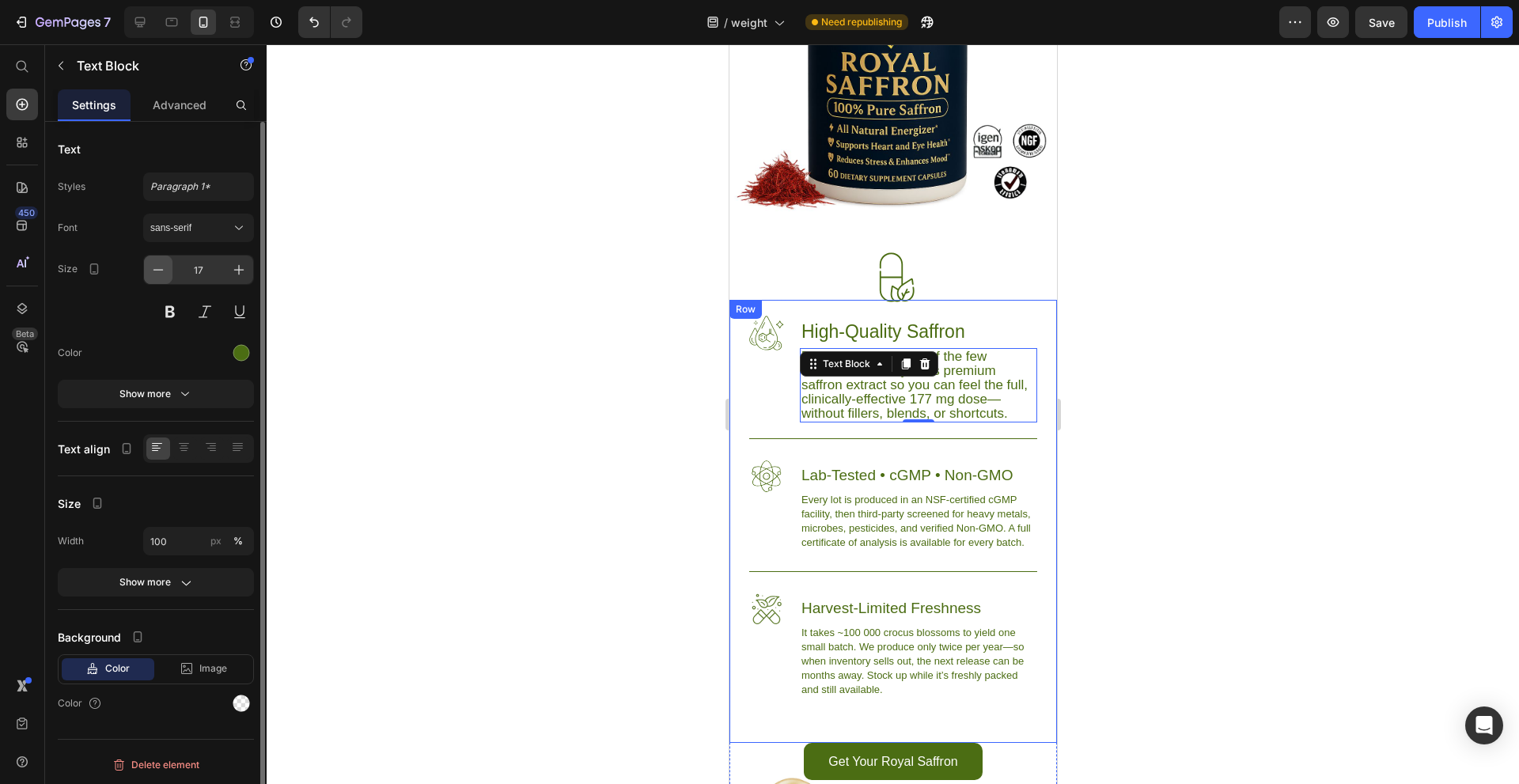 click 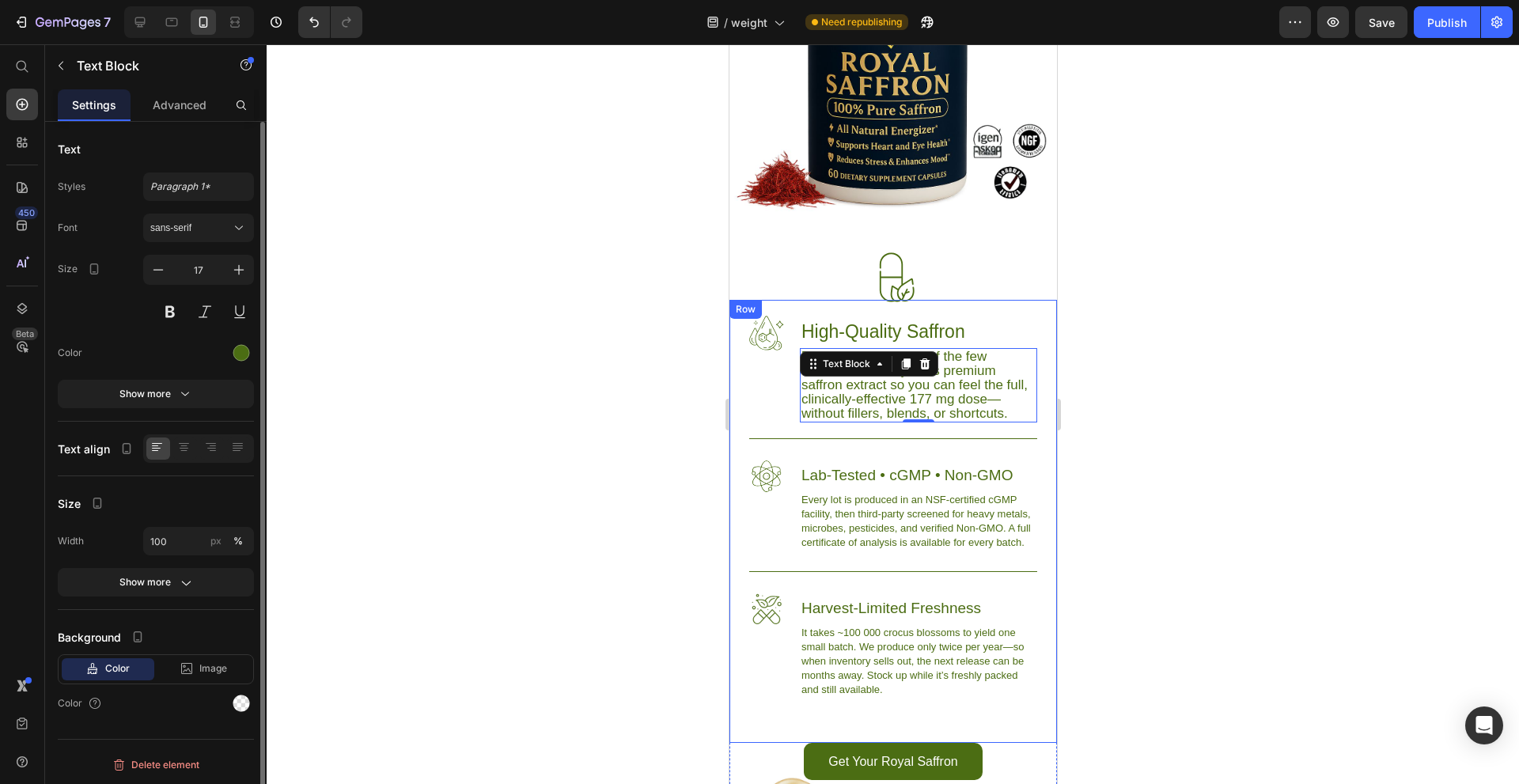 type on "16" 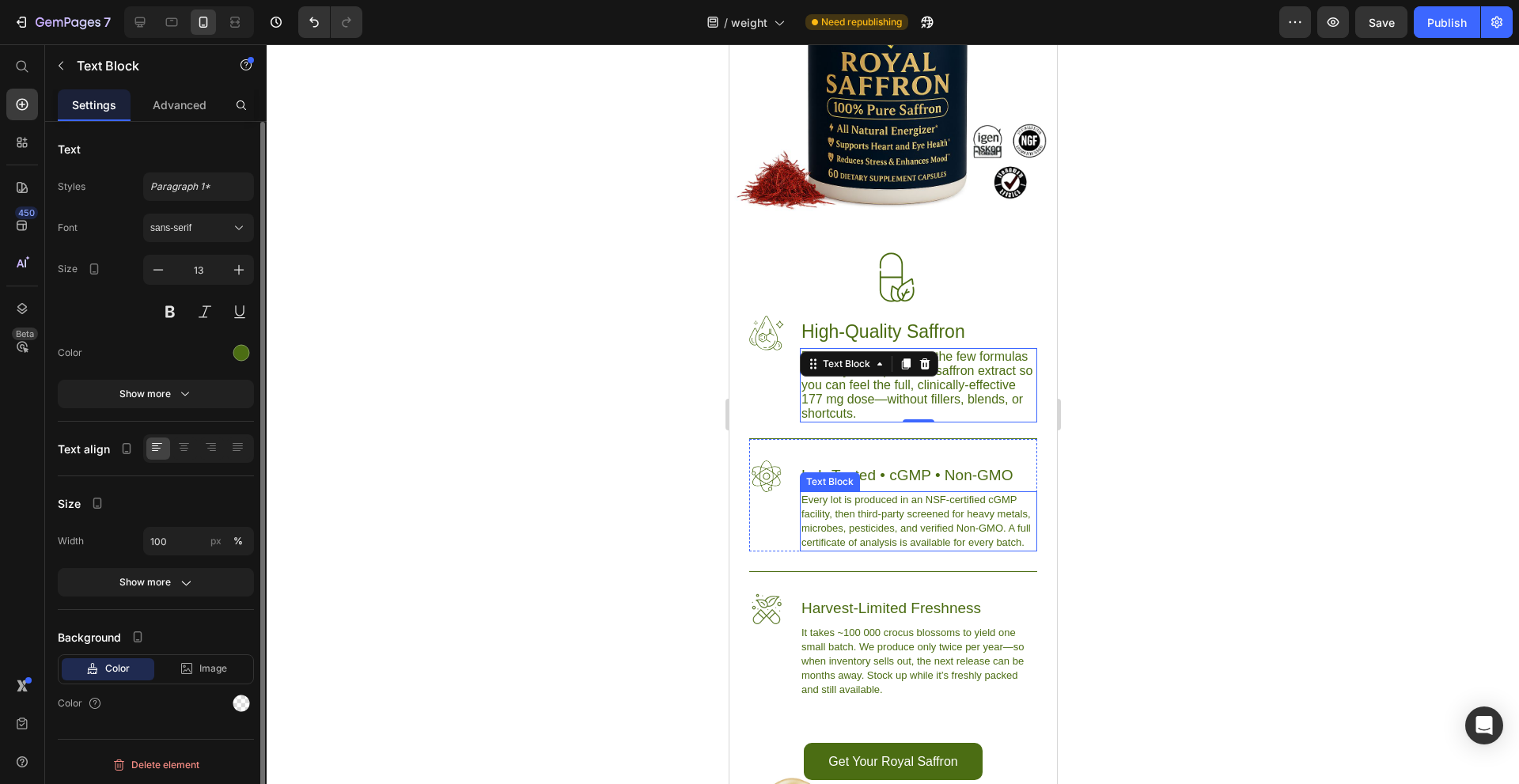 click on "Every lot is produced in an NSF-certified cGMP facility, then third-party screened for heavy metals, microbes, pesticides, and verified Non-GMO. A full certificate of analysis is available for every batch." at bounding box center [918, 521] 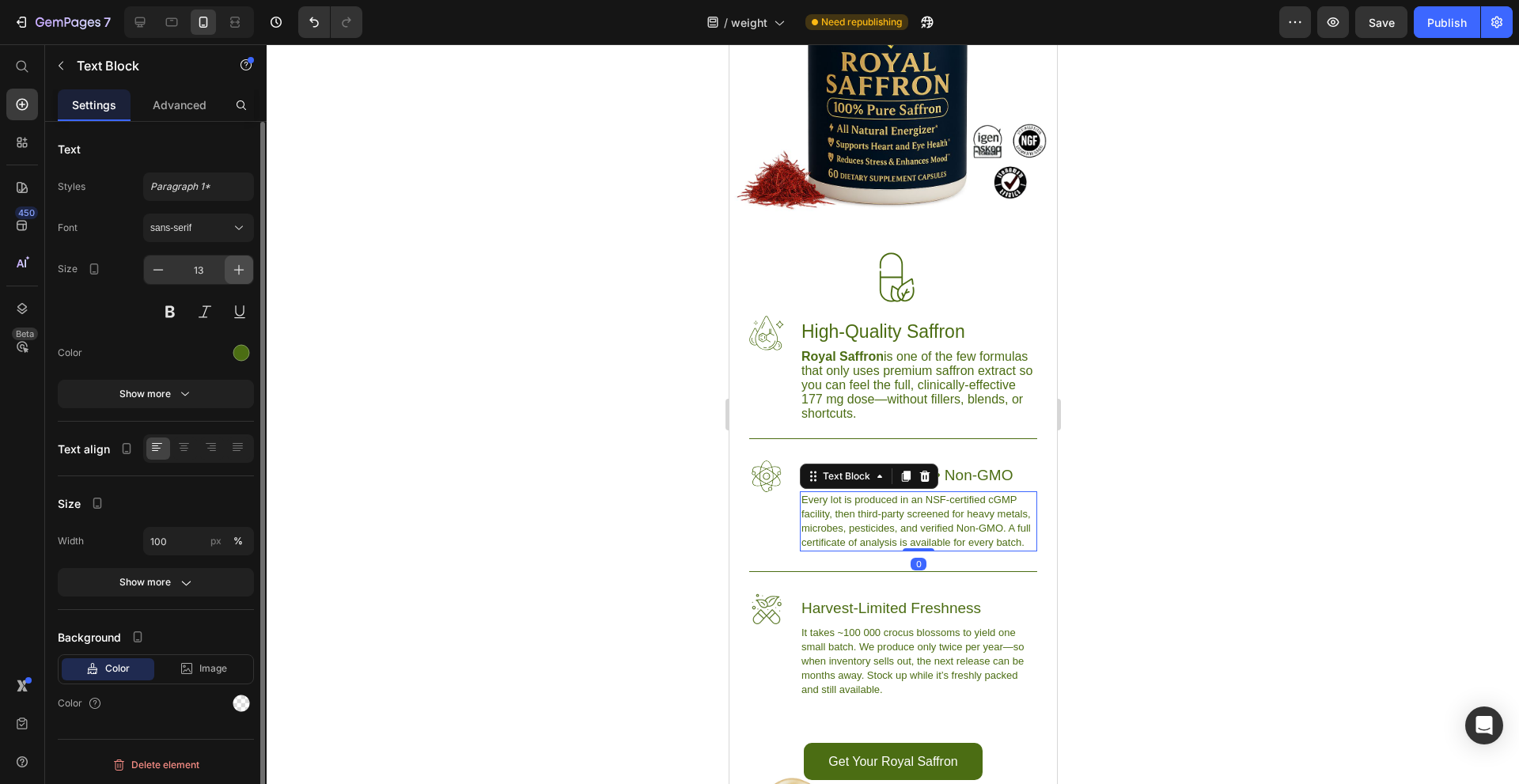 click 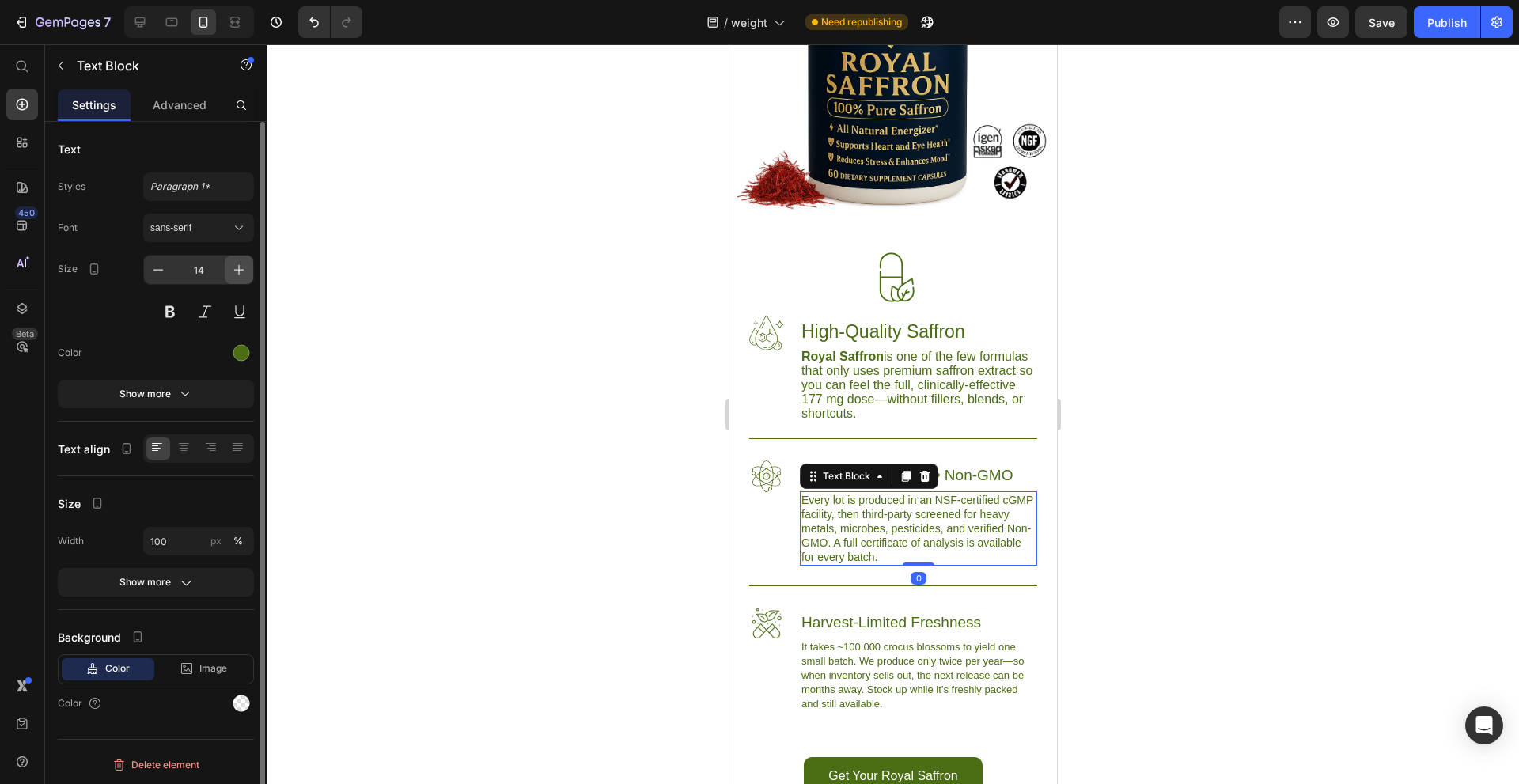 click 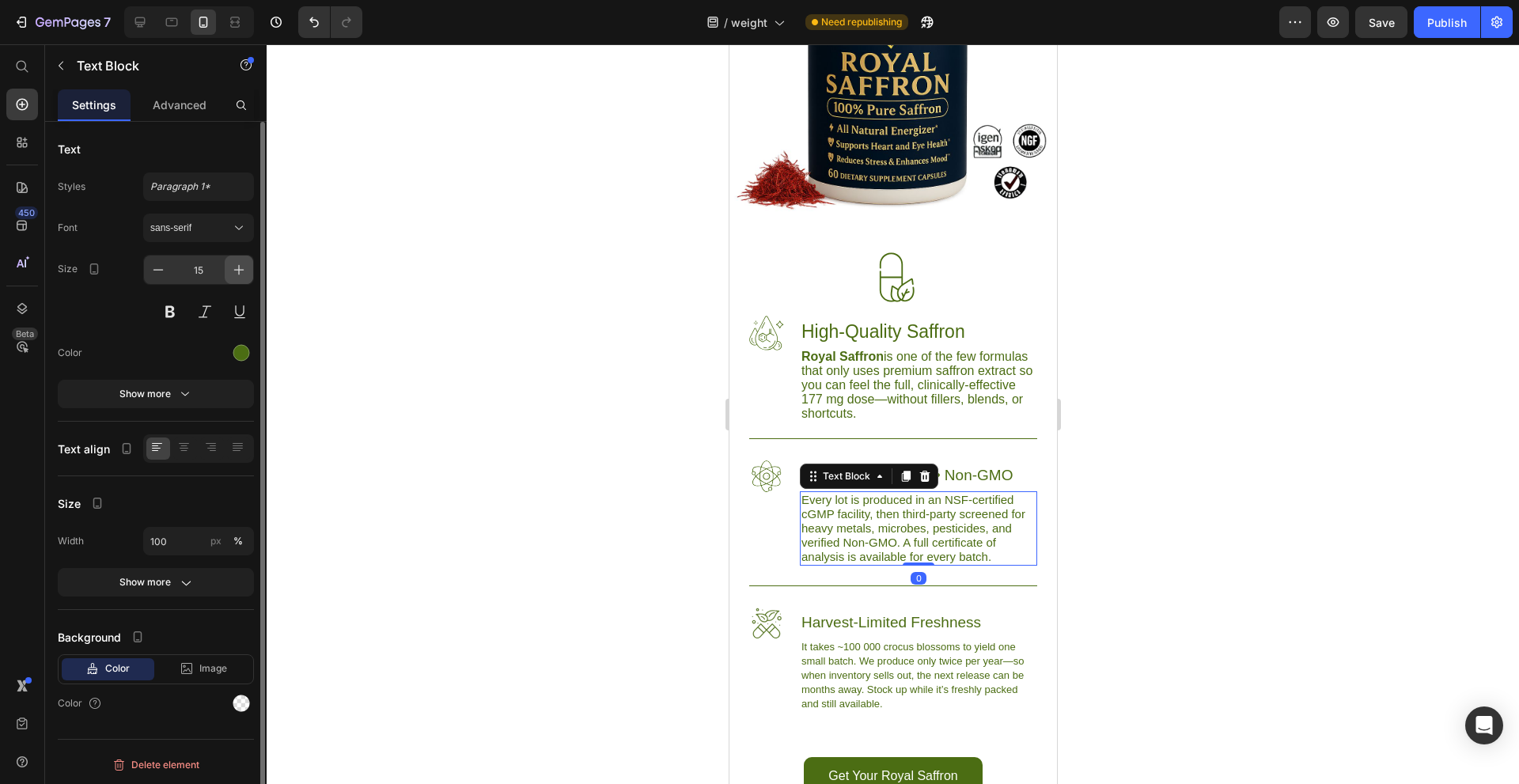 click 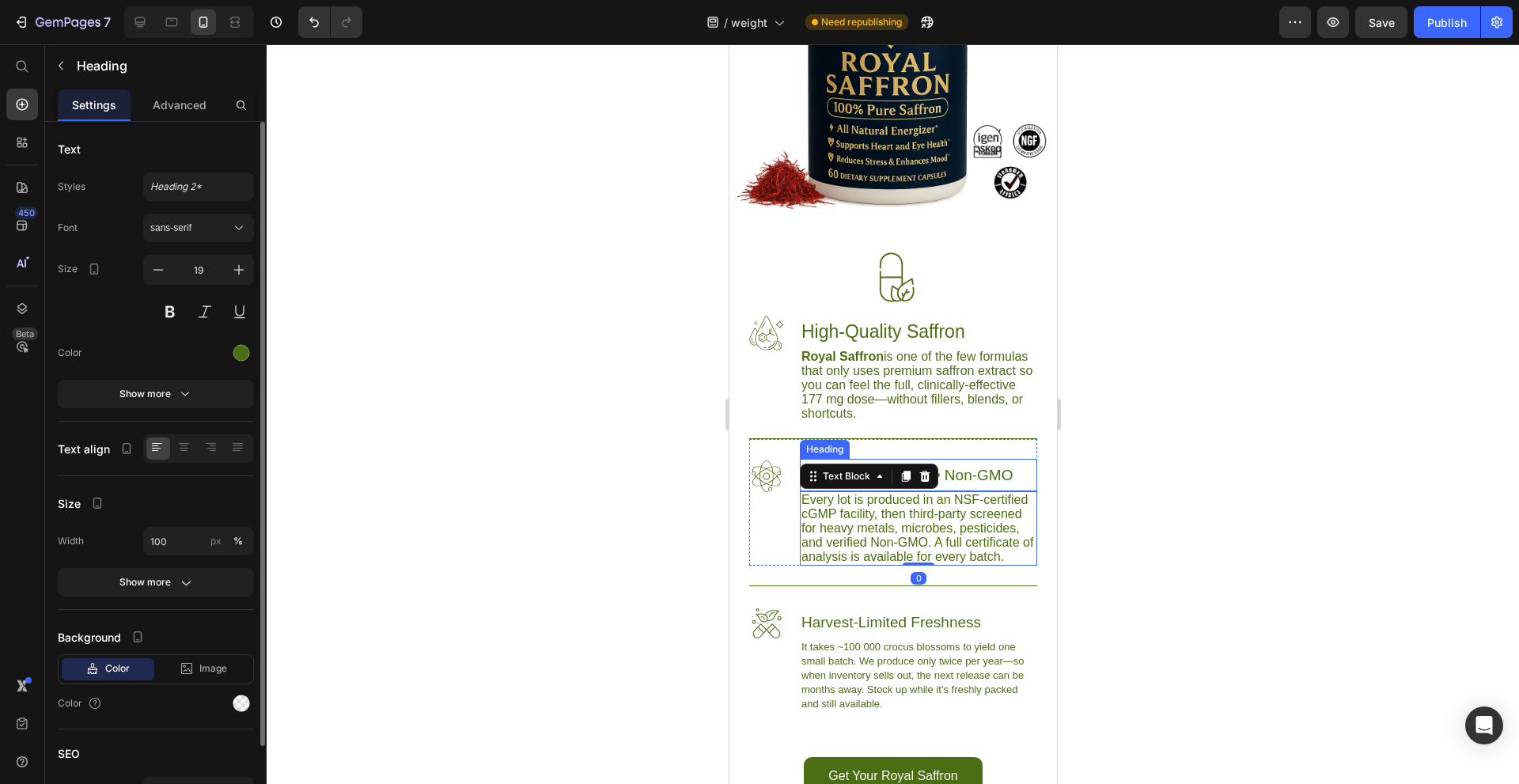 click on "Lab-Tested • cGMP • Non-GMO" at bounding box center (918, 475) 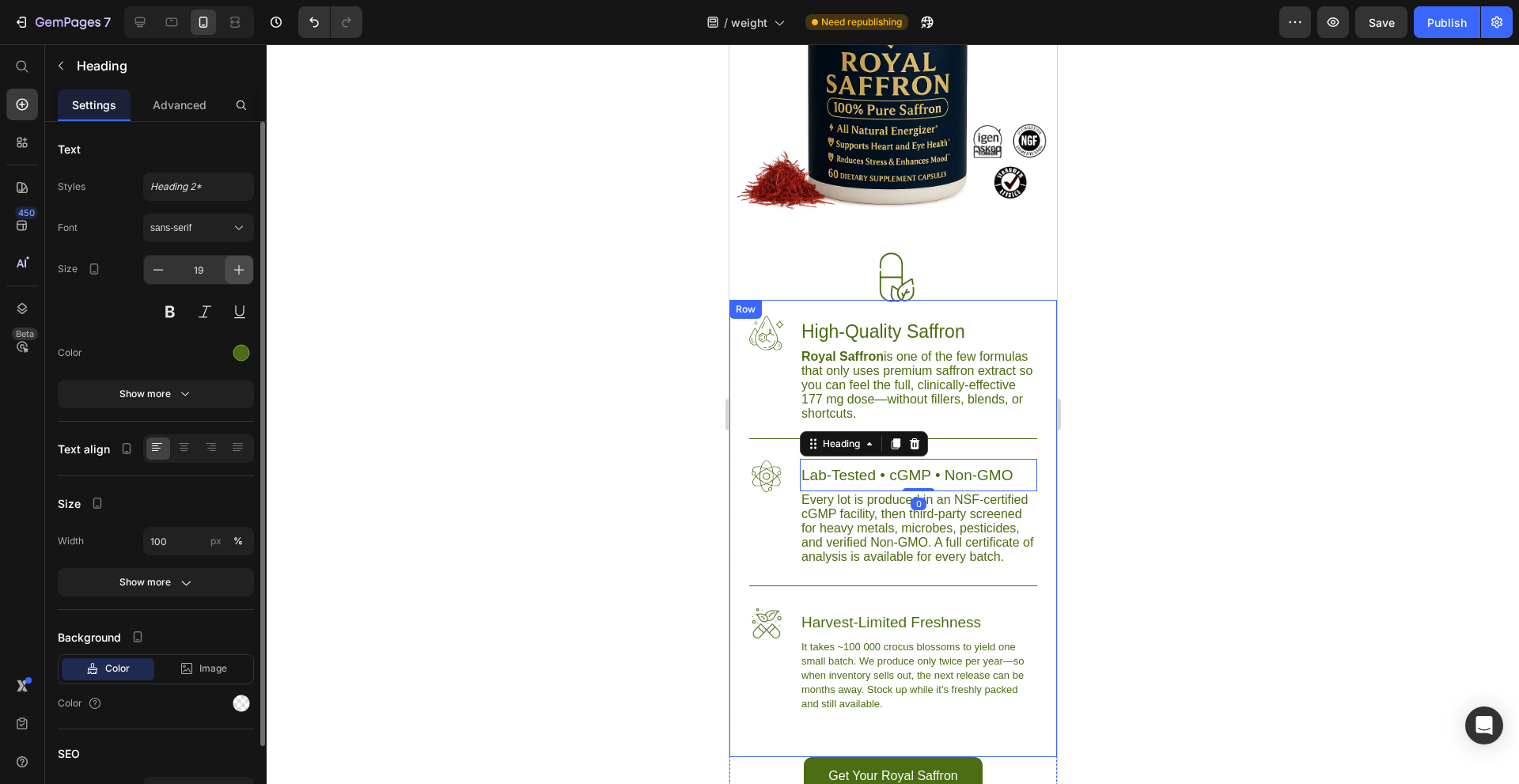 click at bounding box center [239, 270] 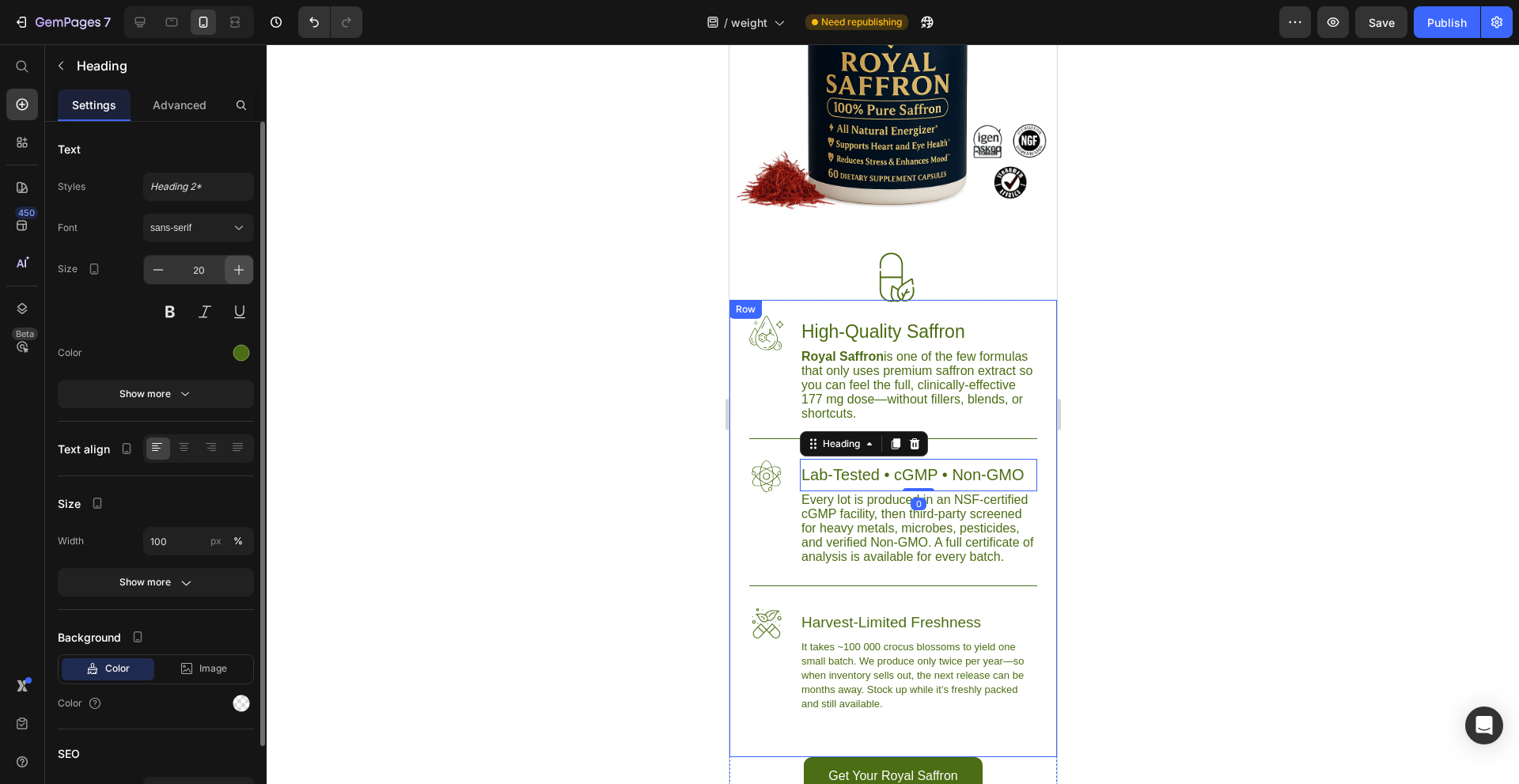 click at bounding box center (239, 270) 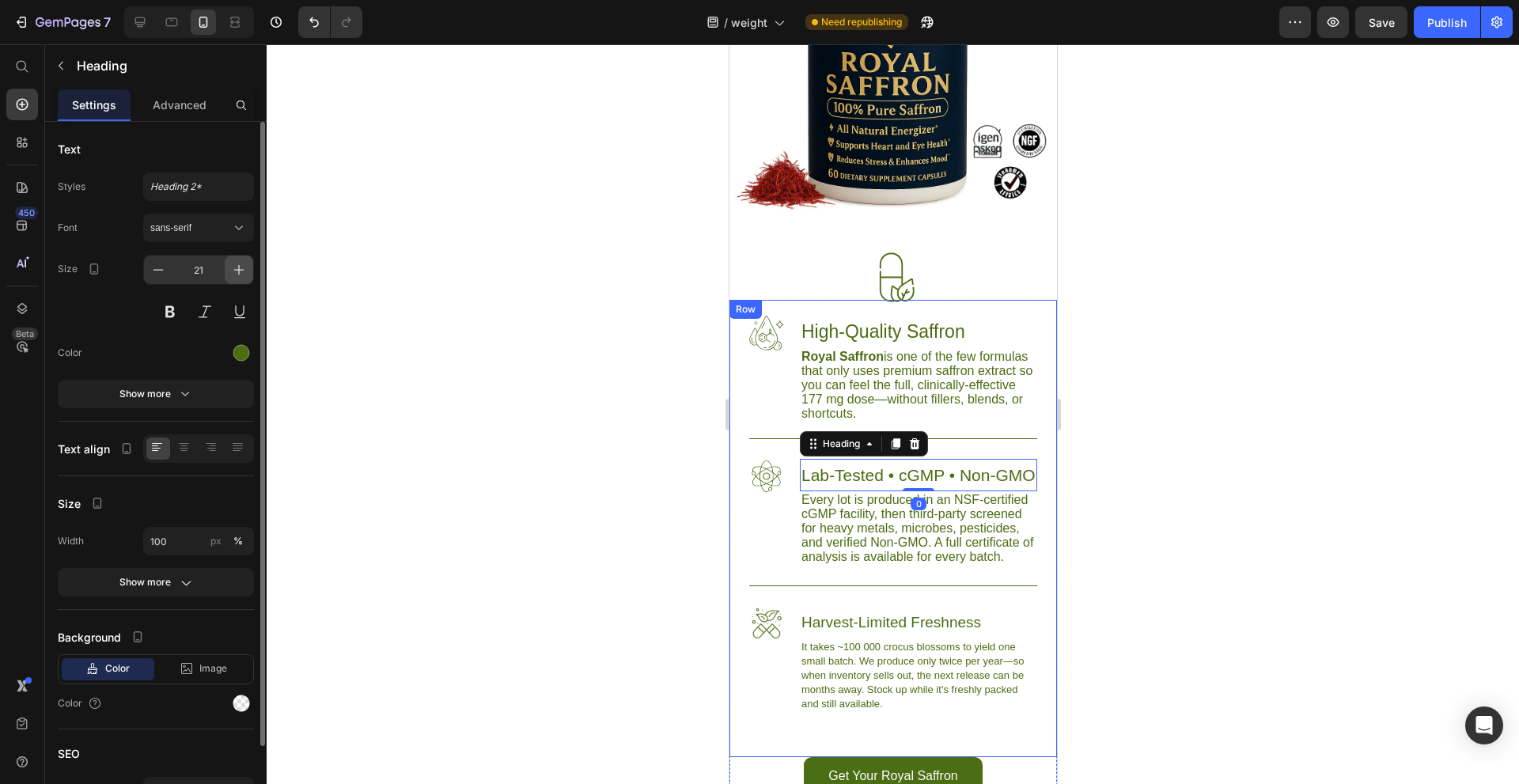 click at bounding box center [239, 270] 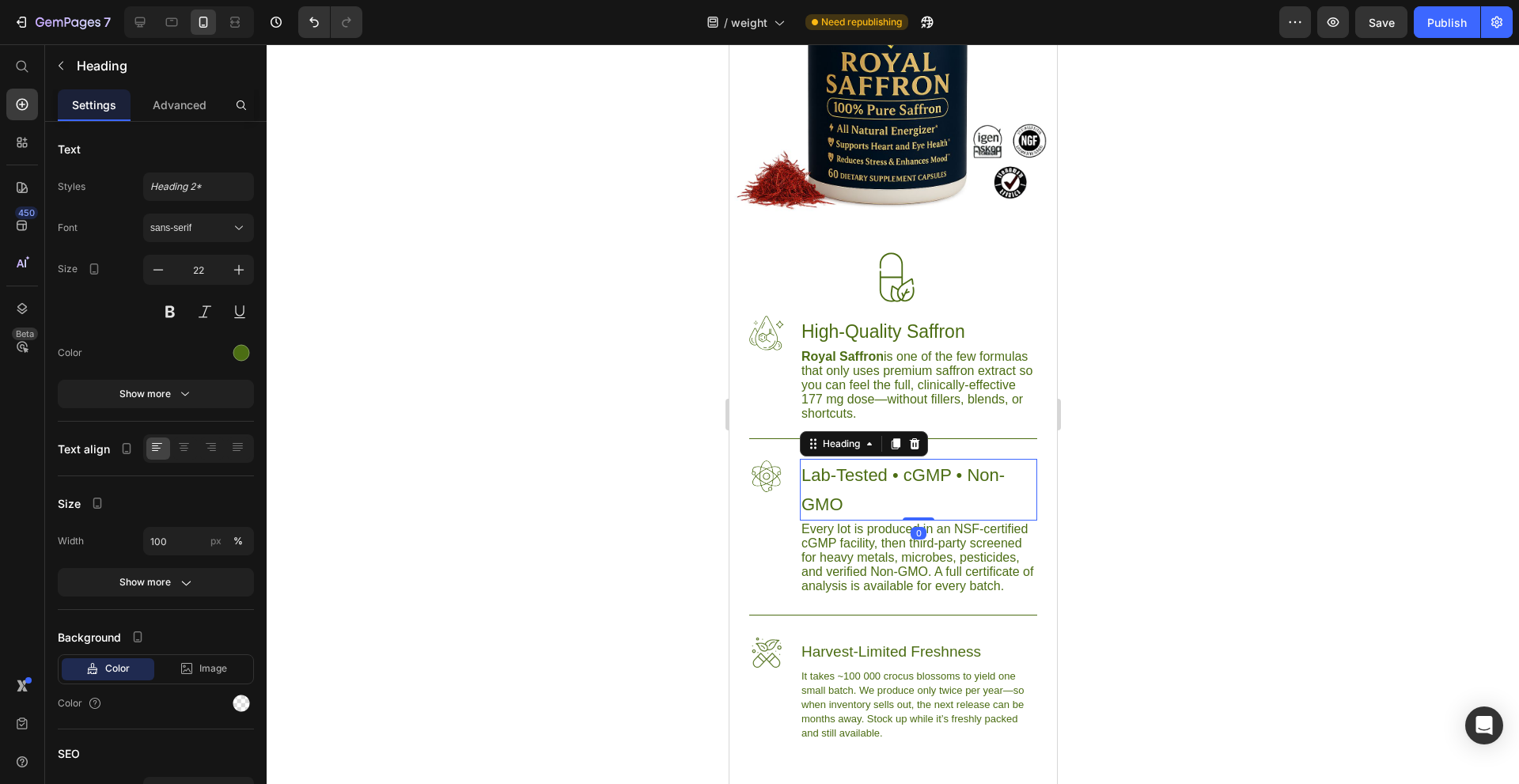scroll, scrollTop: 5301, scrollLeft: 0, axis: vertical 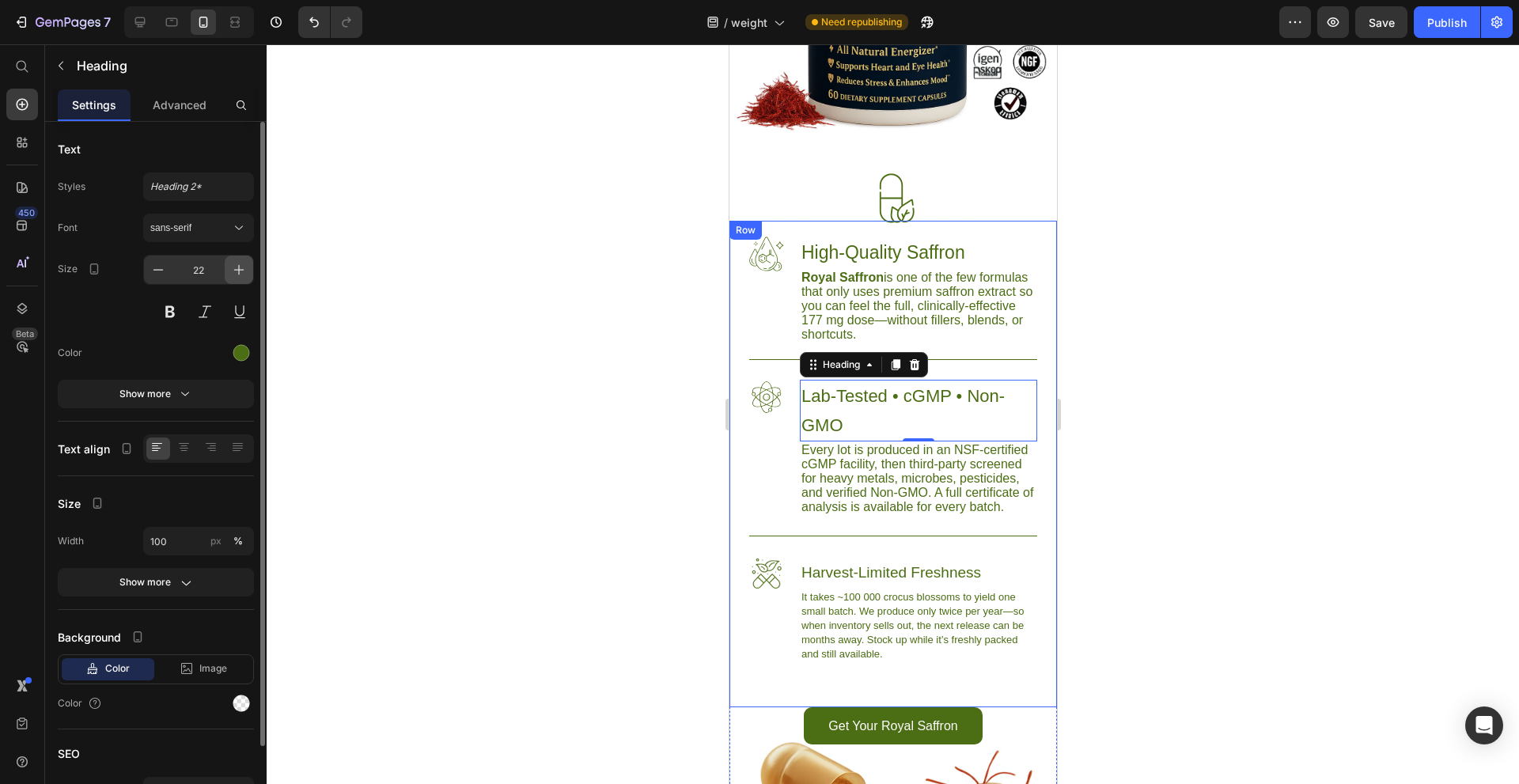 click 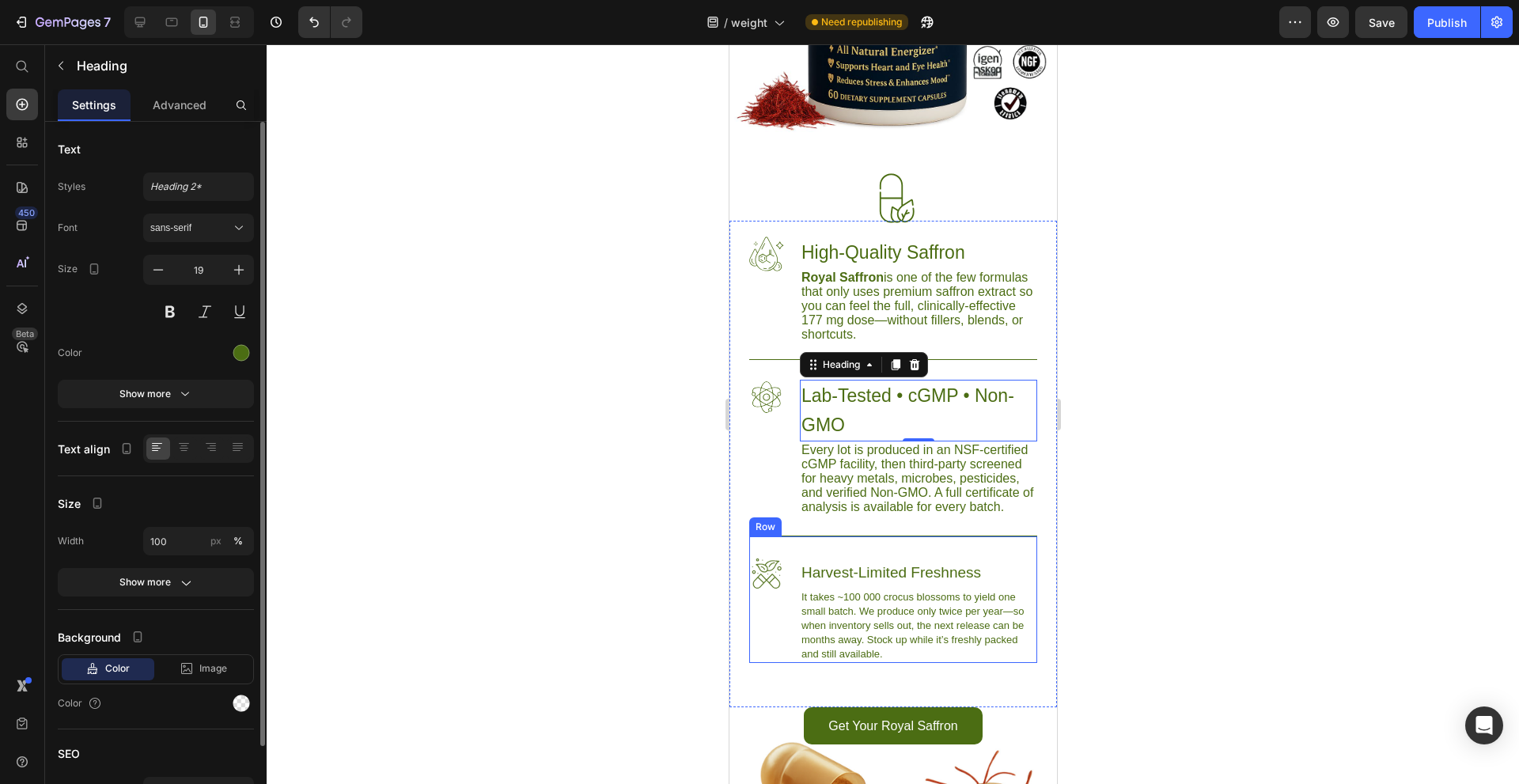 click on "Harvest-Limited Freshness" at bounding box center (918, 572) 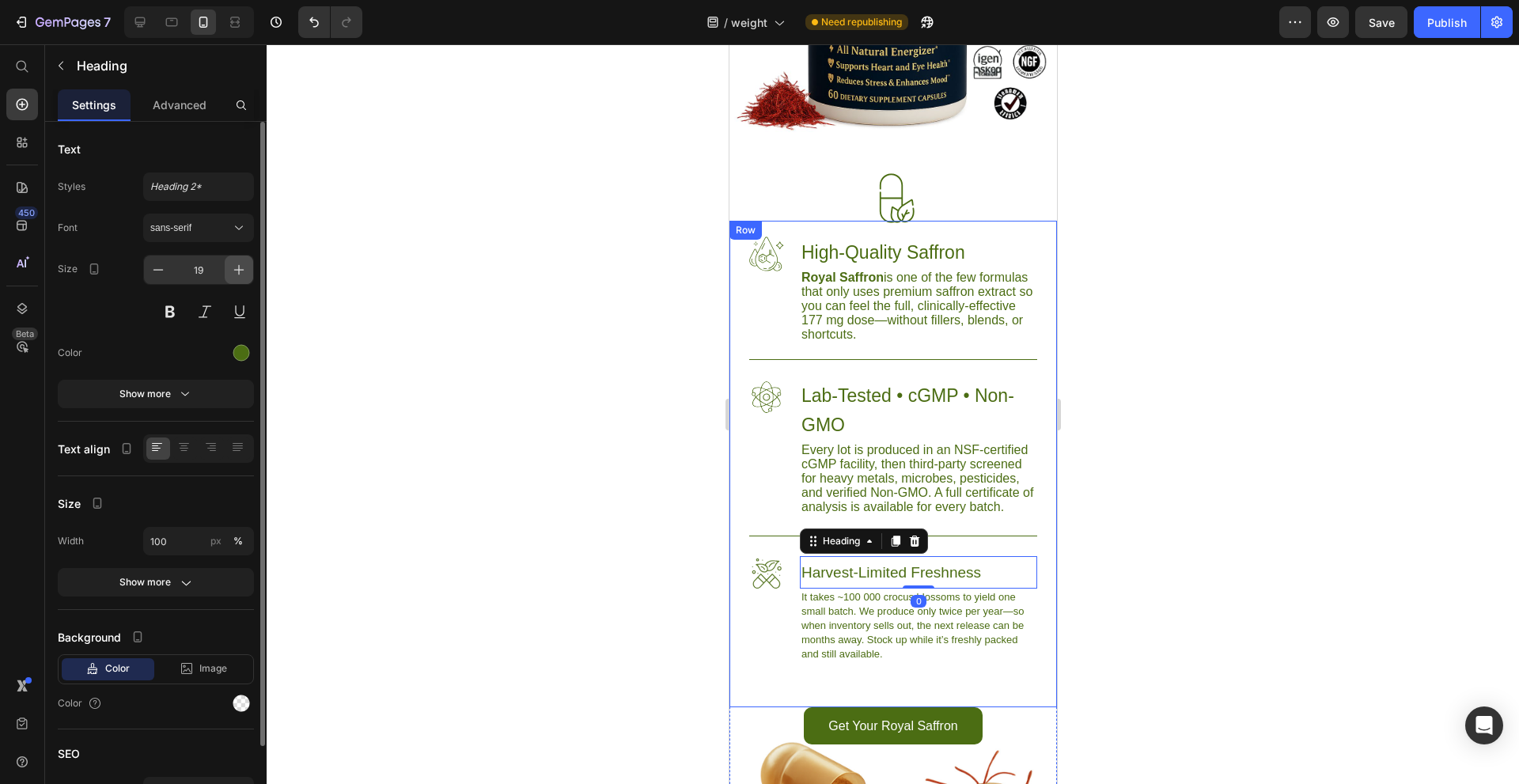 click 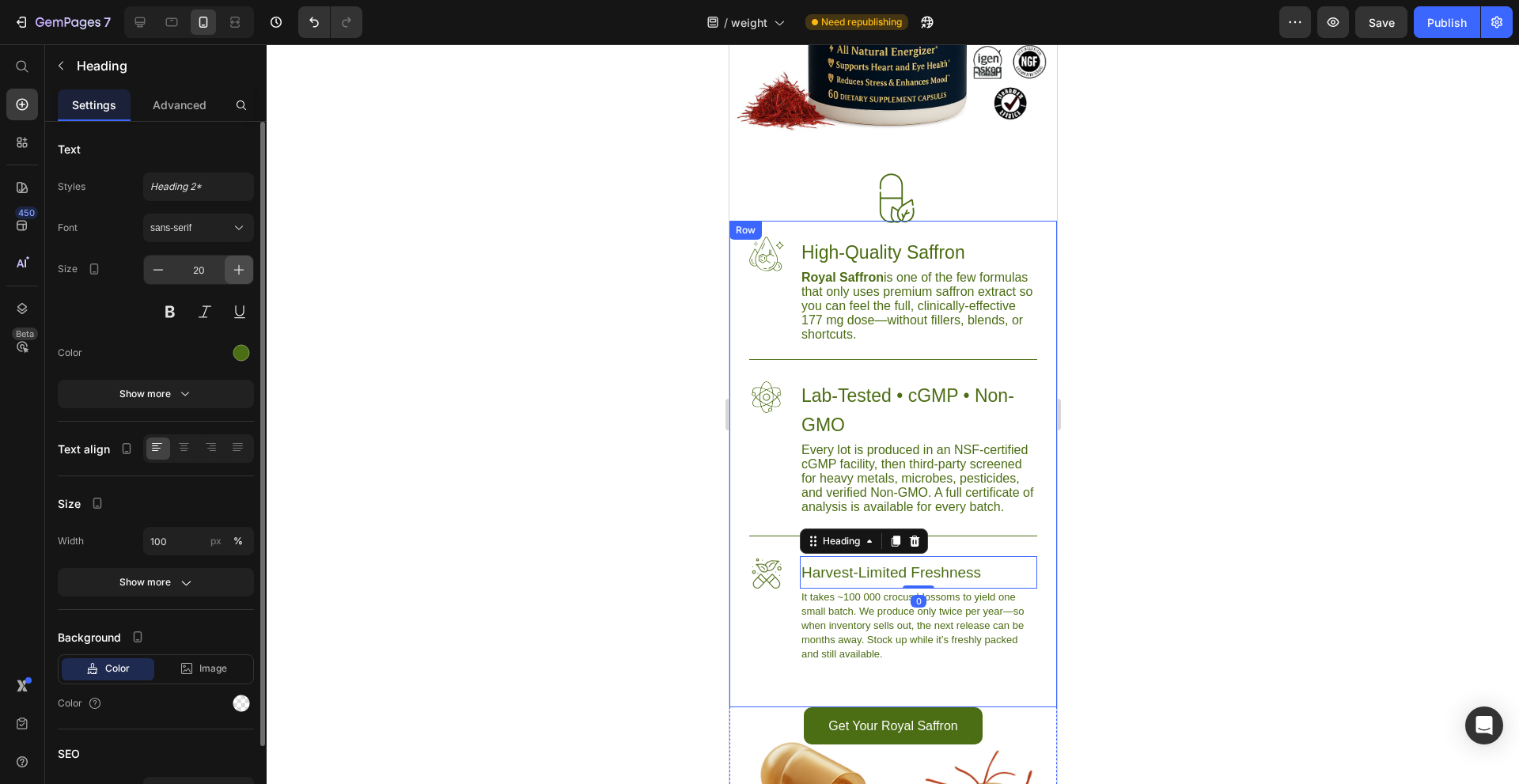 click 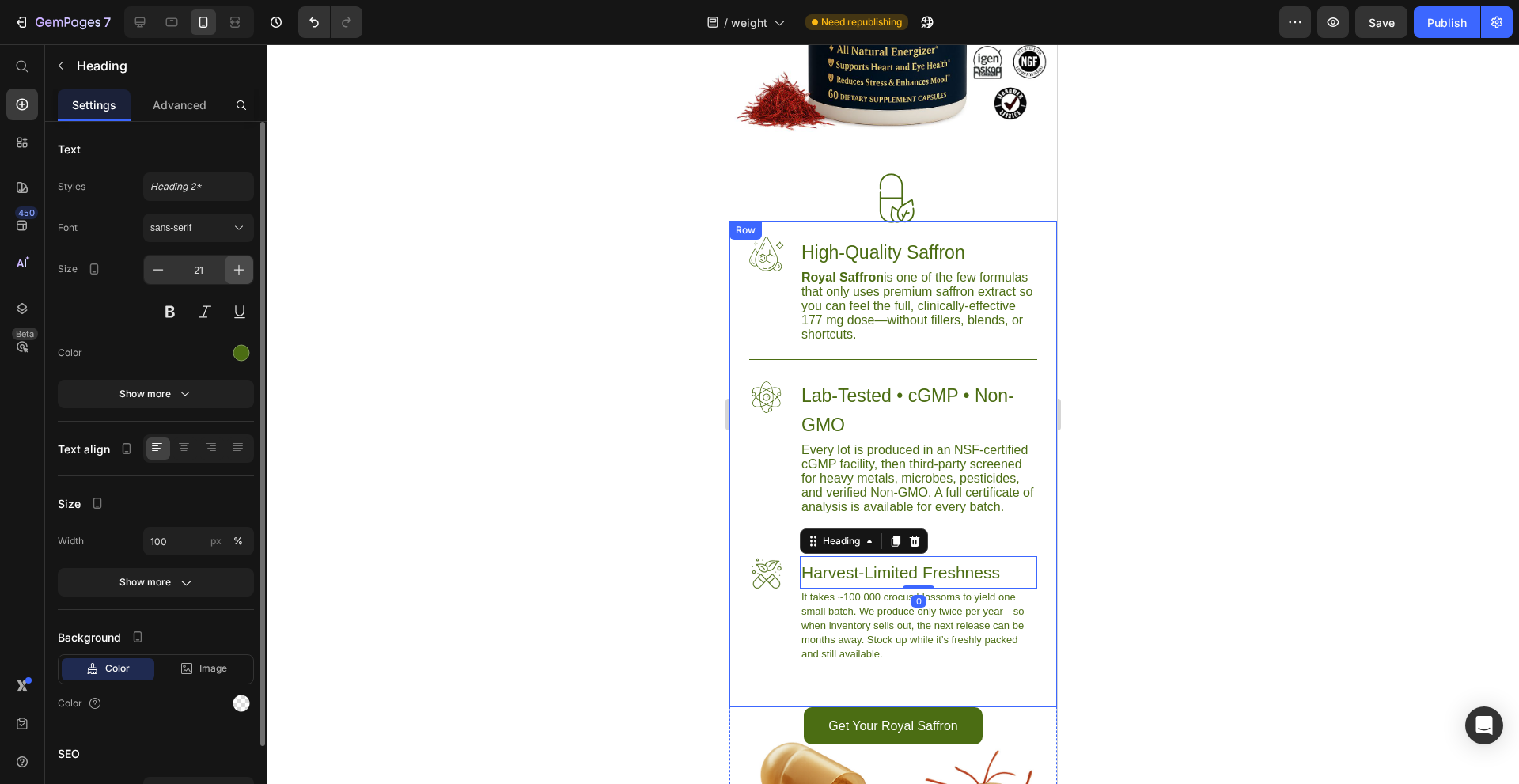 click 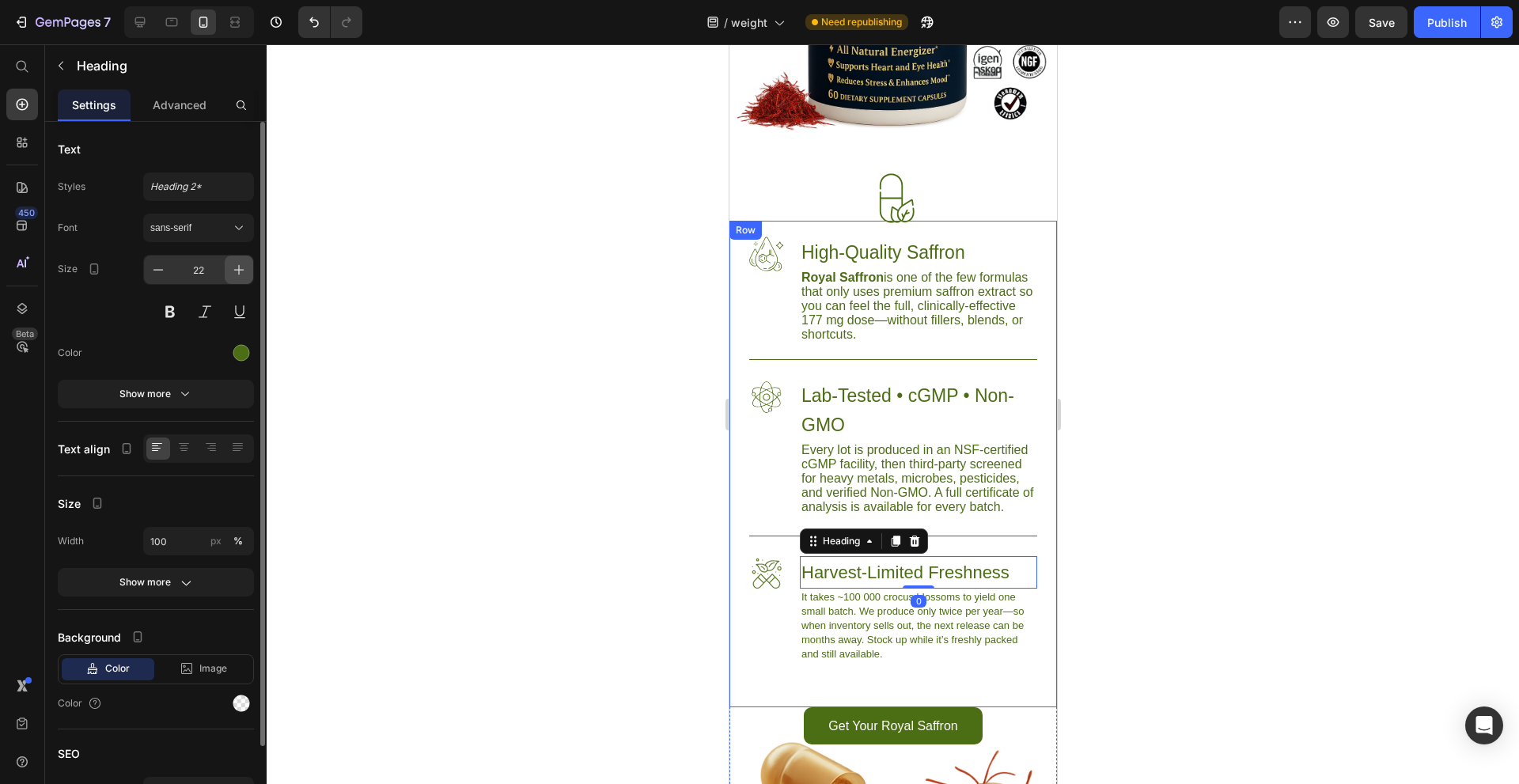 click 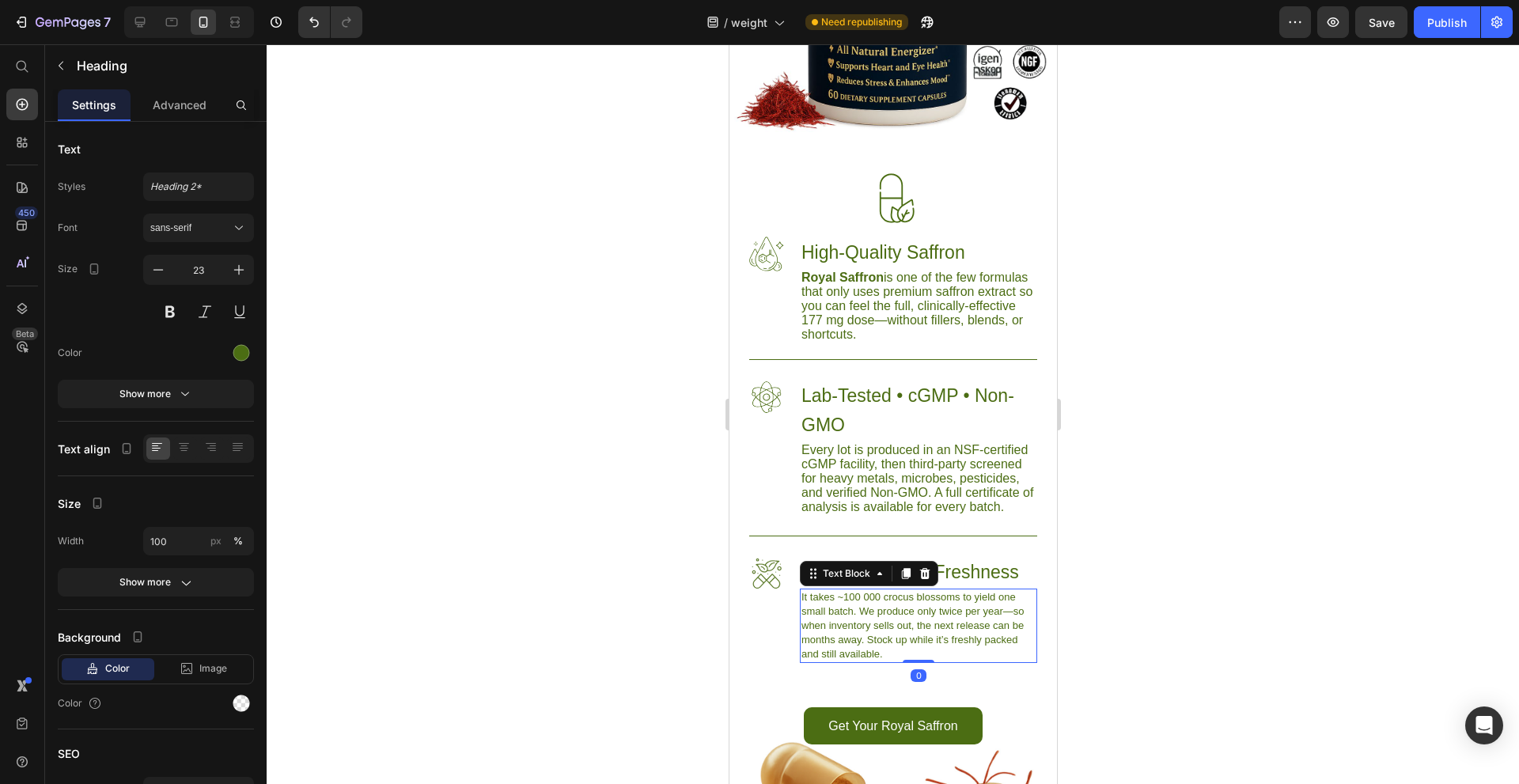 click on "It takes ~100 000 crocus blossoms to yield one small batch. We produce only twice per year—so when inventory sells out, the next release can be months away. Stock up while it’s freshly packed and still available." at bounding box center [918, 626] 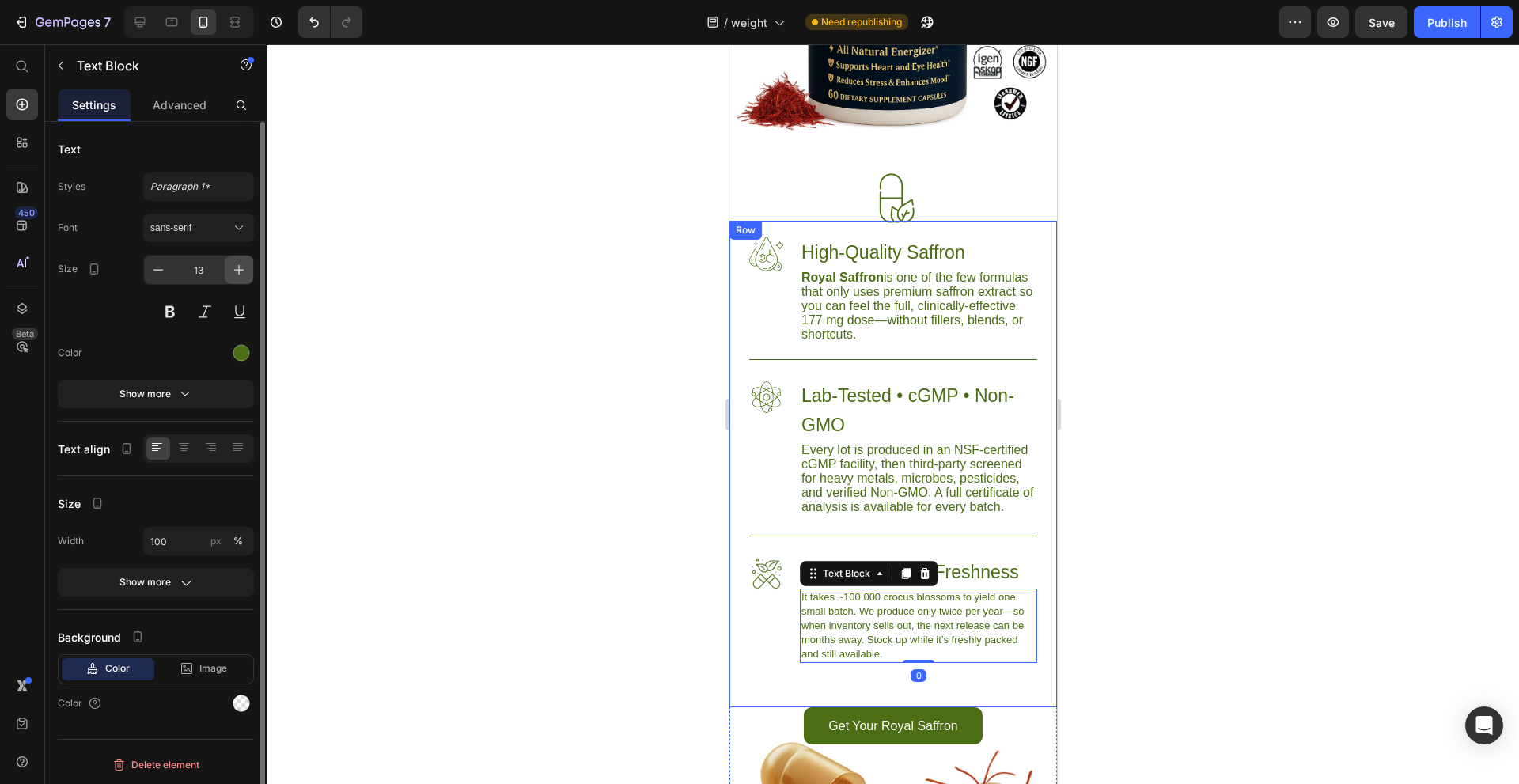 click 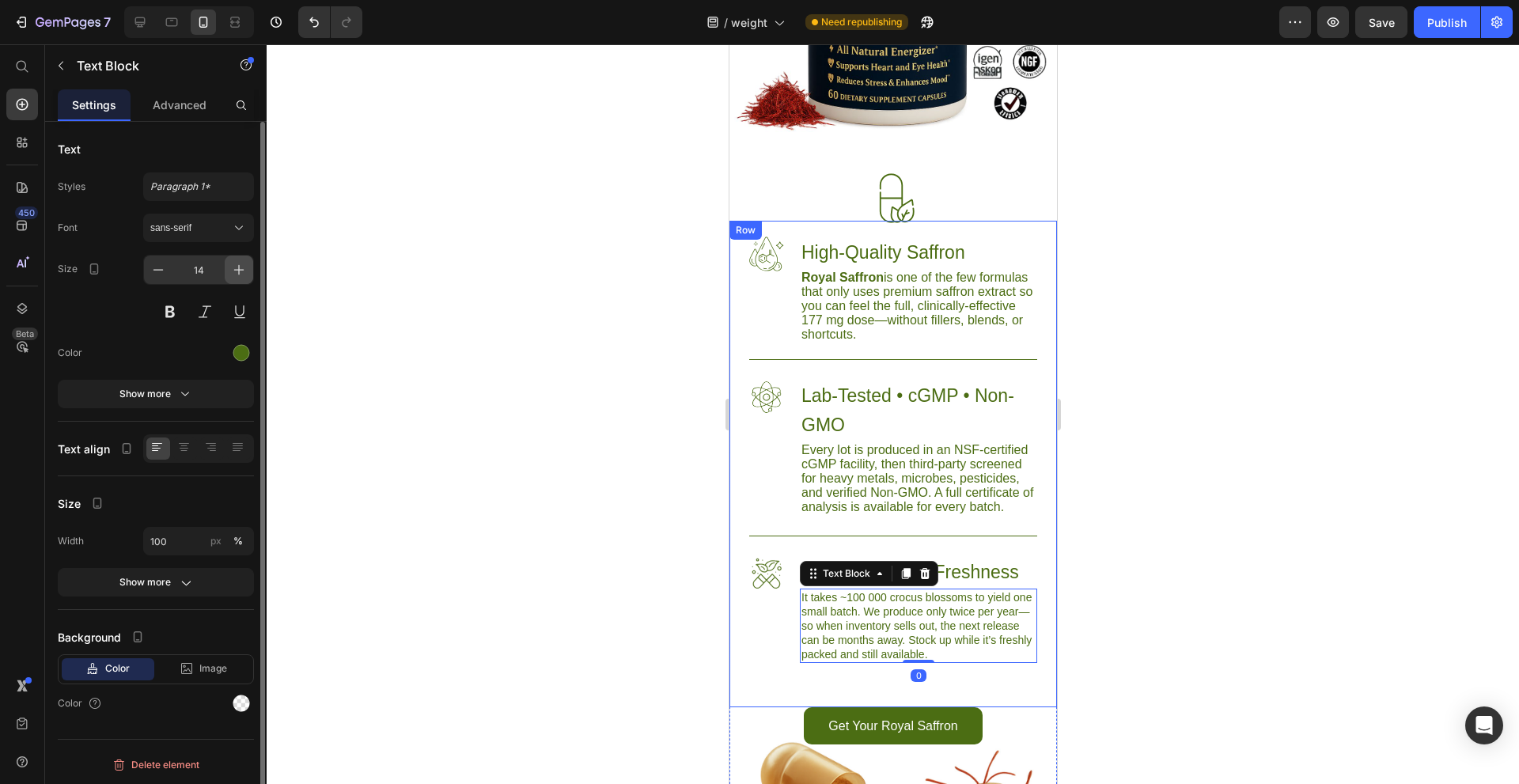 click 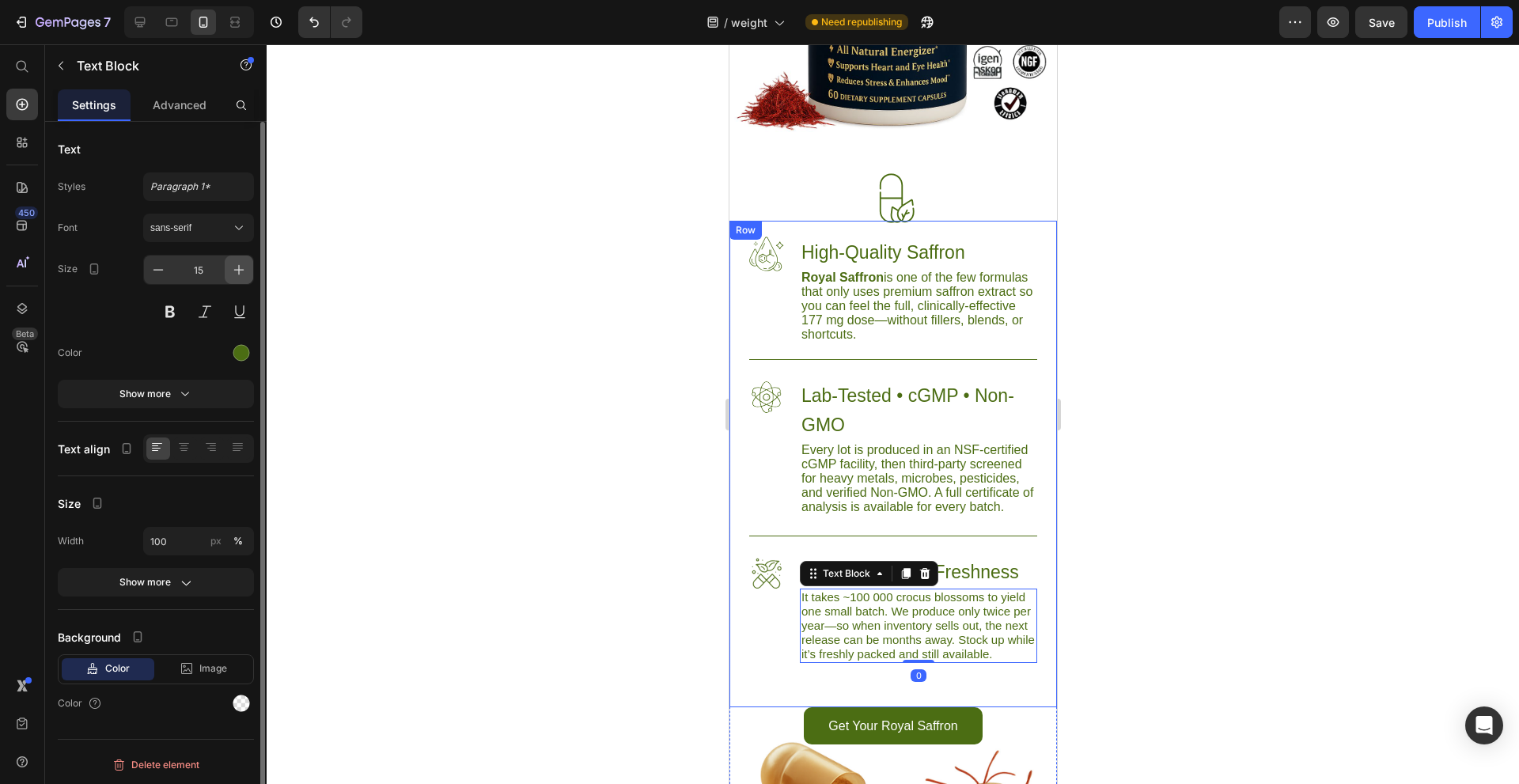 click 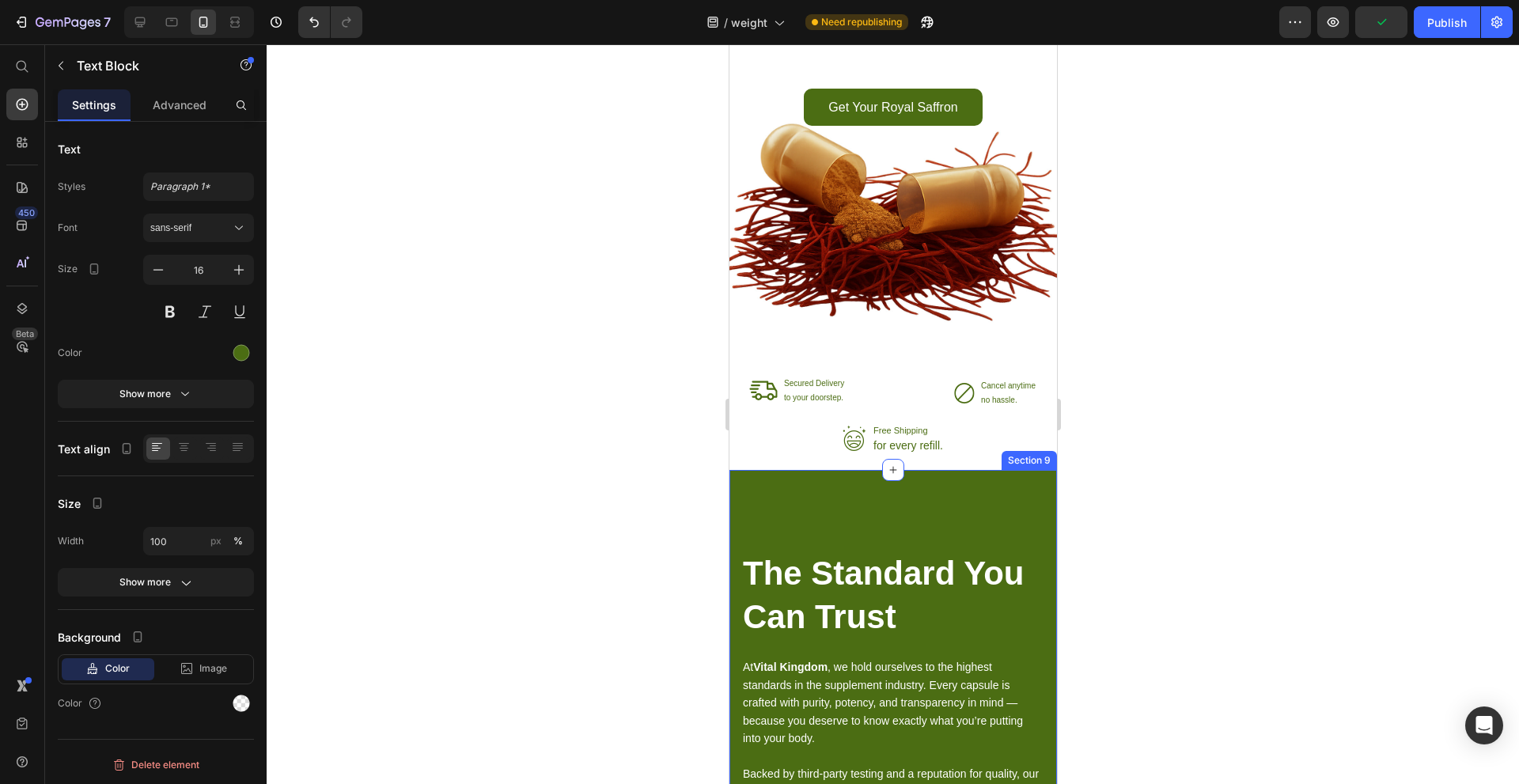 scroll, scrollTop: 6250, scrollLeft: 0, axis: vertical 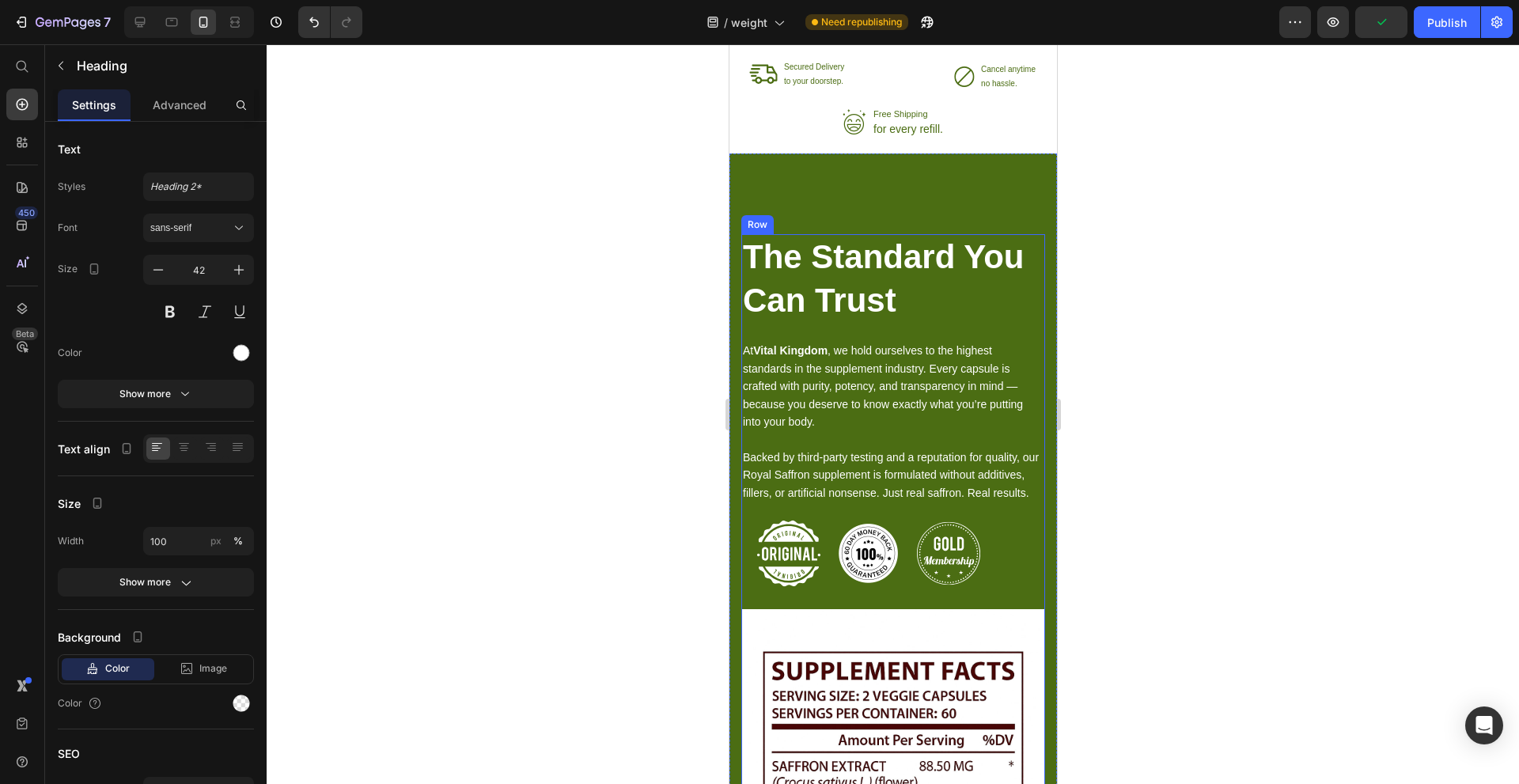 click on "The Standard You Can Trust" at bounding box center [892, 278] 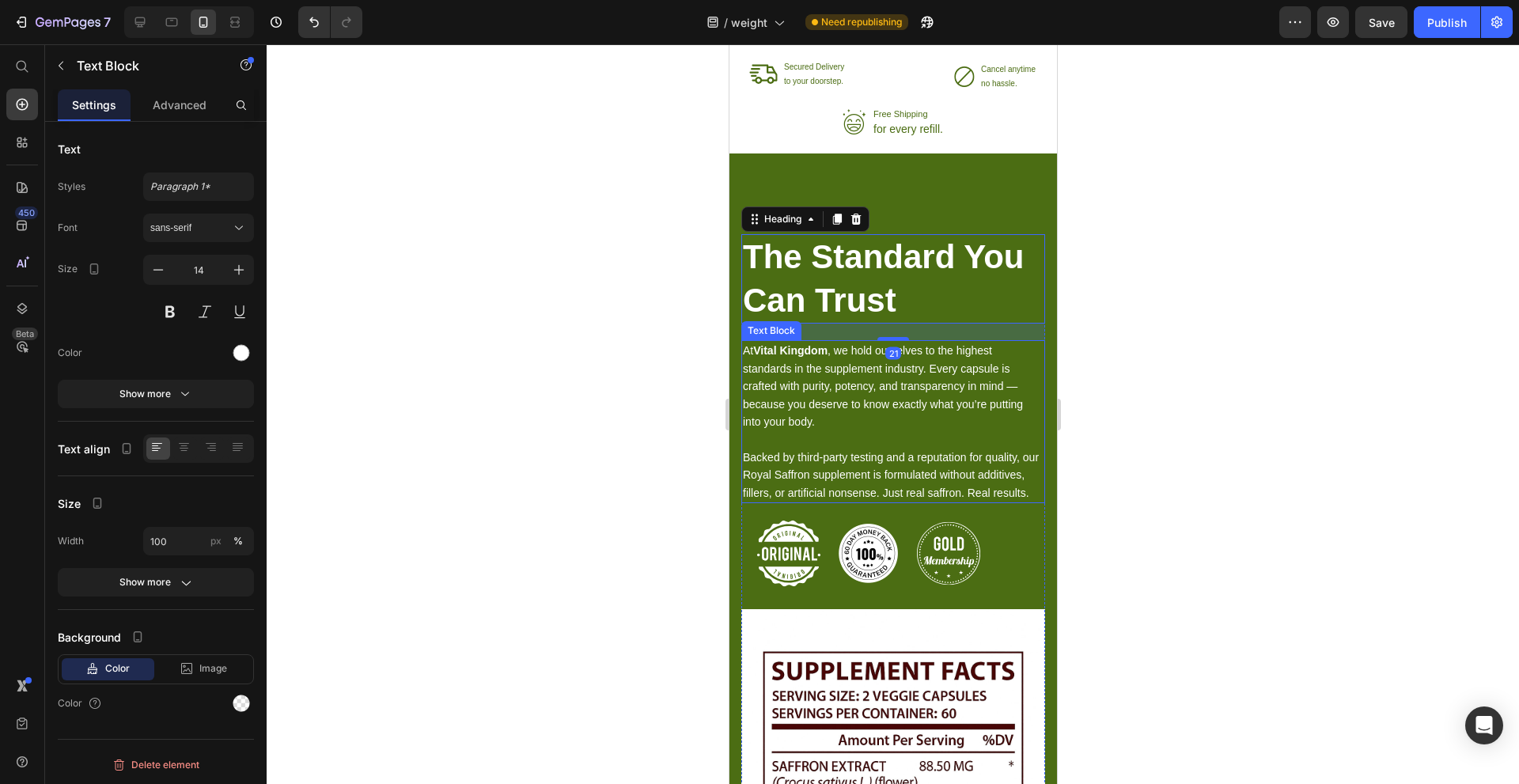 click on "At  Vital Kingdom , we hold ourselves to the highest standards in the supplement industry. Every capsule is crafted with purity, potency, and transparency in mind — because you deserve to know exactly what you’re putting into your body." at bounding box center (892, 386) 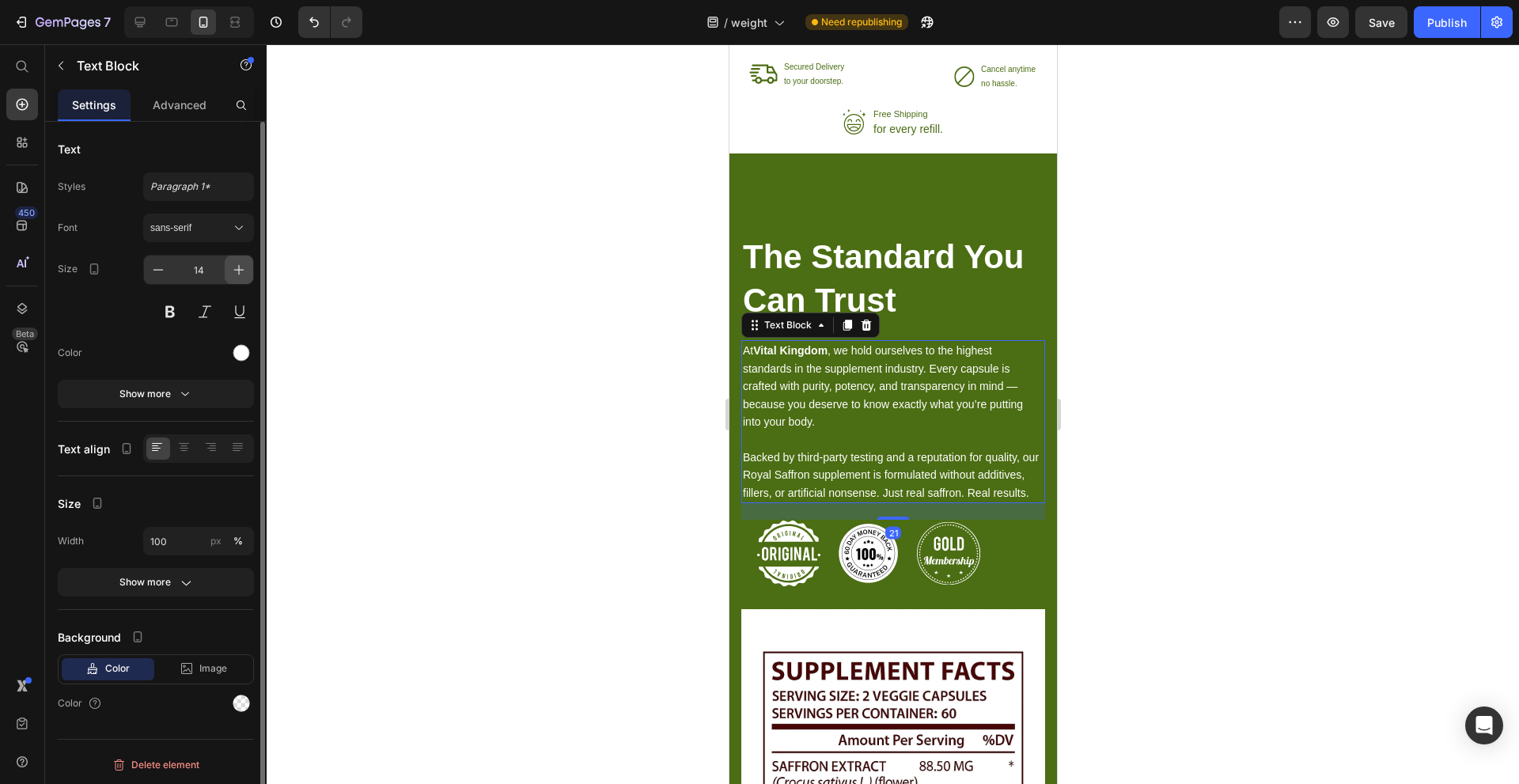 click at bounding box center (239, 270) 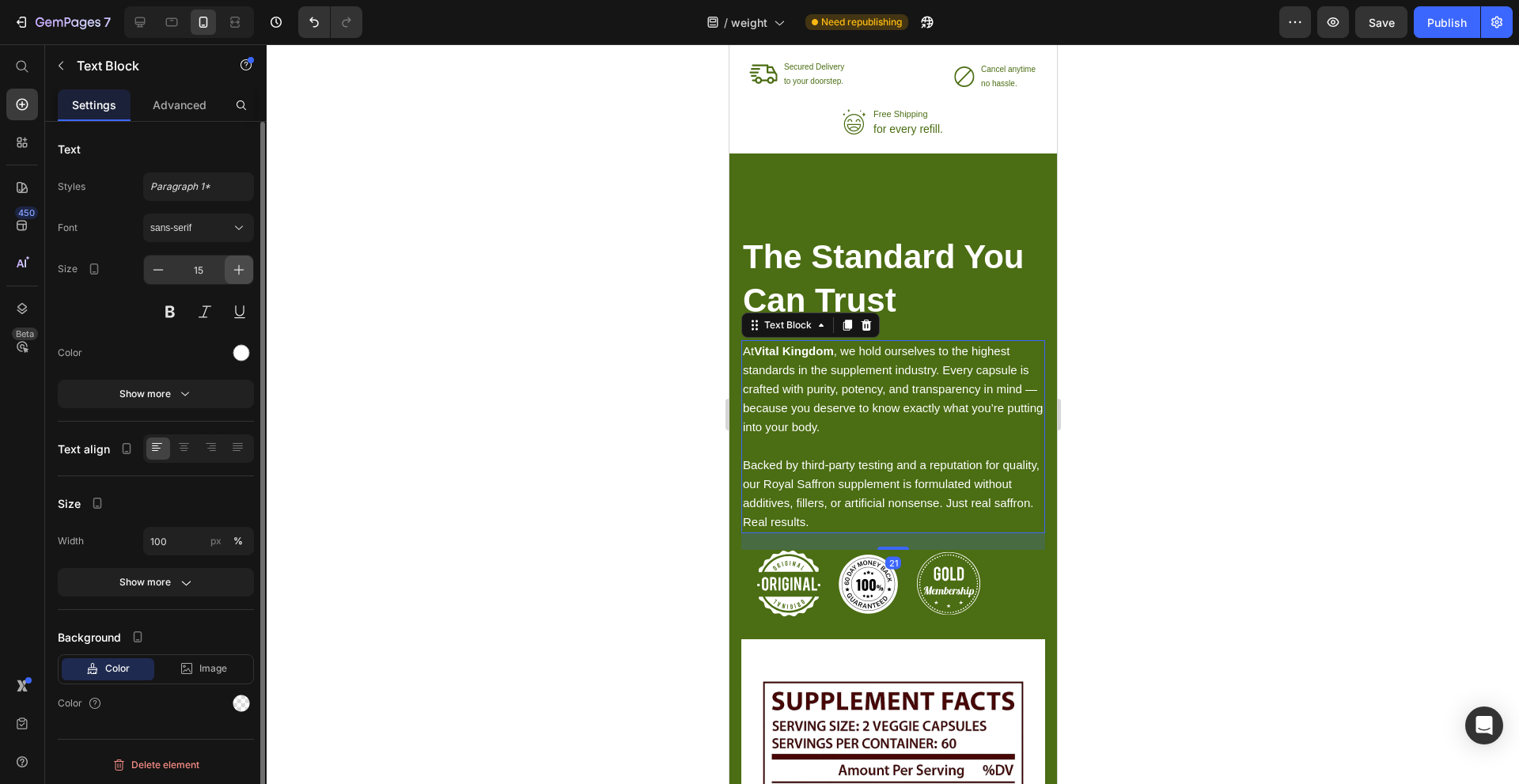 click 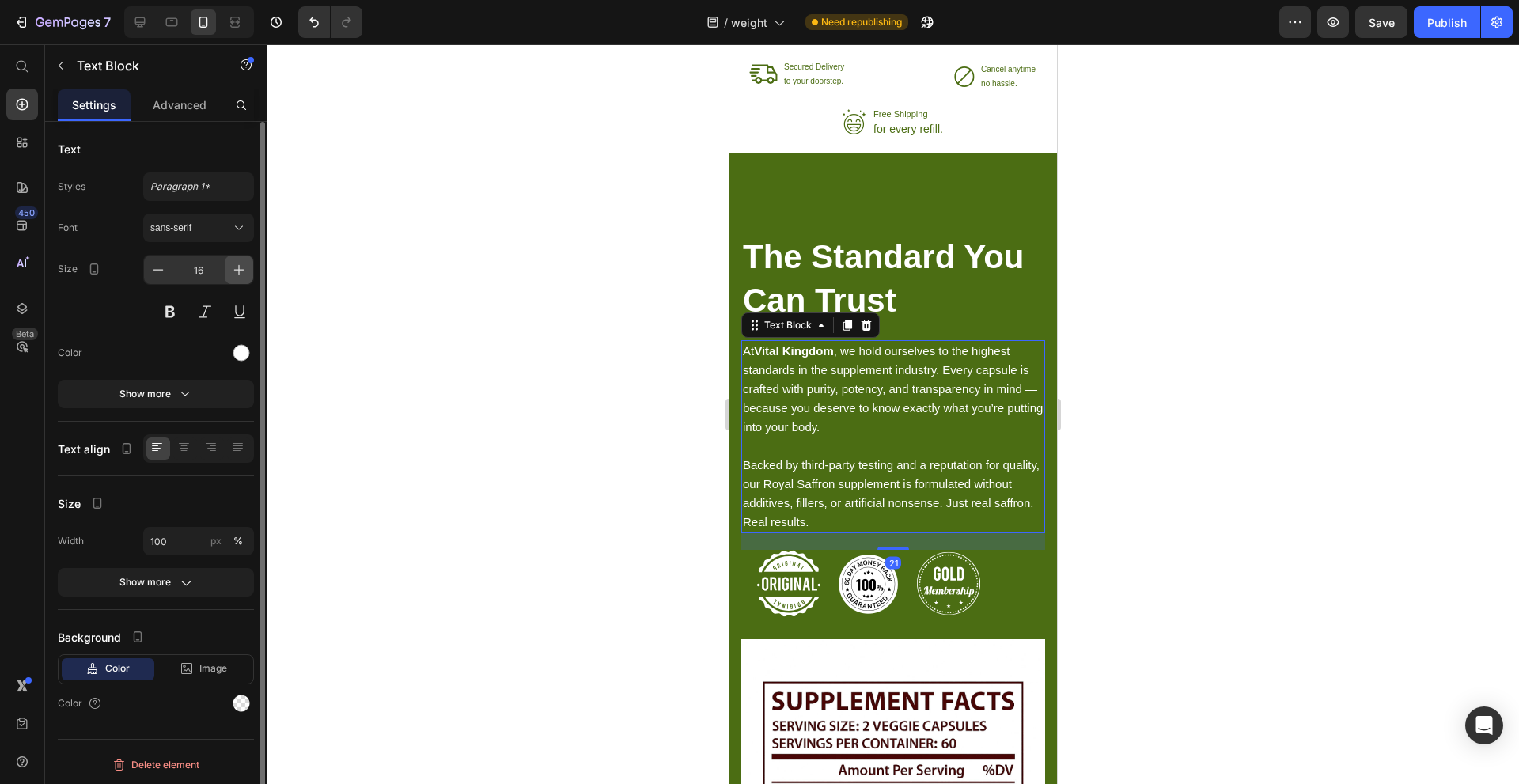 click 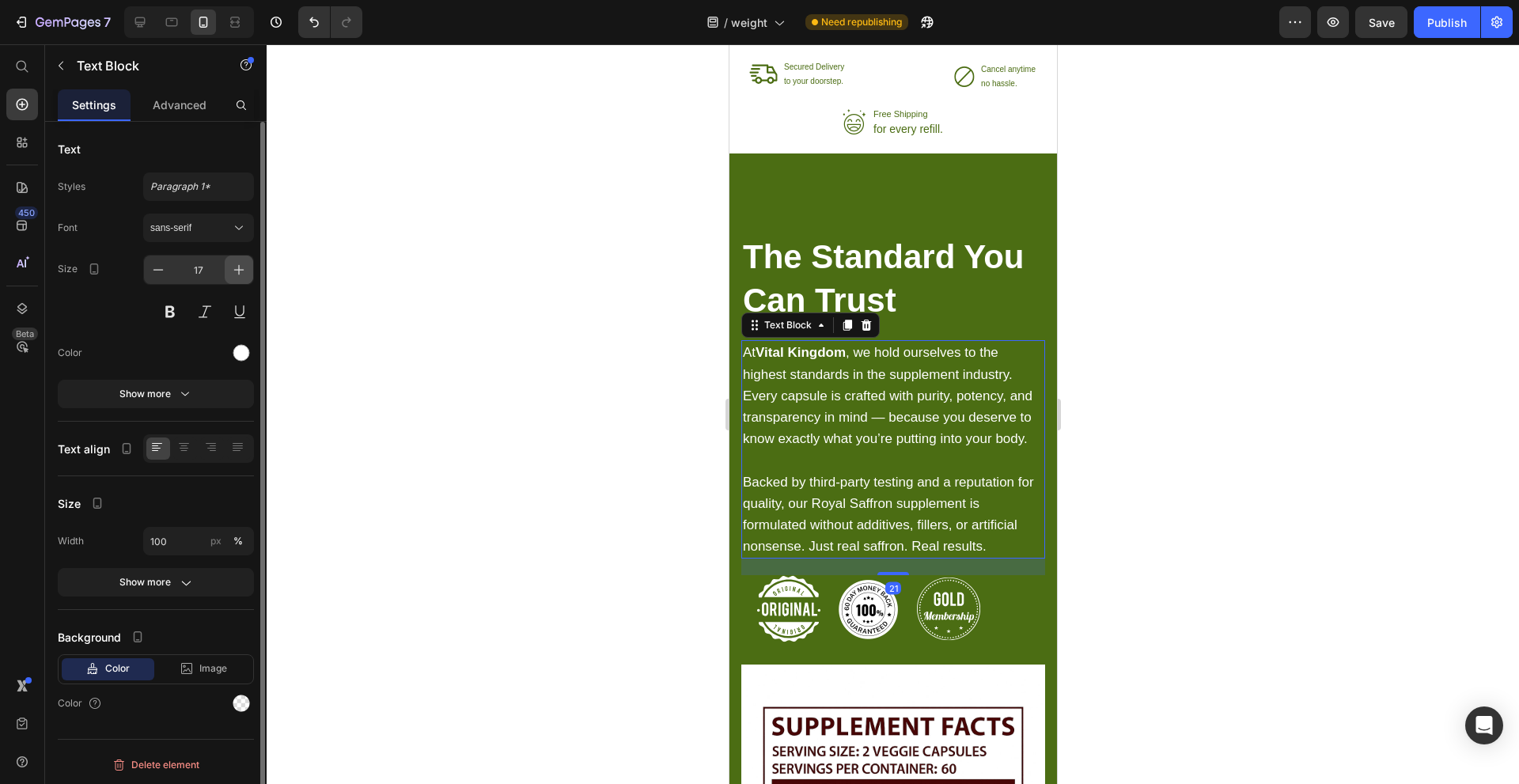 click 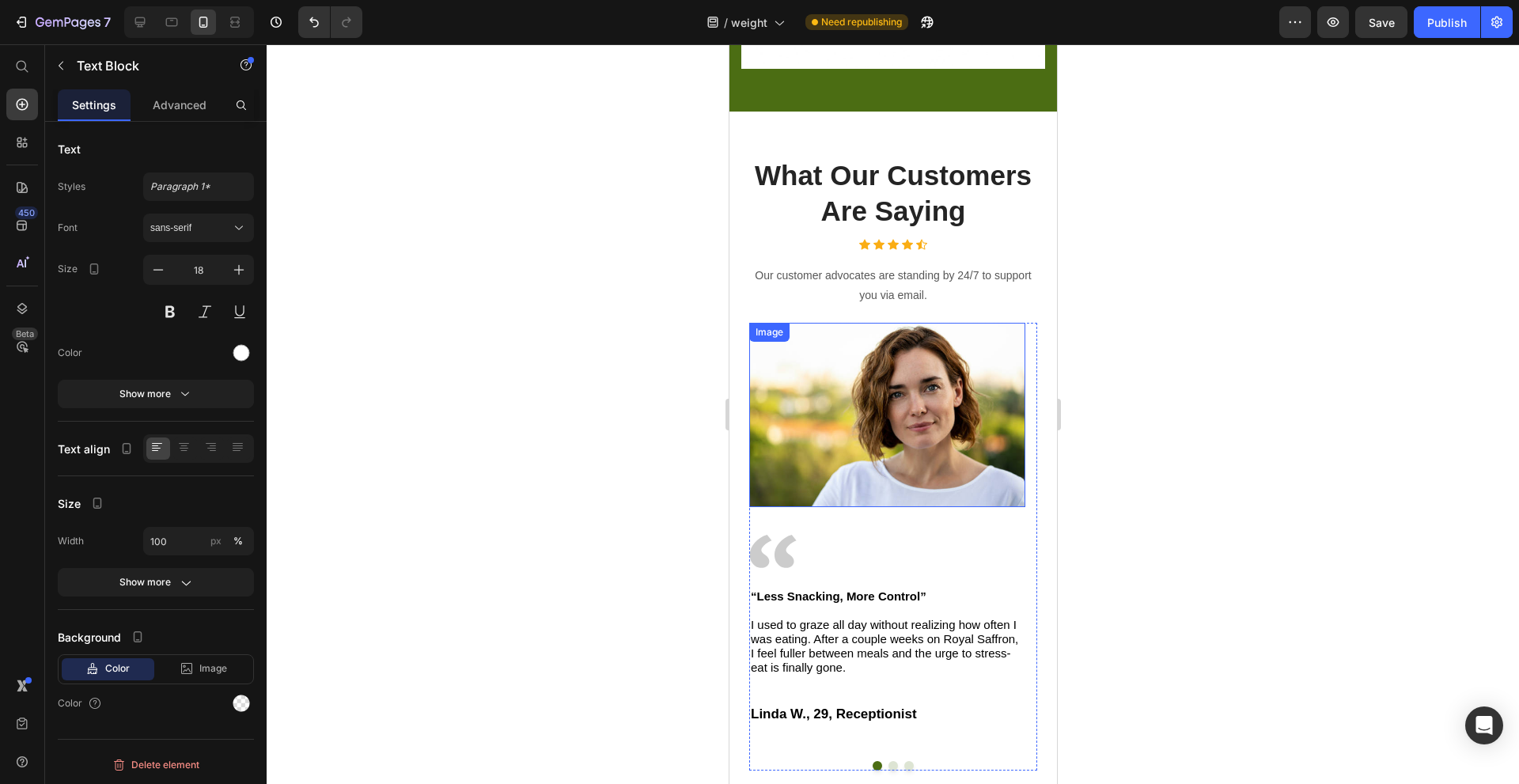 scroll, scrollTop: 7595, scrollLeft: 0, axis: vertical 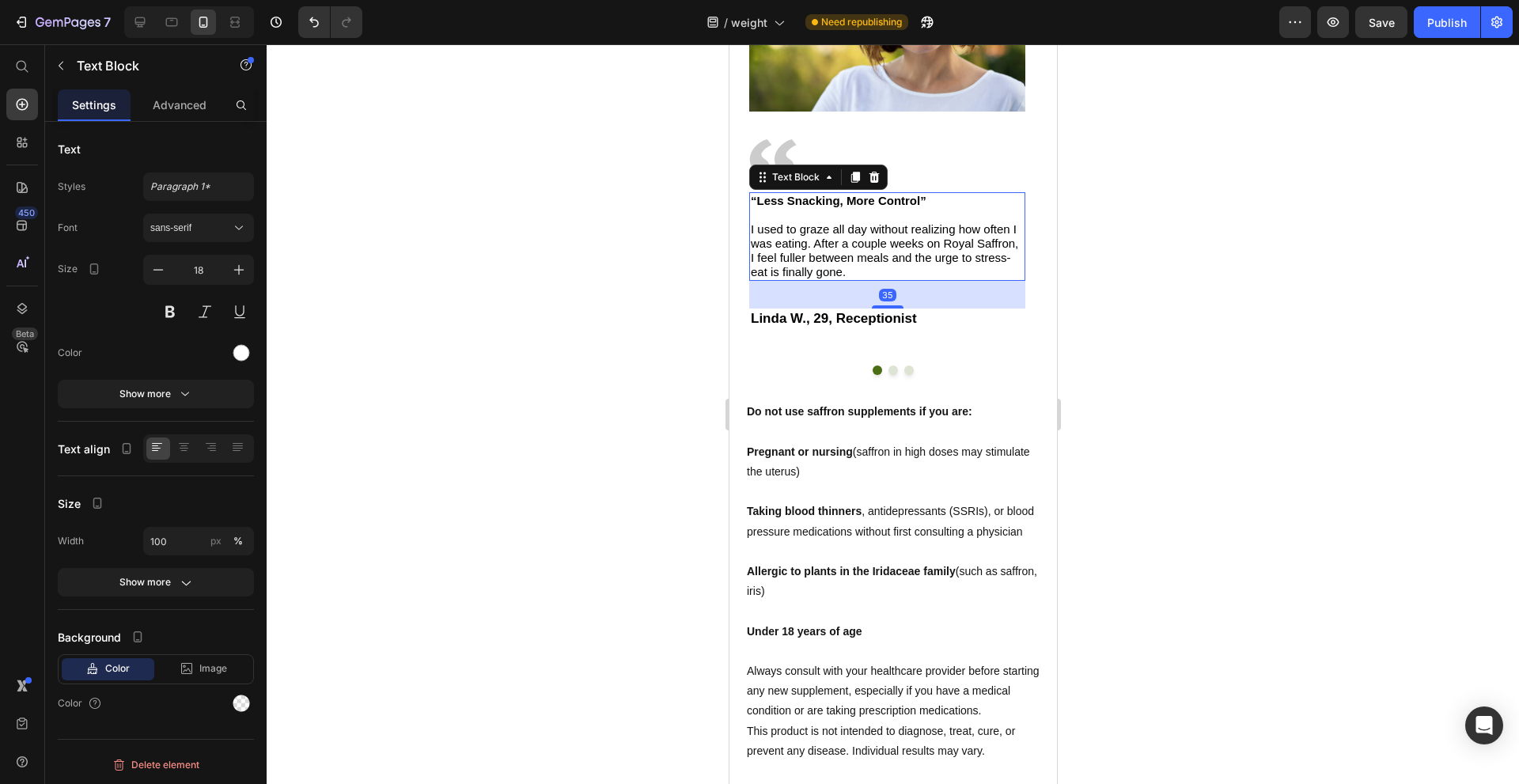 drag, startPoint x: 855, startPoint y: 299, endPoint x: 1379, endPoint y: 330, distance: 524.91618 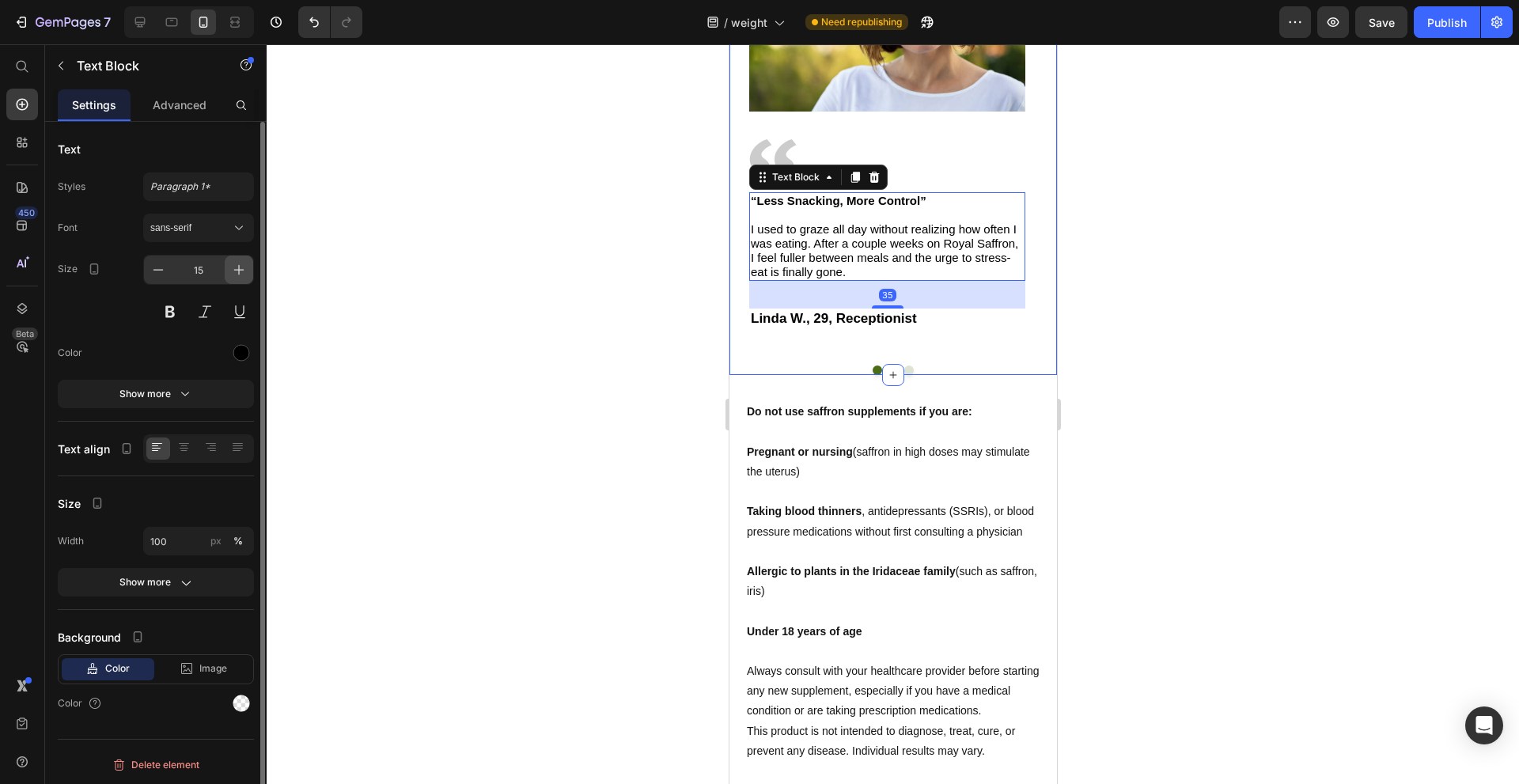 click 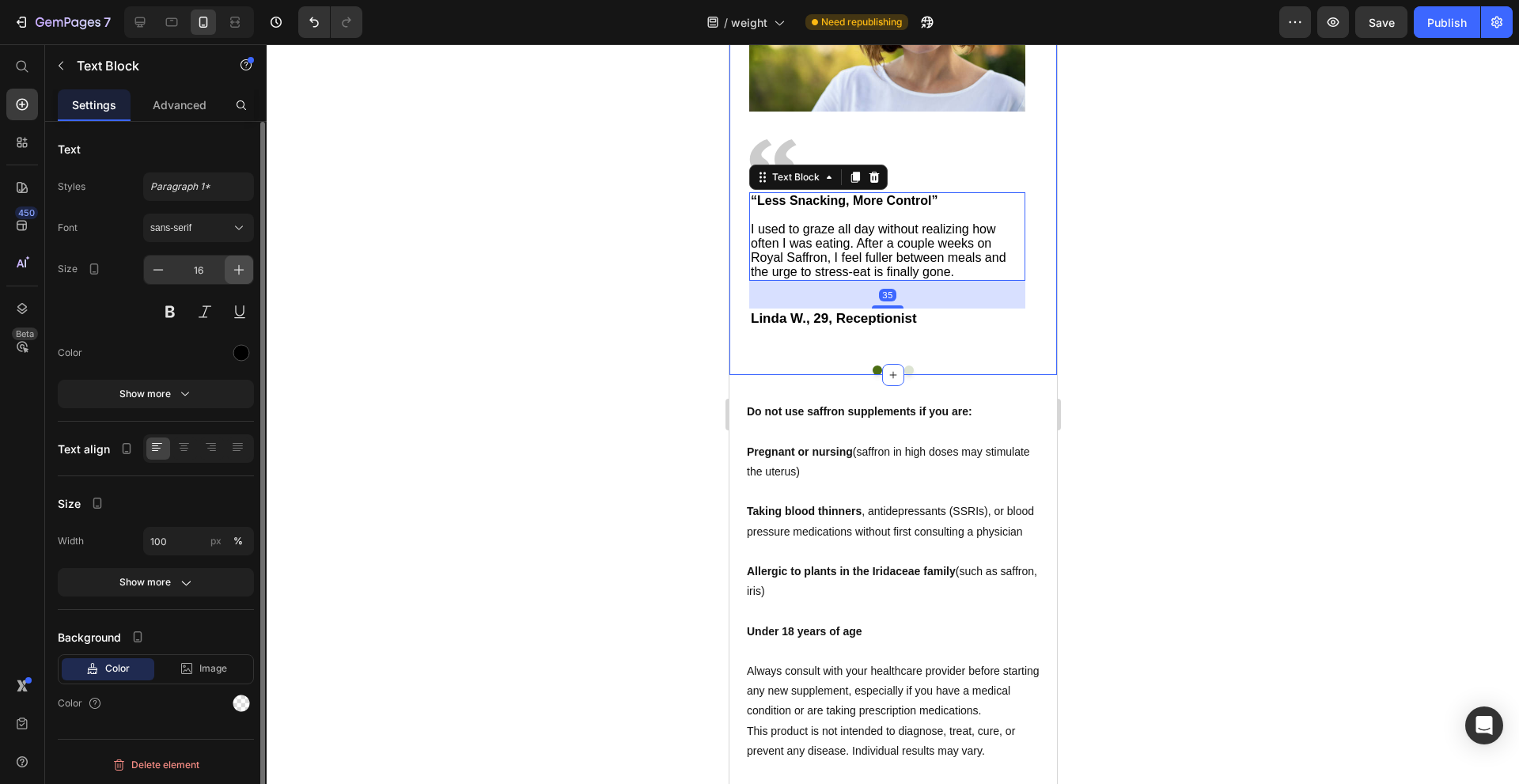 click 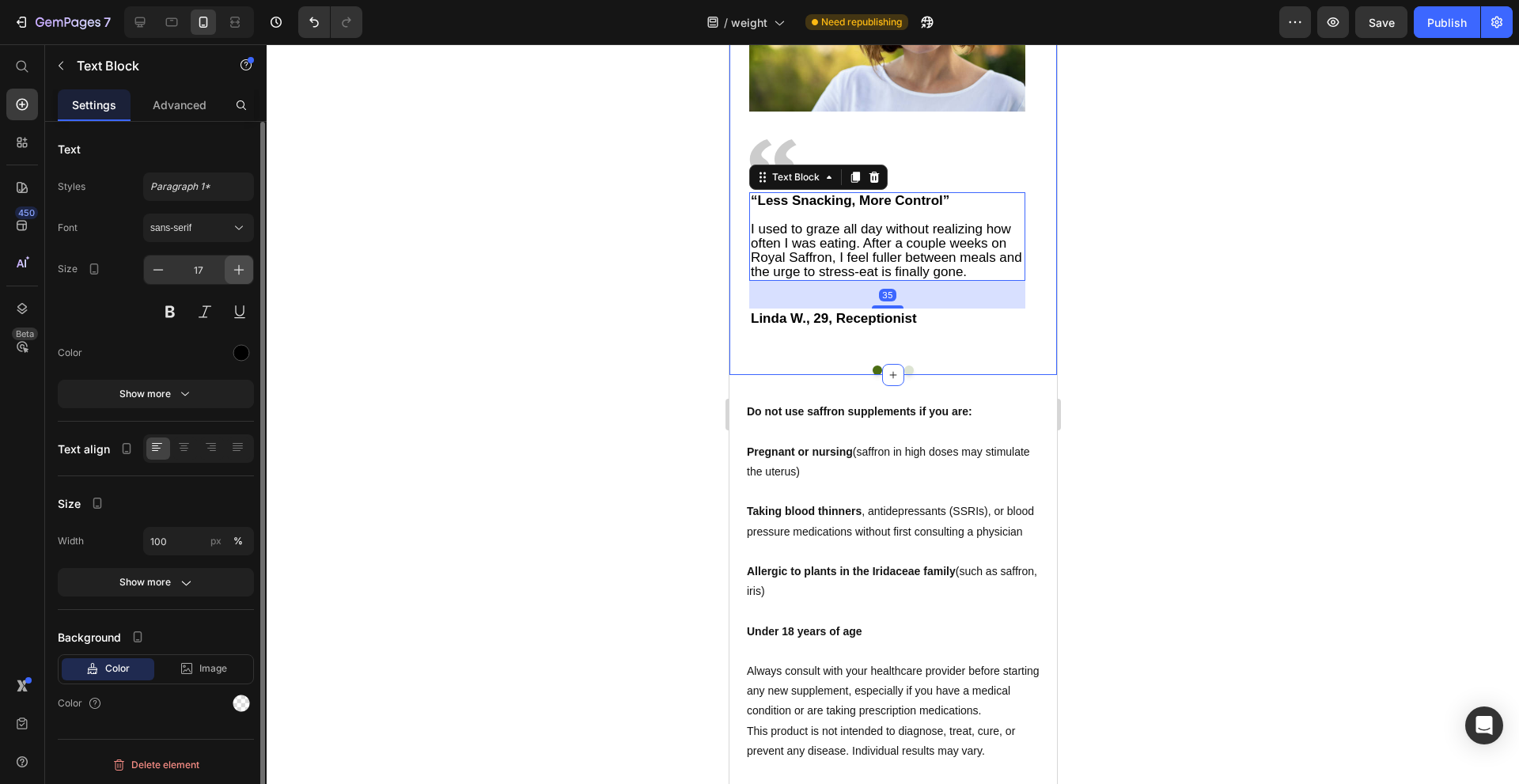 click 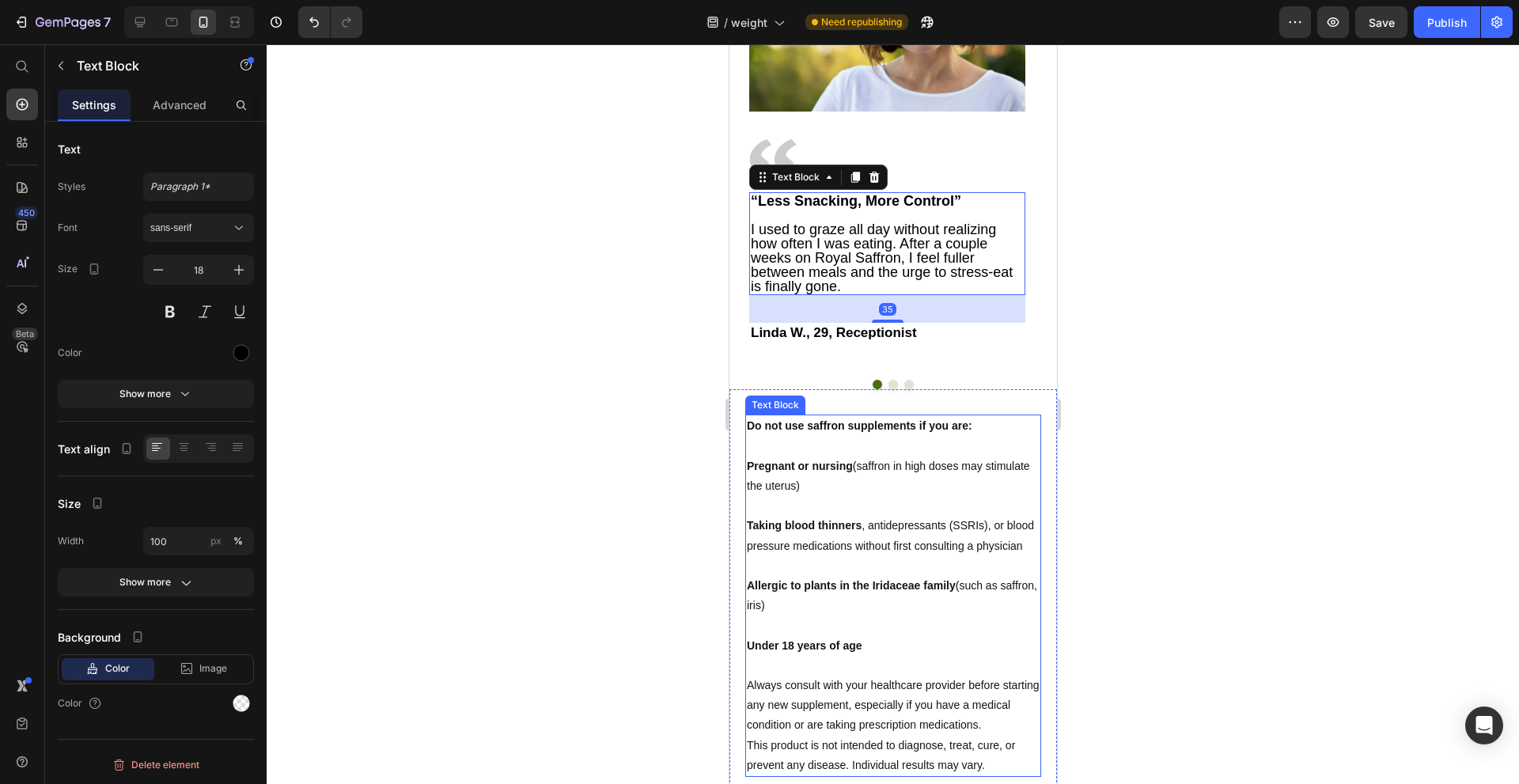 click on "Pregnant or nursing  (saffron in high doses may stimulate the uterus)" at bounding box center (892, 476) 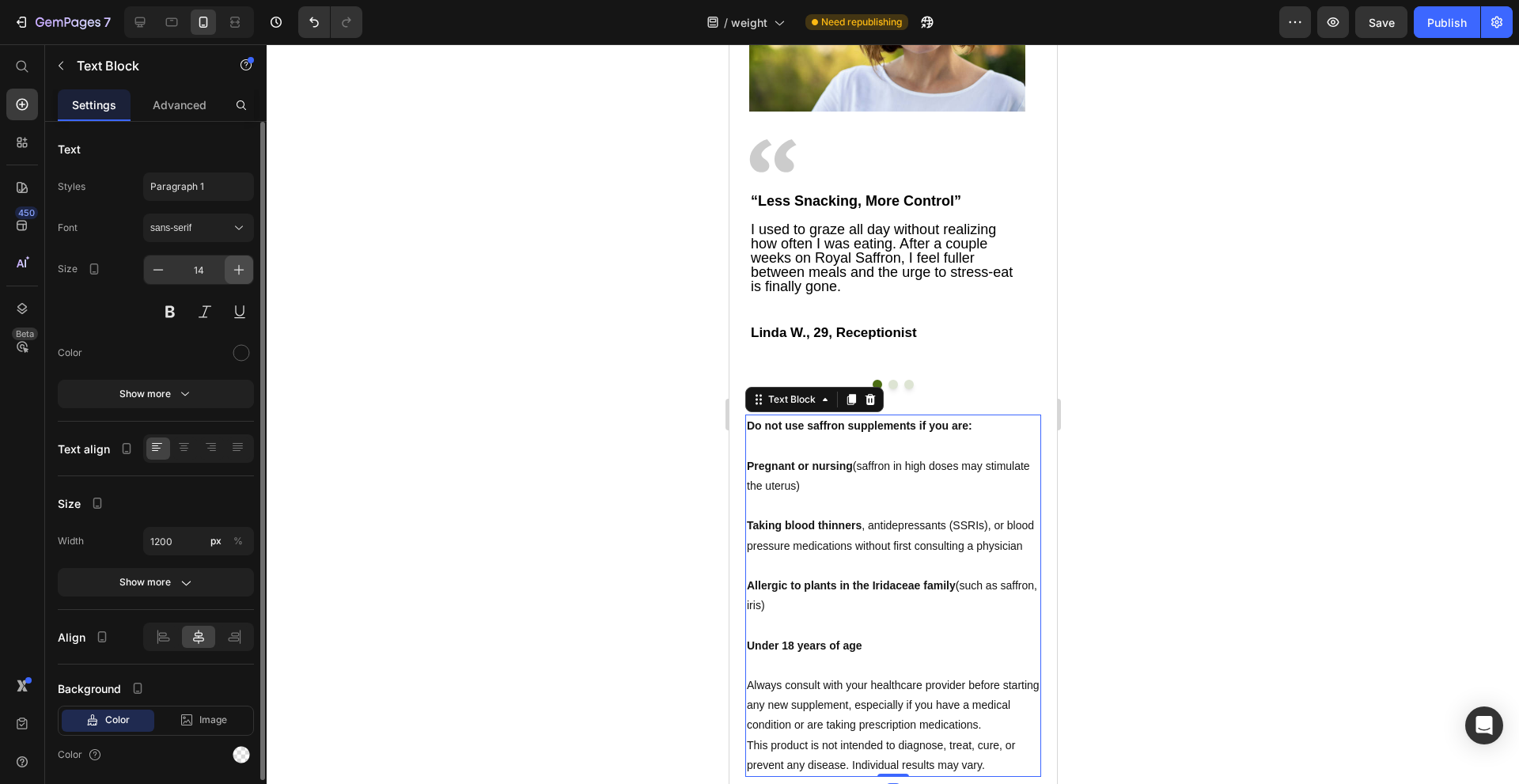click 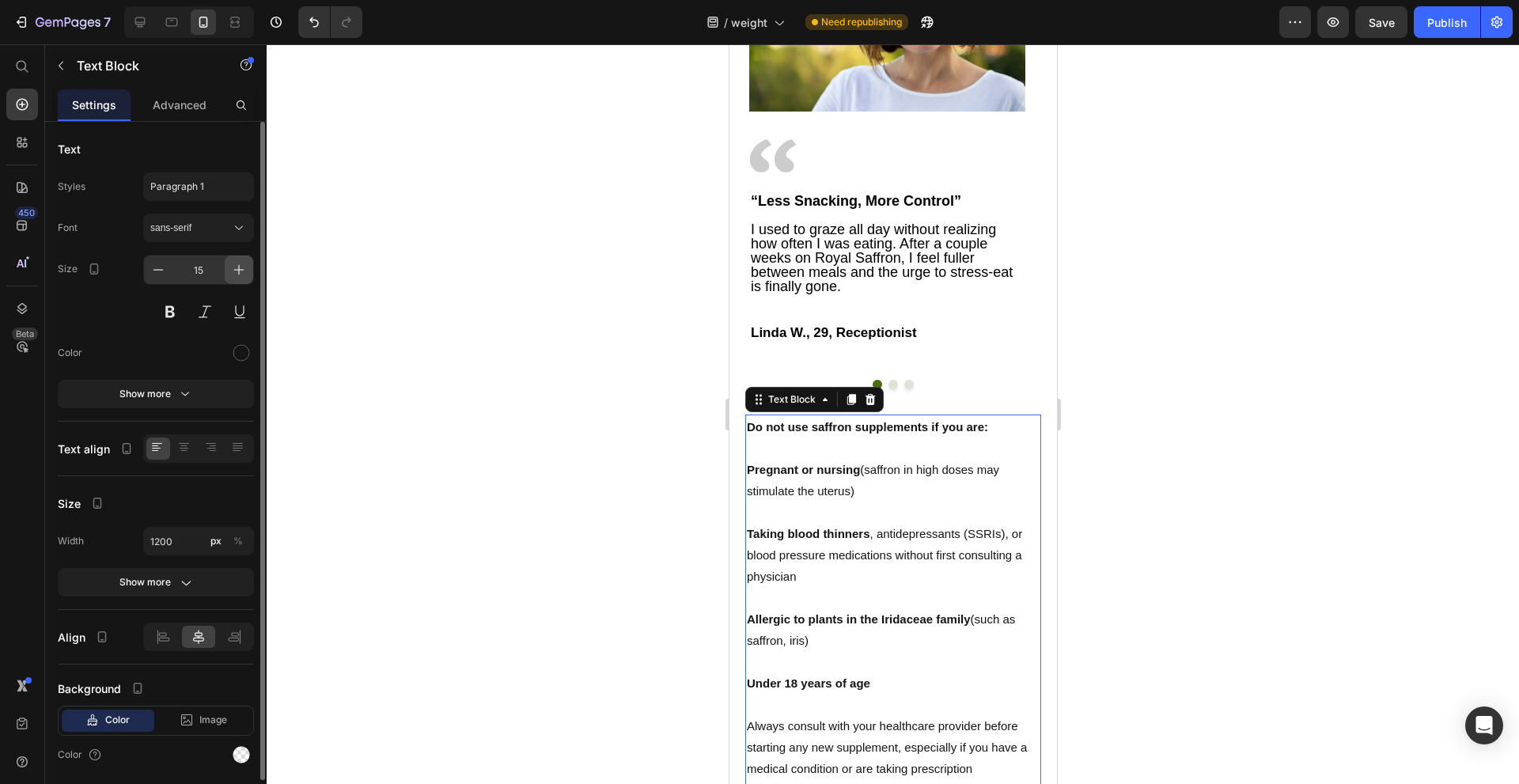 click 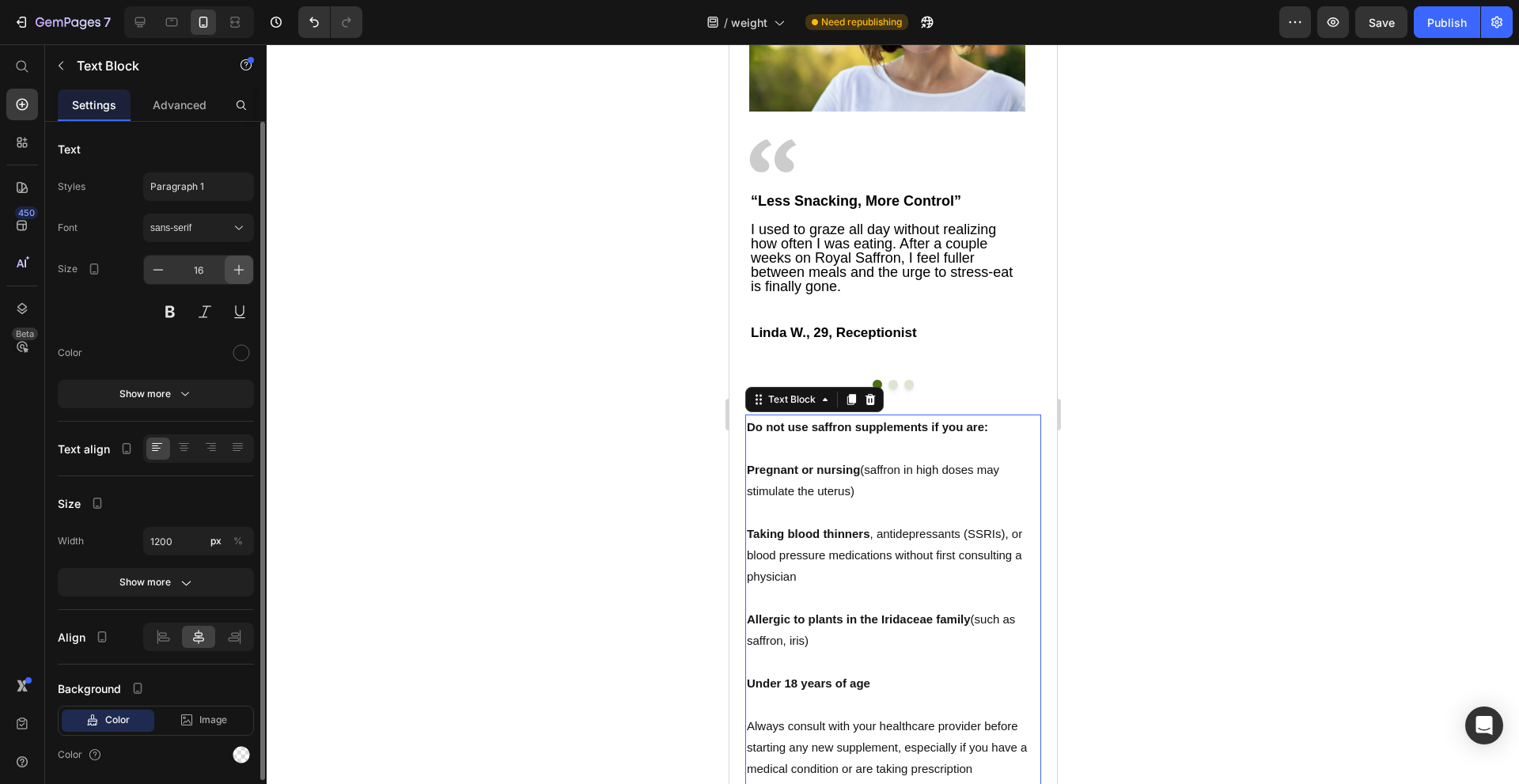 click 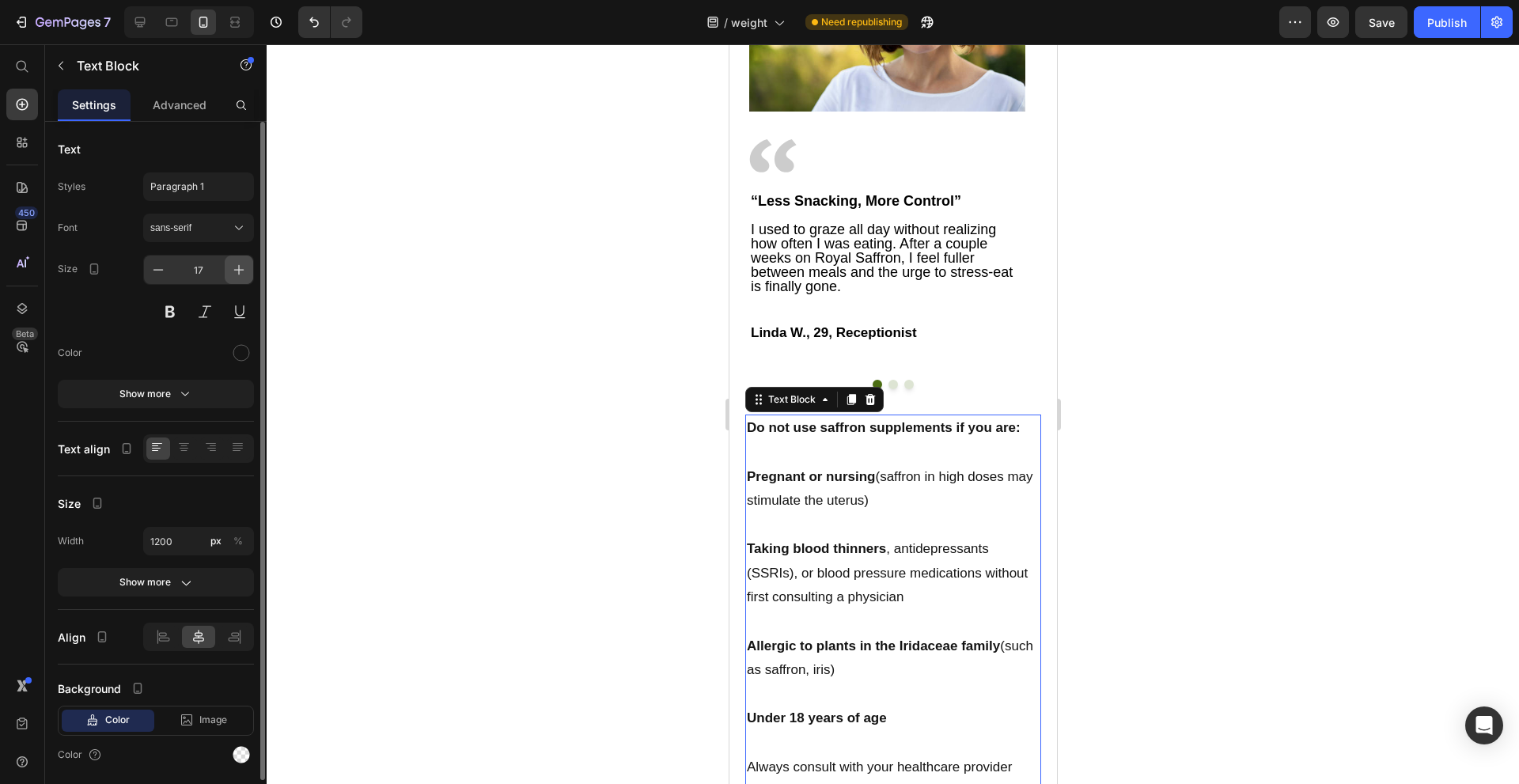 click 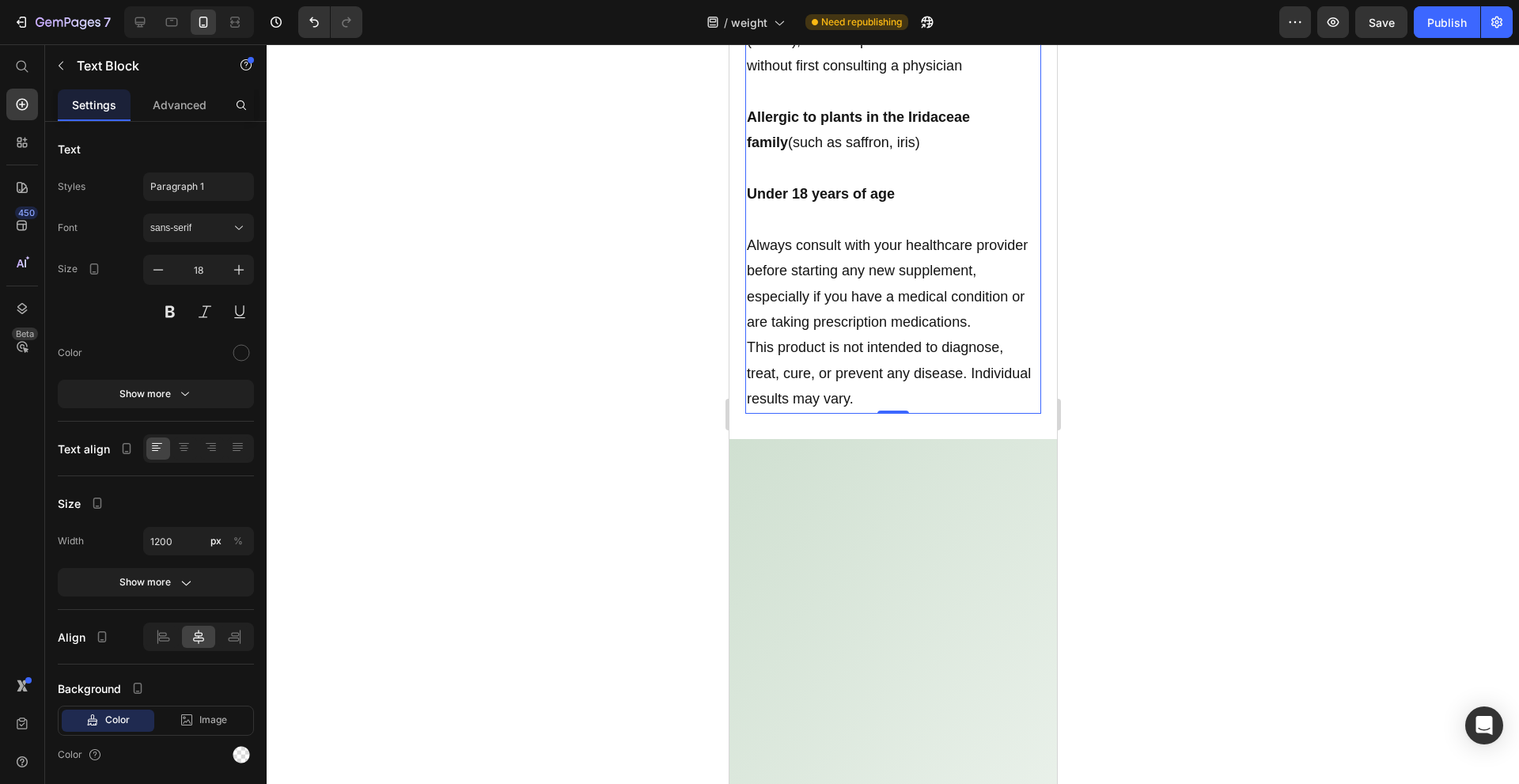 scroll, scrollTop: 8702, scrollLeft: 0, axis: vertical 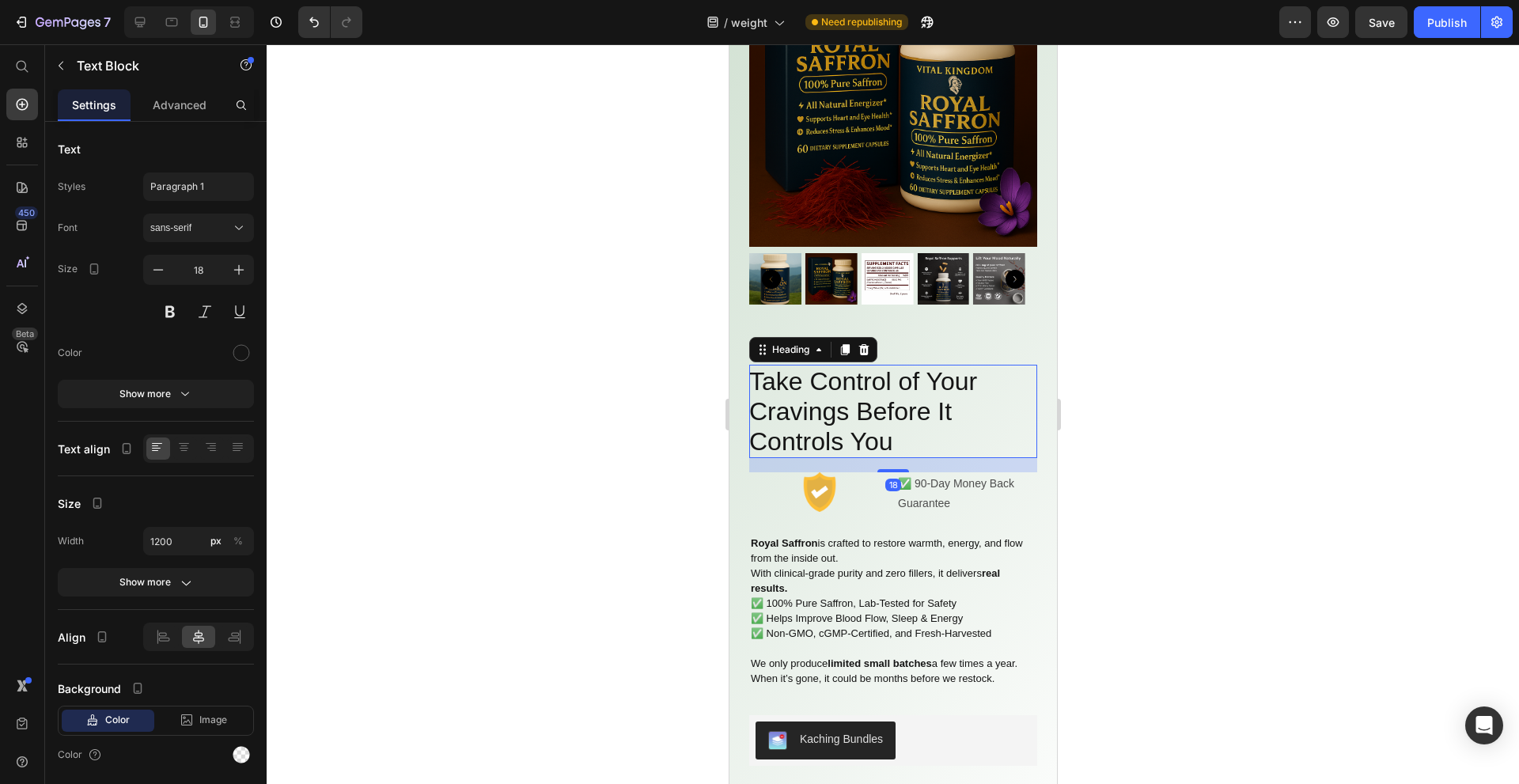 click on "Take Control of Your Cravings Before It Controls You" at bounding box center [892, 411] 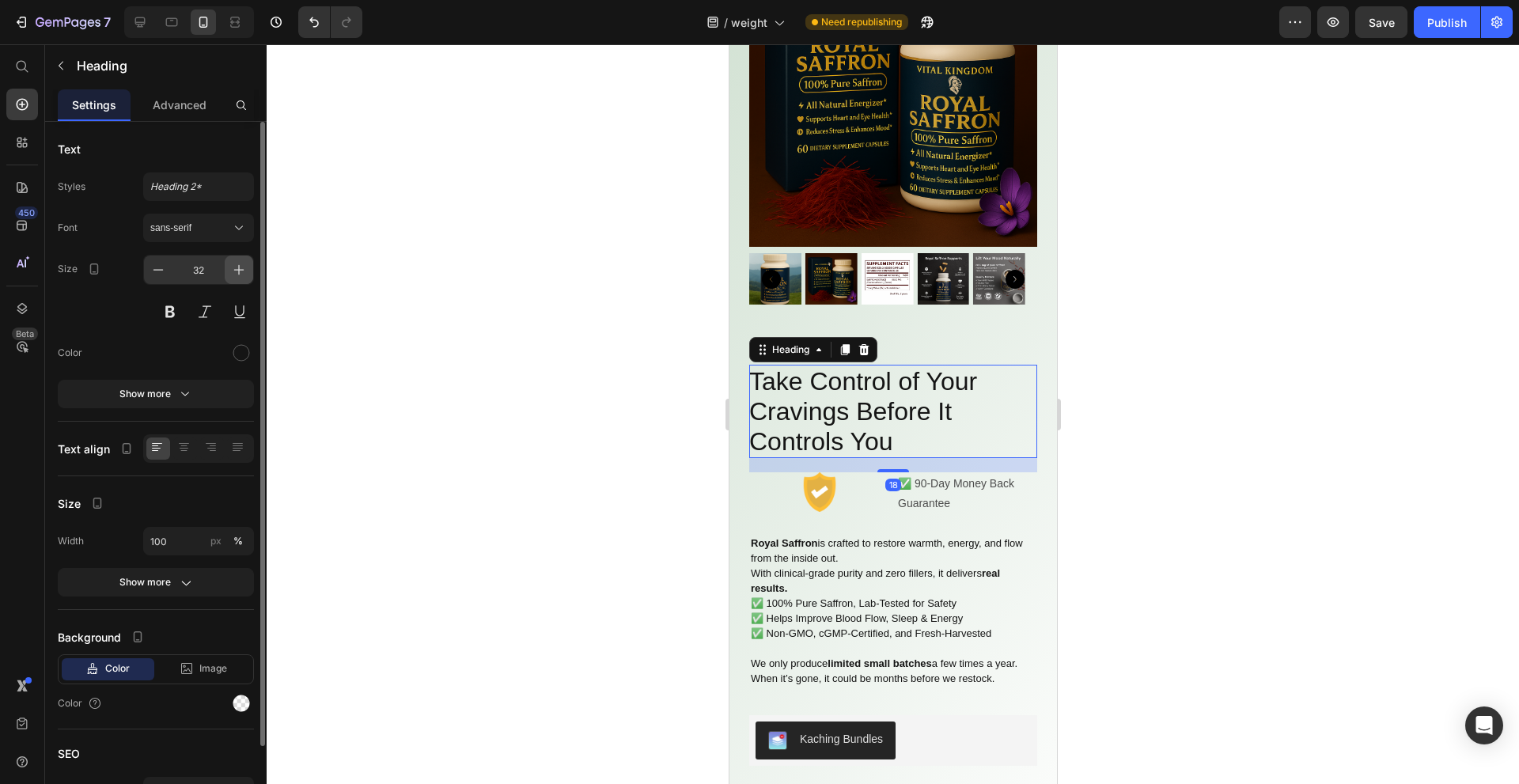 click 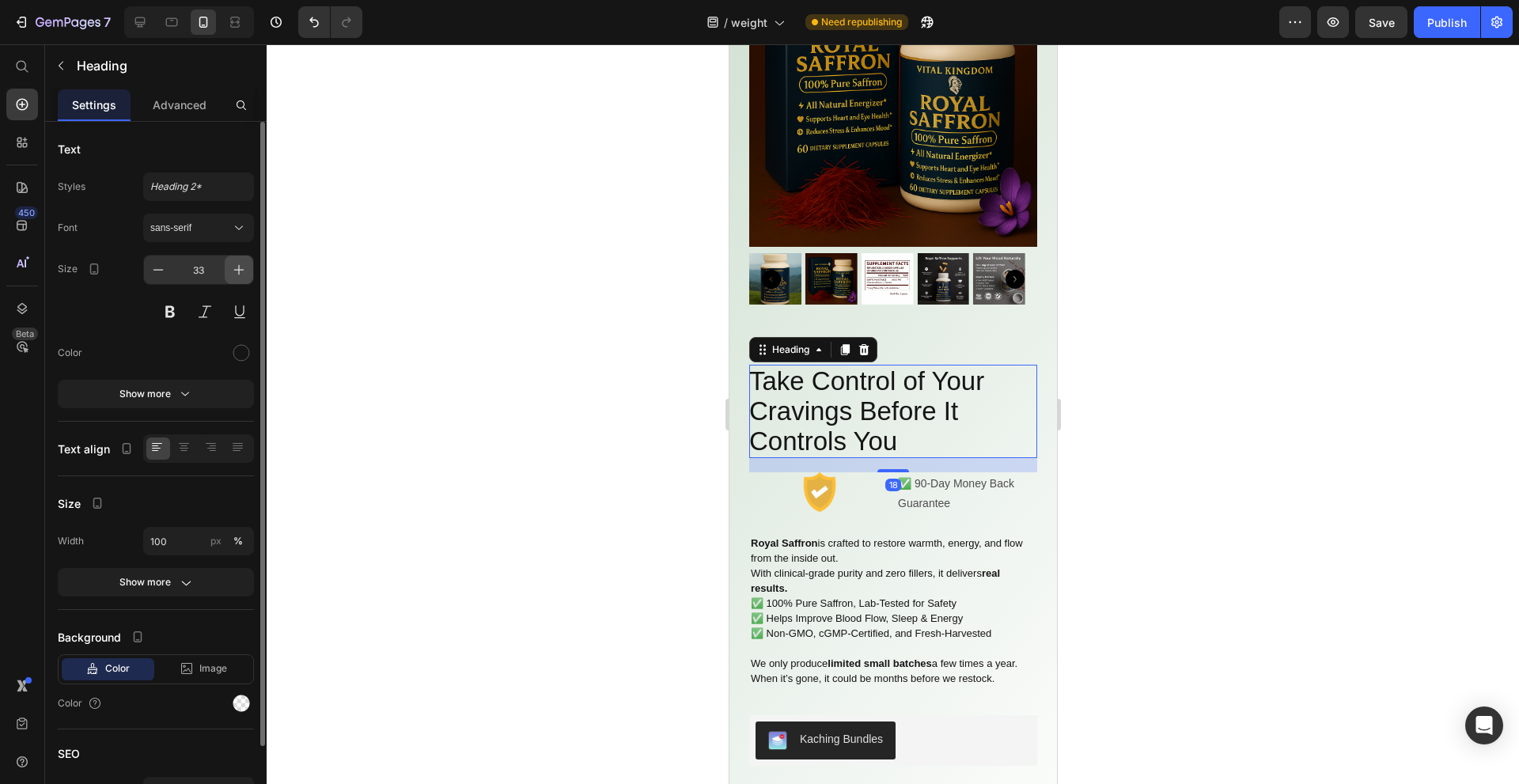 click 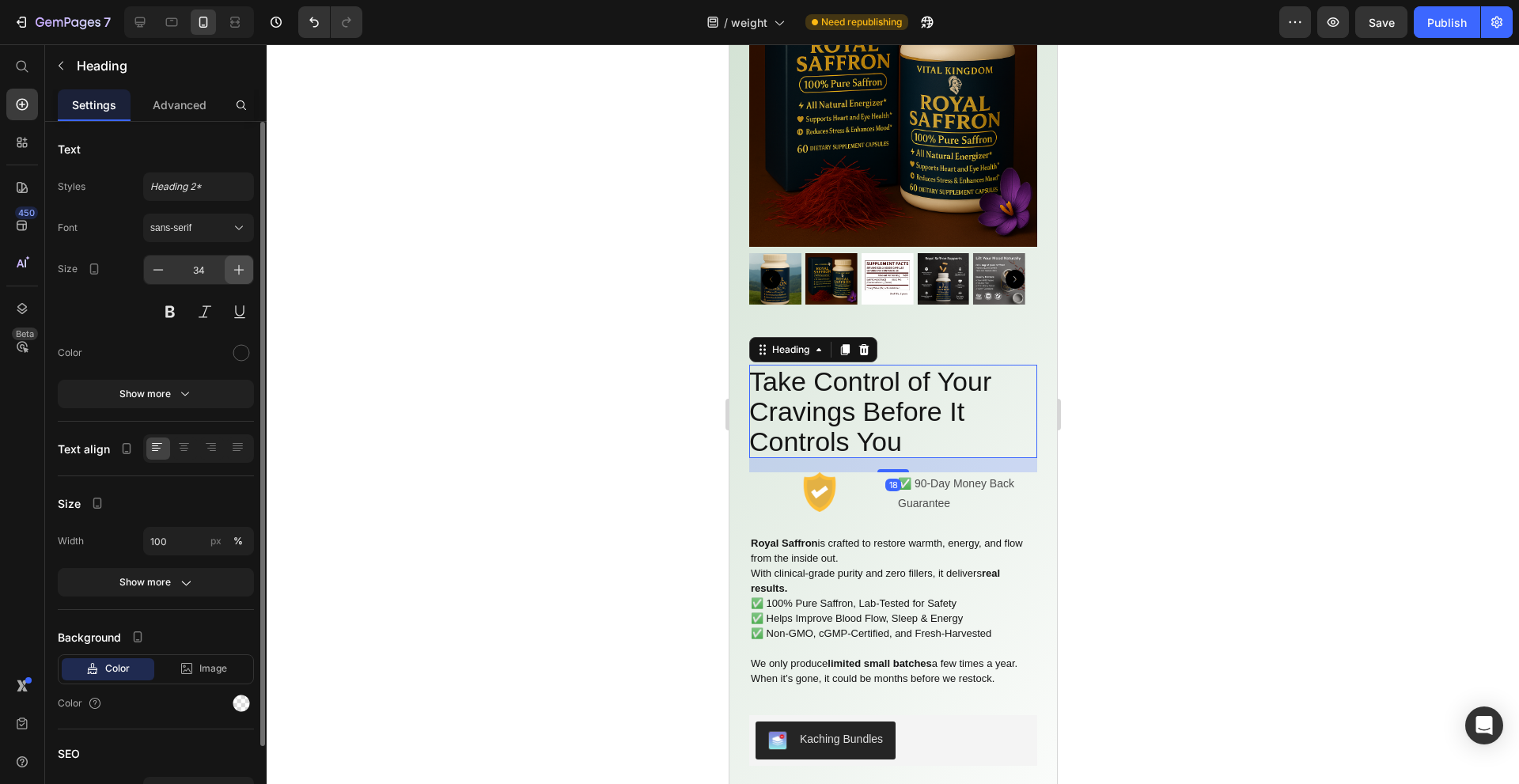click 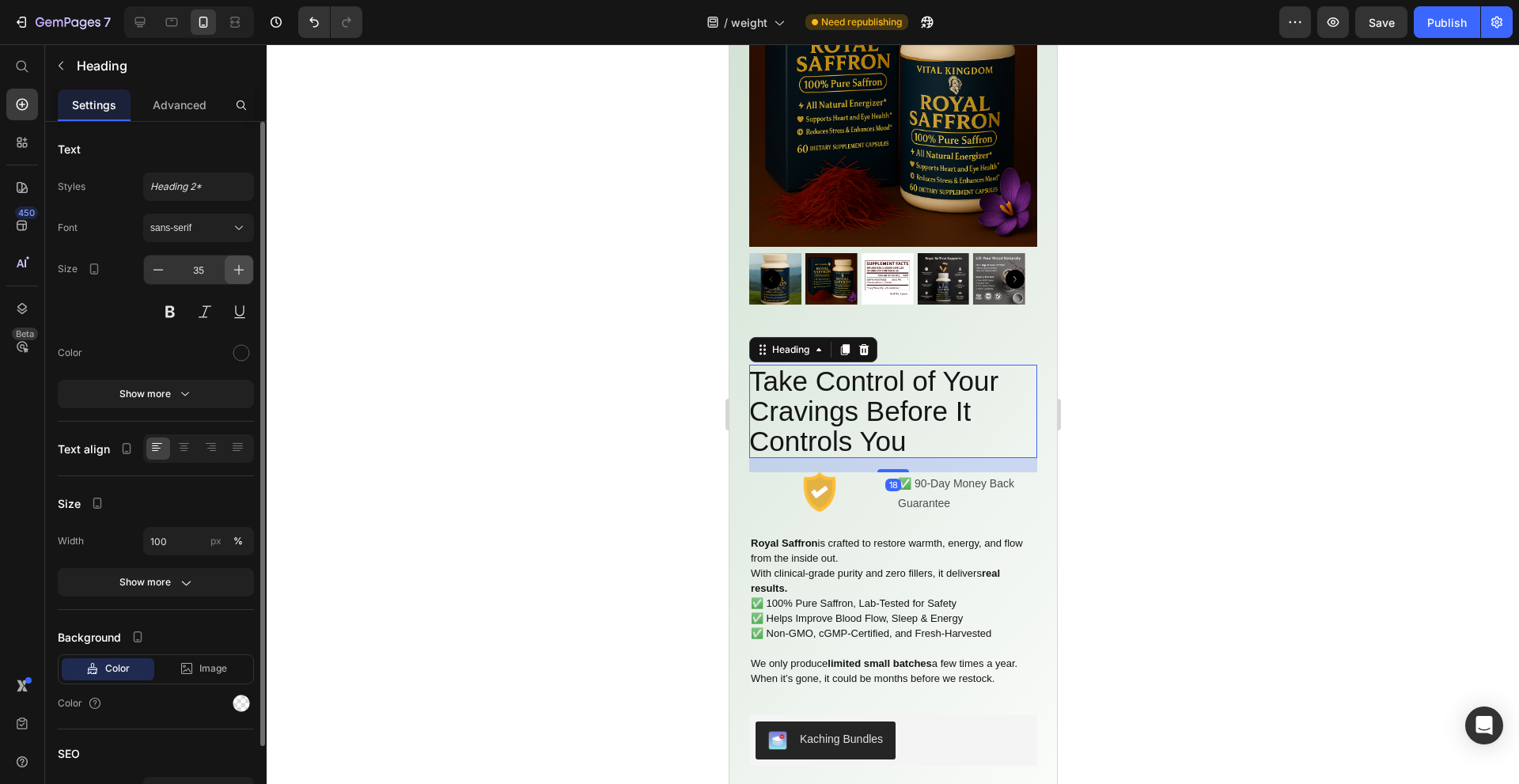 click 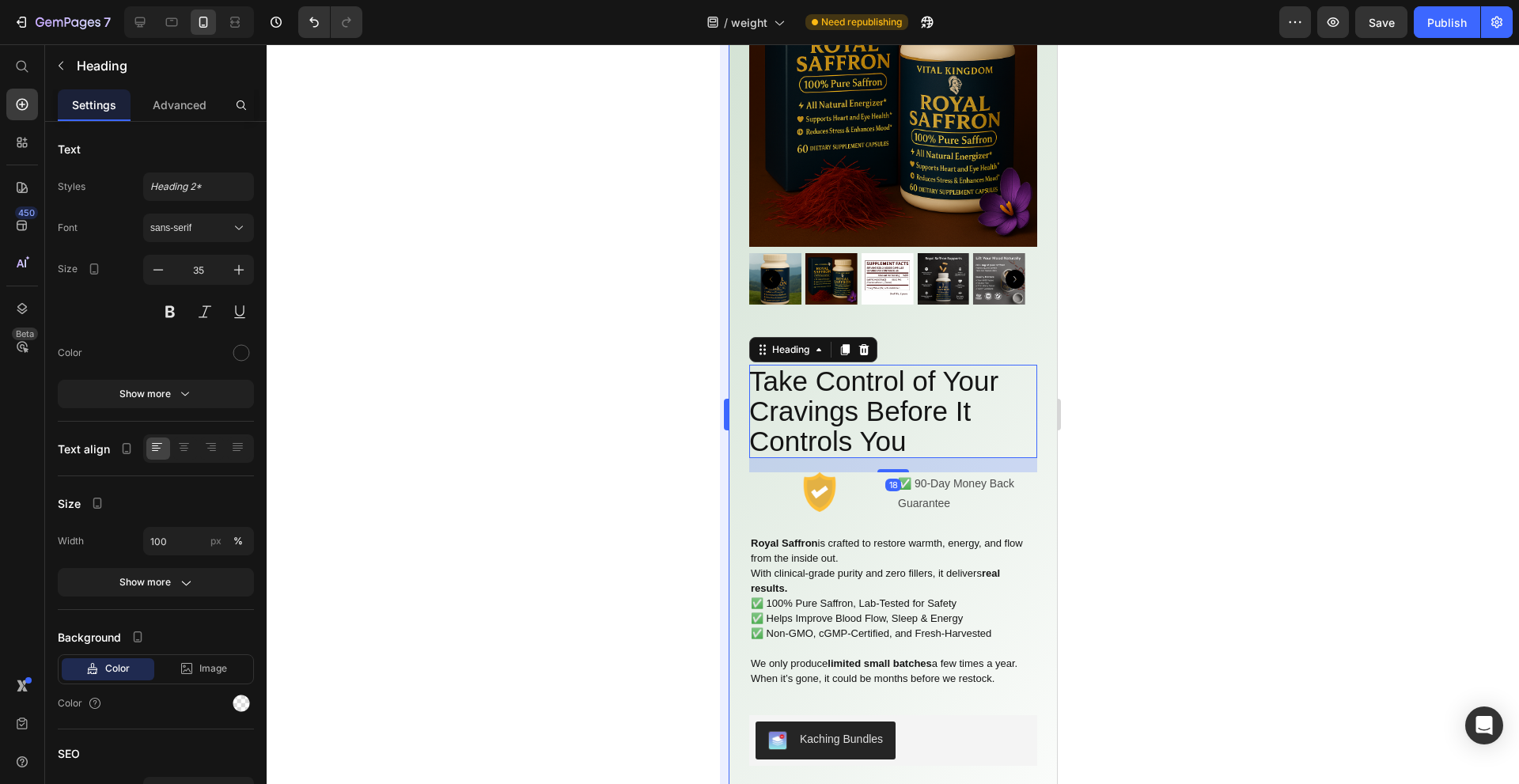 type on "36" 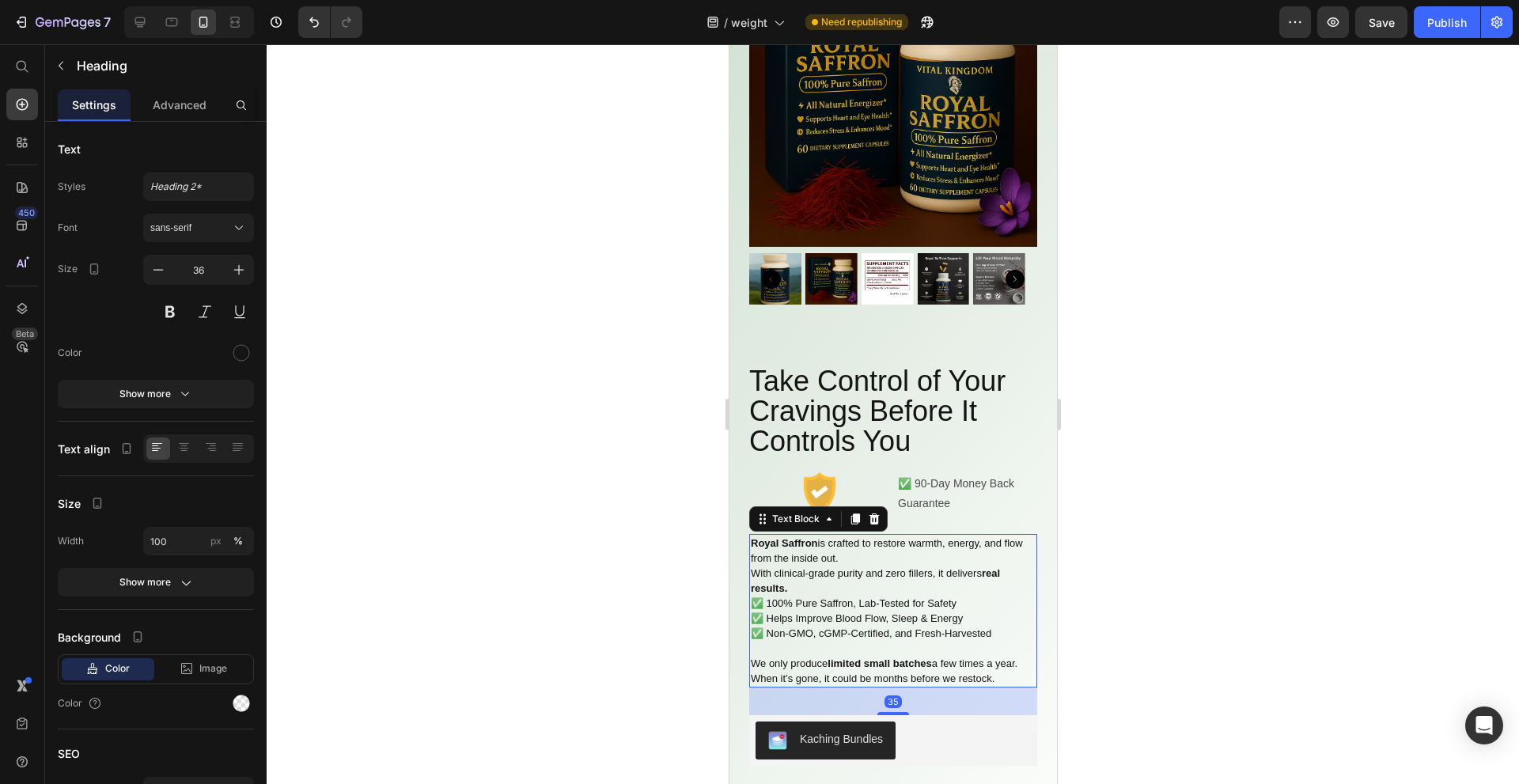 click on "Royal Saffron  is crafted to restore warmth, energy, and flow from the inside out. With clinical-grade purity and zero fillers, it delivers  real results. ✅ 100% Pure Saffron, Lab-Tested for Safety ✅ Helps Improve Blood Flow, Sleep & Energy ✅ Non-GMO, cGMP-Certified, and Fresh-Harvested We only produce  limited small batches  a few times a year. When it’s gone, it could be months before we restock." at bounding box center [892, 611] 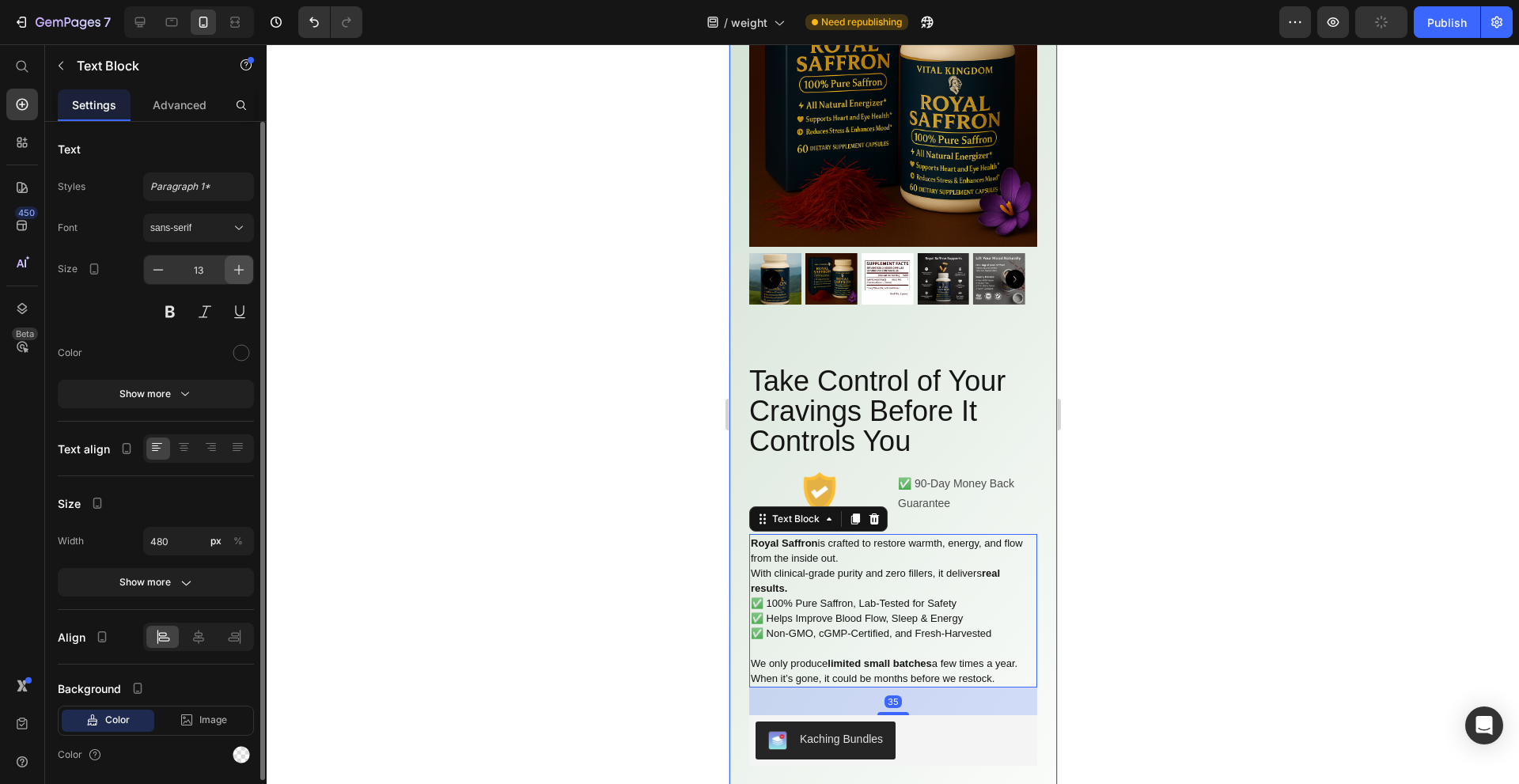 click at bounding box center (239, 270) 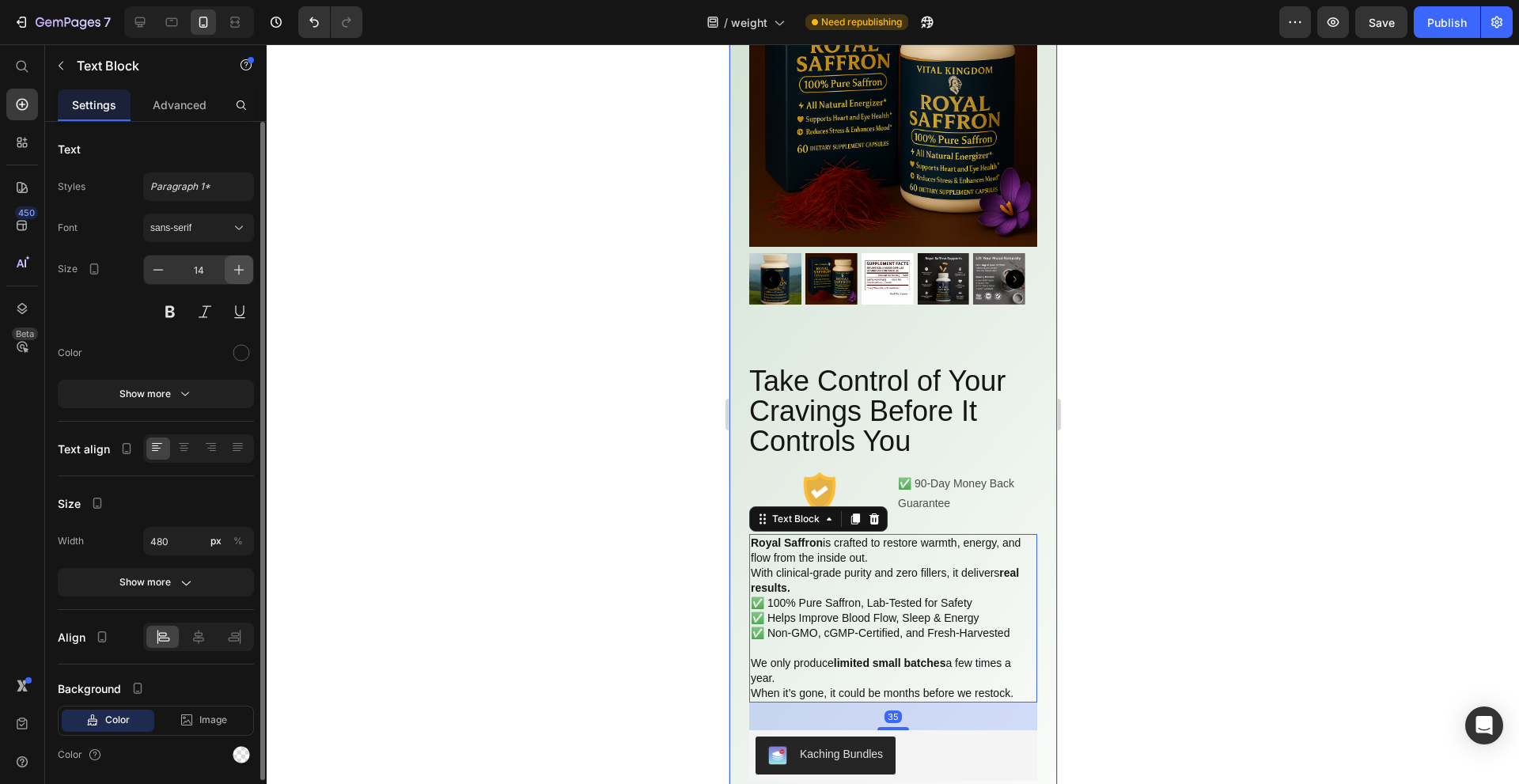 click at bounding box center [239, 270] 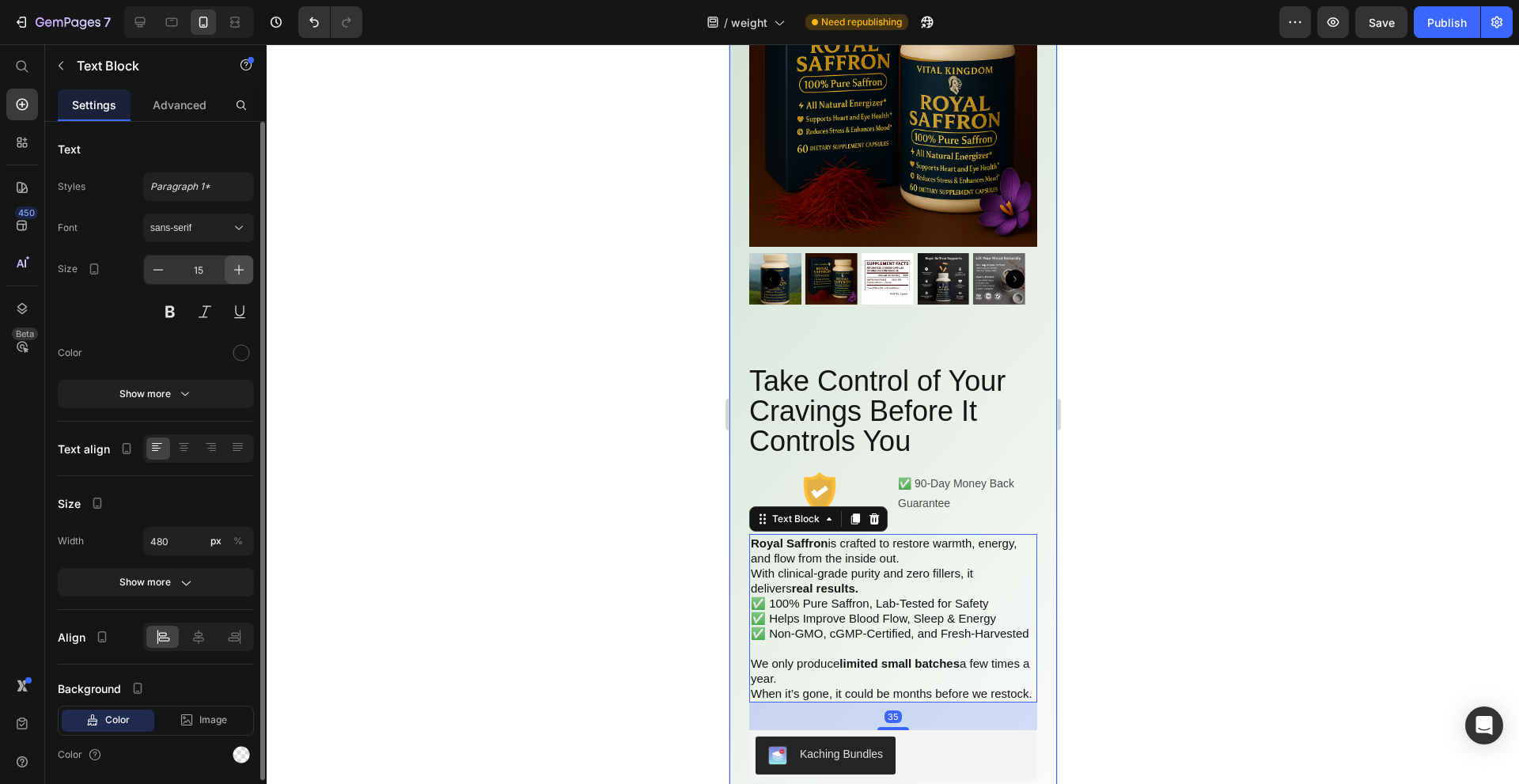 click at bounding box center (239, 270) 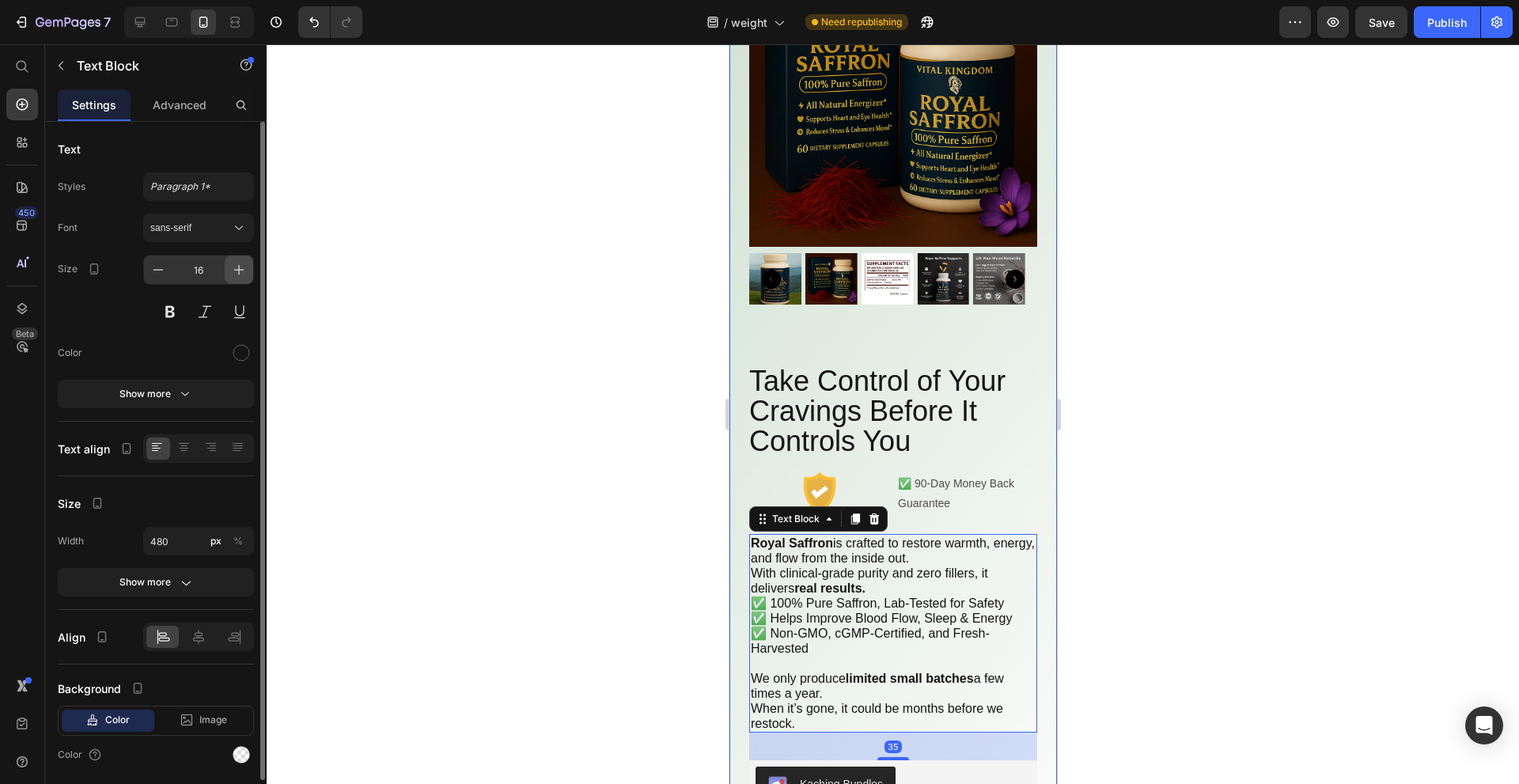 click at bounding box center (239, 270) 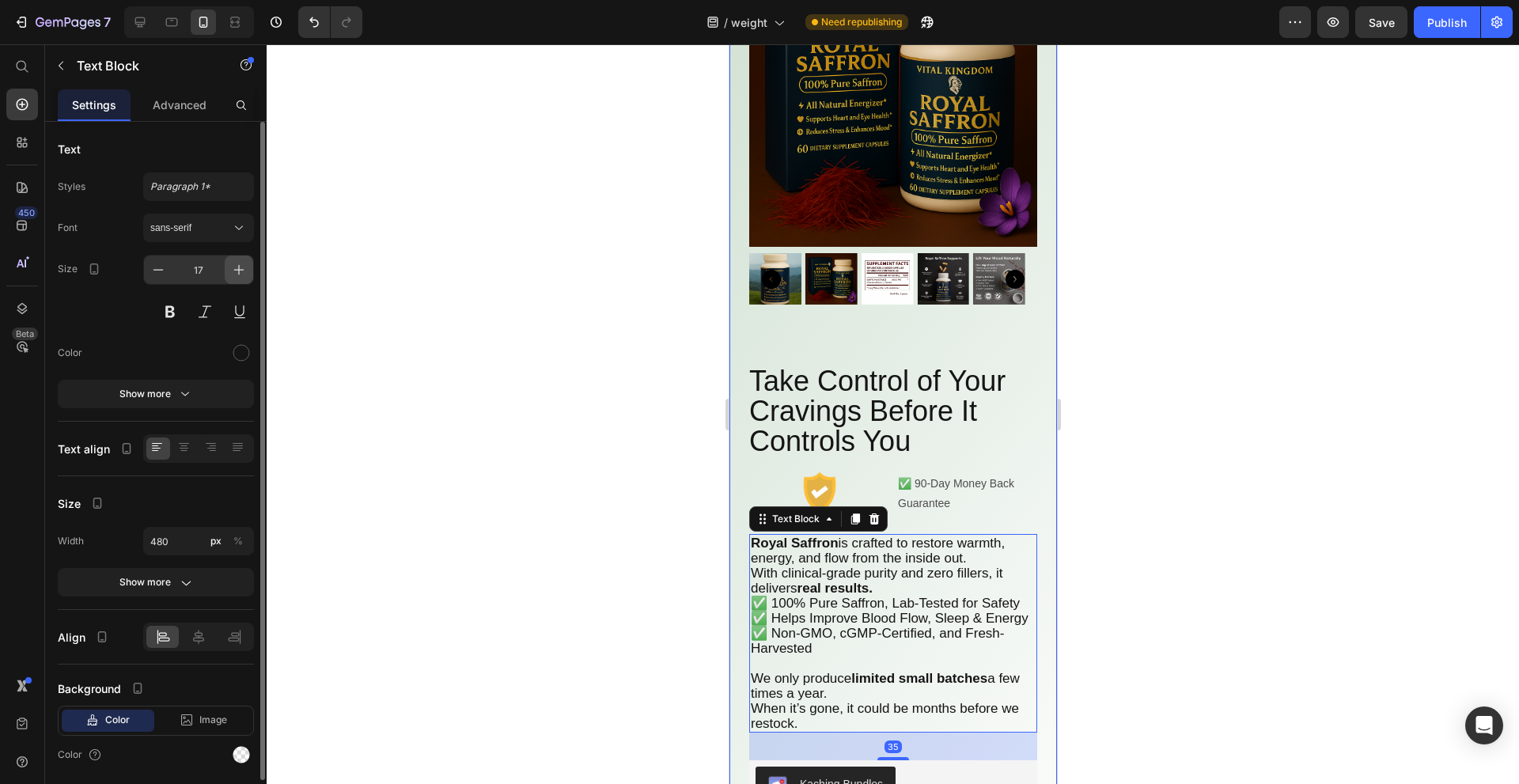 click at bounding box center [239, 270] 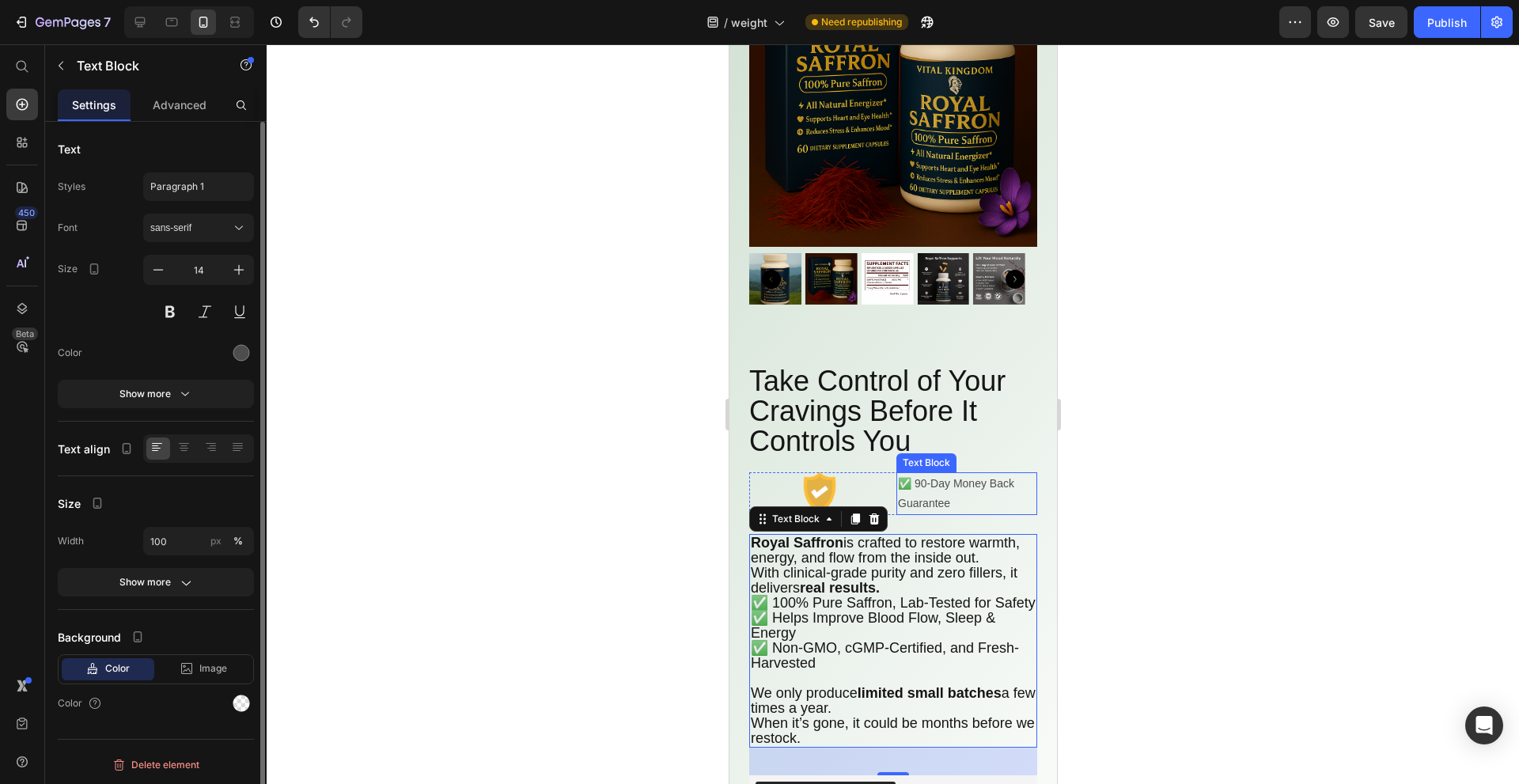 click on "✅ 90-Day Money Back Guarantee" at bounding box center (966, 494) 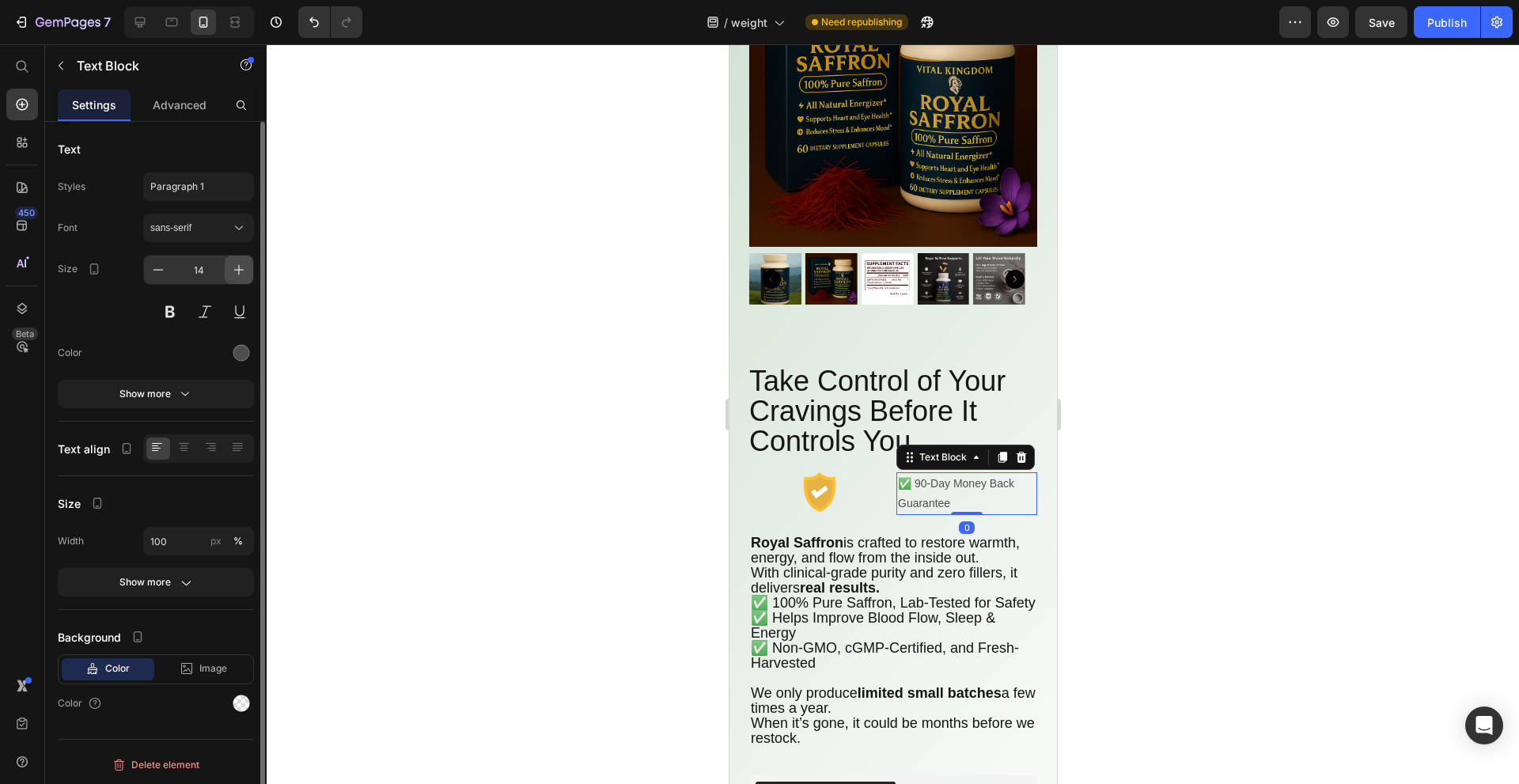 drag, startPoint x: 249, startPoint y: 284, endPoint x: 240, endPoint y: 278, distance: 10.816654 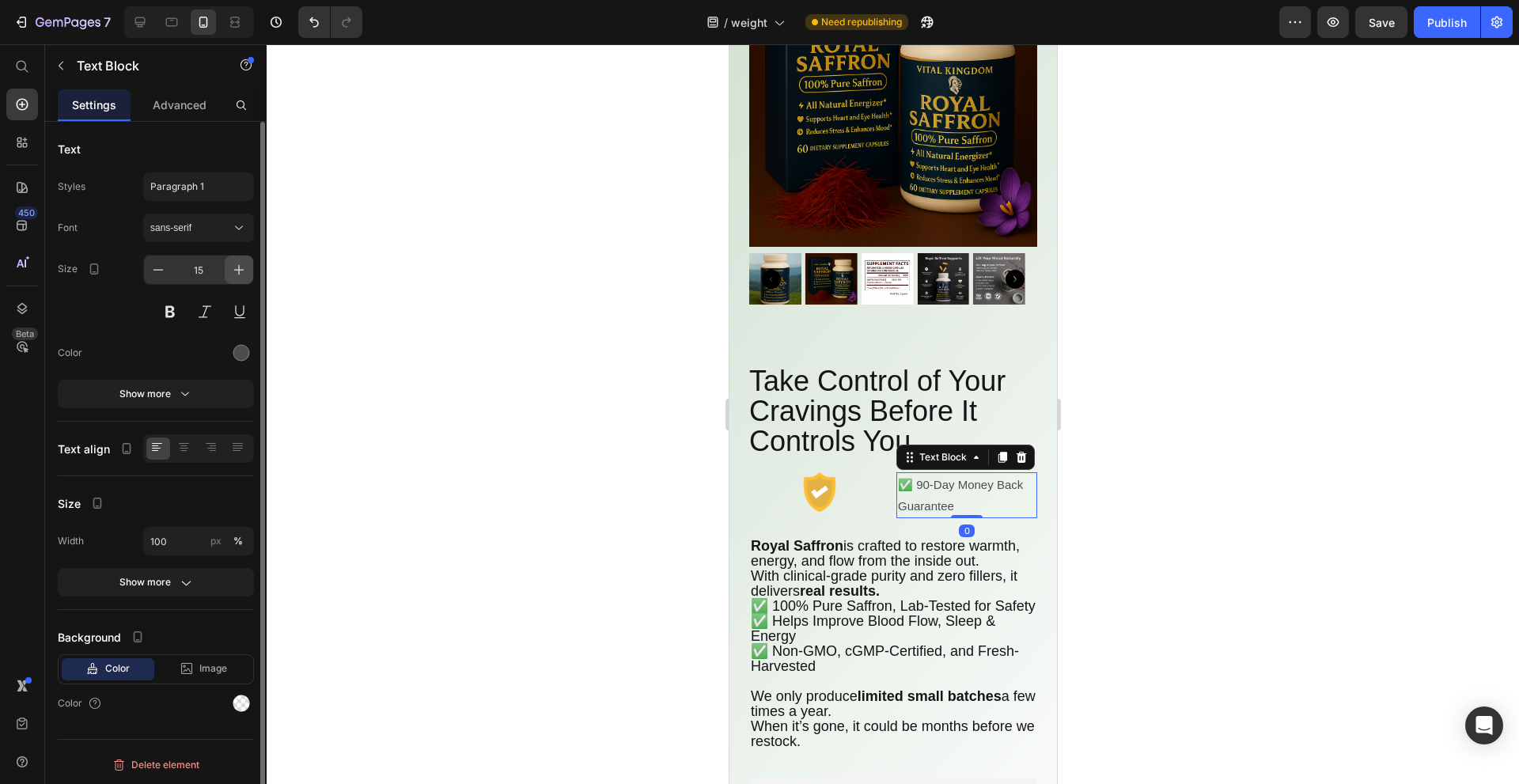 click at bounding box center (239, 270) 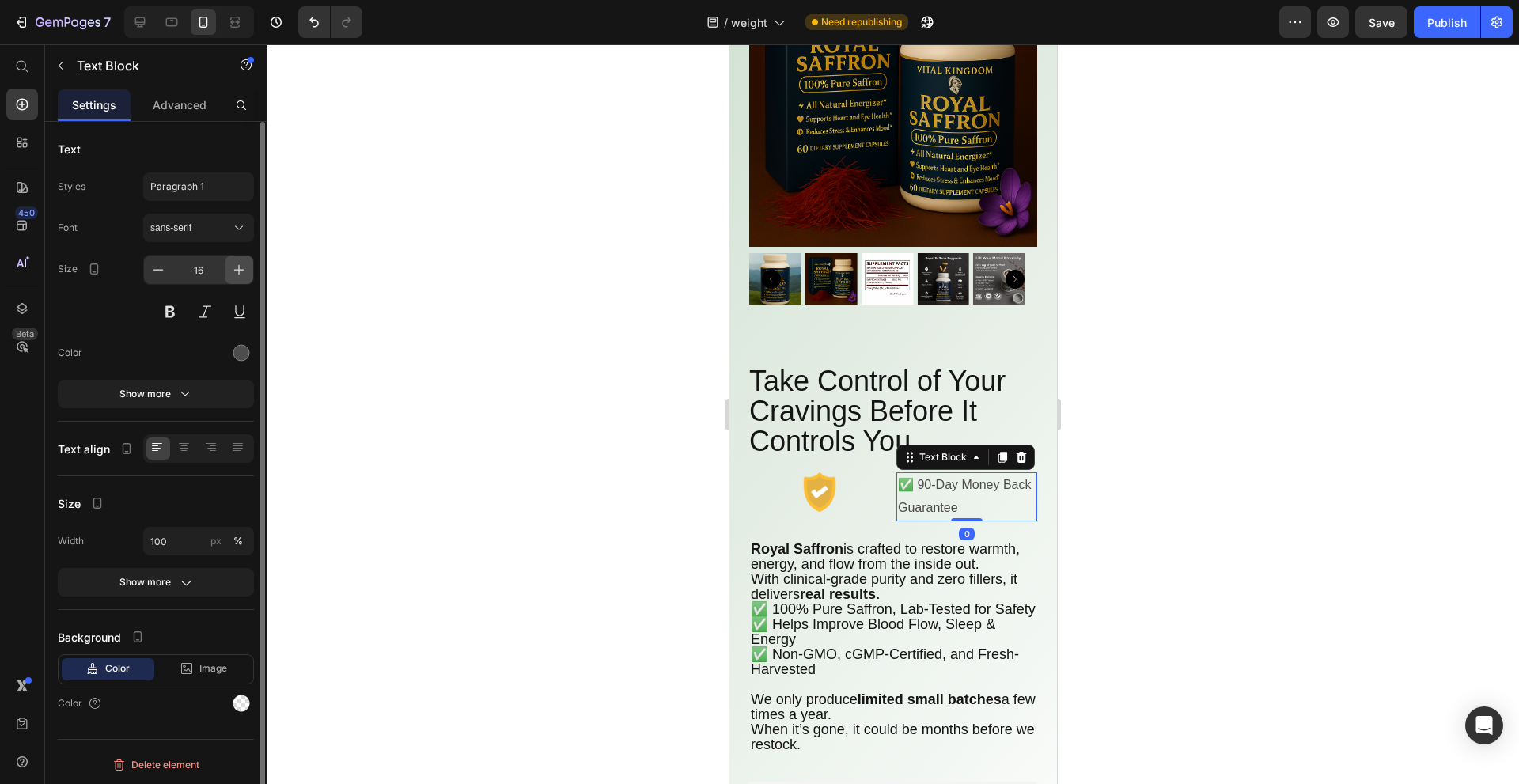 click at bounding box center [239, 270] 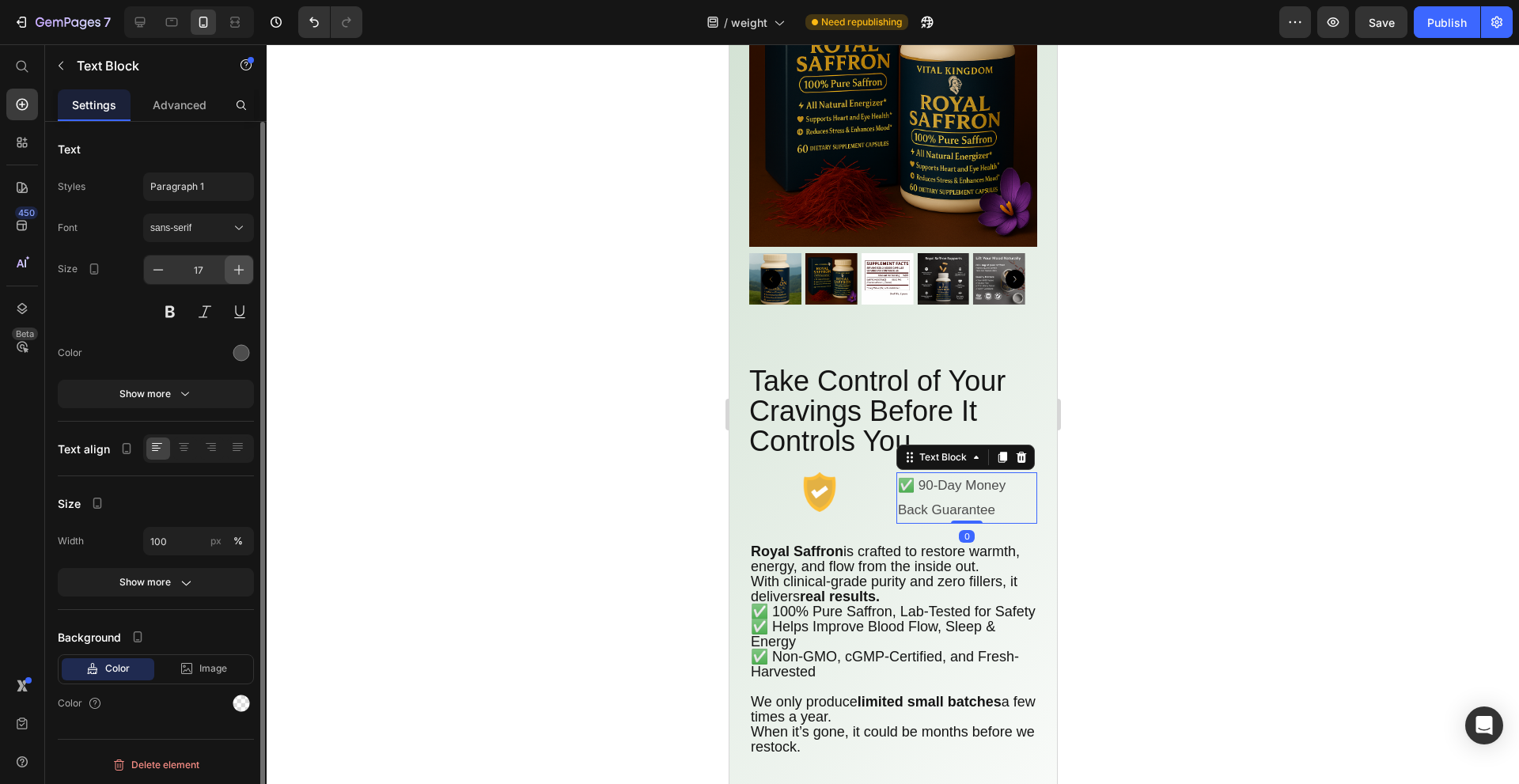 click at bounding box center [239, 270] 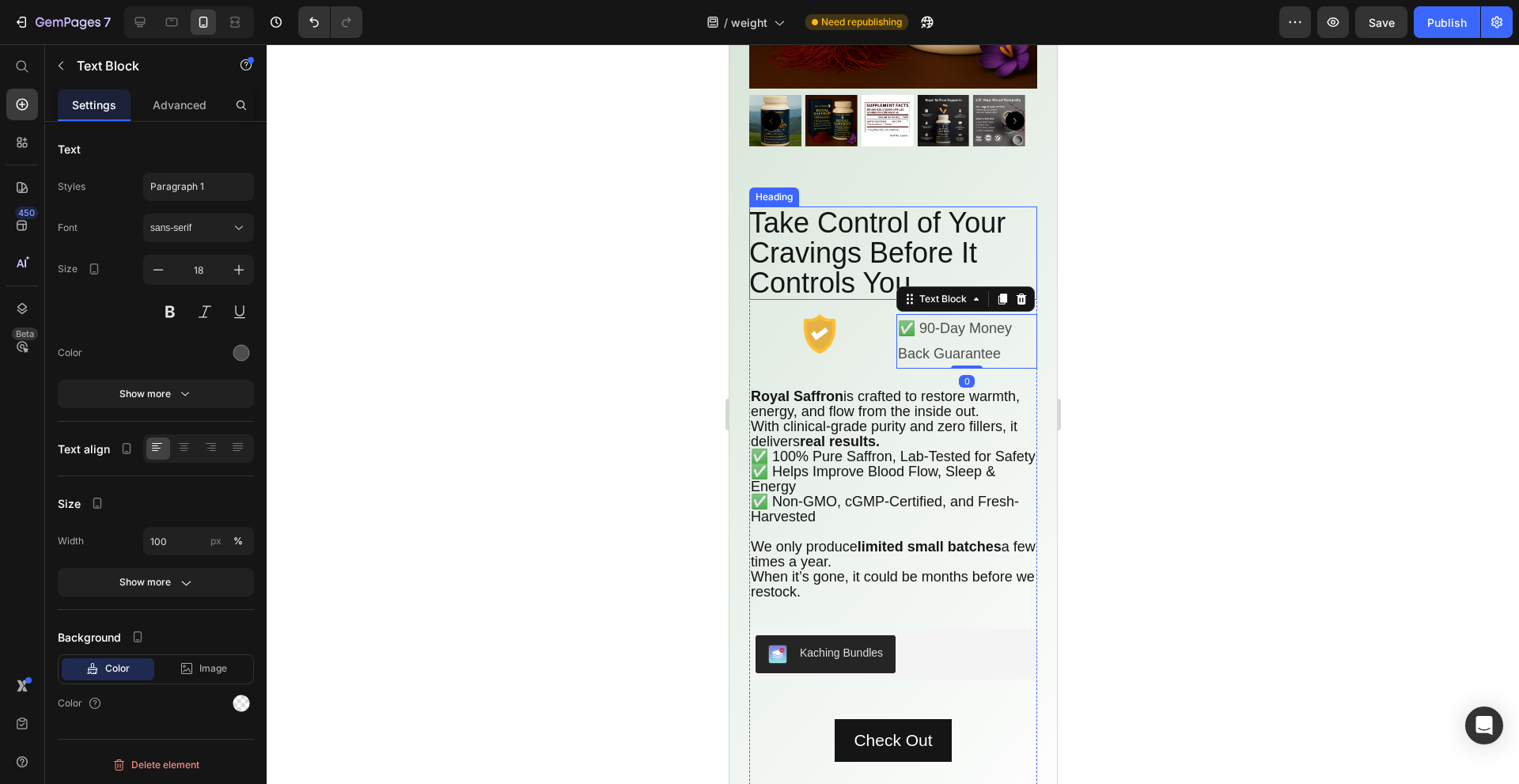 scroll, scrollTop: 9019, scrollLeft: 0, axis: vertical 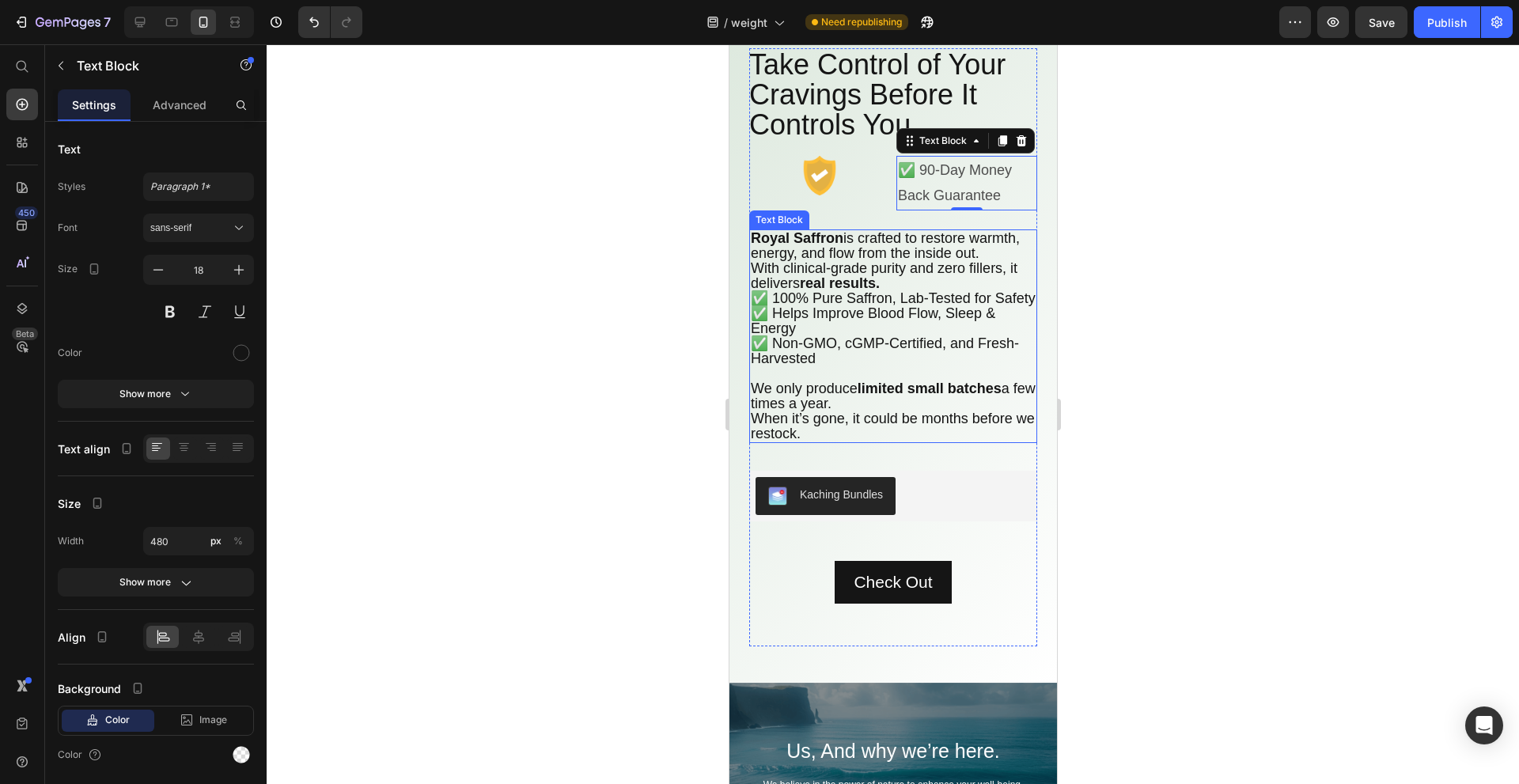 click on "Royal Saffron  is crafted to restore warmth, energy, and flow from the inside out. With clinical-grade purity and zero fillers, it delivers  real results. ✅ 100% Pure Saffron, Lab-Tested for Safety ✅ Helps Improve Blood Flow, Sleep & Energy ✅ Non-GMO, cGMP-Certified, and Fresh-Harvested We only produce  limited small batches  a few times a year. When it’s gone, it could be months before we restock." at bounding box center [892, 336] 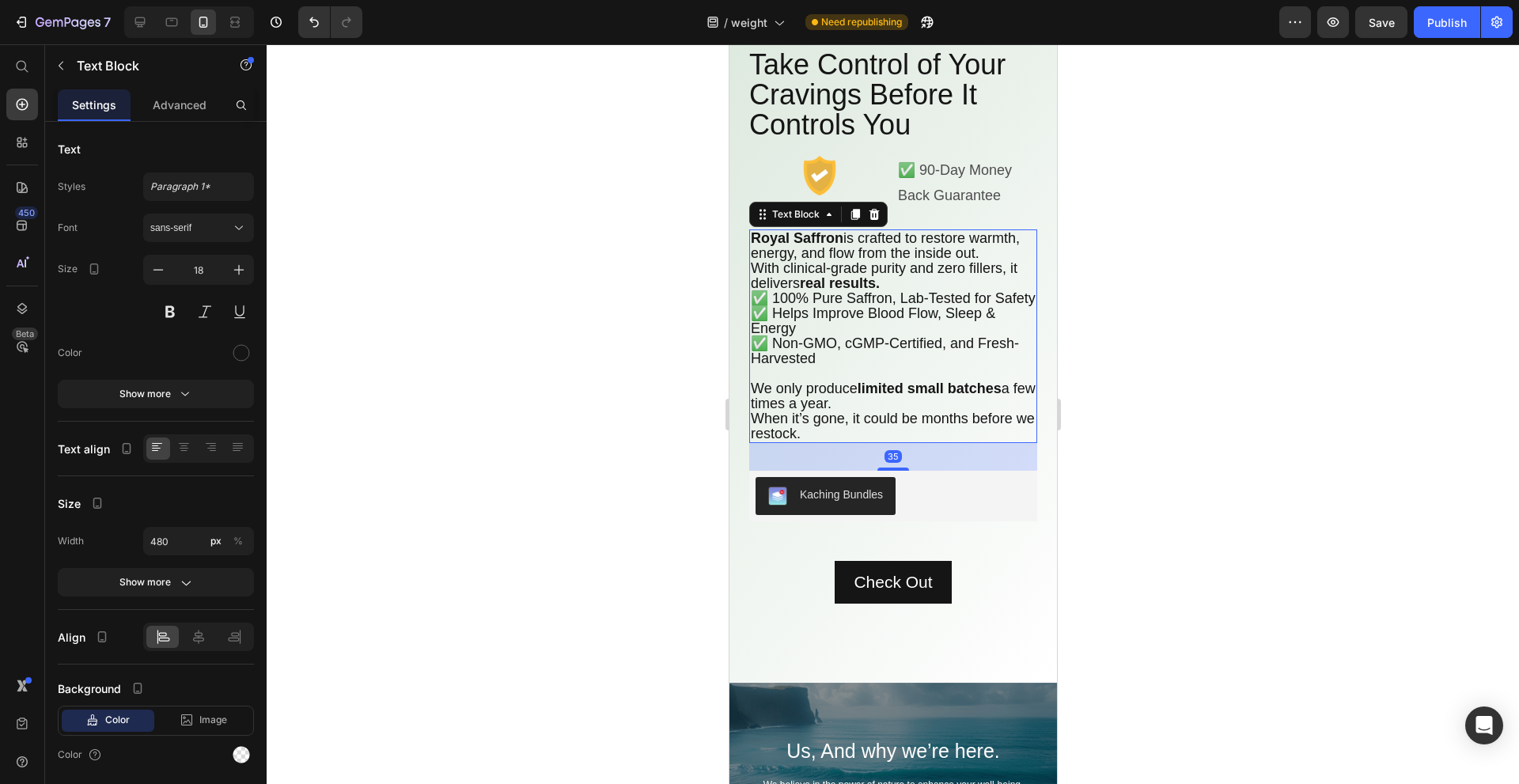 click on "Royal Saffron  is crafted to restore warmth, energy, and flow from the inside out. With clinical-grade purity and zero fillers, it delivers  real results. ✅ 100% Pure Saffron, Lab-Tested for Safety ✅ Helps Improve Blood Flow, Sleep & Energy ✅ Non-GMO, cGMP-Certified, and Fresh-Harvested We only produce  limited small batches  a few times a year. When it’s gone, it could be months before we restock." at bounding box center [892, 336] 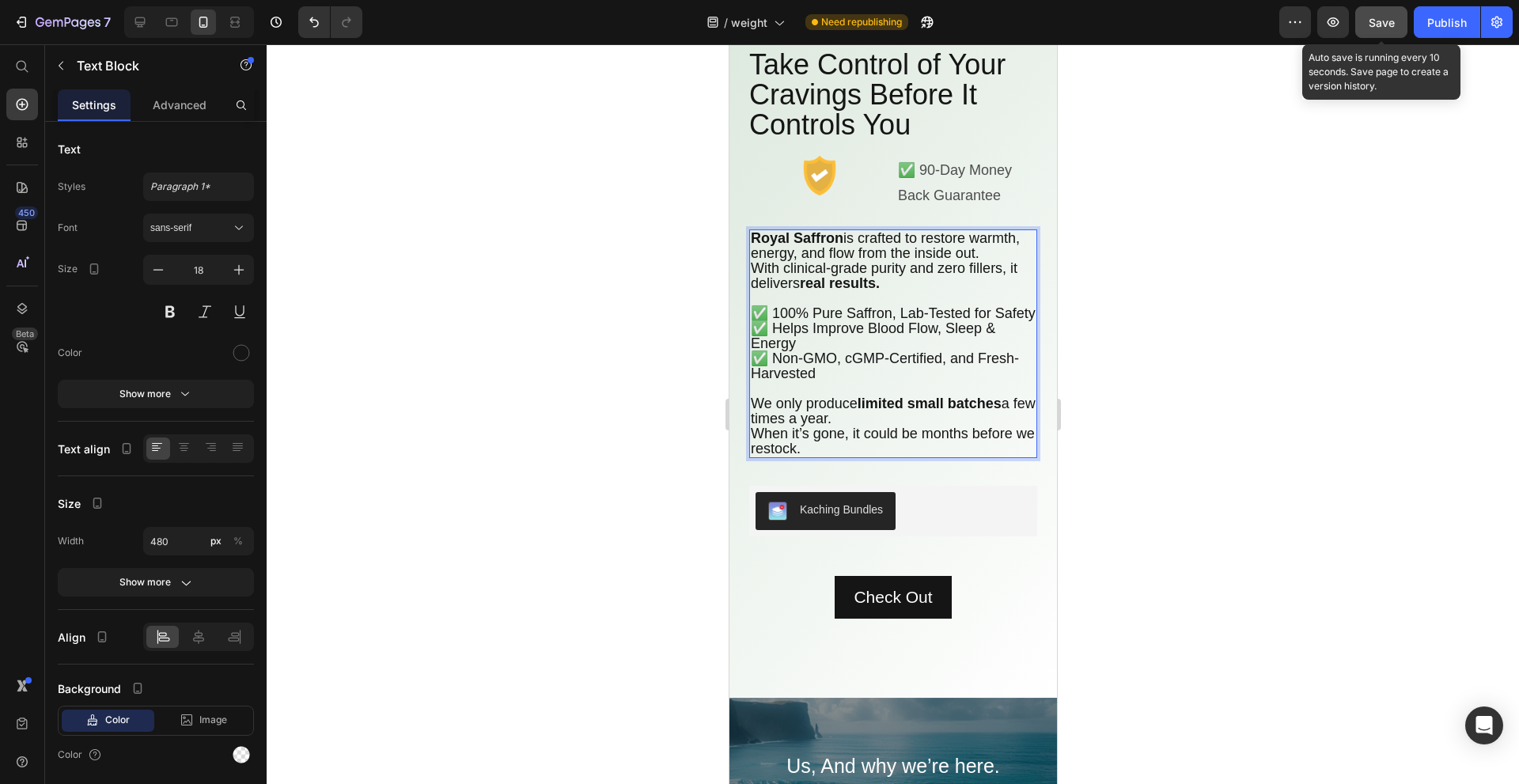 click on "Save" at bounding box center (1381, 22) 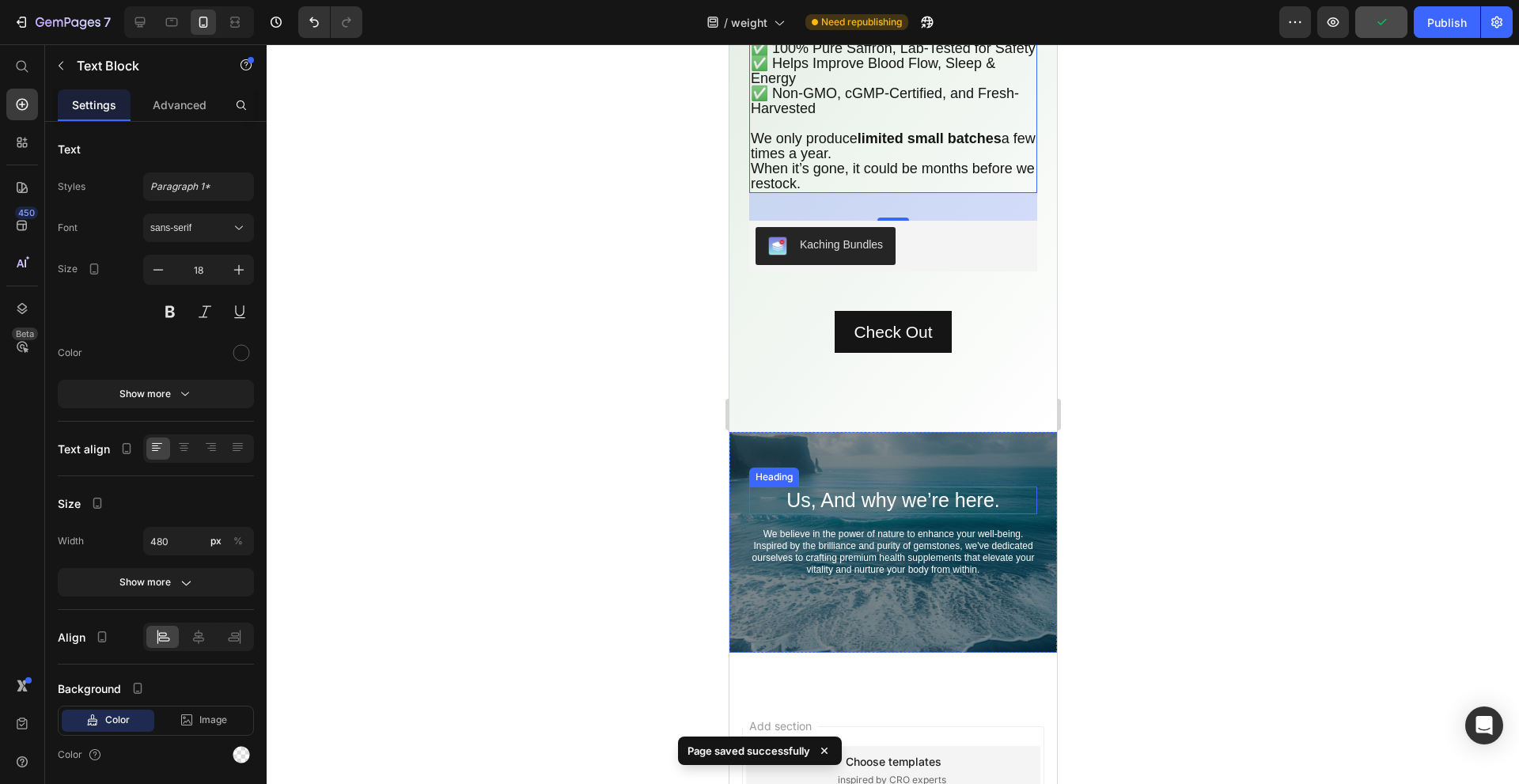 scroll, scrollTop: 9493, scrollLeft: 0, axis: vertical 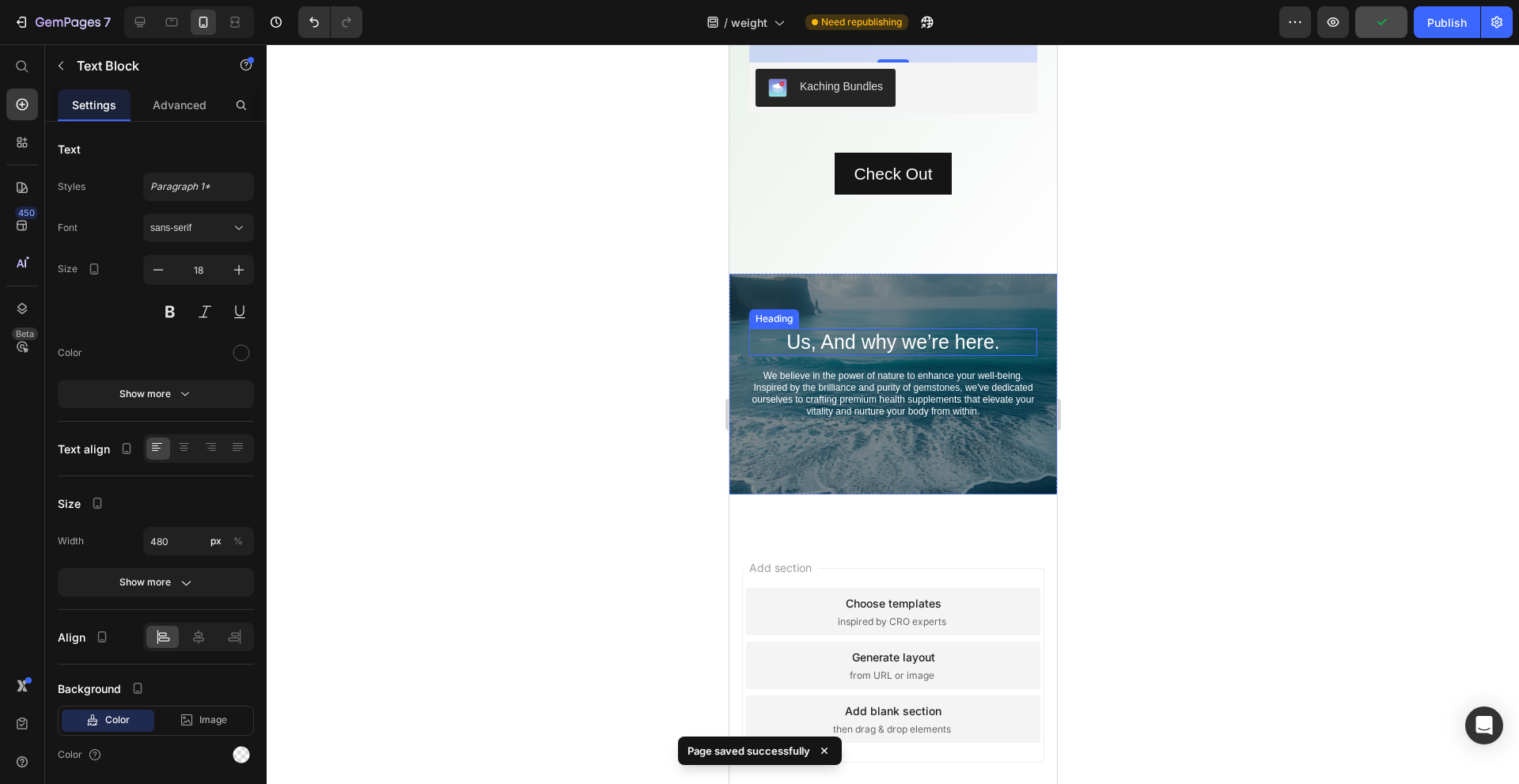 click on "Us, And why we’re here." at bounding box center [892, 342] 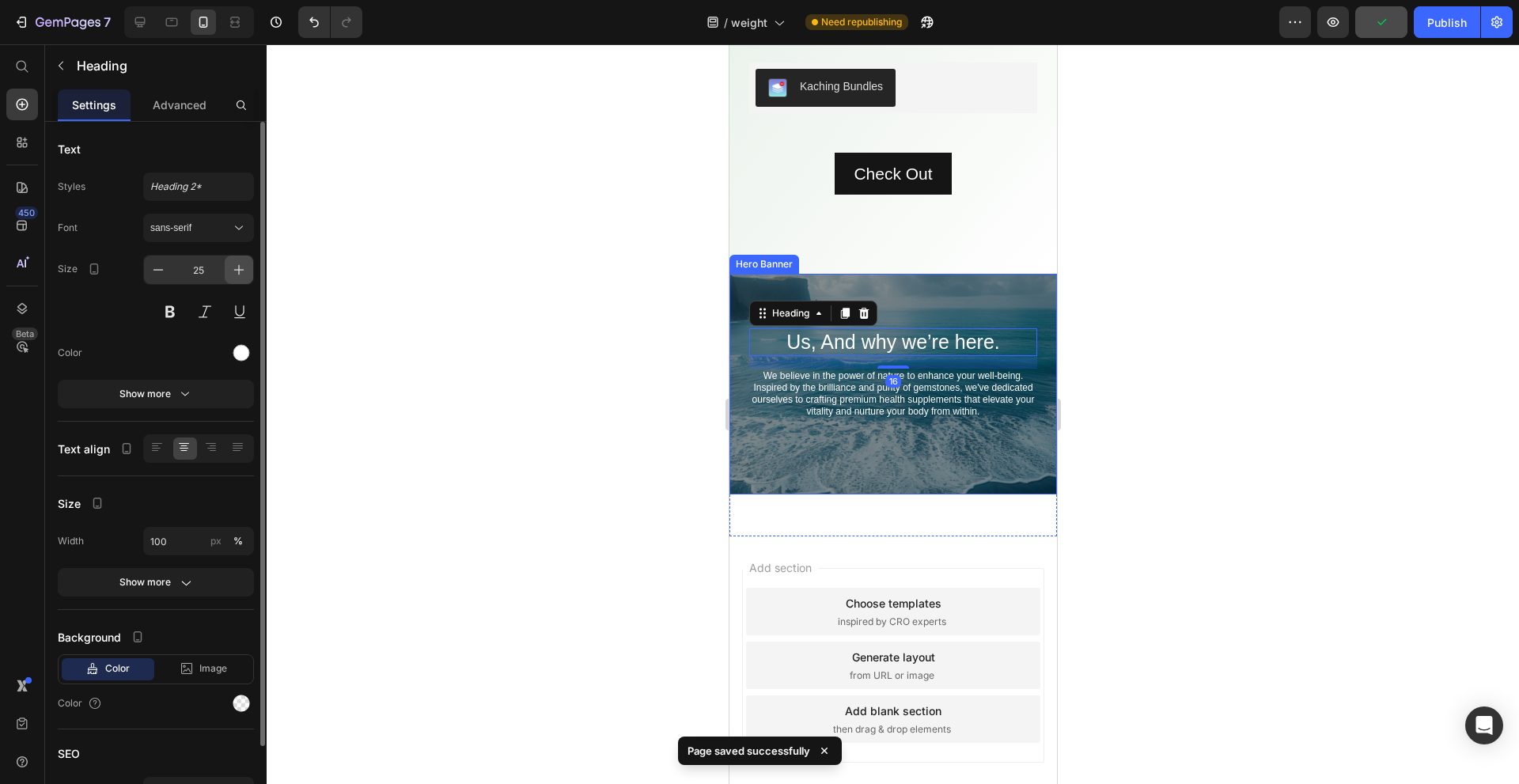 click 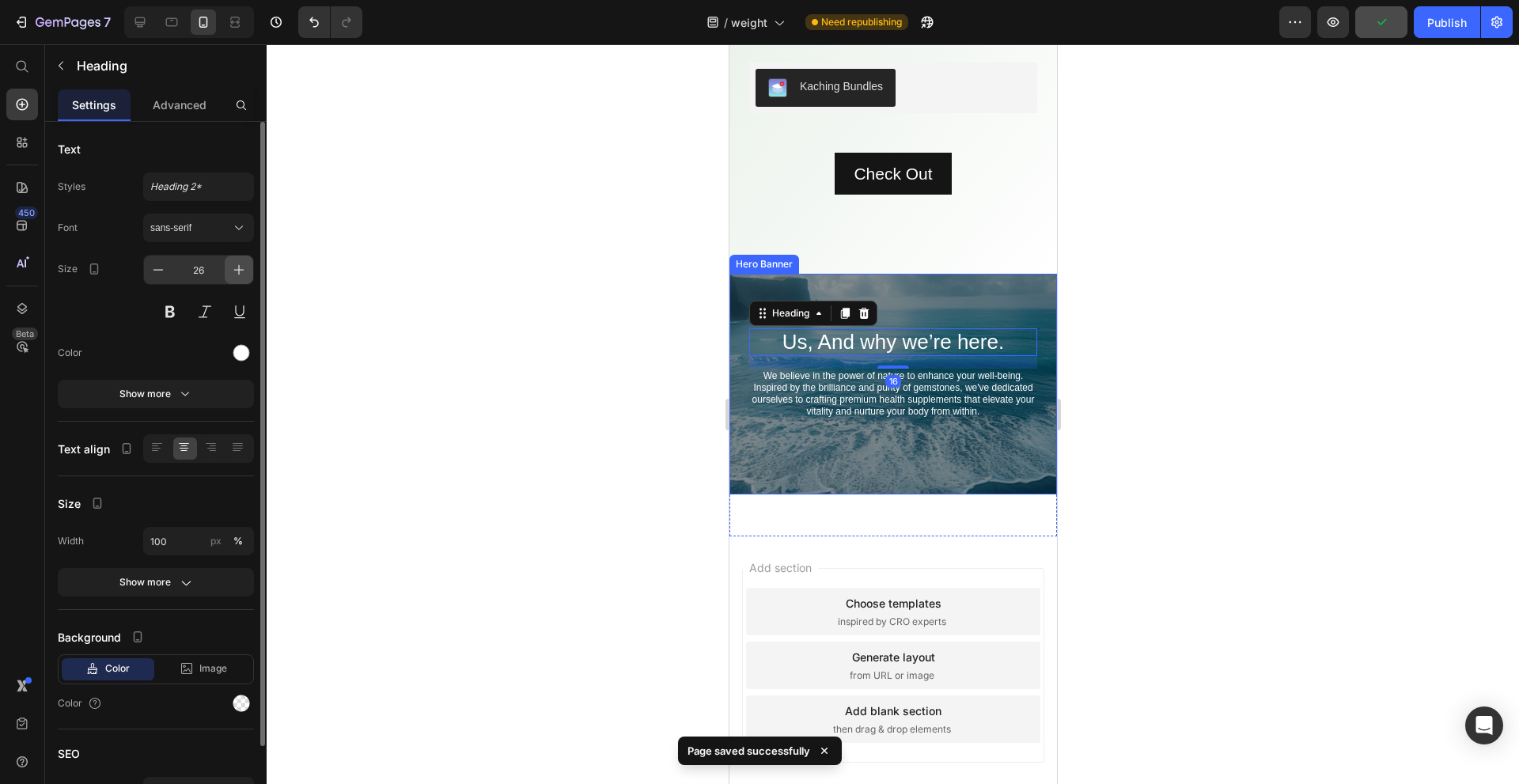 click 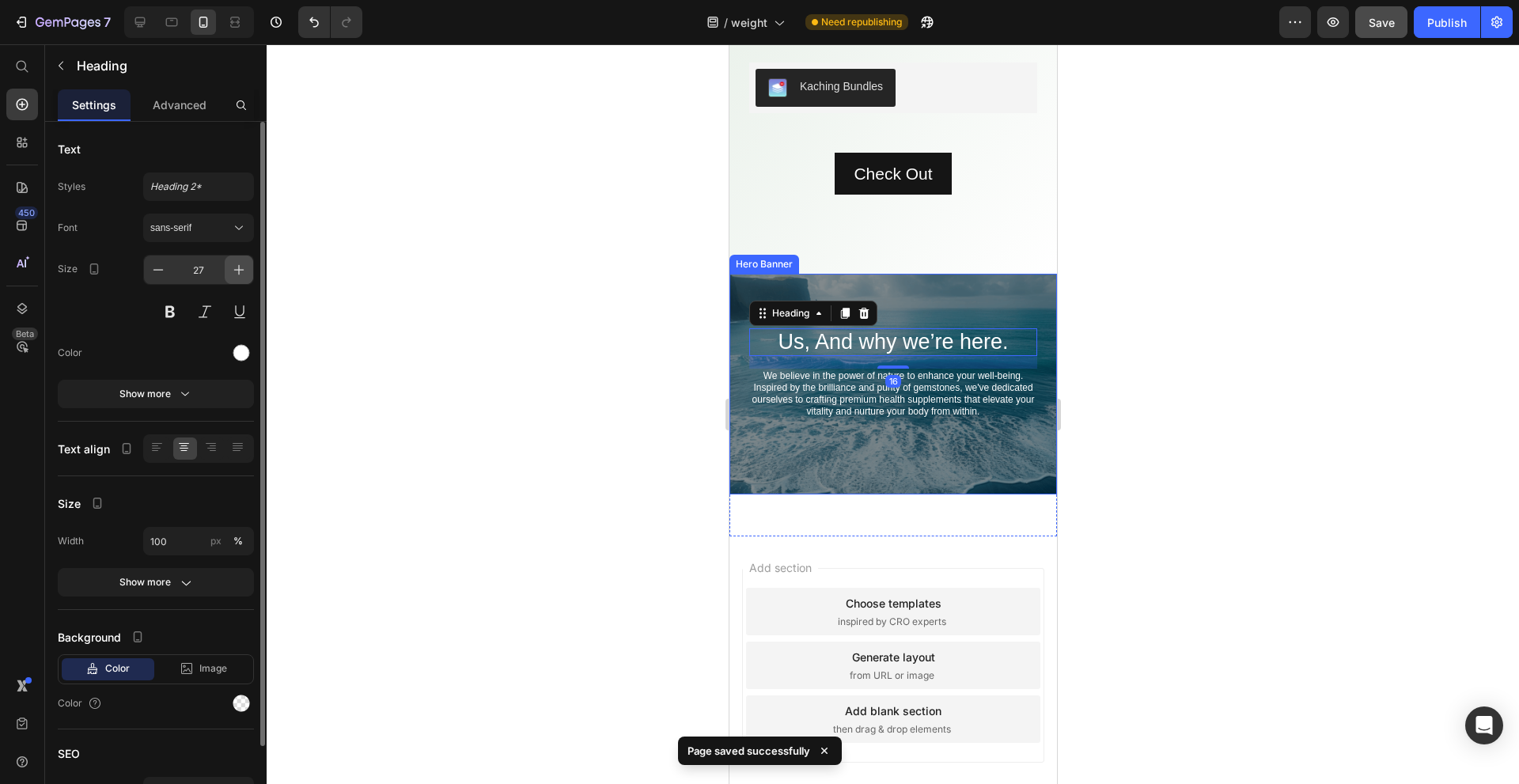 click 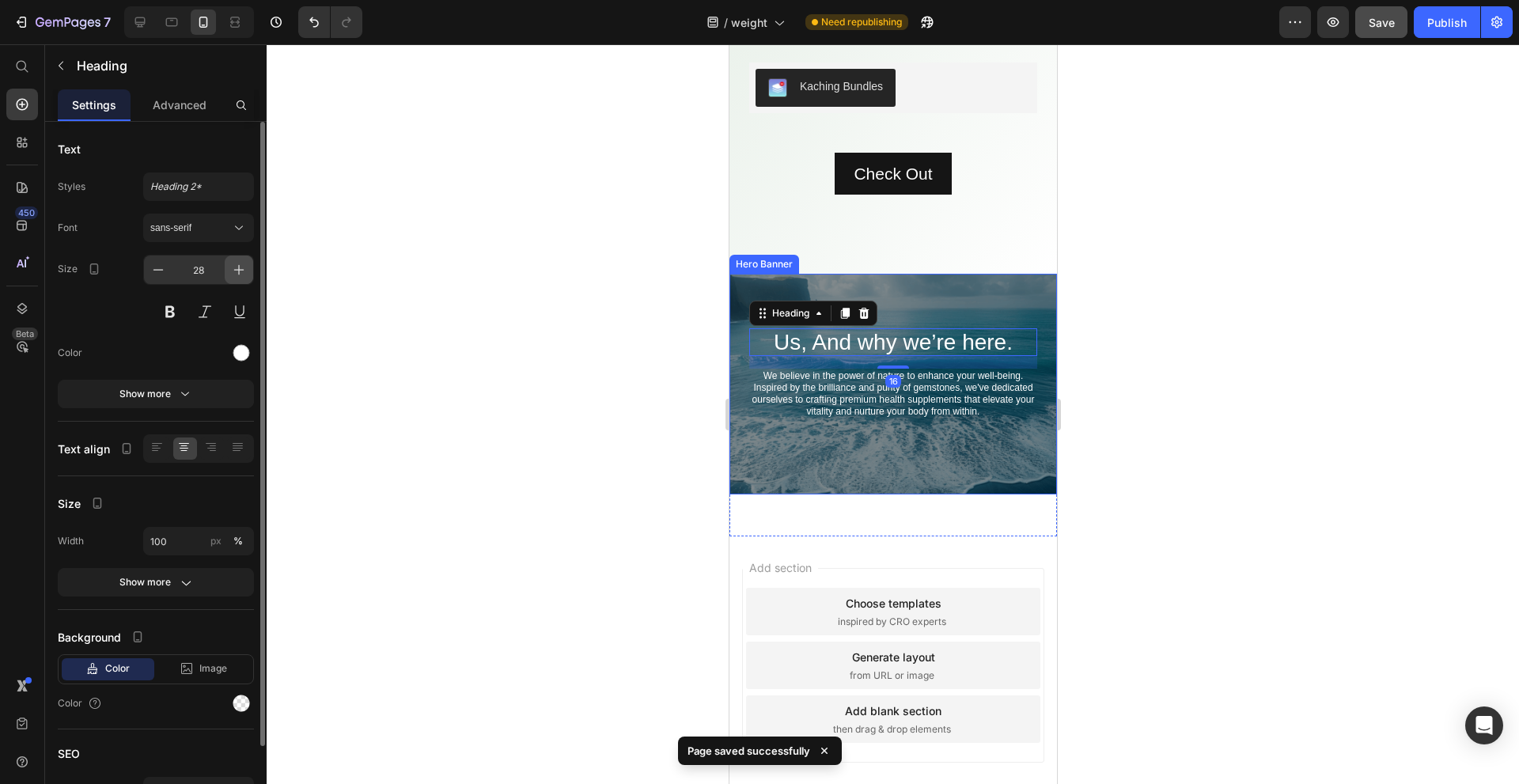 click 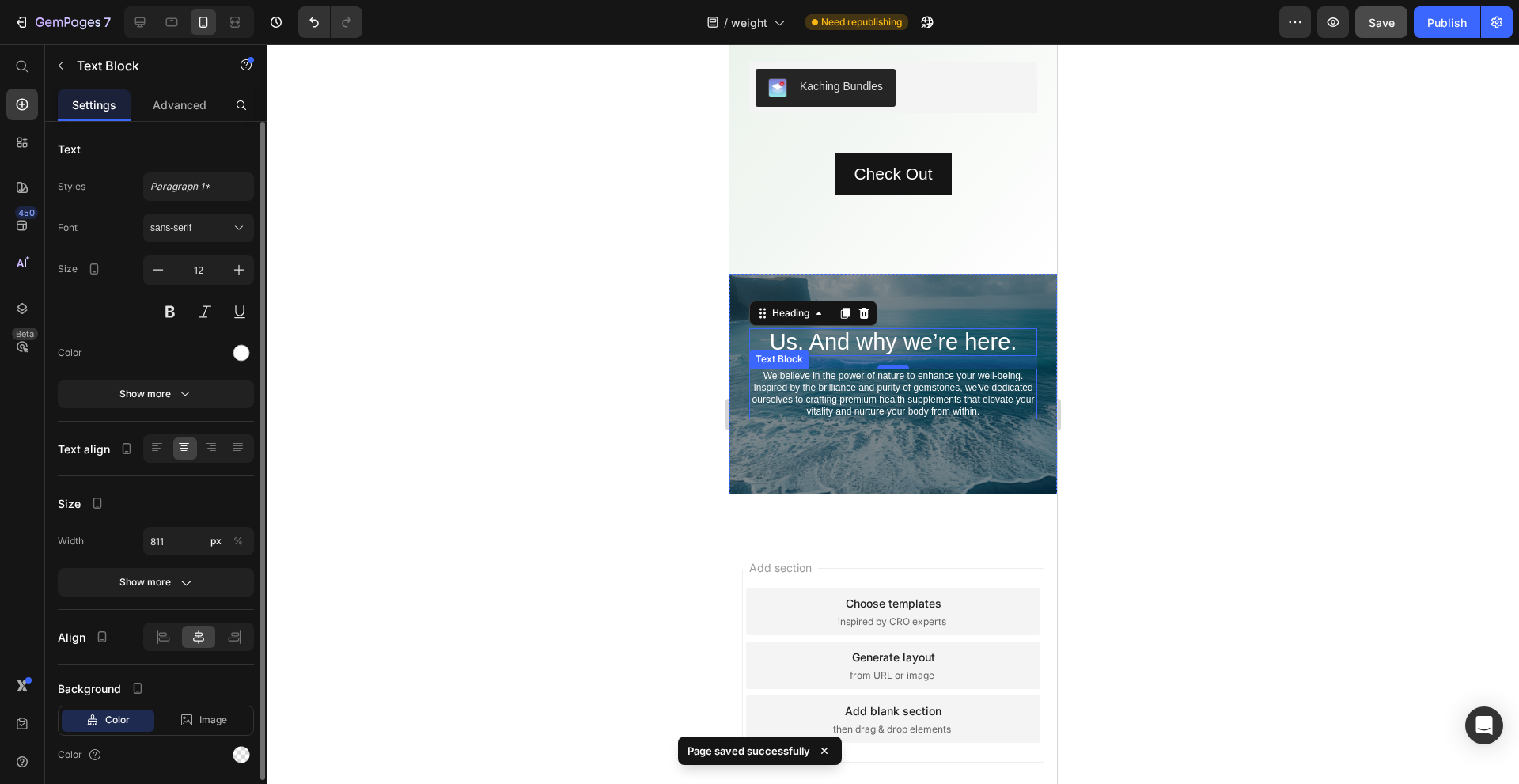 click on "We believe in the power of nature to enhance your well-being. Inspired by the brilliance and purity of gemstones, we've dedicated ourselves to crafting premium health supplements that elevate your vitality and nurture your body from within." at bounding box center (892, 394) 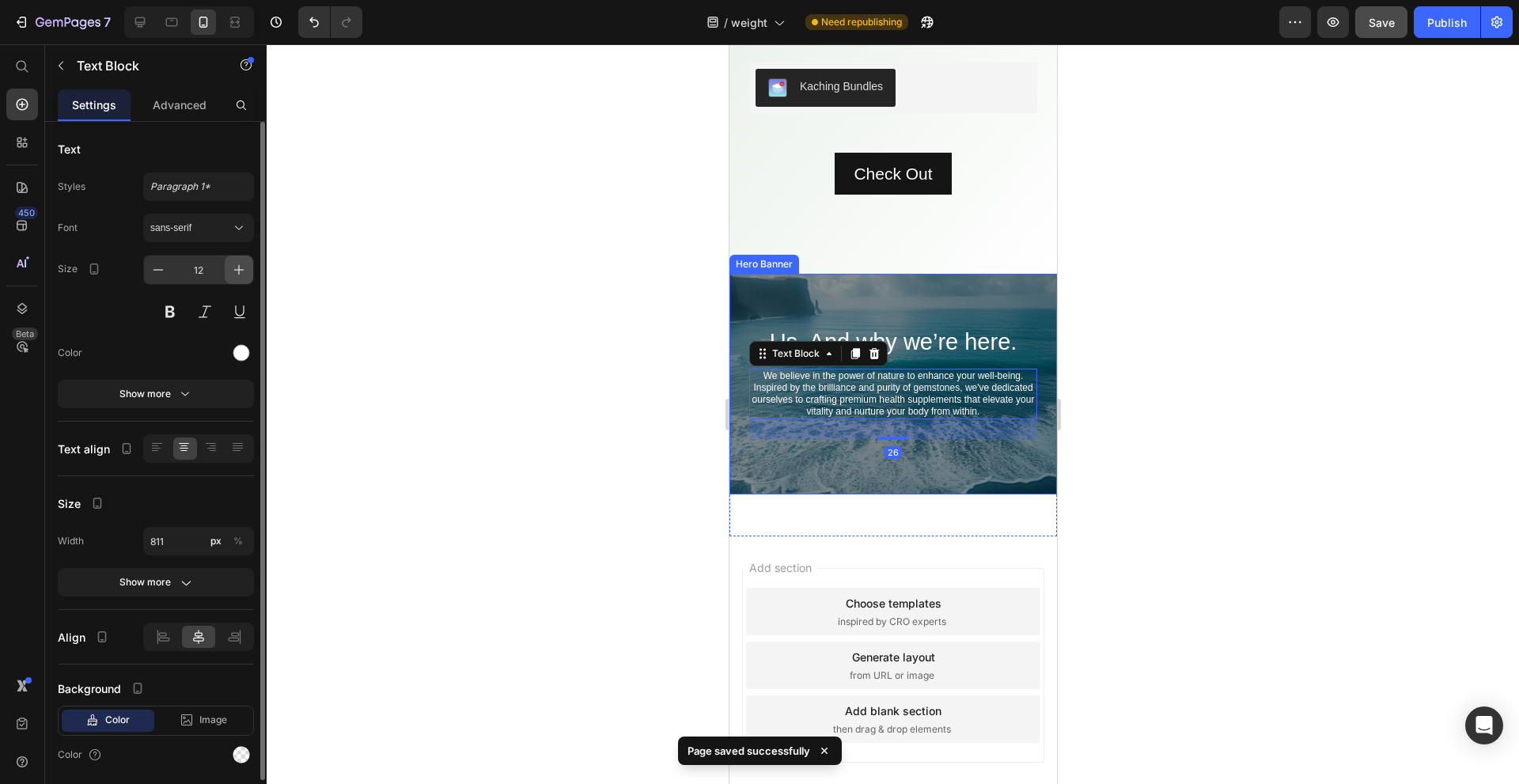 click at bounding box center (239, 270) 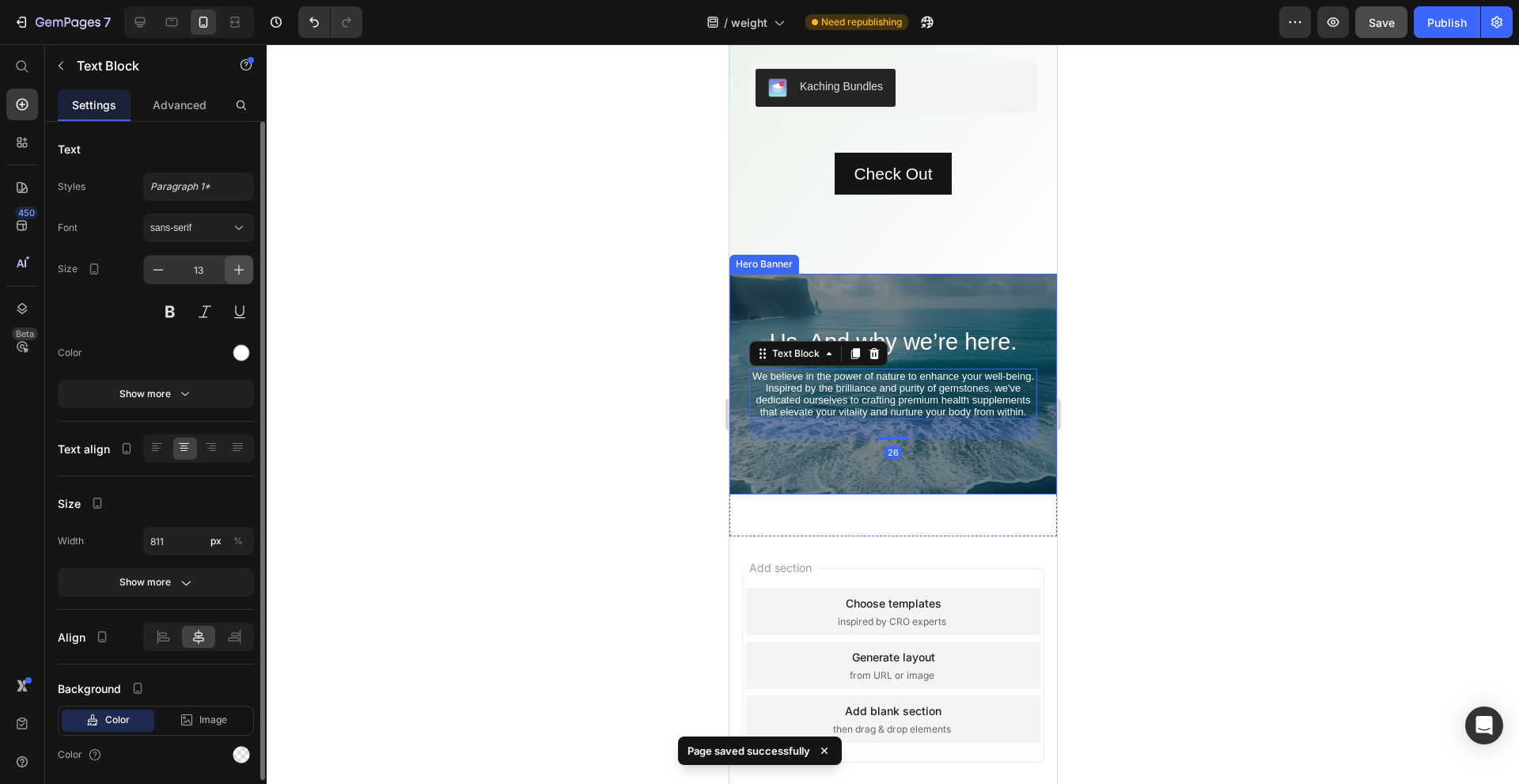 click at bounding box center [239, 270] 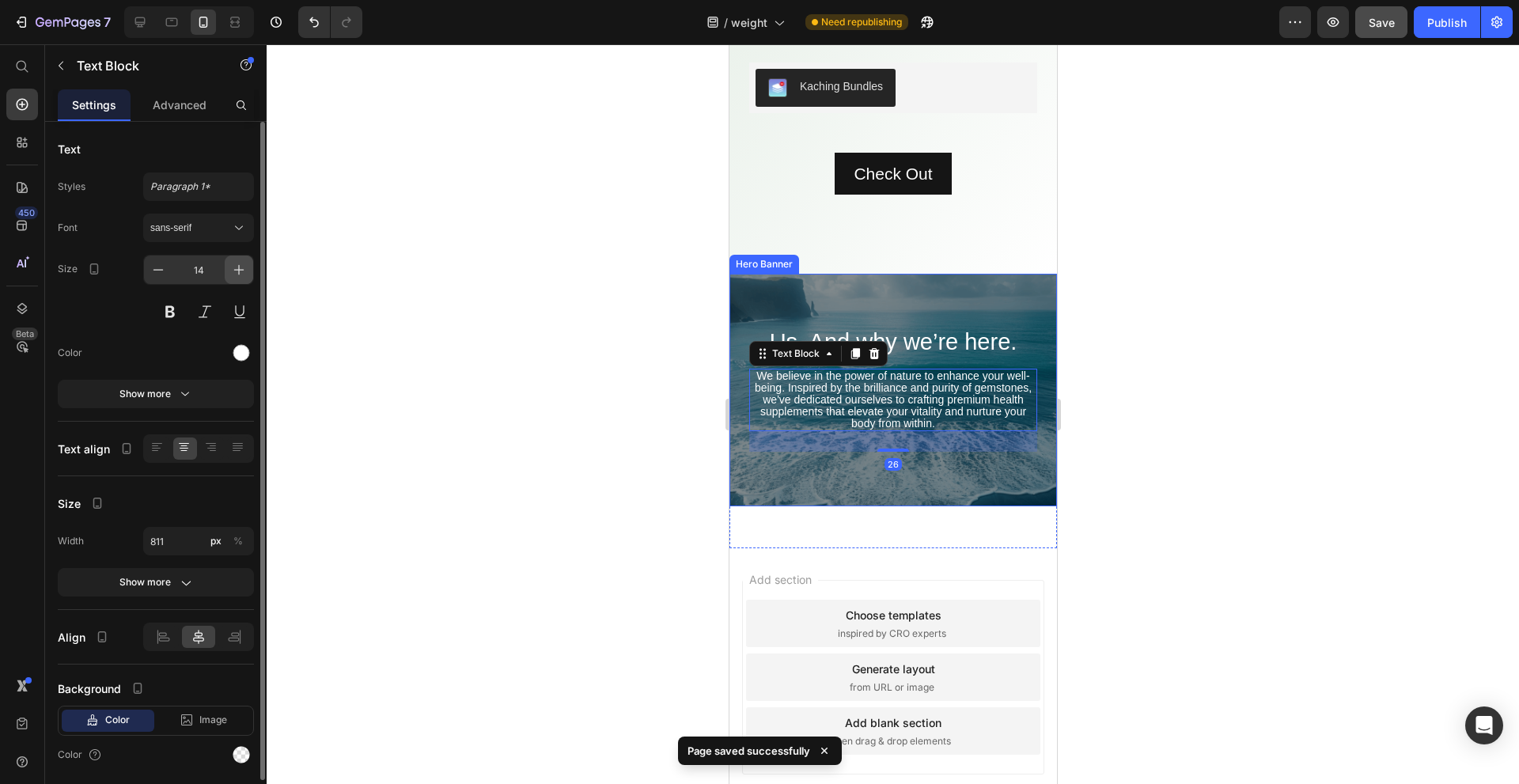 click at bounding box center (239, 270) 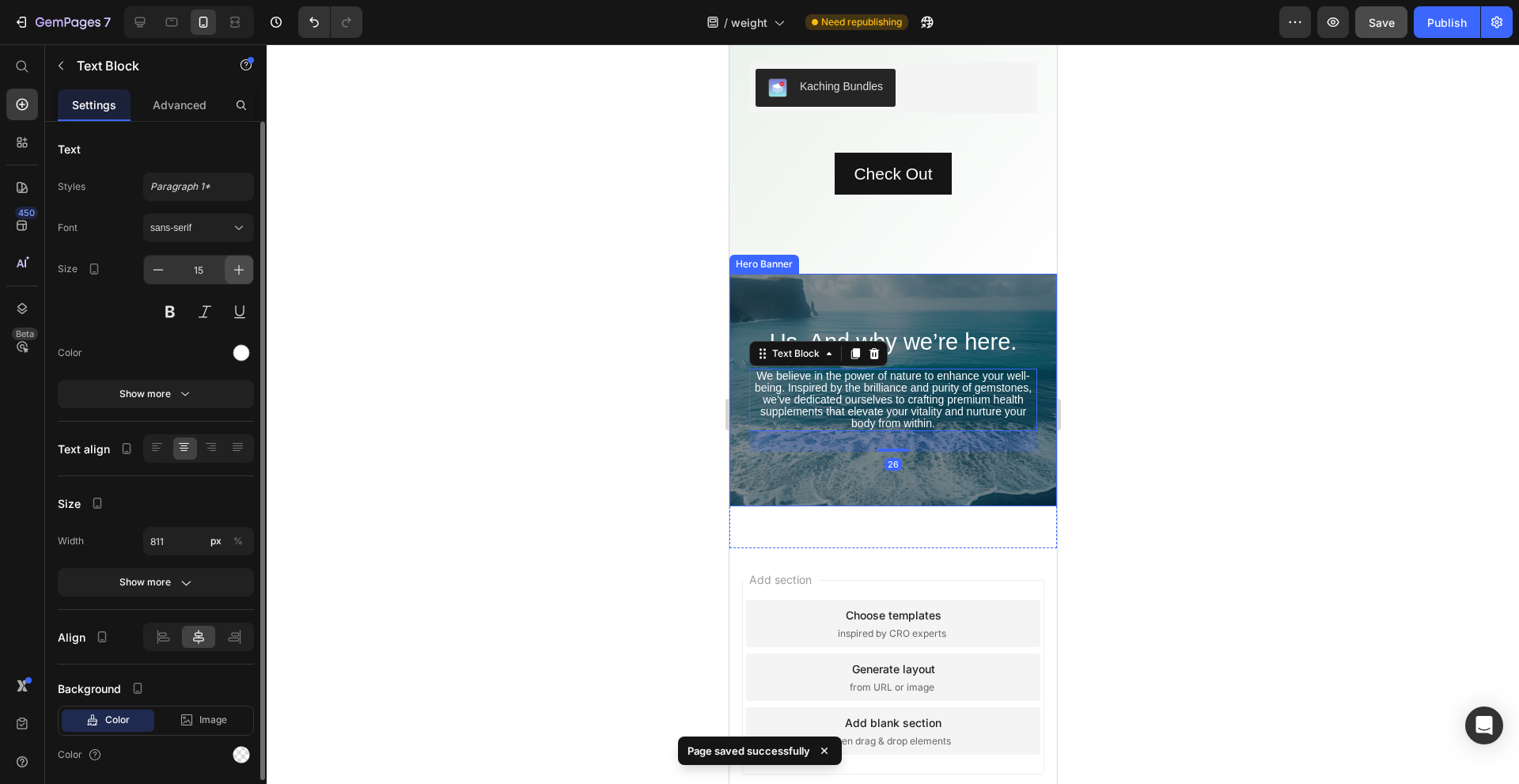 click at bounding box center [239, 270] 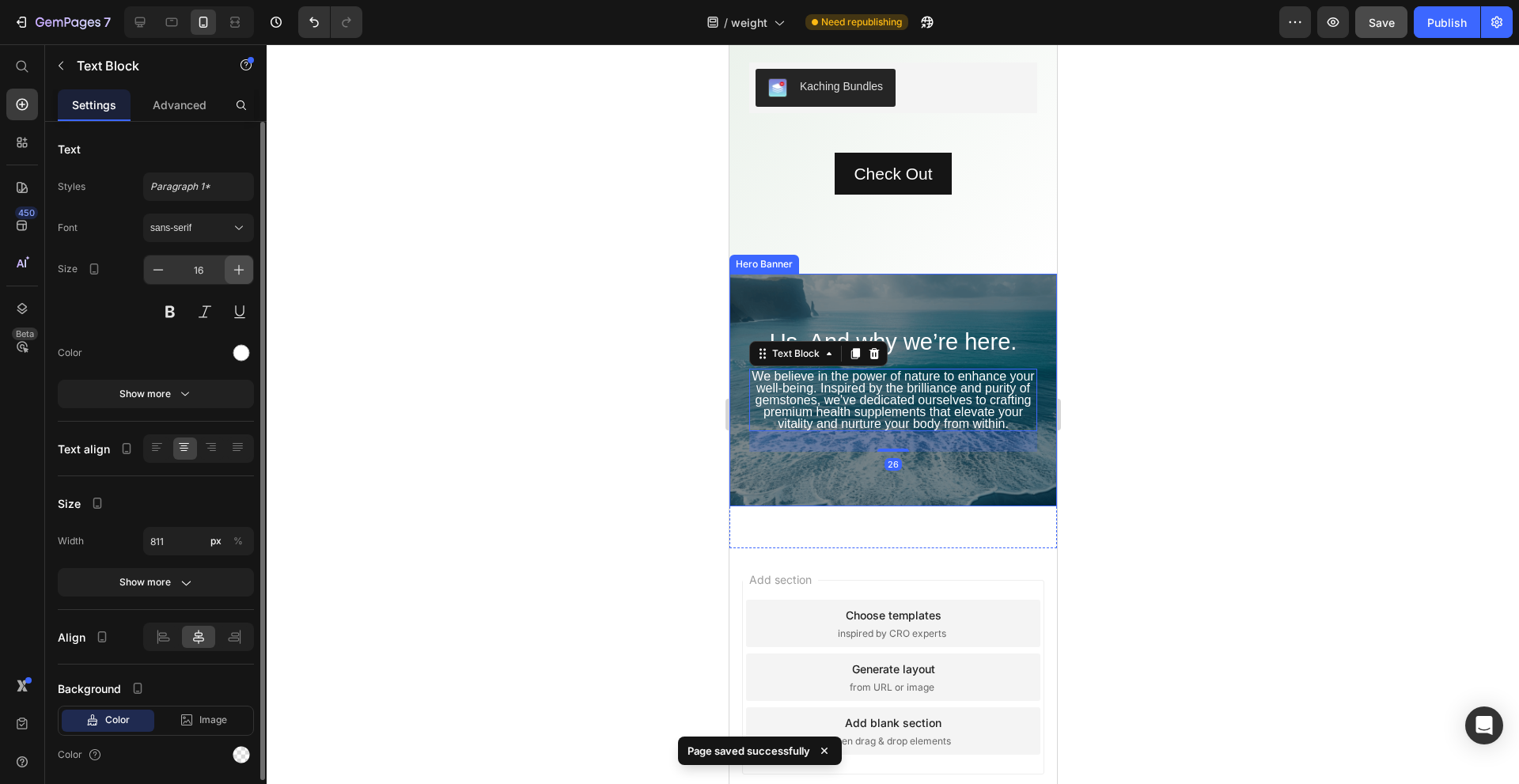 click at bounding box center [239, 270] 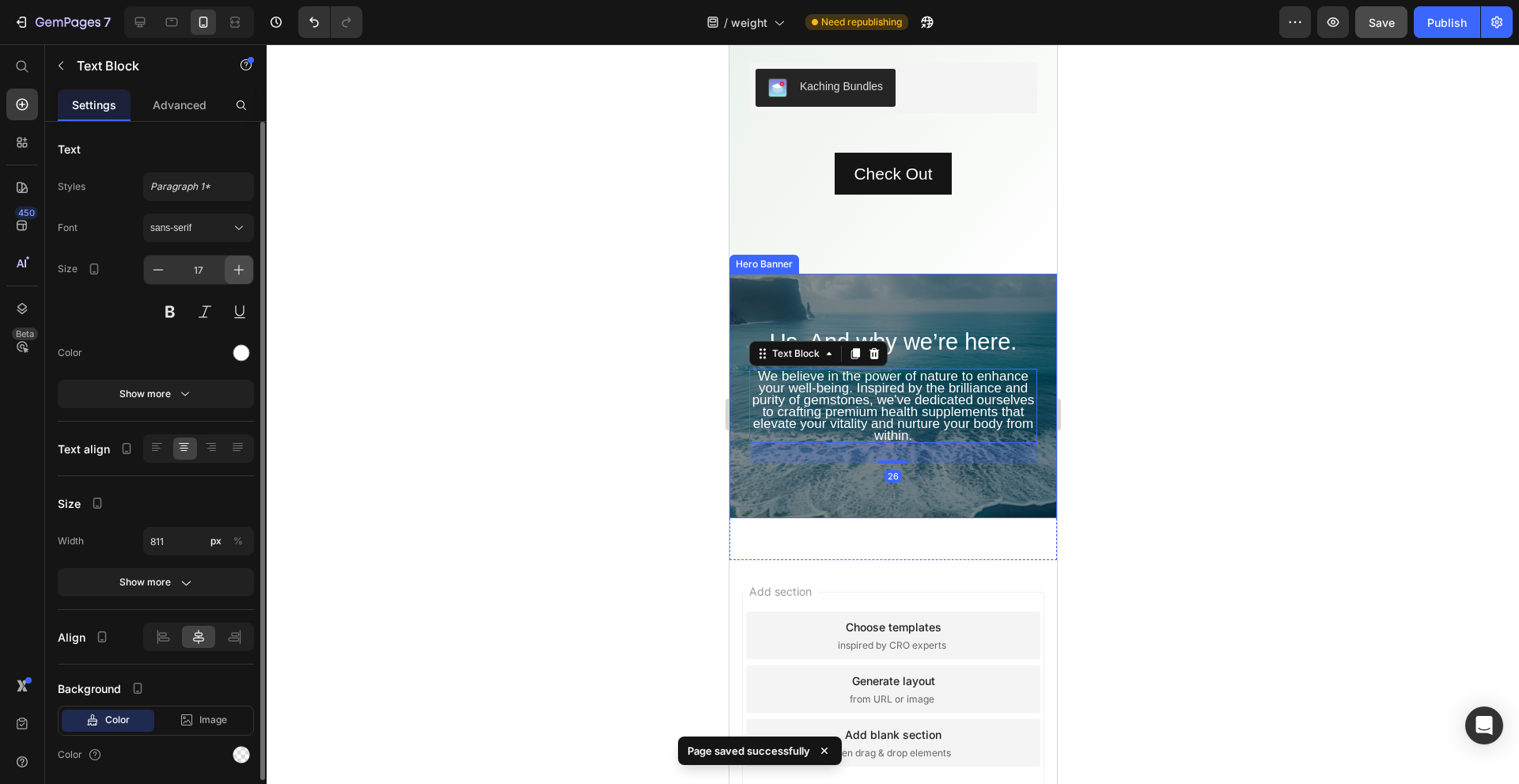 click at bounding box center (239, 270) 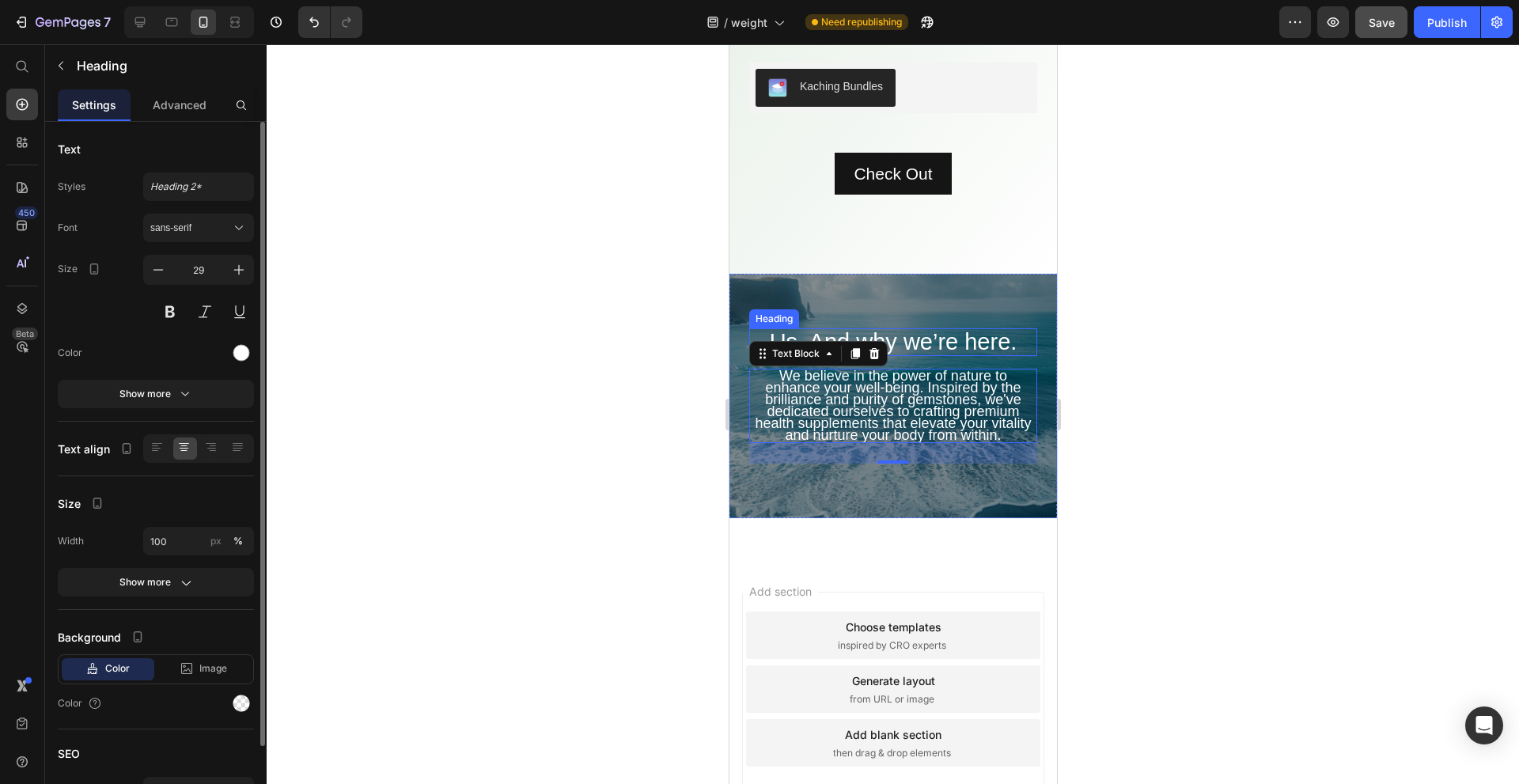 click on "Us, And why we’re here." at bounding box center [892, 342] 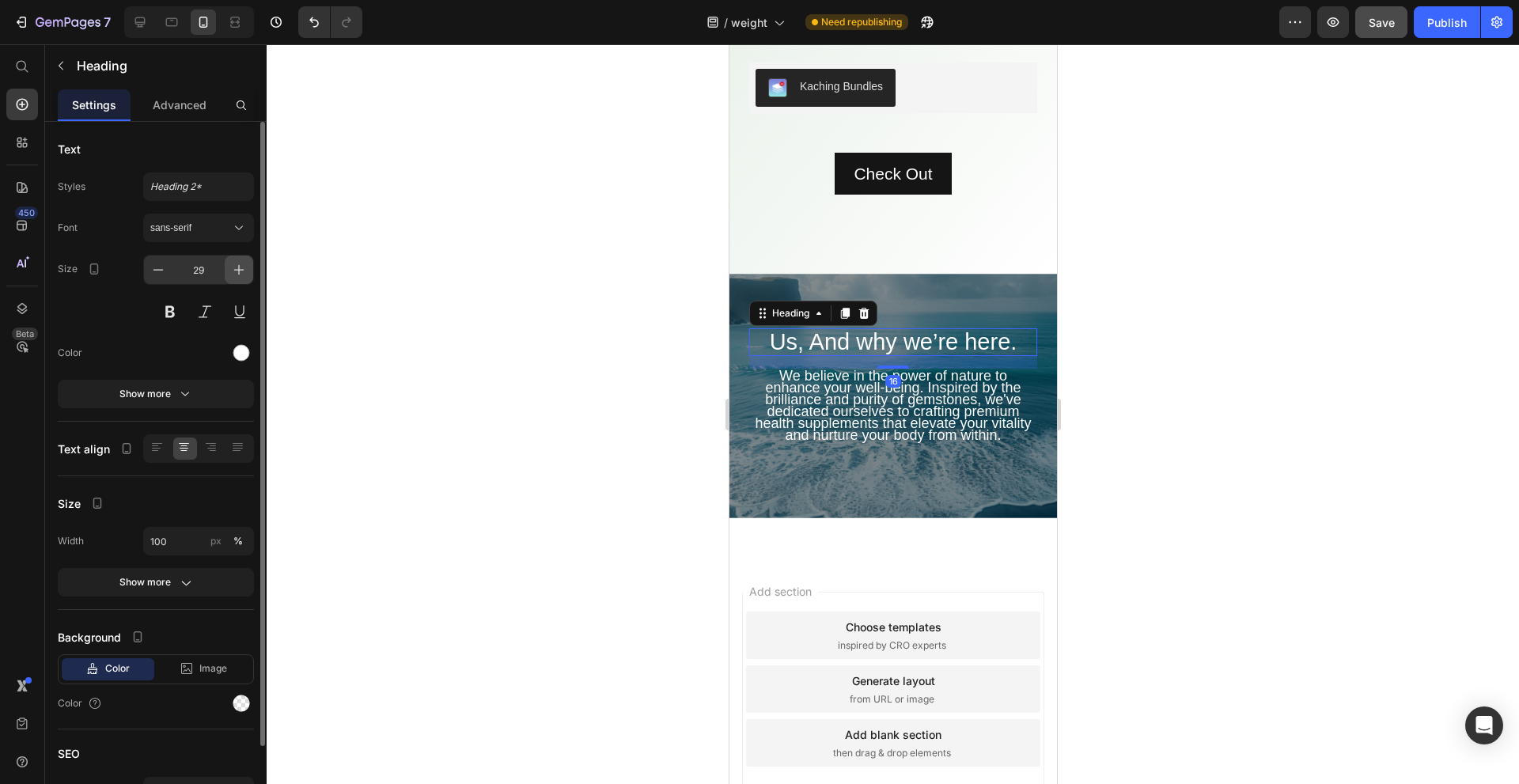 click 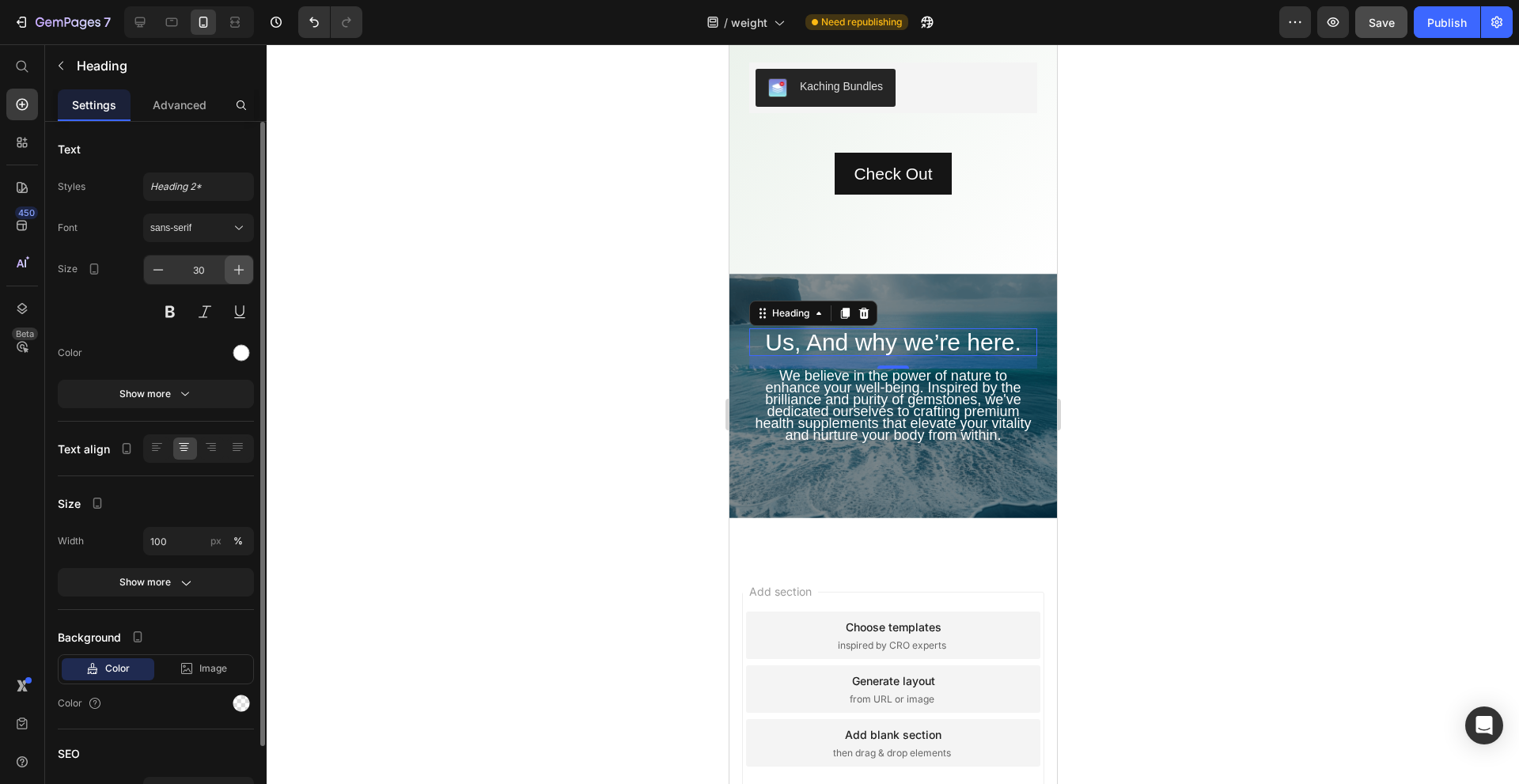 click 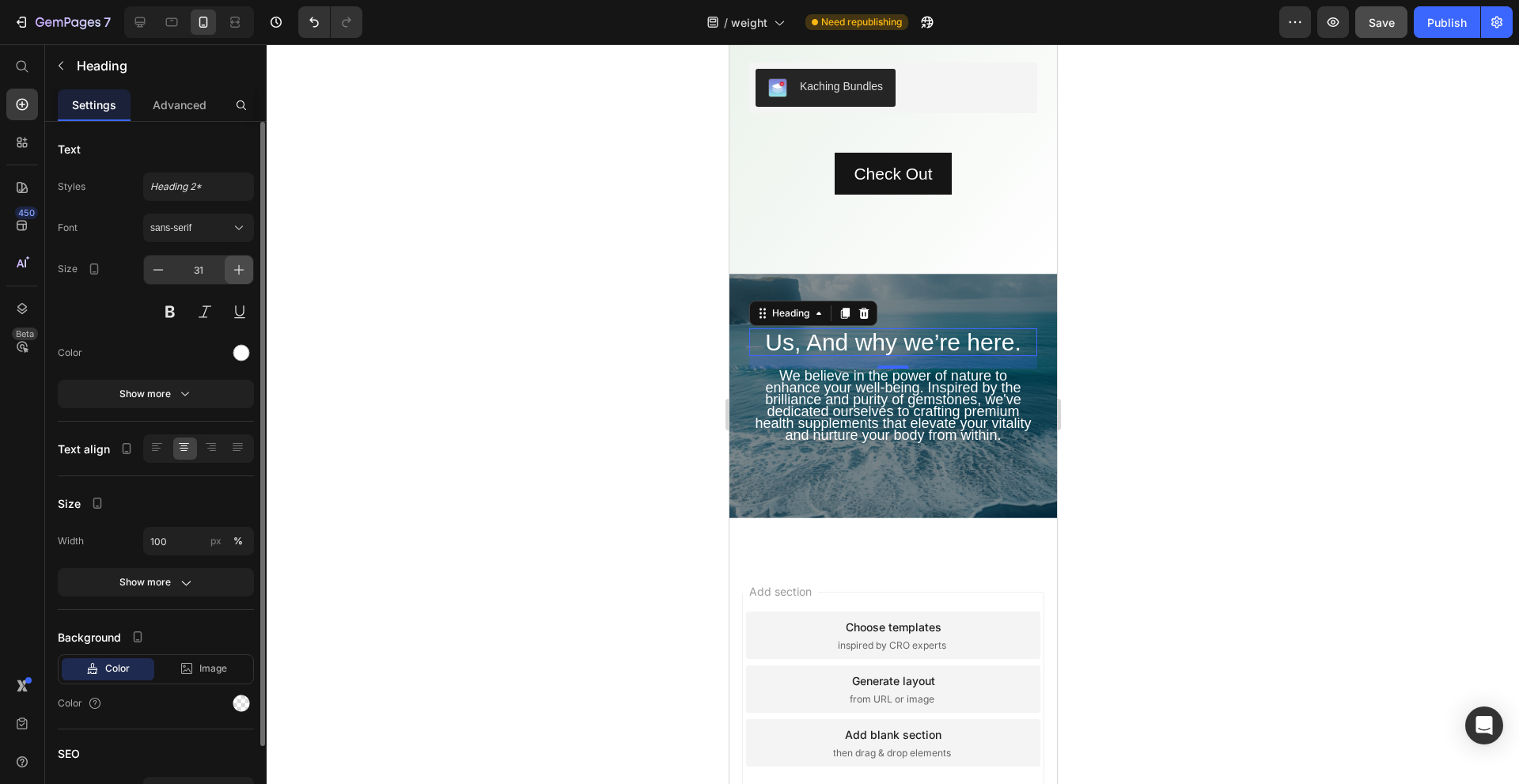 click 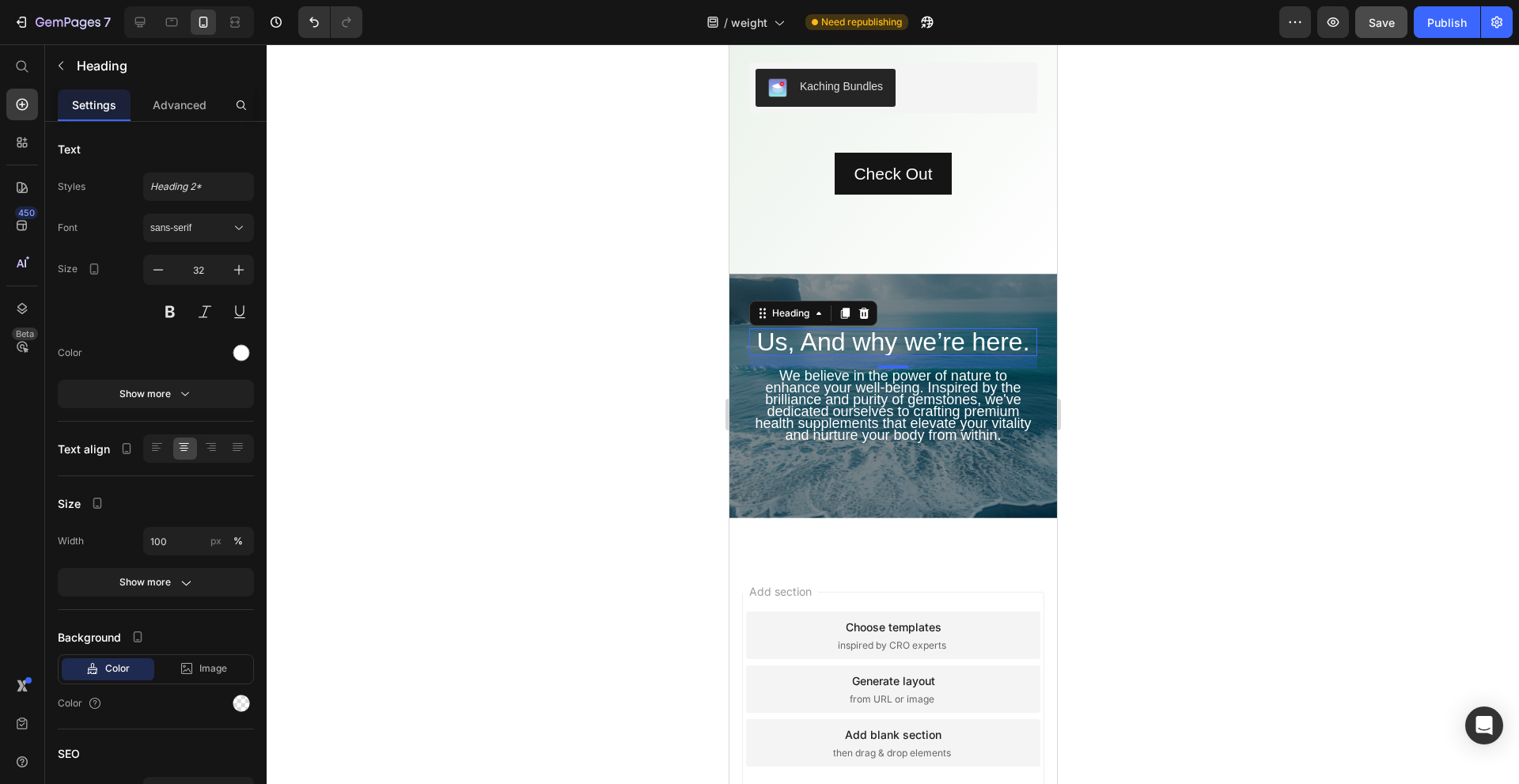 click on "Save" at bounding box center [1381, 22] 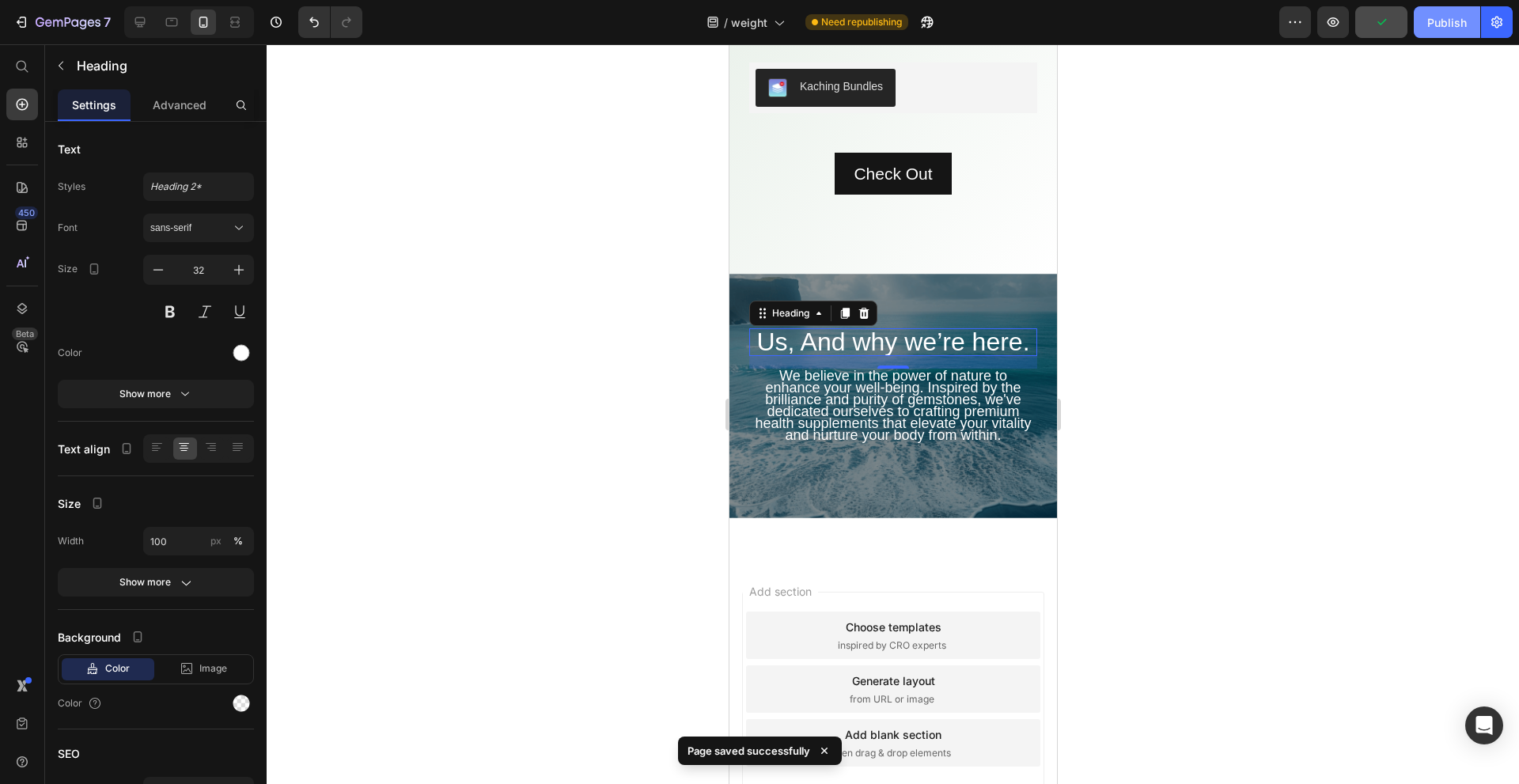 click on "Publish" 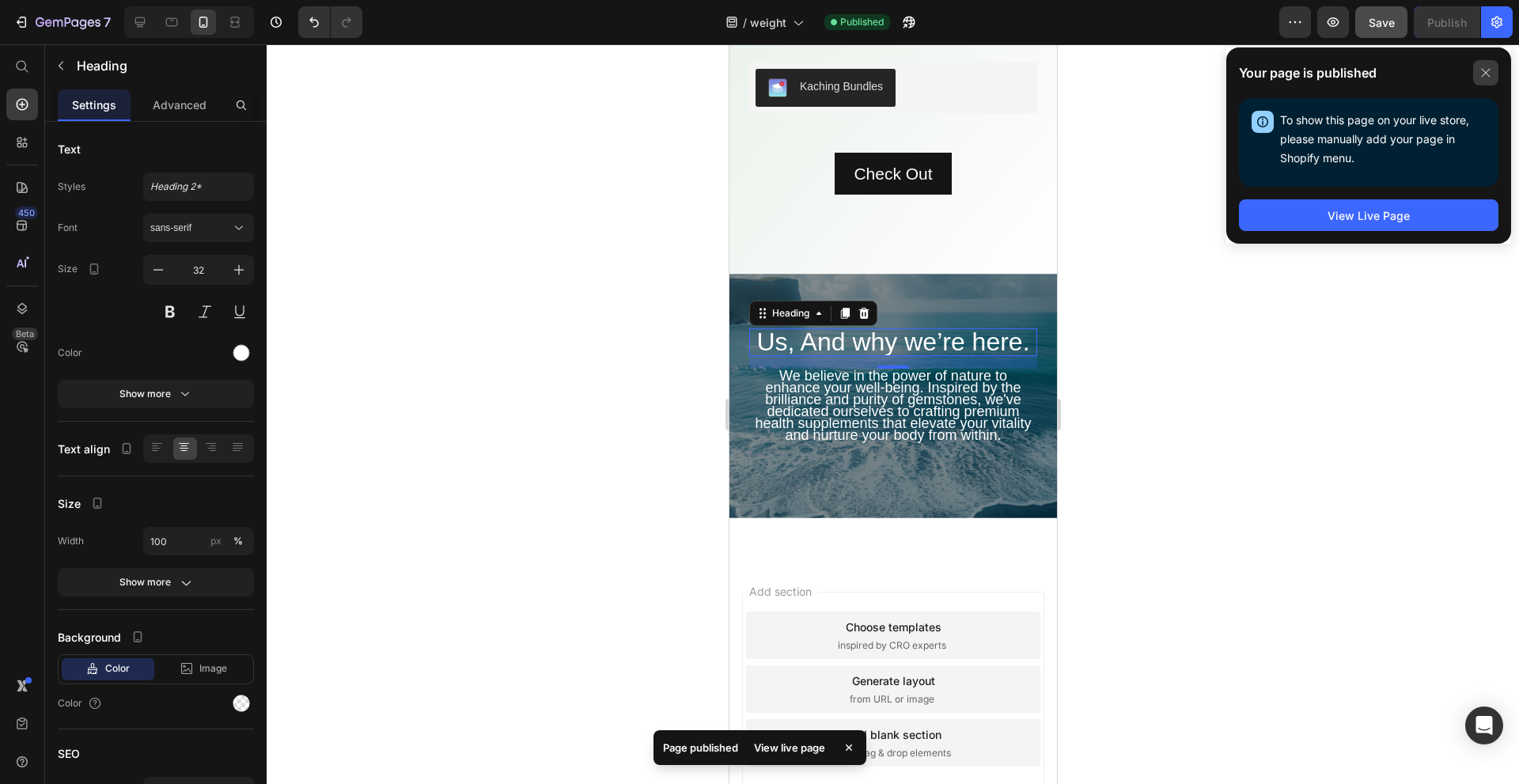 click 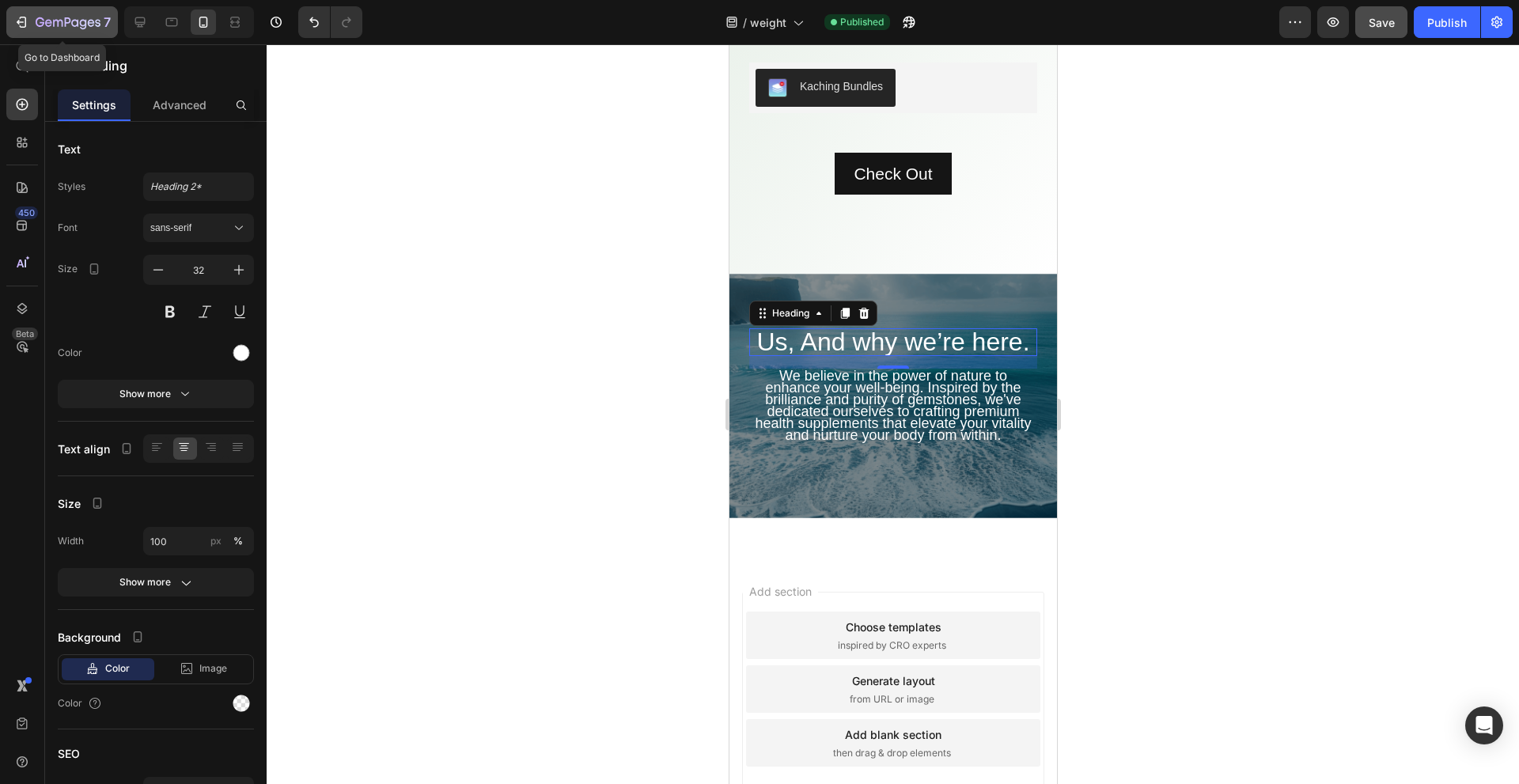 click on "7" 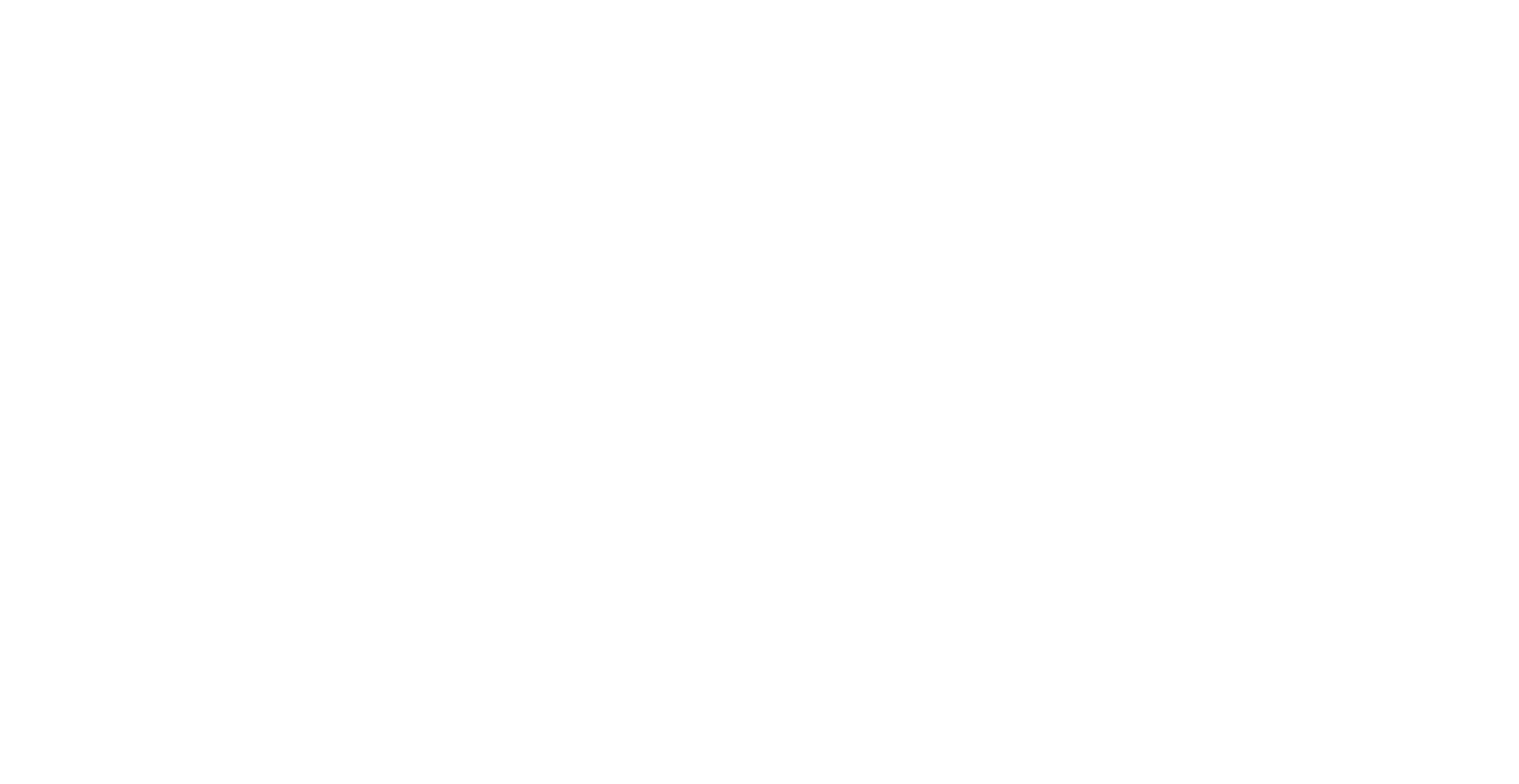 scroll, scrollTop: 0, scrollLeft: 0, axis: both 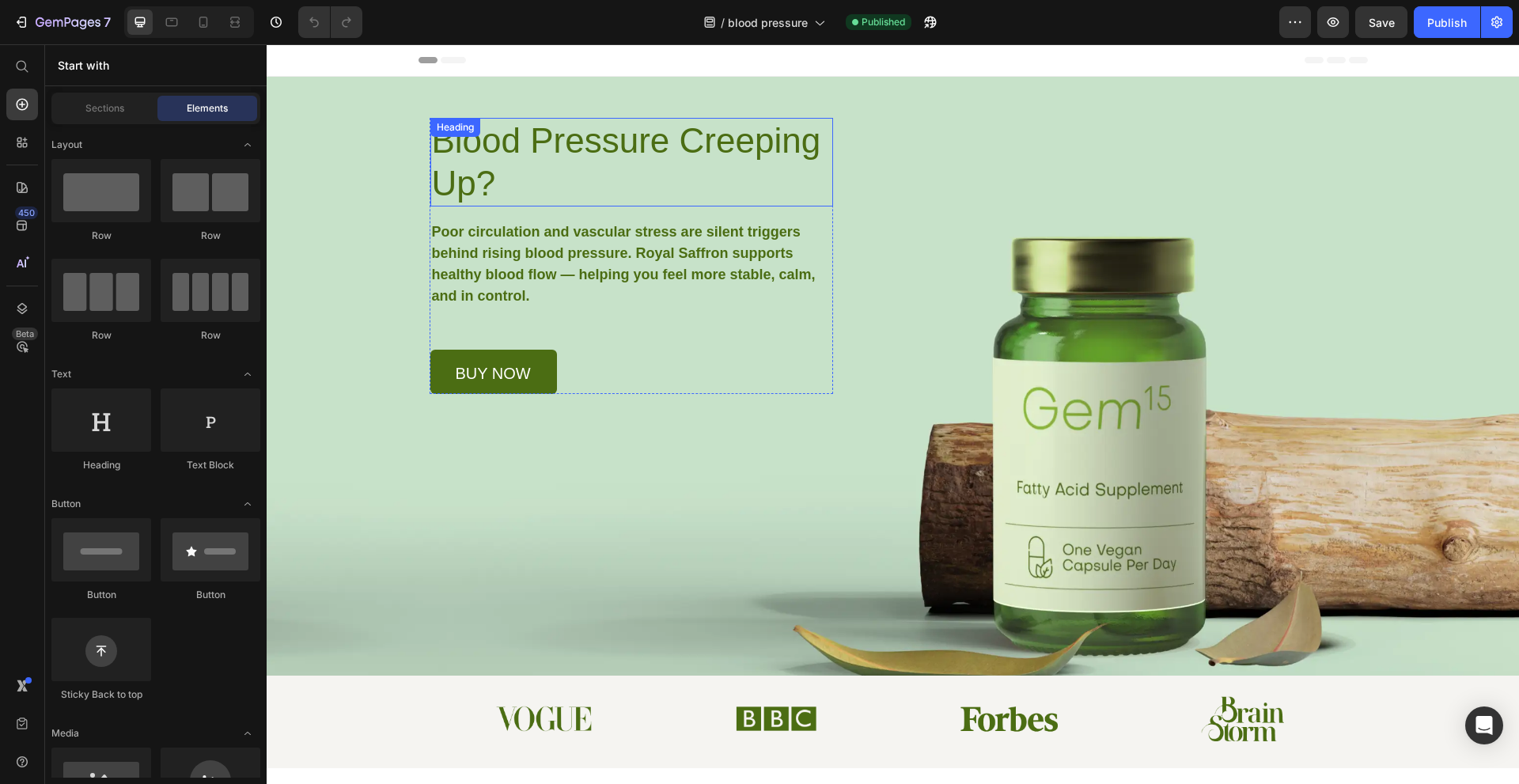 click on "Blood Pressure Creeping Up?" at bounding box center (631, 162) 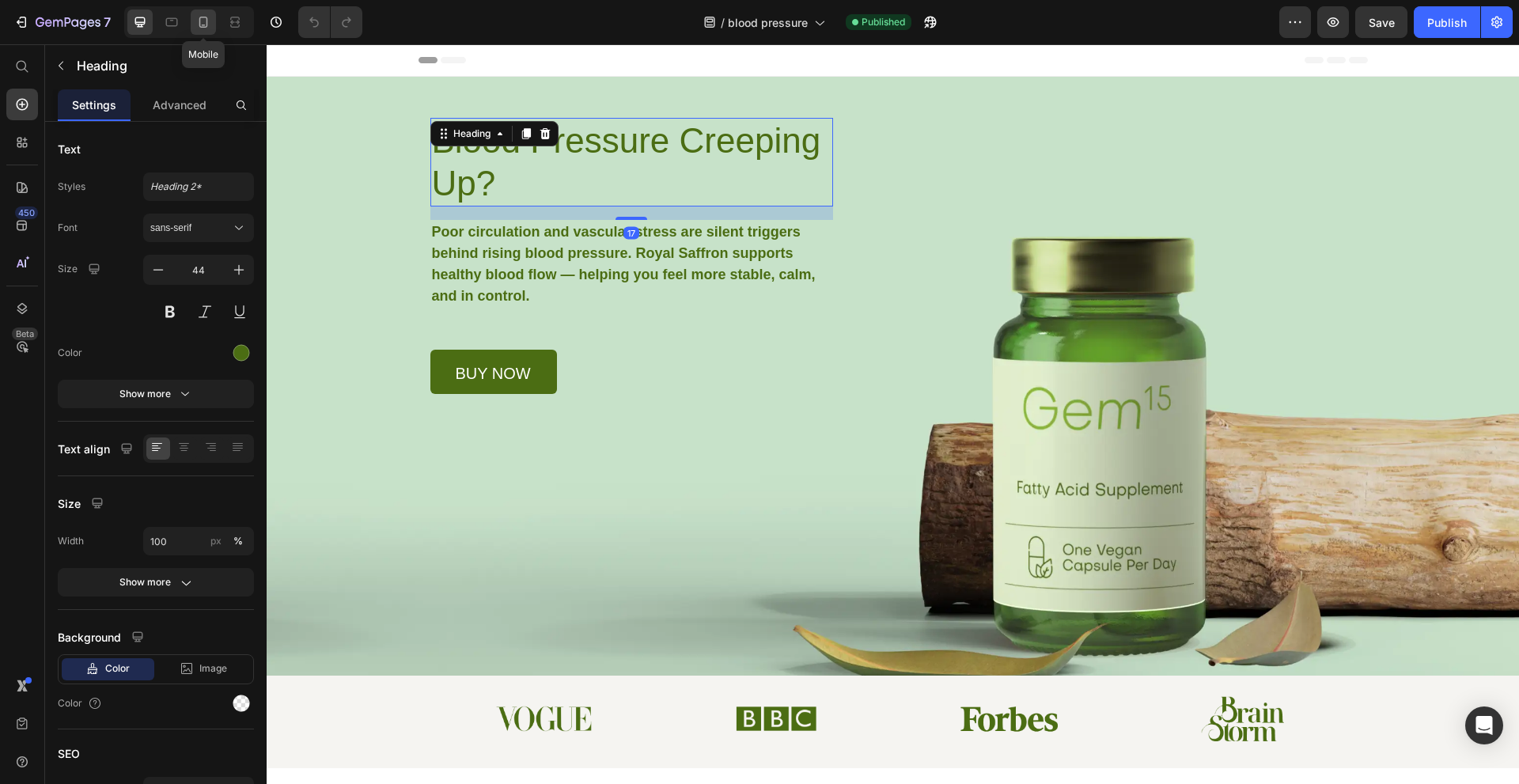 click 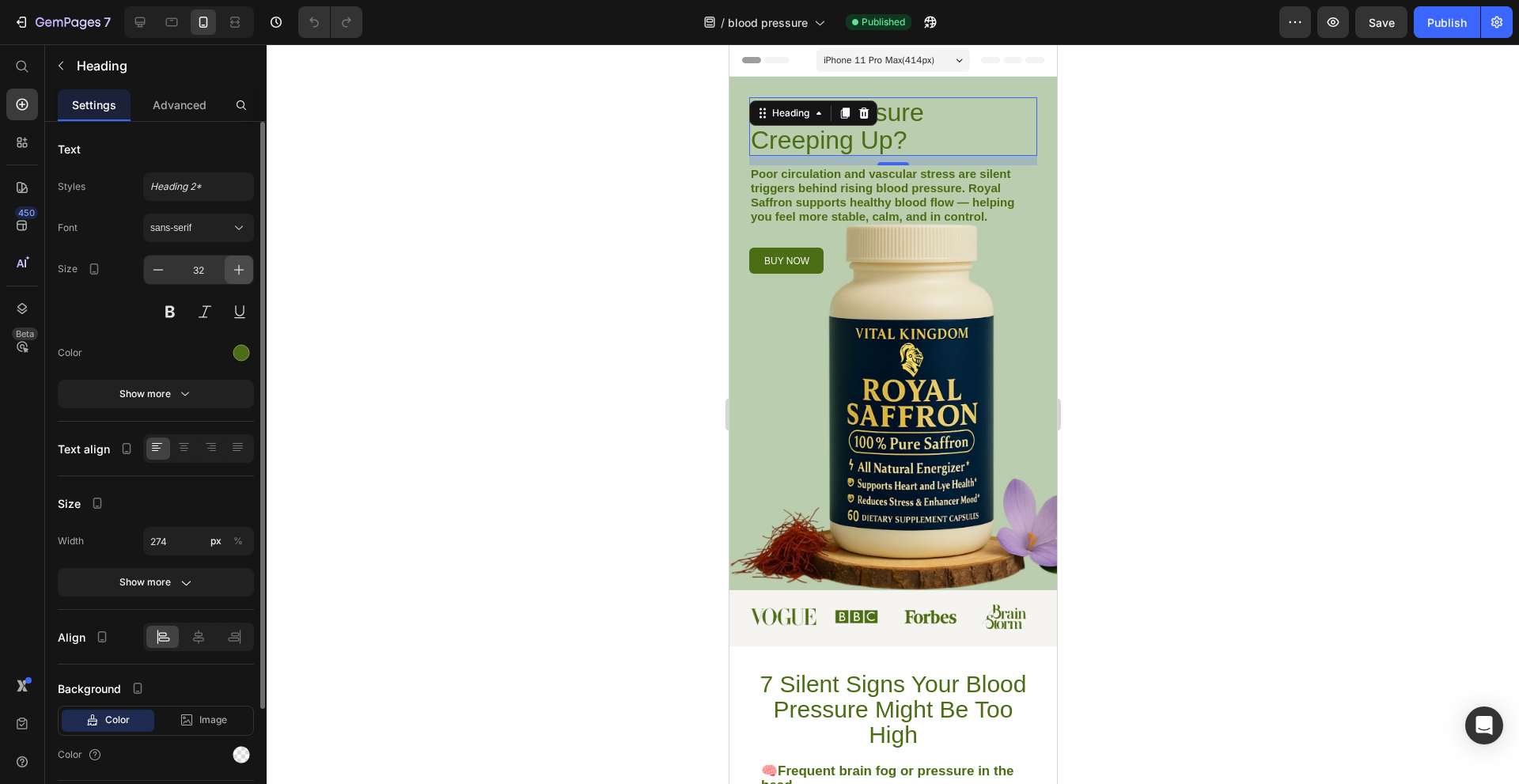 click at bounding box center (239, 270) 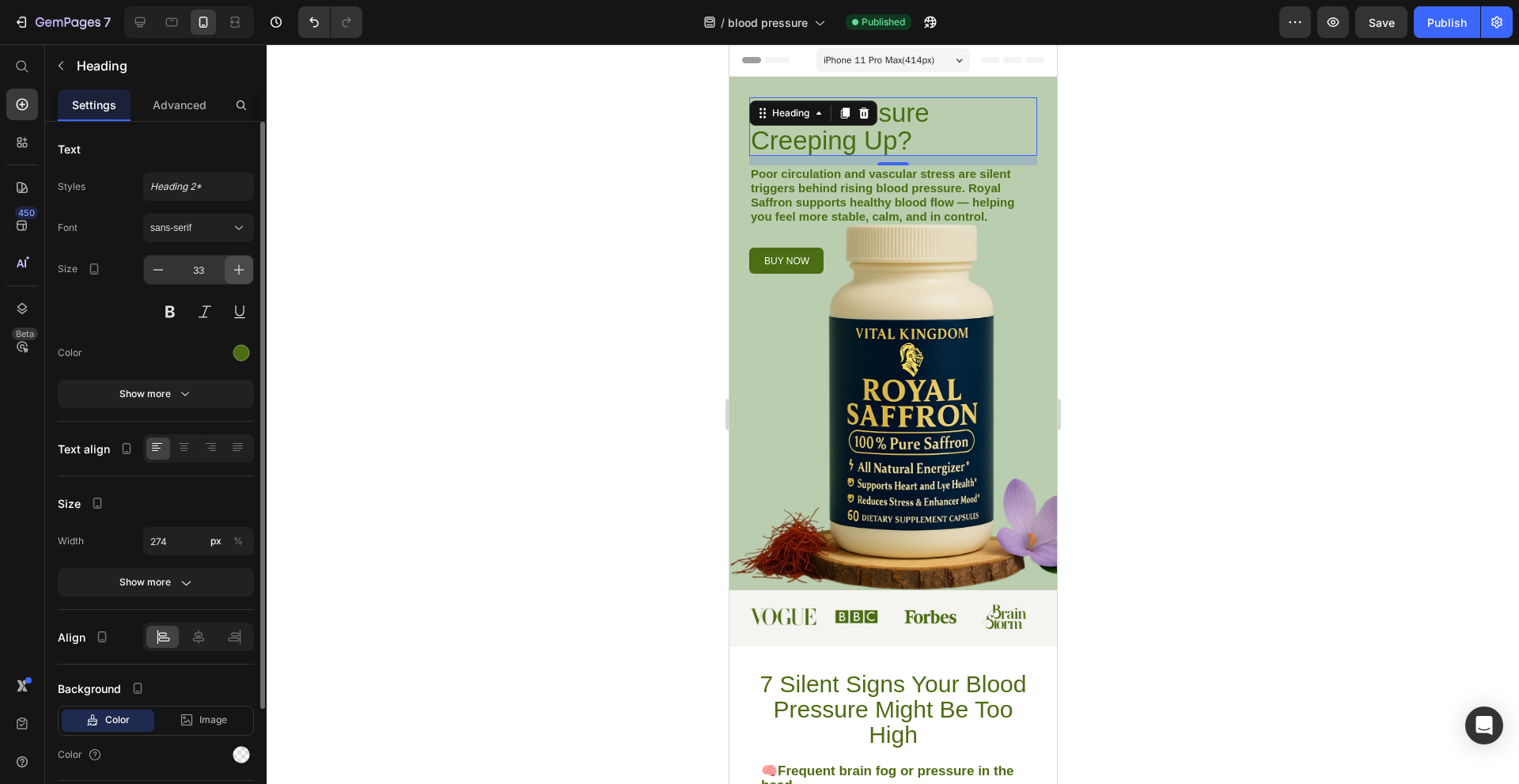 click at bounding box center [239, 270] 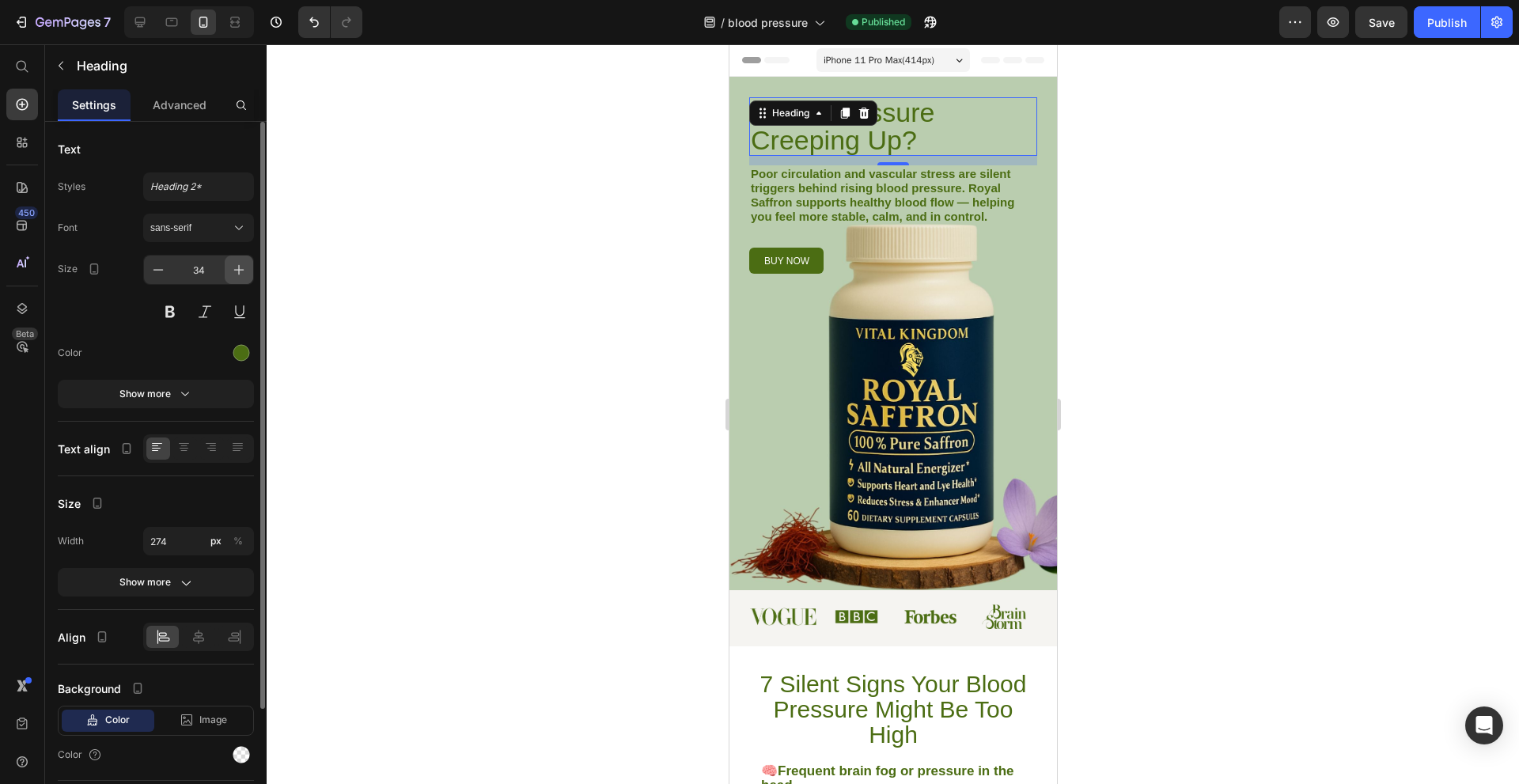 click 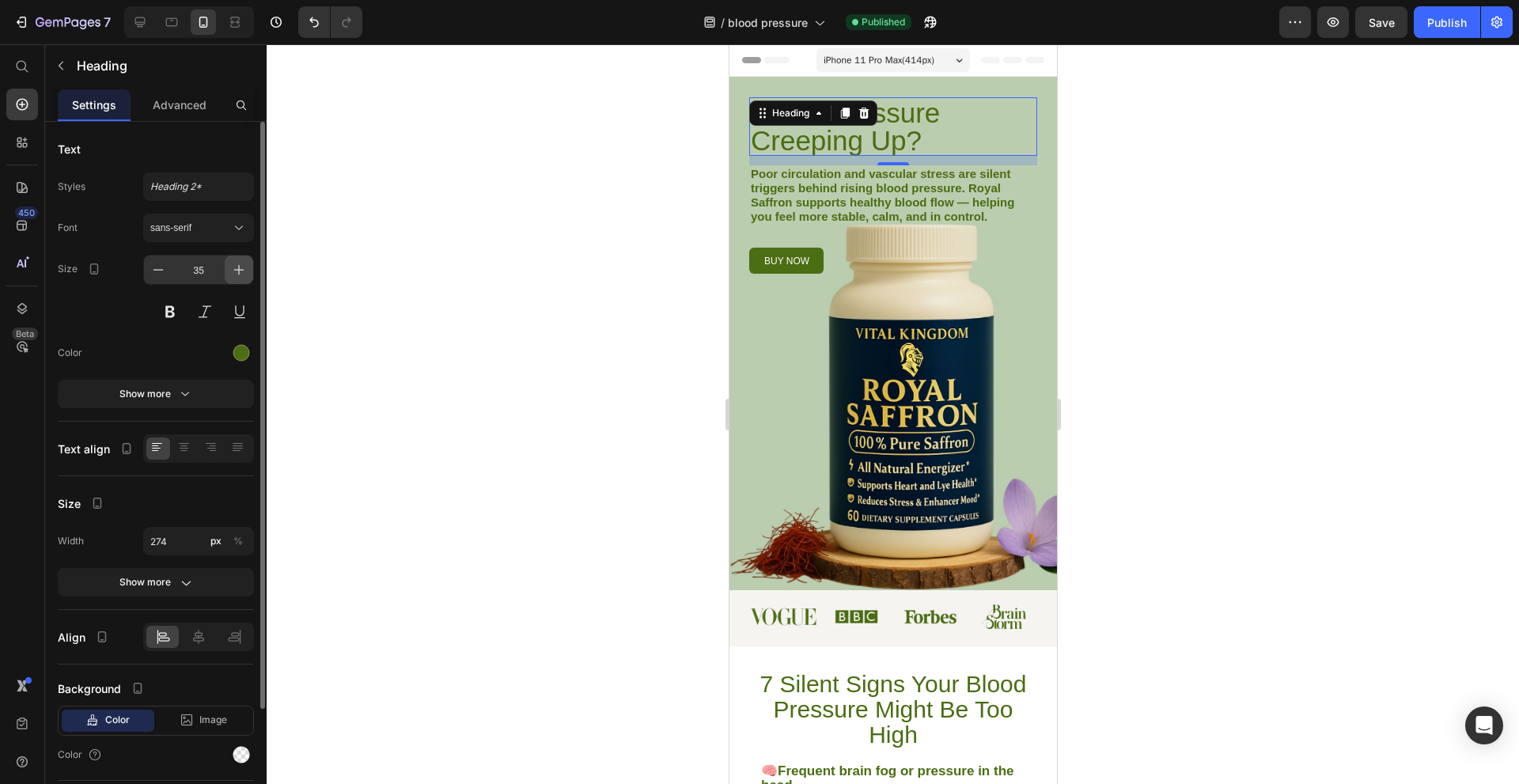 click 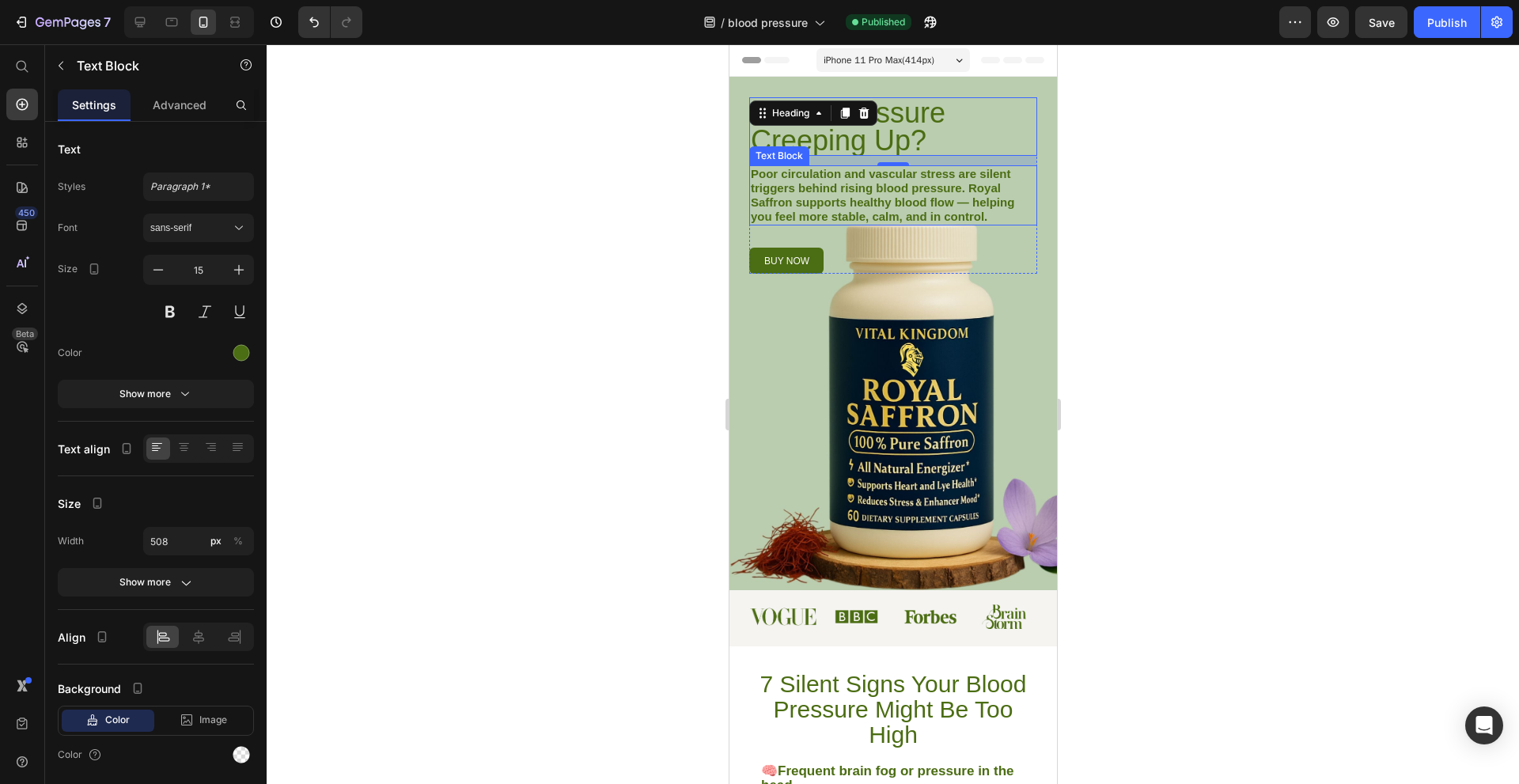 click on "Poor circulation and vascular stress are silent triggers behind rising blood pressure. Royal Saffron supports healthy blood flow — helping you feel more stable, calm, and in control." at bounding box center [881, 195] 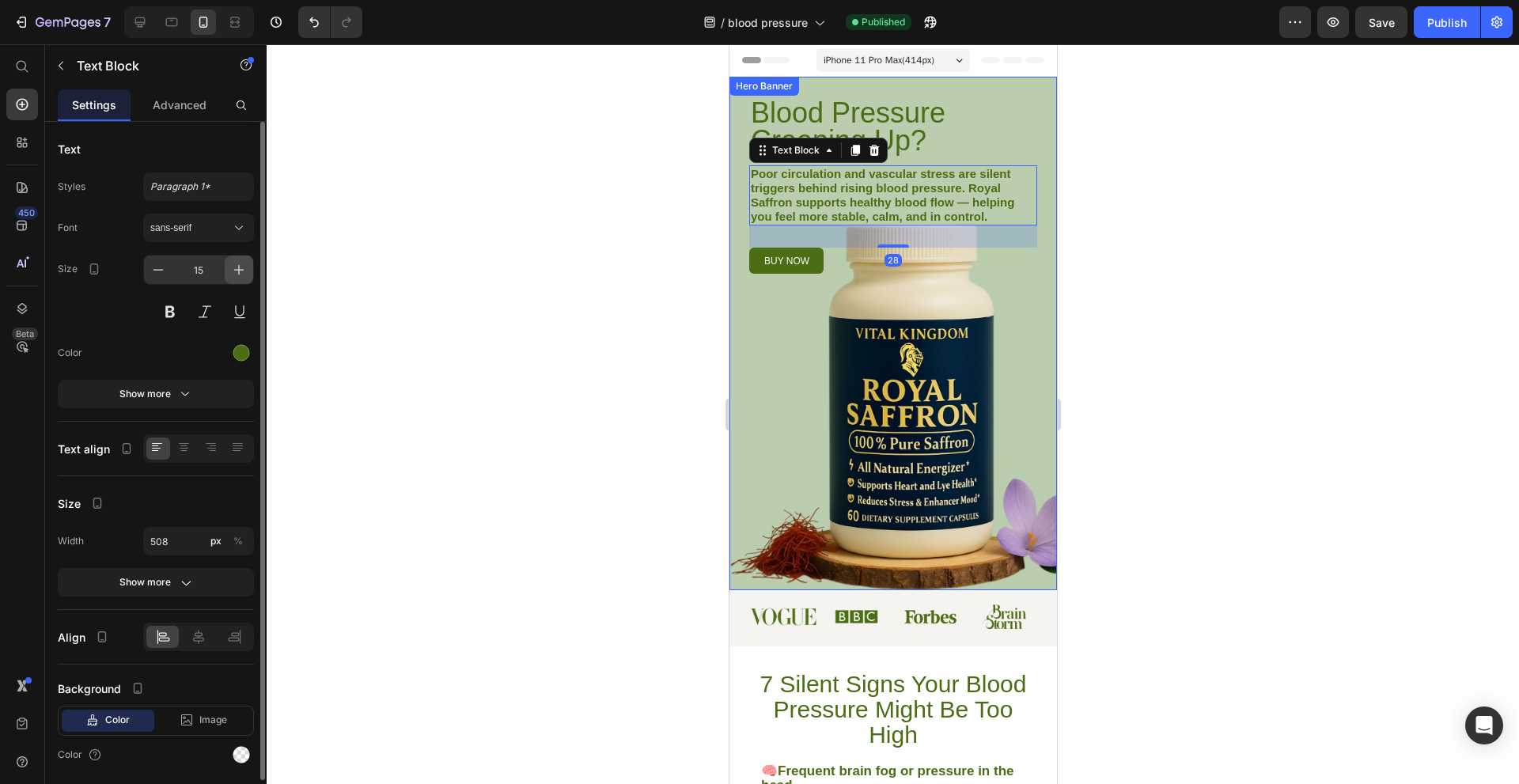 click 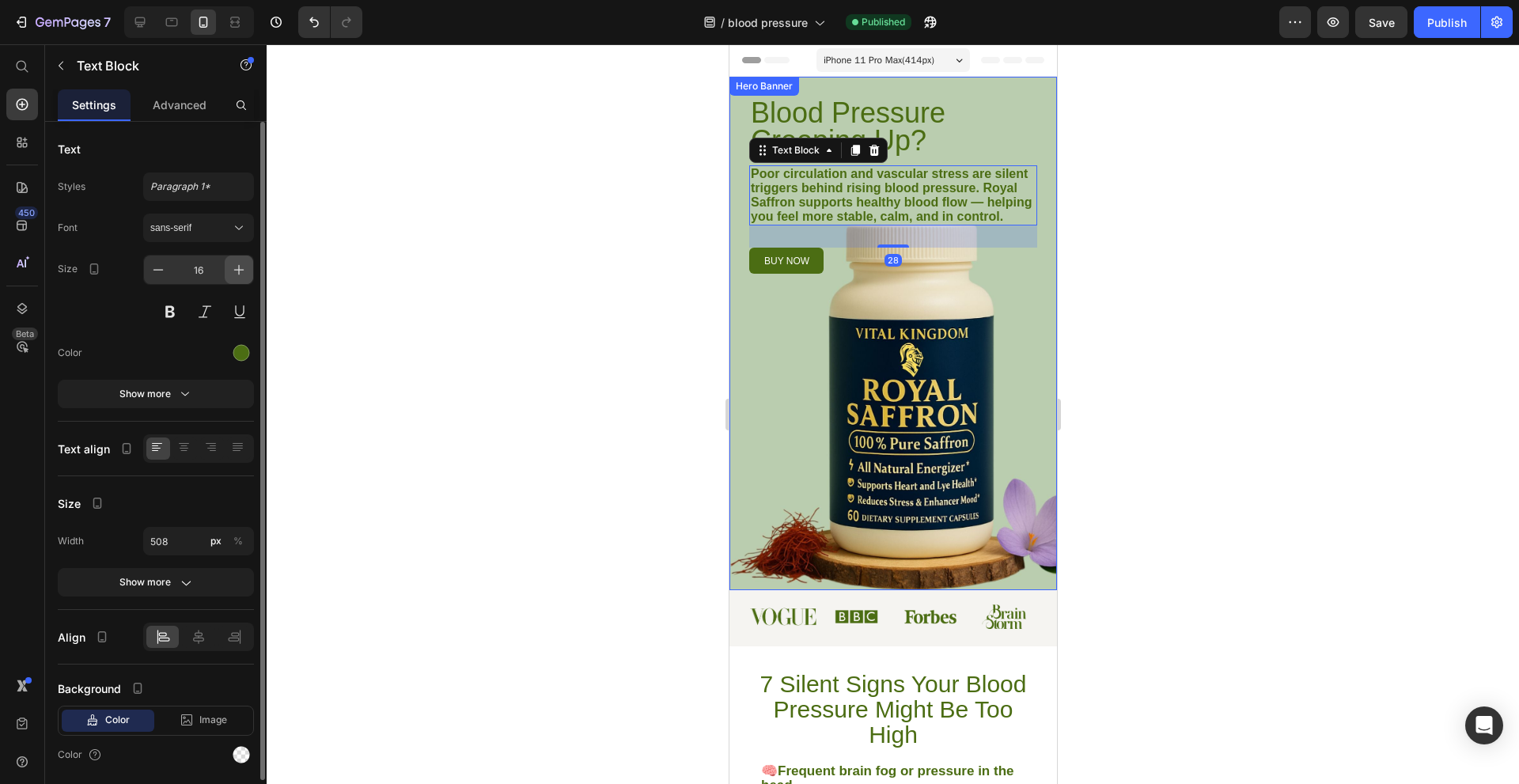 click 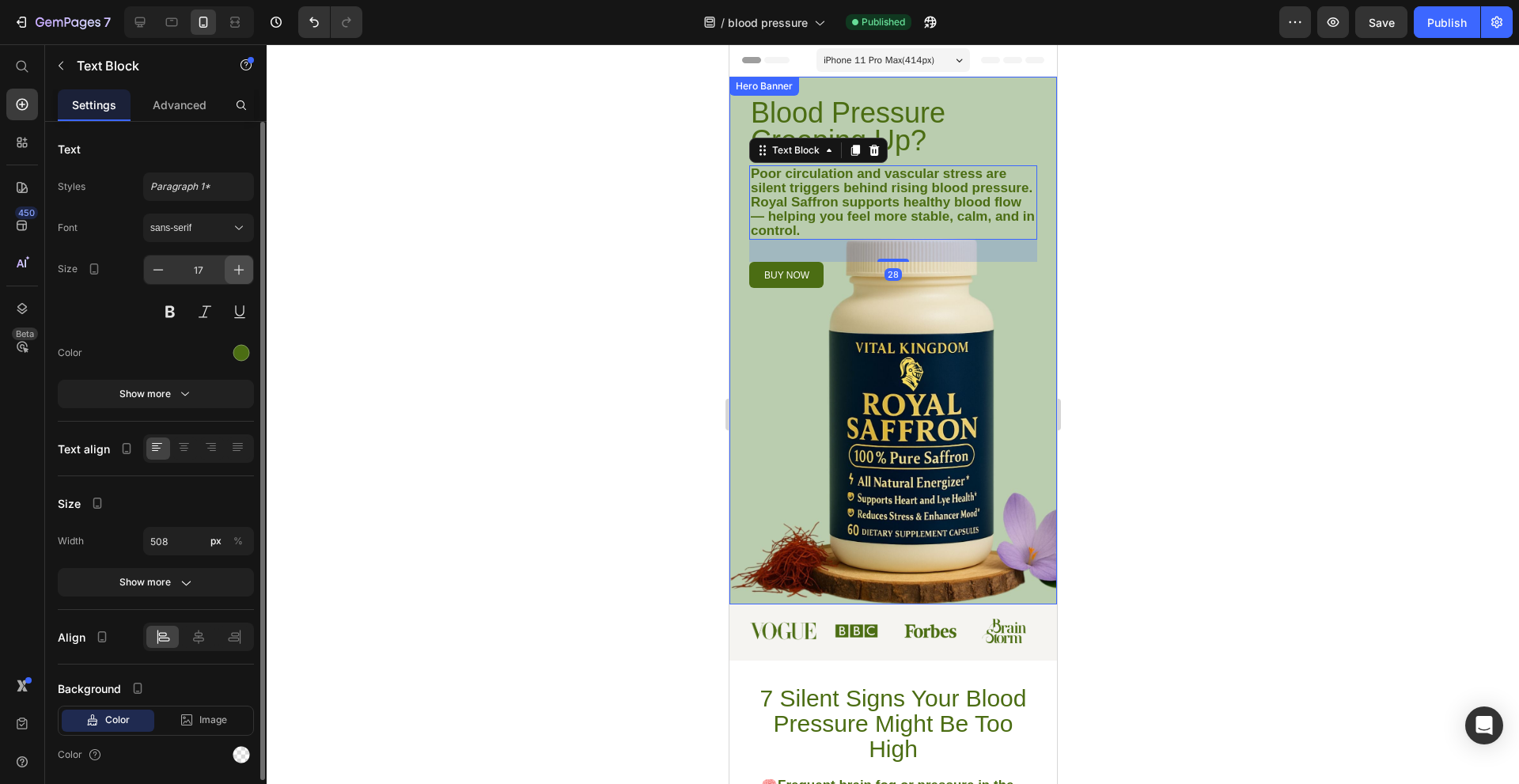 click 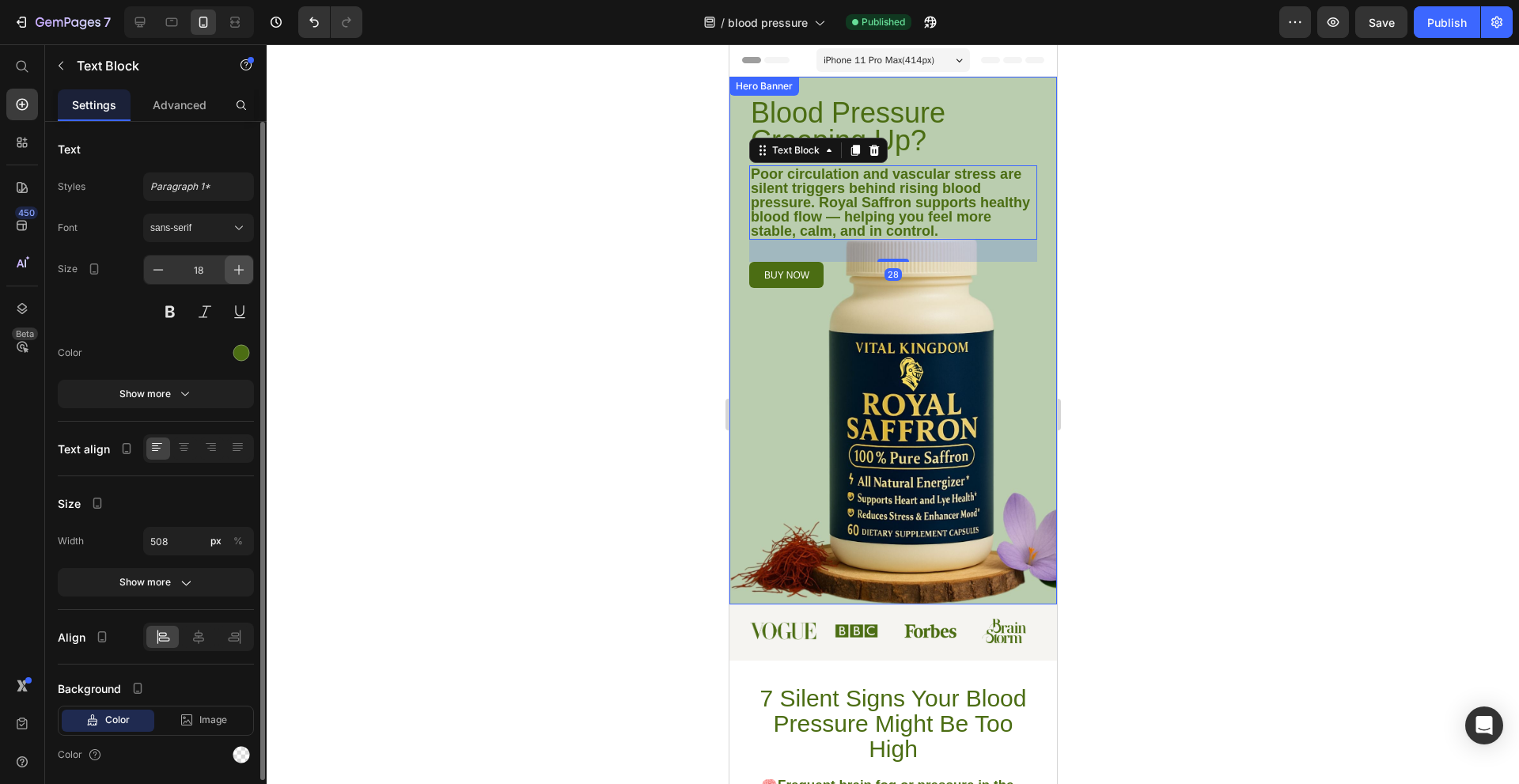 click 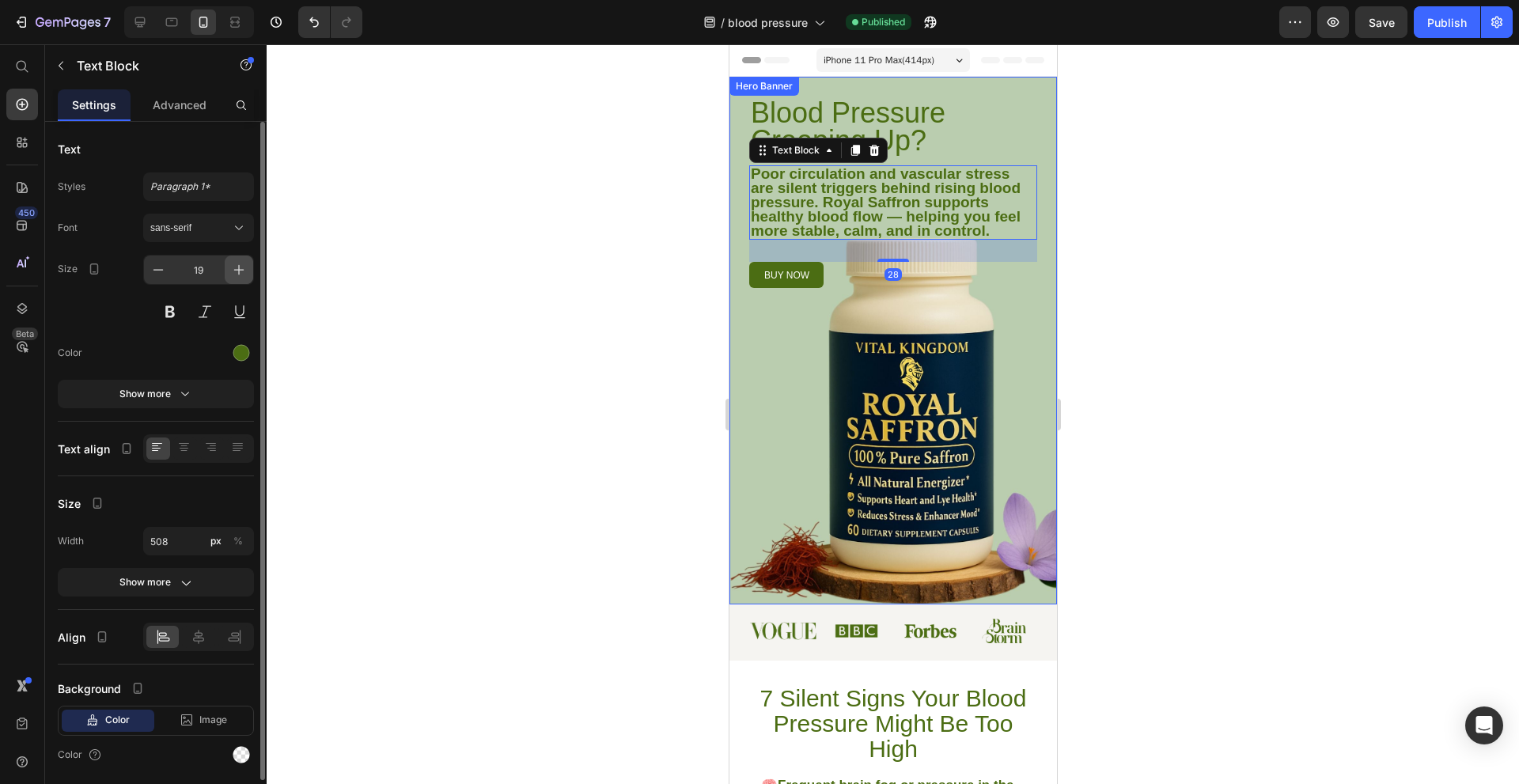 click 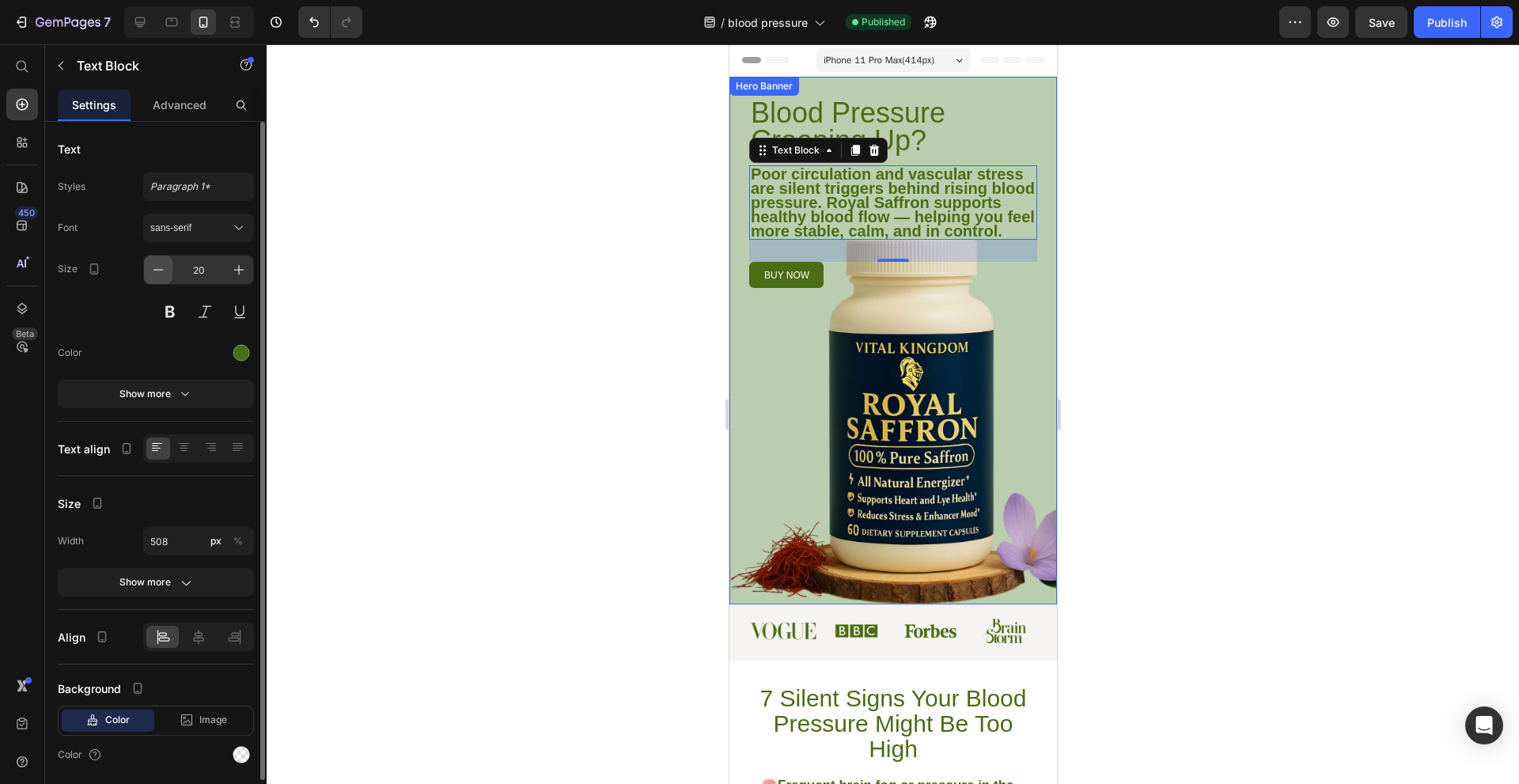 click 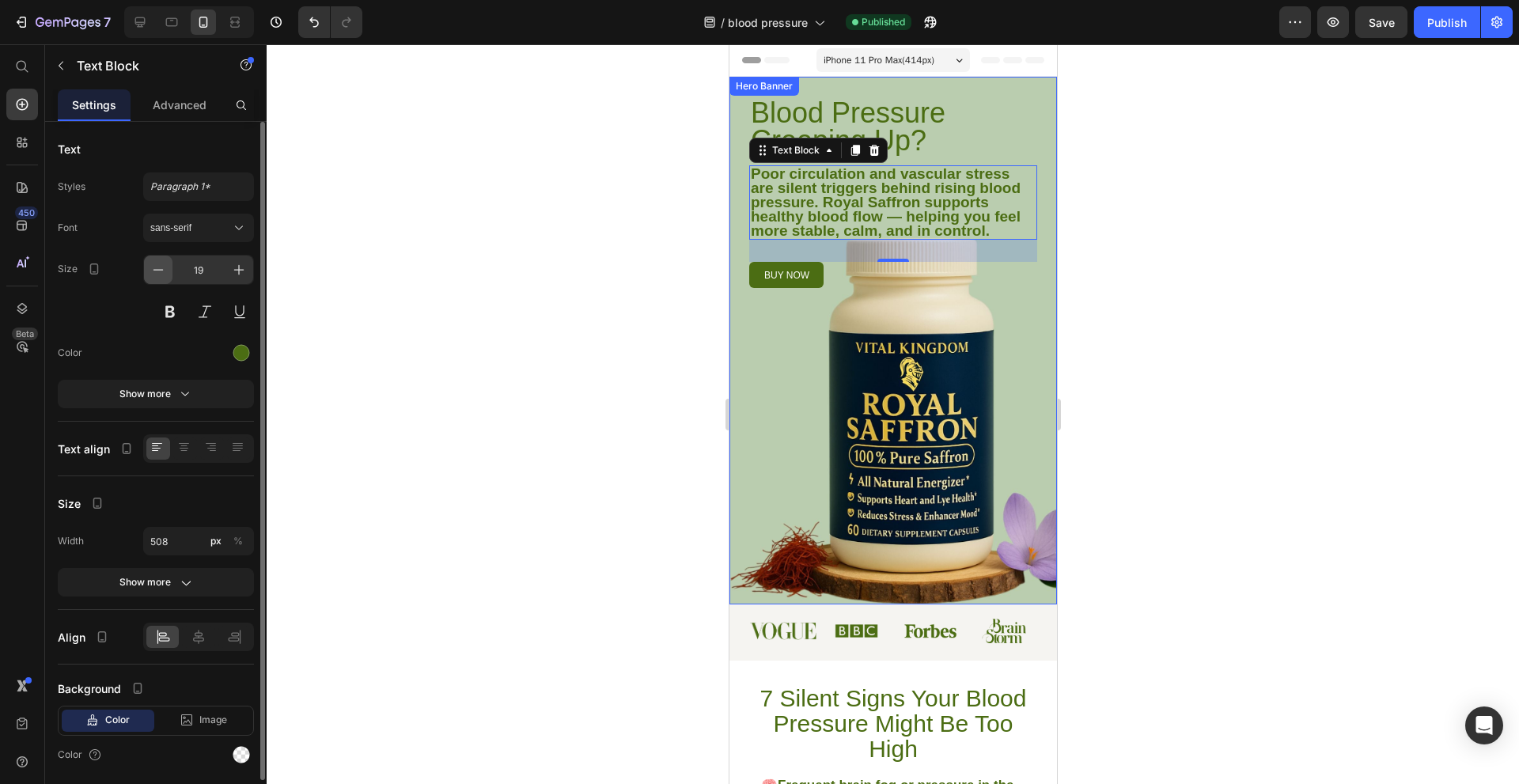 click 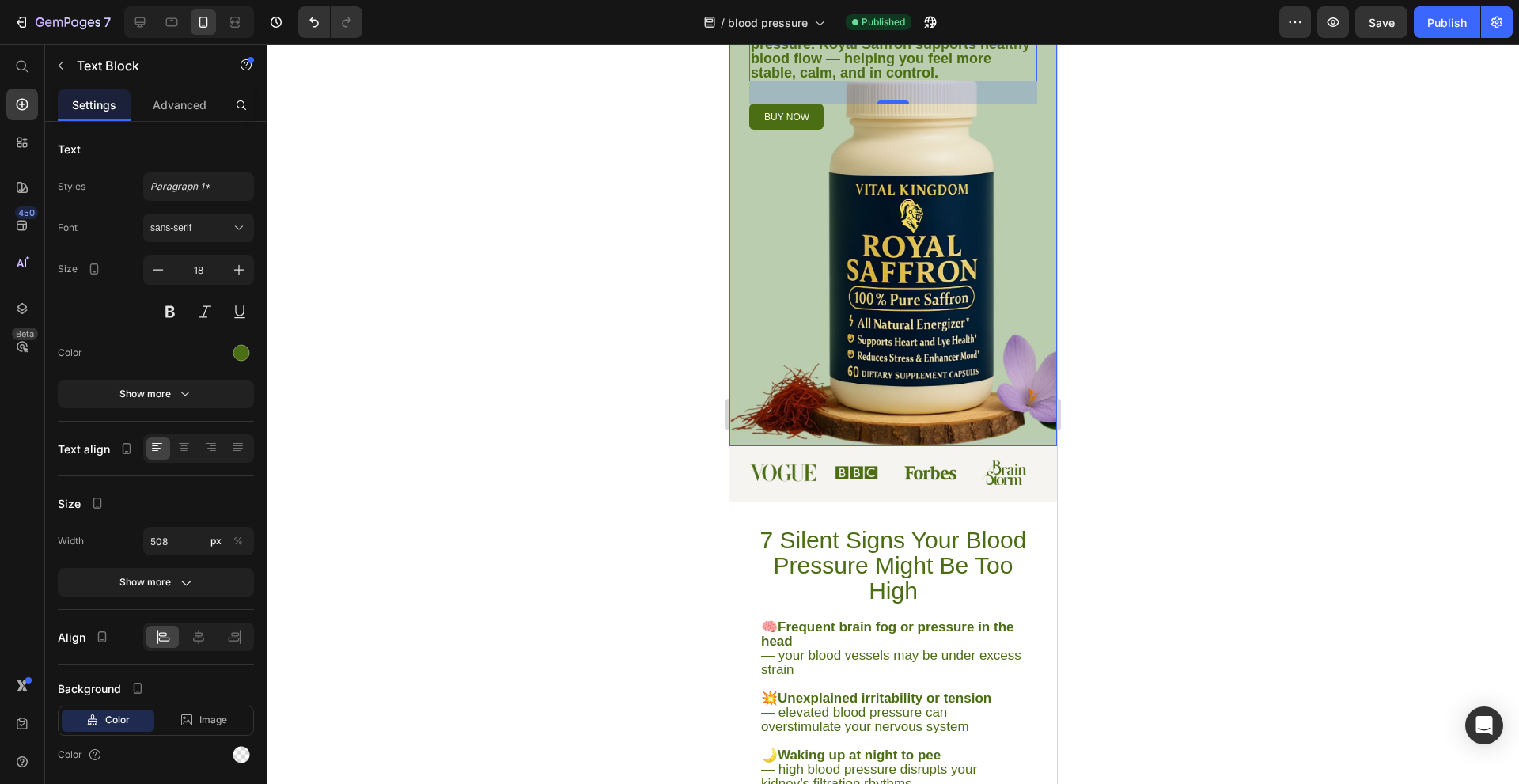 scroll, scrollTop: 237, scrollLeft: 0, axis: vertical 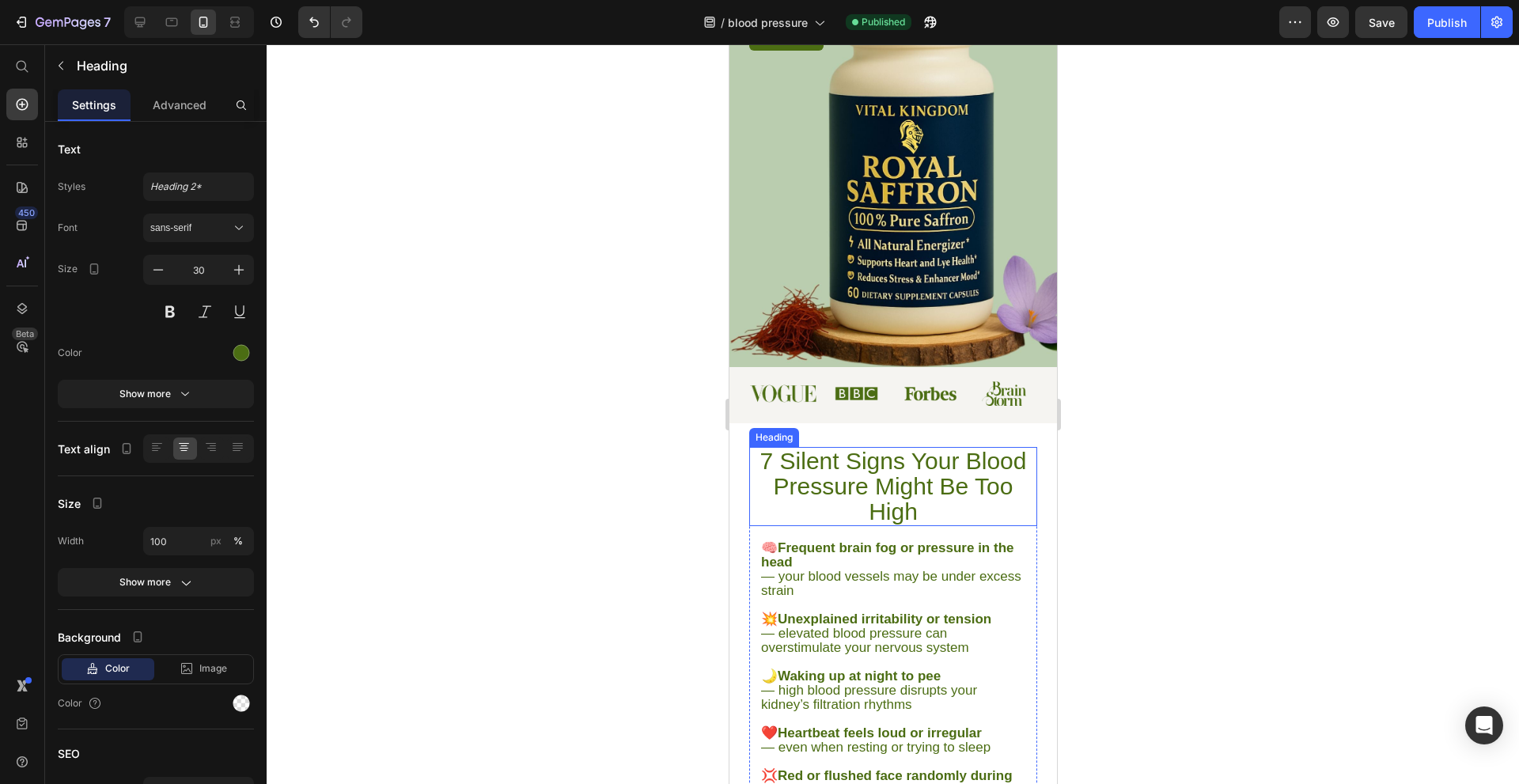 drag, startPoint x: 896, startPoint y: 448, endPoint x: 895, endPoint y: 460, distance: 12.041595 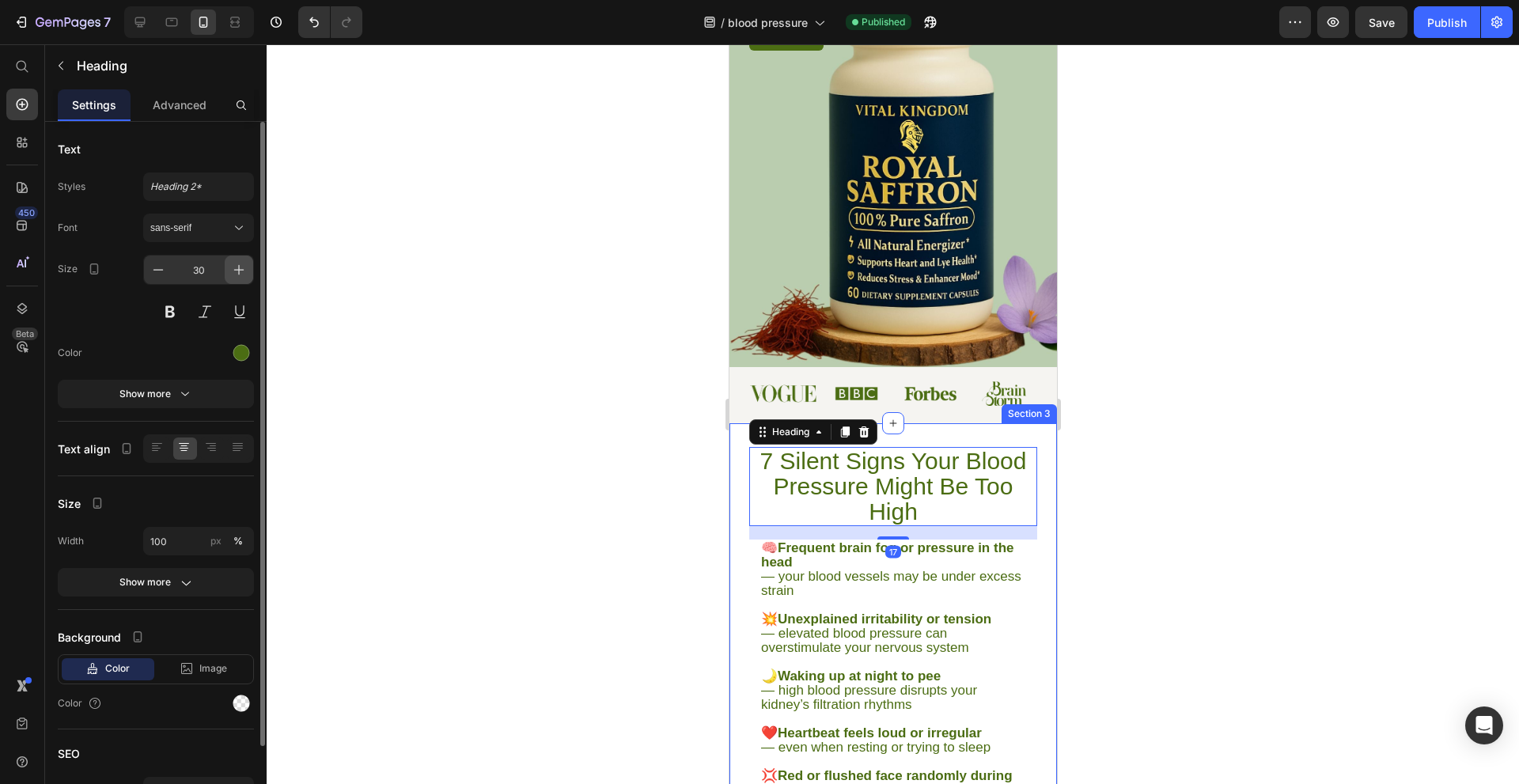 click at bounding box center [239, 270] 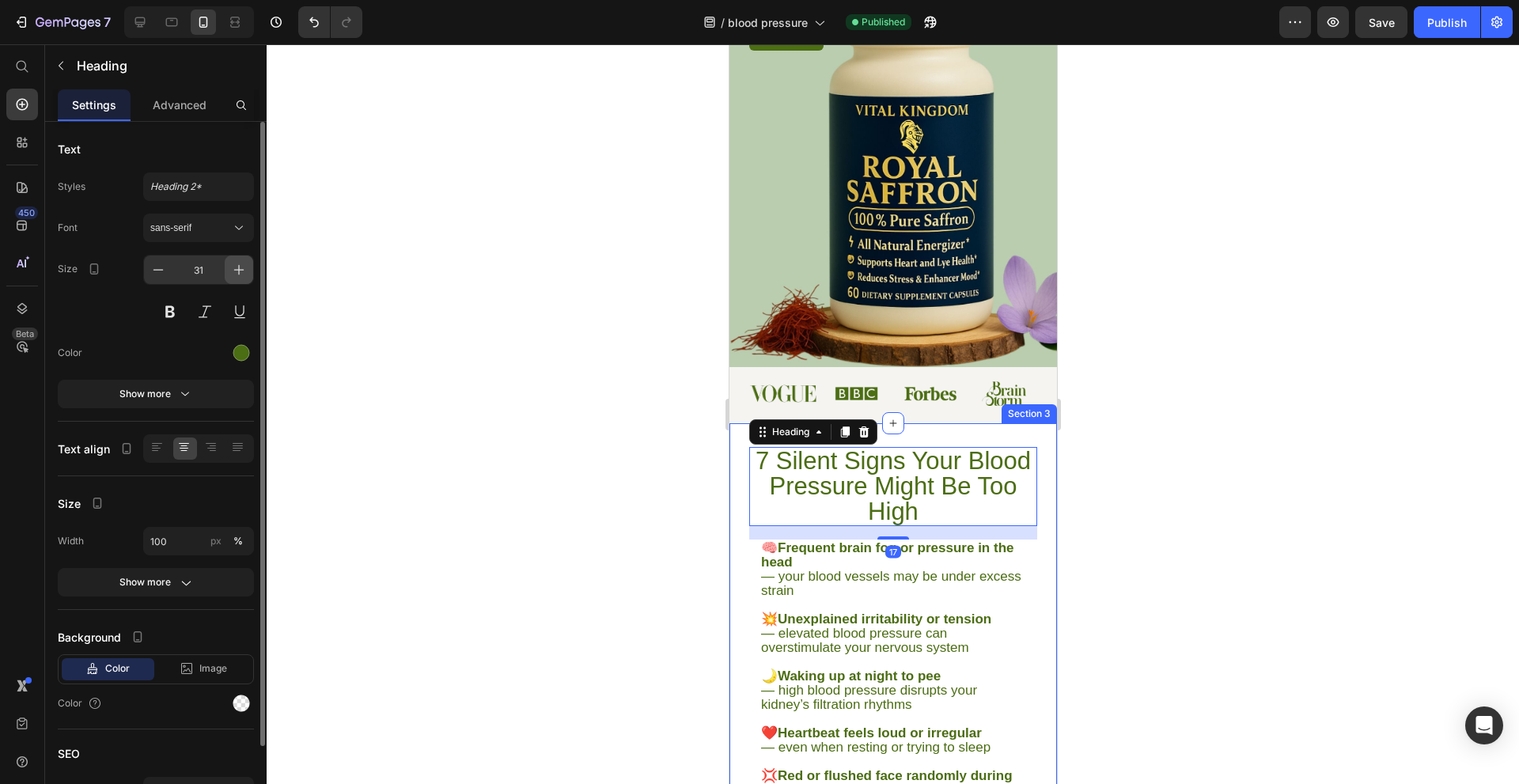 click at bounding box center (239, 270) 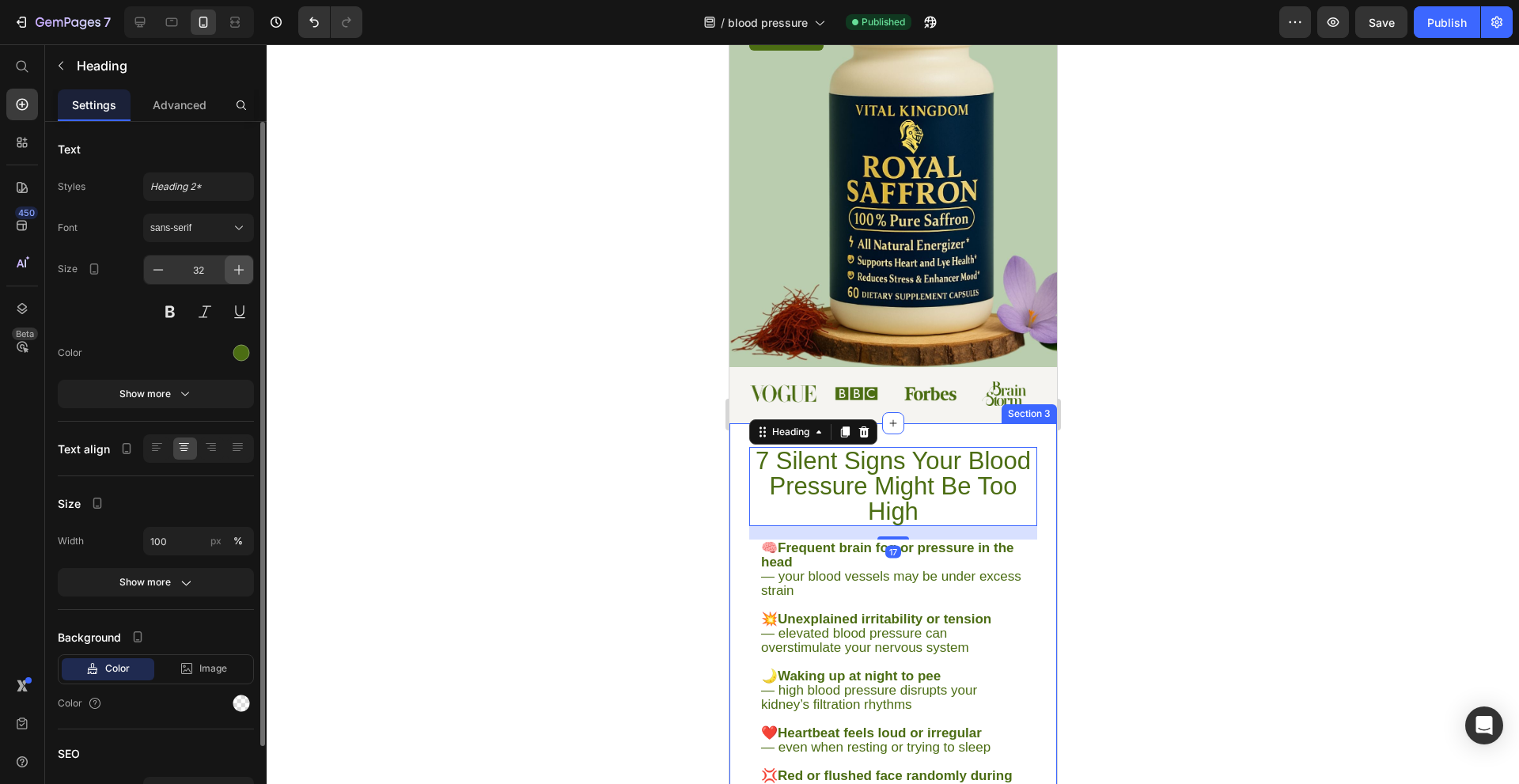 click at bounding box center (239, 270) 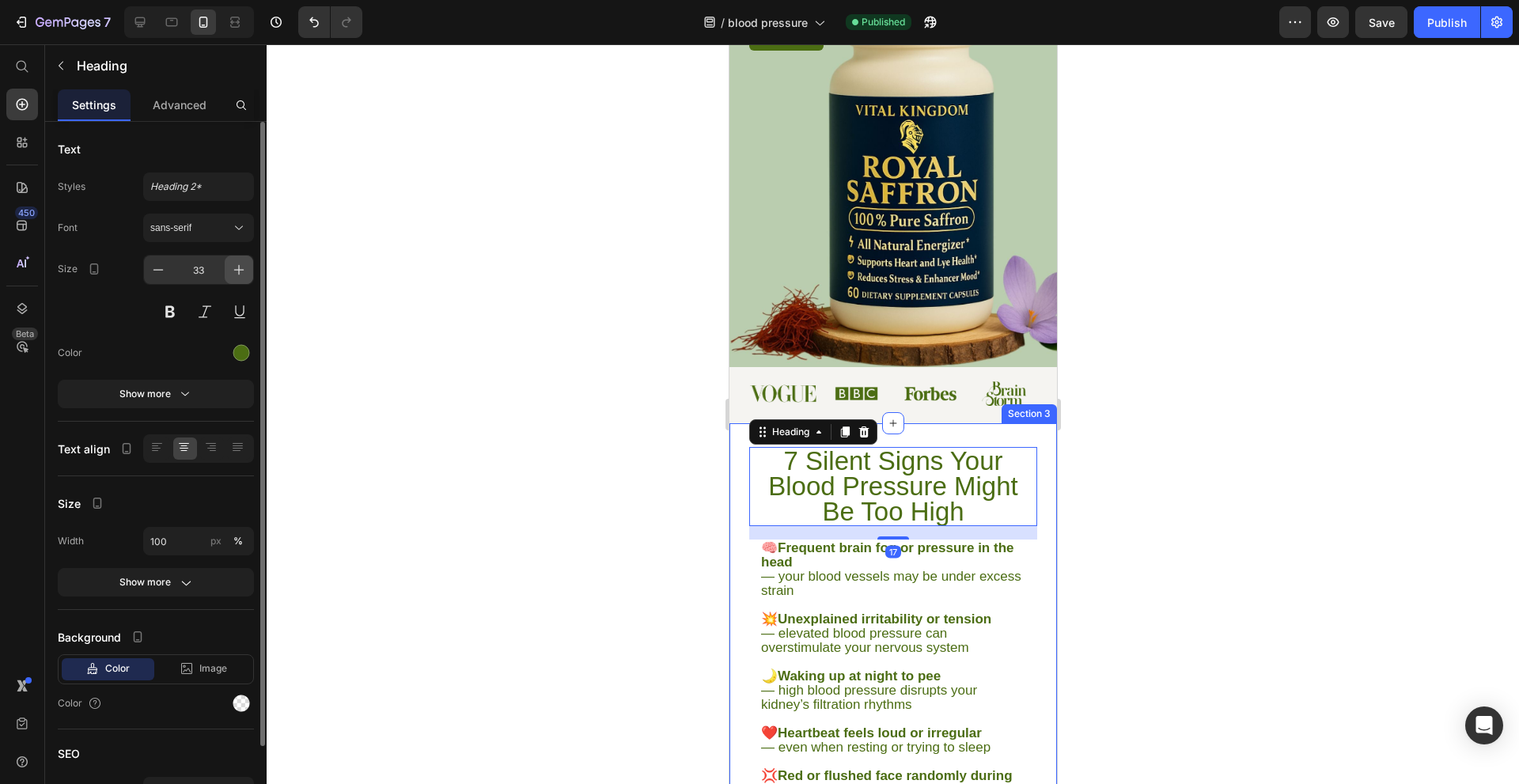 click at bounding box center (239, 270) 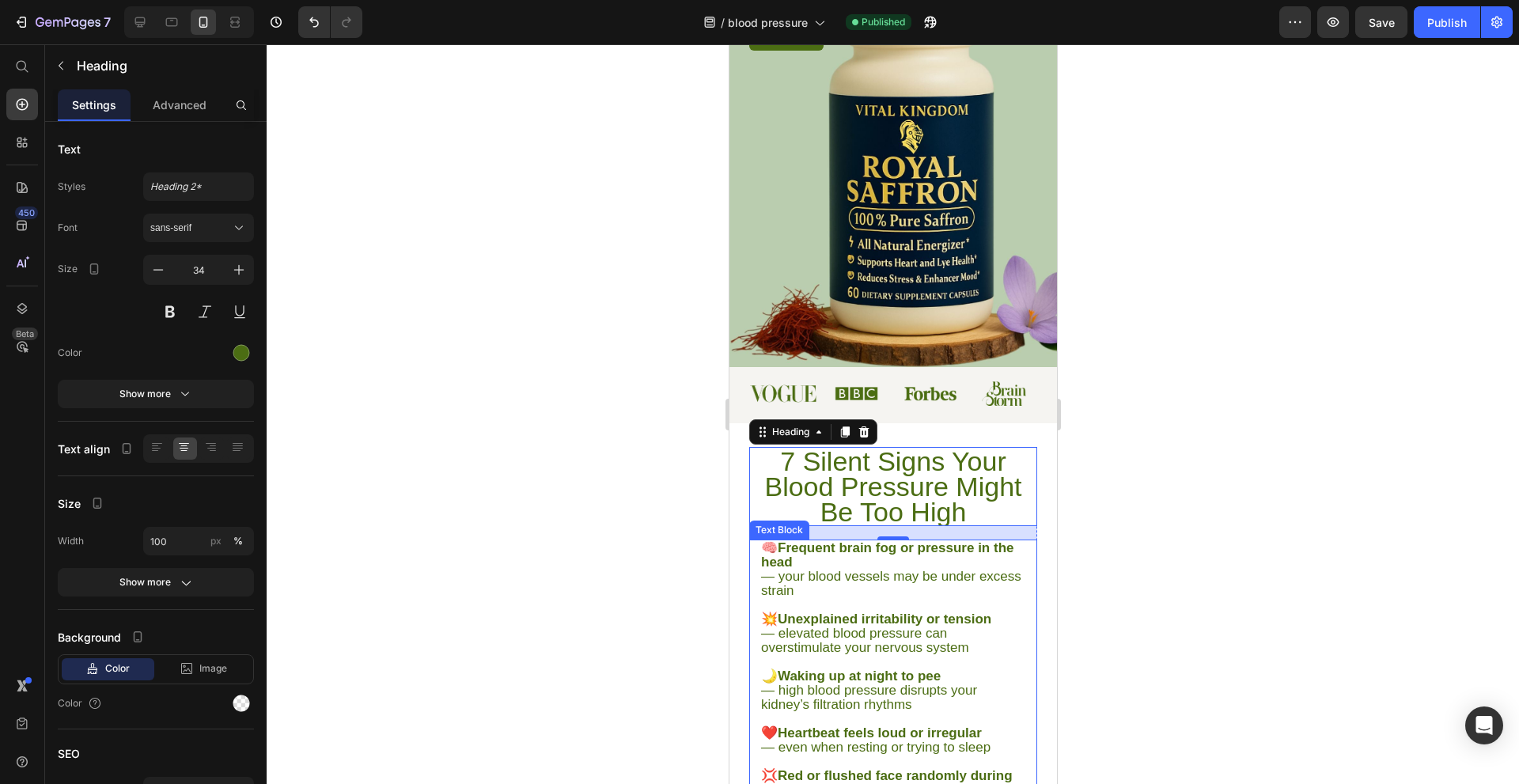 click on "🧠  Frequent brain fog or pressure in the head — your blood vessels may be under excess strain" at bounding box center [892, 570] 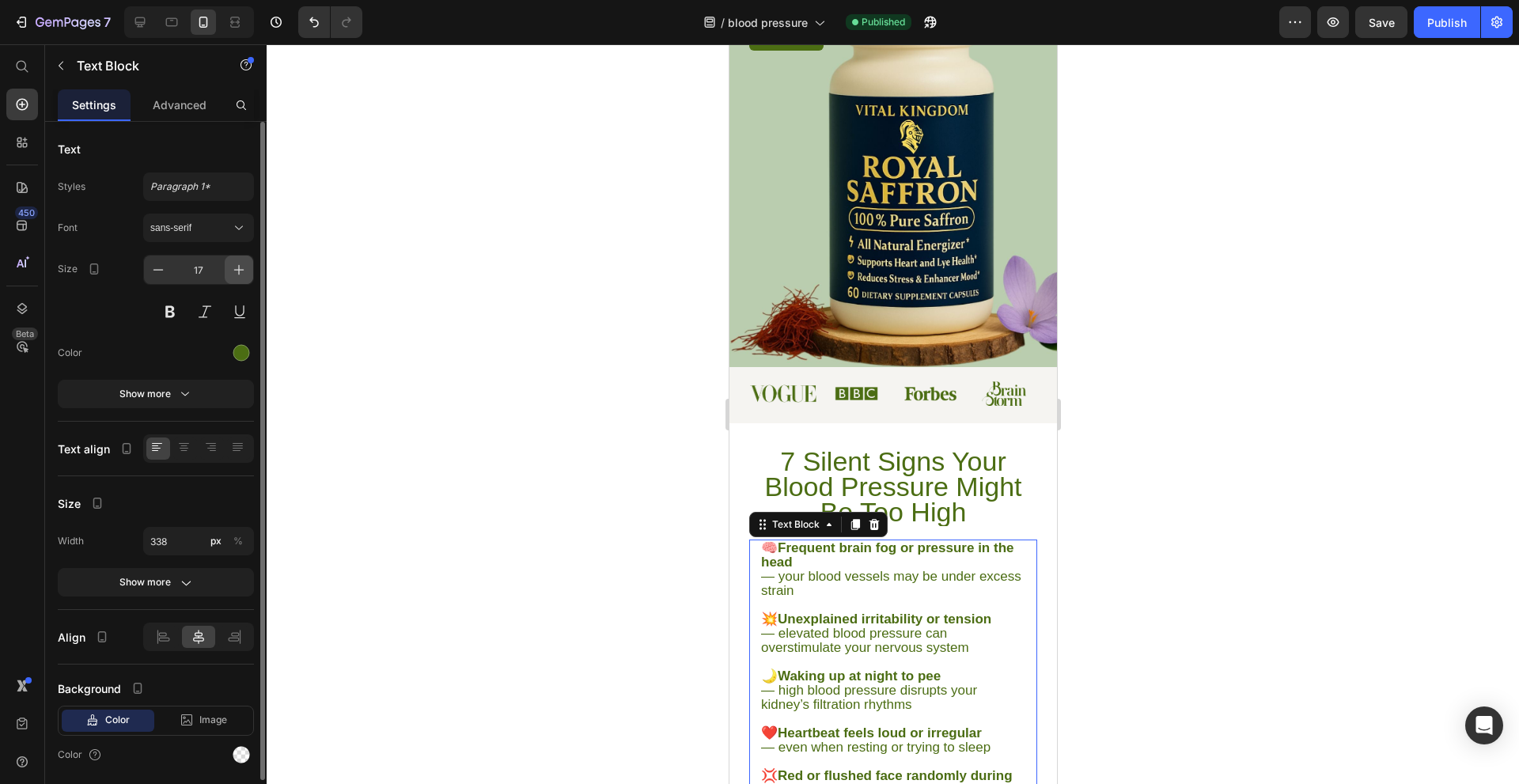 click at bounding box center [239, 270] 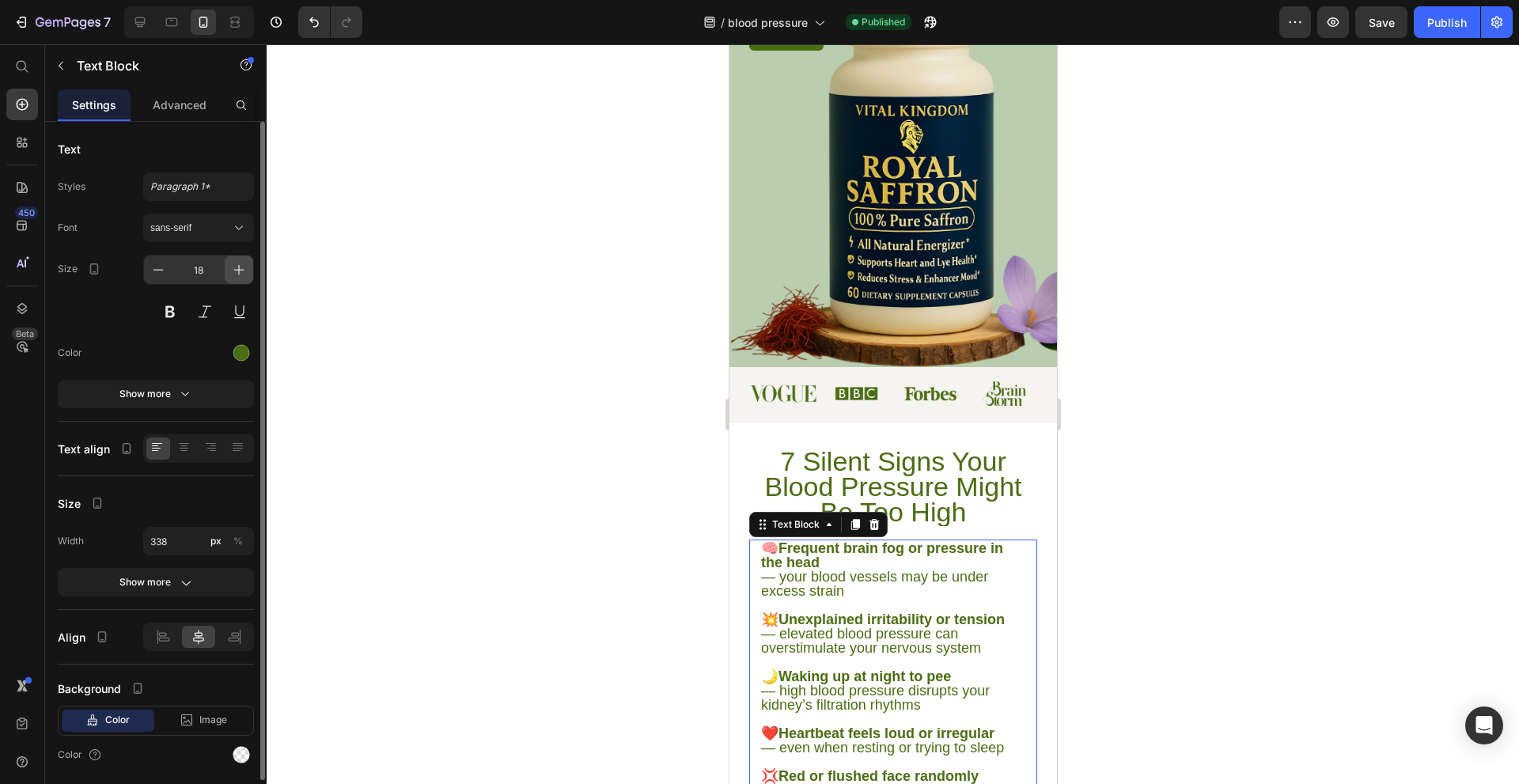 click at bounding box center [239, 270] 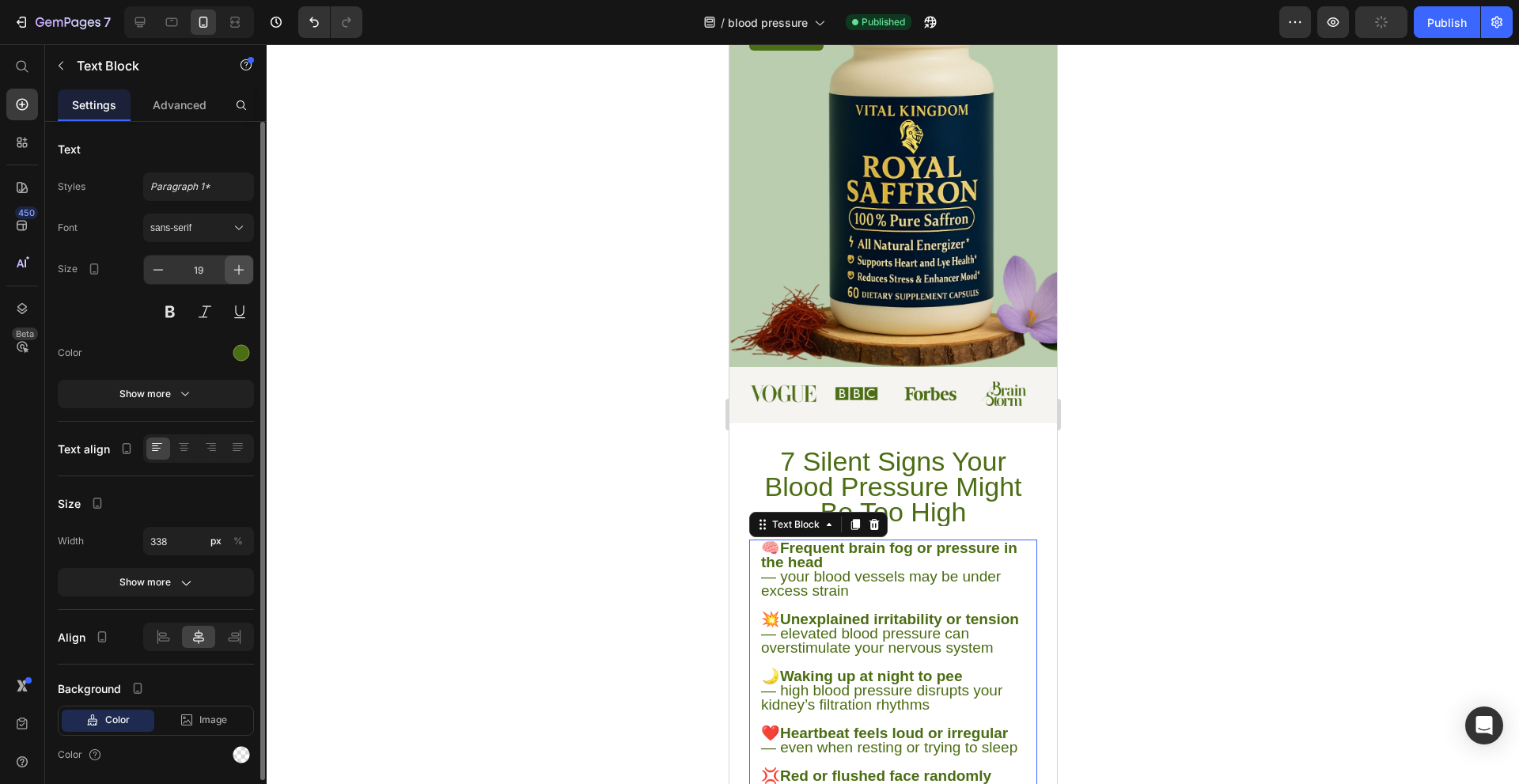 click at bounding box center (239, 270) 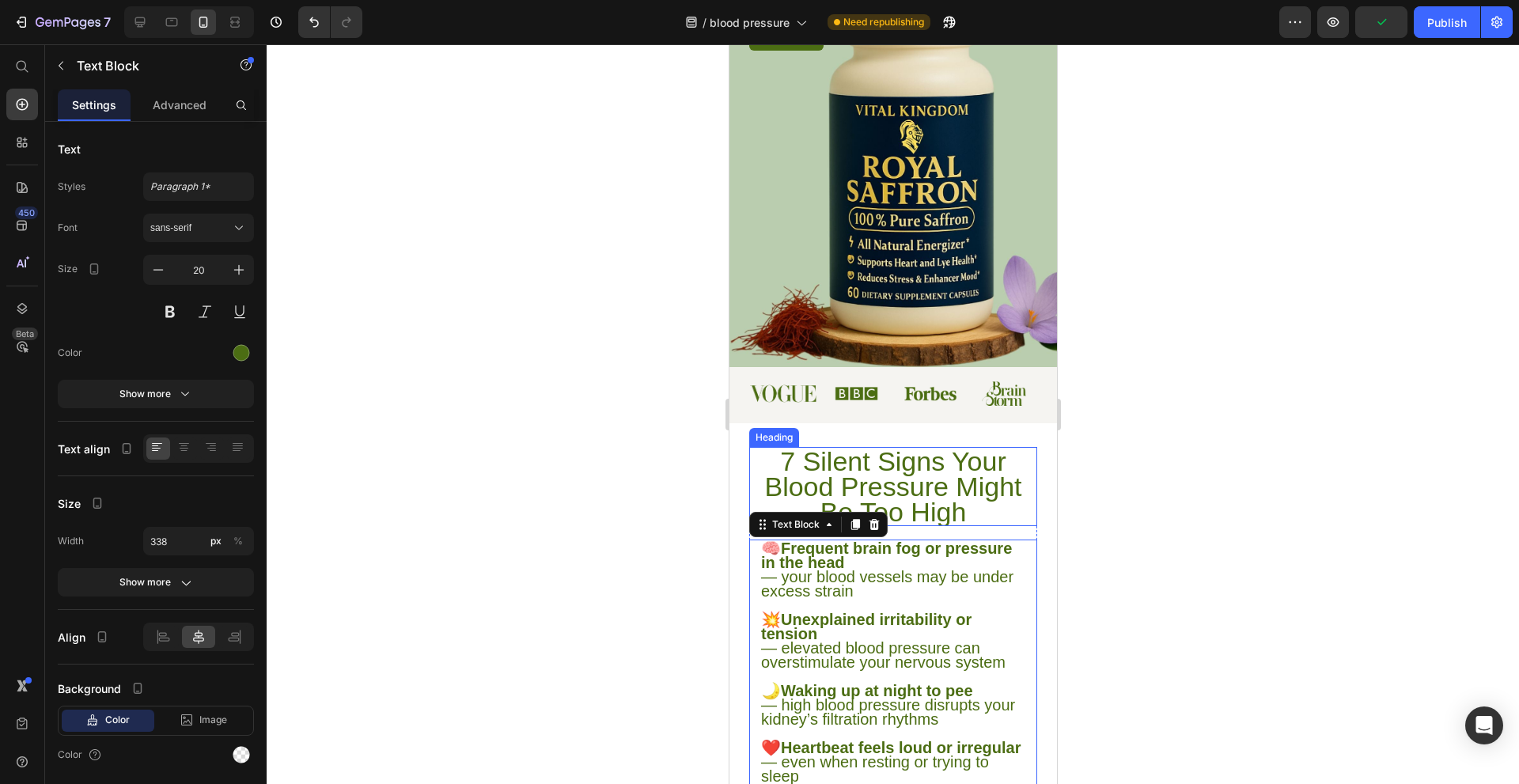 click on "7 Silent Signs Your Blood Pressure Might Be Too High" at bounding box center [892, 487] 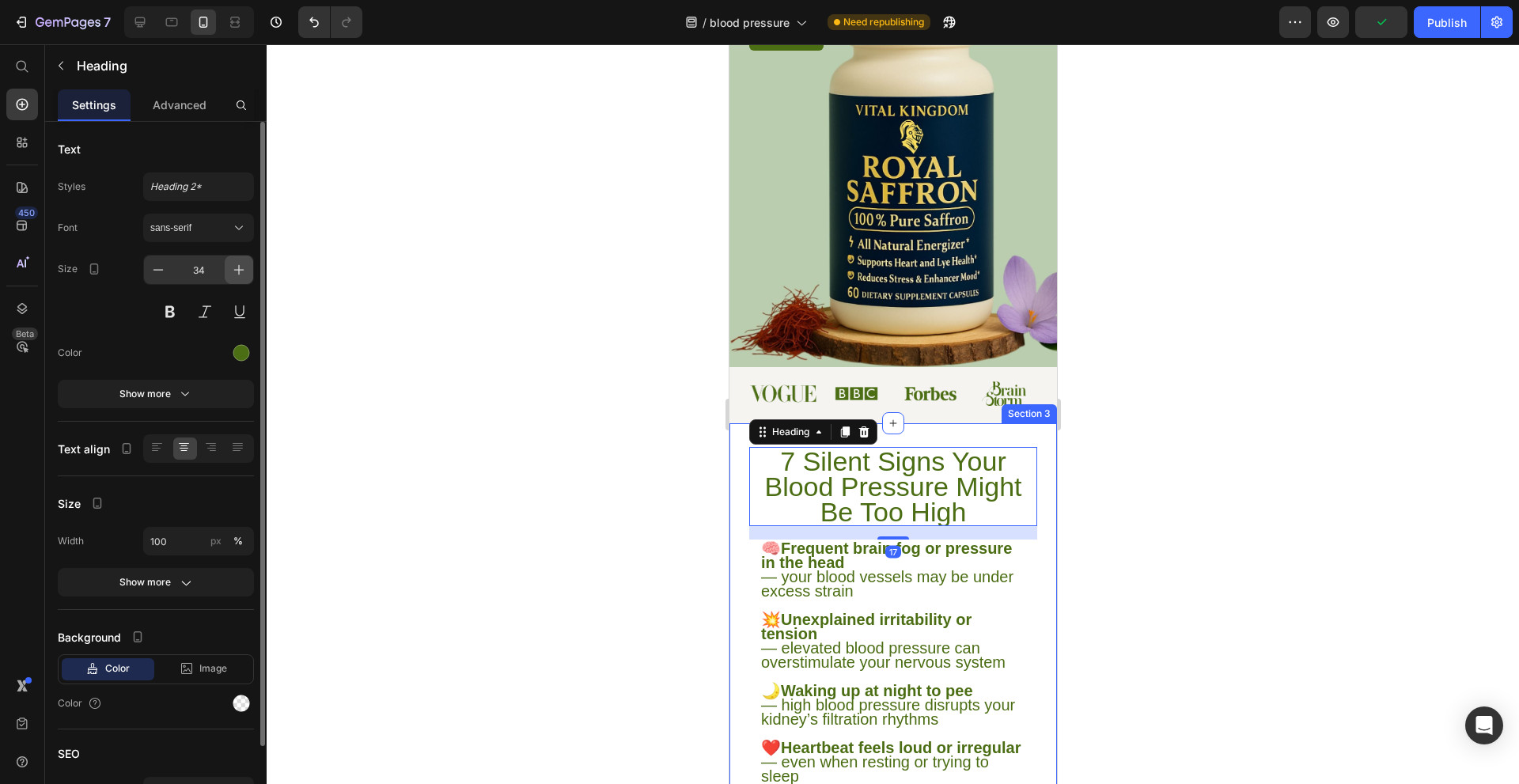 click 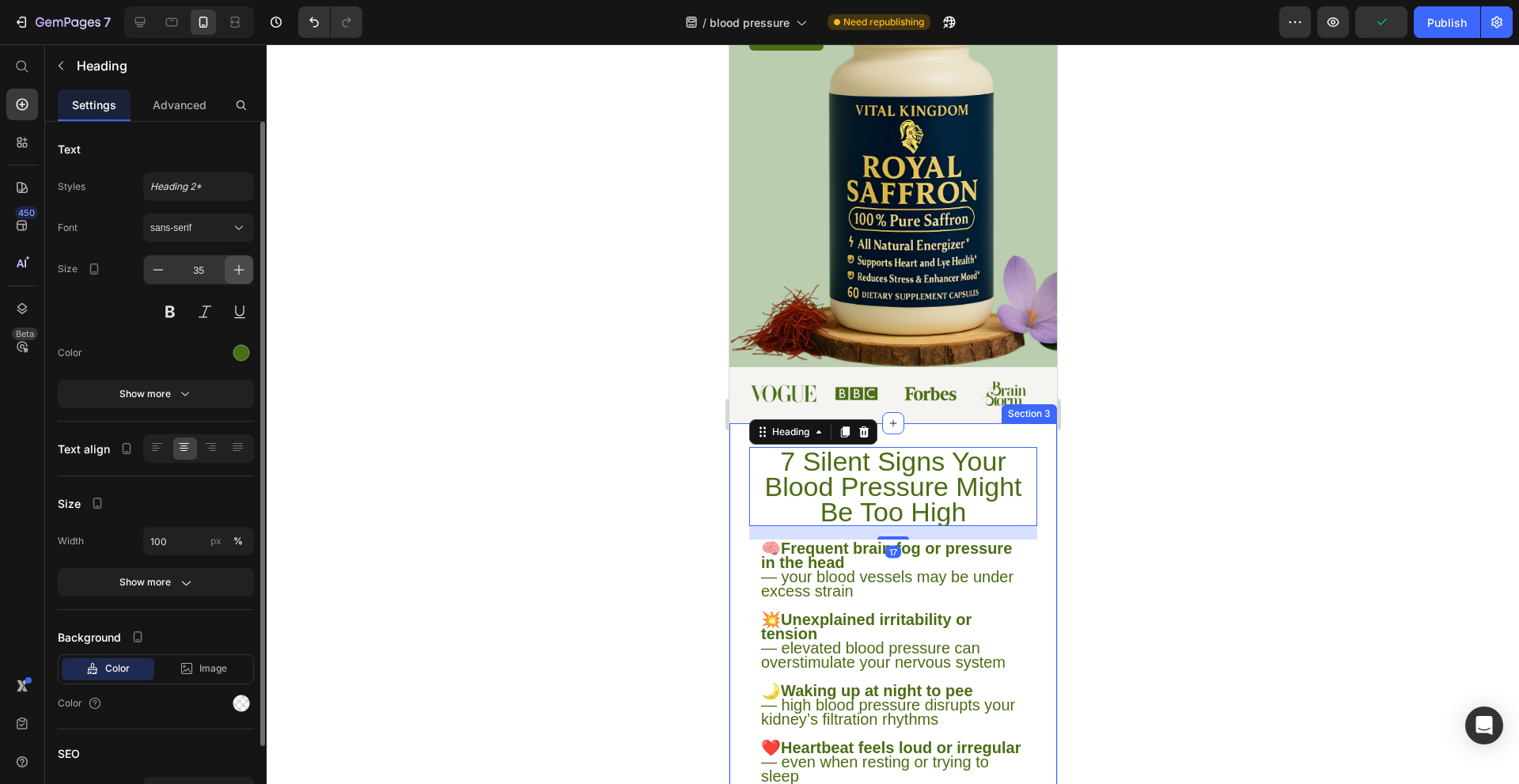 click 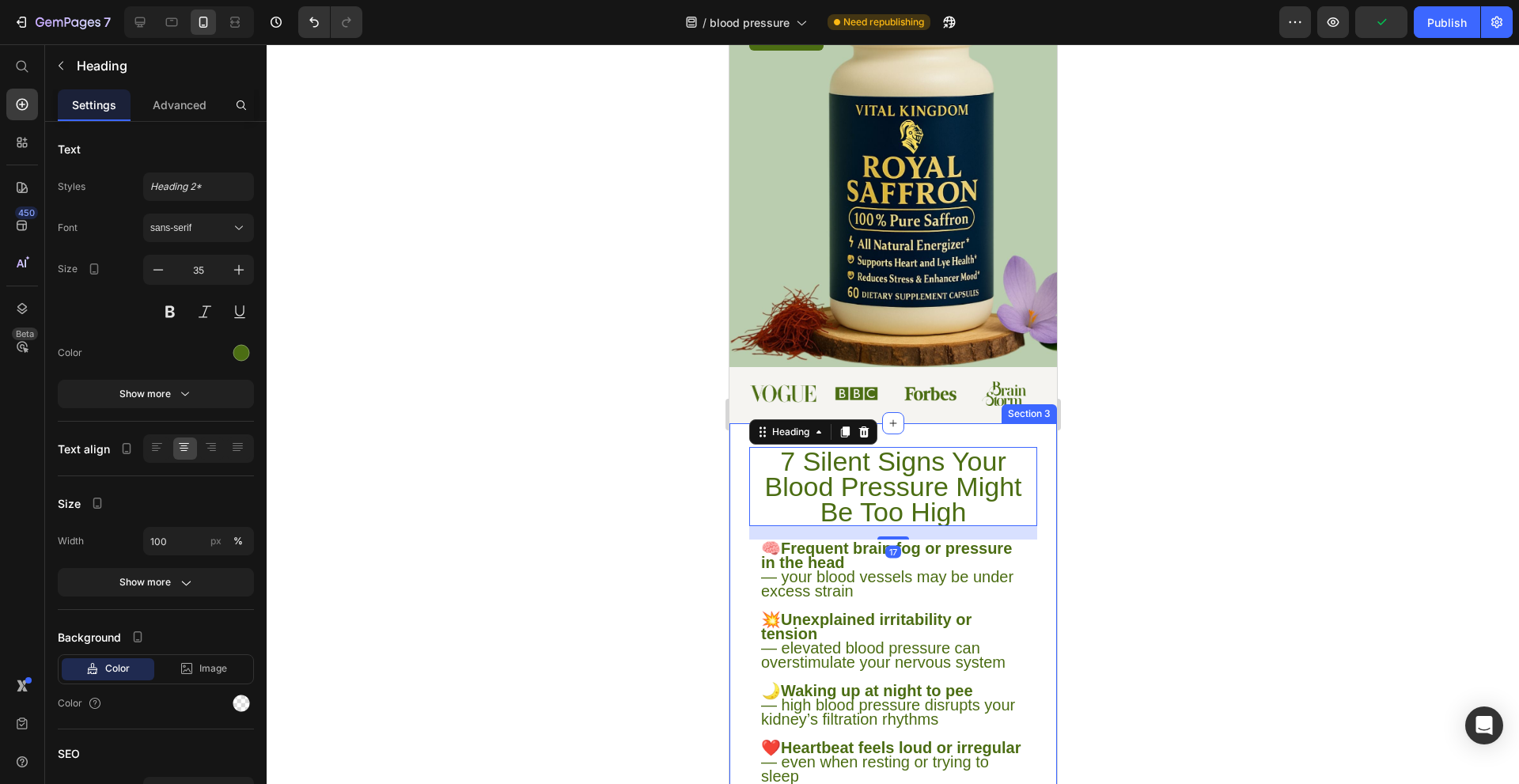 type on "36" 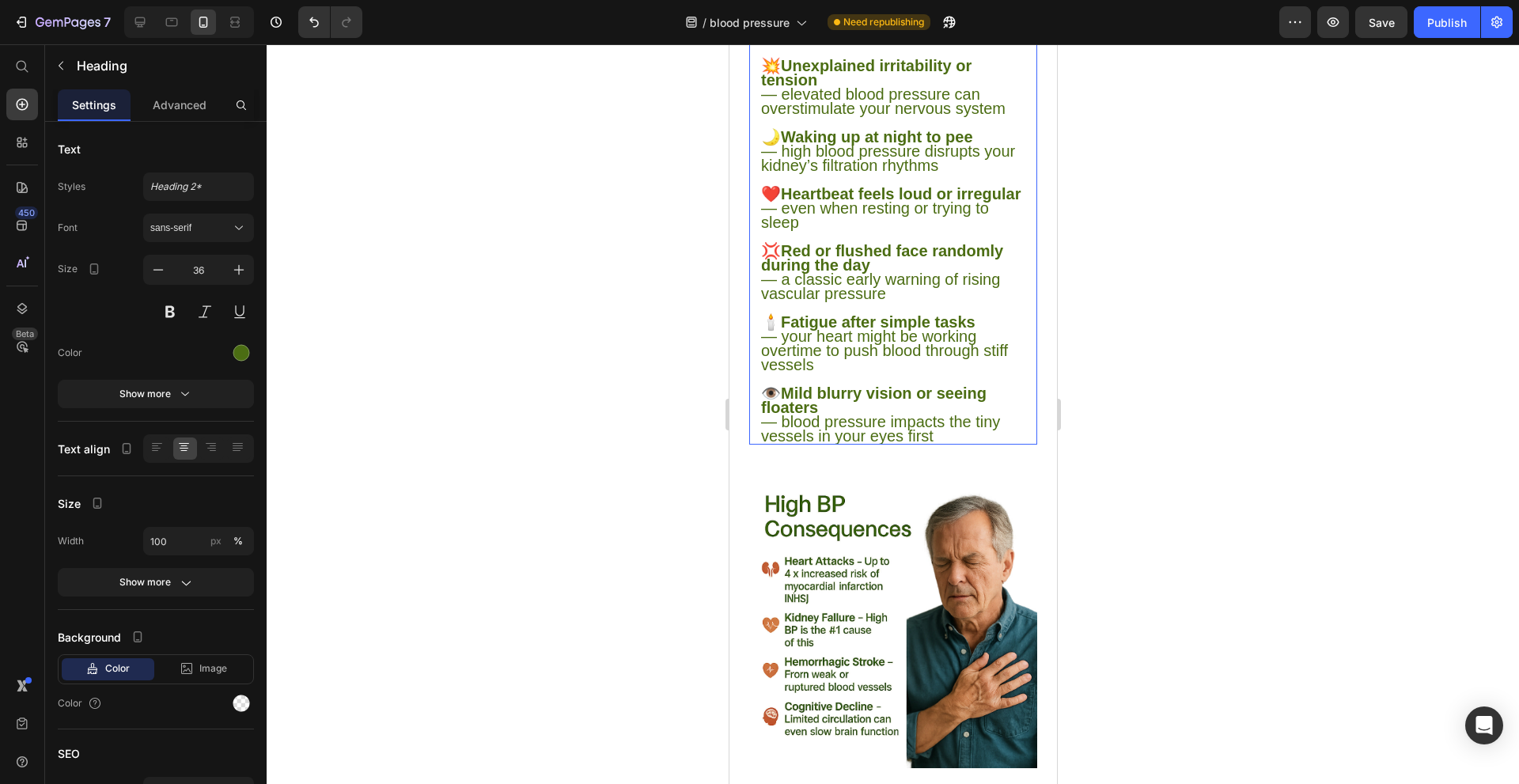 scroll, scrollTop: 1028, scrollLeft: 0, axis: vertical 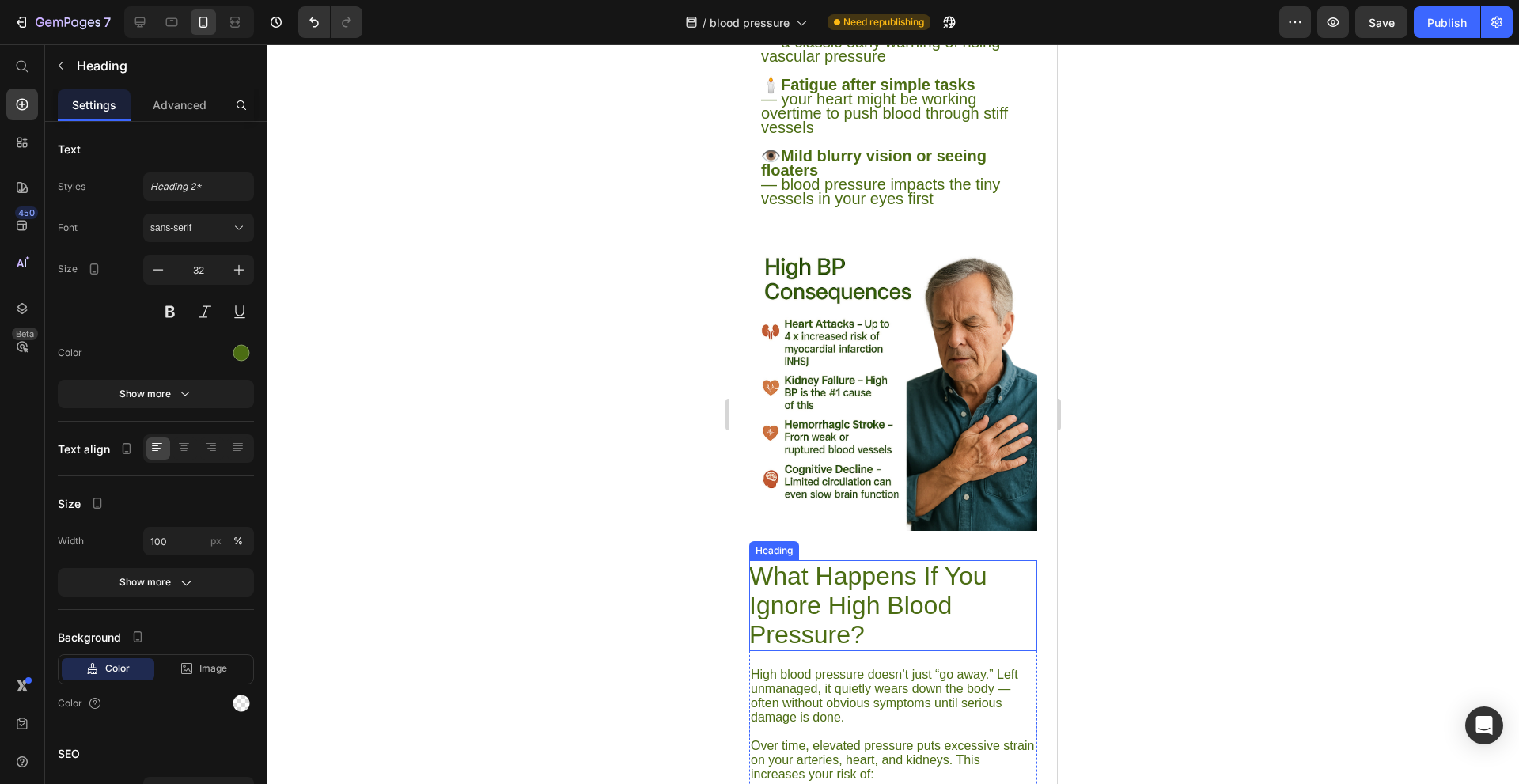 click on "What Happens If You Ignore High Blood Pressure?" at bounding box center [892, 605] 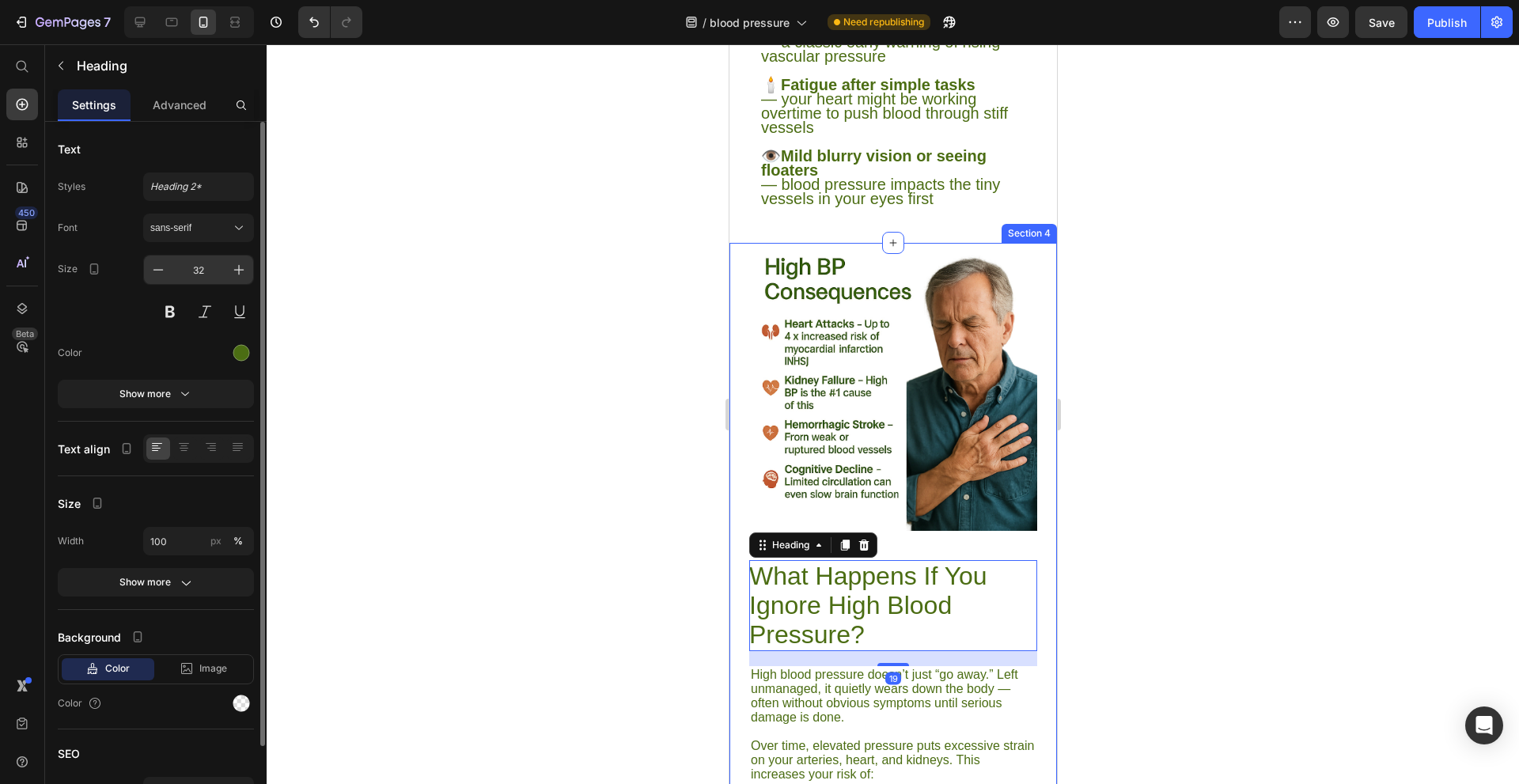 click on "32" at bounding box center (199, 270) 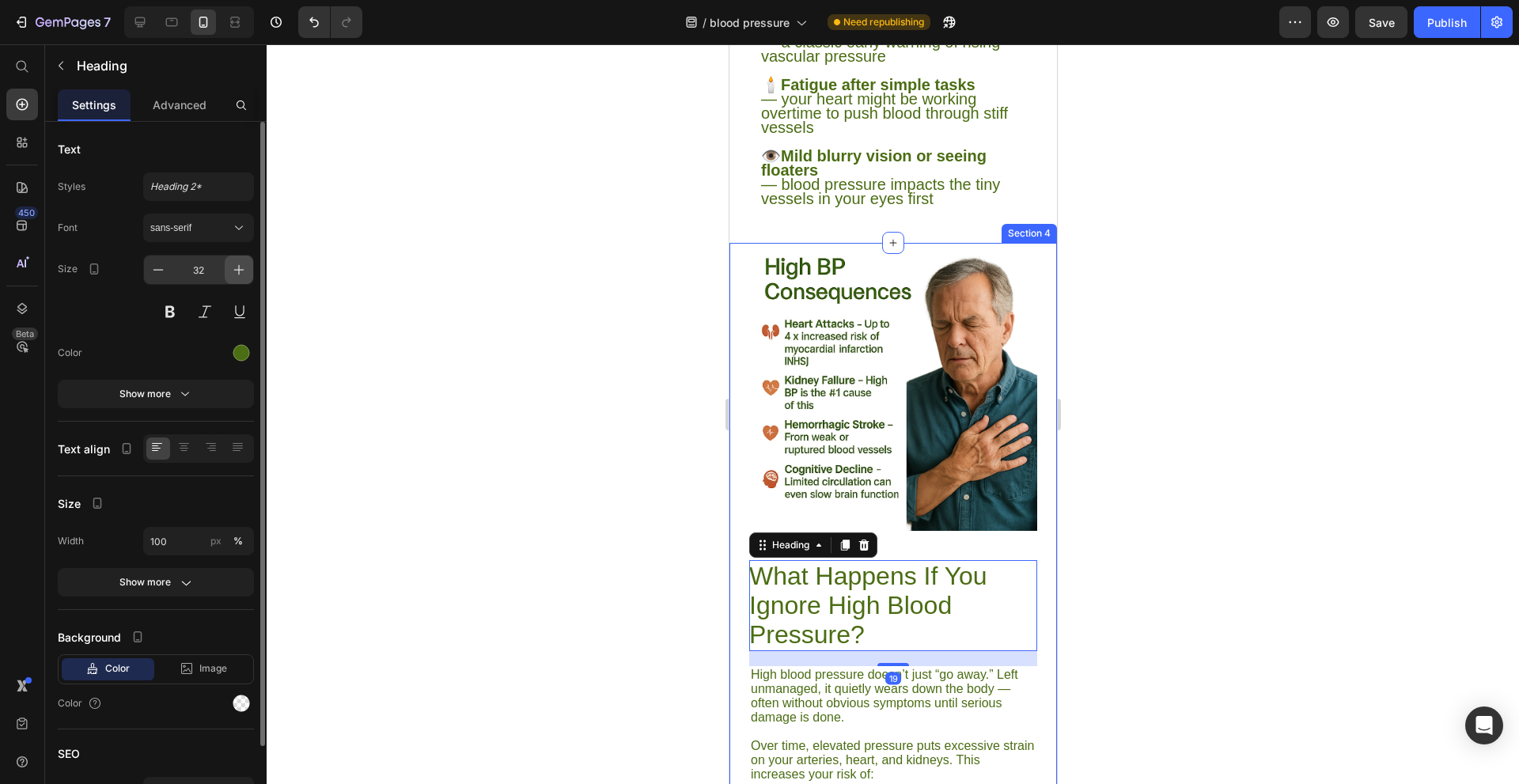 click 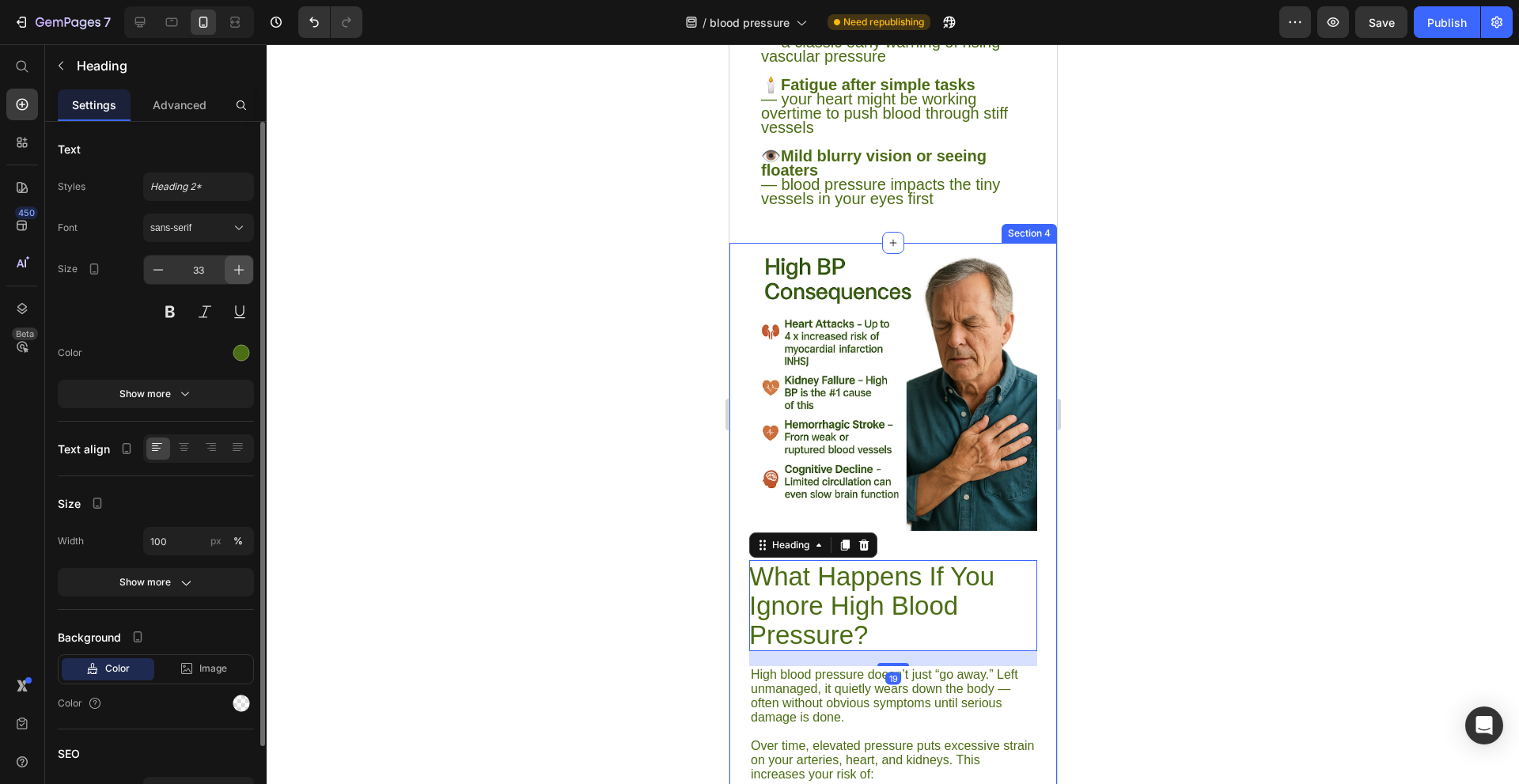 click 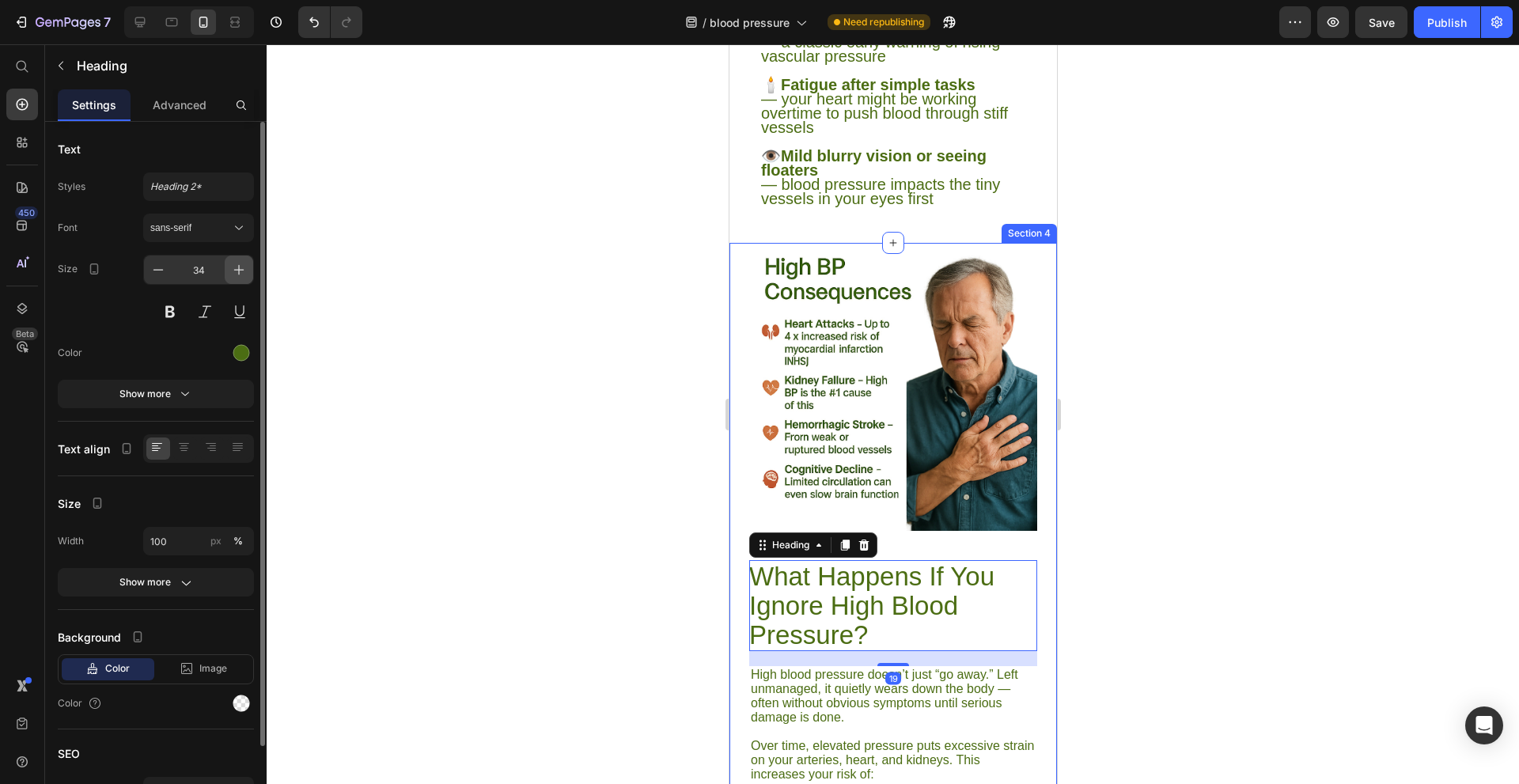 click 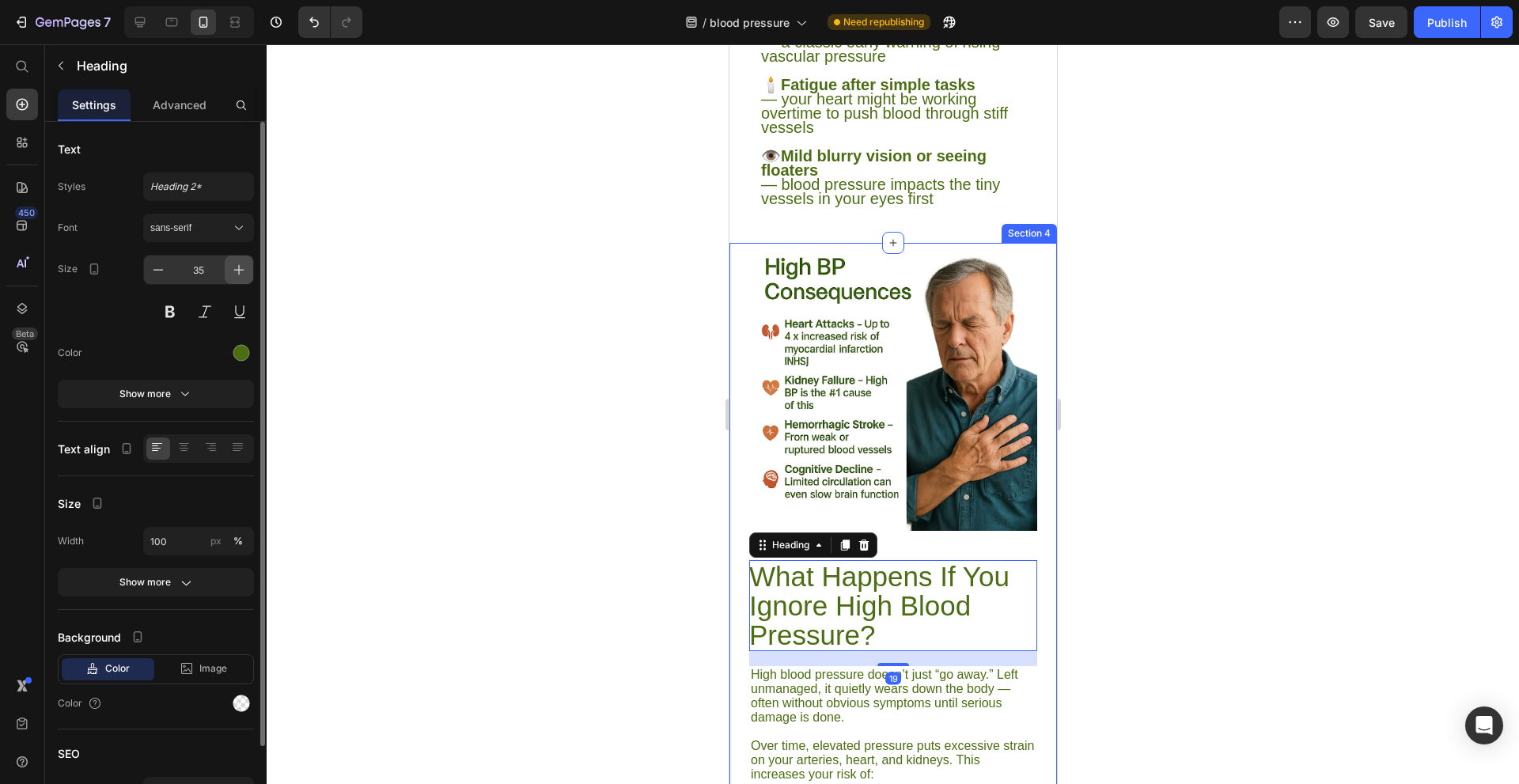 click 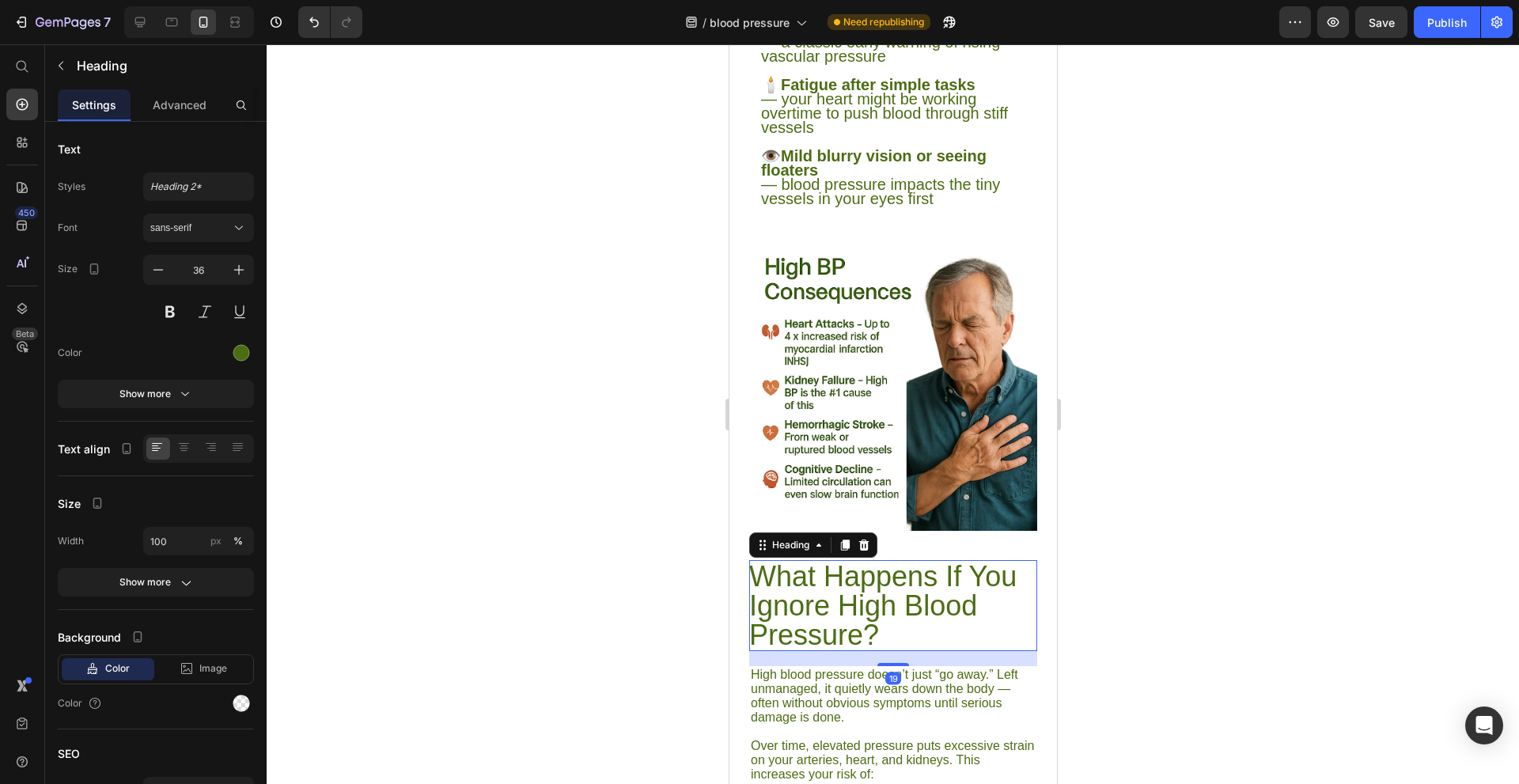 scroll, scrollTop: 1345, scrollLeft: 0, axis: vertical 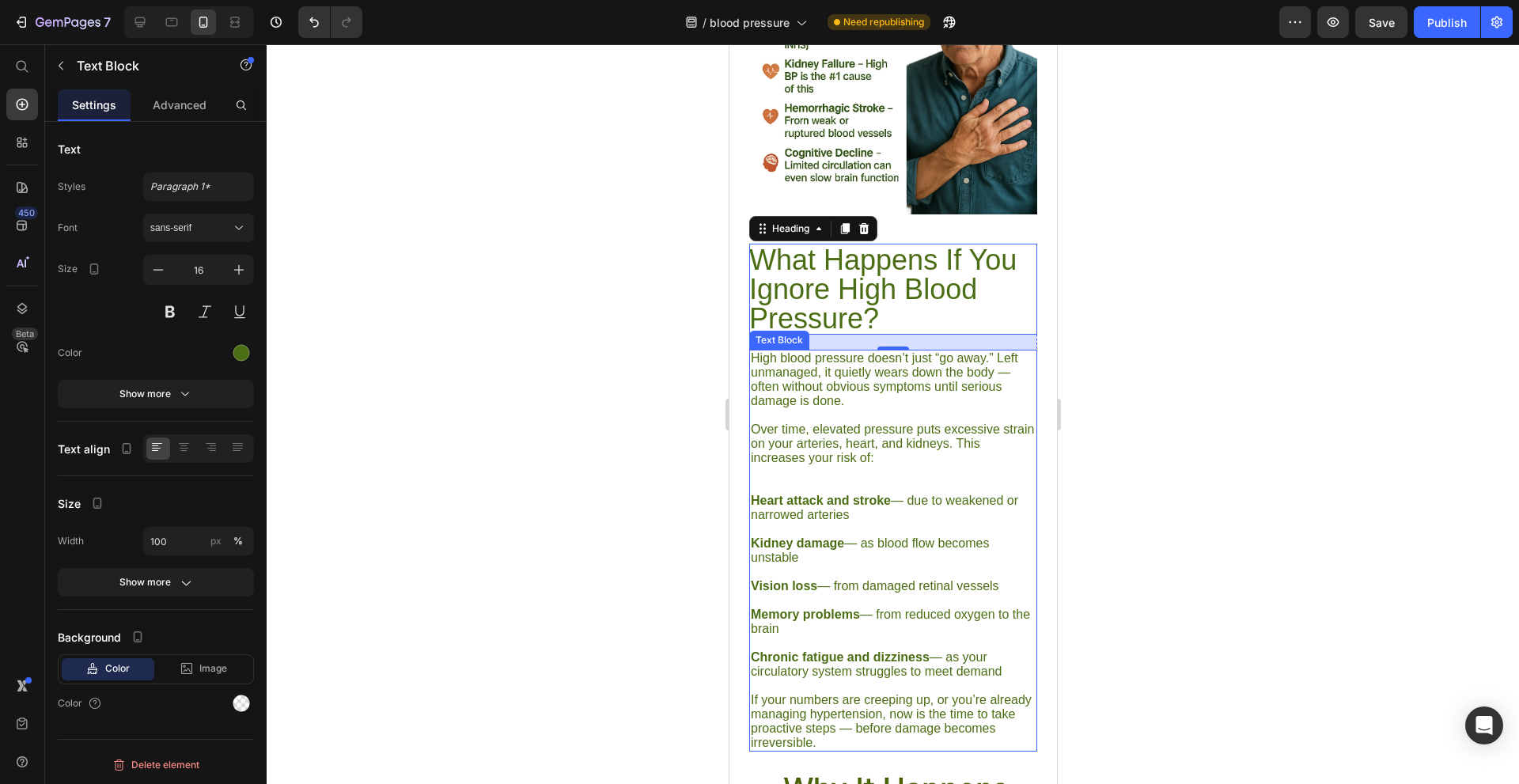click on "Heart attack and stroke  — due to weakened or narrowed arteries" at bounding box center (892, 508) 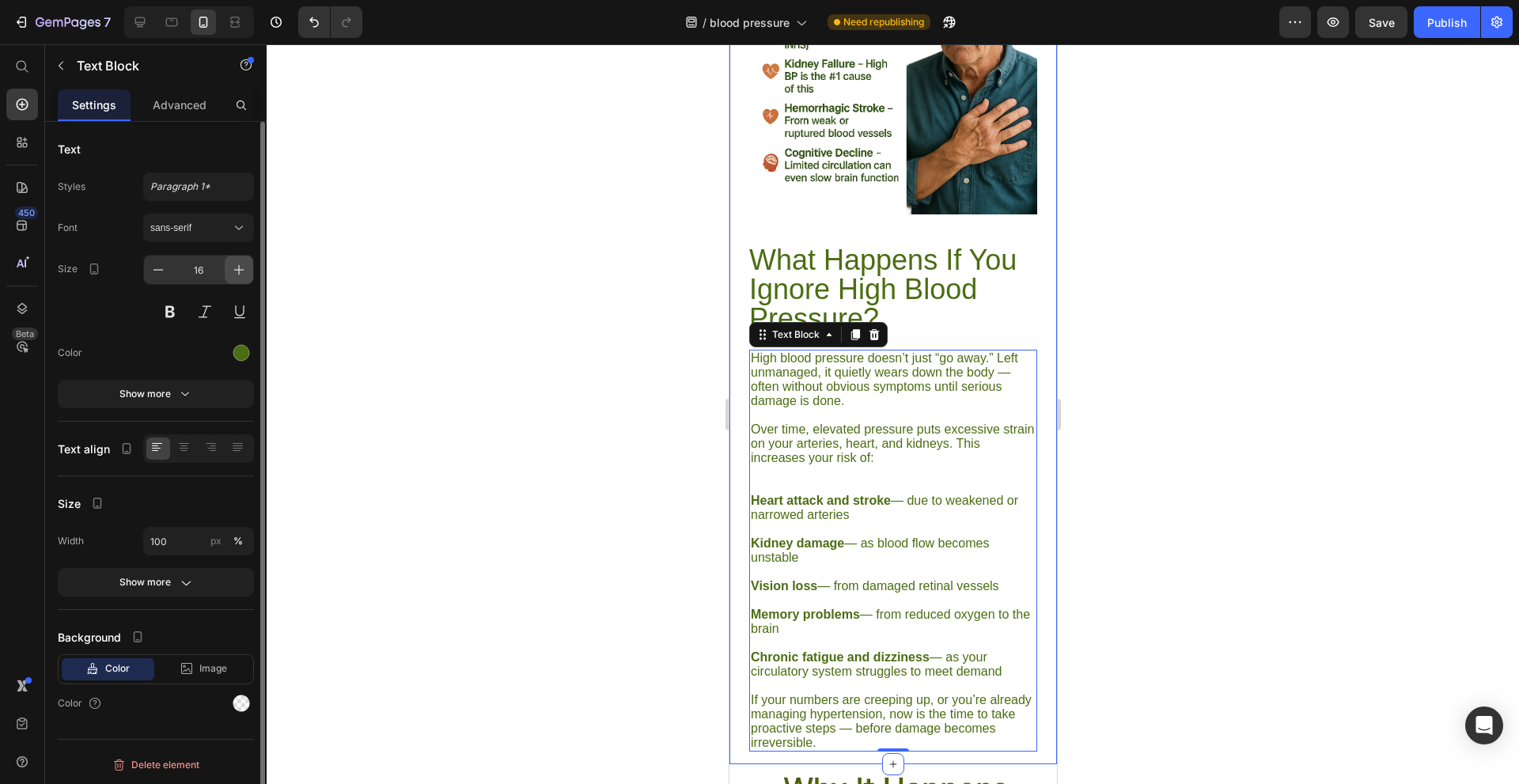 click 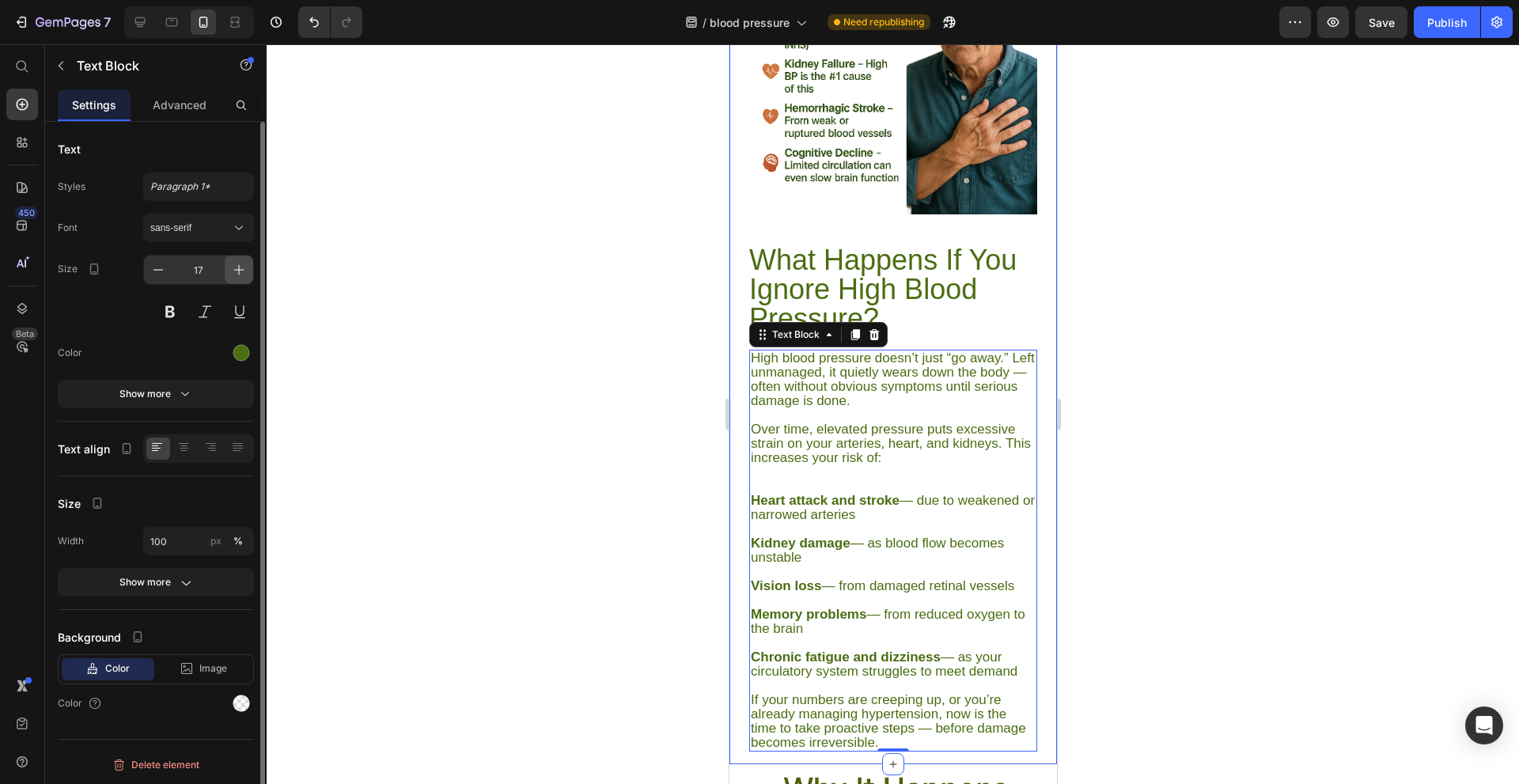 click 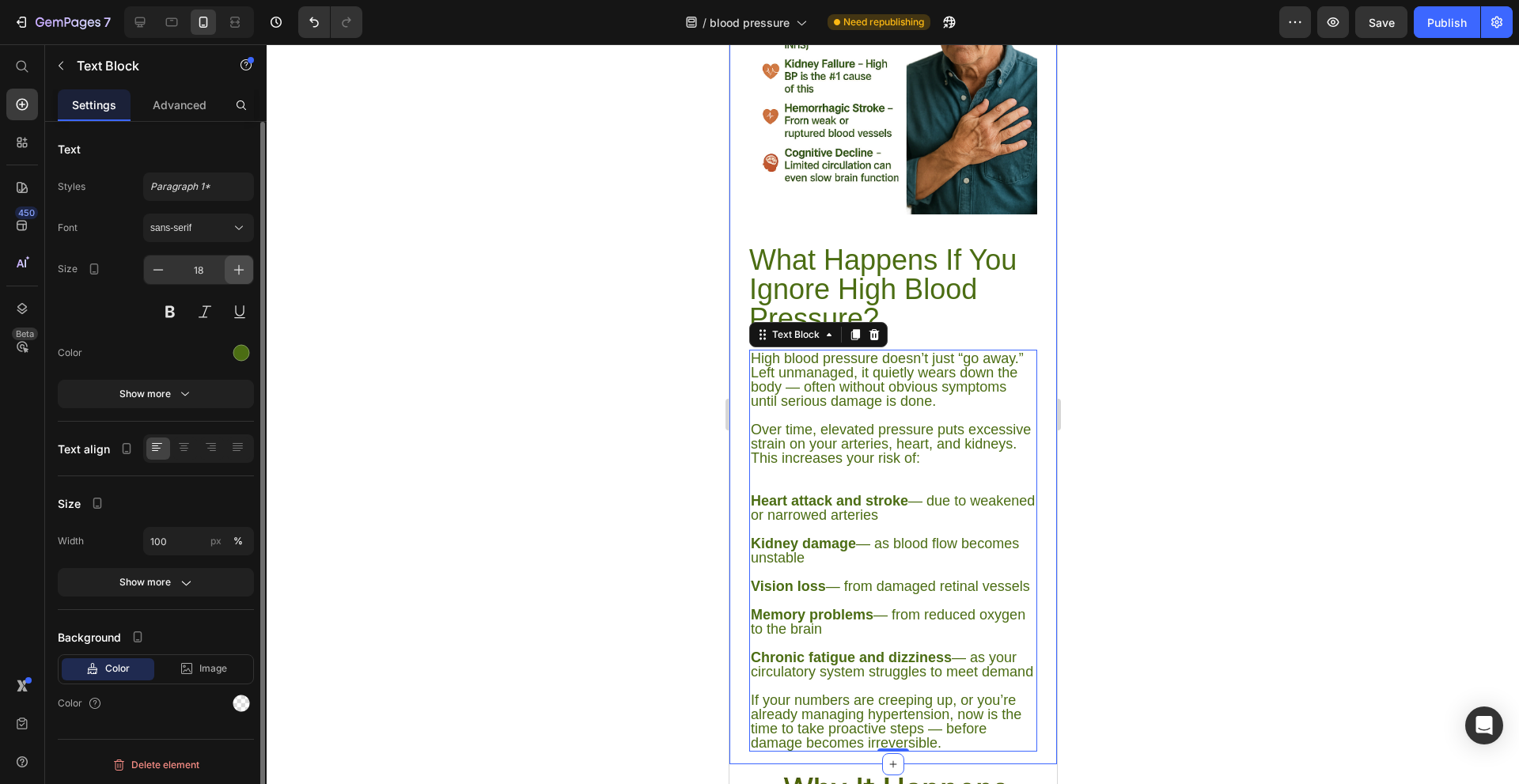click 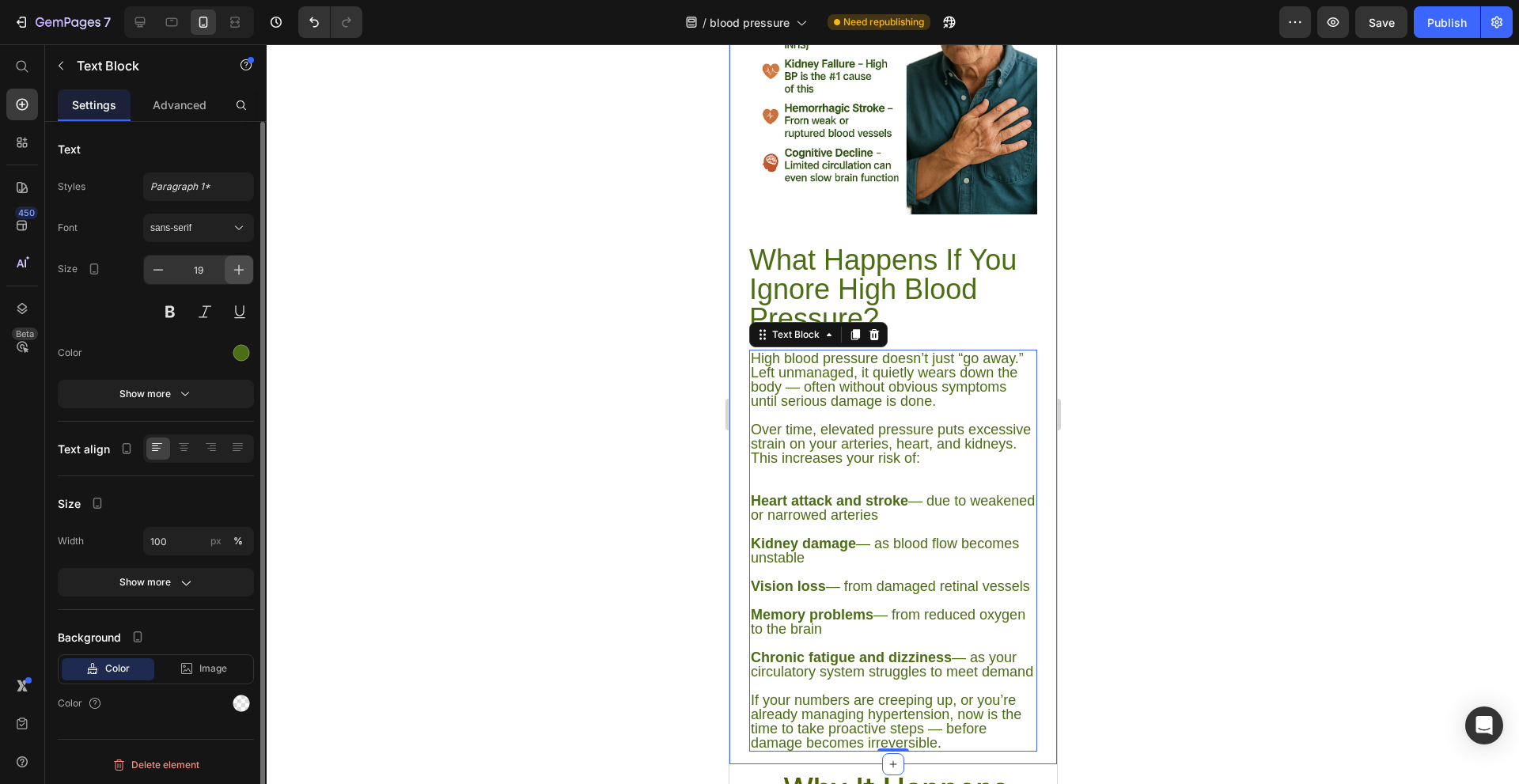 click 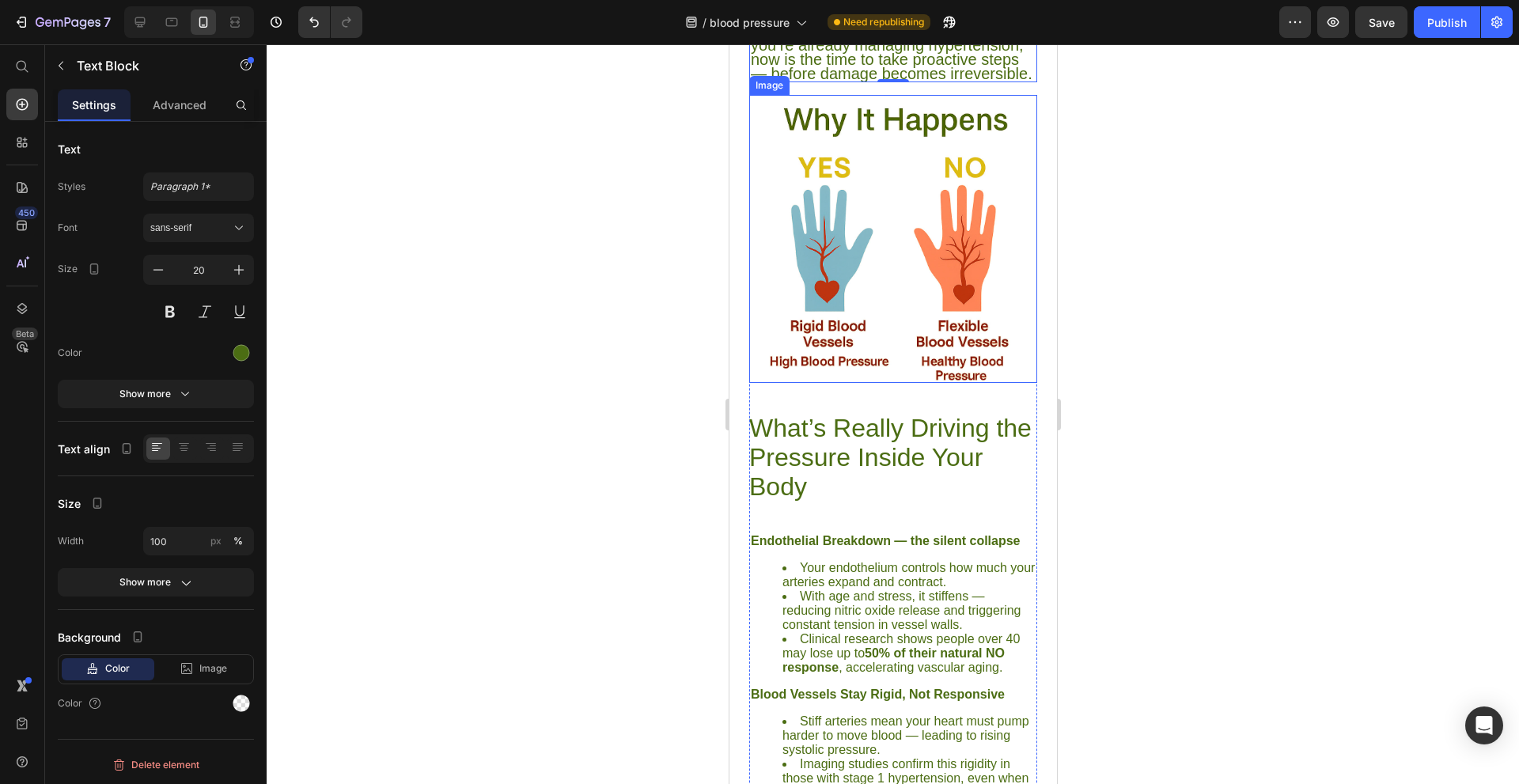 scroll, scrollTop: 2136, scrollLeft: 0, axis: vertical 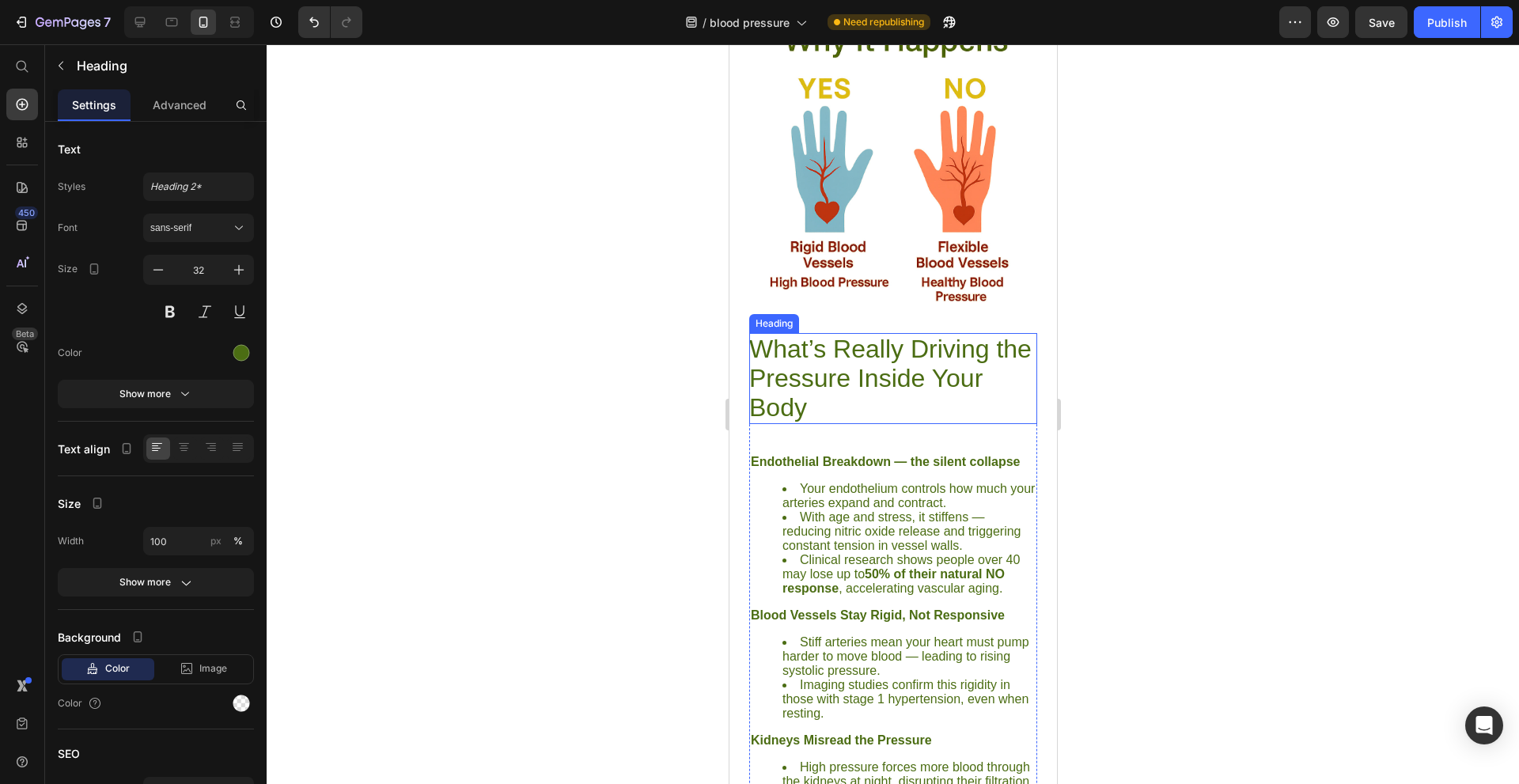 click on "What’s Really Driving the Pressure Inside Your Body" at bounding box center (892, 378) 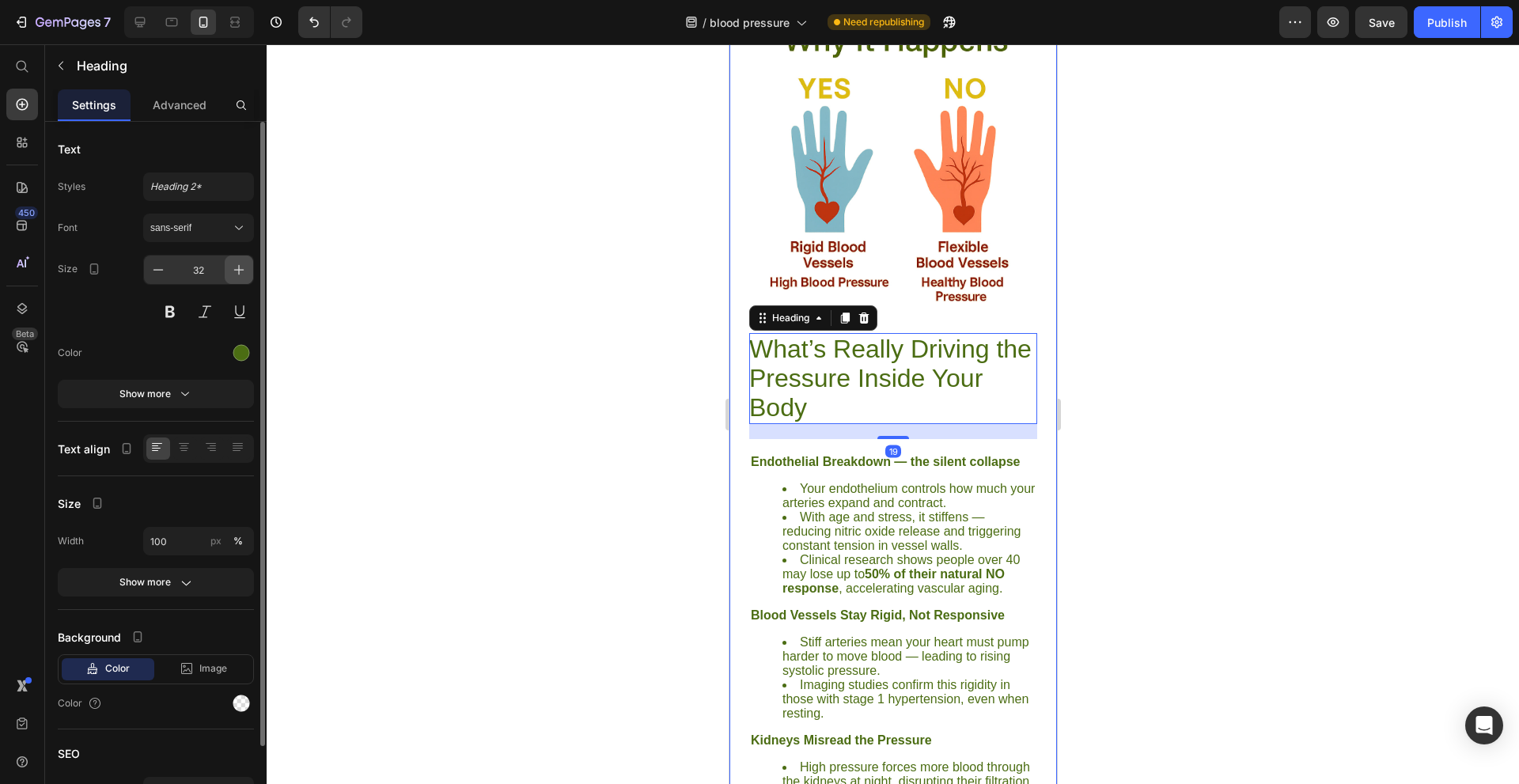 click at bounding box center (239, 270) 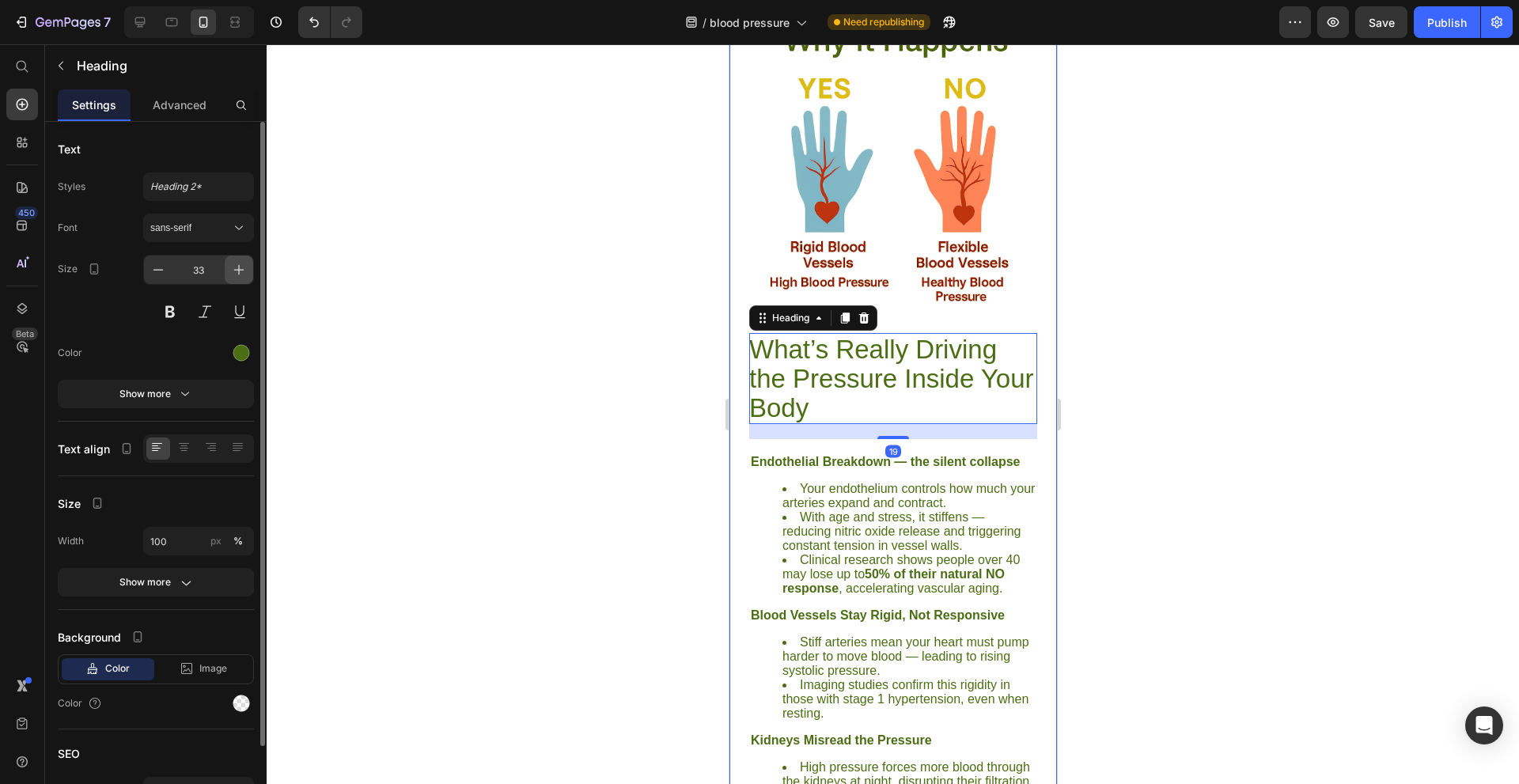 click at bounding box center (239, 270) 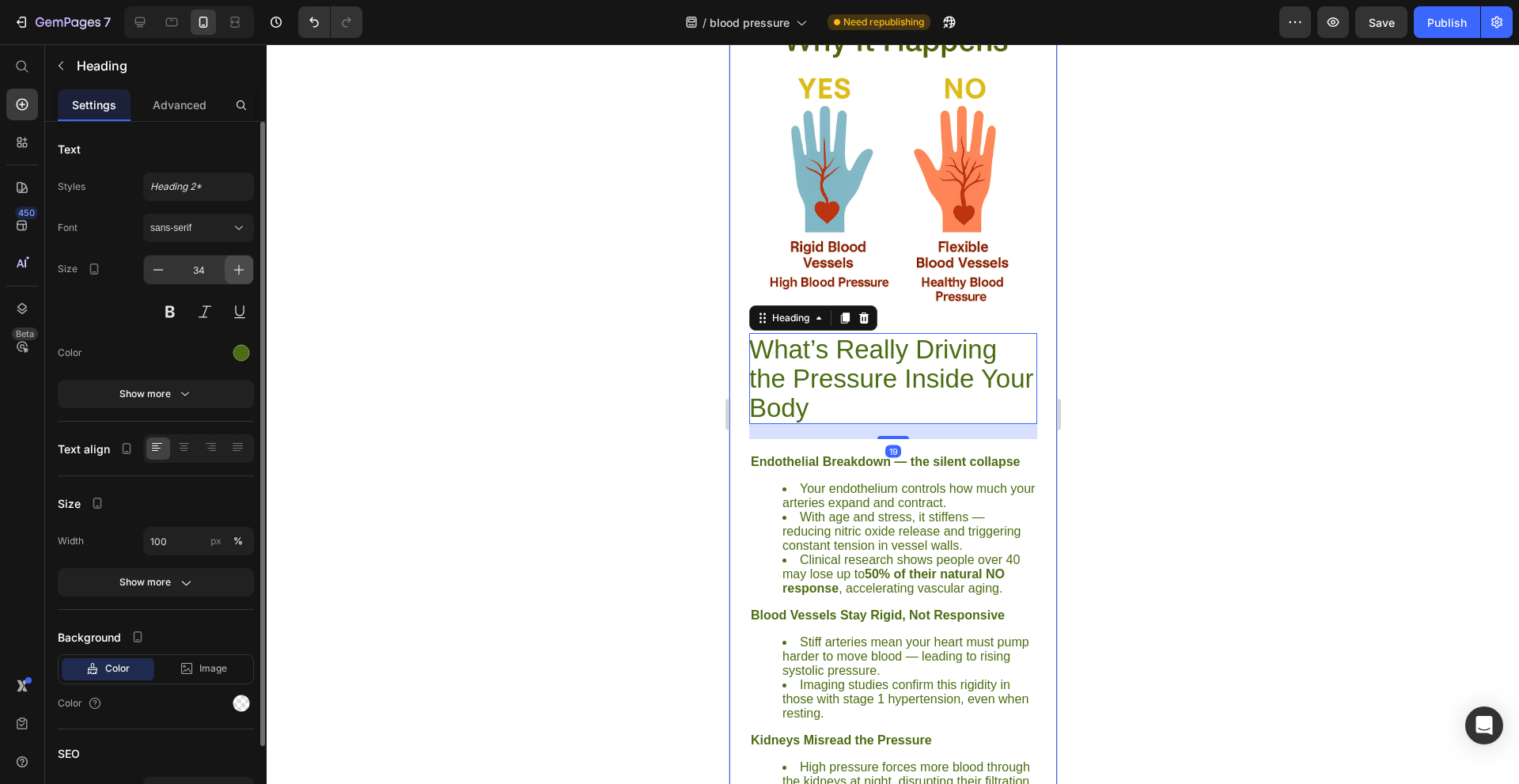 click at bounding box center (239, 270) 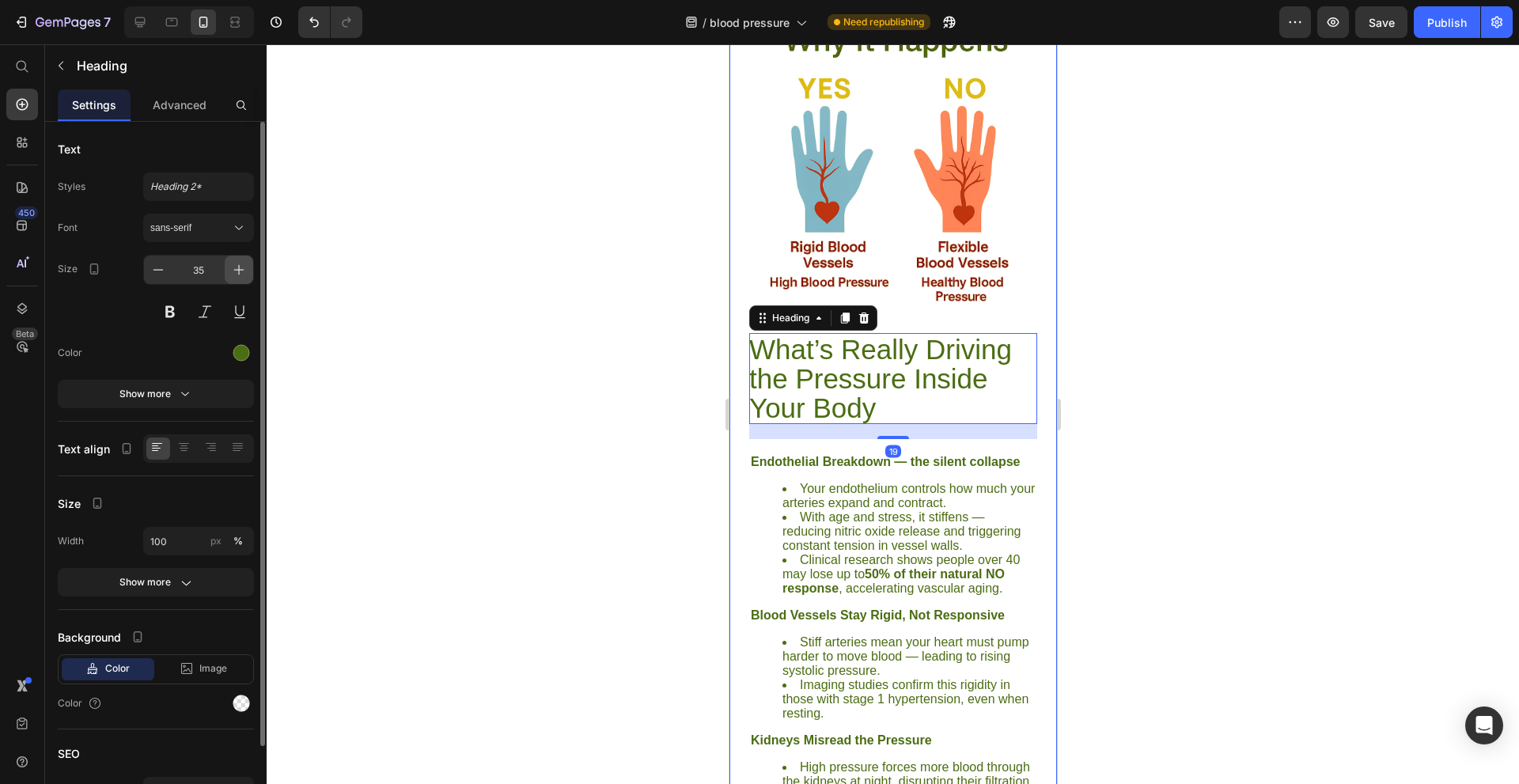 click at bounding box center (239, 270) 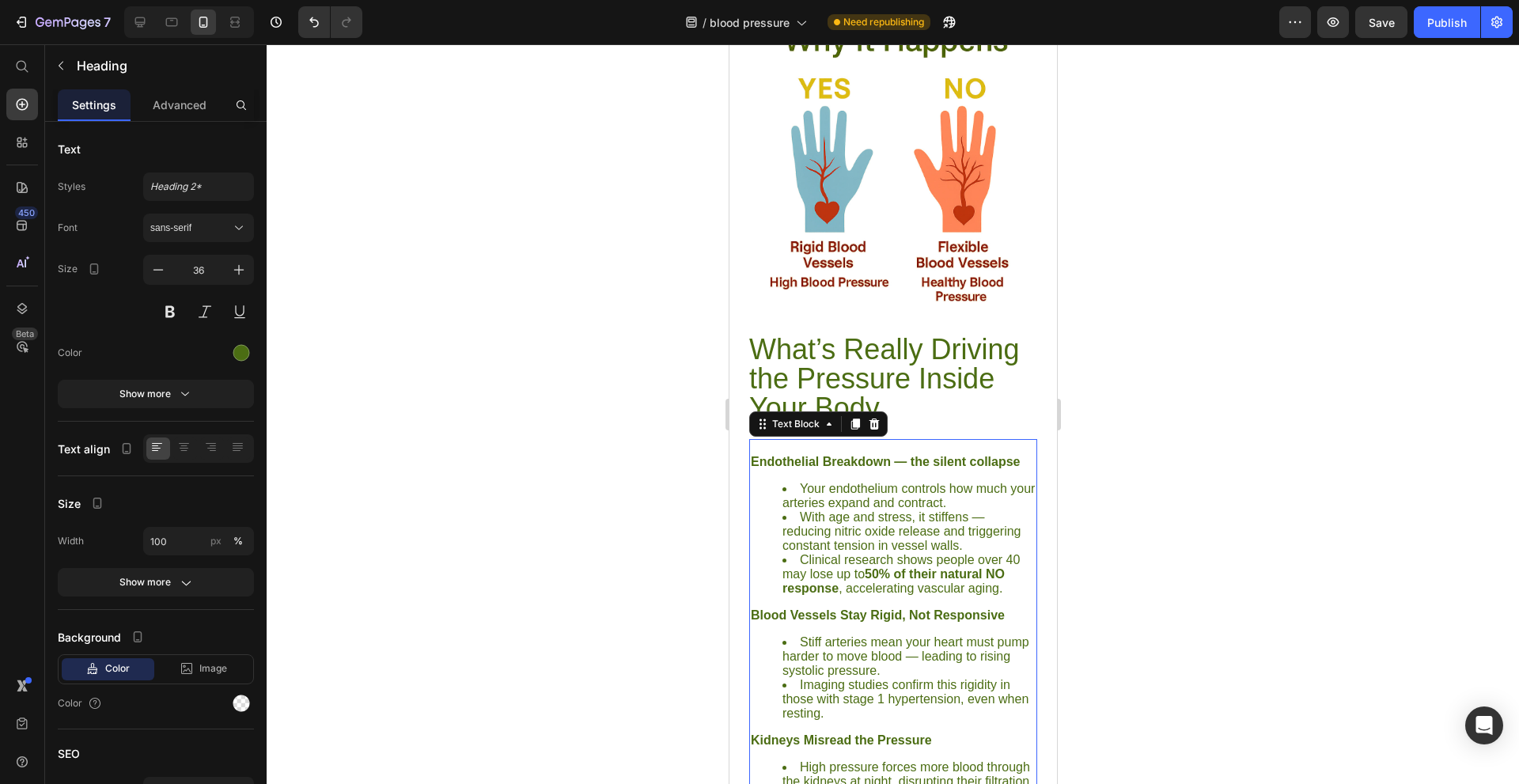 click on "Your endothelium controls how much your arteries expand and contract." at bounding box center [908, 496] 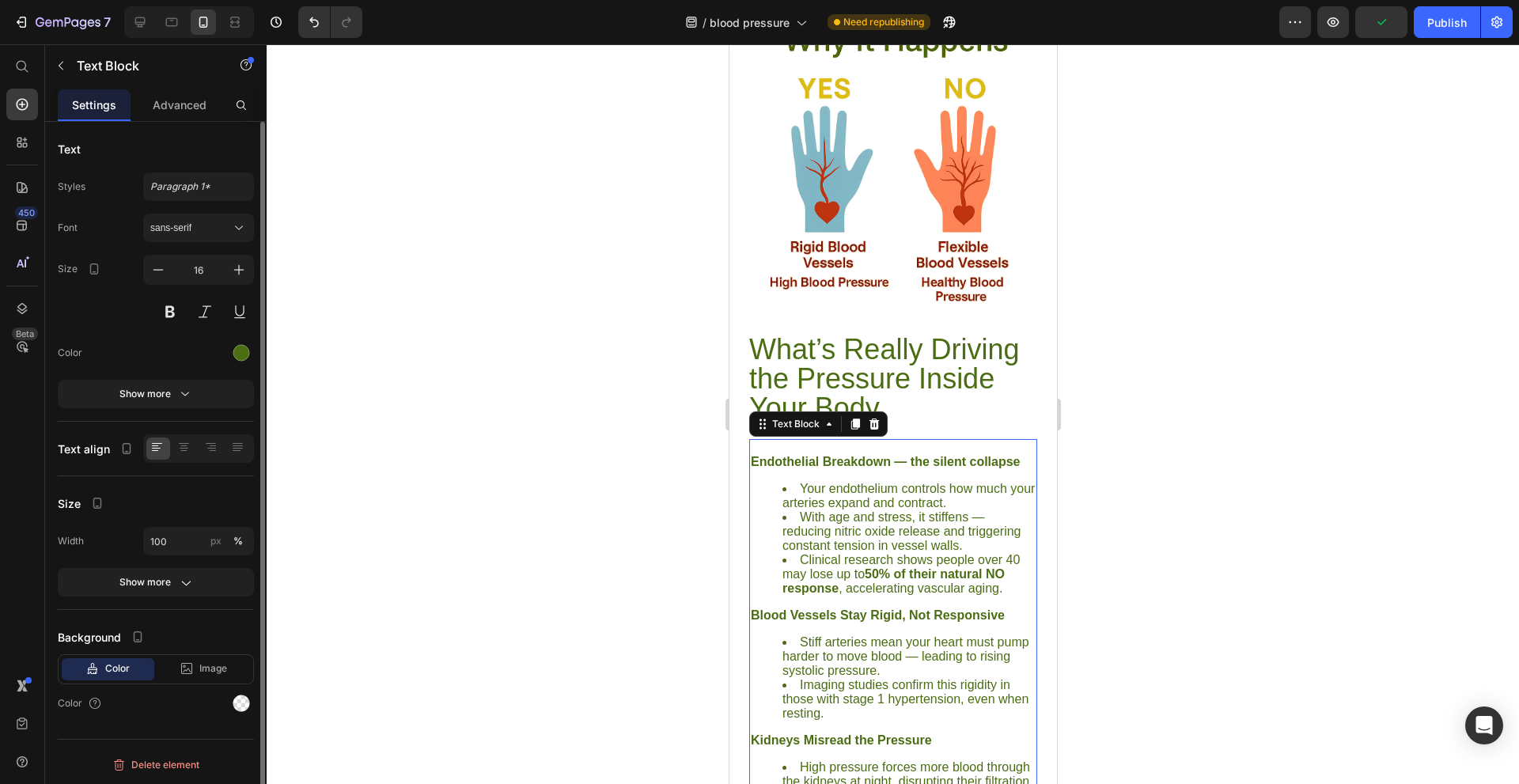 click on "16" at bounding box center [199, 290] 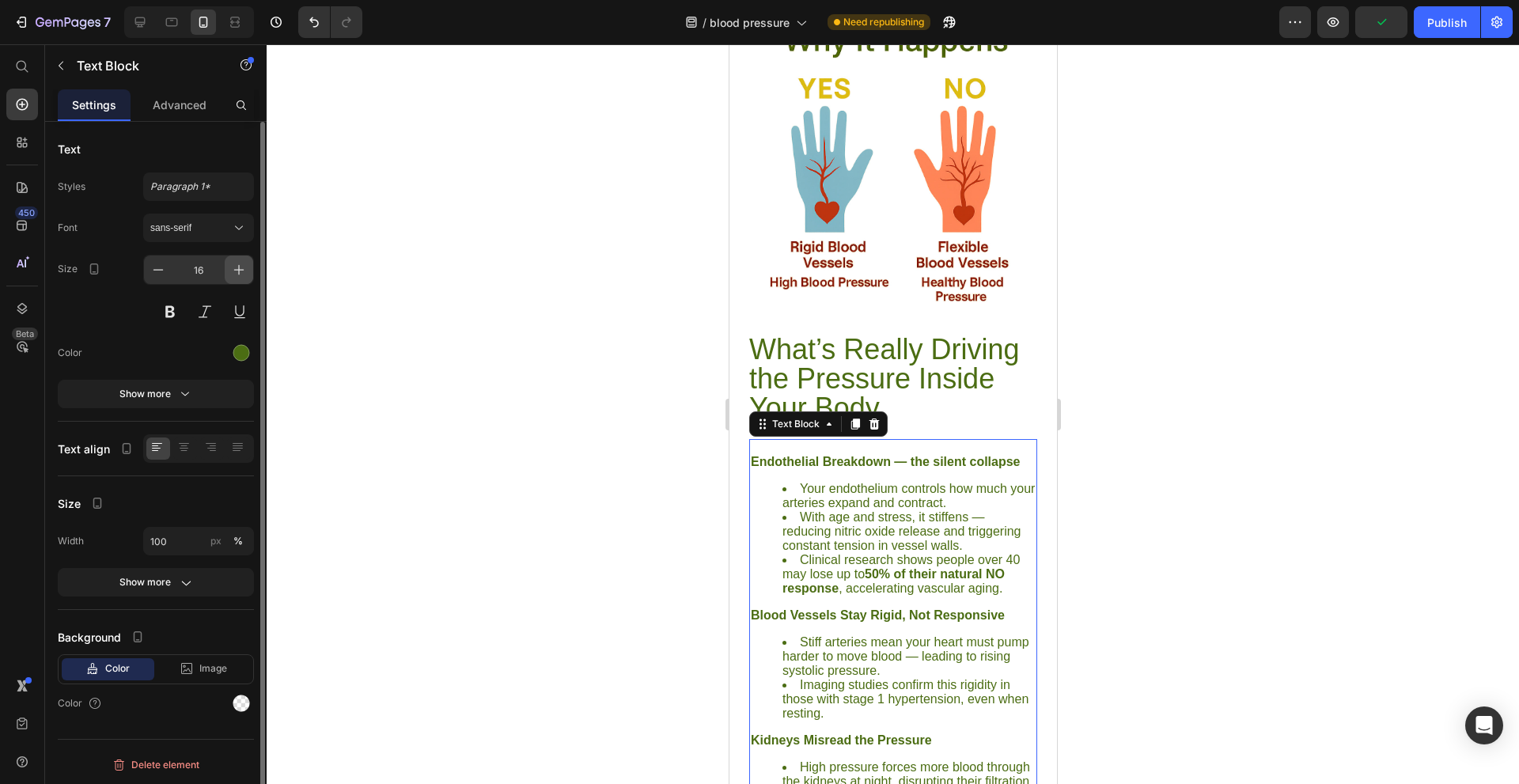 click 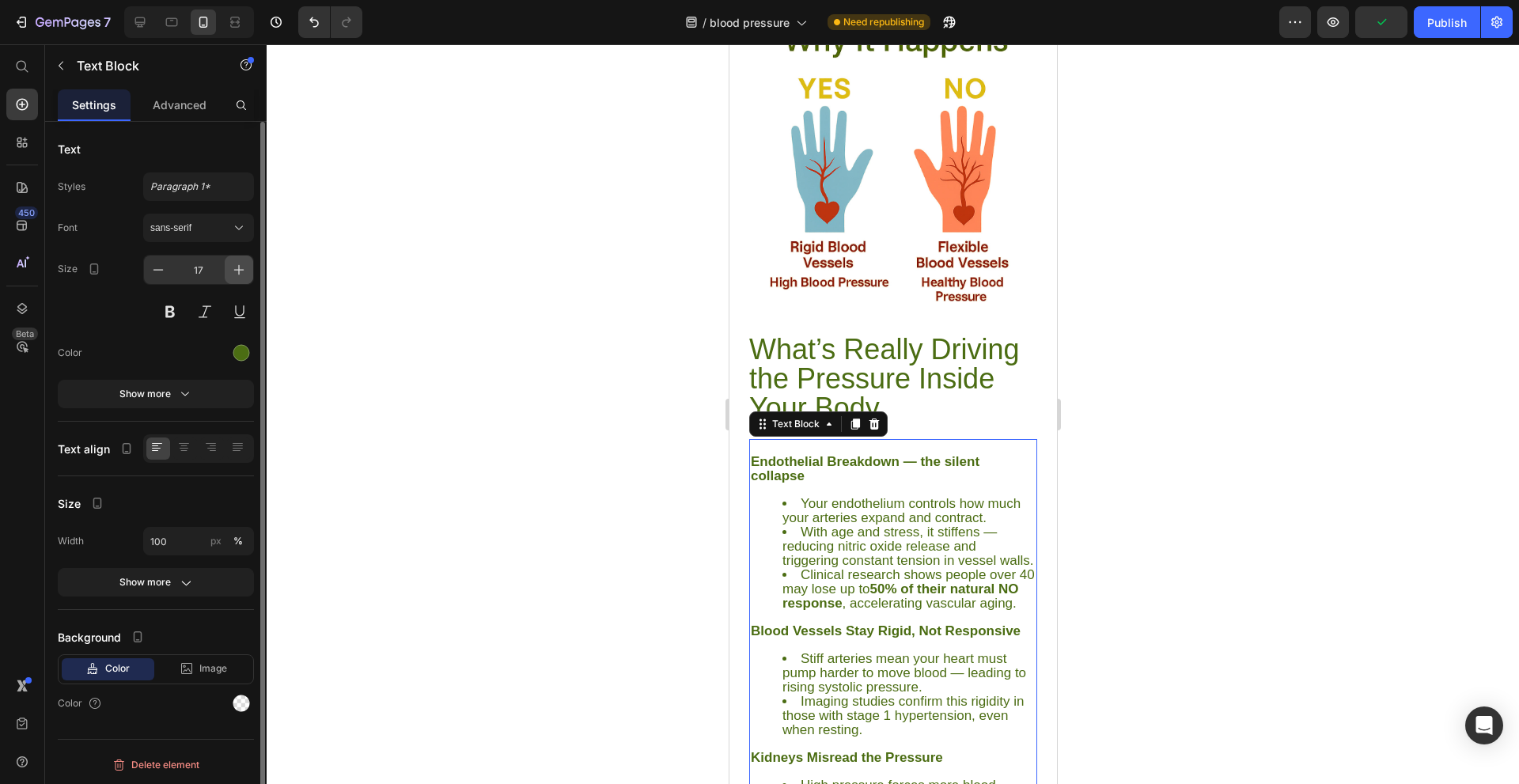 click 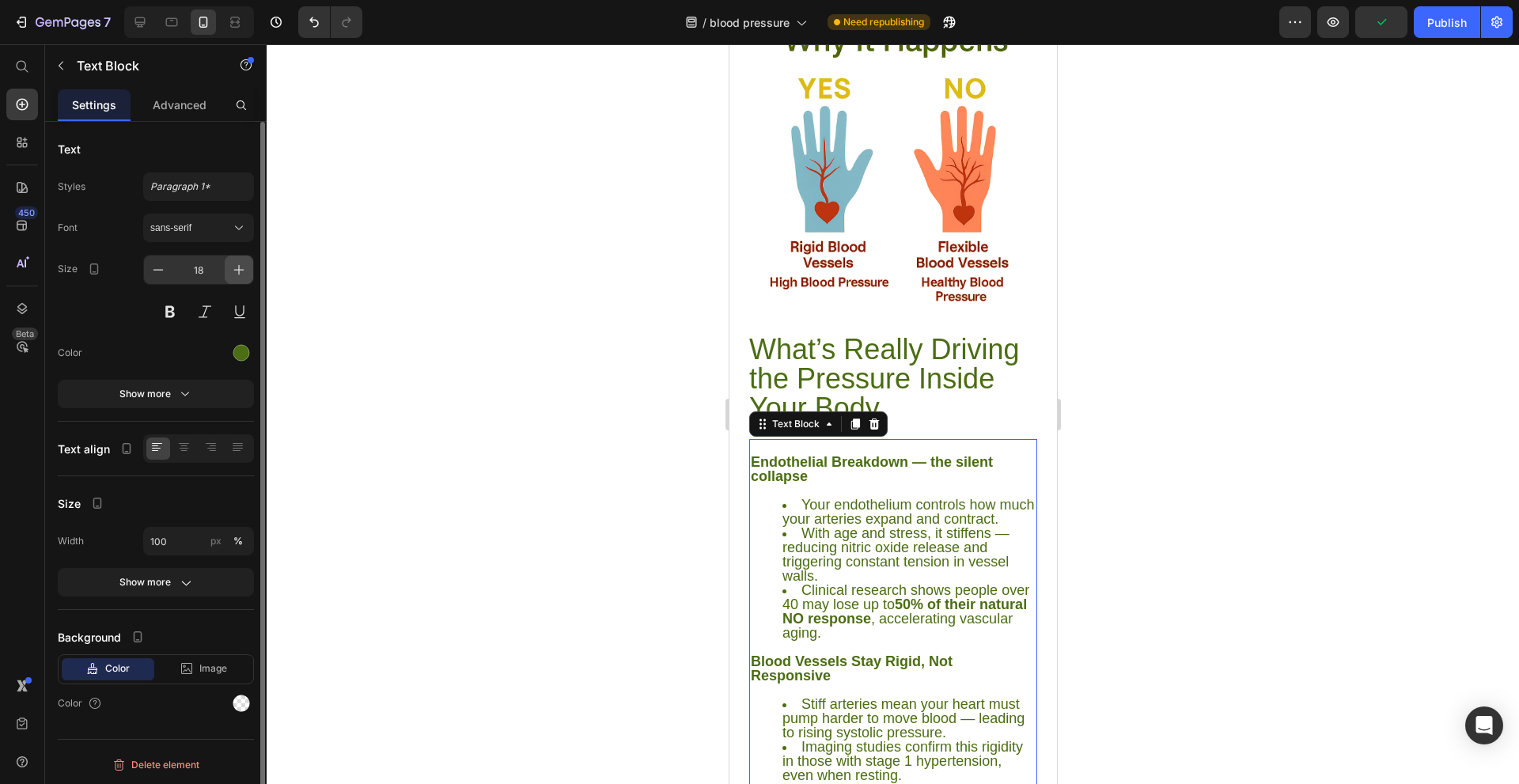 click 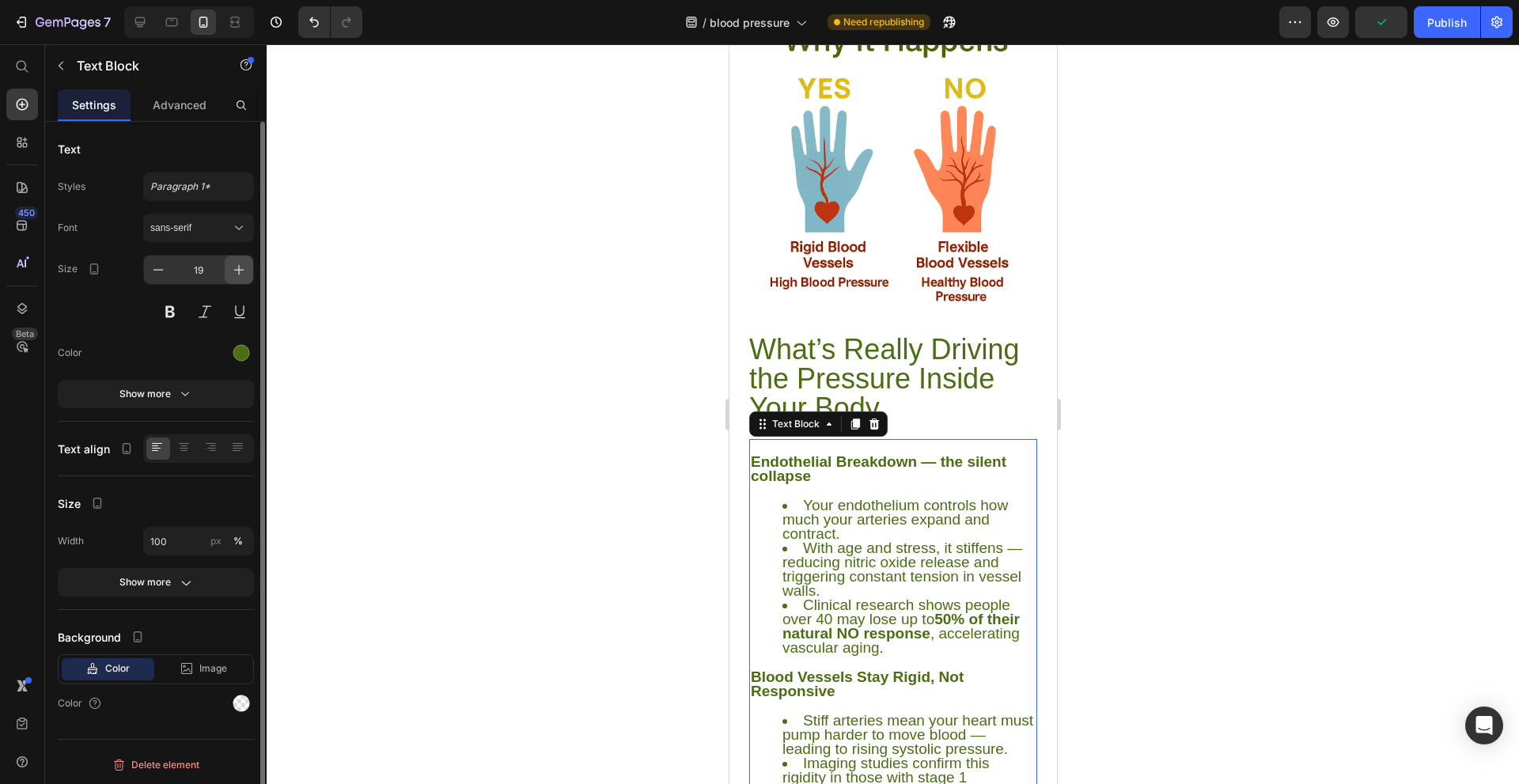 click 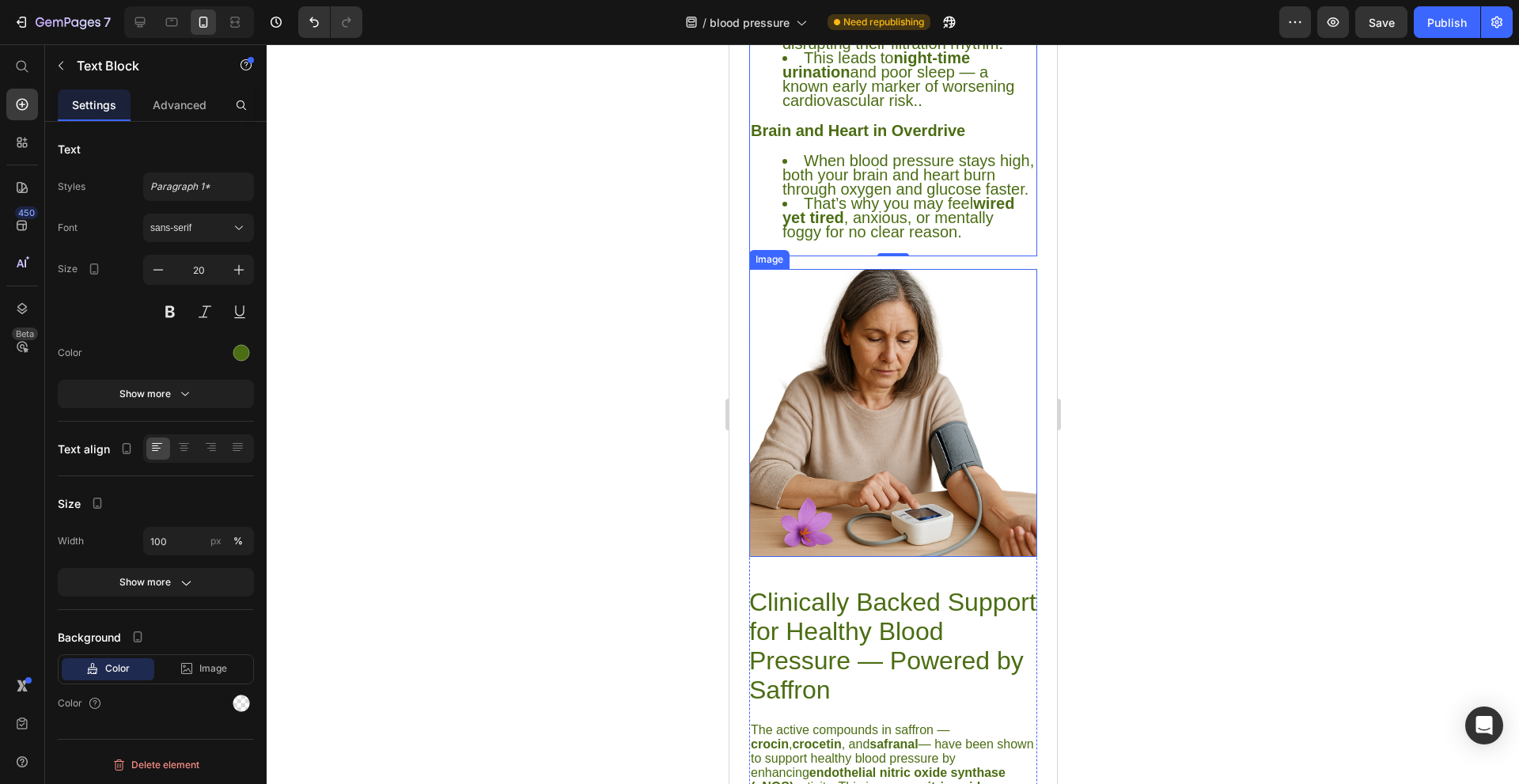 scroll, scrollTop: 3323, scrollLeft: 0, axis: vertical 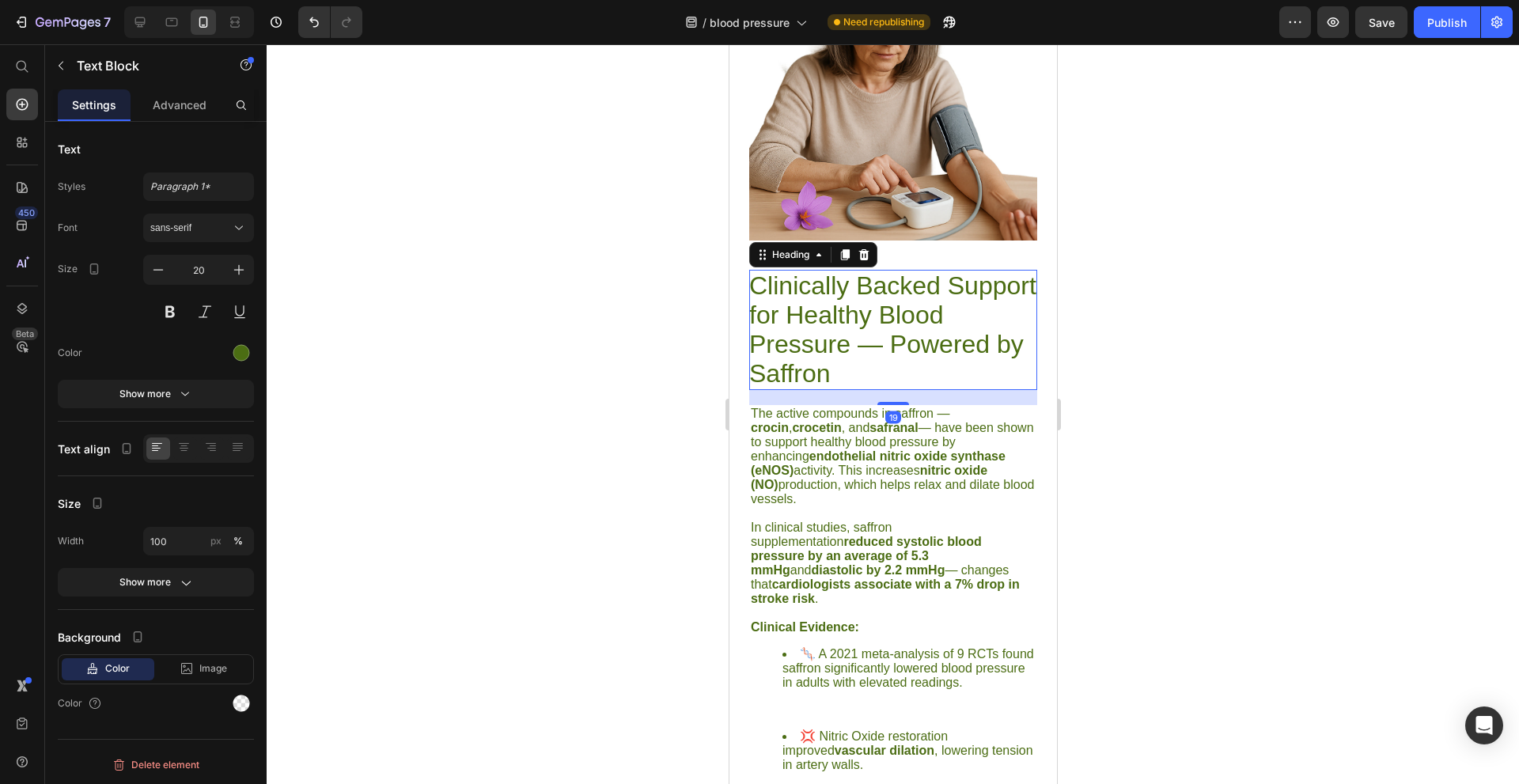 click on "Clinically Backed Support for Healthy Blood Pressure — Powered by Saffron" at bounding box center (892, 330) 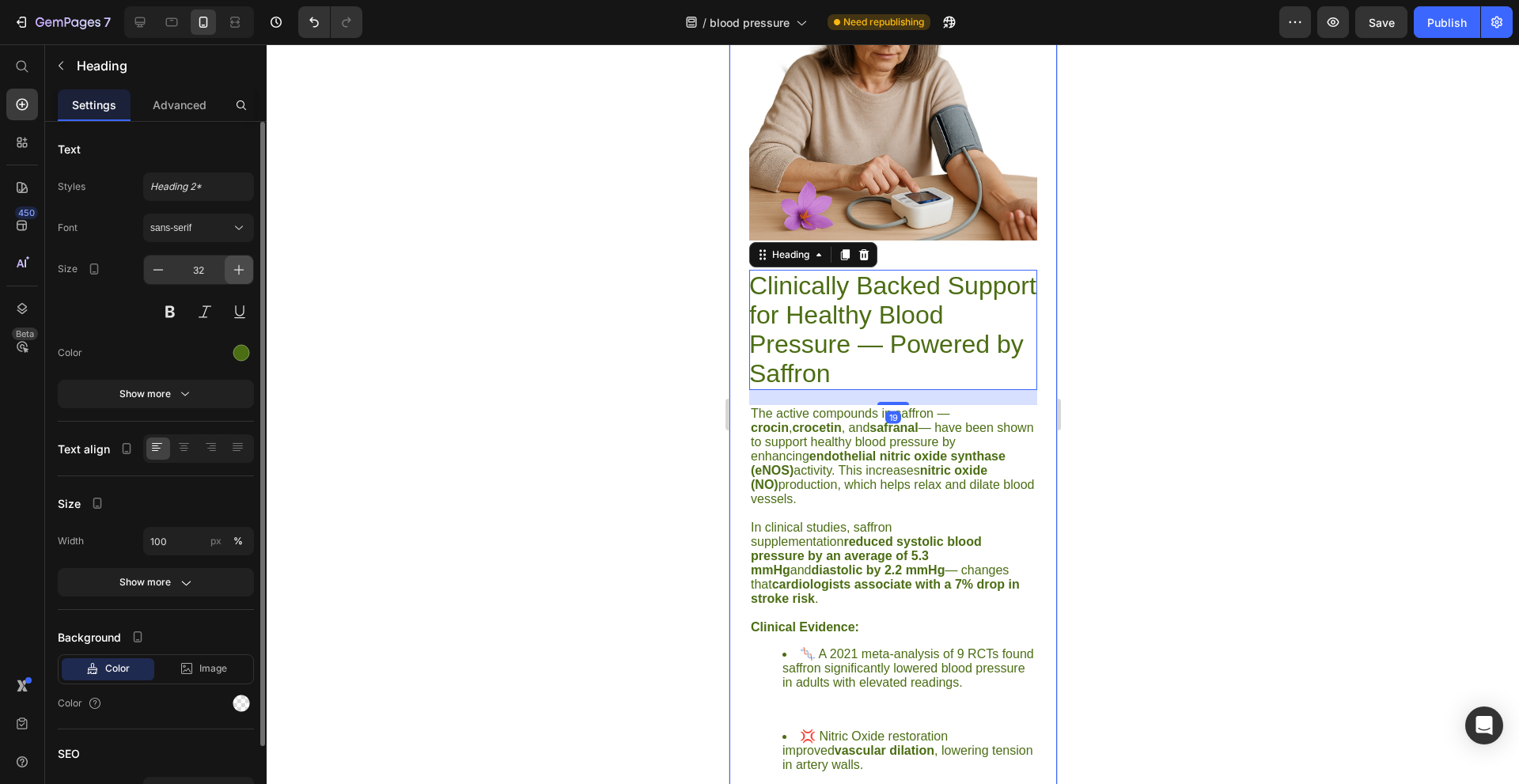click 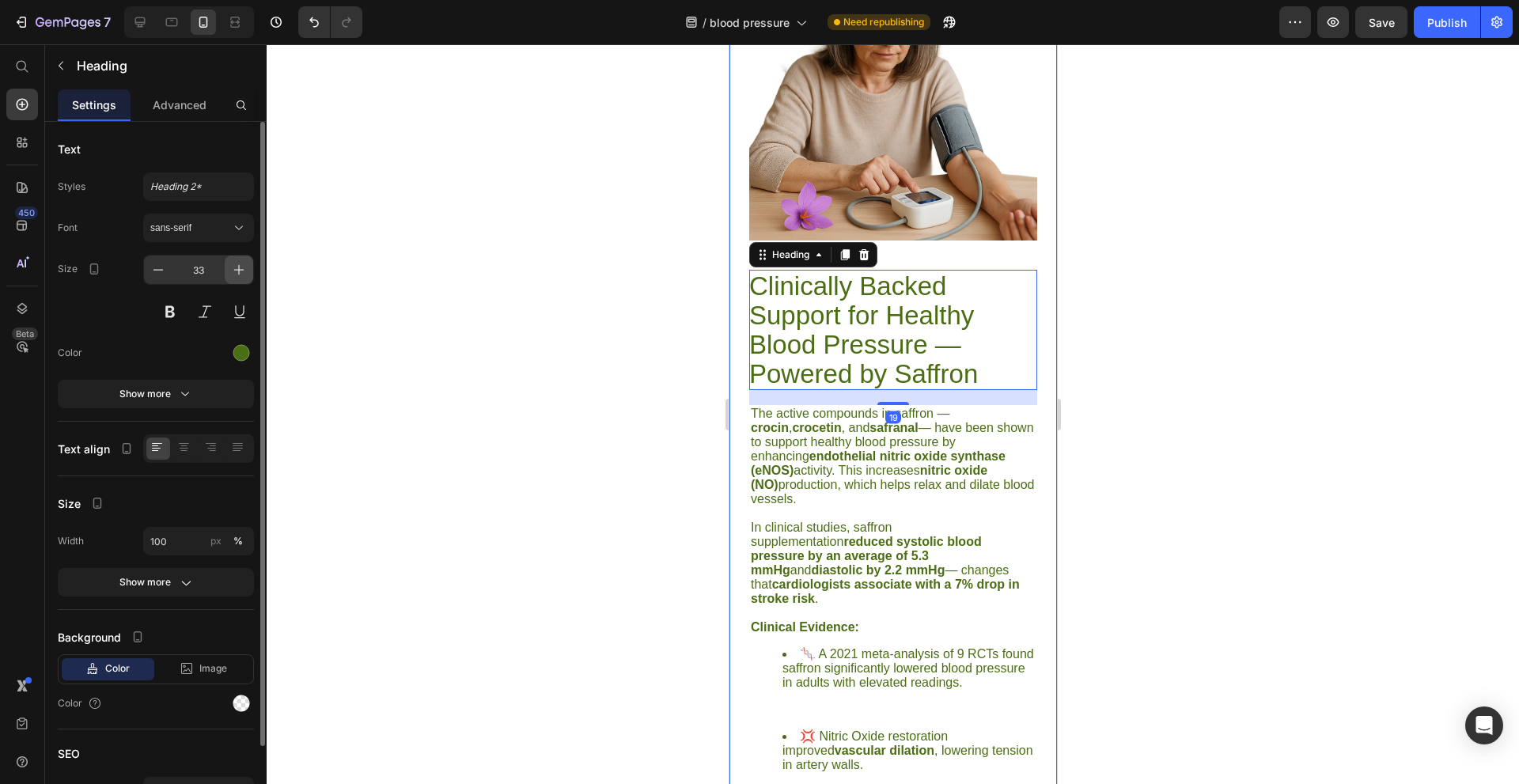 click 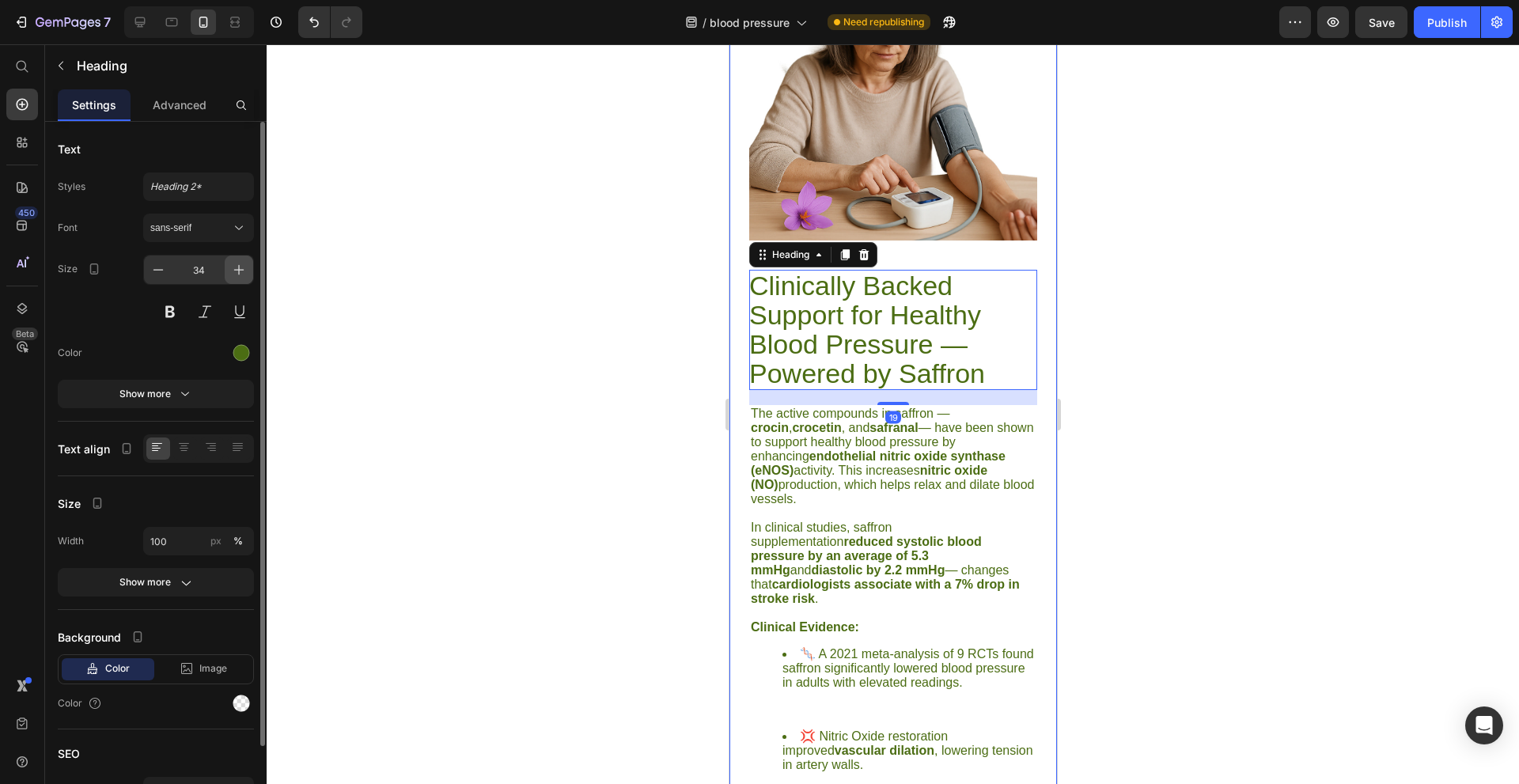 click 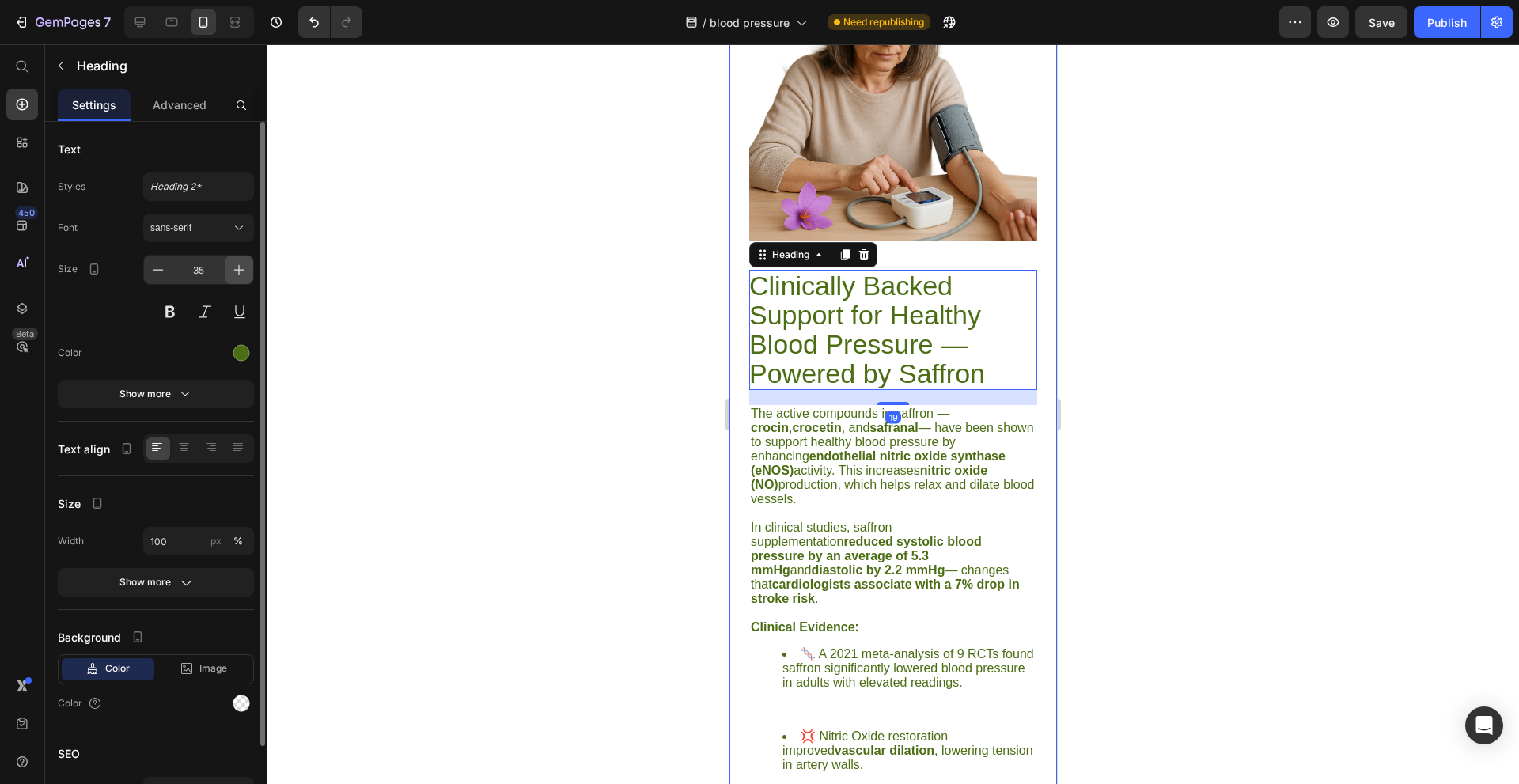 click 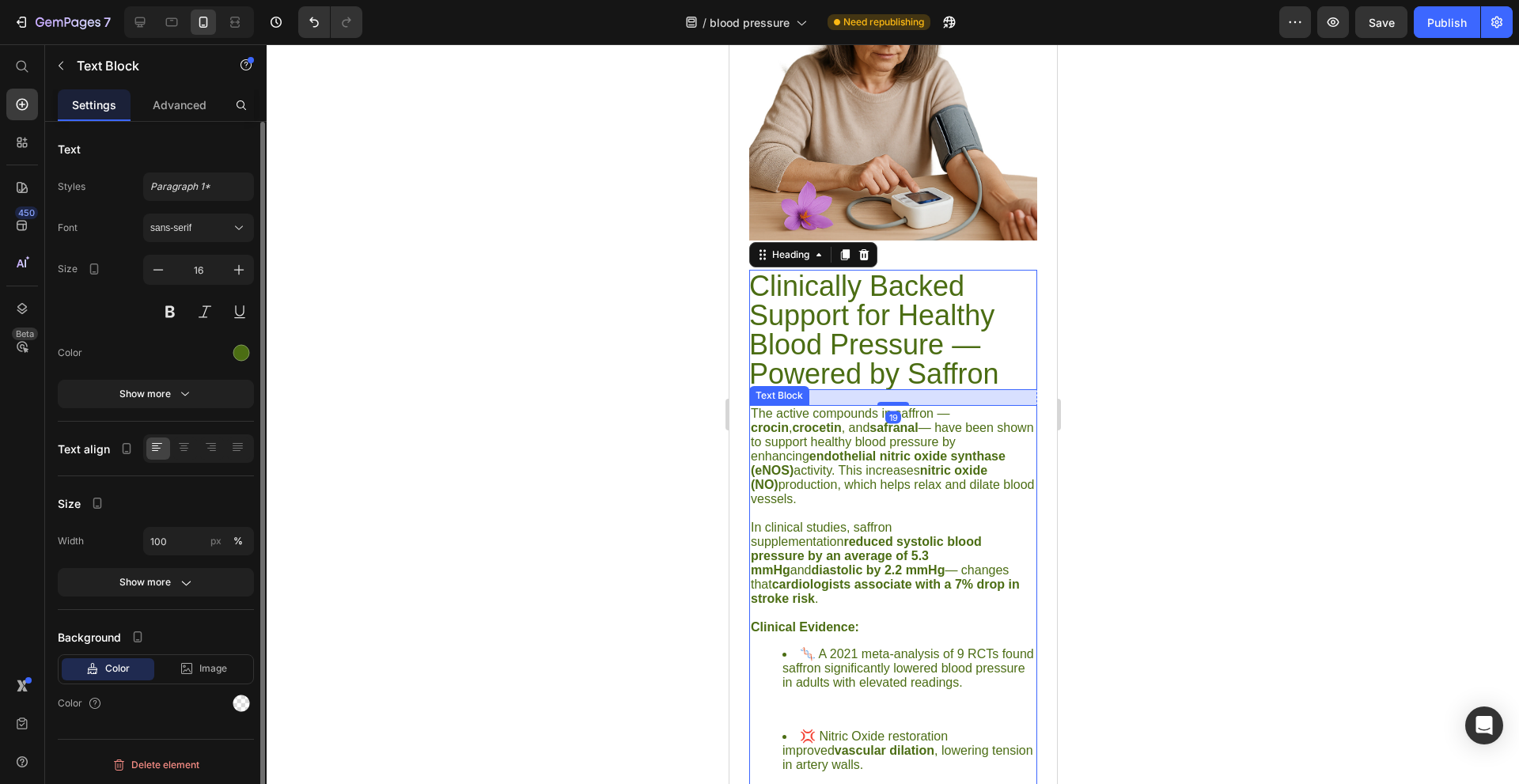 click on "The active compounds in saffron —  crocin ,  crocetin , and  safranal  — have been shown to support healthy blood pressure by enhancing  endothelial nitric oxide synthase (eNOS)  activity. This increases  nitric oxide (NO)  production, which helps relax and dilate blood vessels." at bounding box center [892, 456] 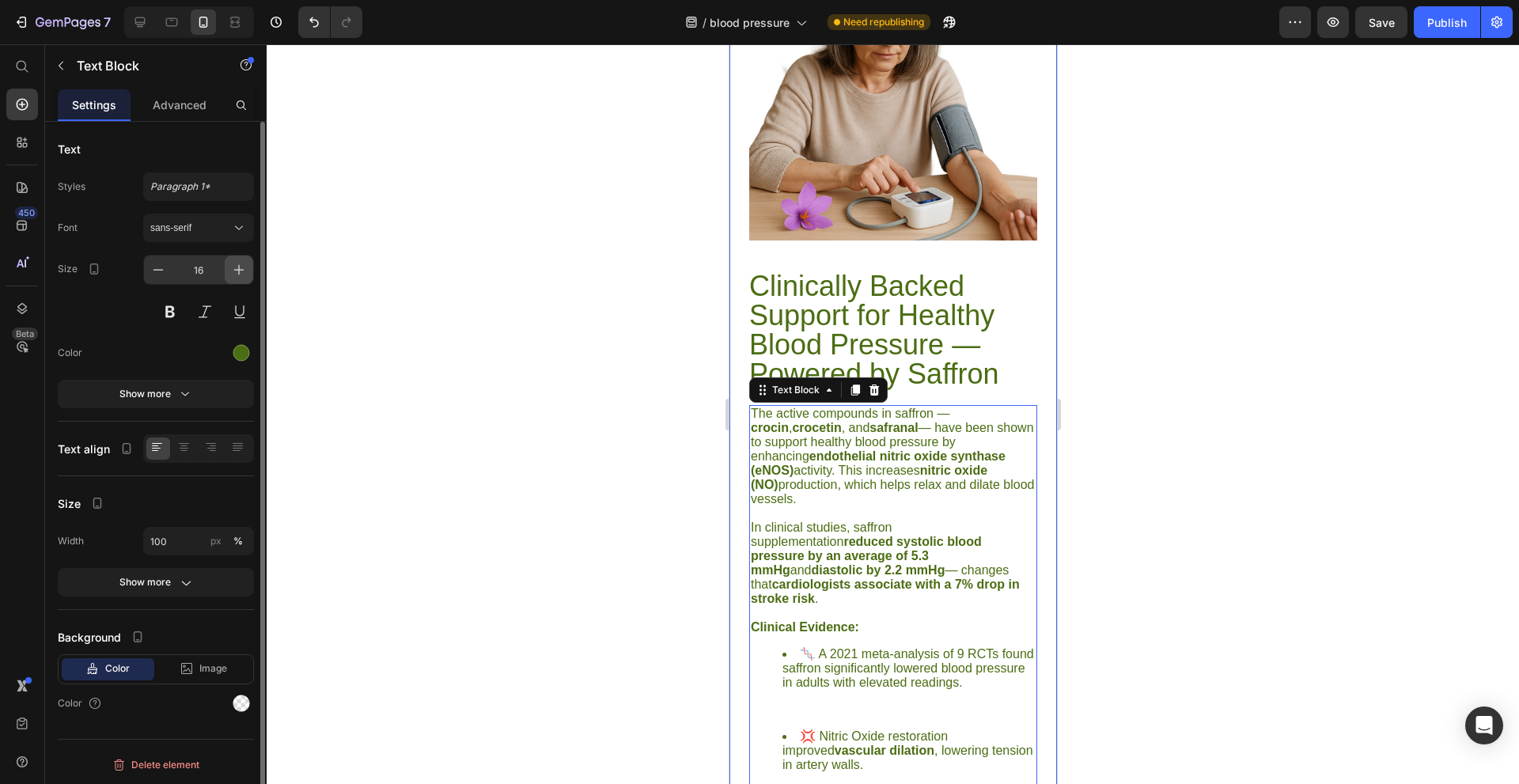 click 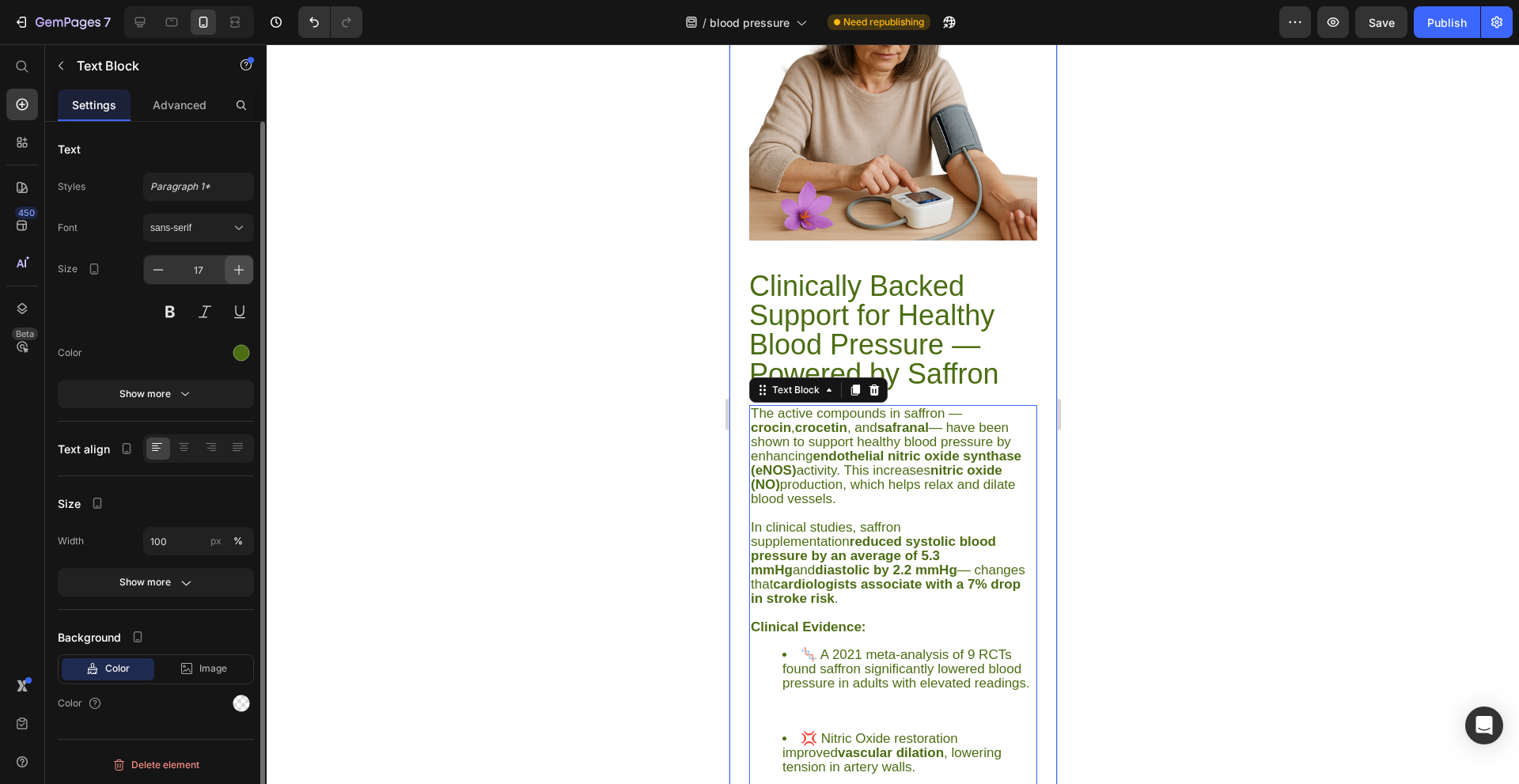 click 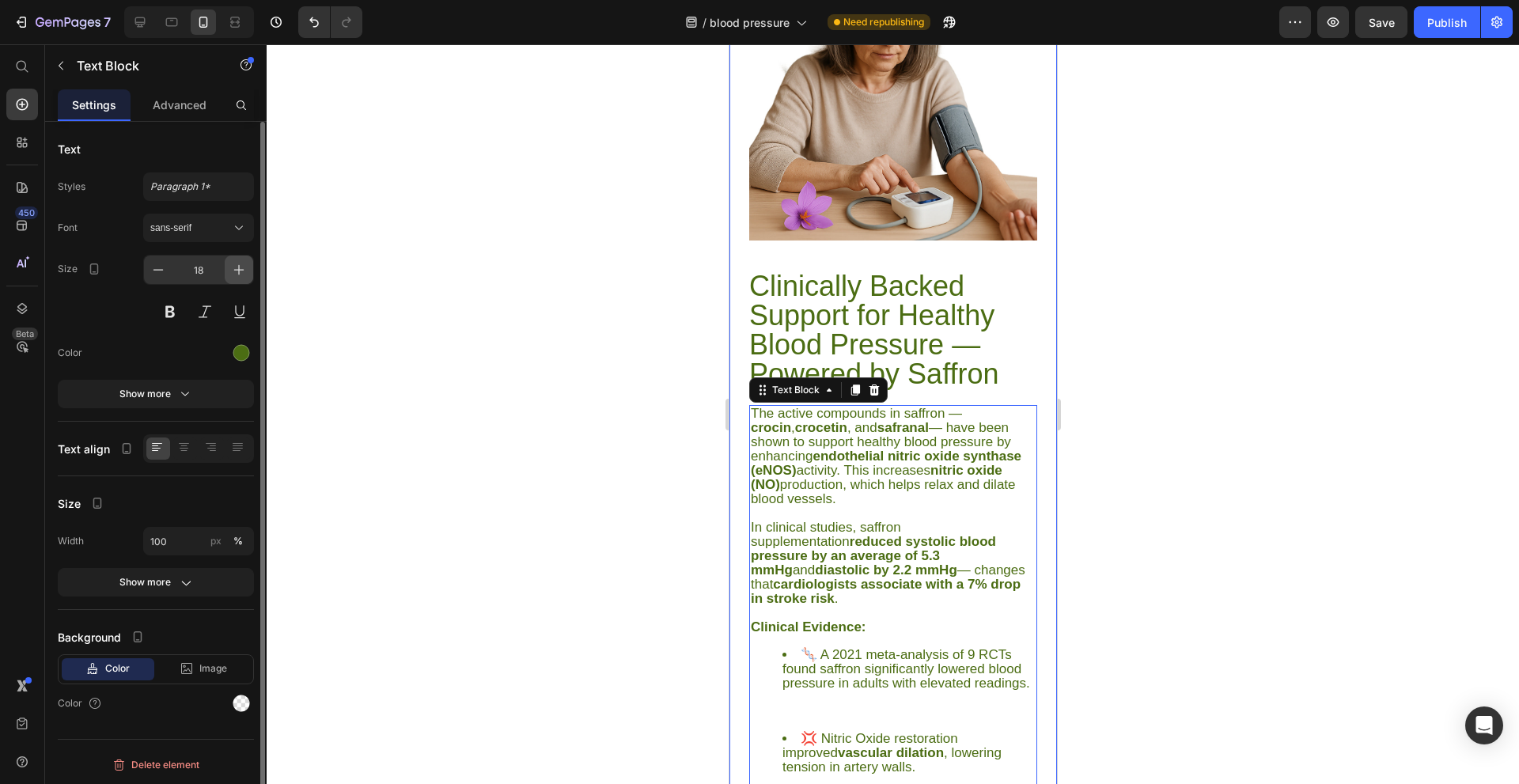 click 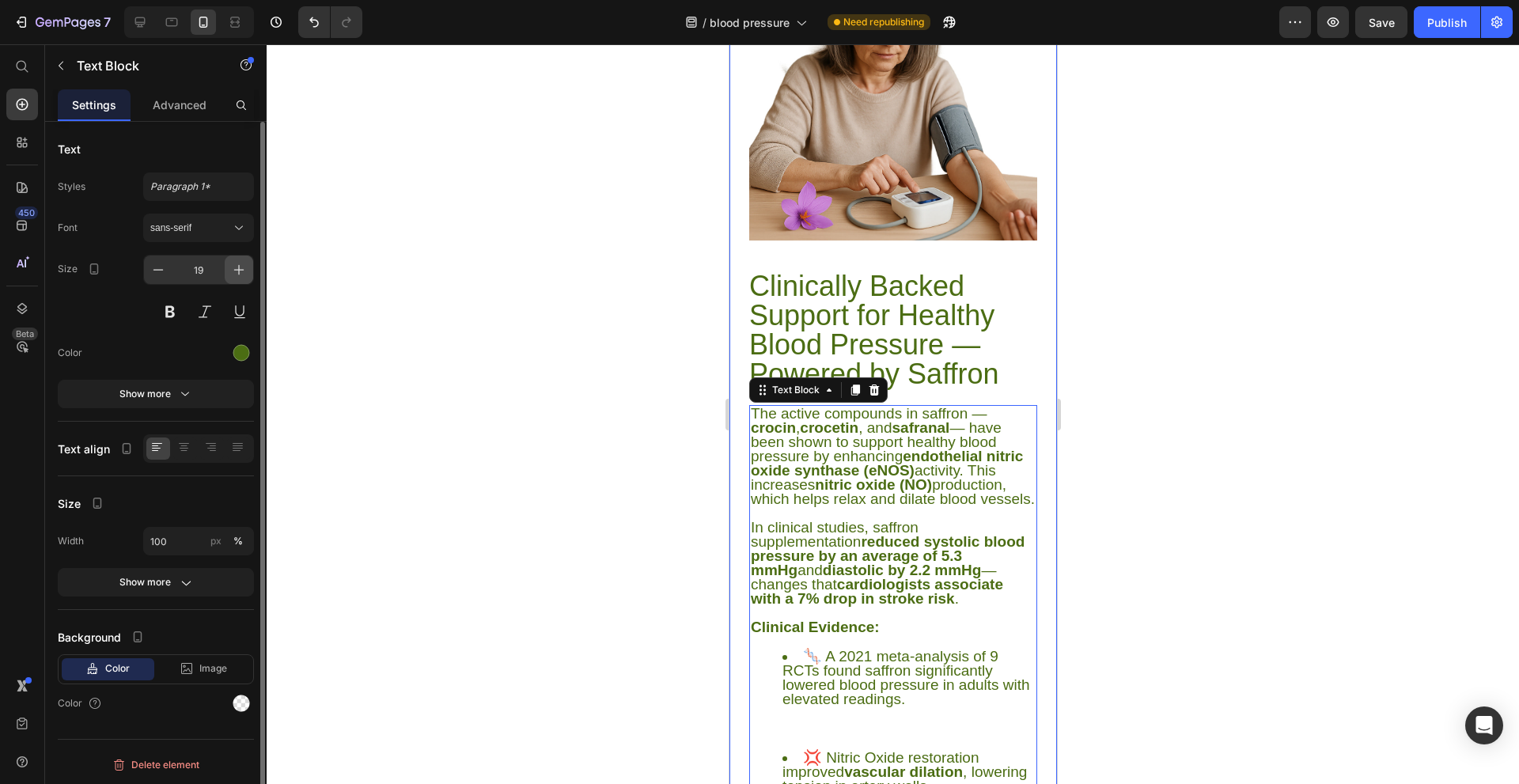 click 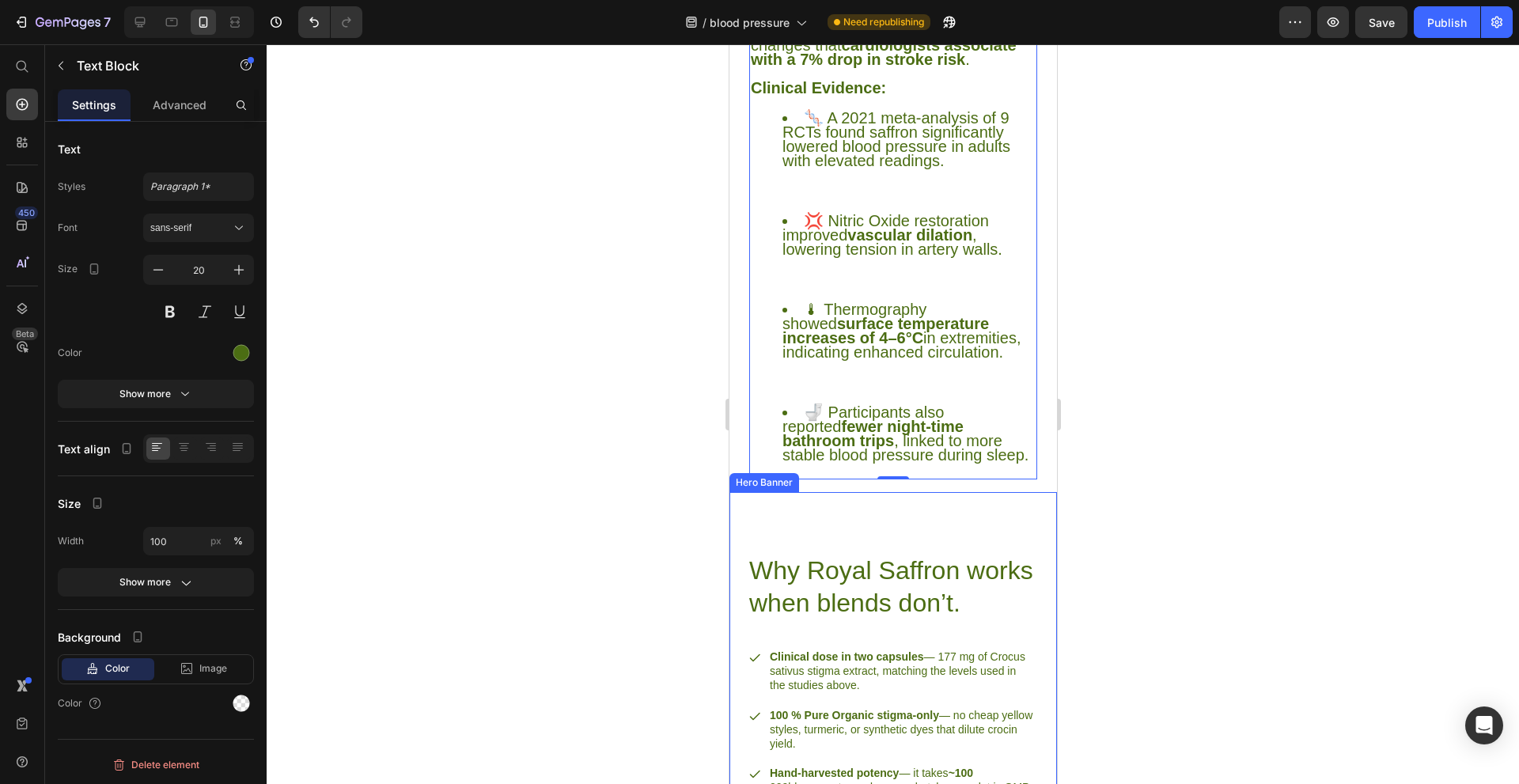 scroll, scrollTop: 4114, scrollLeft: 0, axis: vertical 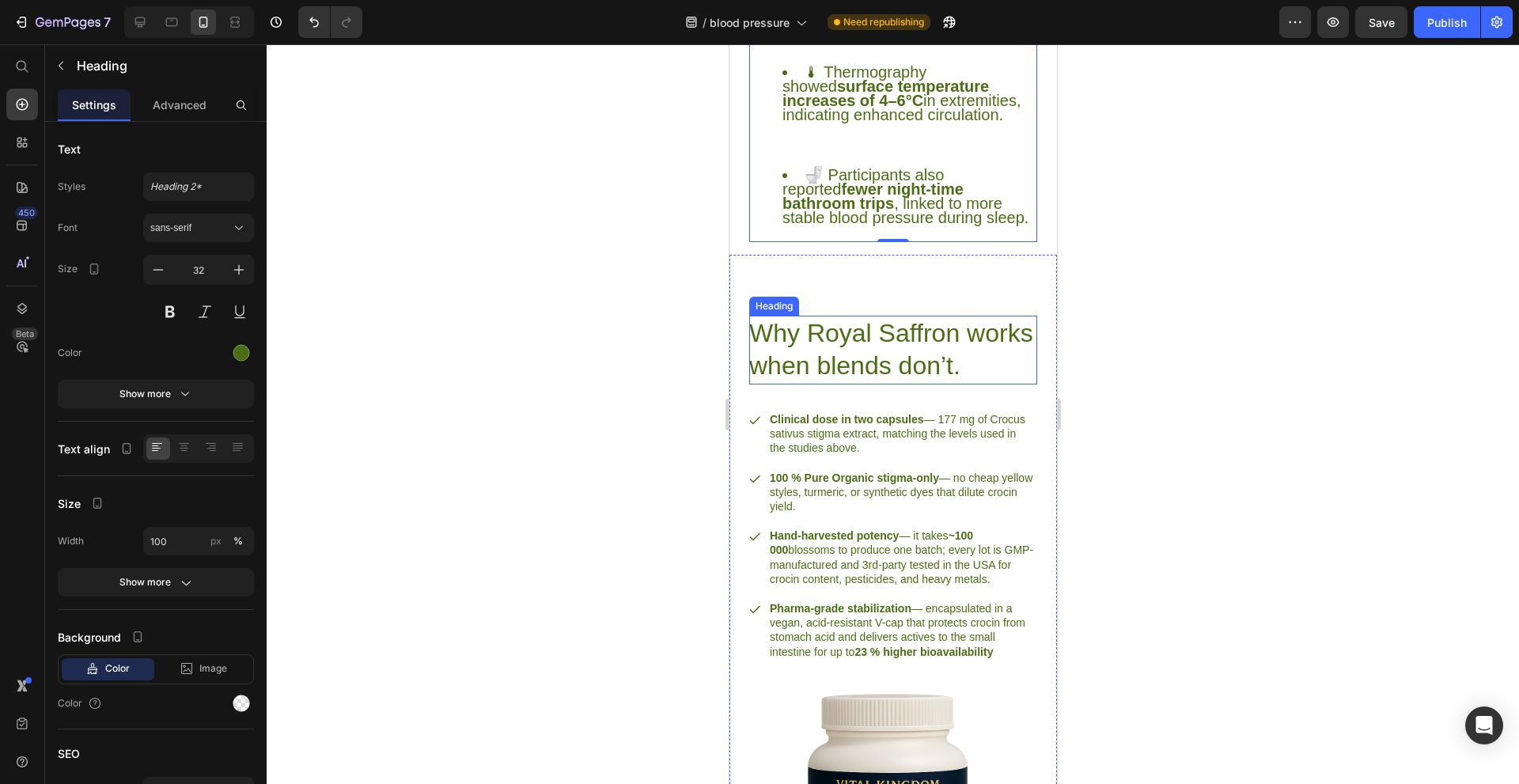 click on "Why Royal Saffron works when blends don’t." at bounding box center [892, 350] 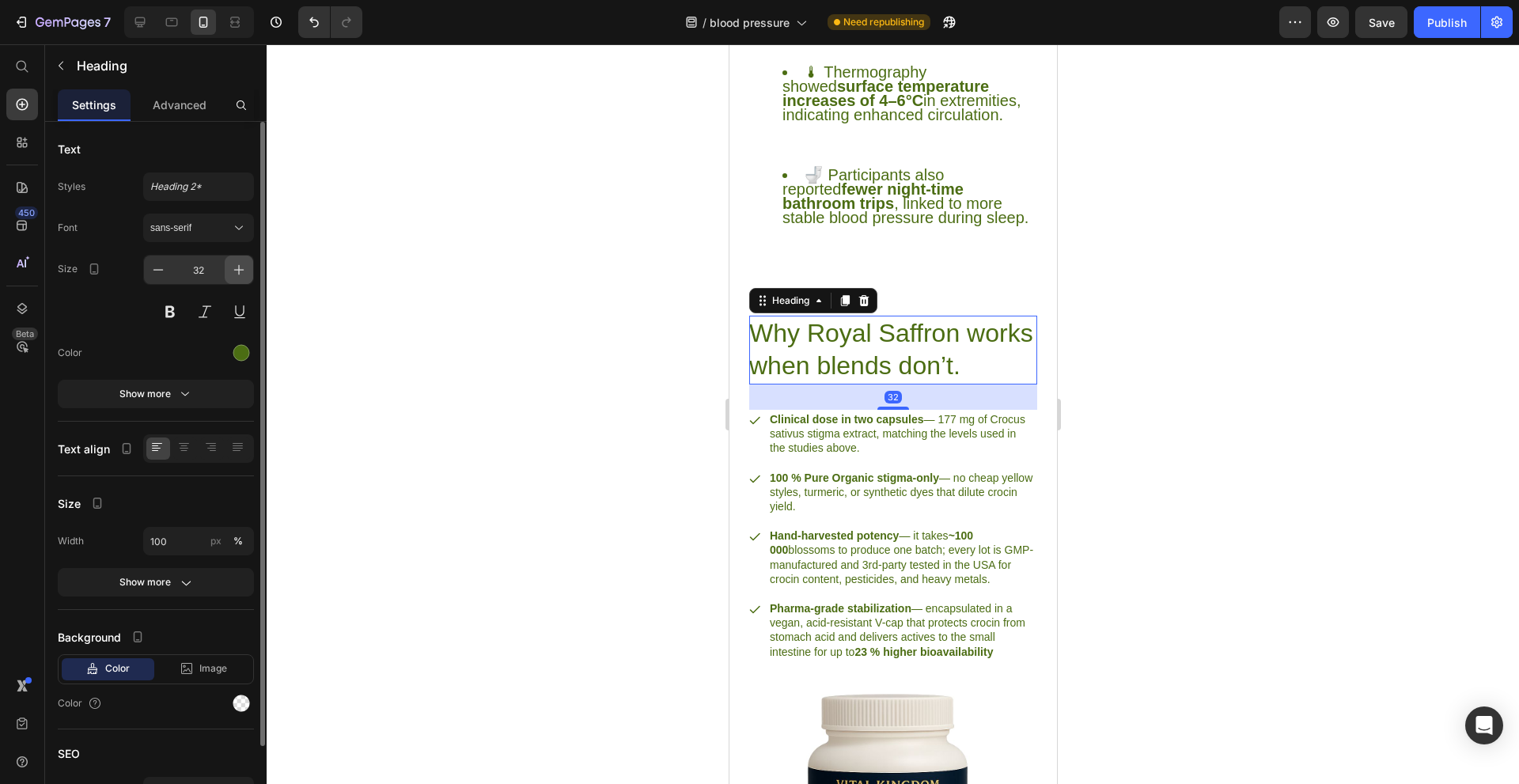 click 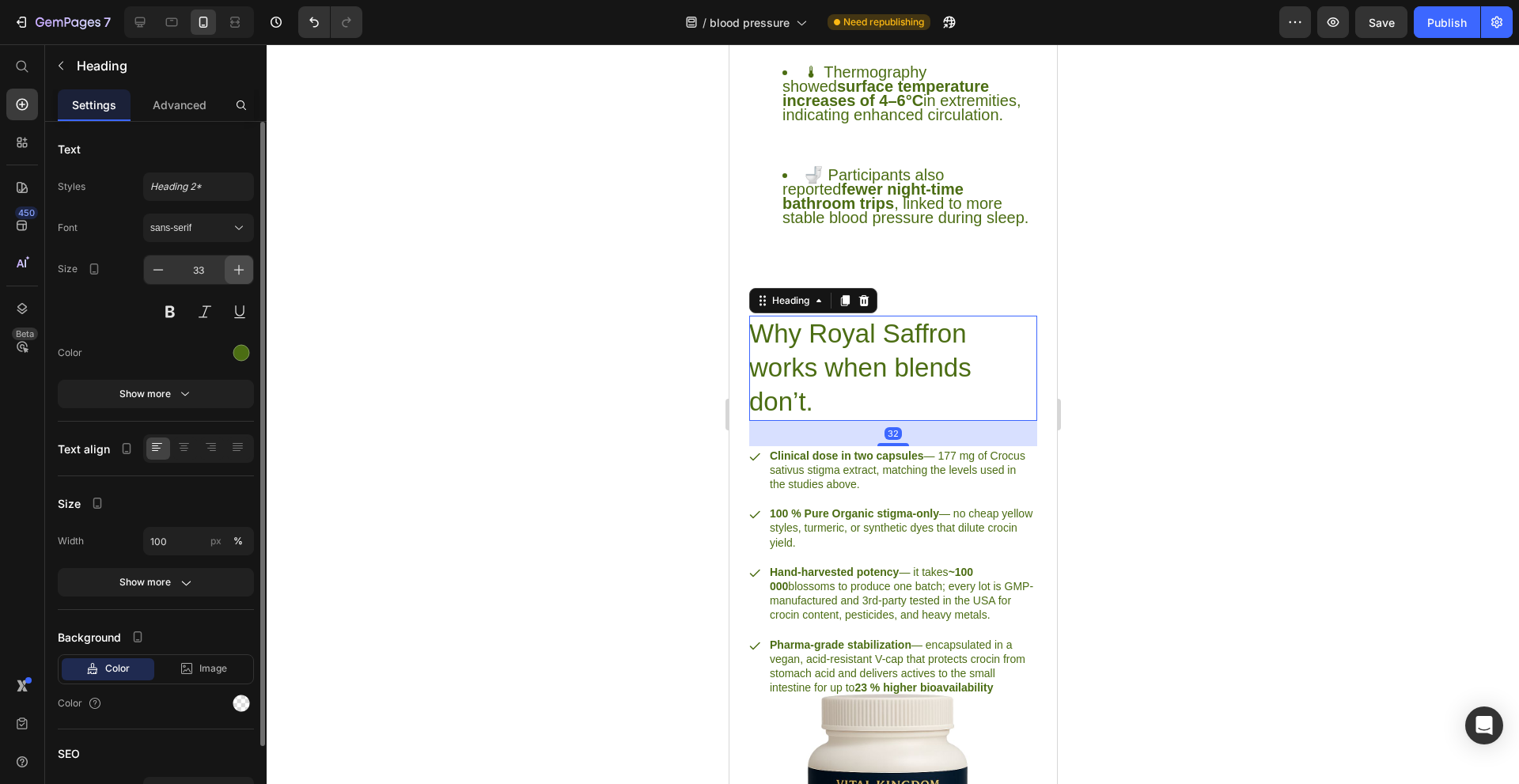 click 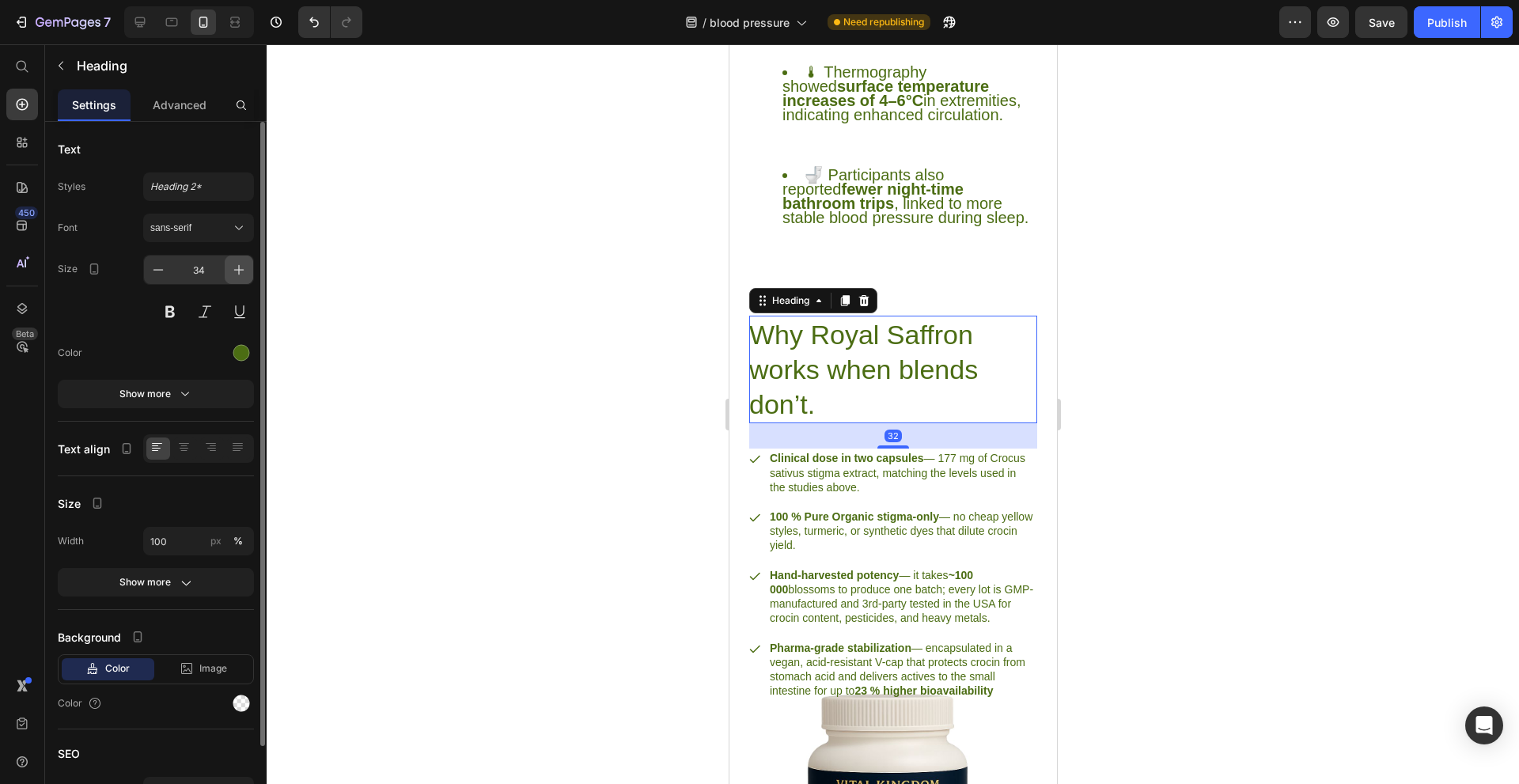 click 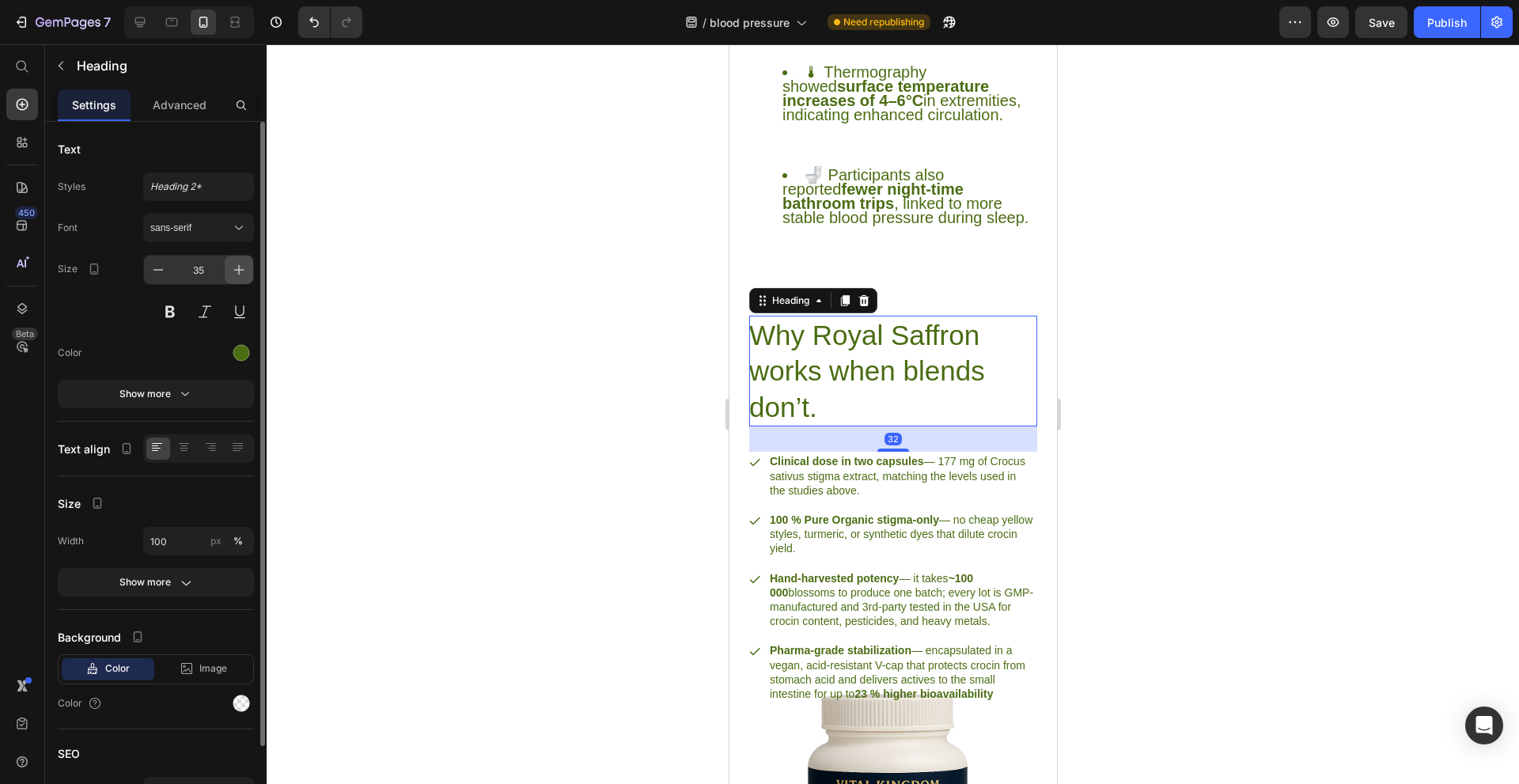 click 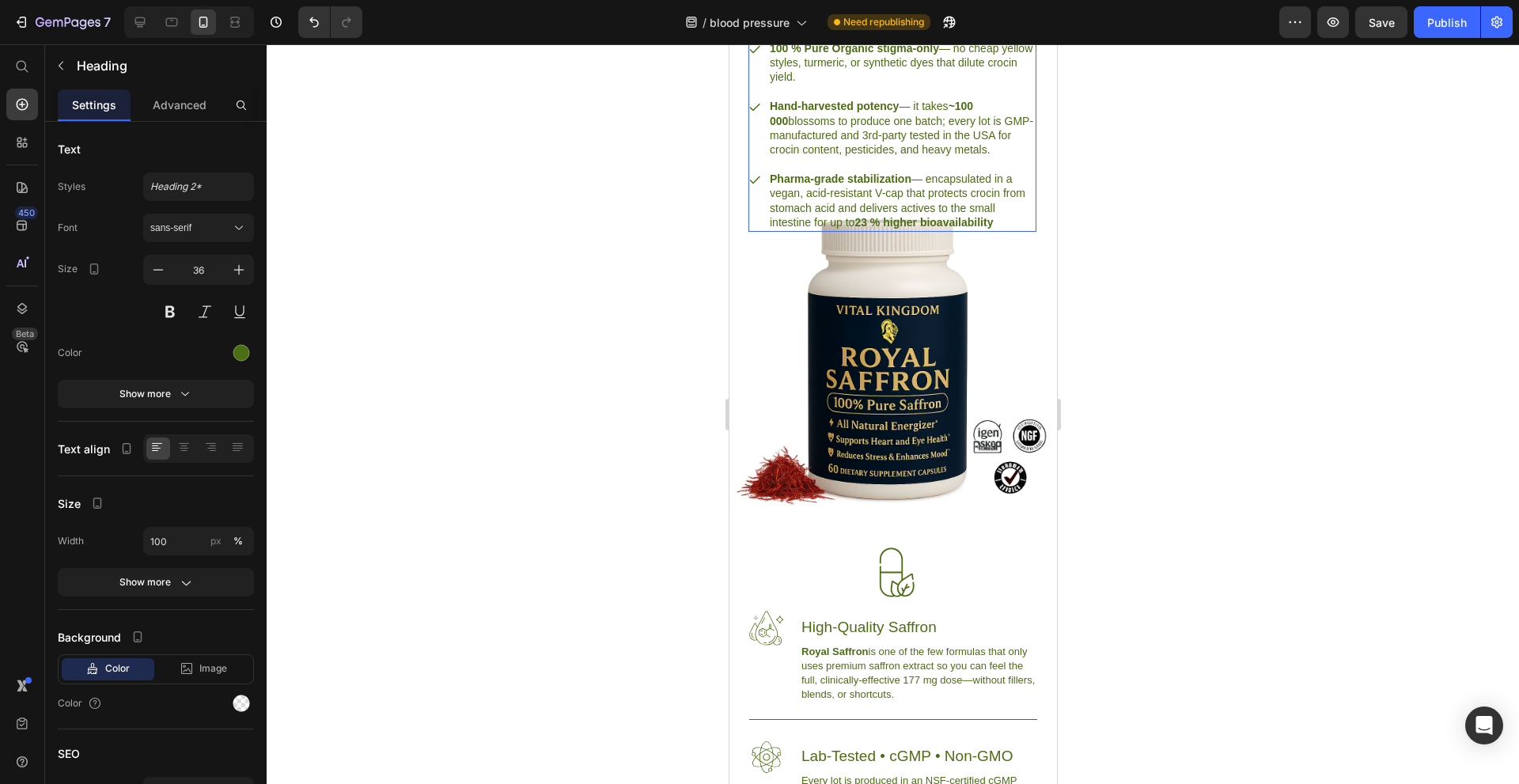 scroll, scrollTop: 4905, scrollLeft: 0, axis: vertical 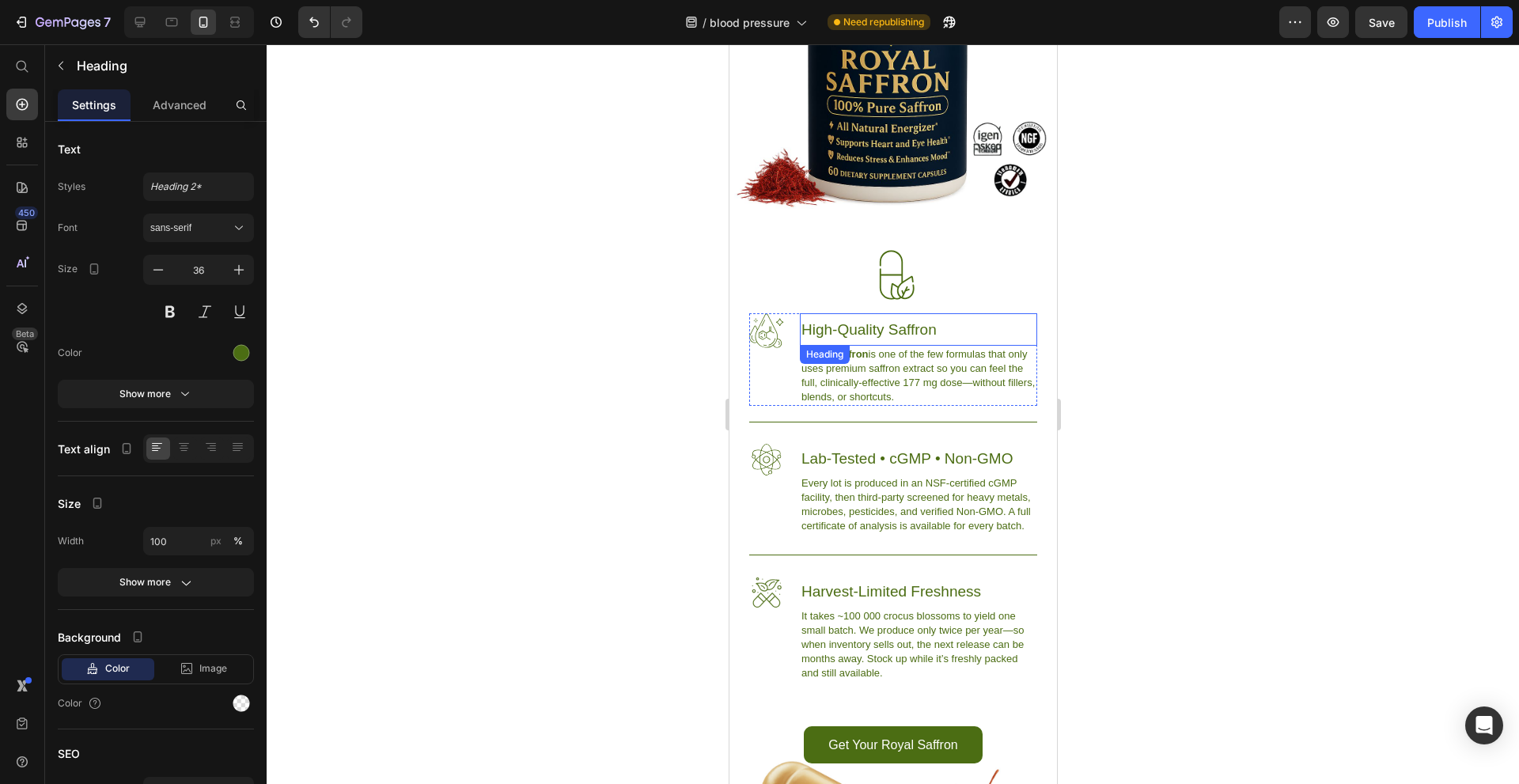 click on "High-Quality Saffron" at bounding box center [918, 329] 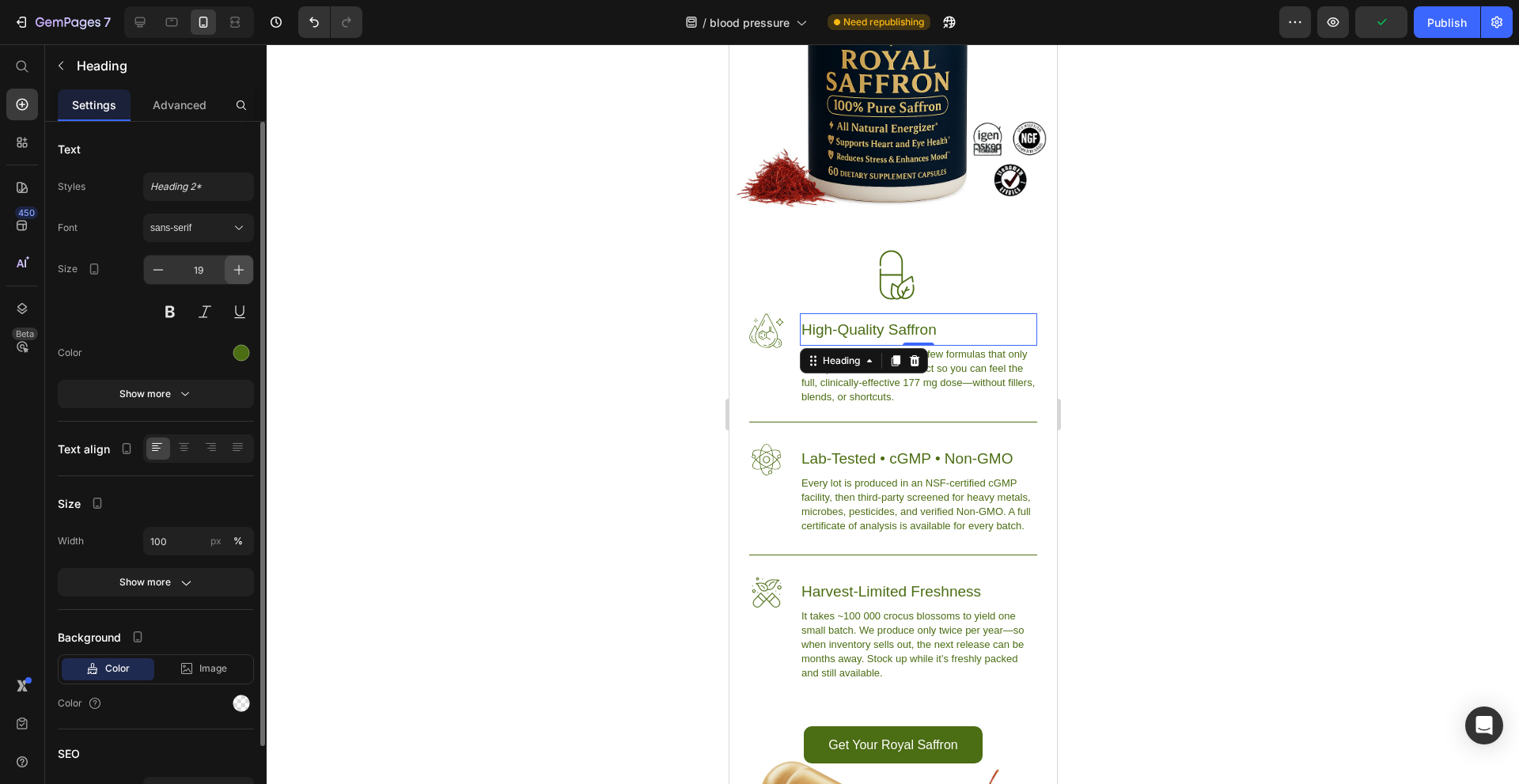 click 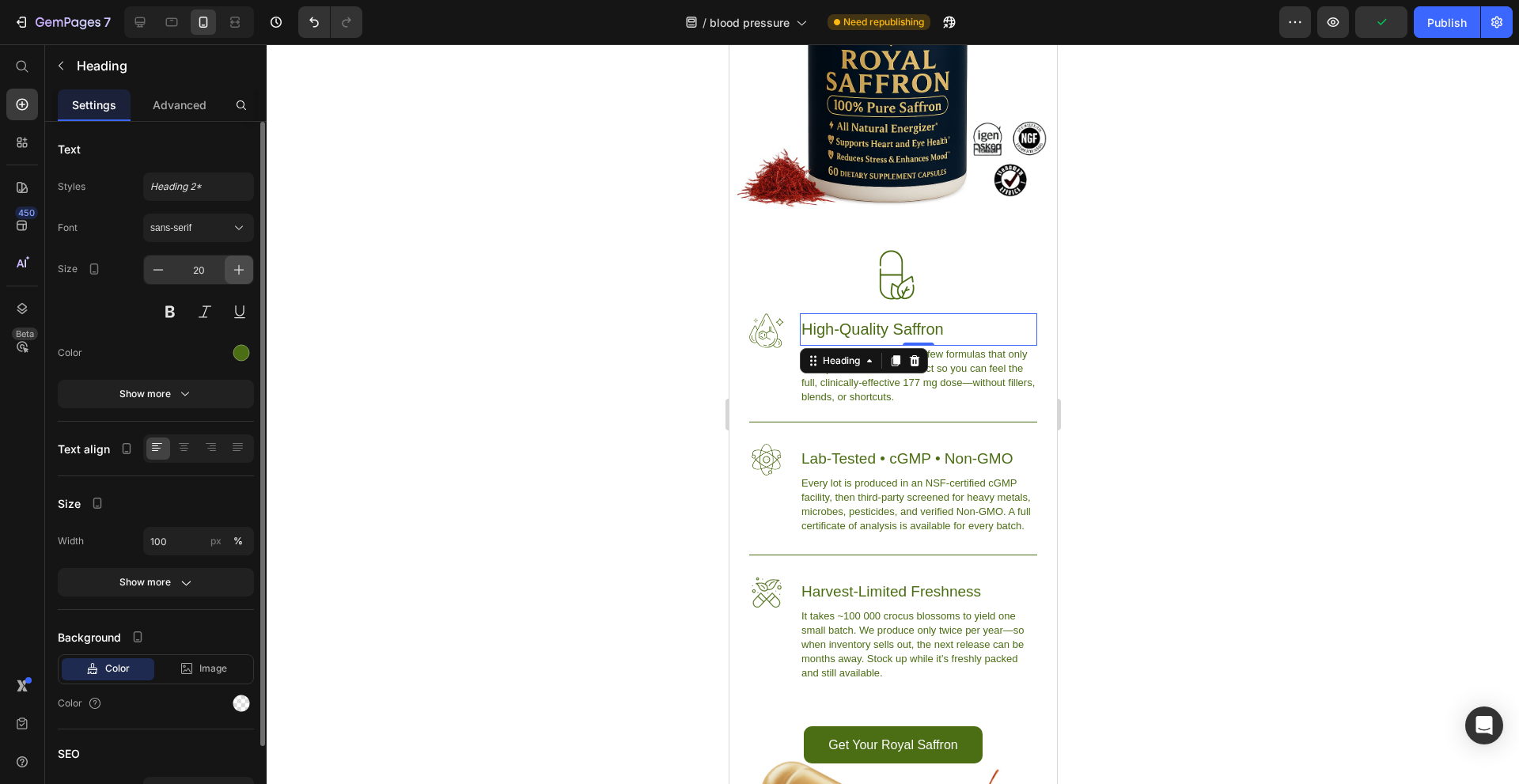 click 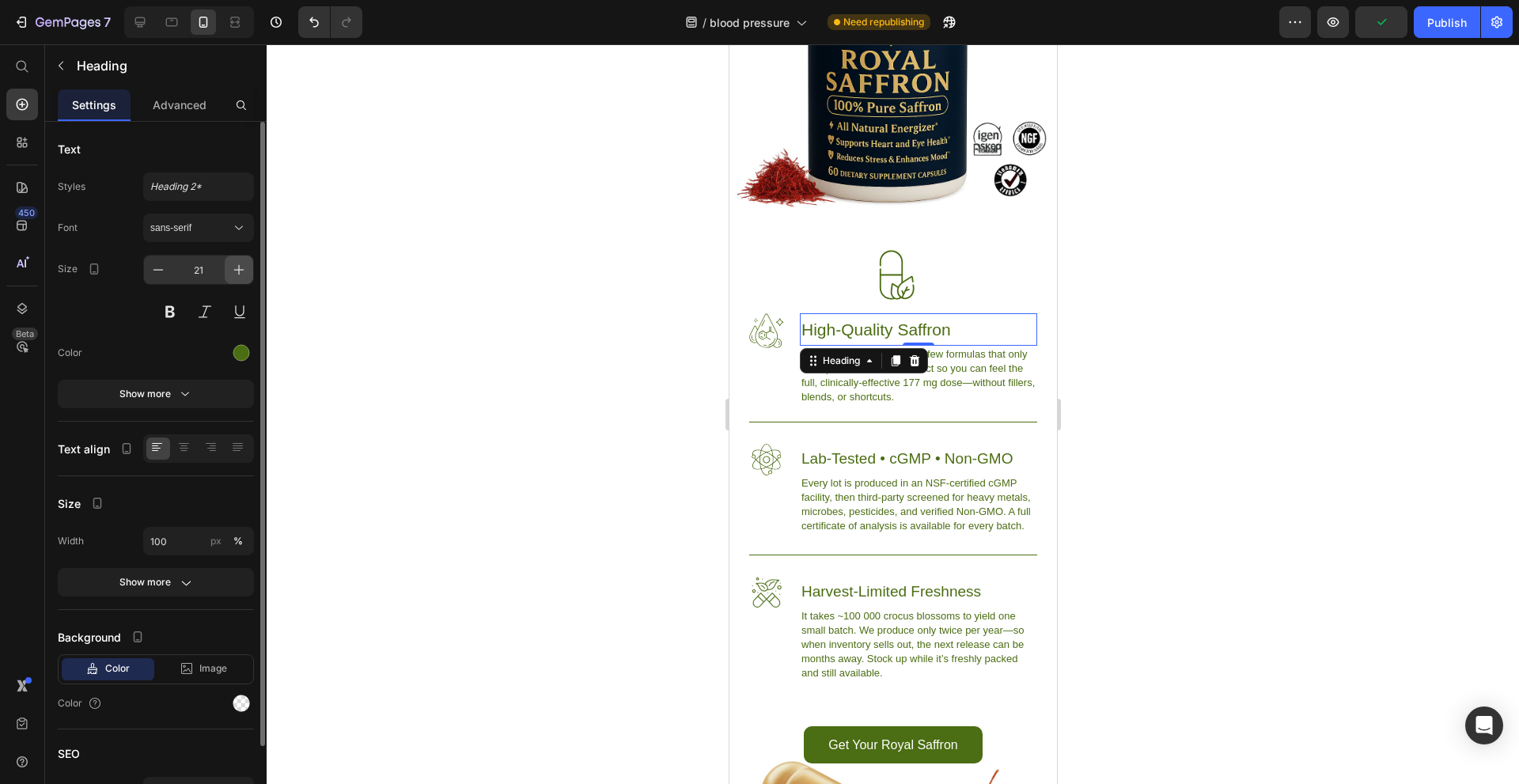 click 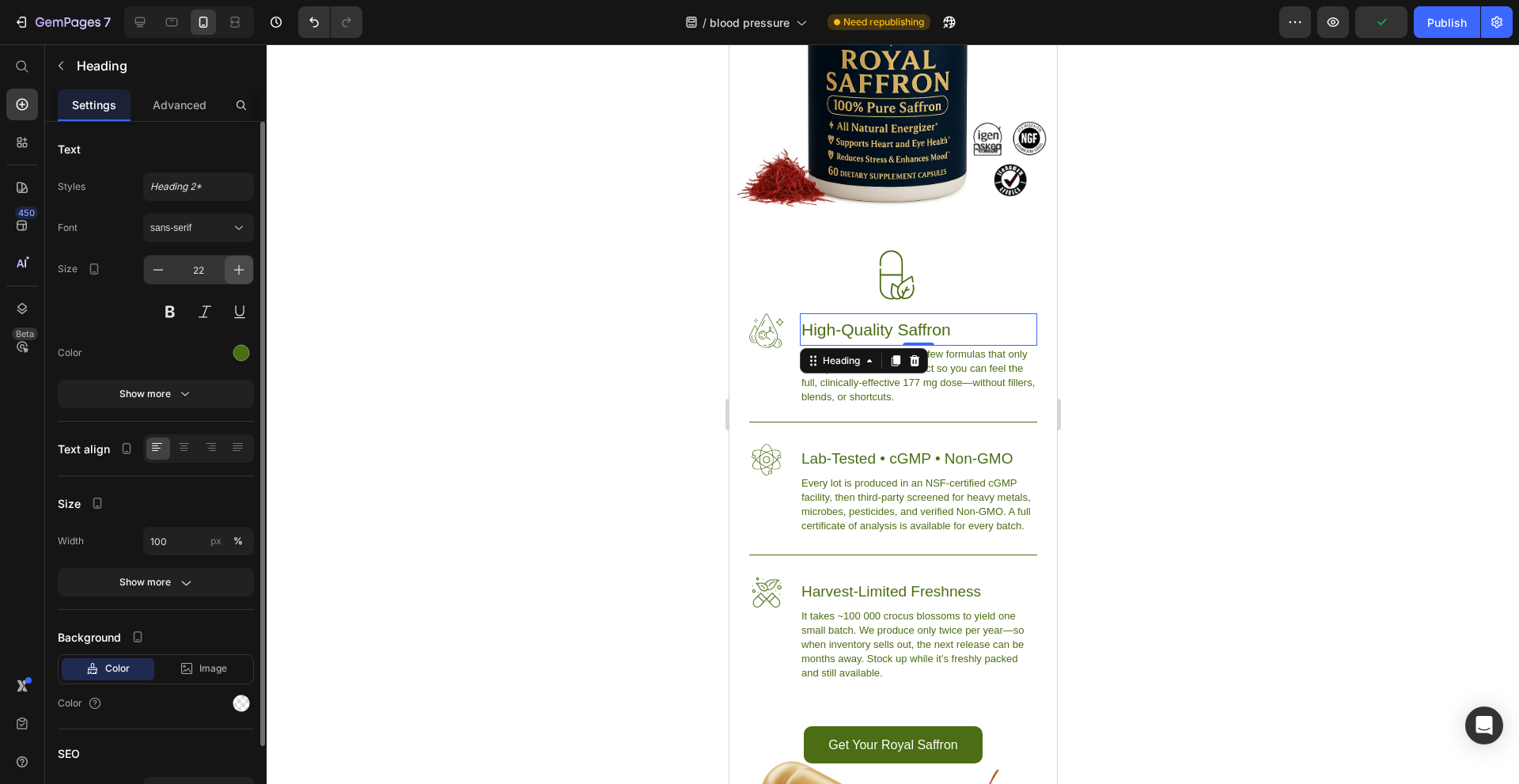 click 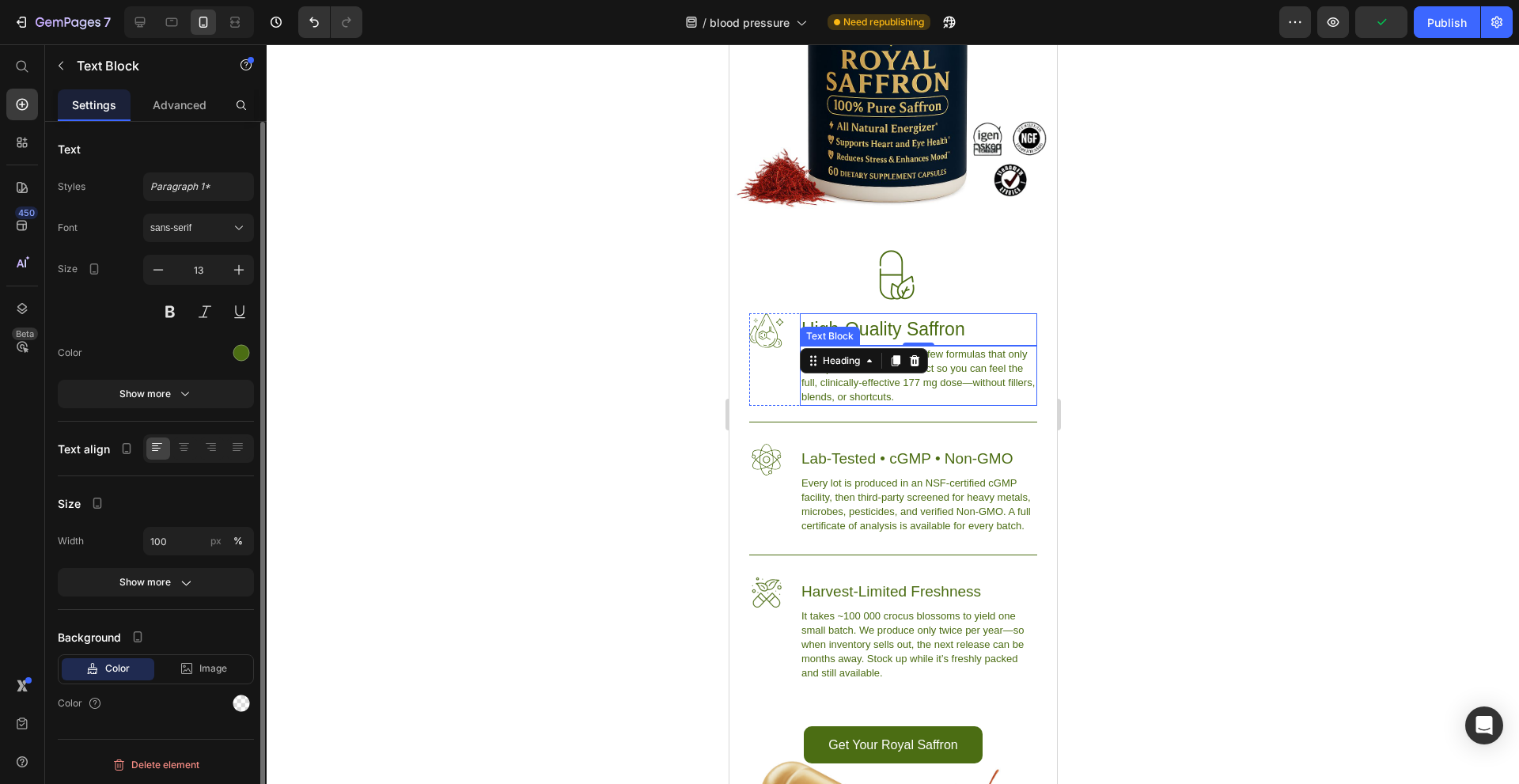 click on "Royal Saffron  is one of the few formulas that only uses premium saffron extract so you can feel the full, clinically-effective 177 mg dose—without fillers, blends, or shortcuts." at bounding box center [918, 376] 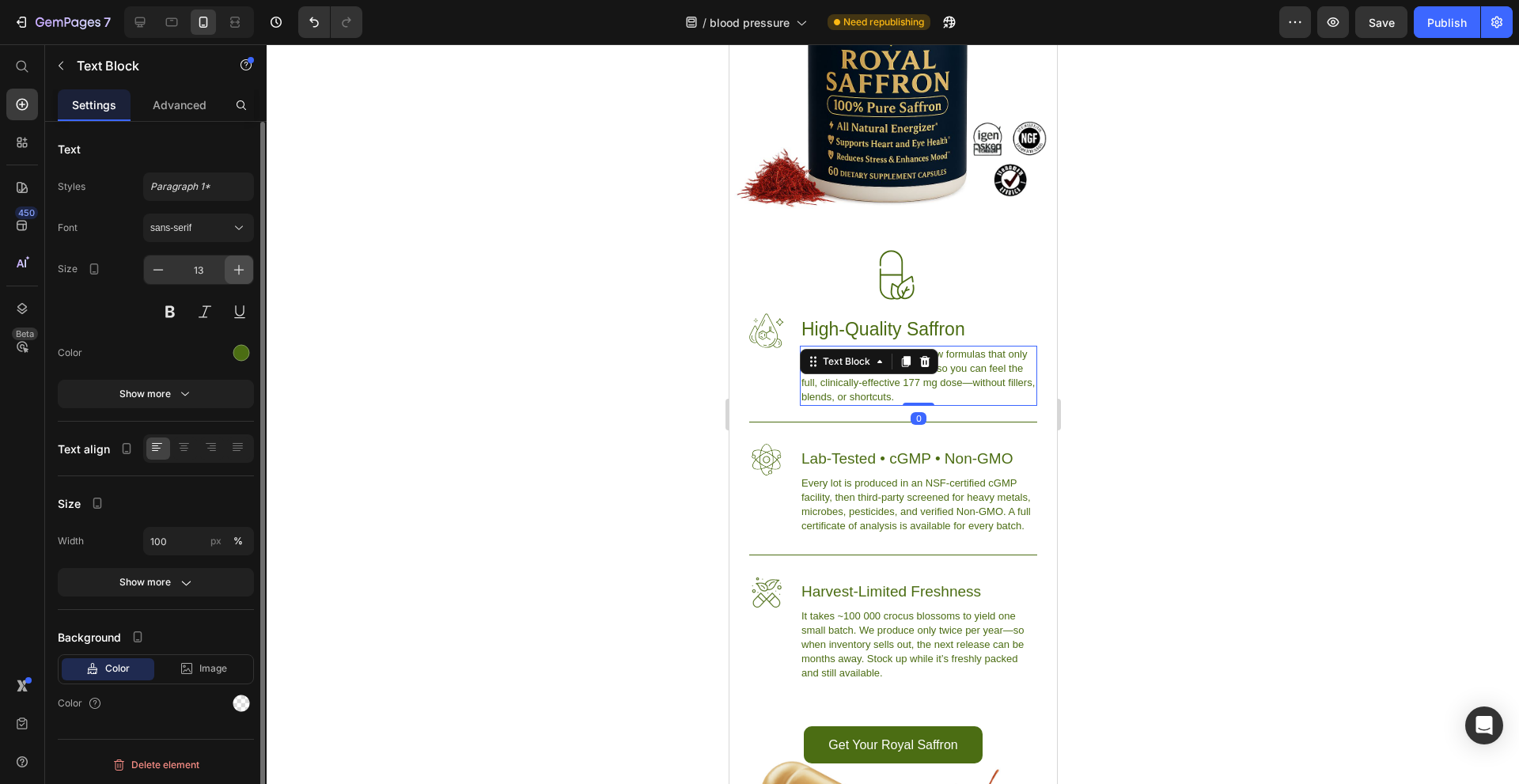 click 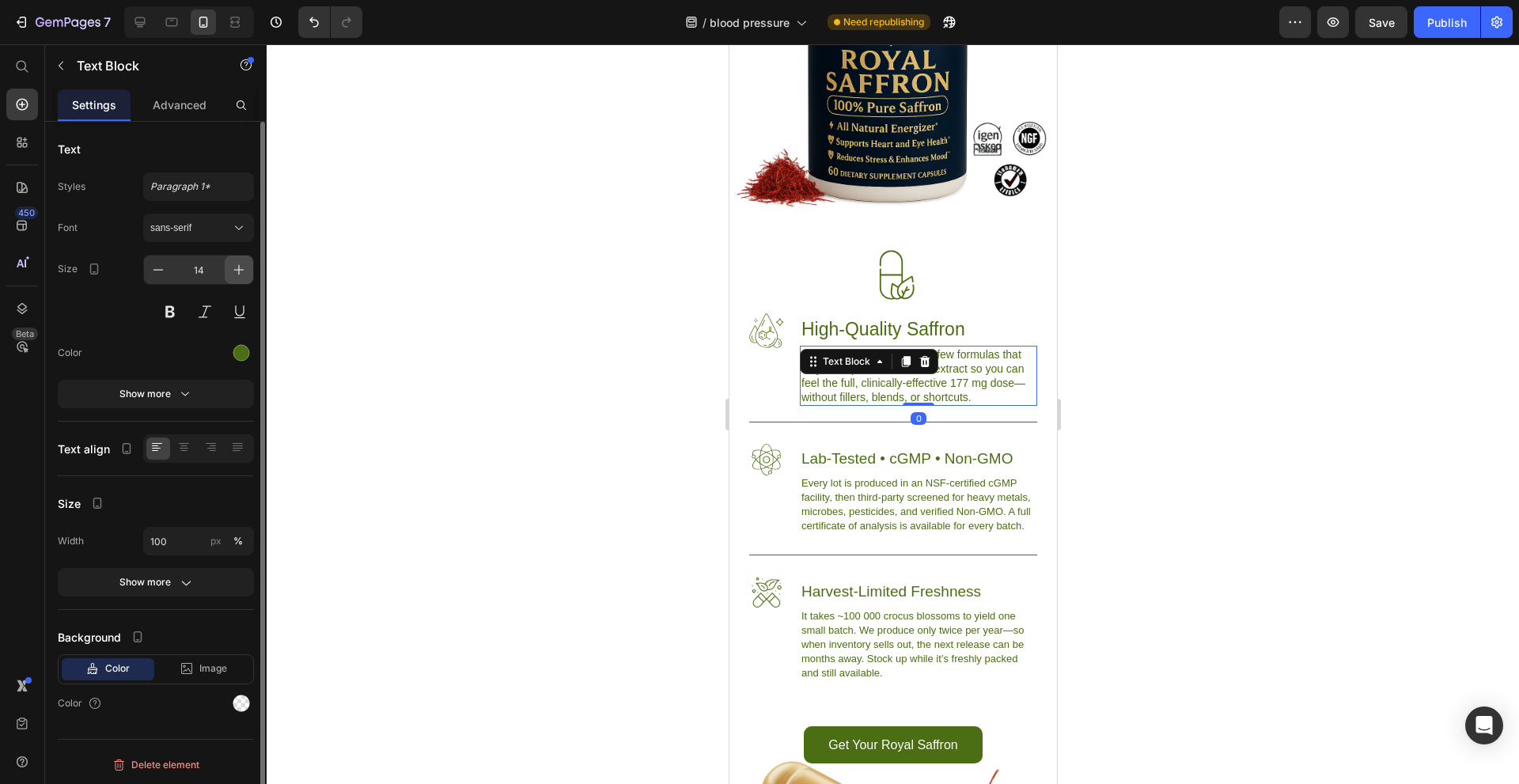 click 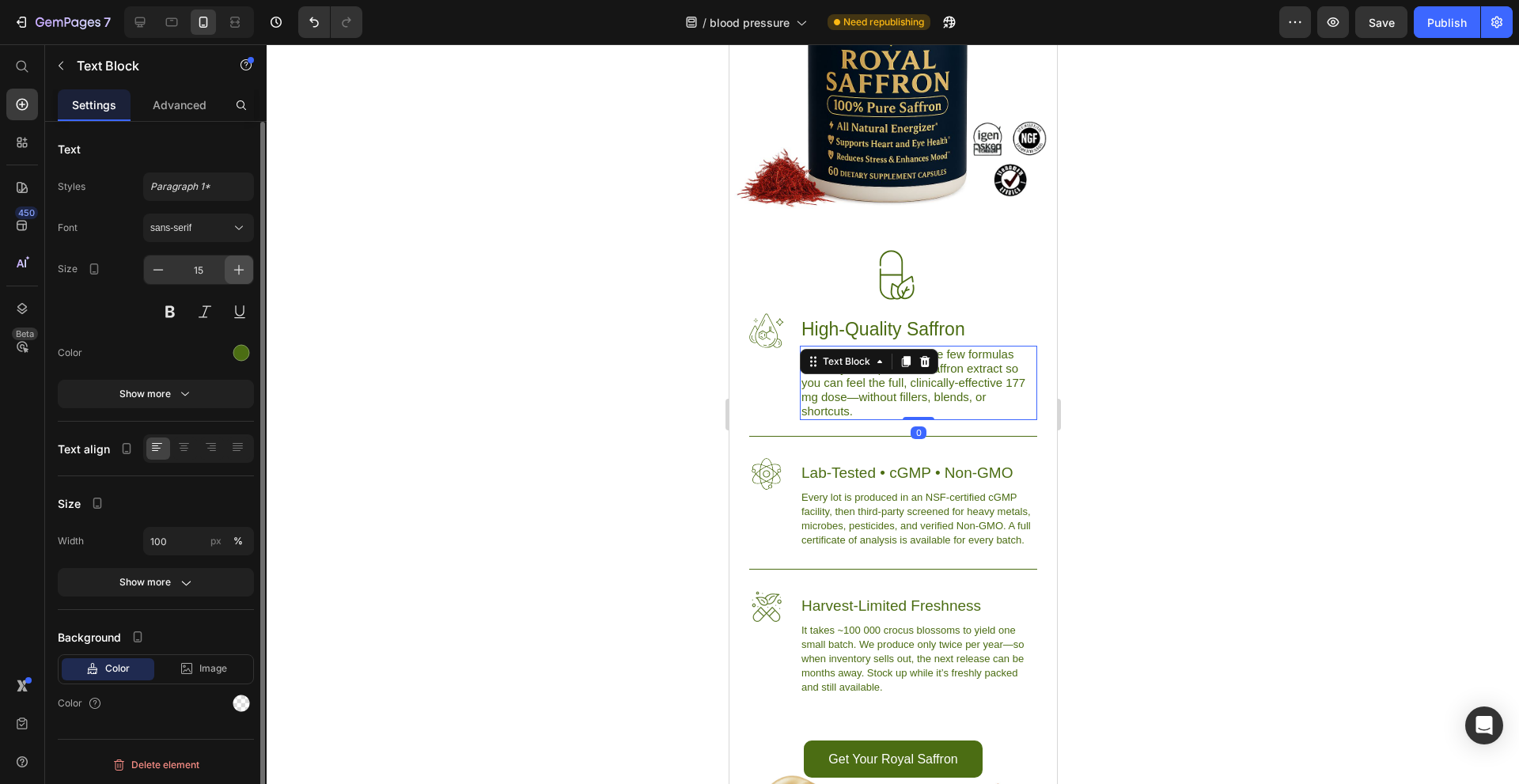 click 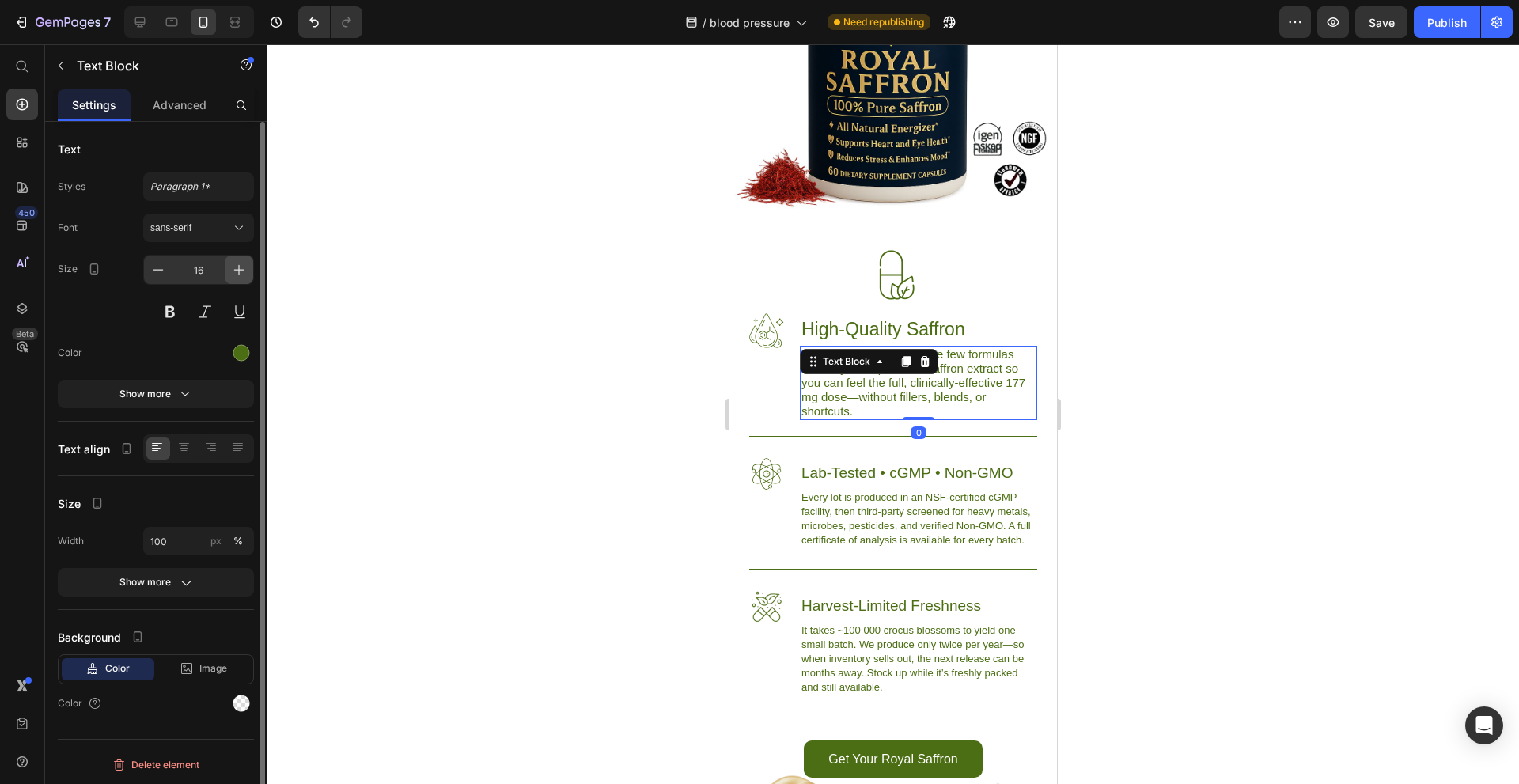 click 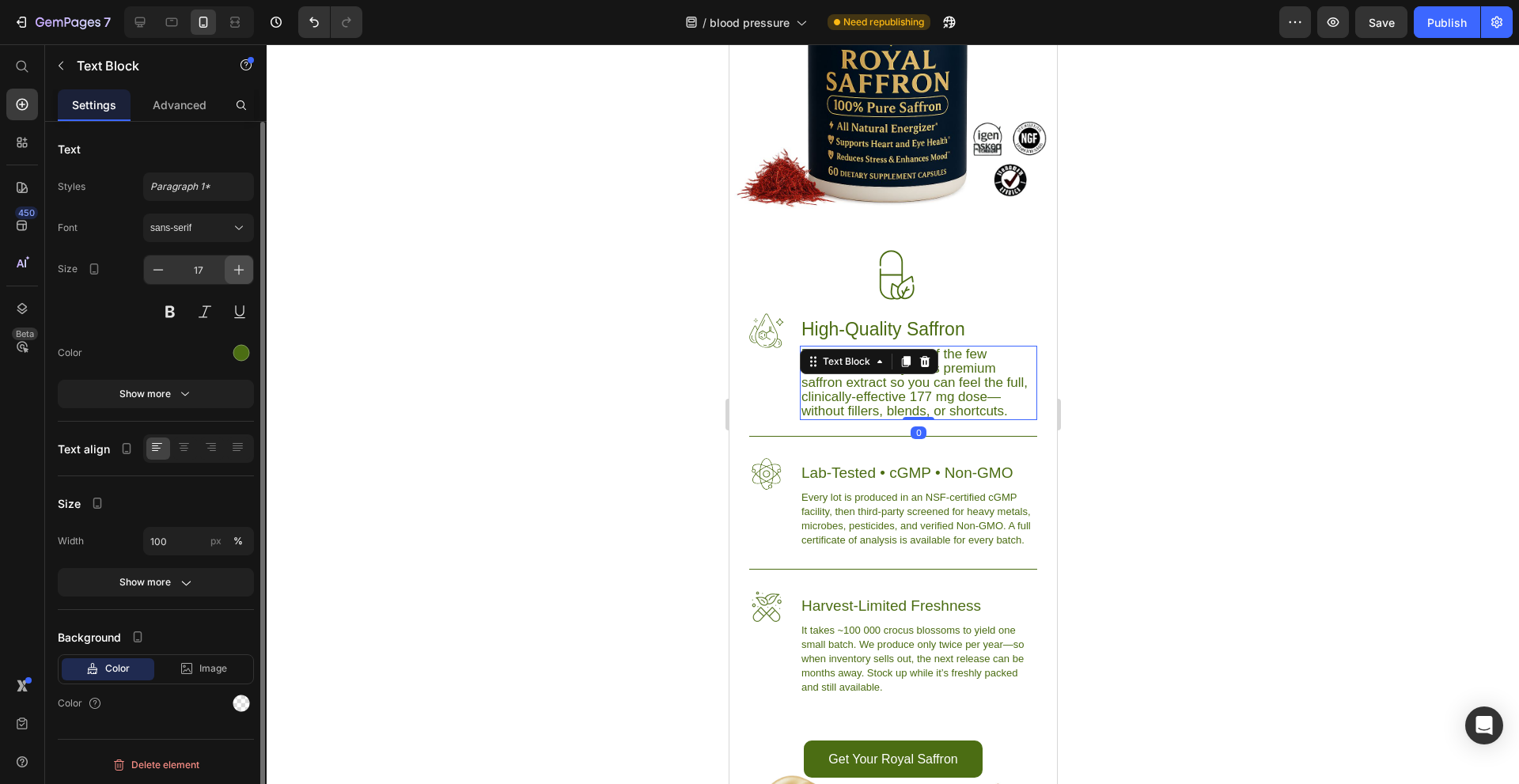 click 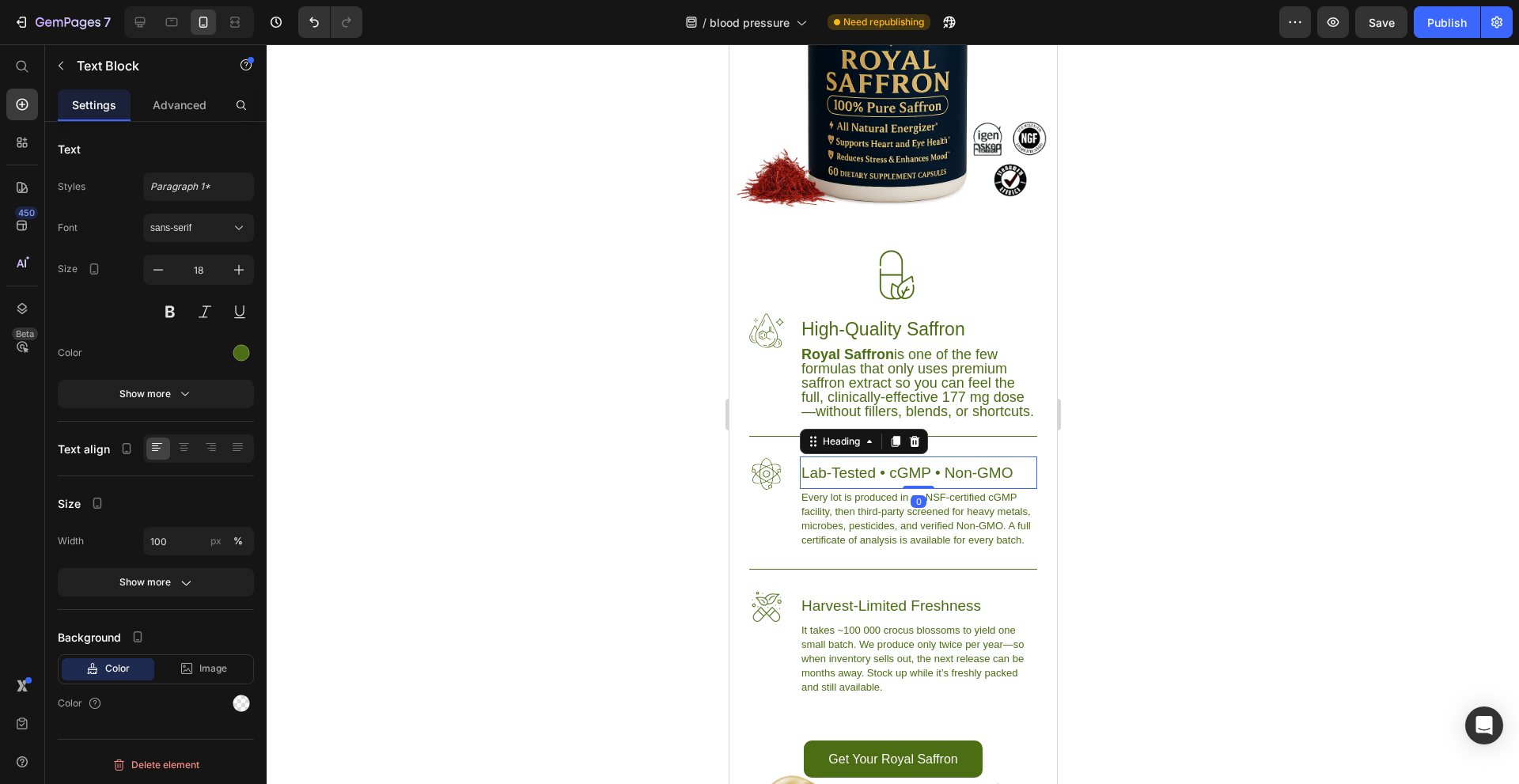 click on "Lab-Tested • cGMP • Non-GMO" at bounding box center (918, 472) 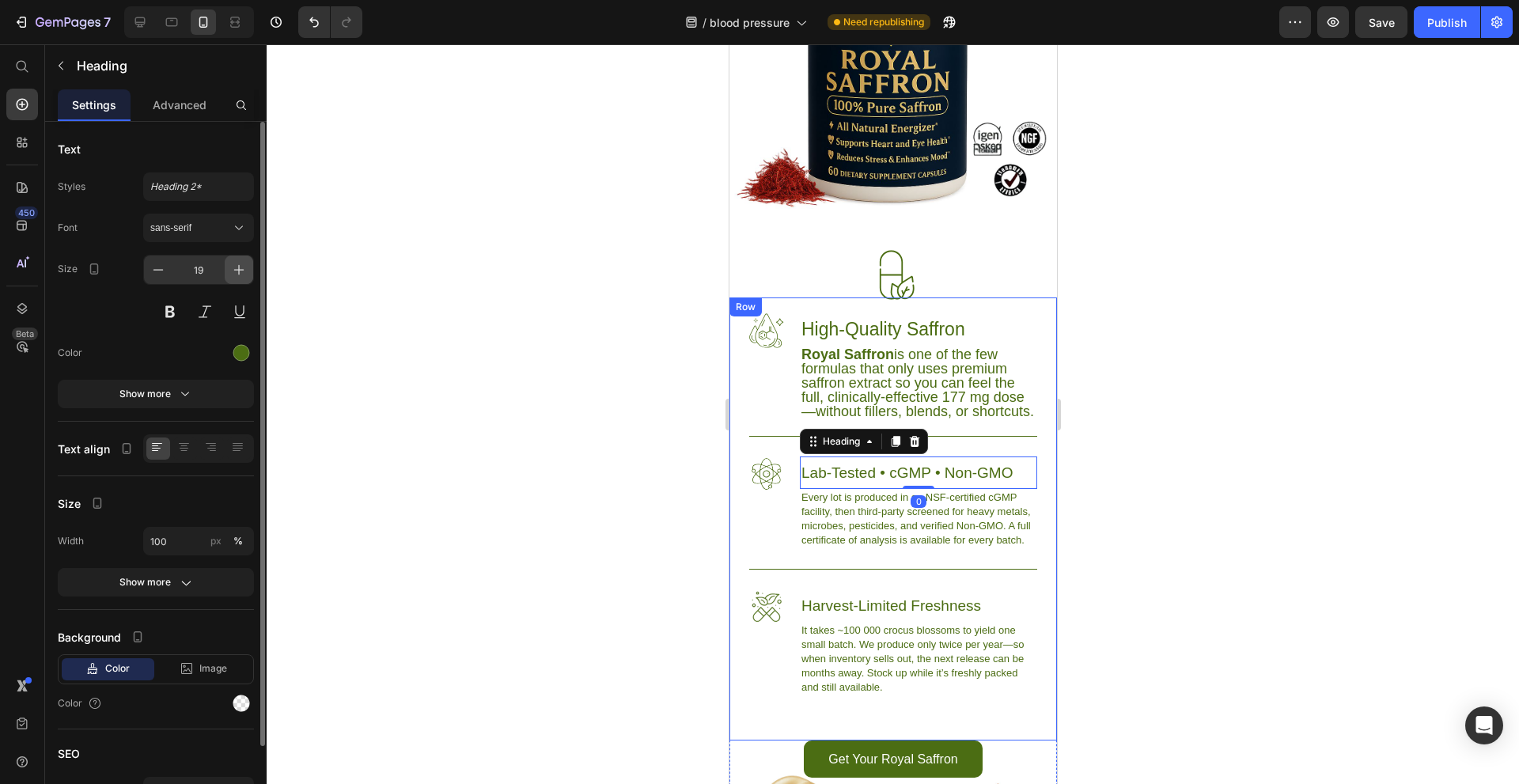 click 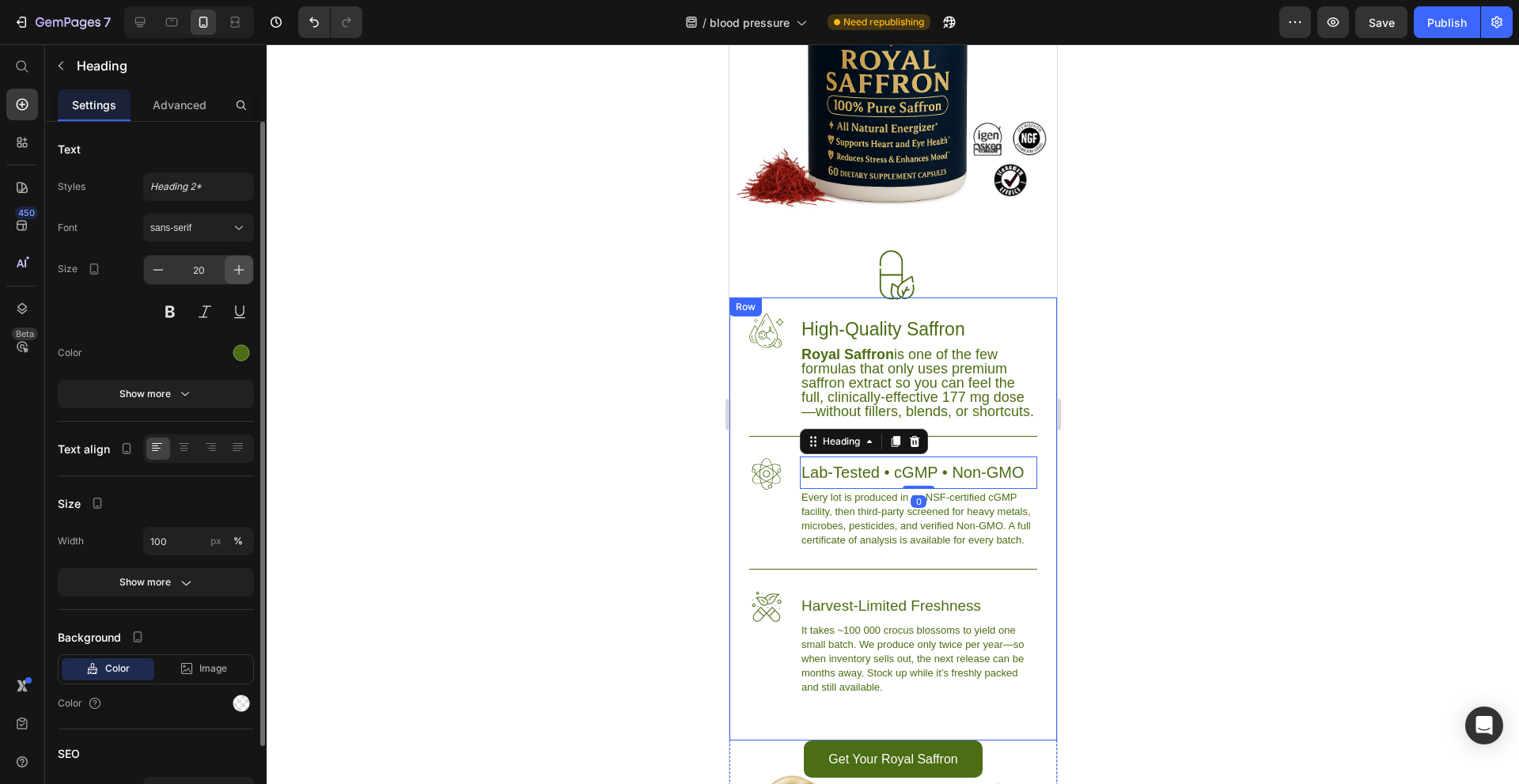 click 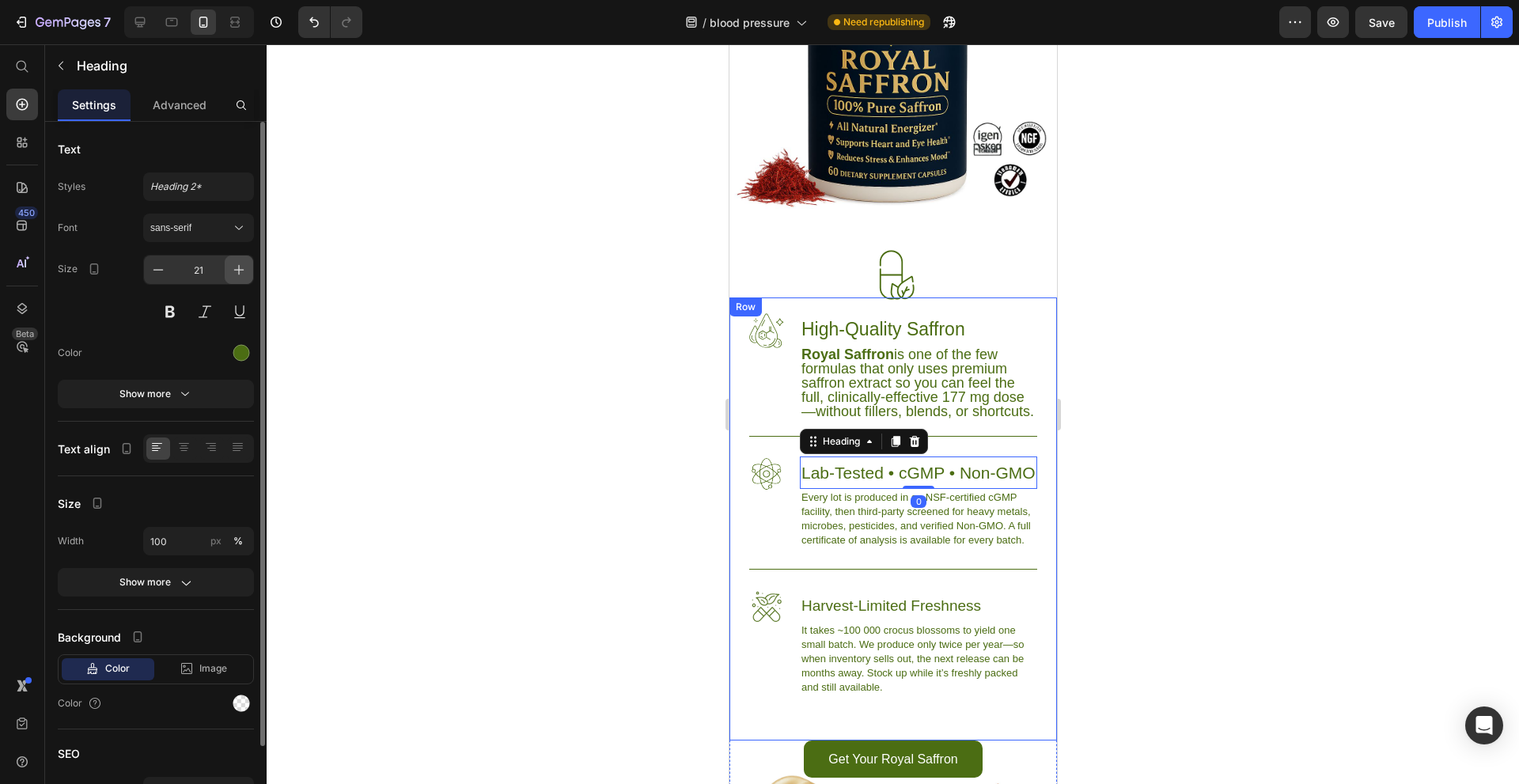 click 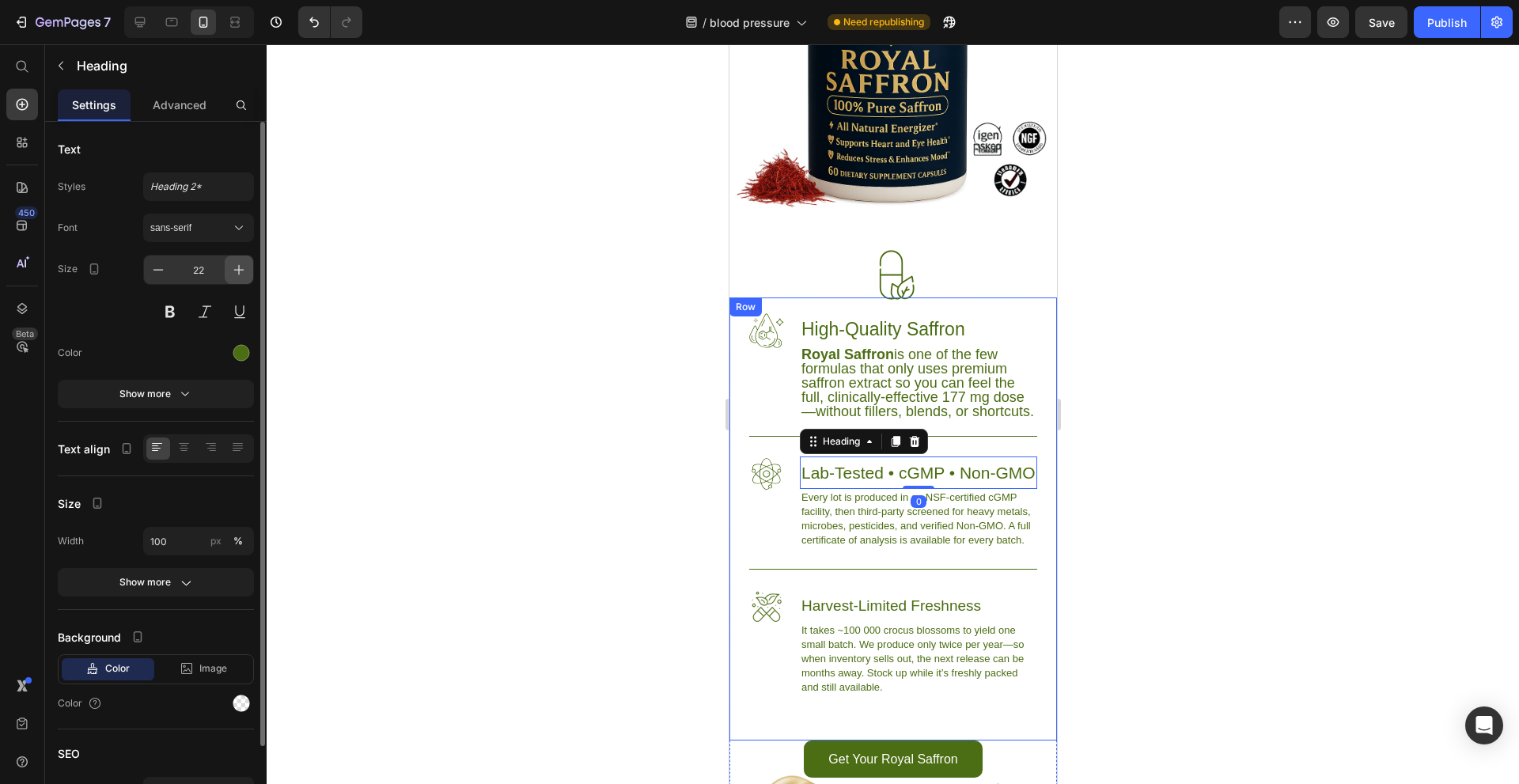 click 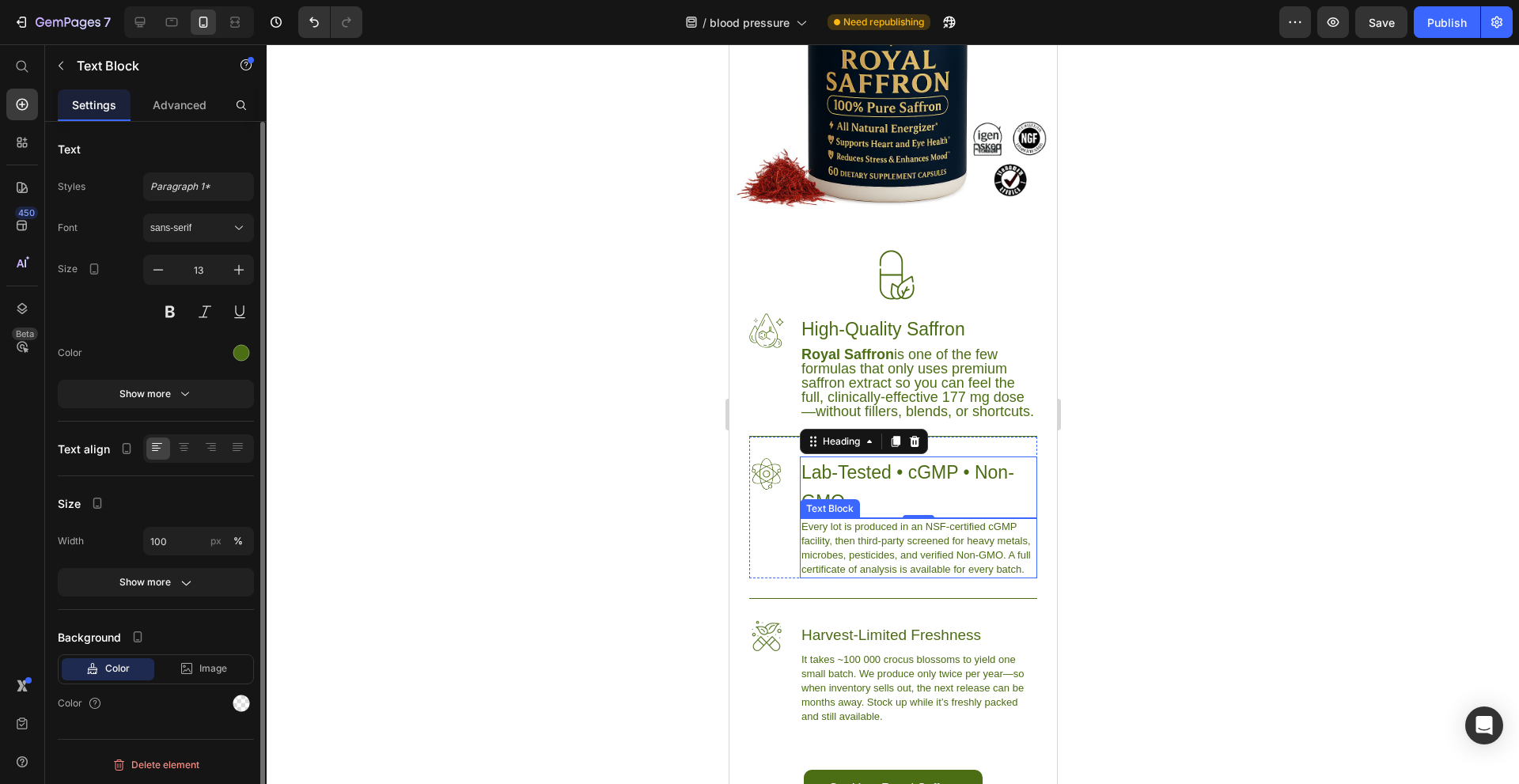 click on "Every lot is produced in an NSF-certified cGMP facility, then third-party screened for heavy metals, microbes, pesticides, and verified Non-GMO. A full certificate of analysis is available for every batch." at bounding box center (918, 548) 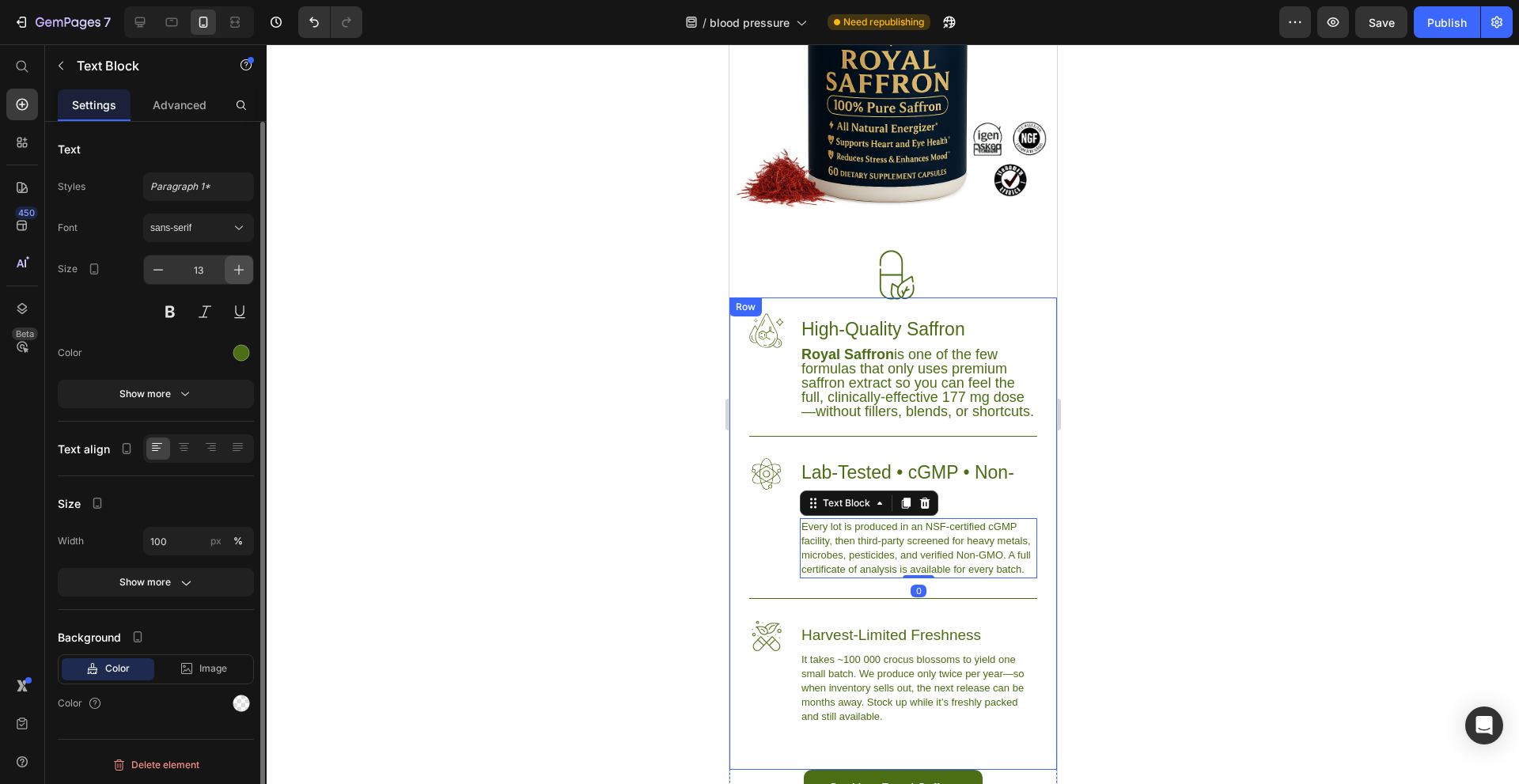 click 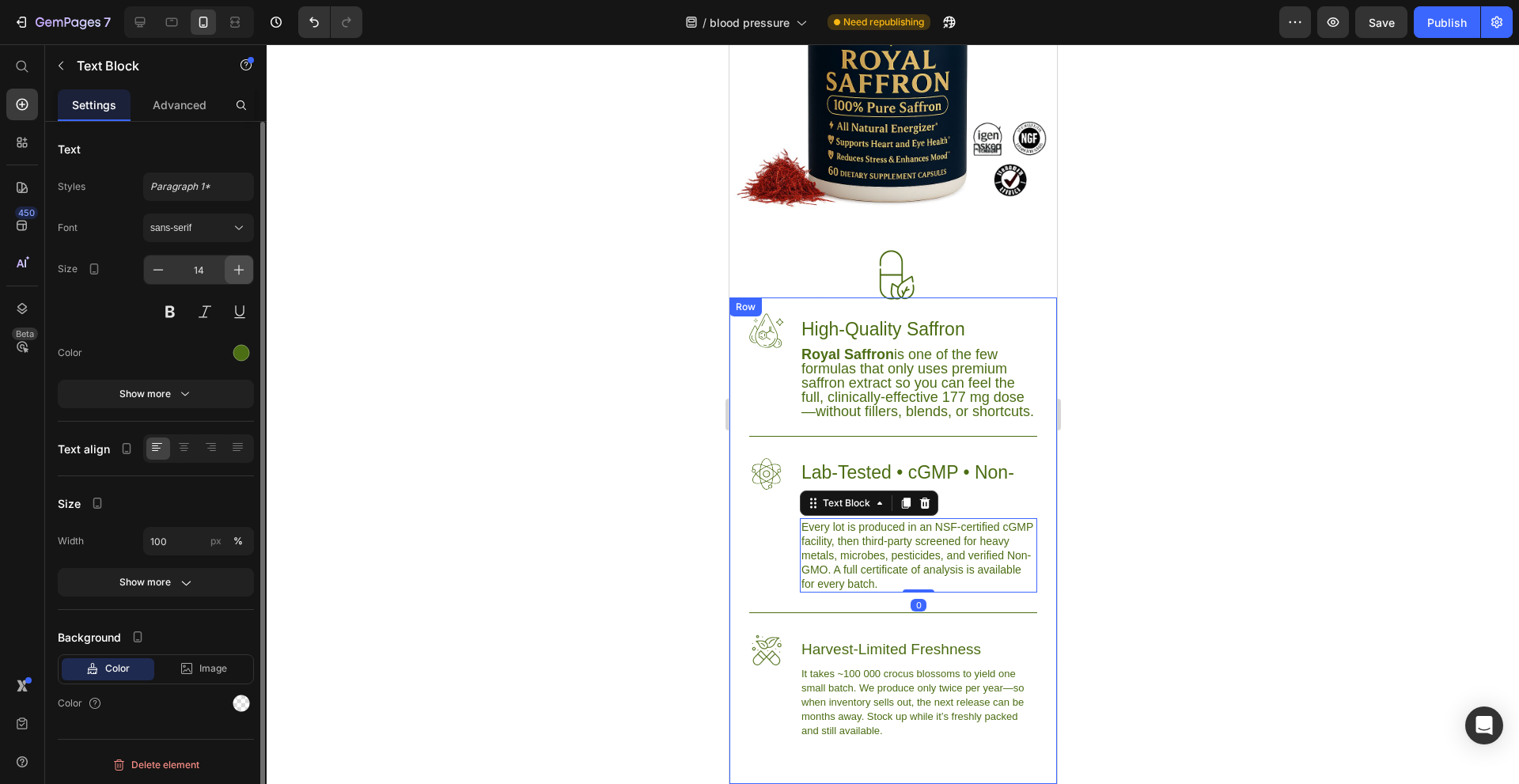 click 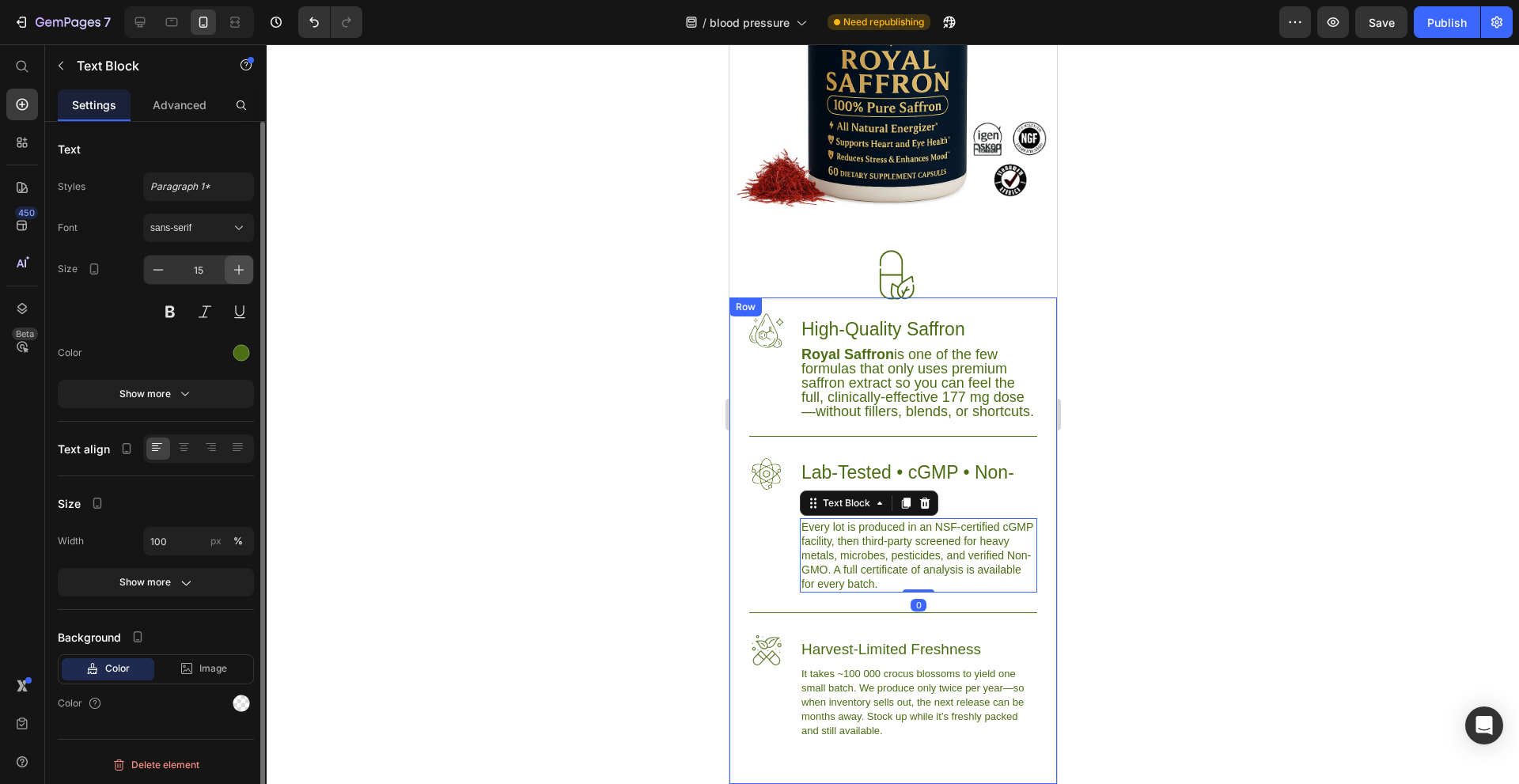 click 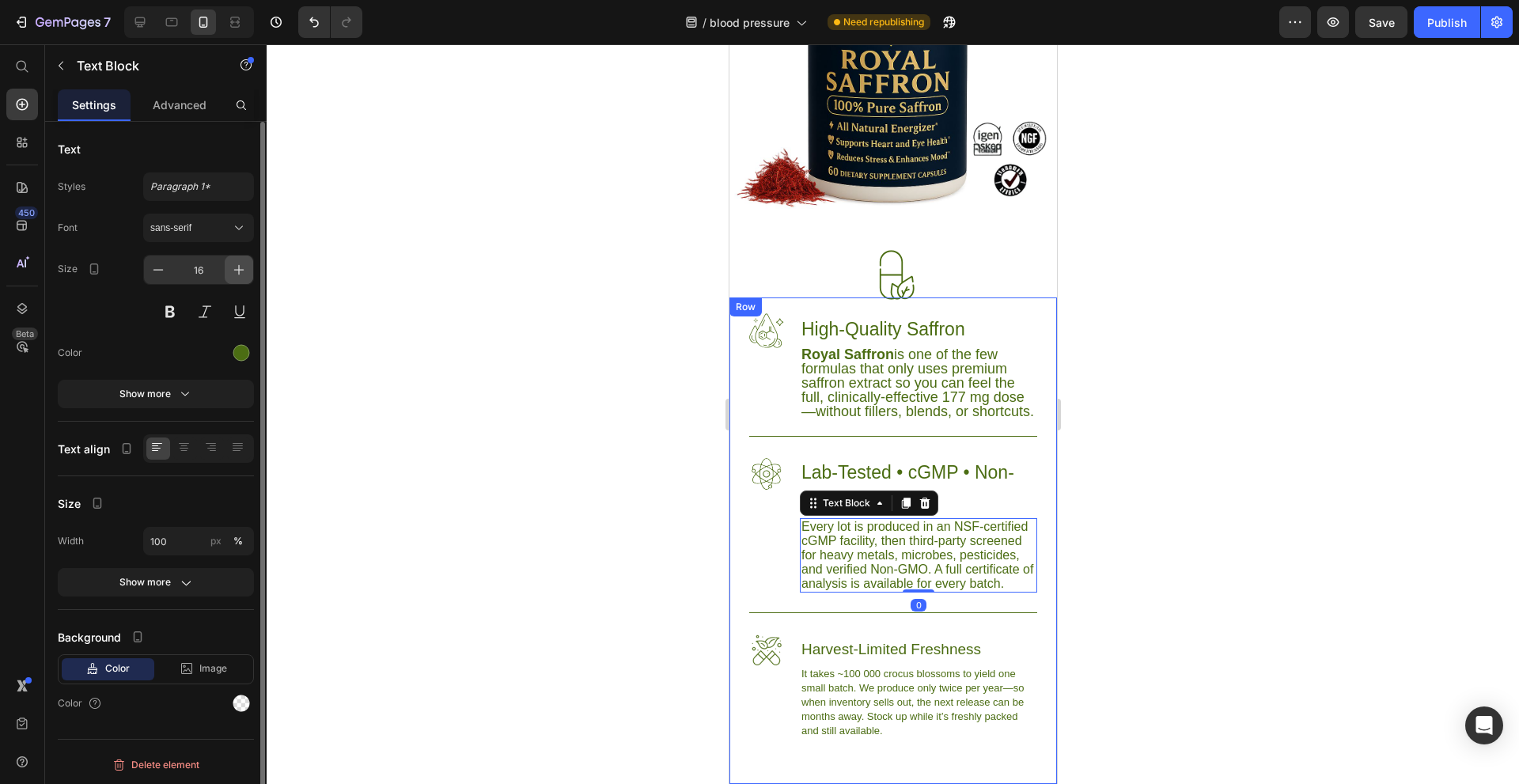 click 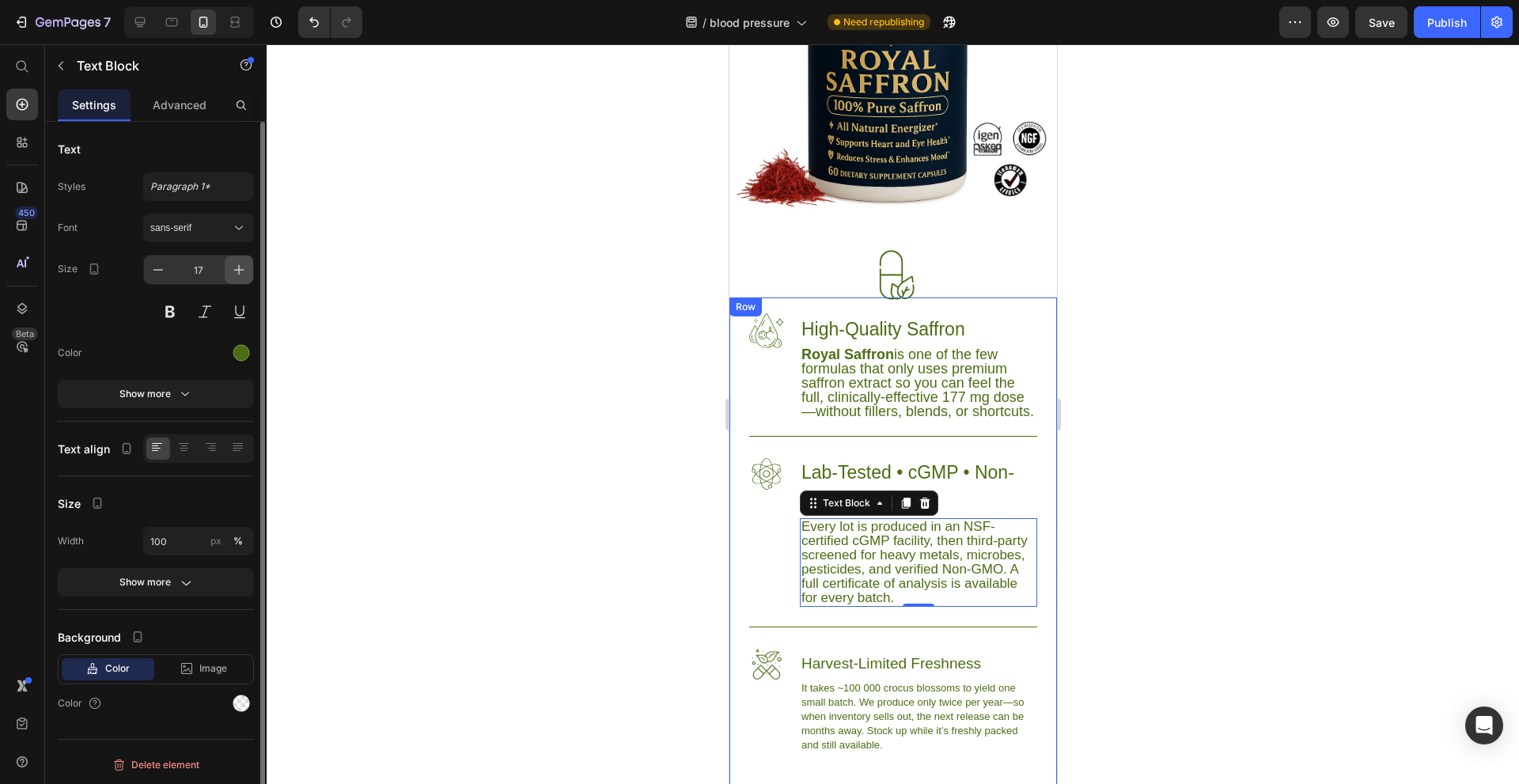click at bounding box center [239, 270] 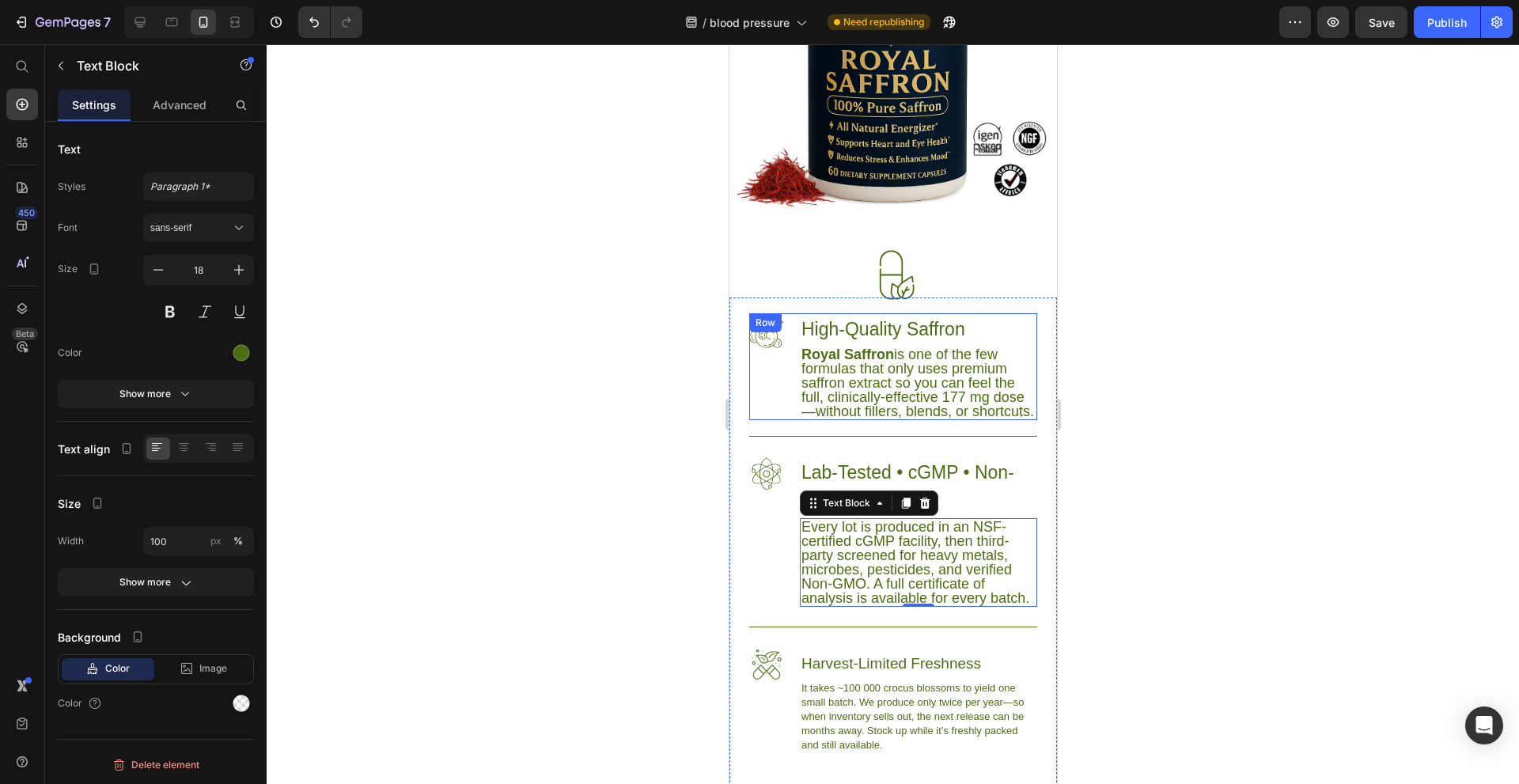 scroll, scrollTop: 5142, scrollLeft: 0, axis: vertical 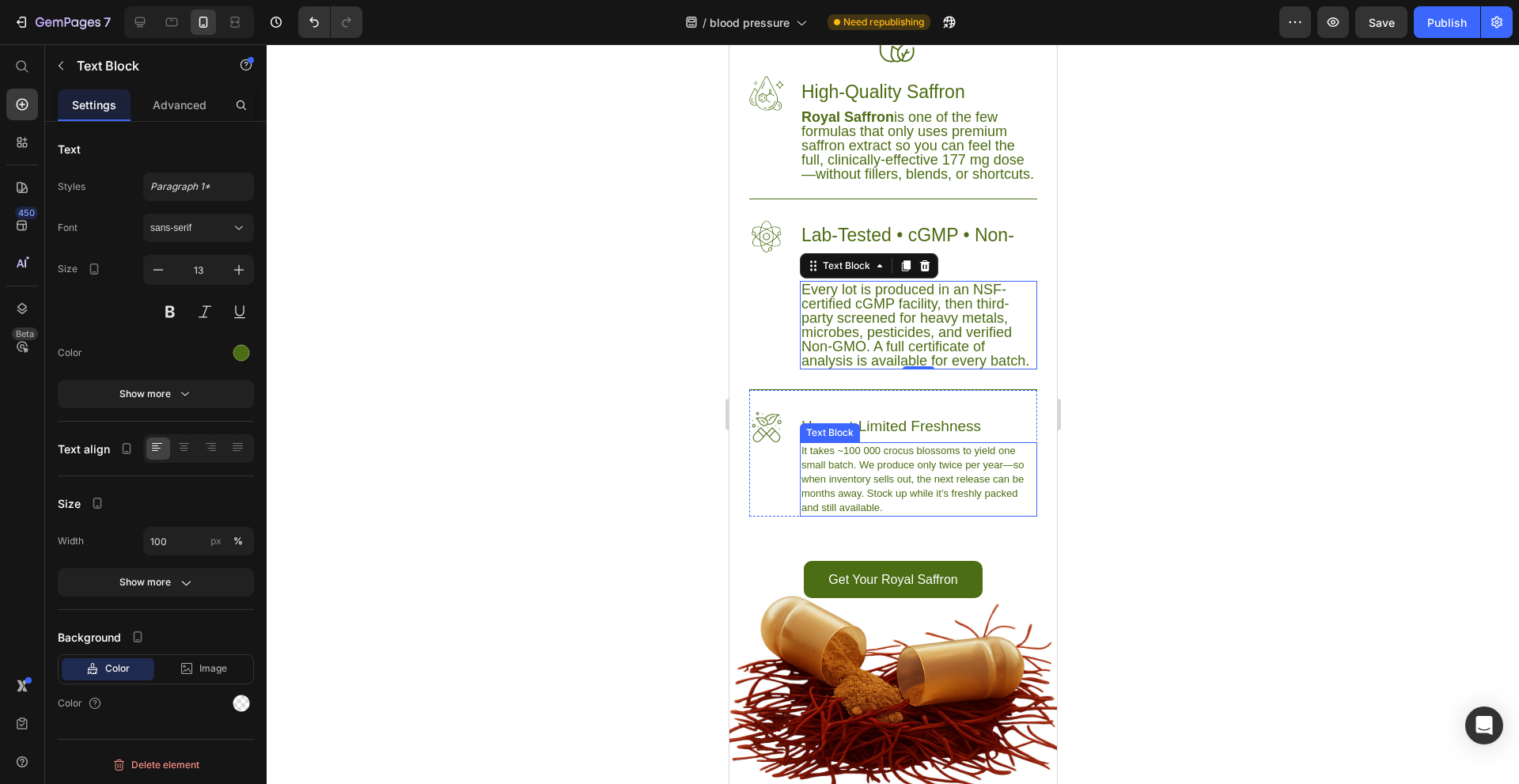 click on "It takes ~100 000 crocus blossoms to yield one small batch. We produce only twice per year—so when inventory sells out, the next release can be months away. Stock up while it’s freshly packed and still available." 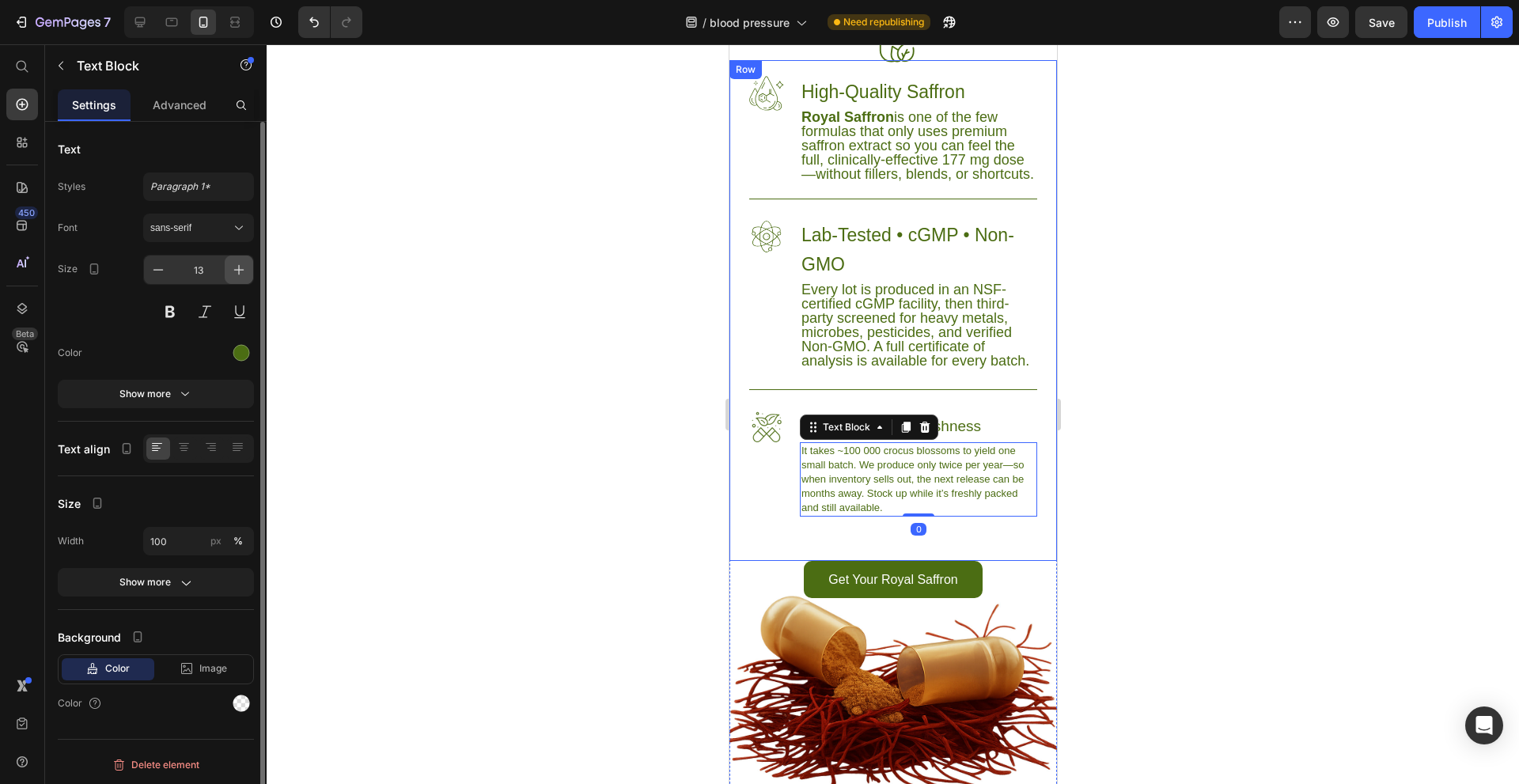 click 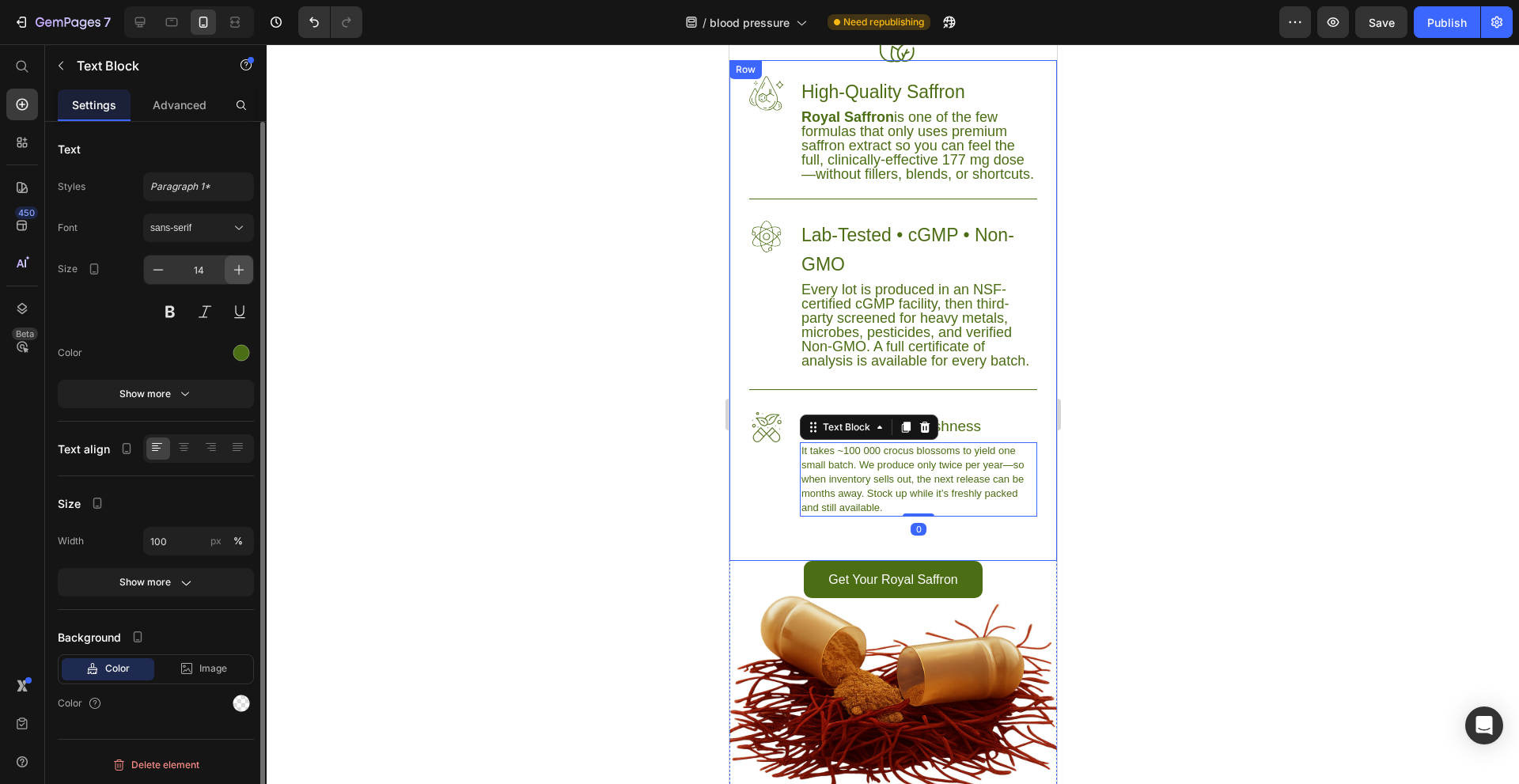 click 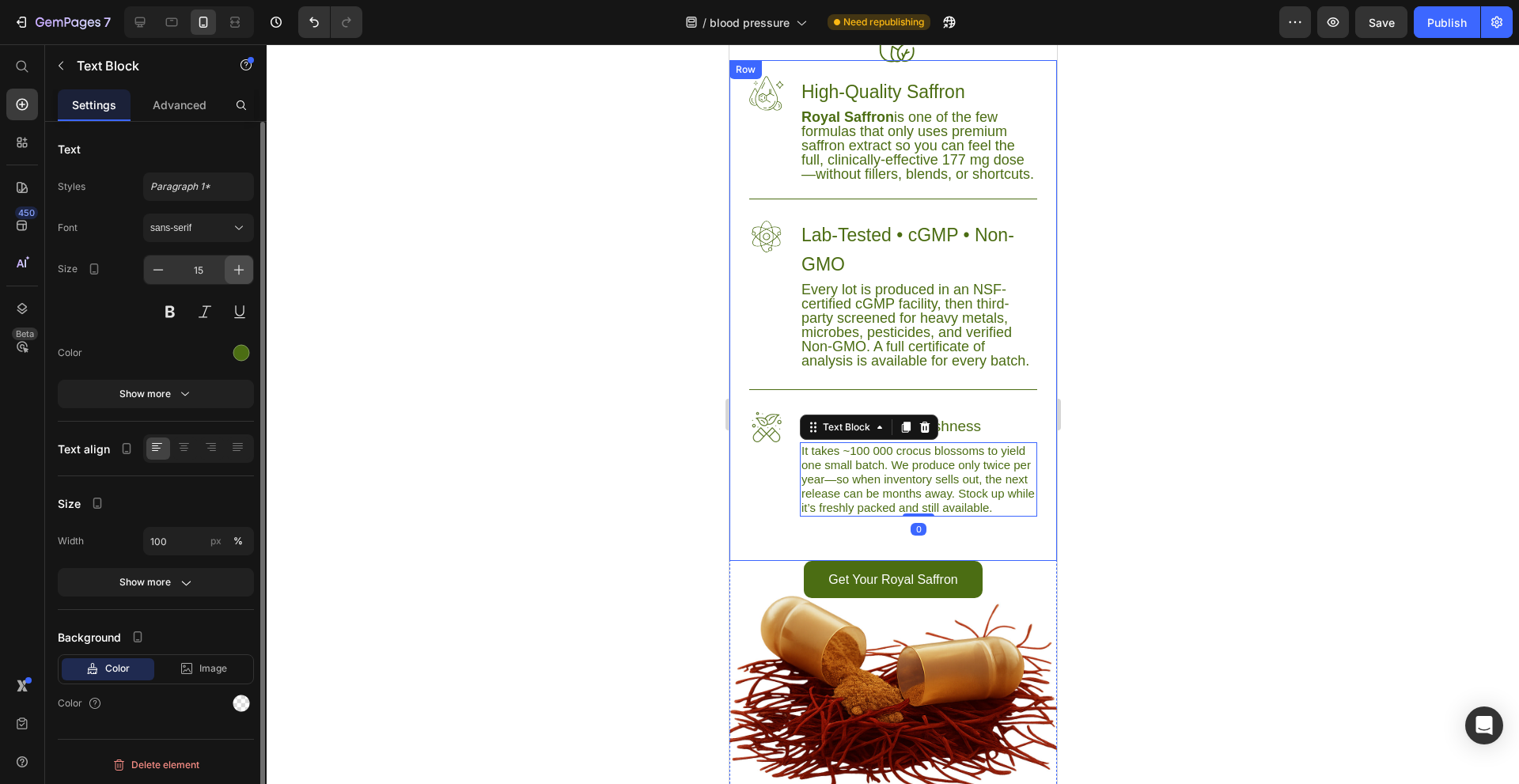 click 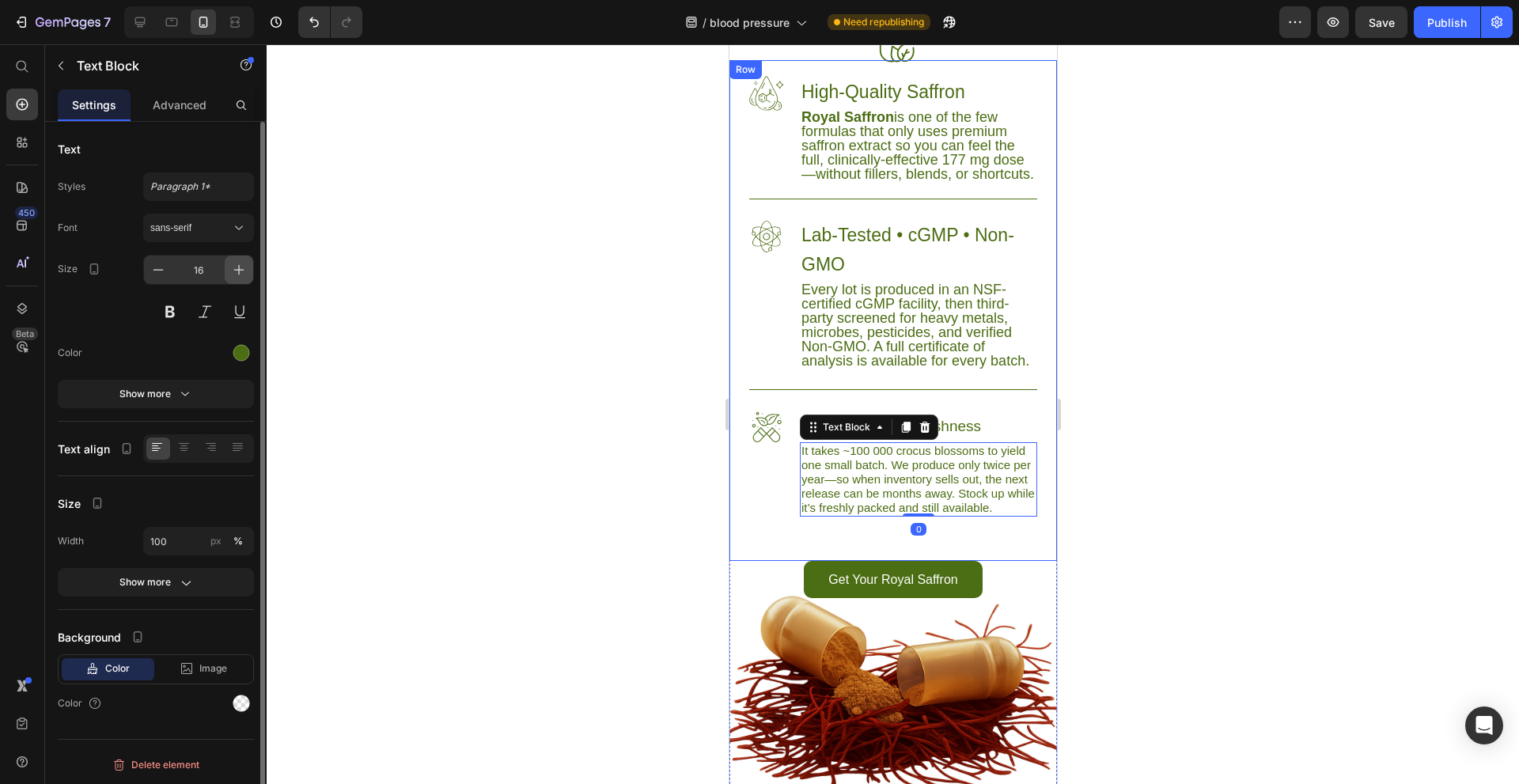 click 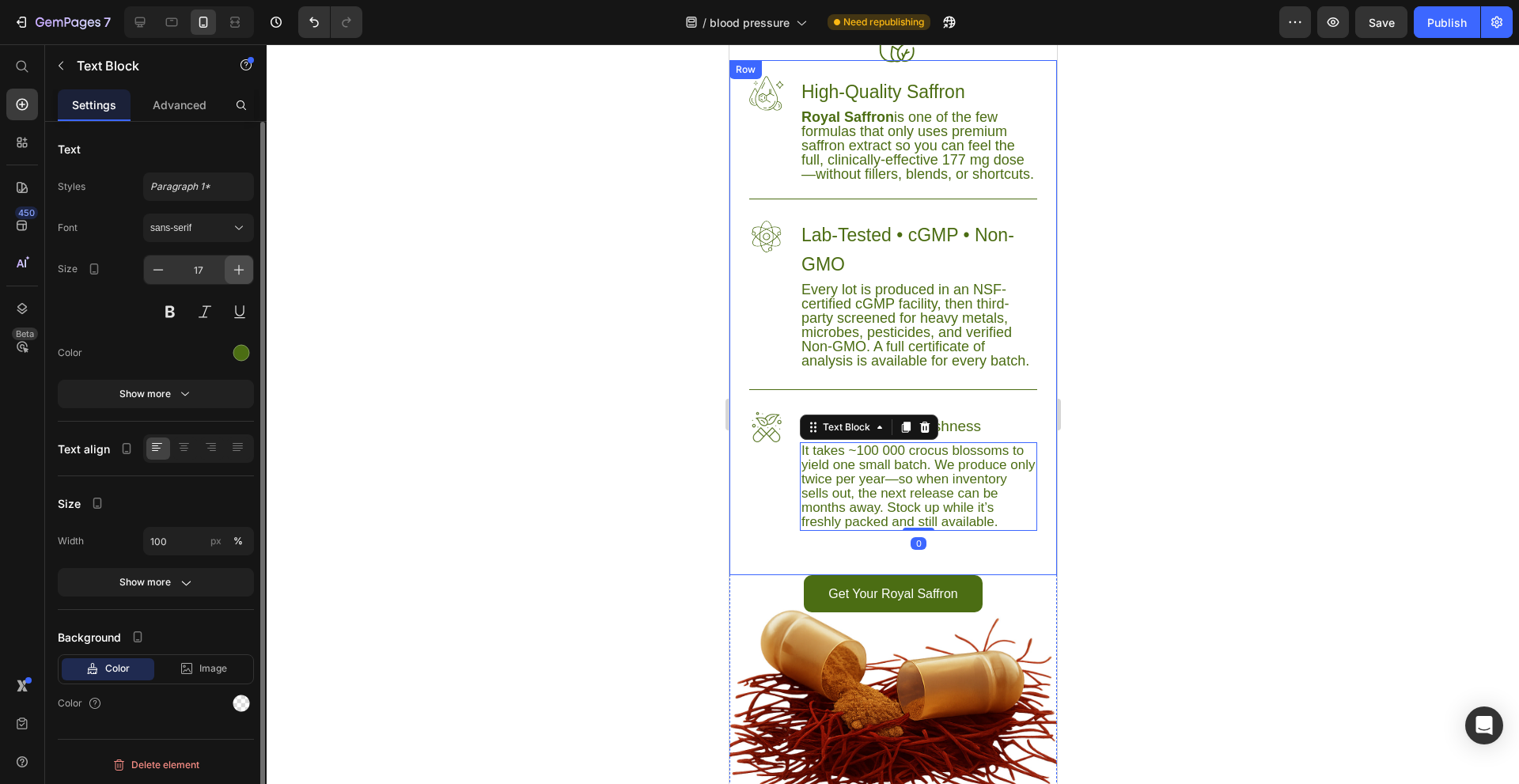 click 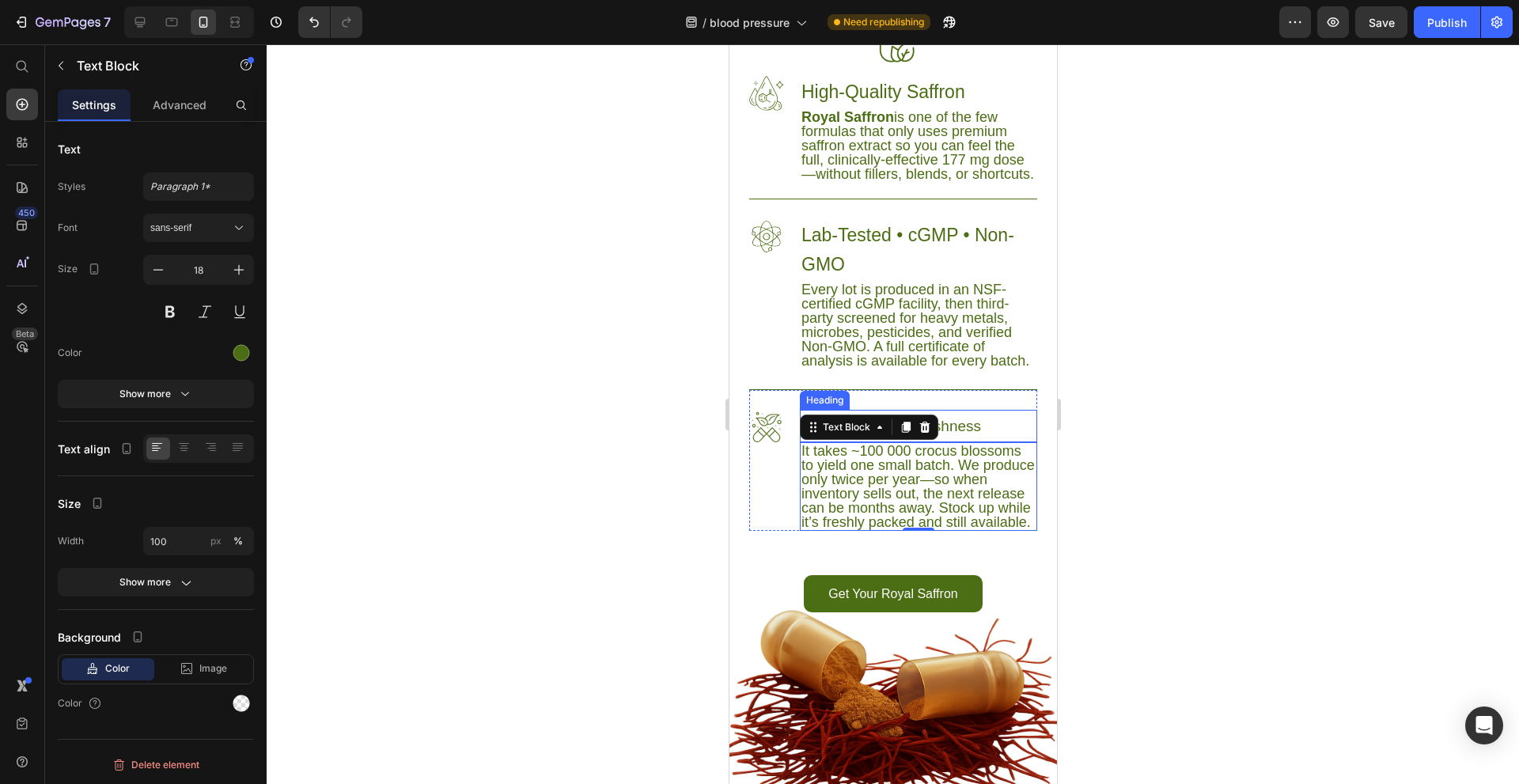 click on "Harvest-Limited Freshness" 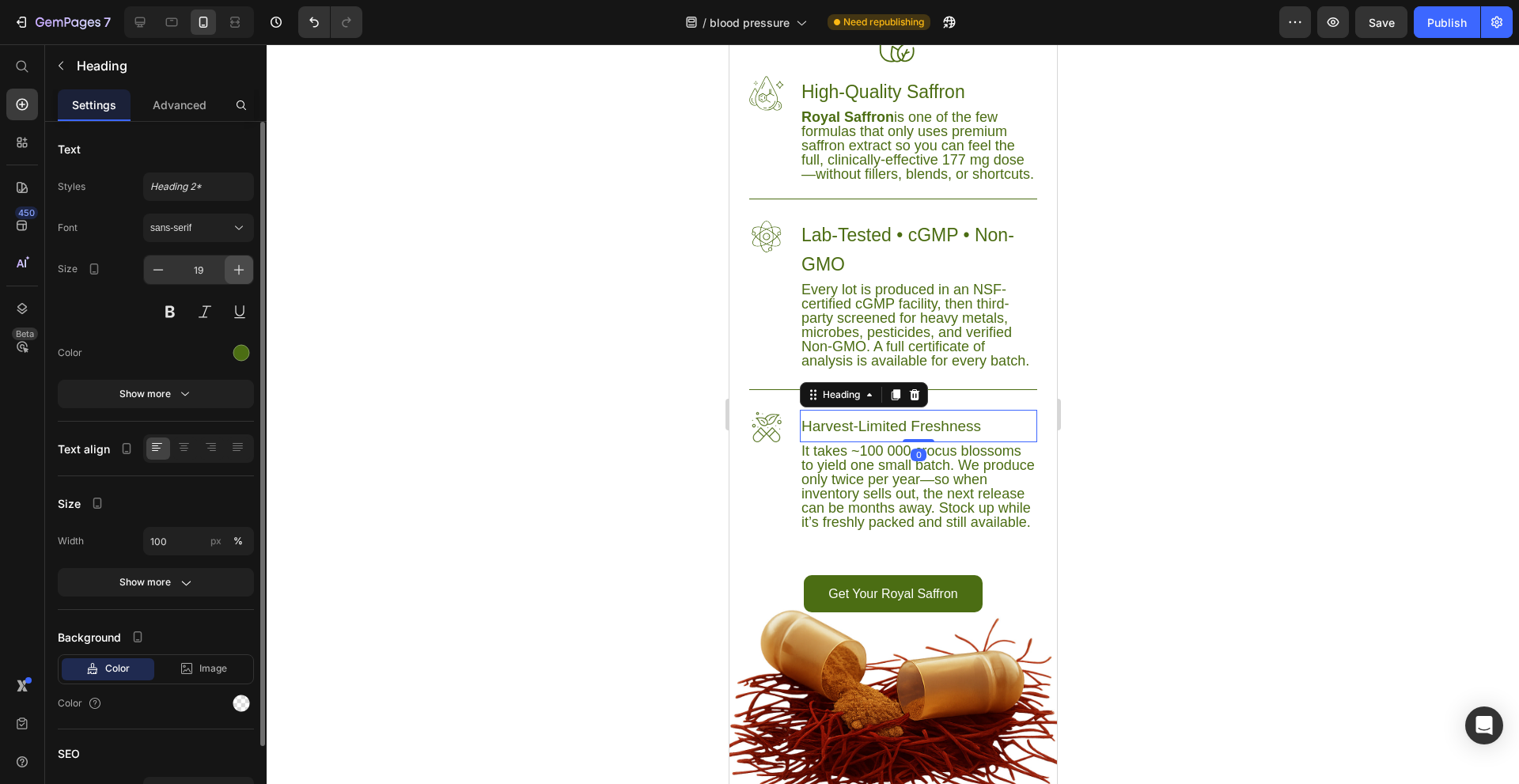 click 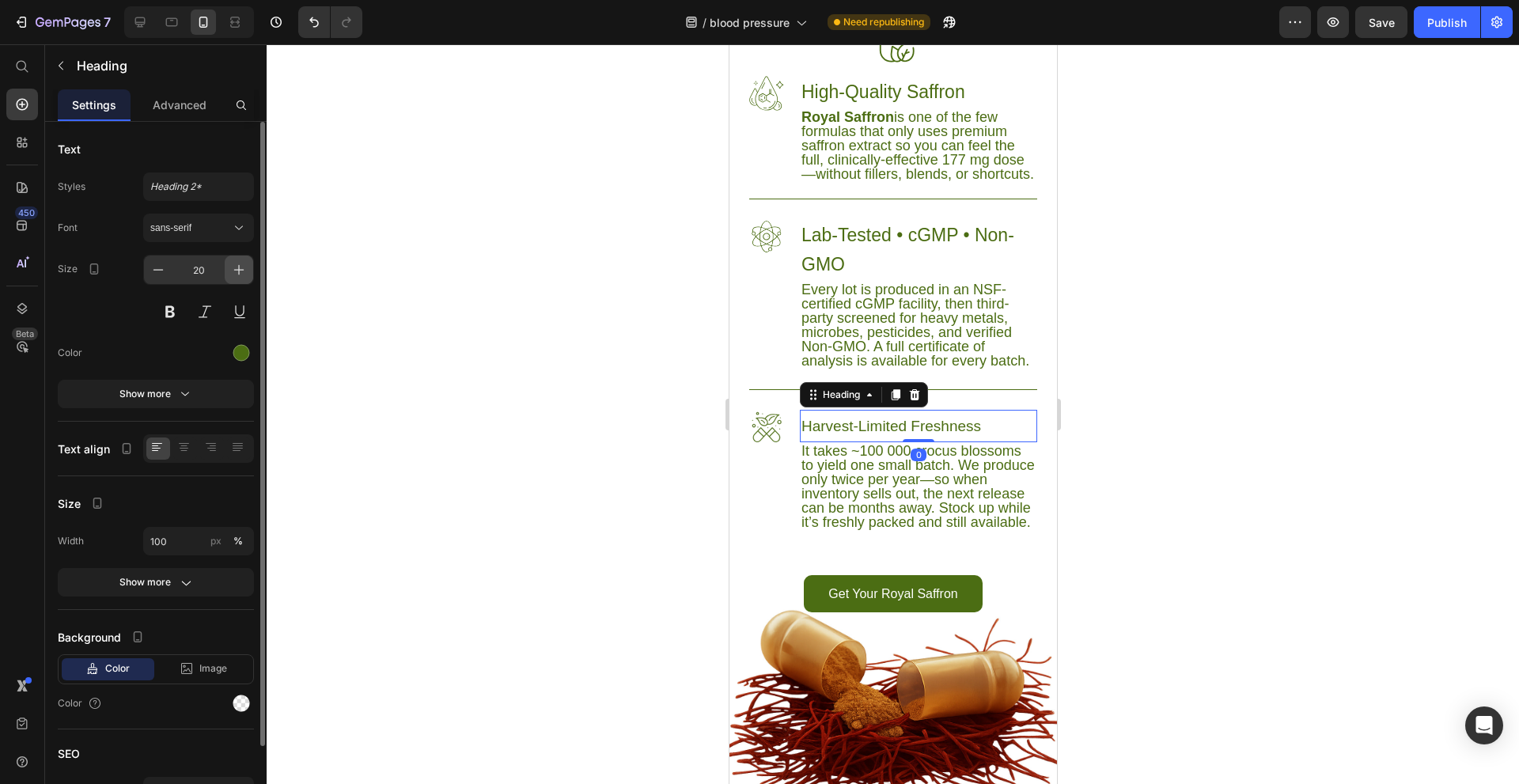 click 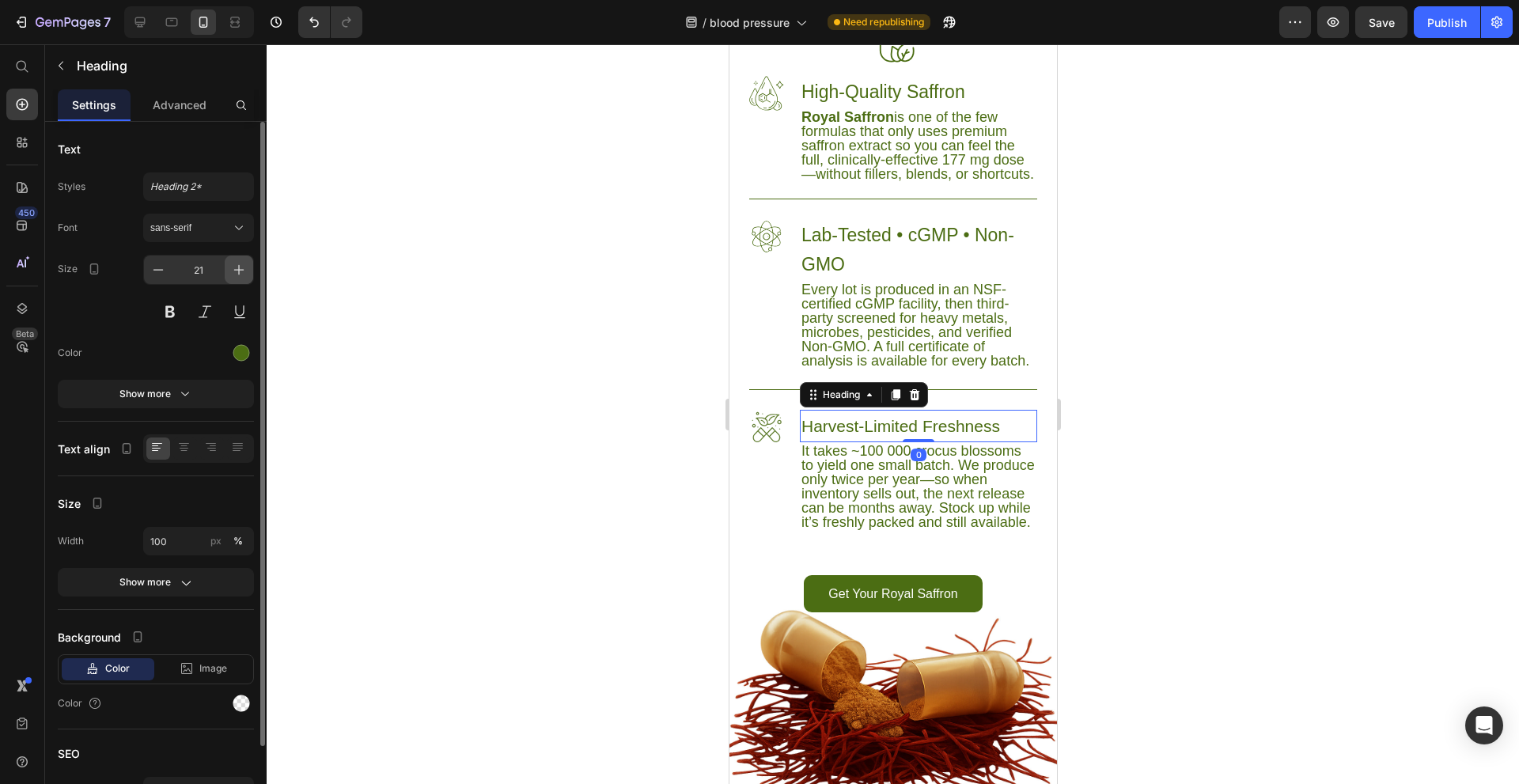 click 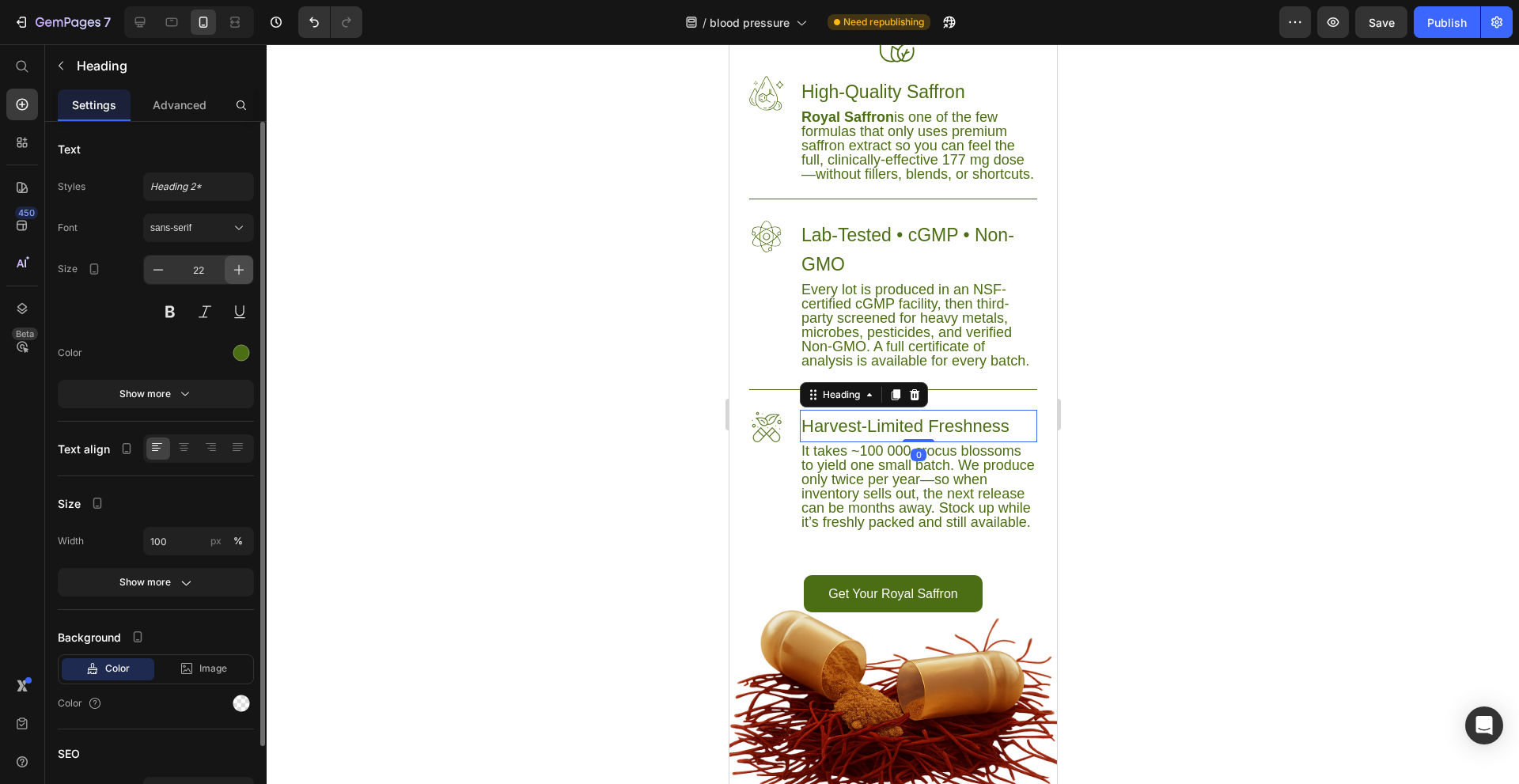 click 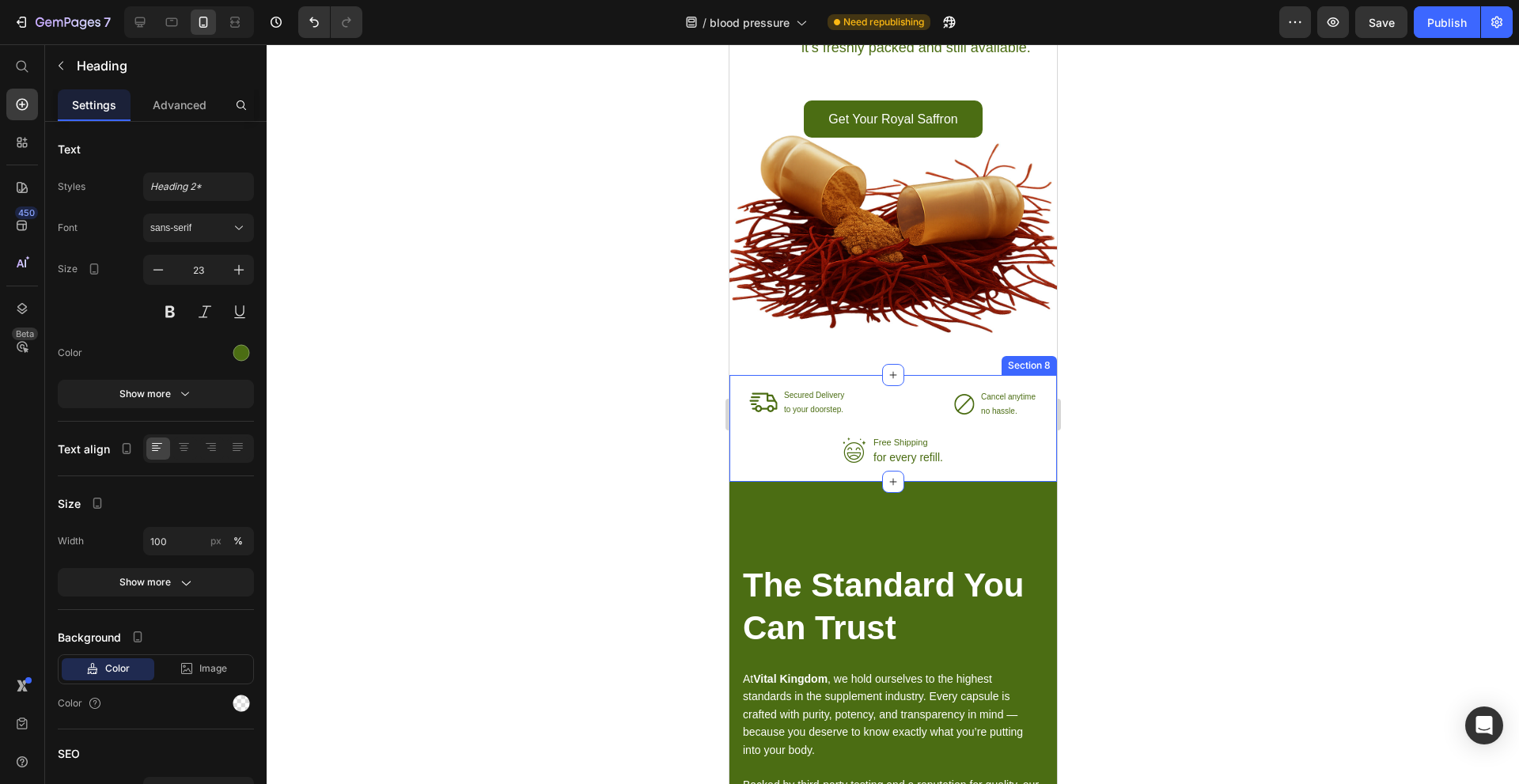scroll, scrollTop: 6013, scrollLeft: 0, axis: vertical 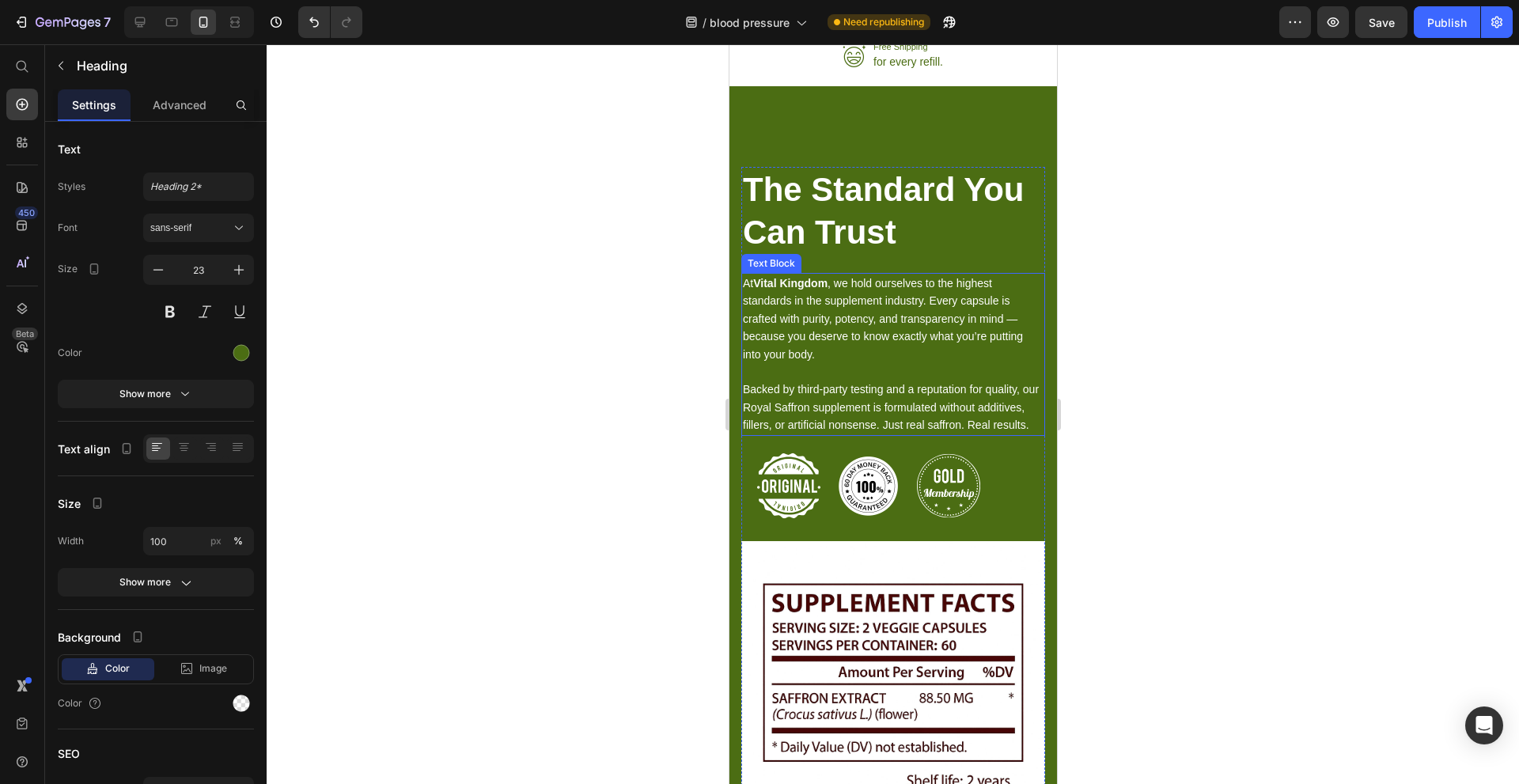 click 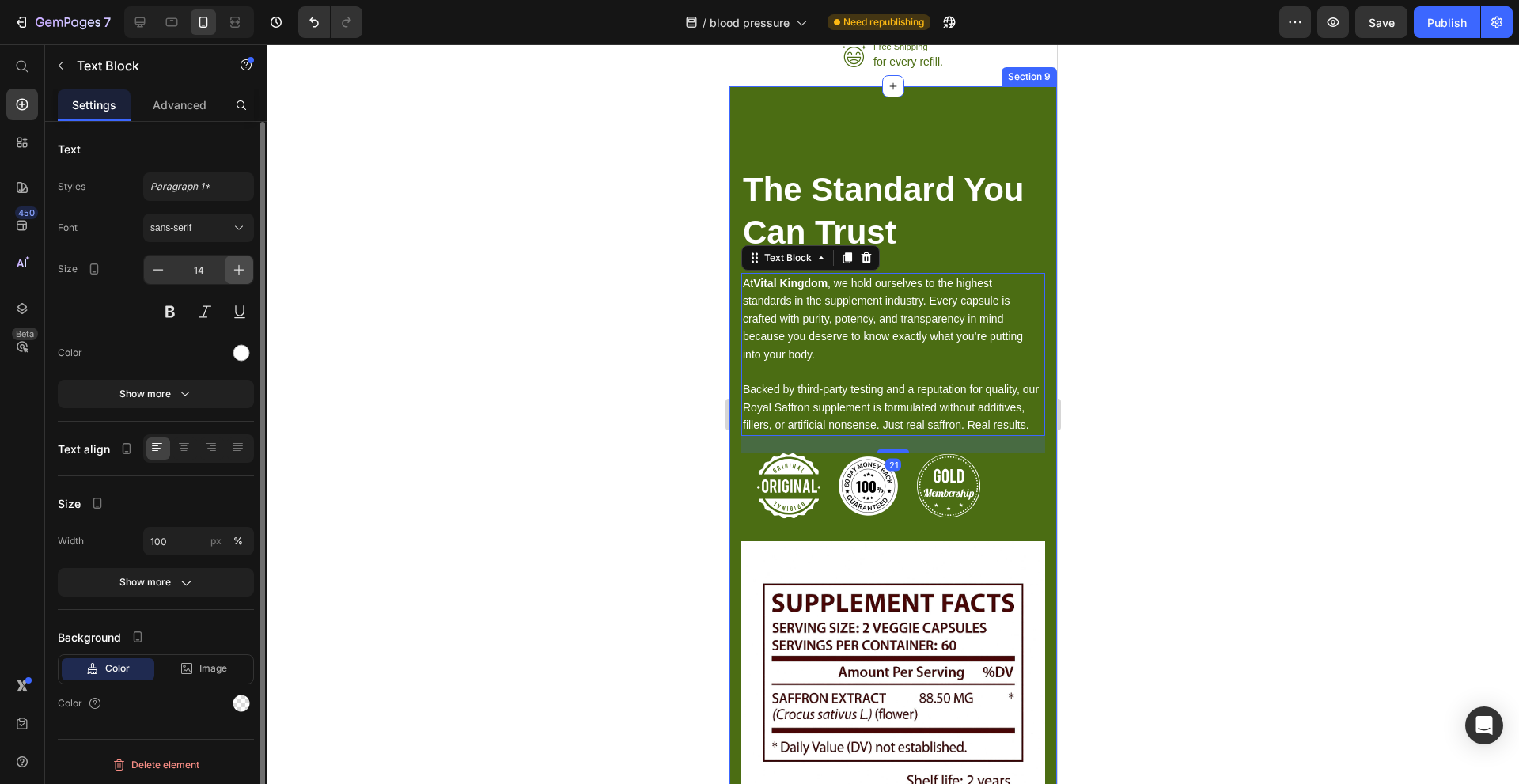 click 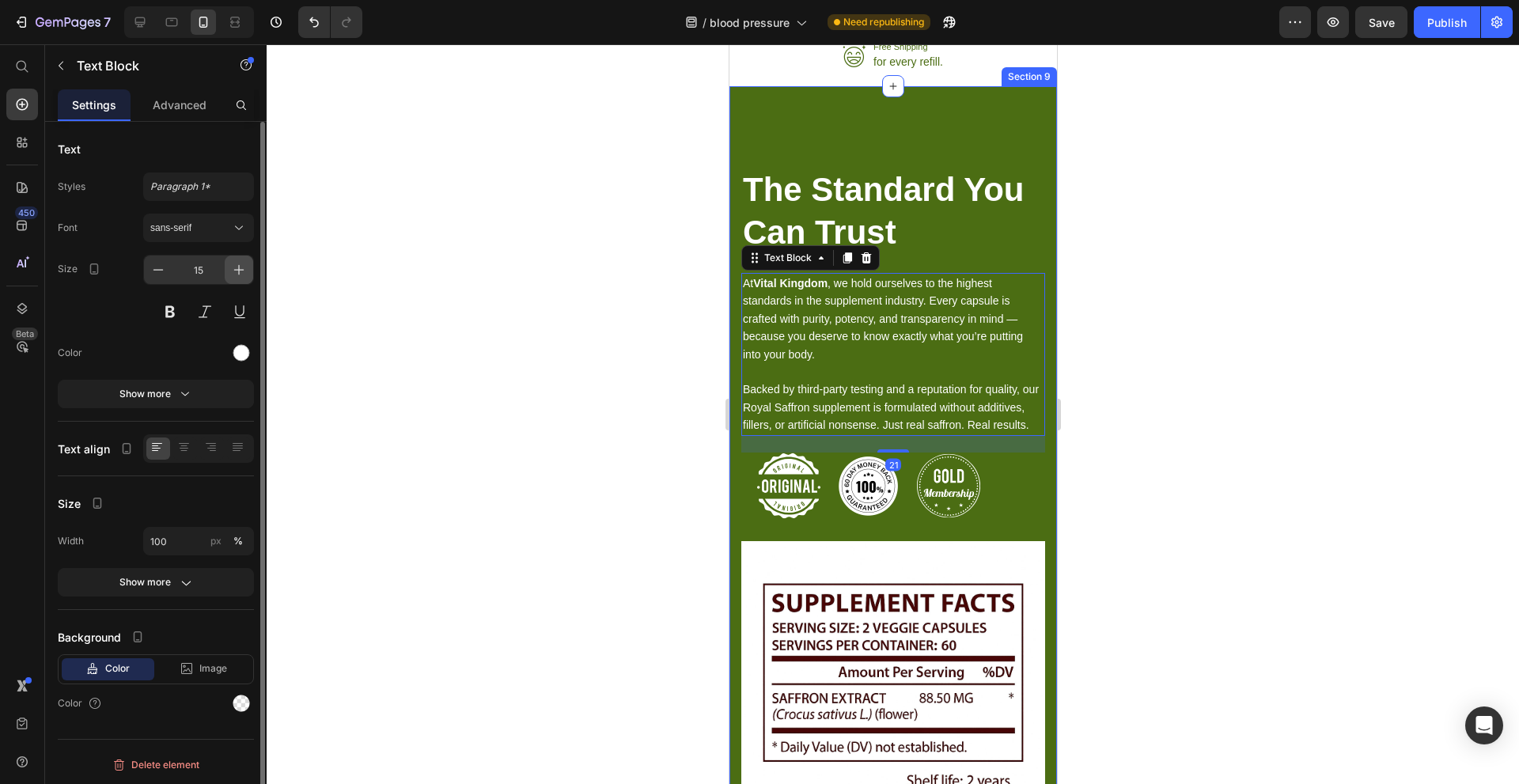 click 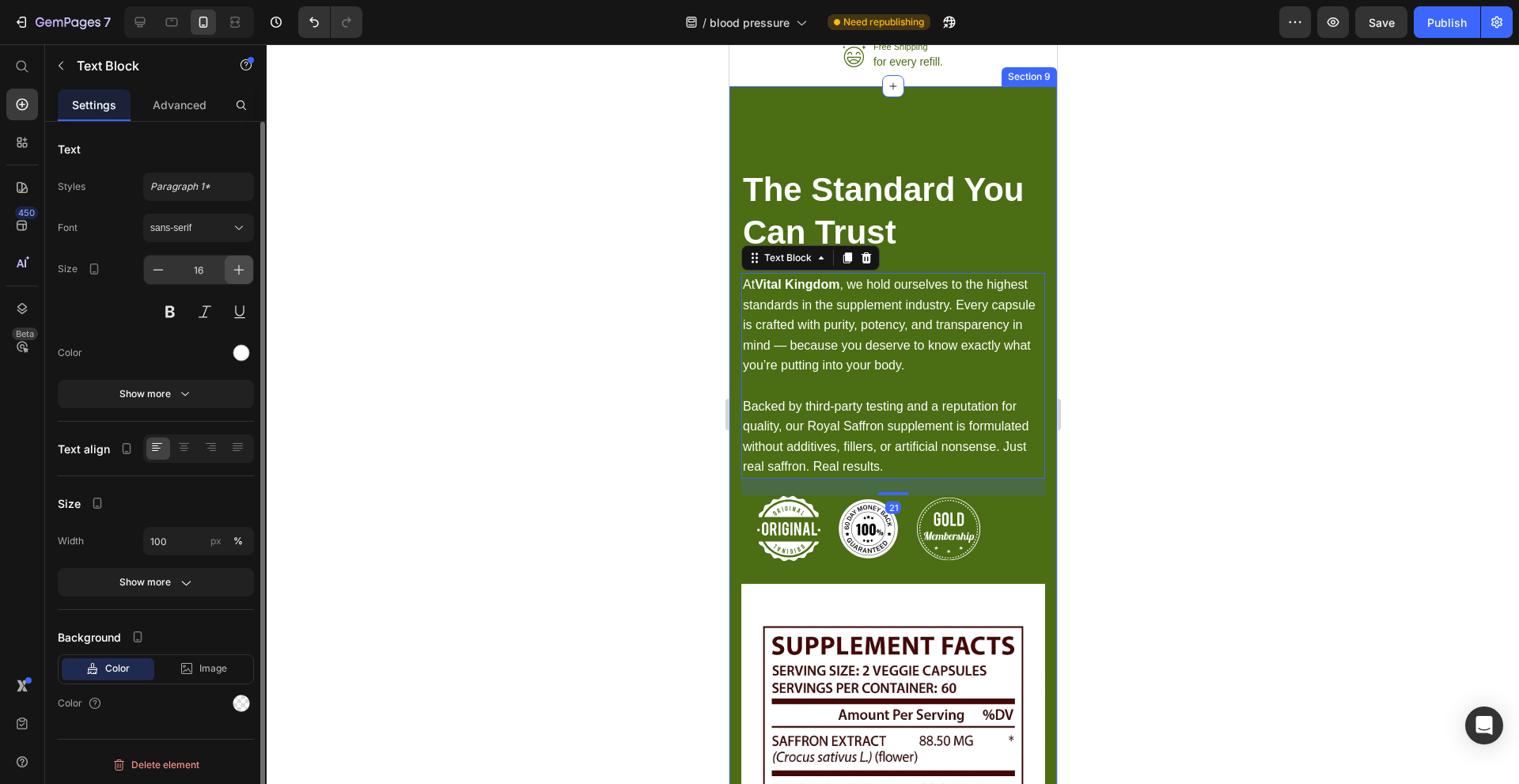 click 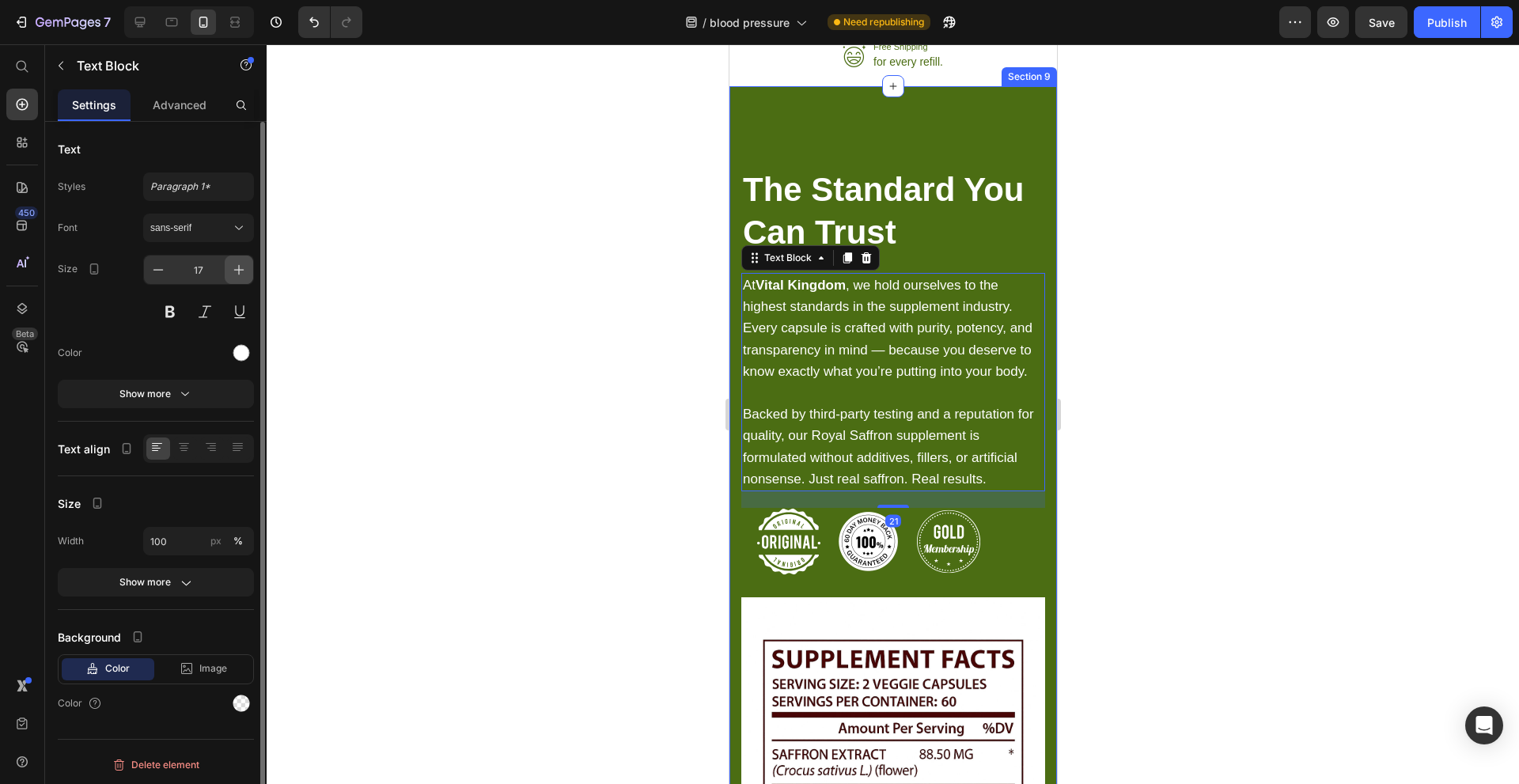 click 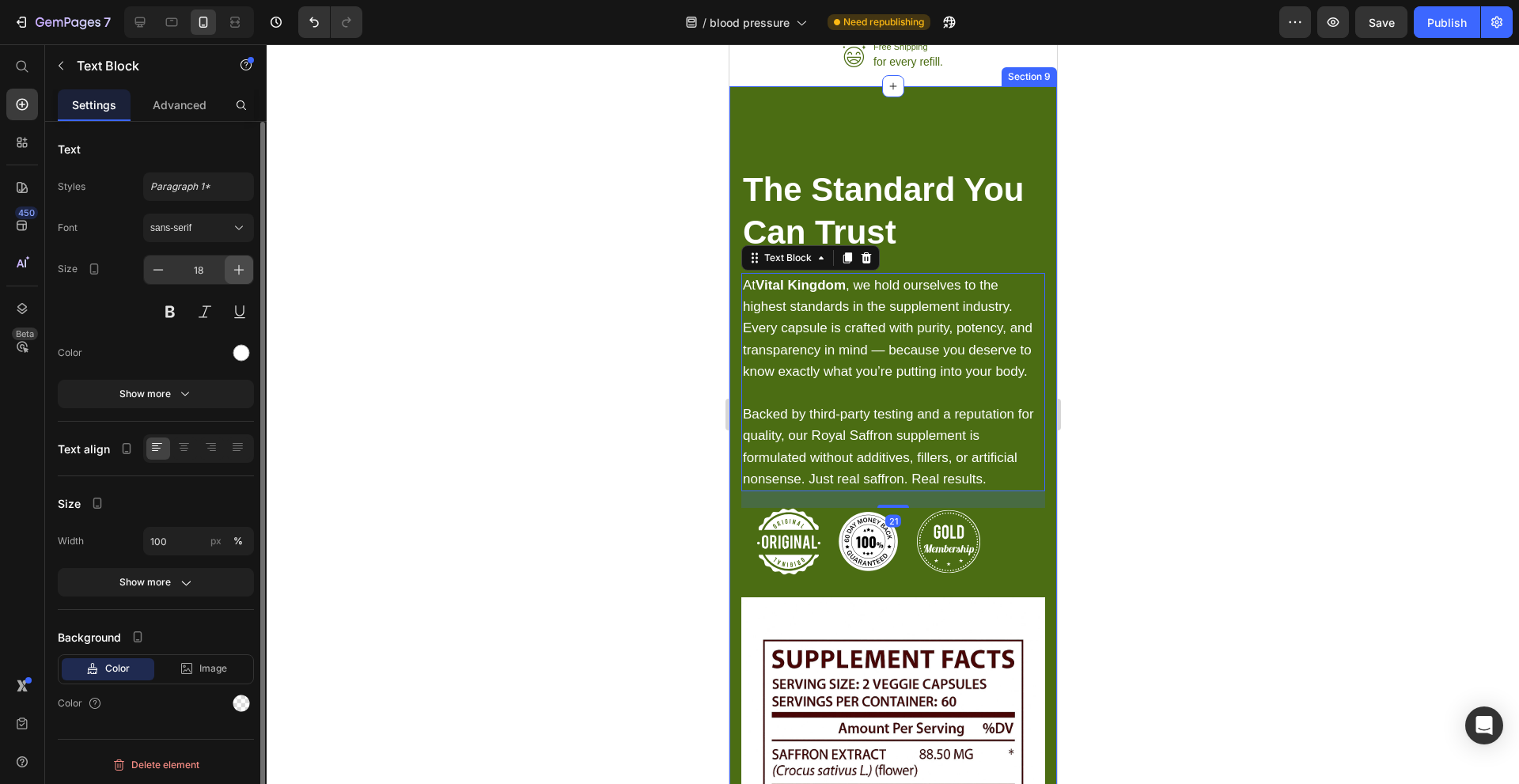 click 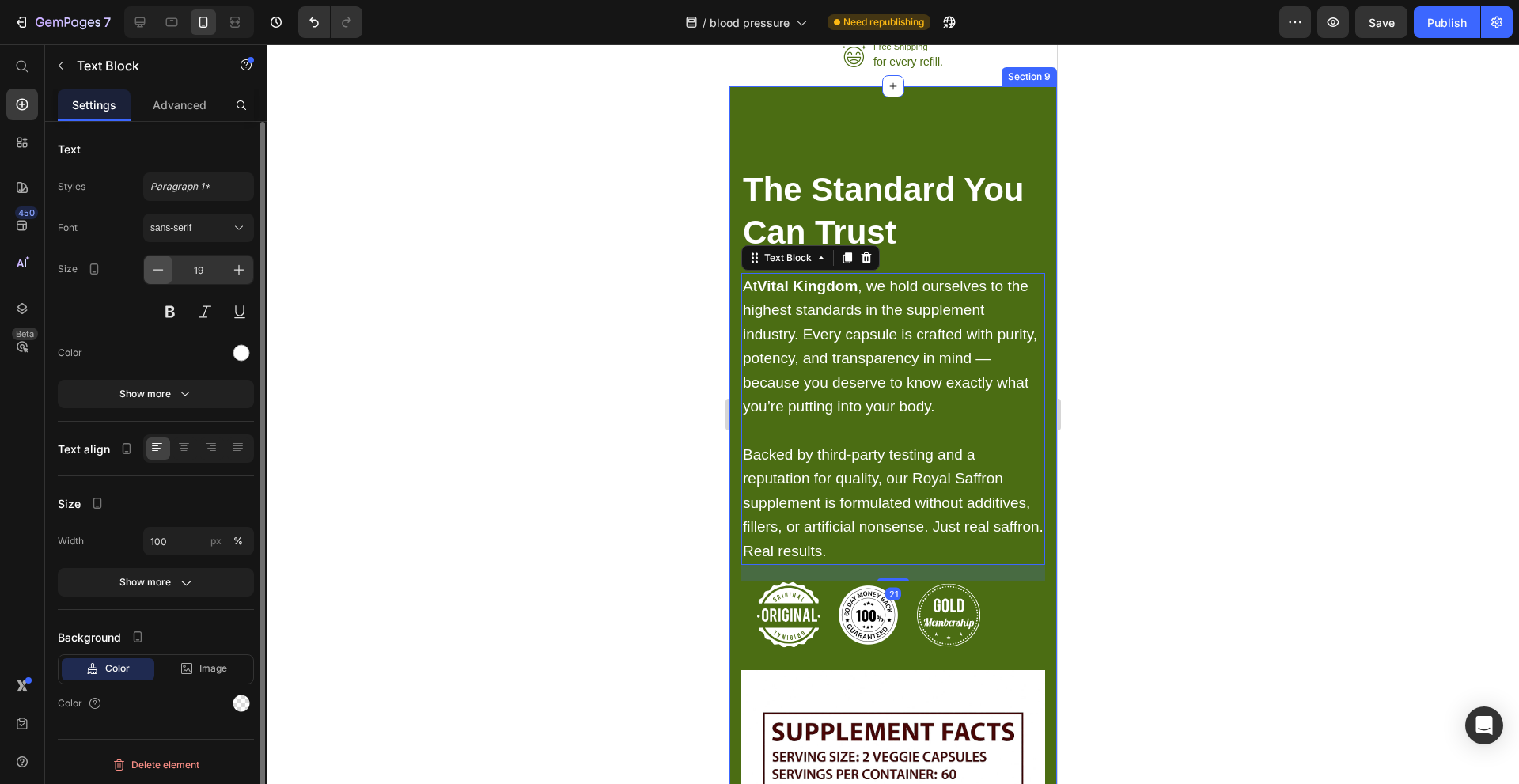 click 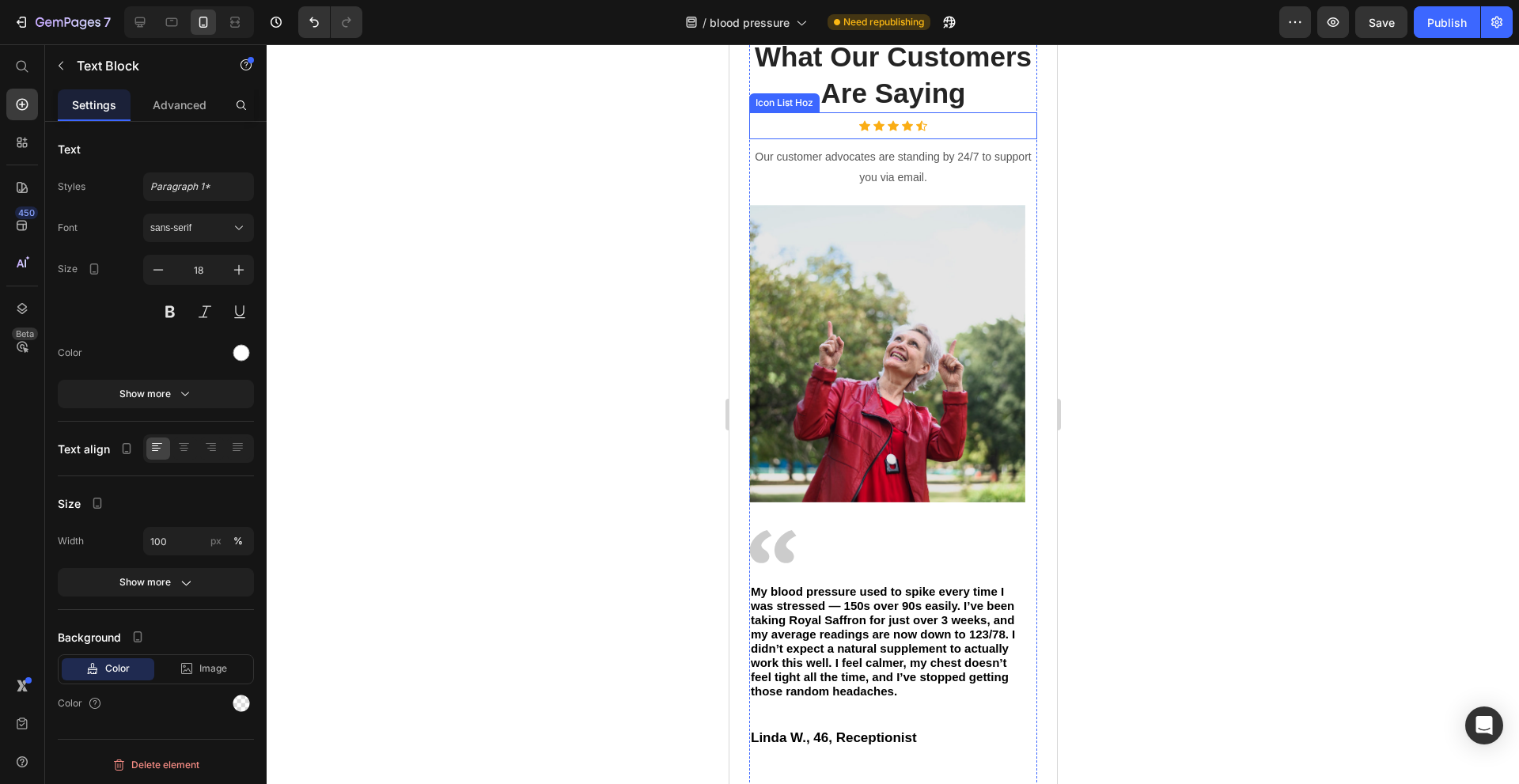 scroll, scrollTop: 7120, scrollLeft: 0, axis: vertical 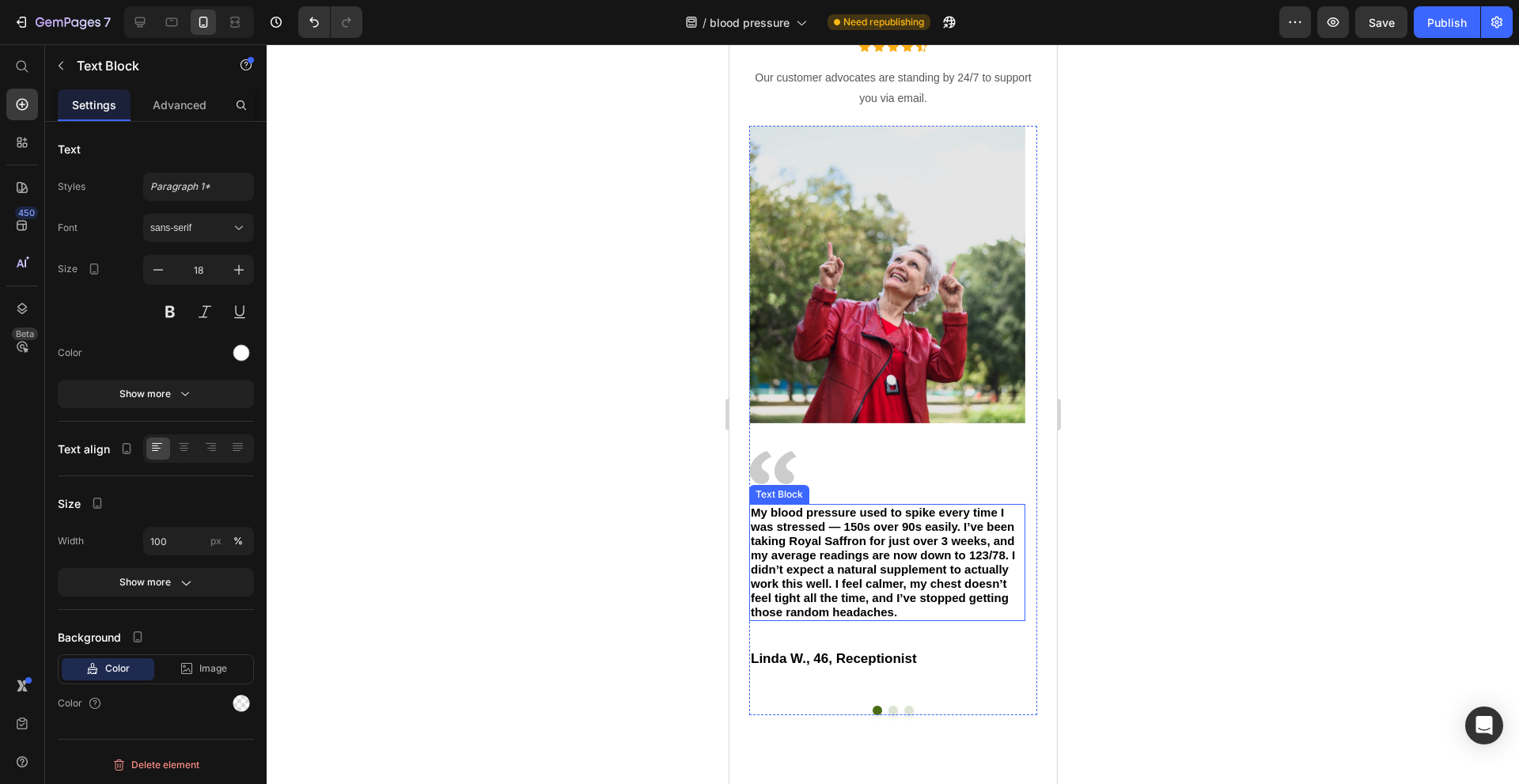 click on "My blood pressure used to spike every time I was stressed — 150s over 90s easily. I’ve been taking Royal Saffron for just over 3 weeks, and my average readings are now down to 123/78. I didn’t expect a natural supplement to actually work this well. I feel calmer, my chest doesn’t feel tight all the time, and I’ve stopped getting those random headaches." 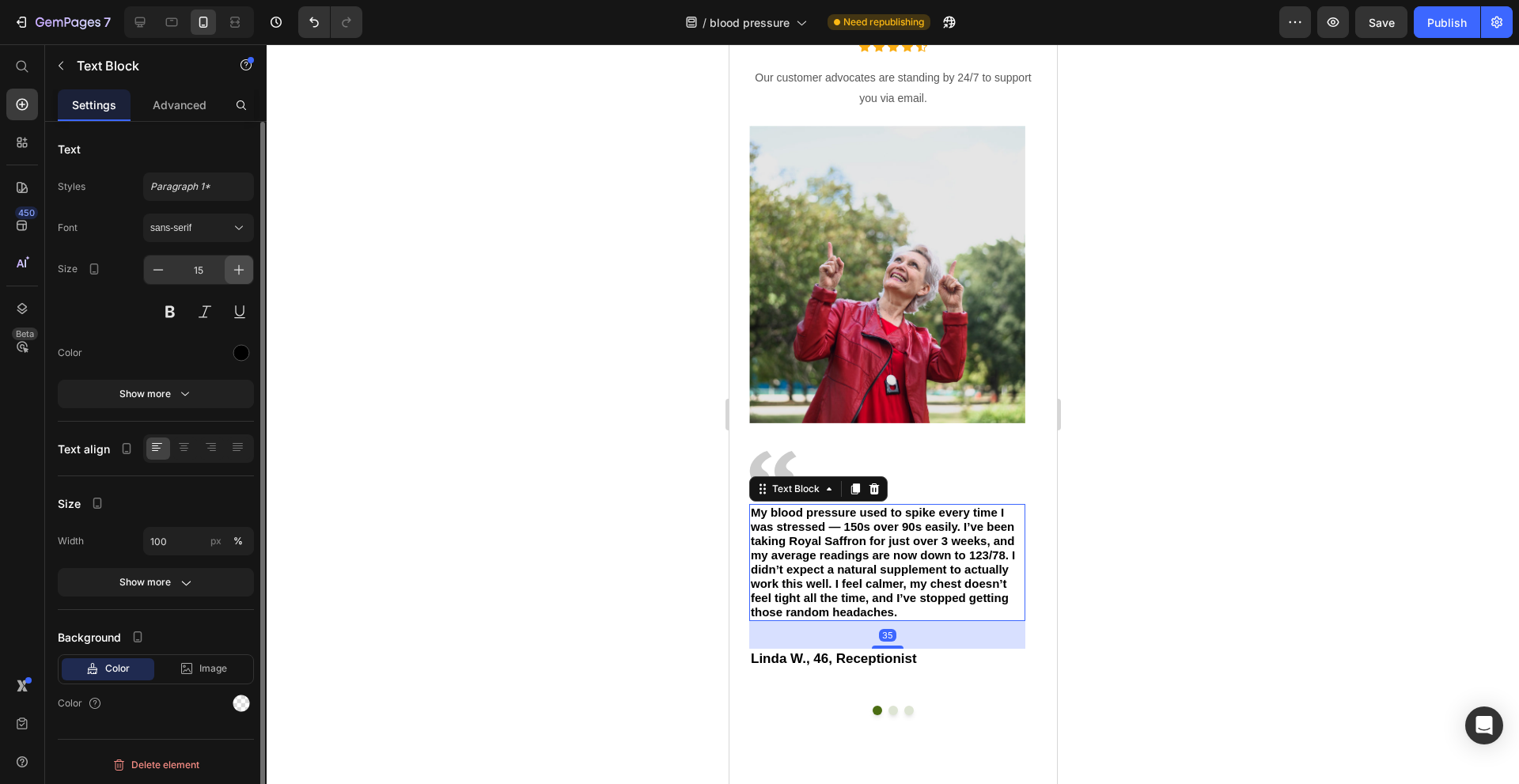 click 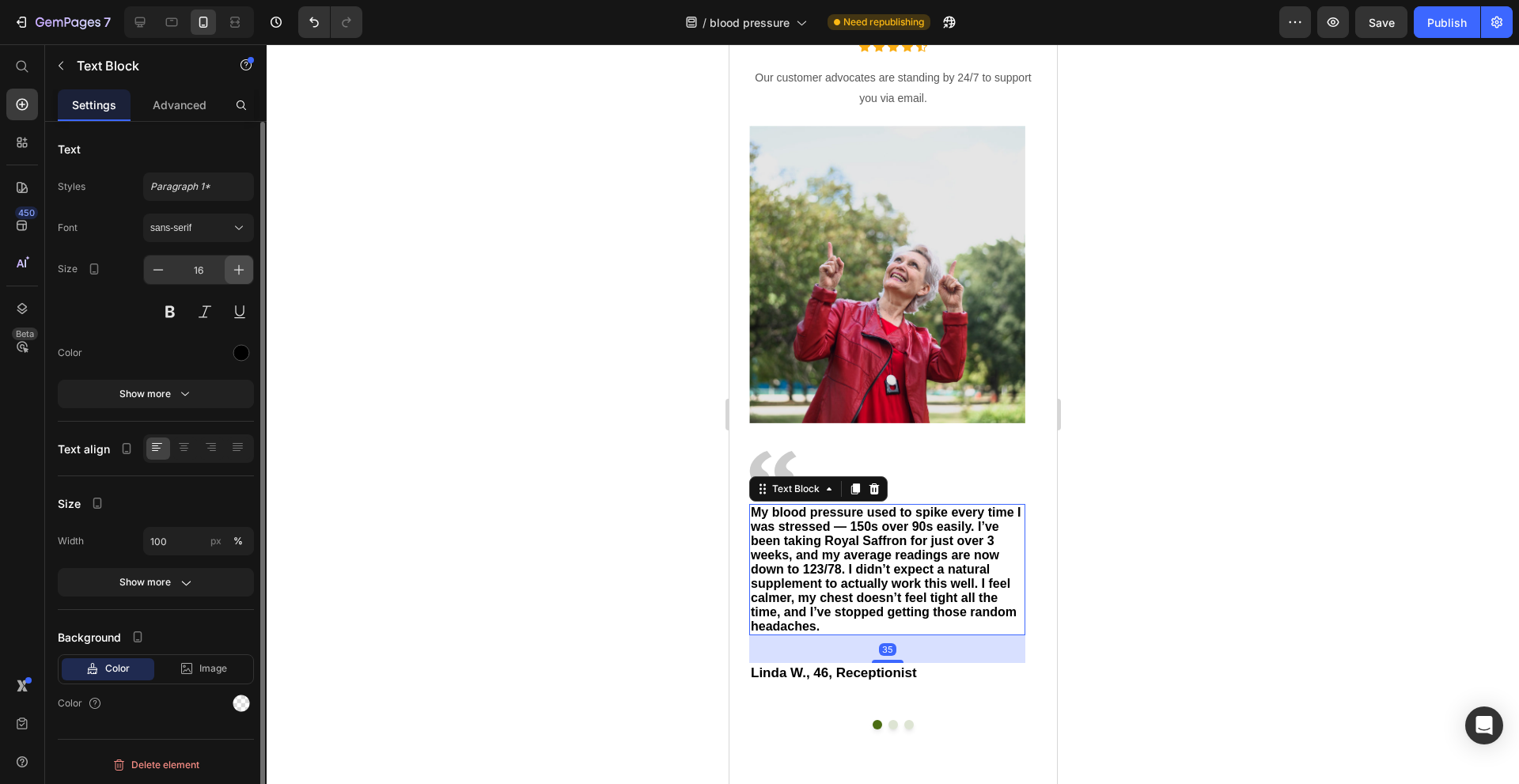 click 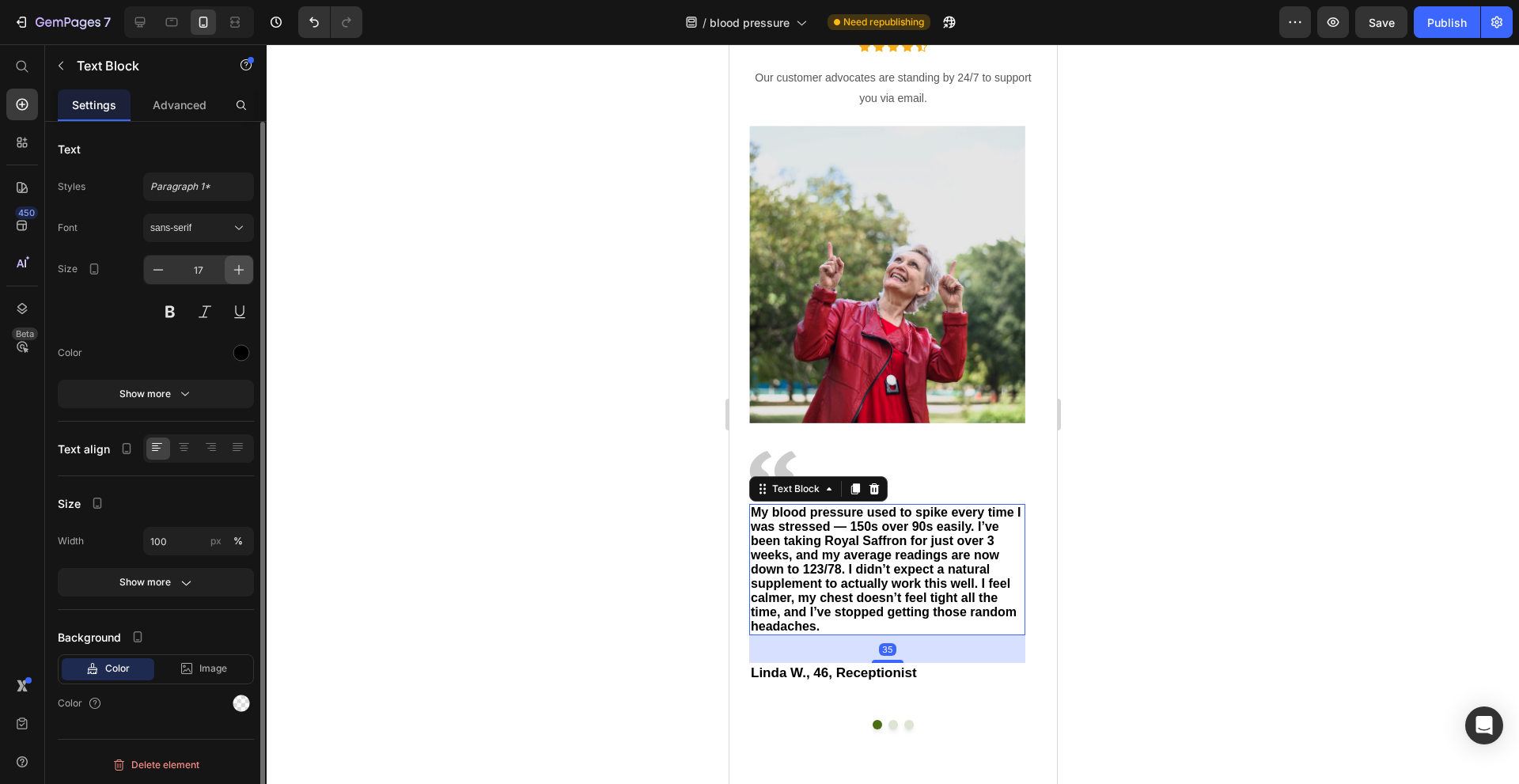 click 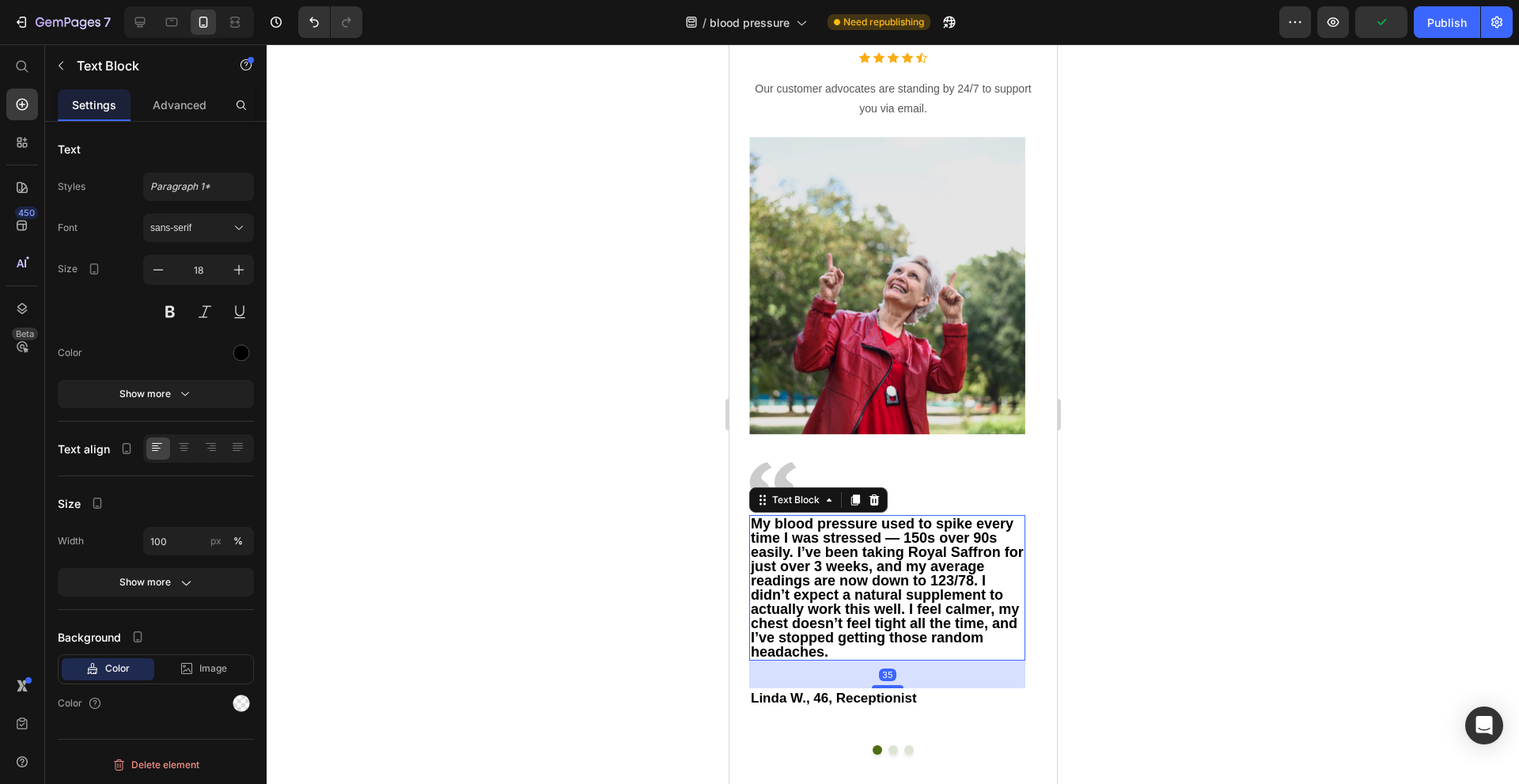 scroll, scrollTop: 7674, scrollLeft: 0, axis: vertical 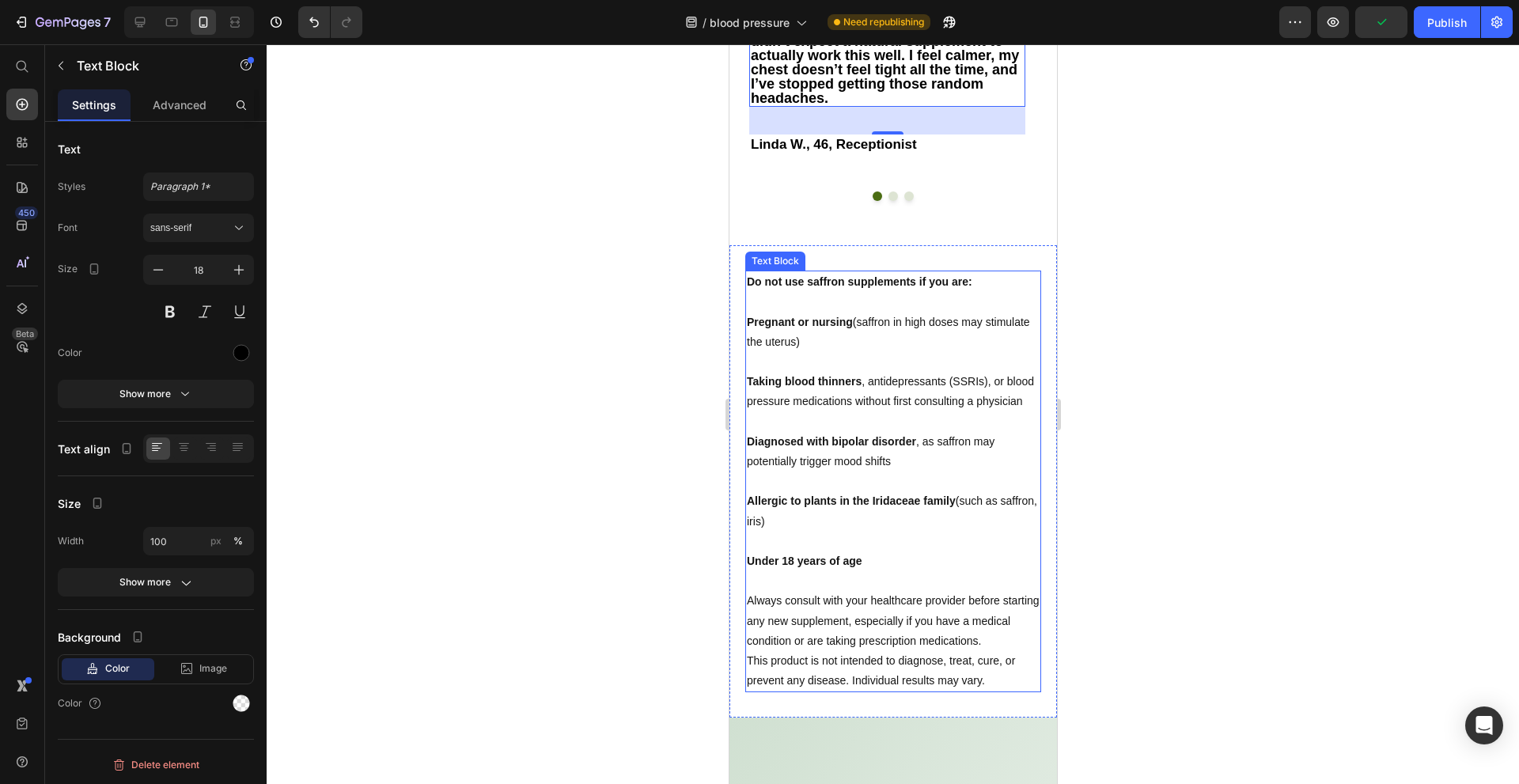click on "Taking blood thinners , antidepressants (SSRIs), or blood pressure medications without first consulting a physician" 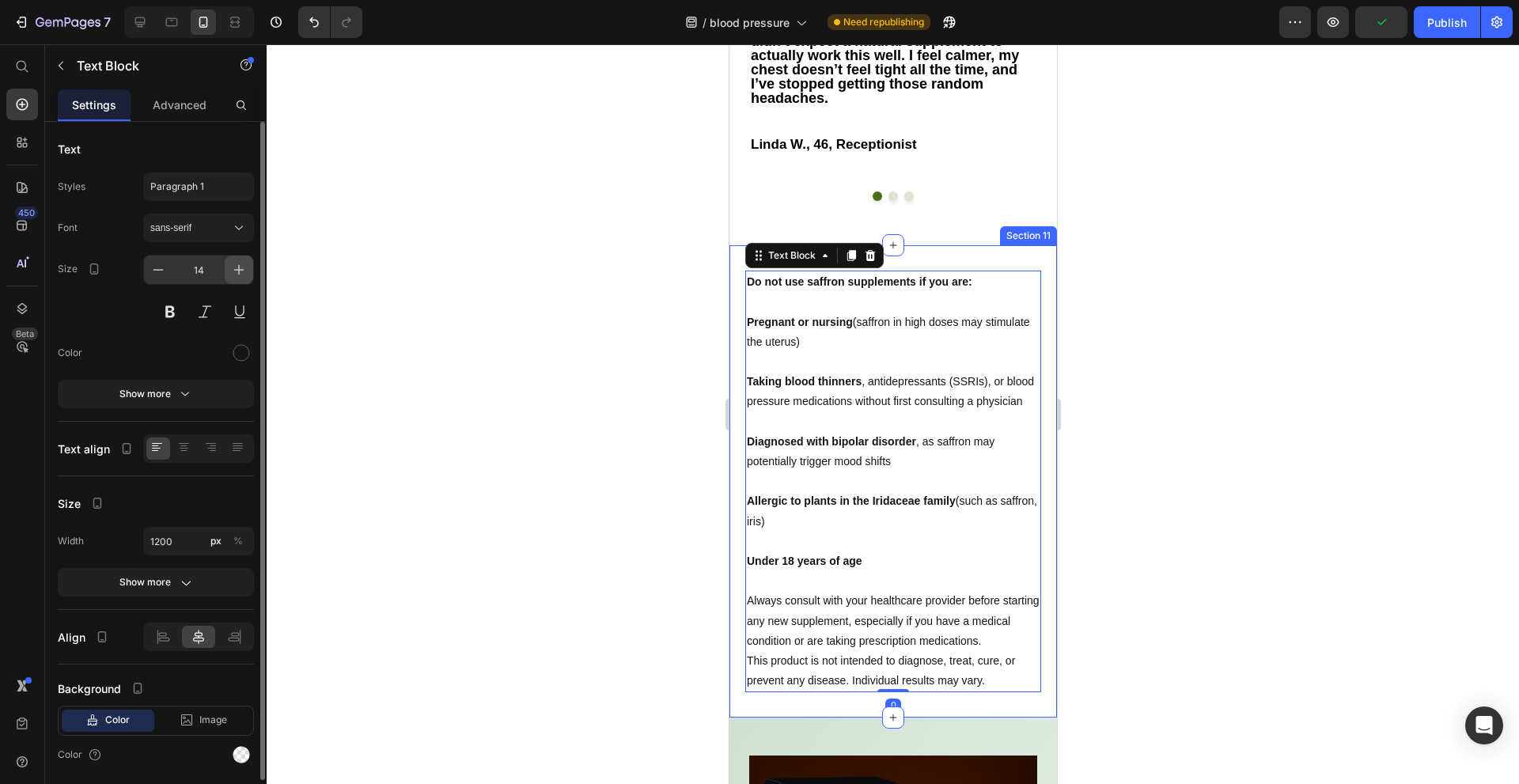 click 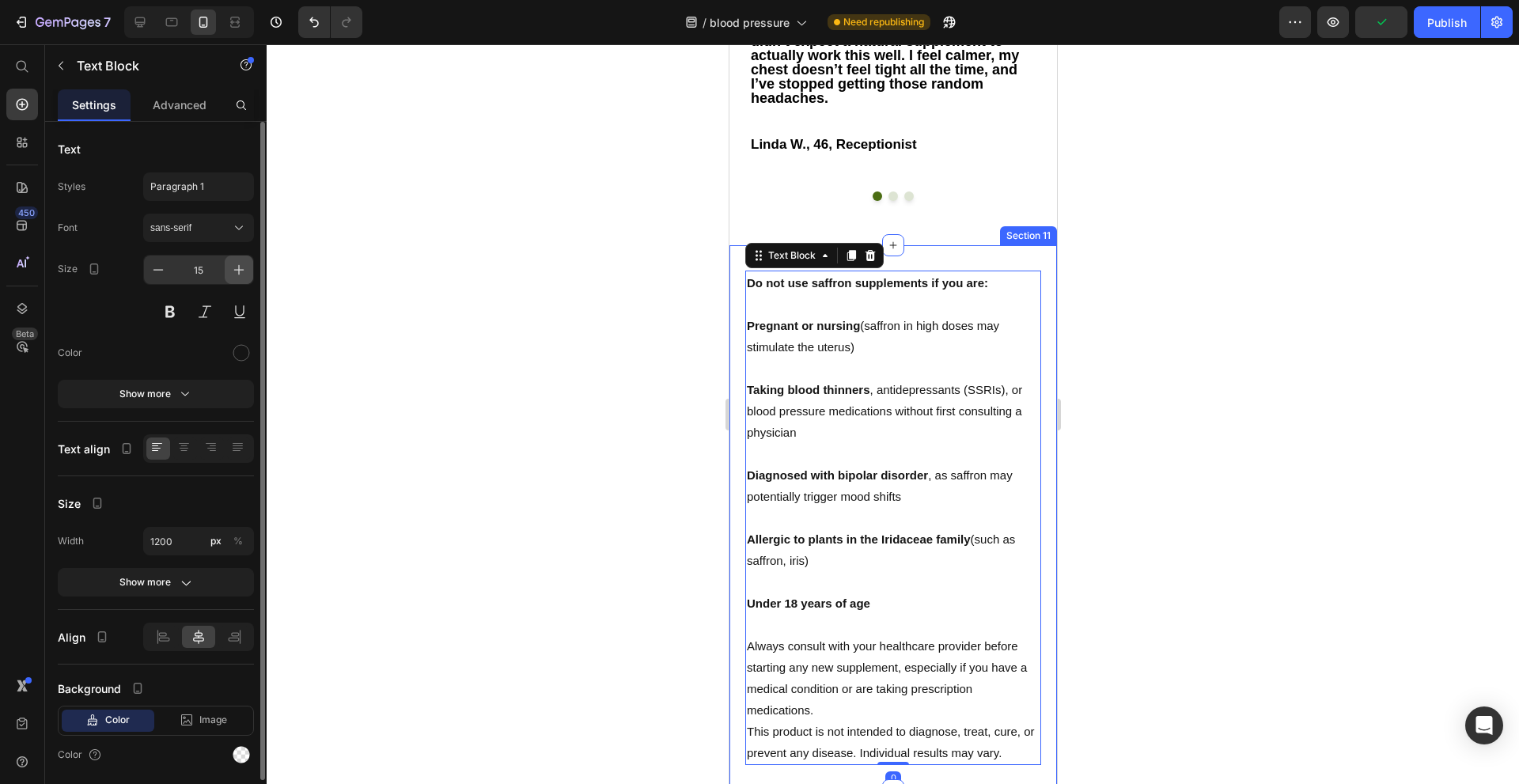 click 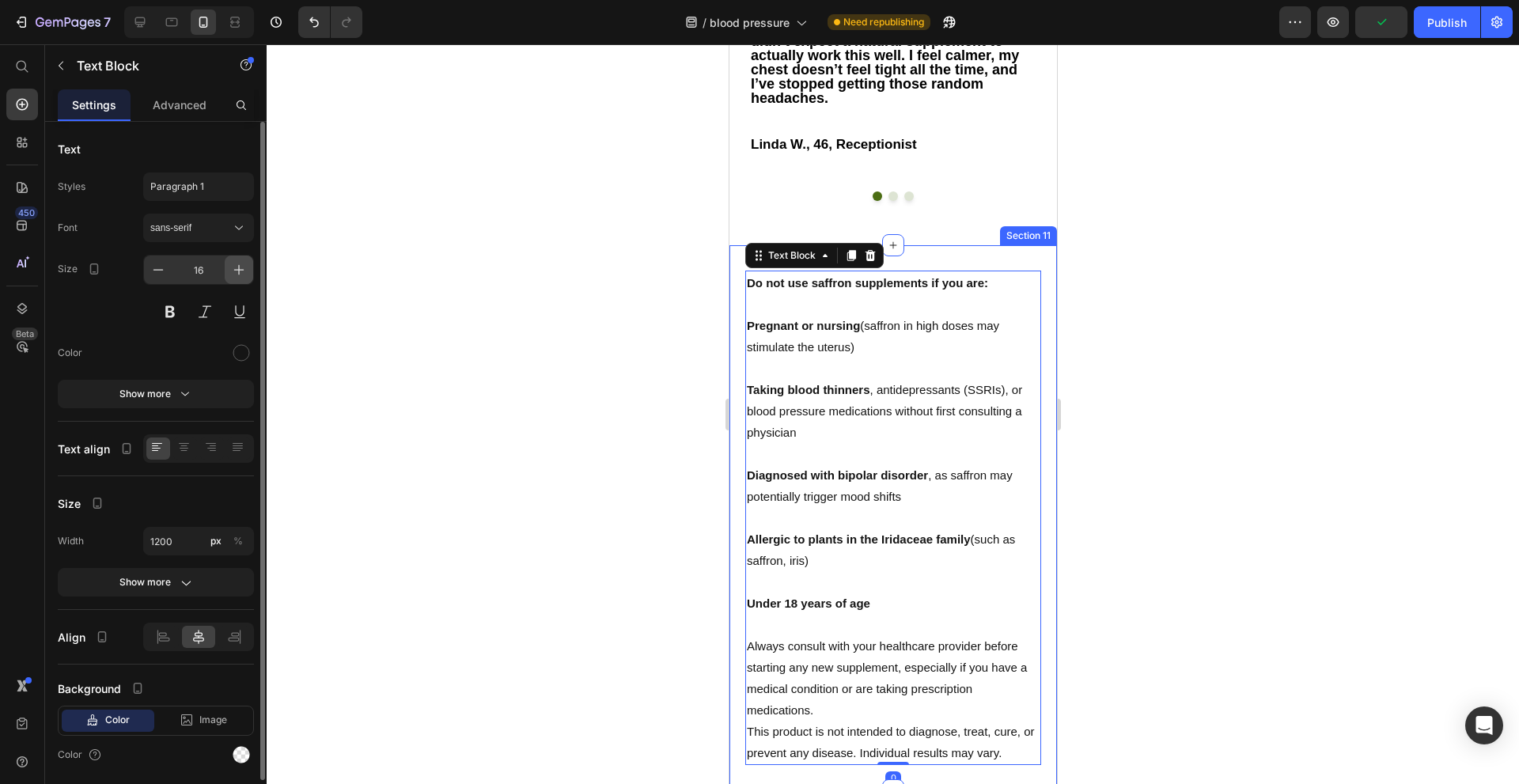 click 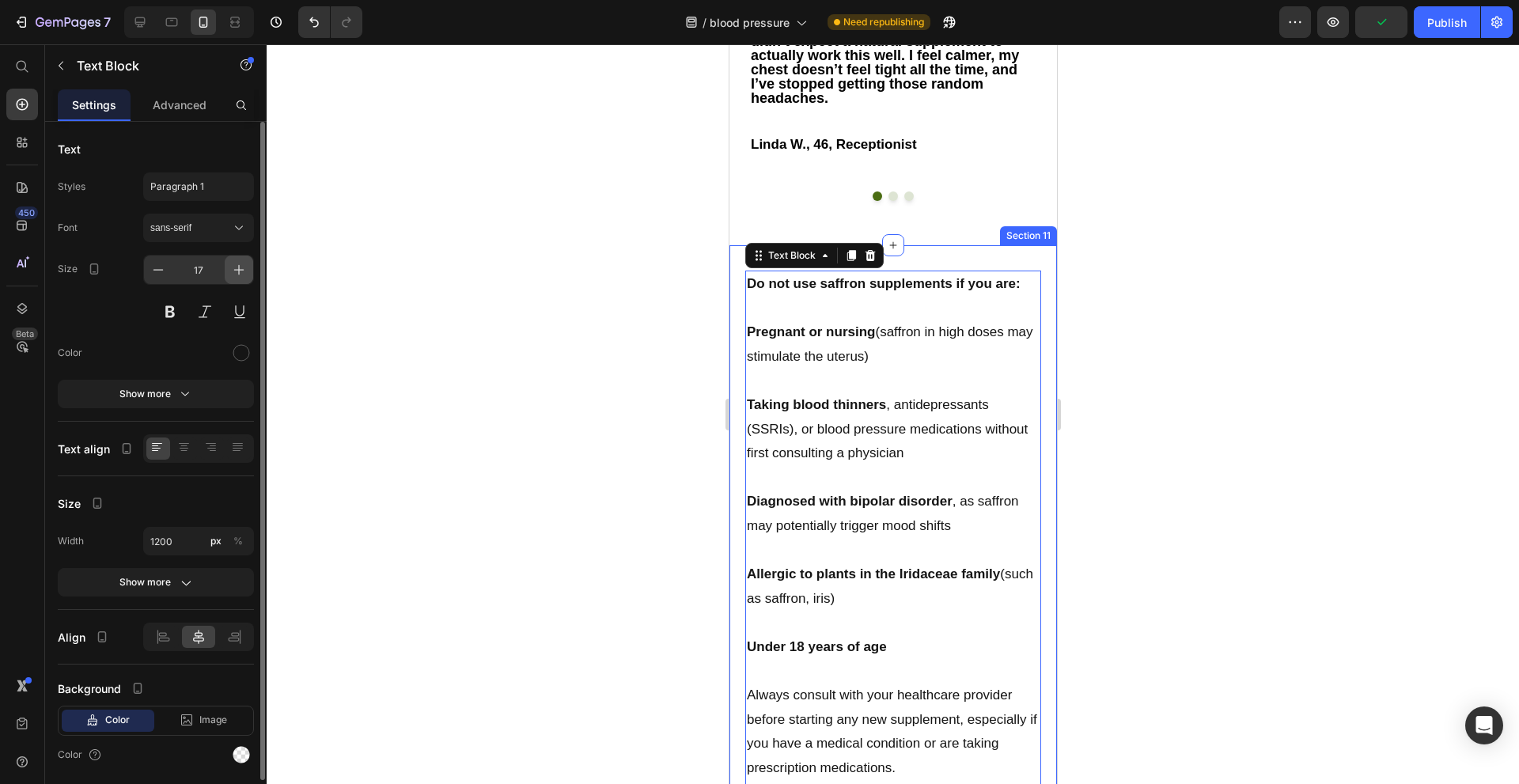 click 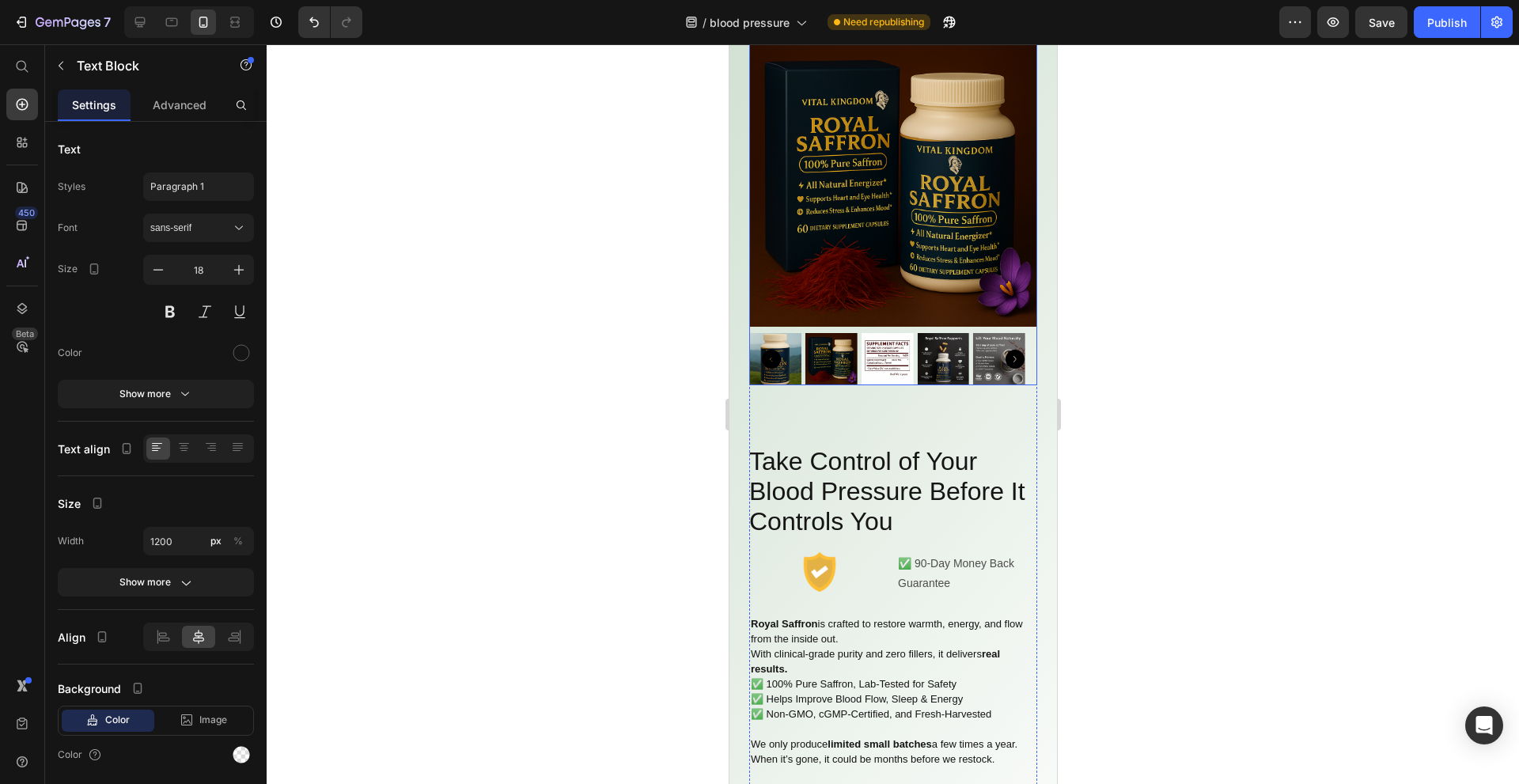 scroll, scrollTop: 8702, scrollLeft: 0, axis: vertical 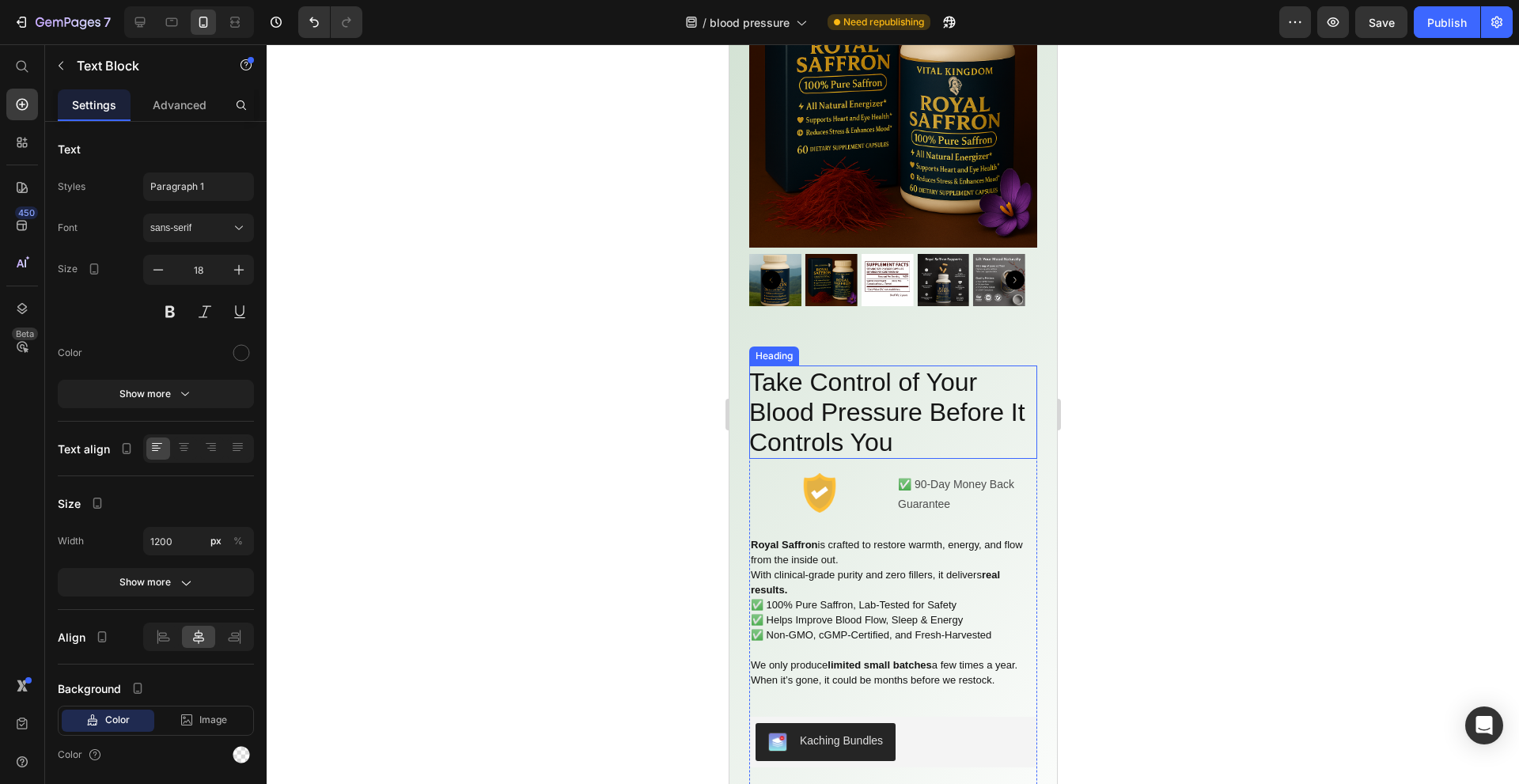 click on "Take Control of Your Blood Pressure Before It Controls You" 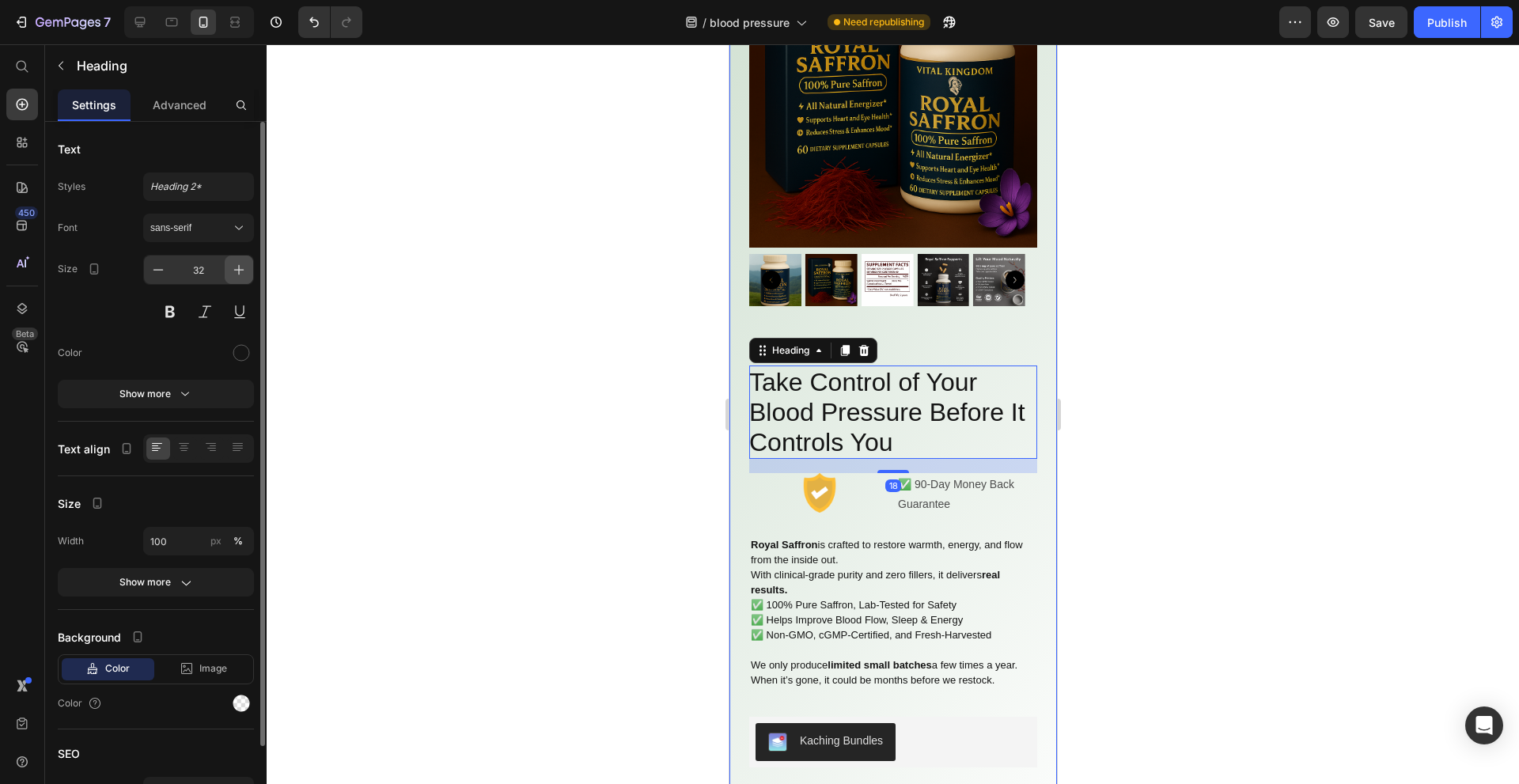 click 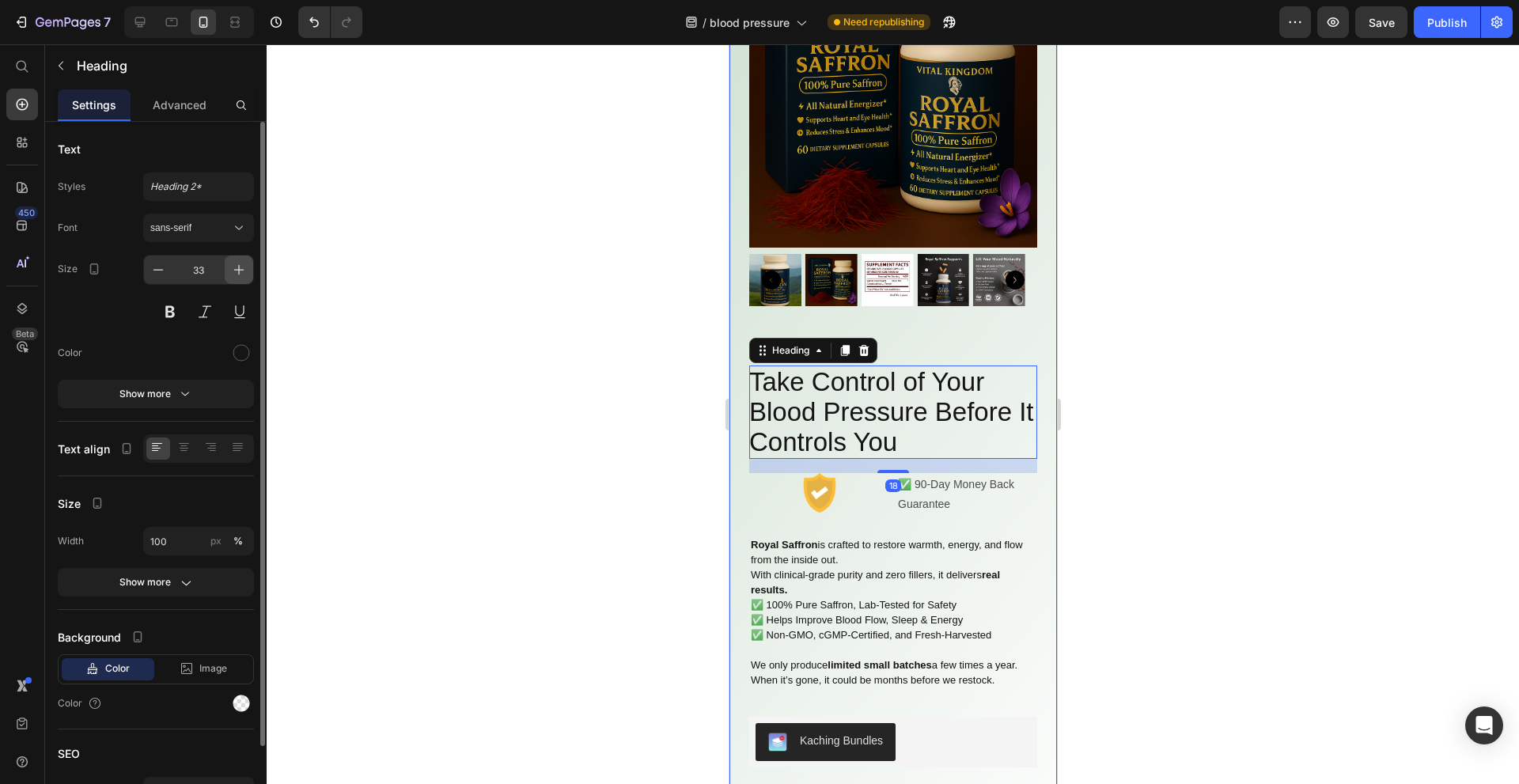 click 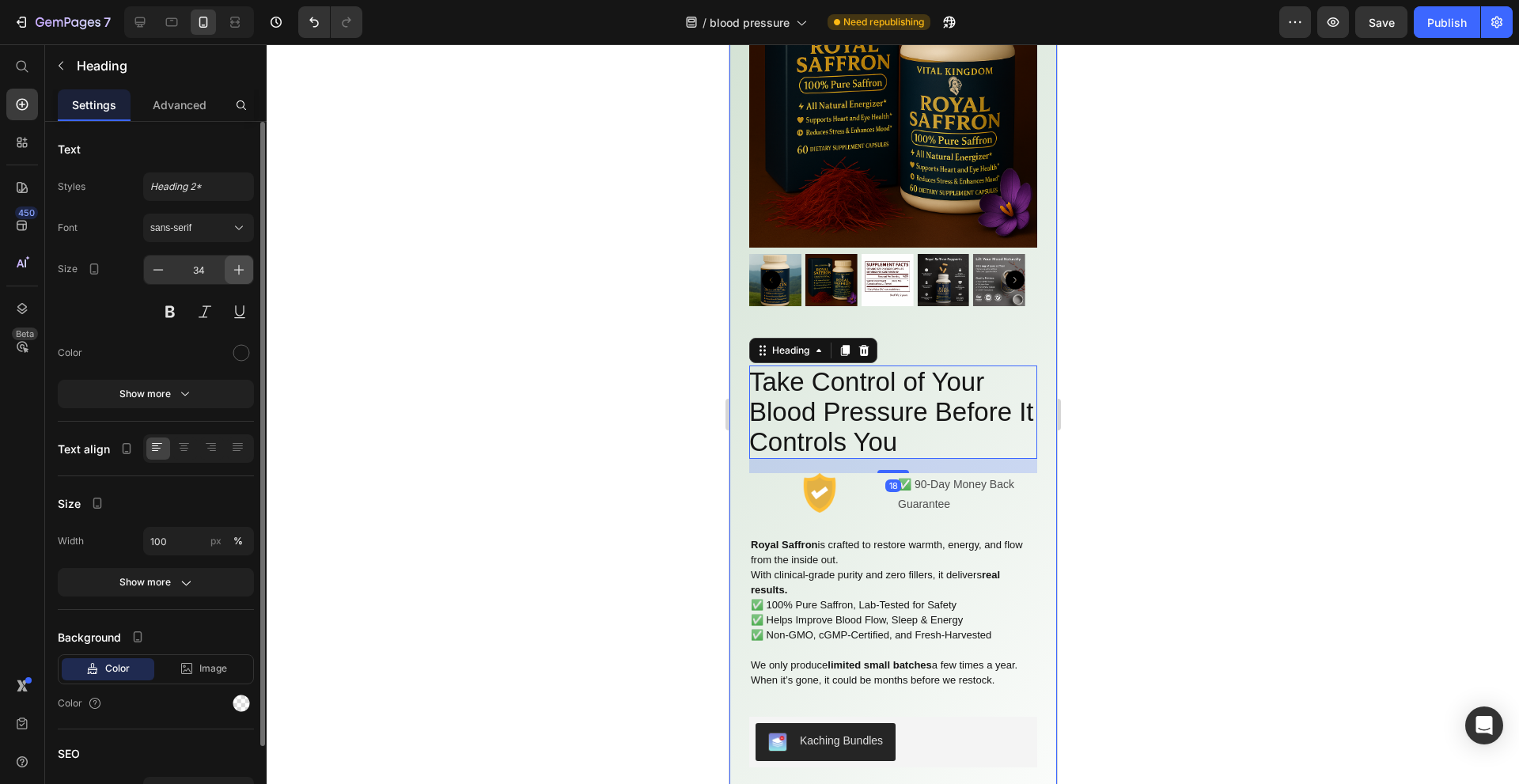 click 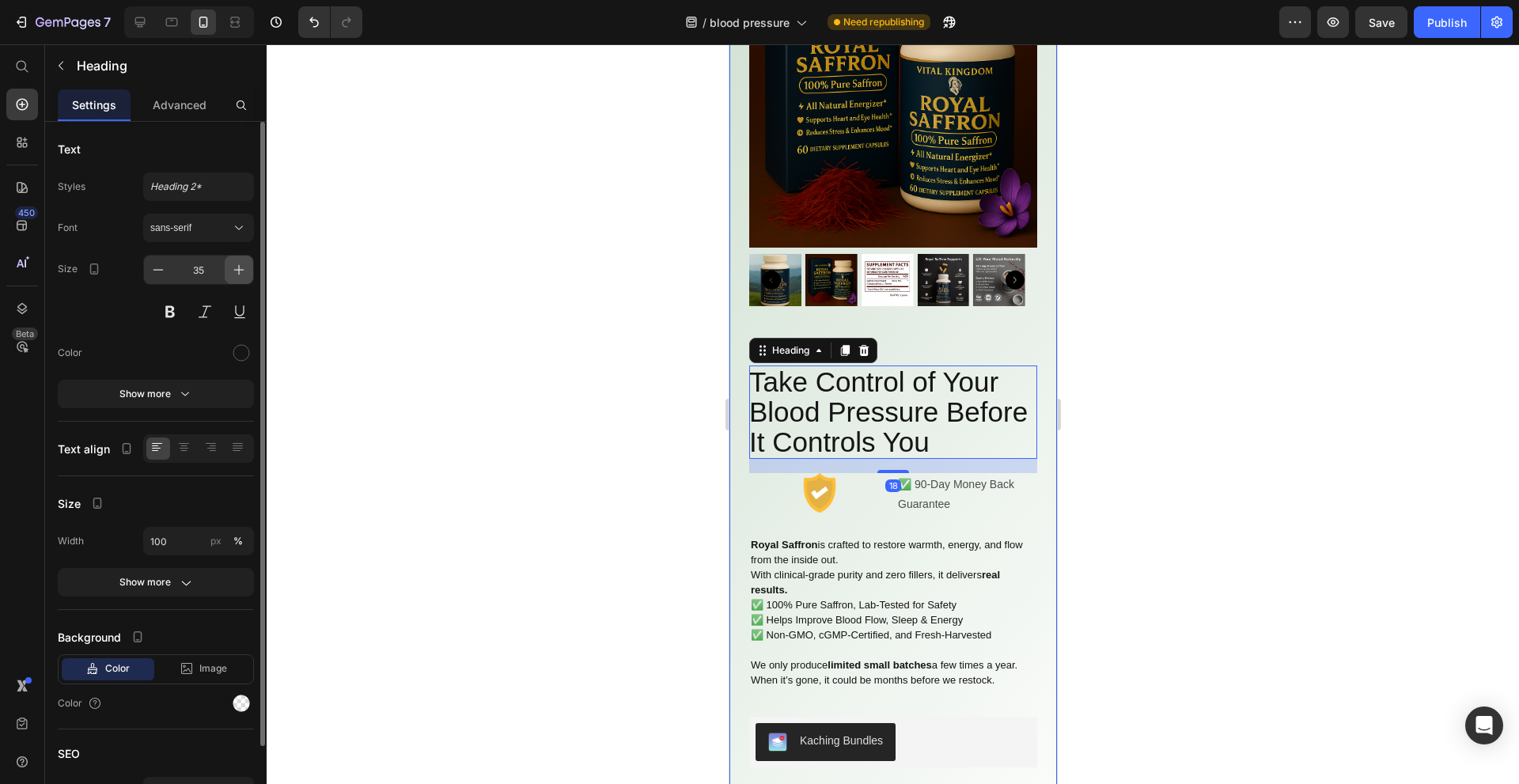click 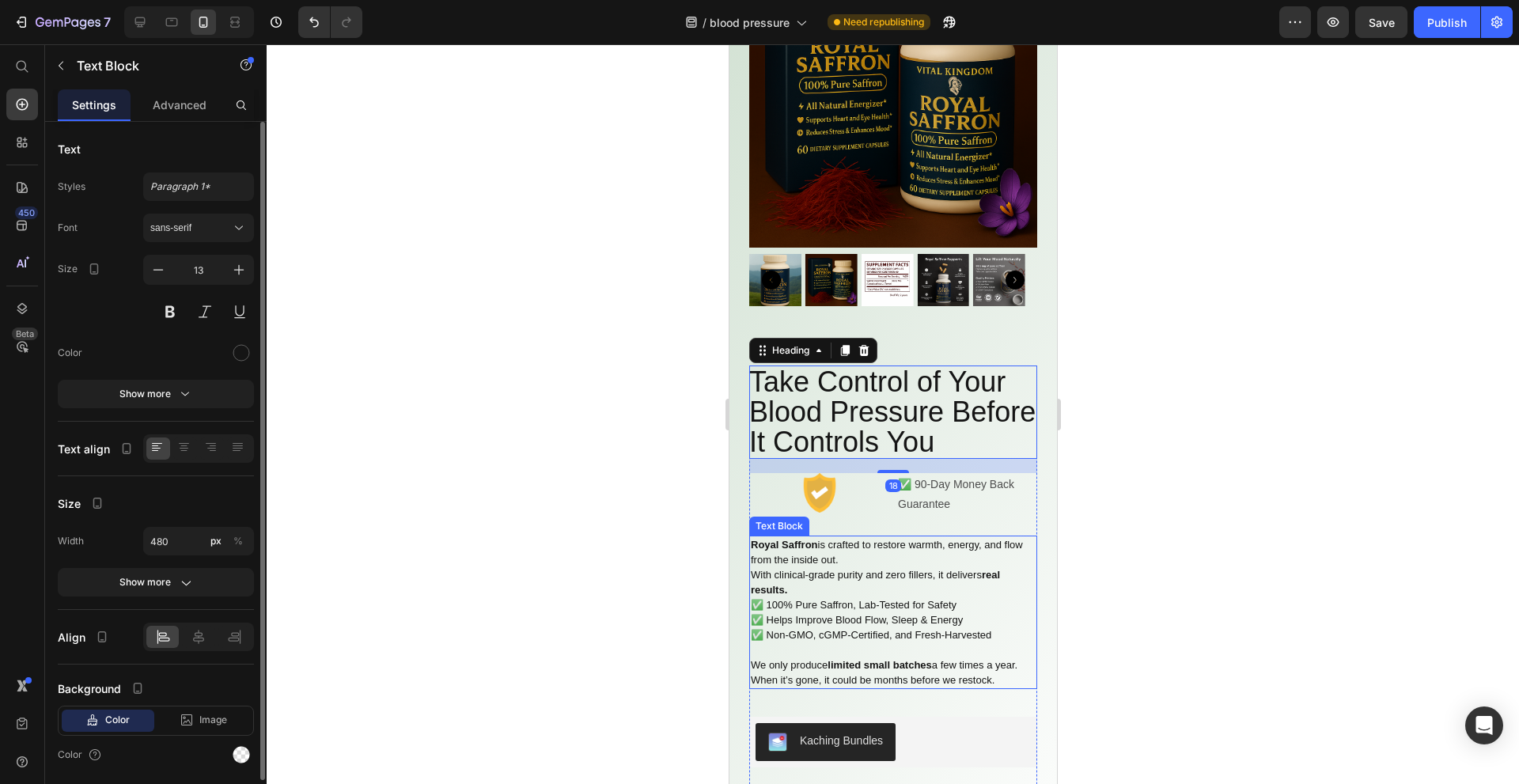 click on "Royal Saffron  is crafted to restore warmth, energy, and flow from the inside out. With clinical-grade purity and zero fillers, it delivers  real results. ✅ 100% Pure Saffron, Lab-Tested for Safety ✅ Helps Improve Blood Flow, Sleep & Energy ✅ Non-GMO, cGMP-Certified, and Fresh-Harvested We only produce  limited small batches  a few times a year. When it’s gone, it could be months before we restock." 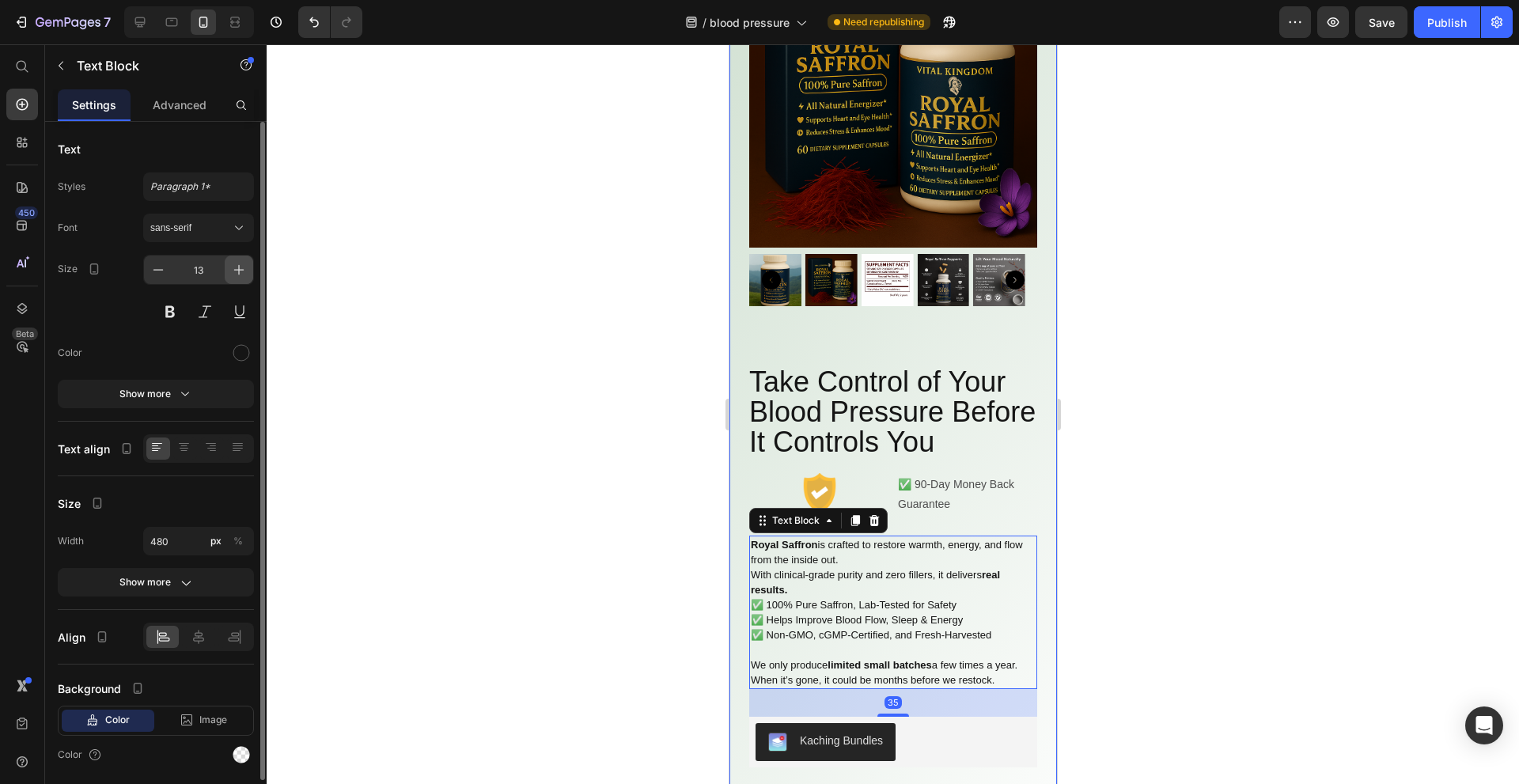 click 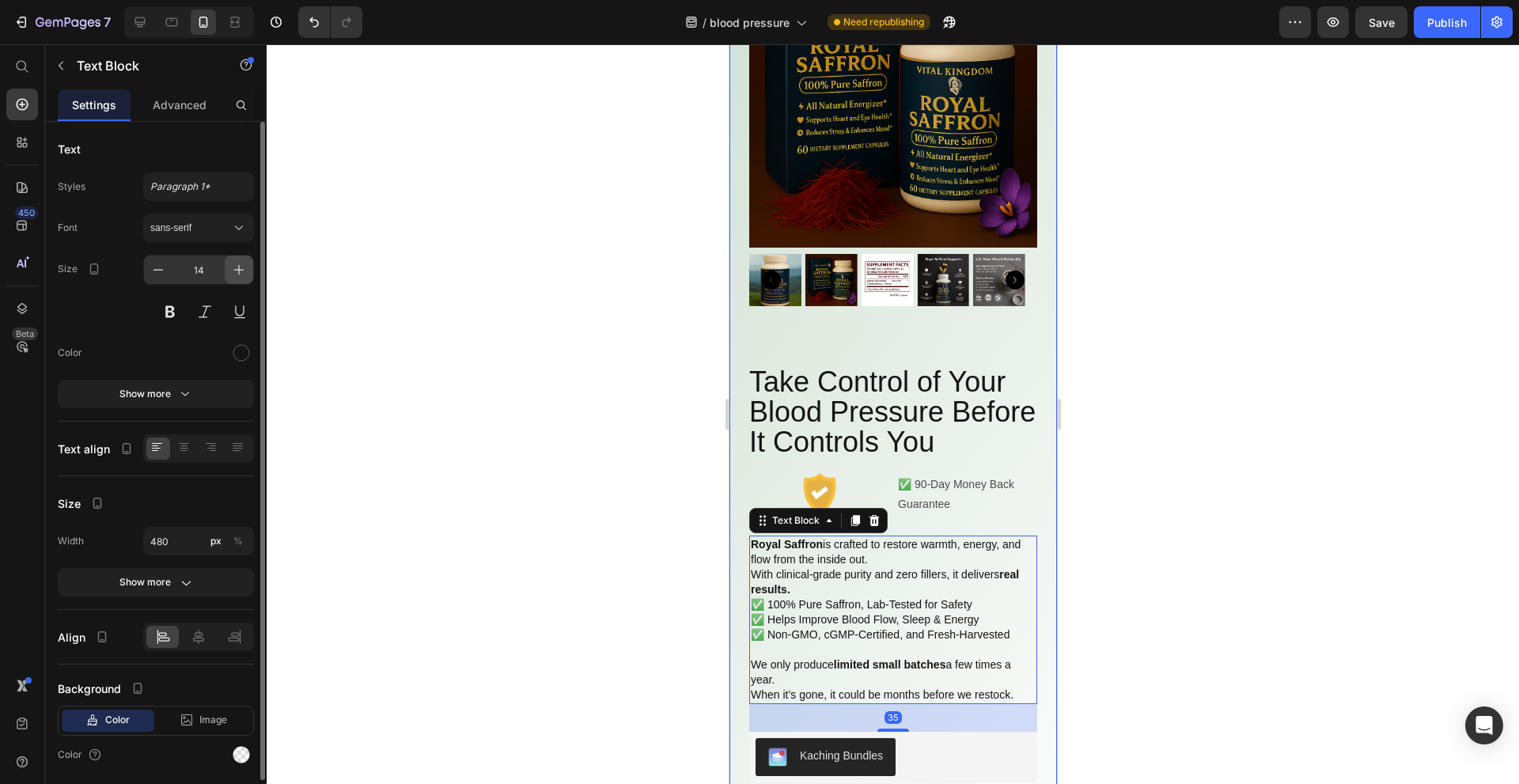 click 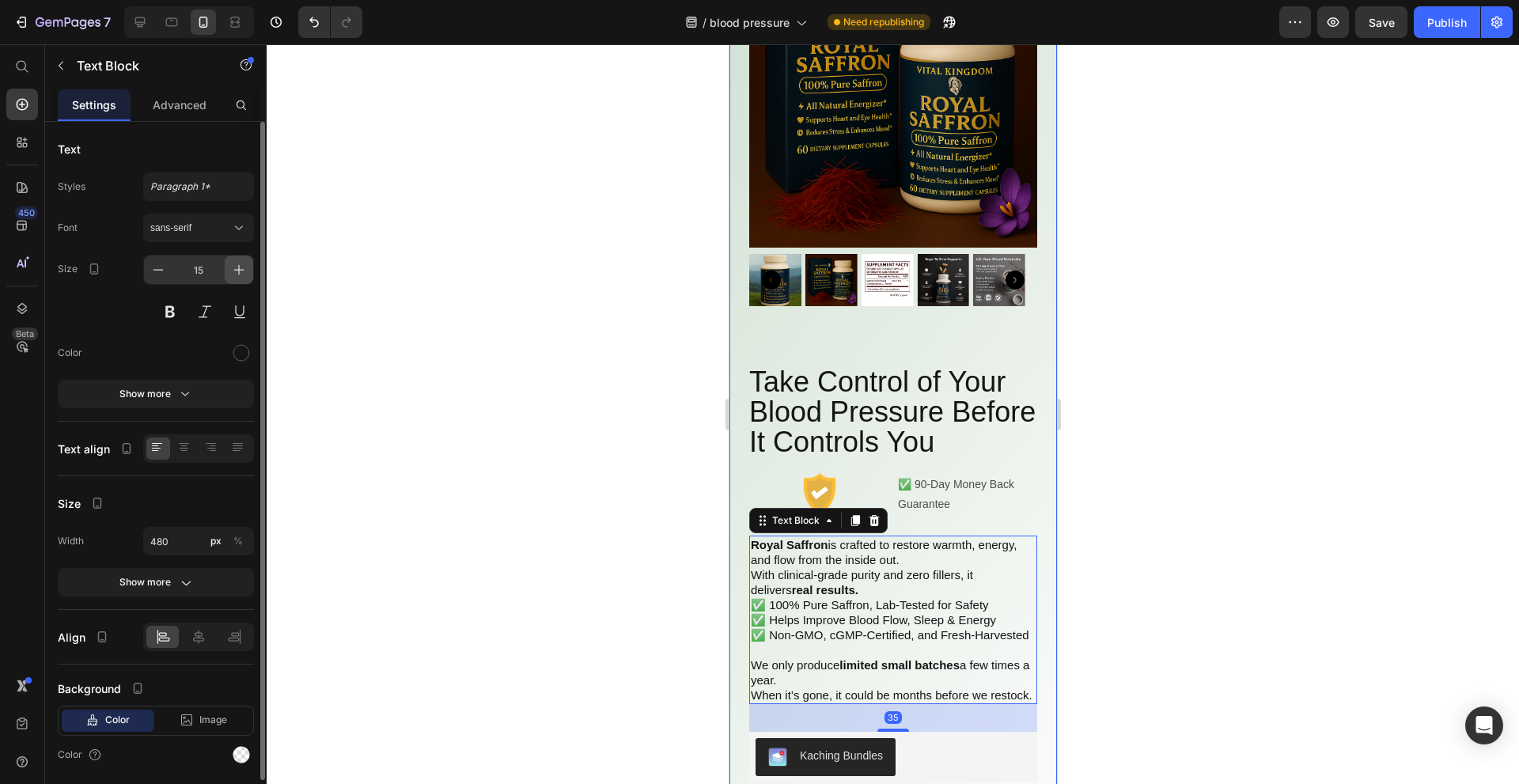 click 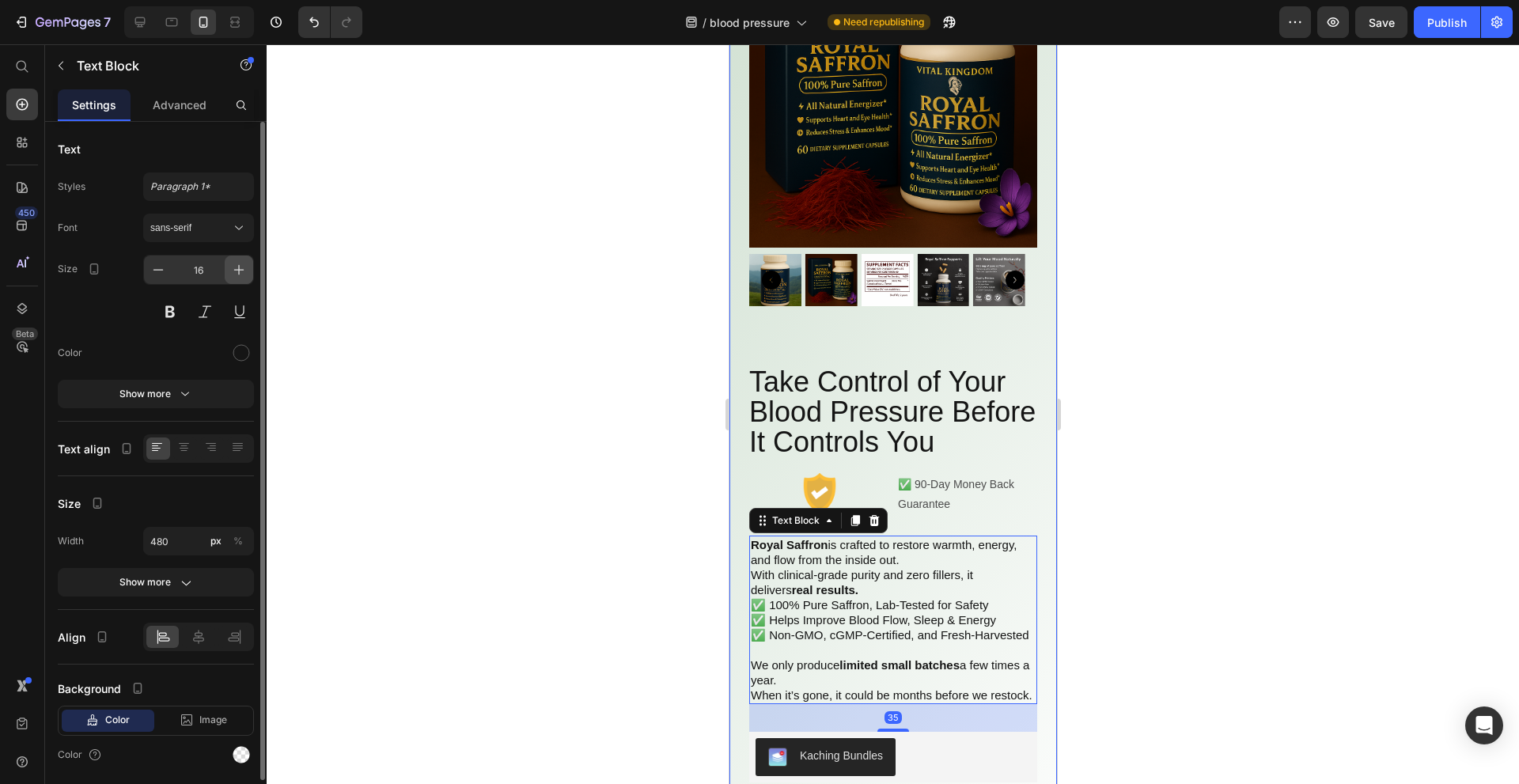 click 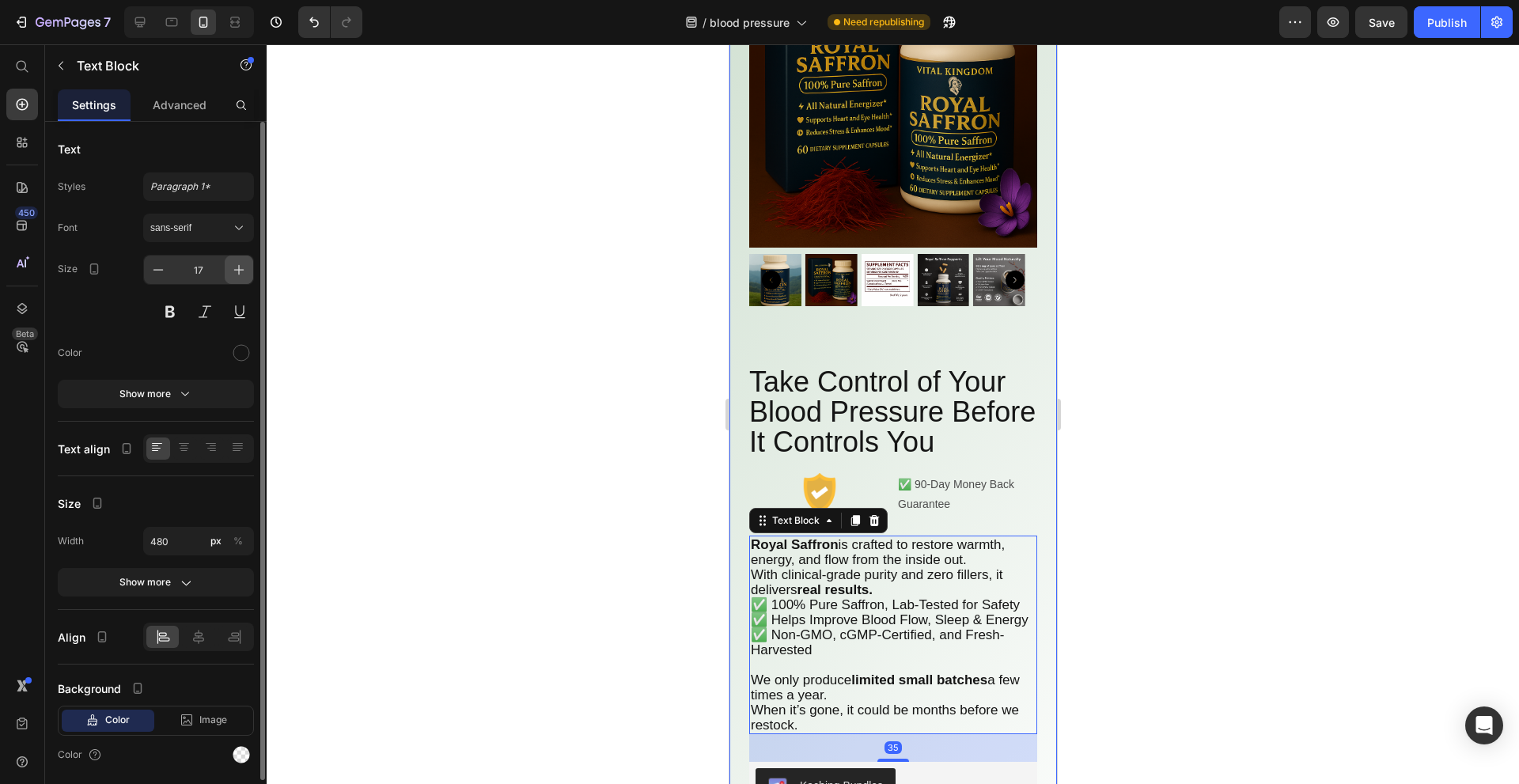 click 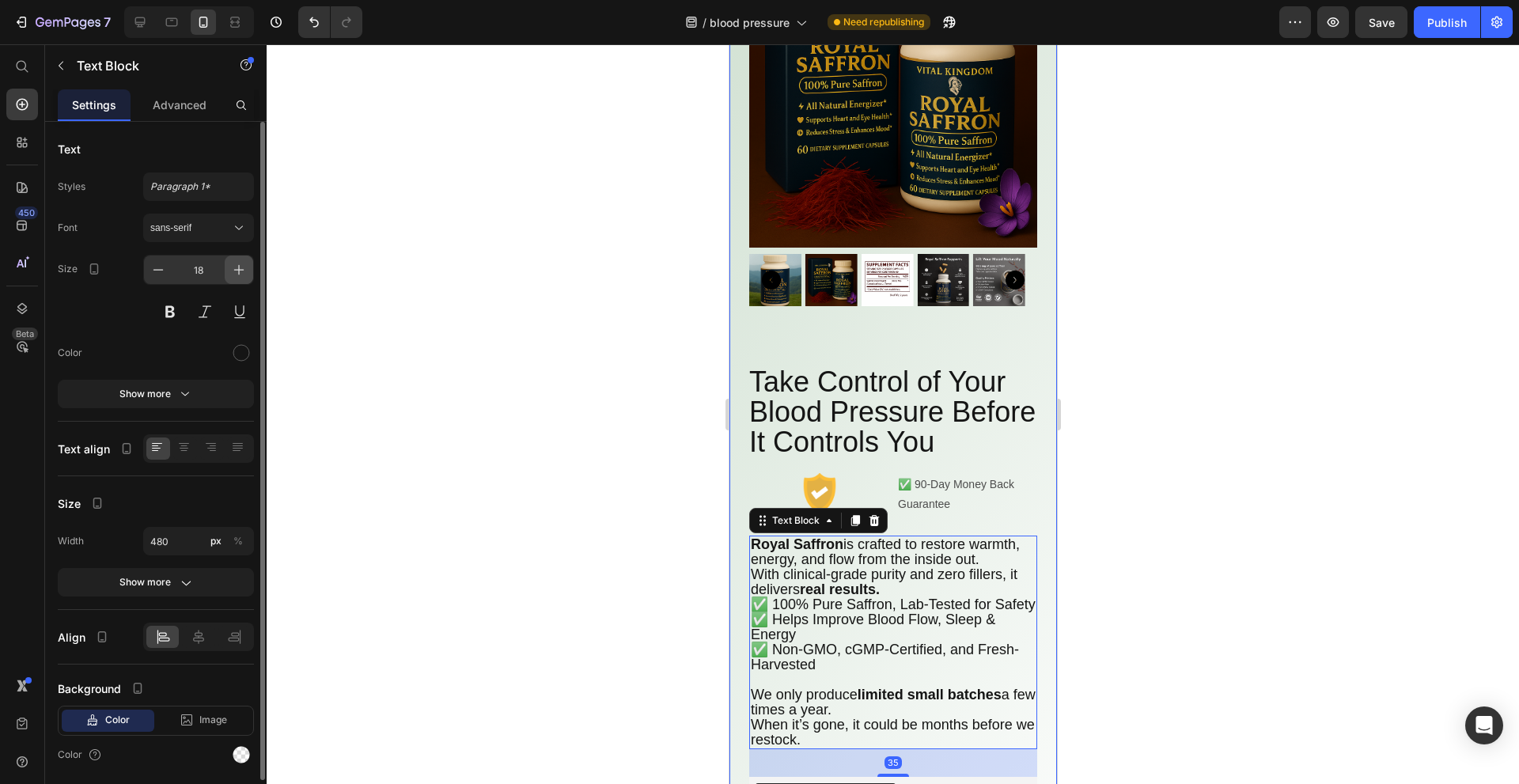 click 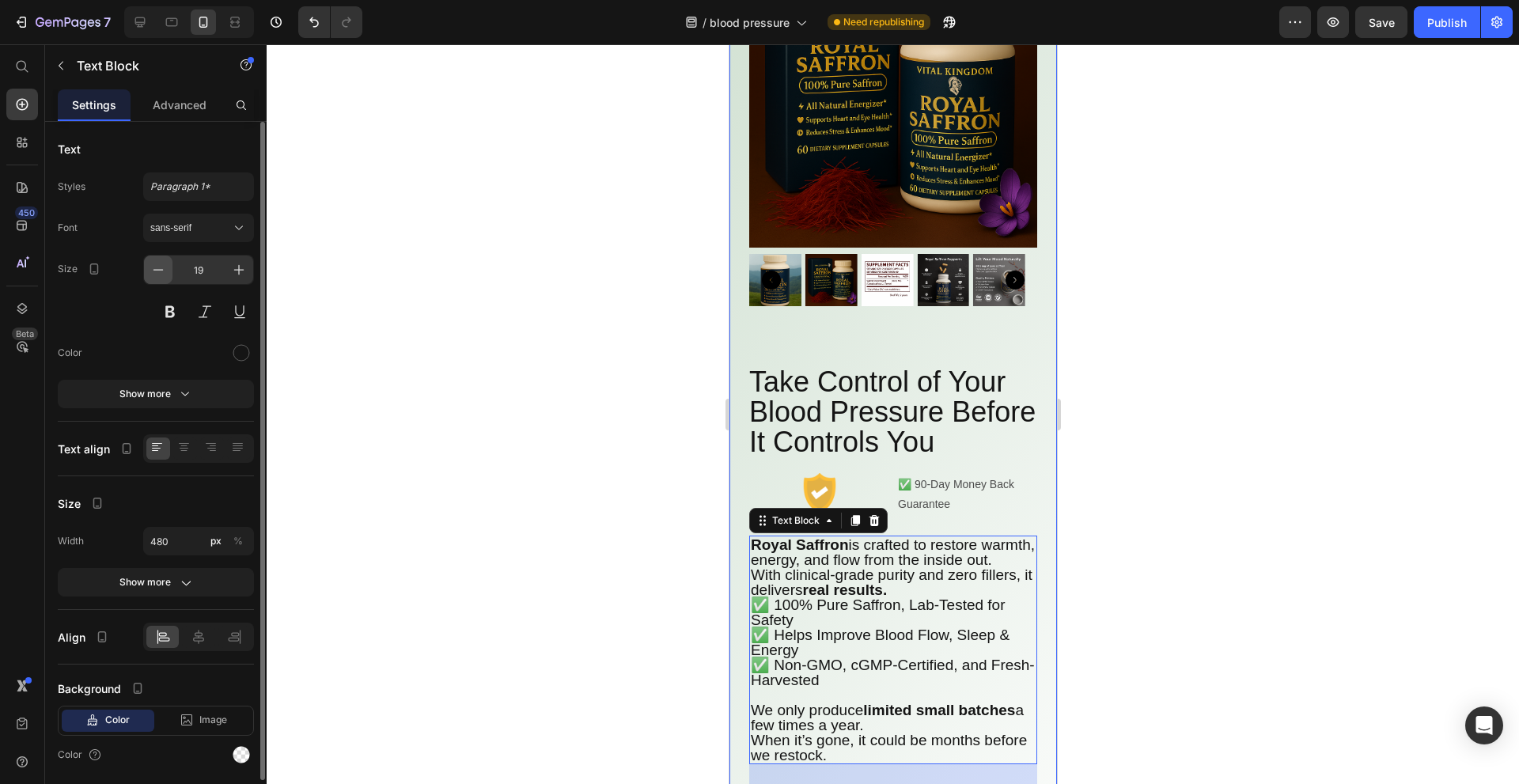 click 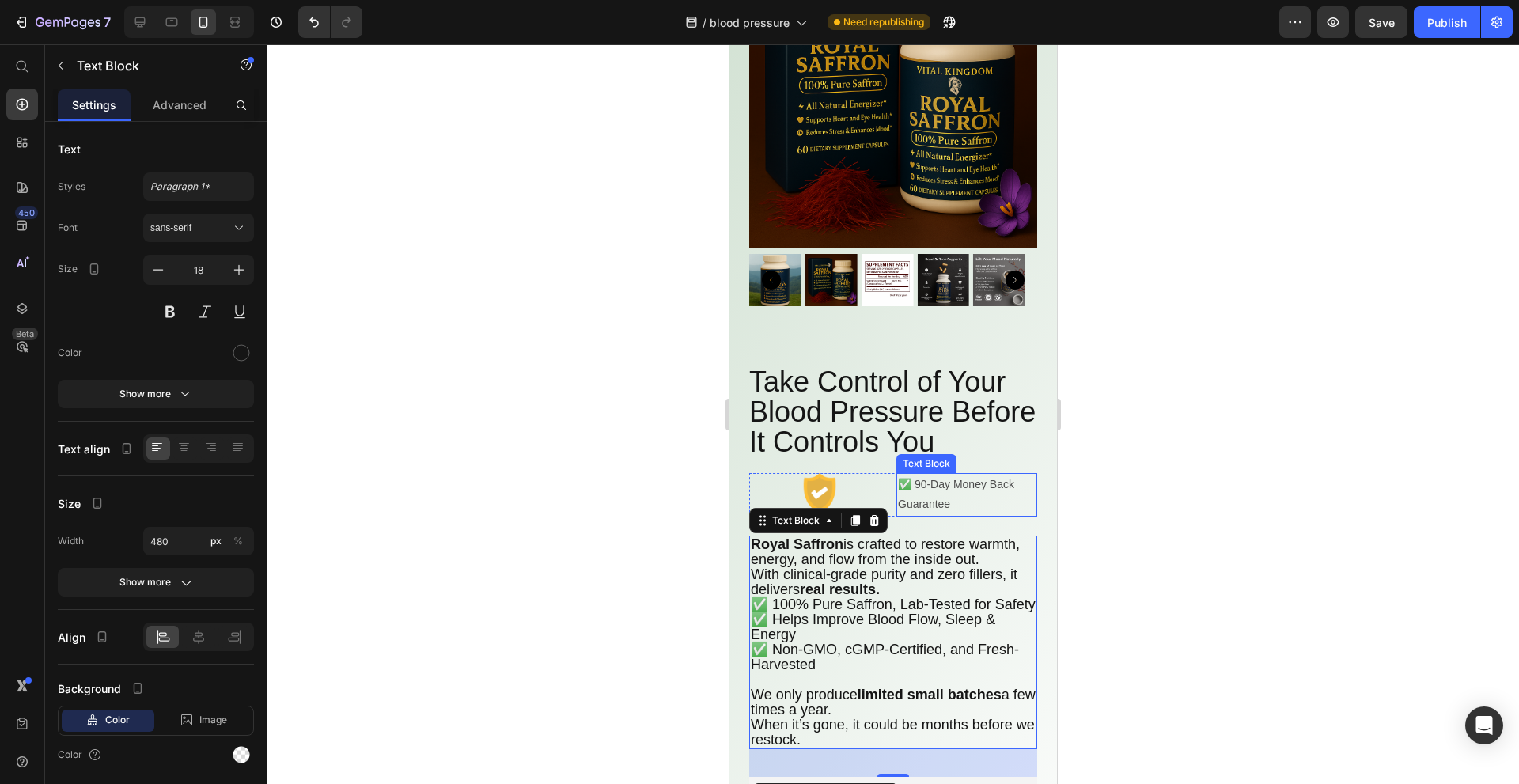click on "✅ 90-Day Money Back Guarantee" 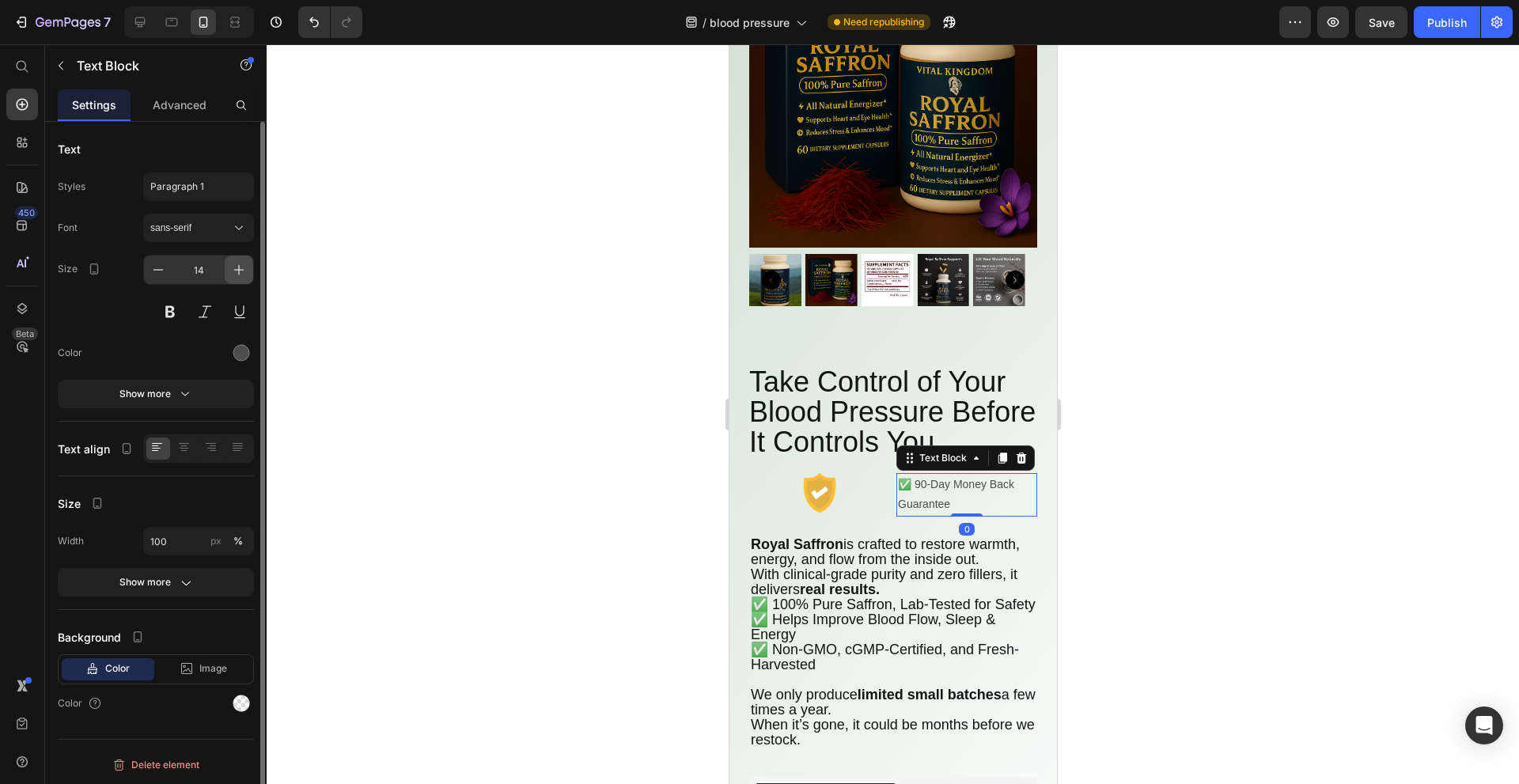 click 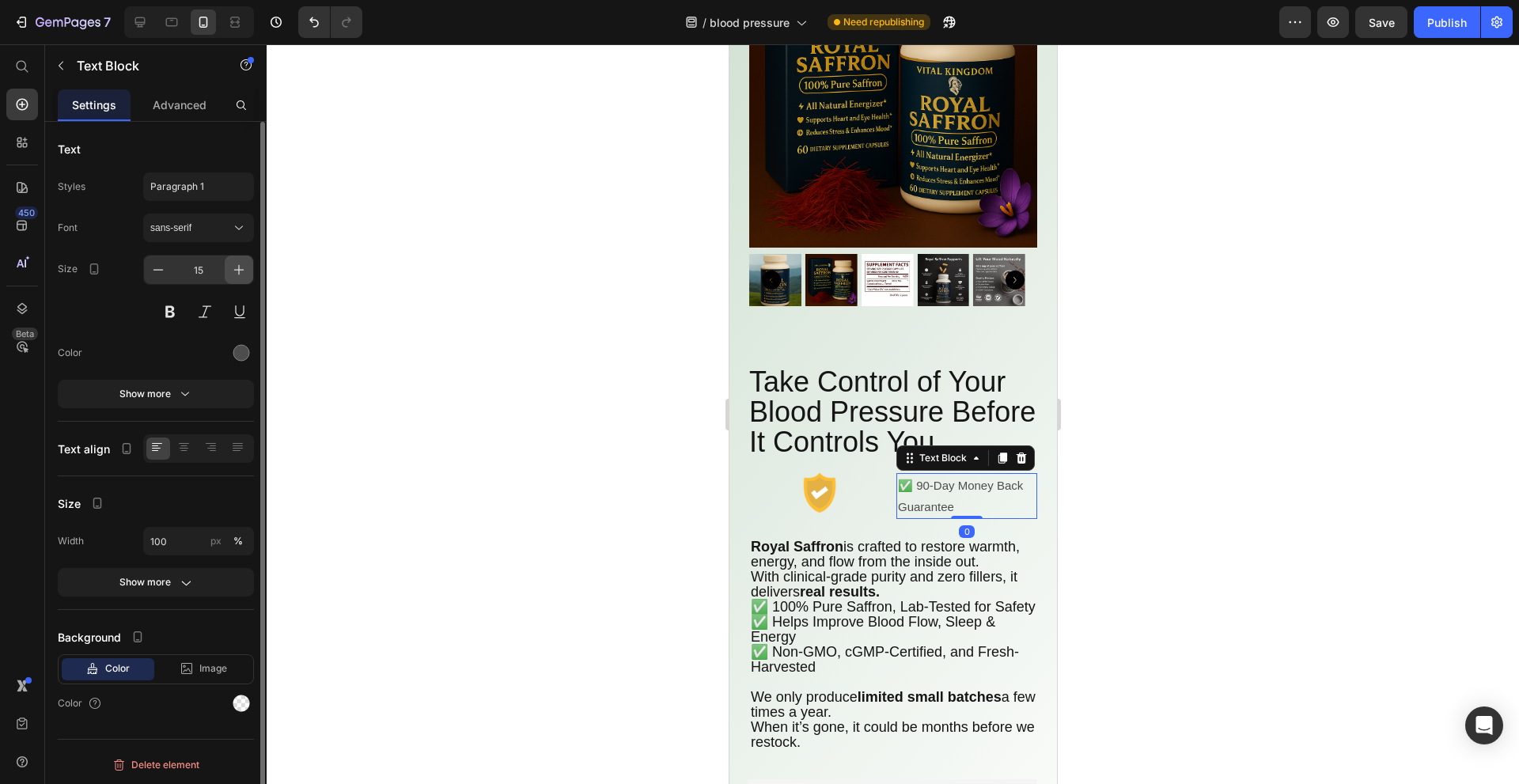 click 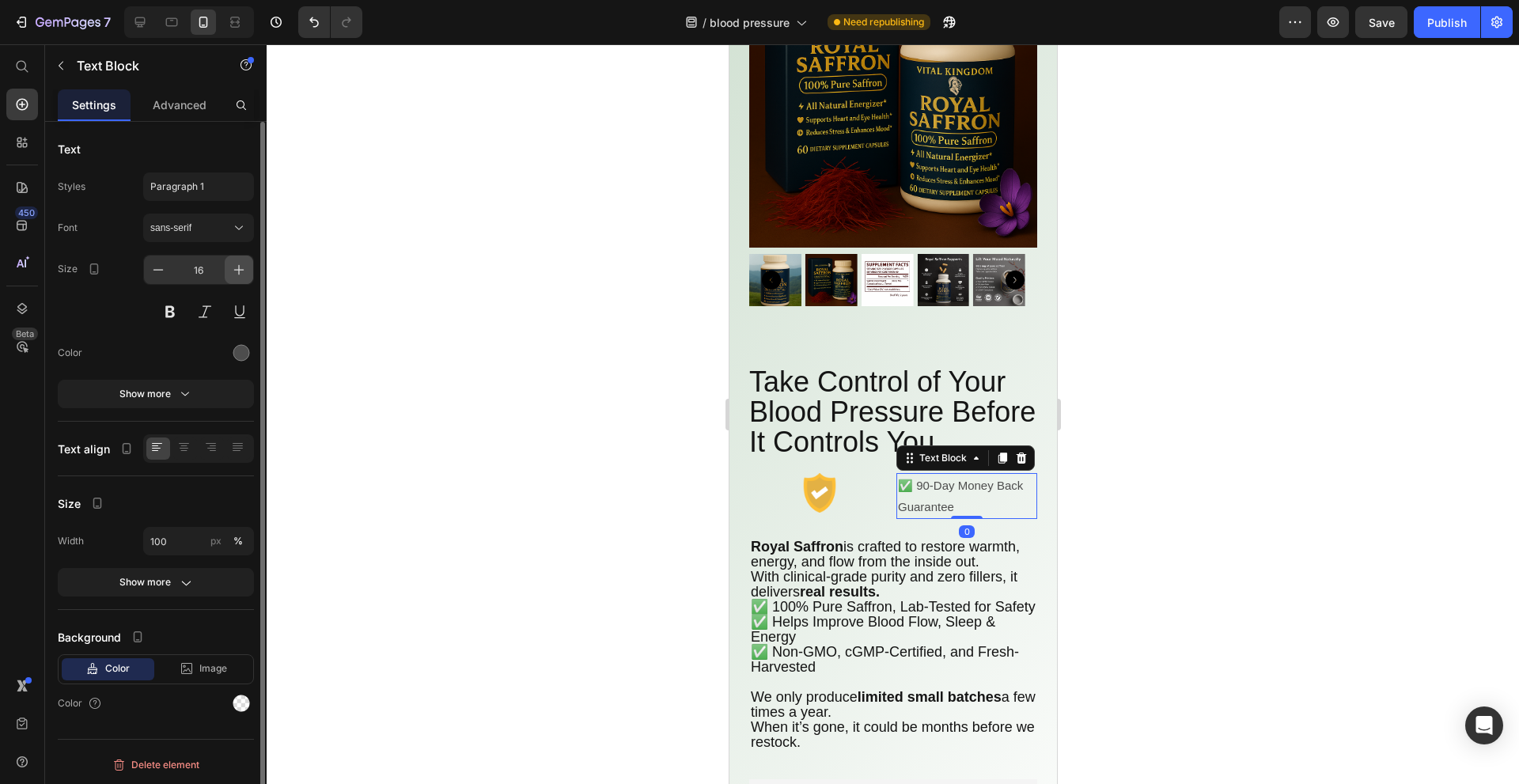 click 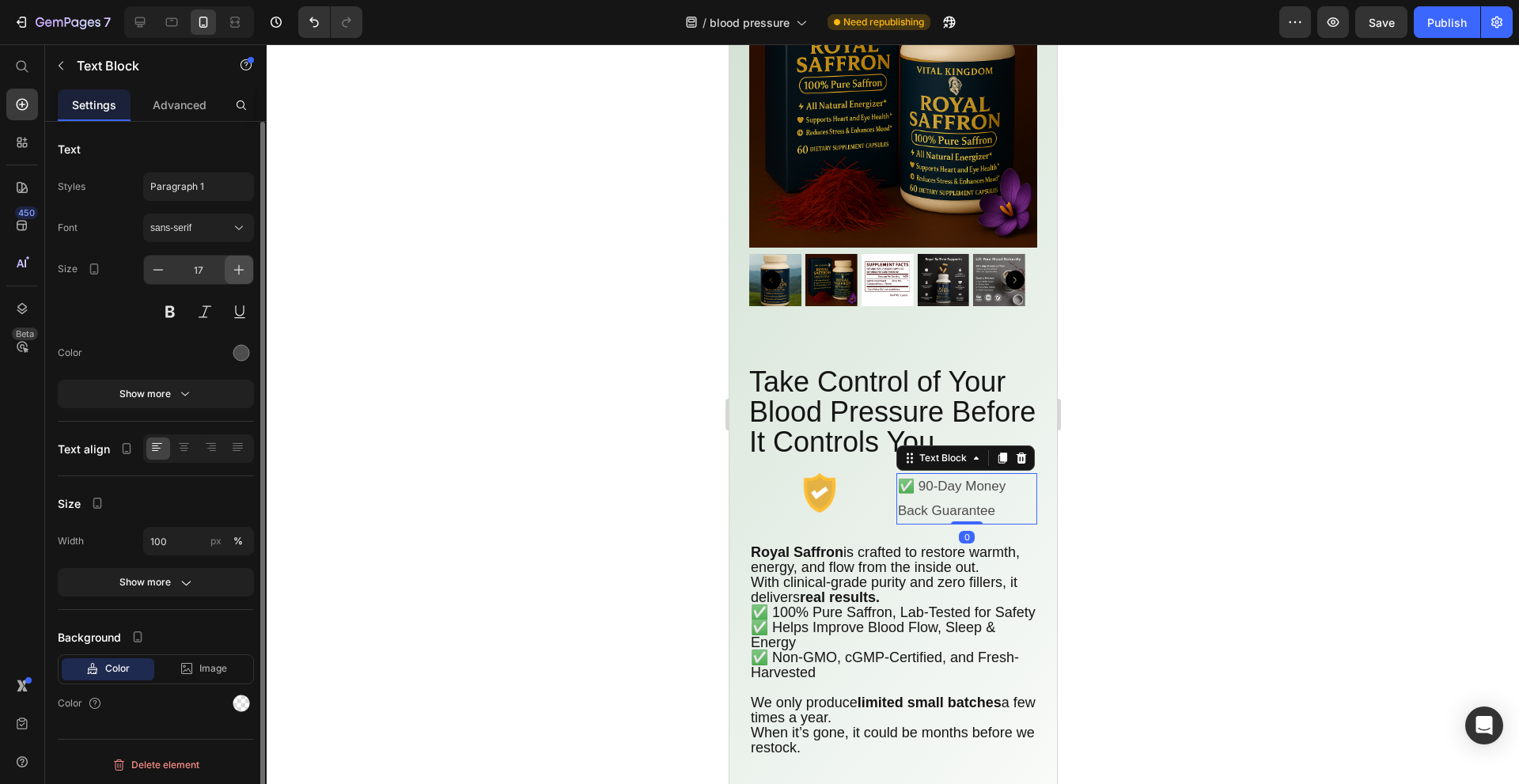 click 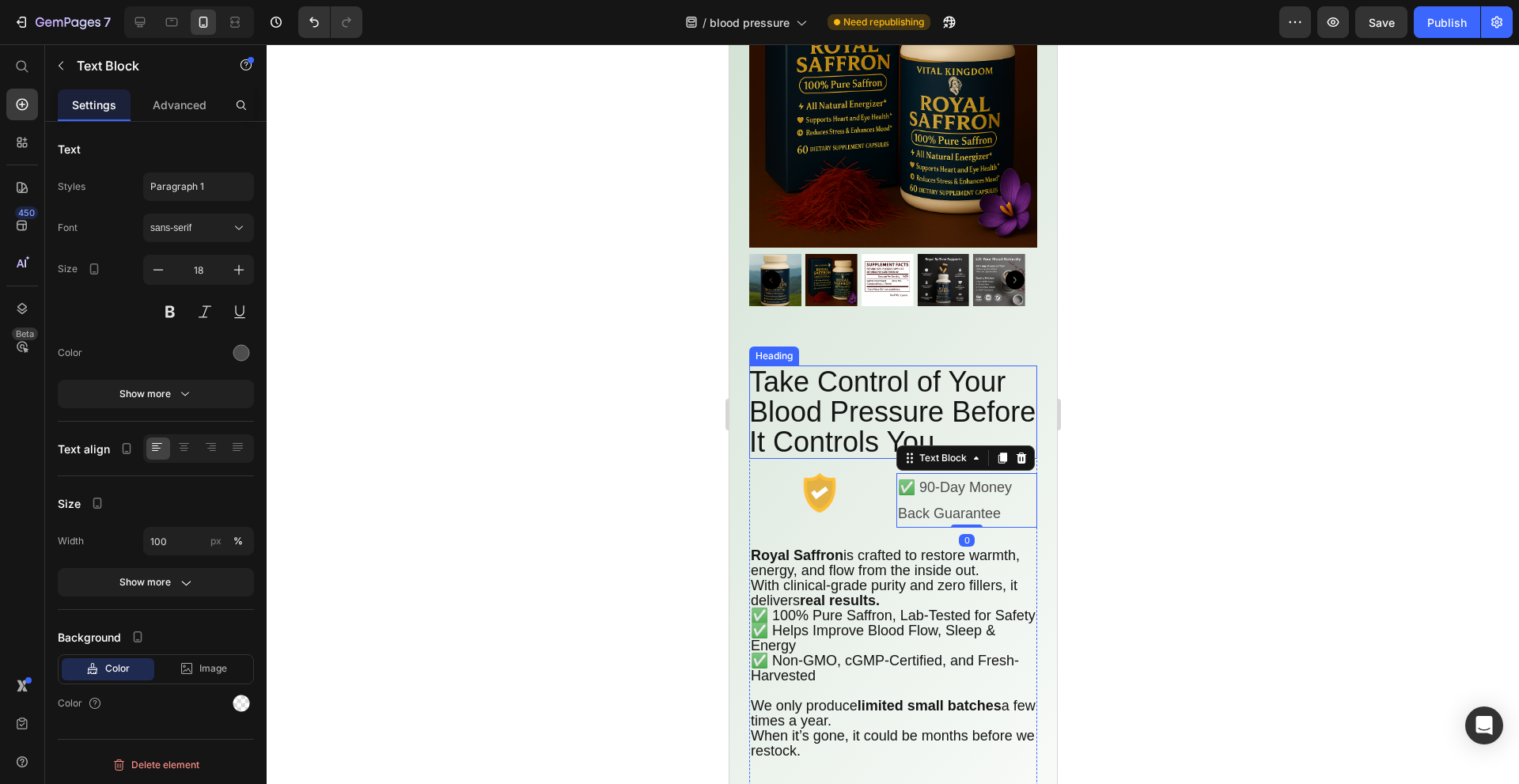 scroll, scrollTop: 8861, scrollLeft: 0, axis: vertical 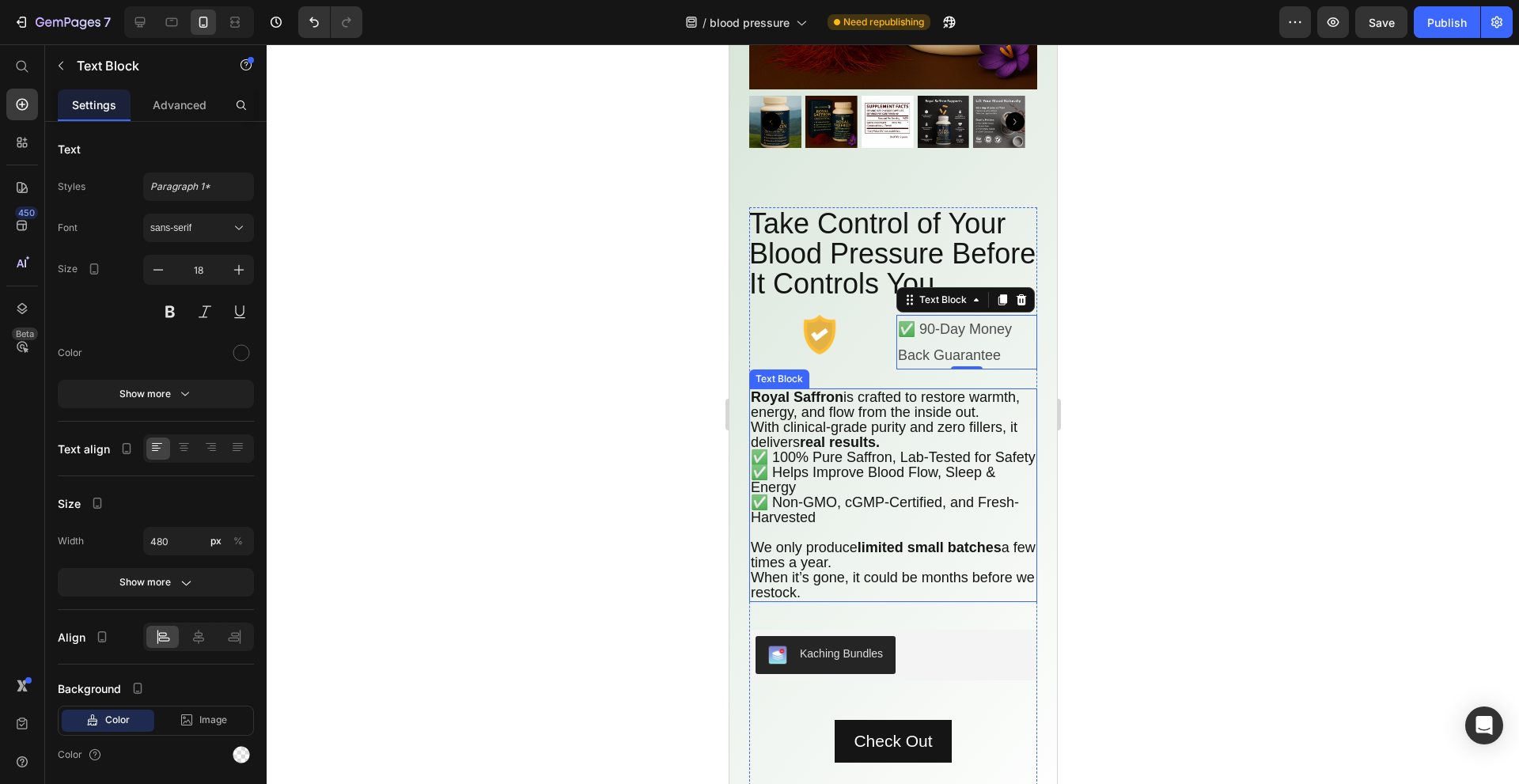 click on "Royal Saffron  is crafted to restore warmth, energy, and flow from the inside out. With clinical-grade purity and zero fillers, it delivers  real results. ✅ 100% Pure Saffron, Lab-Tested for Safety ✅ Helps Improve Blood Flow, Sleep & Energy ✅ Non-GMO, cGMP-Certified, and Fresh-Harvested We only produce  limited small batches  a few times a year. When it’s gone, it could be months before we restock." 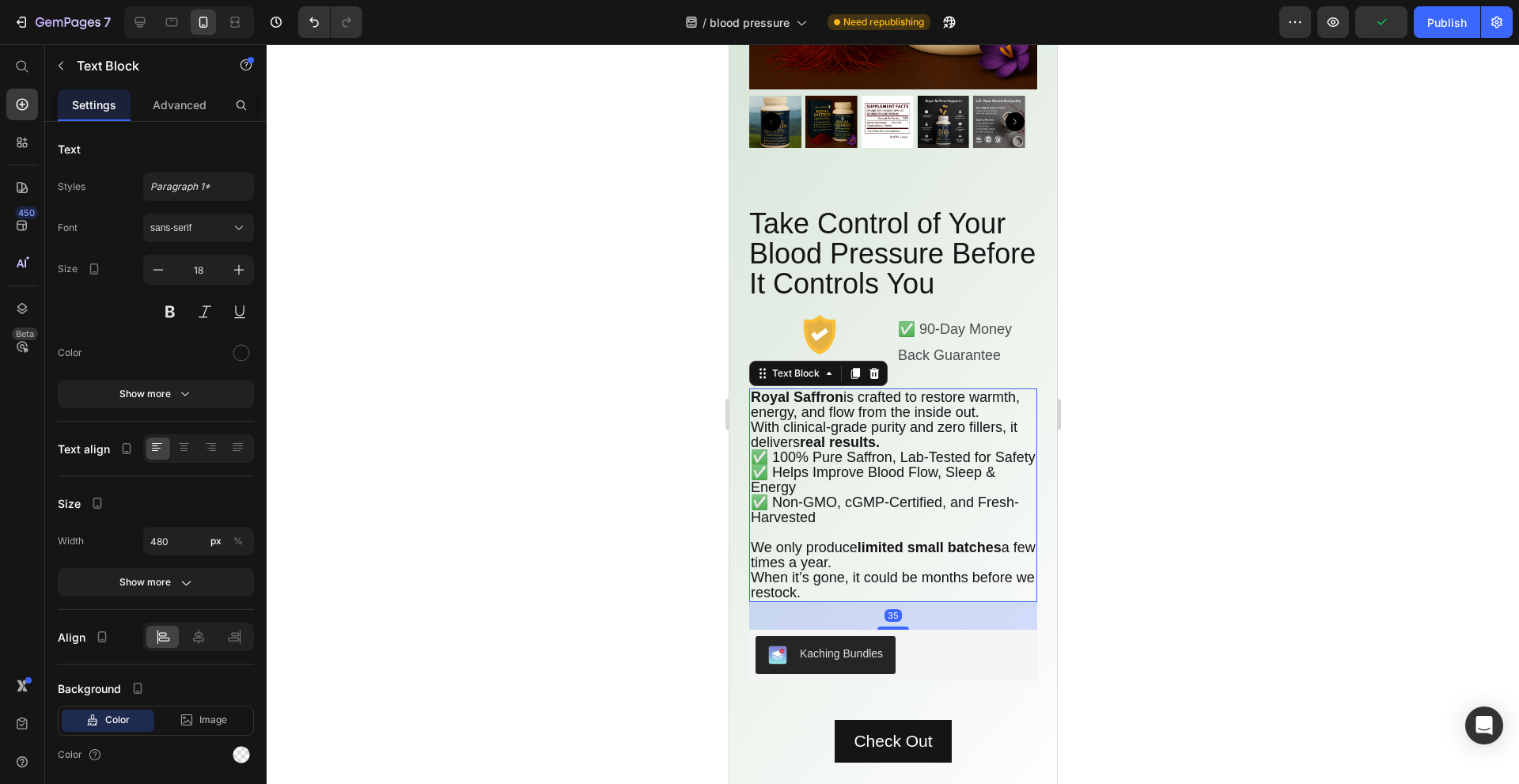 click on "Royal Saffron  is crafted to restore warmth, energy, and flow from the inside out. With clinical-grade purity and zero fillers, it delivers  real results. ✅ 100% Pure Saffron, Lab-Tested for Safety ✅ Helps Improve Blood Flow, Sleep & Energy ✅ Non-GMO, cGMP-Certified, and Fresh-Harvested We only produce  limited small batches  a few times a year. When it’s gone, it could be months before we restock." 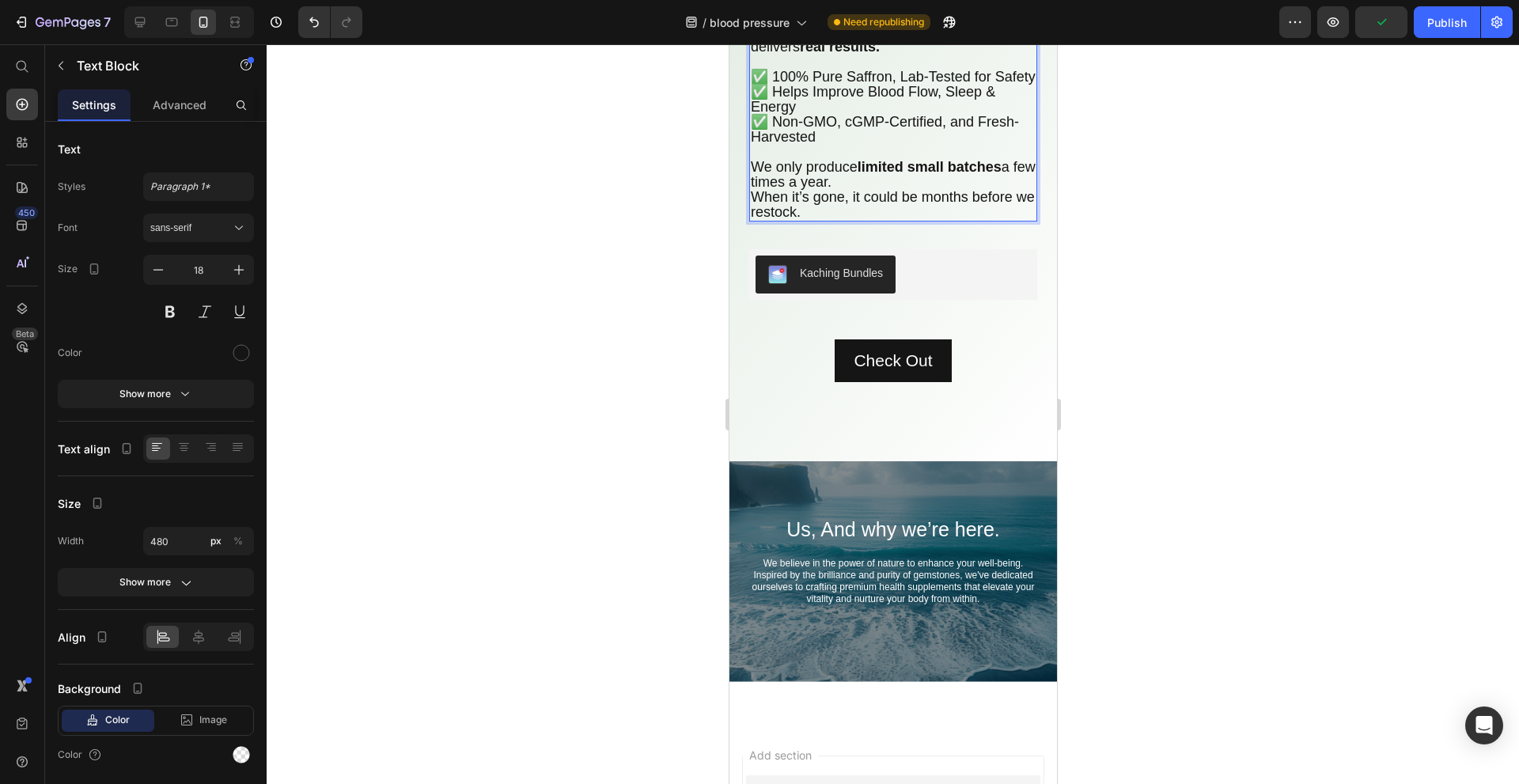 scroll, scrollTop: 9335, scrollLeft: 0, axis: vertical 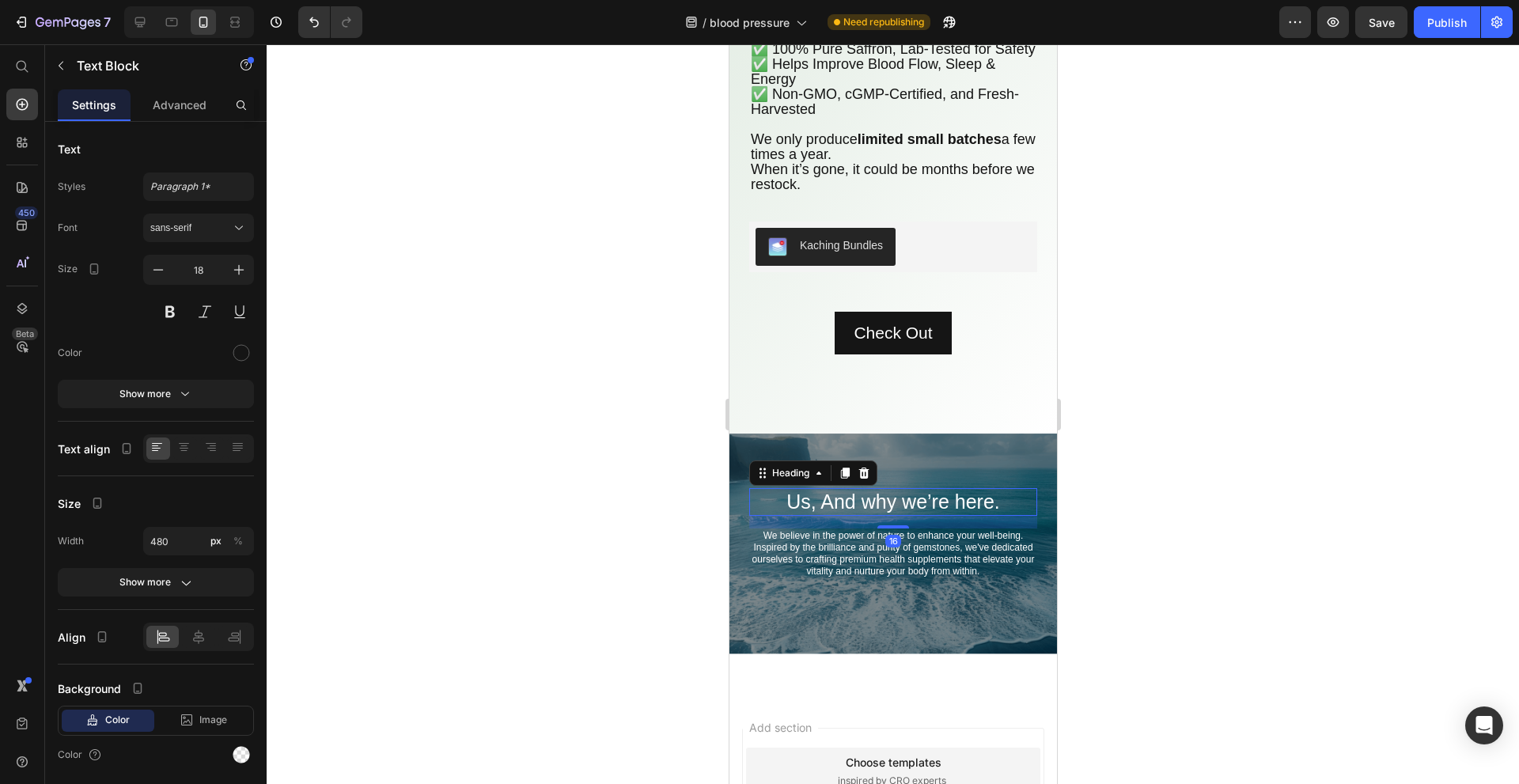 click on "Us, And why we’re here." 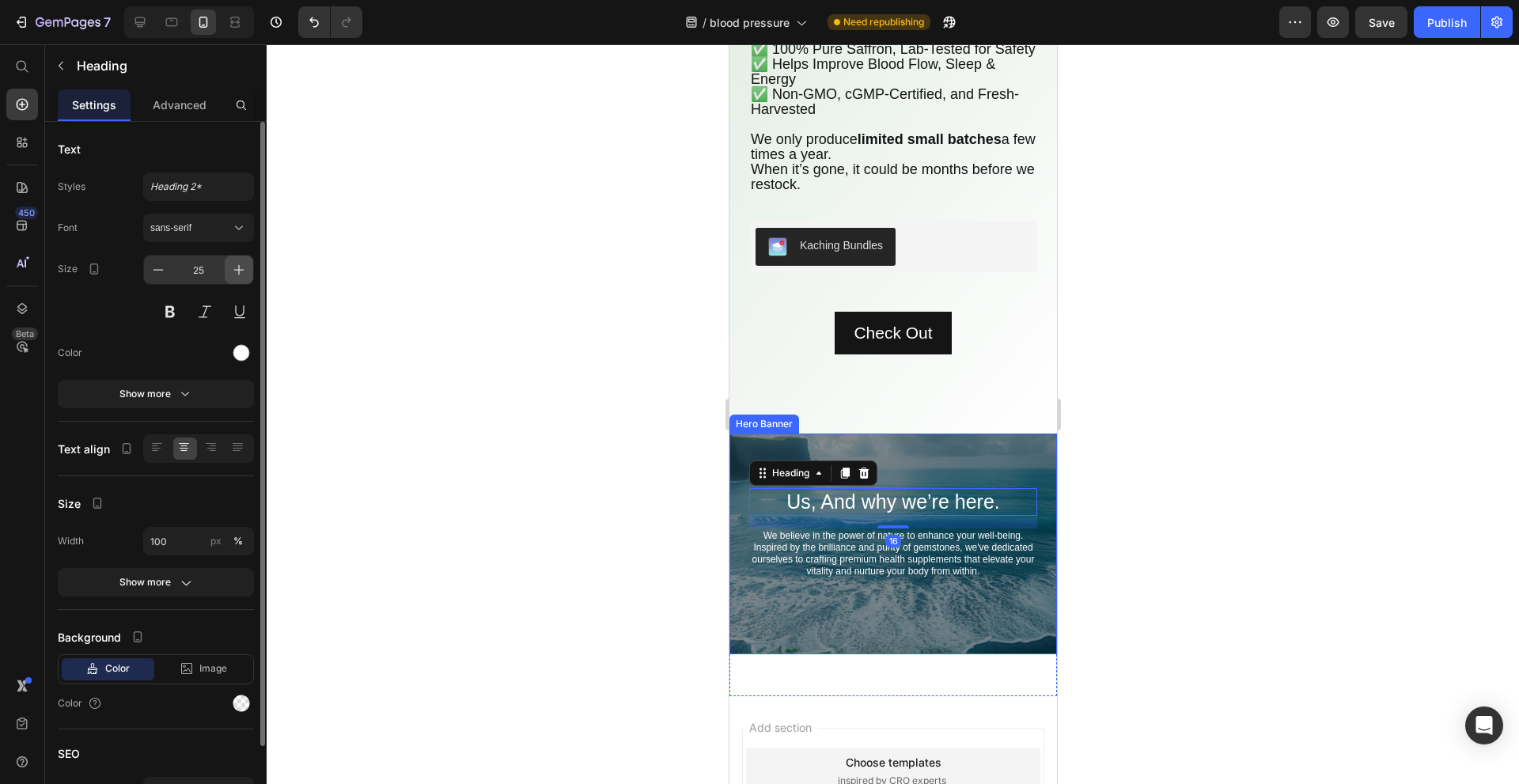 click 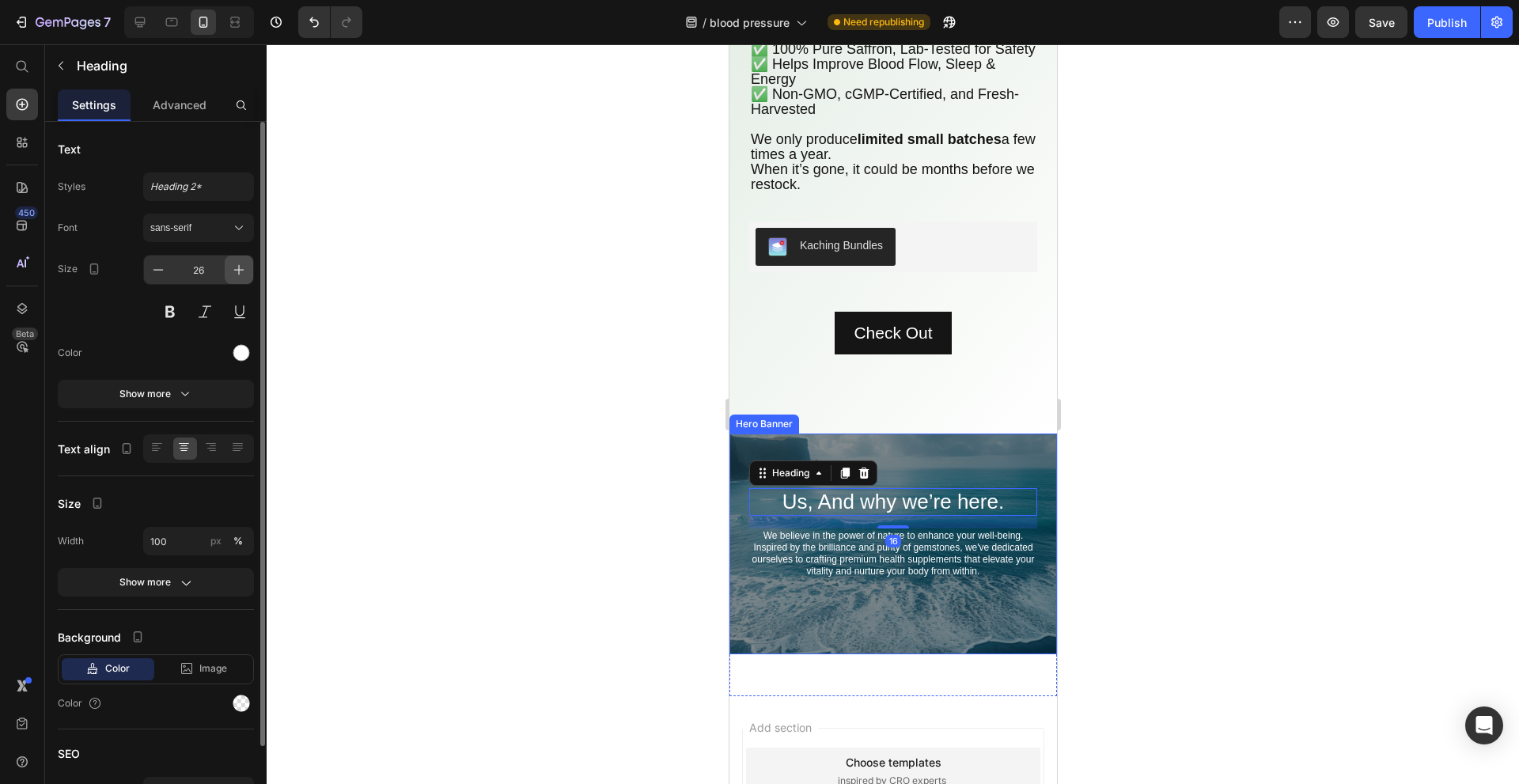 click 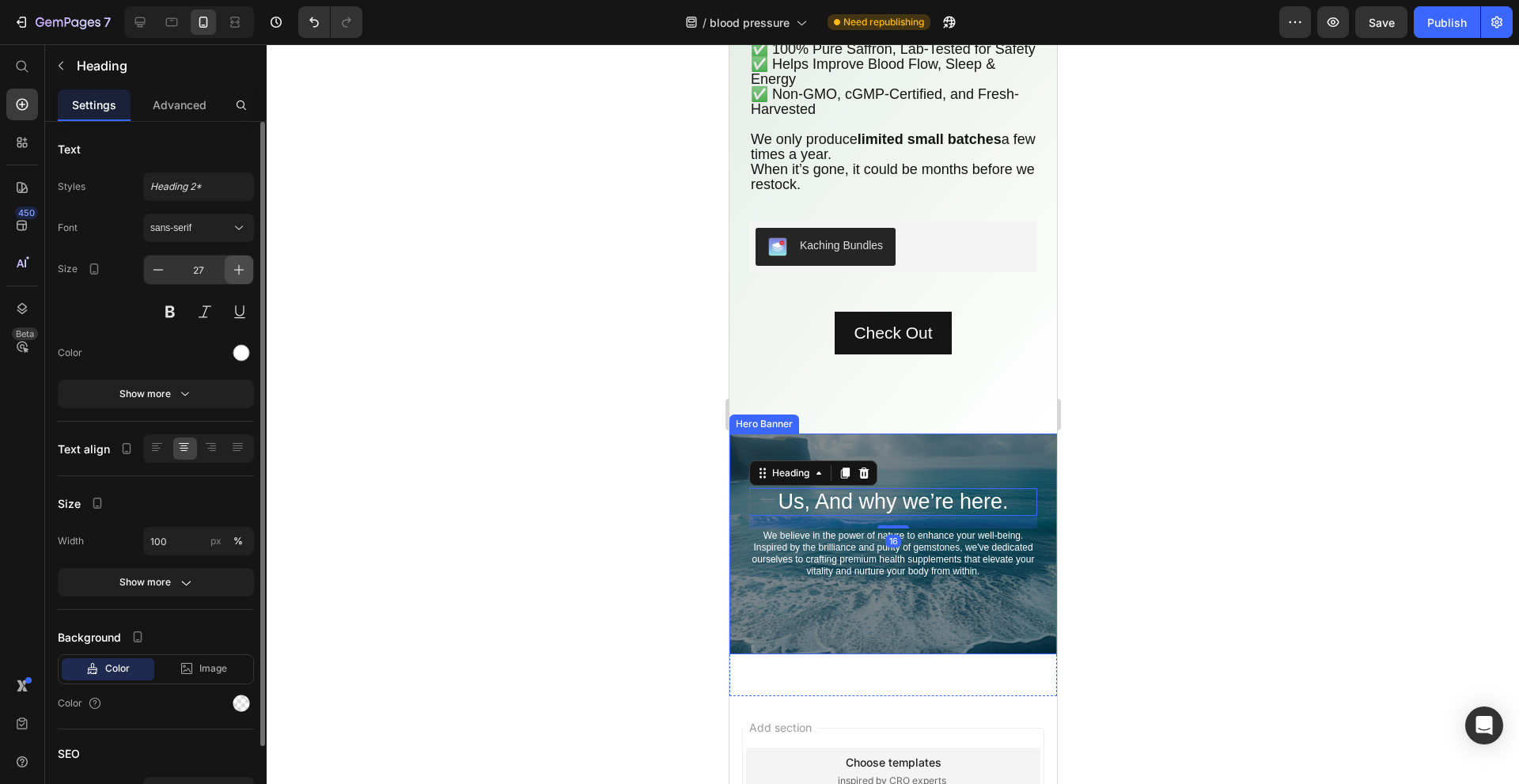click 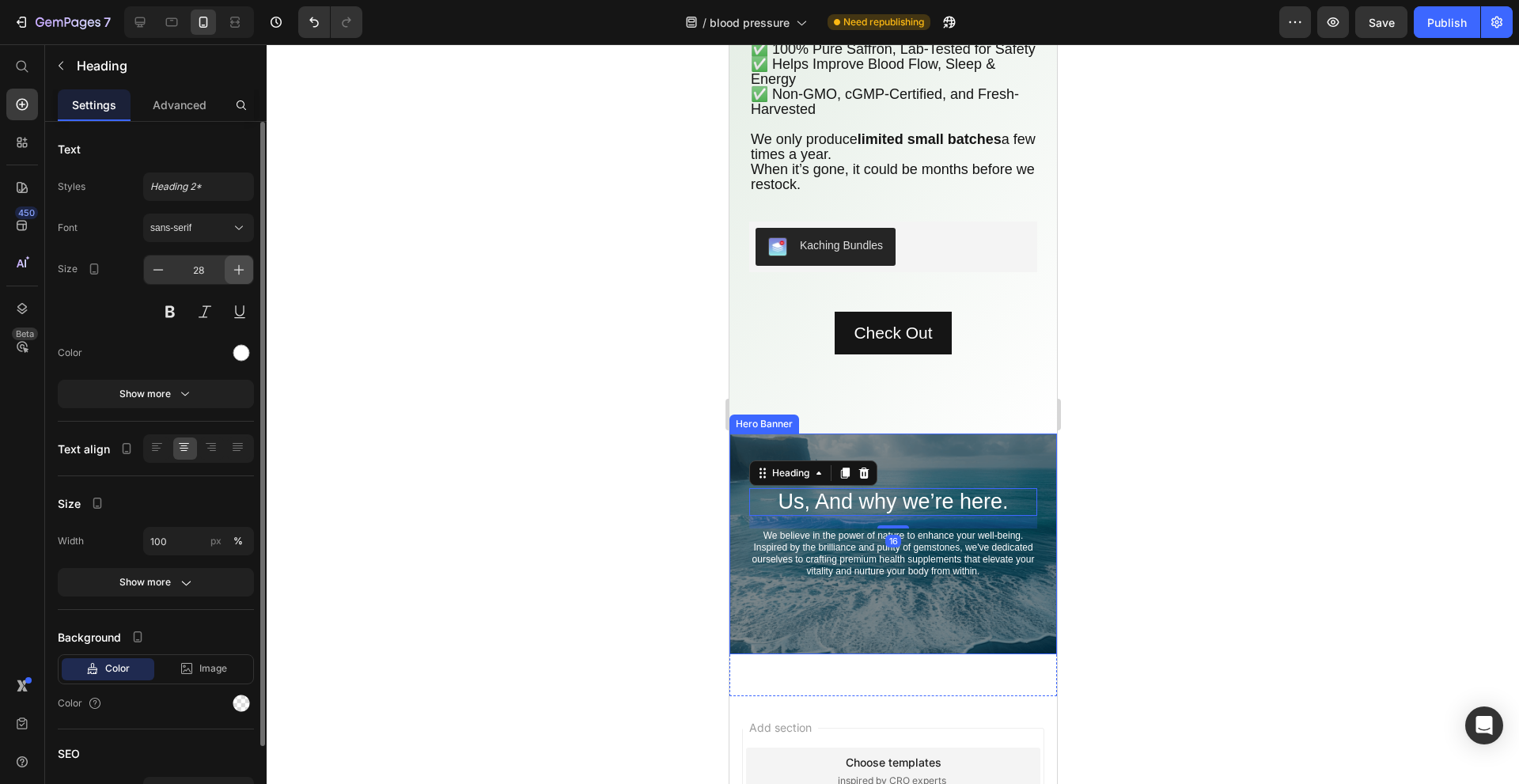 click 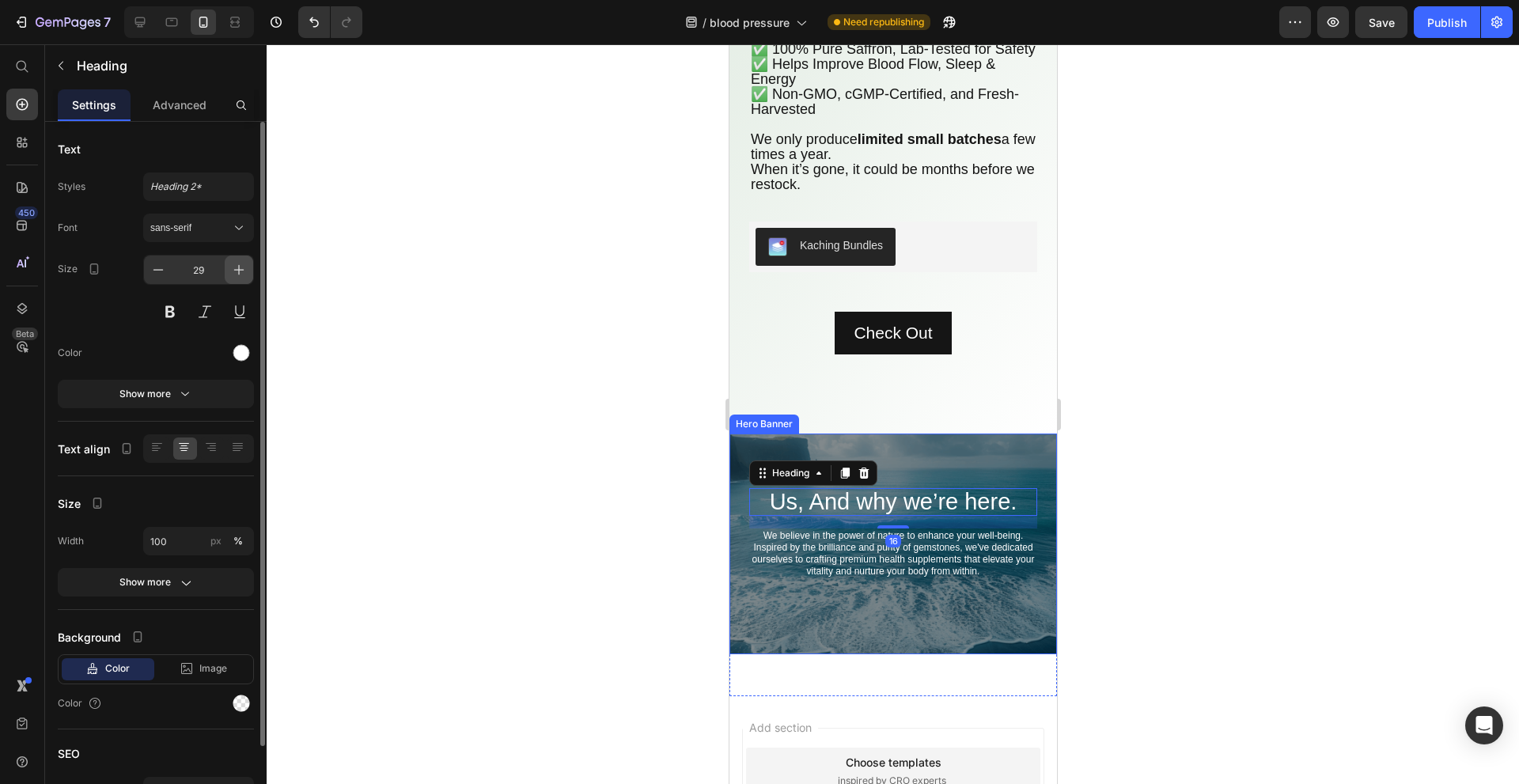 click 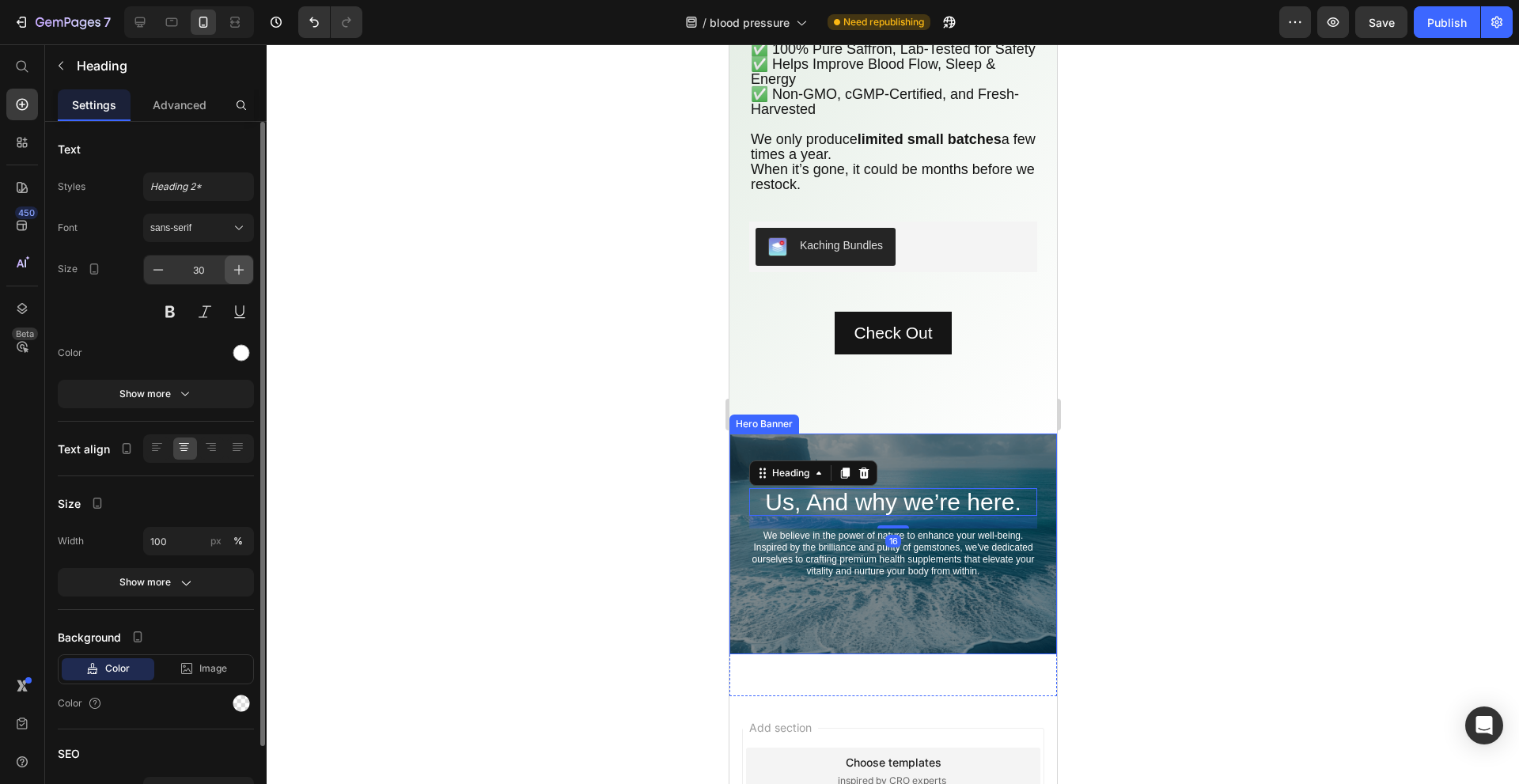 click 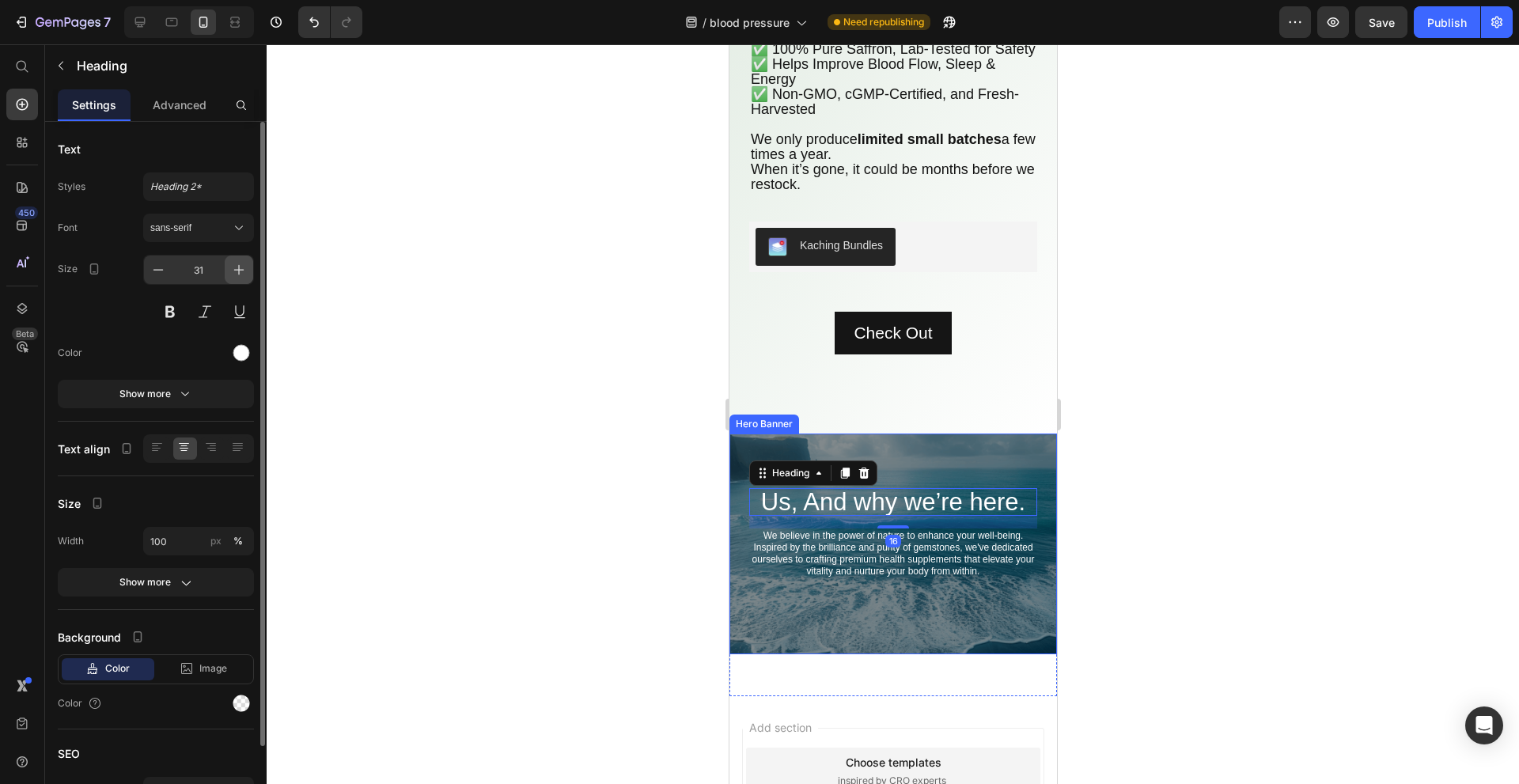 click 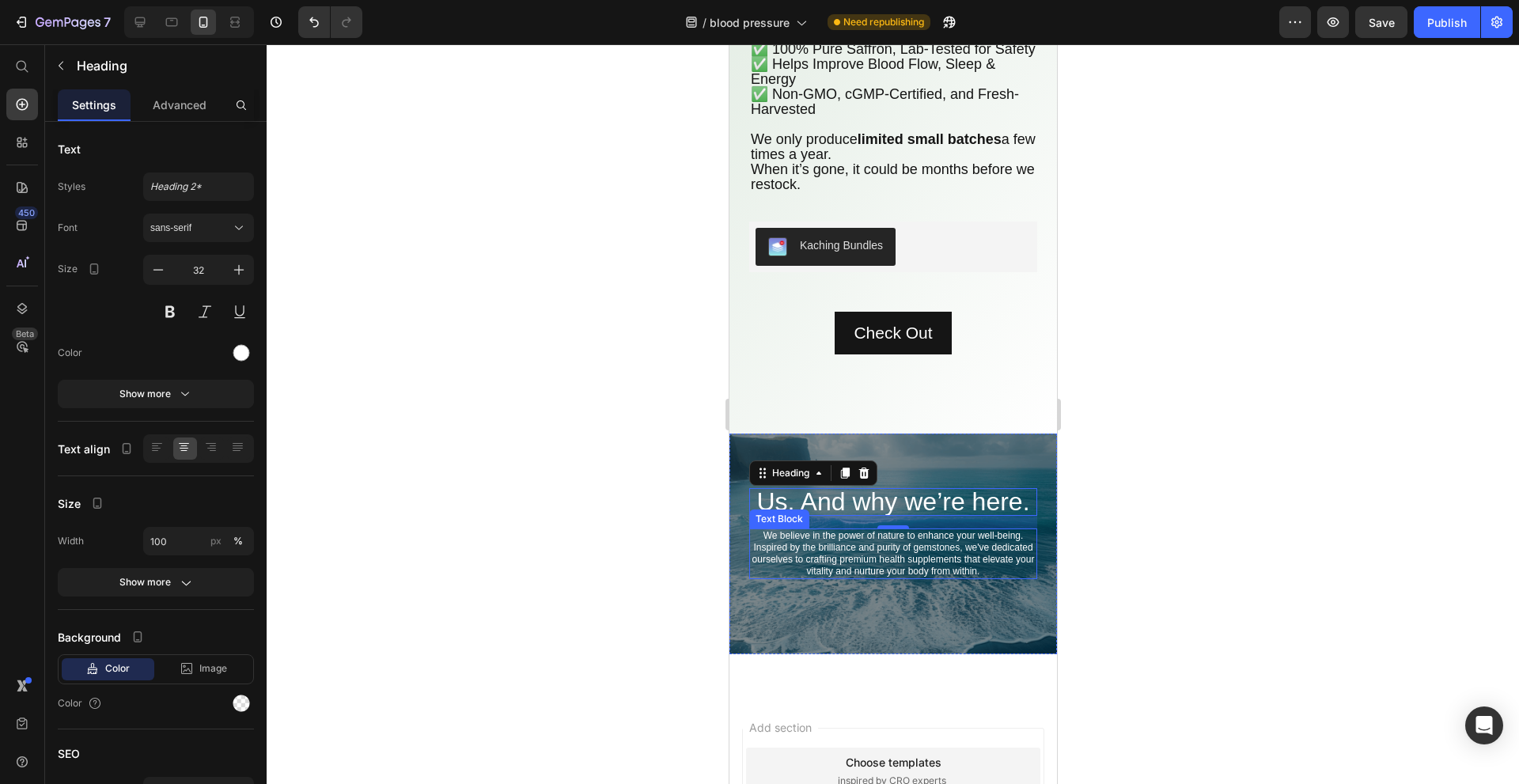 click on "We believe in the power of nature to enhance your well-being. Inspired by the brilliance and purity of gemstones, we've dedicated ourselves to crafting premium health supplements that elevate your vitality and nurture your body from within." 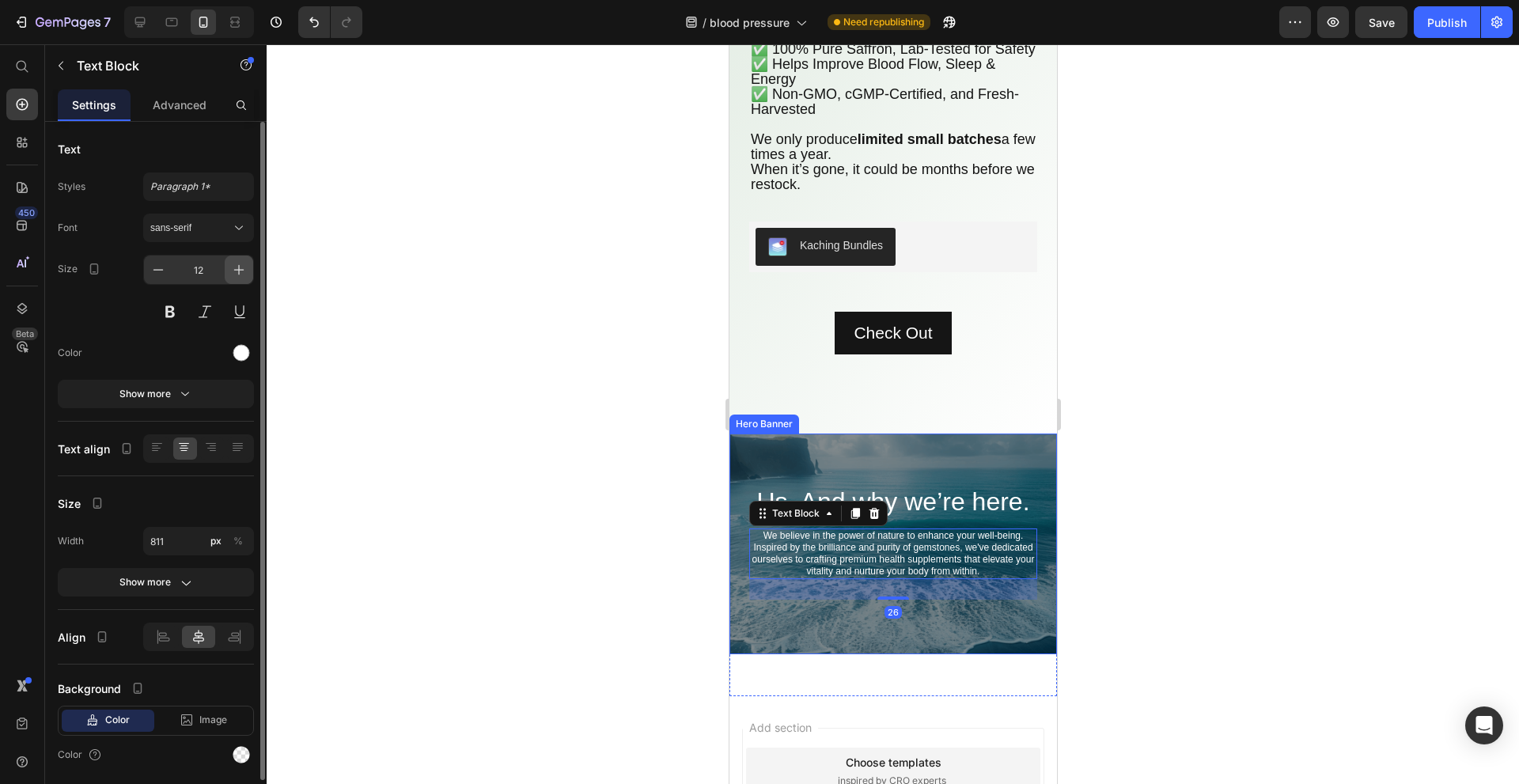 click 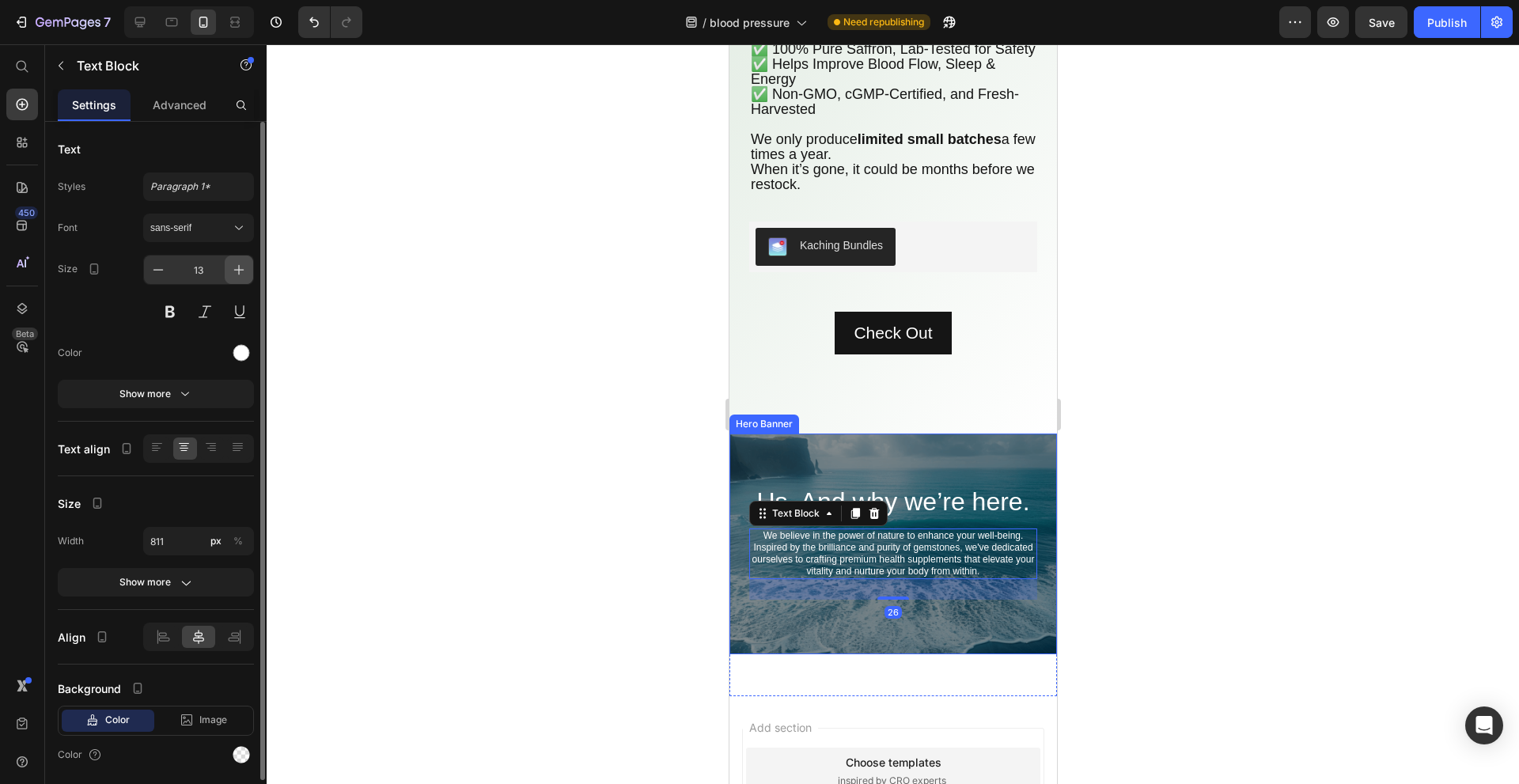 click 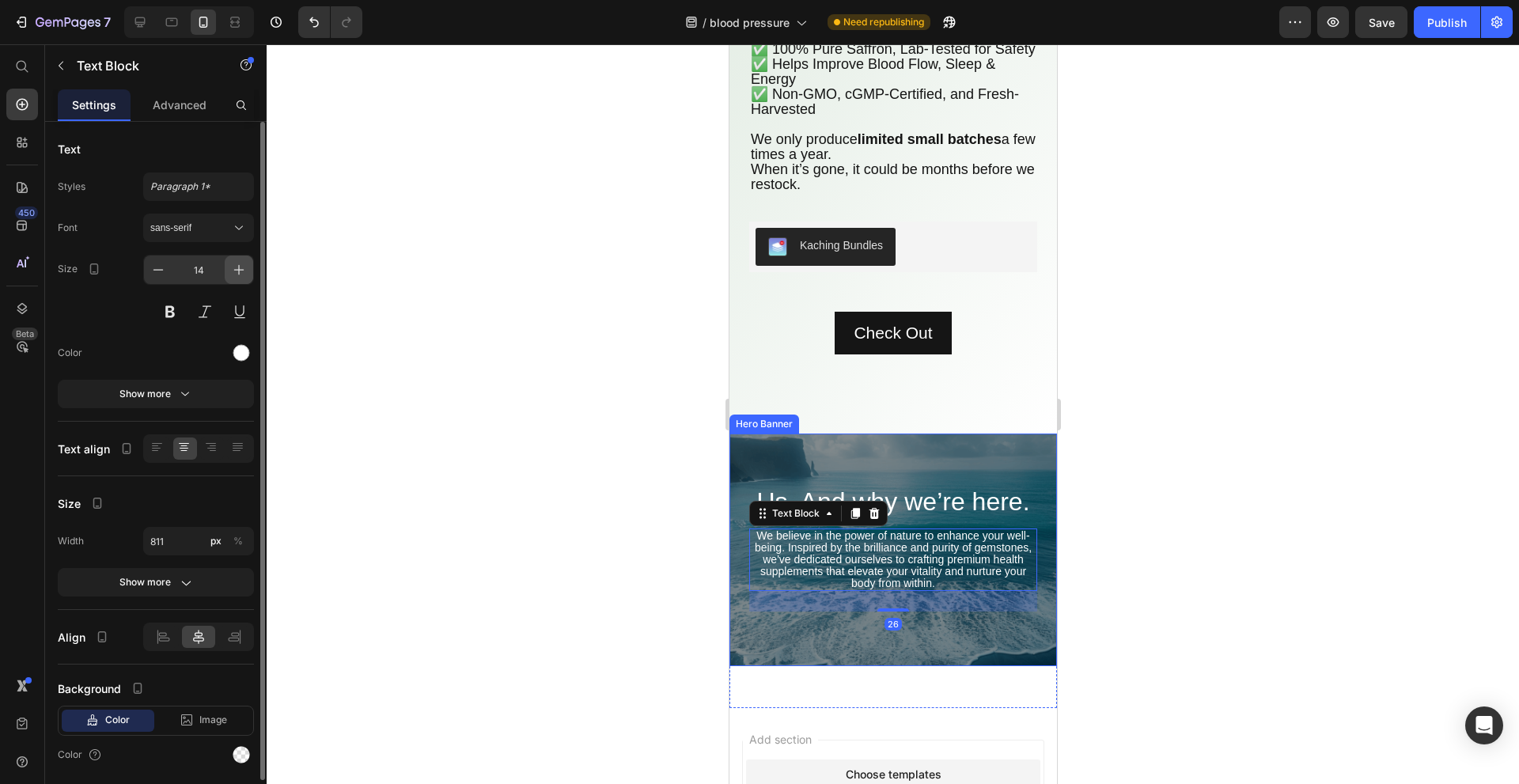click 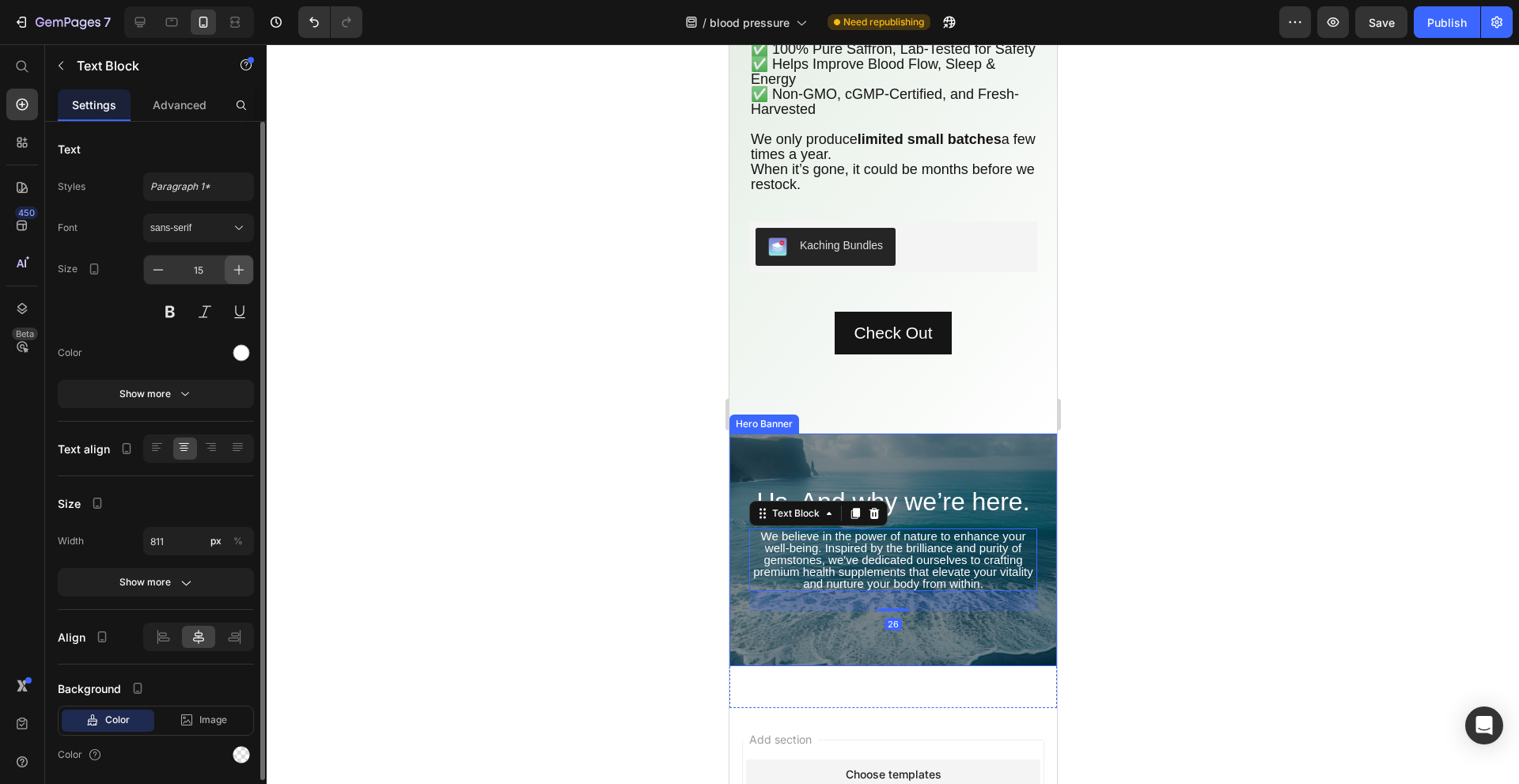 click 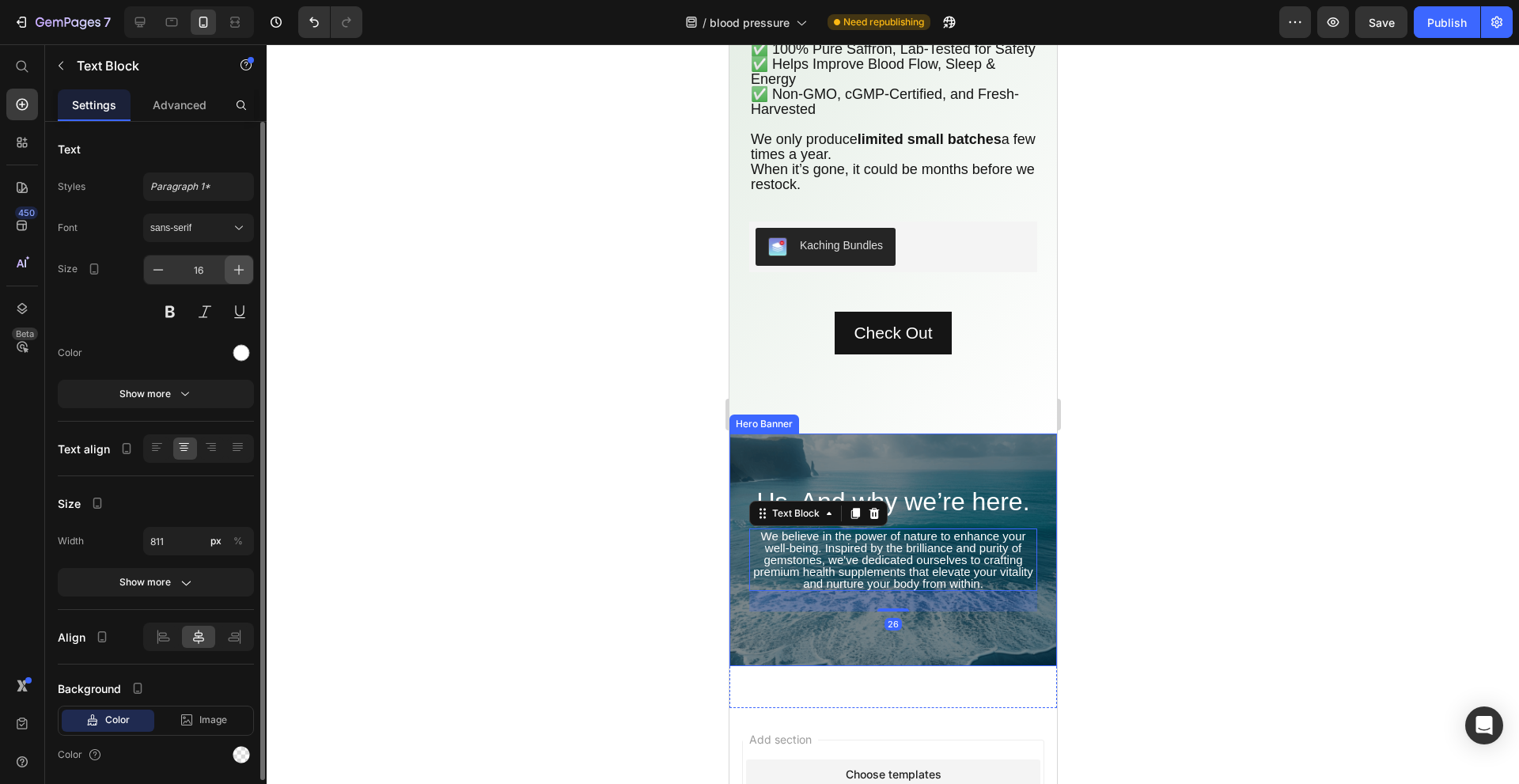 click 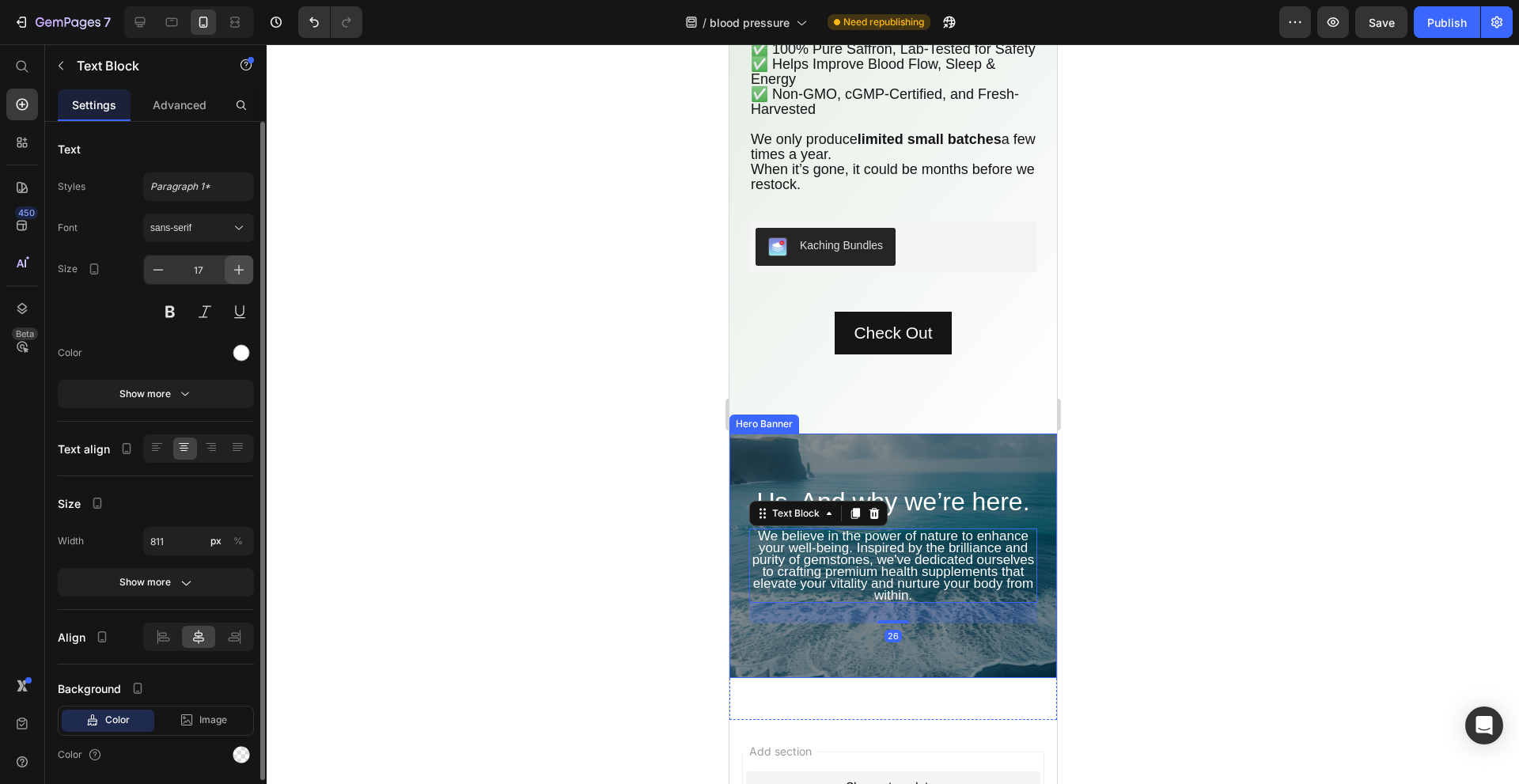 click 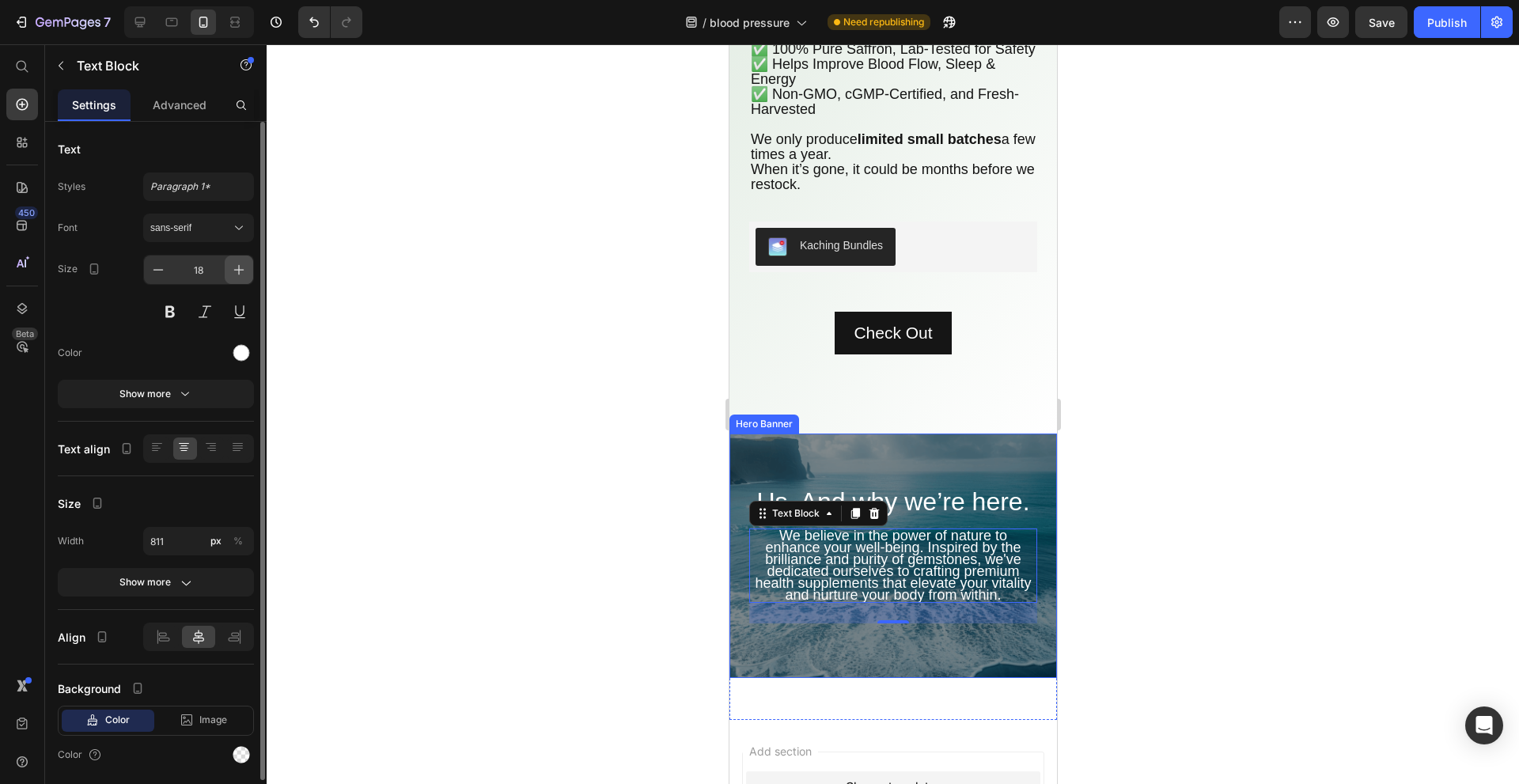 click 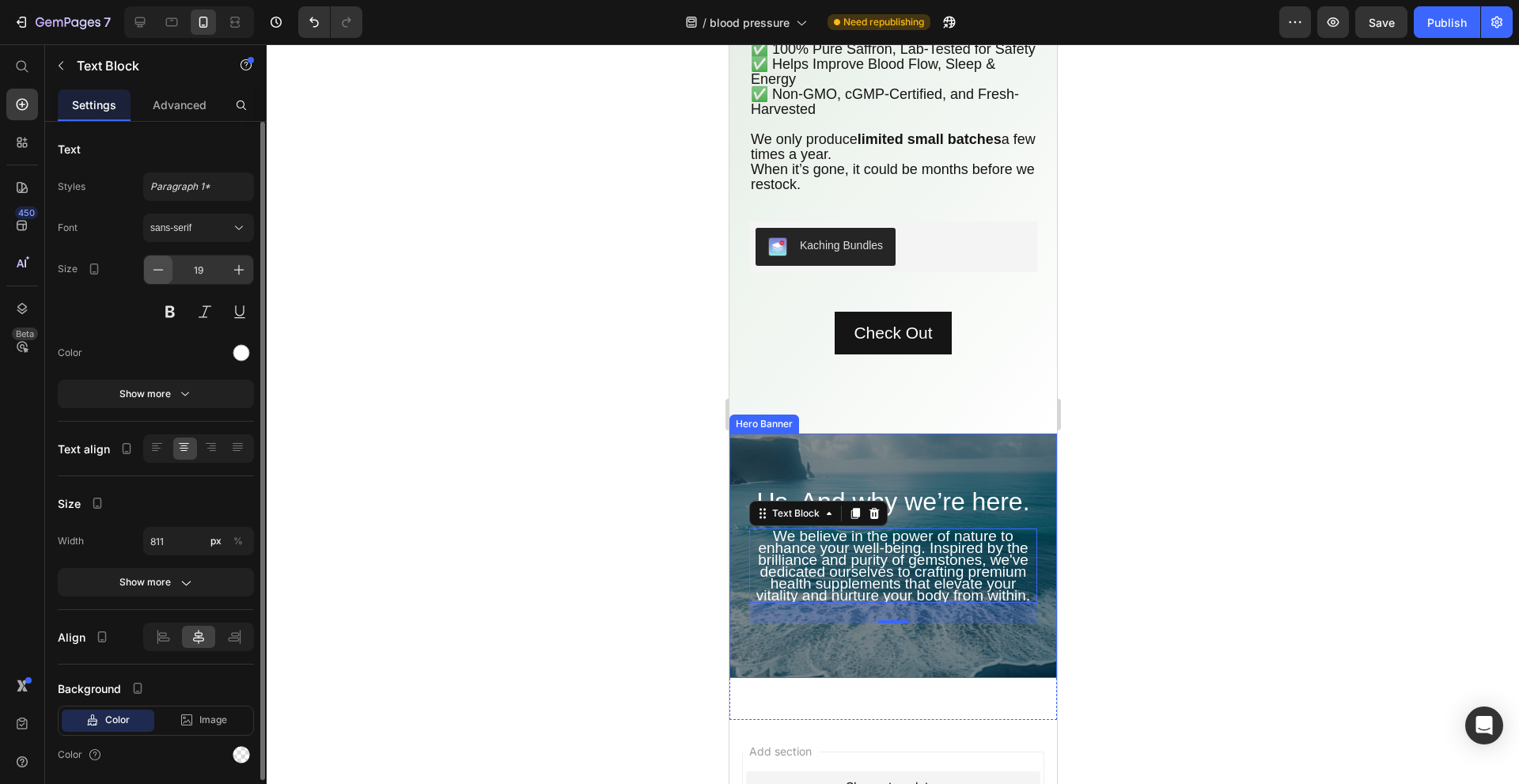 click 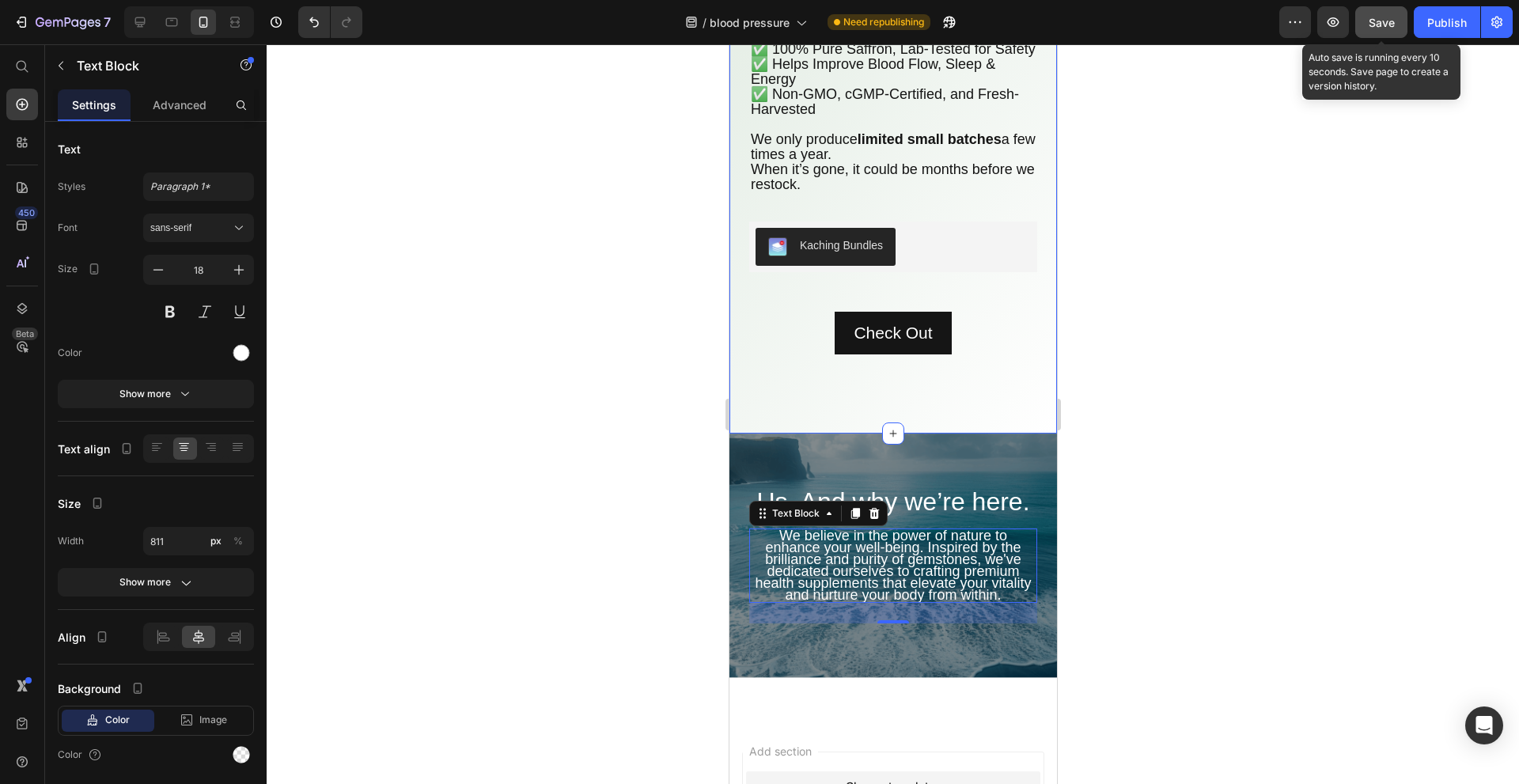 click on "Save" 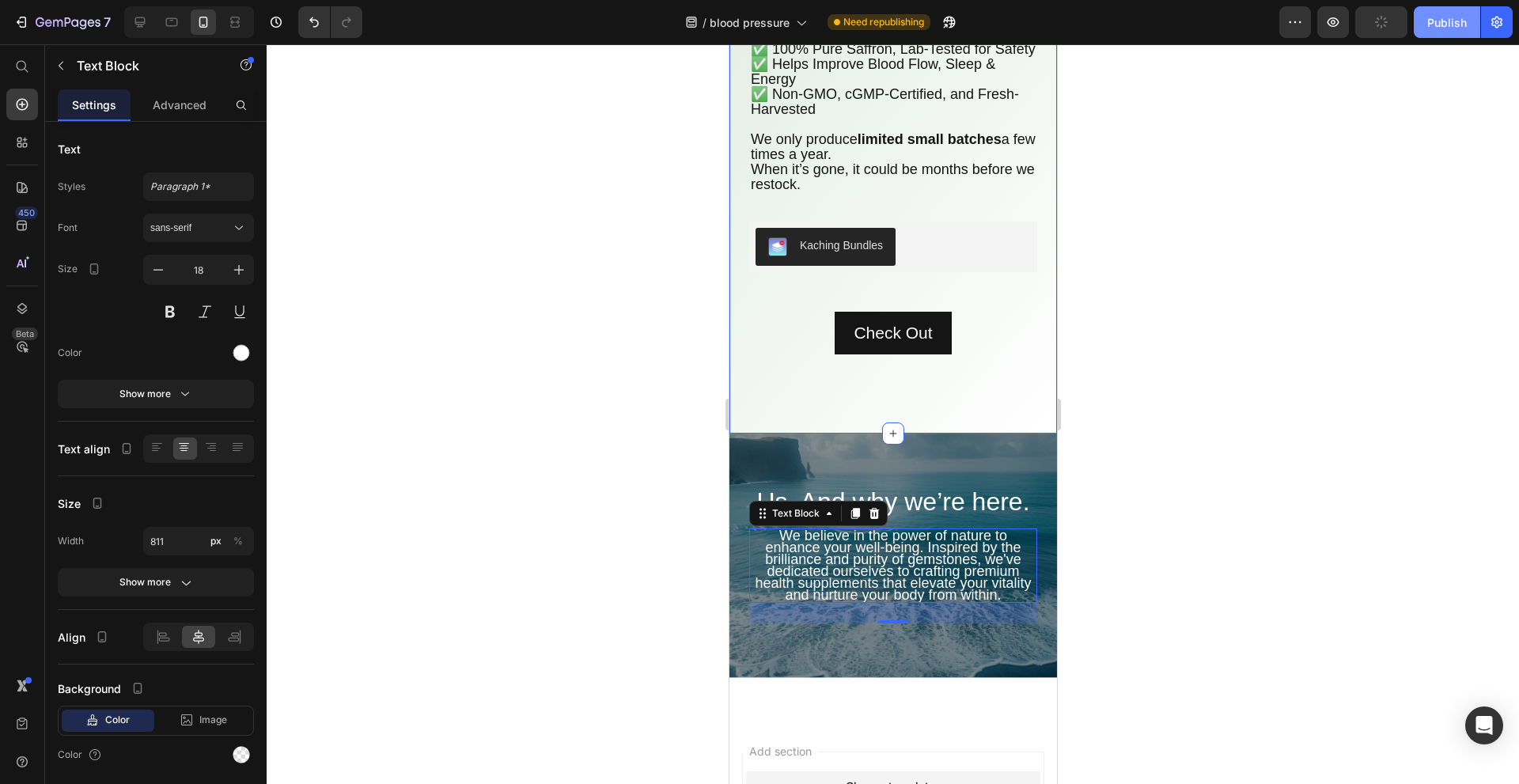 click on "Publish" 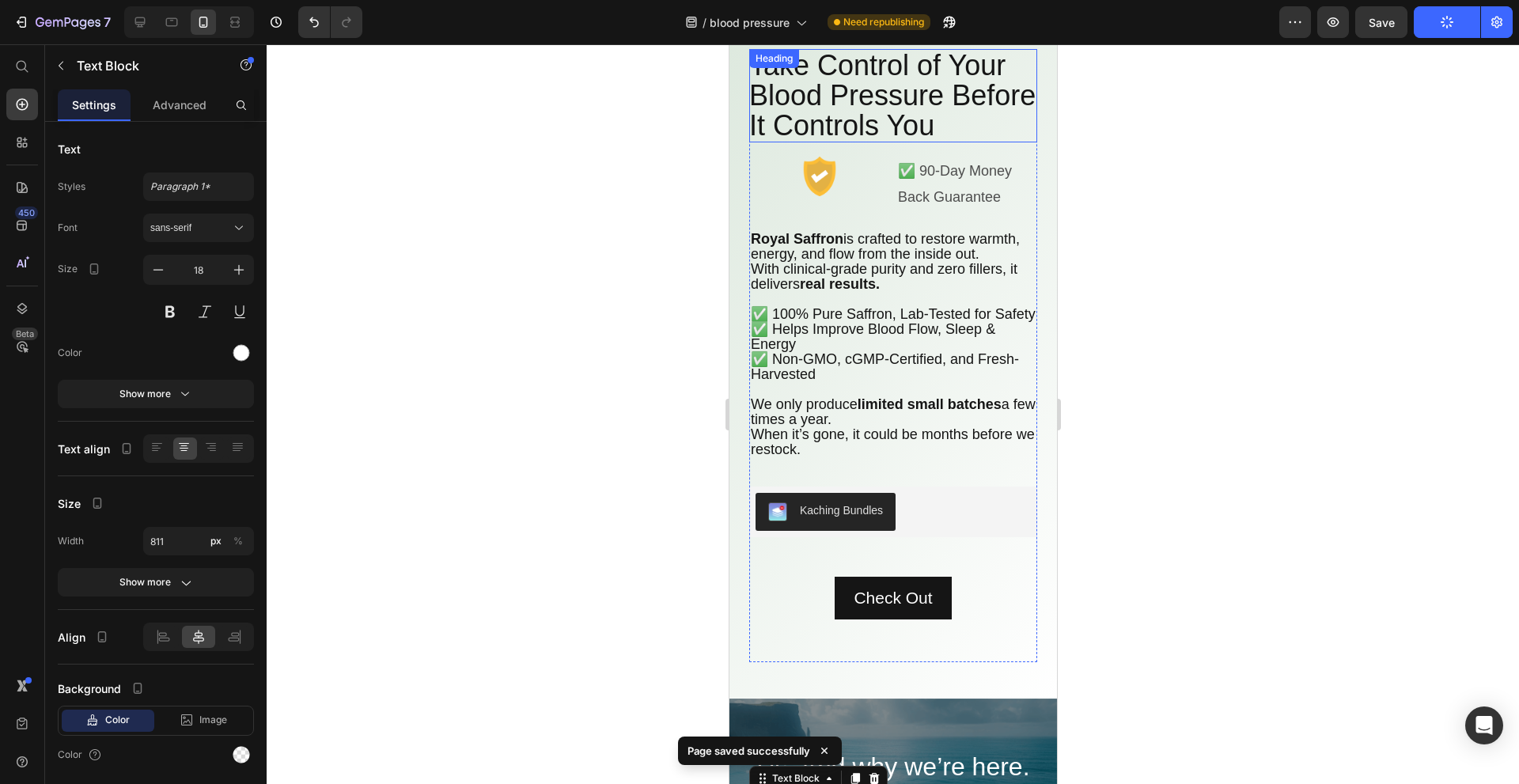 scroll, scrollTop: 8623, scrollLeft: 0, axis: vertical 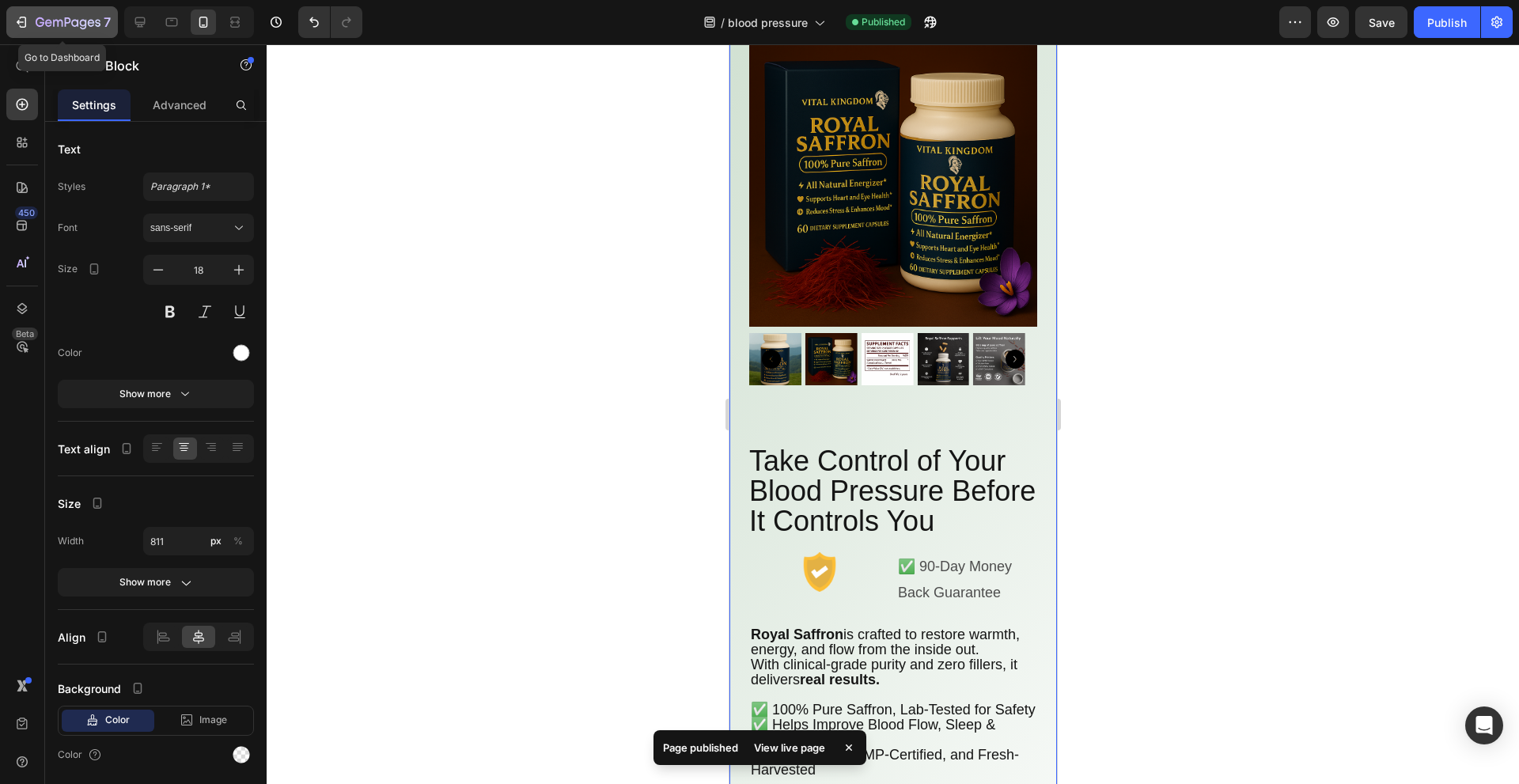 click 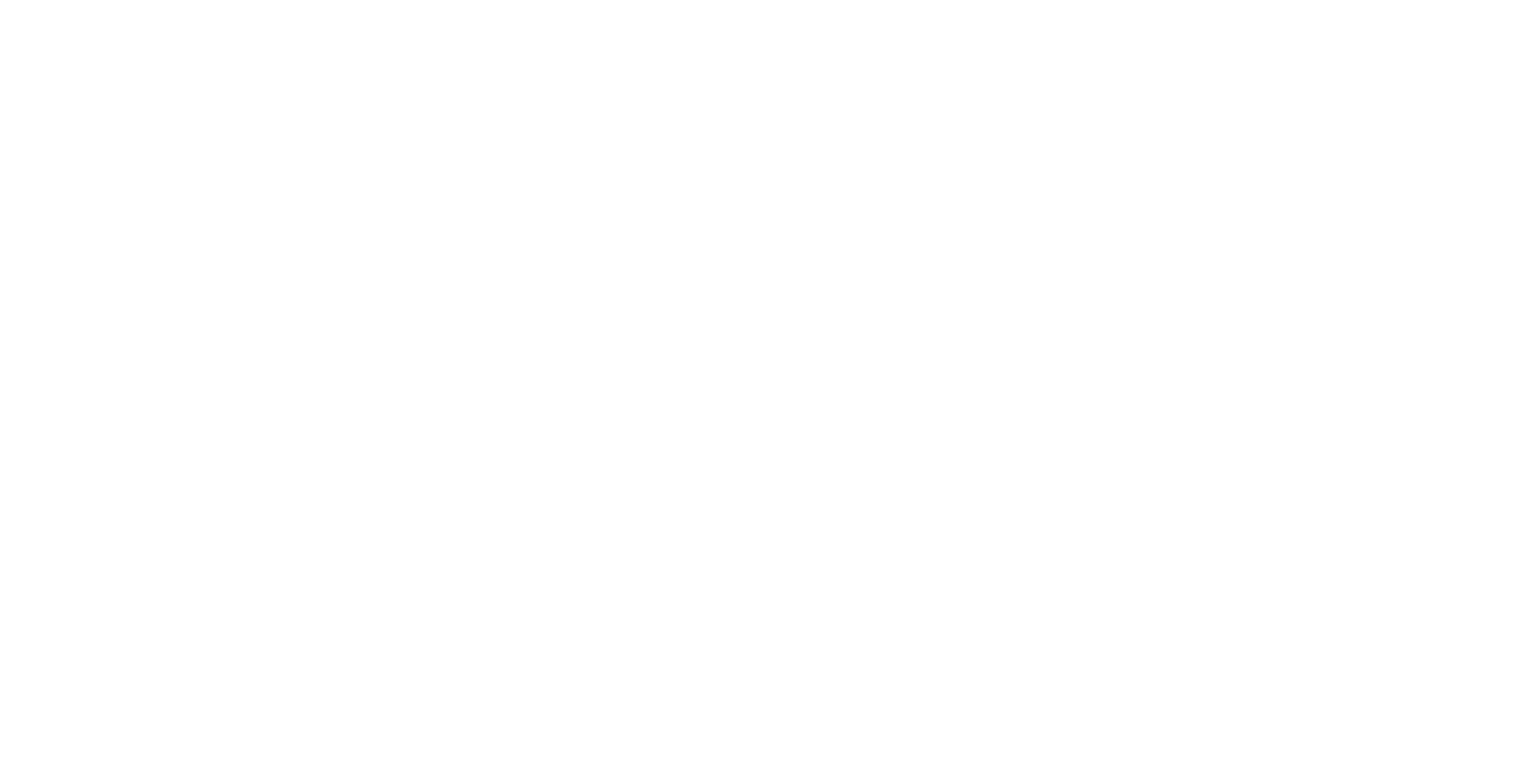 scroll, scrollTop: 0, scrollLeft: 0, axis: both 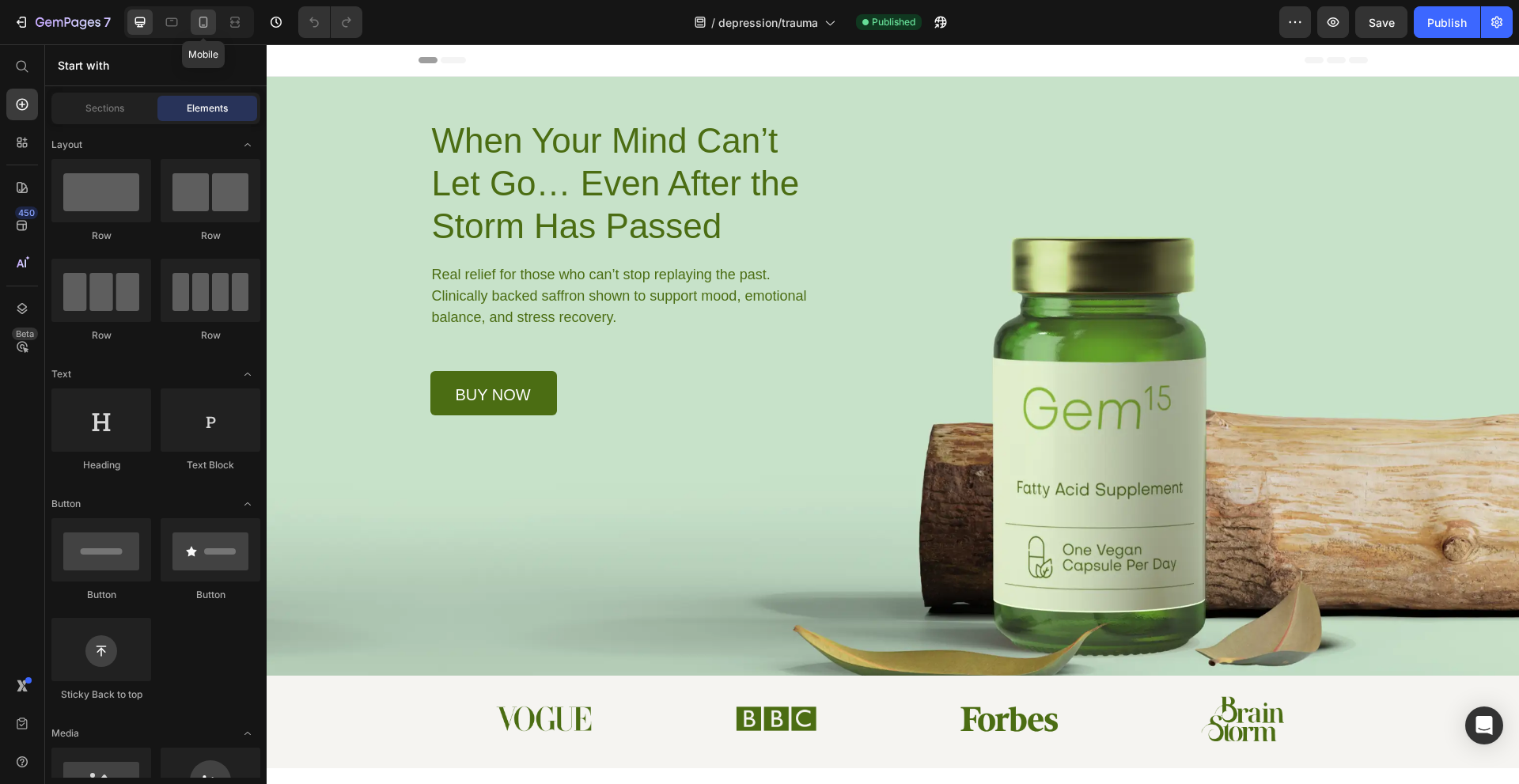 click 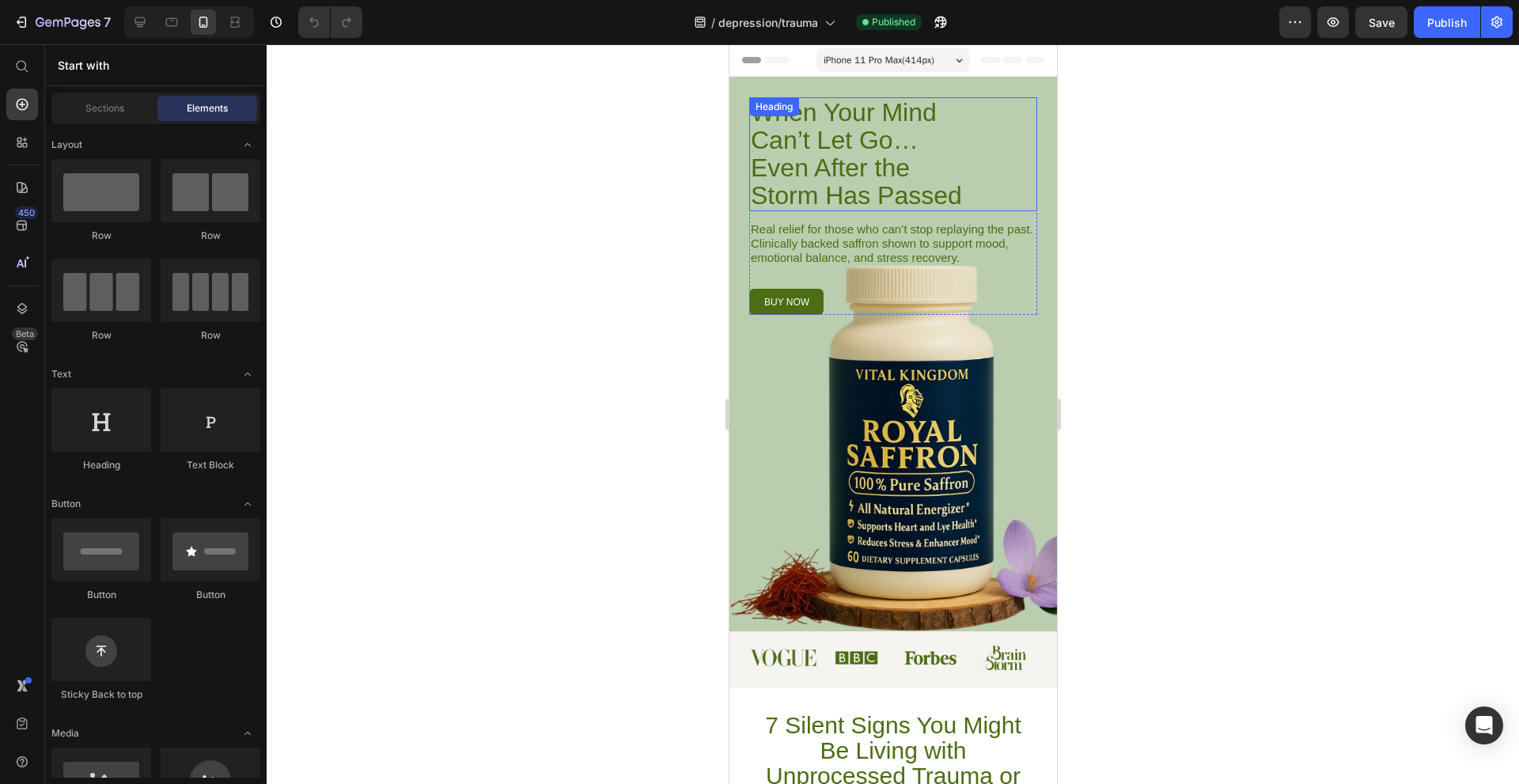 click on "When Your Mind Can’t Let Go… Even After the Storm Has Passed" at bounding box center [857, 154] 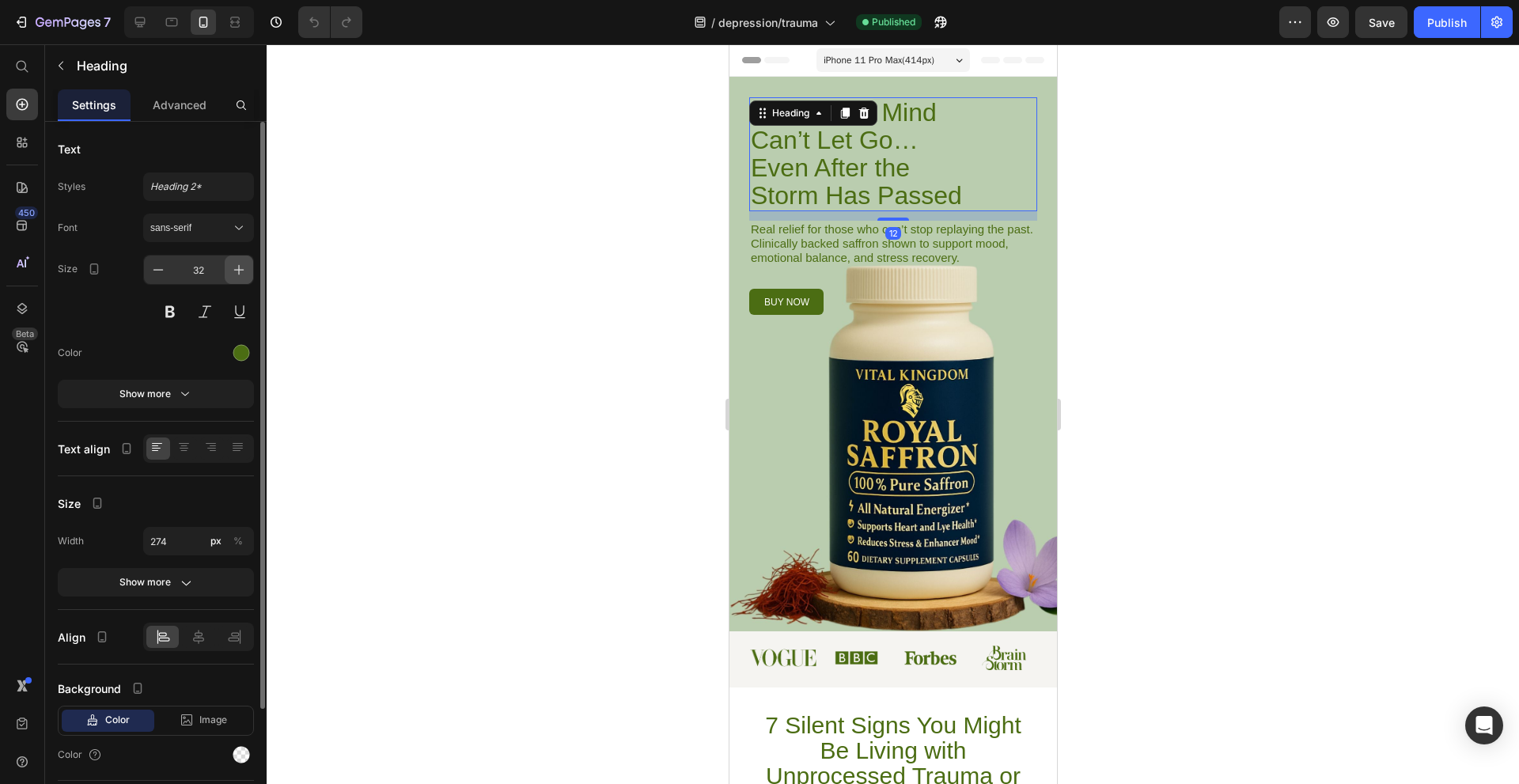 click 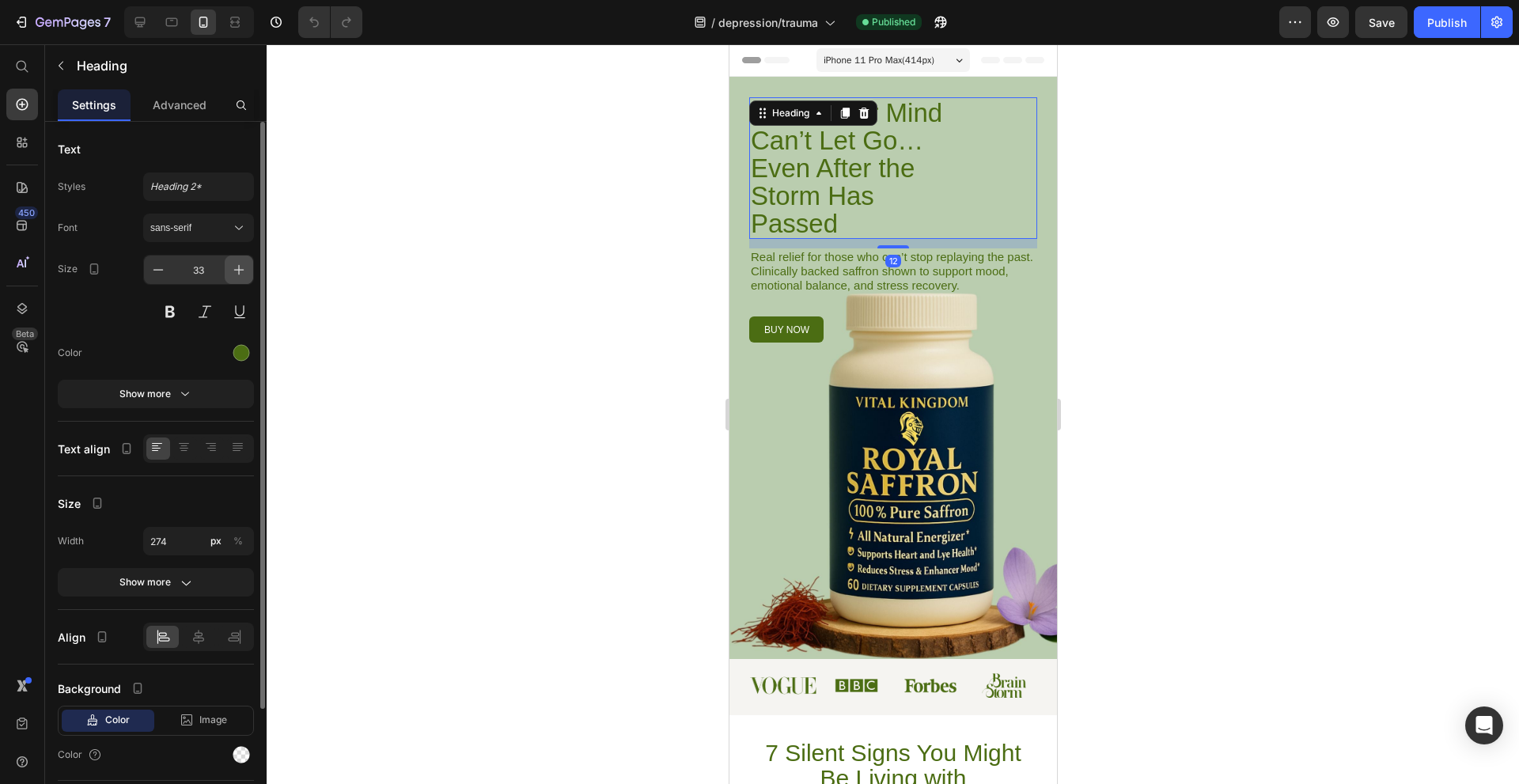 click 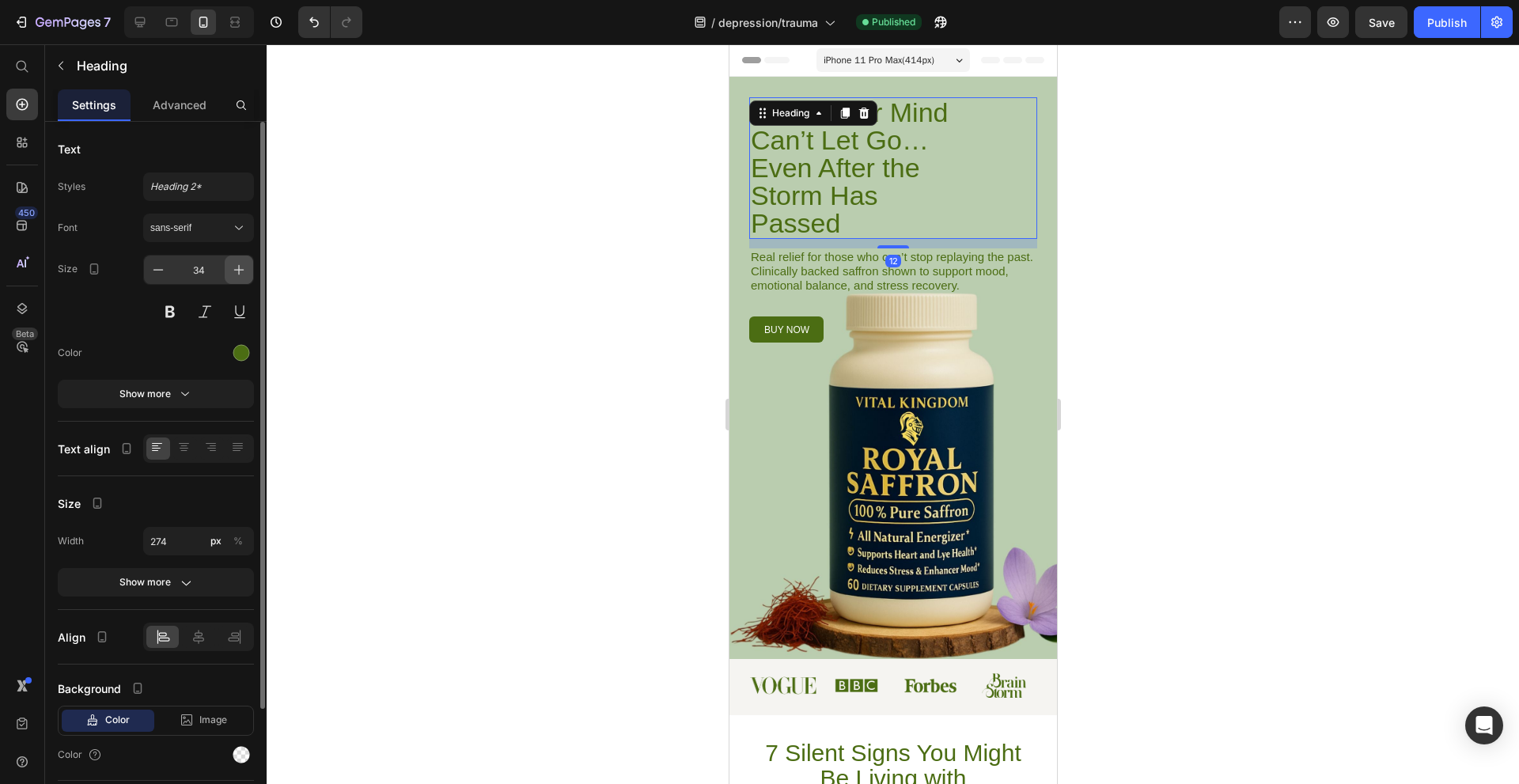 click 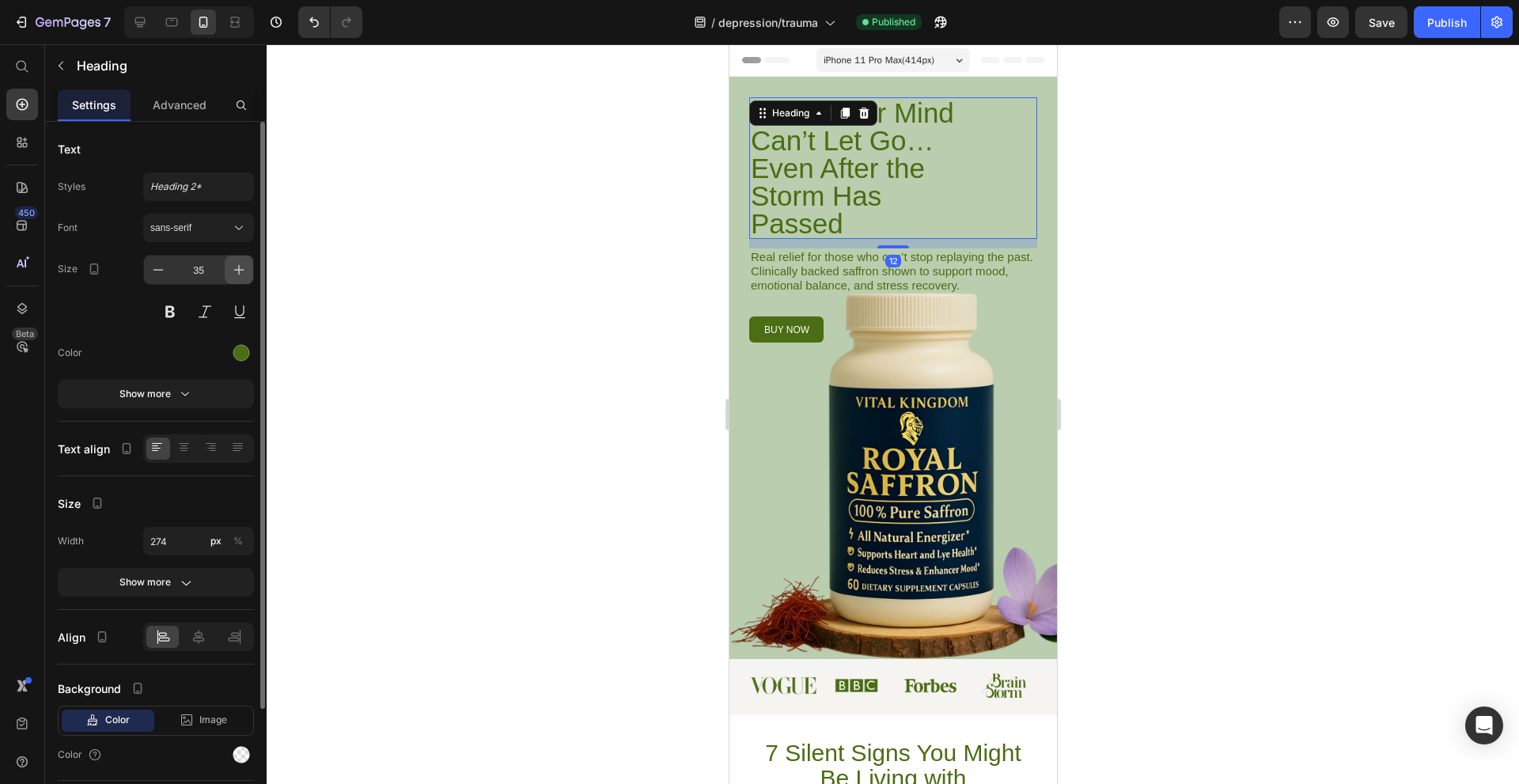 click 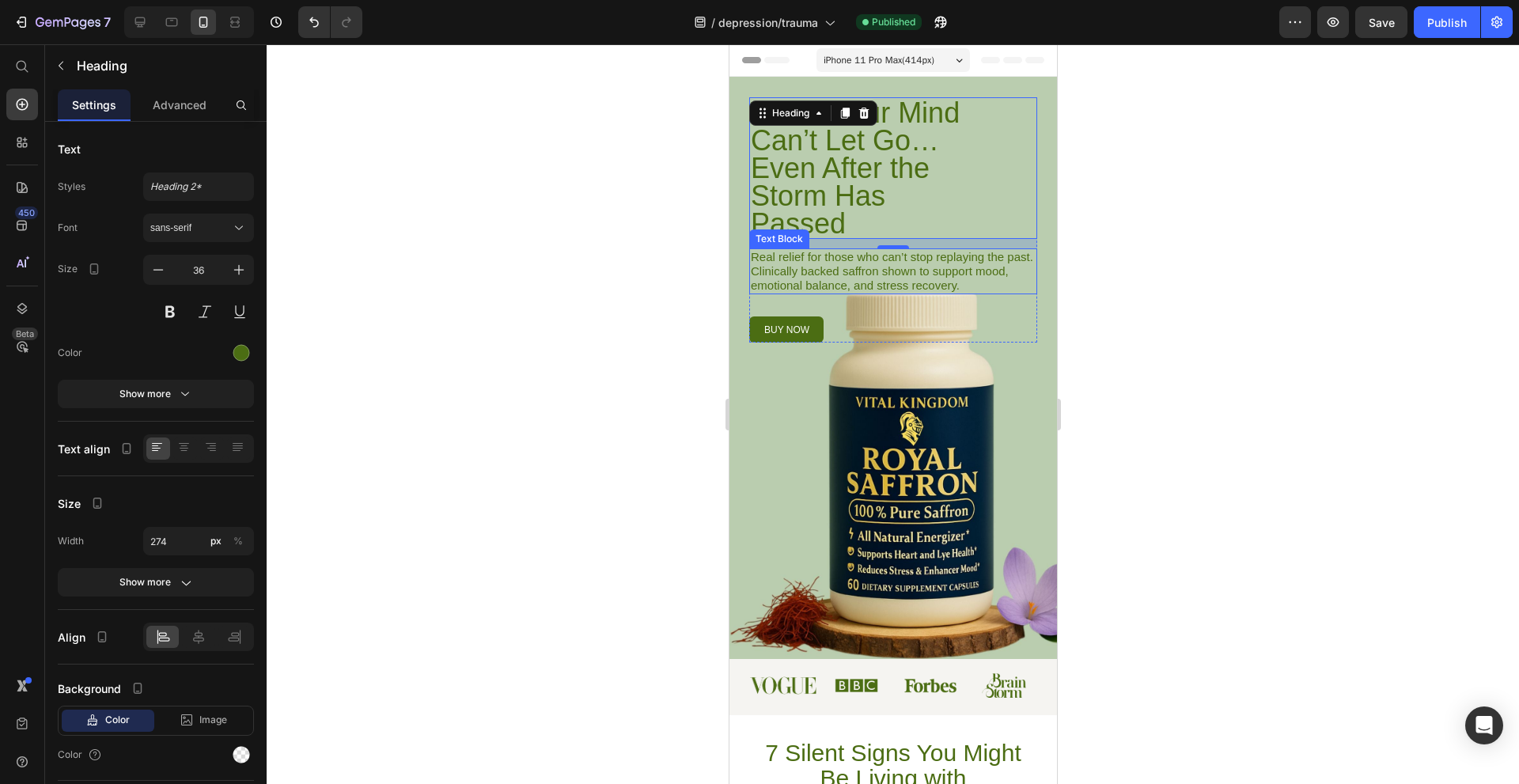 click on "Real relief for those who can’t stop replaying the past. Clinically backed saffron shown to support mood, emotional balance, and stress recovery." at bounding box center [892, 271] 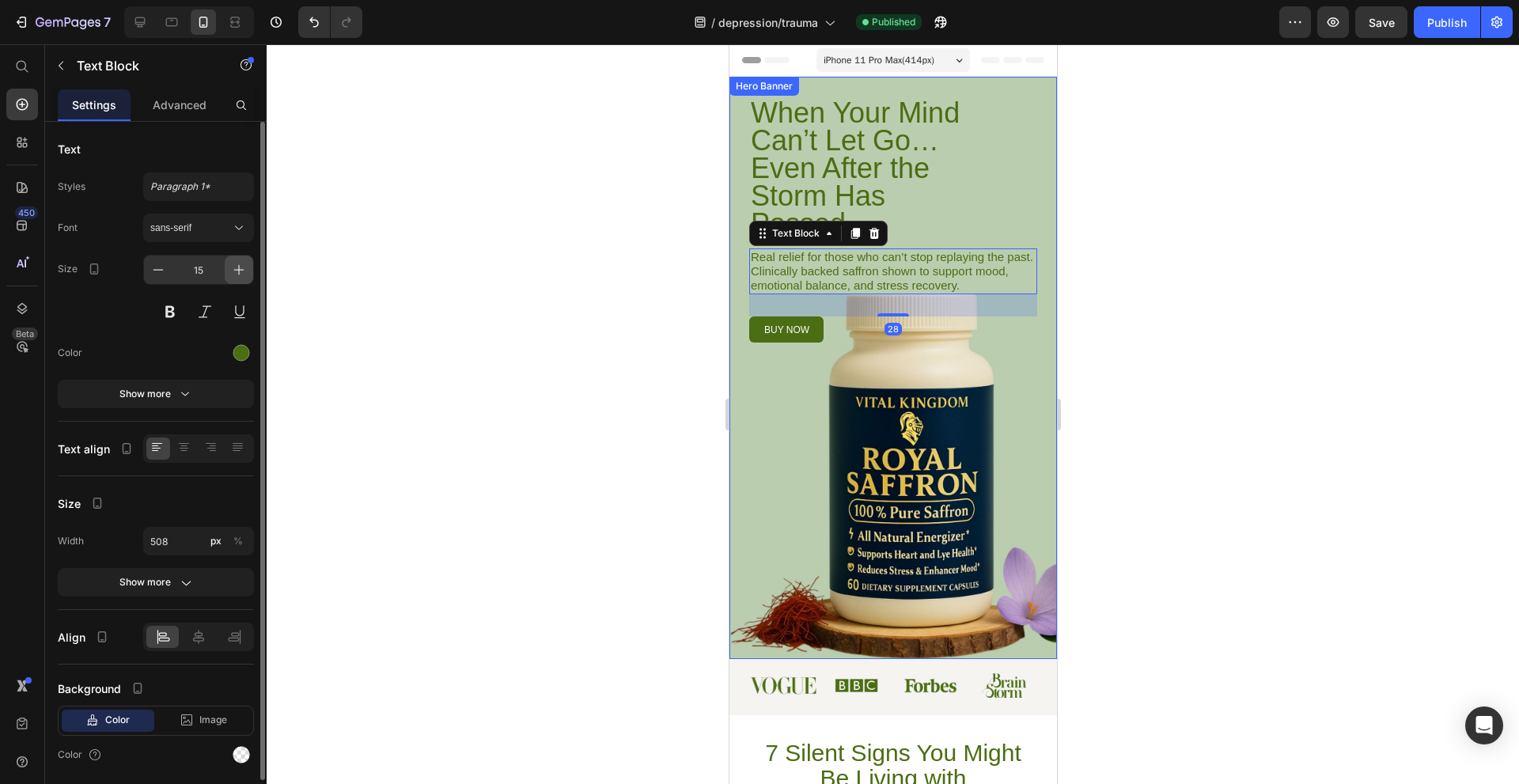 click 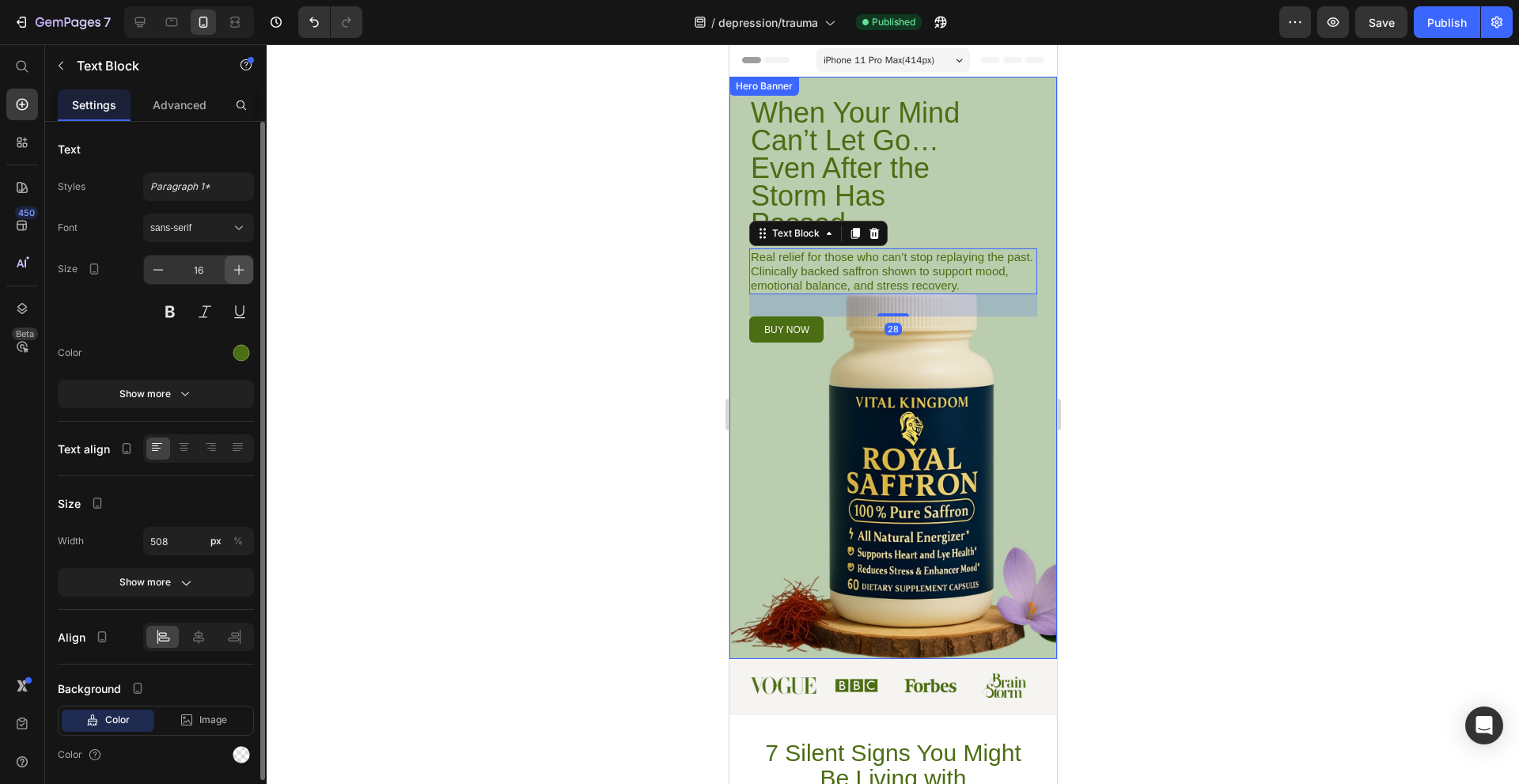 click 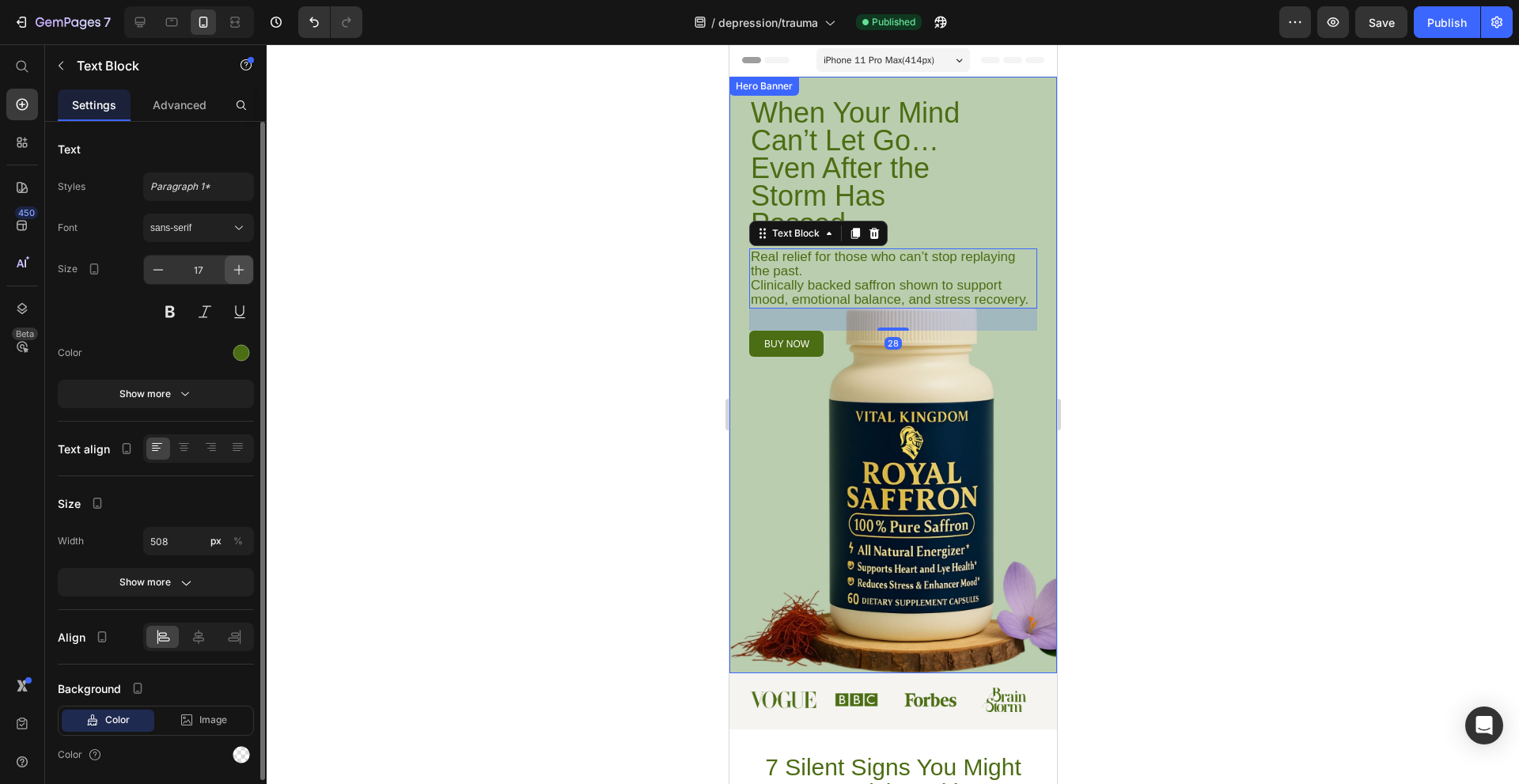 click 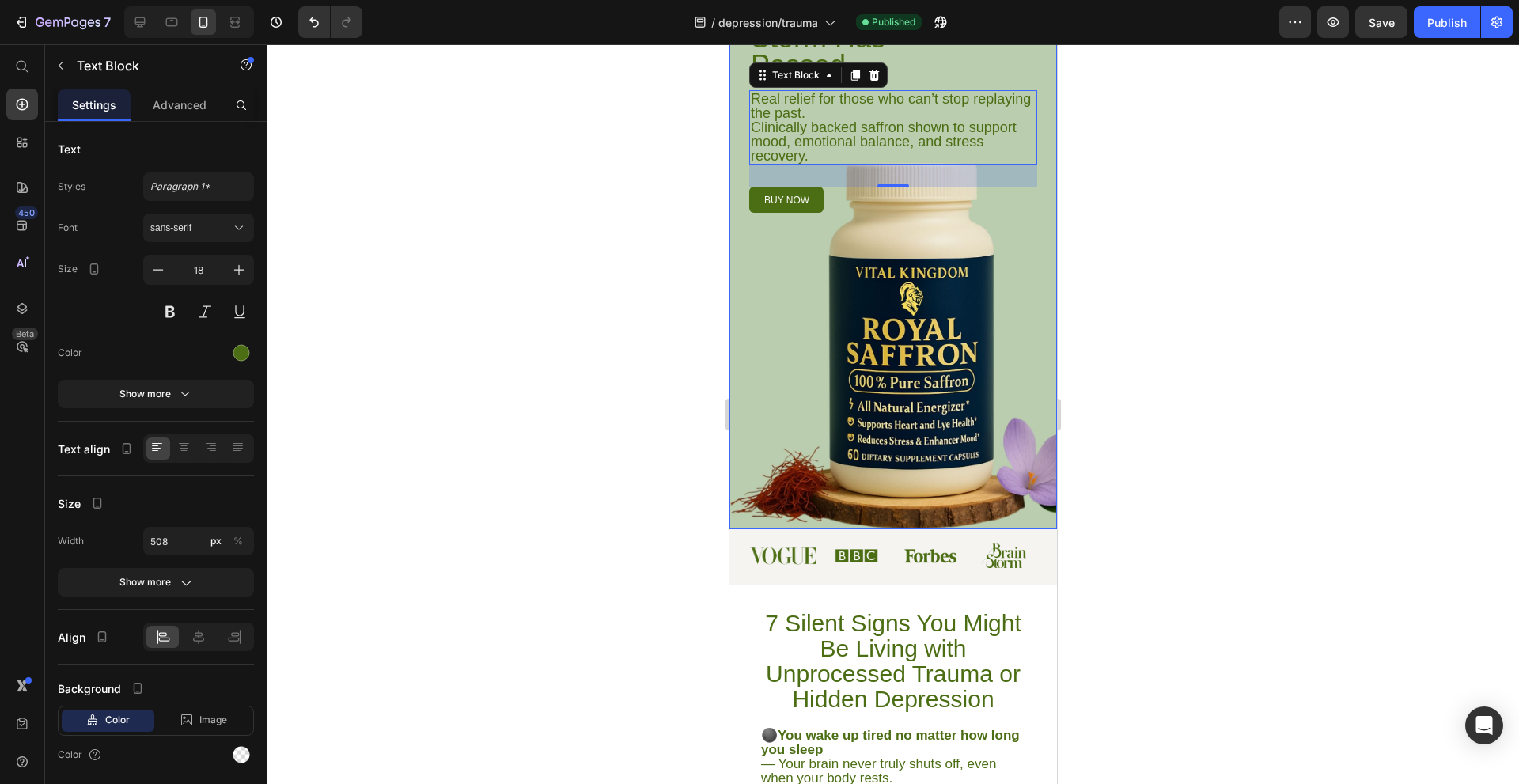scroll, scrollTop: 316, scrollLeft: 0, axis: vertical 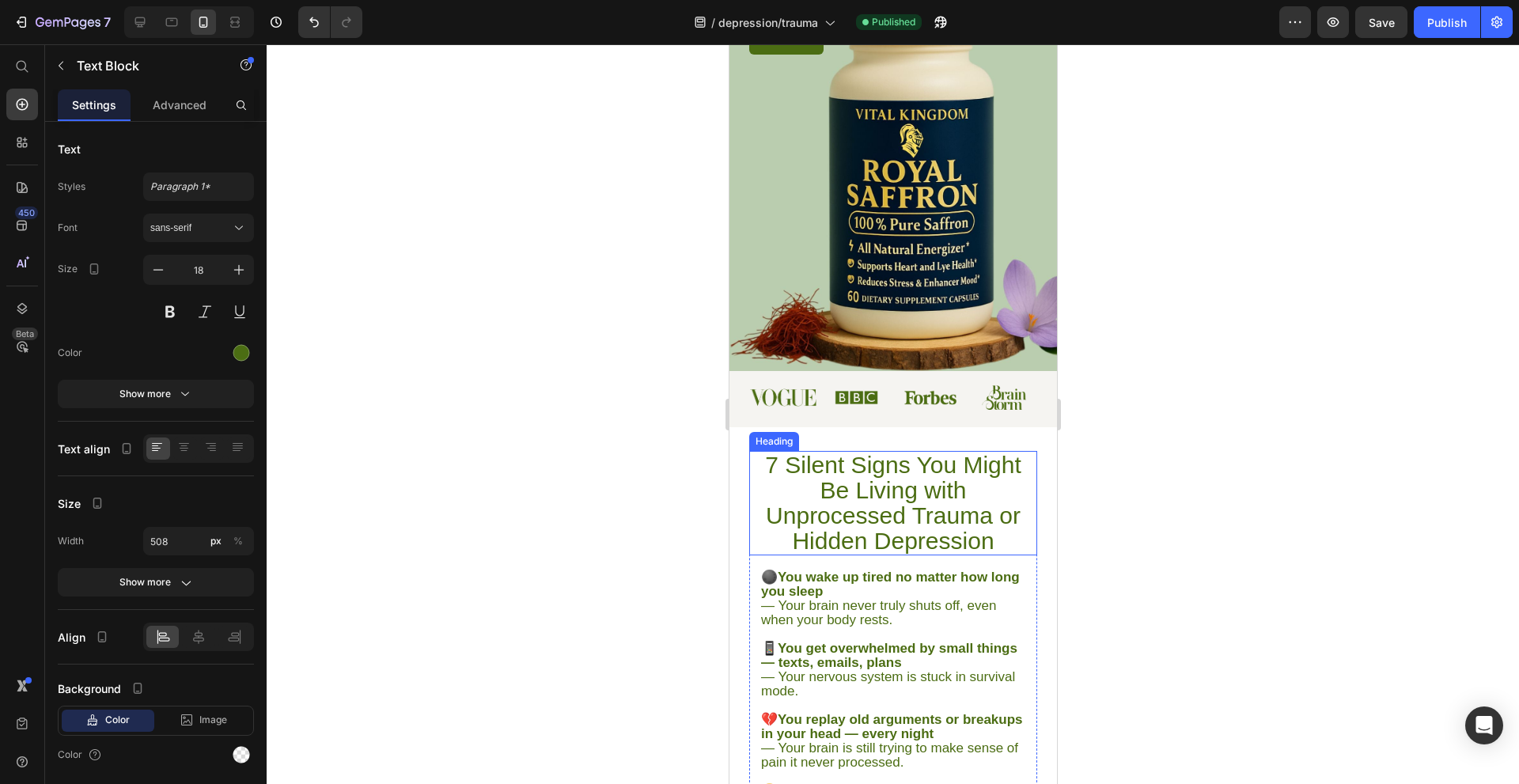 click on "7 Silent Signs You Might Be Living with Unprocessed Trauma or Hidden Depression" at bounding box center (892, 503) 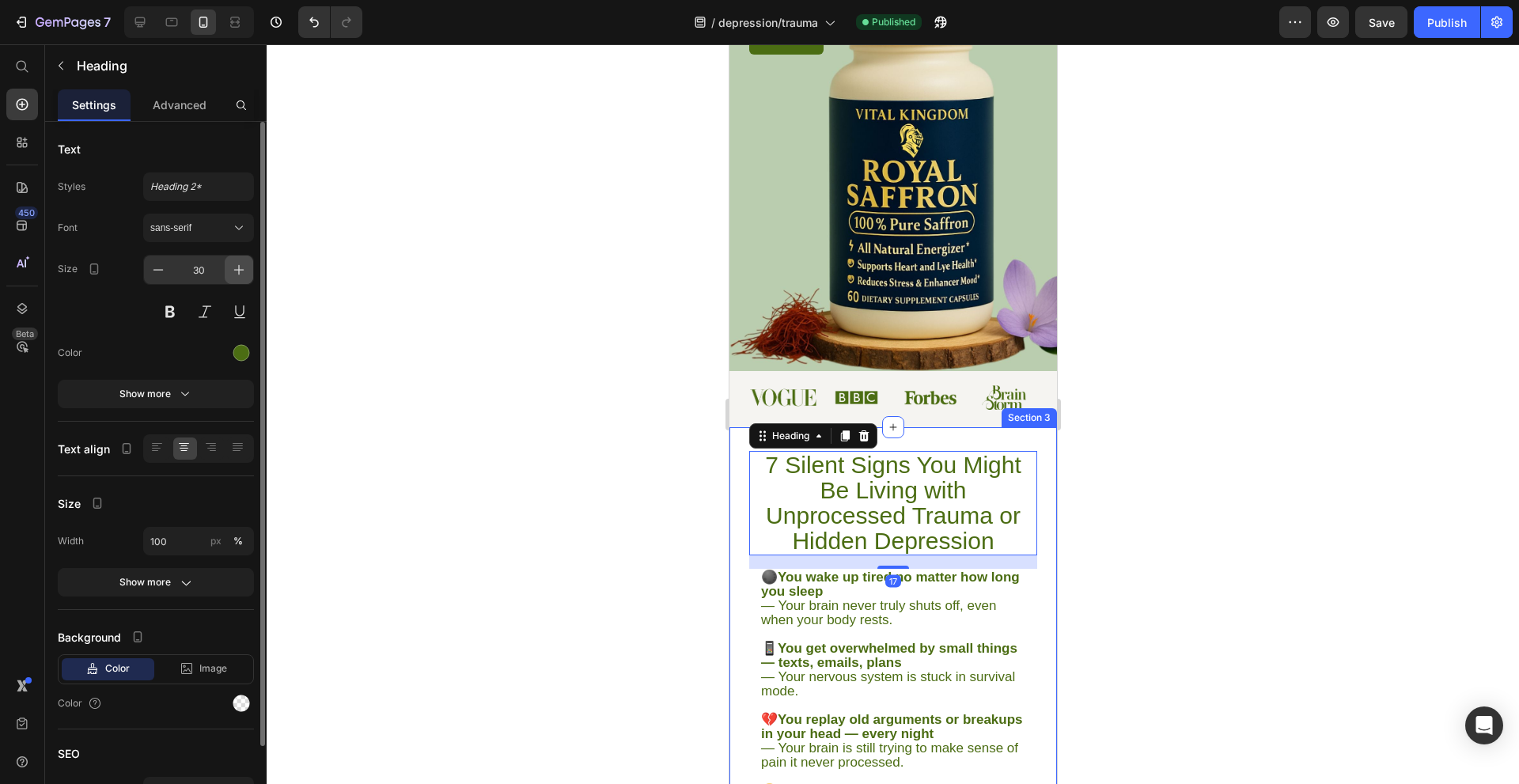 click 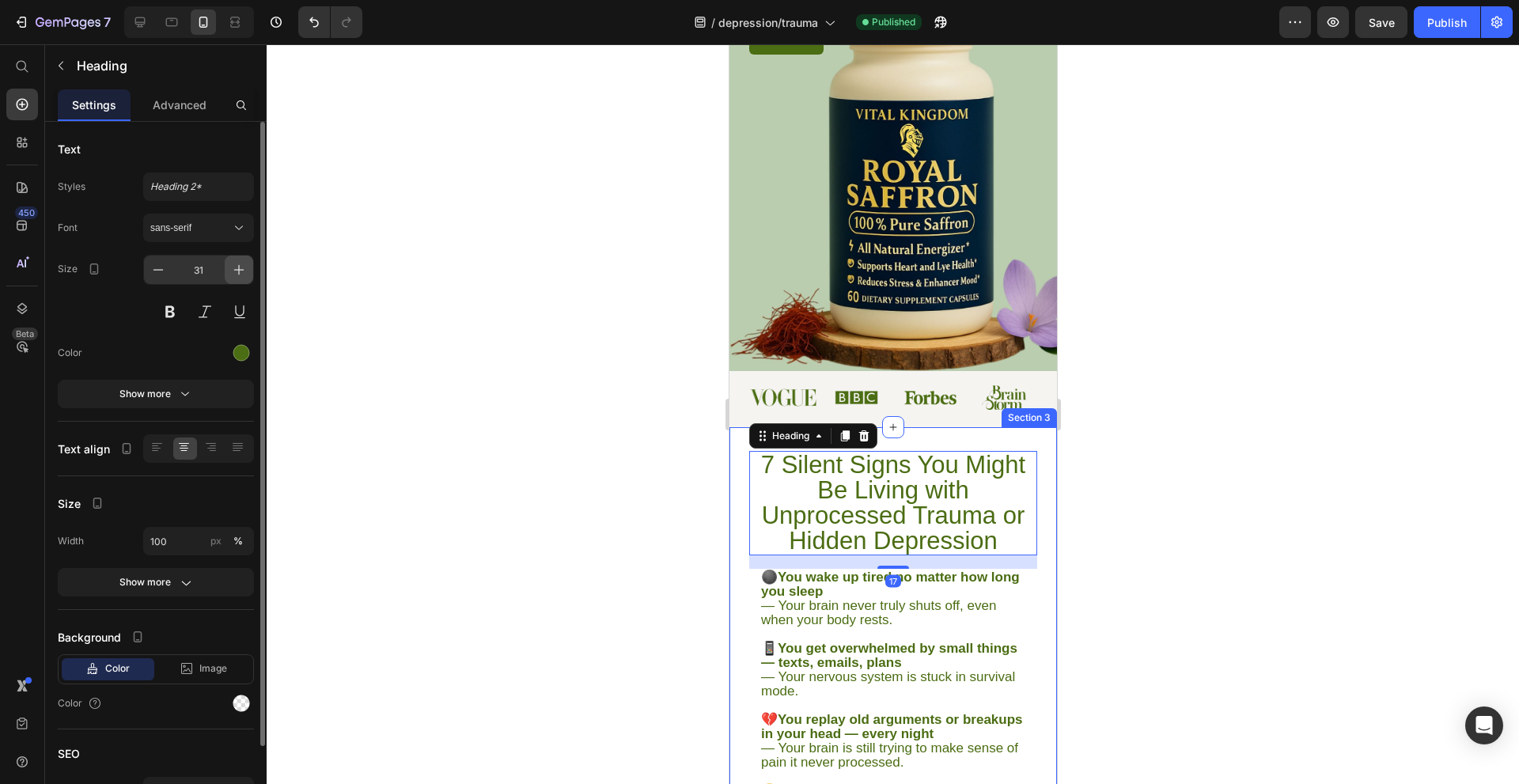 click 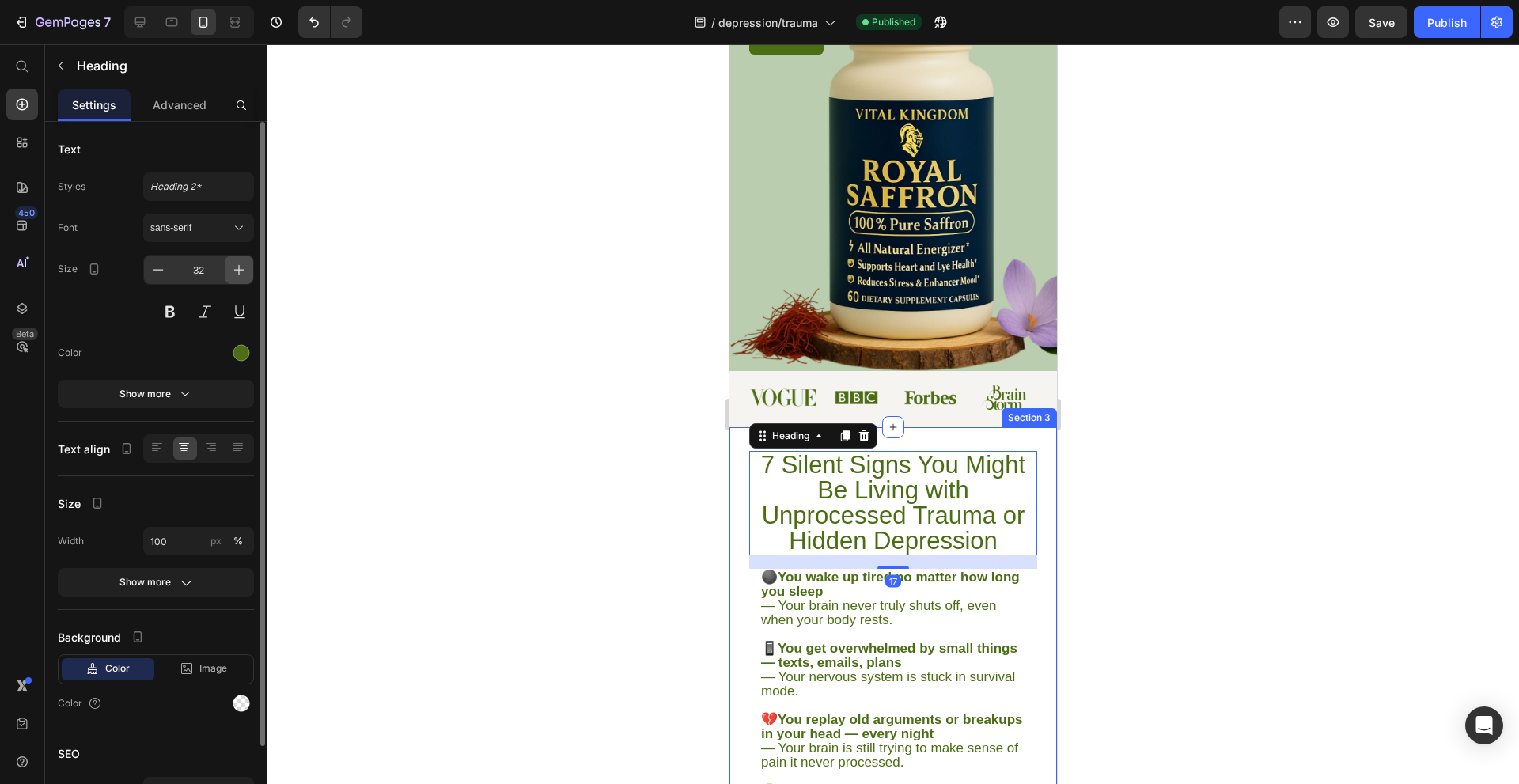click 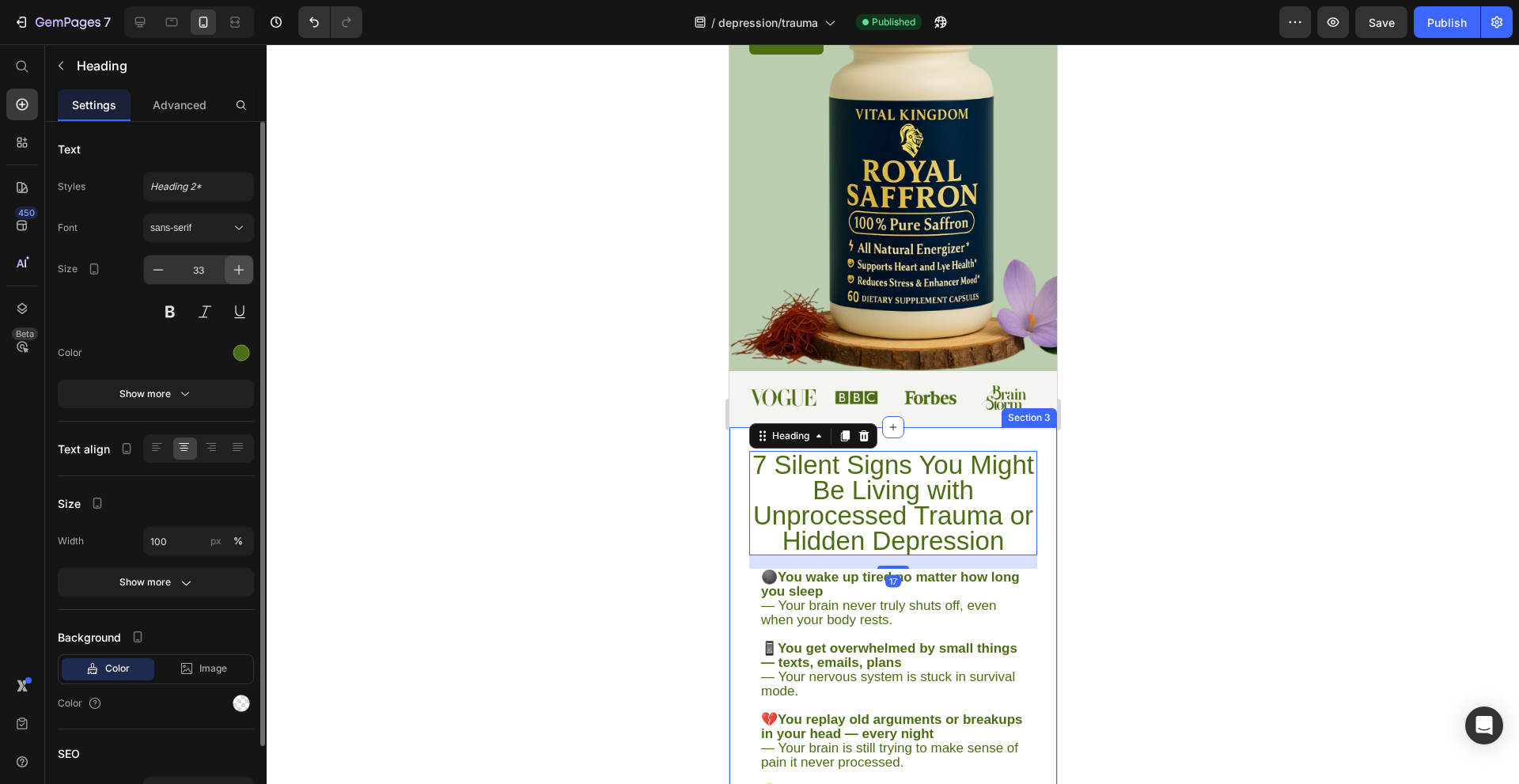 click 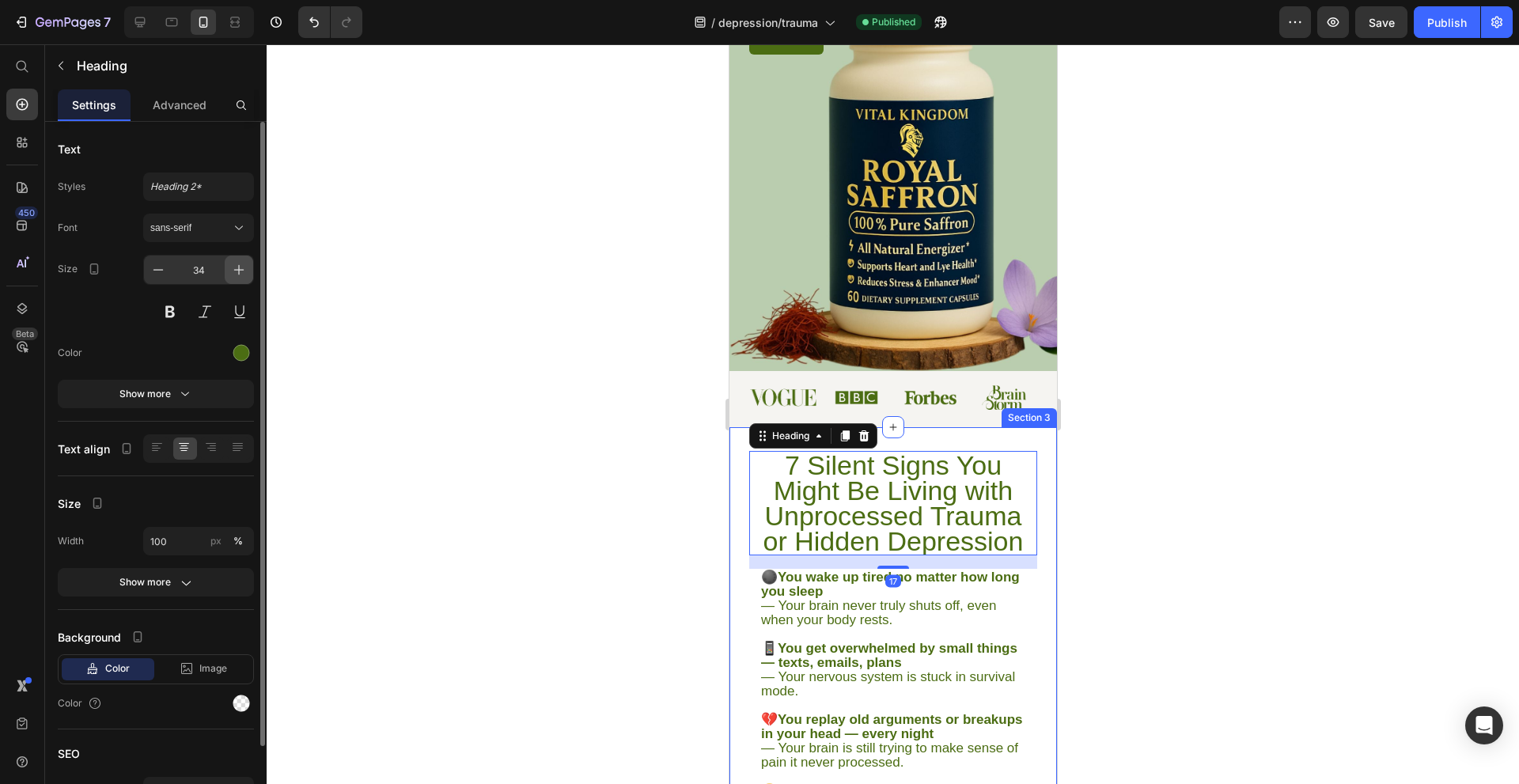 click 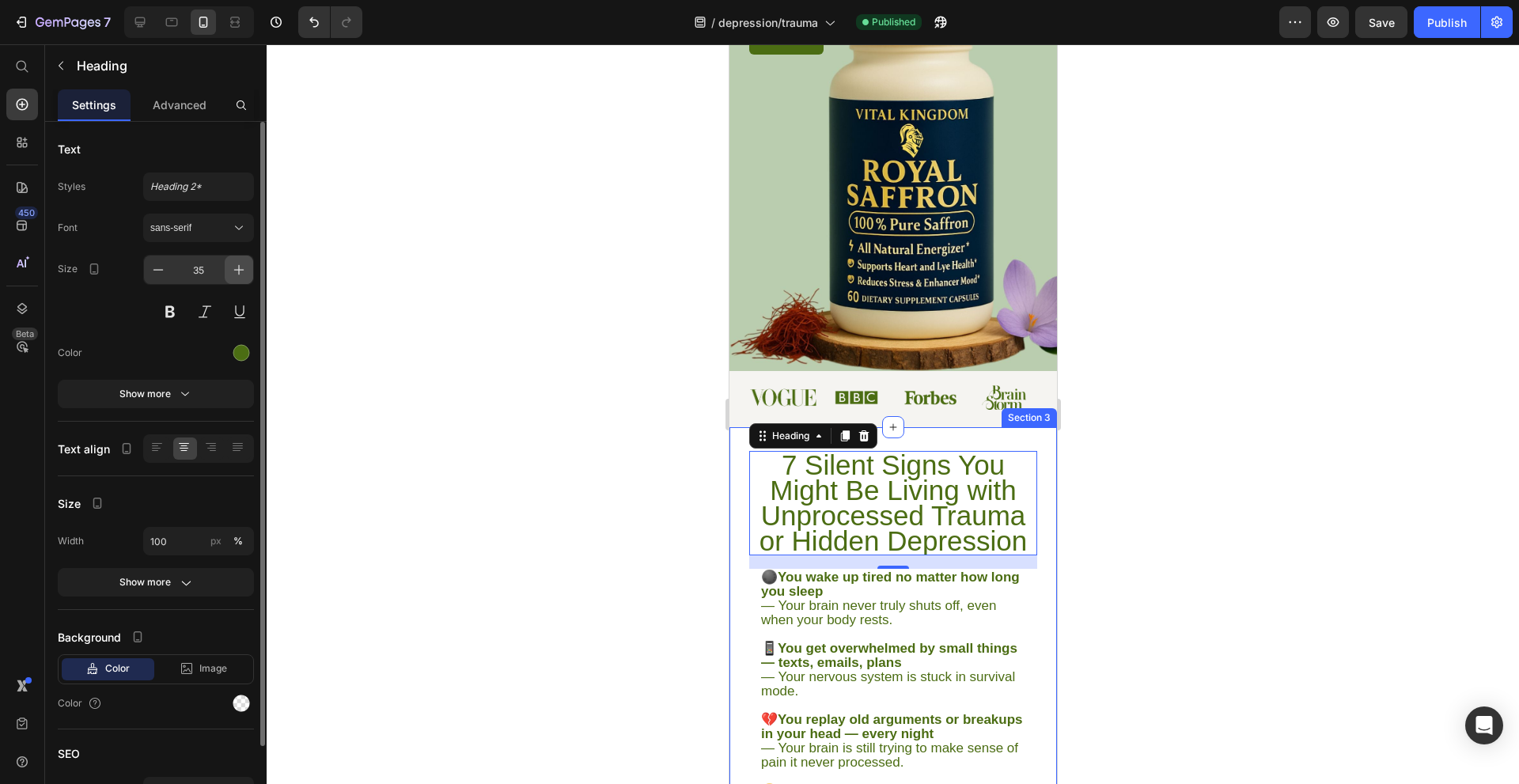 click 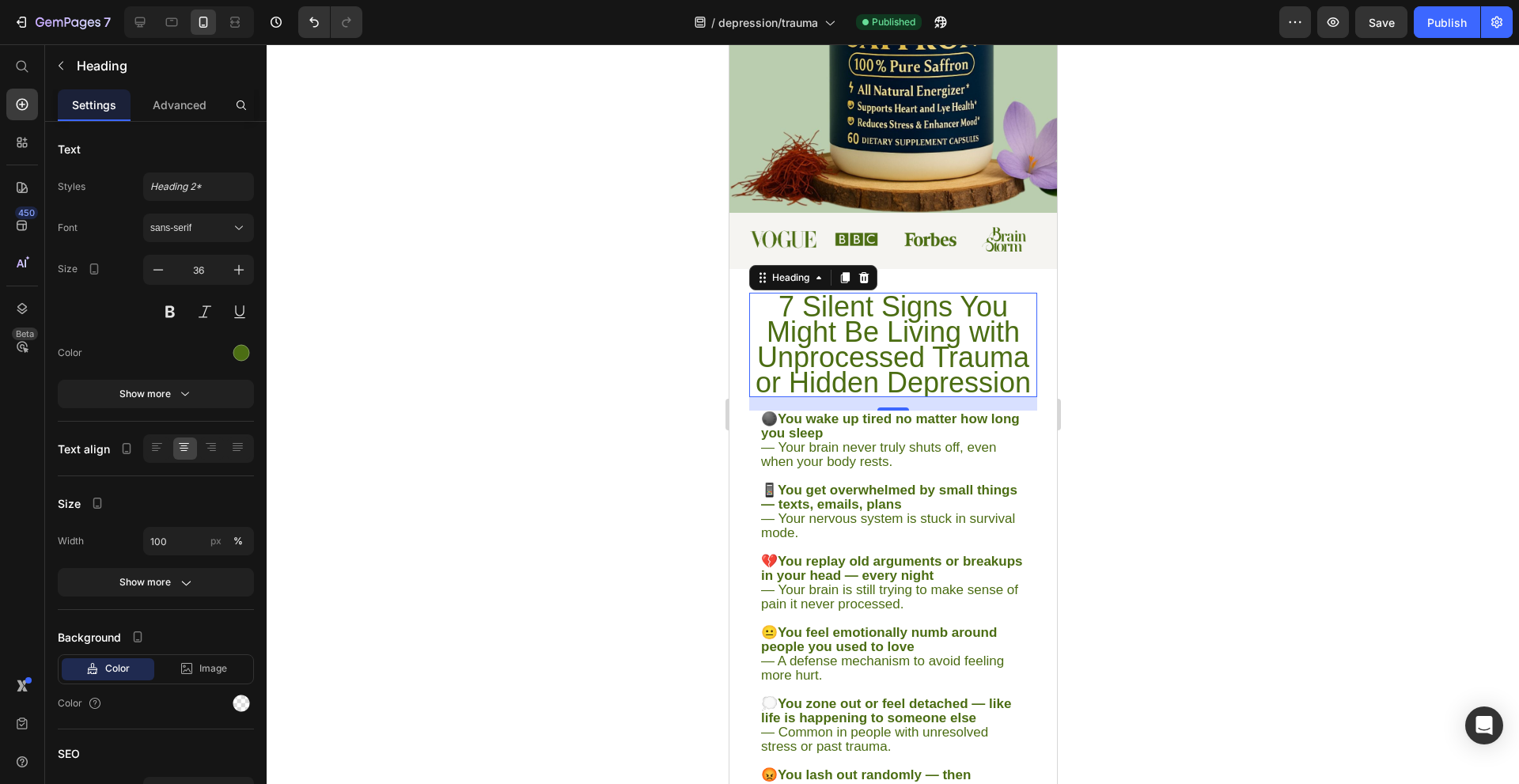 scroll, scrollTop: 633, scrollLeft: 0, axis: vertical 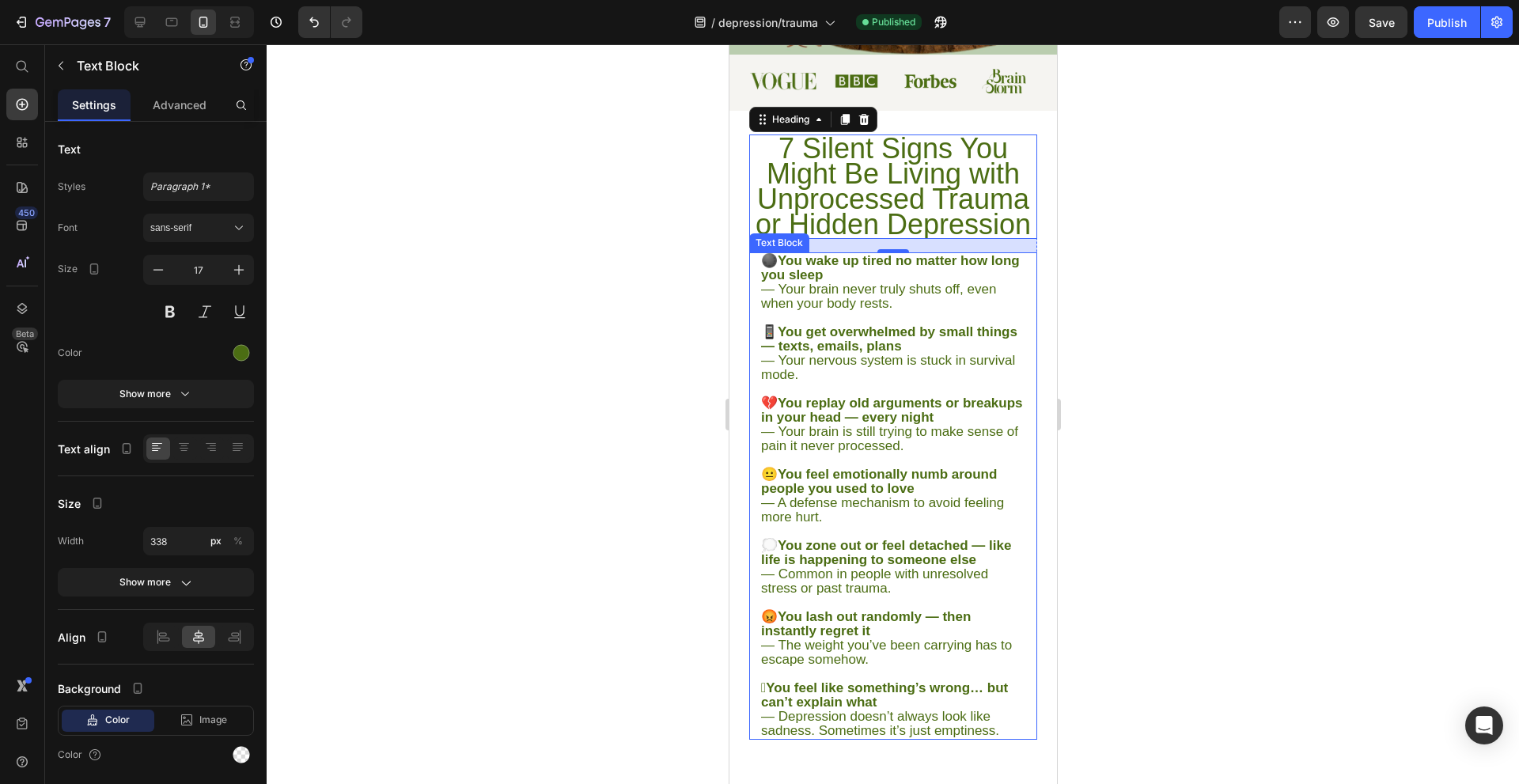 click on "📱  You get overwhelmed by small things — texts, emails, plans — Your nervous system is stuck in survival mode." at bounding box center [892, 354] 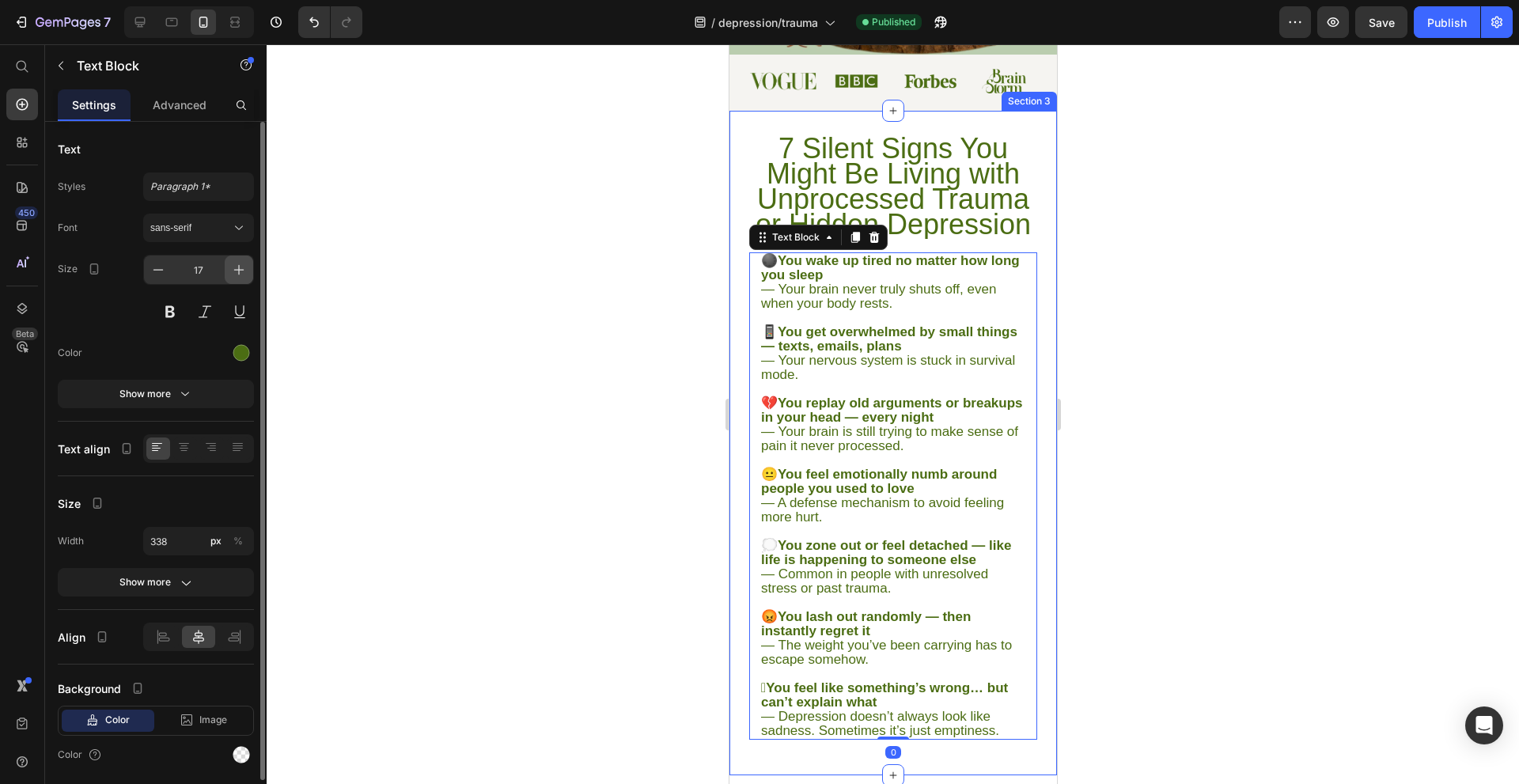 click 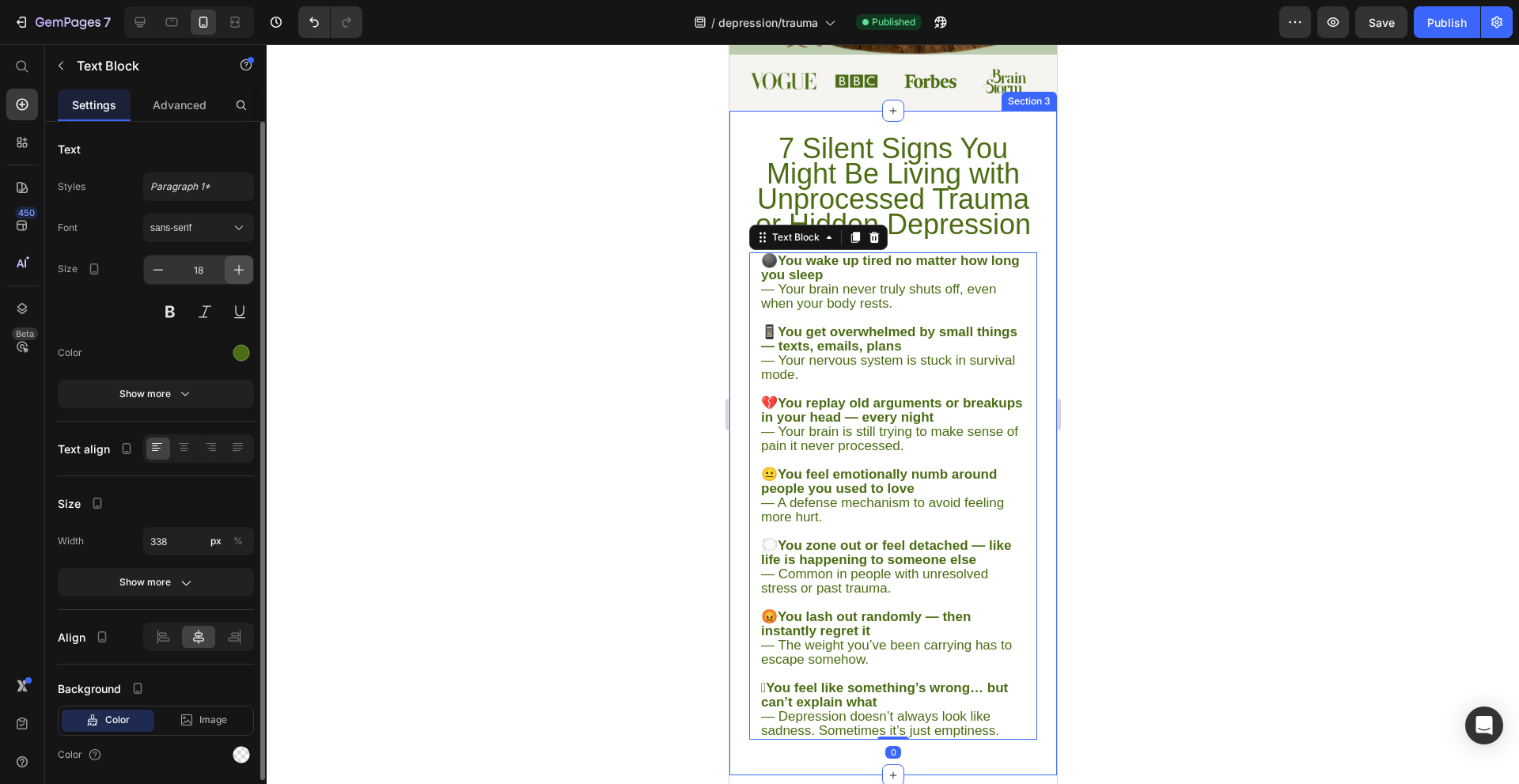 click 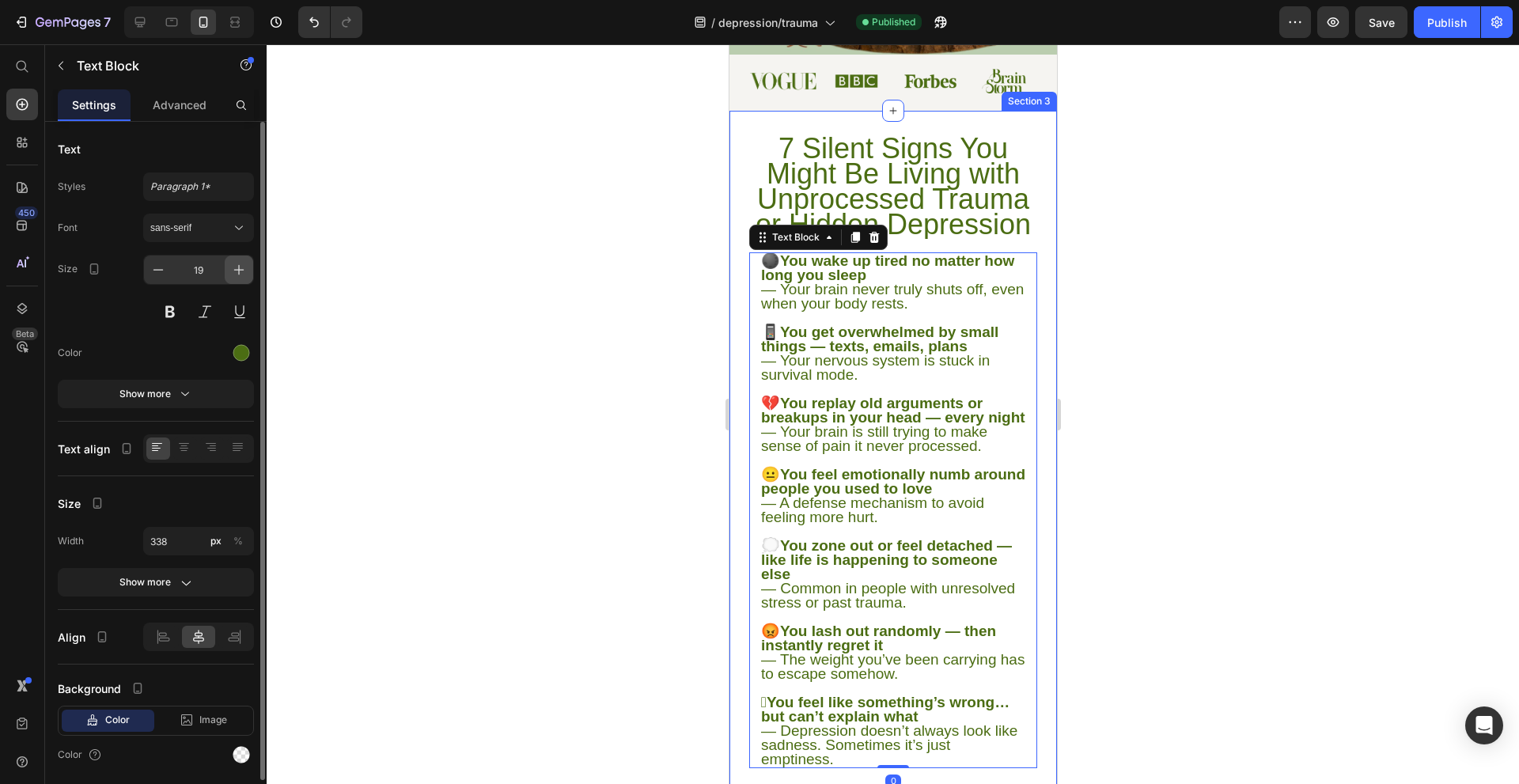 click 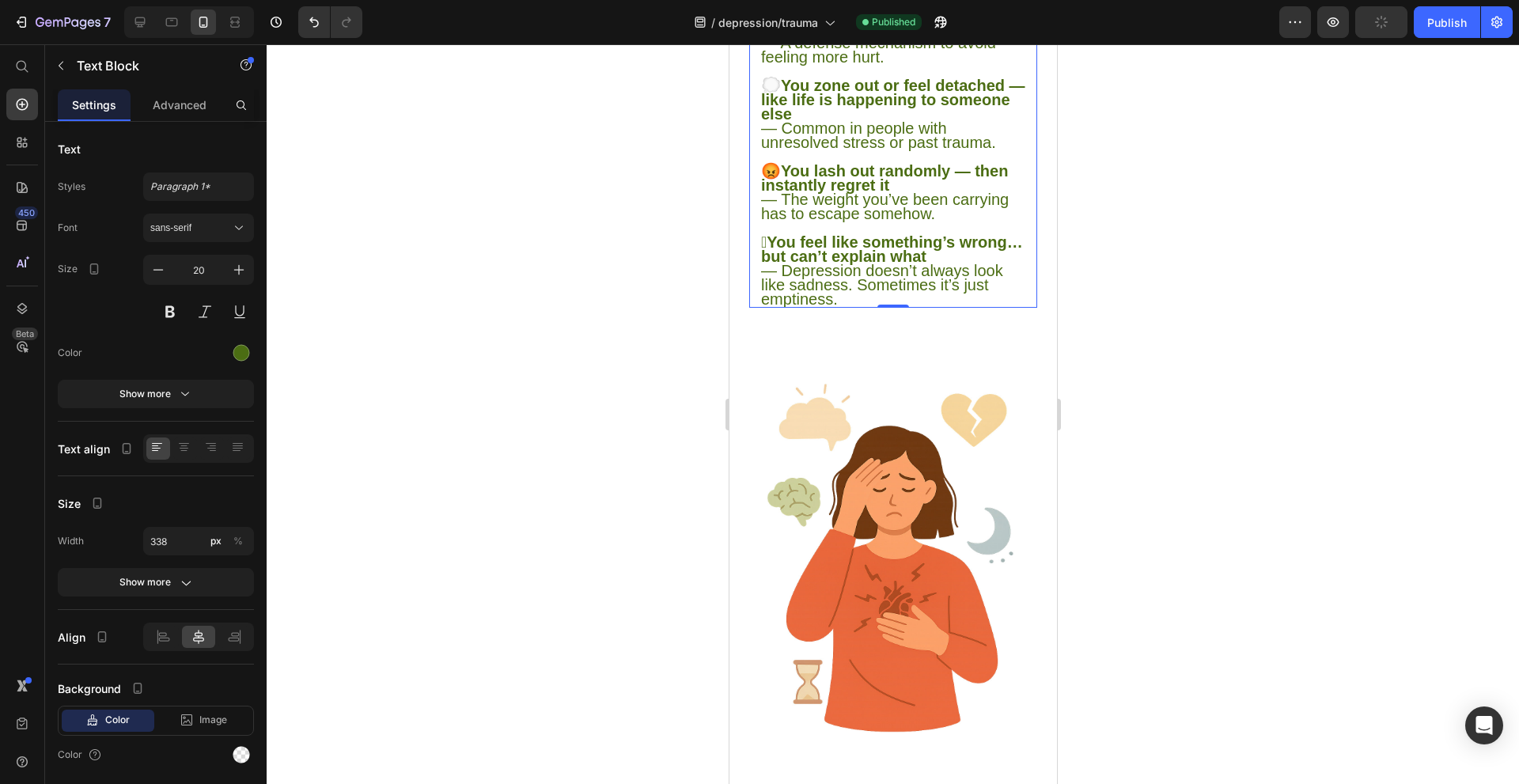 scroll, scrollTop: 1503, scrollLeft: 0, axis: vertical 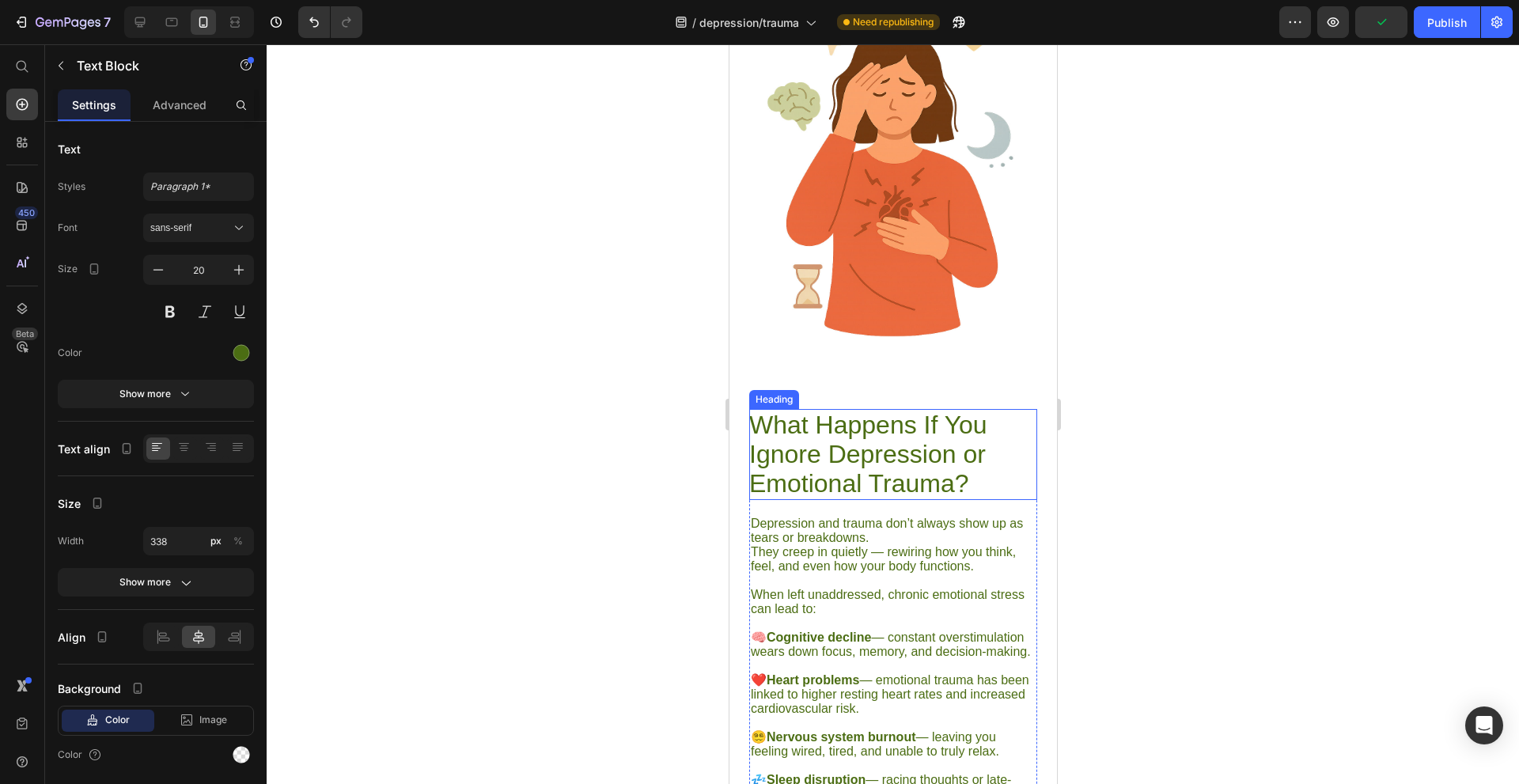 drag, startPoint x: 881, startPoint y: 426, endPoint x: 1425, endPoint y: 430, distance: 544.01471 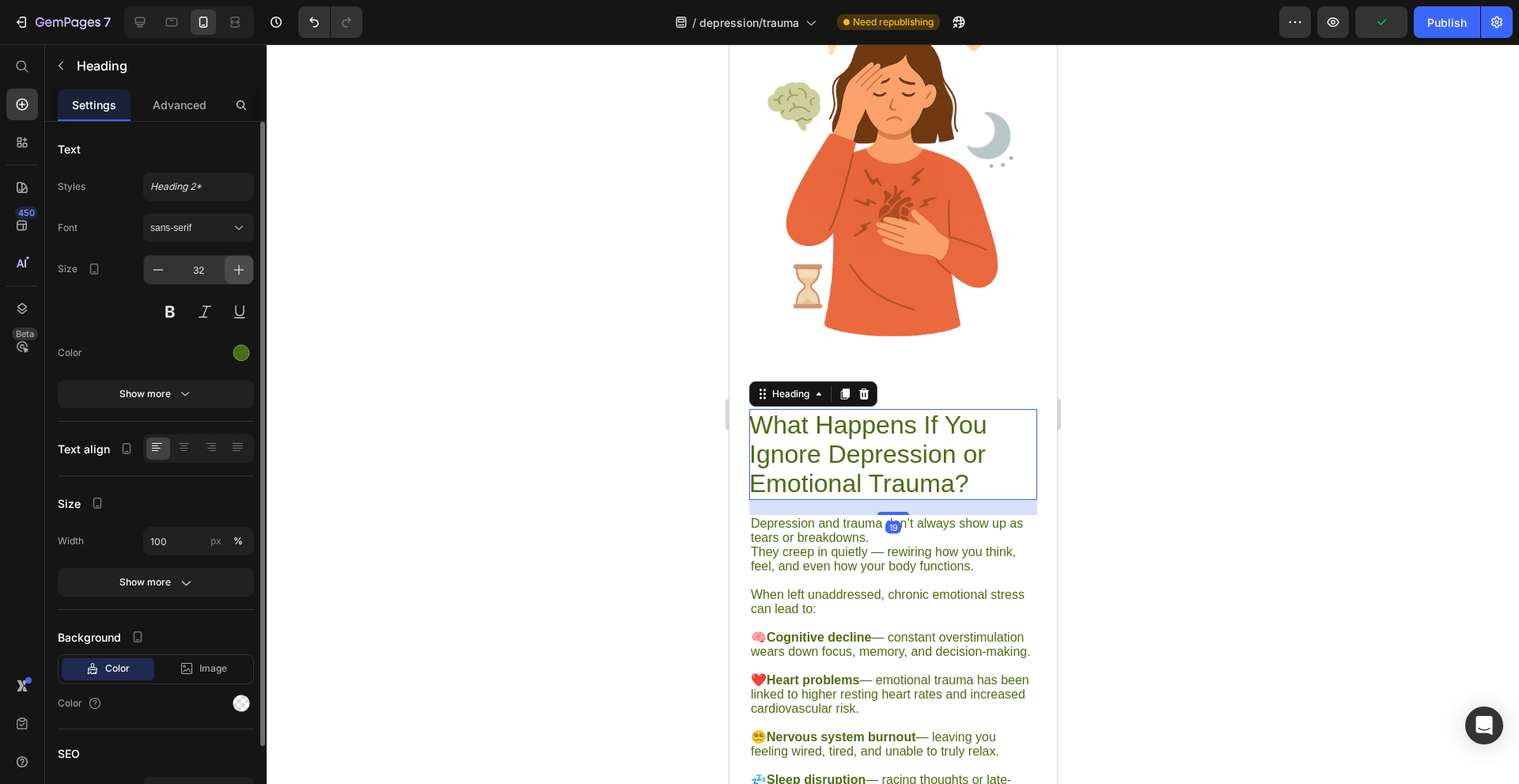 click 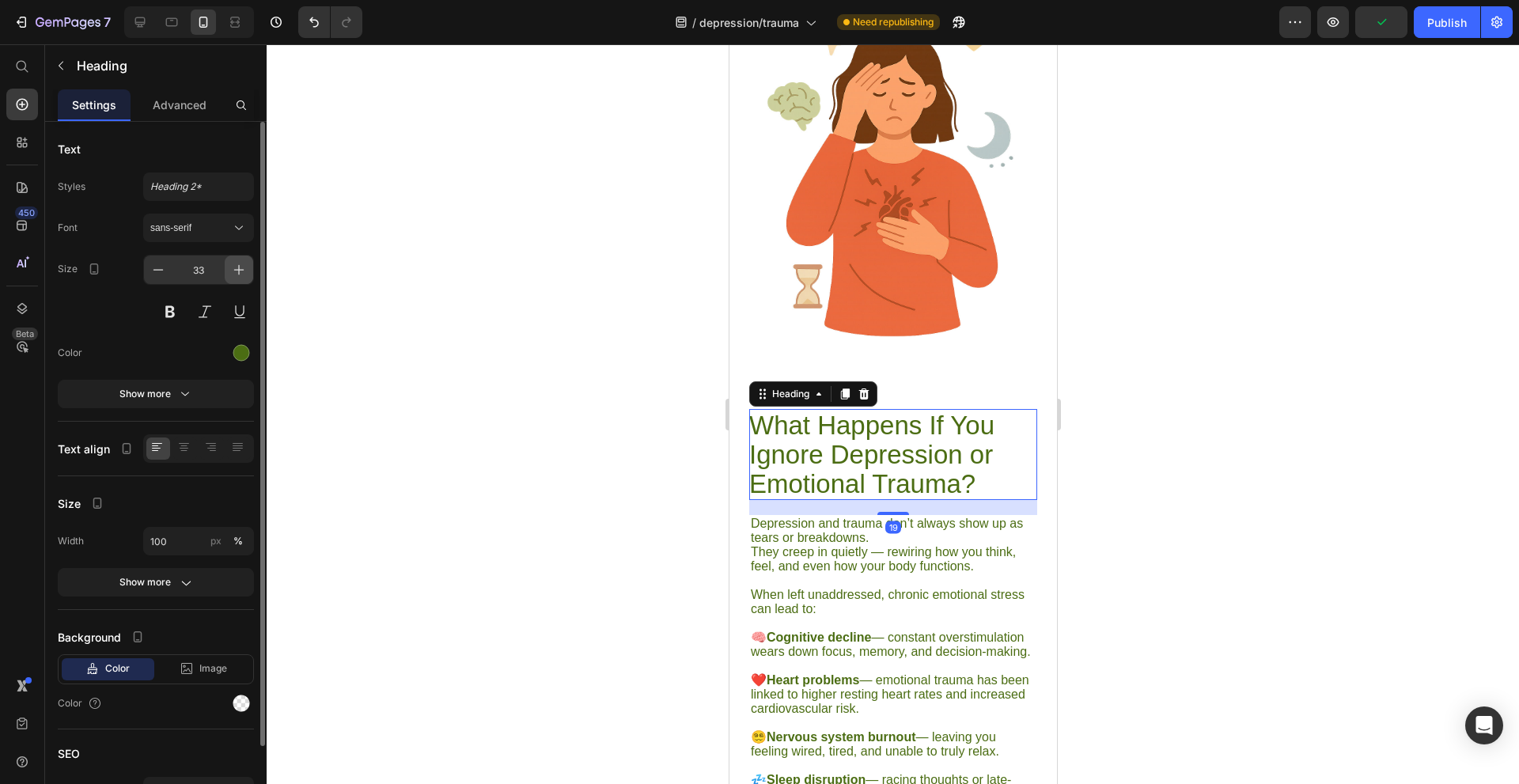 click 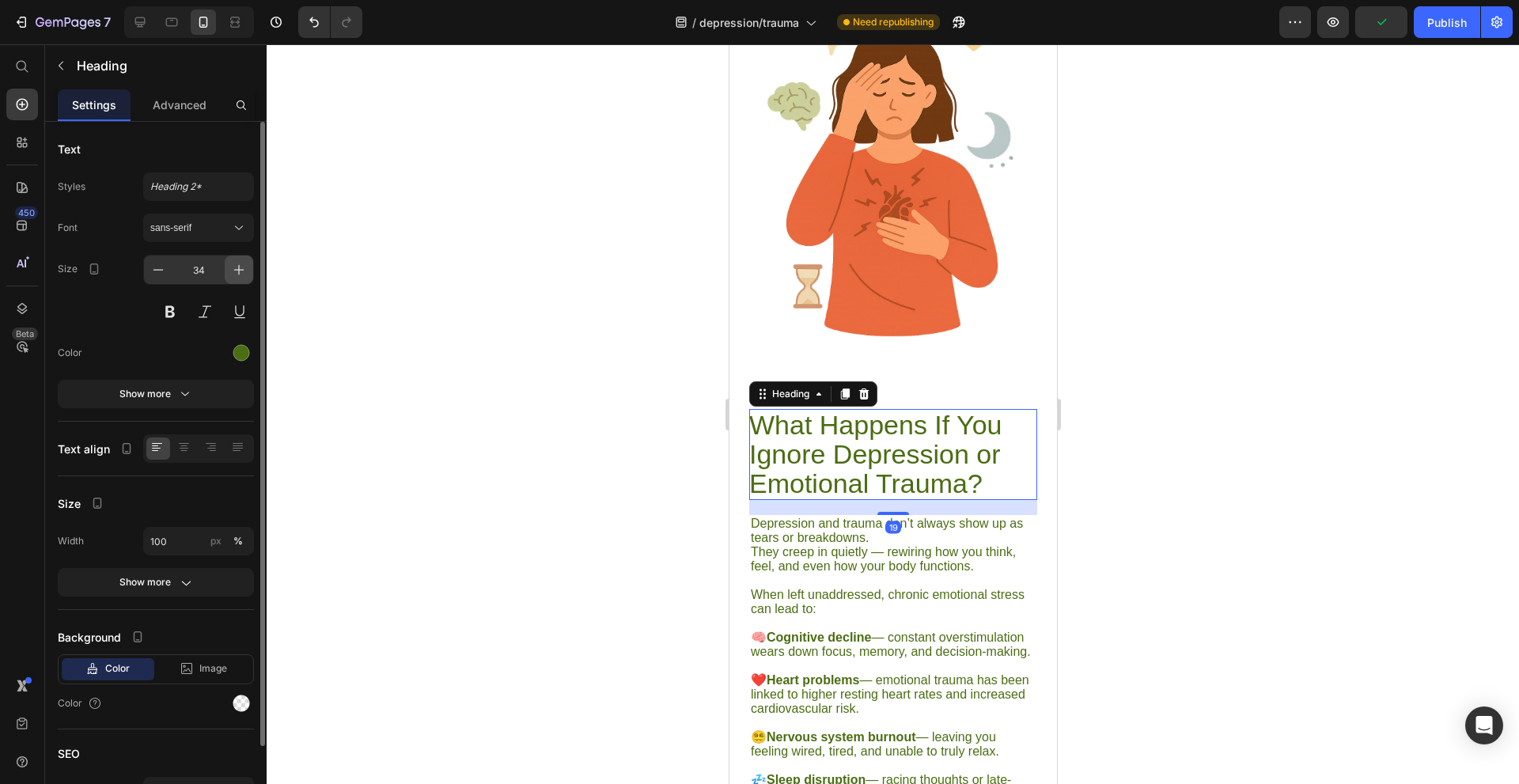 click 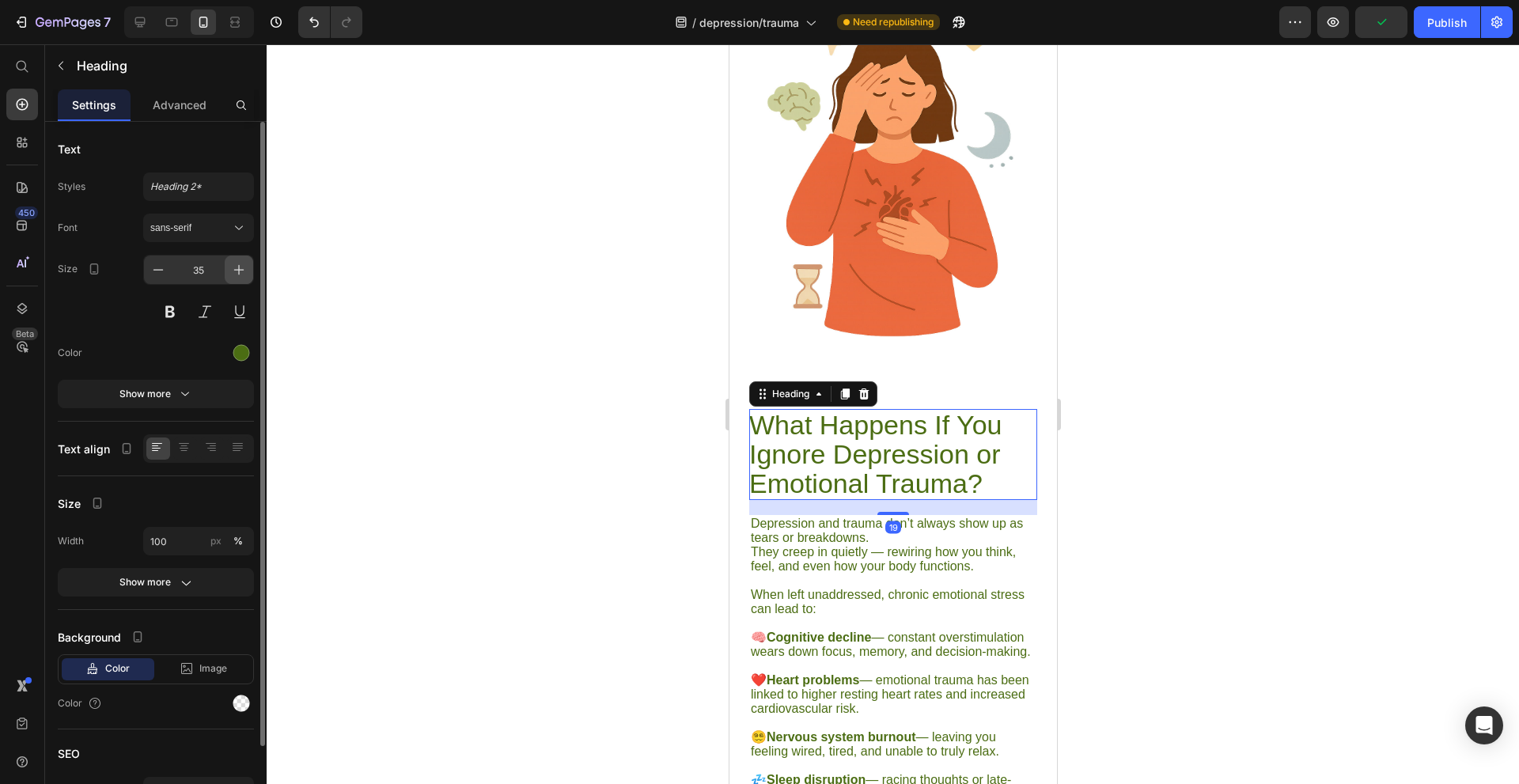 click 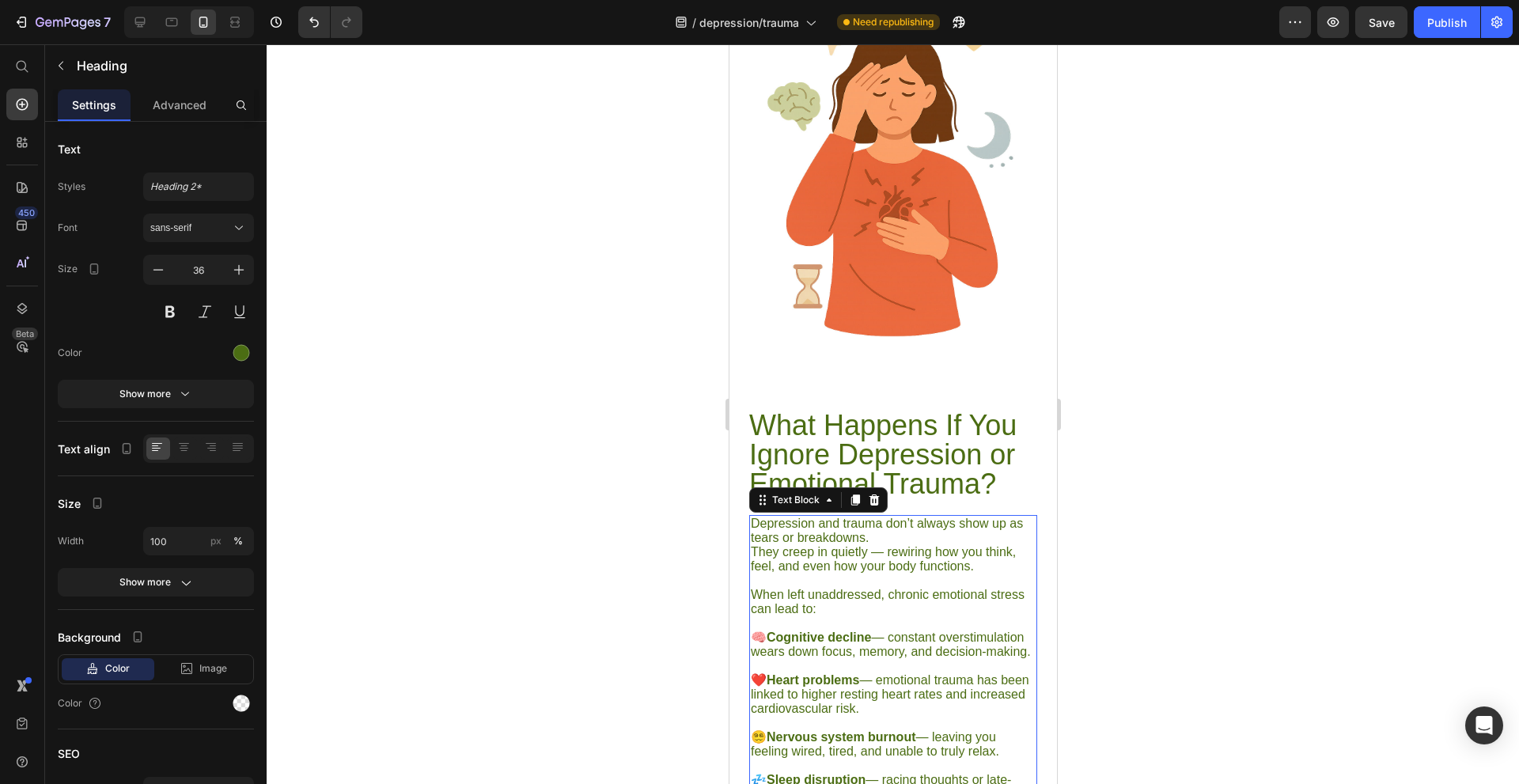 drag, startPoint x: 908, startPoint y: 585, endPoint x: 1367, endPoint y: 532, distance: 462.05 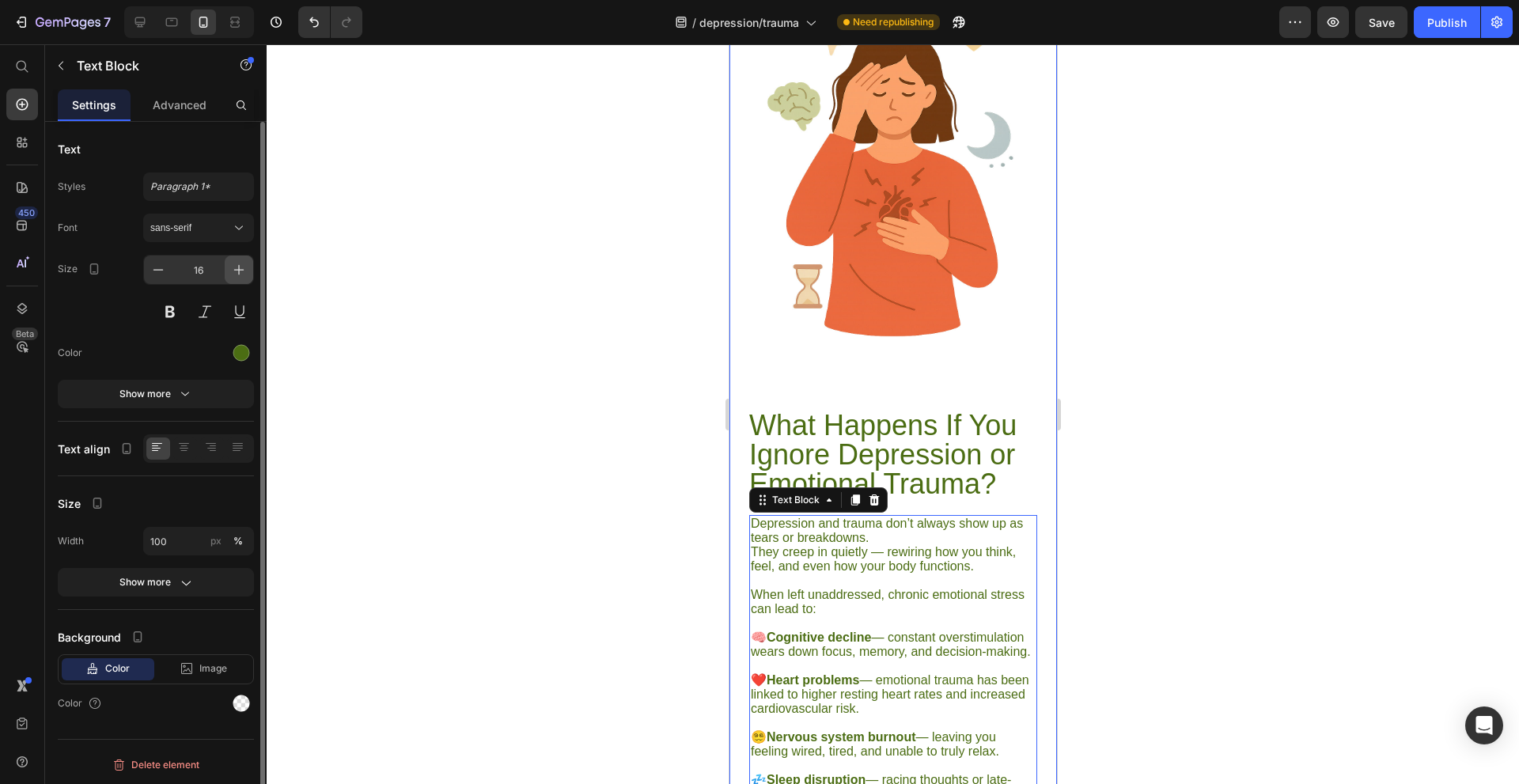 click 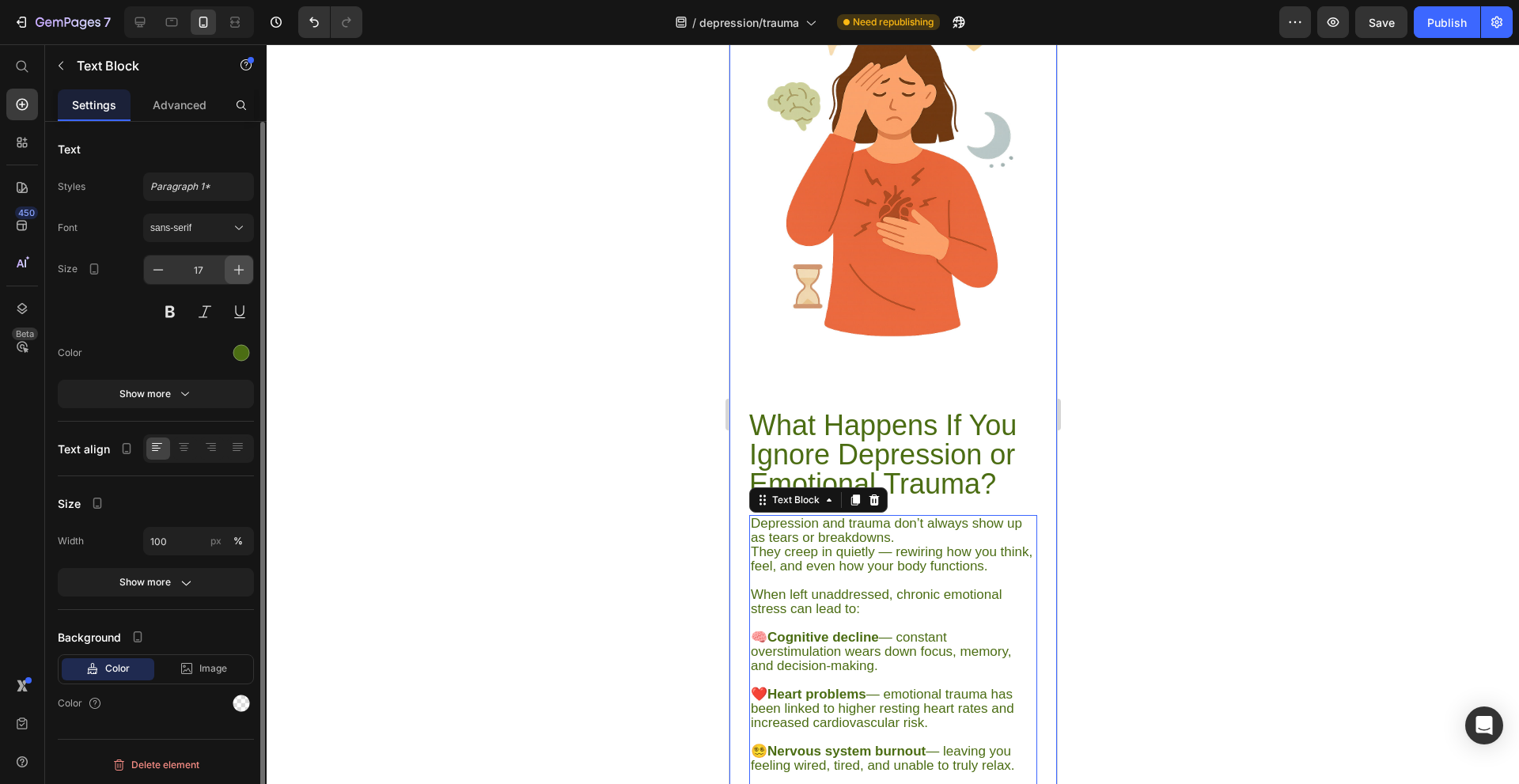 click 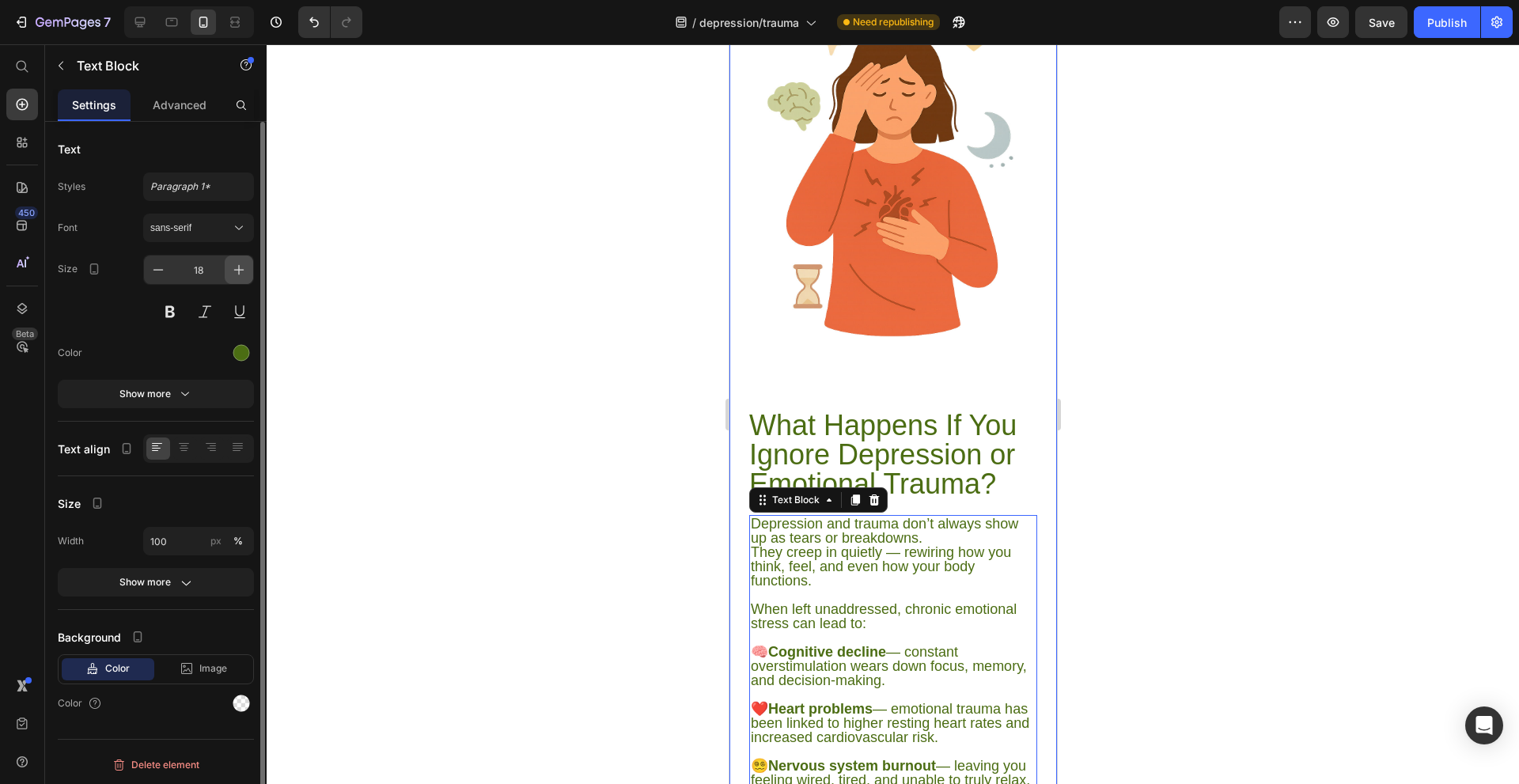 click 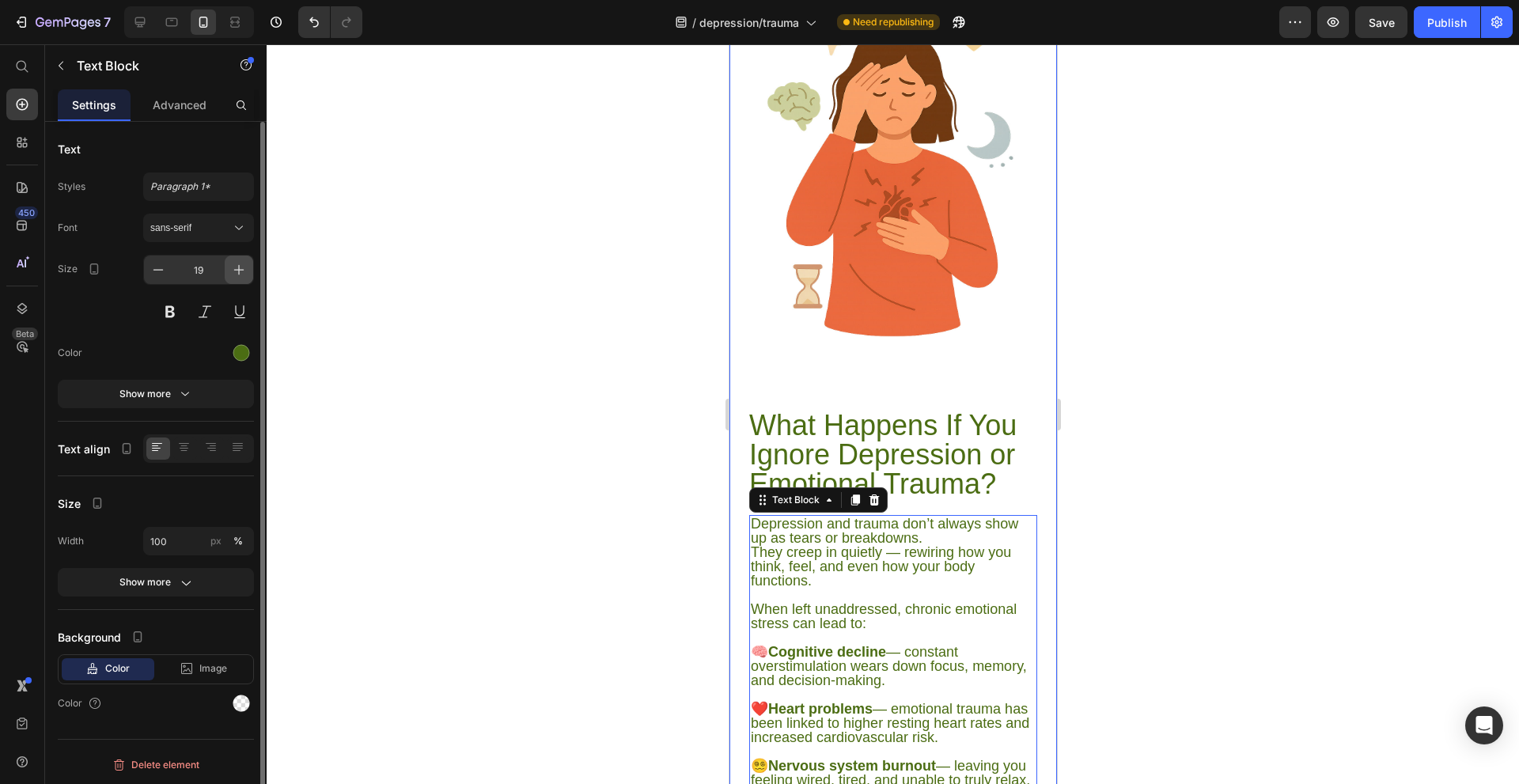 click 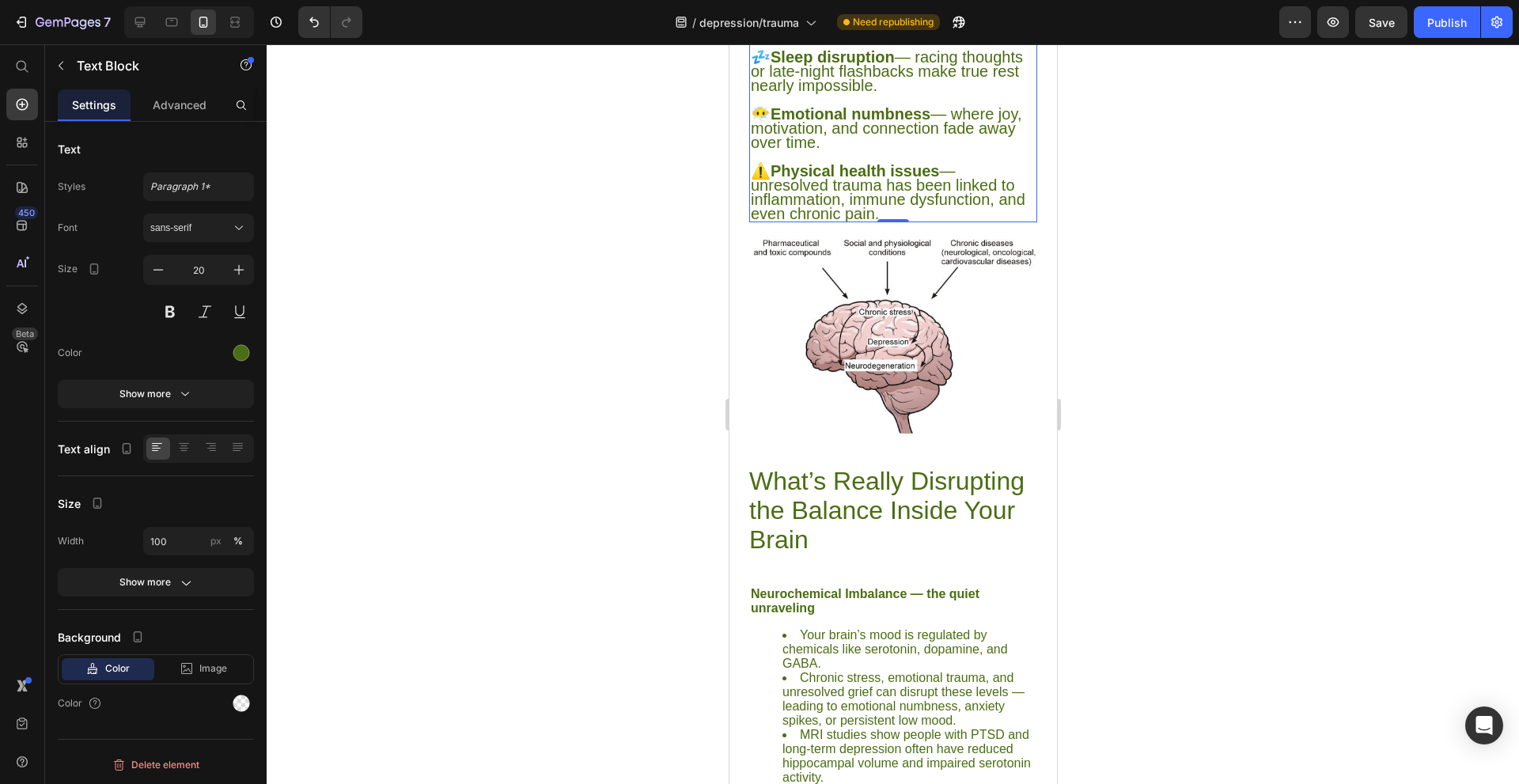scroll, scrollTop: 2452, scrollLeft: 0, axis: vertical 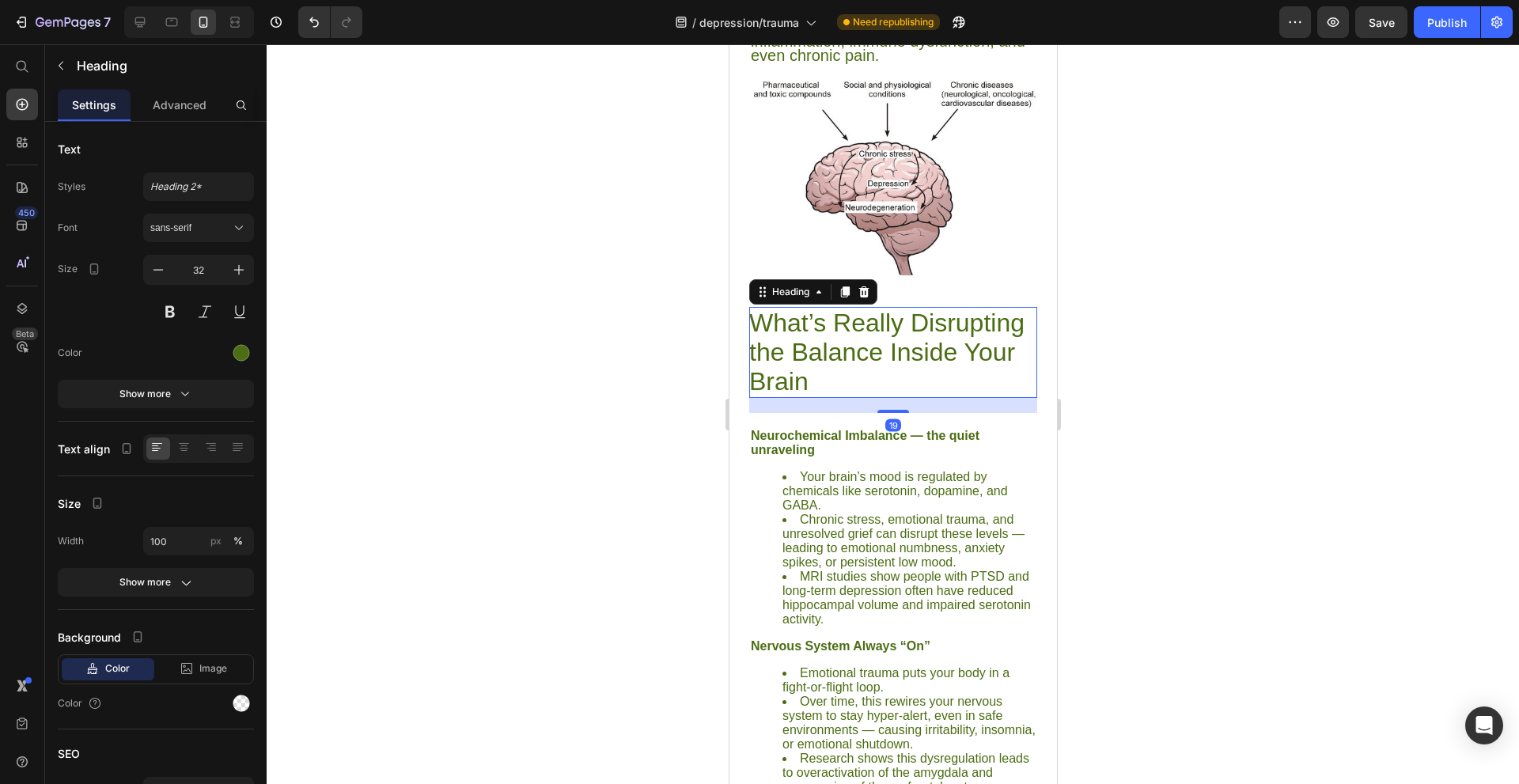 click on "What’s Really Disrupting the Balance Inside Your Brain" at bounding box center [892, 352] 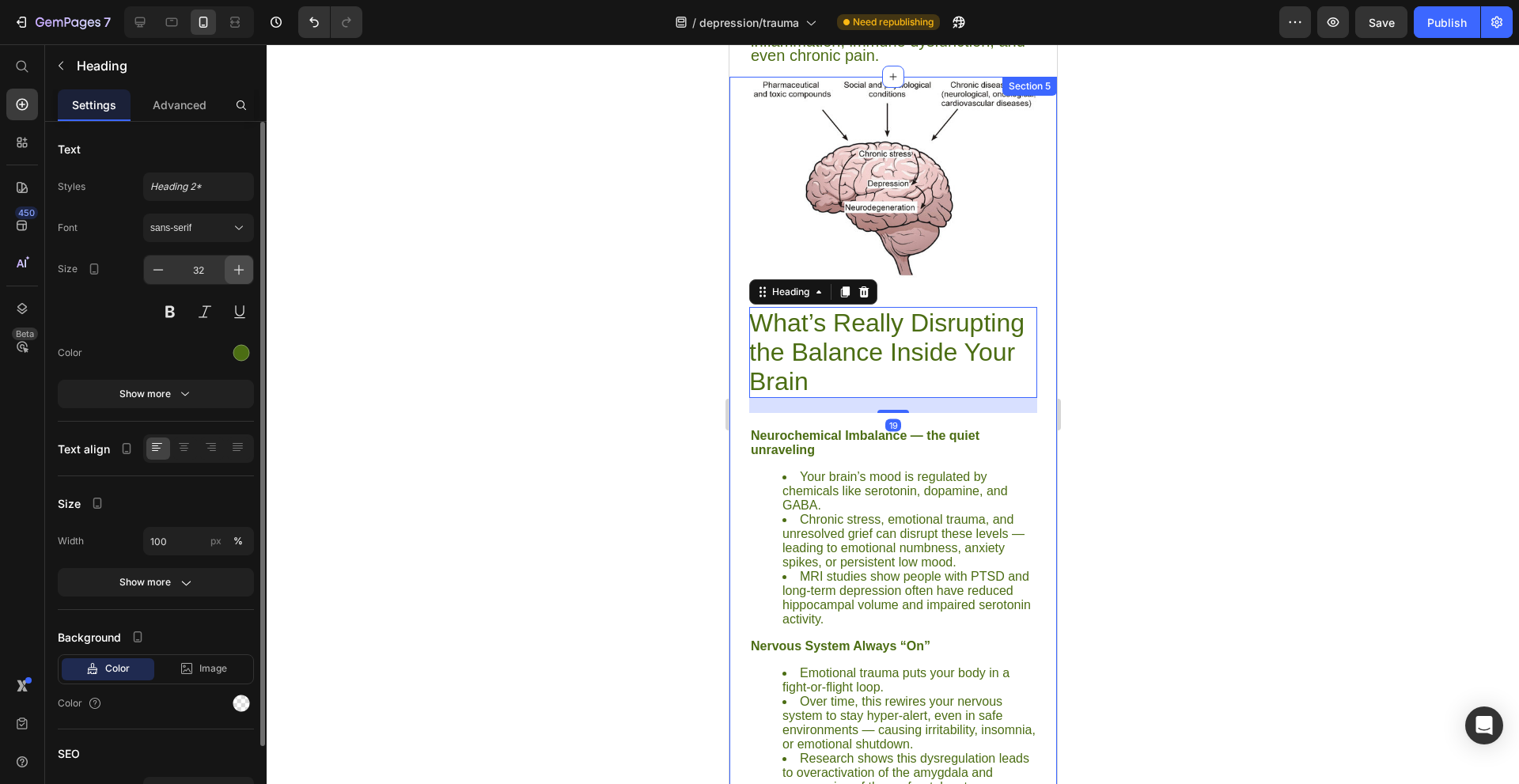 click 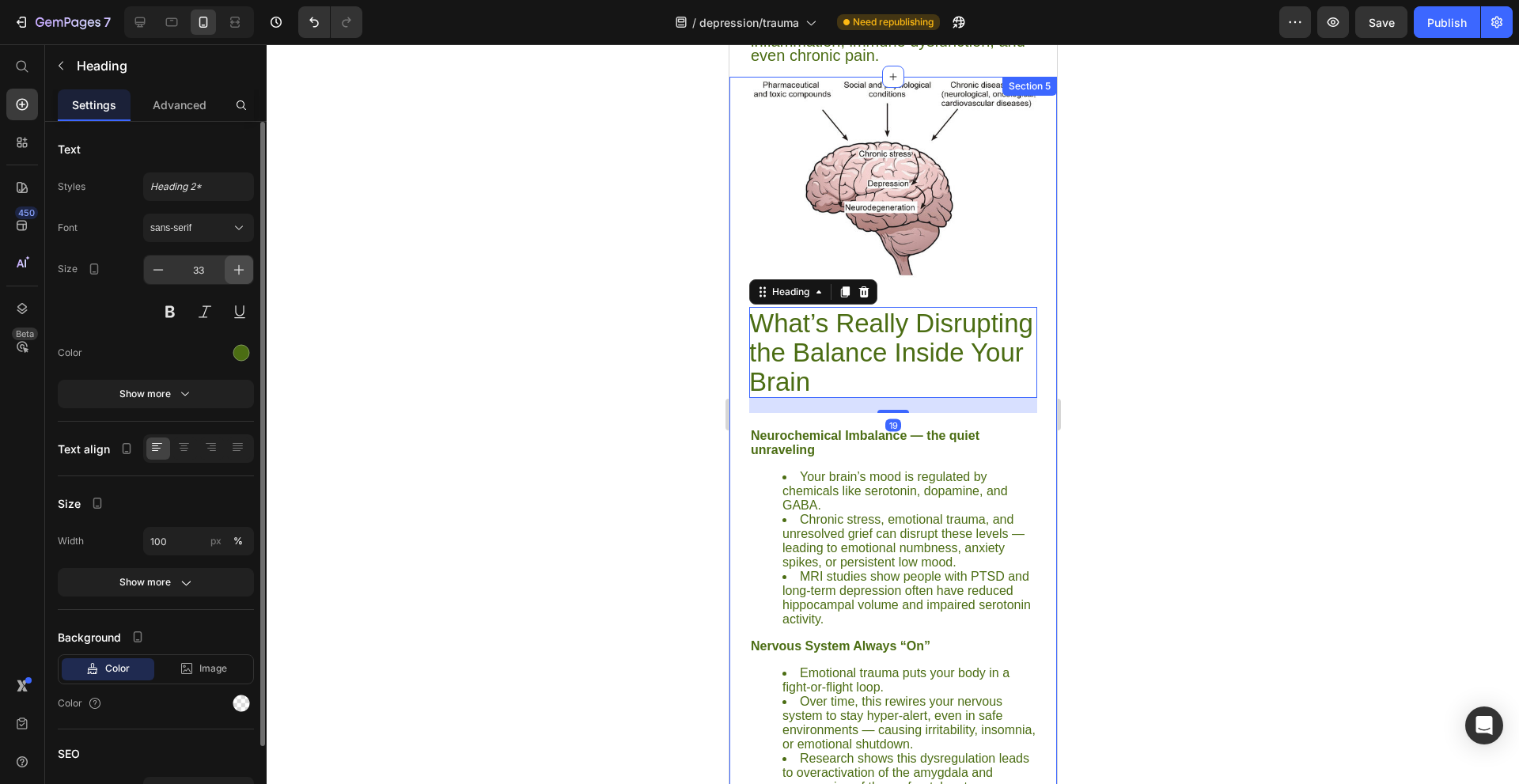 click 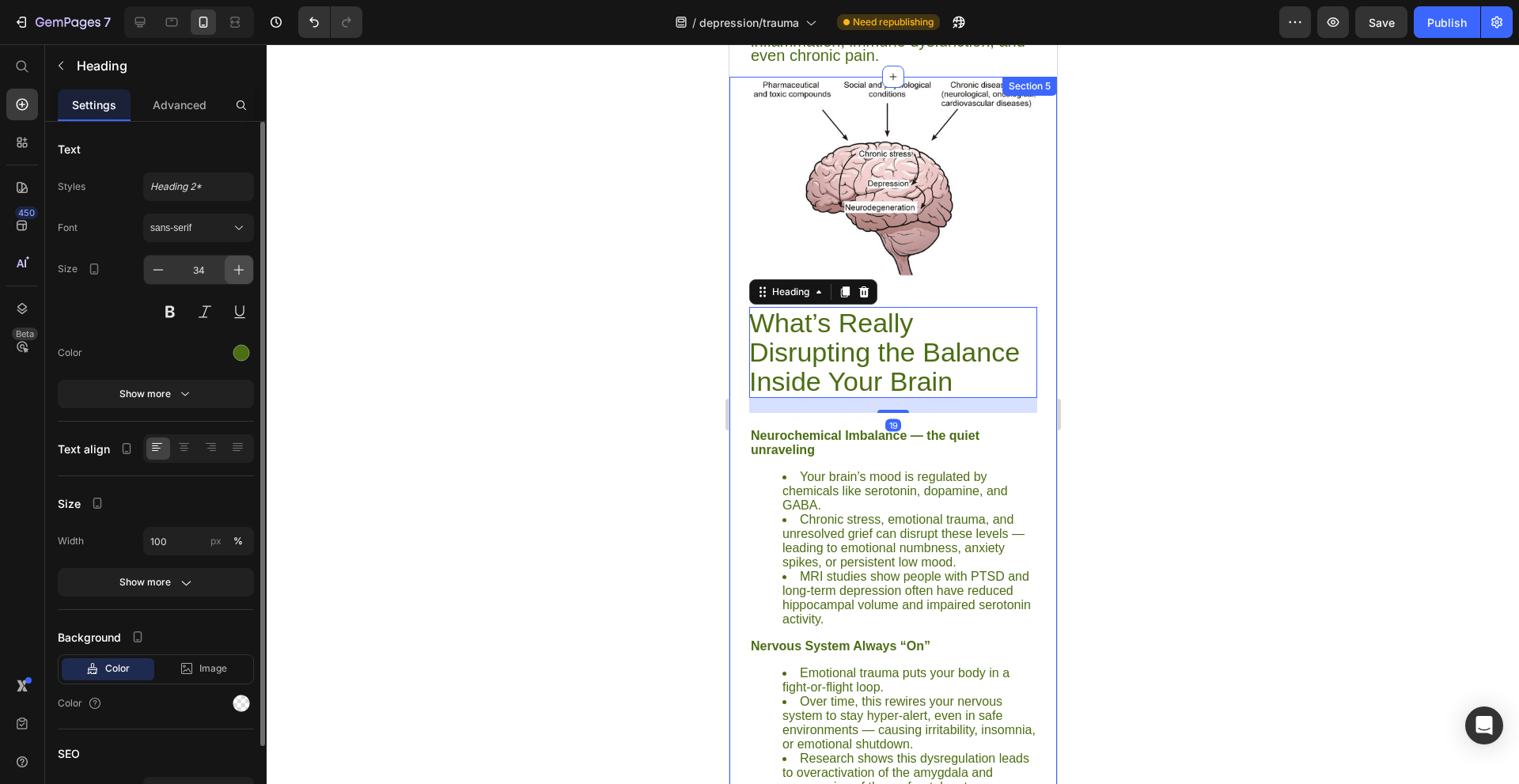 click 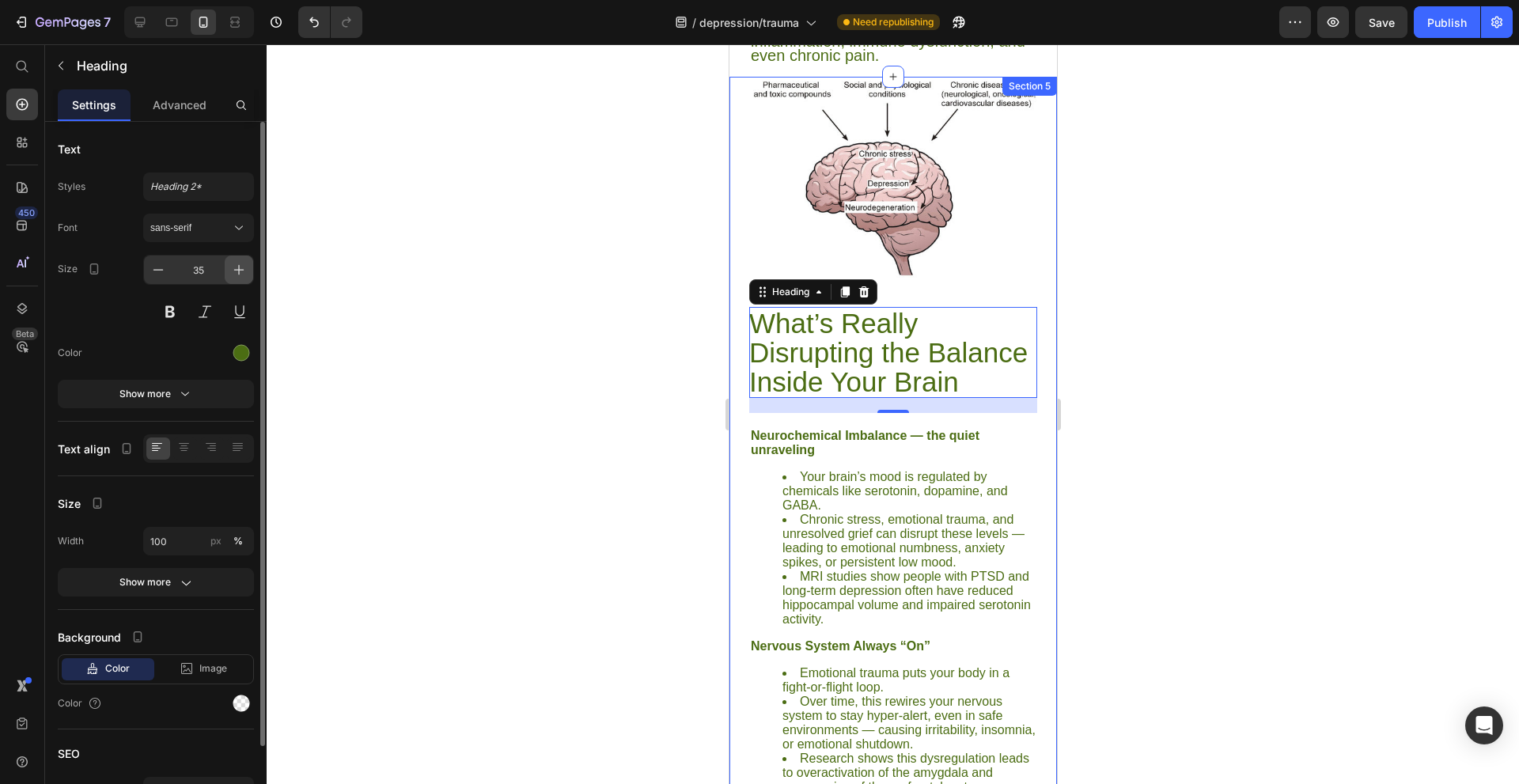 click at bounding box center [239, 270] 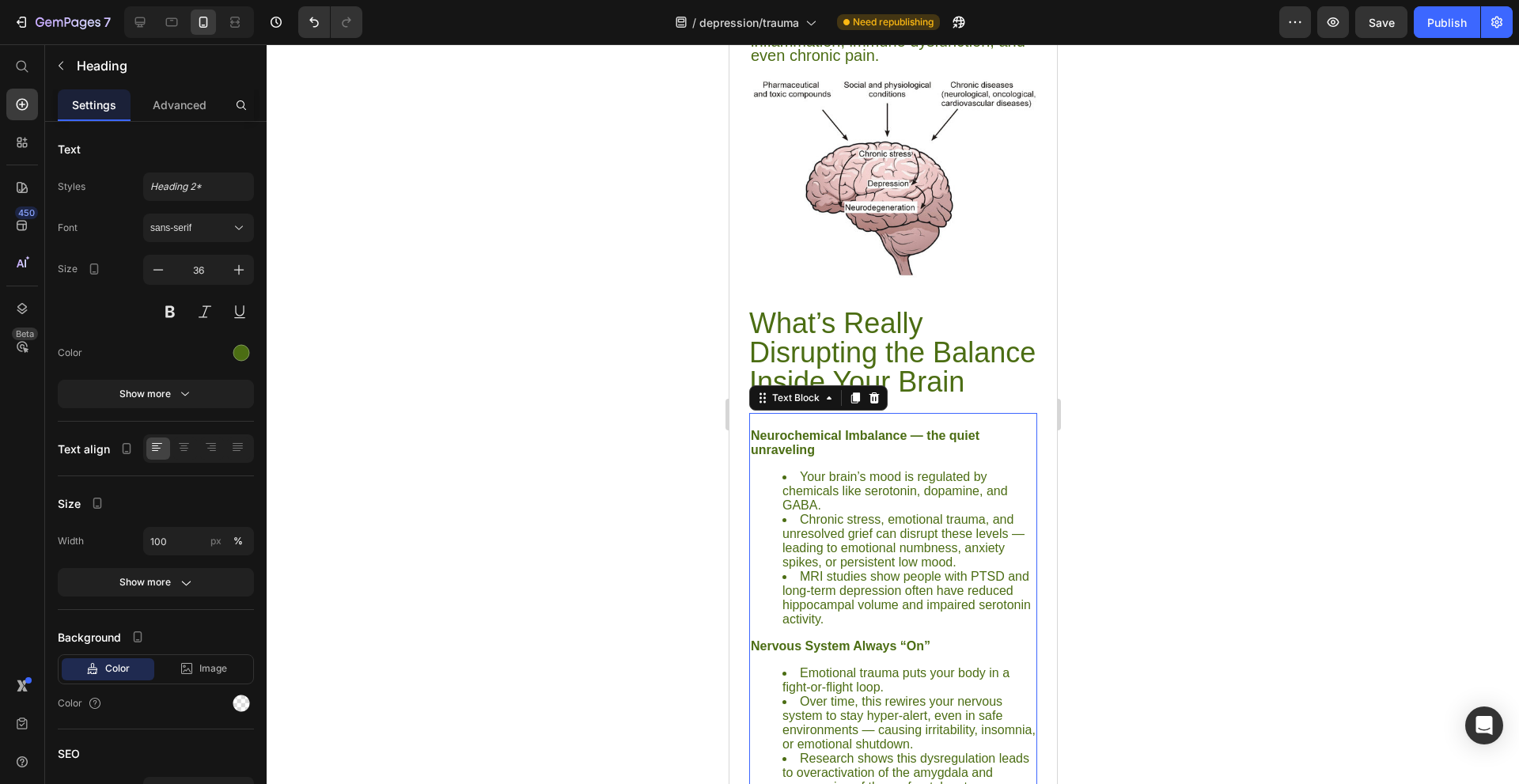 click on "Your brain’s mood is regulated by chemicals like serotonin, dopamine, and GABA." at bounding box center (908, 491) 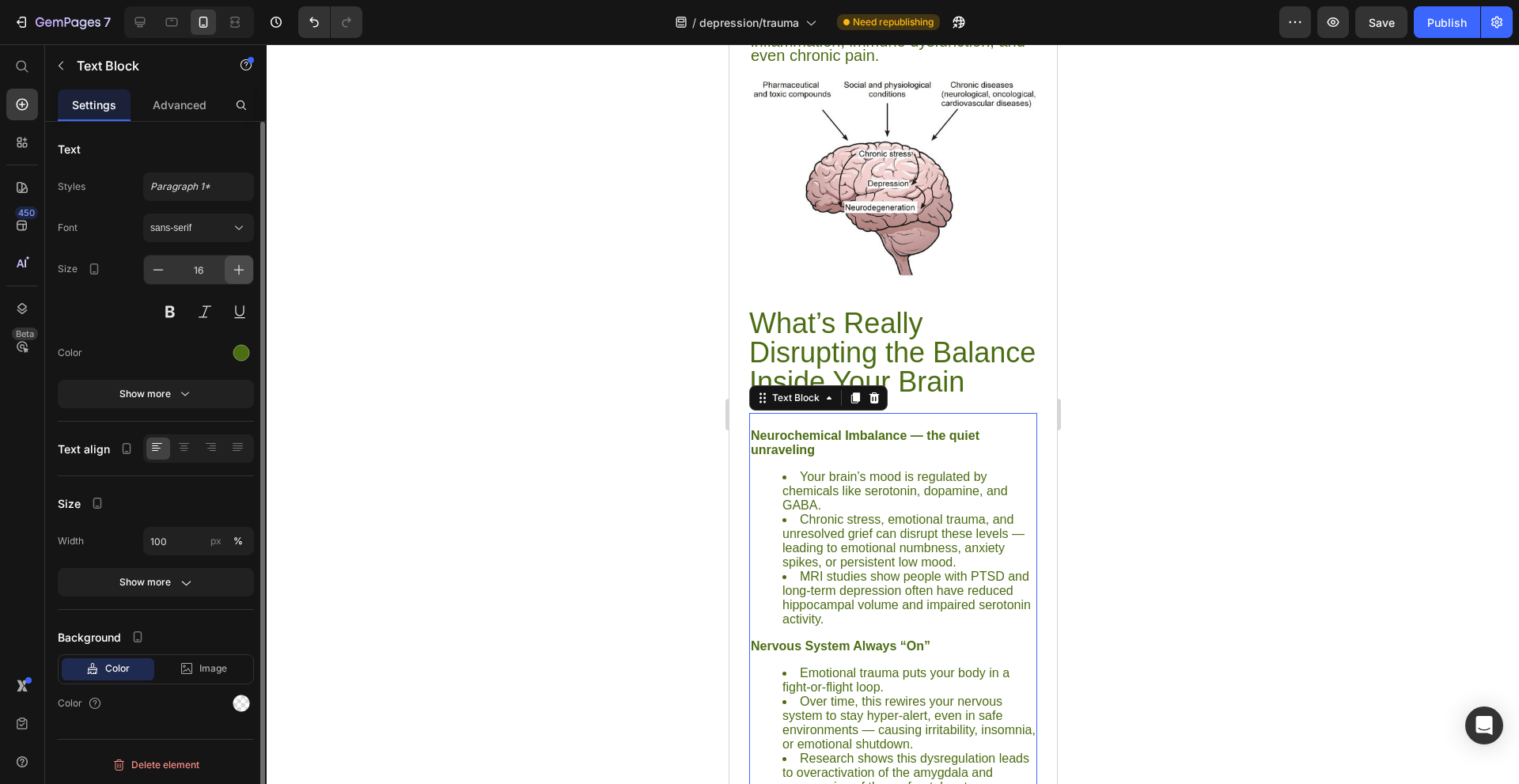 click 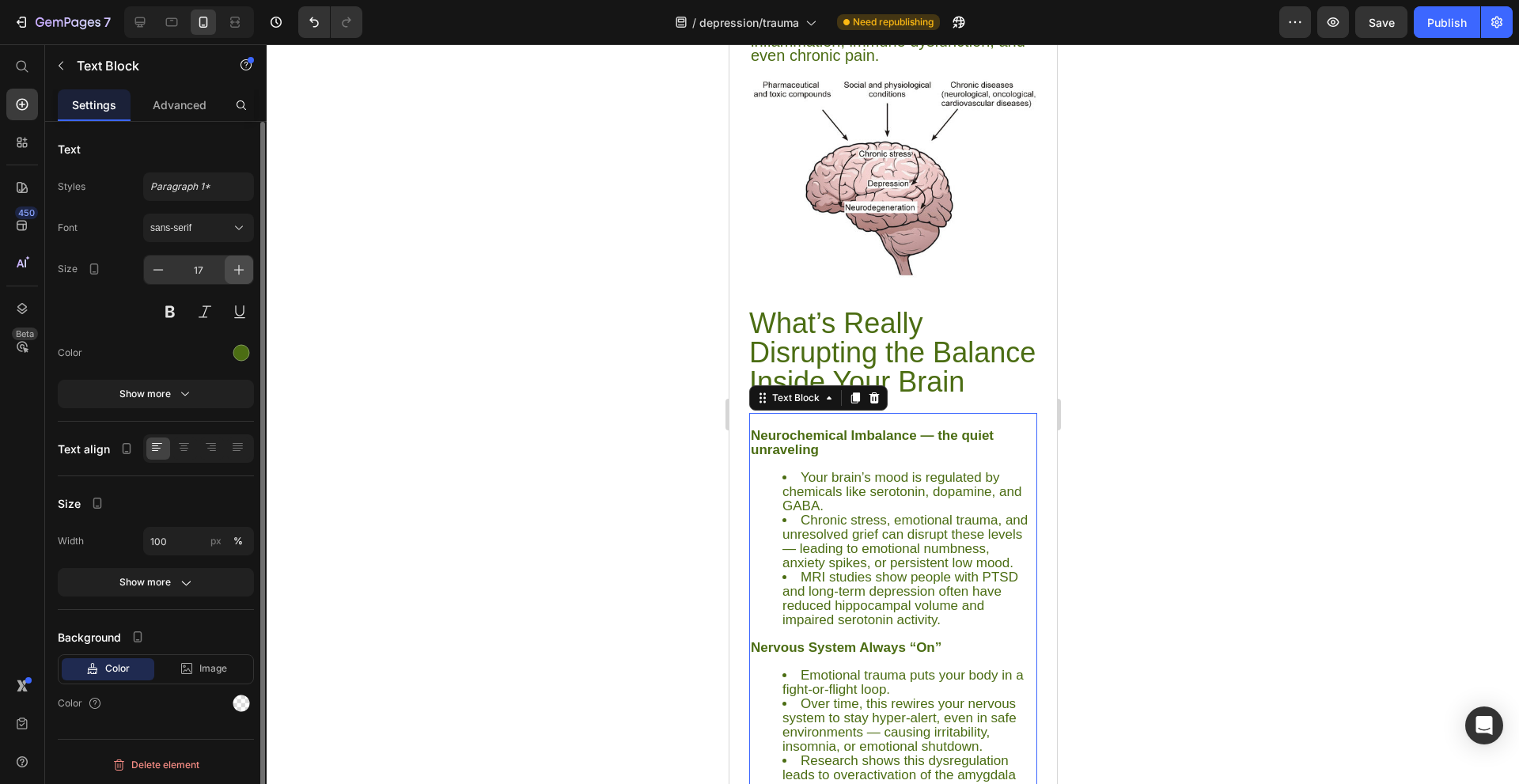 click 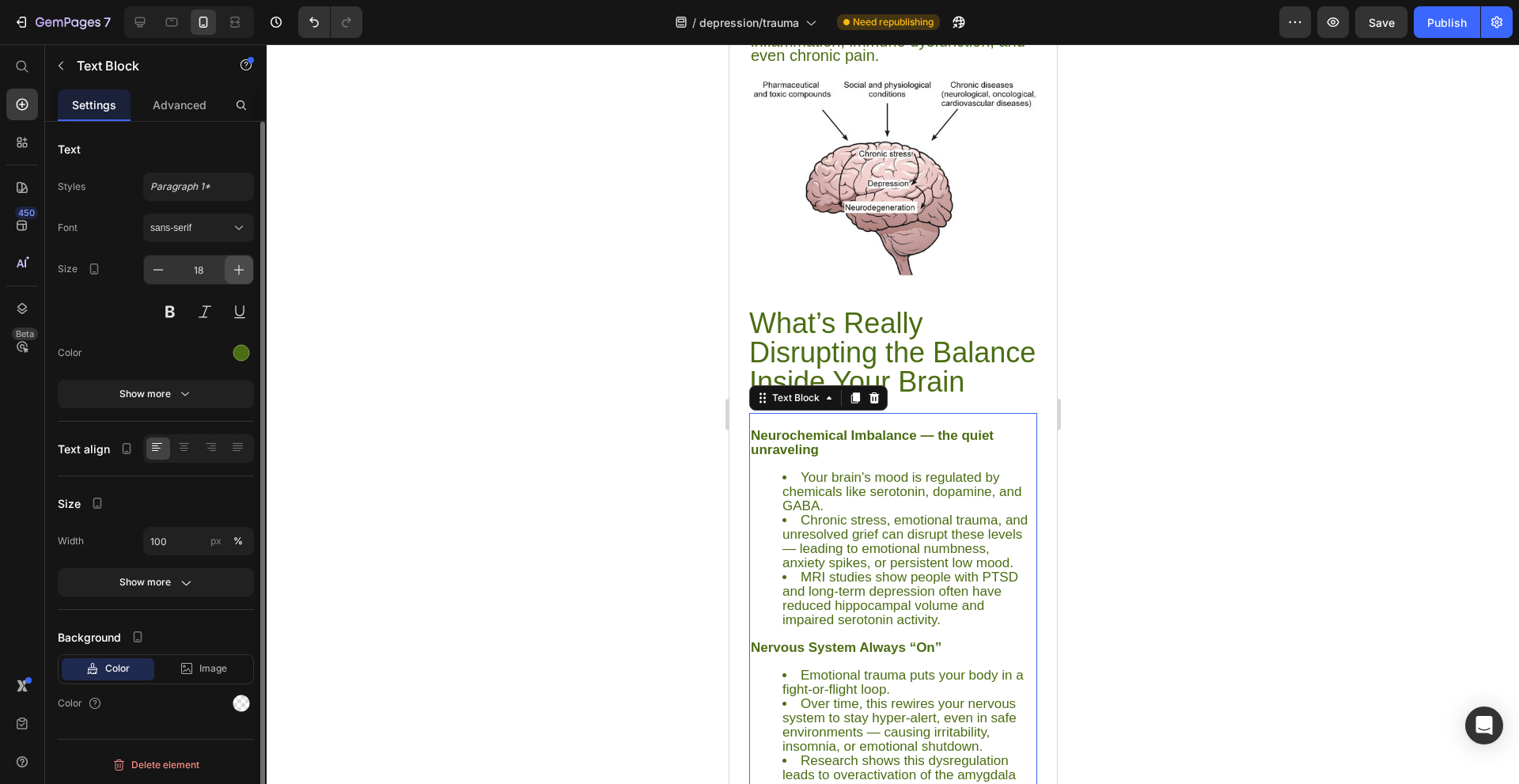 click 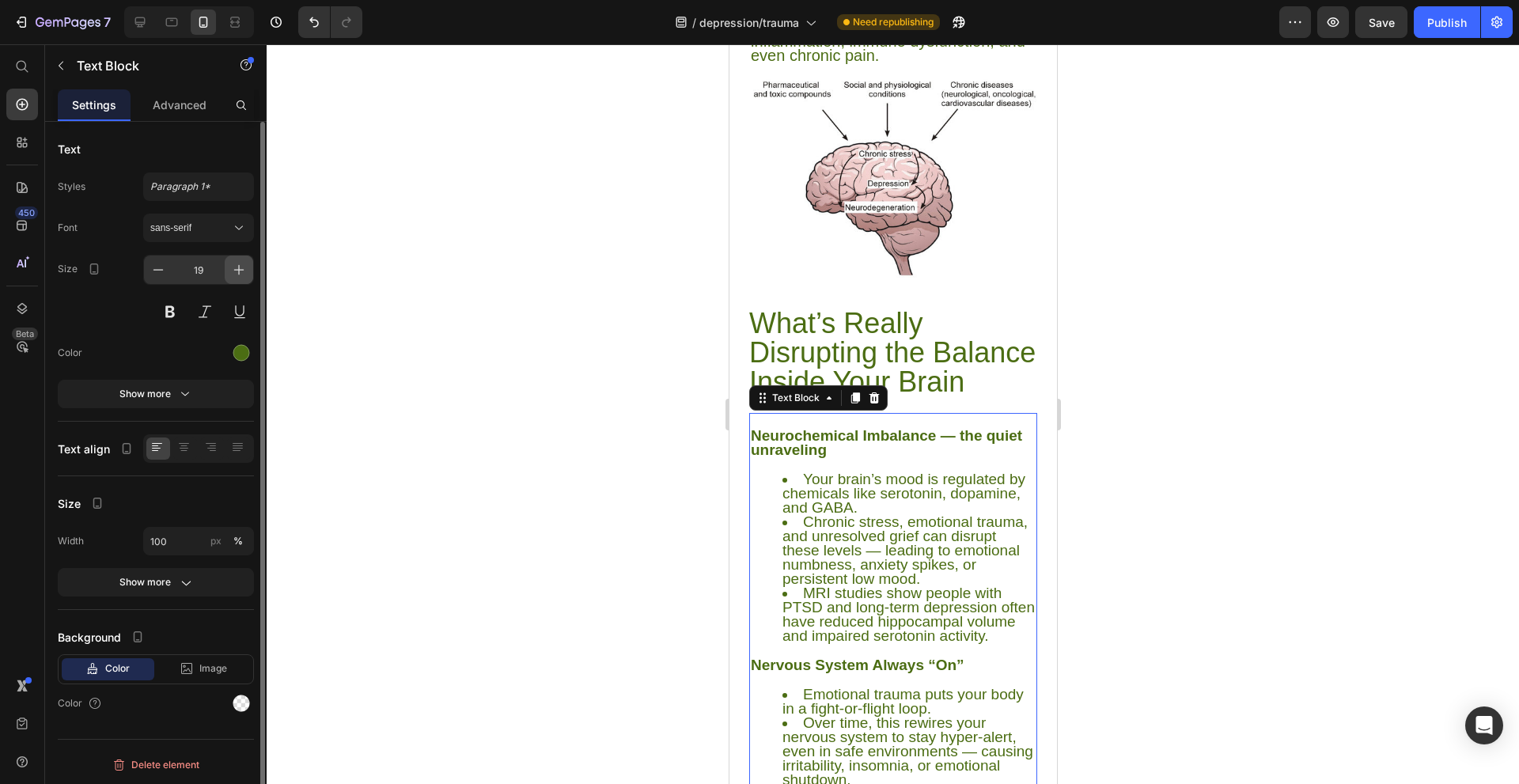 click 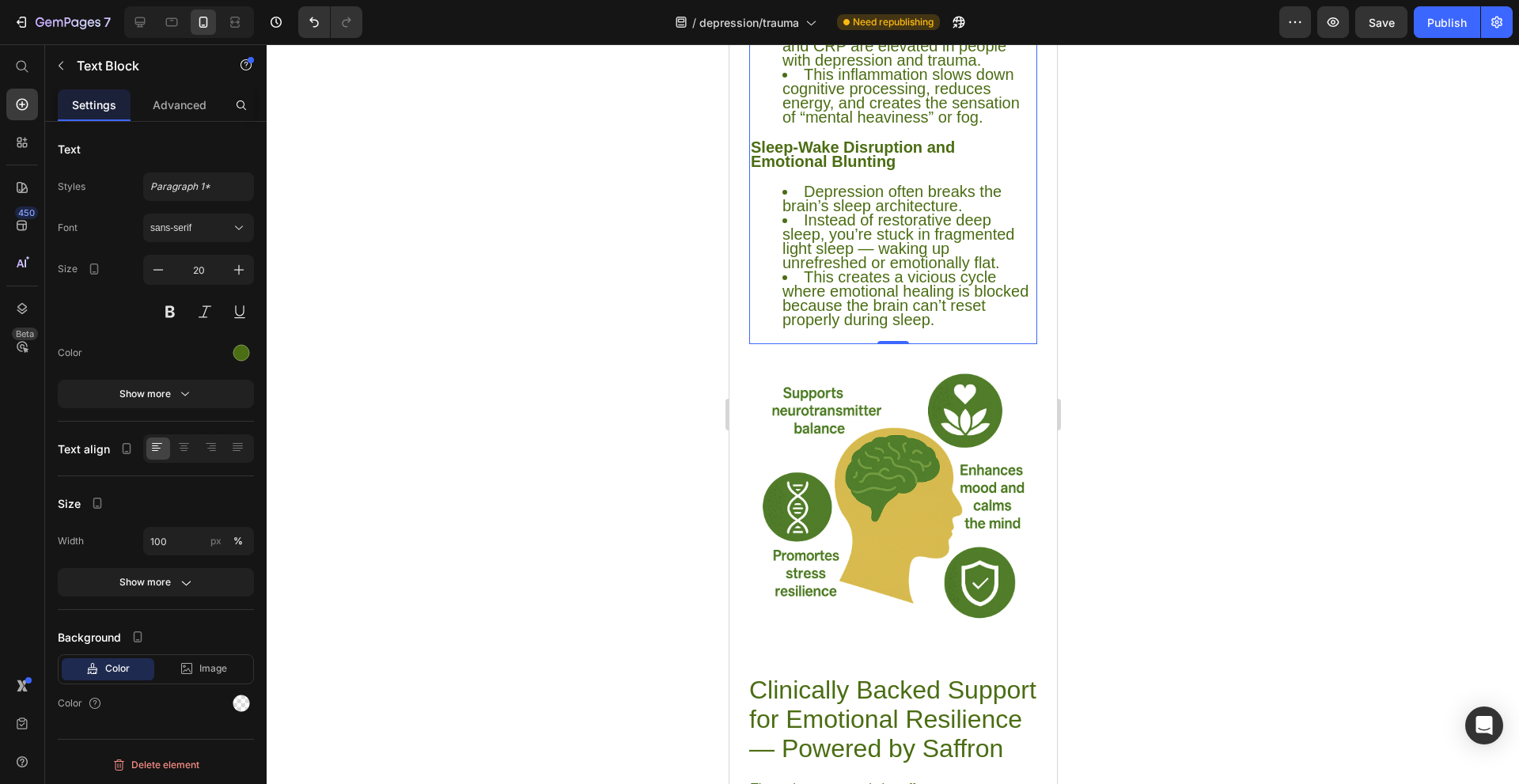 scroll, scrollTop: 3718, scrollLeft: 0, axis: vertical 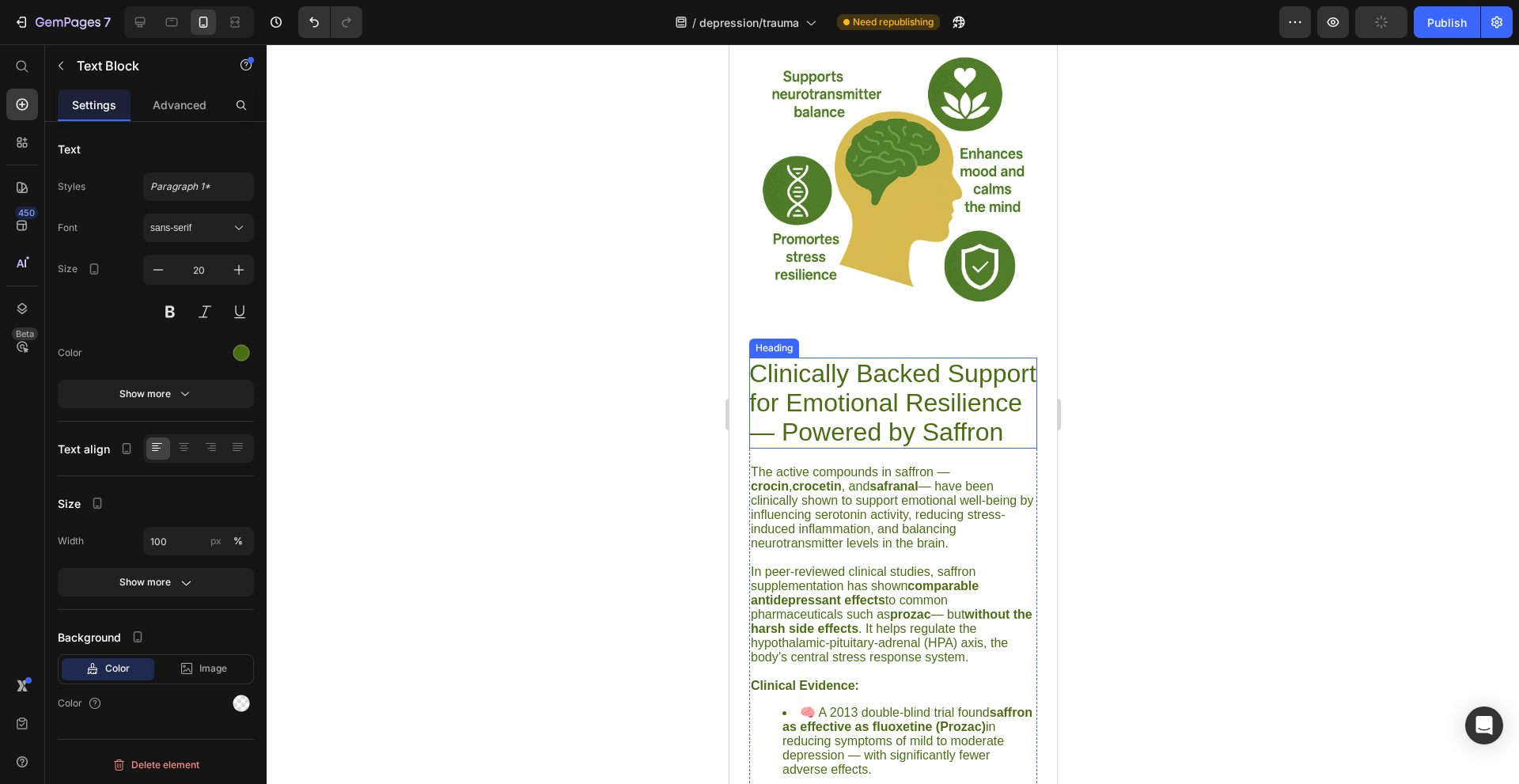 click on "Clinically Backed Support for Emotional Resilience — Powered by Saffron" at bounding box center (892, 403) 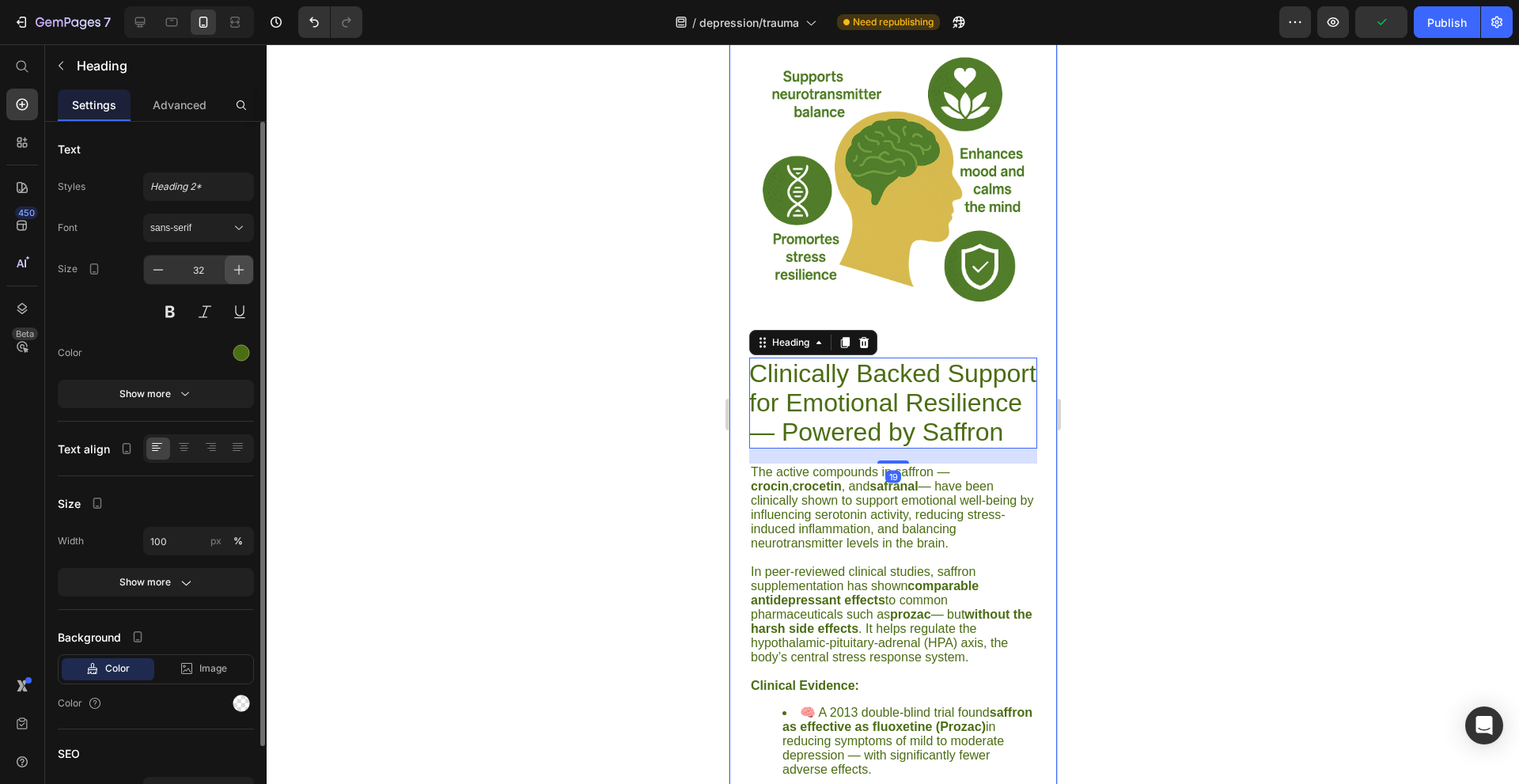 click 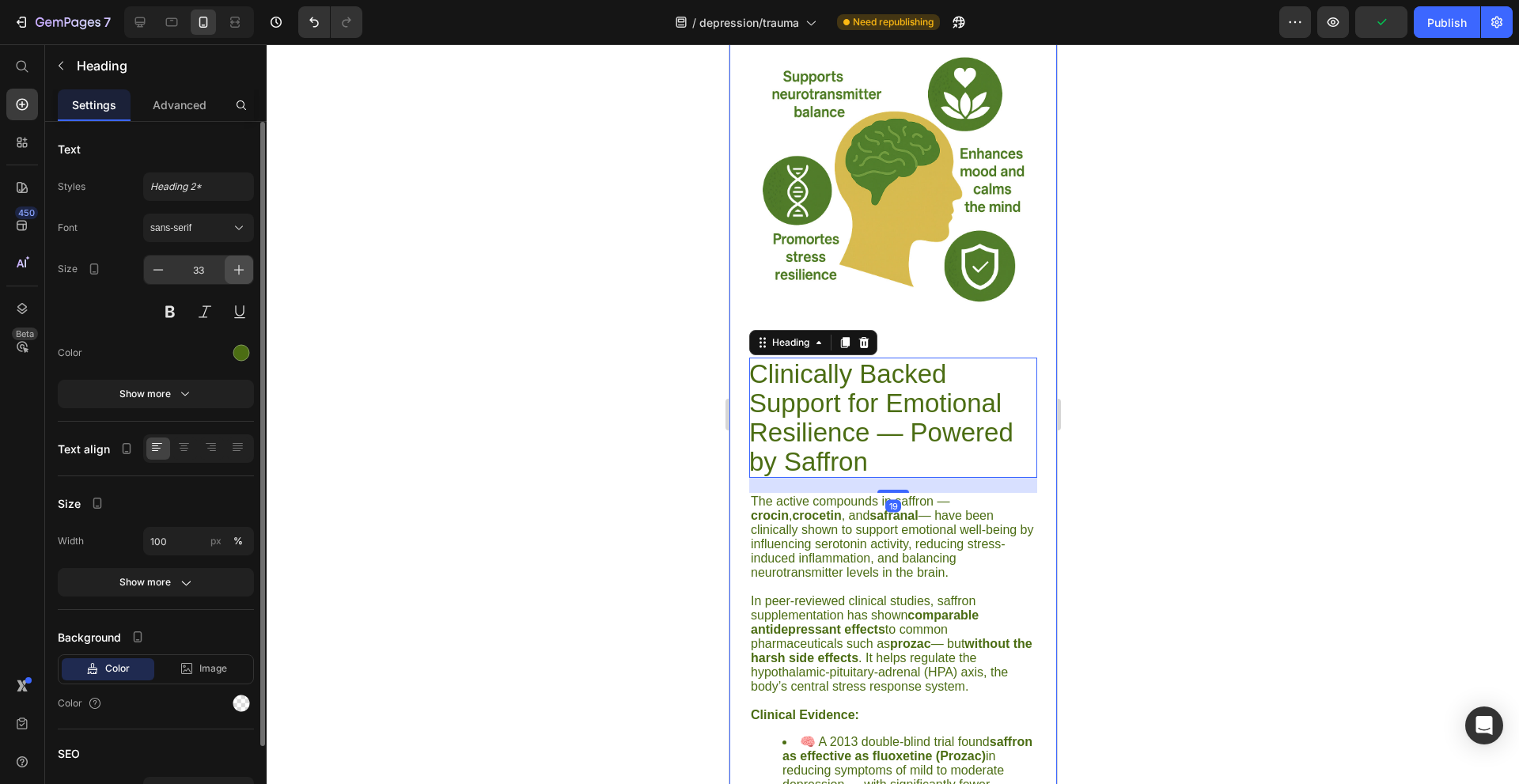 click 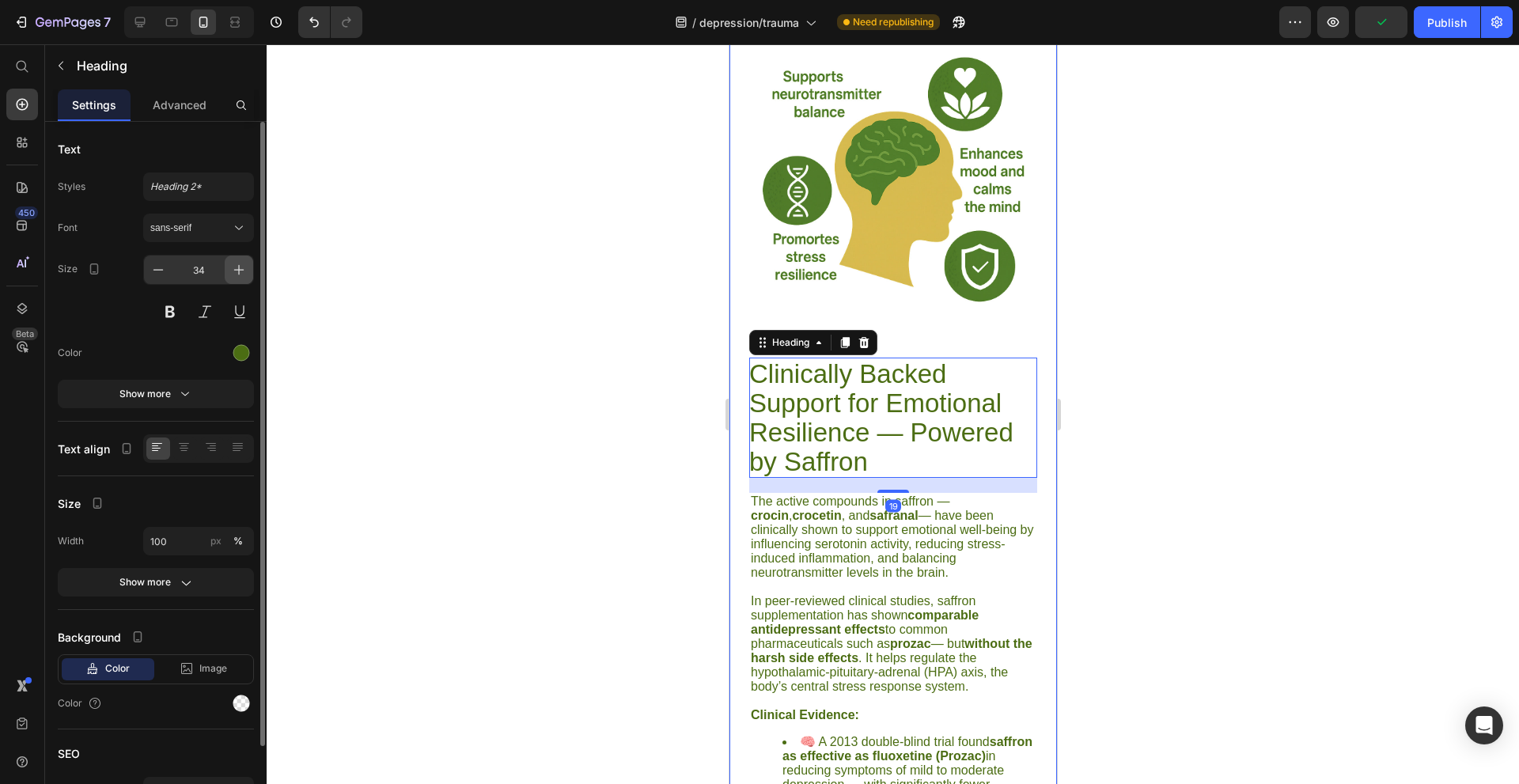 click 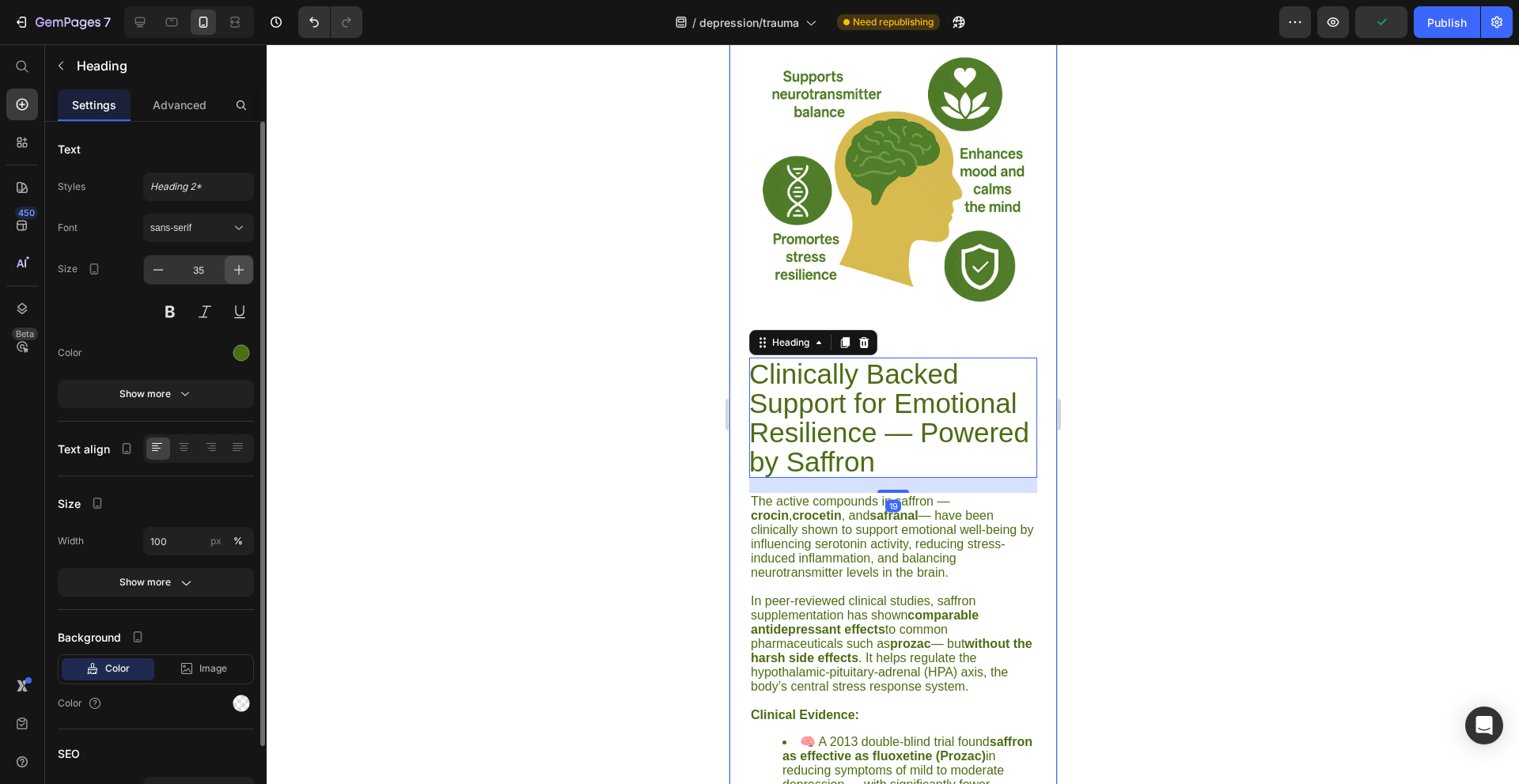 click 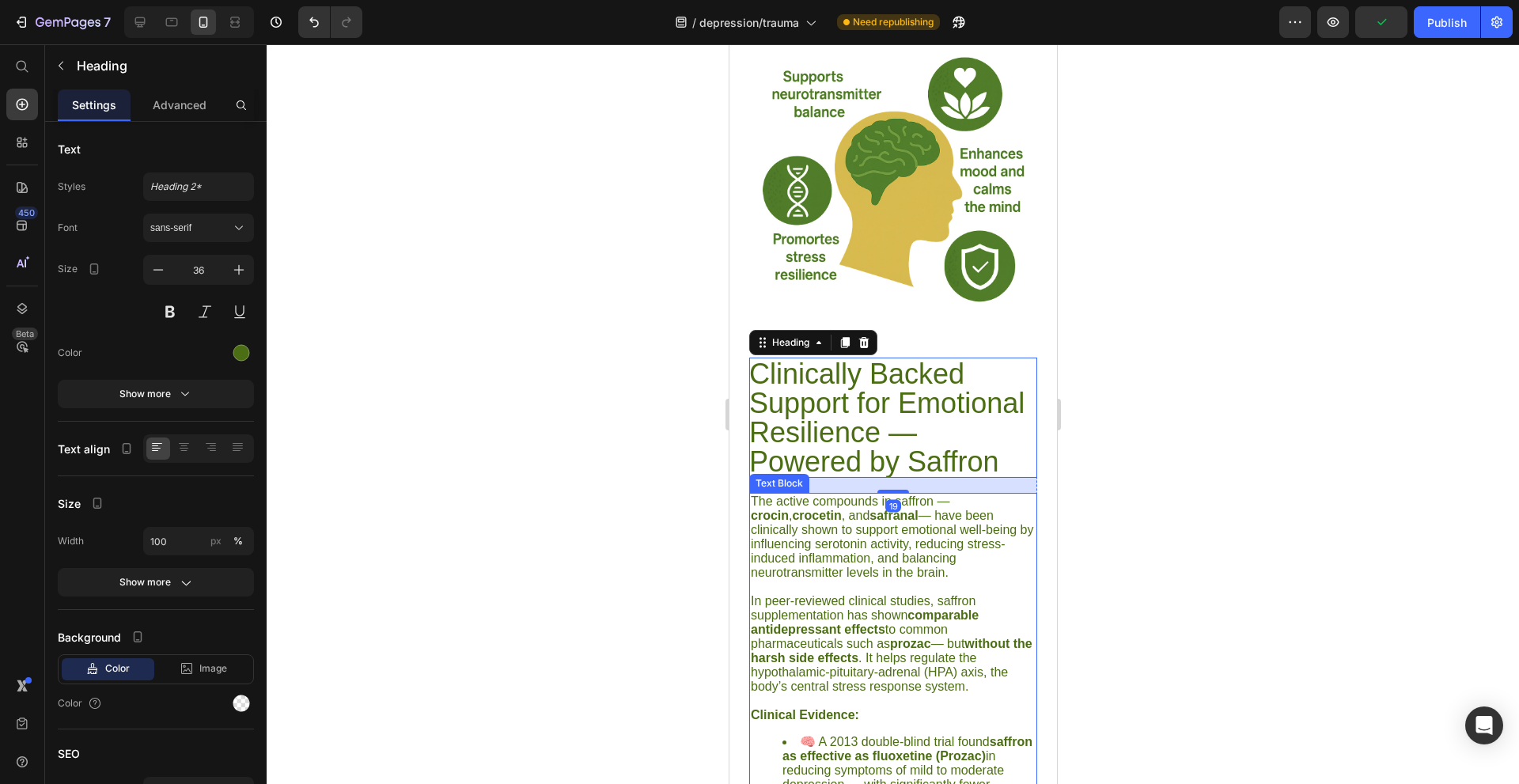 click on "The active compounds in saffron —  crocin ,  crocetin , and  safranal  — have been clinically shown to support emotional well-being by influencing serotonin activity, reducing stress-induced inflammation, and balancing neurotransmitter levels in the brain." at bounding box center [892, 537] 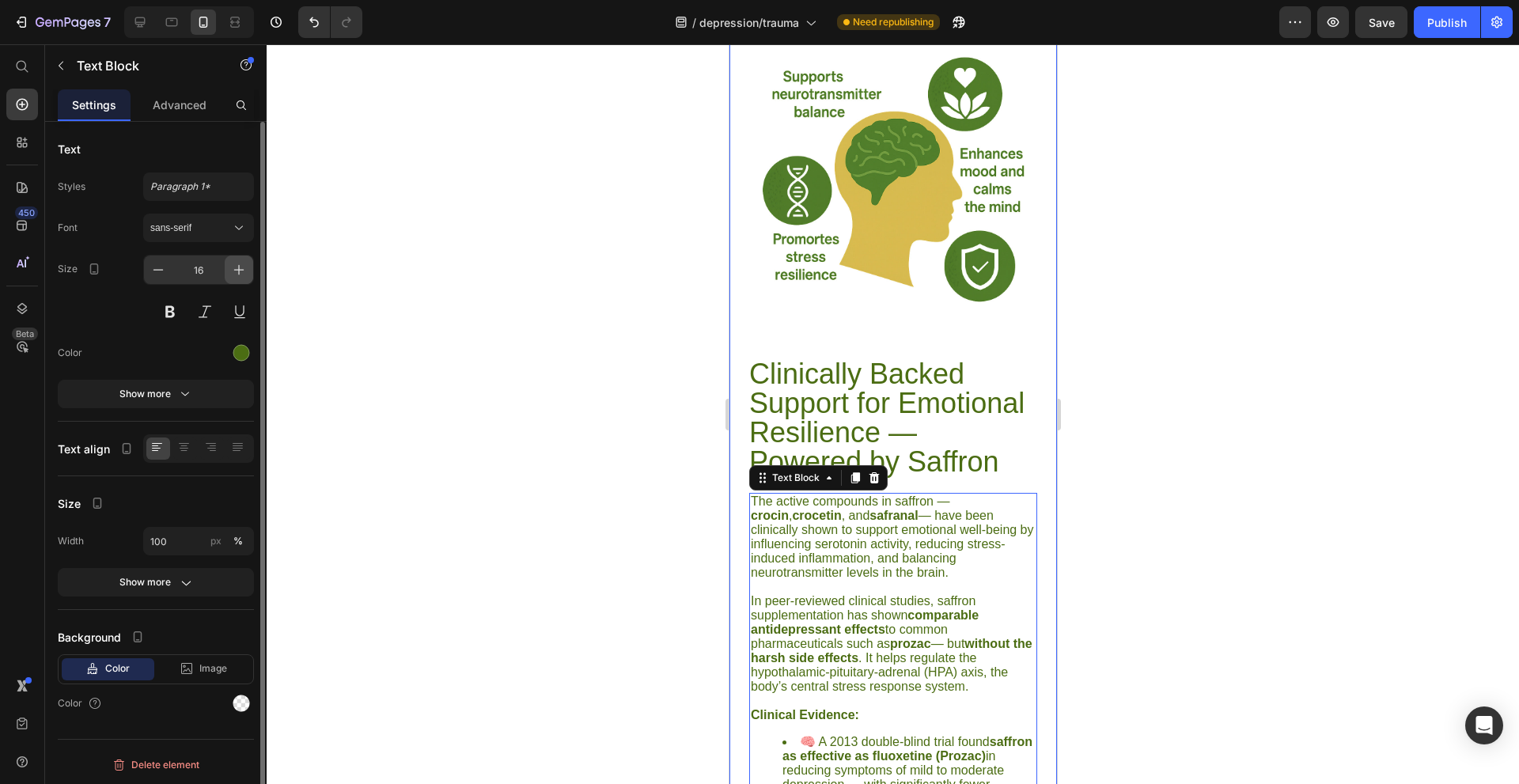 click at bounding box center [239, 270] 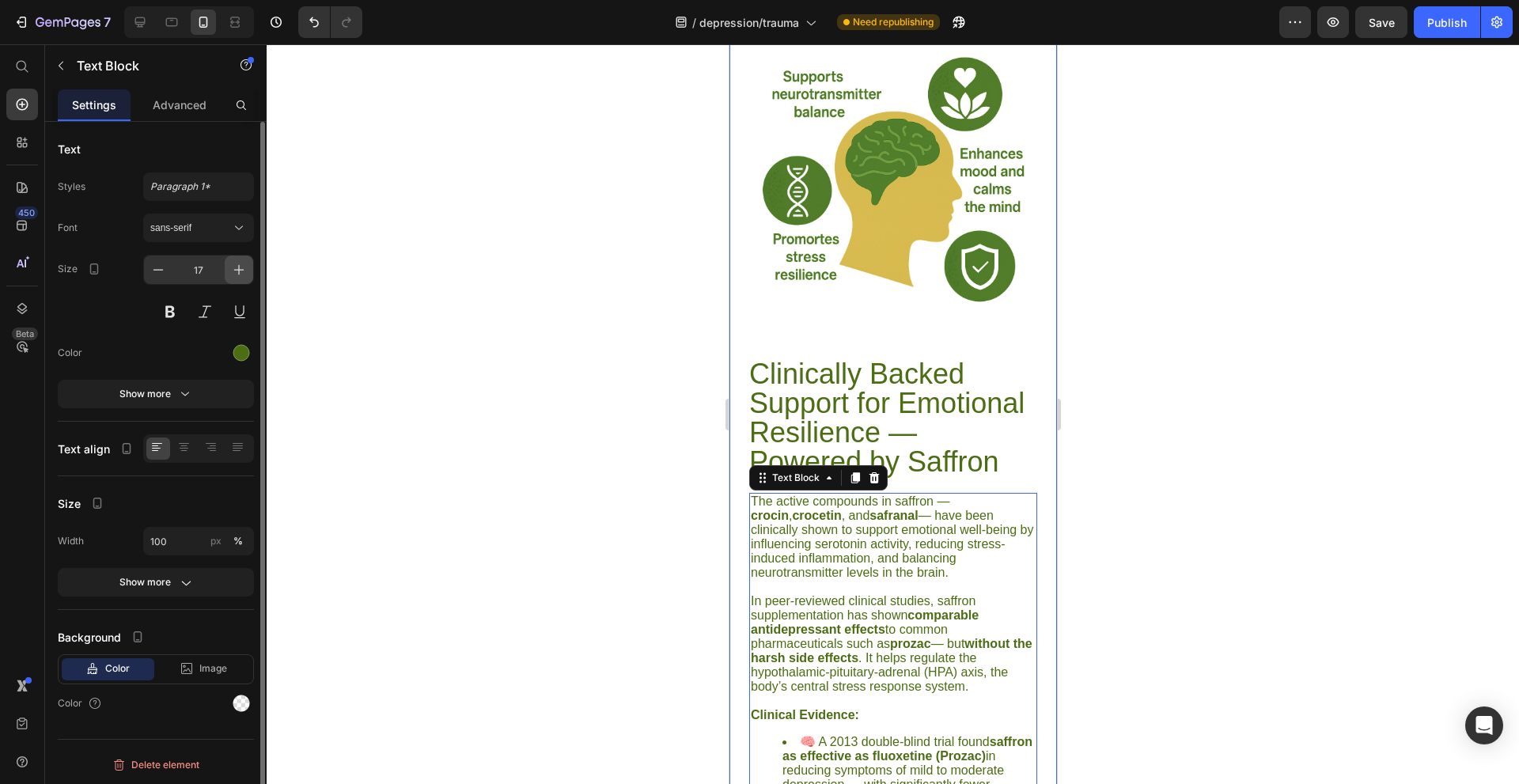 click at bounding box center (239, 270) 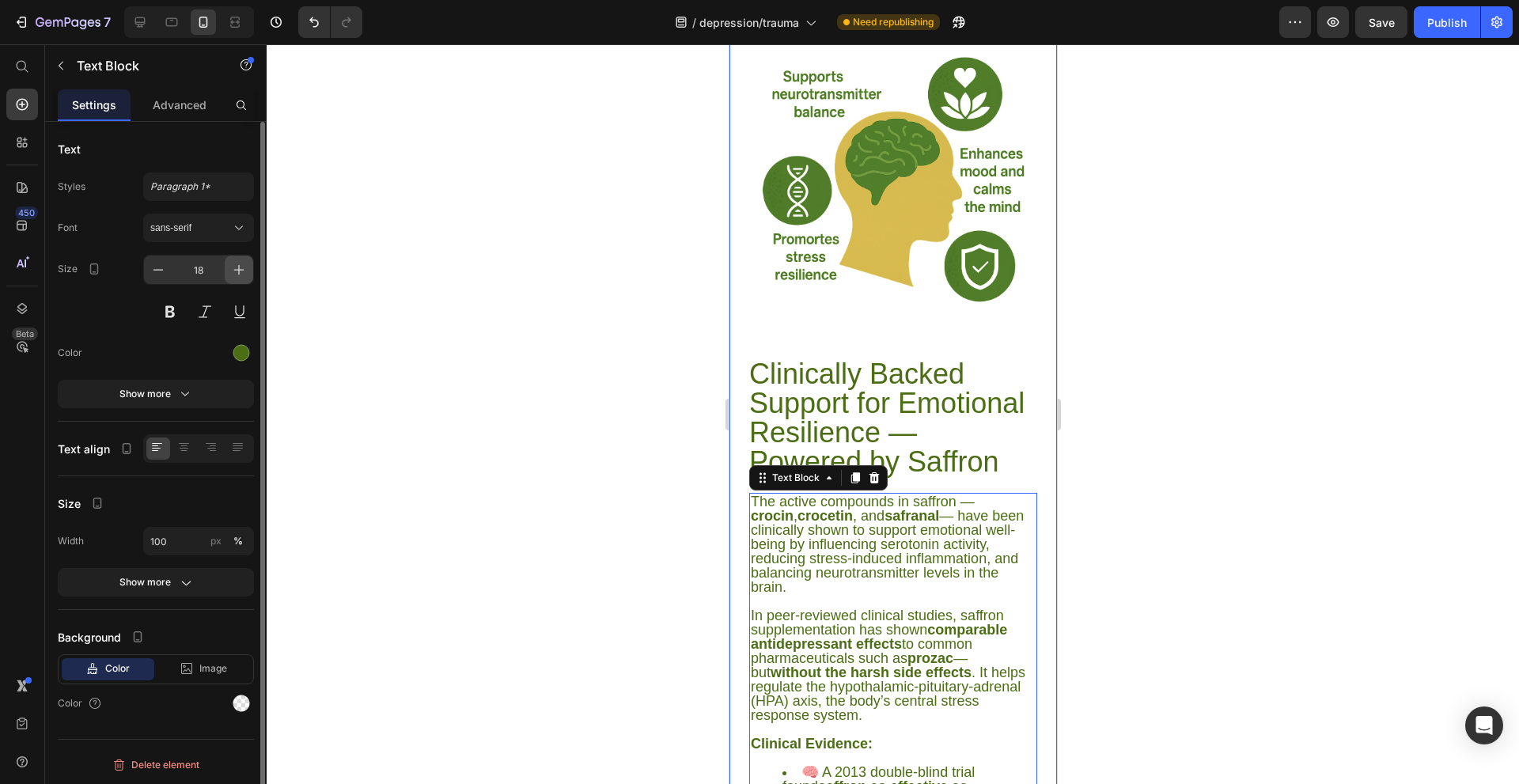 click at bounding box center (239, 270) 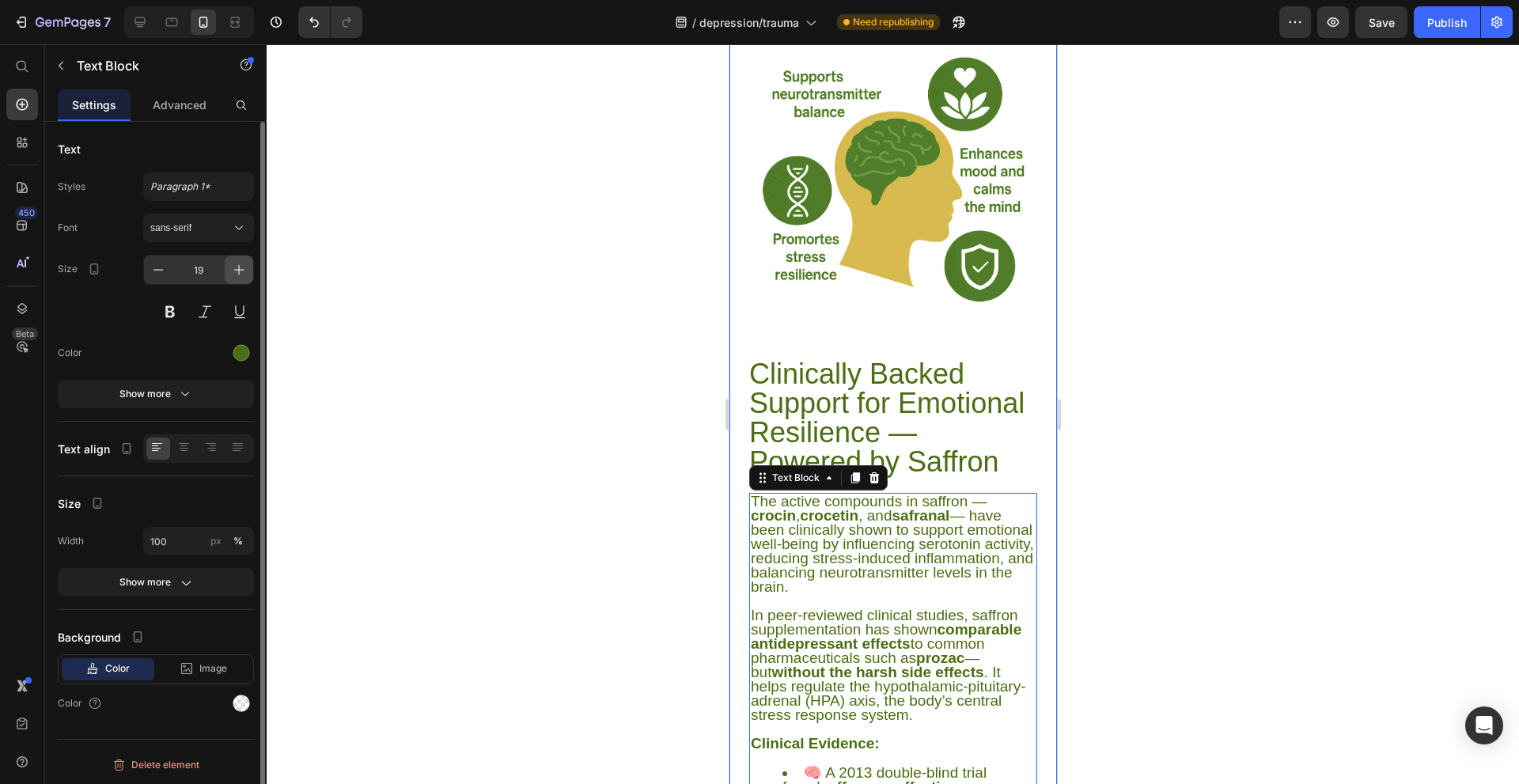 click at bounding box center (239, 270) 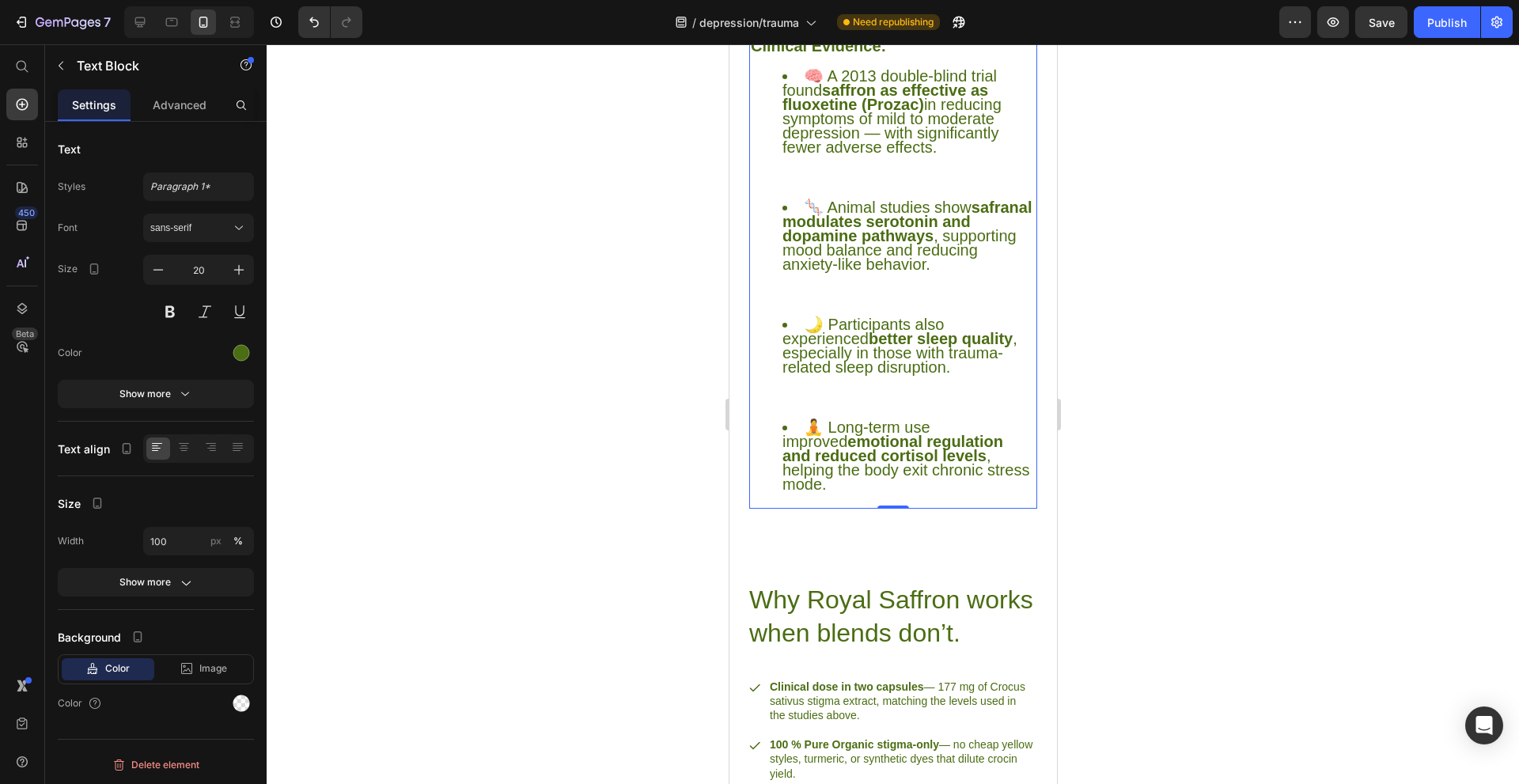 scroll, scrollTop: 4668, scrollLeft: 0, axis: vertical 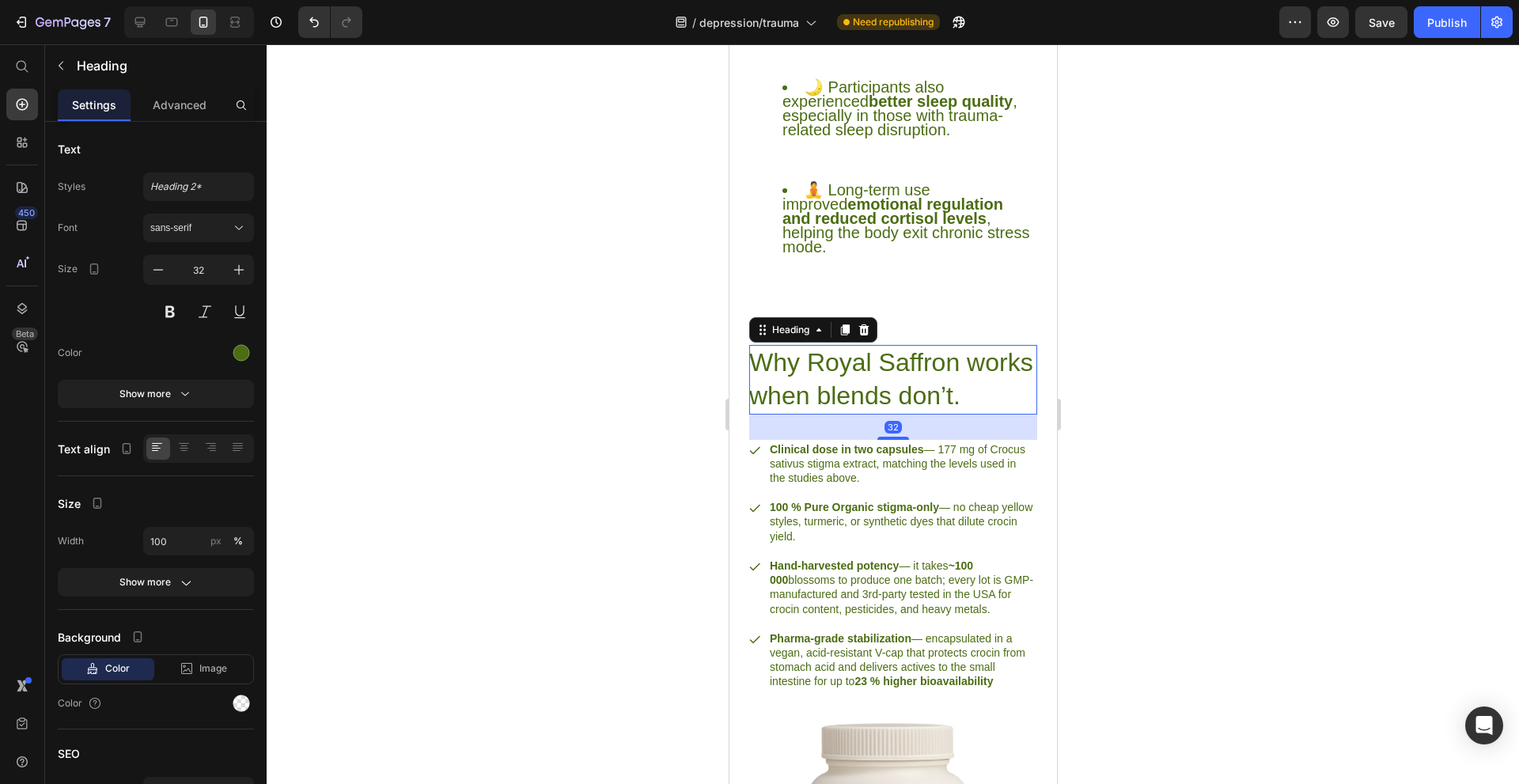 drag, startPoint x: 839, startPoint y: 376, endPoint x: 1400, endPoint y: 405, distance: 561.7491 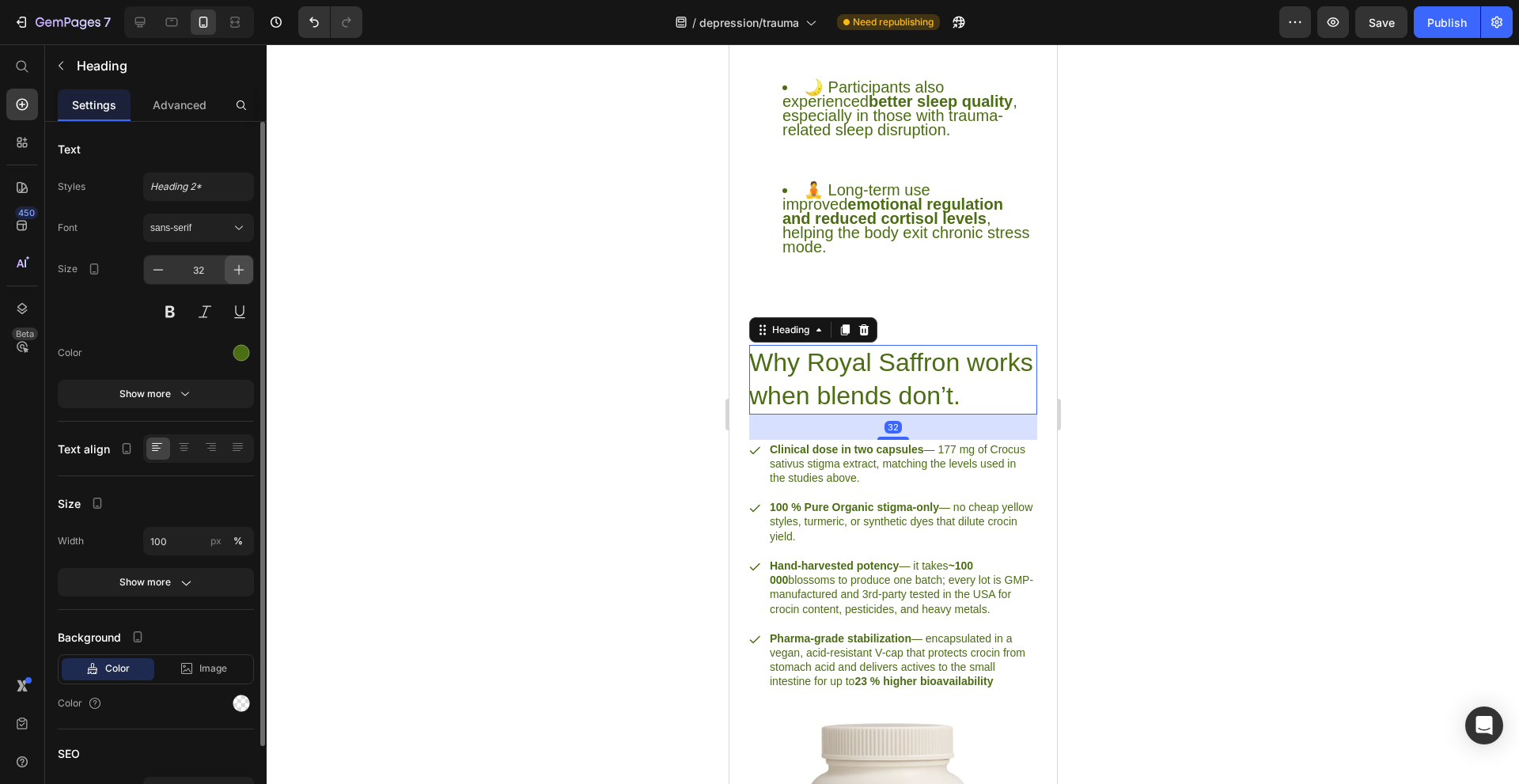 click at bounding box center (239, 270) 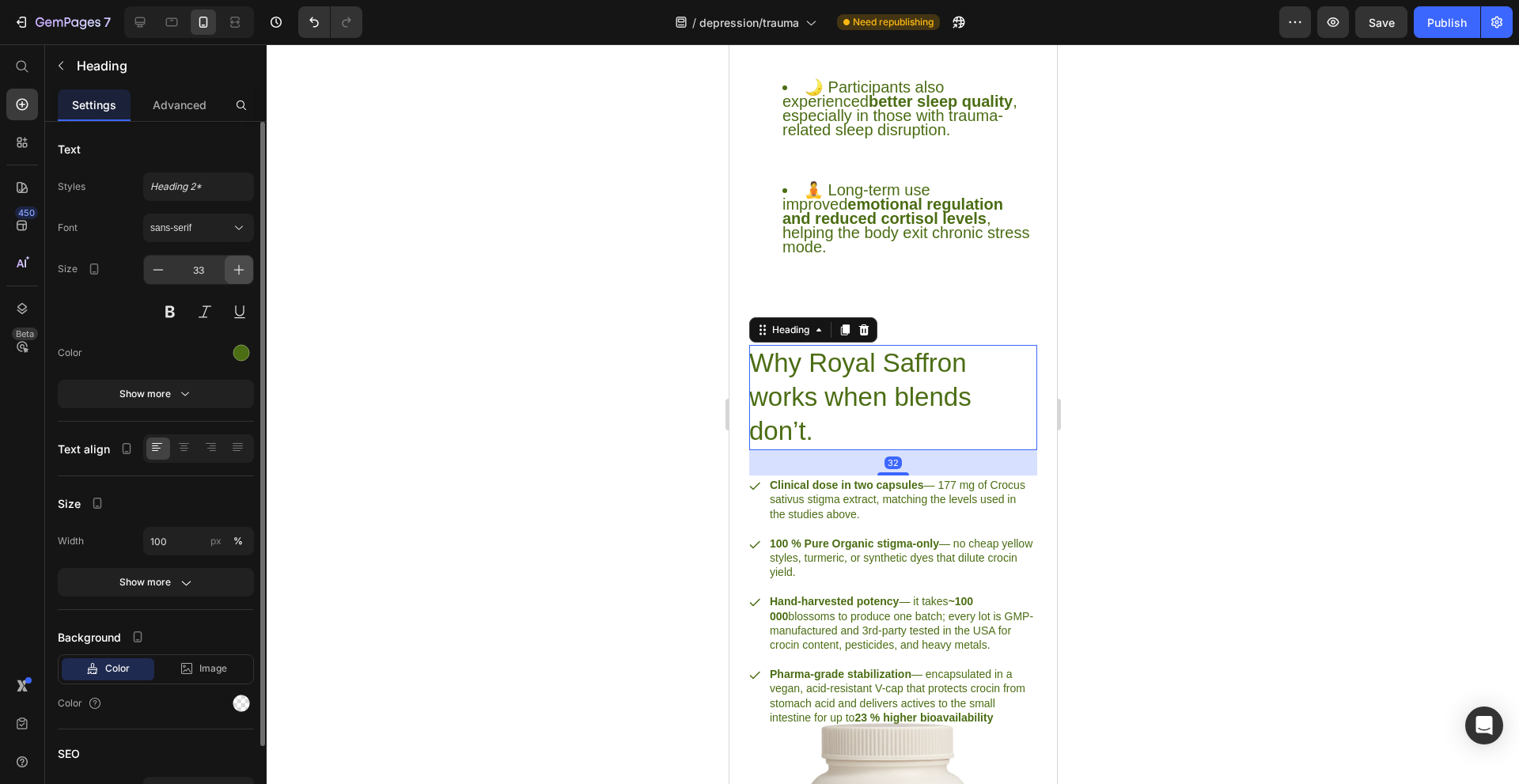 click at bounding box center (239, 270) 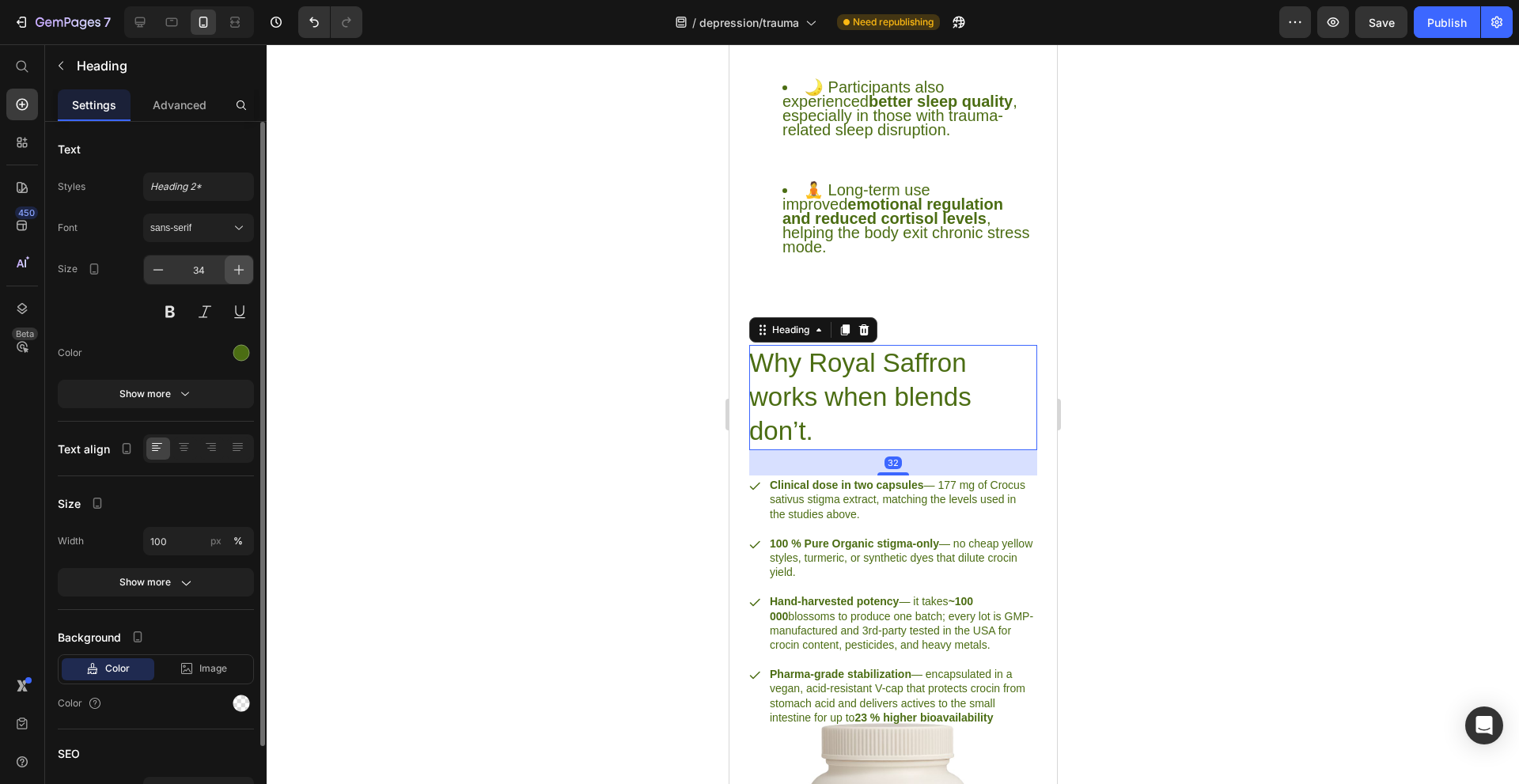 click at bounding box center [239, 270] 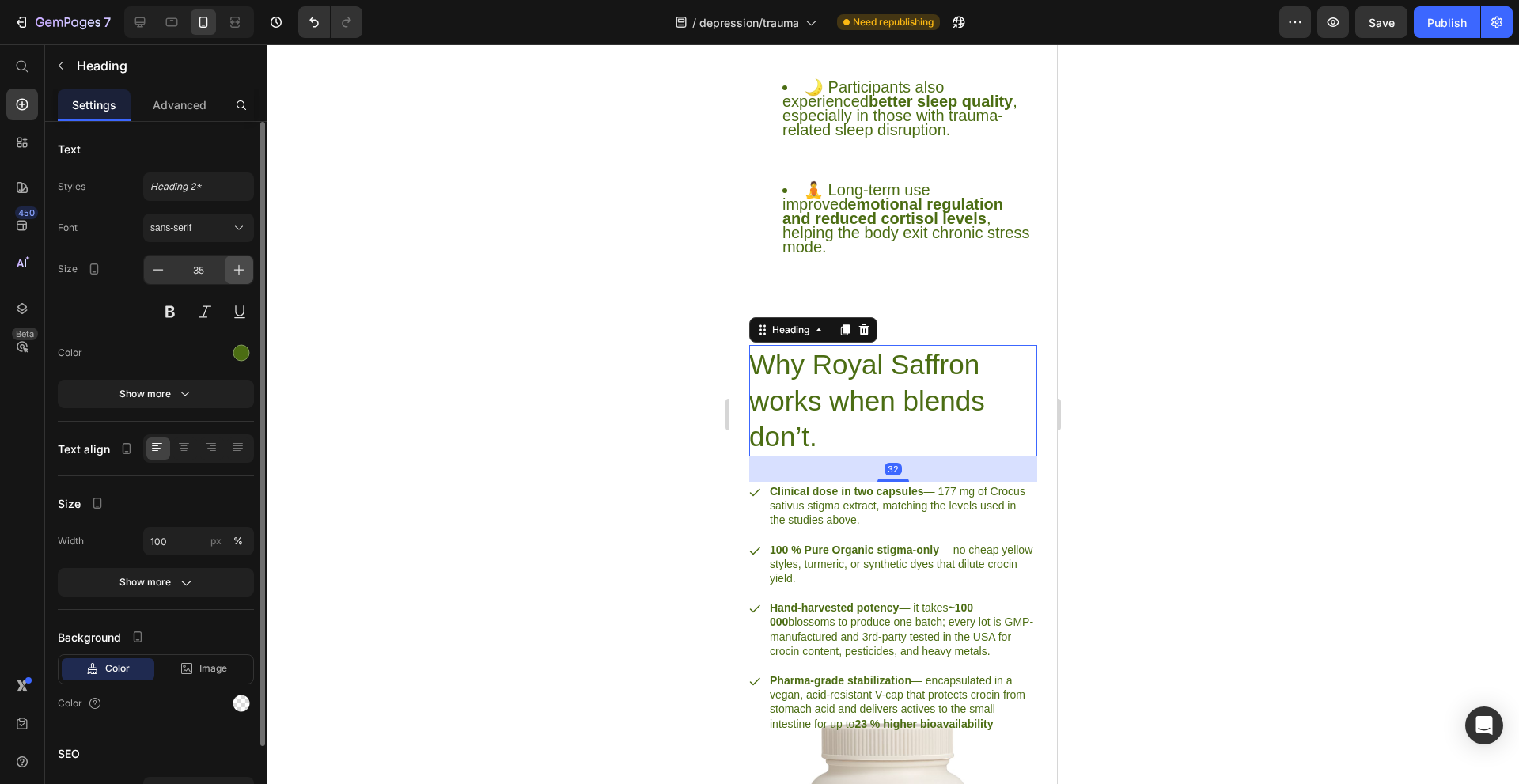 click at bounding box center [239, 270] 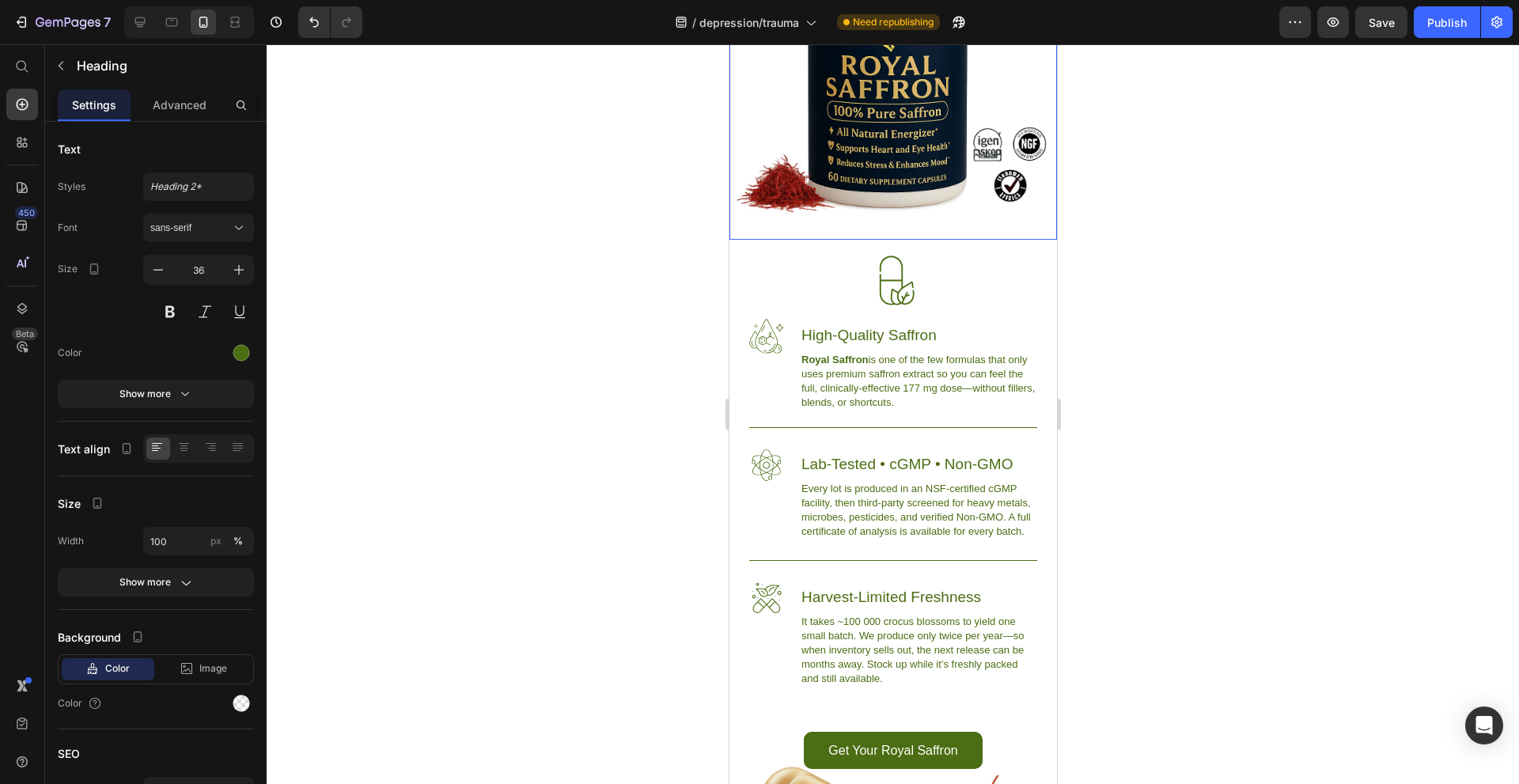 scroll, scrollTop: 5617, scrollLeft: 0, axis: vertical 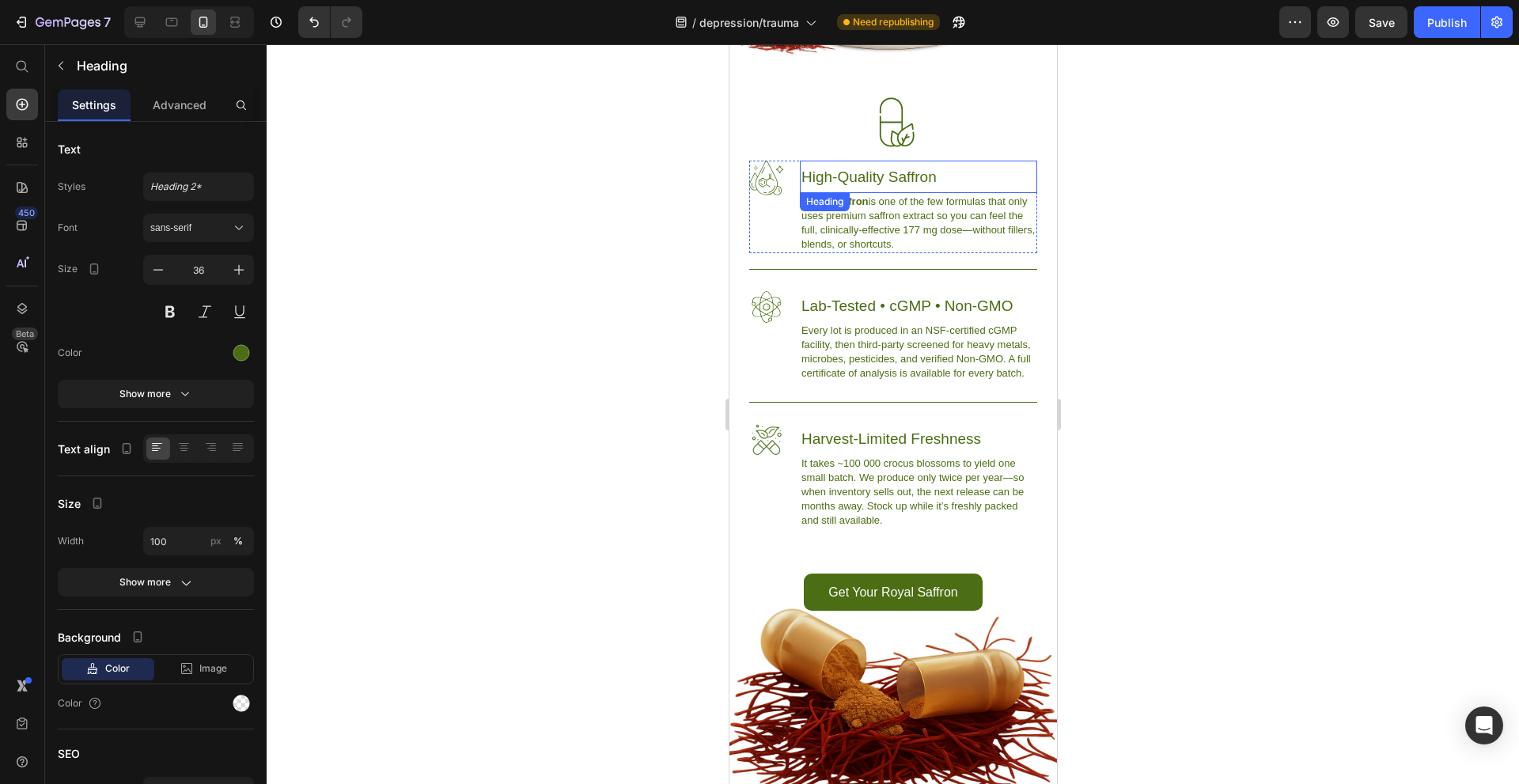 click on "High-Quality Saffron" at bounding box center [918, 176] 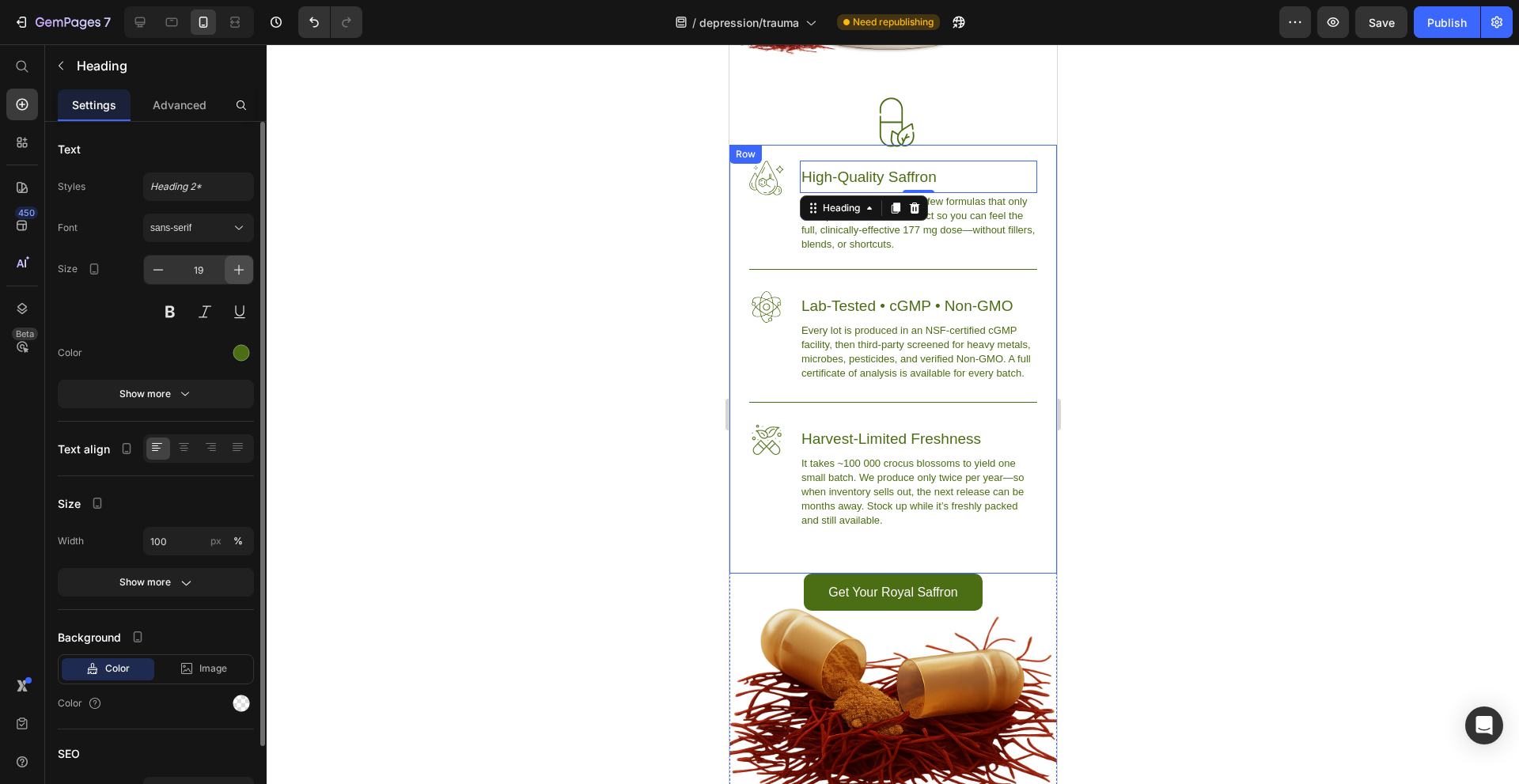 click at bounding box center [239, 270] 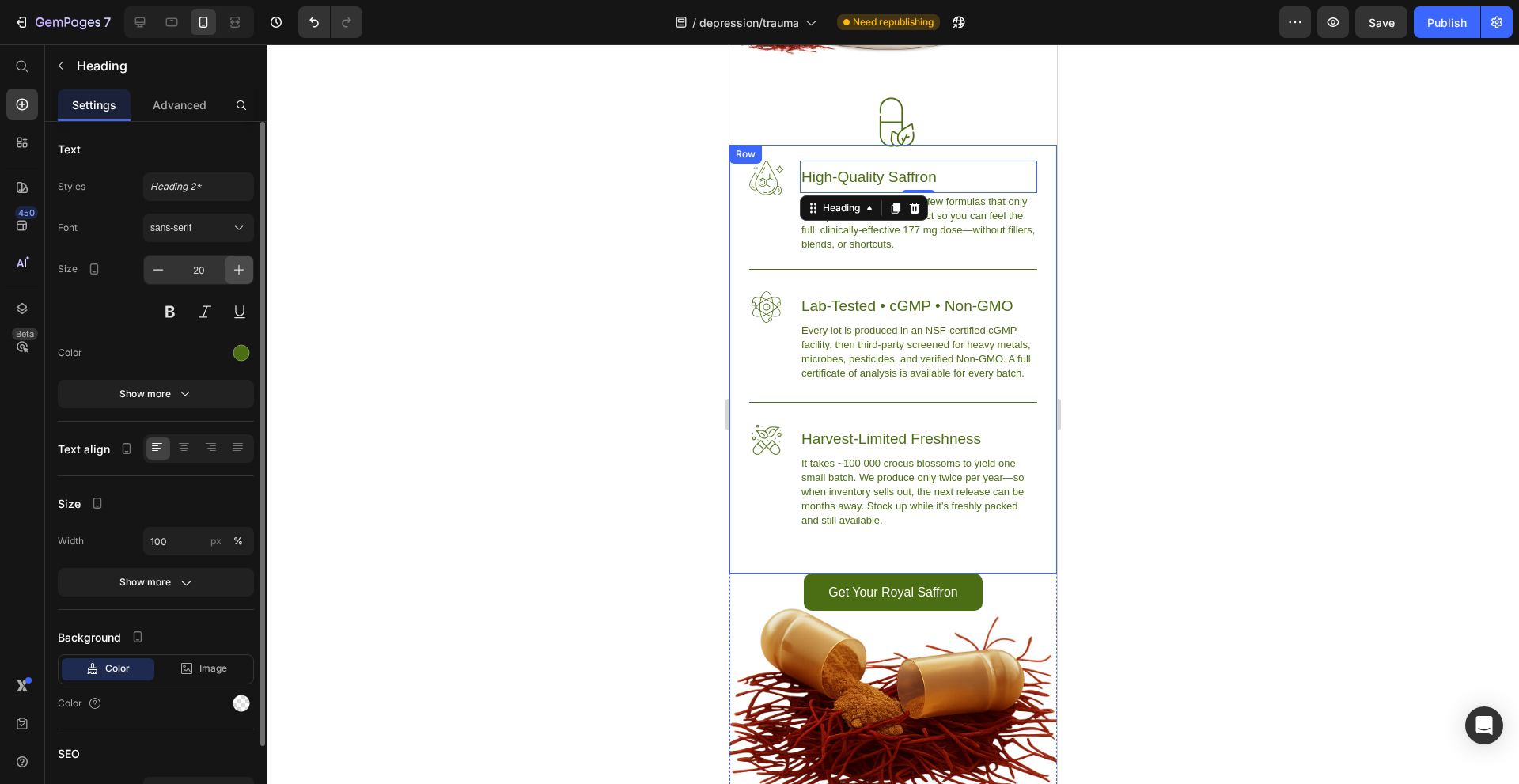 click at bounding box center [239, 270] 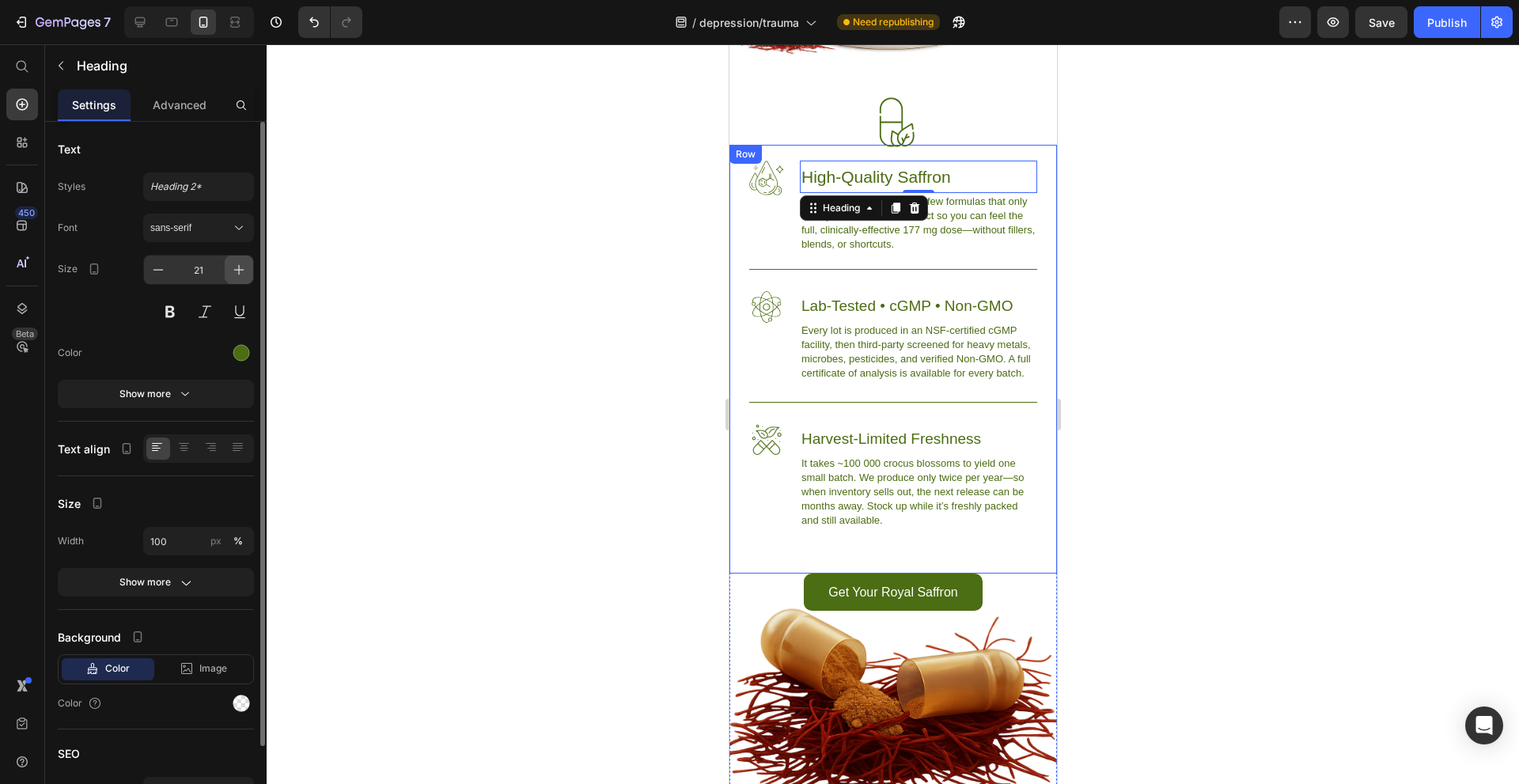 click at bounding box center (239, 270) 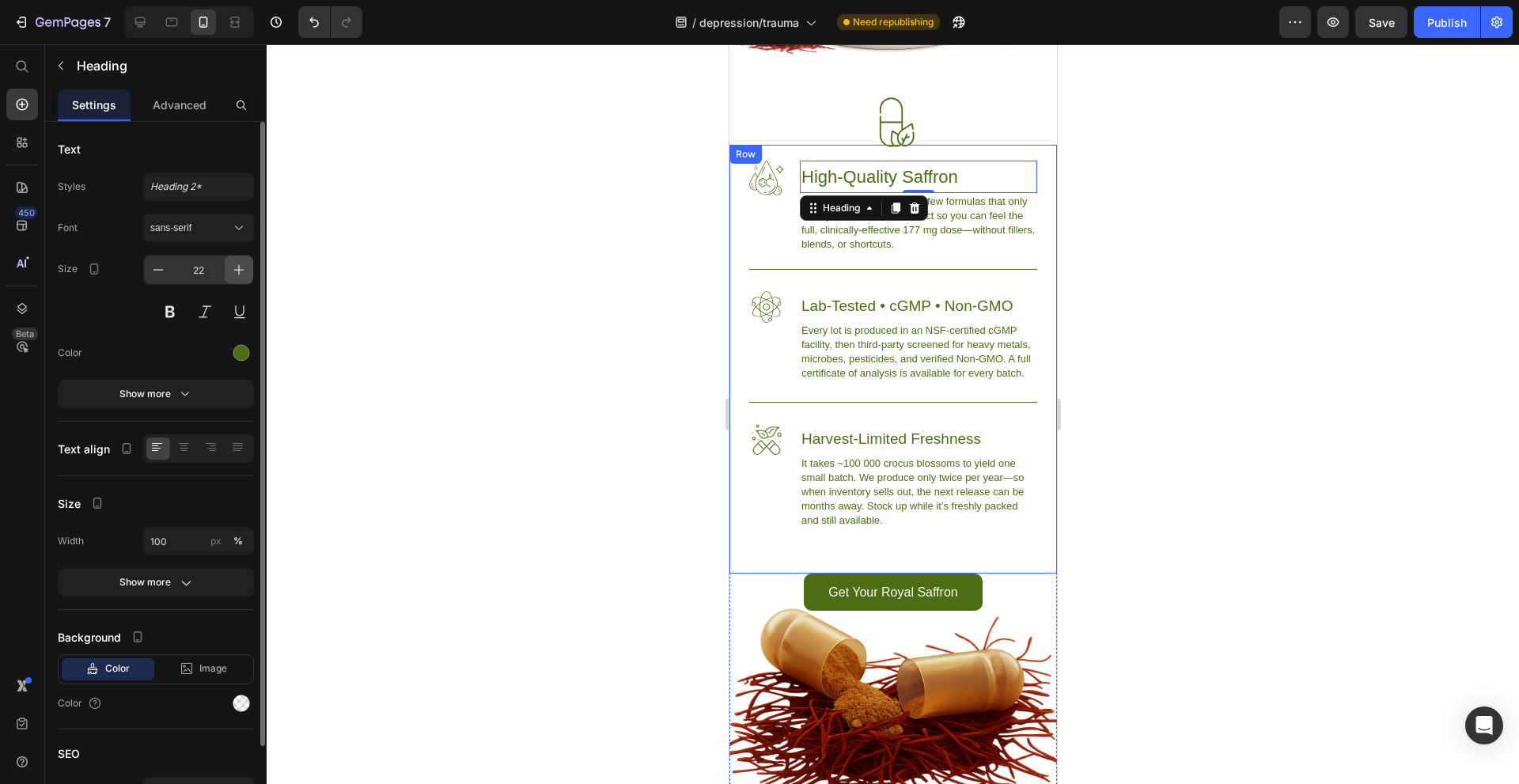 click at bounding box center [239, 270] 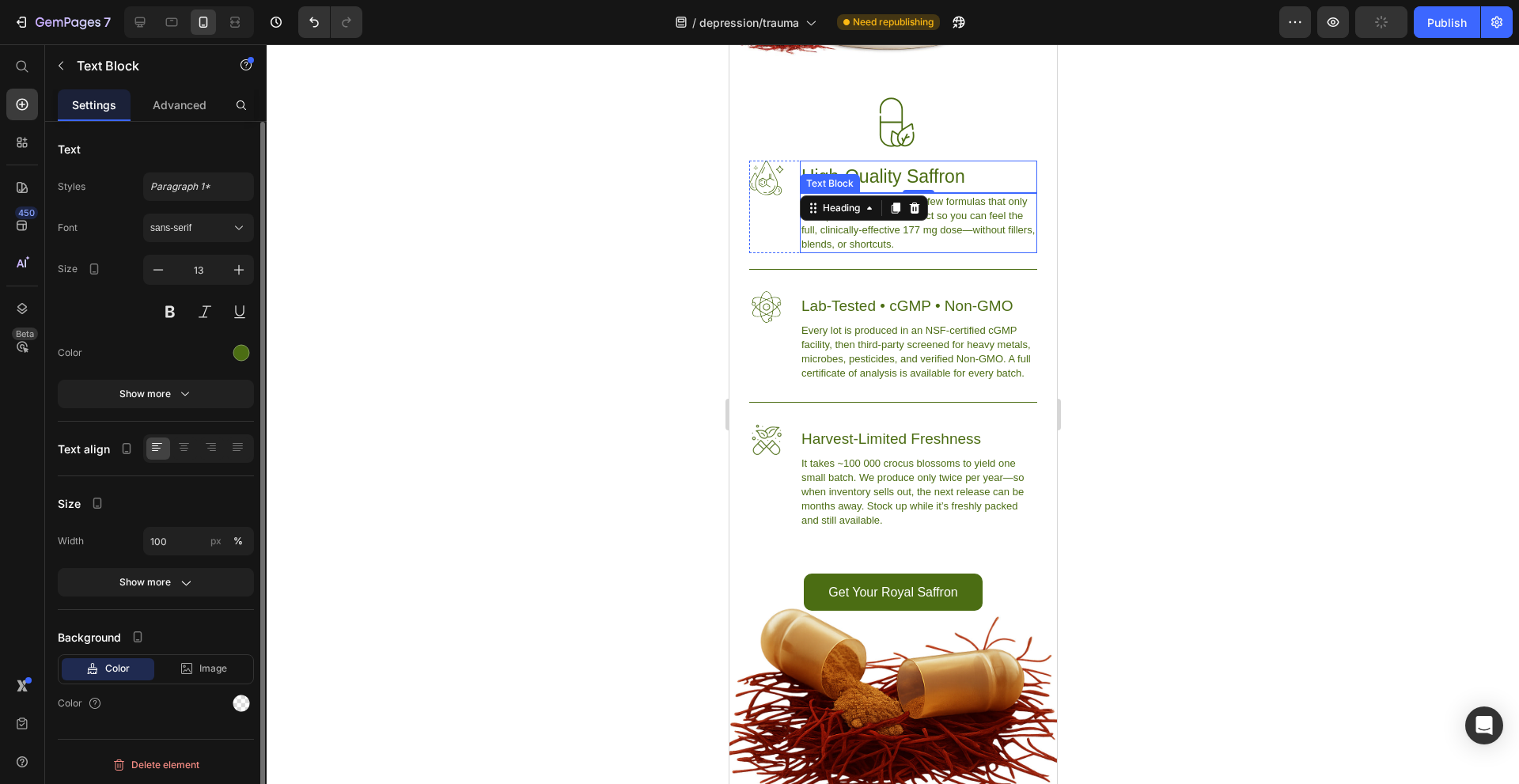 click on "Royal Saffron  is one of the few formulas that only uses premium saffron extract so you can feel the full, clinically-effective 177 mg dose—without fillers, blends, or shortcuts." at bounding box center (918, 223) 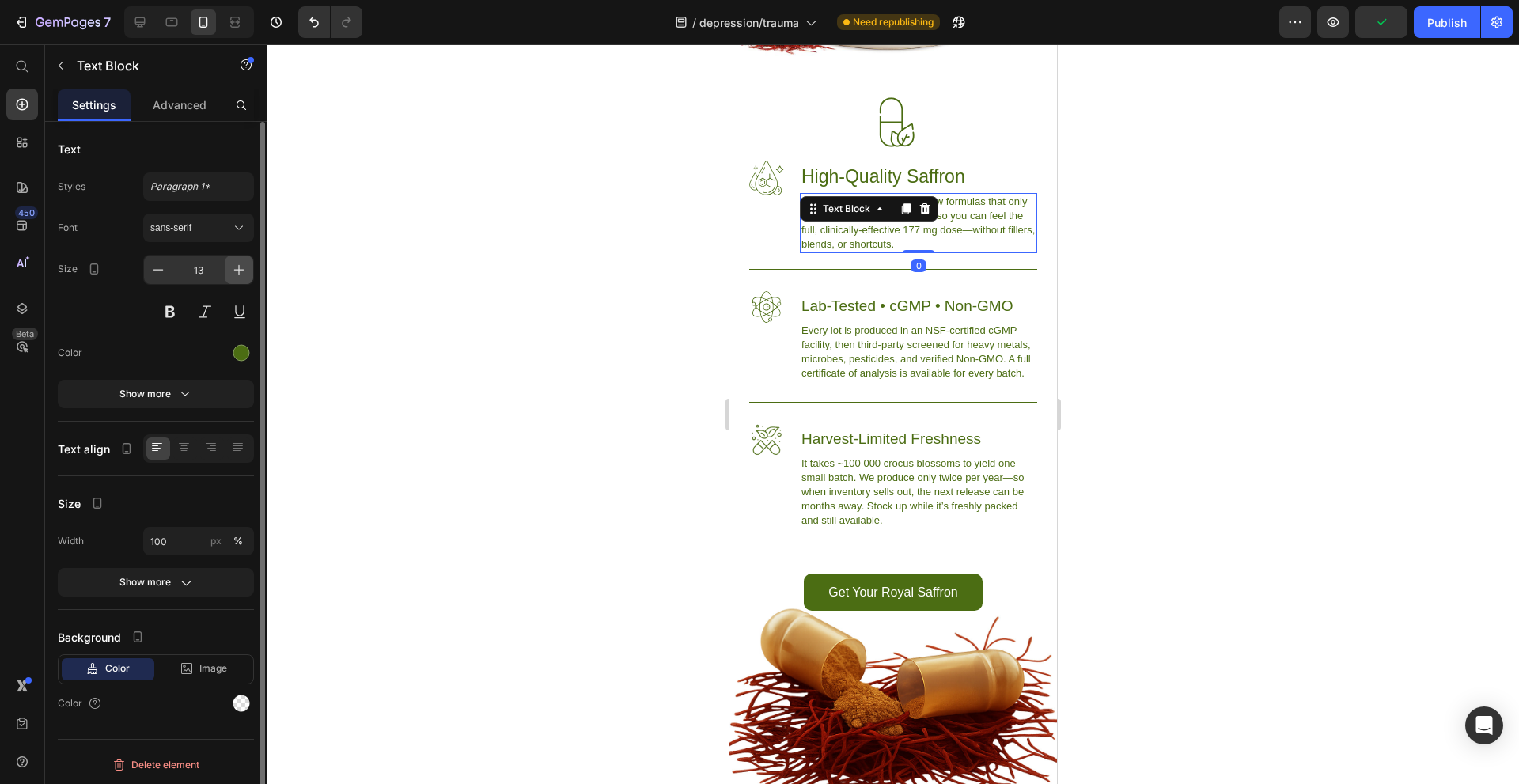 click 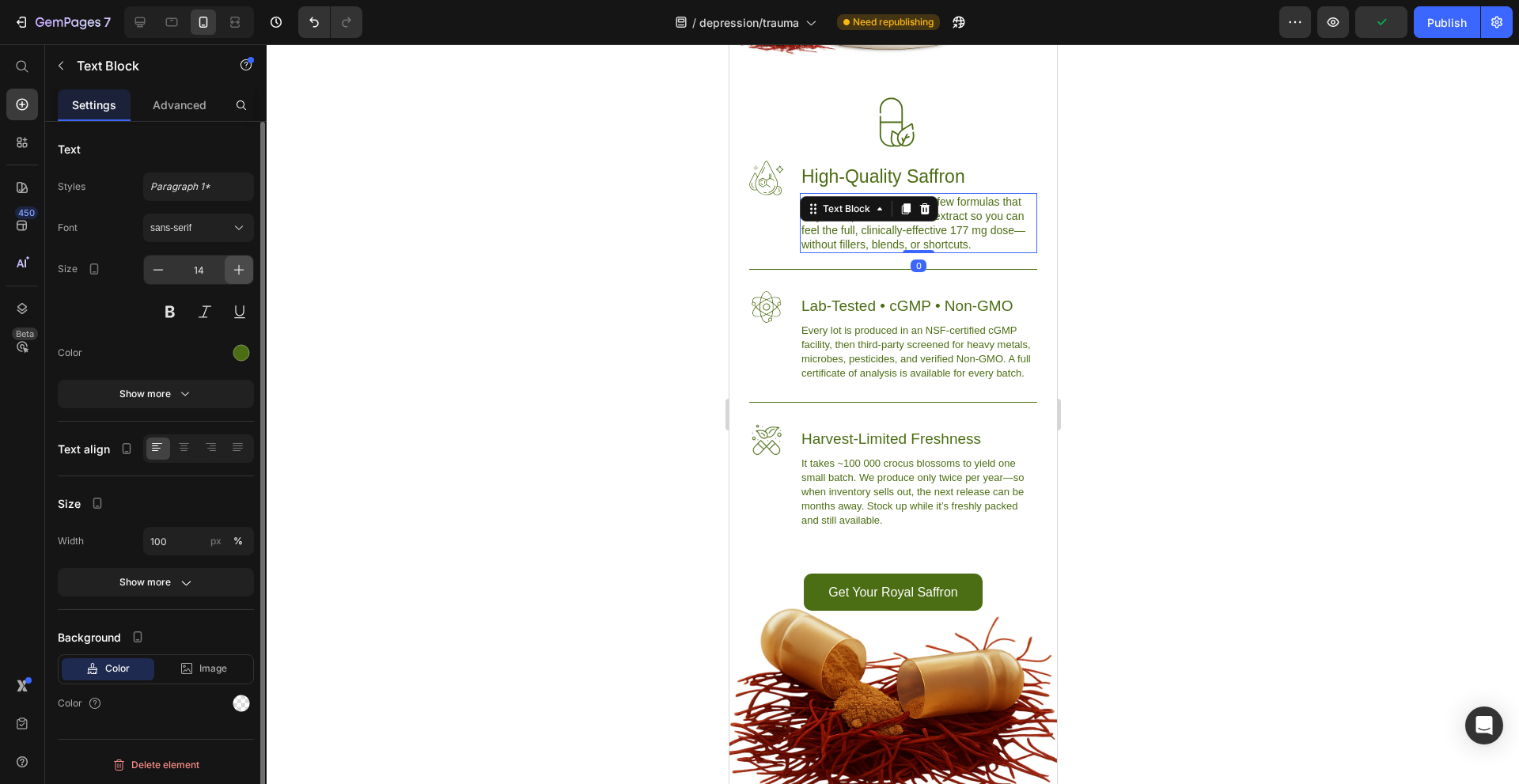click 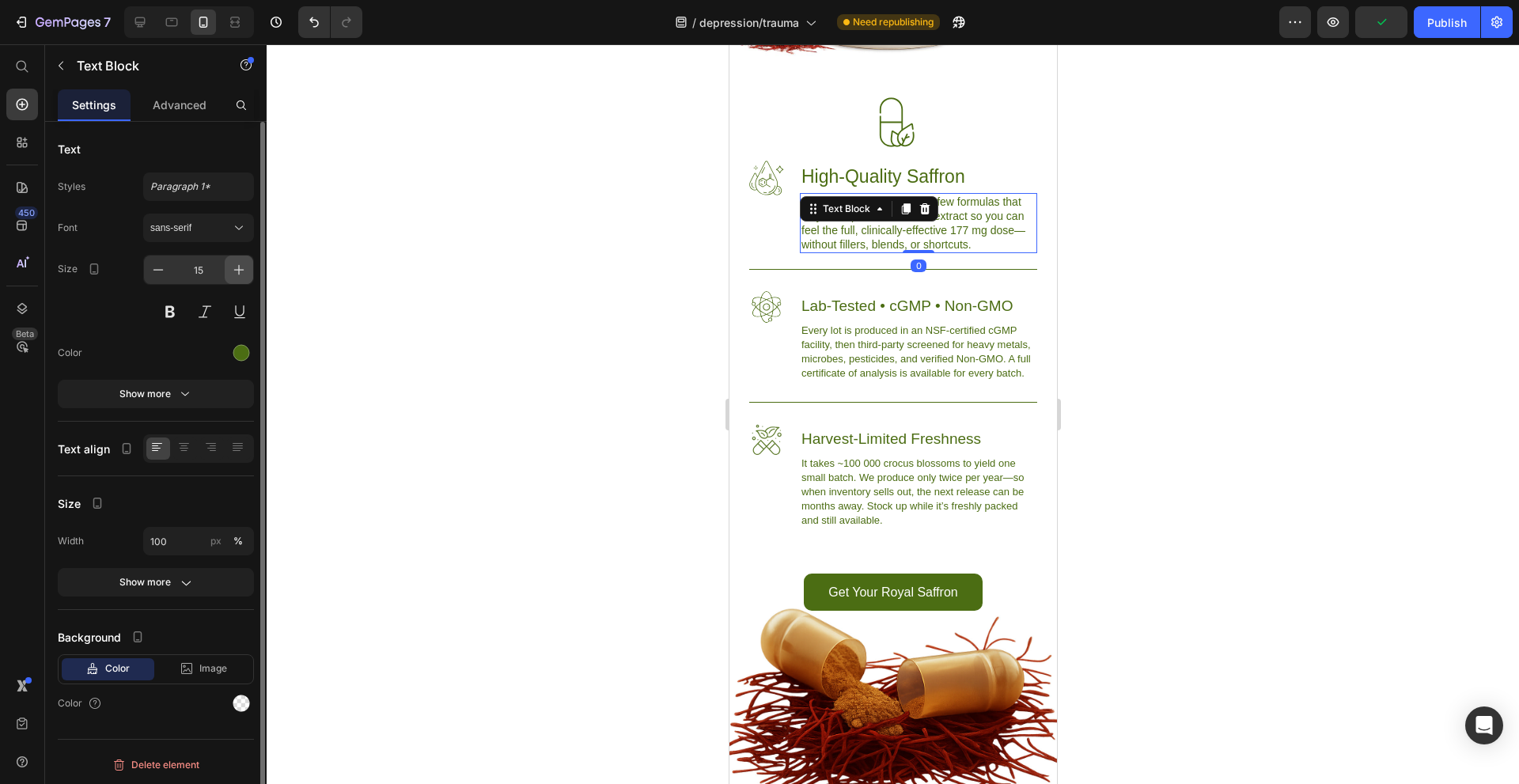 click 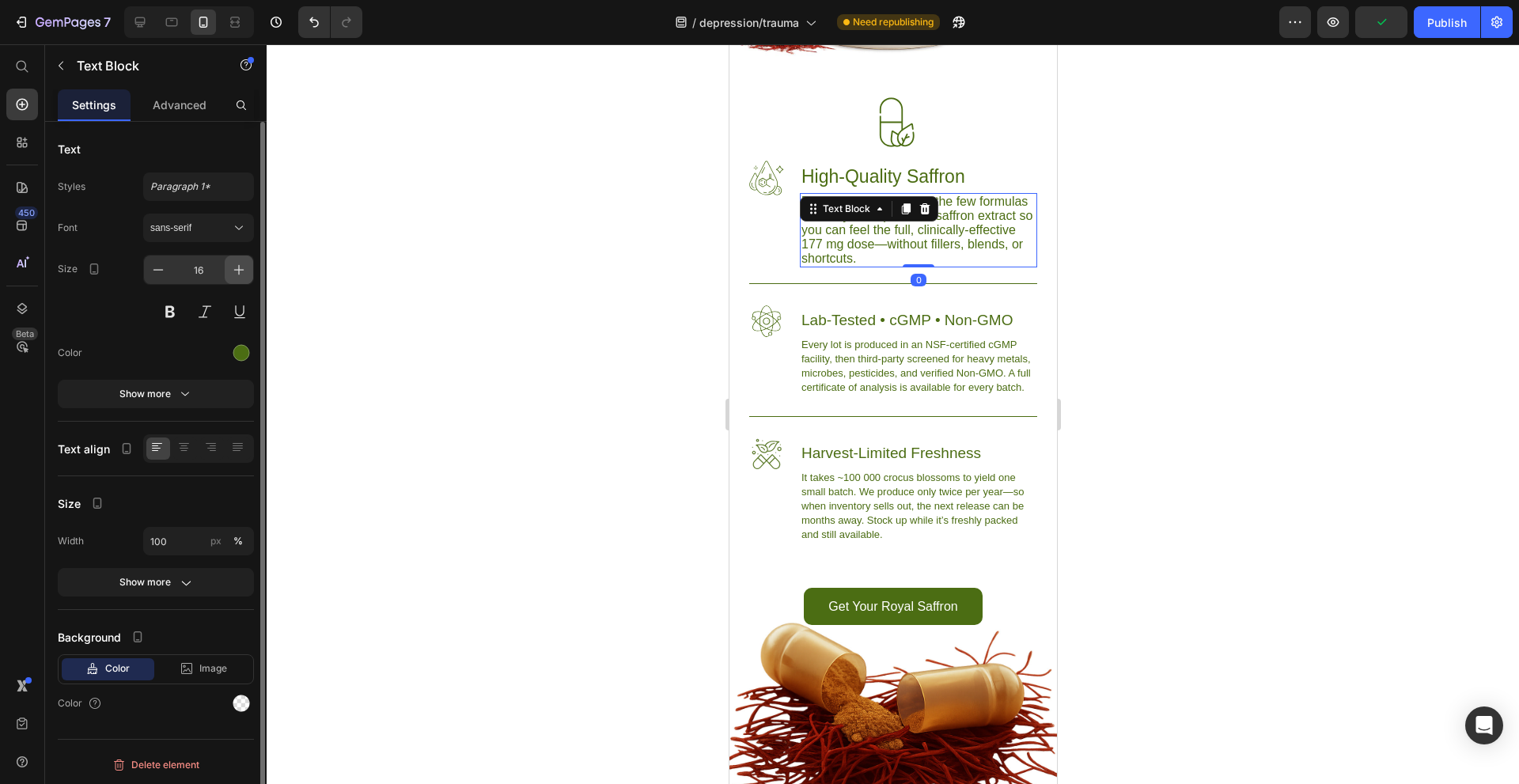 click 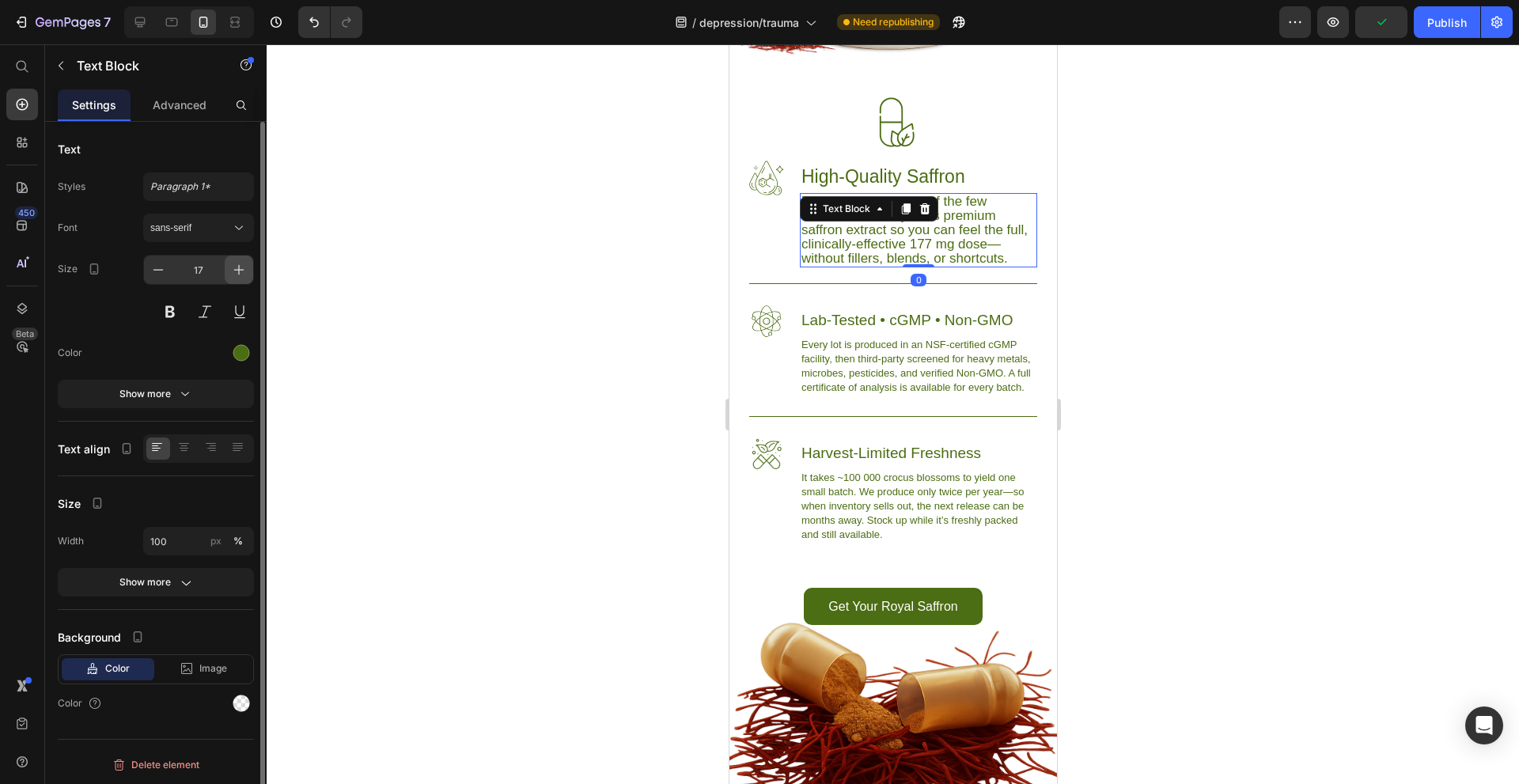 click 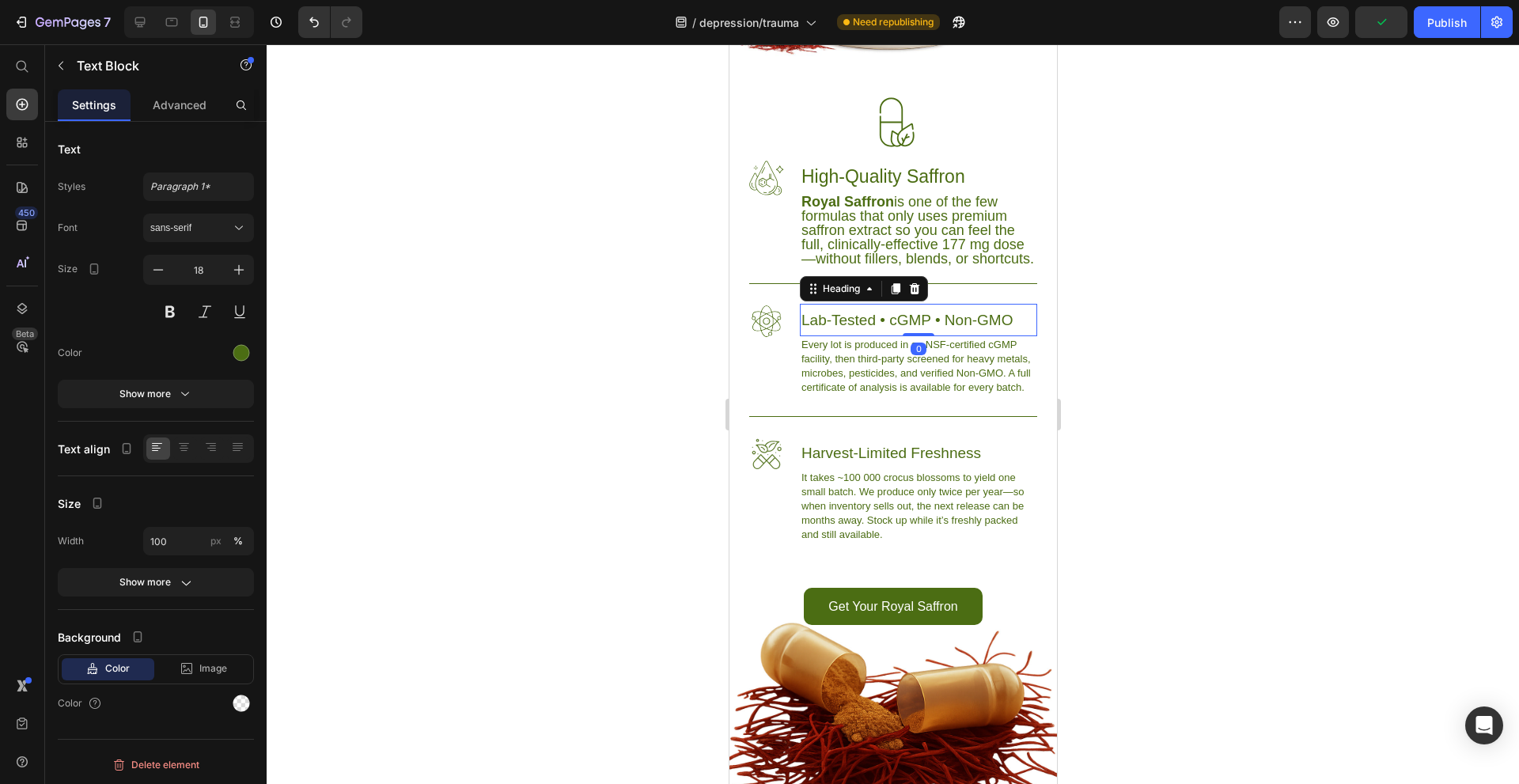 click on "Lab-Tested • cGMP • Non-GMO" at bounding box center (918, 320) 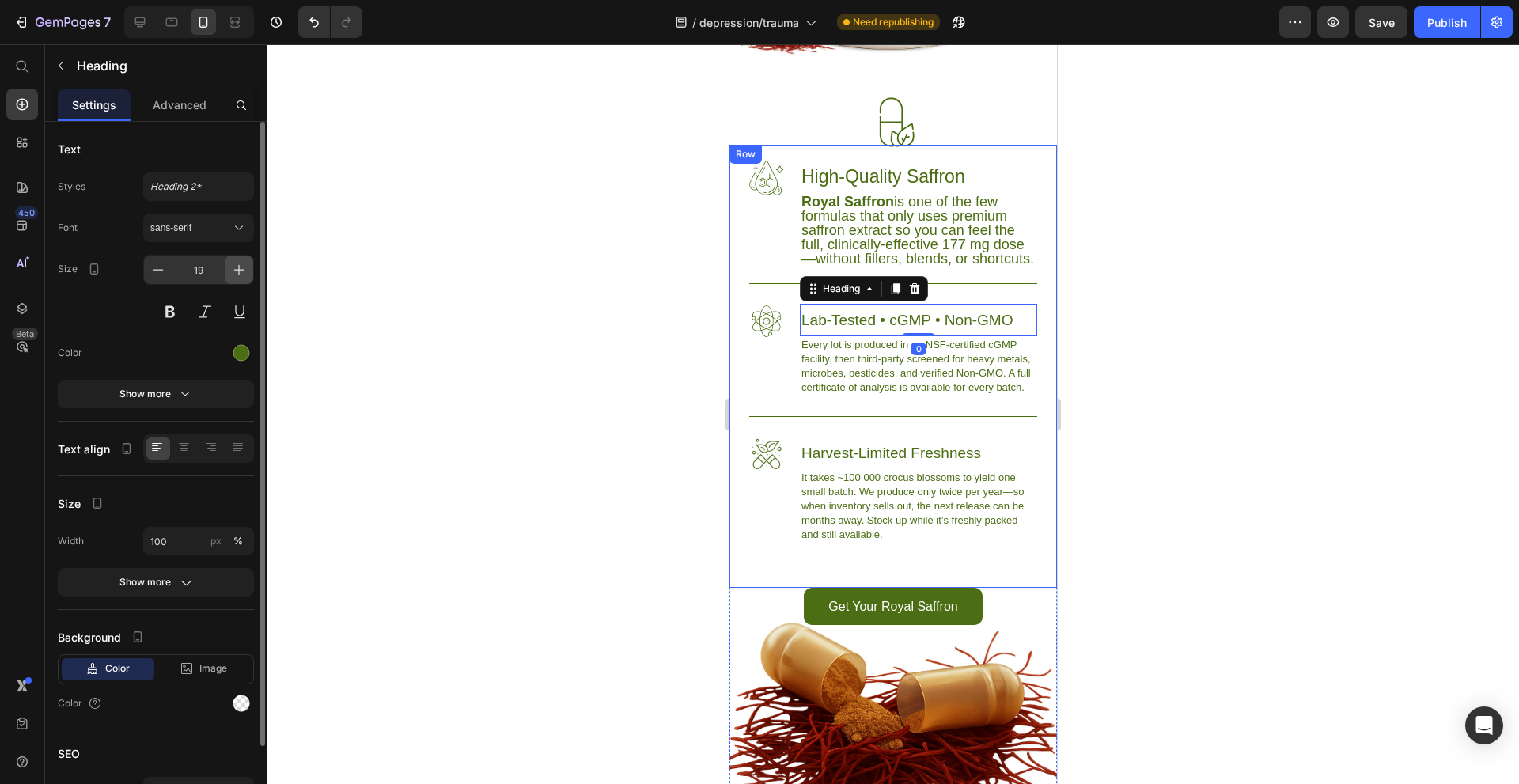 click at bounding box center [239, 270] 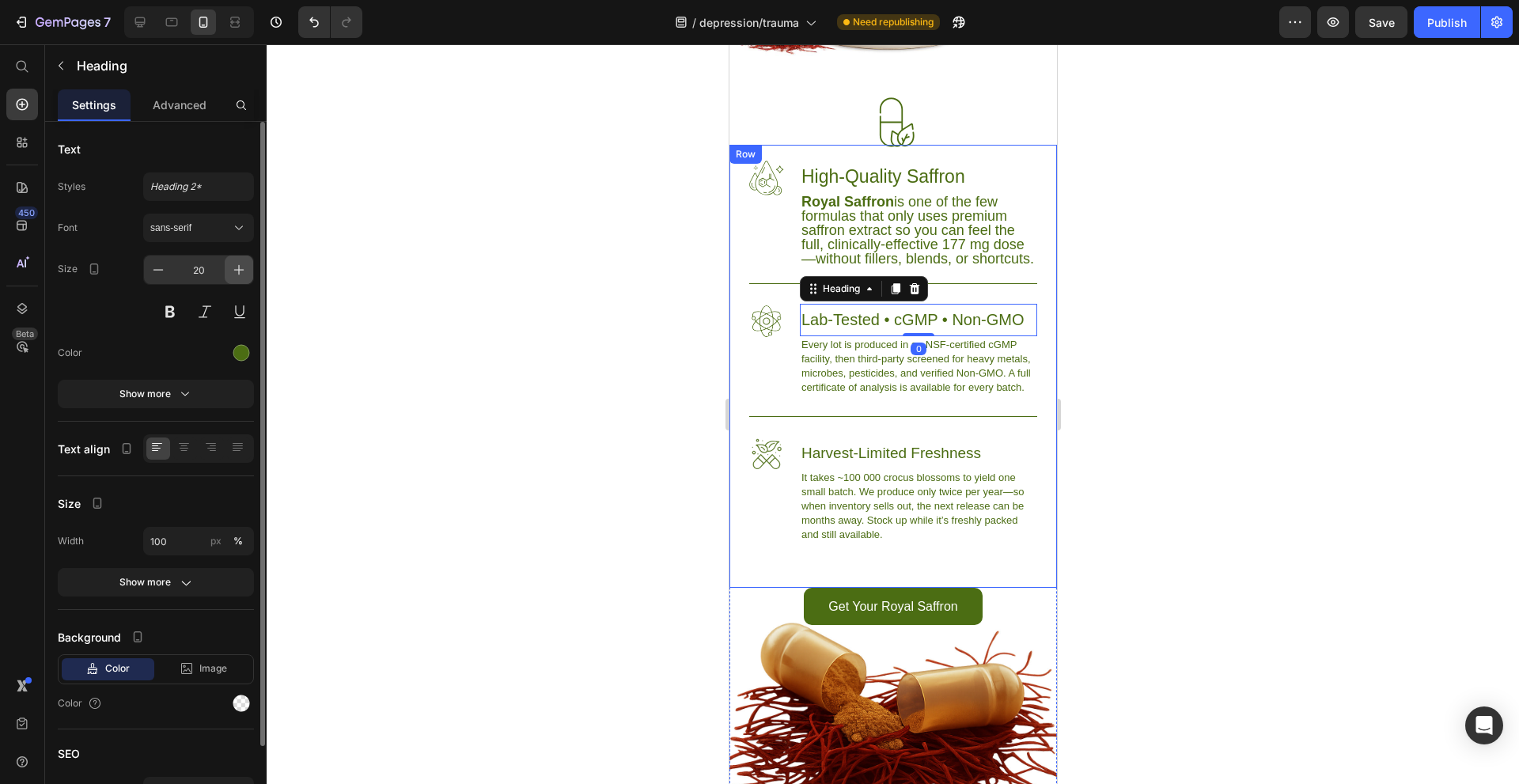 click at bounding box center (239, 270) 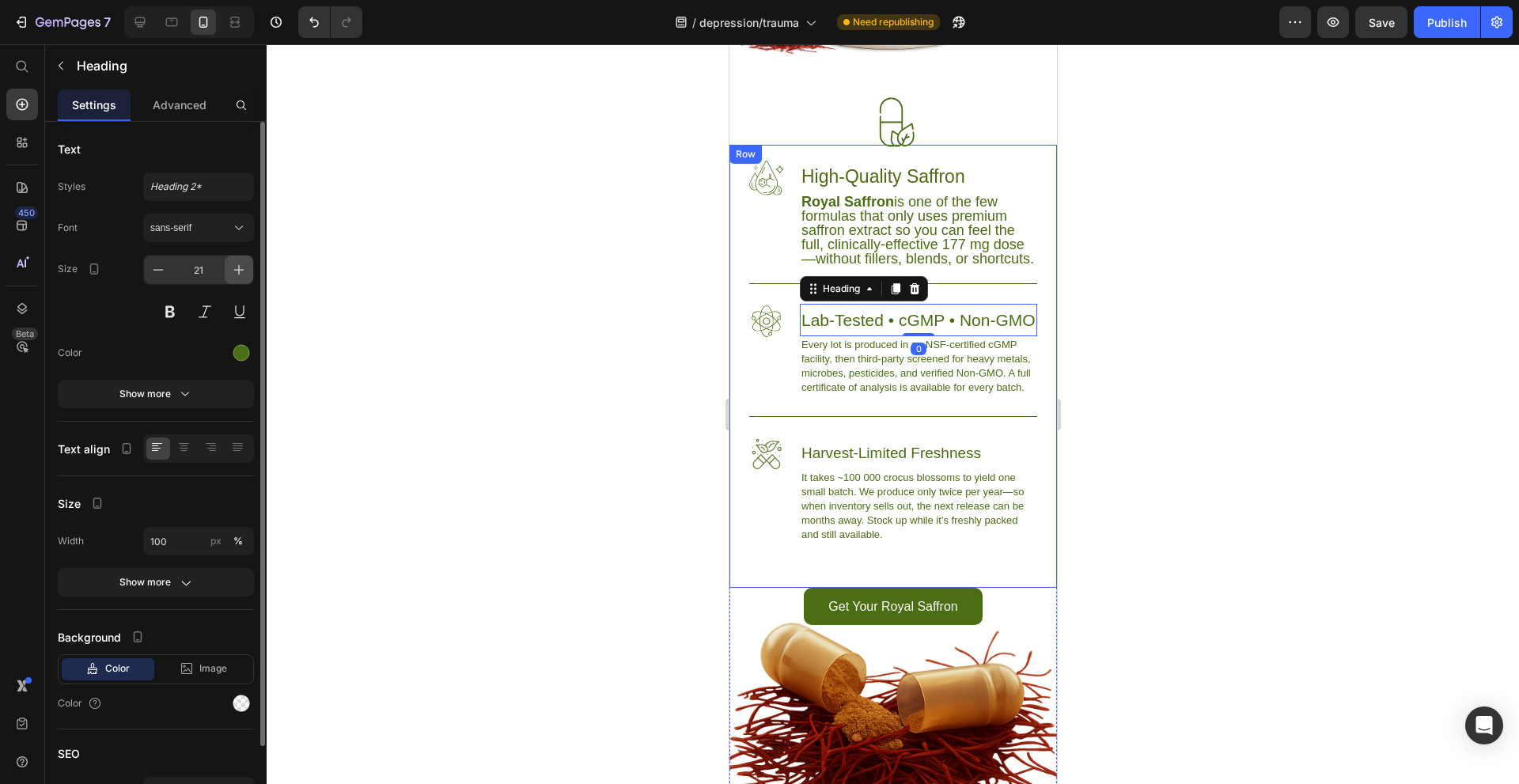 click at bounding box center (239, 270) 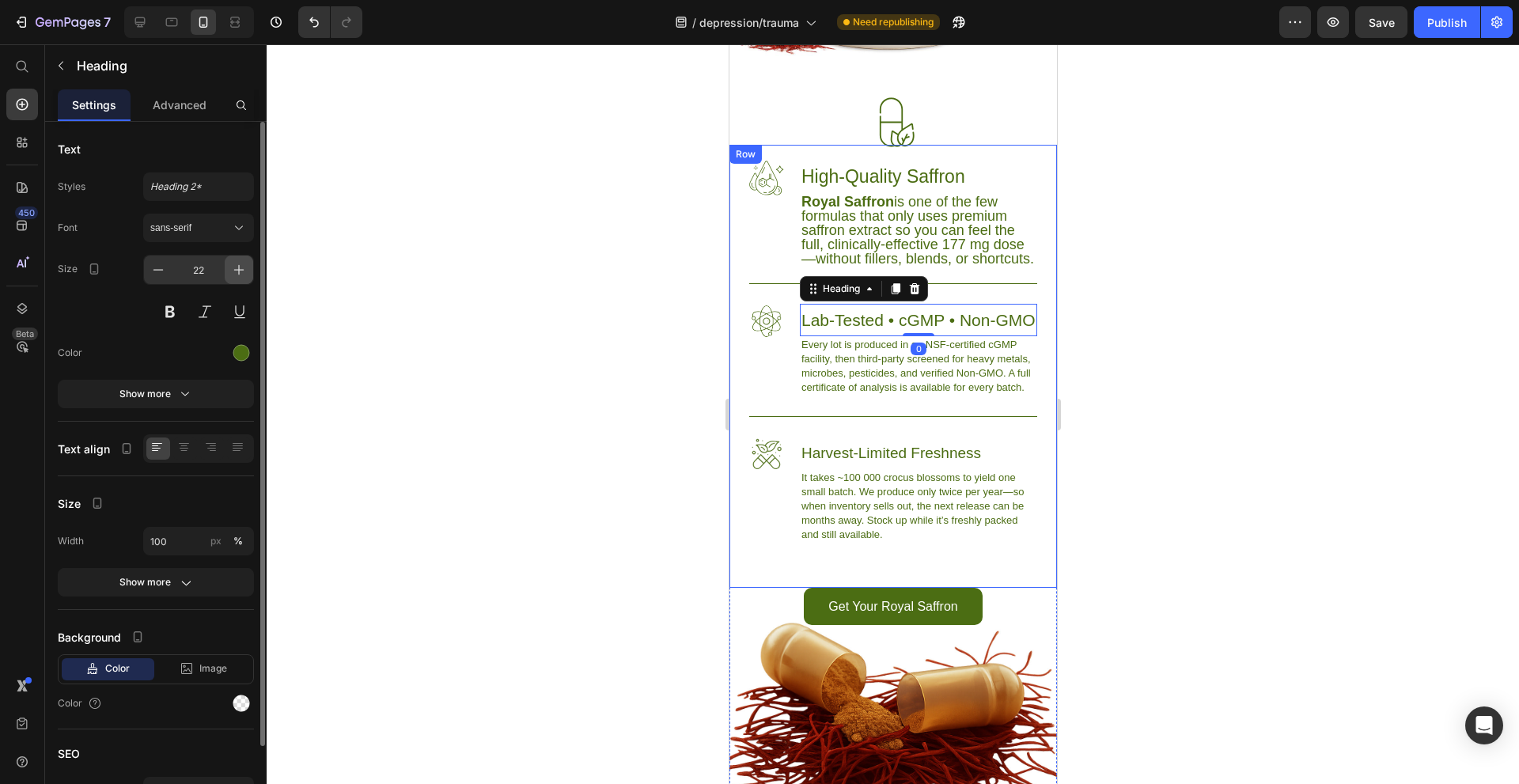 click at bounding box center [239, 270] 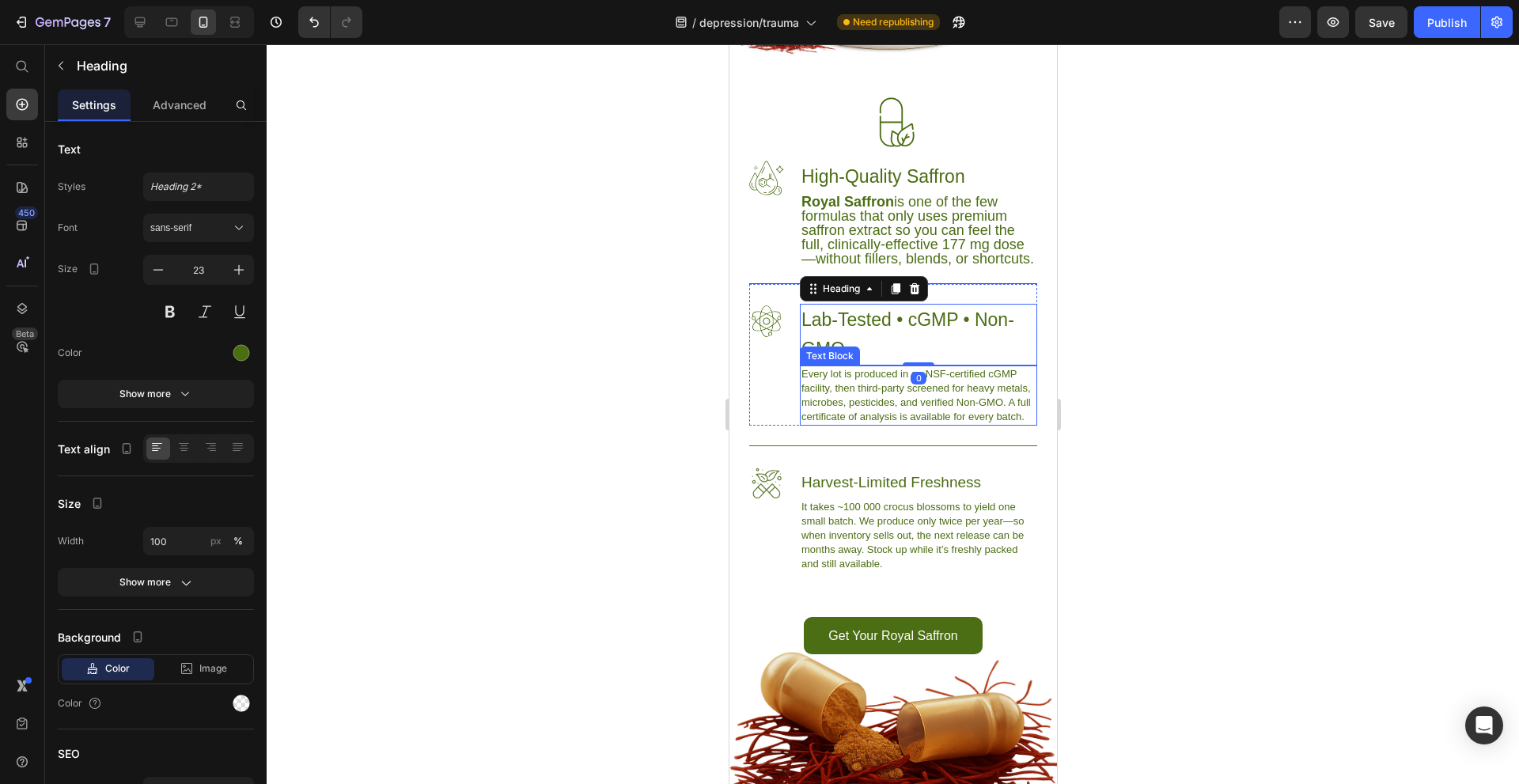 click on "Every lot is produced in an NSF-certified cGMP facility, then third-party screened for heavy metals, microbes, pesticides, and verified Non-GMO. A full certificate of analysis is available for every batch." at bounding box center (918, 396) 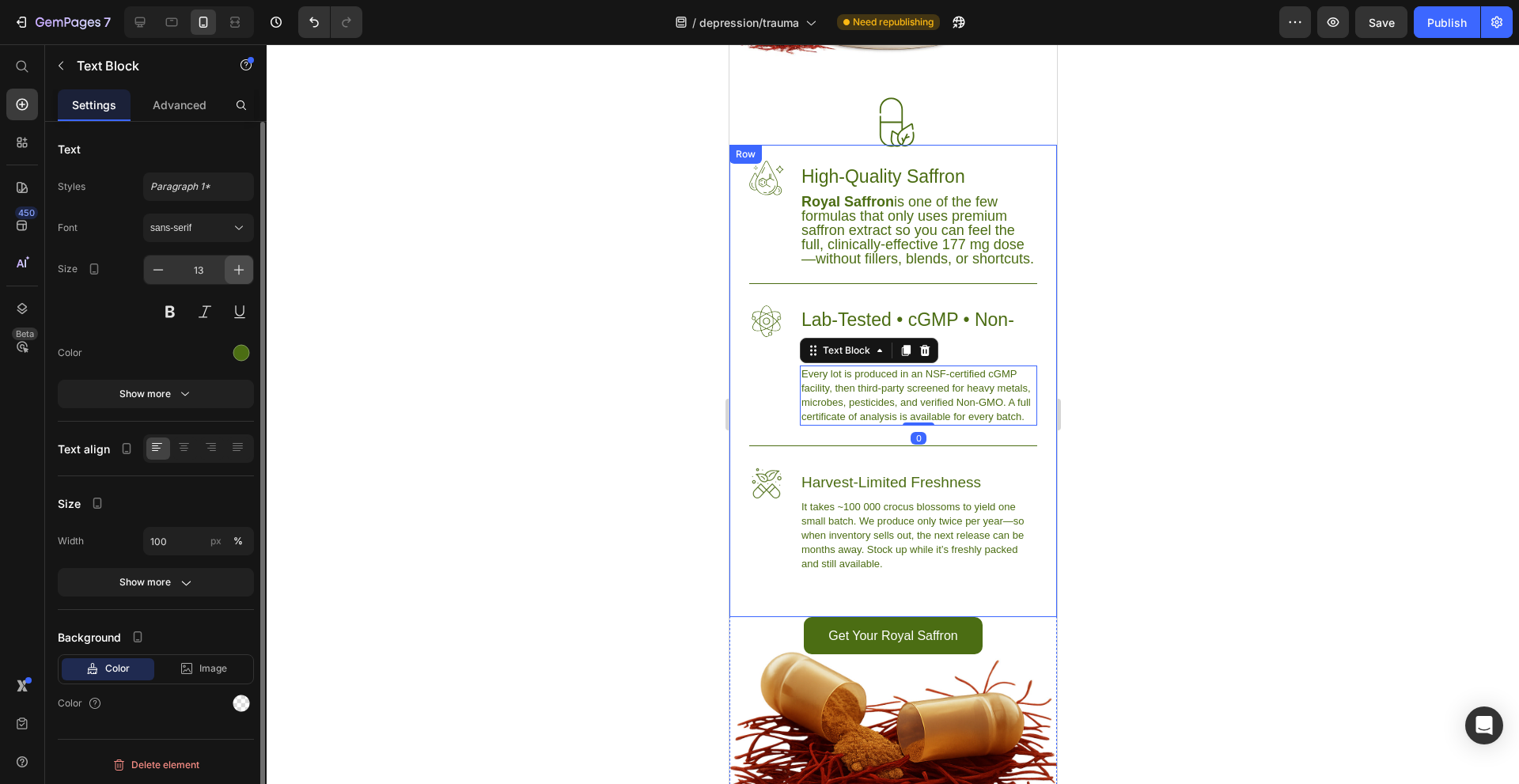 click 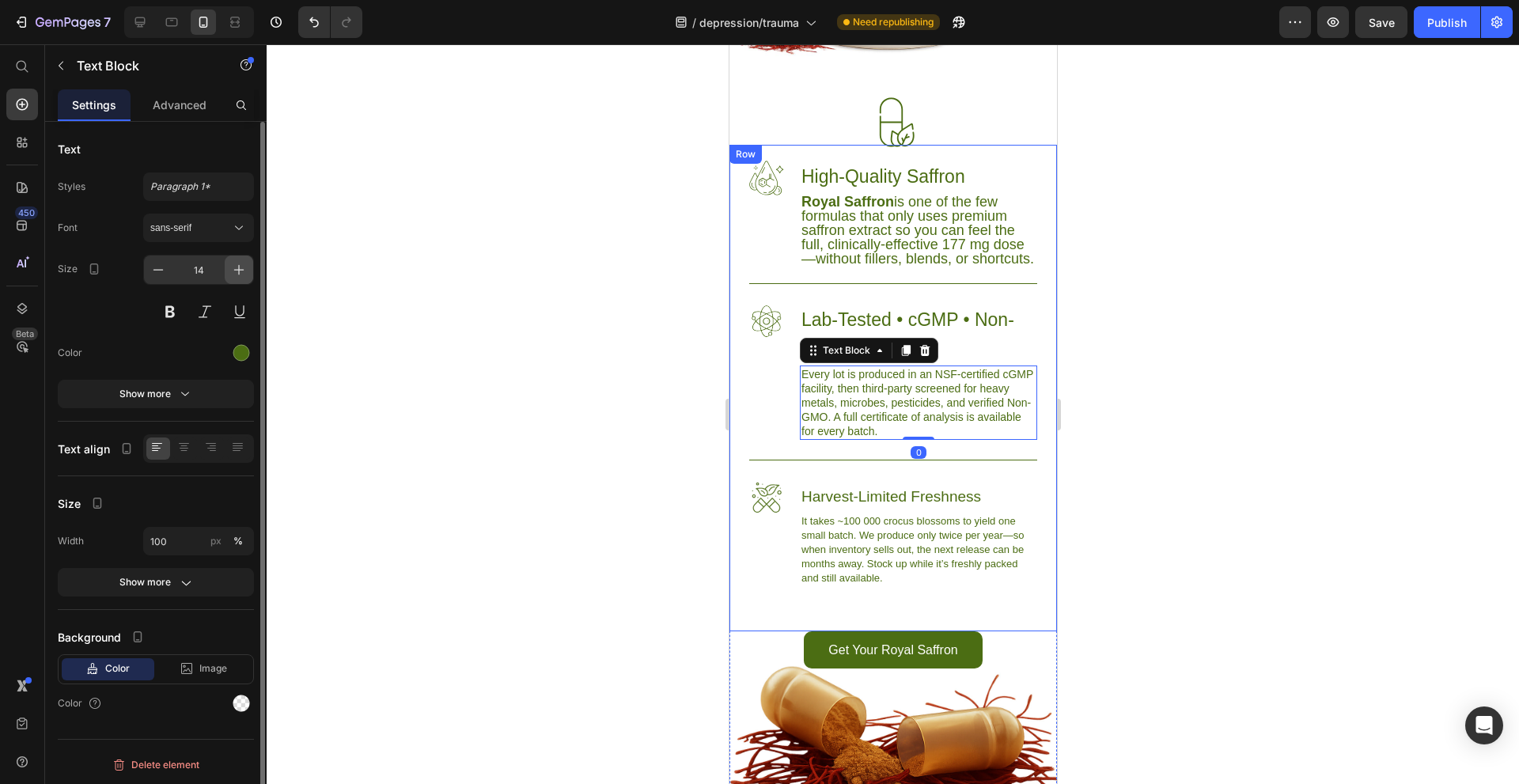 click 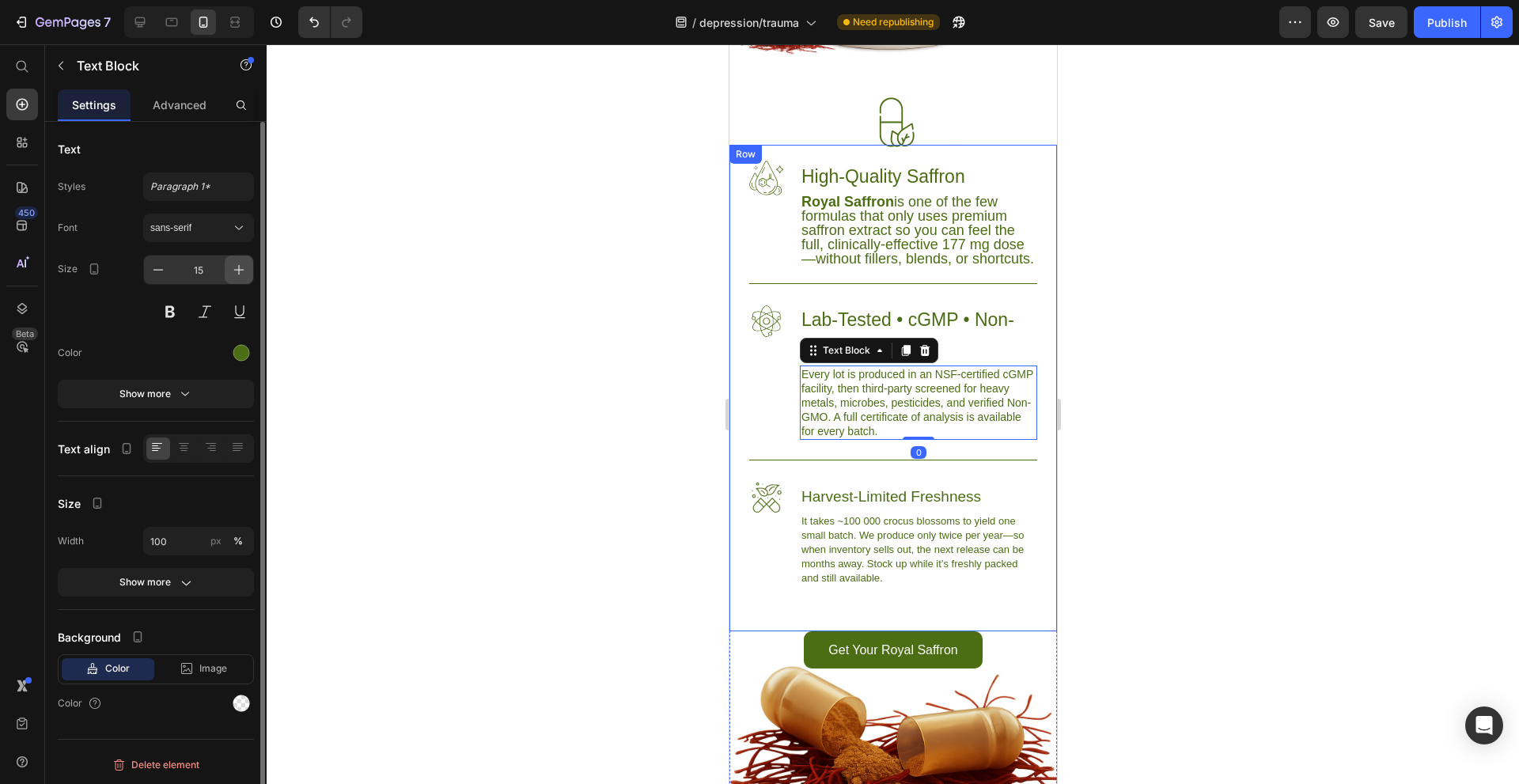 click 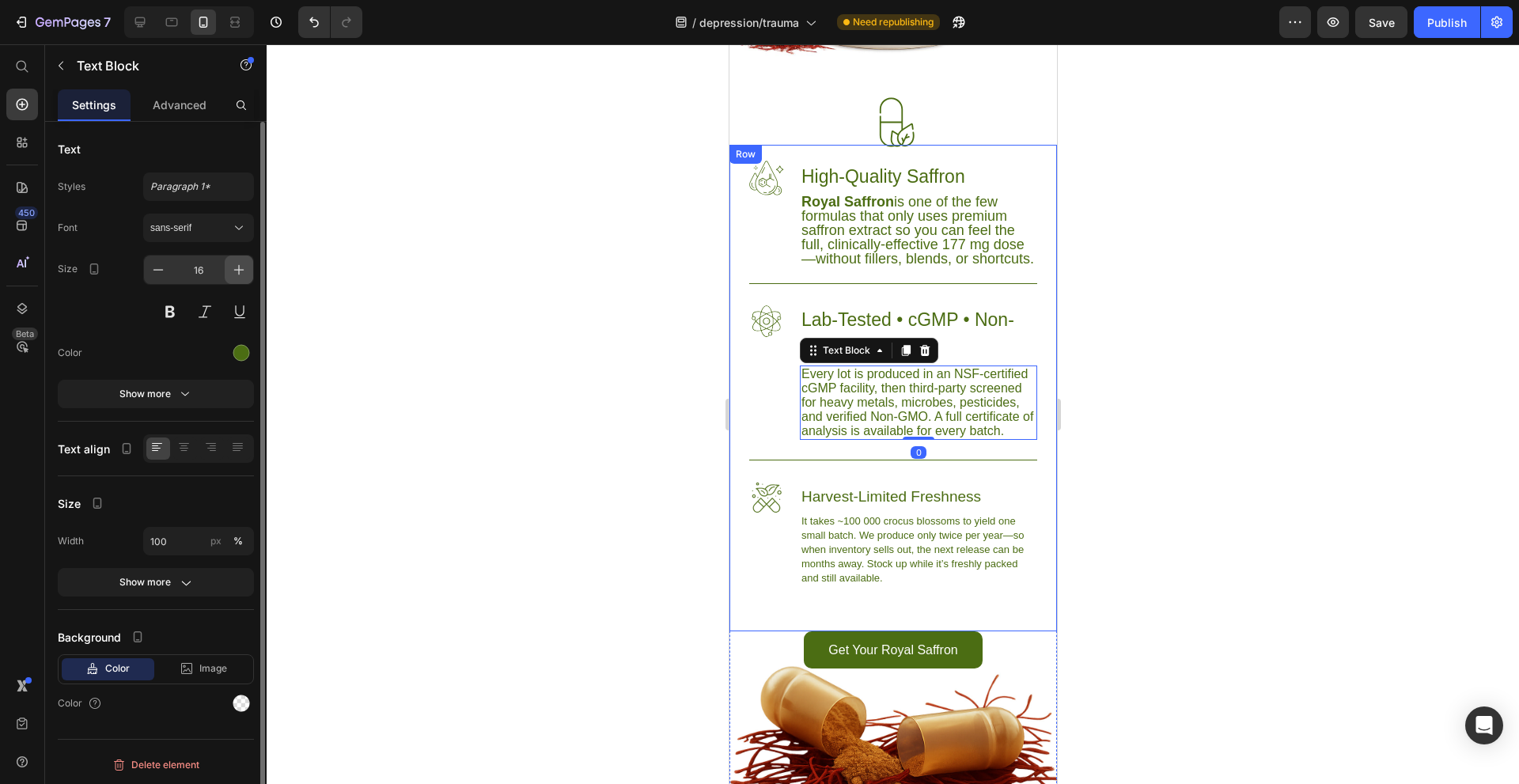 click 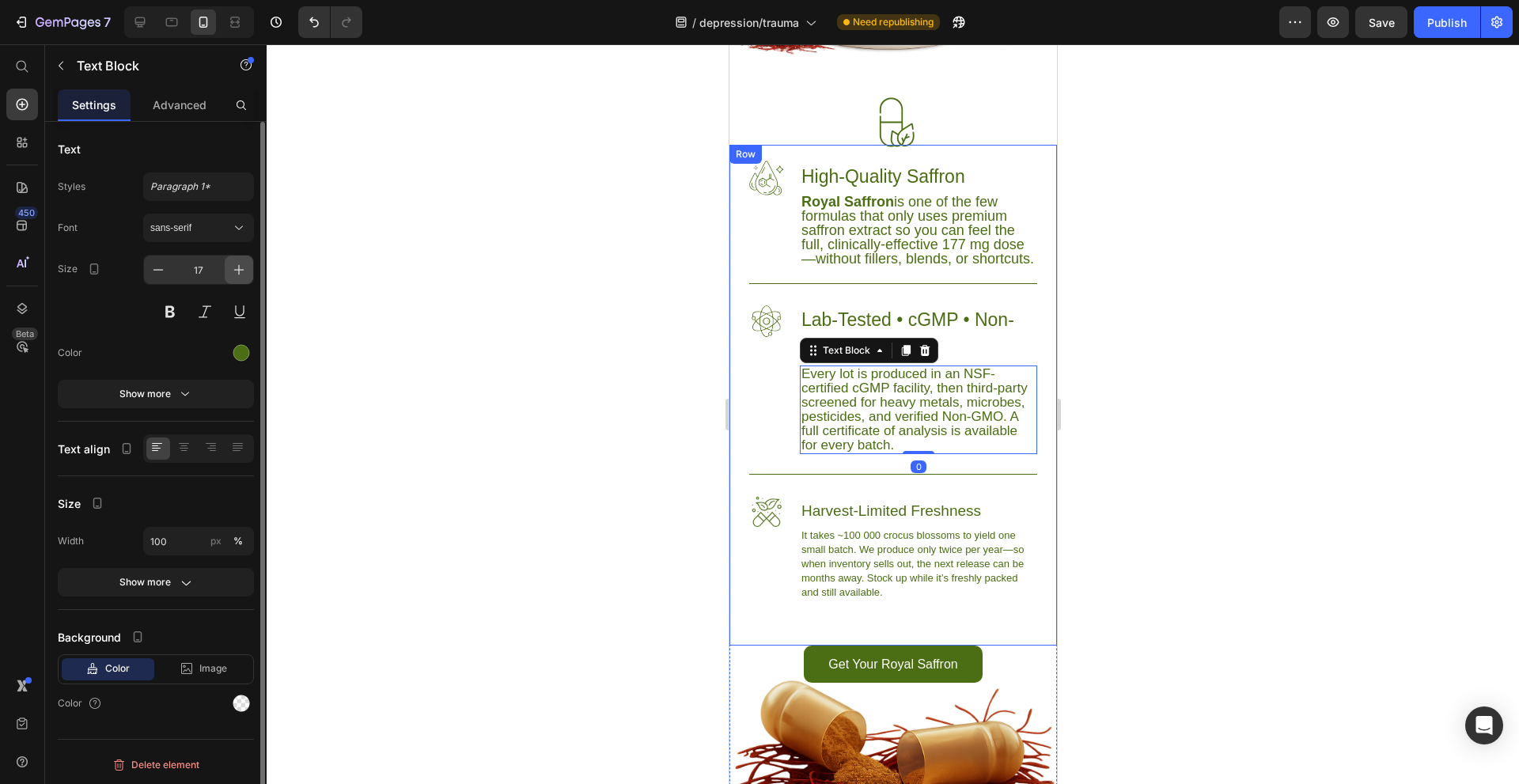 click 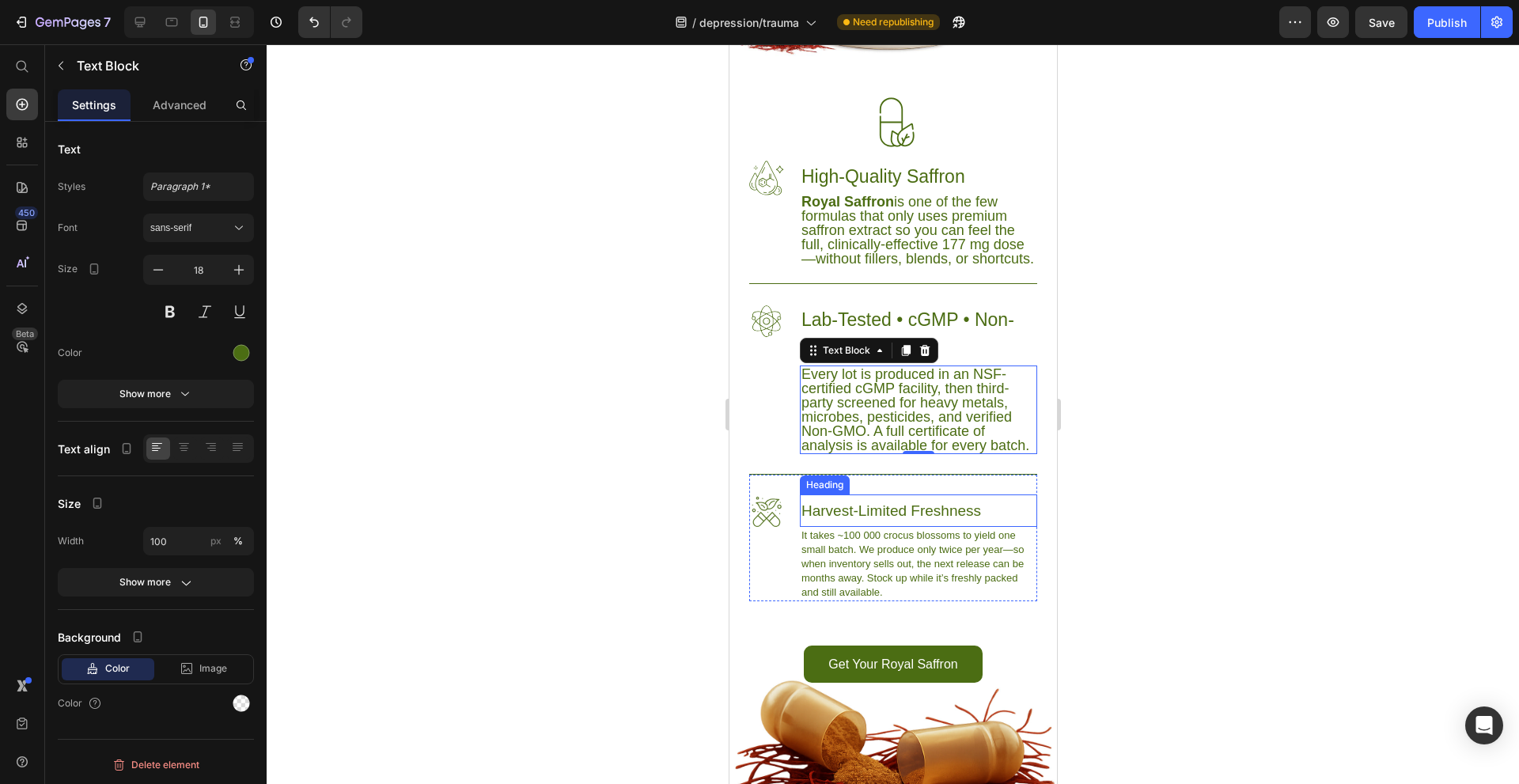 click on "Harvest-Limited Freshness" at bounding box center [918, 510] 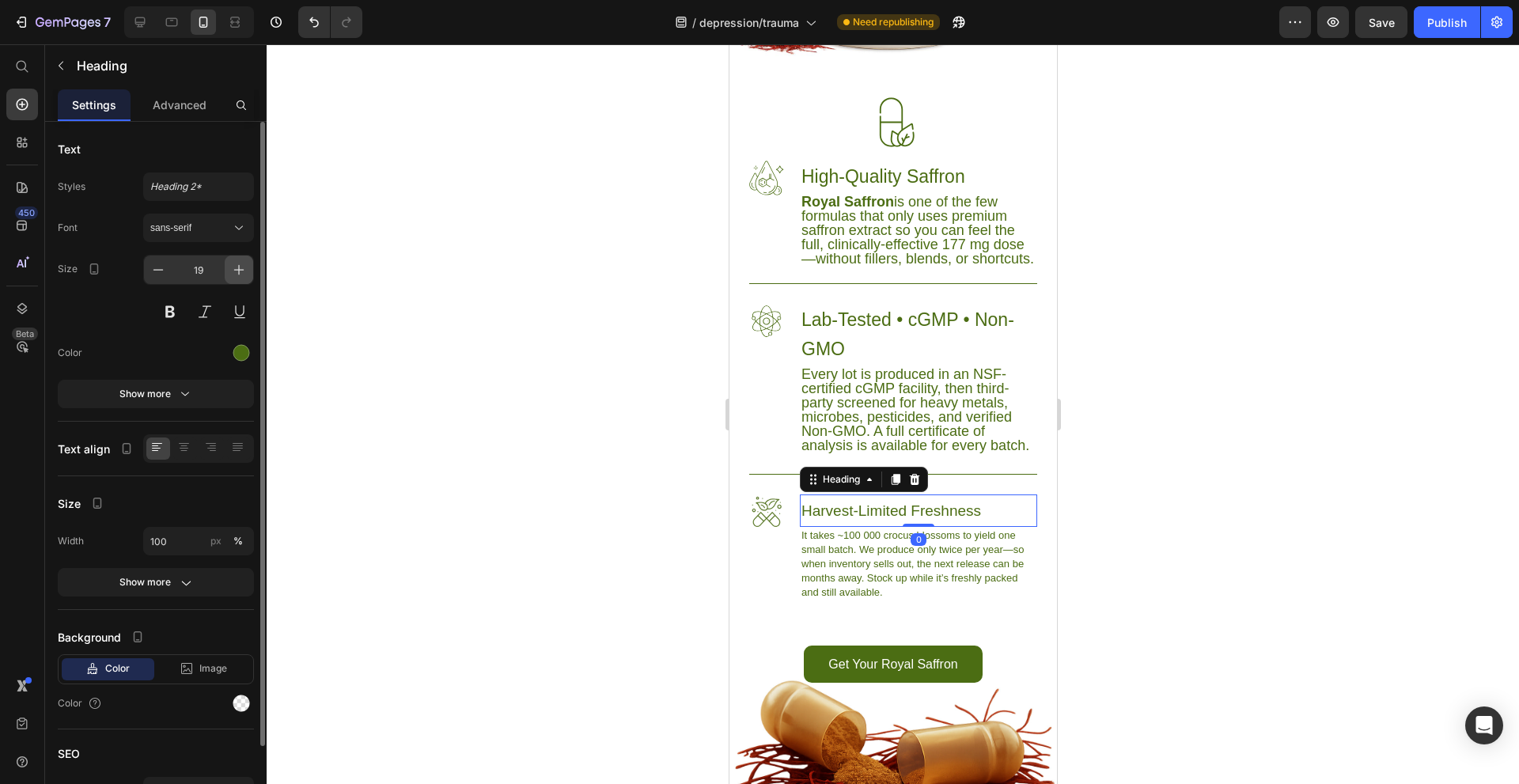 click 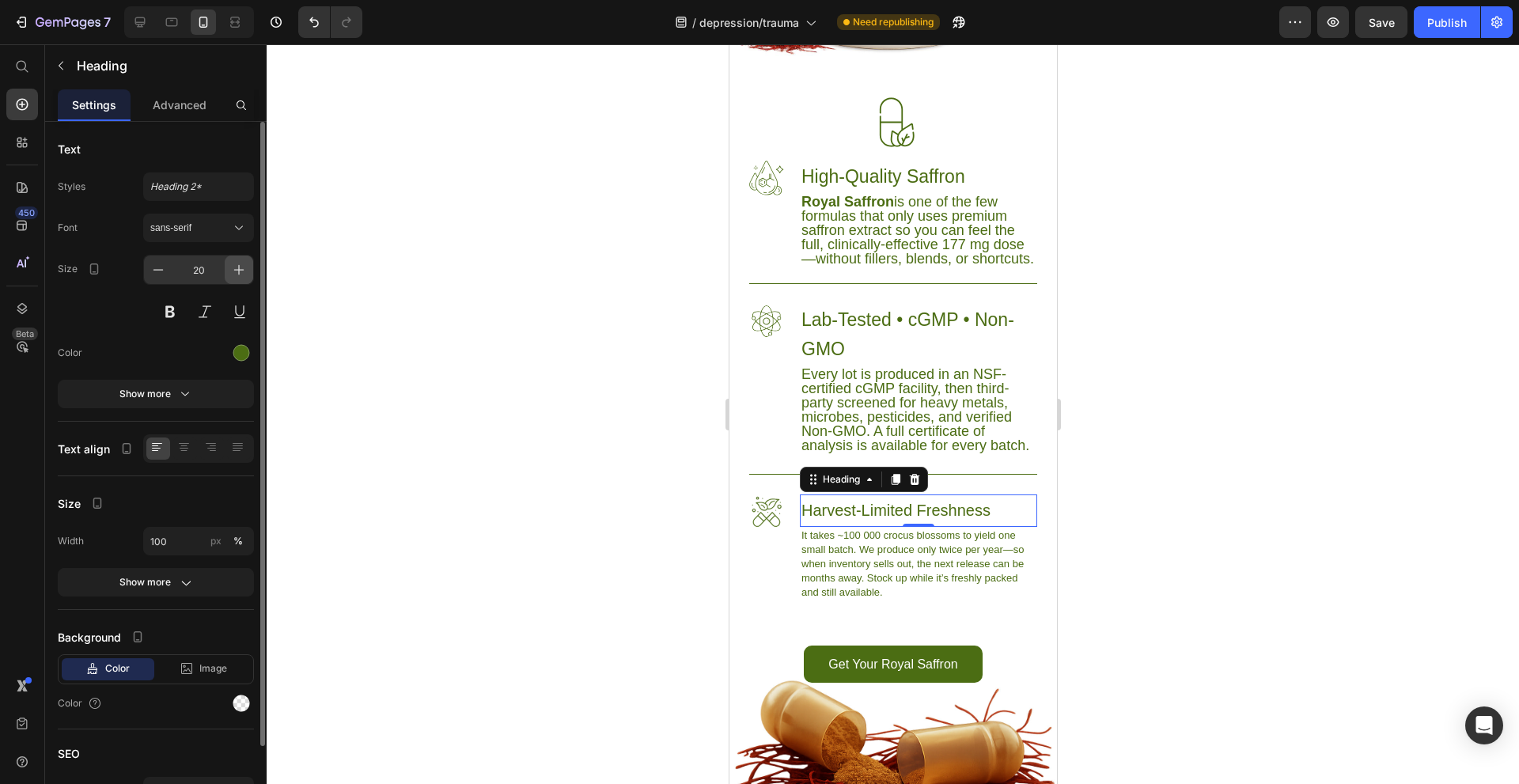 click 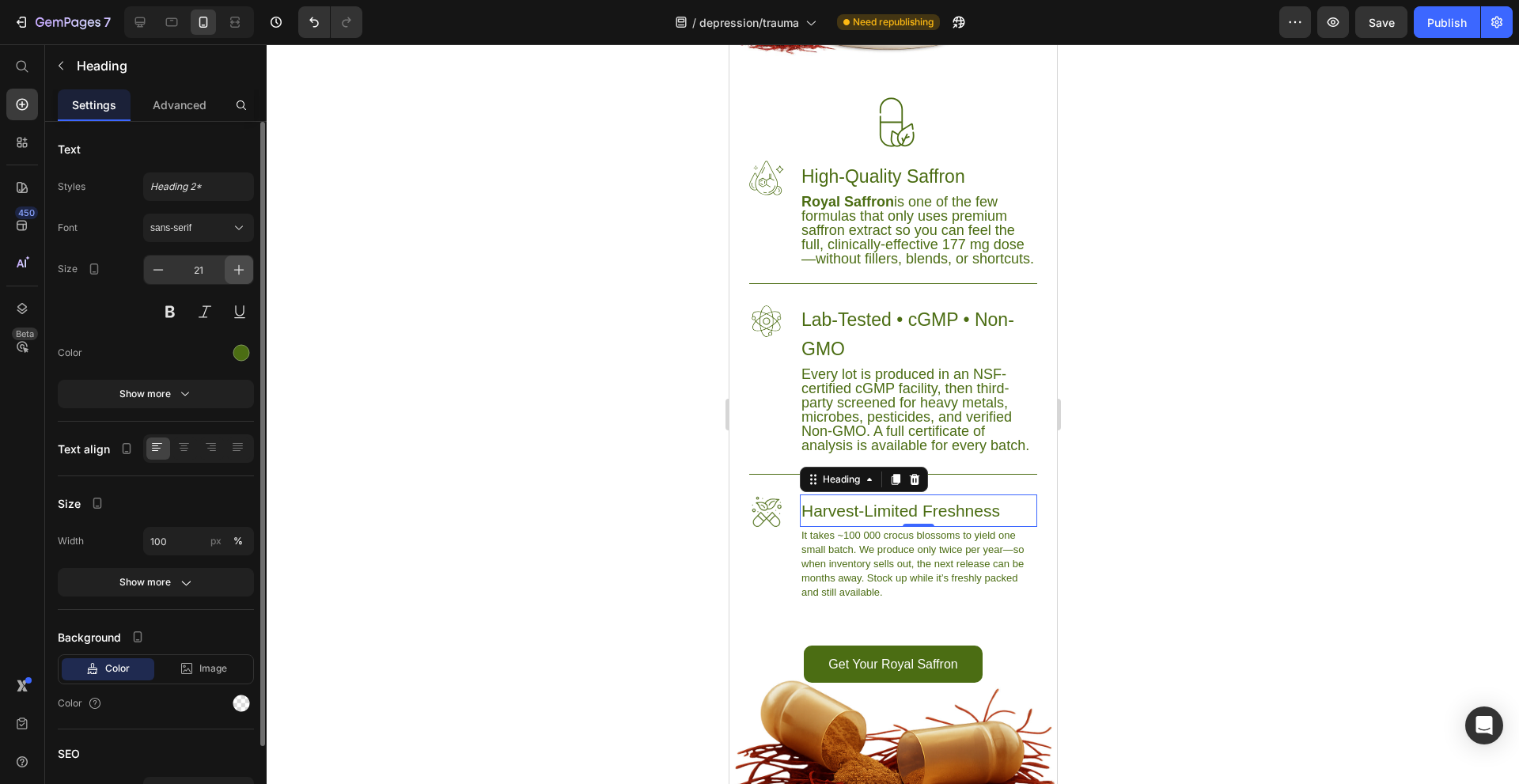 click 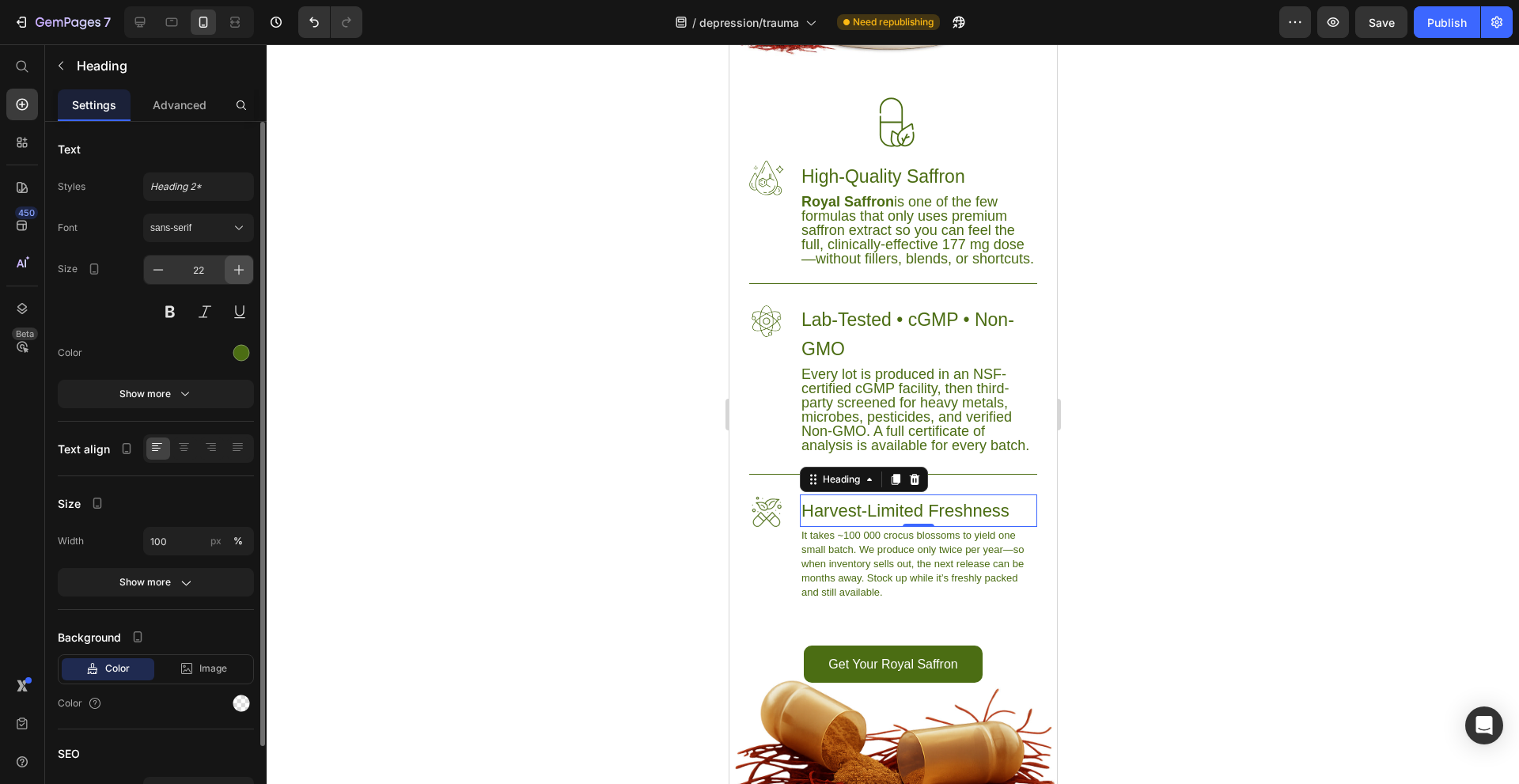 click 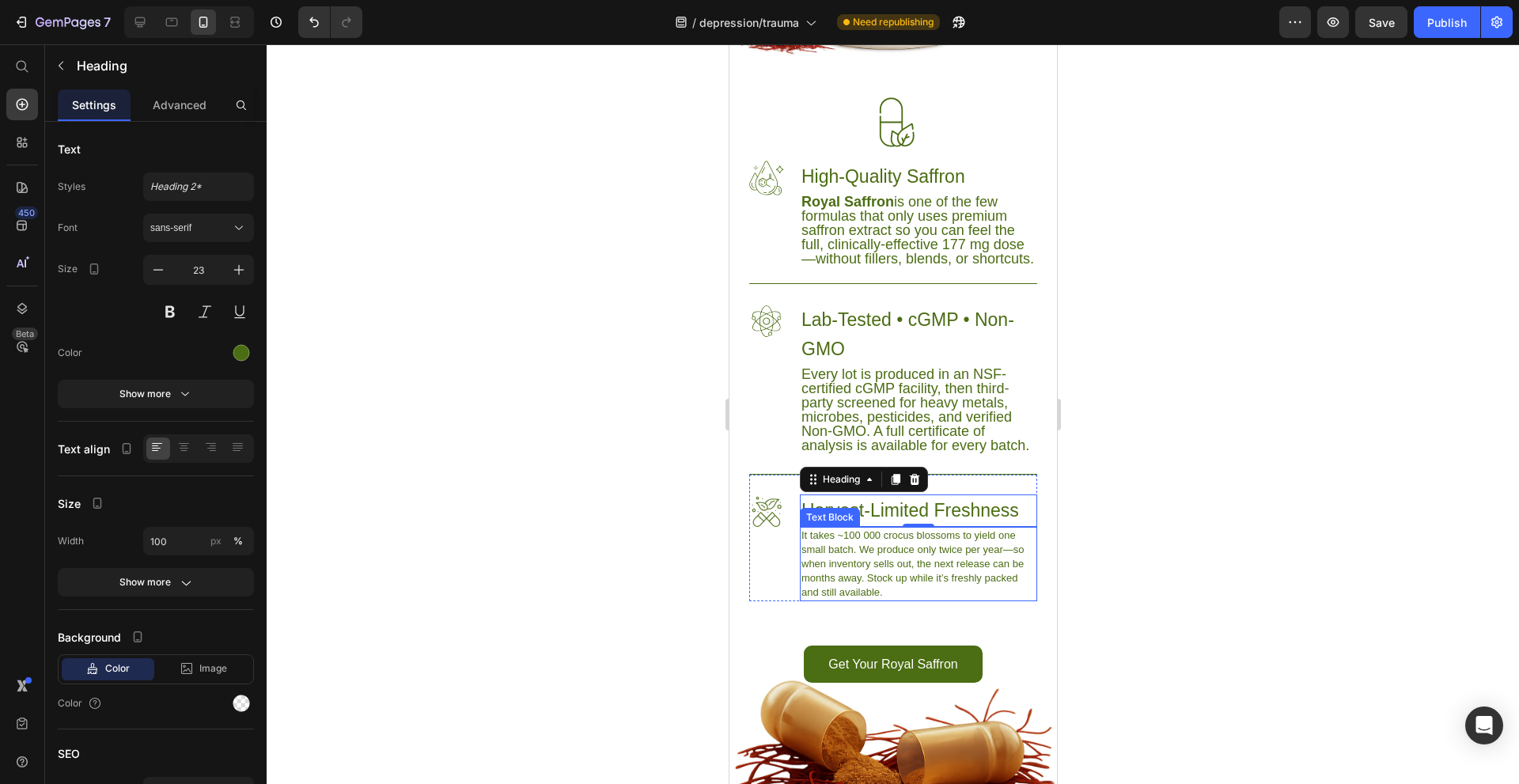 drag, startPoint x: 861, startPoint y: 589, endPoint x: 729, endPoint y: 526, distance: 146.2635 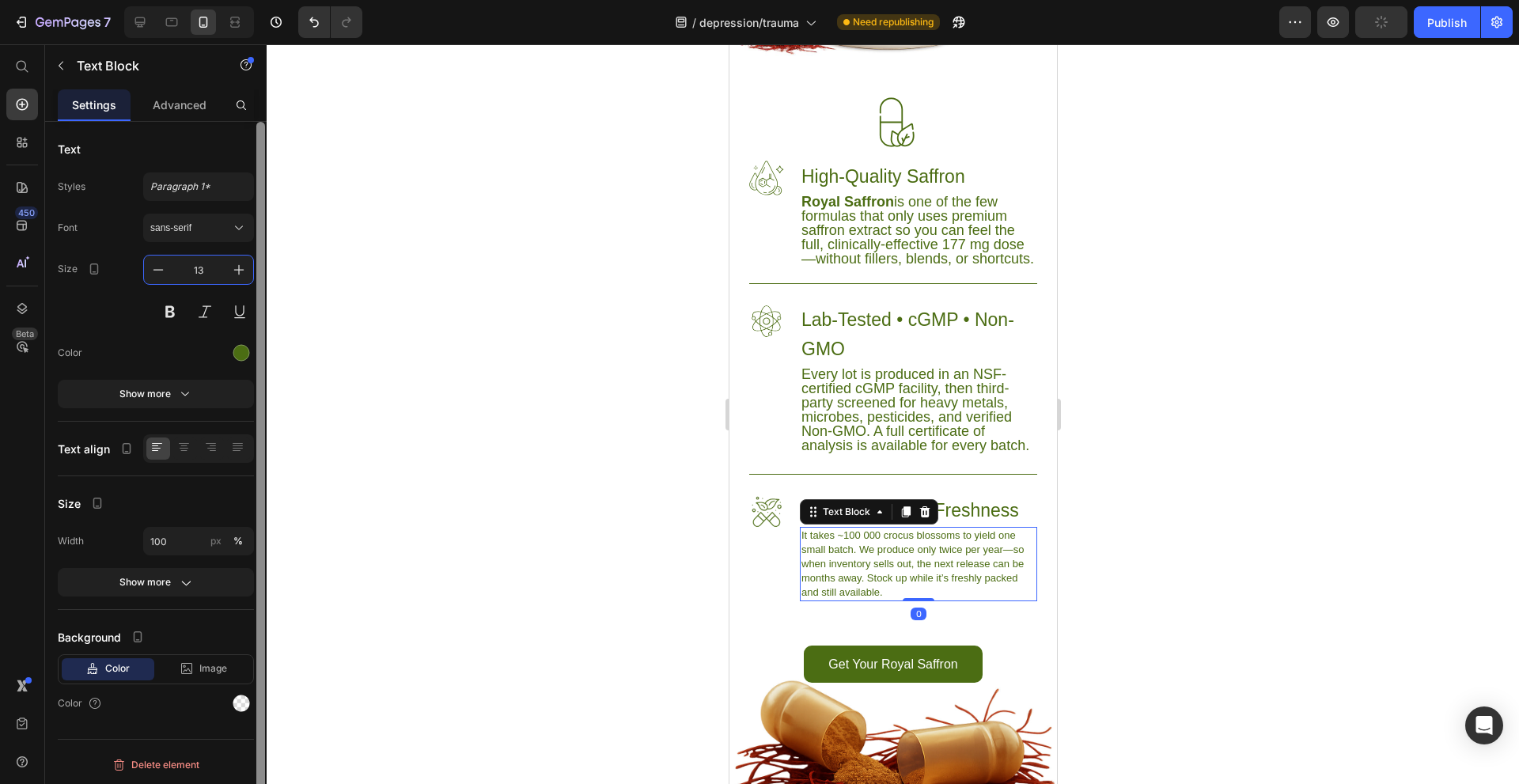drag, startPoint x: 223, startPoint y: 267, endPoint x: 259, endPoint y: 273, distance: 36.49658 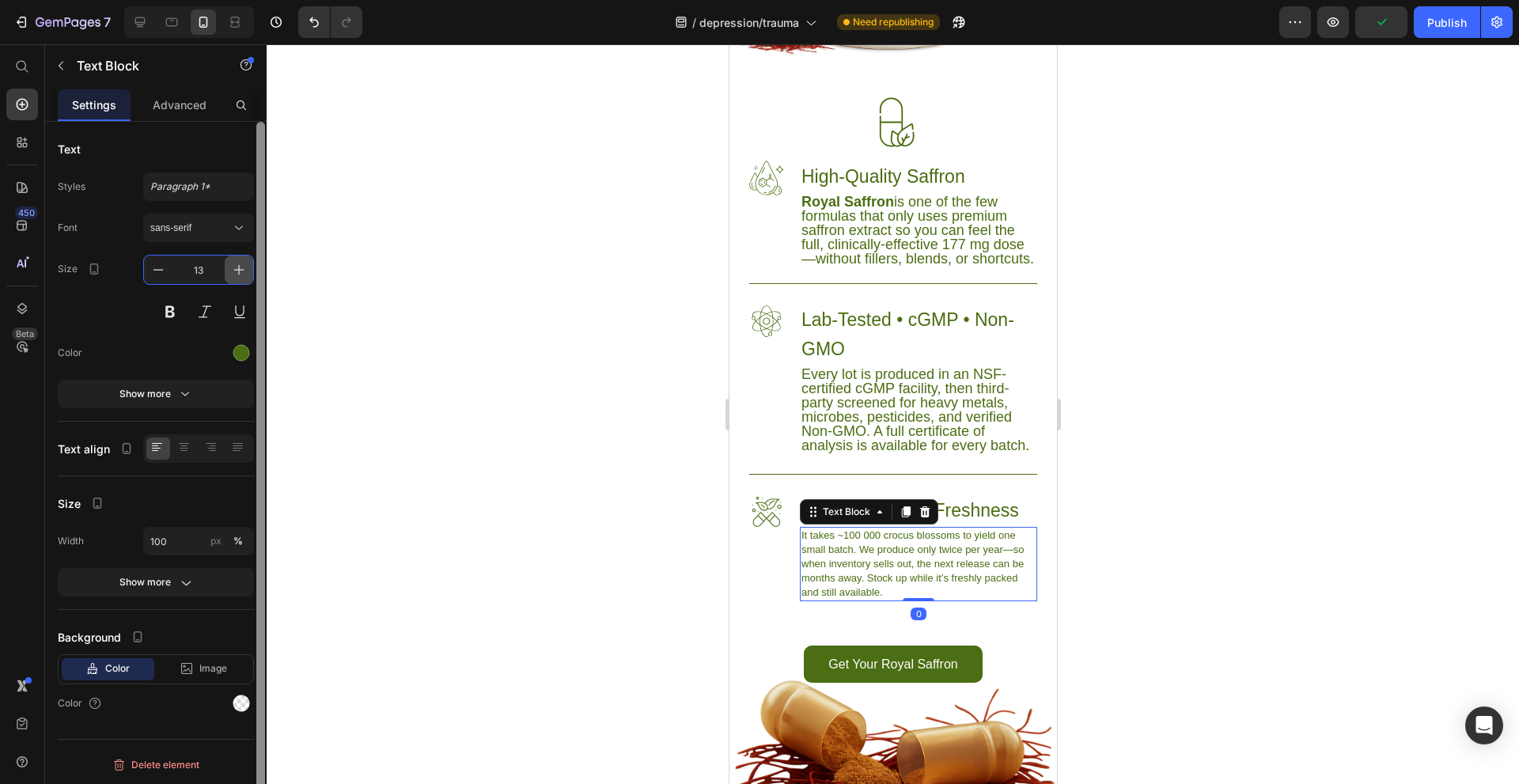 drag, startPoint x: 259, startPoint y: 273, endPoint x: 244, endPoint y: 272, distance: 15.033296 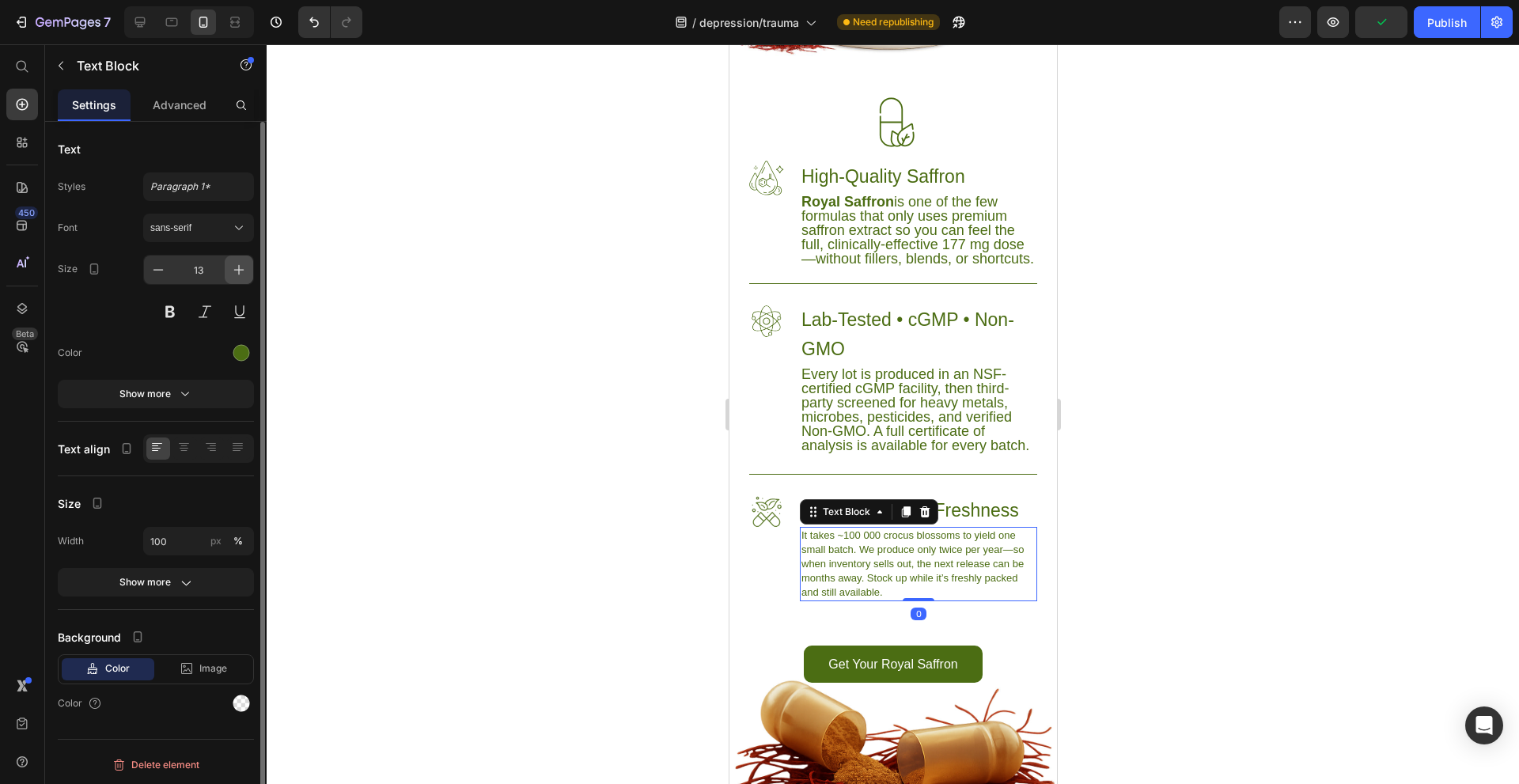 click 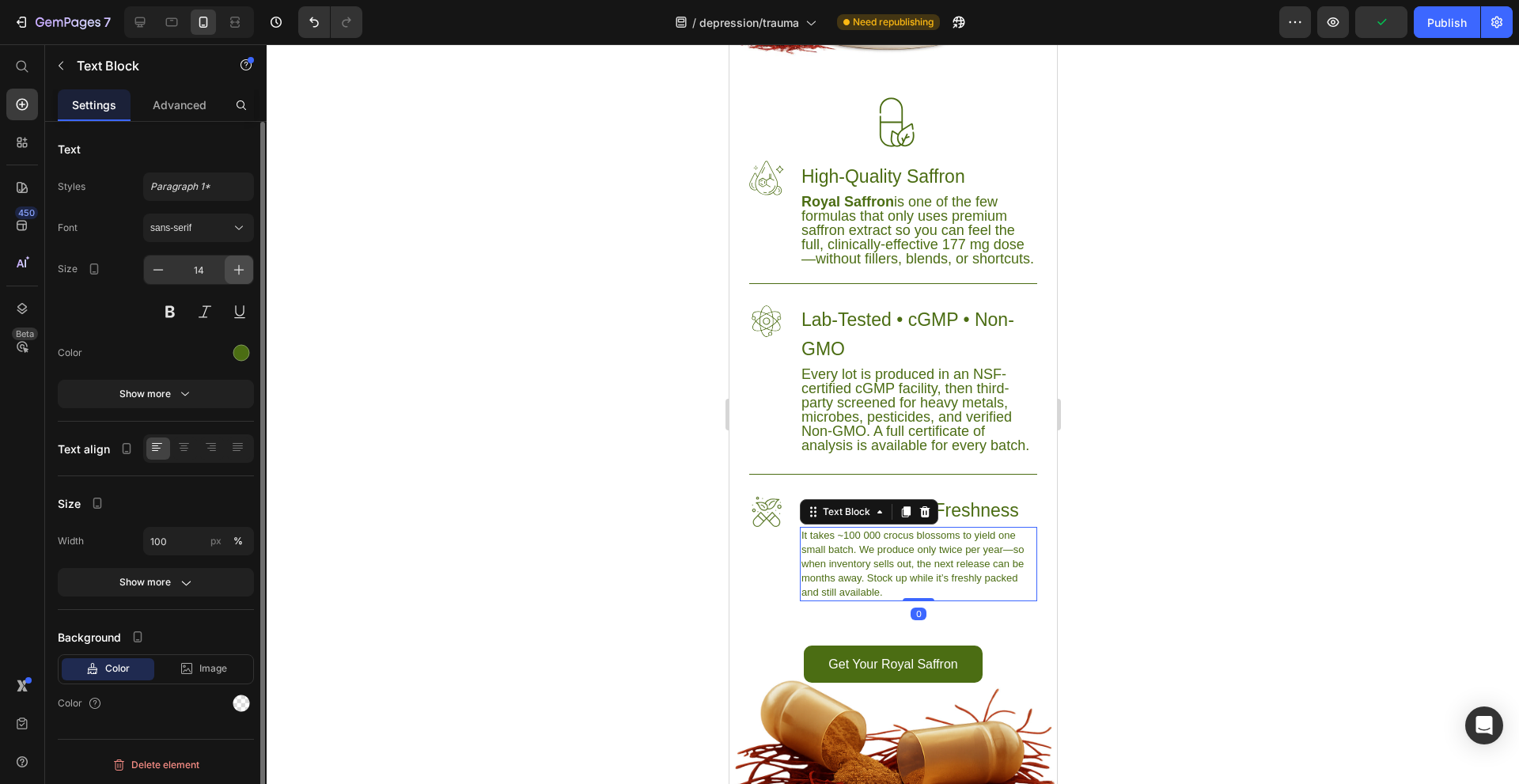 click 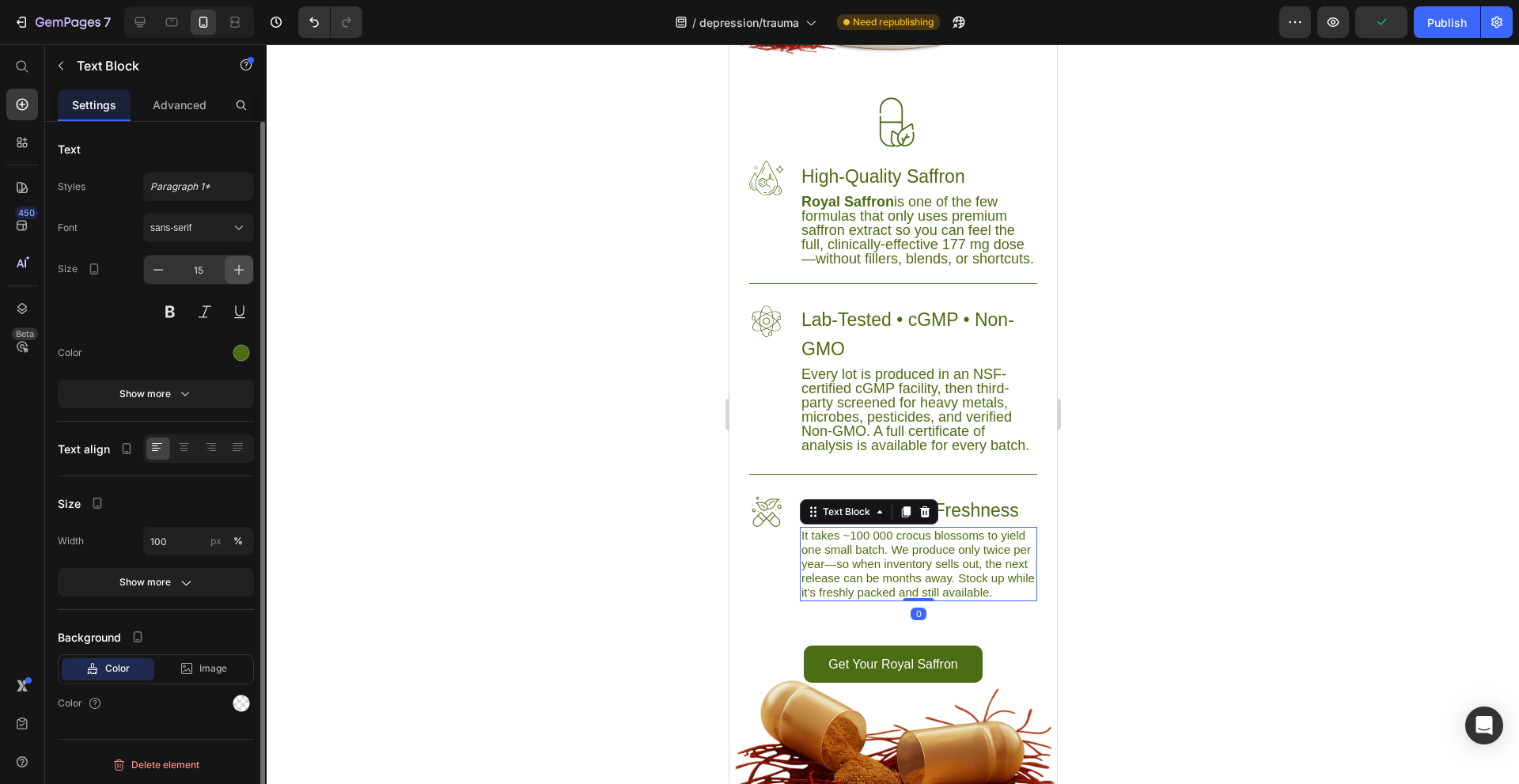 click 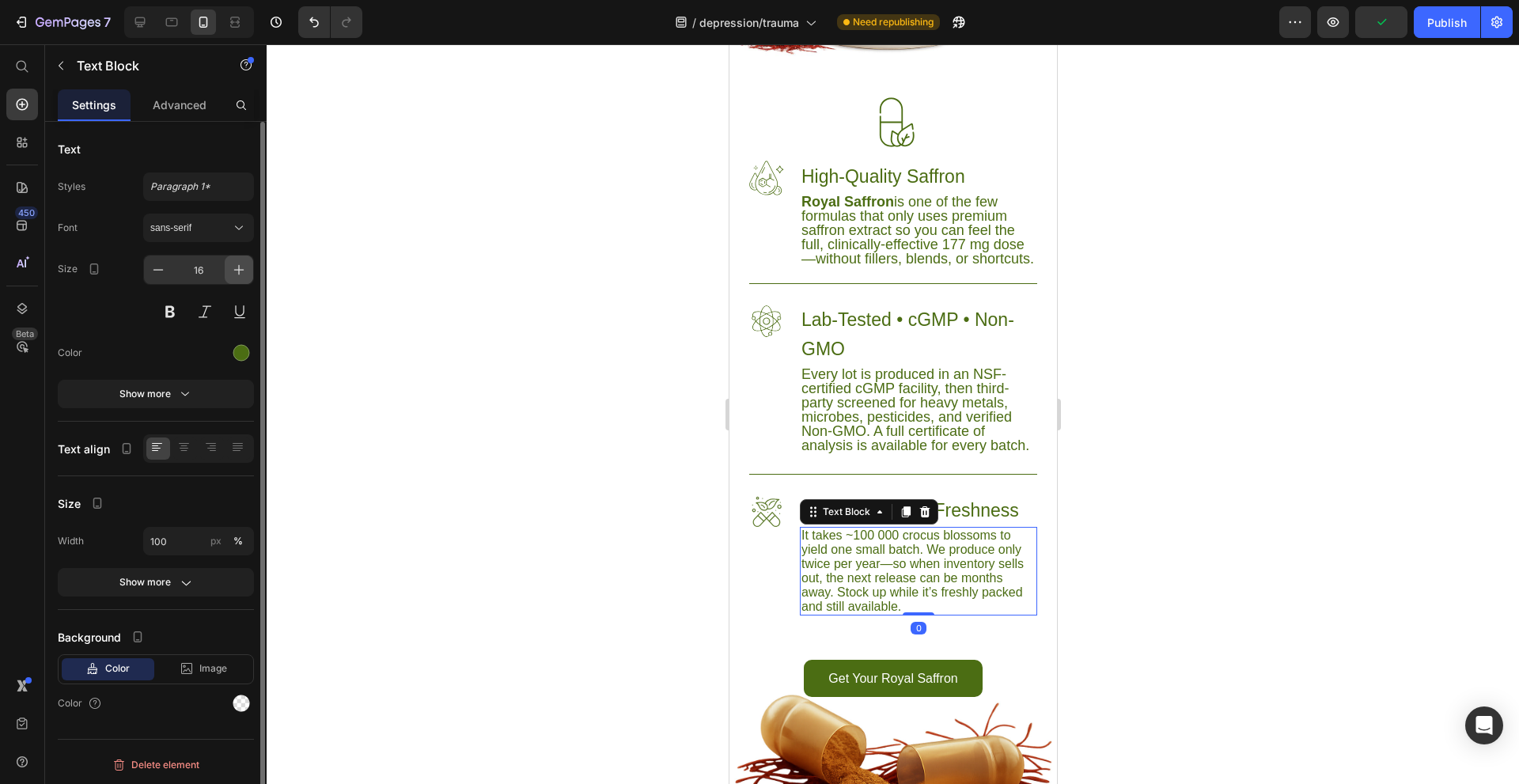 click 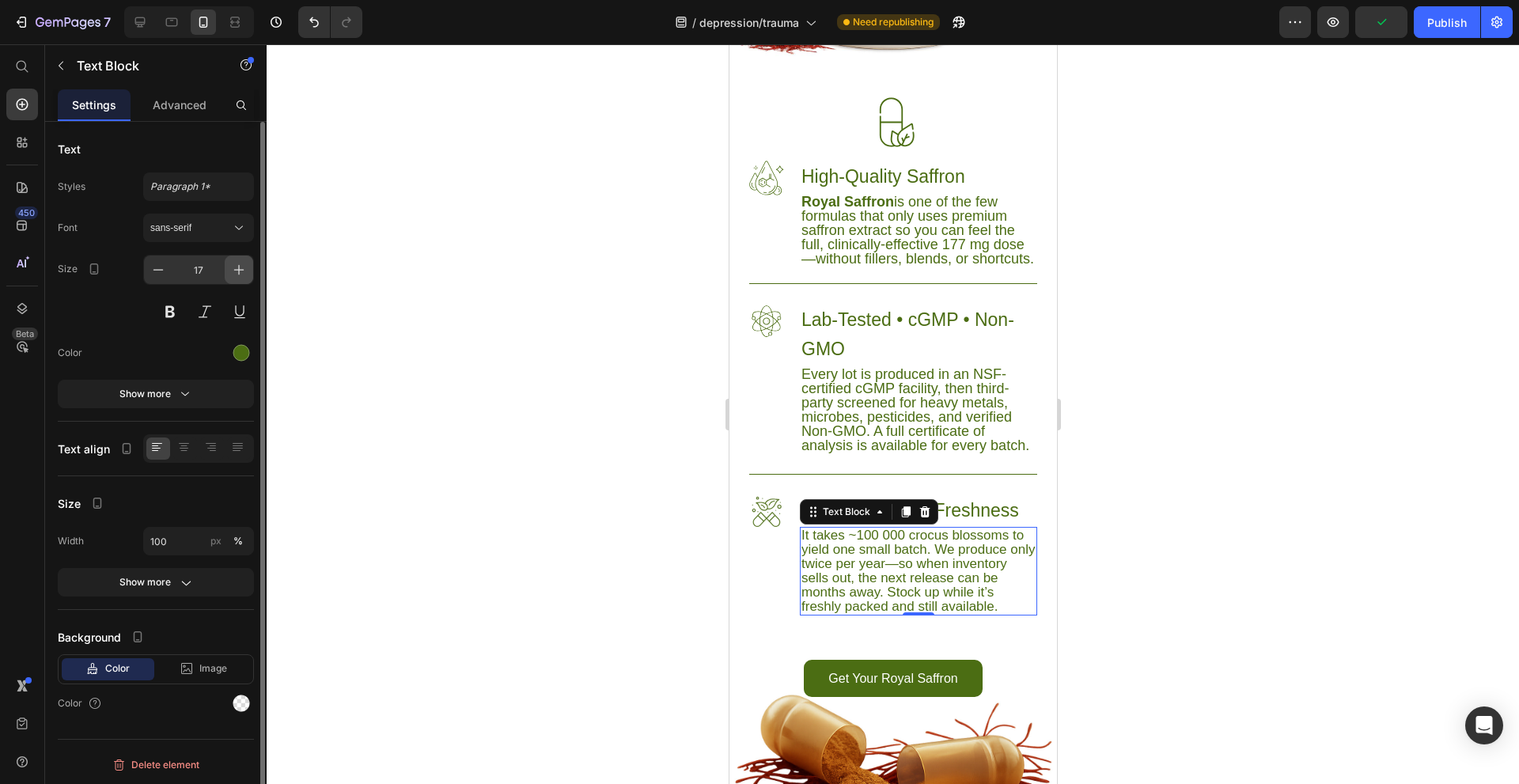 click 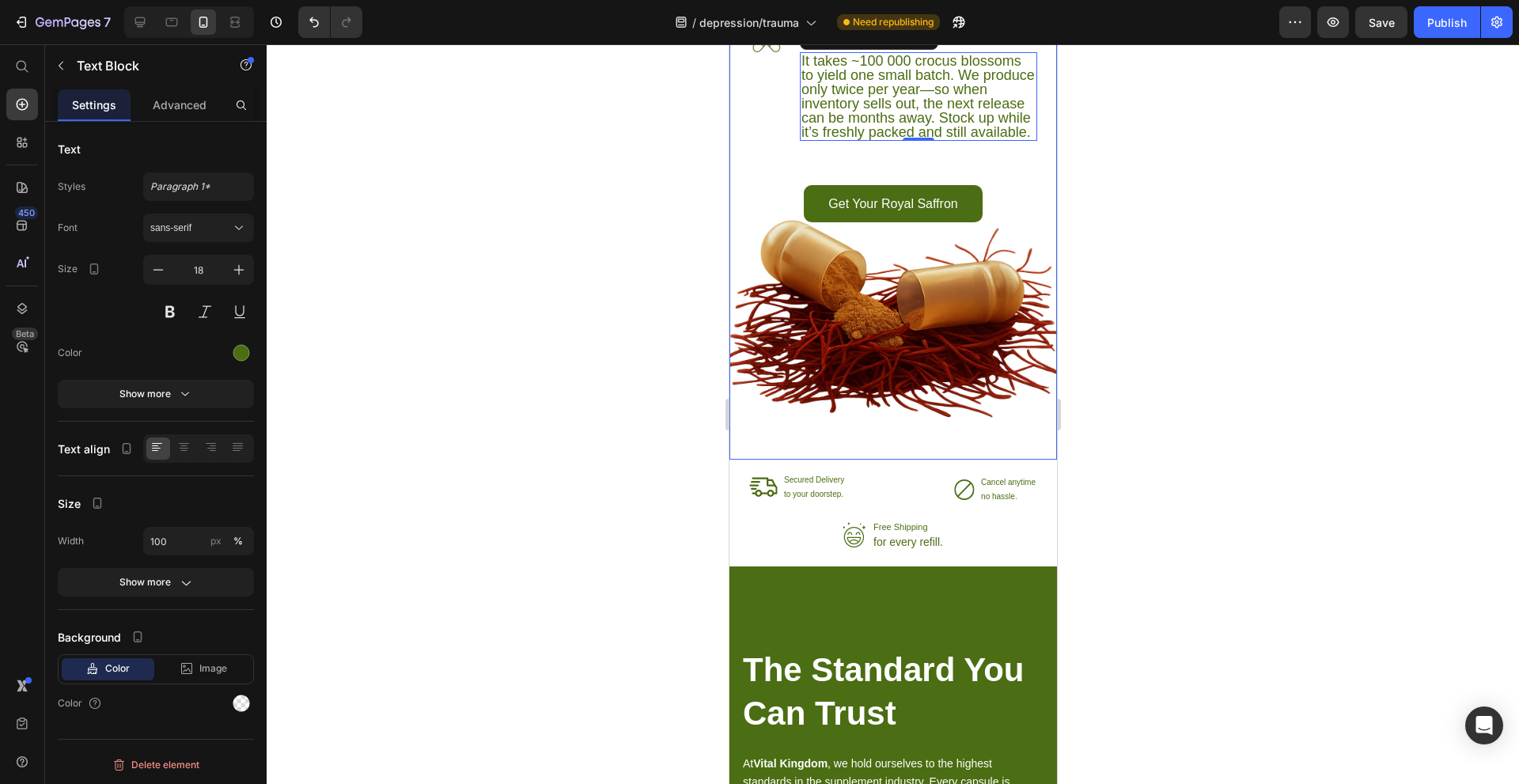 scroll, scrollTop: 6645, scrollLeft: 0, axis: vertical 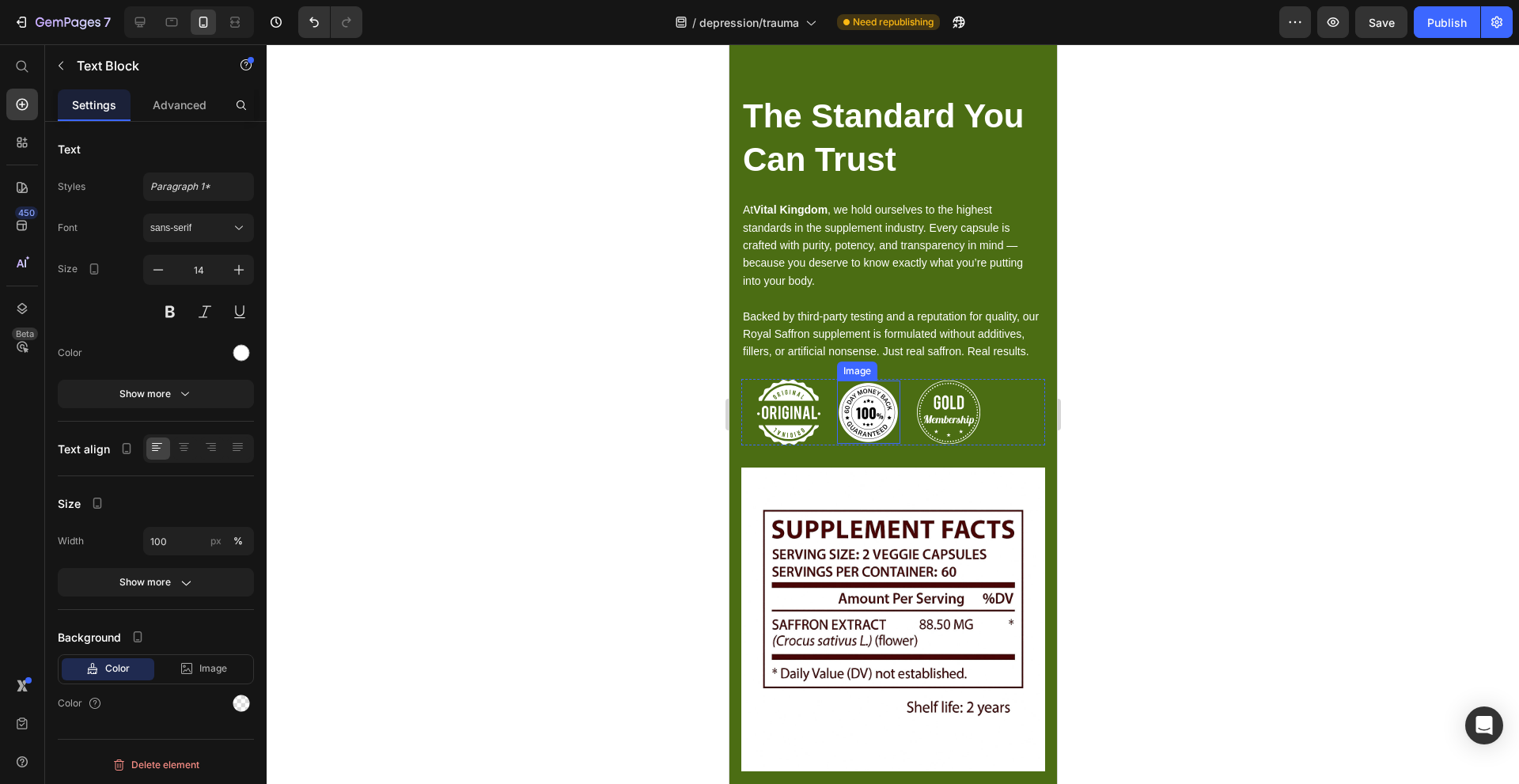 click on "Backed by third-party testing and a reputation for quality, our Royal Saffron supplement is formulated without additives, fillers, or artificial nonsense. Just real saffron. Real results." at bounding box center (892, 334) 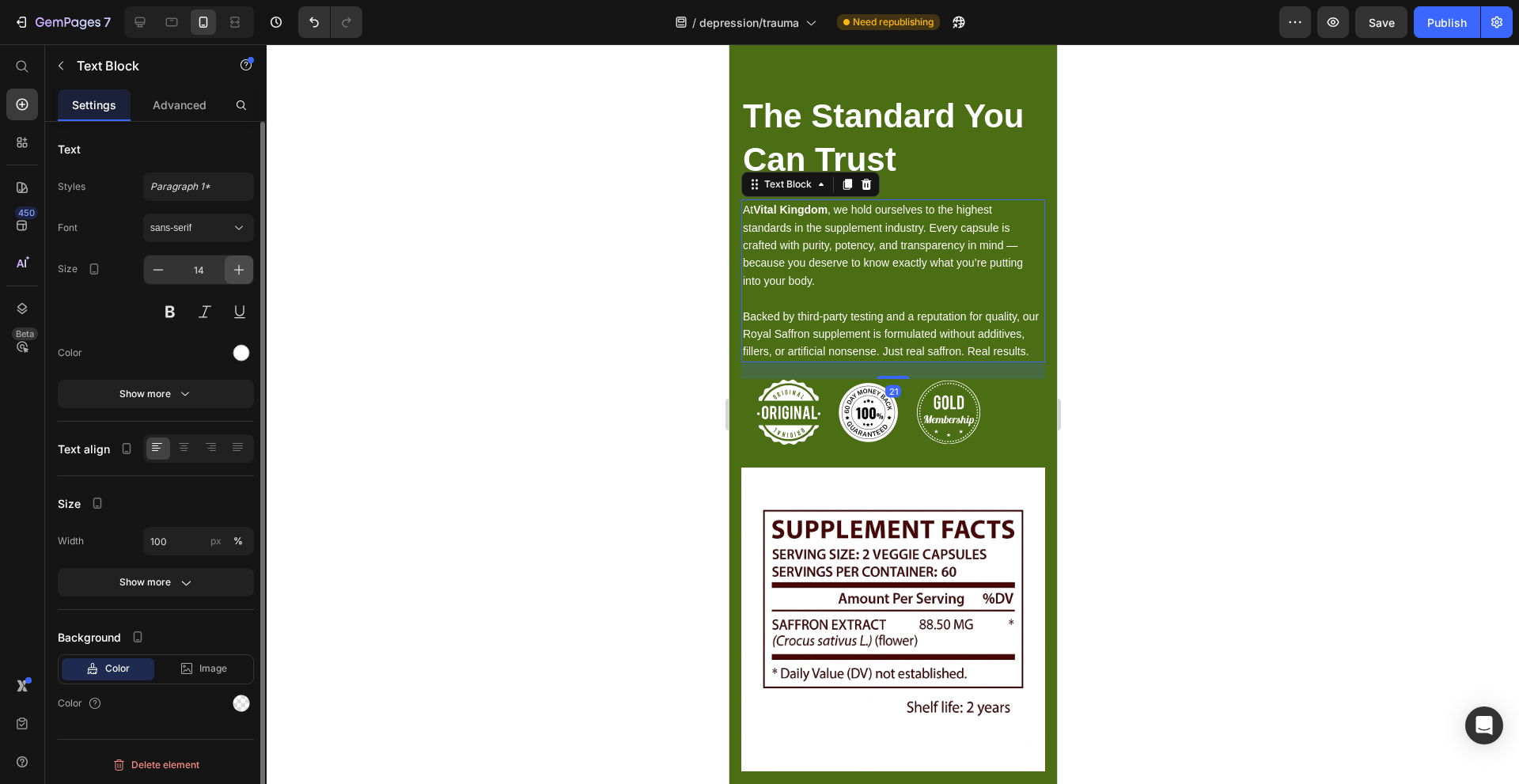 click at bounding box center [239, 270] 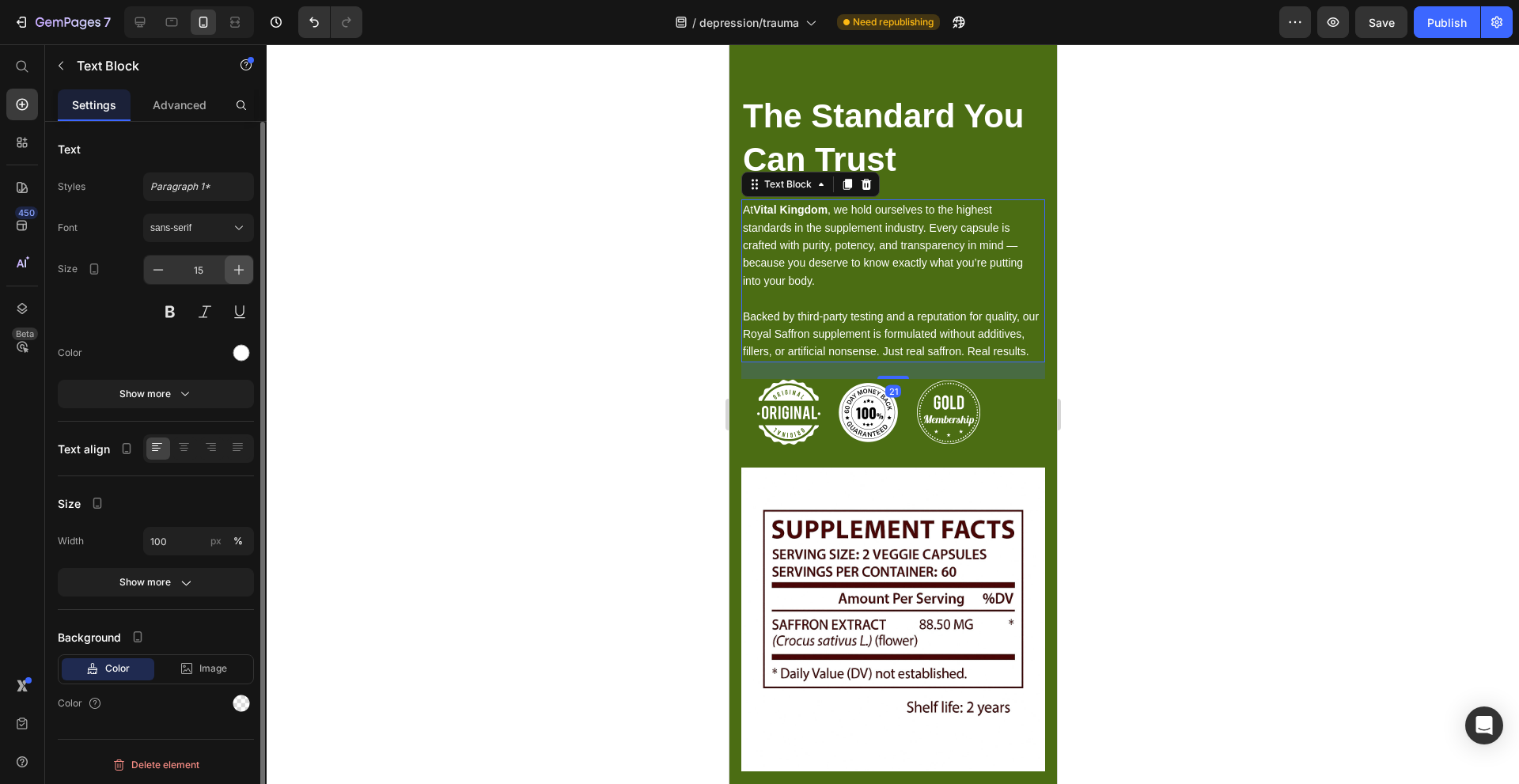 click at bounding box center (239, 270) 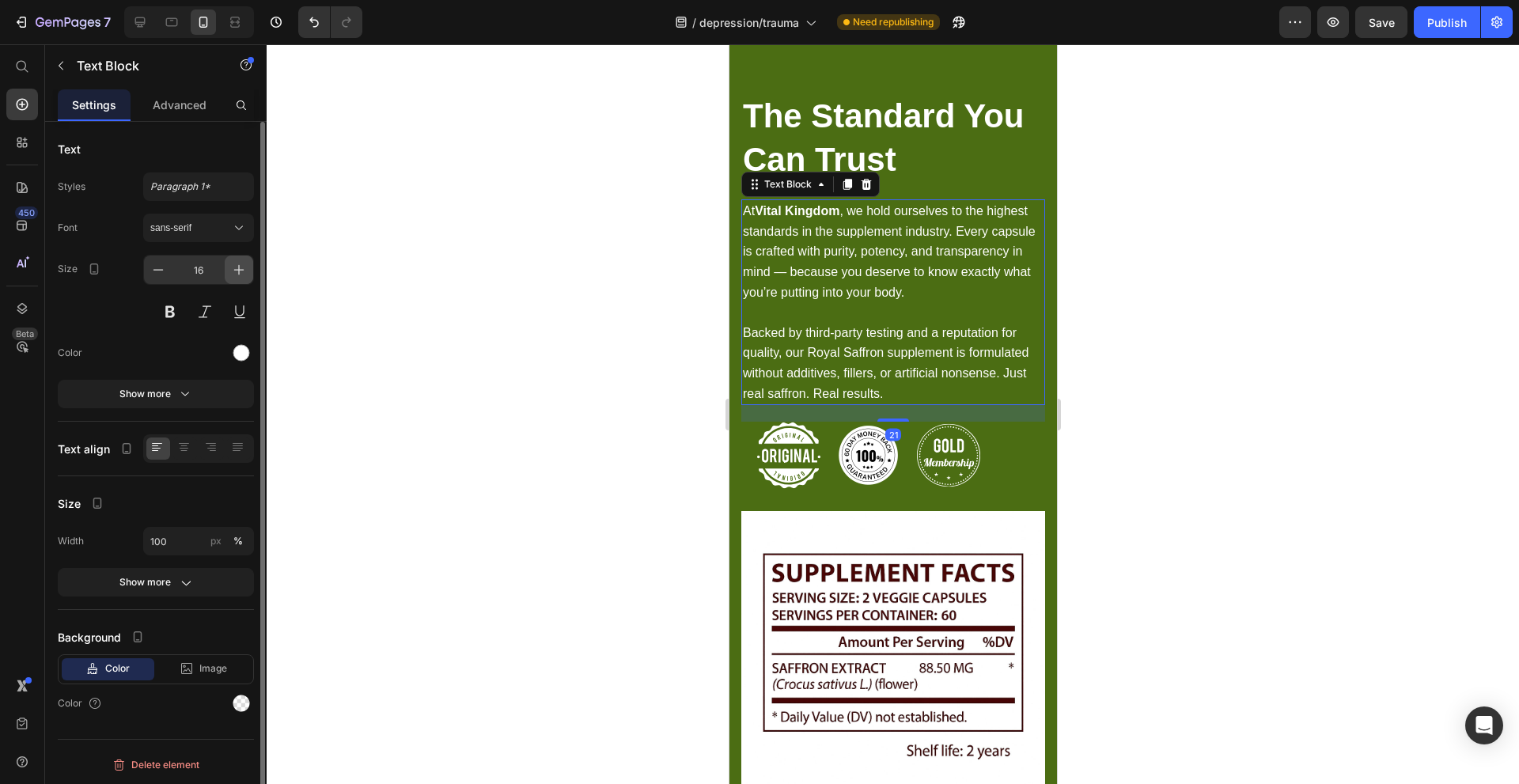 click at bounding box center (239, 270) 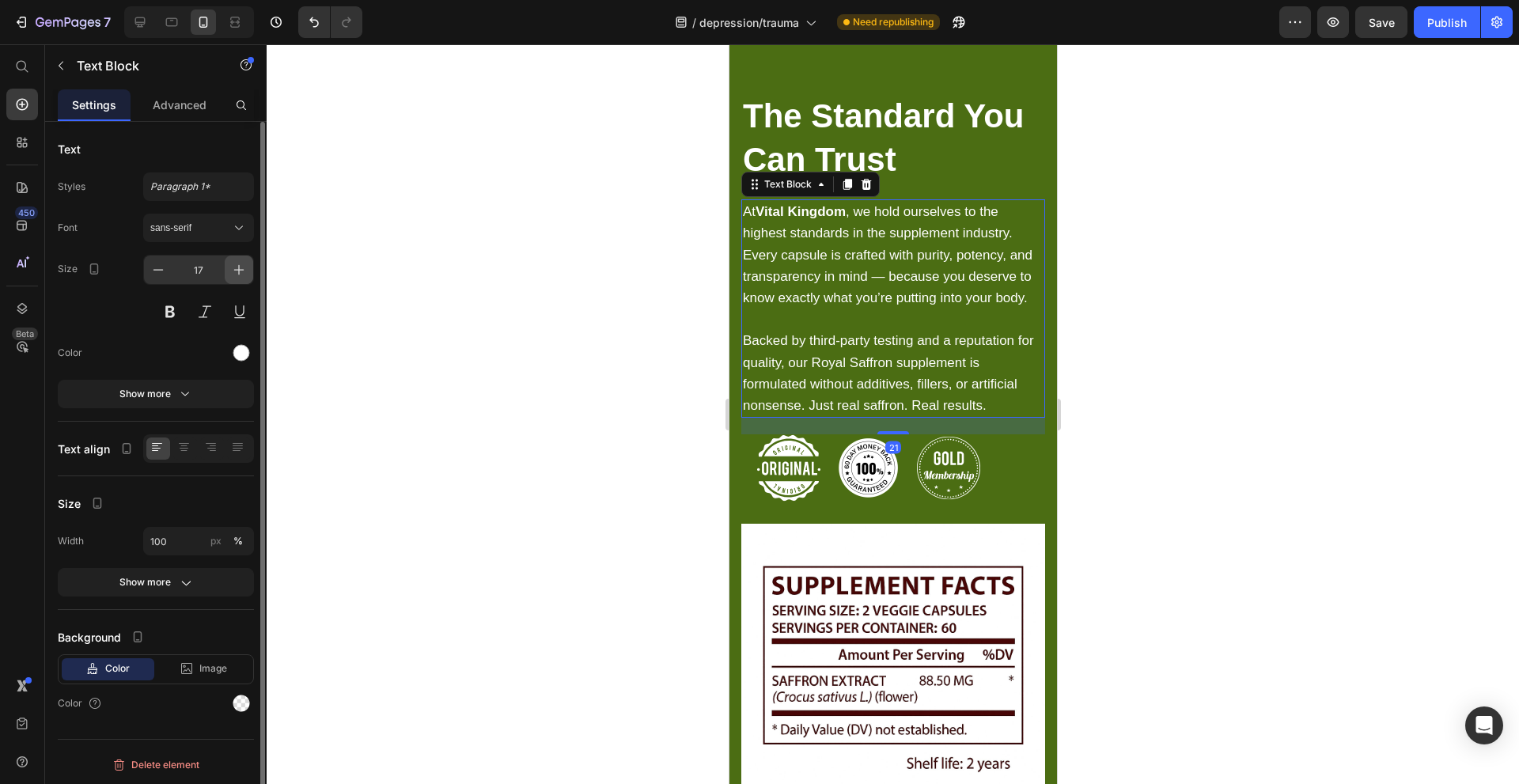 click at bounding box center (239, 270) 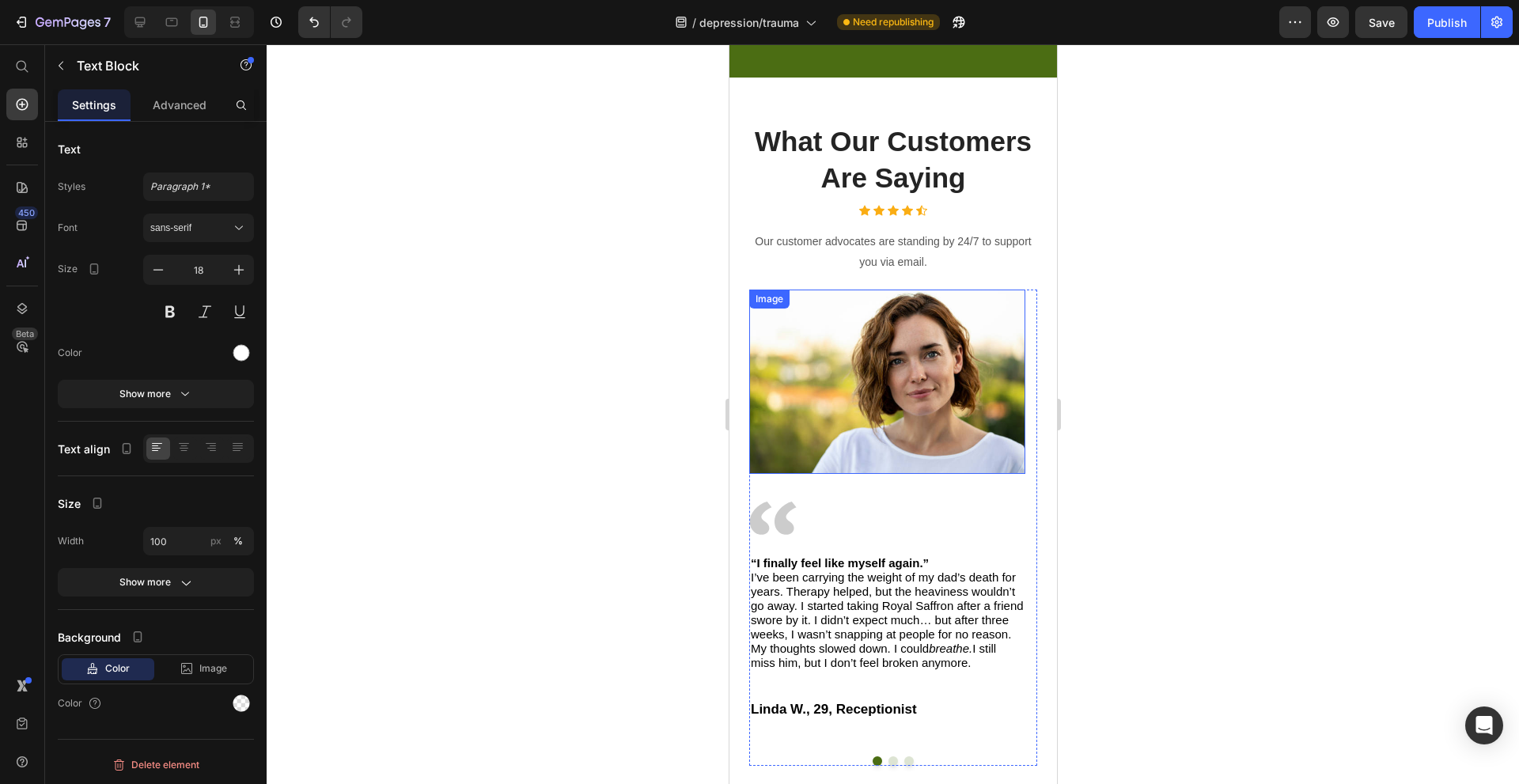scroll, scrollTop: 7595, scrollLeft: 0, axis: vertical 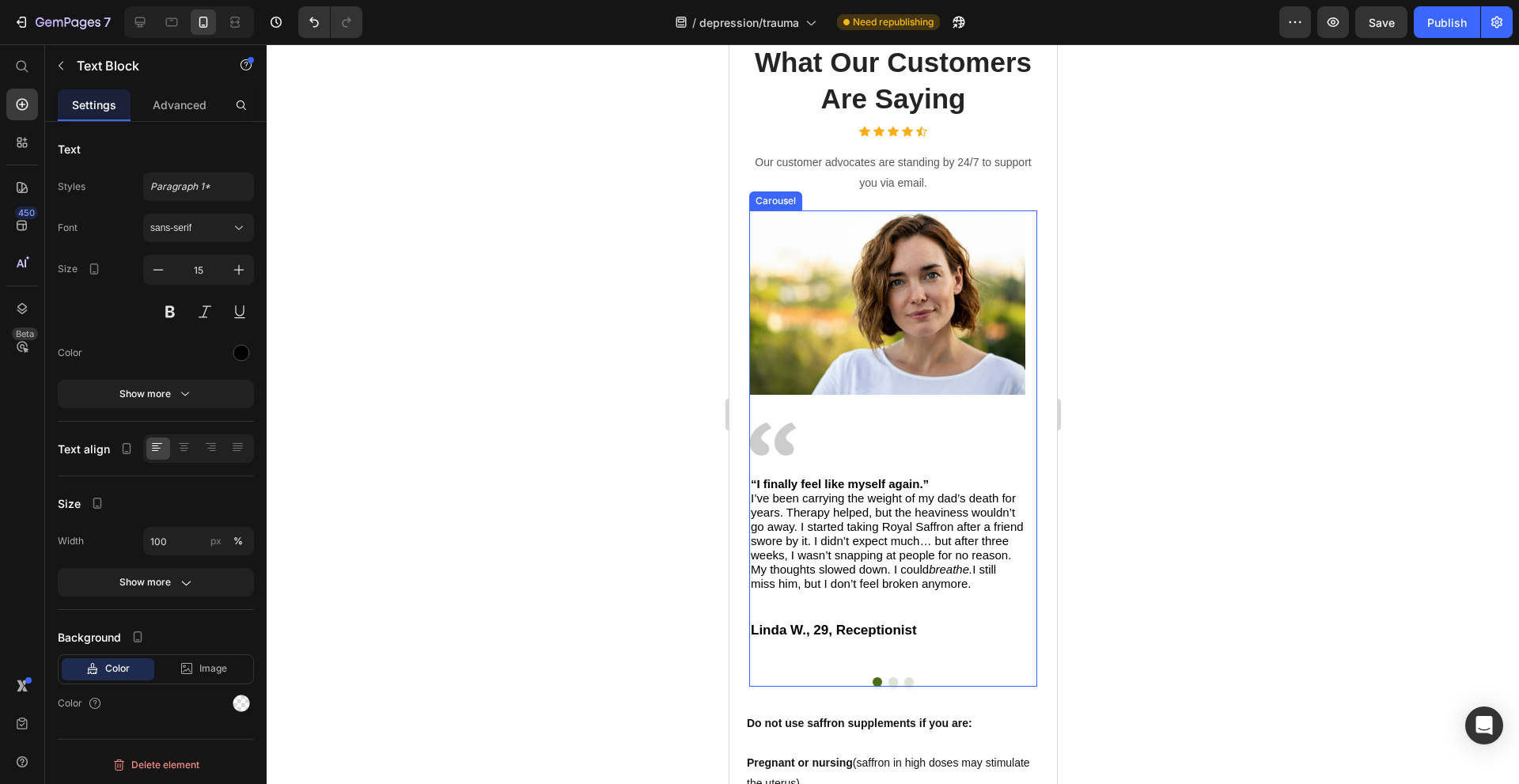 click on "“I finally feel like myself again.” I’ve been carrying the weight of my dad’s death for years. Therapy helped, but the heaviness wouldn’t go away. I started taking Royal Saffron after a friend swore by it. I didn’t expect much… but after three weeks, I wasn’t snapping at people for no reason. My thoughts slowed down. I could  breathe.  I still miss him, but I don’t feel broken anymore." at bounding box center [886, 534] 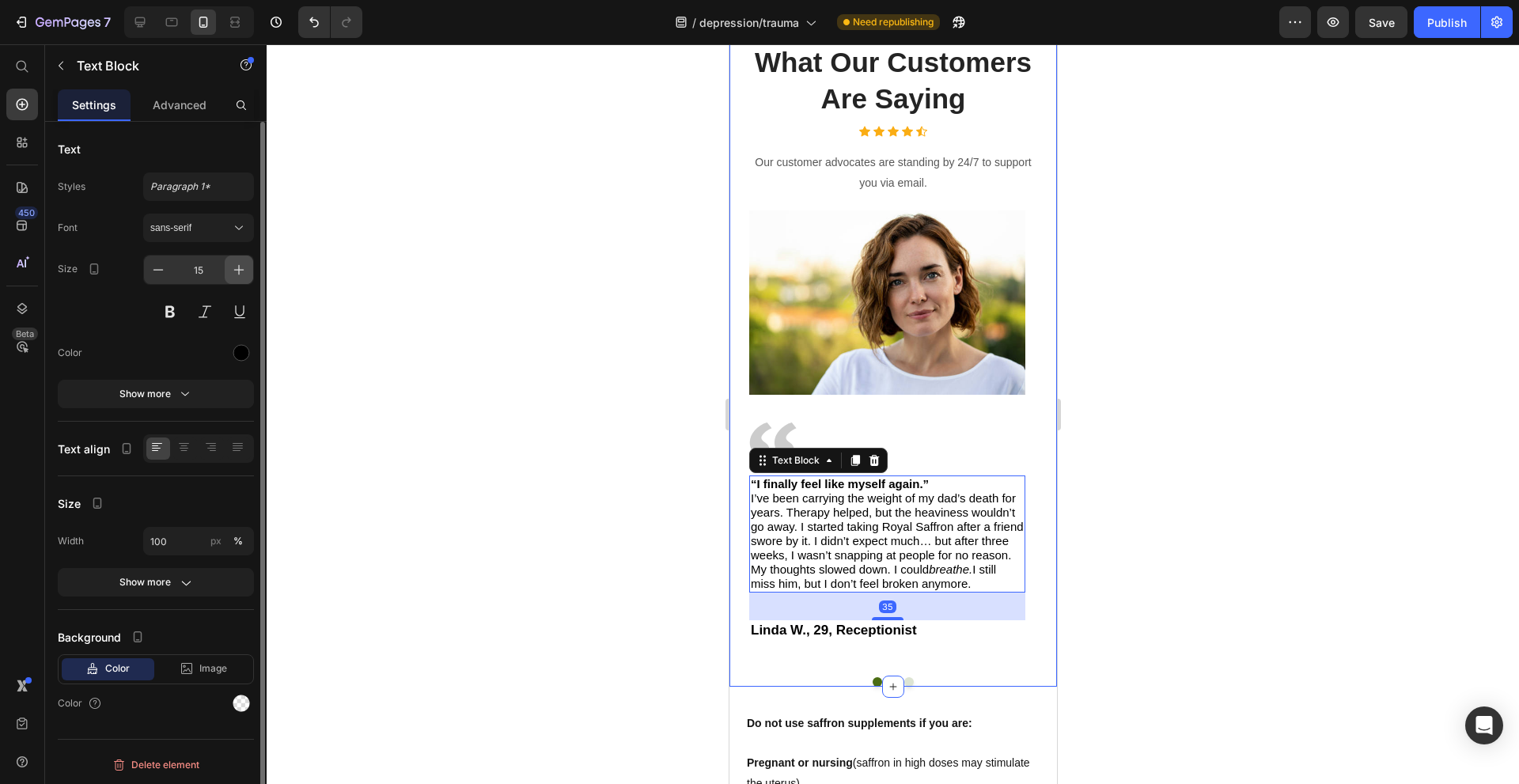 click 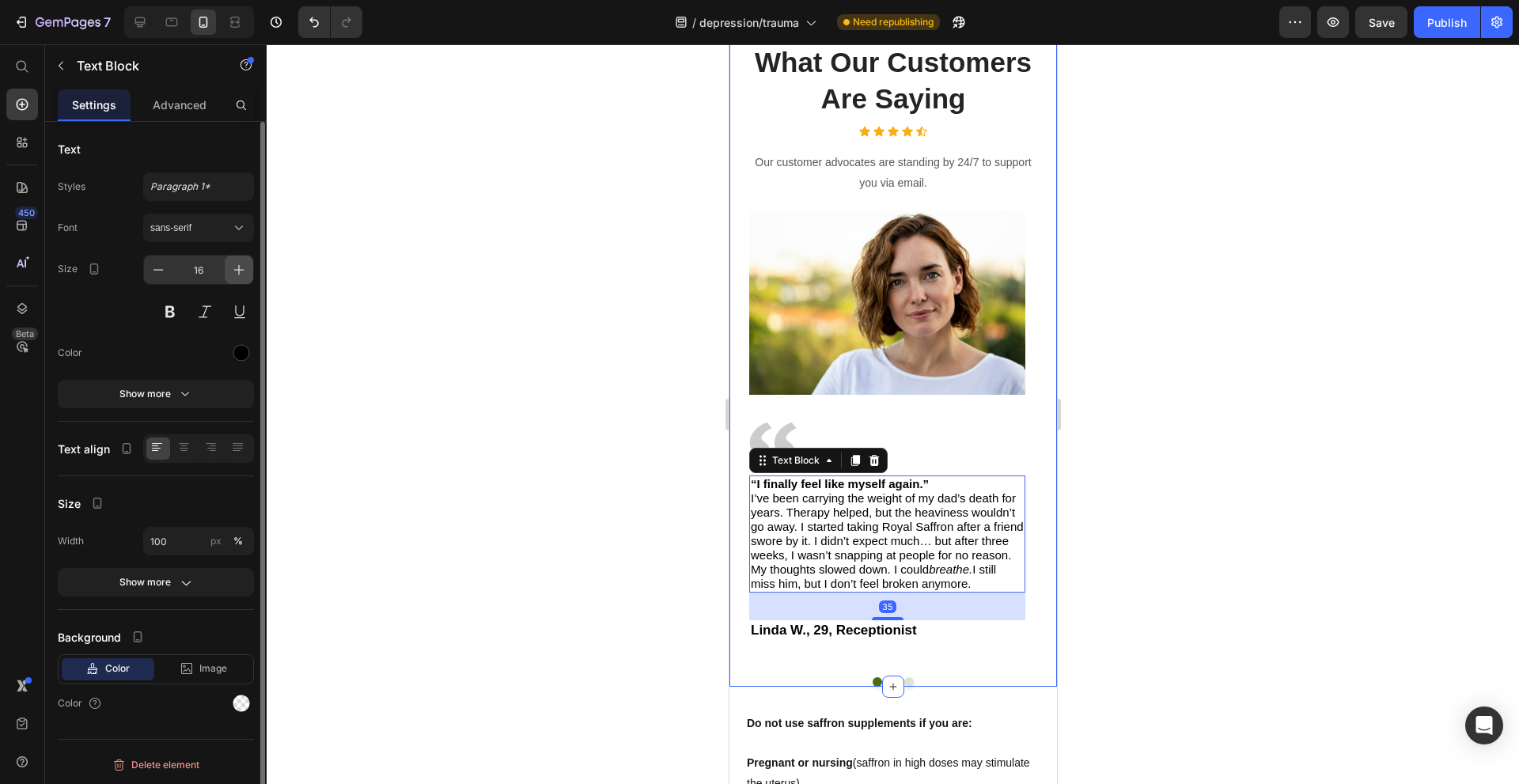 click 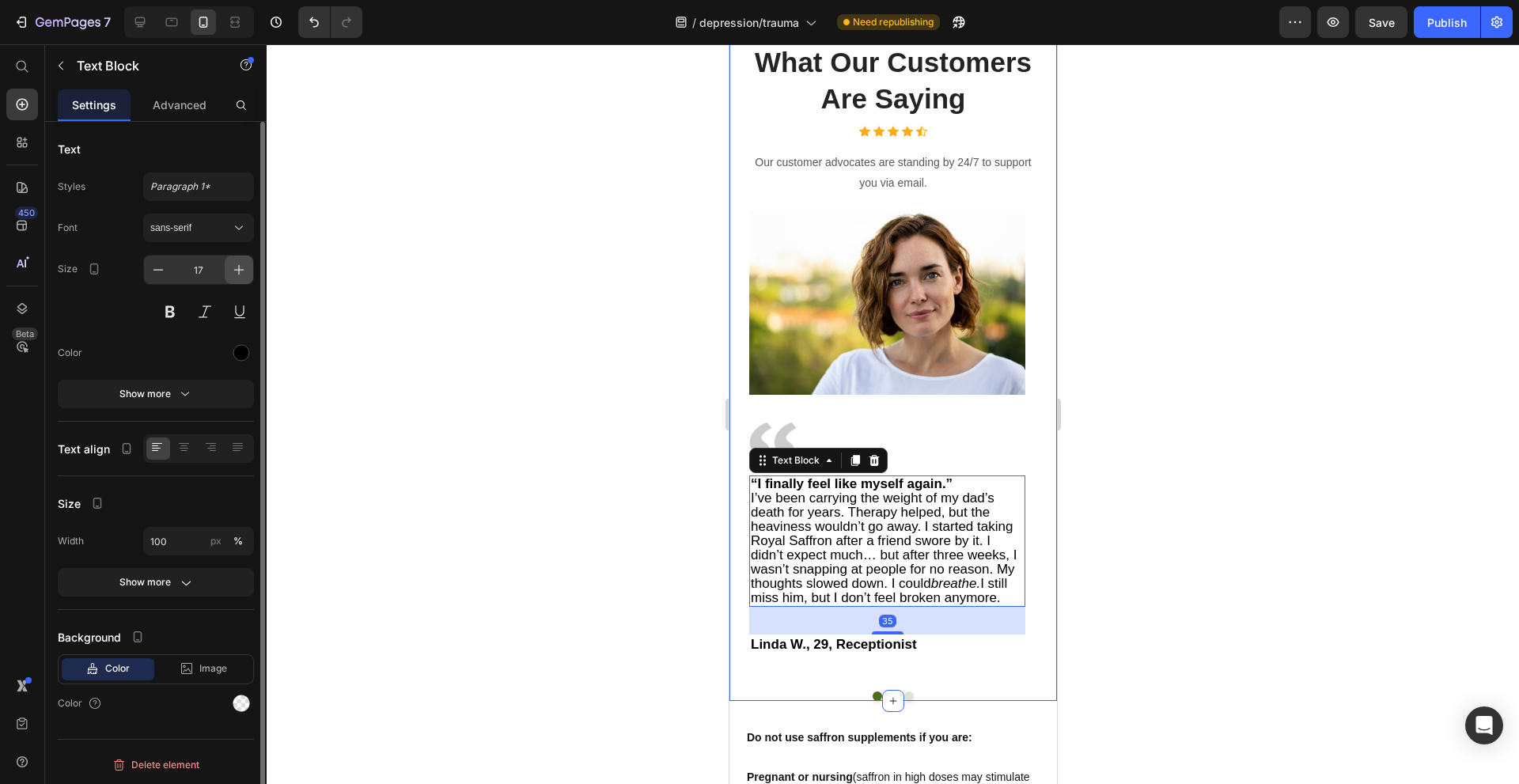 click 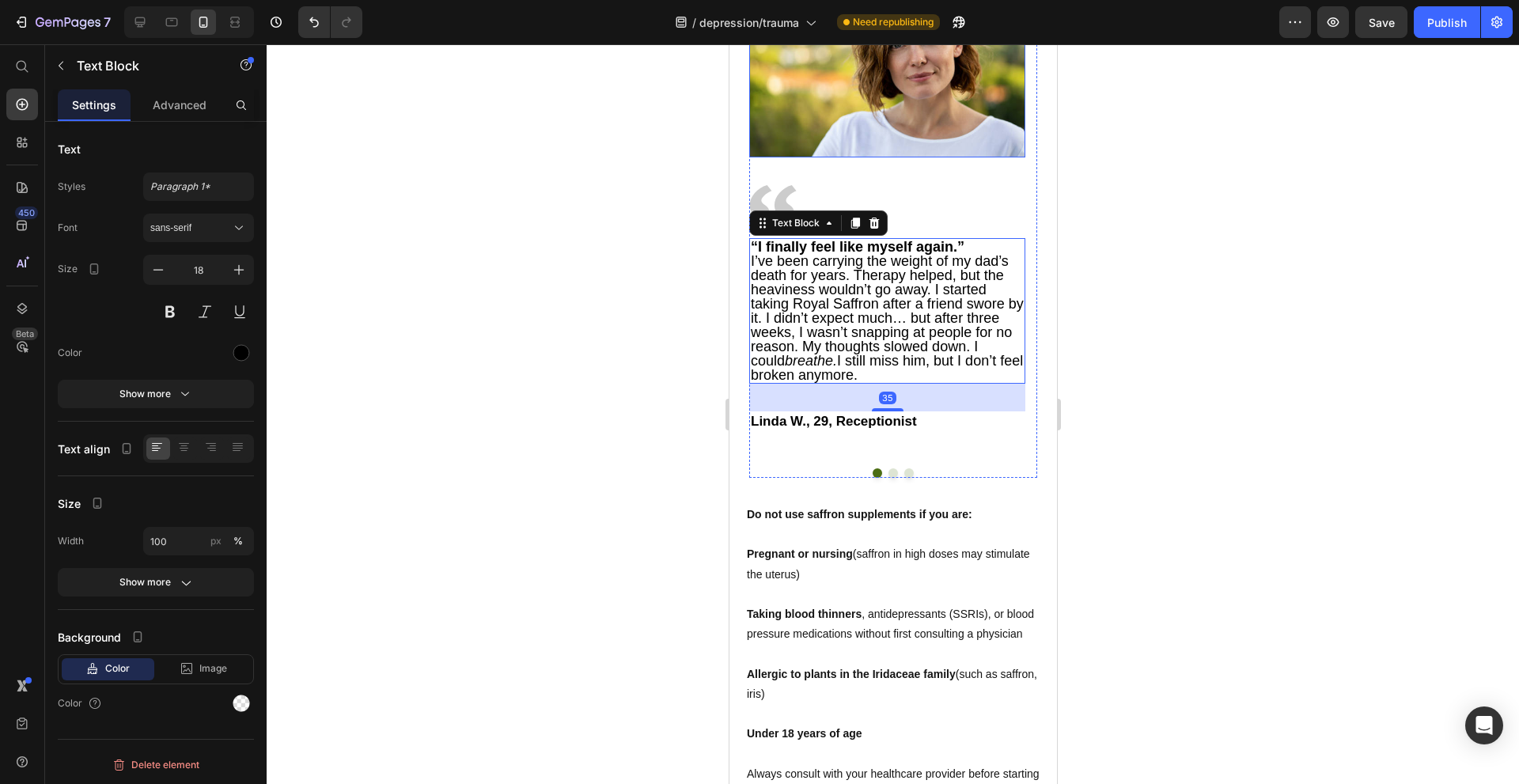 scroll, scrollTop: 8069, scrollLeft: 0, axis: vertical 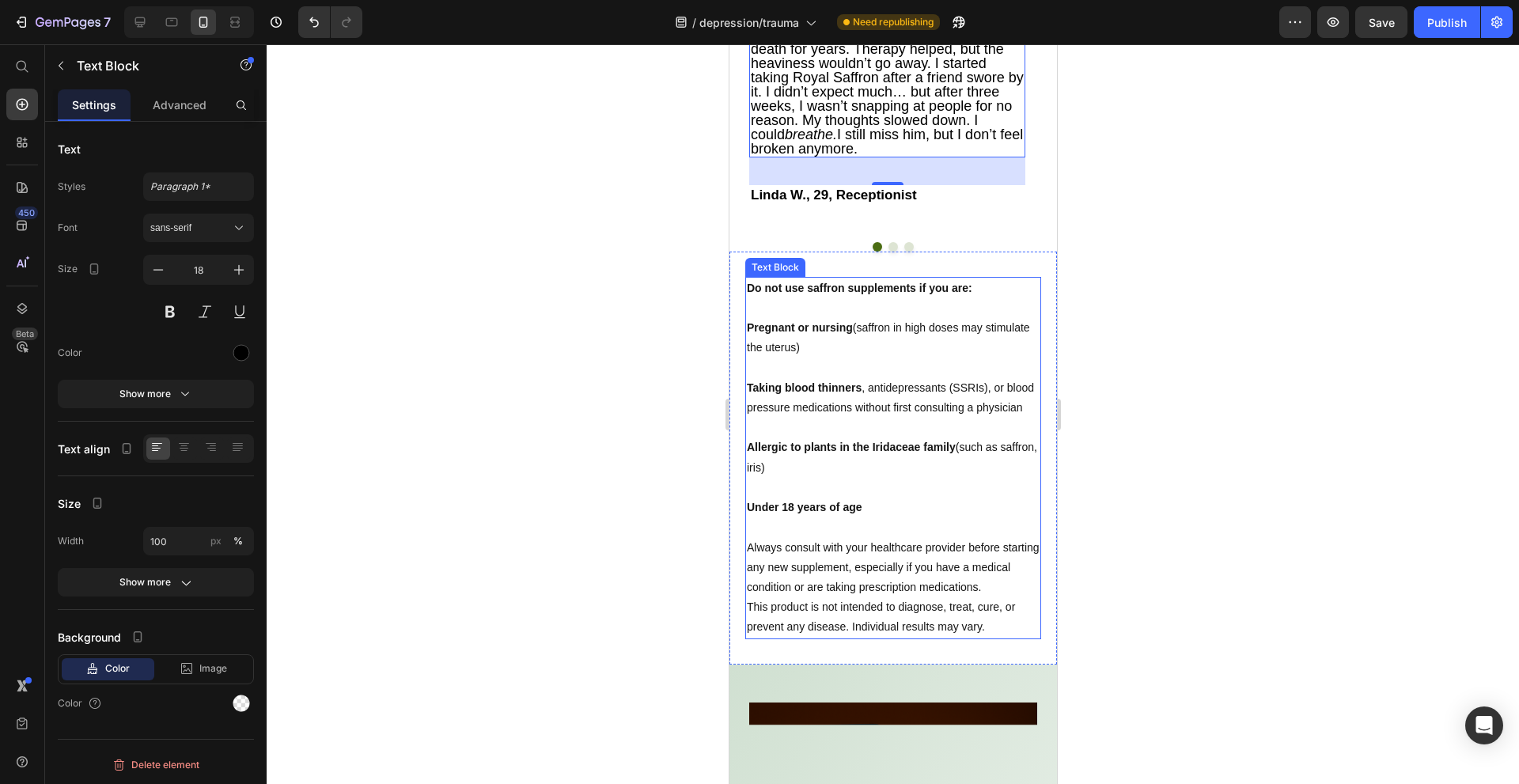 click on "Taking blood thinners , antidepressants (SSRIs), or blood pressure medications without first consulting a physician" at bounding box center [892, 398] 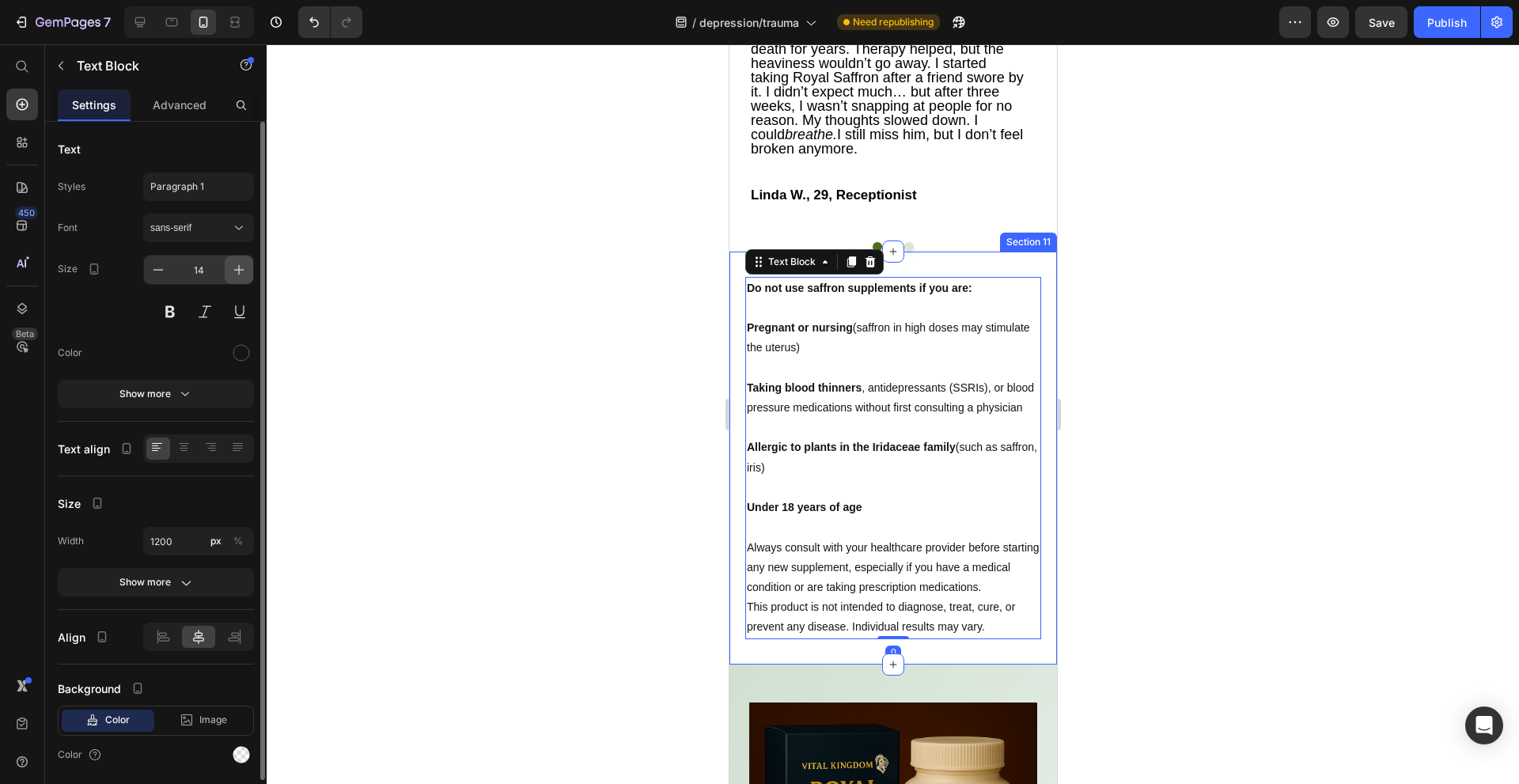 click 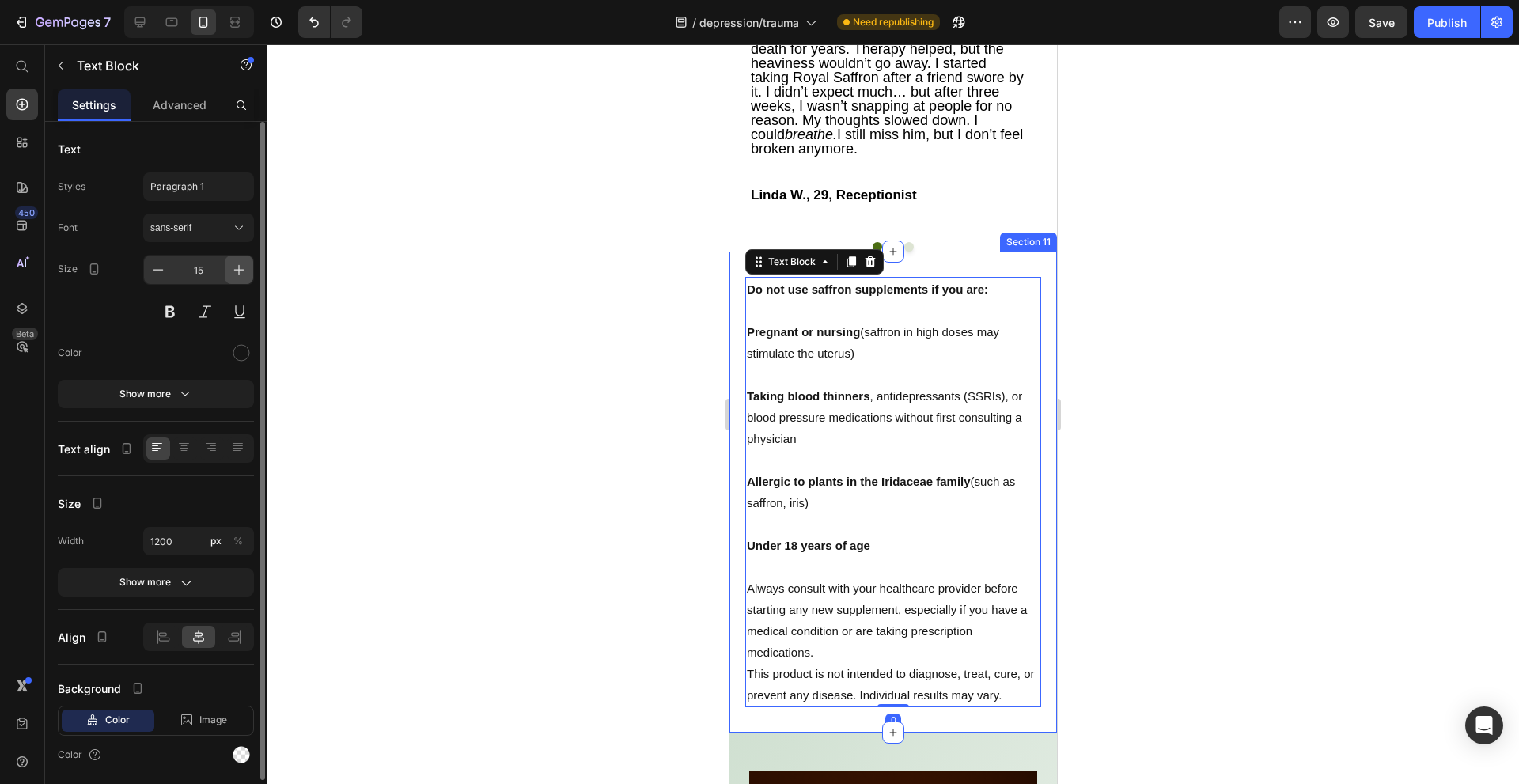 click 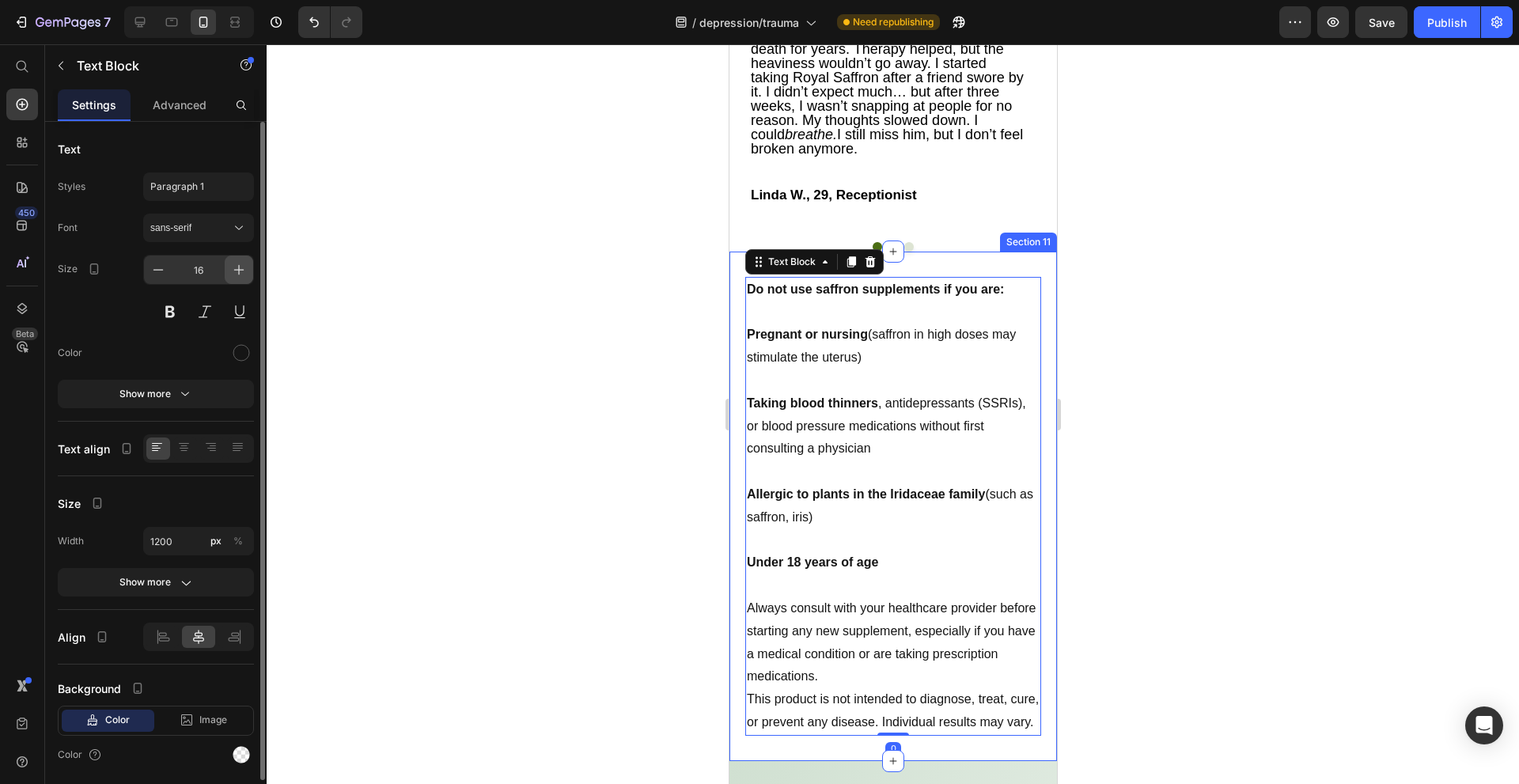 click 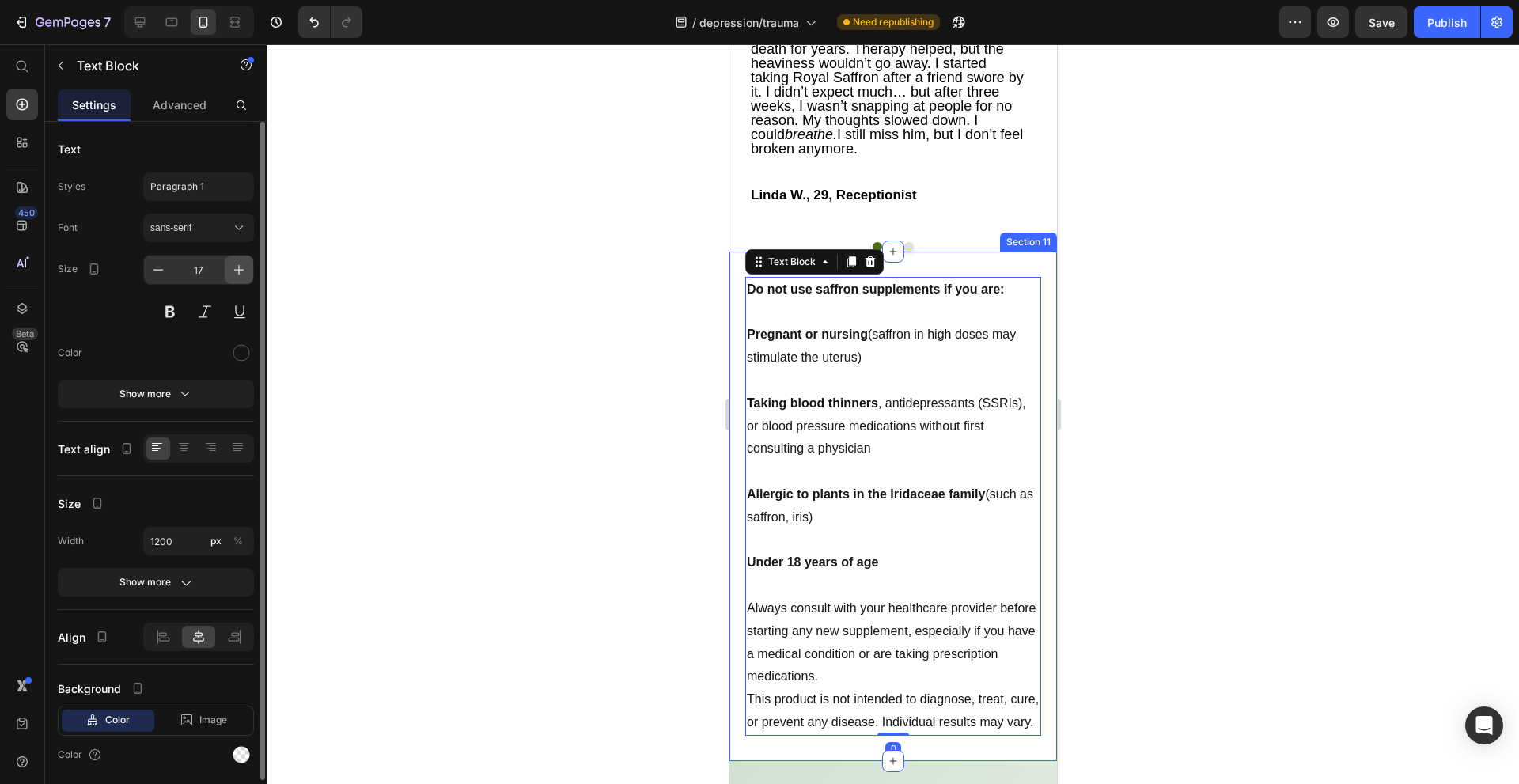 click 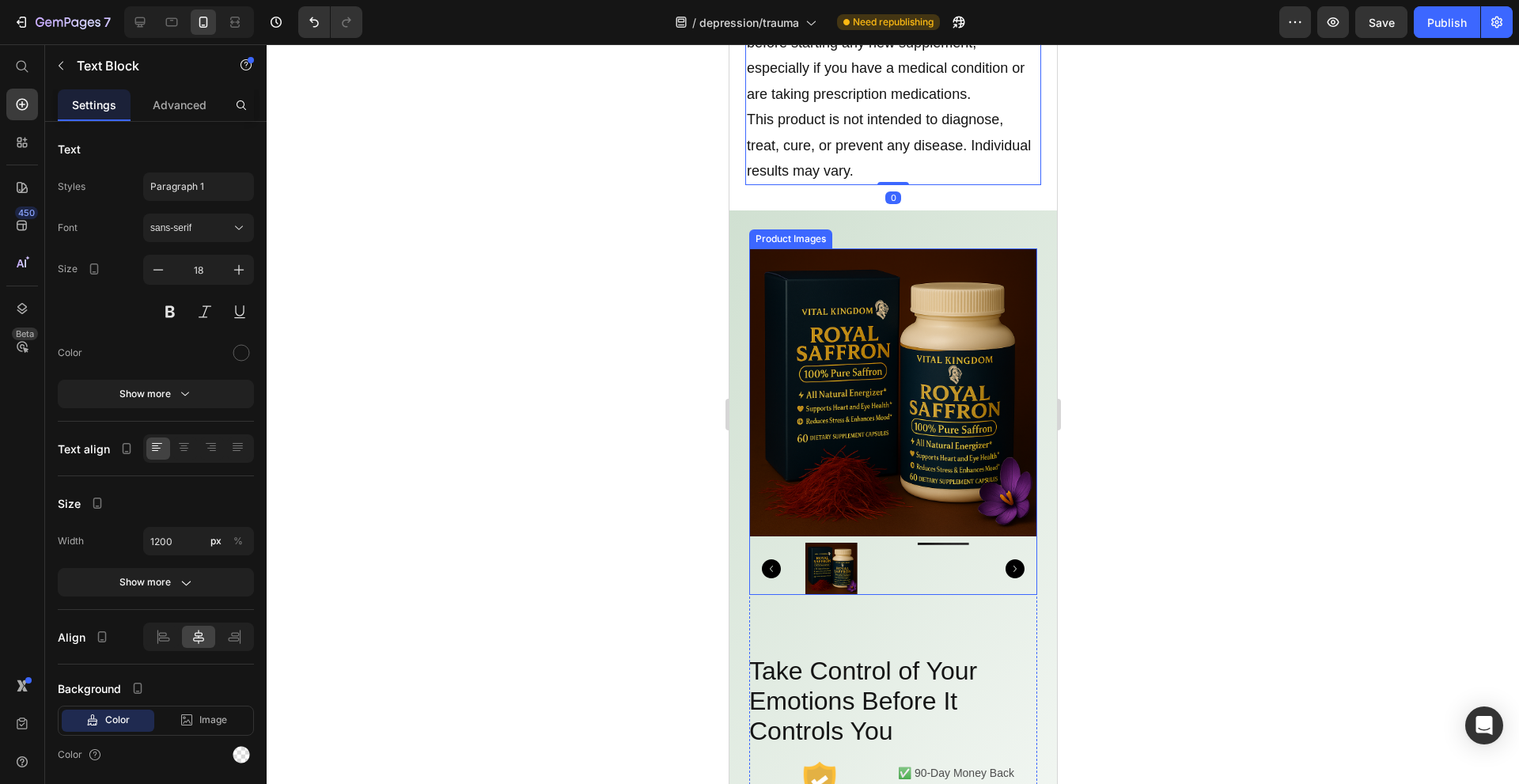scroll, scrollTop: 9019, scrollLeft: 0, axis: vertical 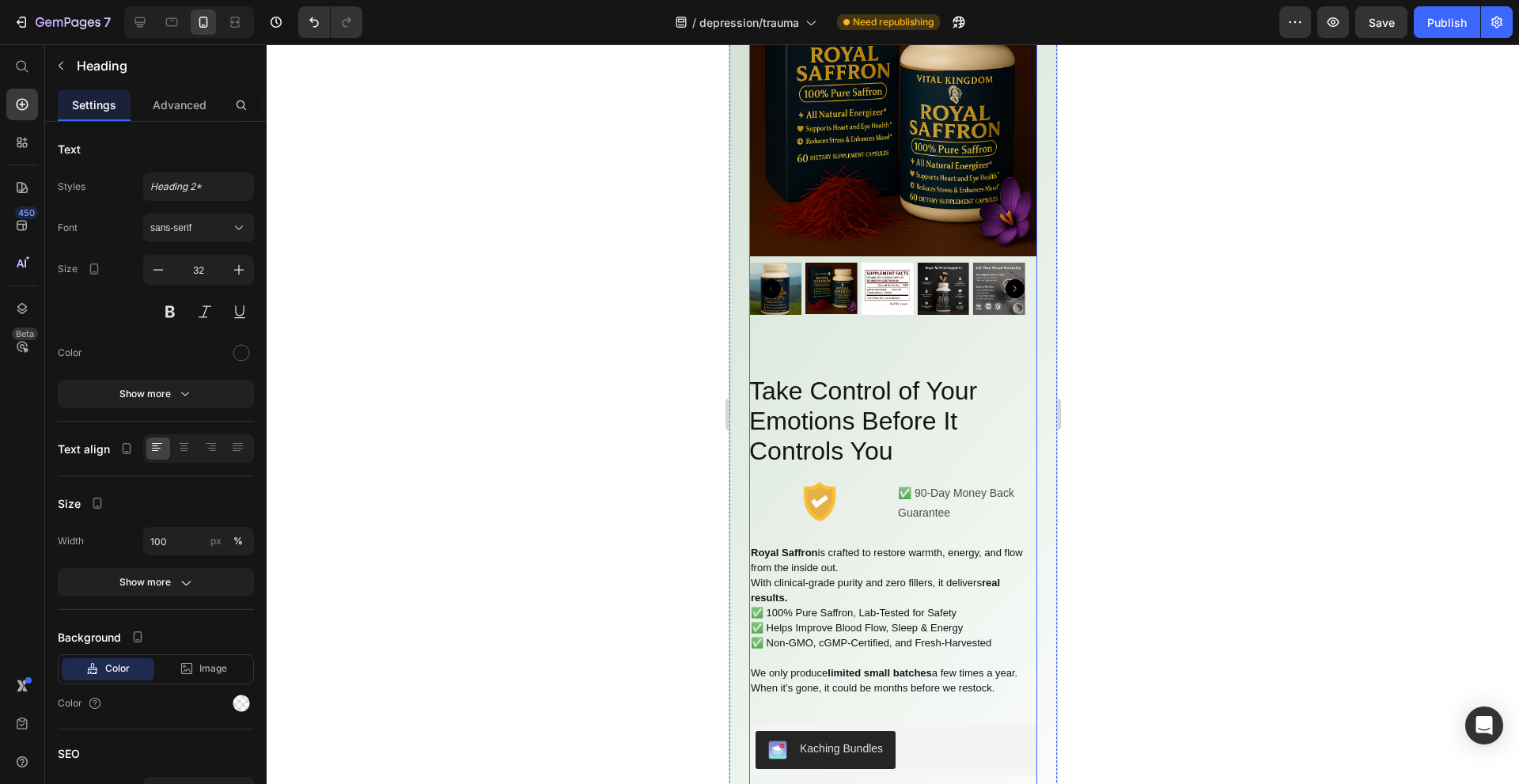 click on "Take Control of Your Emotions Before It Controls You" at bounding box center (892, 421) 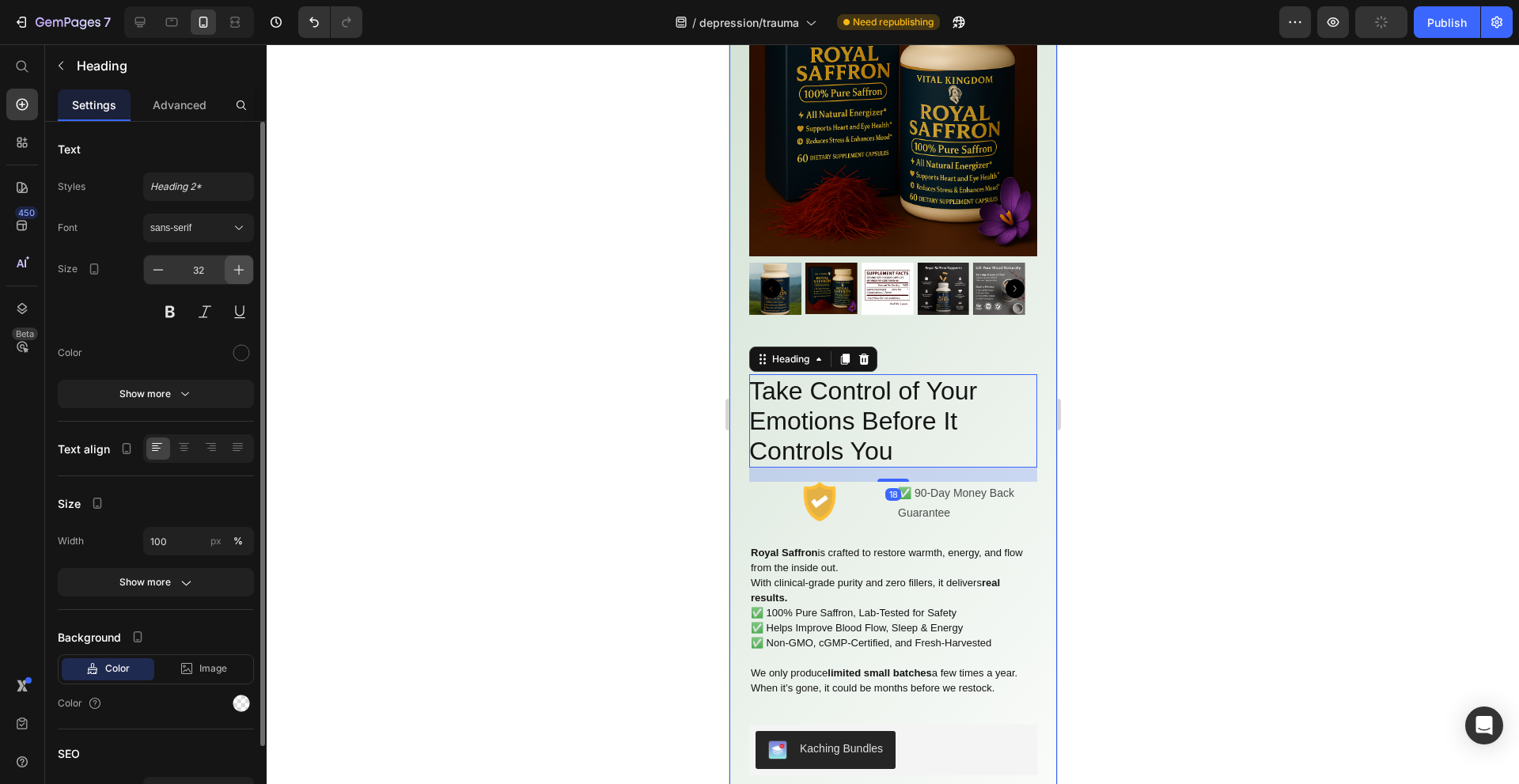 click 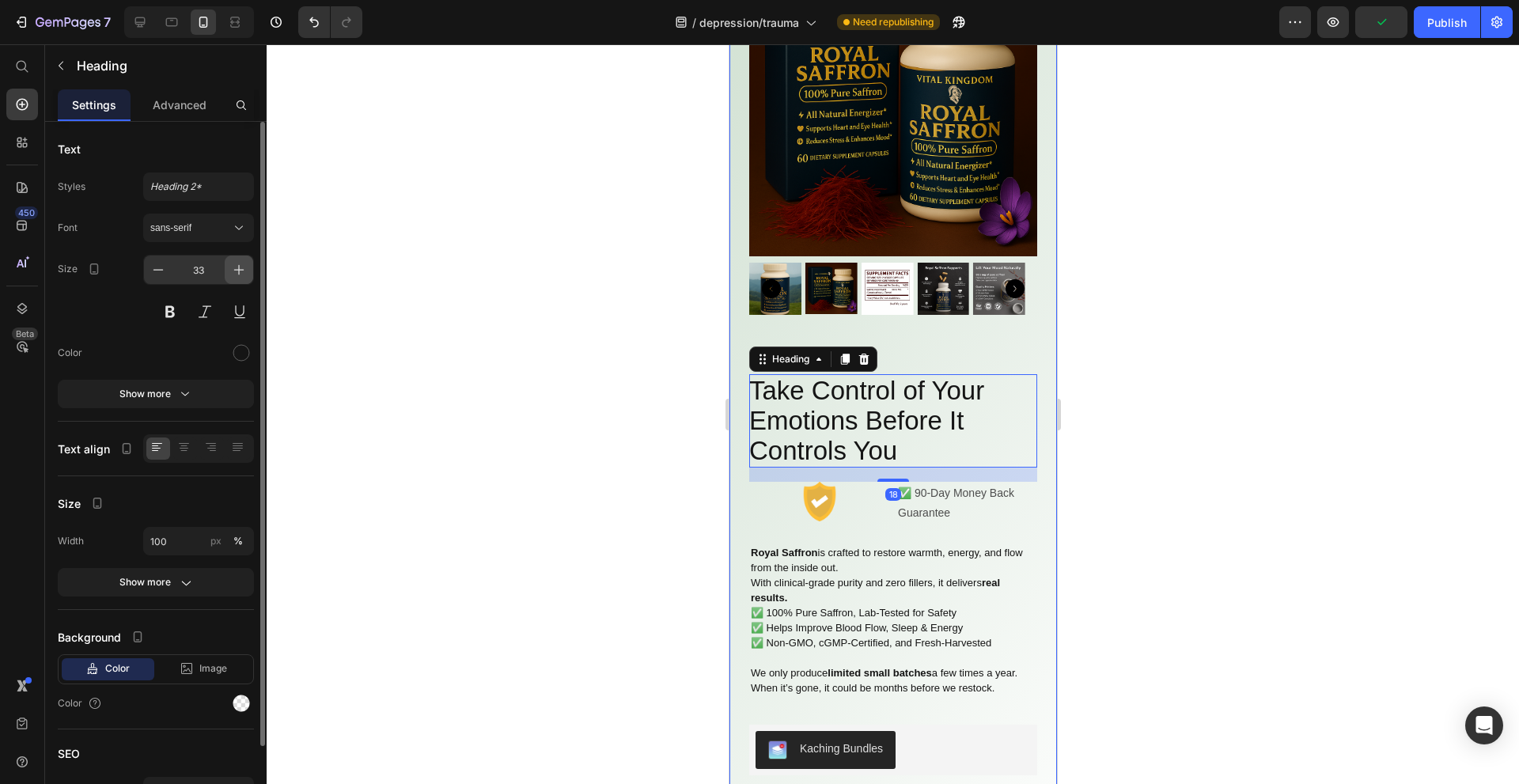 click 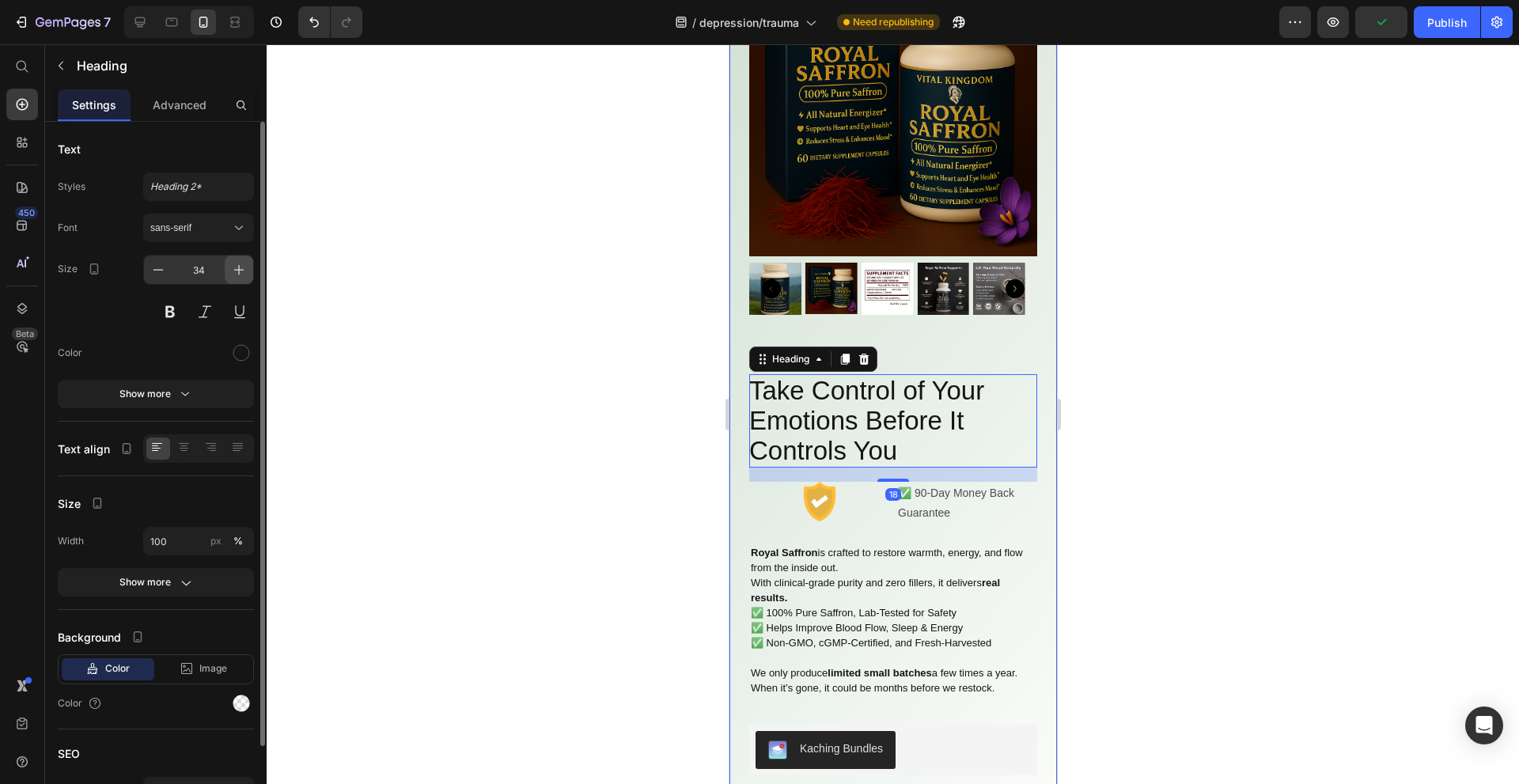 click 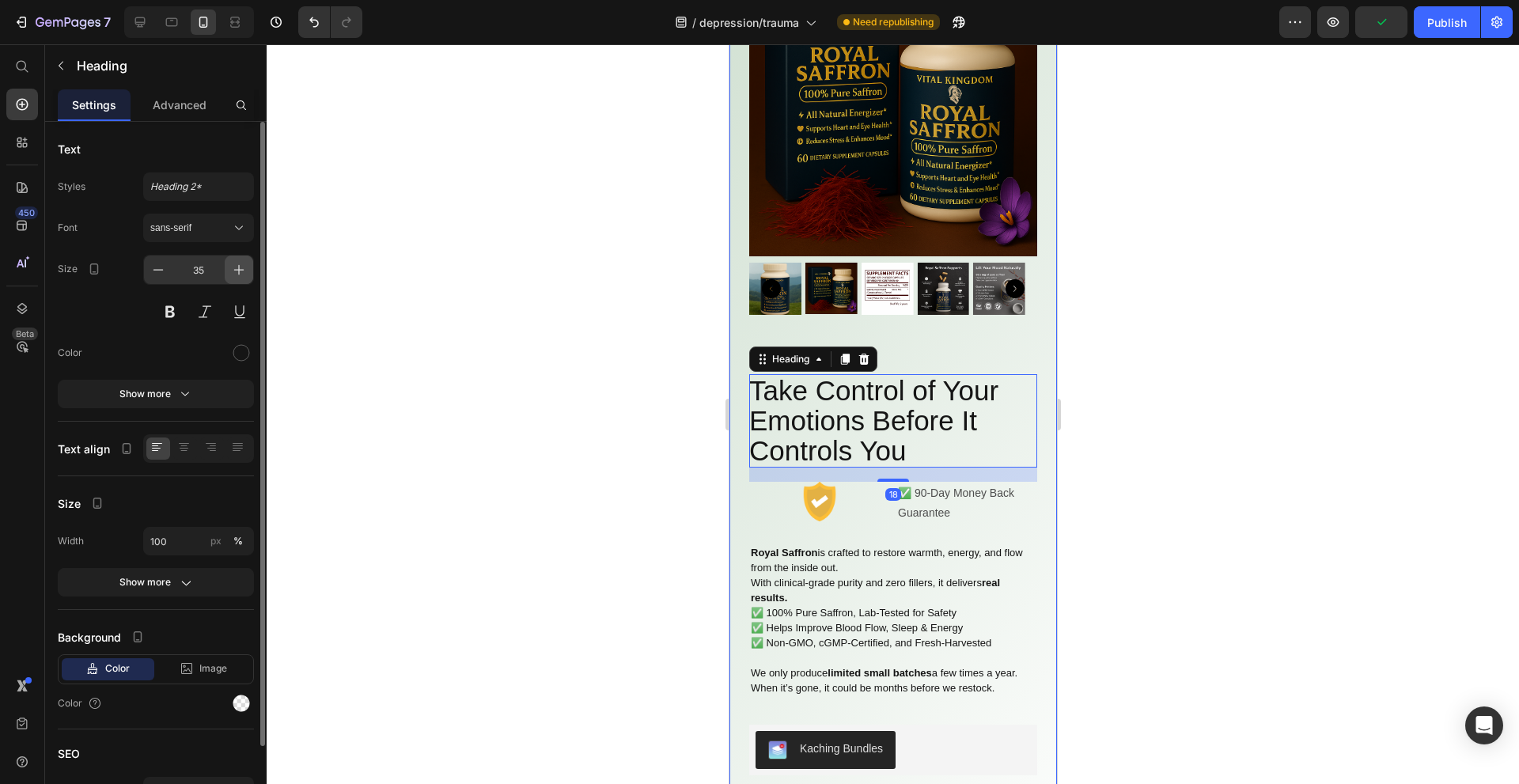 click 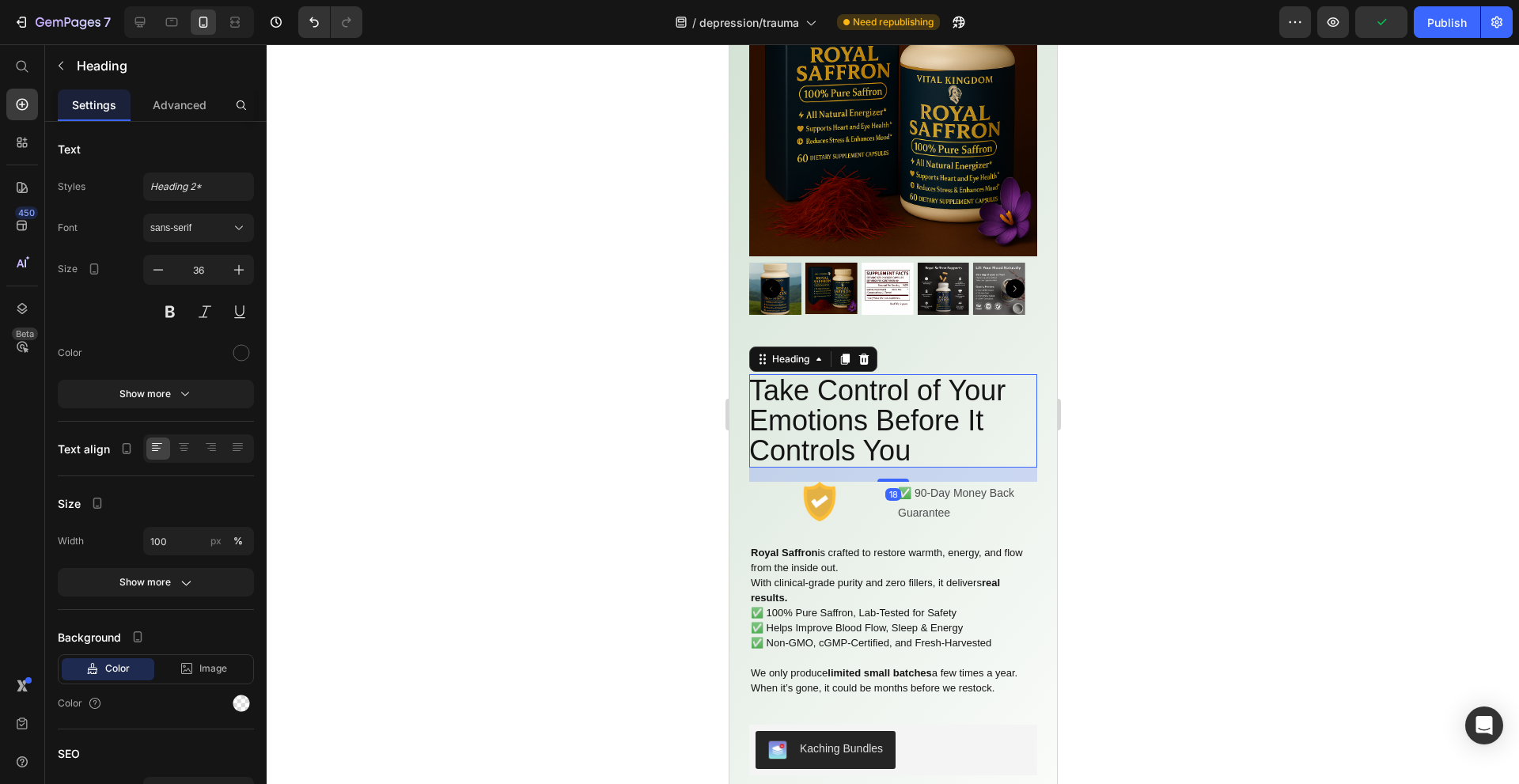 scroll, scrollTop: 9256, scrollLeft: 0, axis: vertical 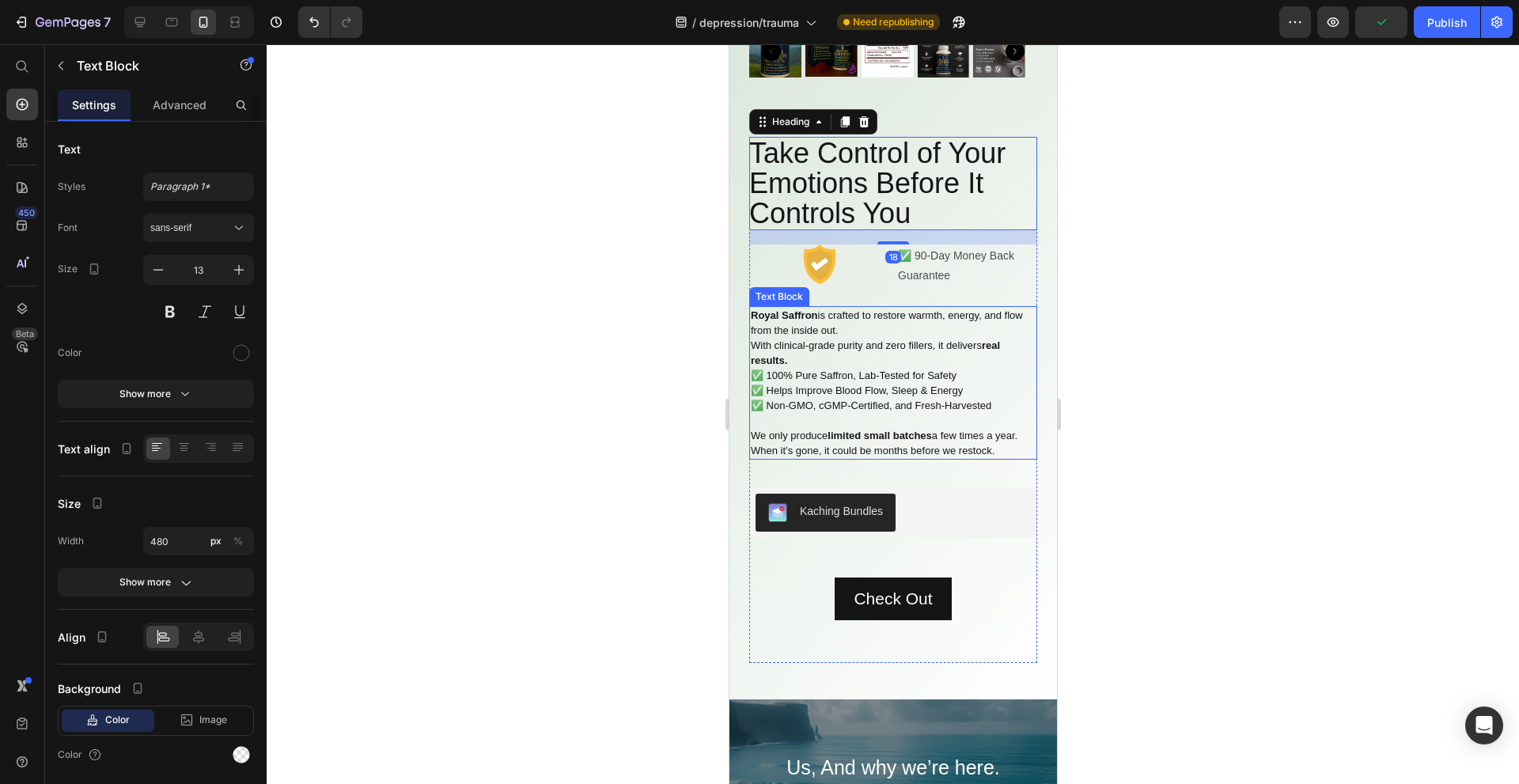 click on "Royal Saffron  is crafted to restore warmth, energy, and flow from the inside out. With clinical-grade purity and zero fillers, it delivers  real results. ✅ 100% Pure Saffron, Lab-Tested for Safety ✅ Helps Improve Blood Flow, Sleep & Energy ✅ Non-GMO, cGMP-Certified, and Fresh-Harvested We only produce  limited small batches  a few times a year. When it’s gone, it could be months before we restock." at bounding box center [892, 383] 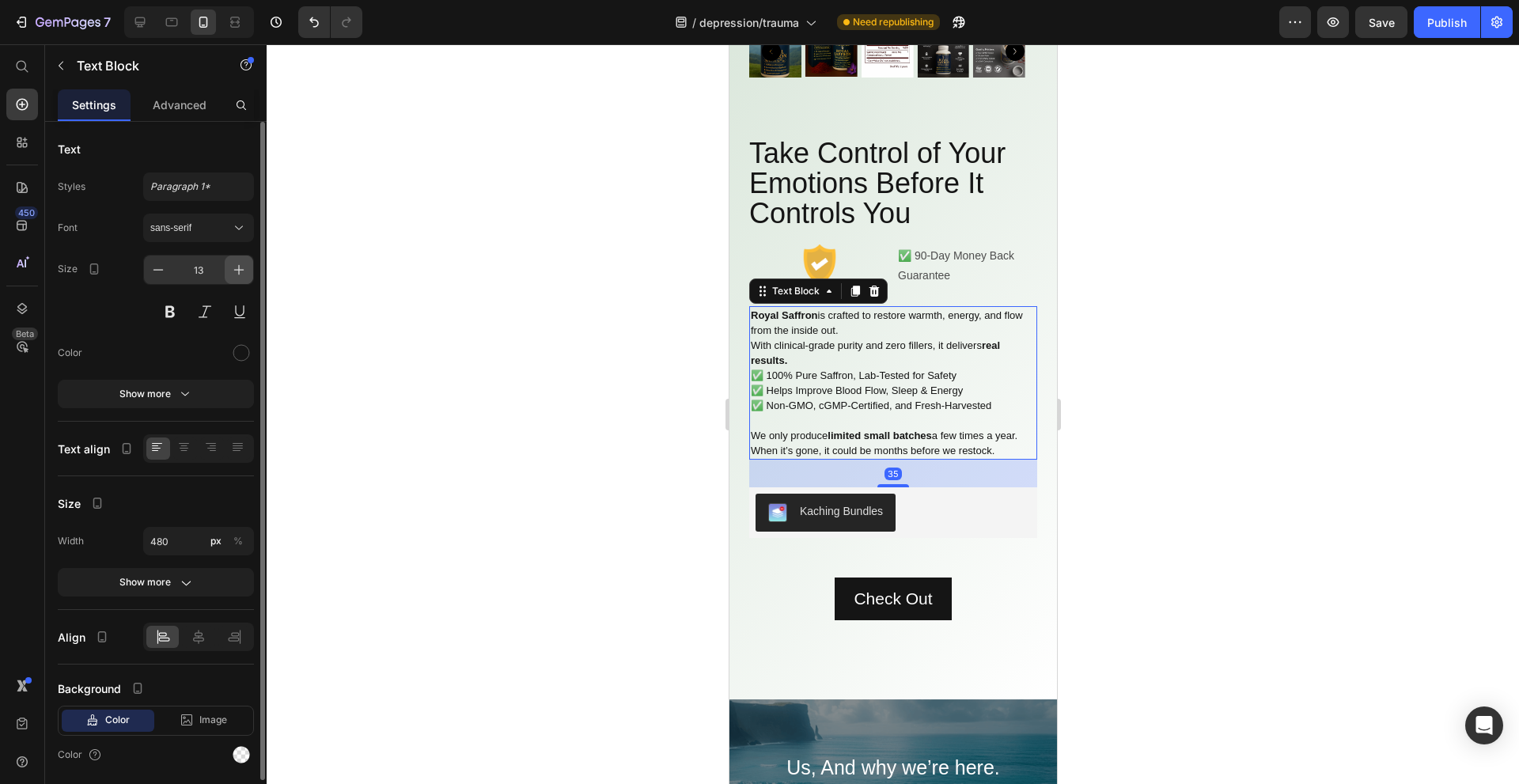 click 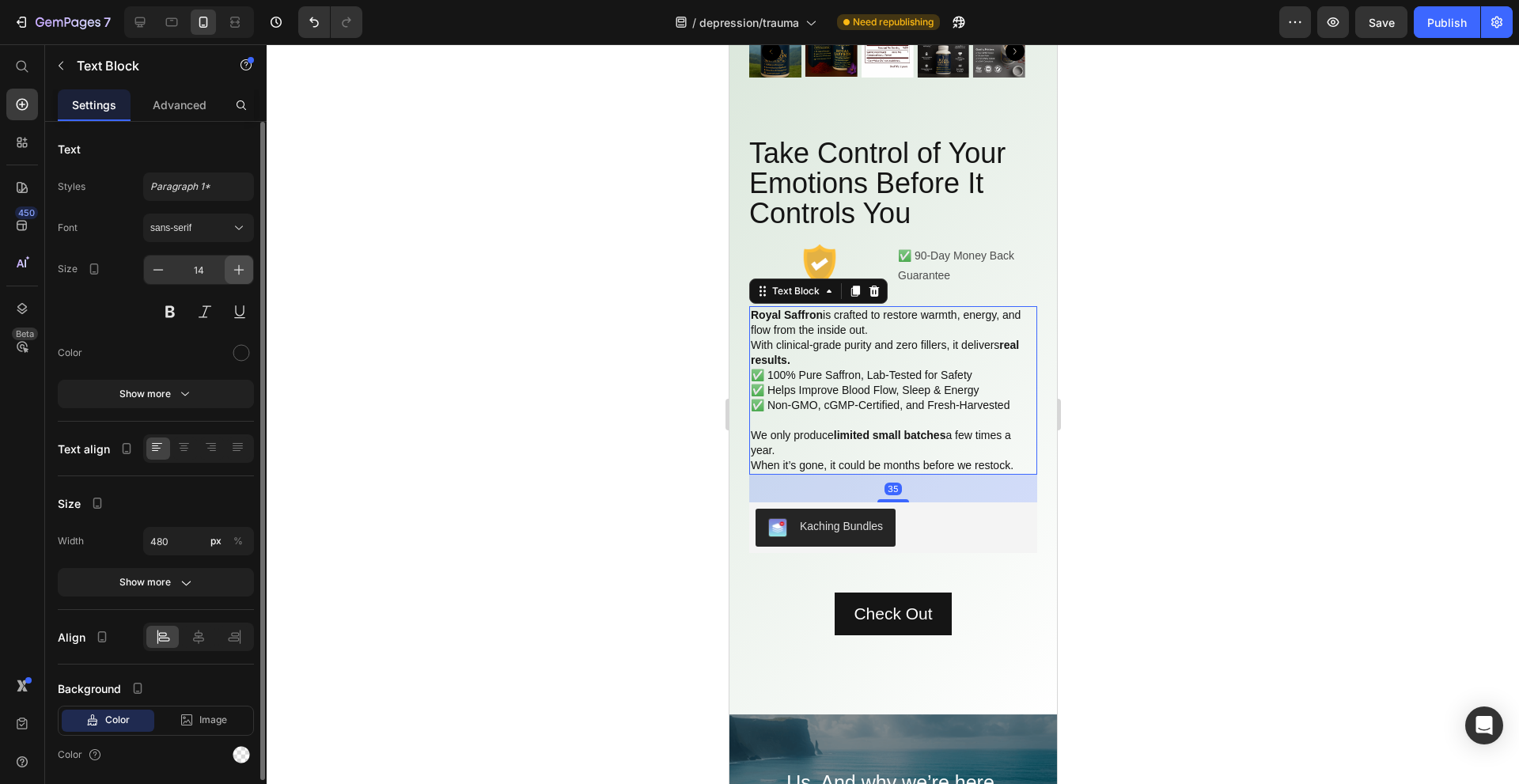 click 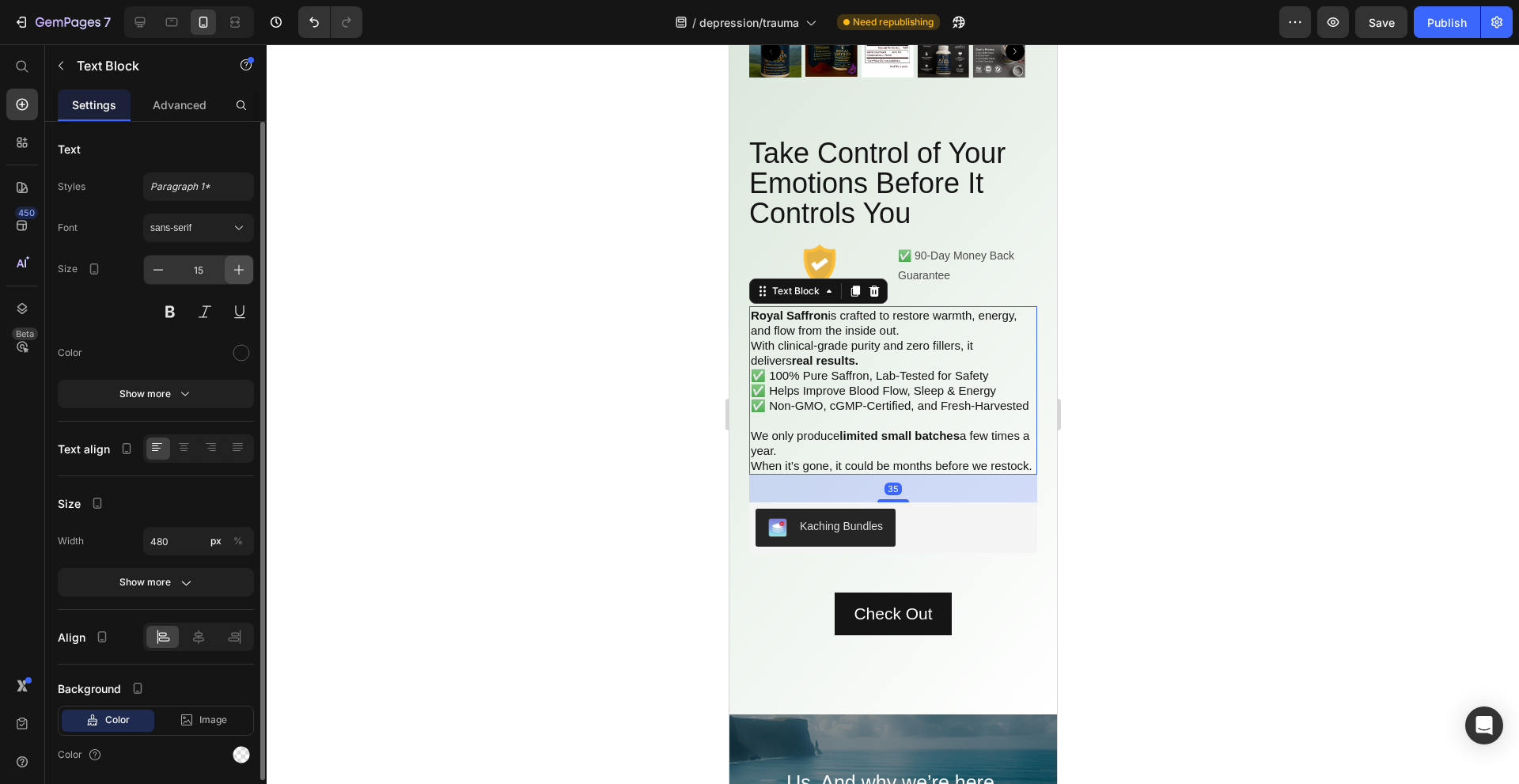 click 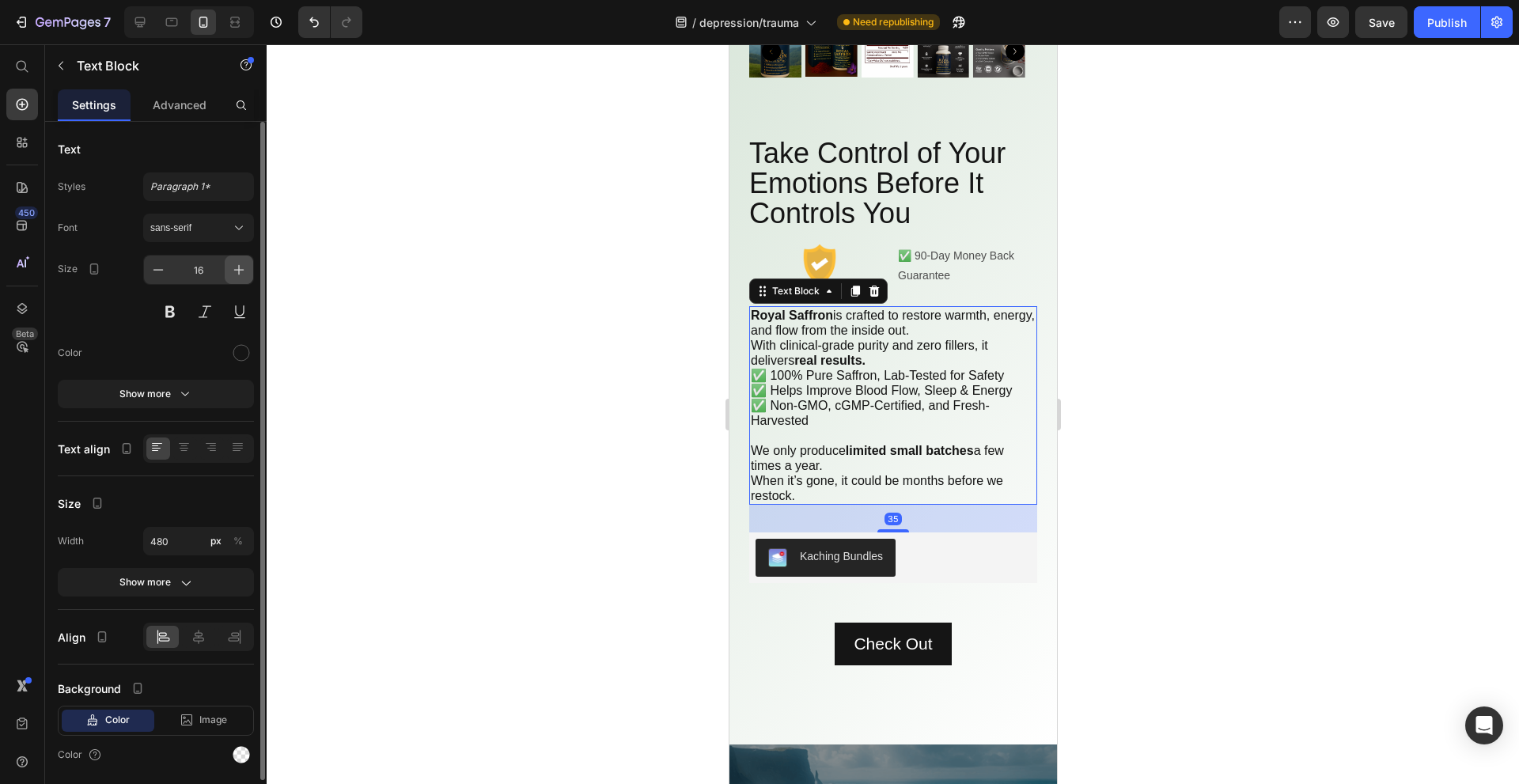 click 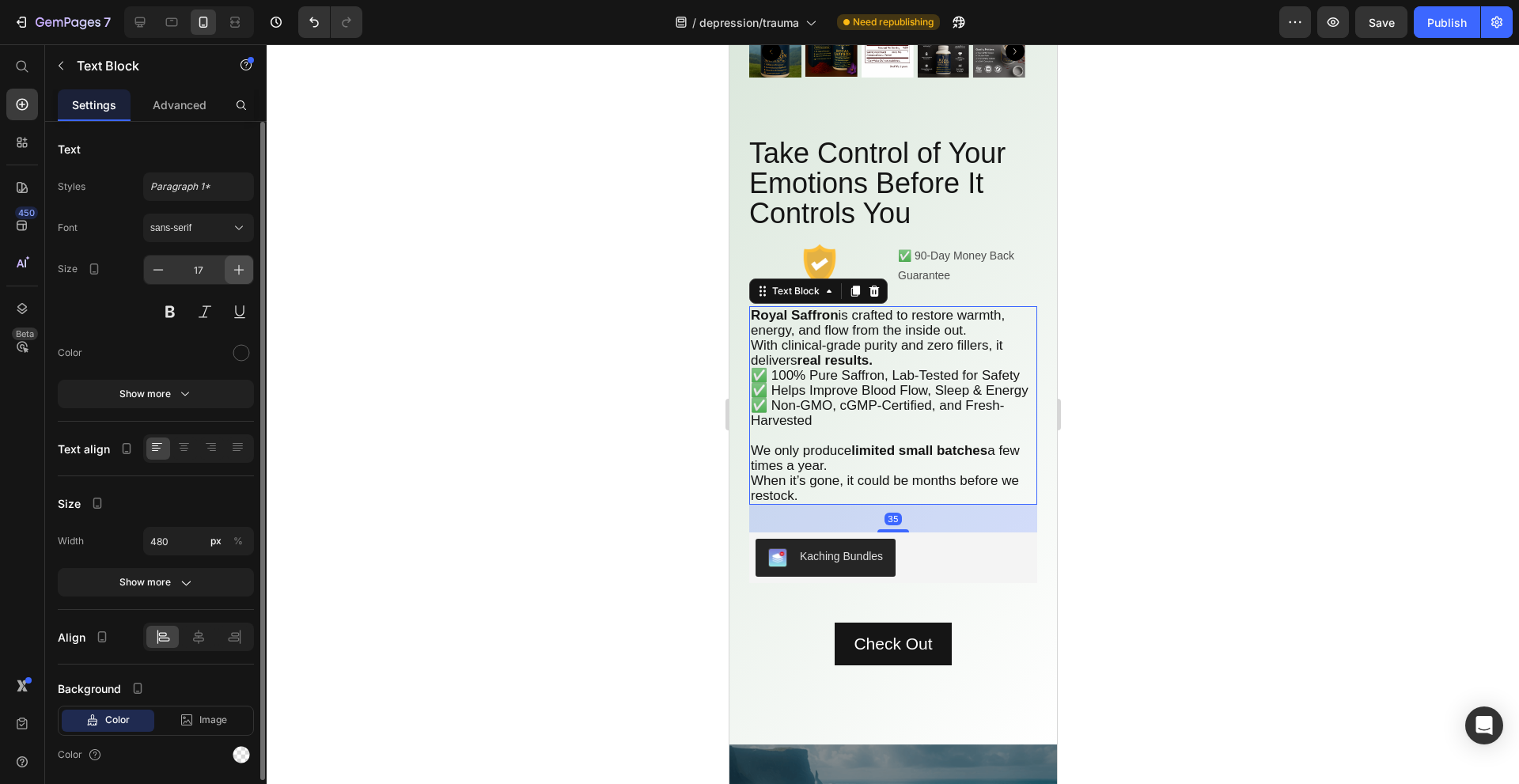click 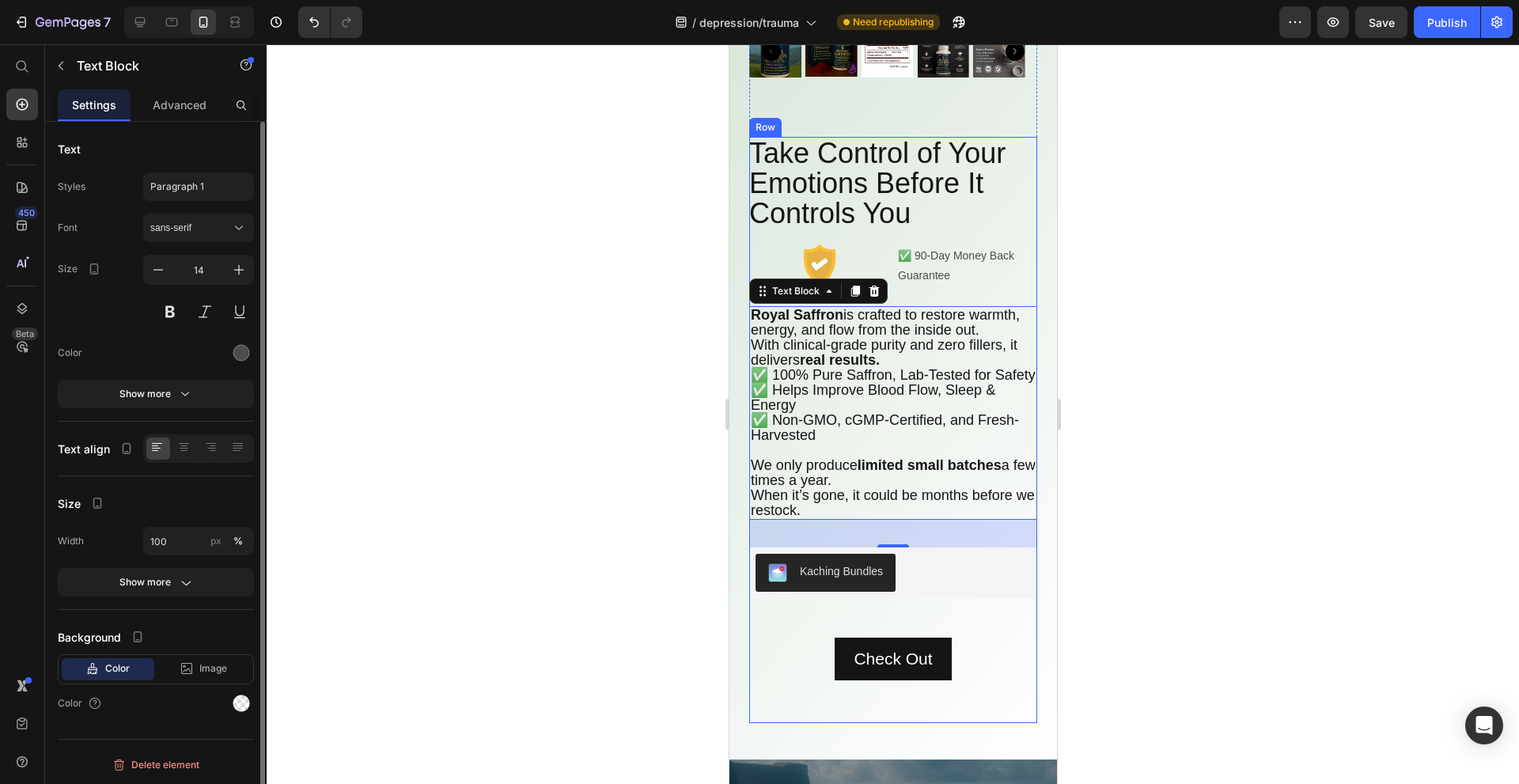 click on "✅ 90-Day Money Back Guarantee" at bounding box center (966, 266) 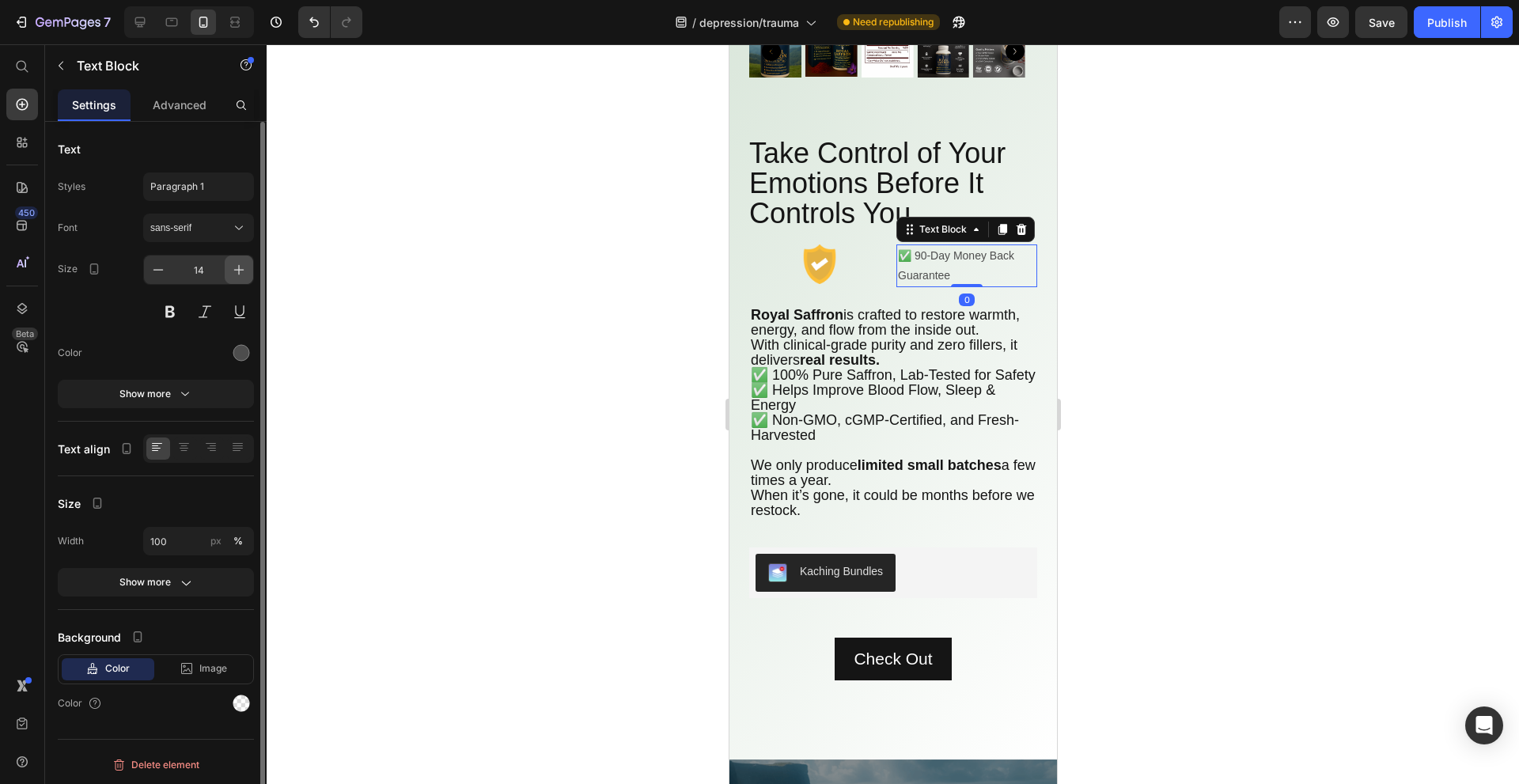 click at bounding box center (239, 270) 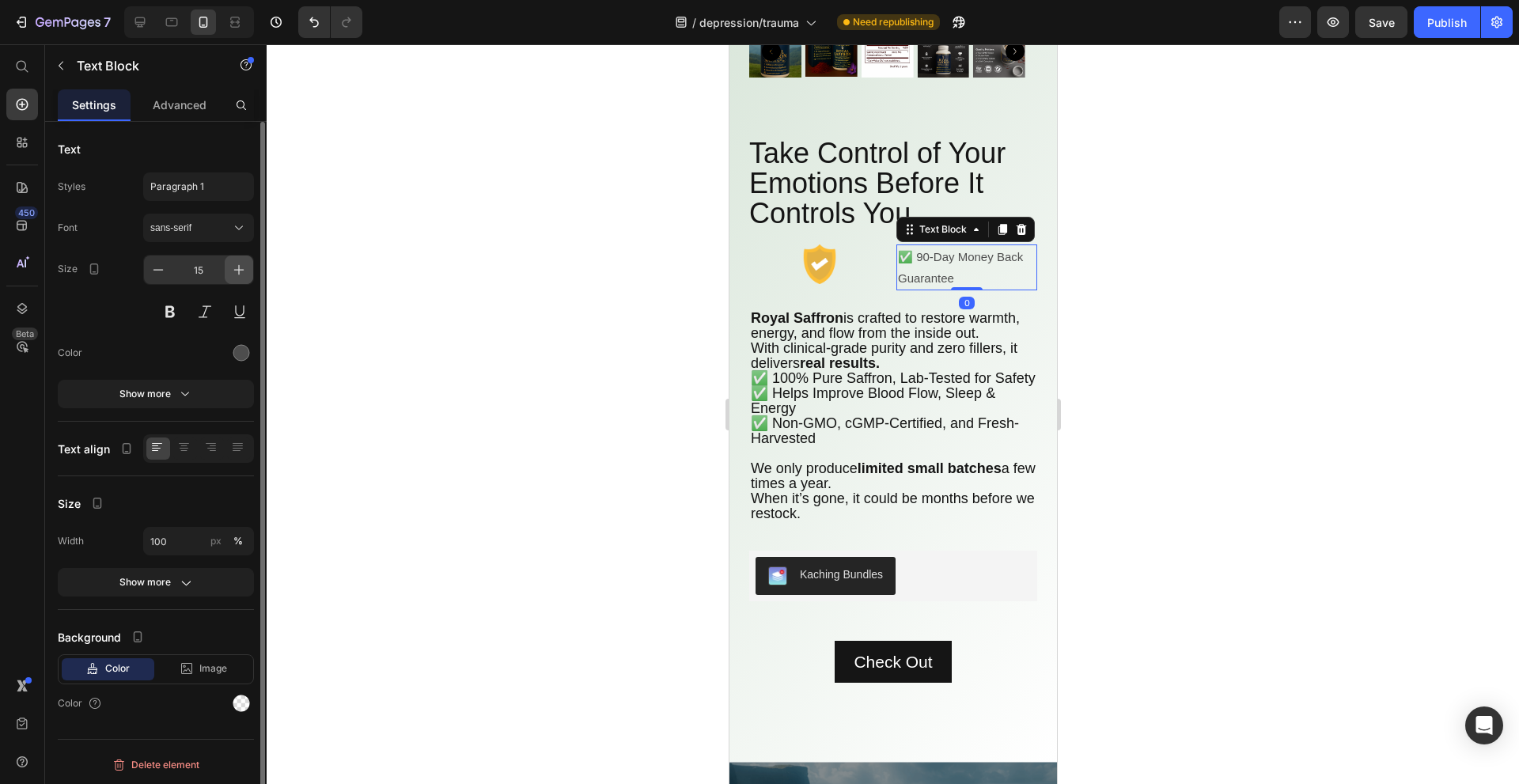 click at bounding box center [239, 270] 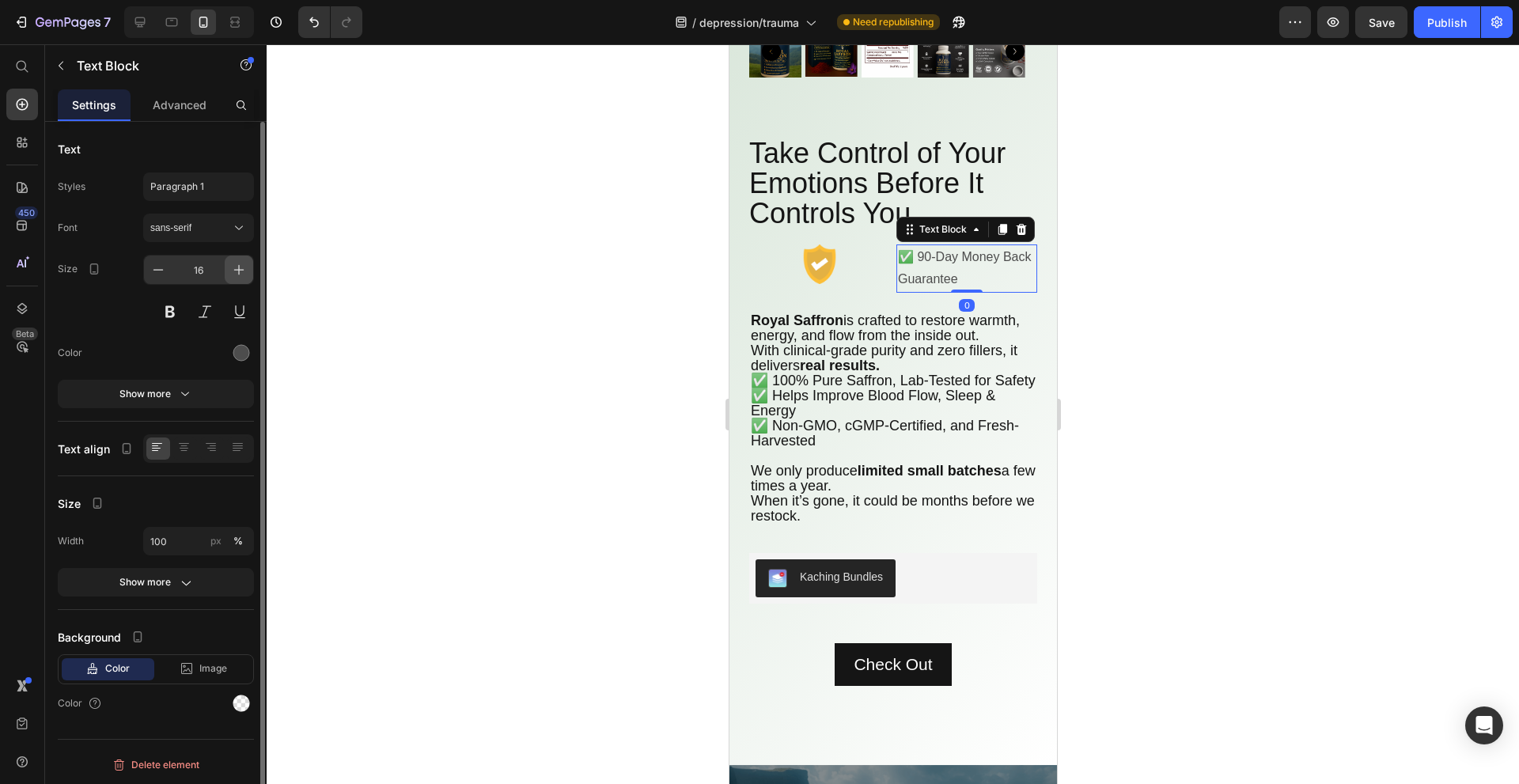 click at bounding box center [239, 270] 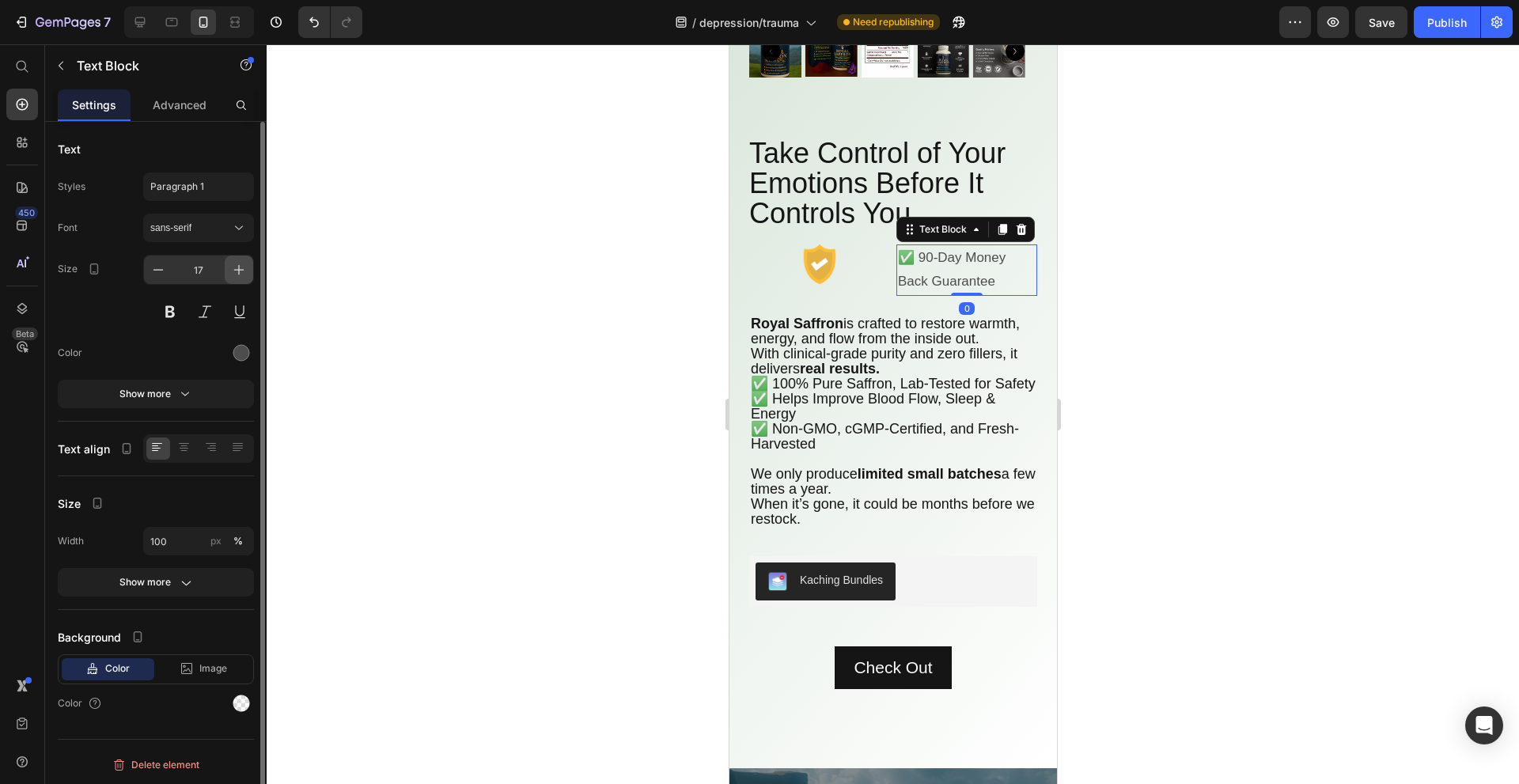click at bounding box center [239, 270] 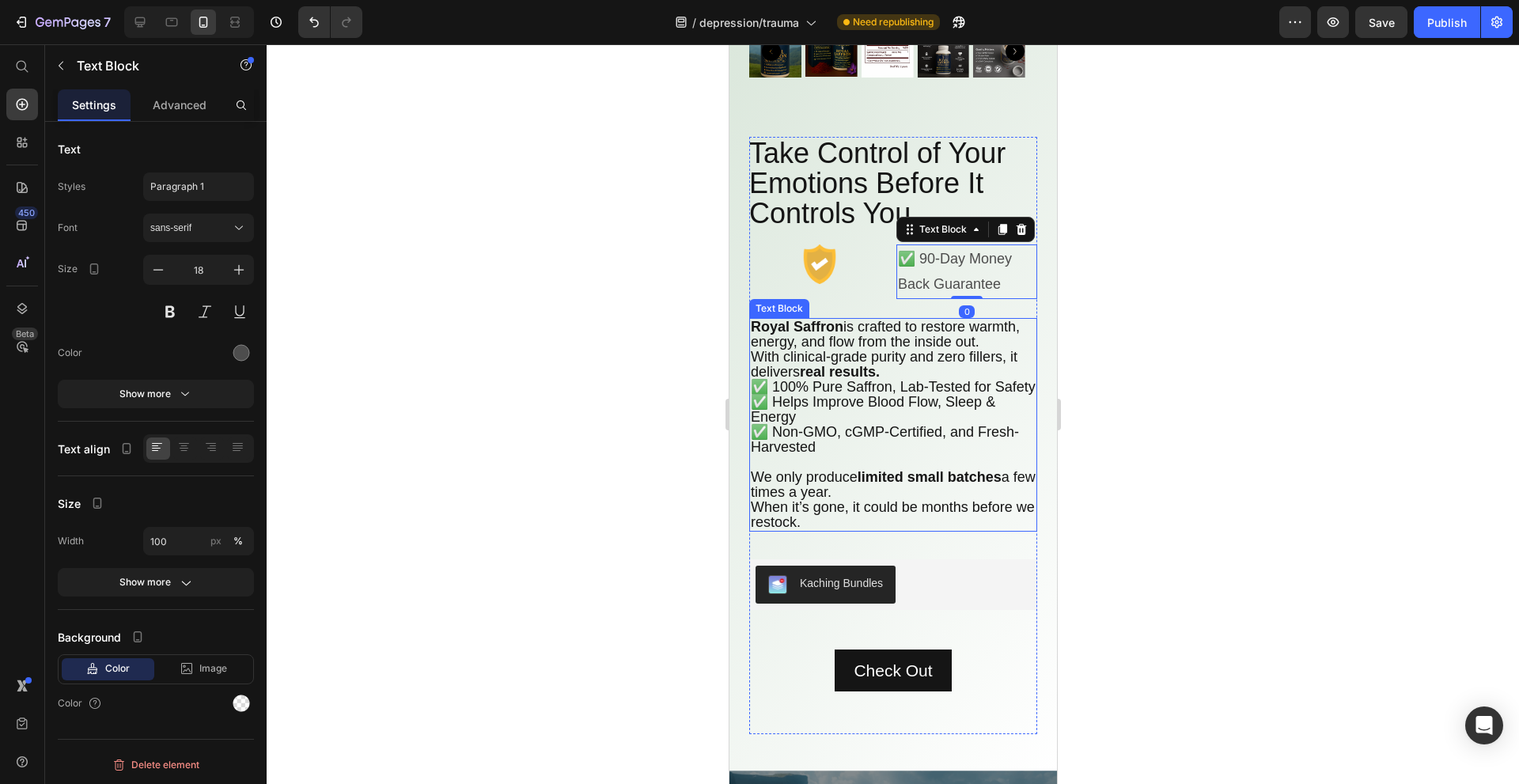click on "Royal Saffron  is crafted to restore warmth, energy, and flow from the inside out. With clinical-grade purity and zero fillers, it delivers  real results. ✅ 100% Pure Saffron, Lab-Tested for Safety ✅ Helps Improve Blood Flow, Sleep & Energy ✅ Non-GMO, cGMP-Certified, and Fresh-Harvested We only produce  limited small batches  a few times a year. When it’s gone, it could be months before we restock." at bounding box center (892, 425) 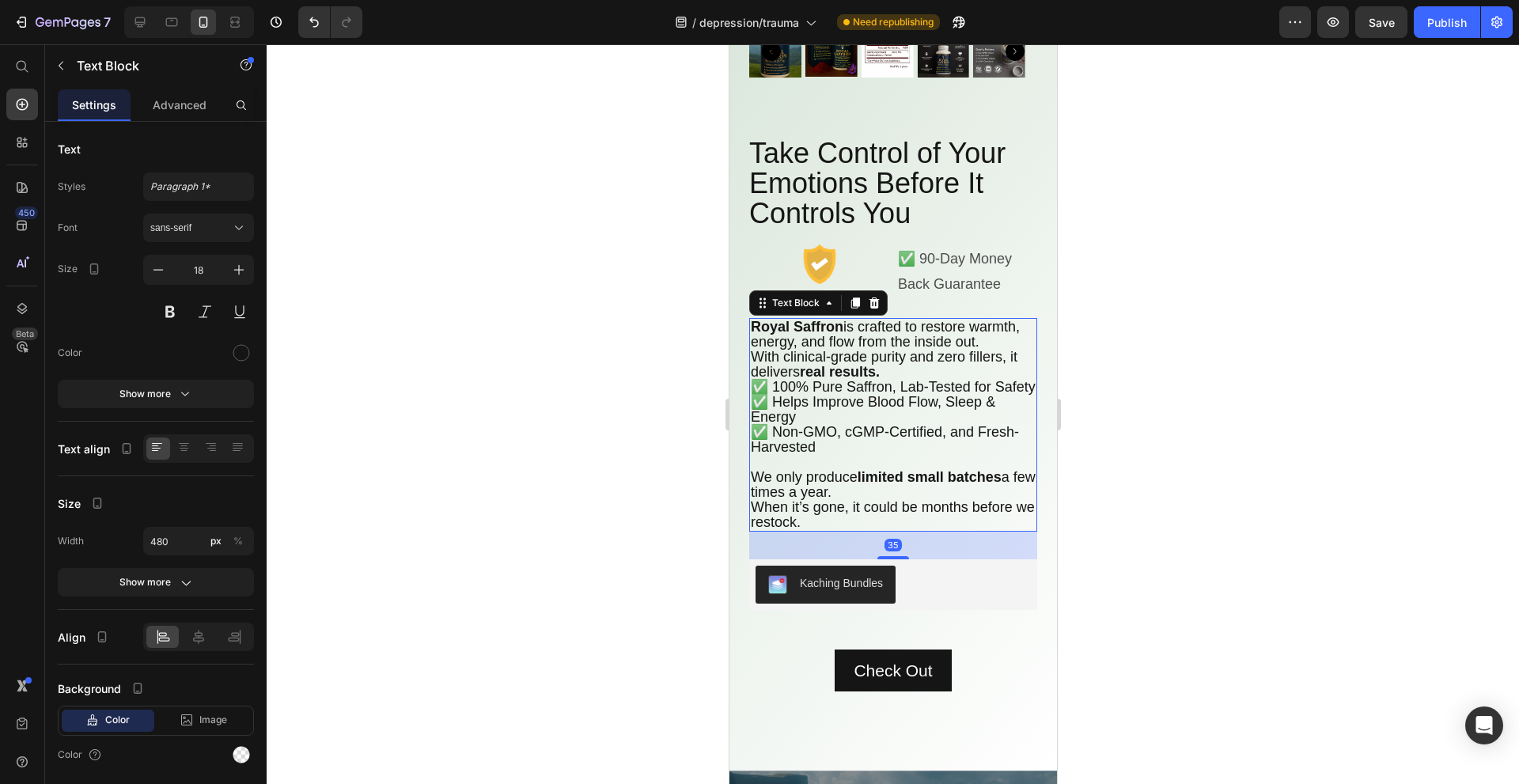 click on "real results." at bounding box center [839, 372] 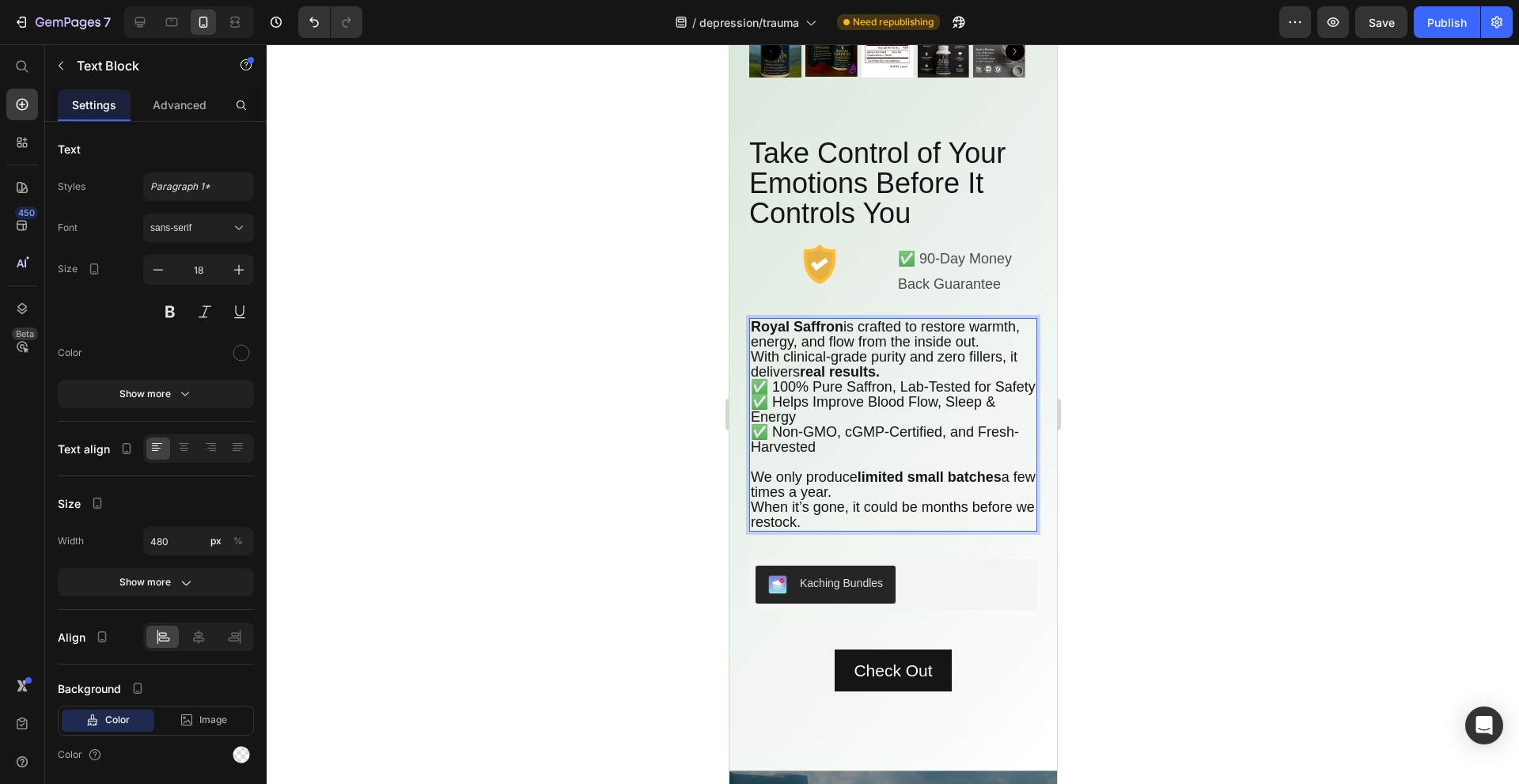 click on "Royal Saffron  is crafted to restore warmth, energy, and flow from the inside out. With clinical-grade purity and zero fillers, it delivers  real results. ✅ 100% Pure Saffron, Lab-Tested for Safety ✅ Helps Improve Blood Flow, Sleep & Energy ✅ Non-GMO, cGMP-Certified, and Fresh-Harvested We only produce  limited small batches  a few times a year. When it’s gone, it could be months before we restock." at bounding box center (892, 425) 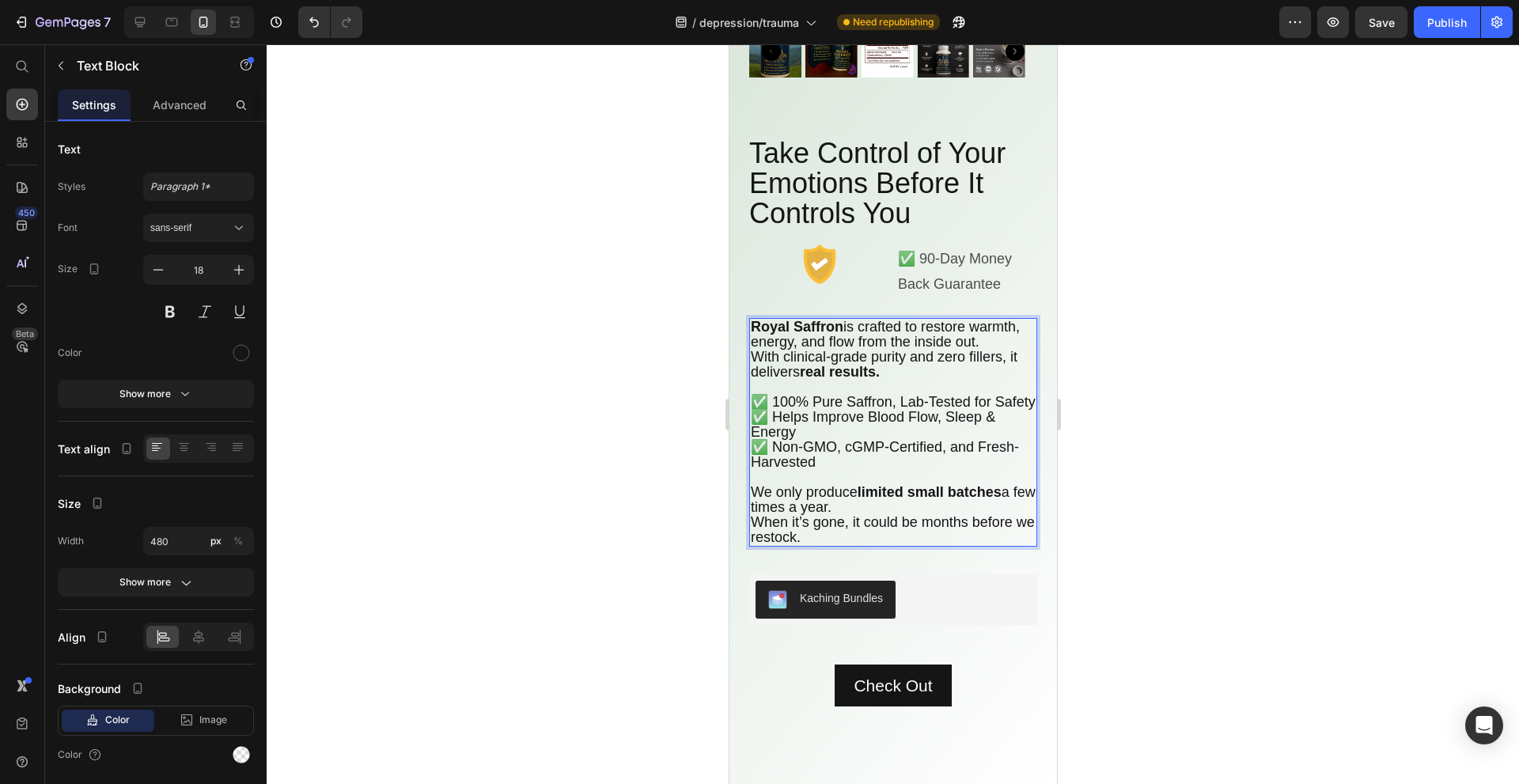 scroll, scrollTop: 9889, scrollLeft: 0, axis: vertical 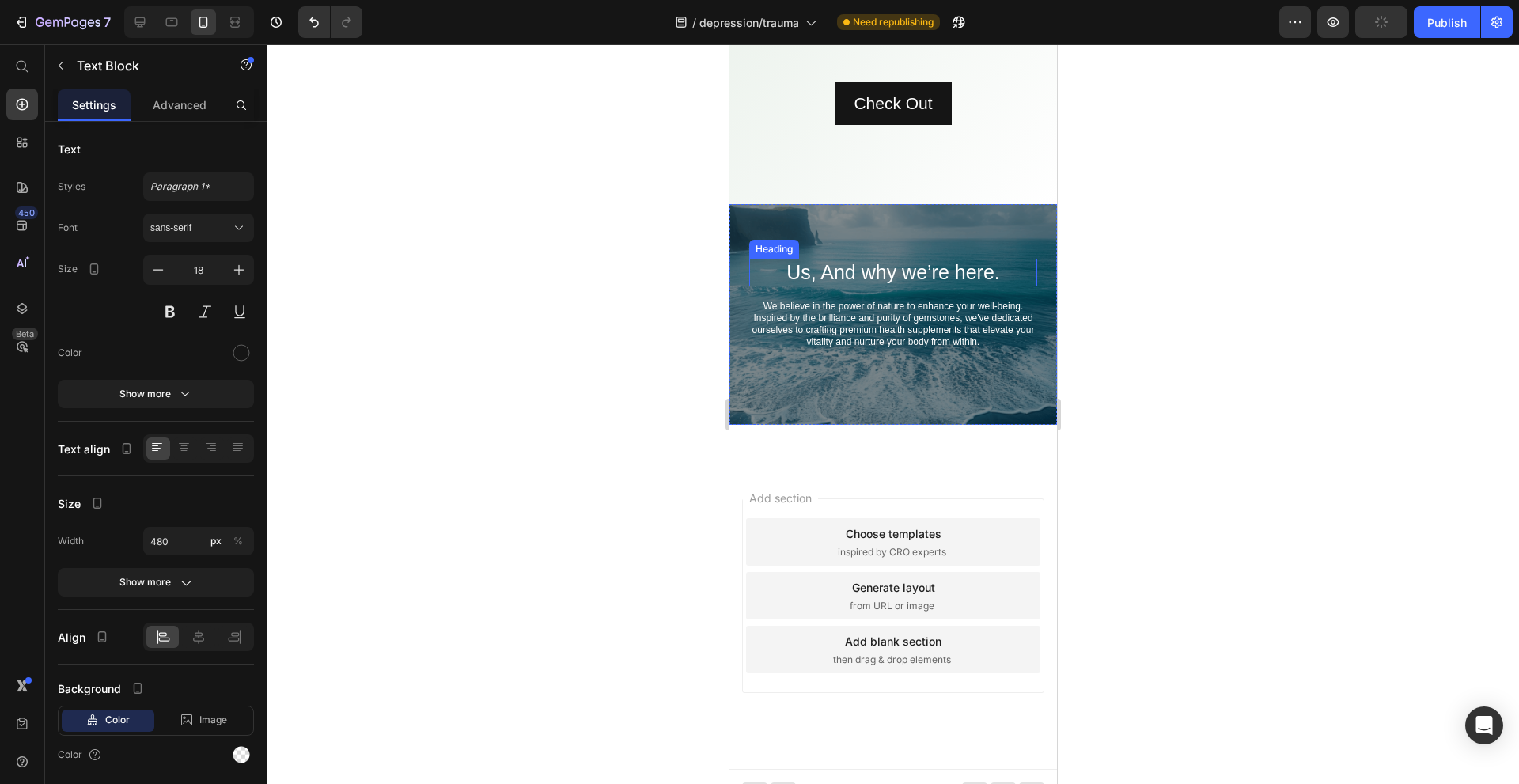 click on "Us, And why we’re here." at bounding box center (892, 272) 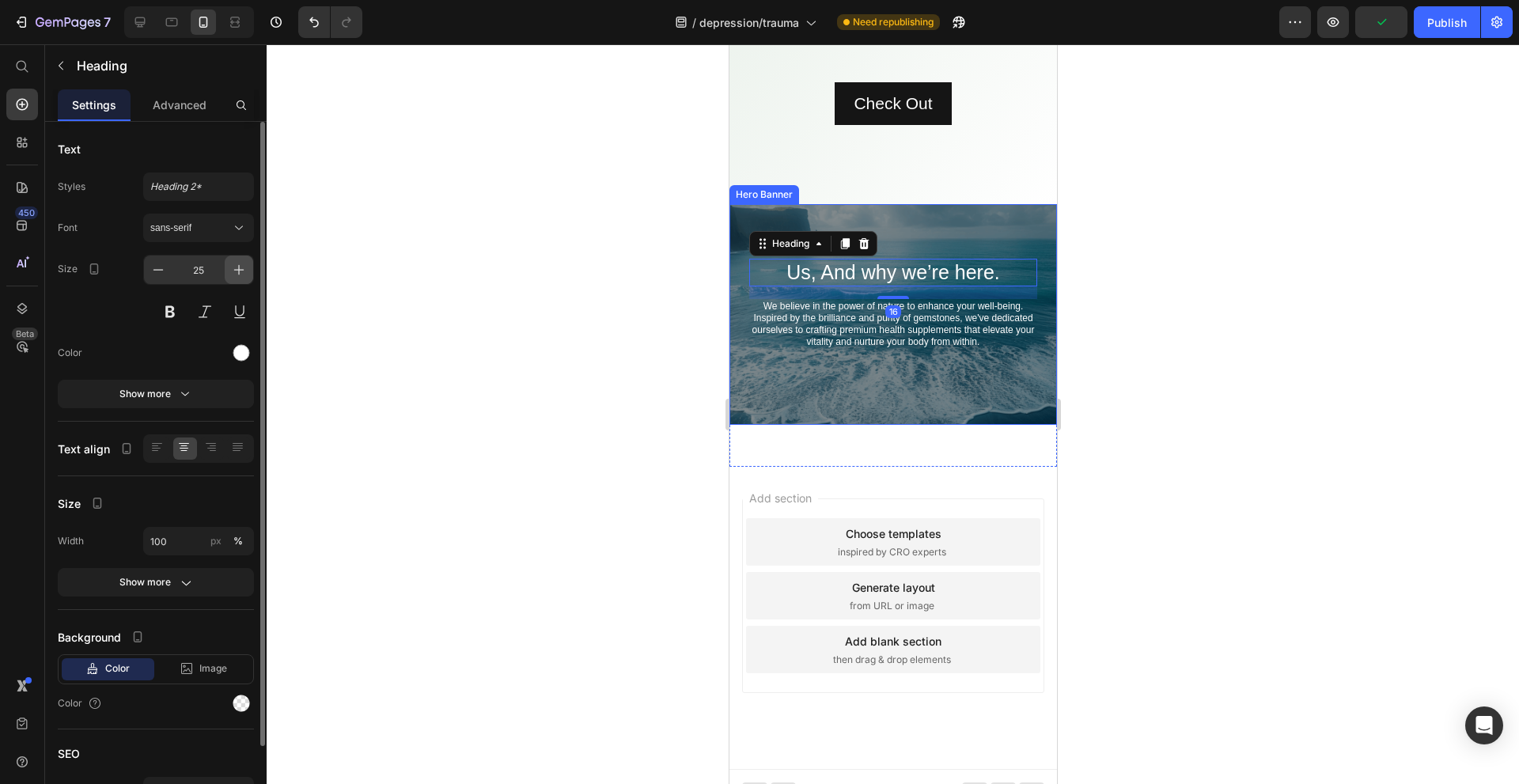 click at bounding box center [239, 270] 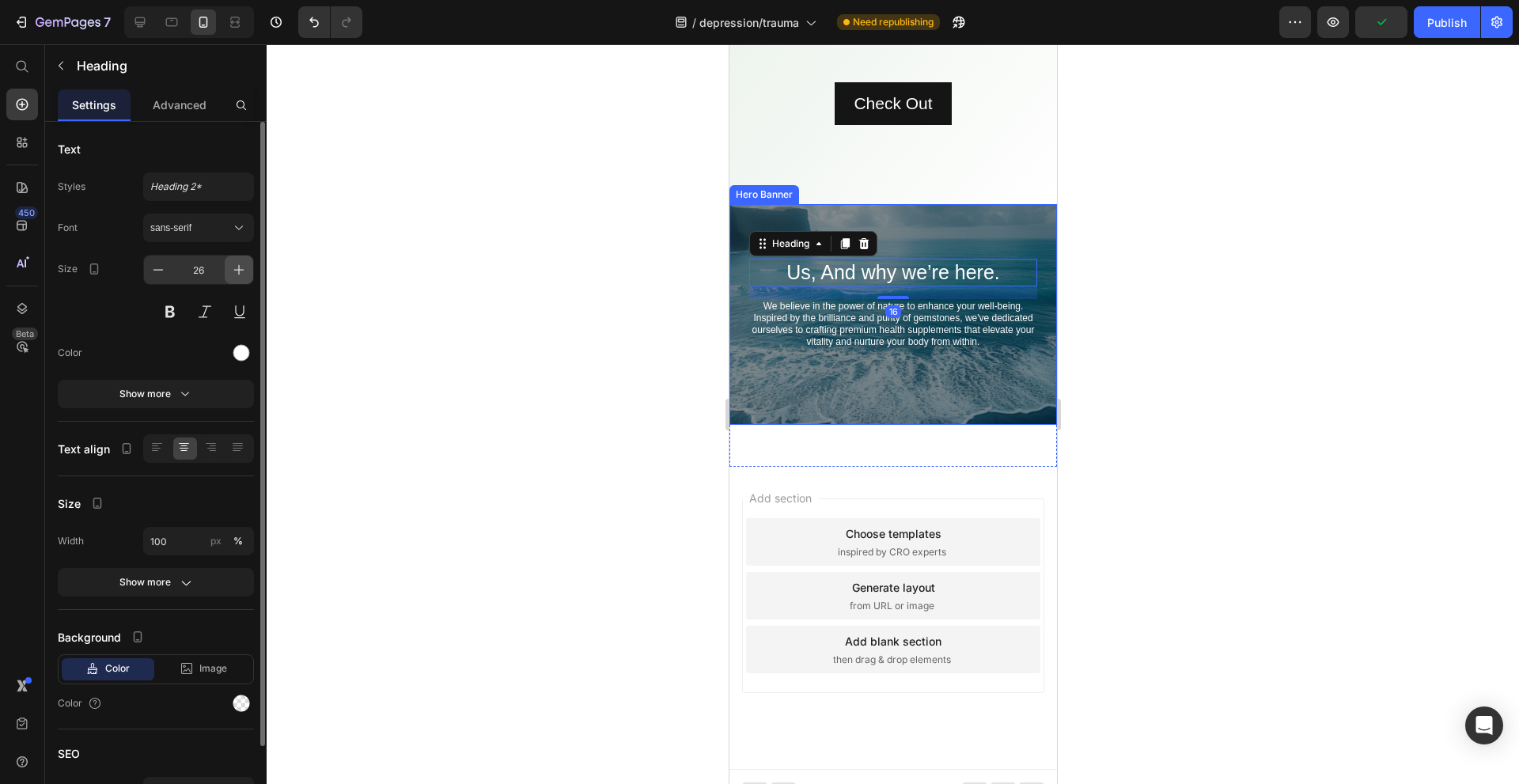 click at bounding box center (239, 270) 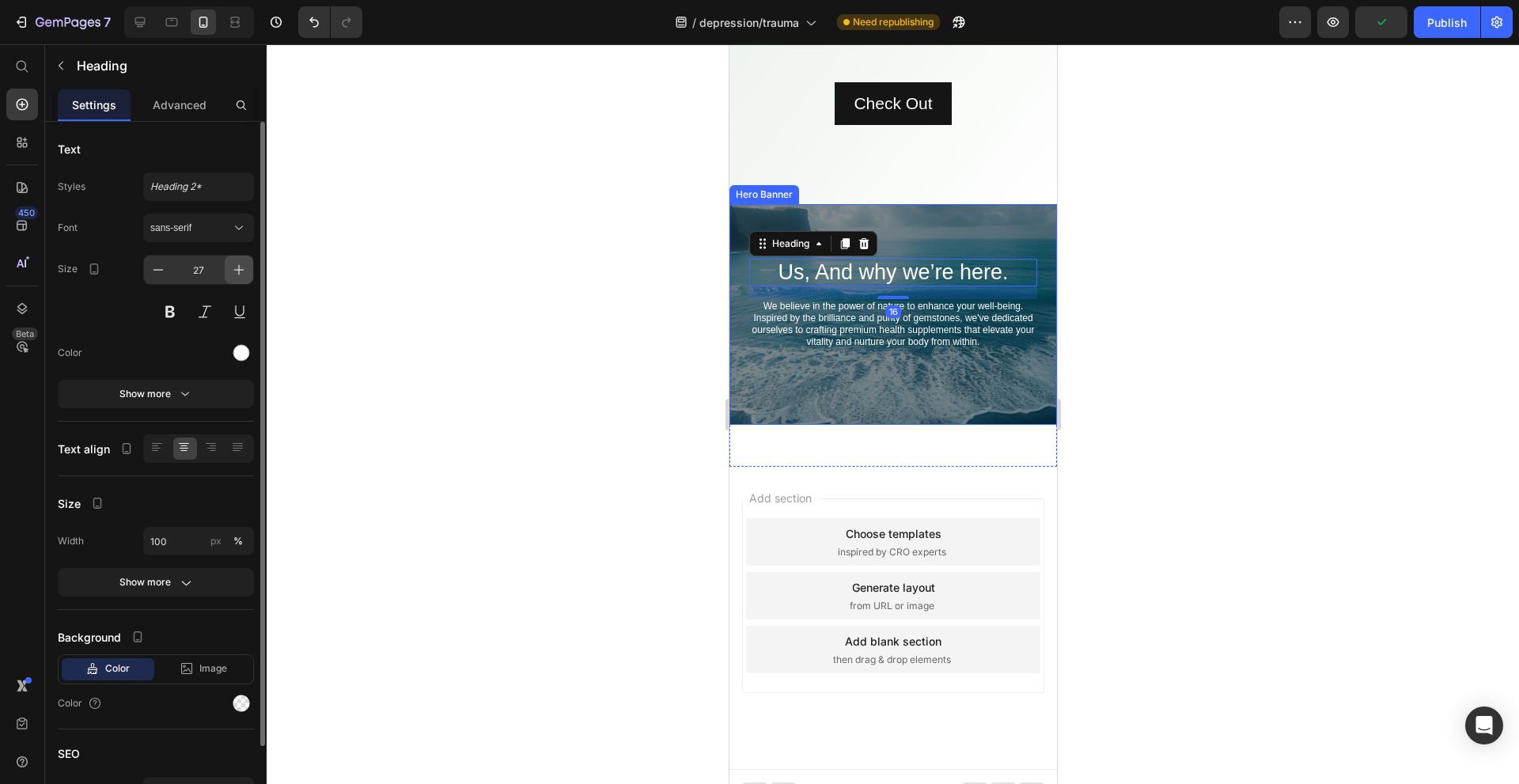 click at bounding box center [239, 270] 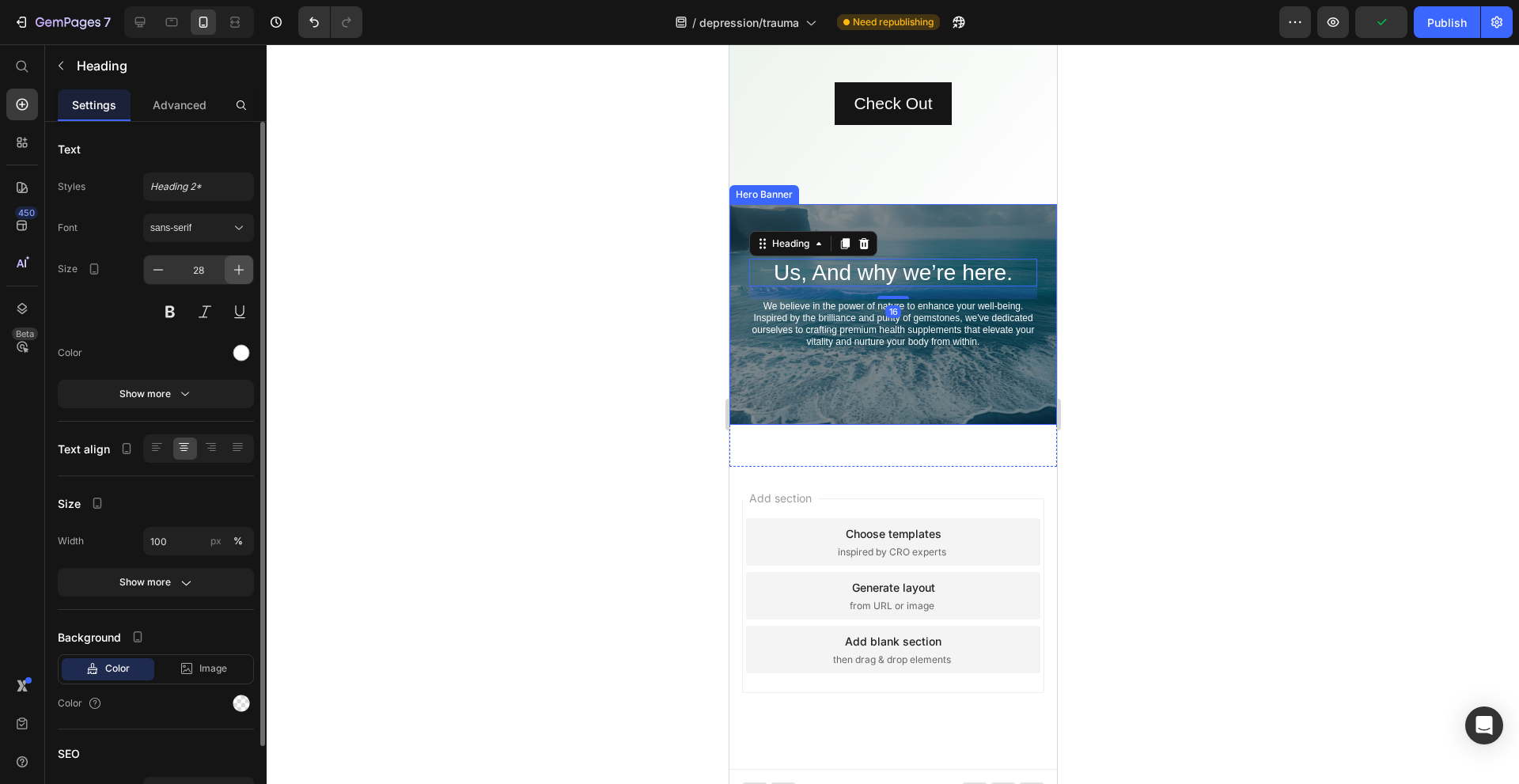 click at bounding box center (239, 270) 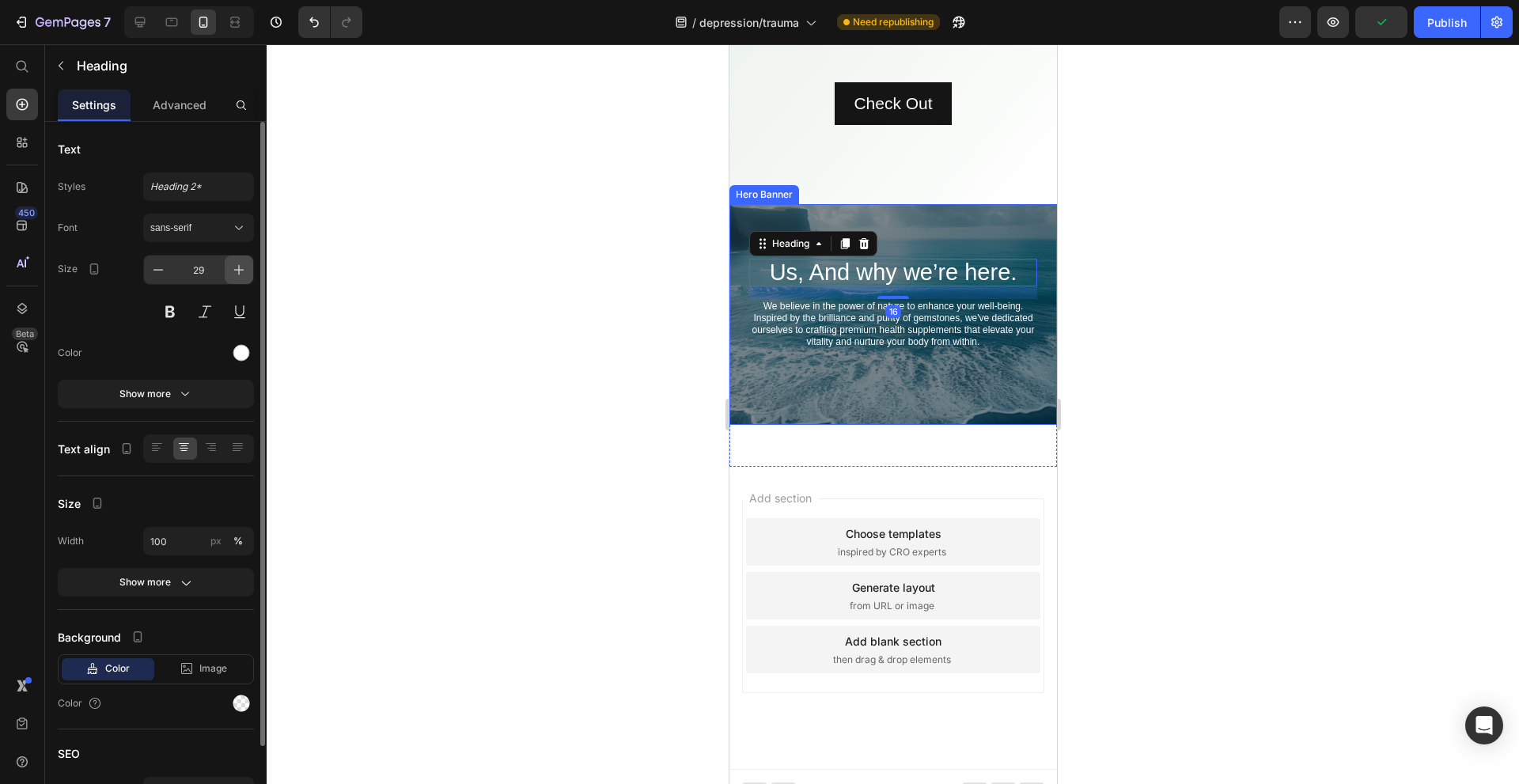 click 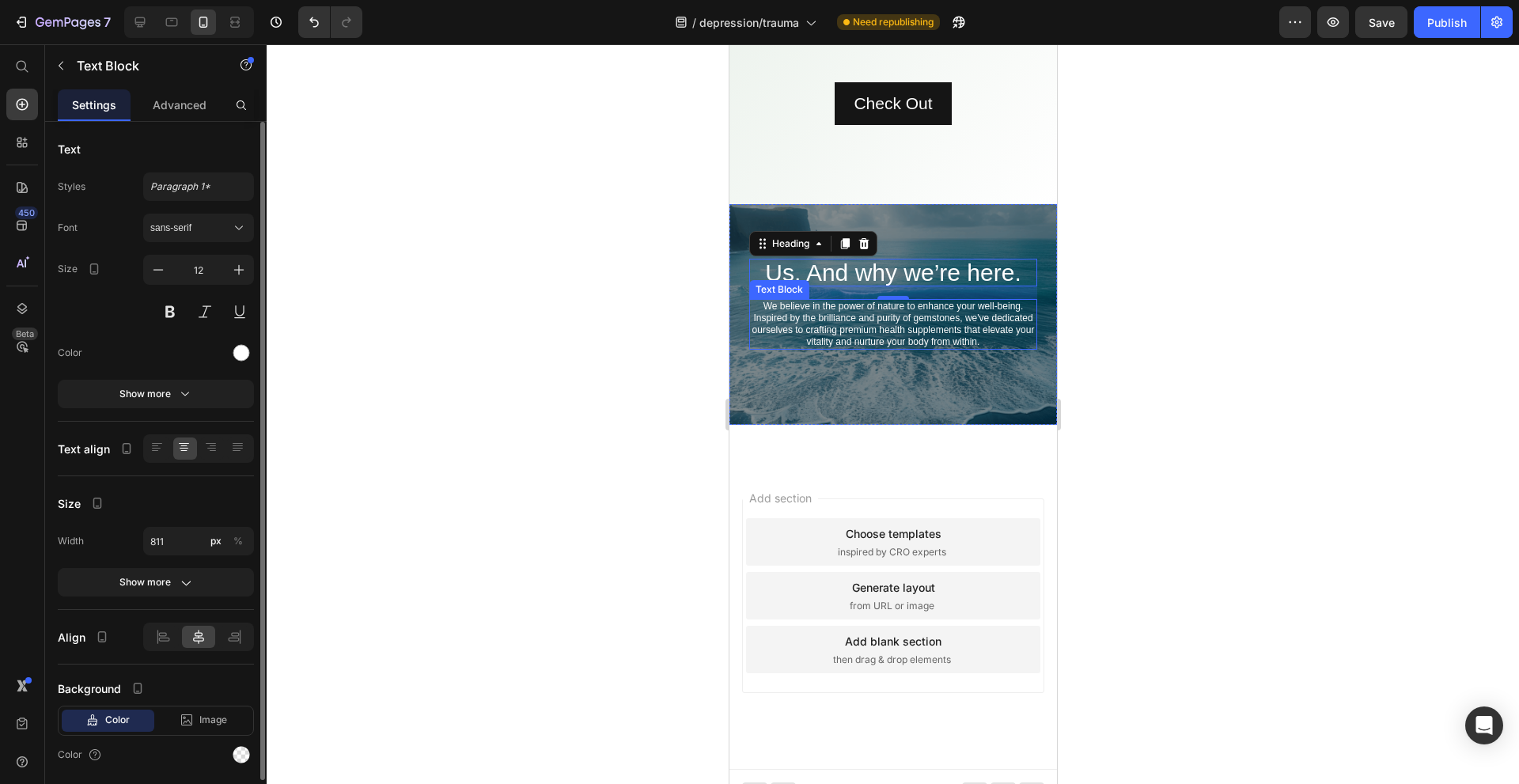 click on "We believe in the power of nature to enhance your well-being. Inspired by the brilliance and purity of gemstones, we've dedicated ourselves to crafting premium health supplements that elevate your vitality and nurture your body from within." at bounding box center [892, 324] 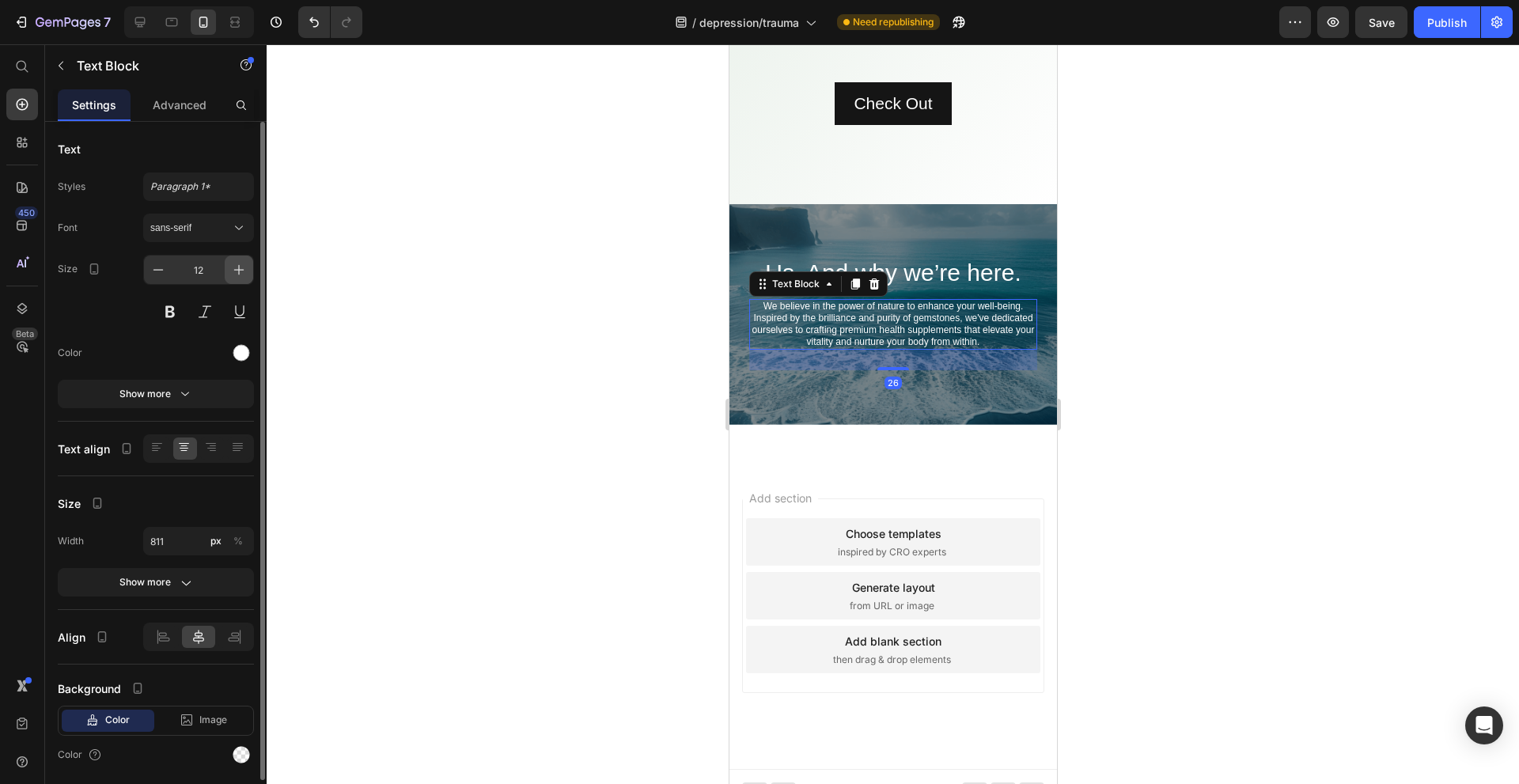 click 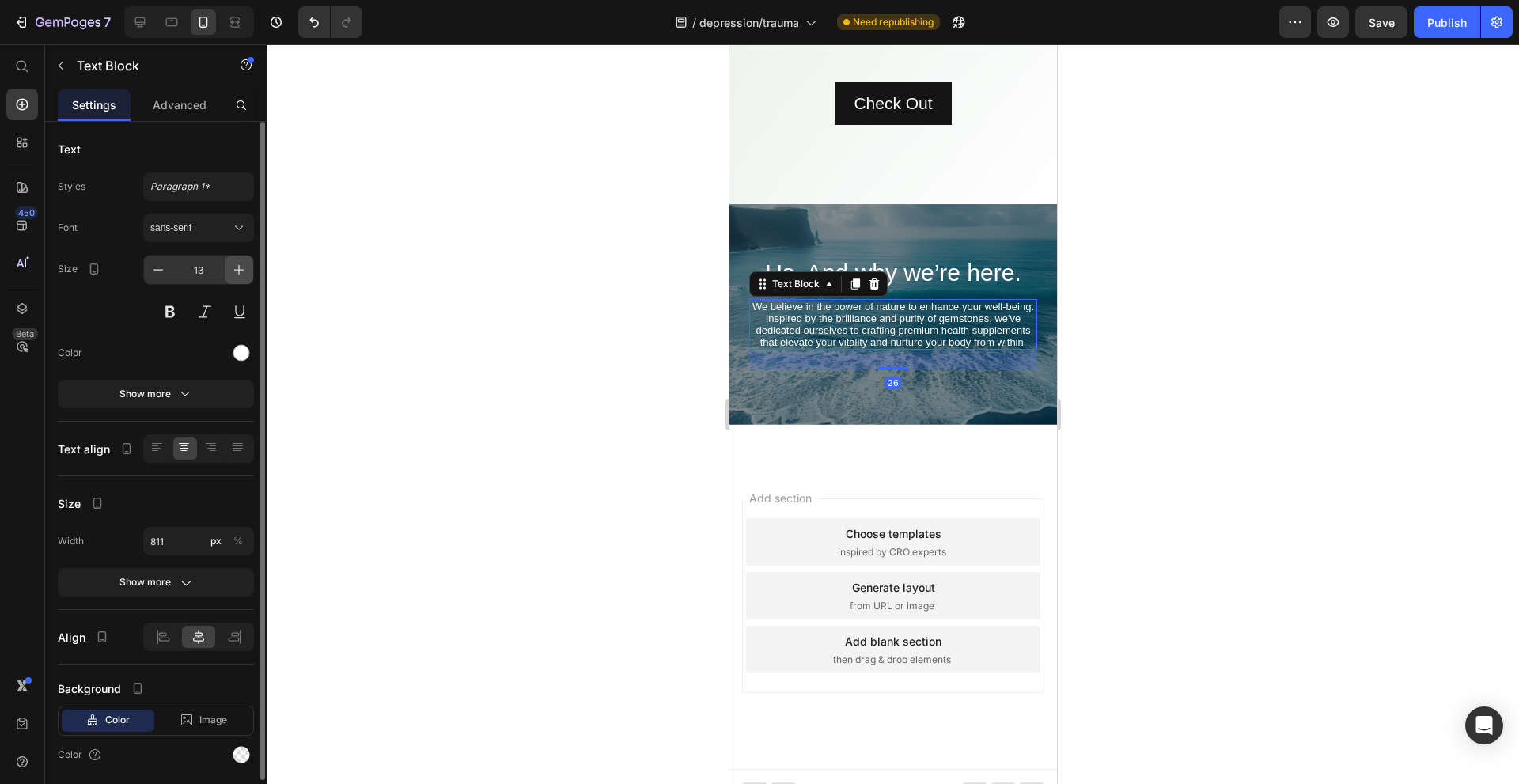 click 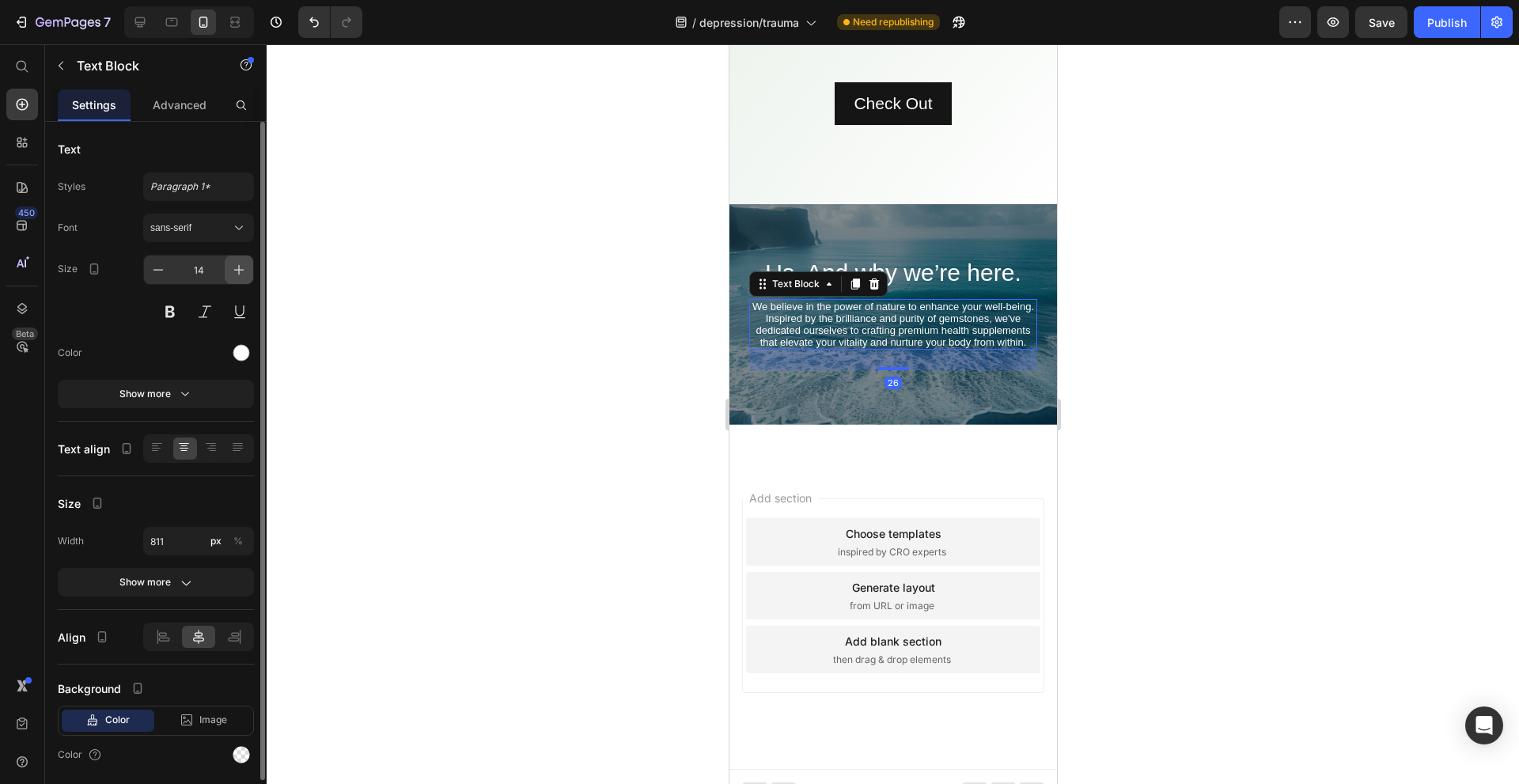 click 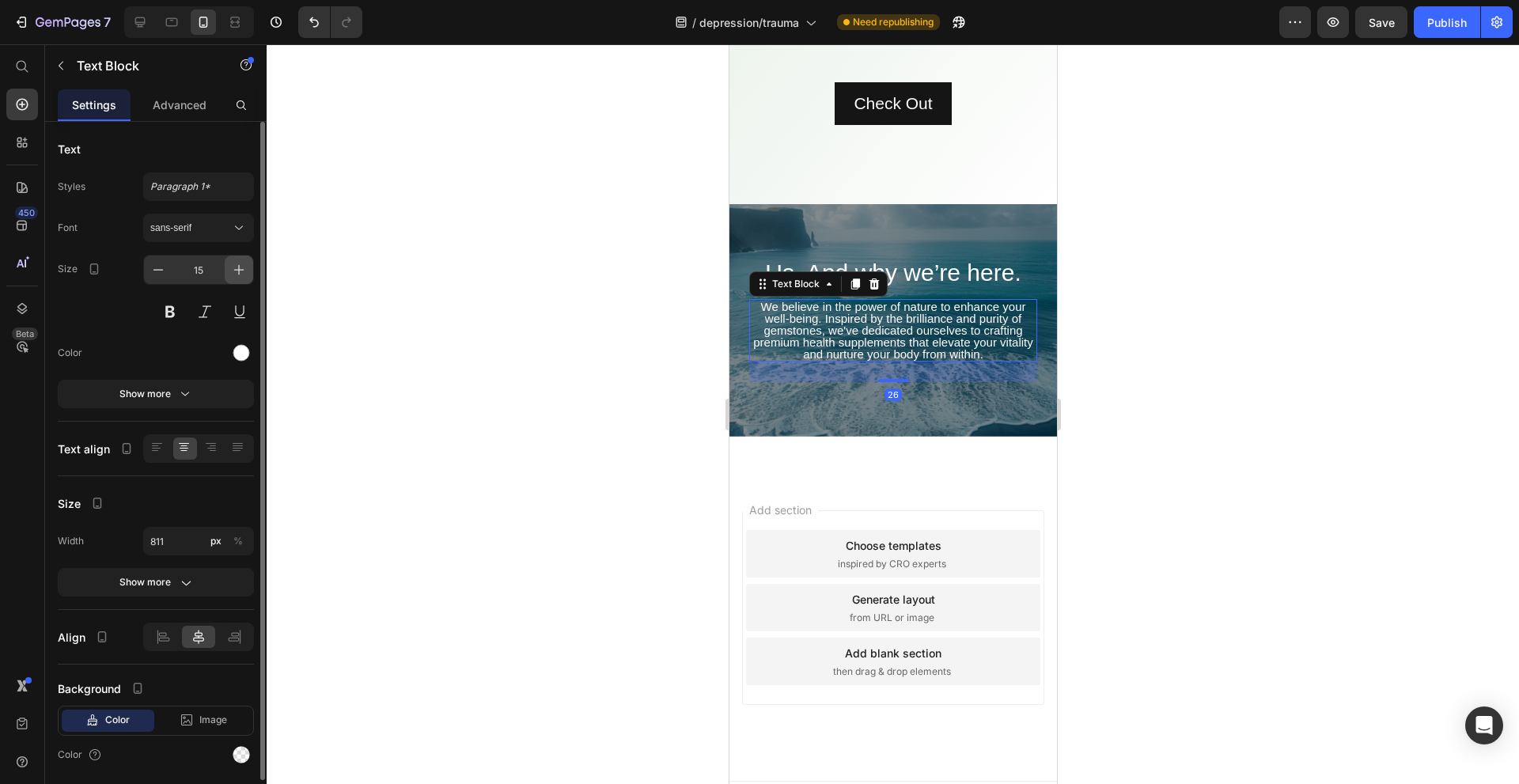 click 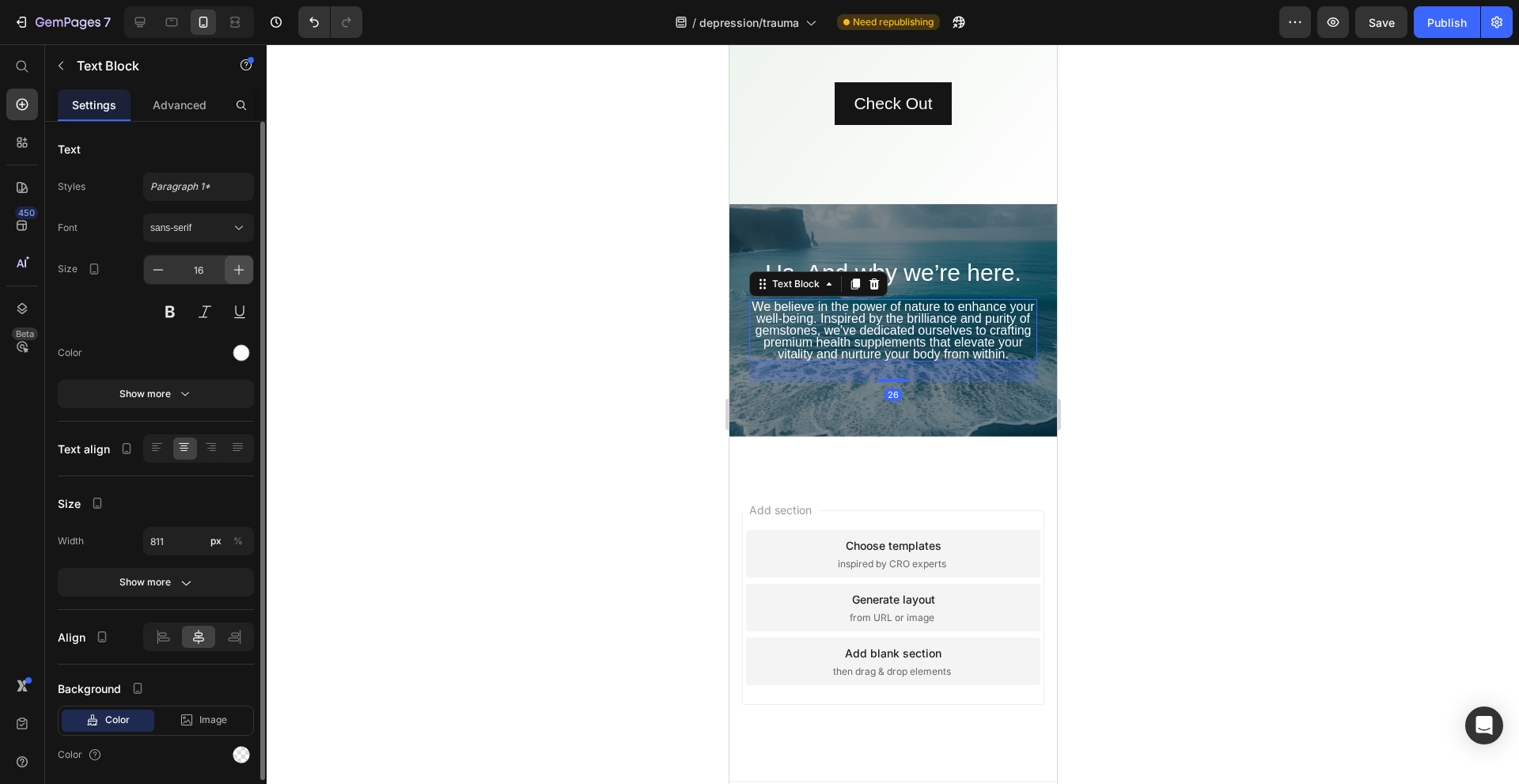 click 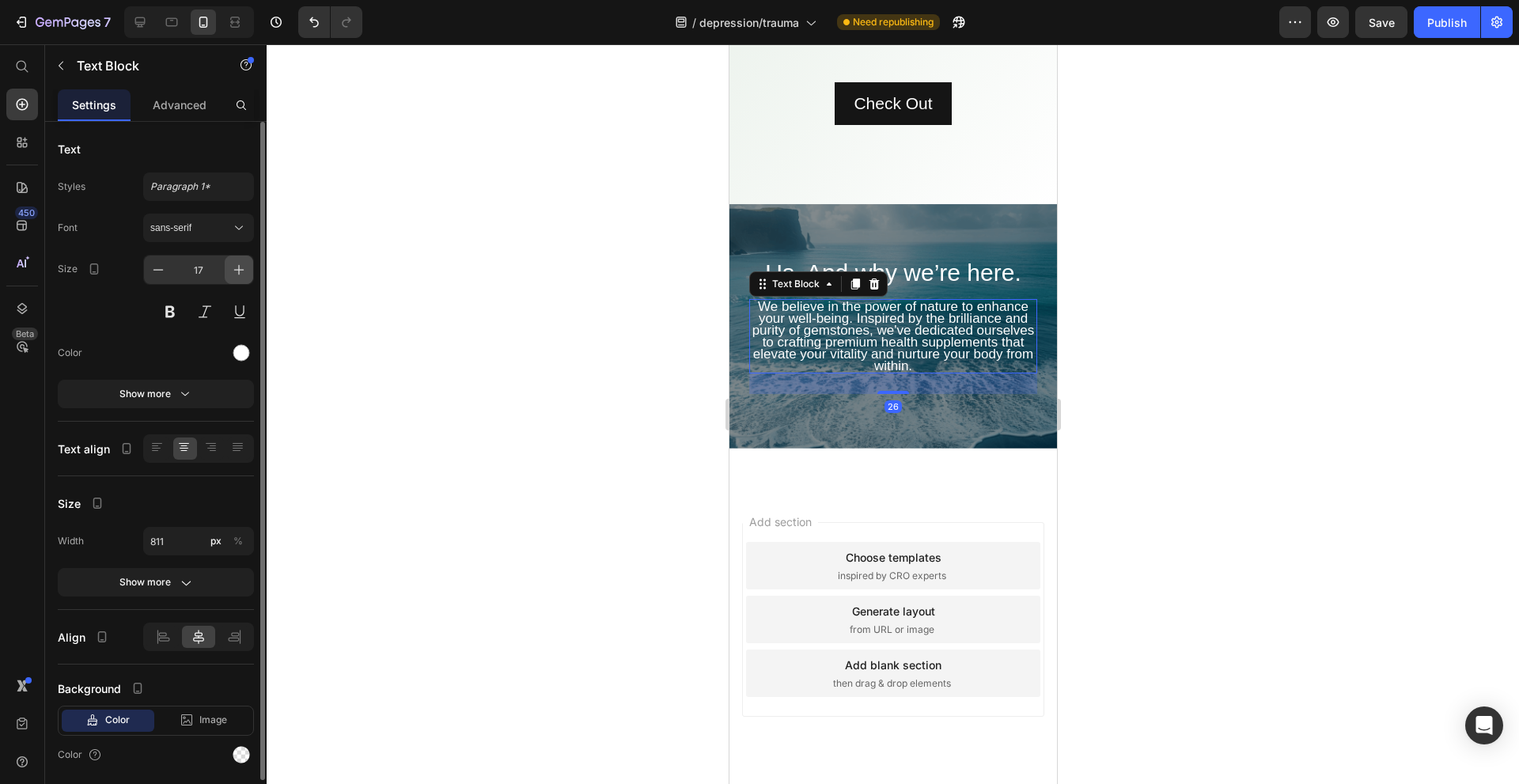 click 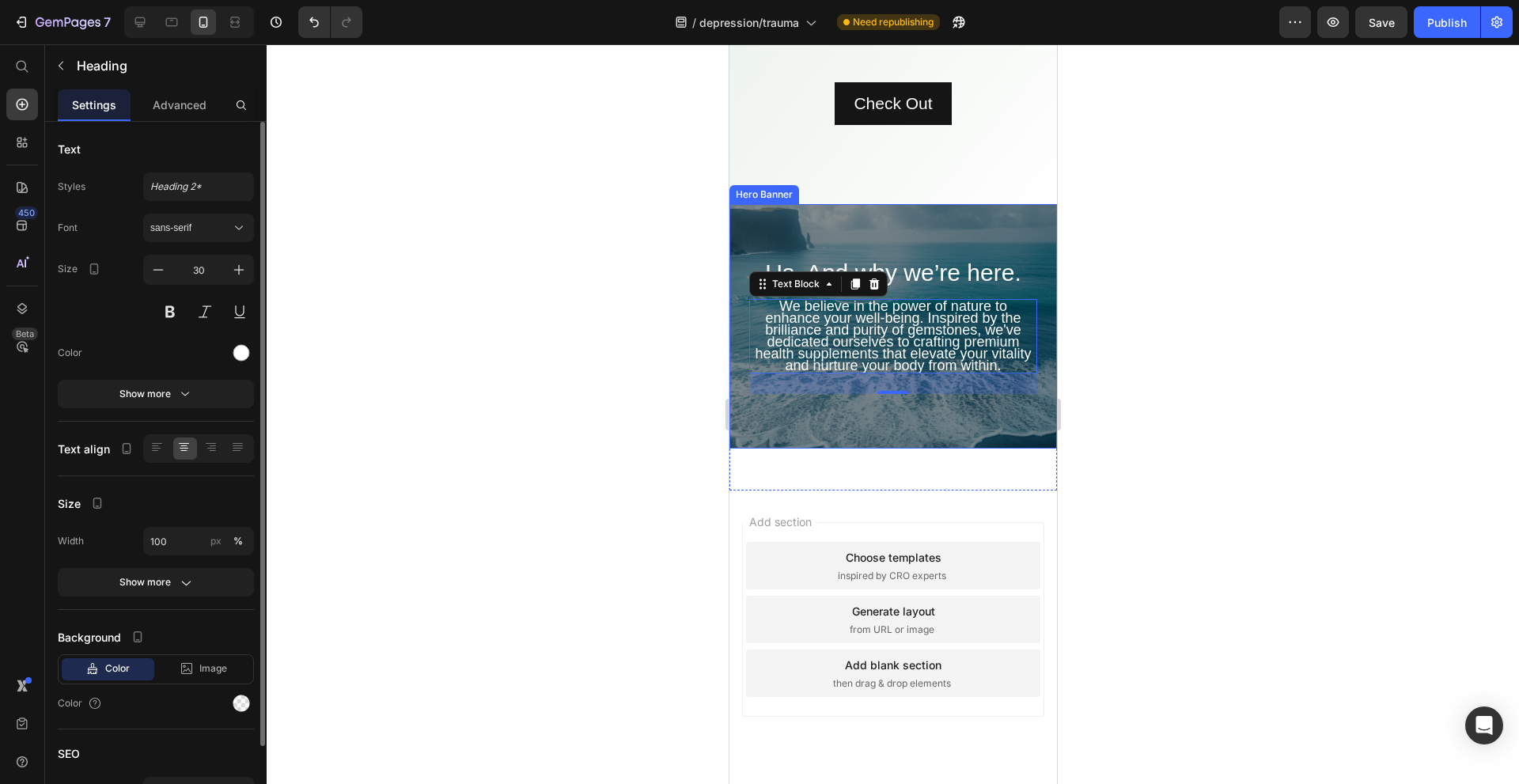 click on "Us, And why we’re here." at bounding box center (892, 272) 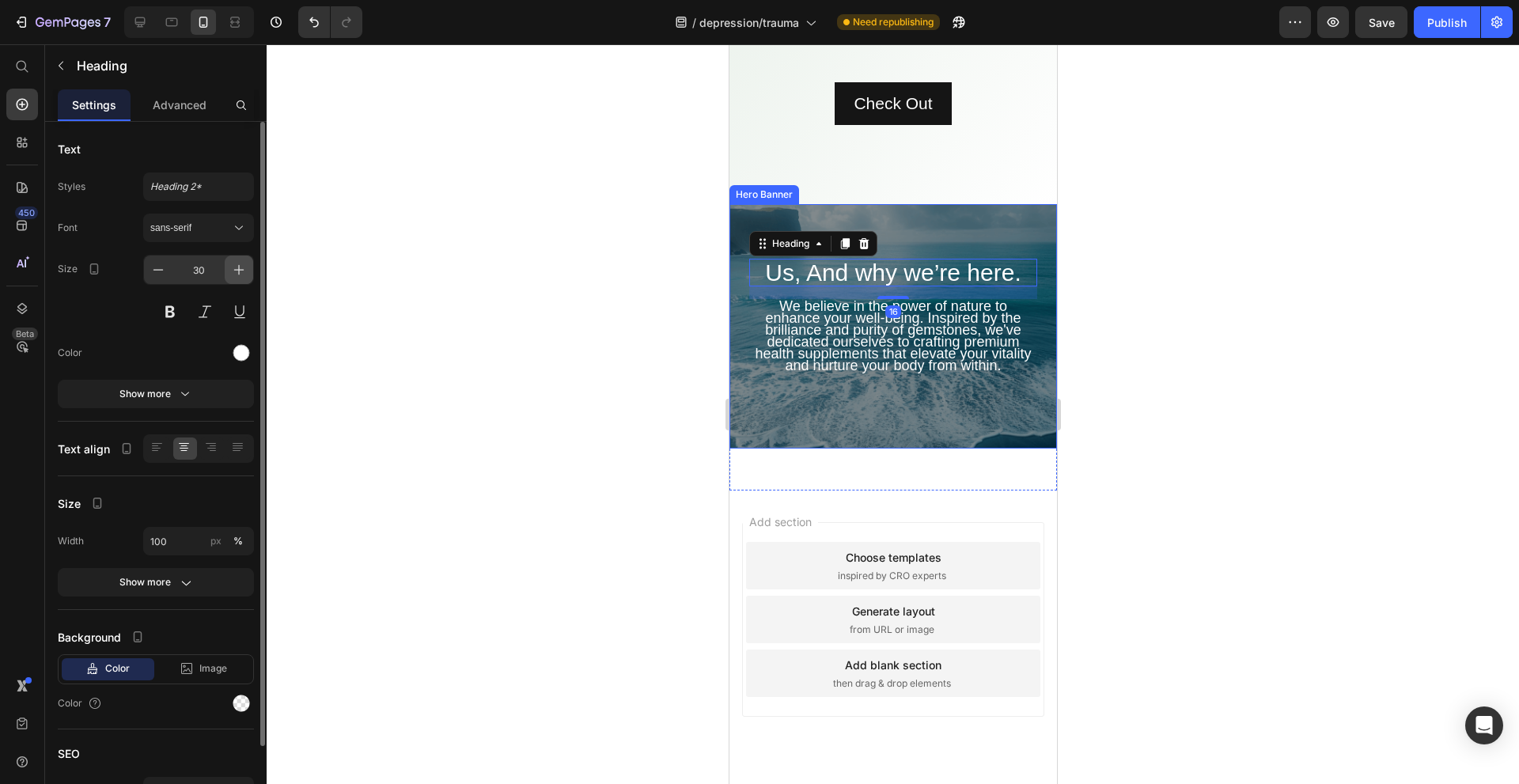 click 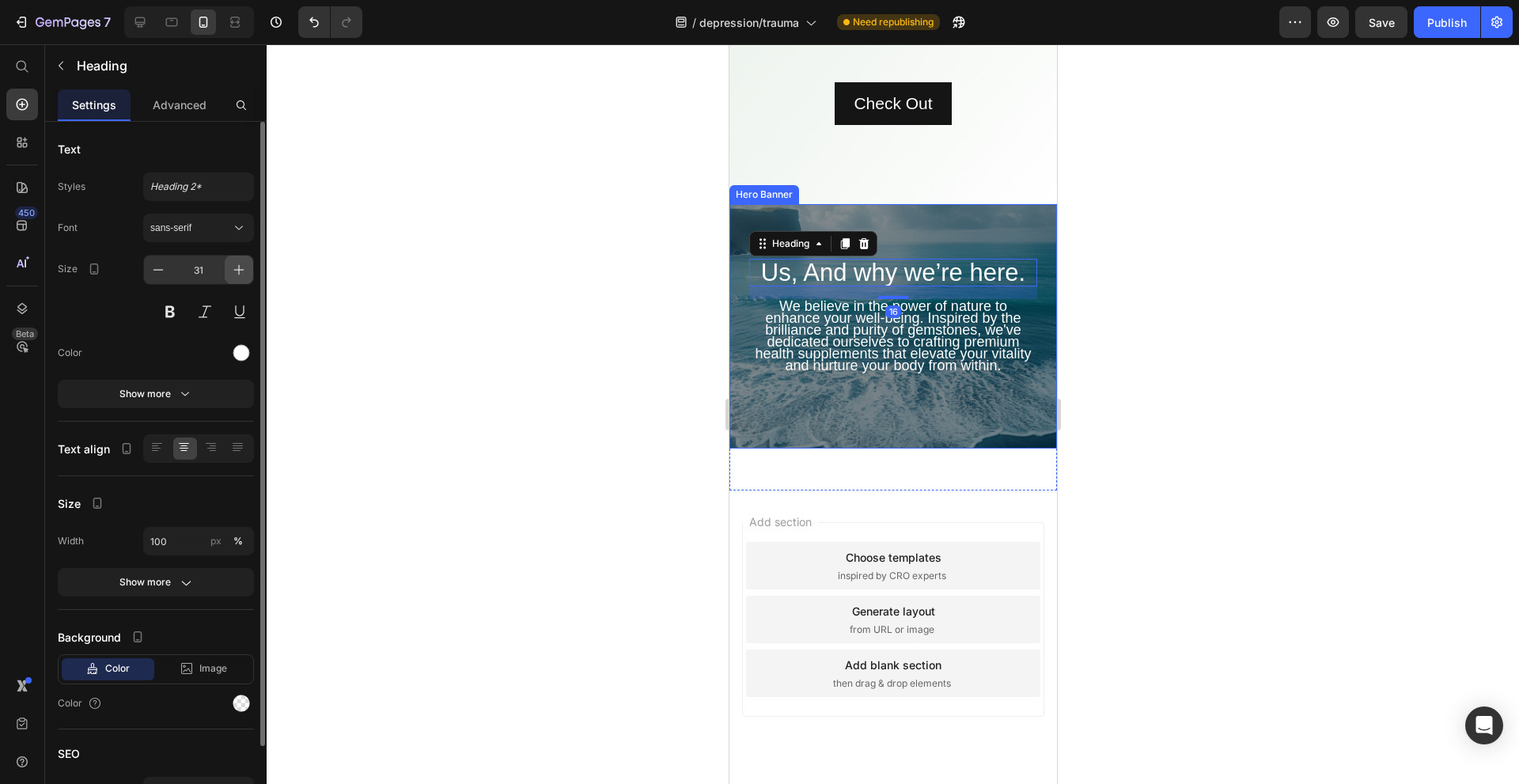 click 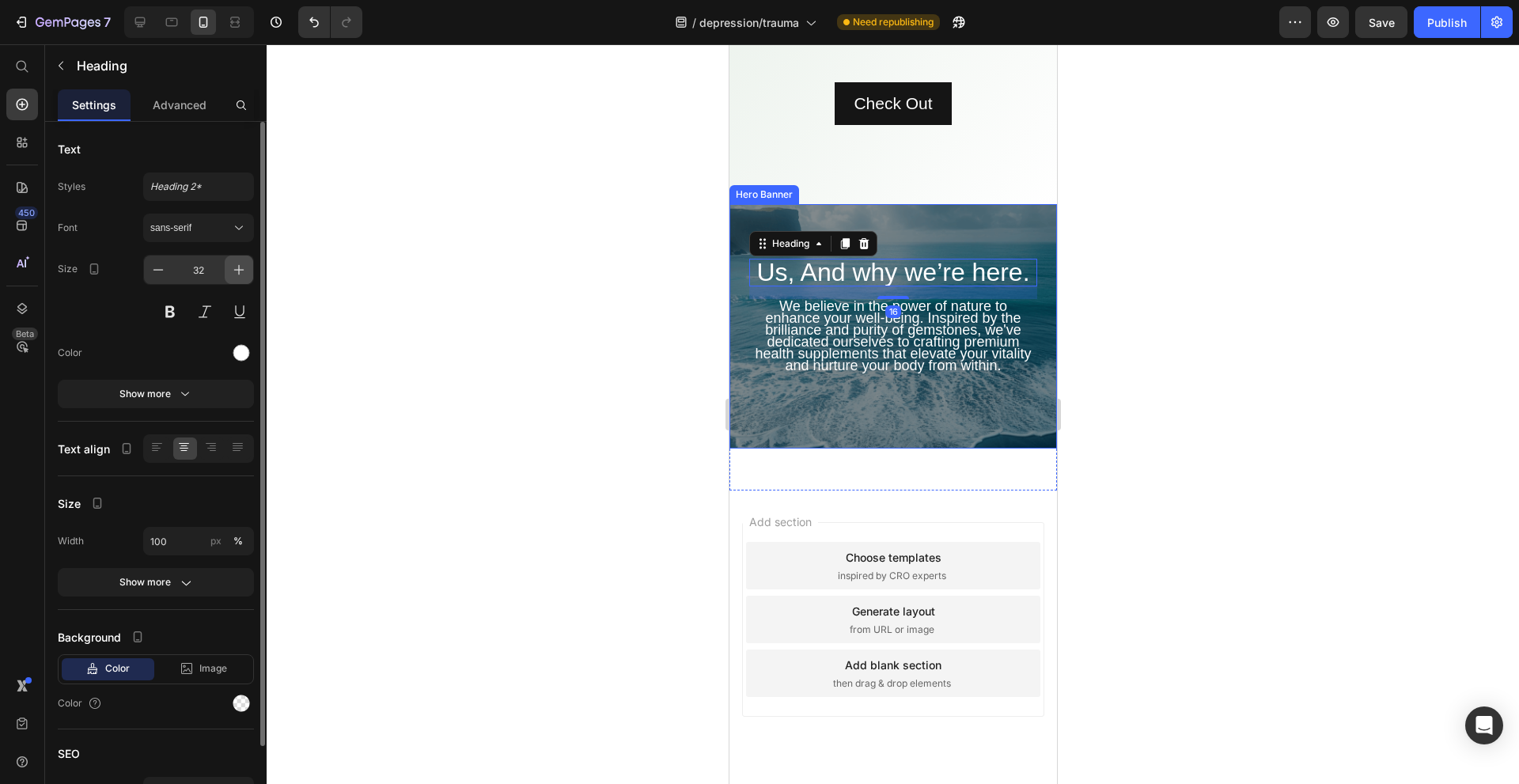 click 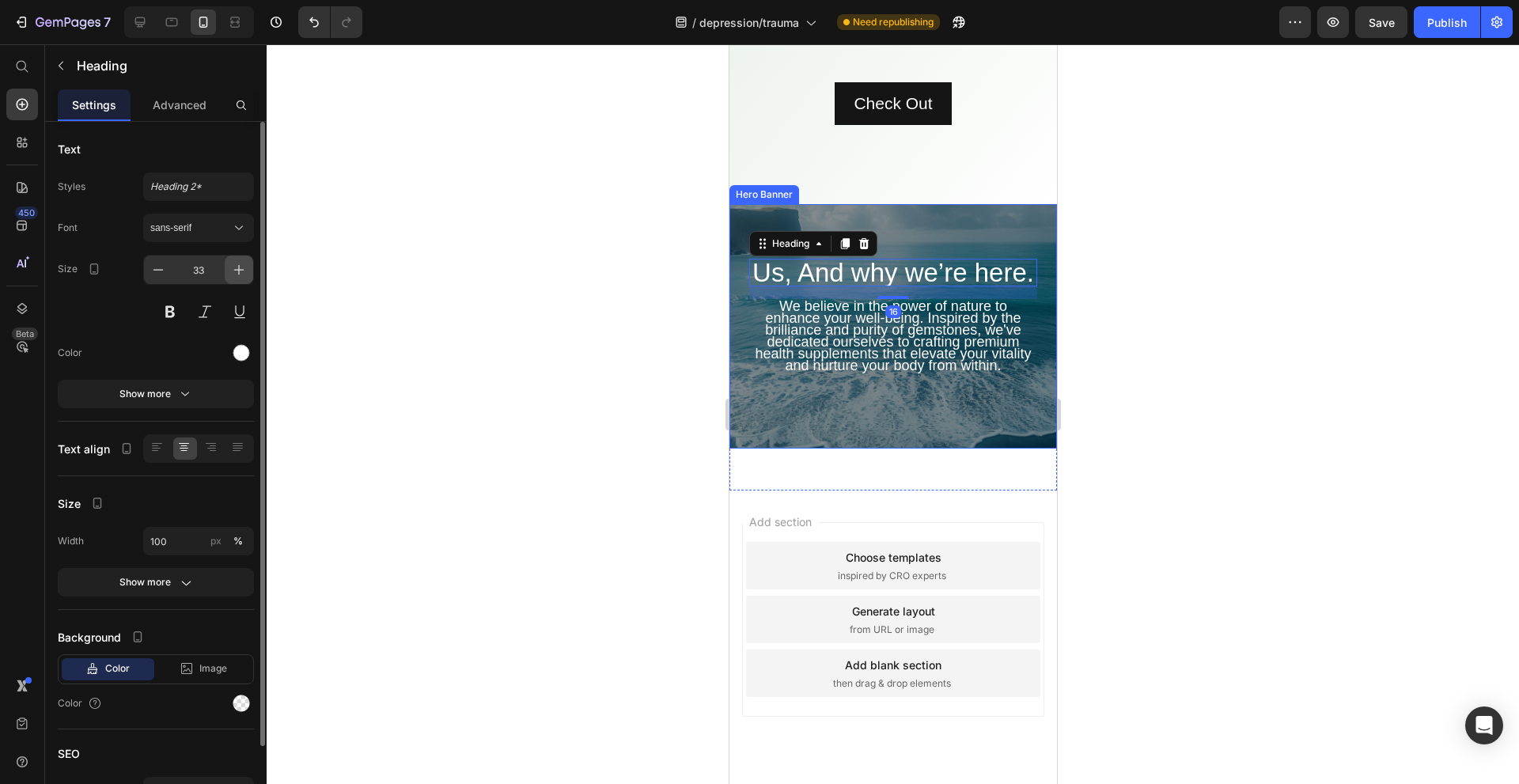 click 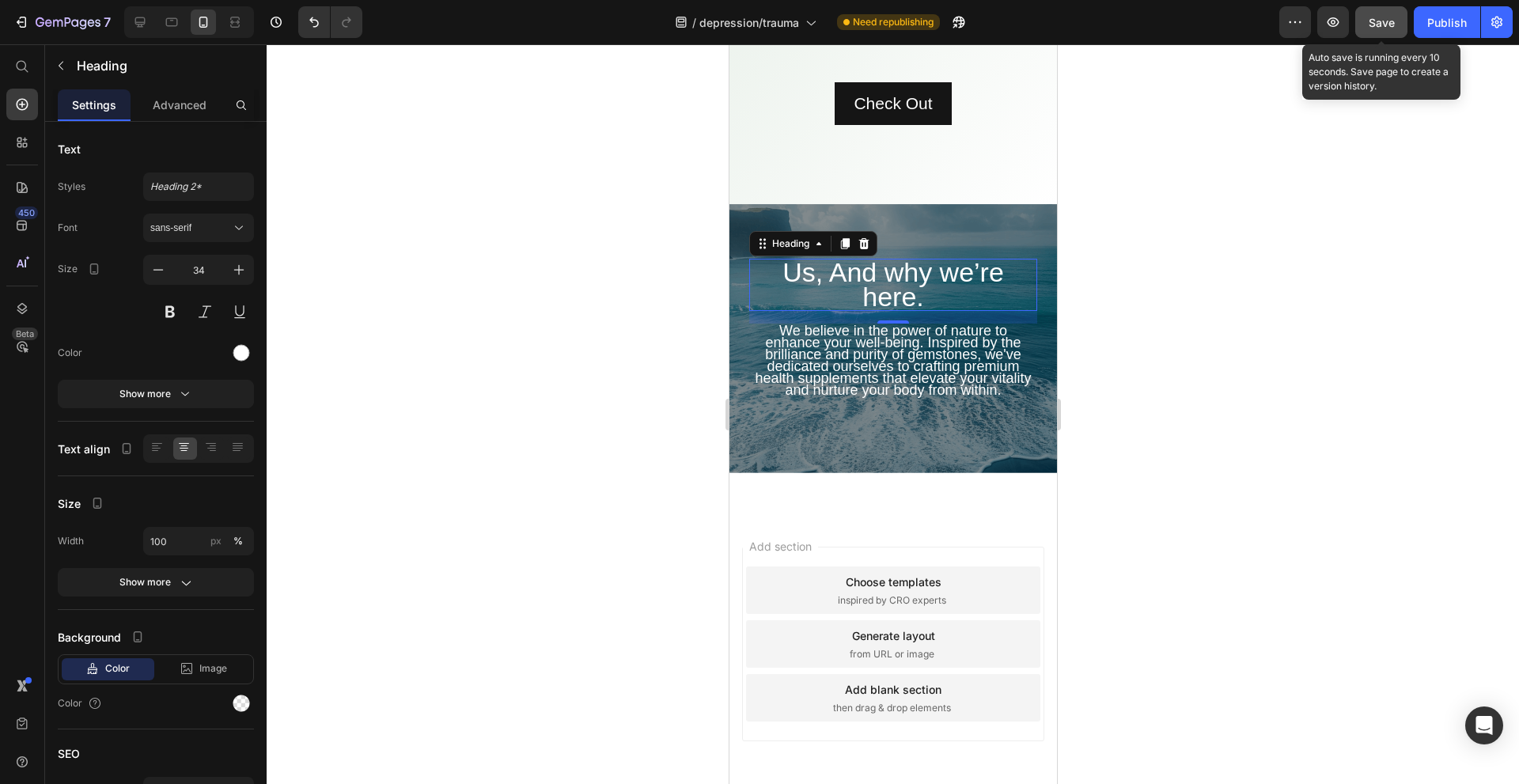 click on "Save" at bounding box center [1381, 22] 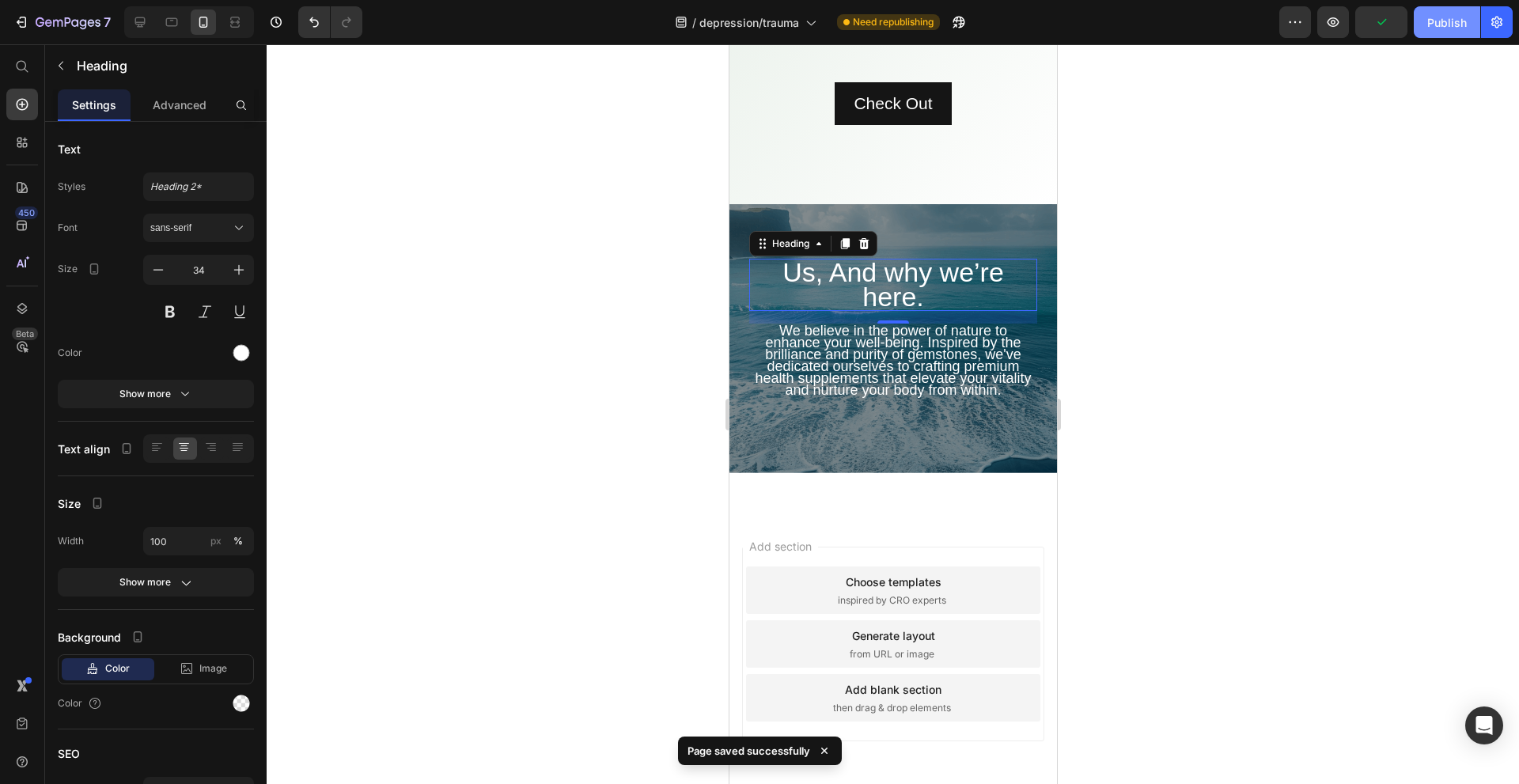 click on "Publish" 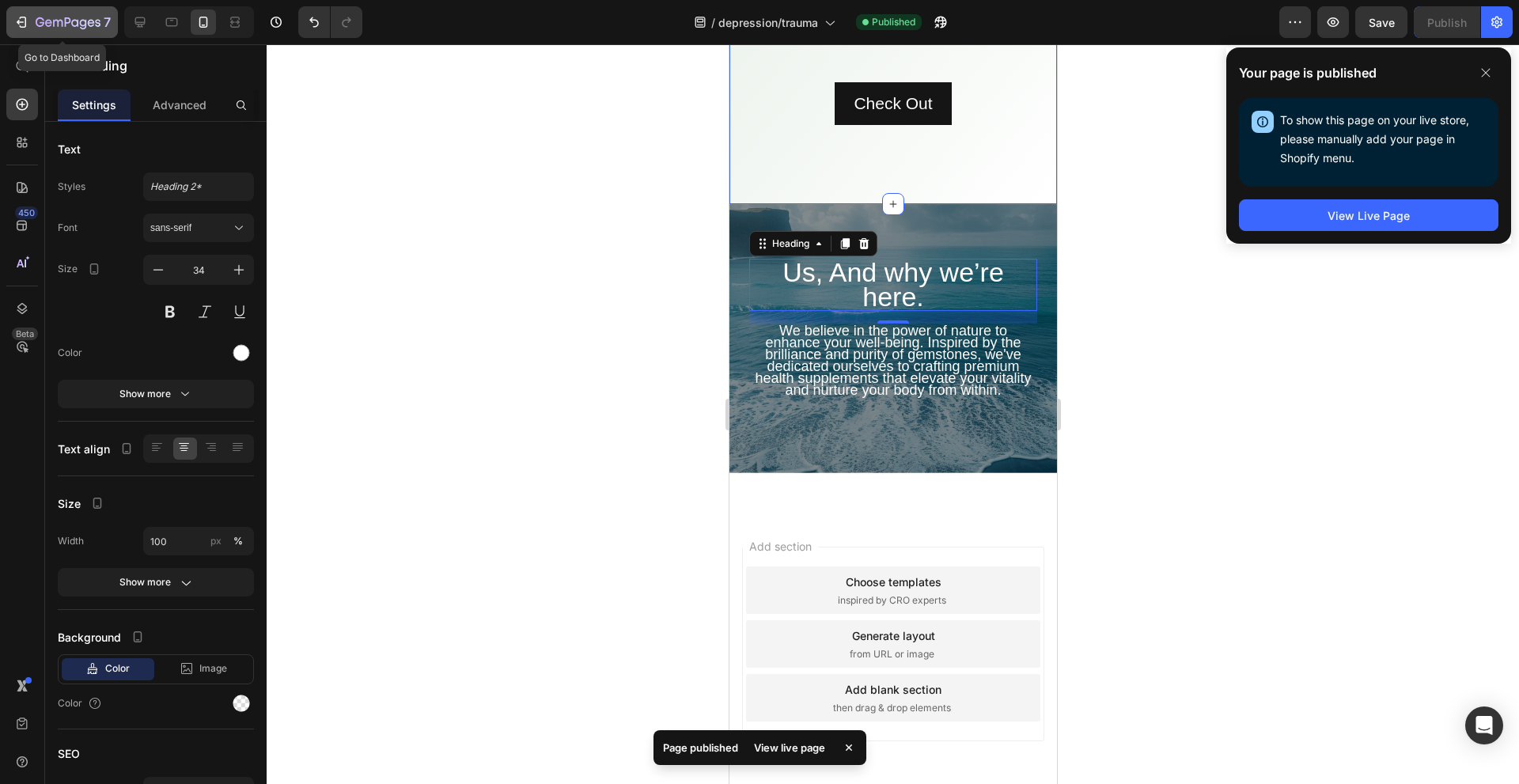 click on "7" 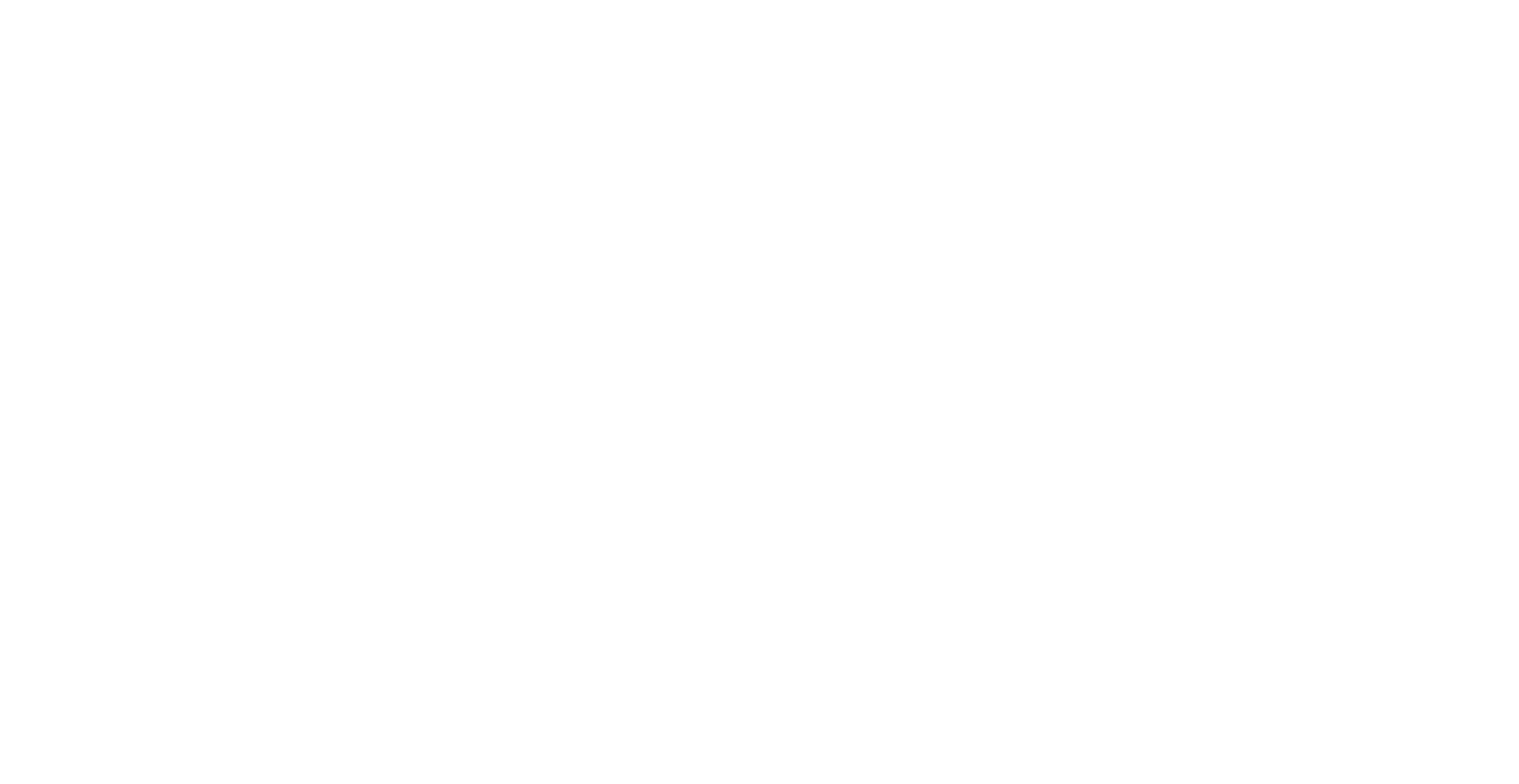 scroll, scrollTop: 0, scrollLeft: 0, axis: both 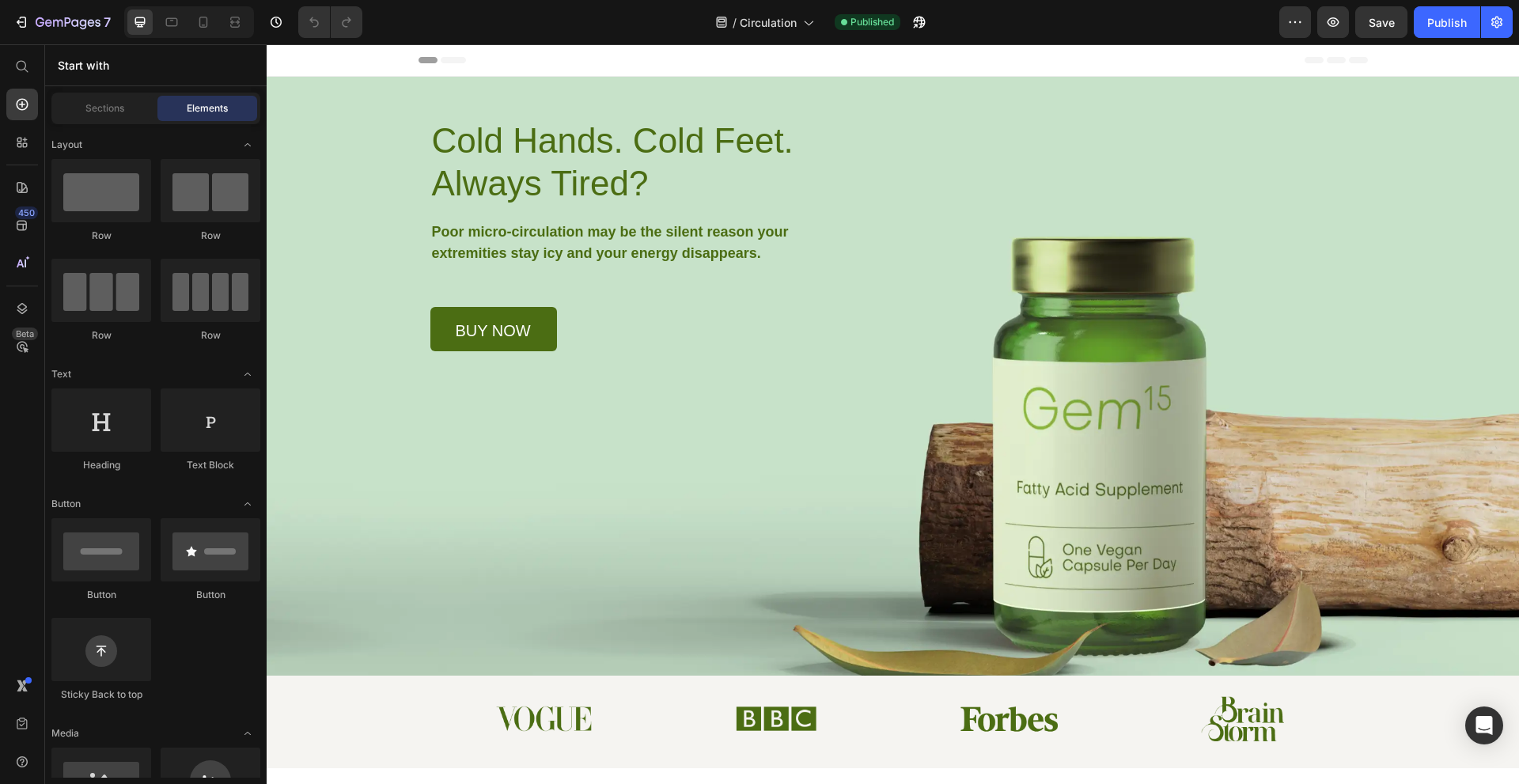 click at bounding box center (189, 22) 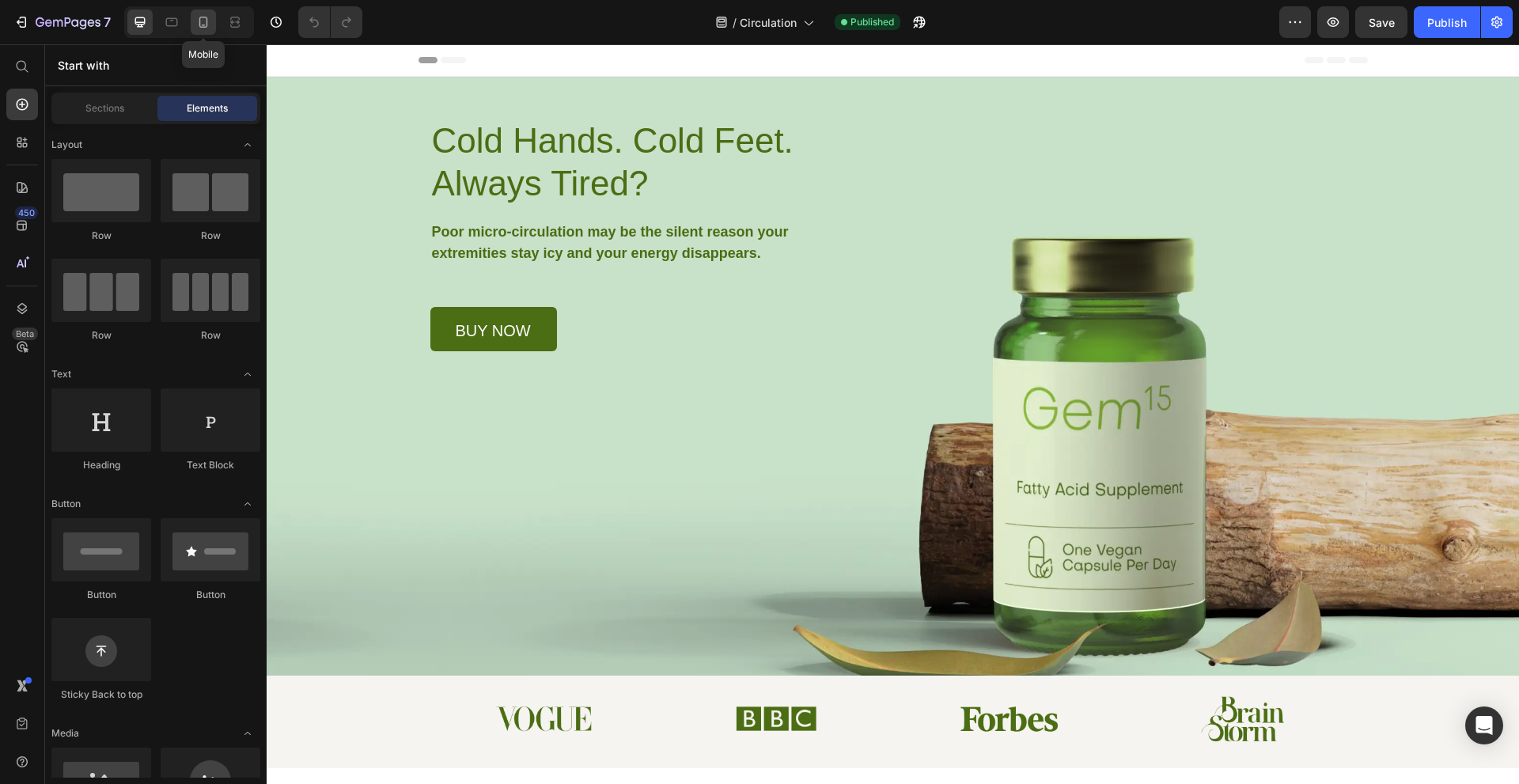 click 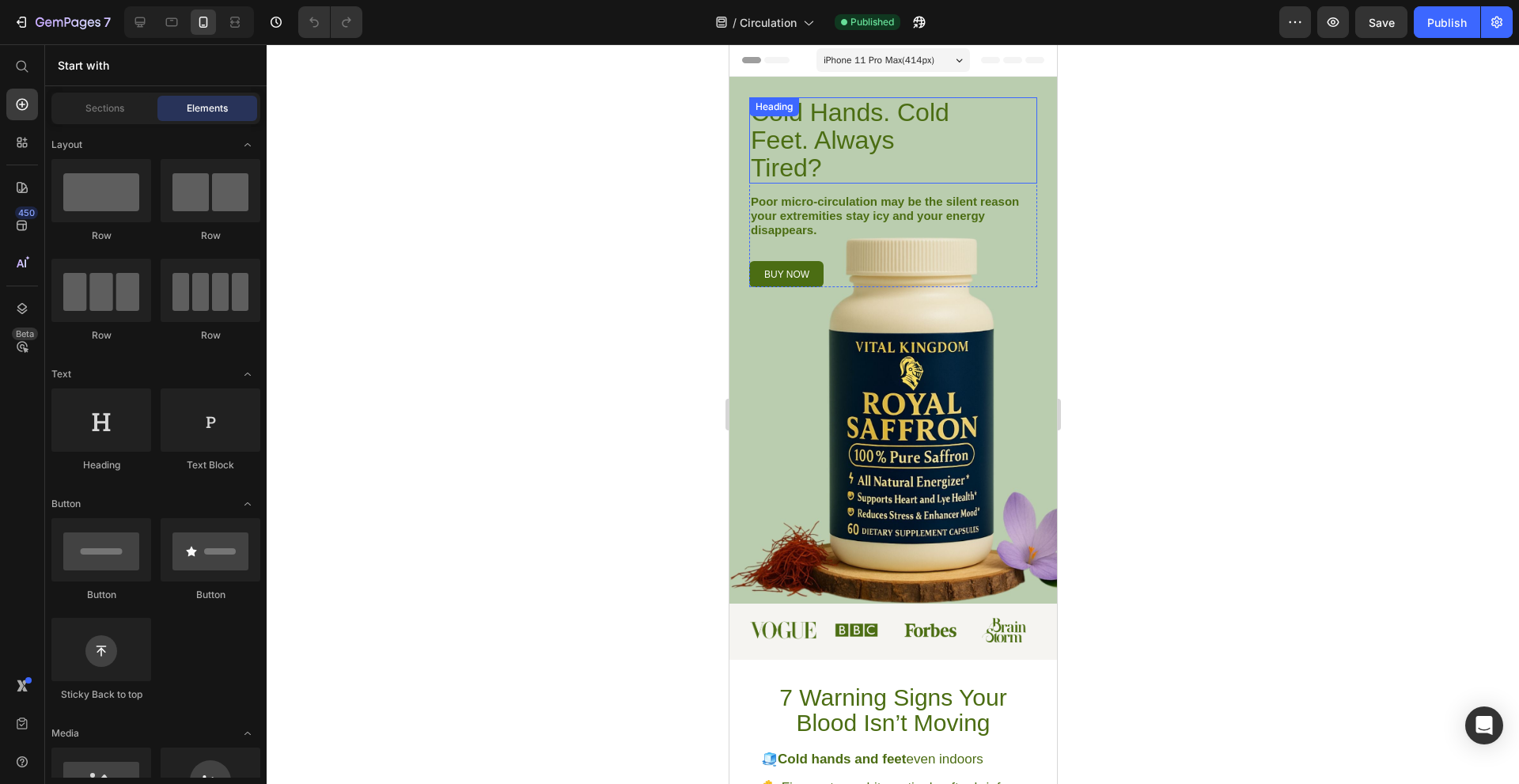 click on "Cold Hands. Cold Feet. Always Tired?" at bounding box center (857, 140) 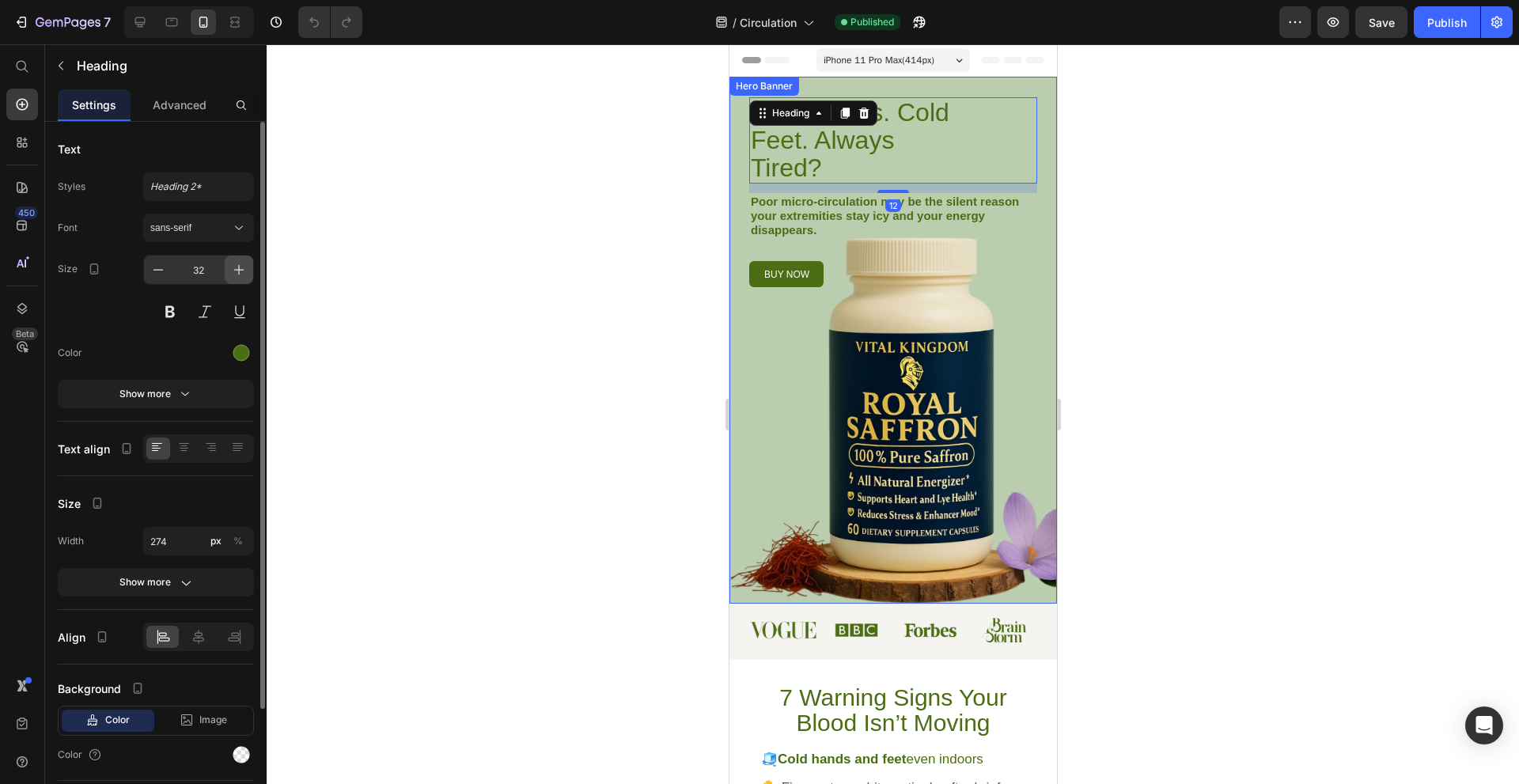 click 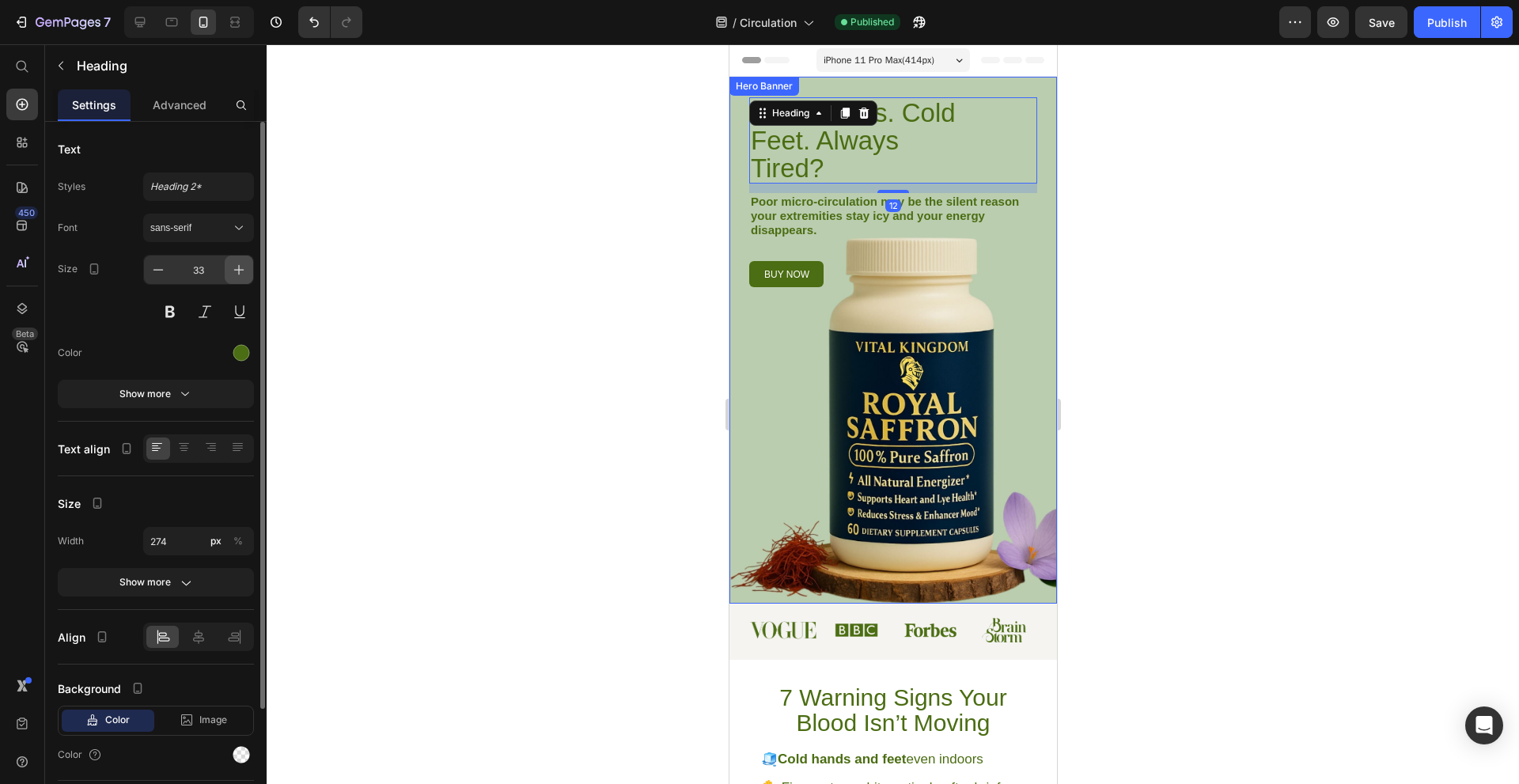 click 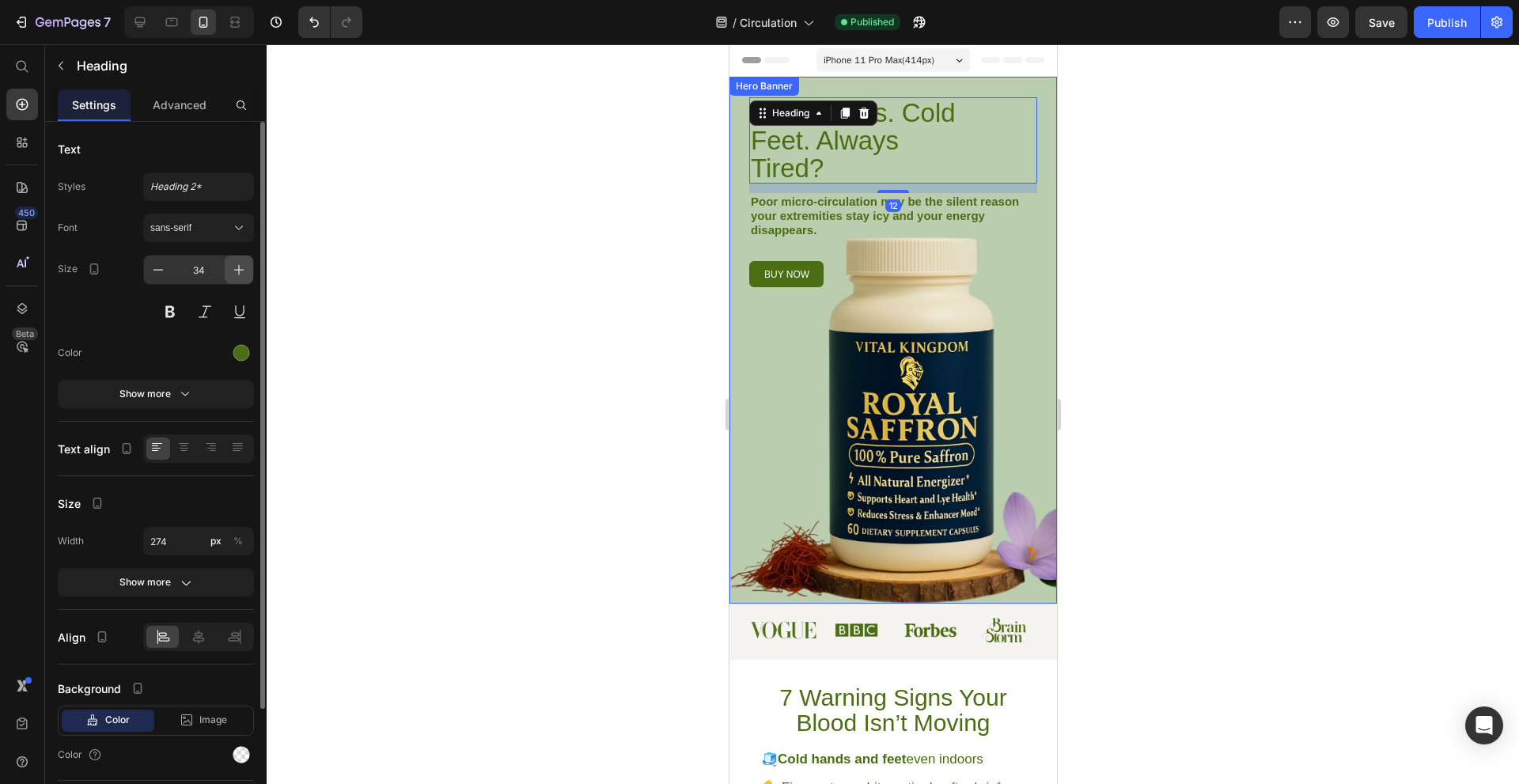 click 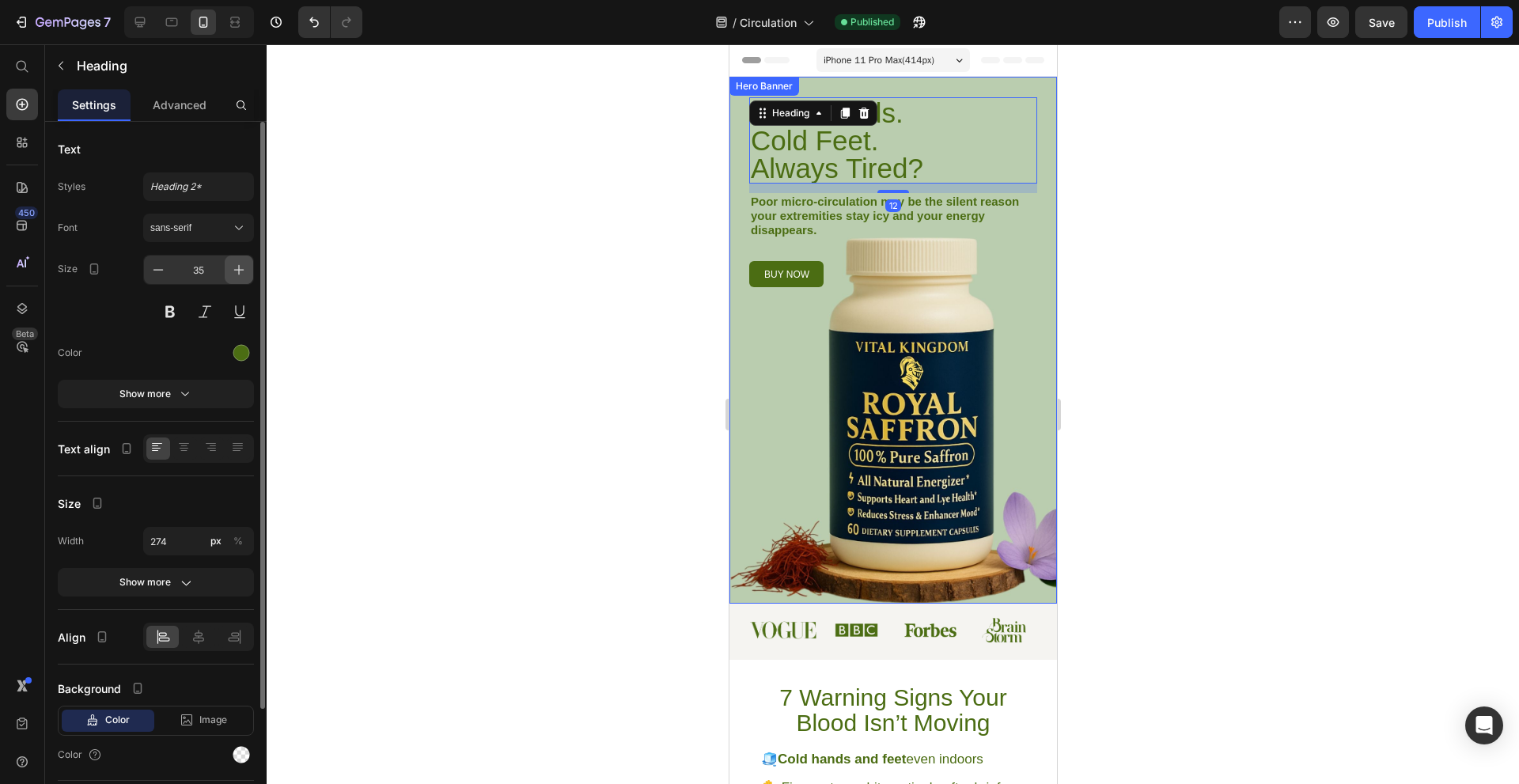 click 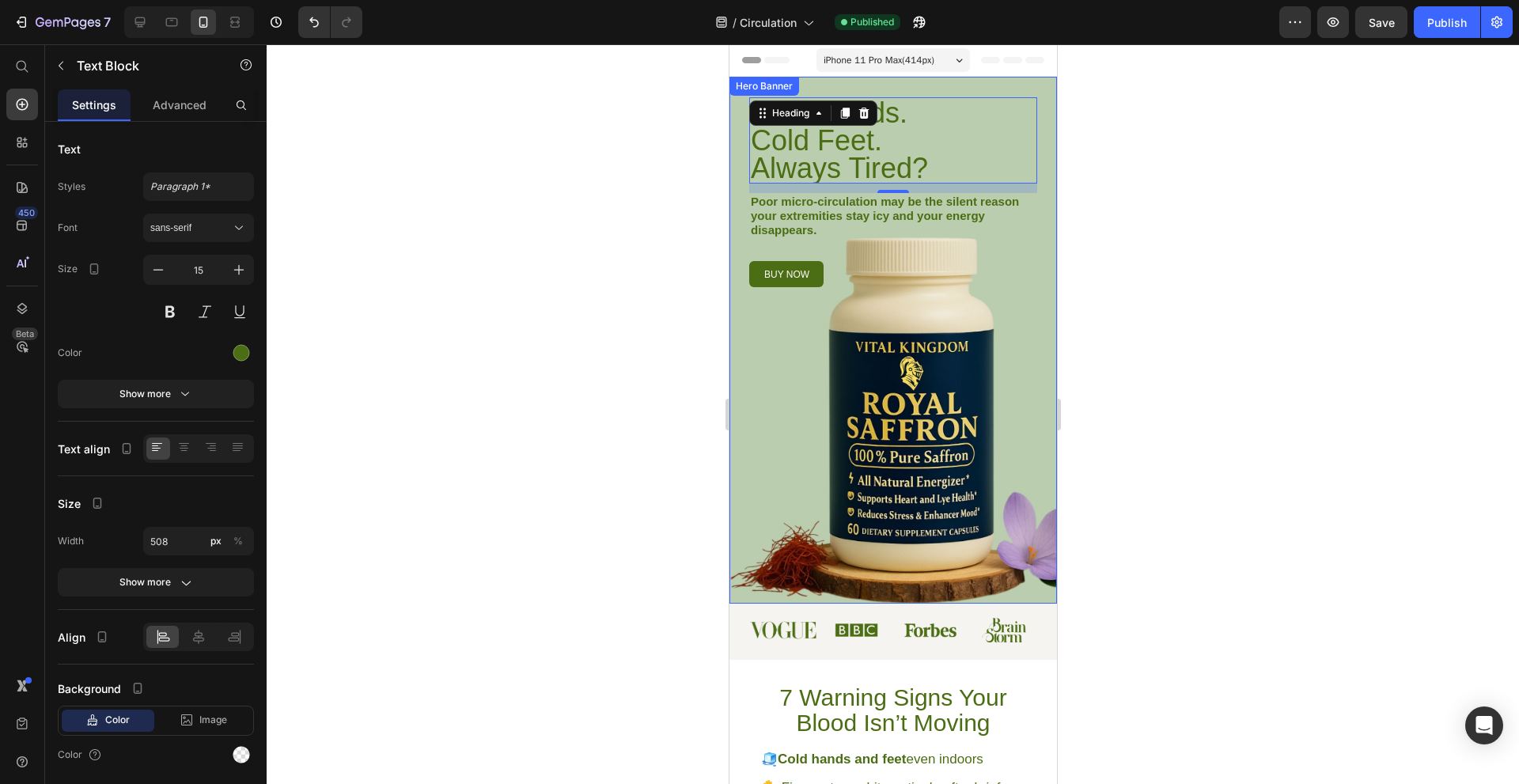 click on "Poor micro-circulation may be the silent reason your extremities stay icy and your energy disappears." at bounding box center [884, 215] 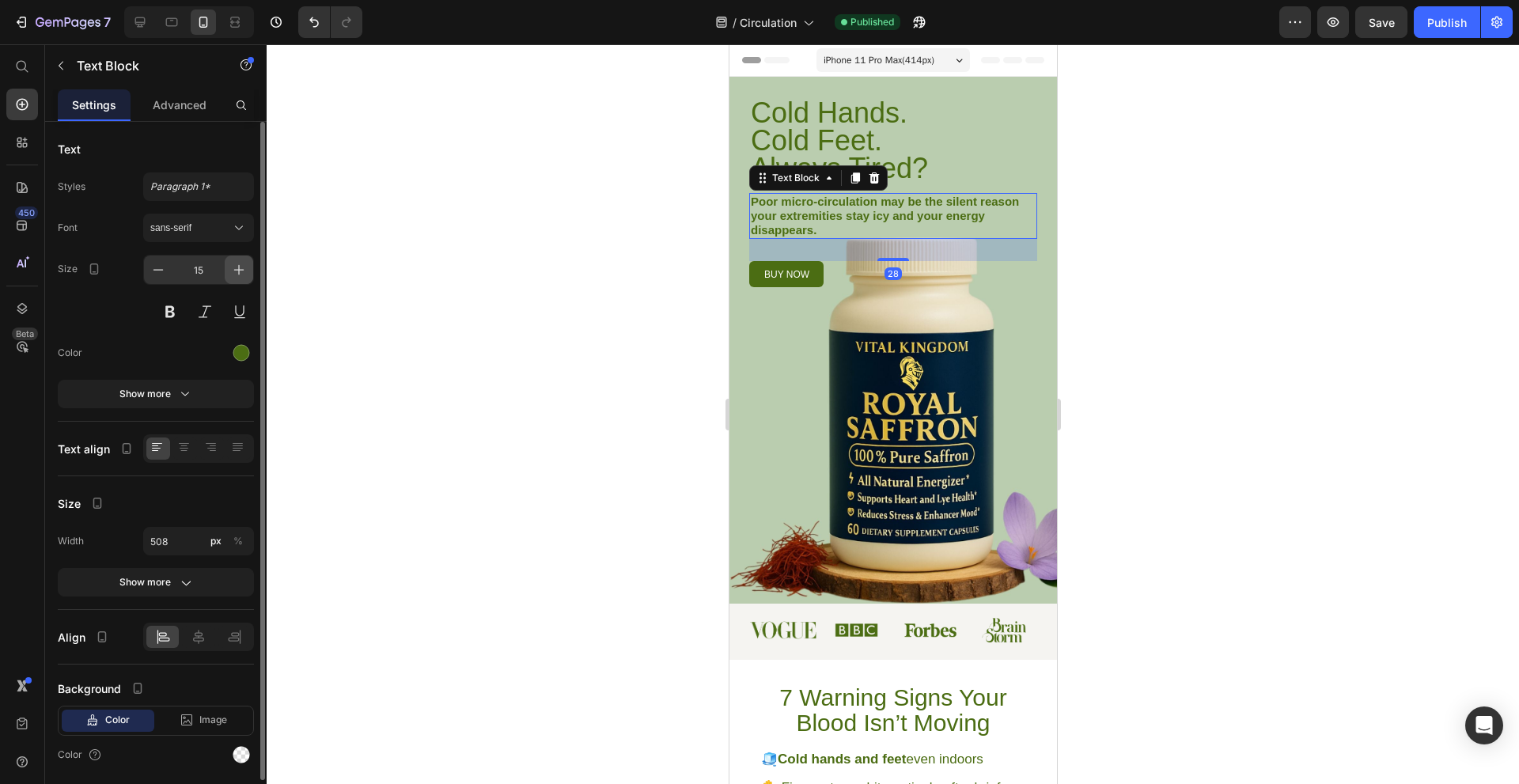 click at bounding box center (239, 270) 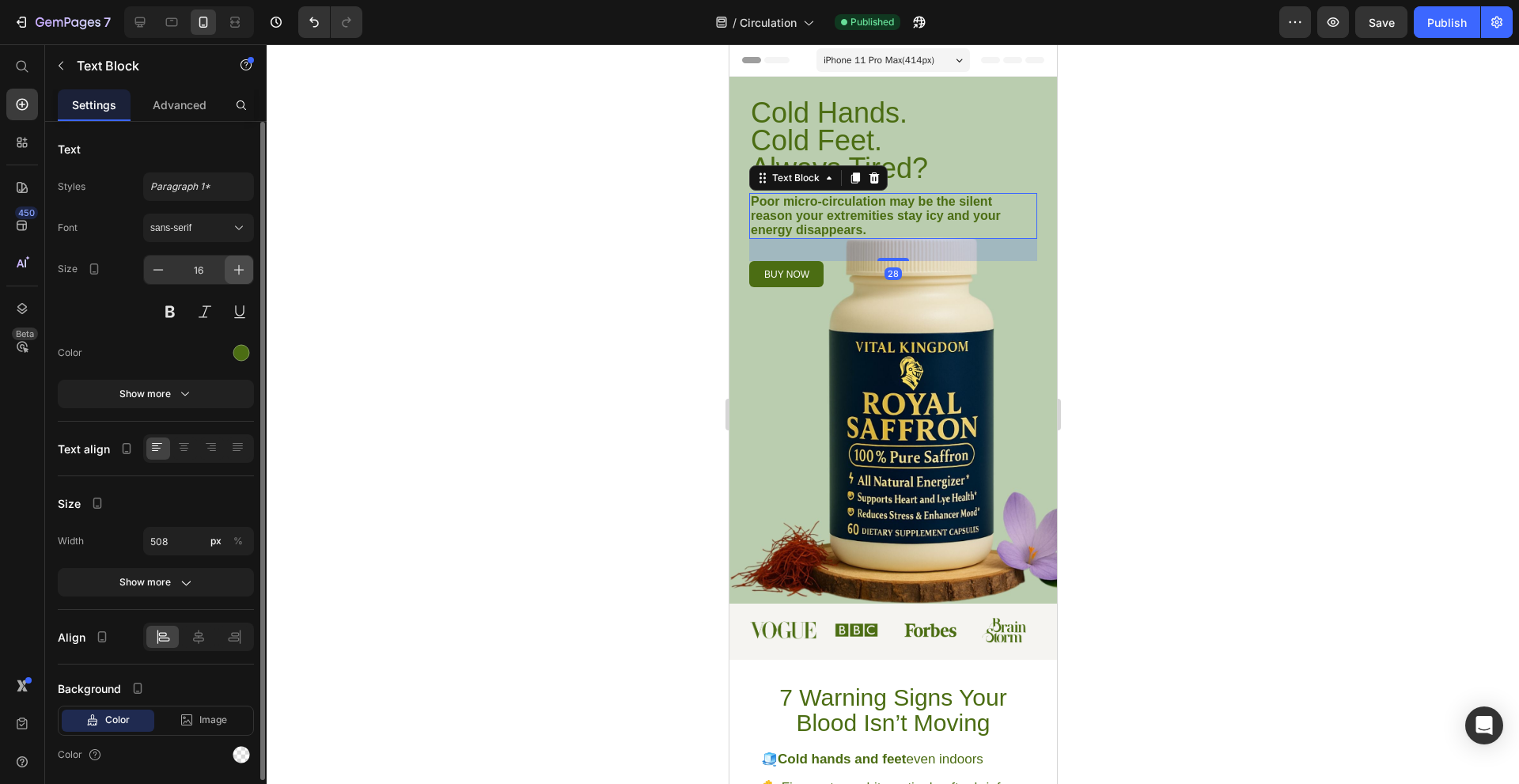 click at bounding box center (239, 270) 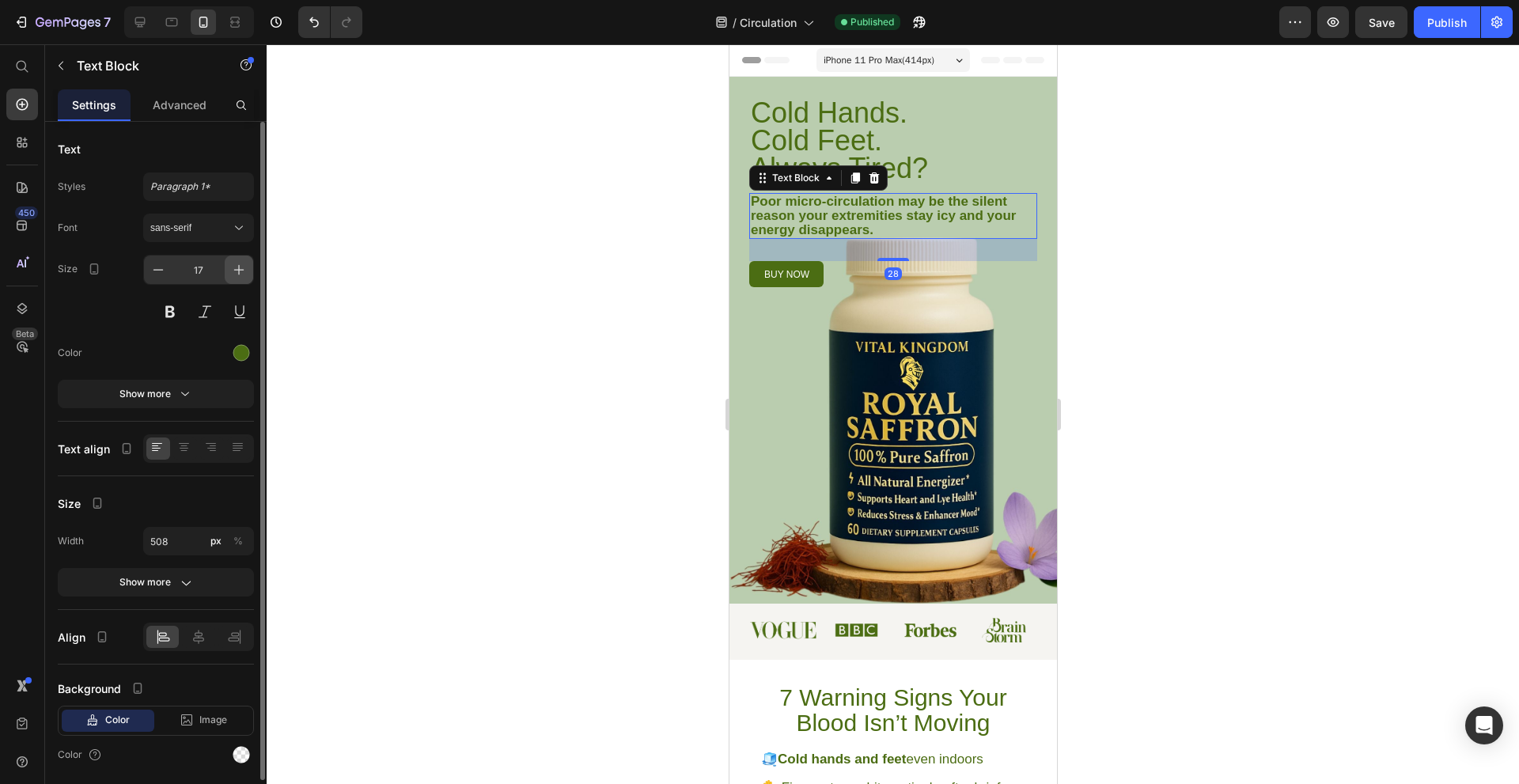 click at bounding box center (239, 270) 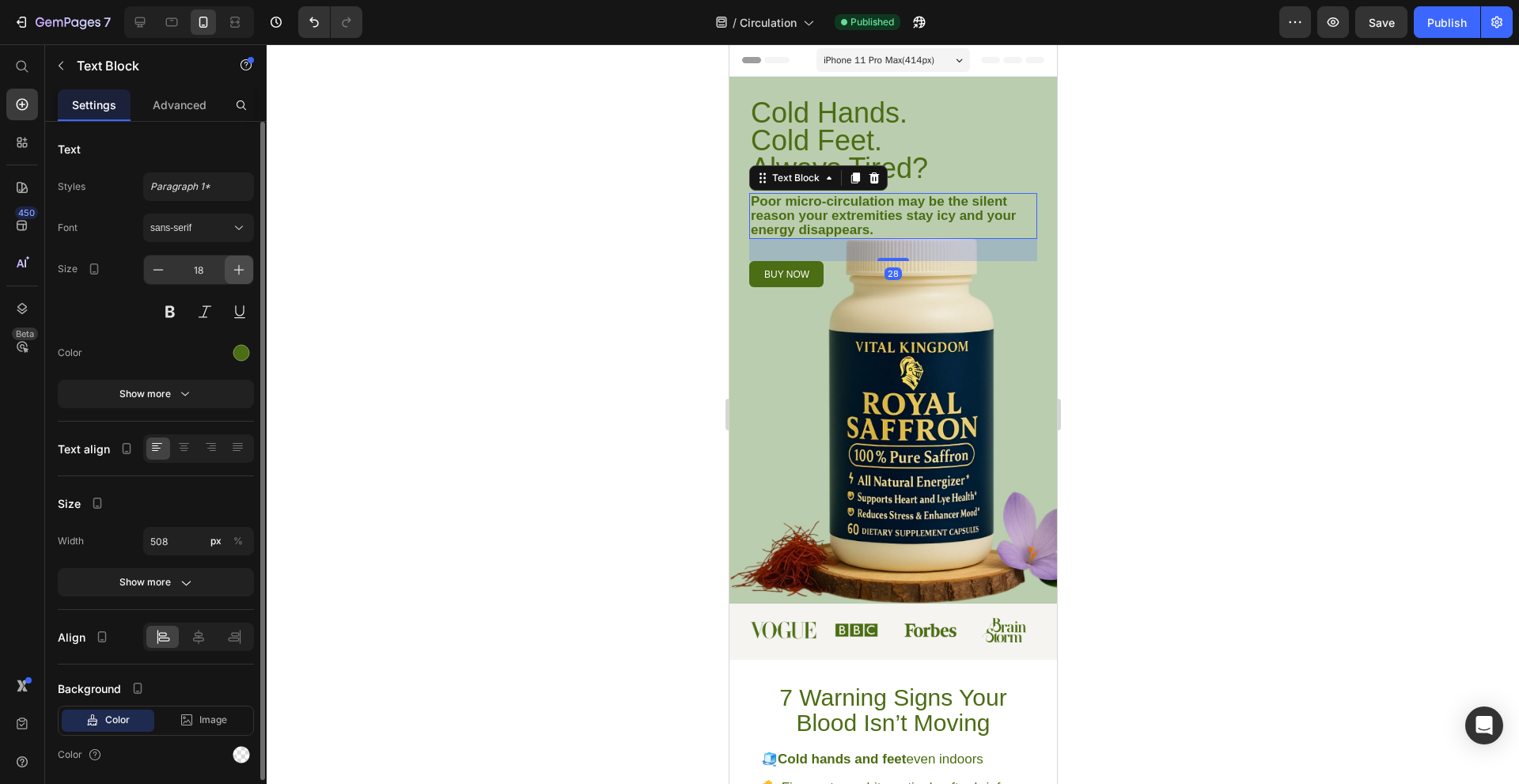 click at bounding box center [239, 270] 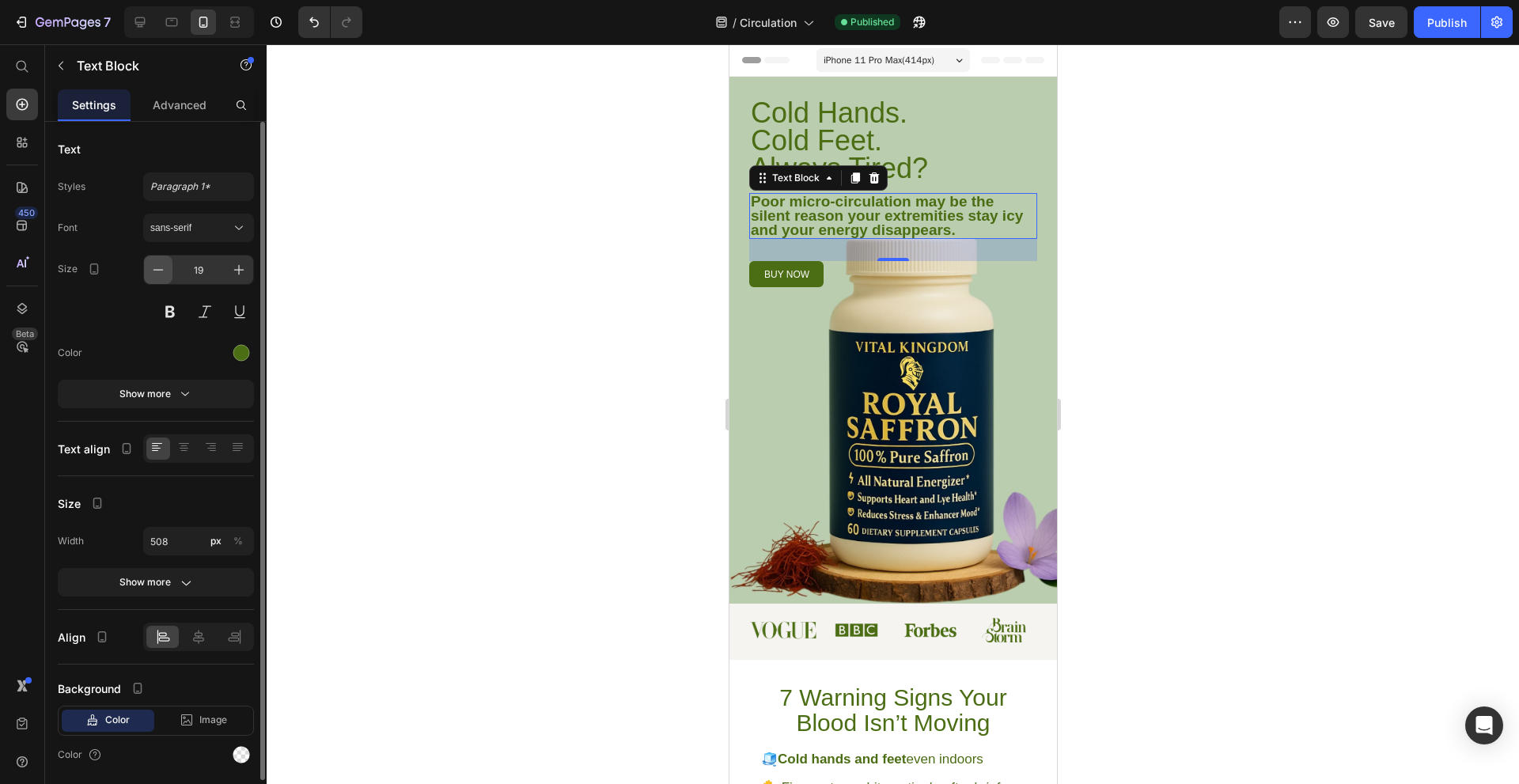 click 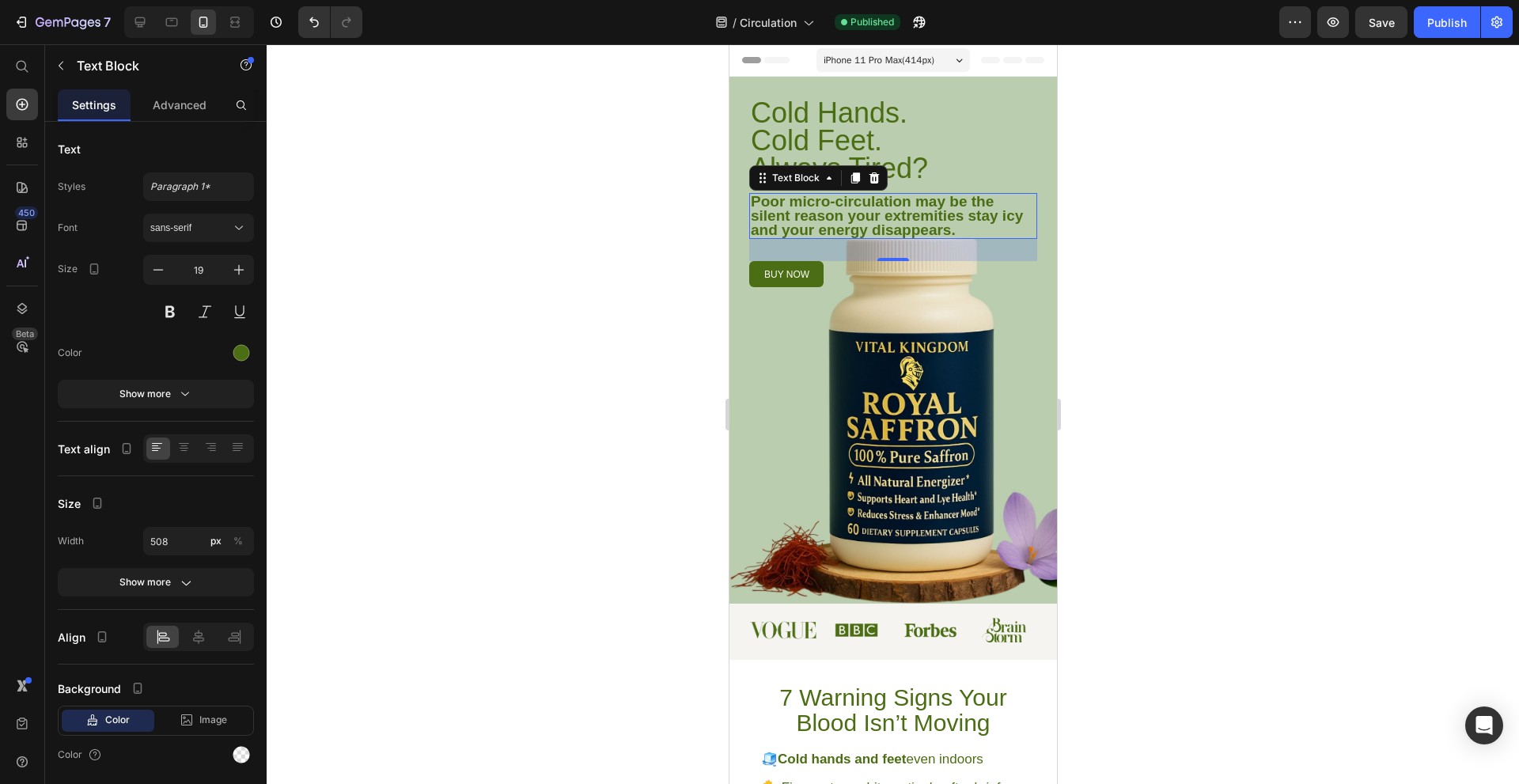 type on "18" 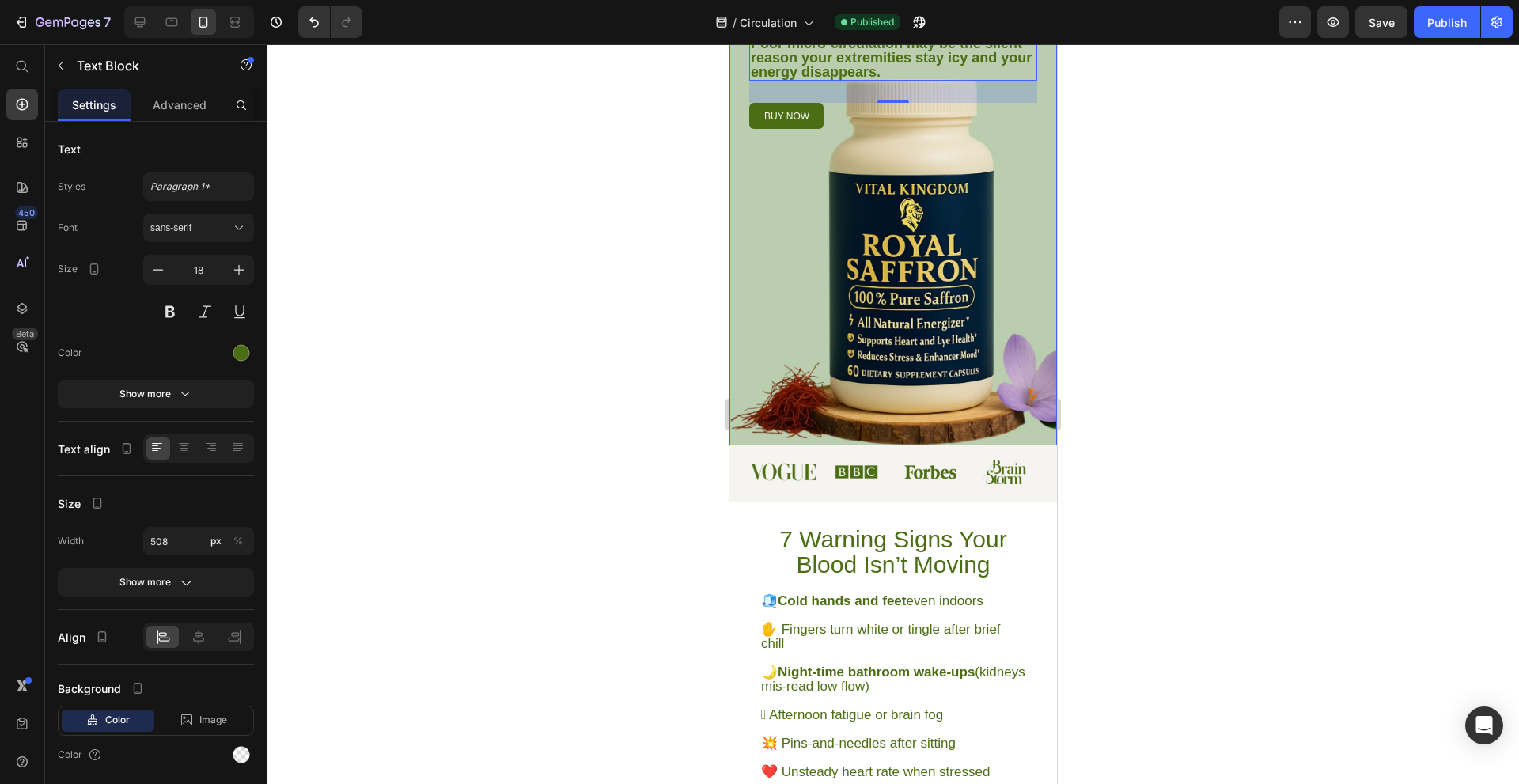 scroll, scrollTop: 396, scrollLeft: 0, axis: vertical 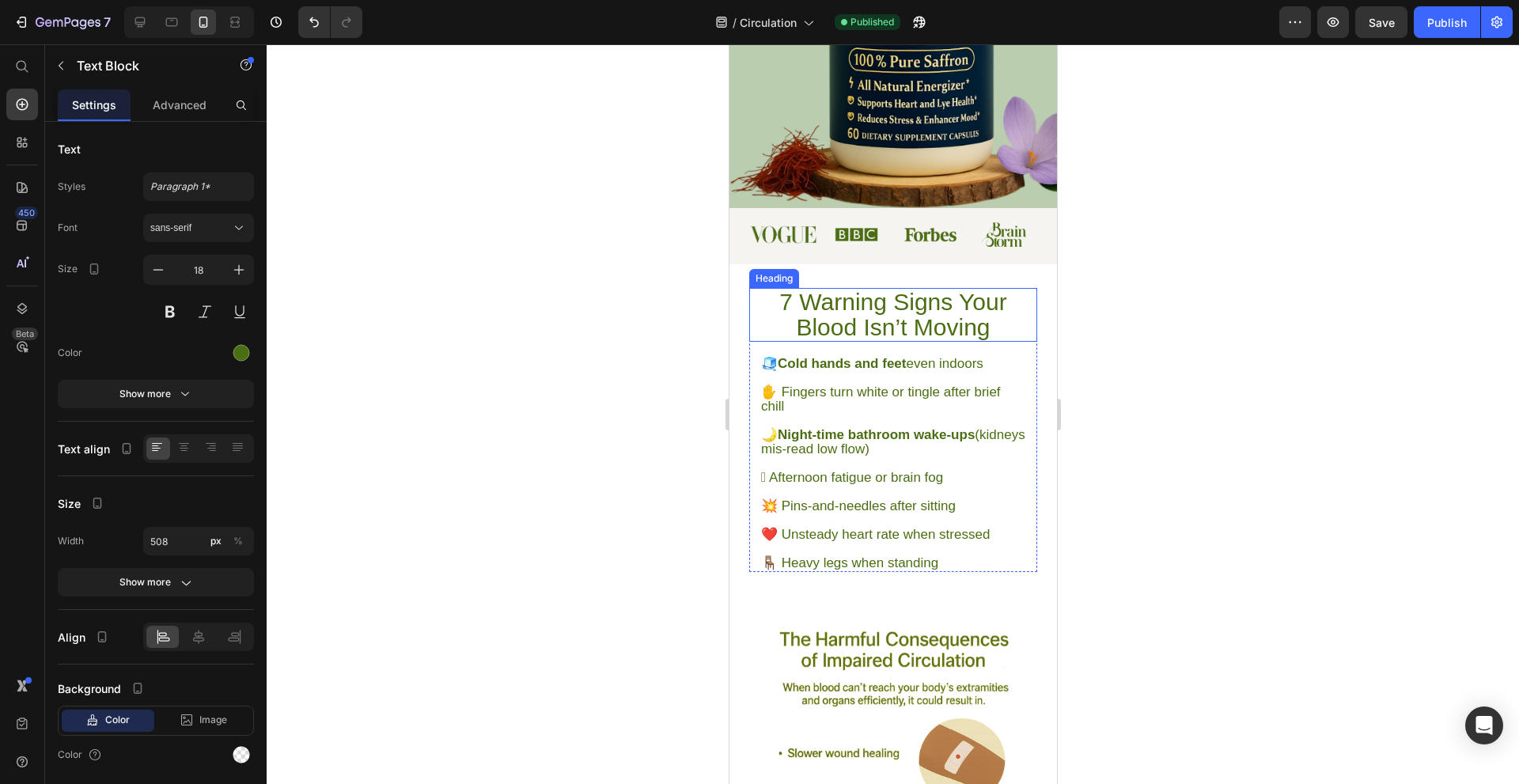 click on "7 Warning Signs Your Blood Isn’t Moving" at bounding box center (892, 315) 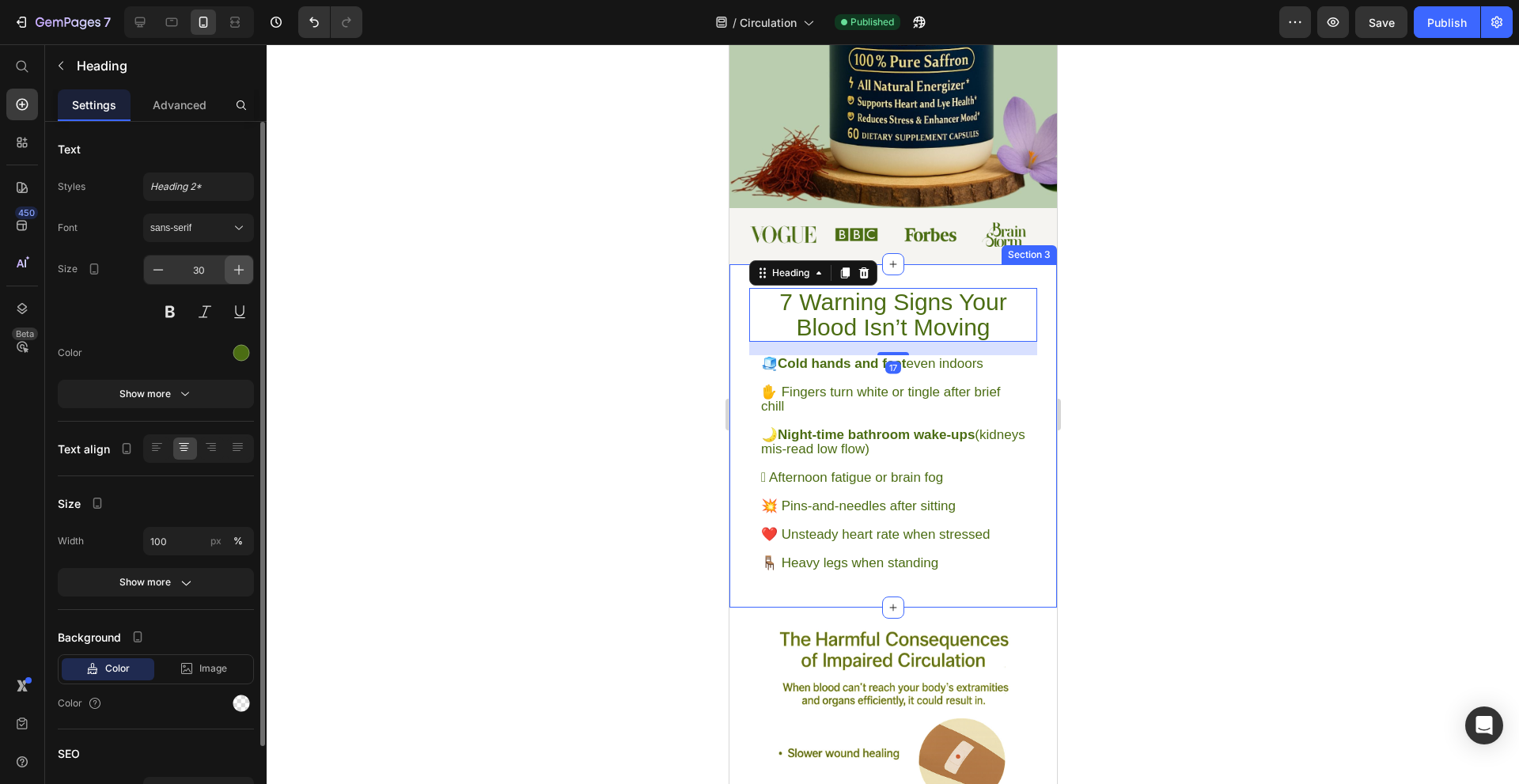 click 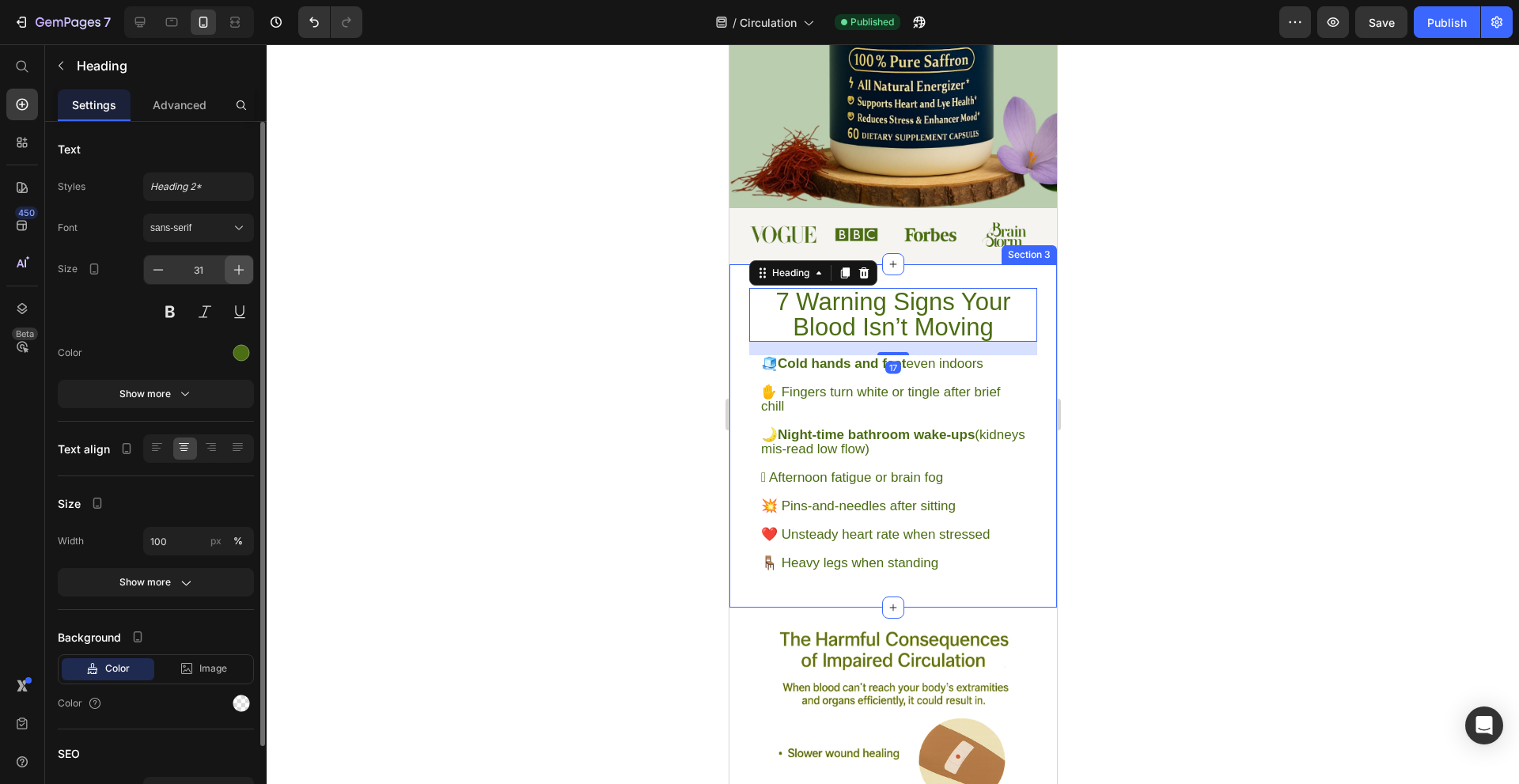 click 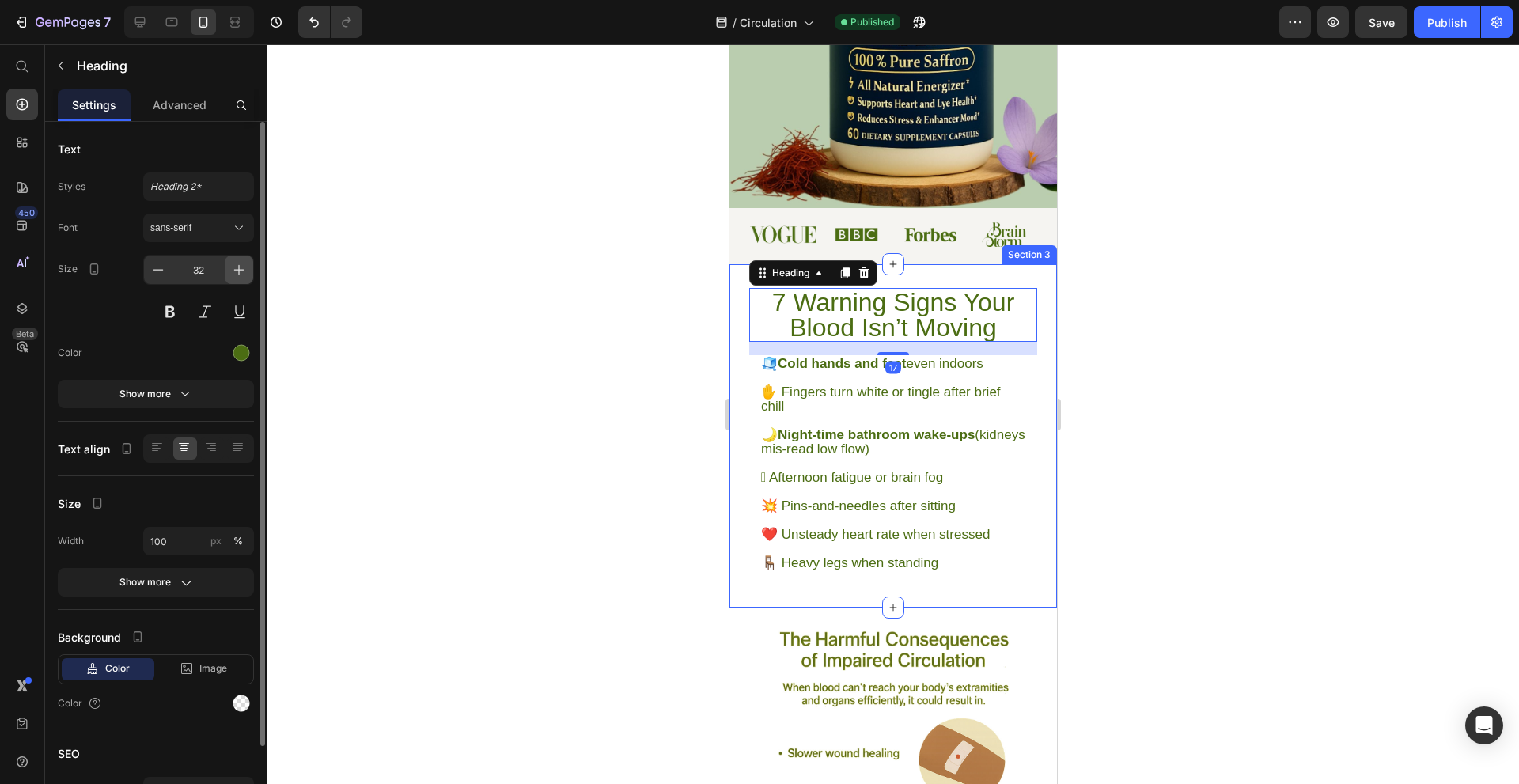 click 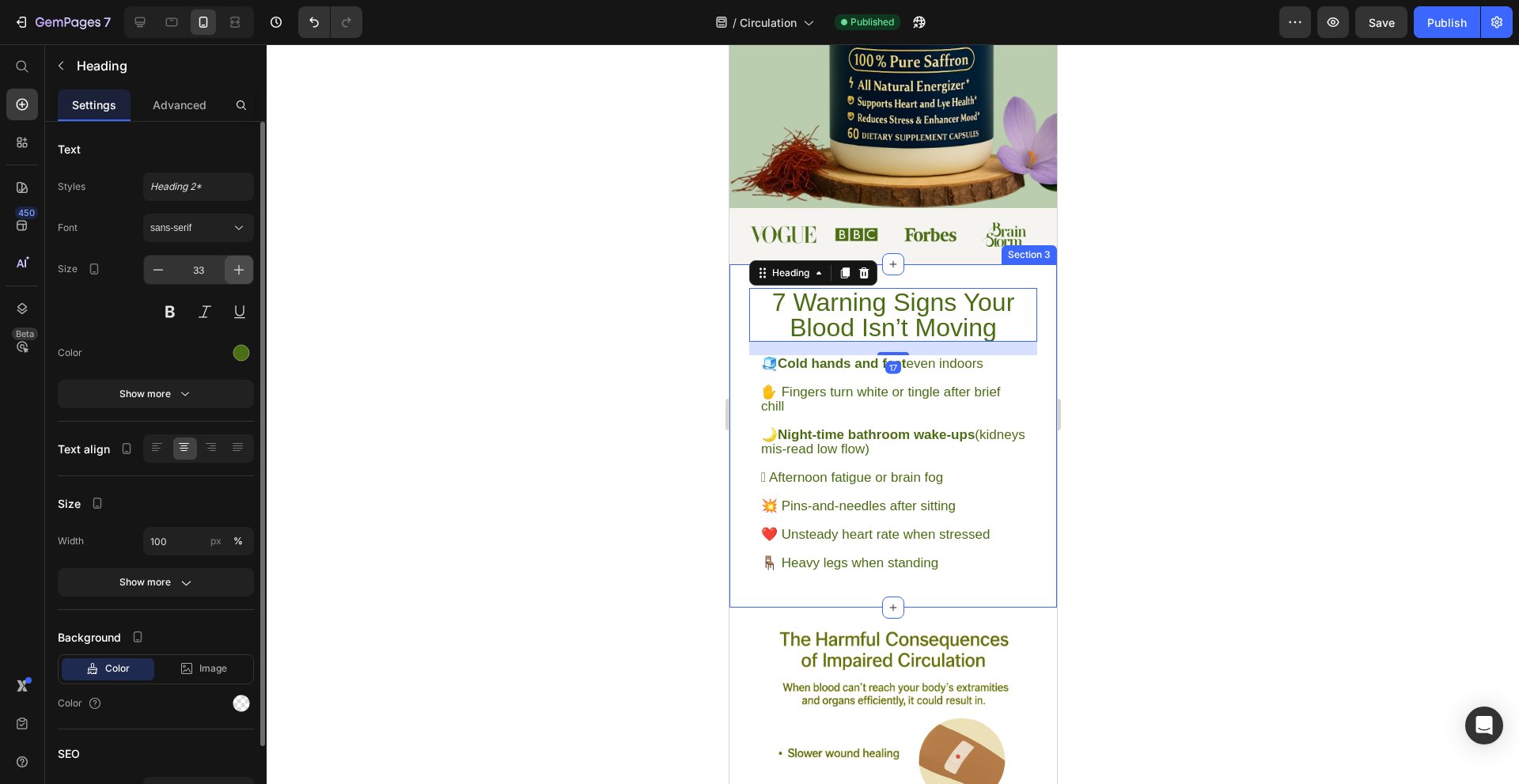 click 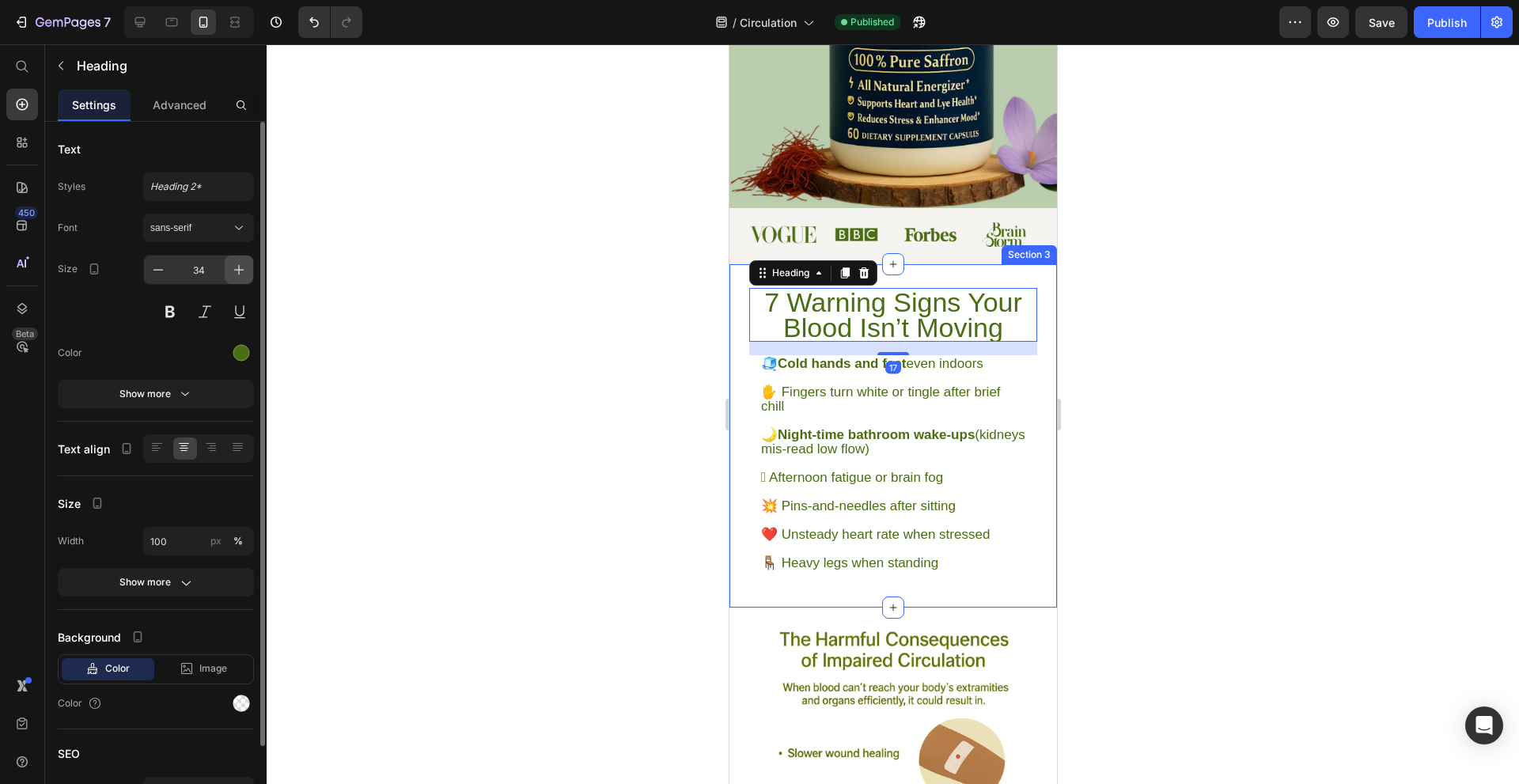 click 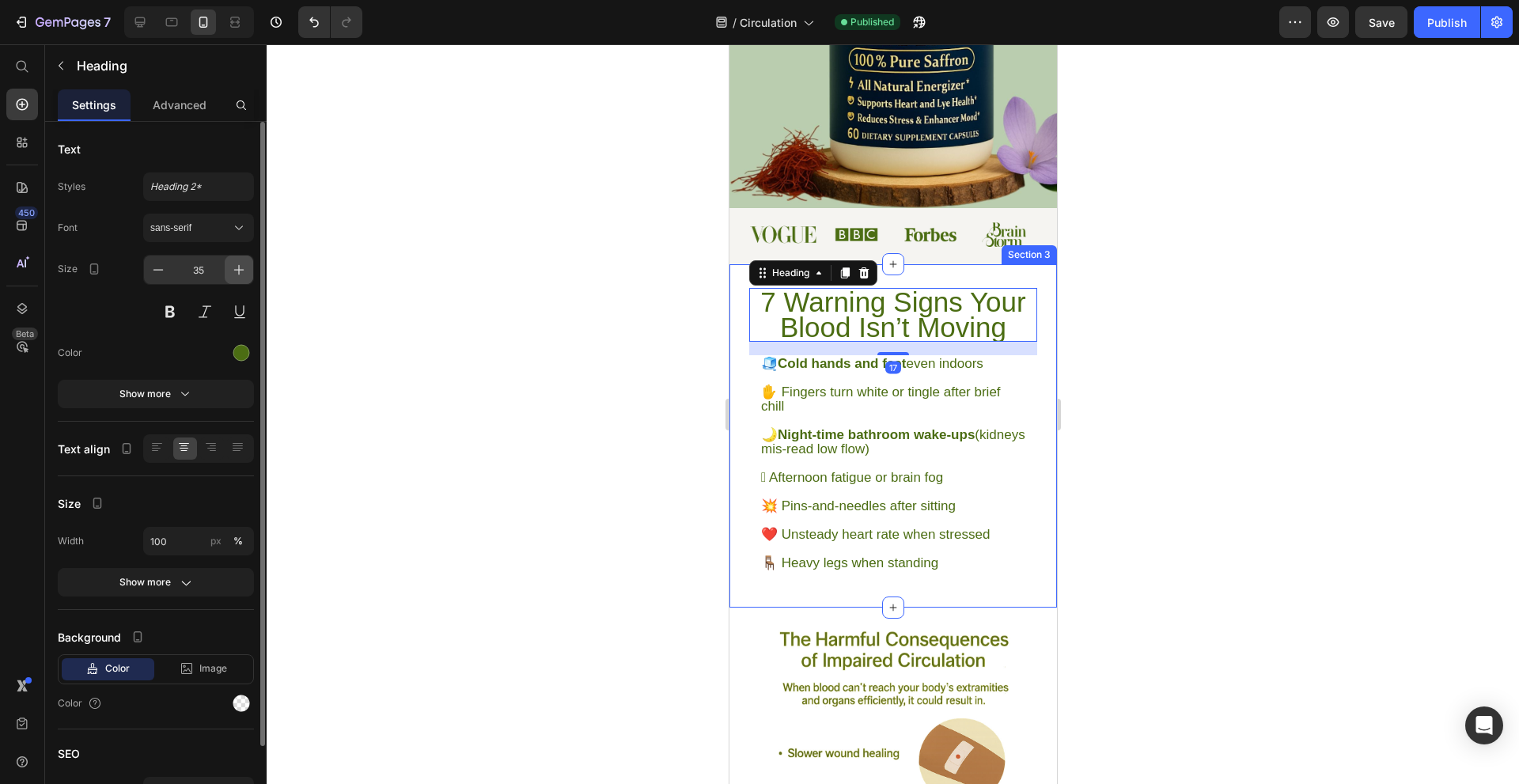 click 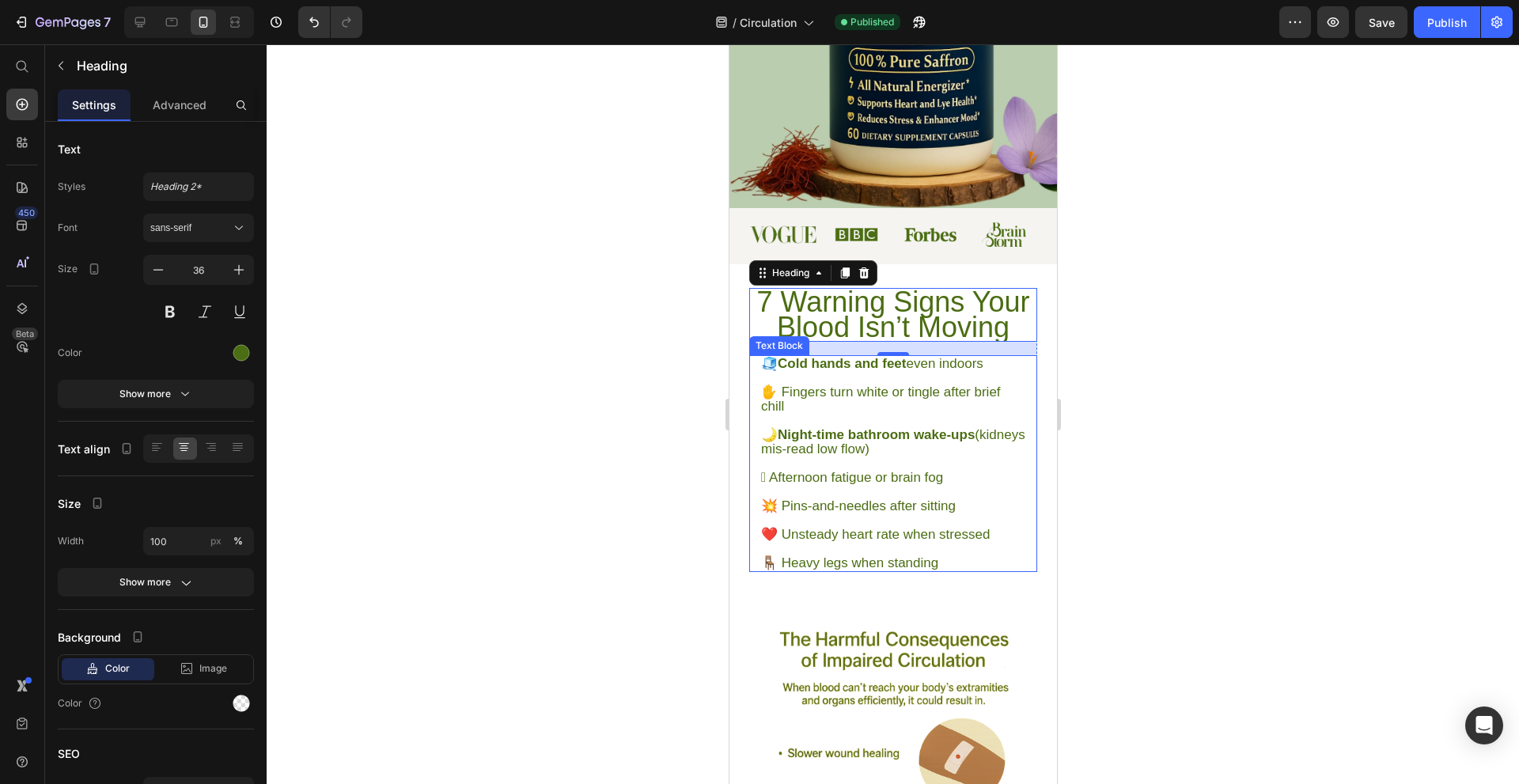 click on "✋ Fingers turn white or tingle after brief chill" at bounding box center (892, 400) 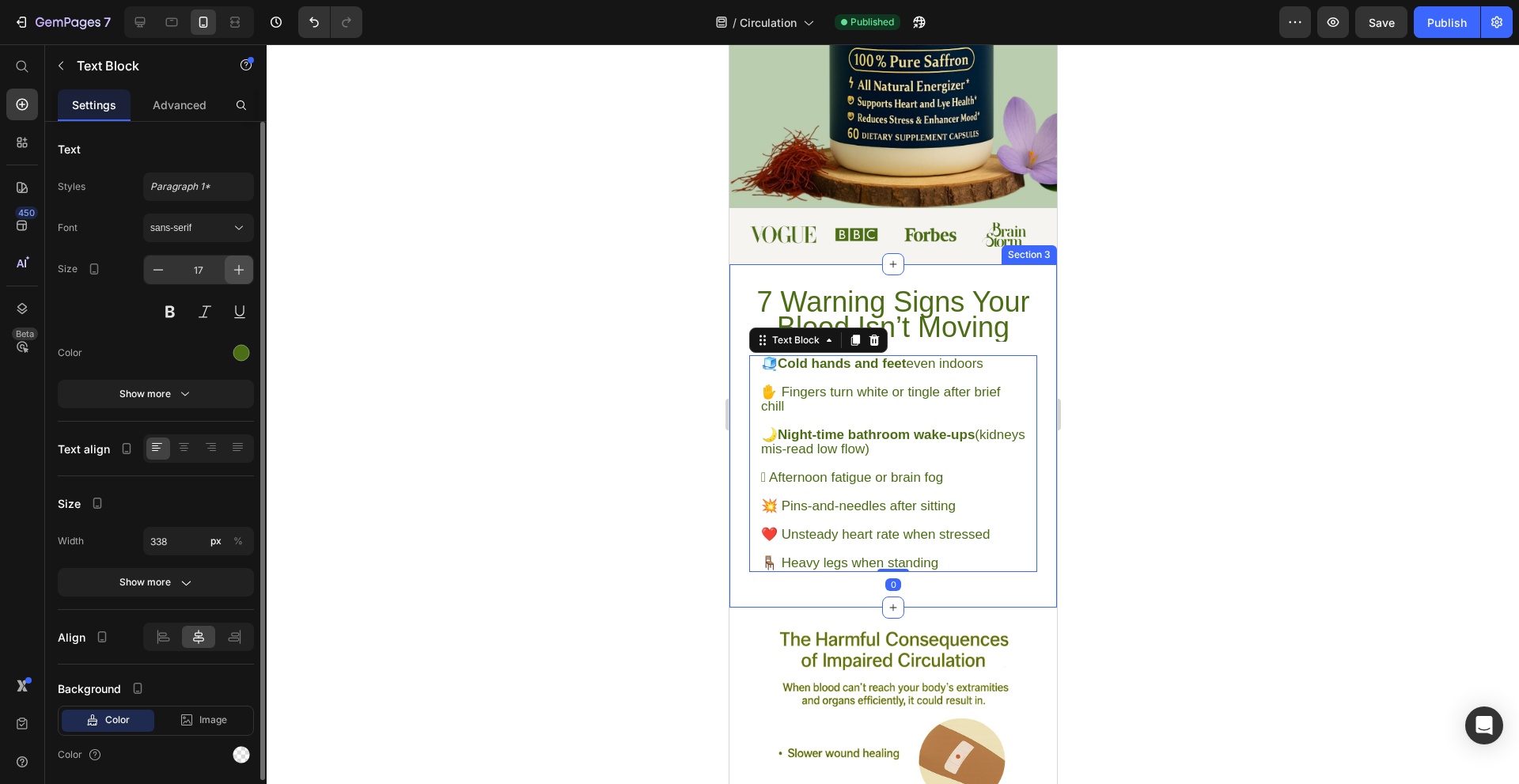 click 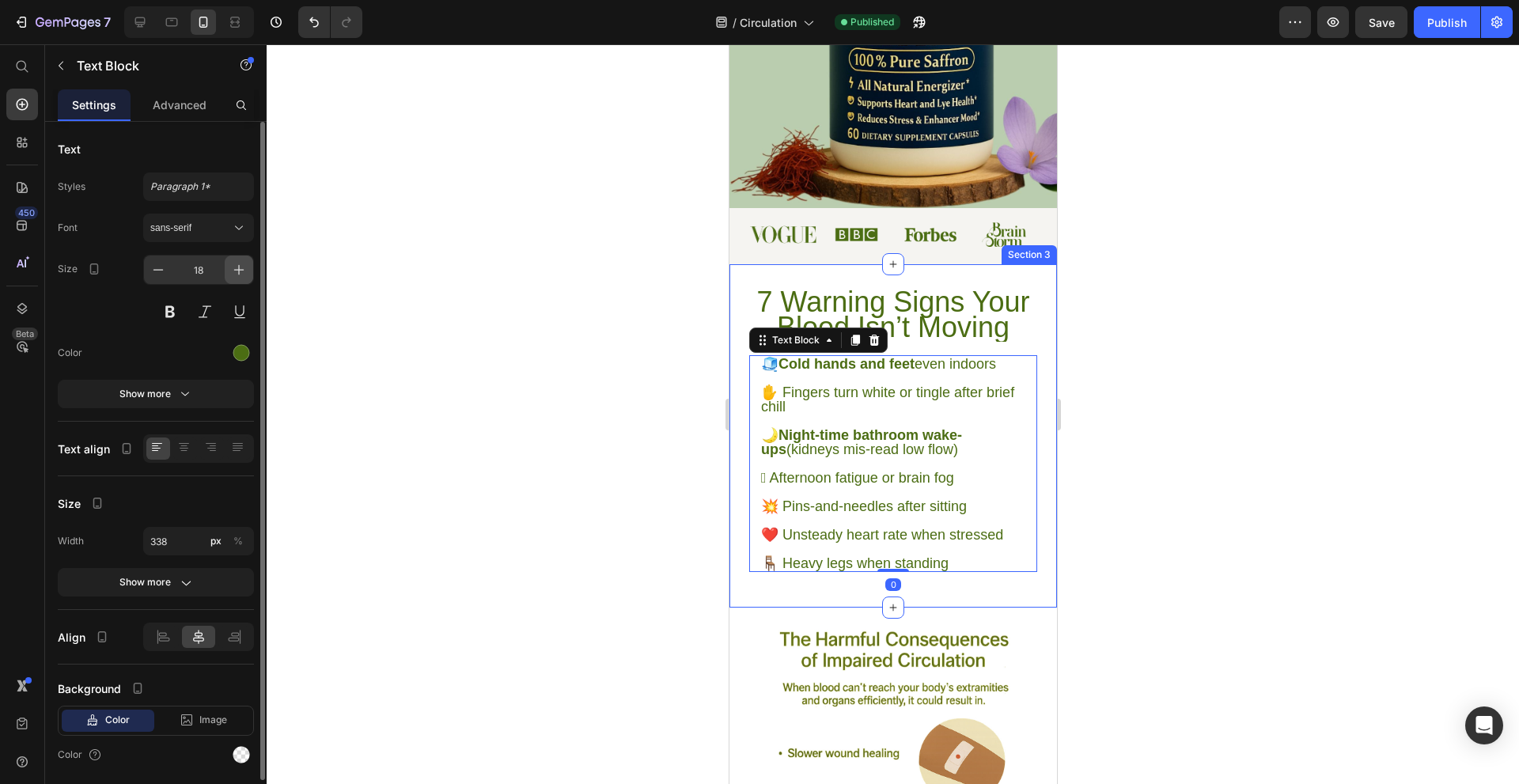 click 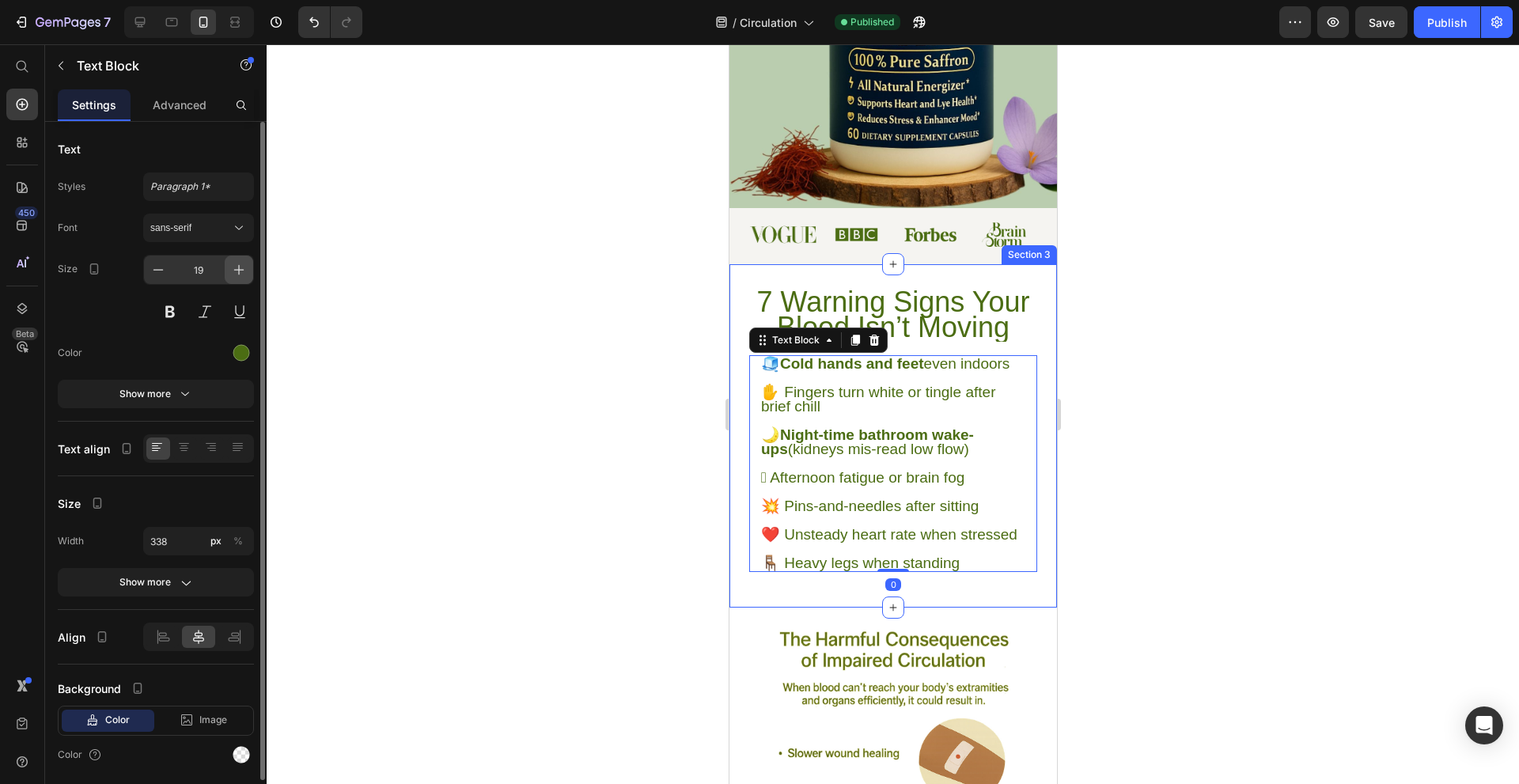 click 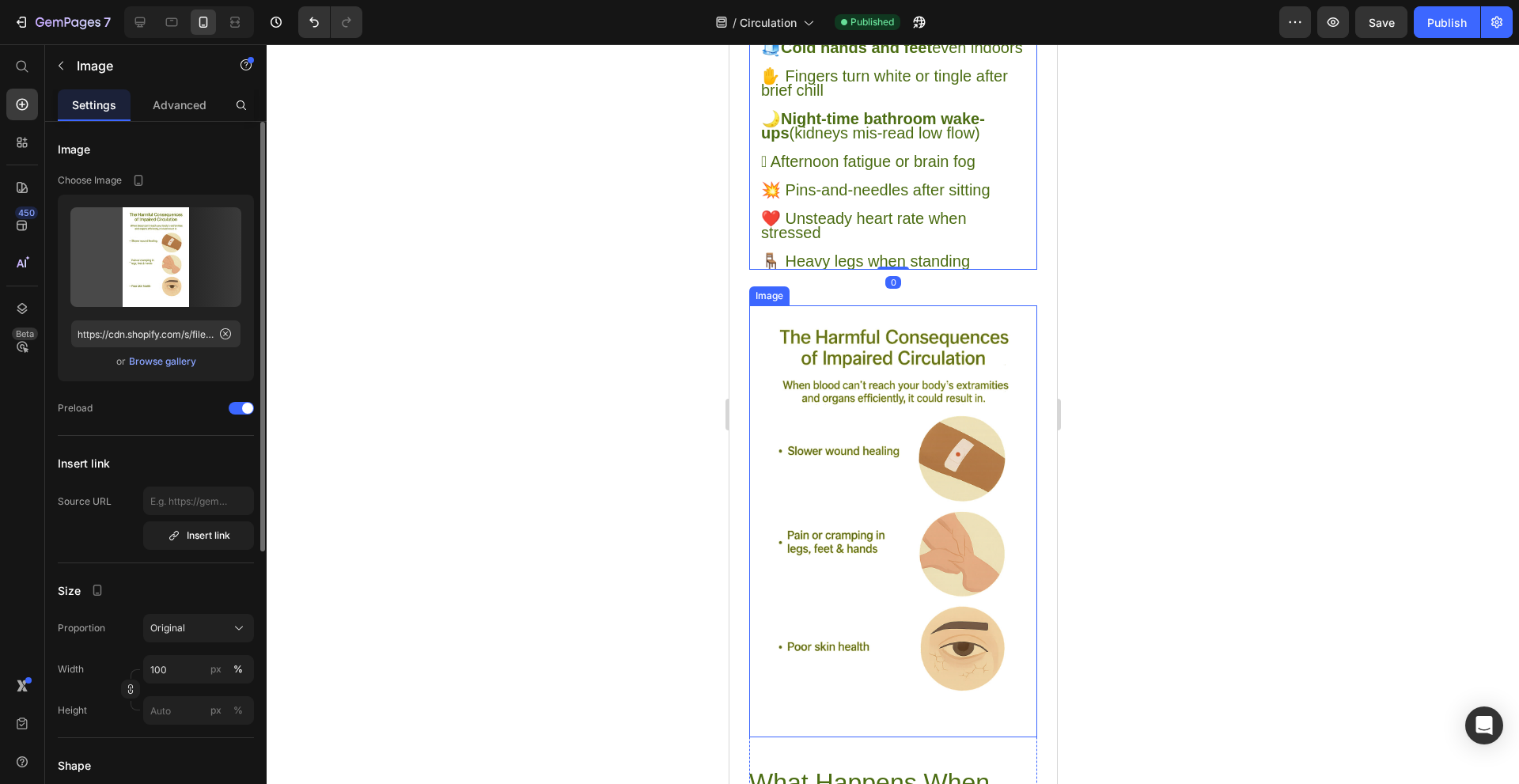 click at bounding box center (892, 521) 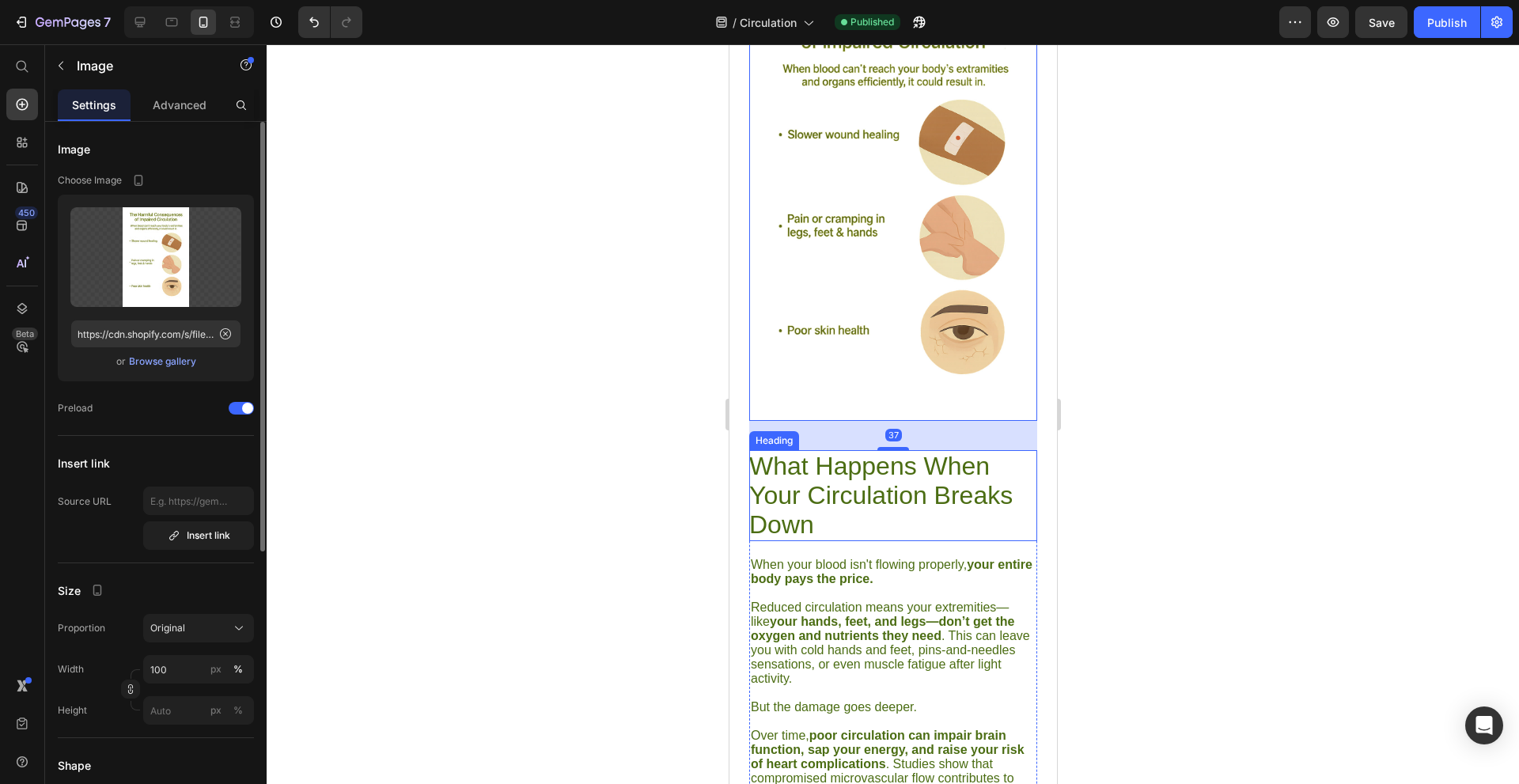 scroll, scrollTop: 1108, scrollLeft: 0, axis: vertical 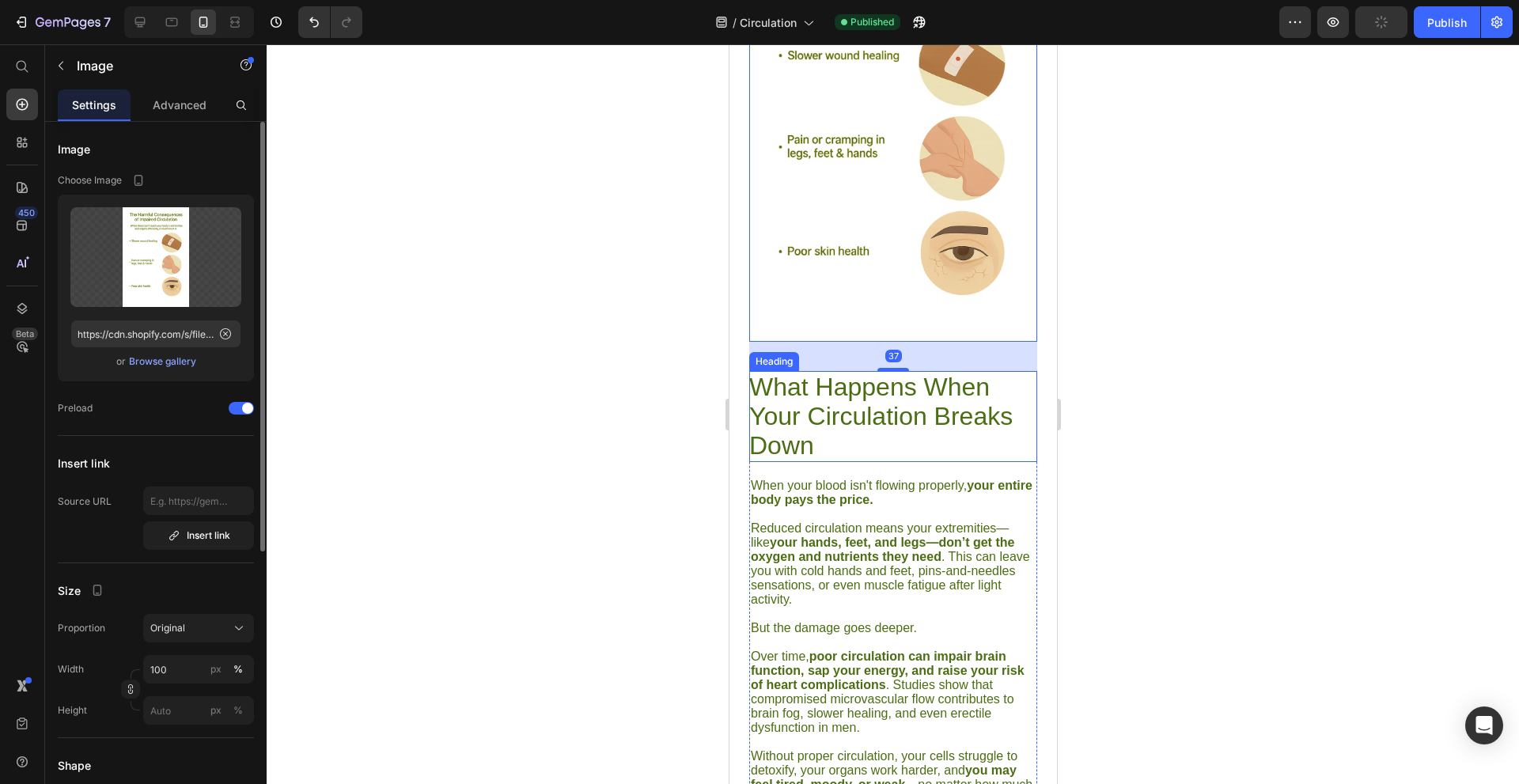 click on "What Happens When Your Circulation Breaks Down" at bounding box center [892, 416] 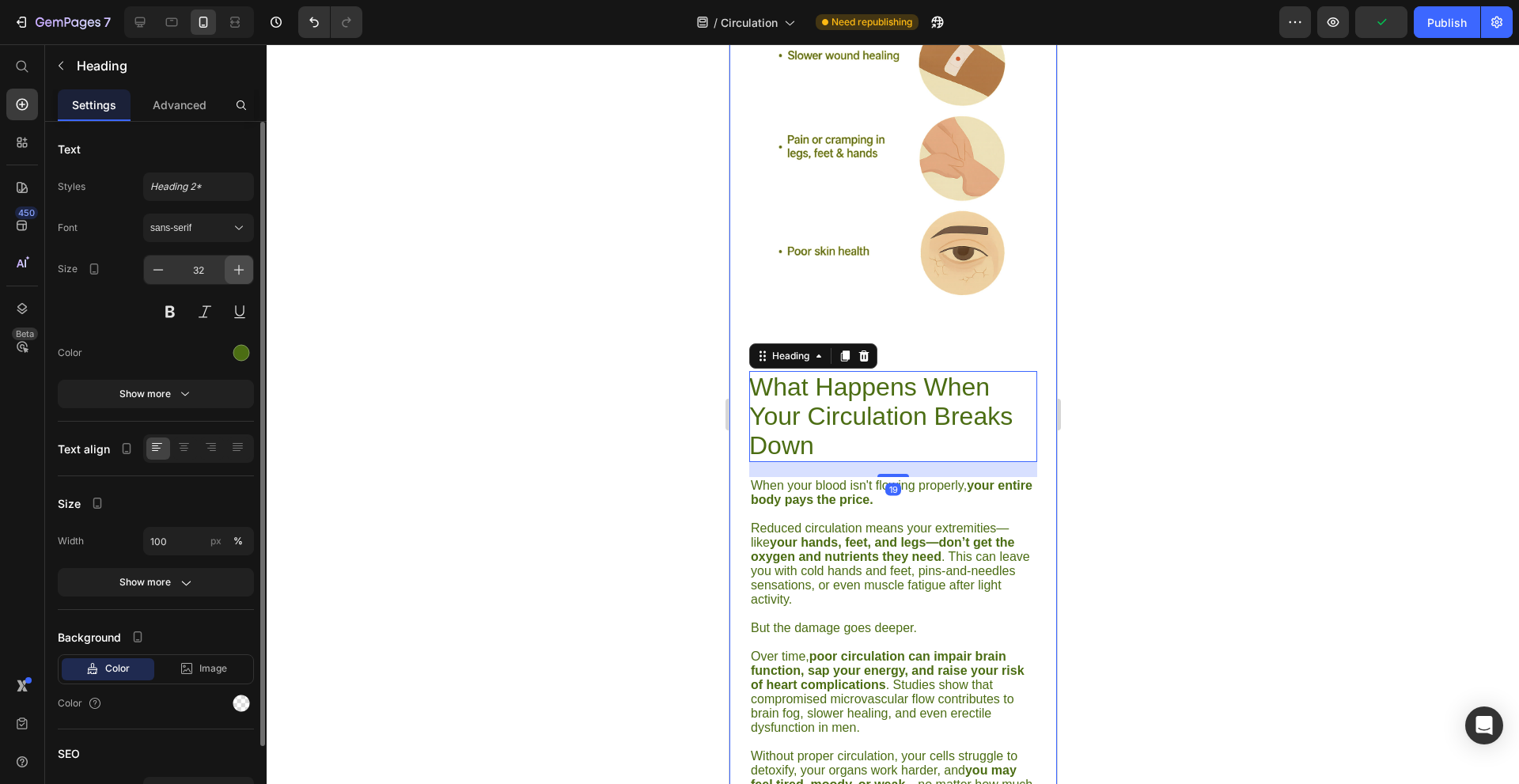 click 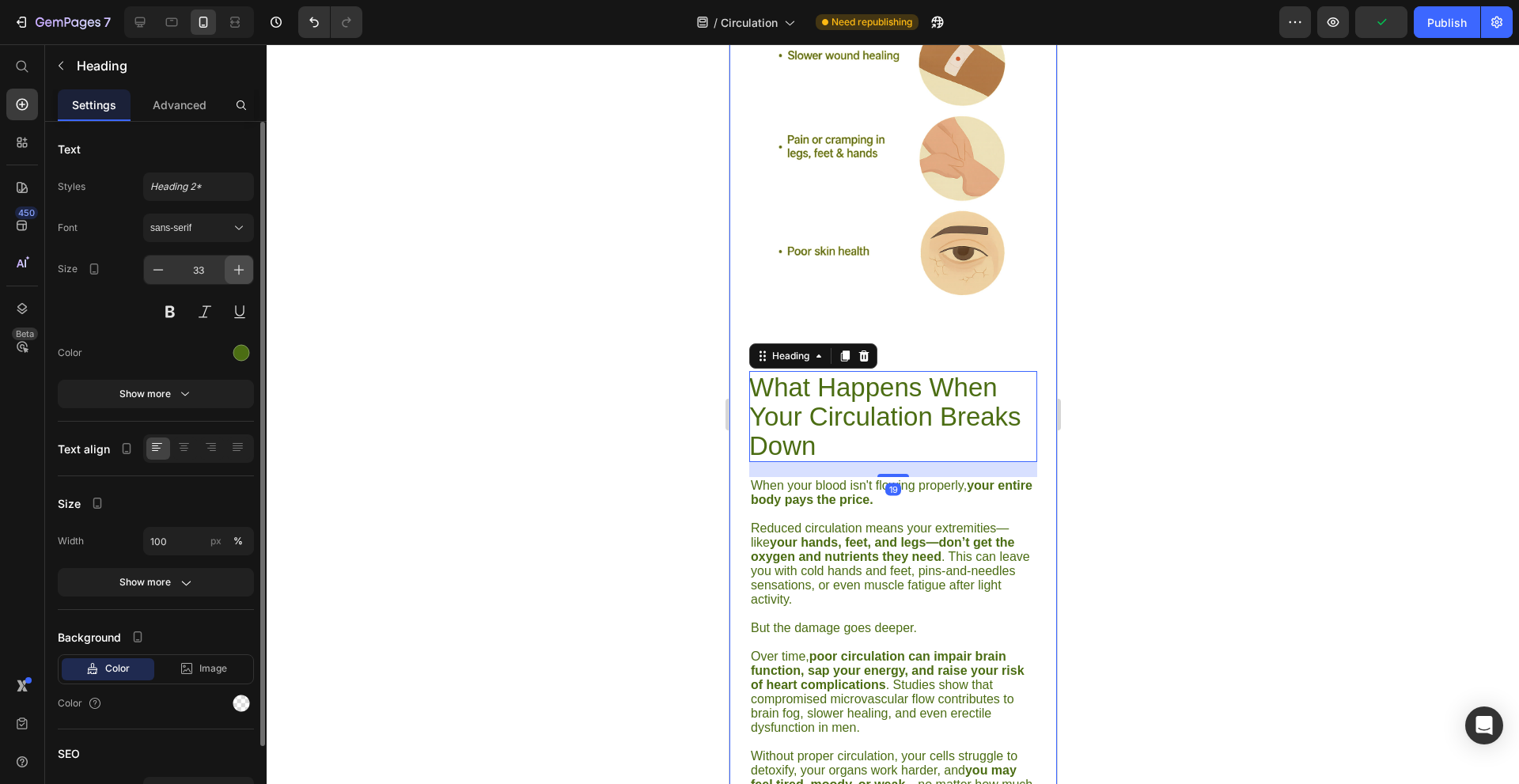 click 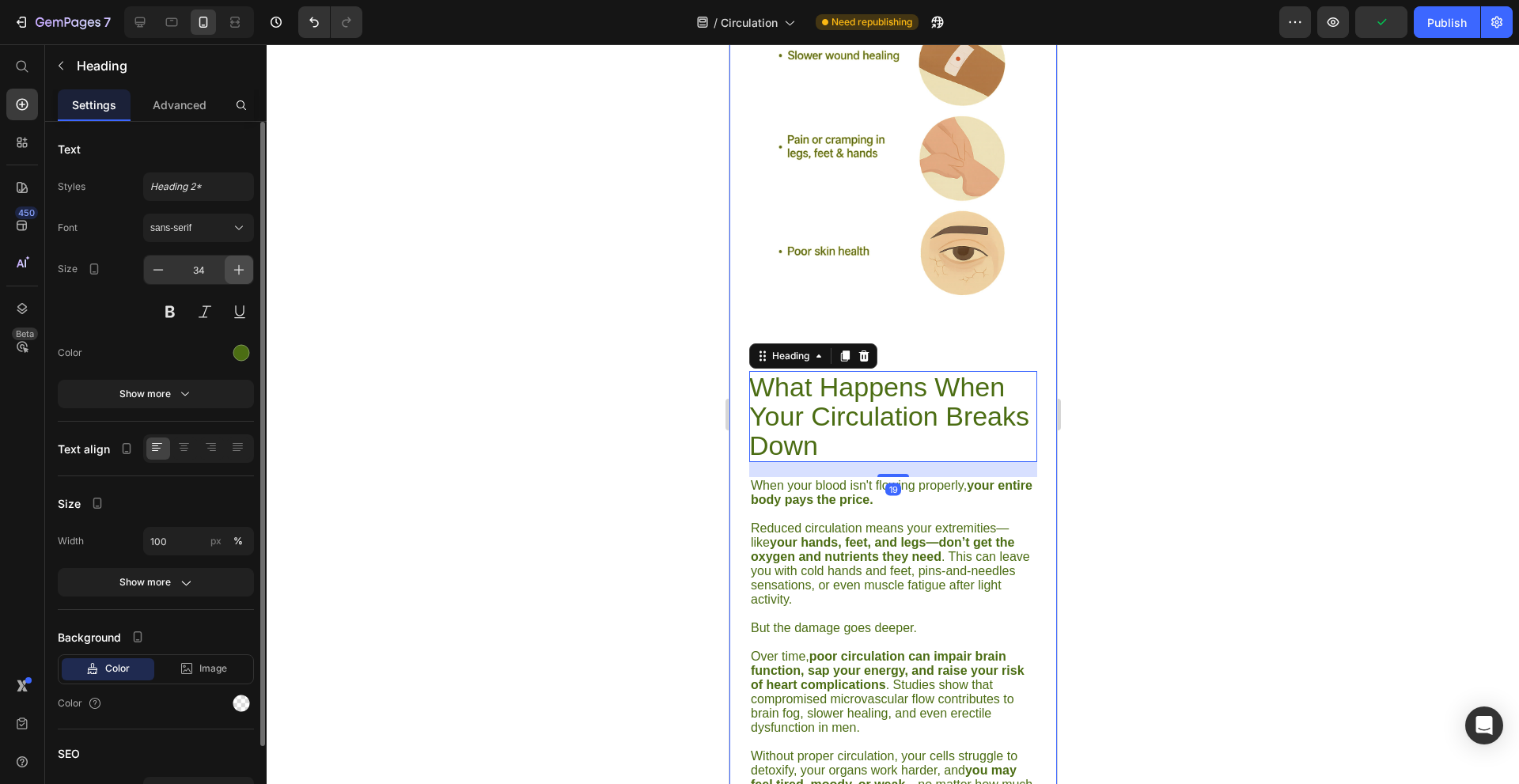 click 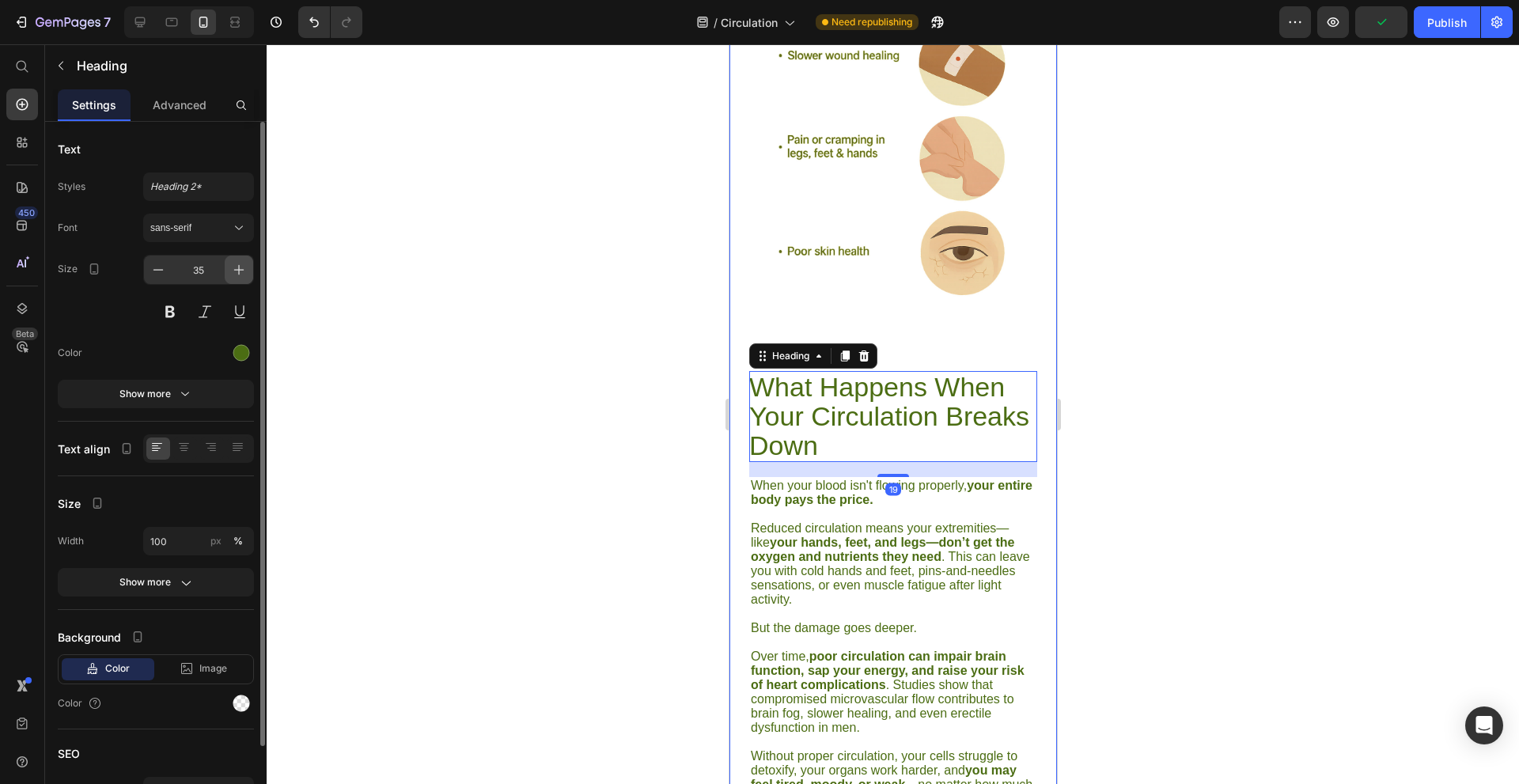 click 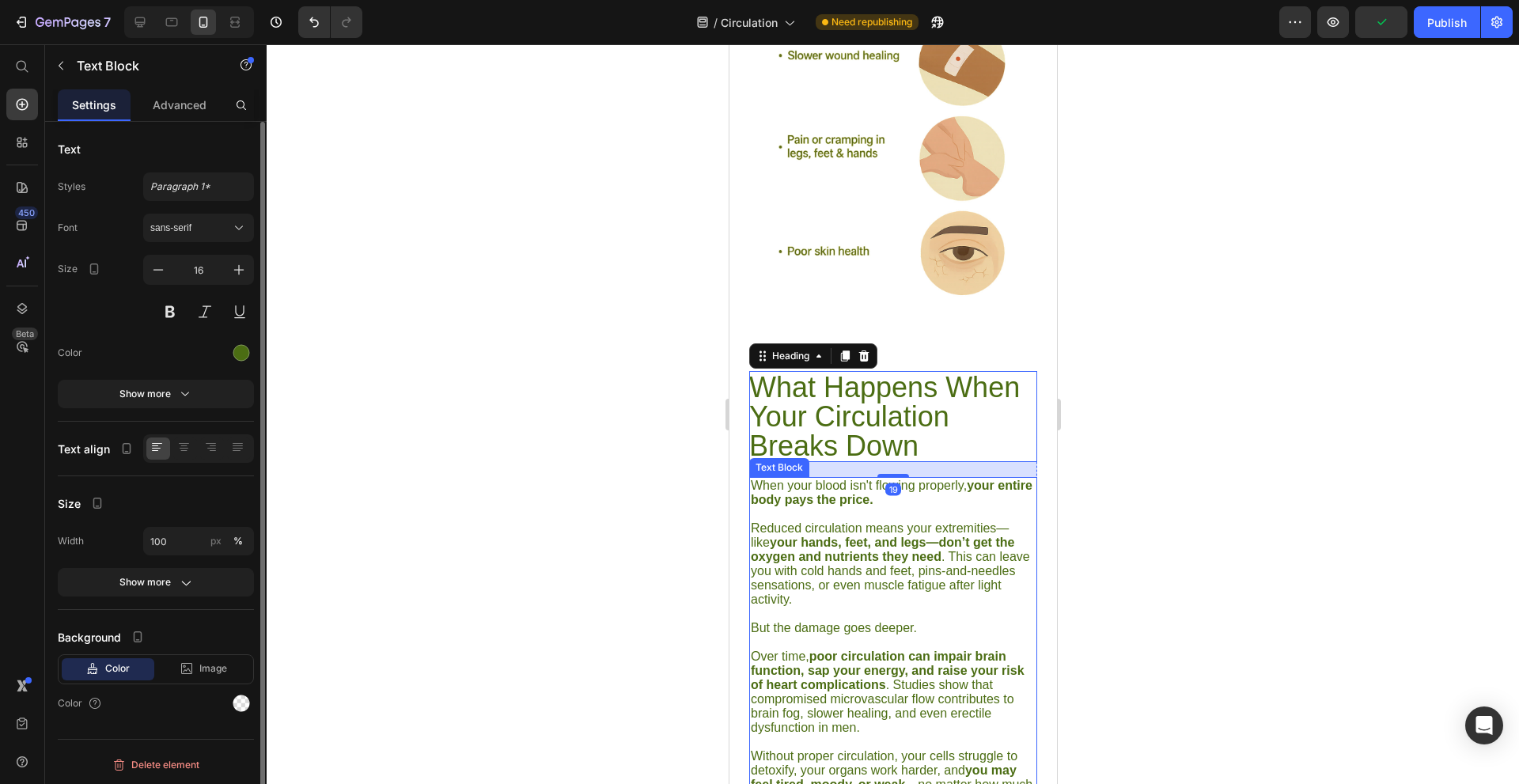 click on "Reduced circulation means your extremities—like  your hands, feet, and legs—don’t get the oxygen and nutrients they need . This can leave you with cold hands and feet, pins-and-needles sensations, or even muscle fatigue after light activity." at bounding box center (892, 564) 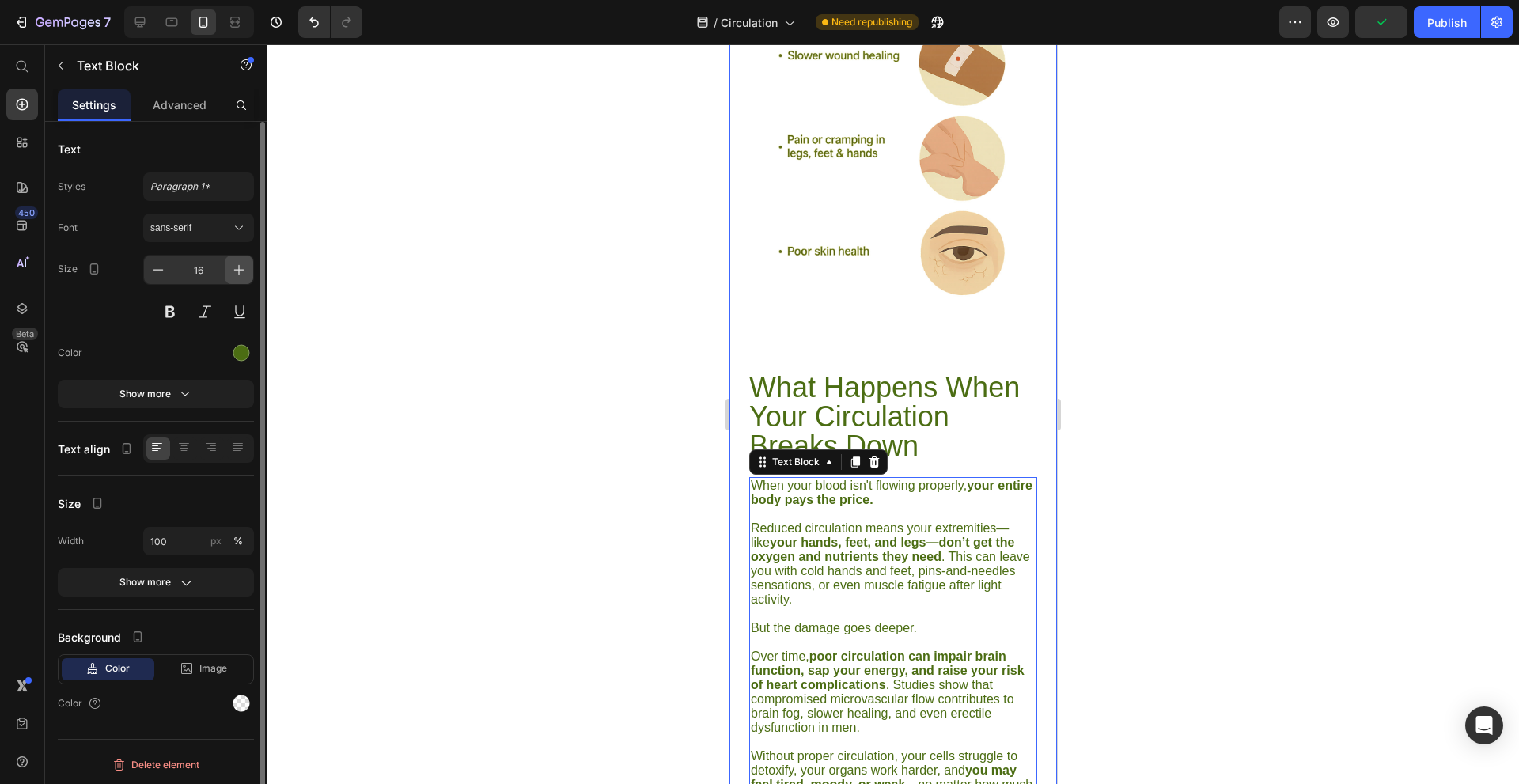 click 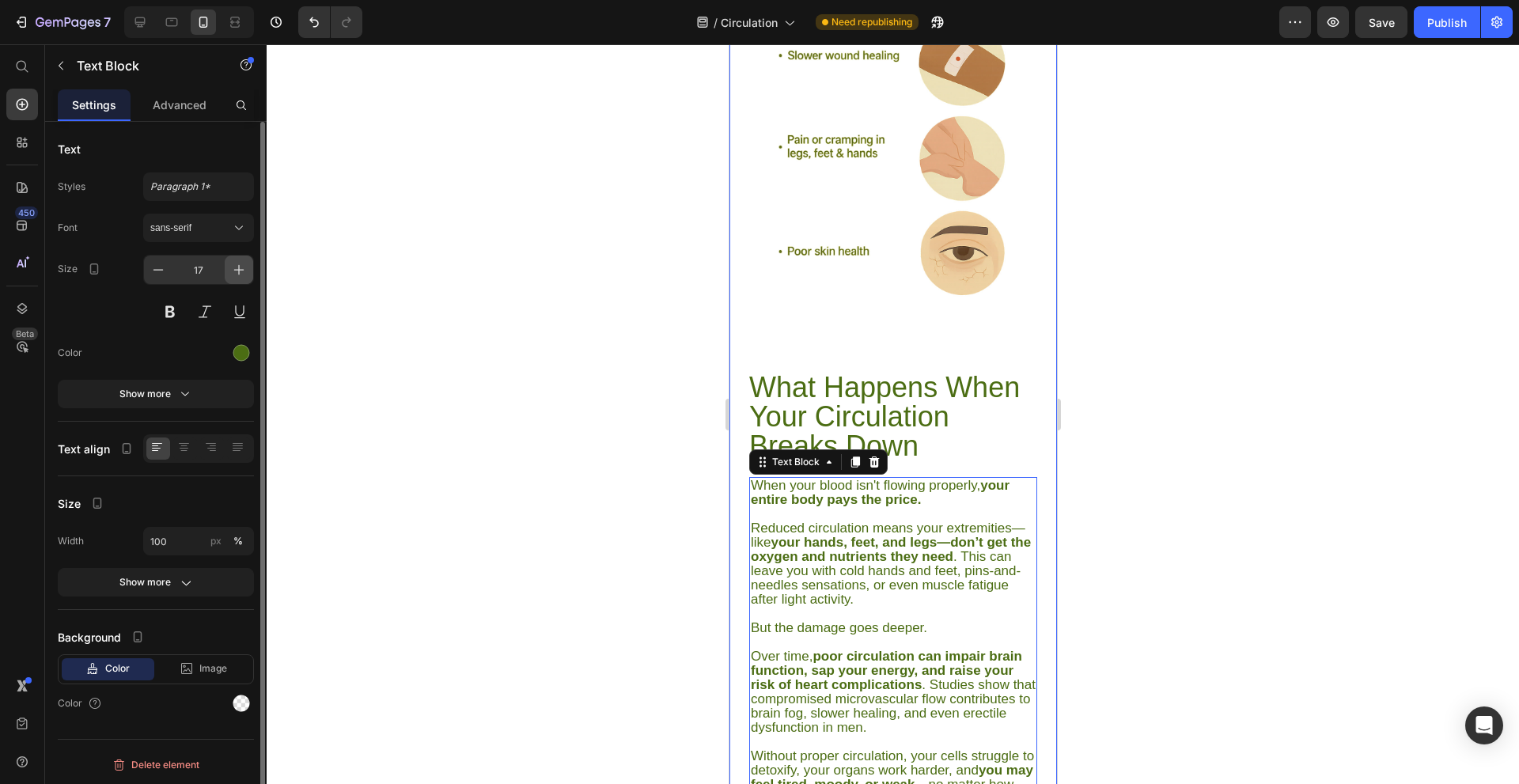 click 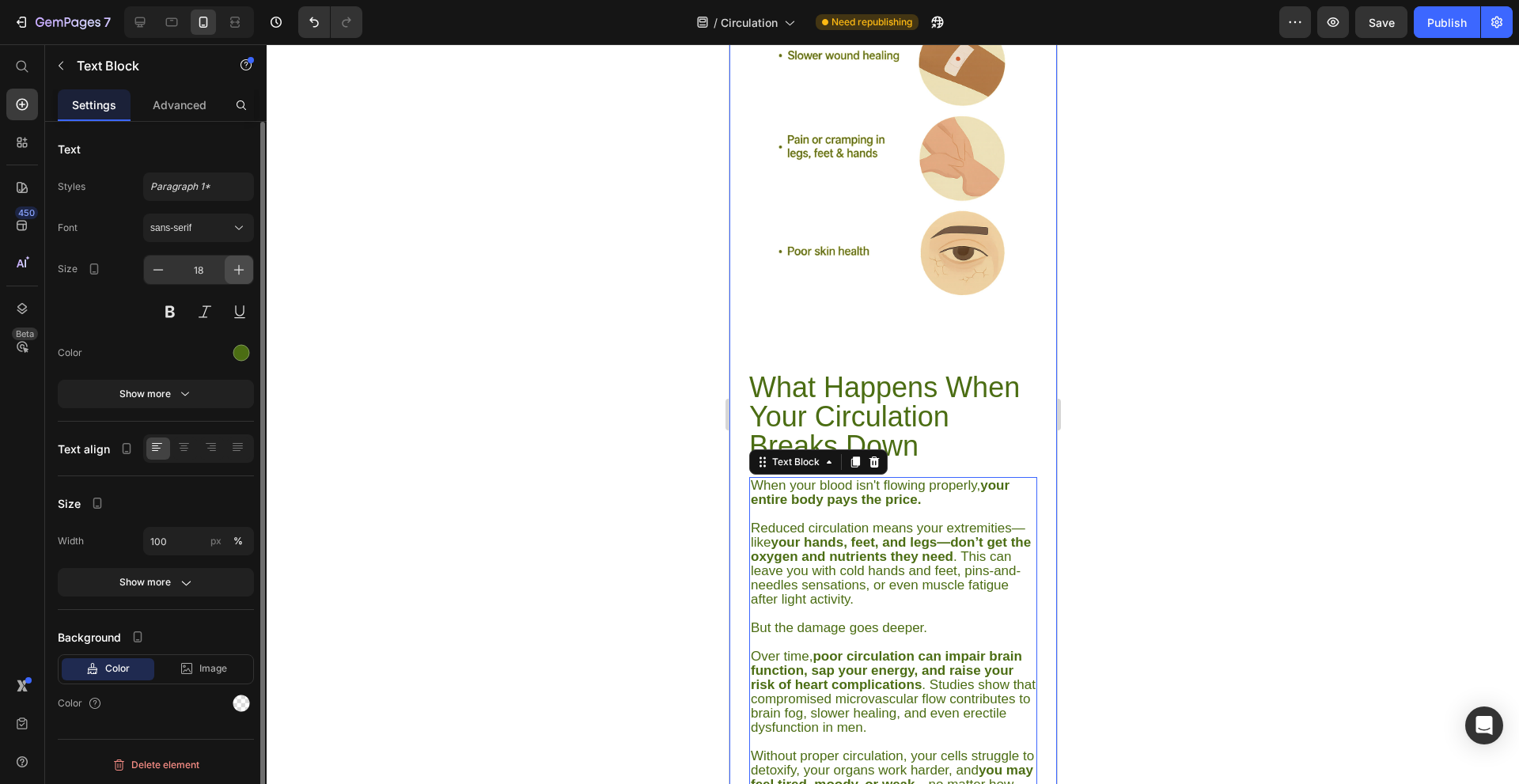 click 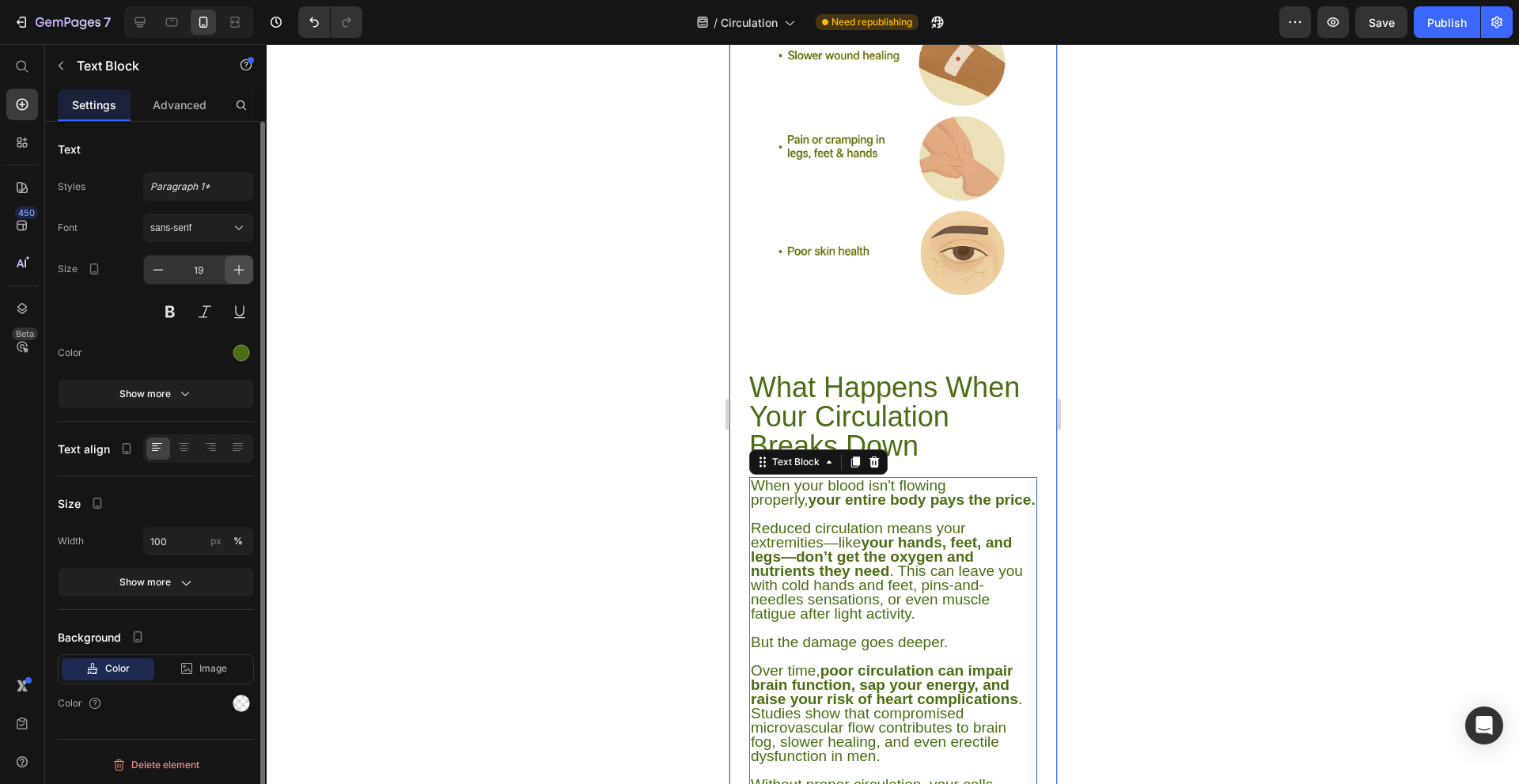 click 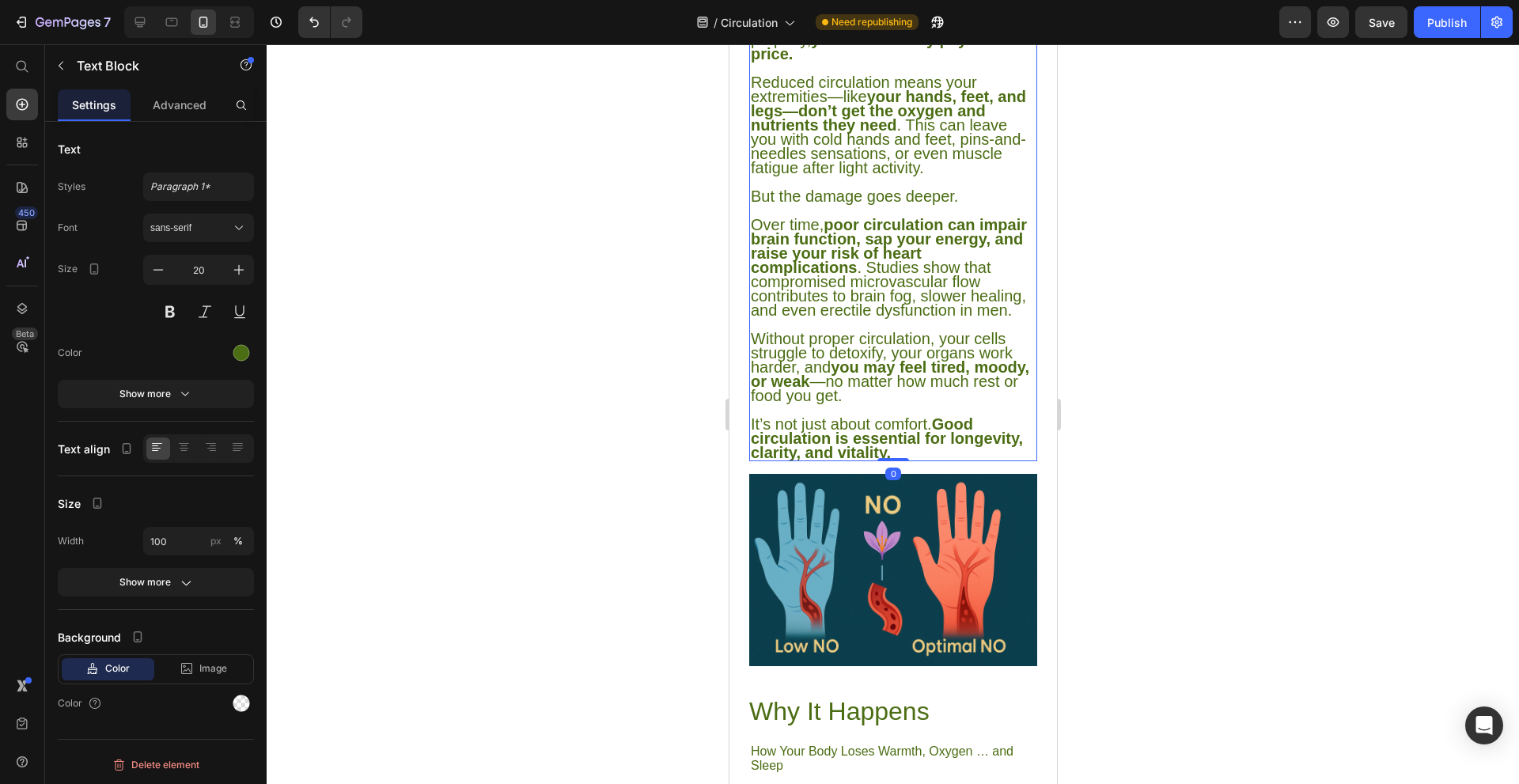 scroll, scrollTop: 1820, scrollLeft: 0, axis: vertical 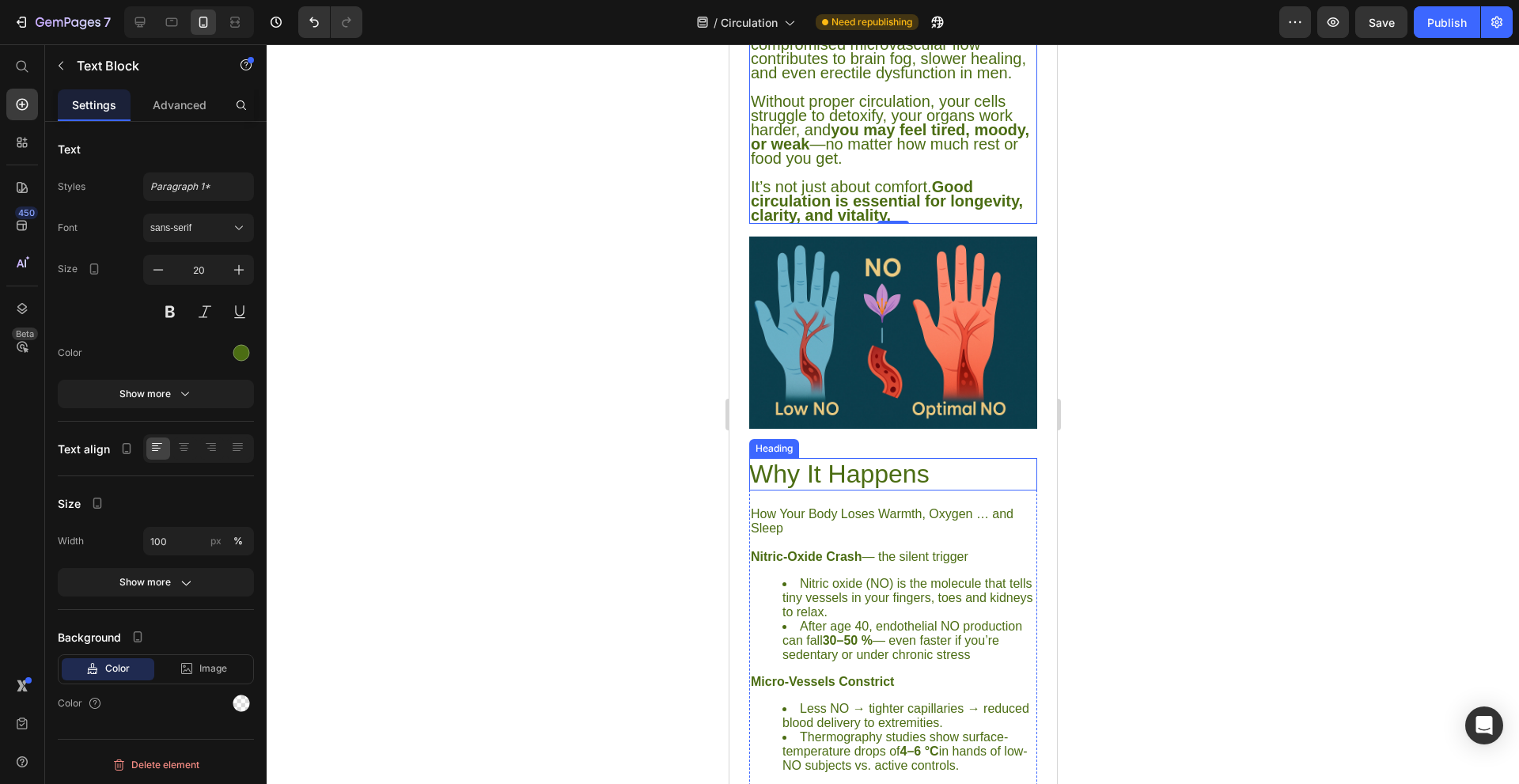 click on "Why It Happens" at bounding box center (892, 474) 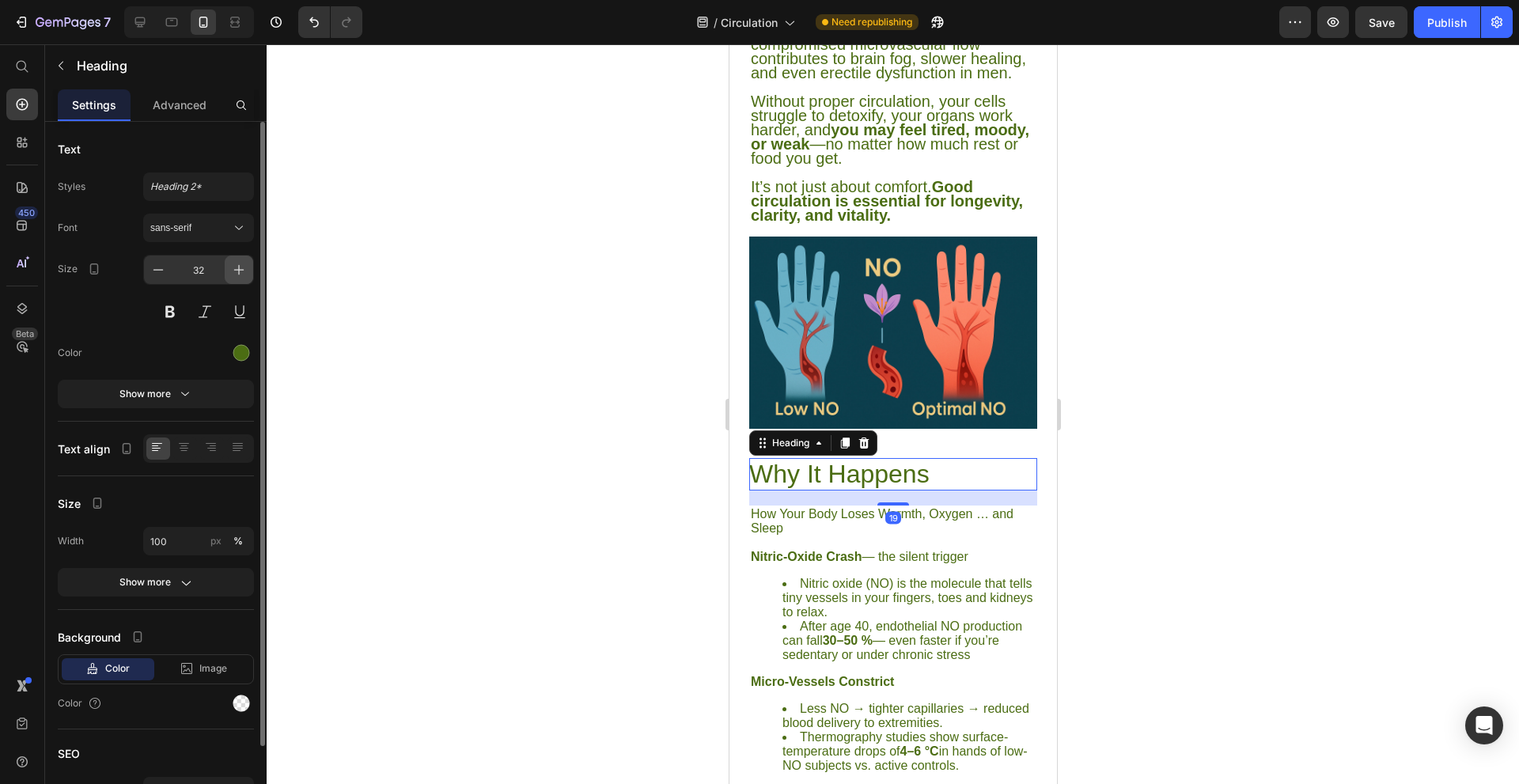 click at bounding box center [239, 270] 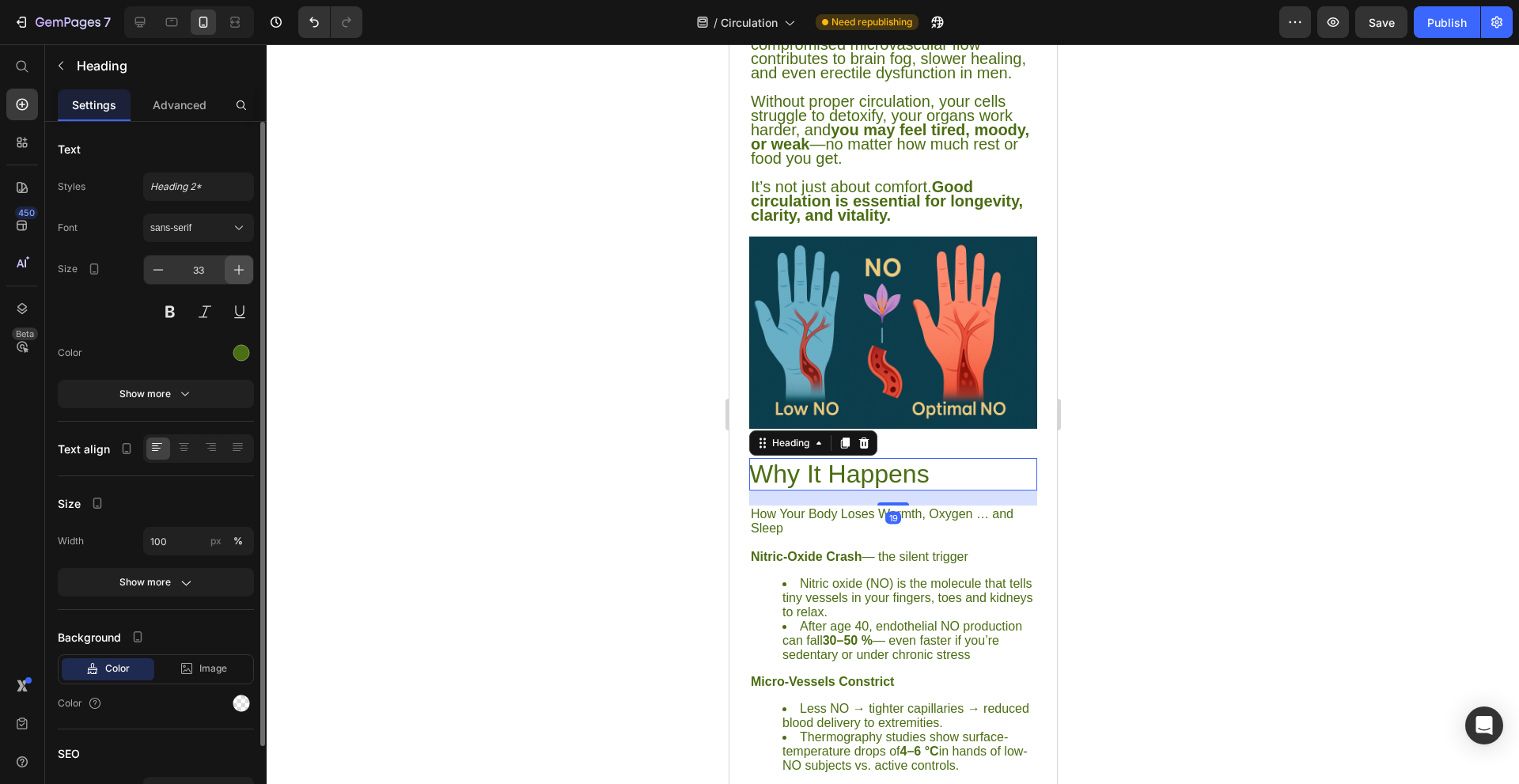 click 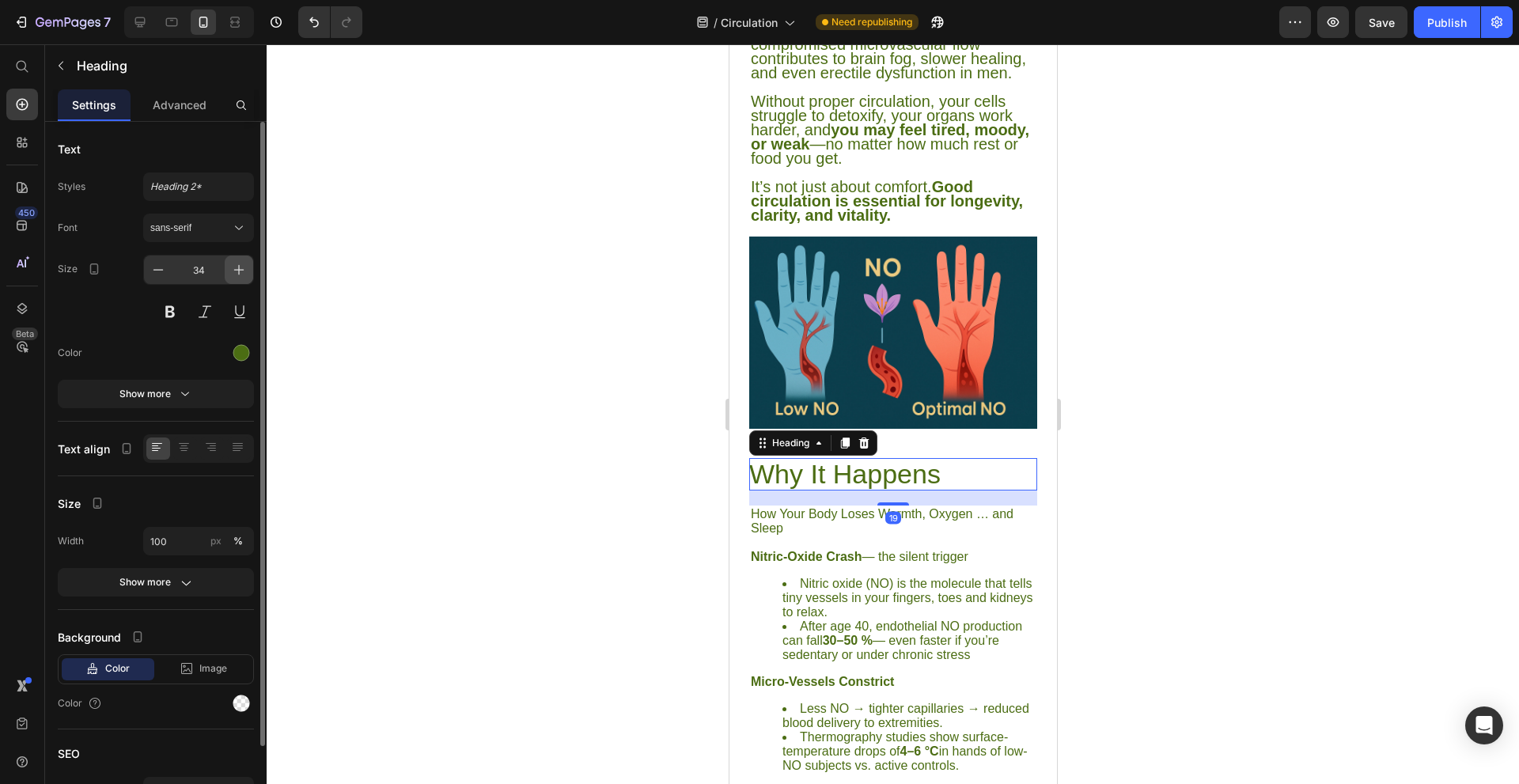 click 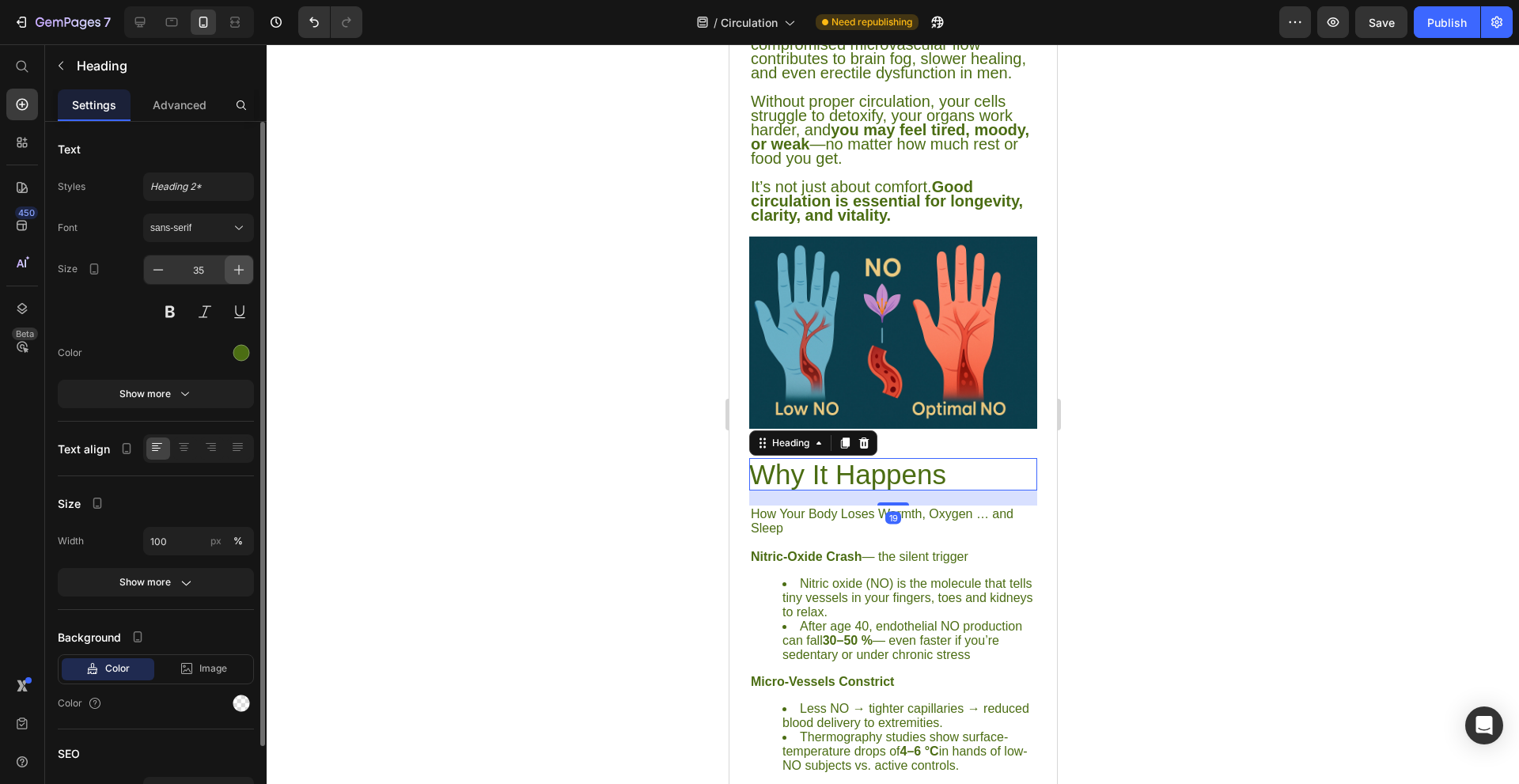 click 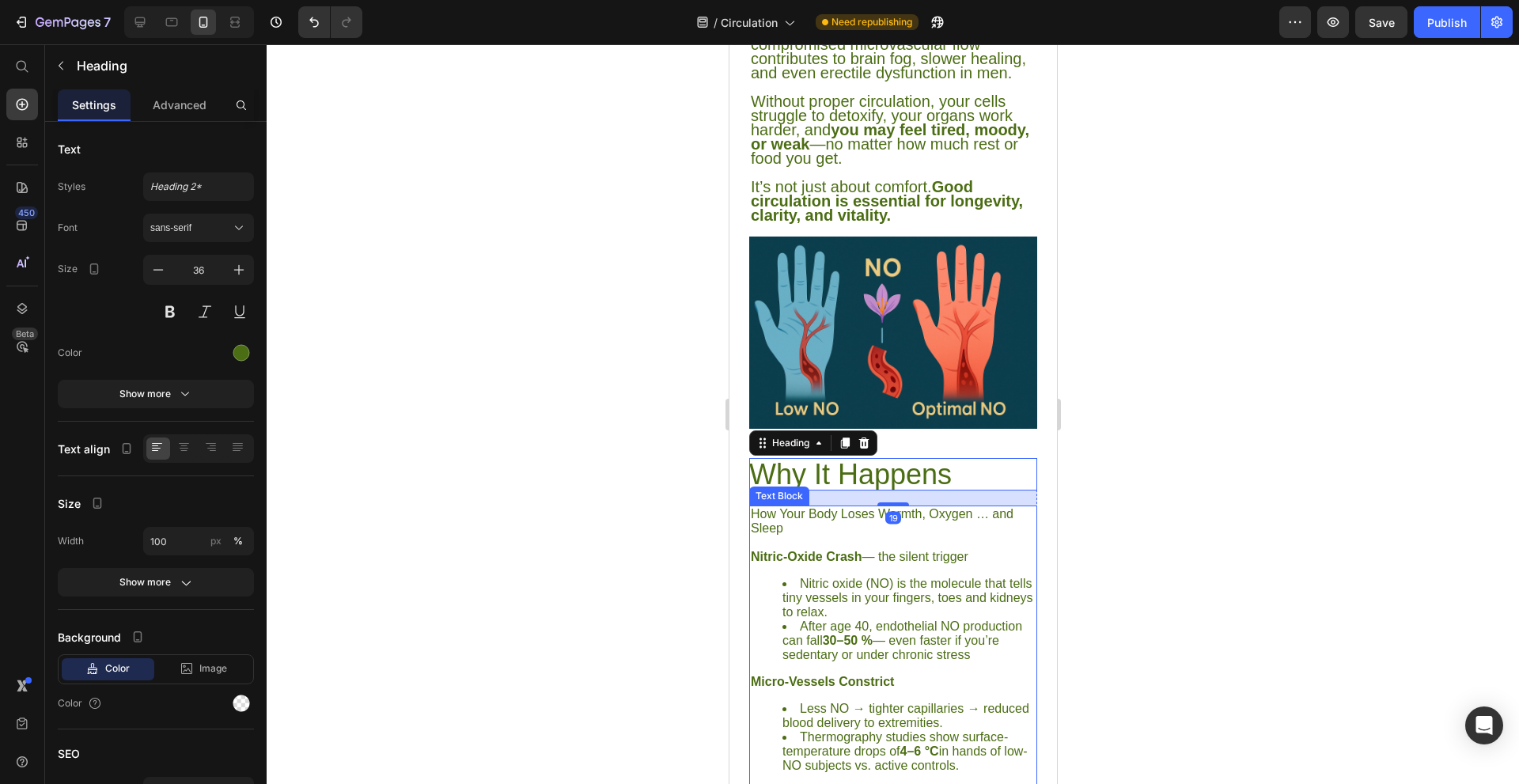 click on "How Your Body Loses Warmth, Oxygen … and Sleep   Nitric-Oxide Crash  — the silent trigger Nitric oxide (NO) is the molecule that tells tiny vessels in your fingers, toes and kidneys to relax. After age 40, endothelial NO production can fall  30–50 %  — even faster if you’re sedentary or under chronic stress Micro-Vessels Constrict Less NO → tighter capillaries → reduced blood delivery to extremities. Thermography studies show surface-temperature drops of  4–6 °C  in hands of low-NO subjects vs. active controls. Kidneys Over-React at Night Reduced nocturnal blood flow tricks kidneys into thinking pressure is high, triggering a 2 a.m. diuretic response. That’s why poor circulators wake up to pee while their feet are still freezing. Energy & Brain Fog Tank Hypoxic tissues burn glucose inefficiently, leaving you with afternoon crashes and “cotton-head” focus." at bounding box center (892, 743) 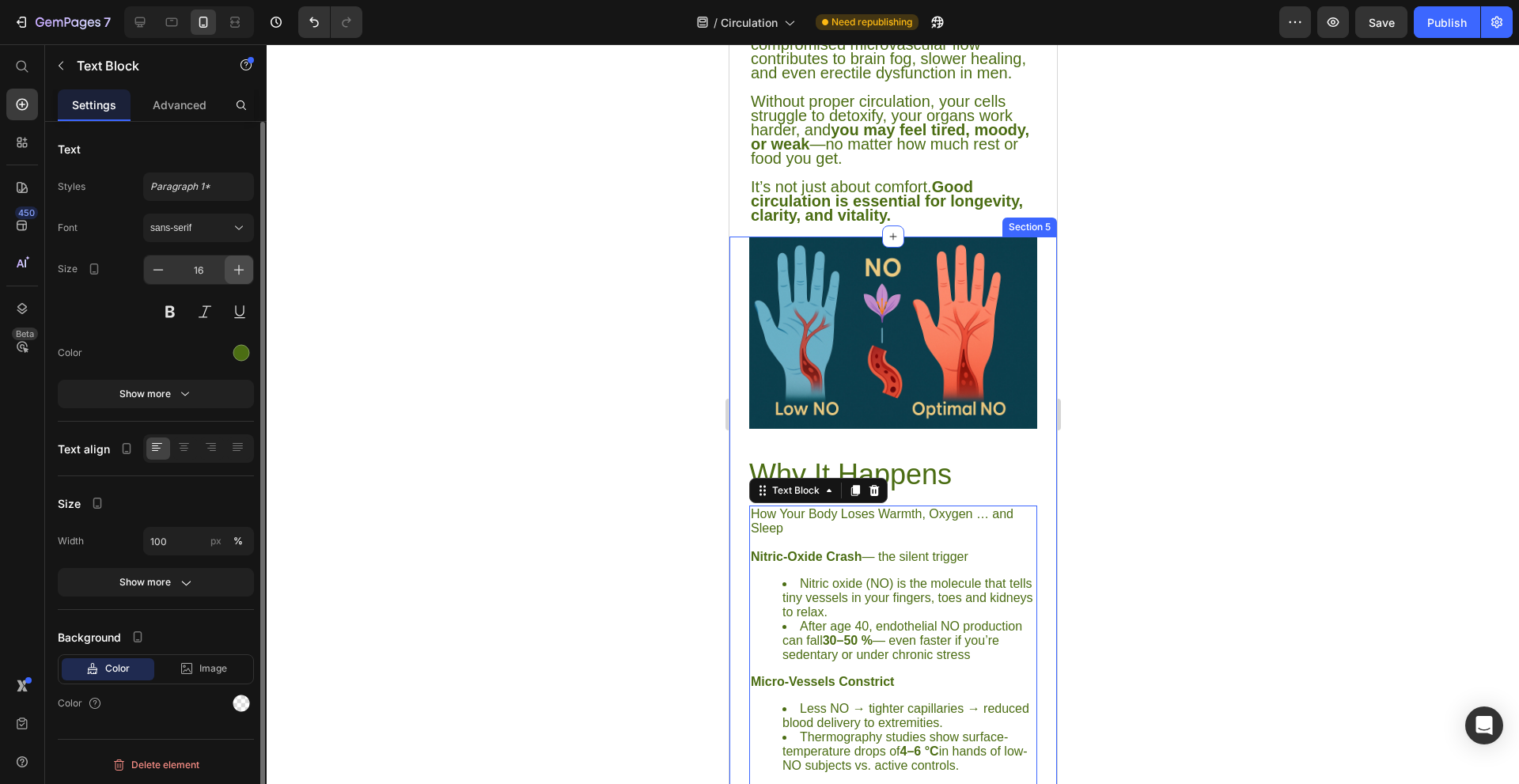 click 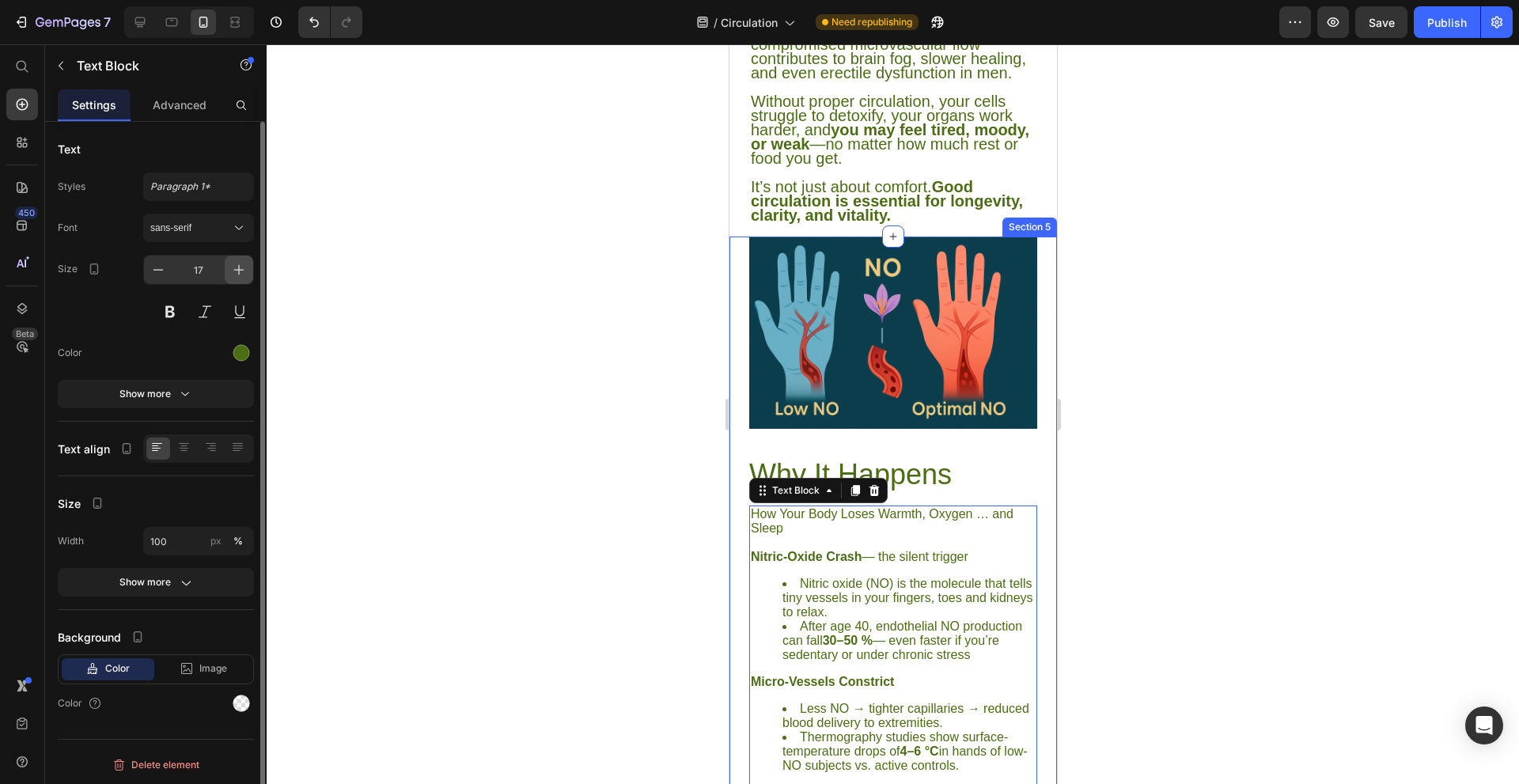 click 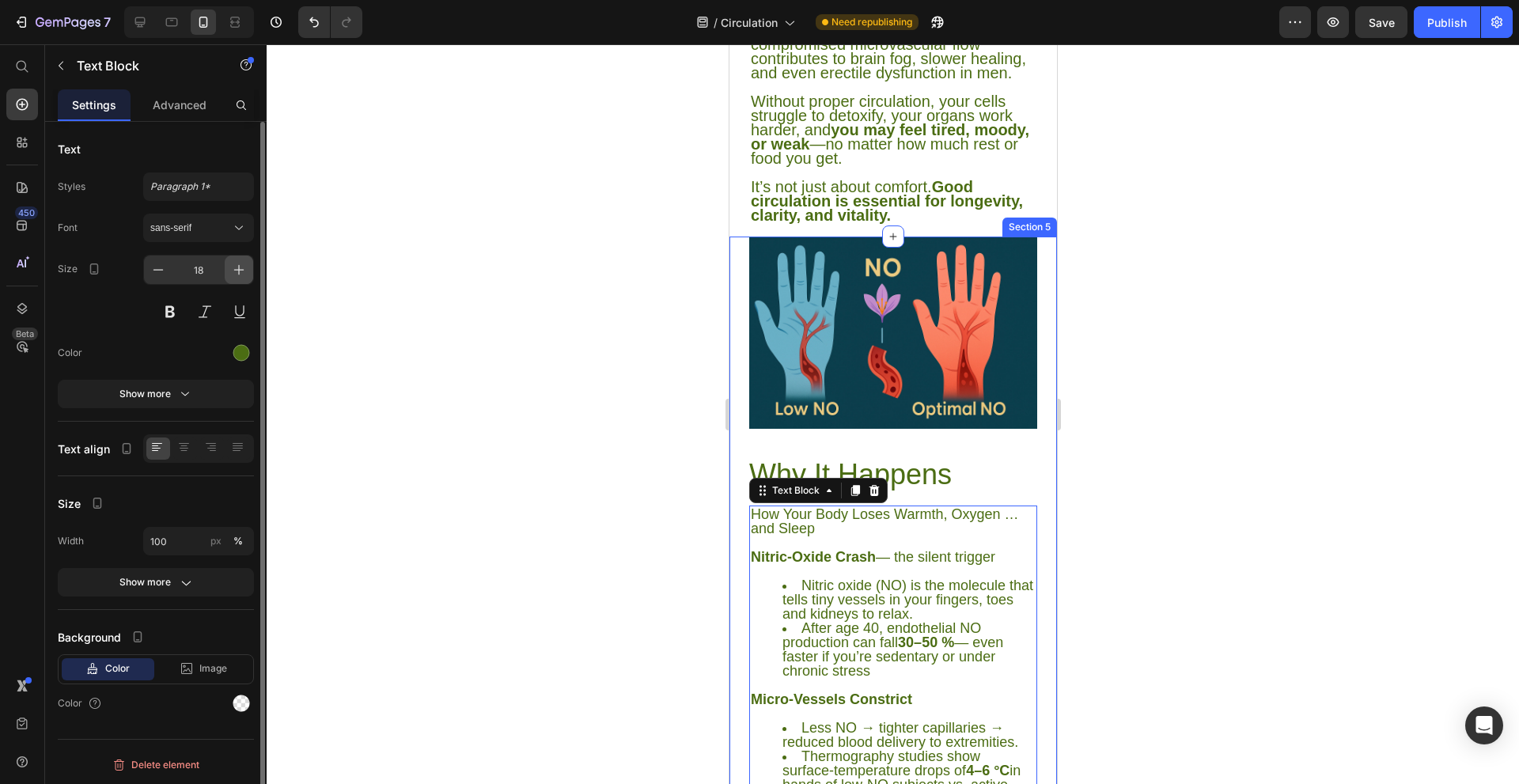 click 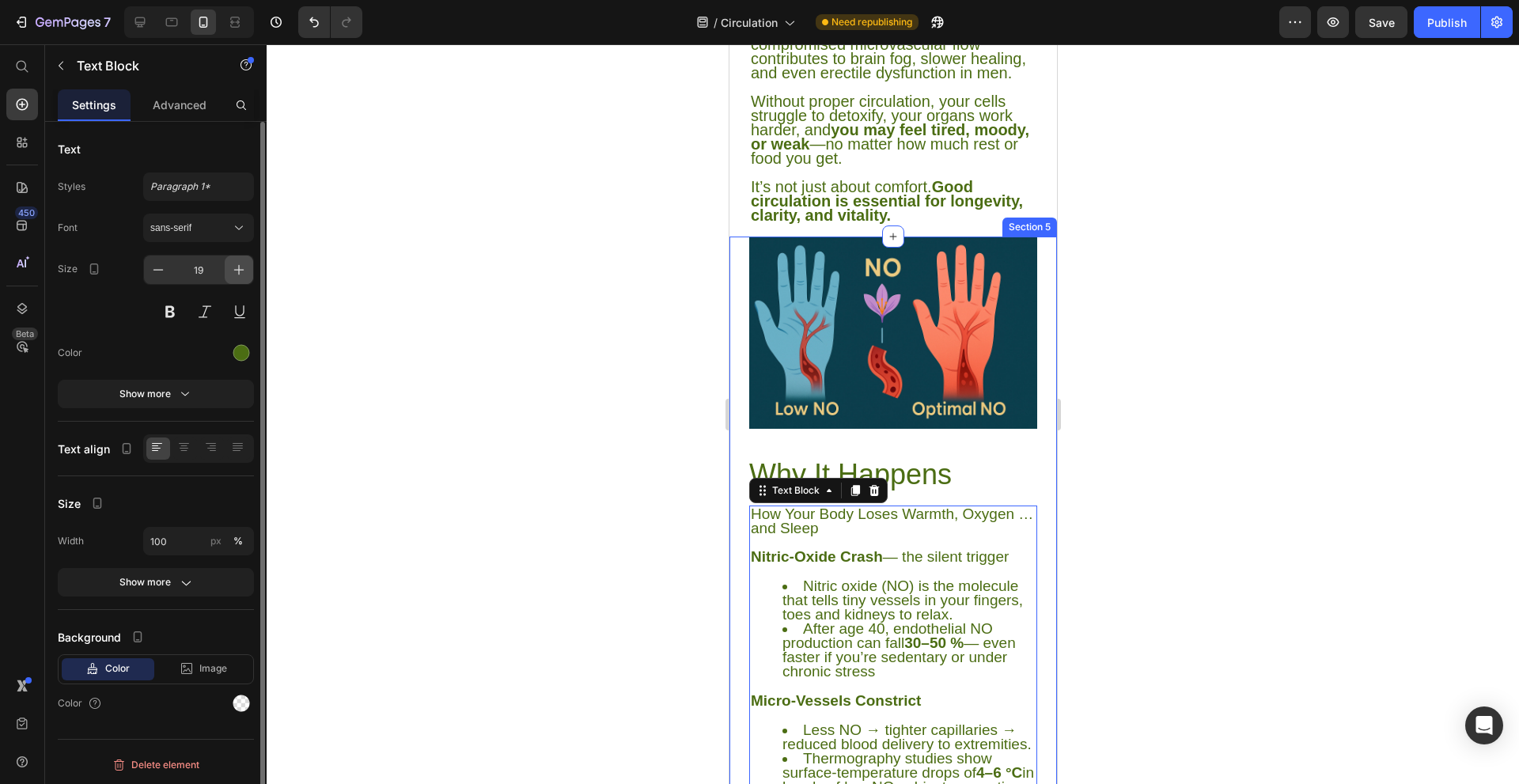 click 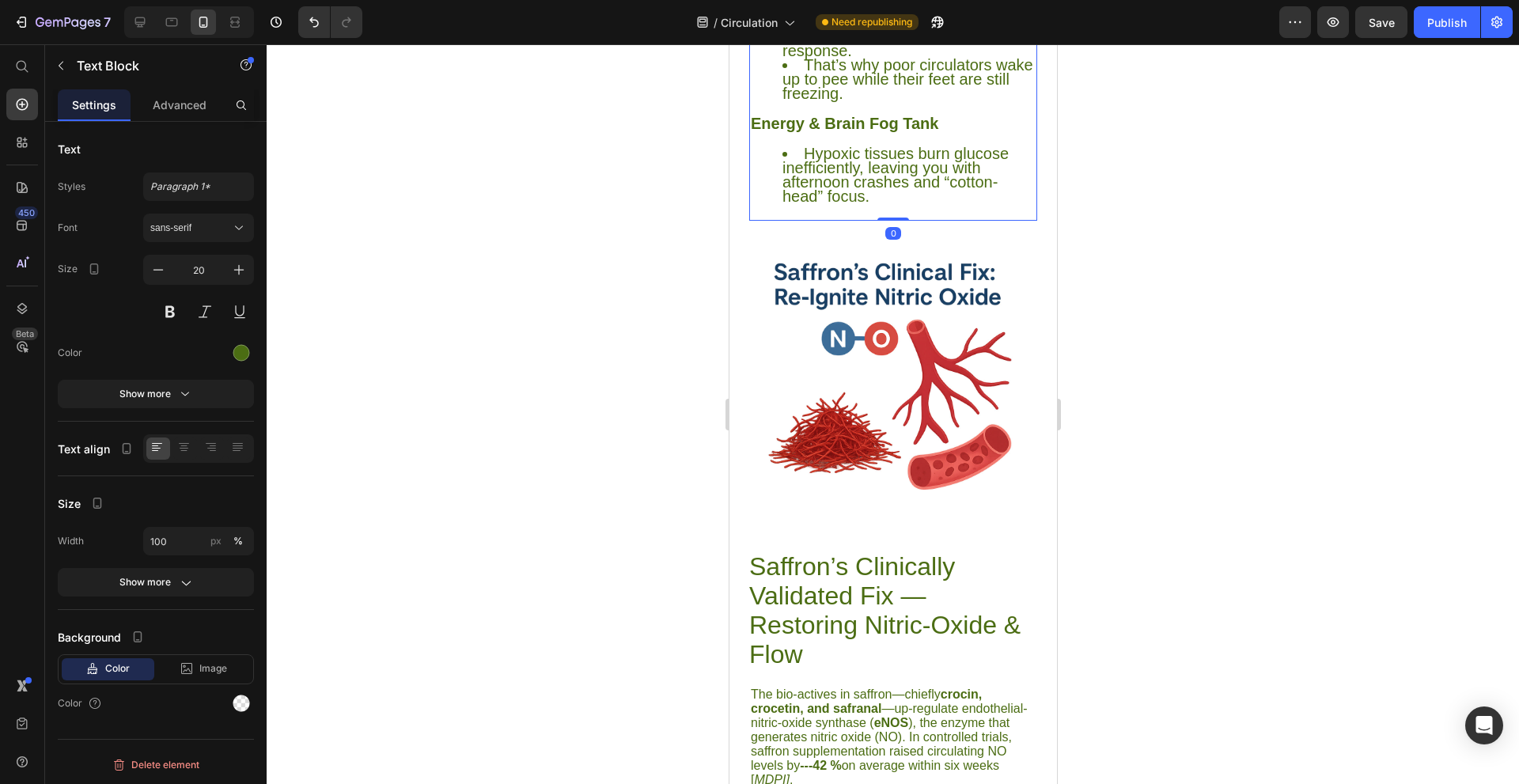scroll, scrollTop: 2769, scrollLeft: 0, axis: vertical 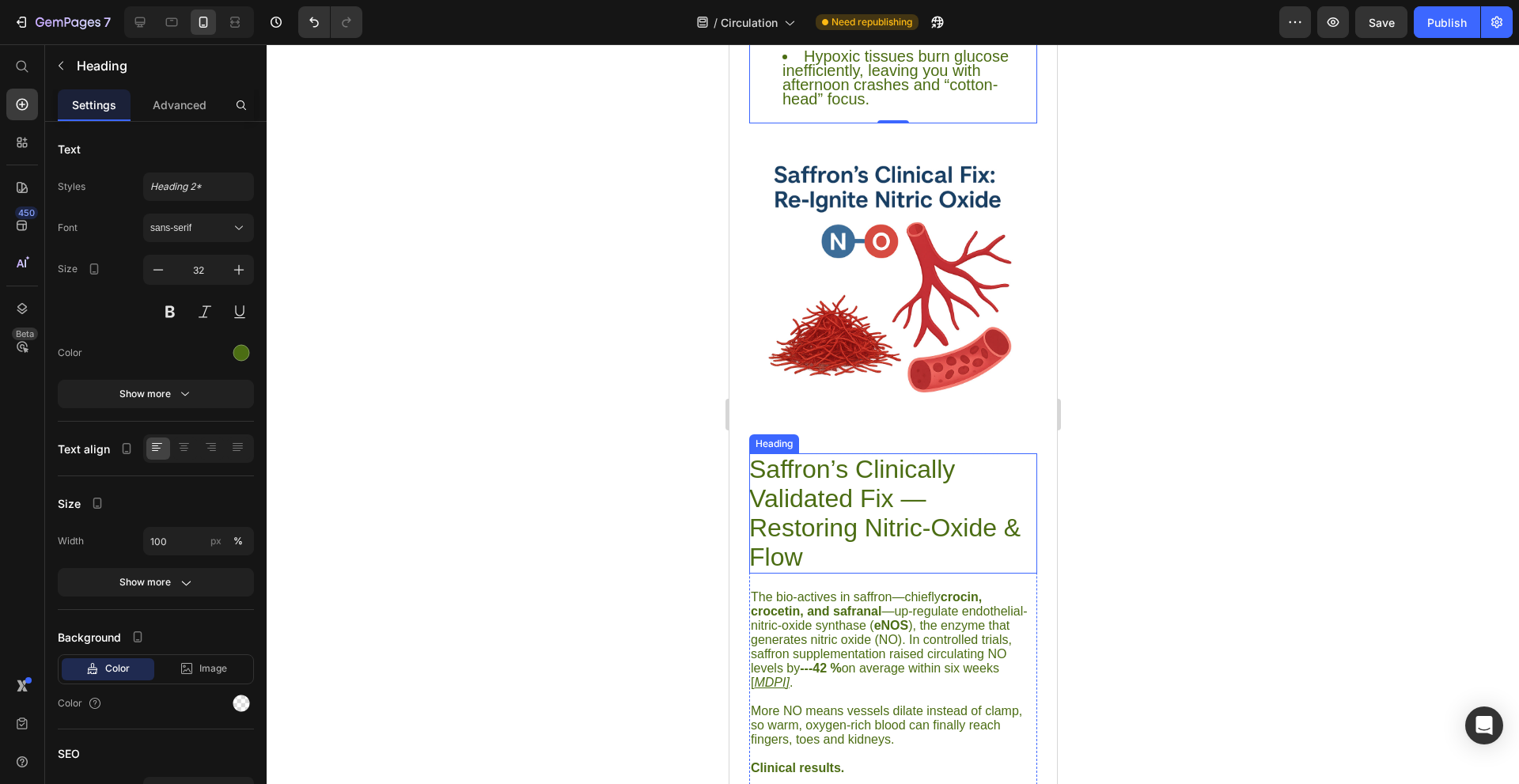 click on "Saffron’s Clinically Validated Fix — Restoring Nitric-Oxide & Flow" at bounding box center (892, 513) 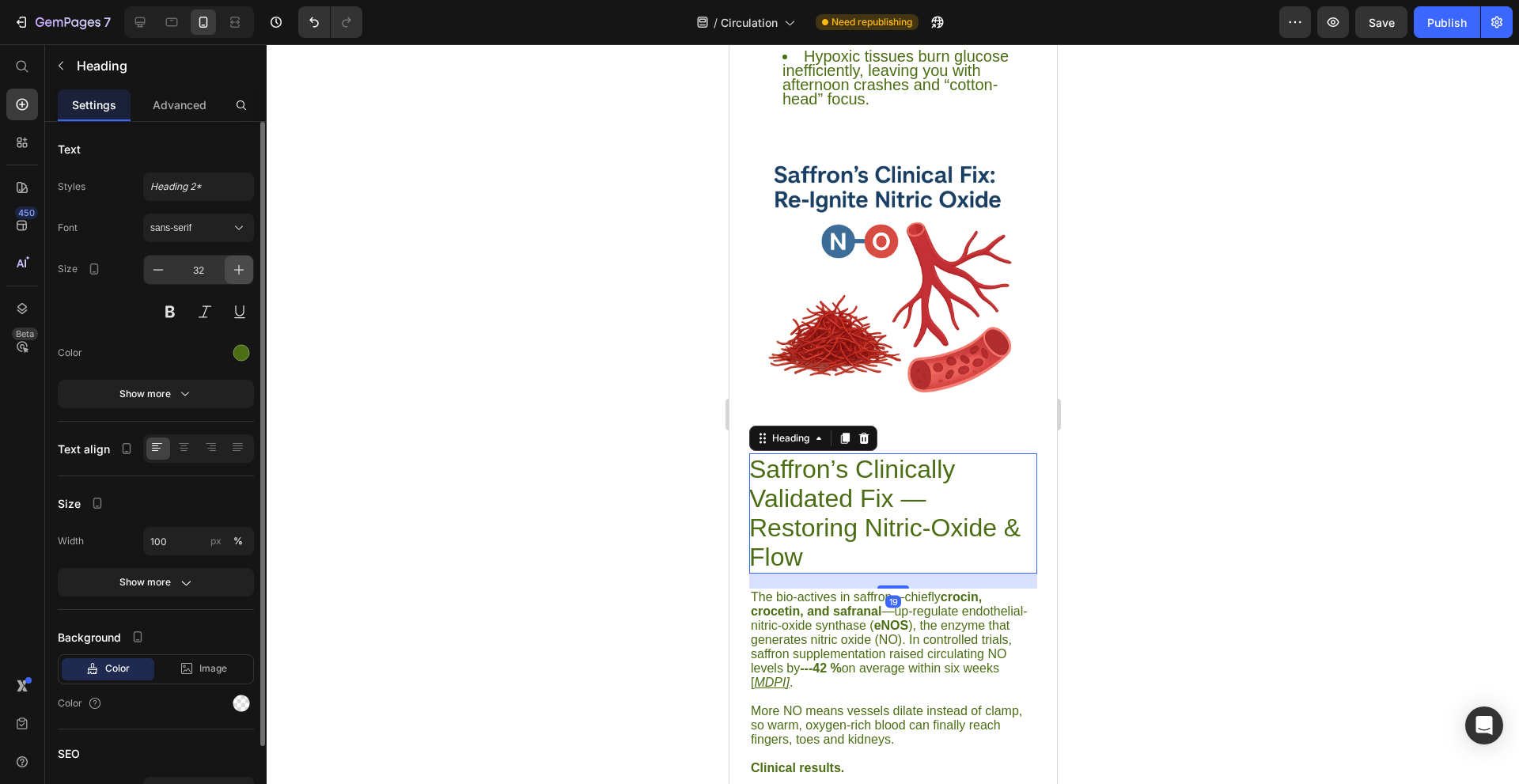 click 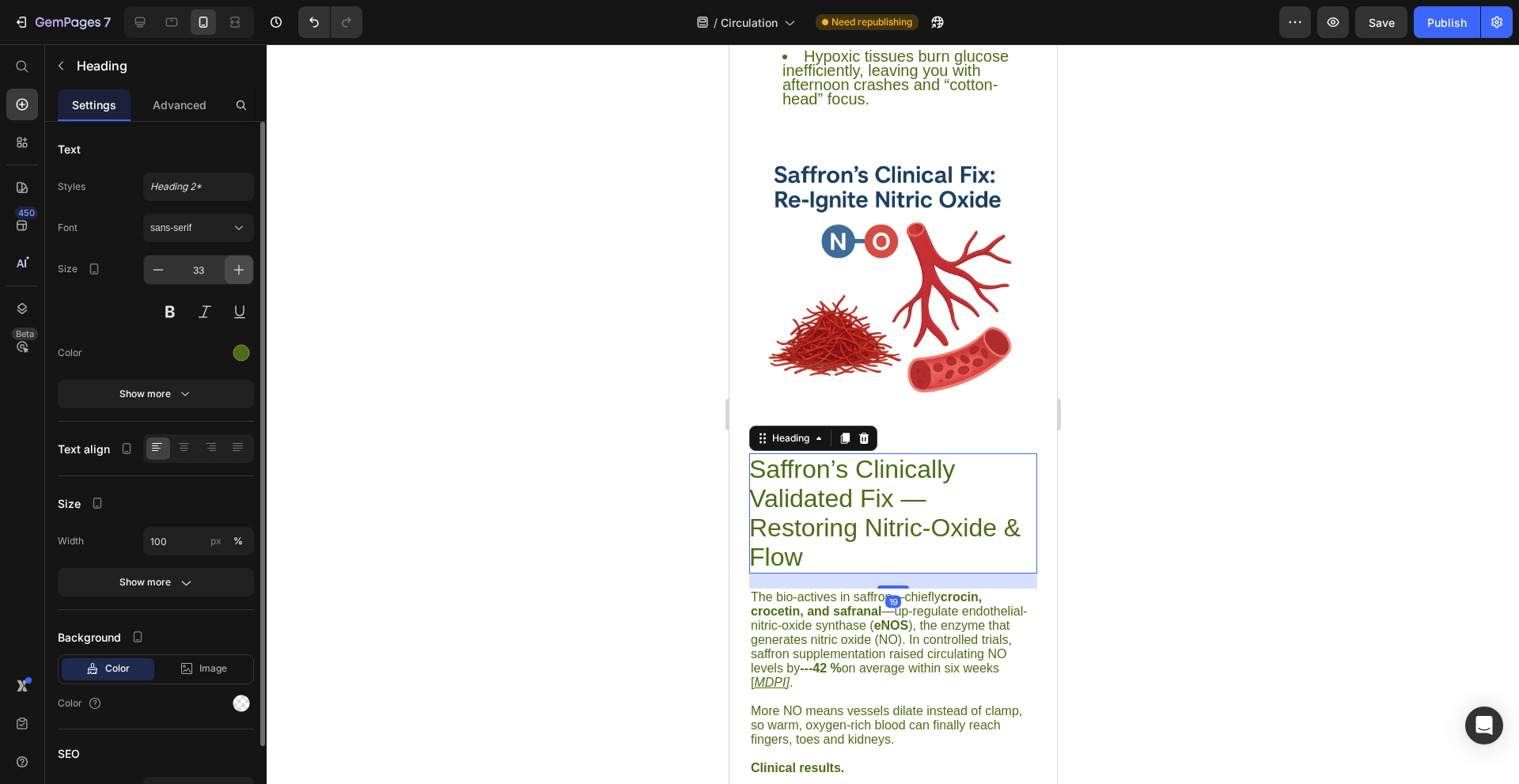click 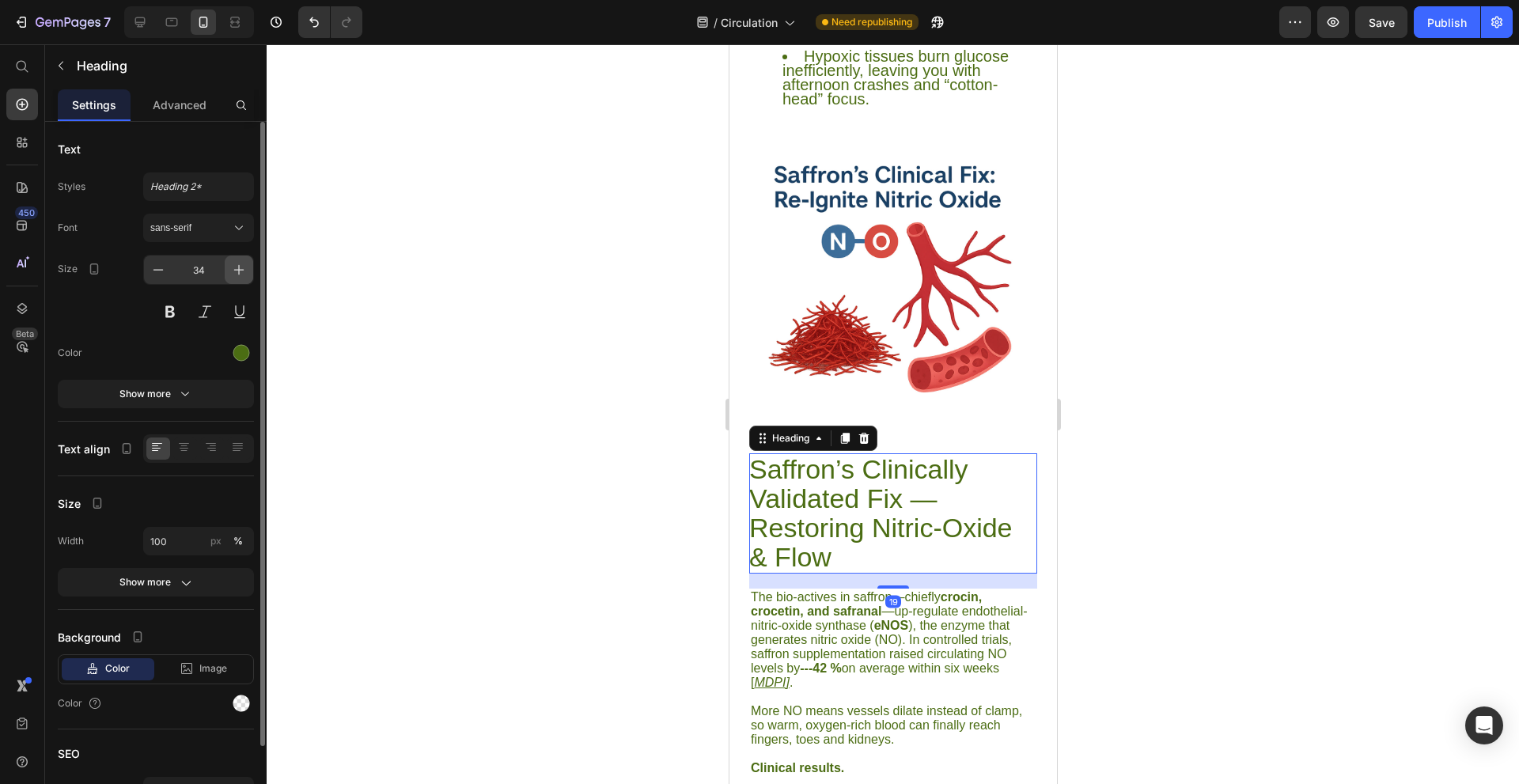 click 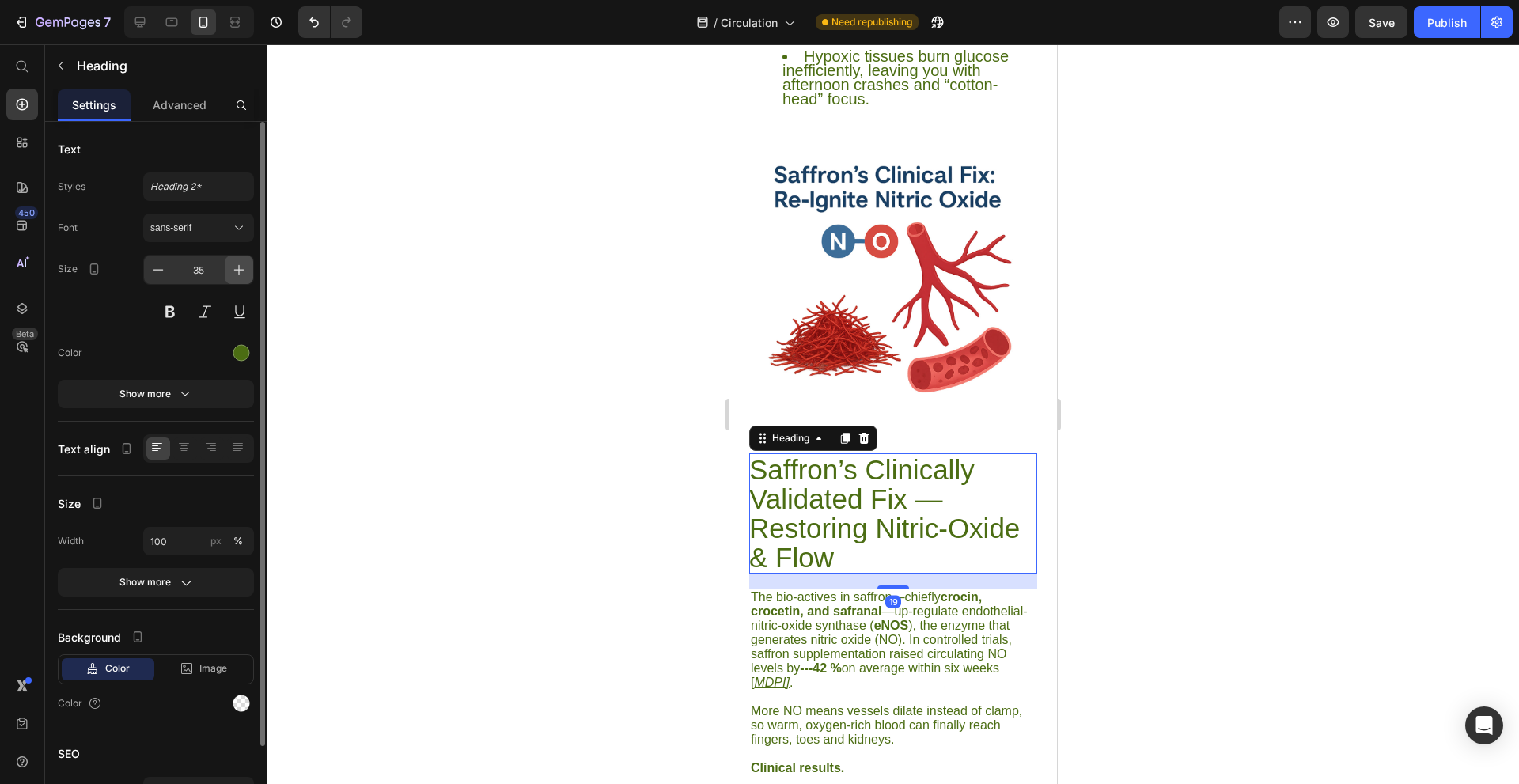 click 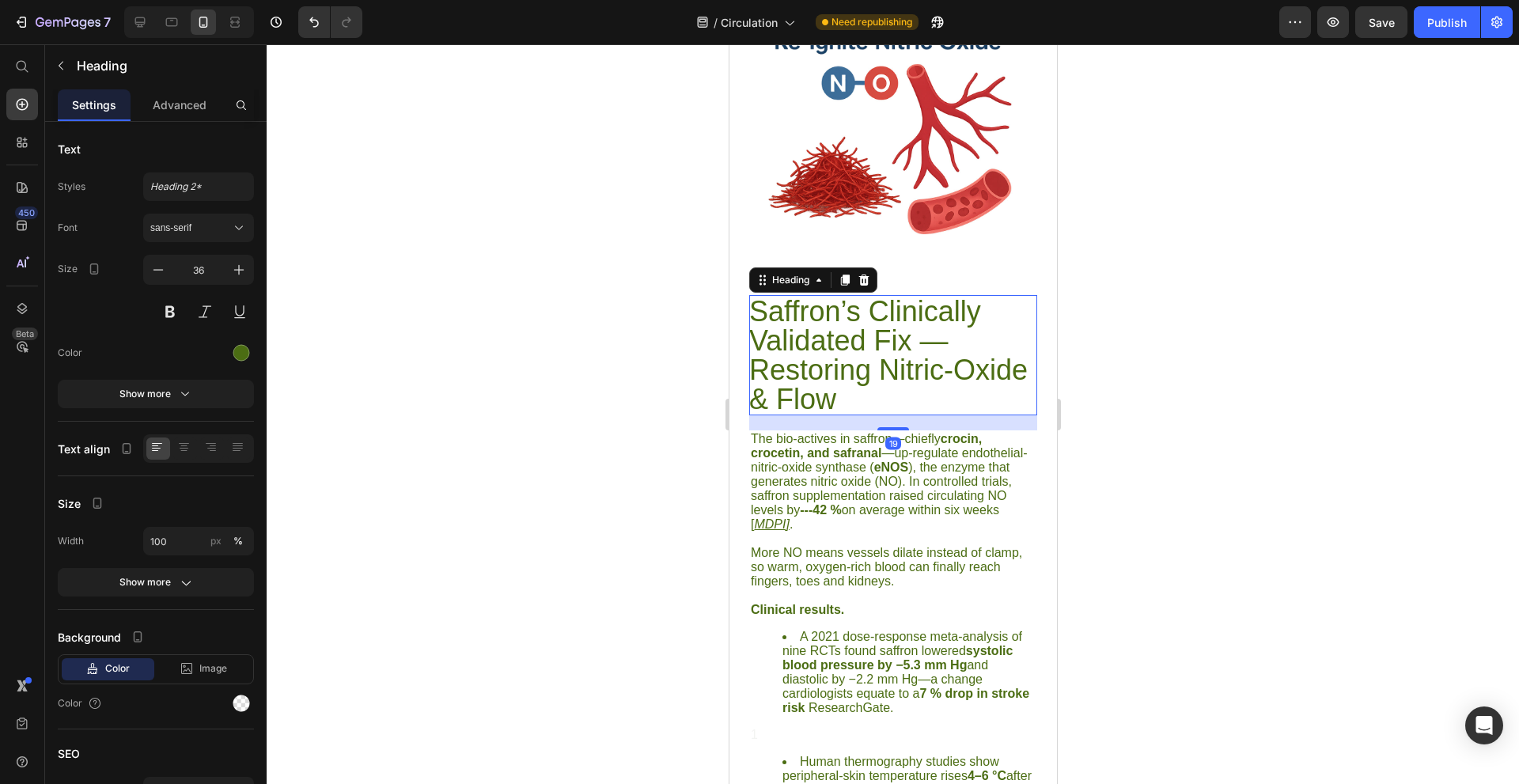 scroll, scrollTop: 3006, scrollLeft: 0, axis: vertical 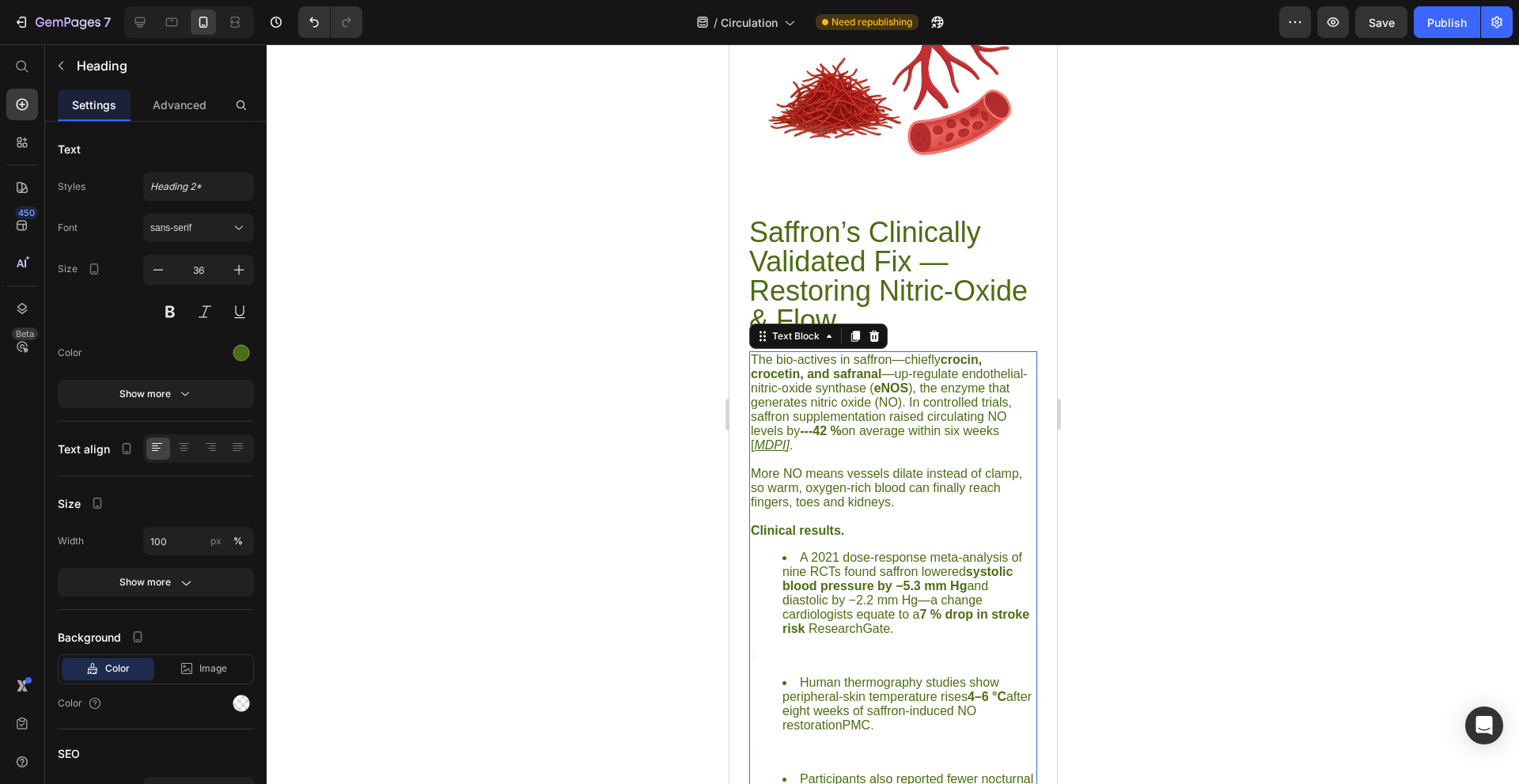 drag, startPoint x: 834, startPoint y: 456, endPoint x: 1351, endPoint y: 453, distance: 517.0087 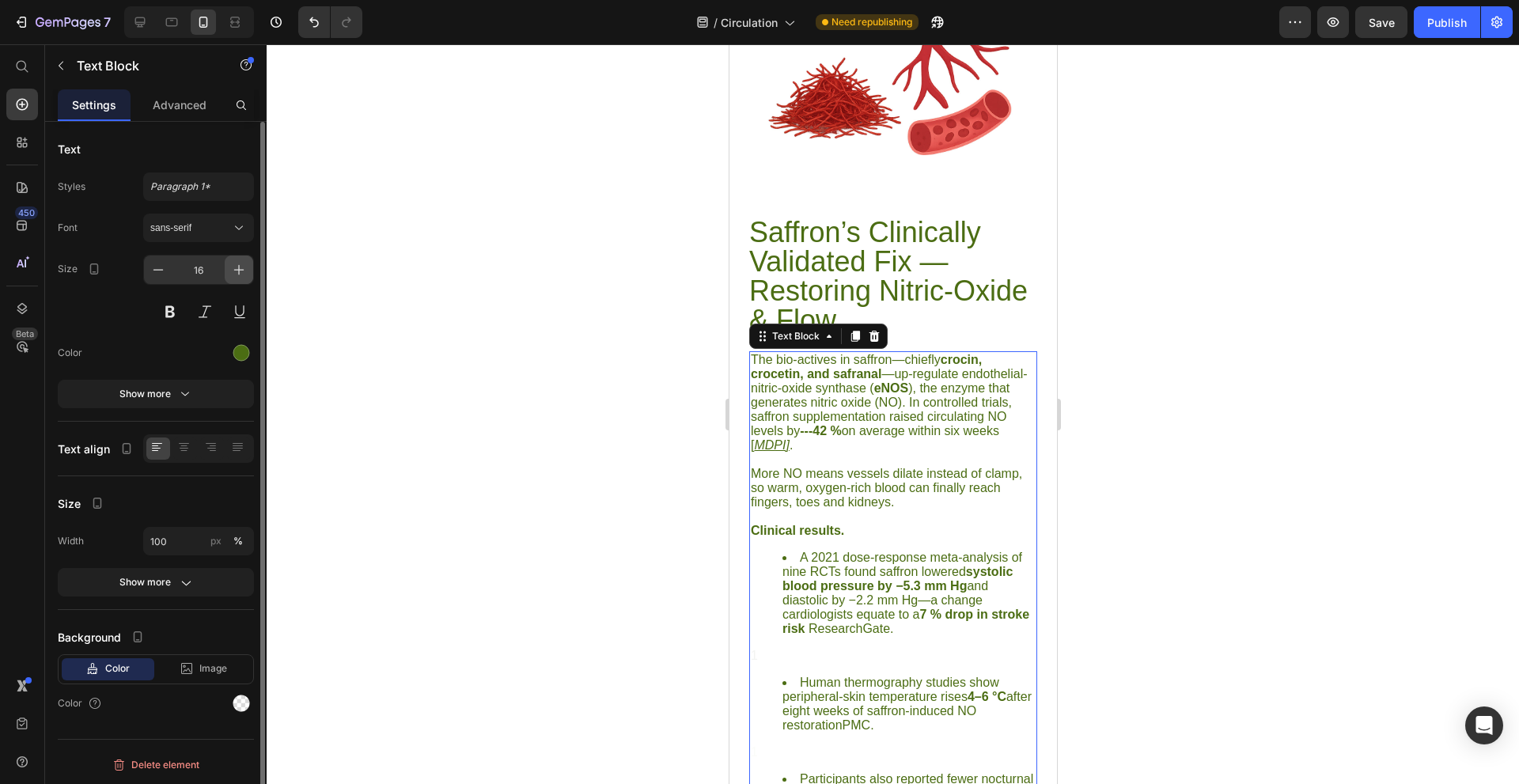 click 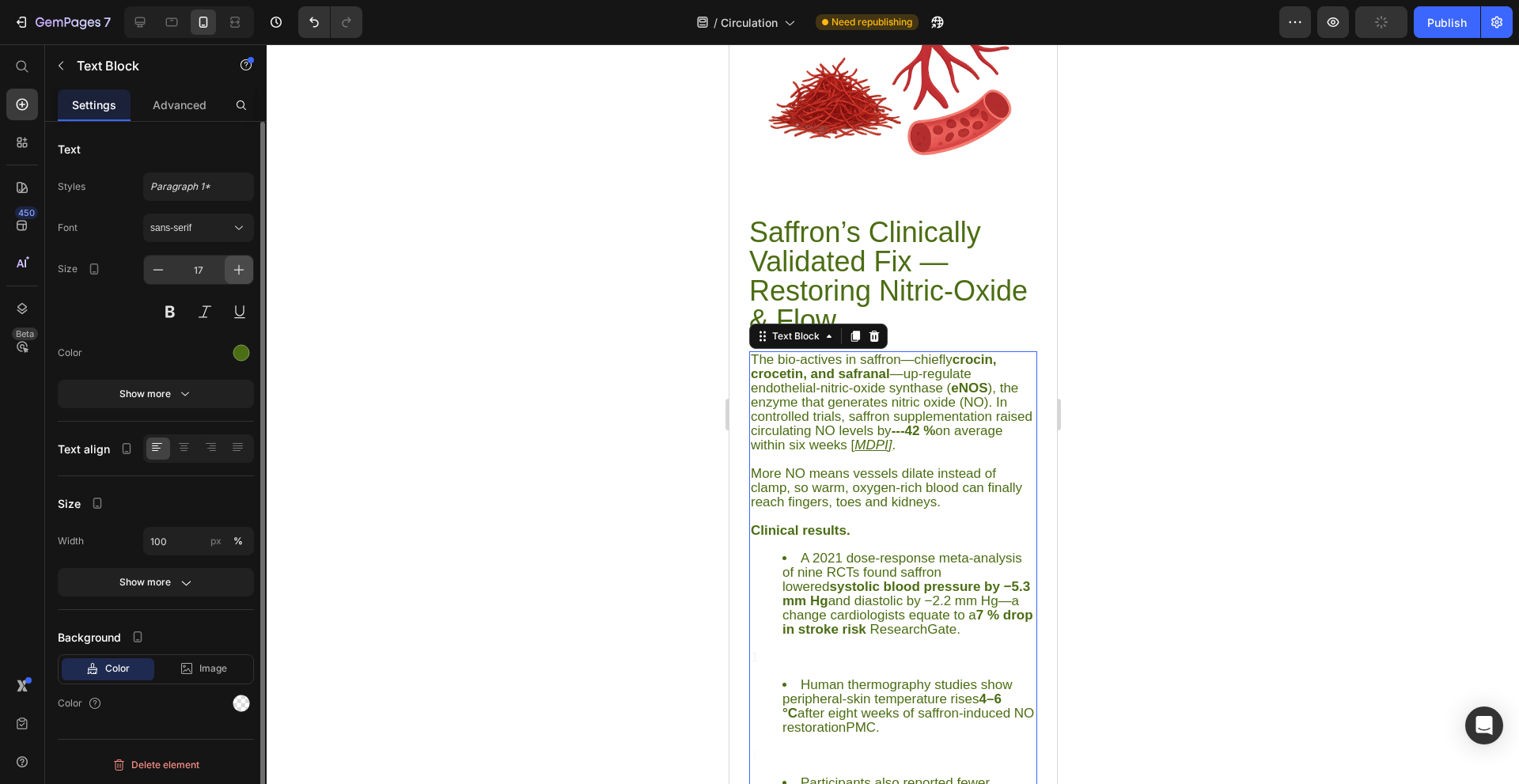 click 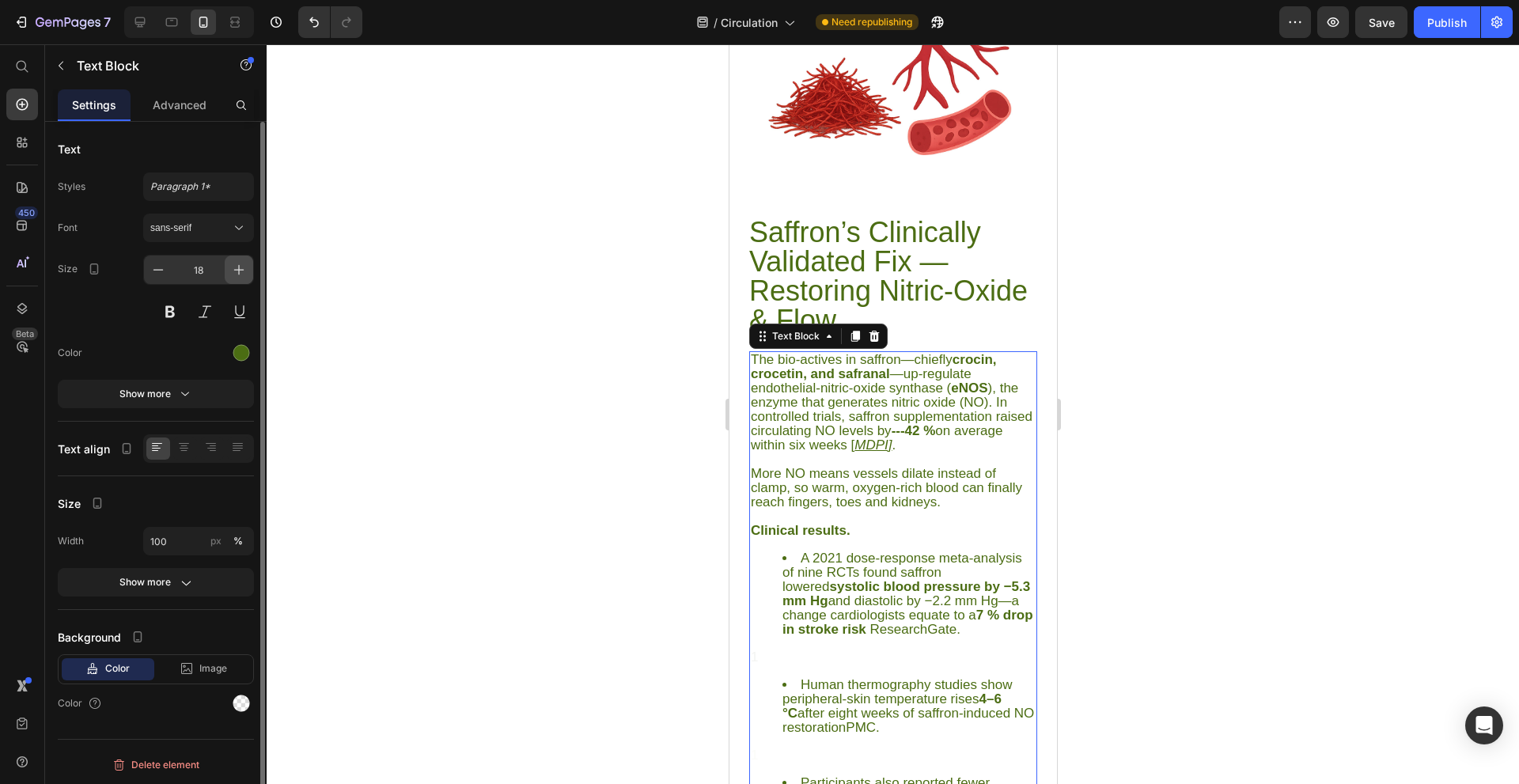 click 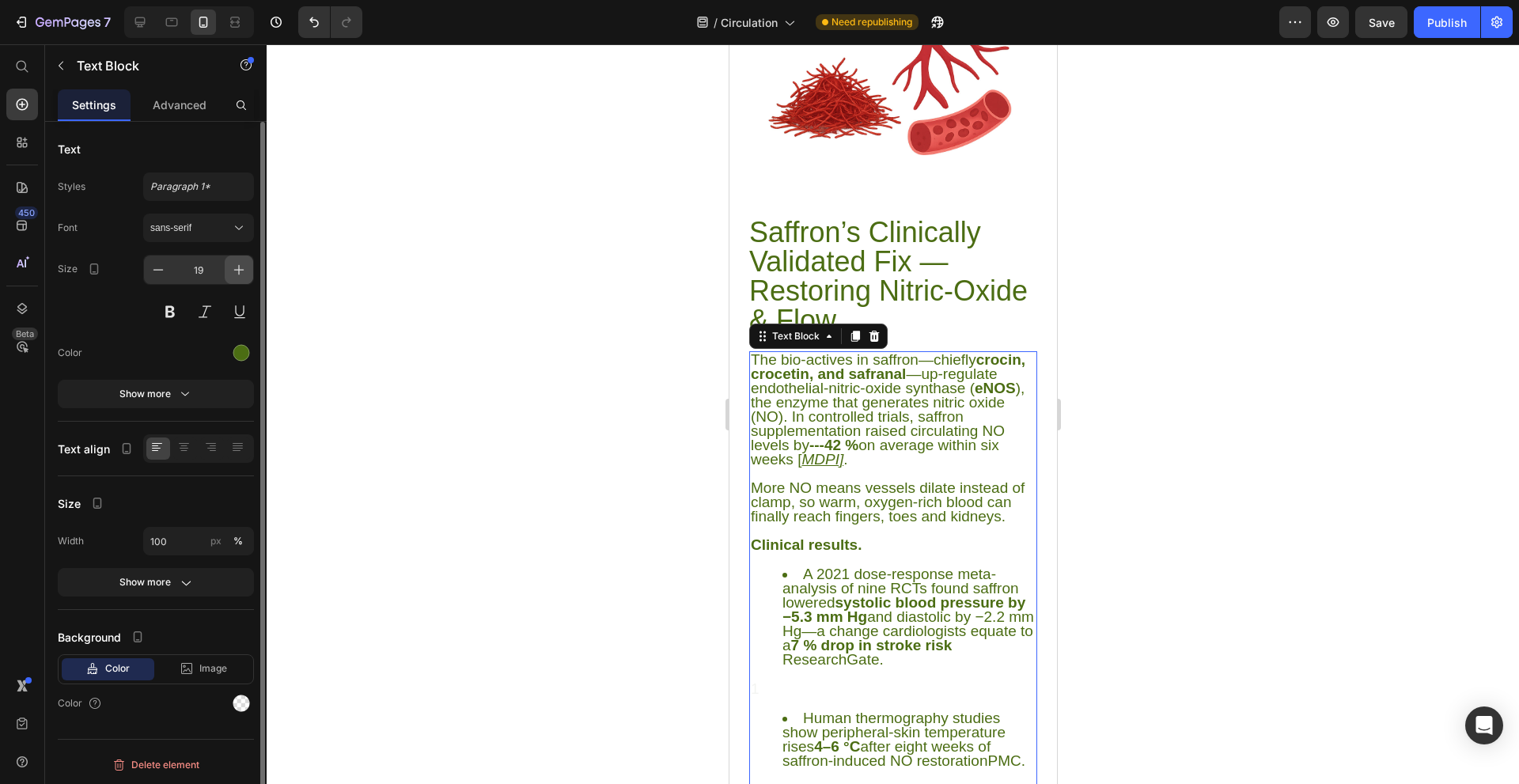click 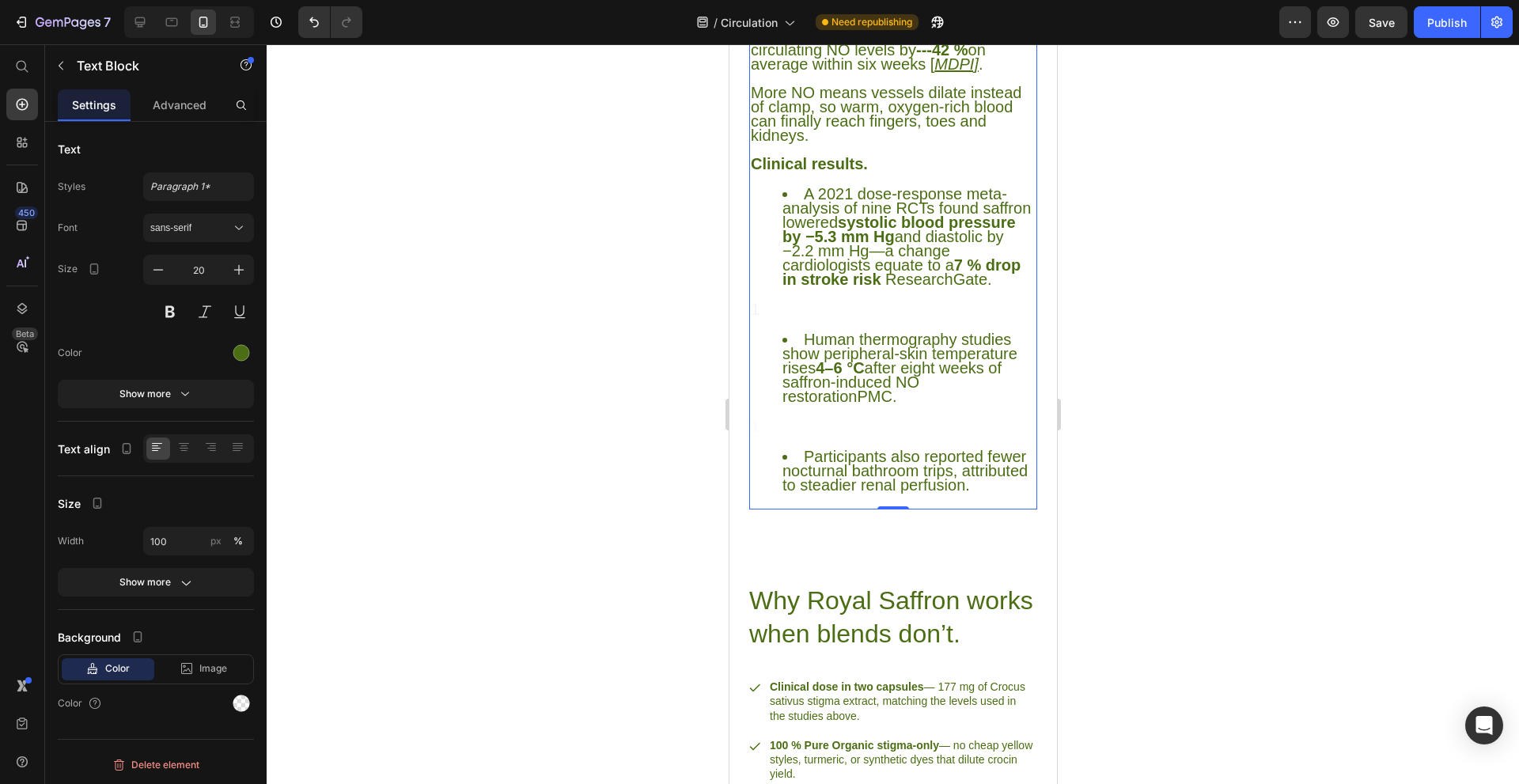 scroll, scrollTop: 3797, scrollLeft: 0, axis: vertical 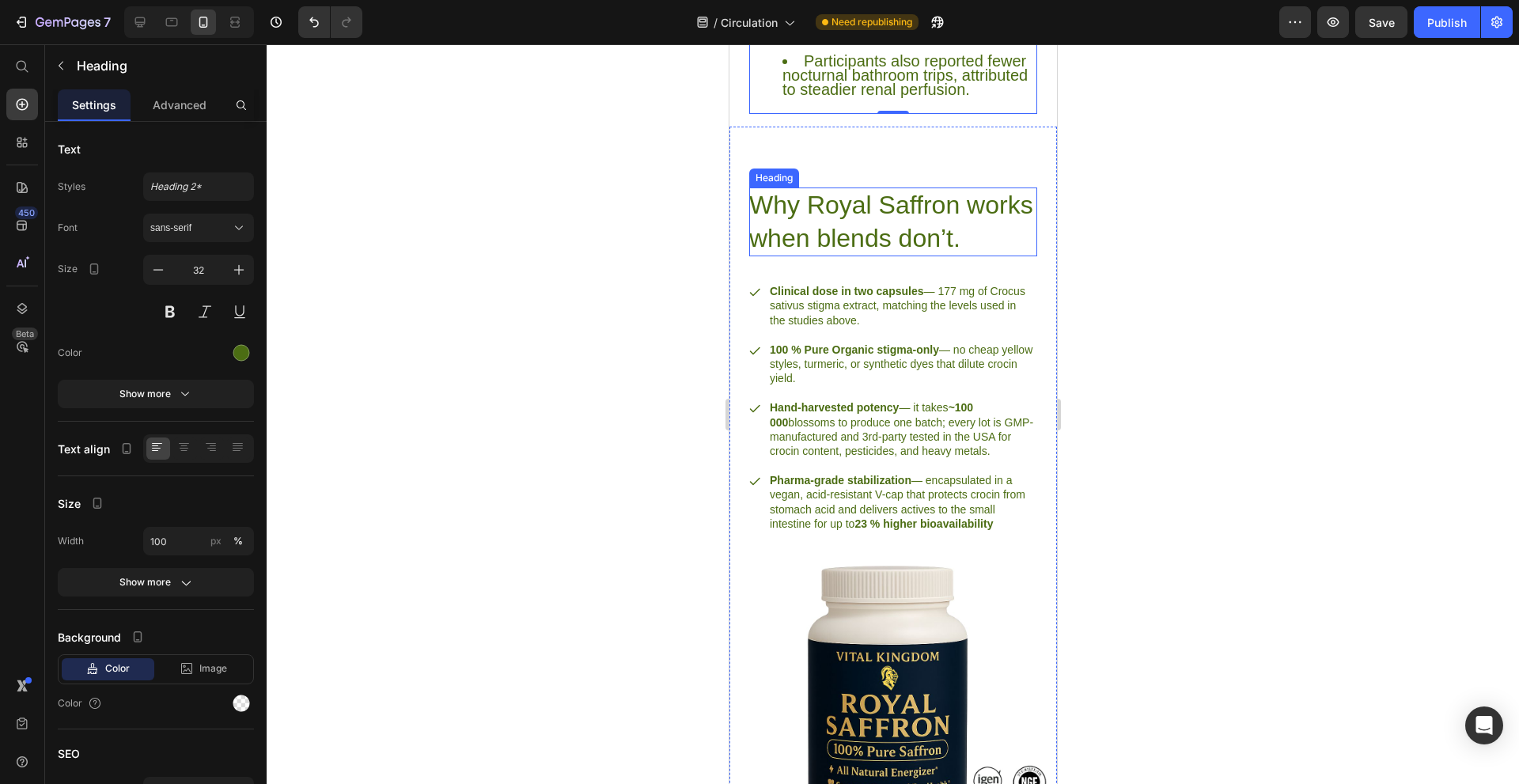 click on "Why Royal Saffron works when blends don’t." at bounding box center [892, 222] 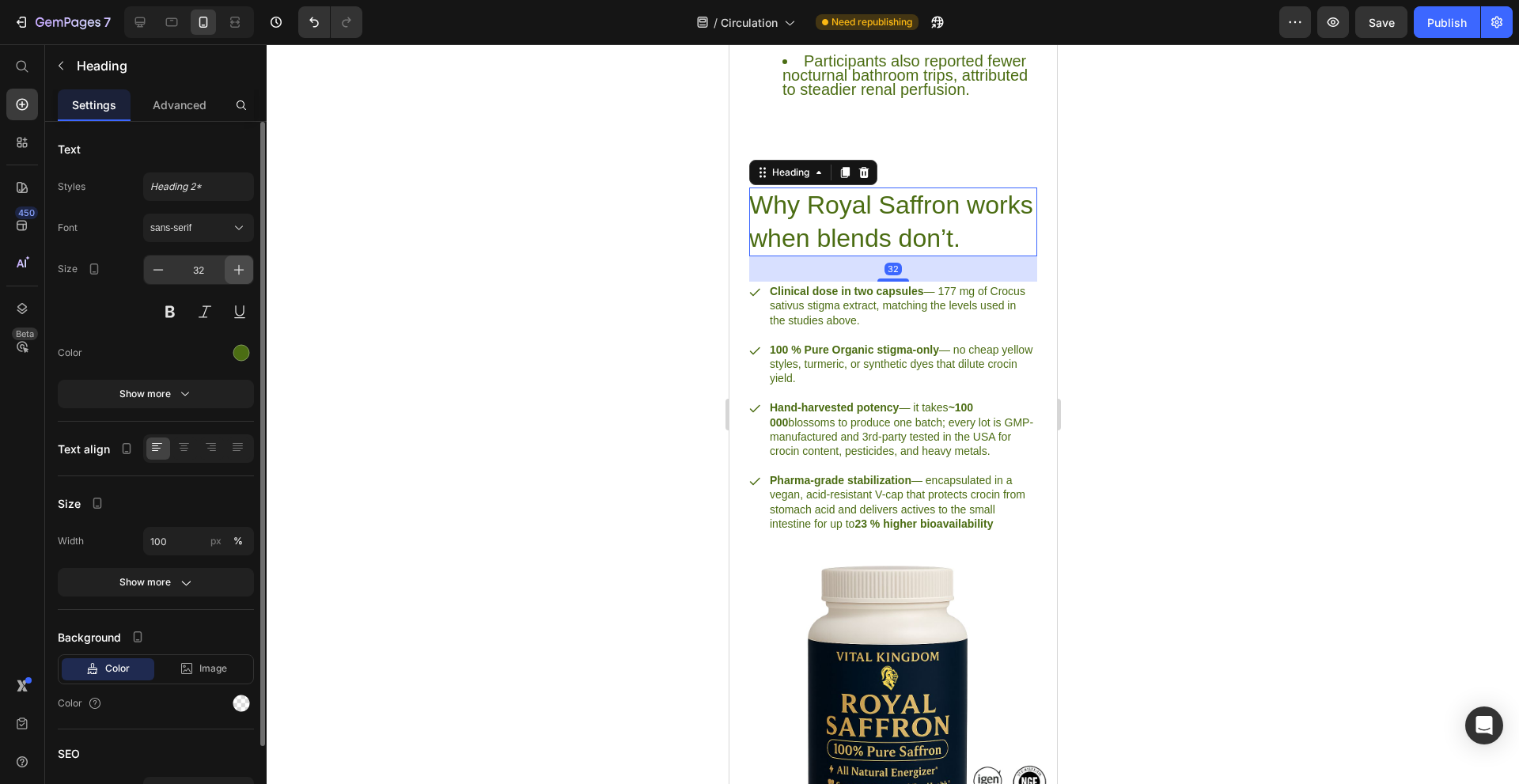 click 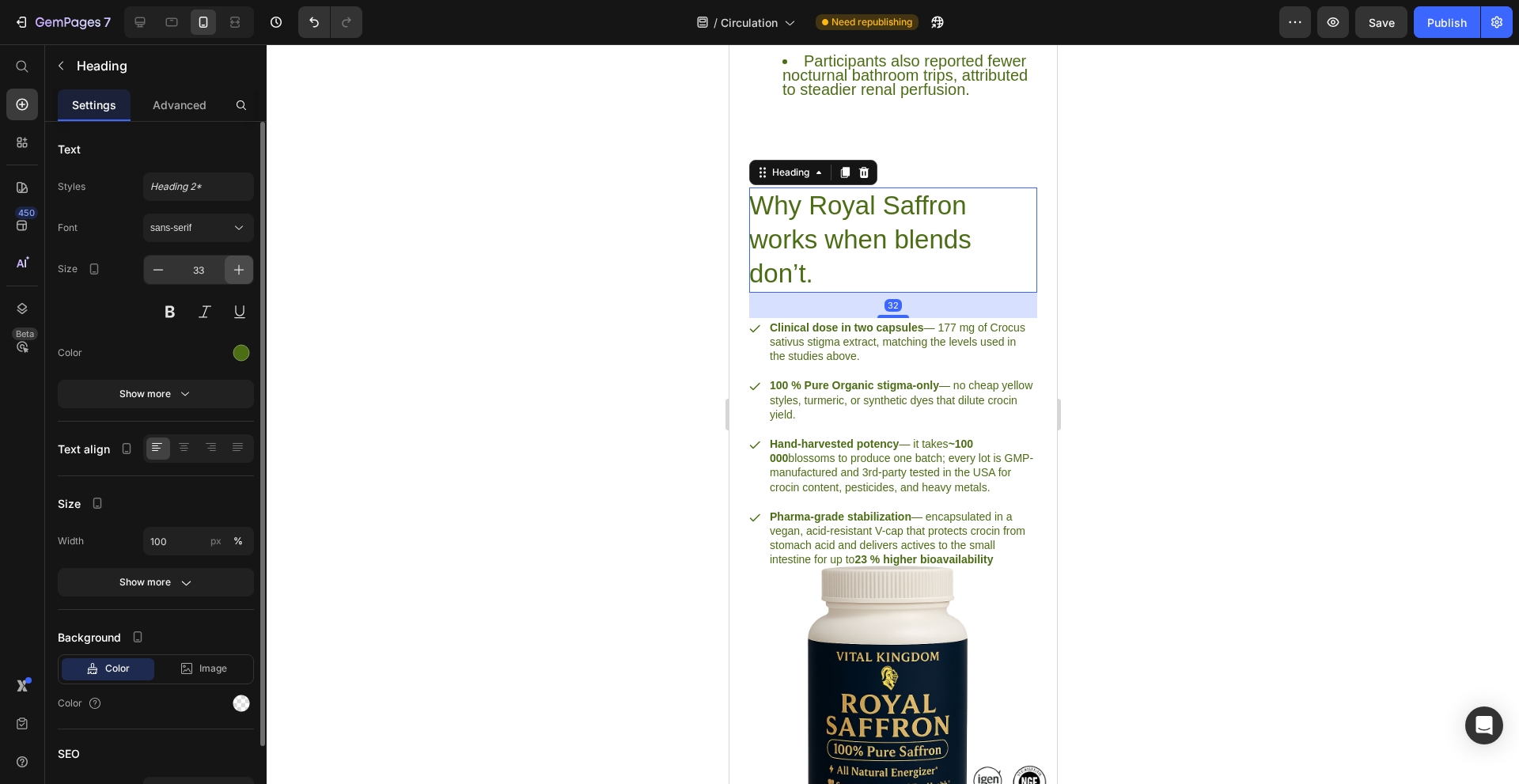 click 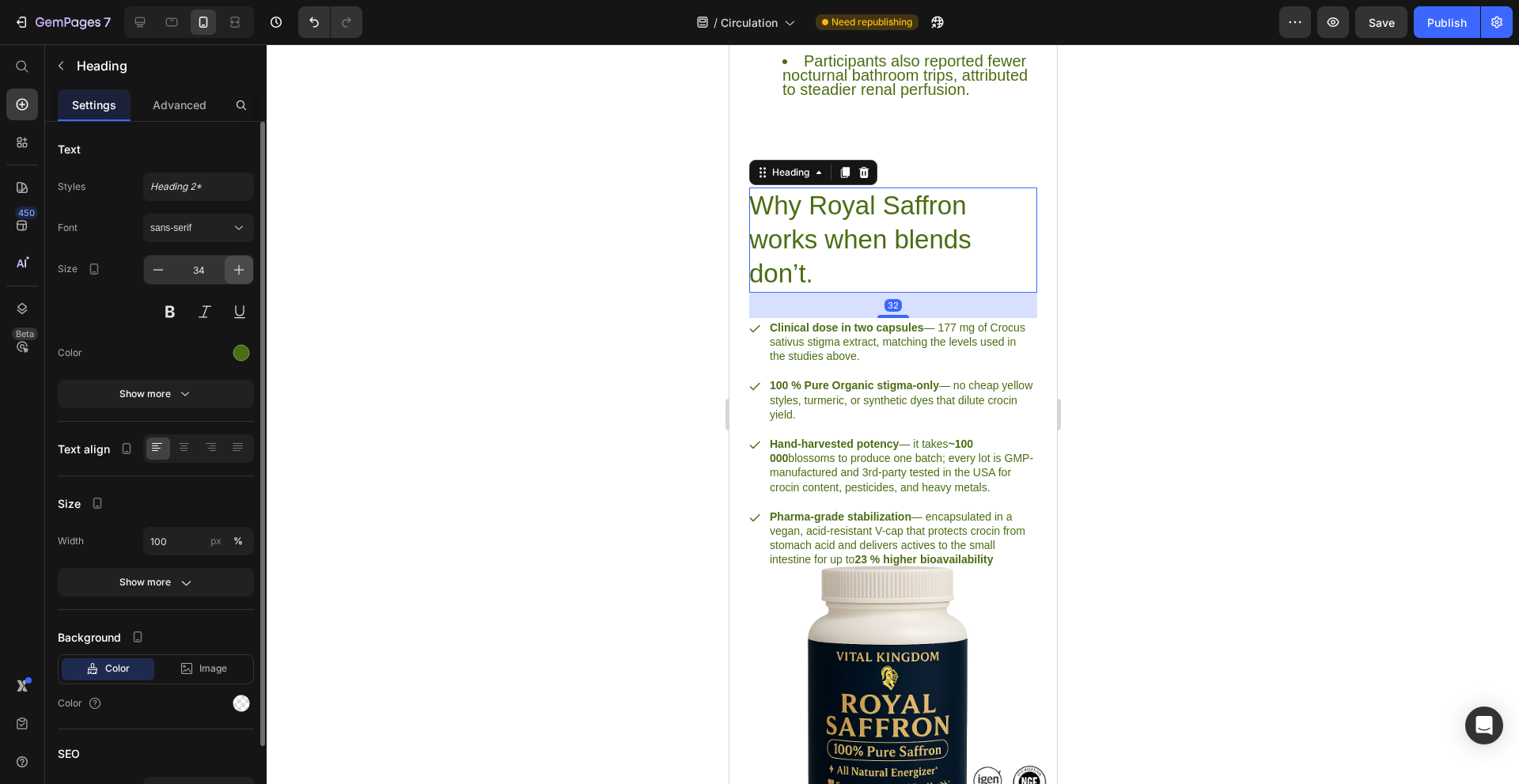click 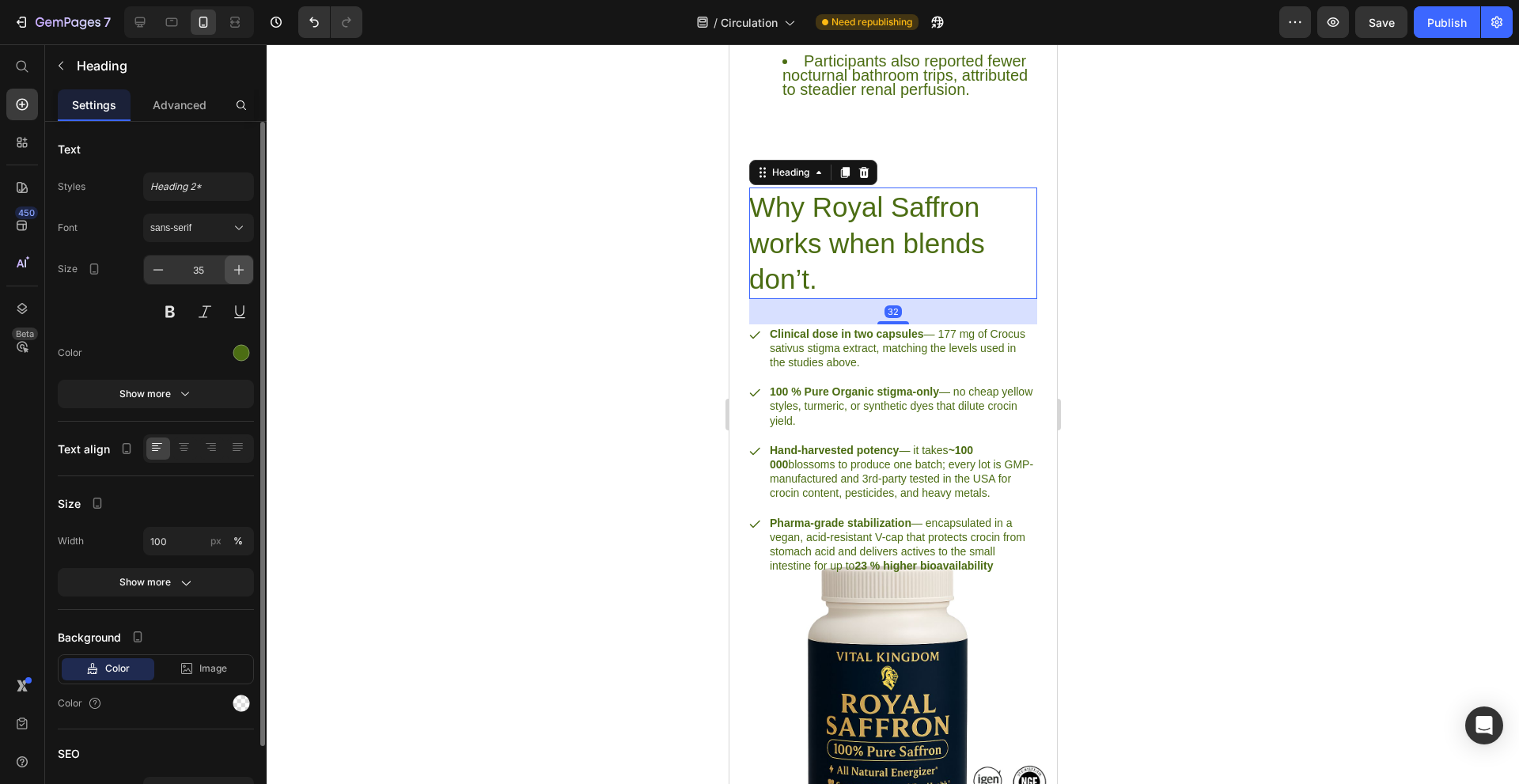 click 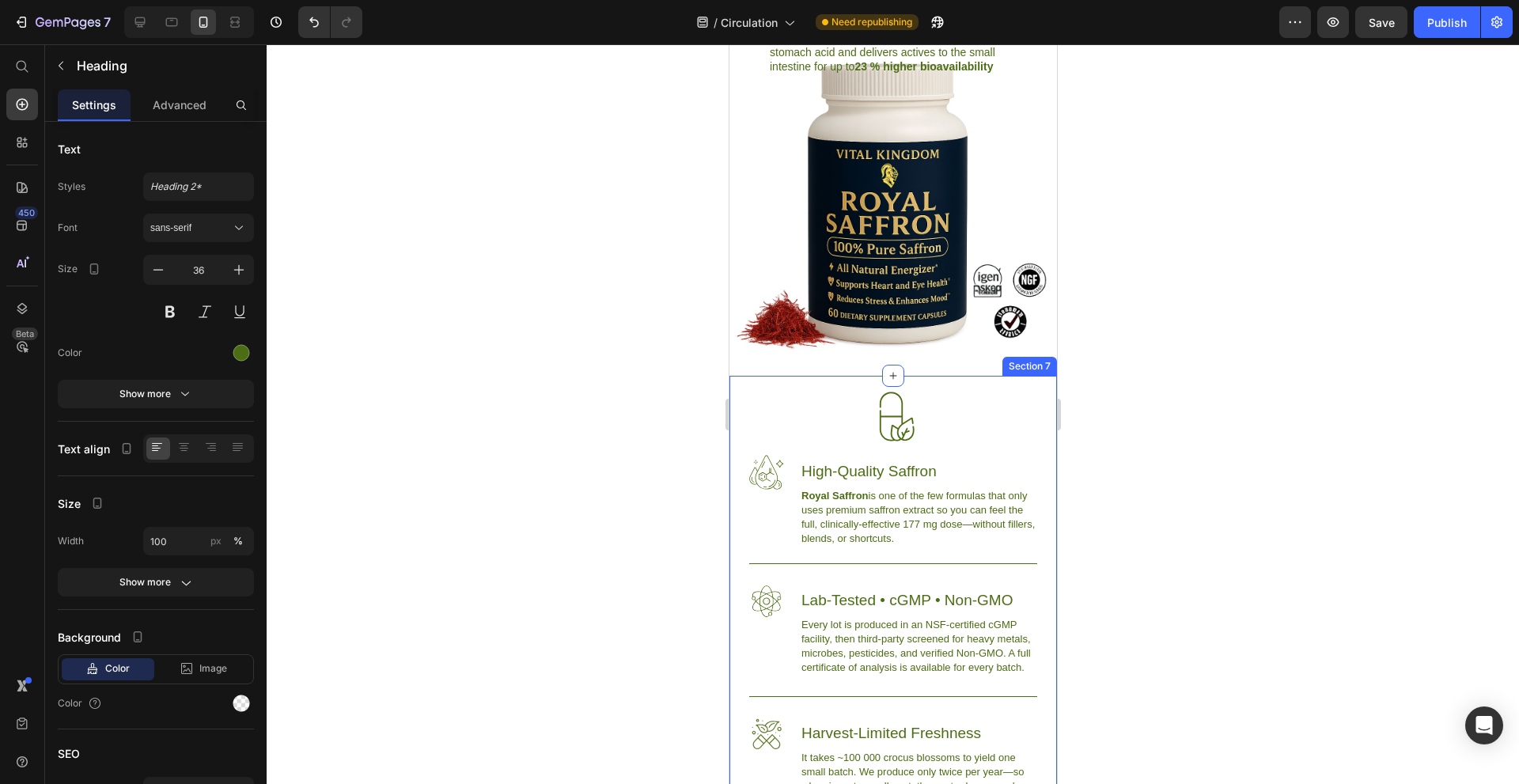 scroll, scrollTop: 4509, scrollLeft: 0, axis: vertical 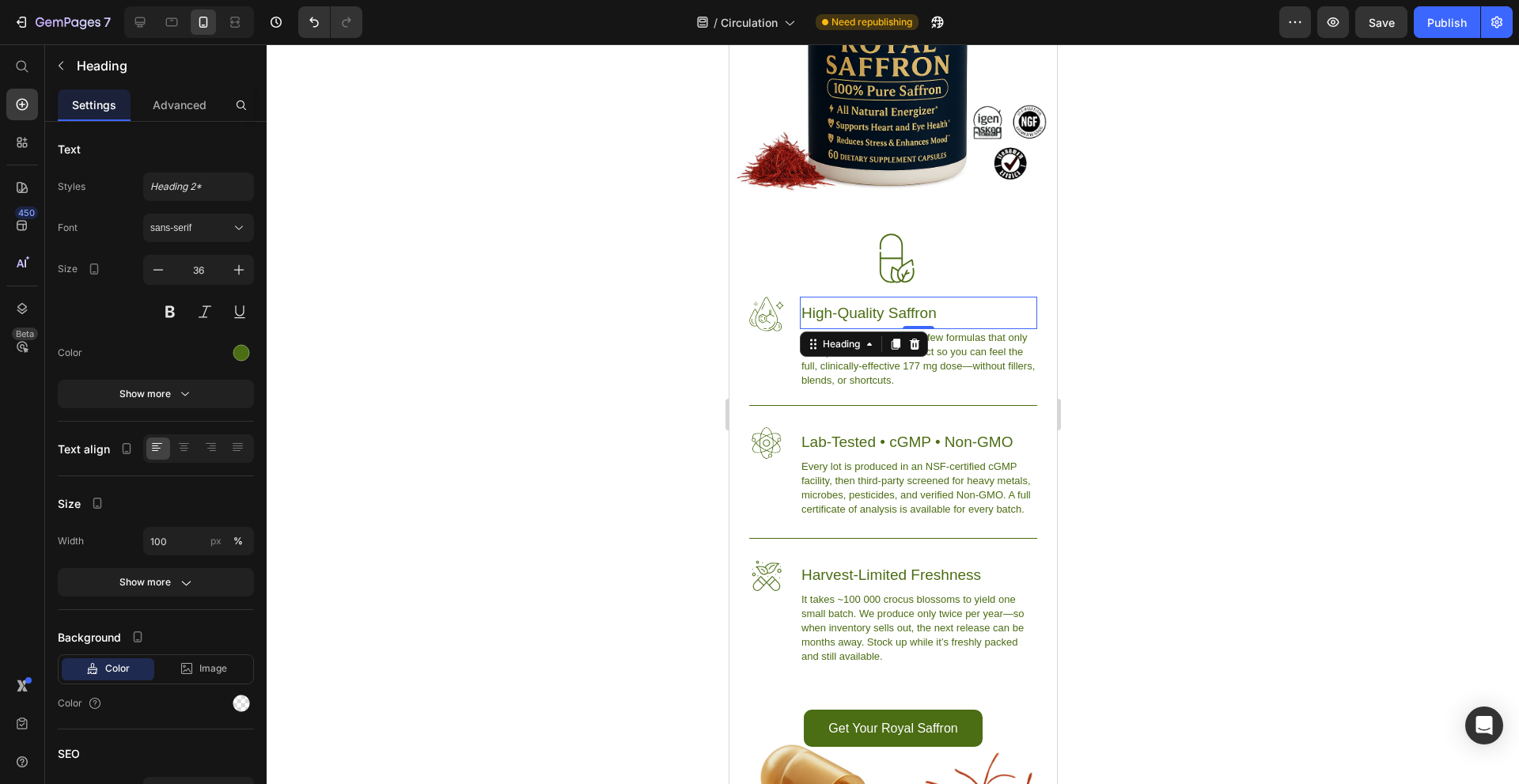 drag, startPoint x: 890, startPoint y: 324, endPoint x: 1377, endPoint y: 339, distance: 487.23095 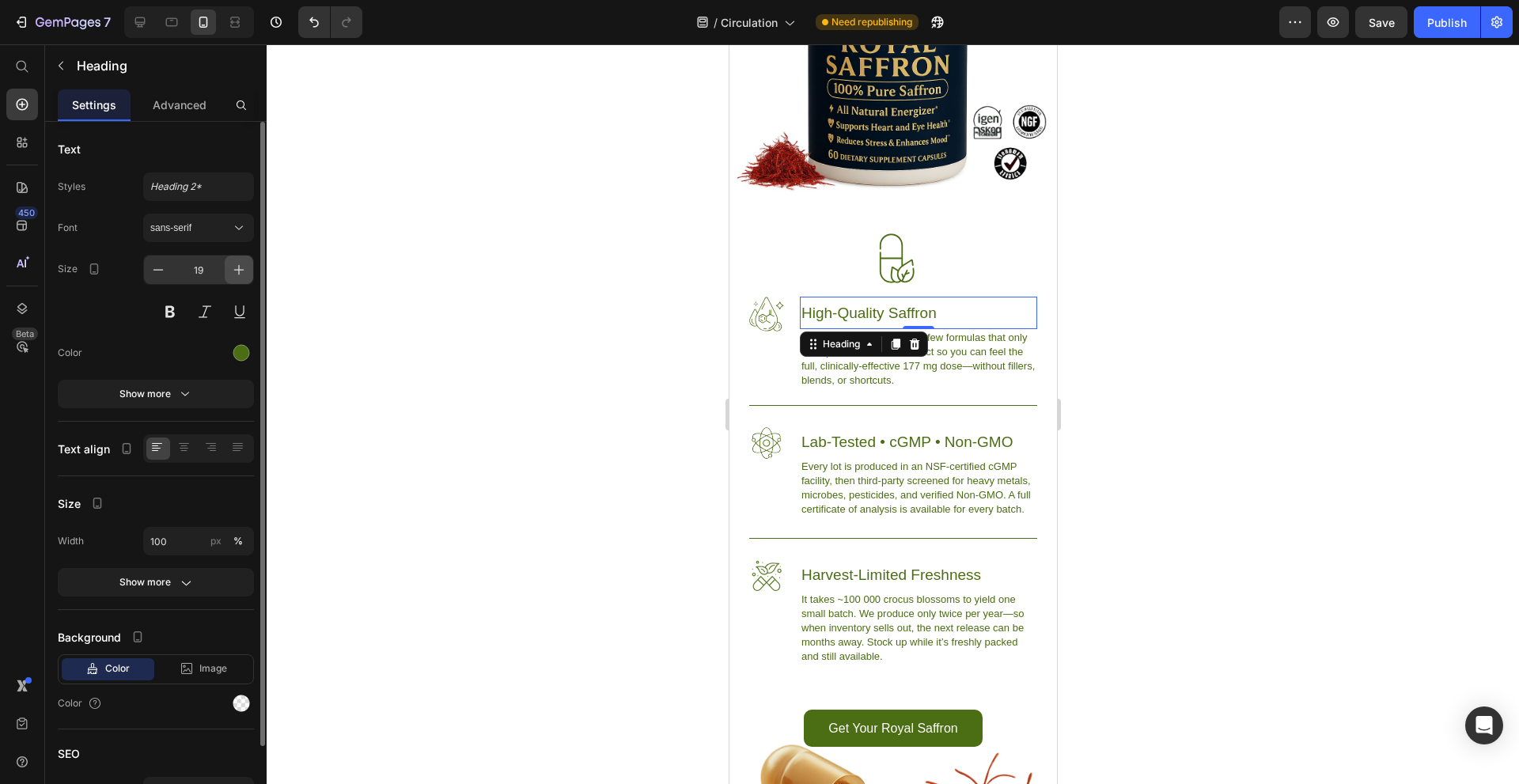 click 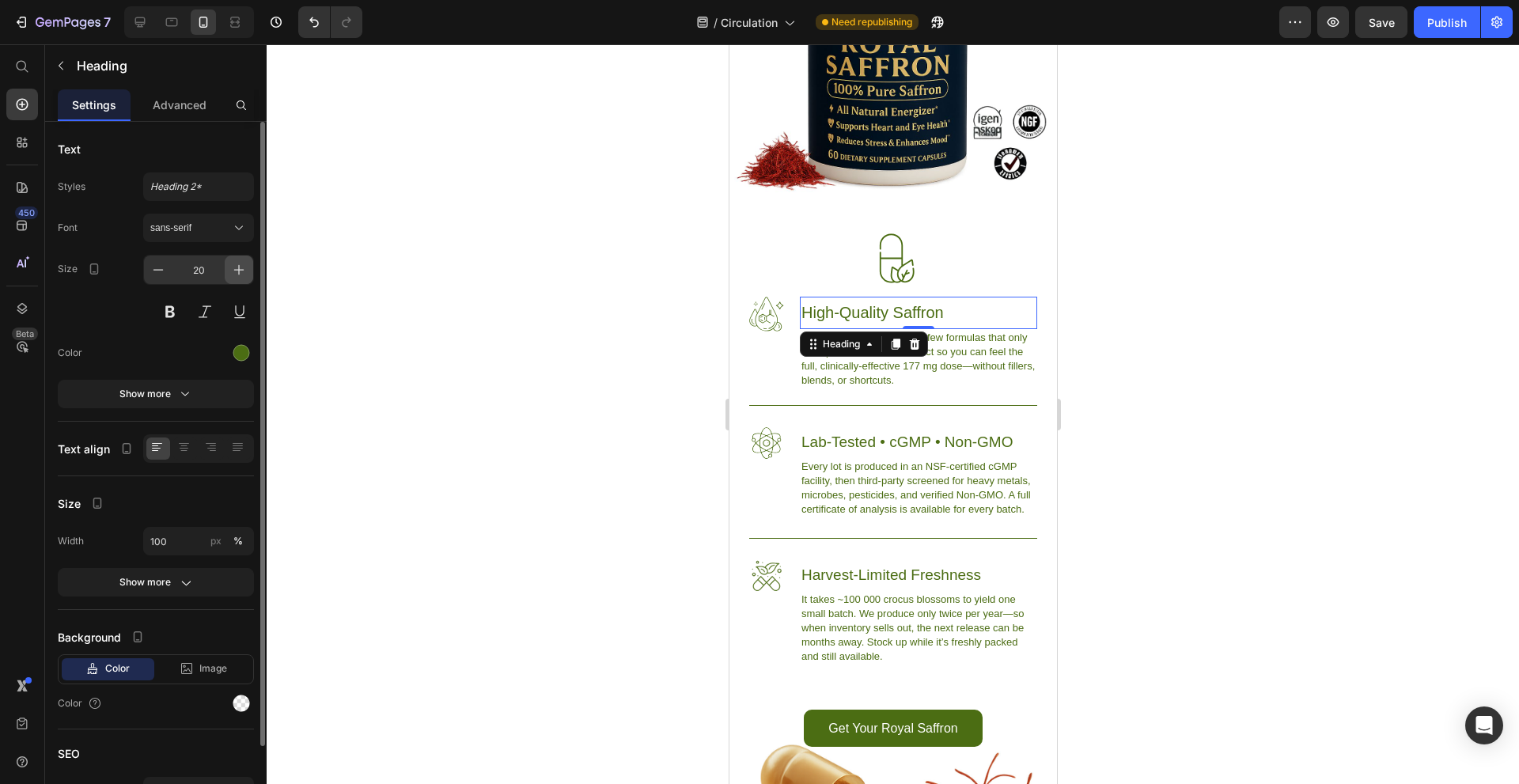 click 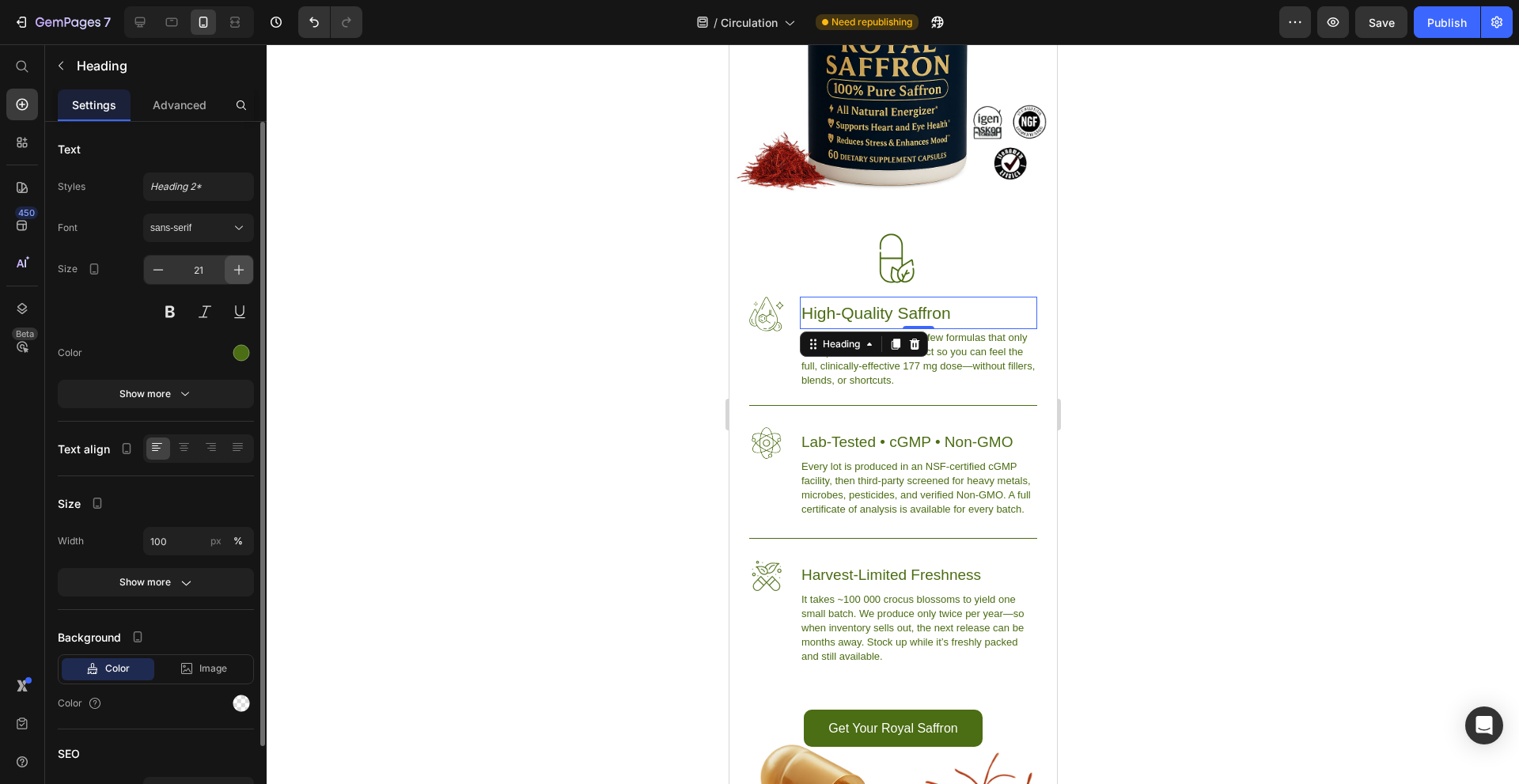 click 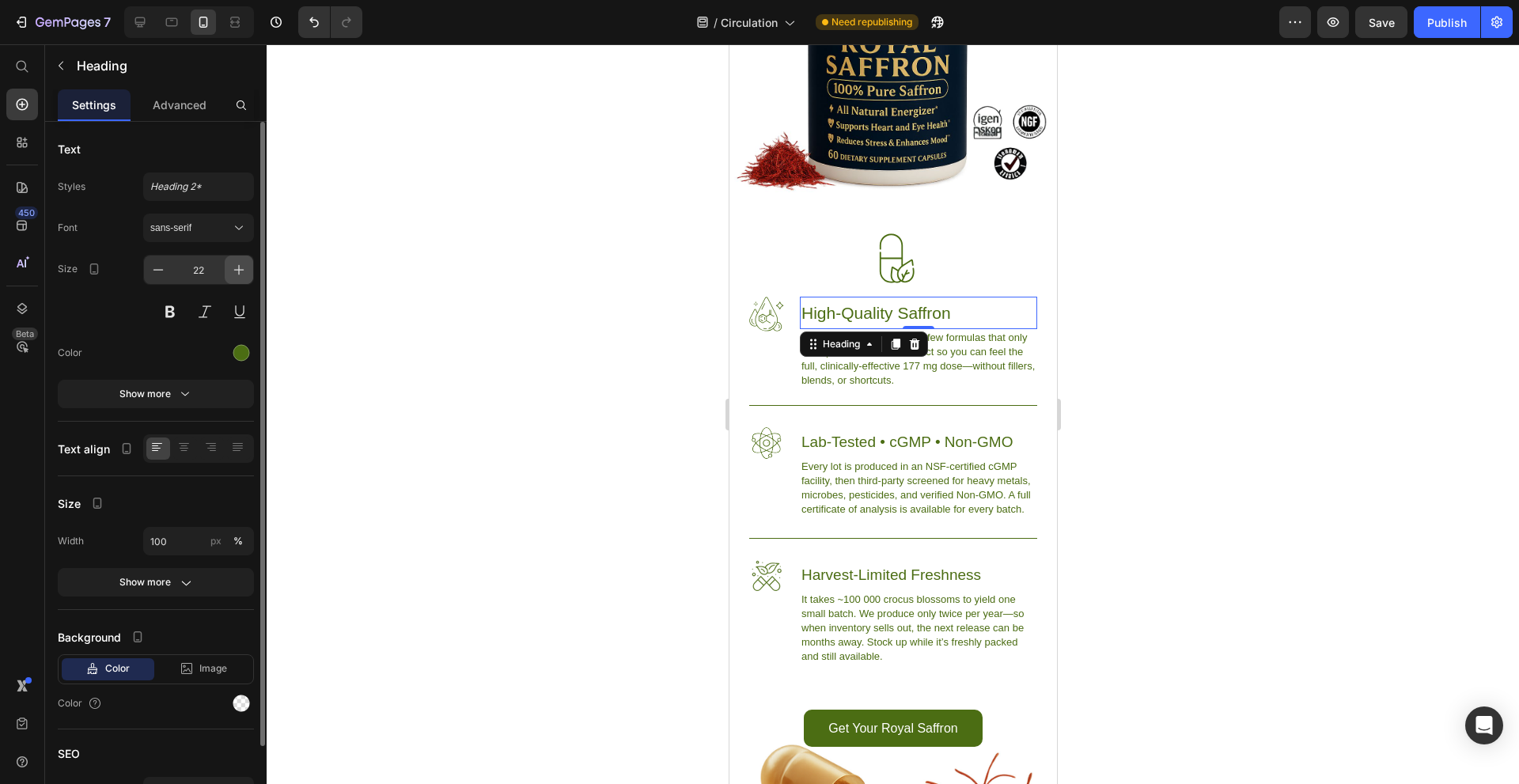 click 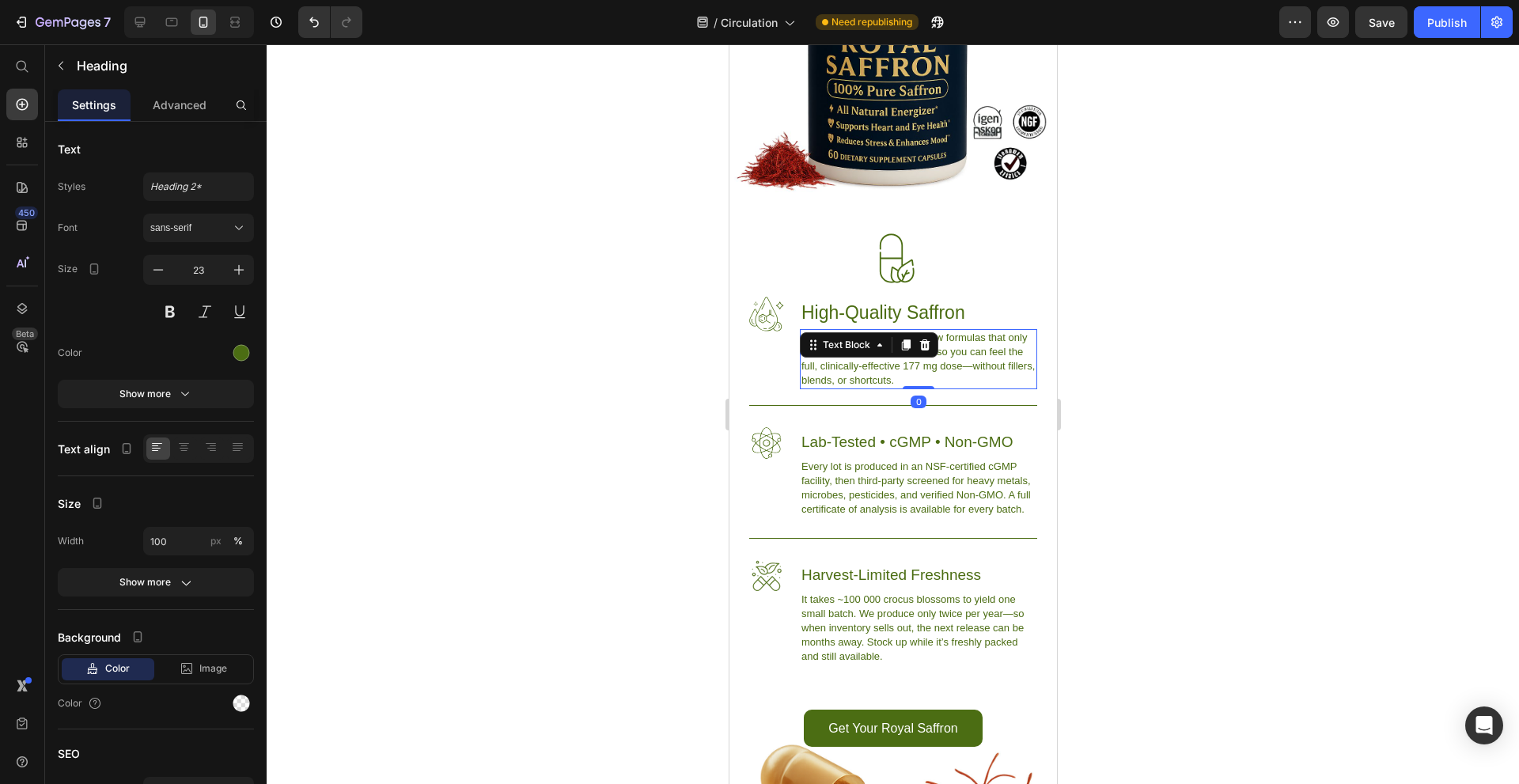 click on "Royal Saffron  is one of the few formulas that only uses premium saffron extract so you can feel the full, clinically-effective 177 mg dose—without fillers, blends, or shortcuts." at bounding box center [918, 359] 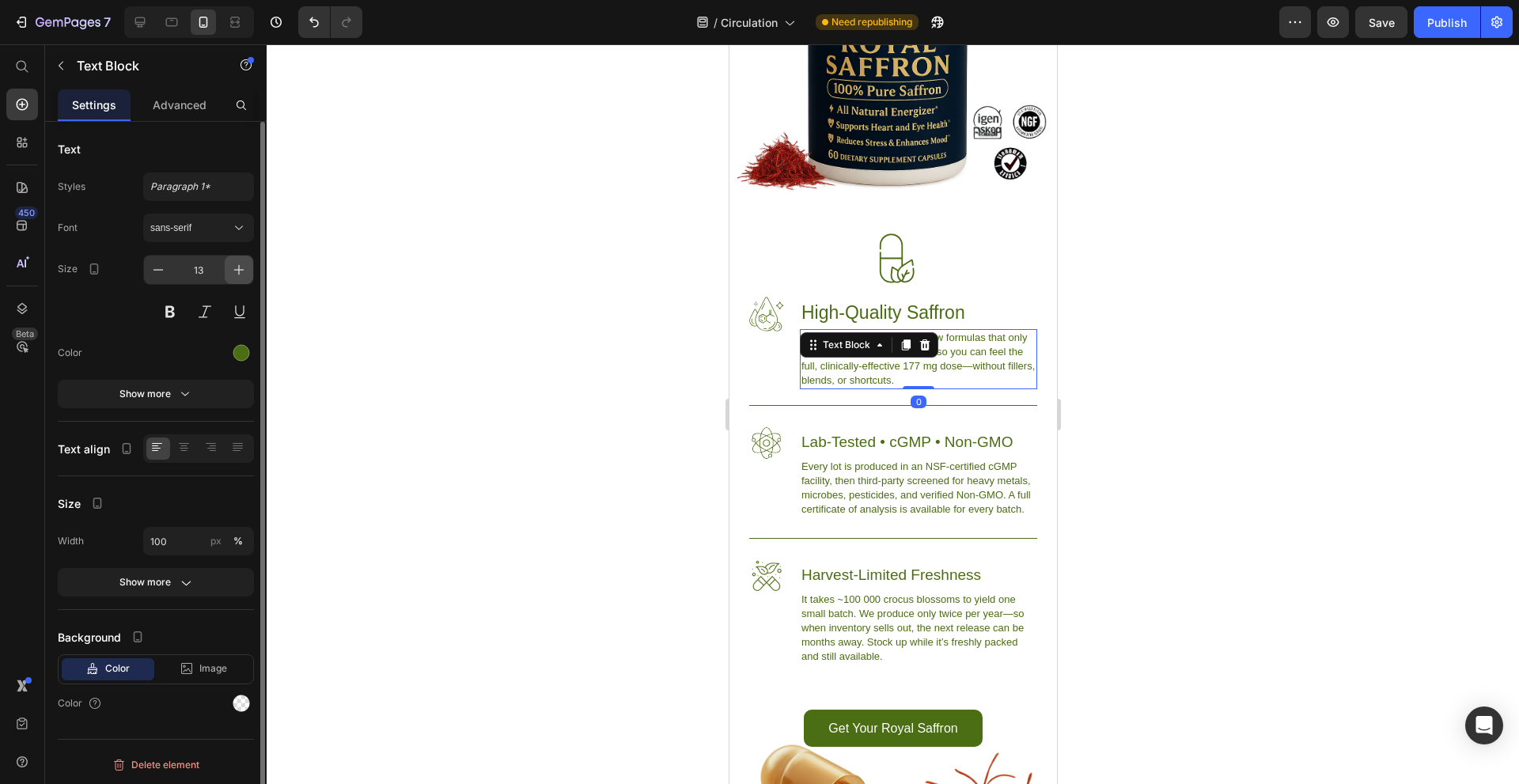 click at bounding box center (239, 270) 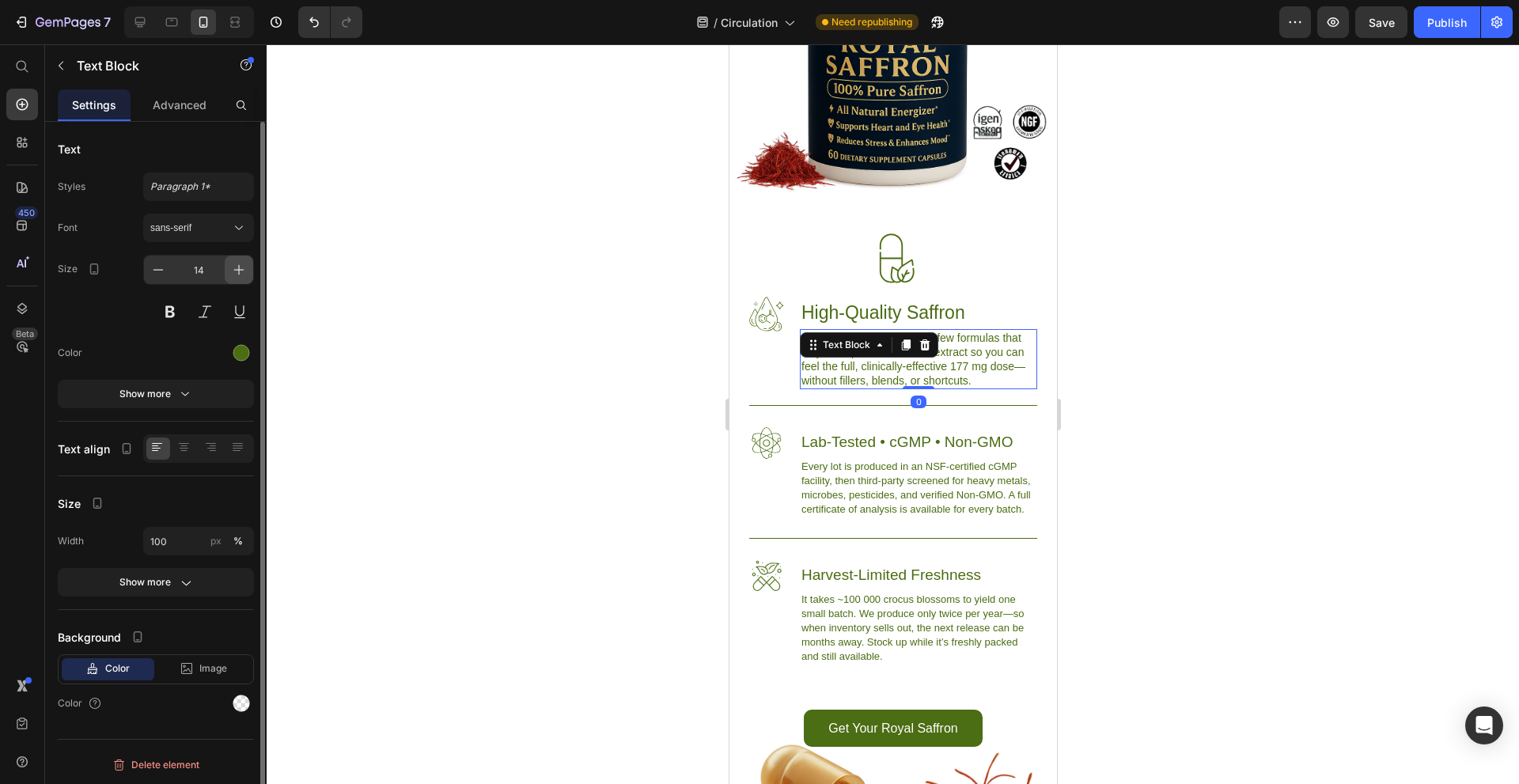 click at bounding box center [239, 270] 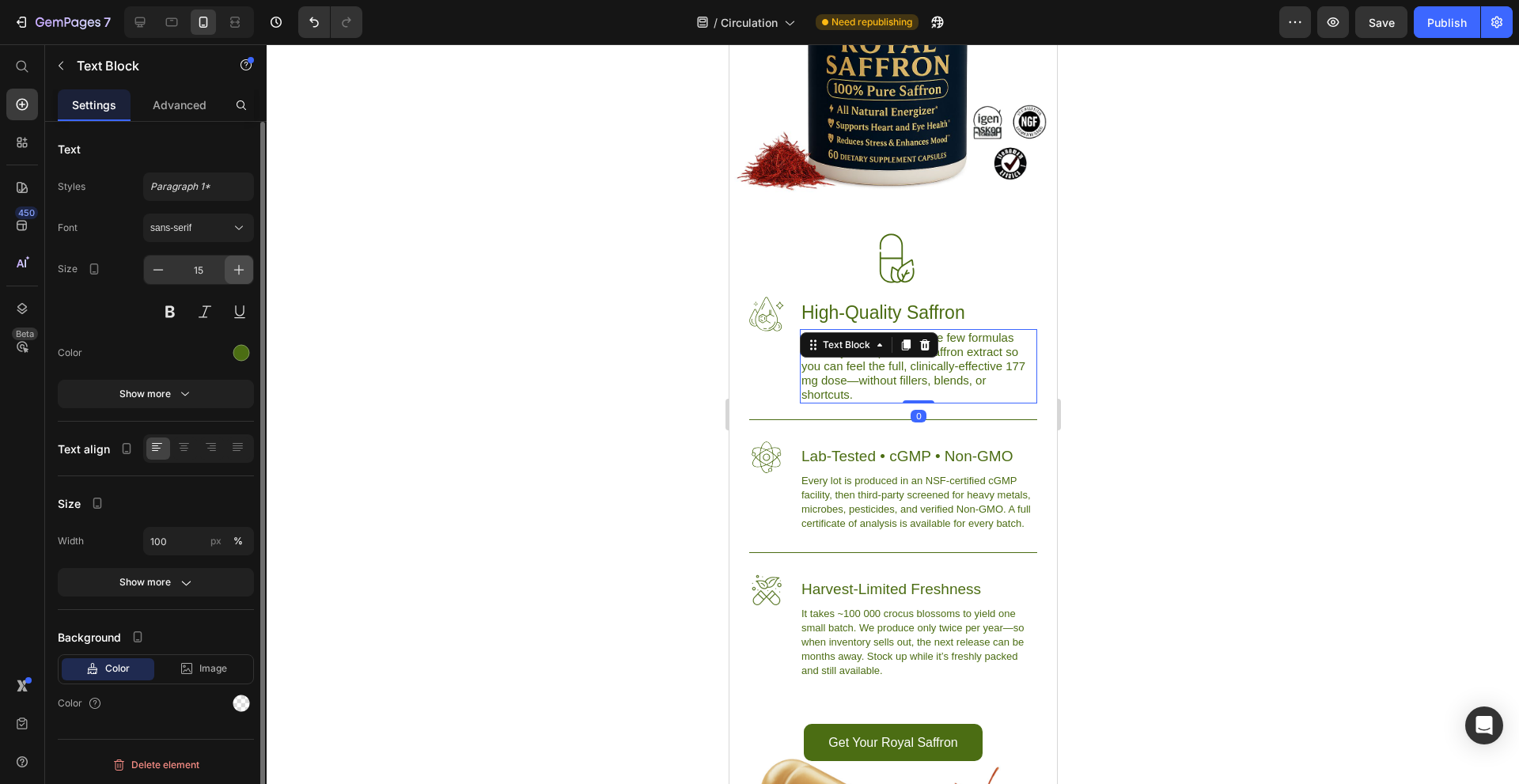 click at bounding box center [239, 270] 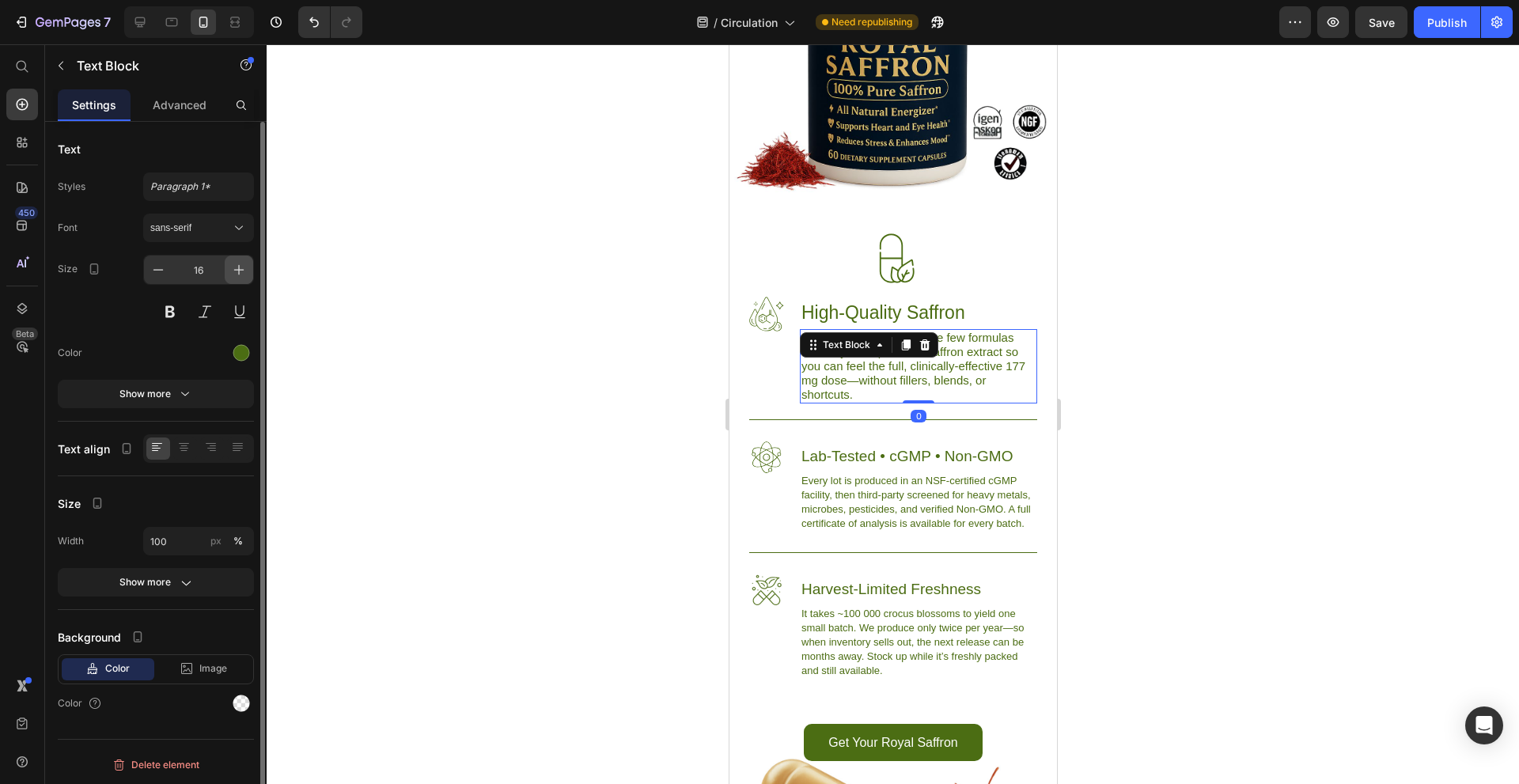 click at bounding box center [239, 270] 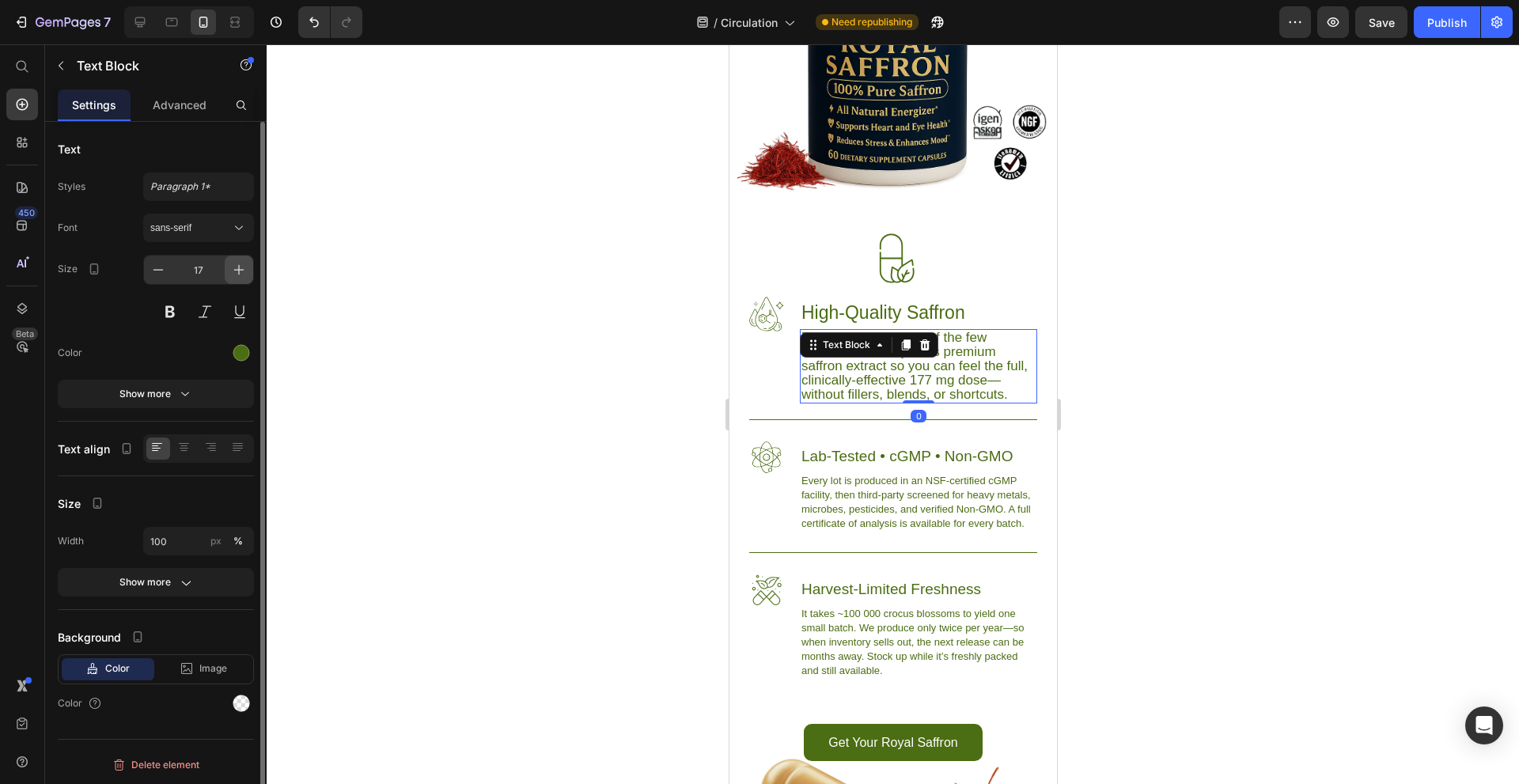 click at bounding box center [239, 270] 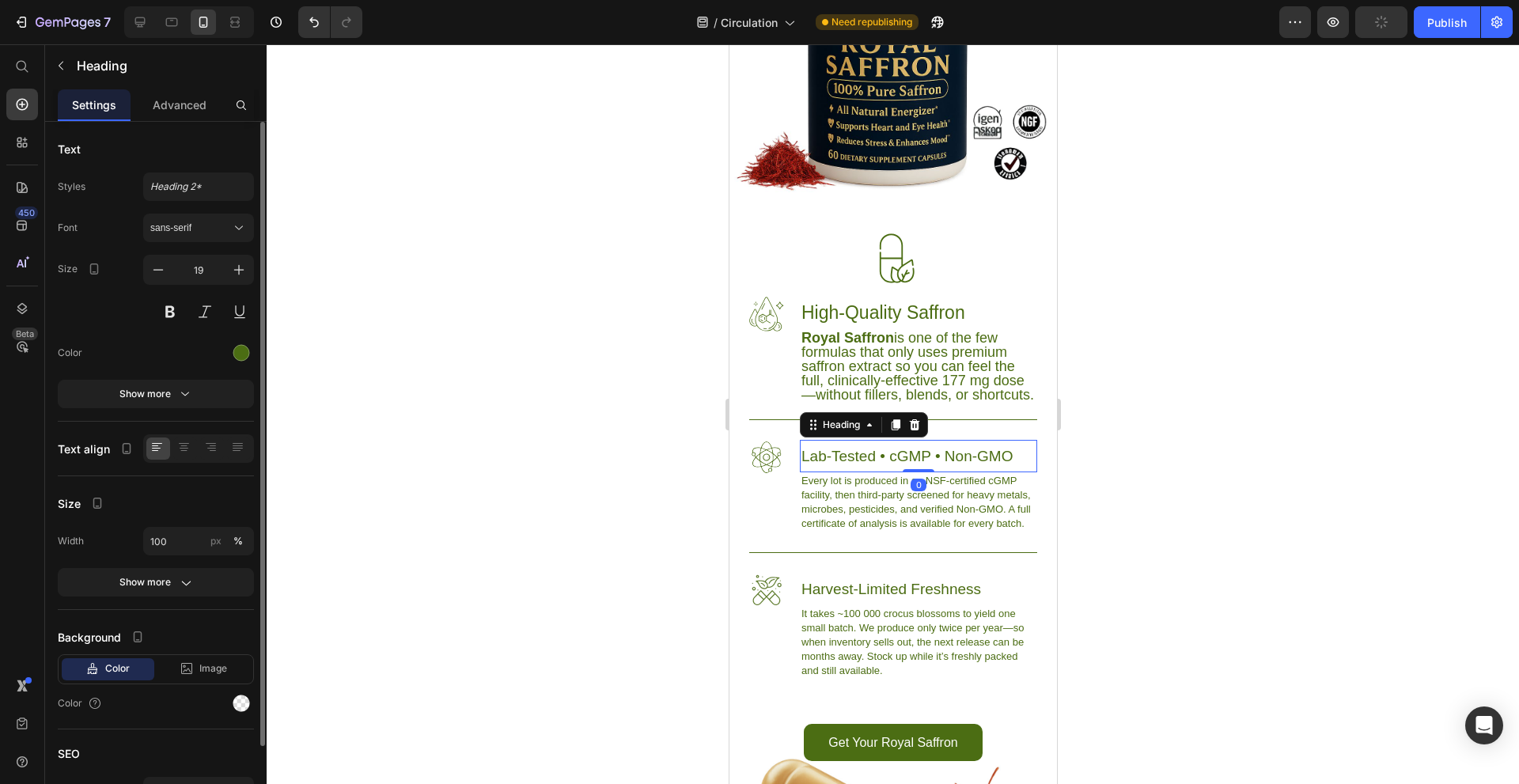 click on "Lab-Tested • cGMP • Non-GMO" at bounding box center (918, 456) 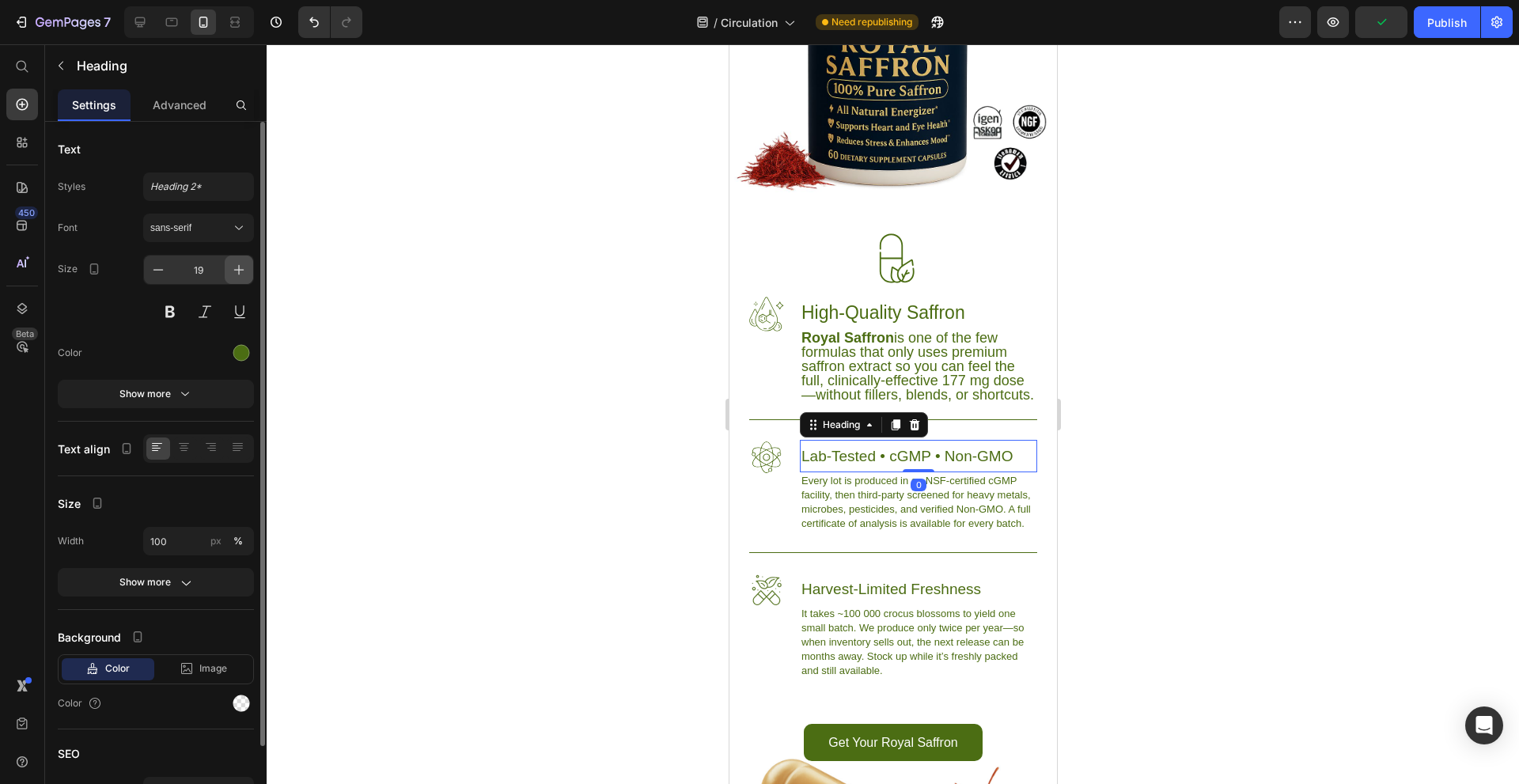 click at bounding box center [239, 270] 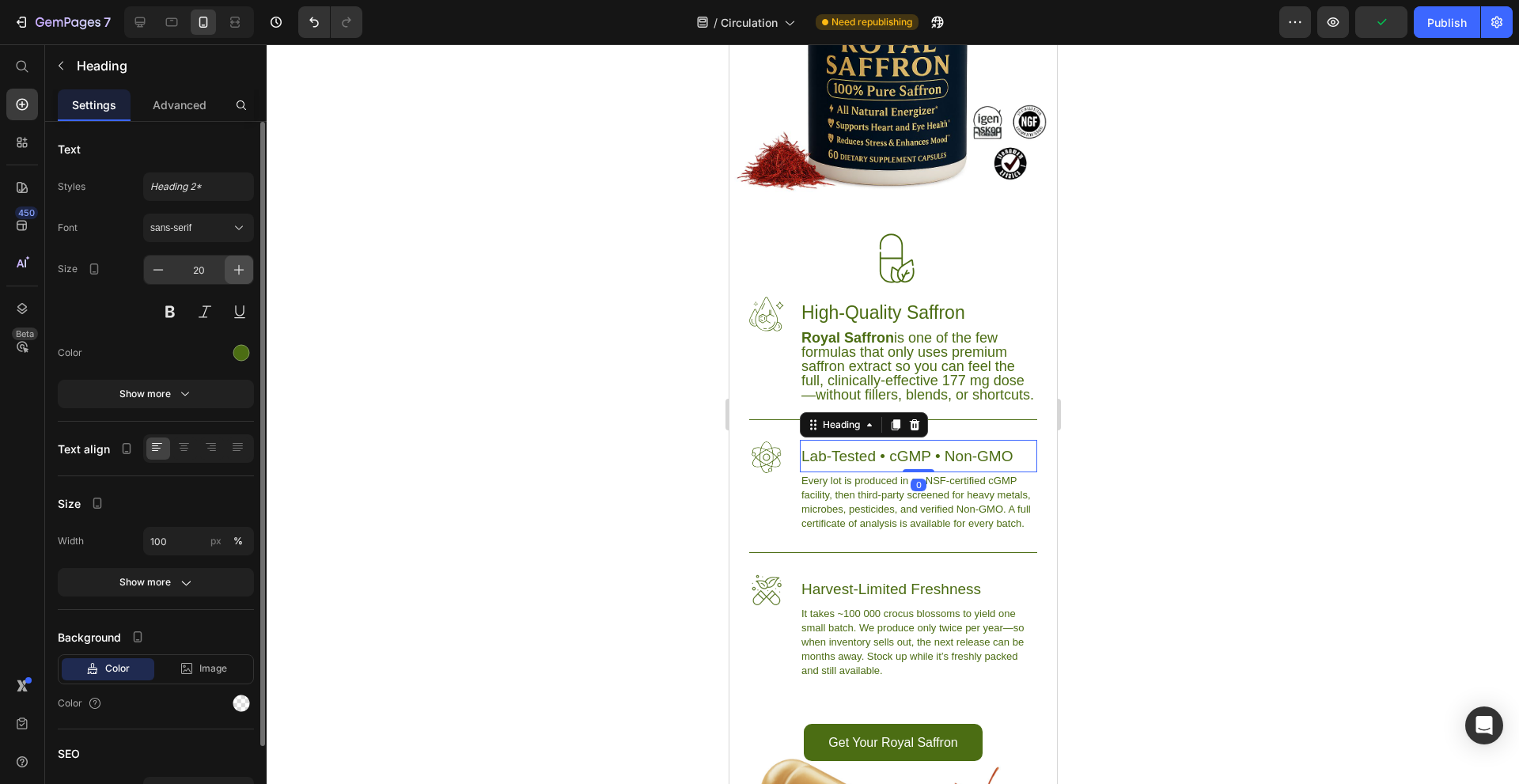 click at bounding box center (239, 270) 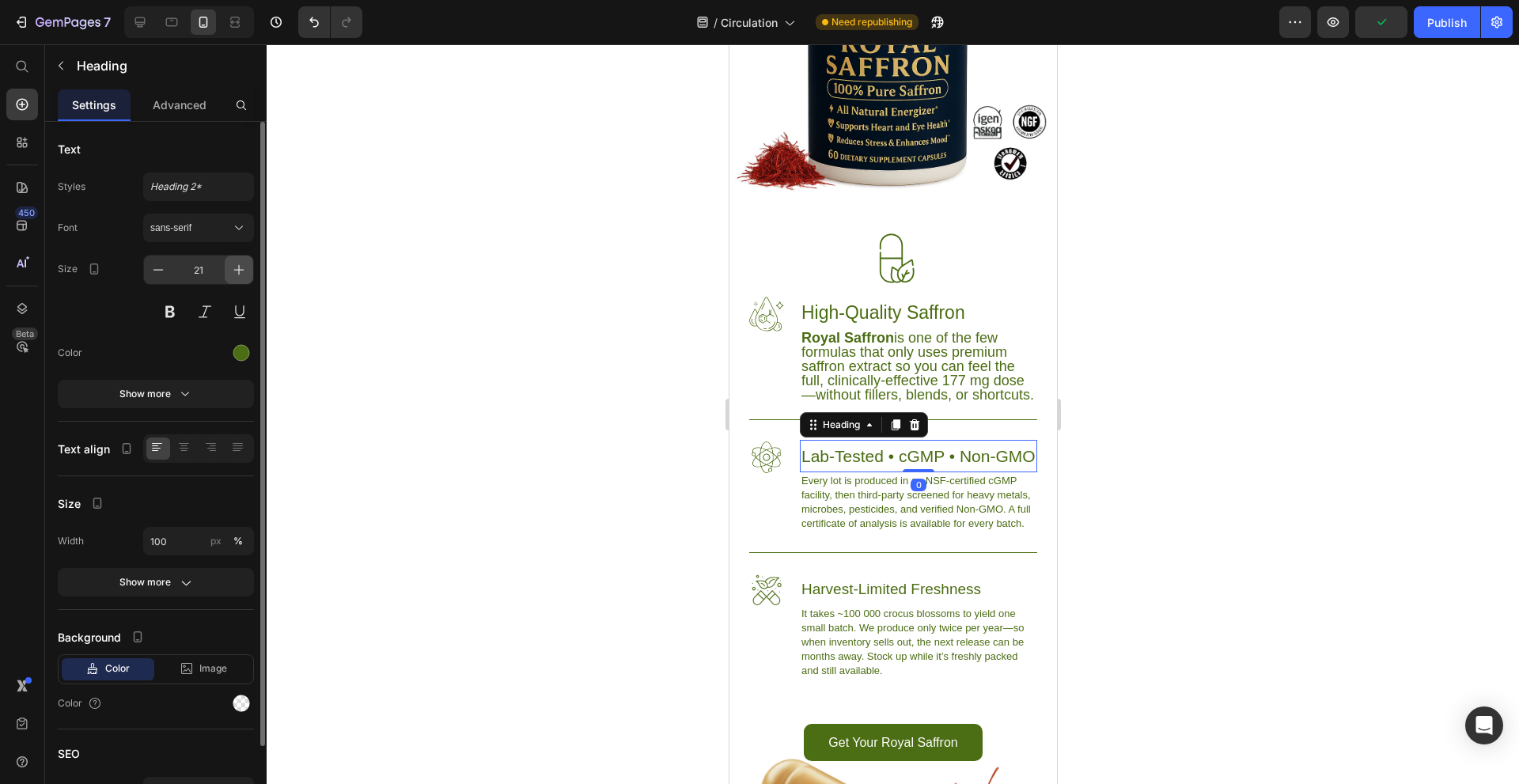 click at bounding box center [239, 270] 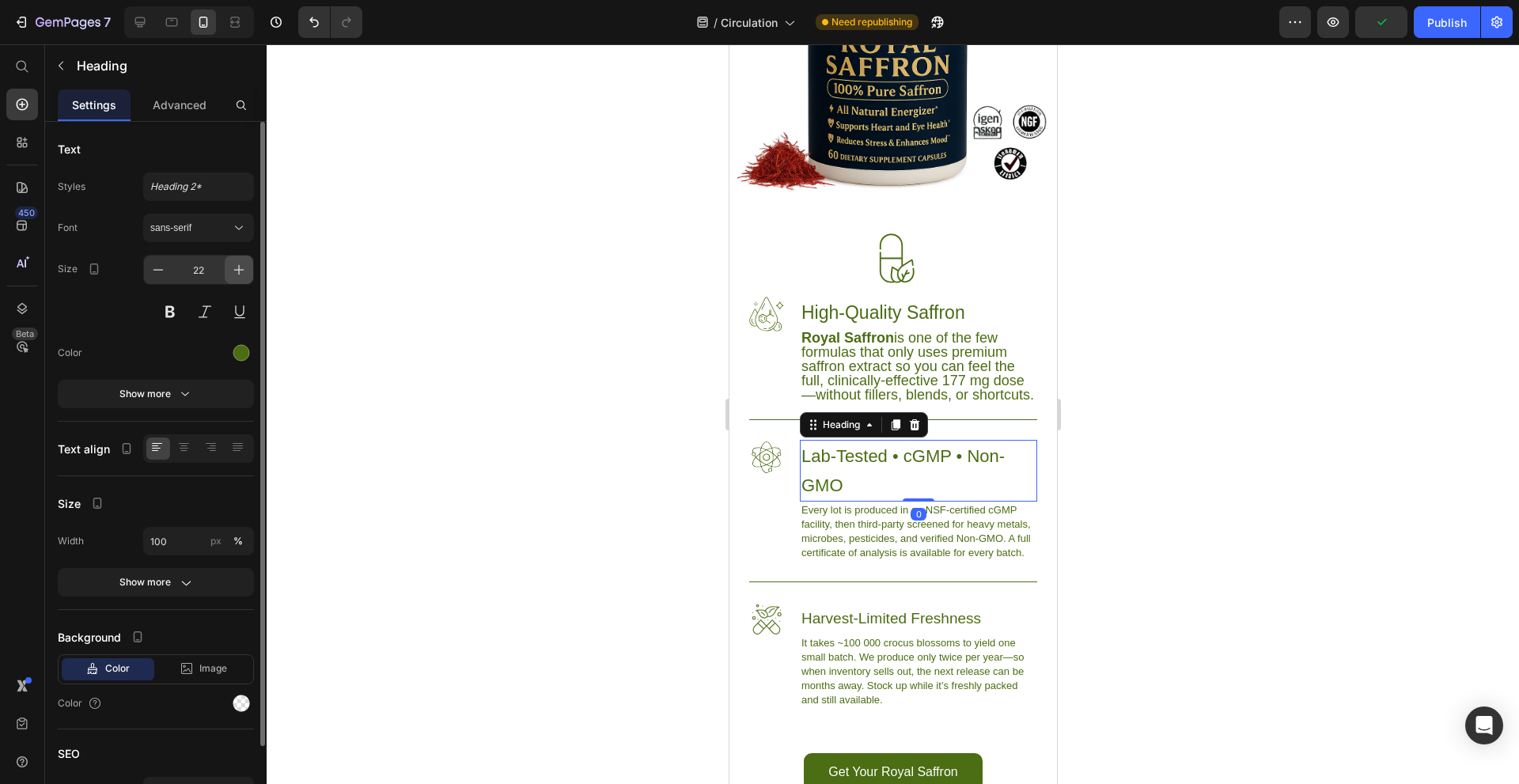 click at bounding box center [239, 270] 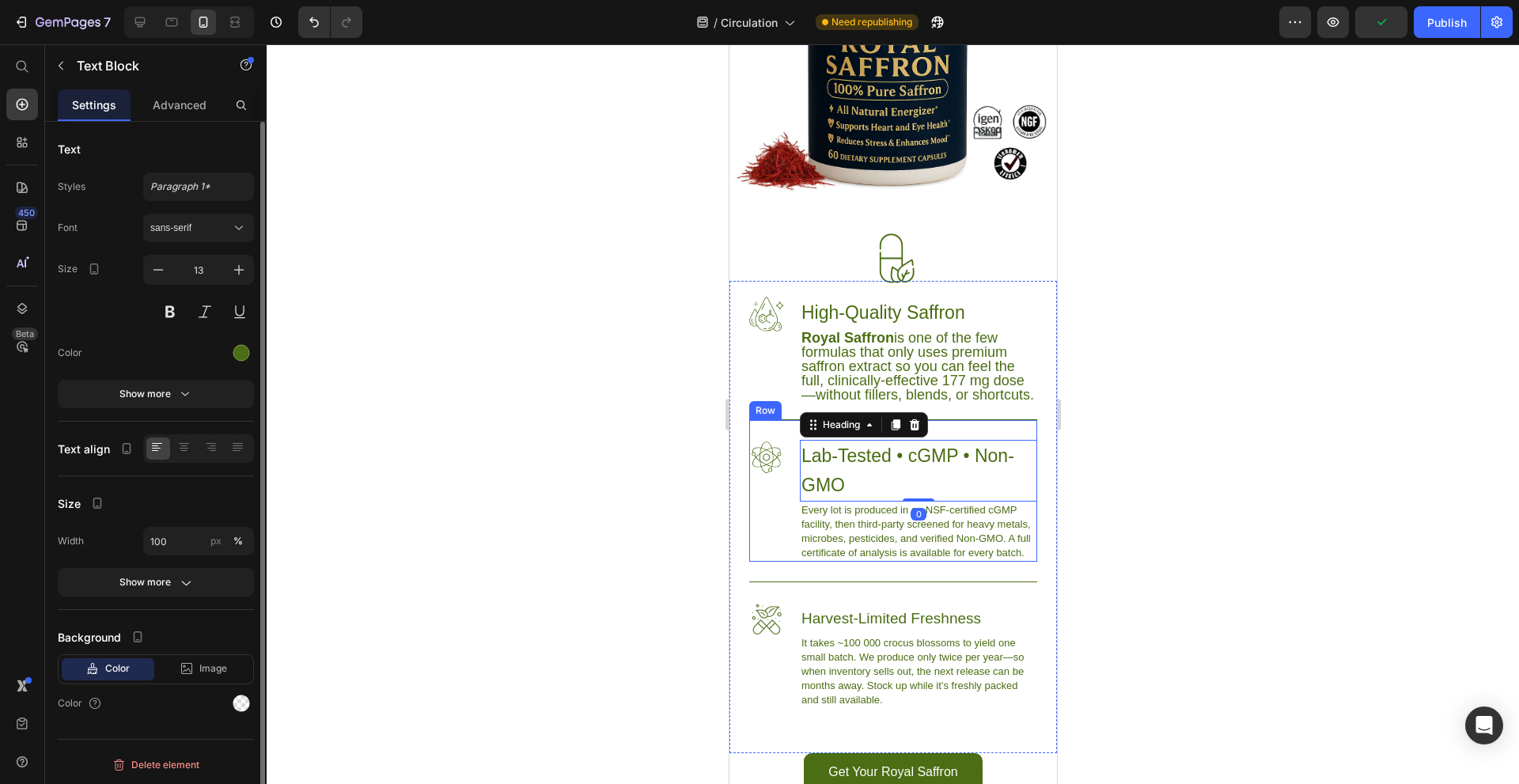 click on "Every lot is produced in an NSF-certified cGMP facility, then third-party screened for heavy metals, microbes, pesticides, and verified Non-GMO. A full certificate of analysis is available for every batch." at bounding box center [918, 532] 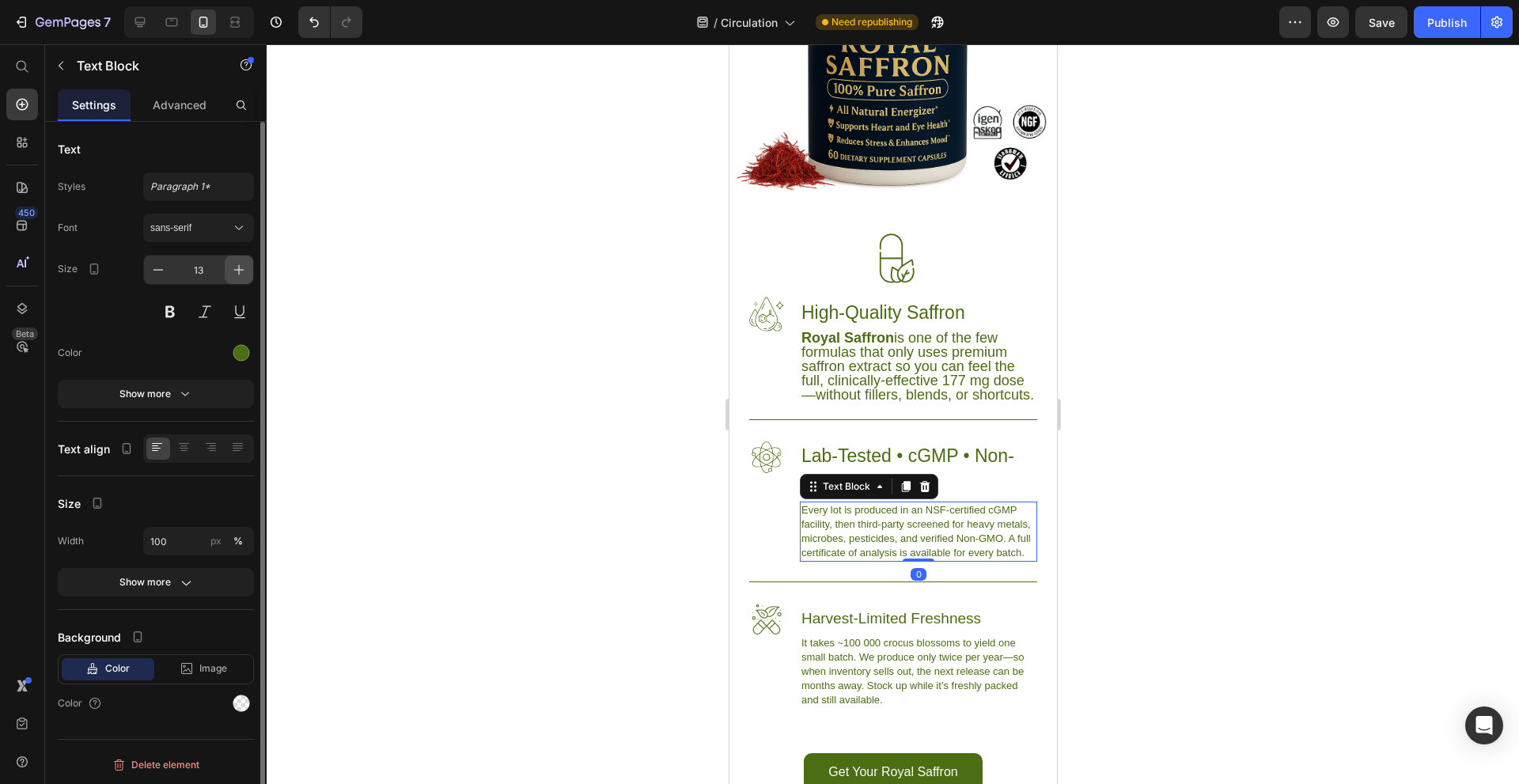click 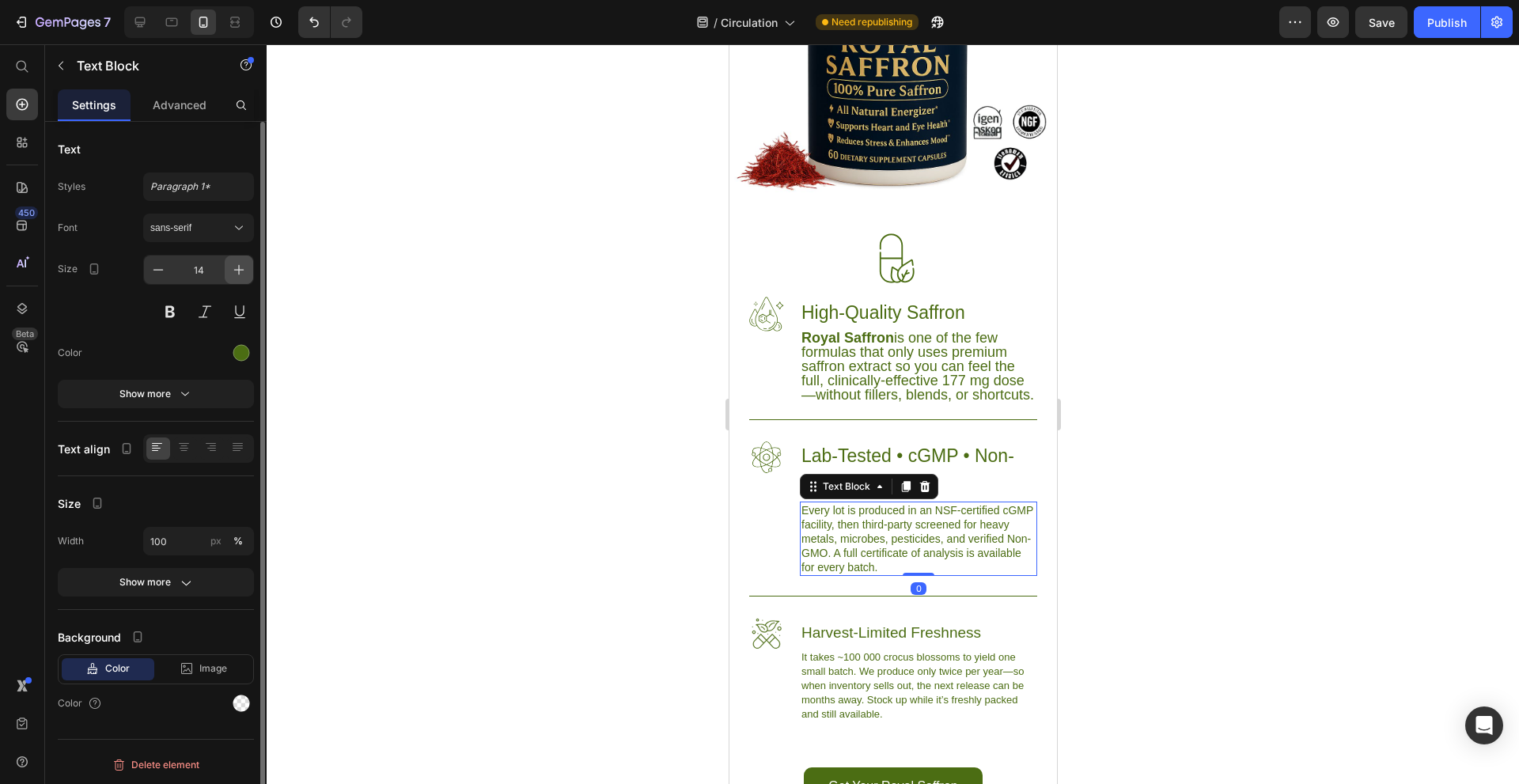 click 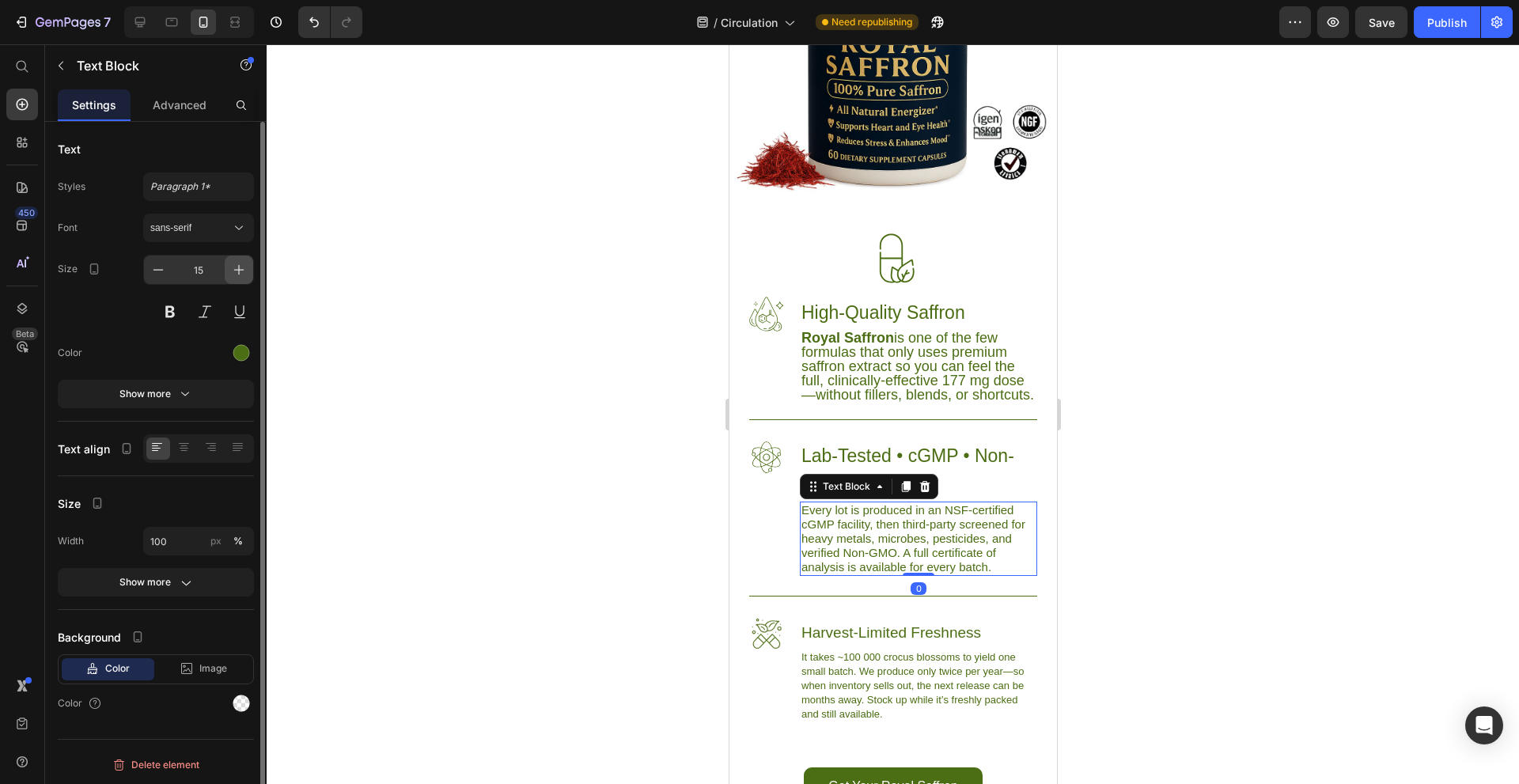 click 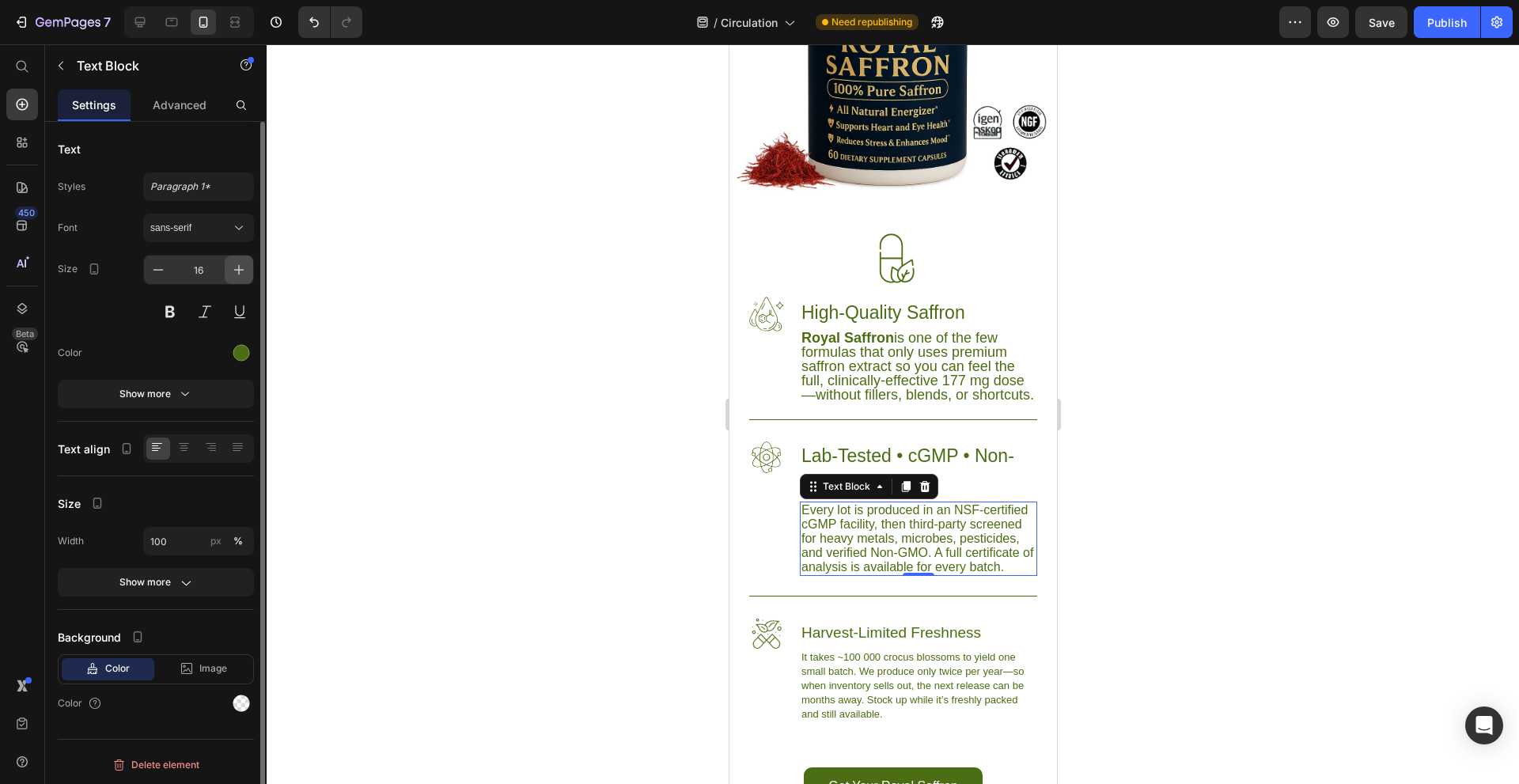 click 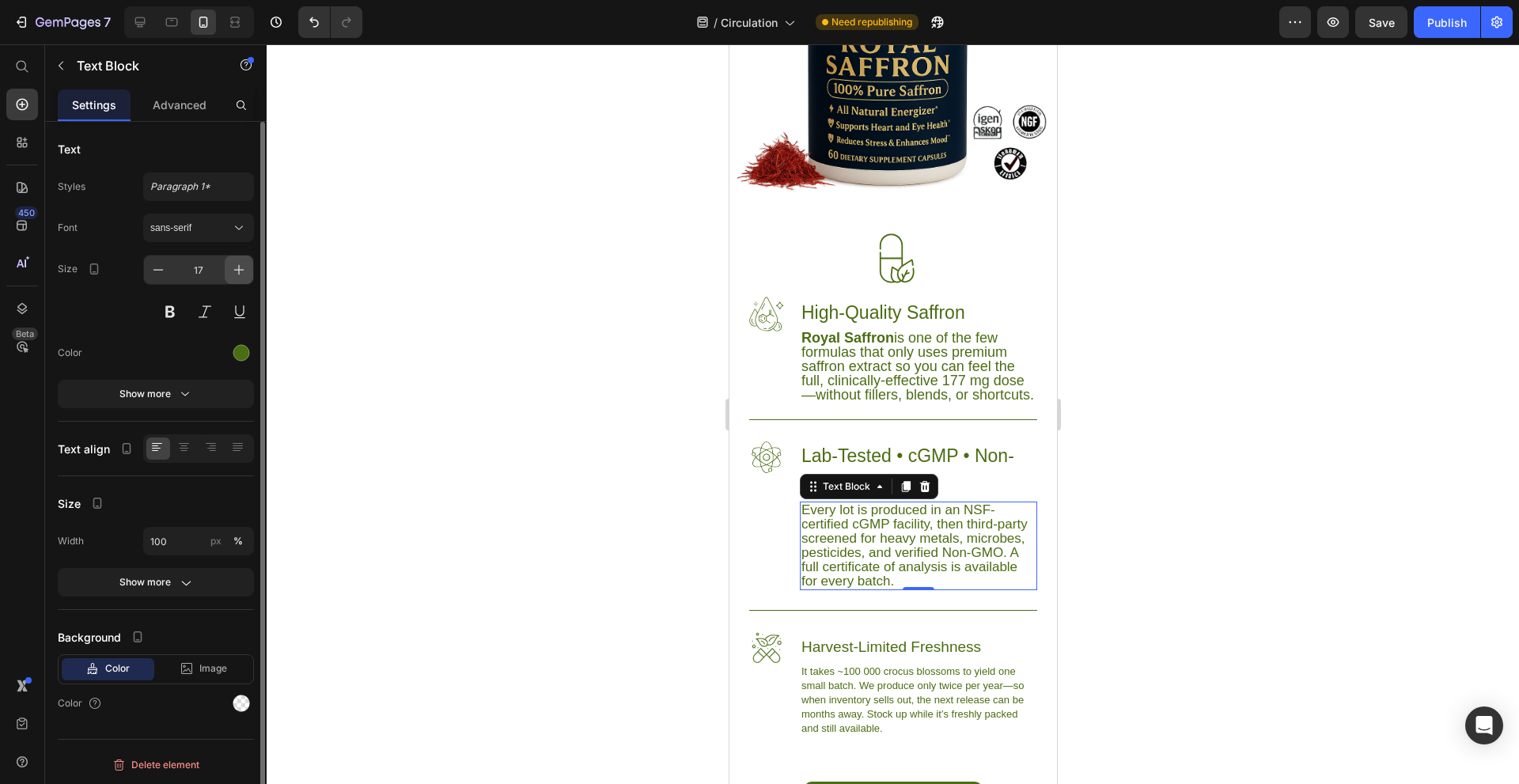 click 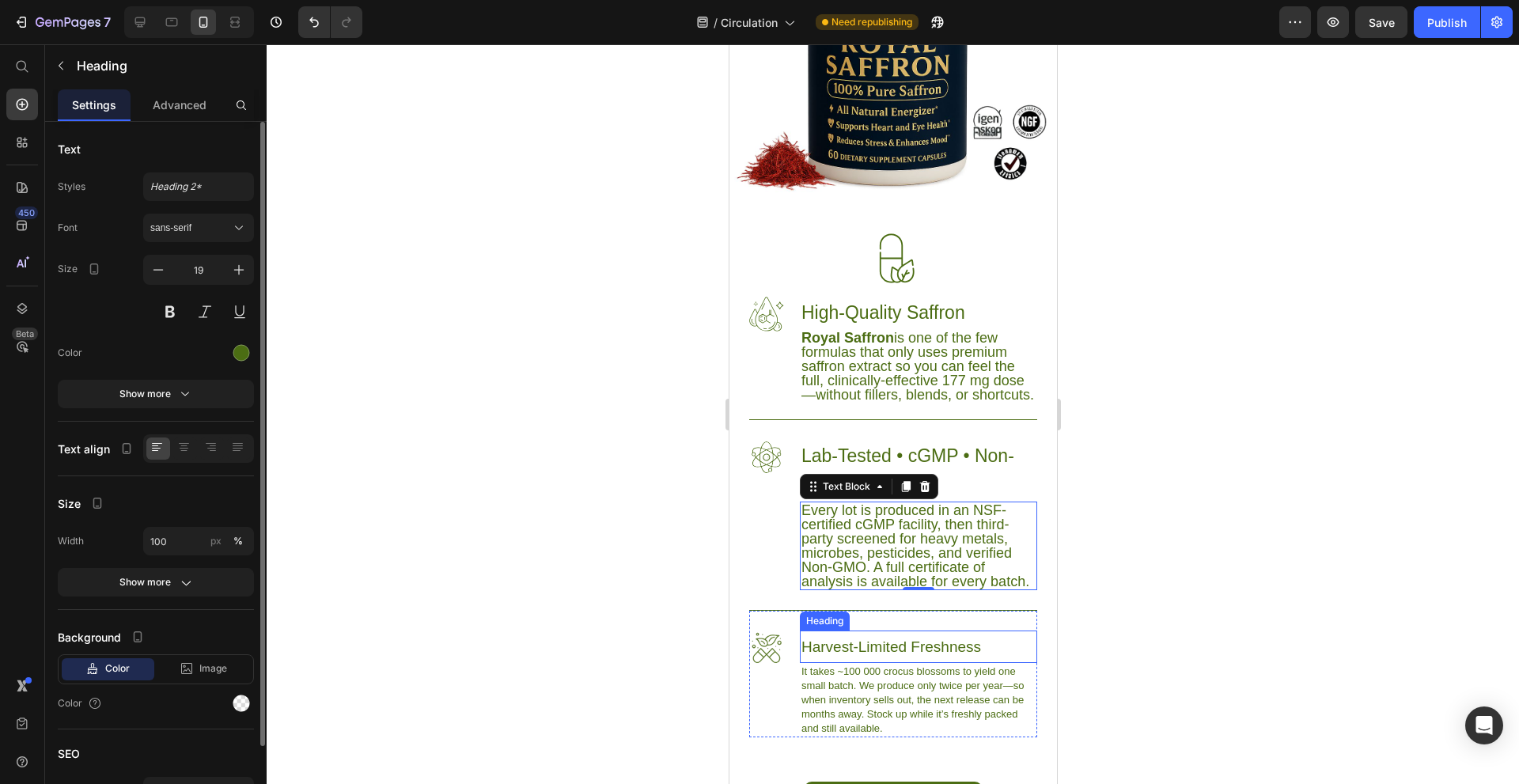 click on "Harvest-Limited Freshness" at bounding box center (918, 646) 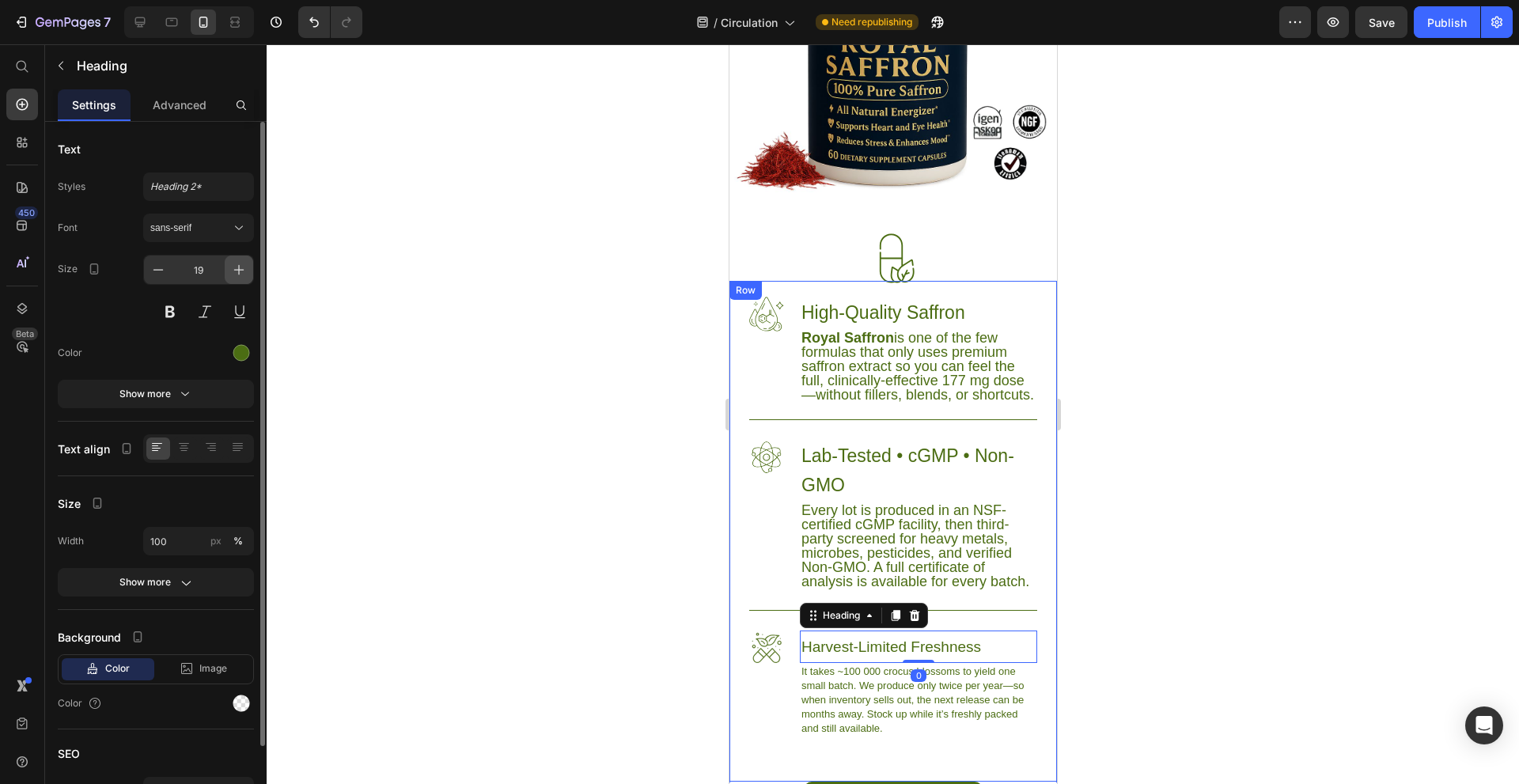 click 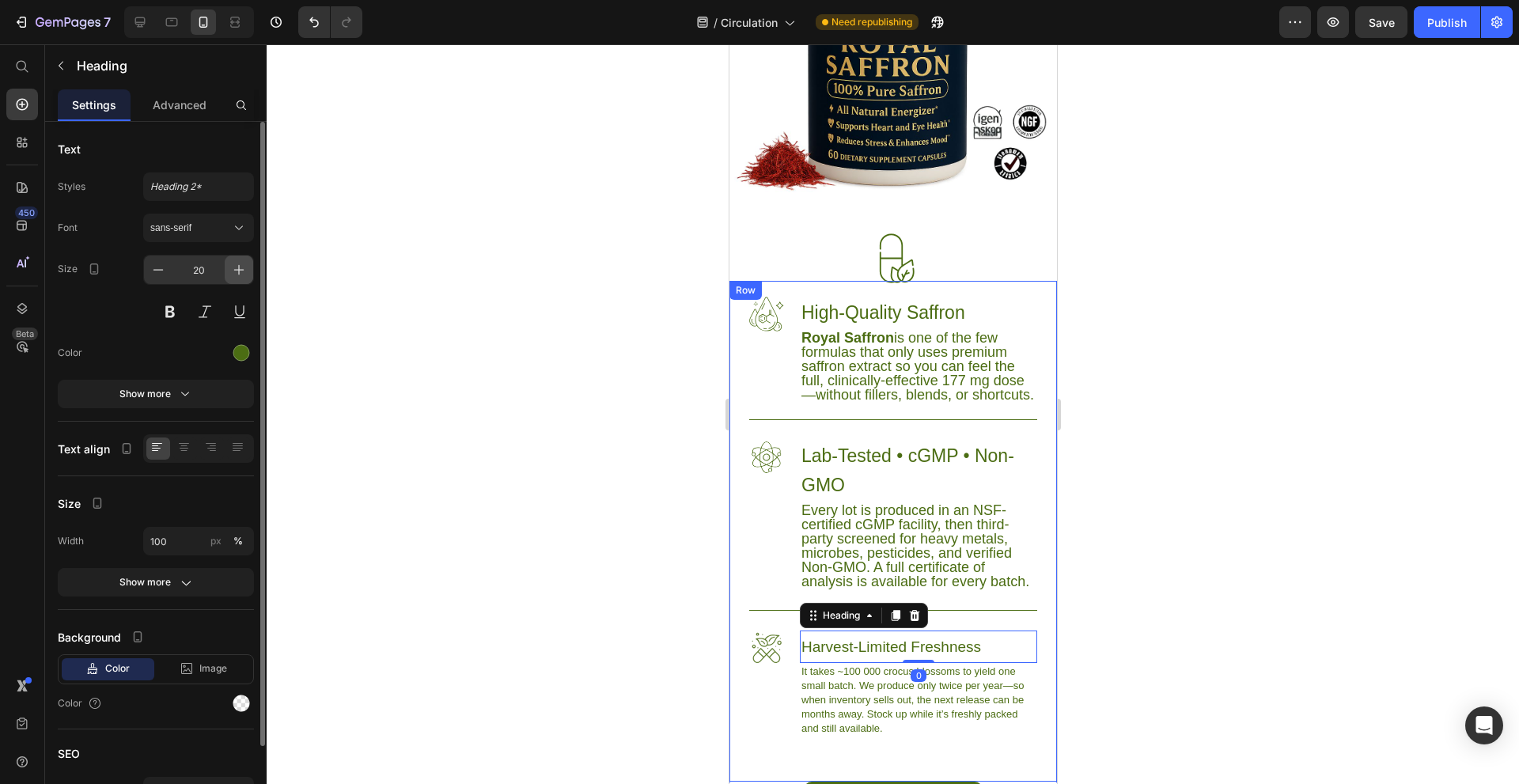 click 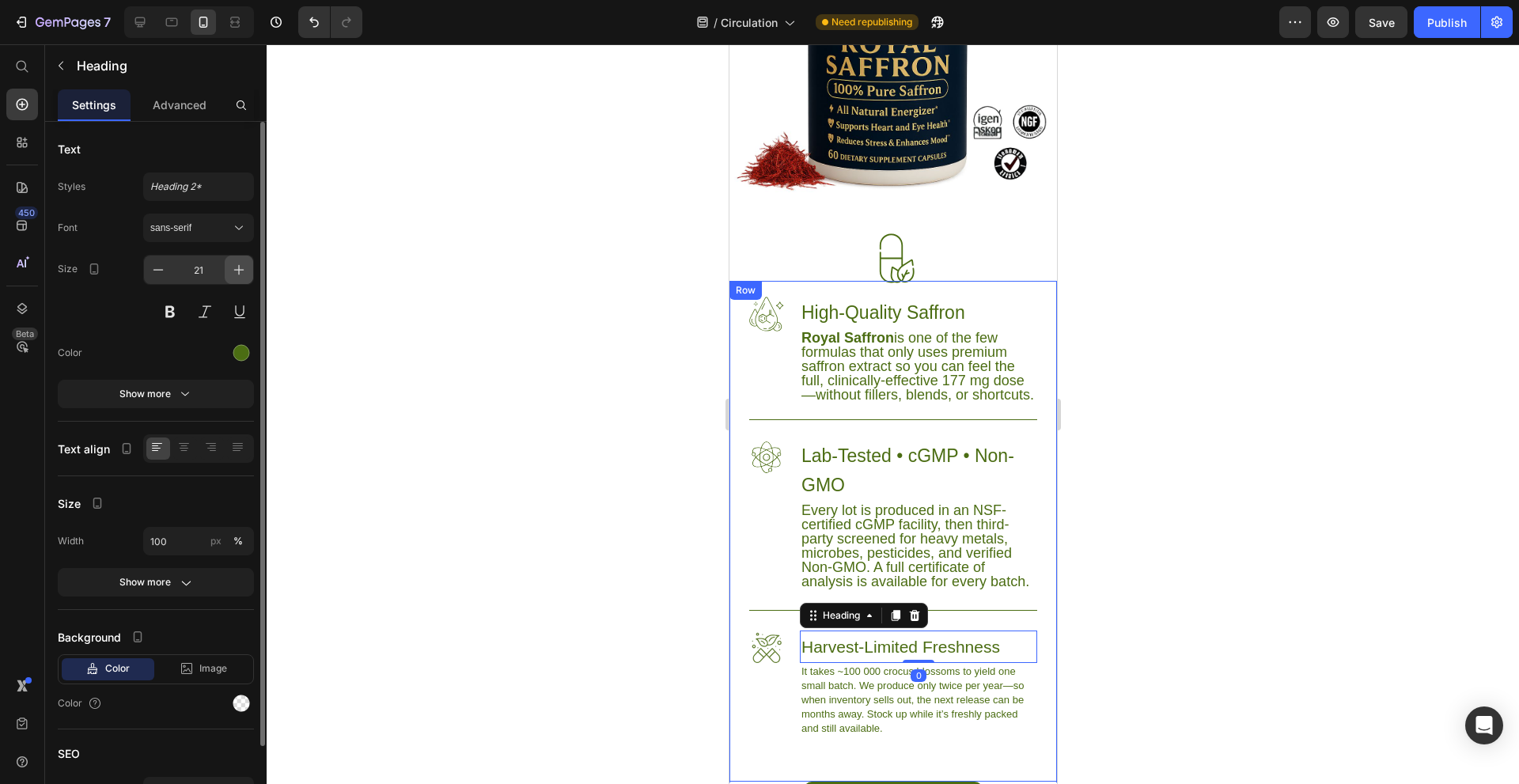 click 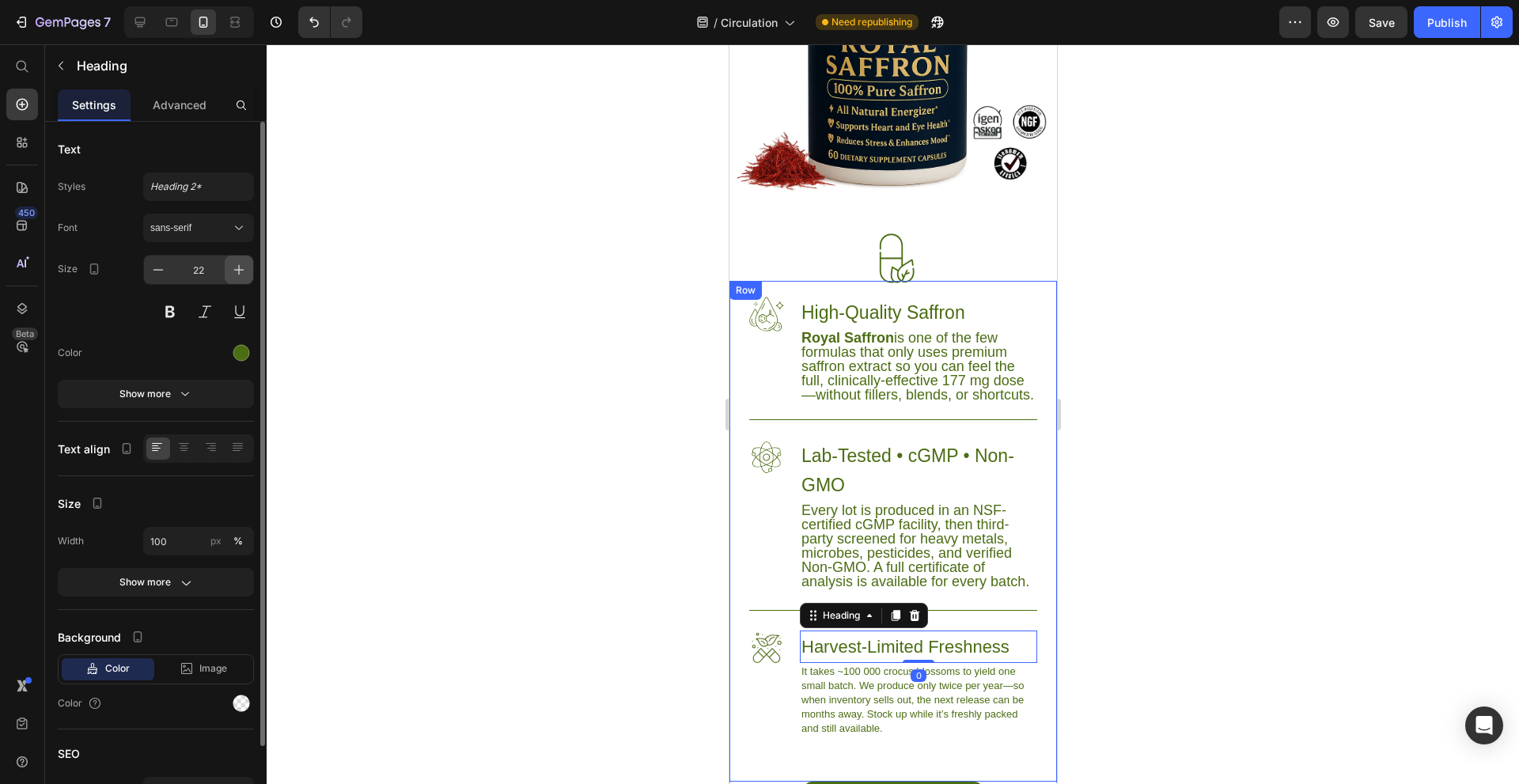 click 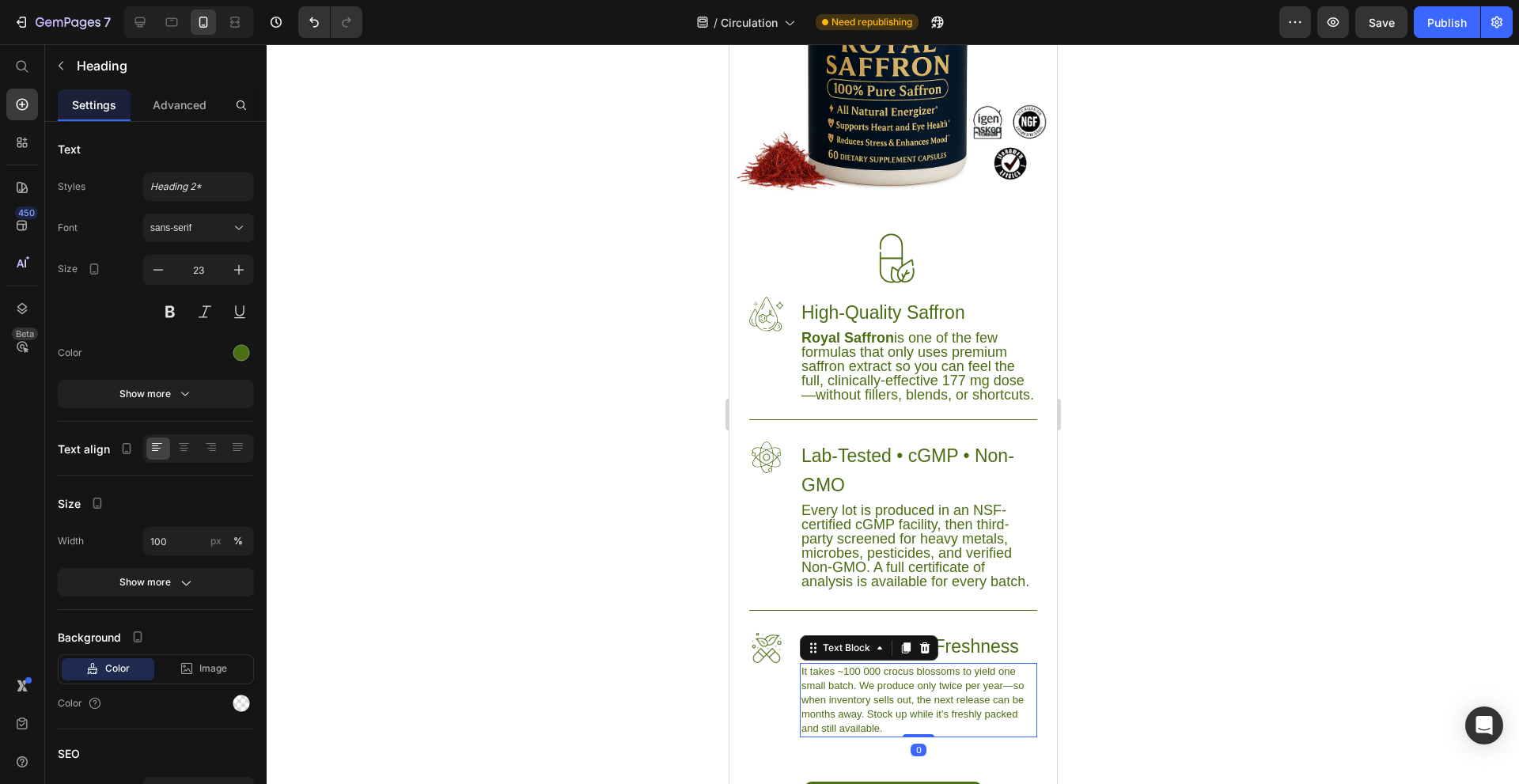 click on "It takes ~100 000 crocus blossoms to yield one small batch. We produce only twice per year—so when inventory sells out, the next release can be months away. Stock up while it’s freshly packed and still available." at bounding box center [918, 700] 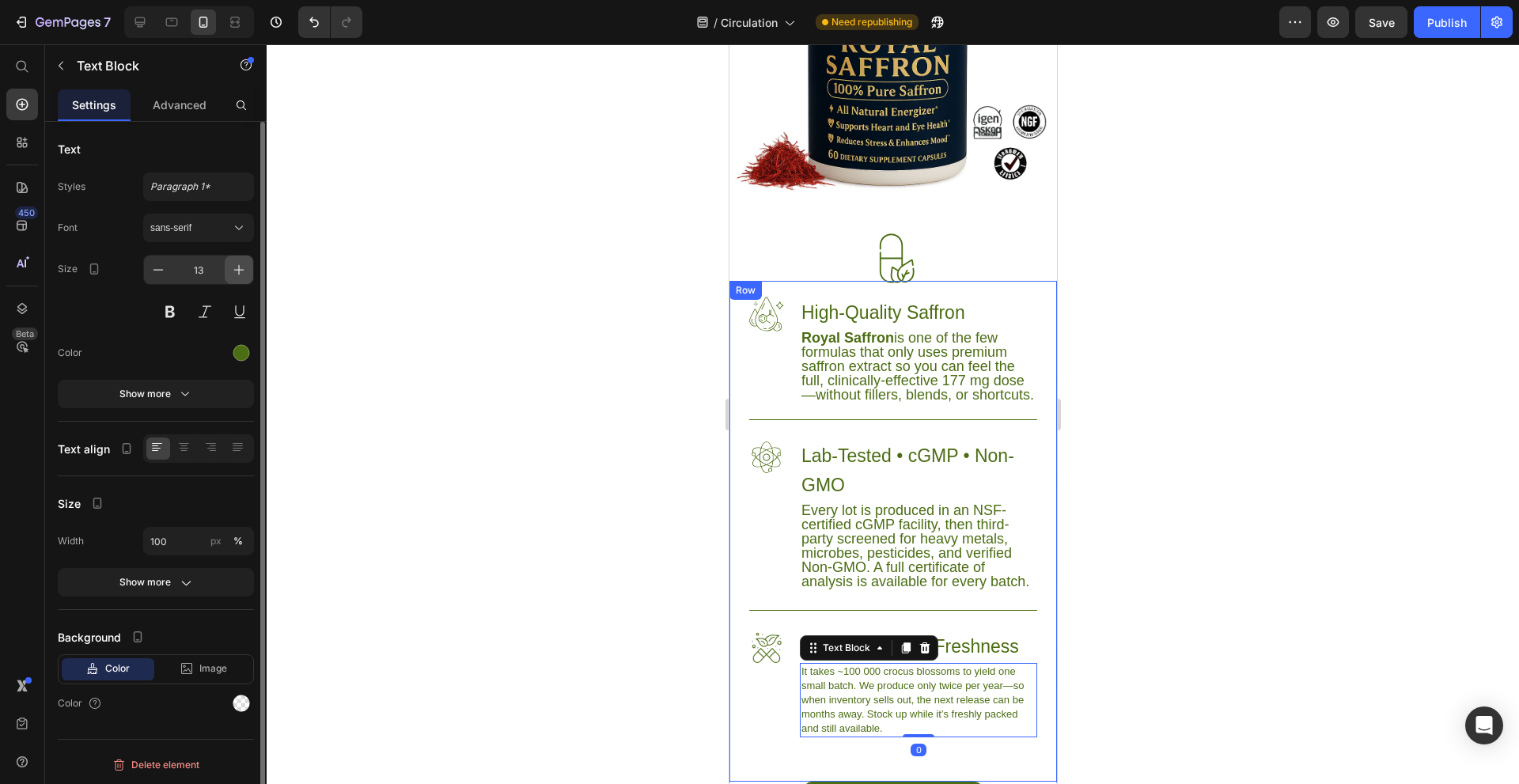 click at bounding box center (239, 270) 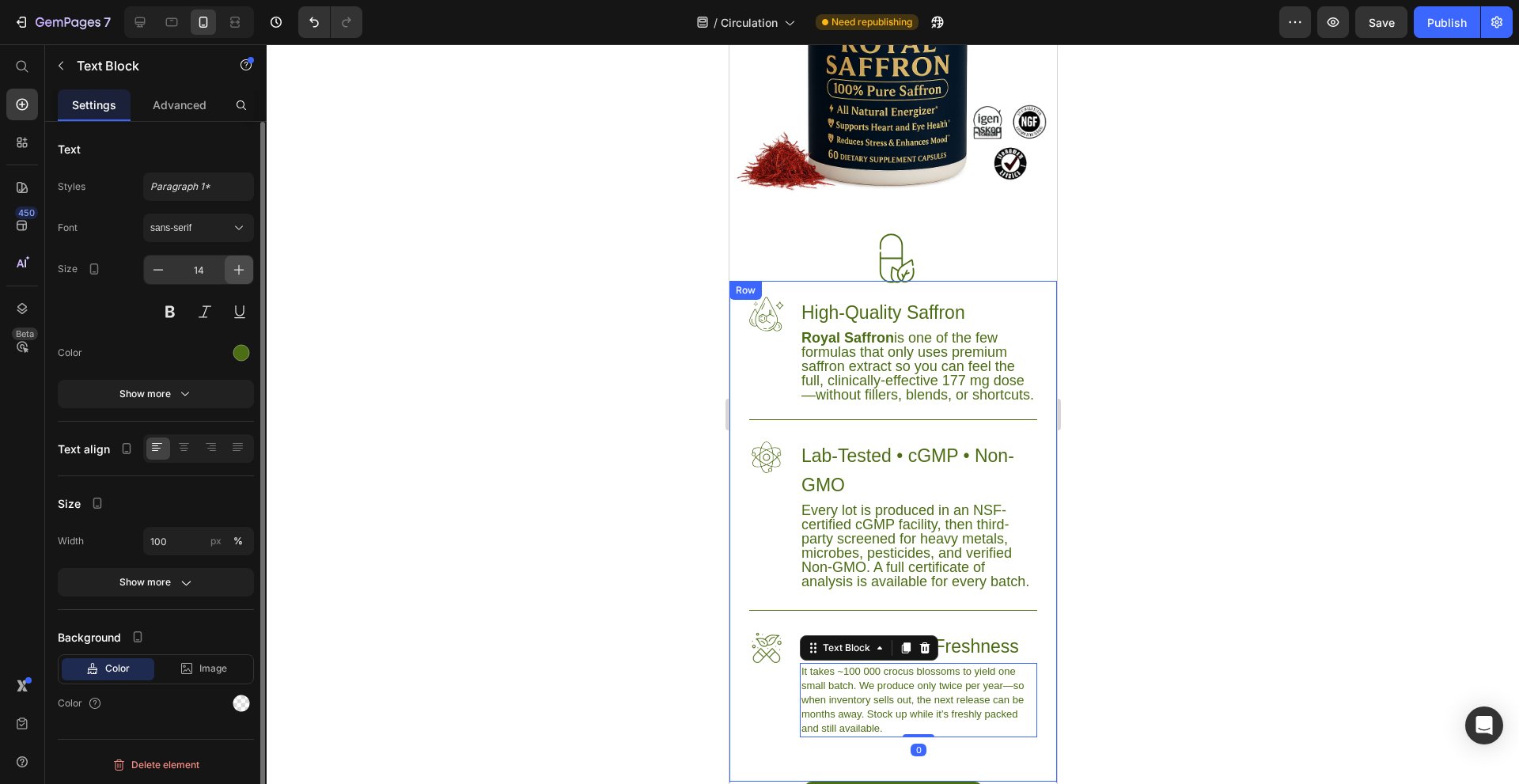 click at bounding box center (239, 270) 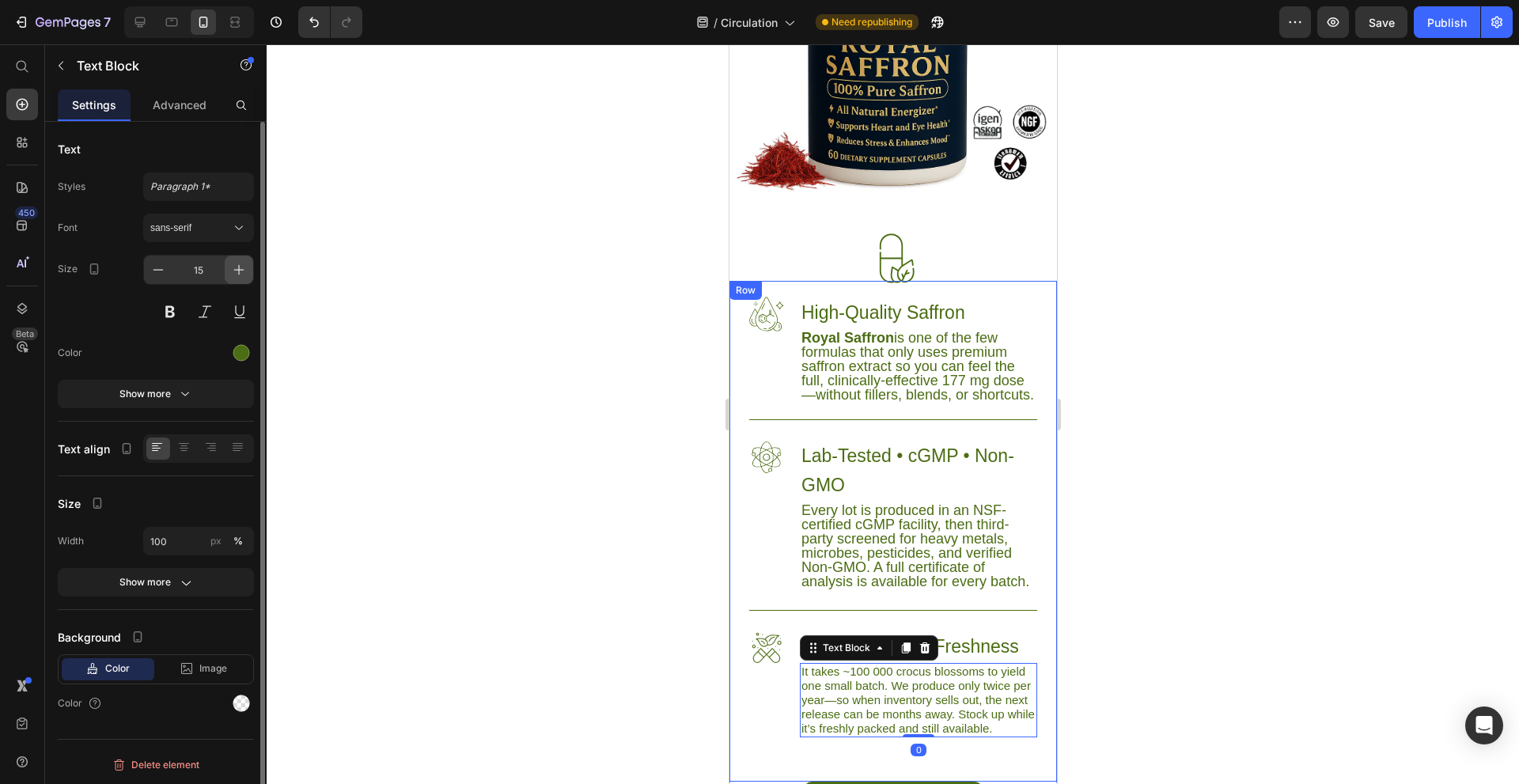 click at bounding box center [239, 270] 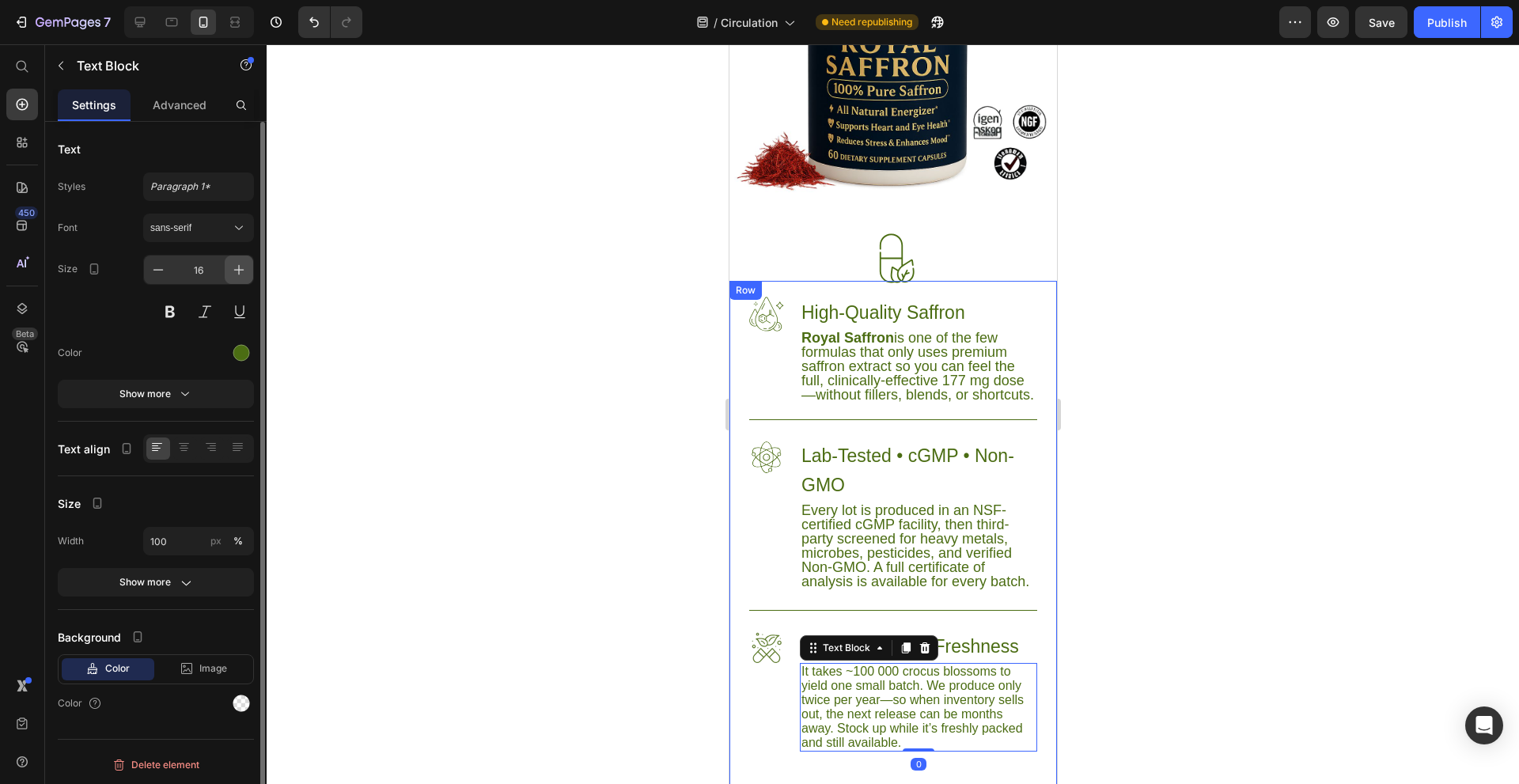 click at bounding box center [239, 270] 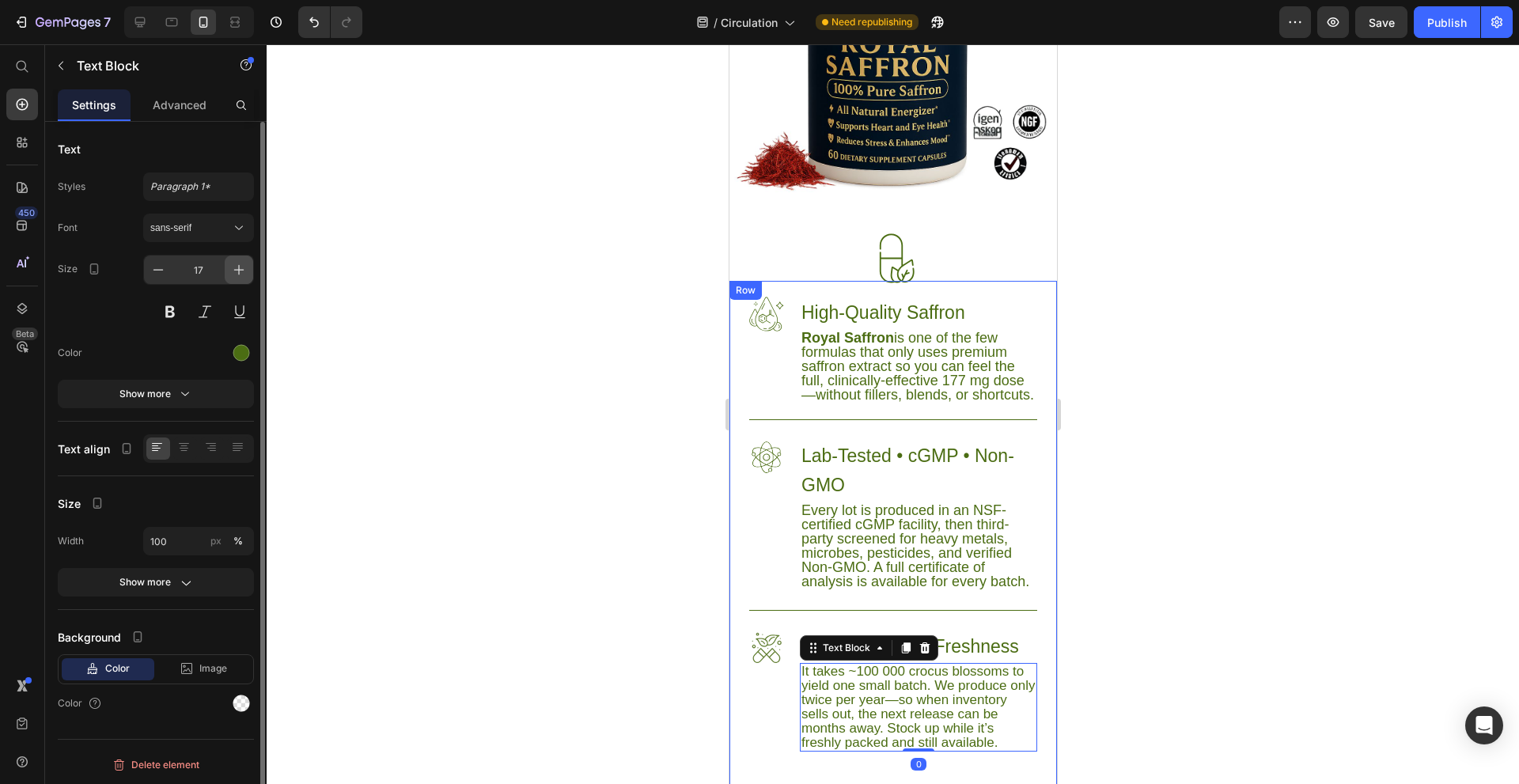 click at bounding box center [239, 270] 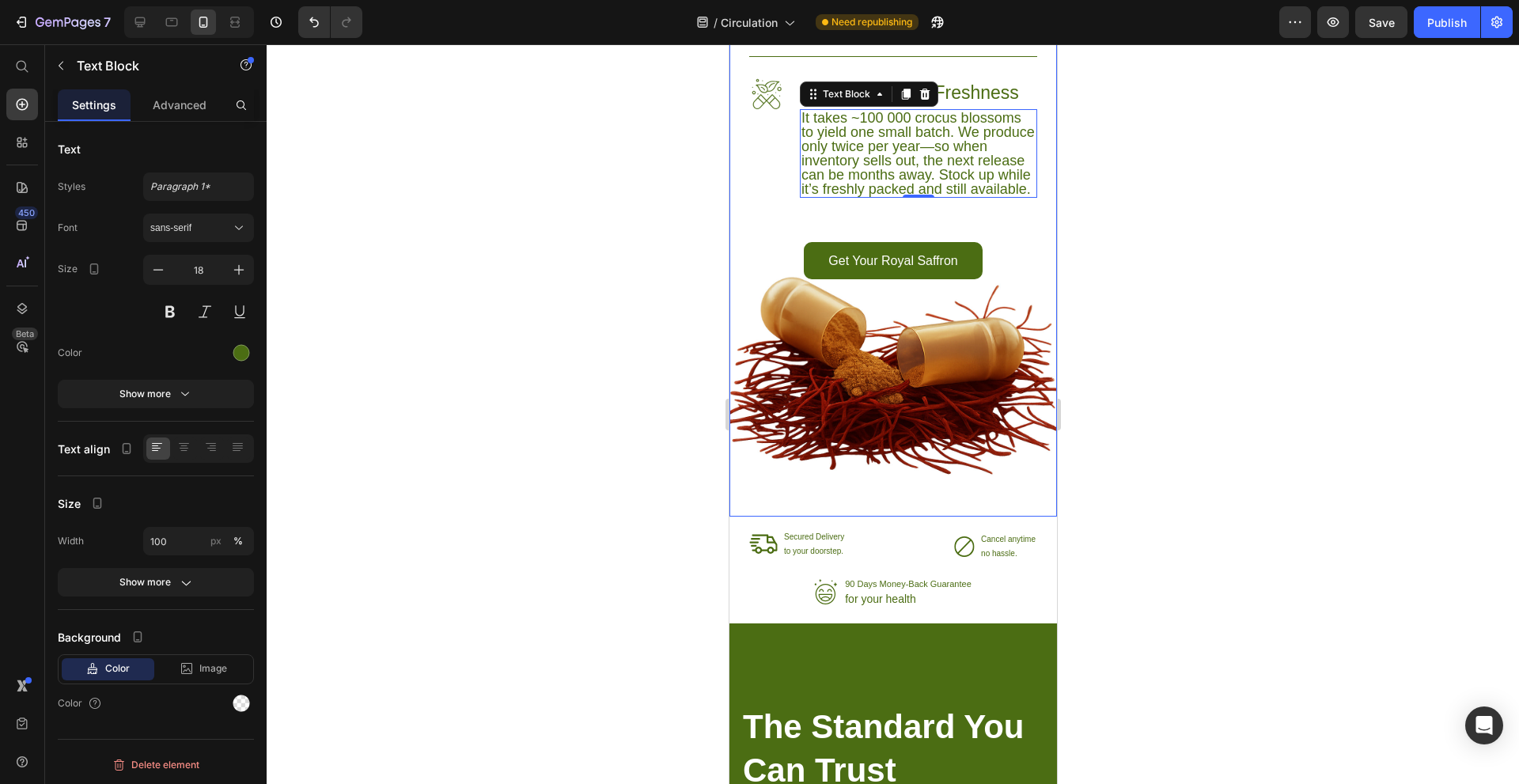 scroll, scrollTop: 5301, scrollLeft: 0, axis: vertical 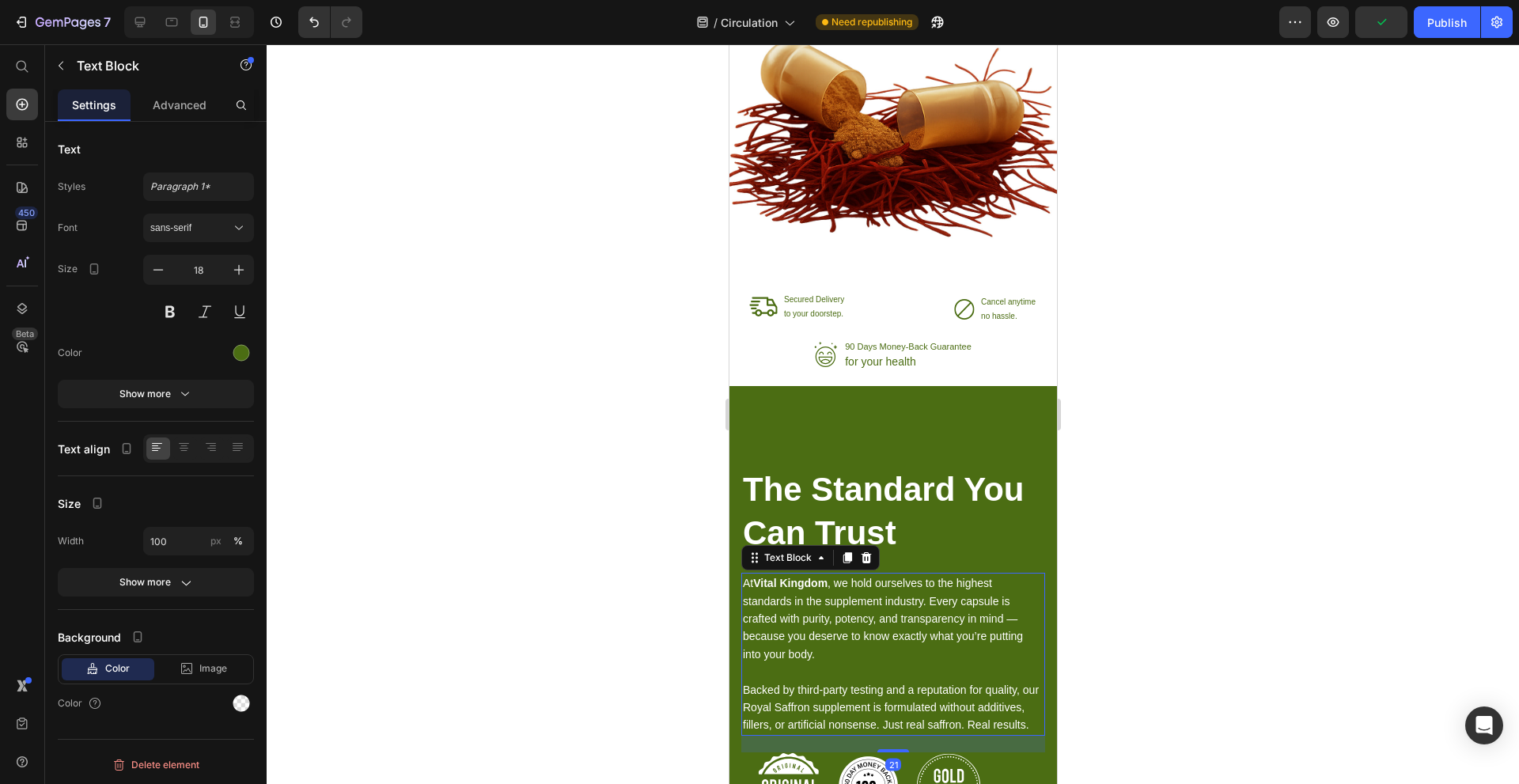 click on "At  Vital Kingdom , we hold ourselves to the highest standards in the supplement industry. Every capsule is crafted with purity, potency, and transparency in mind — because you deserve to know exactly what you’re putting into your body." at bounding box center [892, 619] 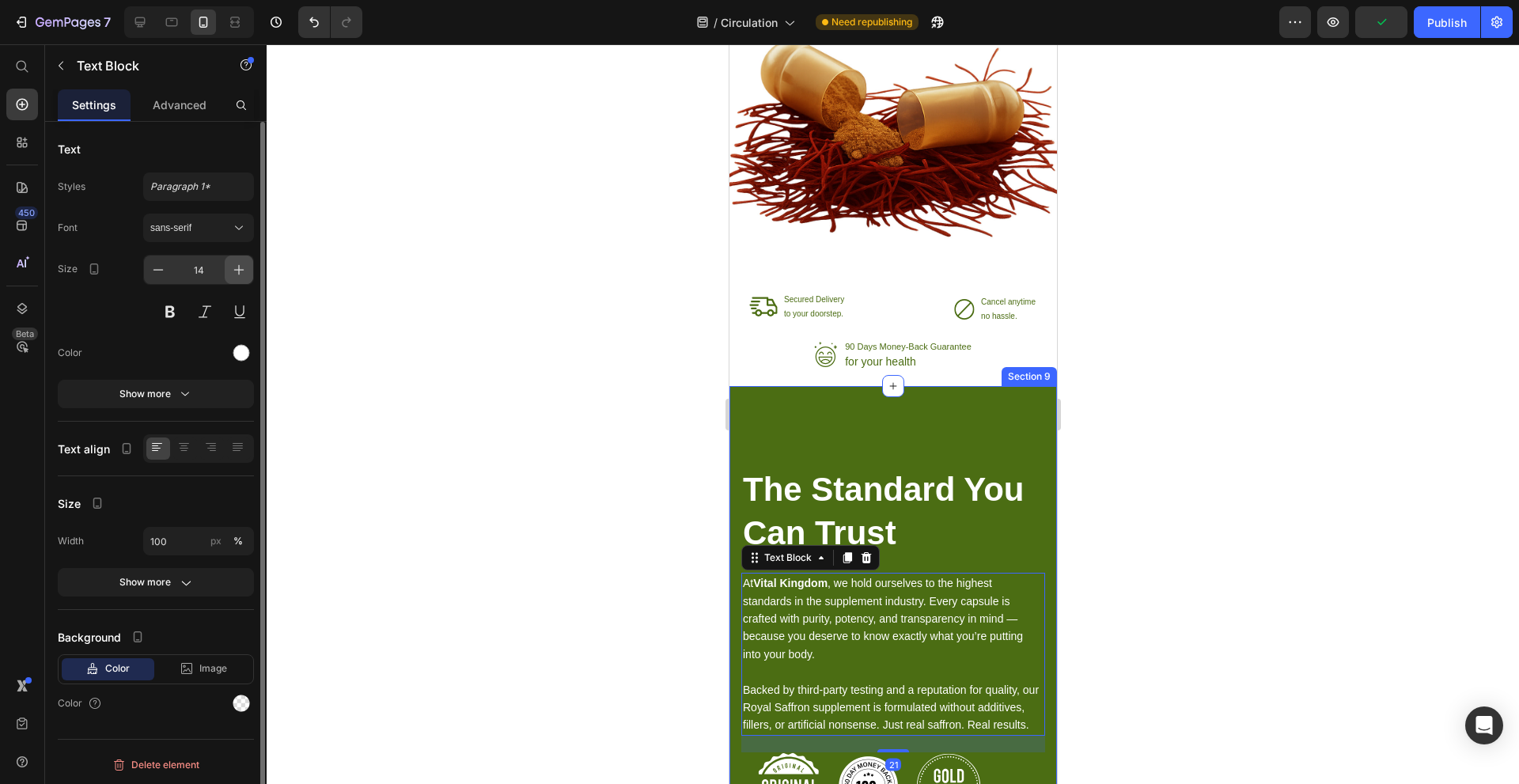 click at bounding box center (239, 270) 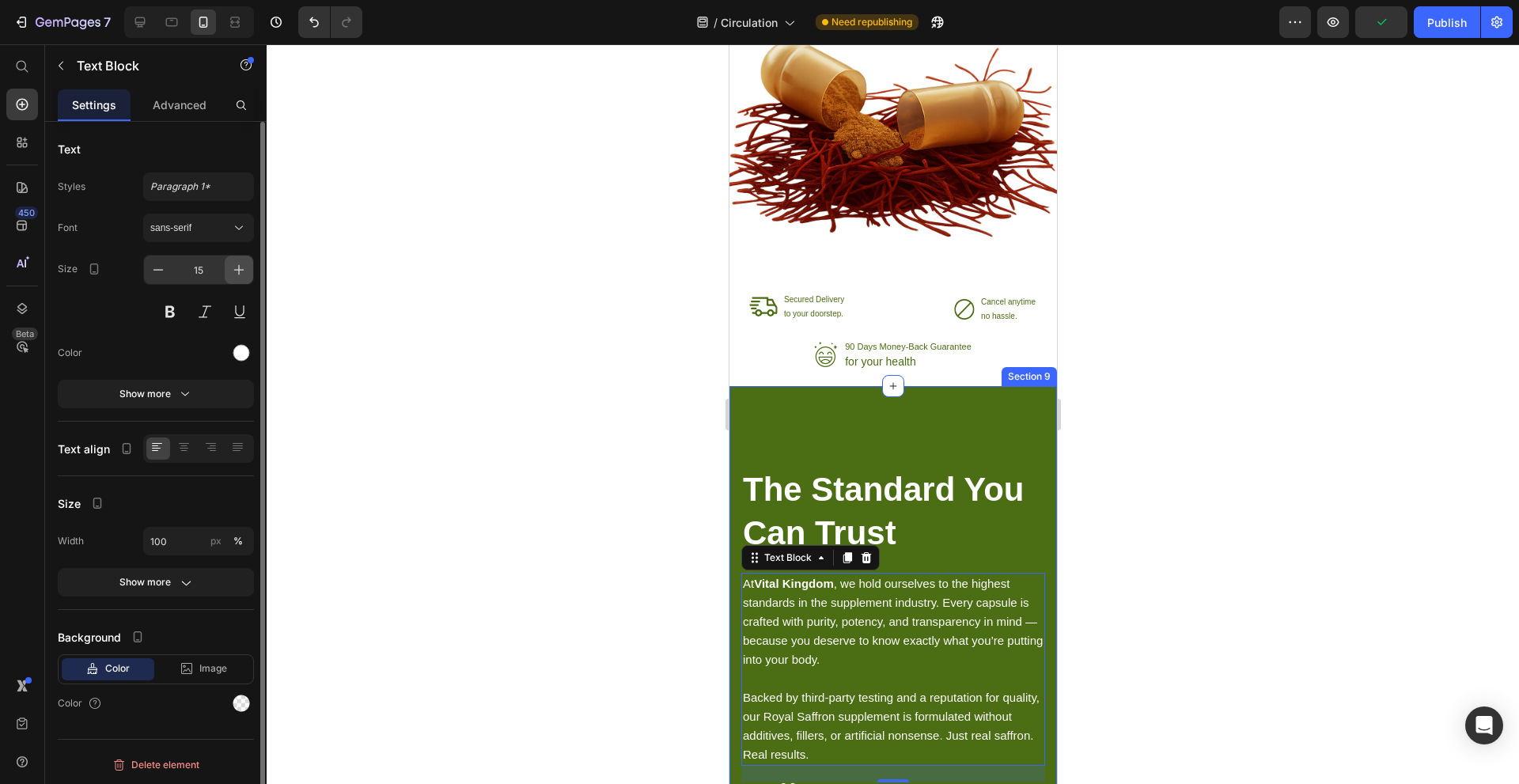 click at bounding box center (239, 270) 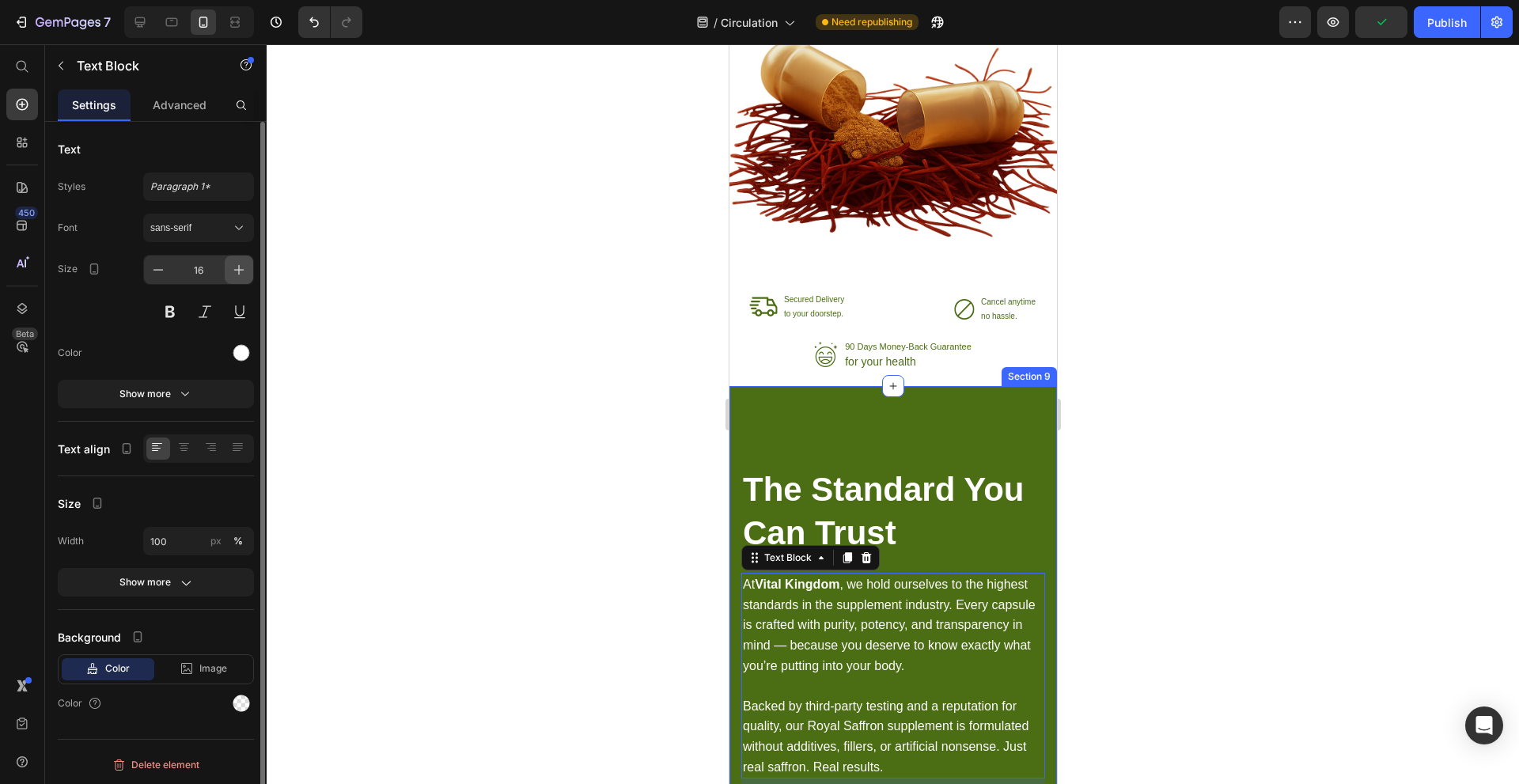click at bounding box center (239, 270) 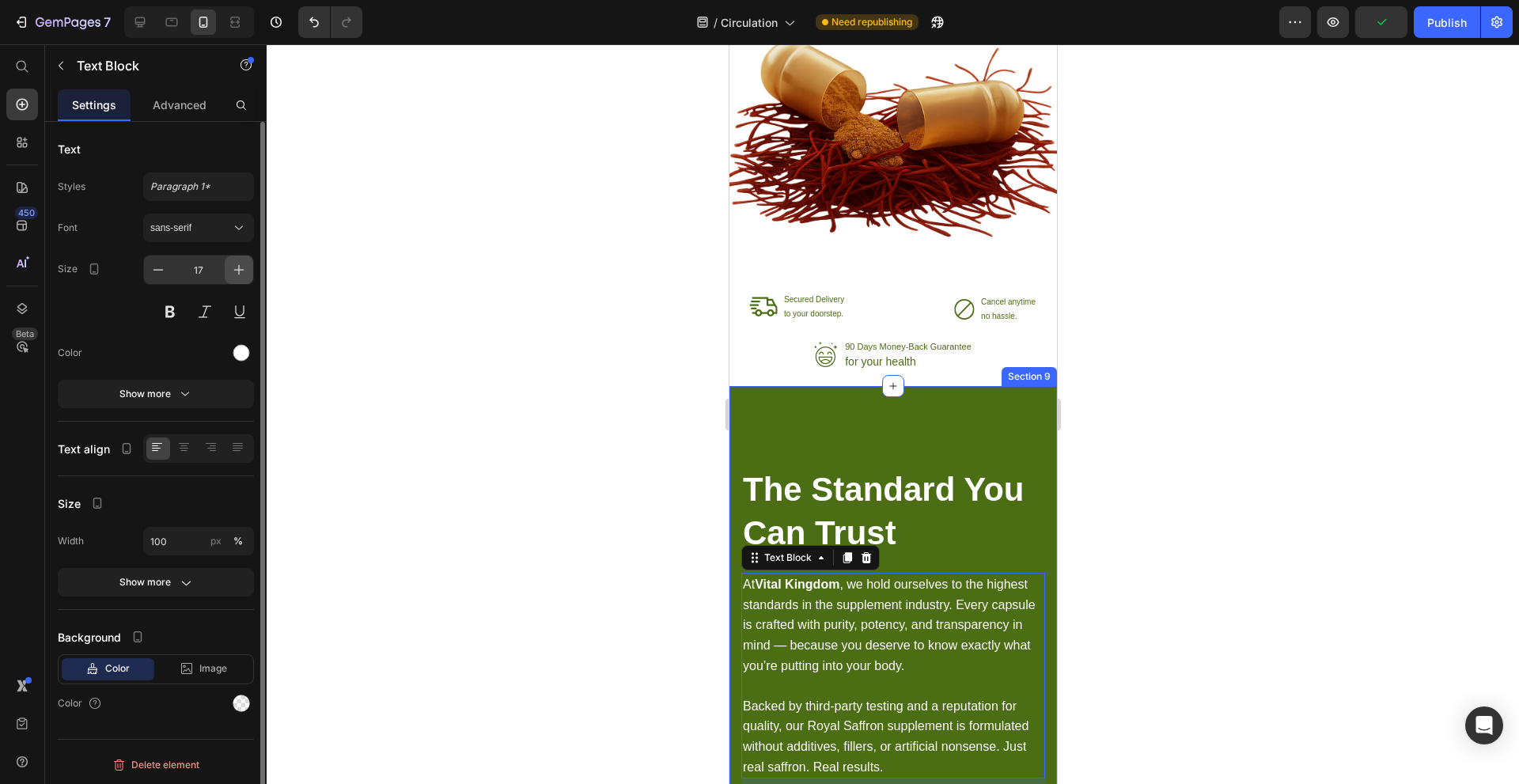 click at bounding box center [239, 270] 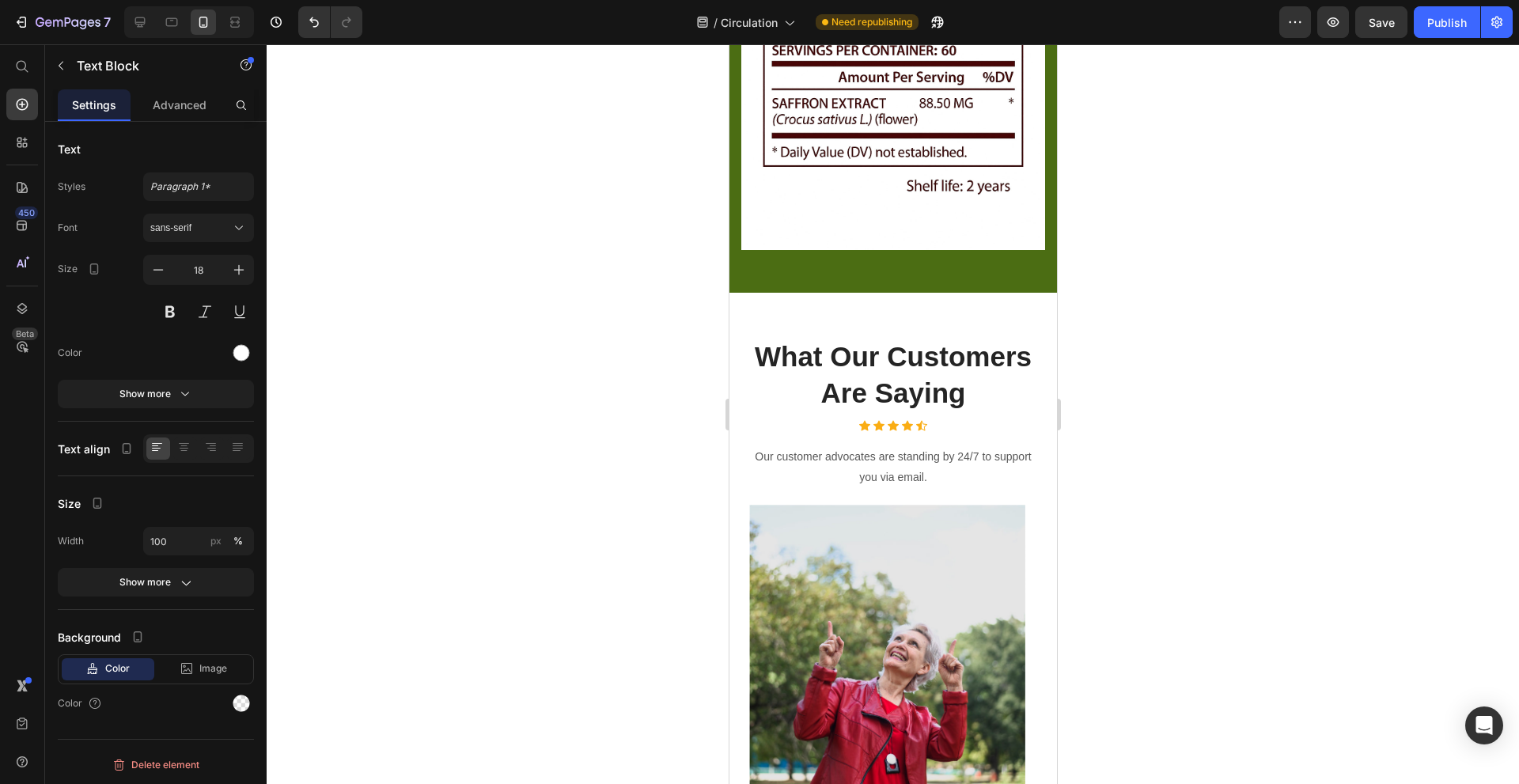 scroll, scrollTop: 6725, scrollLeft: 0, axis: vertical 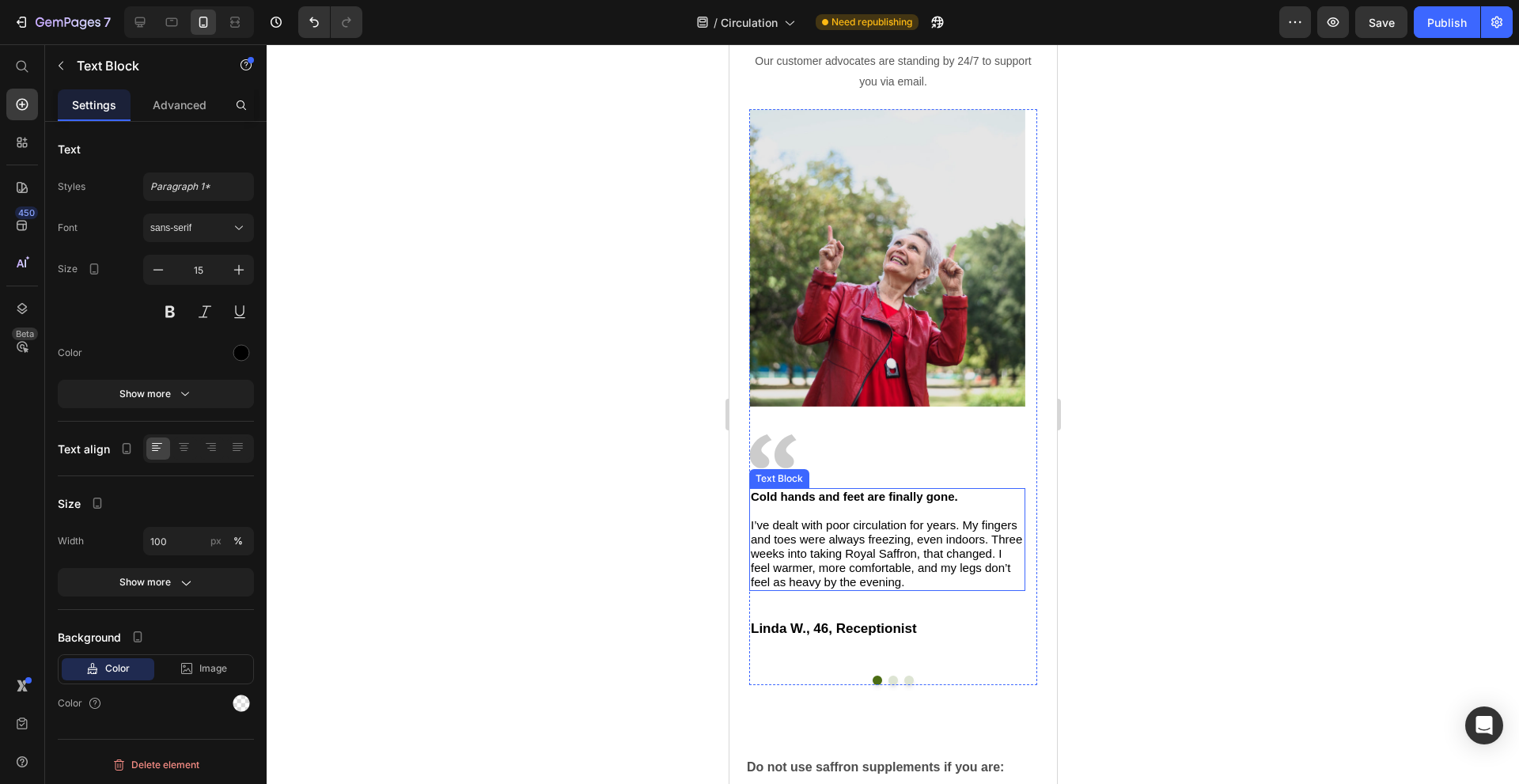 click on "Cold hands and feet are finally gone. I’ve dealt with poor circulation for years. My fingers and toes were always freezing, even indoors. Three weeks into taking Royal Saffron, that changed. I feel warmer, more comfortable, and my legs don’t feel as heavy by the evening." at bounding box center (886, 540) 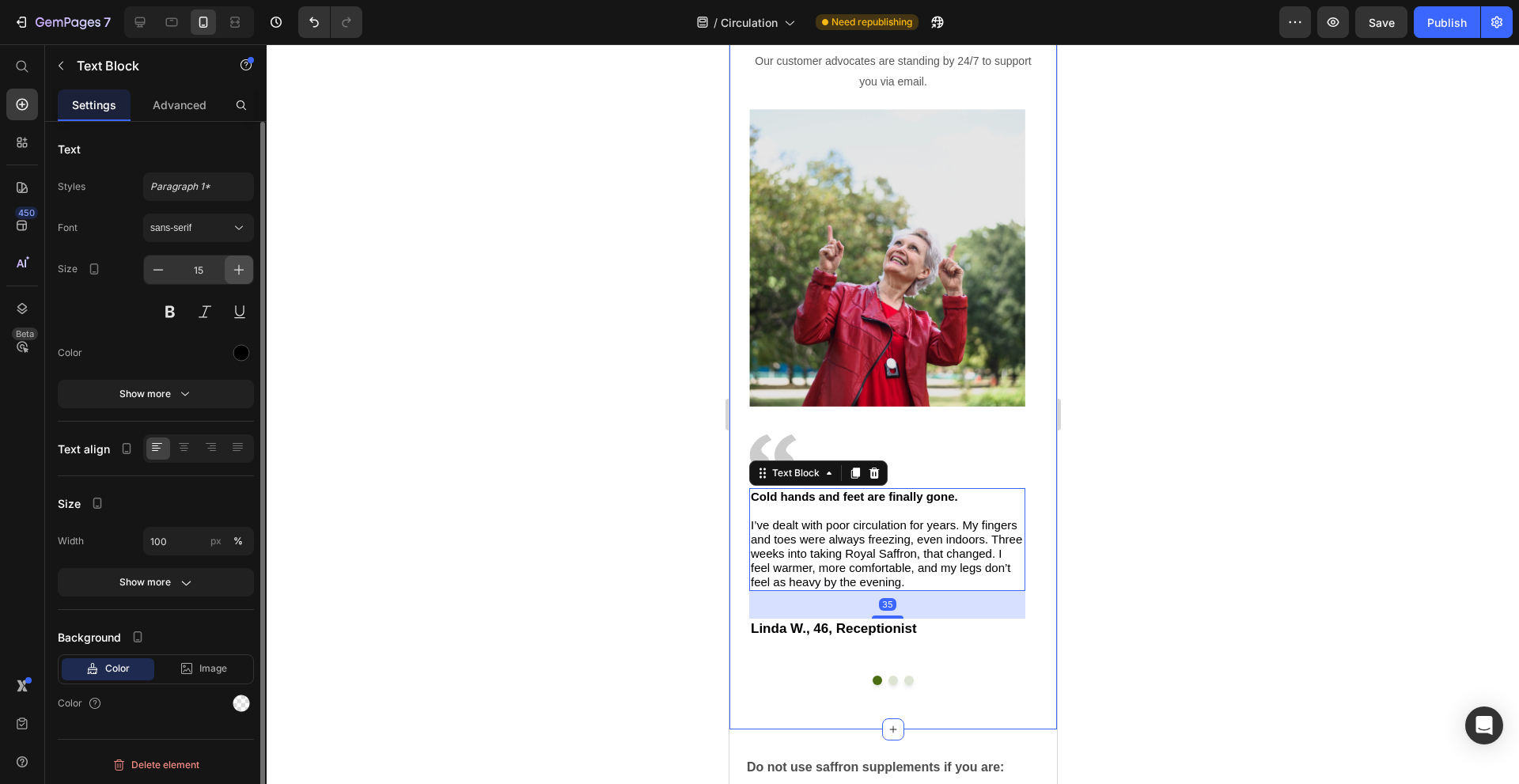click 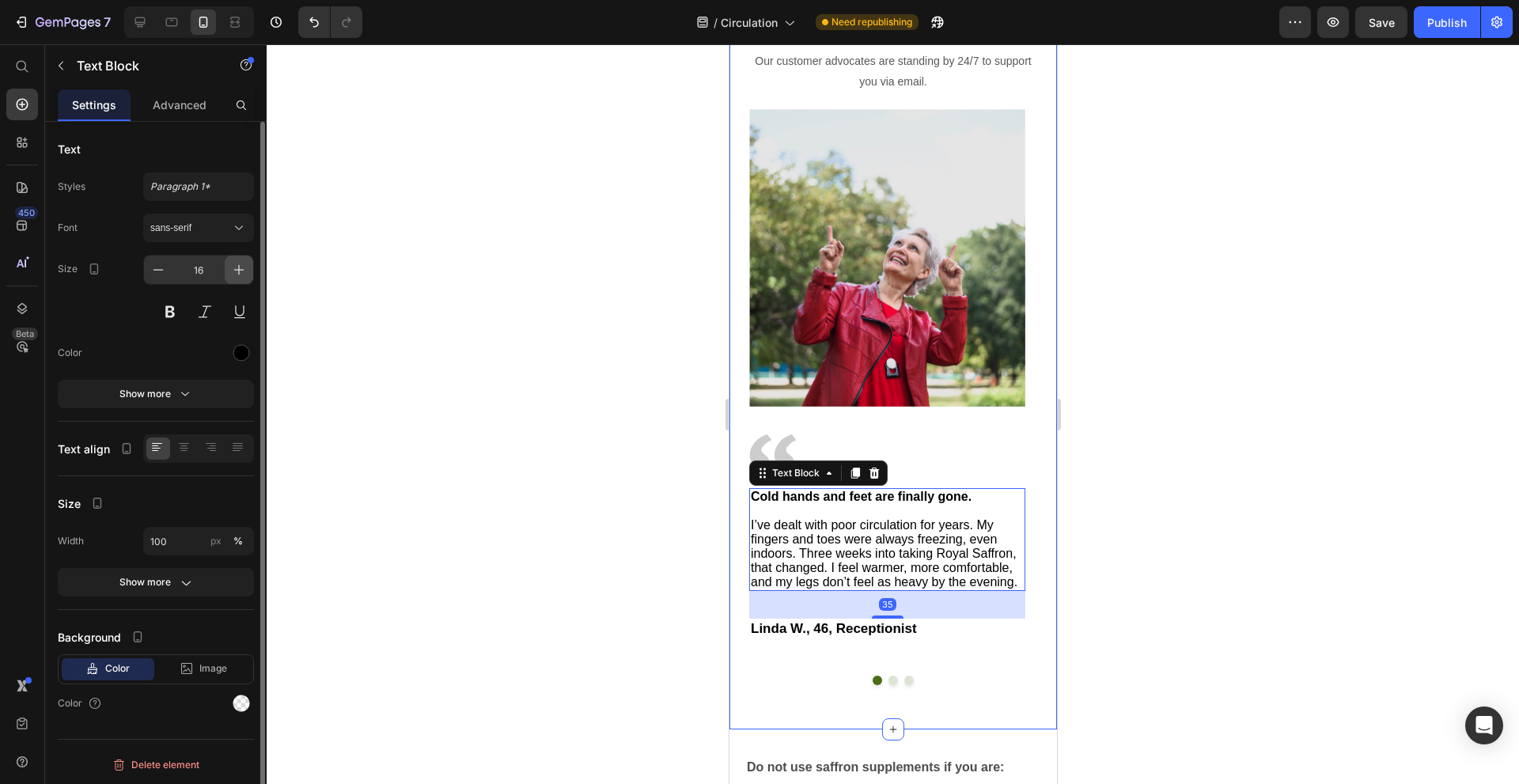 click 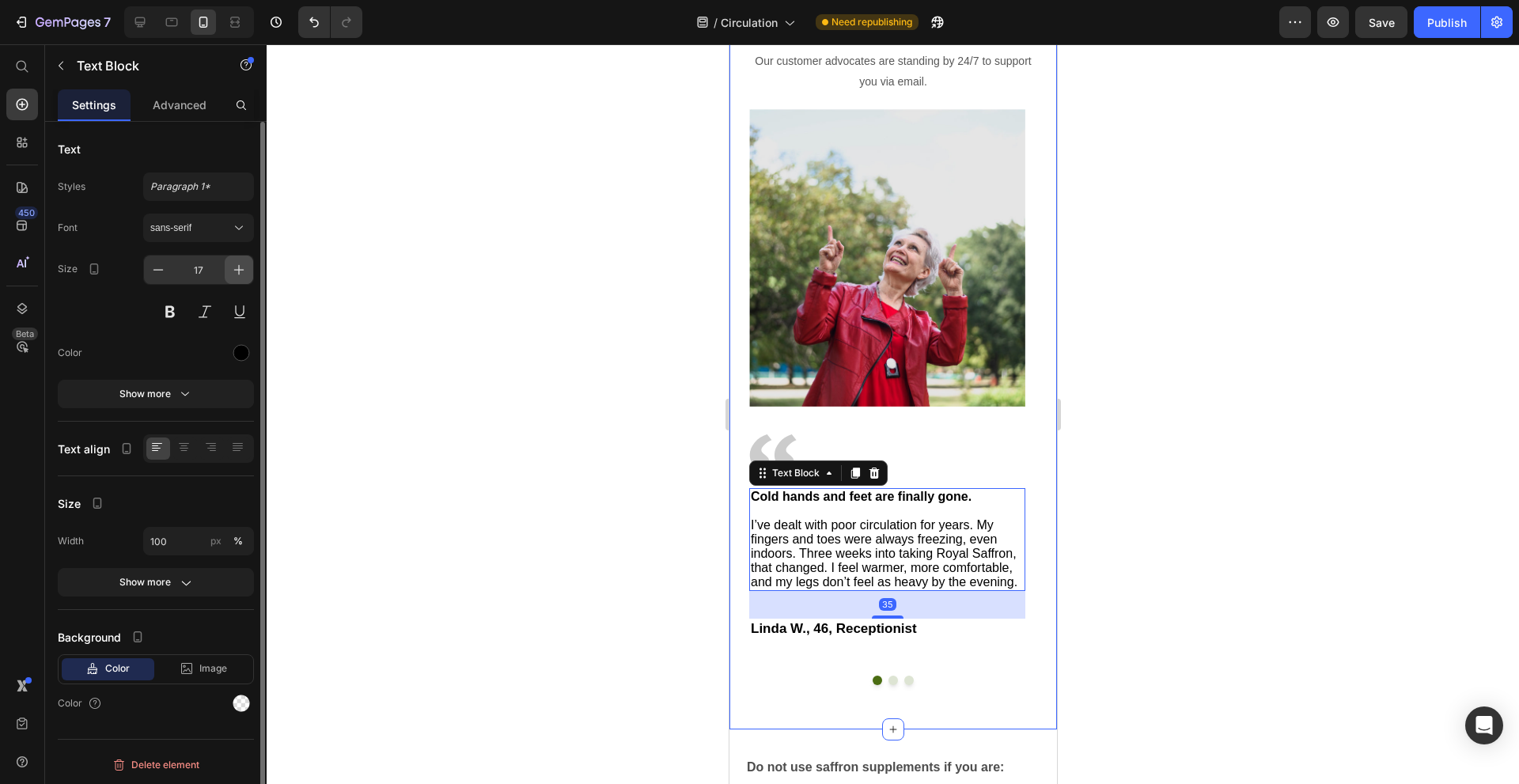 click 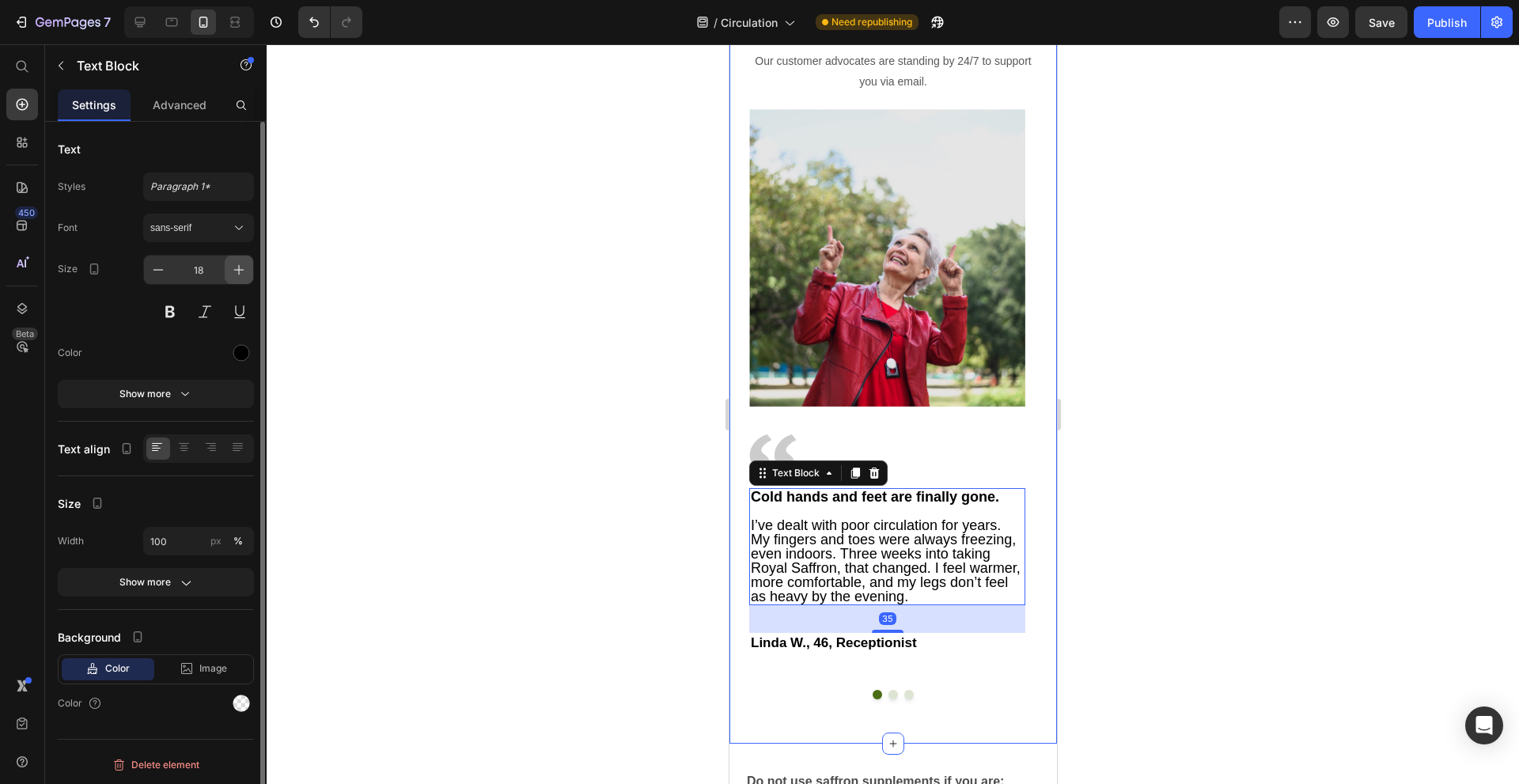 click 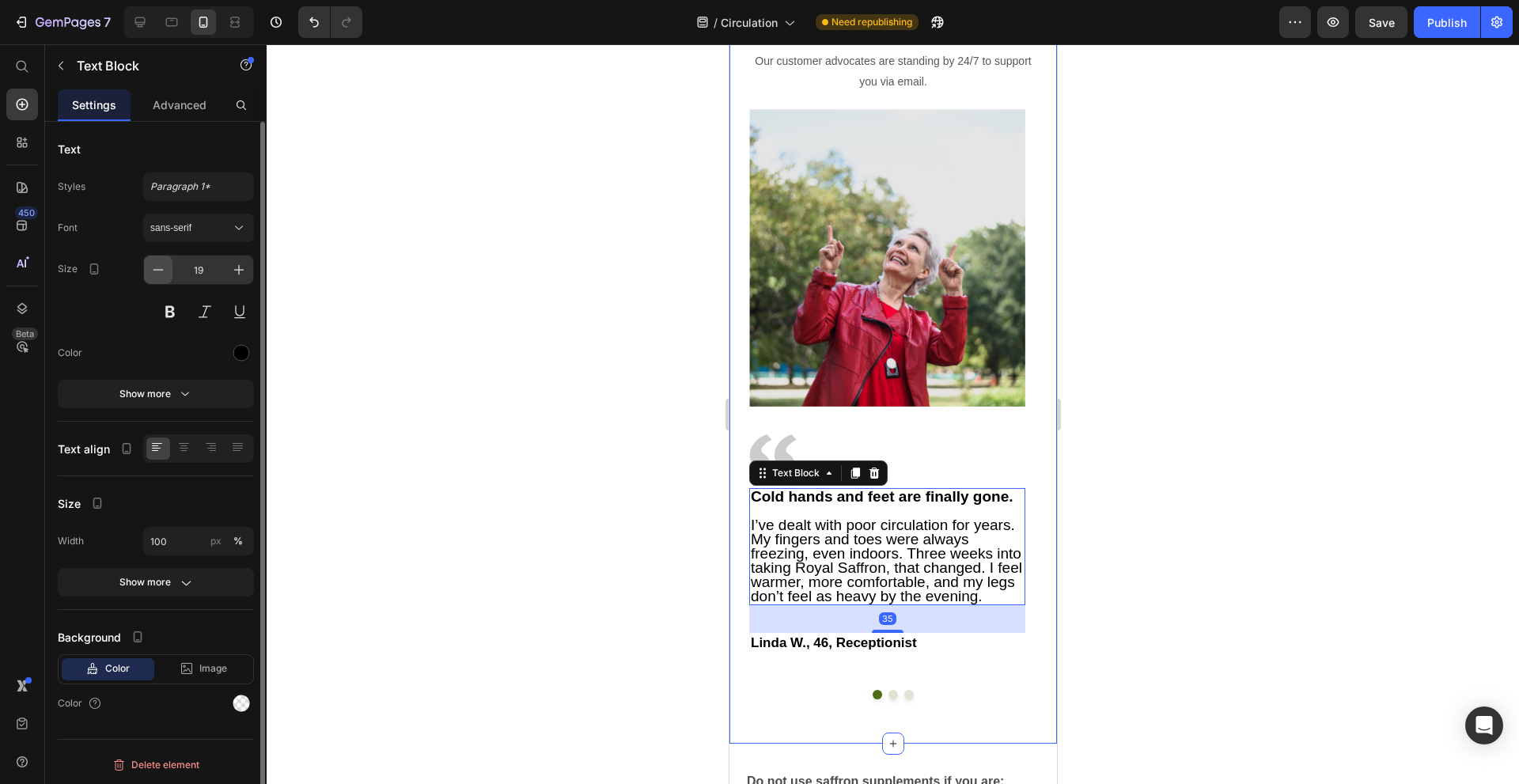 click 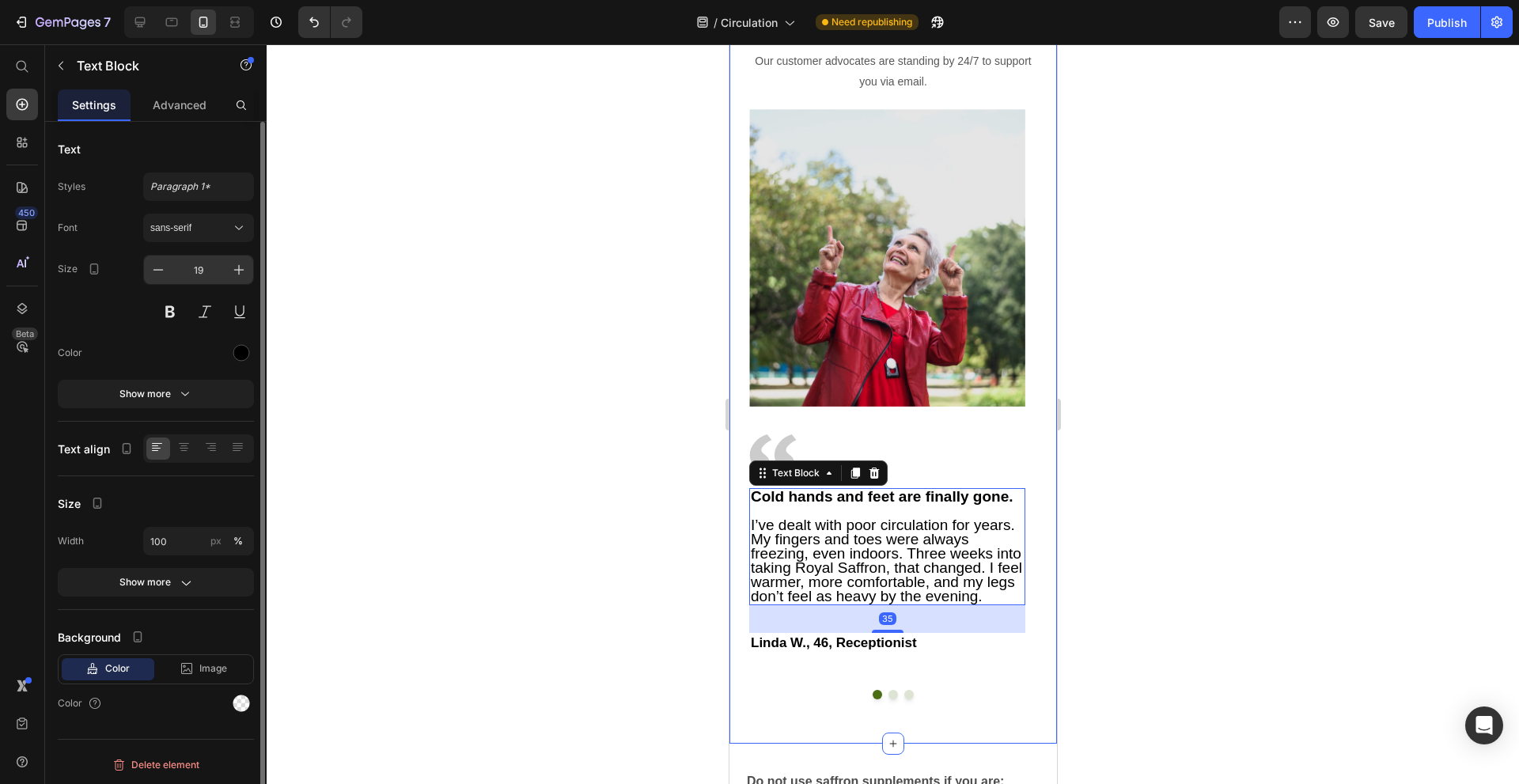 type on "18" 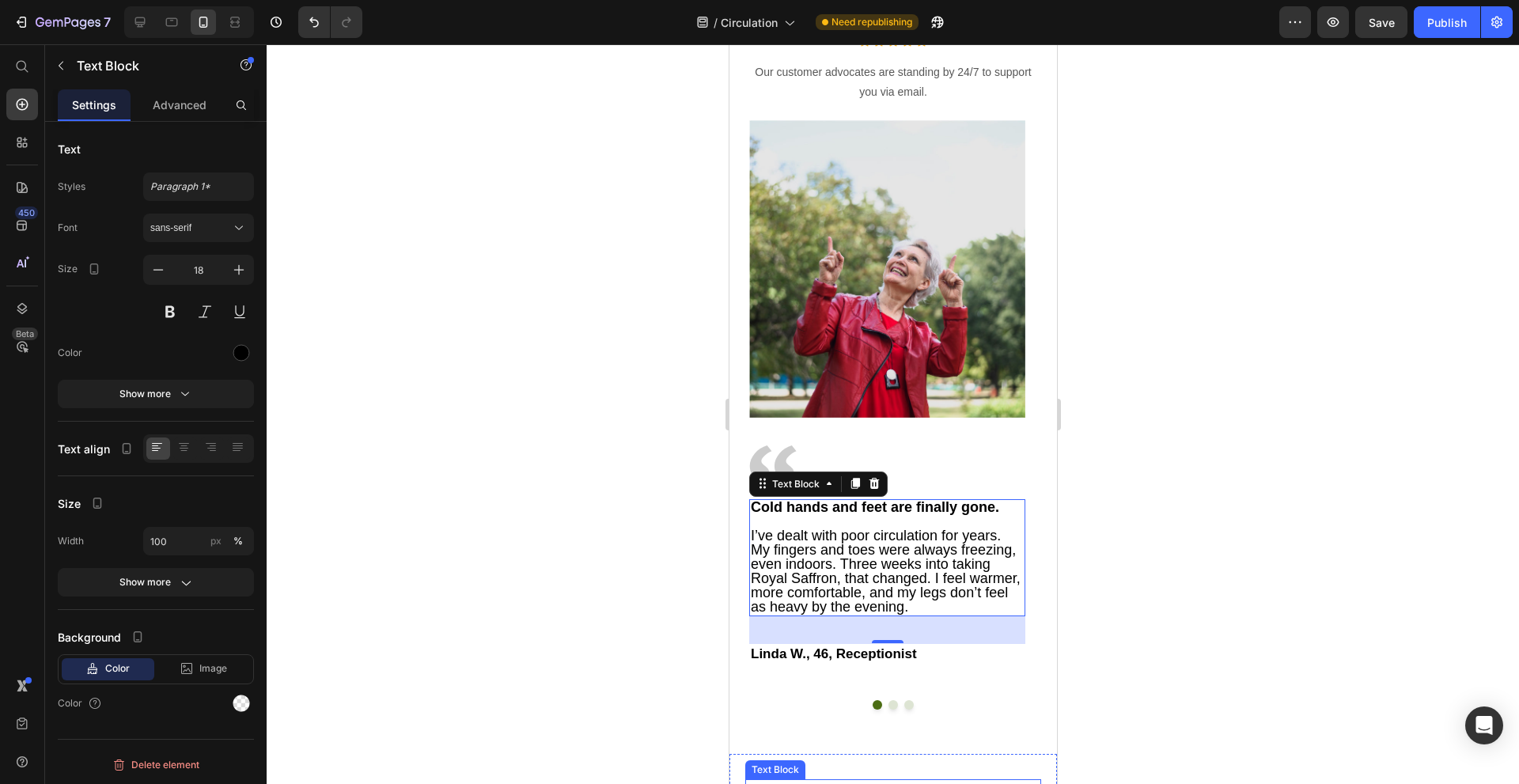 scroll, scrollTop: 7120, scrollLeft: 0, axis: vertical 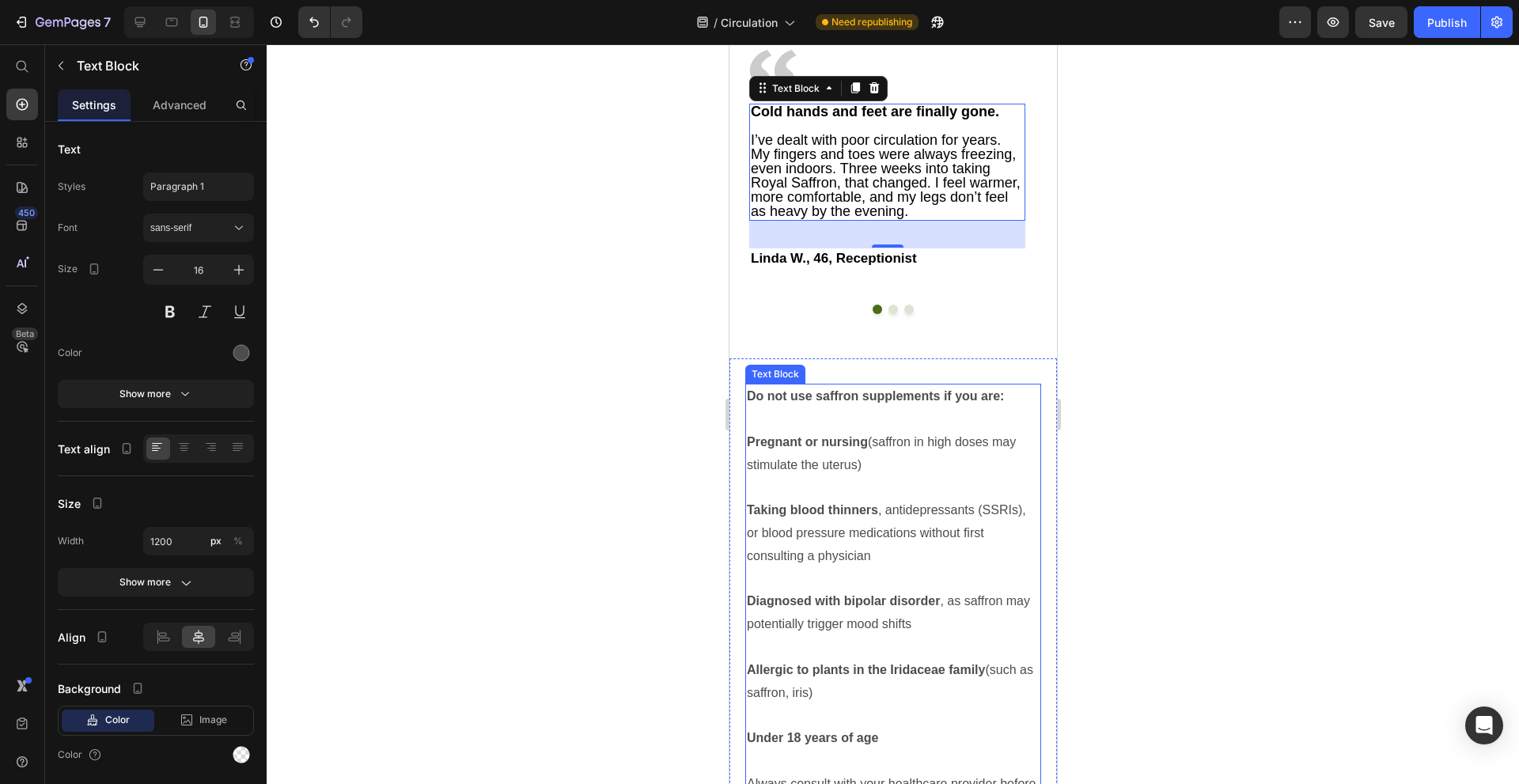 click on "Pregnant or nursing  (saffron in high doses may stimulate the uterus)" at bounding box center (892, 454) 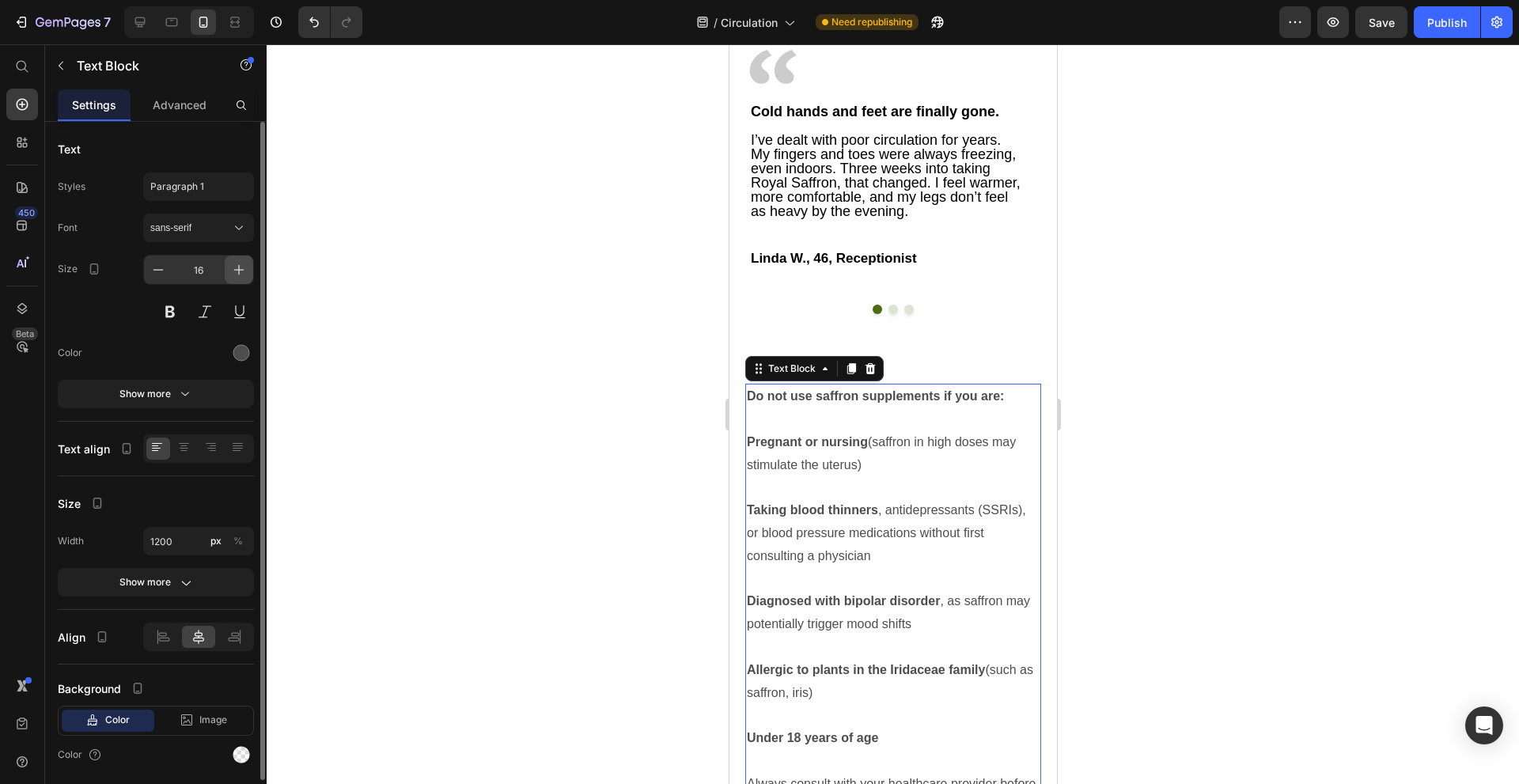 click at bounding box center [239, 270] 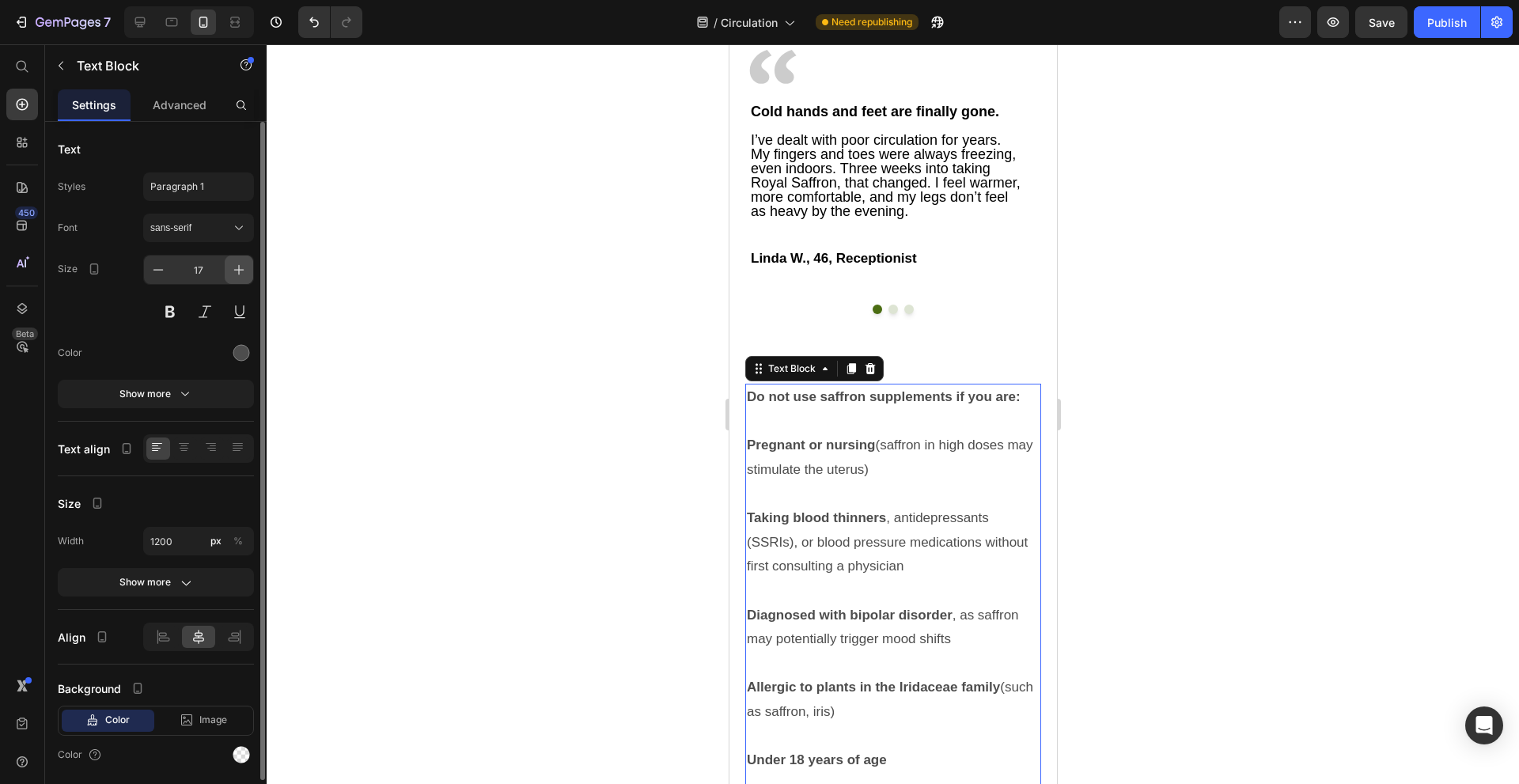 click 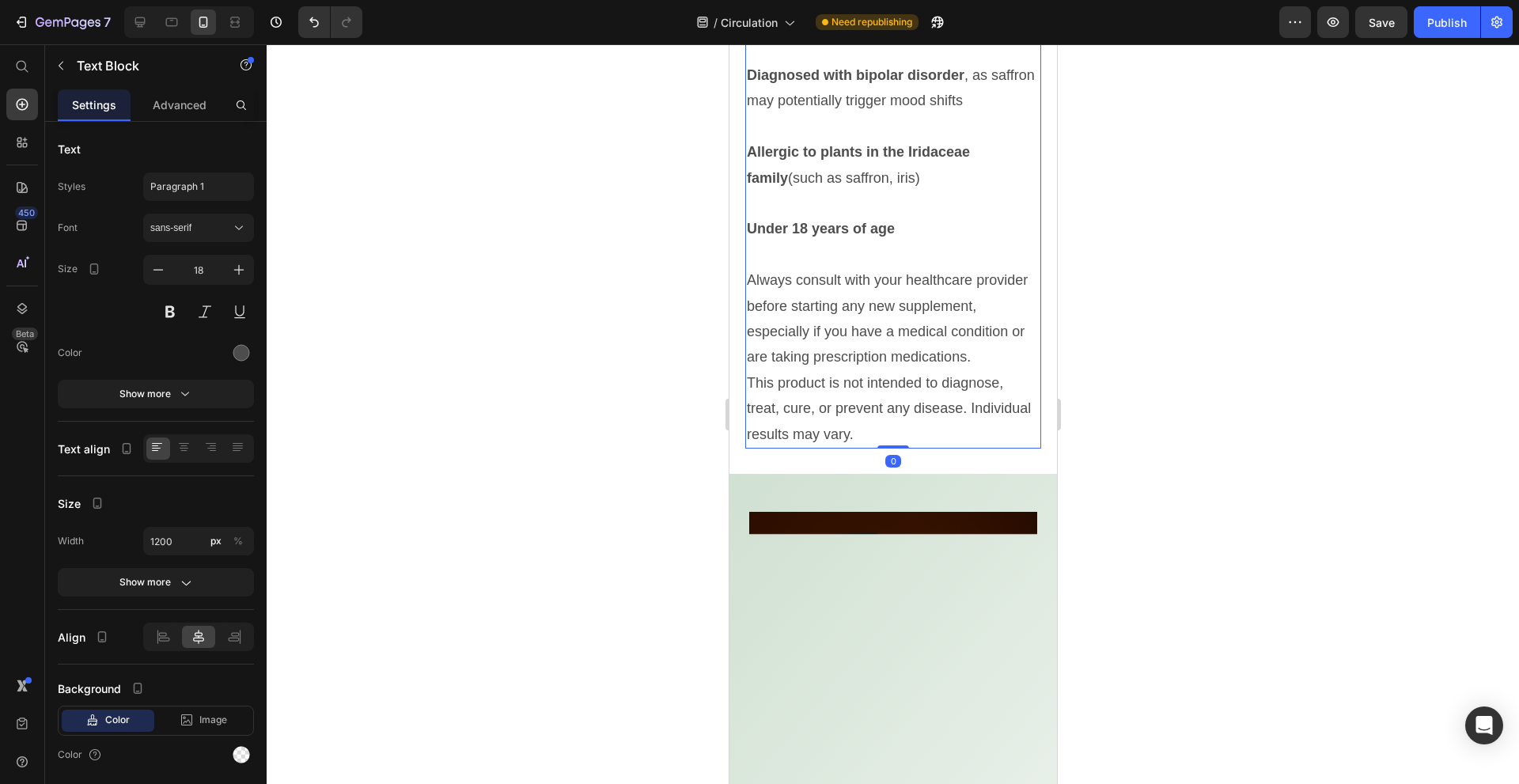 scroll, scrollTop: 8228, scrollLeft: 0, axis: vertical 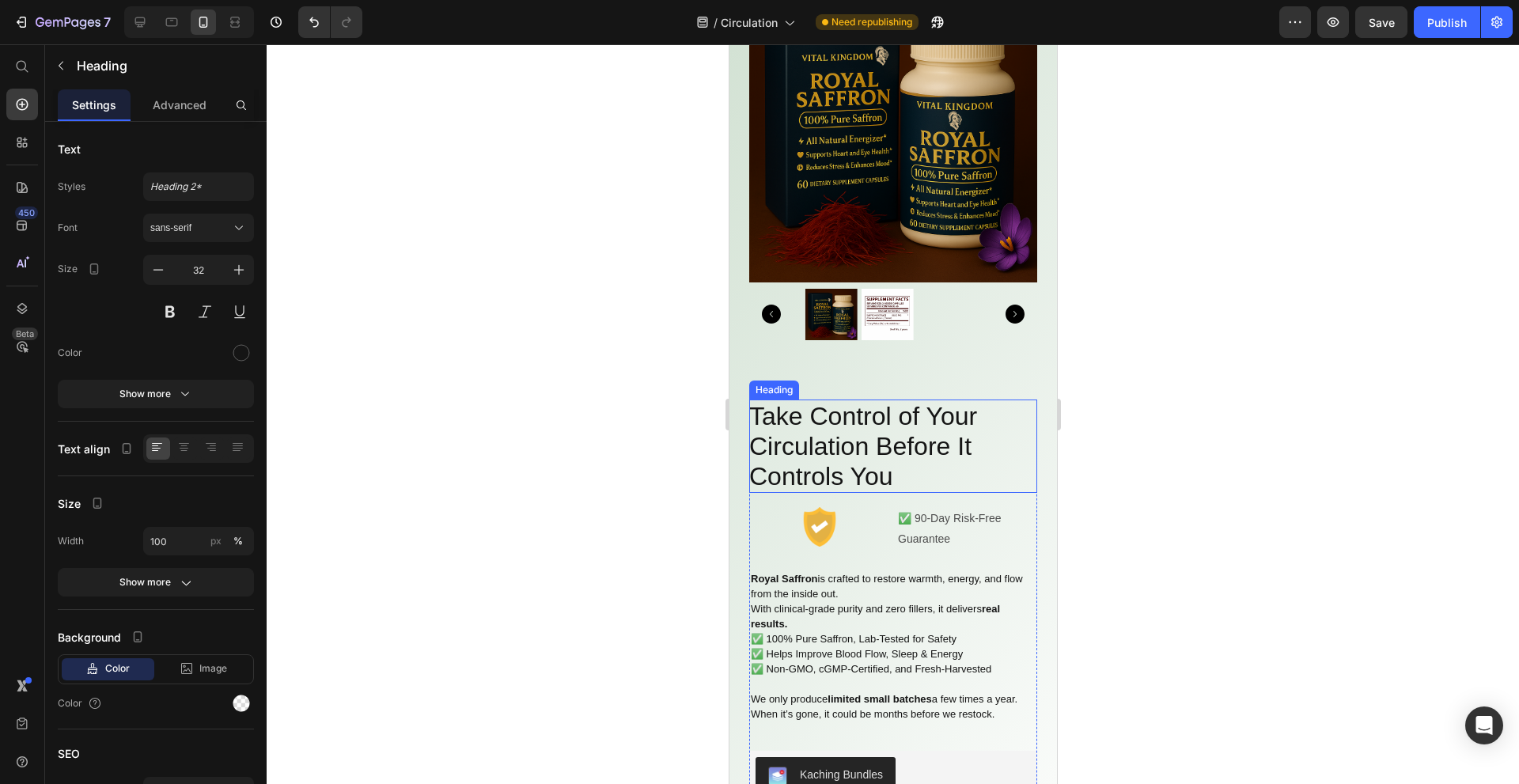 click on "Take Control of Your Circulation Before It Controls You" at bounding box center [892, 446] 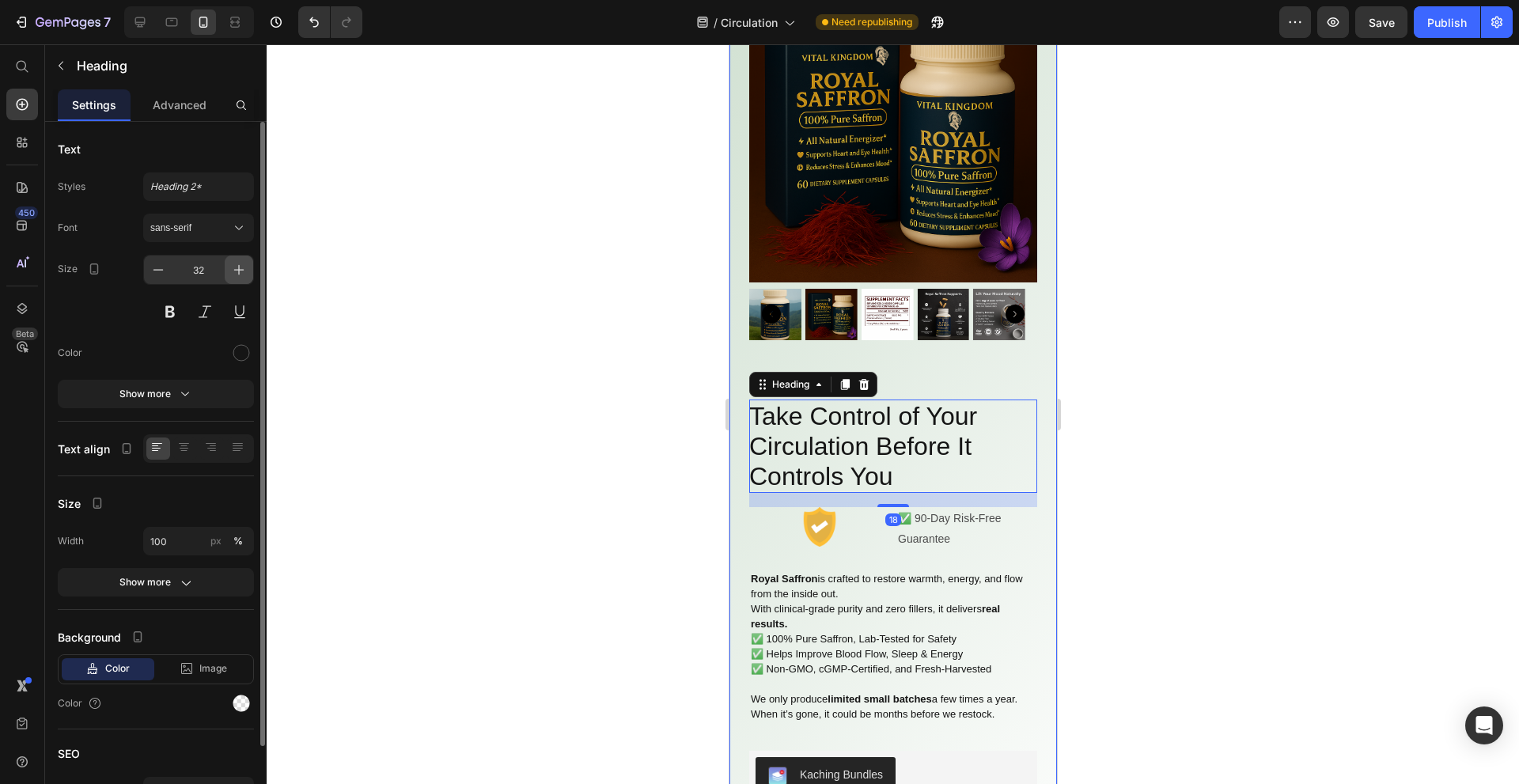click 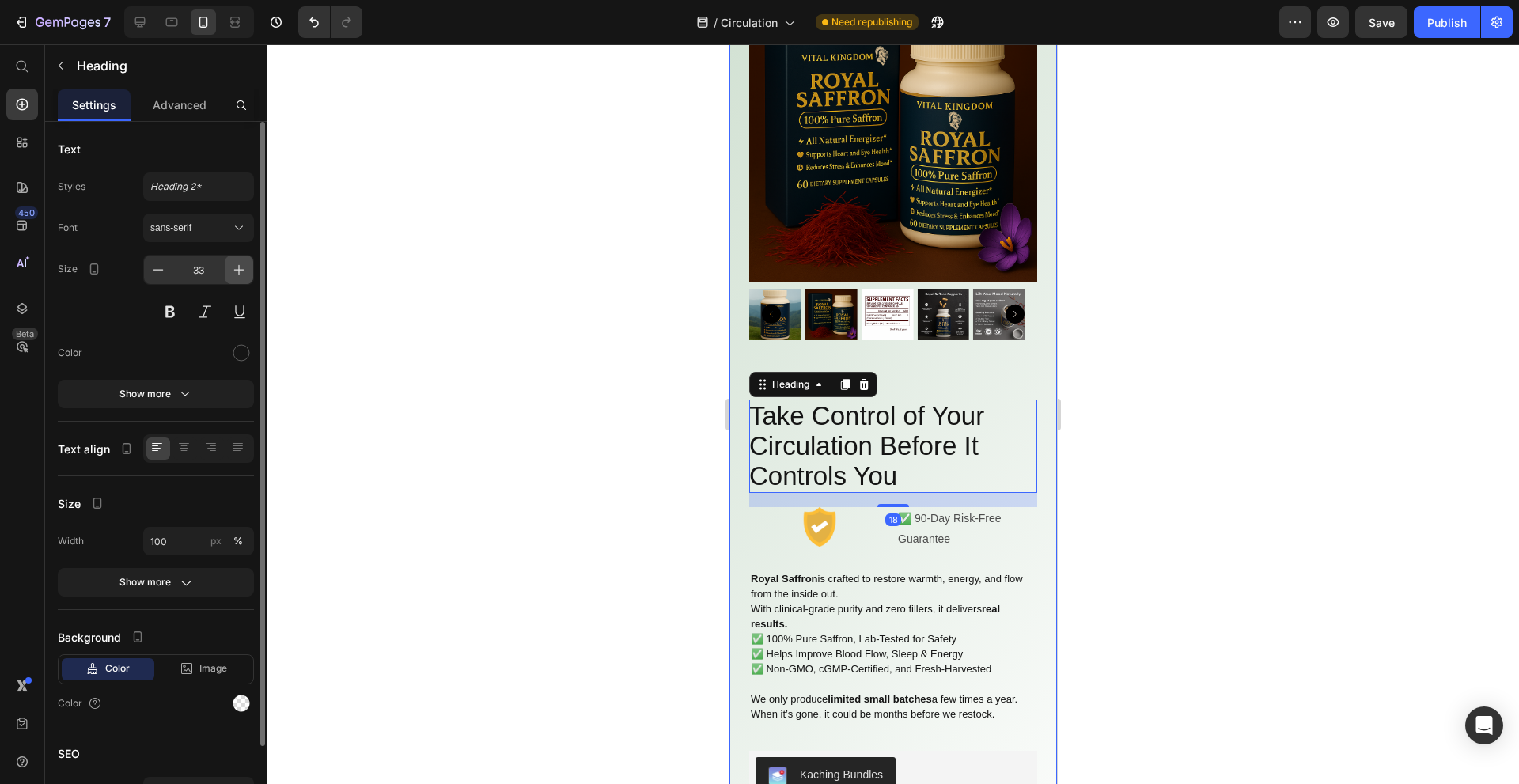 click 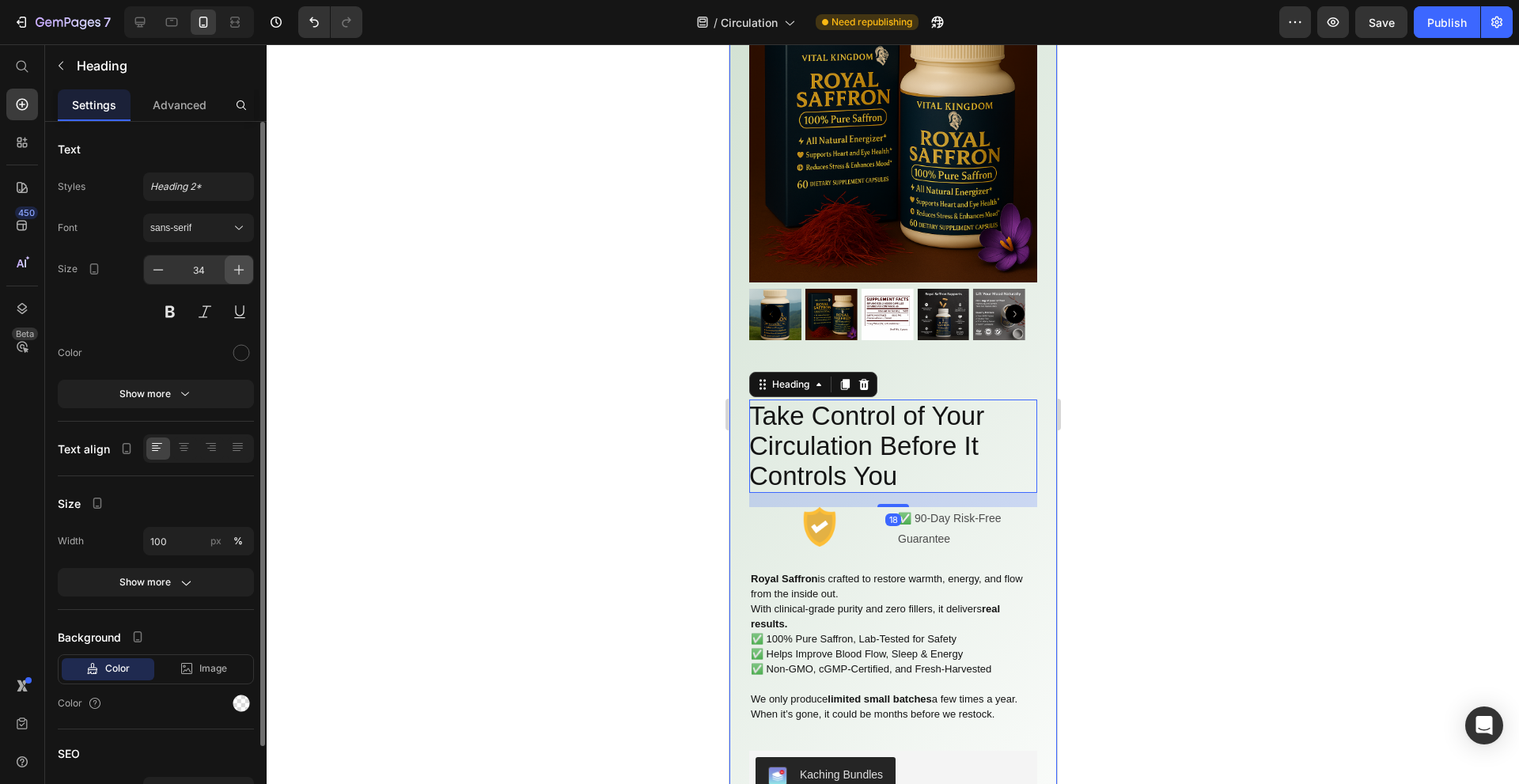 click 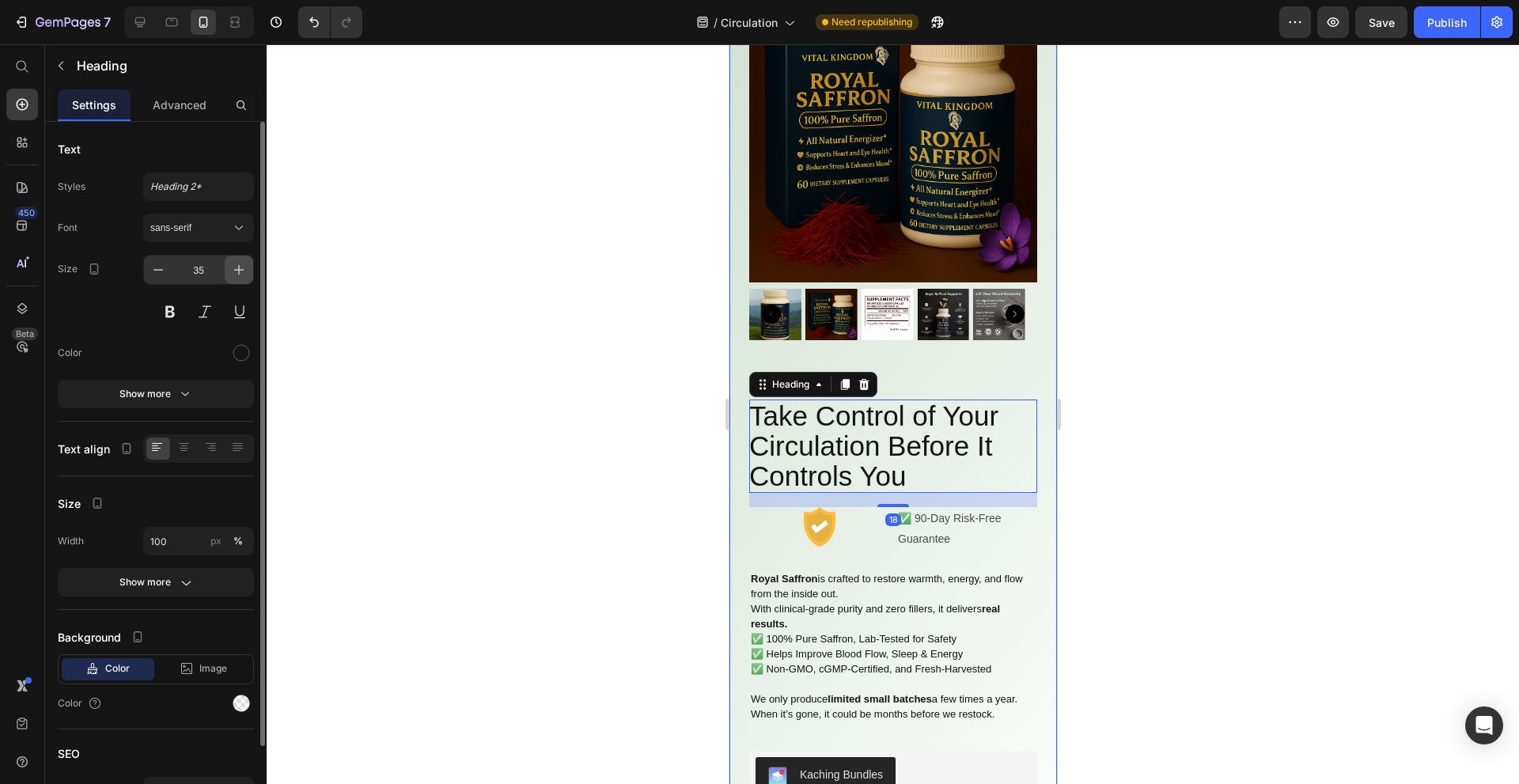 click 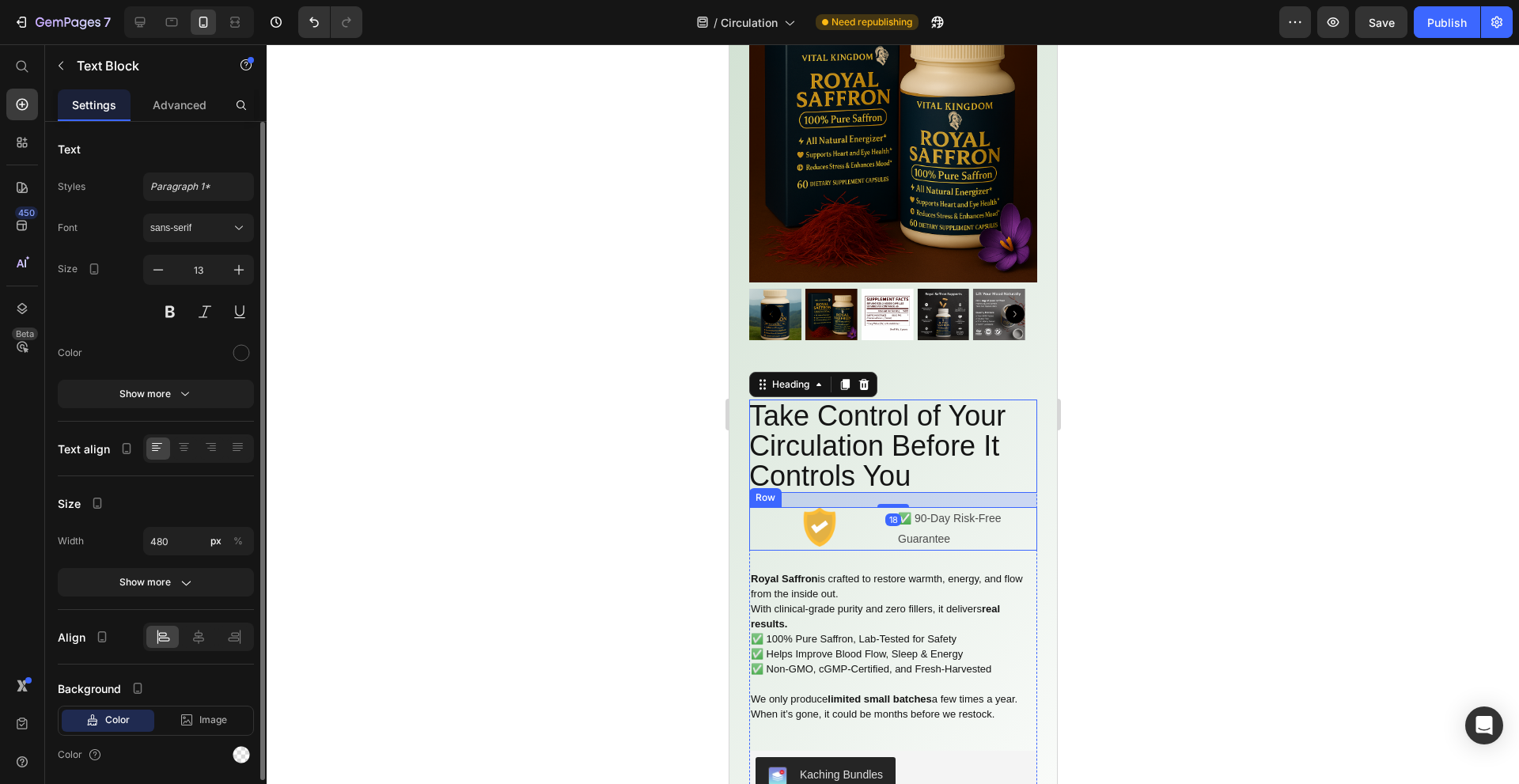 click on "Royal Saffron  is crafted to restore warmth, energy, and flow from the inside out. With clinical-grade purity and zero fillers, it delivers  real results. ✅ 100% Pure Saffron, Lab-Tested for Safety ✅ Helps Improve Blood Flow, Sleep & Energy ✅ Non-GMO, cGMP-Certified, and Fresh-Harvested We only produce  limited small batches  a few times a year. When it’s gone, it could be months before we restock." at bounding box center [892, 646] 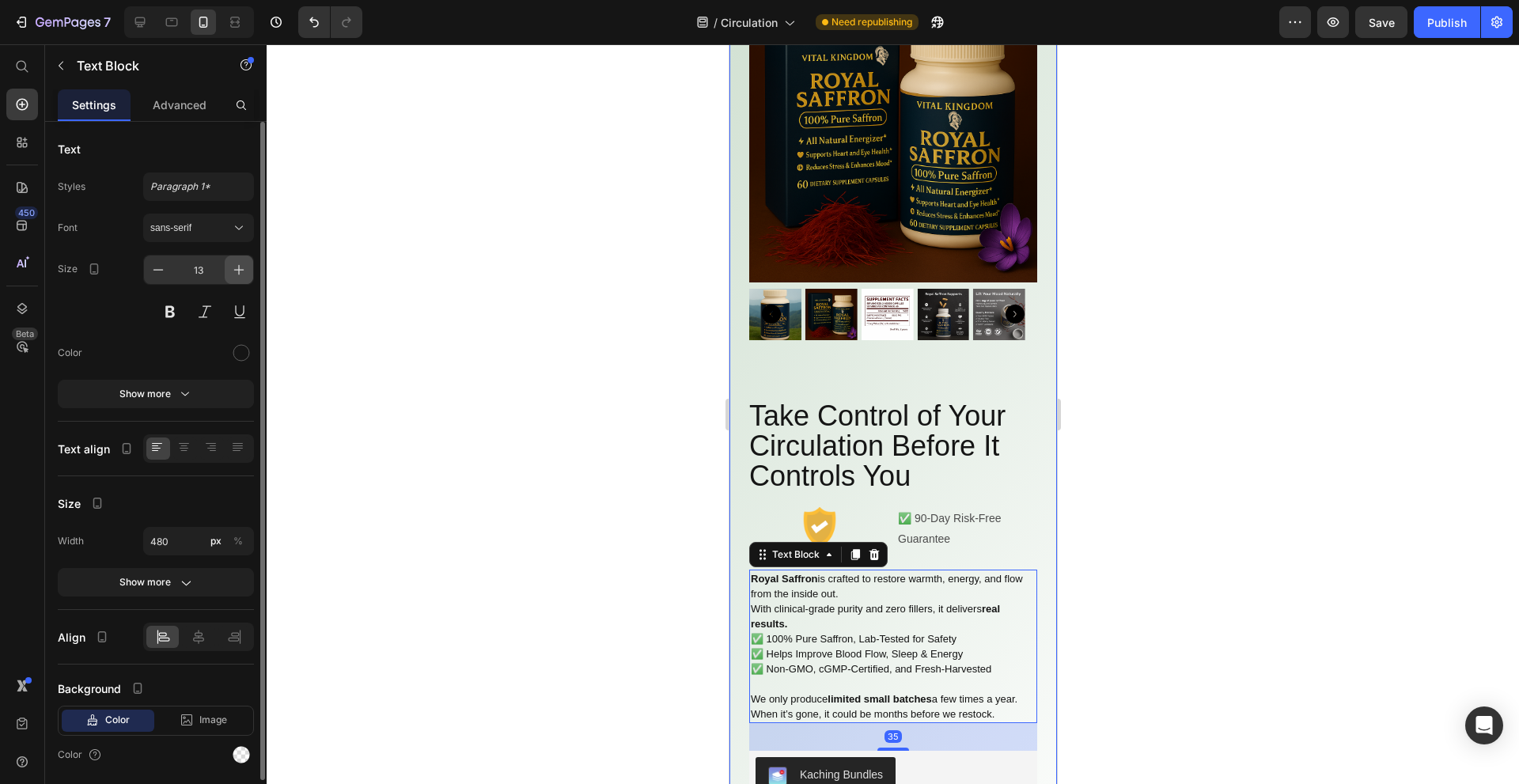 click 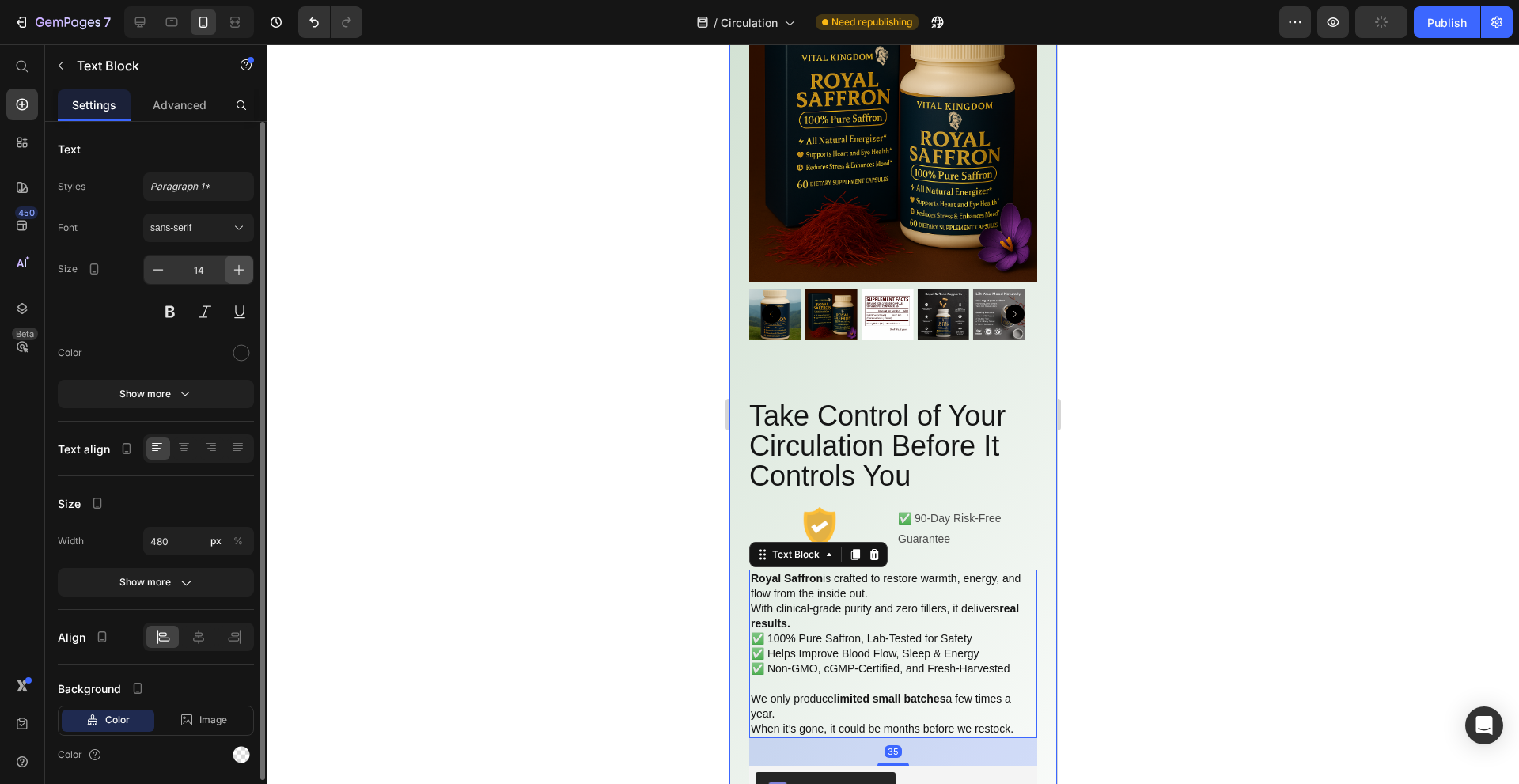 click 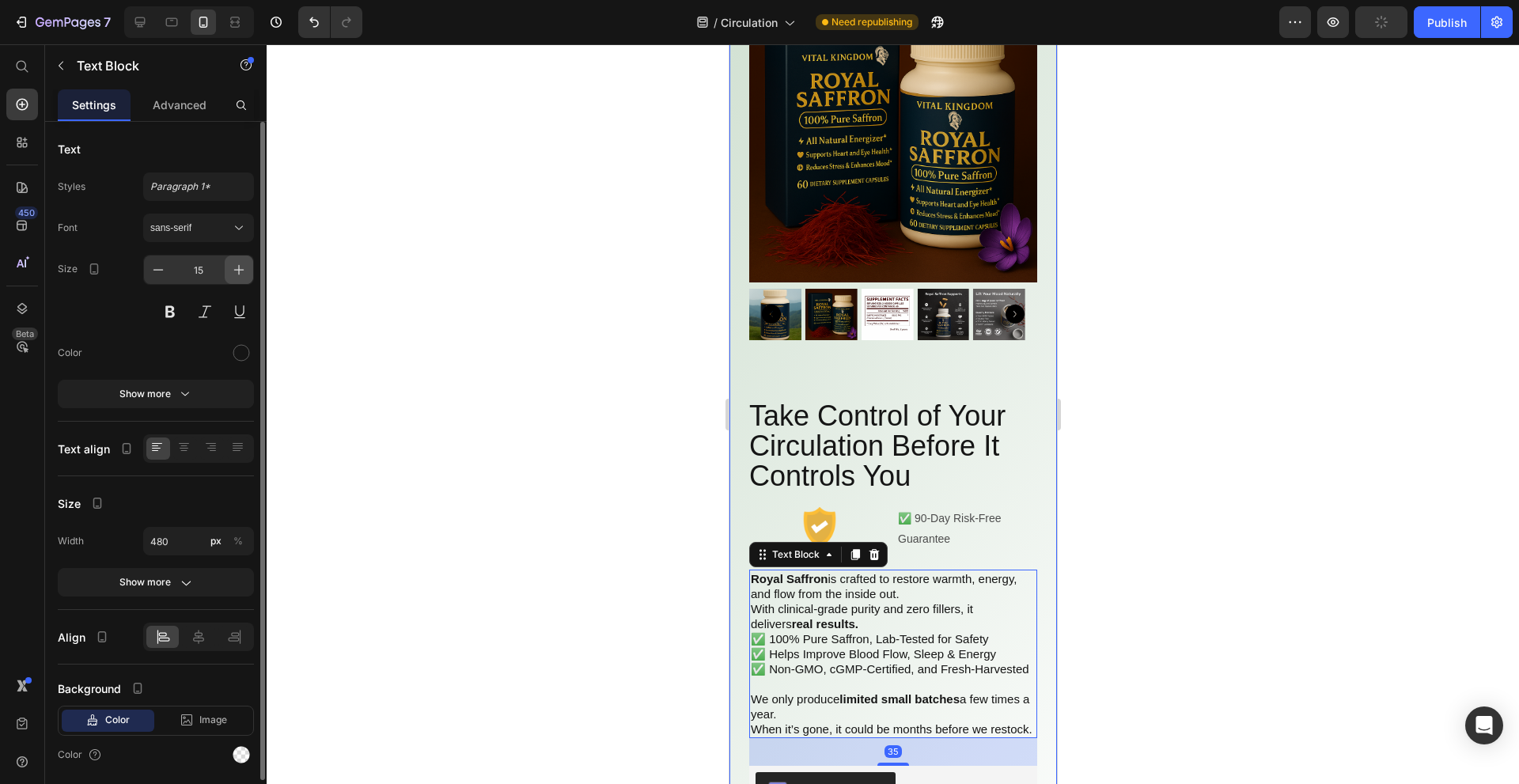 click 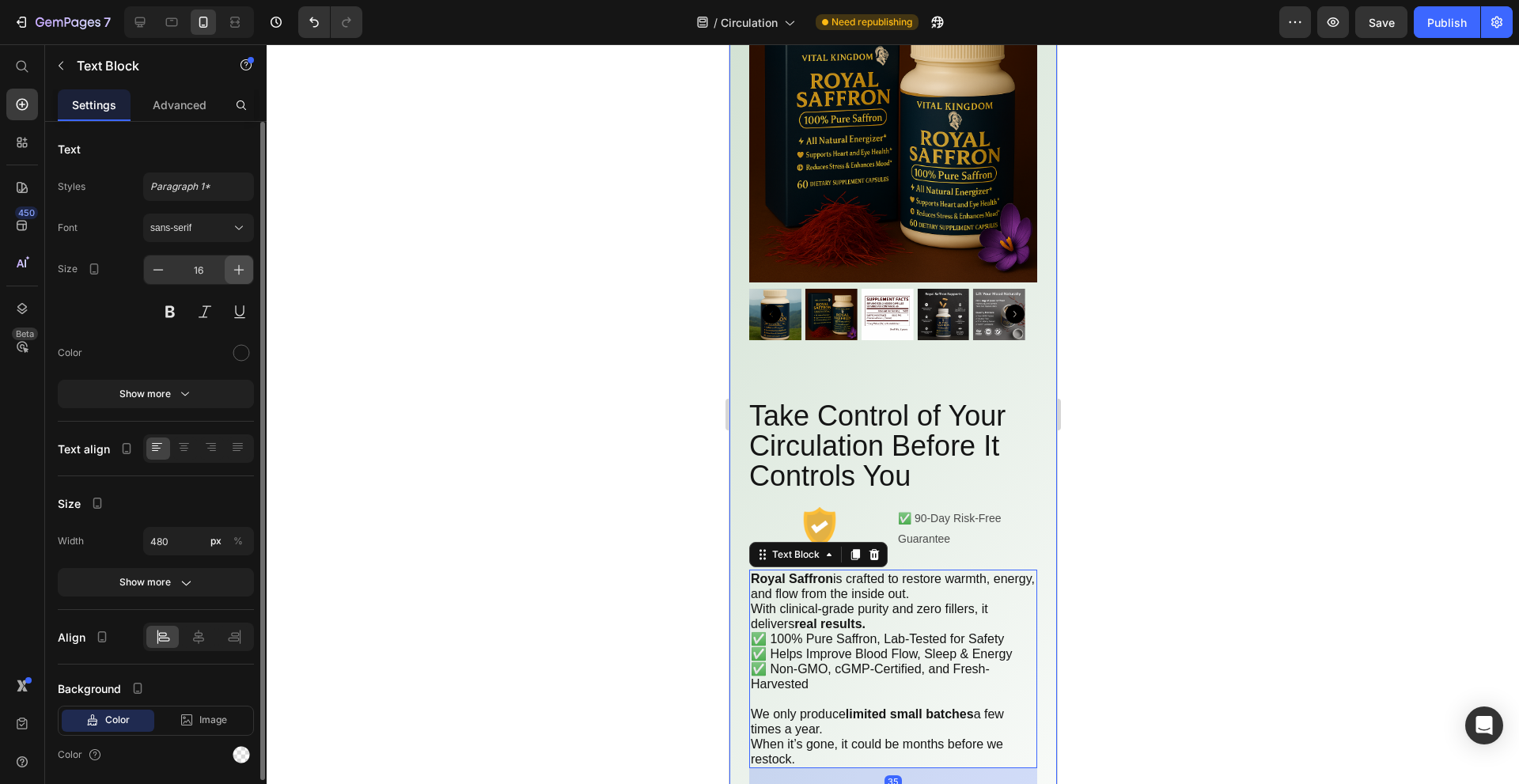 click 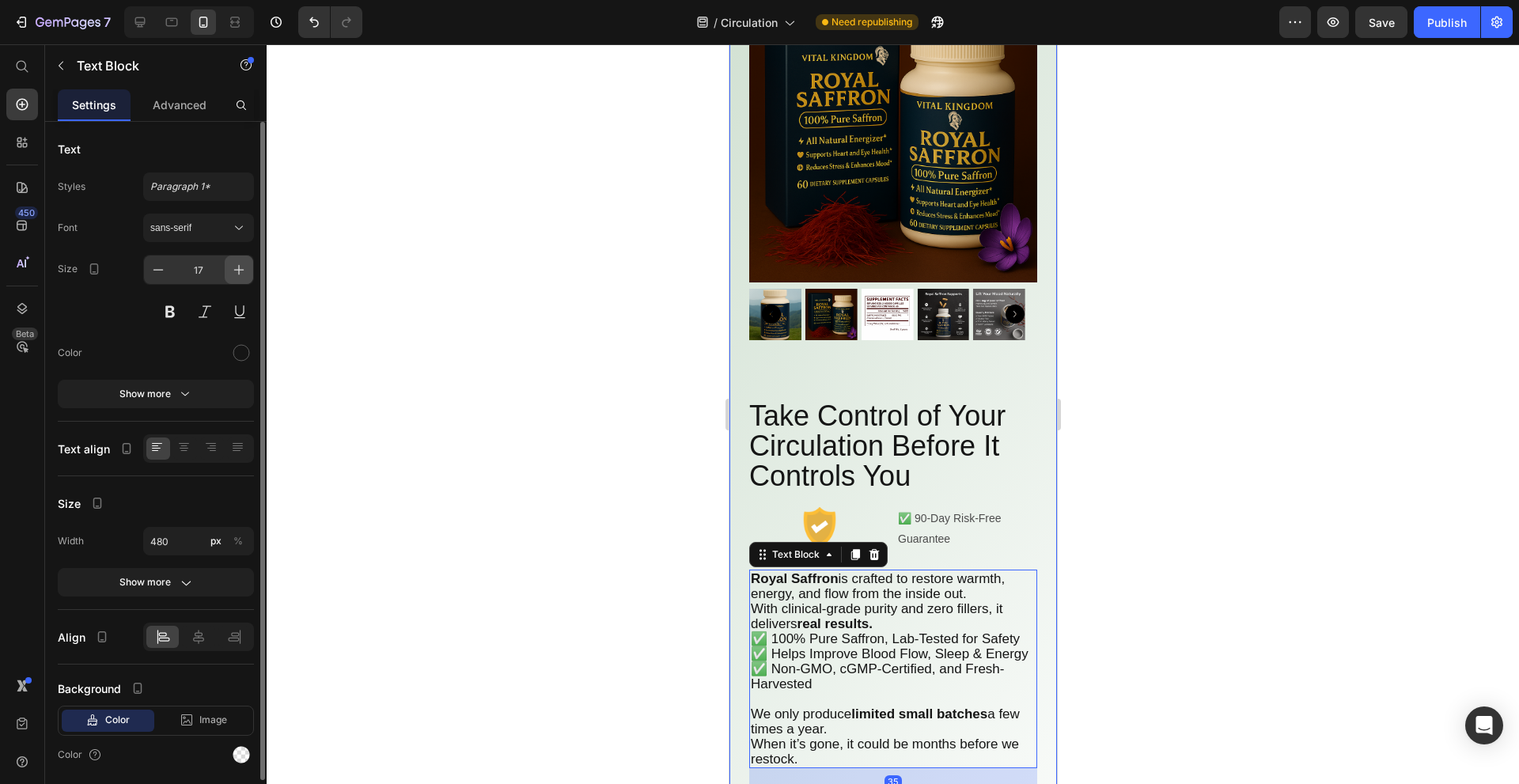 click 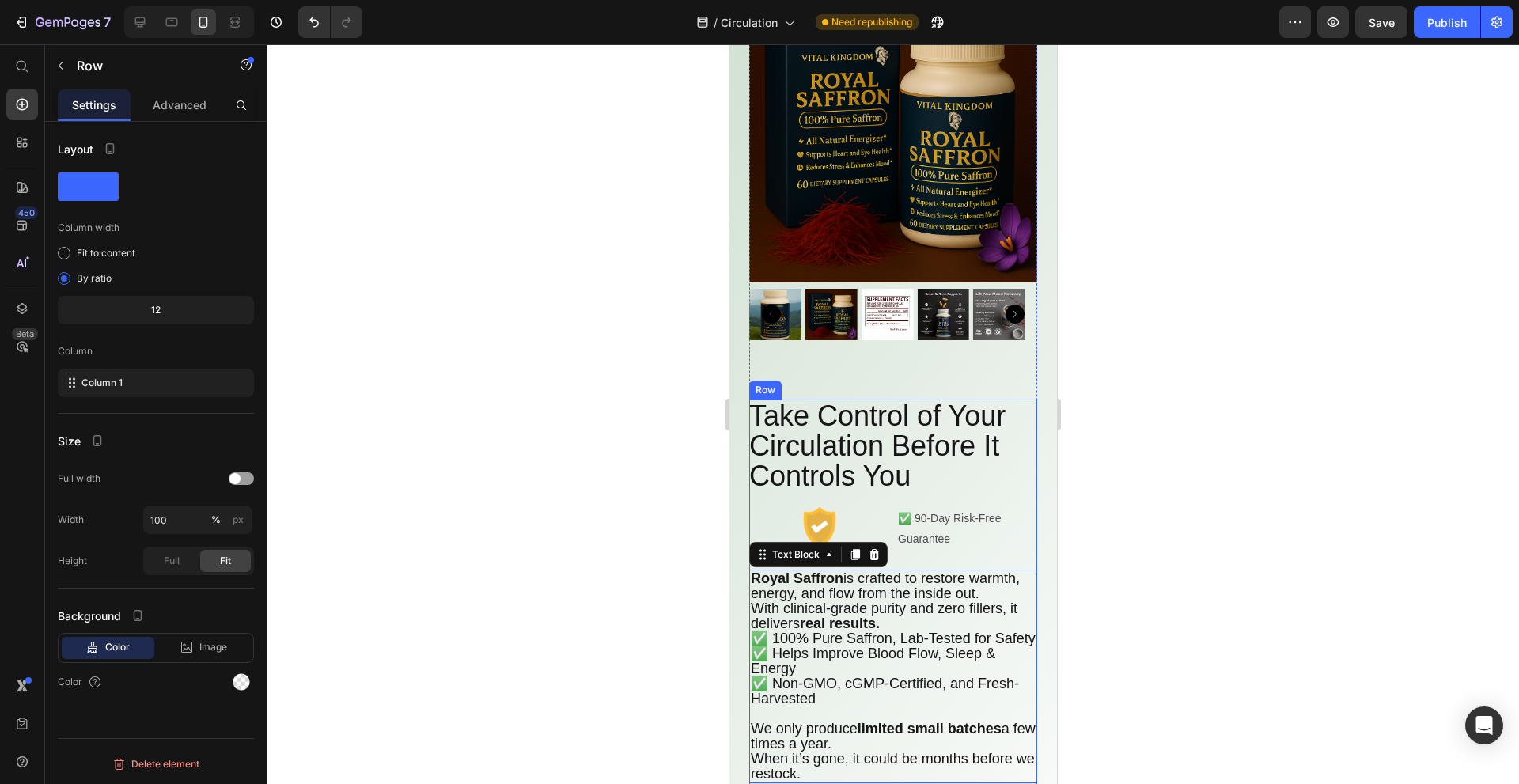 click on "Take Control of Your Circulation Before It Controls You Heading Image ✅ 90-Day Risk-Free Guarantee Text Block Row Royal Saffron  is crafted to restore warmth, energy, and flow from the inside out. With clinical-grade purity and zero fillers, it delivers  real results. ✅ 100% Pure Saffron, Lab-Tested for Safety ✅ Helps Improve Blood Flow, Sleep & Energy ✅ Non-GMO, cGMP-Certified, and Fresh-Harvested We only produce  limited small batches  a few times a year. When it’s gone, it could be months before we restock. Text Block   35 Kaching Bundles Kaching Bundles Check Out   Add to Cart Text Block" at bounding box center (892, 692) 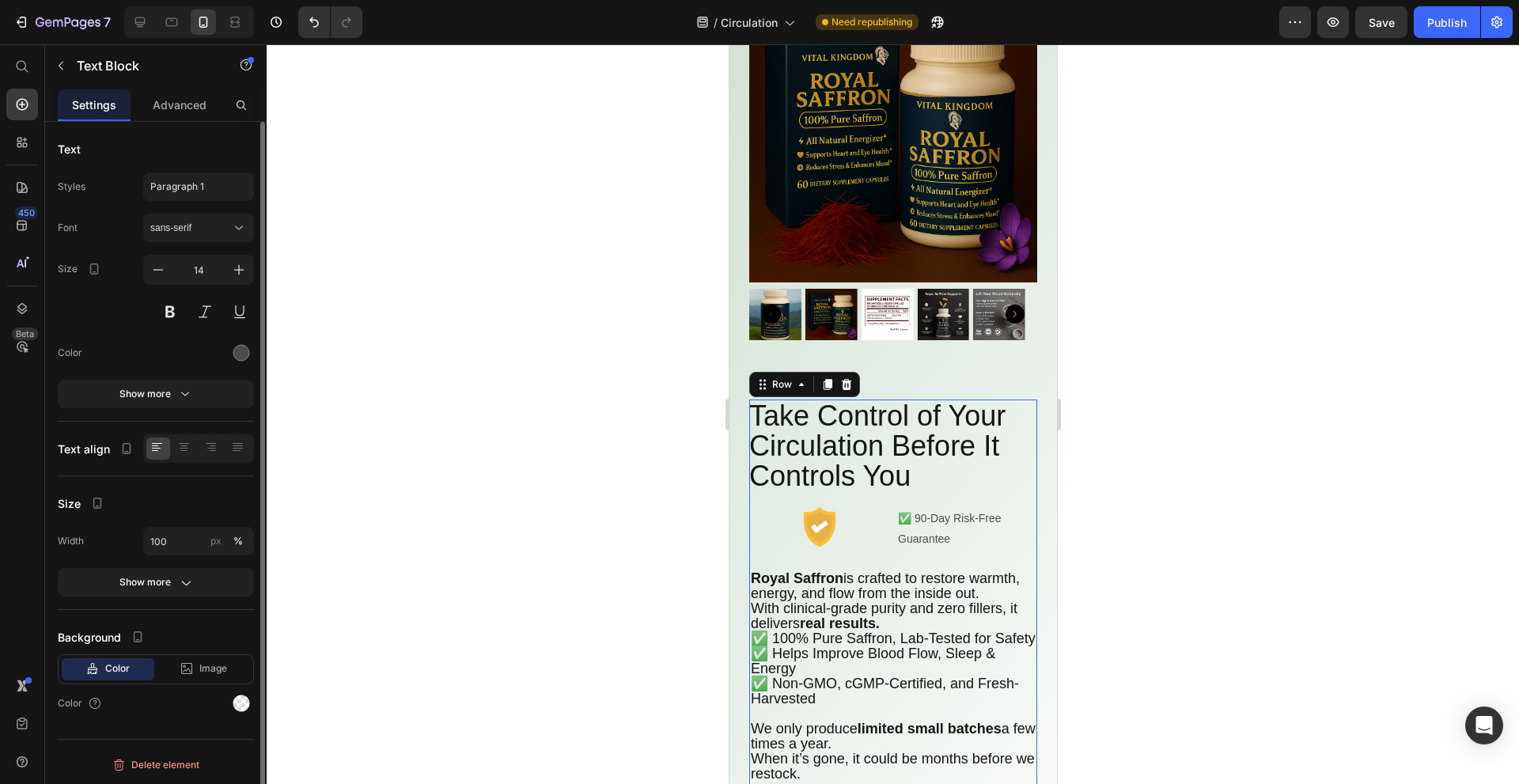 click on "✅ 90-Day Risk-Free Guarantee" at bounding box center (966, 528) 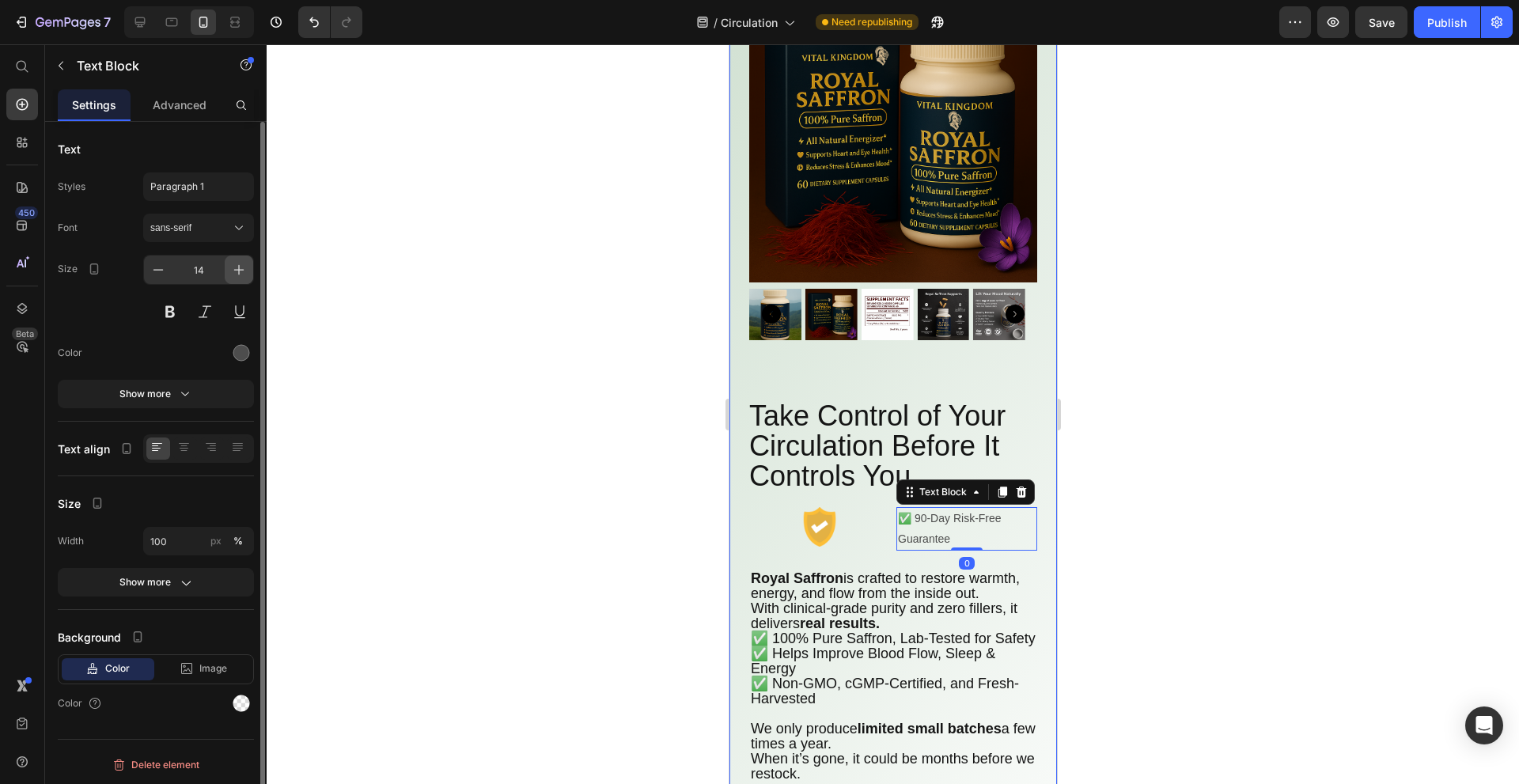 click at bounding box center (239, 270) 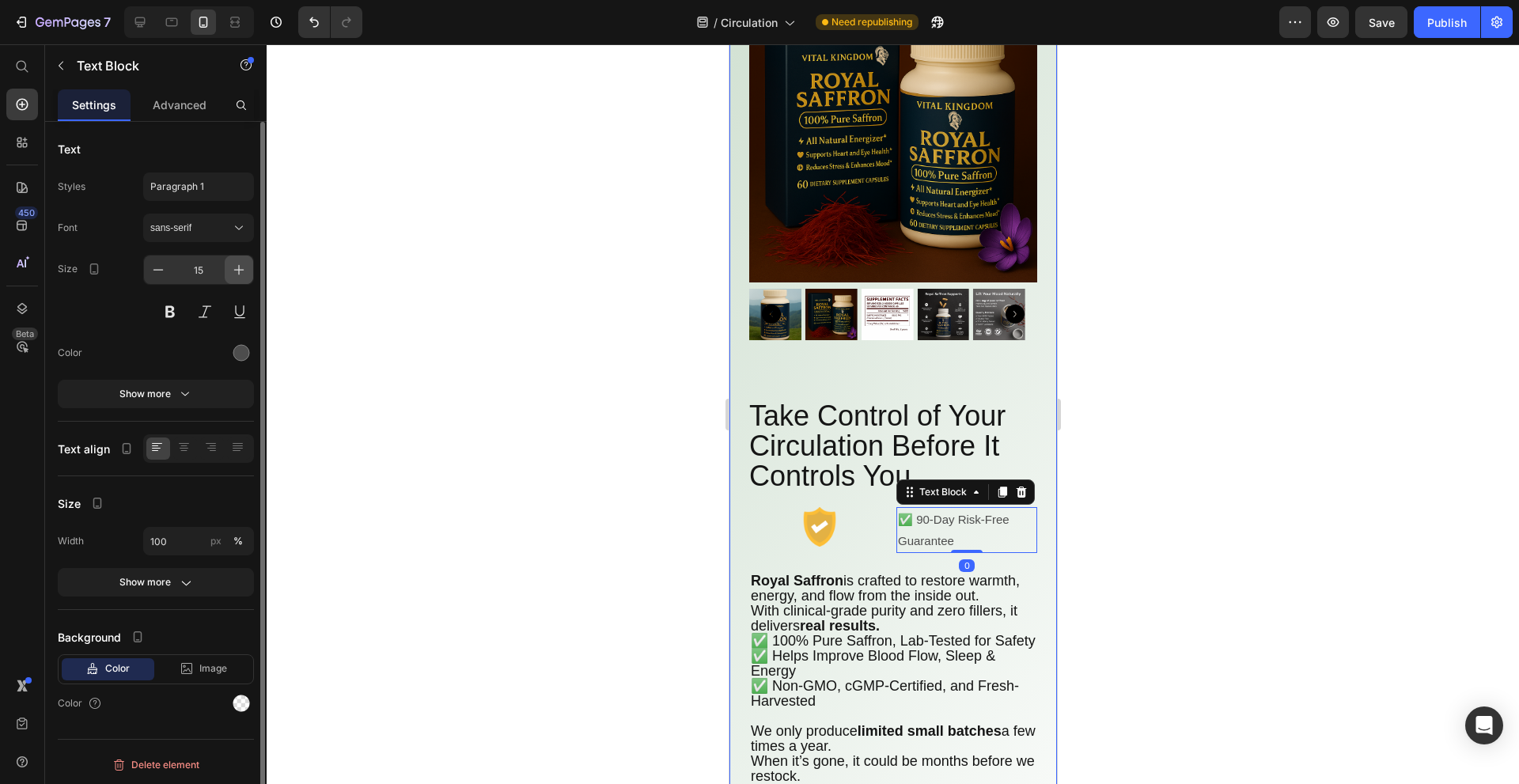 click at bounding box center [239, 270] 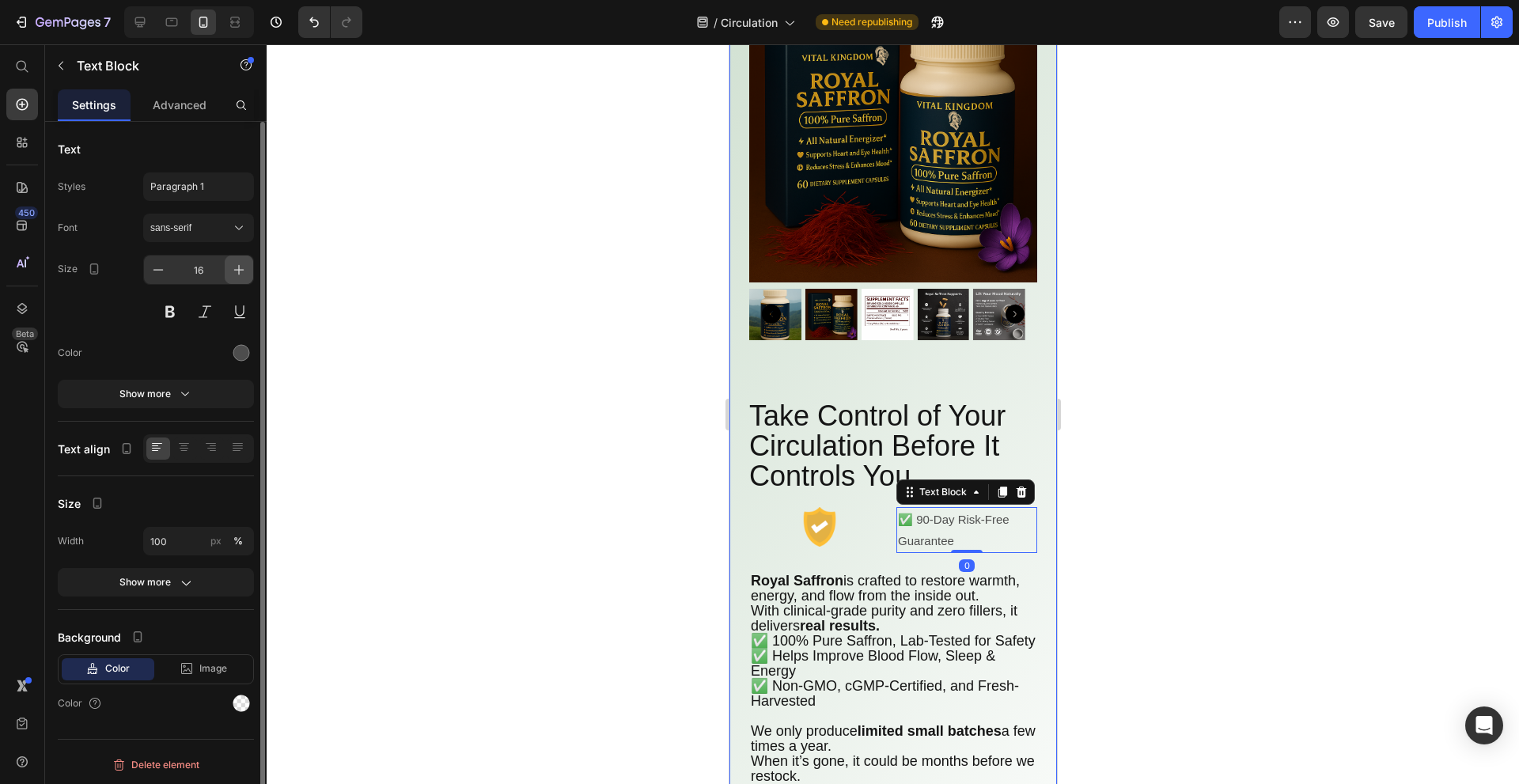 click at bounding box center (239, 270) 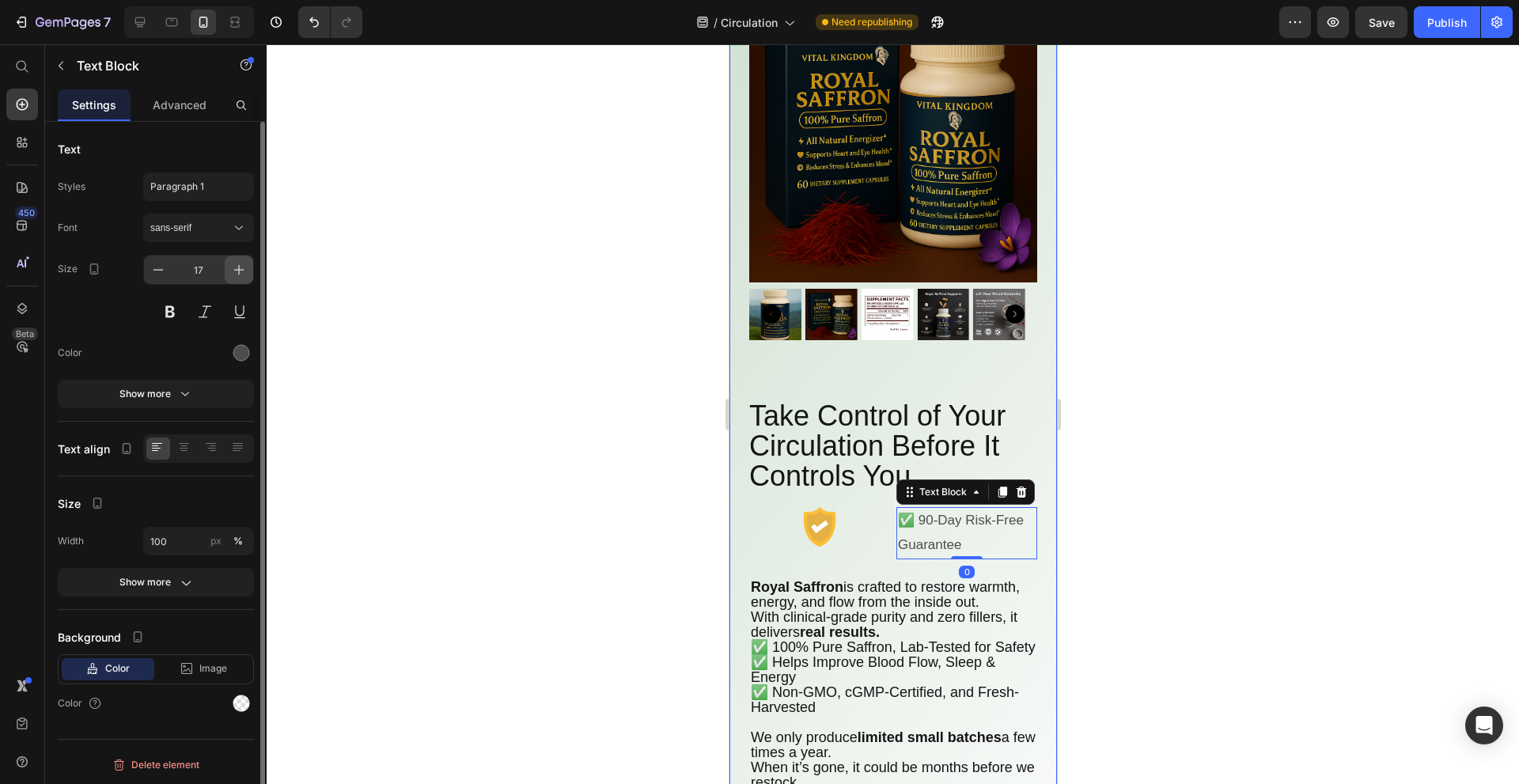 click at bounding box center (239, 270) 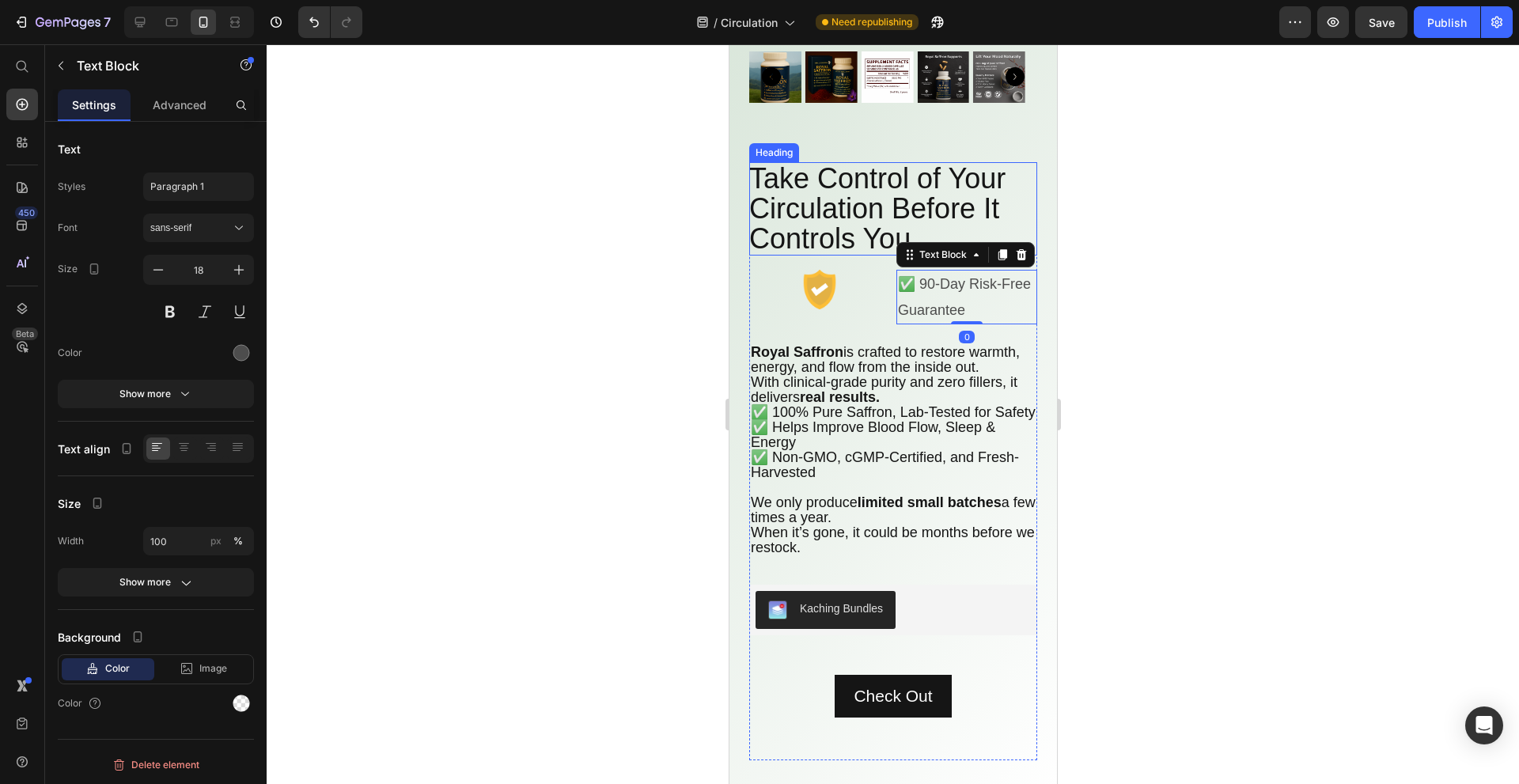 scroll, scrollTop: 8544, scrollLeft: 0, axis: vertical 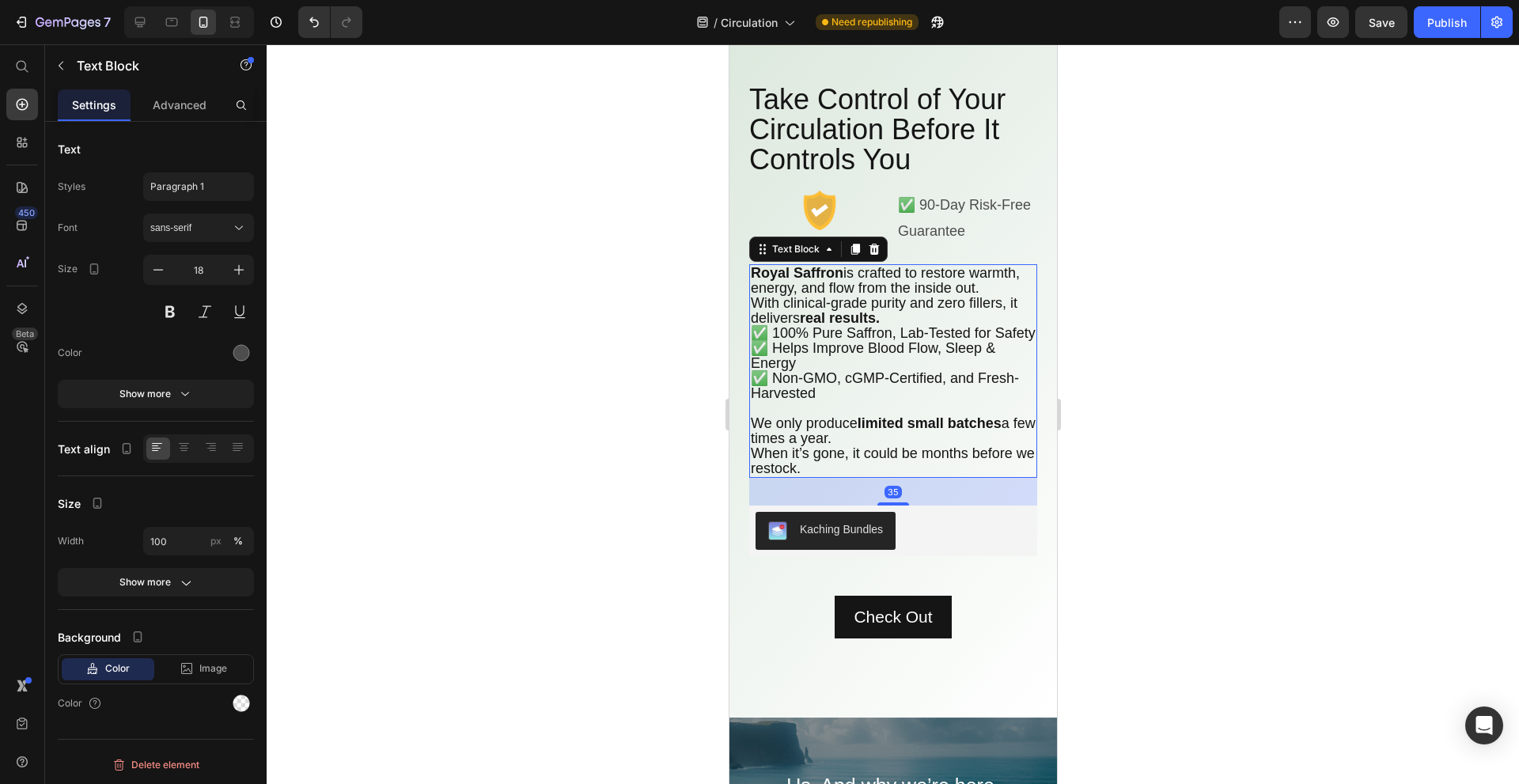 click on "Royal Saffron  is crafted to restore warmth, energy, and flow from the inside out. With clinical-grade purity and zero fillers, it delivers  real results. ✅ 100% Pure Saffron, Lab-Tested for Safety ✅ Helps Improve Blood Flow, Sleep & Energy ✅ Non-GMO, cGMP-Certified, and Fresh-Harvested We only produce  limited small batches  a few times a year. When it’s gone, it could be months before we restock." at bounding box center (892, 371) 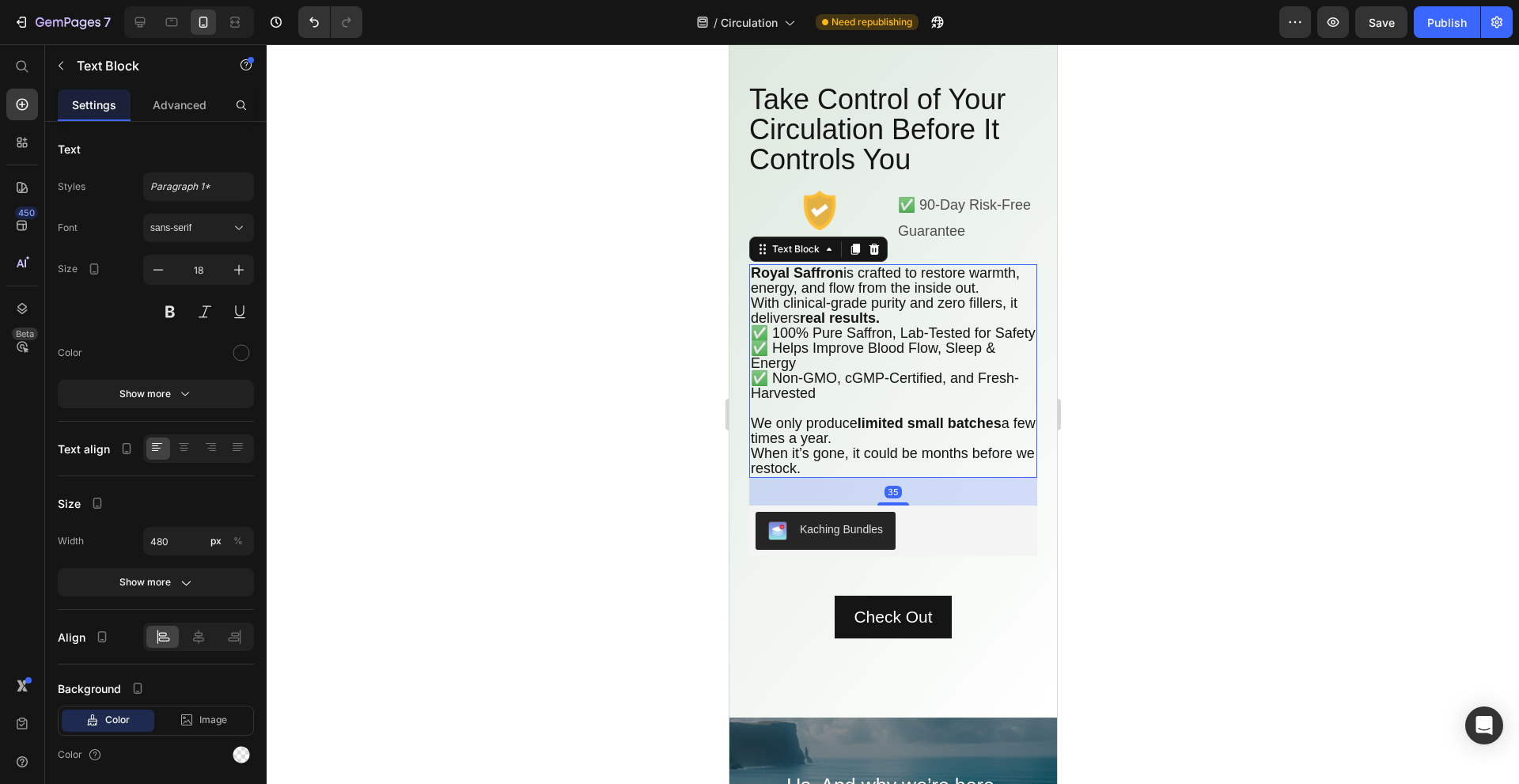 click on "Royal Saffron  is crafted to restore warmth, energy, and flow from the inside out. With clinical-grade purity and zero fillers, it delivers  real results. ✅ 100% Pure Saffron, Lab-Tested for Safety ✅ Helps Improve Blood Flow, Sleep & Energy ✅ Non-GMO, cGMP-Certified, and Fresh-Harvested We only produce  limited small batches  a few times a year. When it’s gone, it could be months before we restock." at bounding box center (892, 371) 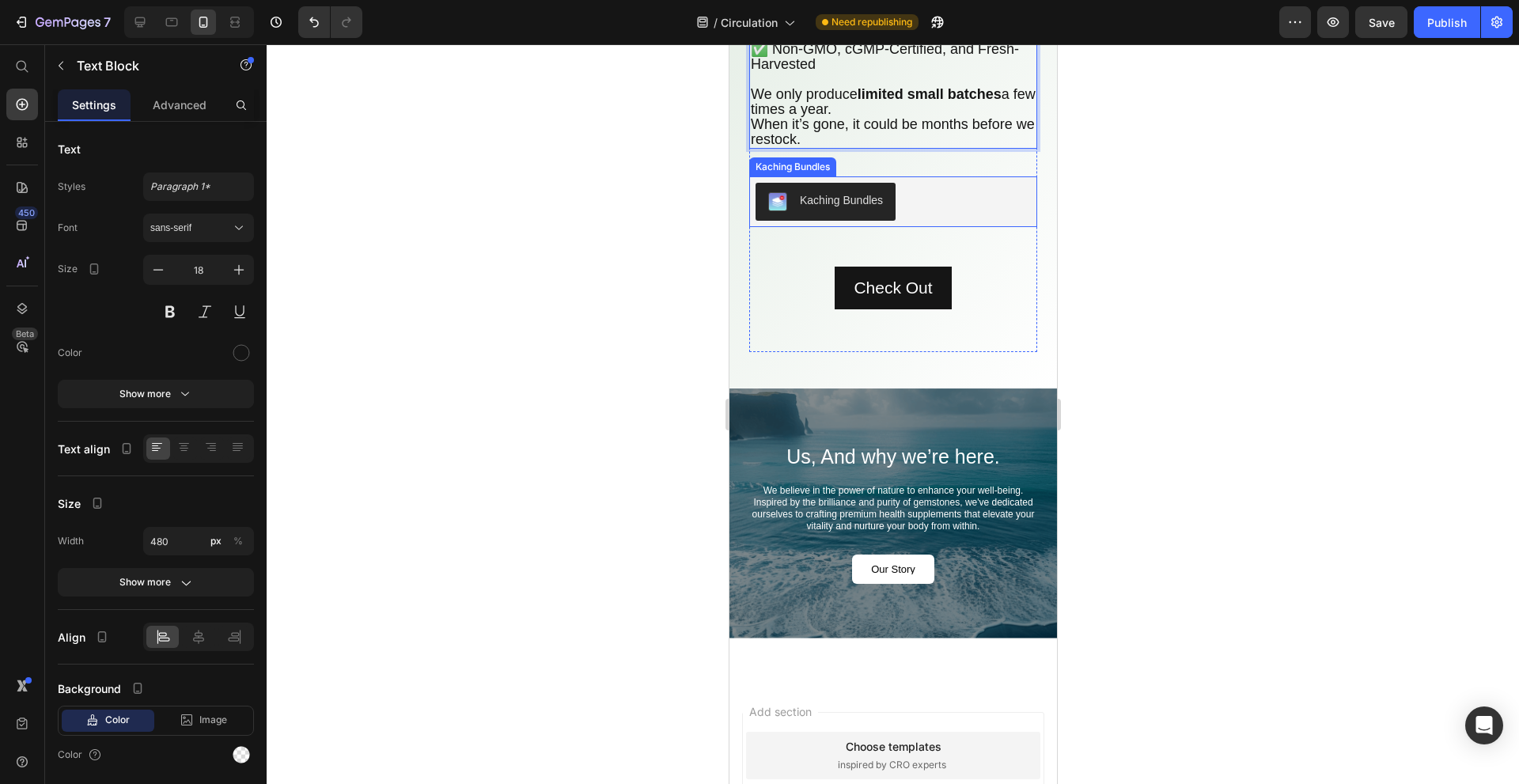 scroll, scrollTop: 9098, scrollLeft: 0, axis: vertical 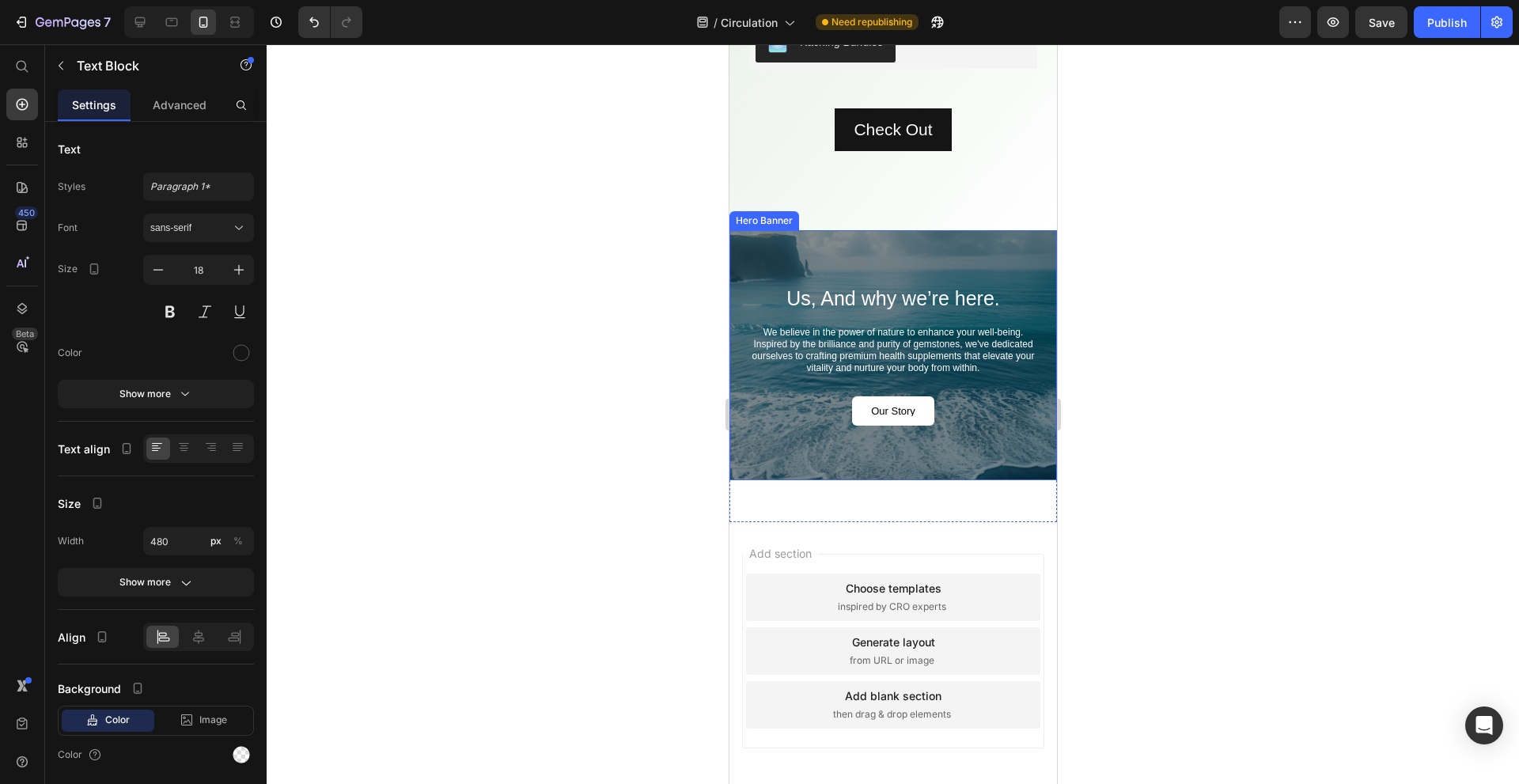 click on "Us, And why we’re here." at bounding box center (892, 298) 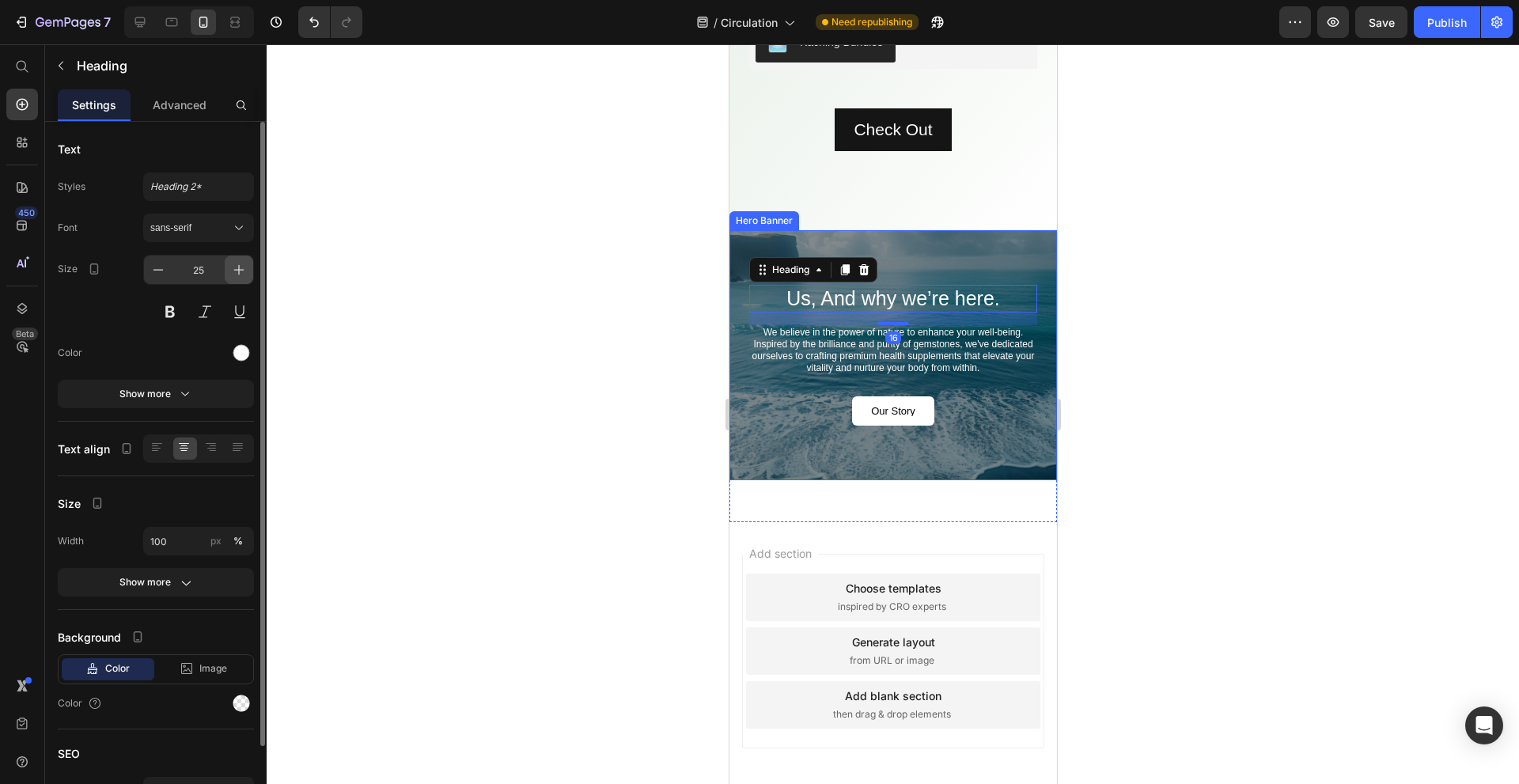 click 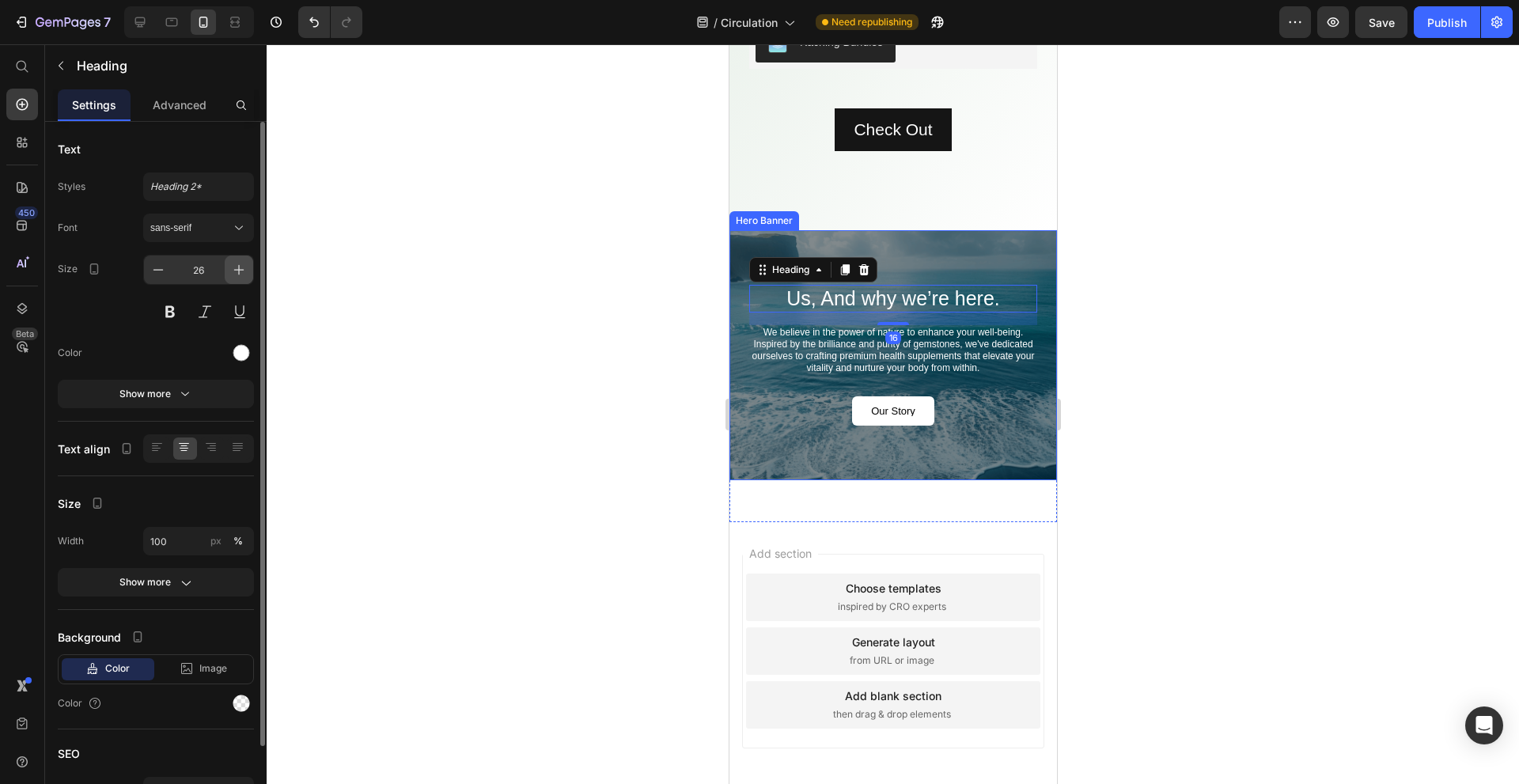 click 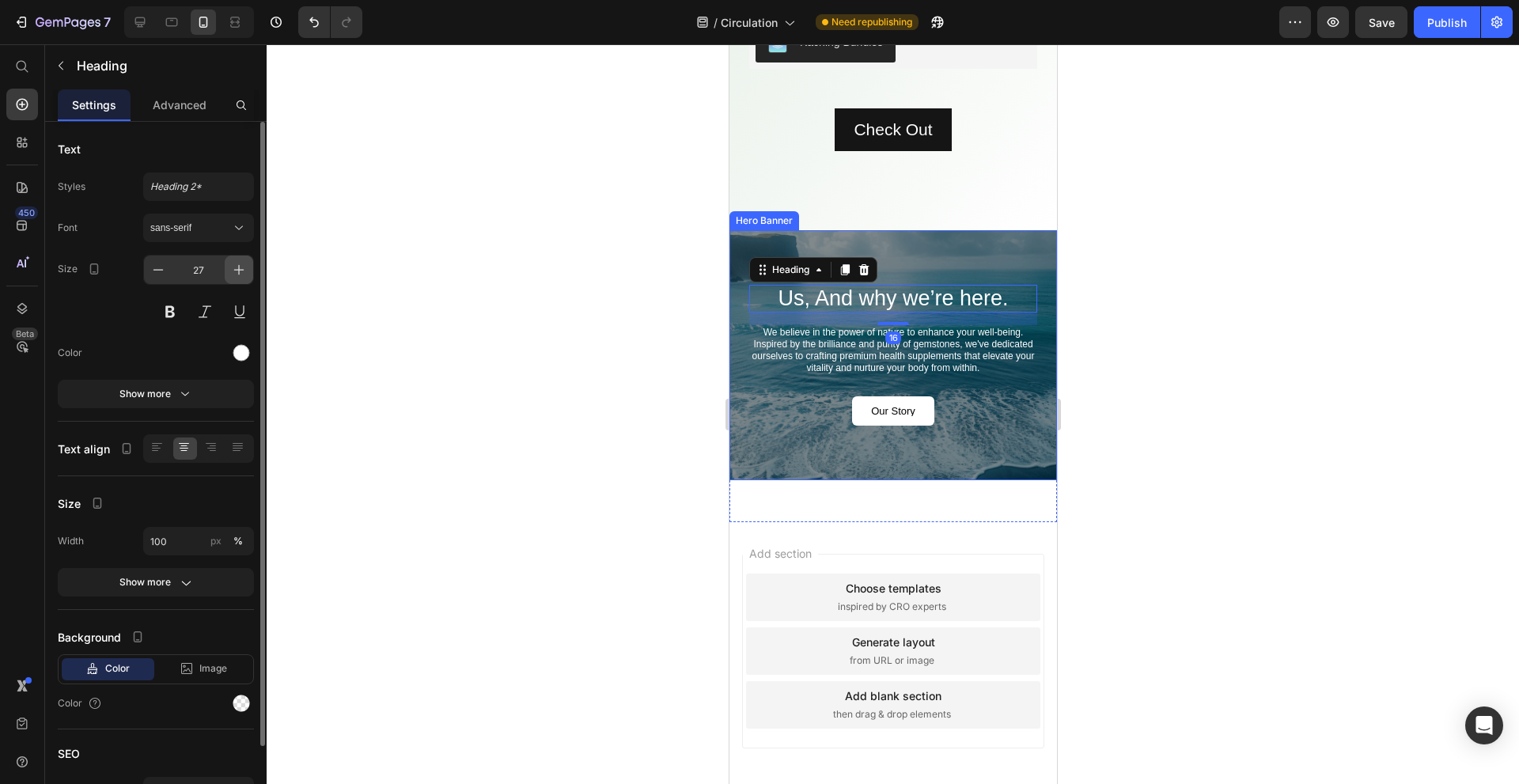 click 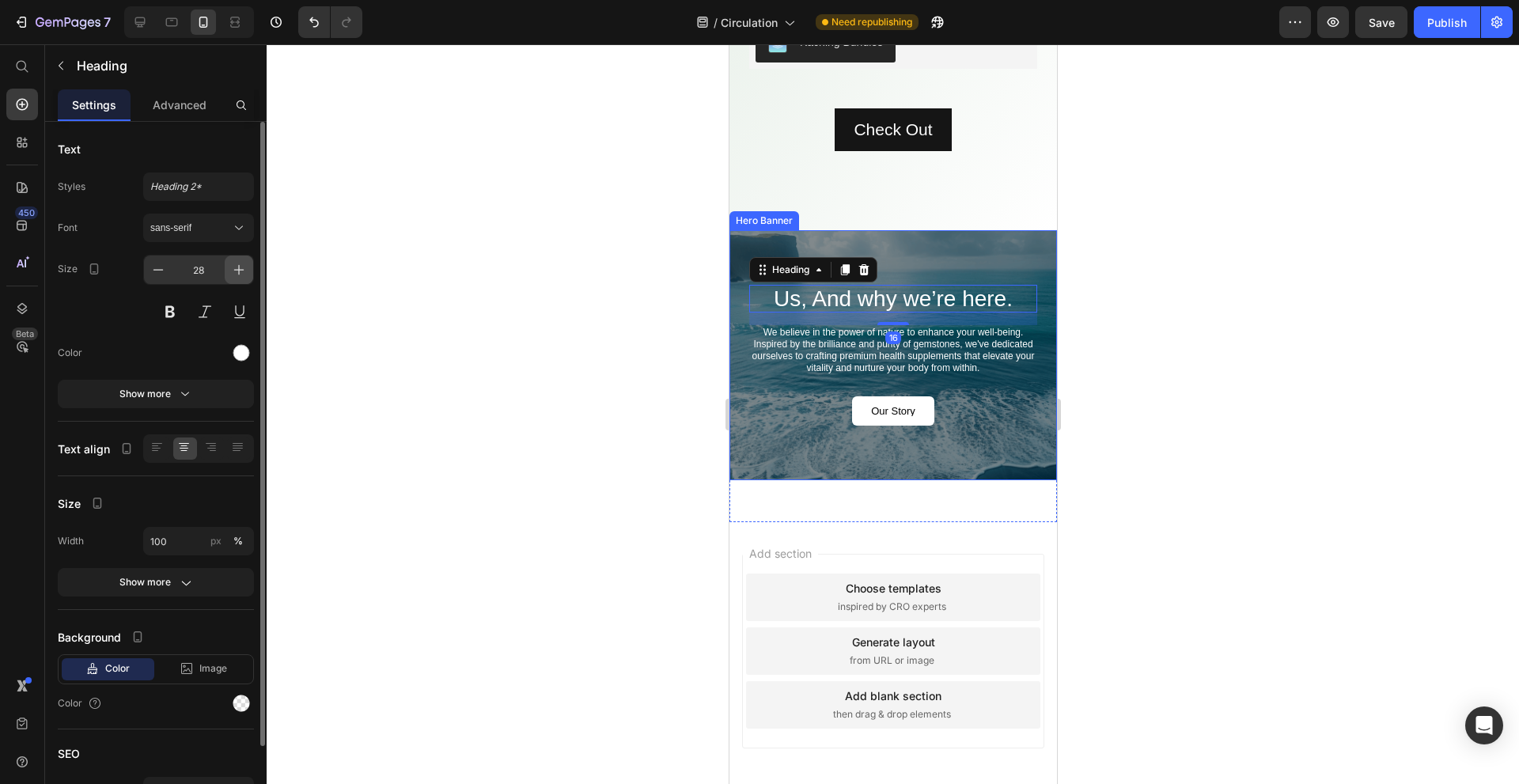 click 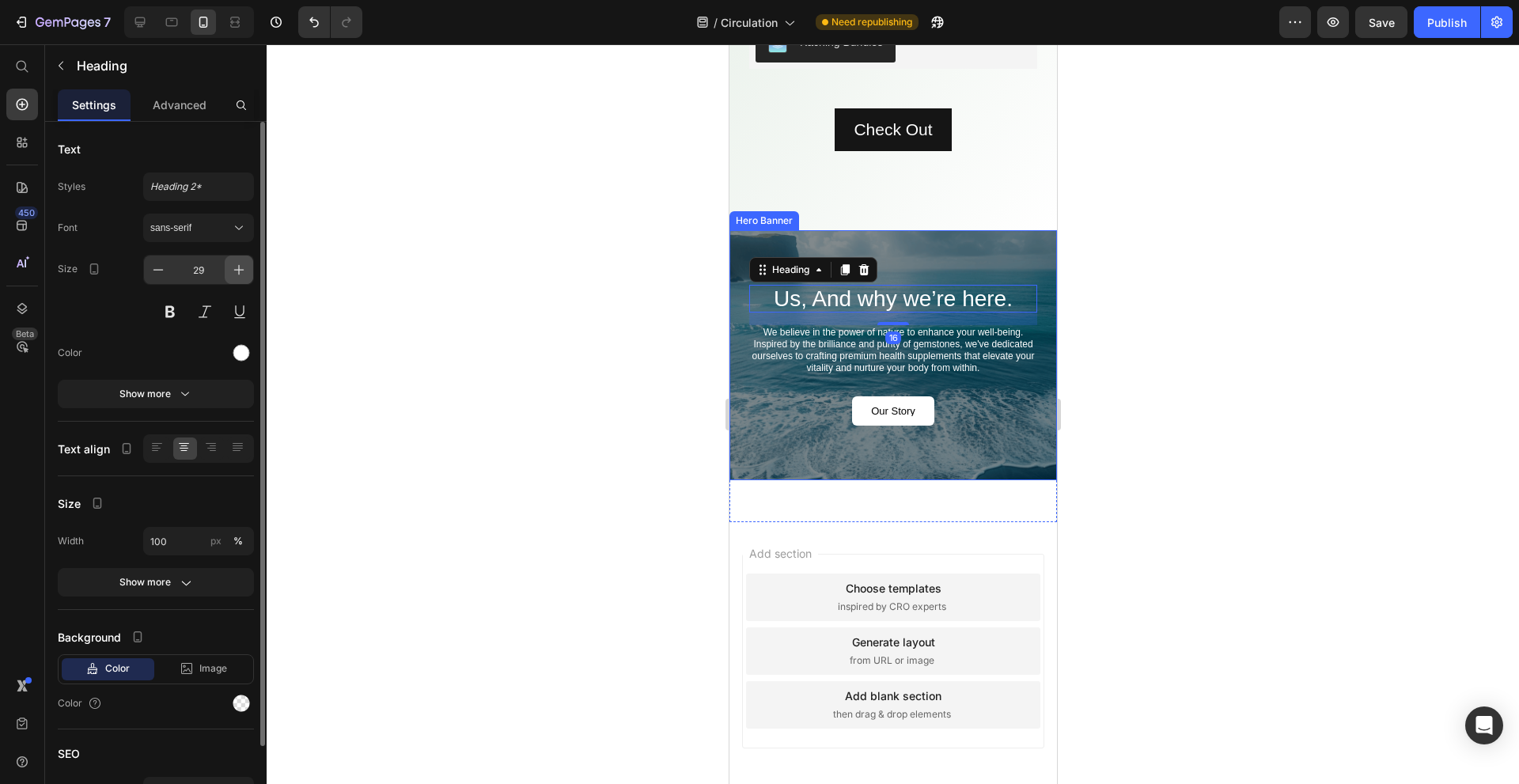 click 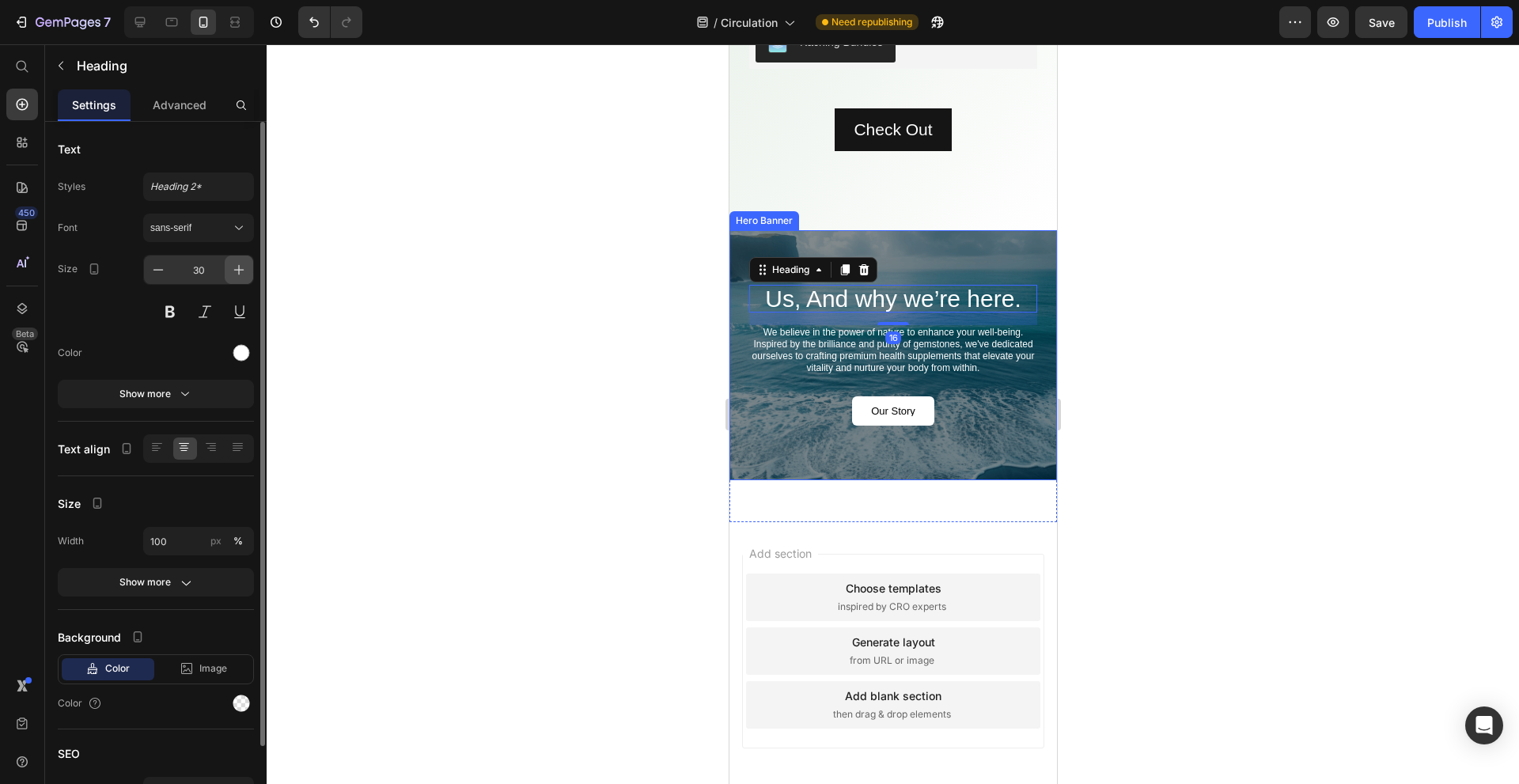 click 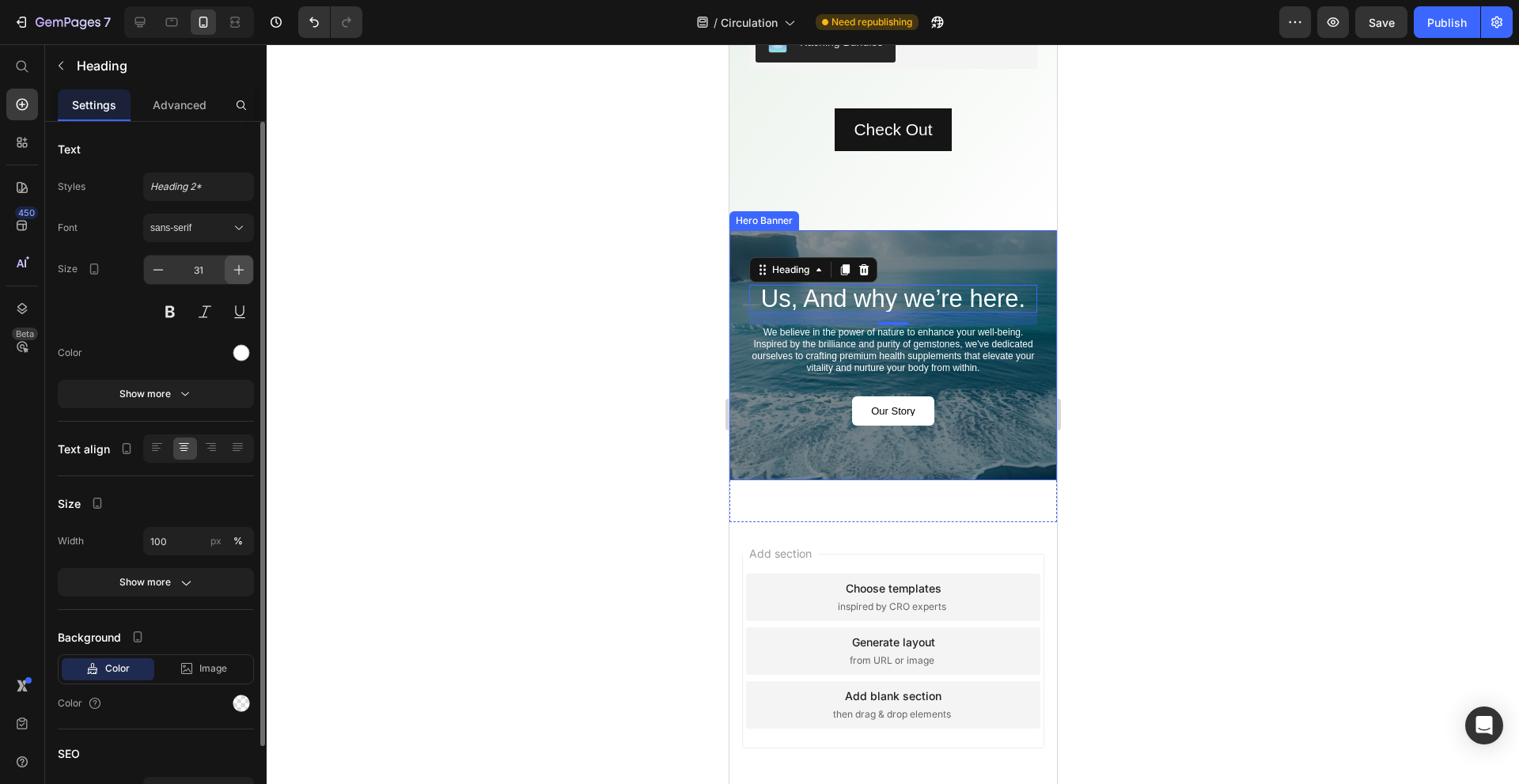 click 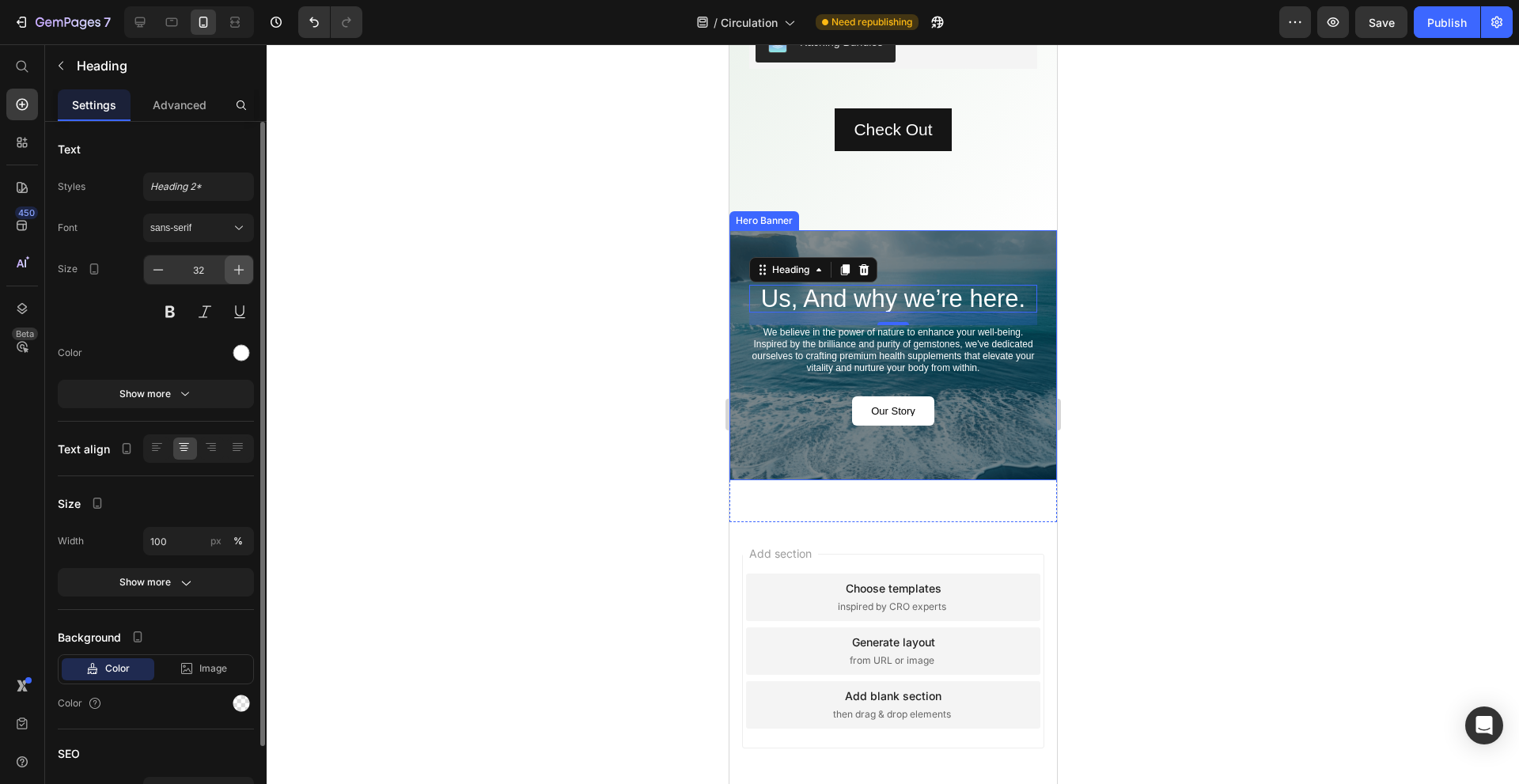 click 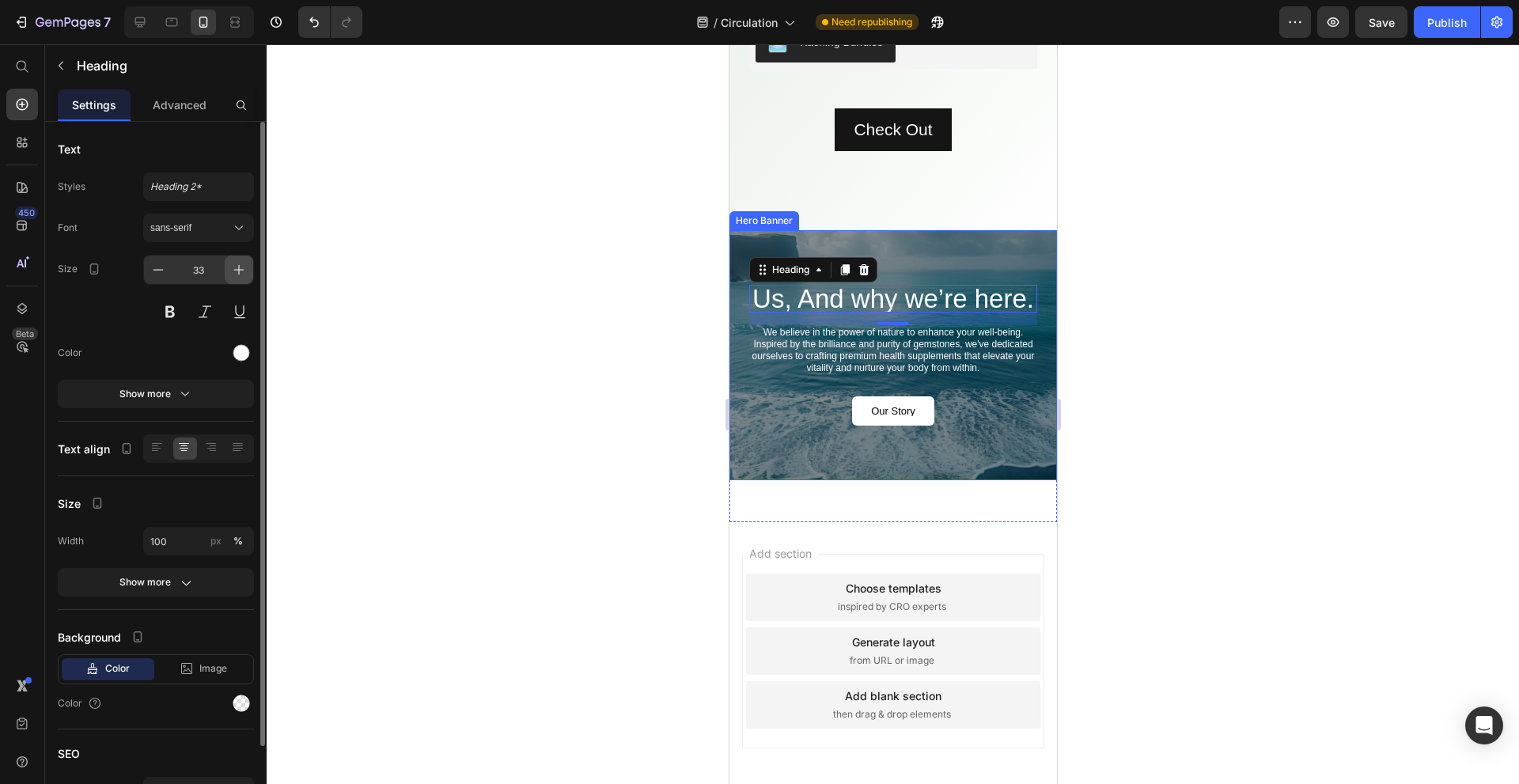 click 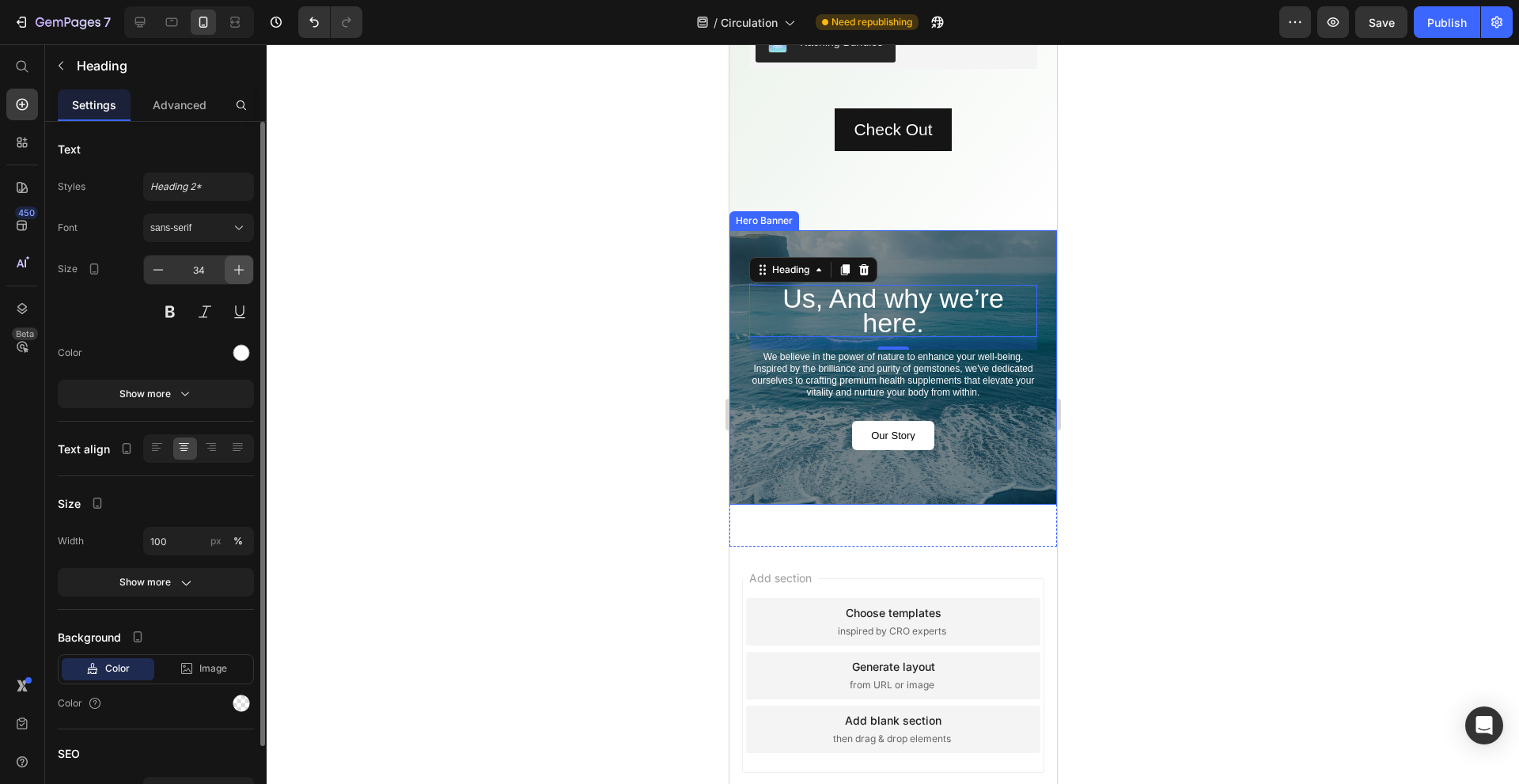 click 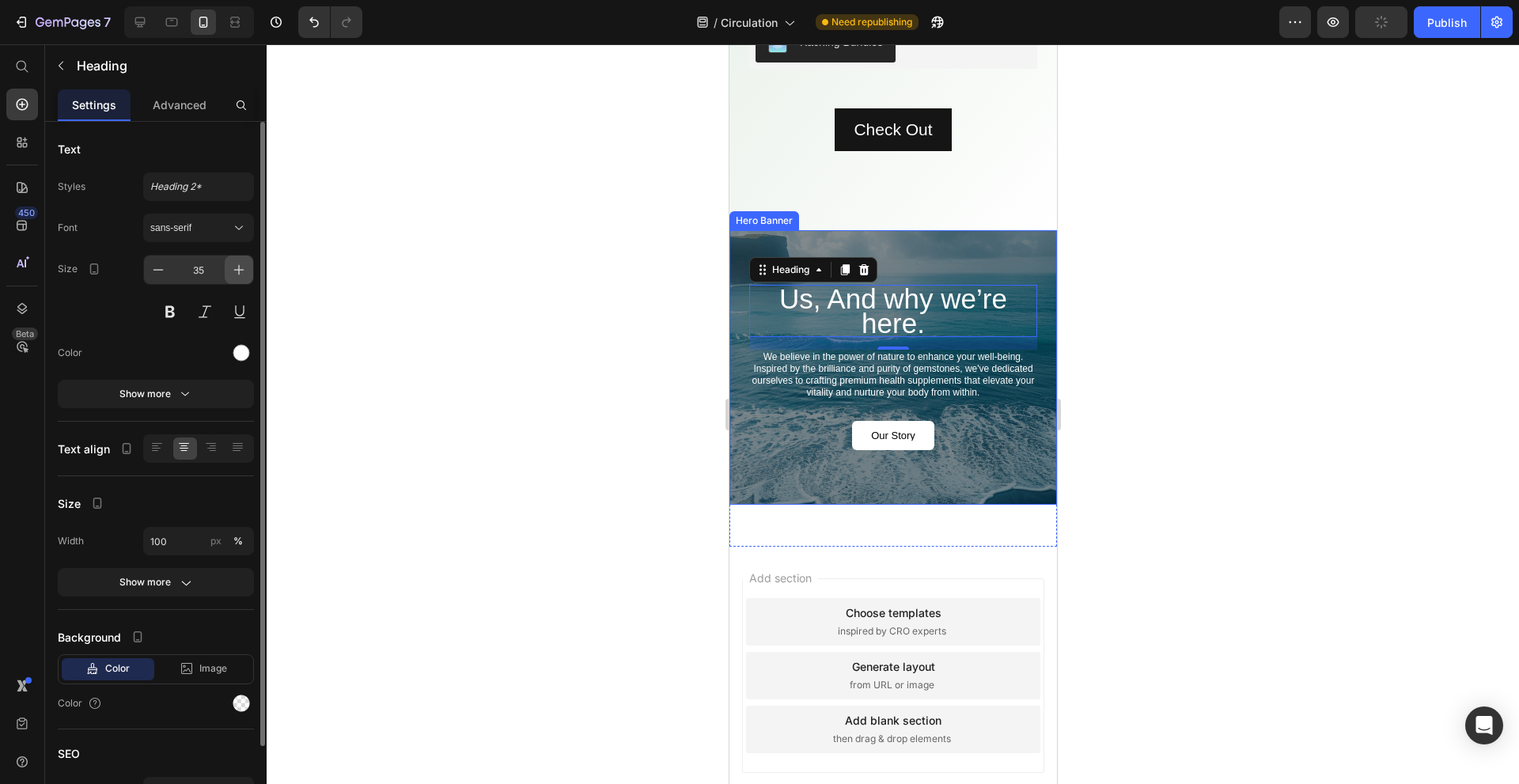click 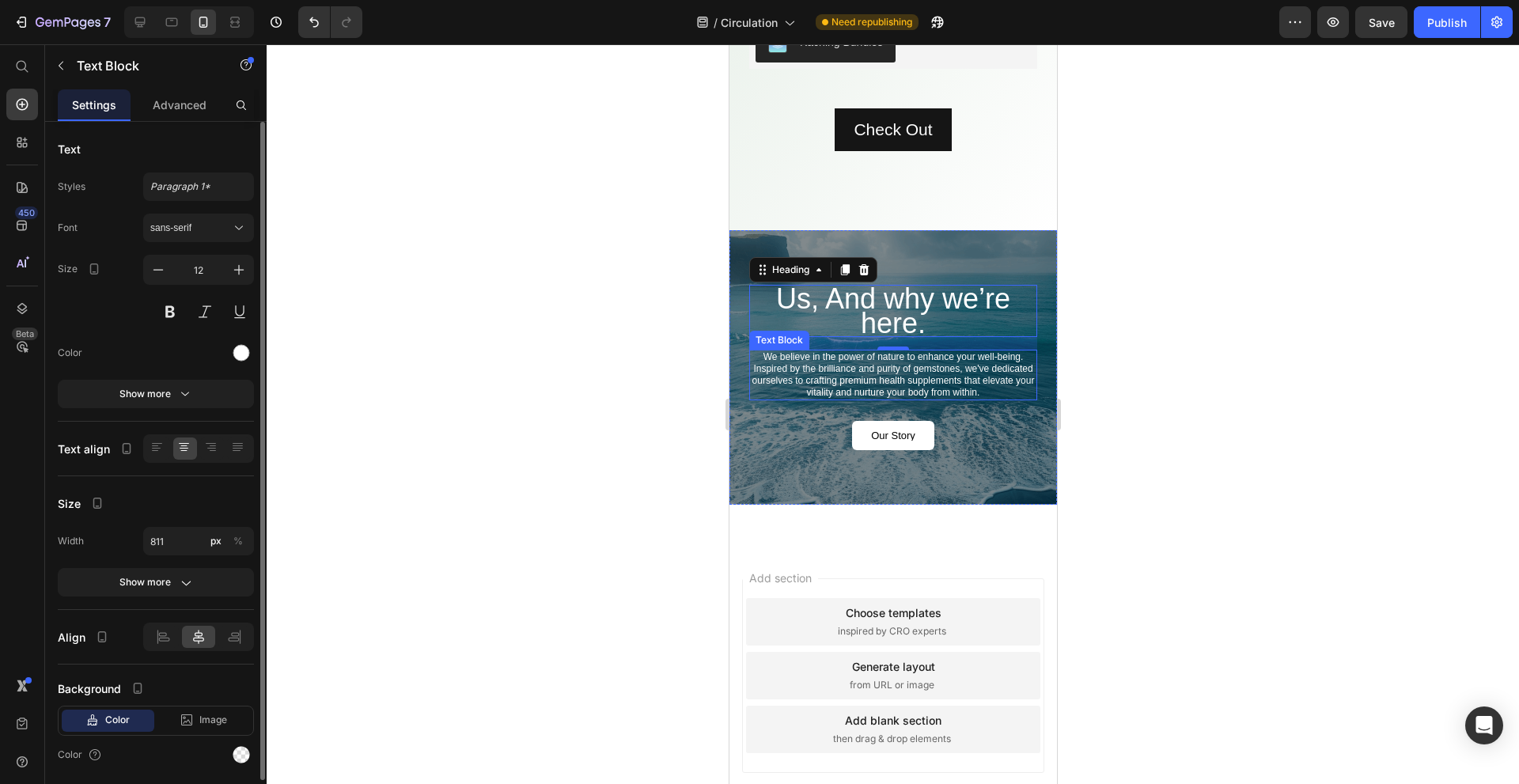 click on "We believe in the power of nature to enhance your well-being. Inspired by the brilliance and purity of gemstones, we've dedicated ourselves to crafting premium health supplements that elevate your vitality and nurture your body from within." at bounding box center (892, 375) 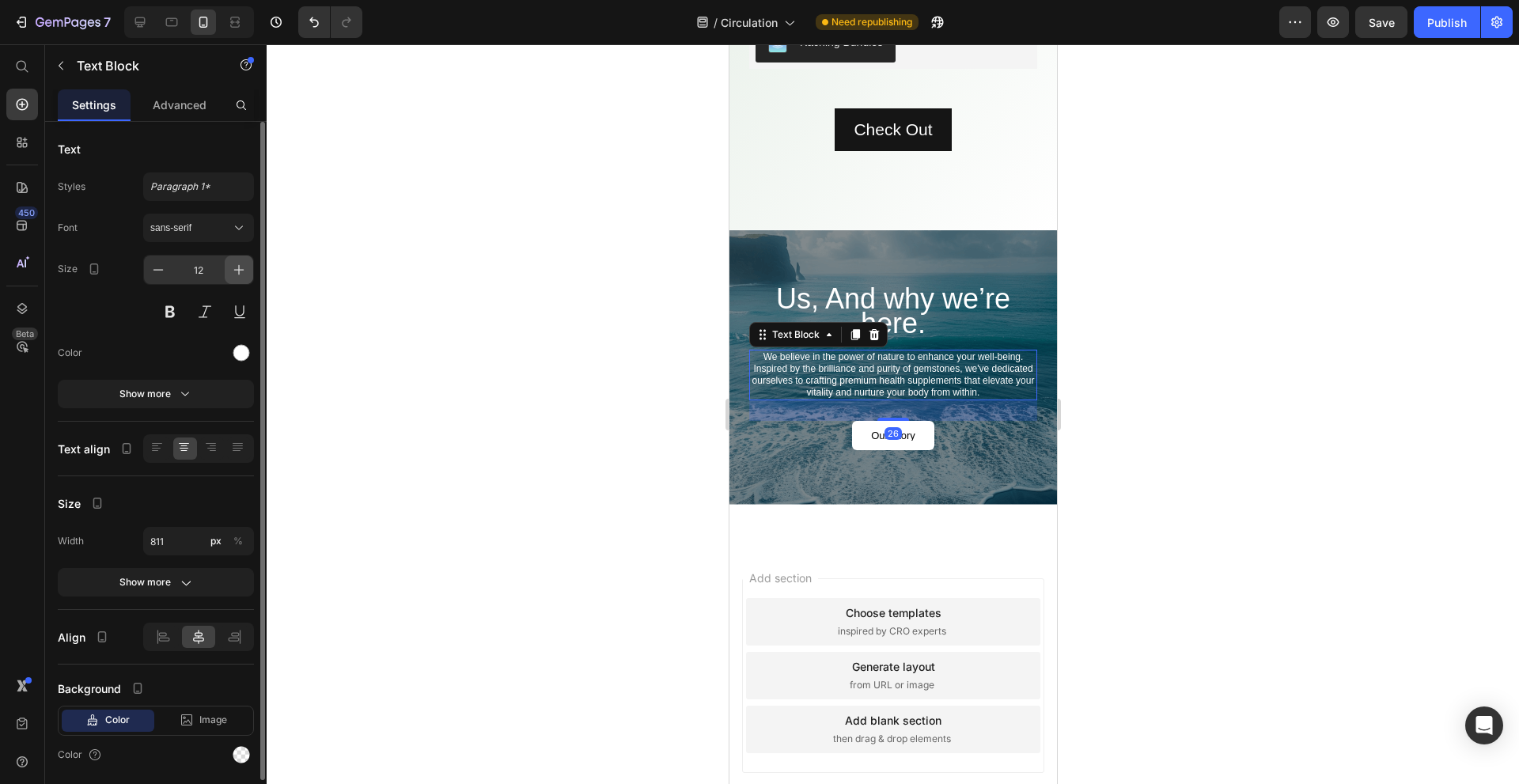 click 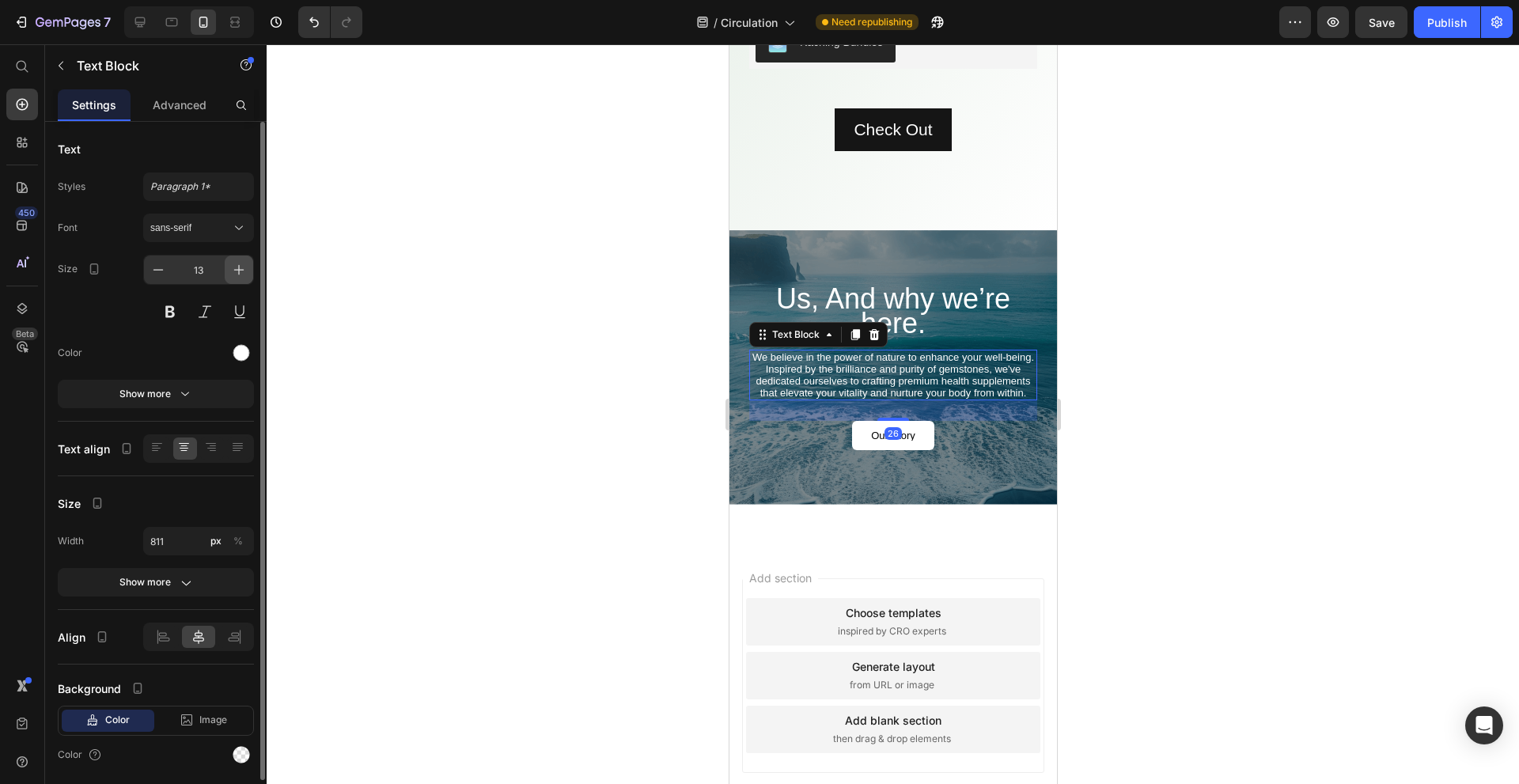 click 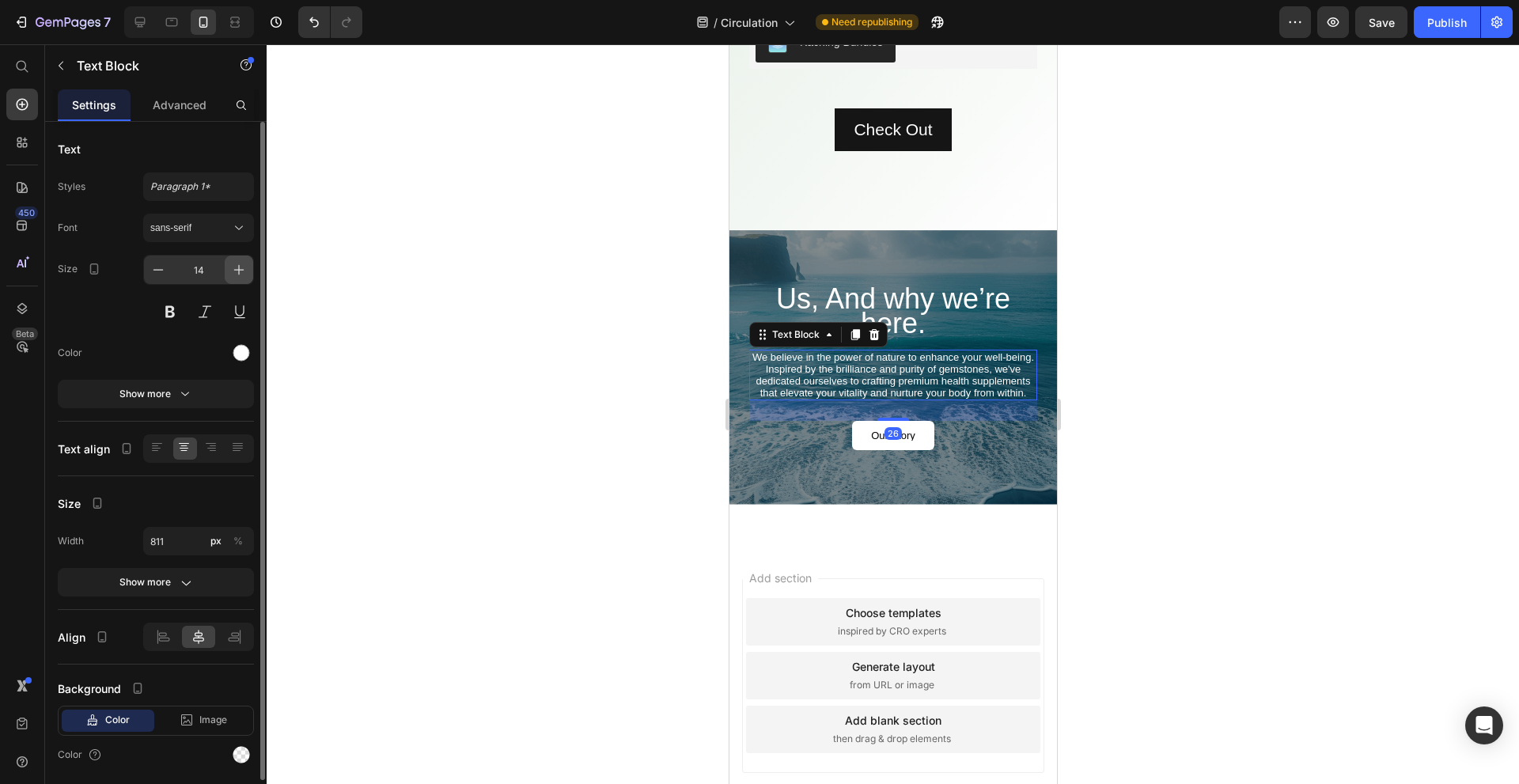 click 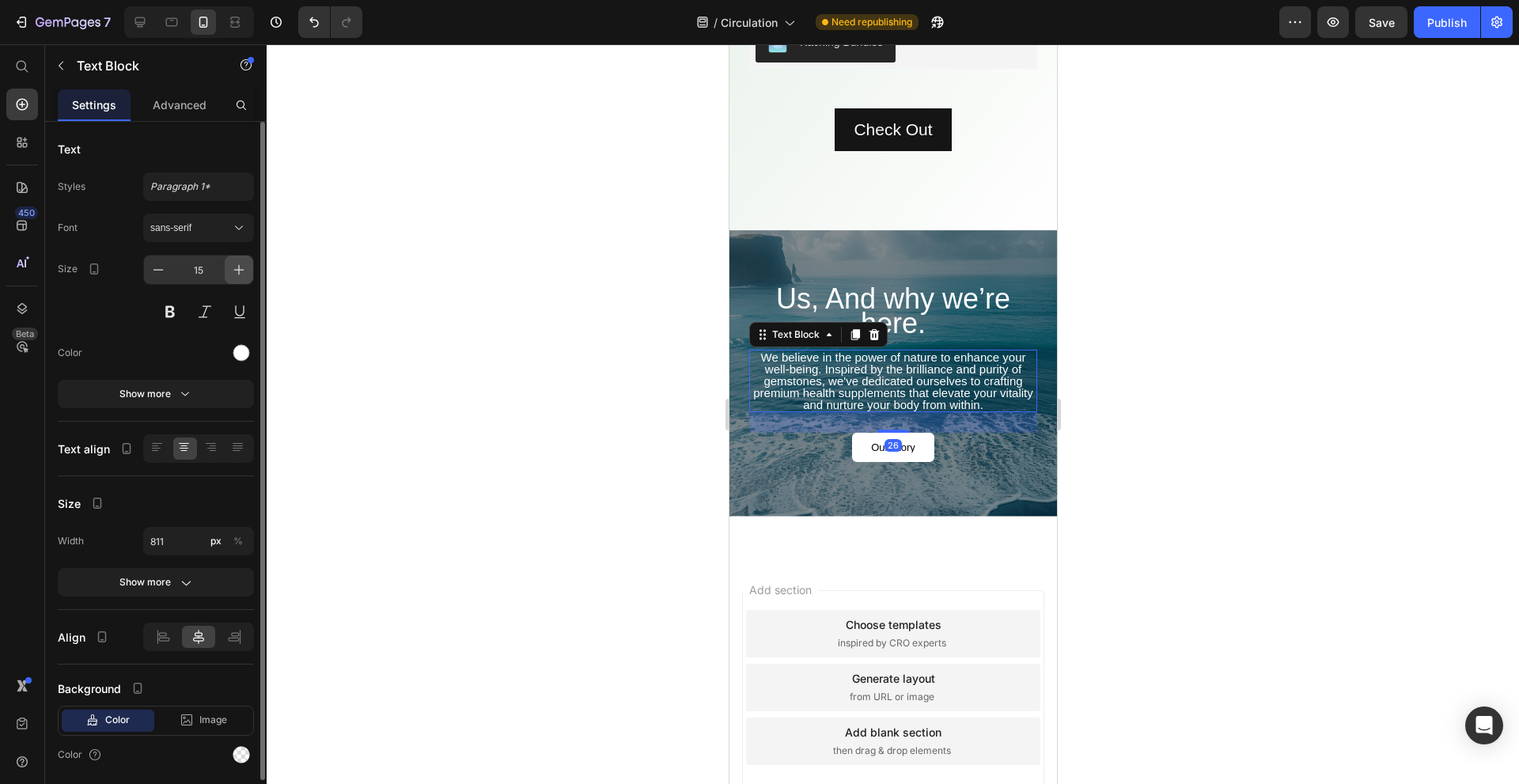click 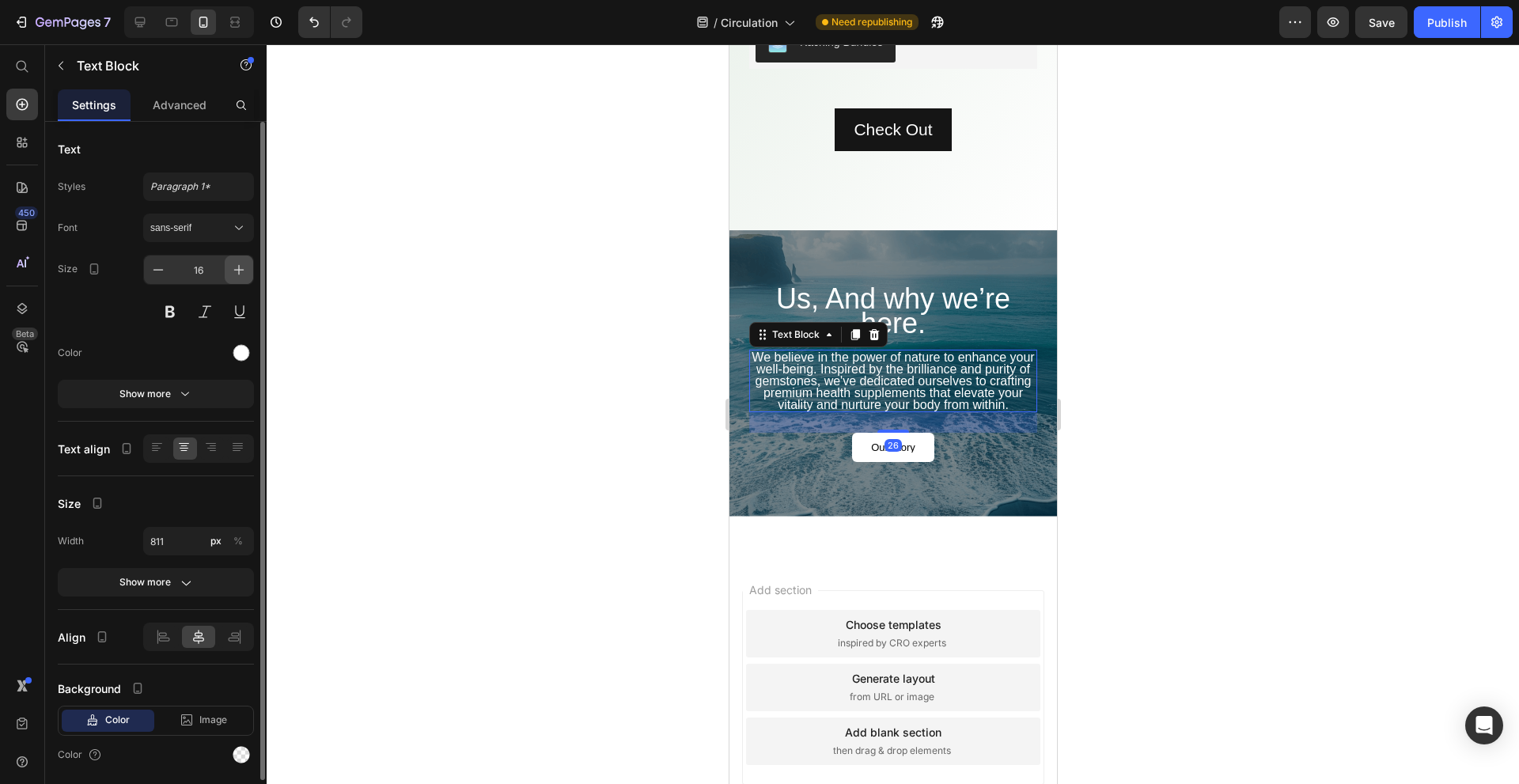 click 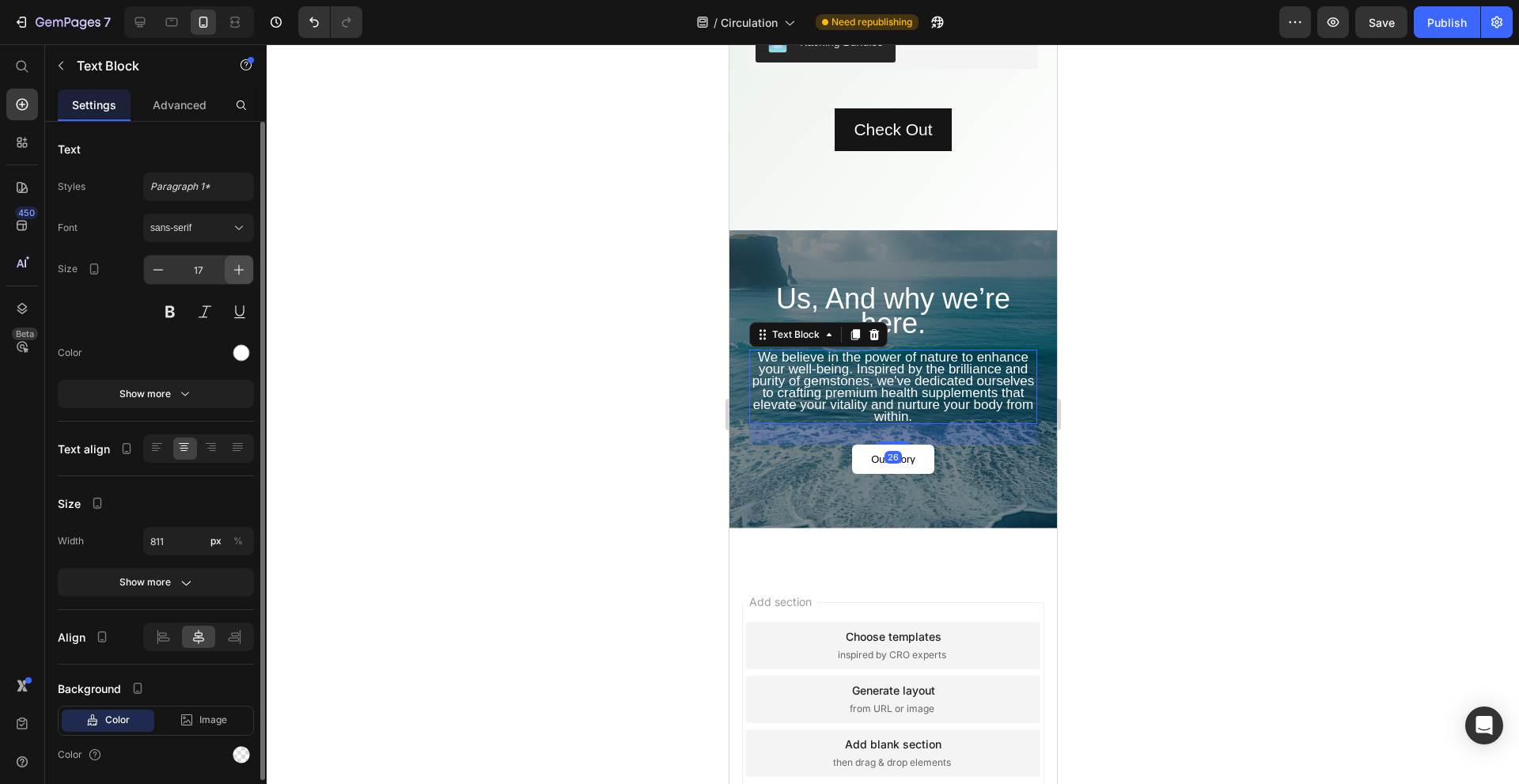 click 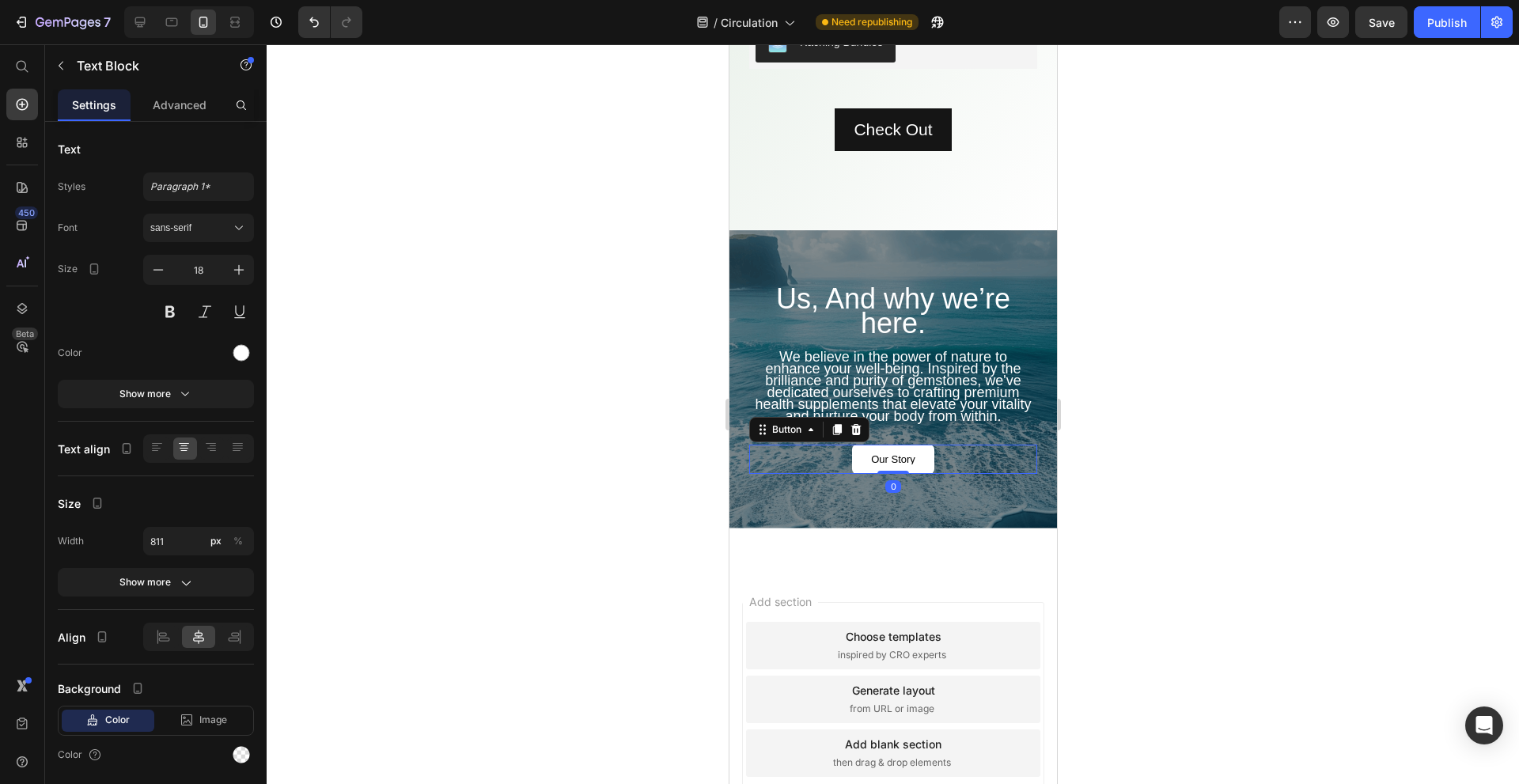 click on "Our Story" at bounding box center (892, 459) 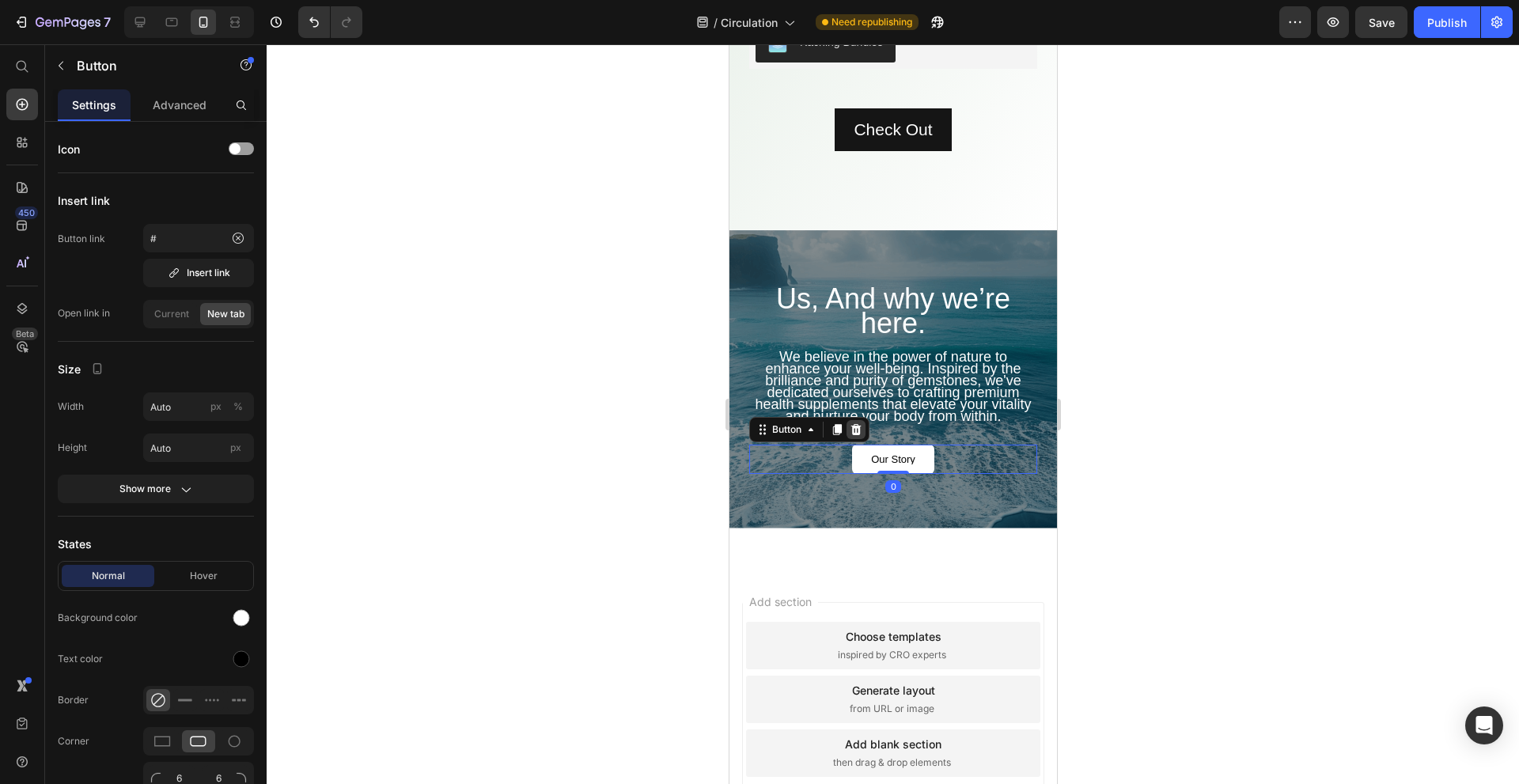 click 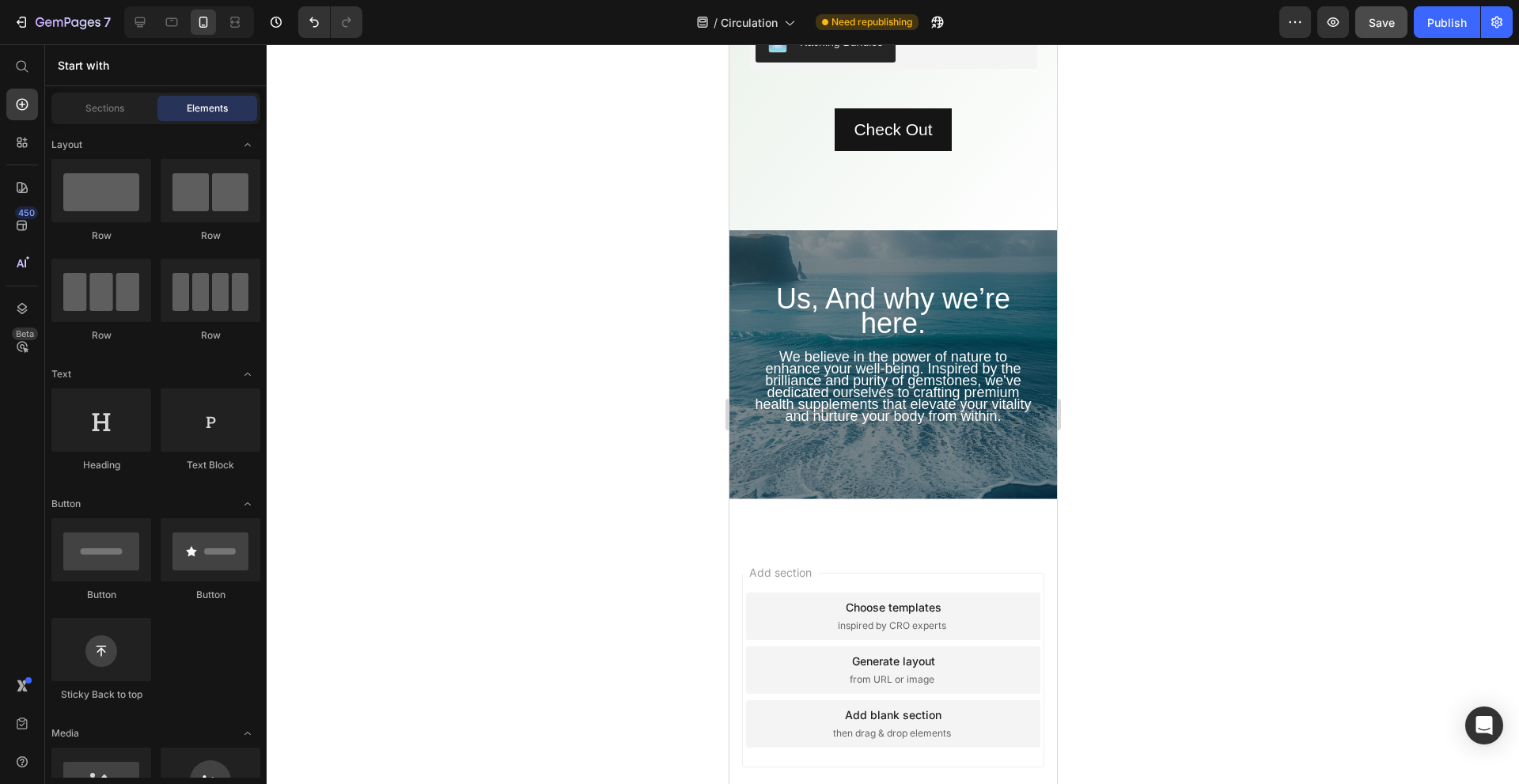 click on "Save" 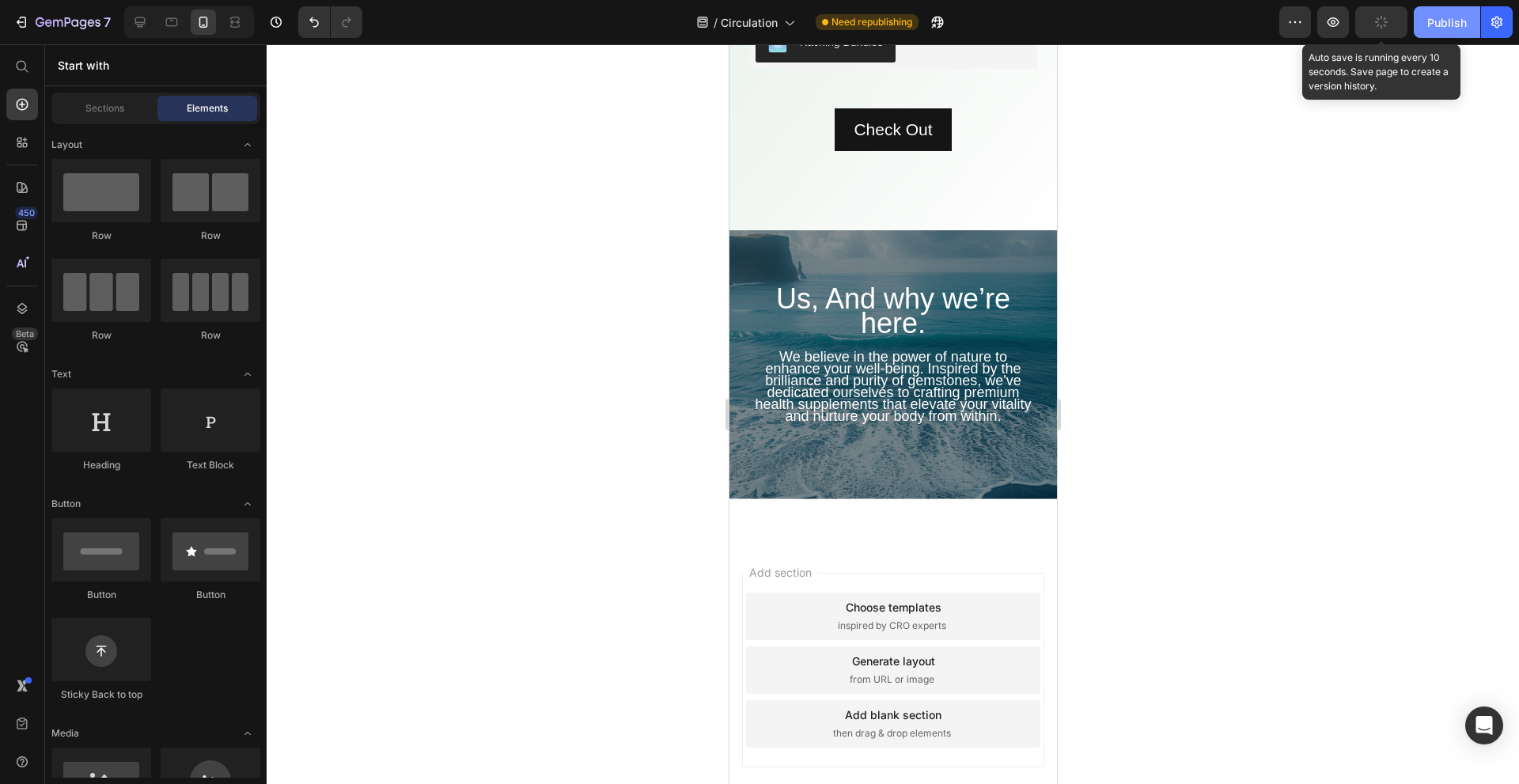 click on "Publish" at bounding box center [1447, 22] 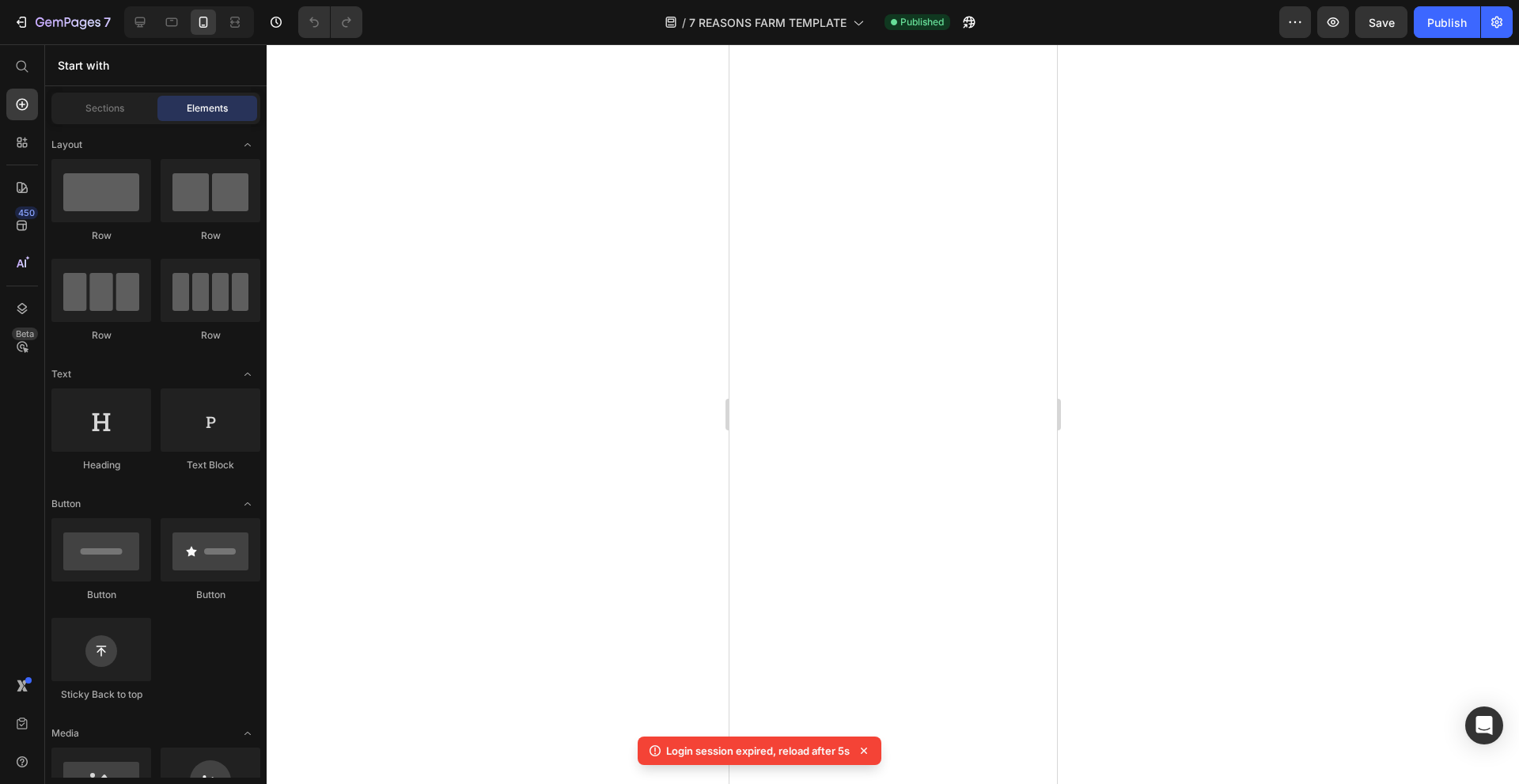 scroll, scrollTop: 0, scrollLeft: 0, axis: both 